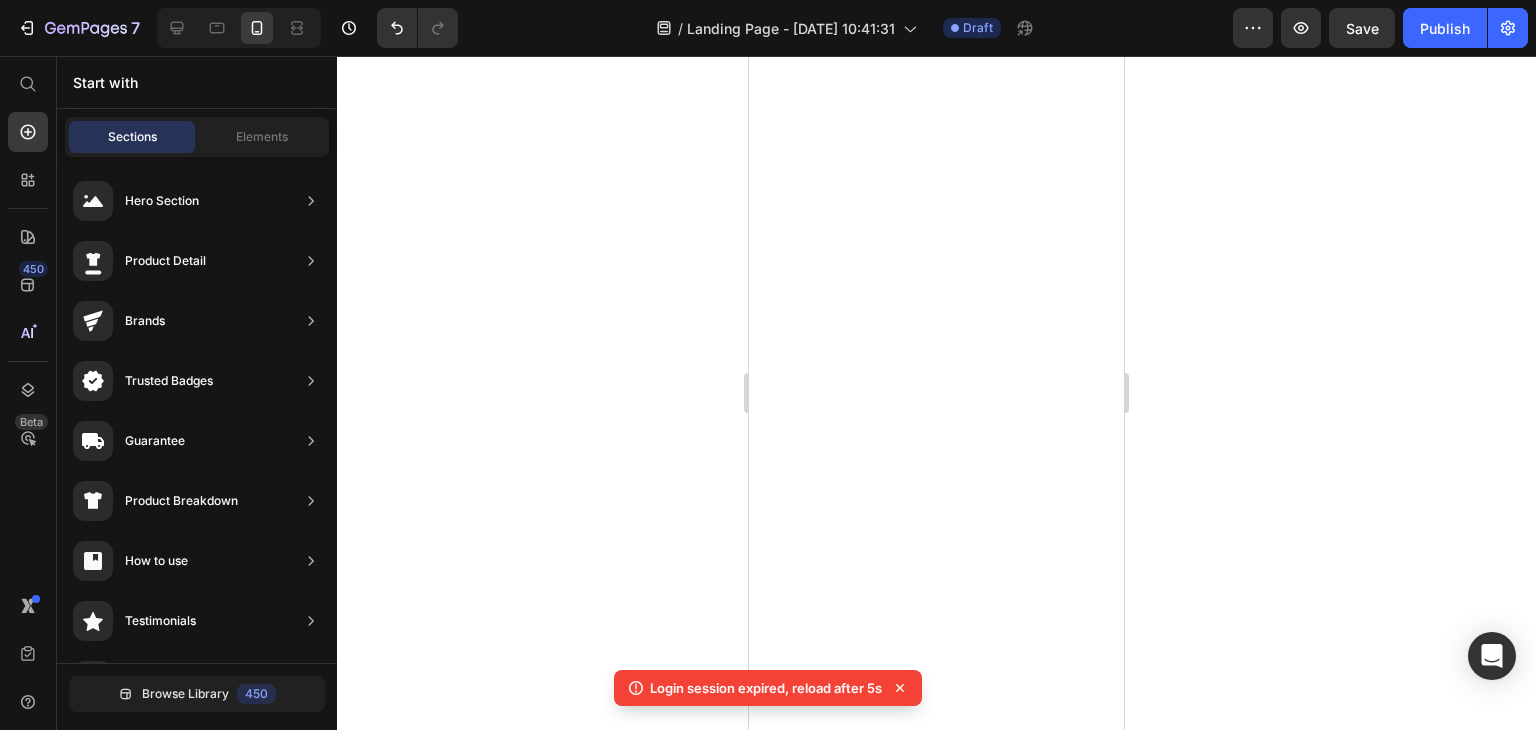 scroll, scrollTop: 0, scrollLeft: 0, axis: both 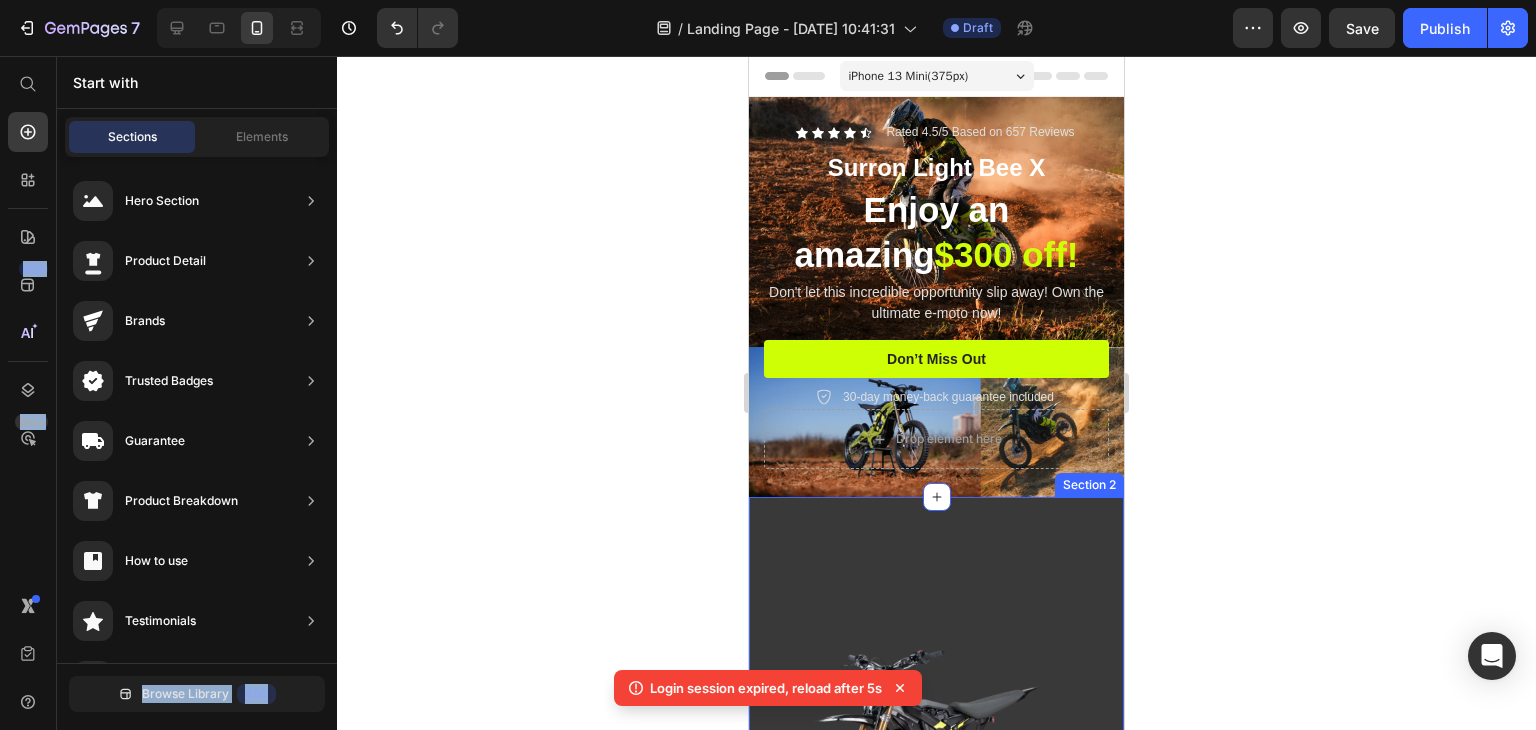 click on "7   /  Landing Page - Jul 10, 10:41:31 Draft Preview  Save   Publish  450 Beta Start with Sections Elements Hero Section Product Detail Brands Trusted Badges Guarantee Product Breakdown How to use Testimonials Compare Bundle FAQs Social Proof Brand Story Product List Collection Blog List Contact Sticky Add to Cart Custom Footer Browse Library 450 Layout
Row
Row
Row
Row Text
Heading
Text Block Button
Button
Button
Sticky Back to top Media
Image
Image" 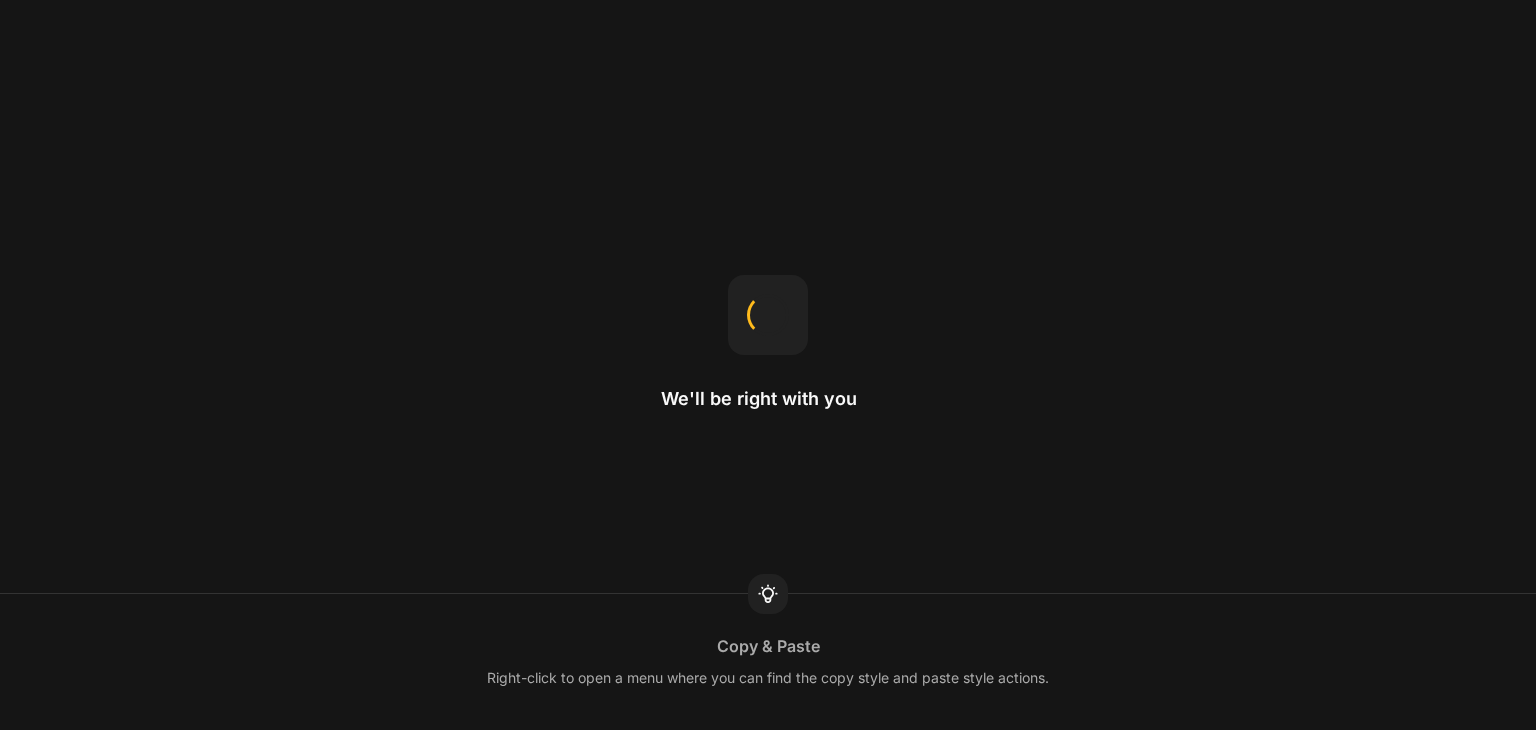 scroll, scrollTop: 0, scrollLeft: 0, axis: both 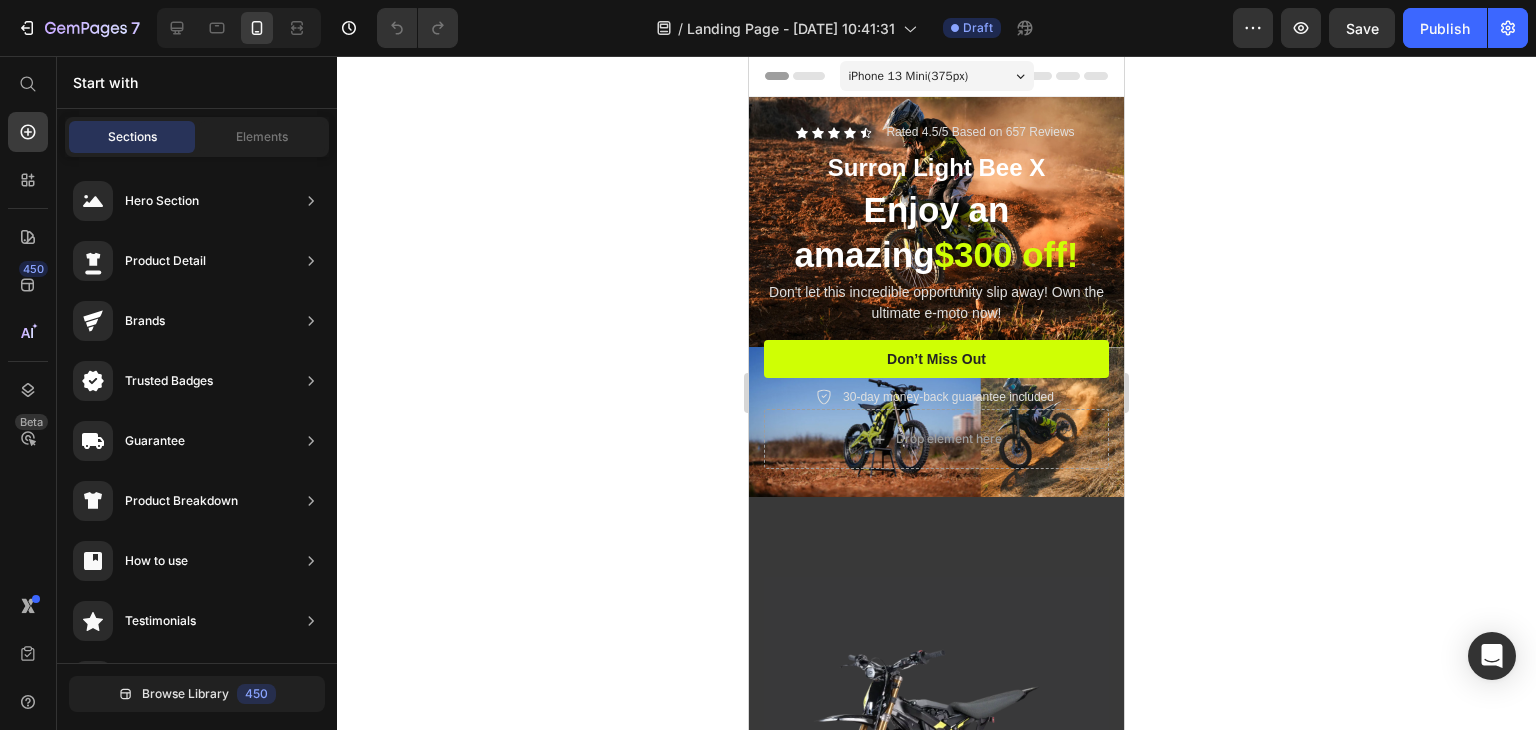 click 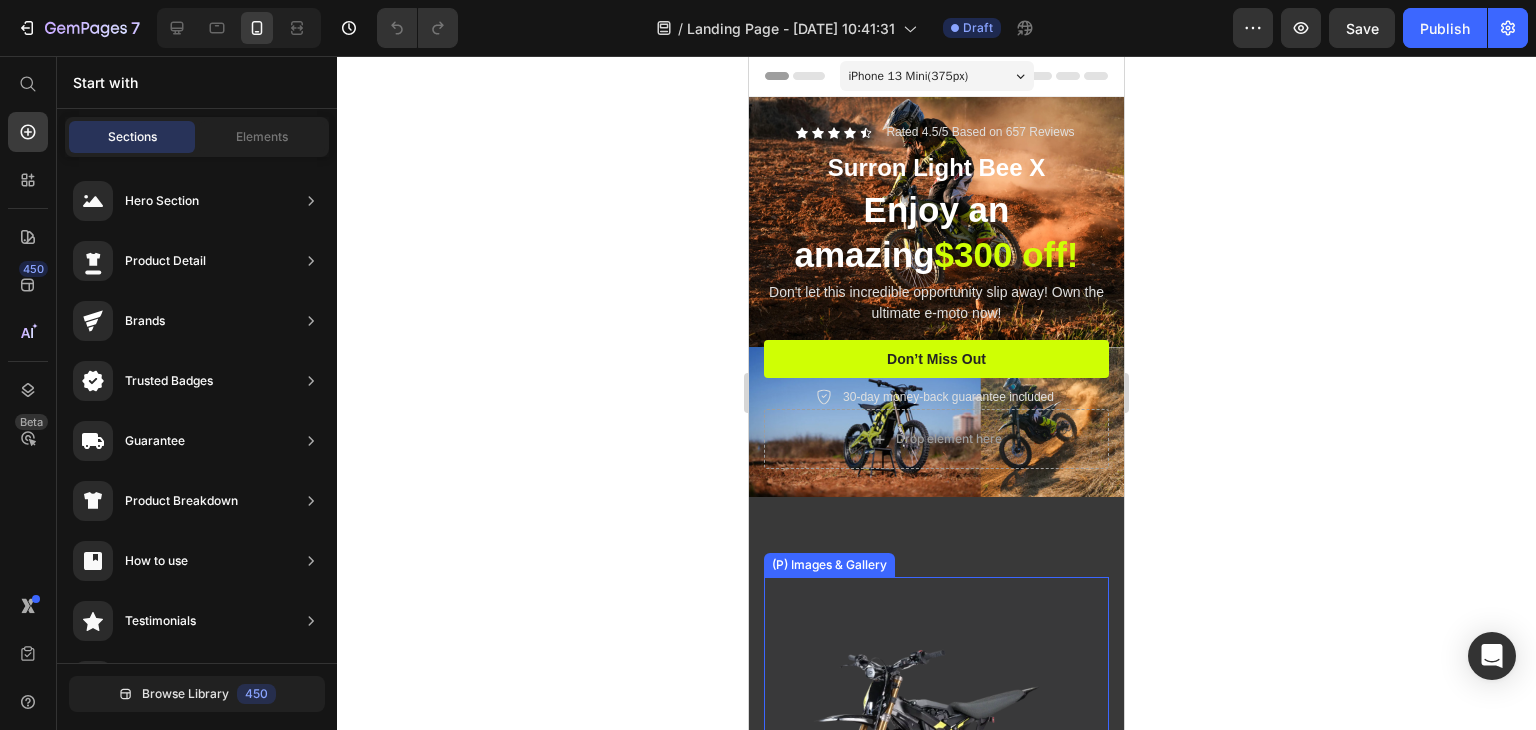 click at bounding box center [936, 750] 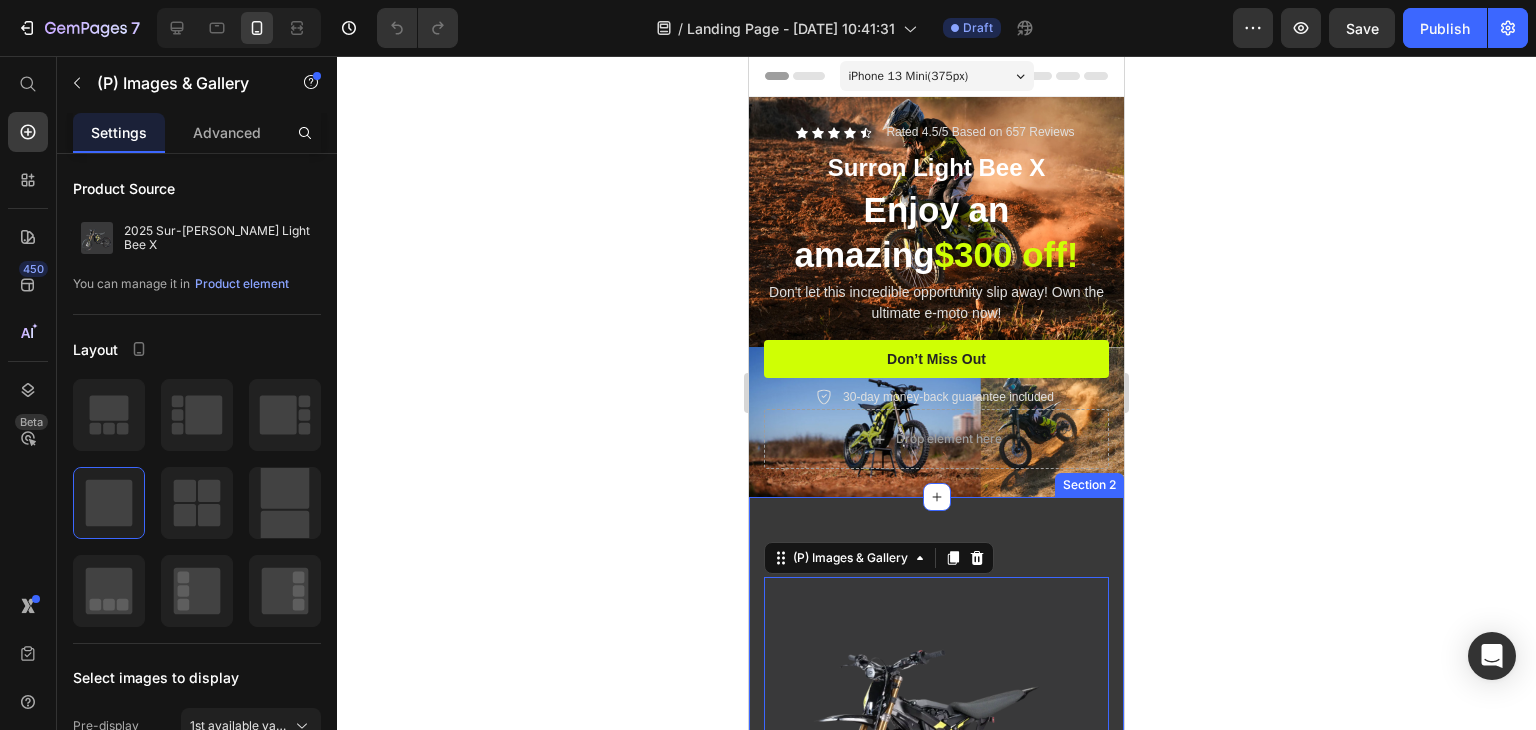 click on "(P) Images & Gallery   48 Unleash Your Adventure, Your Way Heading Row Image Extraordinary Endurance Heading Row Revolutionary power management ensures extended riding time, quadrupling the distance compared to conventional bikes. Text block Row Image Comfort Meets Precision Heading Row Ride with confidence, as the bike's design minimizes discomfort while maximizing control. Text block Row Row Image Advanced Durability Engineering Heading Row Built with high-grade materials that naturally maintain their integrity and performance over time. Text block Row Image Seamless Customization with Adjustable Features Heading Row Effortlessly tailor your ride with a user-friendly system offering many customizable settings to suit your preferences. Text block Row Row (P) Images & Gallery Row Product Section 2" at bounding box center (936, 1217) 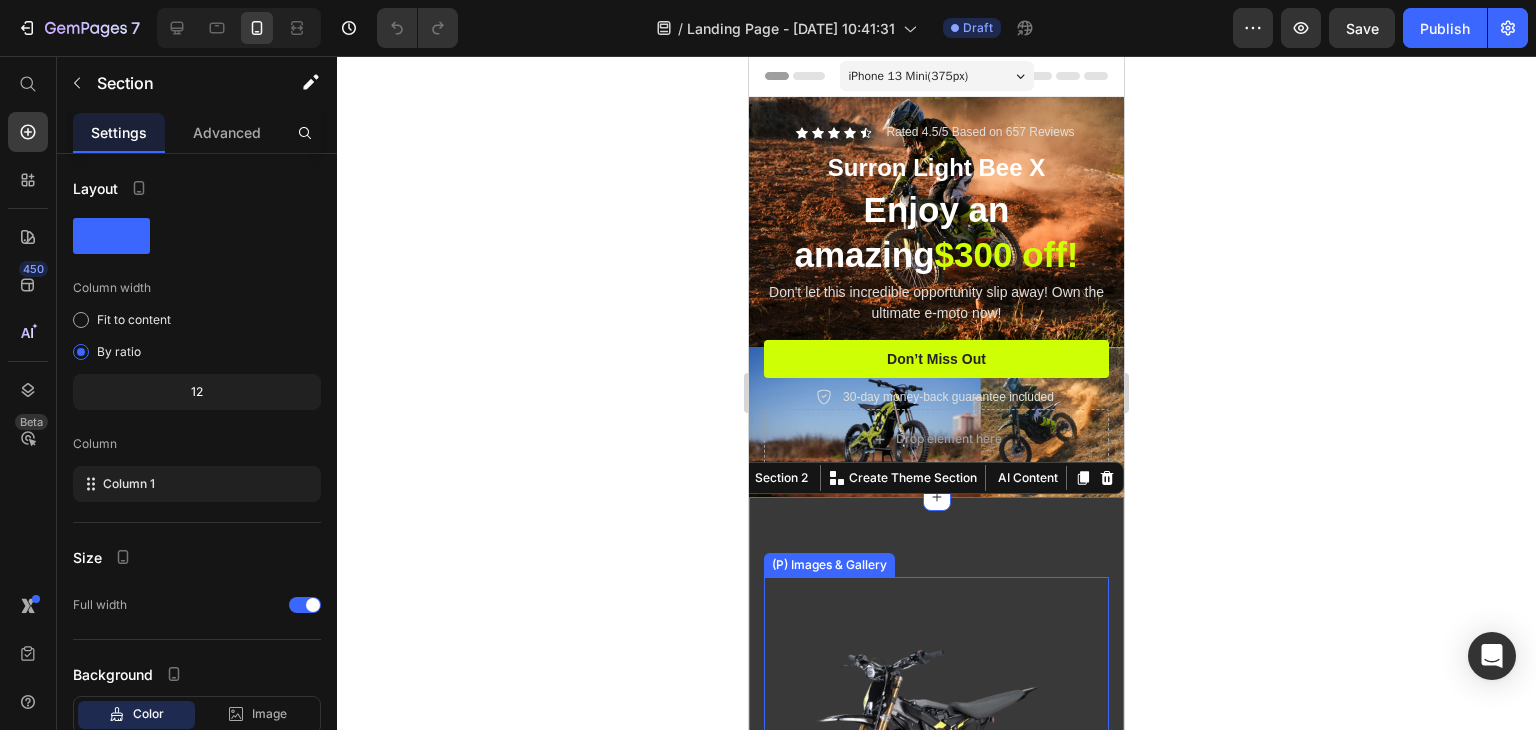 click at bounding box center [936, 750] 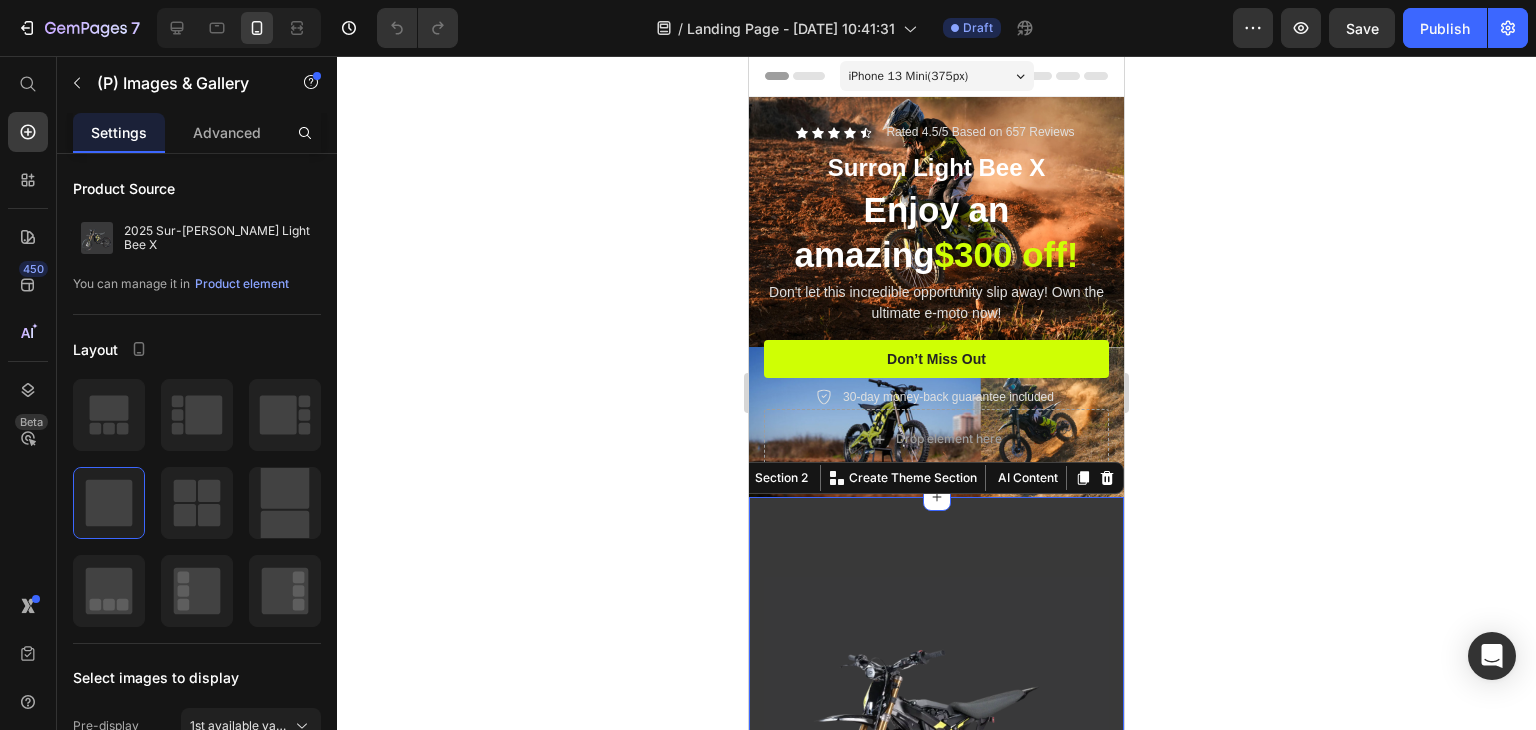 click on "(P) Images & Gallery Unleash Your Adventure, Your Way Heading Row Image Extraordinary Endurance Heading Row Revolutionary power management ensures extended riding time, quadrupling the distance compared to conventional bikes. Text block Row Image Comfort Meets Precision Heading Row Ride with confidence, as the bike's design minimizes discomfort while maximizing control. Text block Row Row Image Advanced Durability Engineering Heading Row Built with high-grade materials that naturally maintain their integrity and performance over time. Text block Row Image Seamless Customization with Adjustable Features Heading Row Effortlessly tailor your ride with a user-friendly system offering many customizable settings to suit your preferences. Text block Row Row (P) Images & Gallery Row Product Section 2   You can create reusable sections Create Theme Section AI Content Write with GemAI What would you like to describe here? Tone and Voice Persuasive Product A1 Series Long Rear Fender for Sur-Ron Light Bee Show more" at bounding box center [936, 1217] 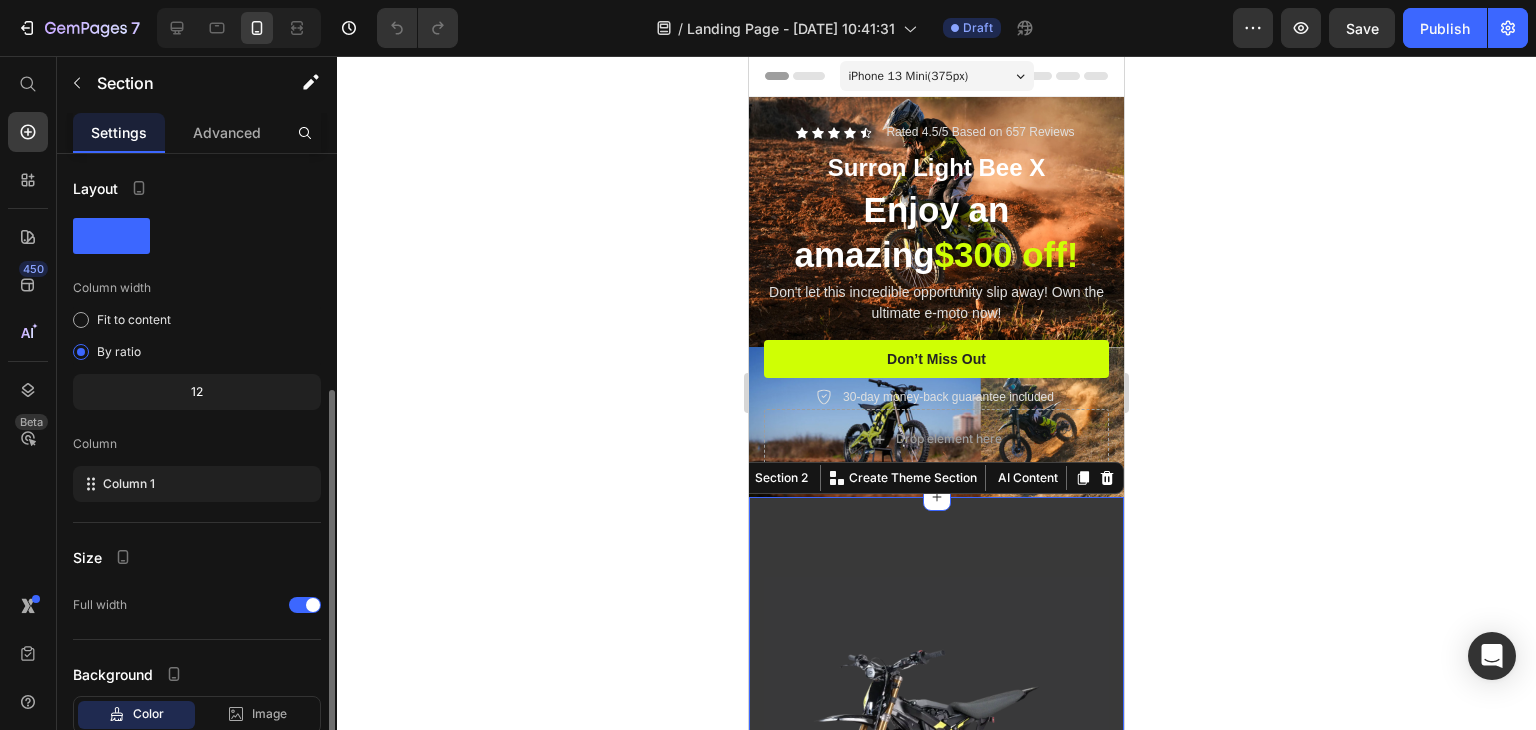 scroll, scrollTop: 129, scrollLeft: 0, axis: vertical 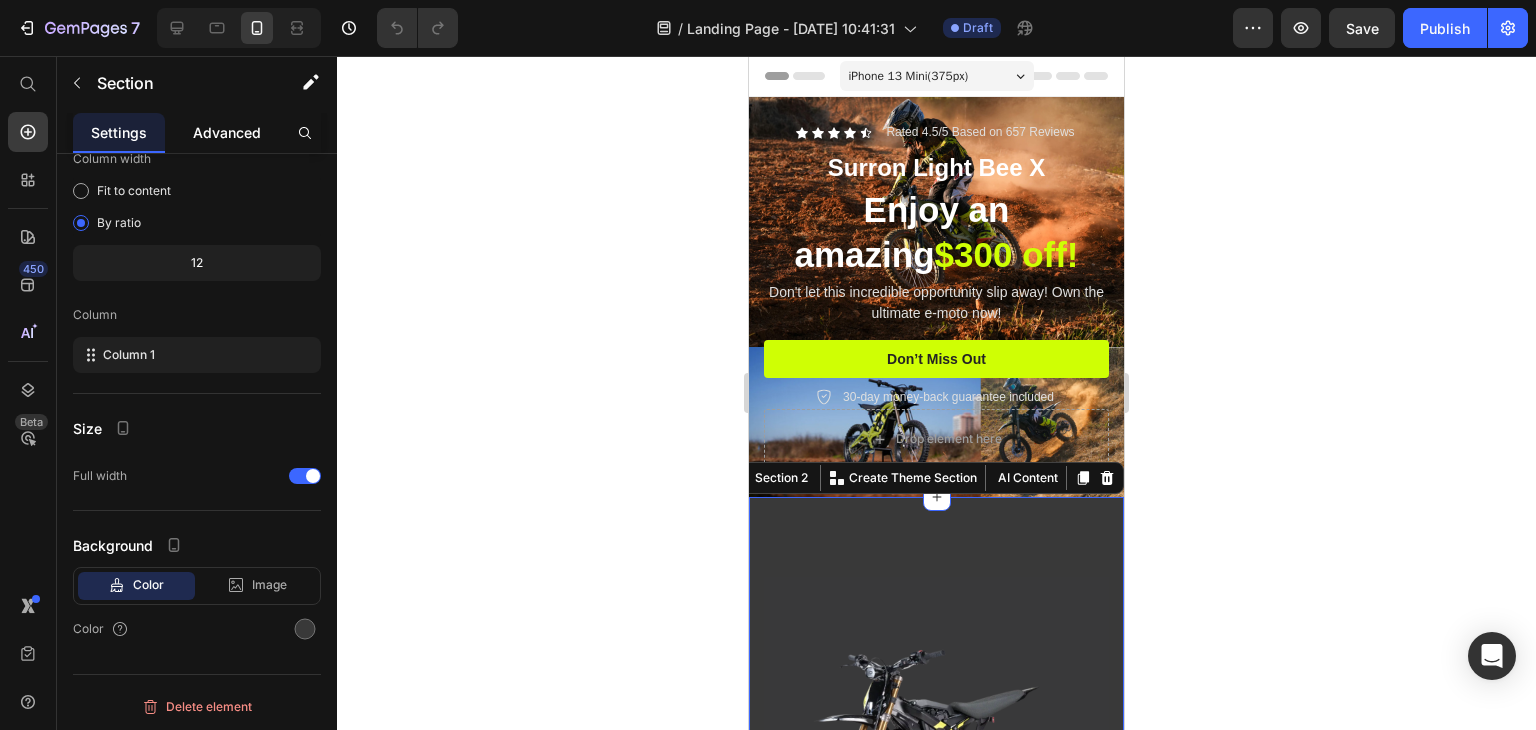 click on "Advanced" 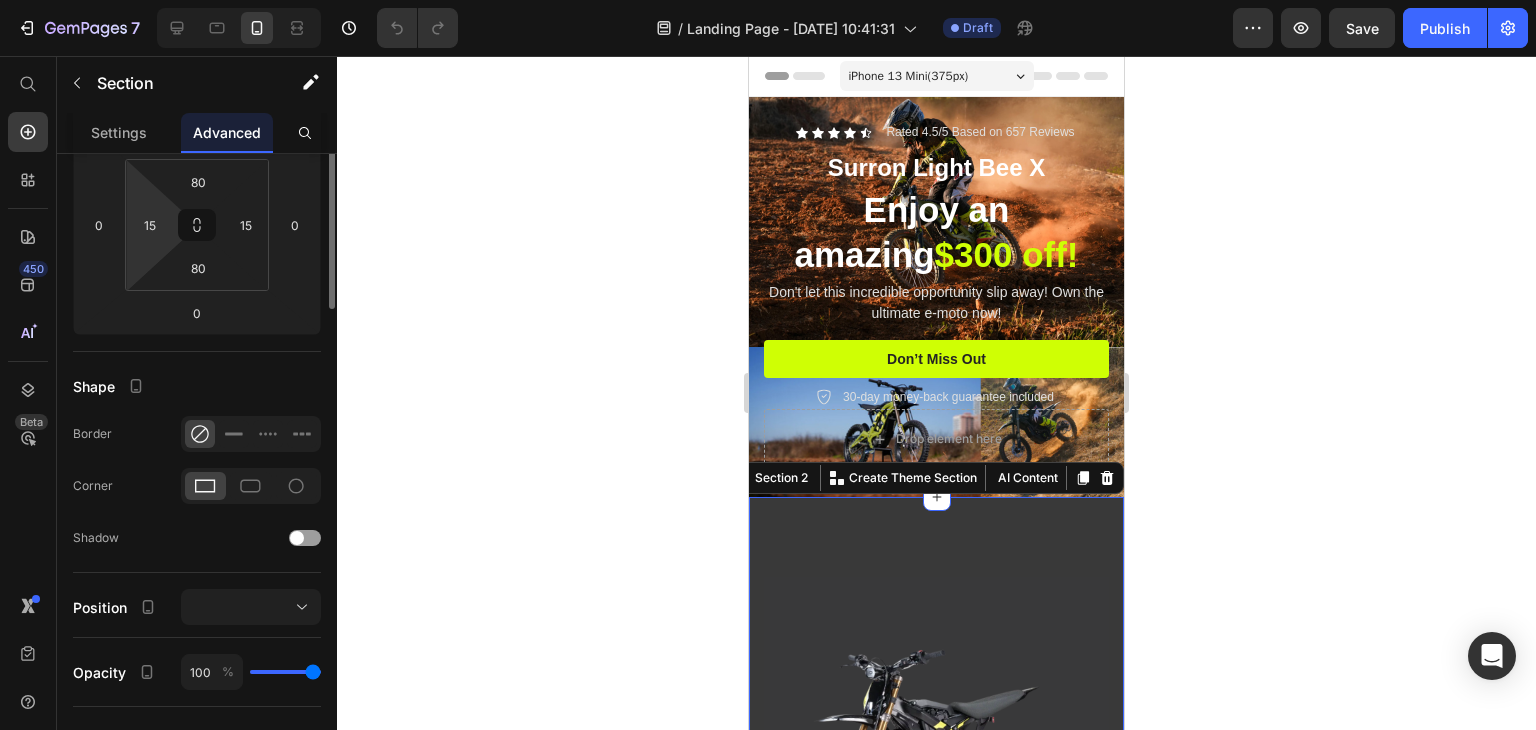 scroll, scrollTop: 0, scrollLeft: 0, axis: both 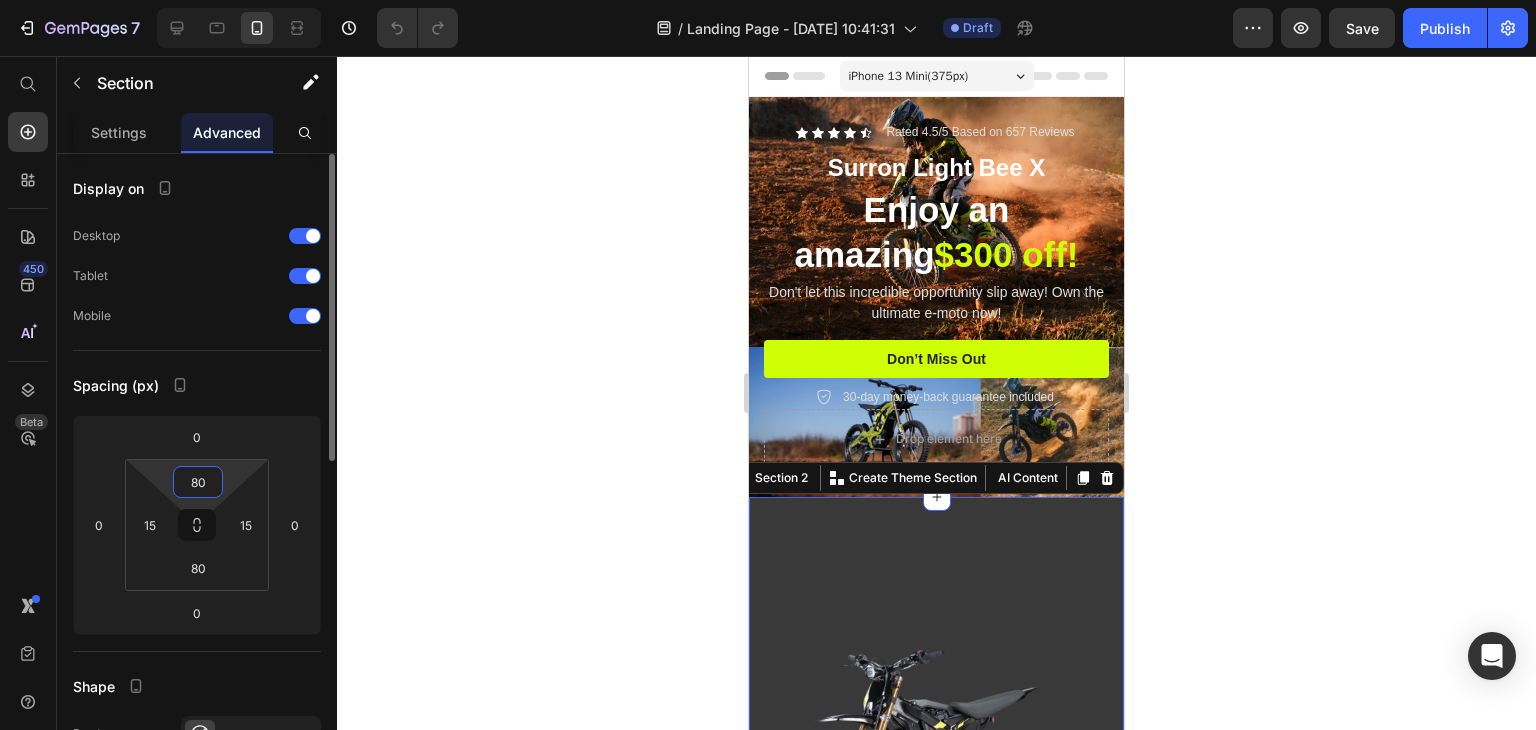 click on "80" at bounding box center (198, 482) 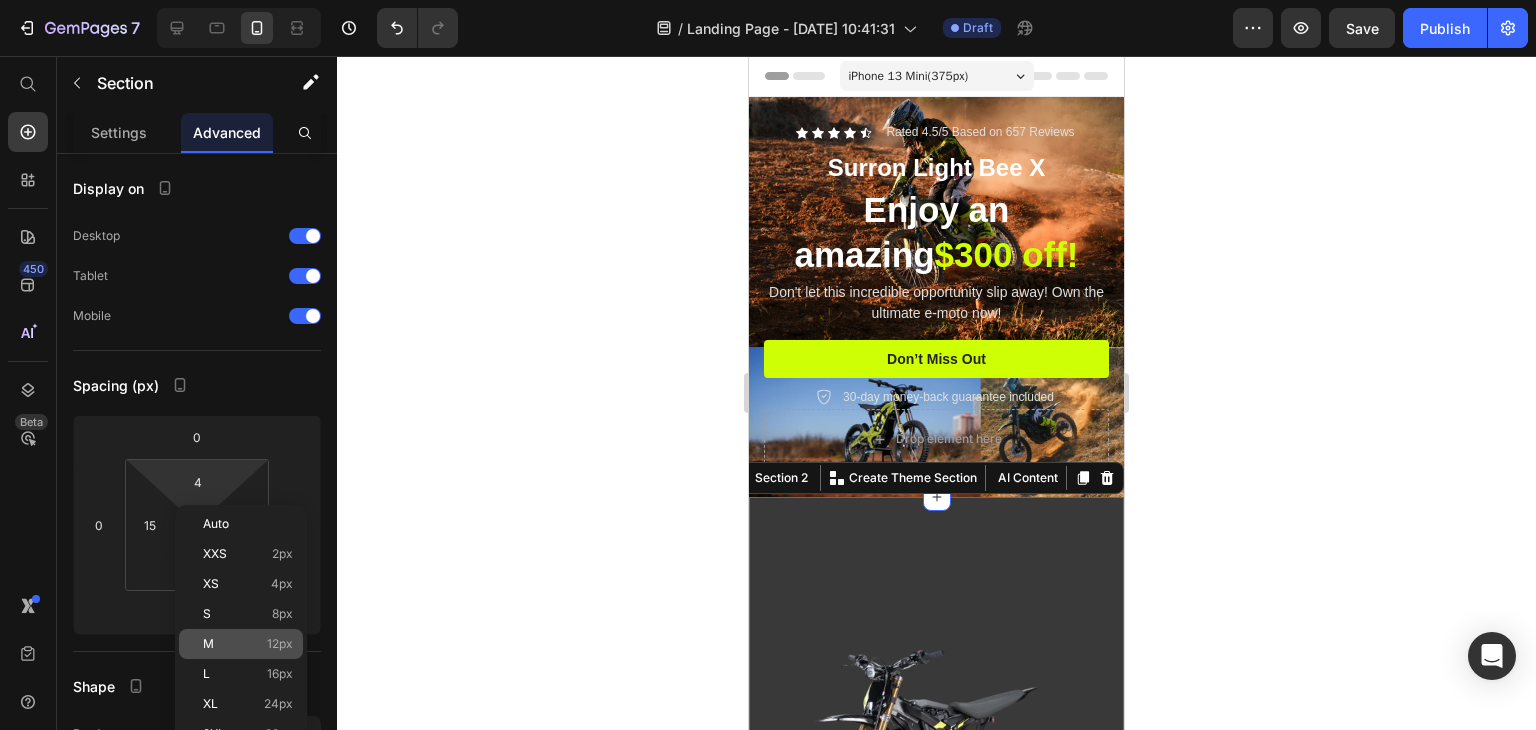 click on "M 12px" 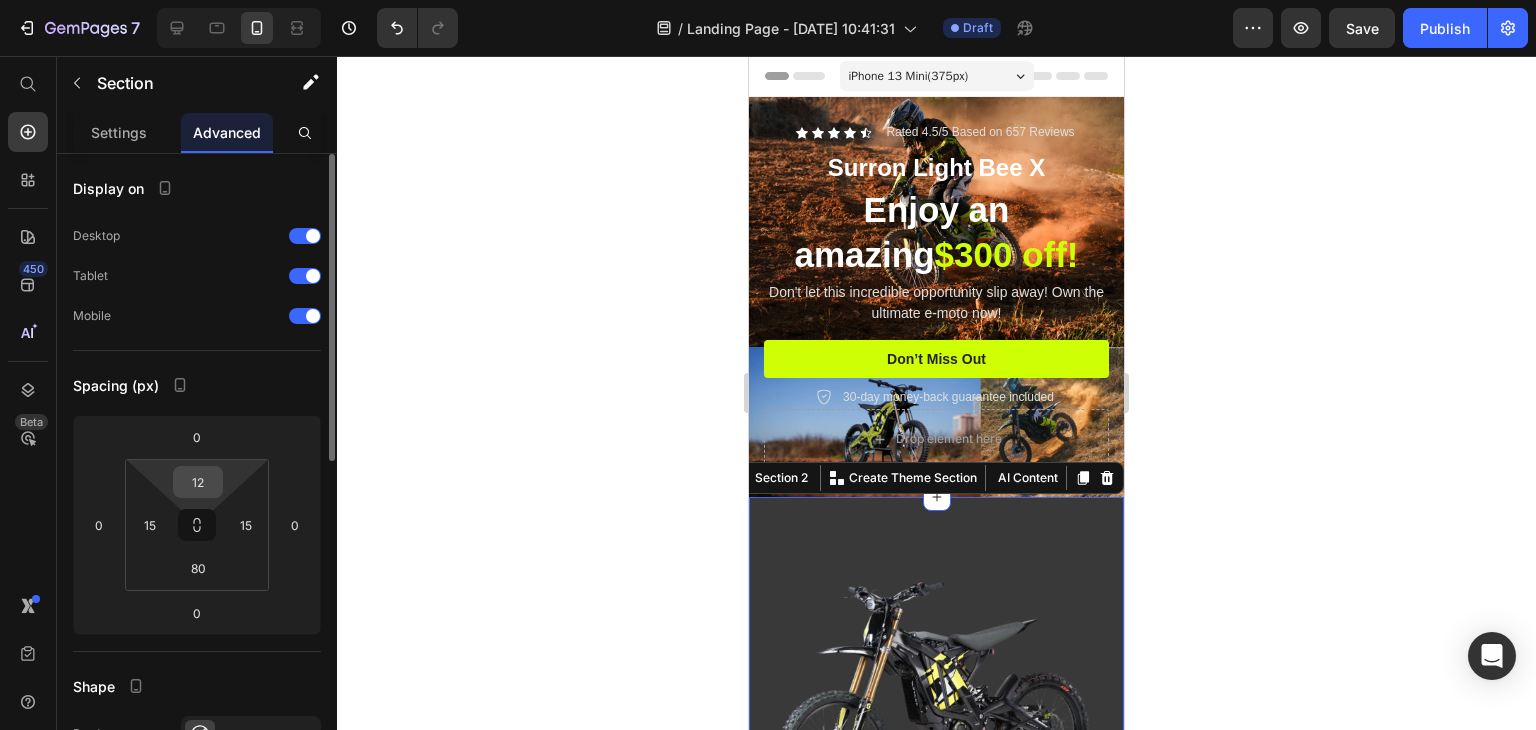 click on "12" at bounding box center (198, 482) 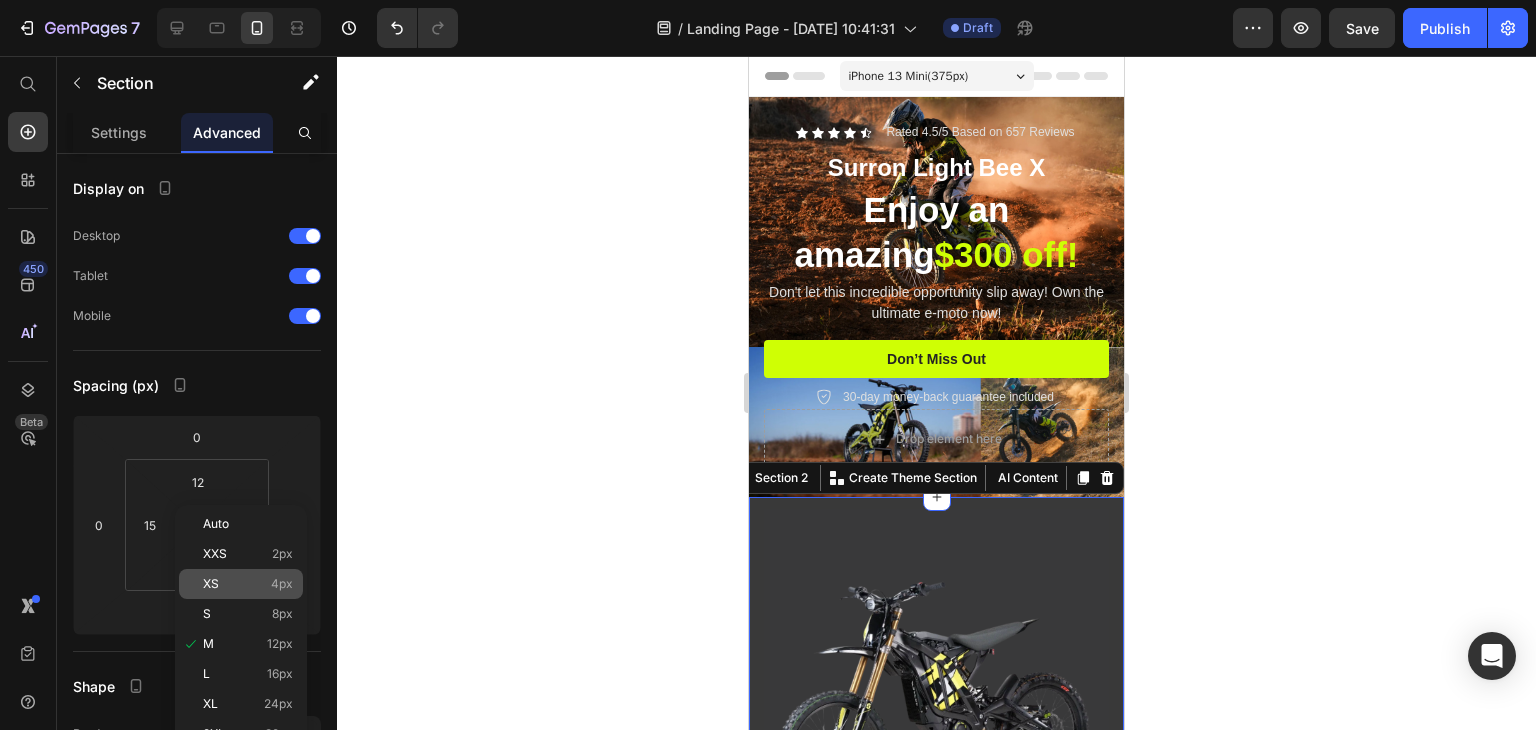 click on "XS 4px" at bounding box center [248, 584] 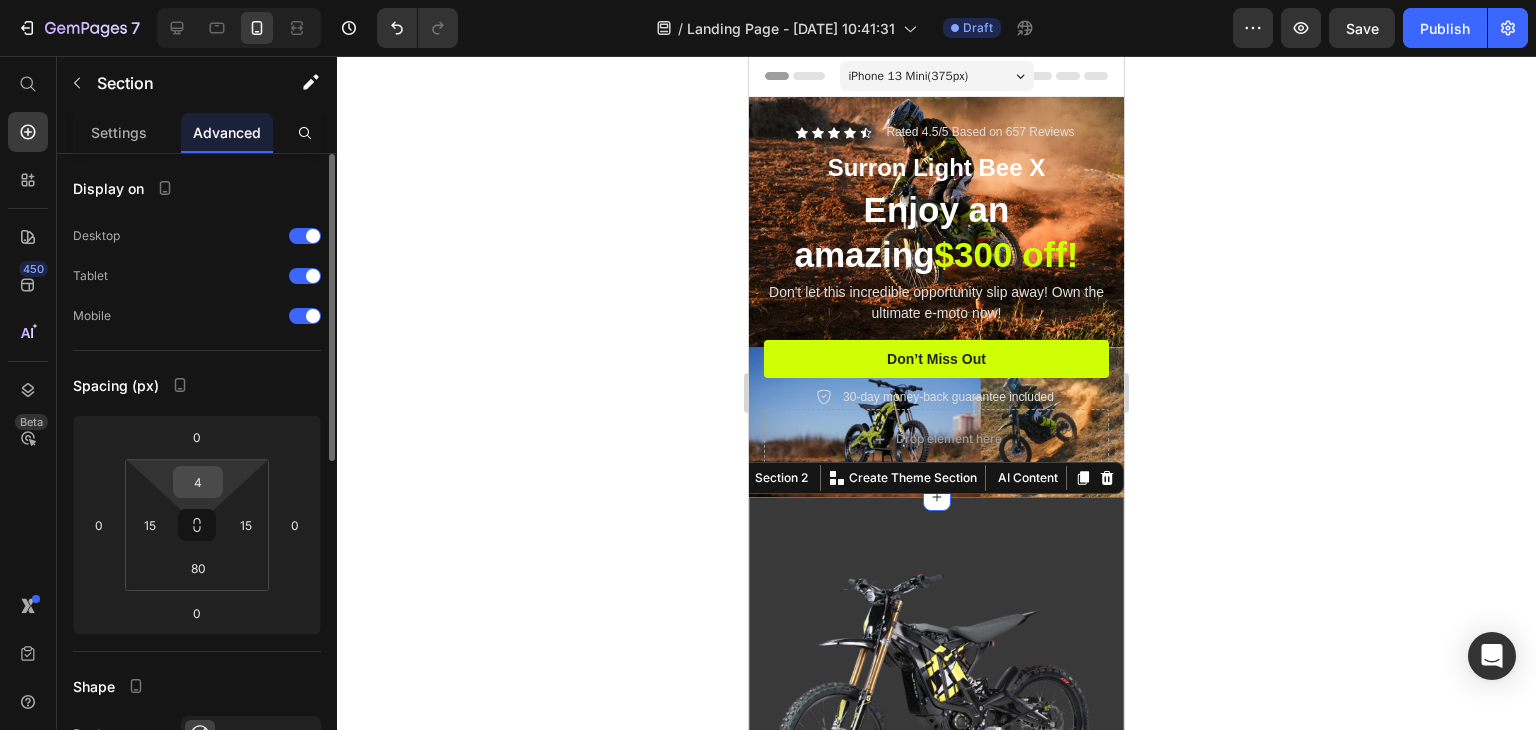 click on "4" at bounding box center [198, 482] 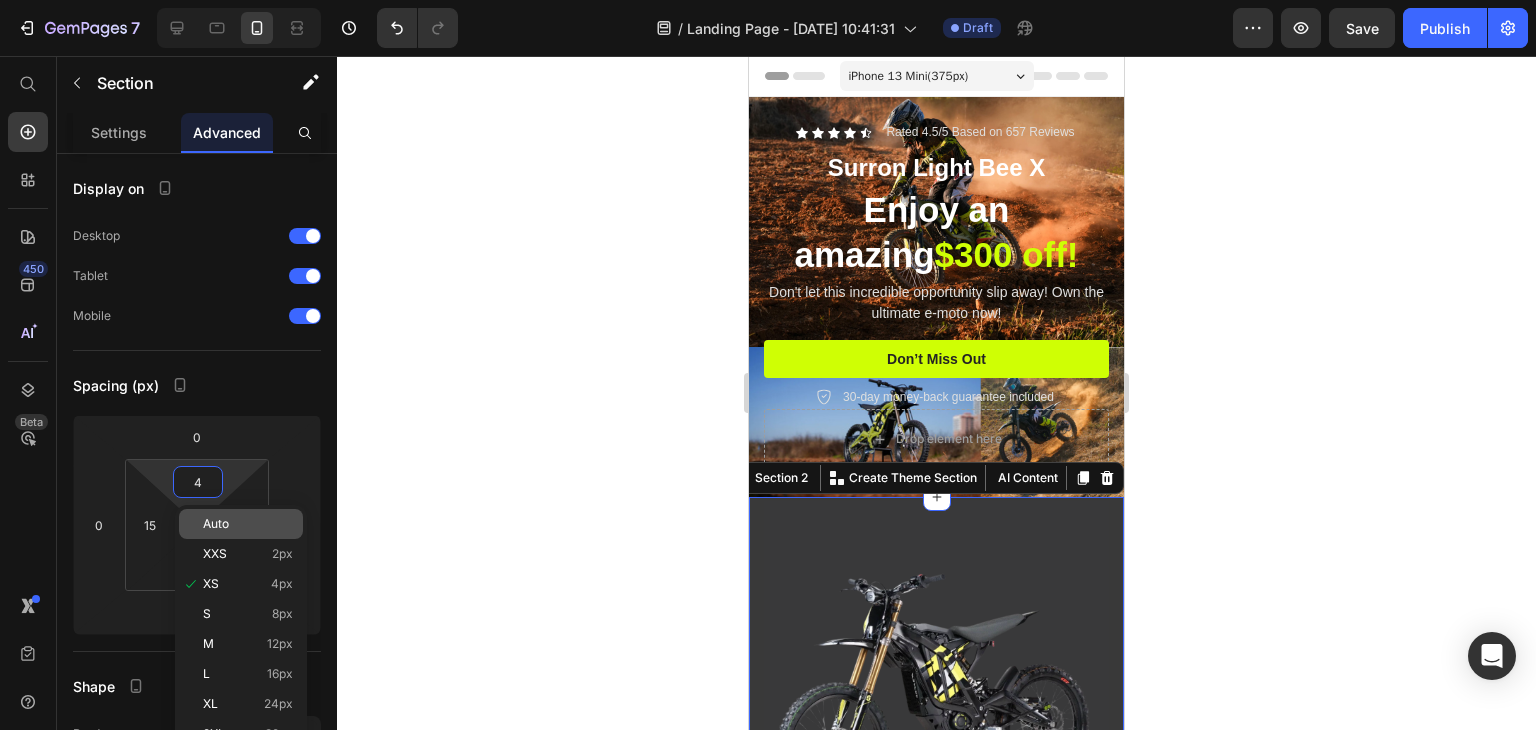 click on "Auto" 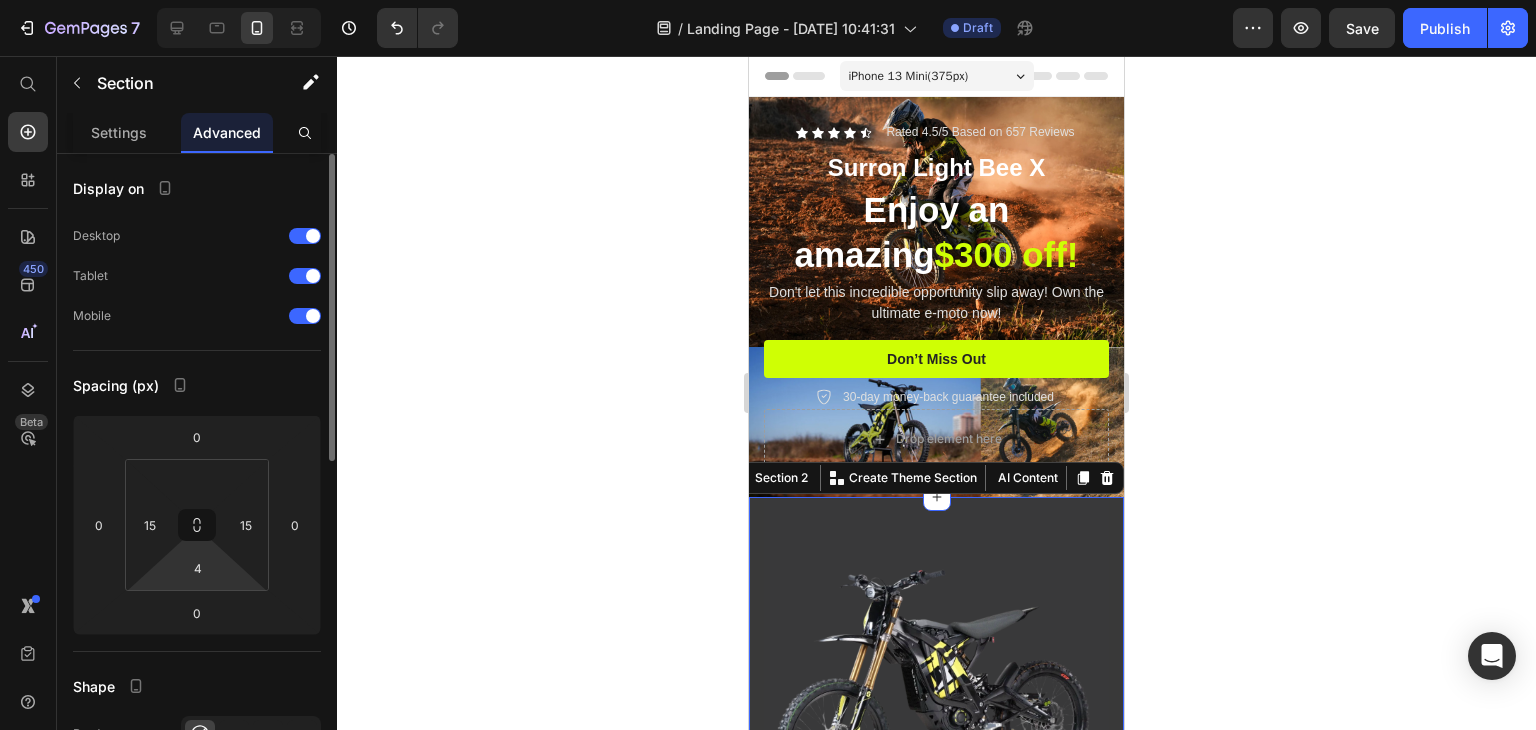 click on "7   /  Landing Page - Jul 10, 10:41:31 Draft Preview  Save   Publish  450 Beta Start with Sections Elements Hero Section Product Detail Brands Trusted Badges Guarantee Product Breakdown How to use Testimonials Compare Bundle FAQs Social Proof Brand Story Product List Collection Blog List Contact Sticky Add to Cart Custom Footer Browse Library 450 Layout
Row
Row
Row
Row Text
Heading
Text Block Button
Button
Button
Sticky Back to top Media
Image" at bounding box center [768, 0] 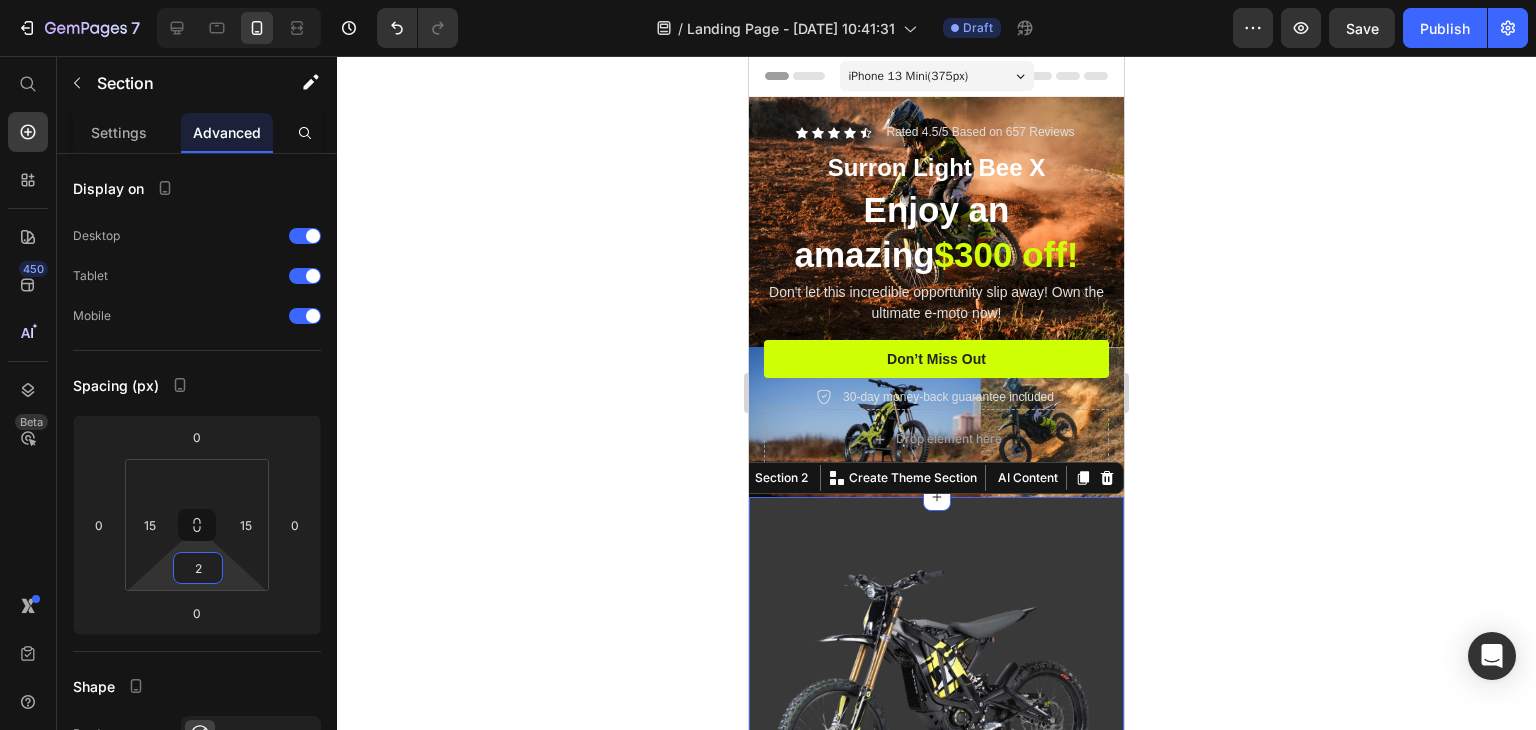 type on "0" 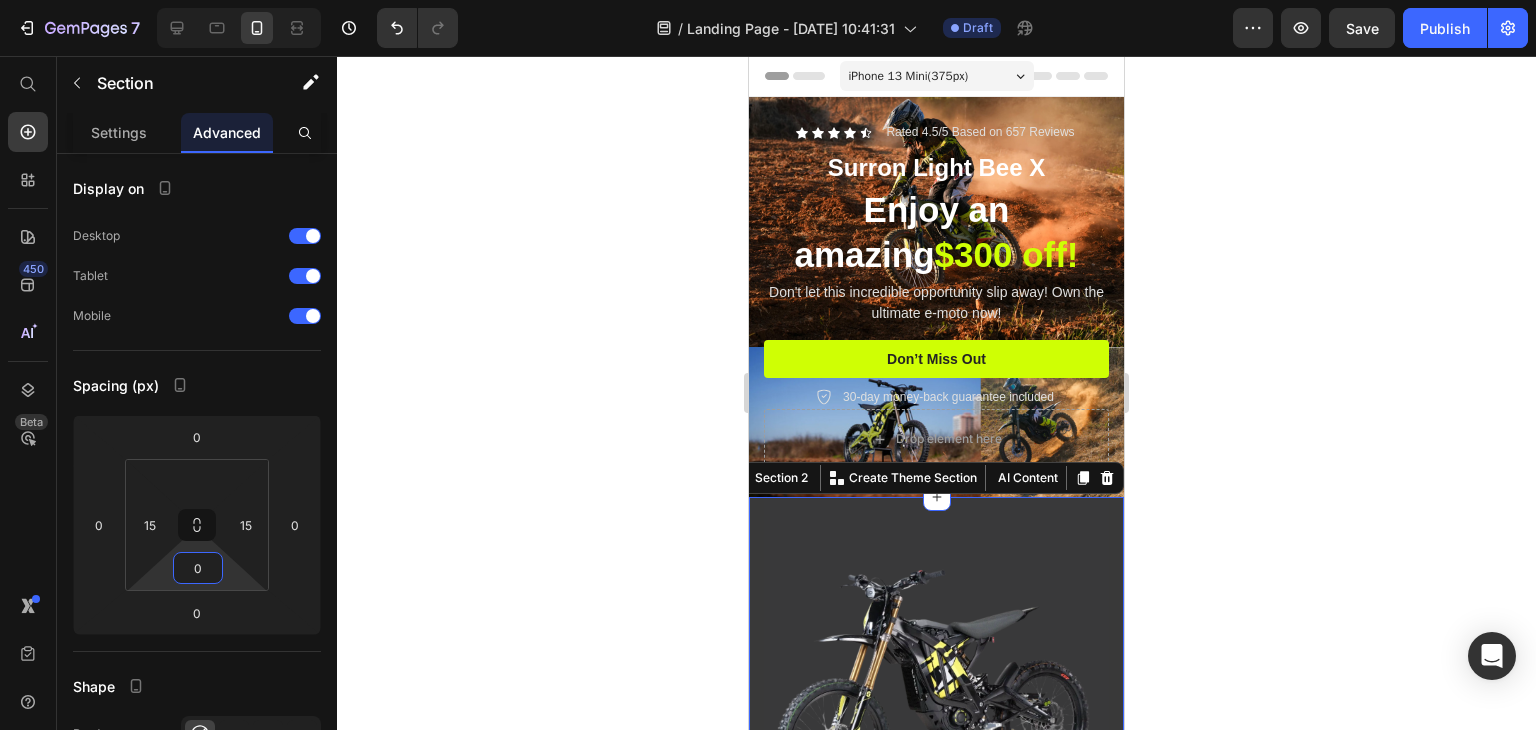 click on "7   /  Landing Page - Jul 10, 10:41:31 Draft Preview  Save   Publish  450 Beta Start with Sections Elements Hero Section Product Detail Brands Trusted Badges Guarantee Product Breakdown How to use Testimonials Compare Bundle FAQs Social Proof Brand Story Product List Collection Blog List Contact Sticky Add to Cart Custom Footer Browse Library 450 Layout
Row
Row
Row
Row Text
Heading
Text Block Button
Button
Button
Sticky Back to top Media
Image" at bounding box center (768, 0) 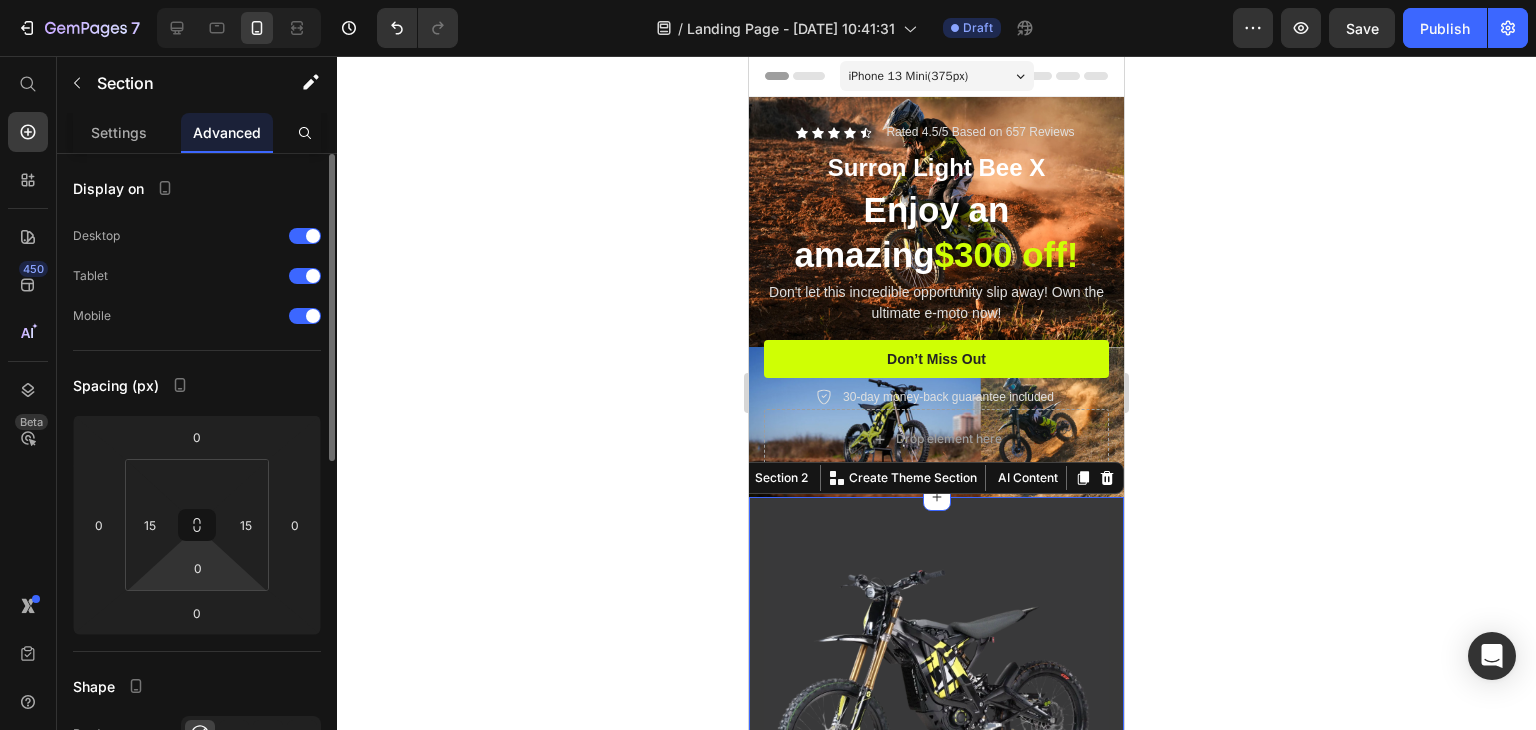 click on "7   /  Landing Page - Jul 10, 10:41:31 Draft Preview  Save   Publish  450 Beta Start with Sections Elements Hero Section Product Detail Brands Trusted Badges Guarantee Product Breakdown How to use Testimonials Compare Bundle FAQs Social Proof Brand Story Product List Collection Blog List Contact Sticky Add to Cart Custom Footer Browse Library 450 Layout
Row
Row
Row
Row Text
Heading
Text Block Button
Button
Button
Sticky Back to top Media
Image" at bounding box center (768, 0) 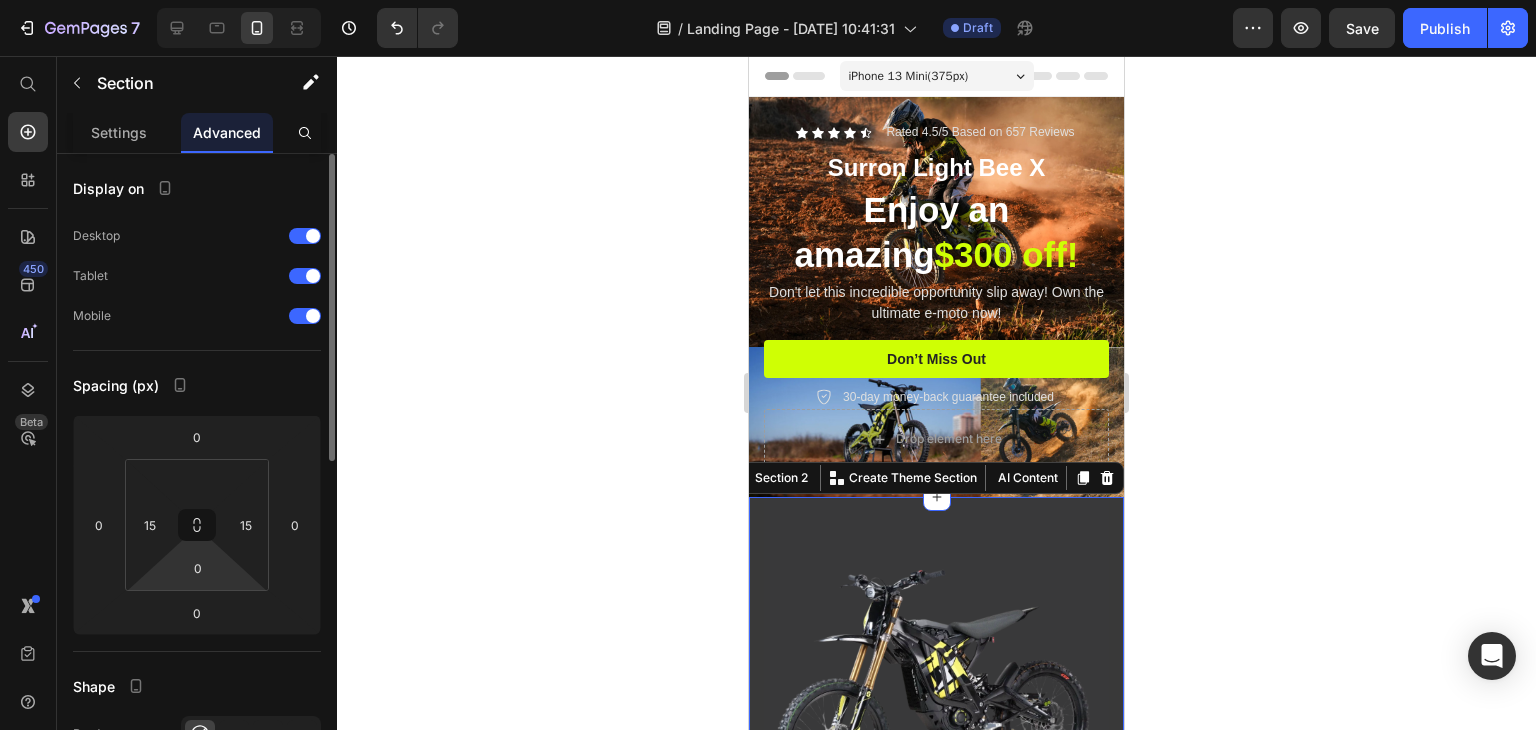 click on "7   /  Landing Page - Jul 10, 10:41:31 Draft Preview  Save   Publish  450 Beta Start with Sections Elements Hero Section Product Detail Brands Trusted Badges Guarantee Product Breakdown How to use Testimonials Compare Bundle FAQs Social Proof Brand Story Product List Collection Blog List Contact Sticky Add to Cart Custom Footer Browse Library 450 Layout
Row
Row
Row
Row Text
Heading
Text Block Button
Button
Button
Sticky Back to top Media
Image" at bounding box center [768, 0] 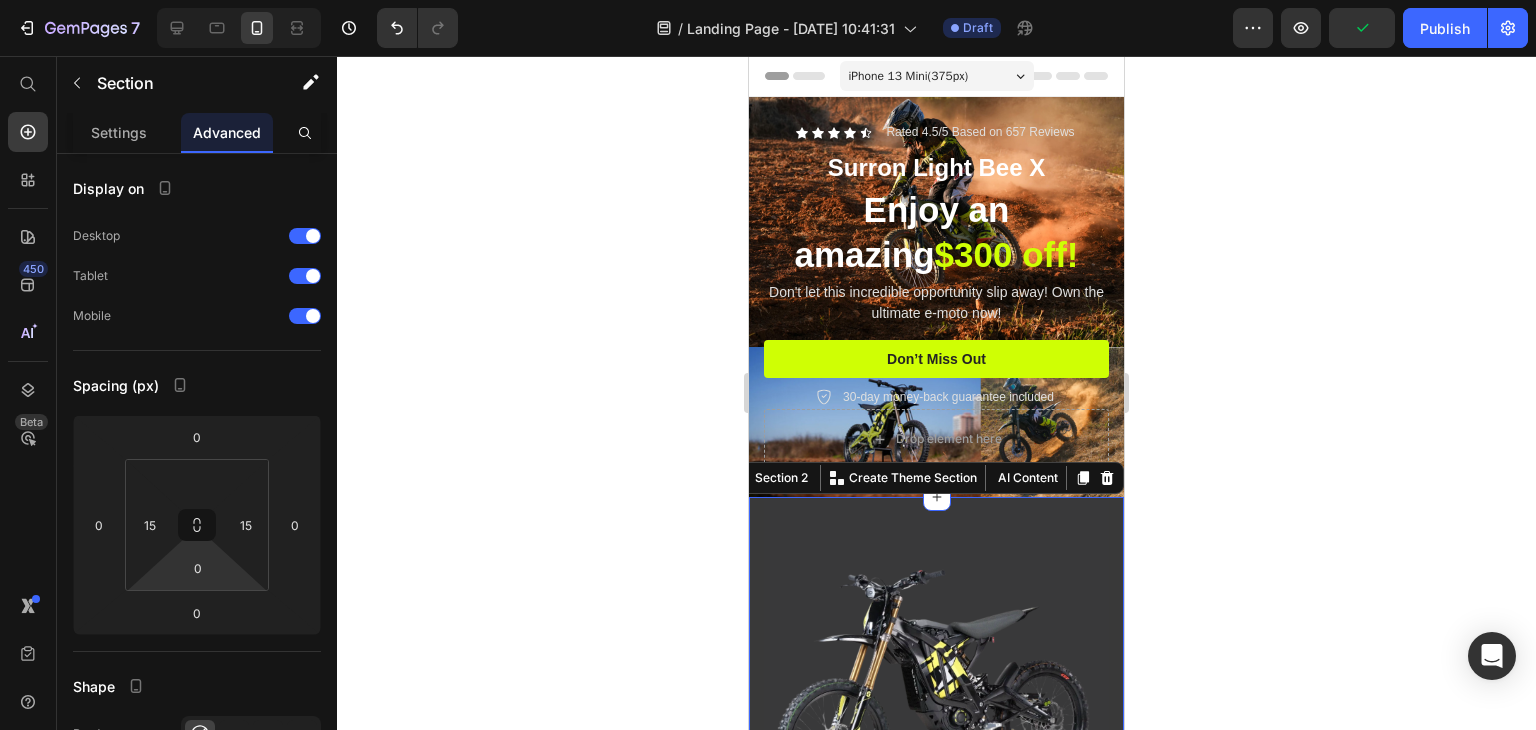 scroll, scrollTop: 500, scrollLeft: 0, axis: vertical 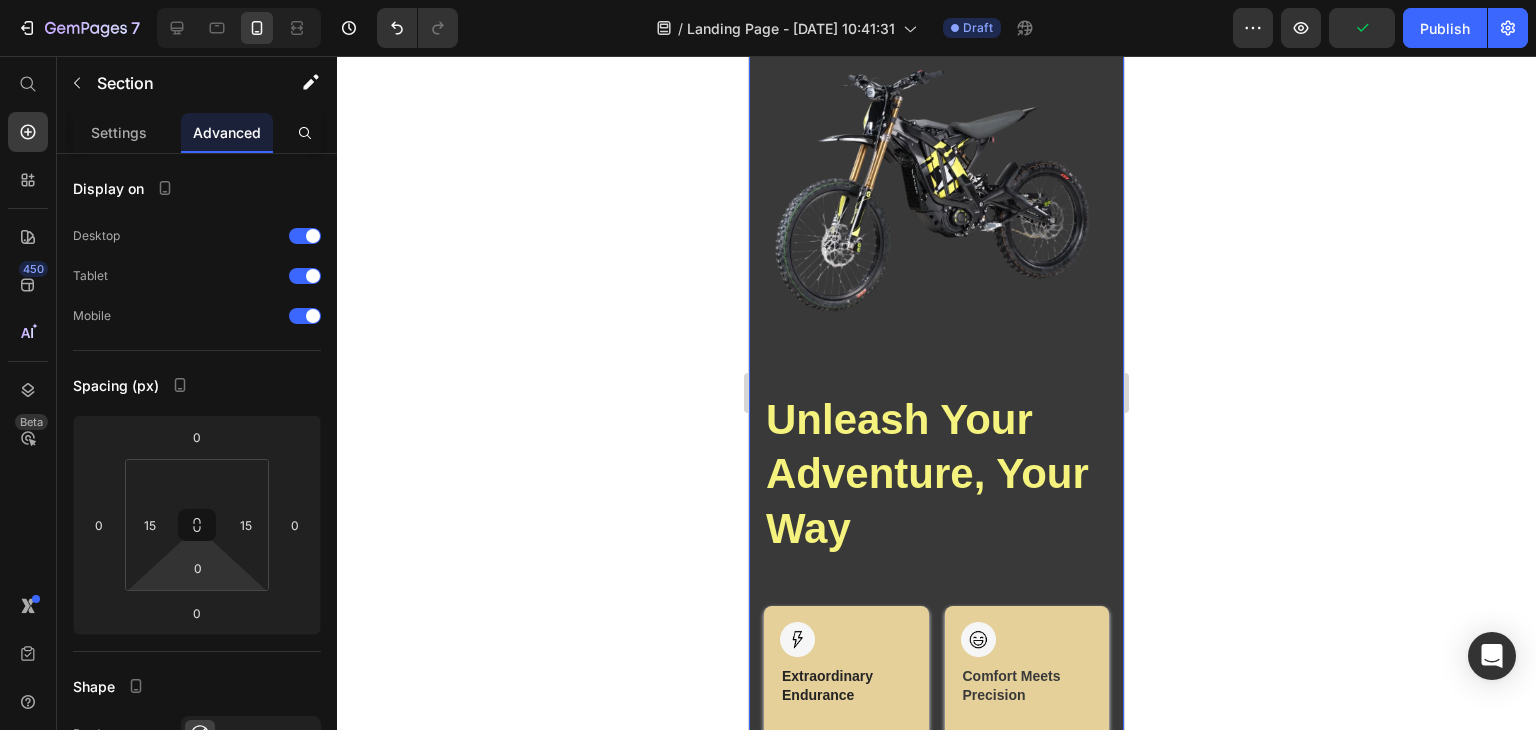 click 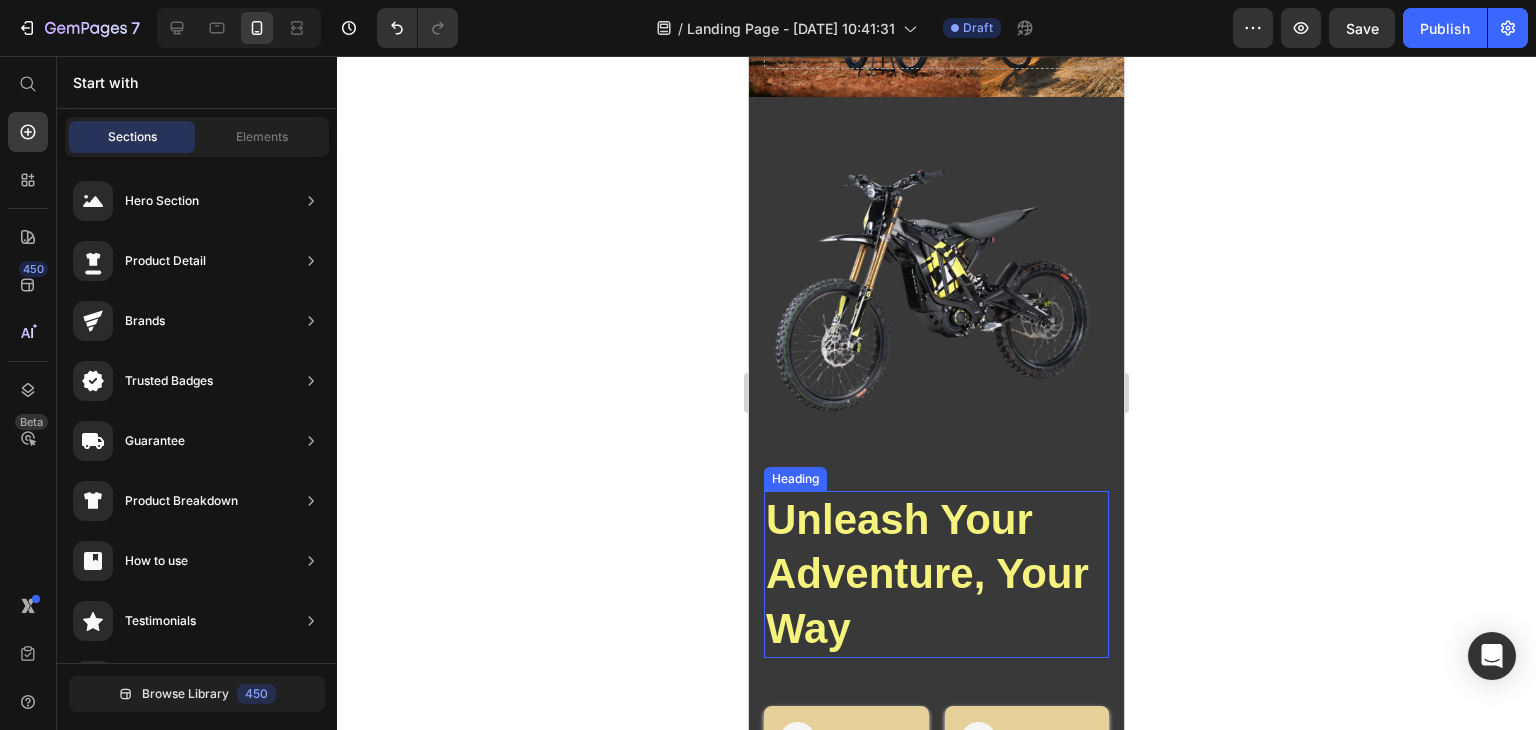 scroll, scrollTop: 0, scrollLeft: 0, axis: both 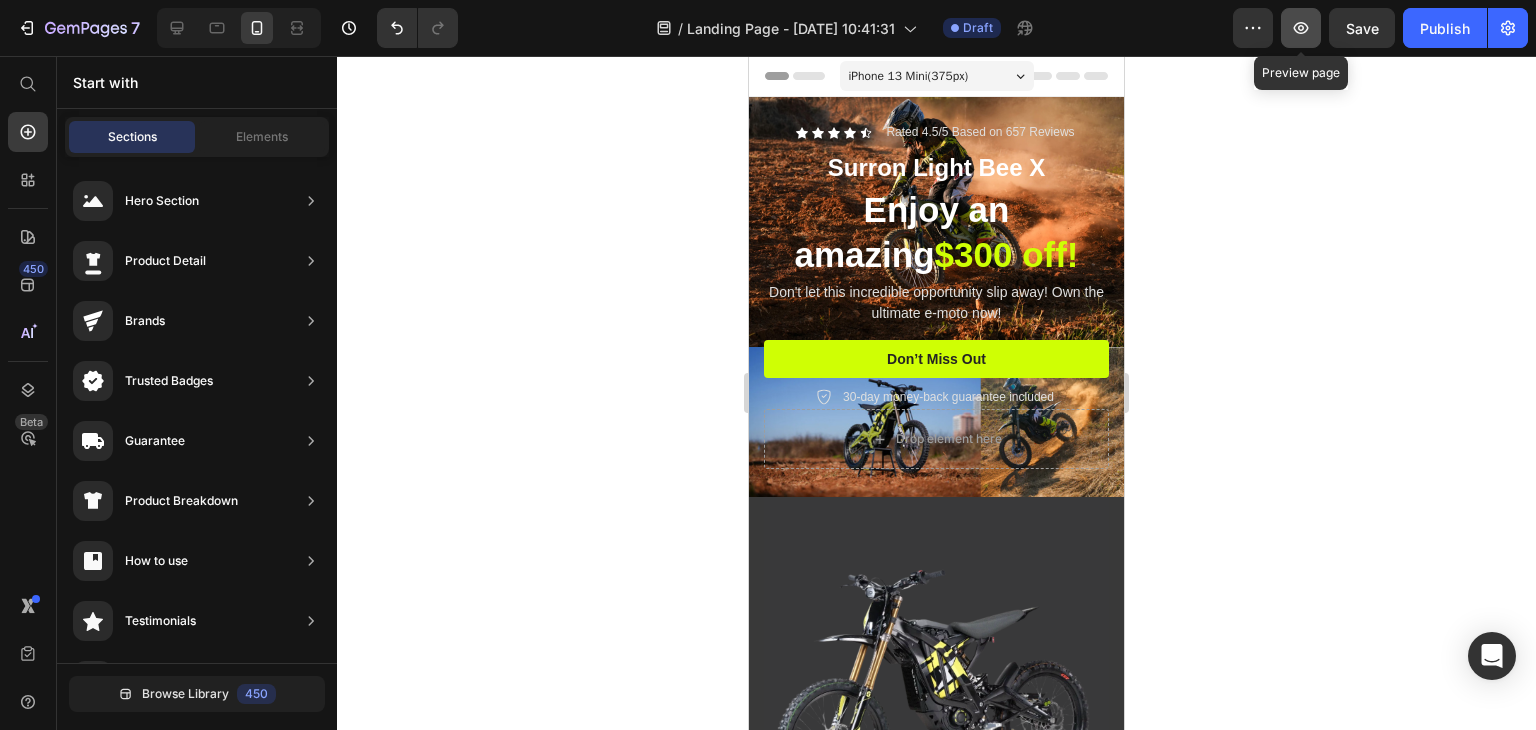 click 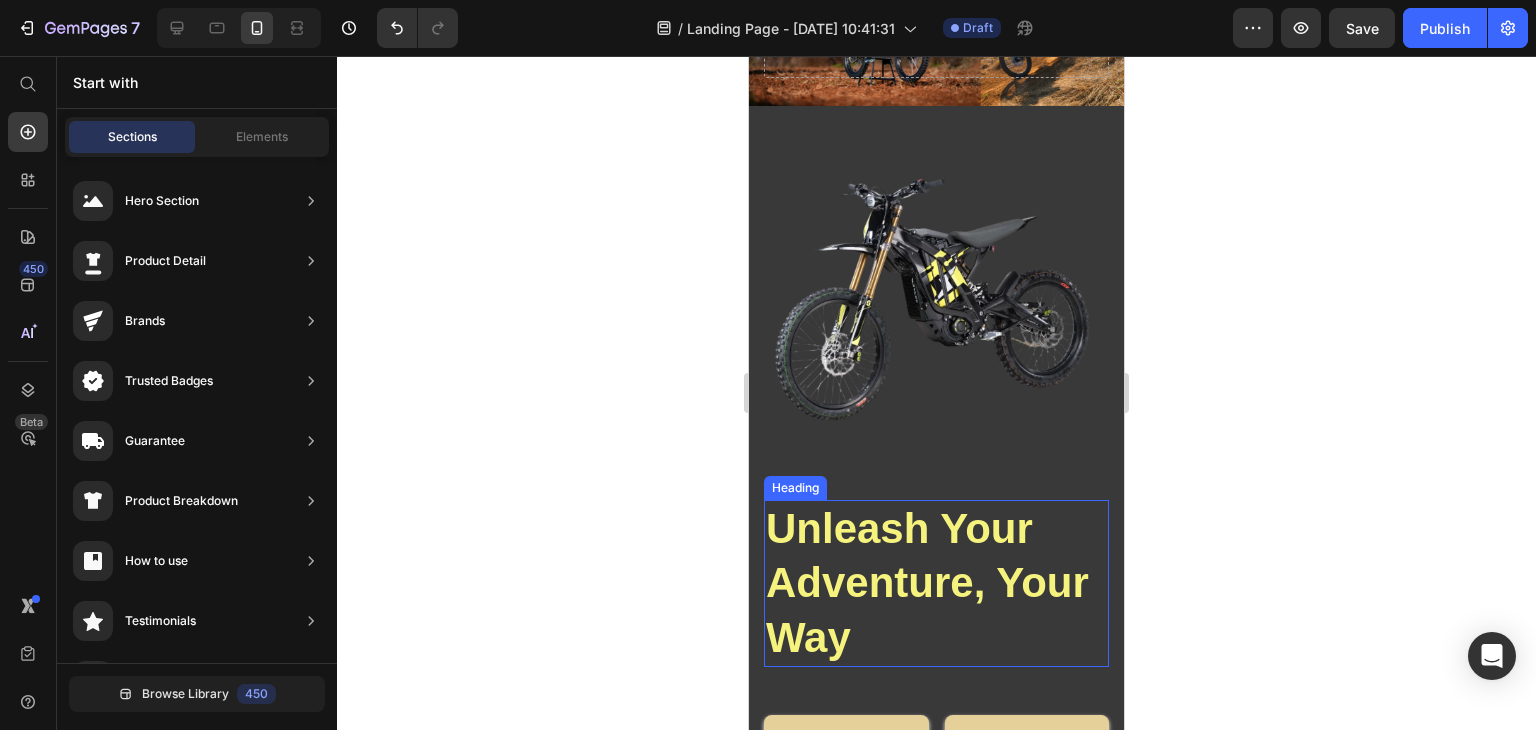 scroll, scrollTop: 691, scrollLeft: 0, axis: vertical 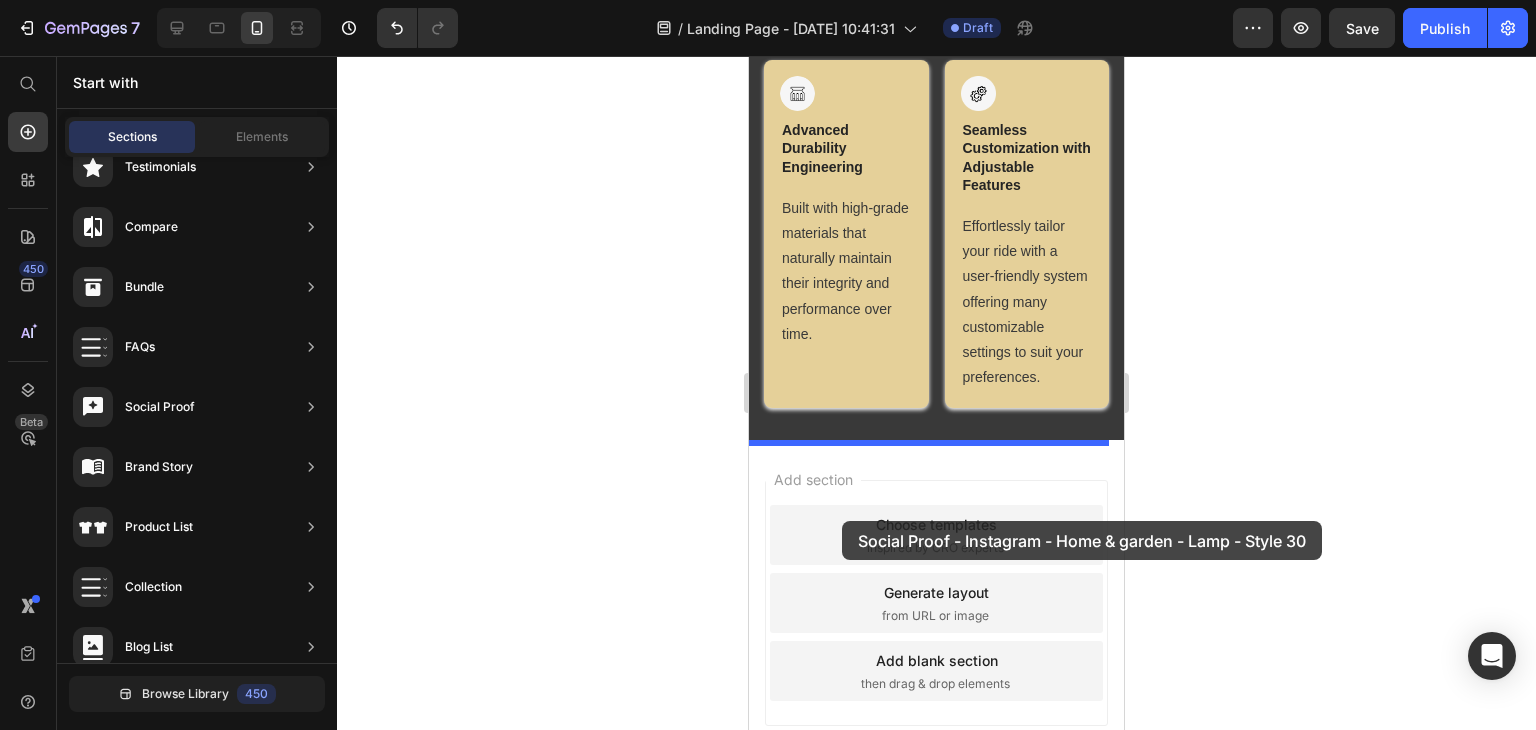 drag, startPoint x: 1173, startPoint y: 434, endPoint x: 842, endPoint y: 521, distance: 342.2426 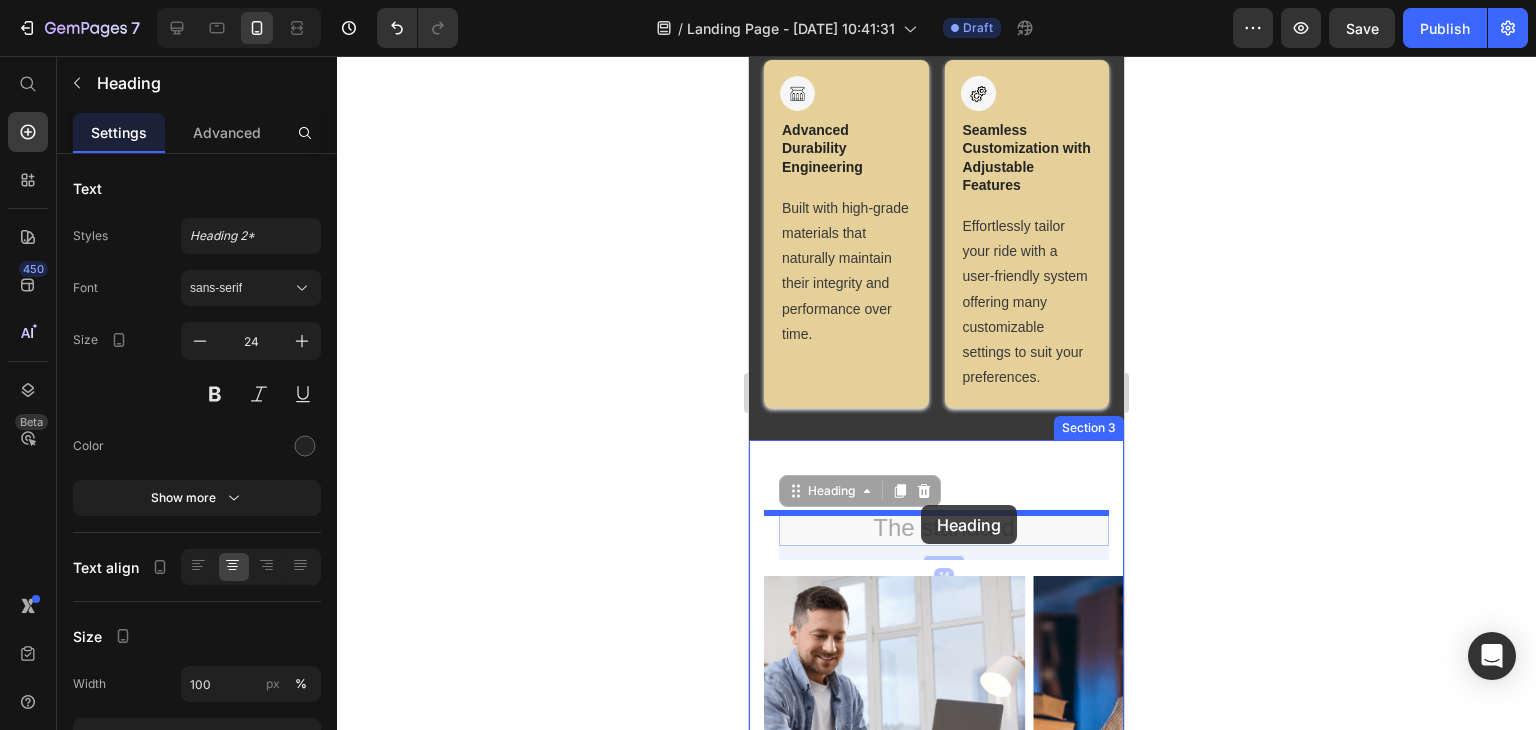 drag, startPoint x: 857, startPoint y: 493, endPoint x: 922, endPoint y: 513, distance: 68.007355 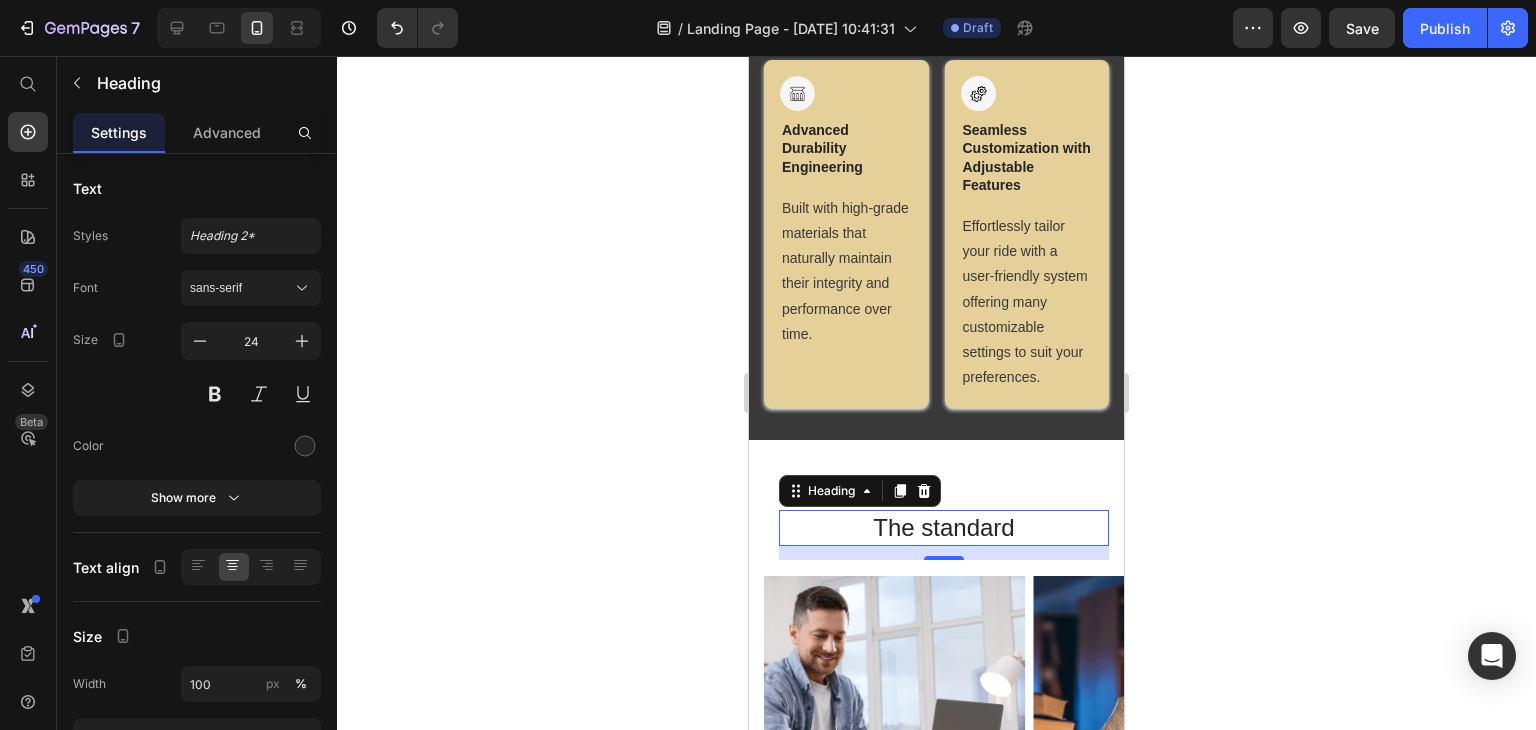 drag, startPoint x: 1291, startPoint y: 487, endPoint x: 1244, endPoint y: 485, distance: 47.042534 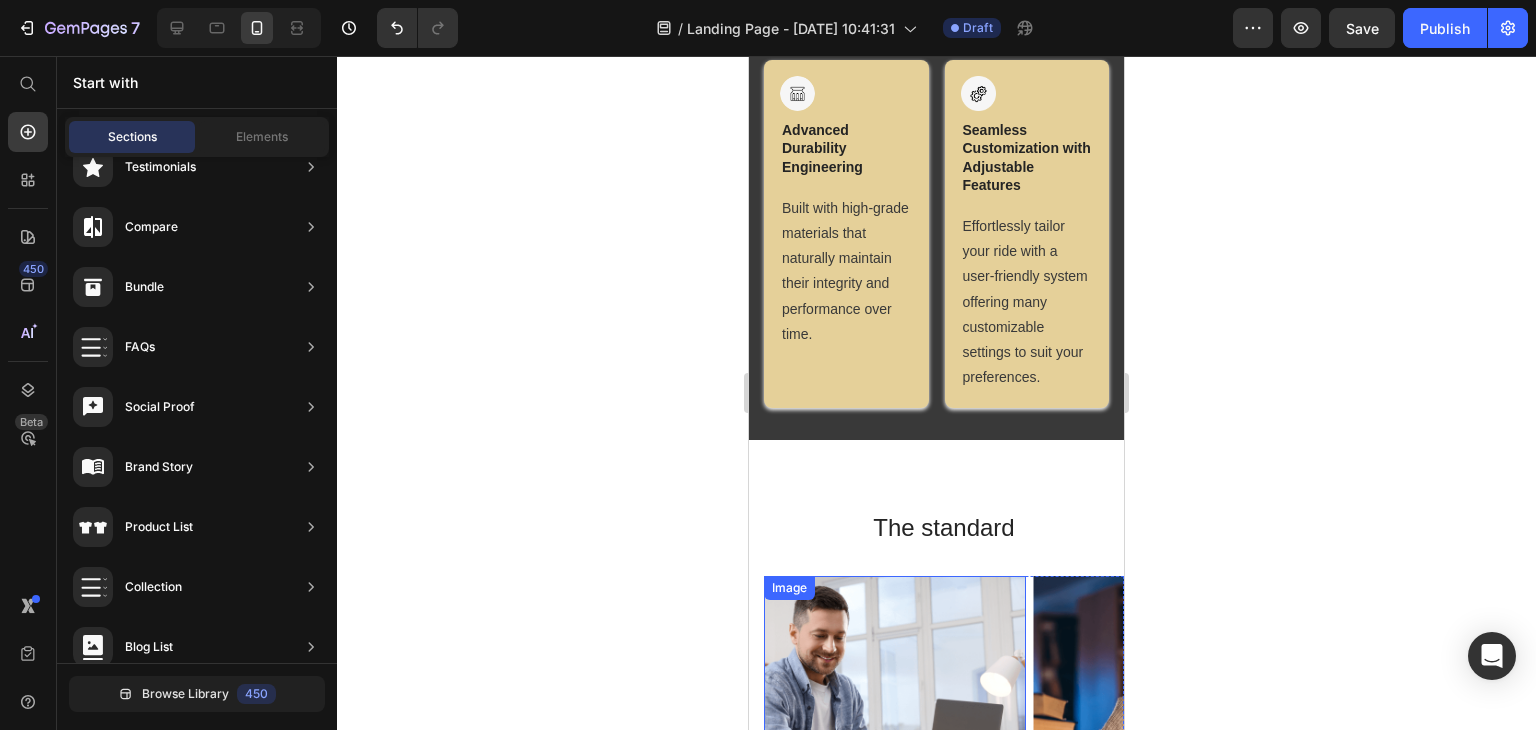 scroll, scrollTop: 1791, scrollLeft: 0, axis: vertical 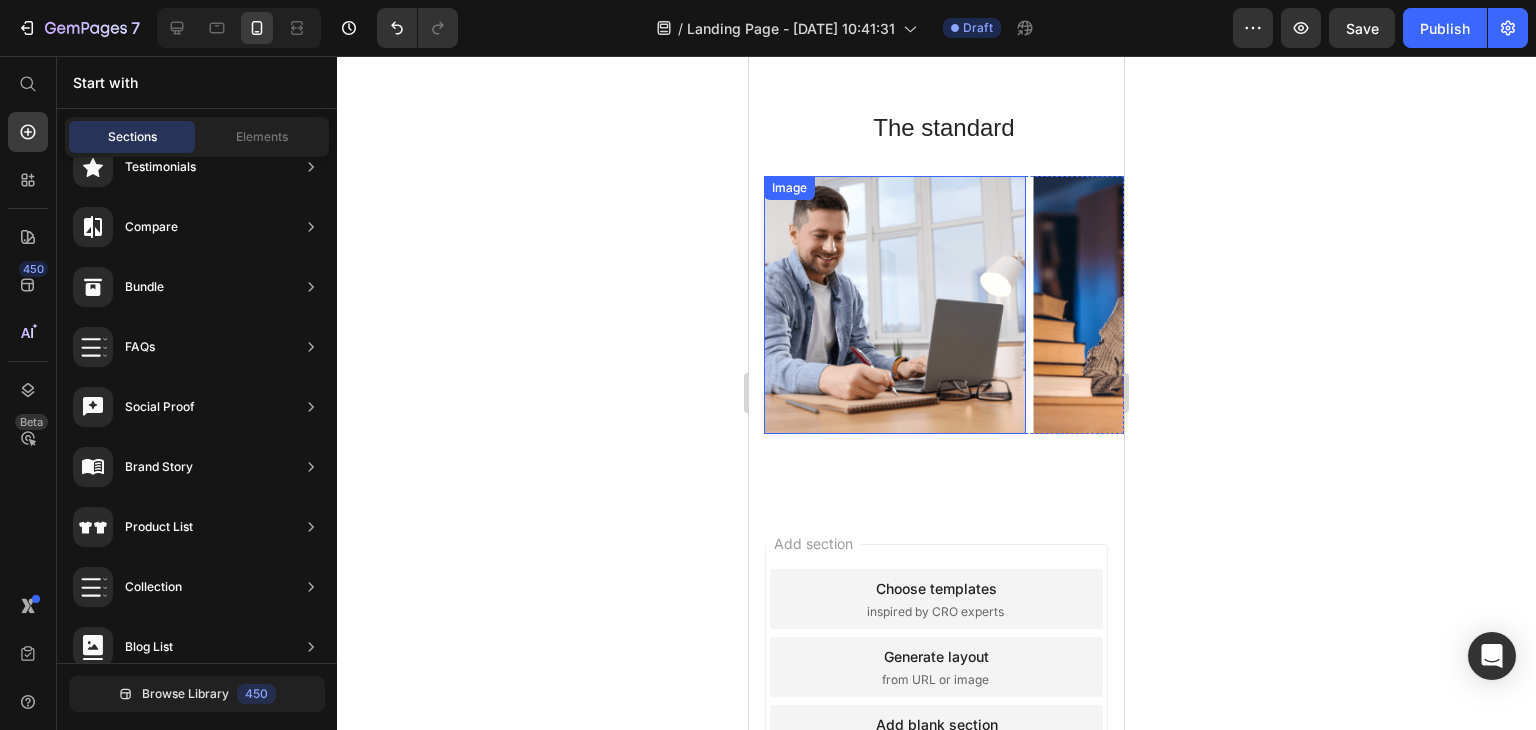 click at bounding box center [895, 305] 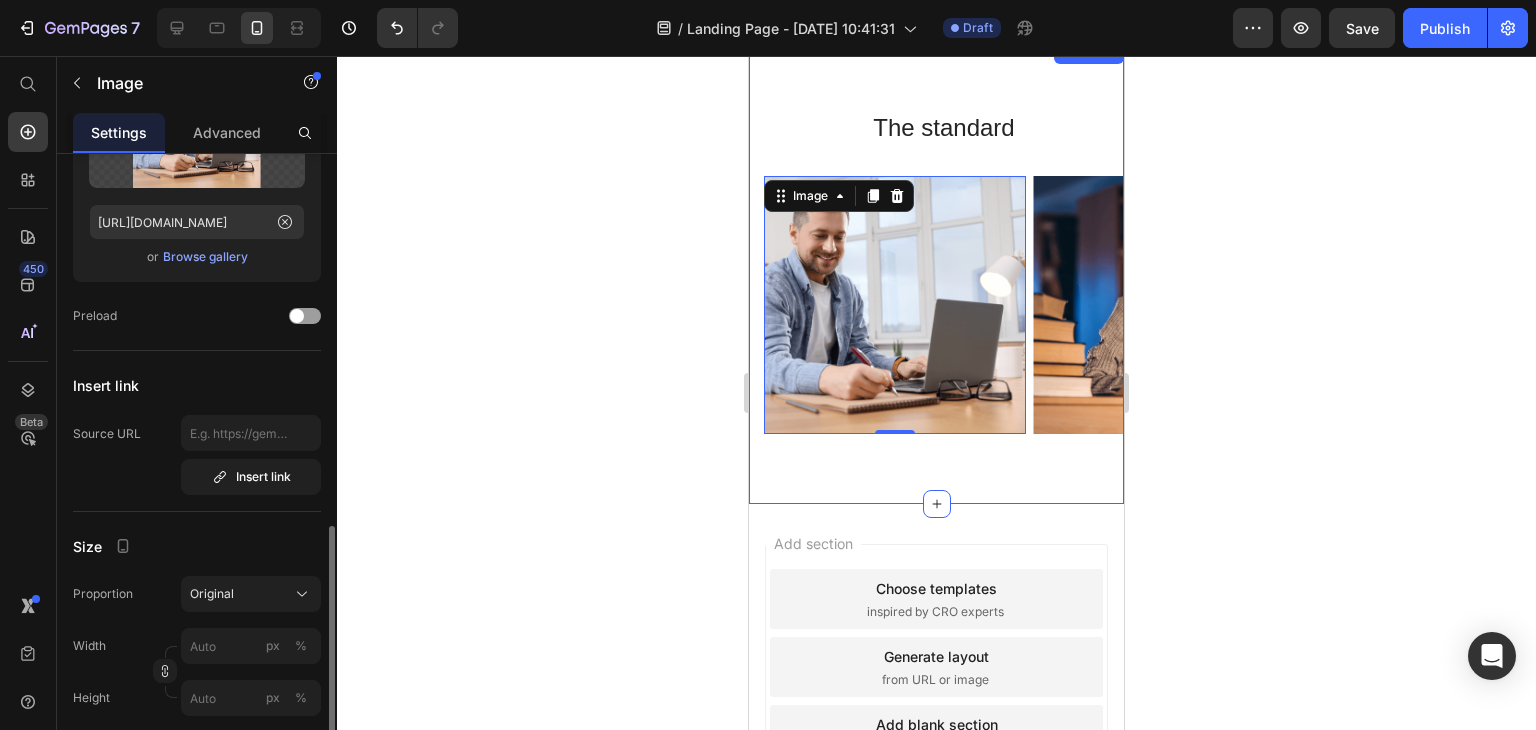 scroll, scrollTop: 400, scrollLeft: 0, axis: vertical 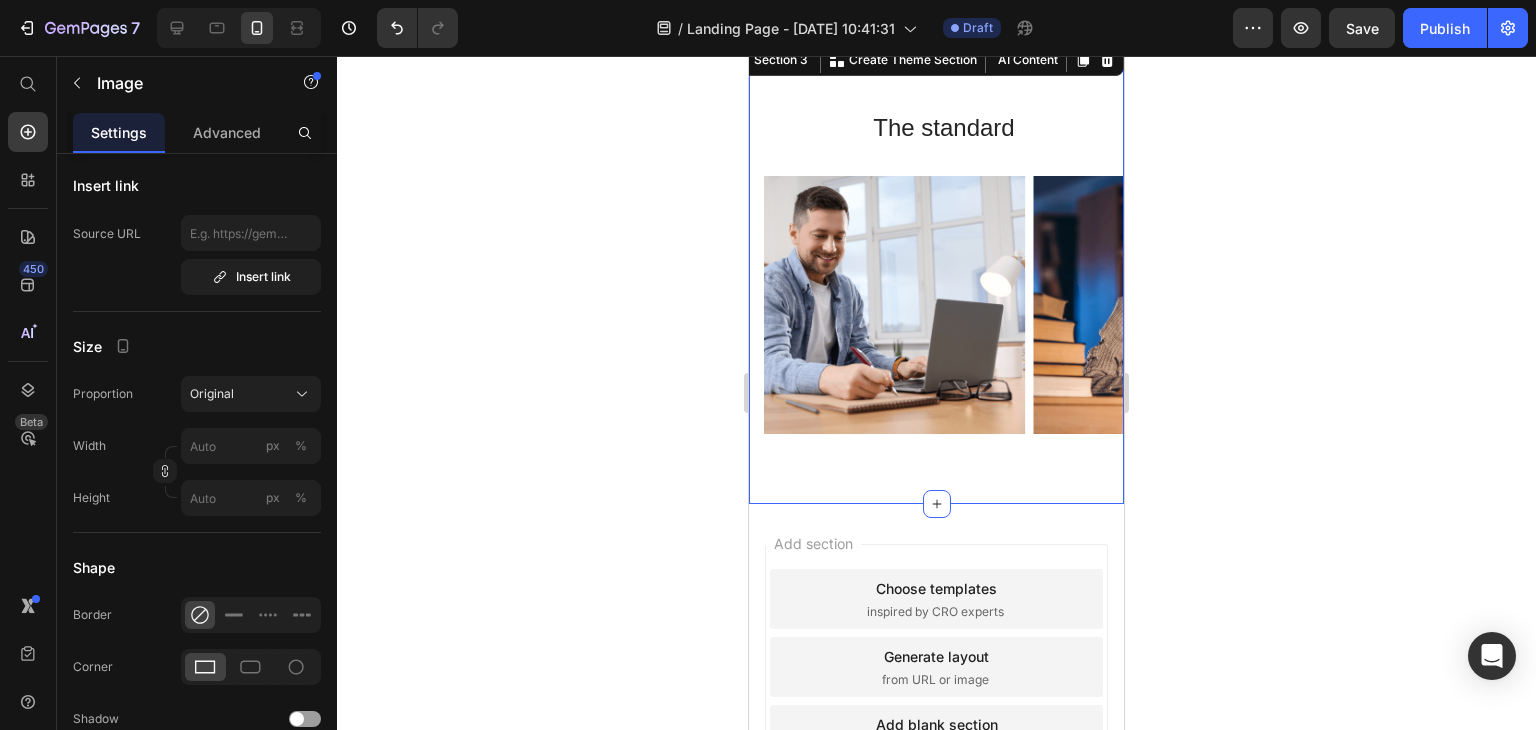 click on "The standard Heading Row Image Image Image Image Carousel Section 3   You can create reusable sections Create Theme Section AI Content Write with GemAI What would you like to describe here? Tone and Voice Persuasive Product A1 Series Long Rear Fender for Sur-Ron Light Bee Show more Generate" at bounding box center [936, 272] 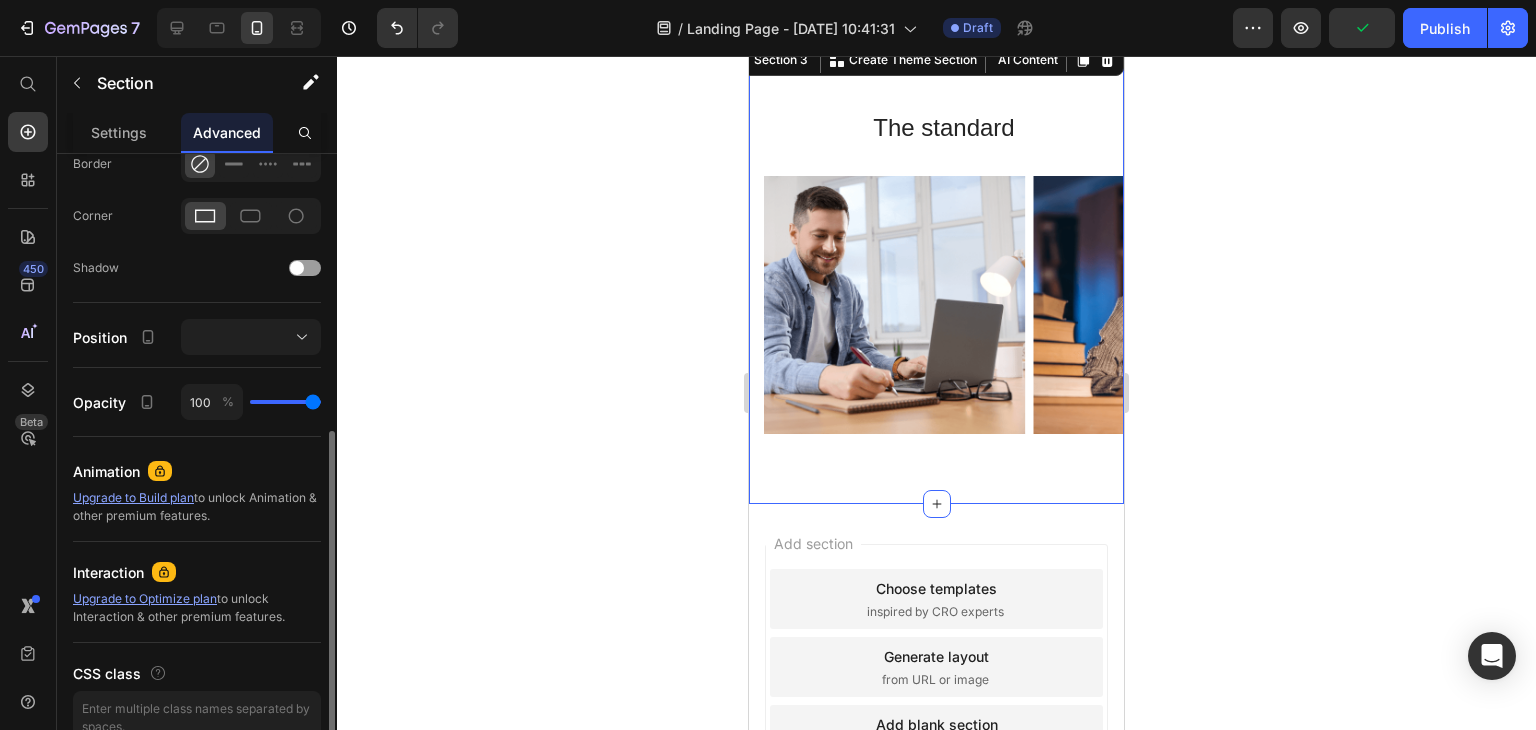 scroll, scrollTop: 470, scrollLeft: 0, axis: vertical 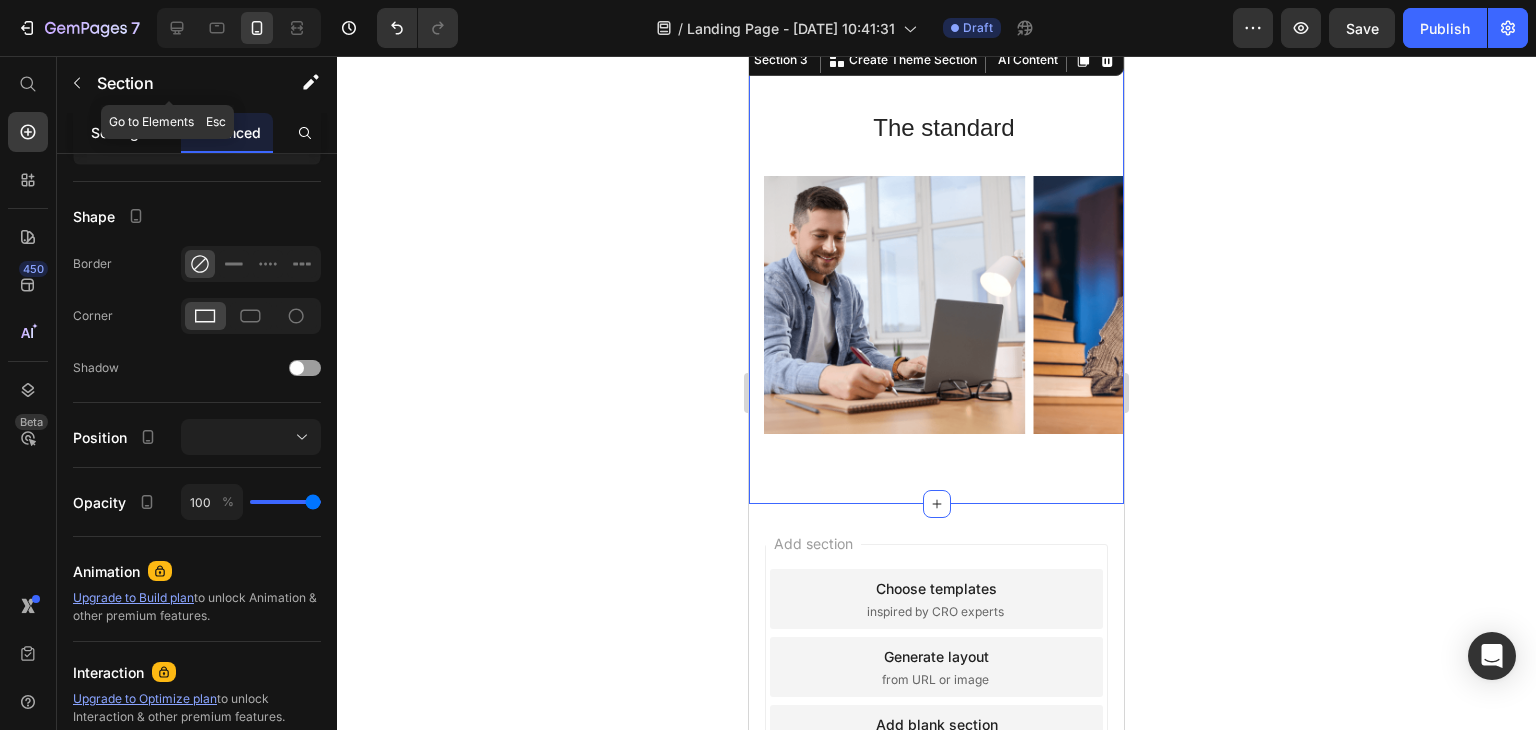 click on "Settings" 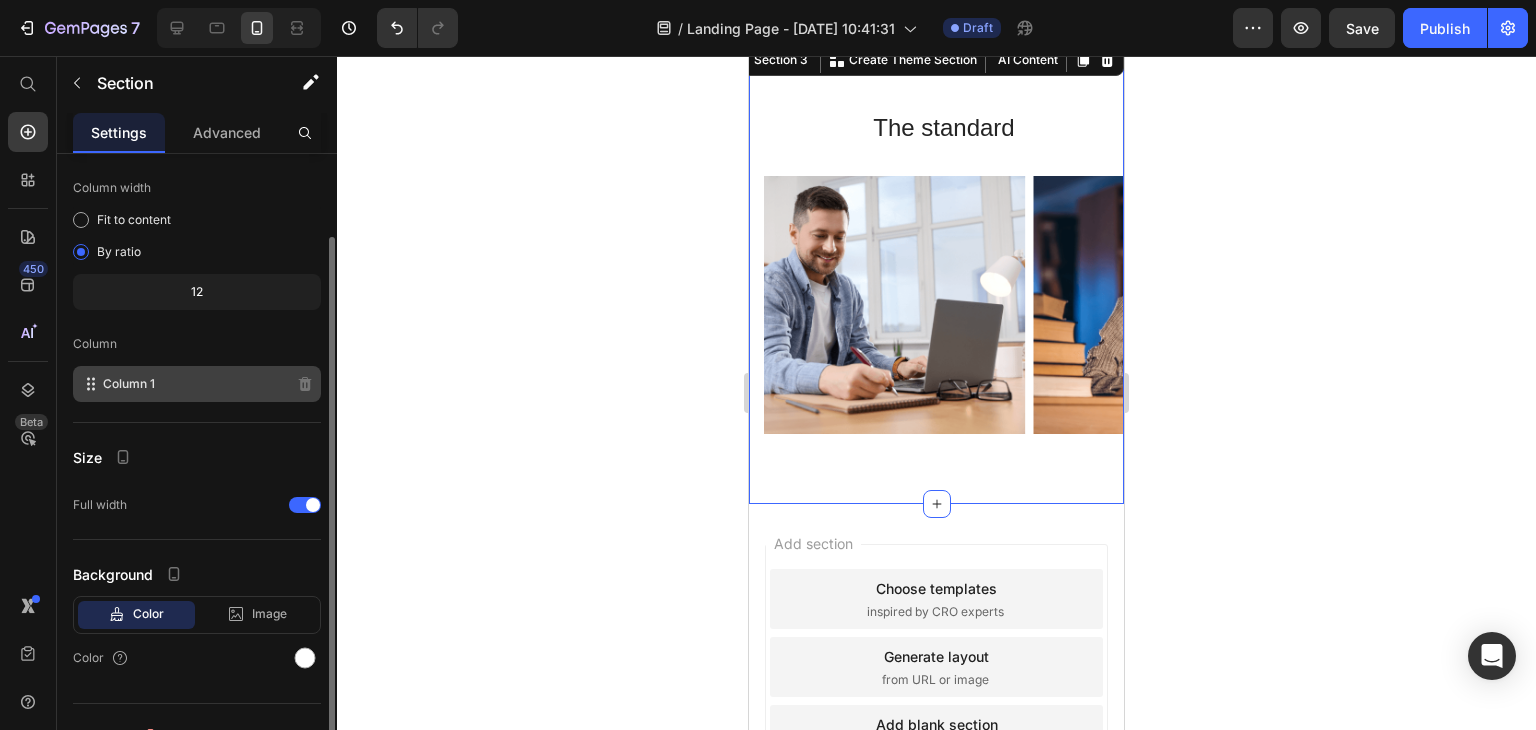 scroll, scrollTop: 129, scrollLeft: 0, axis: vertical 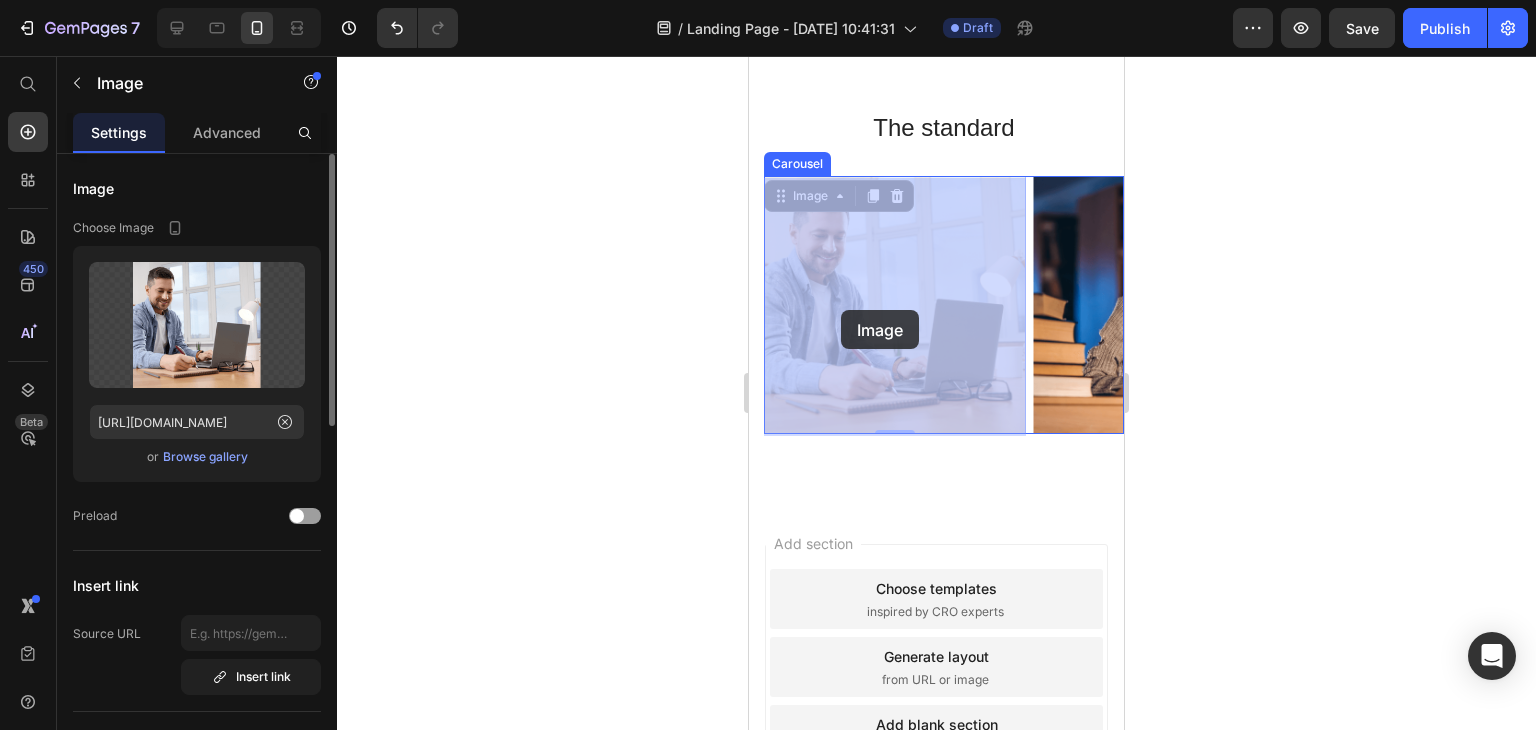 drag, startPoint x: 896, startPoint y: 301, endPoint x: 845, endPoint y: 307, distance: 51.351727 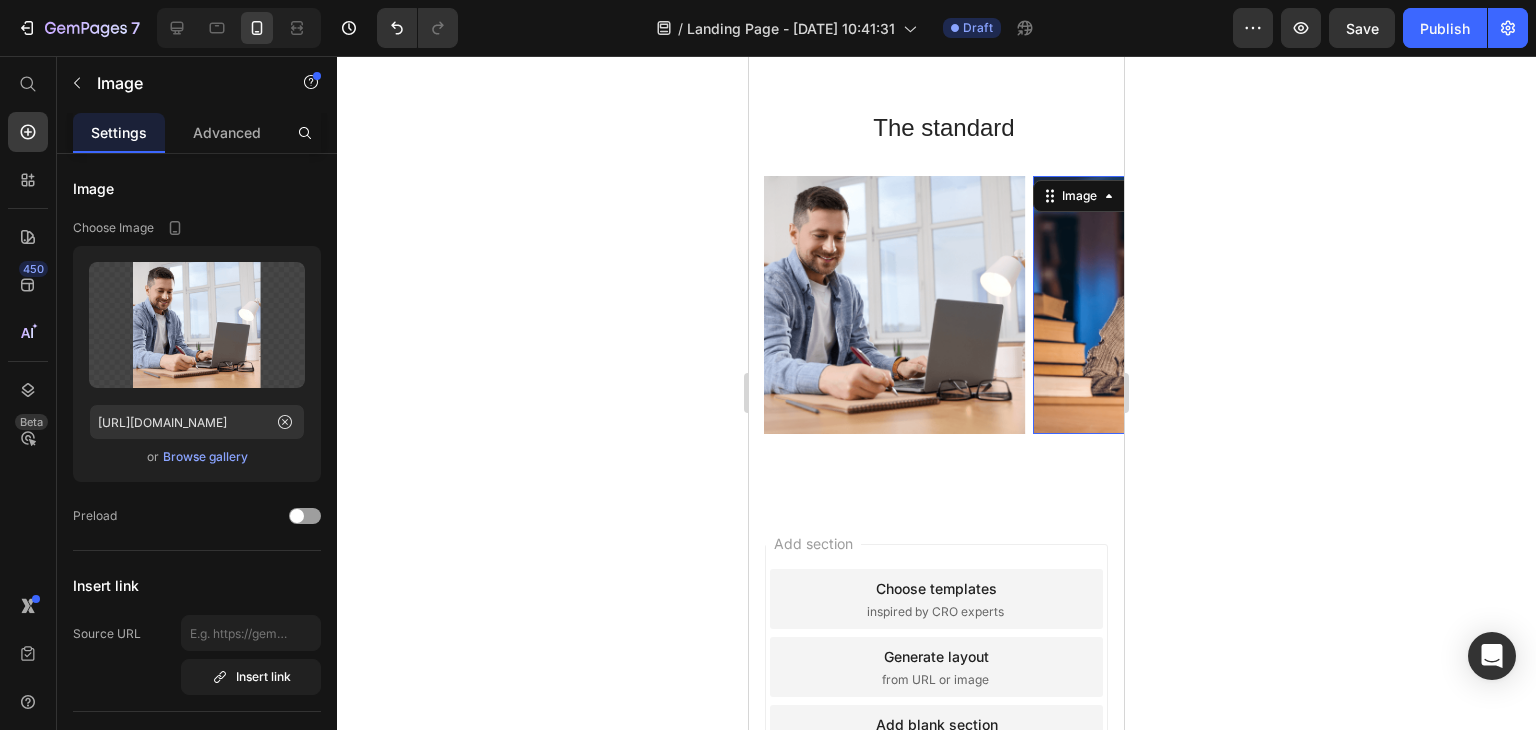 click at bounding box center (1164, 305) 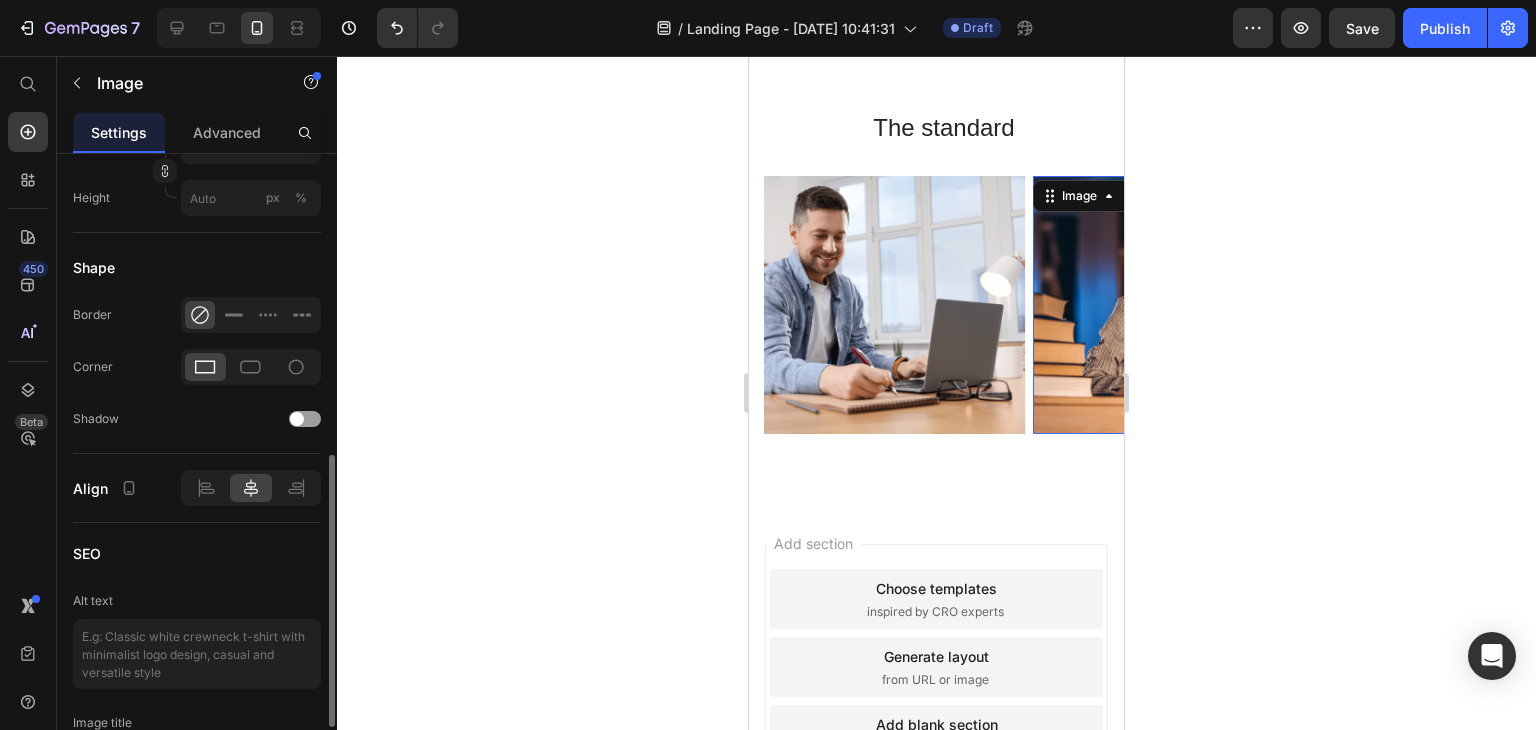 scroll, scrollTop: 836, scrollLeft: 0, axis: vertical 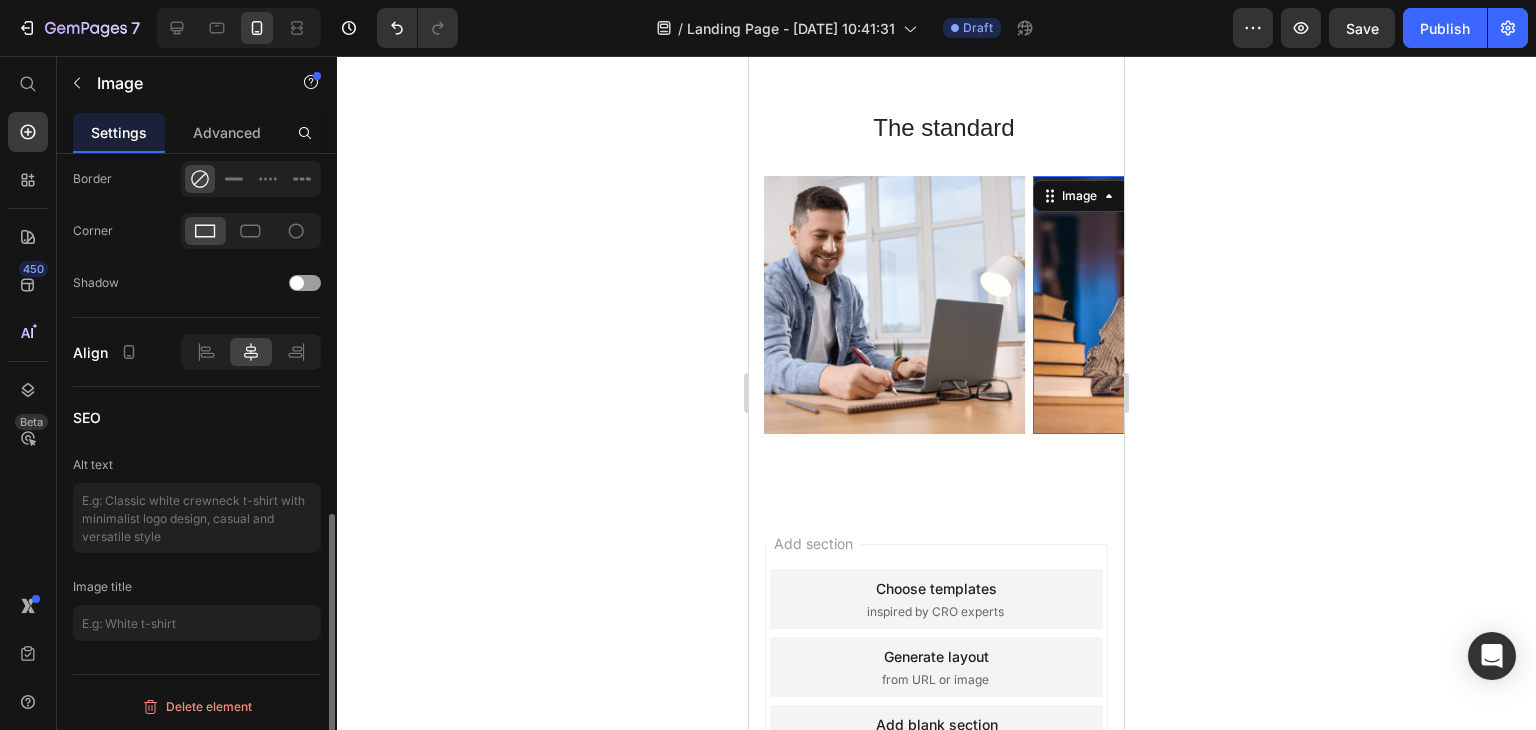 click 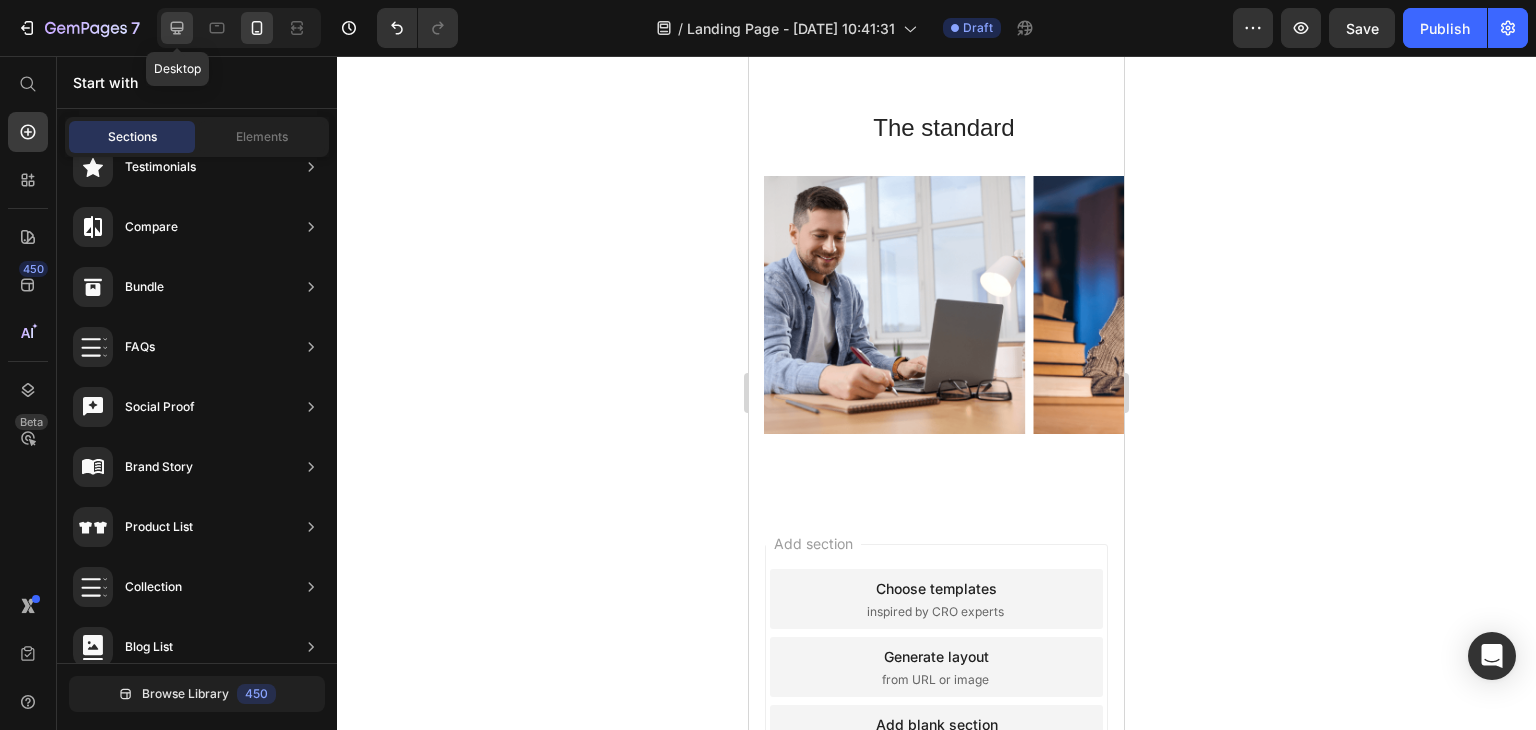 click 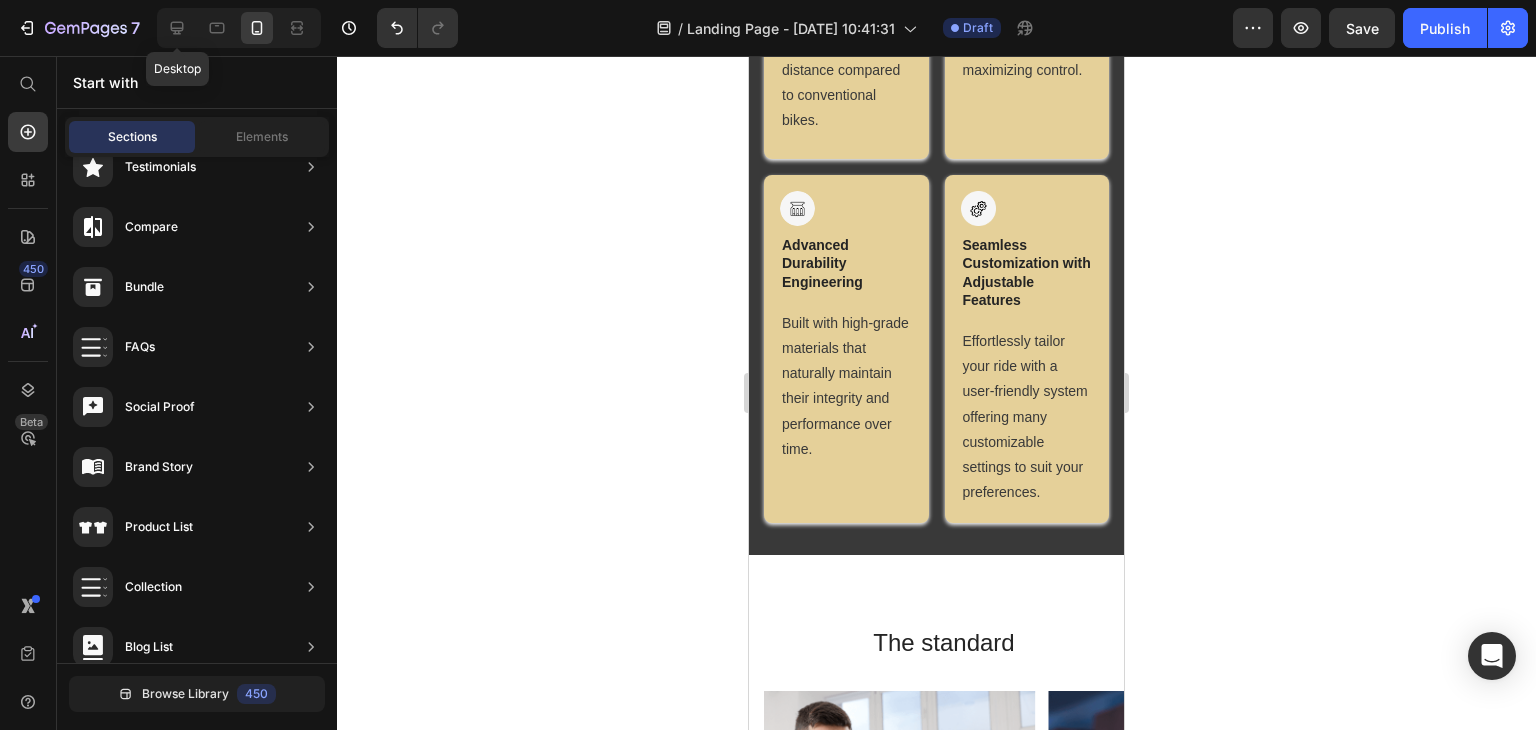 scroll, scrollTop: 1258, scrollLeft: 0, axis: vertical 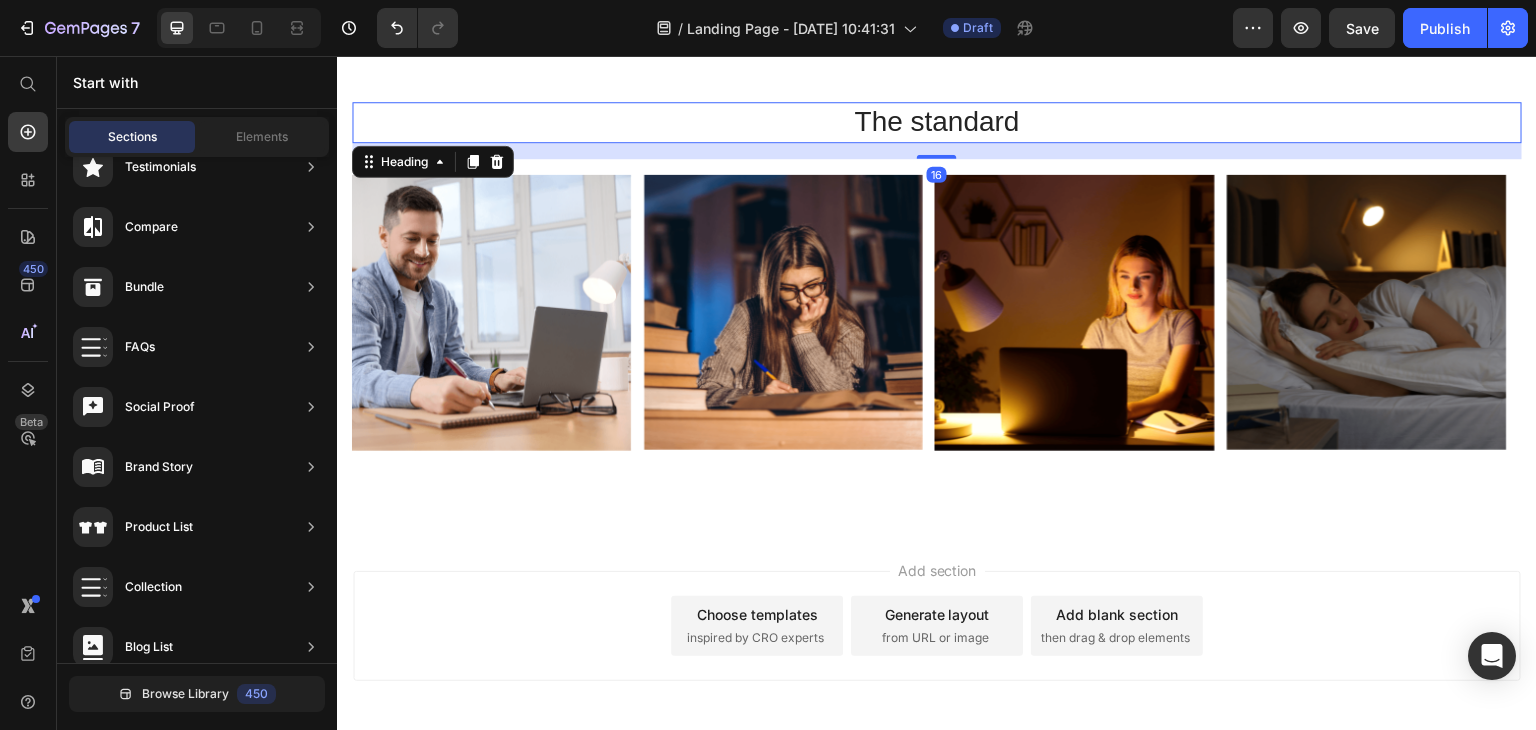 click on "The standard" at bounding box center (937, 122) 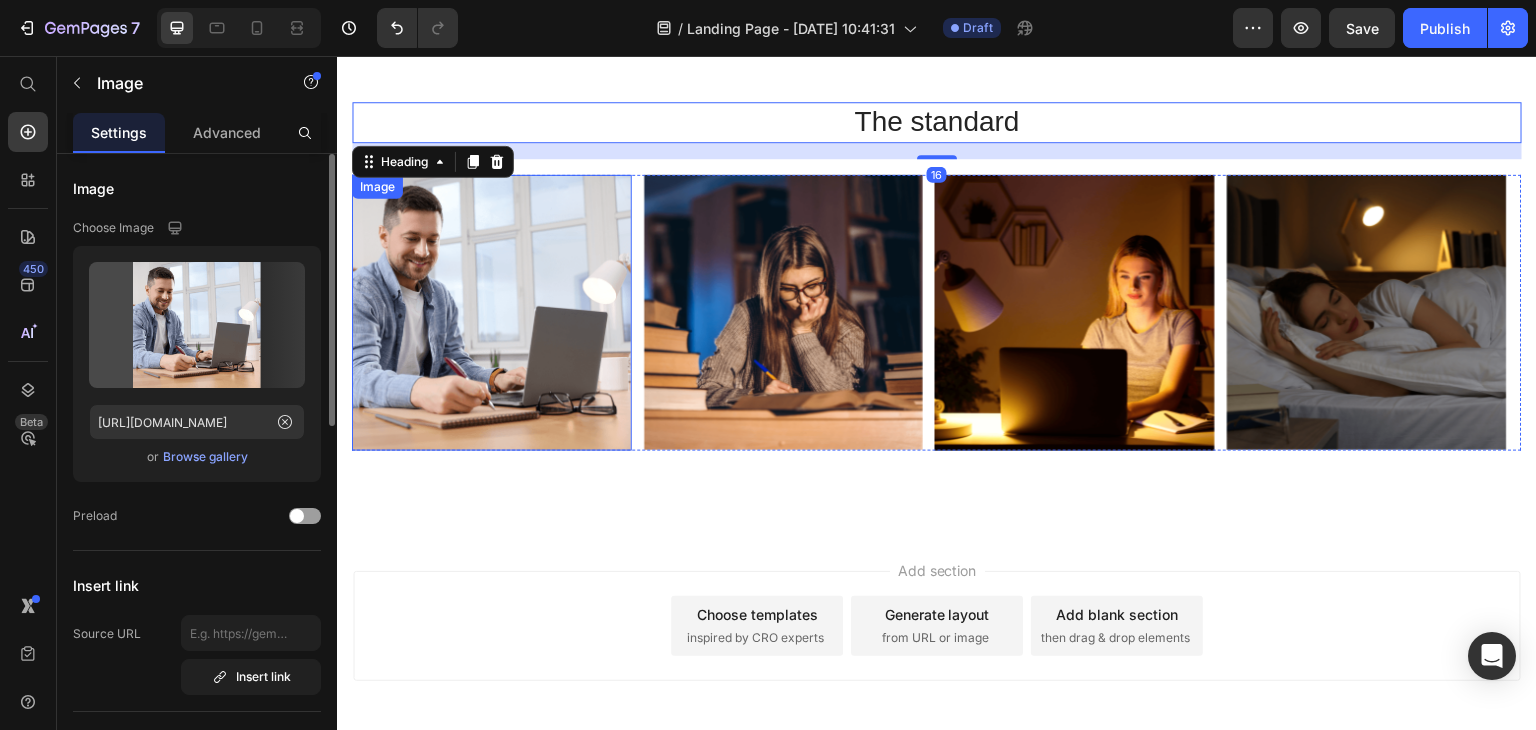 click at bounding box center [492, 313] 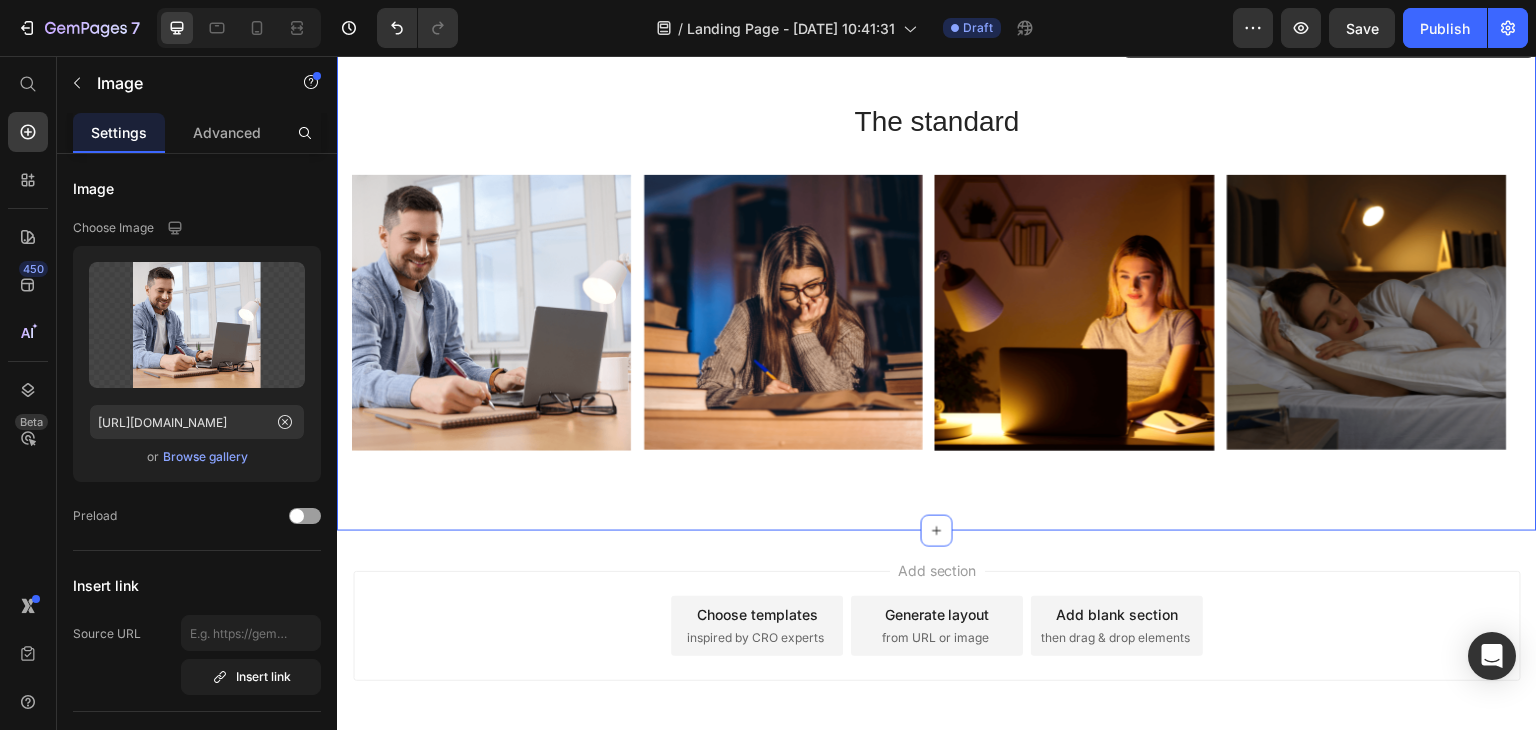 click on "The standard Heading Row Image Image Image Image Carousel Section 3   You can create reusable sections Create Theme Section AI Content Write with GemAI What would you like to describe here? Tone and Voice Persuasive Product A1 Series Long Rear Fender for Sur-Ron Light Bee Show more Generate" at bounding box center (937, 276) 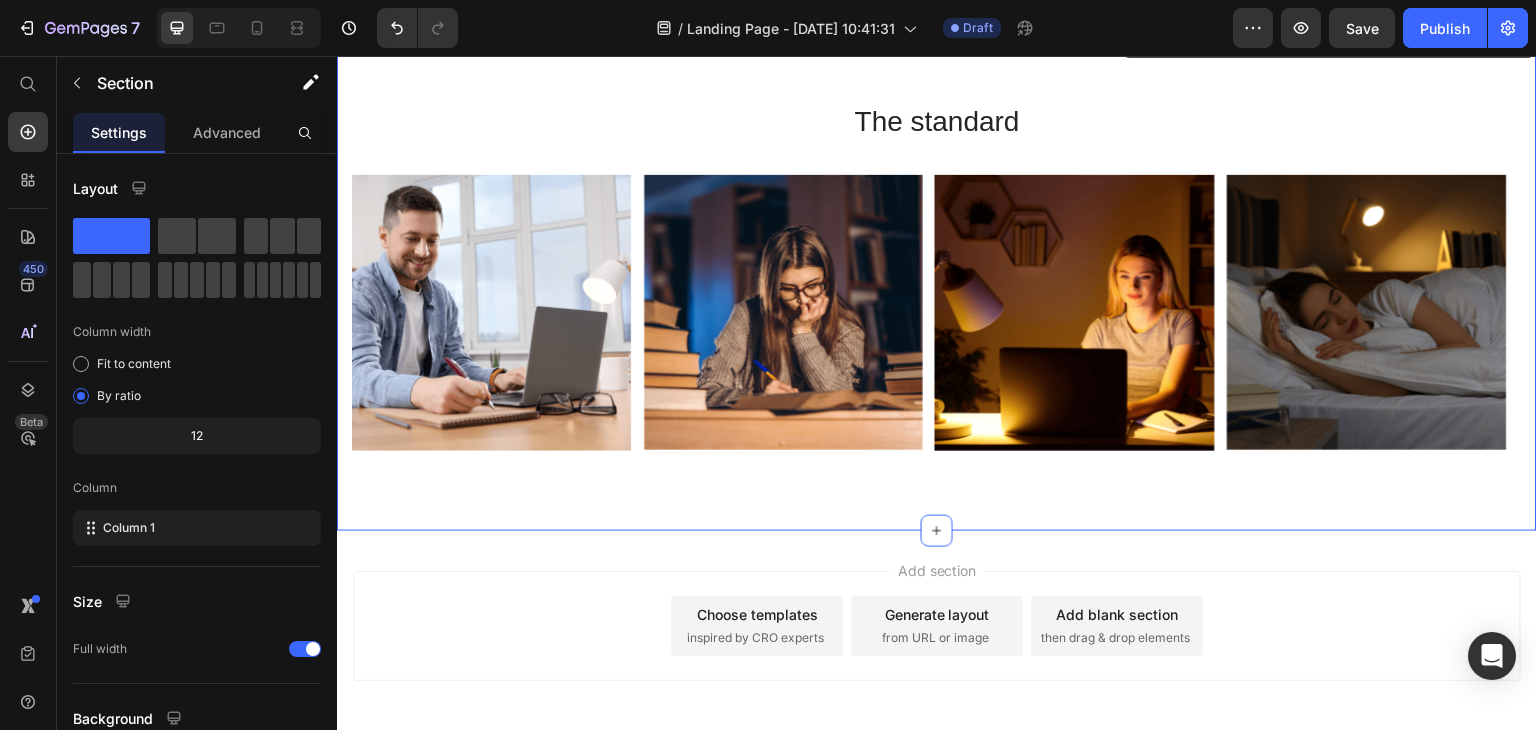 scroll, scrollTop: 1345, scrollLeft: 0, axis: vertical 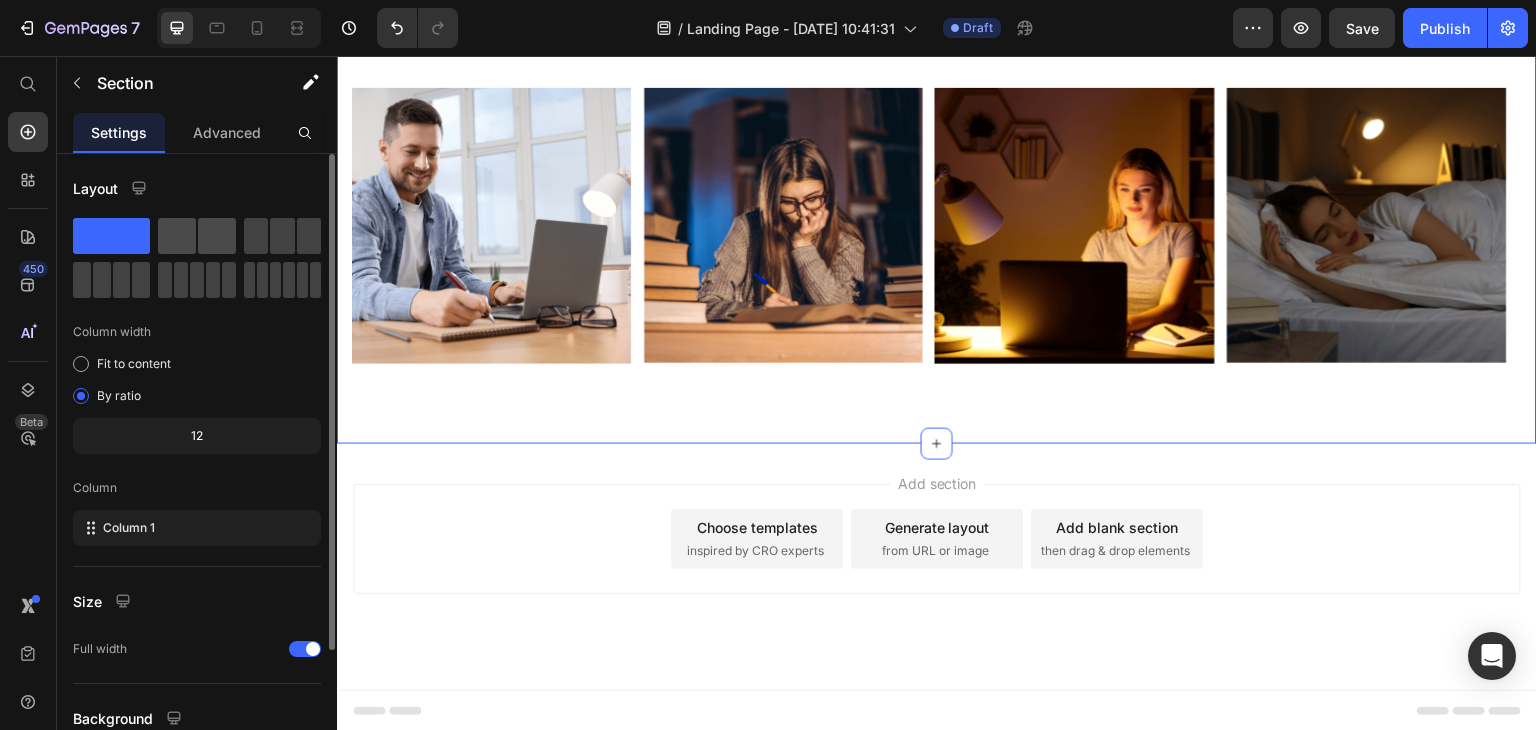click 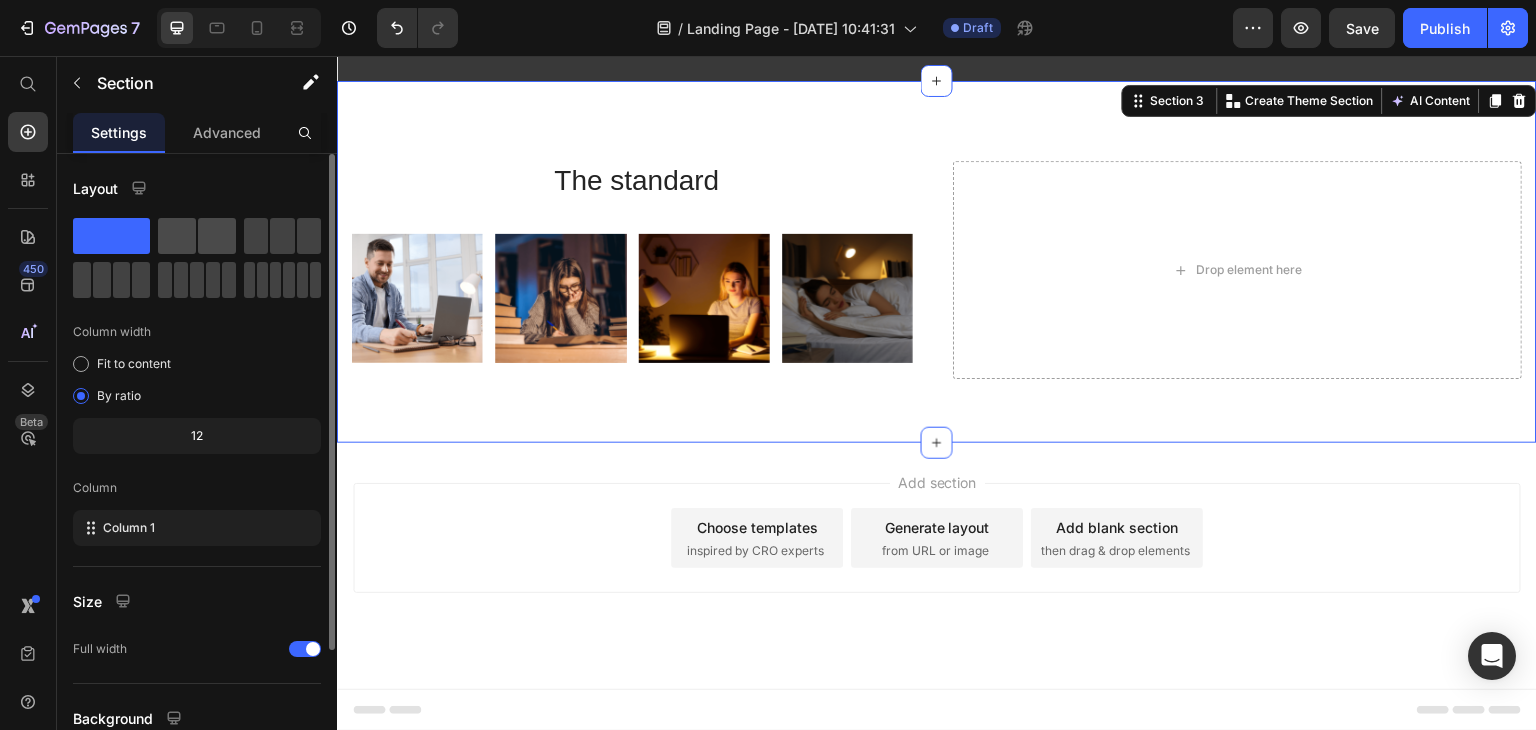 scroll, scrollTop: 1199, scrollLeft: 0, axis: vertical 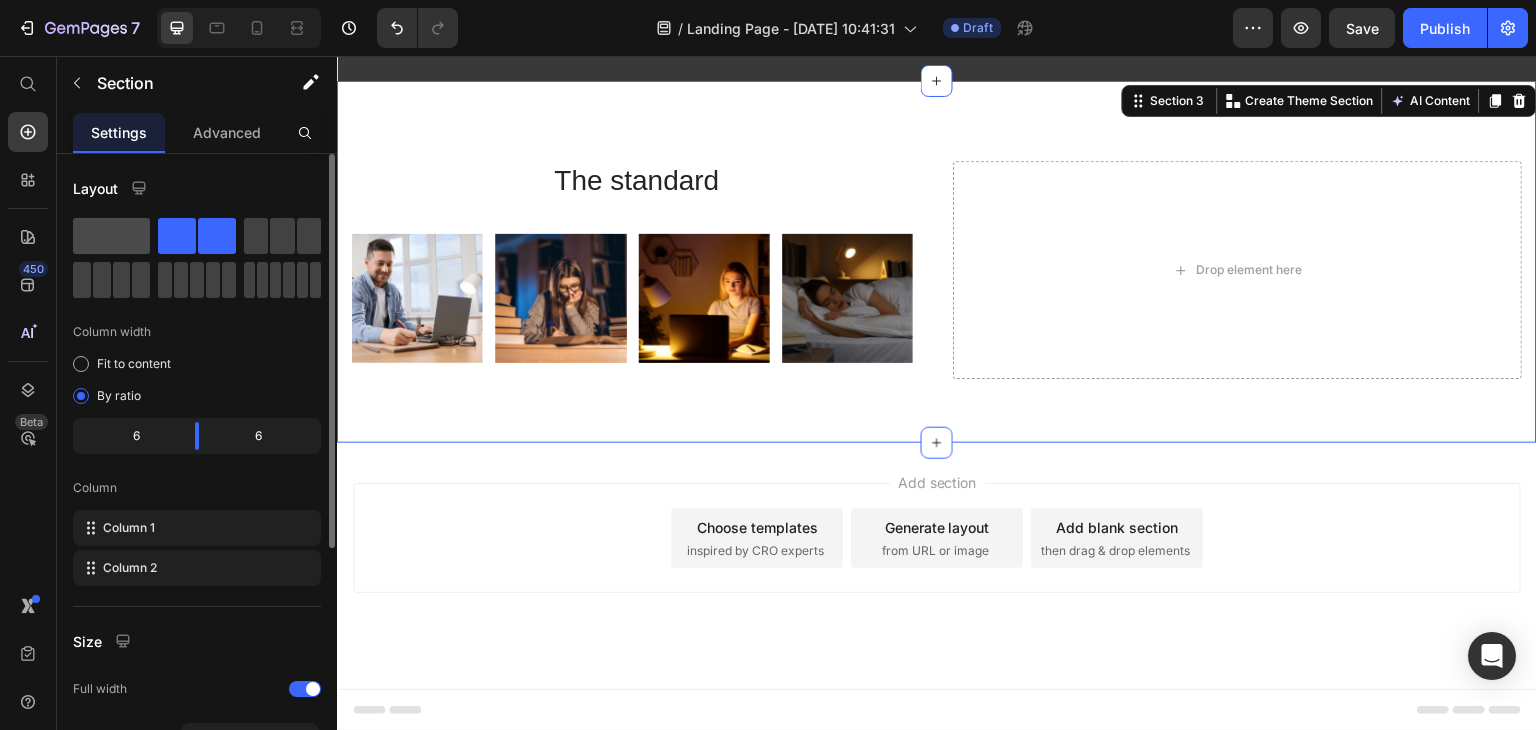 click 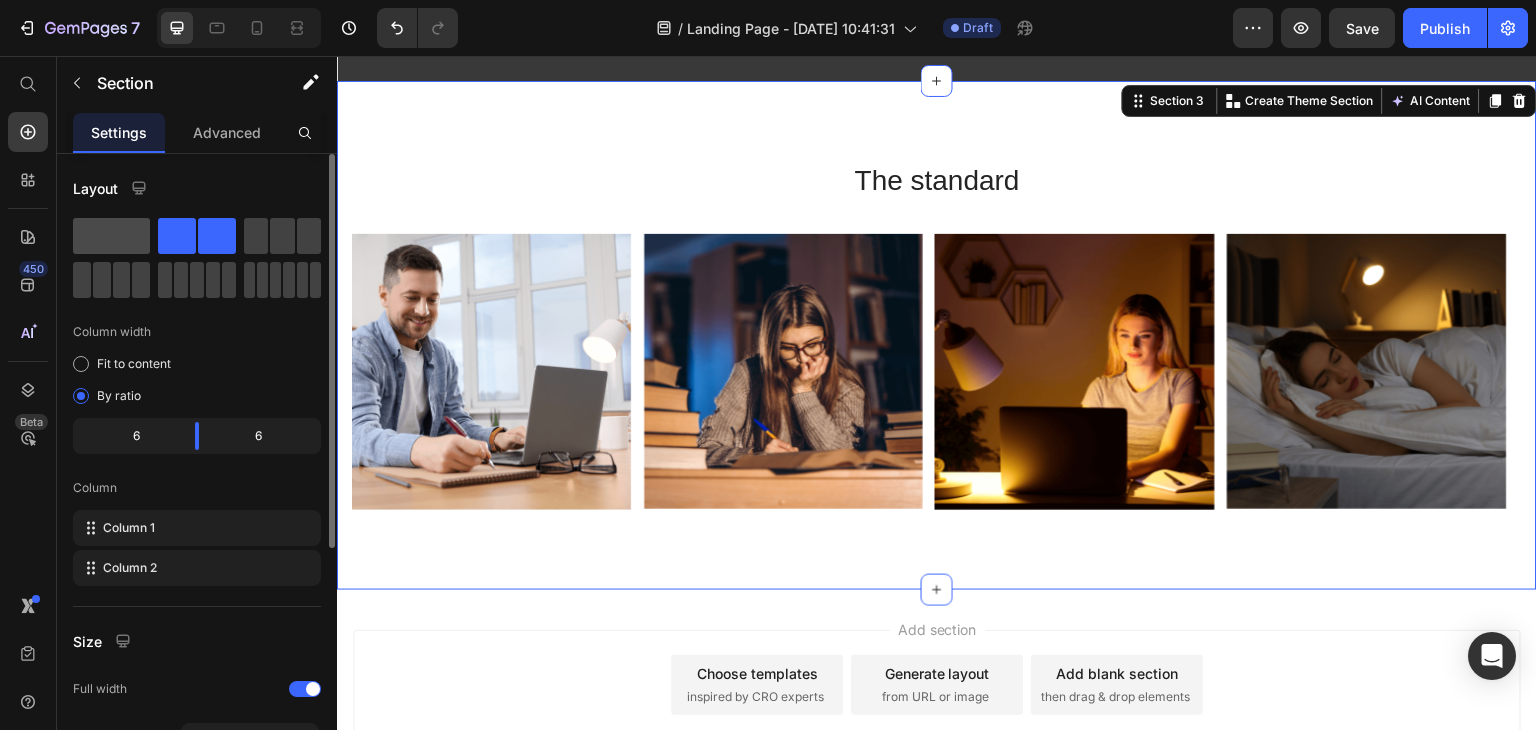 scroll, scrollTop: 1345, scrollLeft: 0, axis: vertical 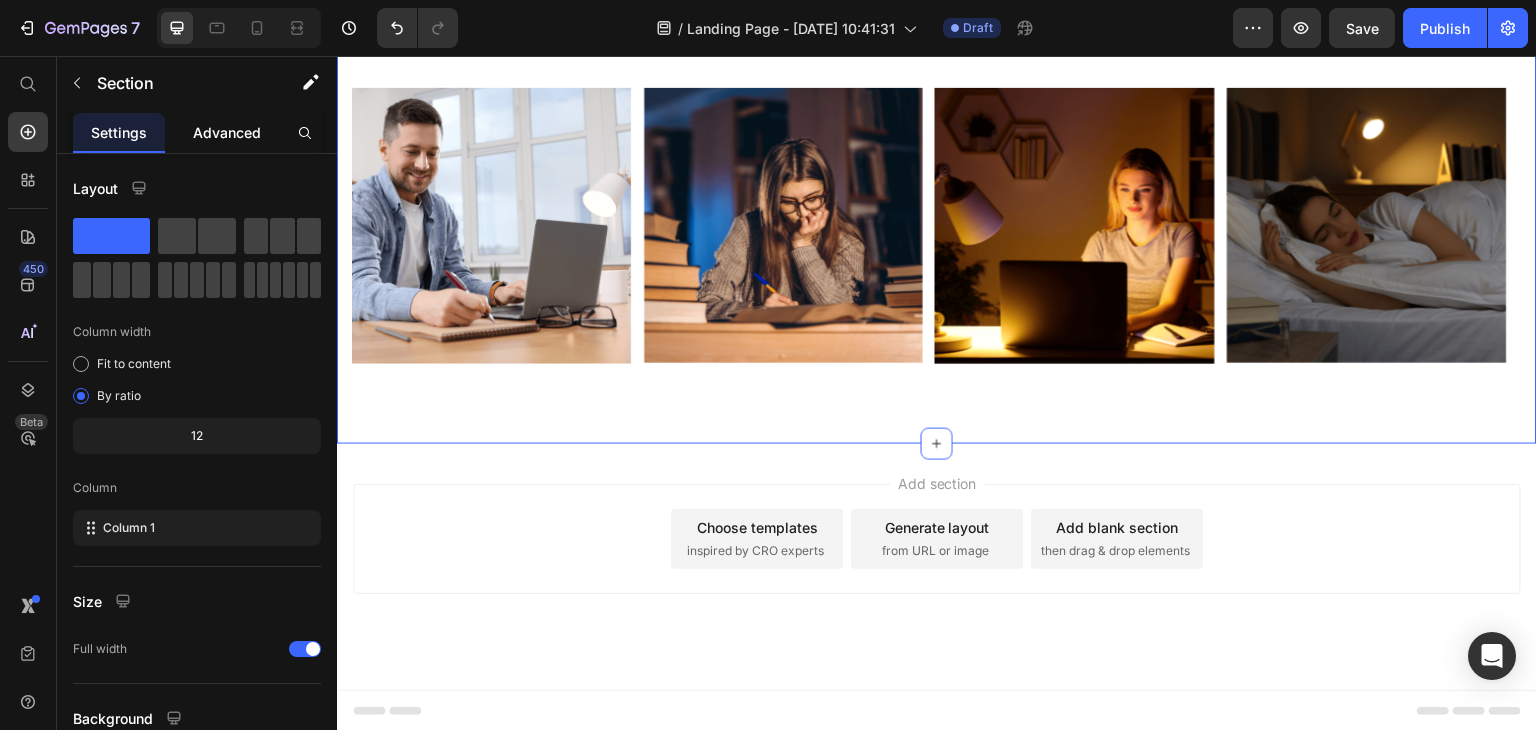 click on "Advanced" 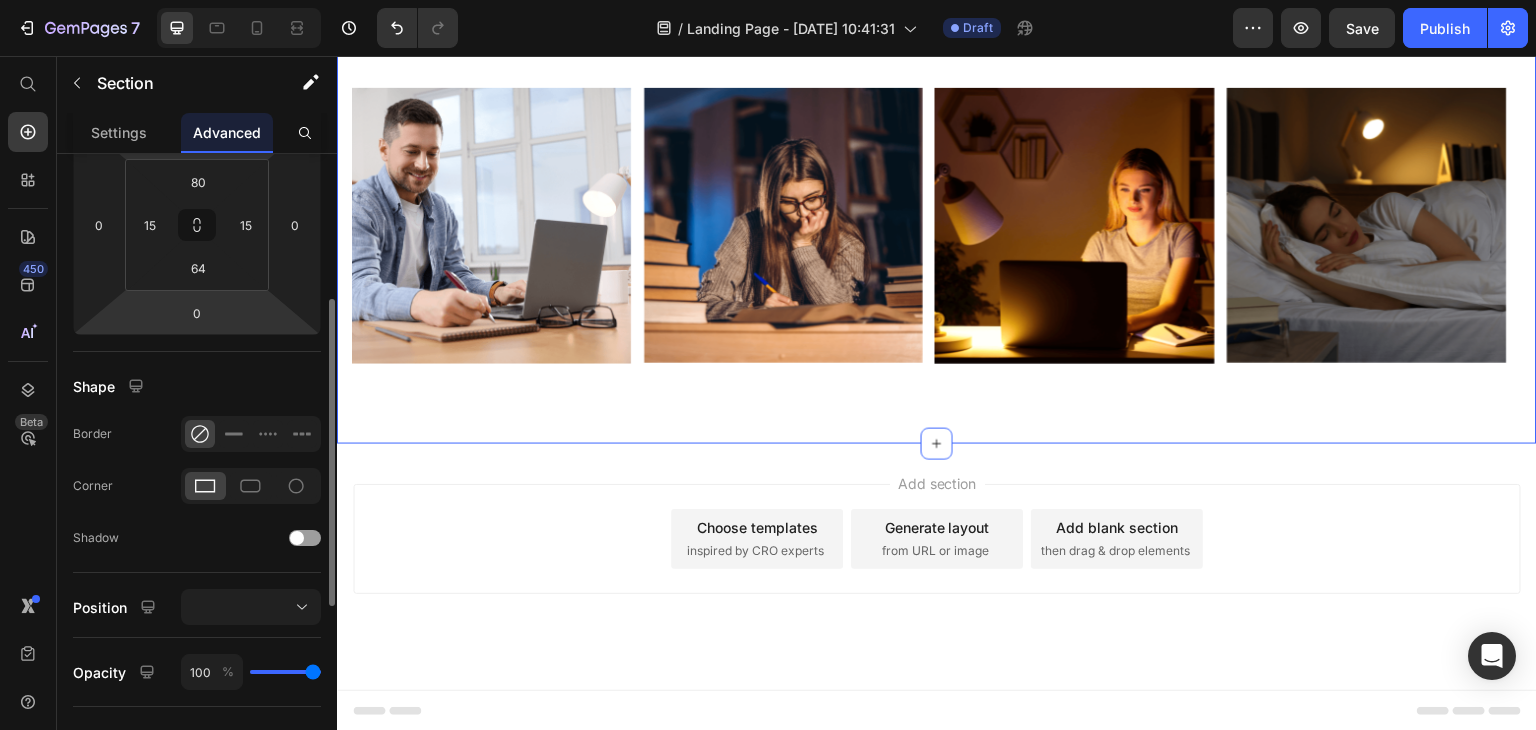 scroll, scrollTop: 400, scrollLeft: 0, axis: vertical 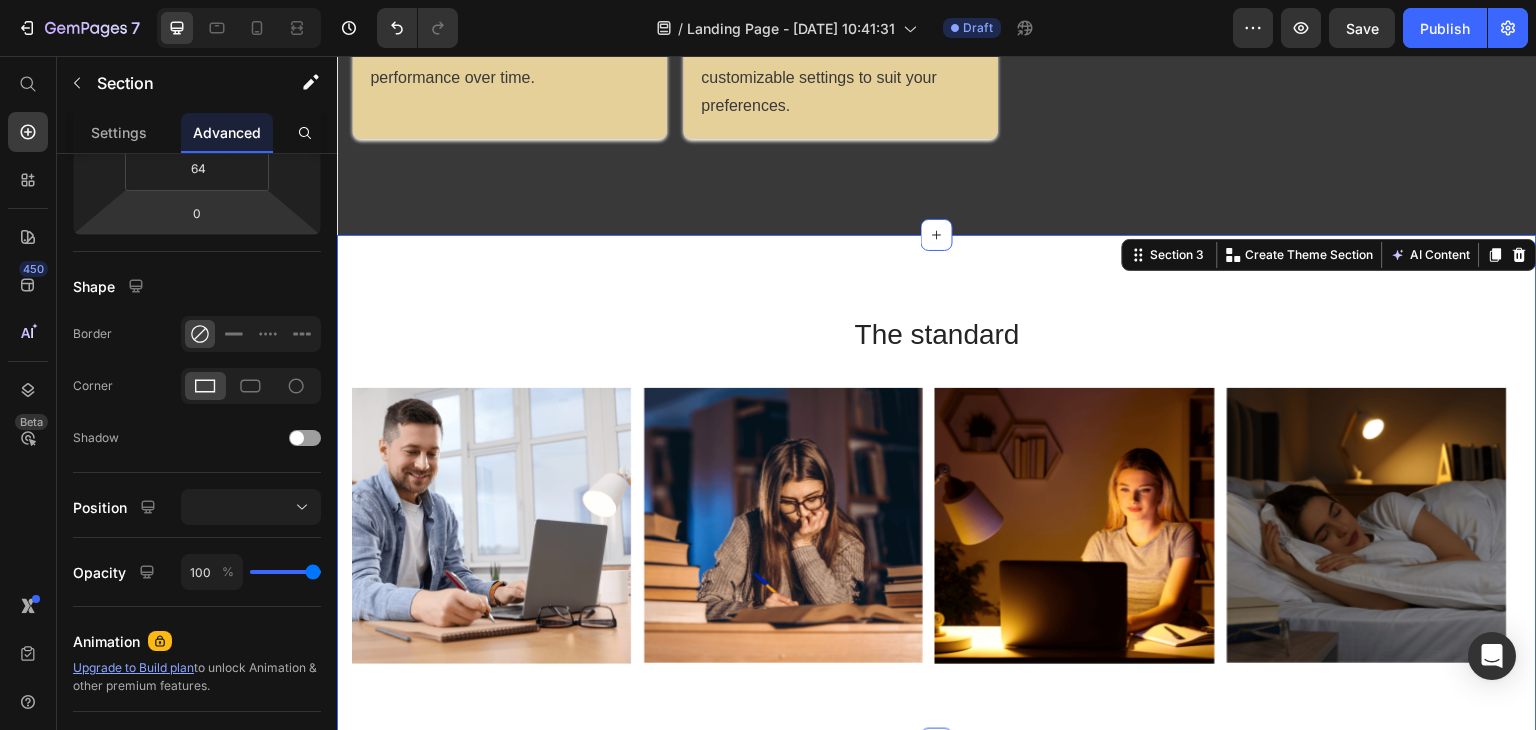click on "The standard Heading Row Image Image Image Image Carousel Section 3   You can create reusable sections Create Theme Section AI Content Write with GemAI What would you like to describe here? Tone and Voice Persuasive Product A1 Series Long Rear Fender for Sur-Ron Light Bee Show more Generate" at bounding box center (937, 489) 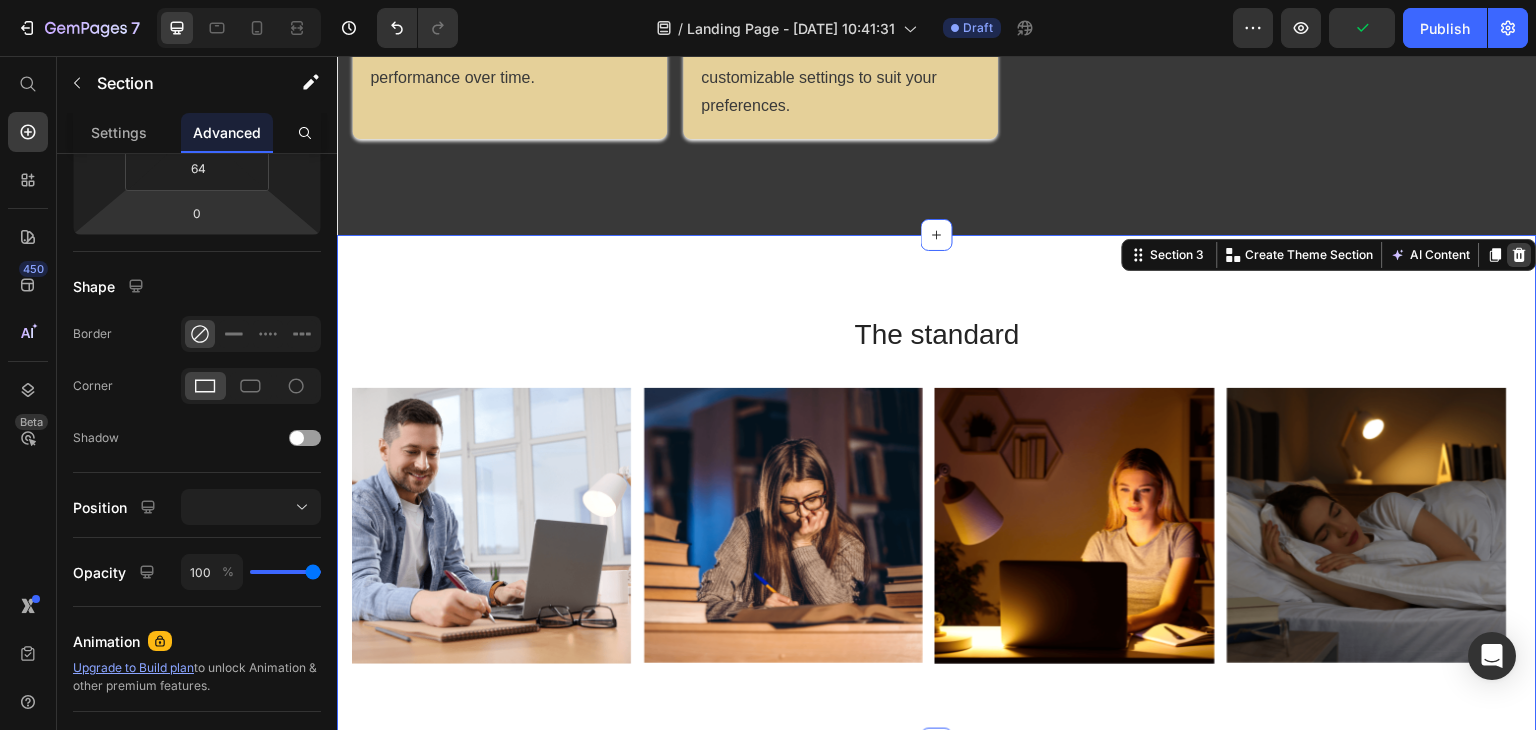 click 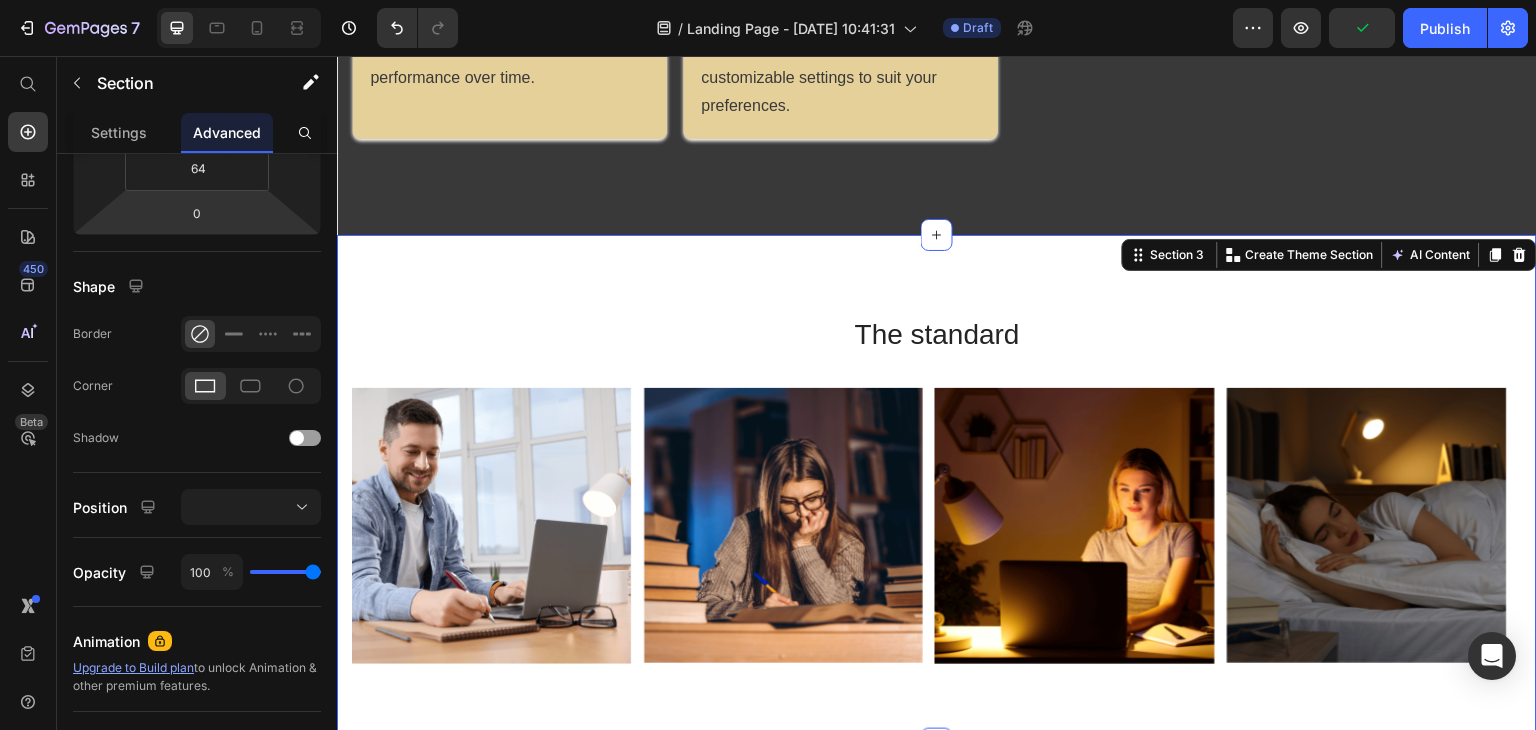 scroll, scrollTop: 1243, scrollLeft: 0, axis: vertical 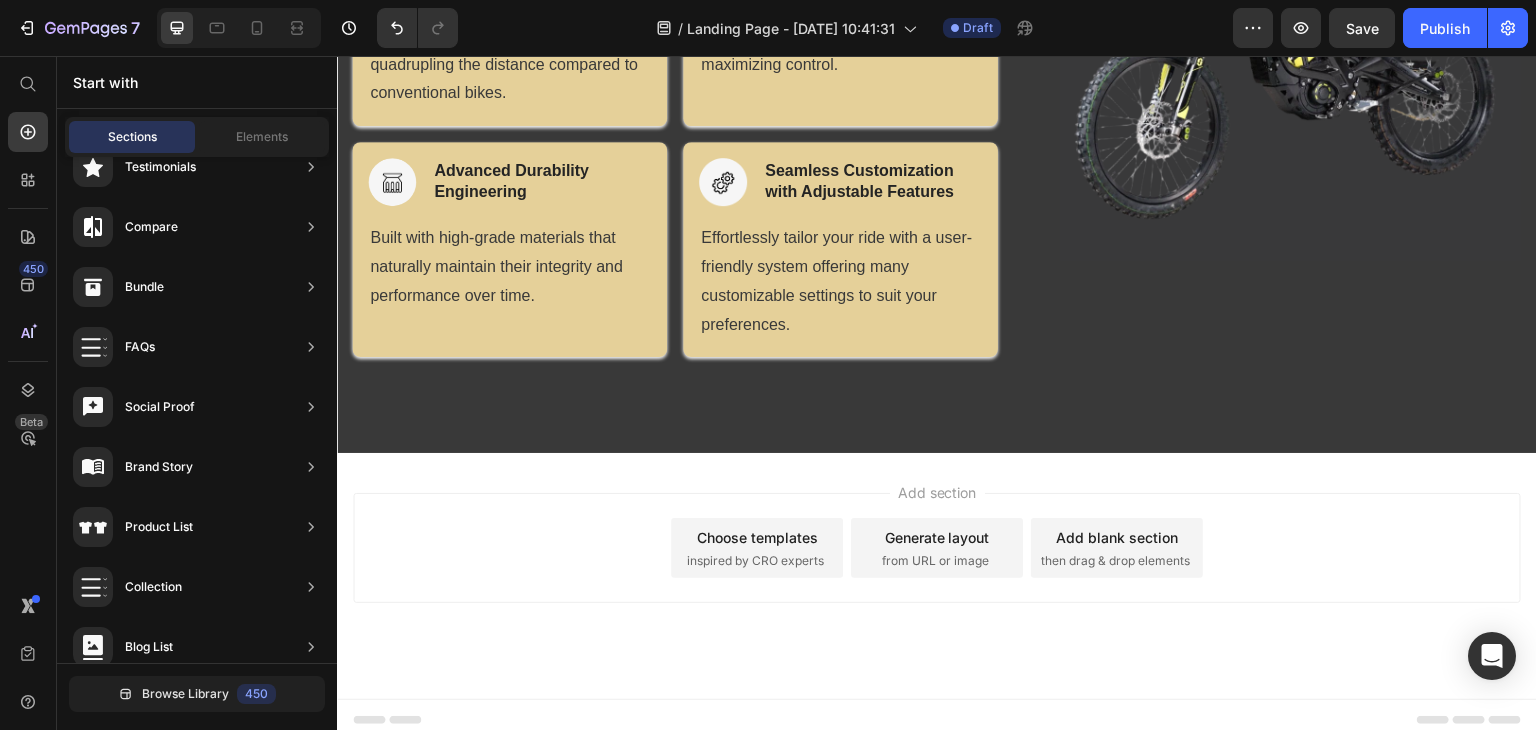 click on "Choose templates inspired by CRO experts" at bounding box center (757, 548) 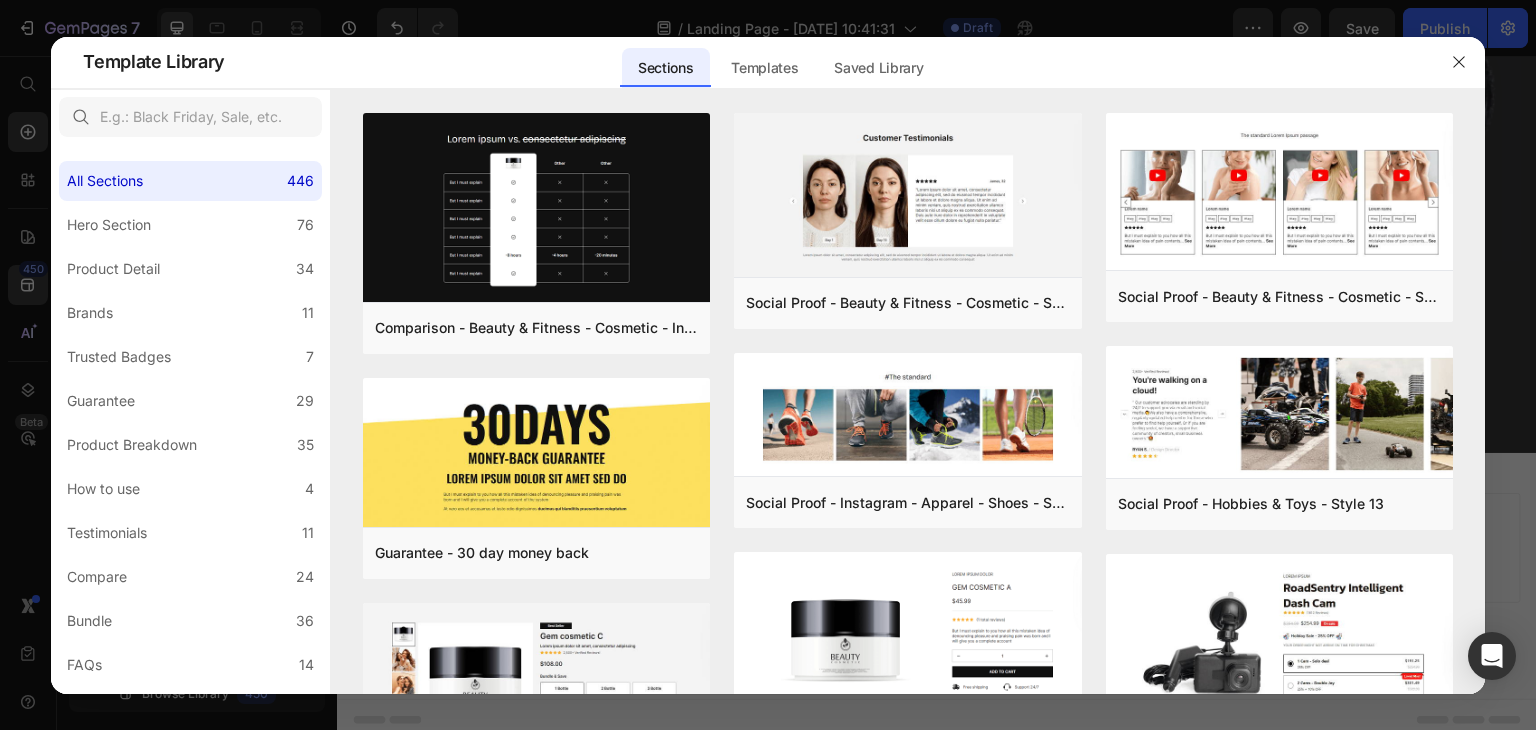 click at bounding box center [1459, 62] 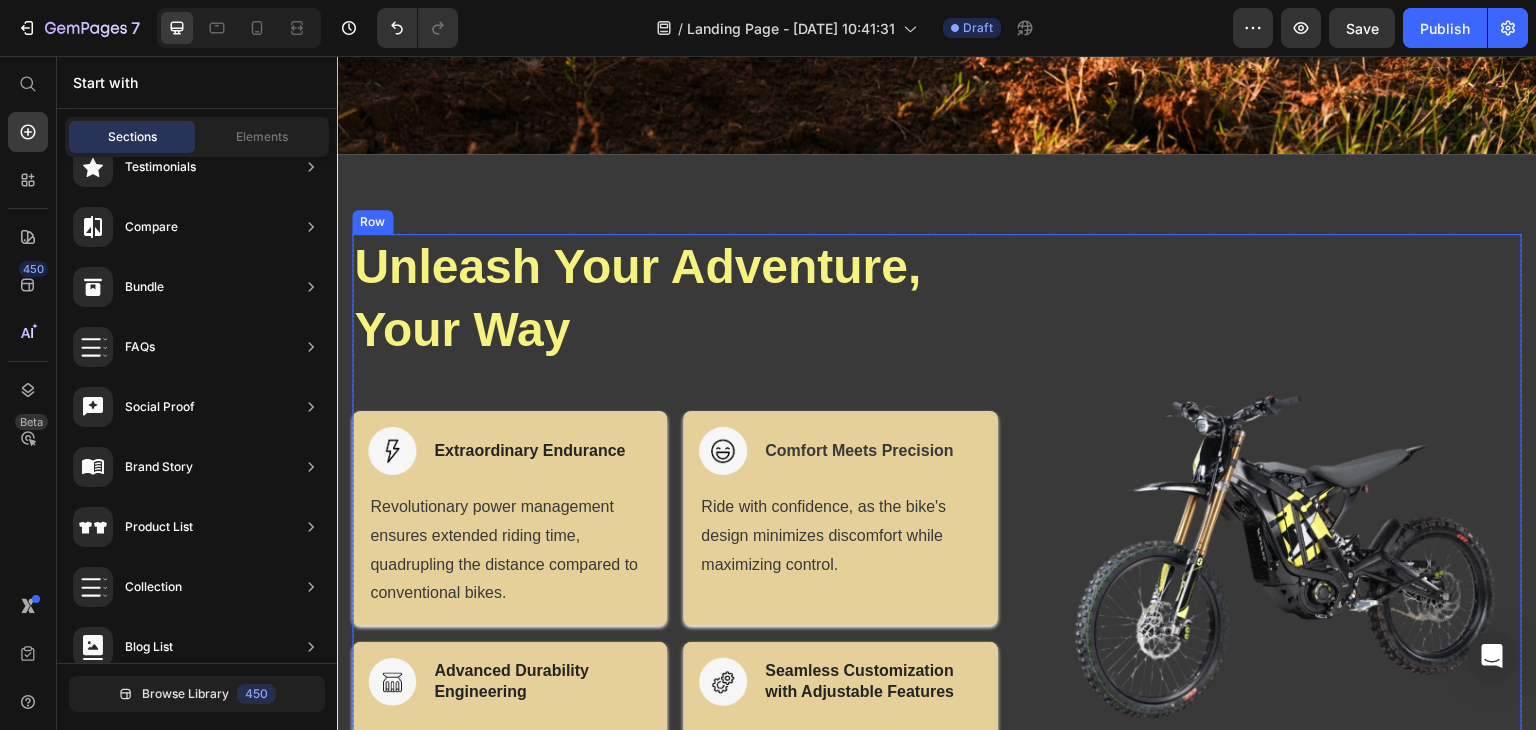 scroll, scrollTop: 243, scrollLeft: 0, axis: vertical 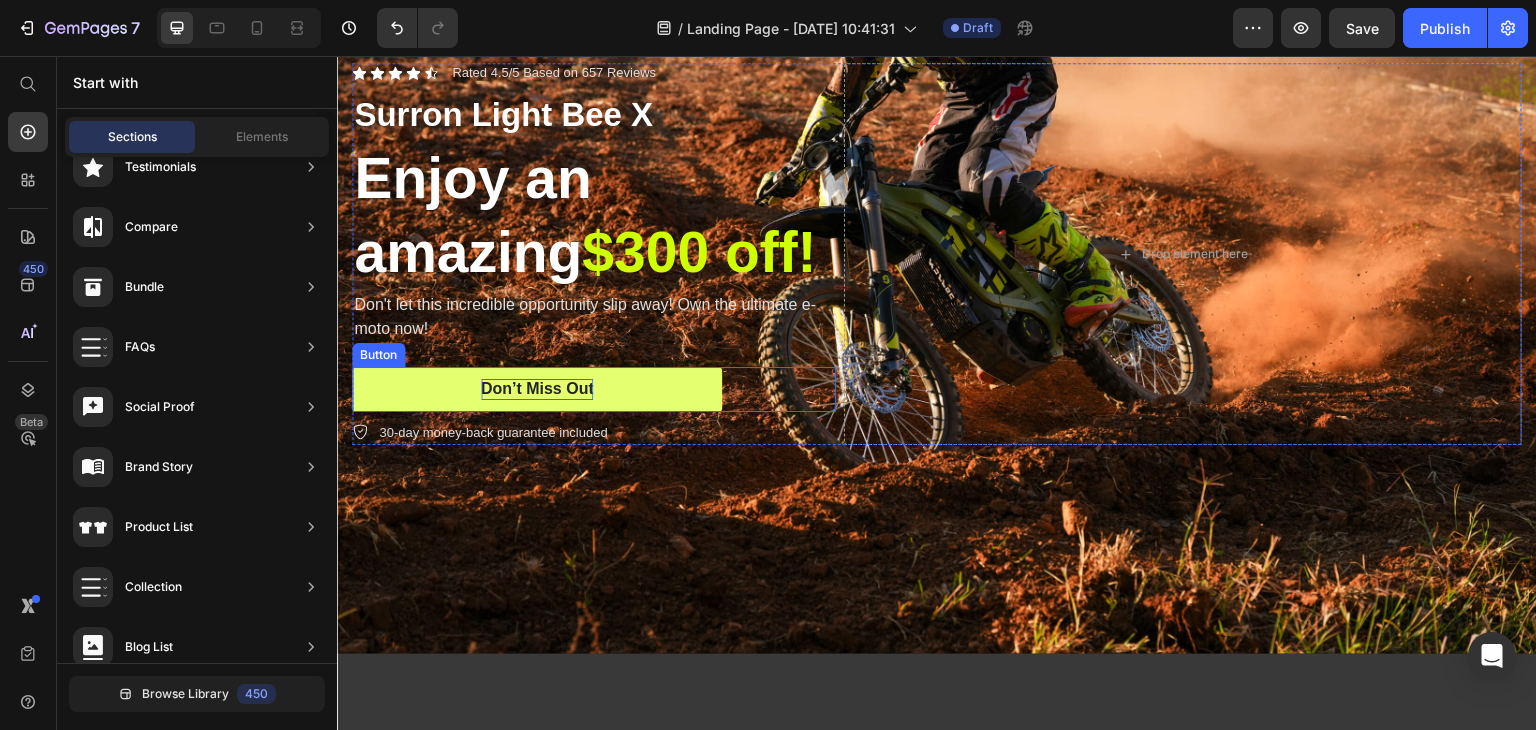 click on "Don’t Miss Out" at bounding box center [537, 389] 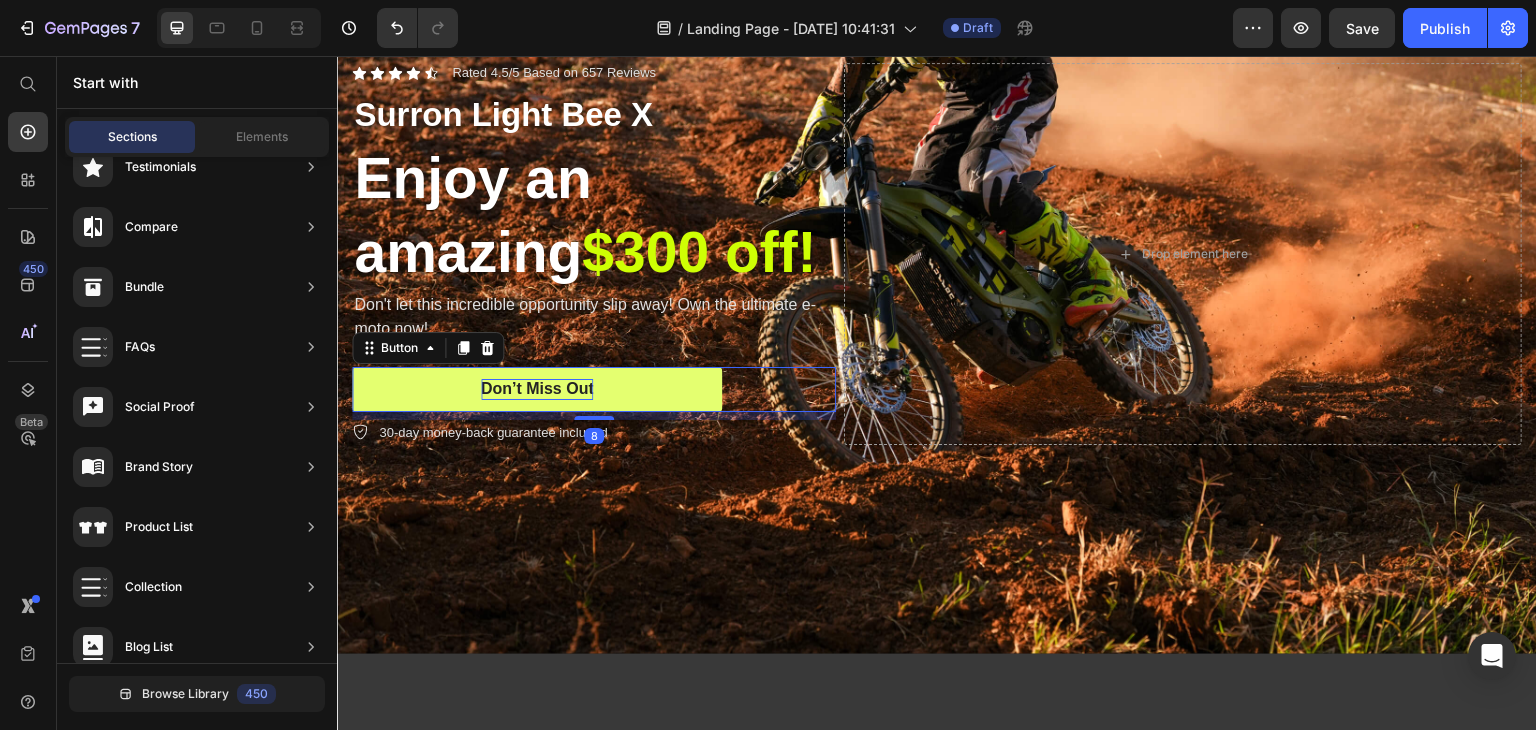 scroll, scrollTop: 0, scrollLeft: 0, axis: both 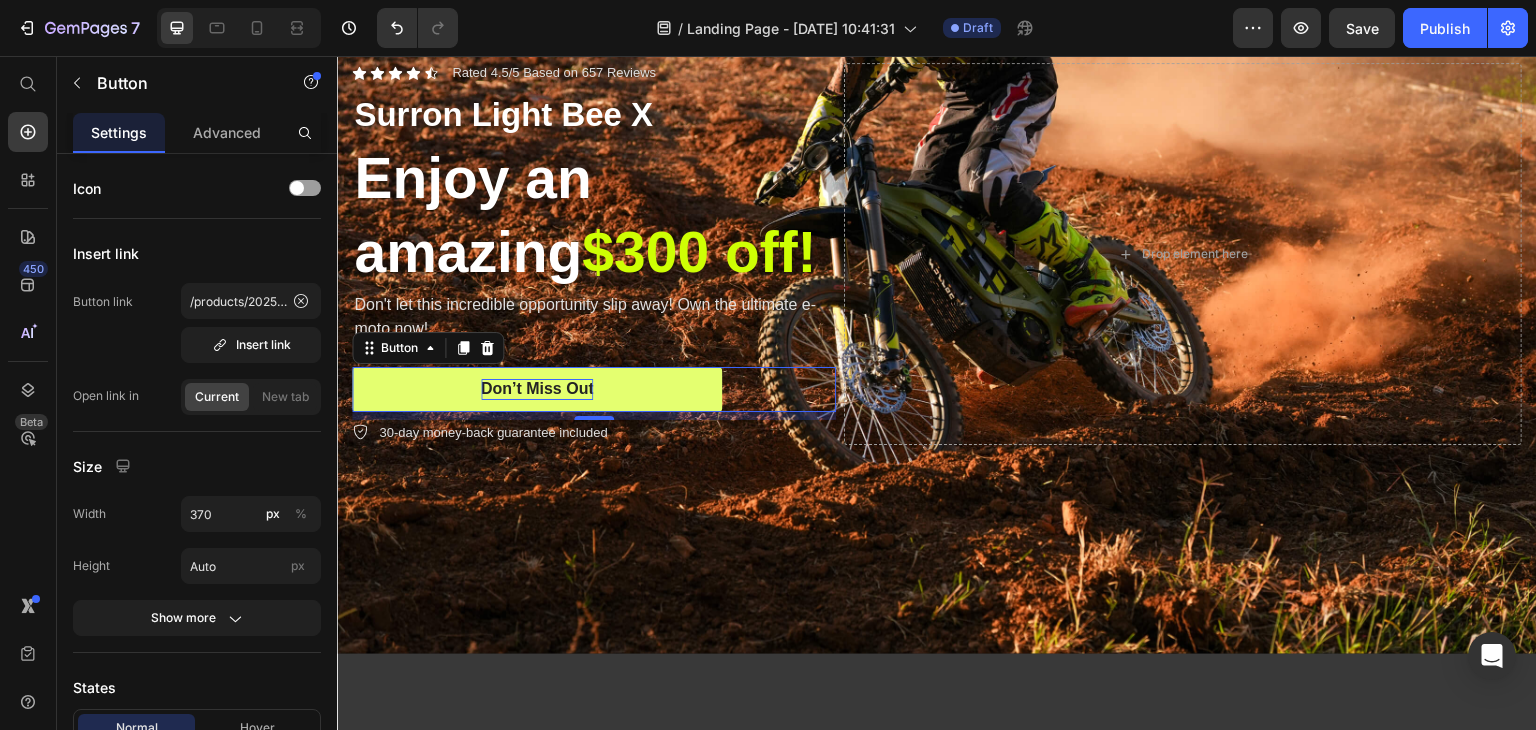 click on "Don’t Miss Out" at bounding box center (537, 389) 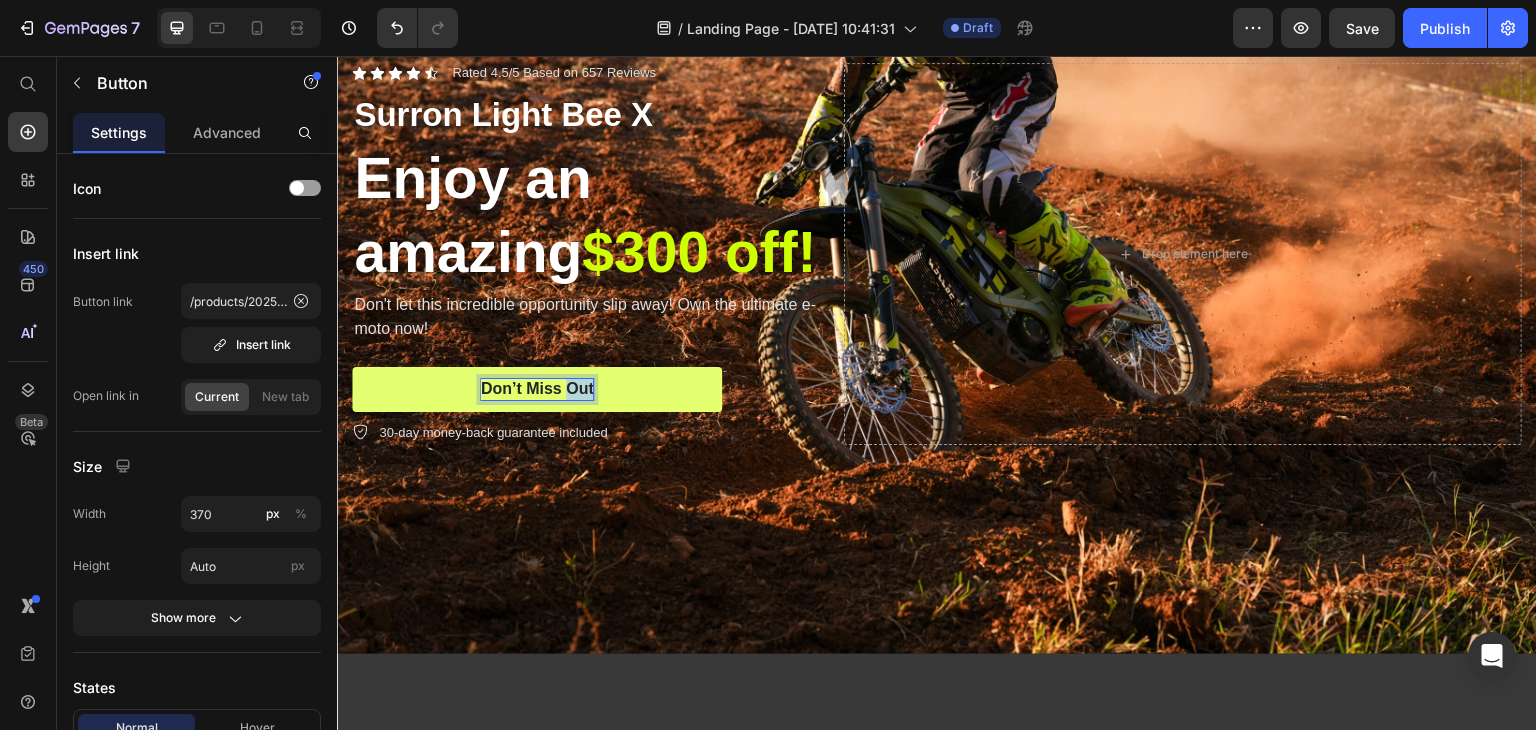 click on "Don’t Miss Out" at bounding box center (537, 389) 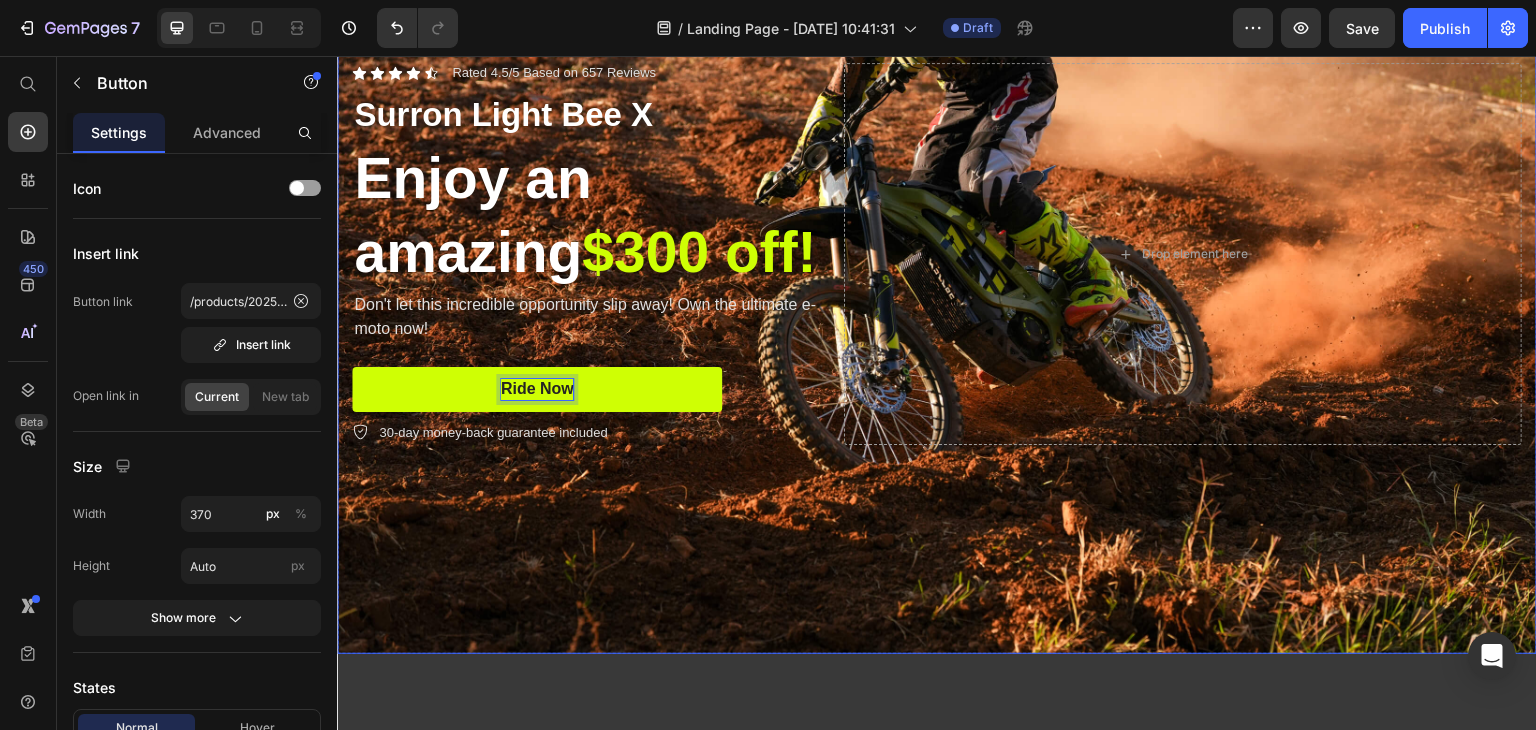 click at bounding box center (937, 254) 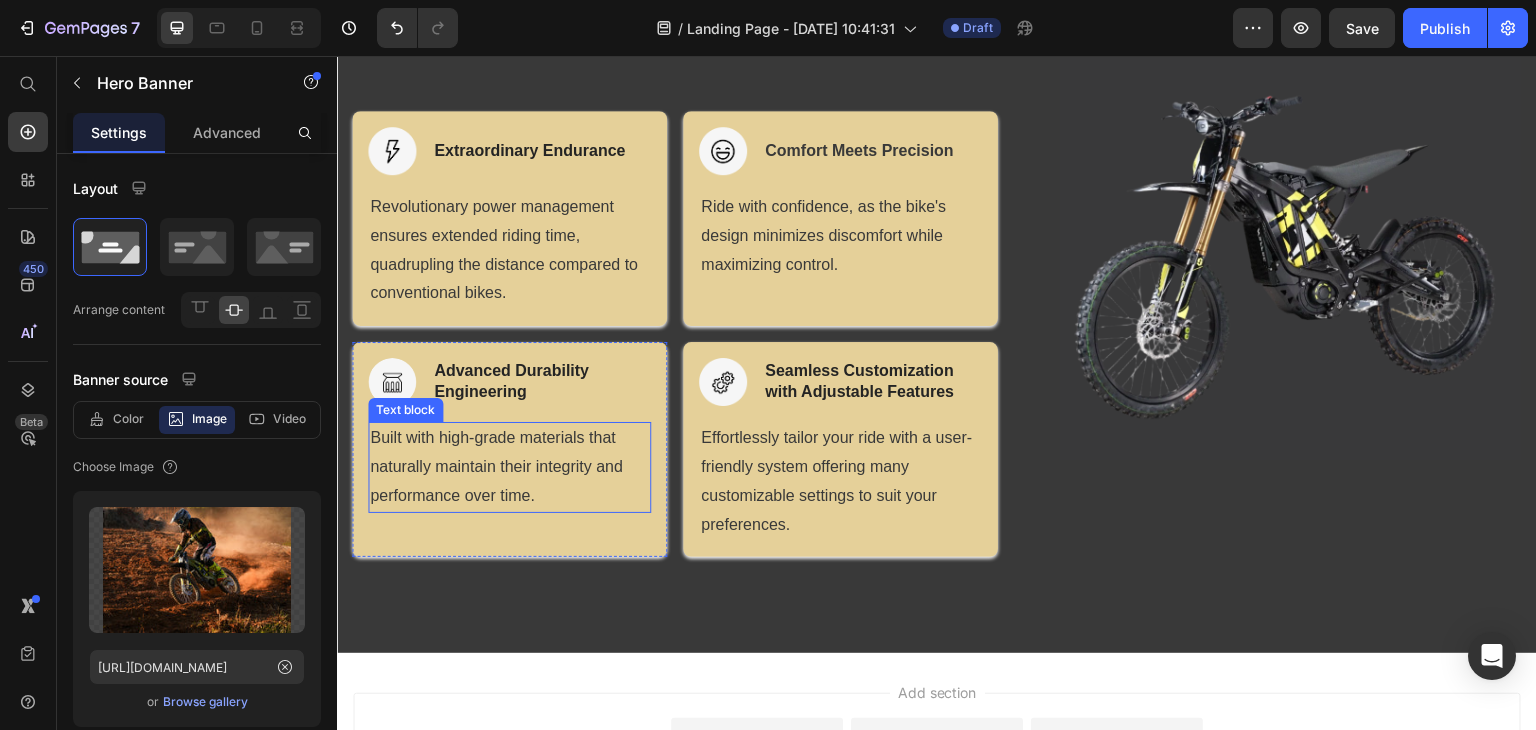 scroll, scrollTop: 1243, scrollLeft: 0, axis: vertical 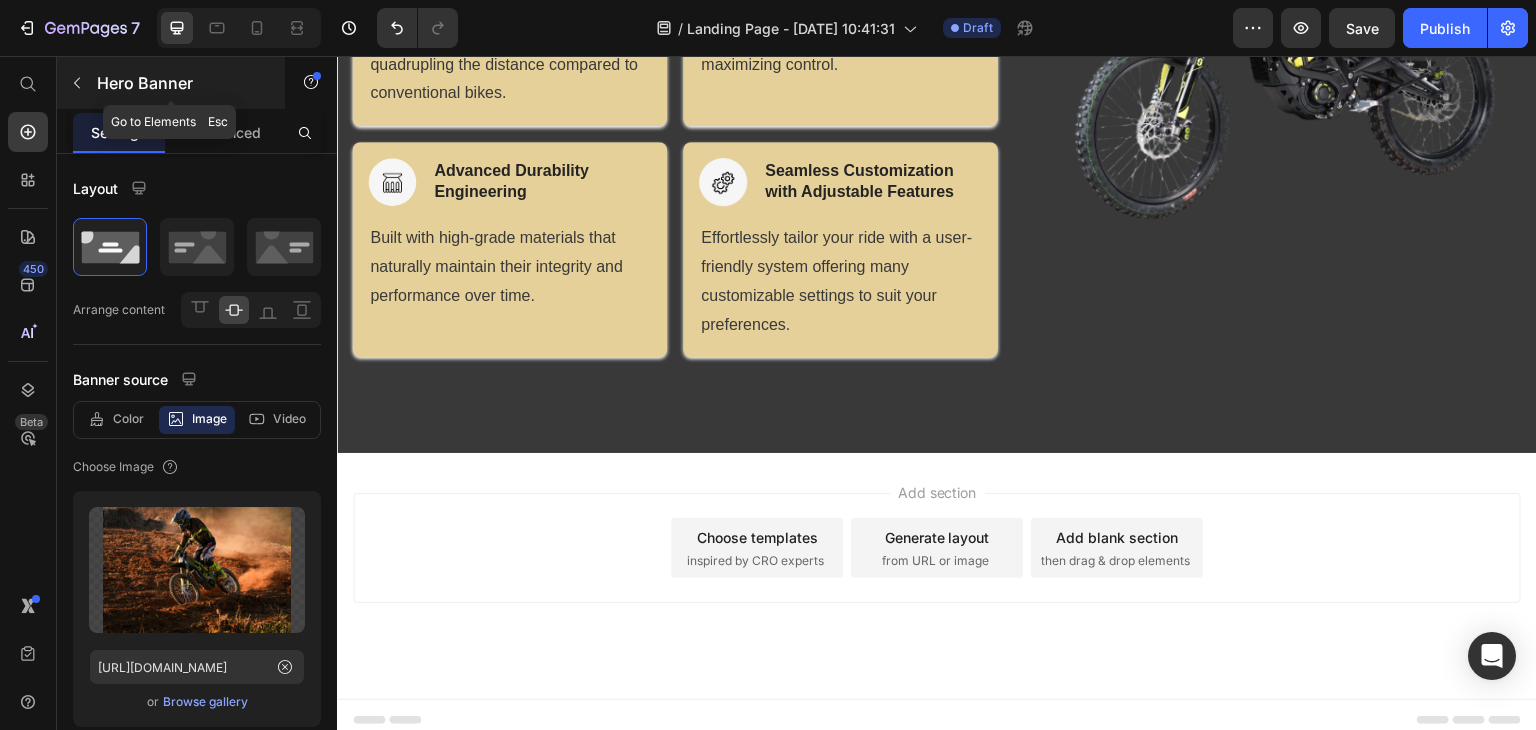 click 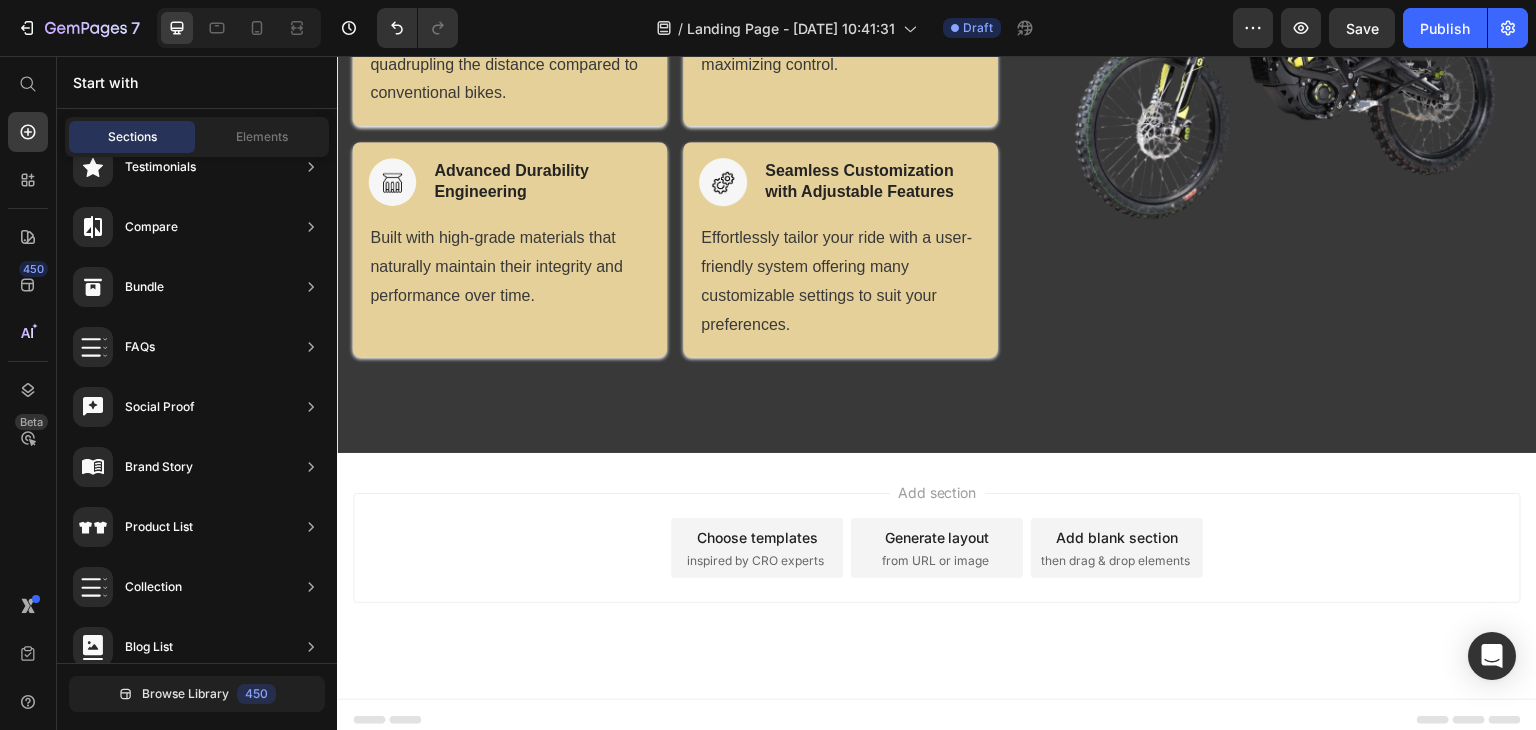 click on "Choose templates inspired by CRO experts" at bounding box center [757, 548] 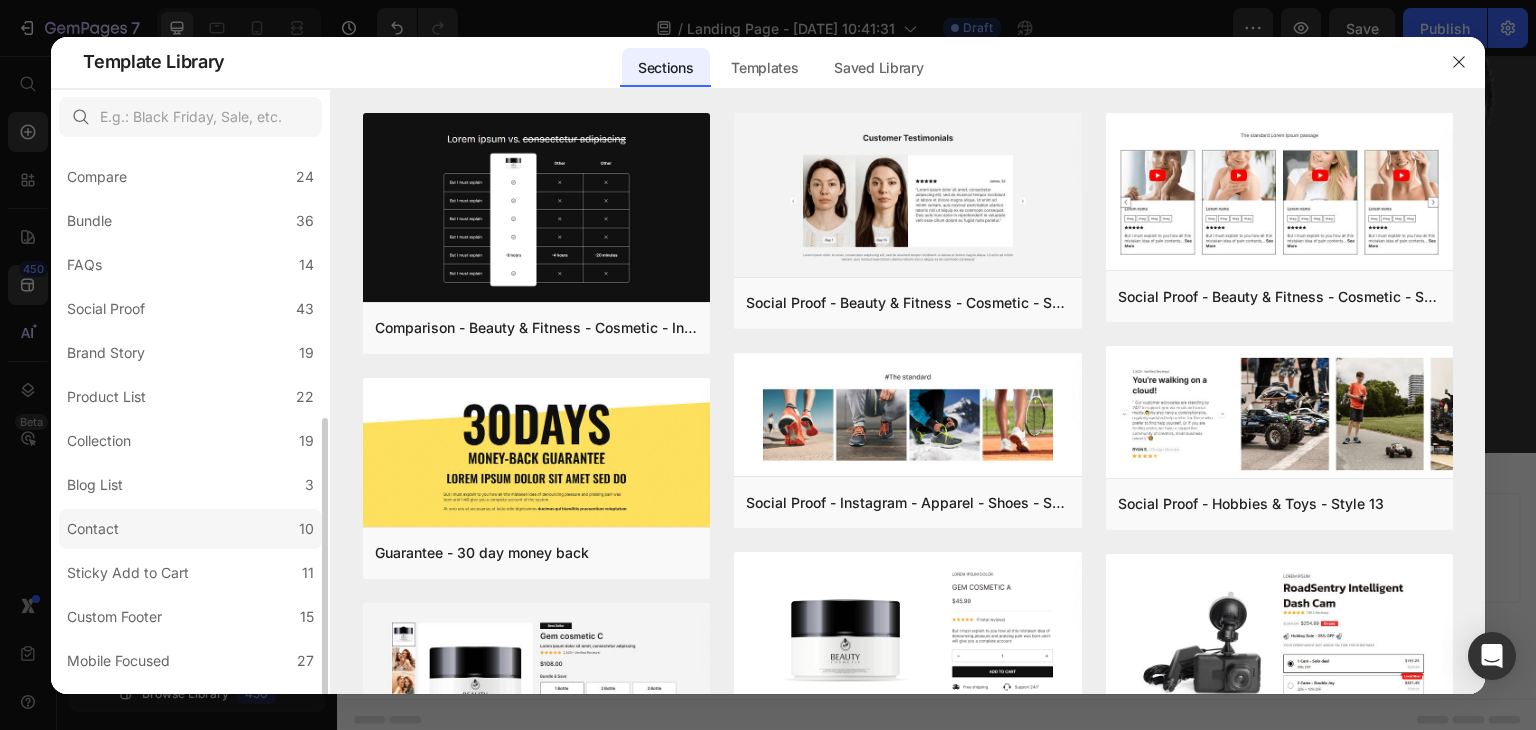 scroll, scrollTop: 431, scrollLeft: 0, axis: vertical 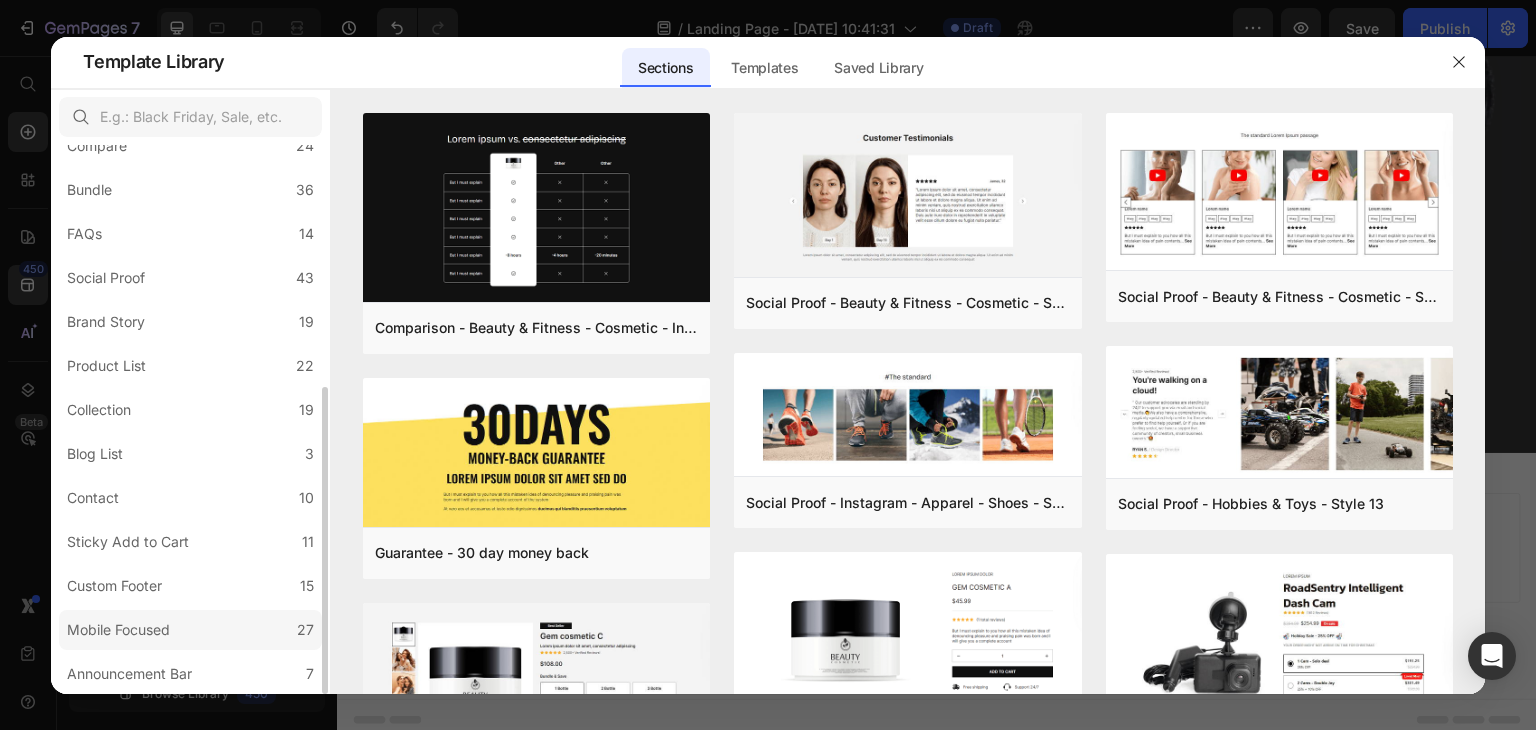 click on "Mobile Focused 27" 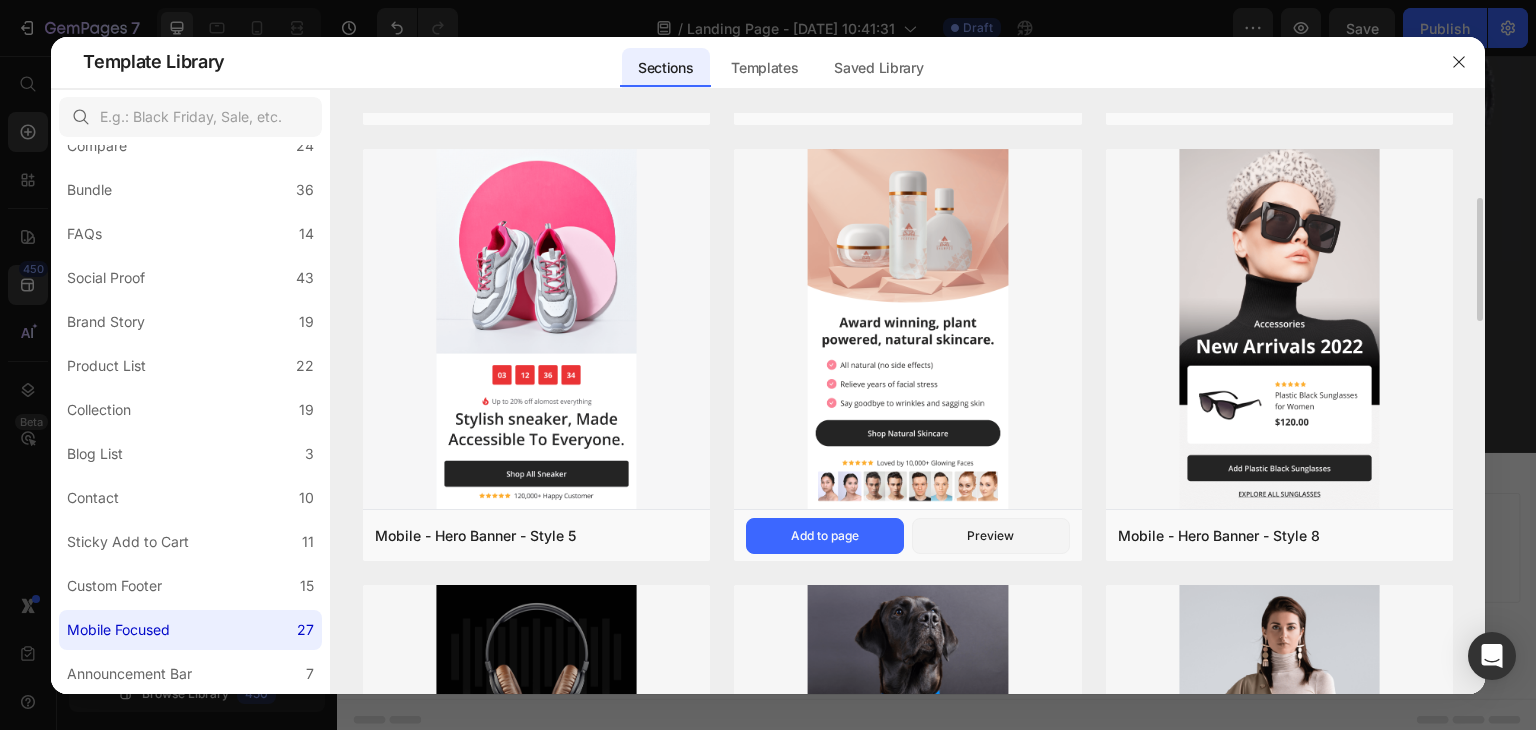 scroll, scrollTop: 600, scrollLeft: 0, axis: vertical 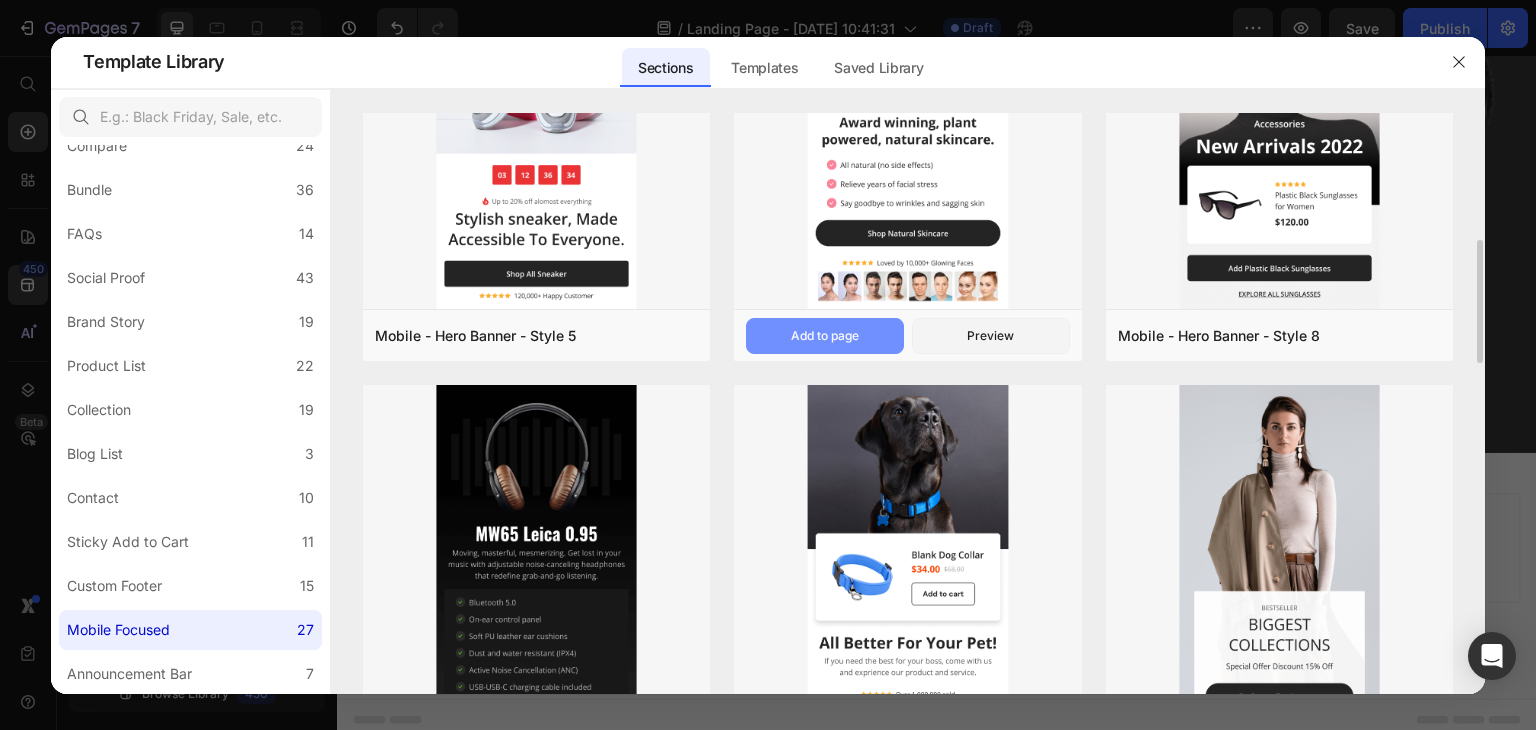 click on "Add to page" at bounding box center (825, 336) 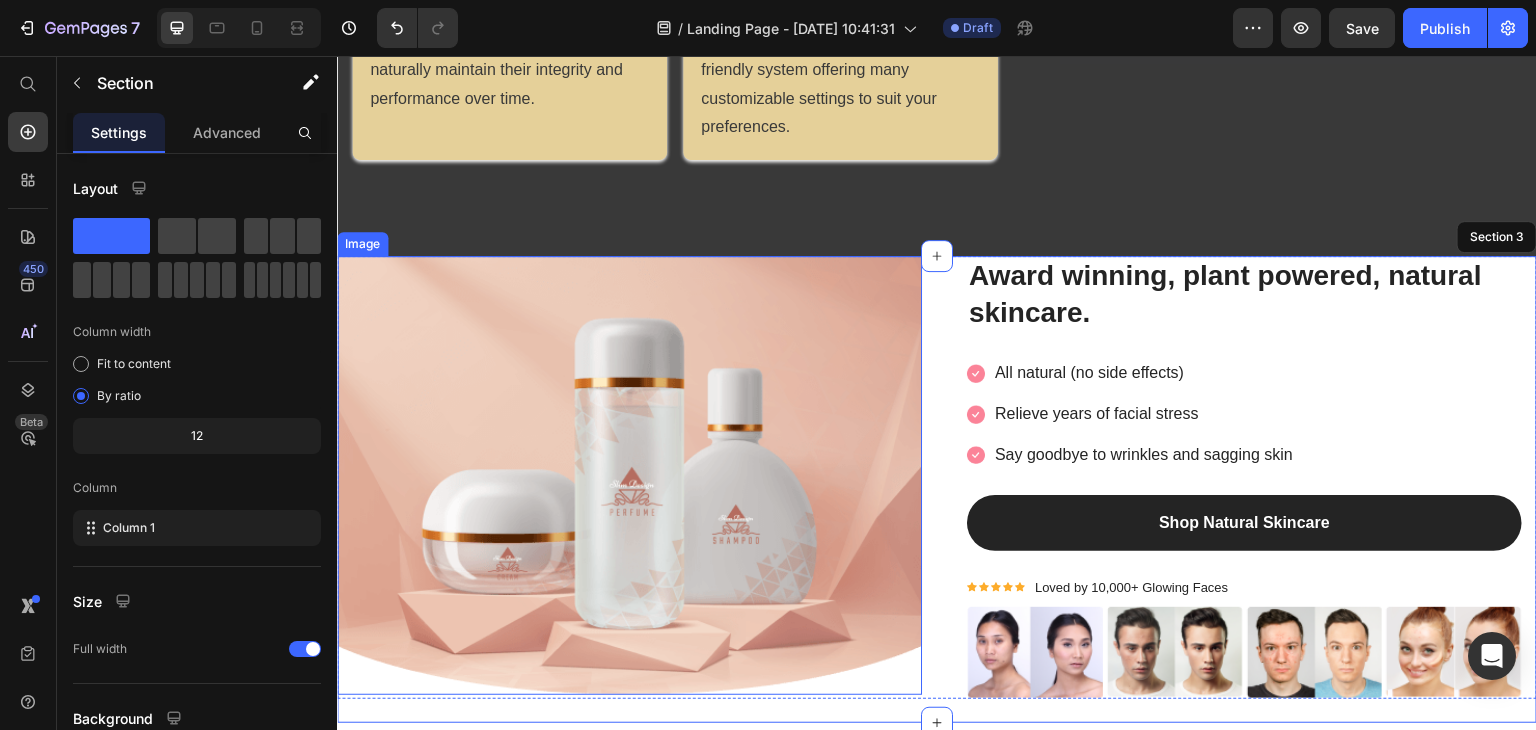 scroll, scrollTop: 1530, scrollLeft: 0, axis: vertical 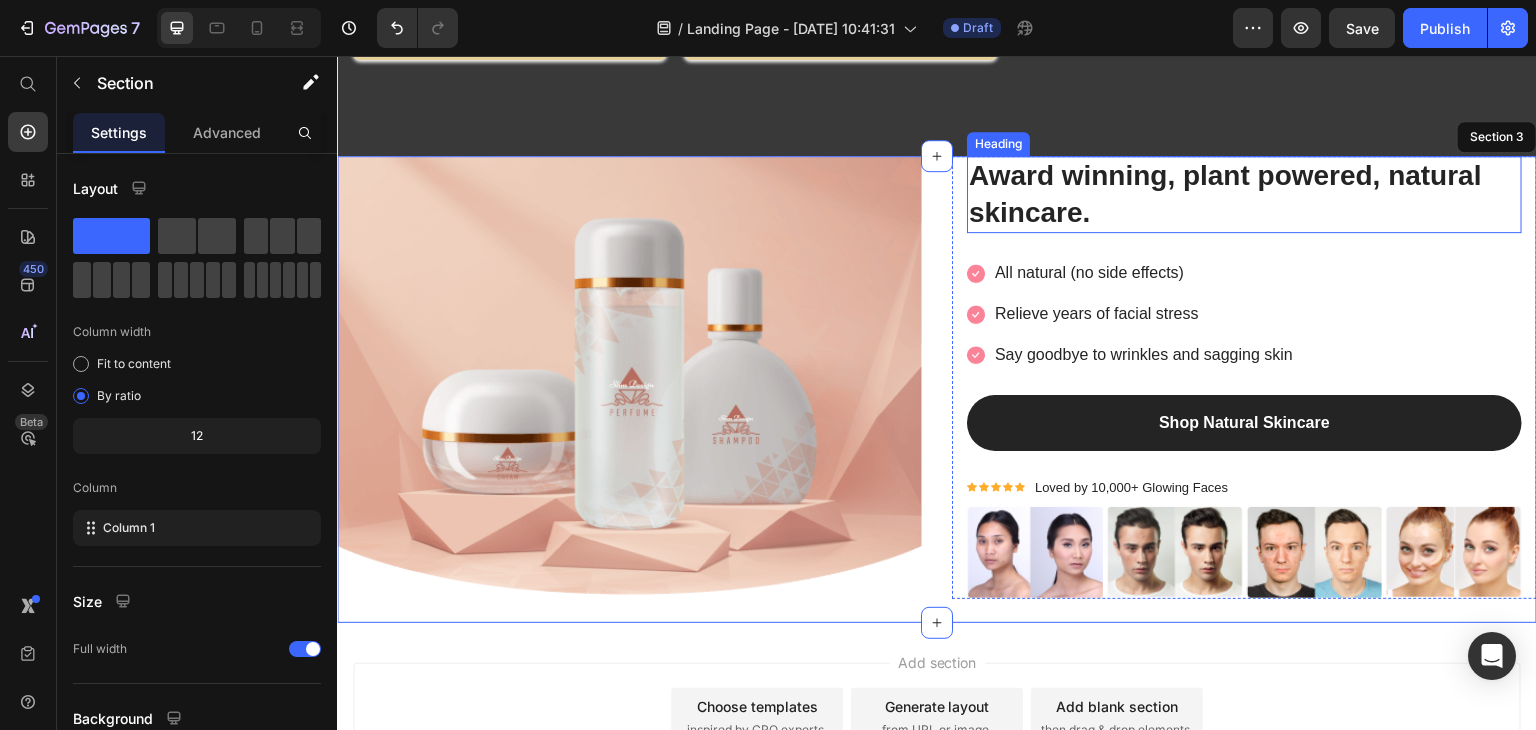click on "Award winning, plant powered, natural skincare." at bounding box center [1244, 194] 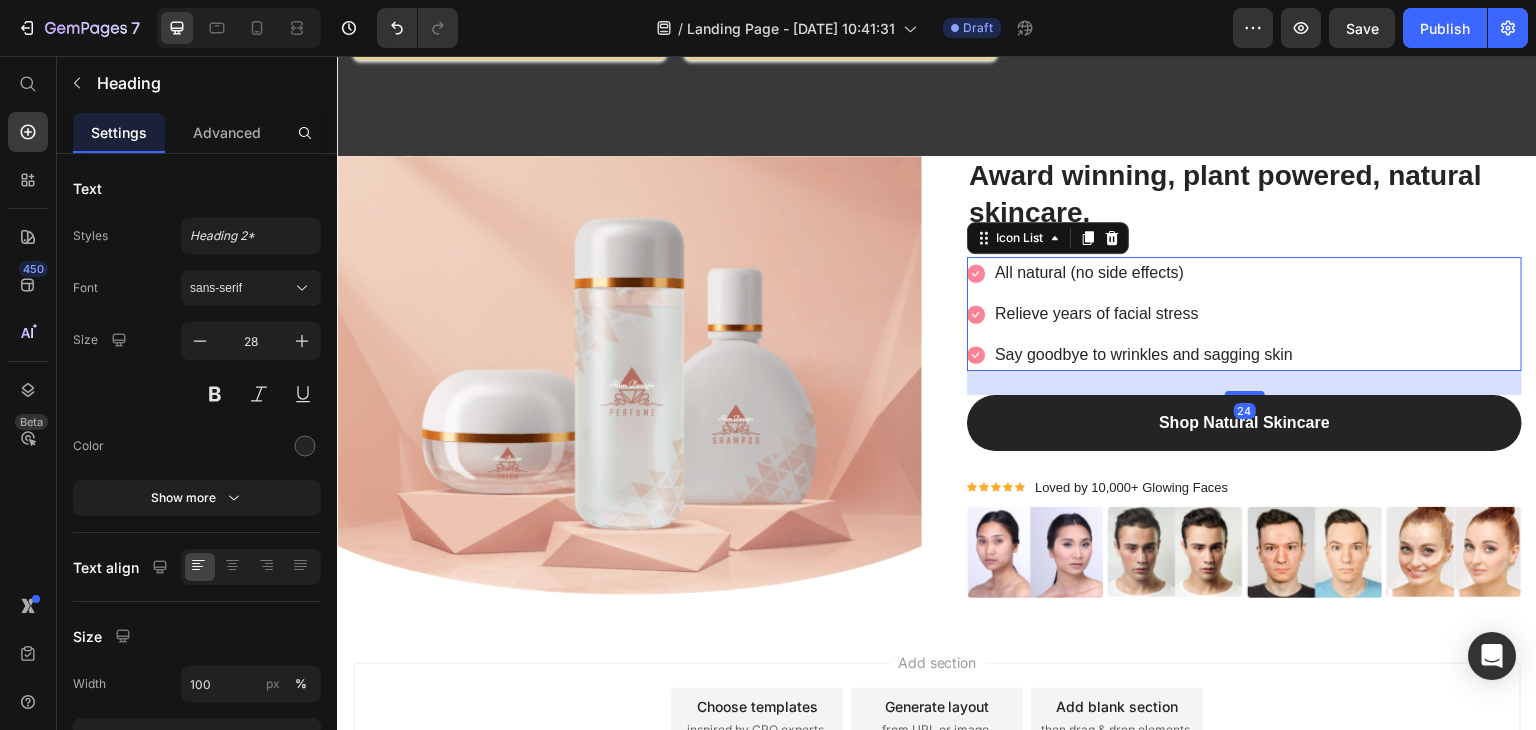 click on "Image All natural (no side effects) Text block Image Relieve years of facial stress Text block Image Say goodbye to wrinkles and sagging skin Text block" at bounding box center (1244, 314) 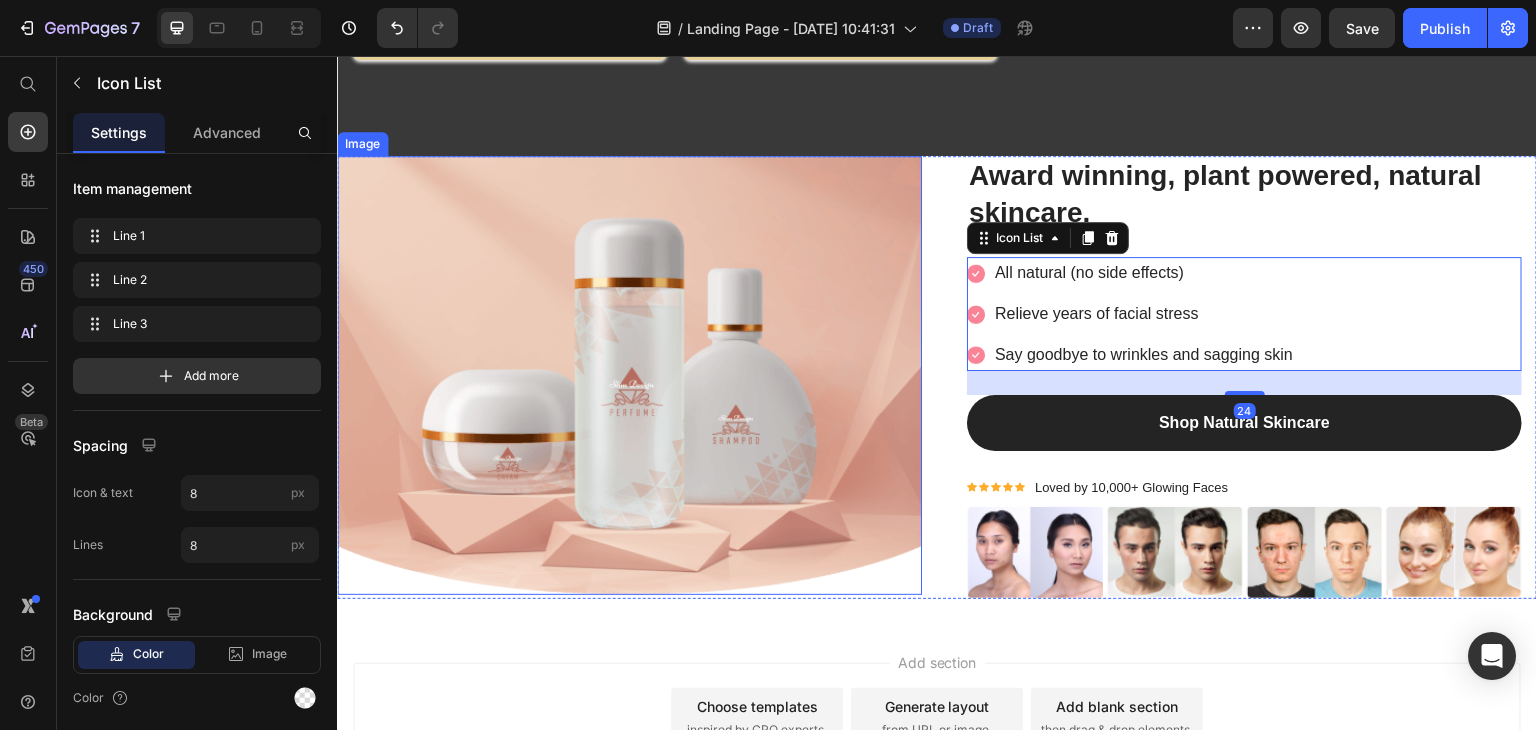 click at bounding box center (629, 375) 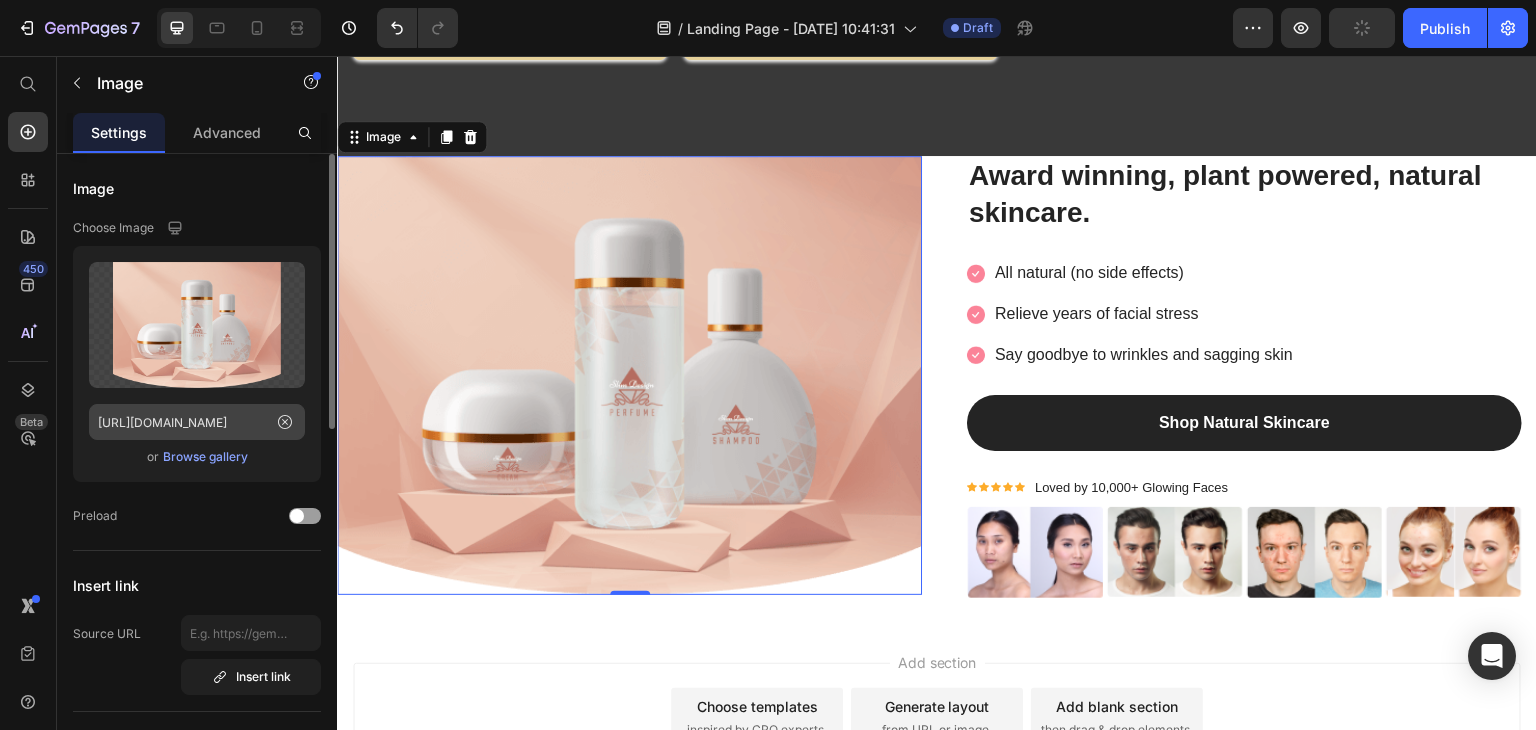 click 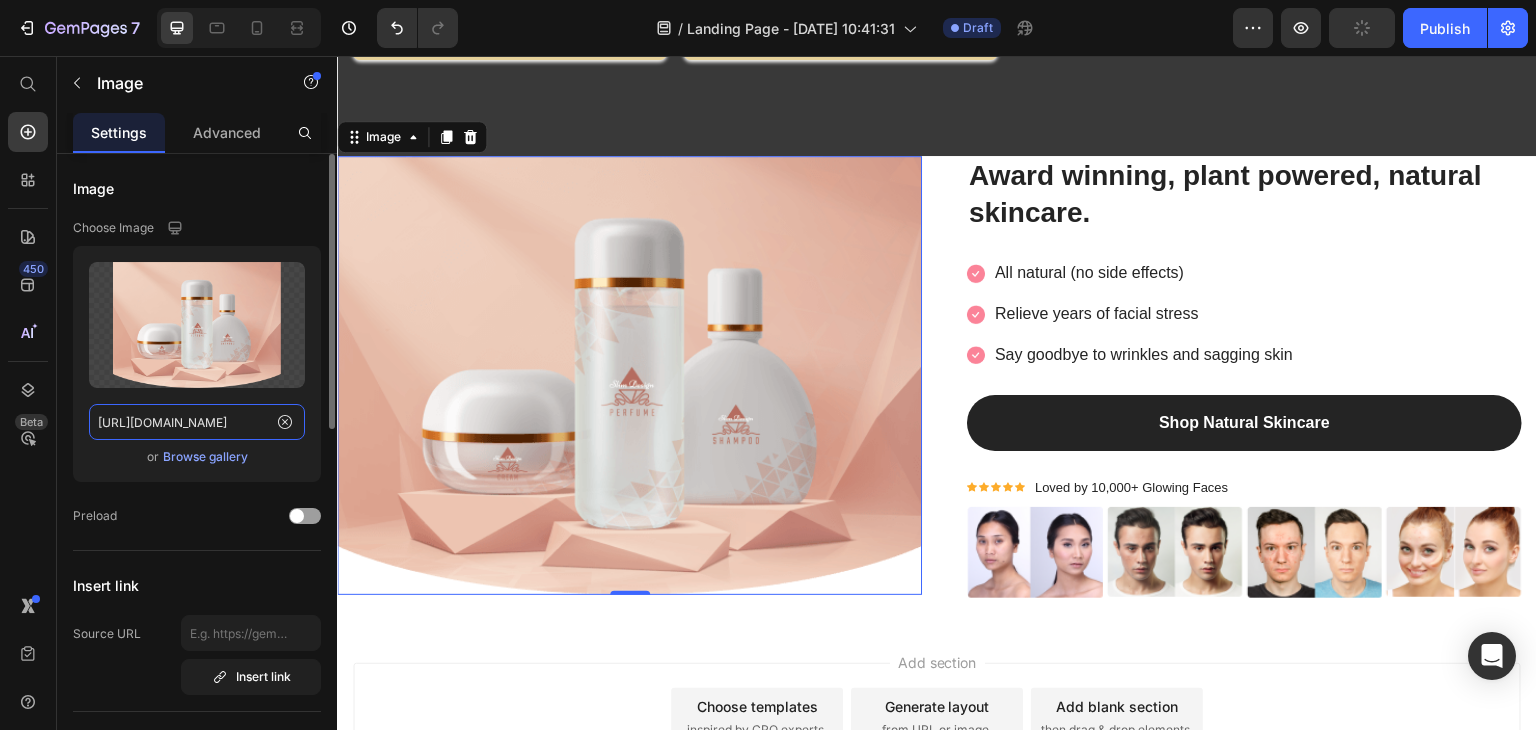 type 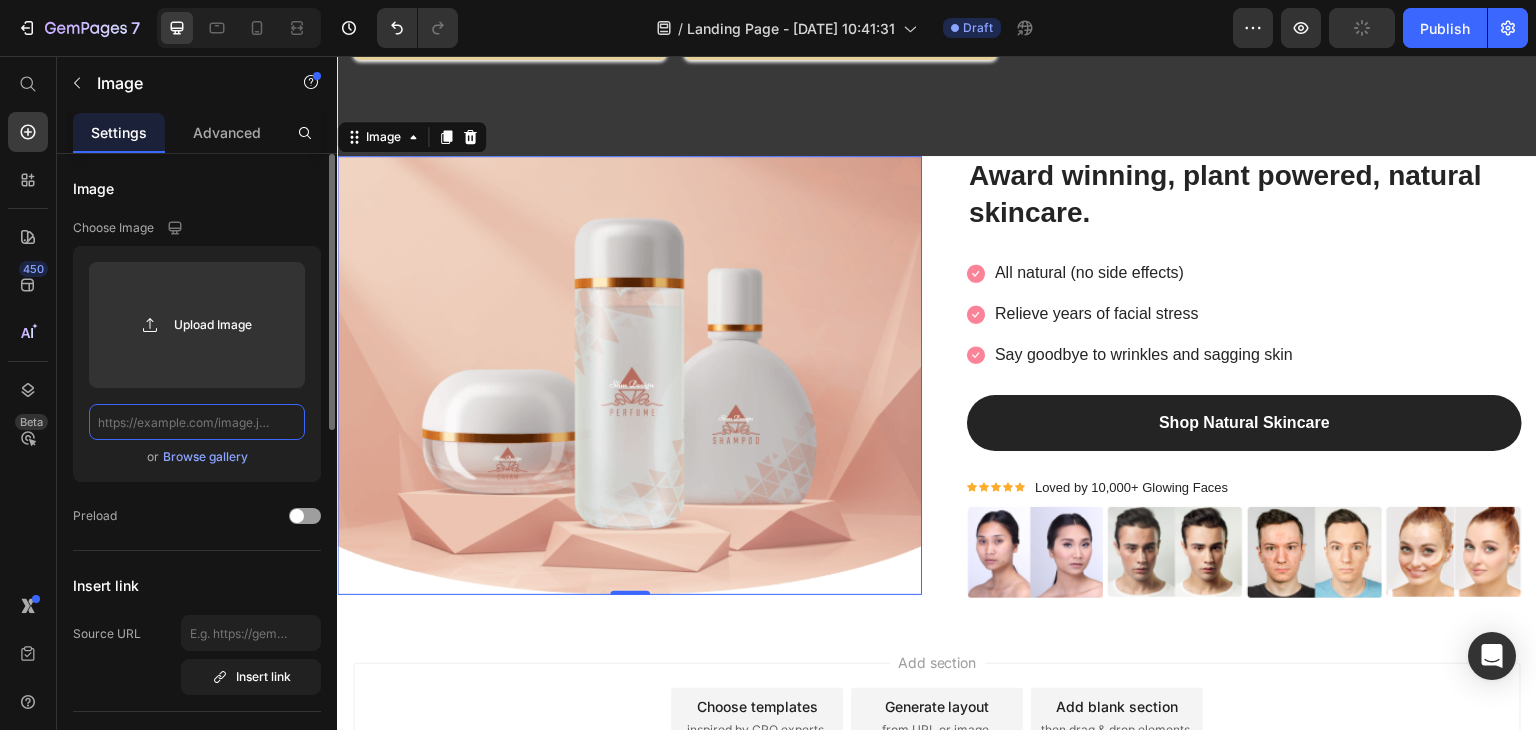 scroll, scrollTop: 0, scrollLeft: 0, axis: both 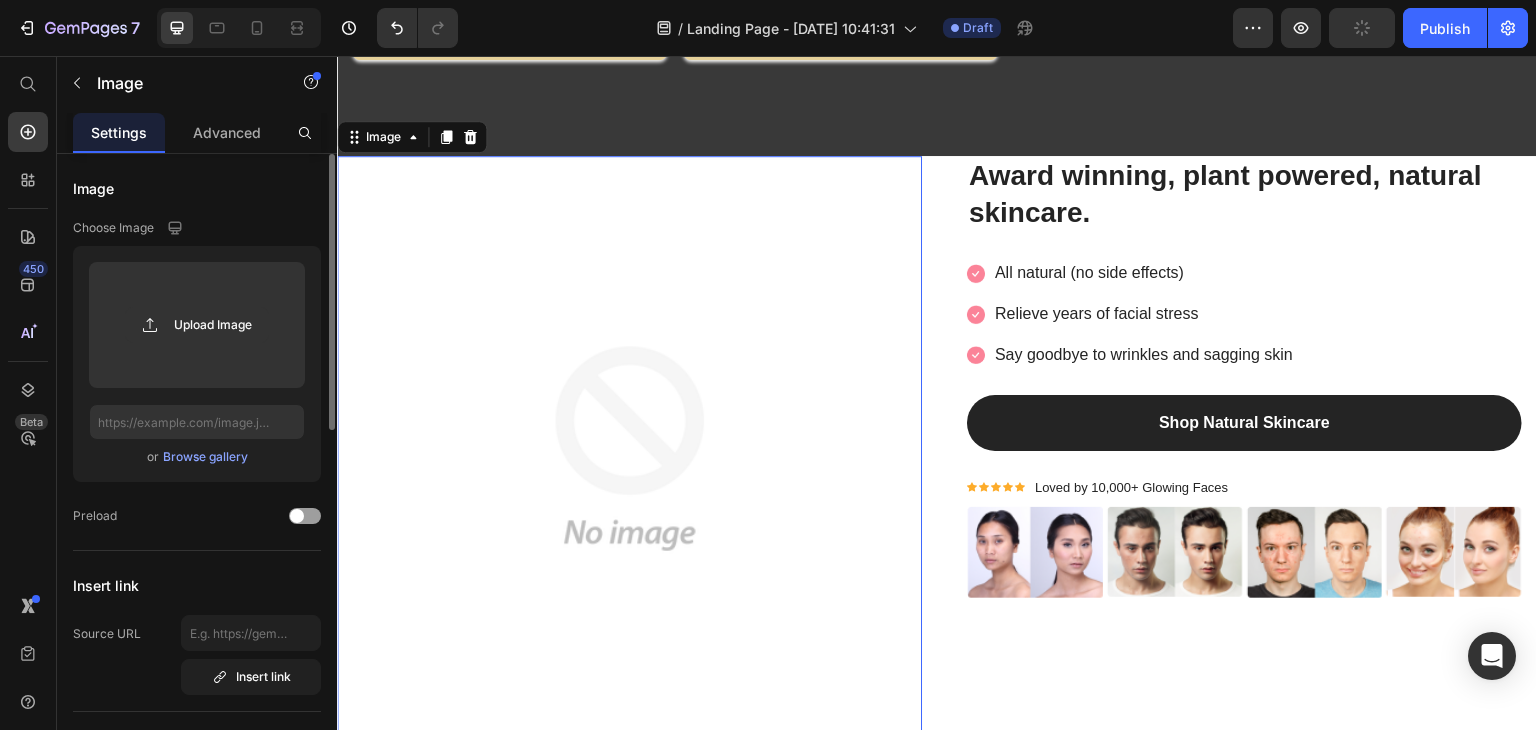 click on "Browse gallery" at bounding box center (205, 457) 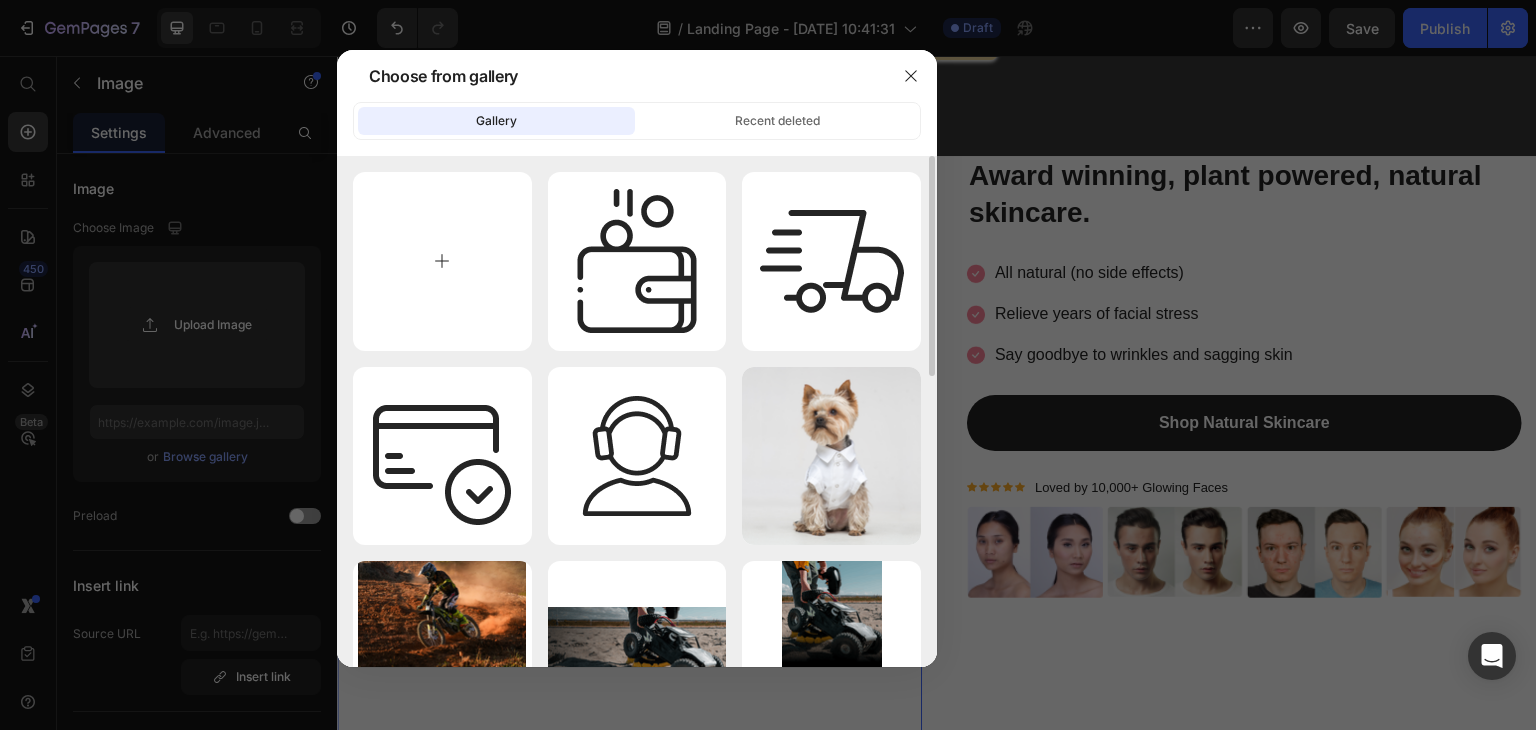 click at bounding box center [442, 261] 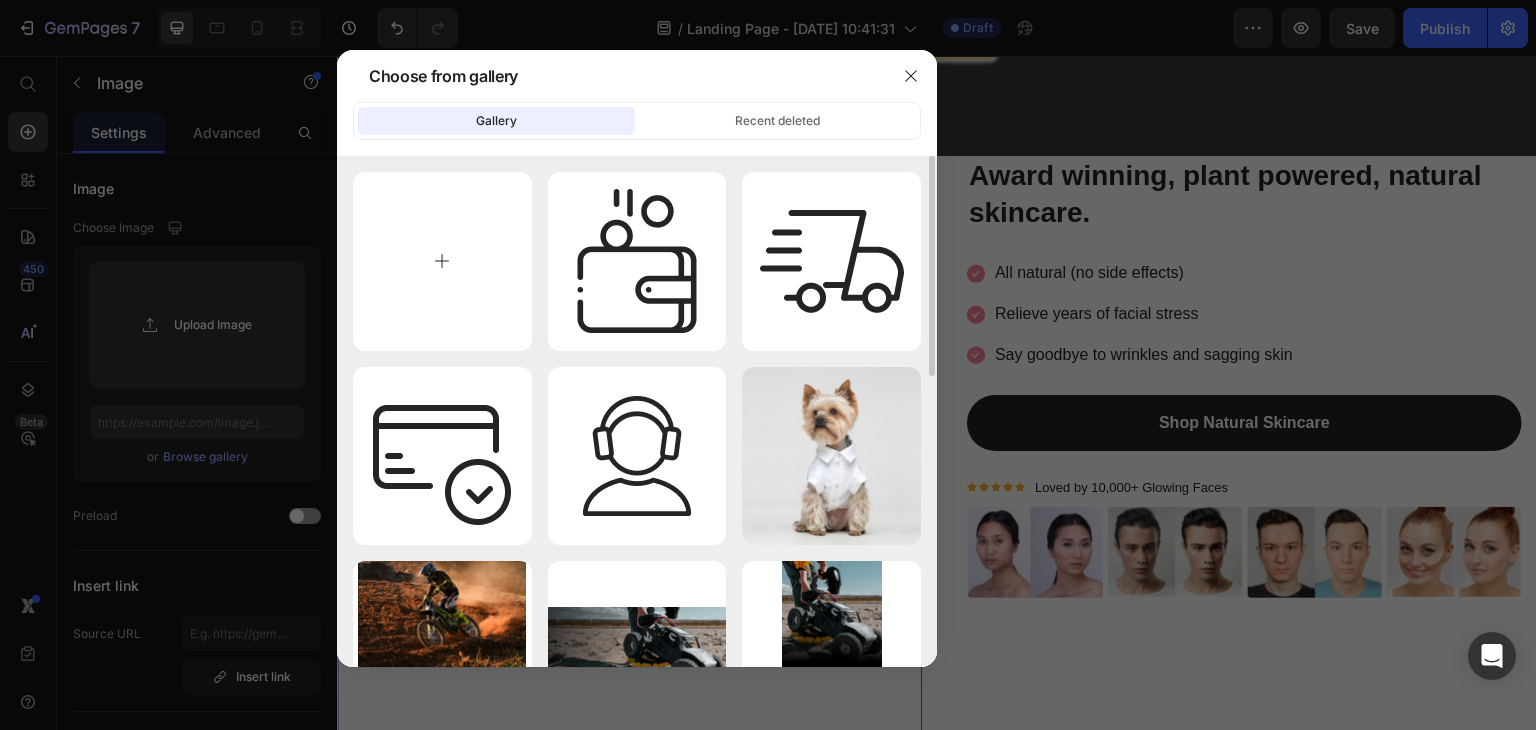 type on "C:\fakepath\E360AA18-5C50-4252-8792-4C4ADF2D059B.png" 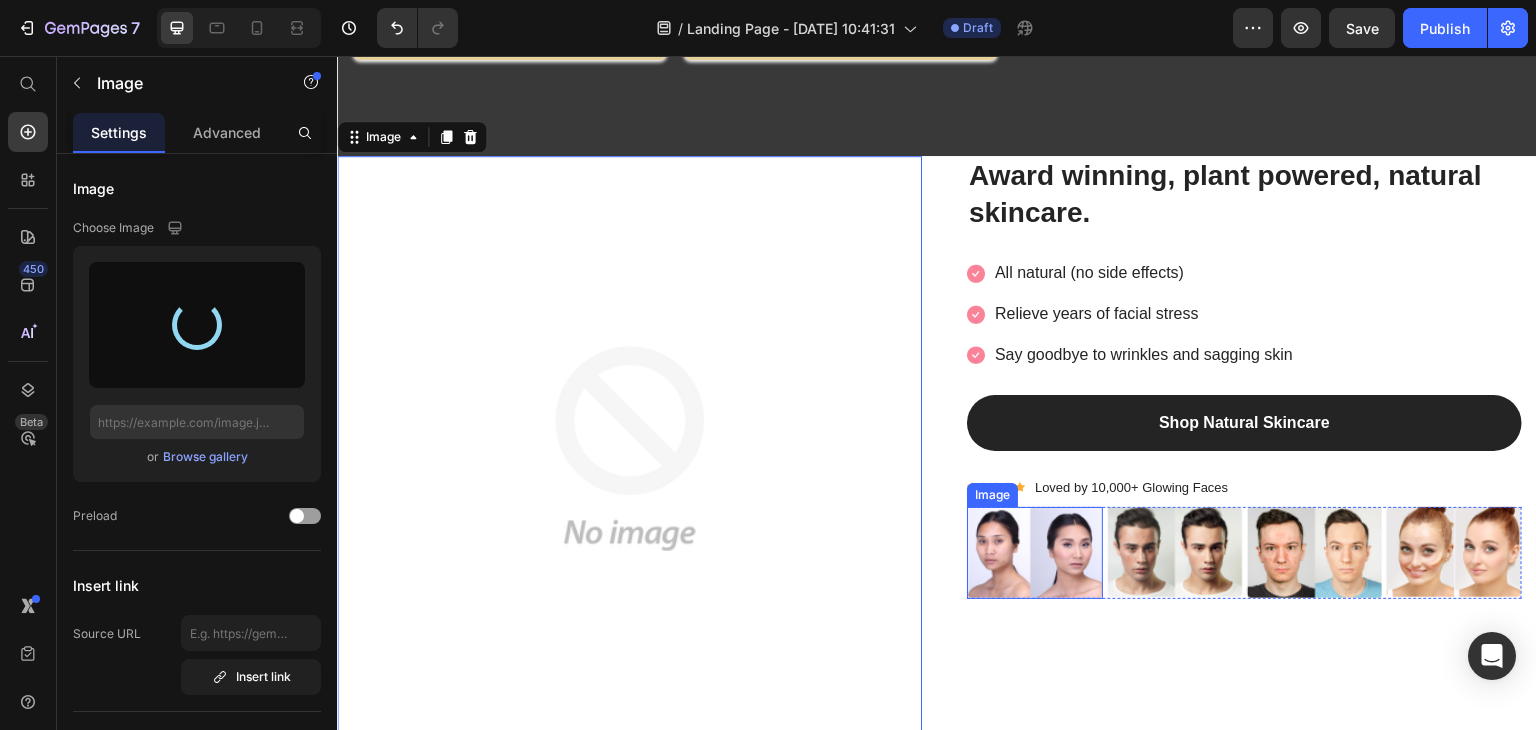 type on "https://cdn.shopify.com/s/files/1/0755/9725/0797/files/gempages_574829831334658916-50f49f54-3f66-4a8b-b69a-a4224ddae7b2.png" 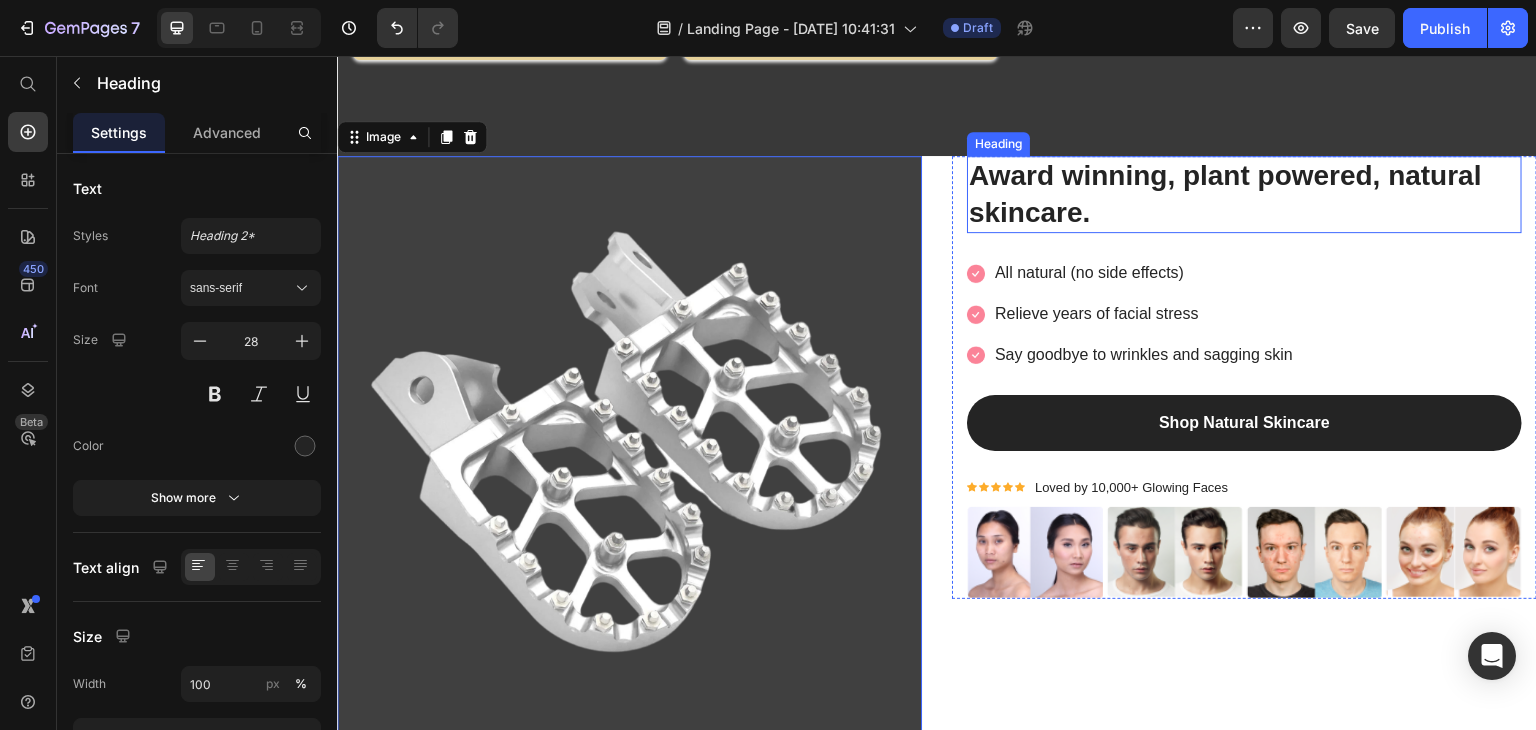 click on "Award winning, plant powered, natural skincare." at bounding box center [1244, 194] 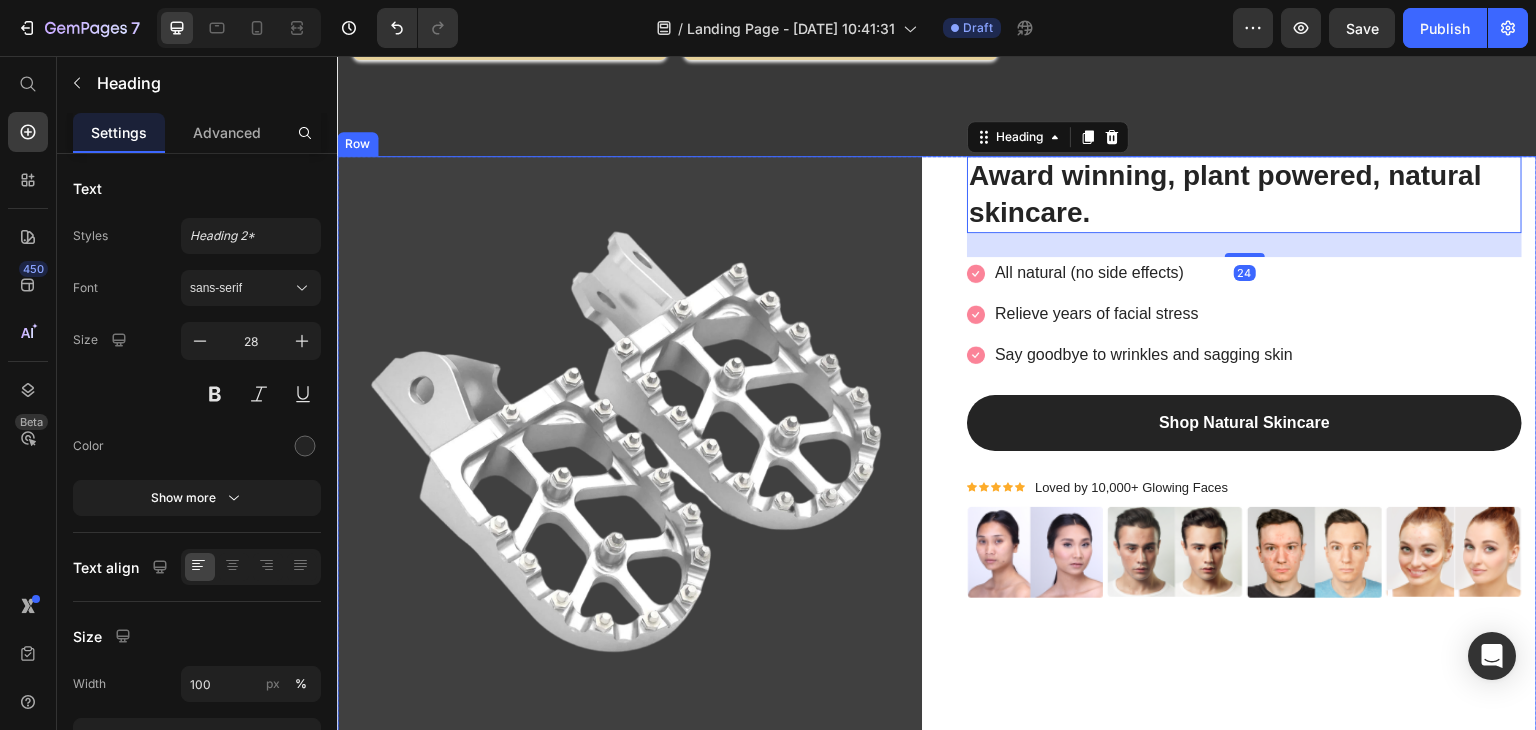 click on "Image Award winning, plant powered, natural skincare. Heading Image All natural (no side effects) Text block Image Relieve years of facial stress Text block Image Say goodbye to wrinkles and sagging skin Text block Icon List Shop Natural Skincare Button                Icon                Icon                Icon                Icon                Icon Icon List Hoz Loved by 10,000+ Glowing Faces Text block Icon List Image Image Image Image Row Row Row   0" at bounding box center [937, 448] 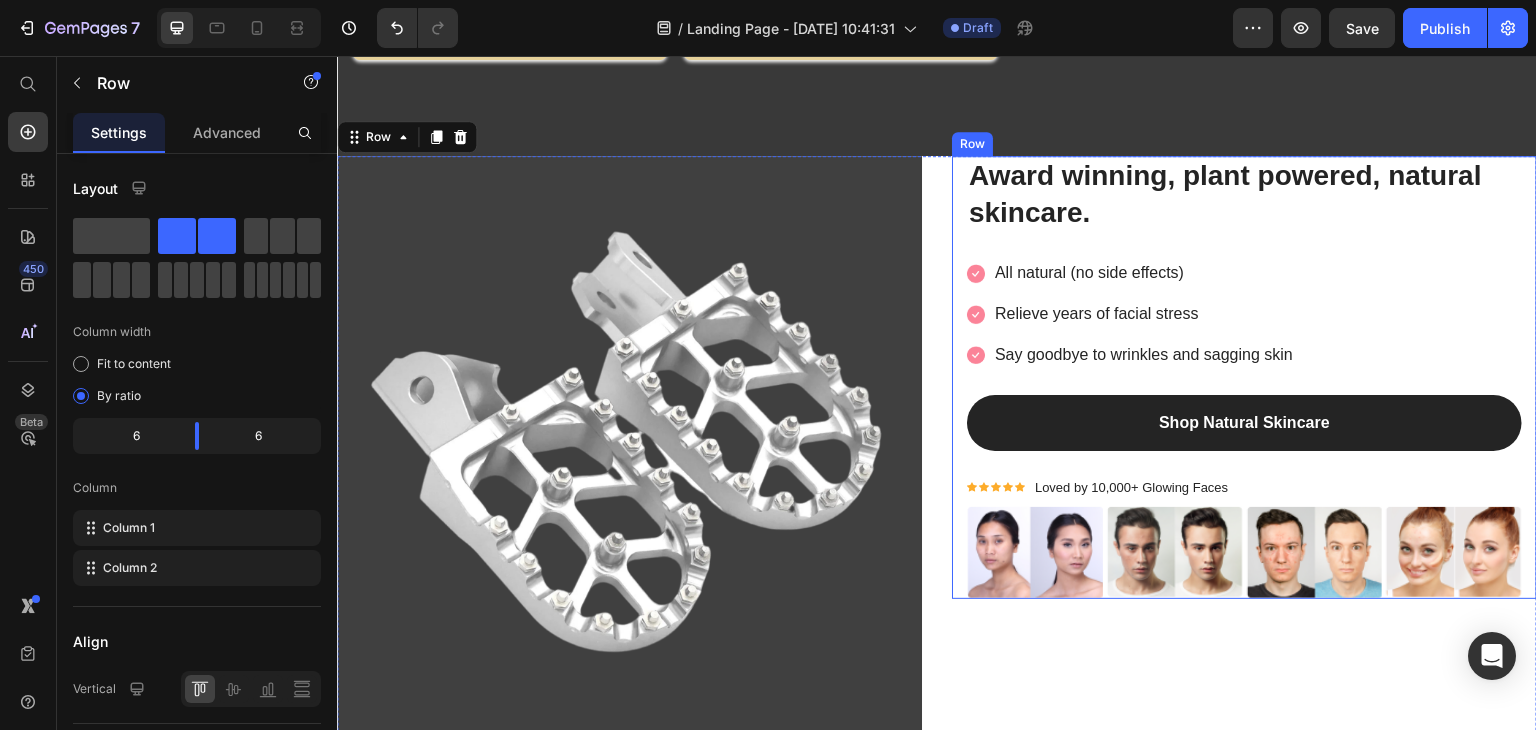 click on "Award winning, plant powered, natural skincare. Heading Image All natural (no side effects) Text block Image Relieve years of facial stress Text block Image Say goodbye to wrinkles and sagging skin Text block Icon List Shop Natural Skincare Button                Icon                Icon                Icon                Icon                Icon Icon List Hoz Loved by 10,000+ Glowing Faces Text block Icon List Image Image Image Image Row Row" at bounding box center [1244, 377] 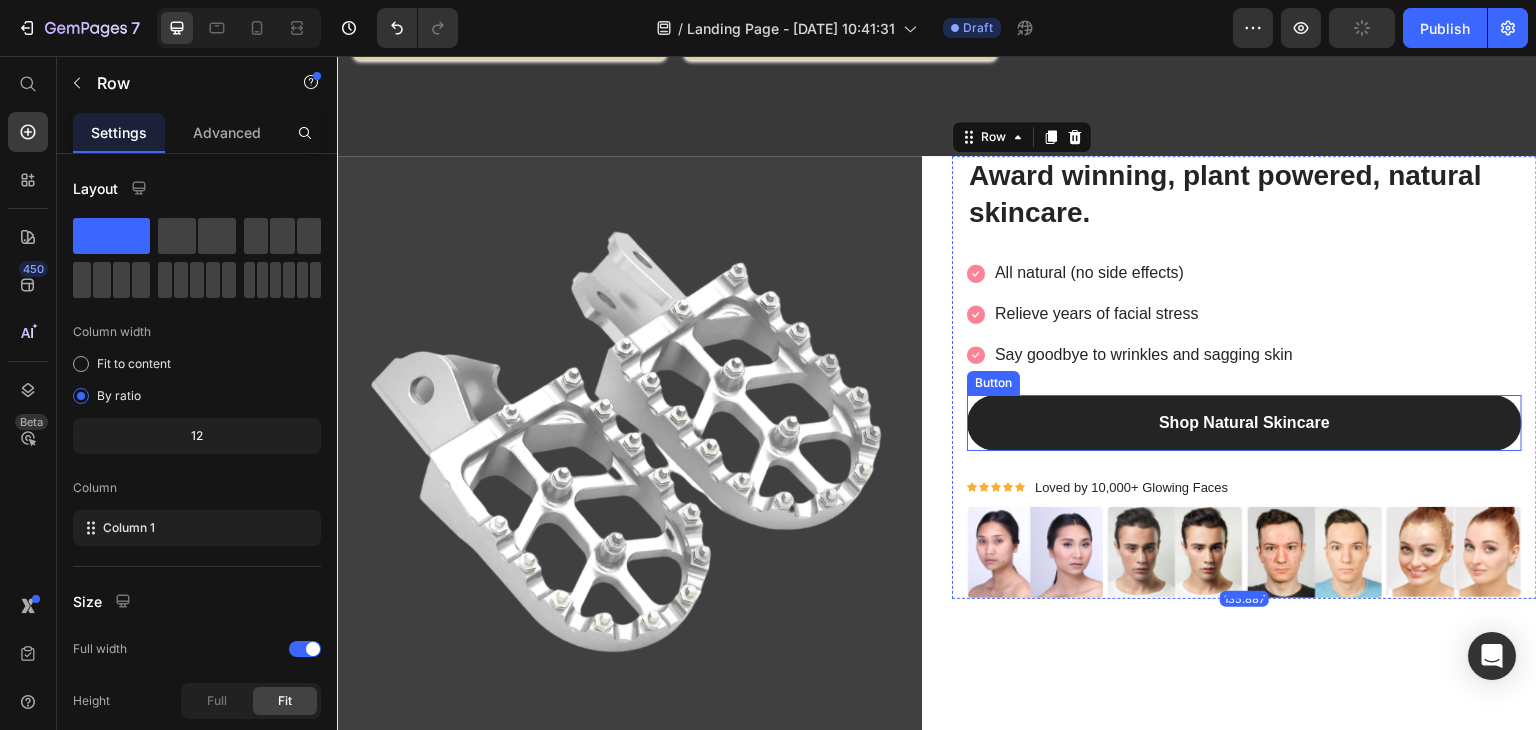 scroll, scrollTop: 1830, scrollLeft: 0, axis: vertical 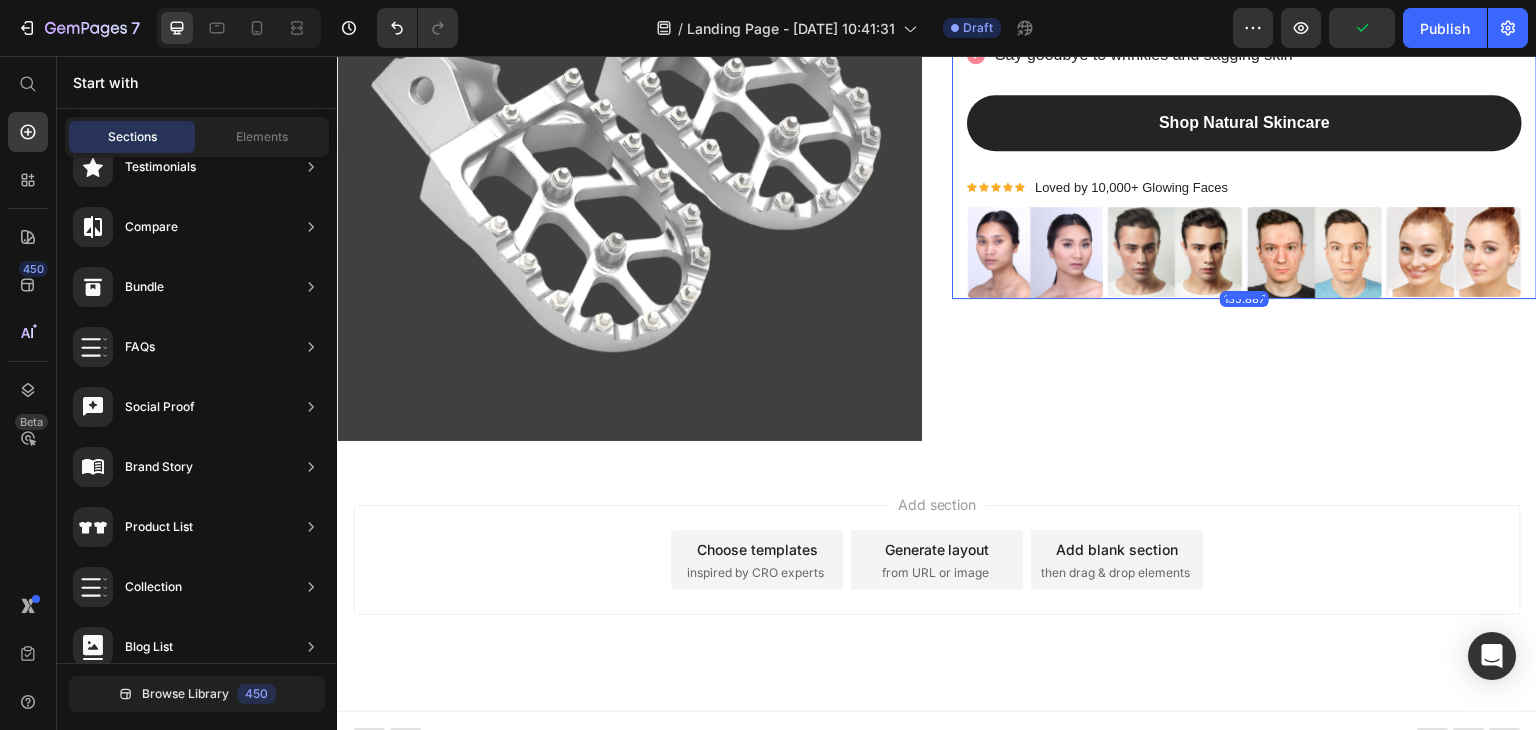 click on "Add section Choose templates inspired by CRO experts Generate layout from URL or image Add blank section then drag & drop elements" at bounding box center (937, 588) 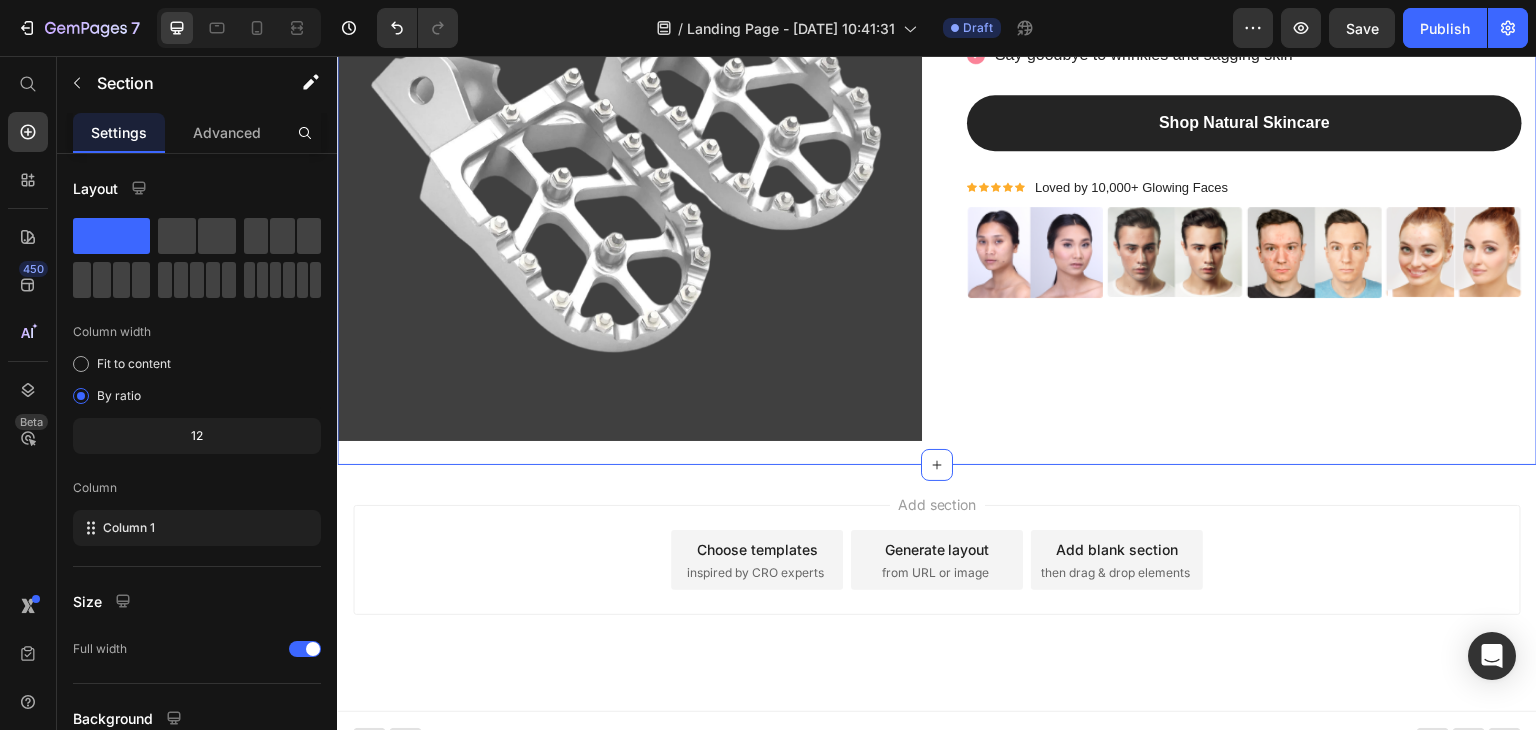 click on "Image Award winning, plant powered, natural skincare. Heading Image All natural (no side effects) Text block Image Relieve years of facial stress Text block Image Say goodbye to wrinkles and sagging skin Text block Icon List Shop Natural Skincare Button                Icon                Icon                Icon                Icon                Icon Icon List Hoz Loved by 10,000+ Glowing Faces Text block Icon List Image Image Image Image Row Row Row Section 3   You can create reusable sections Create Theme Section AI Content Write with GemAI What would you like to describe here? Tone and Voice Persuasive Product A1 Series Long Rear Fender for Sur-Ron Light Bee Show more Generate" at bounding box center (937, 160) 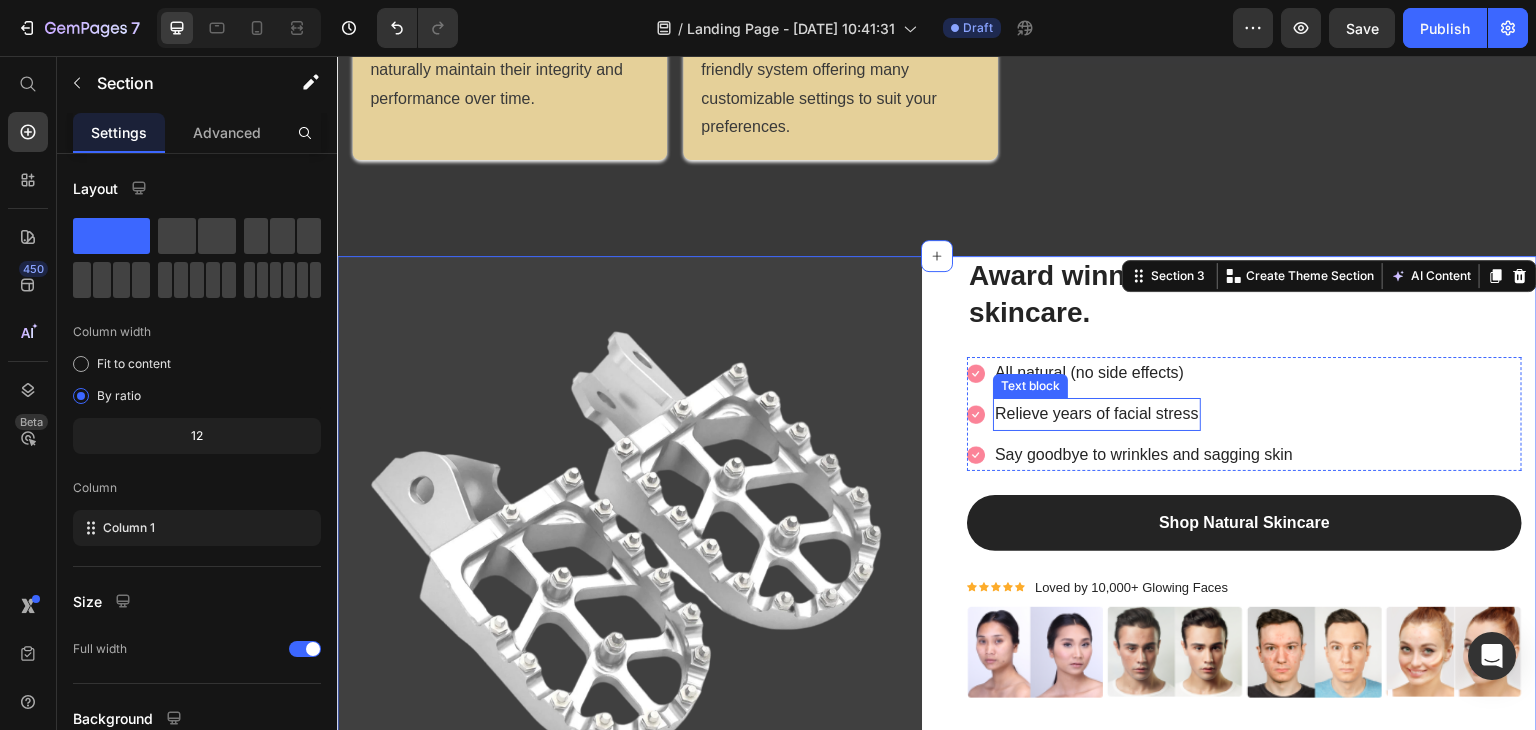scroll, scrollTop: 1330, scrollLeft: 0, axis: vertical 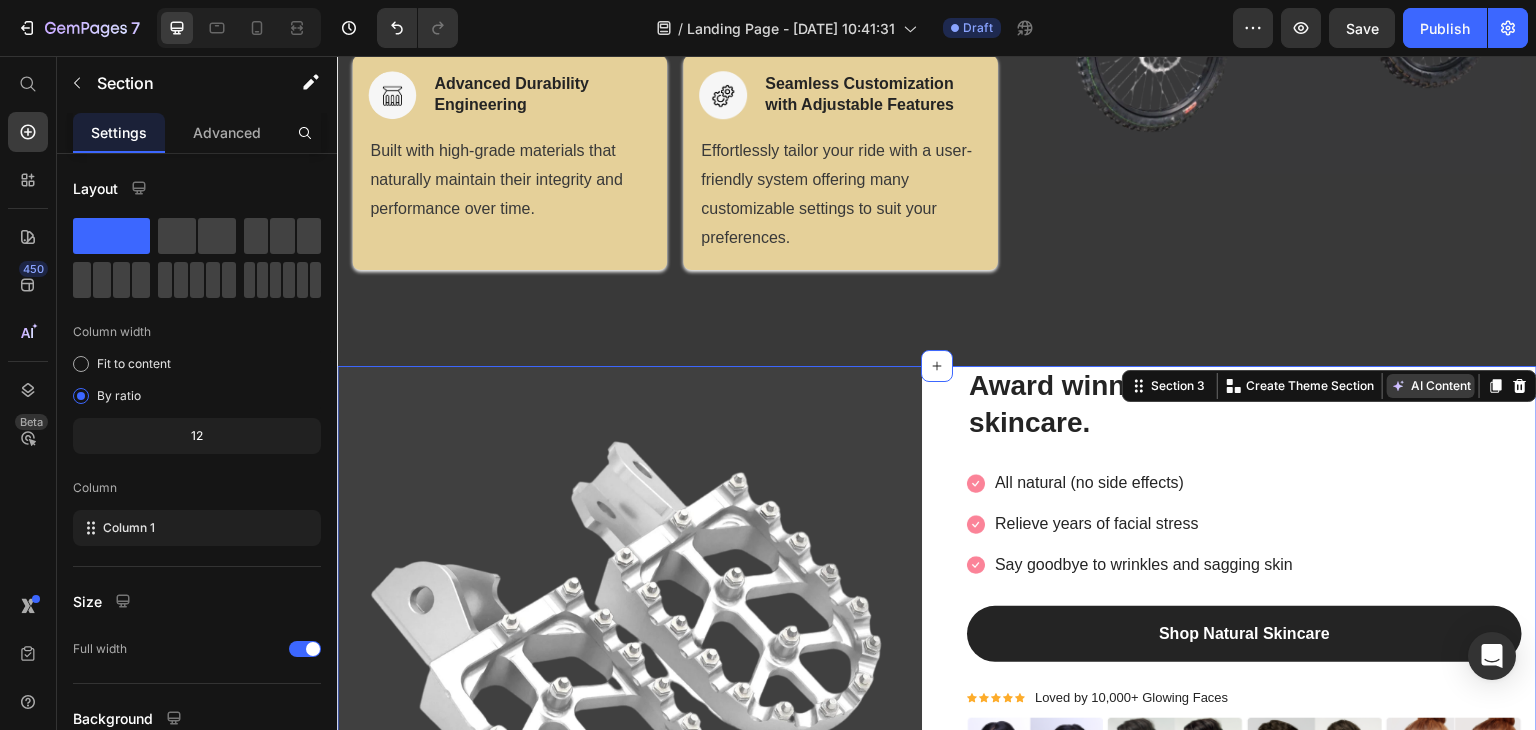 click on "AI Content" at bounding box center (1431, 386) 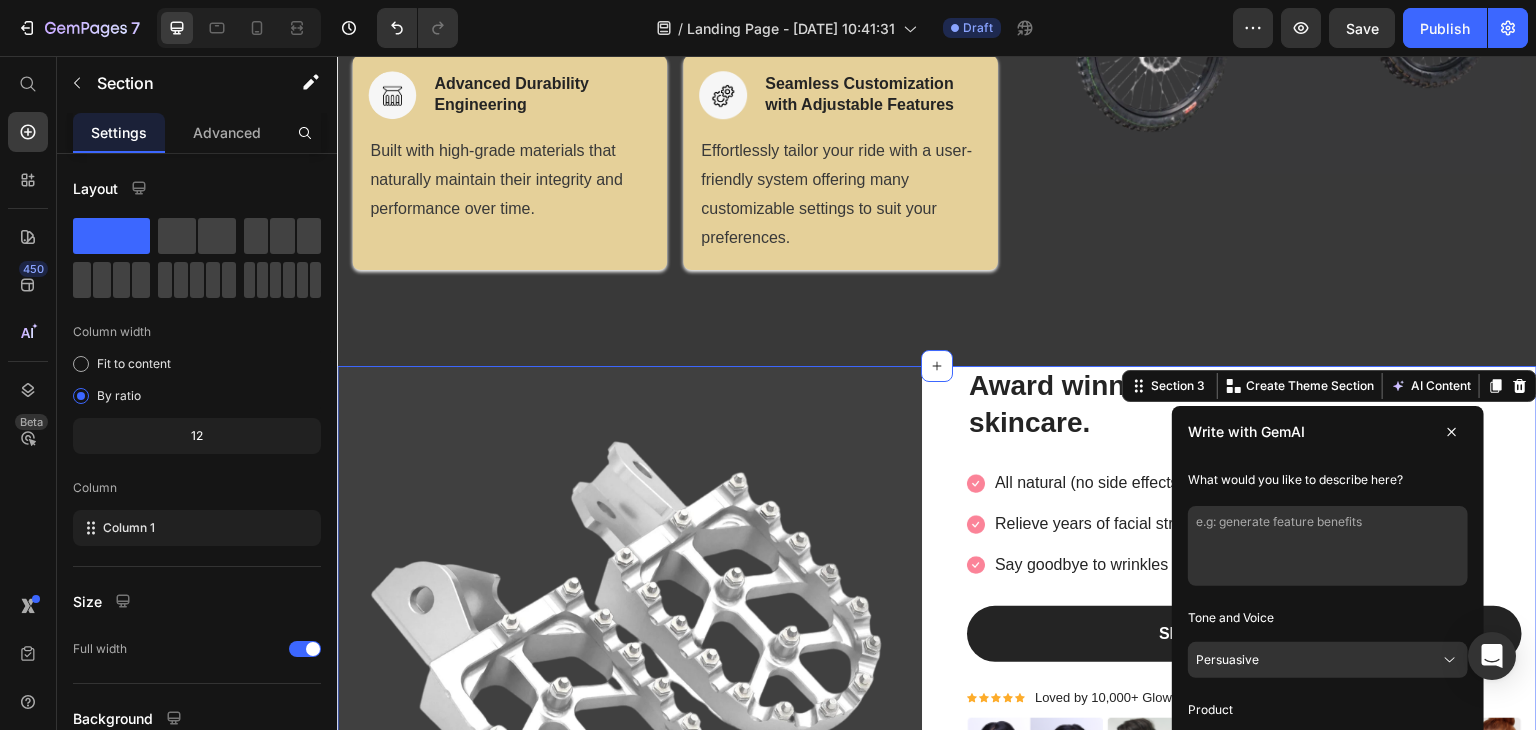scroll, scrollTop: 1430, scrollLeft: 0, axis: vertical 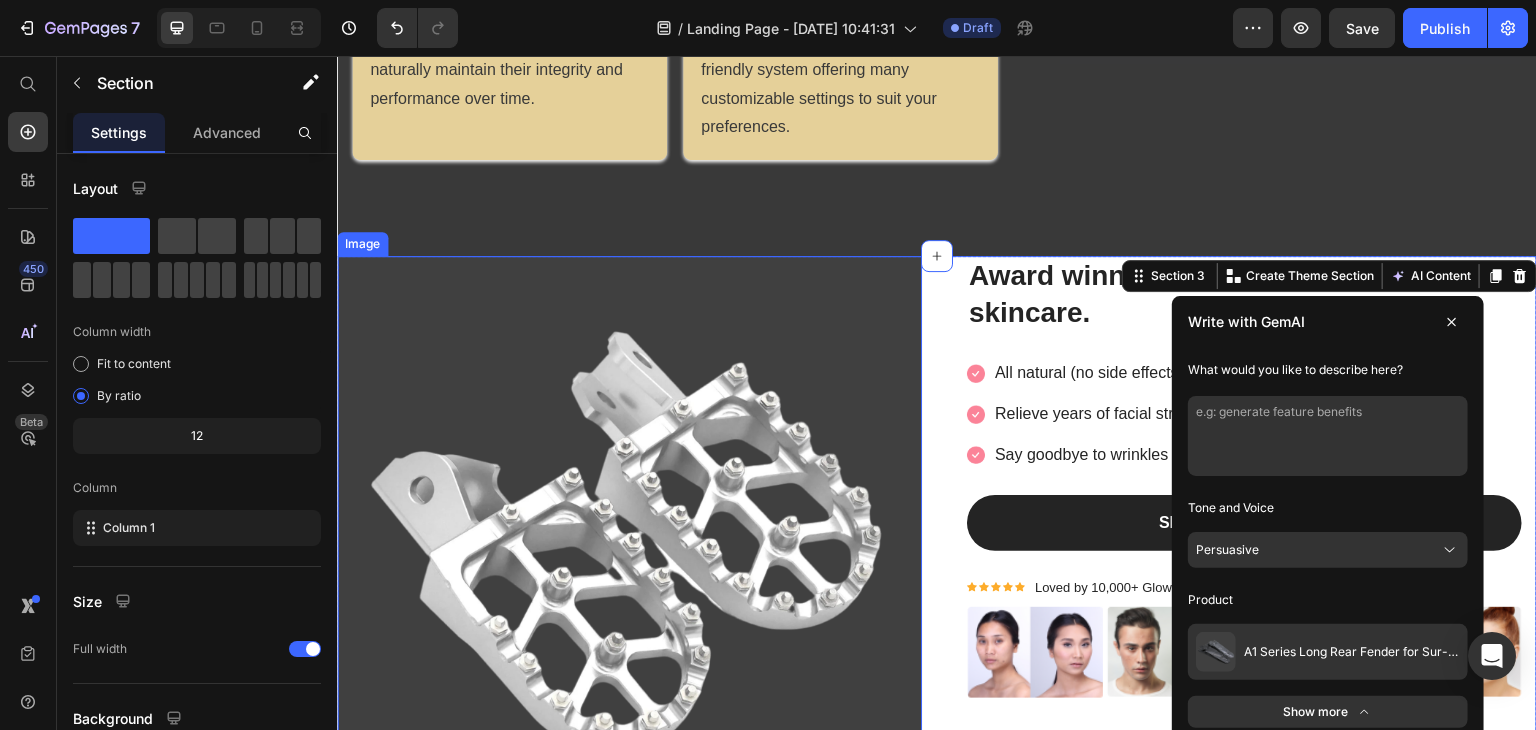 click at bounding box center (629, 548) 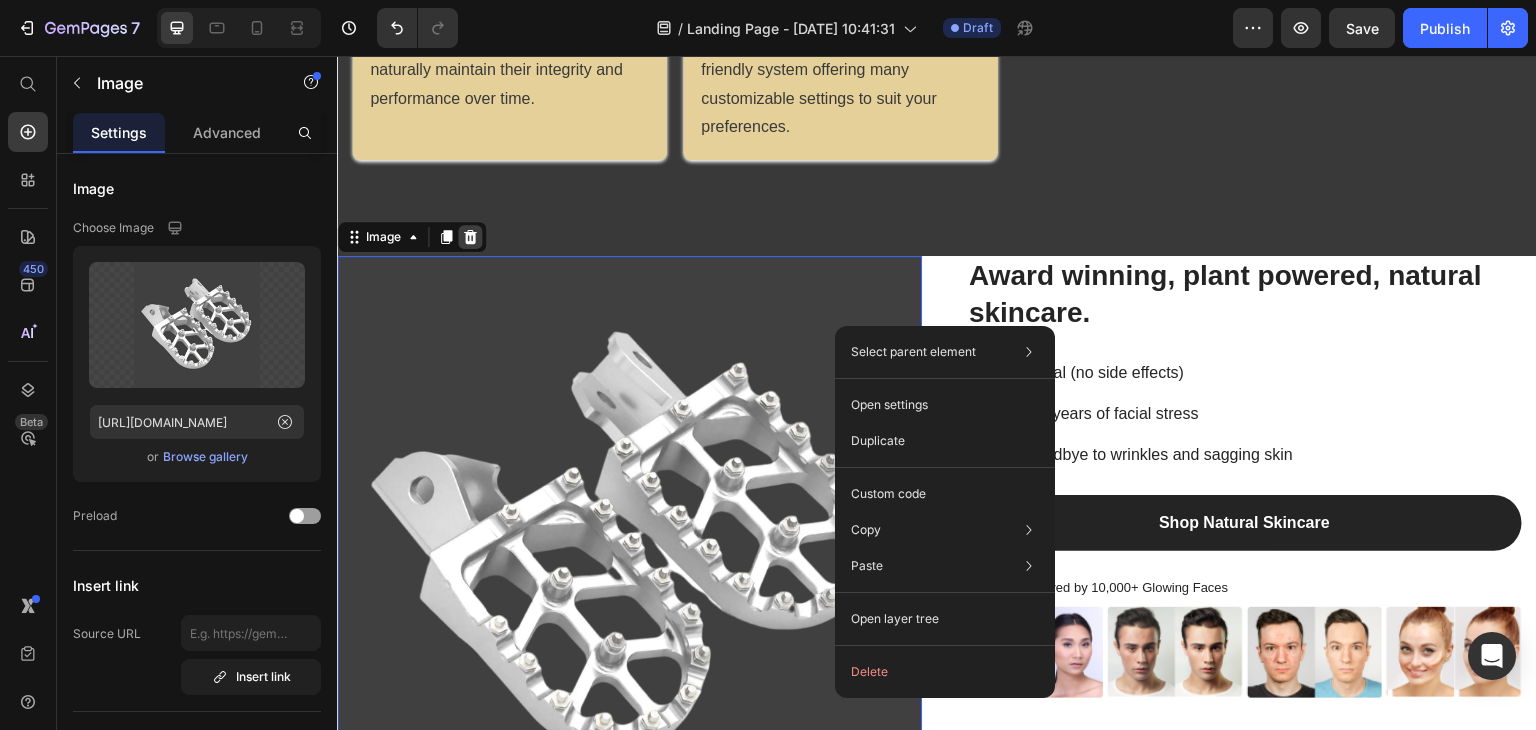 click 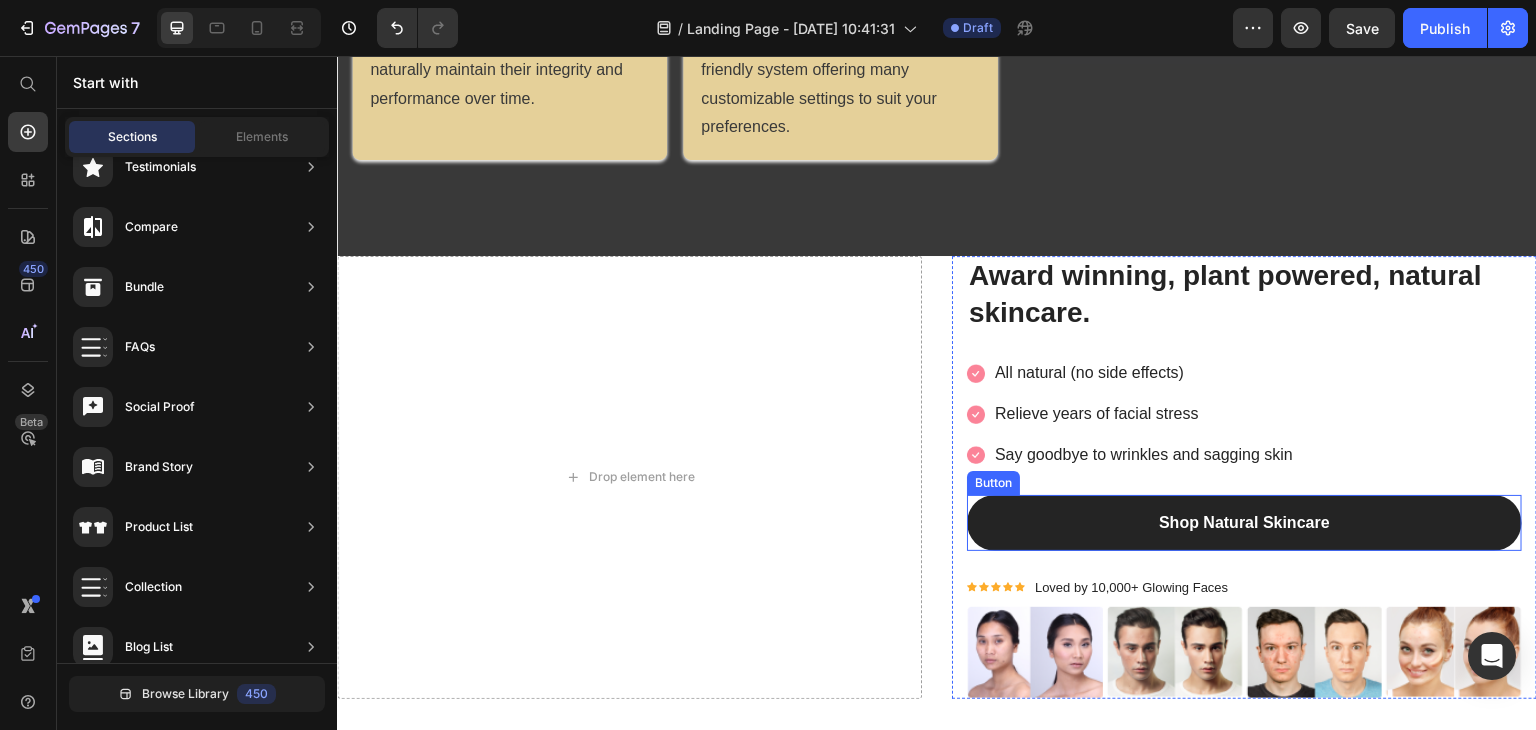 scroll, scrollTop: 1708, scrollLeft: 0, axis: vertical 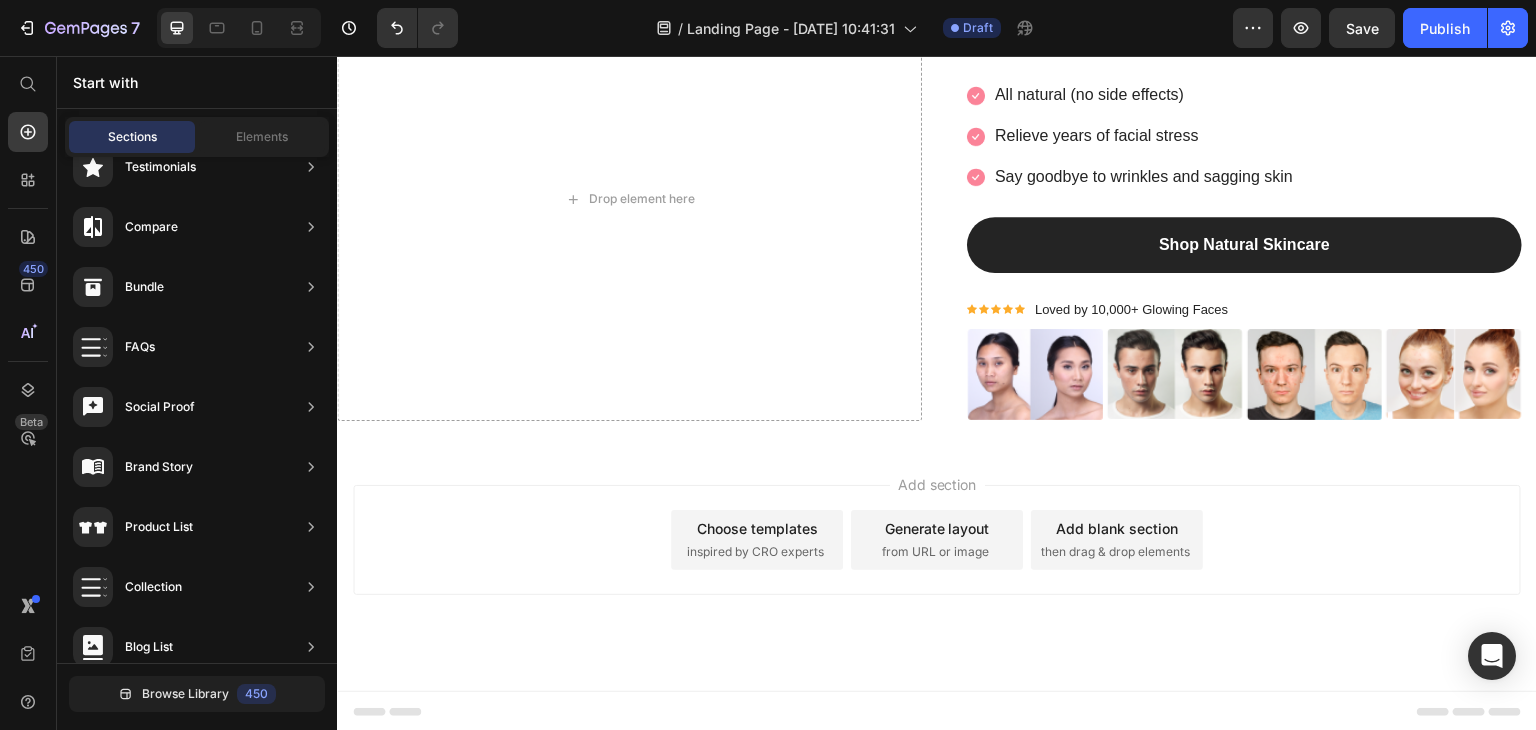drag, startPoint x: 982, startPoint y: 451, endPoint x: 935, endPoint y: 449, distance: 47.042534 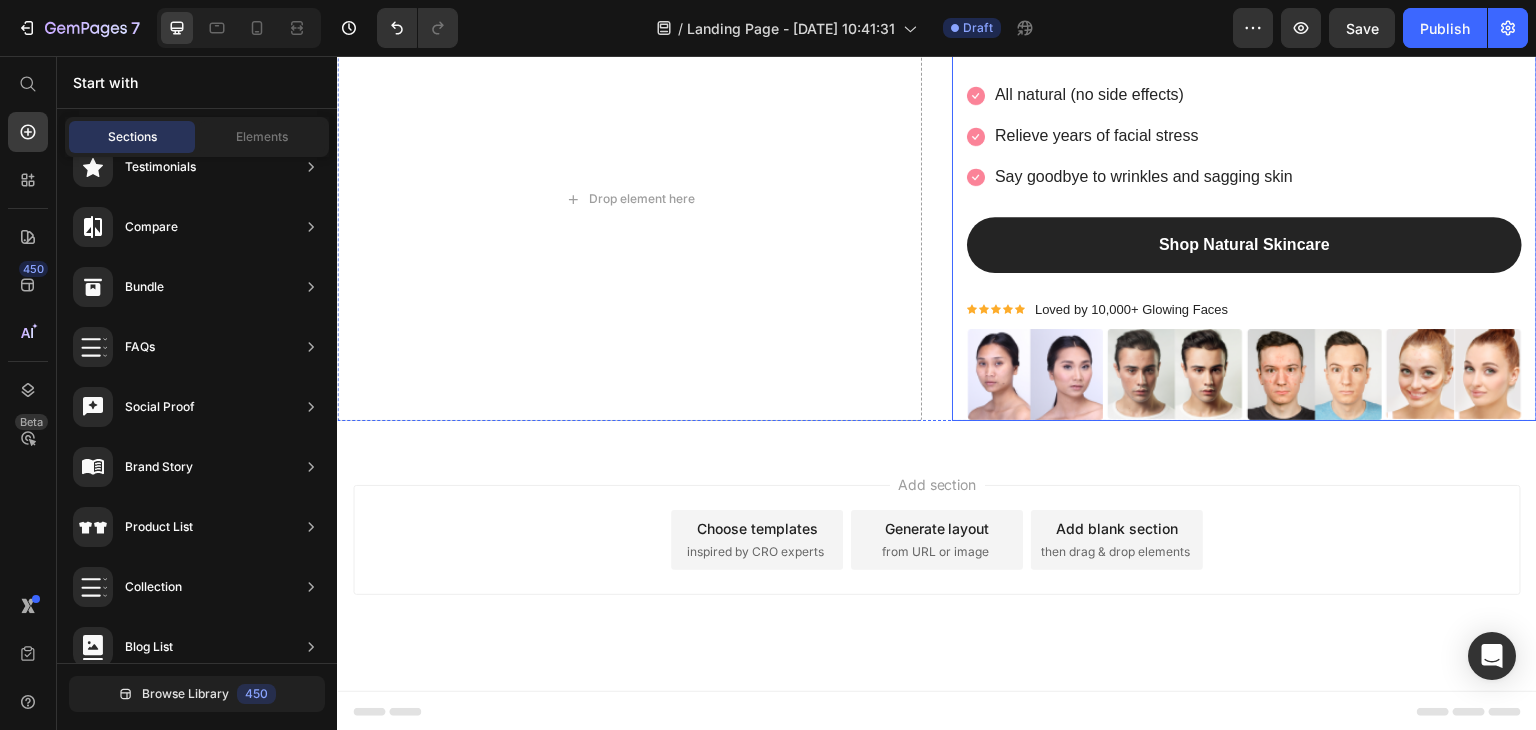 click on "Award winning, plant powered, natural skincare. Heading Image All natural (no side effects) Text block Image Relieve years of facial stress Text block Image Say goodbye to wrinkles and sagging skin Text block Icon List Shop Natural Skincare Button                Icon                Icon                Icon                Icon                Icon Icon List Hoz Loved by 10,000+ Glowing Faces Text block Icon List Image Image Image Image Row Row" at bounding box center (1244, 199) 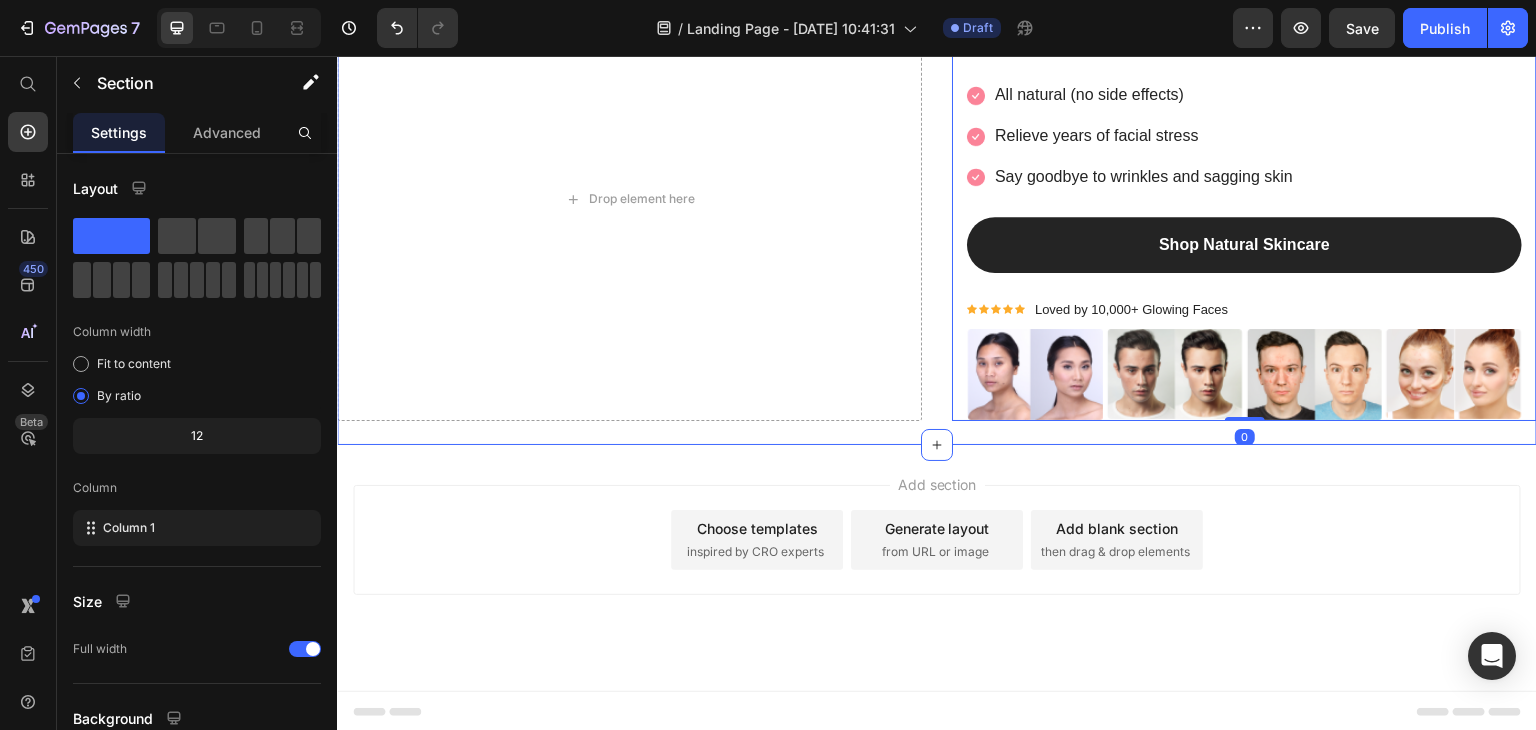click on "Drop element here Award winning, plant powered, natural skincare. Heading Image All natural (no side effects) Text block Image Relieve years of facial stress Text block Image Say goodbye to wrinkles and sagging skin Text block Icon List Shop Natural Skincare Button                Icon                Icon                Icon                Icon                Icon Icon List Hoz Loved by 10,000+ Glowing Faces Text block Icon List Image Image Image Image Row Row   0 Row Section 3" at bounding box center [937, 211] 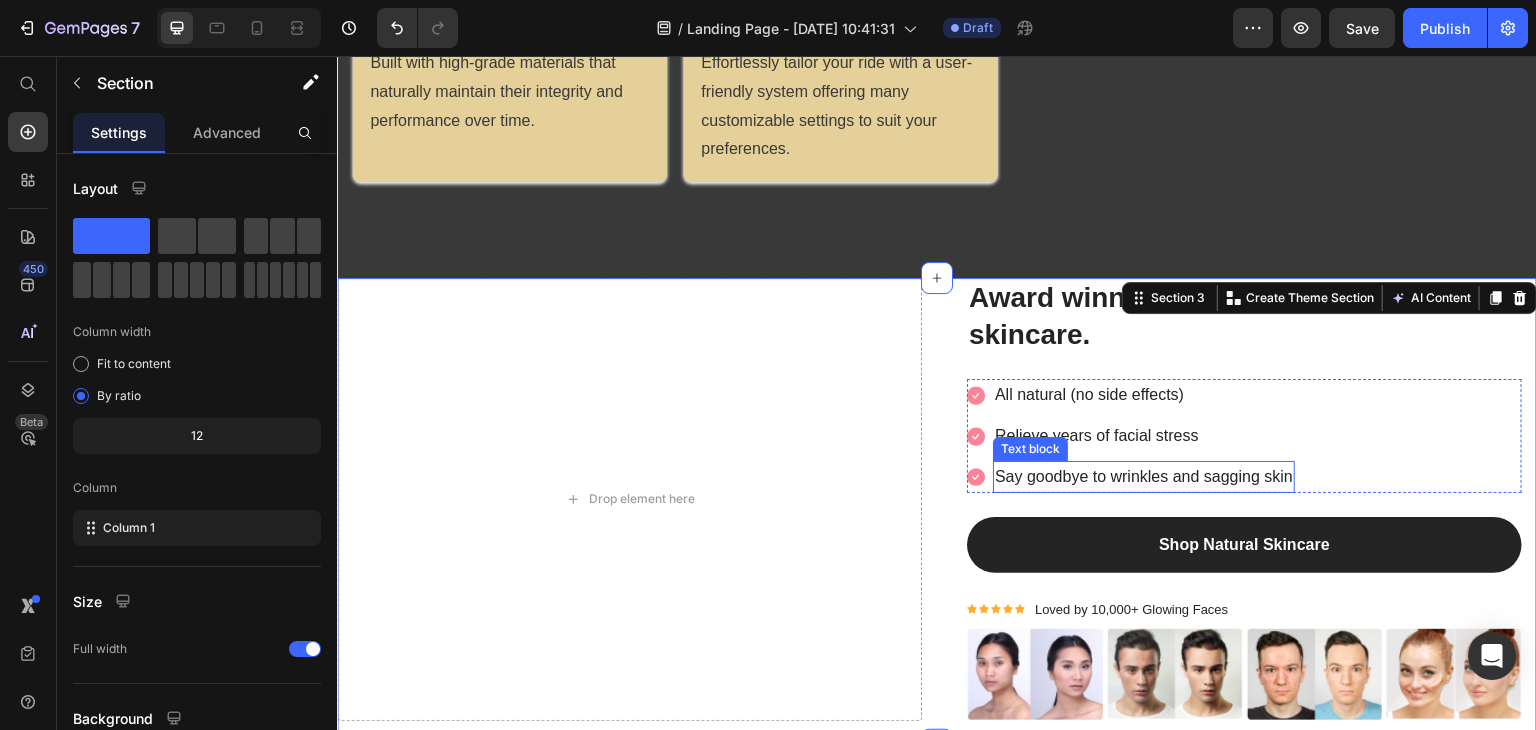 scroll, scrollTop: 1308, scrollLeft: 0, axis: vertical 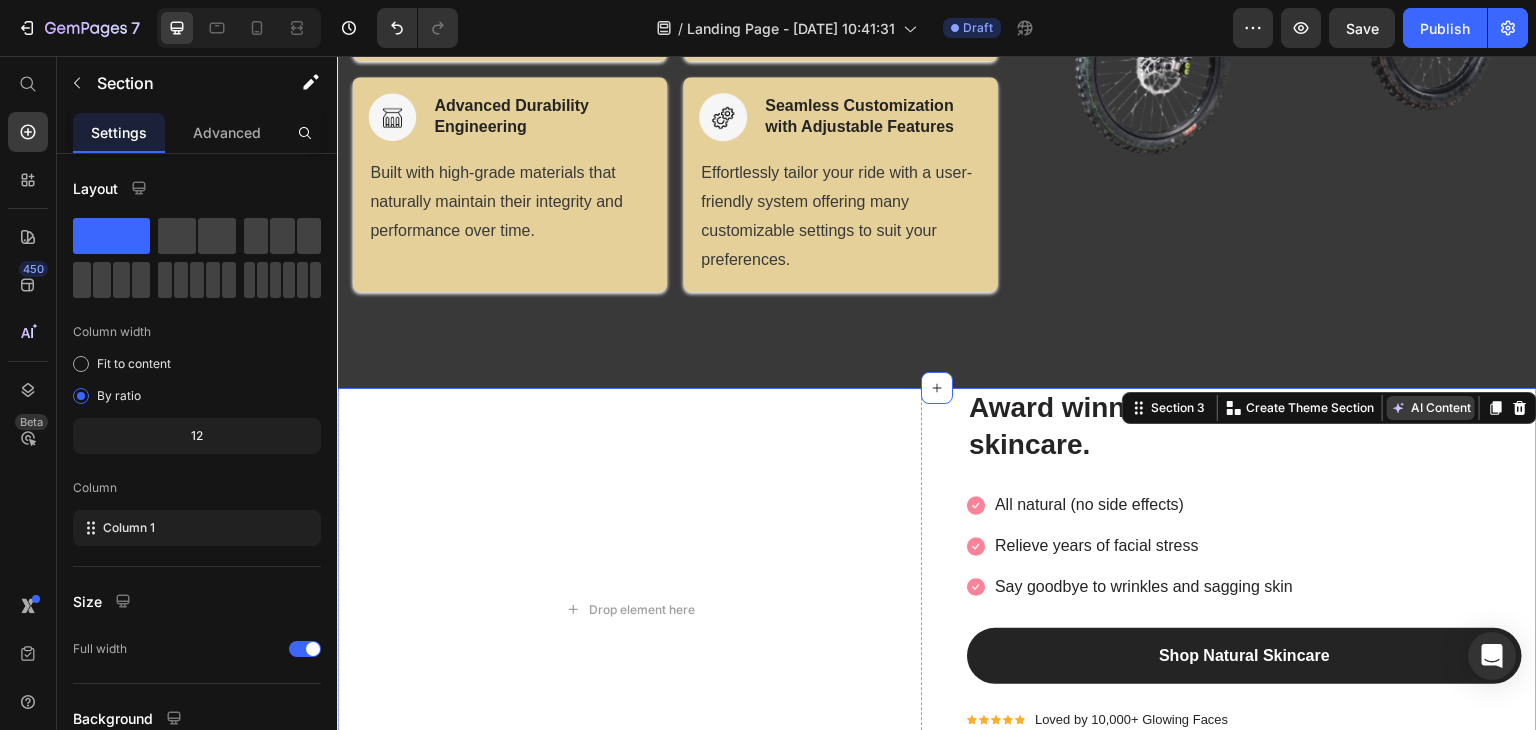 click on "AI Content" at bounding box center [1431, 408] 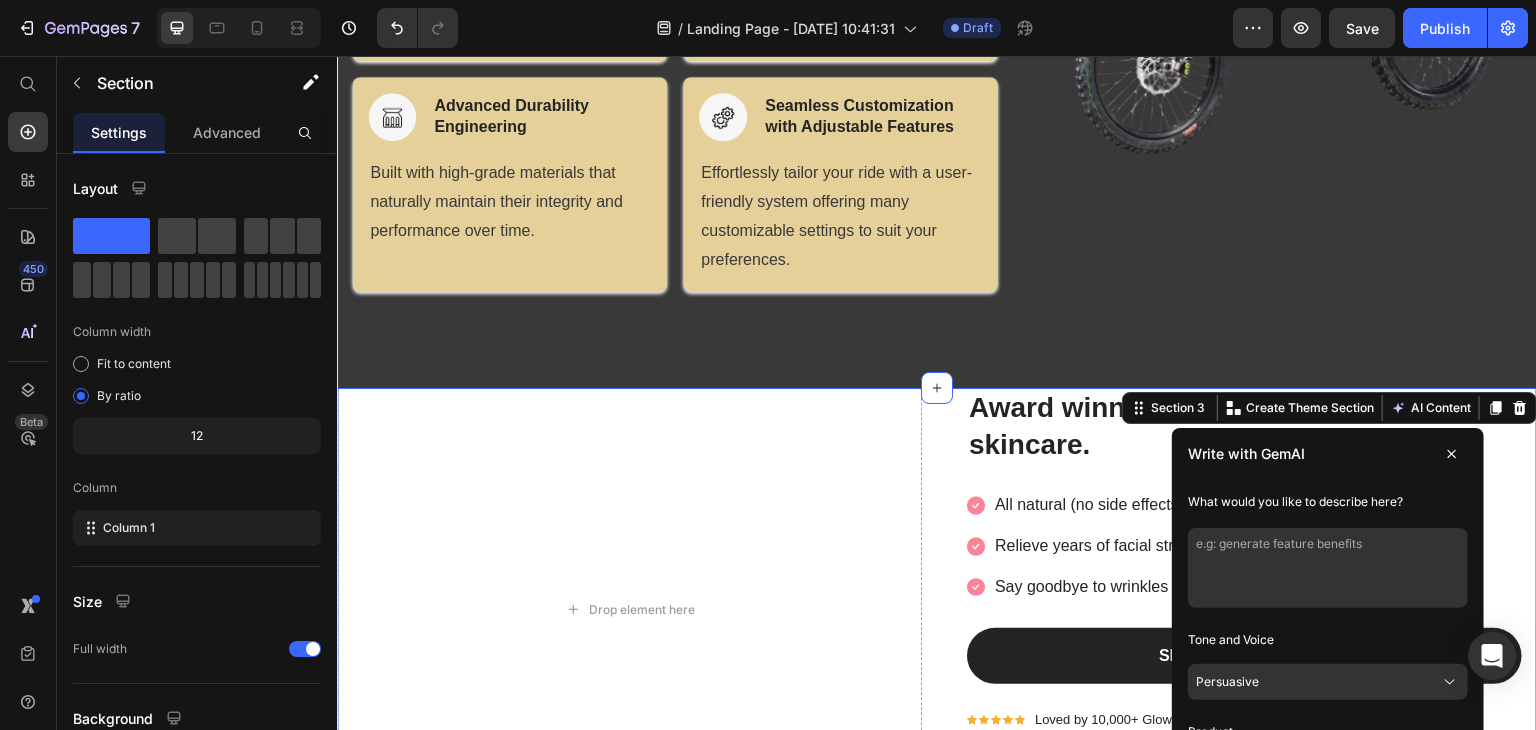 scroll, scrollTop: 1508, scrollLeft: 0, axis: vertical 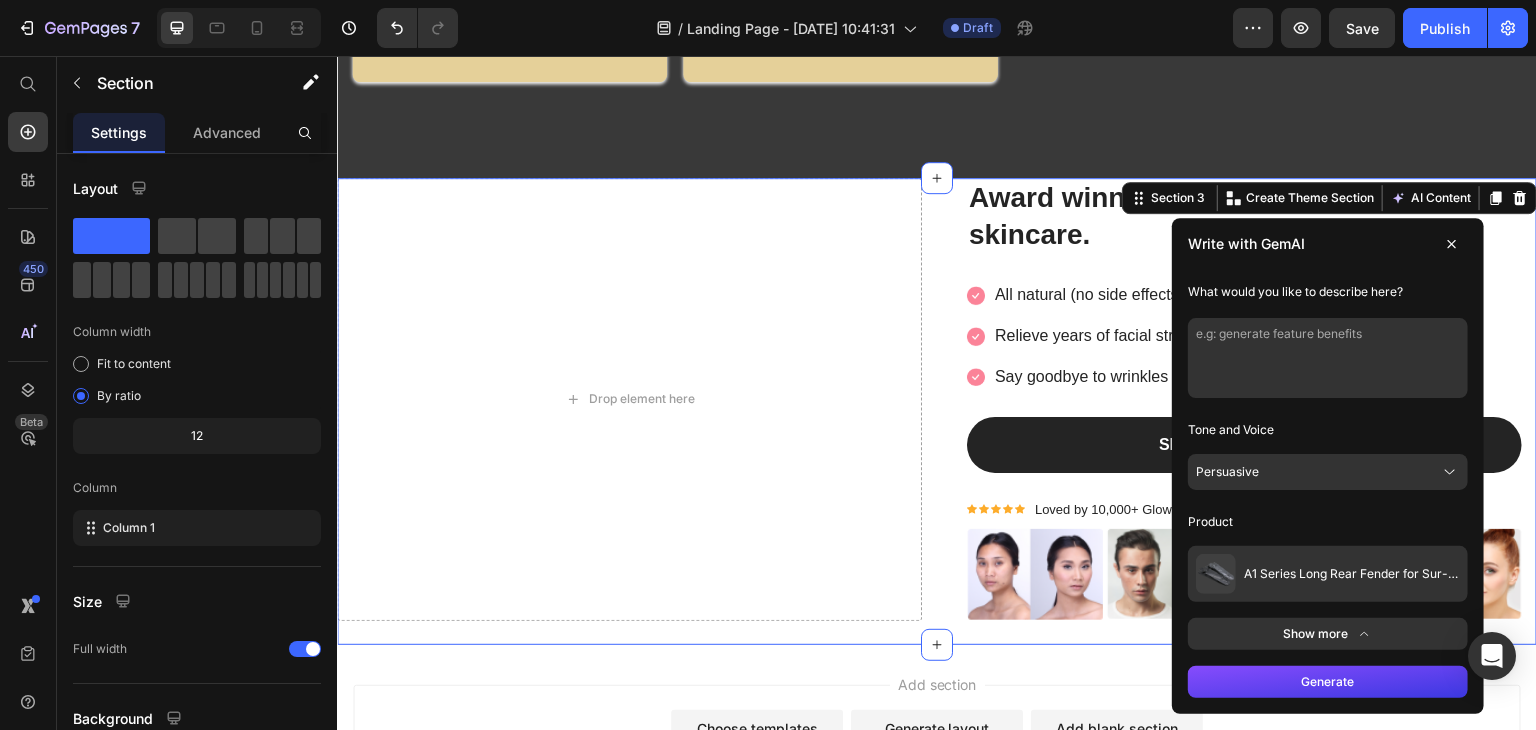 click at bounding box center [1328, 358] 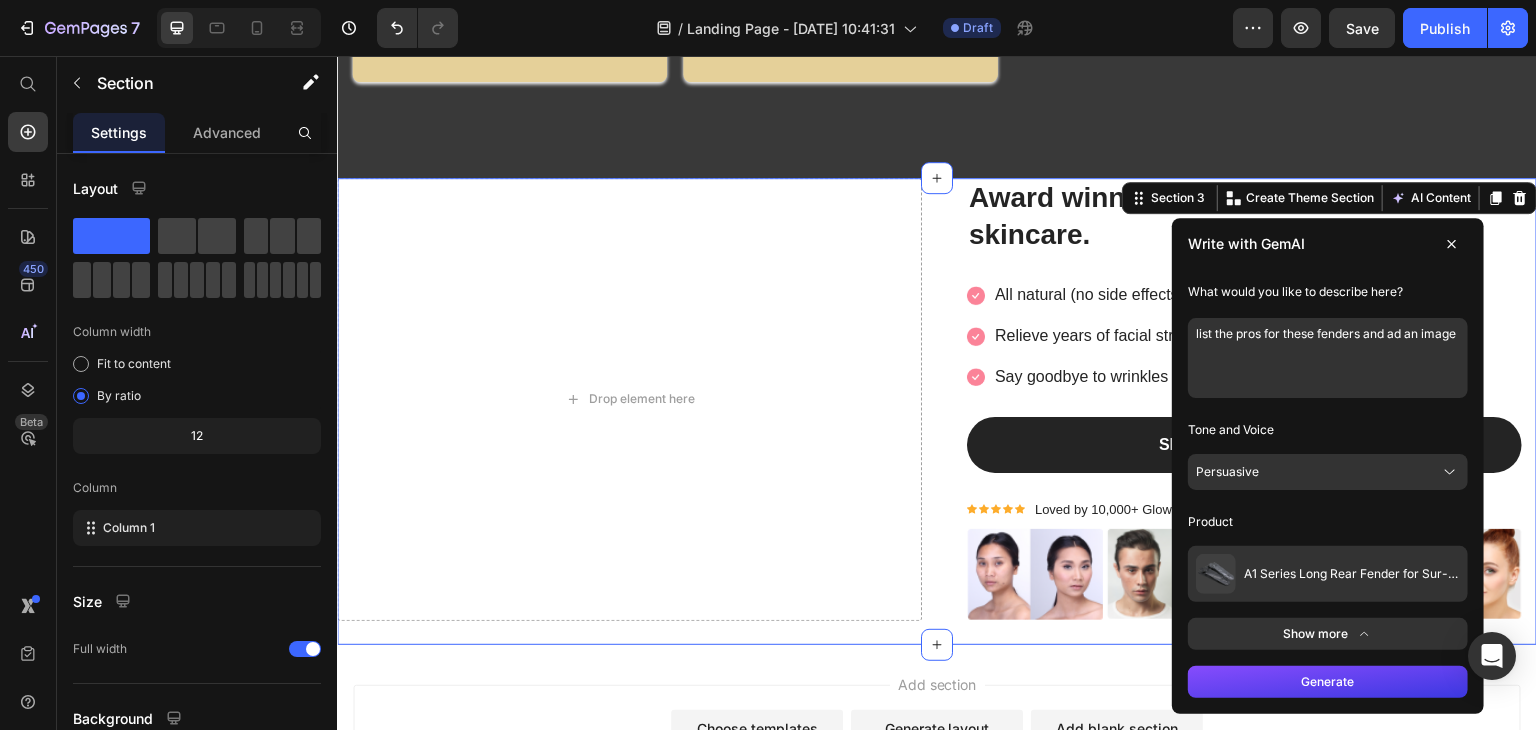 type on "list the pros for these fenders and ad an image" 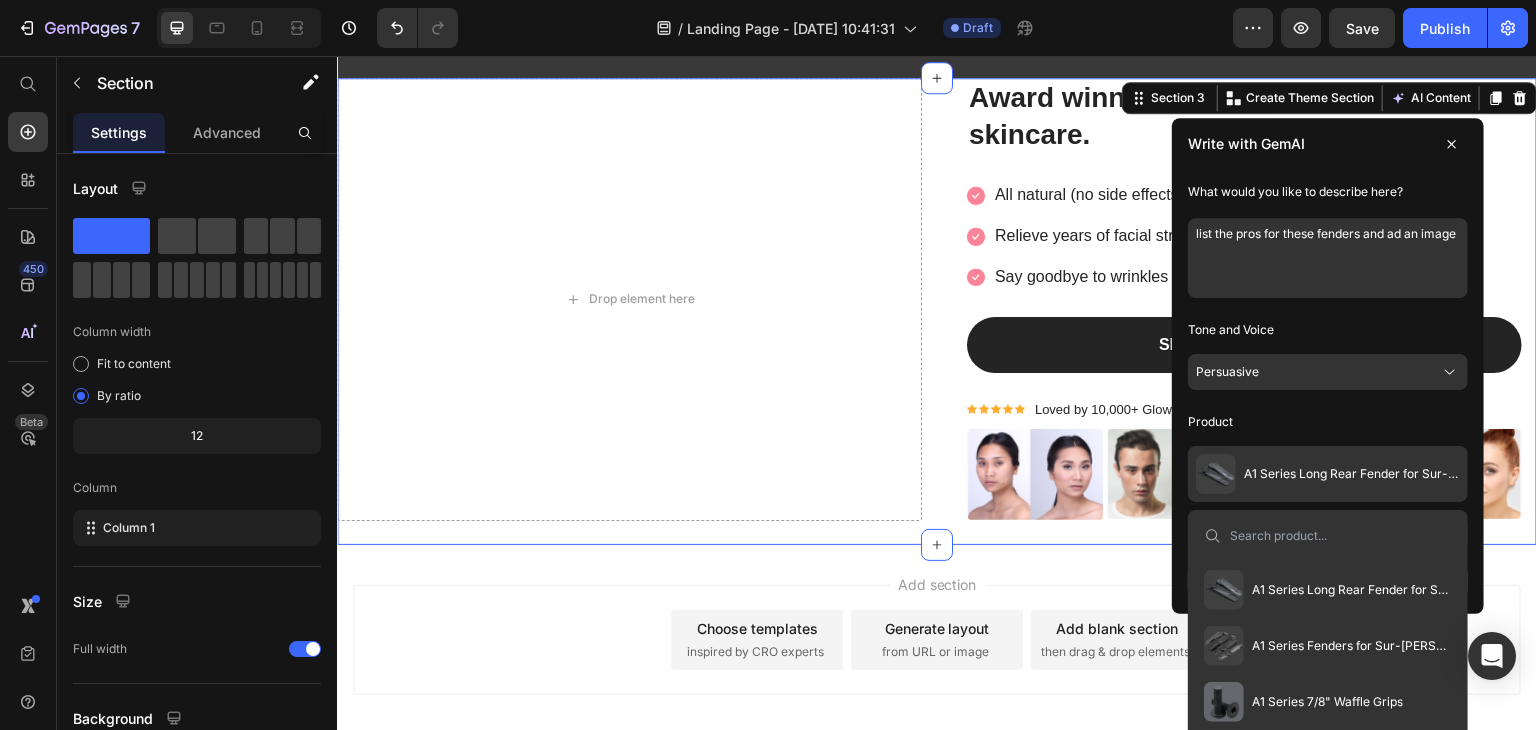 scroll, scrollTop: 1708, scrollLeft: 0, axis: vertical 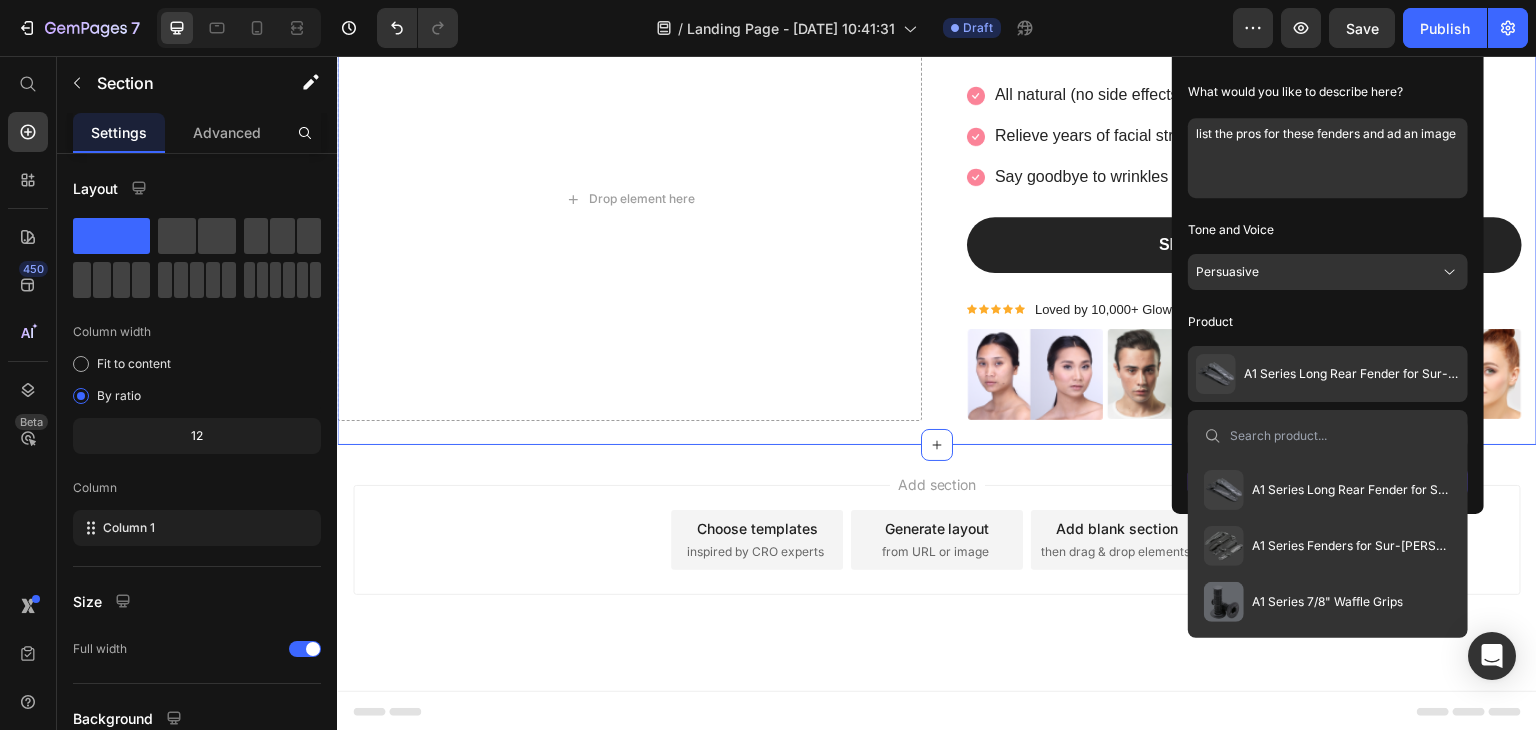 click on "A1 Series Fenders for Sur-[PERSON_NAME] Light Bee" at bounding box center (1352, 546) 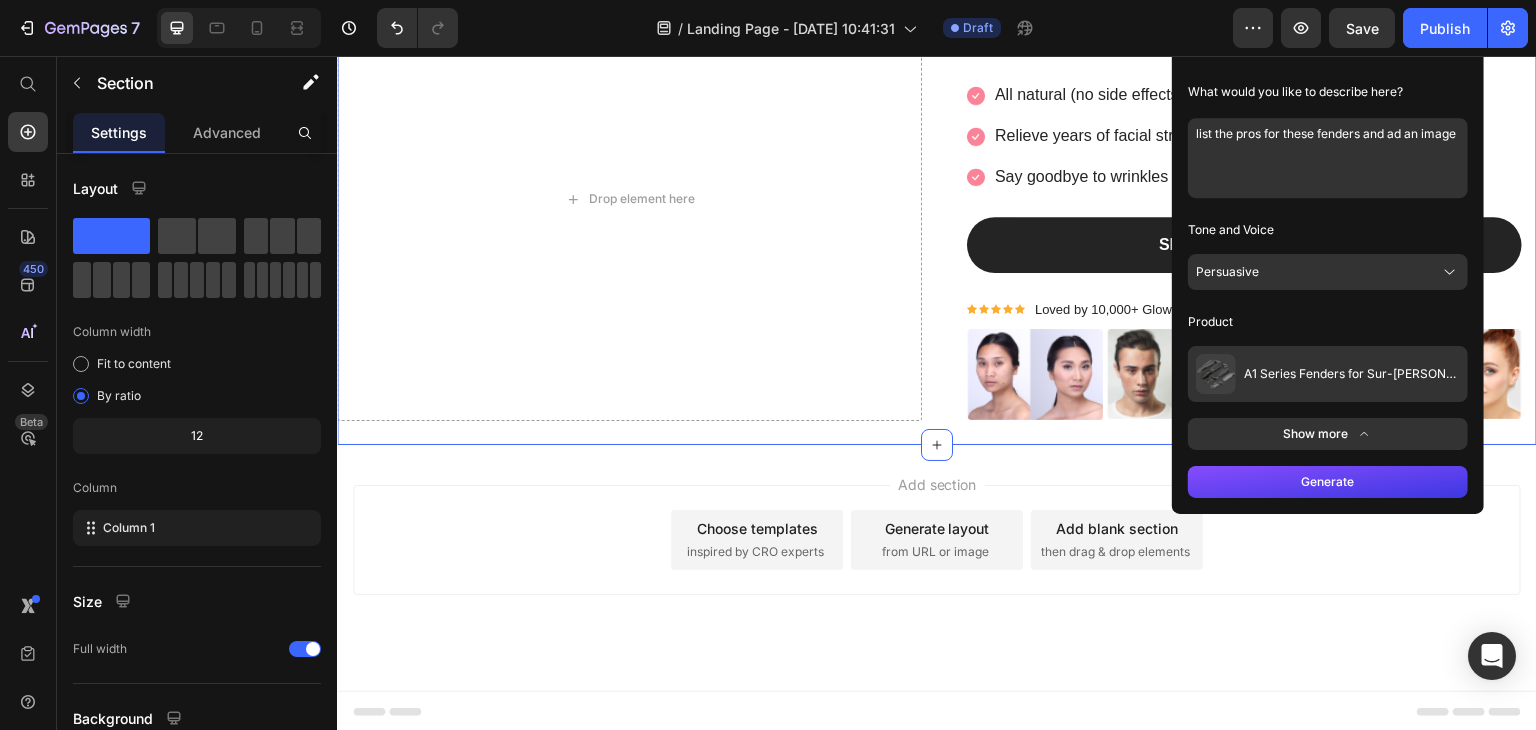 click on "Generate" at bounding box center (1328, 482) 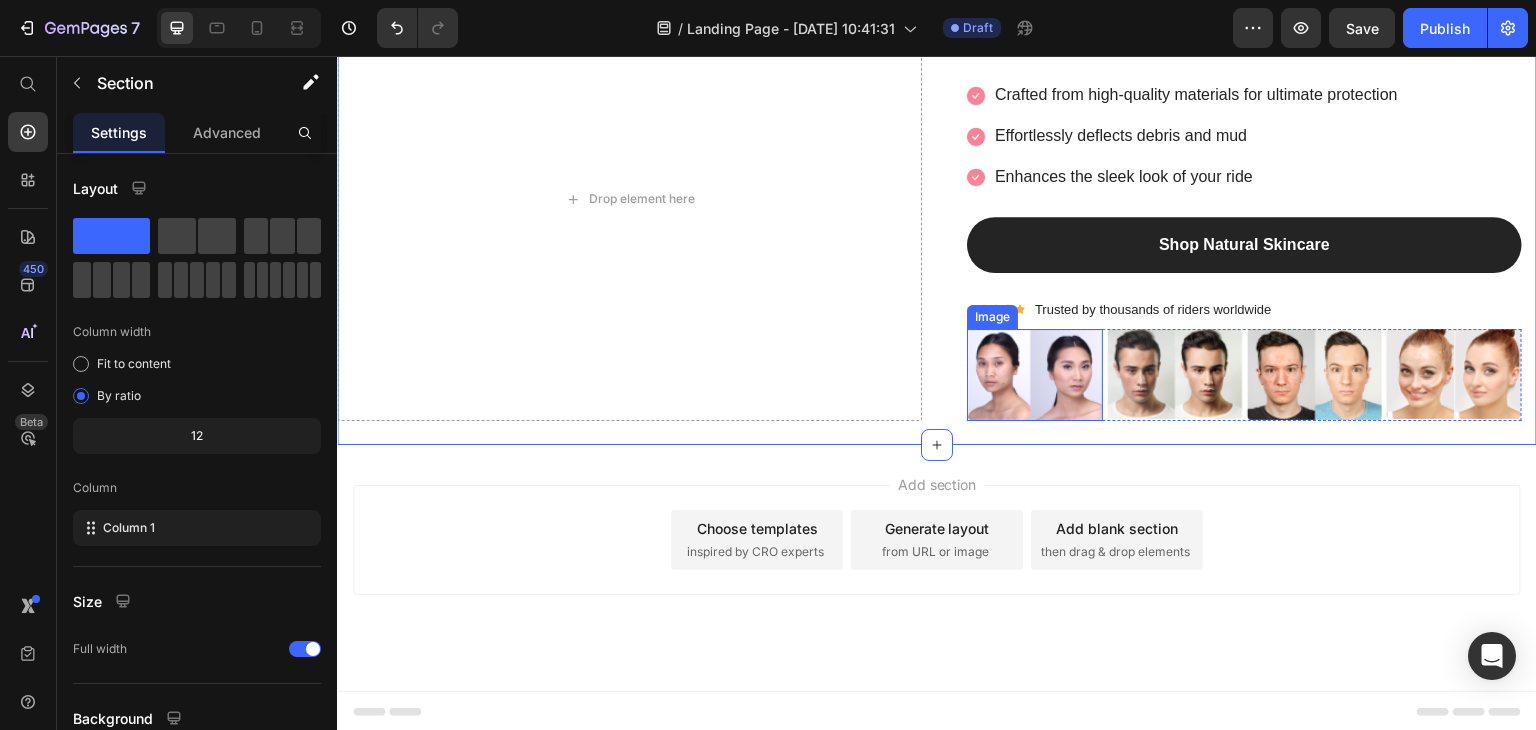scroll, scrollTop: 1408, scrollLeft: 0, axis: vertical 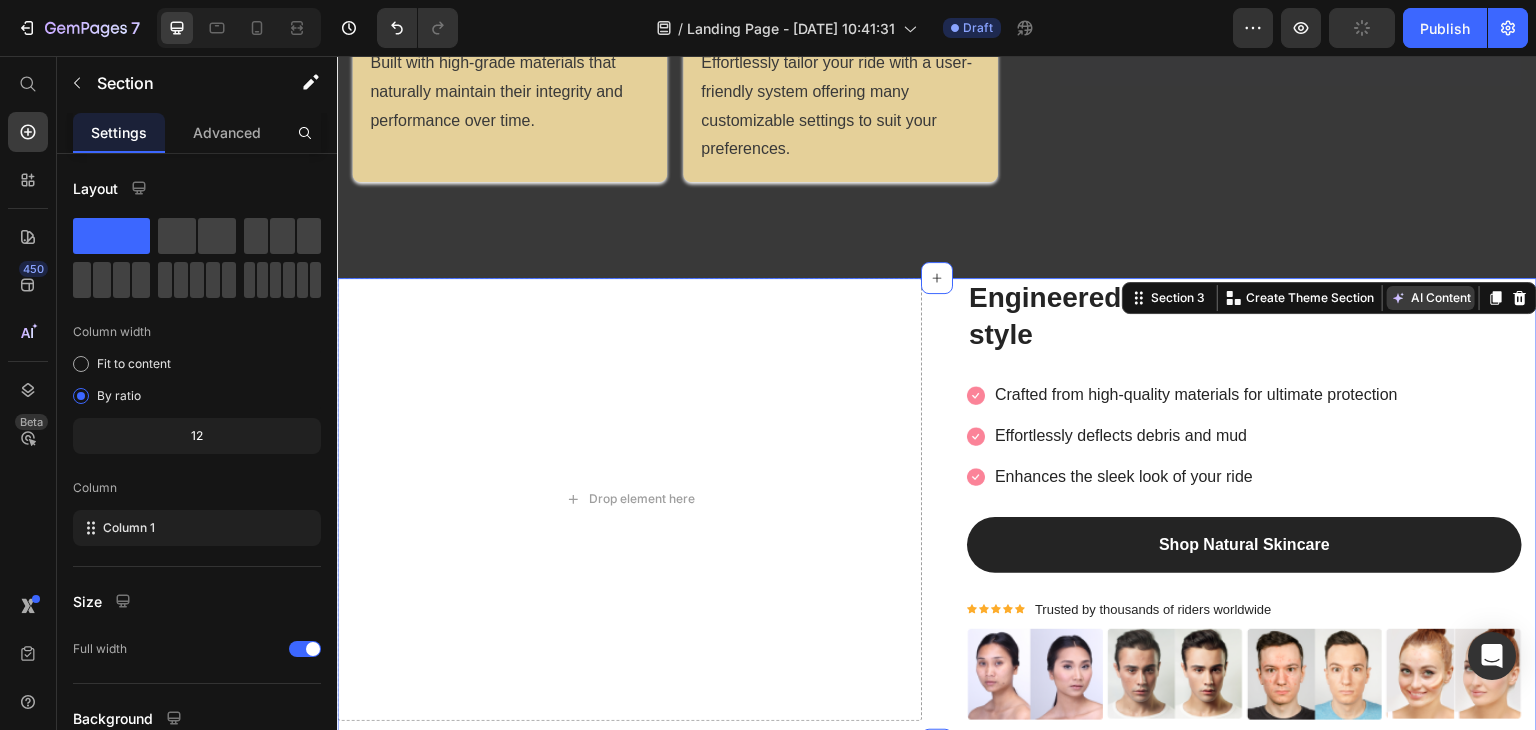 click on "AI Content" at bounding box center [1431, 298] 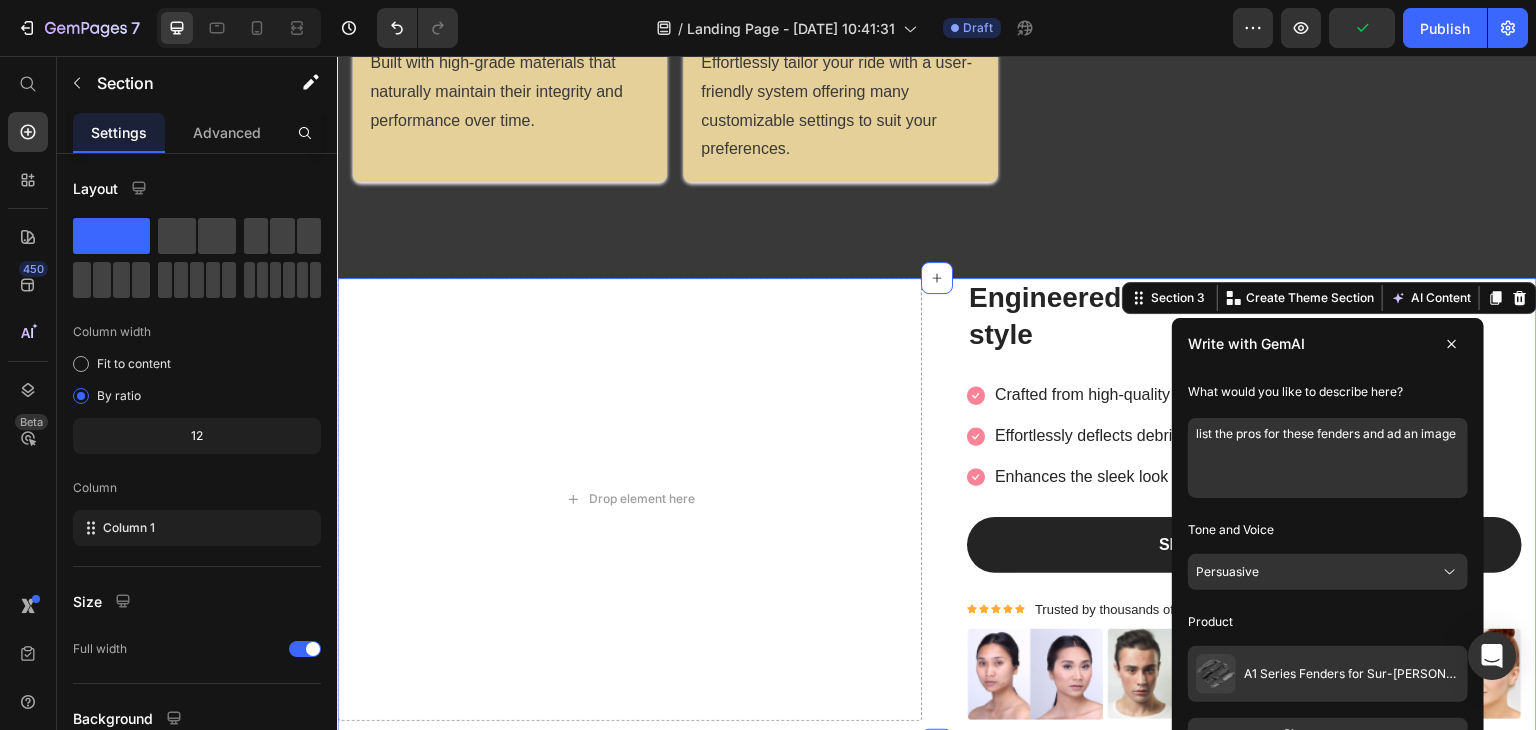 scroll, scrollTop: 1608, scrollLeft: 0, axis: vertical 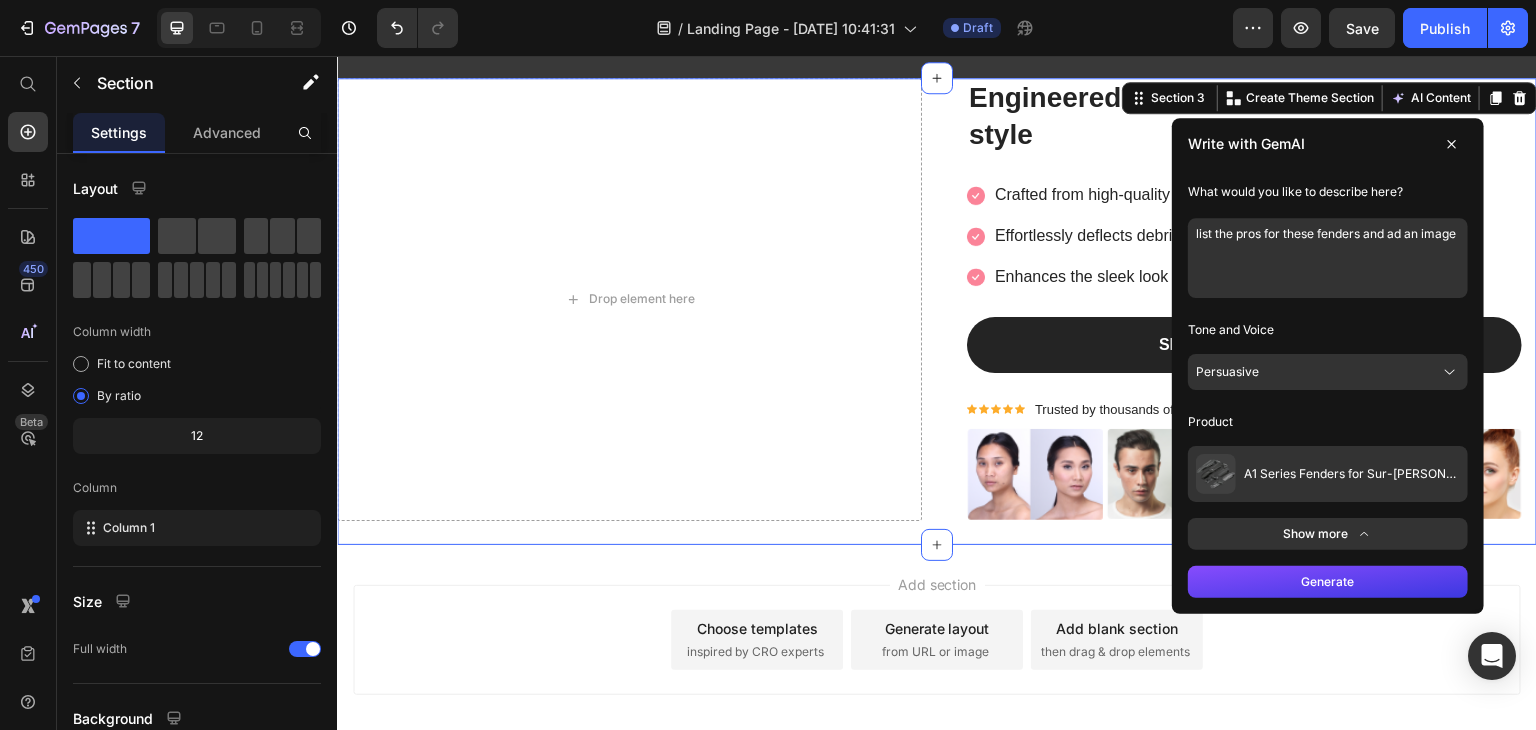click on "Generate" at bounding box center (1328, 582) 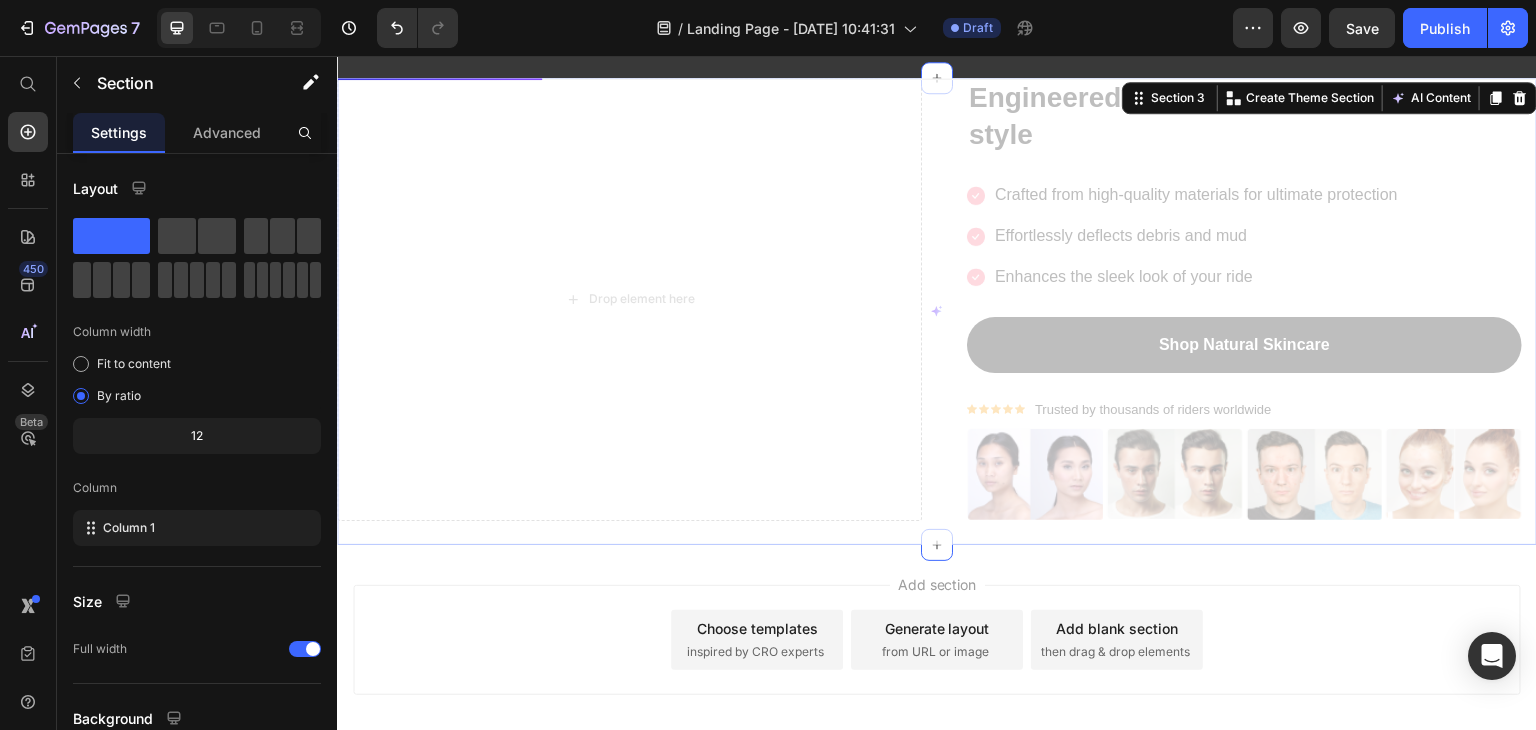 scroll, scrollTop: 1408, scrollLeft: 0, axis: vertical 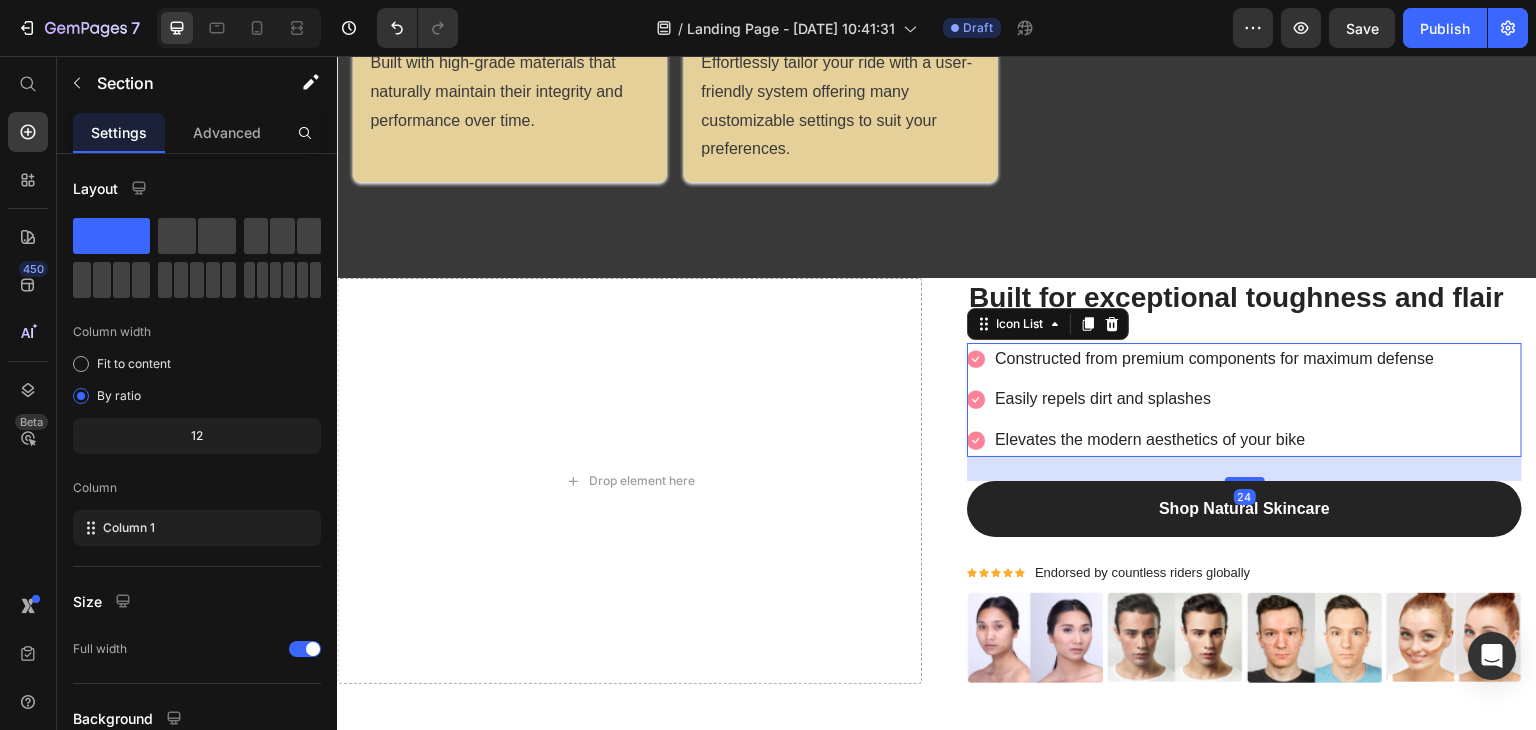 click on "Image Easily repels dirt and splashes Text block" at bounding box center [1201, 399] 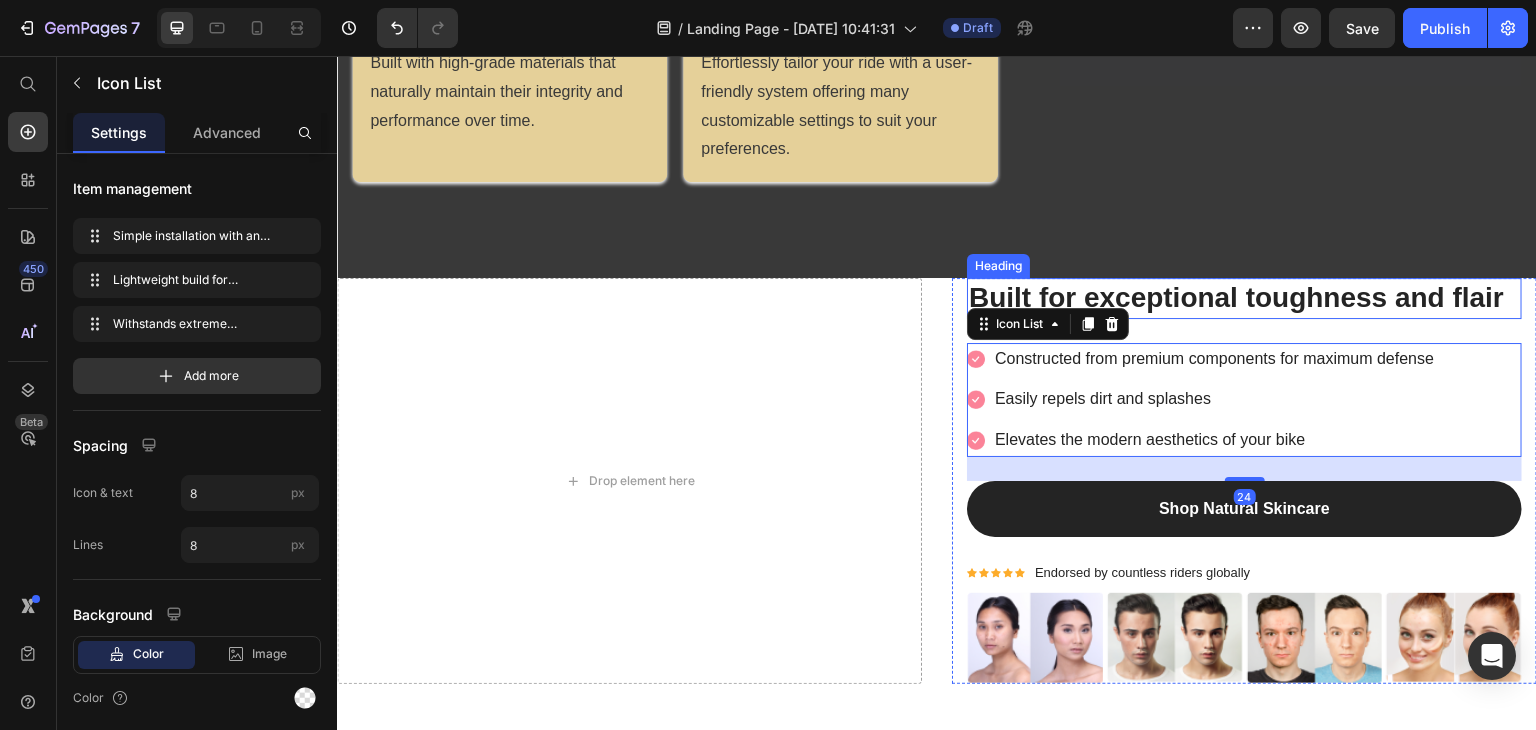 click on "Built for exceptional toughness and flair" at bounding box center [1244, 298] 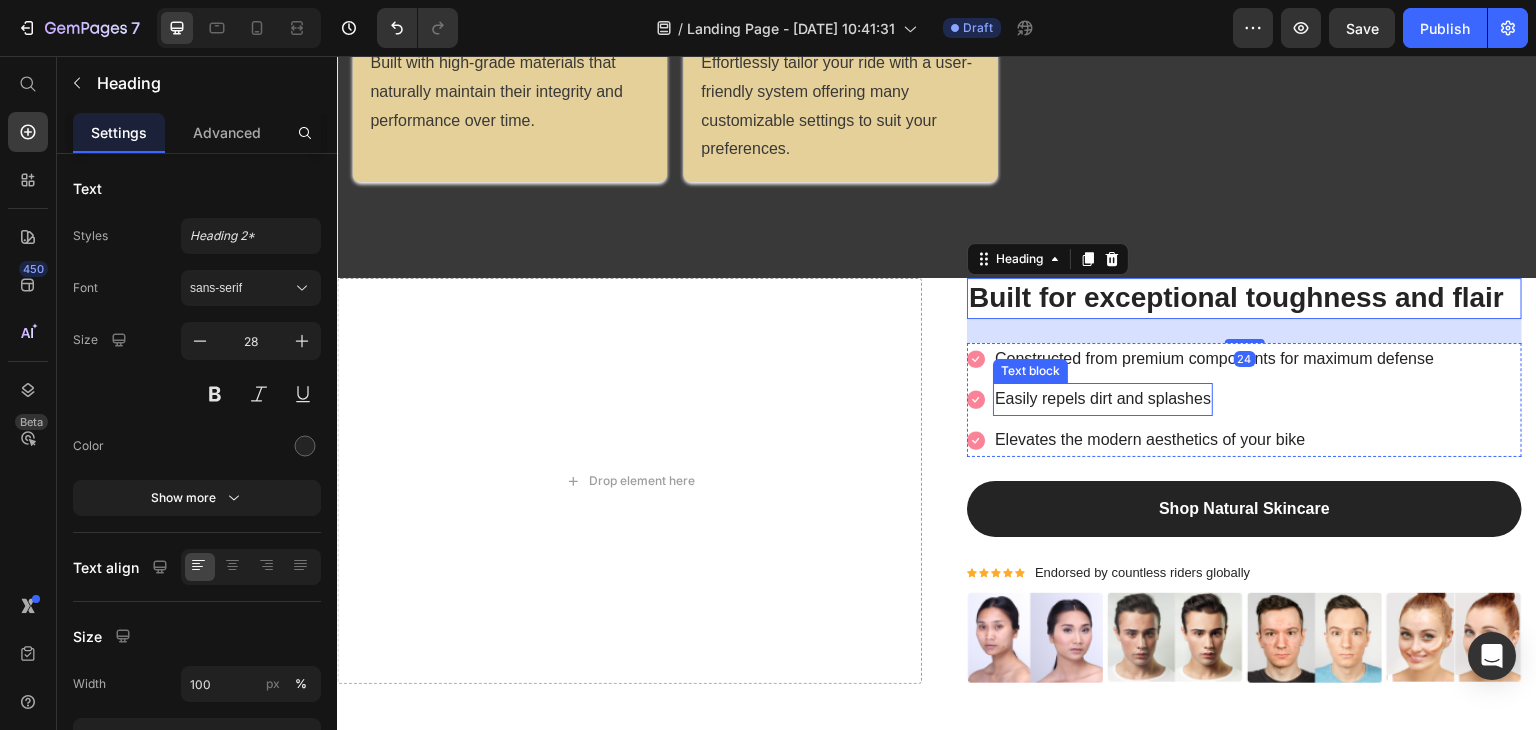 scroll, scrollTop: 1508, scrollLeft: 0, axis: vertical 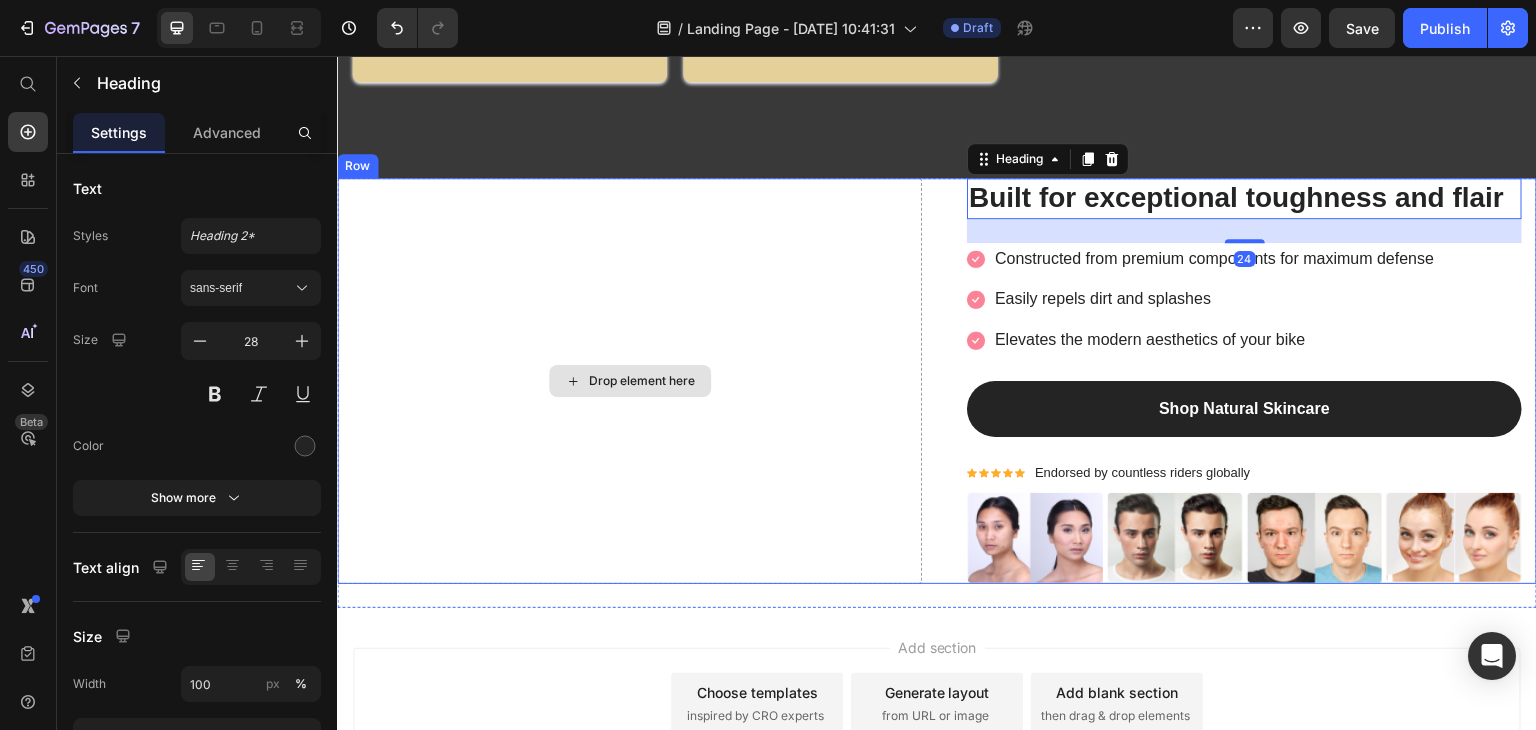 click on "Drop element here" at bounding box center [629, 381] 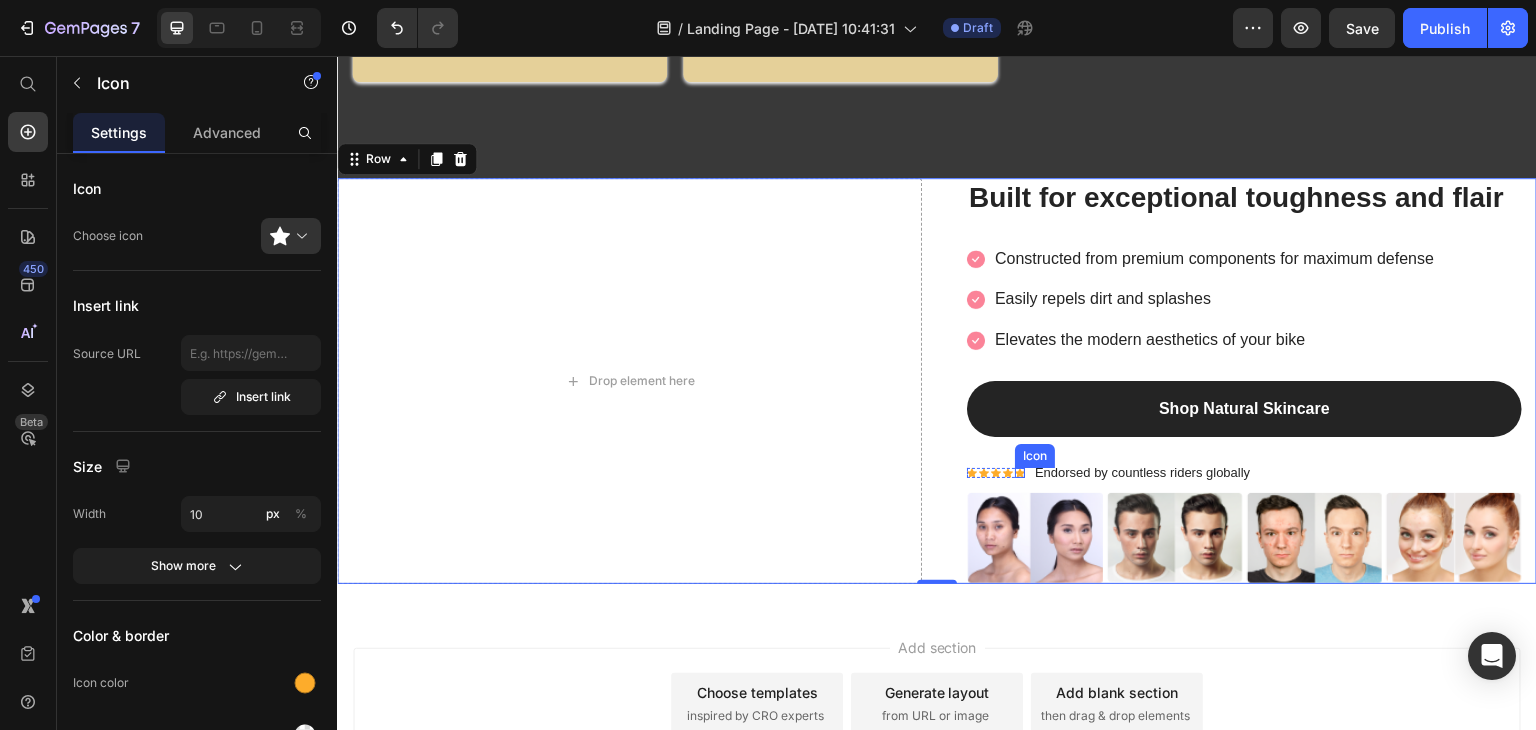 click on "Icon" at bounding box center (1020, 473) 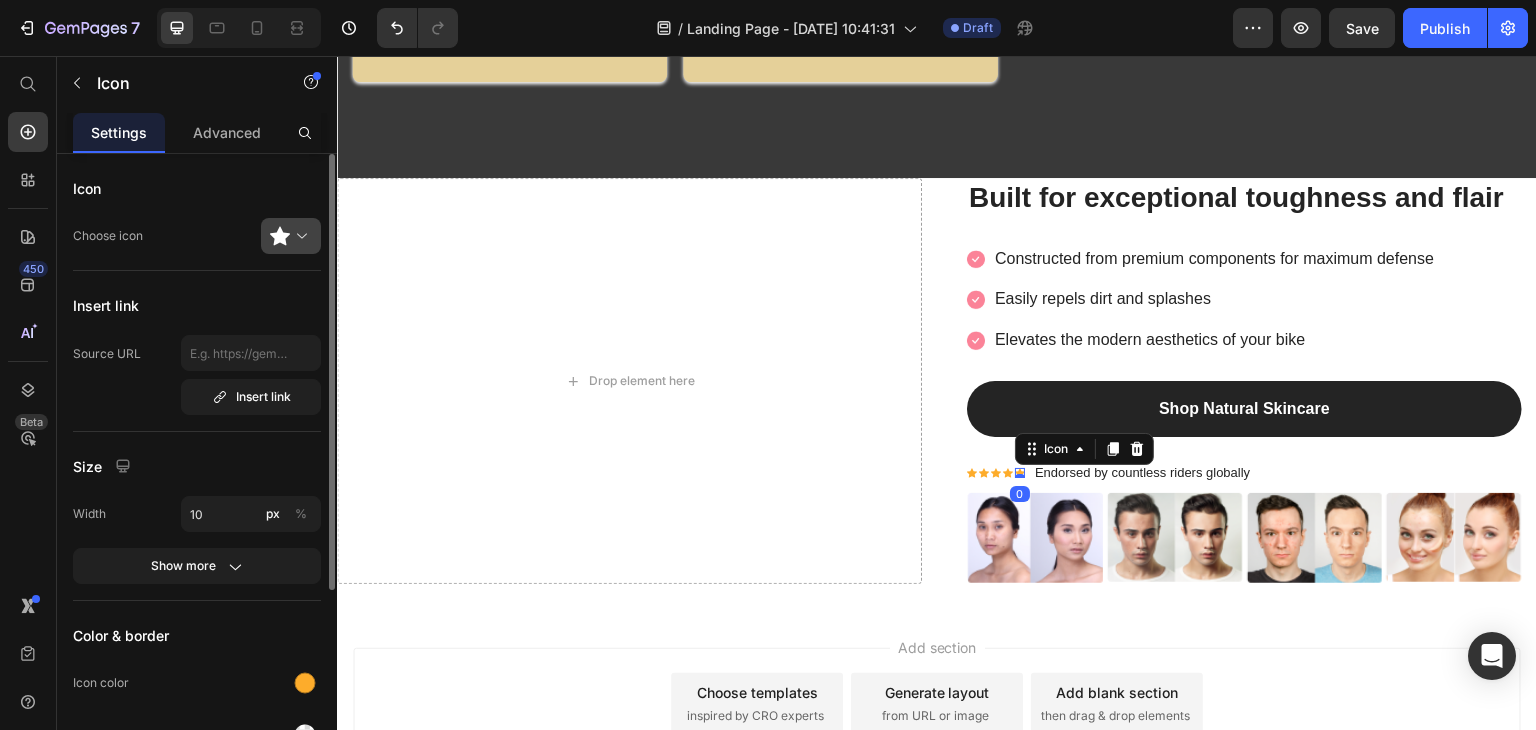 click at bounding box center (299, 236) 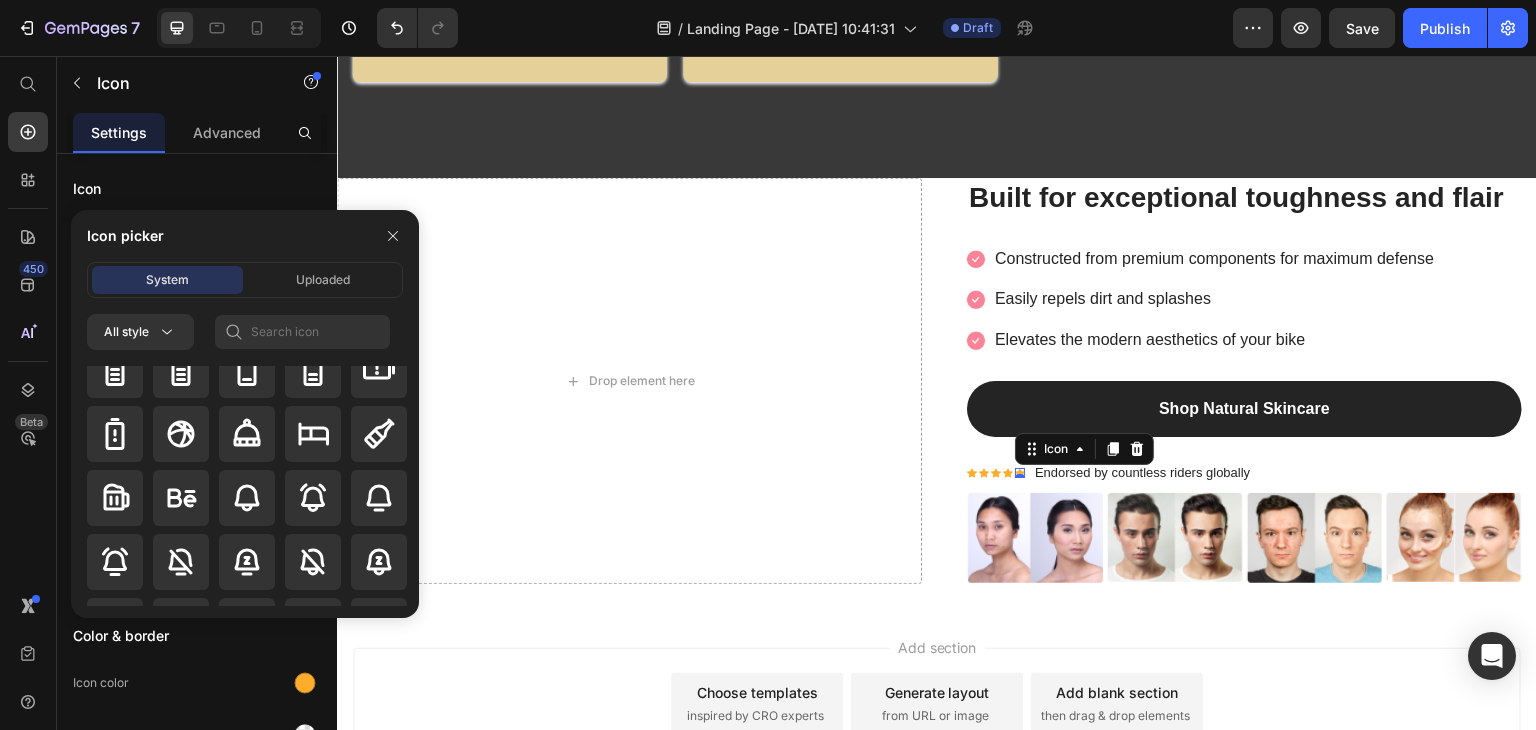 scroll, scrollTop: 2192, scrollLeft: 0, axis: vertical 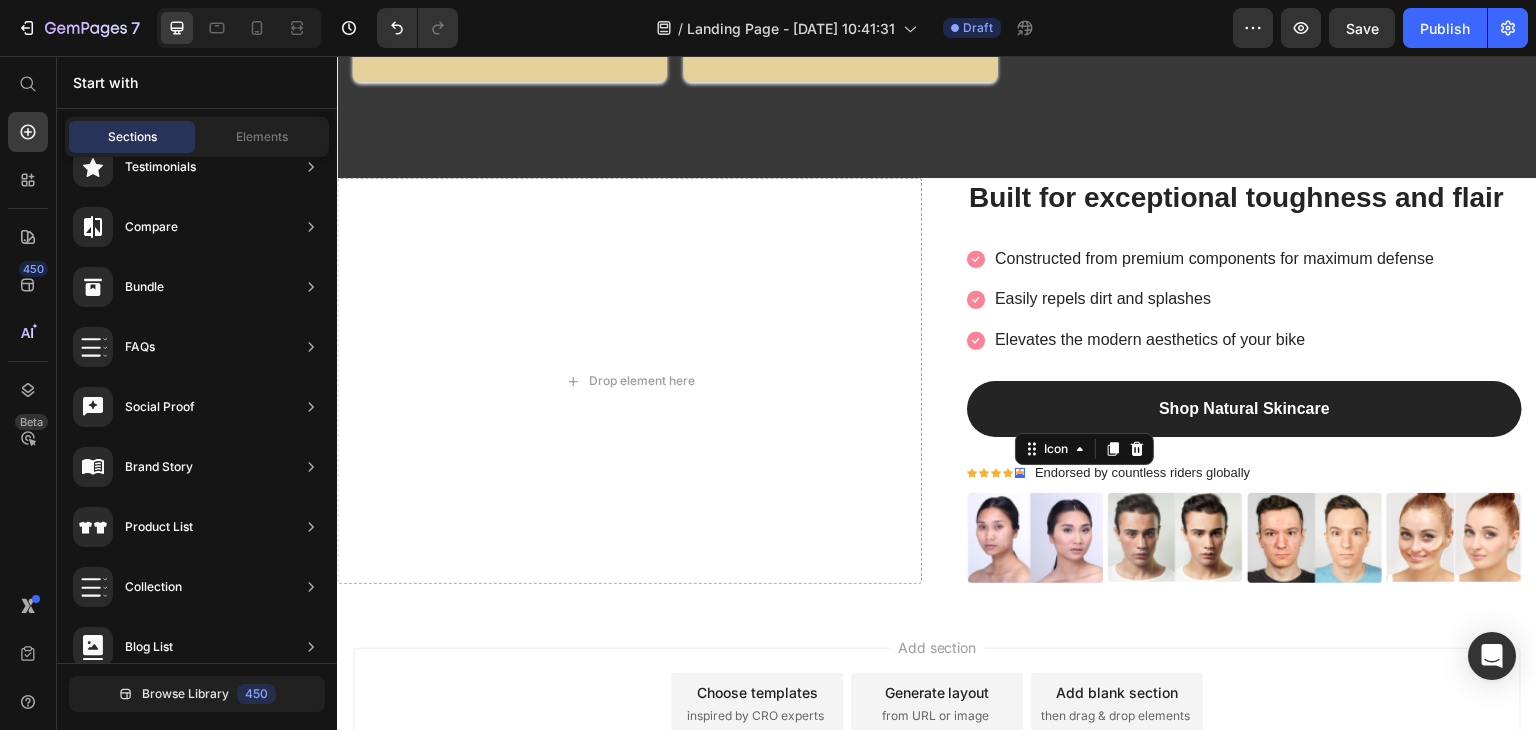 click on "Add section Choose templates inspired by CRO experts Generate layout from URL or image Add blank section then drag & drop elements" at bounding box center [937, 731] 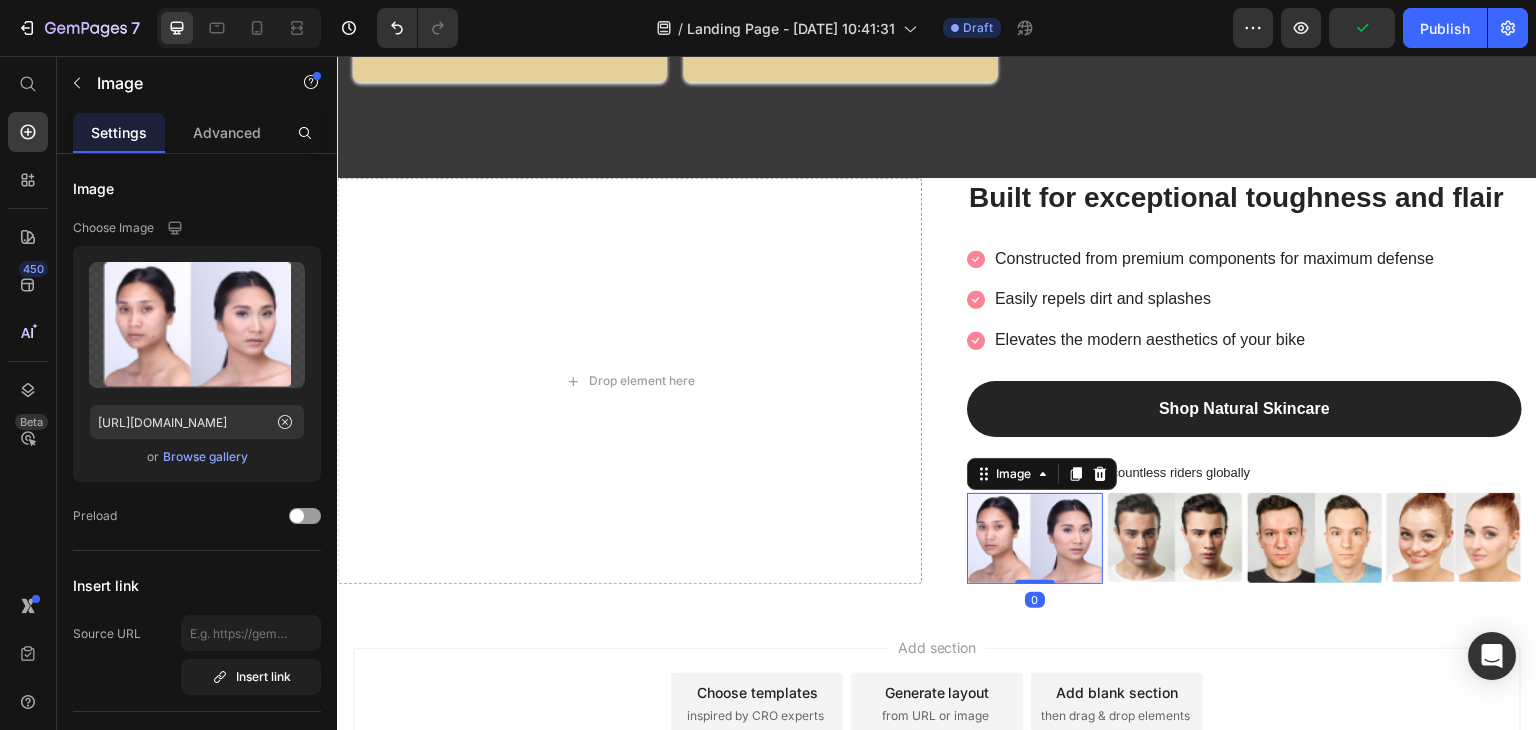 click at bounding box center [1035, 538] 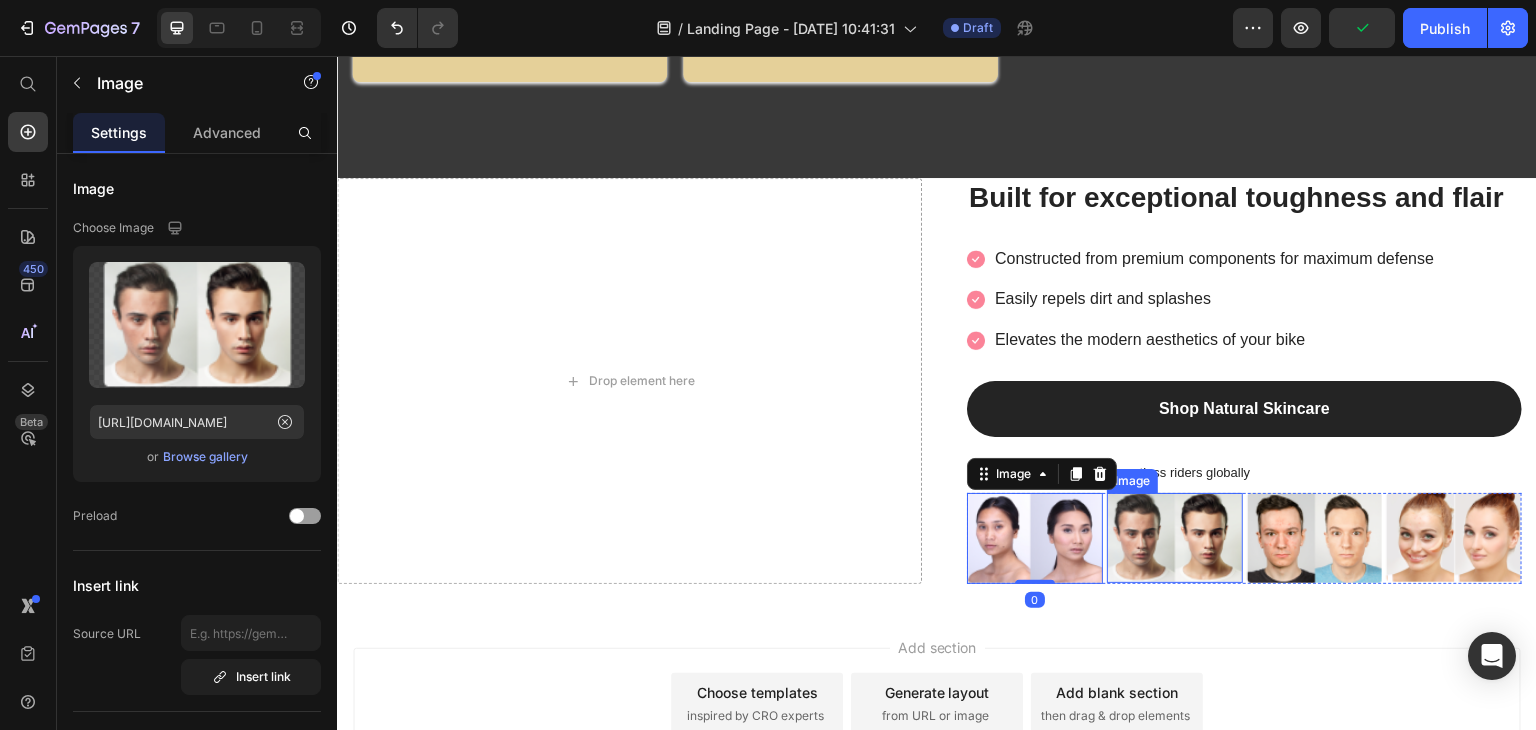 click at bounding box center [1175, 538] 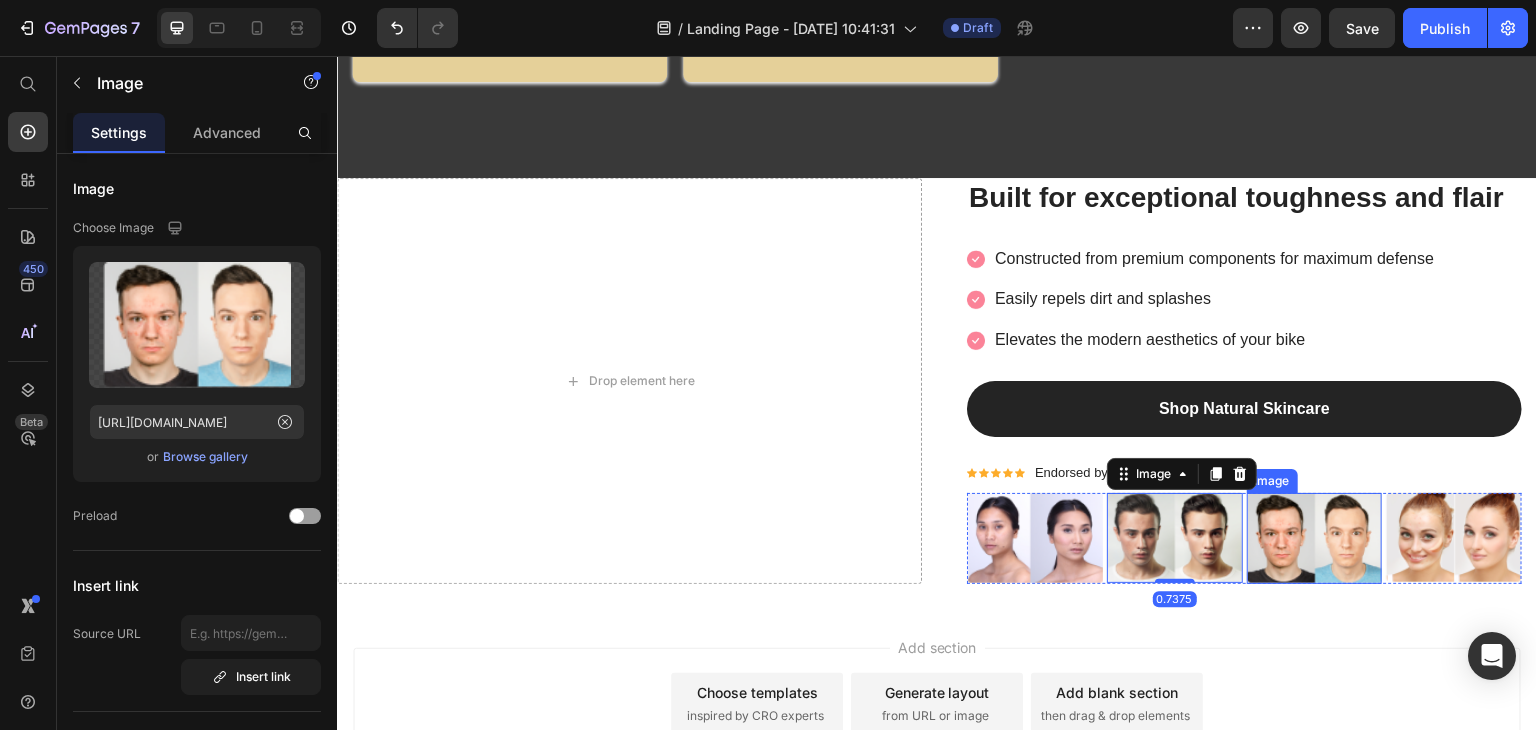 click at bounding box center (1315, 538) 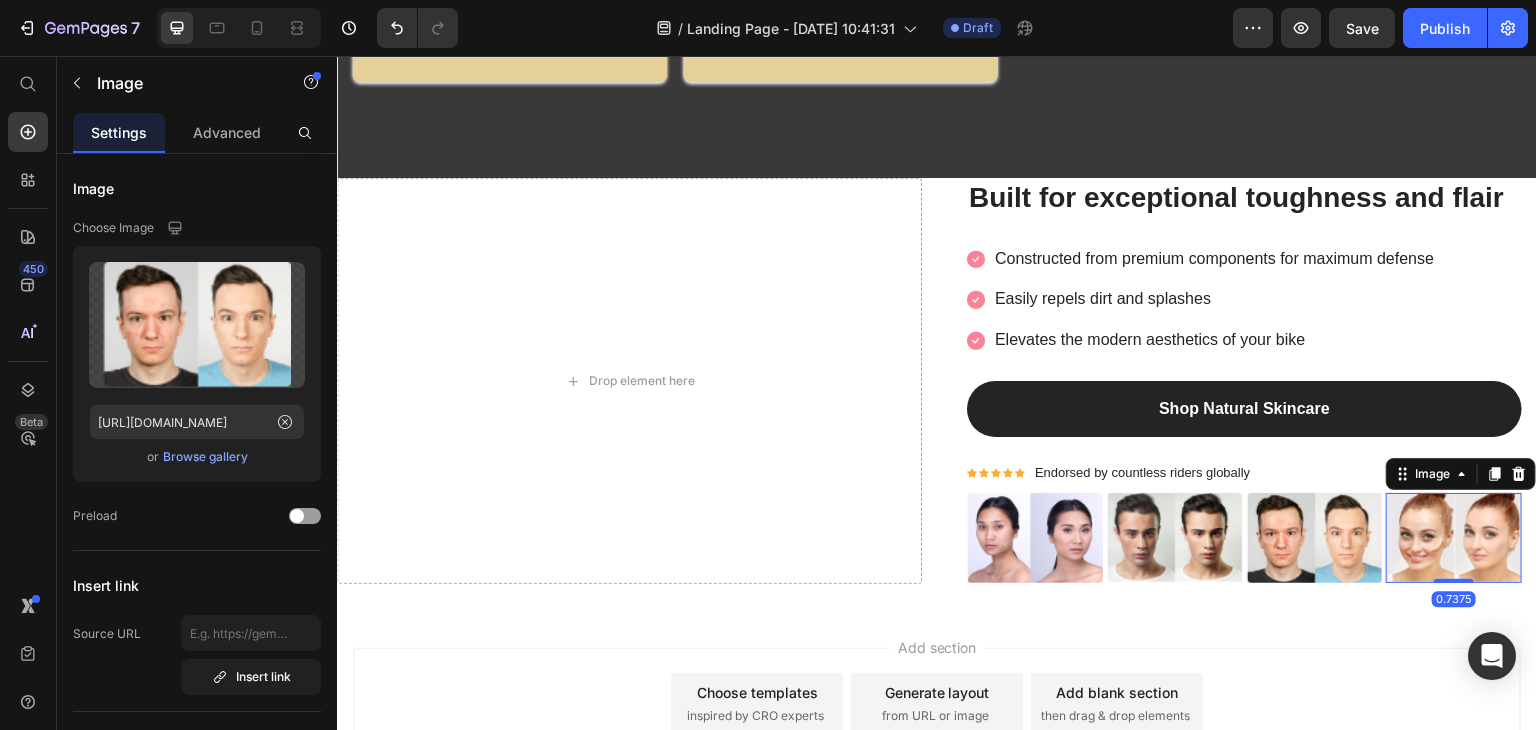 click at bounding box center (1454, 538) 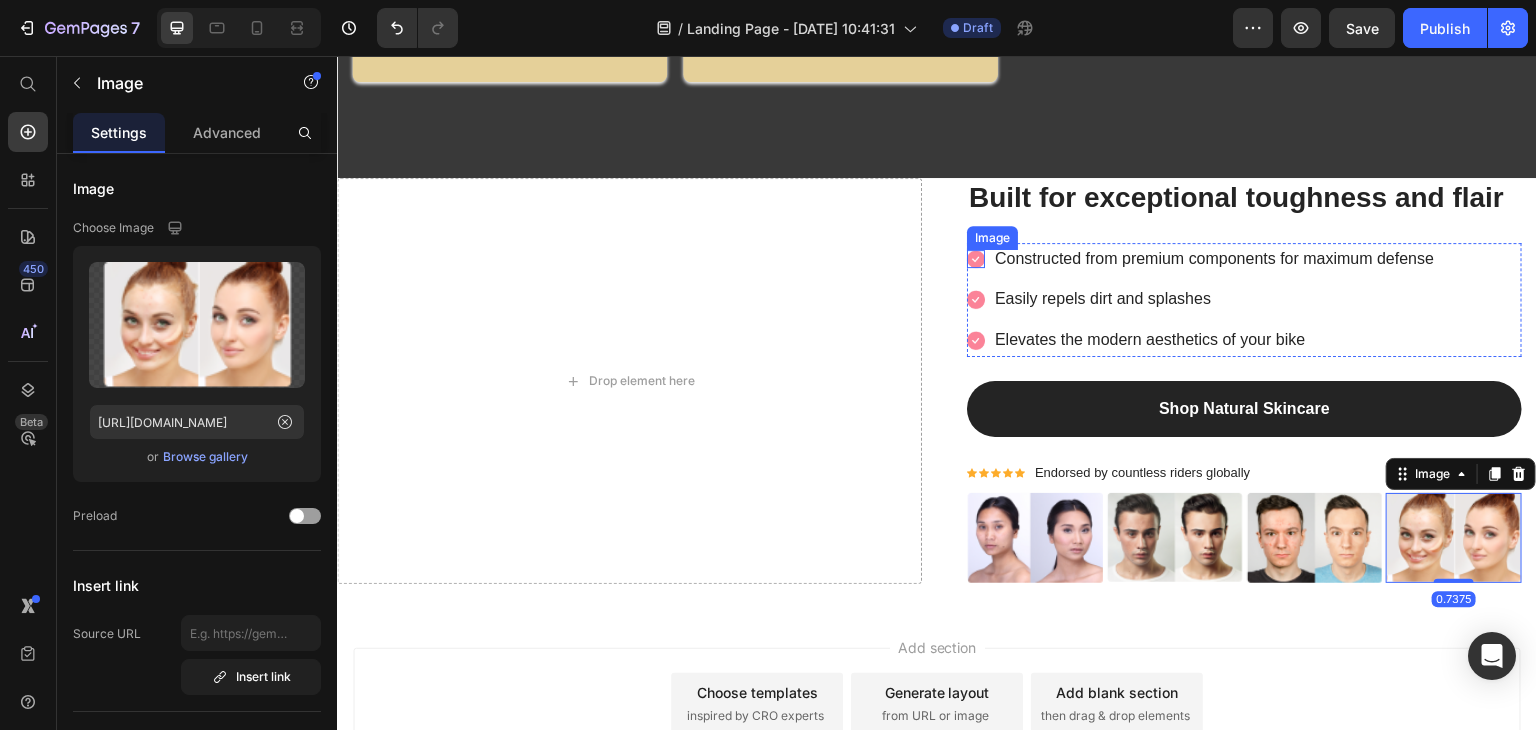click at bounding box center [976, 259] 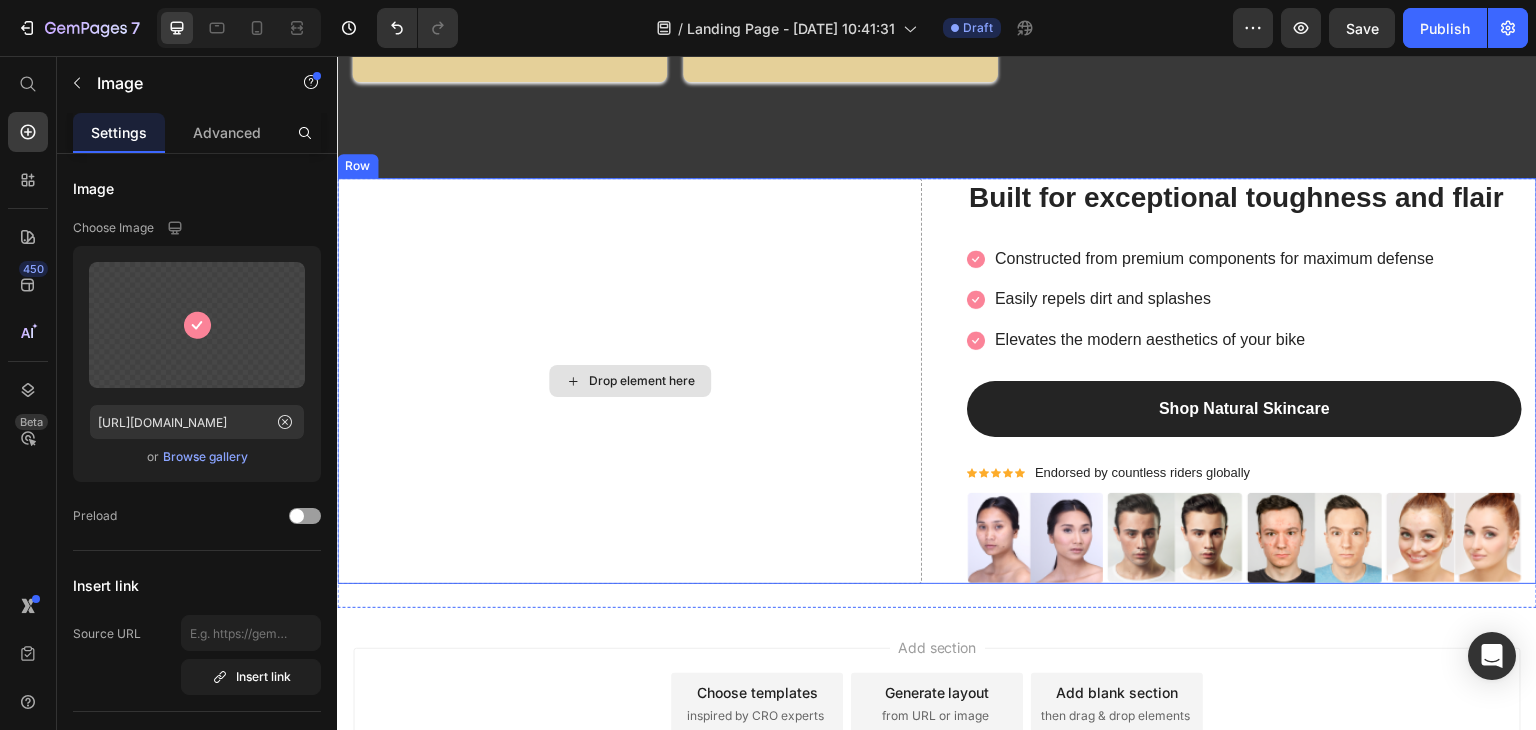 click on "Drop element here" at bounding box center (642, 381) 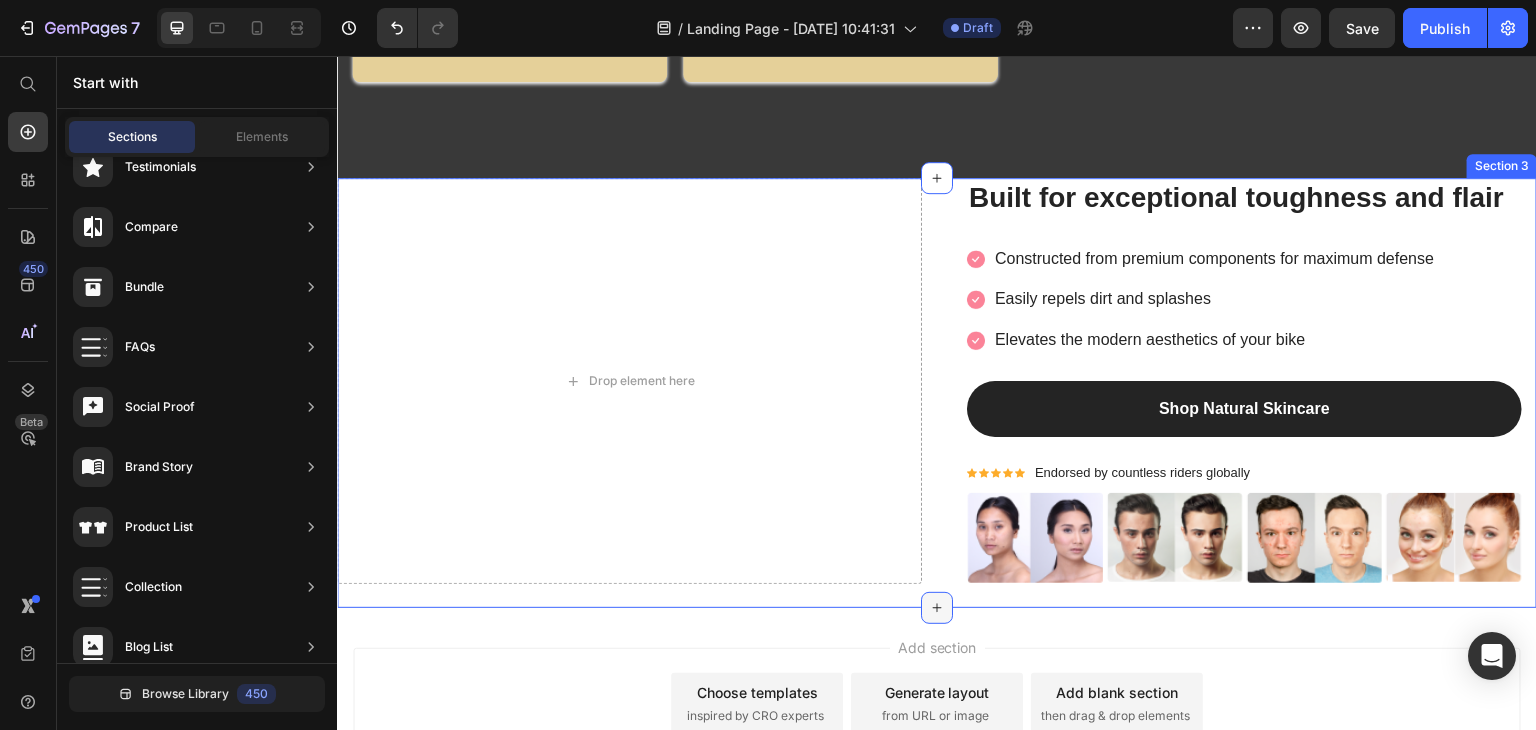 click at bounding box center (937, 608) 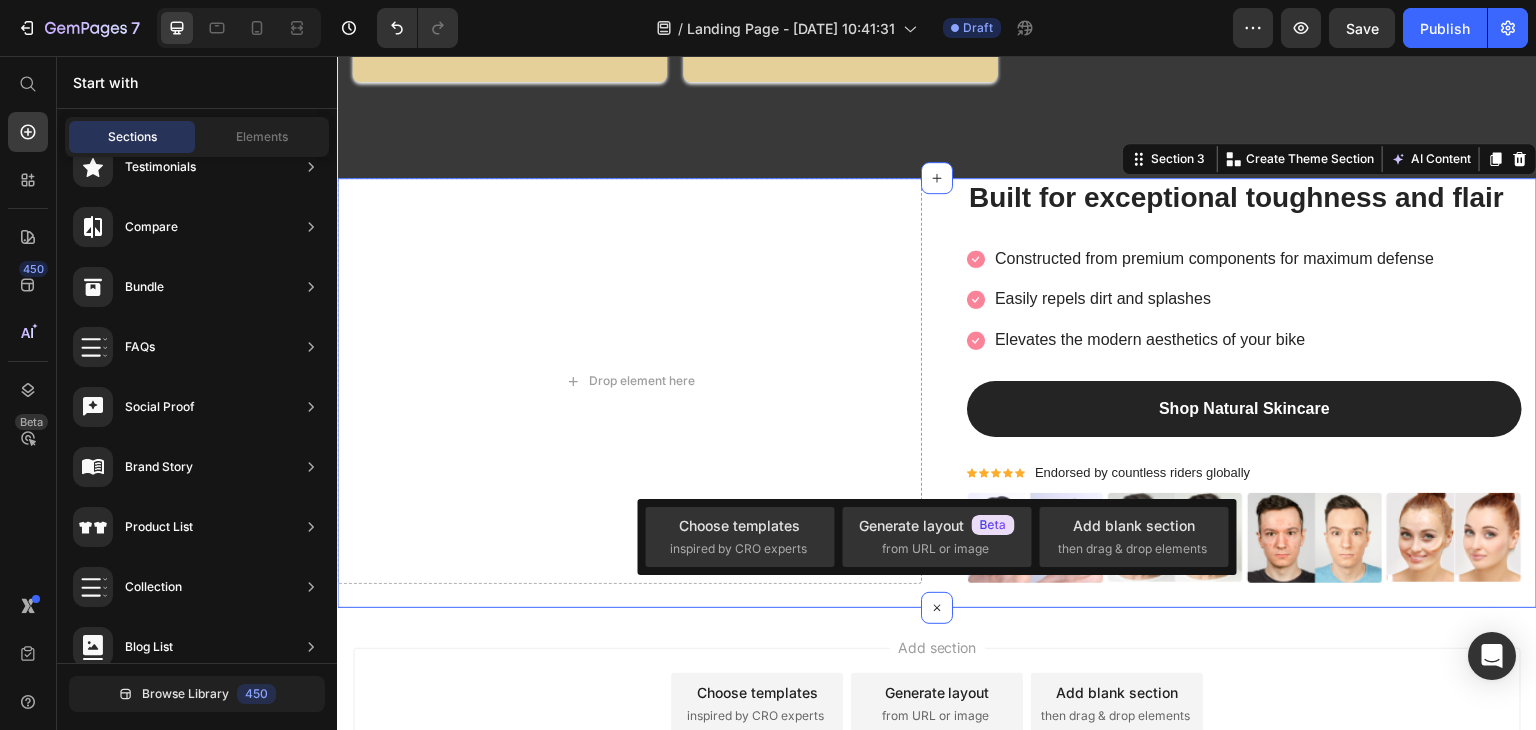 click on "Drop element here Built for exceptional toughness and flair Heading Image Constructed from premium components for maximum defense Text block Image Easily repels dirt and splashes Text block Image Elevates the modern aesthetics of your bike Text block Icon List Shop Natural Skincare Button                Icon                Icon                Icon                Icon                Icon Icon List Hoz Endorsed by countless riders globally Text block Icon List Image Image Image Image Row Row Row Section 3   You can create reusable sections Create Theme Section AI Content Write with GemAI What would you like to describe here? Tone and Voice Persuasive Product A1 Series Long Rear Fender for Sur-Ron Light Bee Show more Generate" at bounding box center (937, 393) 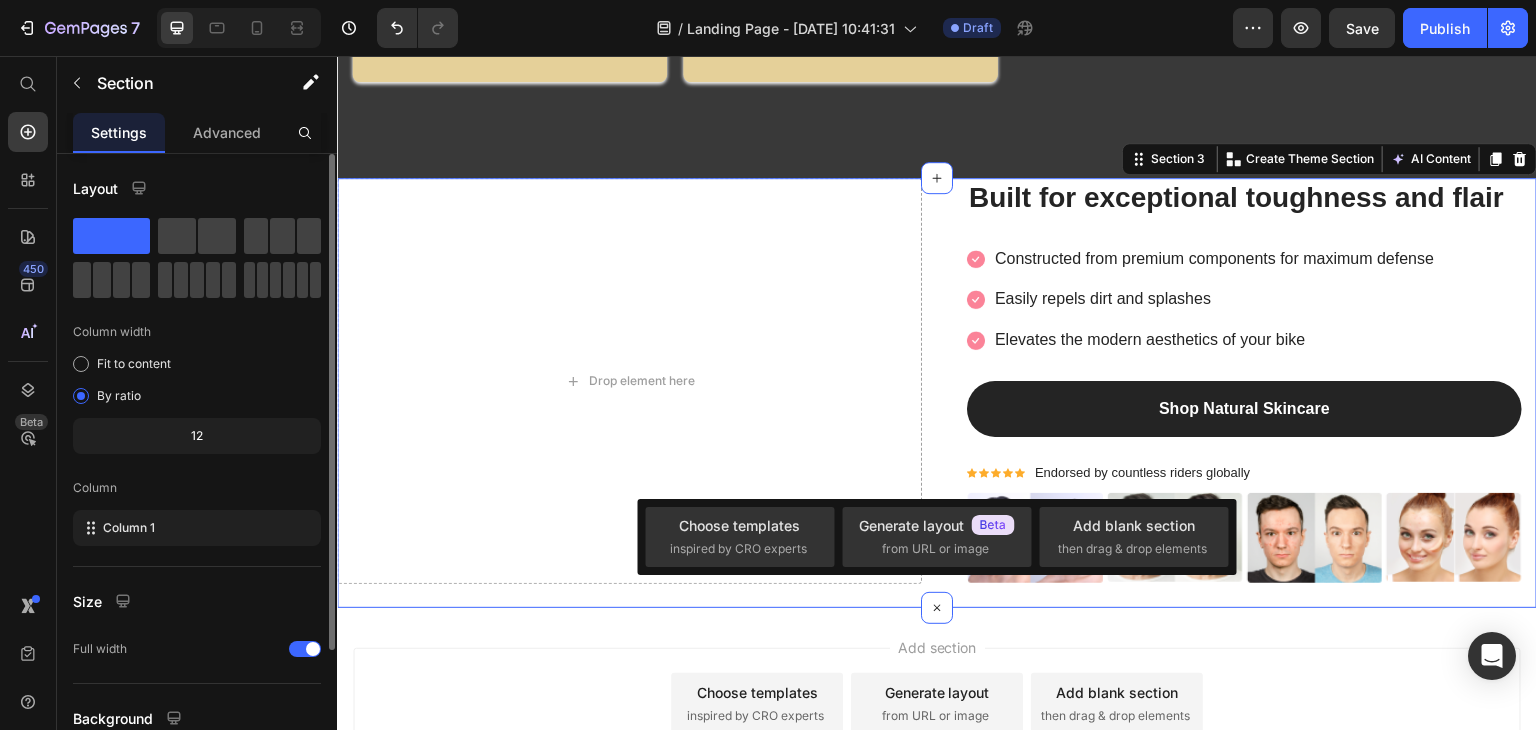 scroll, scrollTop: 173, scrollLeft: 0, axis: vertical 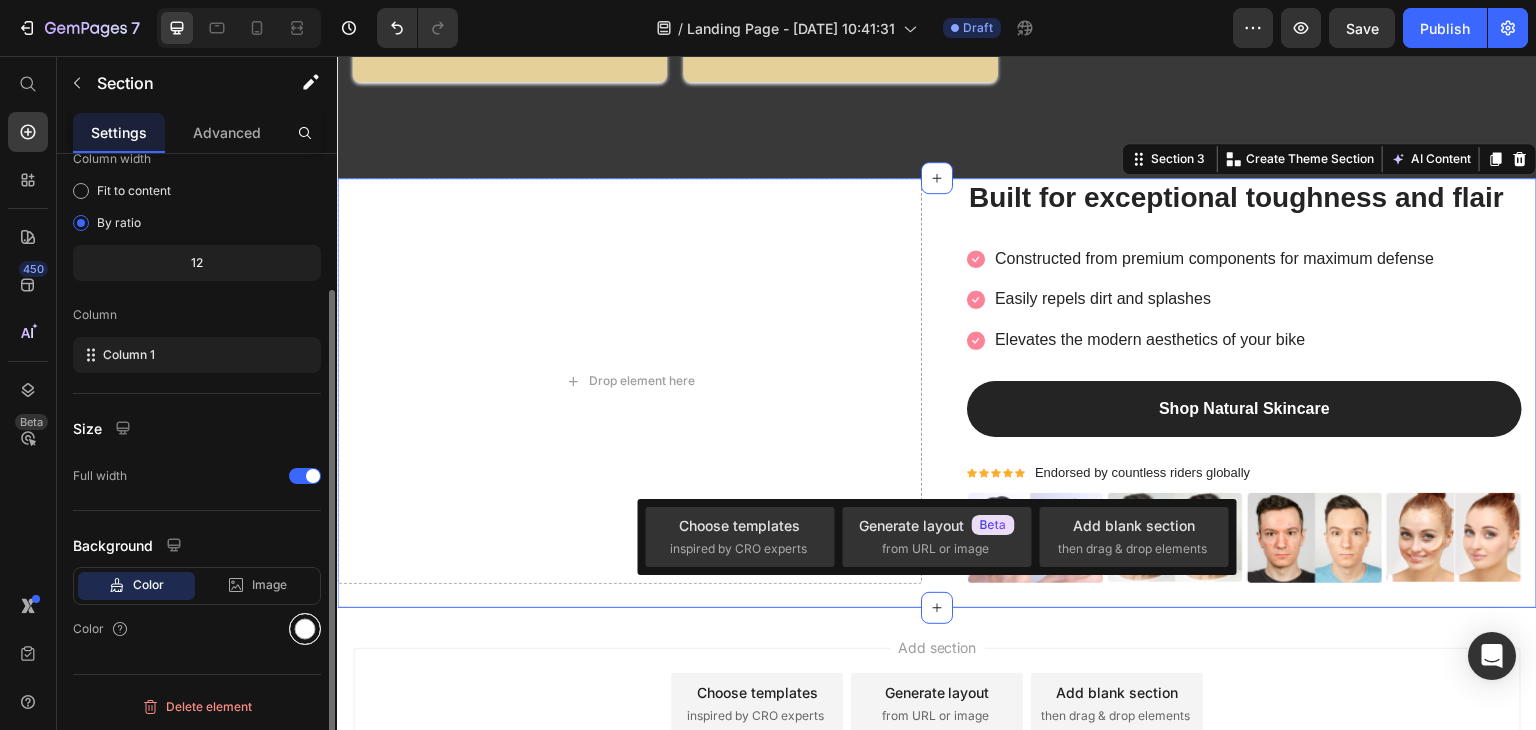 click at bounding box center (305, 629) 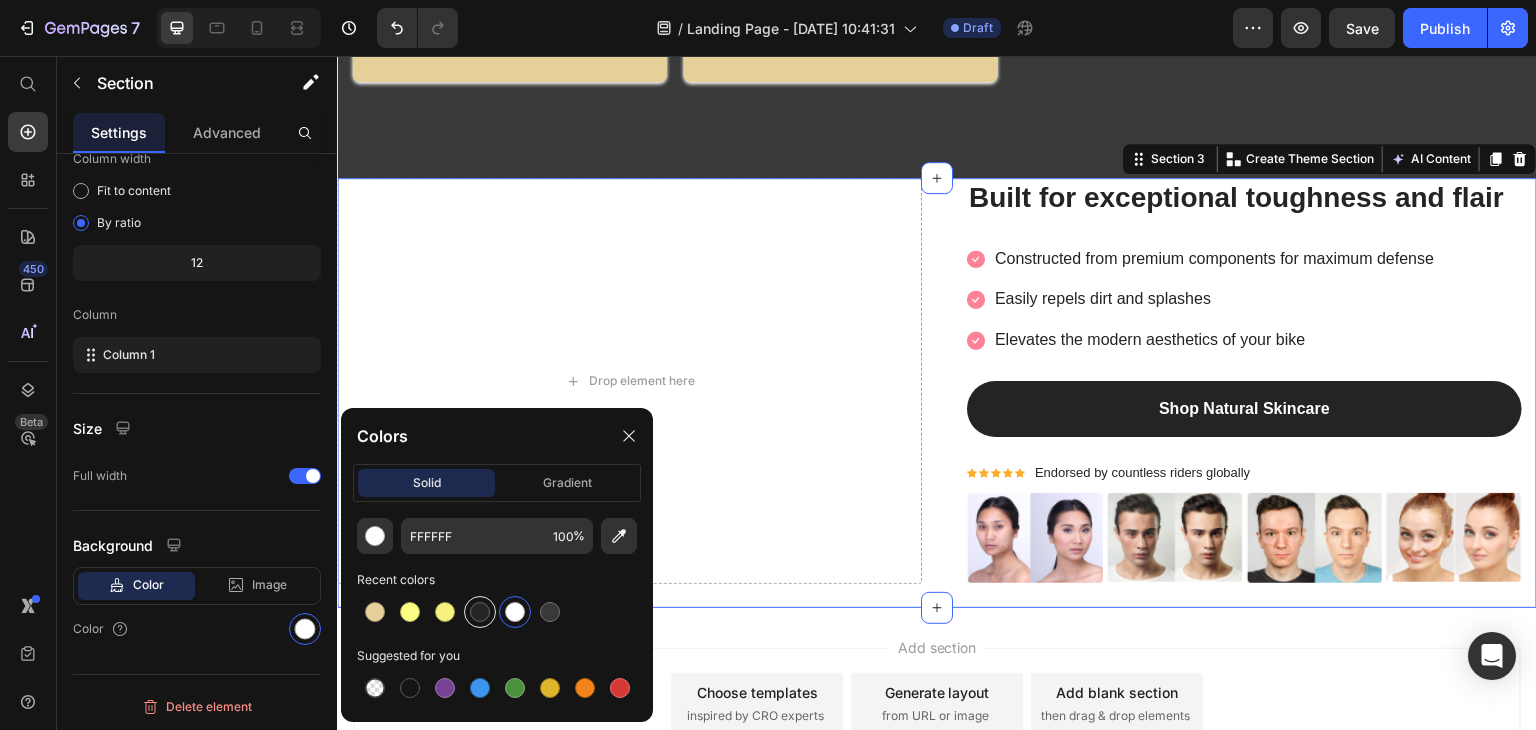 click at bounding box center [480, 612] 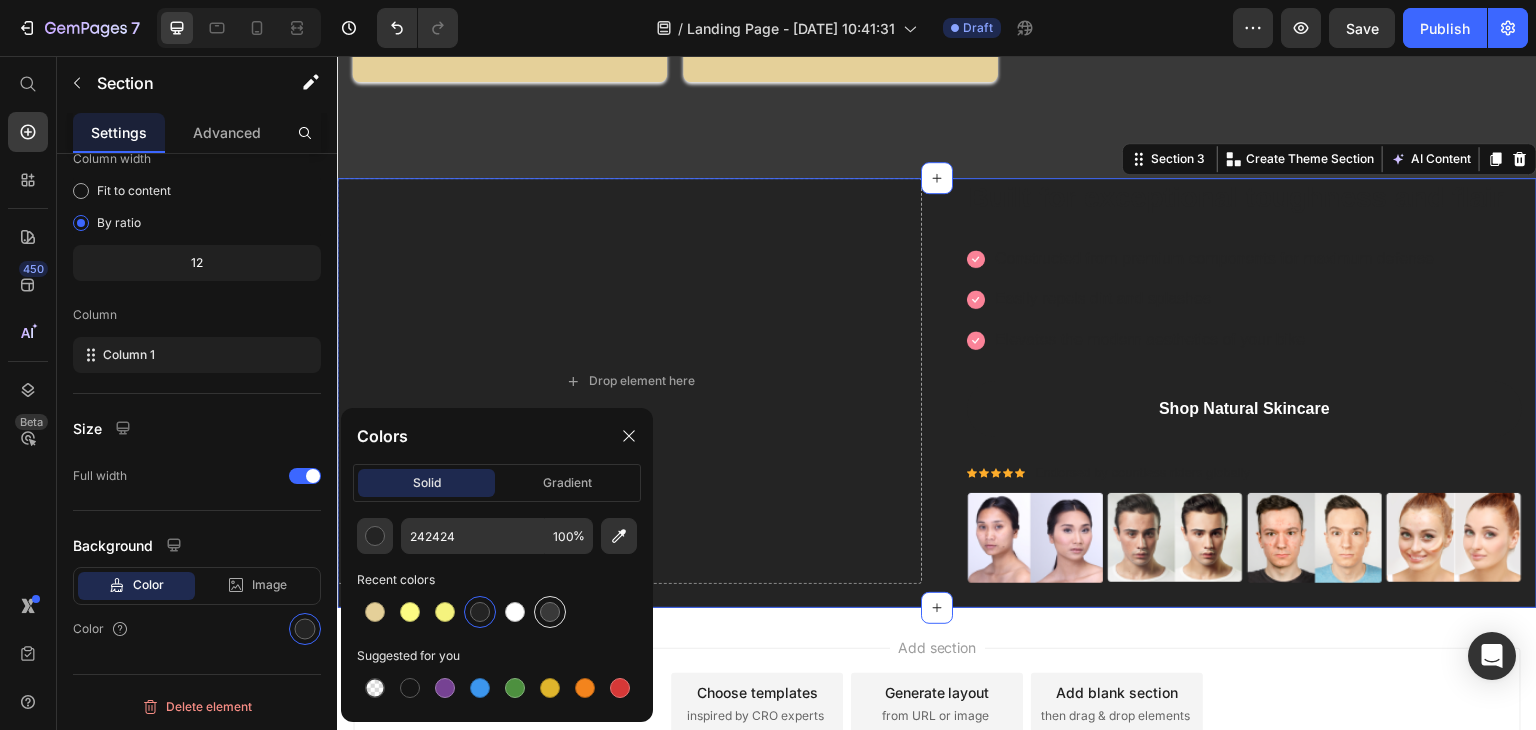click at bounding box center (550, 612) 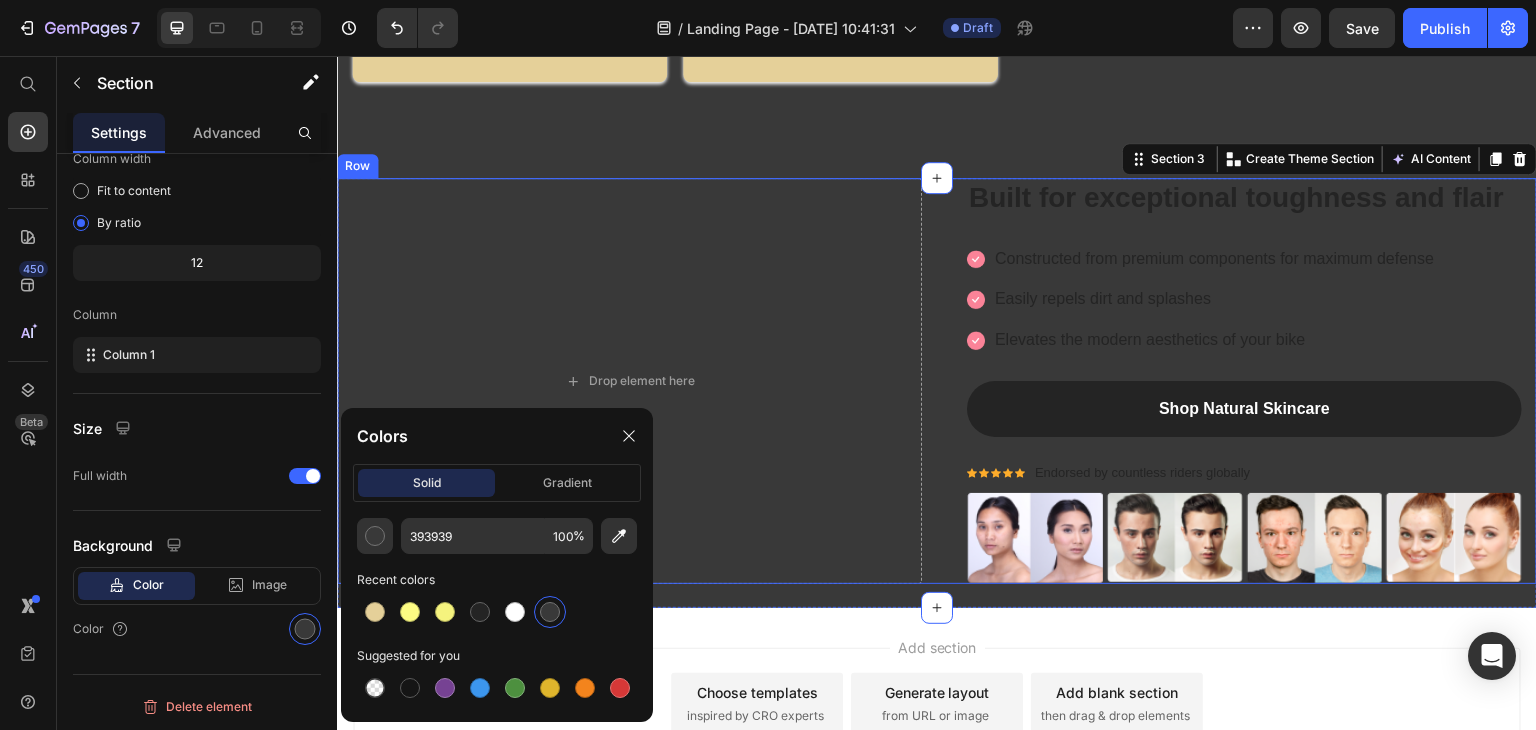 scroll, scrollTop: 1308, scrollLeft: 0, axis: vertical 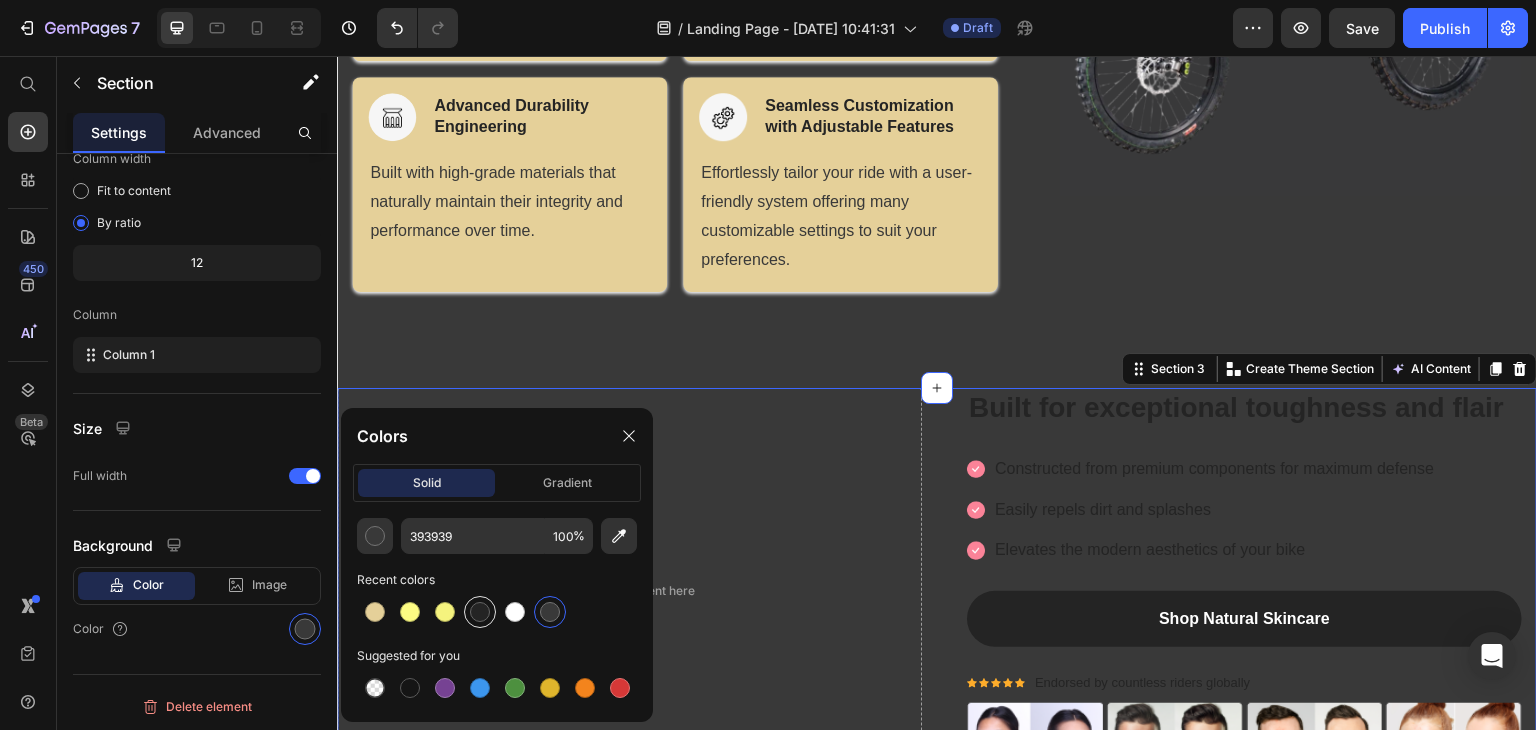 click at bounding box center (480, 612) 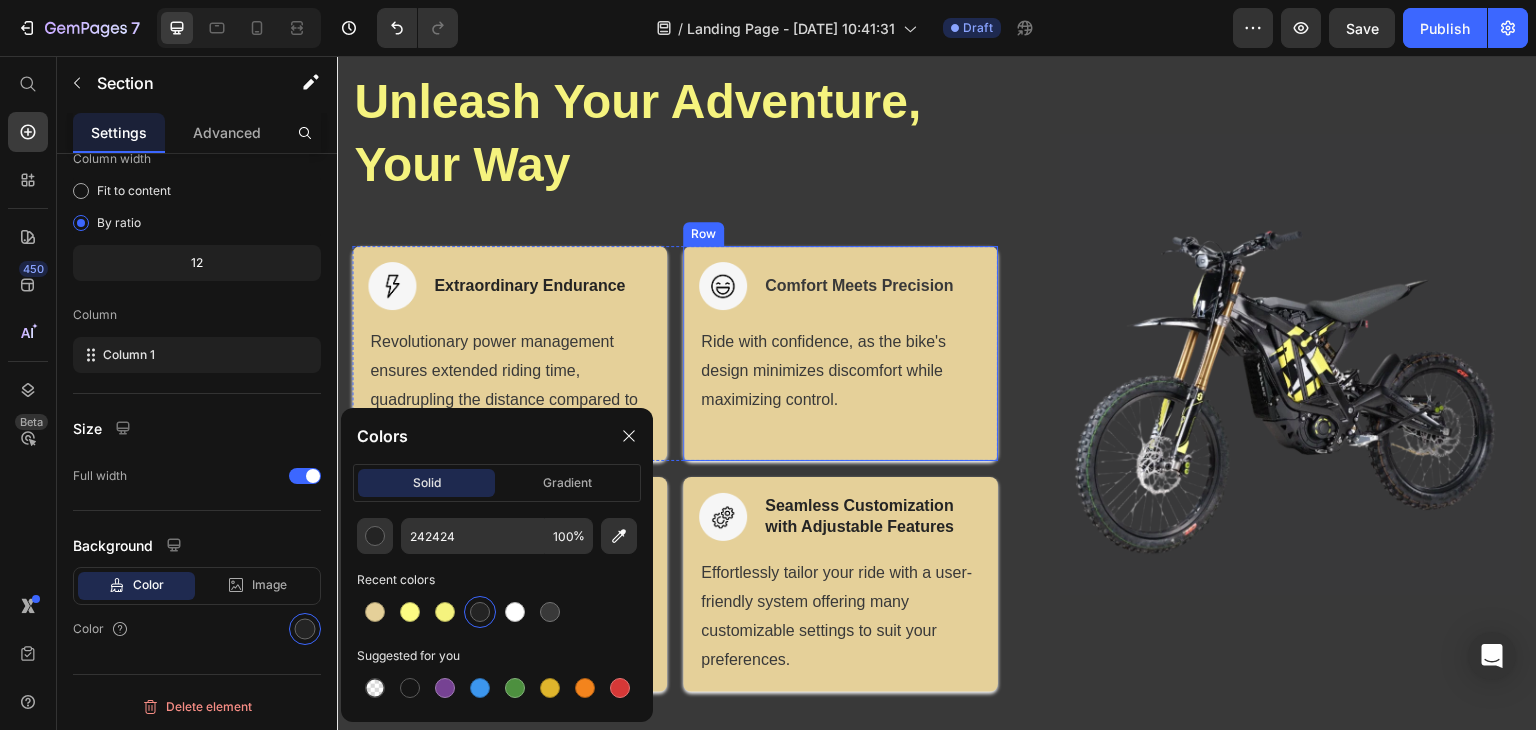scroll, scrollTop: 1208, scrollLeft: 0, axis: vertical 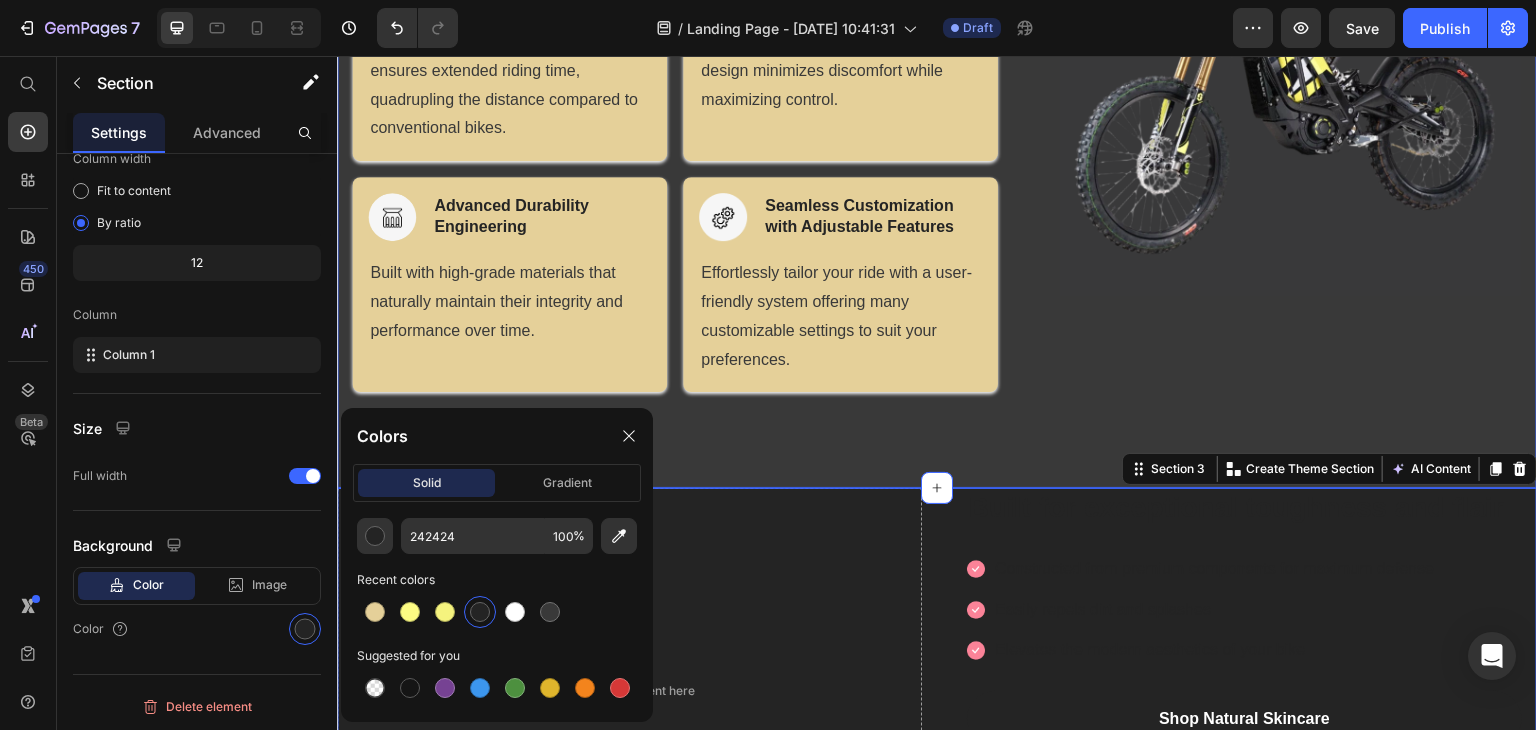 click on "(P) Images & Gallery Unleash Your Adventure, Your Way Heading Row Image Extraordinary Endurance Heading Row Revolutionary power management ensures extended riding time, quadrupling the distance compared to conventional bikes. Text block Row Image Comfort Meets Precision Heading Row Ride with confidence, as the bike's design minimizes discomfort while maximizing control. Text block Row Row Image Advanced Durability Engineering Heading Row Built with high-grade materials that naturally maintain their integrity and performance over time. Text block Row Image Seamless Customization with Adjustable Features Heading Row Effortlessly tailor your ride with a user-friendly system offering many customizable settings to suit your preferences. Text block Row Row (P) Images & Gallery Row Product Section 2" at bounding box center (937, 88) 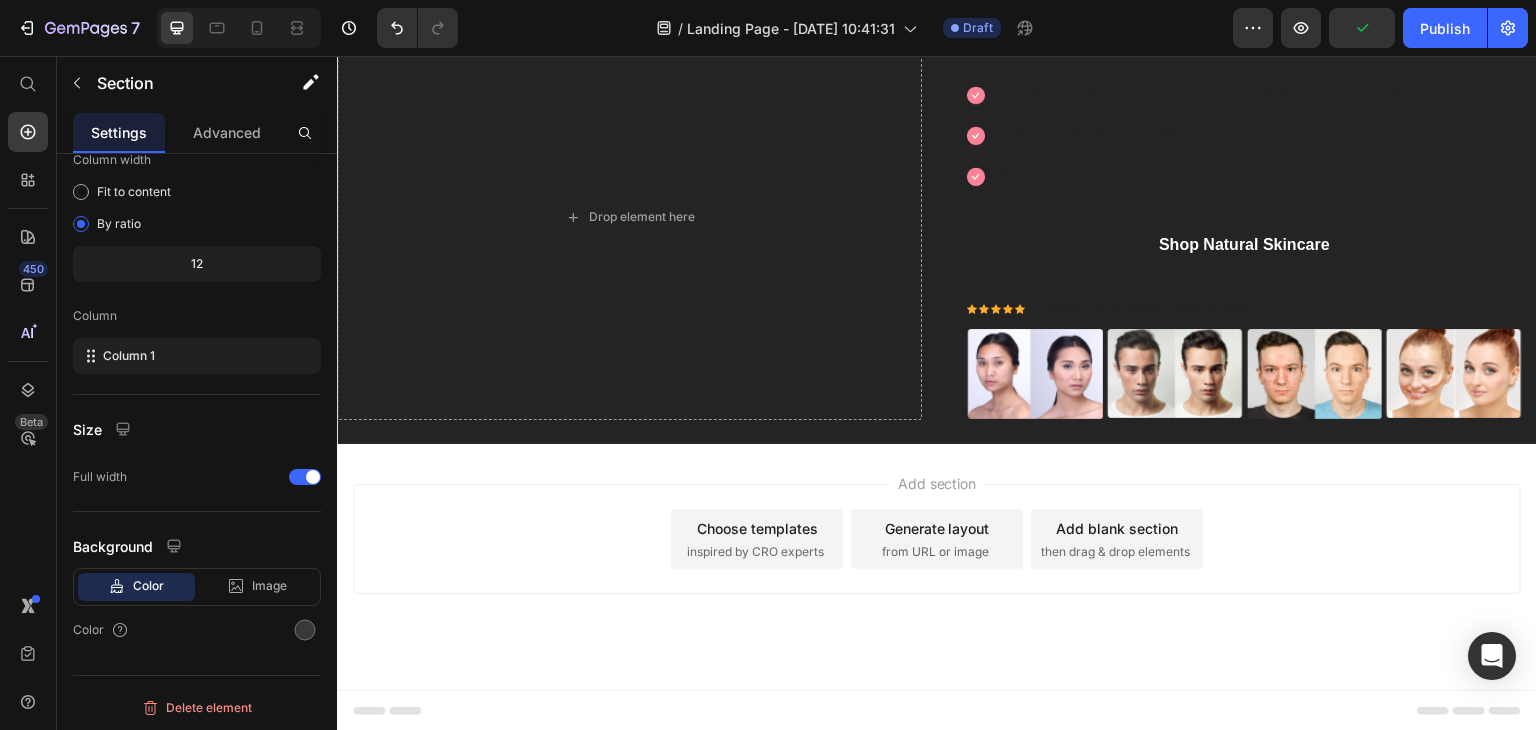 scroll, scrollTop: 1372, scrollLeft: 0, axis: vertical 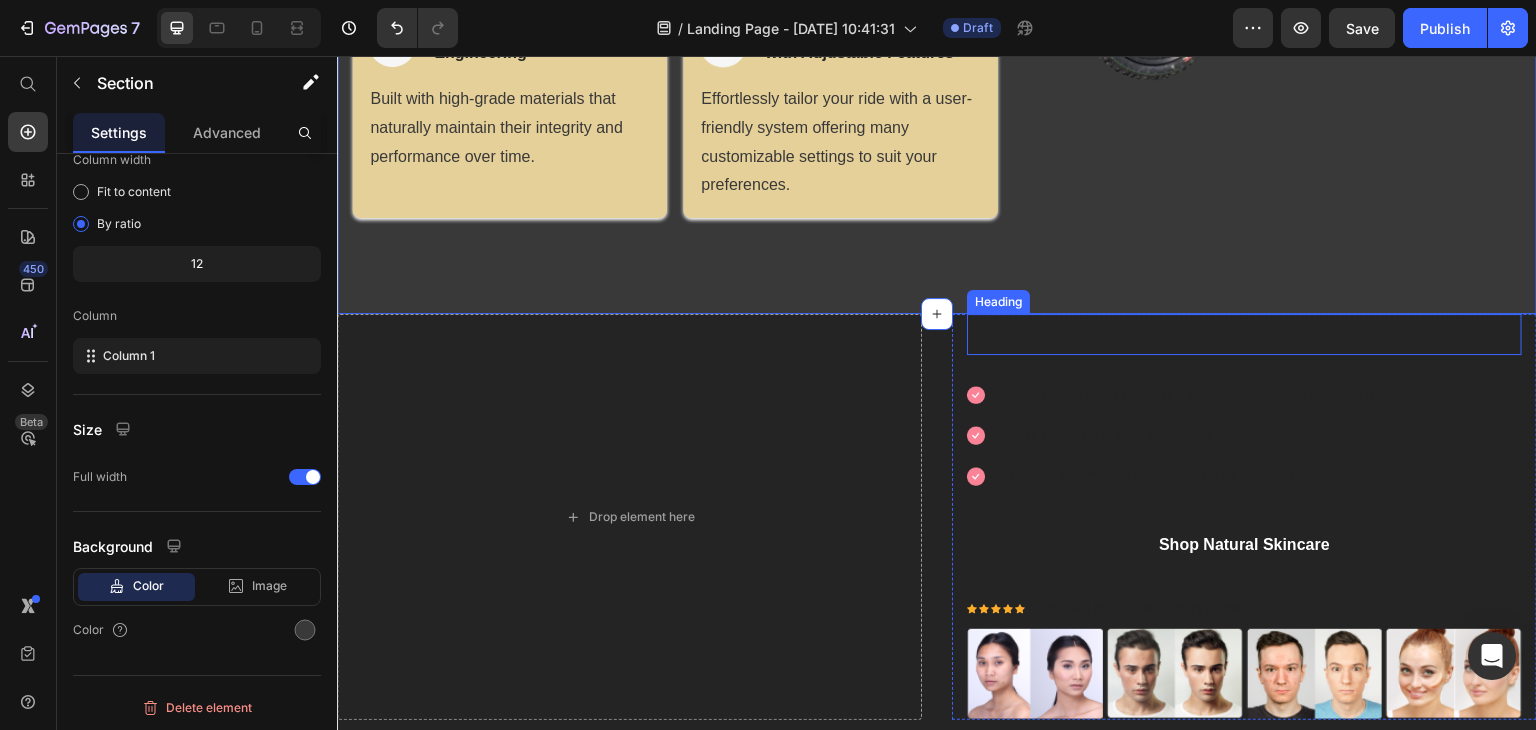 click on "Built for exceptional toughness and flair" at bounding box center (1244, 334) 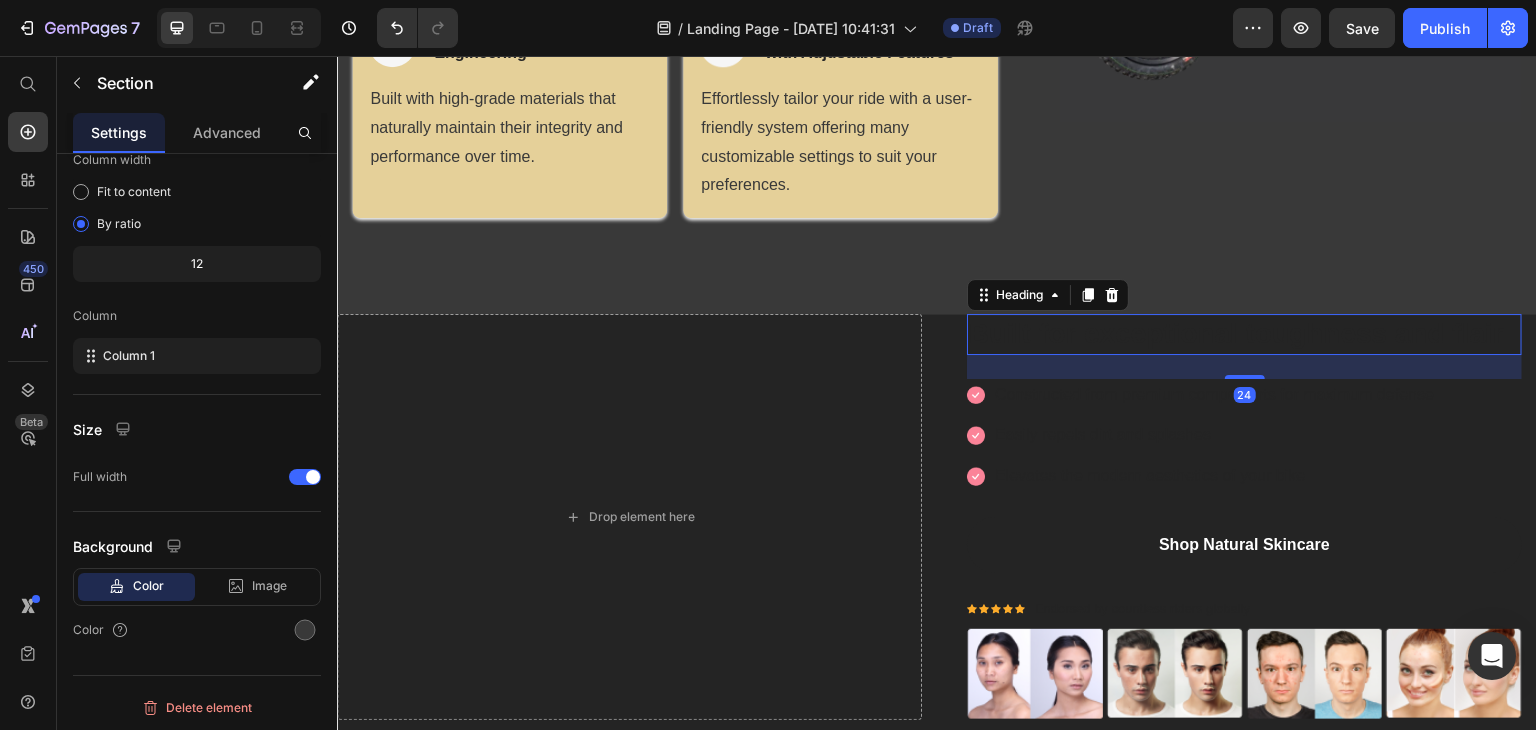 scroll, scrollTop: 0, scrollLeft: 0, axis: both 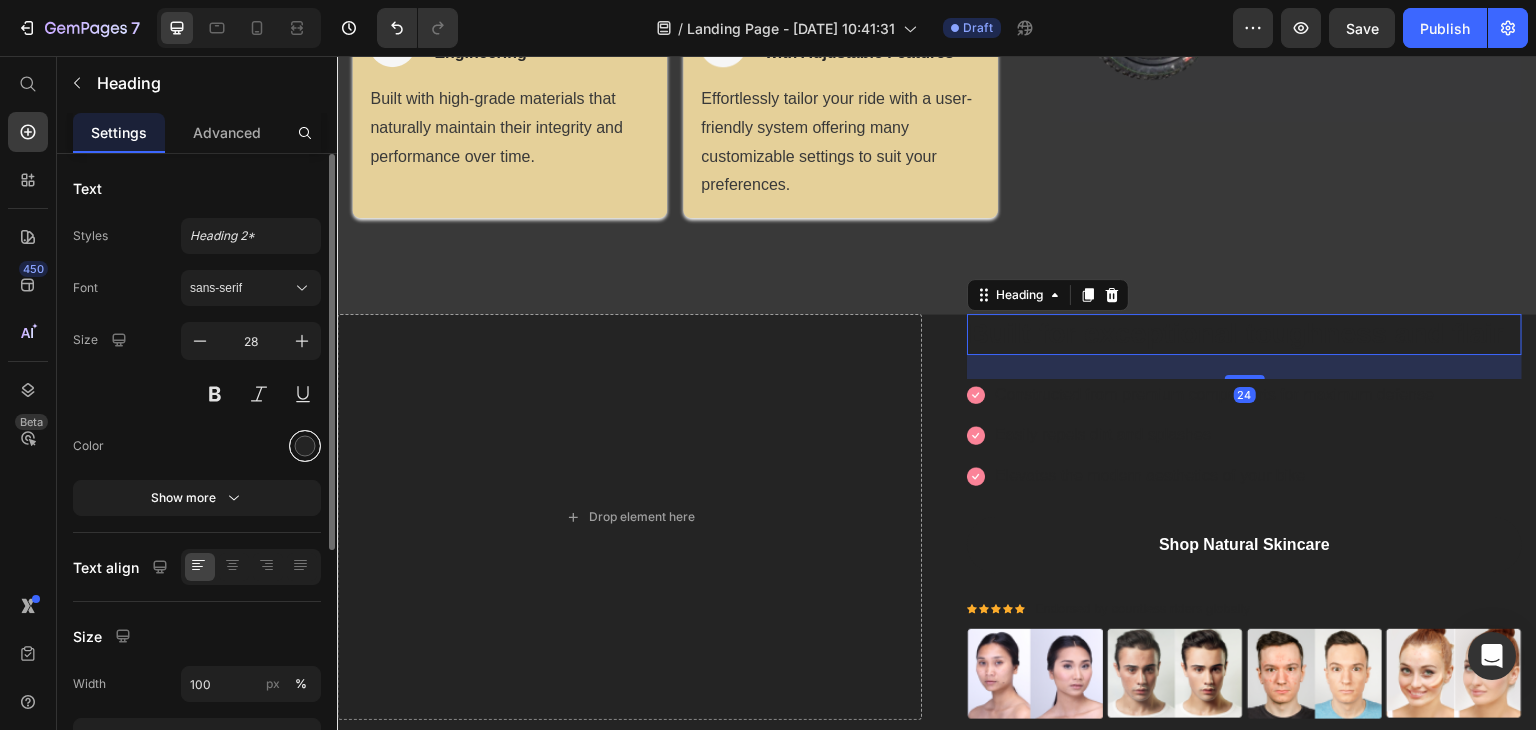 click at bounding box center (305, 446) 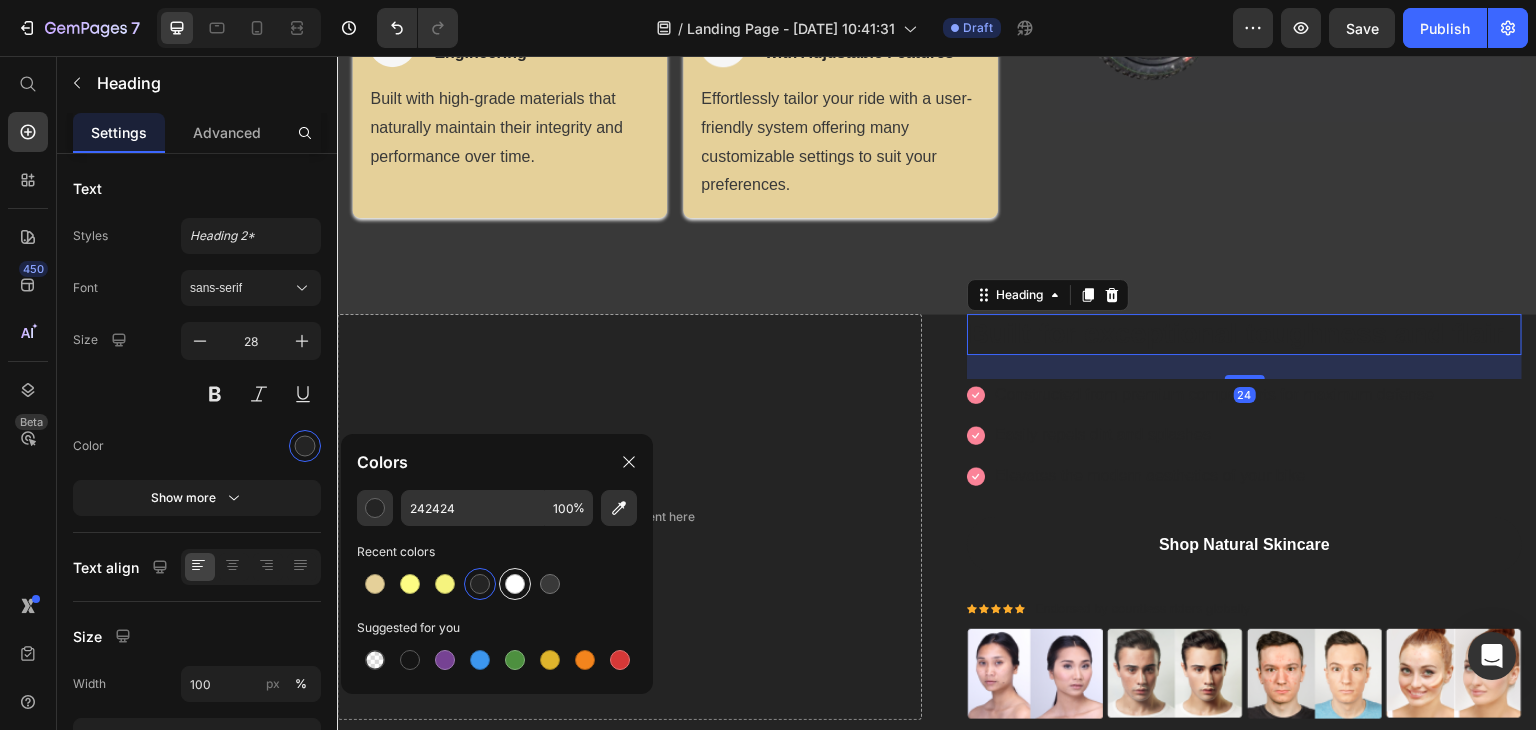 click at bounding box center [515, 584] 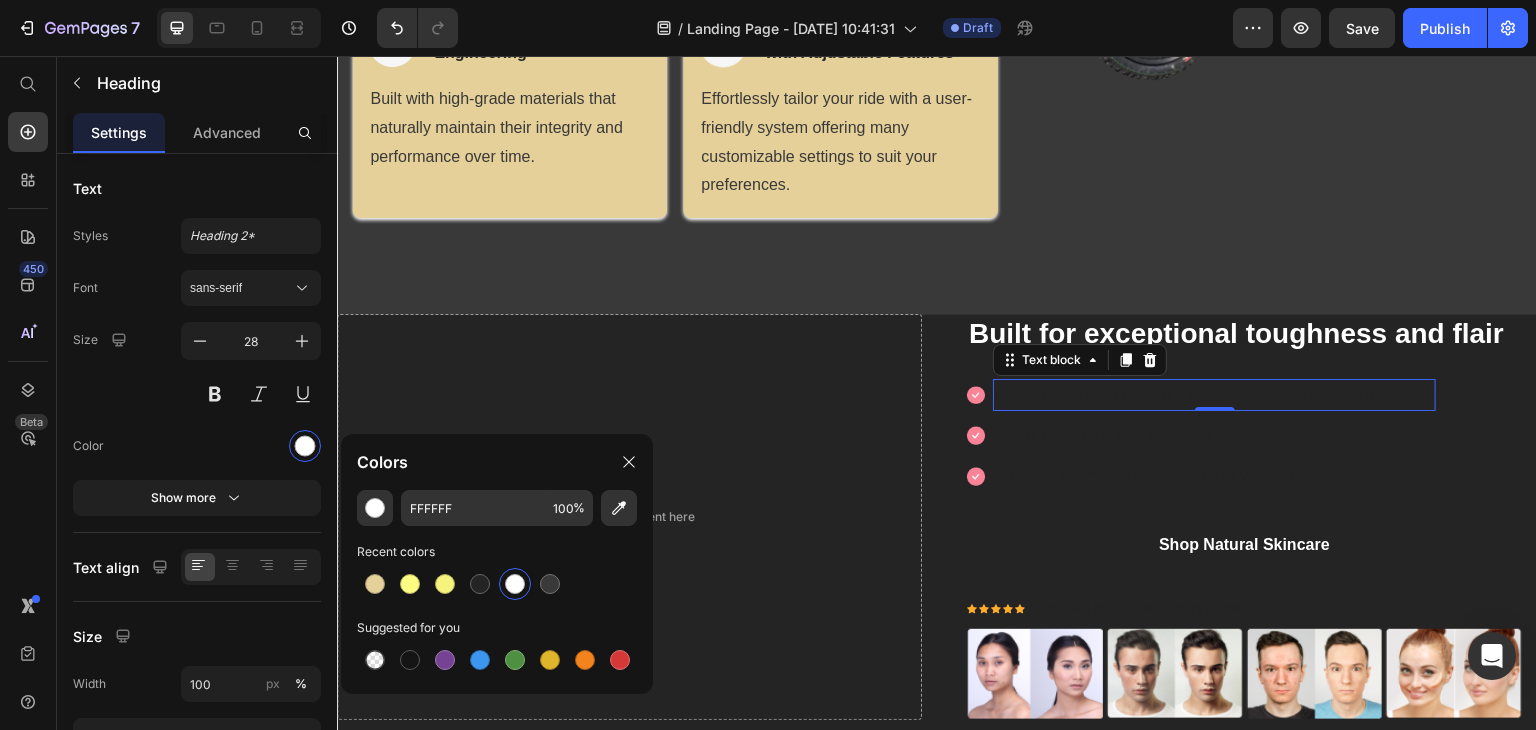 click on "Constructed from premium components for maximum defense" at bounding box center (1214, 395) 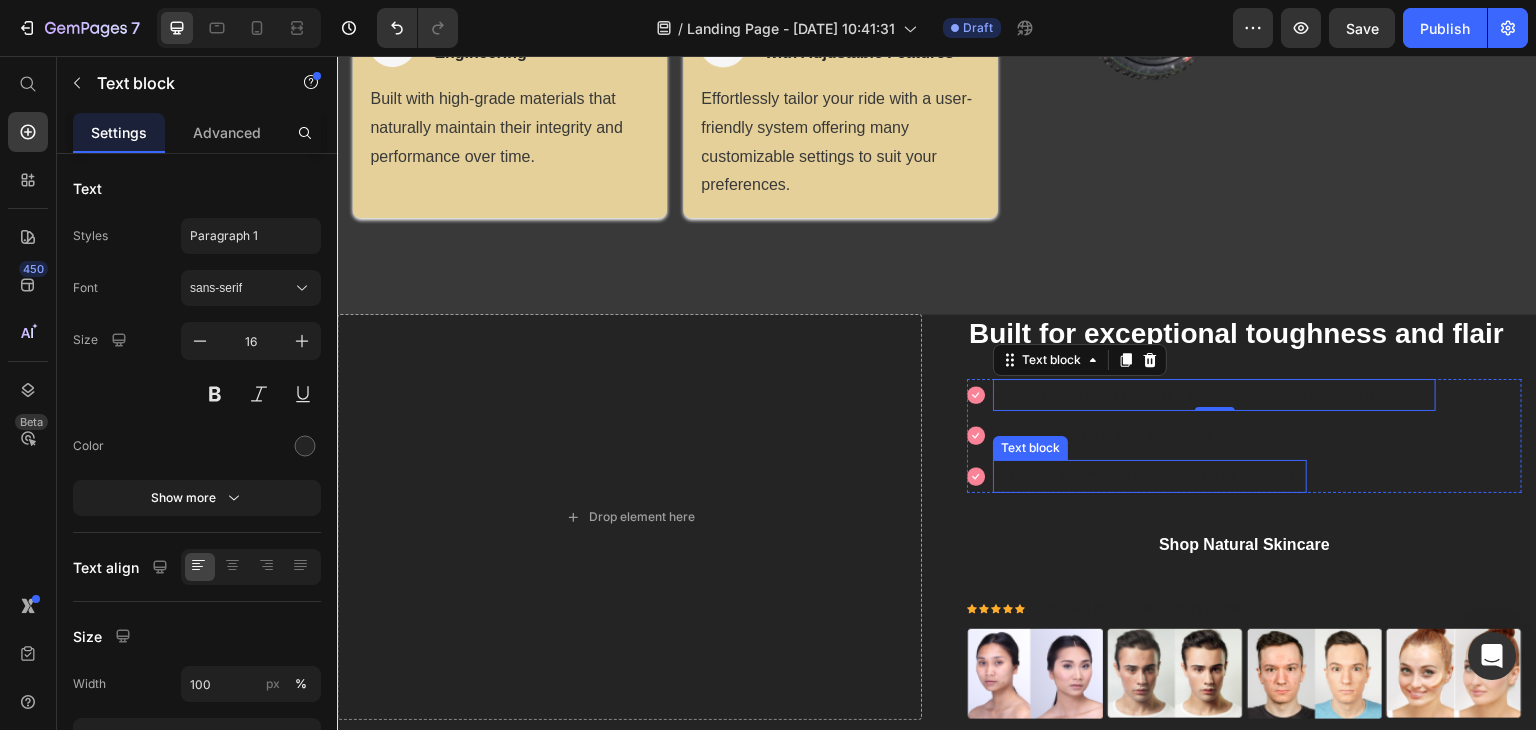 click on "Elevates the modern aesthetics of your bike" at bounding box center [1150, 476] 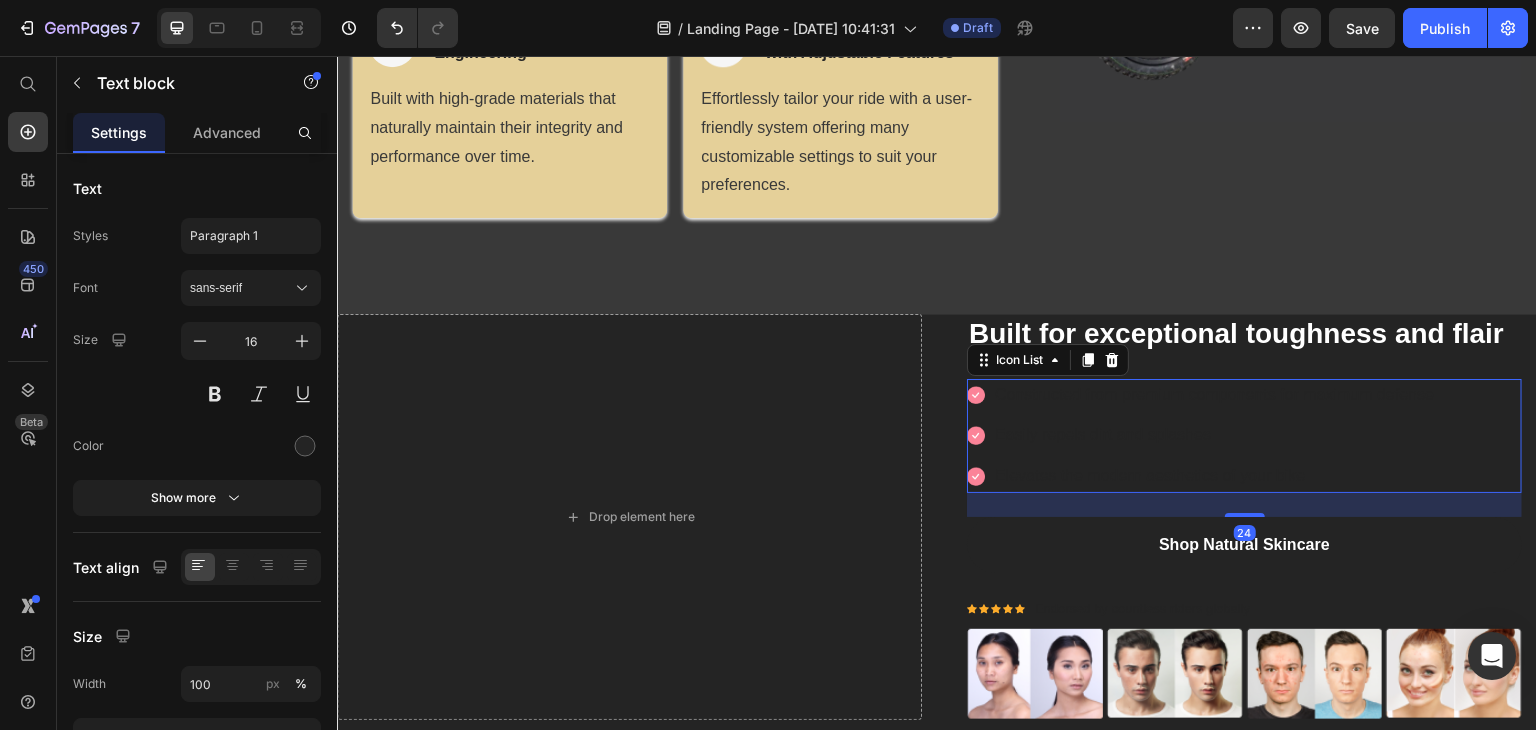 click on "Image Easily repels dirt and splashes Text block" at bounding box center [1201, 435] 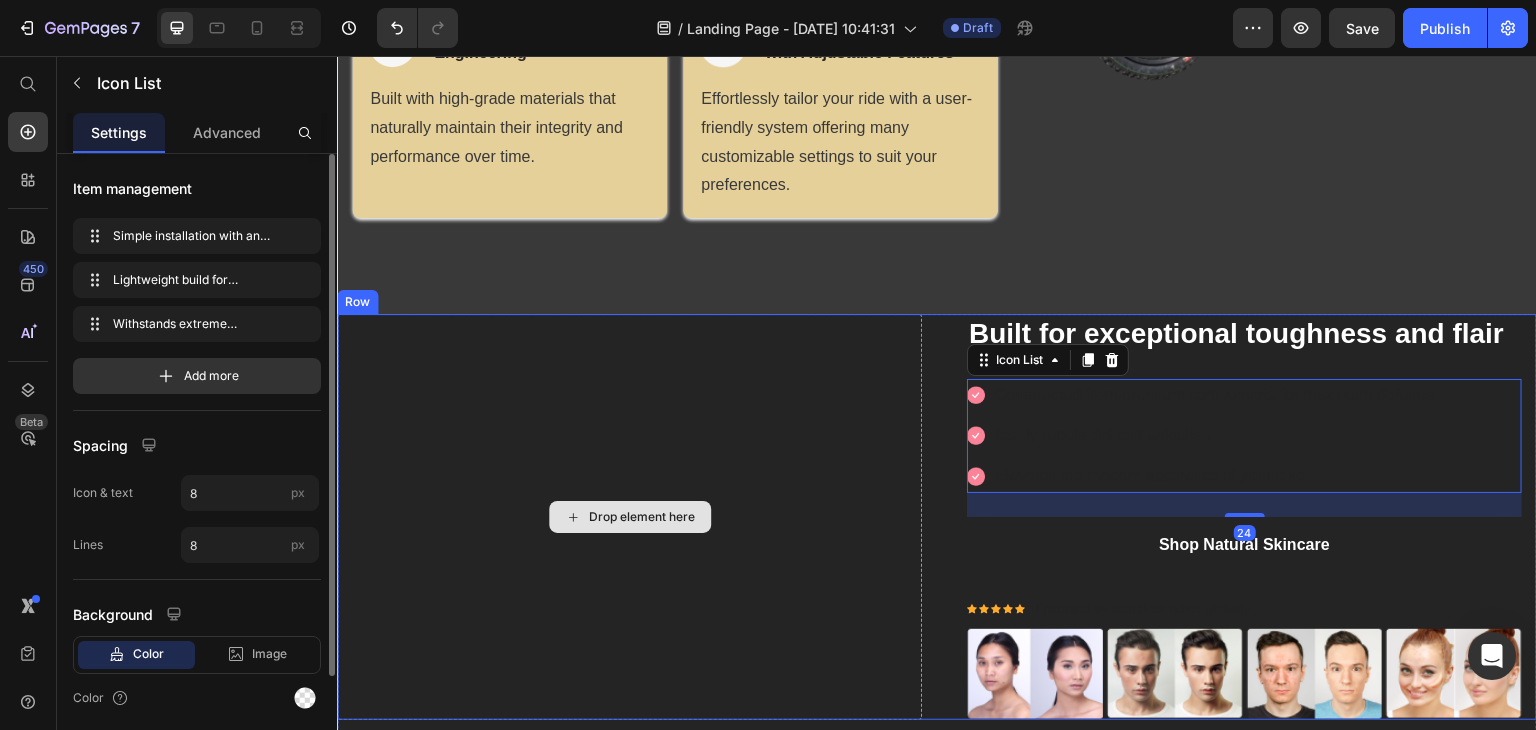 scroll, scrollTop: 138, scrollLeft: 0, axis: vertical 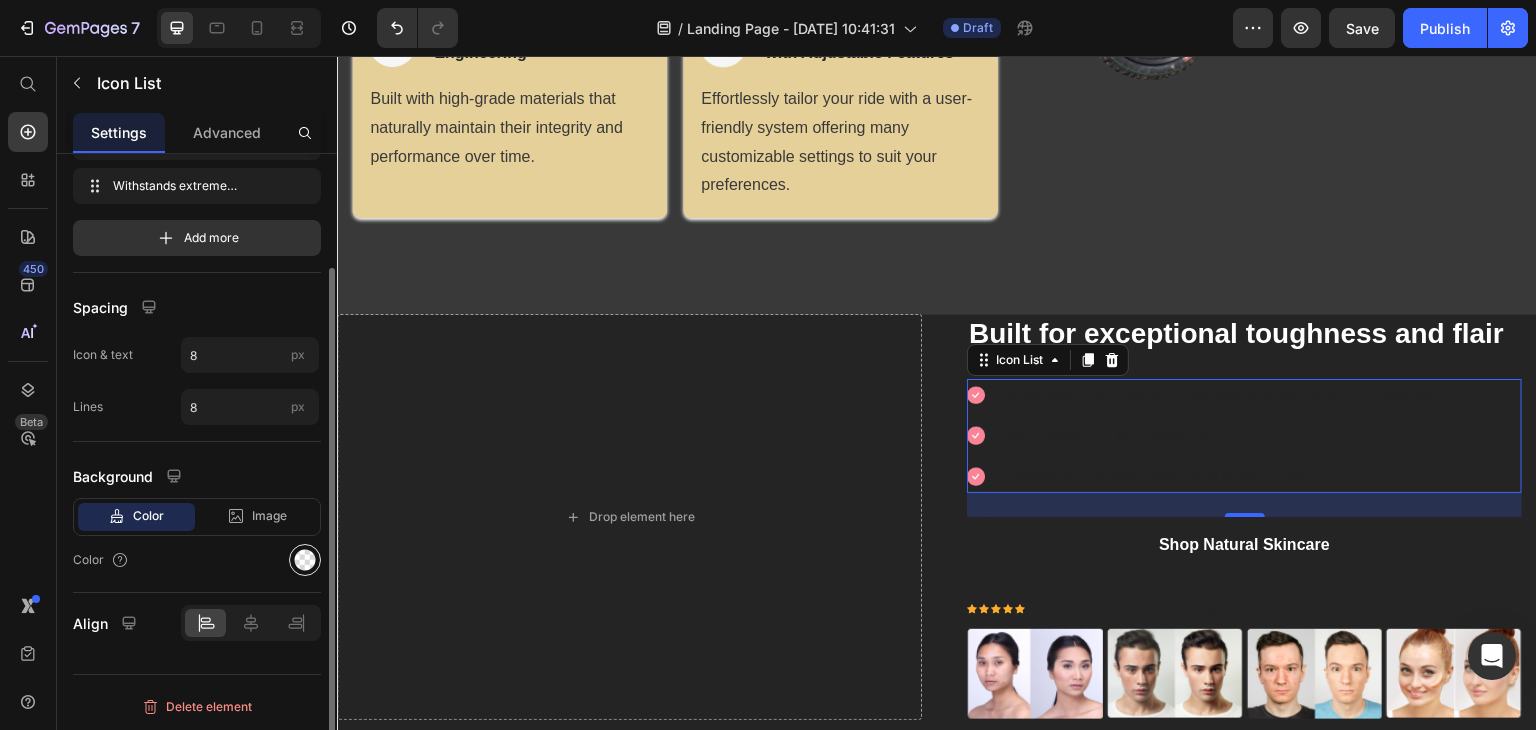 click at bounding box center (305, 560) 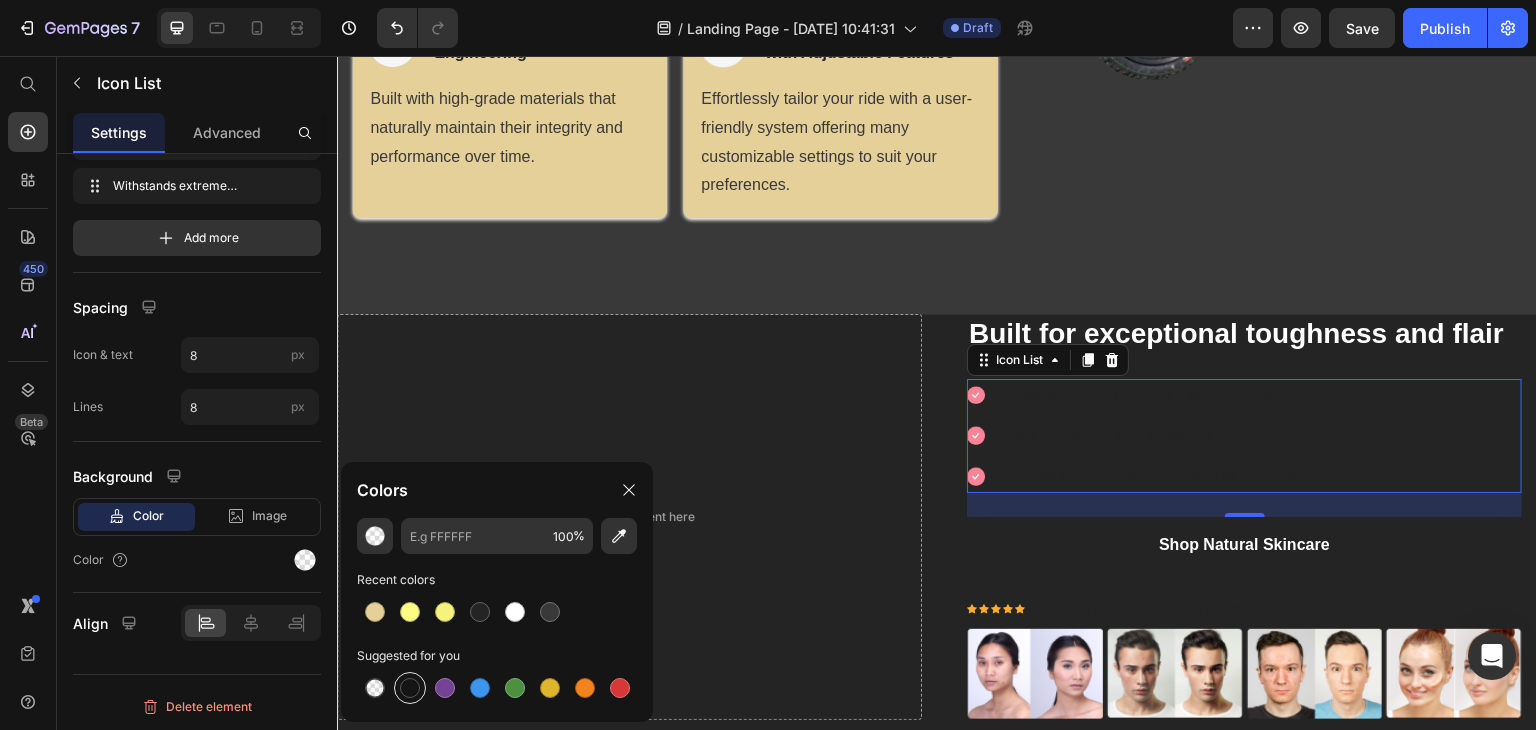 click at bounding box center [410, 688] 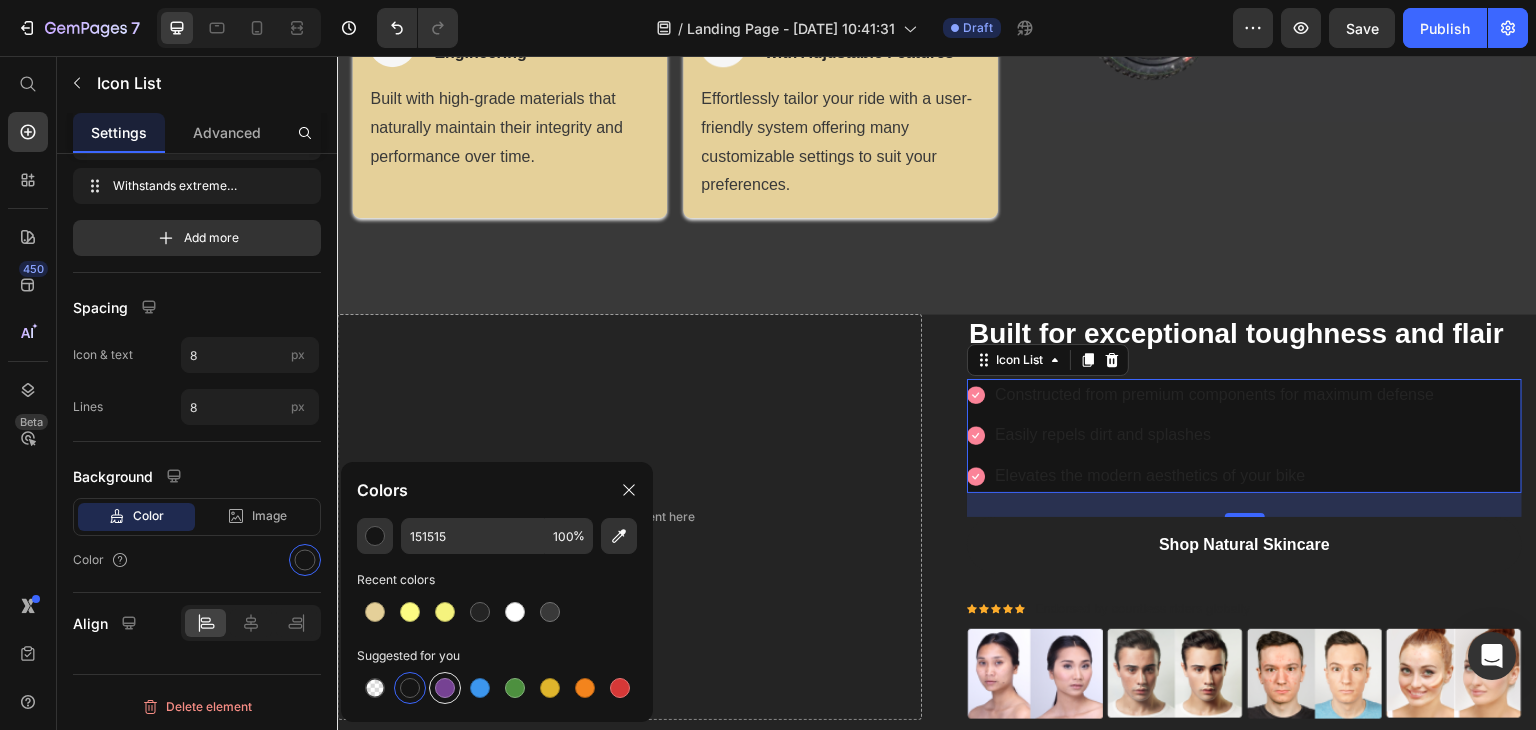 click at bounding box center [445, 688] 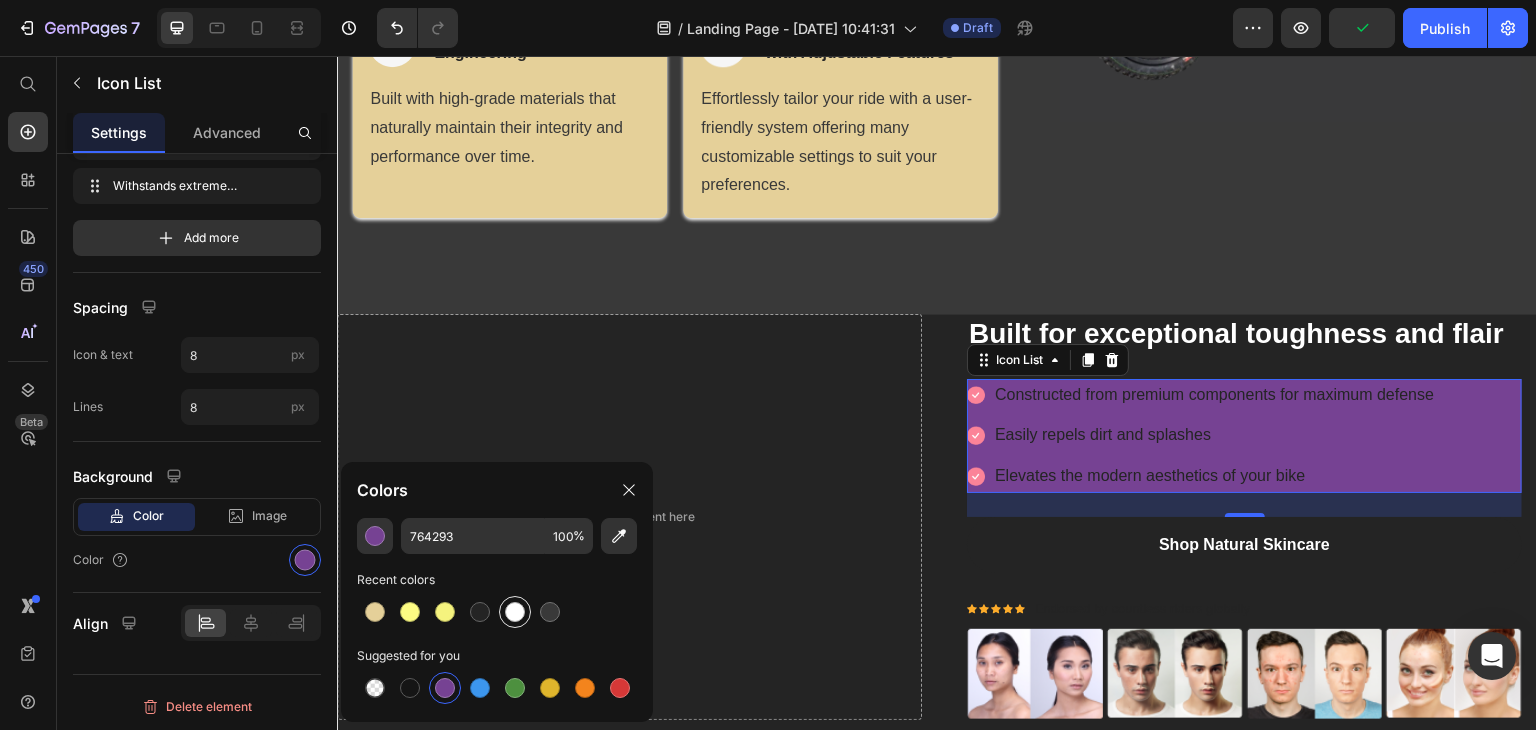 click at bounding box center [515, 612] 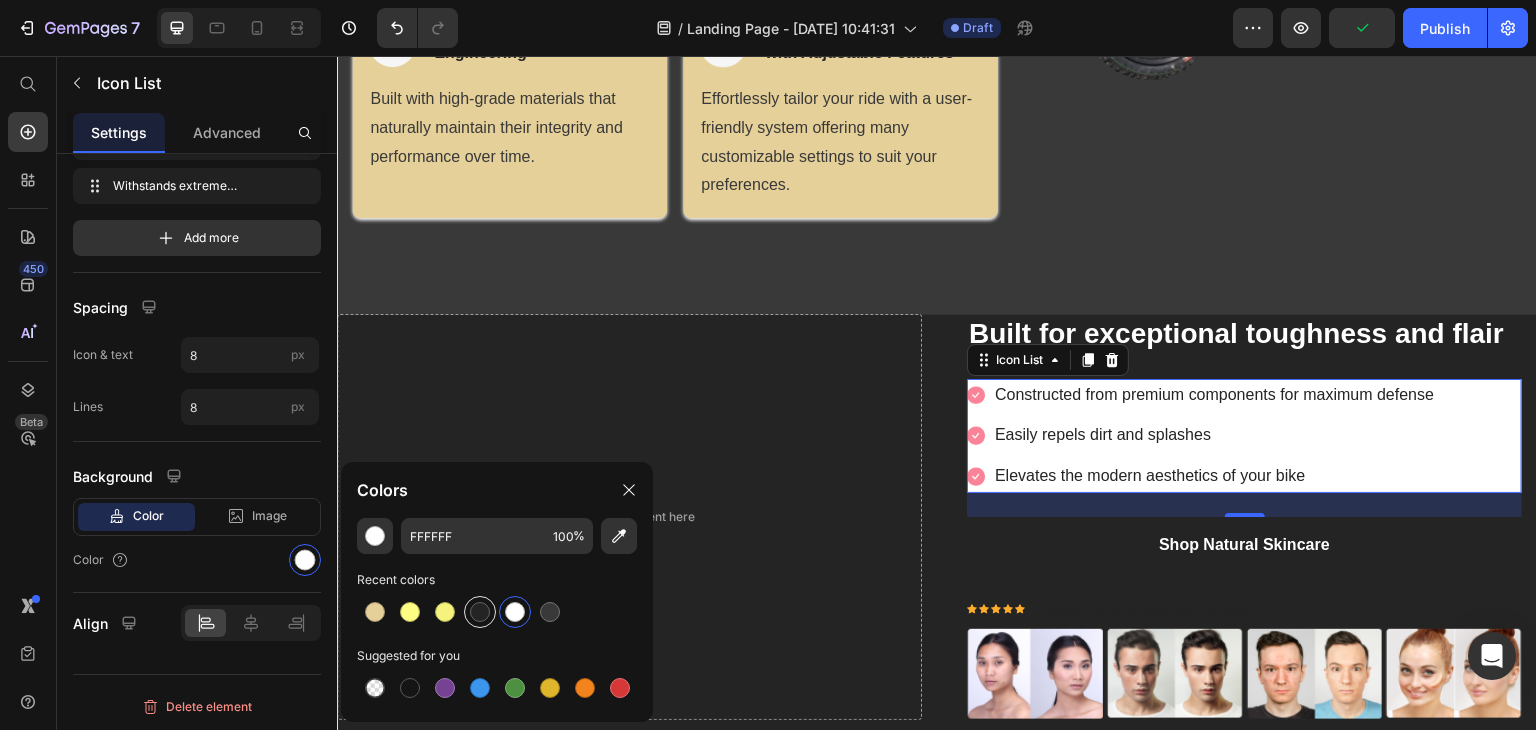 click at bounding box center [480, 612] 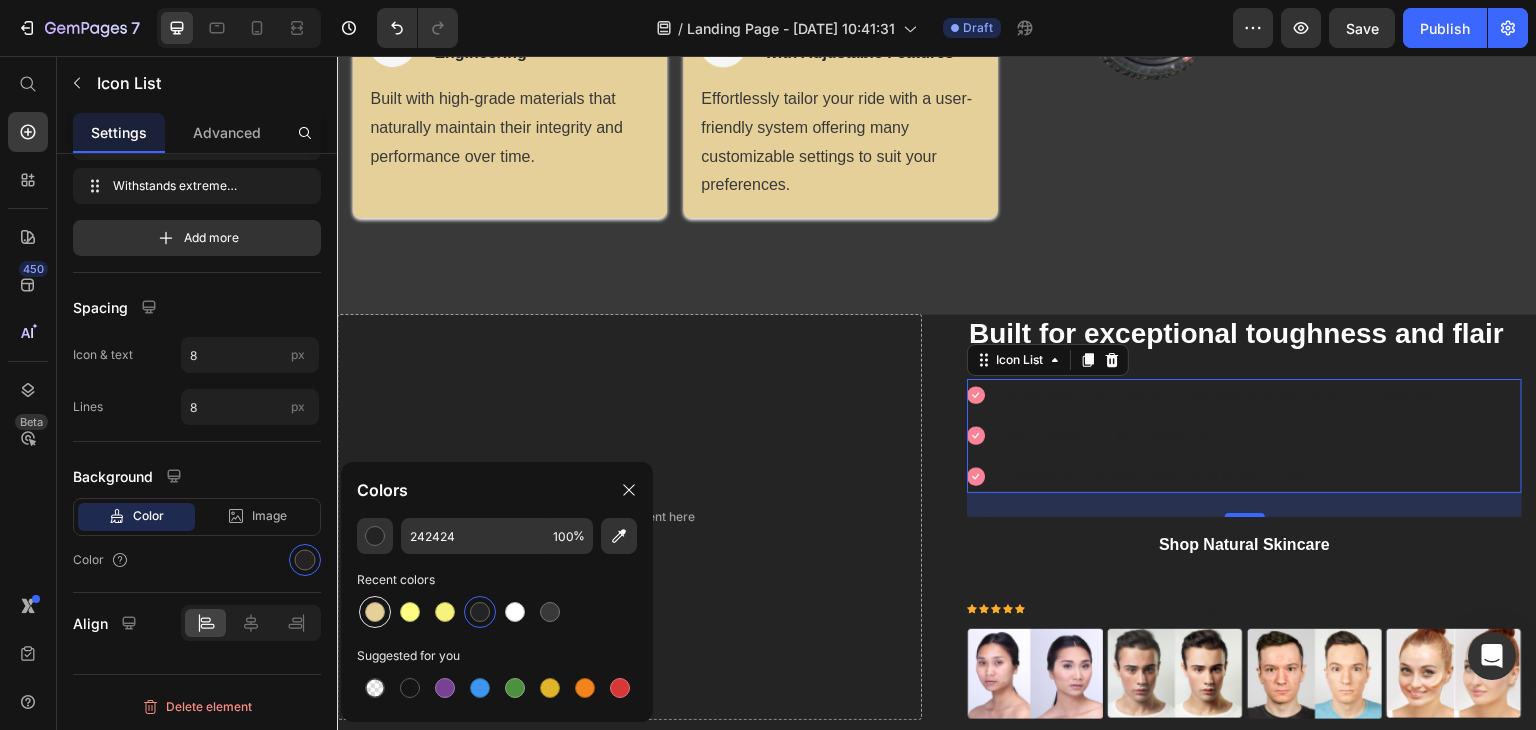 click at bounding box center [375, 612] 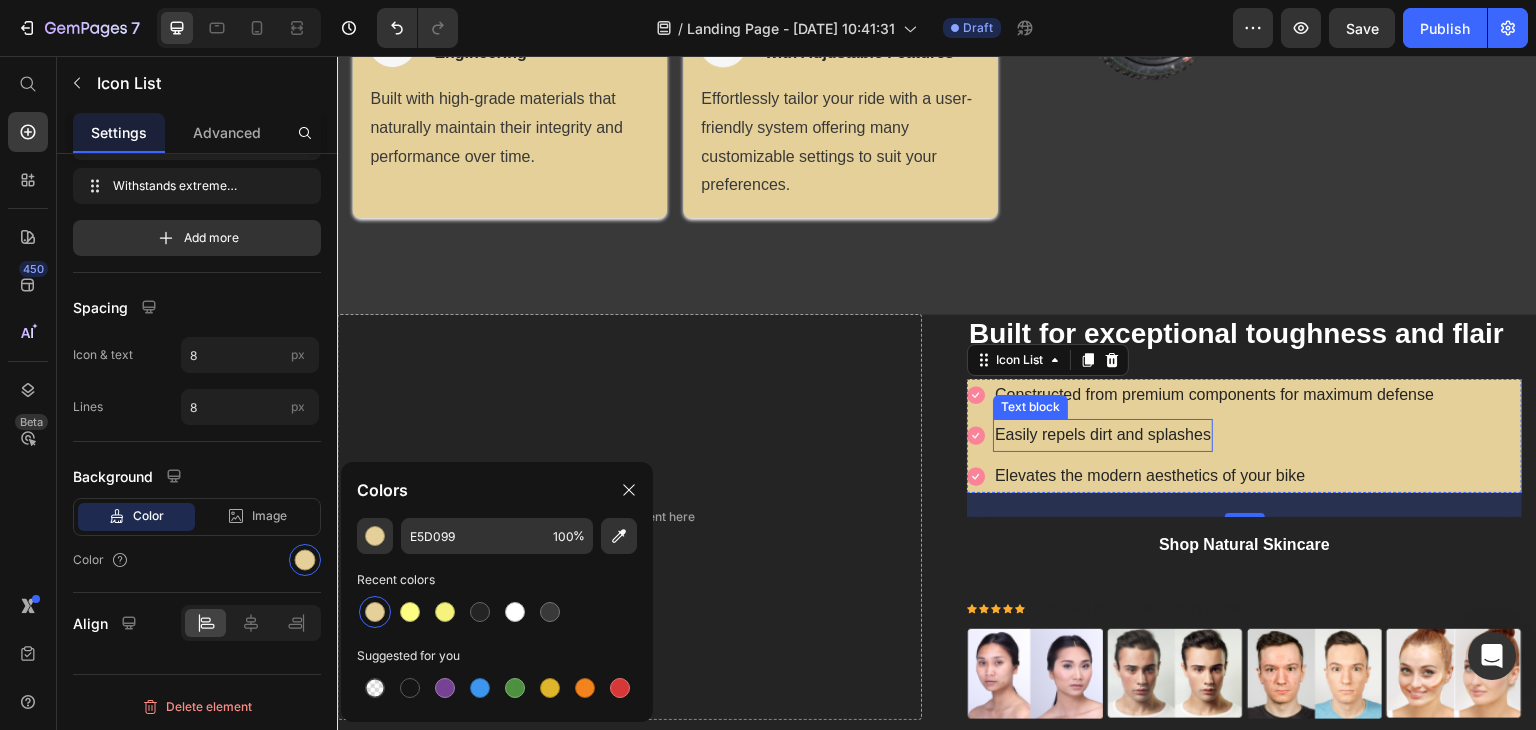 click on "Text block" at bounding box center (1030, 407) 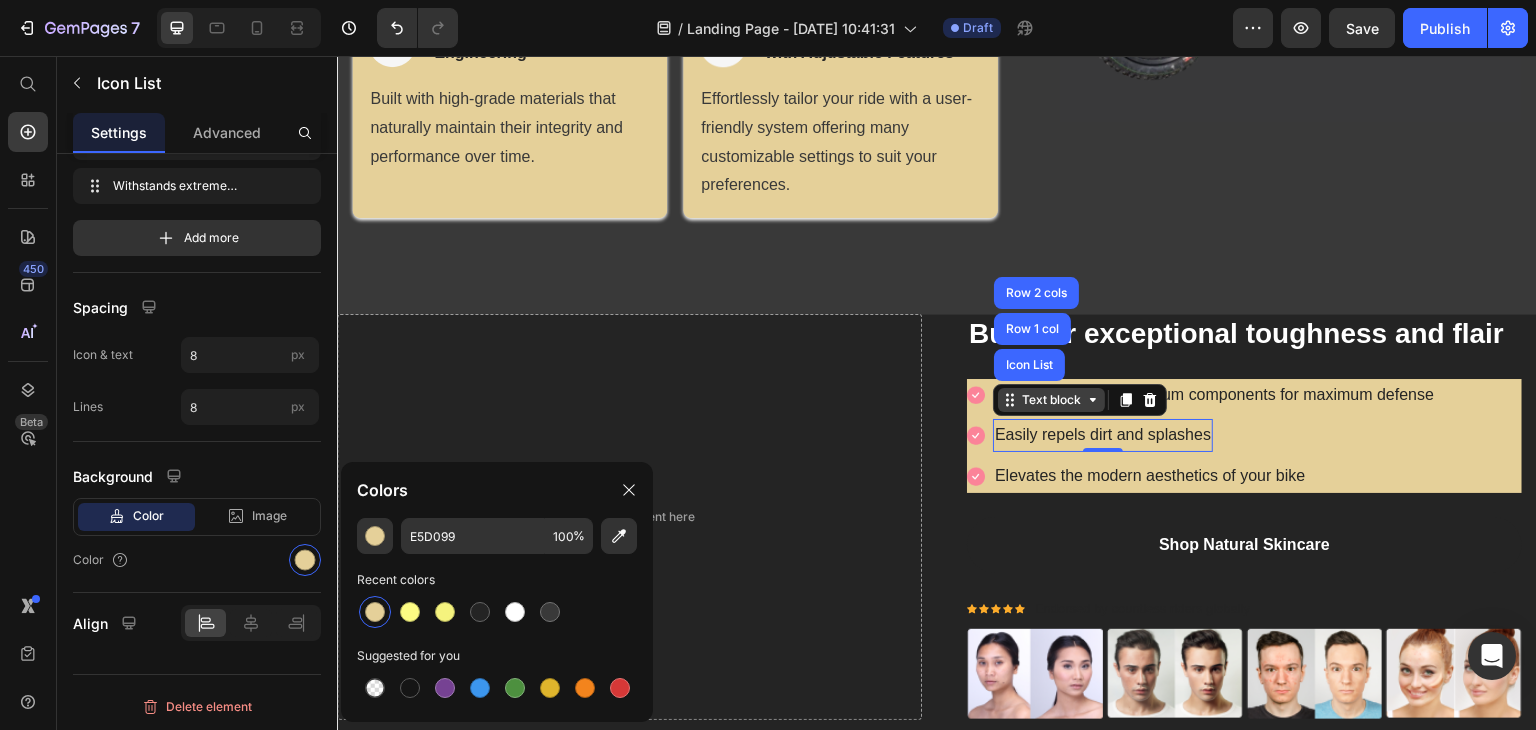 scroll, scrollTop: 0, scrollLeft: 0, axis: both 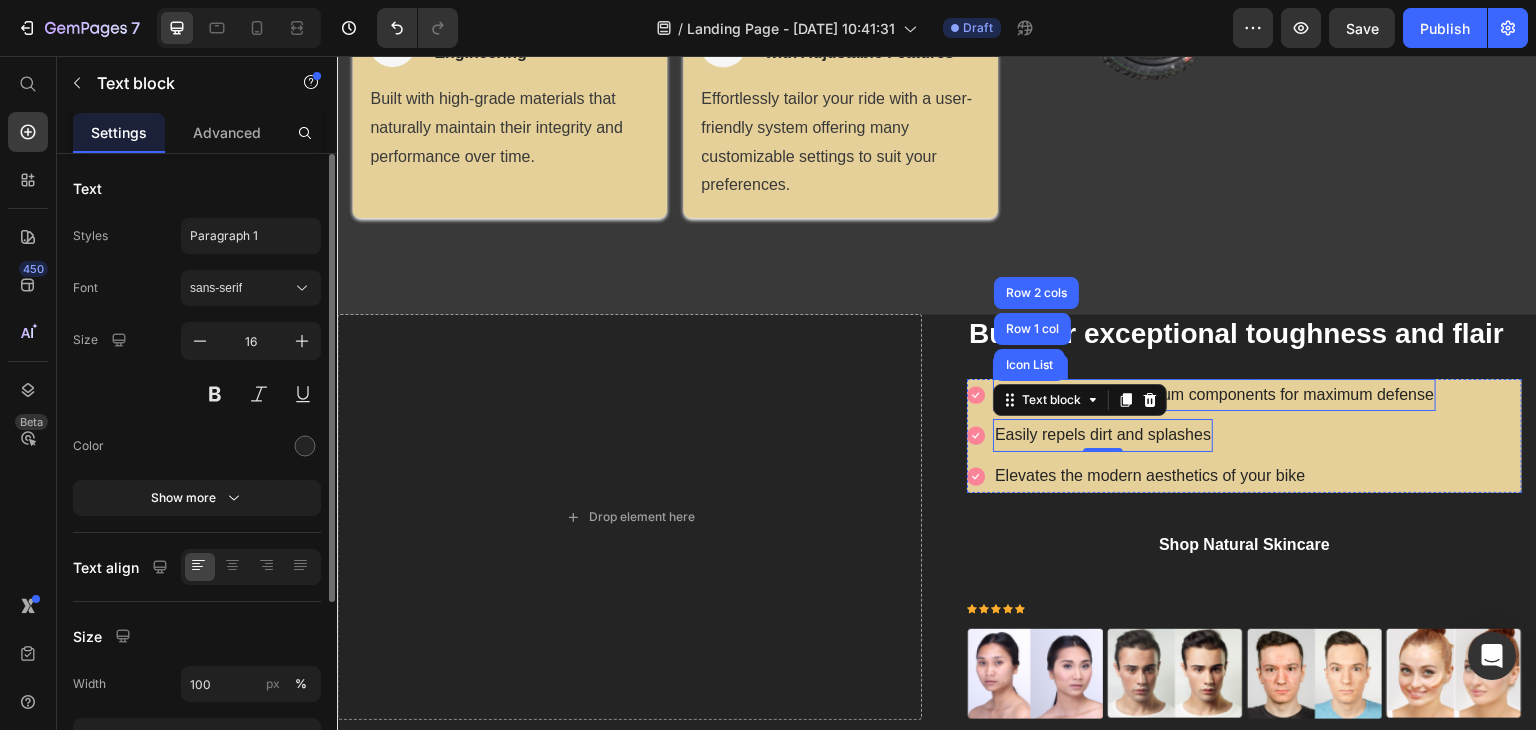 click on "Constructed from premium components for maximum defense Text block" at bounding box center (1214, 395) 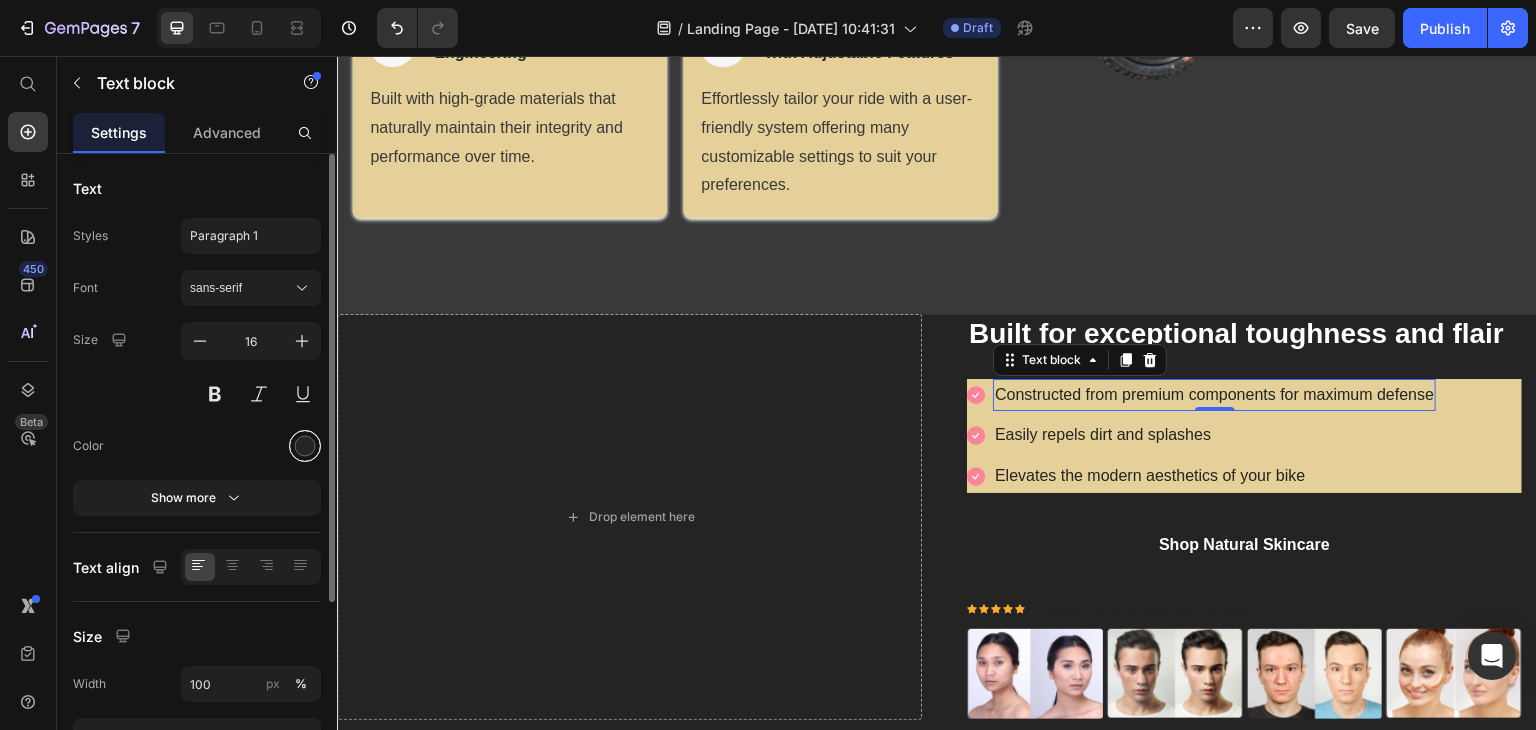 click at bounding box center [305, 446] 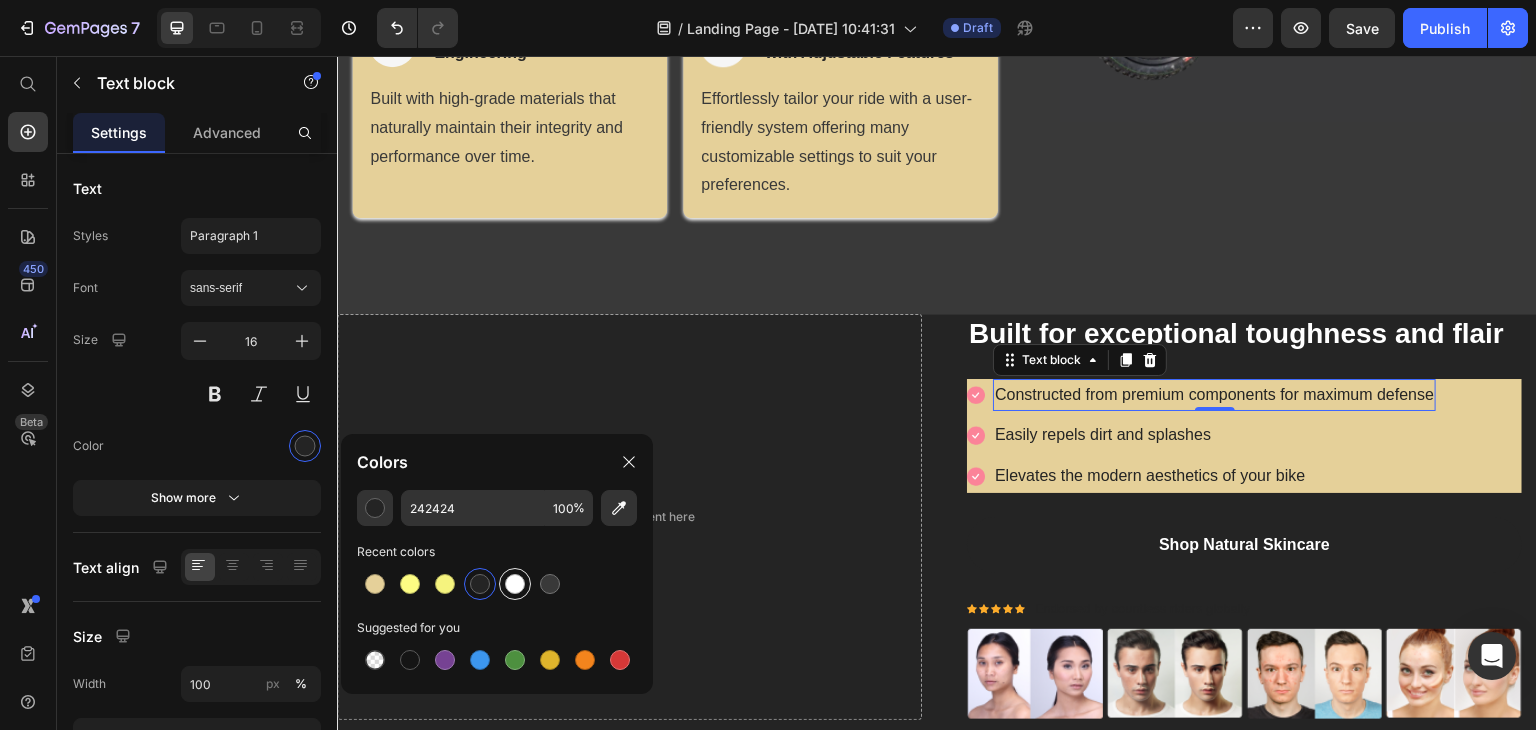 click at bounding box center [515, 584] 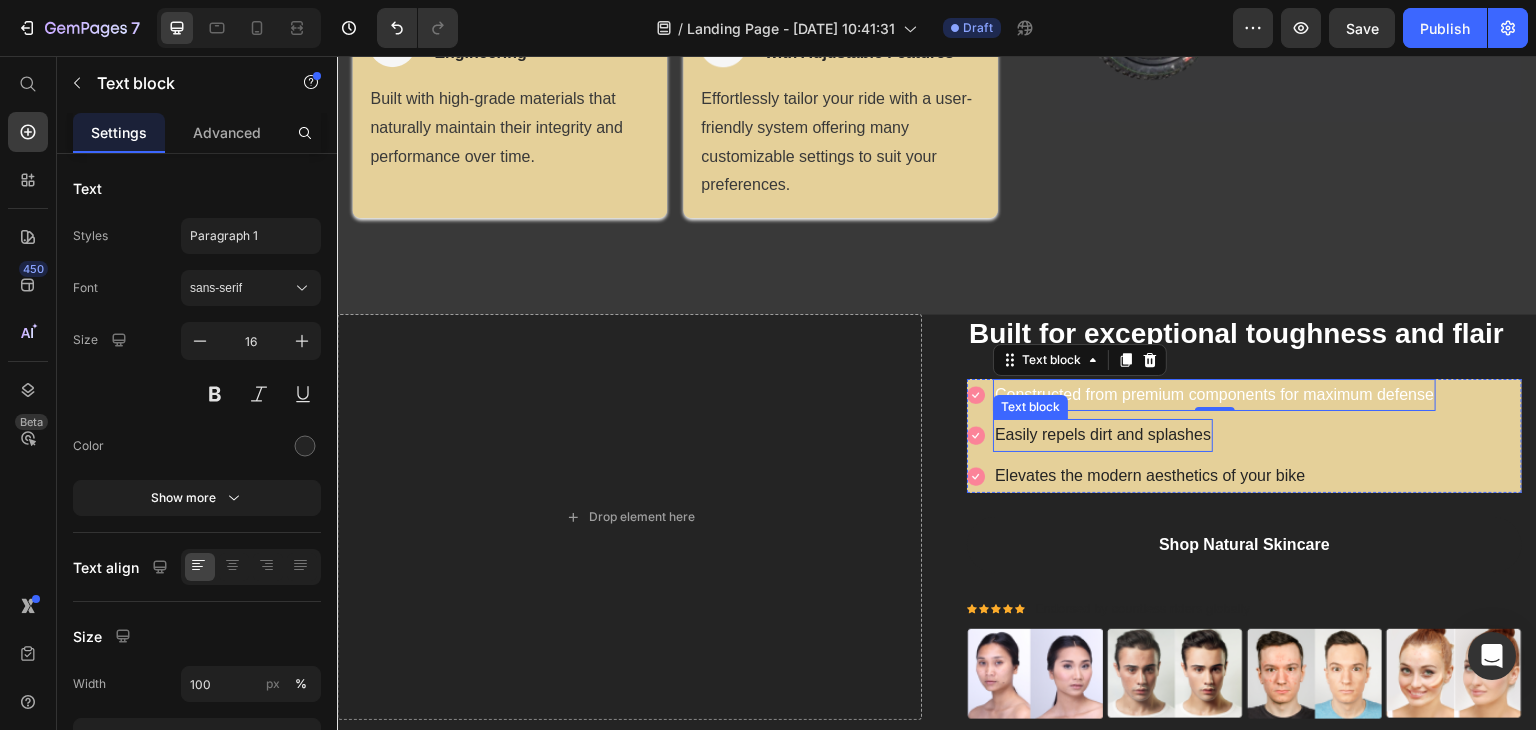 click on "Easily repels dirt and splashes" at bounding box center (1103, 435) 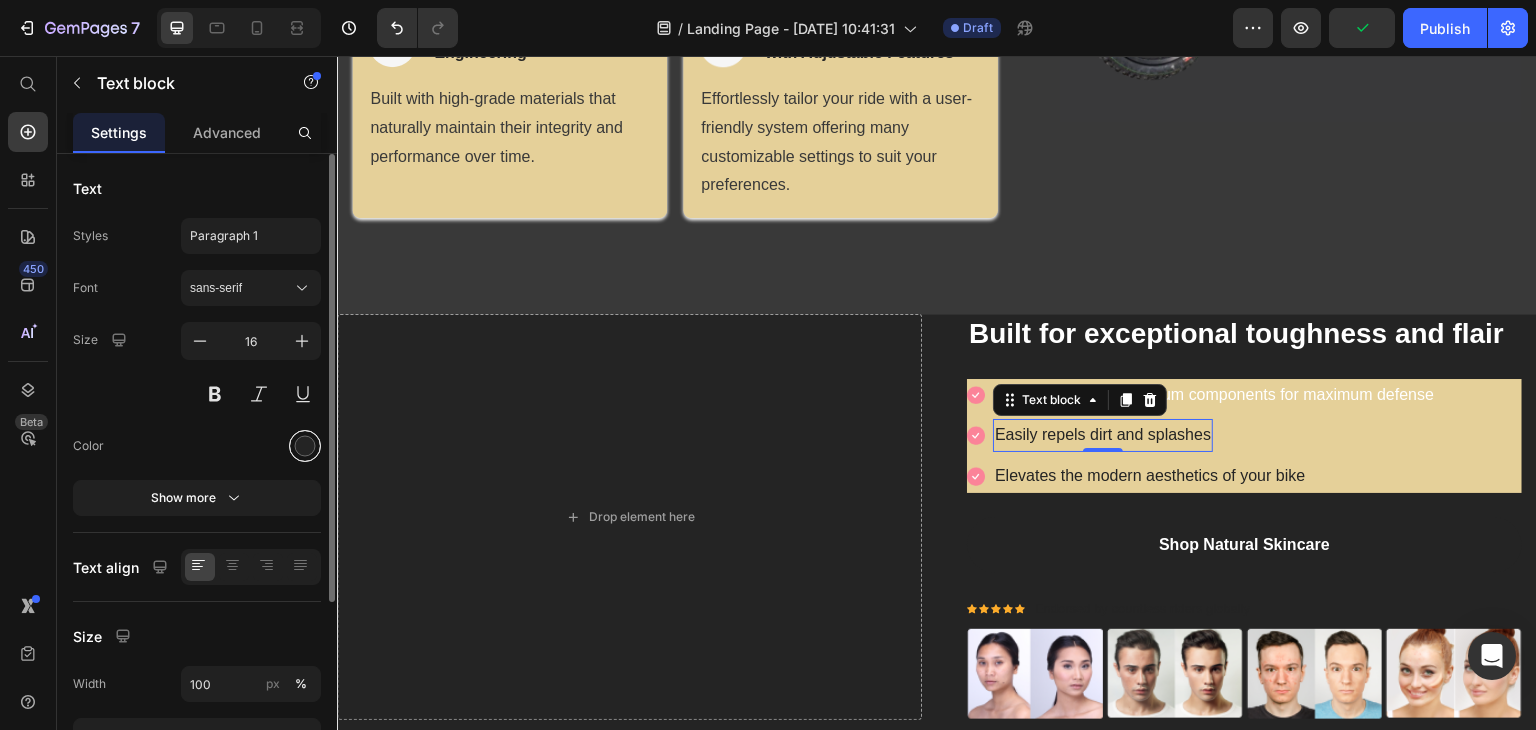 click at bounding box center (305, 446) 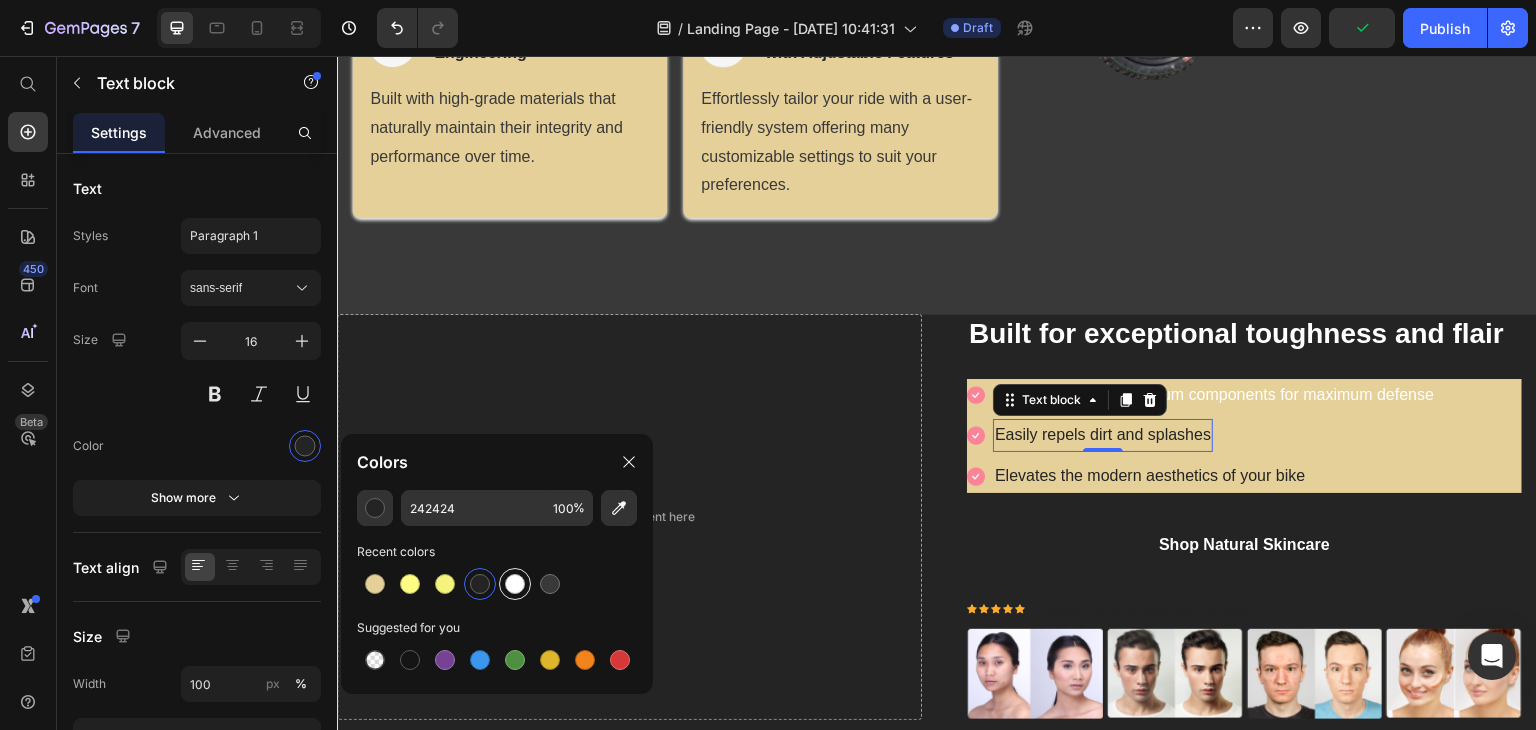click at bounding box center (515, 584) 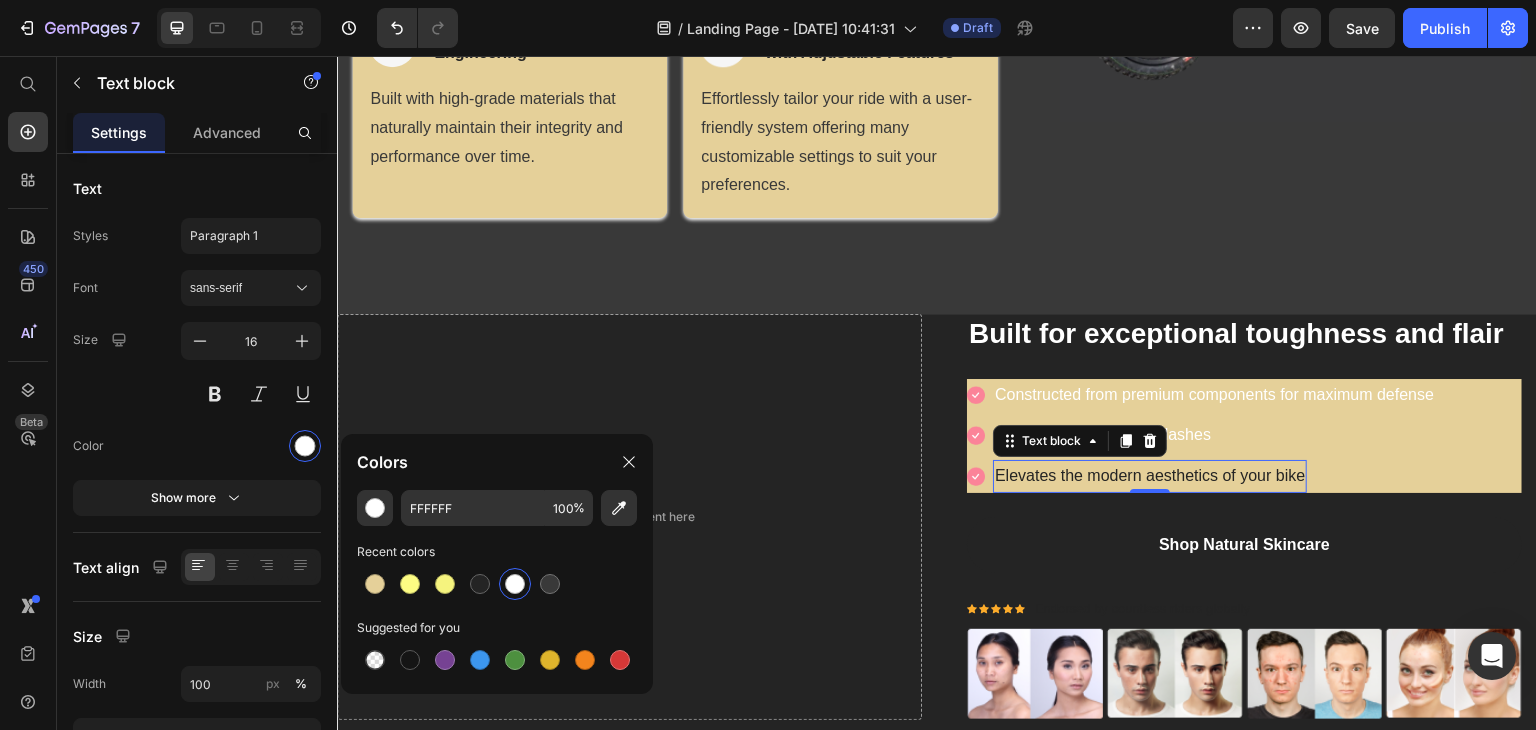click on "Elevates the modern aesthetics of your bike" at bounding box center [1150, 476] 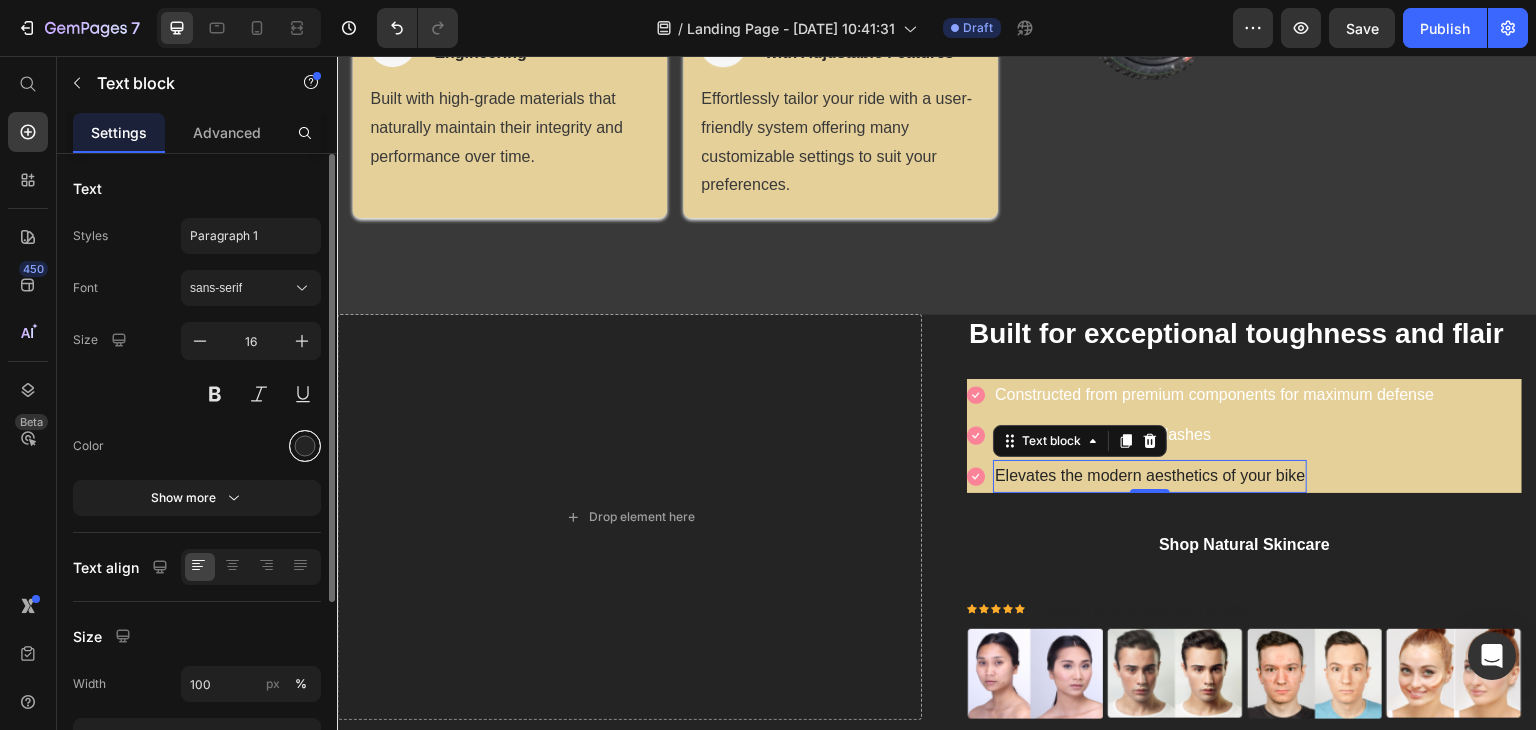 click at bounding box center [305, 446] 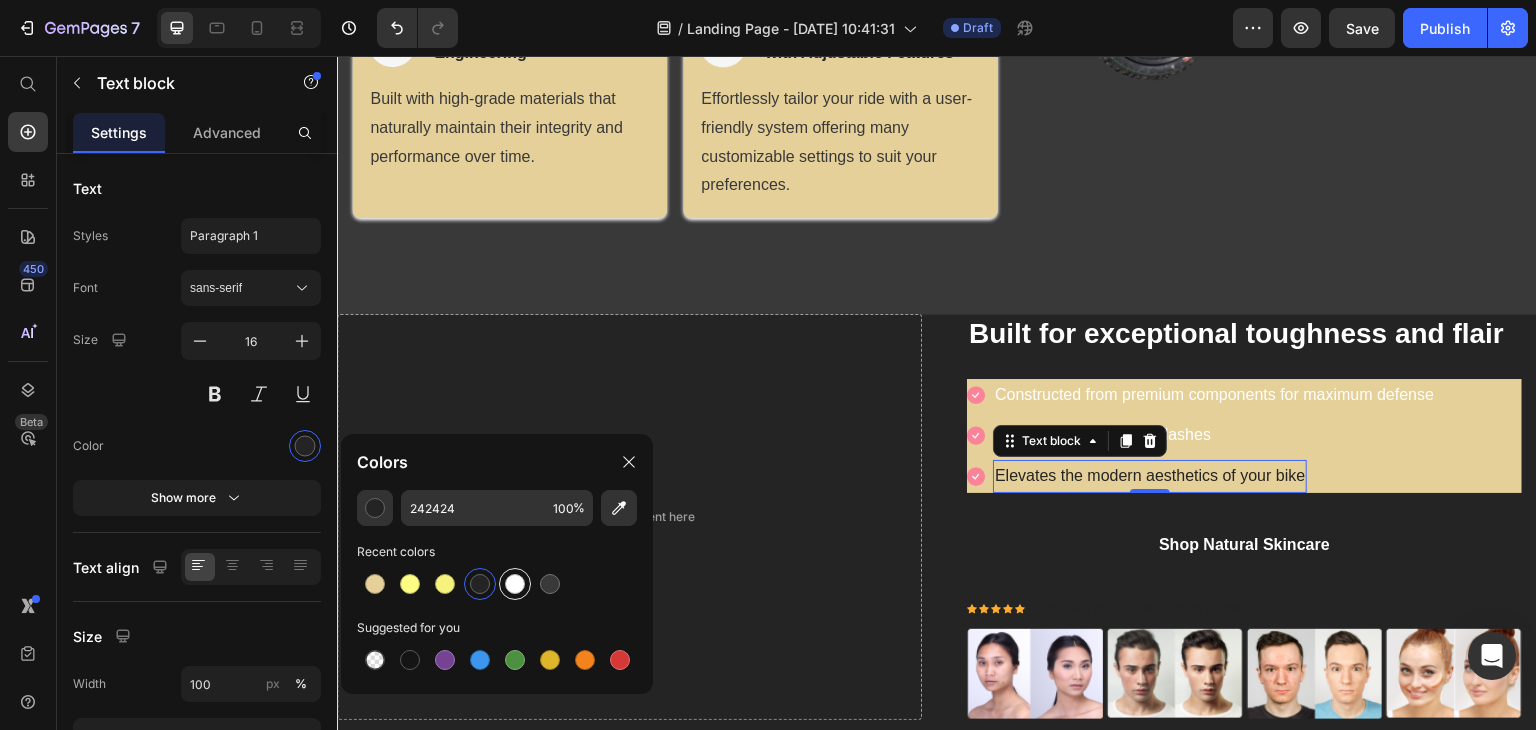 click at bounding box center (515, 584) 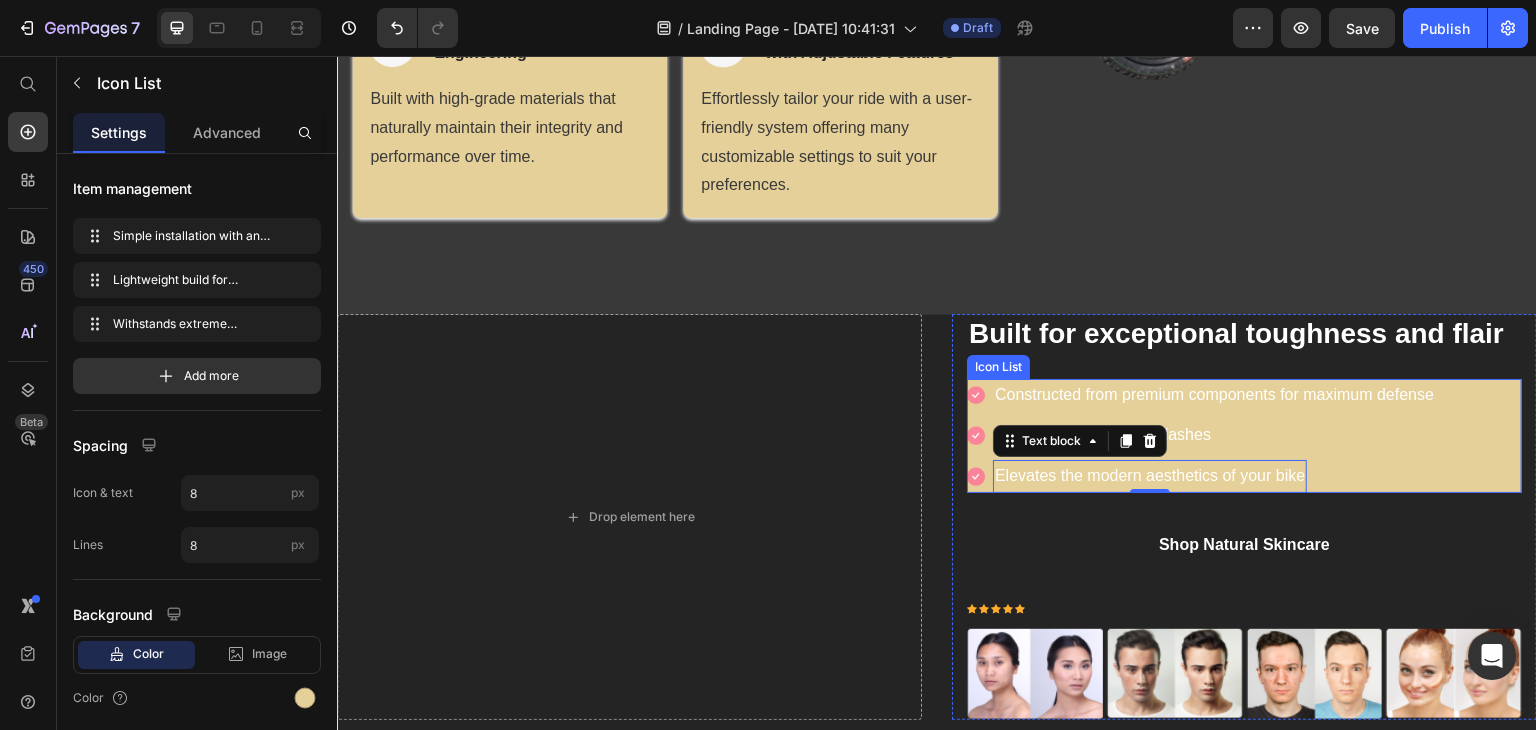 click on "Image Constructed from premium components for maximum defense Text block Image Easily repels dirt and splashes Text block Image Elevates the modern aesthetics of your bike Text block   0" at bounding box center [1201, 436] 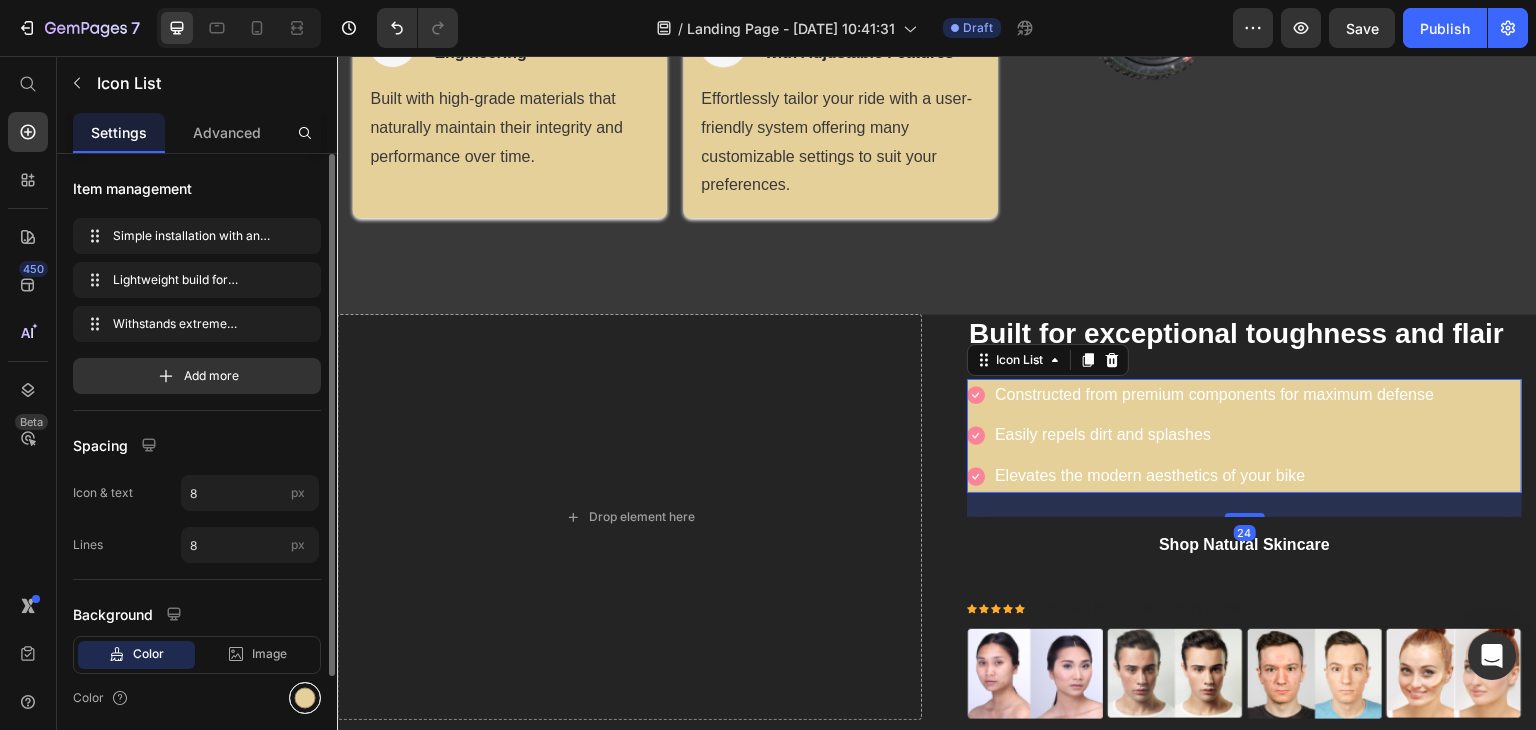 click at bounding box center [305, 698] 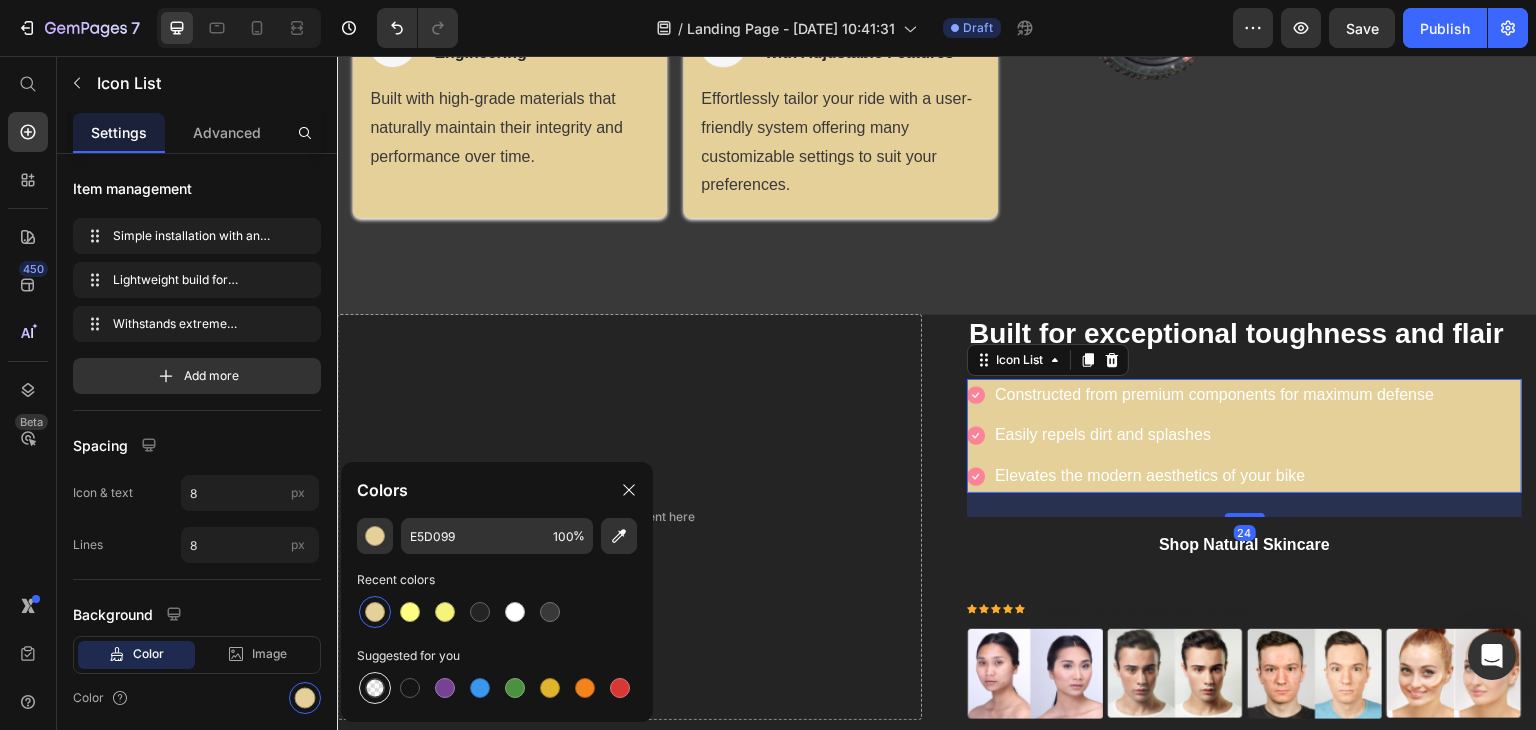 click at bounding box center (375, 688) 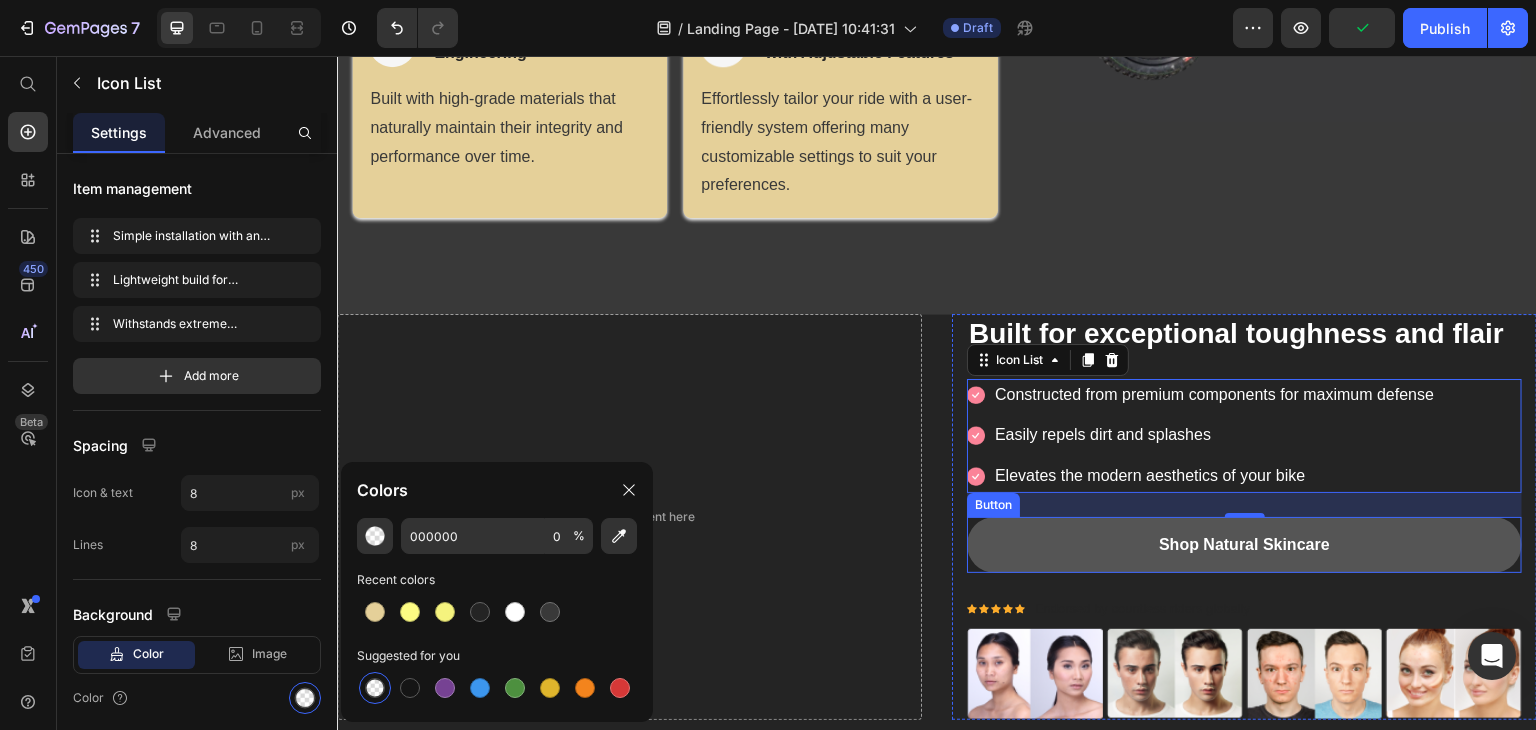 click on "Shop Natural Skincare" at bounding box center (1244, 545) 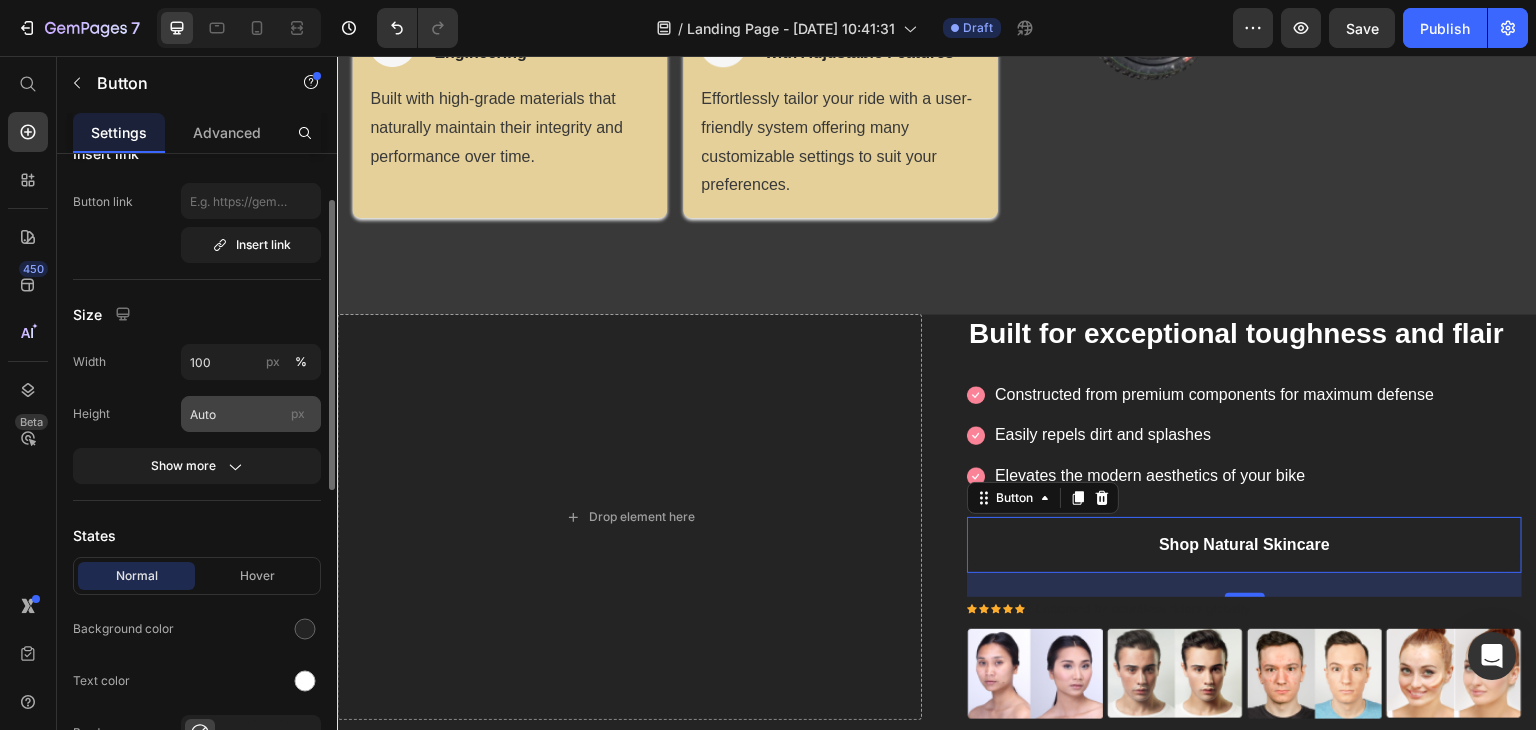 scroll, scrollTop: 200, scrollLeft: 0, axis: vertical 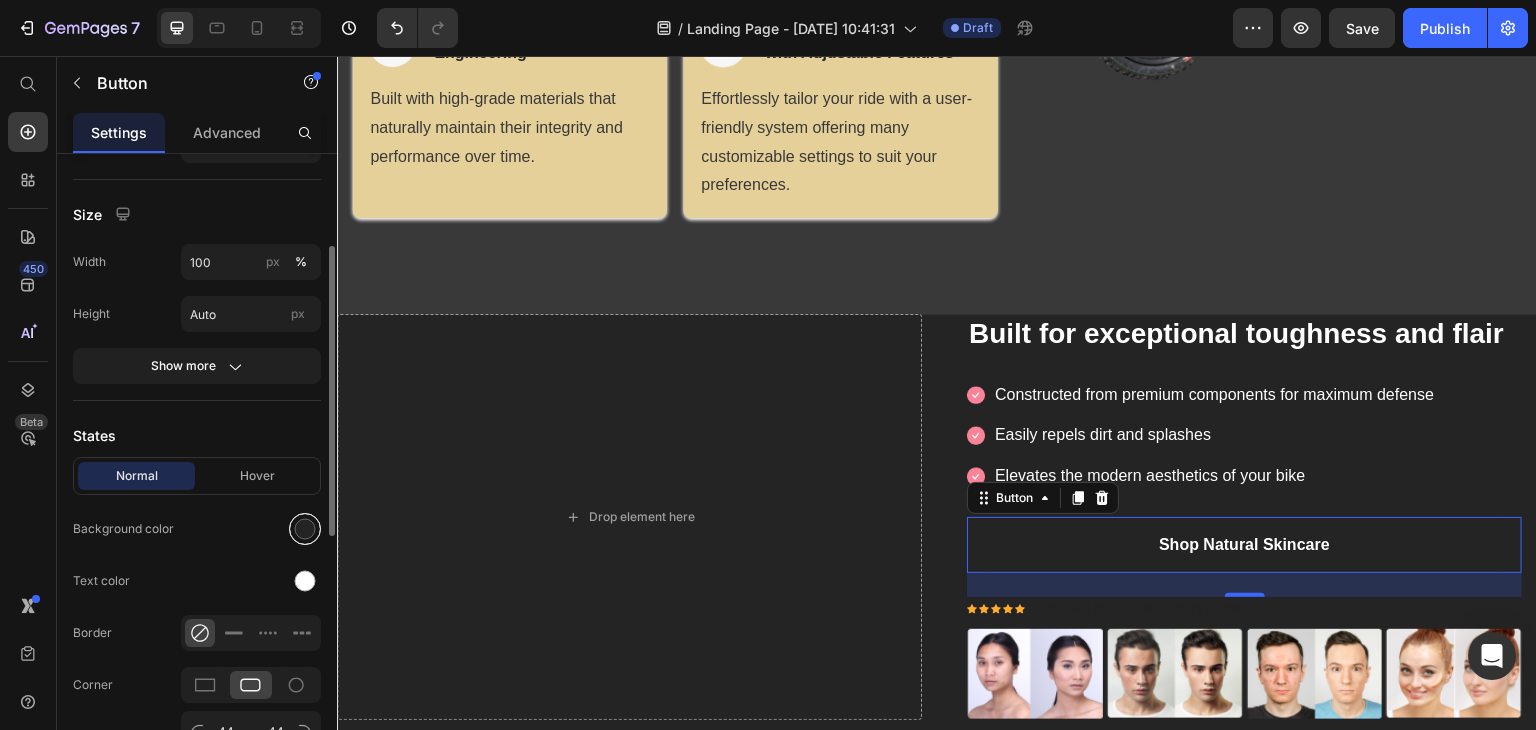 click at bounding box center [305, 529] 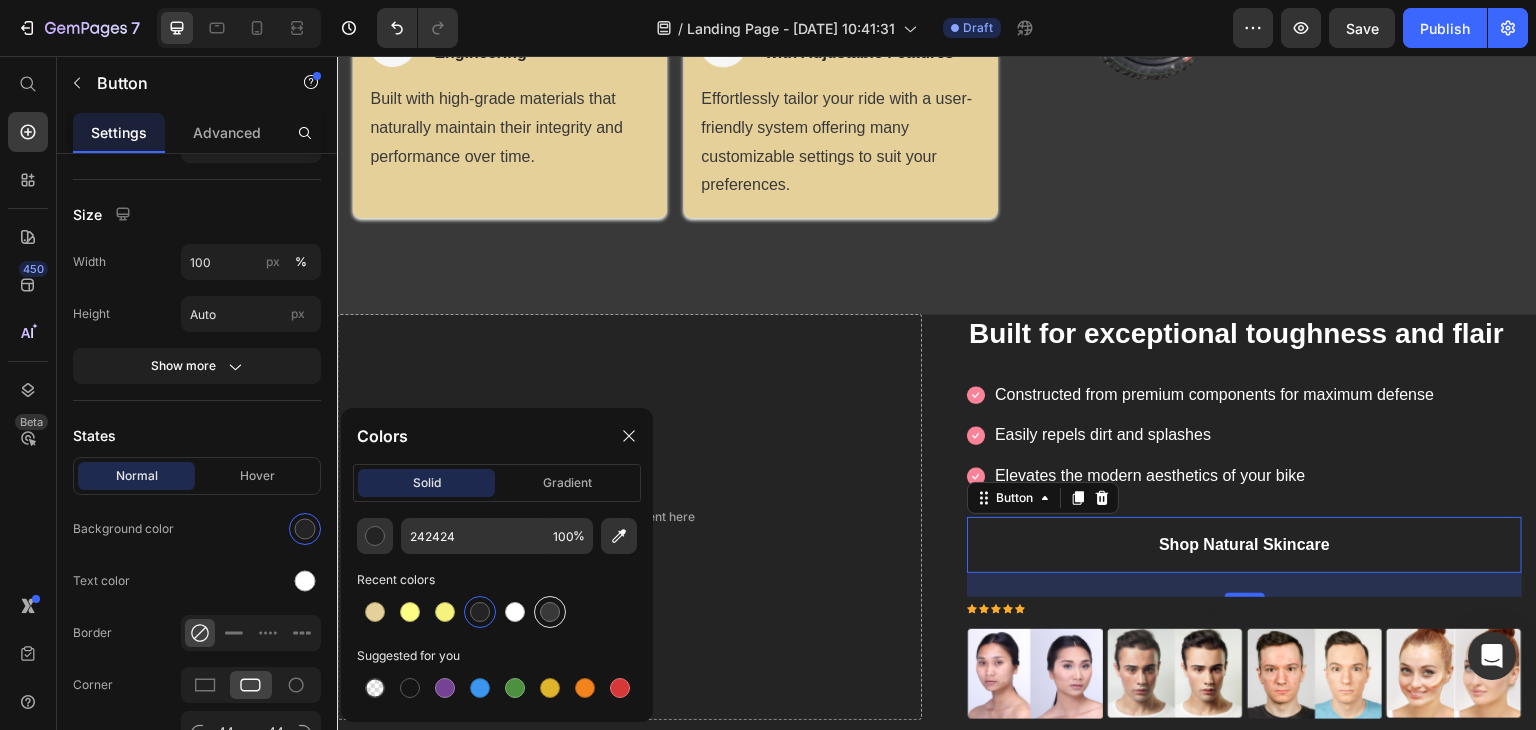 click at bounding box center (550, 612) 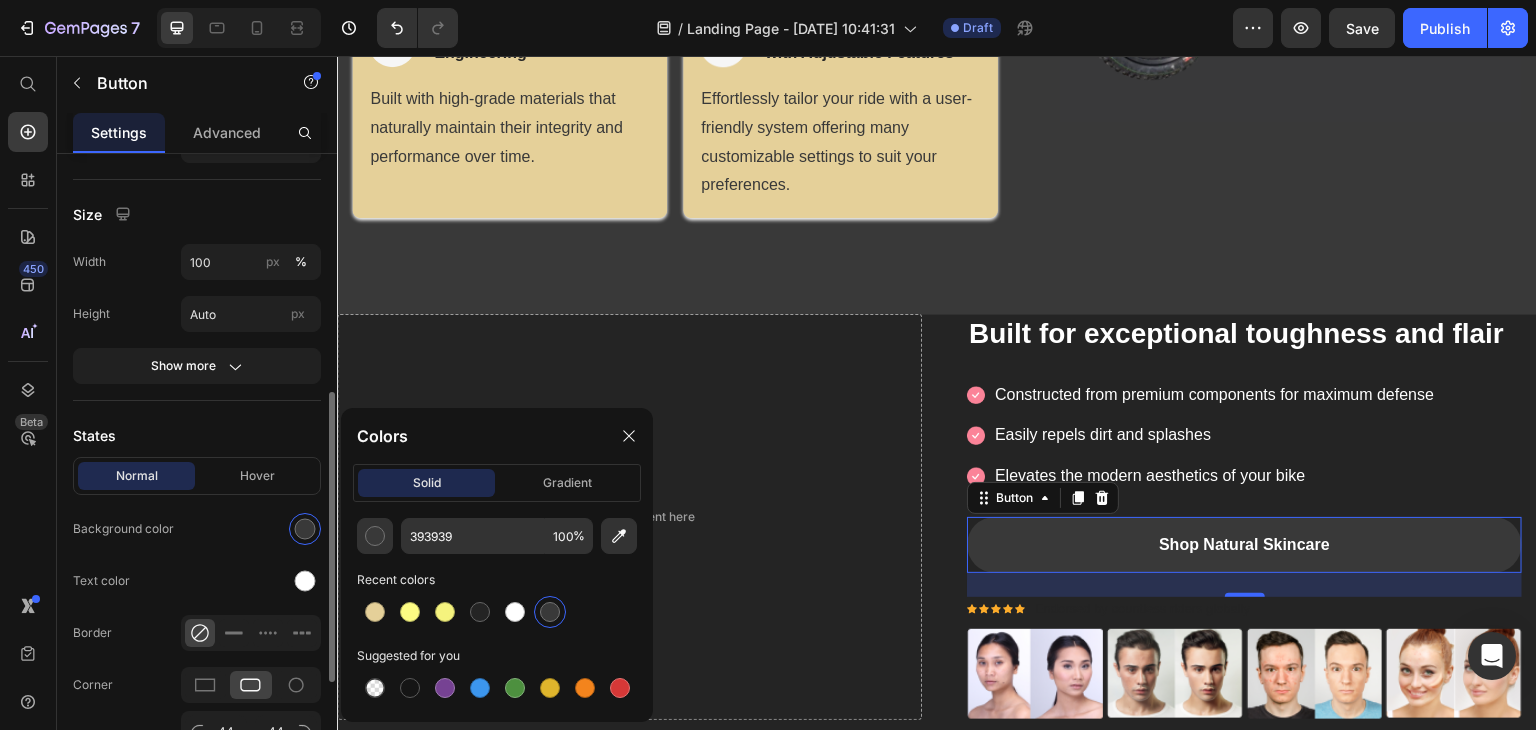 scroll, scrollTop: 300, scrollLeft: 0, axis: vertical 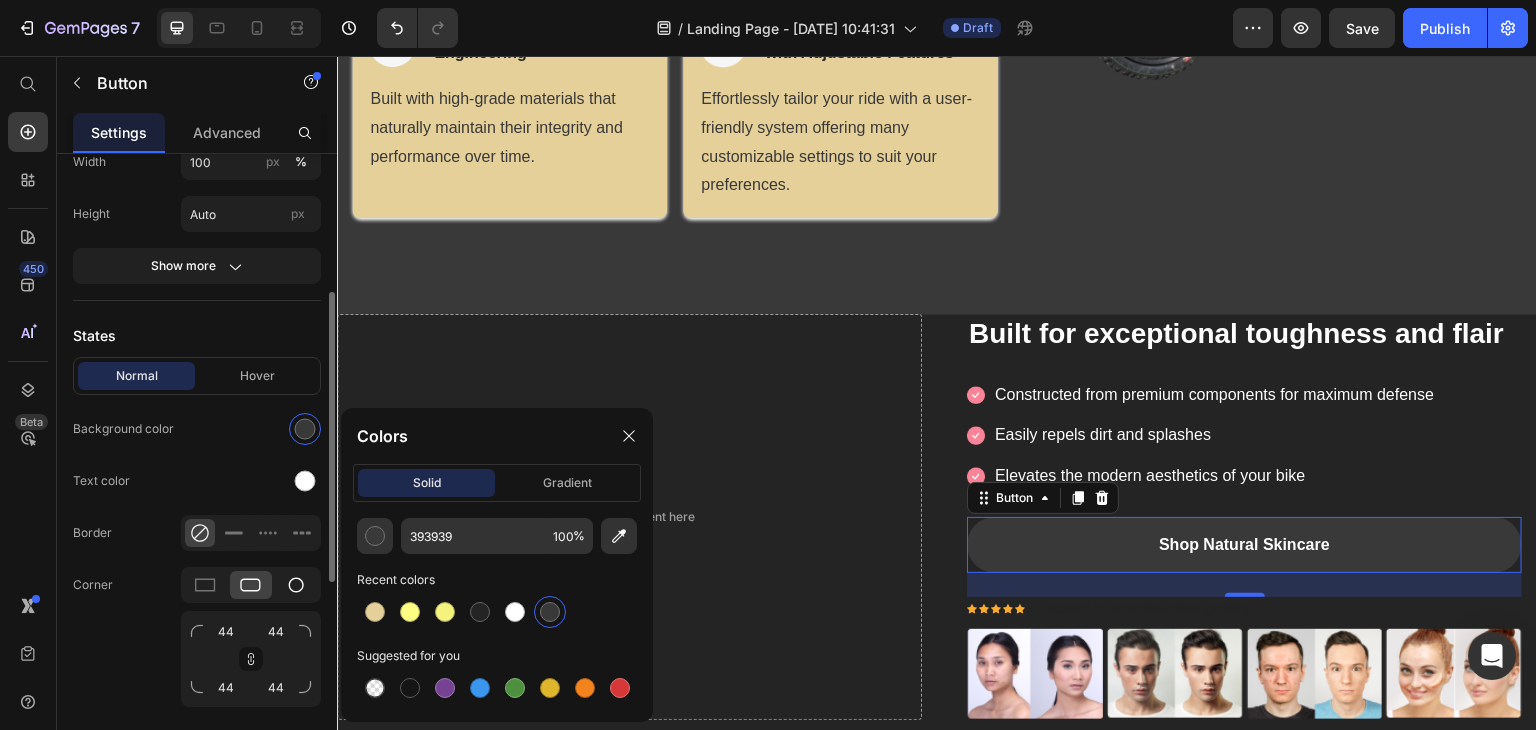 click 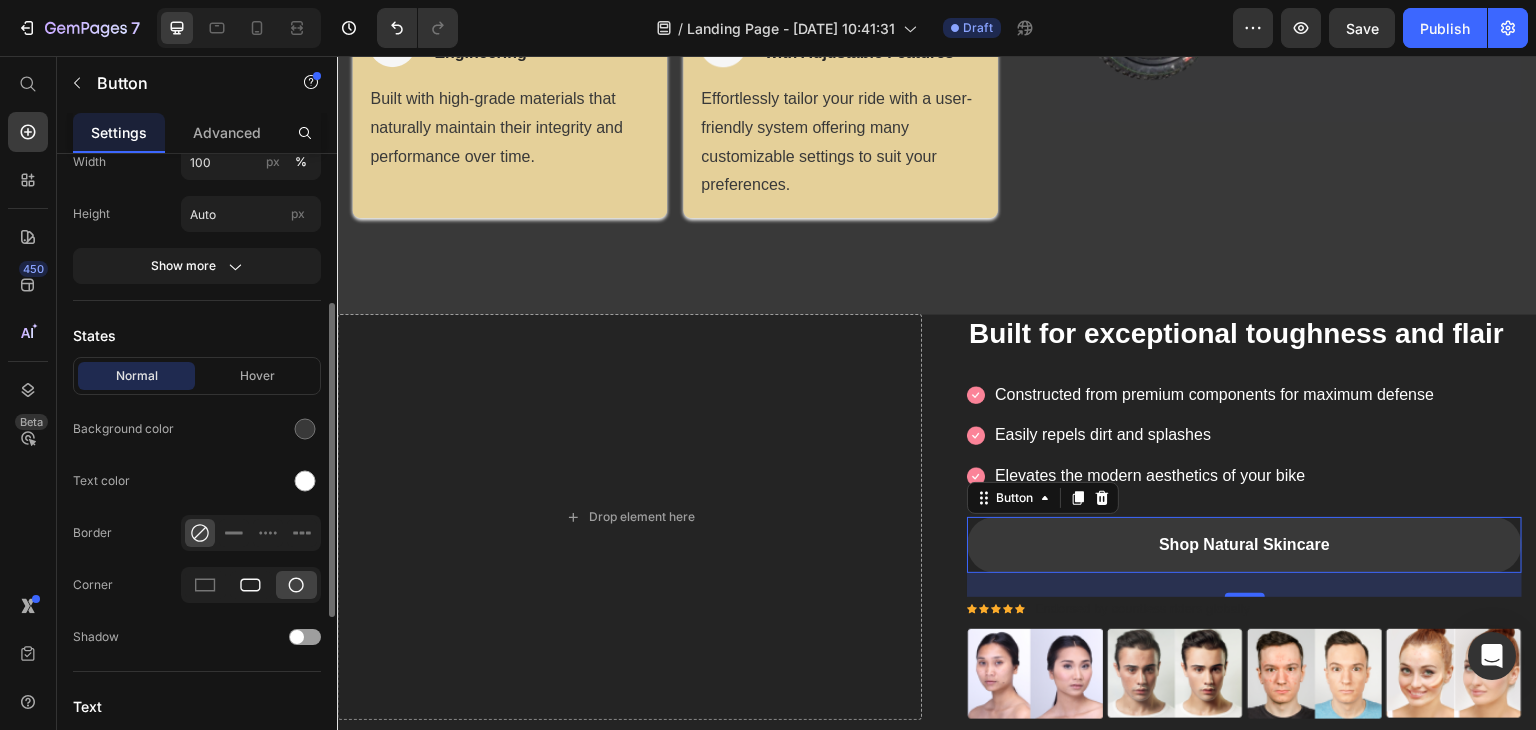 click 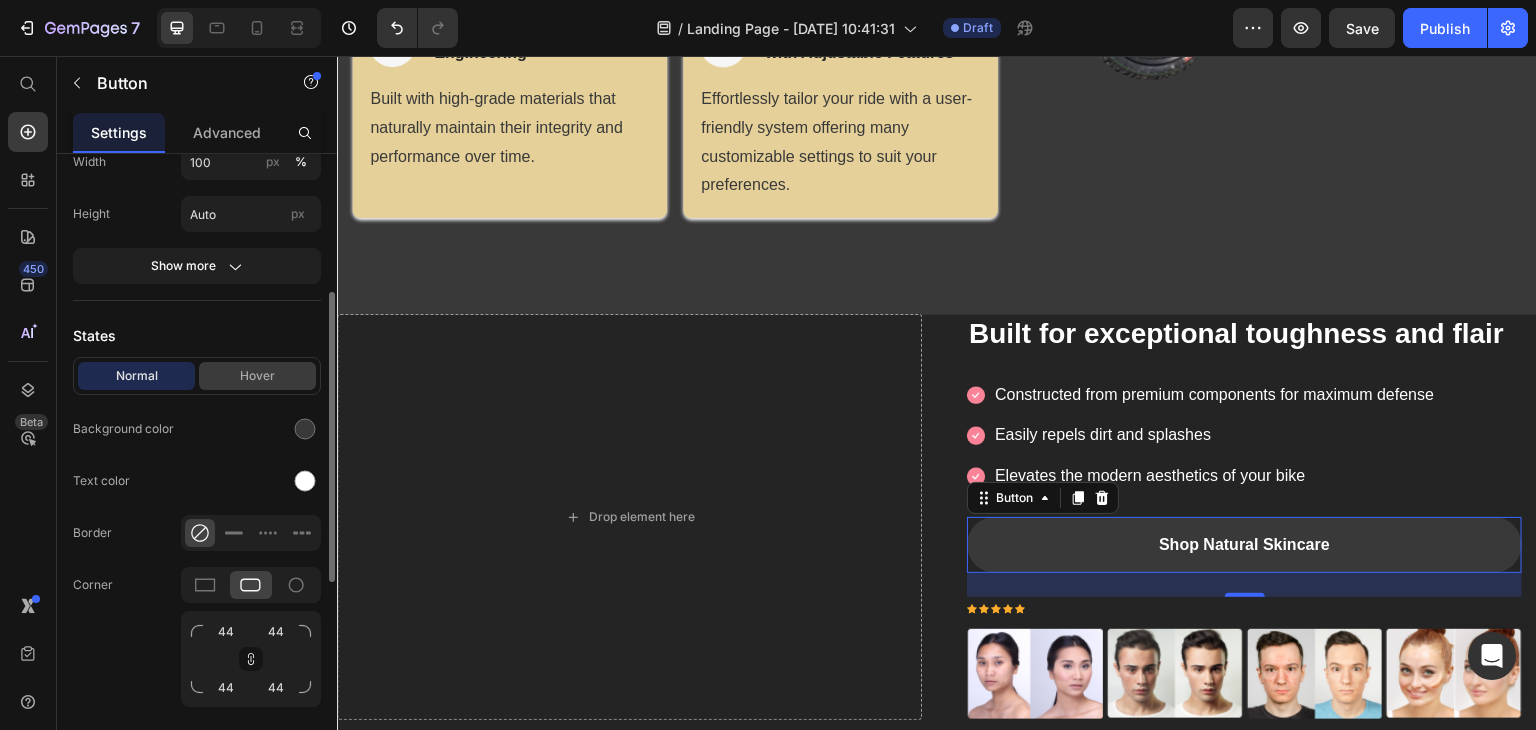 click on "Hover" at bounding box center (257, 376) 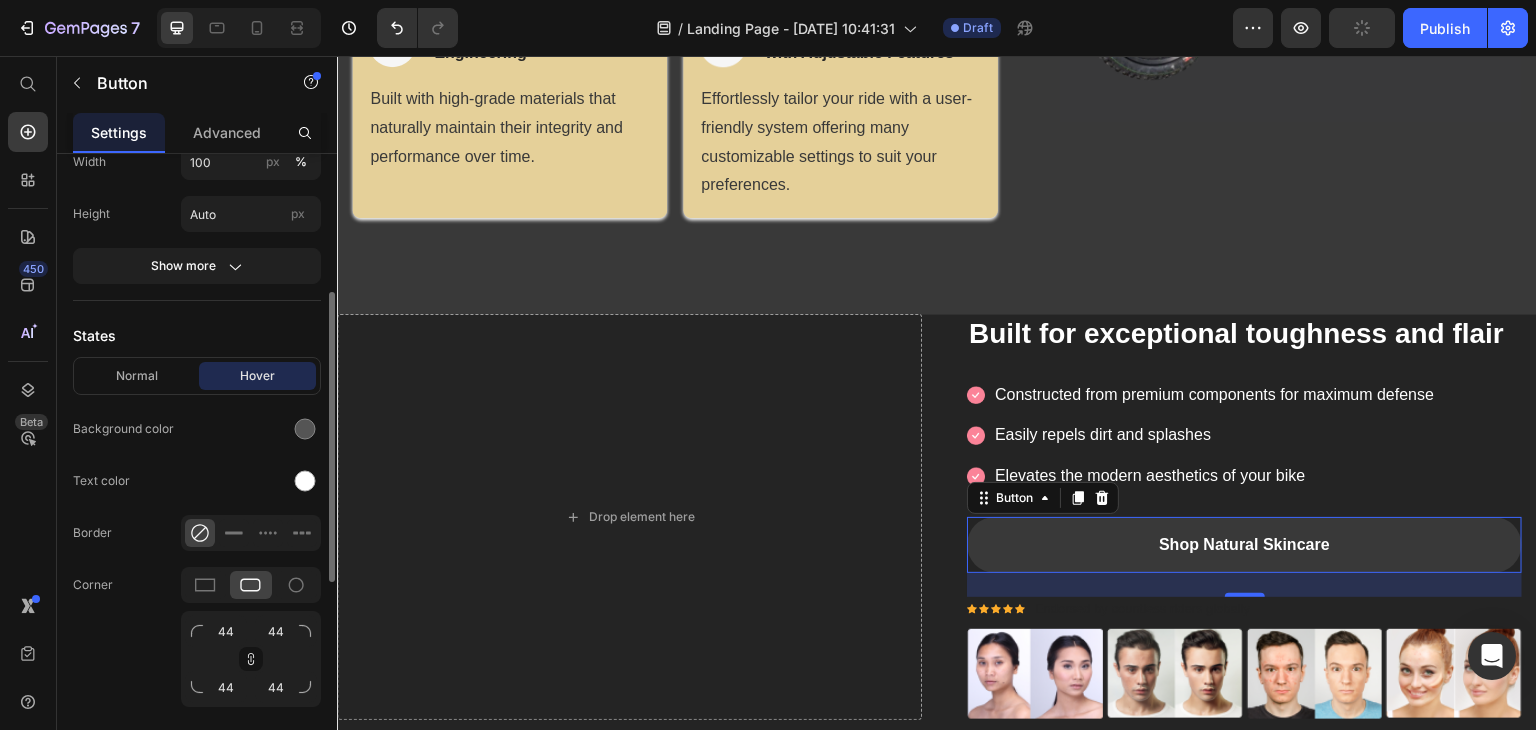 click 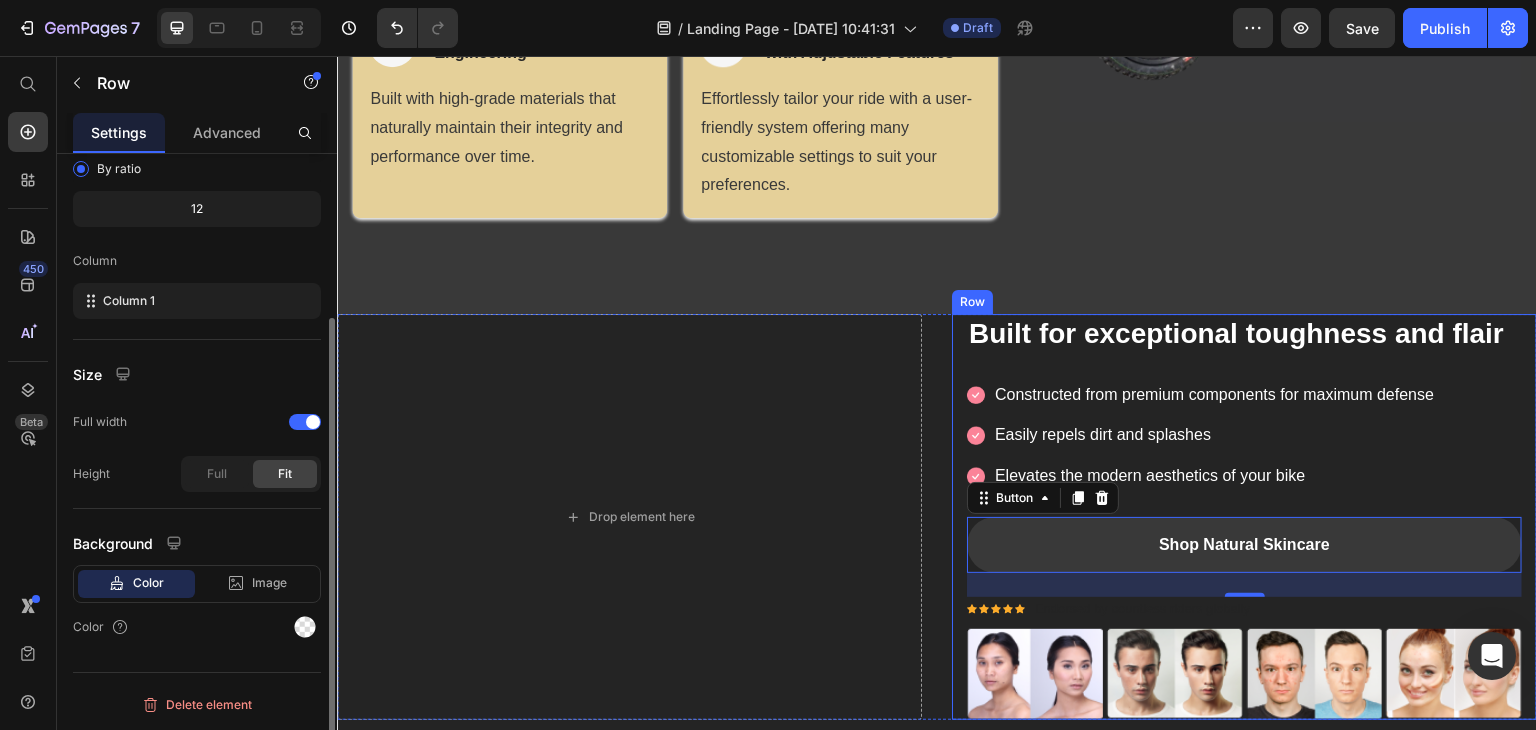 scroll, scrollTop: 0, scrollLeft: 0, axis: both 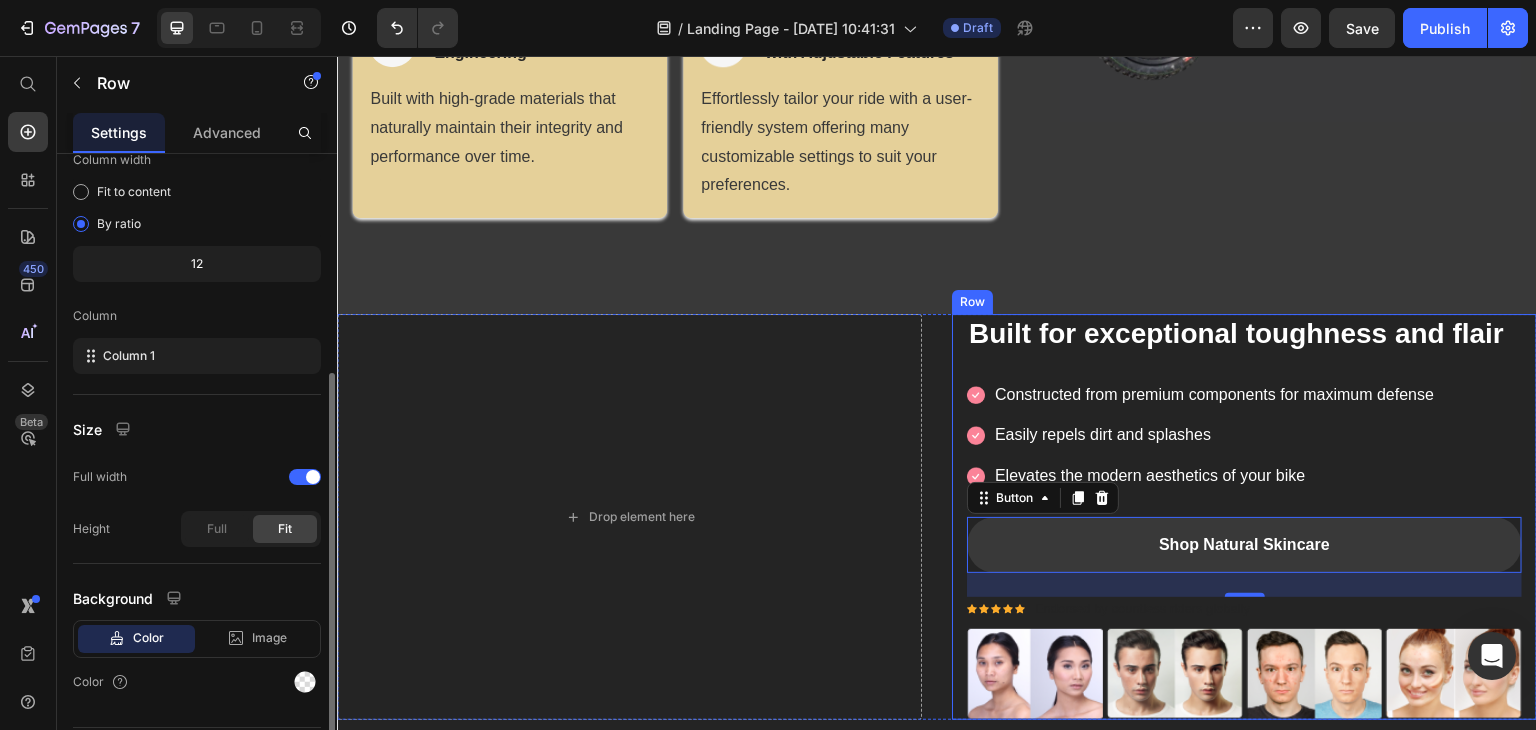 click on "Built for exceptional toughness and flair Heading Image Constructed from premium components for maximum defense Text block Image Easily repels dirt and splashes Text block Image Elevates the modern aesthetics of your bike Text block Icon List Shop Natural Skincare Button   24                Icon                Icon                Icon                Icon                Icon Icon List Hoz Endorsed by countless riders globally Text block Icon List Image Image Image Image Row" at bounding box center (1244, 517) 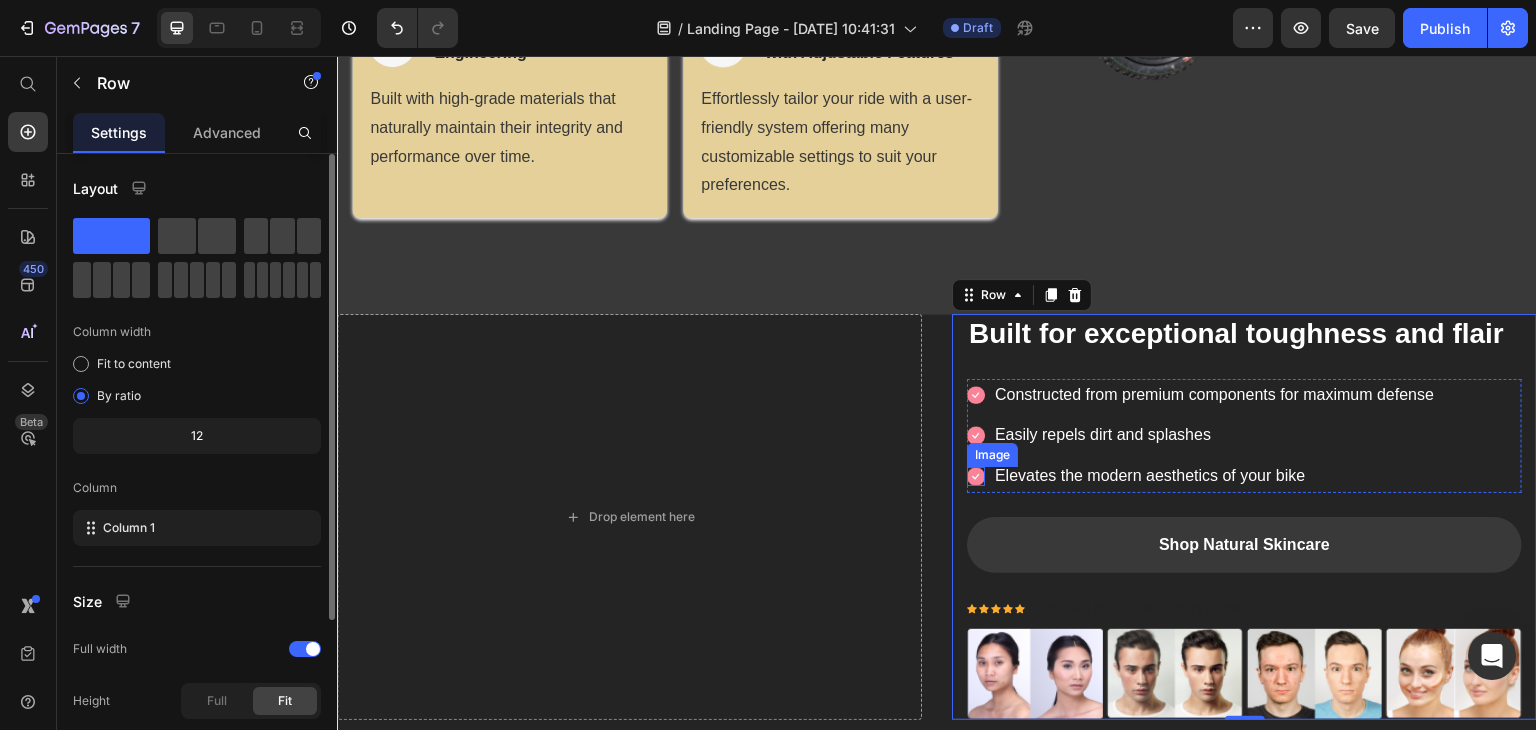 click at bounding box center [976, 476] 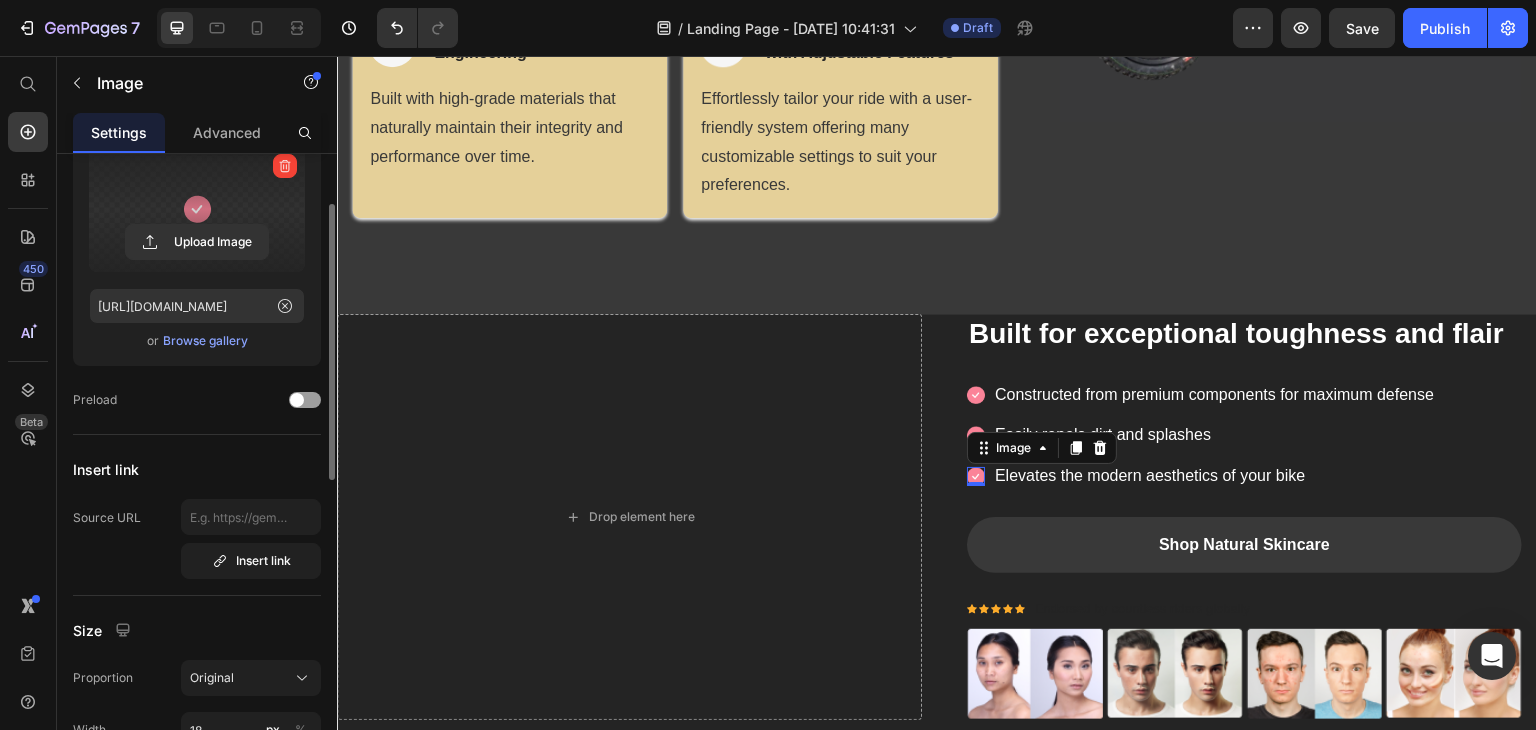 scroll, scrollTop: 0, scrollLeft: 0, axis: both 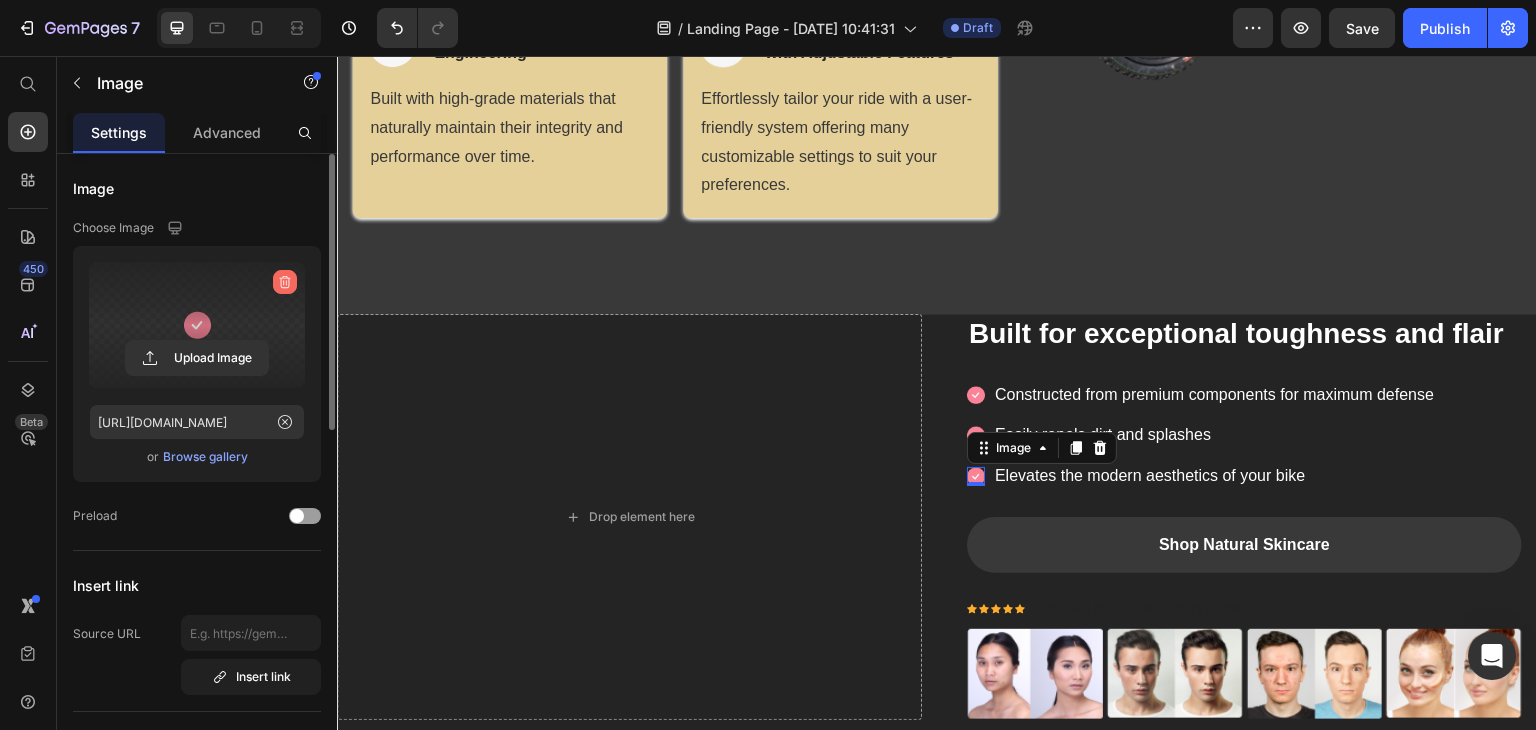 click 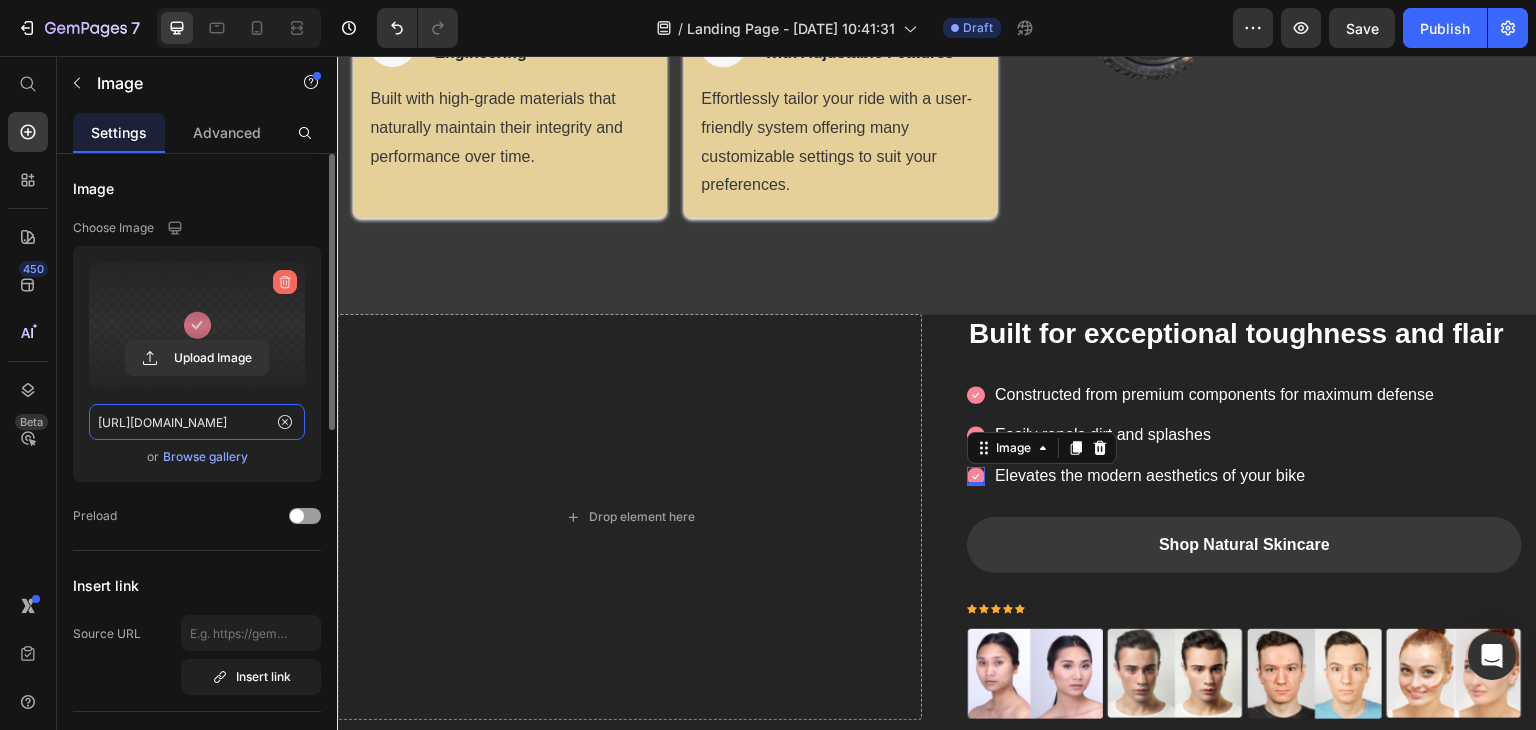 type 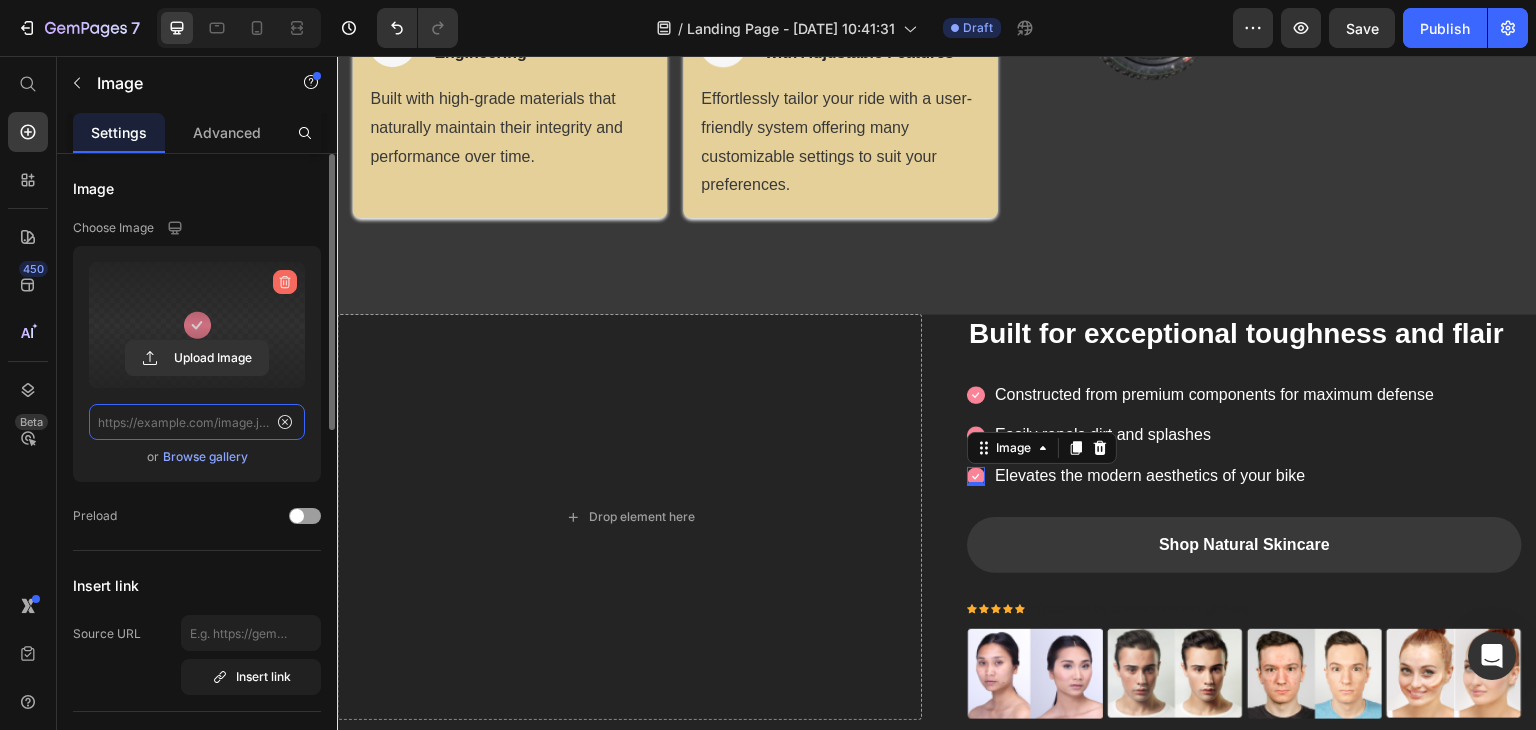 scroll, scrollTop: 0, scrollLeft: 0, axis: both 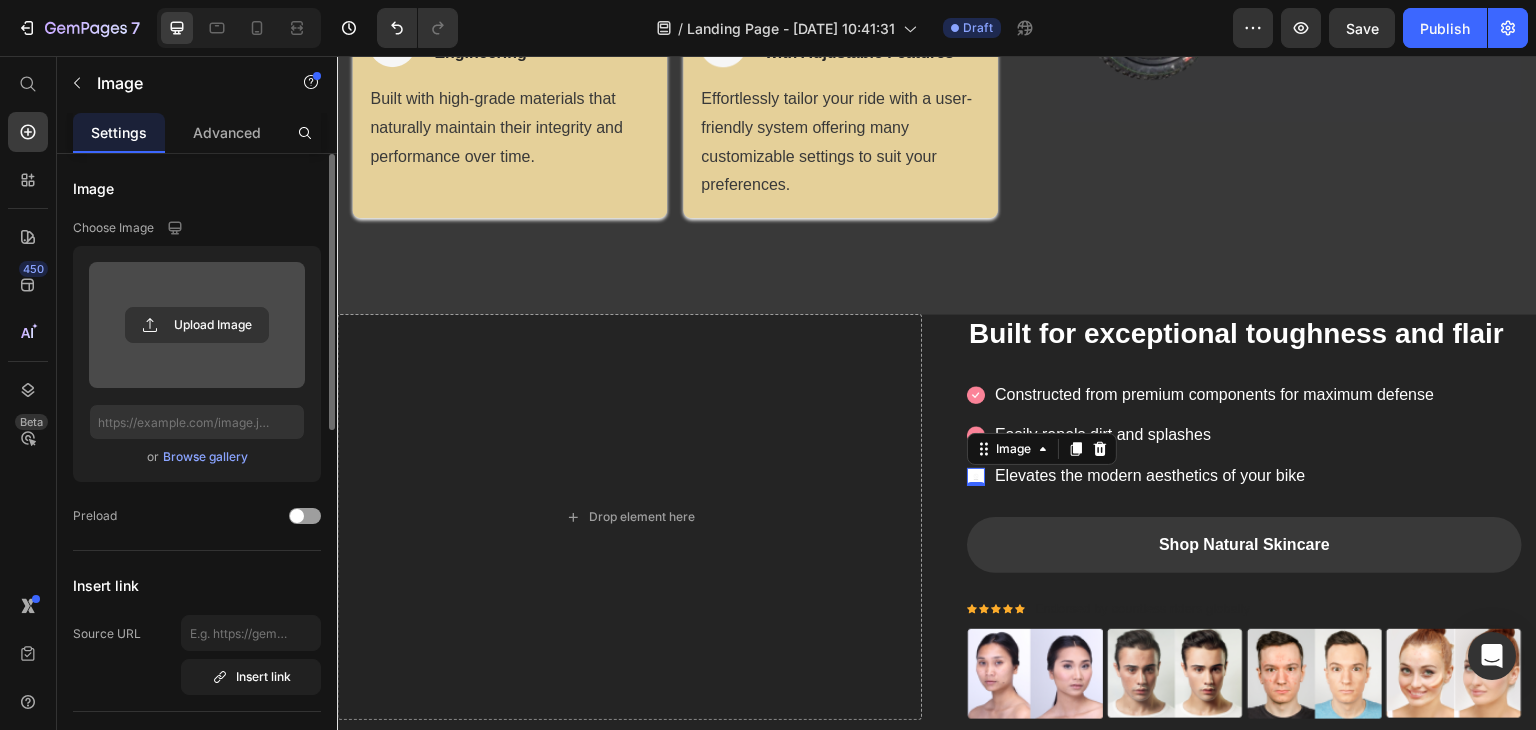 click on "Image" at bounding box center [1042, 449] 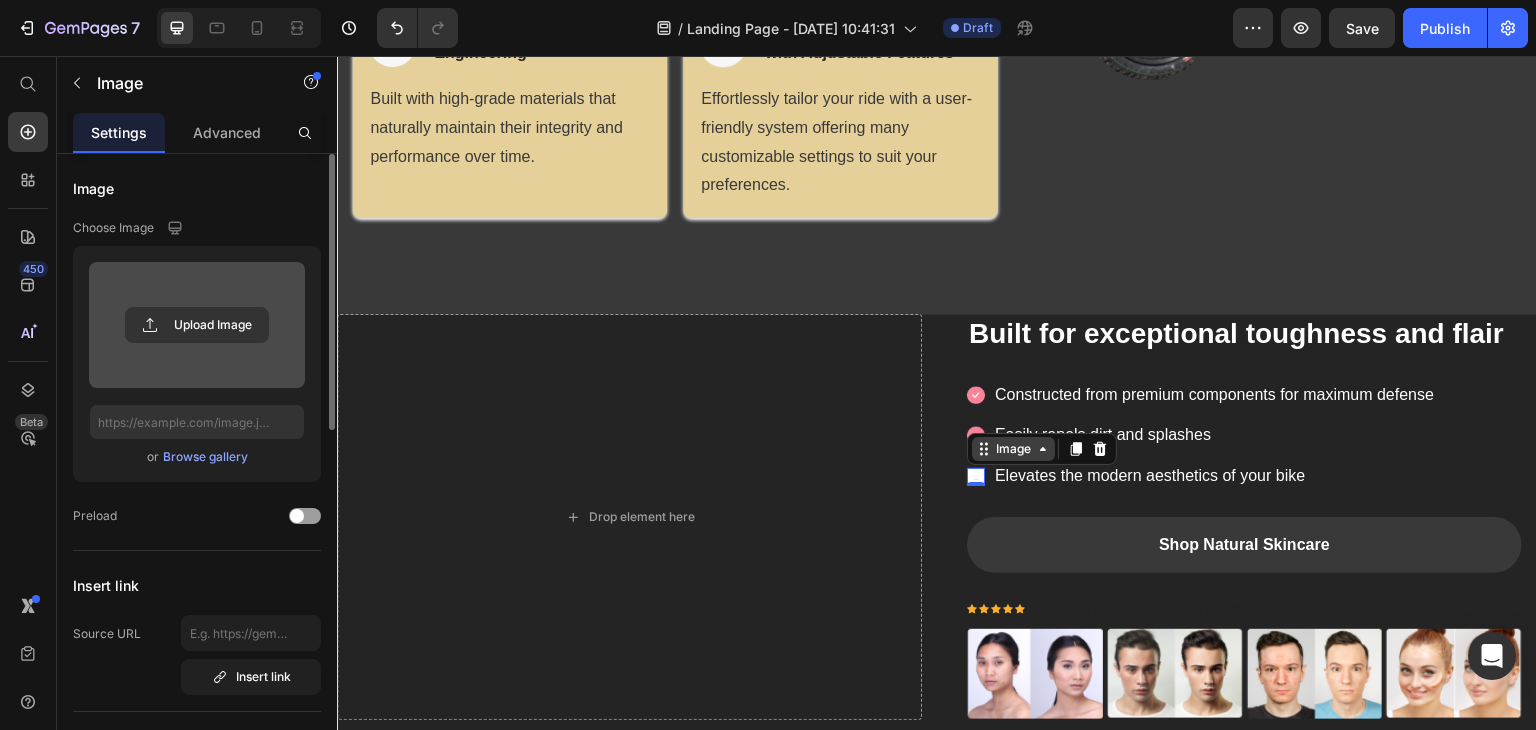 click on "Image" at bounding box center (1013, 449) 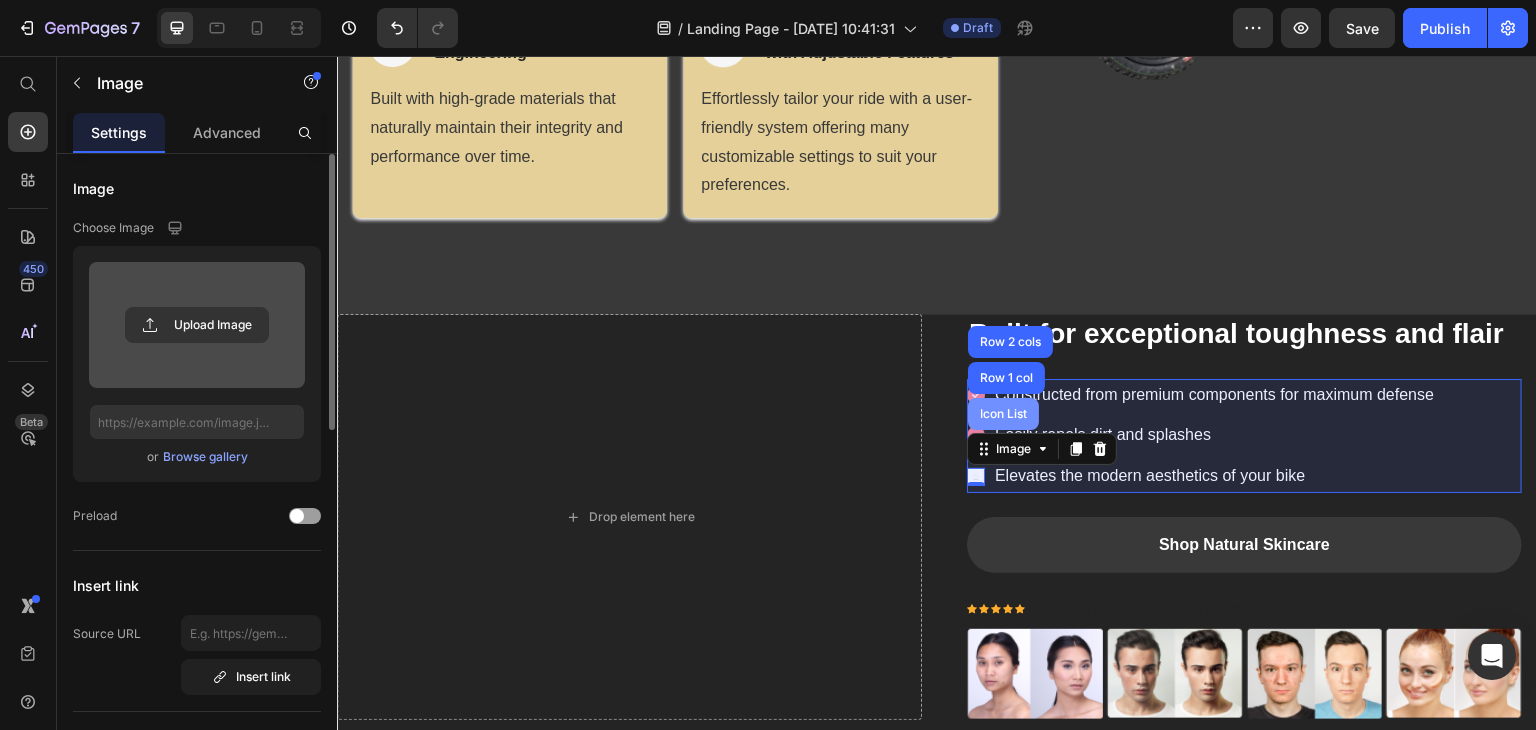 click on "Icon List" at bounding box center [1003, 414] 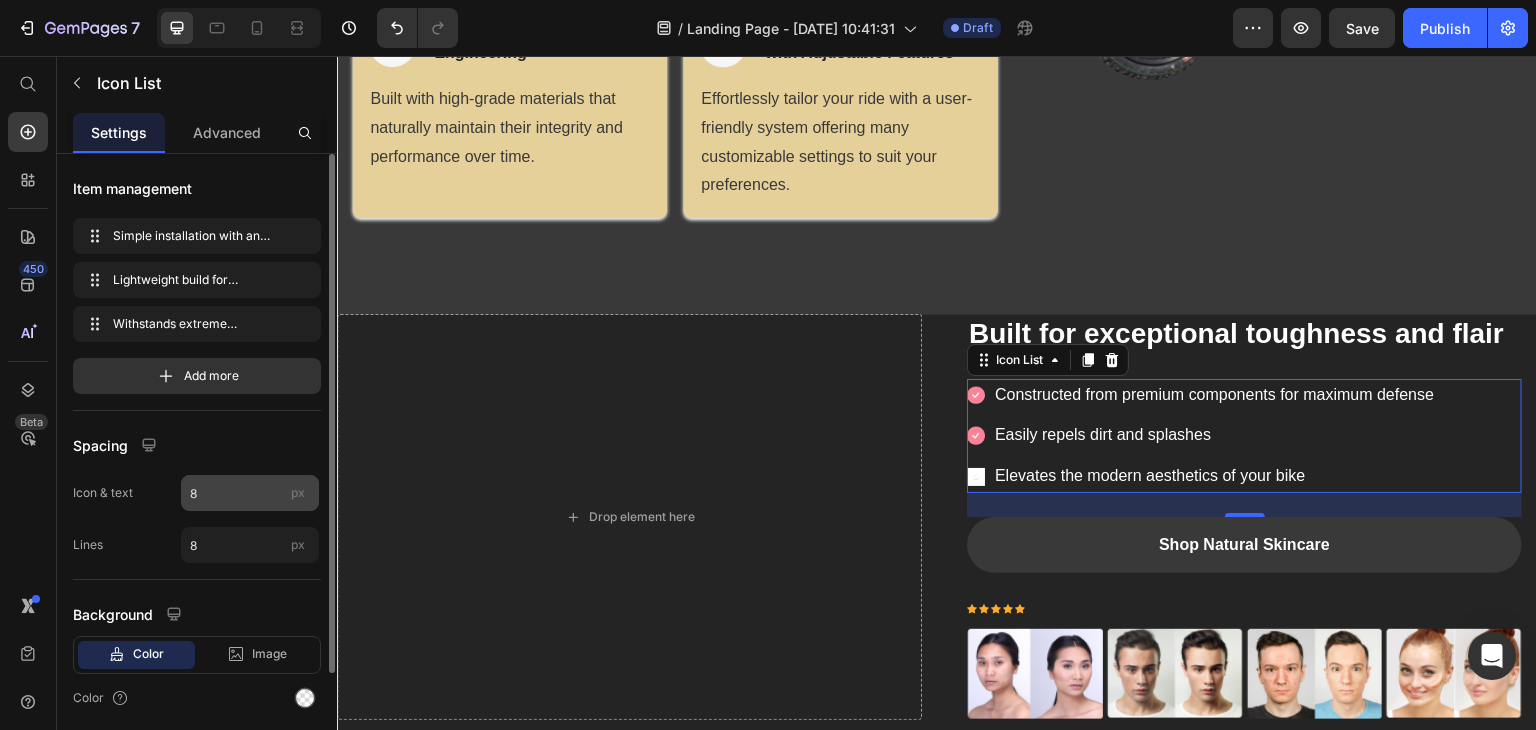 scroll, scrollTop: 138, scrollLeft: 0, axis: vertical 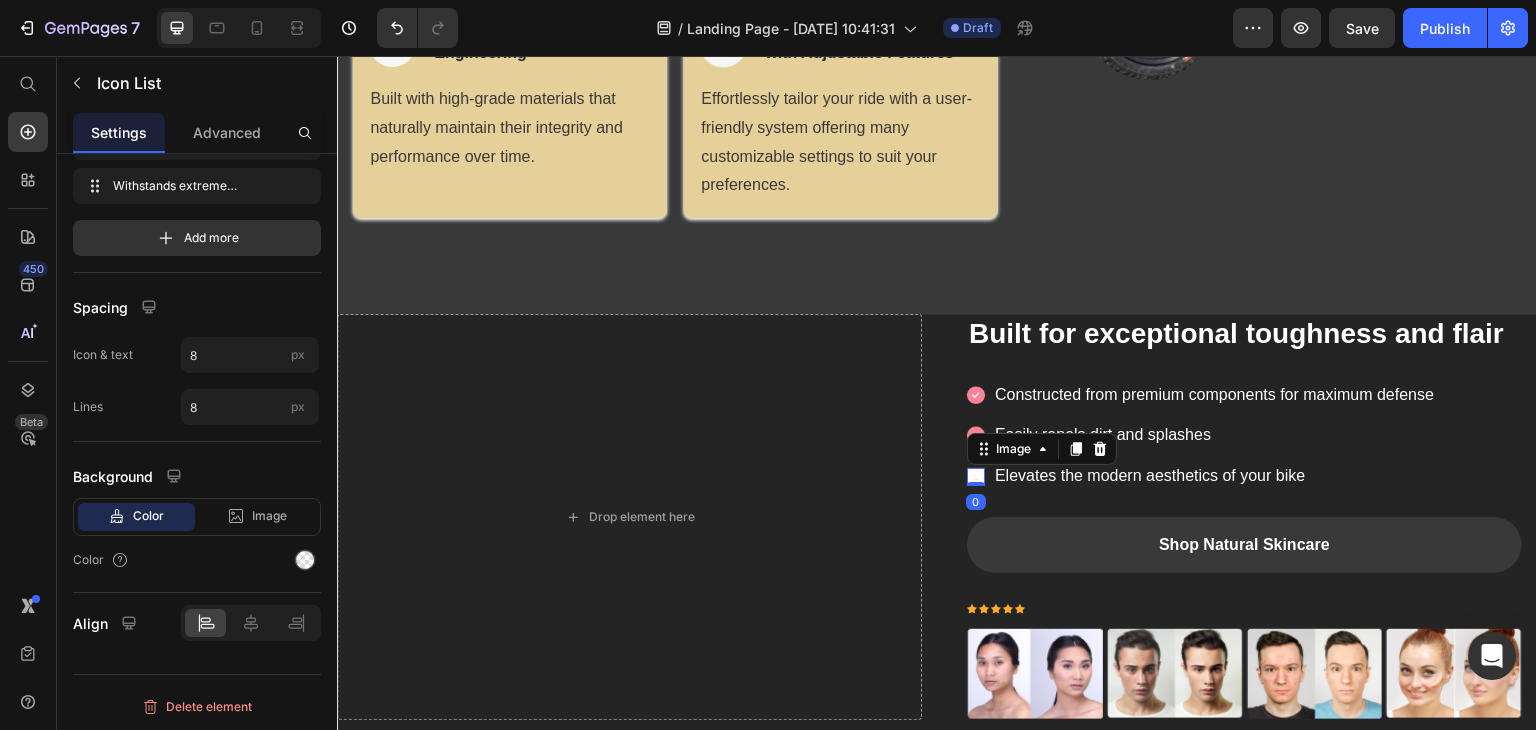 click at bounding box center [976, 477] 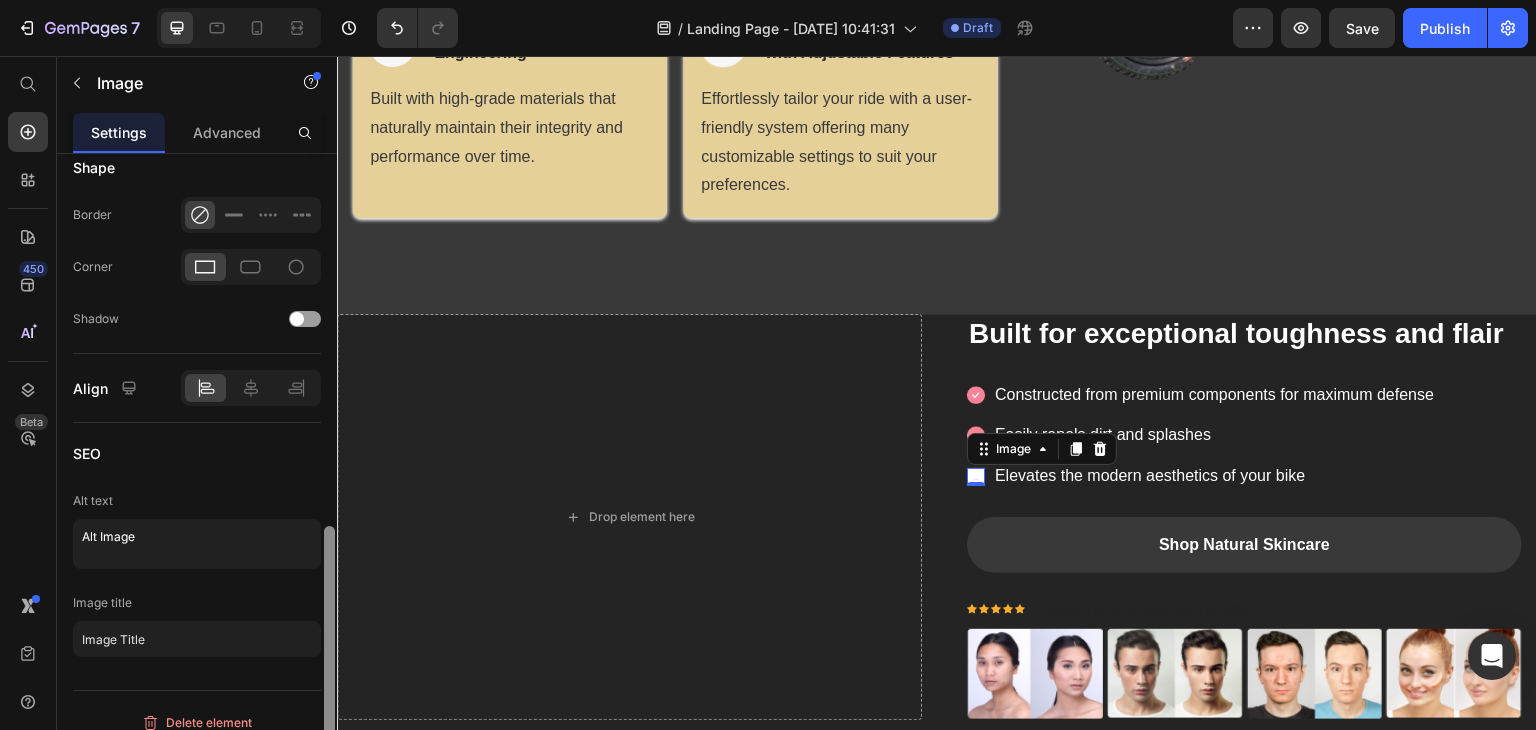 scroll, scrollTop: 816, scrollLeft: 0, axis: vertical 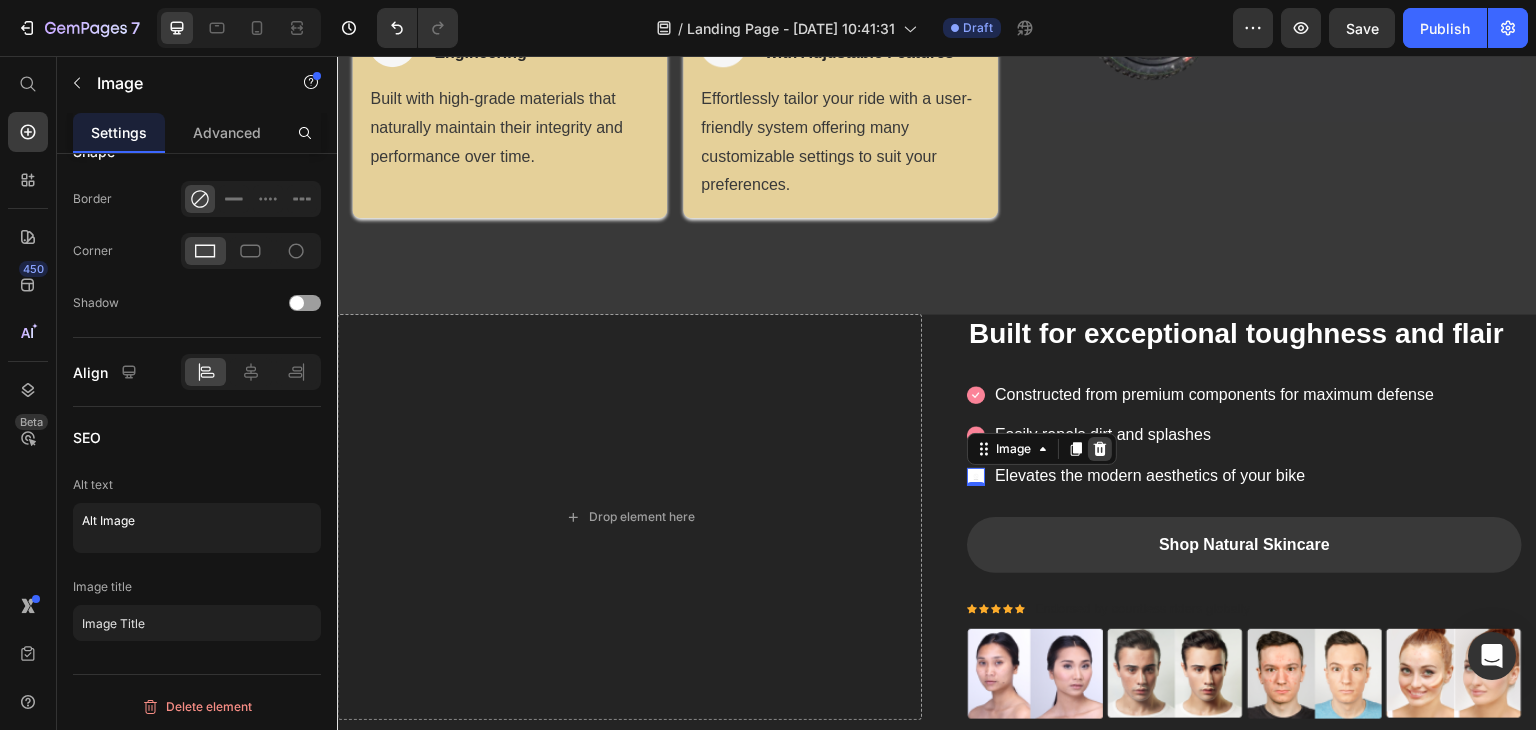 click 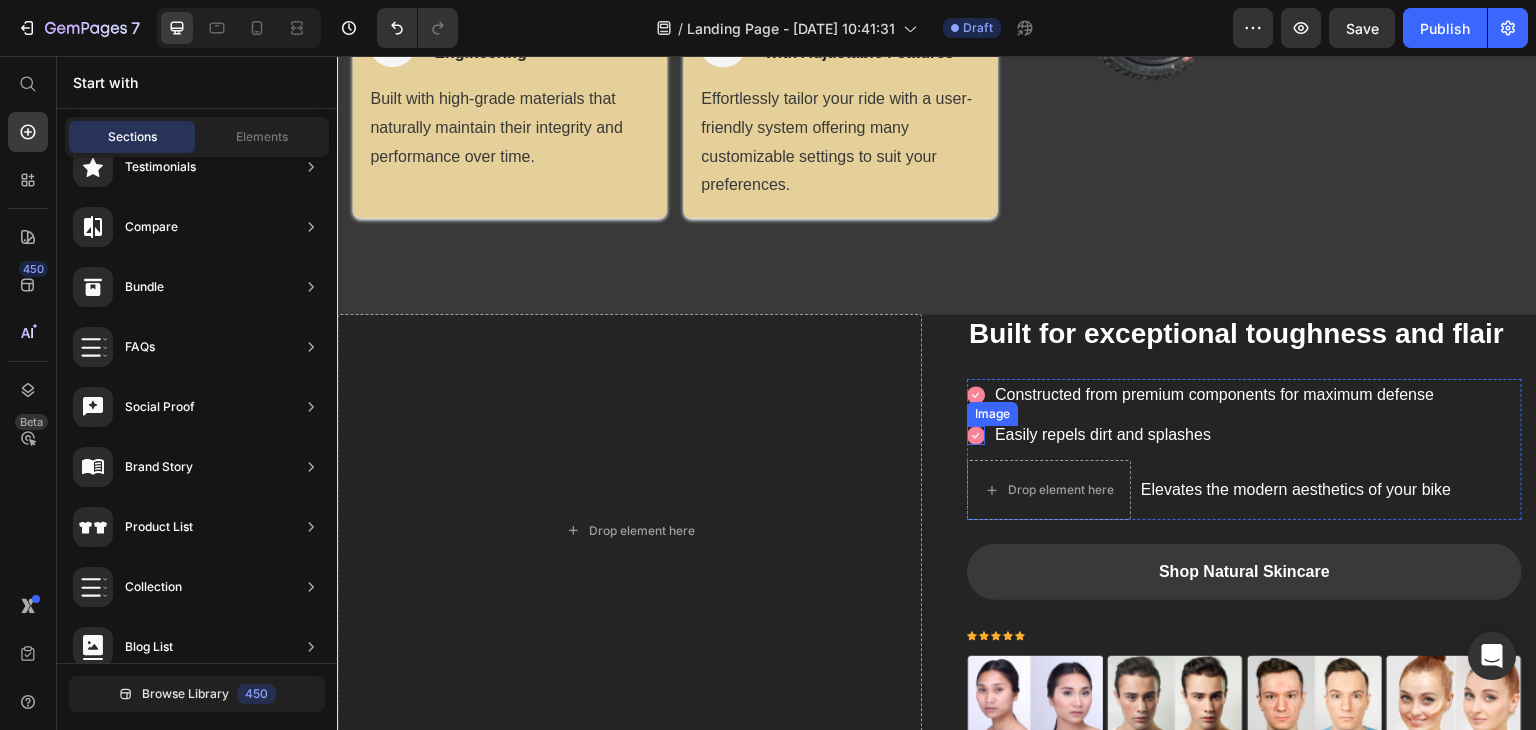 click at bounding box center (976, 435) 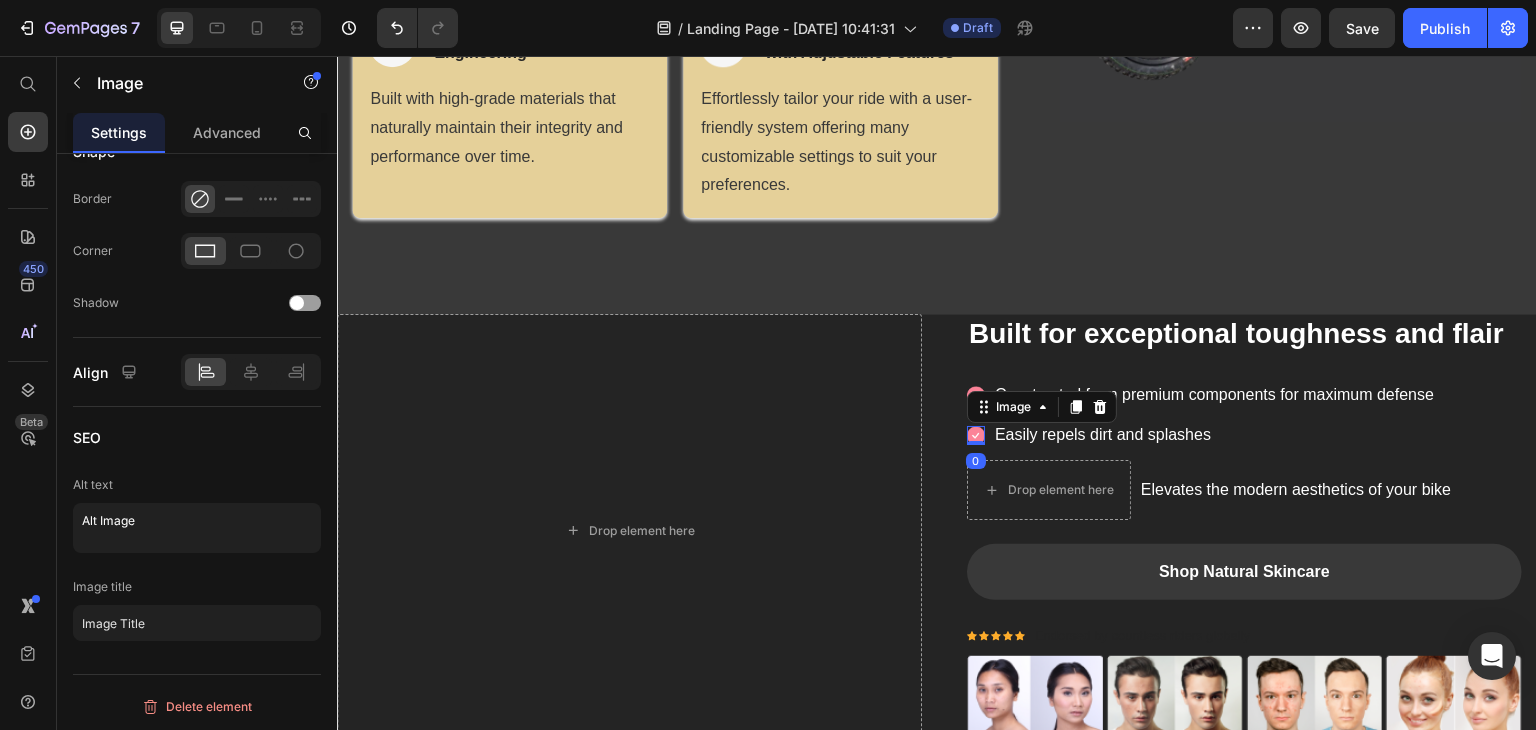 drag, startPoint x: 1097, startPoint y: 411, endPoint x: 976, endPoint y: 395, distance: 122.05327 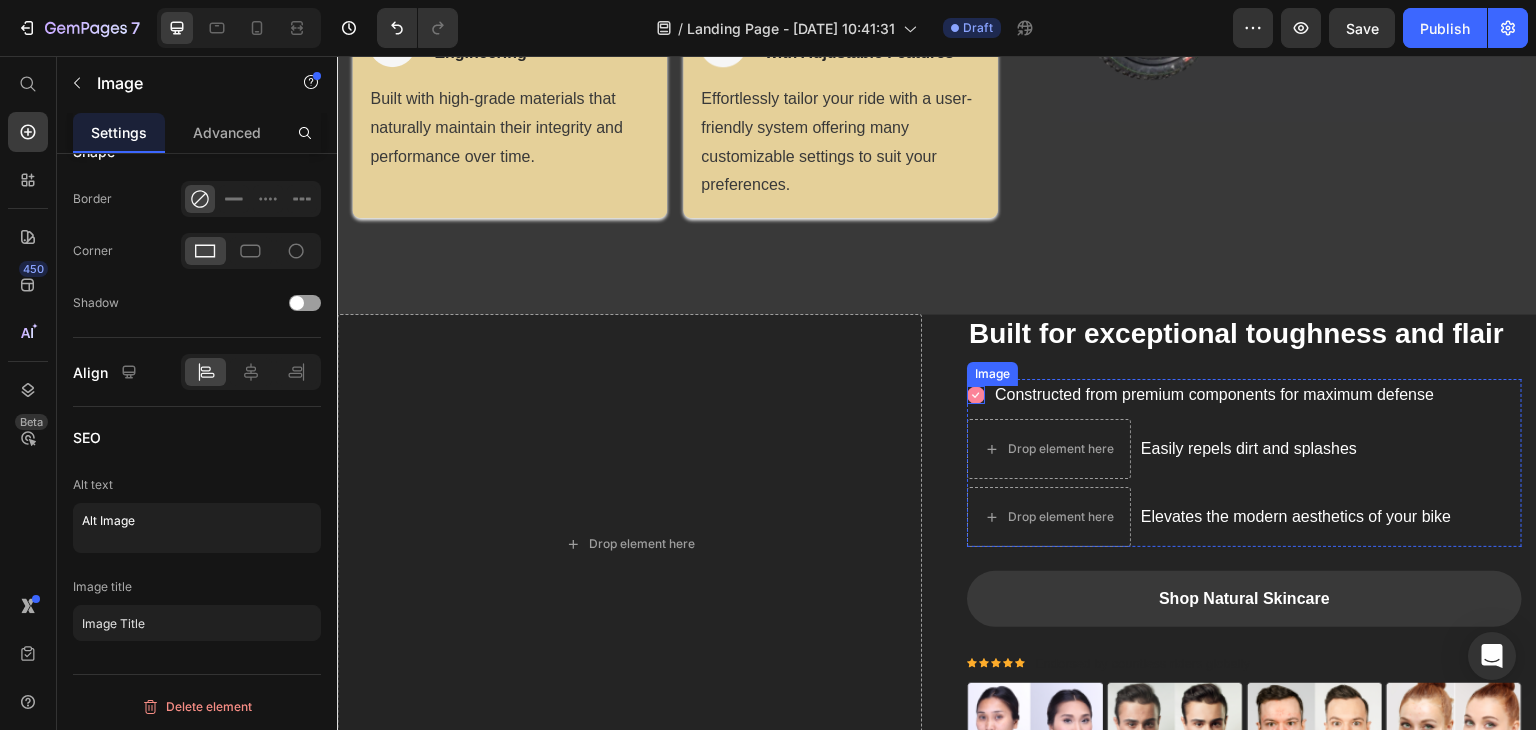 click at bounding box center (976, 395) 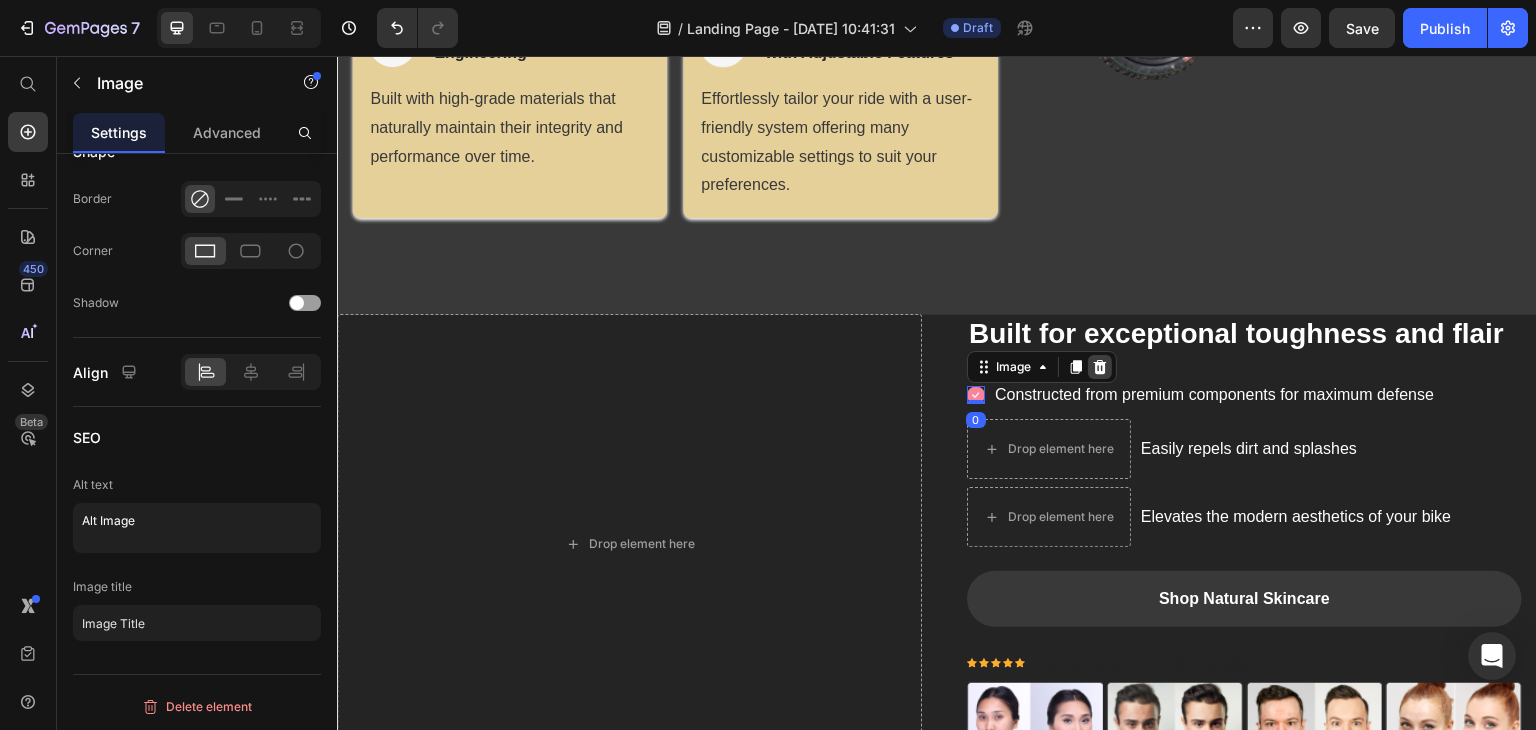 click 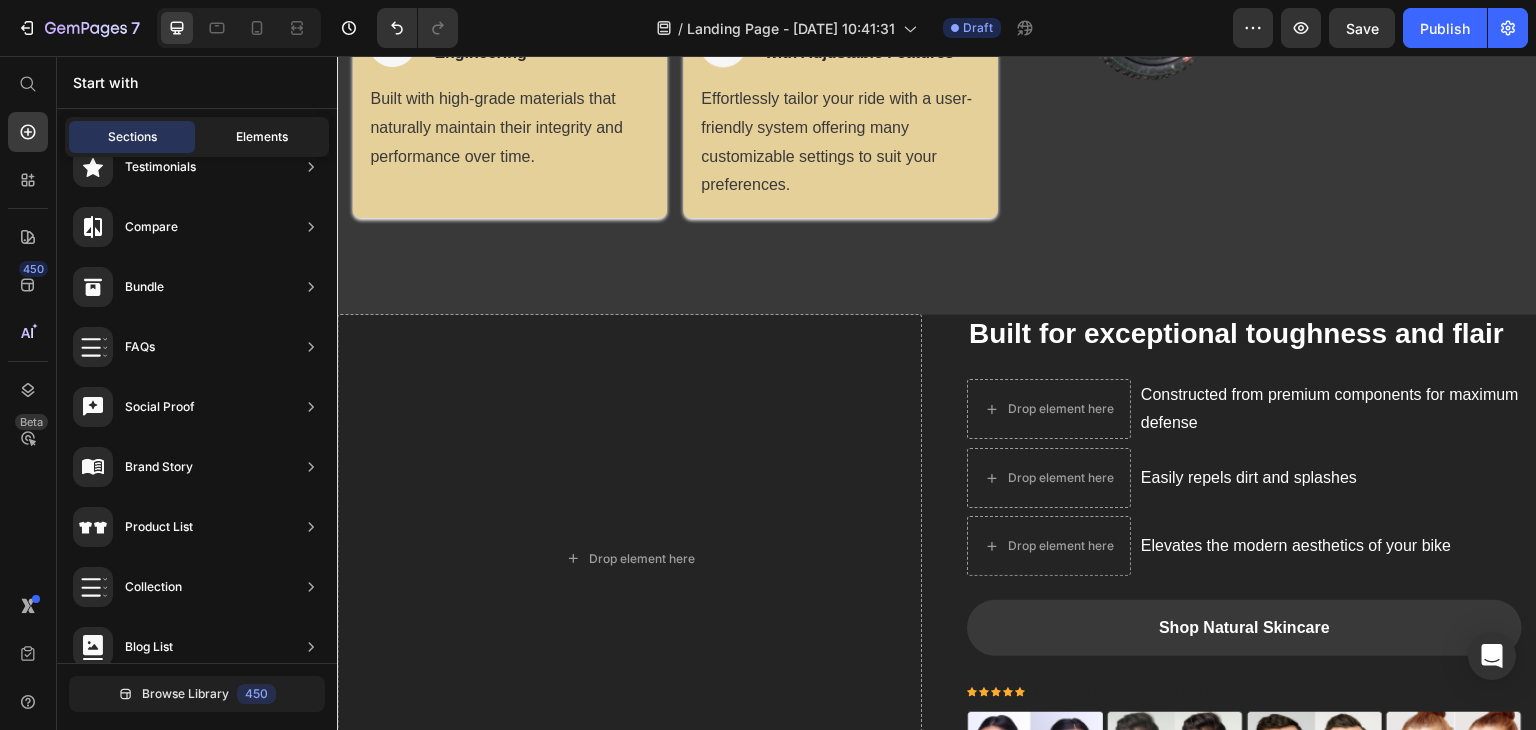 drag, startPoint x: 277, startPoint y: 122, endPoint x: 272, endPoint y: 133, distance: 12.083046 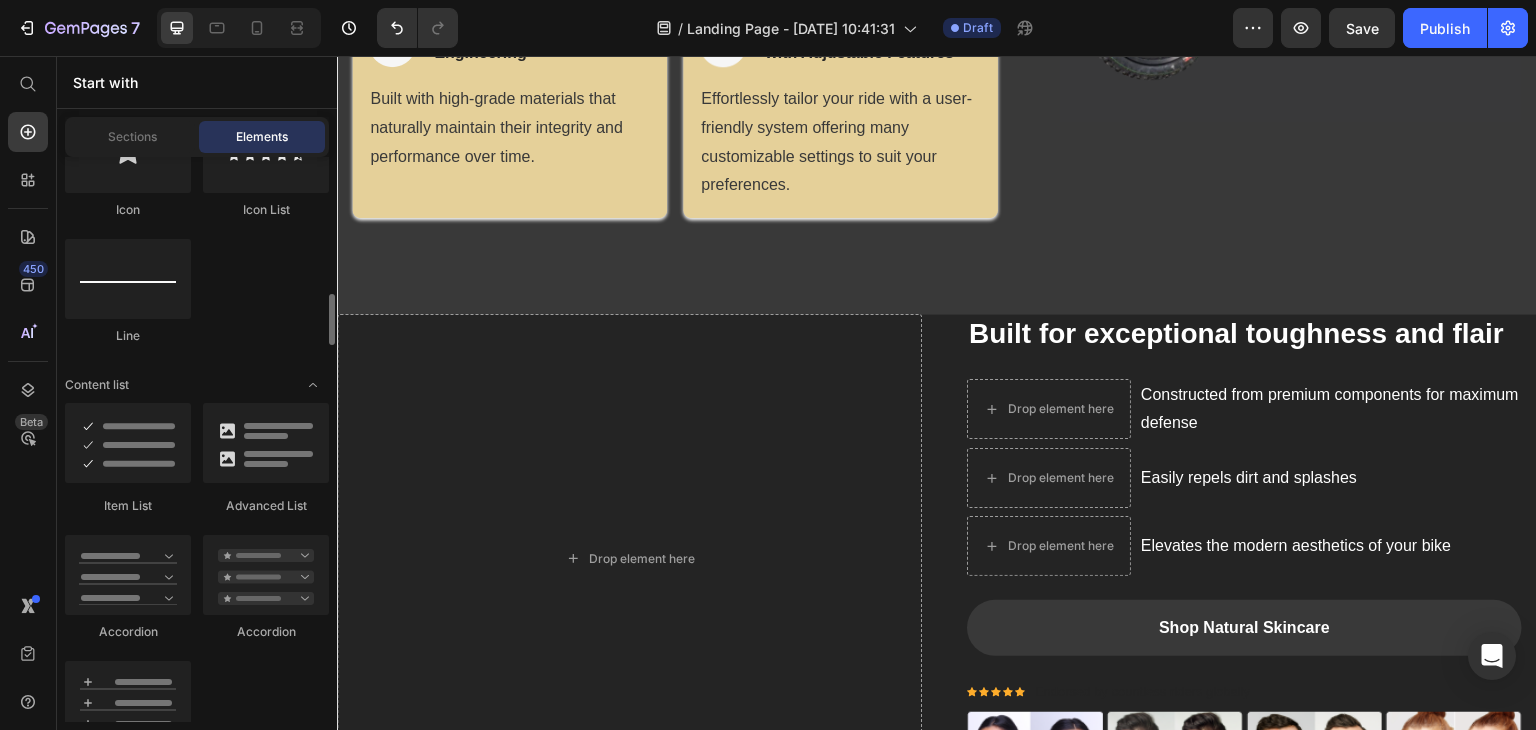 scroll, scrollTop: 1300, scrollLeft: 0, axis: vertical 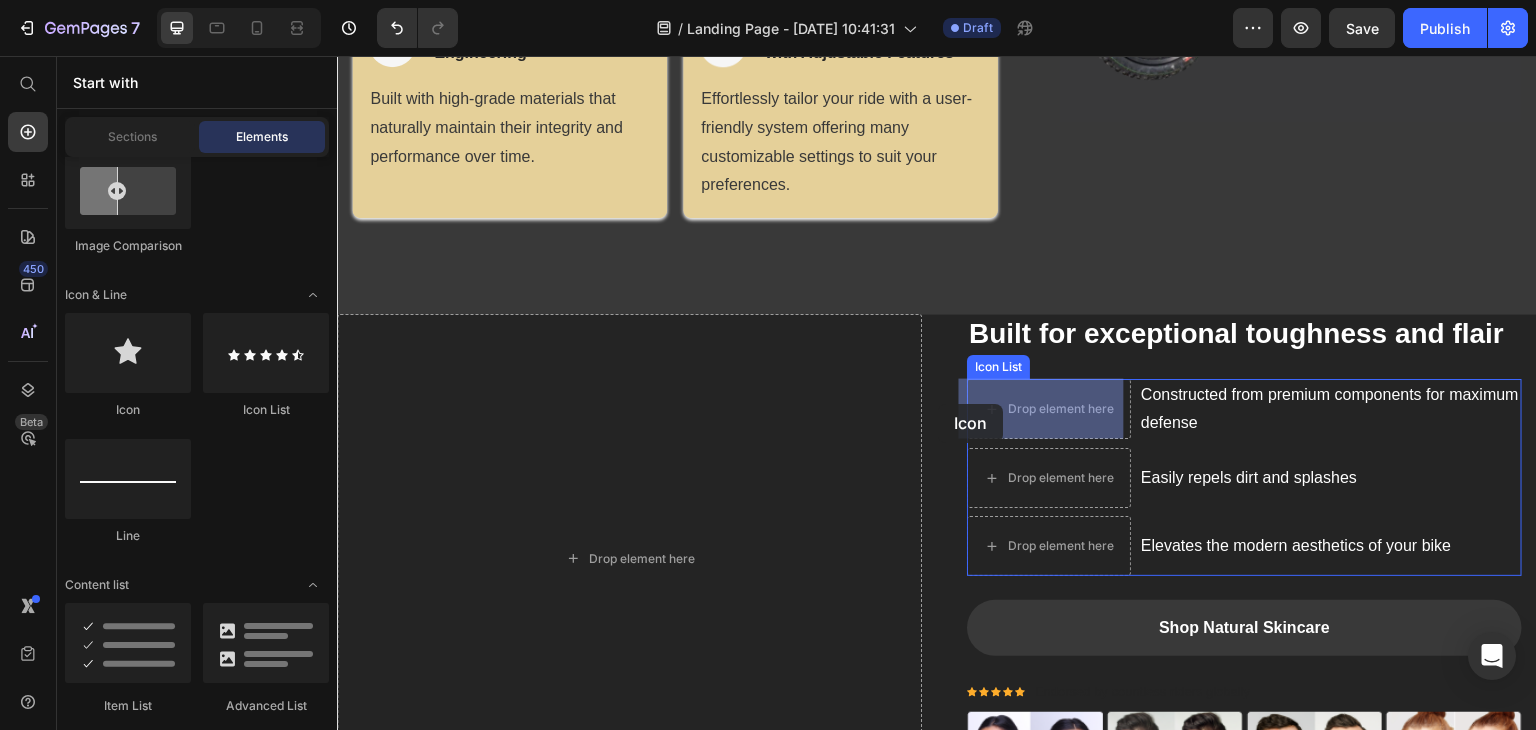 drag, startPoint x: 506, startPoint y: 443, endPoint x: 1004, endPoint y: 397, distance: 500.12 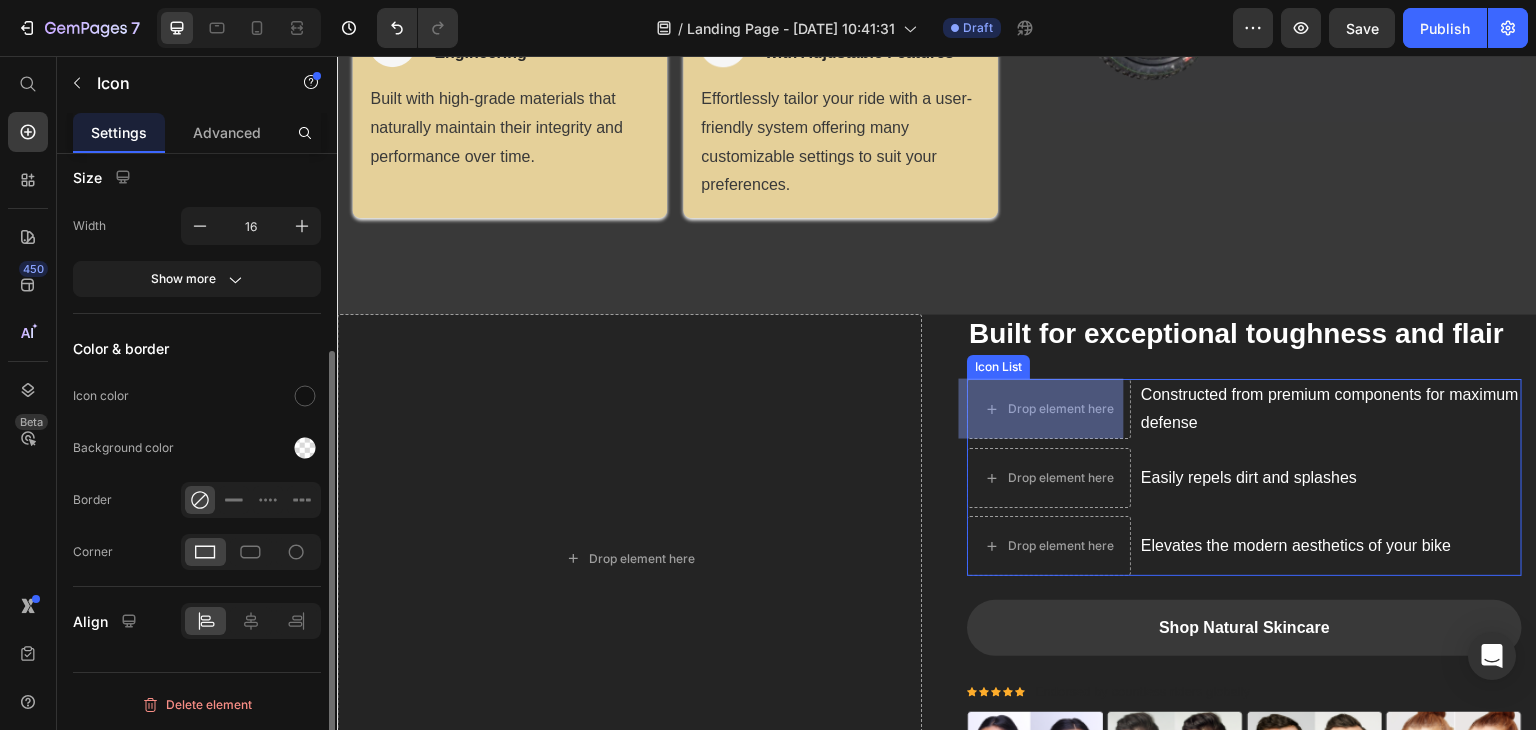 scroll, scrollTop: 0, scrollLeft: 0, axis: both 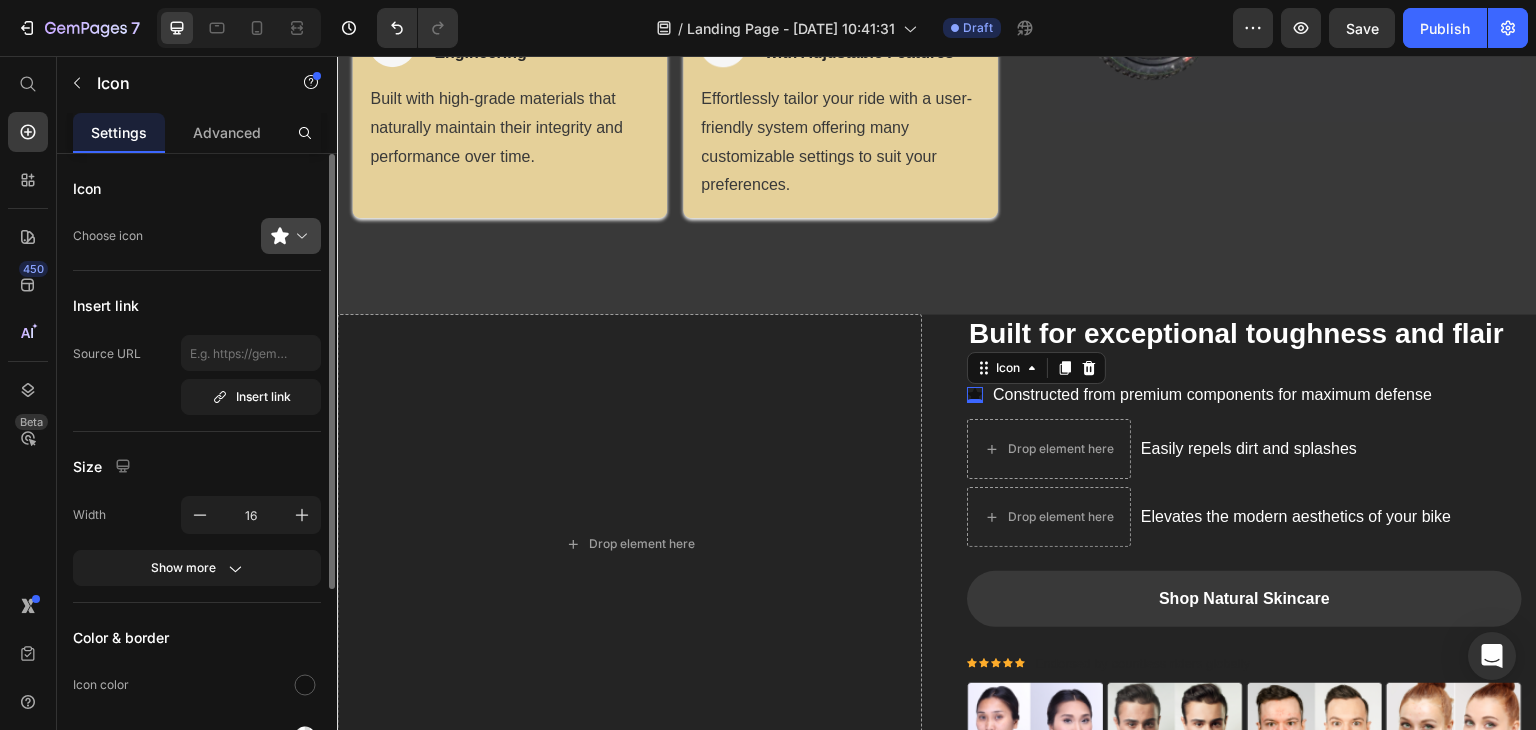 click at bounding box center (299, 236) 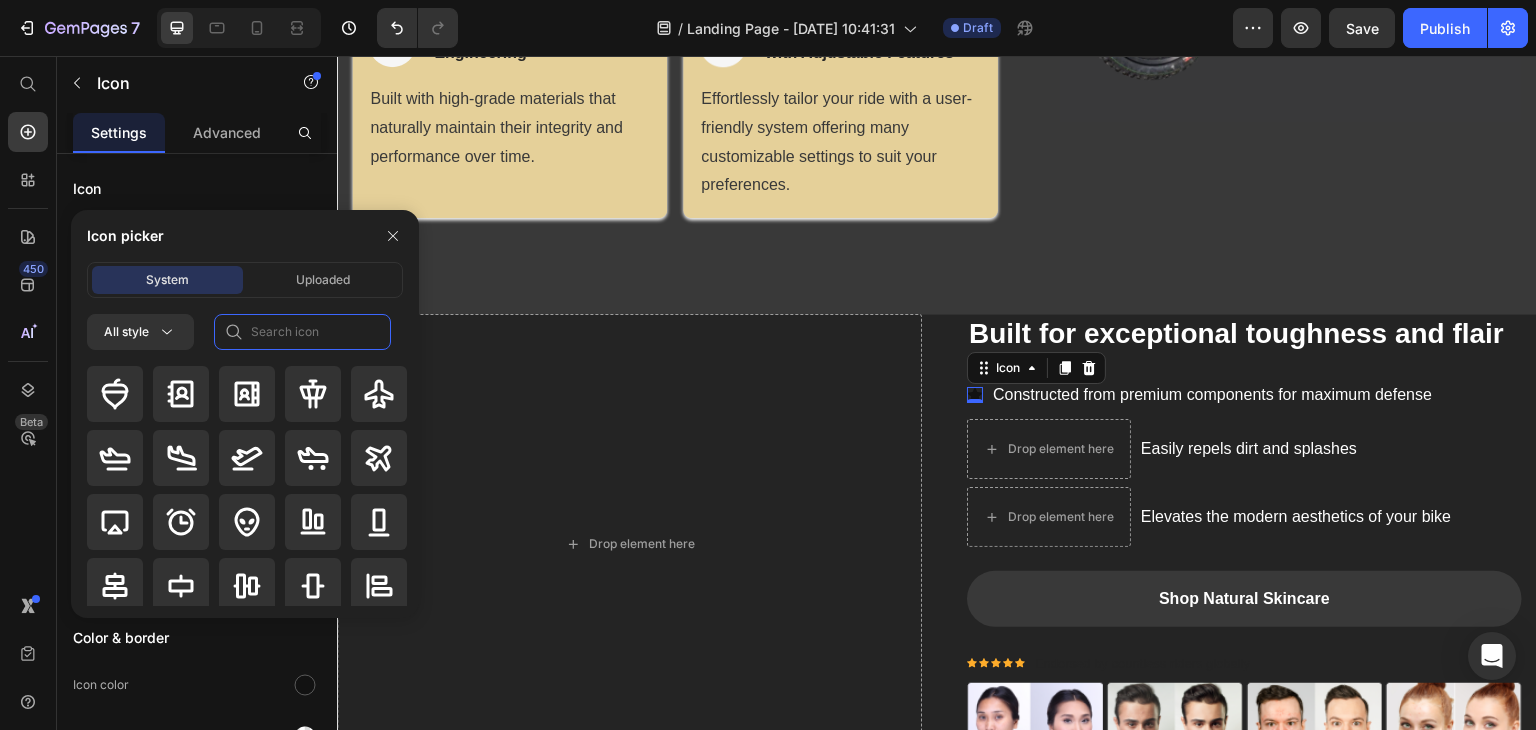drag, startPoint x: 279, startPoint y: 338, endPoint x: 276, endPoint y: 352, distance: 14.3178215 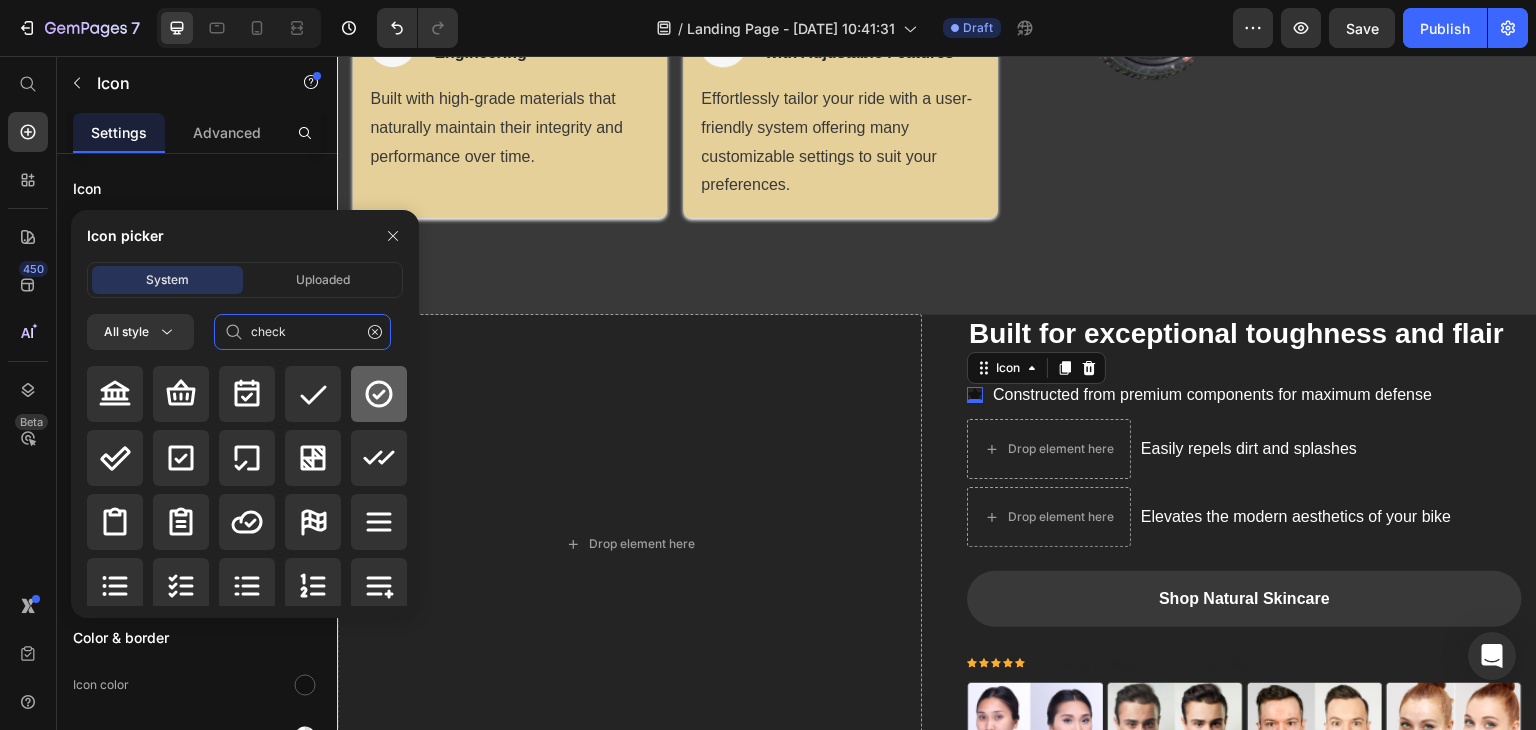 type on "check" 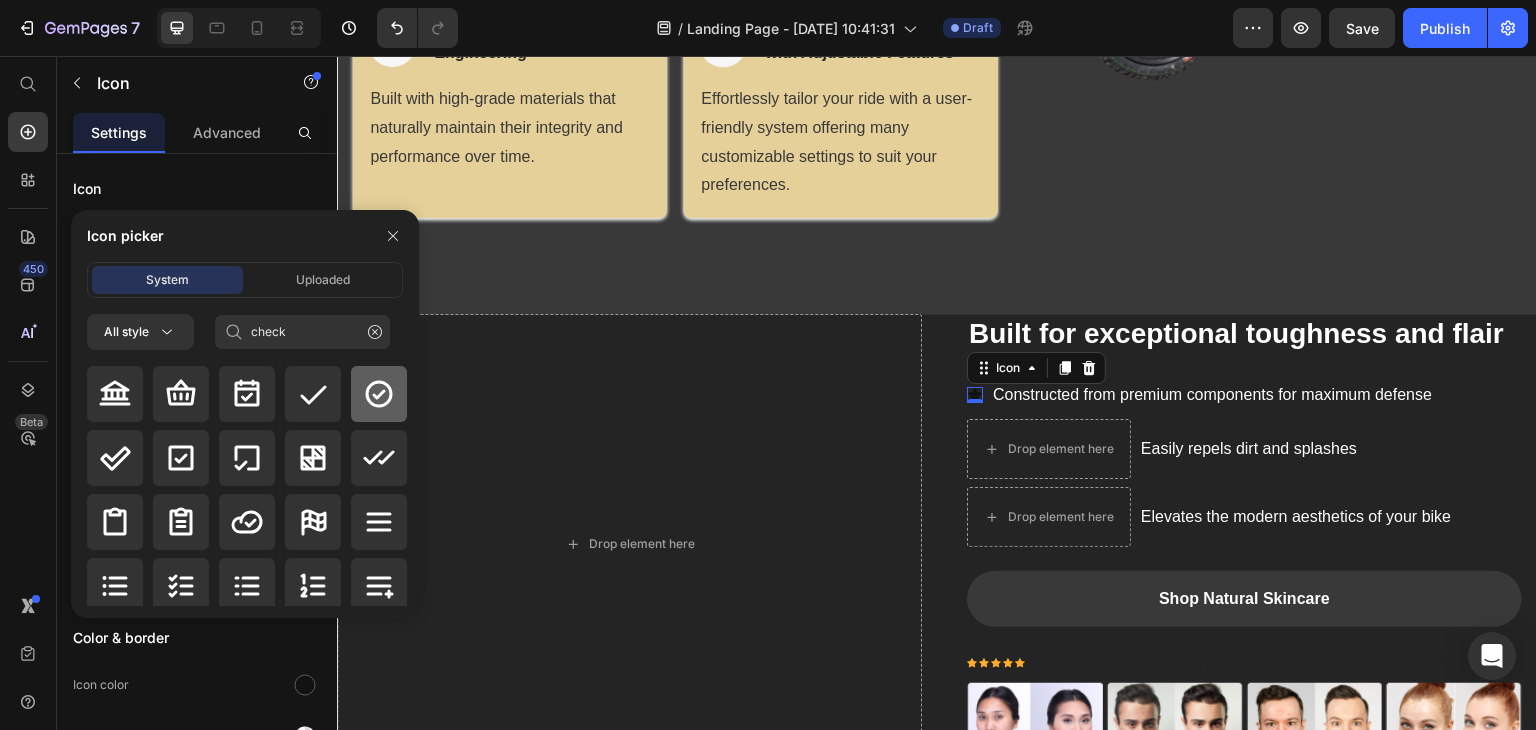 click 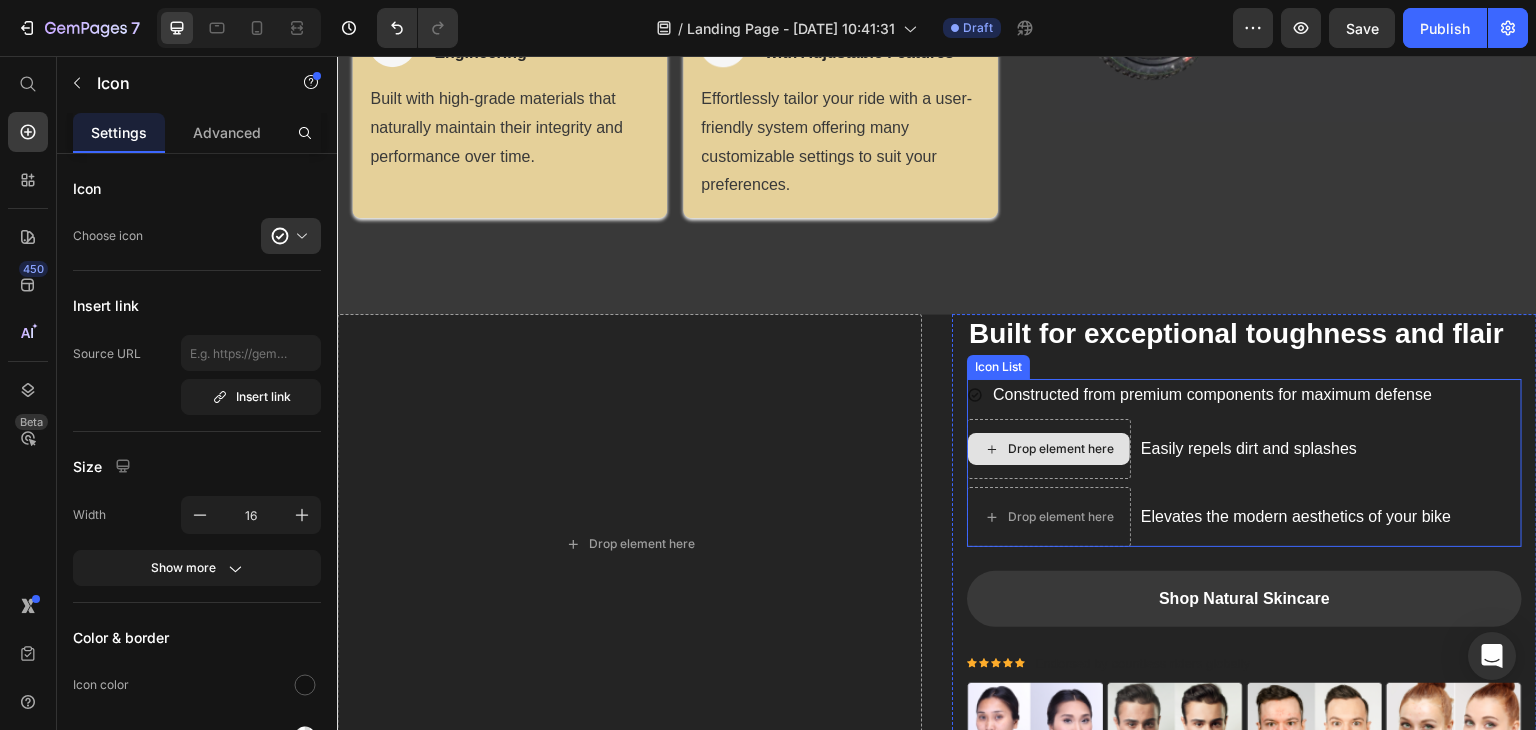 click on "Drop element here" at bounding box center [1049, 449] 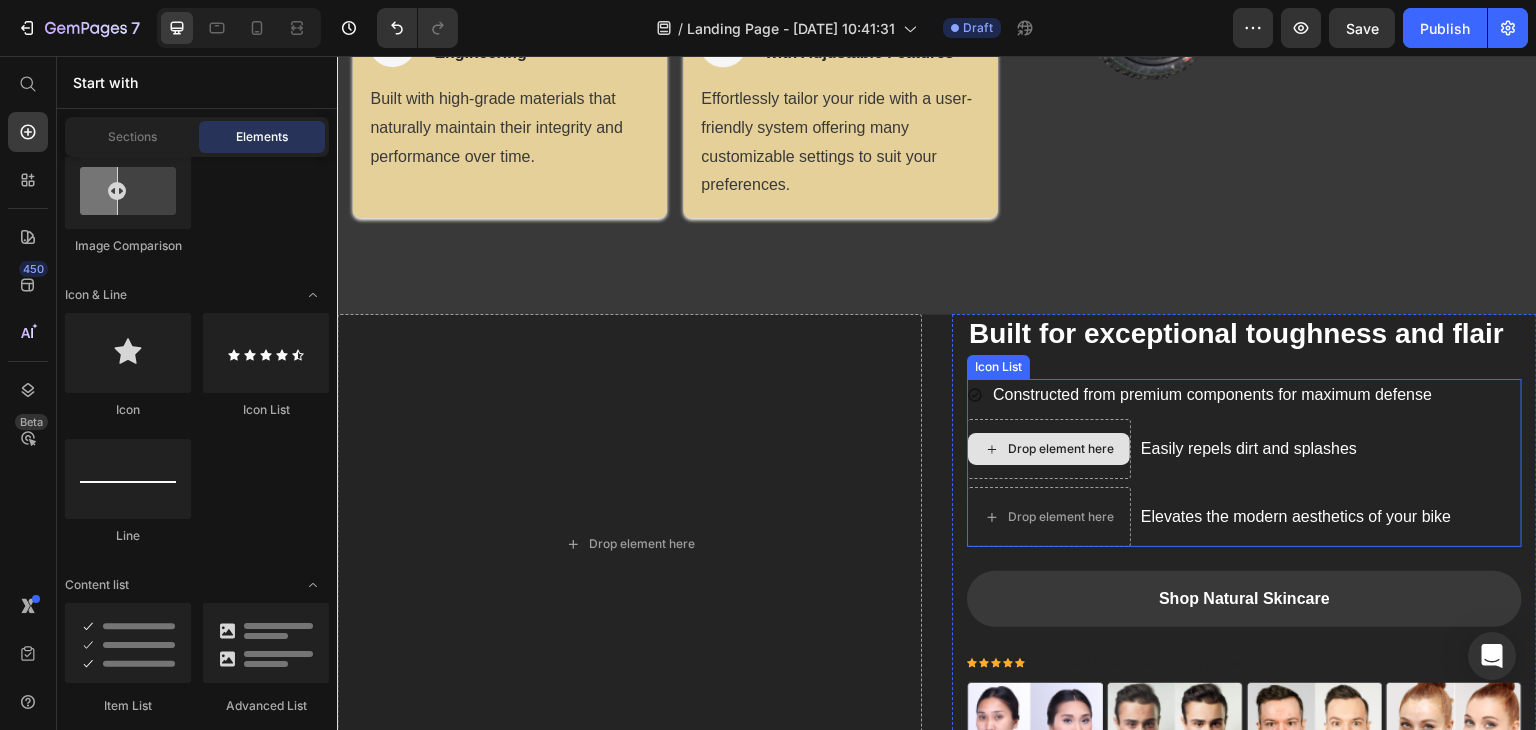 click on "Drop element here" at bounding box center [1049, 449] 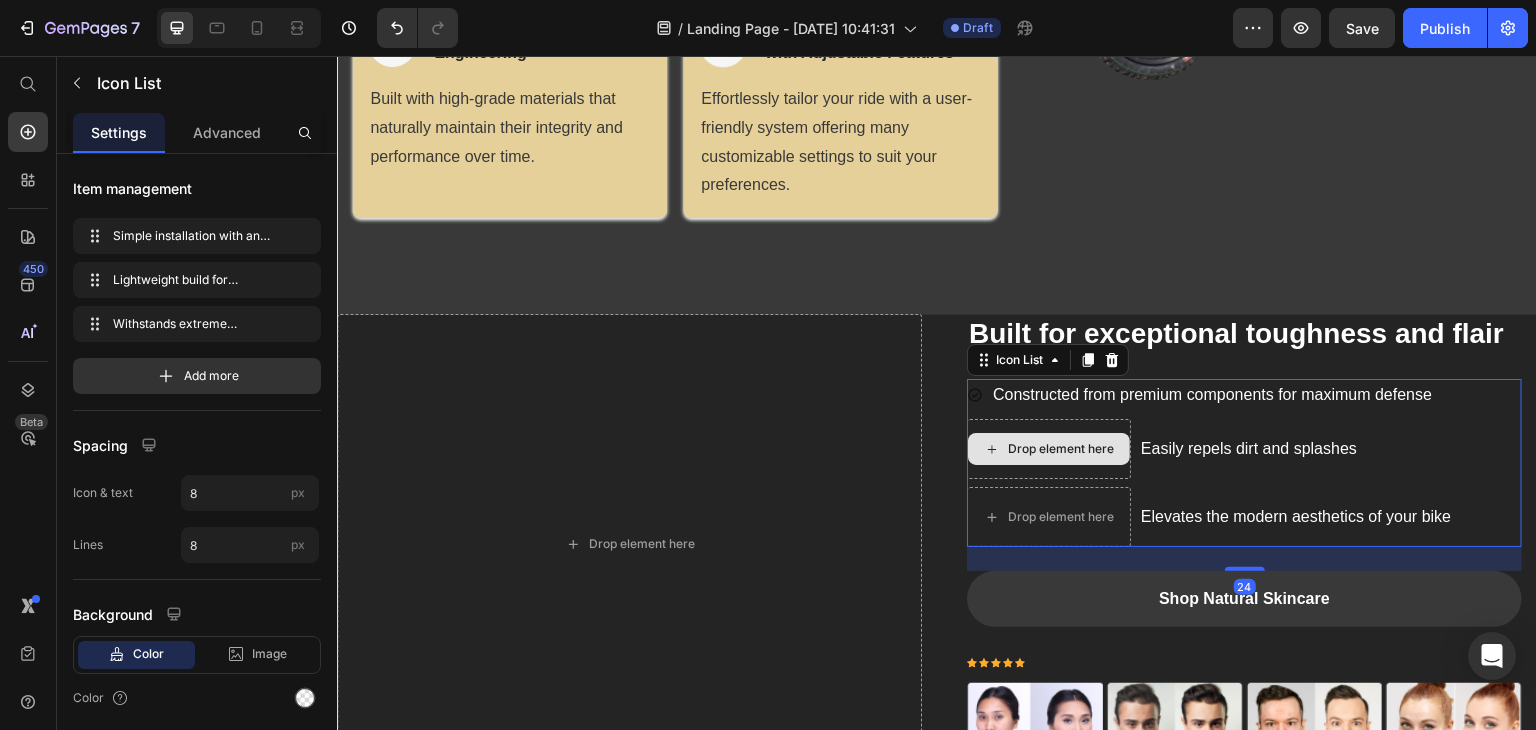 click 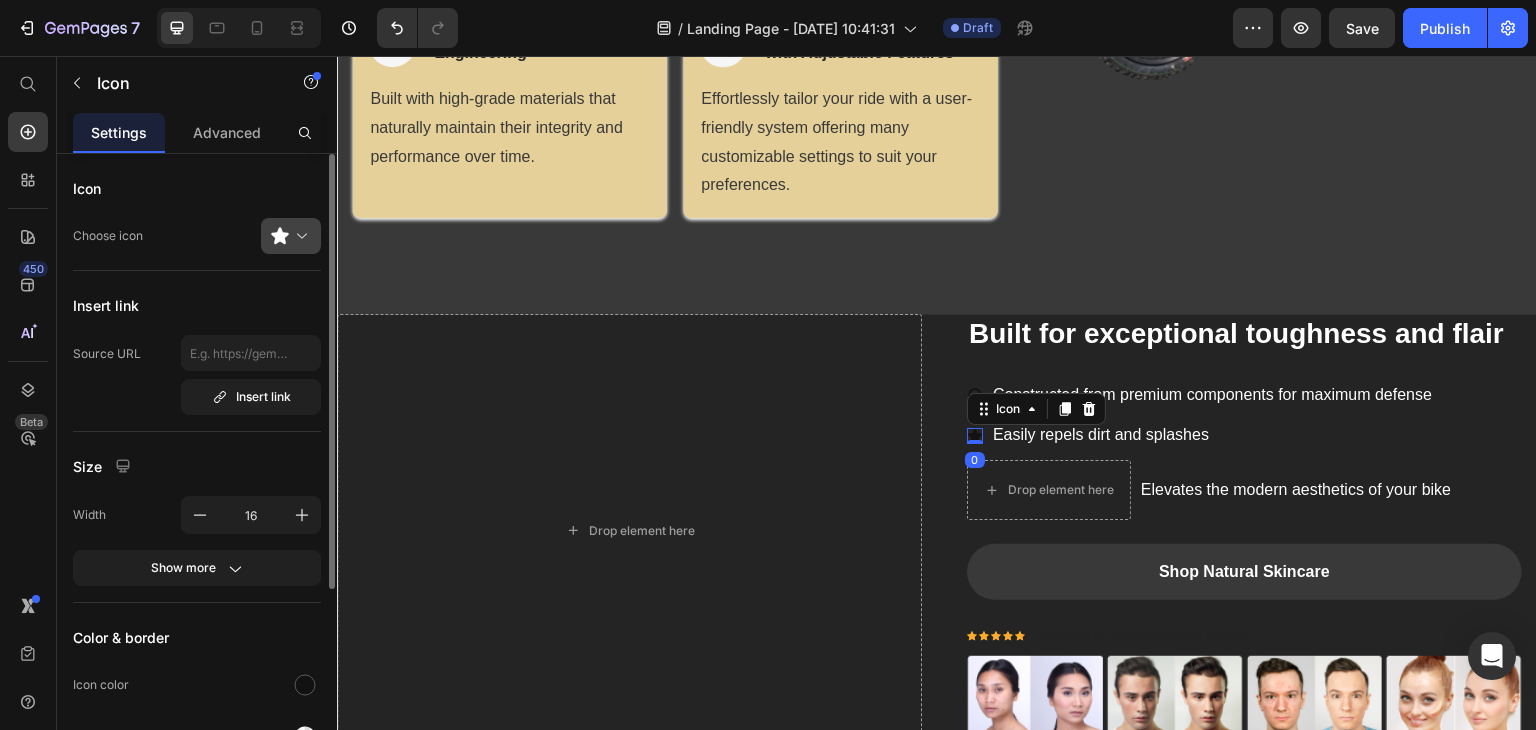 click at bounding box center (299, 236) 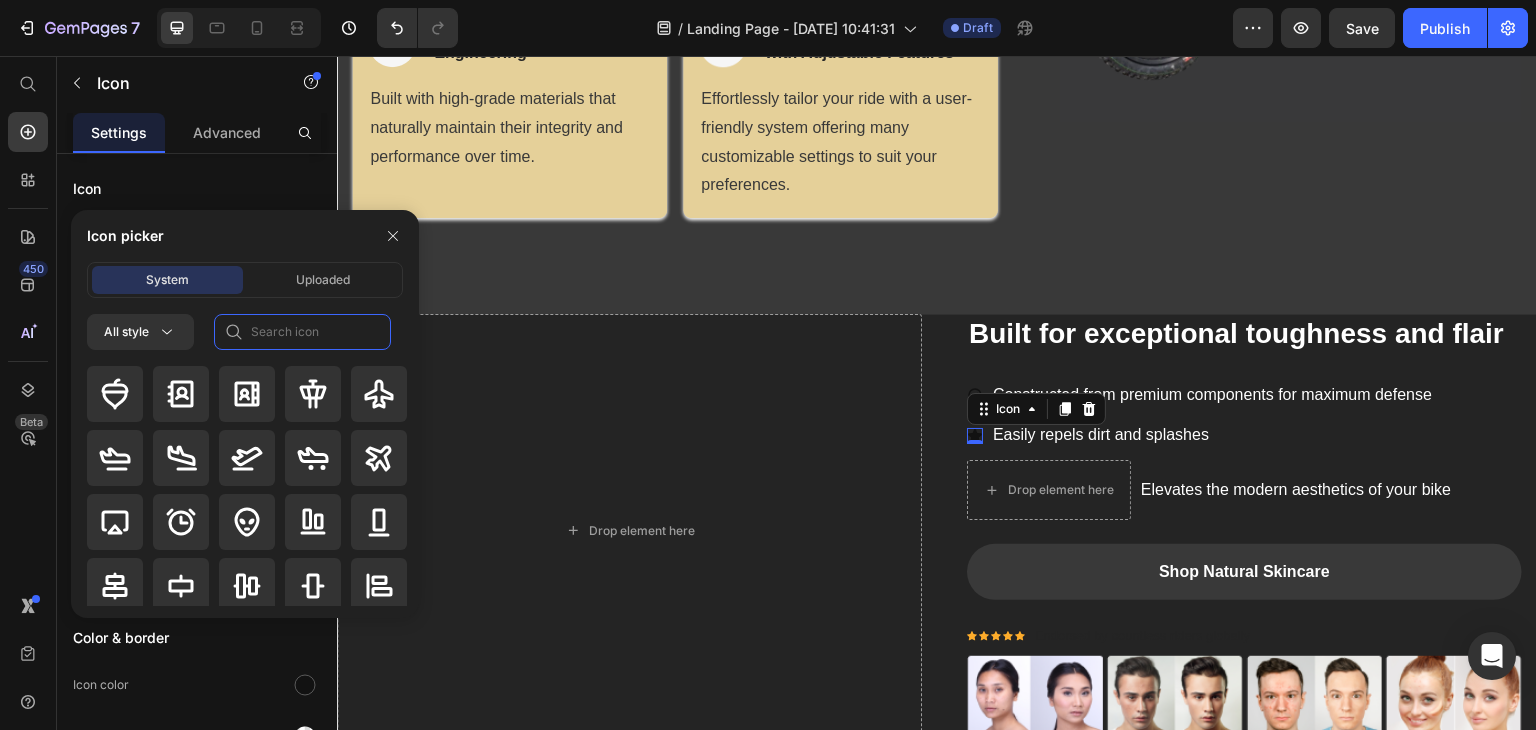 click 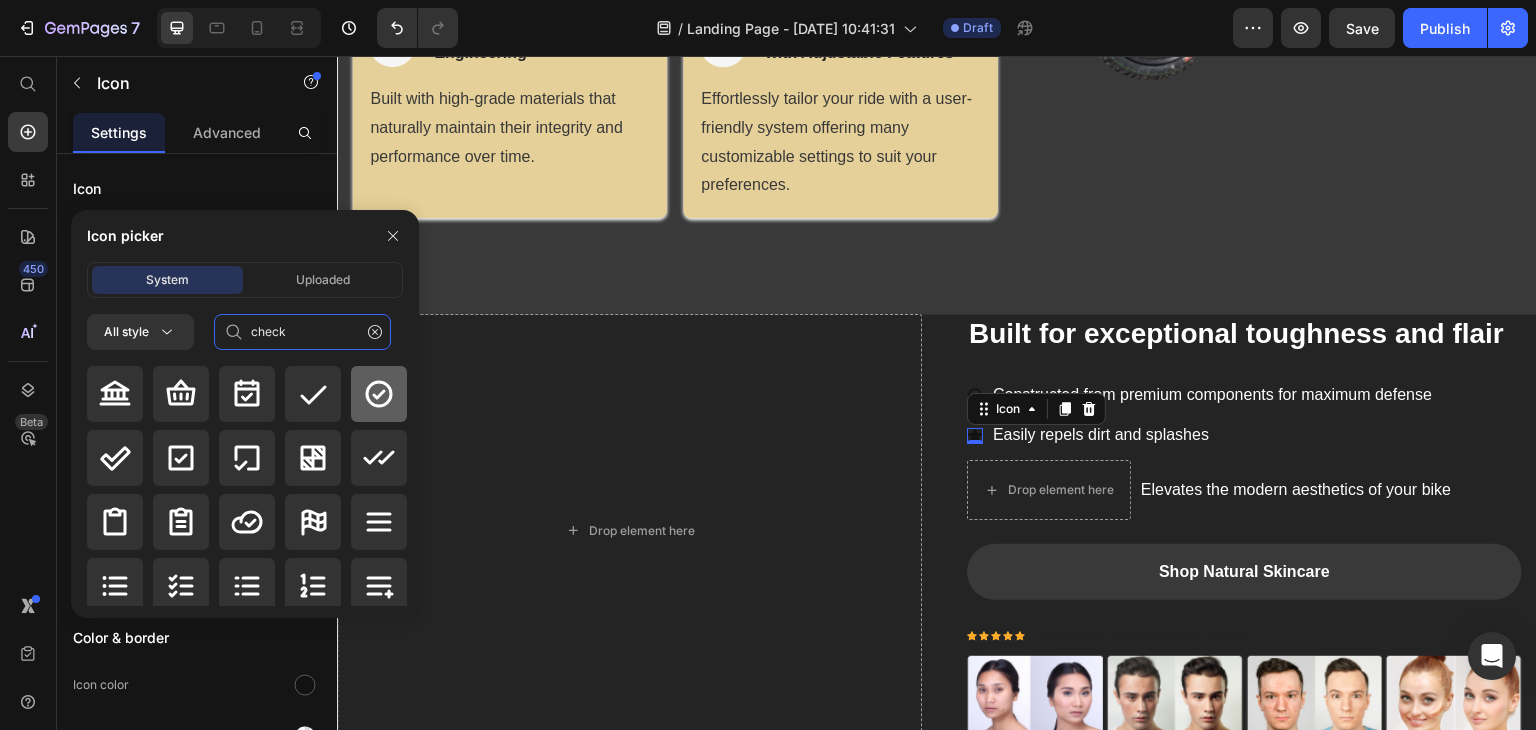 type on "check" 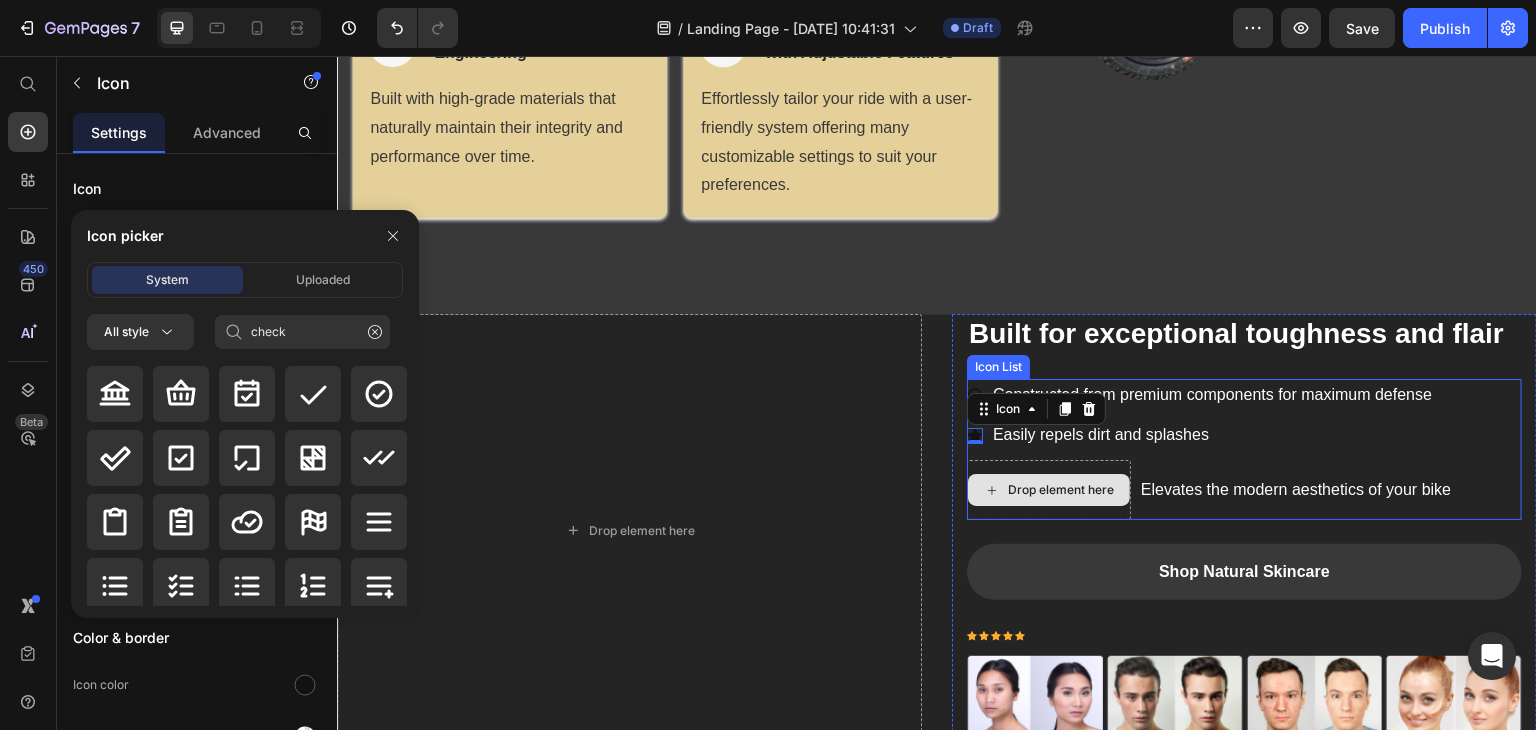 drag, startPoint x: 723, startPoint y: 465, endPoint x: 998, endPoint y: 484, distance: 275.65558 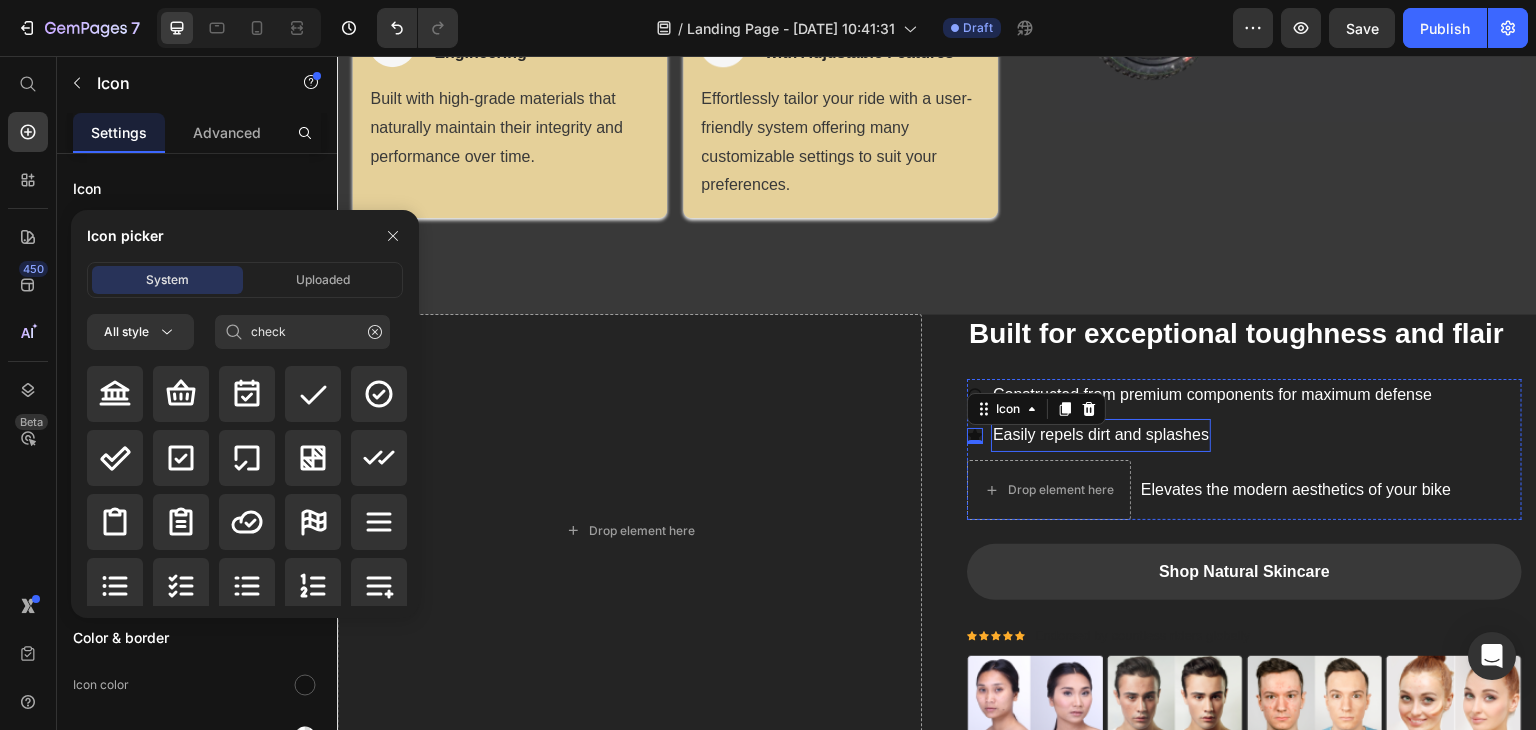drag, startPoint x: 705, startPoint y: 443, endPoint x: 1022, endPoint y: 430, distance: 317.26645 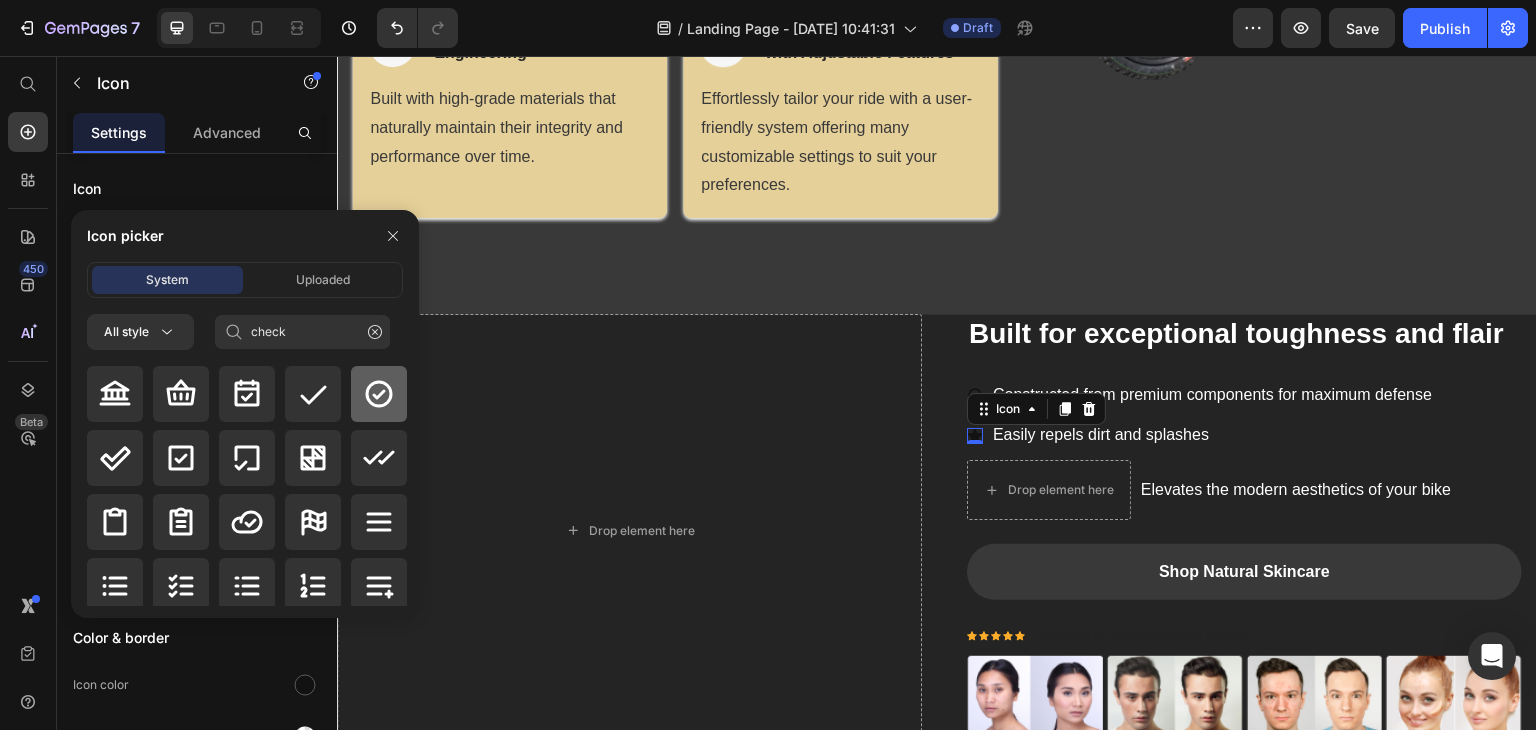 click 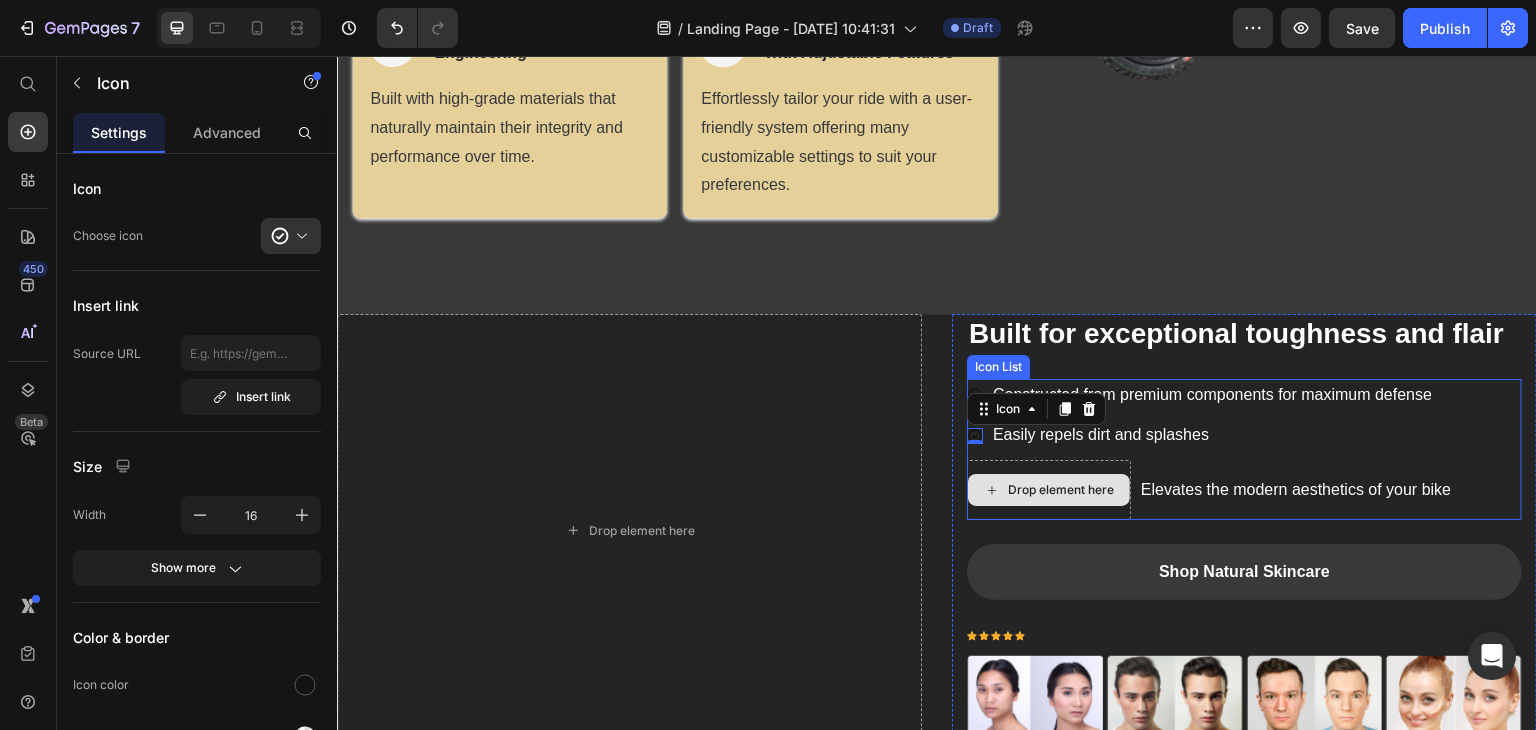 click on "Drop element here" at bounding box center [1061, 490] 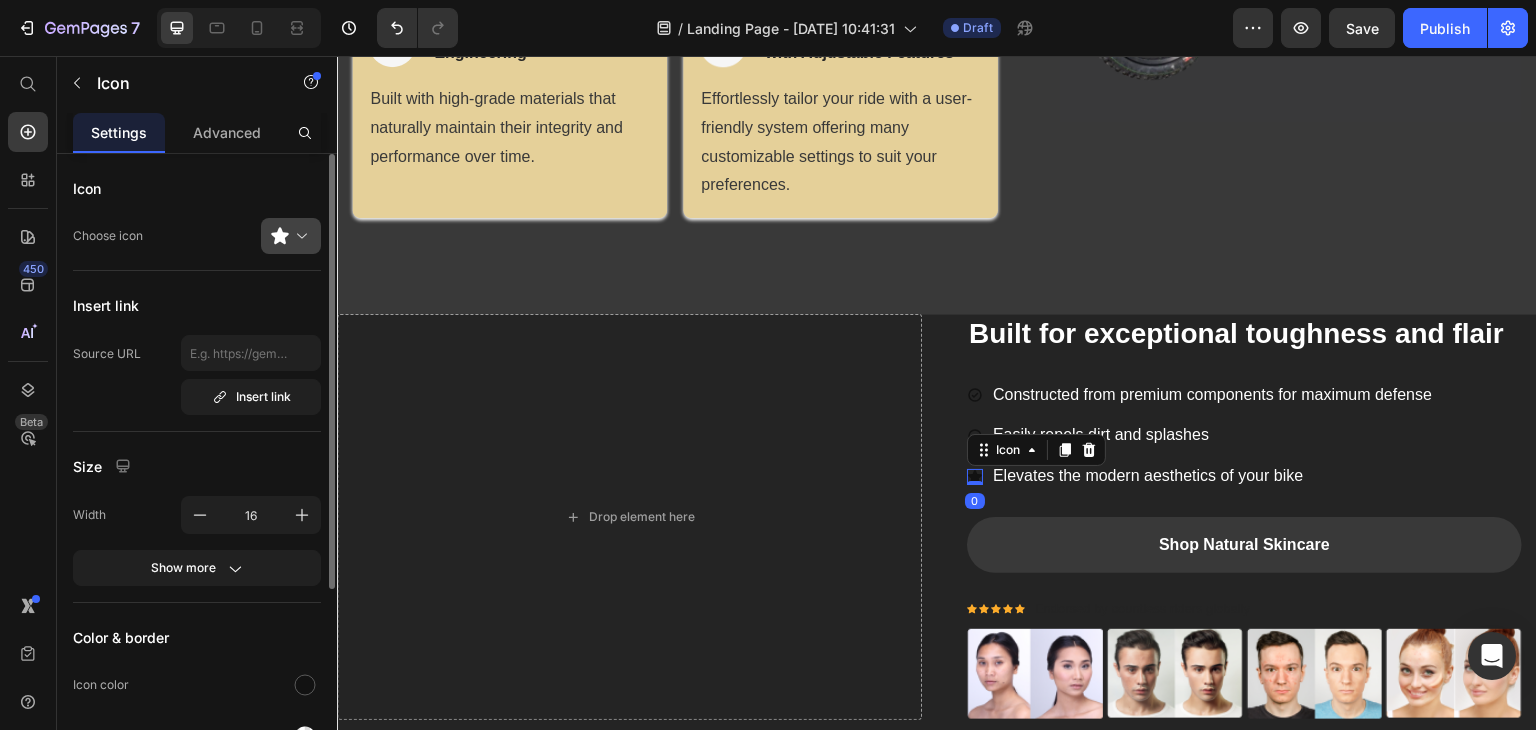 drag, startPoint x: 249, startPoint y: 244, endPoint x: 278, endPoint y: 243, distance: 29.017237 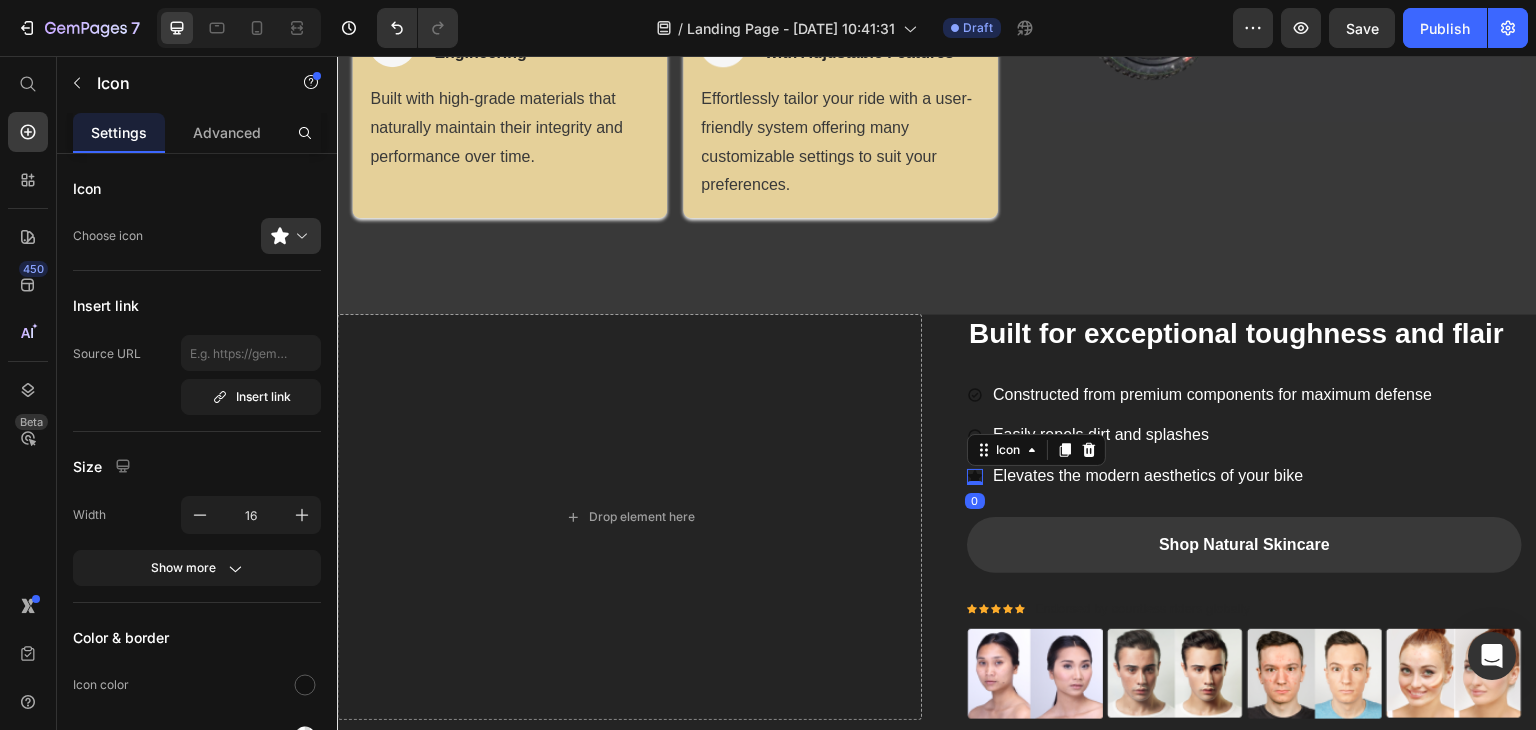 click at bounding box center (299, 236) 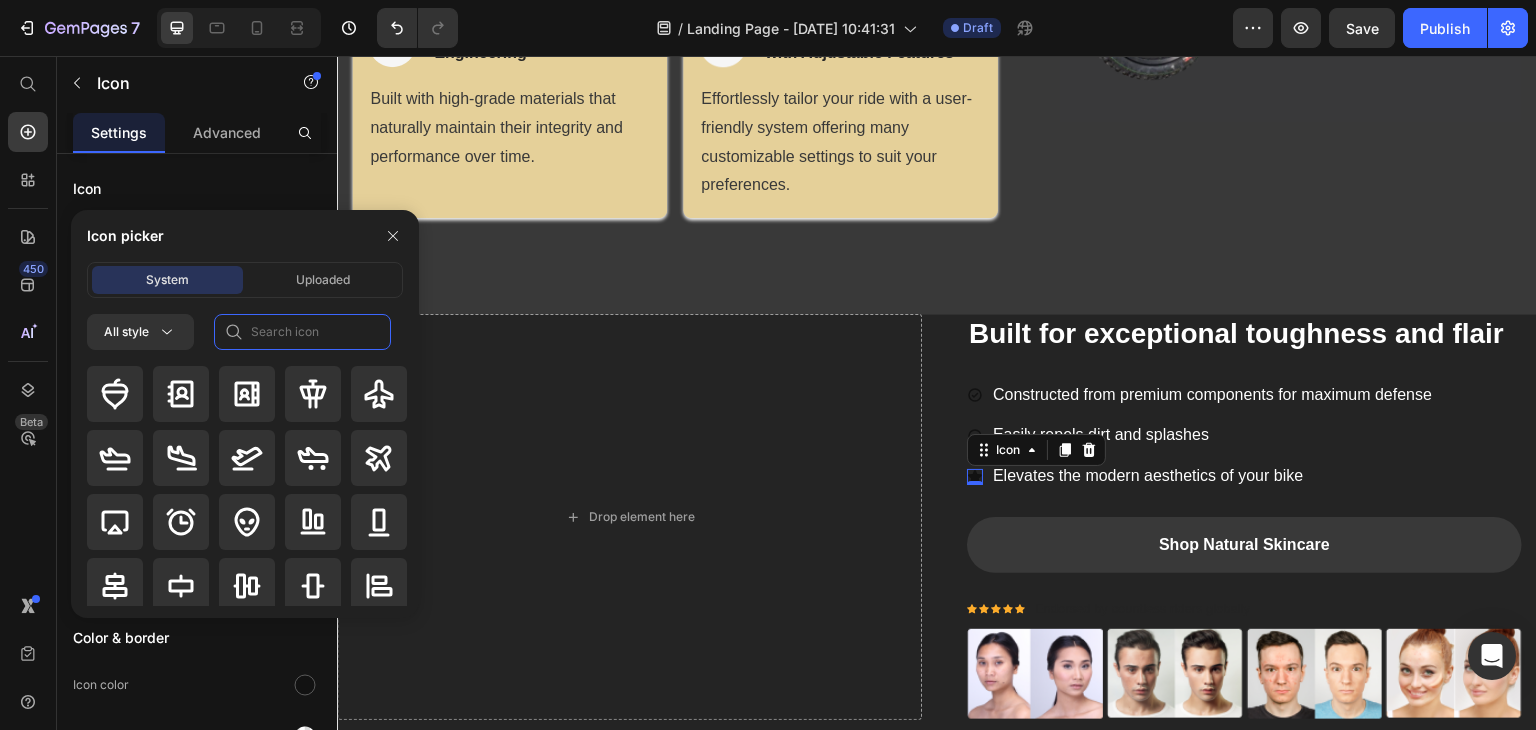 click 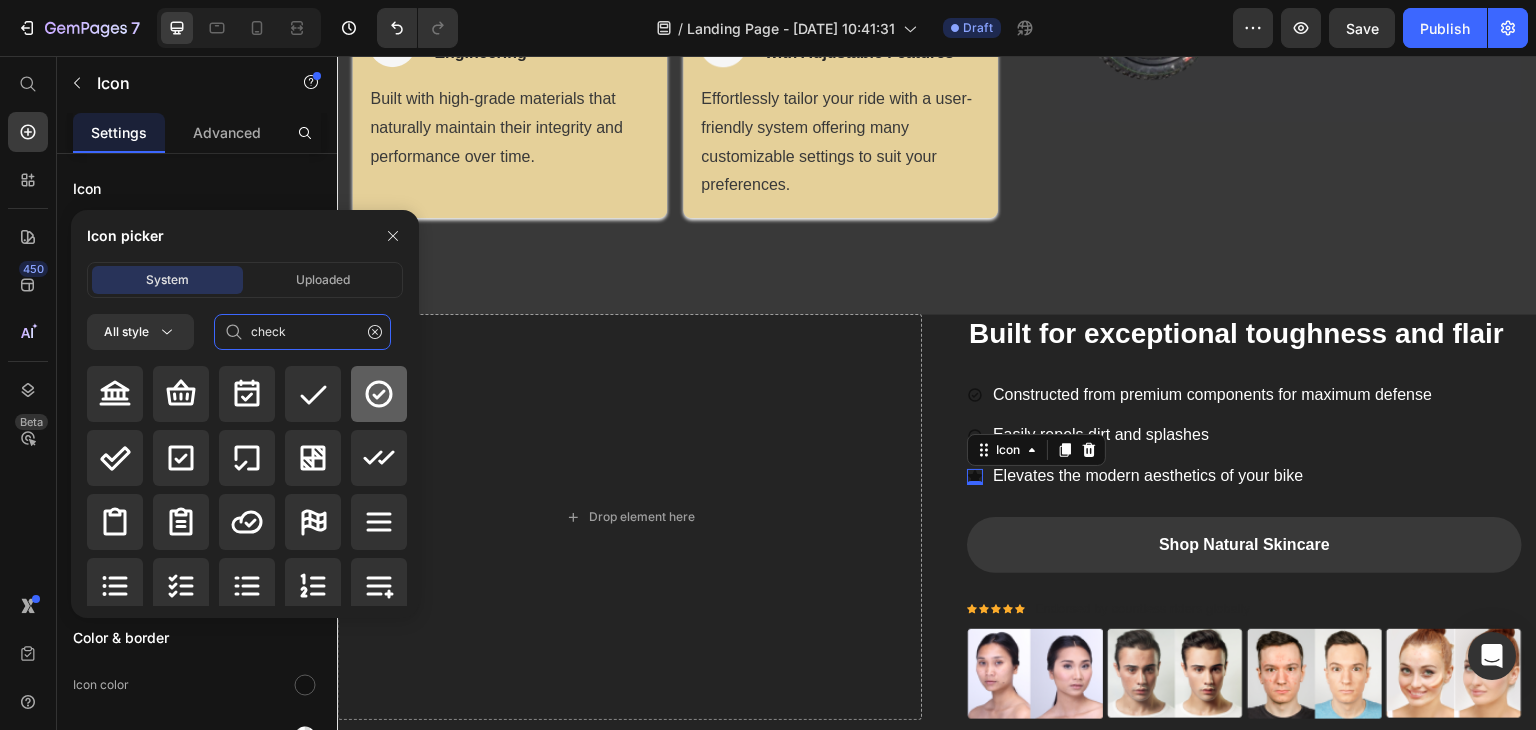 type on "check" 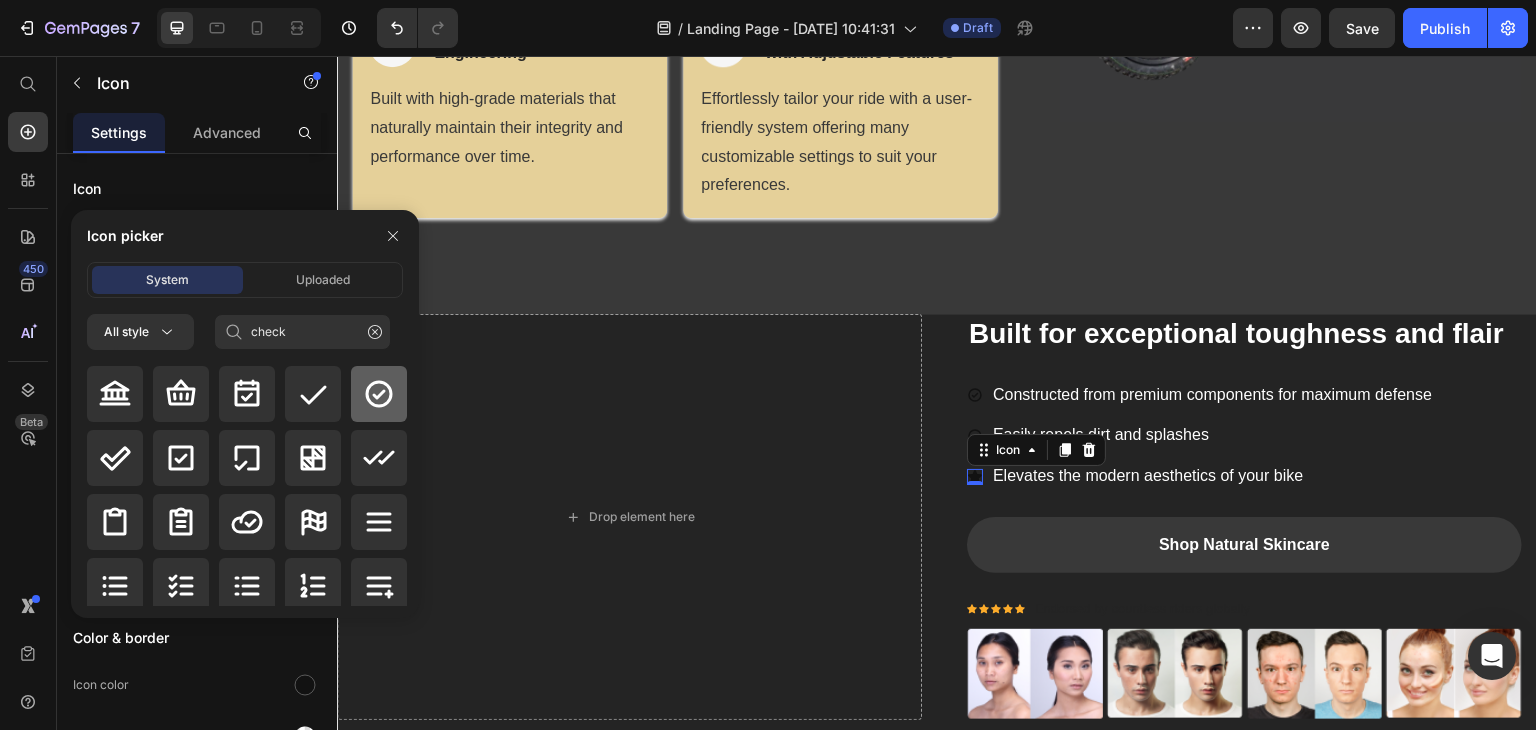 click 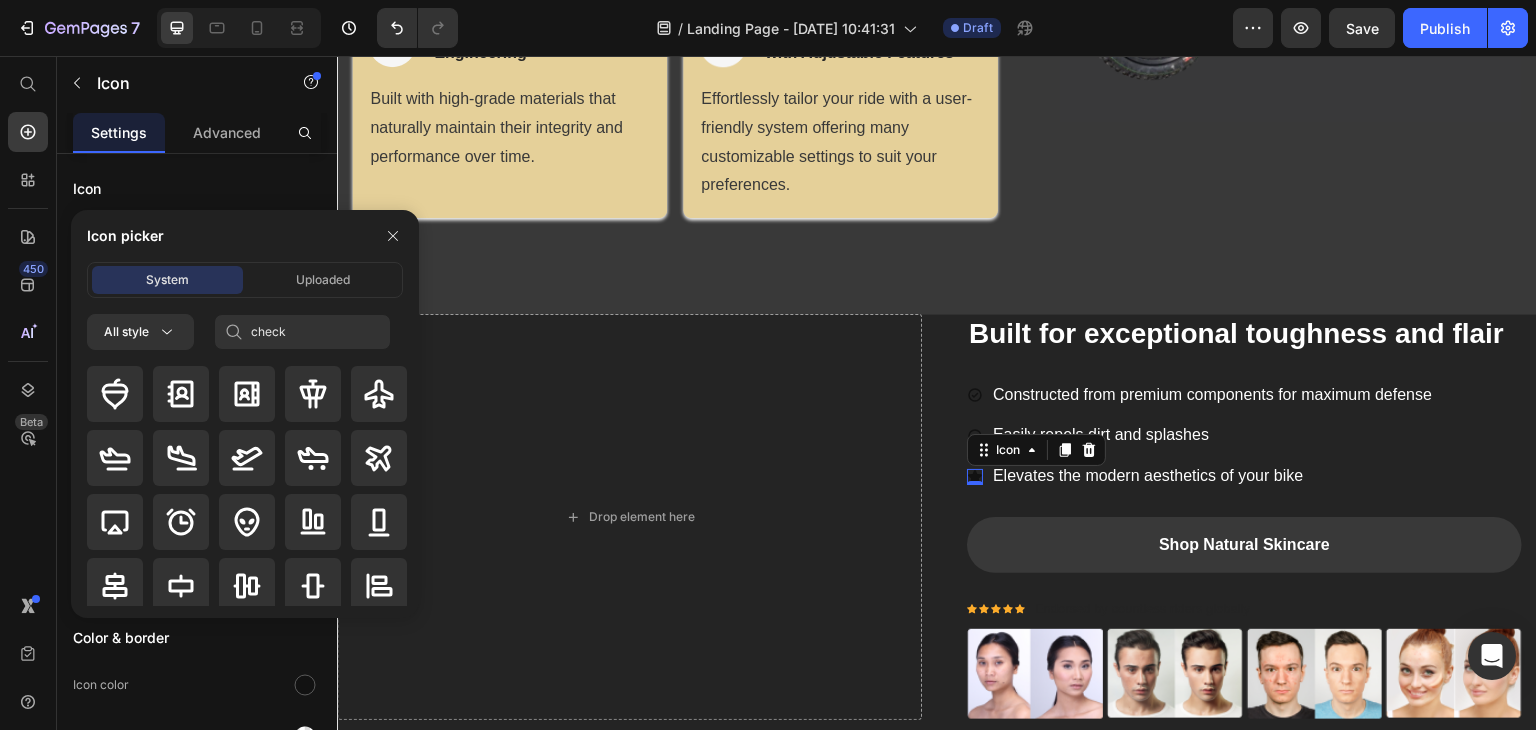 type 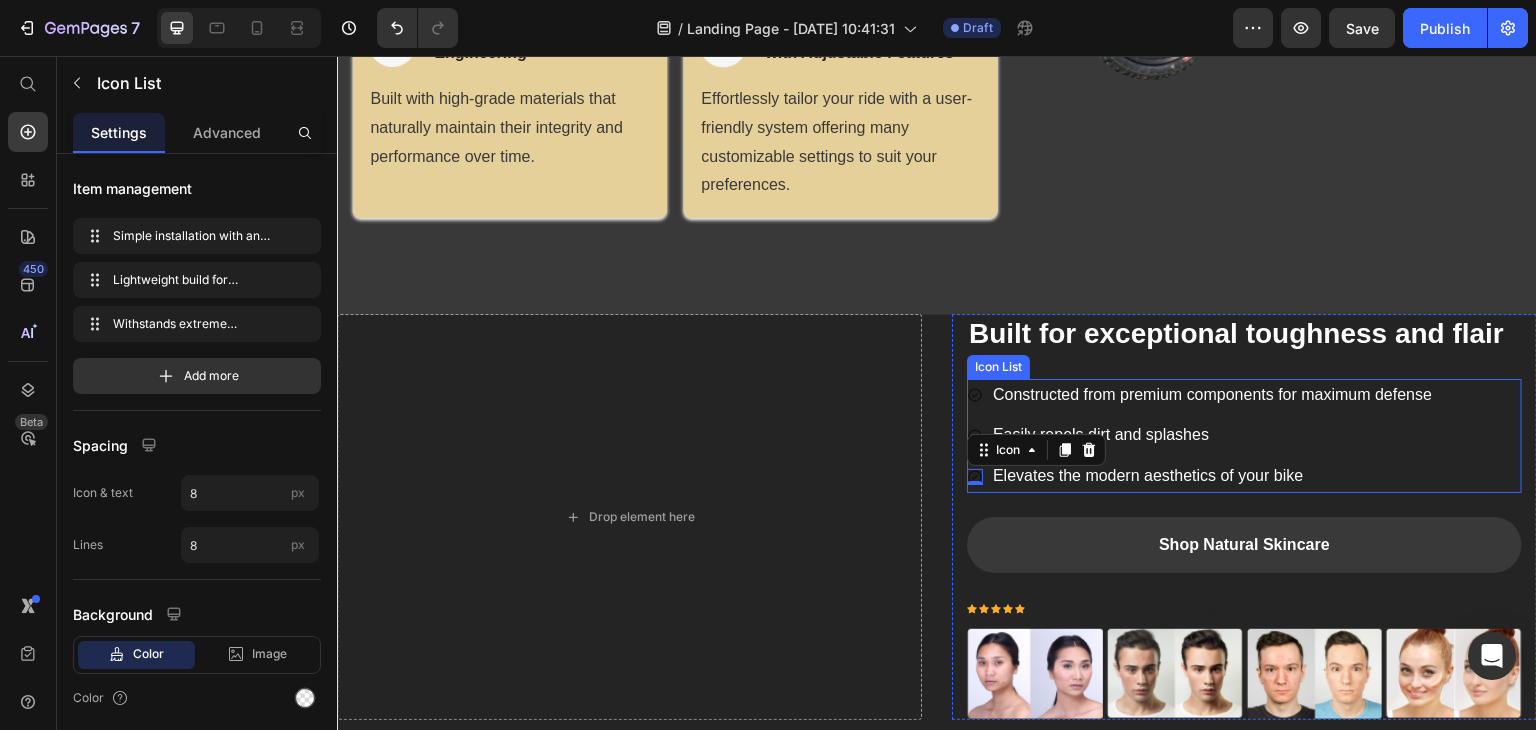 click on "Icon Constructed from premium components for maximum defense Text block
Icon Easily repels dirt and splashes Text block
Icon   0 Elevates the modern aesthetics of your bike Text block" at bounding box center (1200, 436) 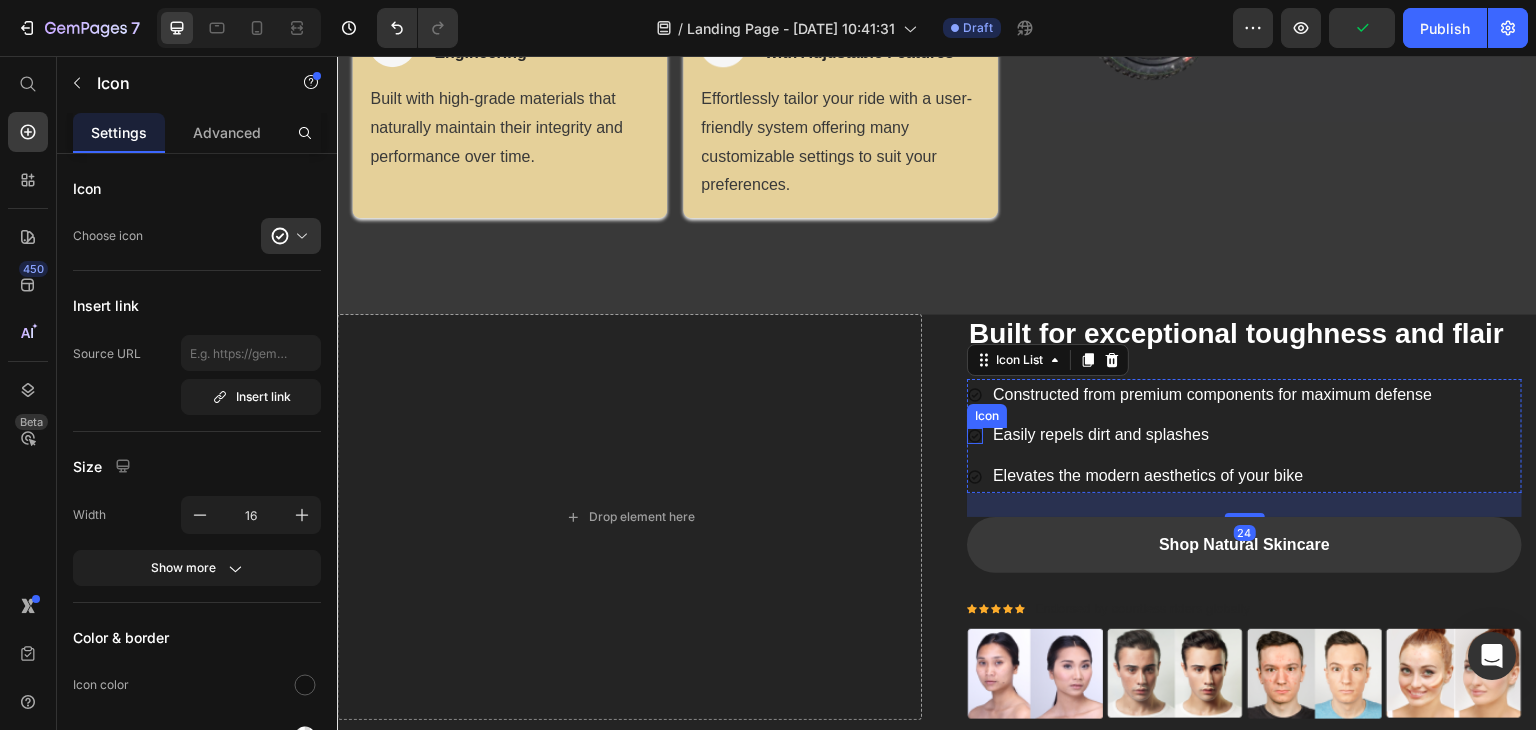 click 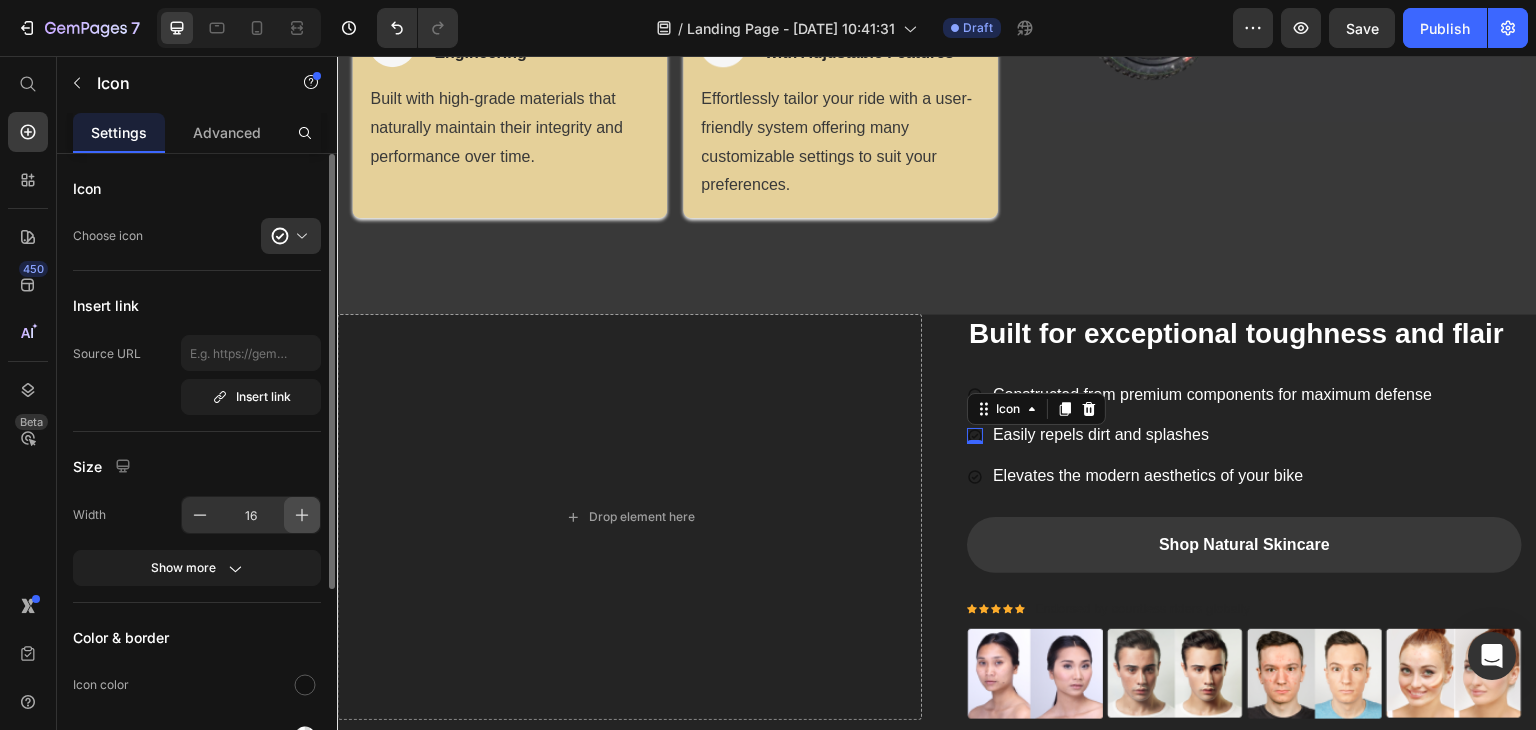 click 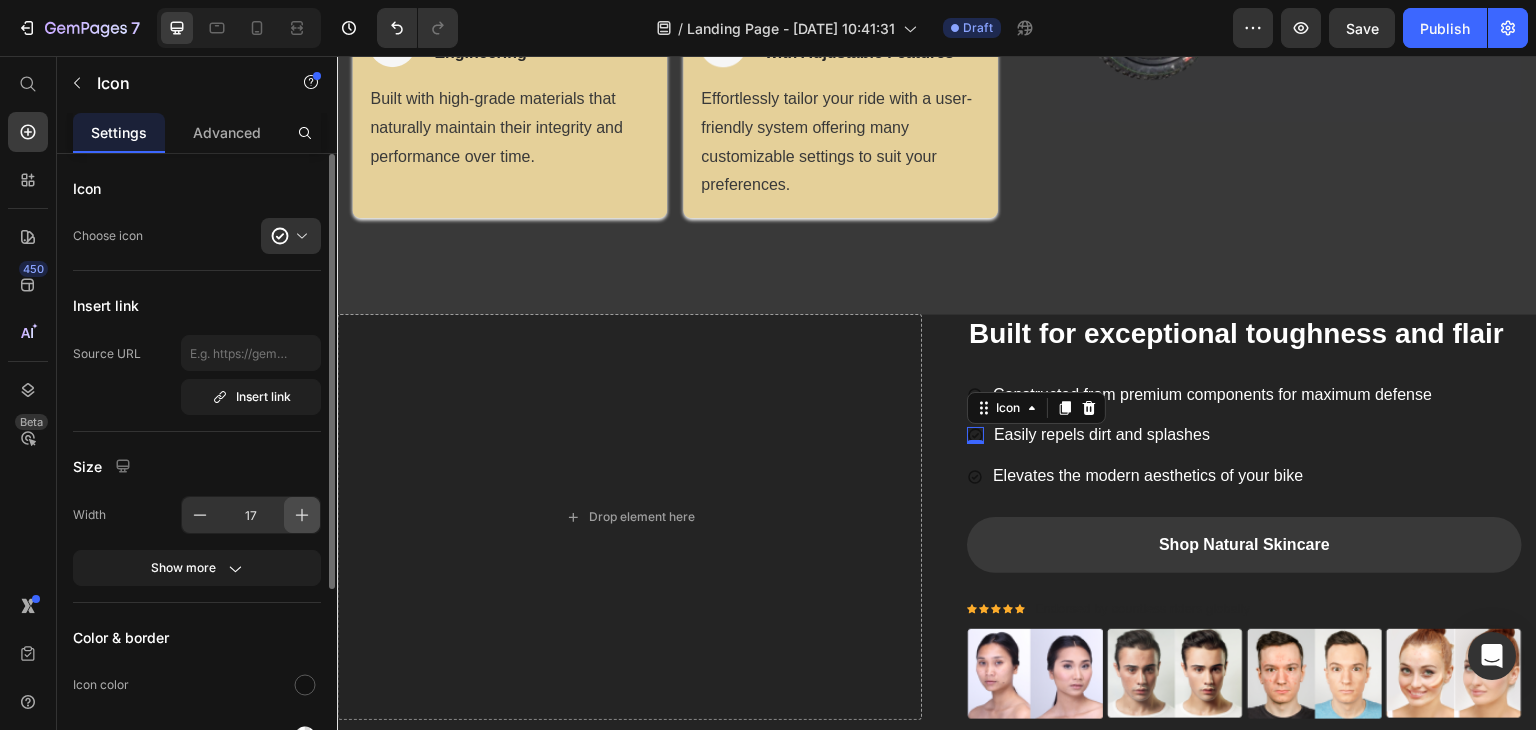 click 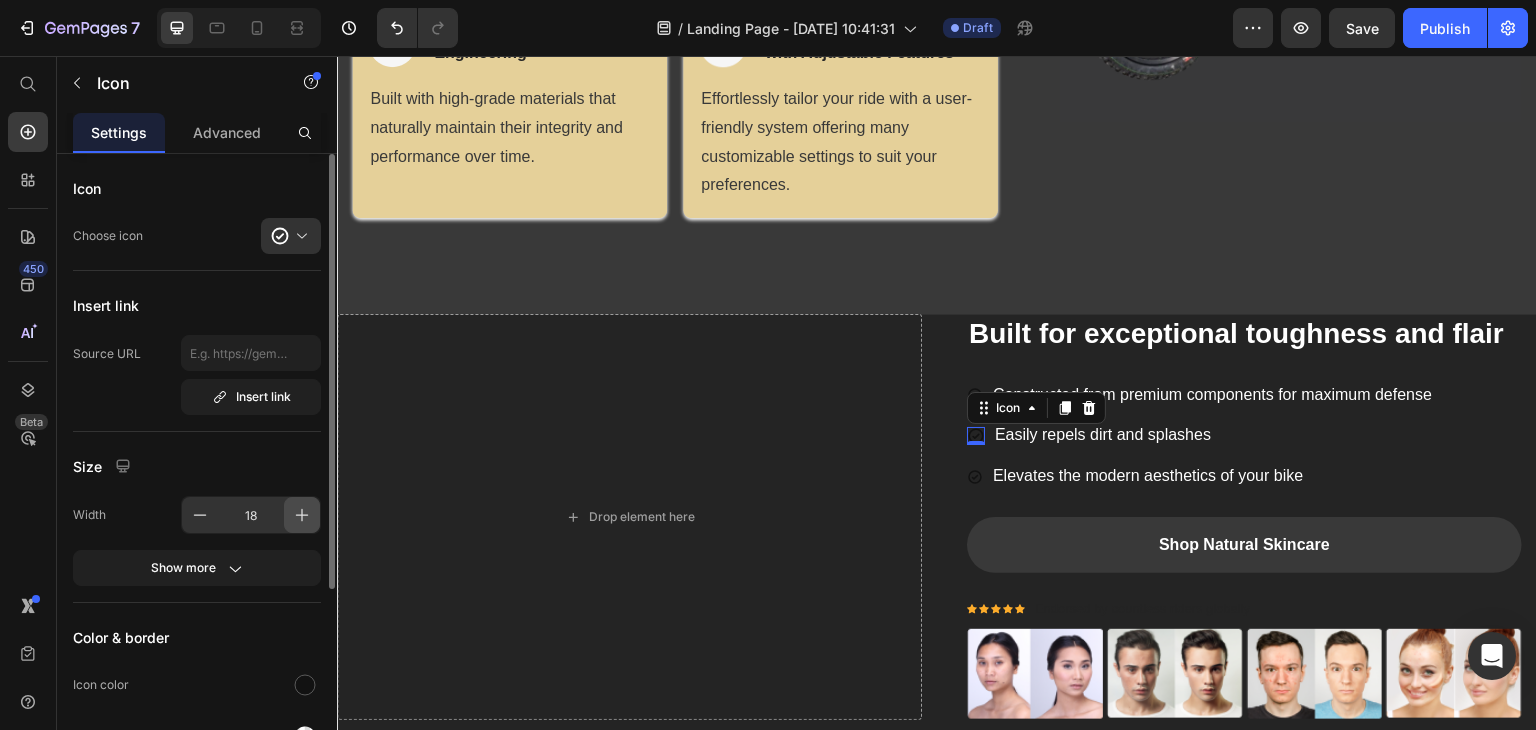click 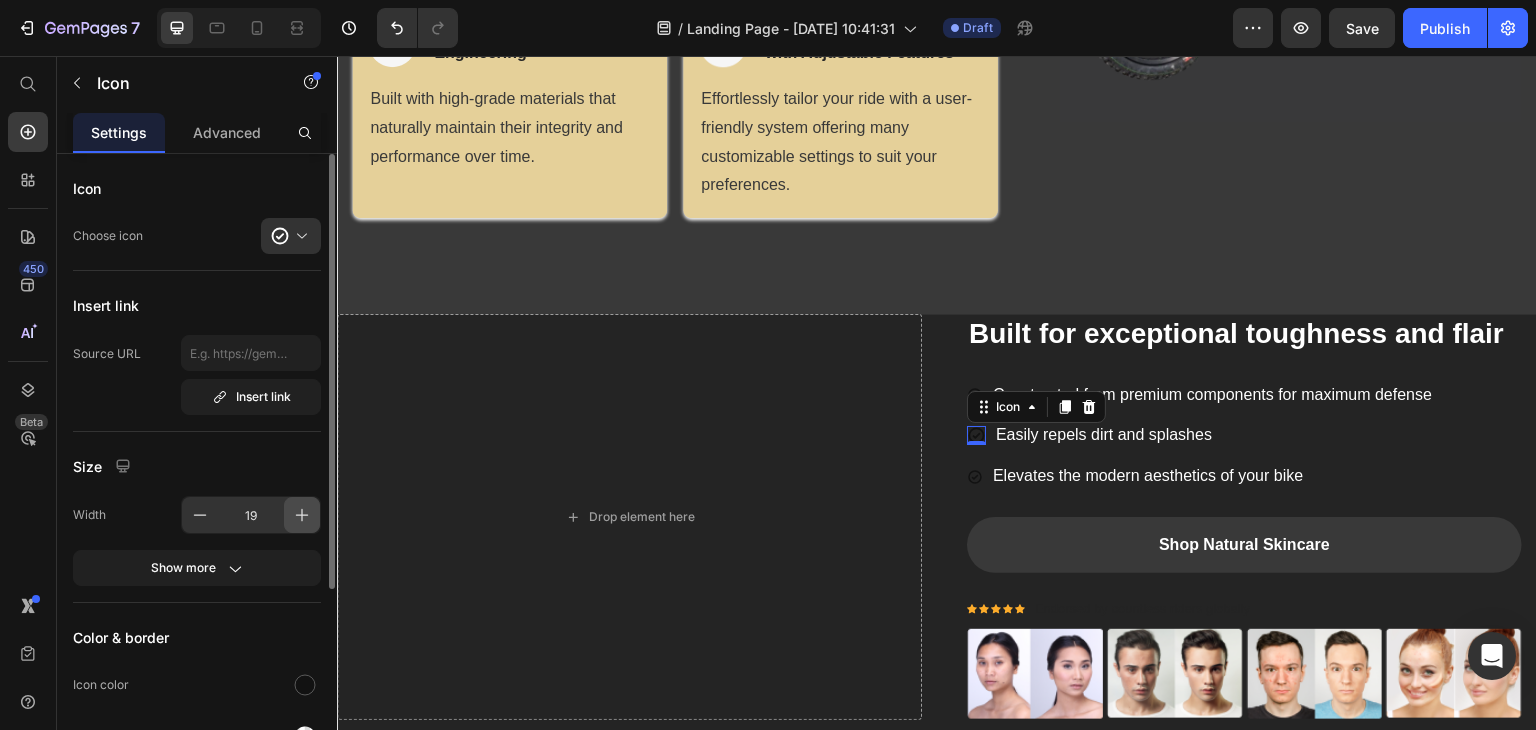 click 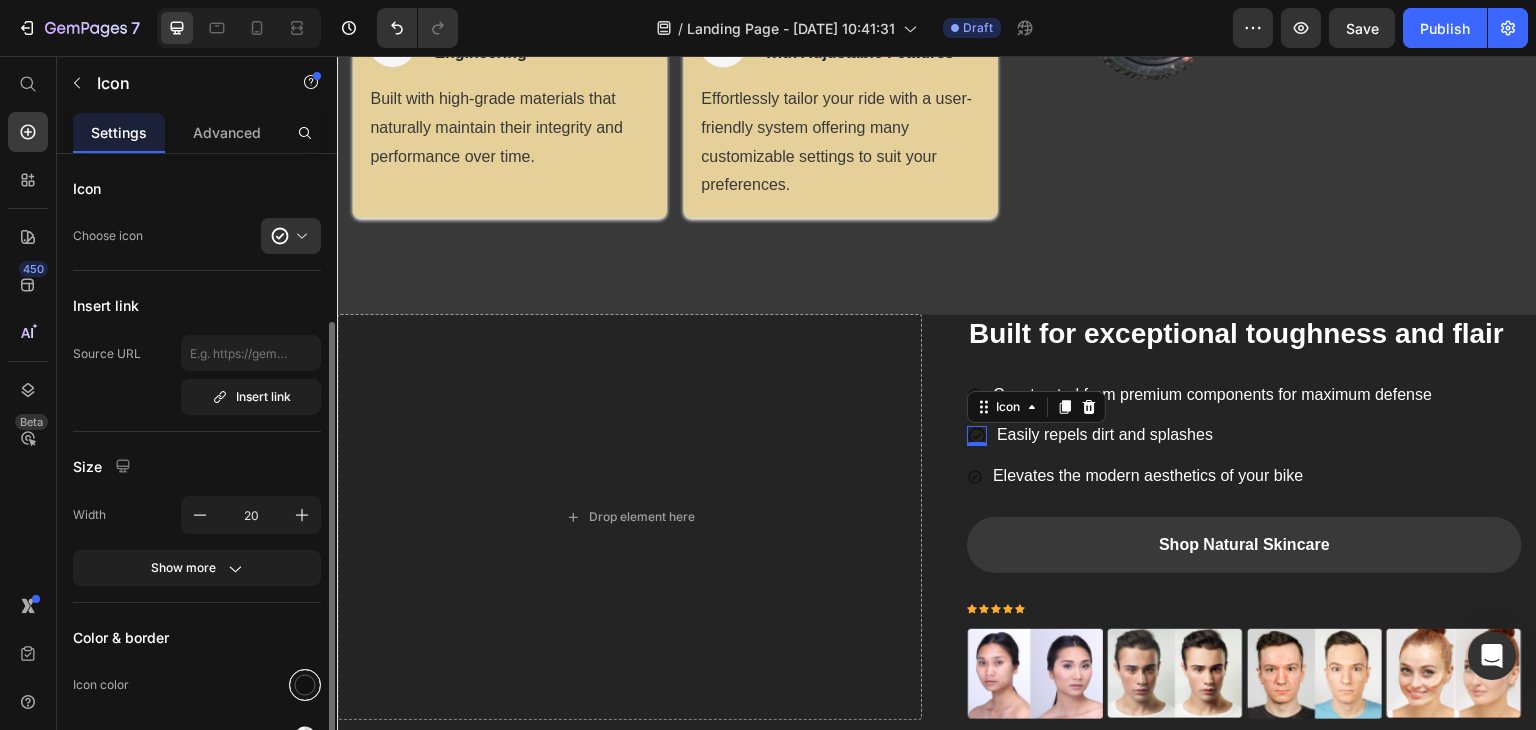 scroll, scrollTop: 100, scrollLeft: 0, axis: vertical 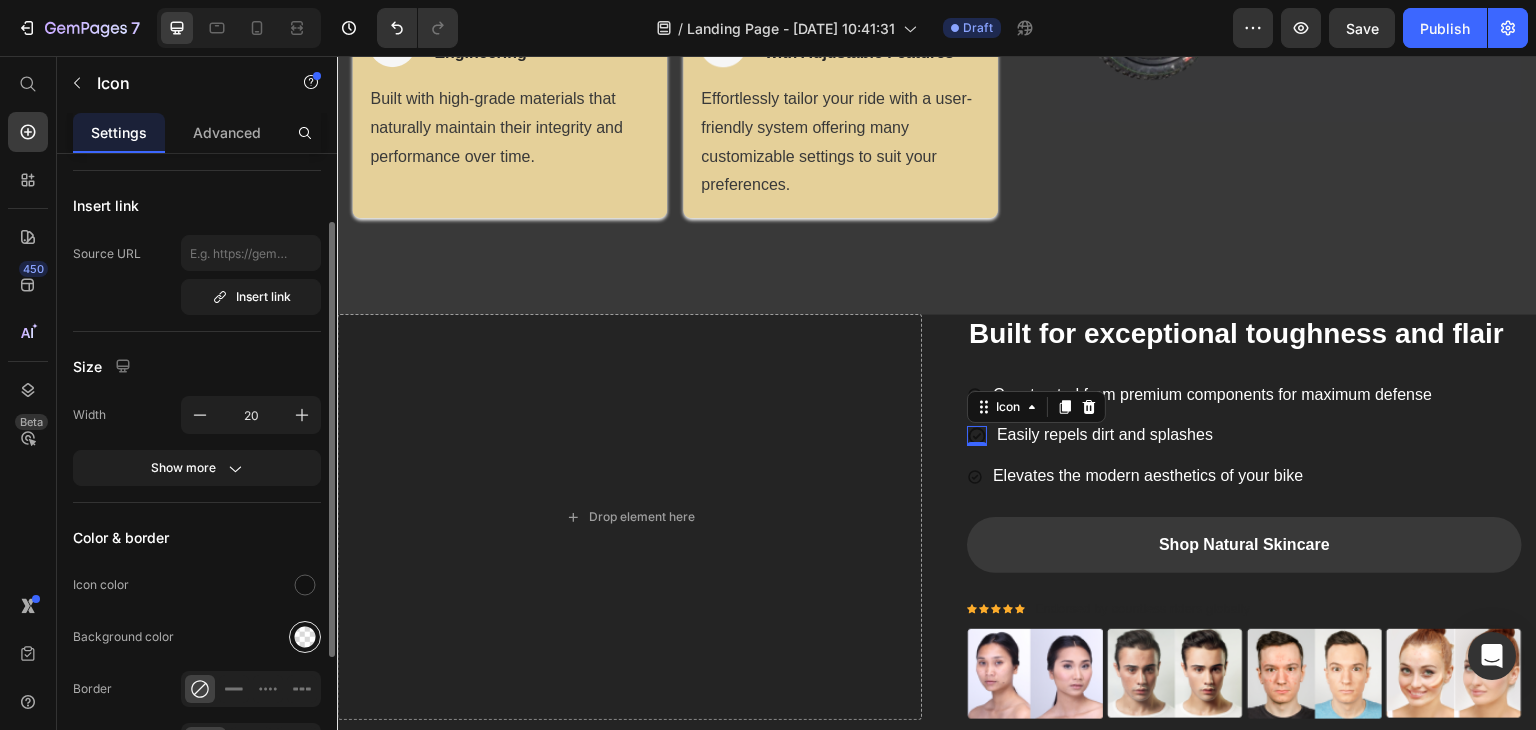click at bounding box center [305, 637] 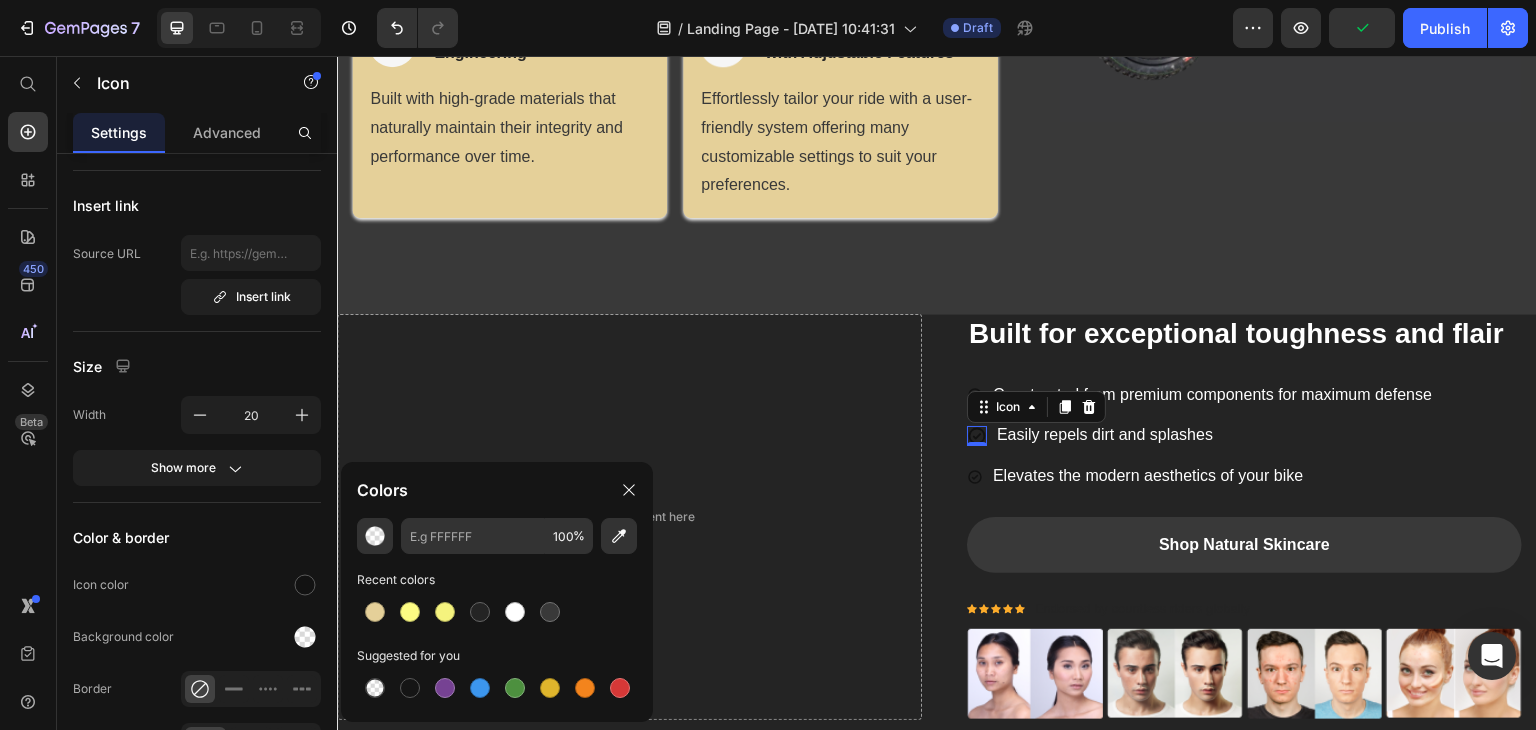 click on "Drop element here" at bounding box center [629, 517] 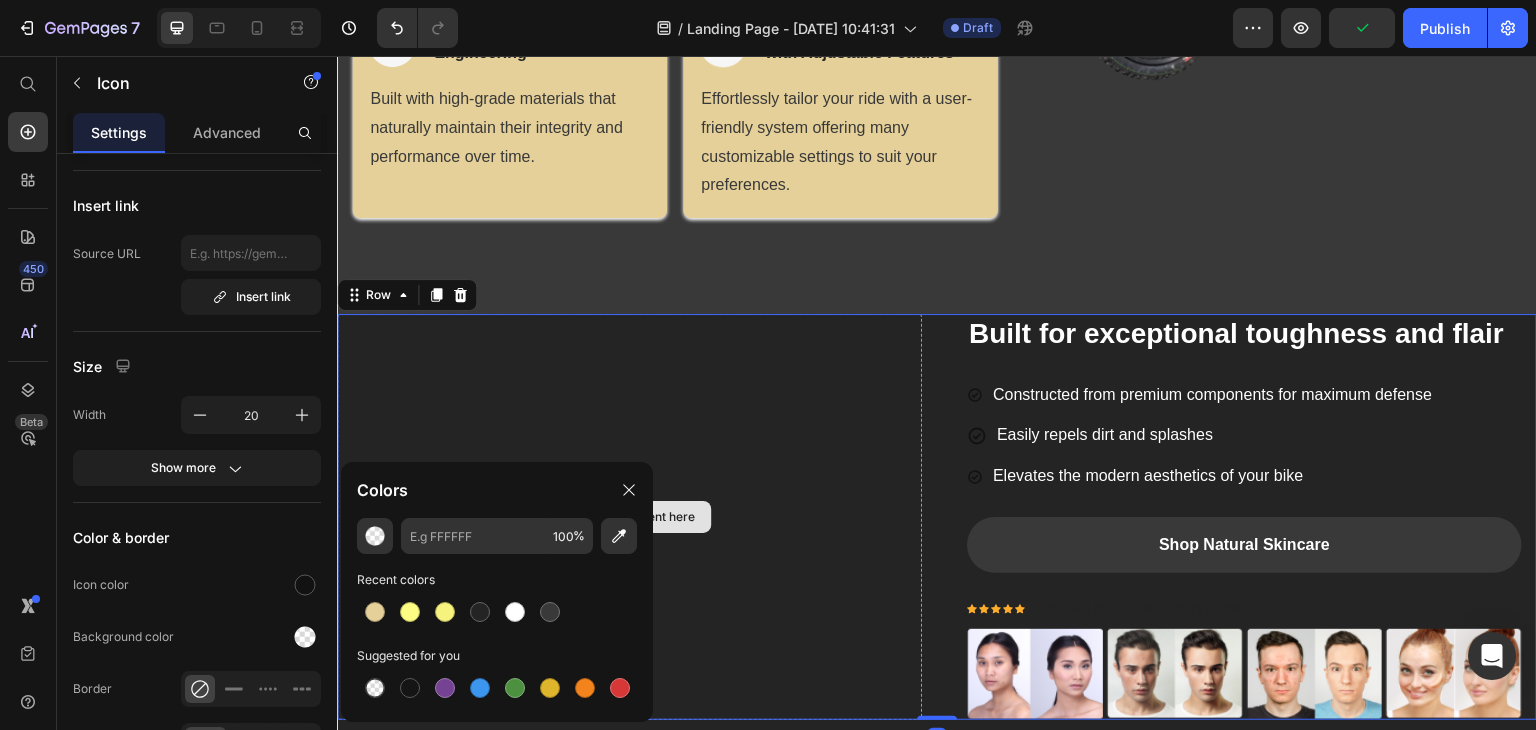scroll, scrollTop: 0, scrollLeft: 0, axis: both 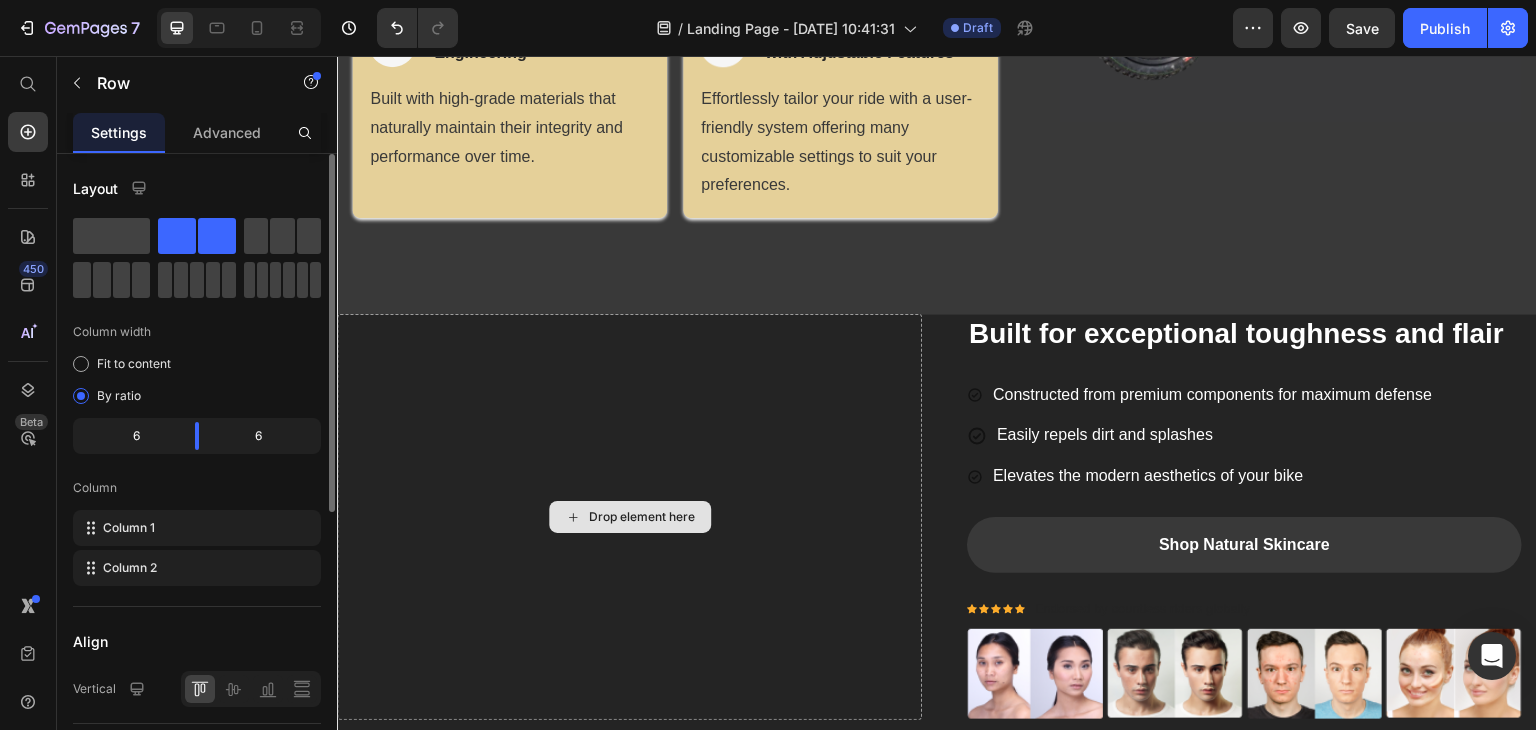 click on "Drop element here" at bounding box center (642, 517) 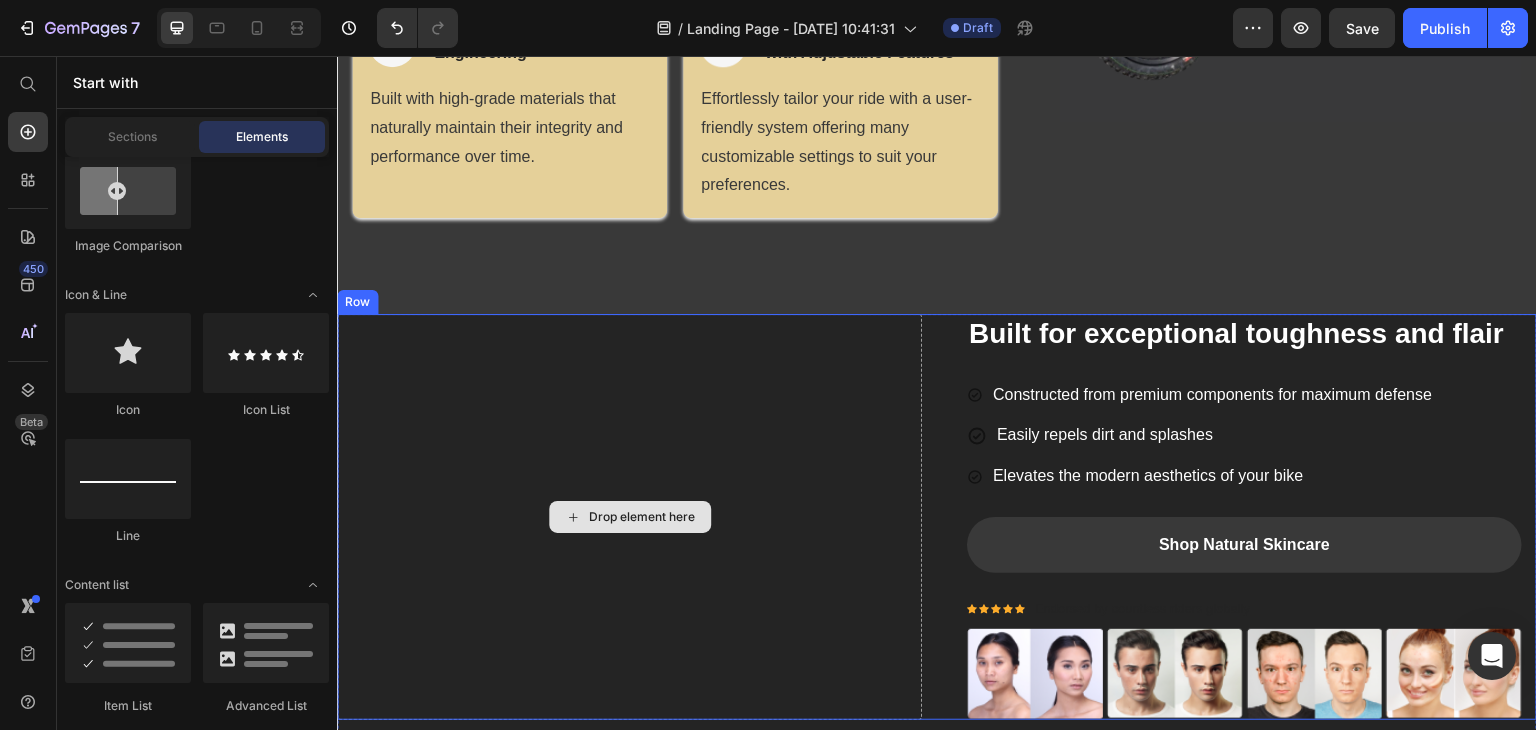 click on "Drop element here" at bounding box center (642, 517) 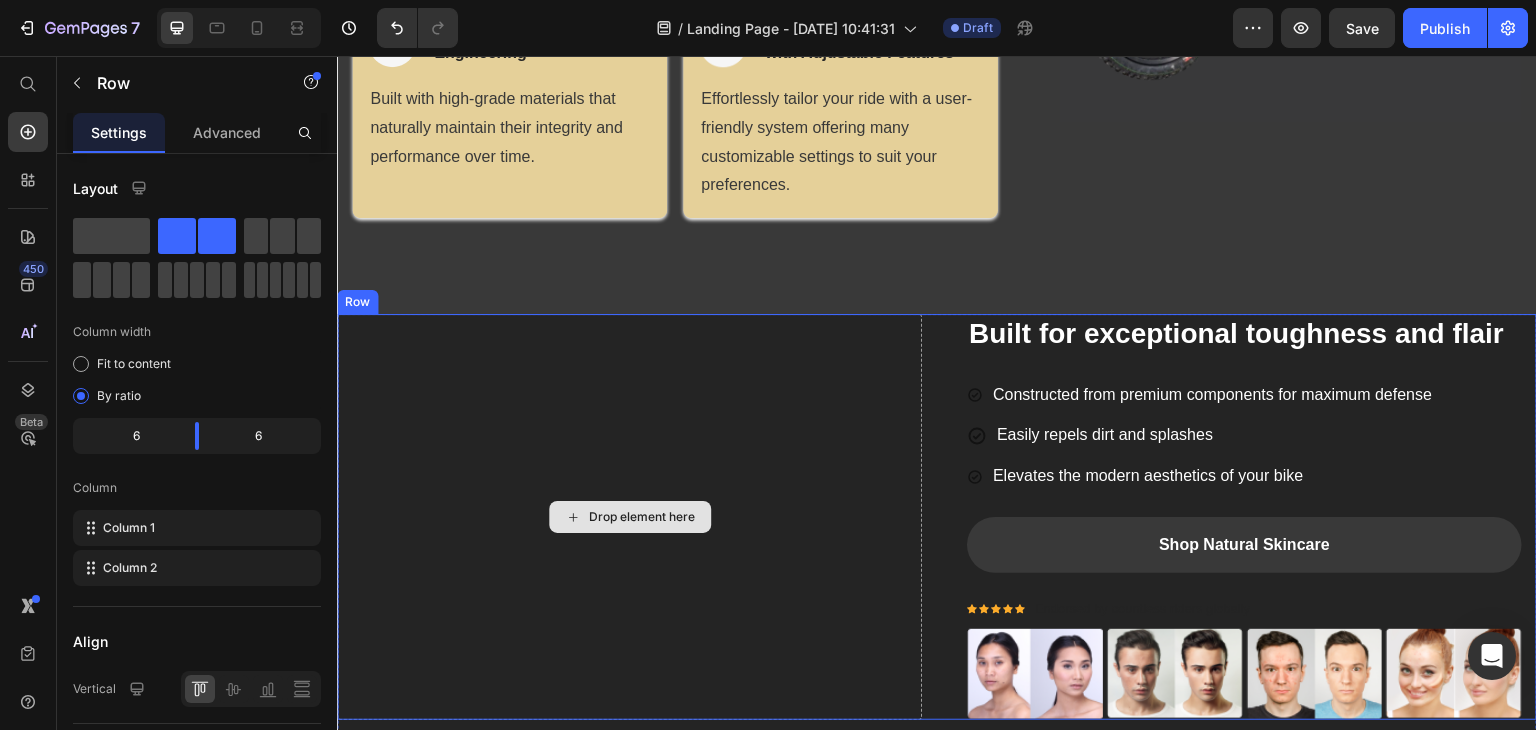click on "Drop element here" at bounding box center (629, 517) 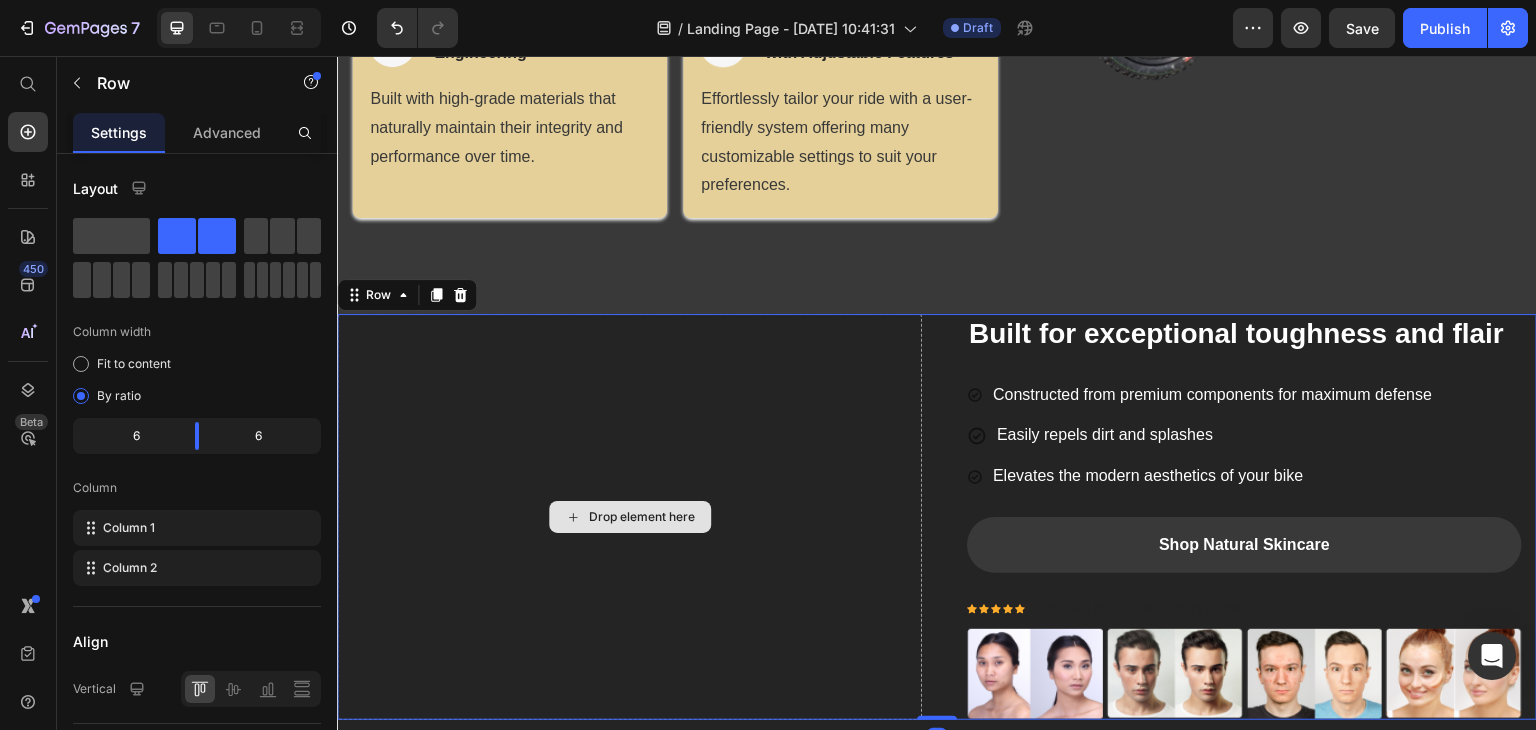 click on "Drop element here" at bounding box center [630, 517] 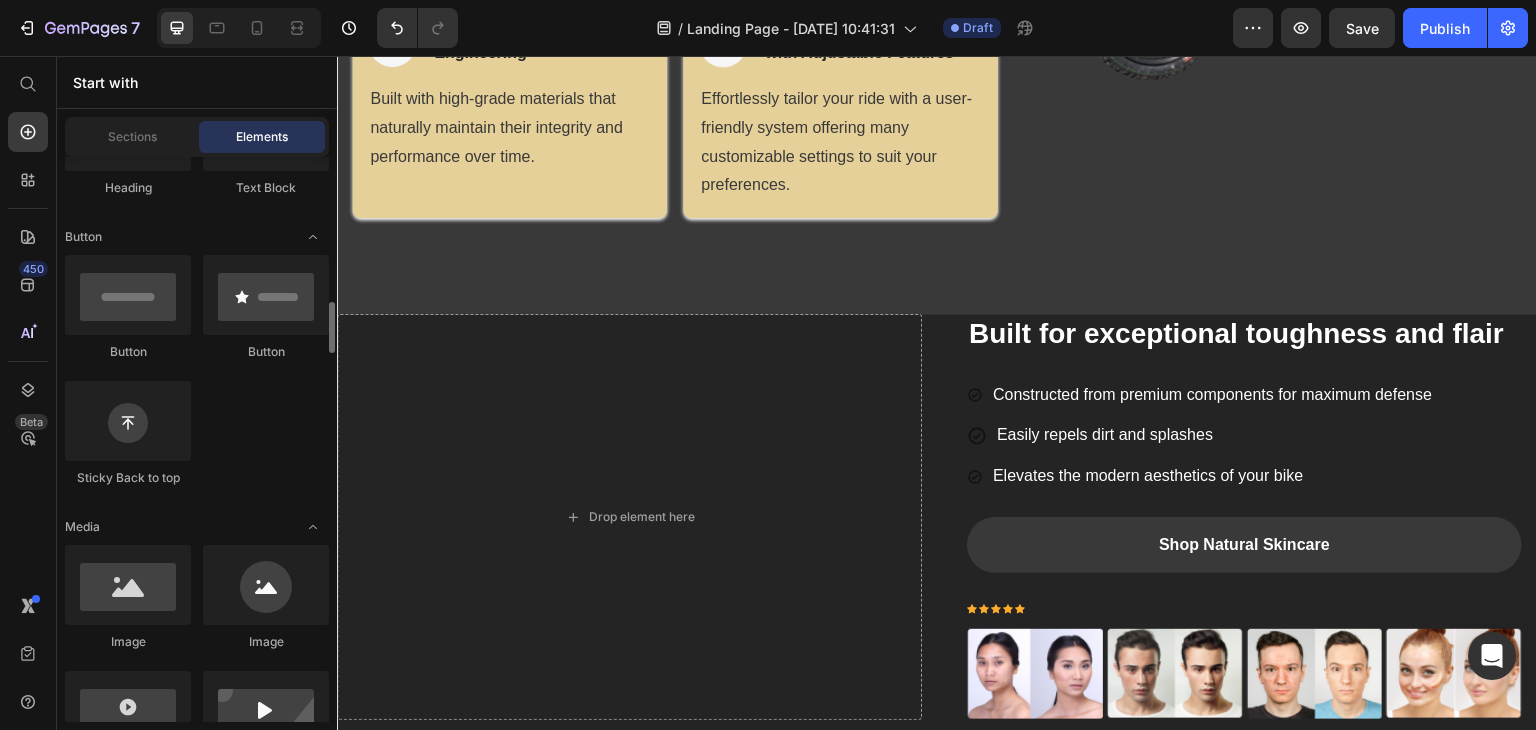 scroll, scrollTop: 500, scrollLeft: 0, axis: vertical 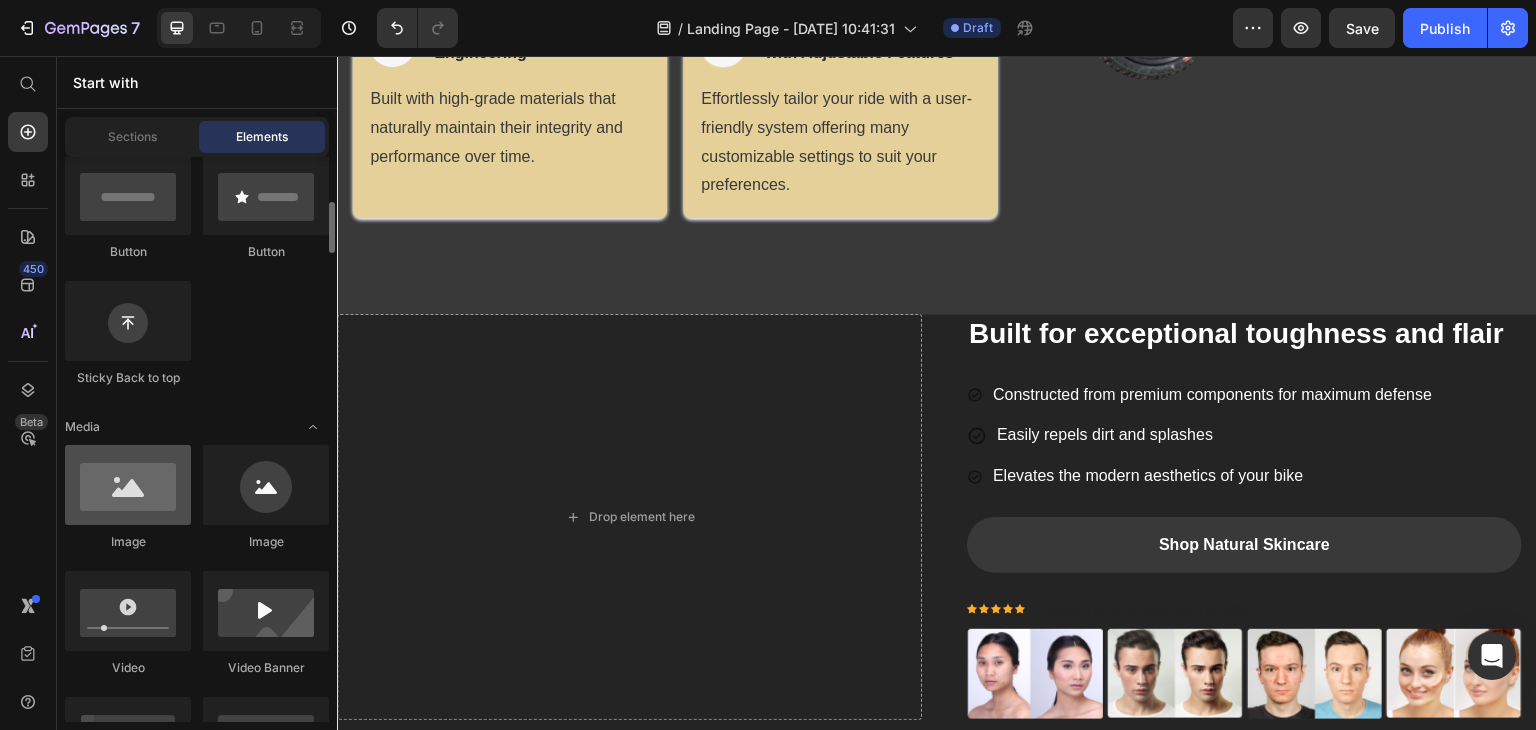 drag, startPoint x: 104, startPoint y: 499, endPoint x: 128, endPoint y: 507, distance: 25.298222 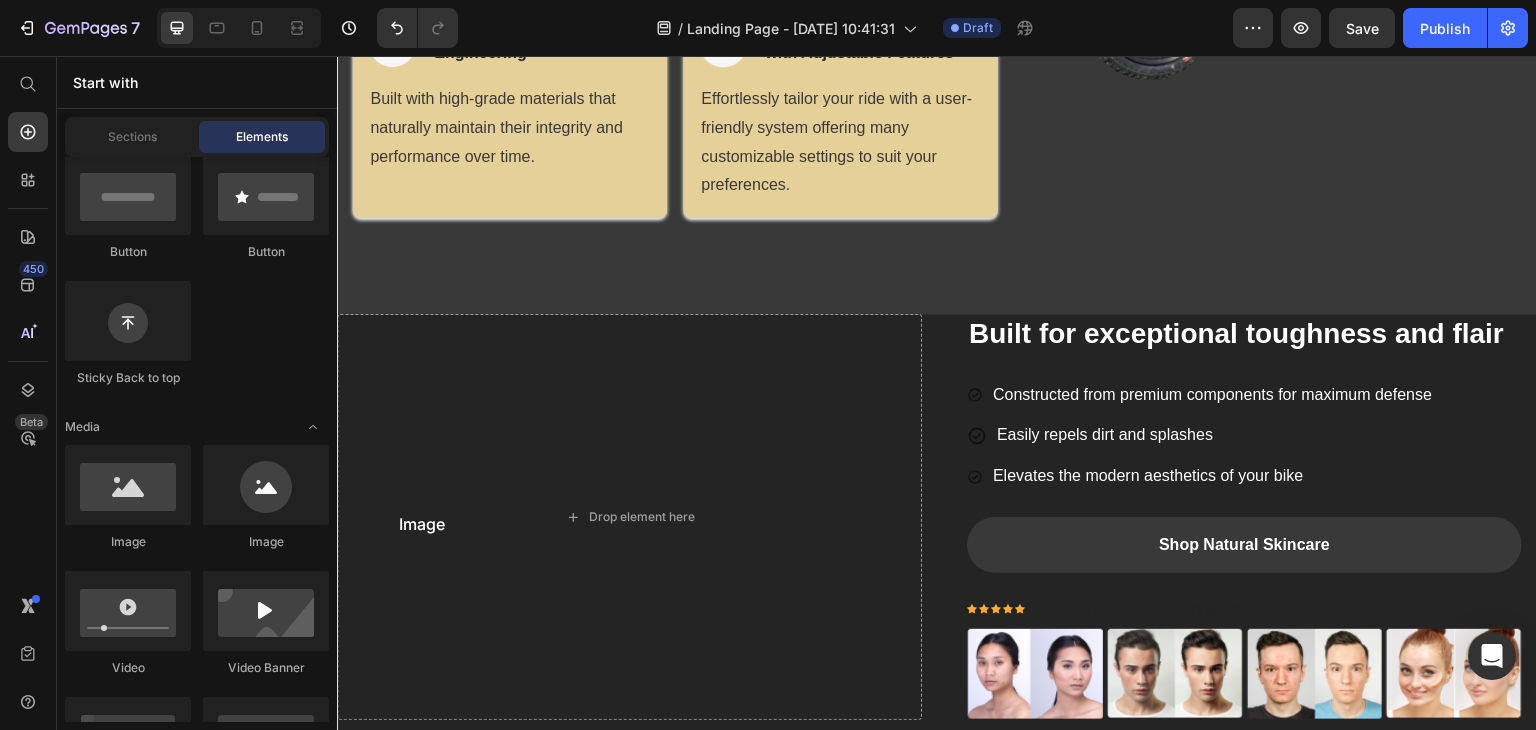 drag, startPoint x: 472, startPoint y: 561, endPoint x: 577, endPoint y: 473, distance: 137 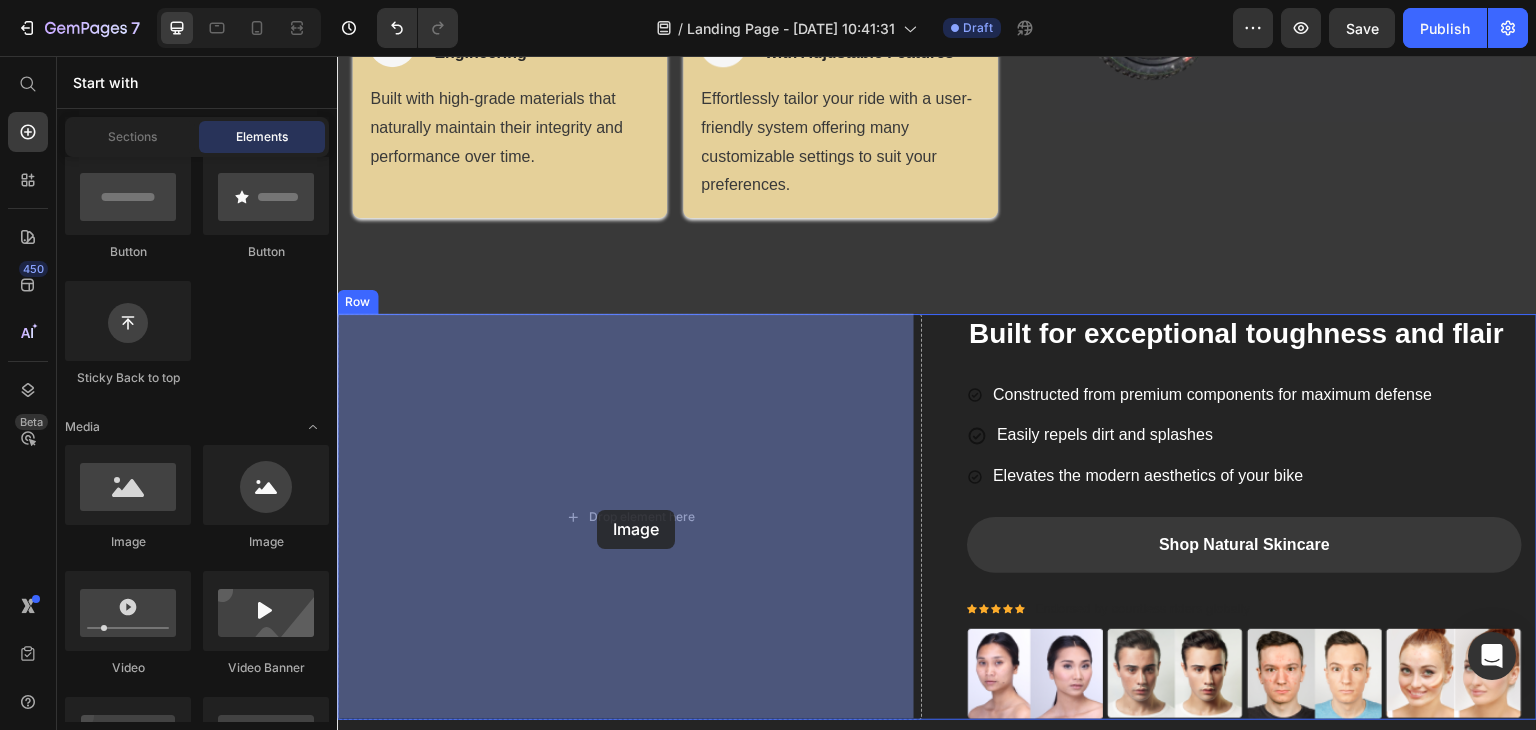 drag, startPoint x: 481, startPoint y: 545, endPoint x: 607, endPoint y: 510, distance: 130.7708 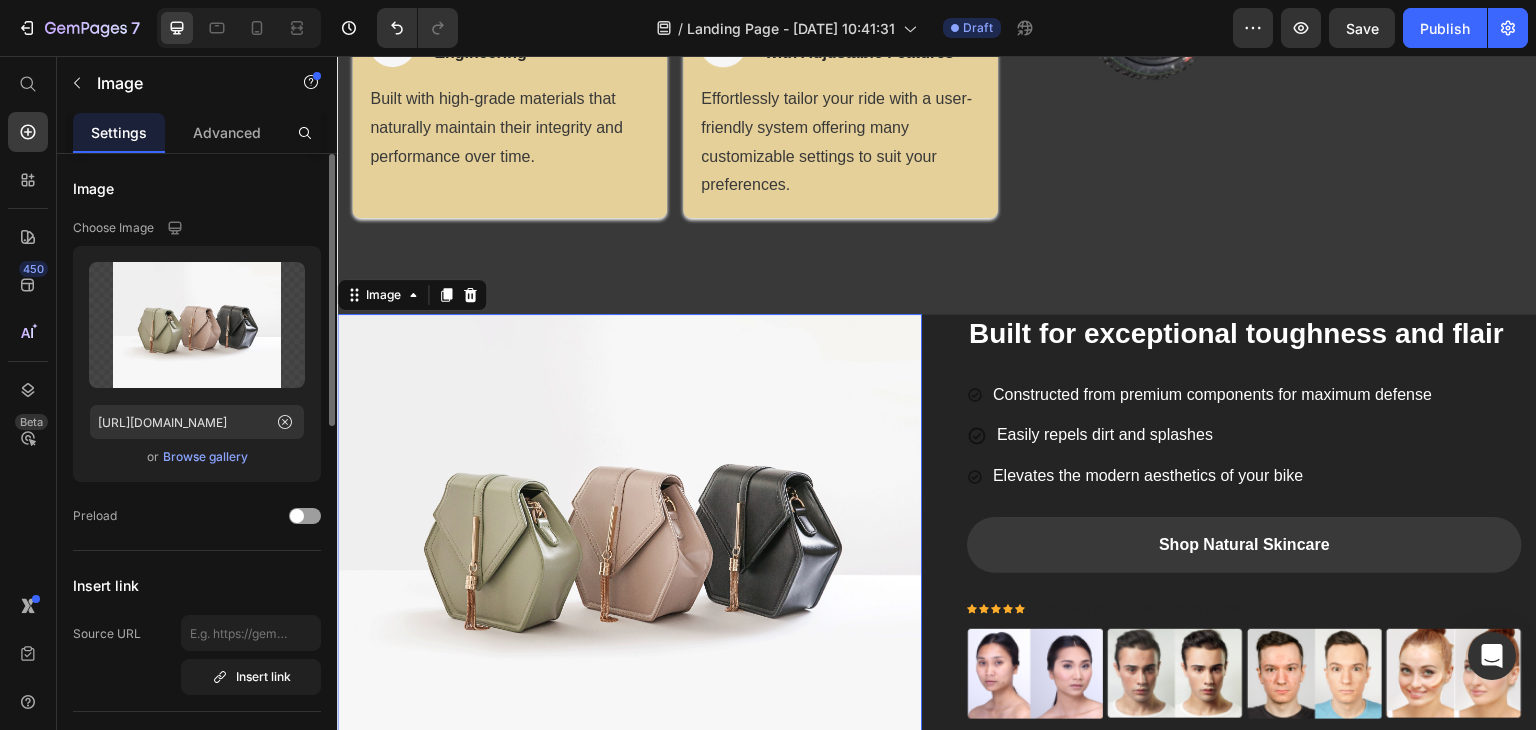 click on "Browse gallery" at bounding box center [205, 457] 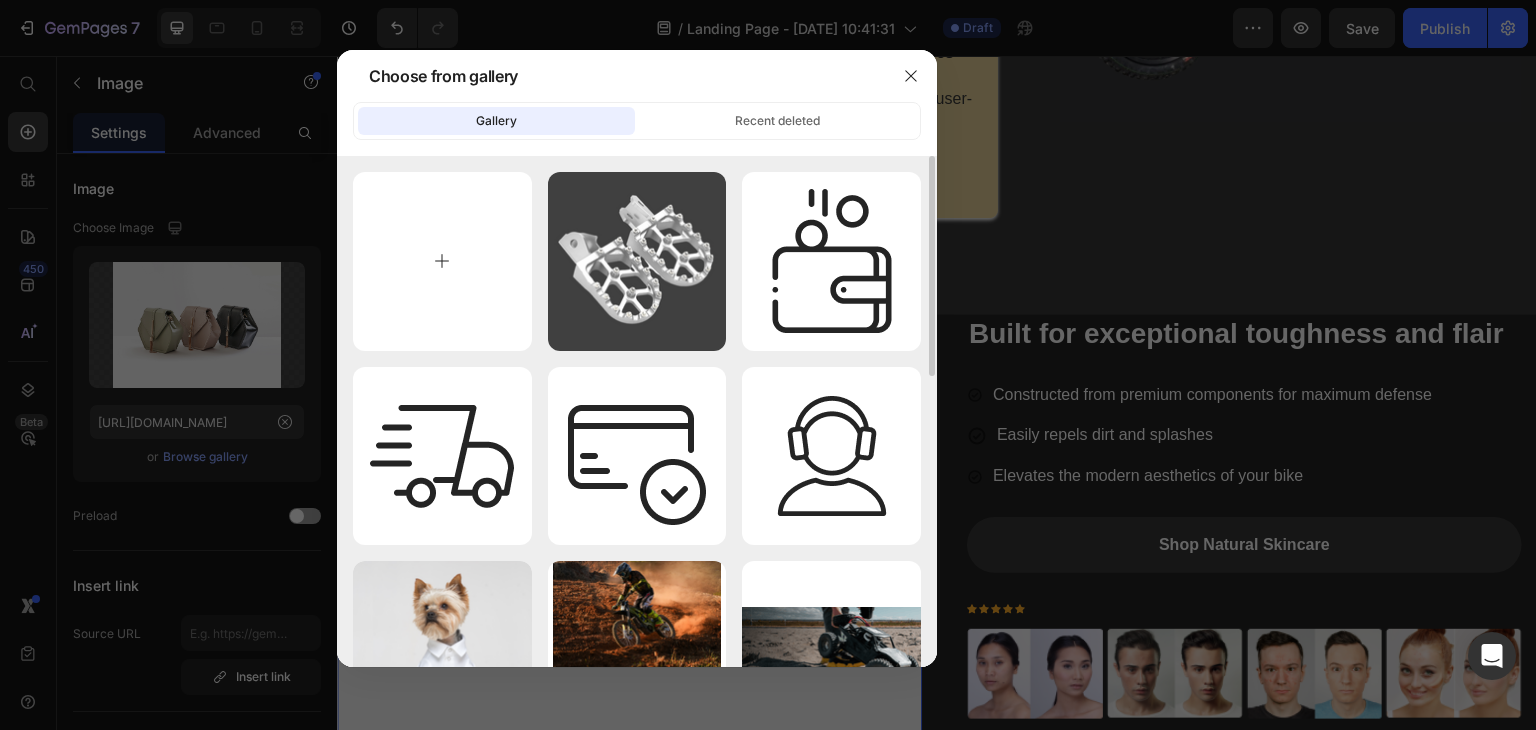 click at bounding box center [442, 261] 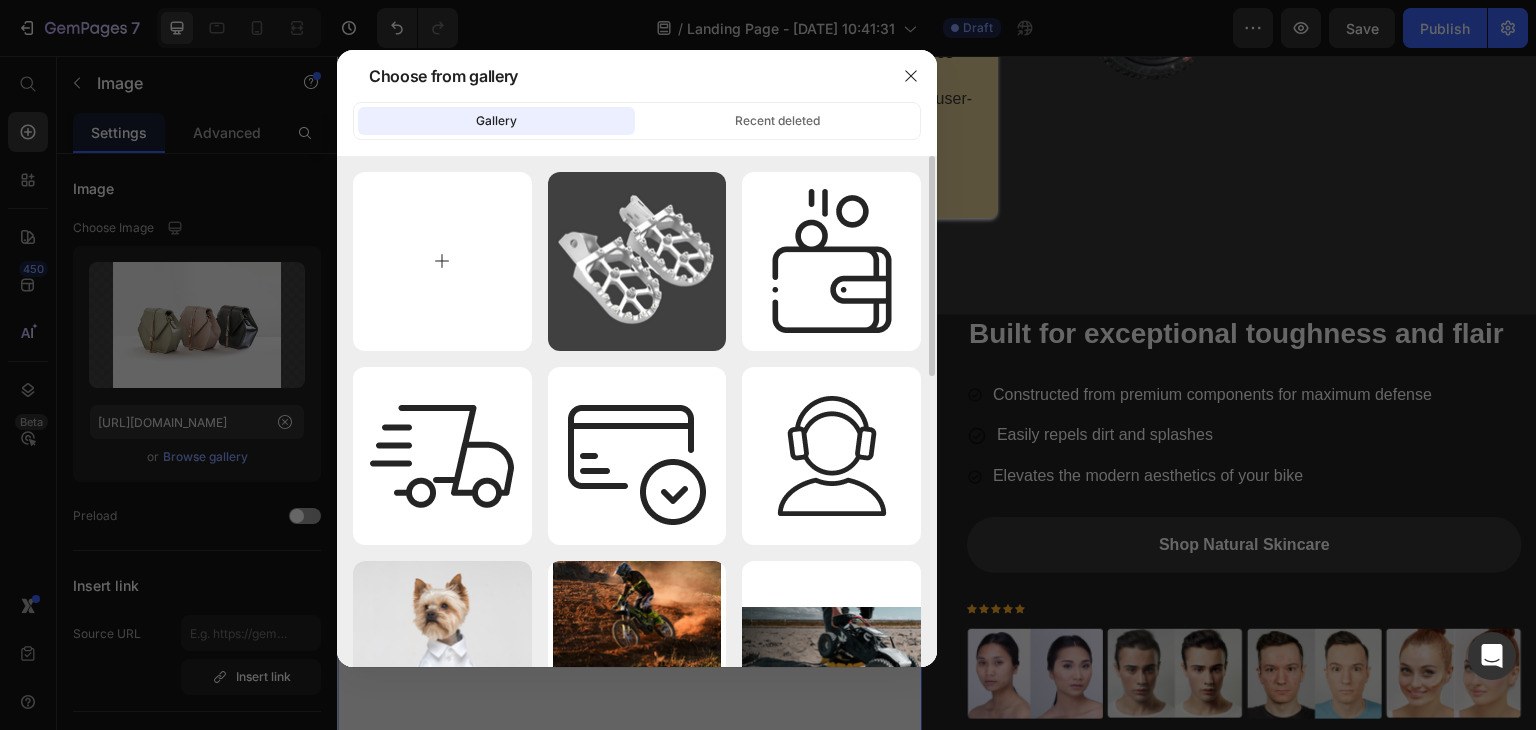 type on "C:\fakepath\S15810860adaa4a578a3f487280469506z_dce6a4d0-e10f-4f5f-896d-ce3b1e90f0e9.webp" 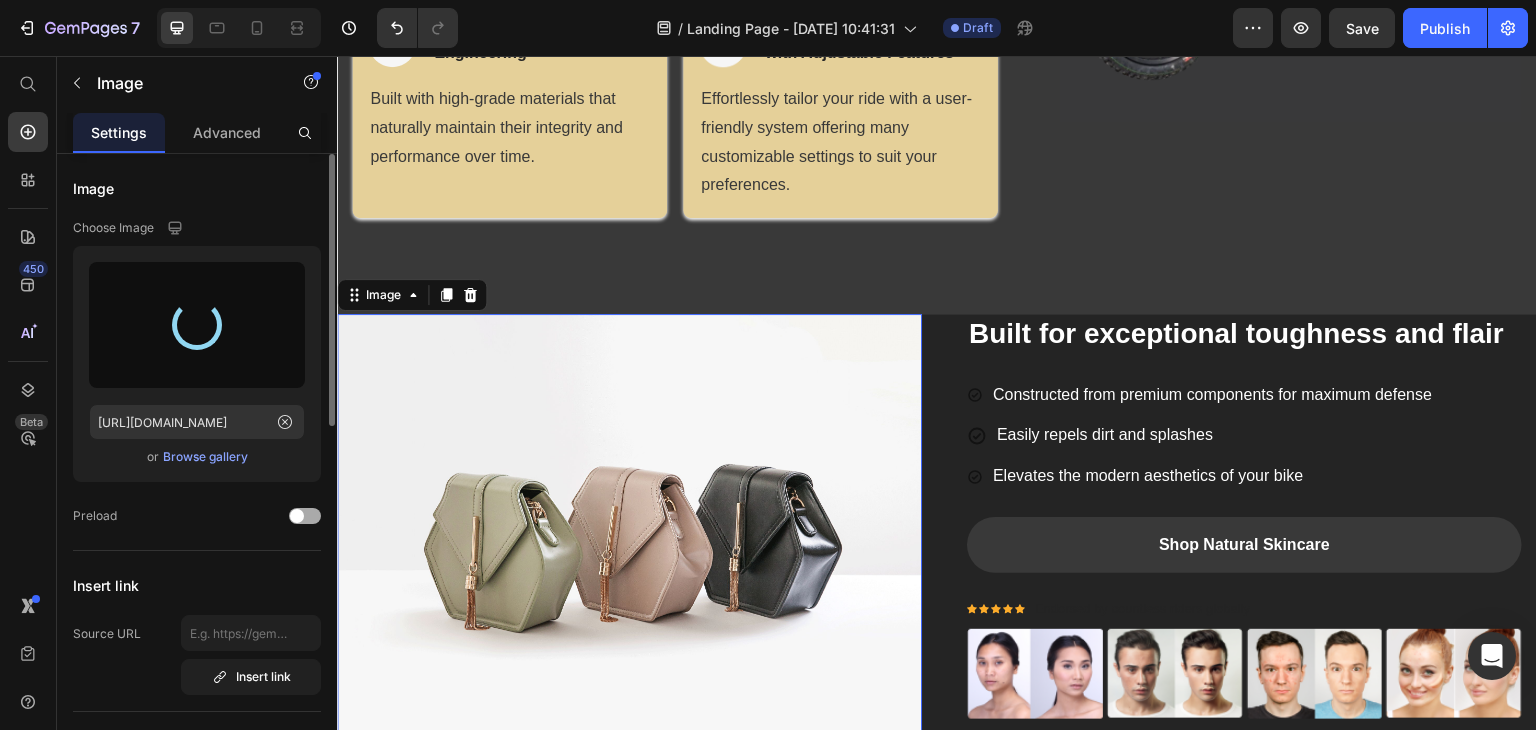click at bounding box center (297, 516) 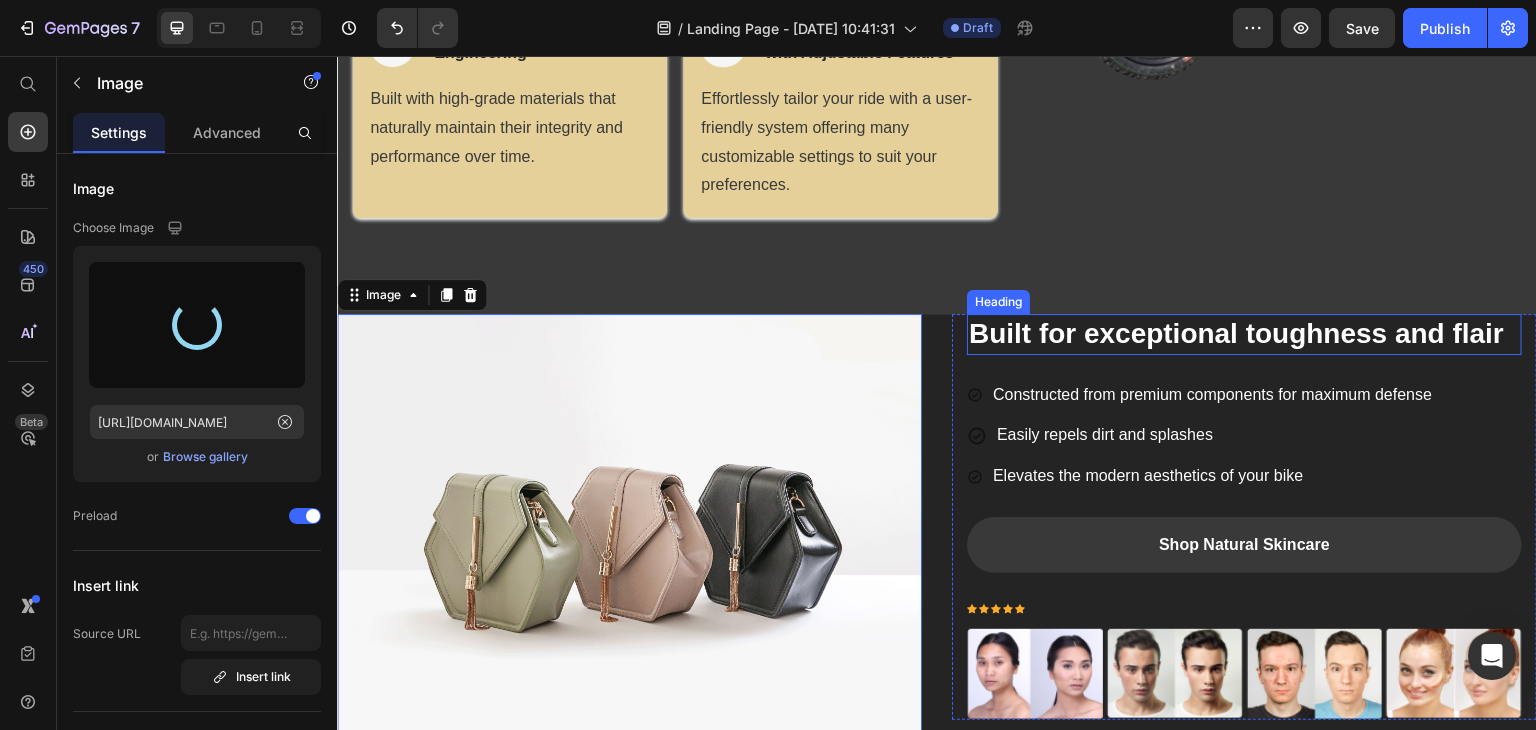 type on "https://cdn.shopify.com/s/files/1/0755/9725/0797/files/gempages_574829831334658916-3f7b281a-1f21-44d8-9003-7e2d4970e3f1.webp" 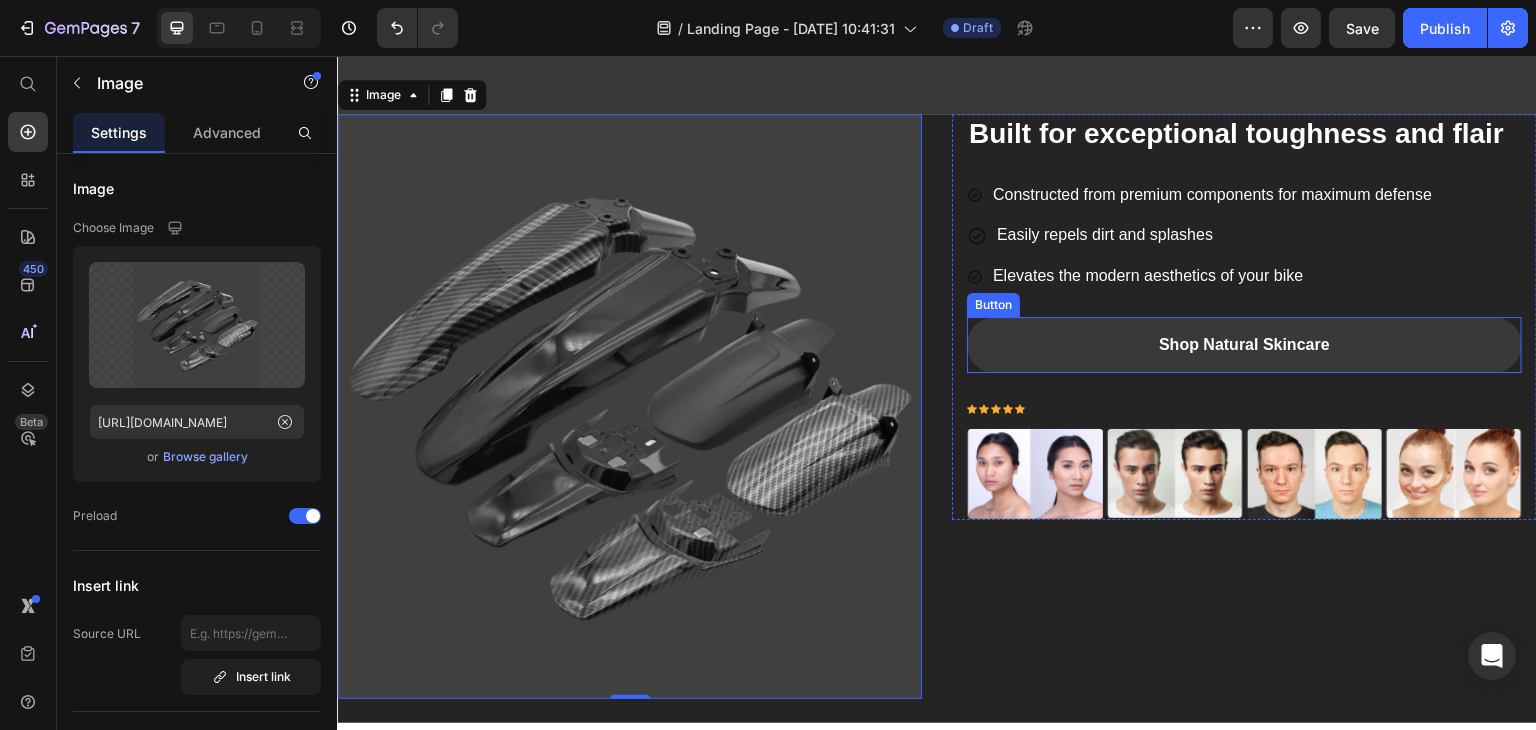 scroll, scrollTop: 1472, scrollLeft: 0, axis: vertical 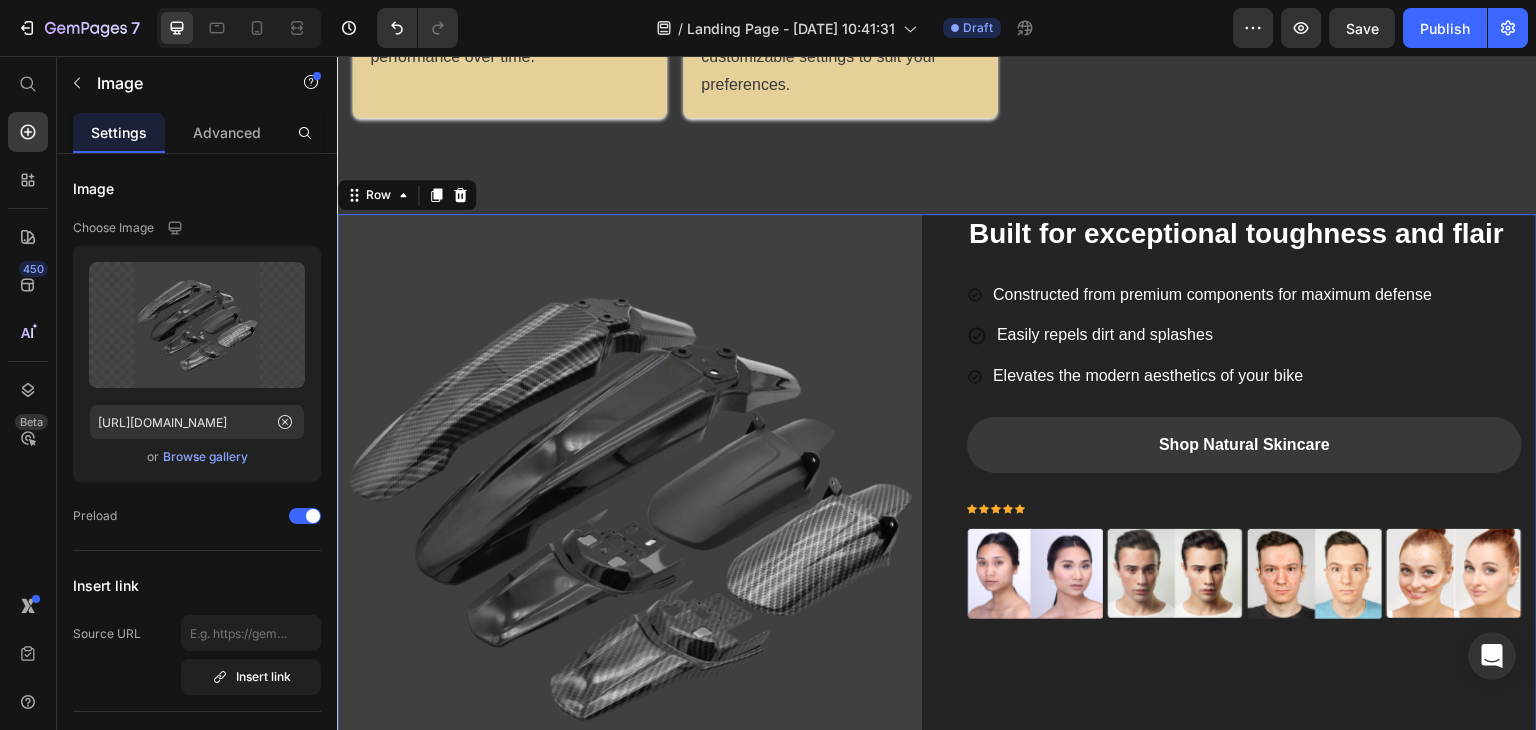 click on "Built for exceptional toughness and flair Heading
Icon Constructed from premium components for maximum defense Text block
Icon Easily repels dirt and splashes Text block
Icon Elevates the modern aesthetics of your bike Text block Icon List Shop Natural Skincare Button                Icon                Icon                Icon                Icon                Icon Icon List Hoz Endorsed by countless riders globally Text block Icon List Image Image Image Image Row Row" at bounding box center (1244, 506) 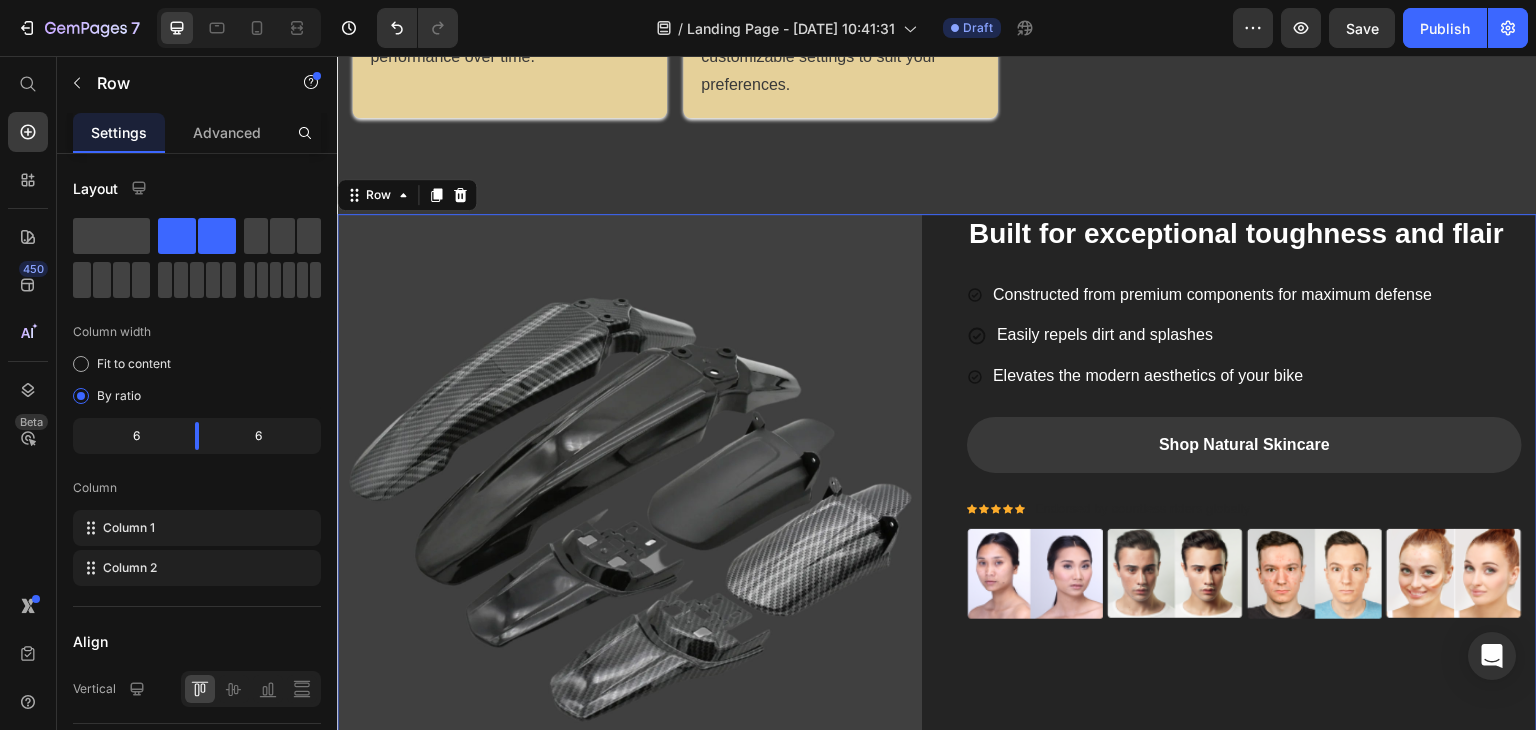 scroll, scrollTop: 1272, scrollLeft: 0, axis: vertical 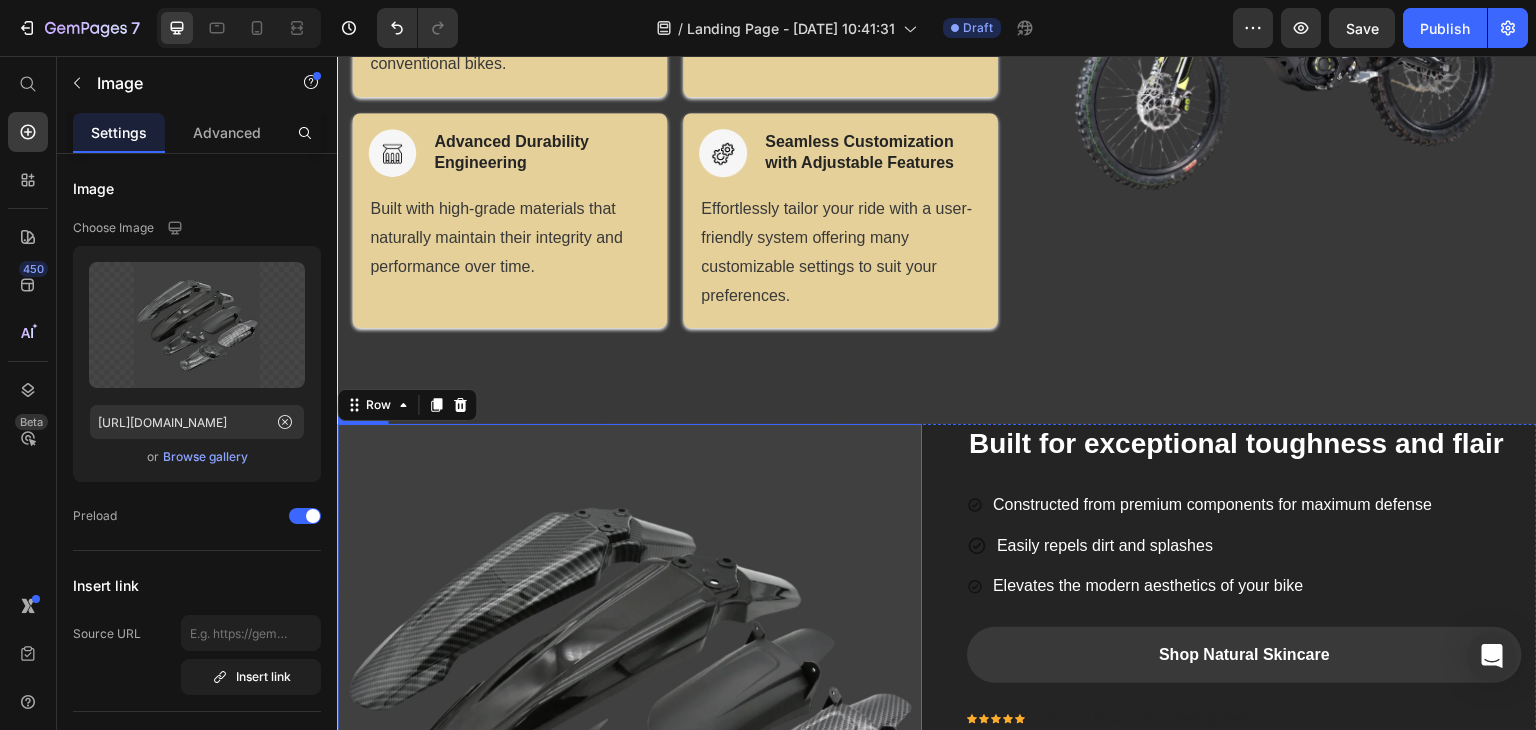 click at bounding box center [629, 716] 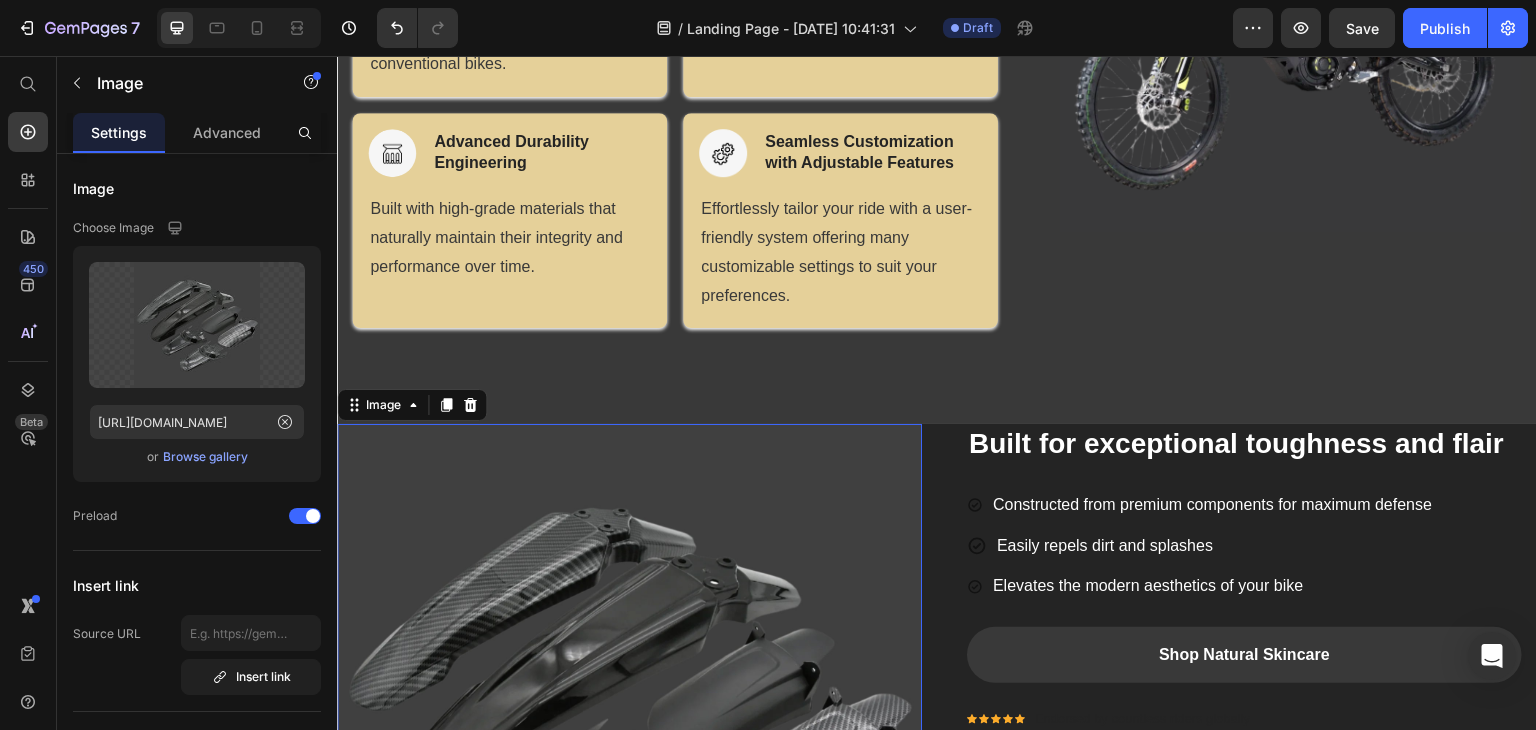 scroll, scrollTop: 1372, scrollLeft: 0, axis: vertical 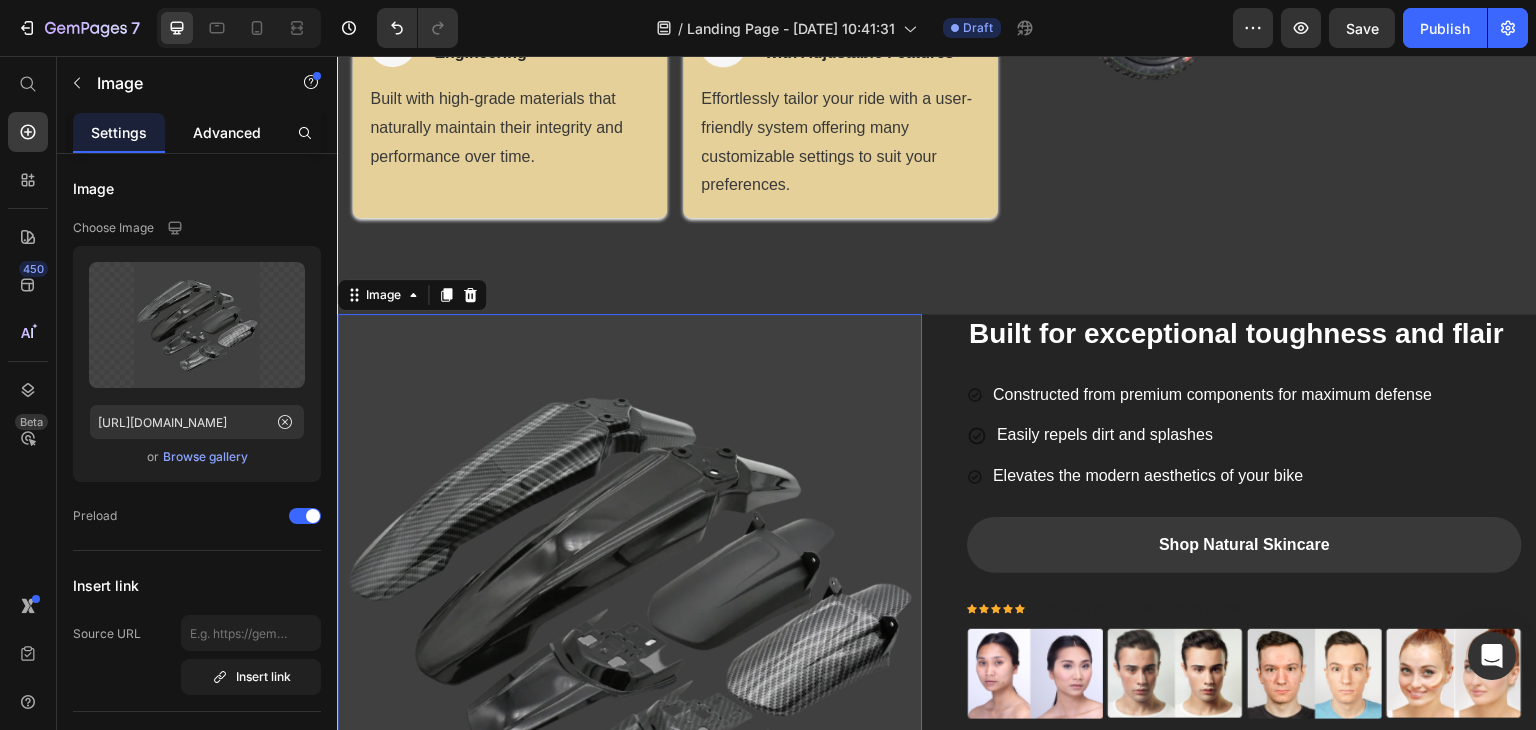 drag, startPoint x: 248, startPoint y: 143, endPoint x: 232, endPoint y: 138, distance: 16.763054 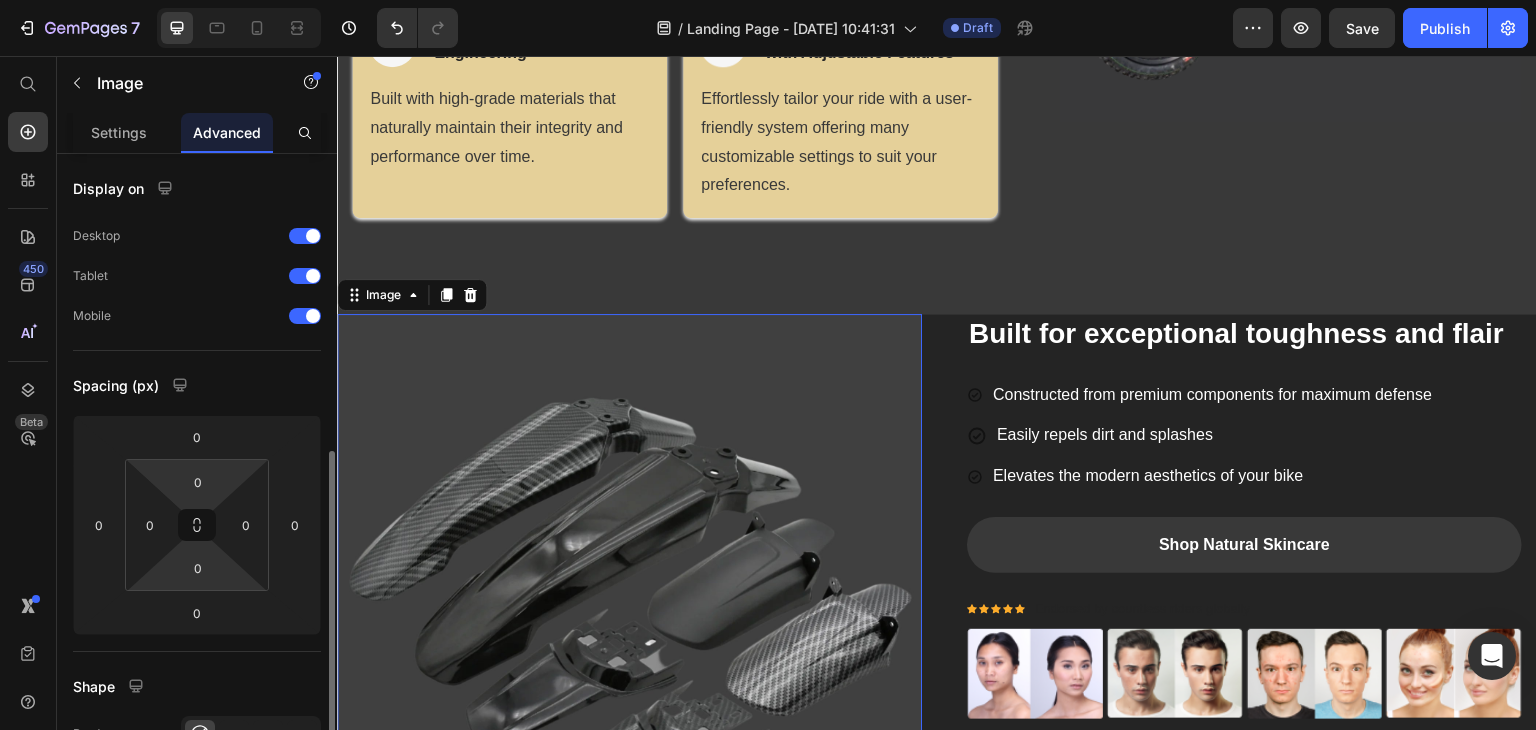 scroll, scrollTop: 300, scrollLeft: 0, axis: vertical 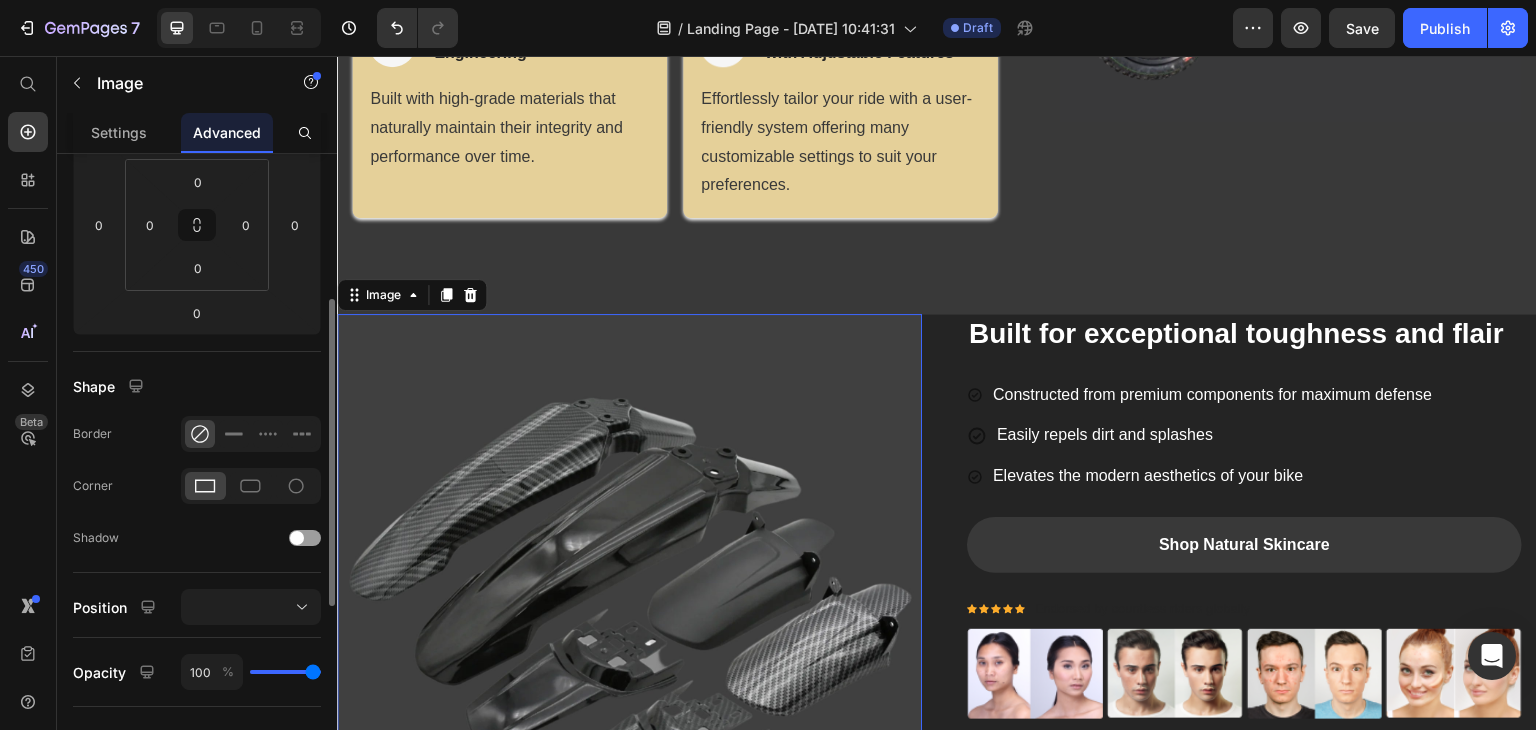 click 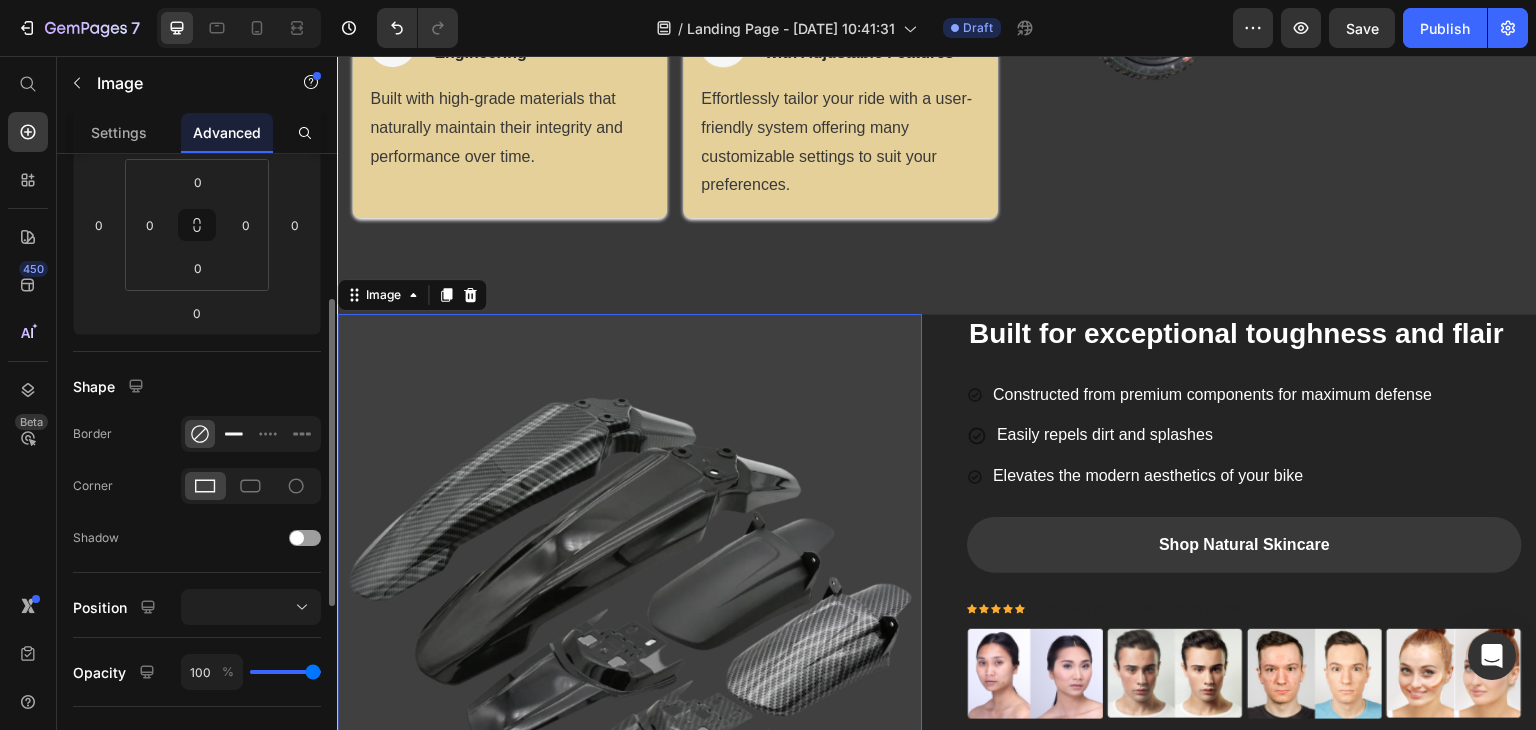 click 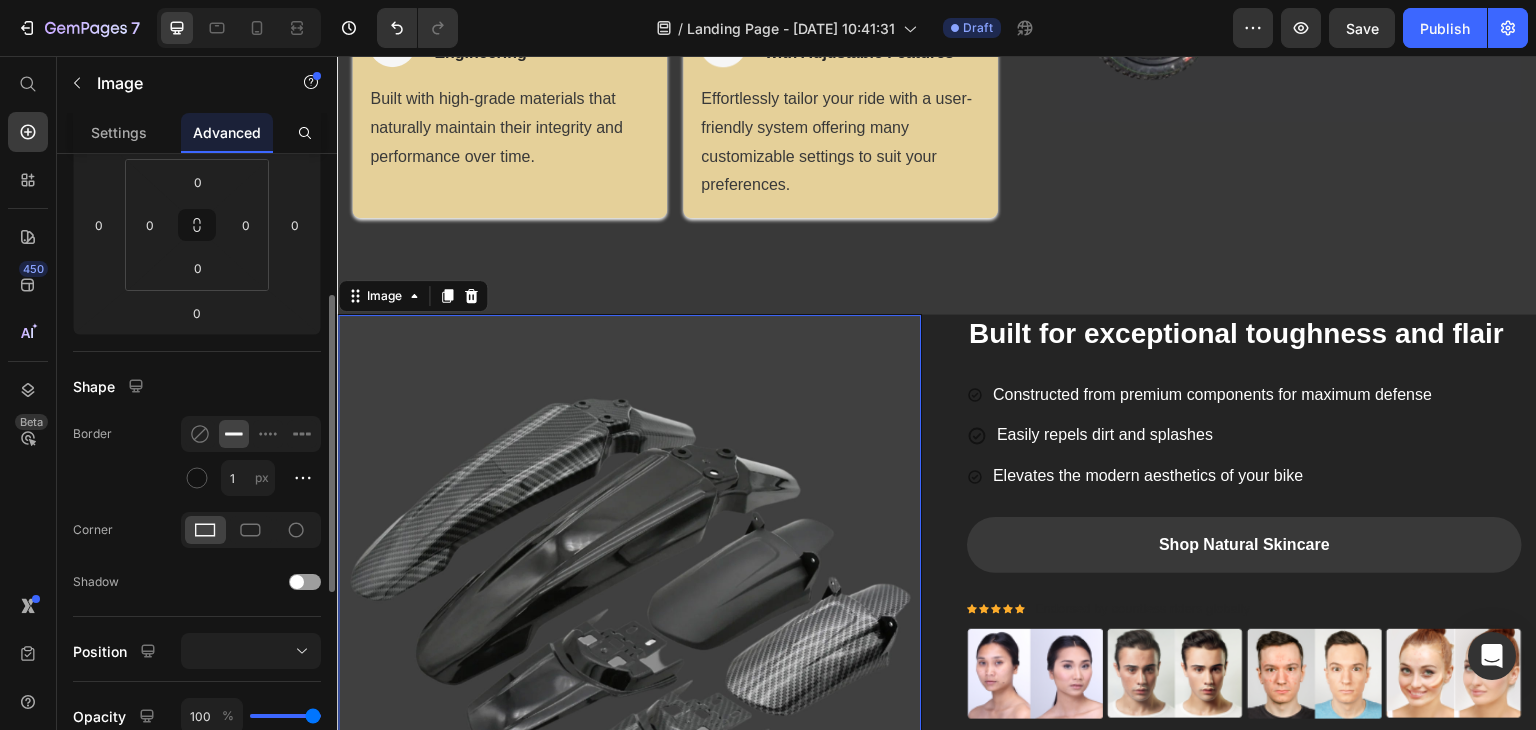scroll, scrollTop: 400, scrollLeft: 0, axis: vertical 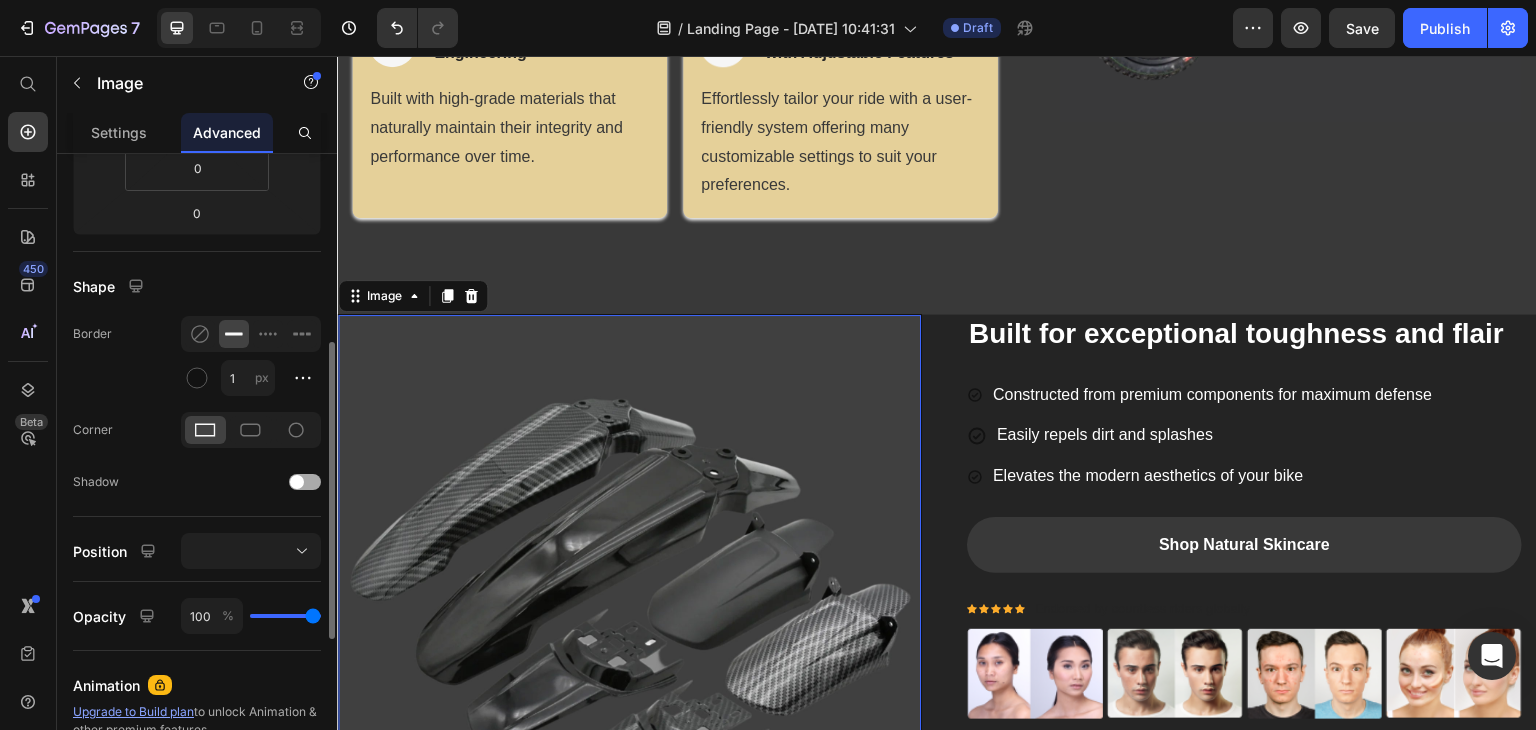 click at bounding box center [305, 482] 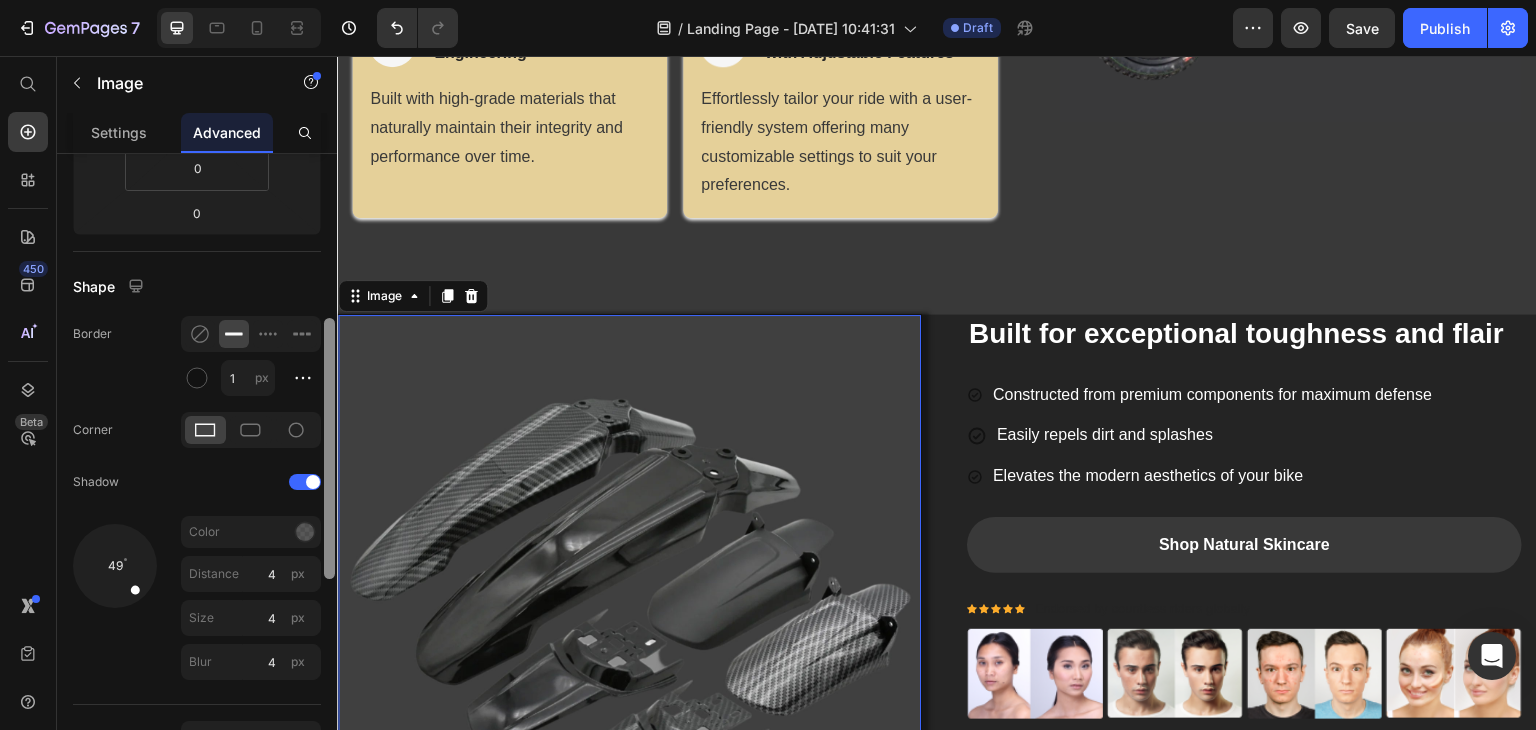 scroll, scrollTop: 600, scrollLeft: 0, axis: vertical 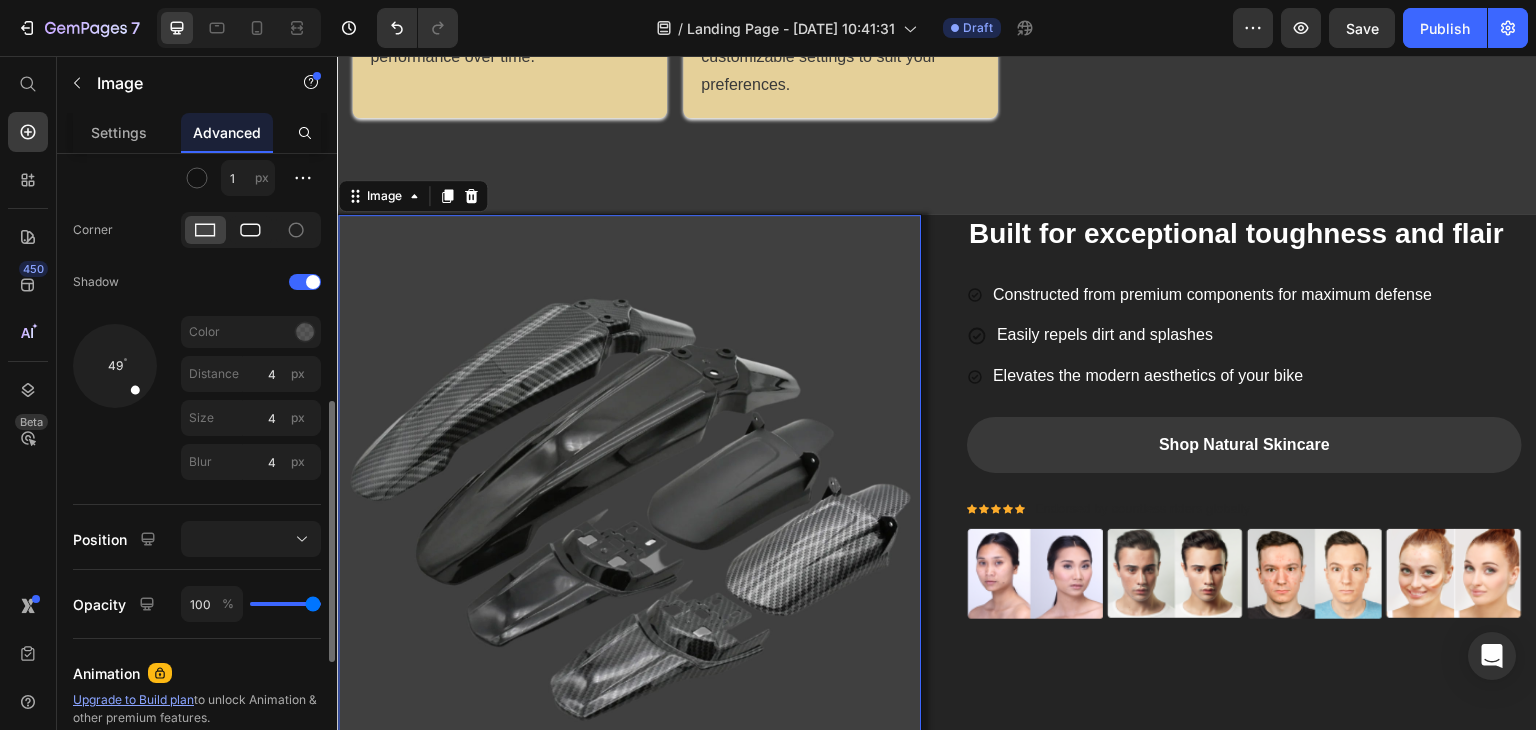 click 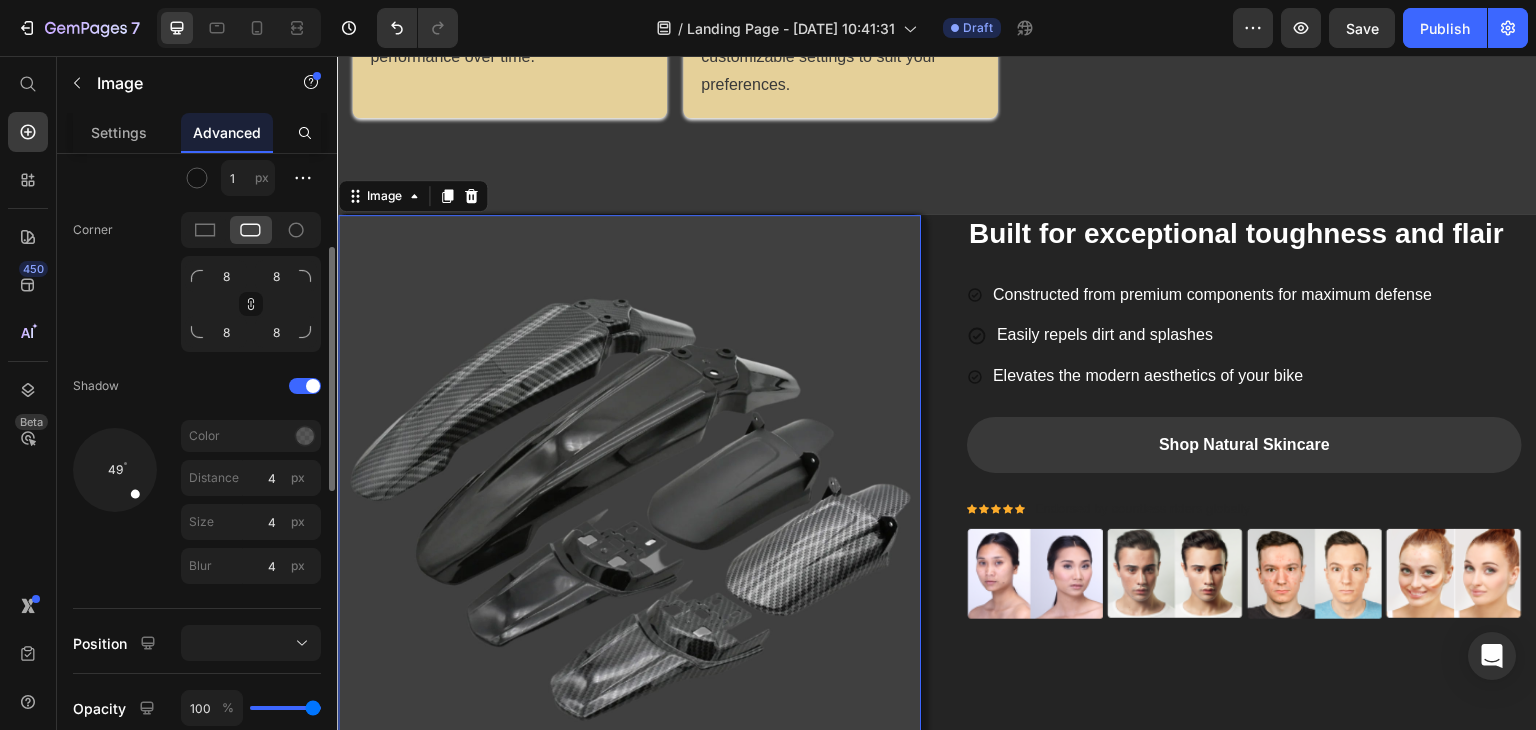 scroll, scrollTop: 500, scrollLeft: 0, axis: vertical 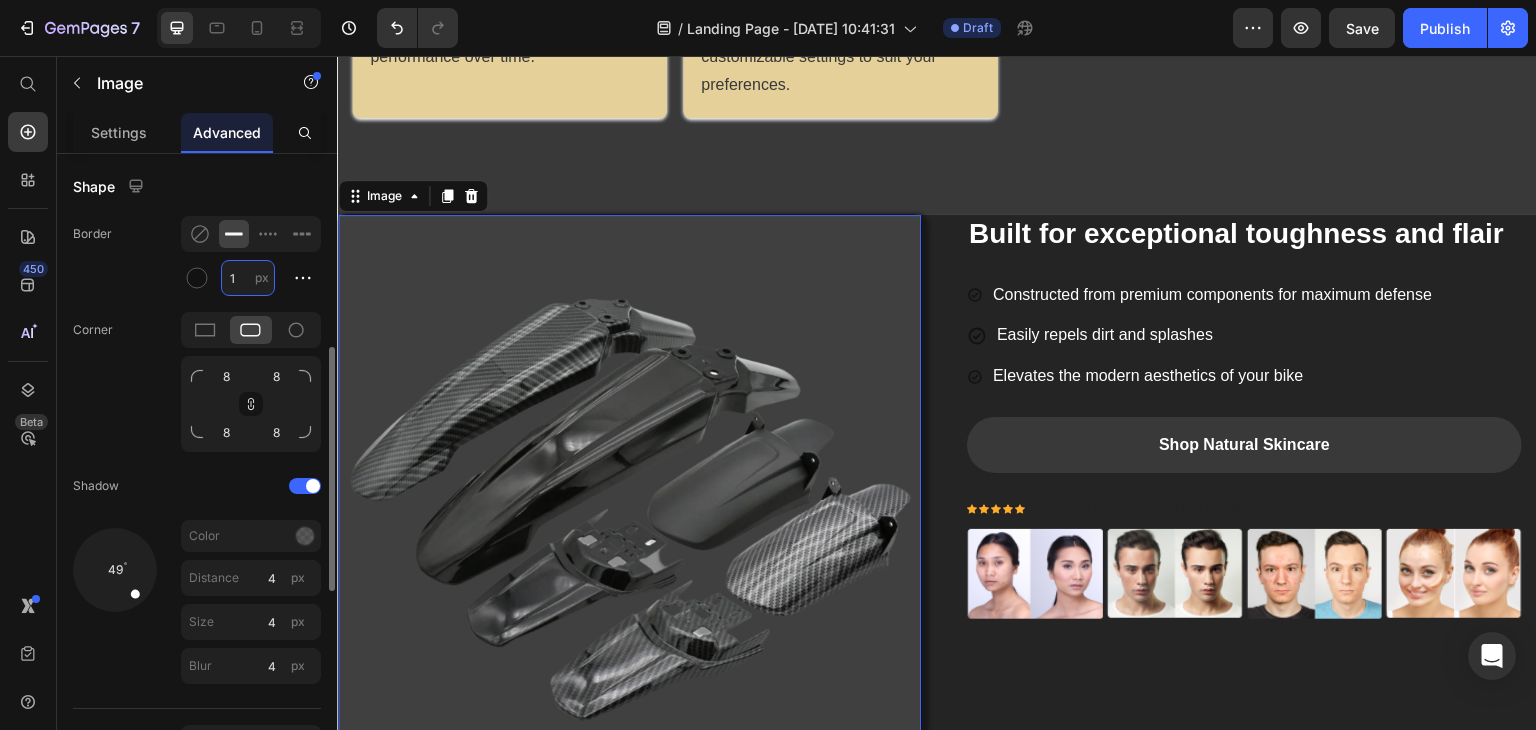 click on "1" at bounding box center [248, 278] 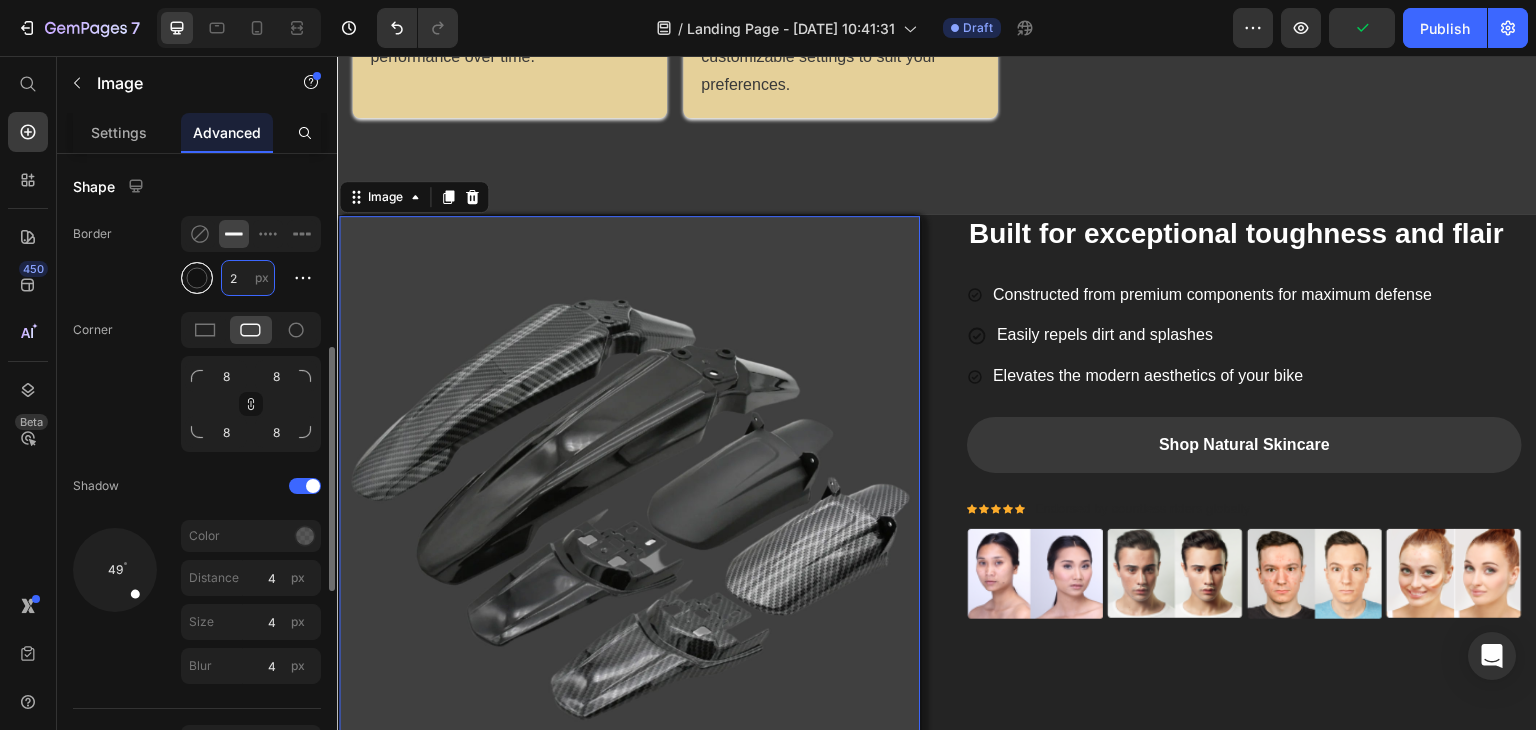 type on "2" 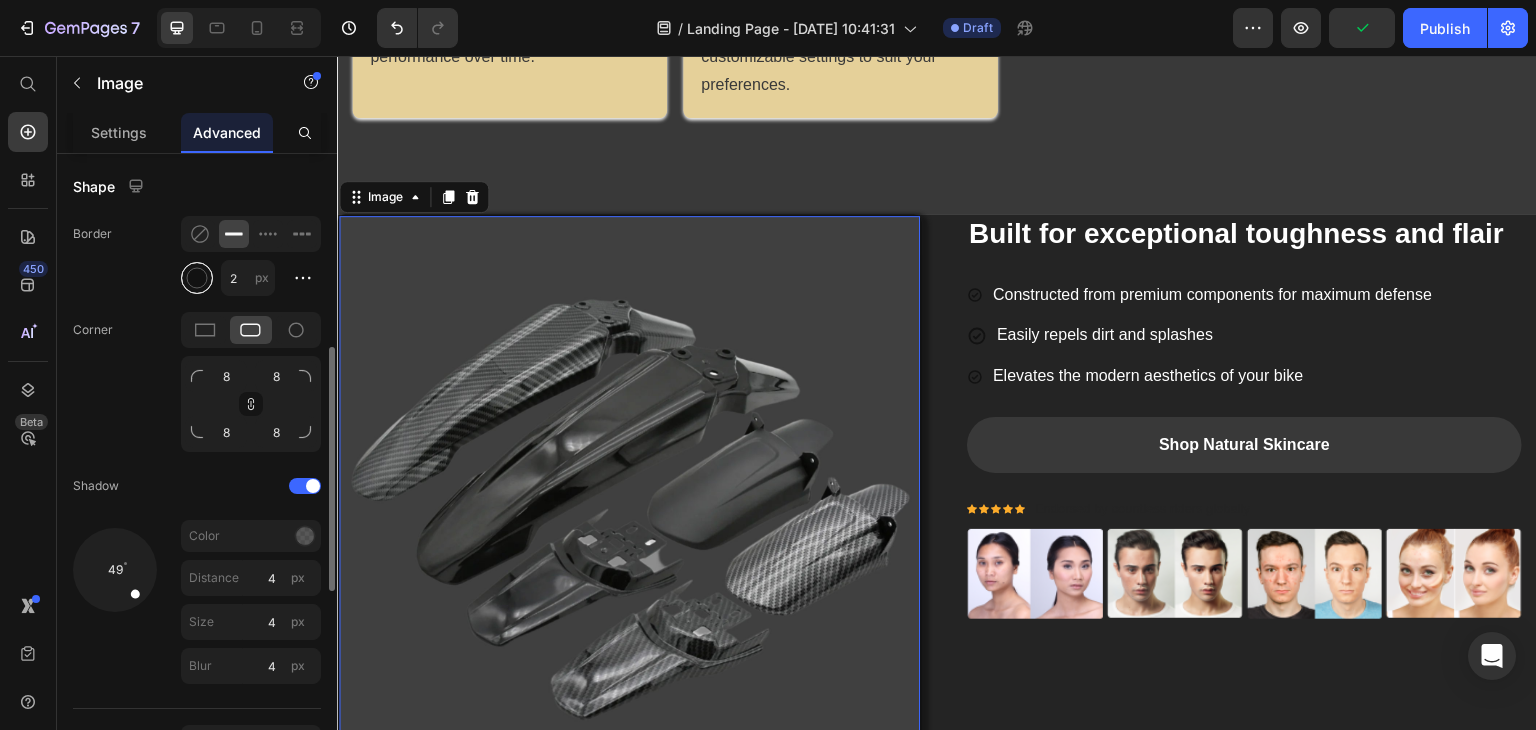click at bounding box center [197, 278] 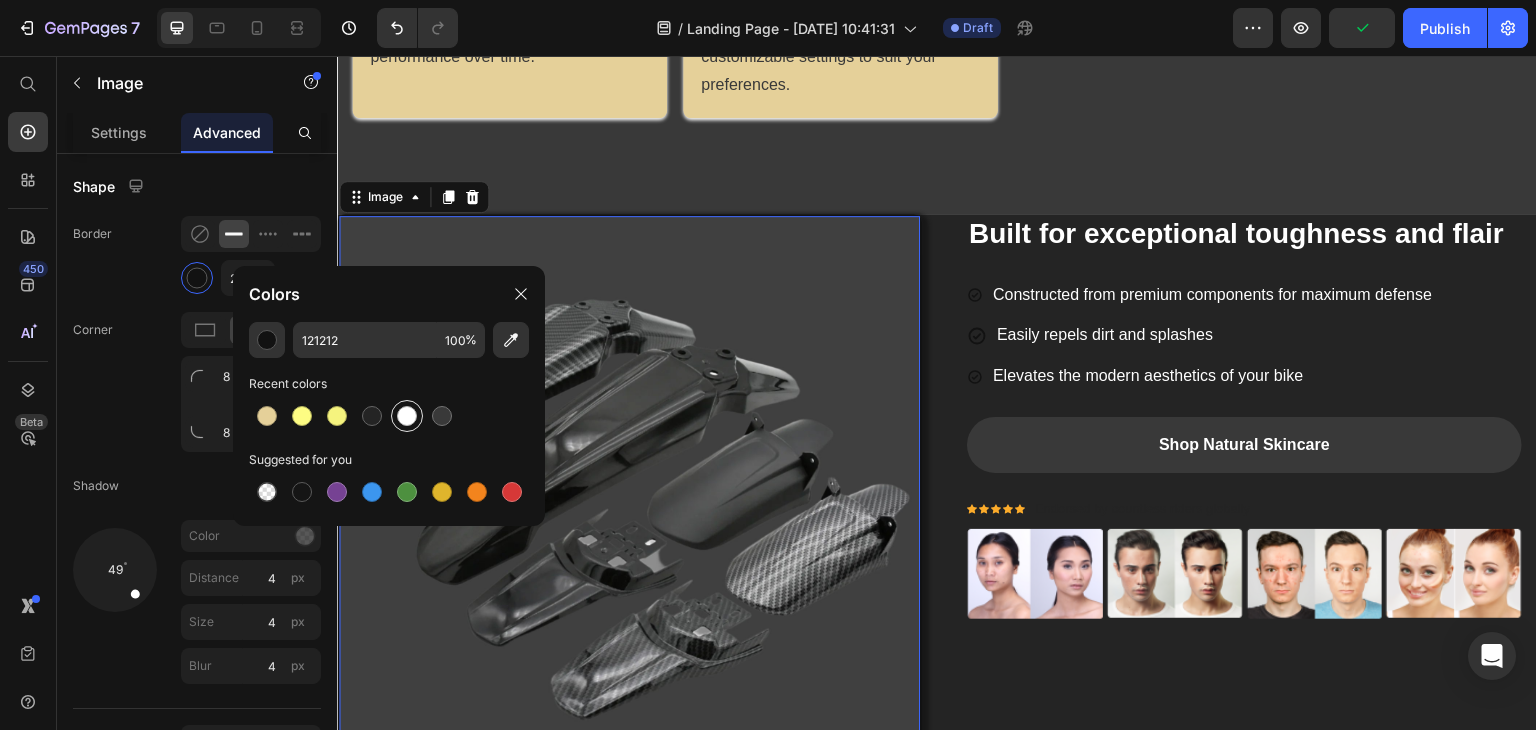 click at bounding box center [407, 416] 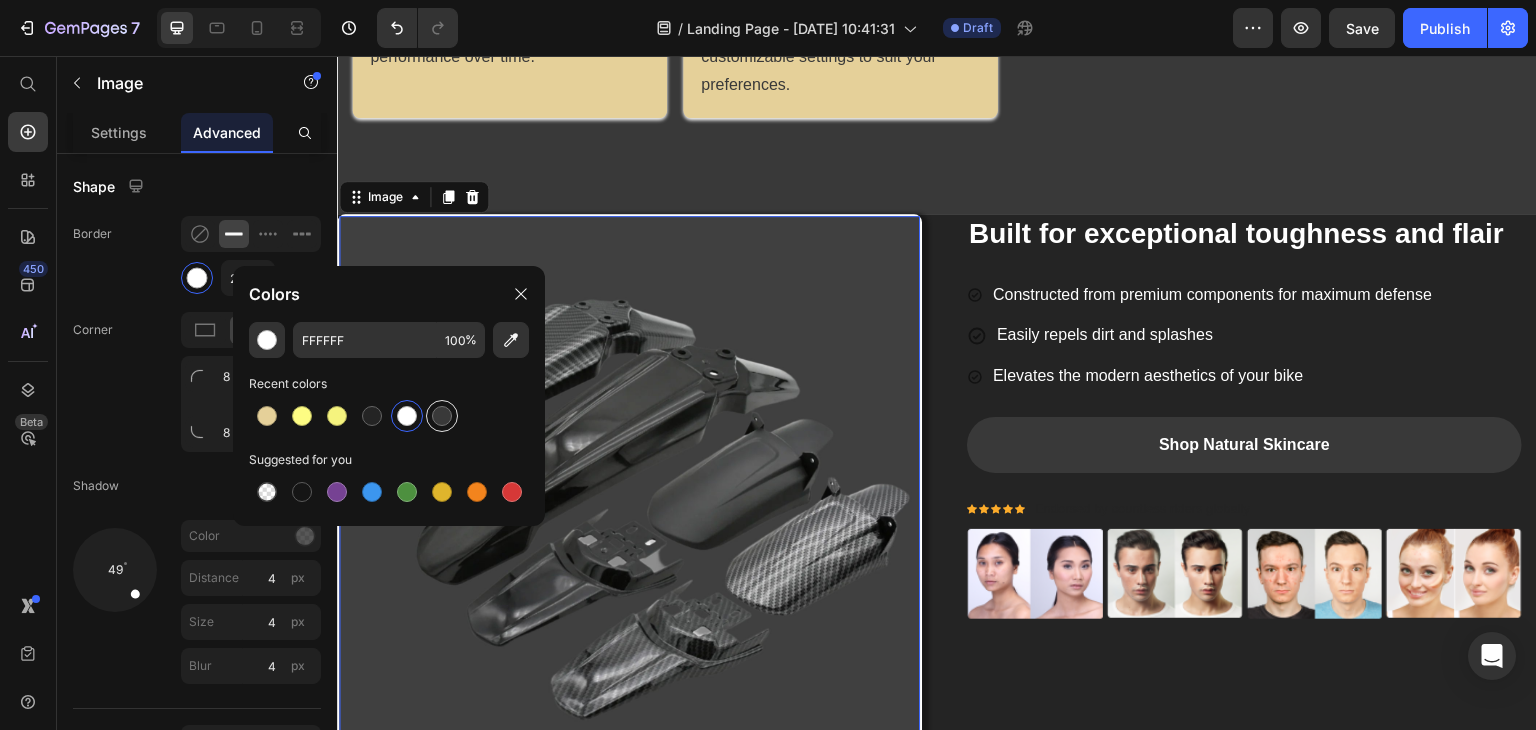 click at bounding box center [442, 416] 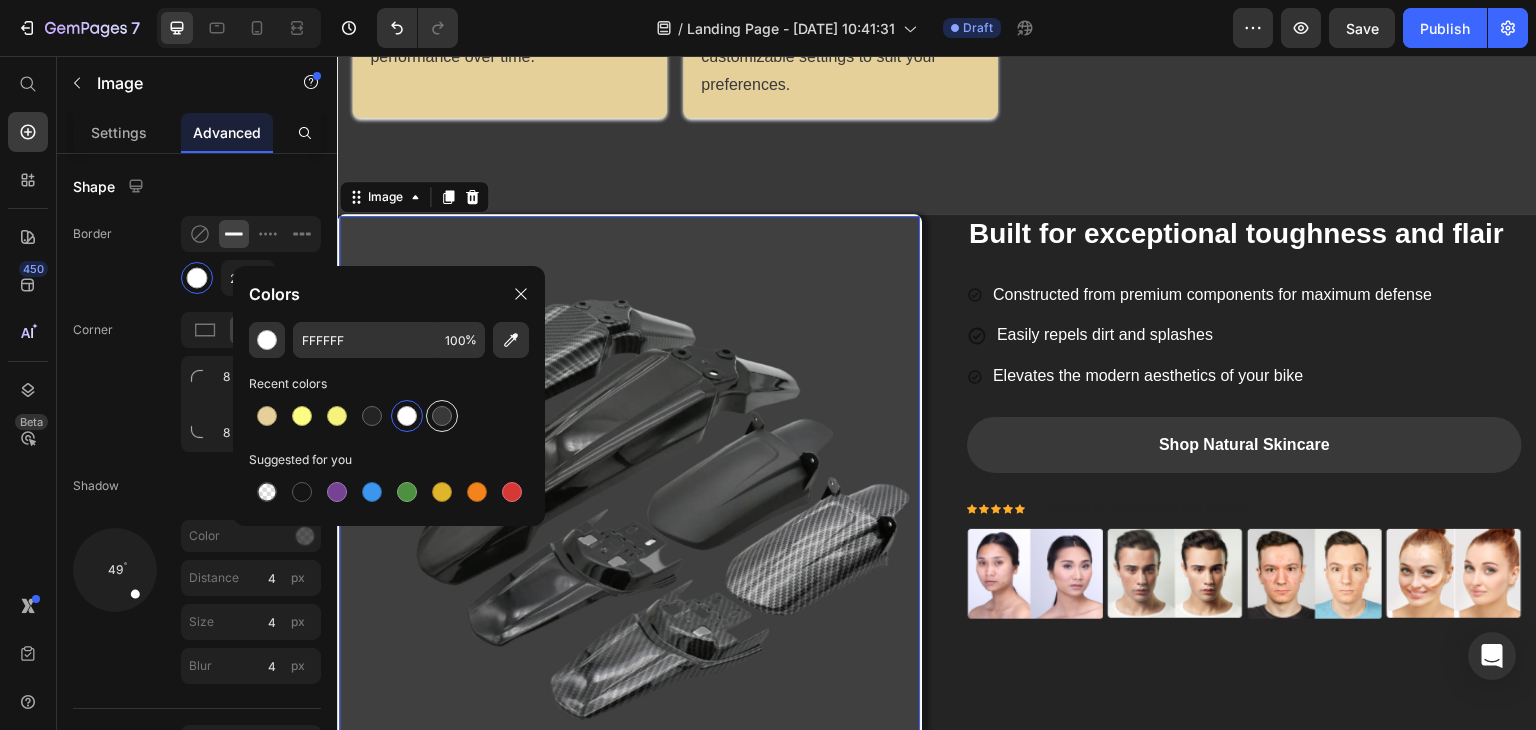 type on "393939" 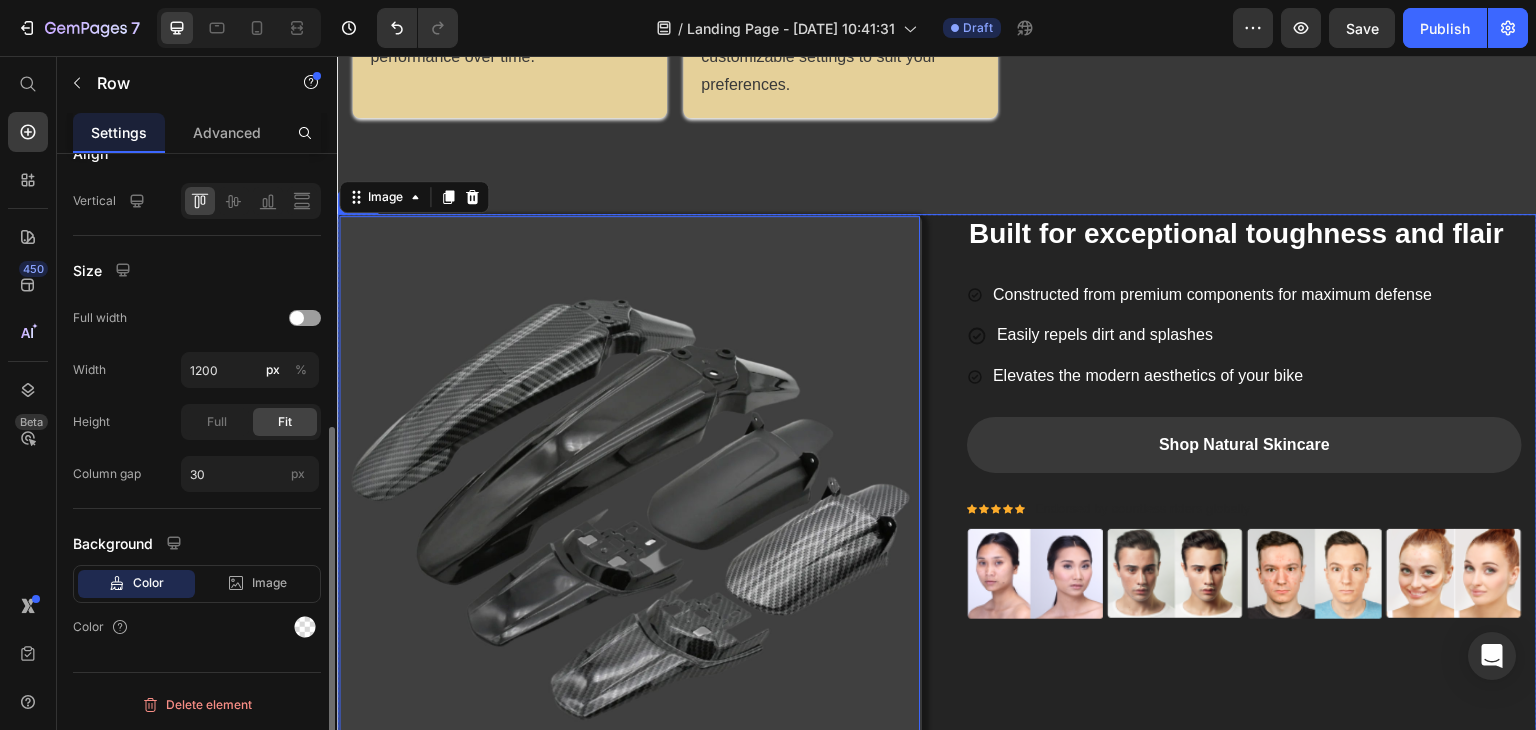 click on "Built for exceptional toughness and flair Heading
Icon Constructed from premium components for maximum defense Text block
Icon Easily repels dirt and splashes Text block
Icon Elevates the modern aesthetics of your bike Text block Icon List Shop Natural Skincare Button                Icon                Icon                Icon                Icon                Icon Icon List Hoz Endorsed by countless riders globally Text block Icon List Image Image Image Image Row Row" at bounding box center (1244, 506) 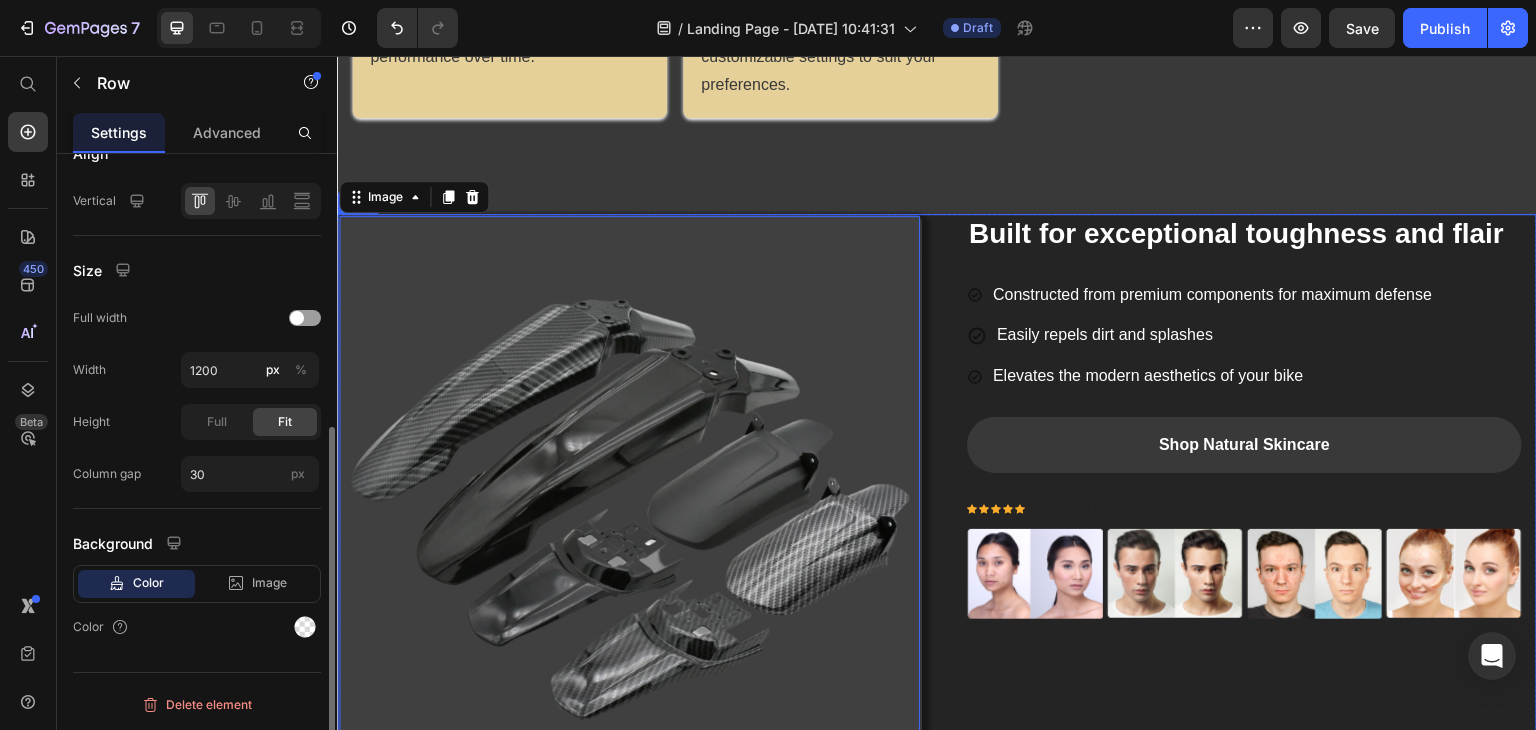 scroll, scrollTop: 0, scrollLeft: 0, axis: both 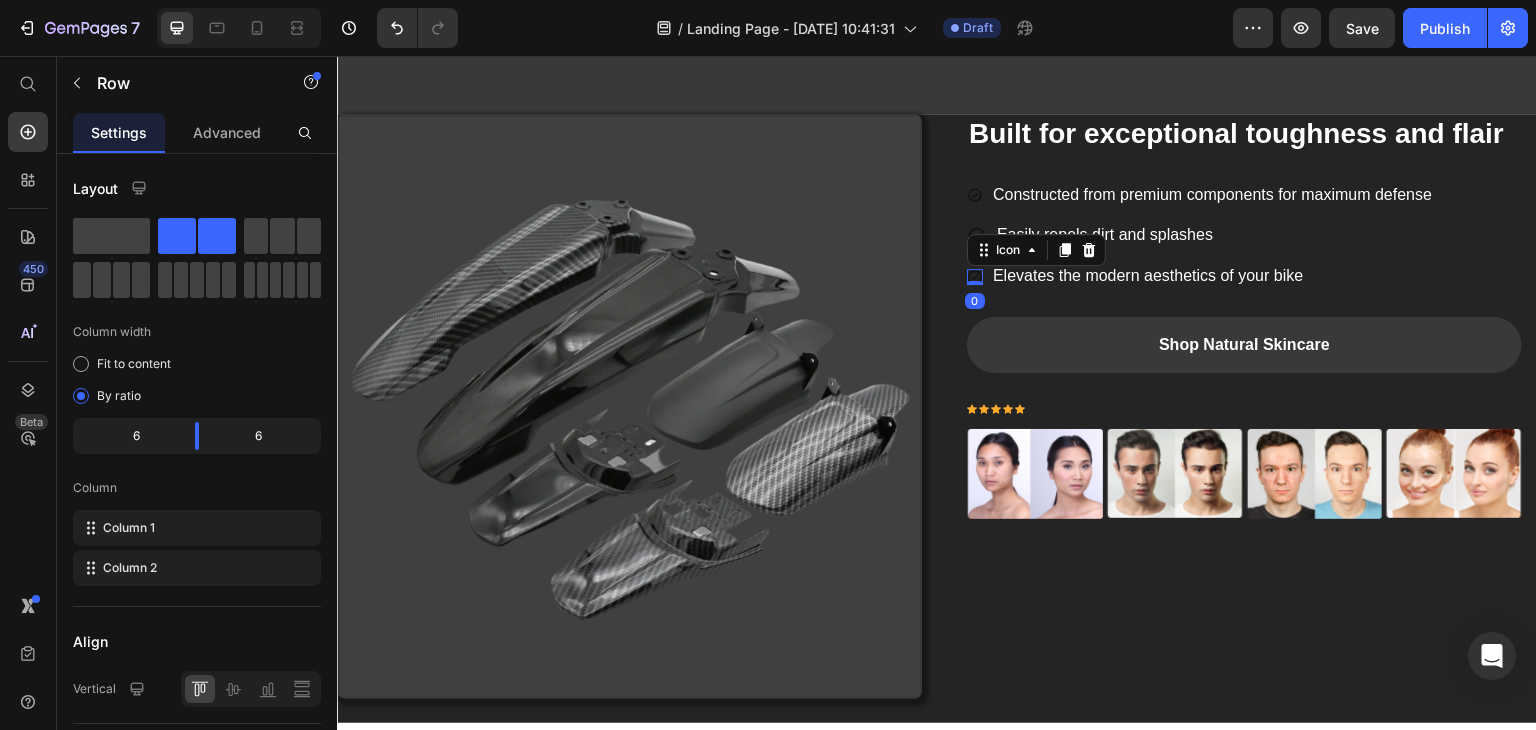 click 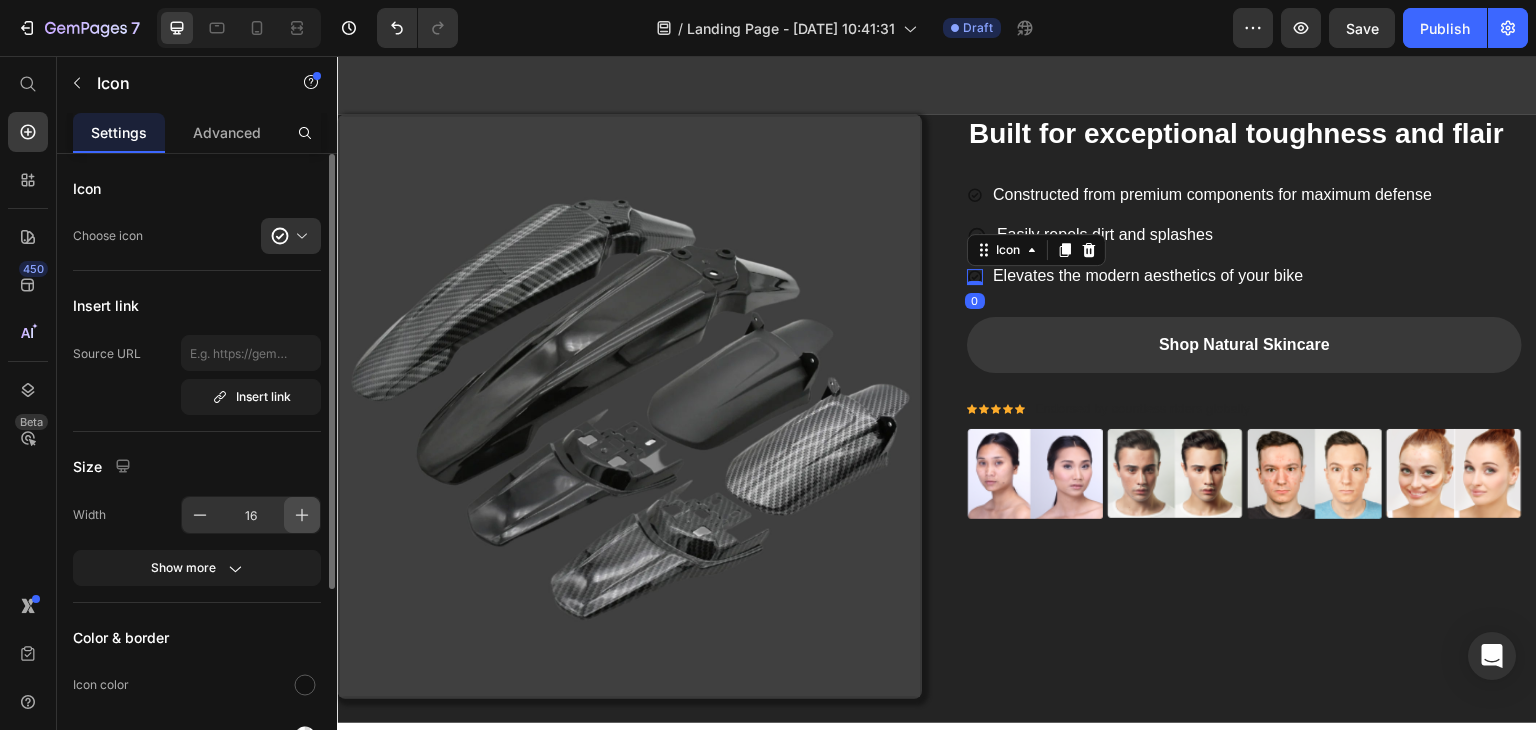 click 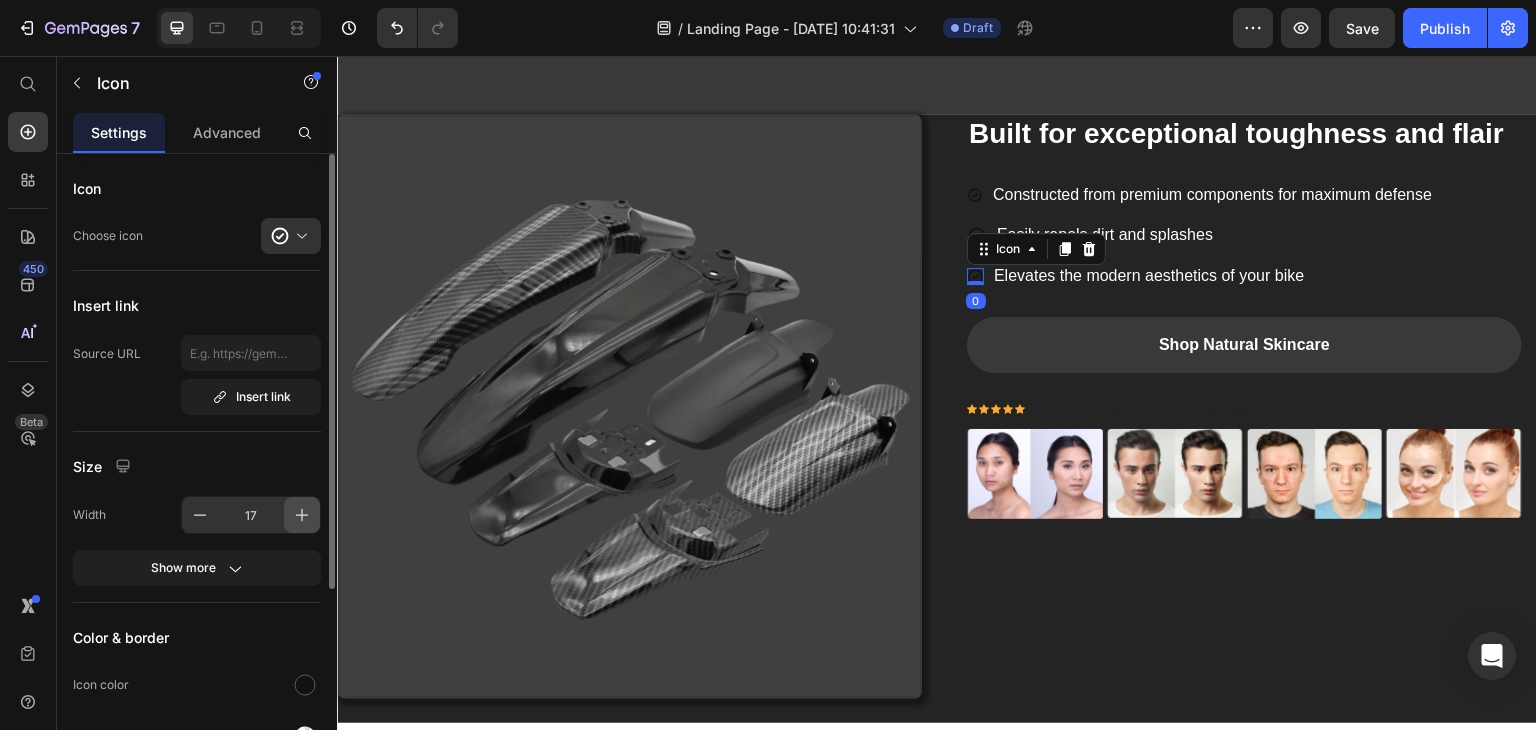 click 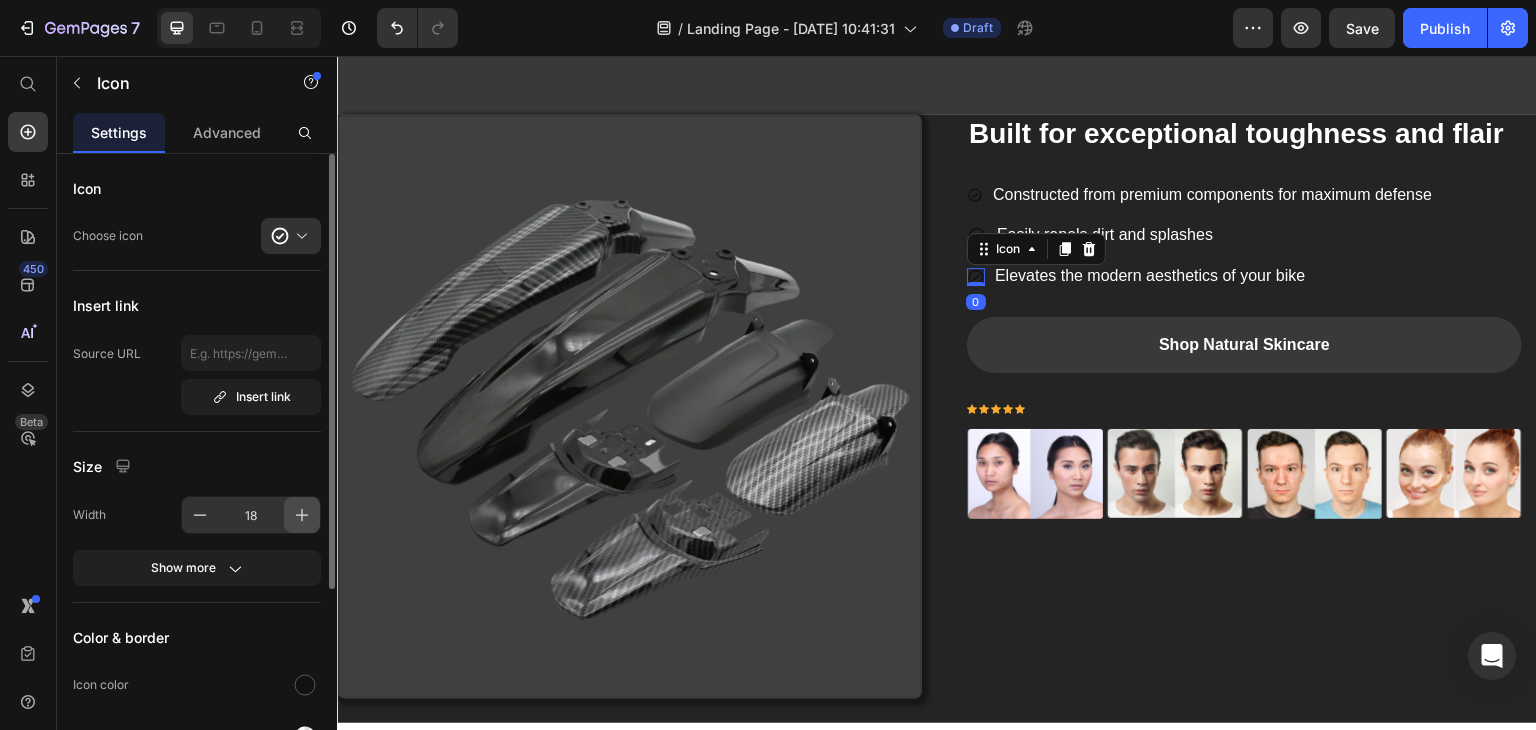 click 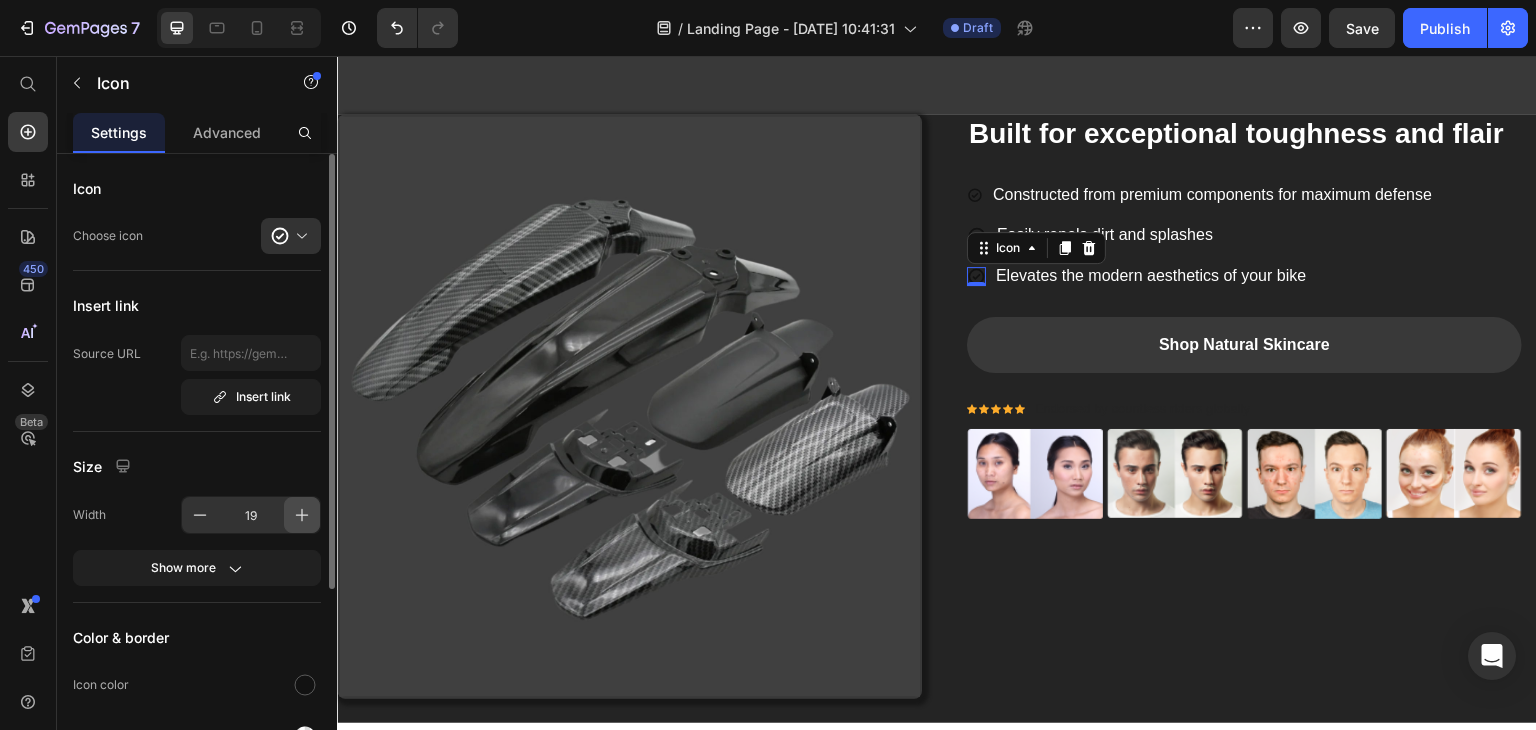 click 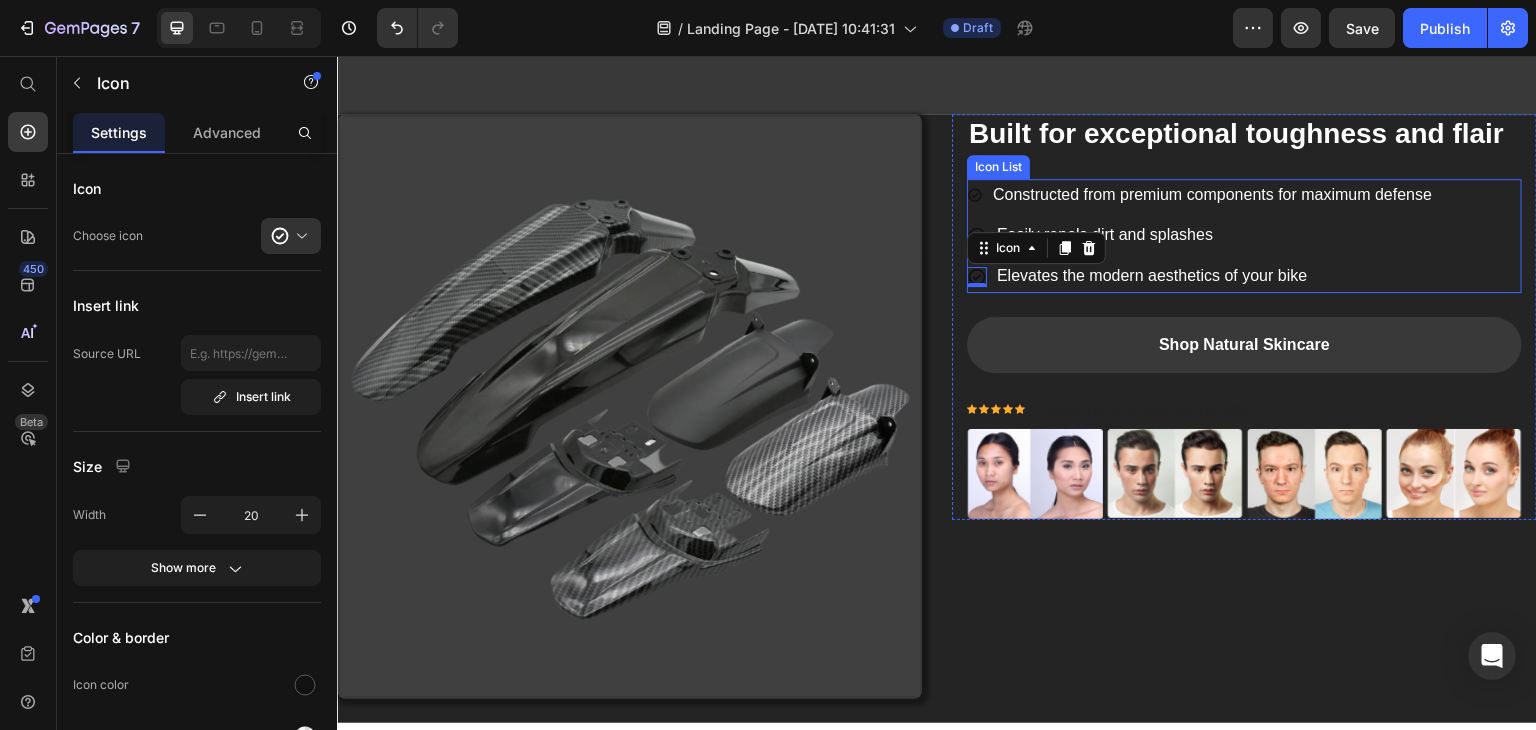 click 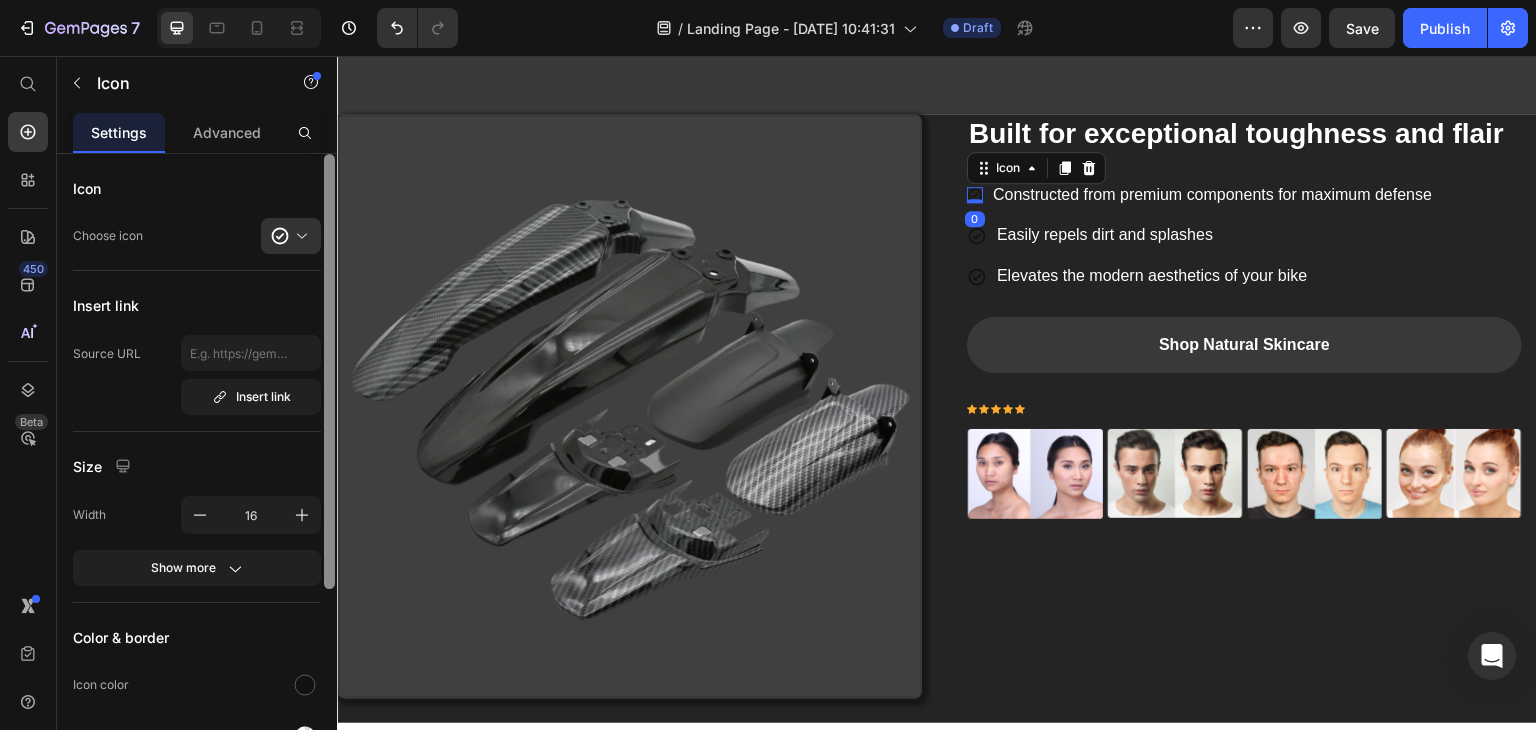 scroll, scrollTop: 288, scrollLeft: 0, axis: vertical 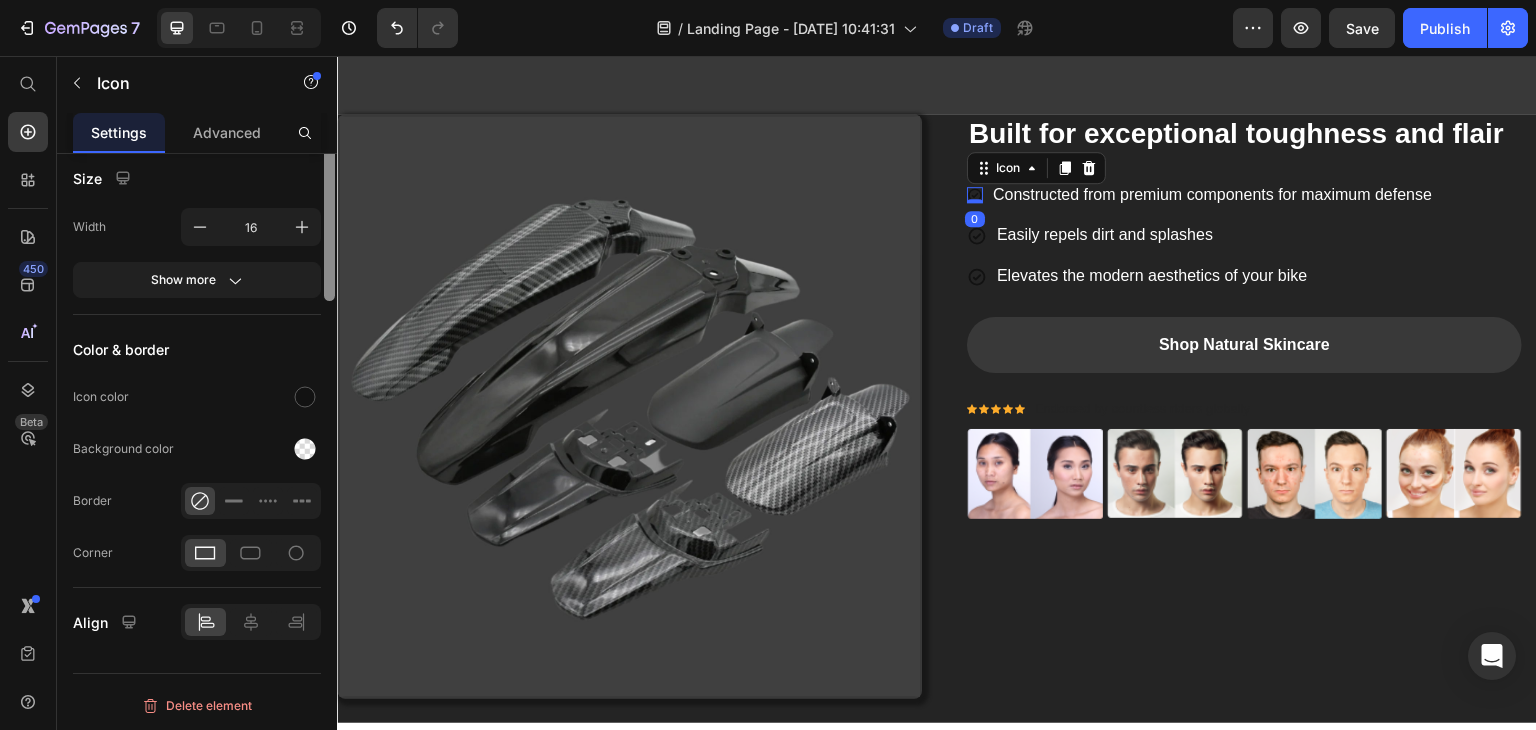 click at bounding box center (329, 182) 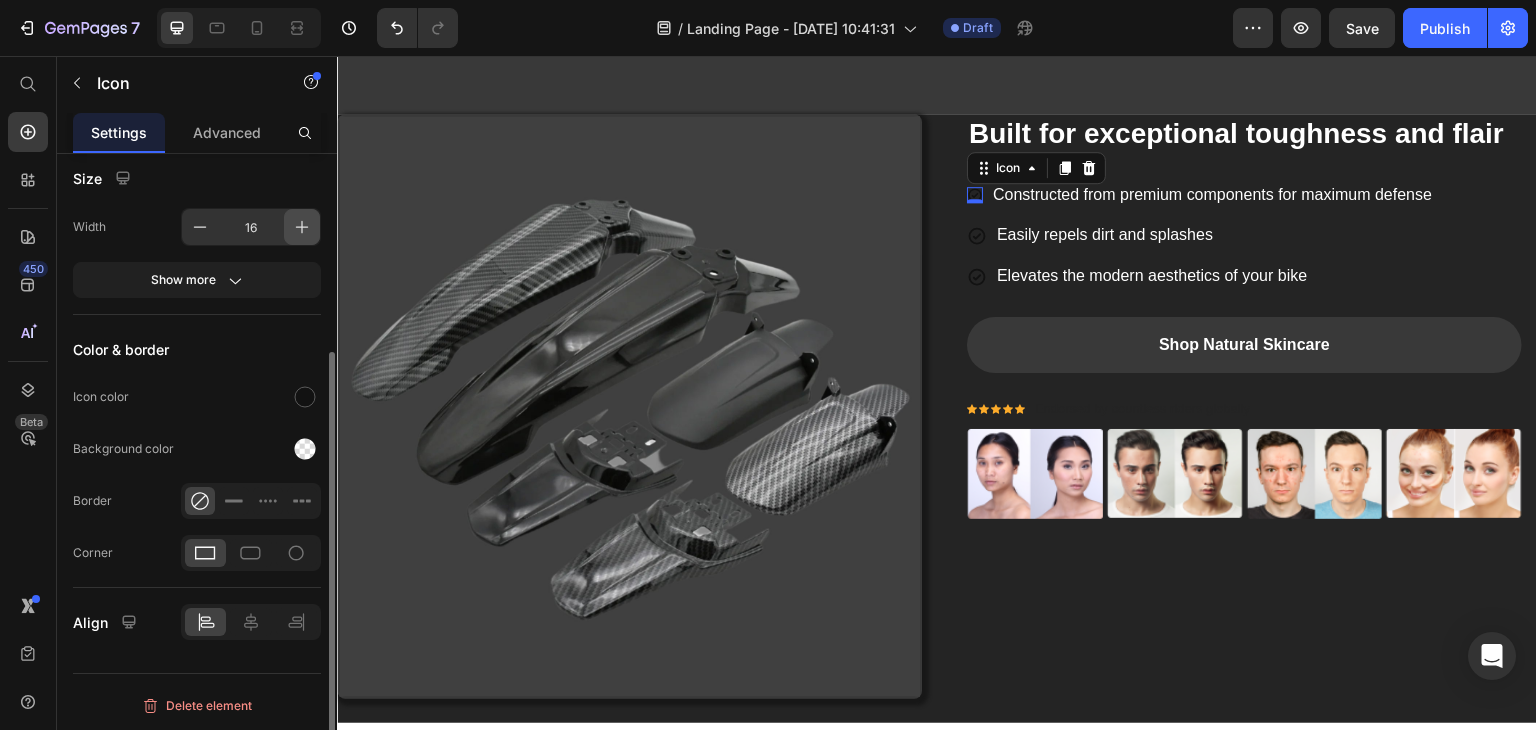 click 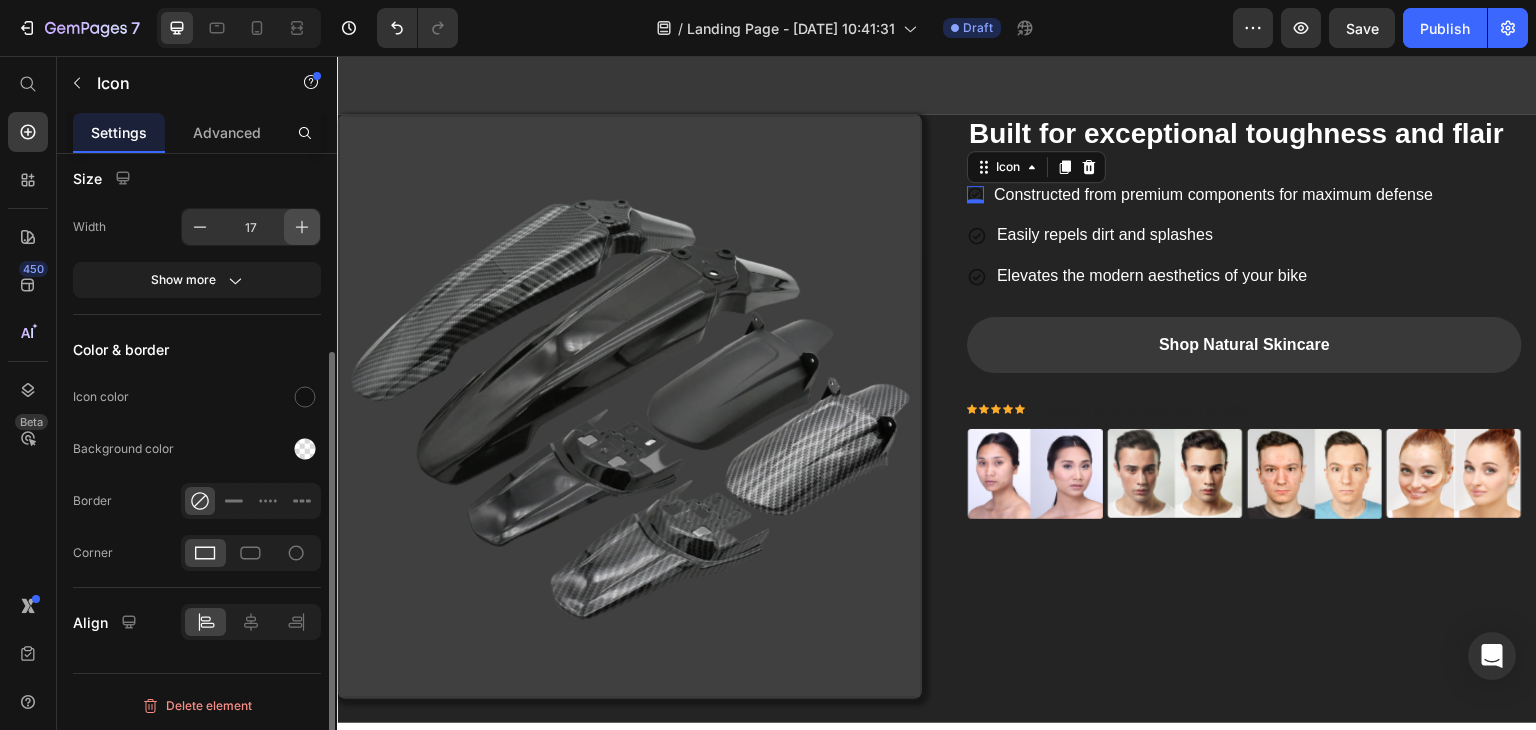 click 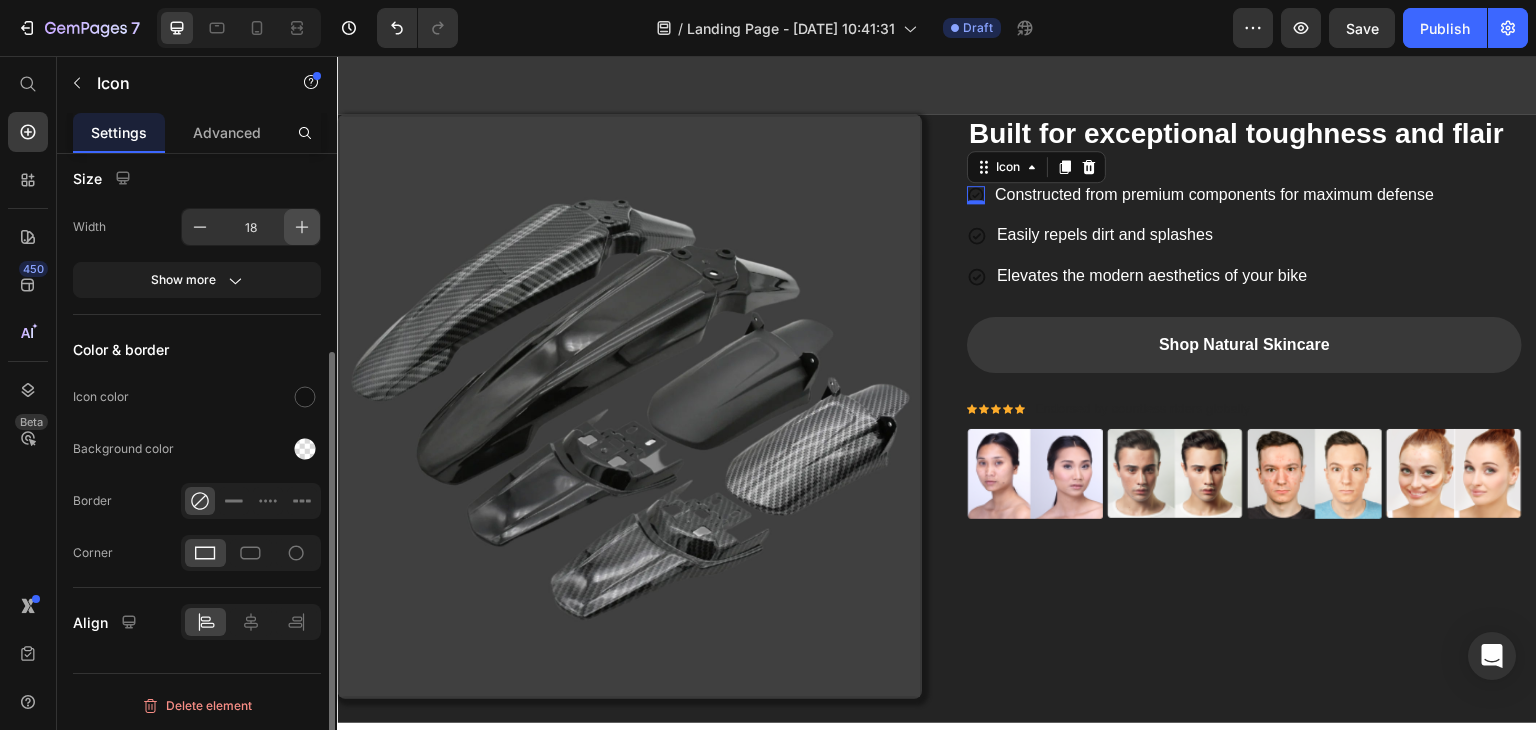 click 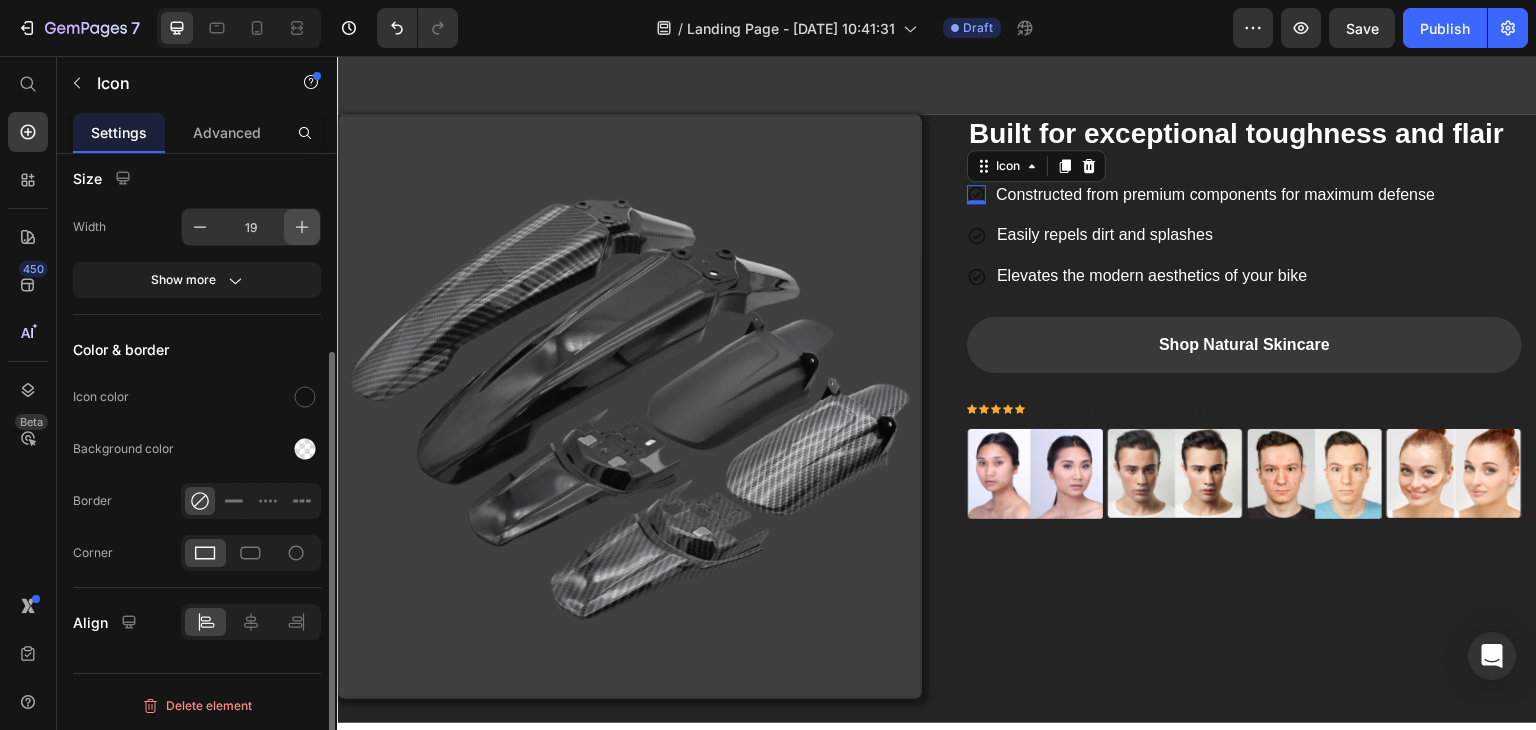 click 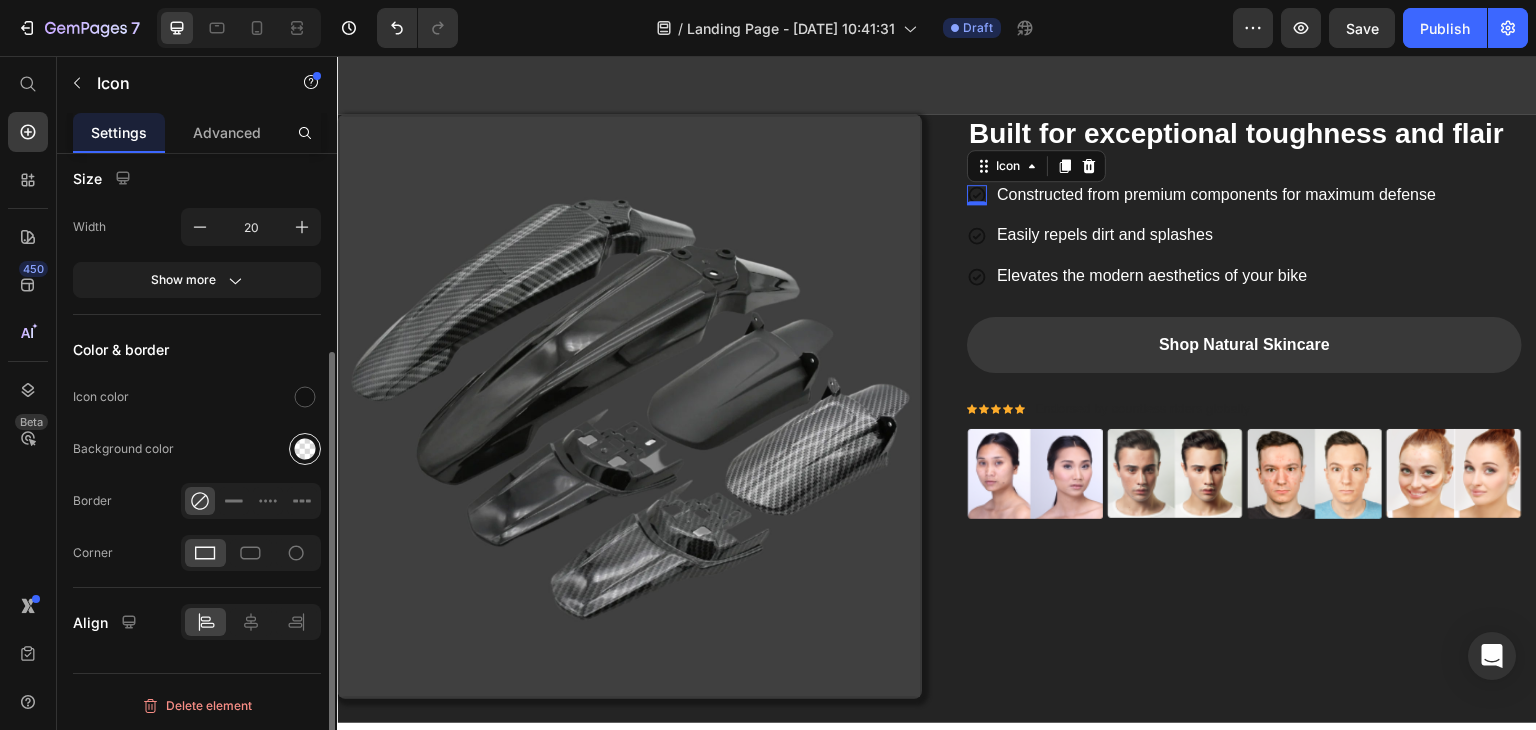 click at bounding box center (305, 449) 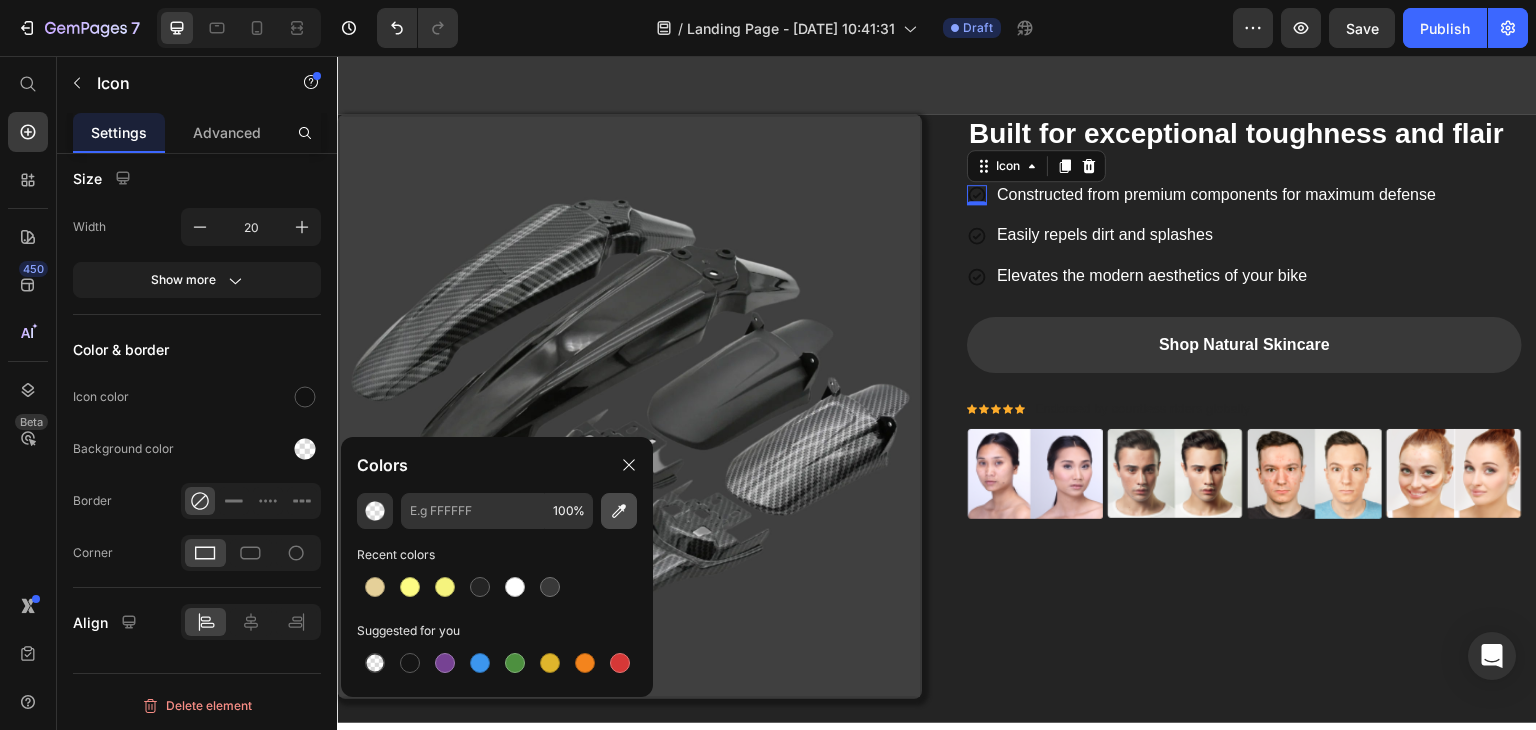 click 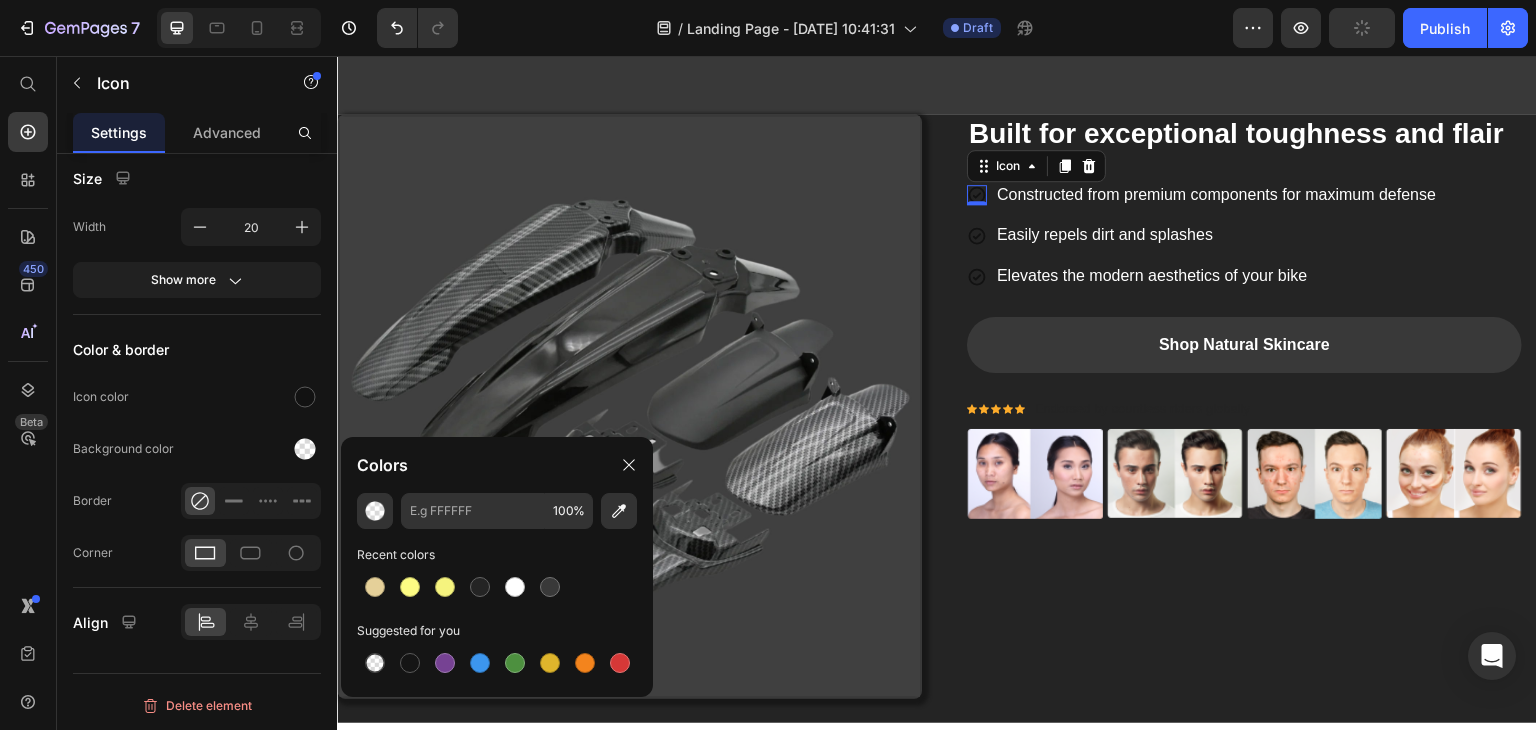 type on "404040" 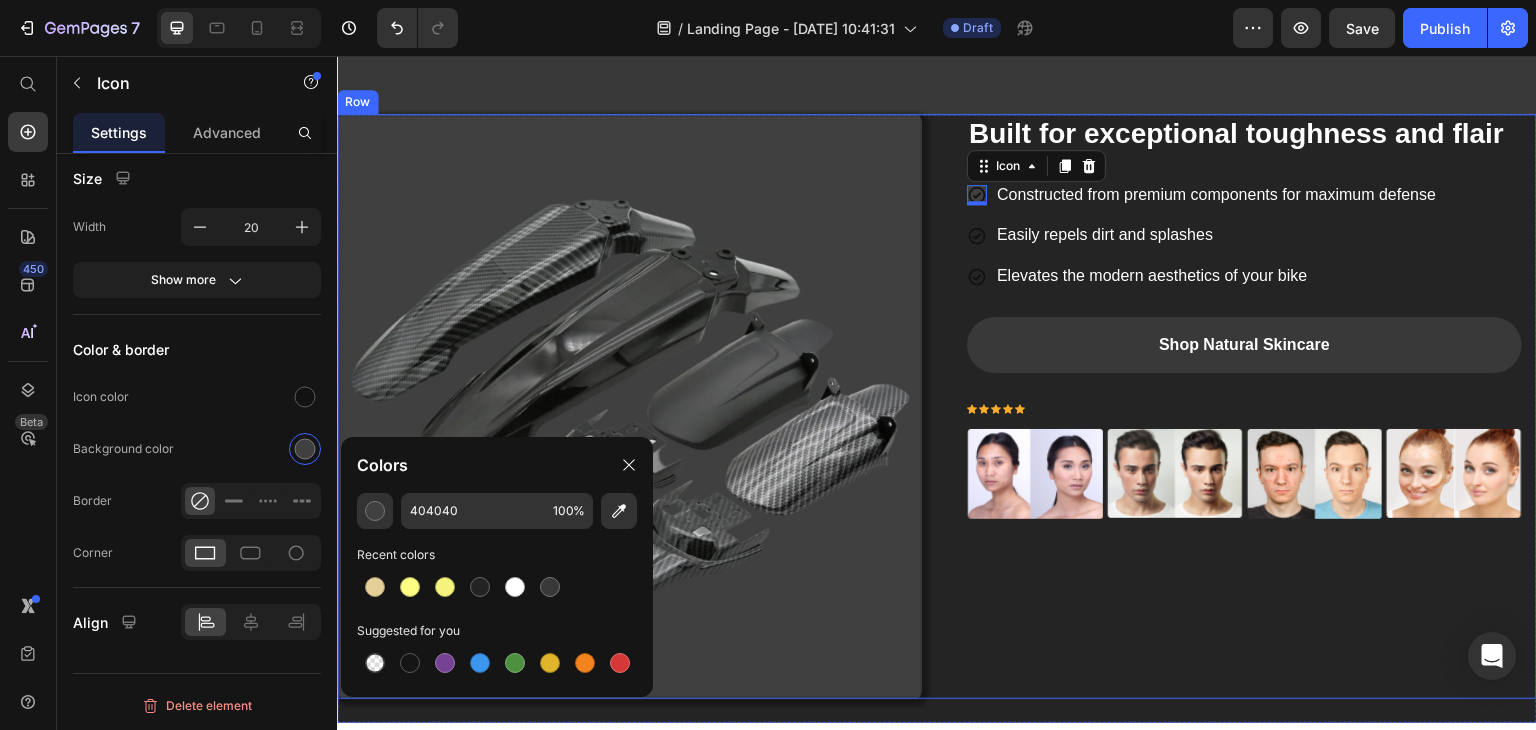 click on "Built for exceptional toughness and flair Heading
Icon   0 Constructed from premium components for maximum defense Text block
Icon Easily repels dirt and splashes Text block
Icon Elevates the modern aesthetics of your bike Text block Icon List Shop Natural Skincare Button                Icon                Icon                Icon                Icon                Icon Icon List Hoz Endorsed by countless riders globally Text block Icon List Image Image Image Image Row Row" at bounding box center [1244, 406] 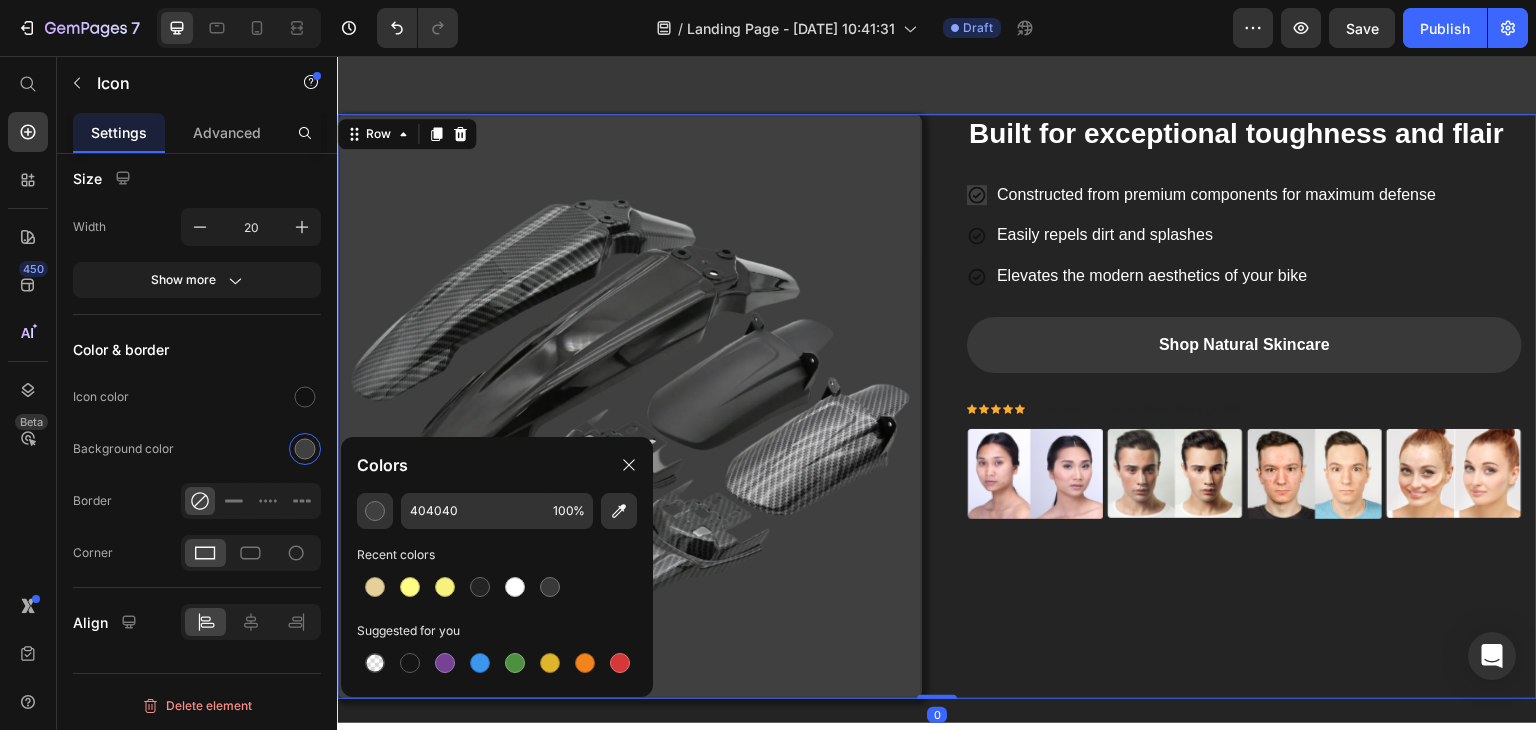 scroll, scrollTop: 0, scrollLeft: 0, axis: both 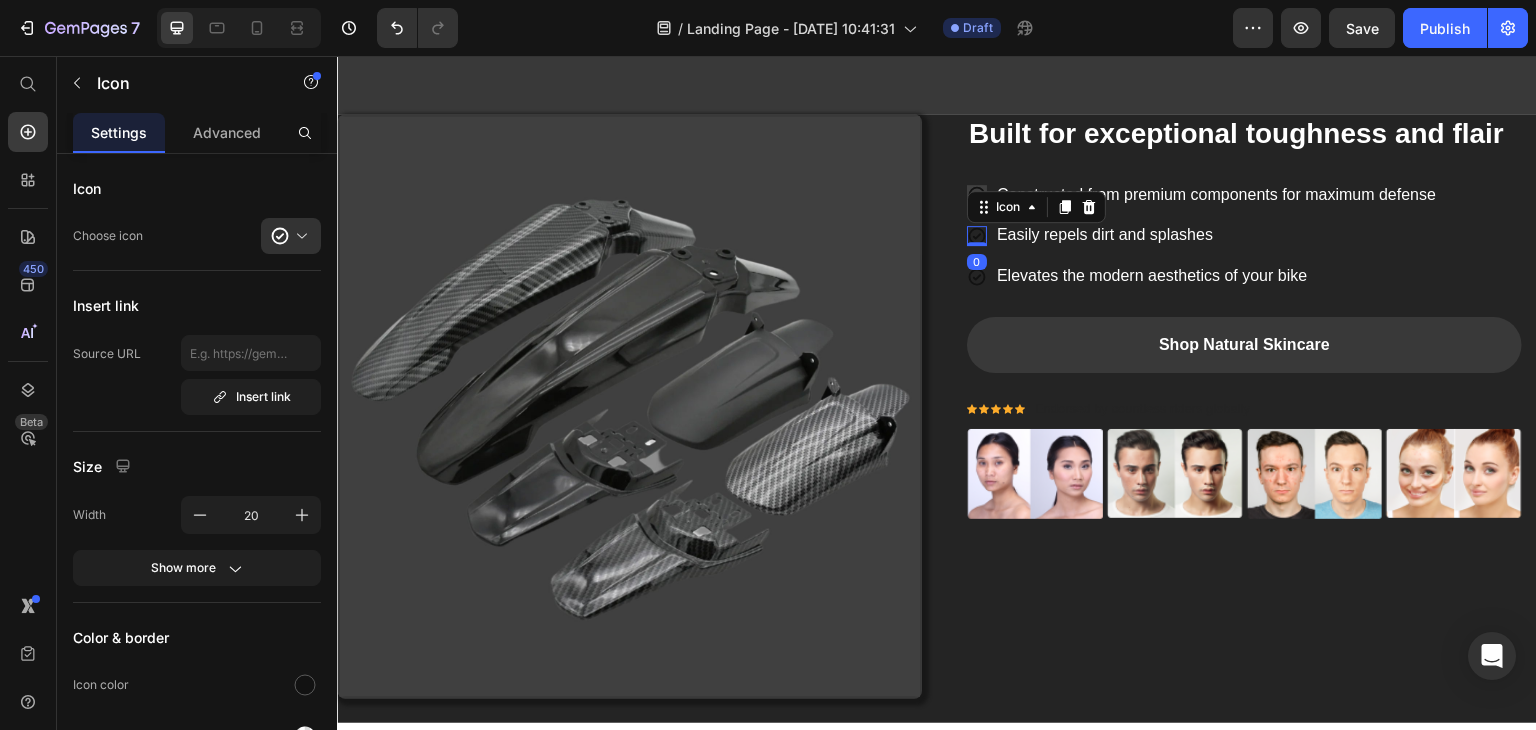 click on "Icon   0" at bounding box center (977, 236) 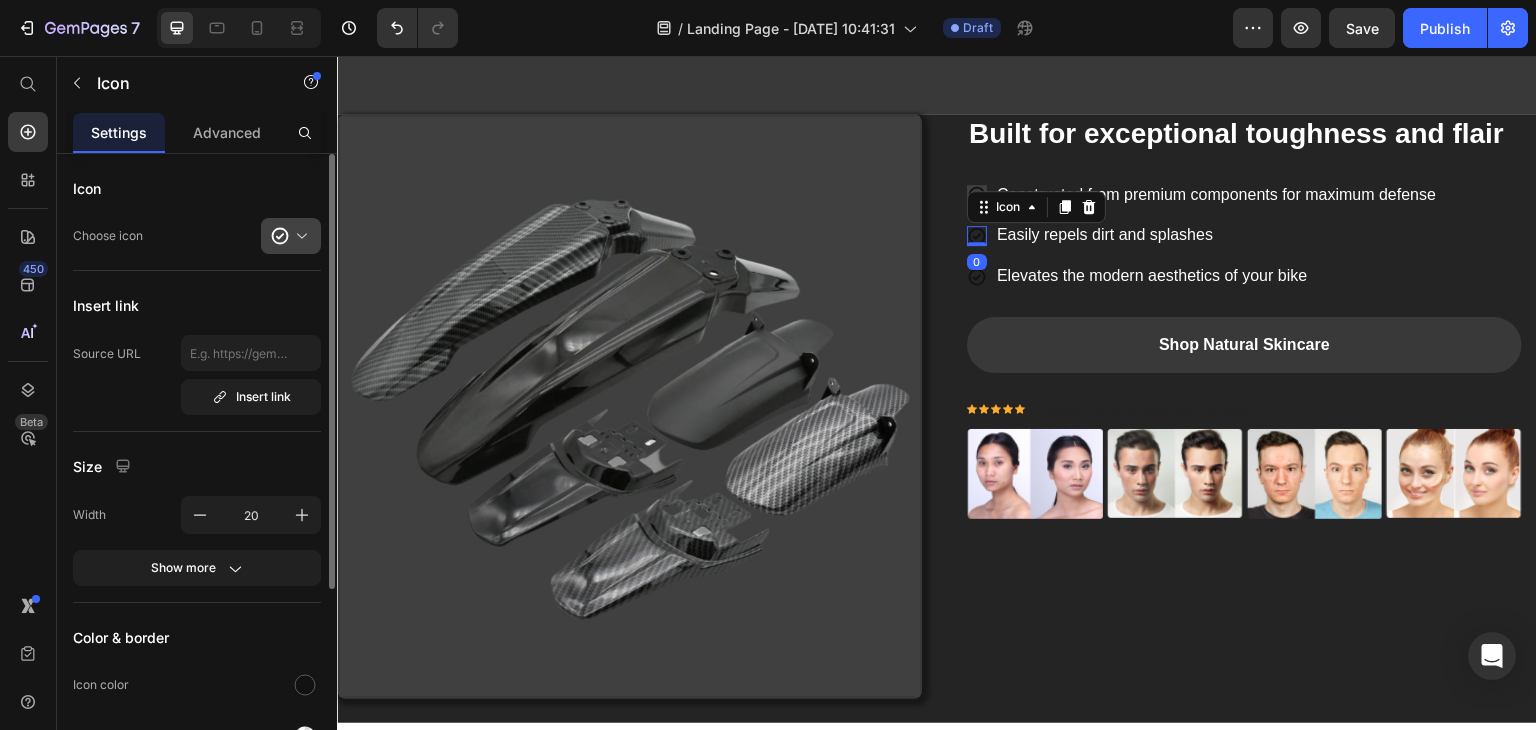 click at bounding box center (299, 236) 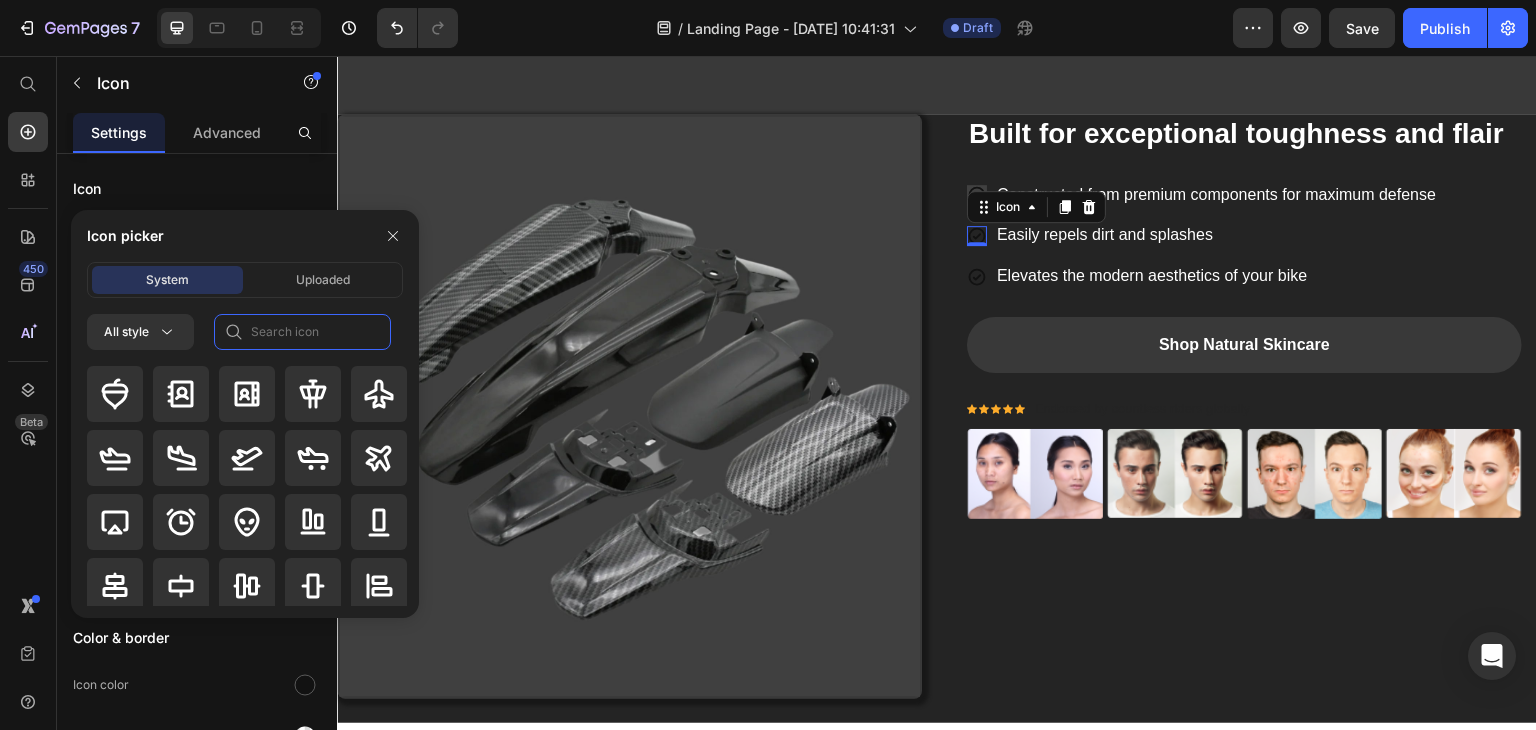 click 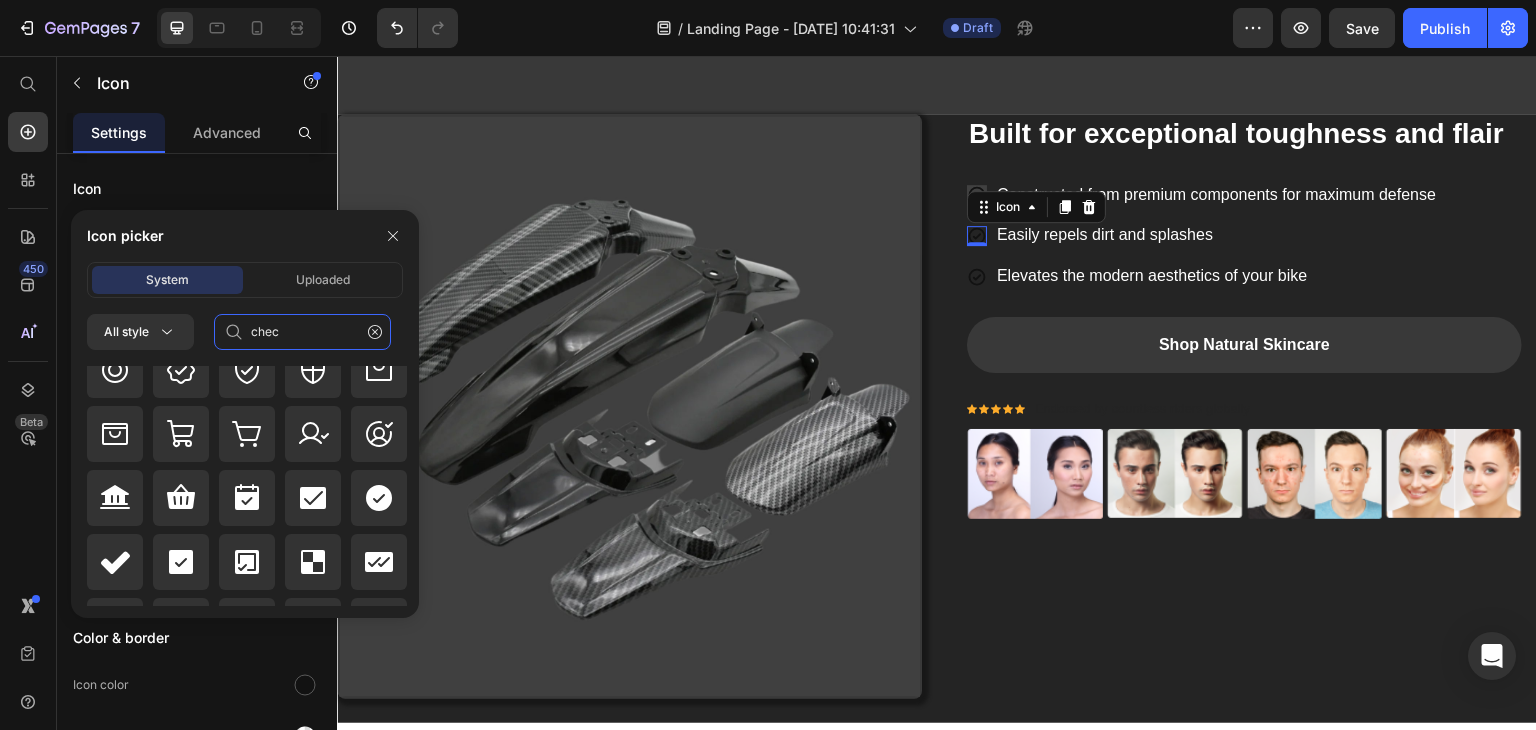 scroll, scrollTop: 1028, scrollLeft: 0, axis: vertical 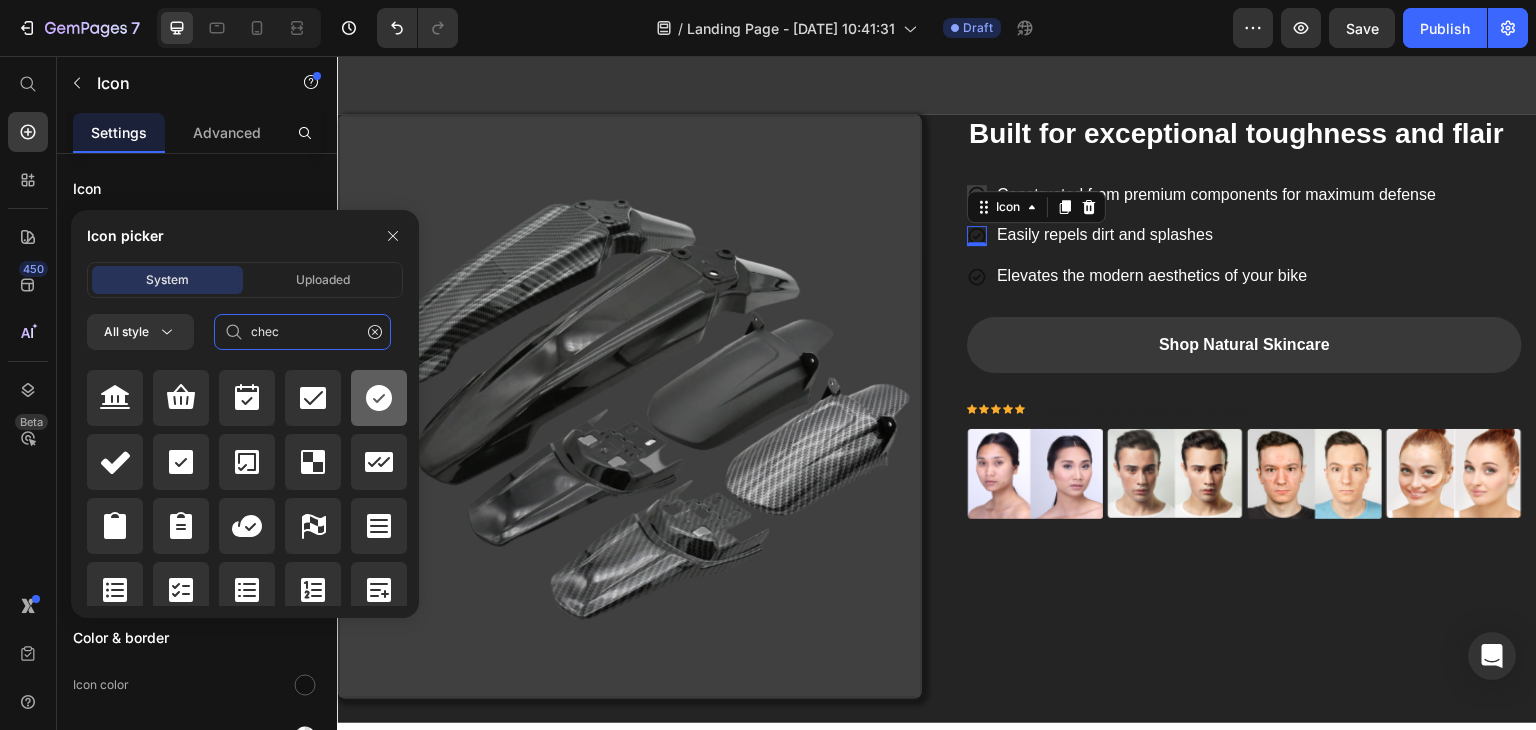 type on "chec" 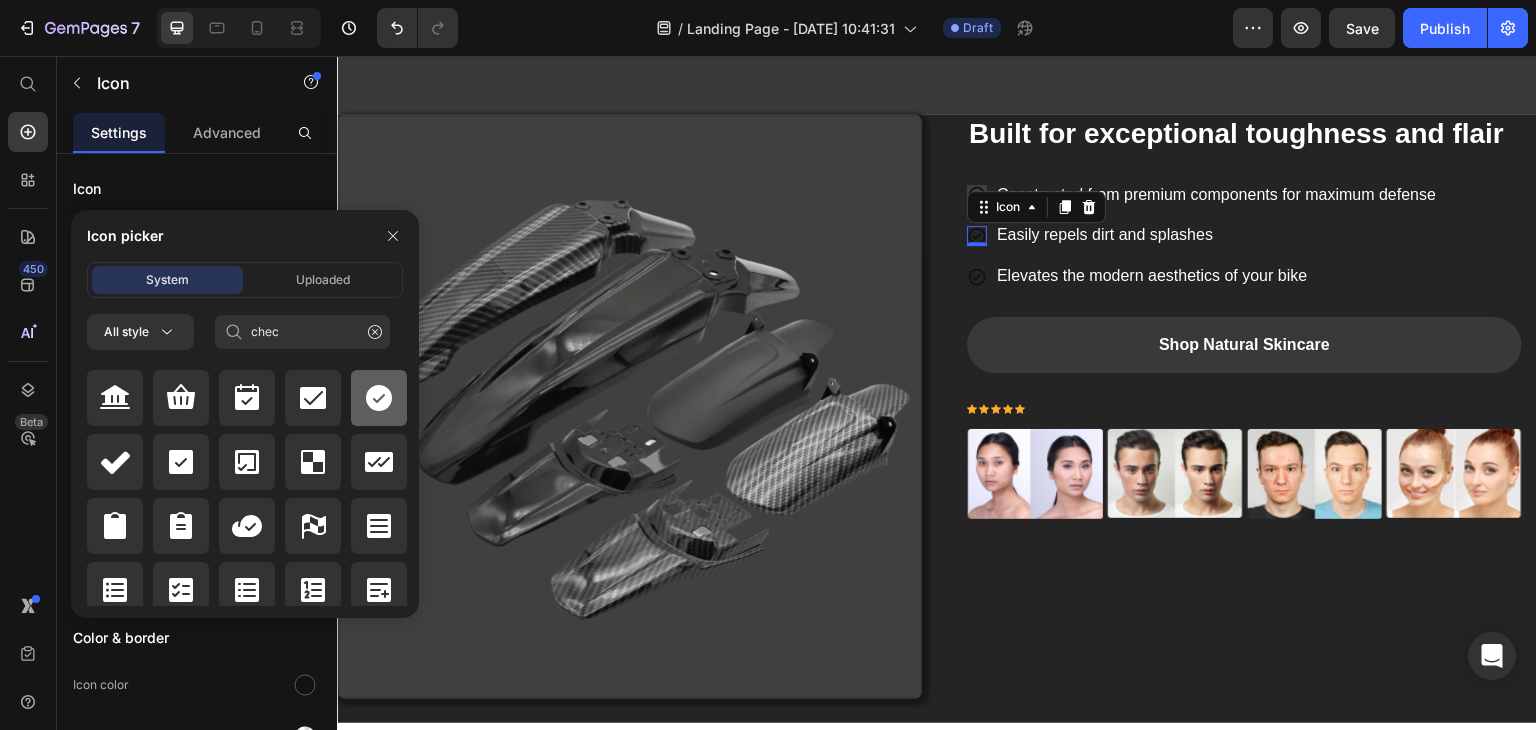 click 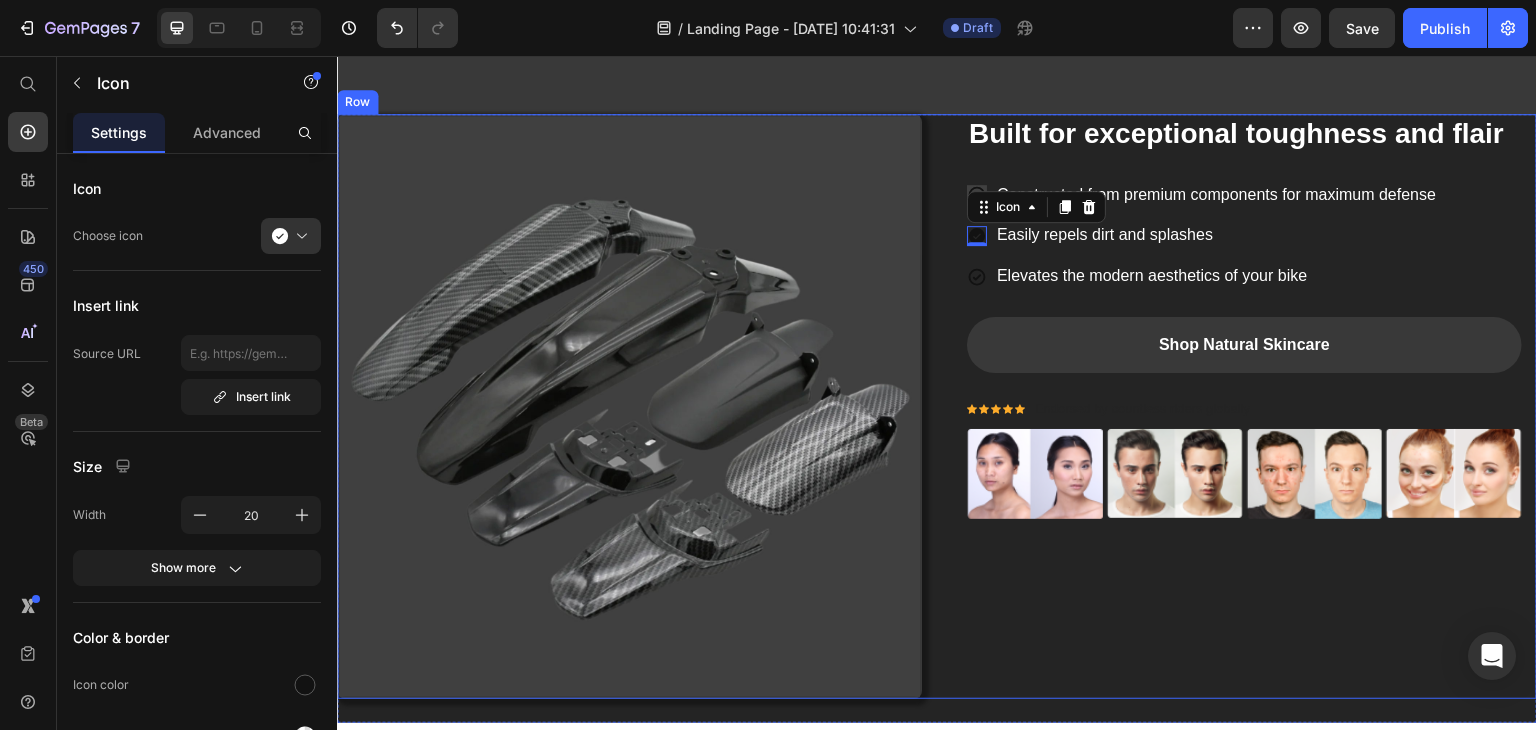 click on "Built for exceptional toughness and flair Heading
Icon Constructed from premium components for maximum defense Text block
Icon   0 Easily repels dirt and splashes Text block
Icon Elevates the modern aesthetics of your bike Text block Icon List Shop Natural Skincare Button                Icon                Icon                Icon                Icon                Icon Icon List Hoz Endorsed by countless riders globally Text block Icon List Image Image Image Image Row Row" at bounding box center [1244, 406] 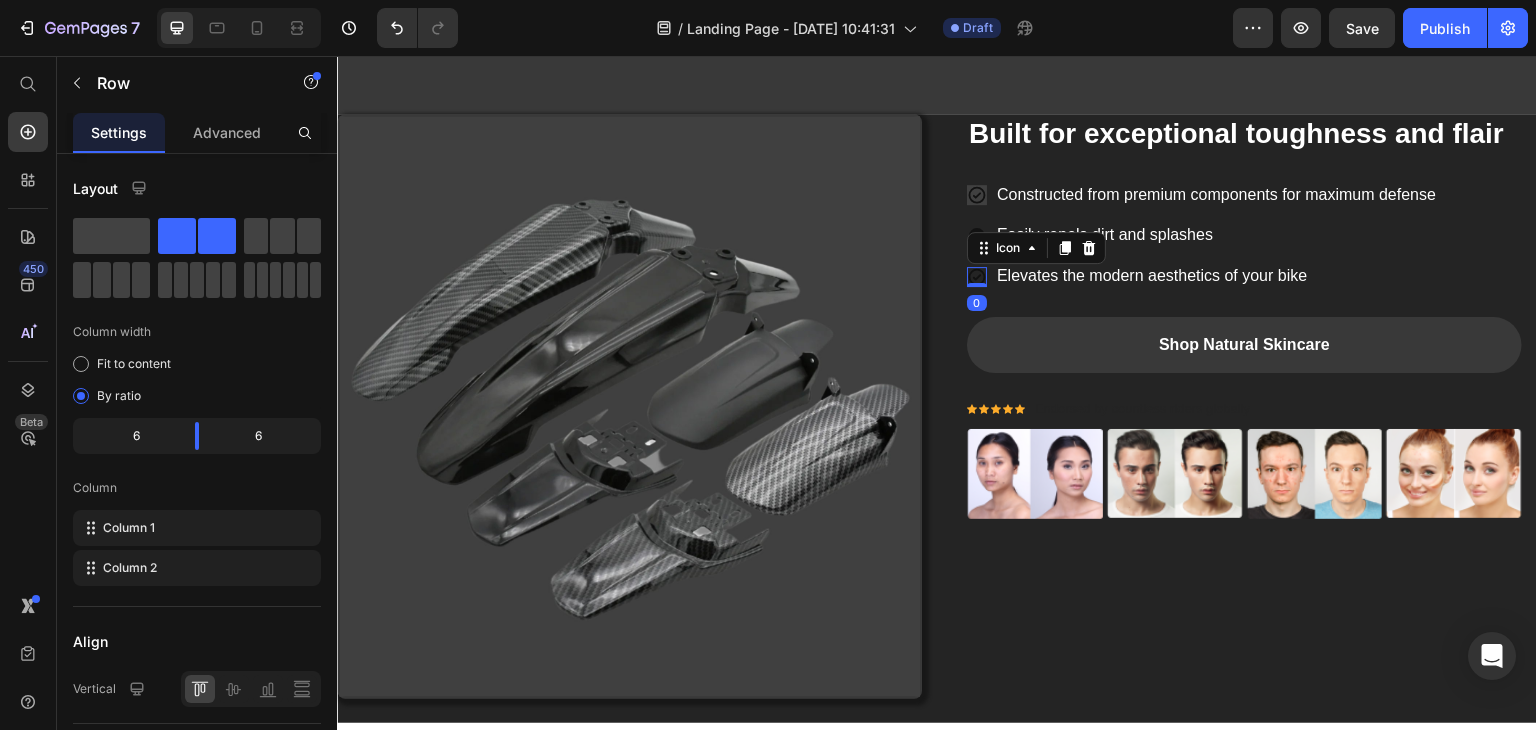 click 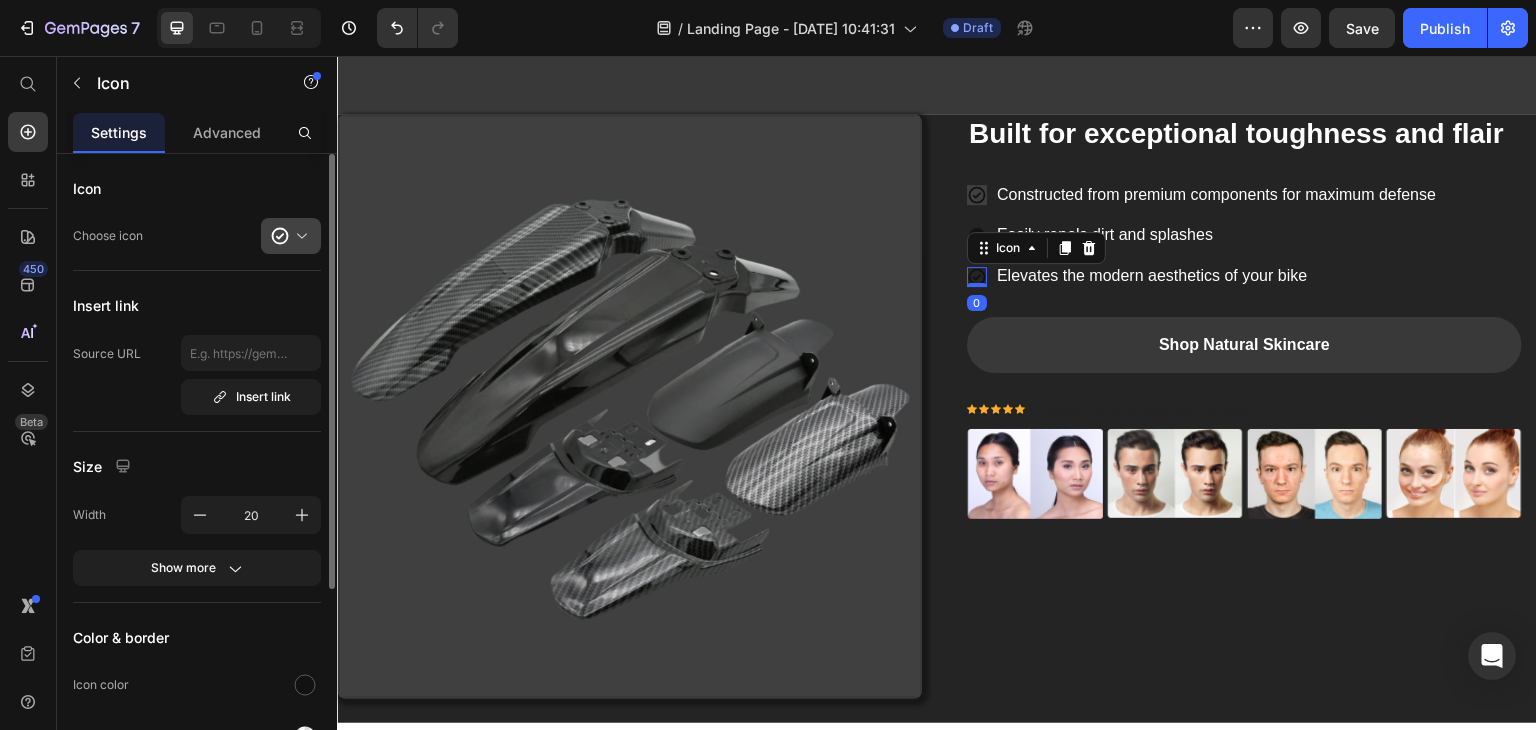 click at bounding box center [299, 236] 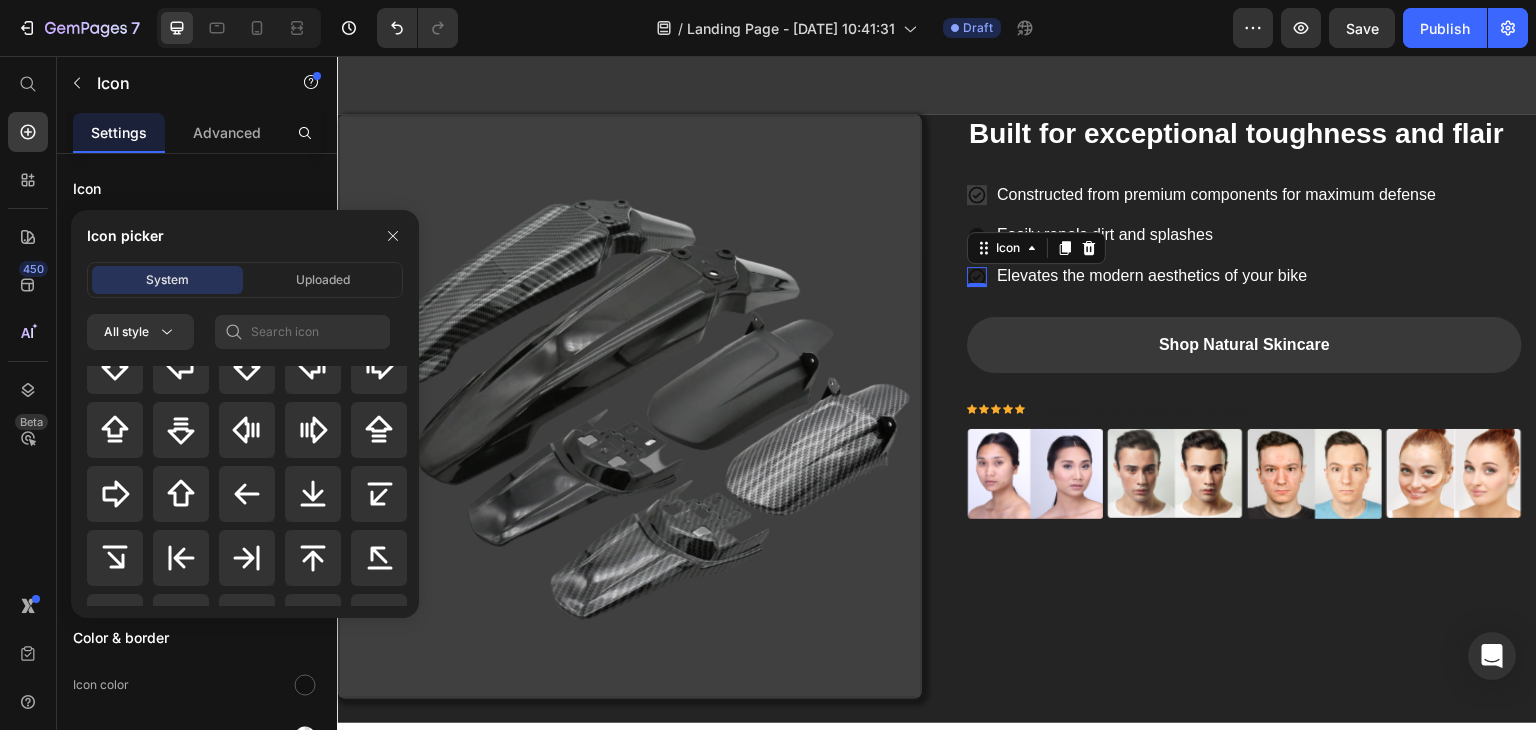 scroll, scrollTop: 800, scrollLeft: 0, axis: vertical 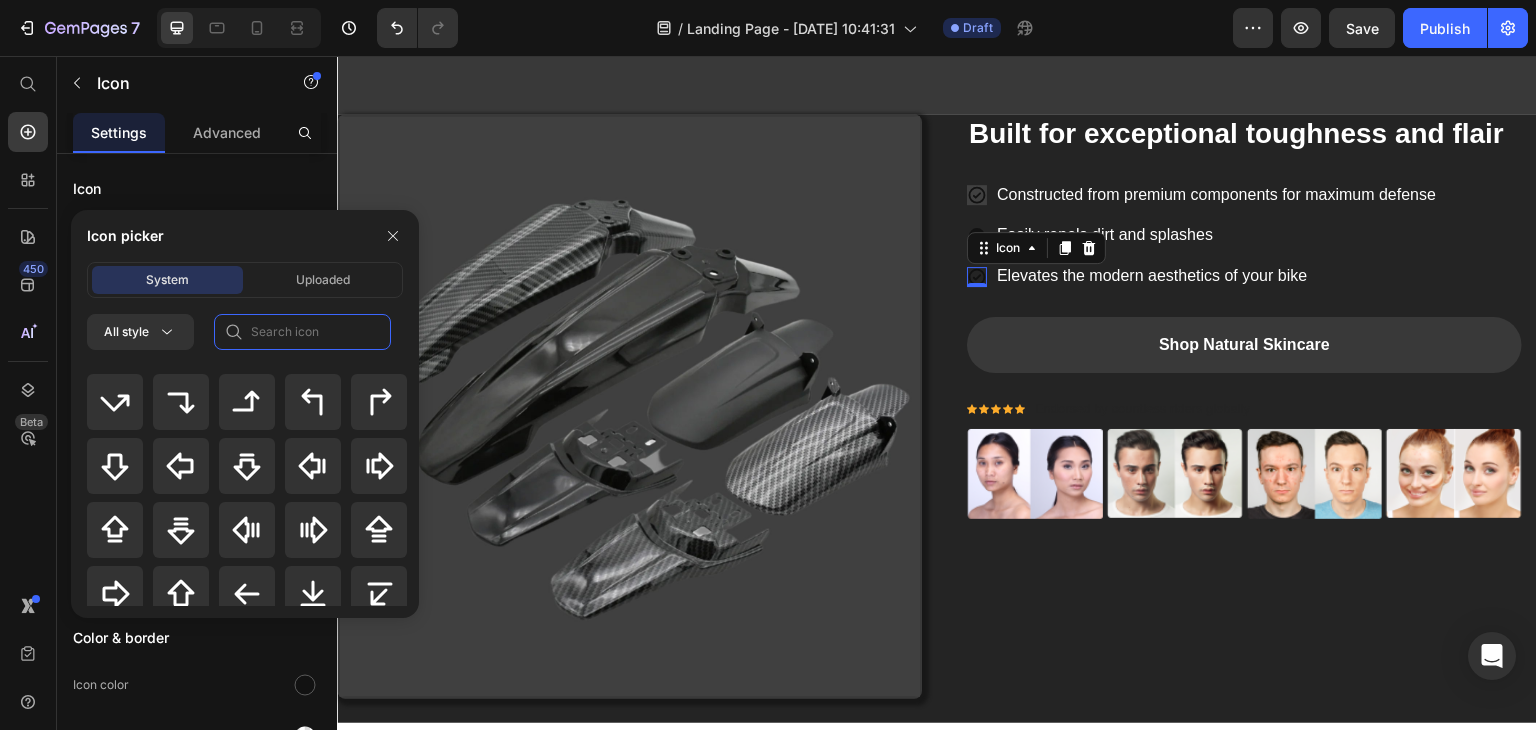 click 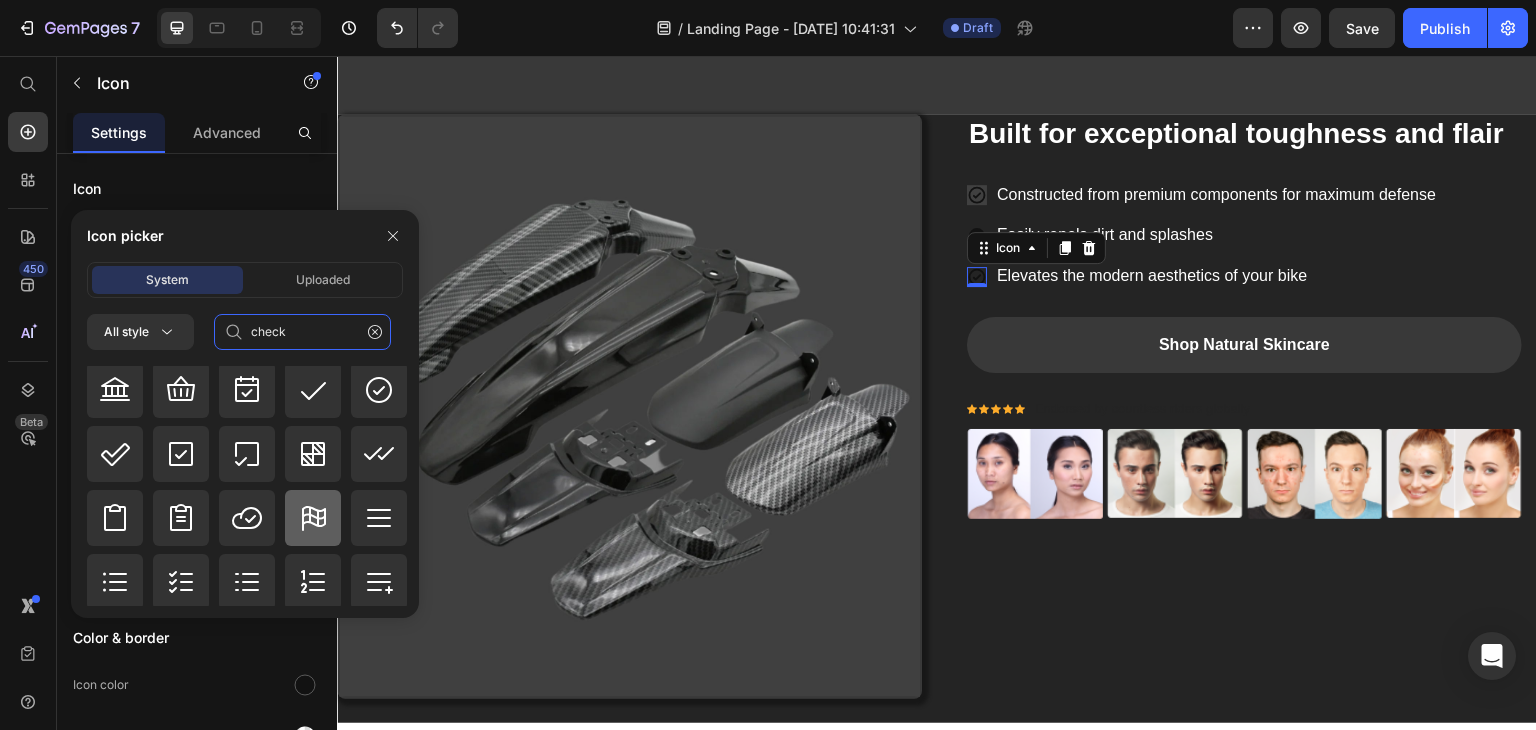 scroll, scrollTop: 928, scrollLeft: 0, axis: vertical 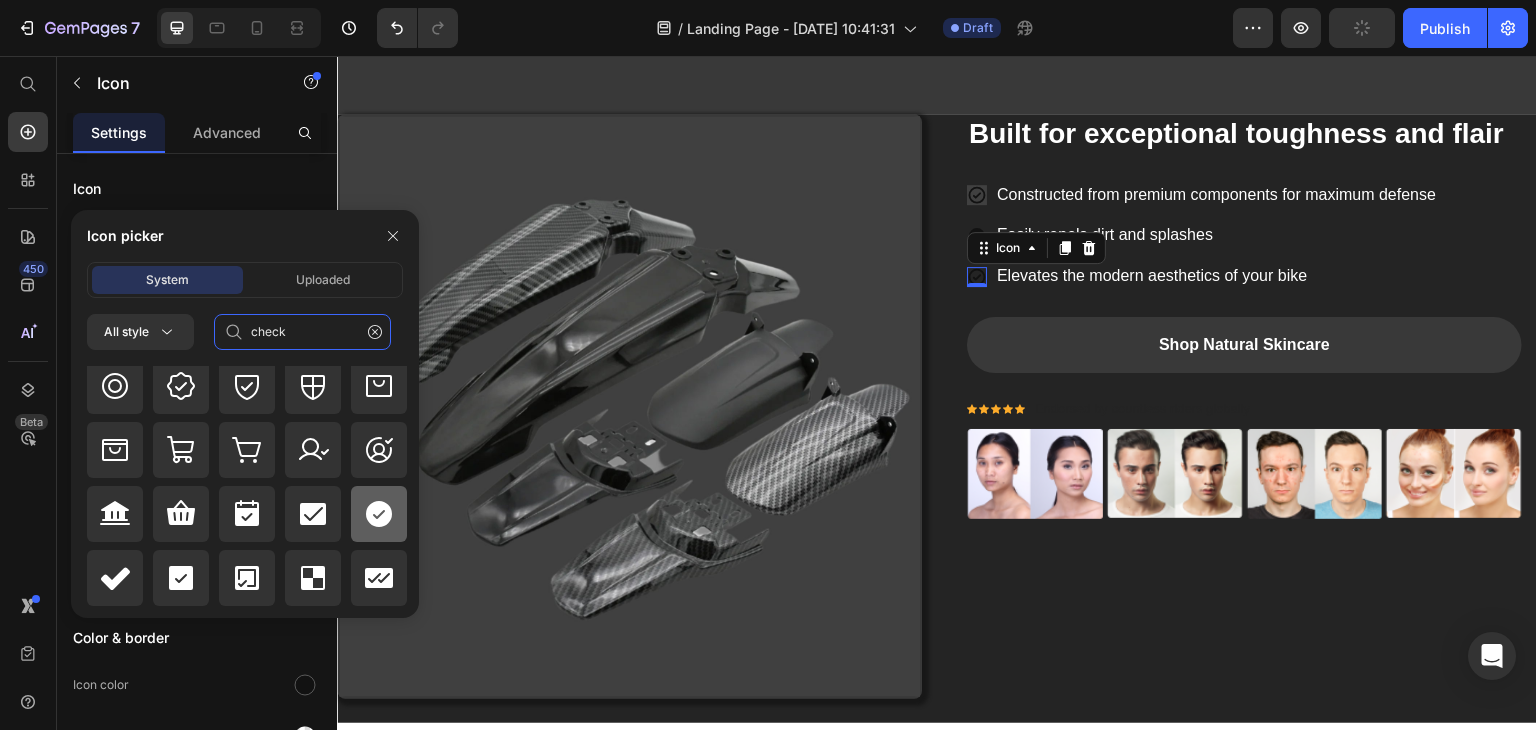 type on "check" 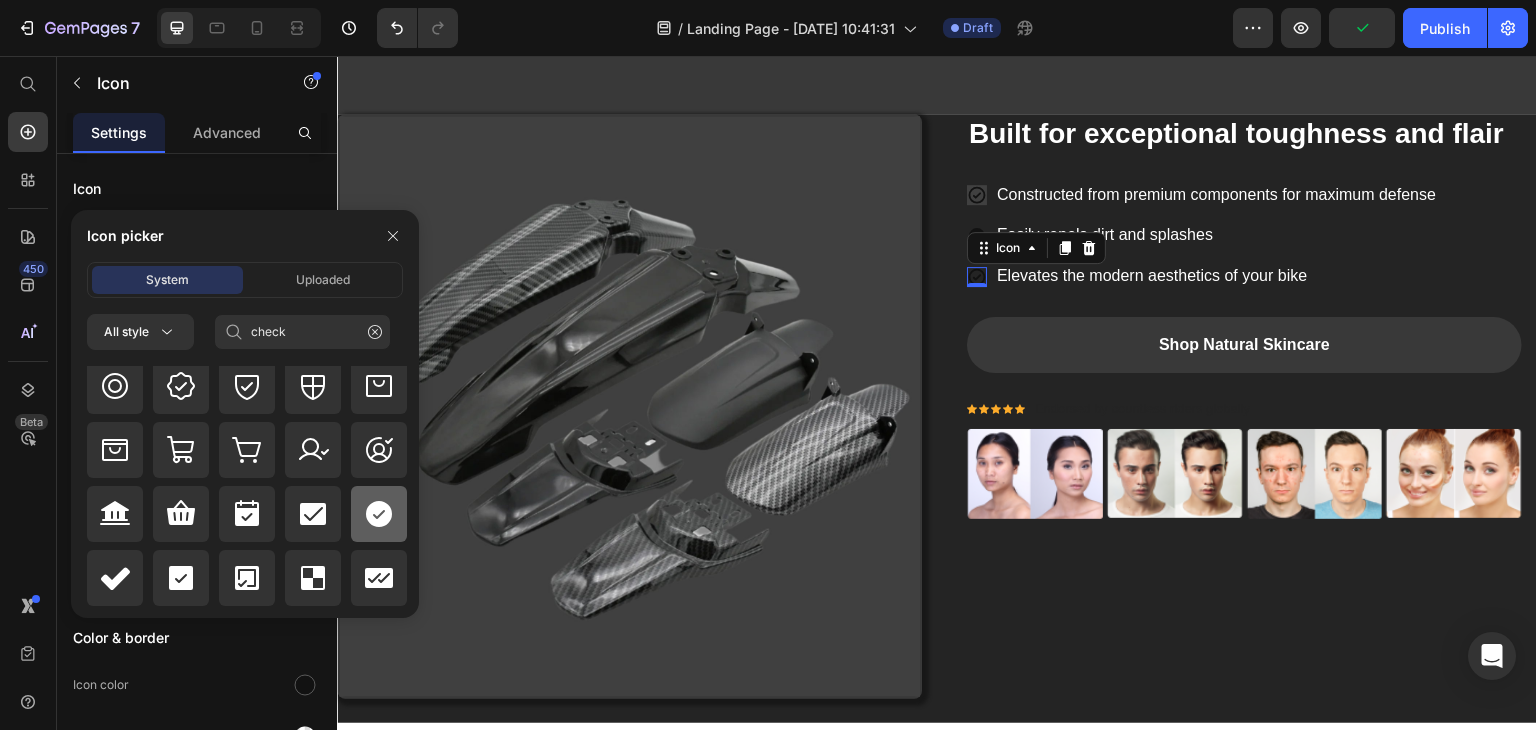 click 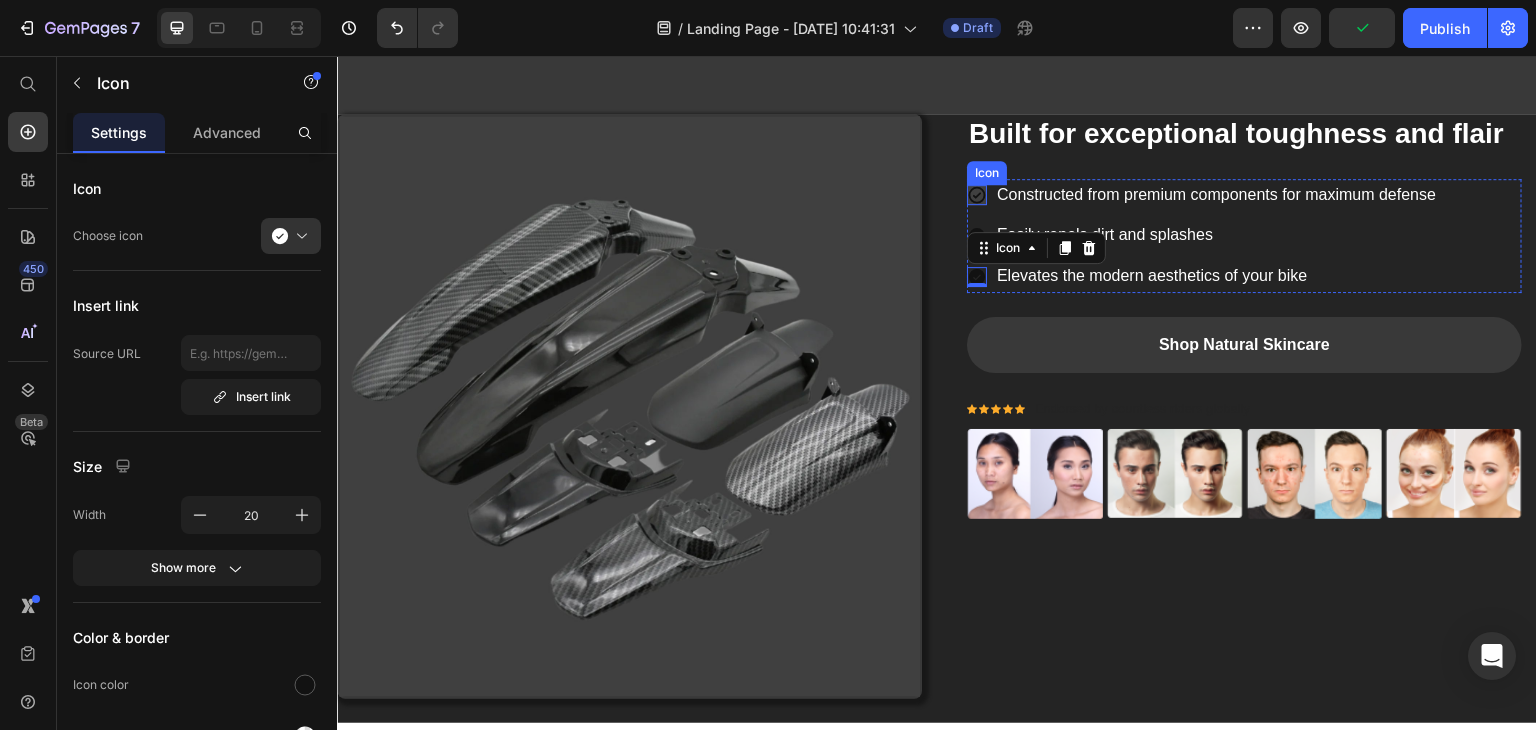 click 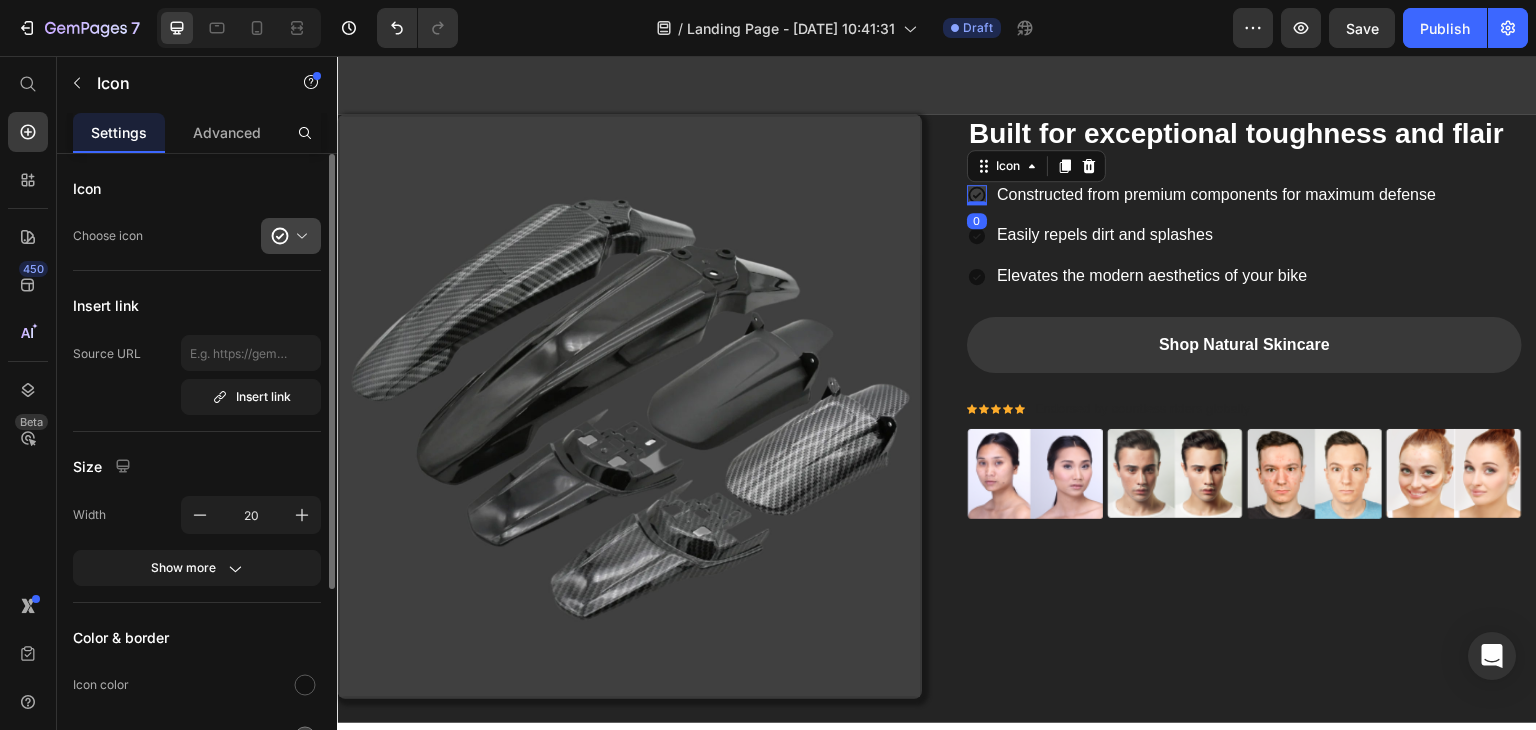 click at bounding box center [299, 236] 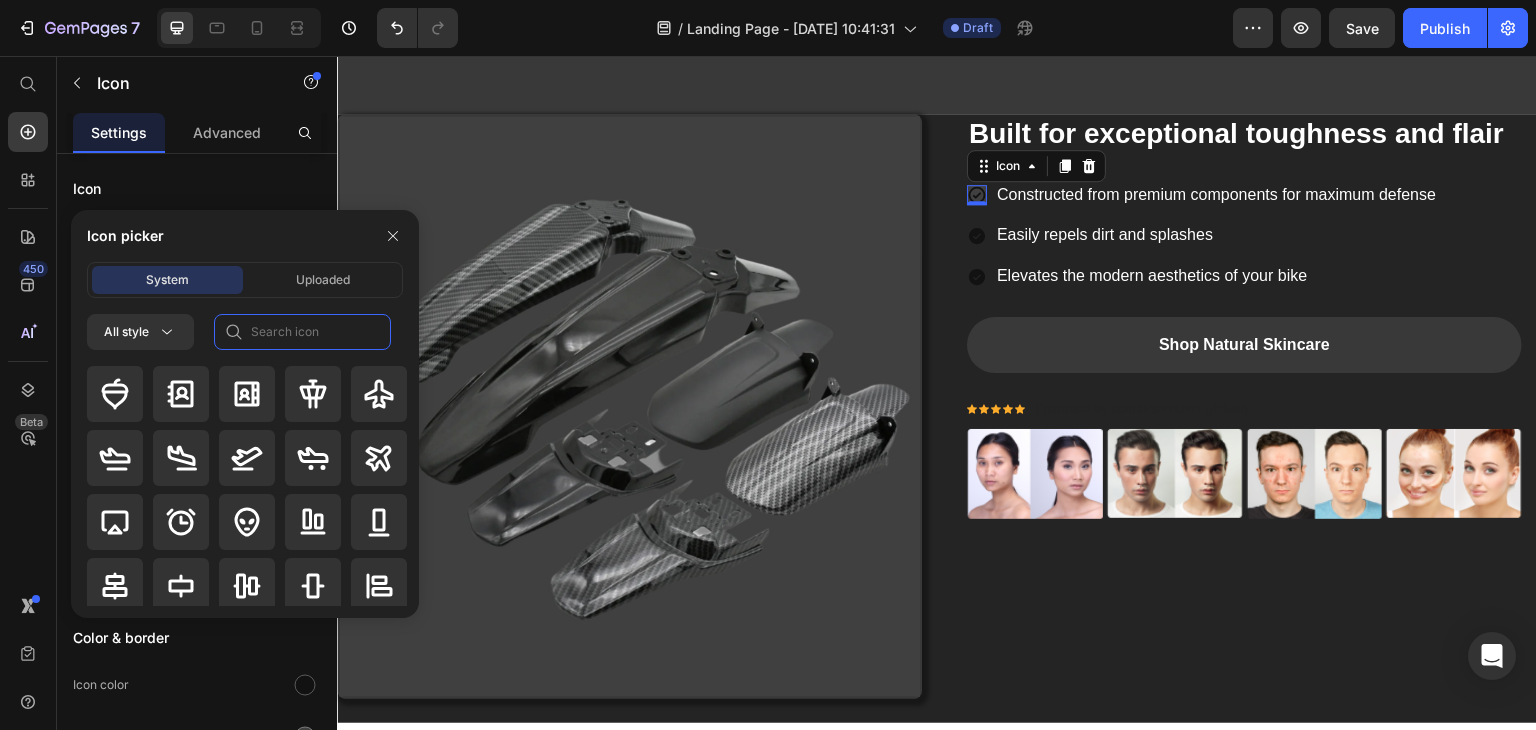 click 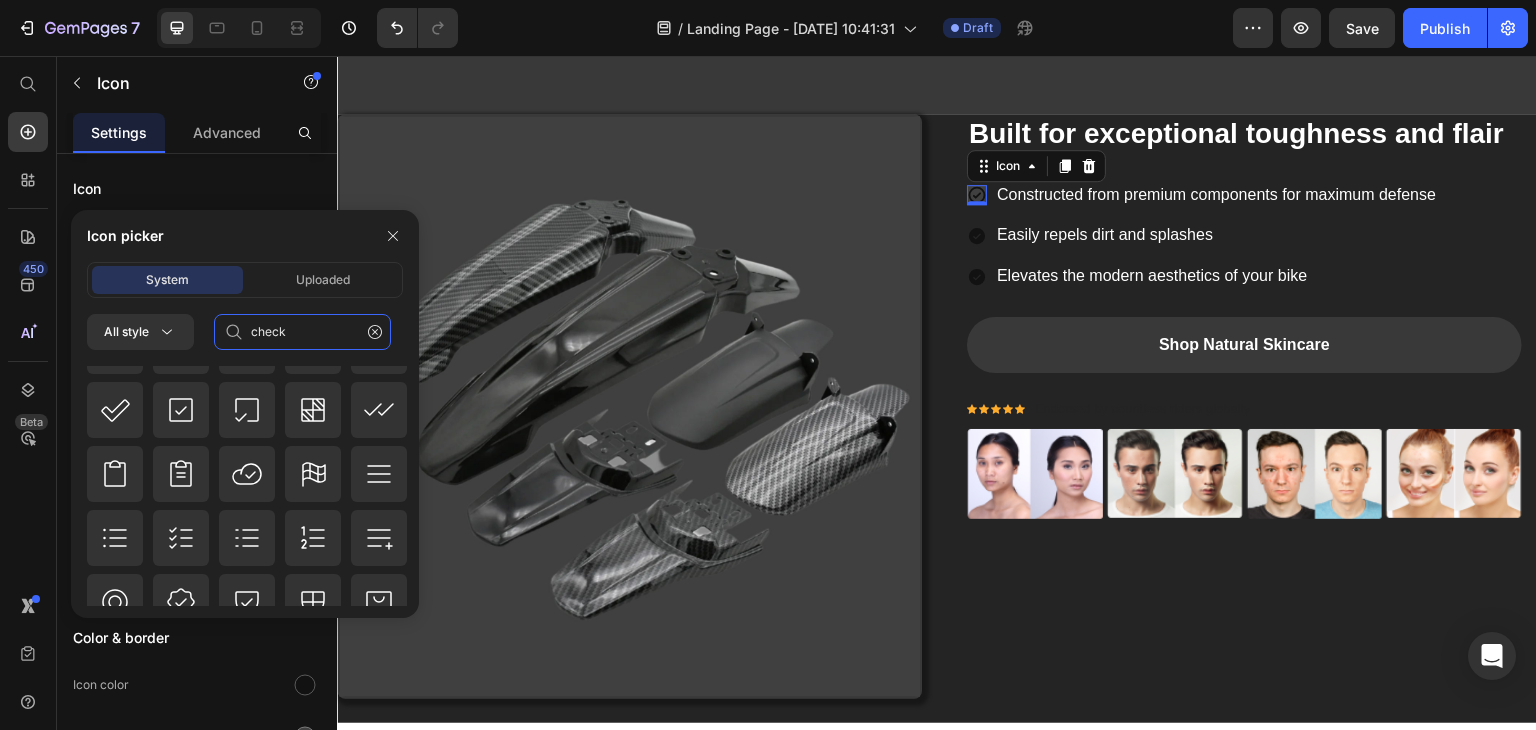 scroll, scrollTop: 900, scrollLeft: 0, axis: vertical 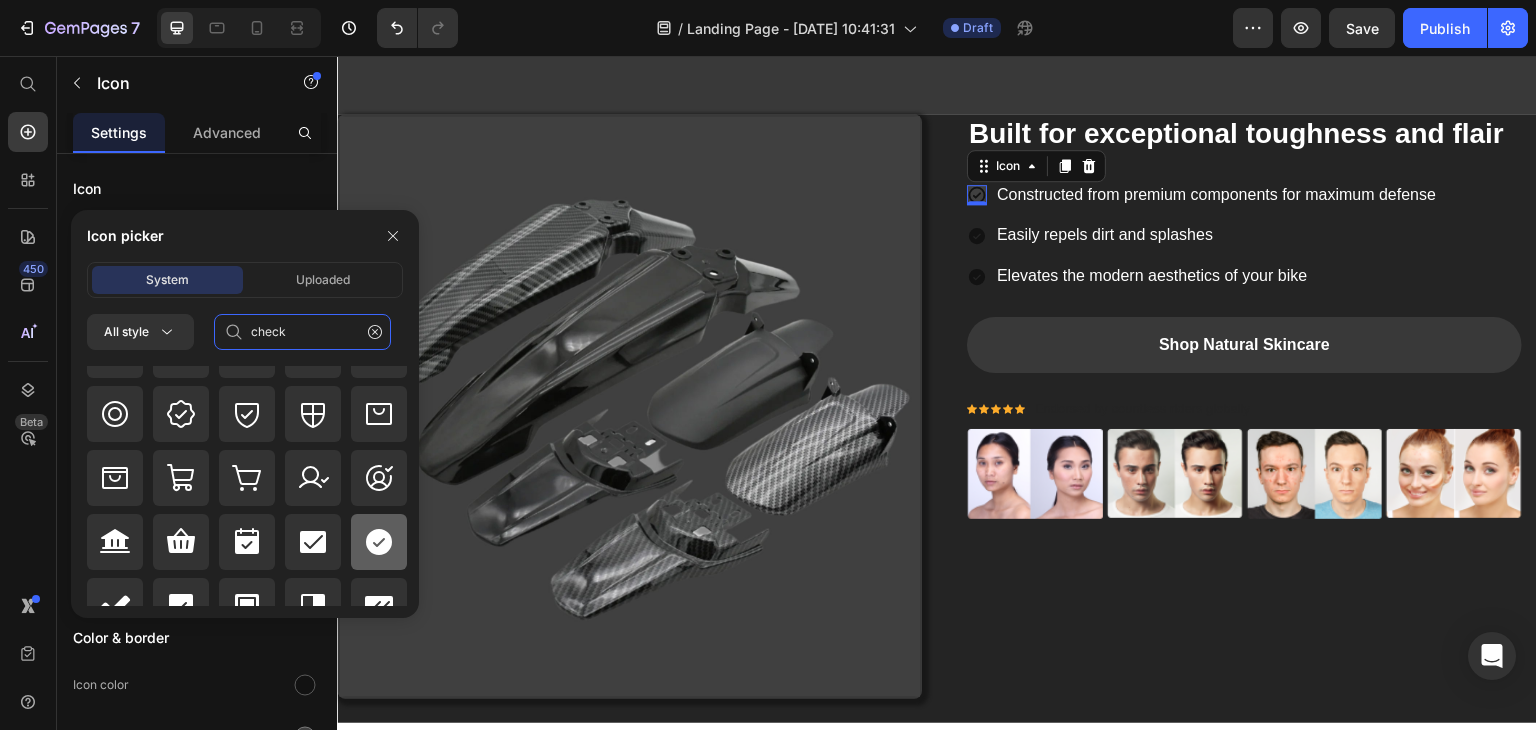 type on "check" 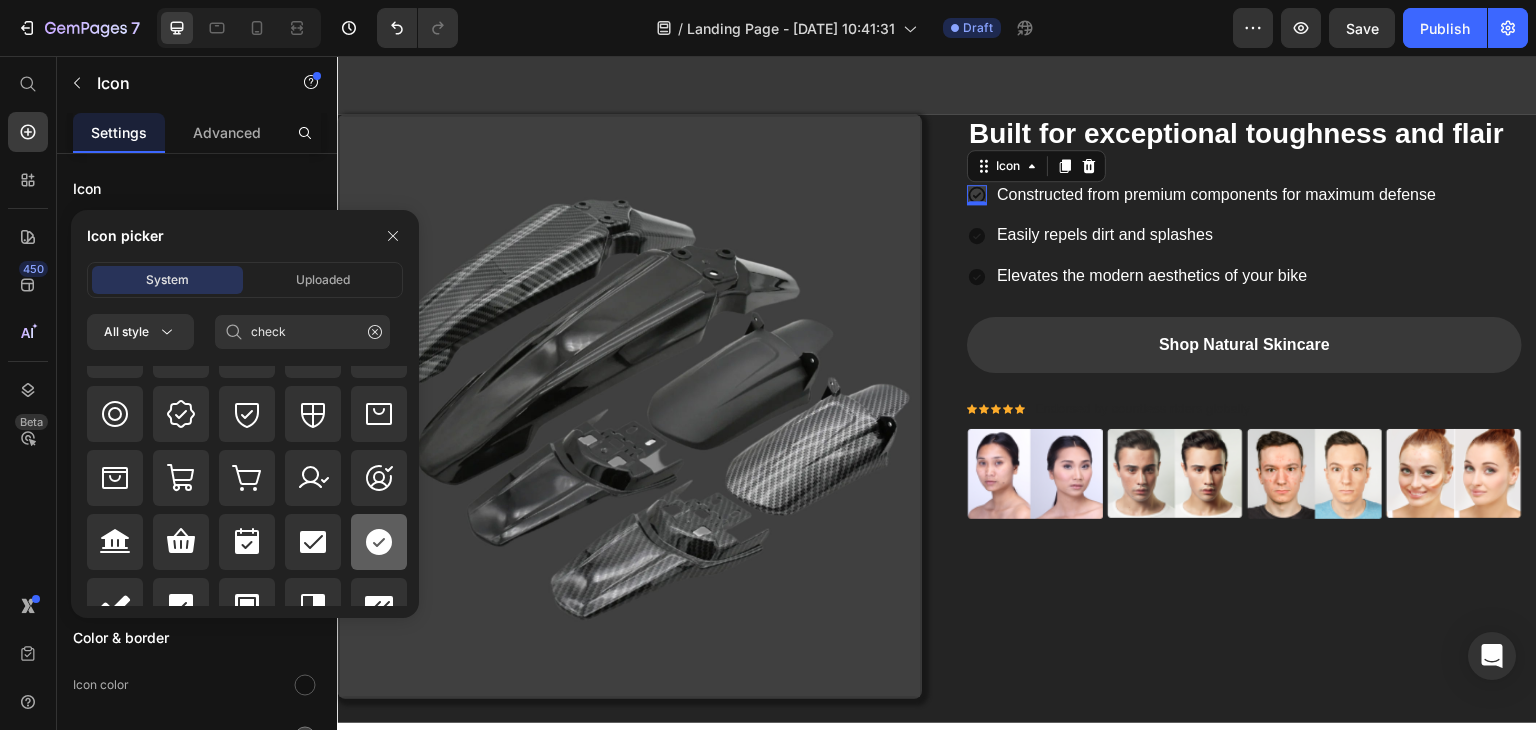 click 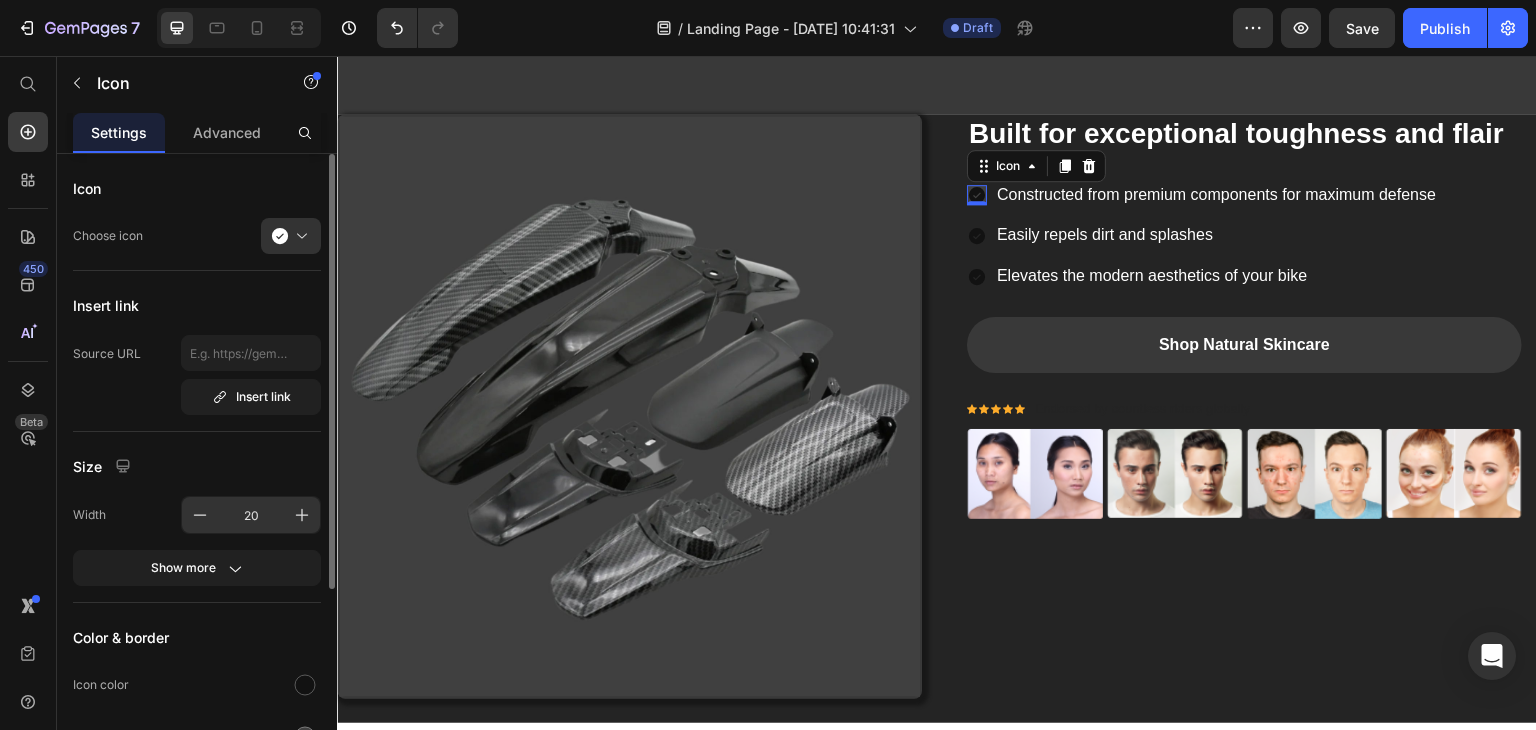 scroll, scrollTop: 100, scrollLeft: 0, axis: vertical 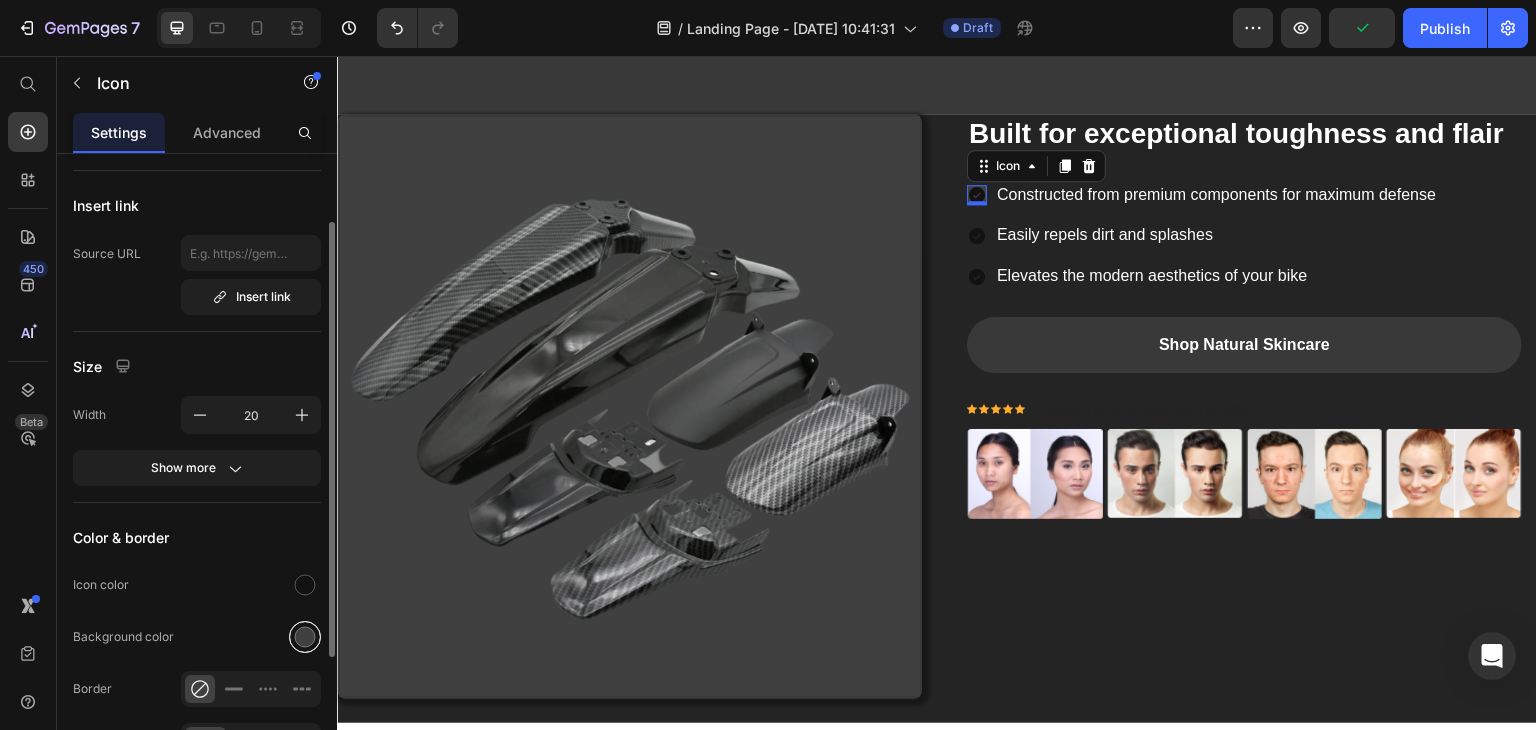 click at bounding box center (305, 637) 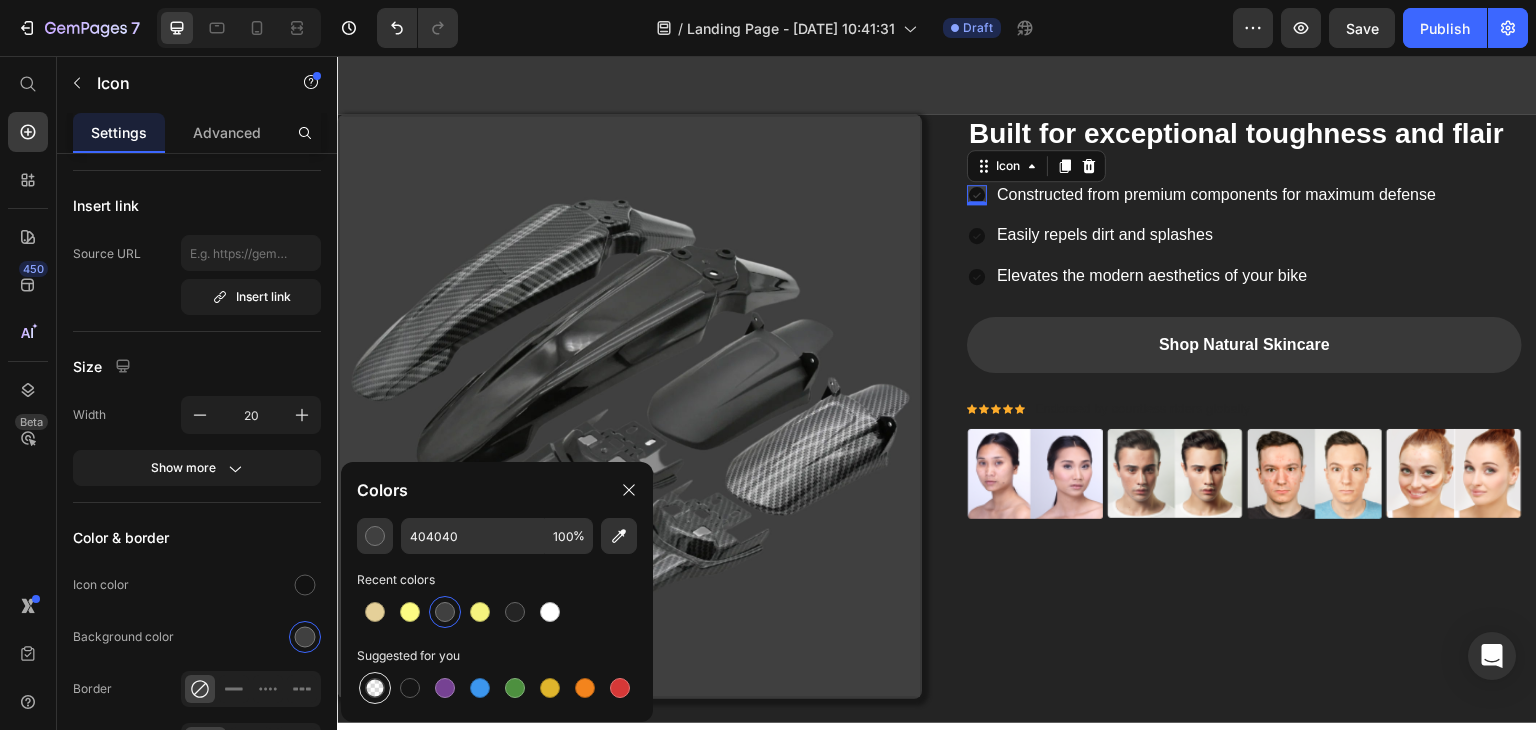 click at bounding box center (375, 688) 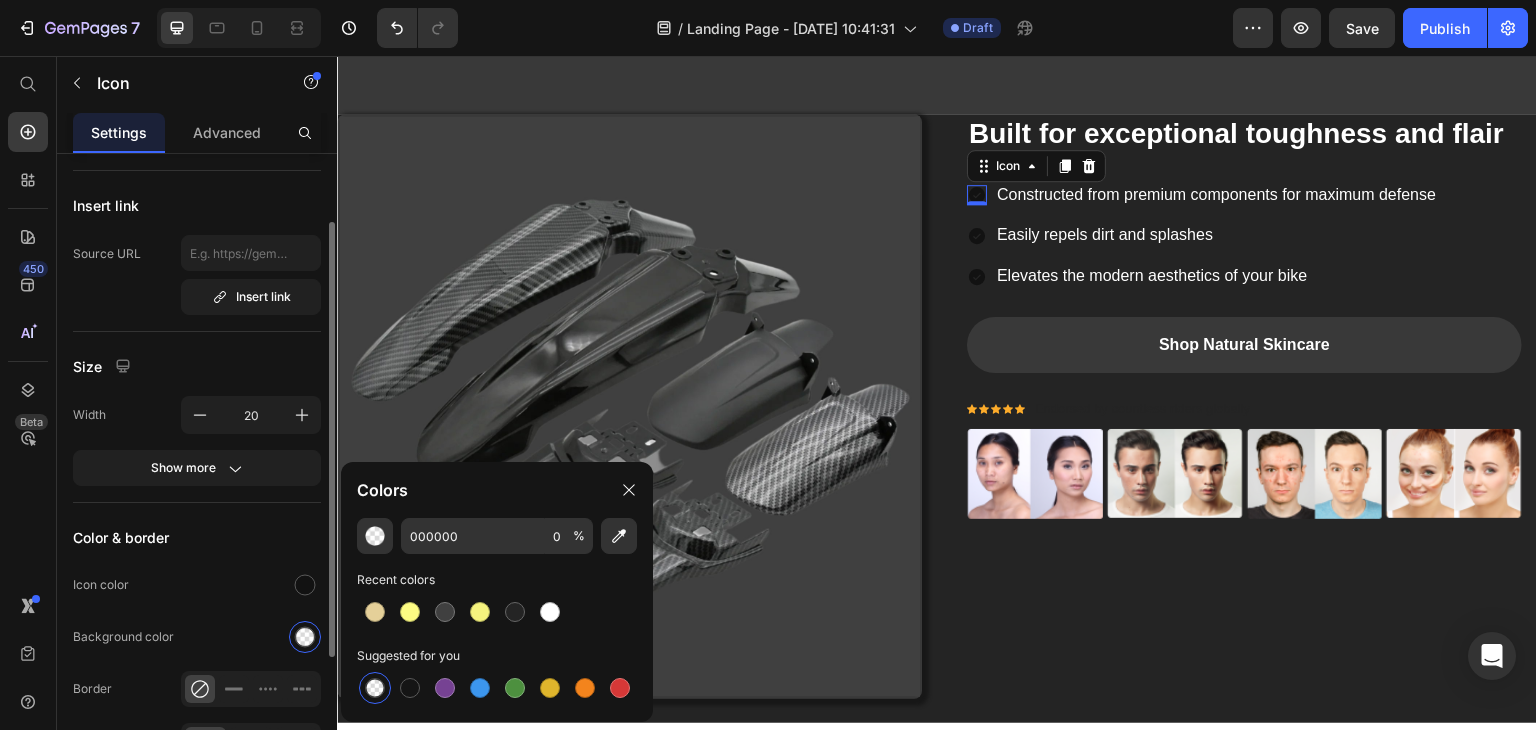 click on "Icon color" 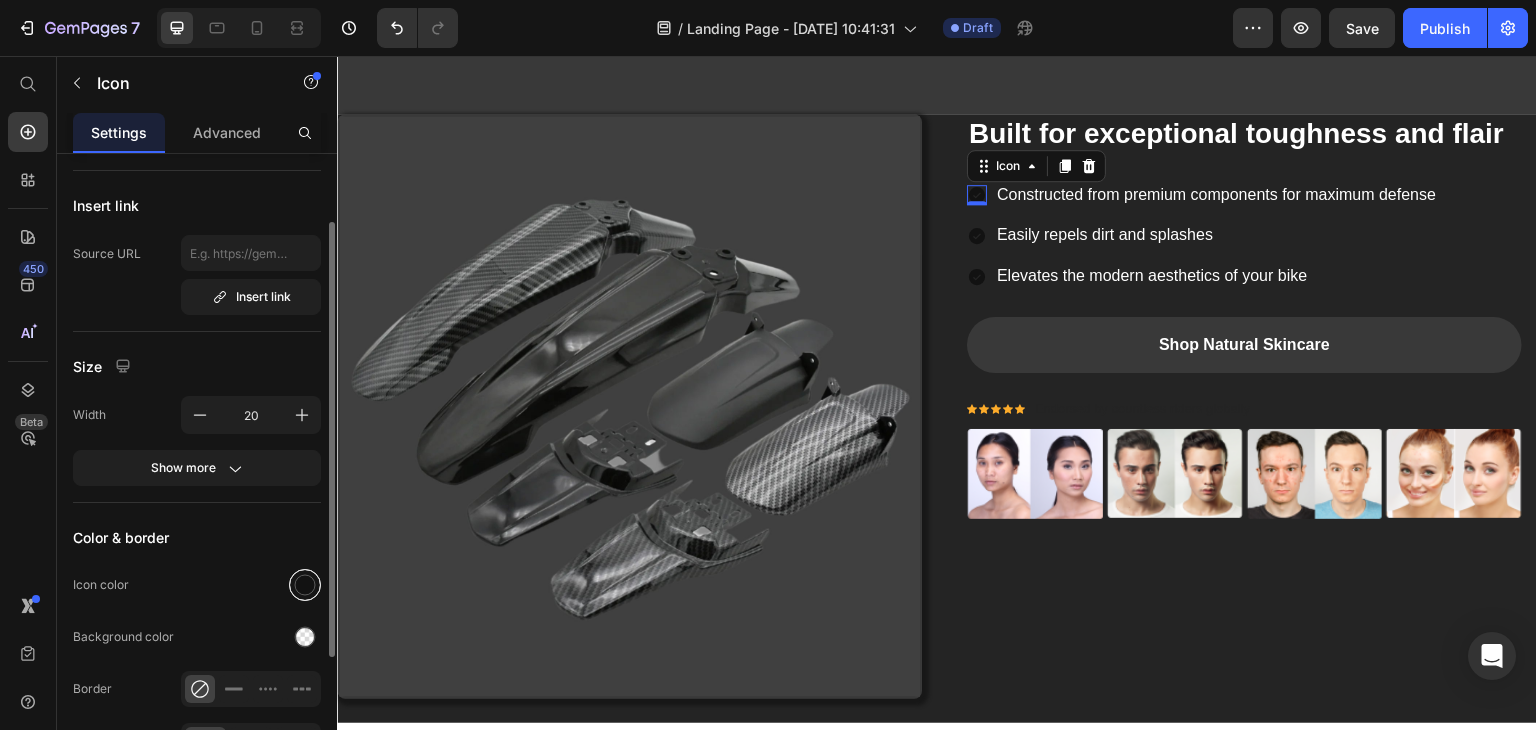click at bounding box center (305, 585) 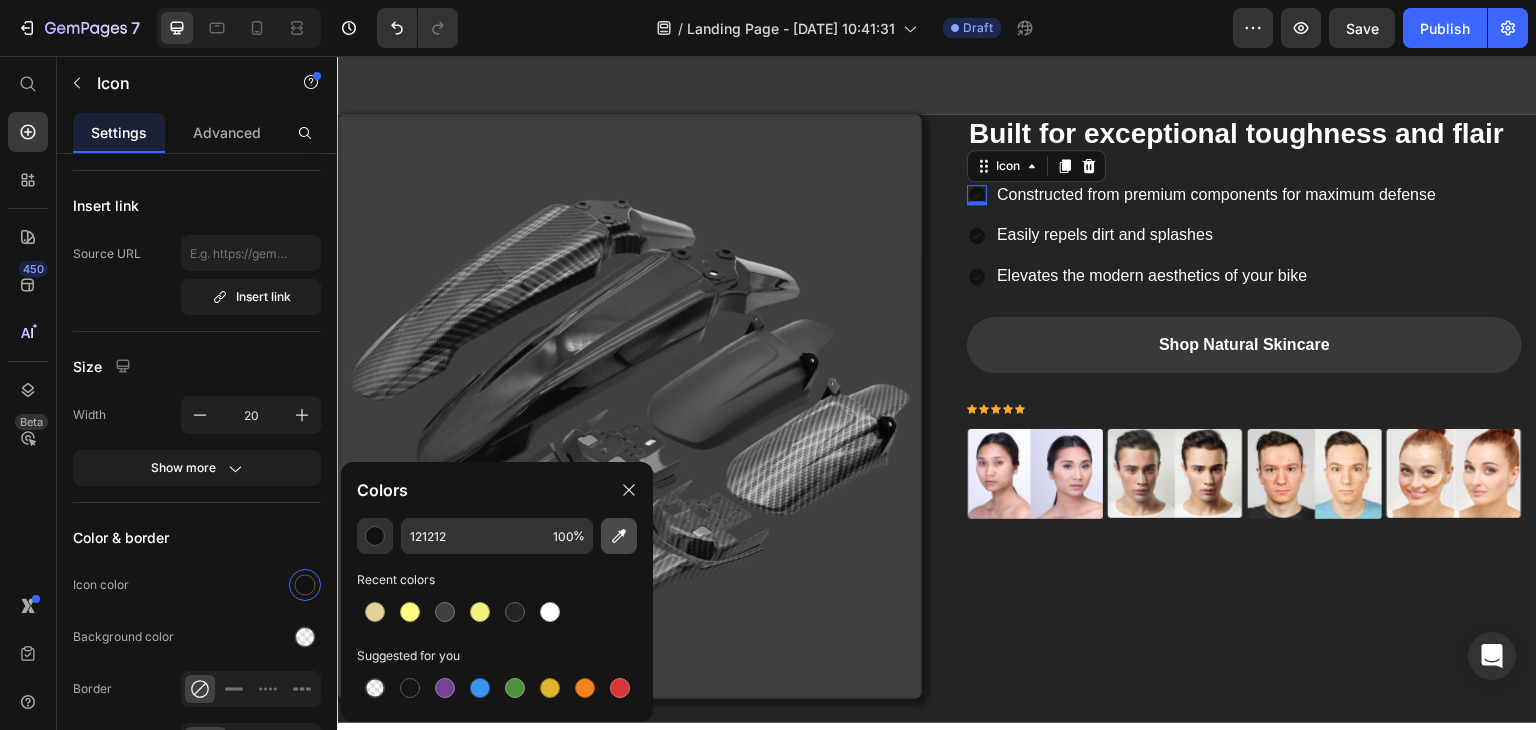 click 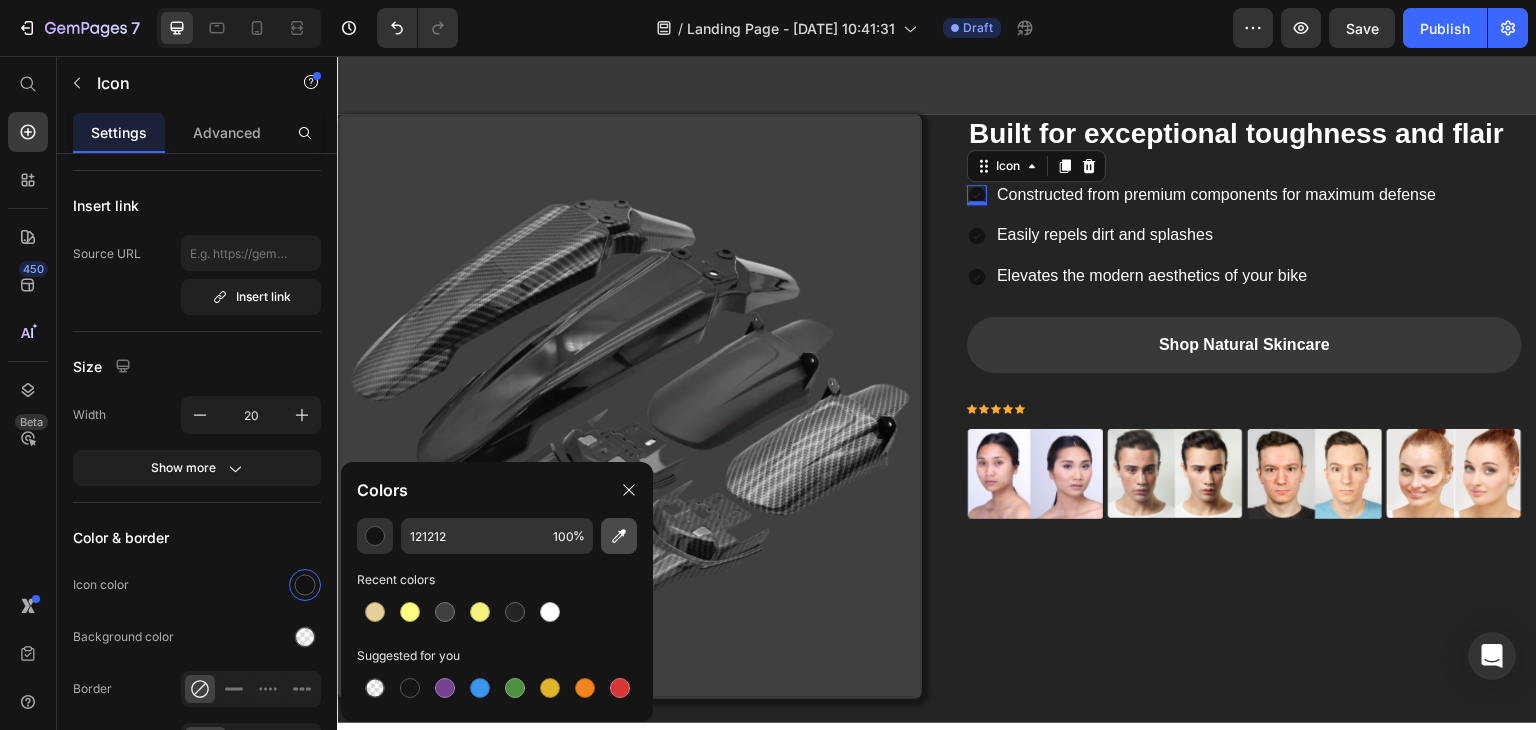 type on "999999" 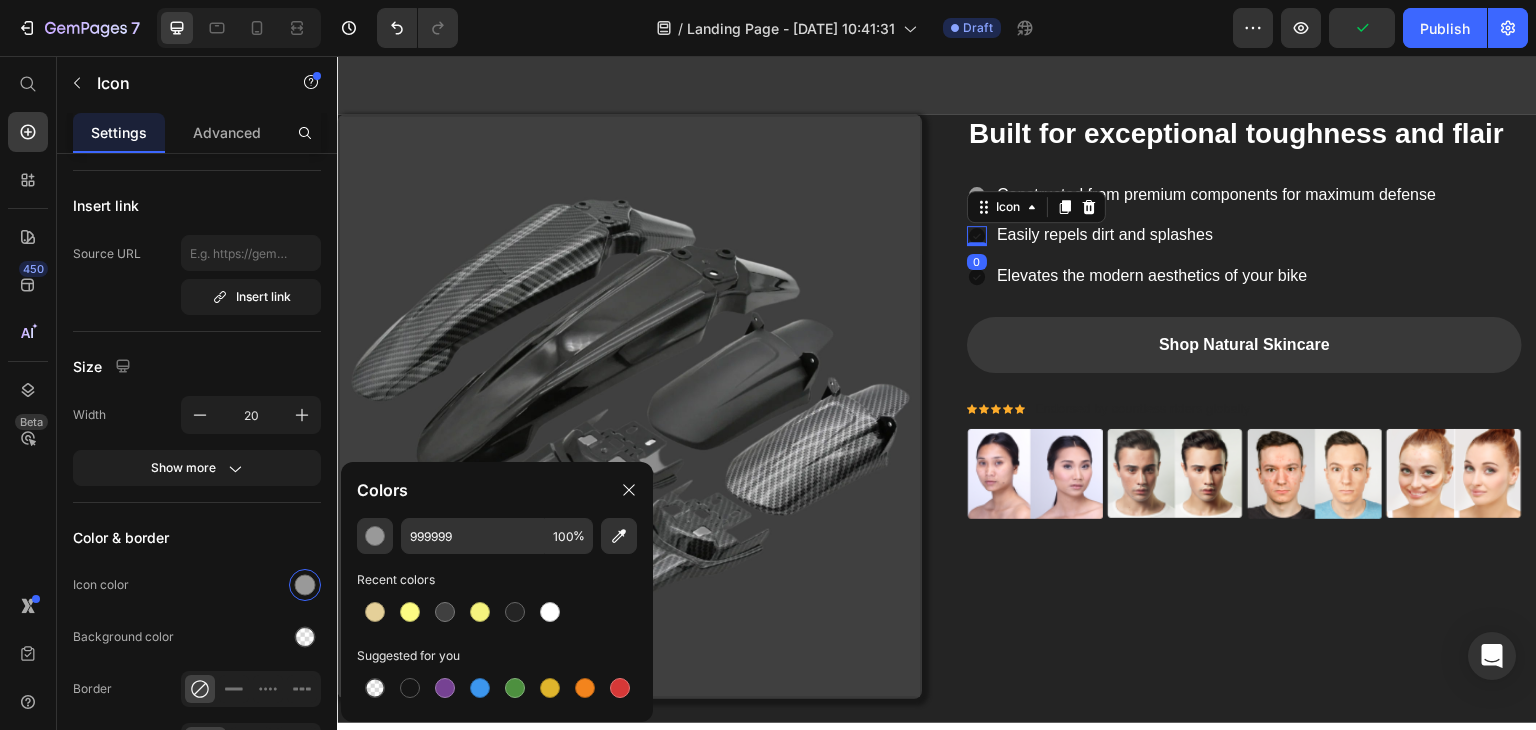 click on "Icon   0" at bounding box center (977, 236) 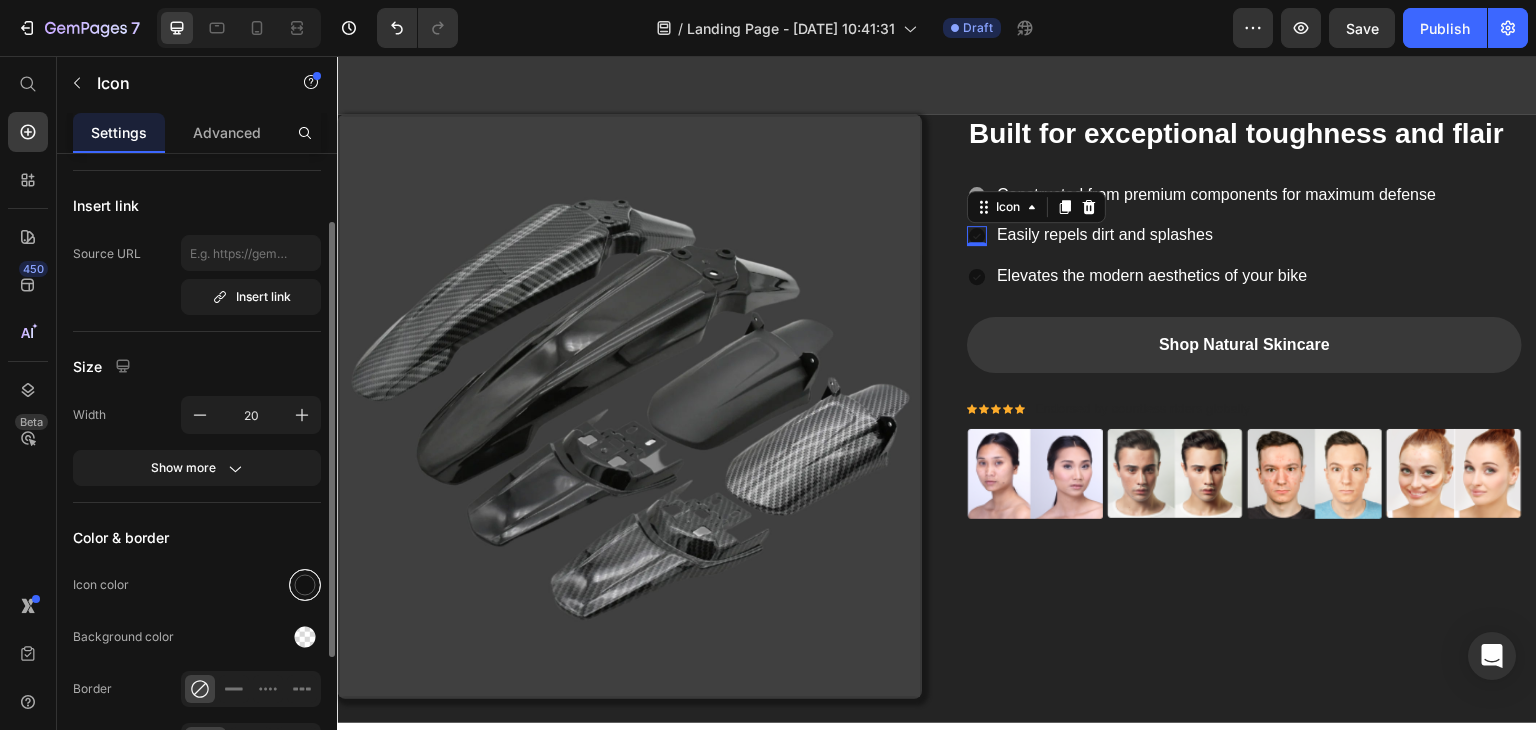 click at bounding box center [305, 585] 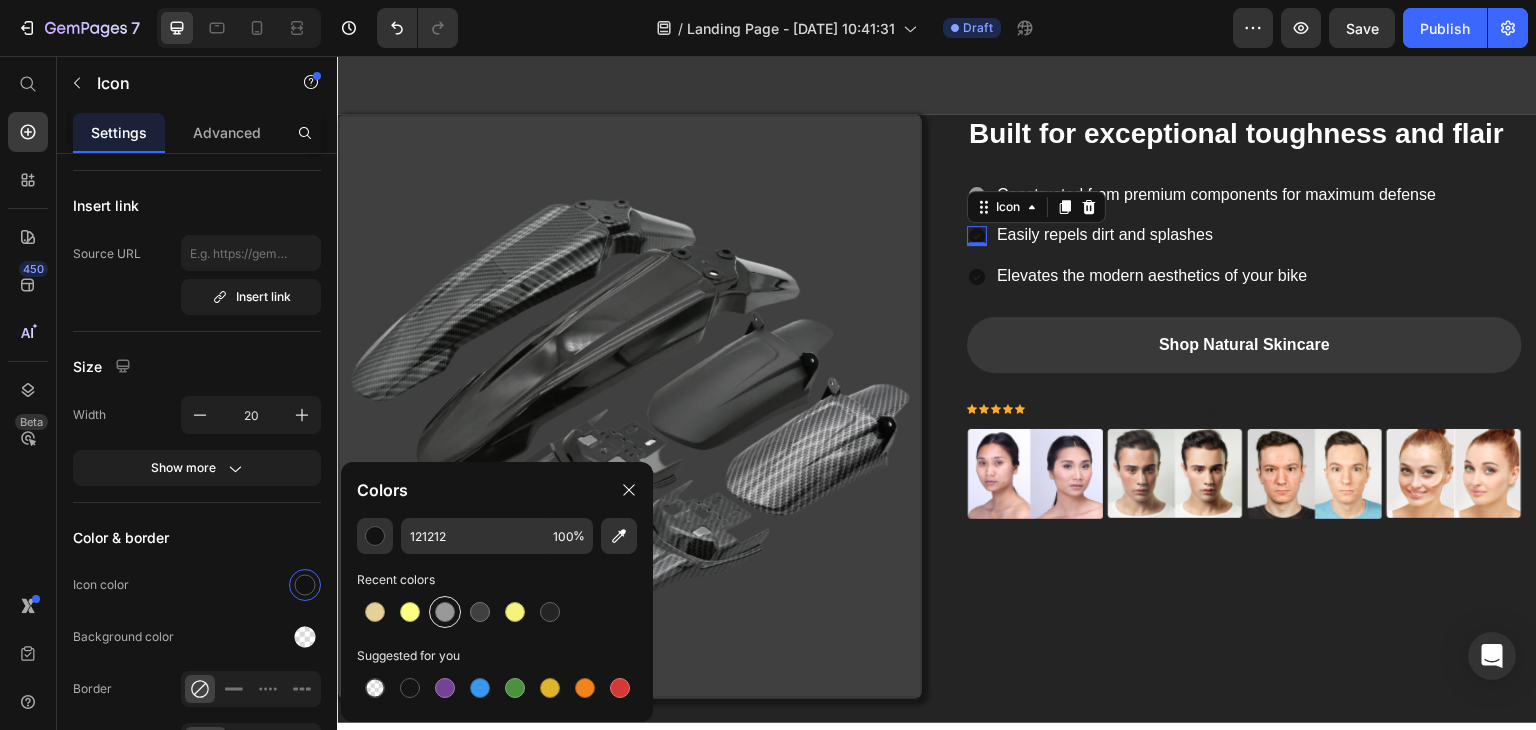 click at bounding box center [445, 612] 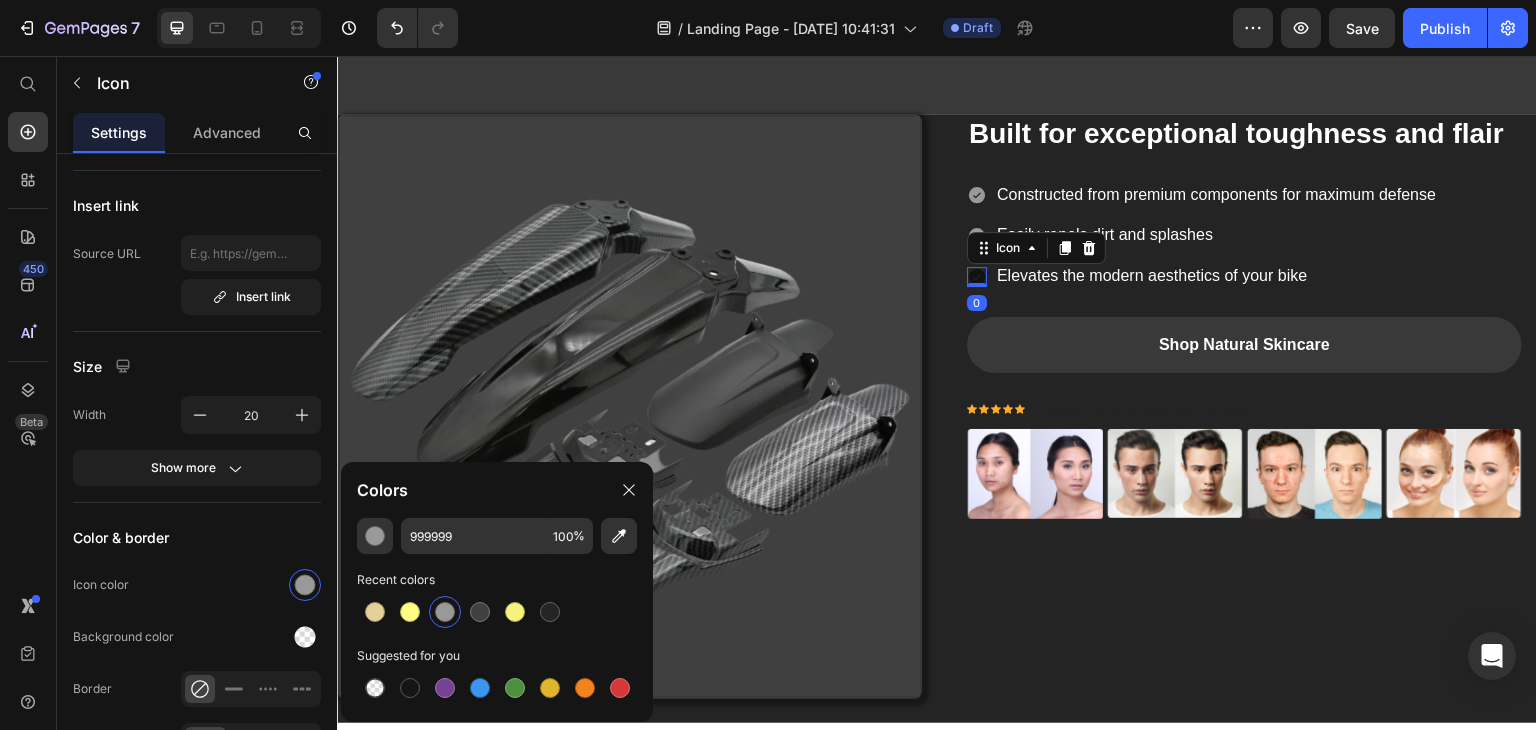 click on "Icon   0" at bounding box center (977, 277) 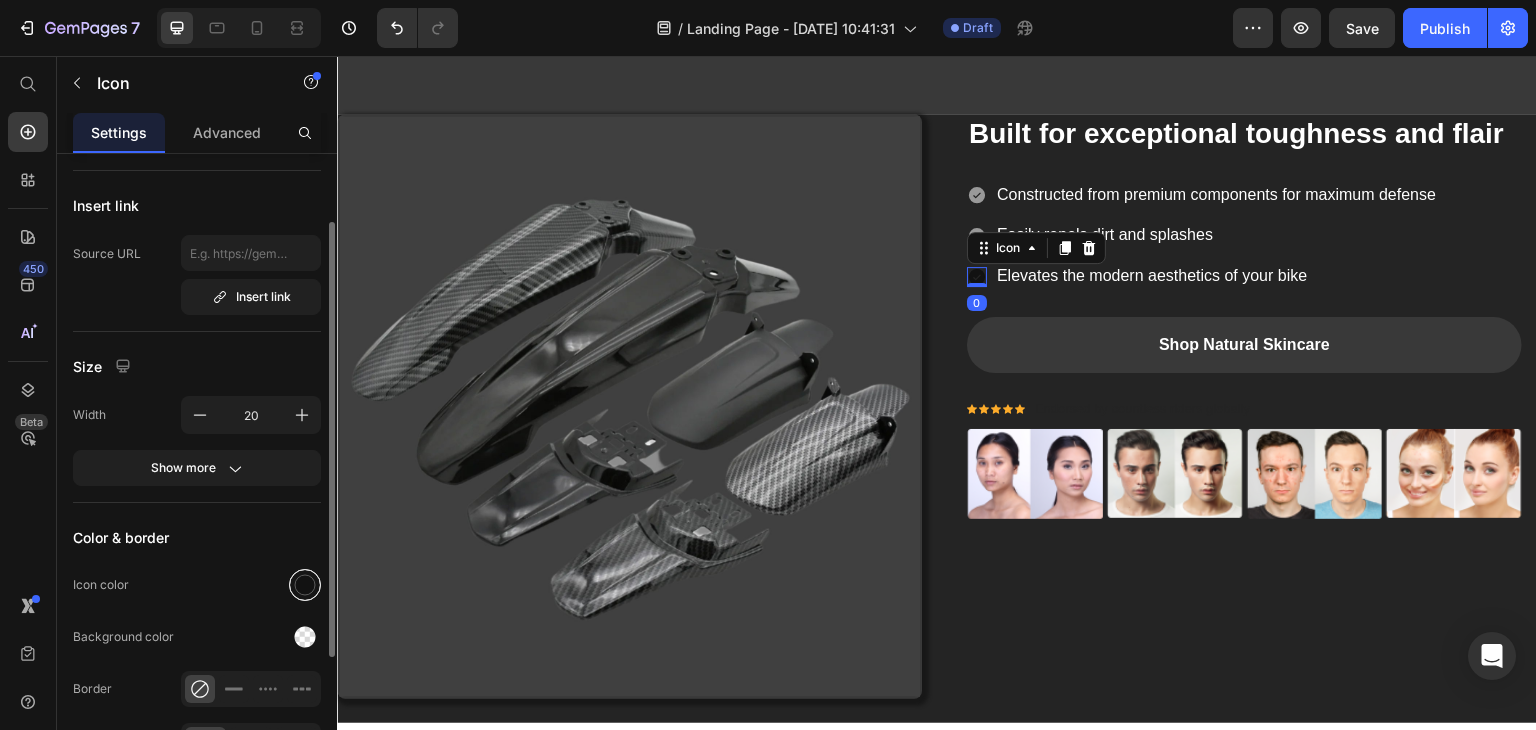 click at bounding box center [305, 585] 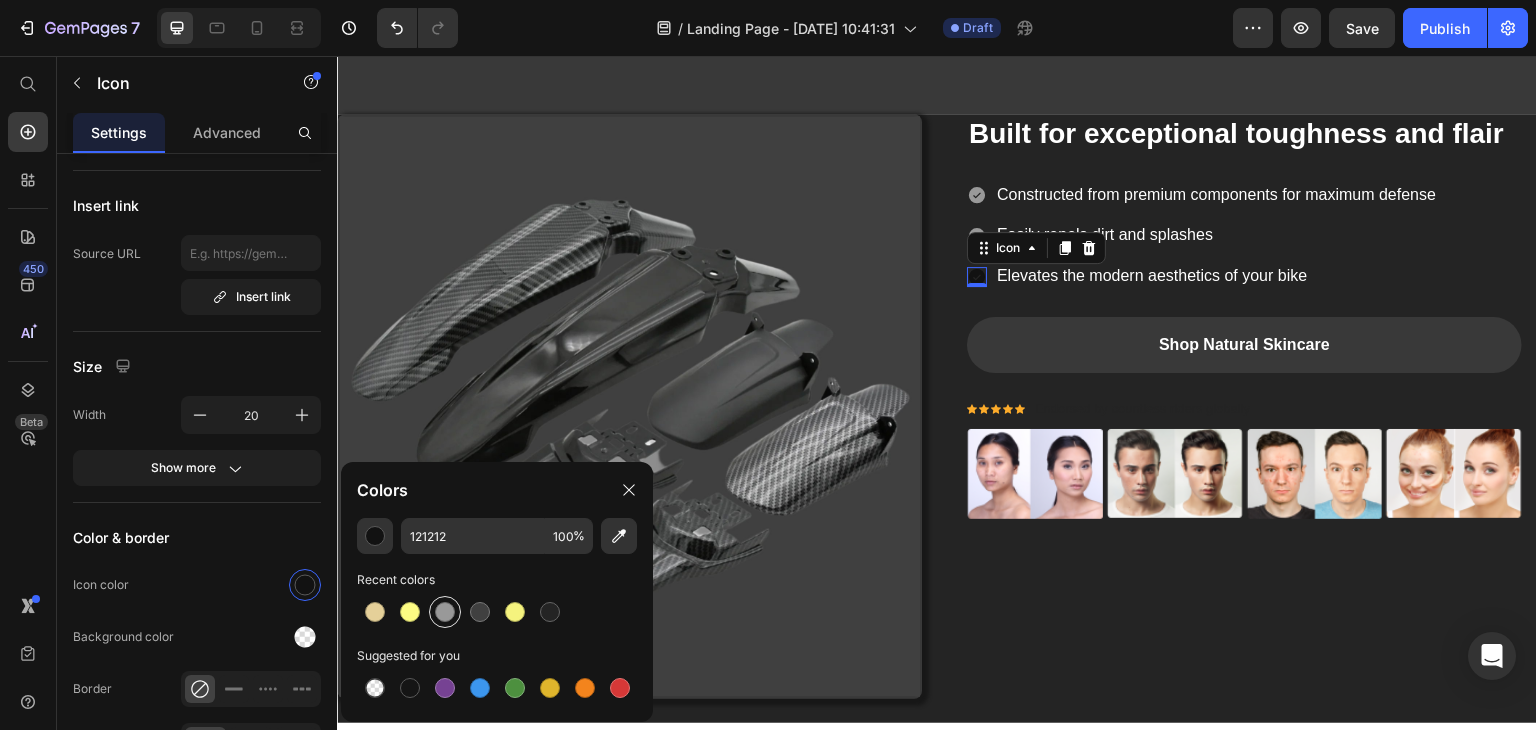 click at bounding box center (445, 612) 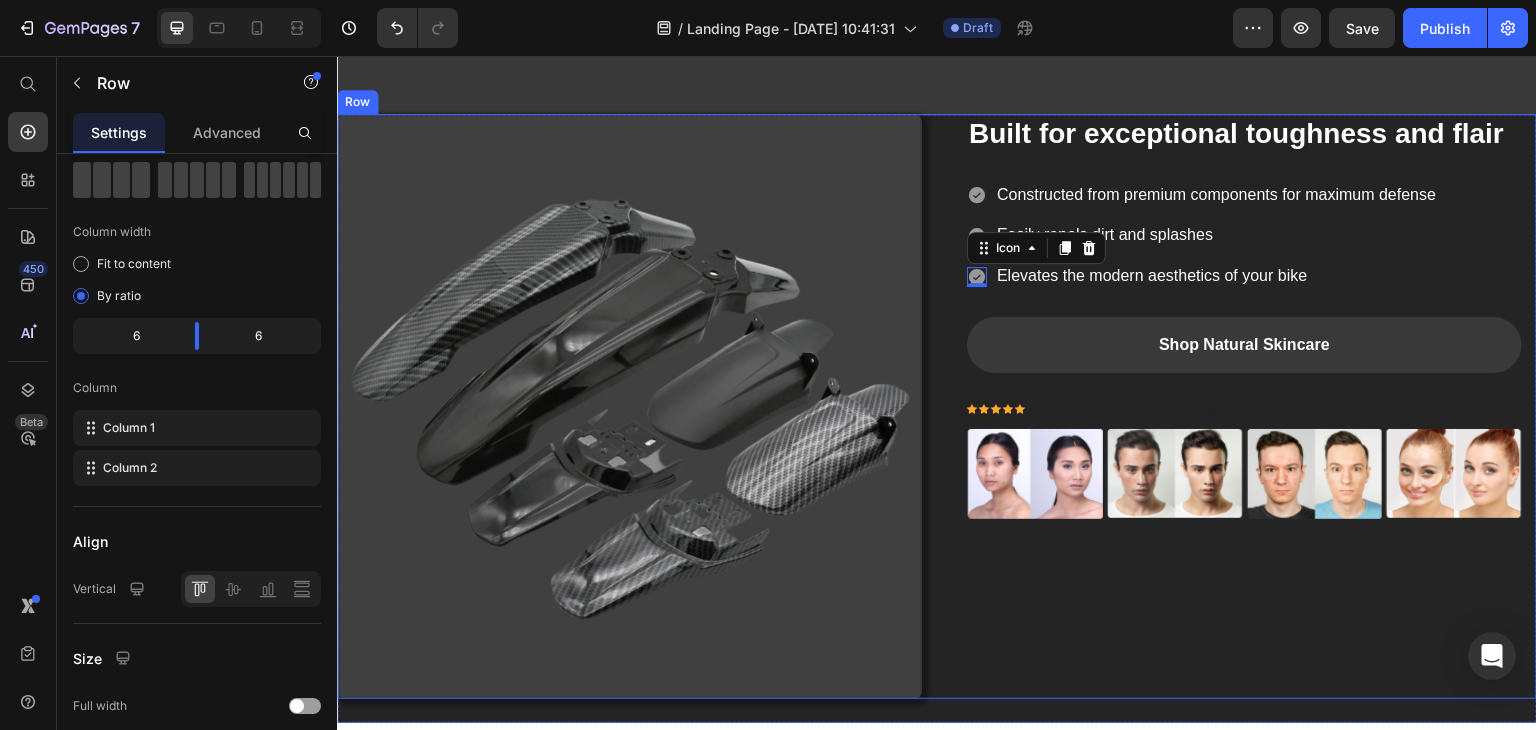 click on "Built for exceptional toughness and flair Heading
Icon Constructed from premium components for maximum defense Text block
Icon Easily repels dirt and splashes Text block
Icon   0 Elevates the modern aesthetics of your bike Text block Icon List Shop Natural Skincare Button                Icon                Icon                Icon                Icon                Icon Icon List Hoz Endorsed by countless riders globally Text block Icon List Image Image Image Image Row Row" at bounding box center [1244, 406] 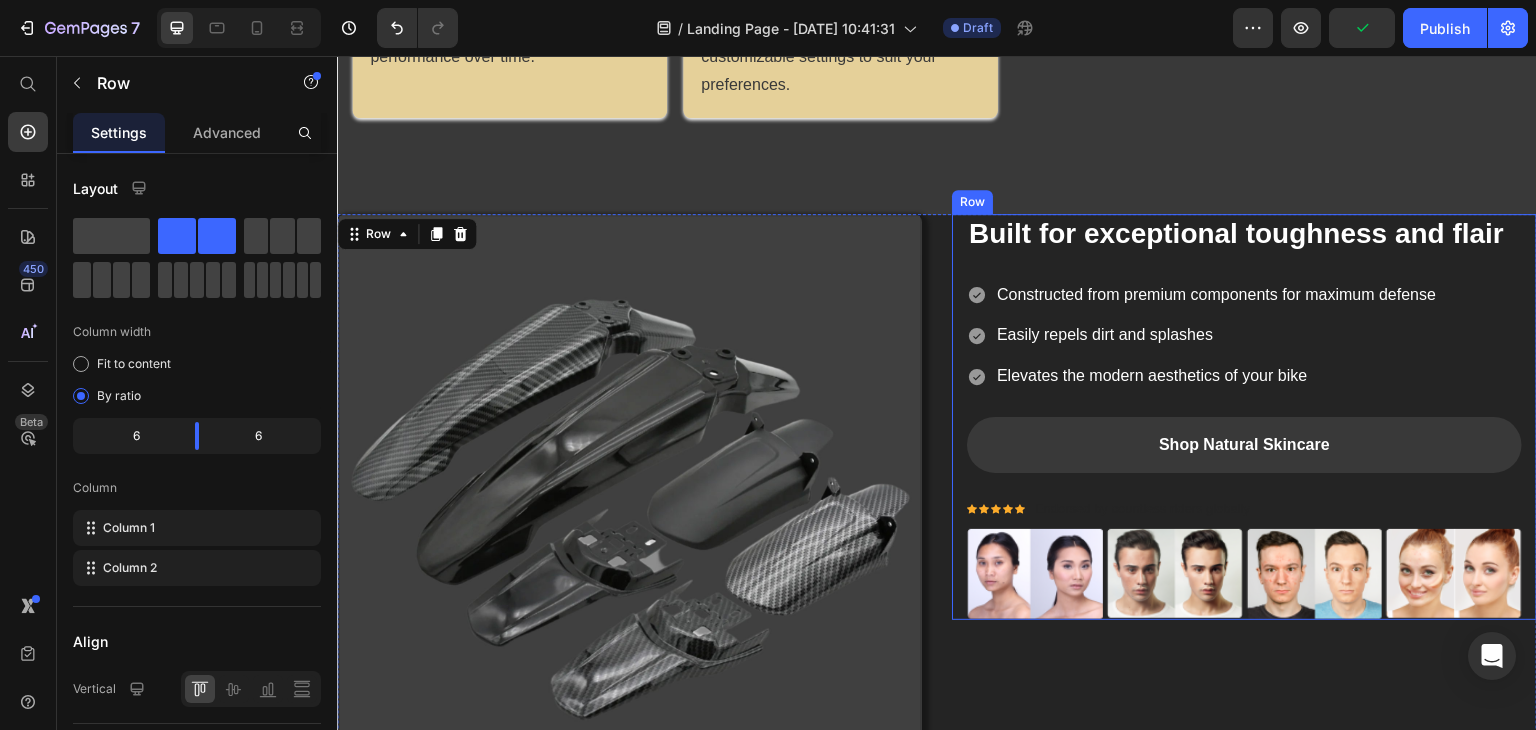 scroll, scrollTop: 1572, scrollLeft: 0, axis: vertical 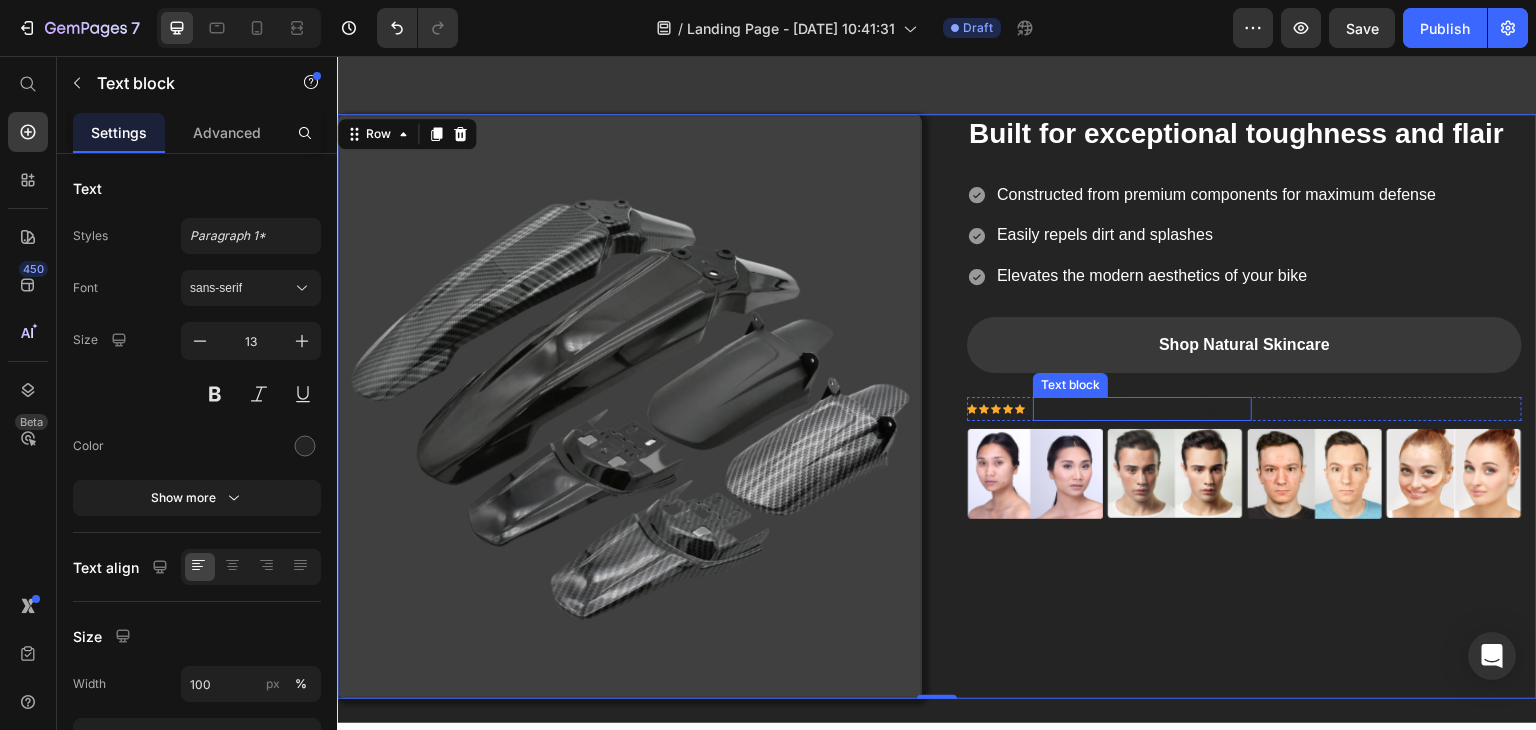click on "Endorsed by countless riders globally" at bounding box center (1142, 409) 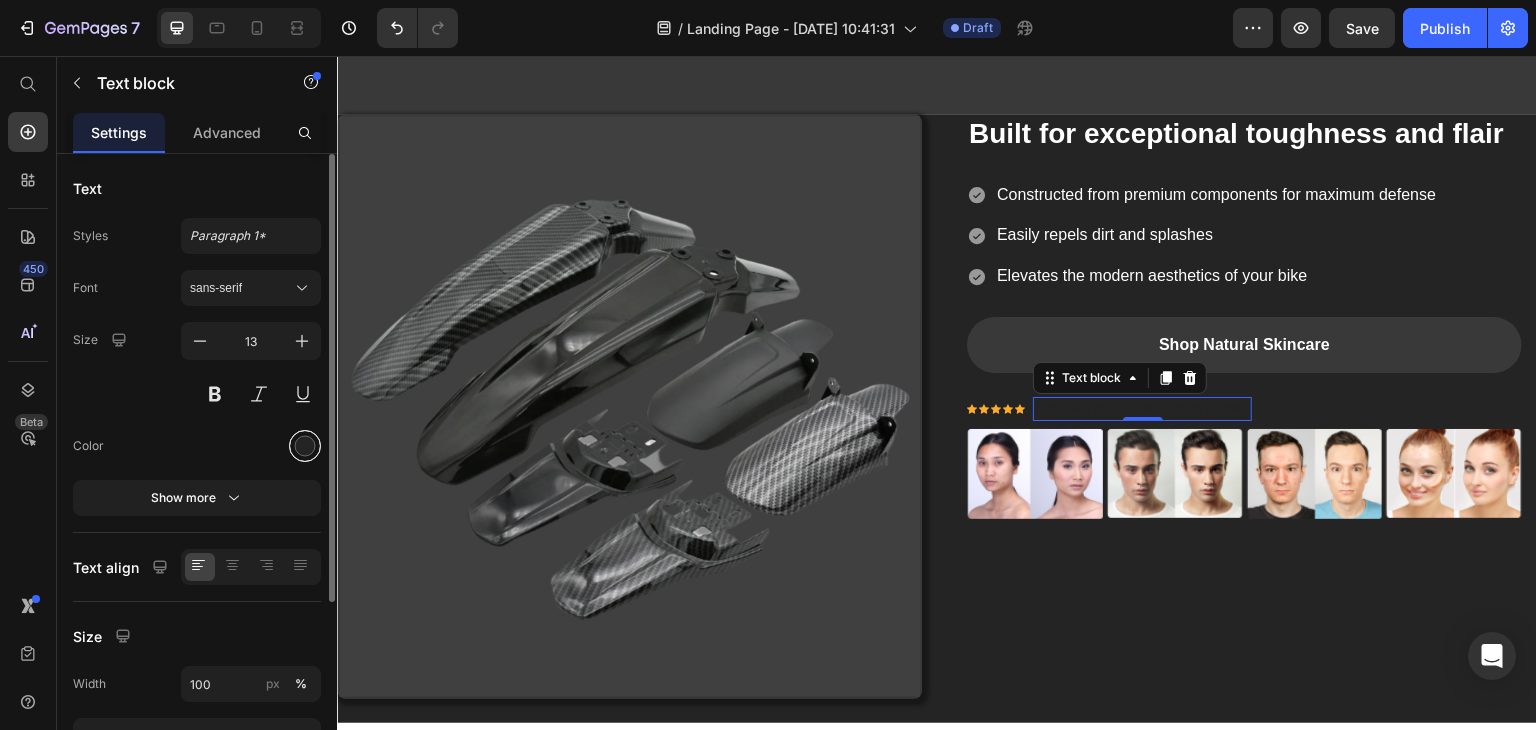 click at bounding box center [305, 446] 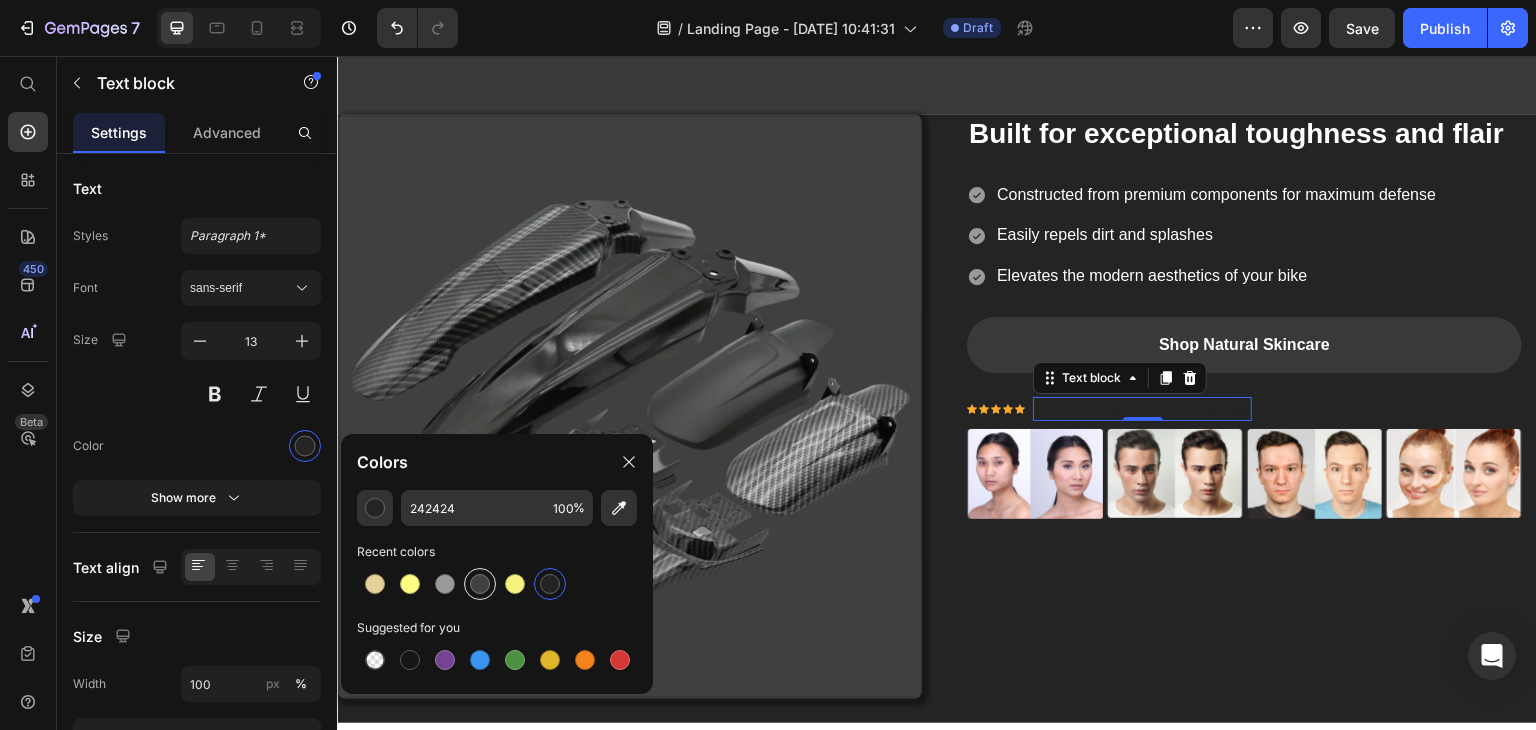 click at bounding box center (480, 584) 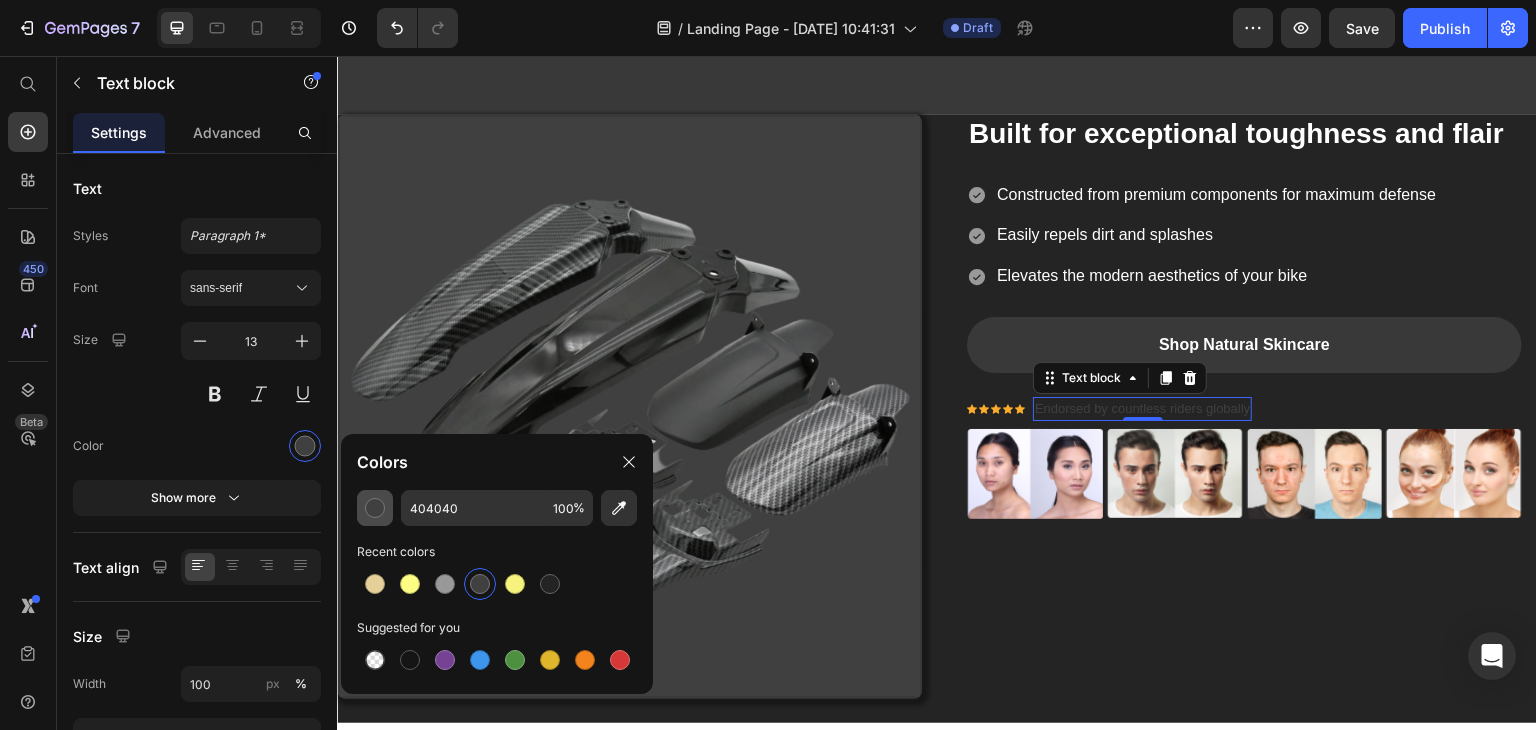 click at bounding box center [375, 508] 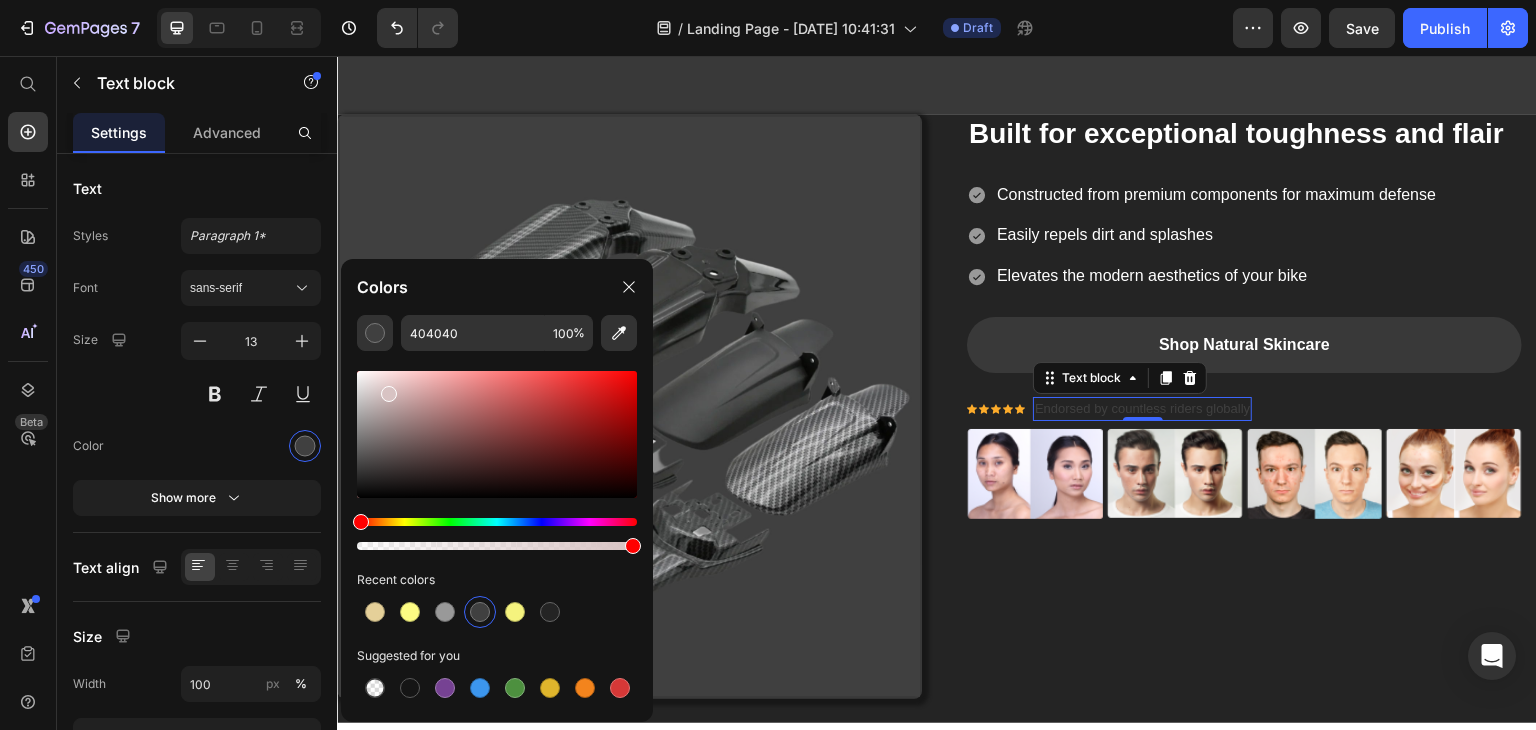 drag, startPoint x: 384, startPoint y: 426, endPoint x: 376, endPoint y: 365, distance: 61.522354 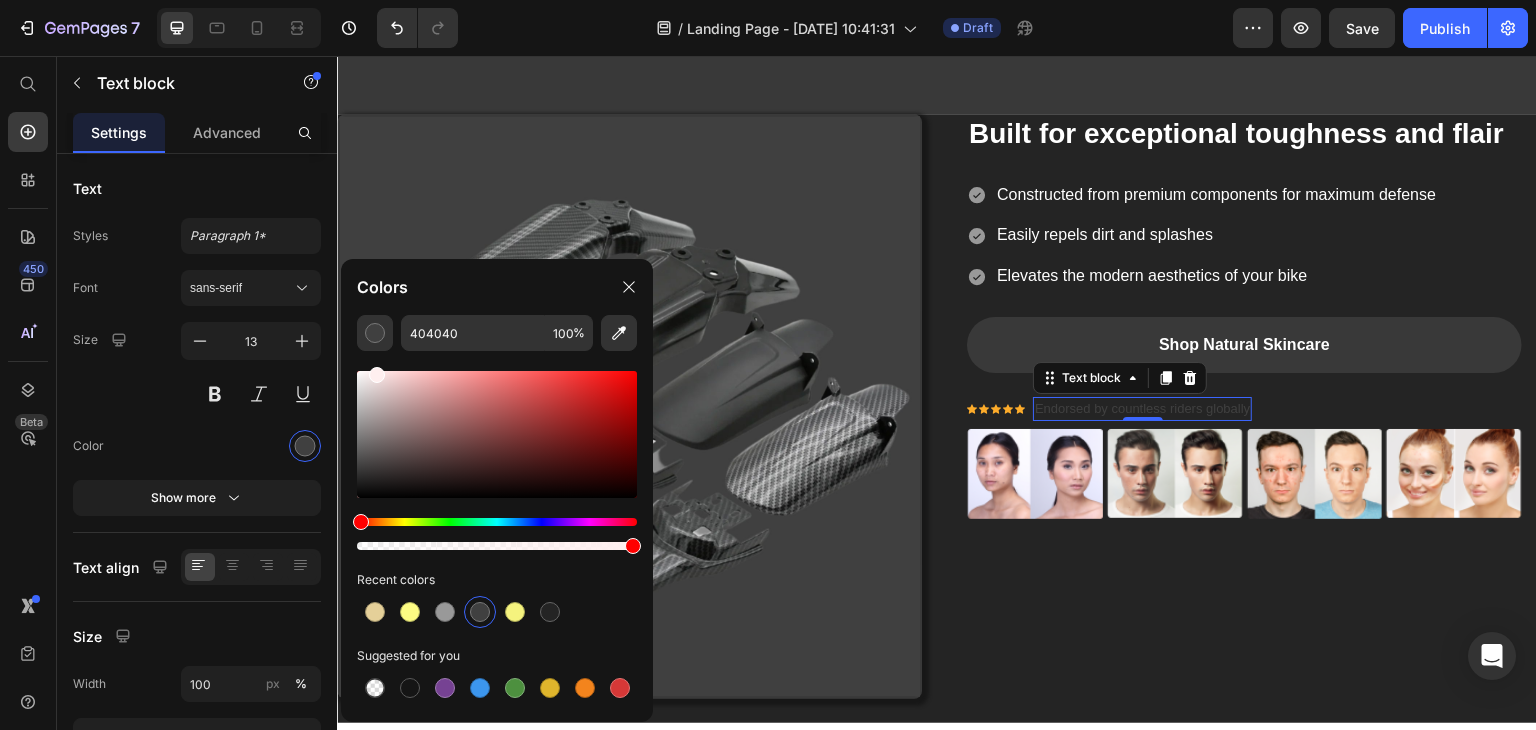 type on "FFEFEF" 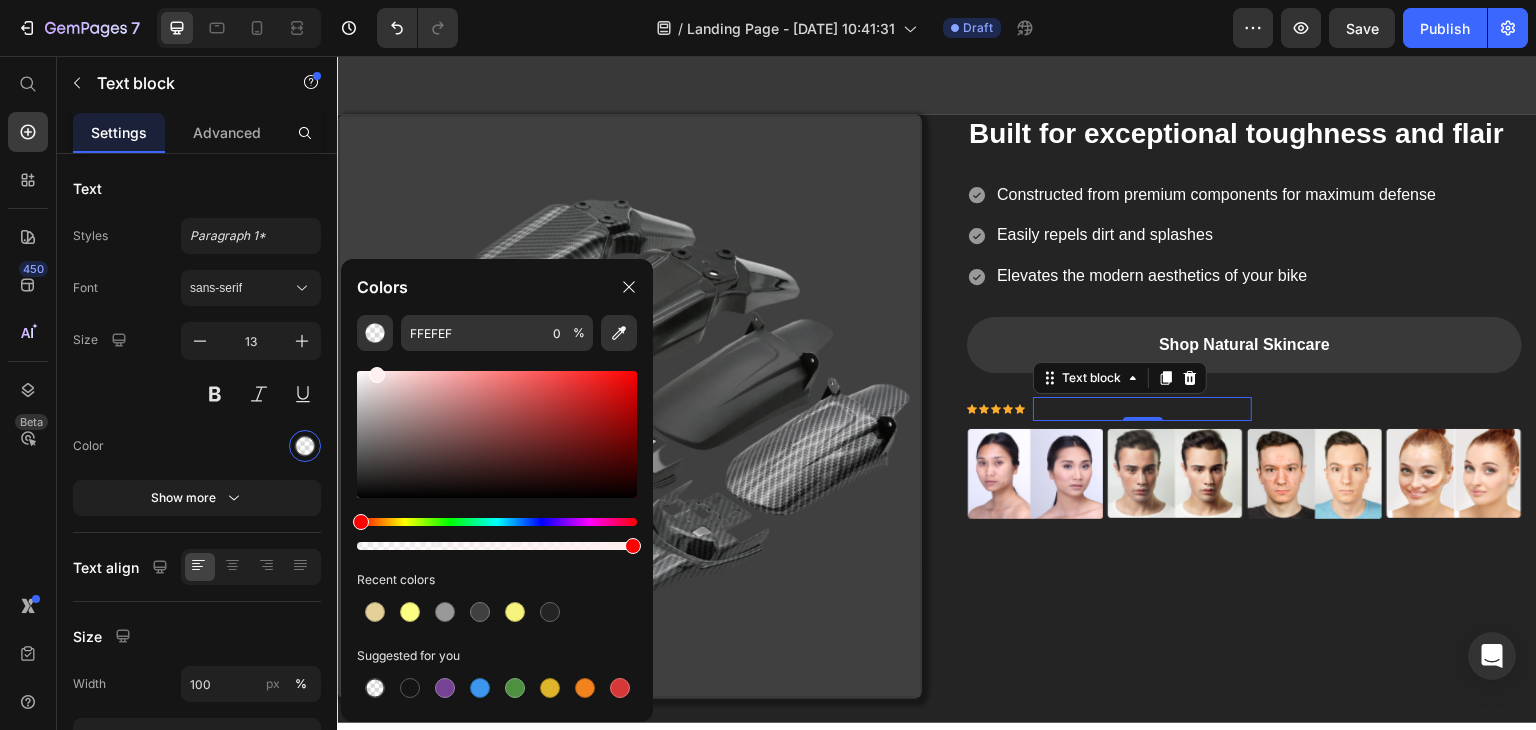 drag, startPoint x: 967, startPoint y: 596, endPoint x: 735, endPoint y: 565, distance: 234.06195 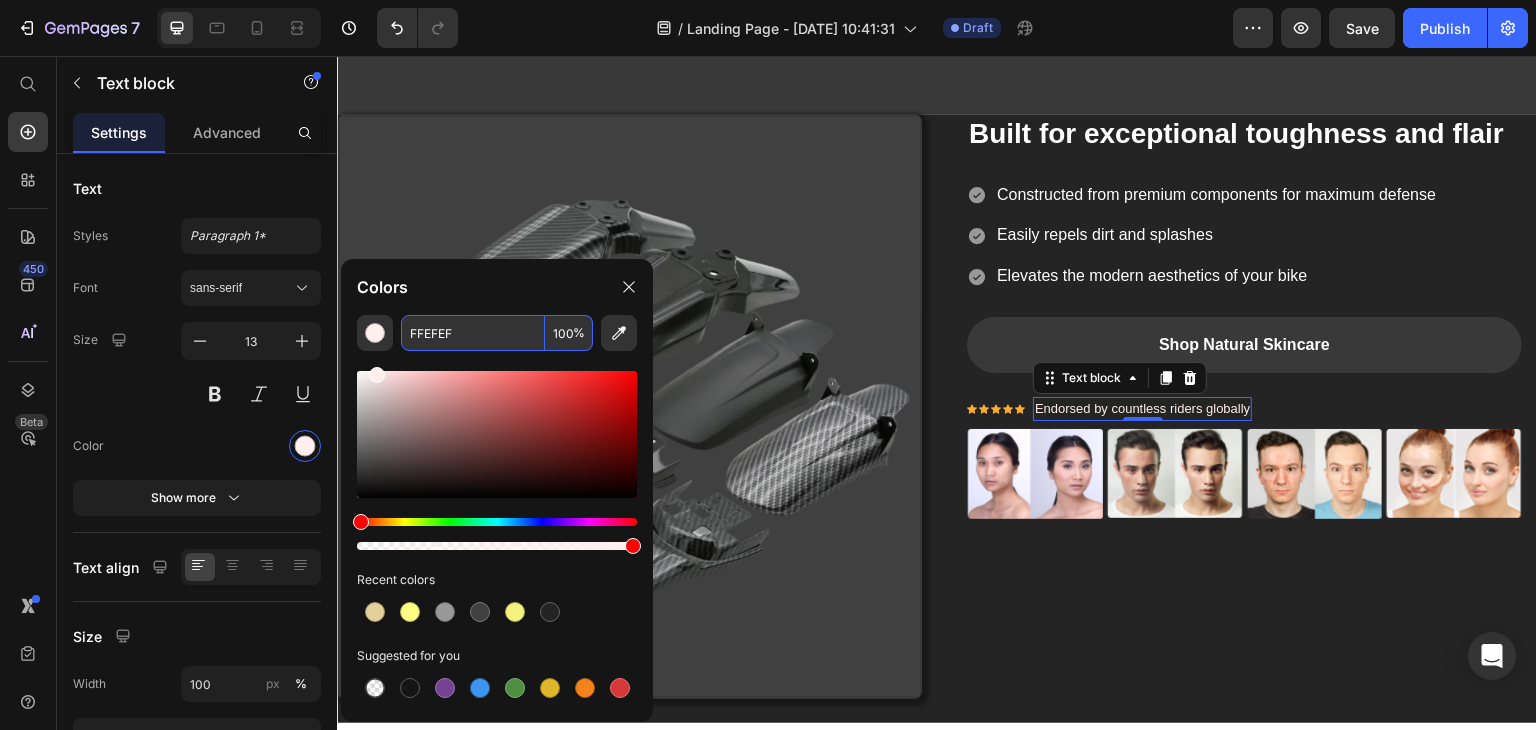 click on "FFEFEF" at bounding box center [473, 333] 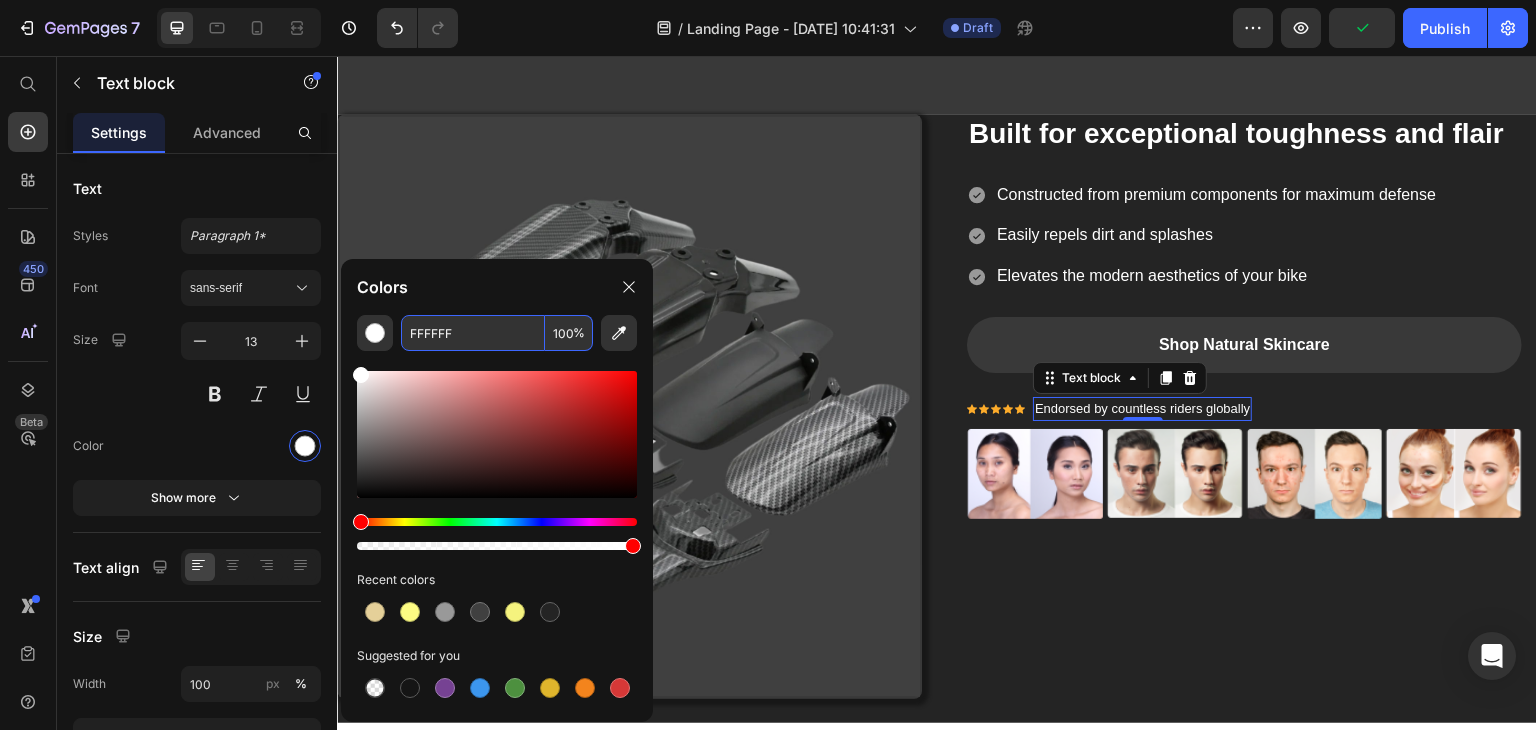 type on "FFFFFF" 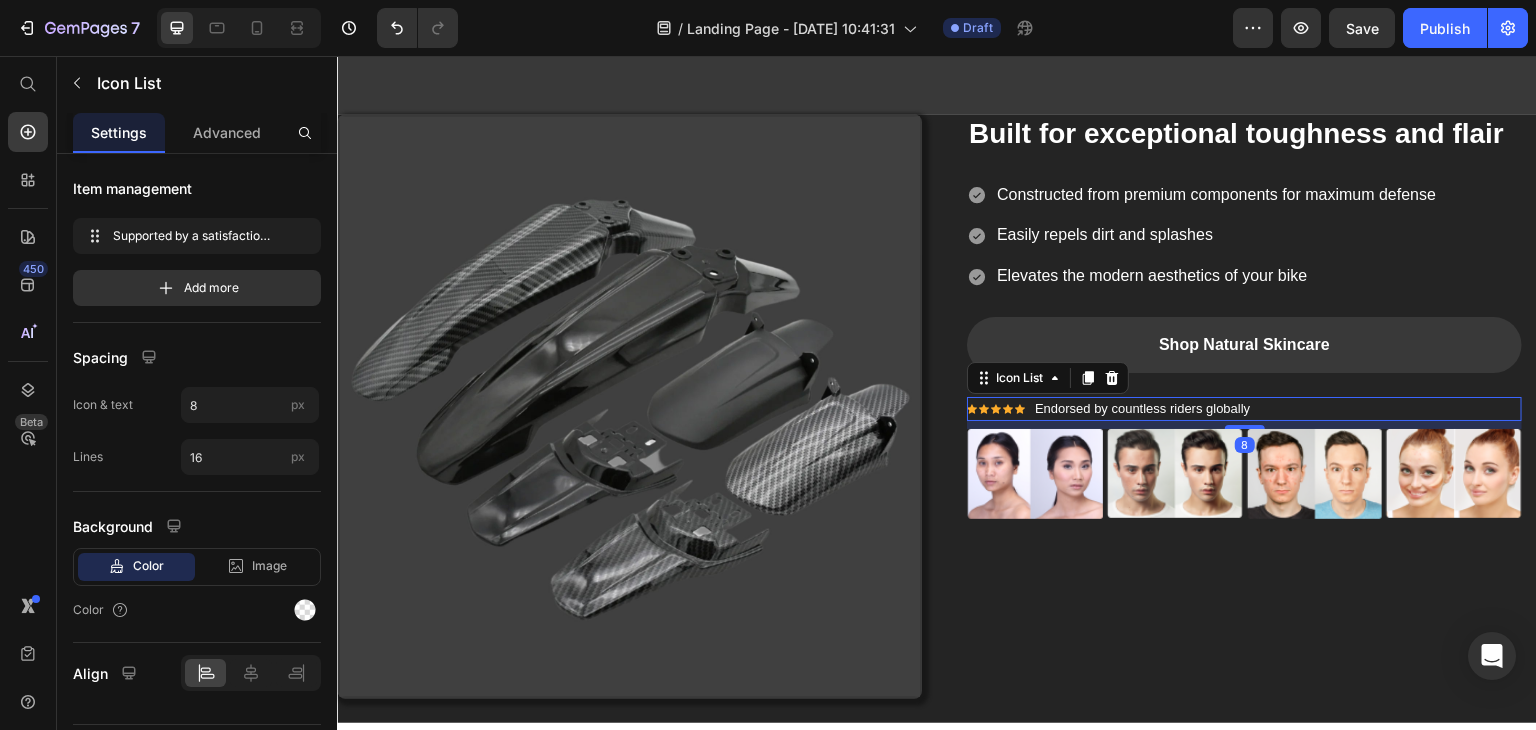 click on "Icon                Icon                Icon                Icon                Icon Icon List Hoz Endorsed by countless riders globally Text block" at bounding box center [1244, 409] 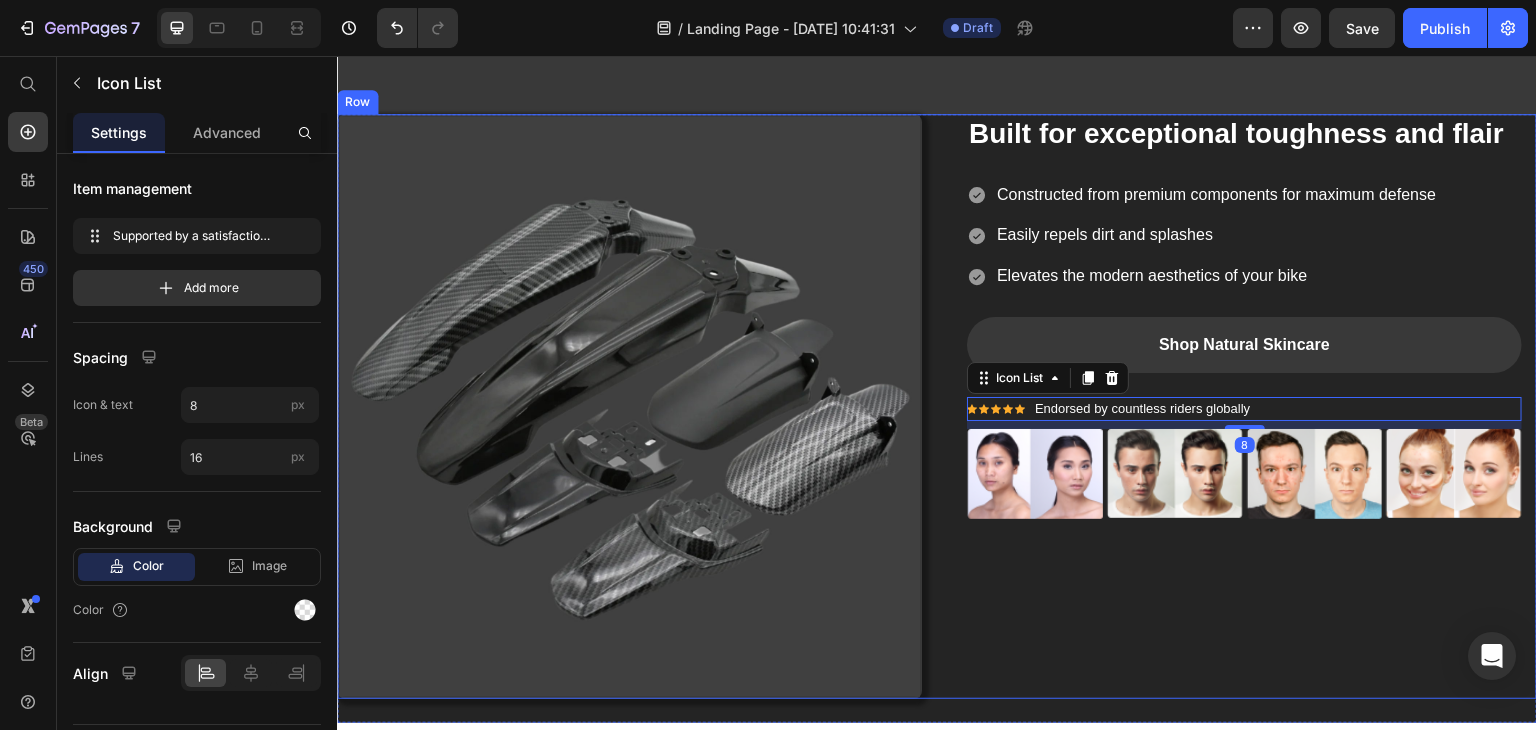 click on "Built for exceptional toughness and flair Heading
Icon Constructed from premium components for maximum defense Text block
Icon Easily repels dirt and splashes Text block
Icon Elevates the modern aesthetics of your bike Text block Icon List Shop Natural Skincare Button                Icon                Icon                Icon                Icon                Icon Icon List Hoz Endorsed by countless riders globally Text block Icon List   8 Image Image Image Image Row Row" at bounding box center [1244, 406] 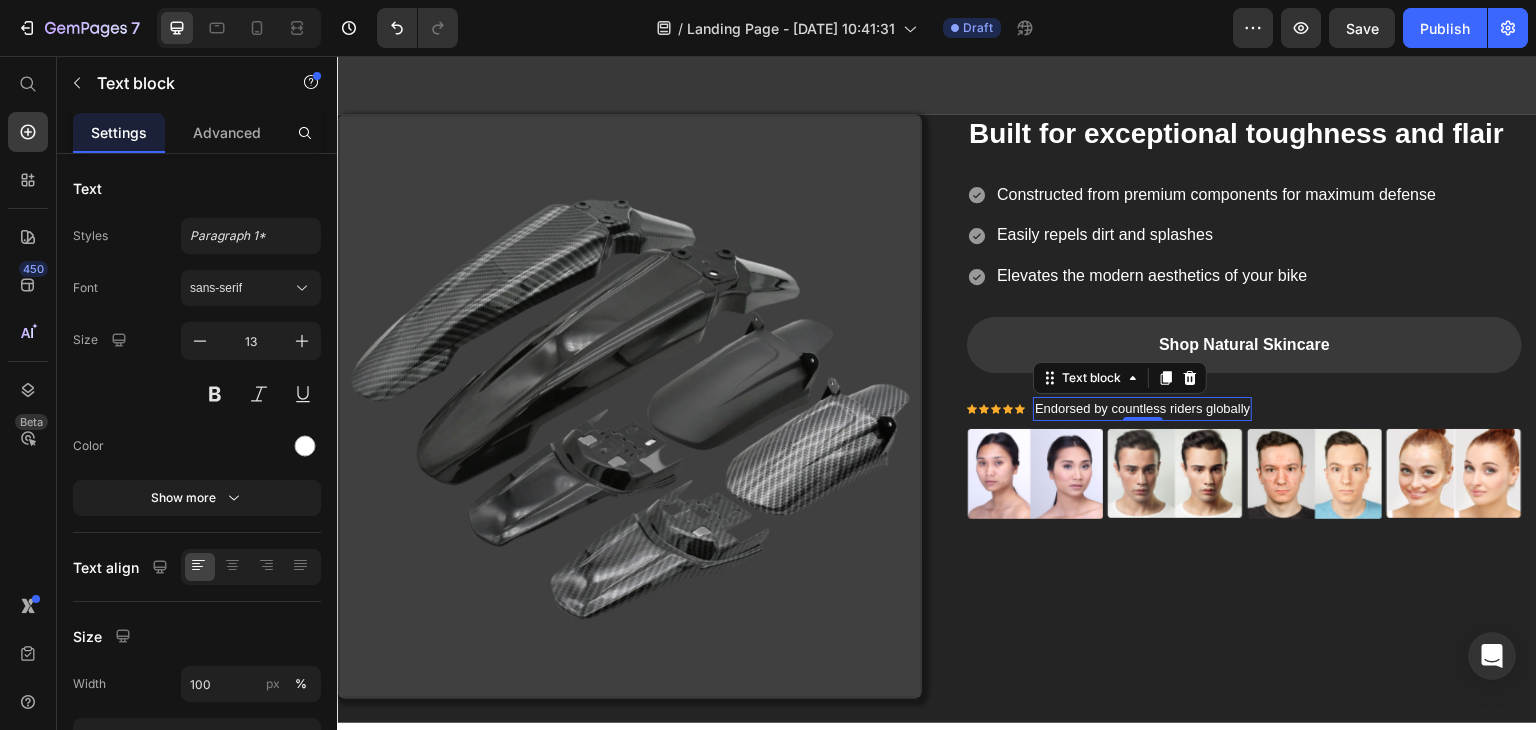 click on "Endorsed by countless riders globally" at bounding box center [1142, 409] 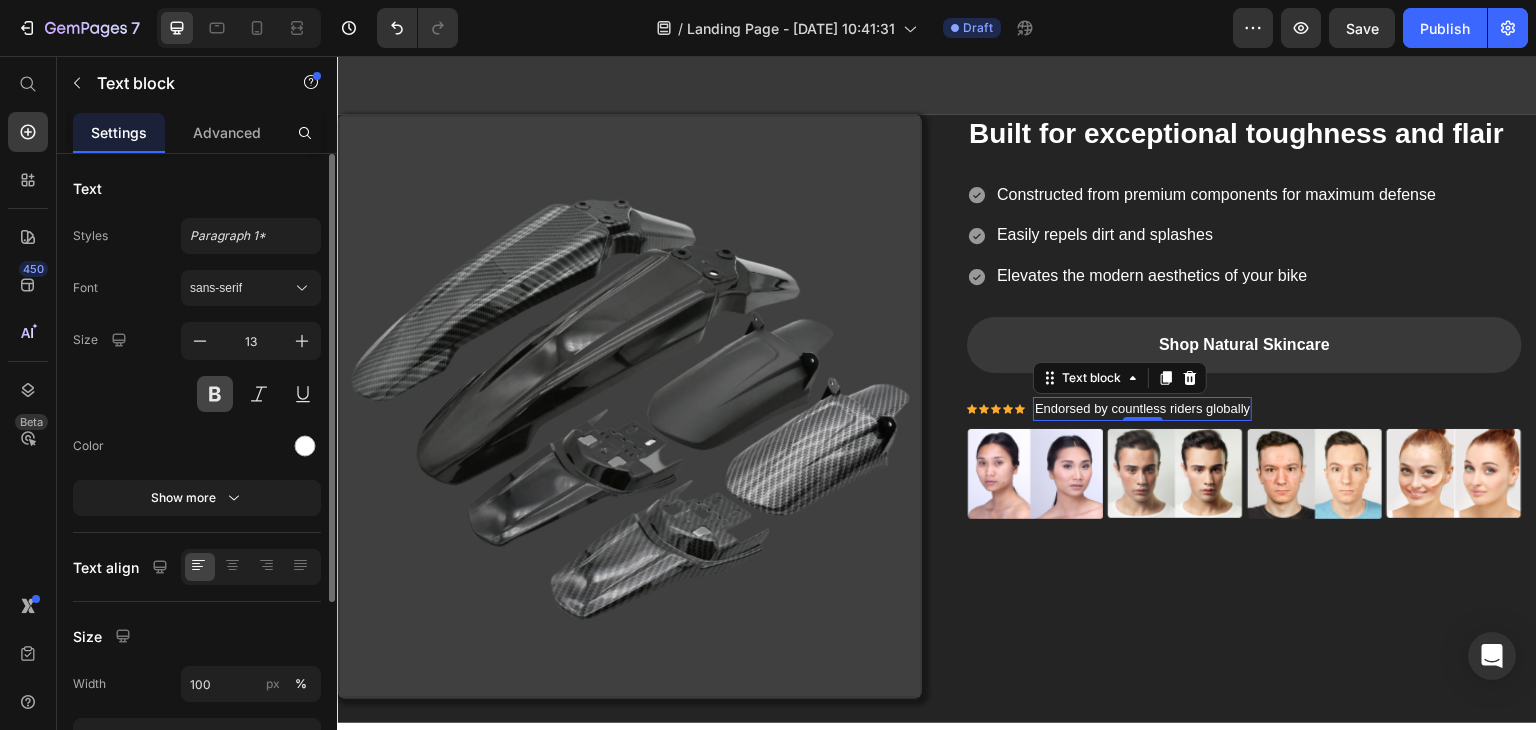 click at bounding box center [215, 394] 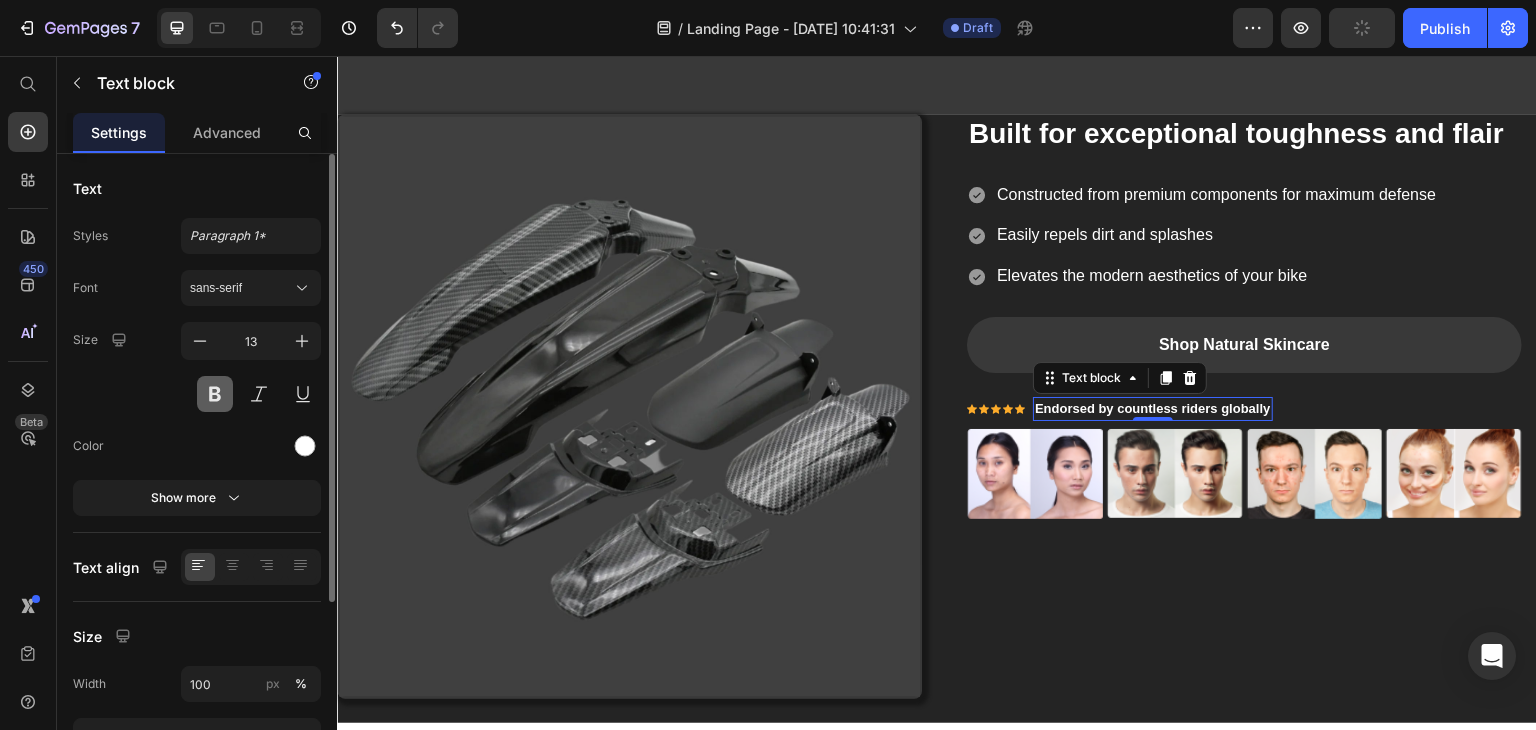 click at bounding box center [215, 394] 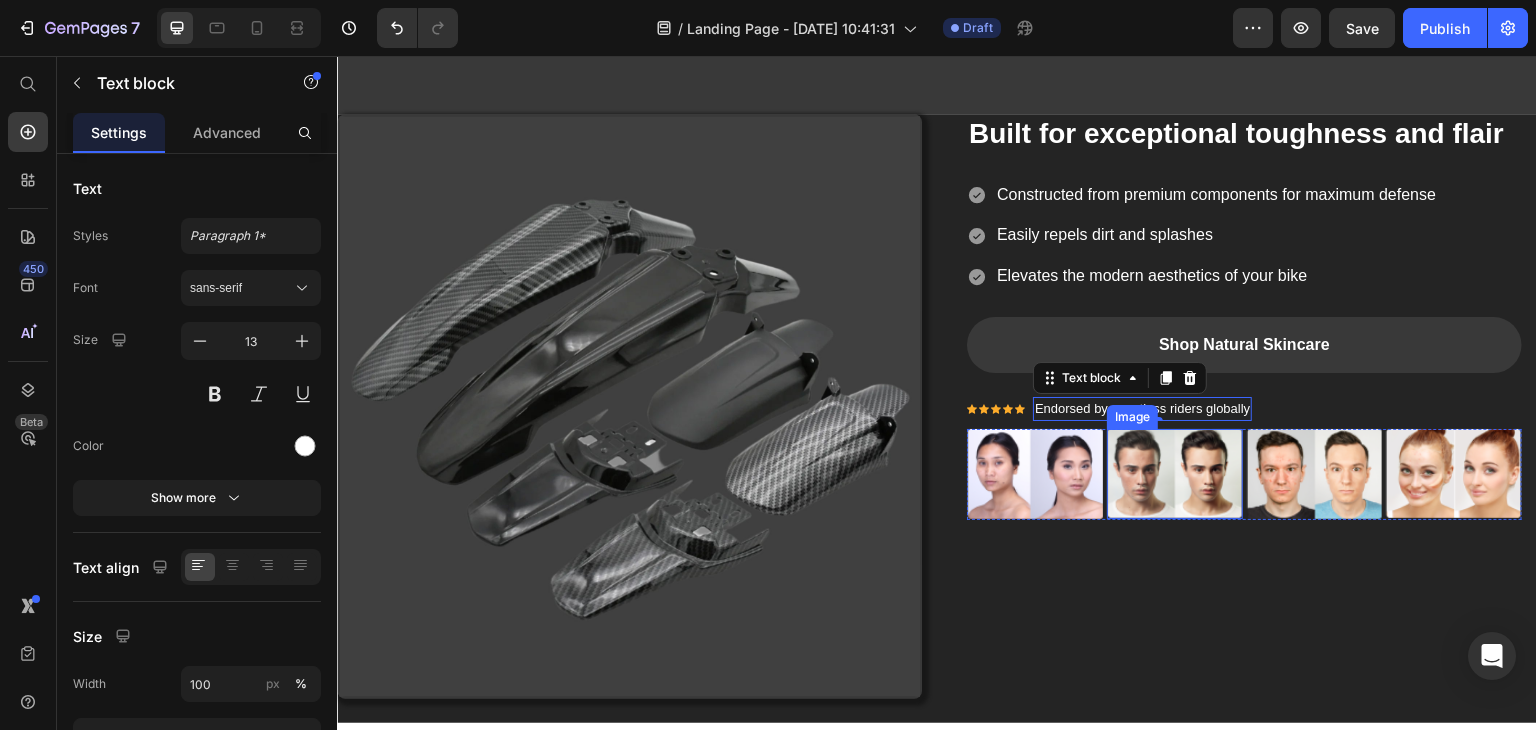 scroll, scrollTop: 1272, scrollLeft: 0, axis: vertical 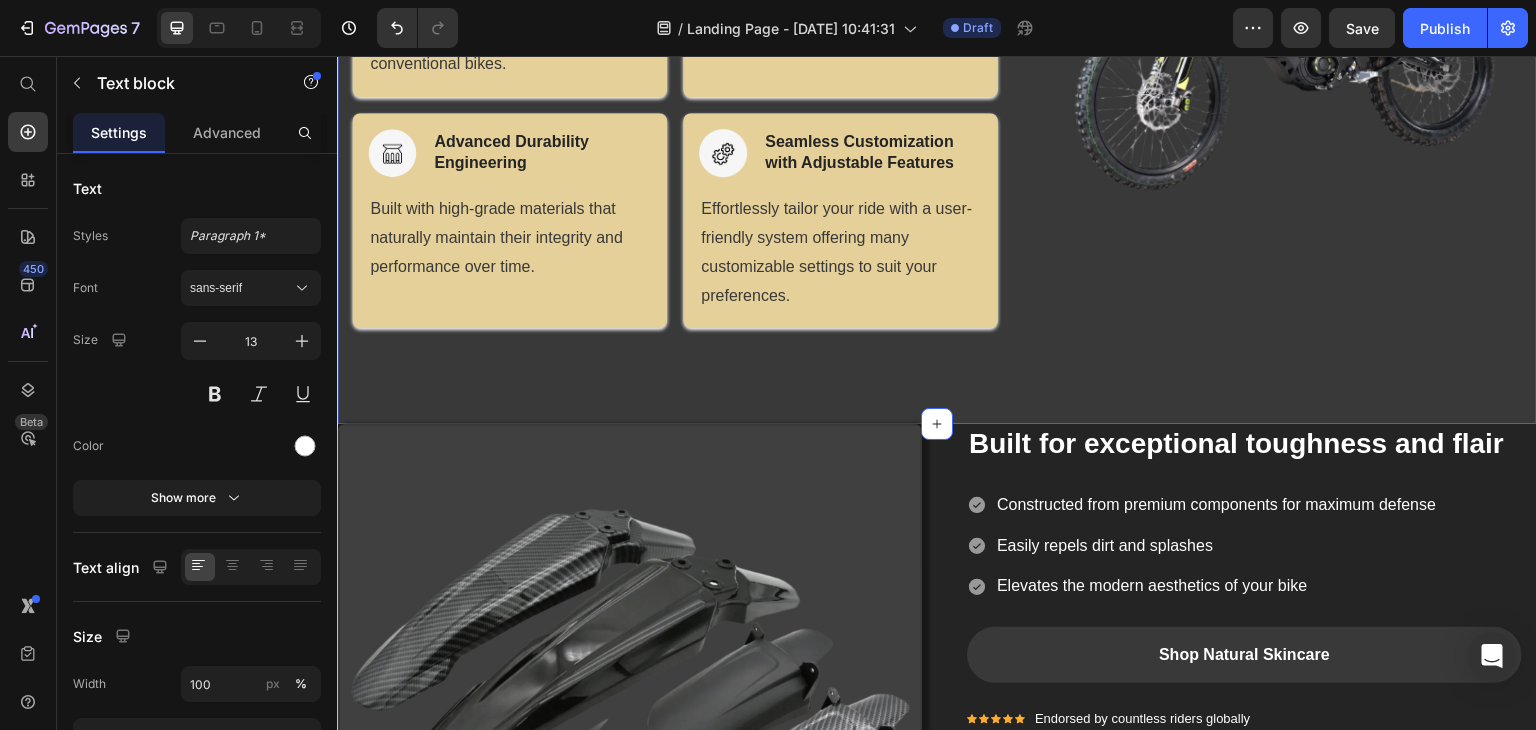 click on "(P) Images & Gallery Unleash Your Adventure, Your Way Heading Row Image Extraordinary Endurance Heading Row Revolutionary power management ensures extended riding time, quadrupling the distance compared to conventional bikes. Text block Row Image Comfort Meets Precision Heading Row Ride with confidence, as the bike's design minimizes discomfort while maximizing control. Text block Row Row Image Advanced Durability Engineering Heading Row Built with high-grade materials that naturally maintain their integrity and performance over time. Text block Row Image Seamless Customization with Adjustable Features Heading Row Effortlessly tailor your ride with a user-friendly system offering many customizable settings to suit your preferences. Text block Row Row (P) Images & Gallery Row Product Section 2   You can create reusable sections Create Theme Section AI Content Write with GemAI What would you like to describe here? Tone and Voice Persuasive Product A1 Series Long Rear Fender for Sur-Ron Light Bee Show more" at bounding box center (937, 24) 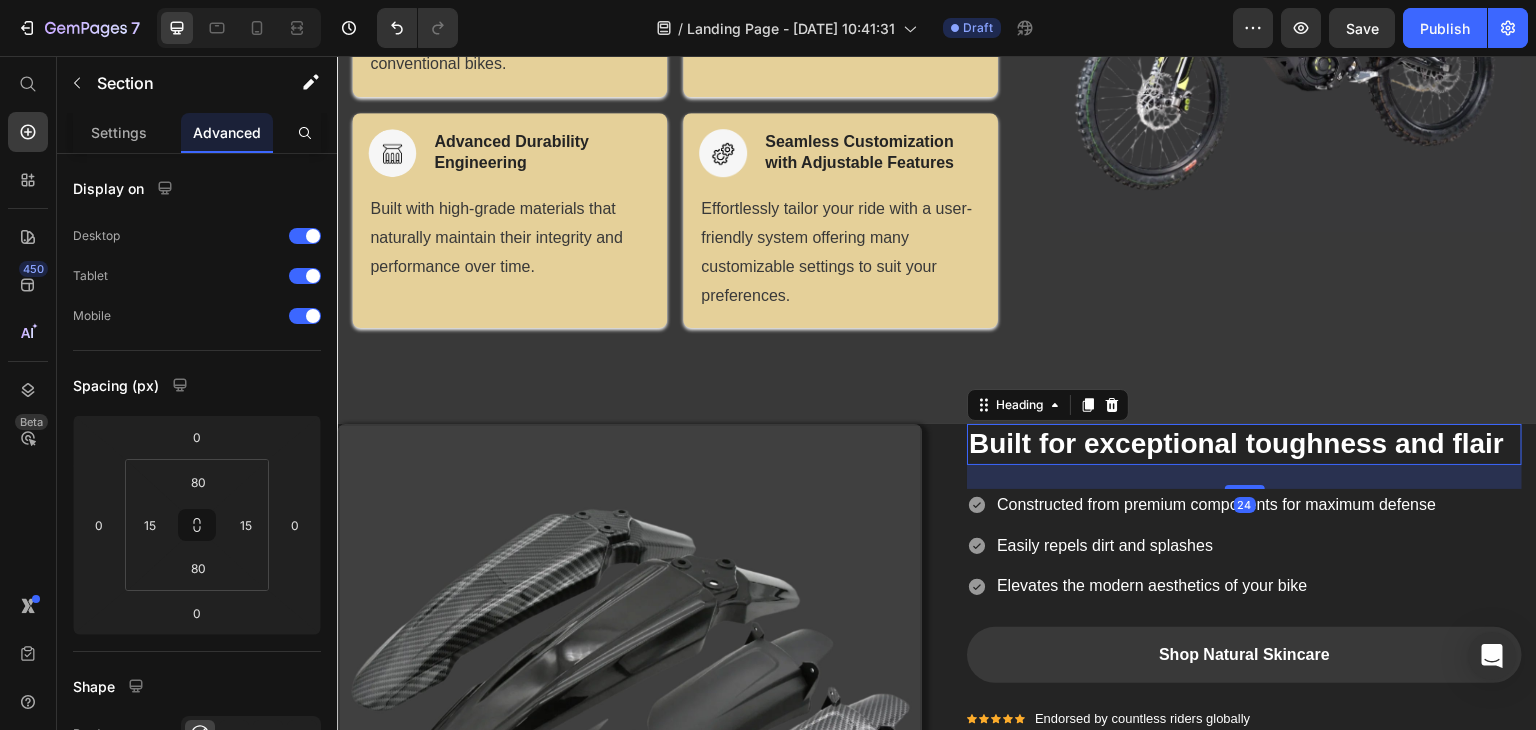 click on "Built for exceptional toughness and flair" at bounding box center [1244, 444] 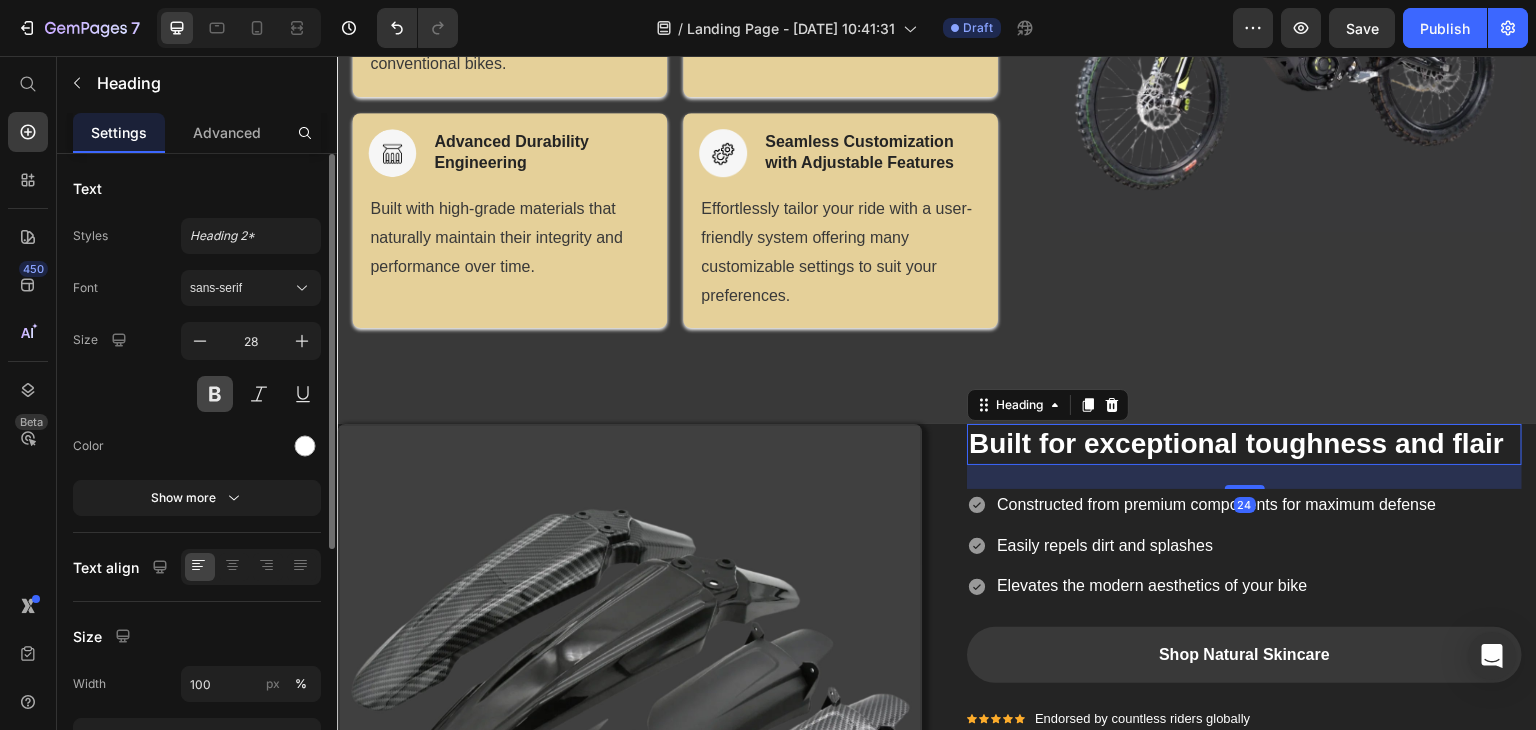 click at bounding box center [215, 394] 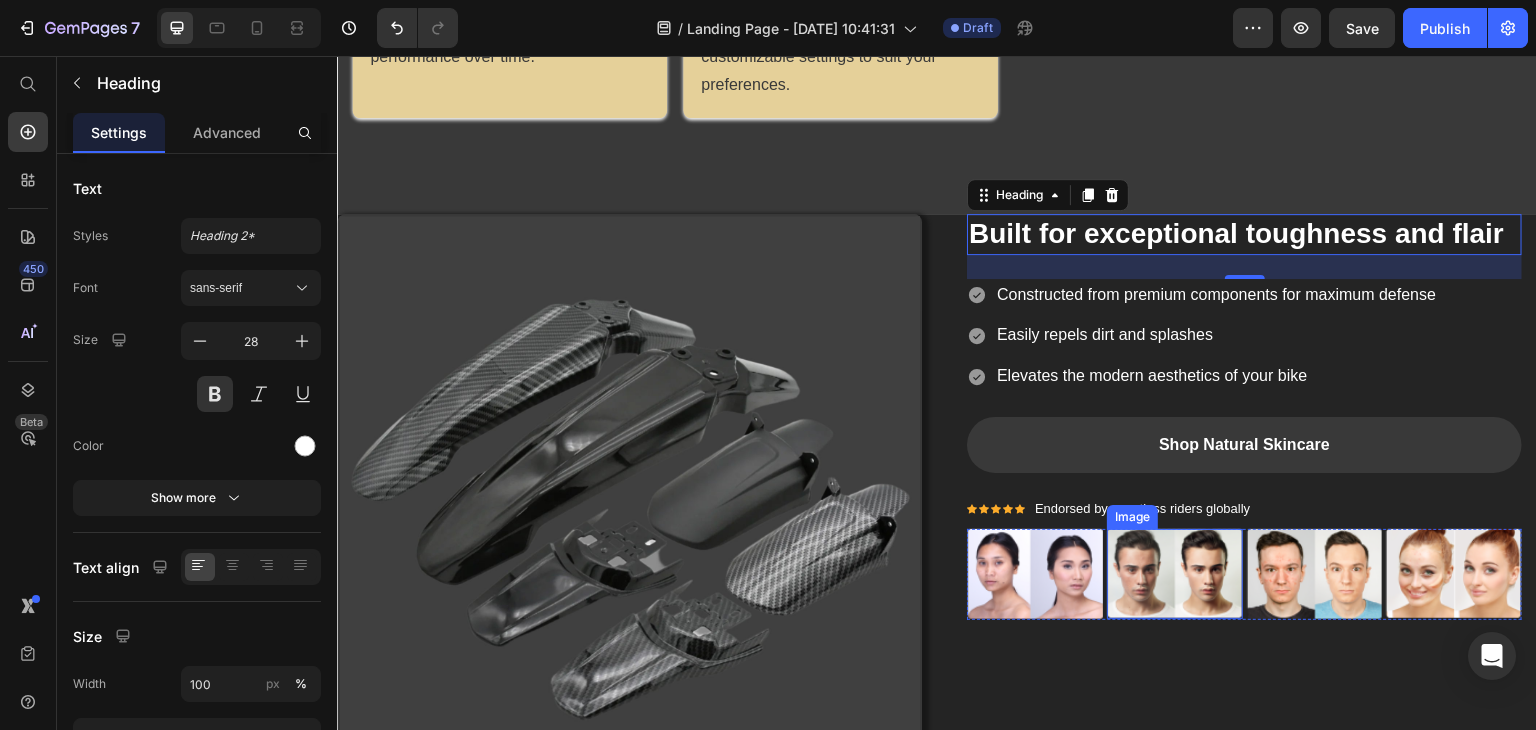scroll, scrollTop: 1572, scrollLeft: 0, axis: vertical 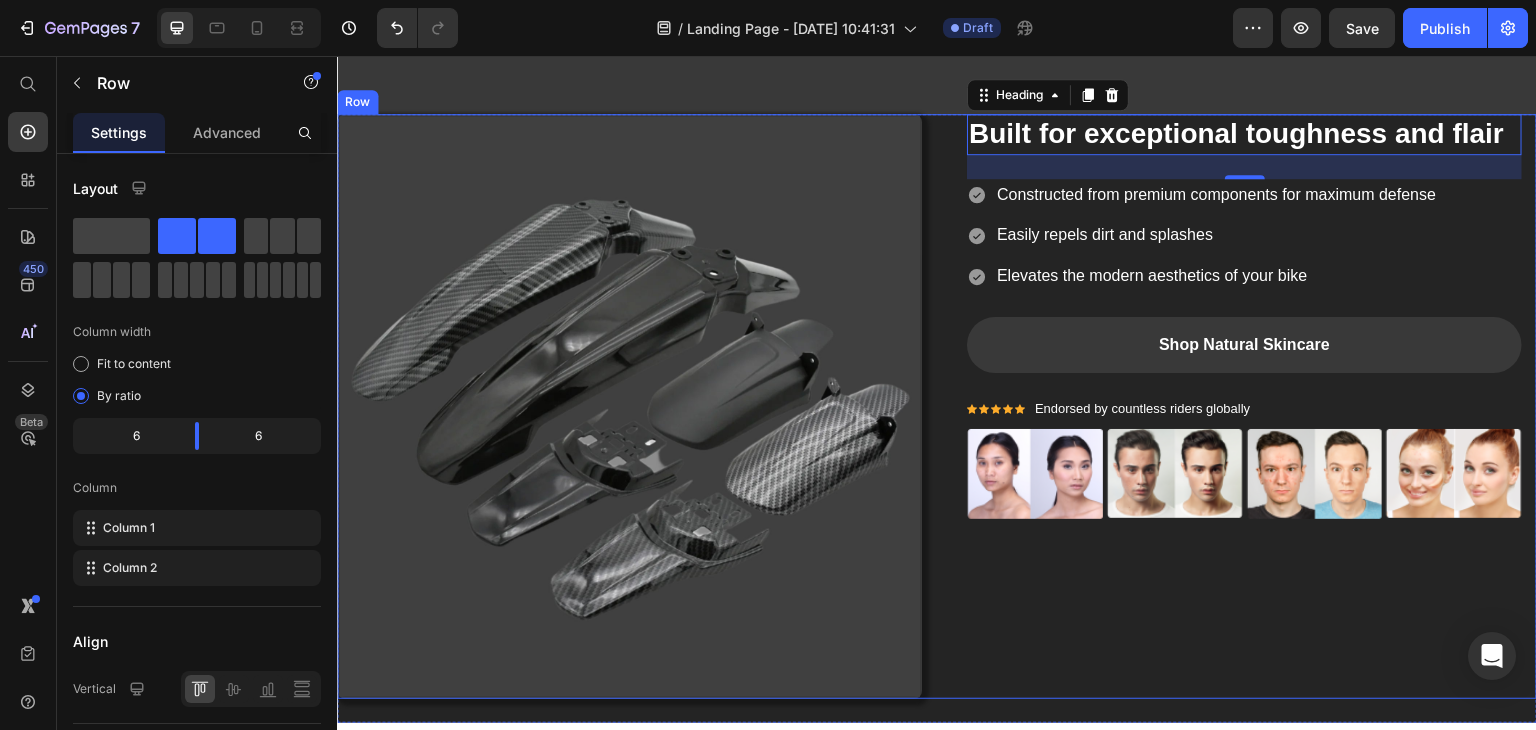 click on "Built for exceptional toughness and flair Heading   24
Icon Constructed from premium components for maximum defense Text block
Icon Easily repels dirt and splashes Text block
Icon Elevates the modern aesthetics of your bike Text block Icon List Shop Natural Skincare Button                Icon                Icon                Icon                Icon                Icon Icon List Hoz Endorsed by countless riders globally Text block Icon List Image Image Image Image Row Row" at bounding box center (1244, 406) 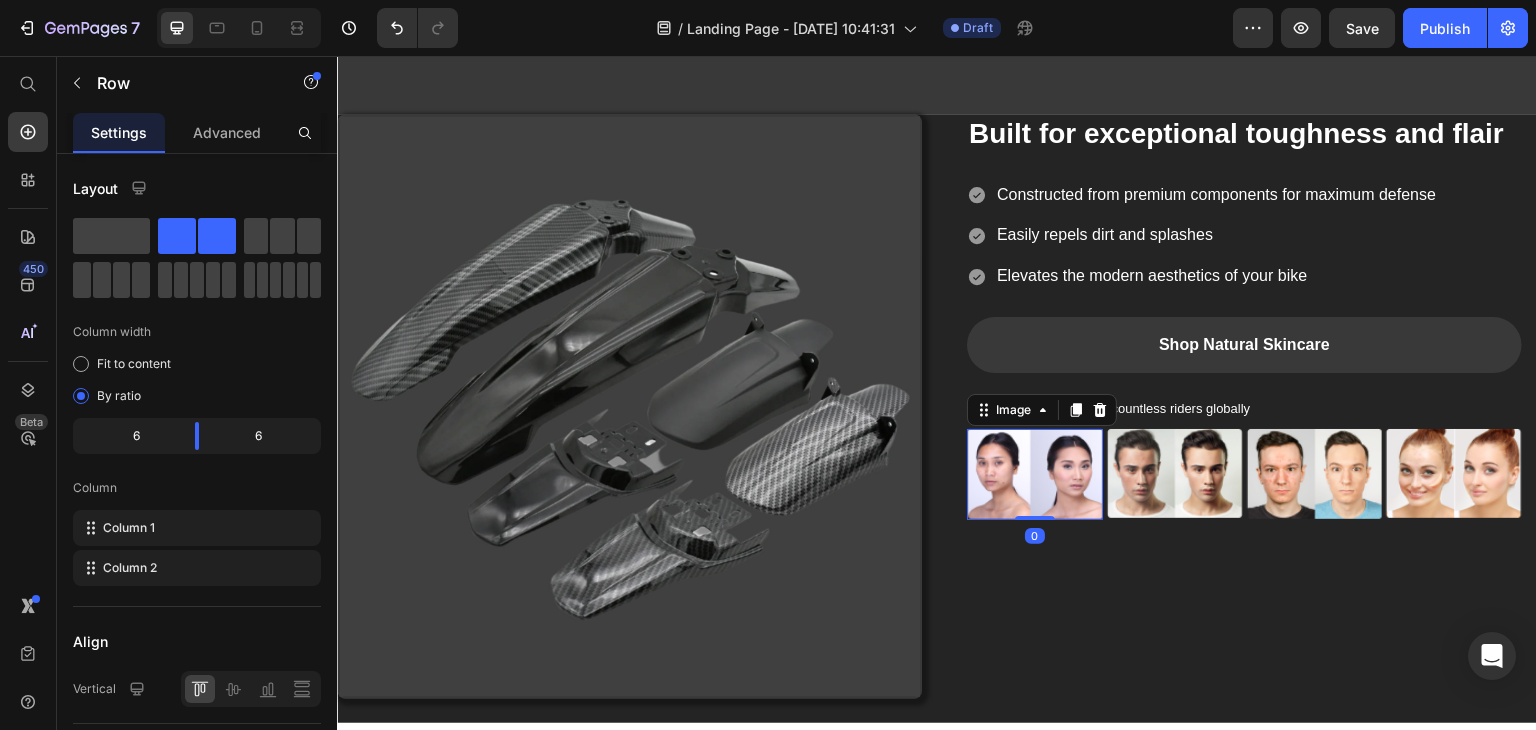 click at bounding box center [1035, 474] 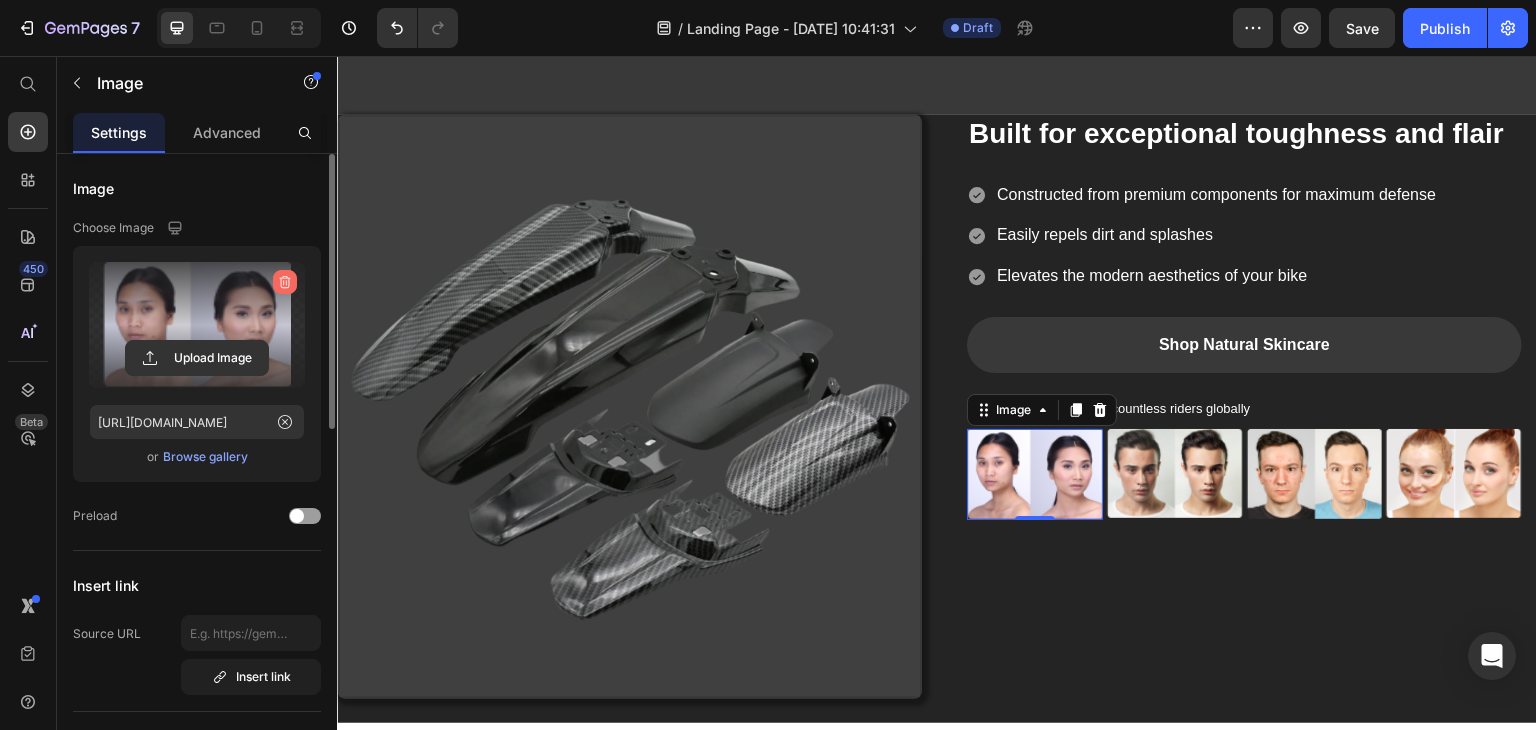 click at bounding box center (285, 282) 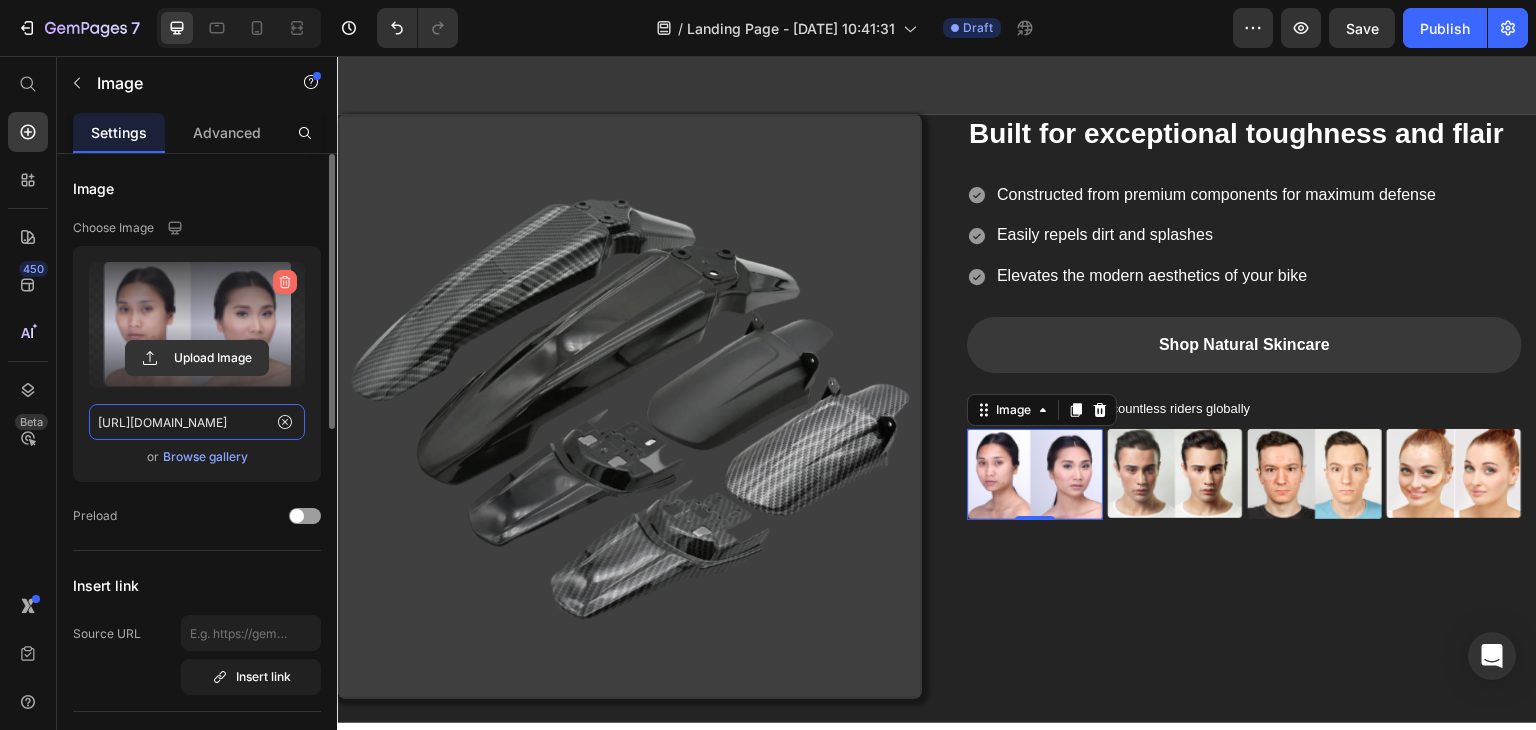 type 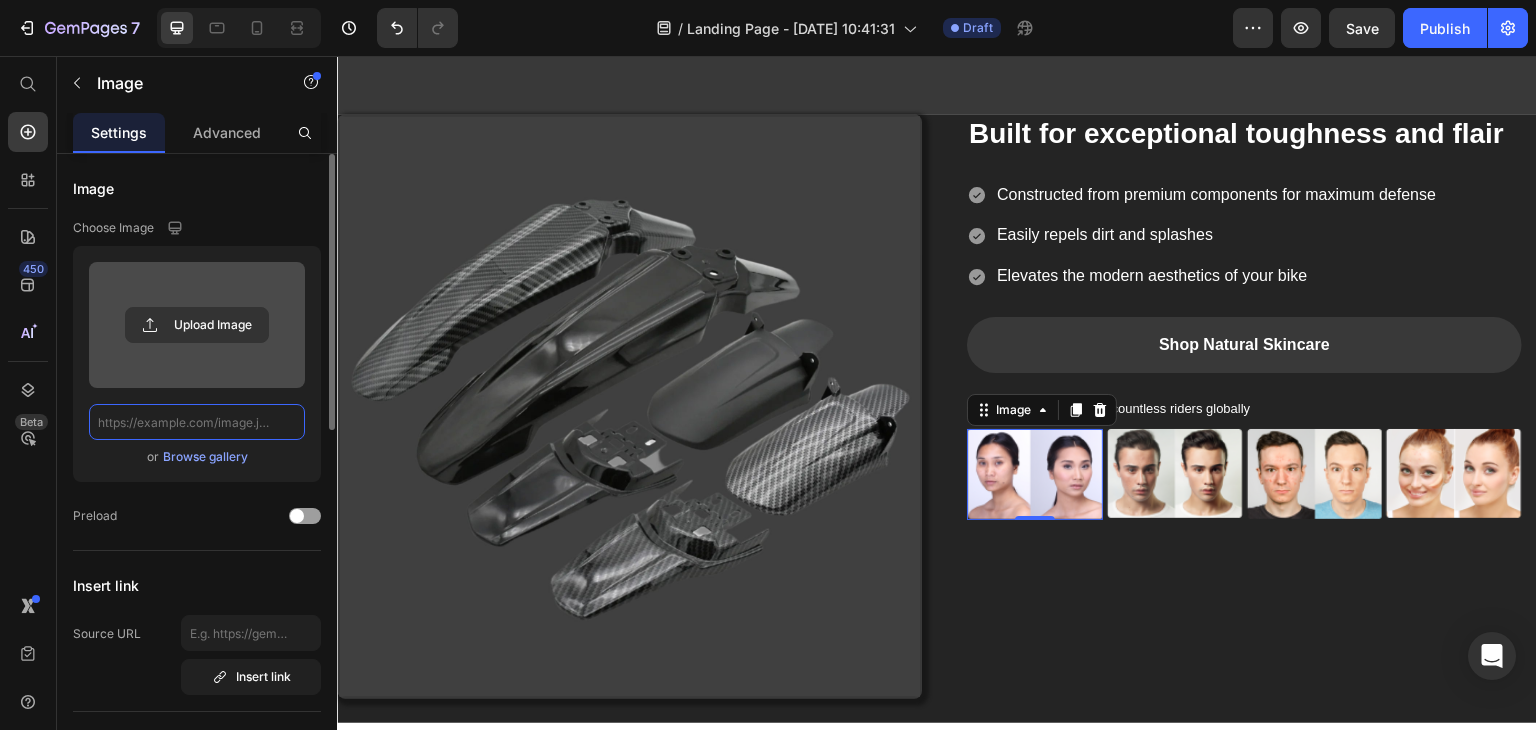 scroll, scrollTop: 0, scrollLeft: 0, axis: both 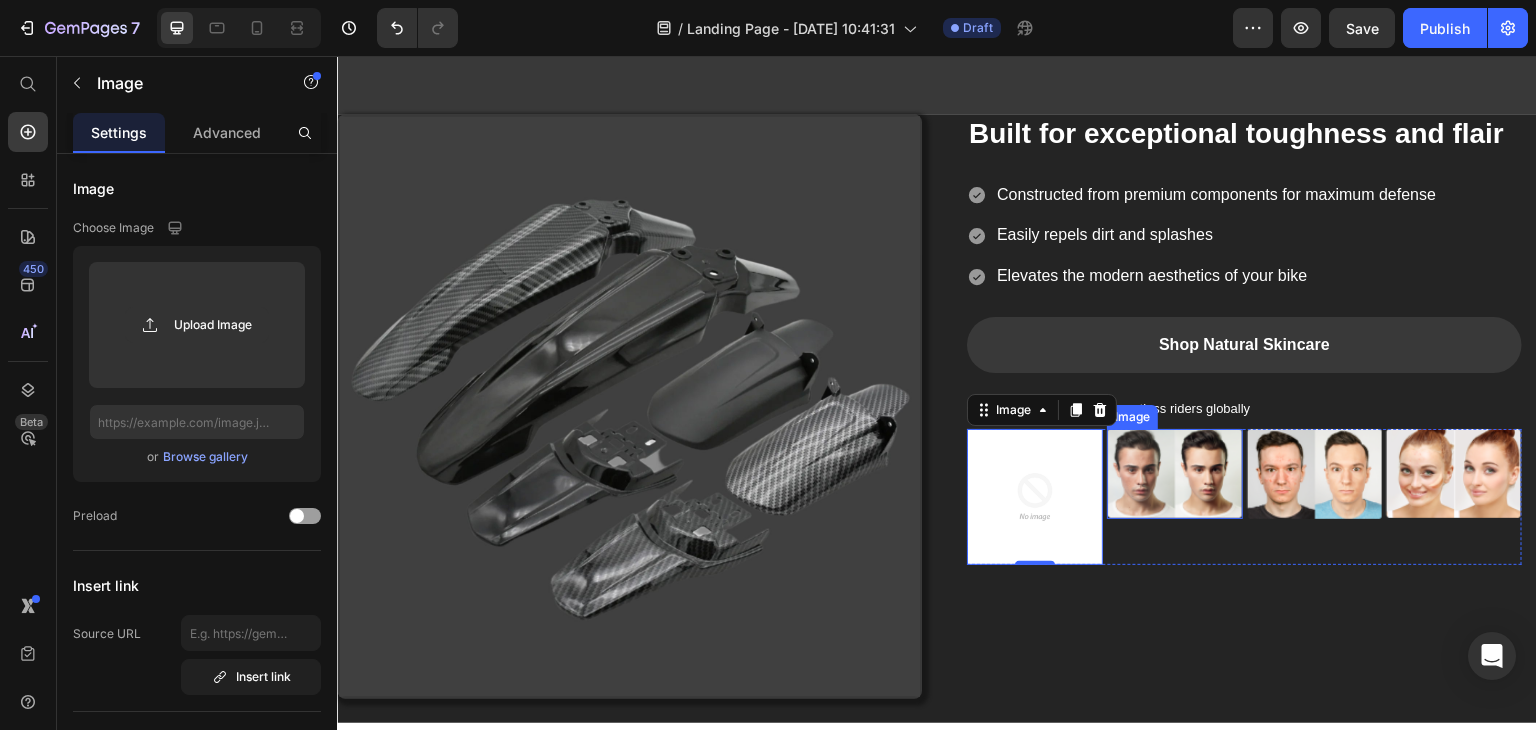 drag, startPoint x: 1179, startPoint y: 470, endPoint x: 1165, endPoint y: 470, distance: 14 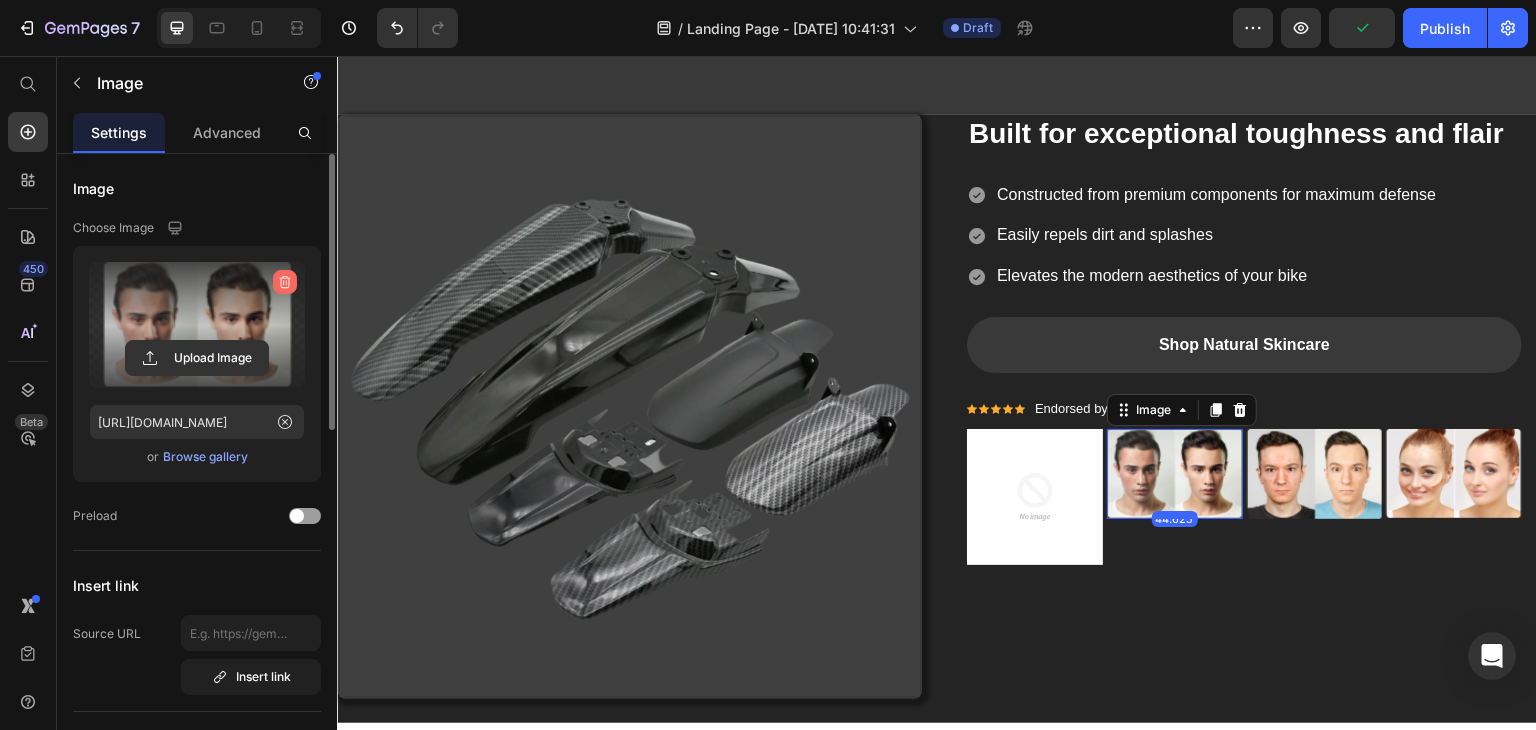 click at bounding box center (285, 282) 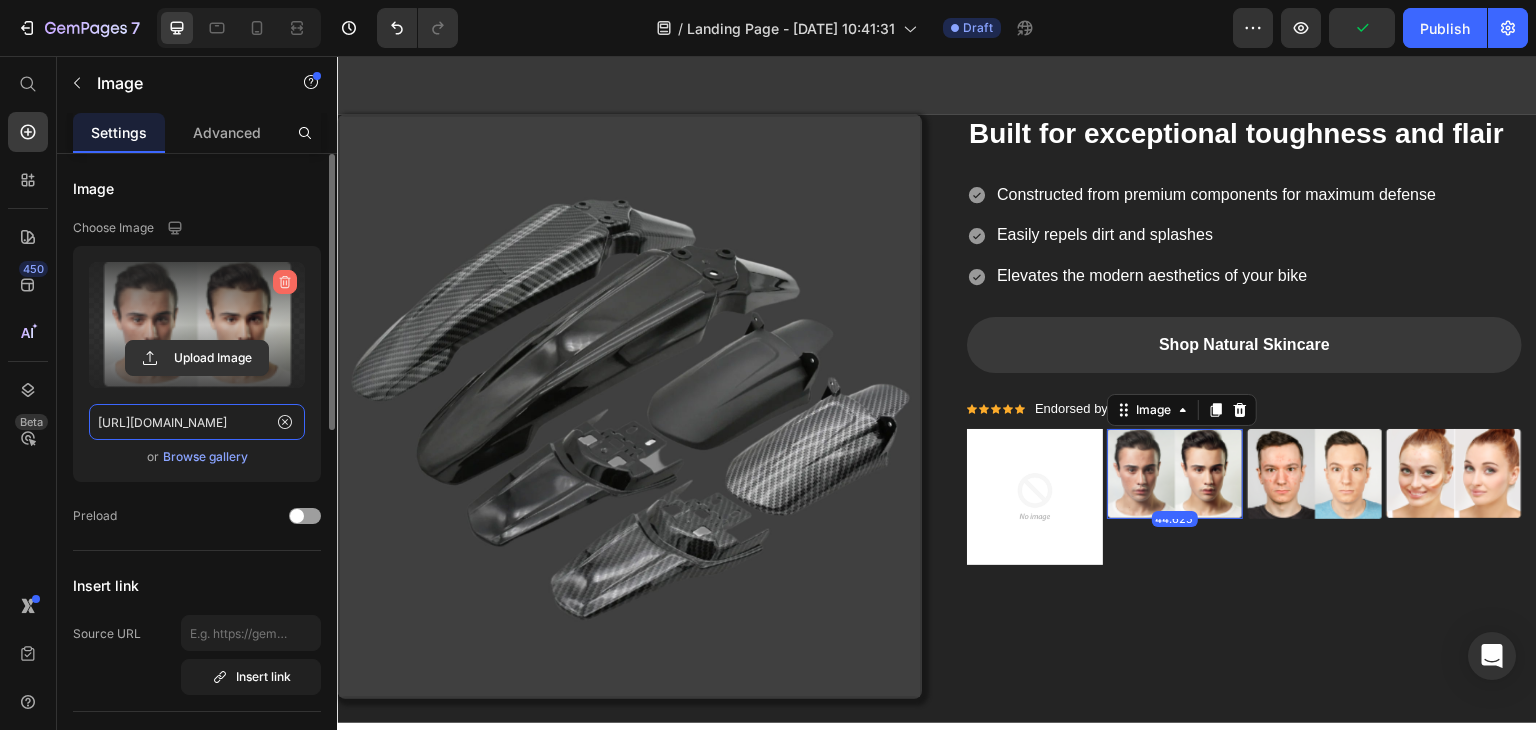 type 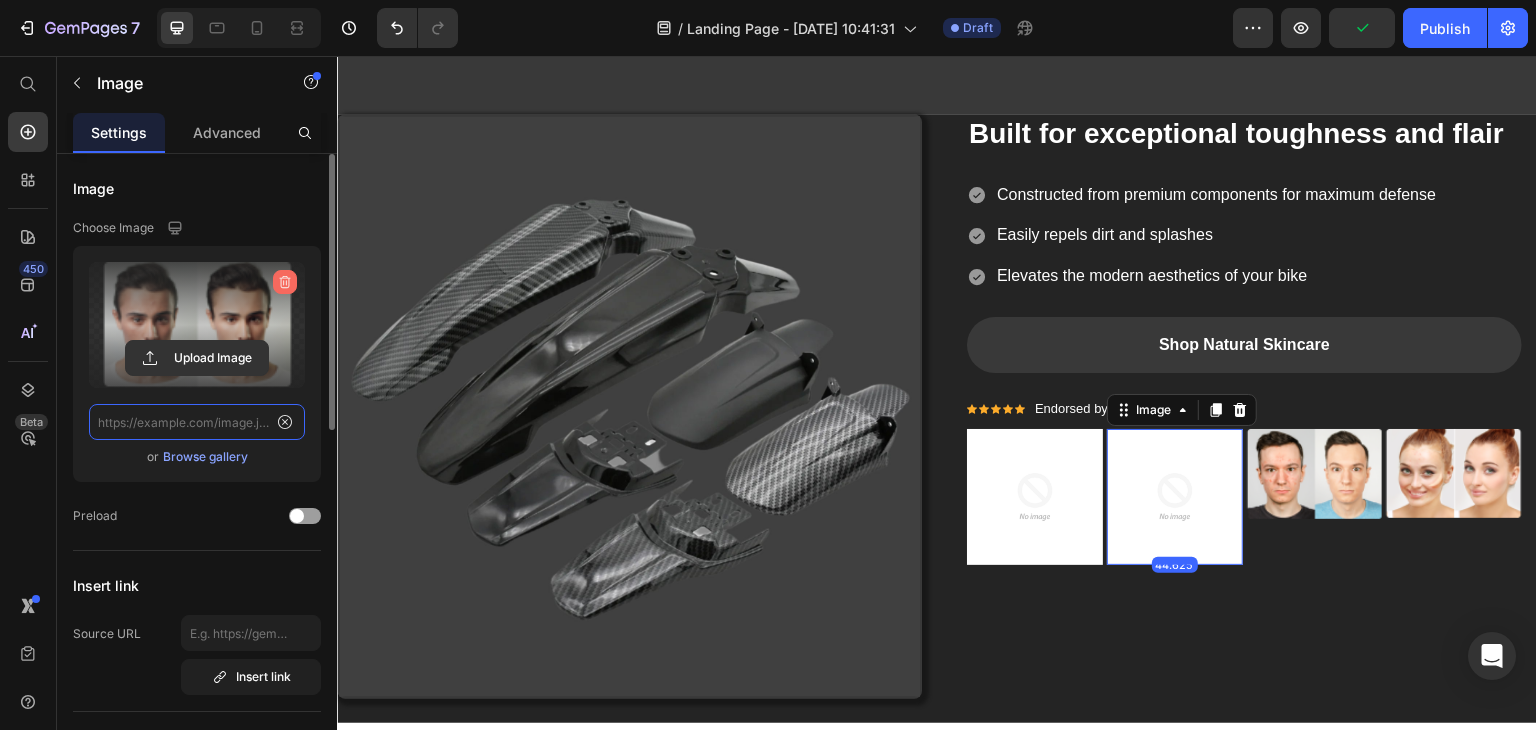 scroll, scrollTop: 0, scrollLeft: 0, axis: both 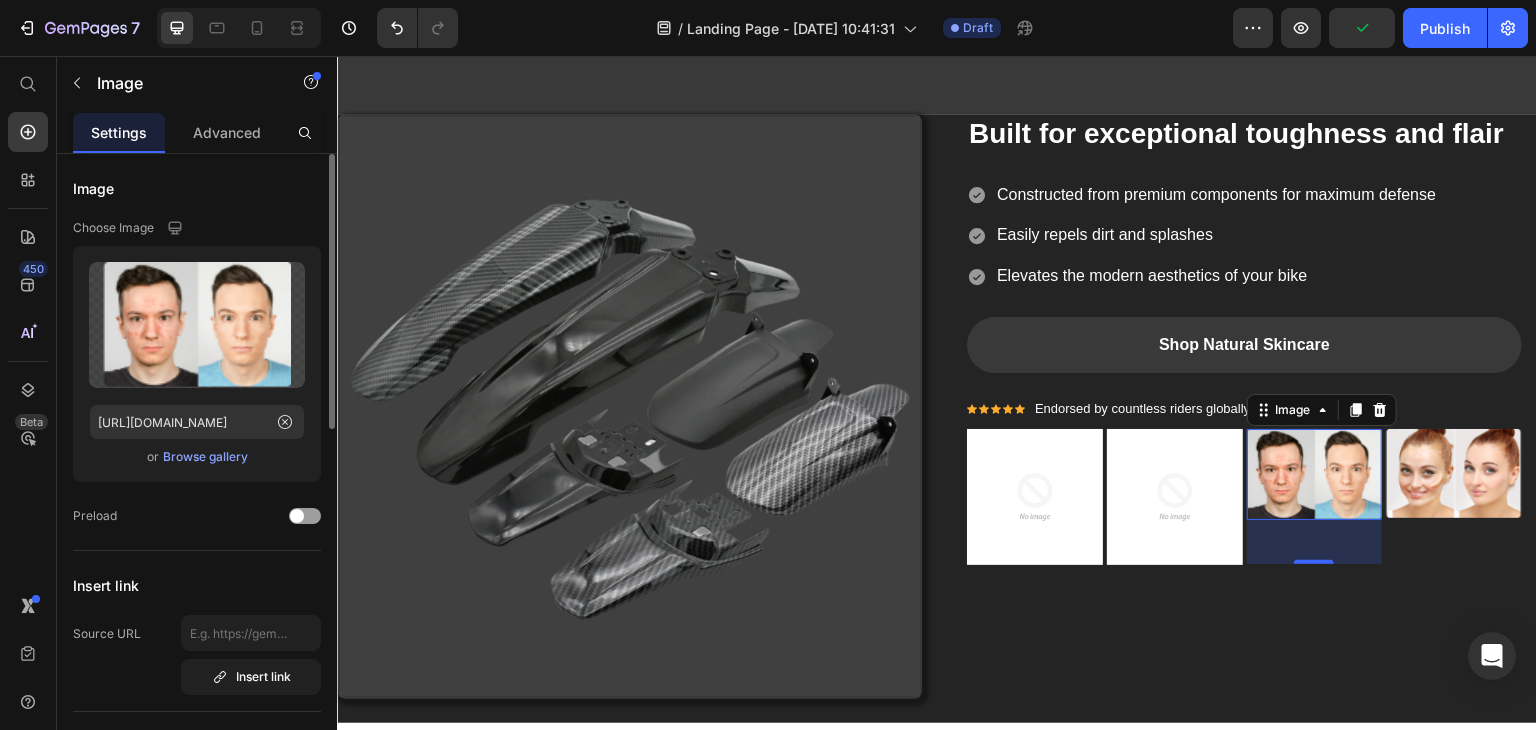 click at bounding box center (1315, 474) 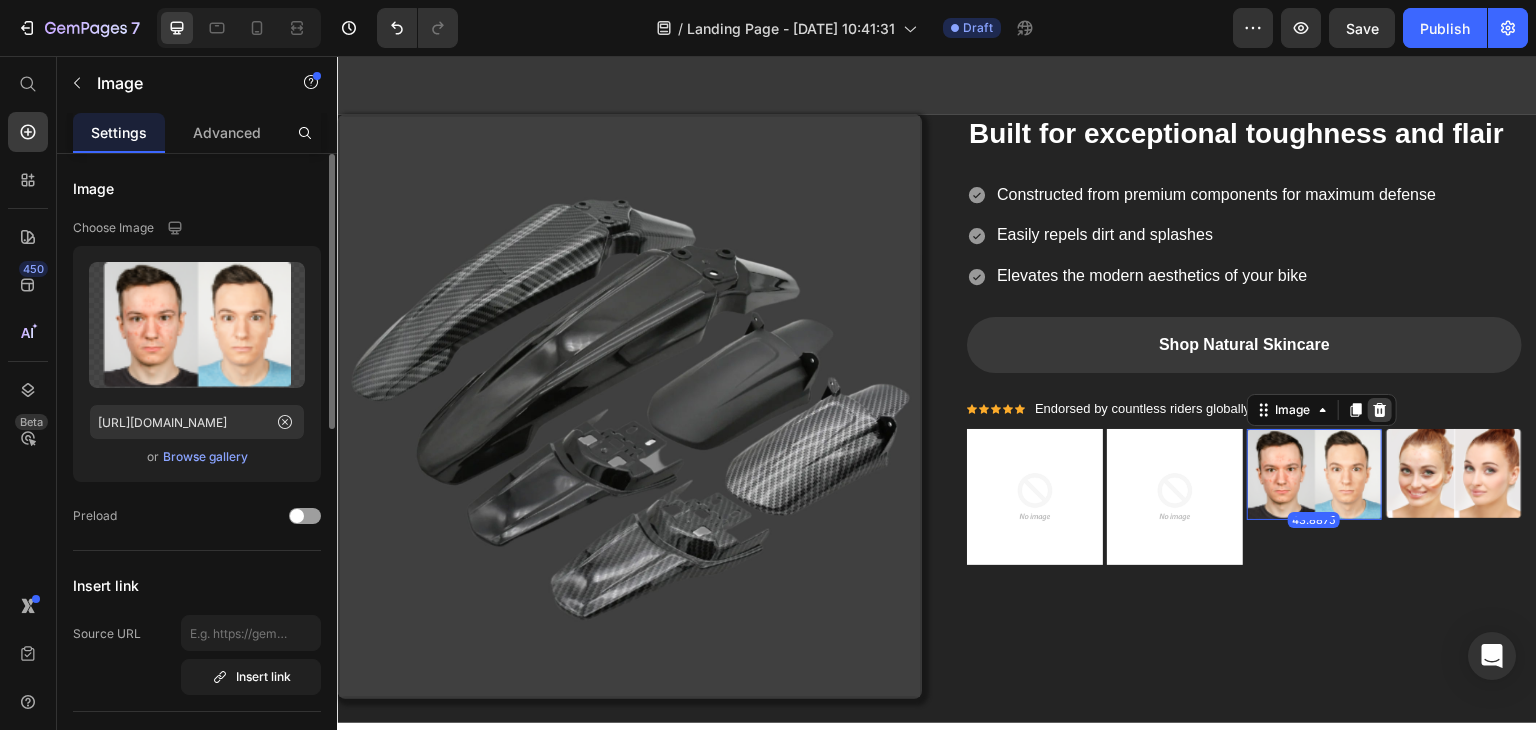 click at bounding box center [1380, 410] 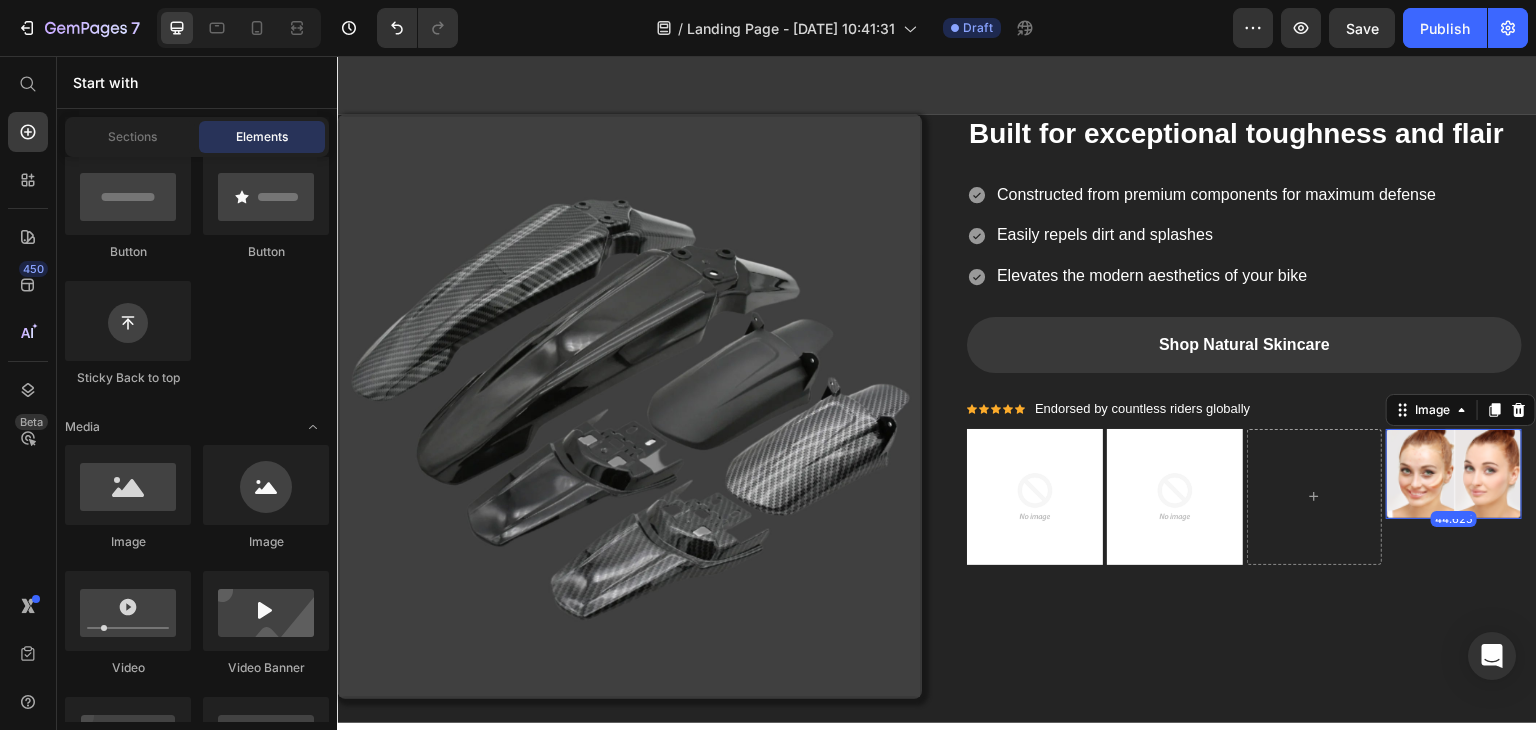 click at bounding box center (1454, 474) 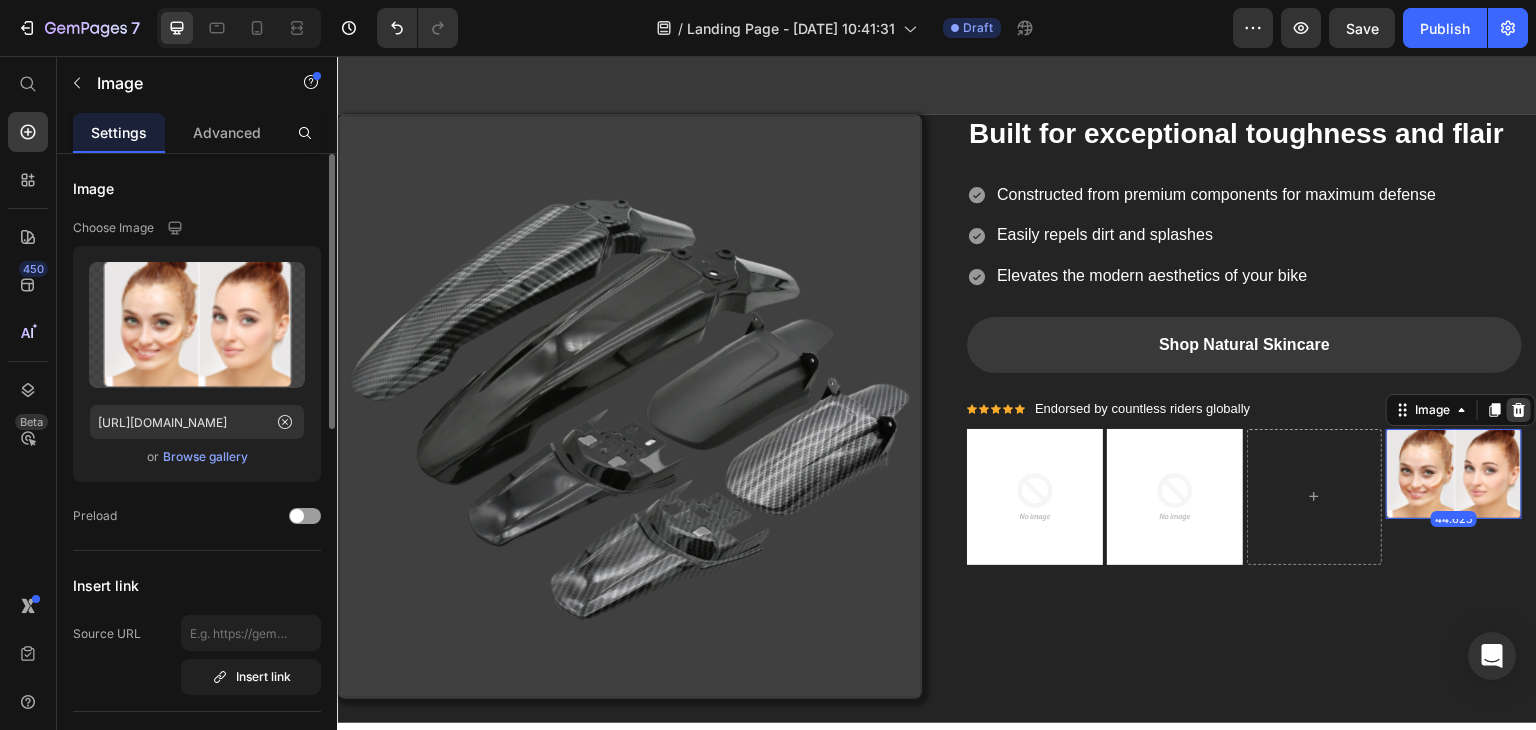 click 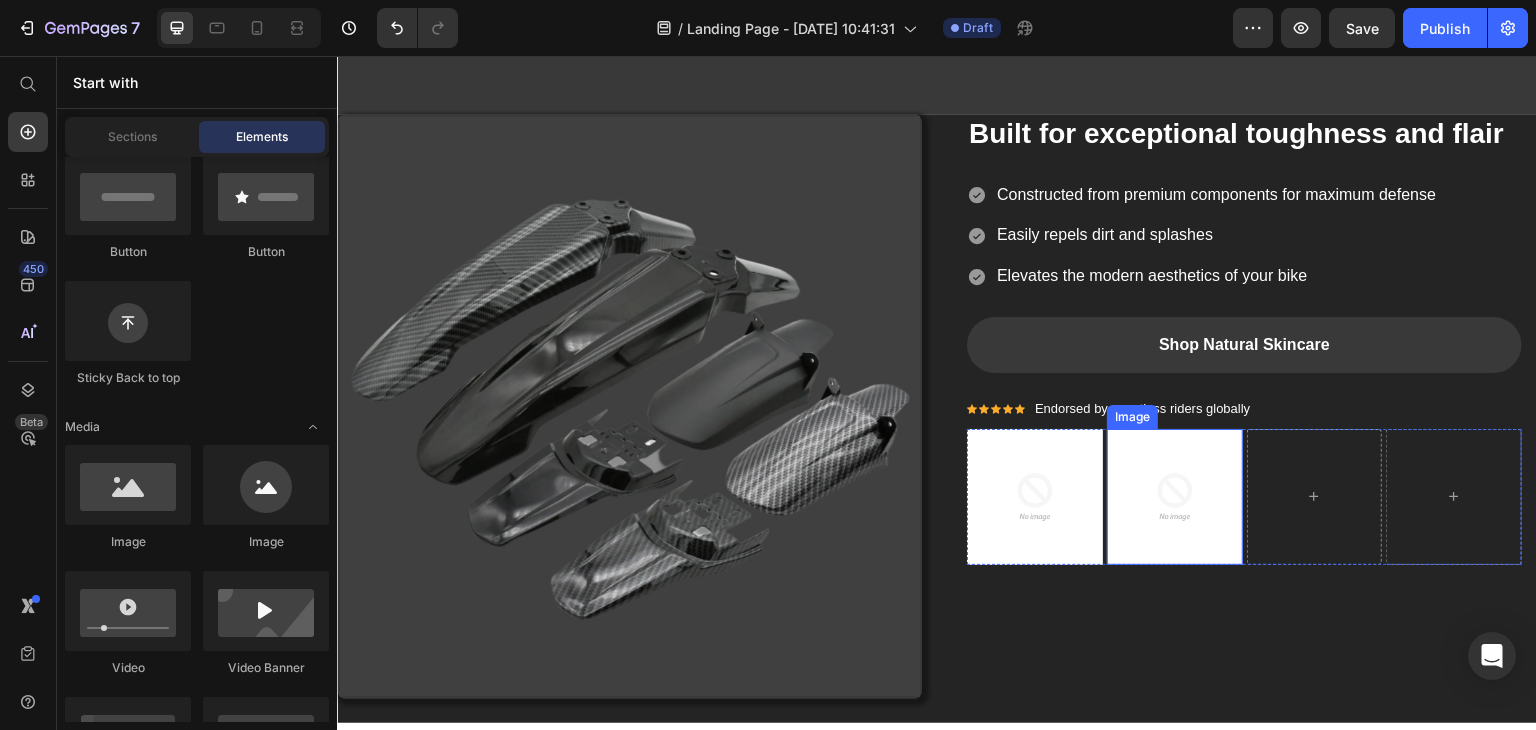 click at bounding box center [1175, 497] 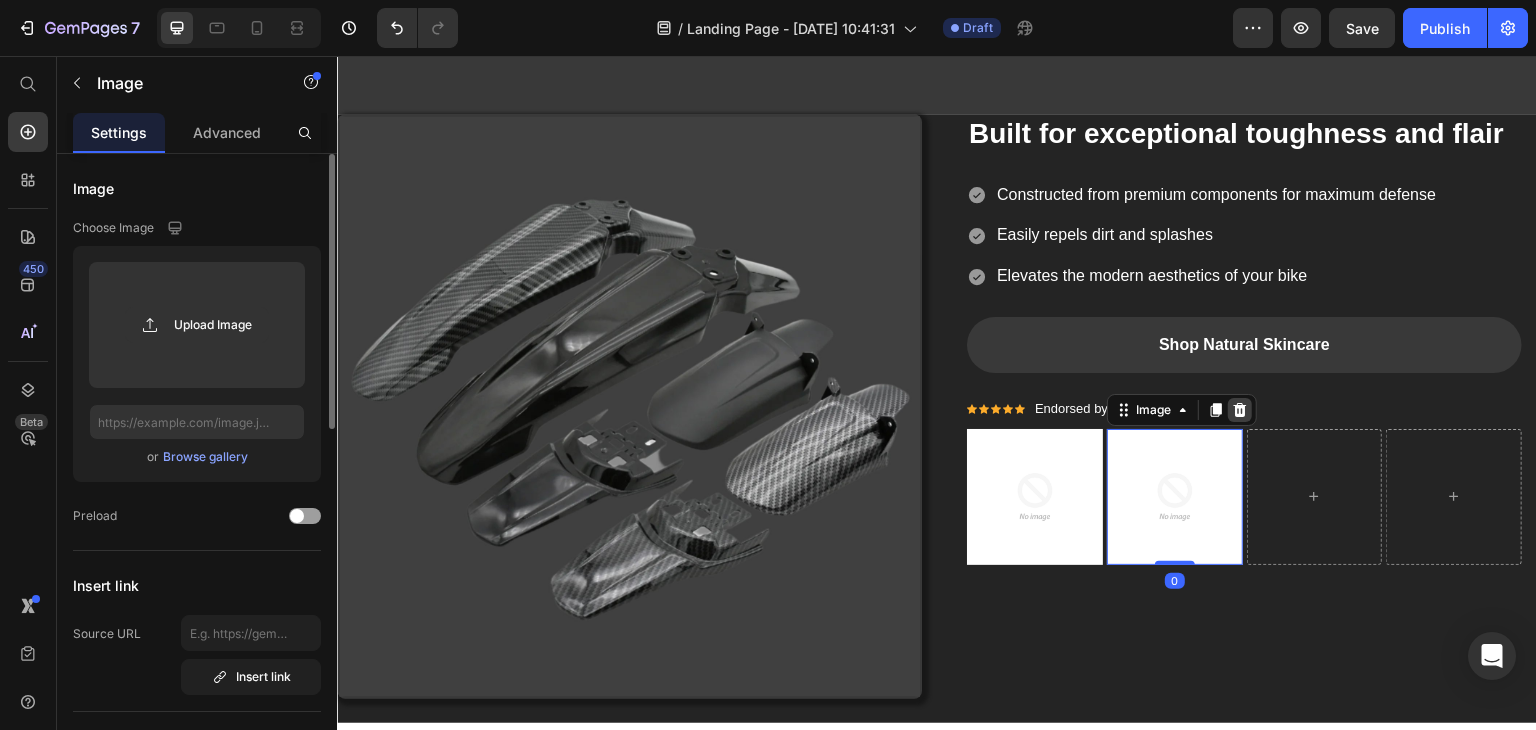 click 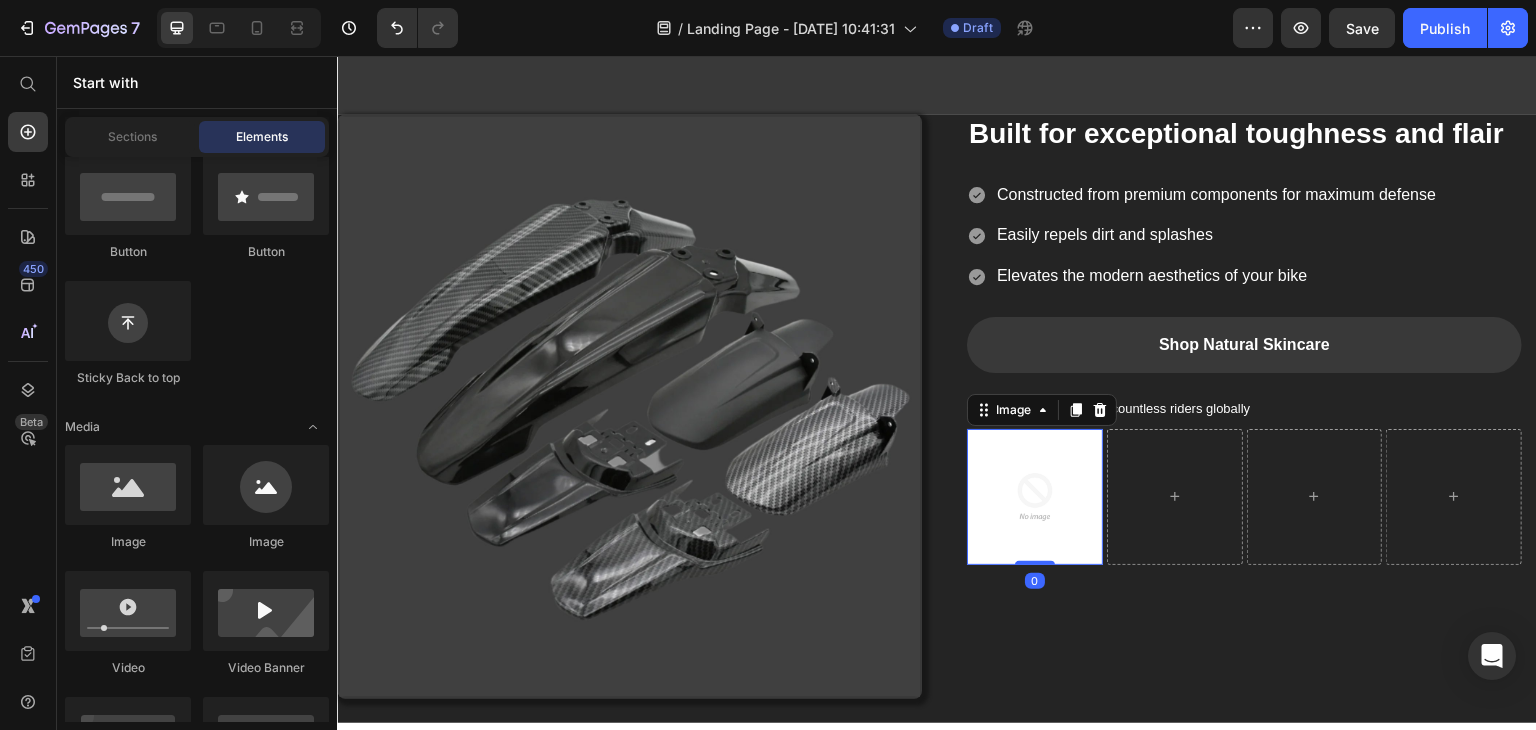 click at bounding box center (1035, 497) 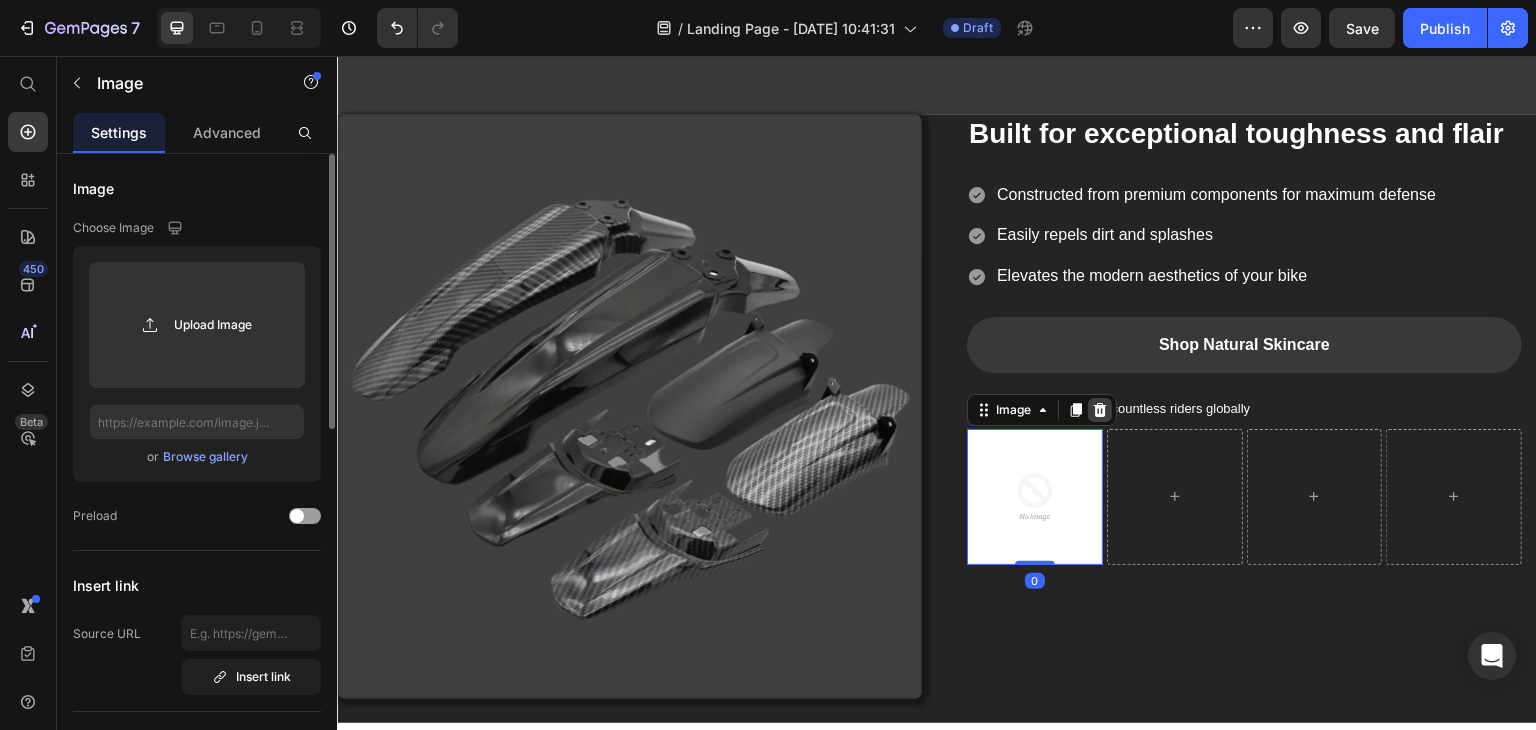 click 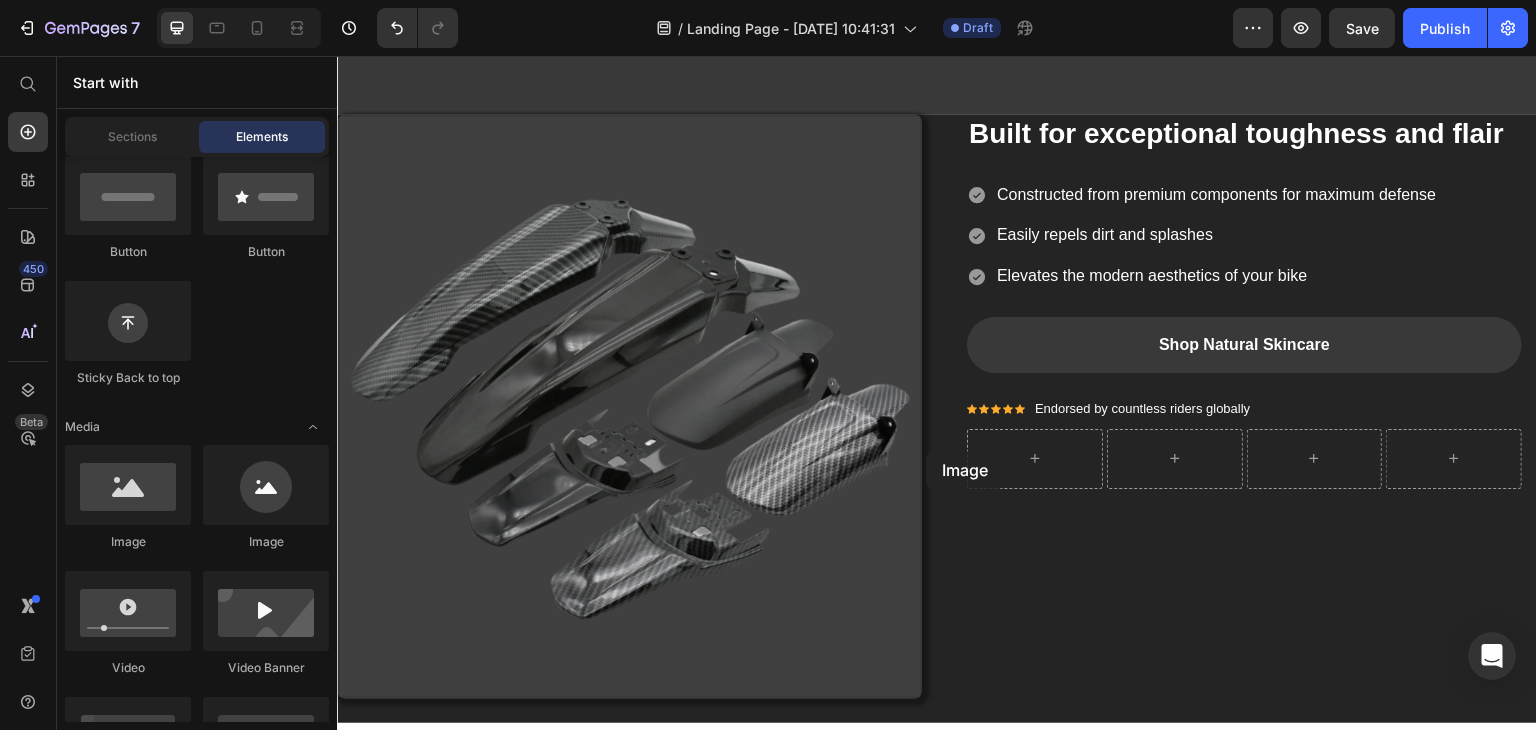 drag, startPoint x: 425, startPoint y: 536, endPoint x: 980, endPoint y: 449, distance: 561.7775 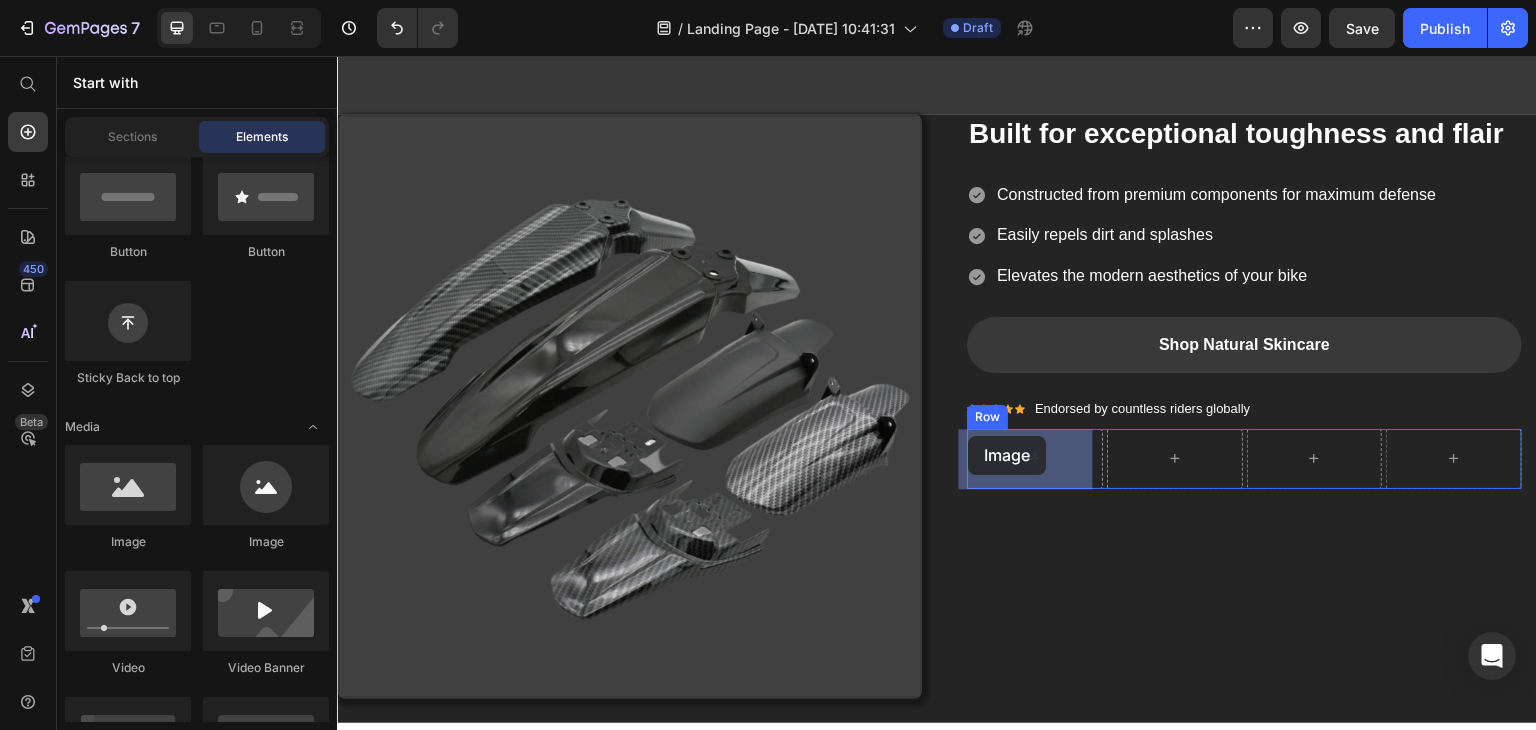 drag, startPoint x: 606, startPoint y: 538, endPoint x: 1001, endPoint y: 446, distance: 405.57245 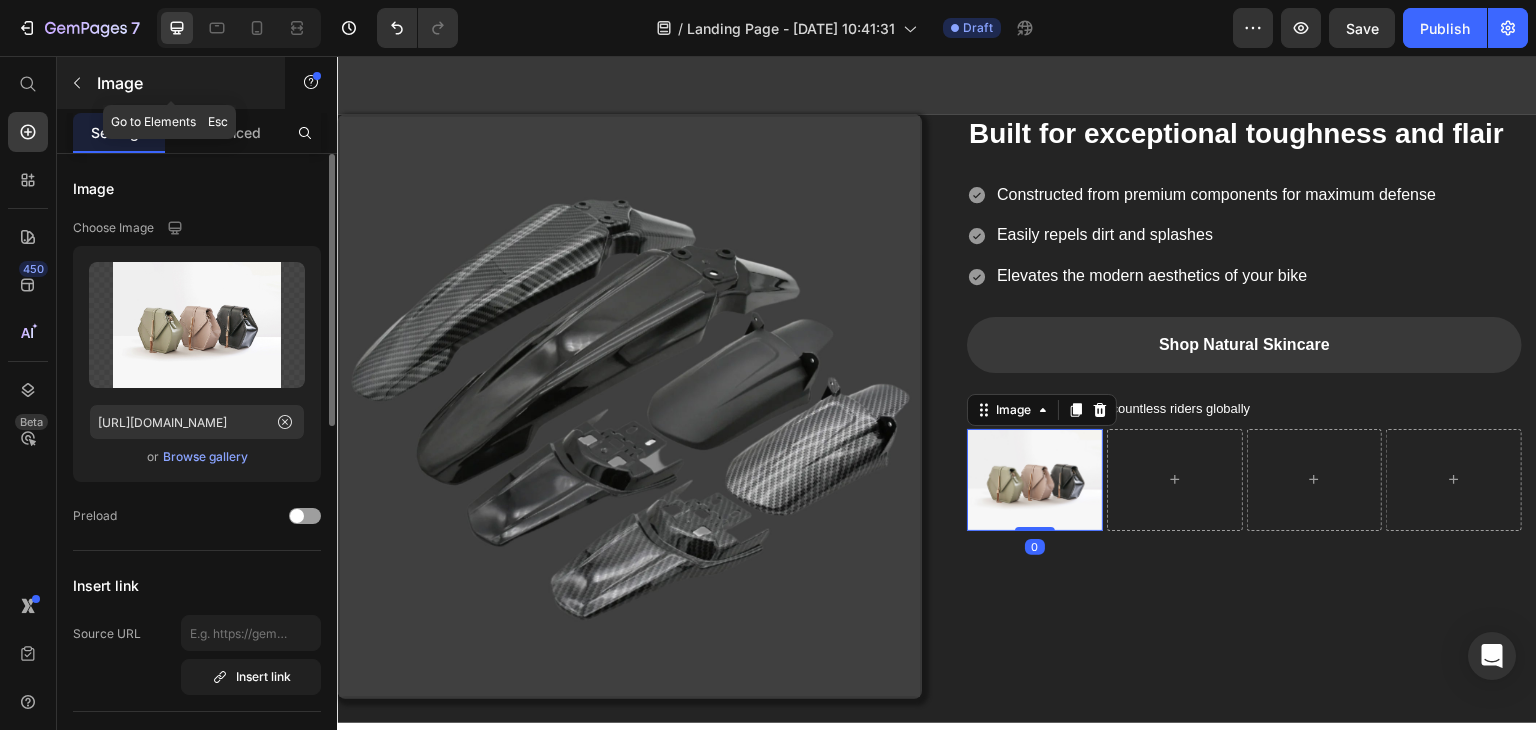 click at bounding box center (77, 83) 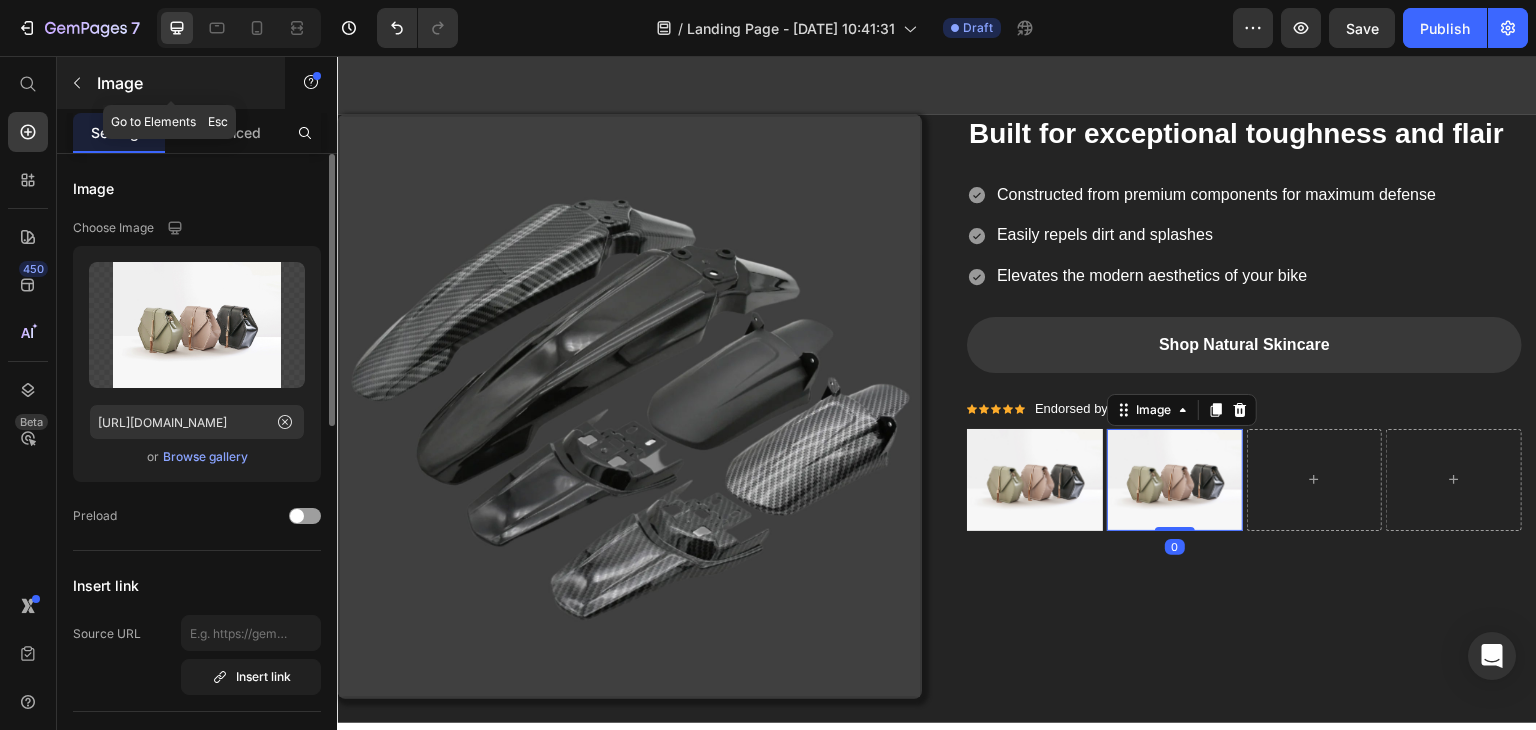click 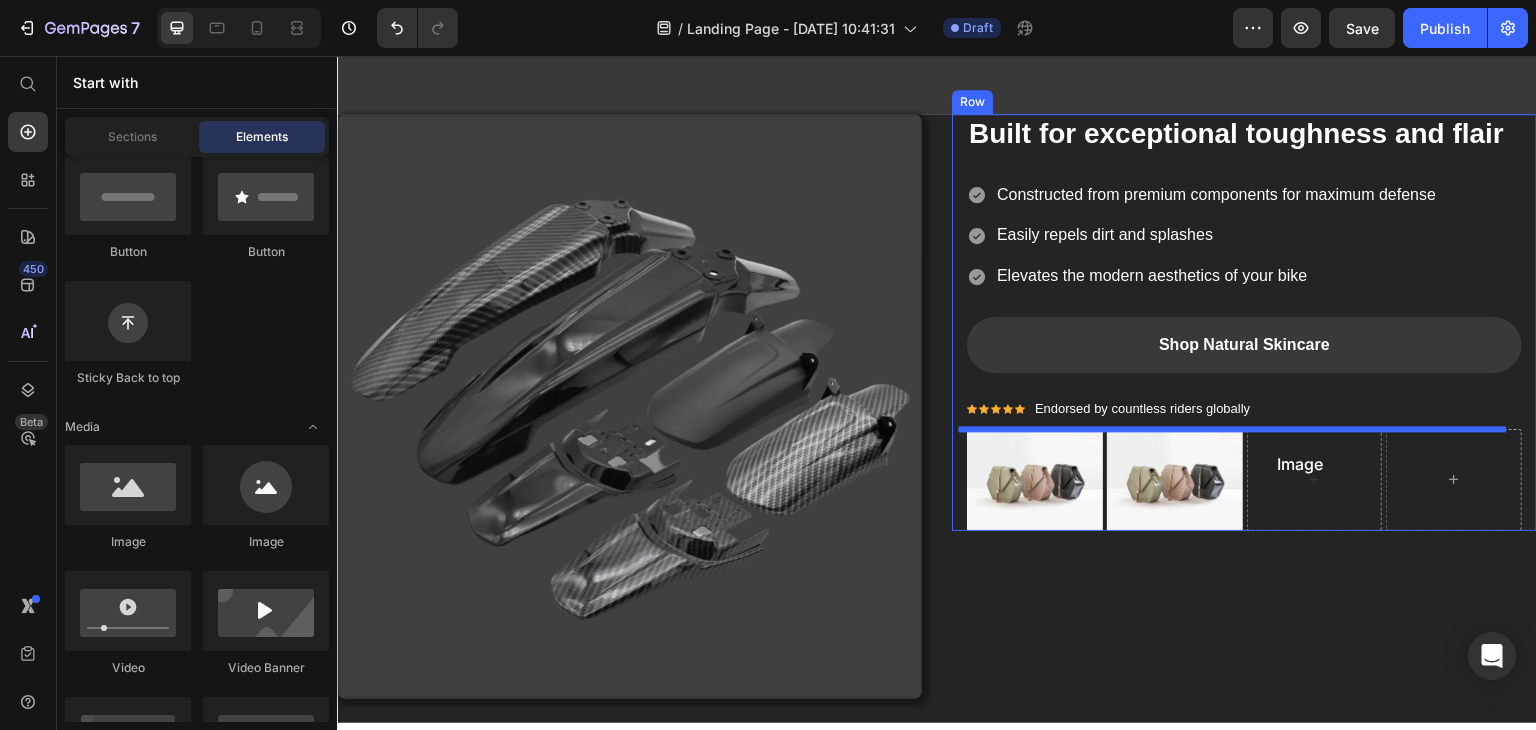 drag, startPoint x: 404, startPoint y: 477, endPoint x: 1231, endPoint y: 447, distance: 827.54395 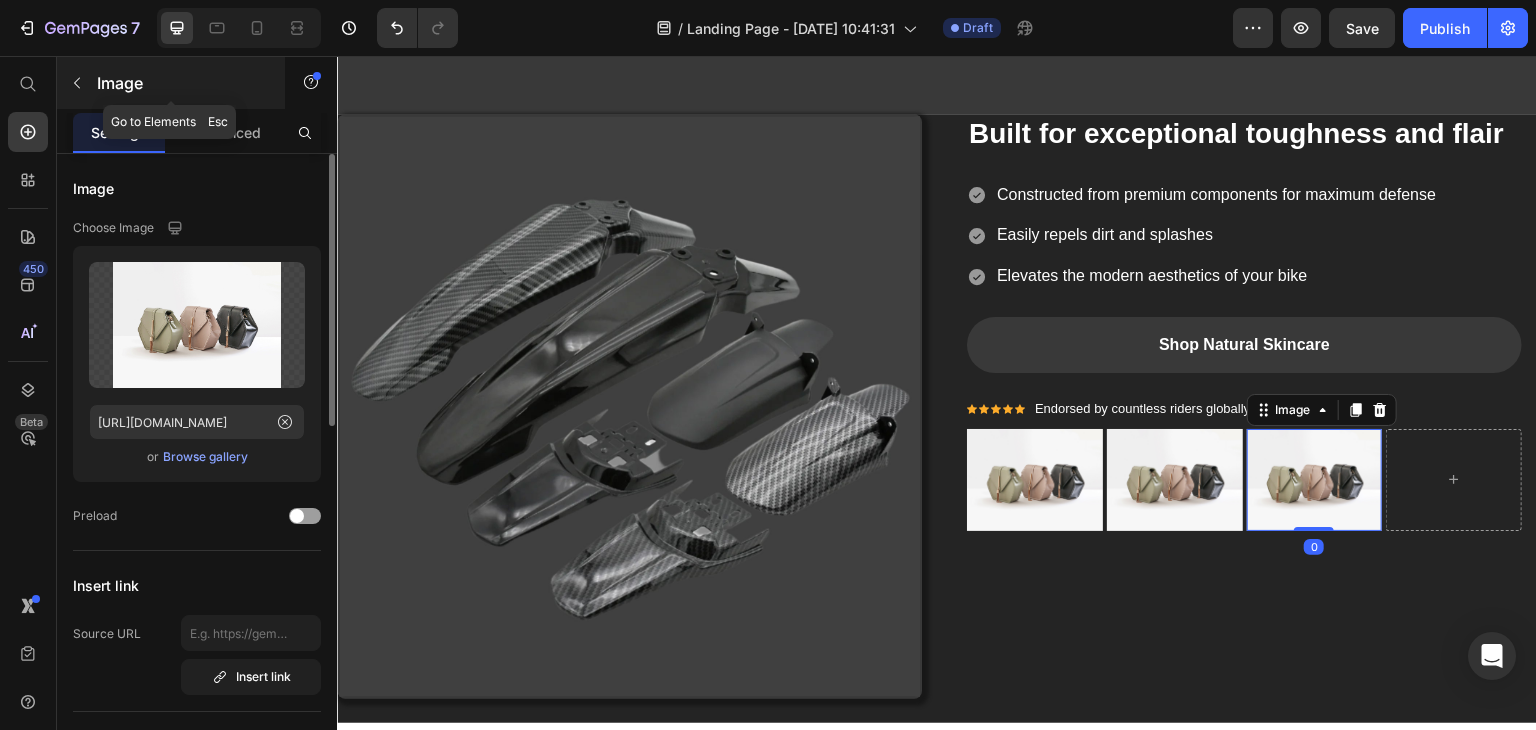 click 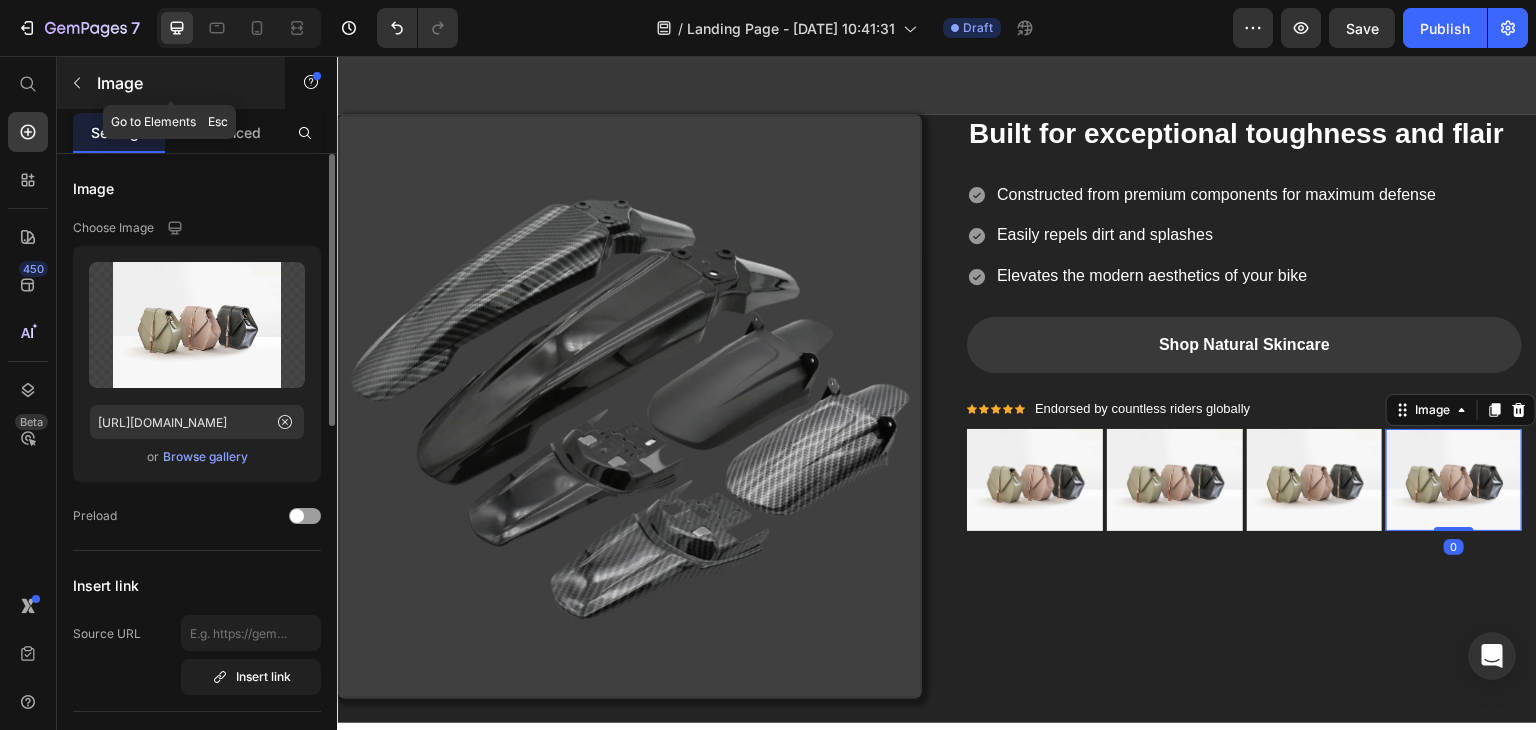 click 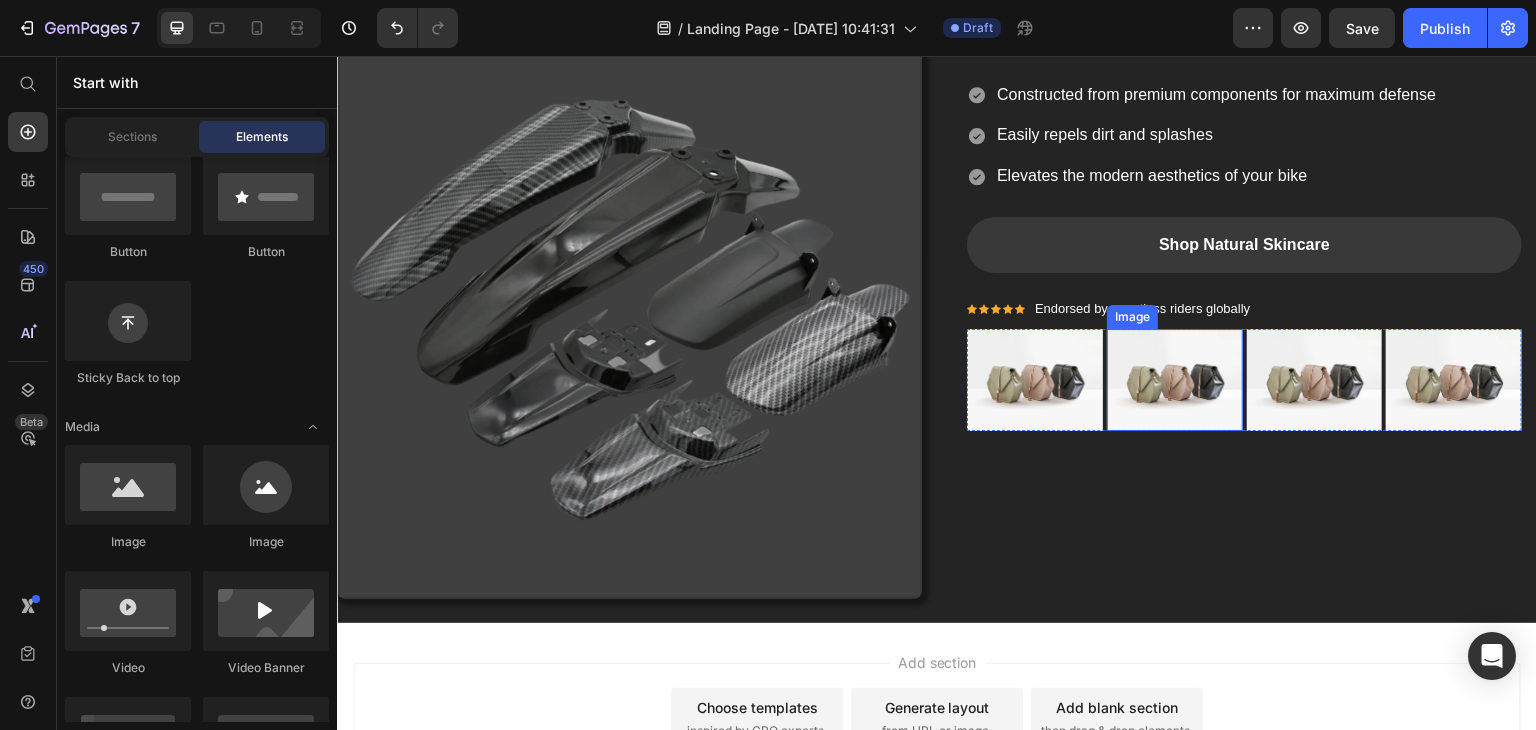 scroll, scrollTop: 1572, scrollLeft: 0, axis: vertical 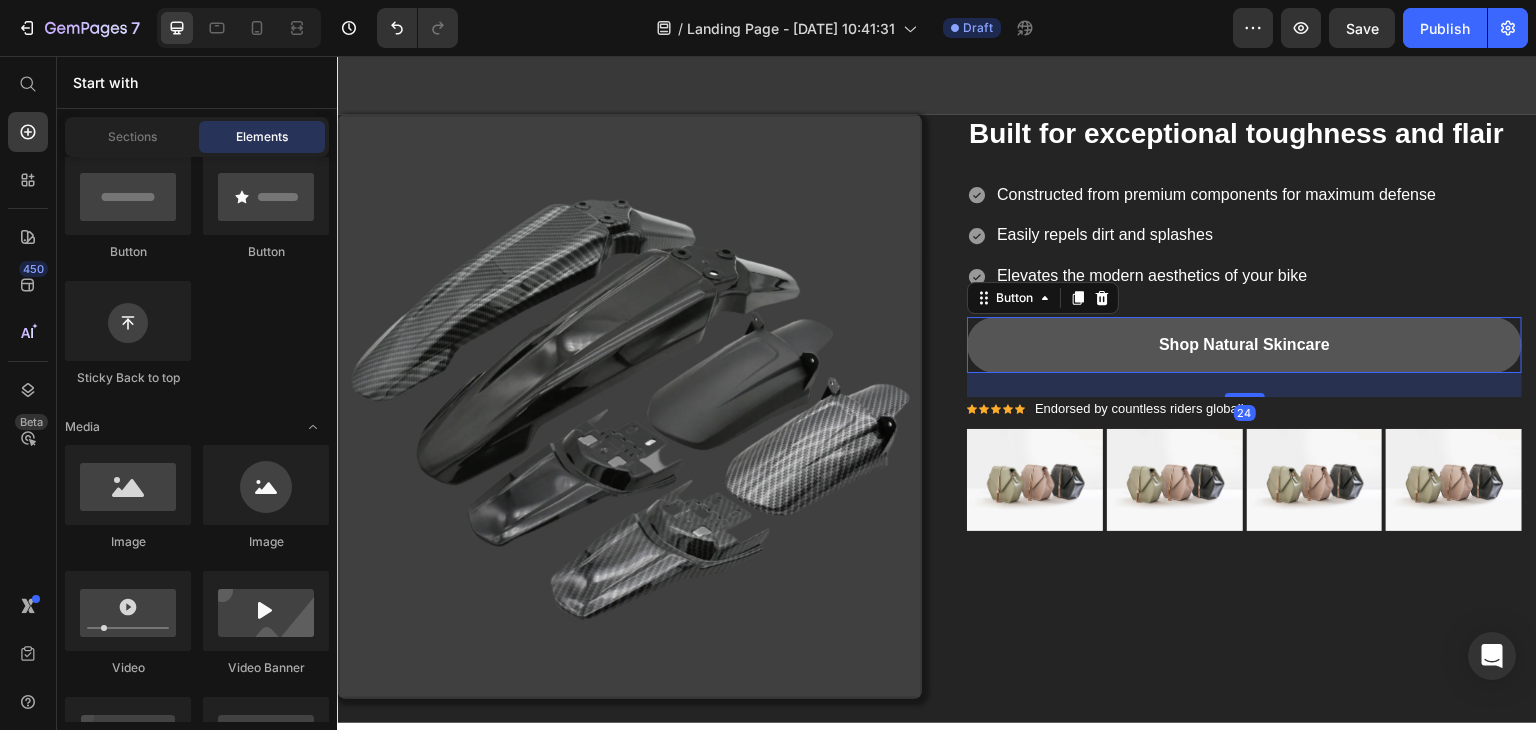 click on "Shop Natural Skincare" at bounding box center [1244, 345] 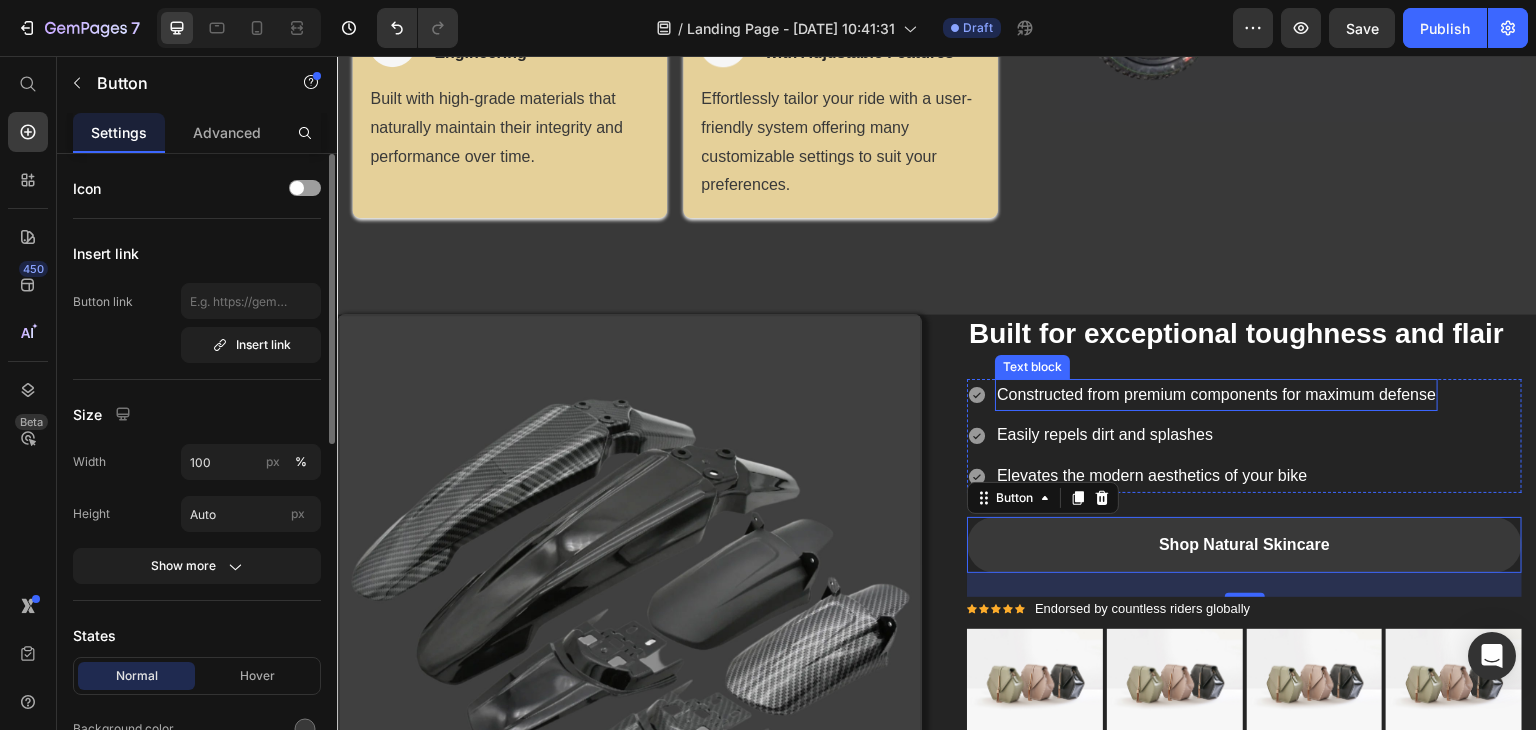 scroll, scrollTop: 1472, scrollLeft: 0, axis: vertical 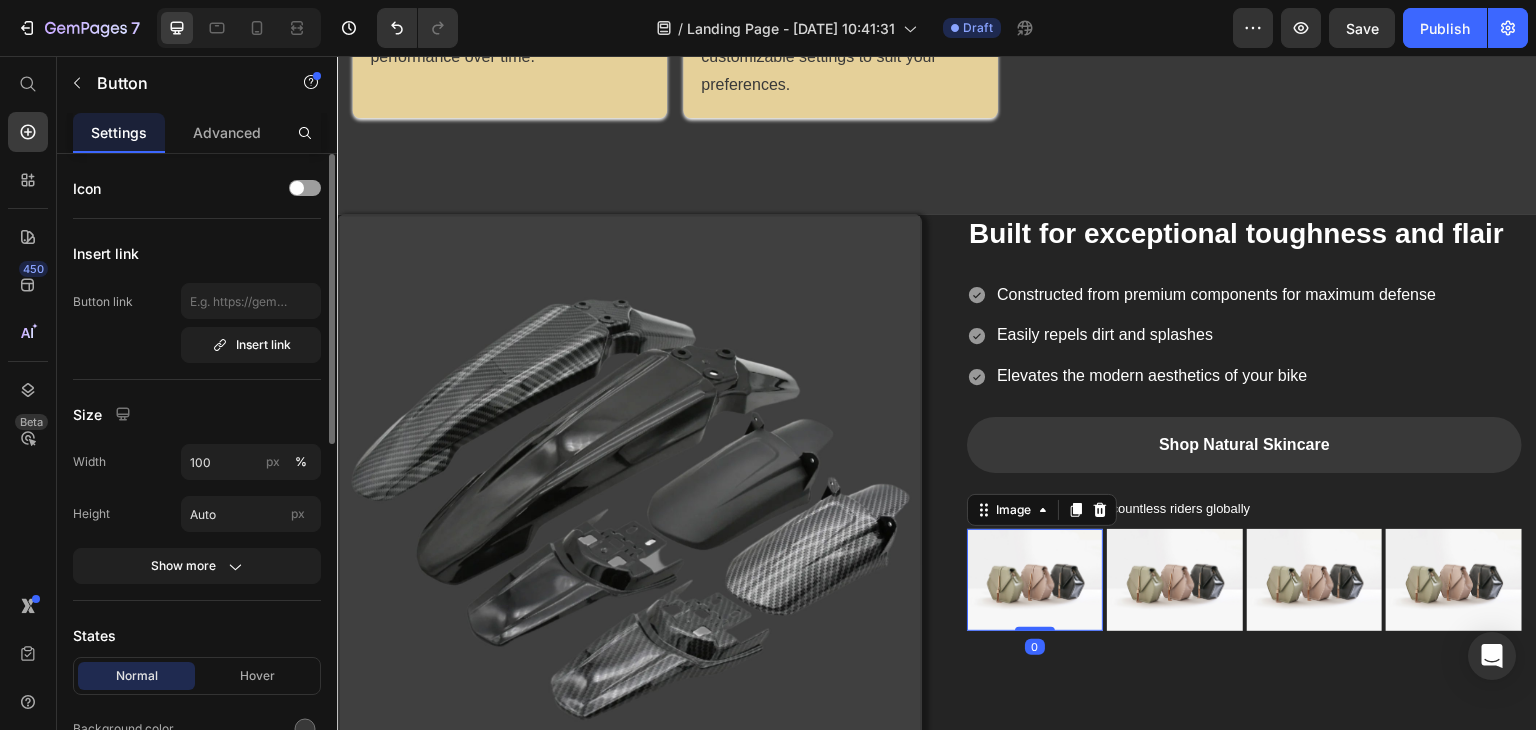 click at bounding box center [1035, 580] 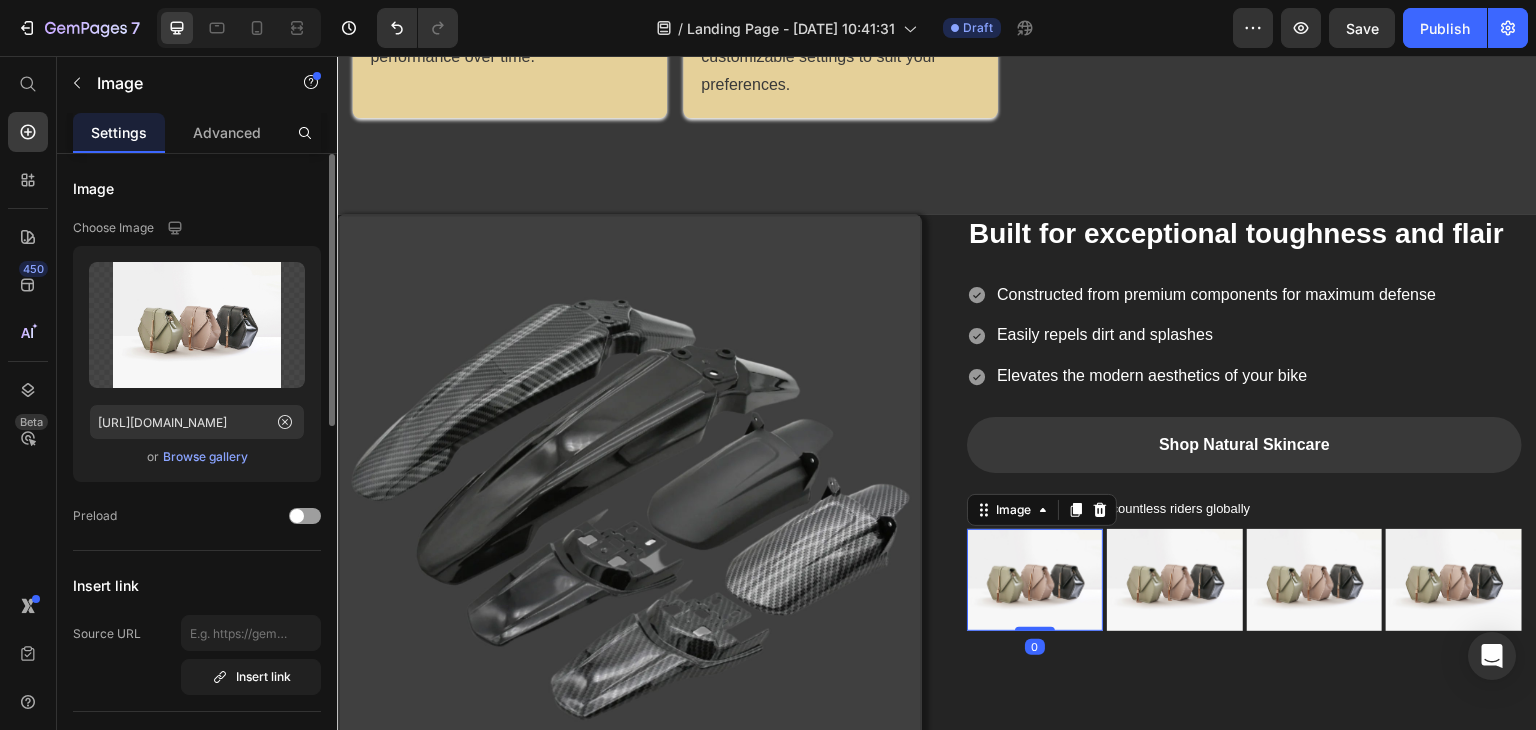 click on "Upload Image https://ucarecdn.com/ee6d5074-1640-4cc7-8933-47c8589c3dee/-/format/auto/  or   Browse gallery" 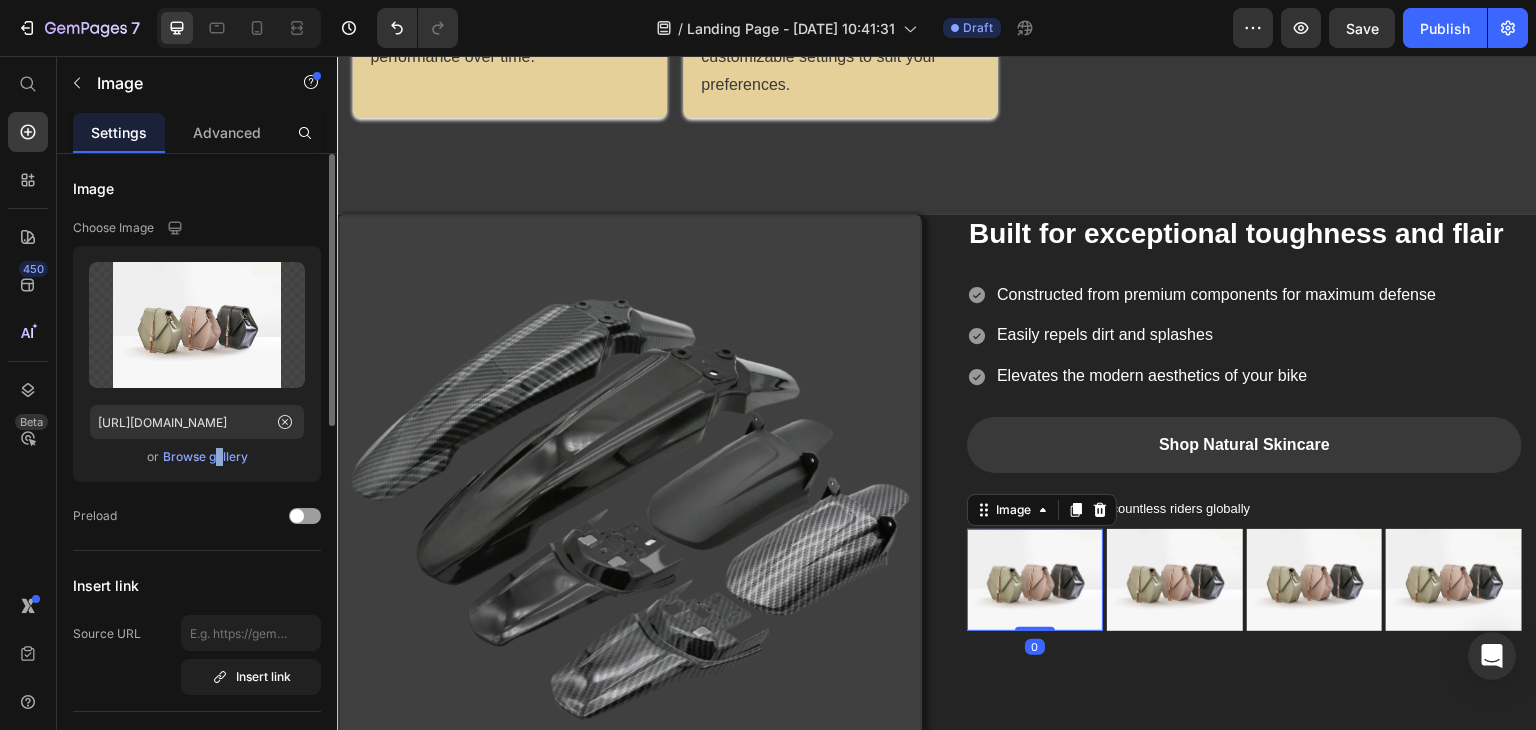 click on "Browse gallery" at bounding box center (205, 457) 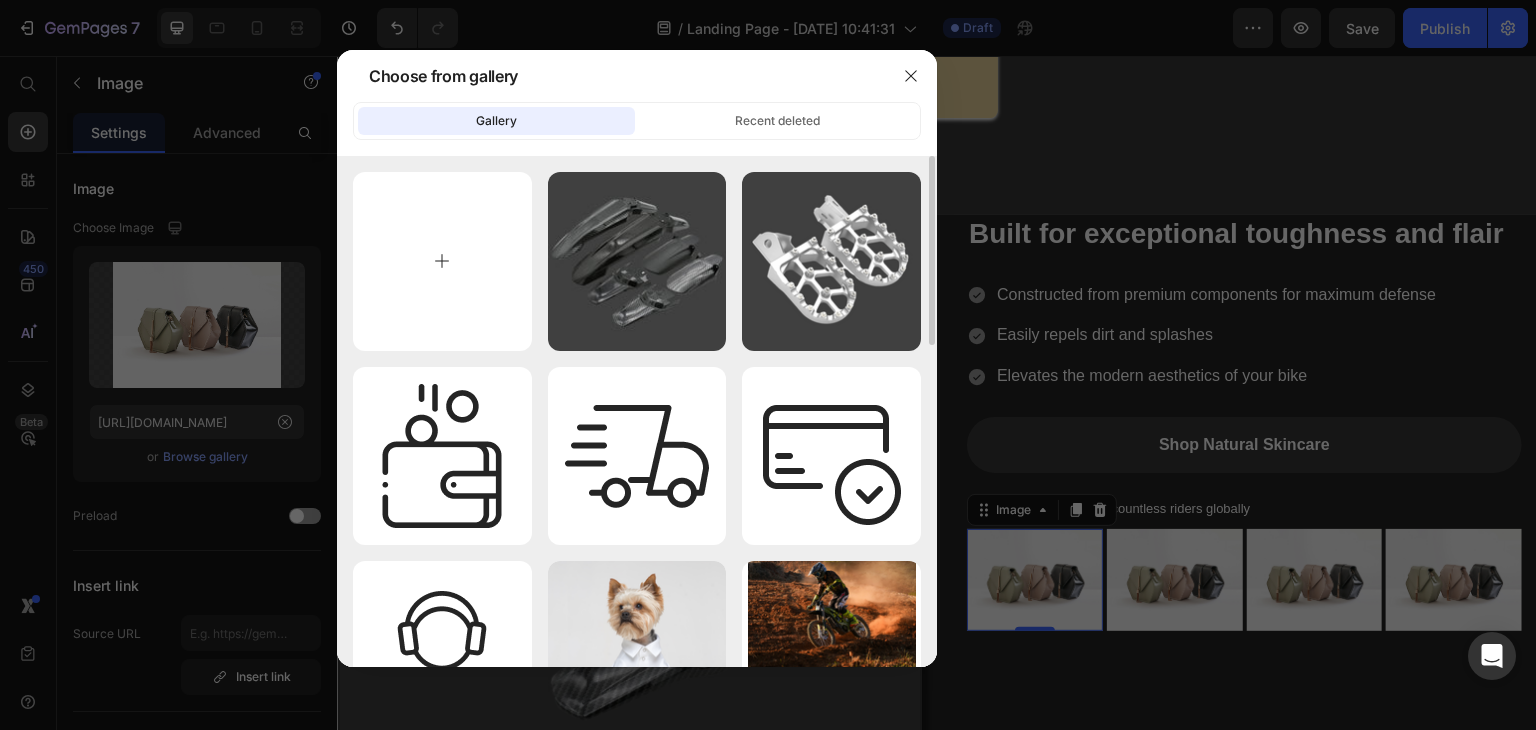 click at bounding box center [442, 261] 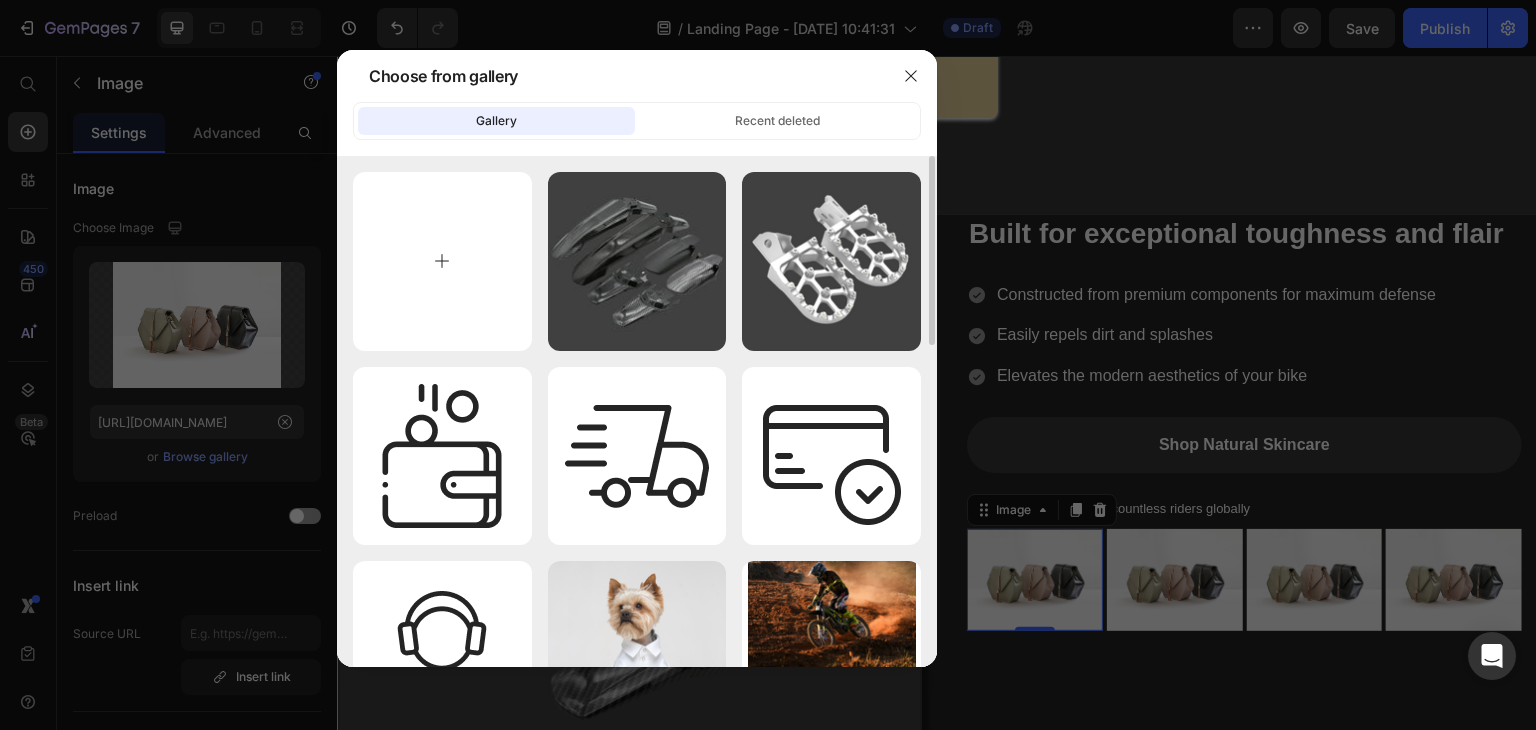 type on "C:\fakepath\S6ec24666519e4143b71b1cad3dff2973q.webp" 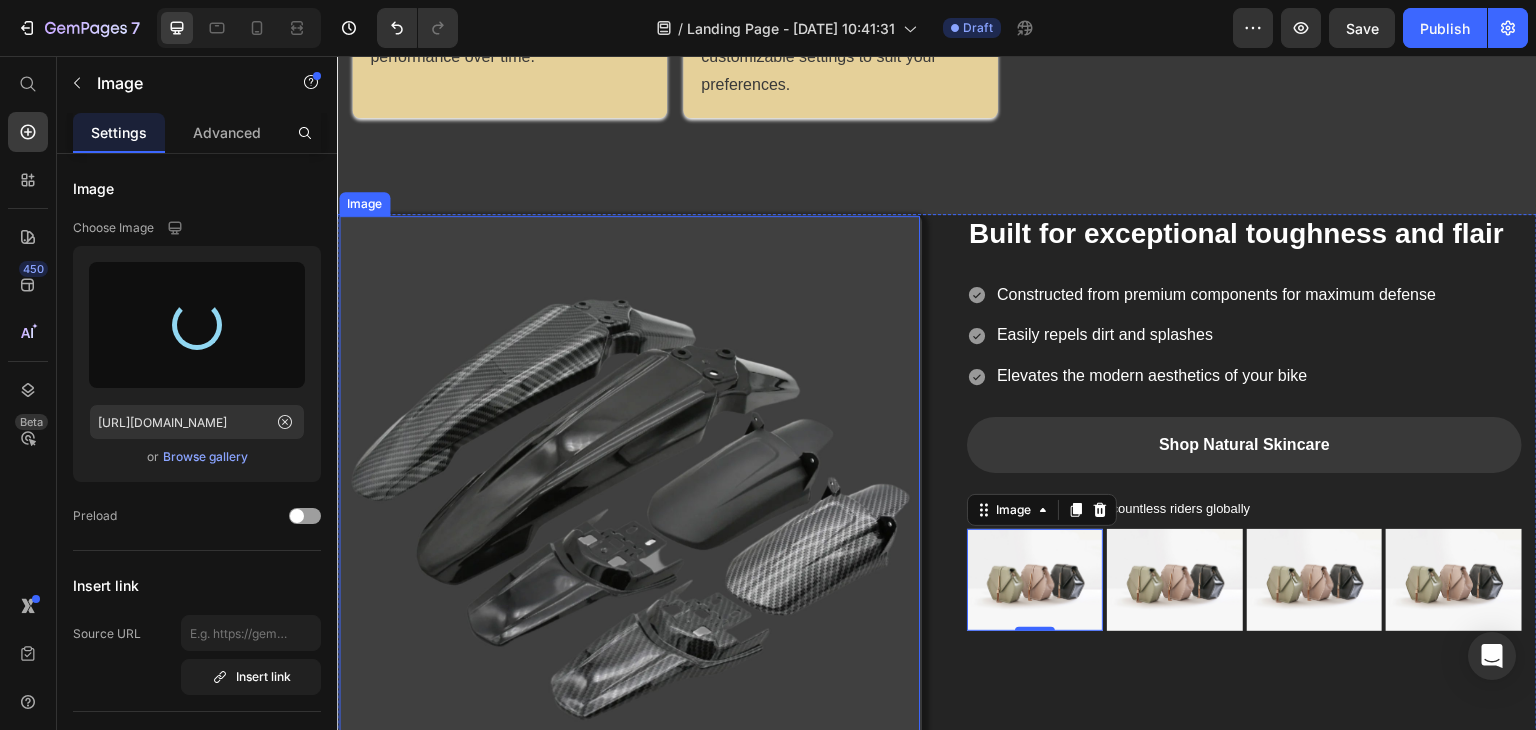 type on "https://cdn.shopify.com/s/files/1/0755/9725/0797/files/gempages_574829831334658916-e4ced576-8124-42dd-9bcc-4213ef1f1af2.webp" 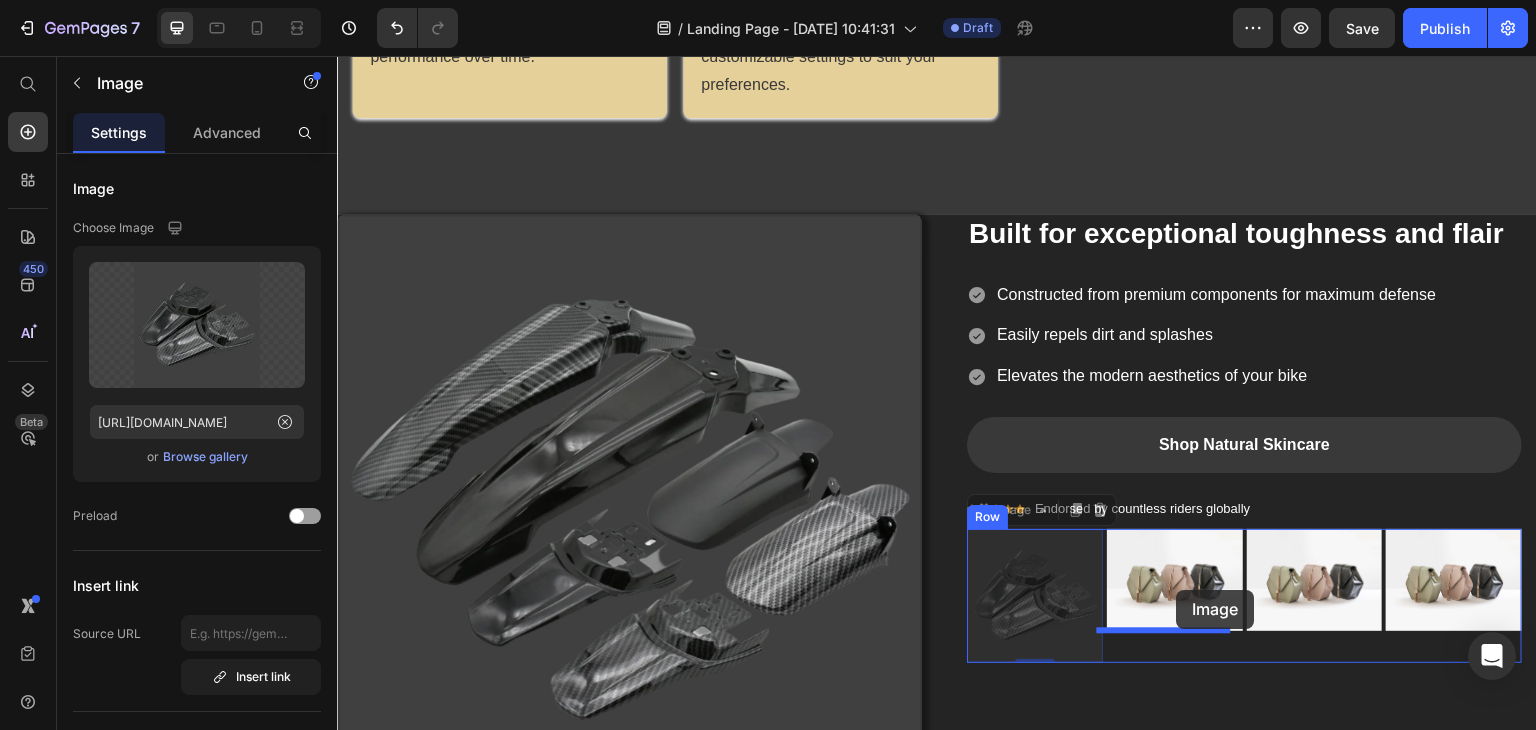 drag, startPoint x: 1032, startPoint y: 595, endPoint x: 1173, endPoint y: 590, distance: 141.08862 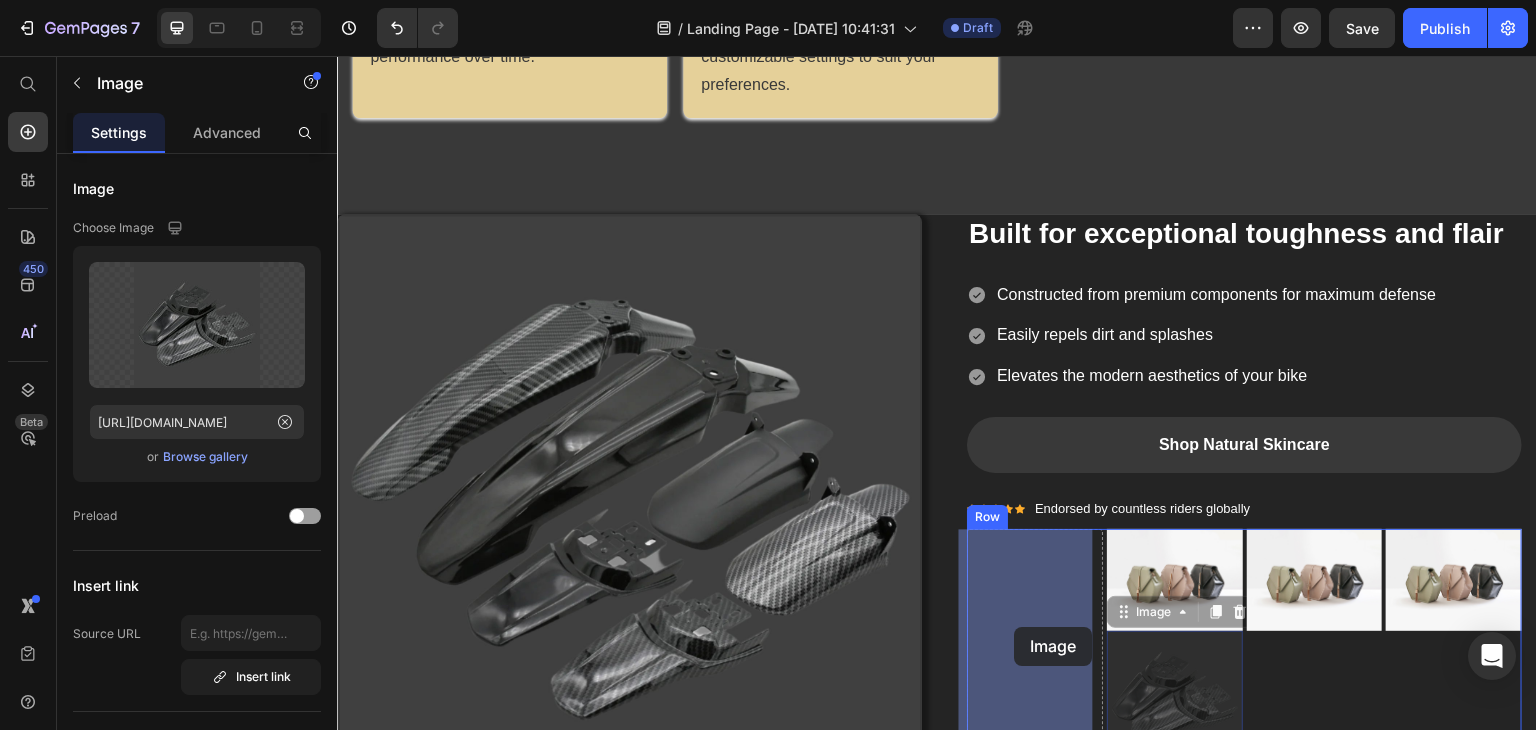 drag, startPoint x: 1164, startPoint y: 684, endPoint x: 1012, endPoint y: 624, distance: 163.41359 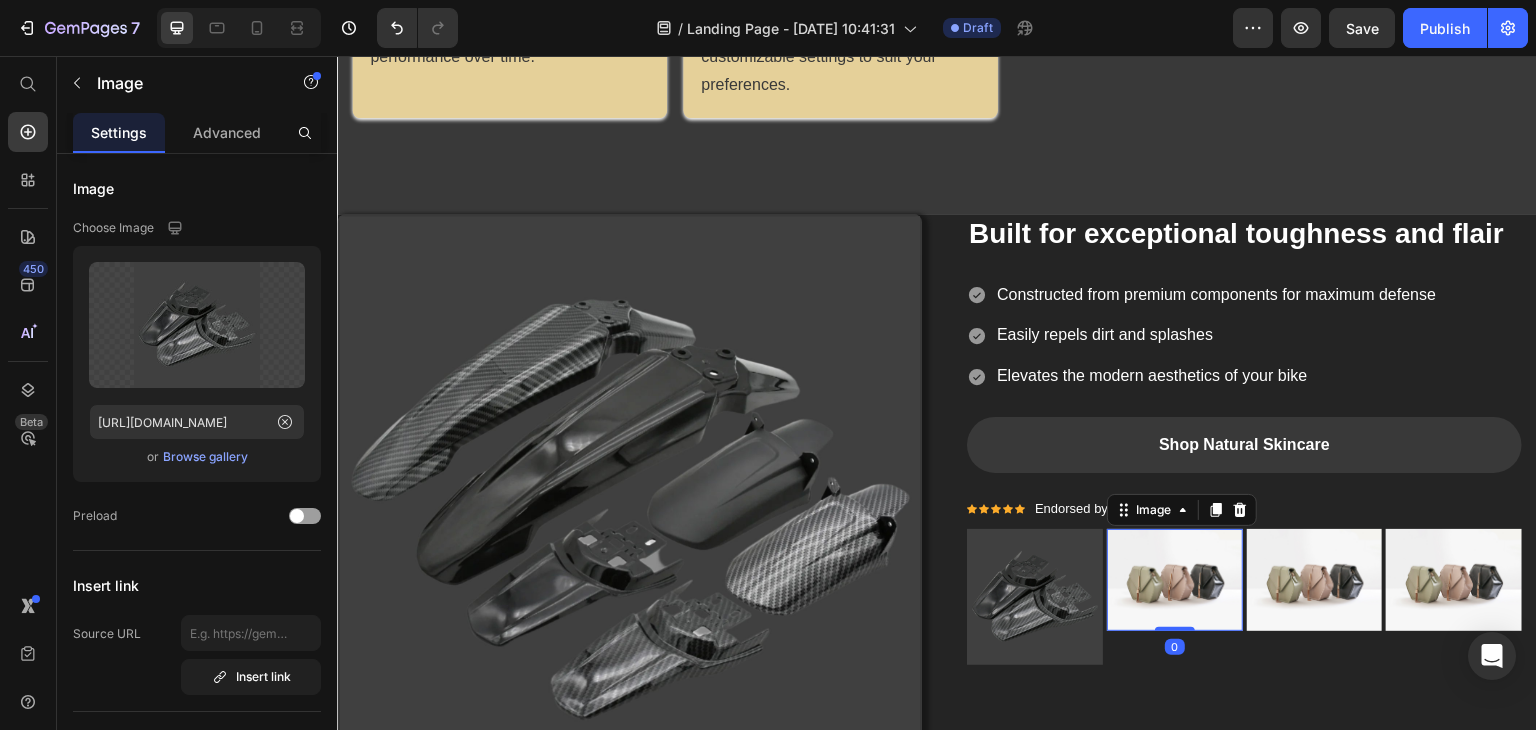click at bounding box center (1175, 580) 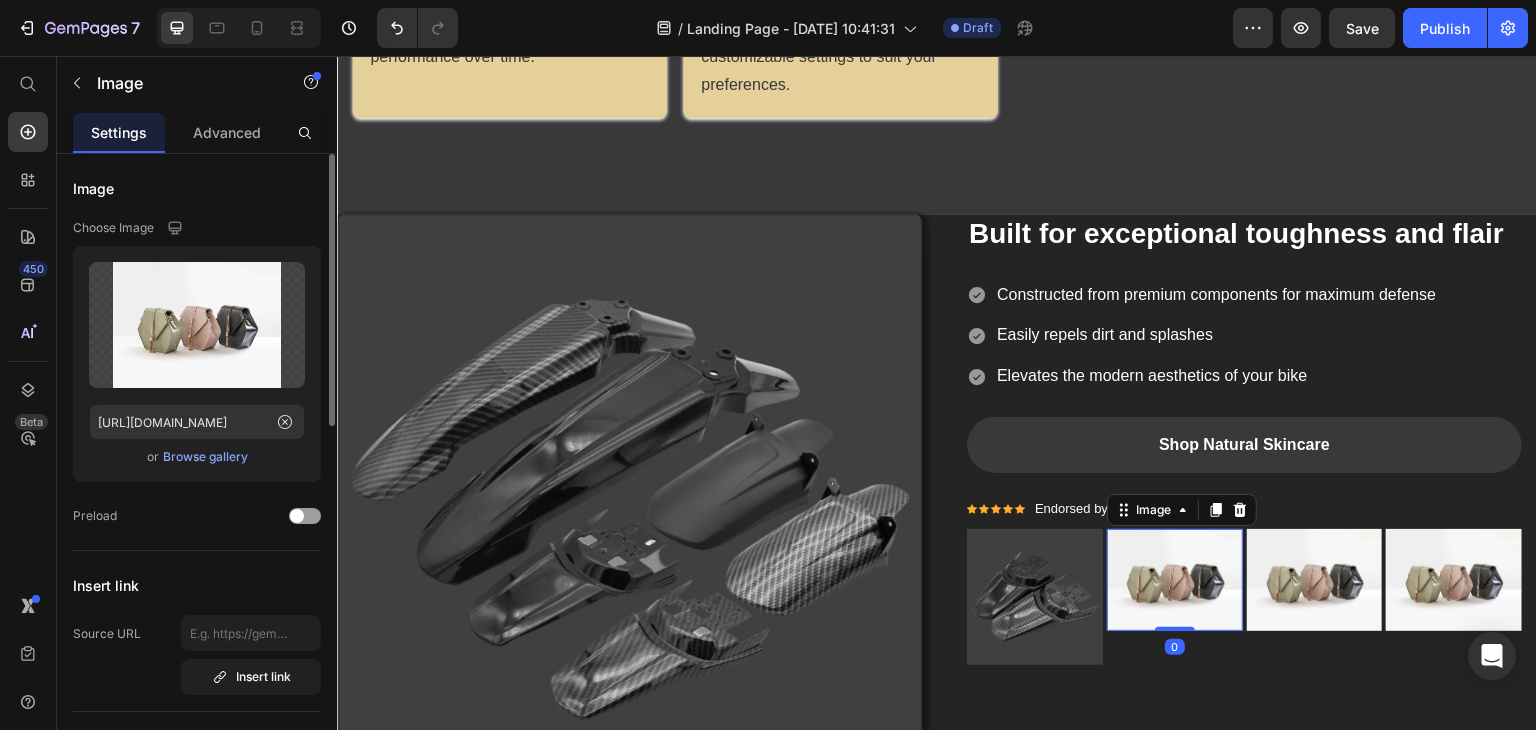 click on "Browse gallery" at bounding box center (205, 457) 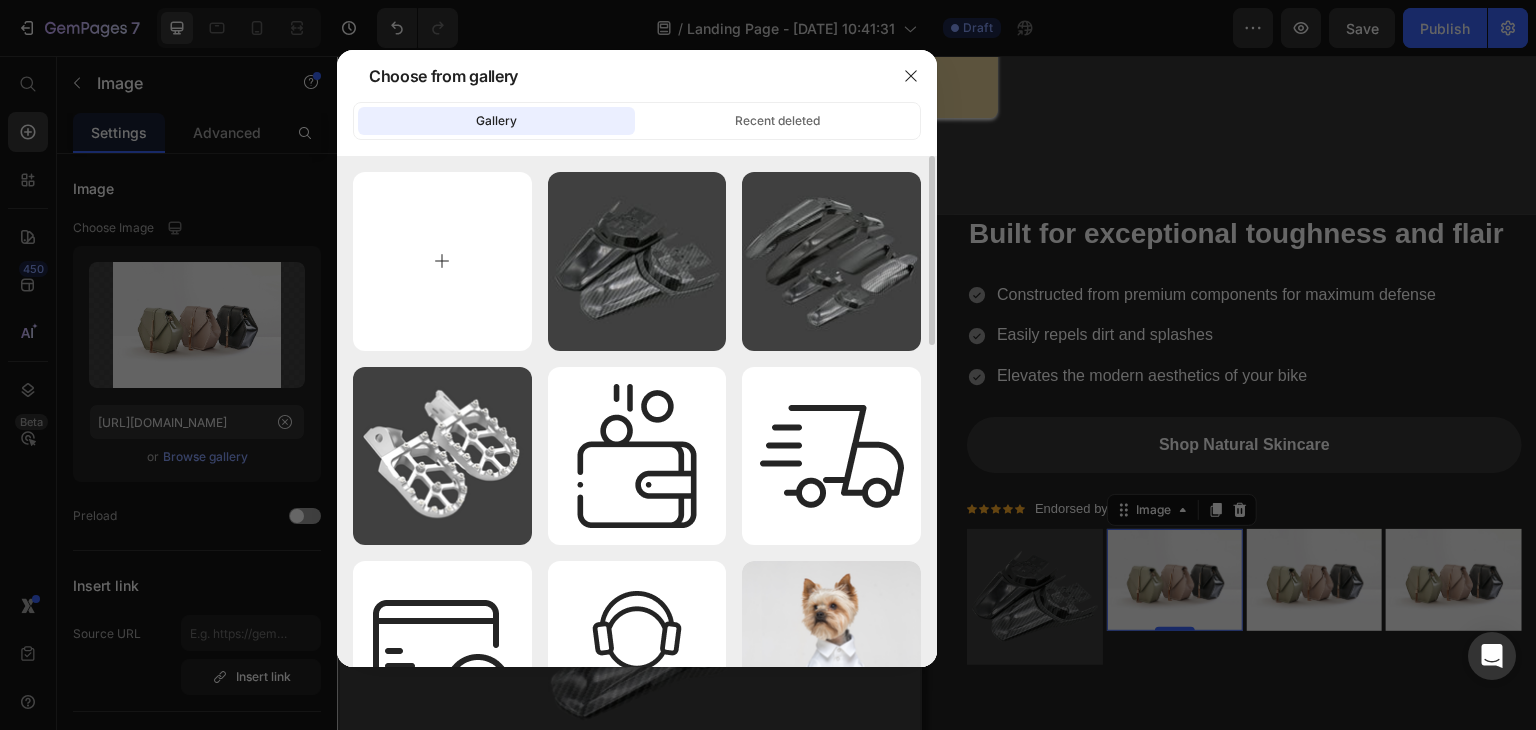 click at bounding box center [442, 261] 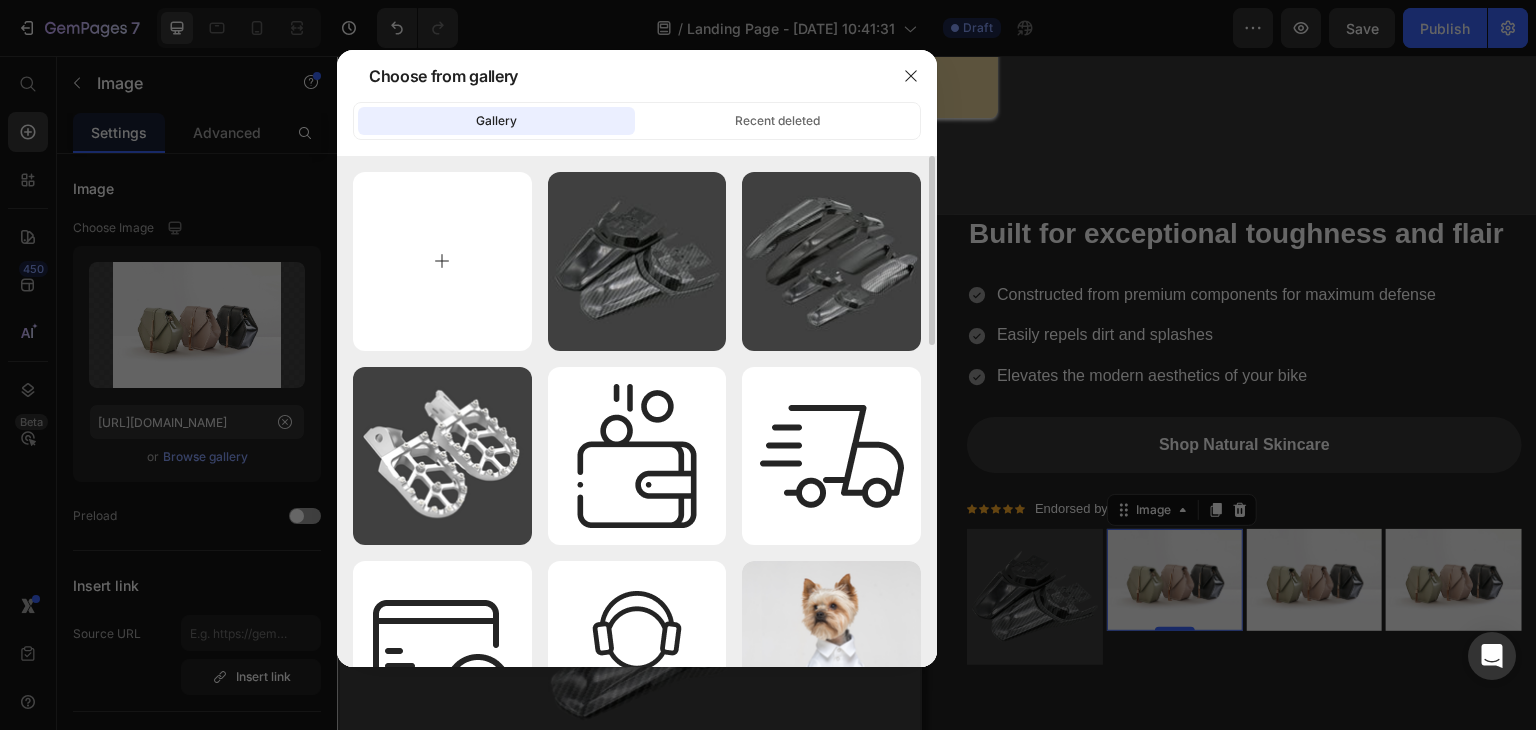 type on "C:\fakepath\Scea5187428fd4076bb82d398d8bf0a4bk.webp" 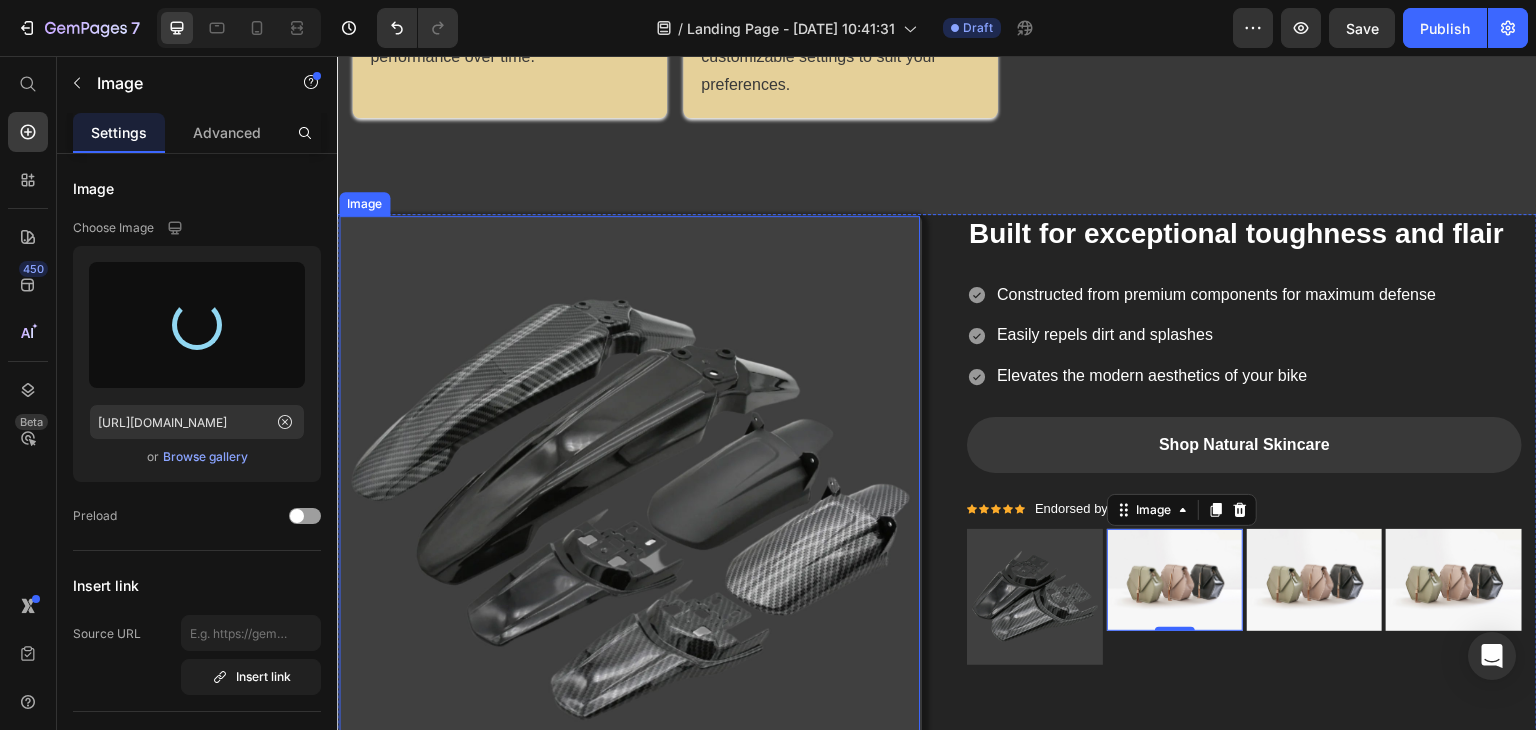 type on "https://cdn.shopify.com/s/files/1/0755/9725/0797/files/gempages_574829831334658916-059021b9-8255-472c-9e56-9830be89e5fb.webp" 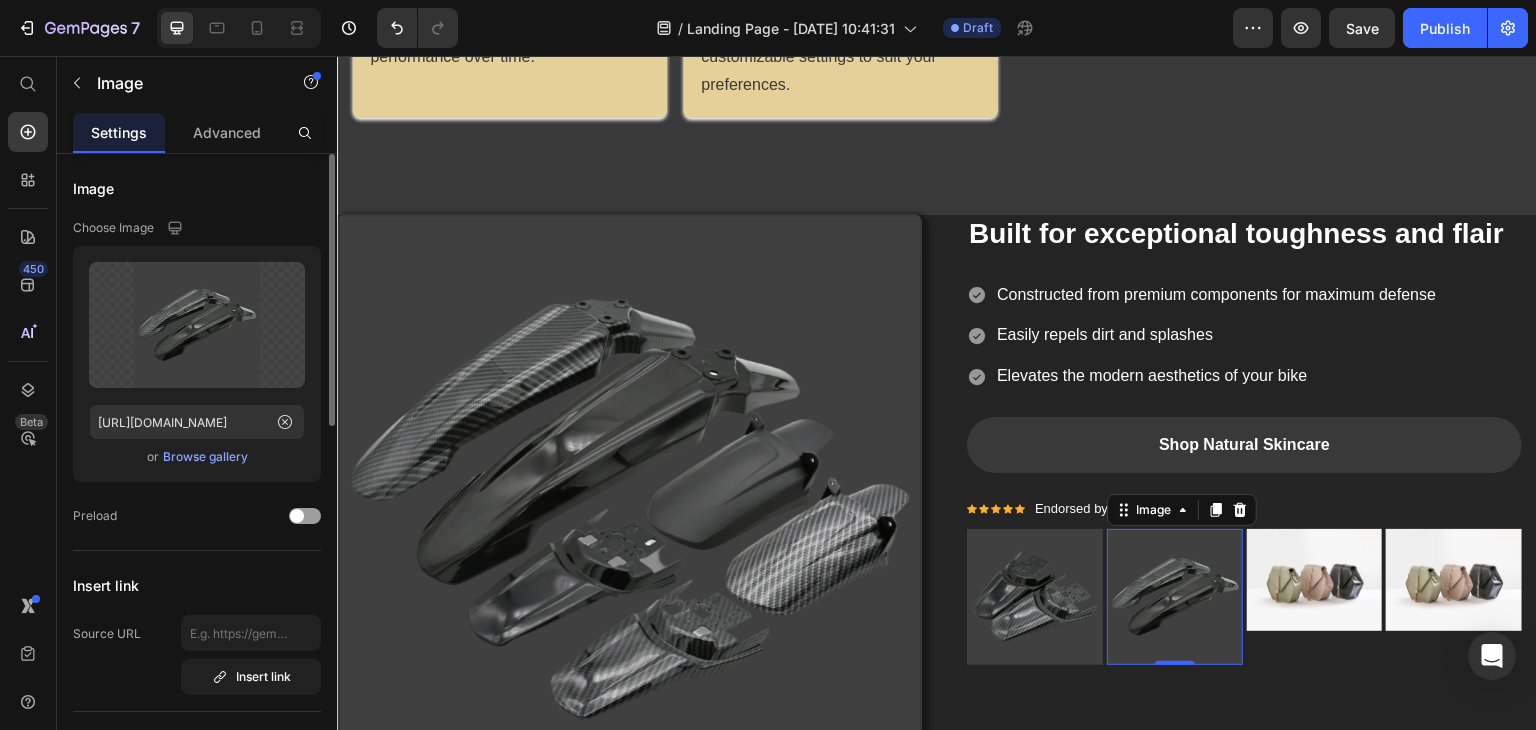 click on "Browse gallery" at bounding box center [205, 457] 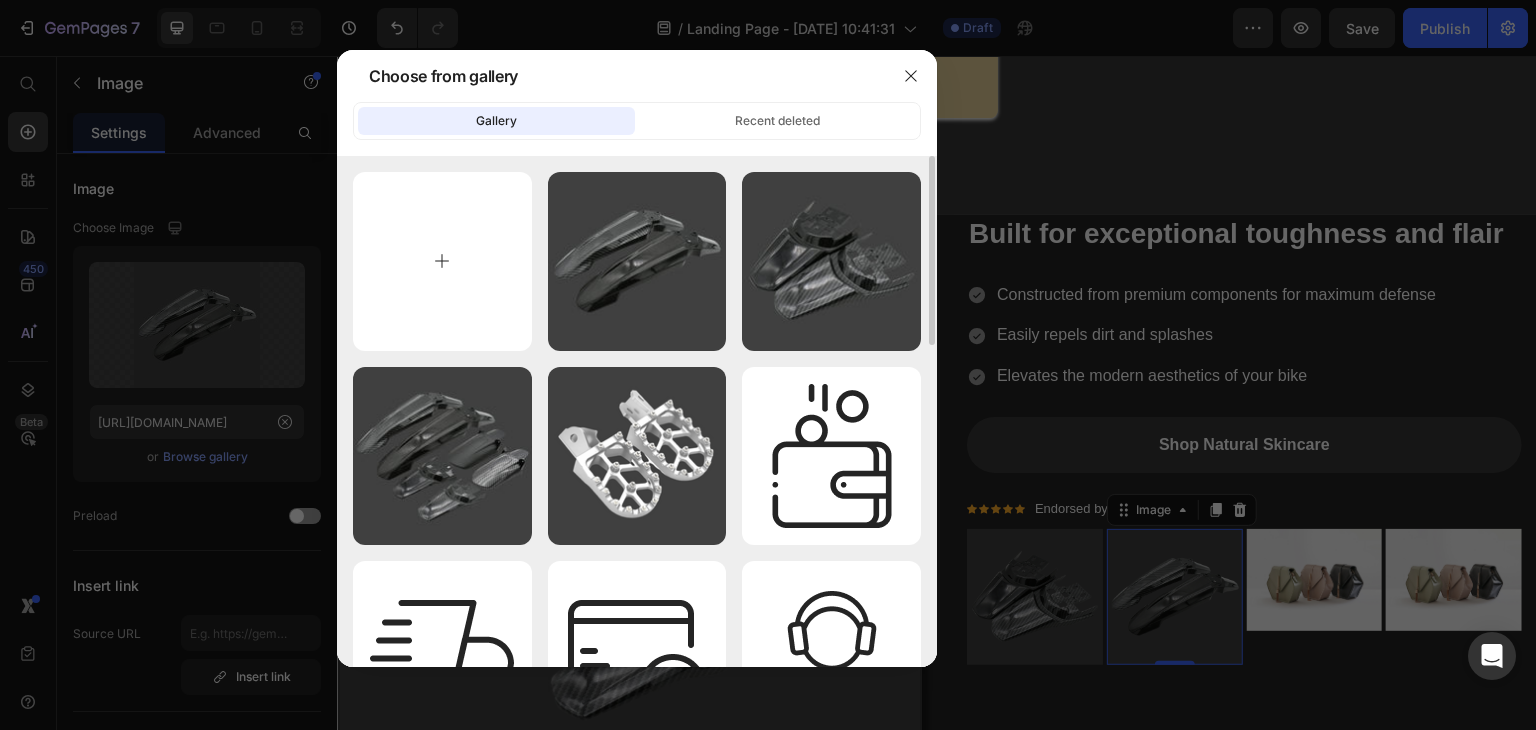 click at bounding box center (442, 261) 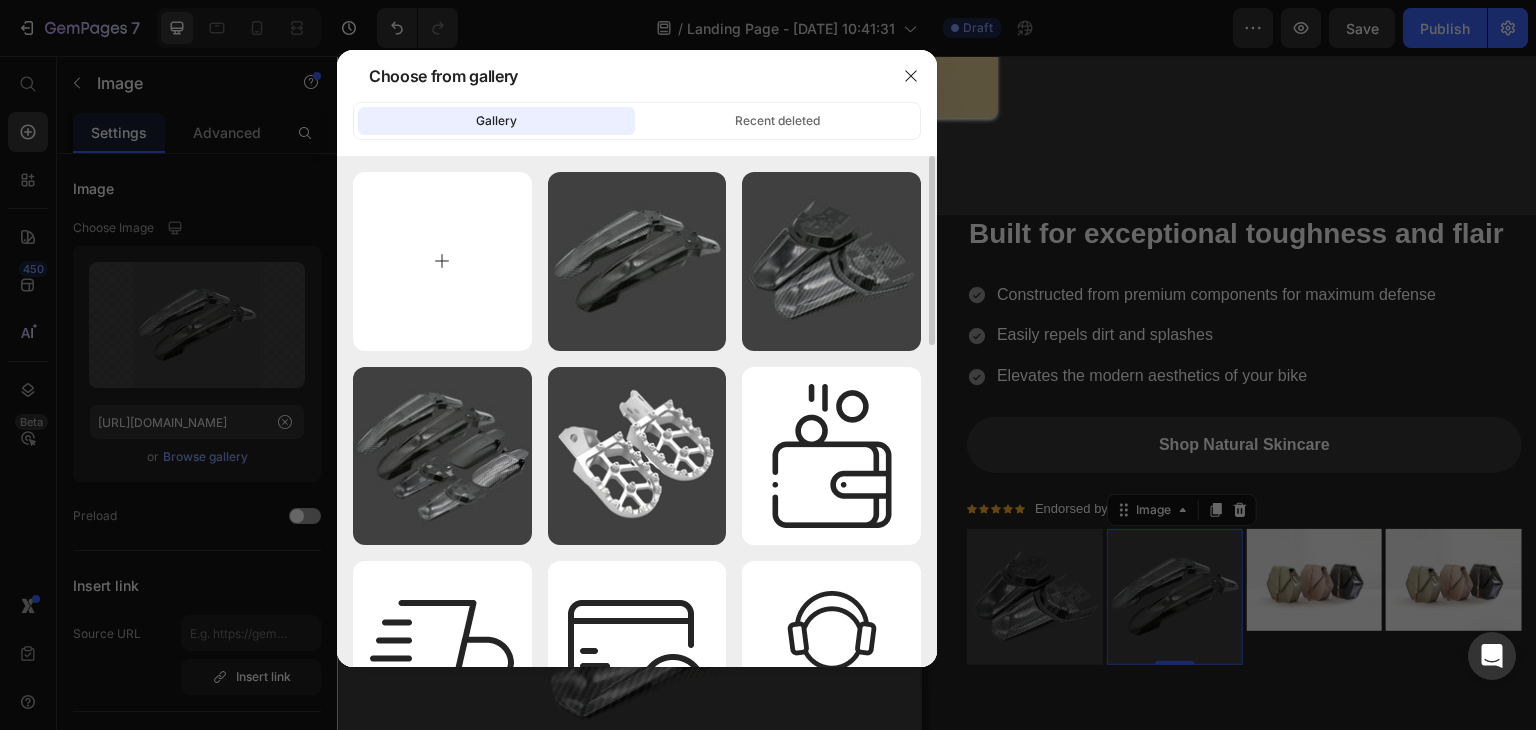 type on "C:\fakepath\Sde0a89ba9d0c419ea7fd4e0812ff5759E.webp" 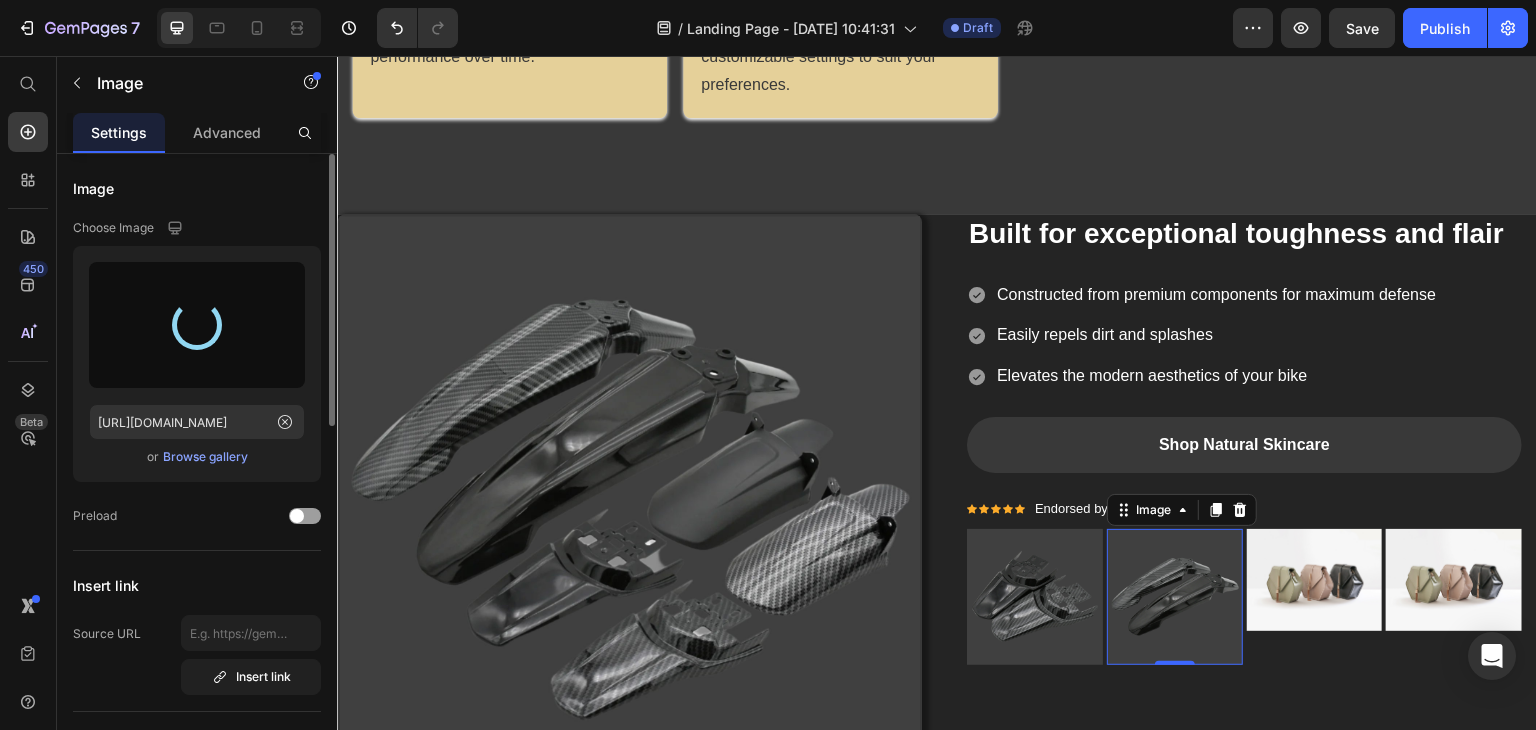 click on "Browse gallery" at bounding box center (205, 457) 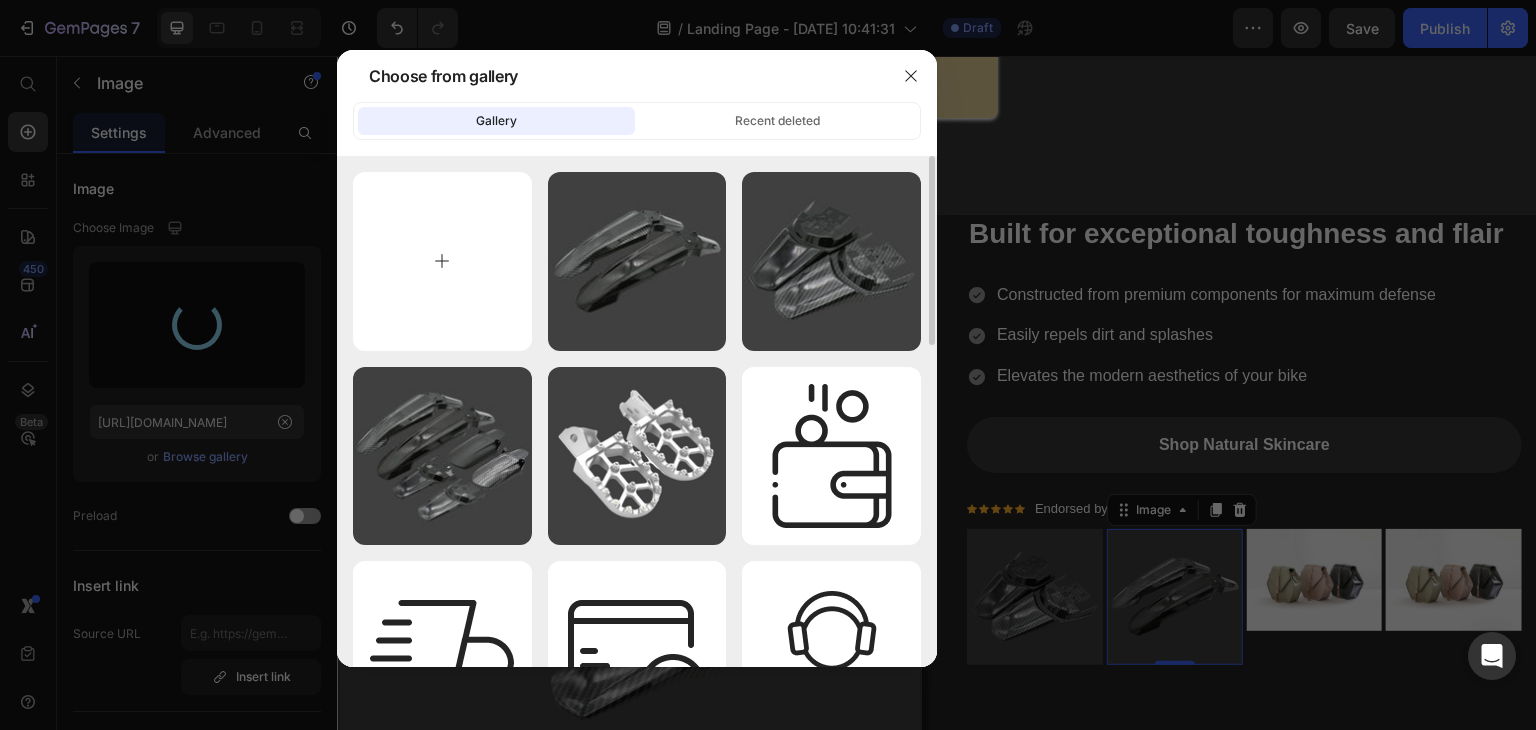 type on "https://cdn.shopify.com/s/files/1/0755/9725/0797/files/gempages_574829831334658916-263df8e6-87dc-4eb3-992c-9943155a74ec.webp" 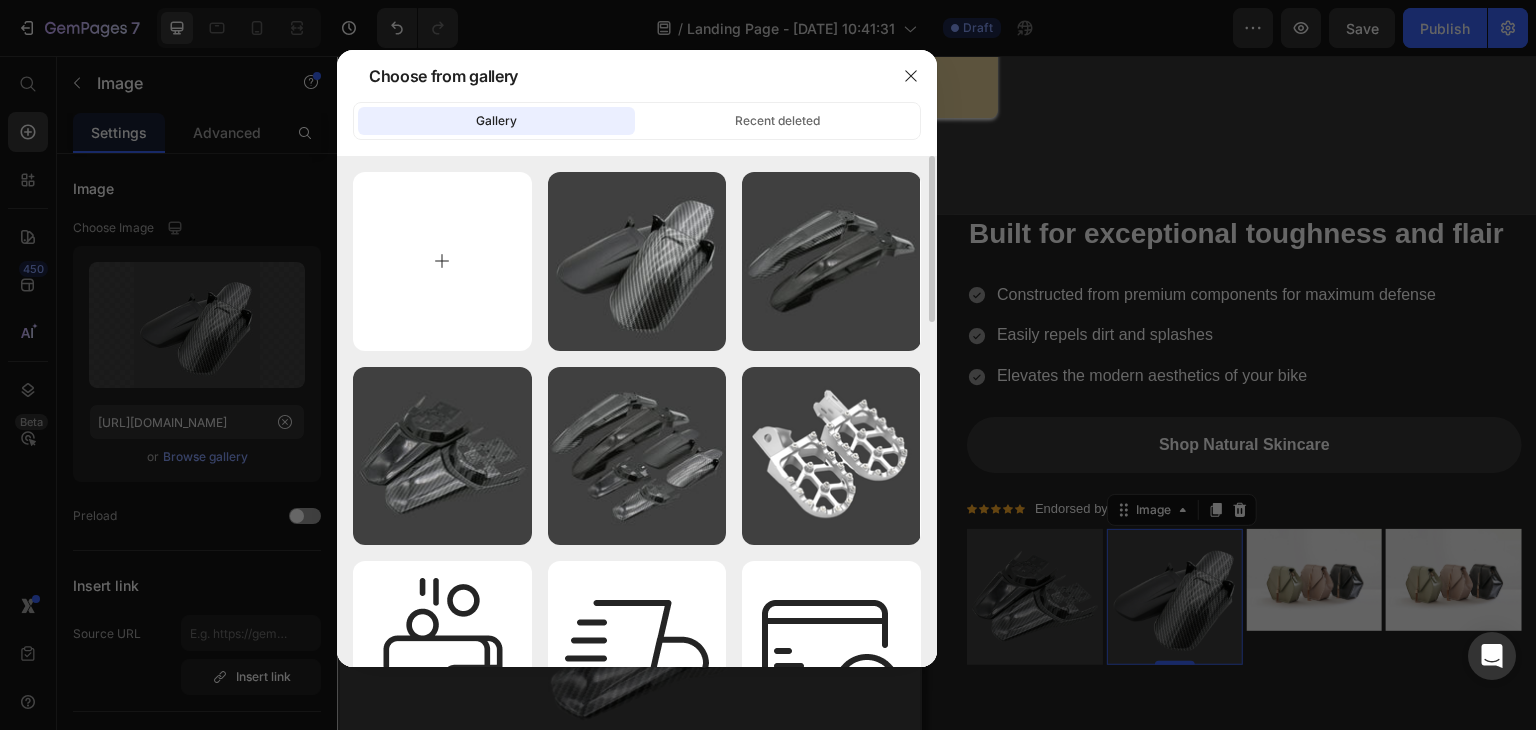 click at bounding box center [442, 261] 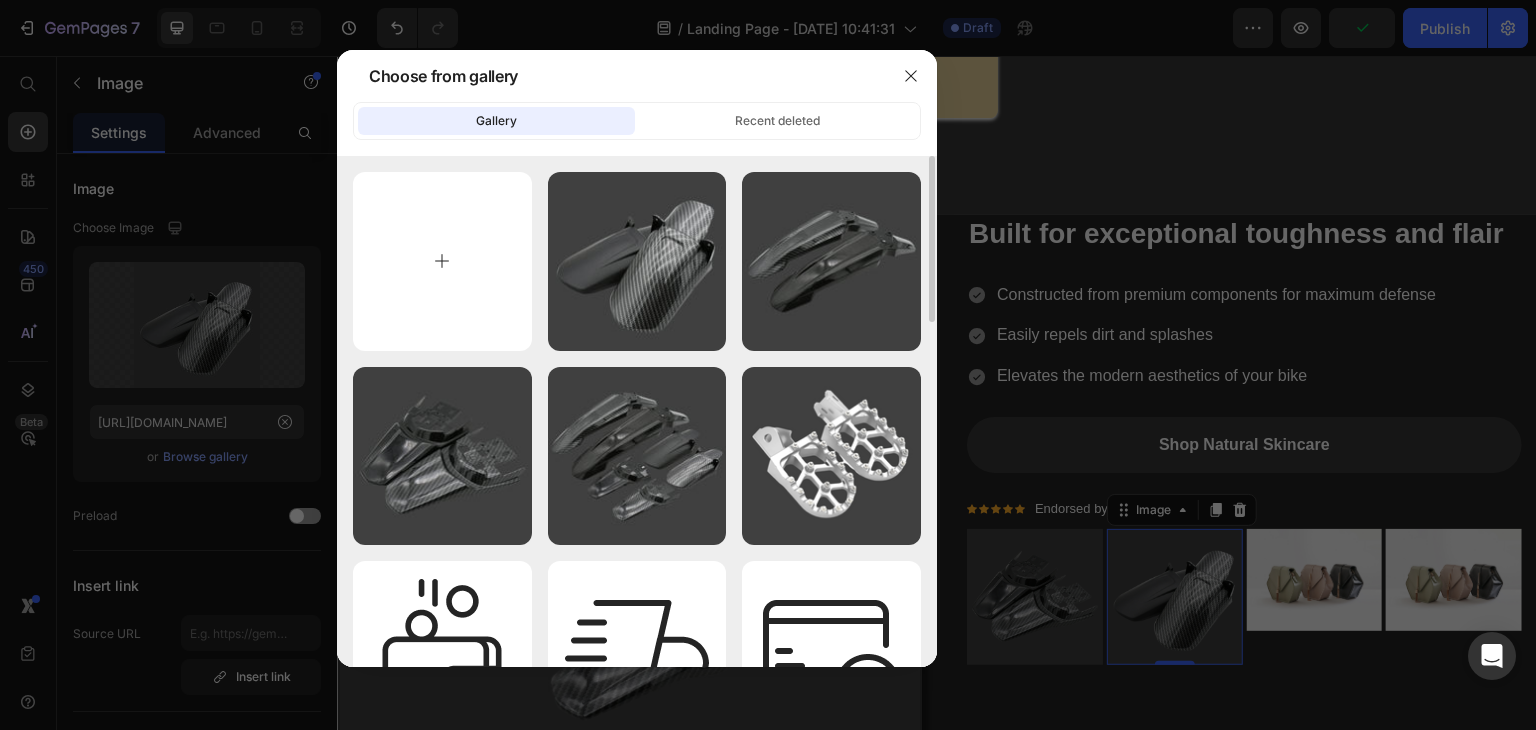 type on "C:\fakepath\Se1155e81b40e44f38413808871adf473b.webp" 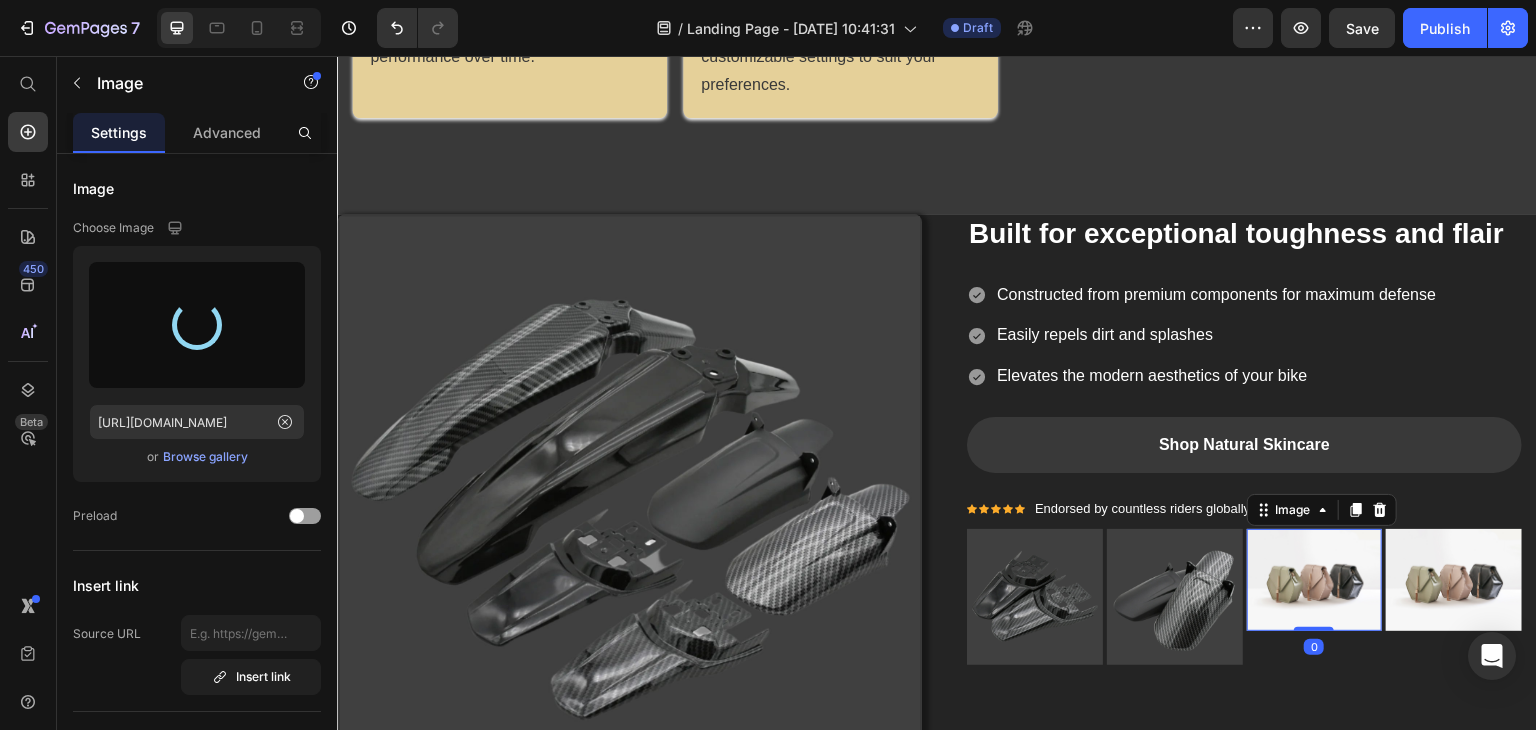 click at bounding box center [1315, 580] 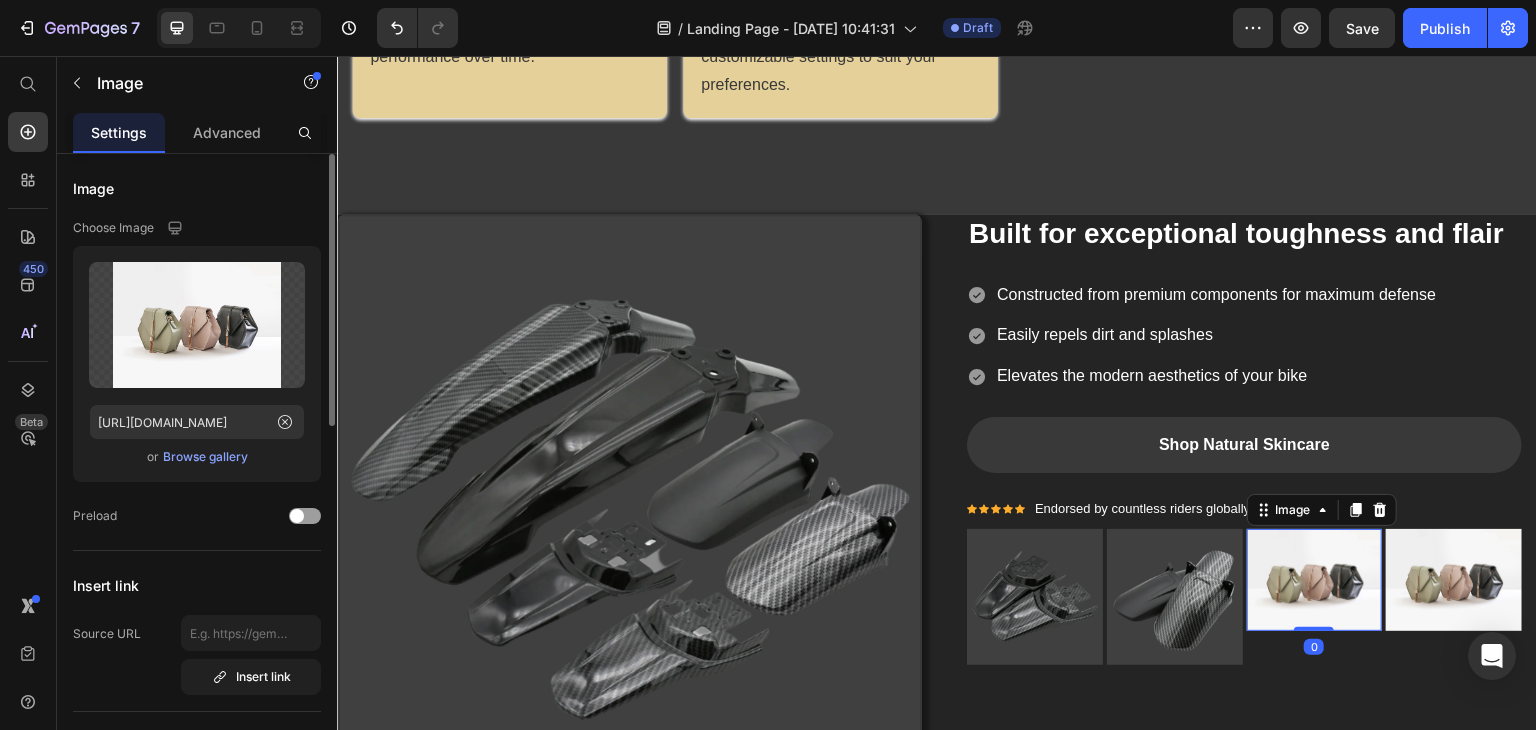 click on "Browse gallery" at bounding box center (205, 457) 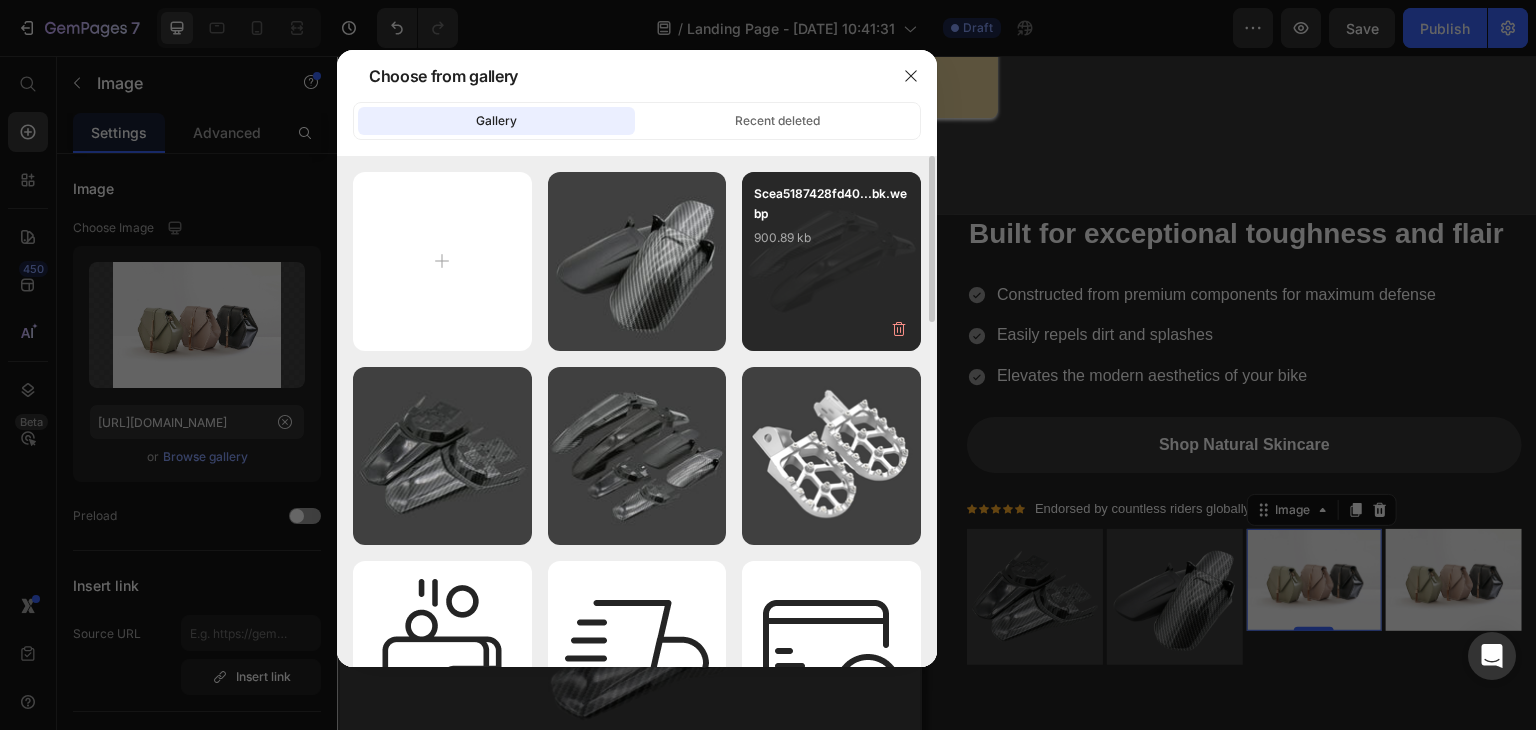 click on "Scea5187428fd40...bk.webp 900.89 kb" at bounding box center (831, 224) 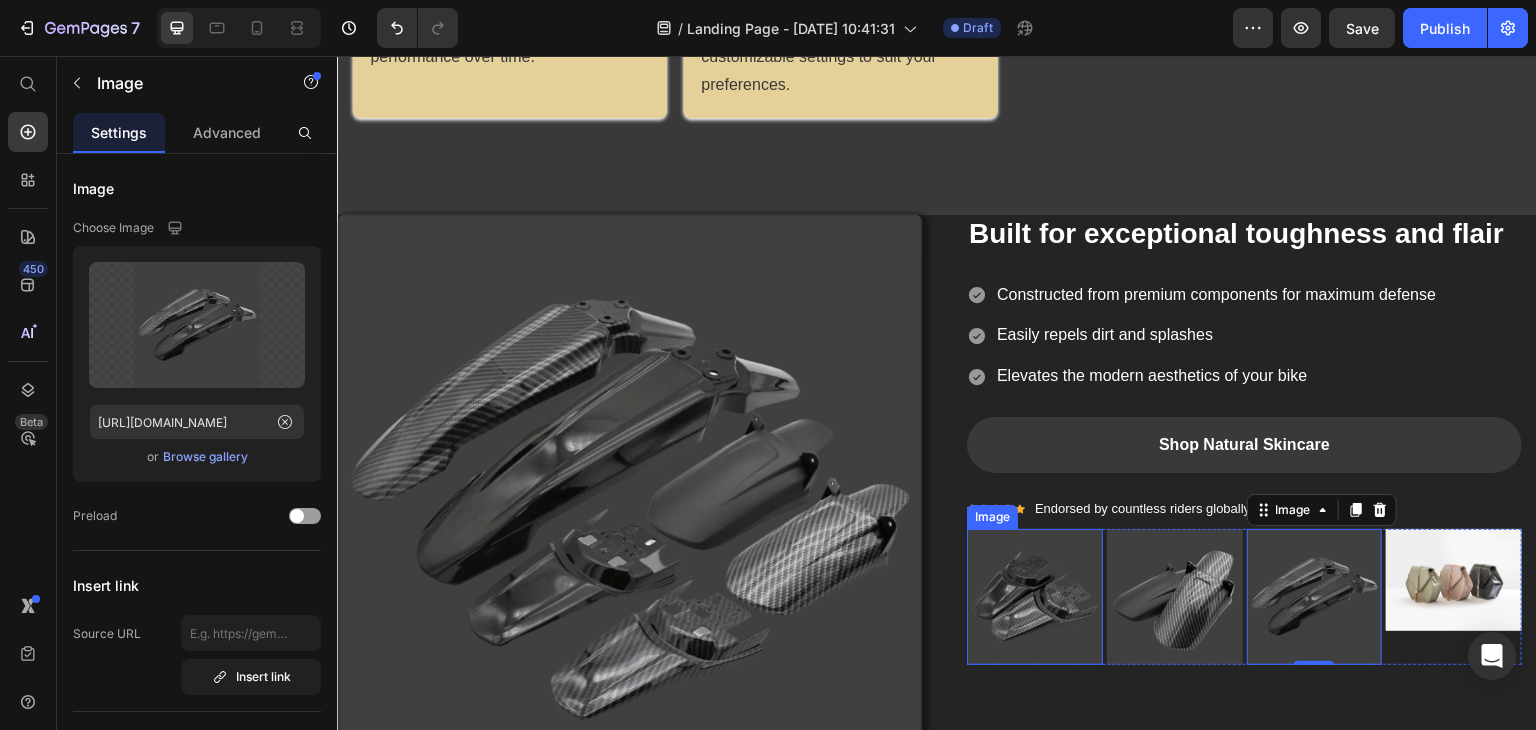 click at bounding box center [1035, 597] 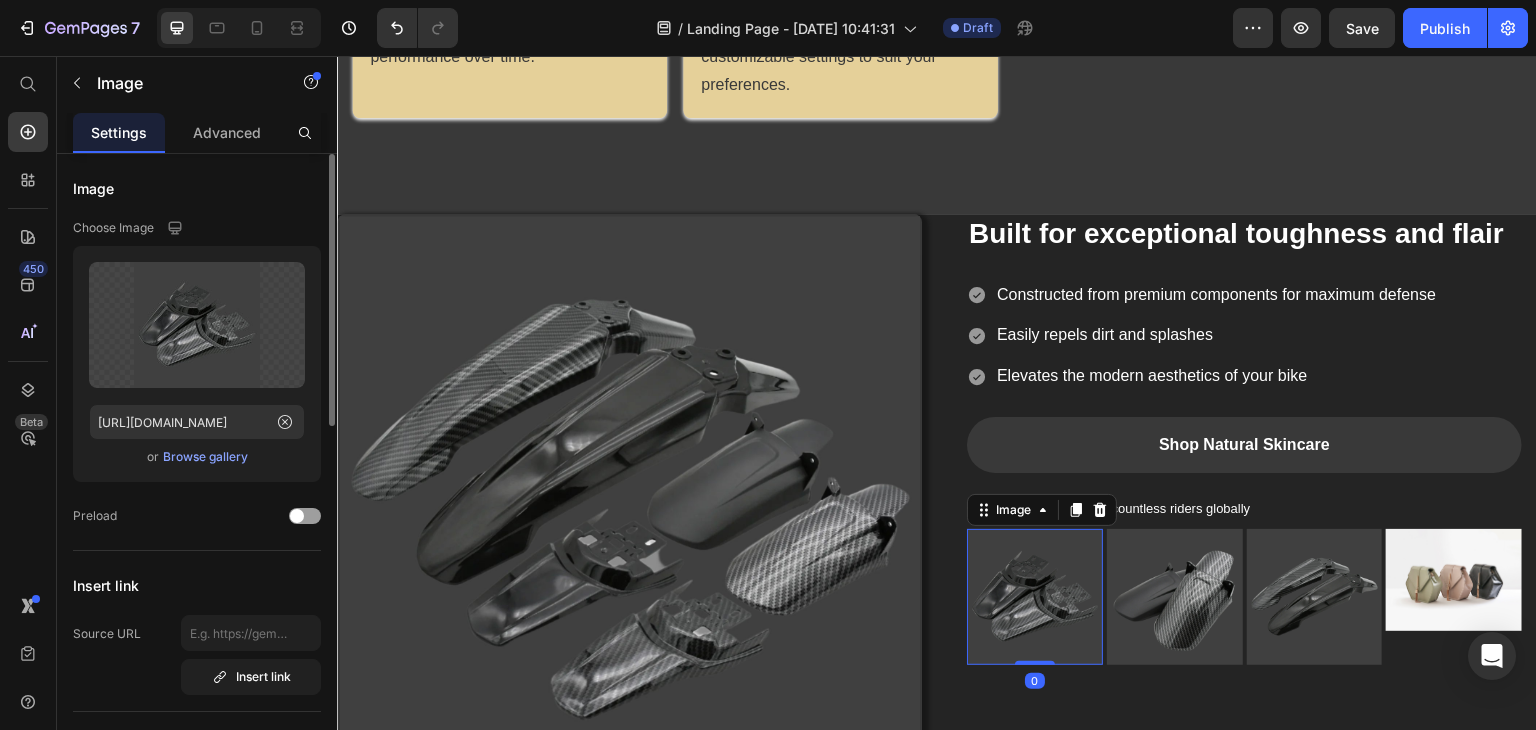 click on "Browse gallery" at bounding box center [205, 457] 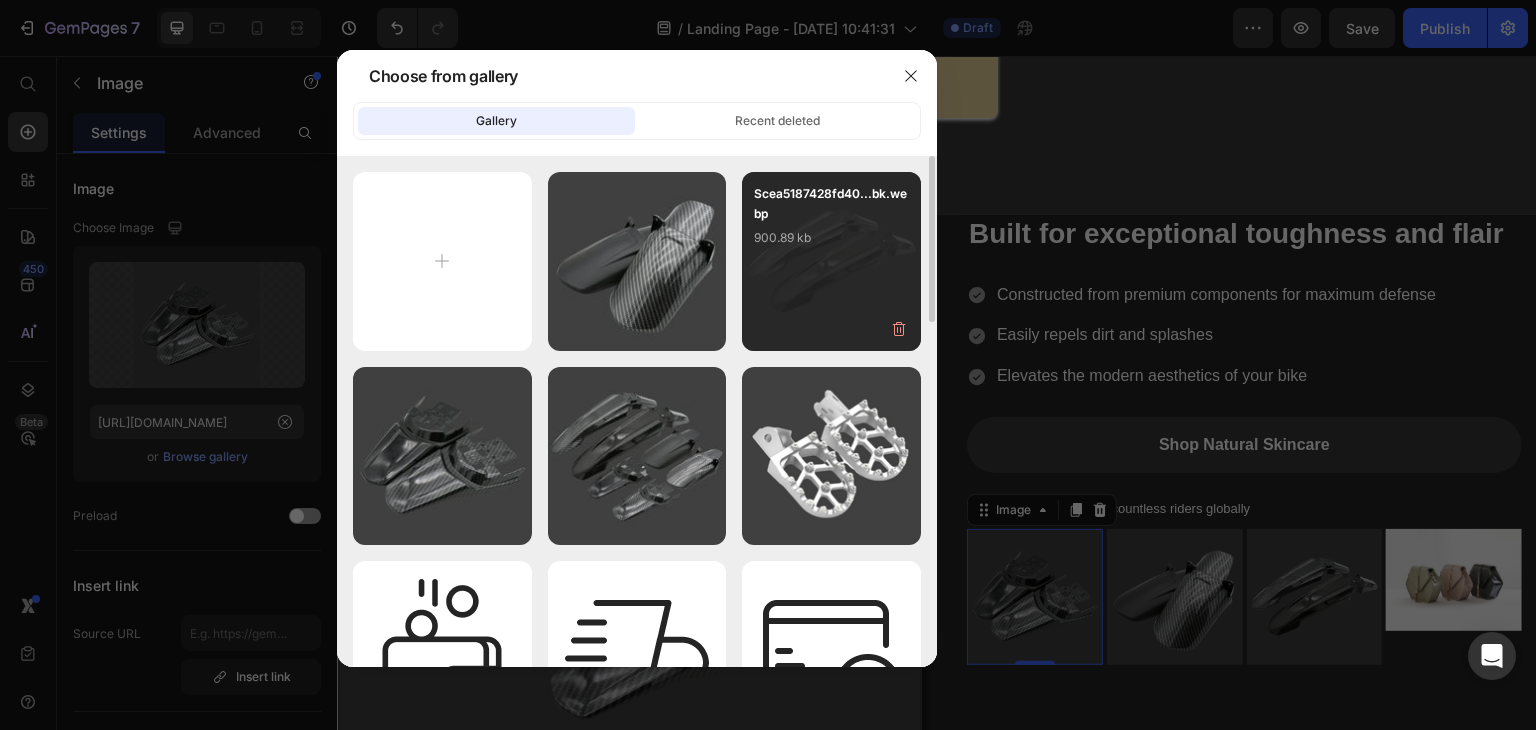 click on "Scea5187428fd40...bk.webp 900.89 kb" at bounding box center [831, 261] 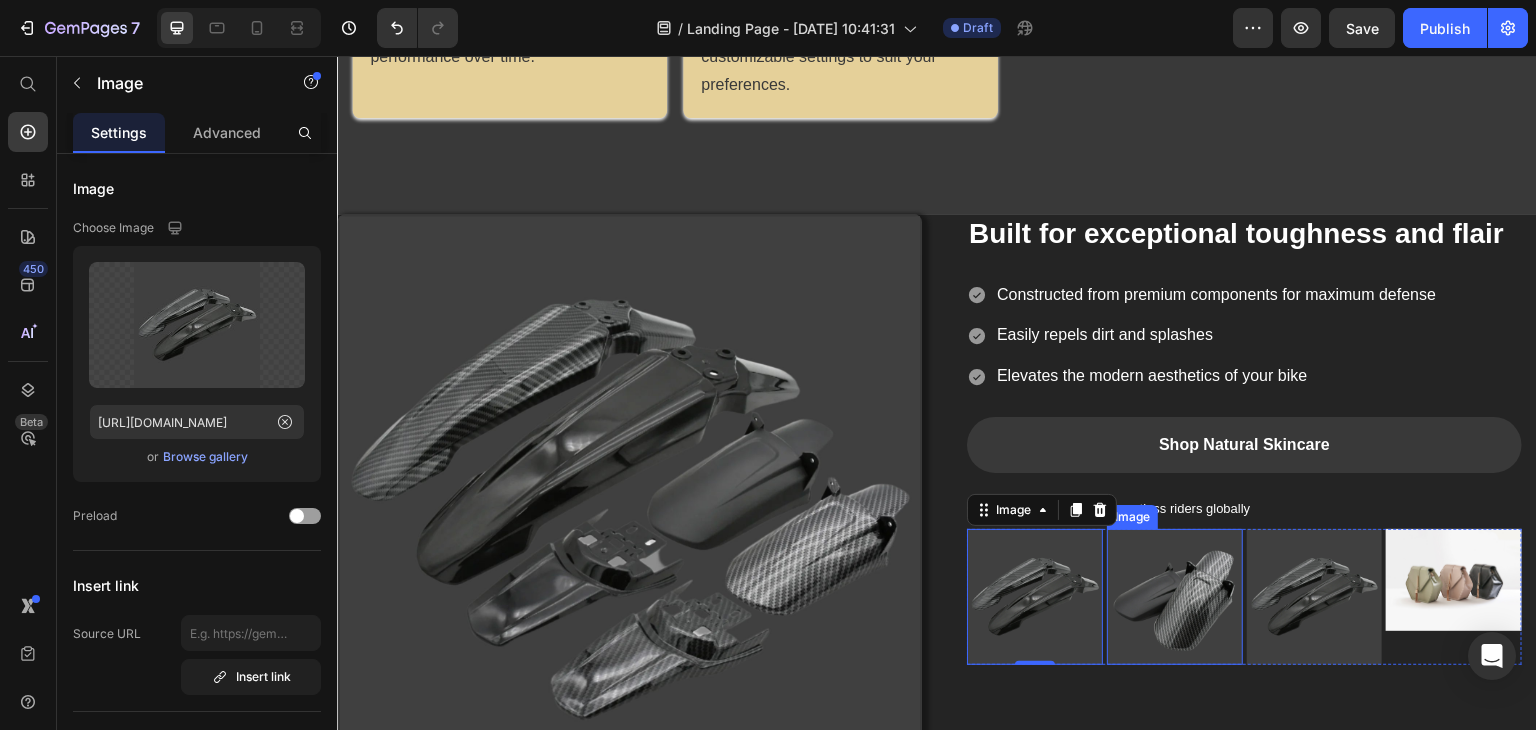 click at bounding box center (1175, 597) 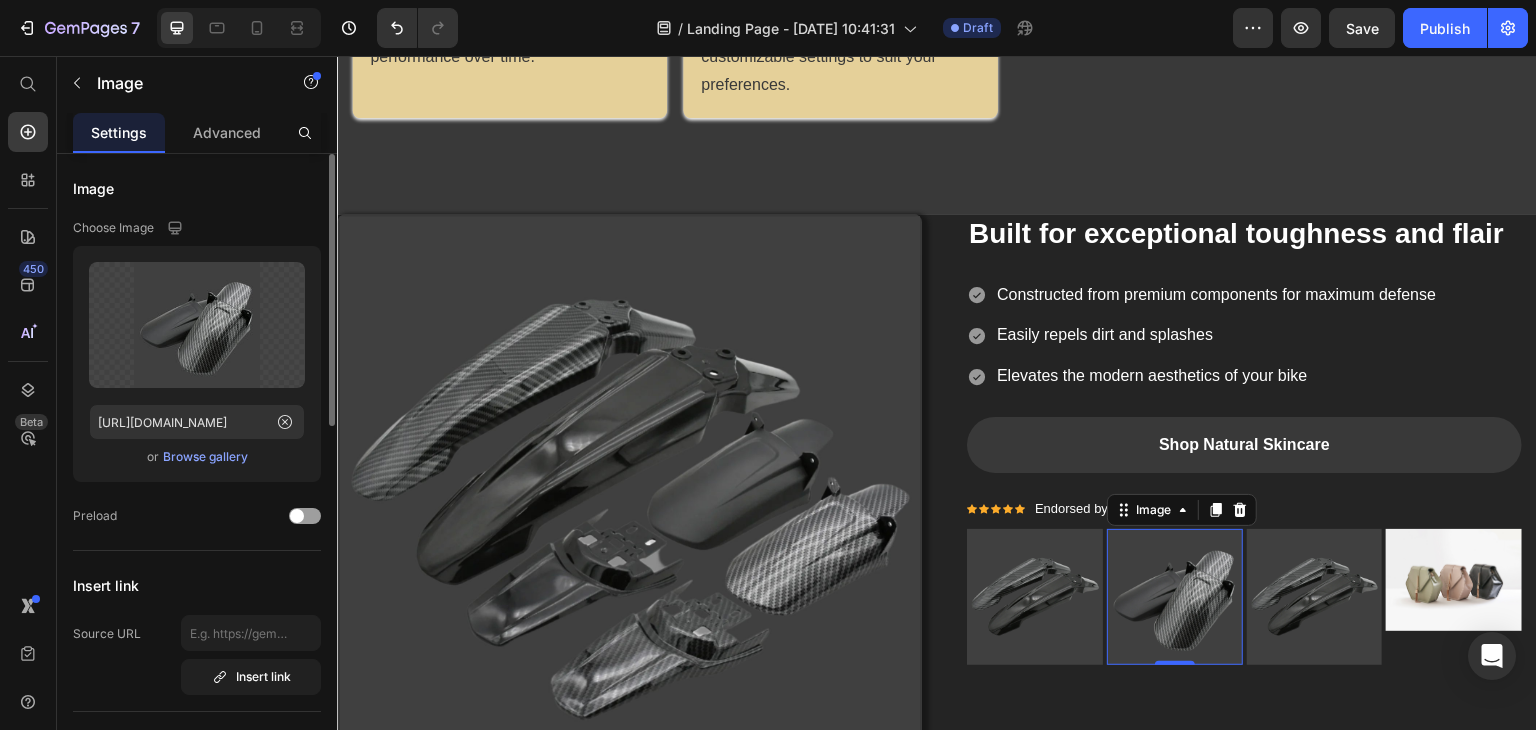 click on "Browse gallery" at bounding box center (205, 457) 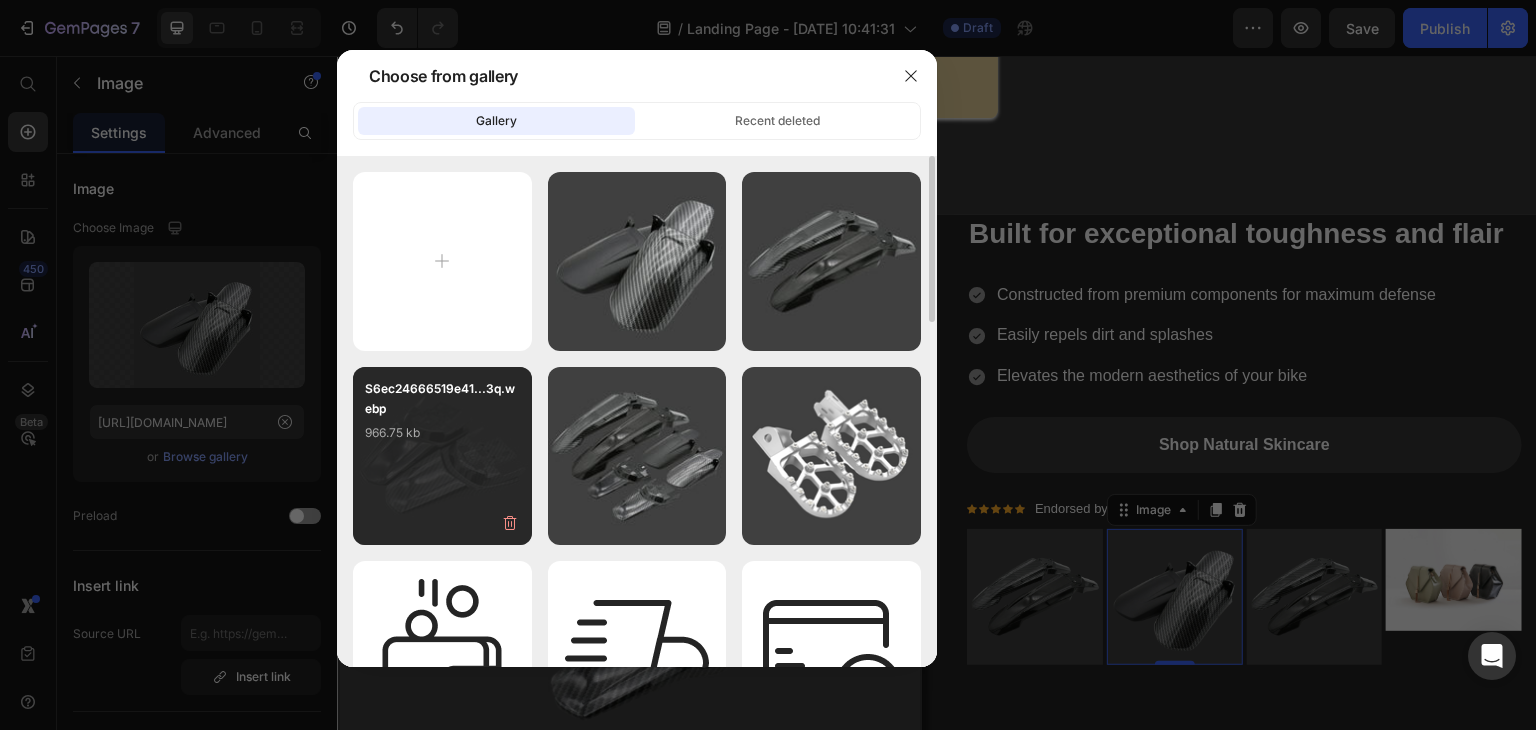 click on "S6ec24666519e41...3q.webp 966.75 kb" at bounding box center [442, 419] 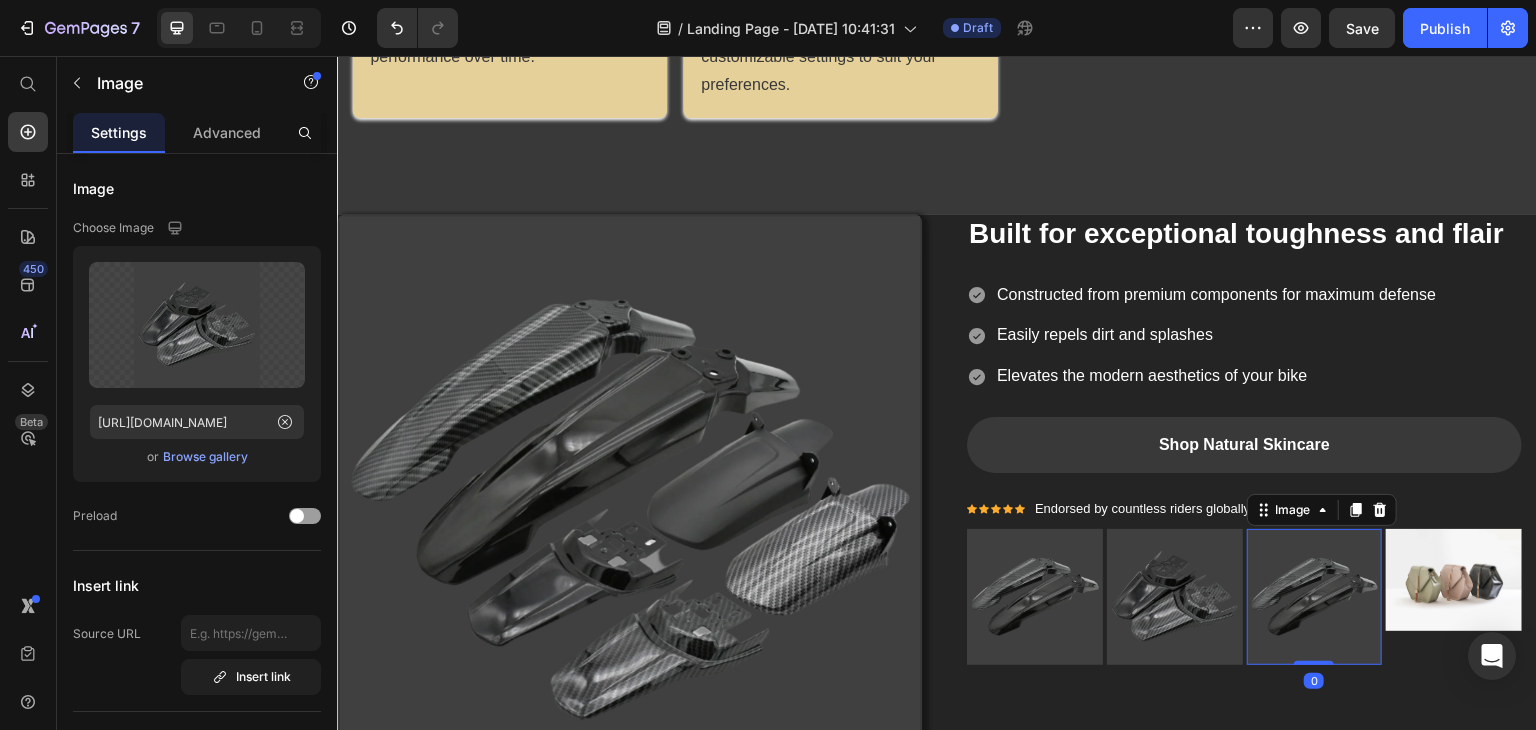 click at bounding box center (1315, 597) 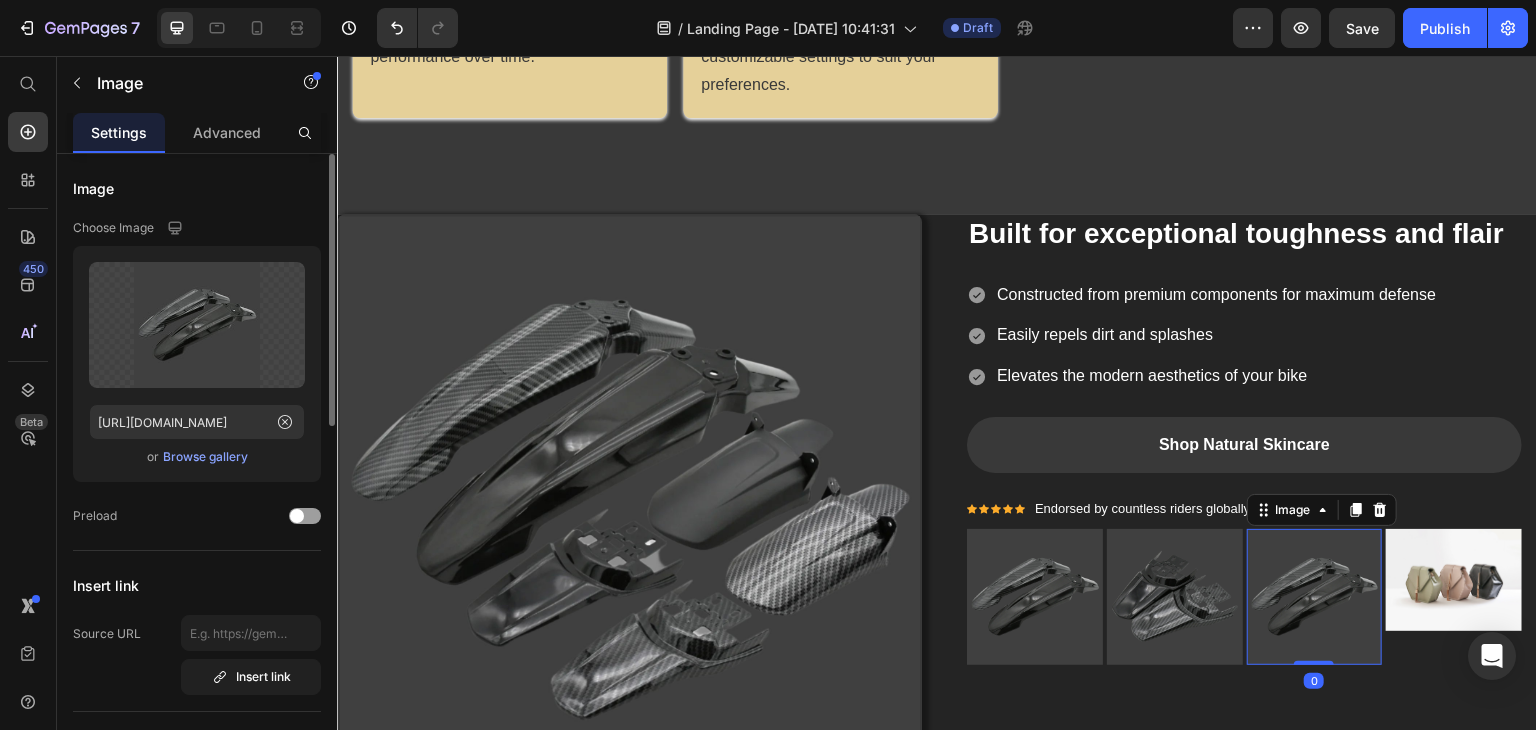 click on "Browse gallery" at bounding box center (205, 457) 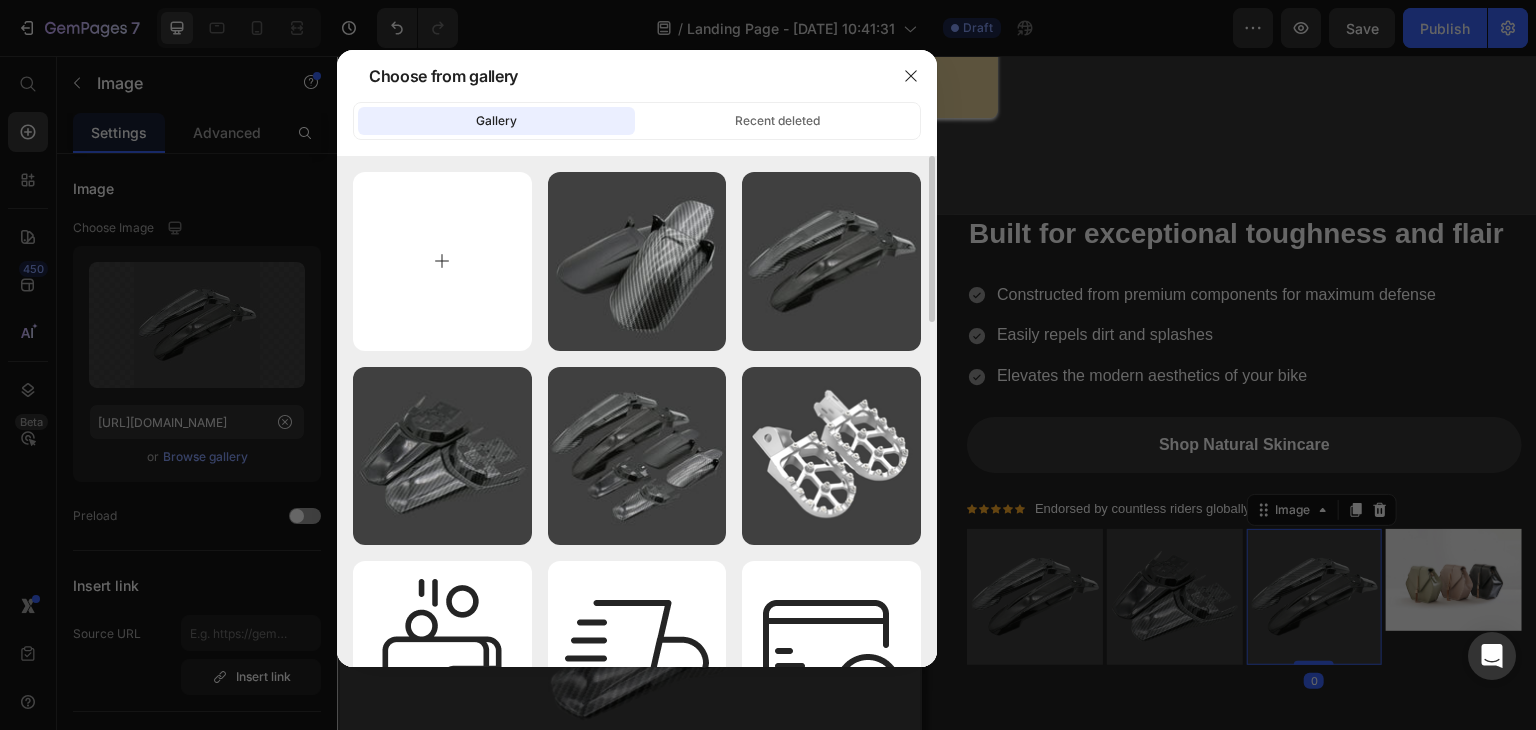 click at bounding box center [442, 261] 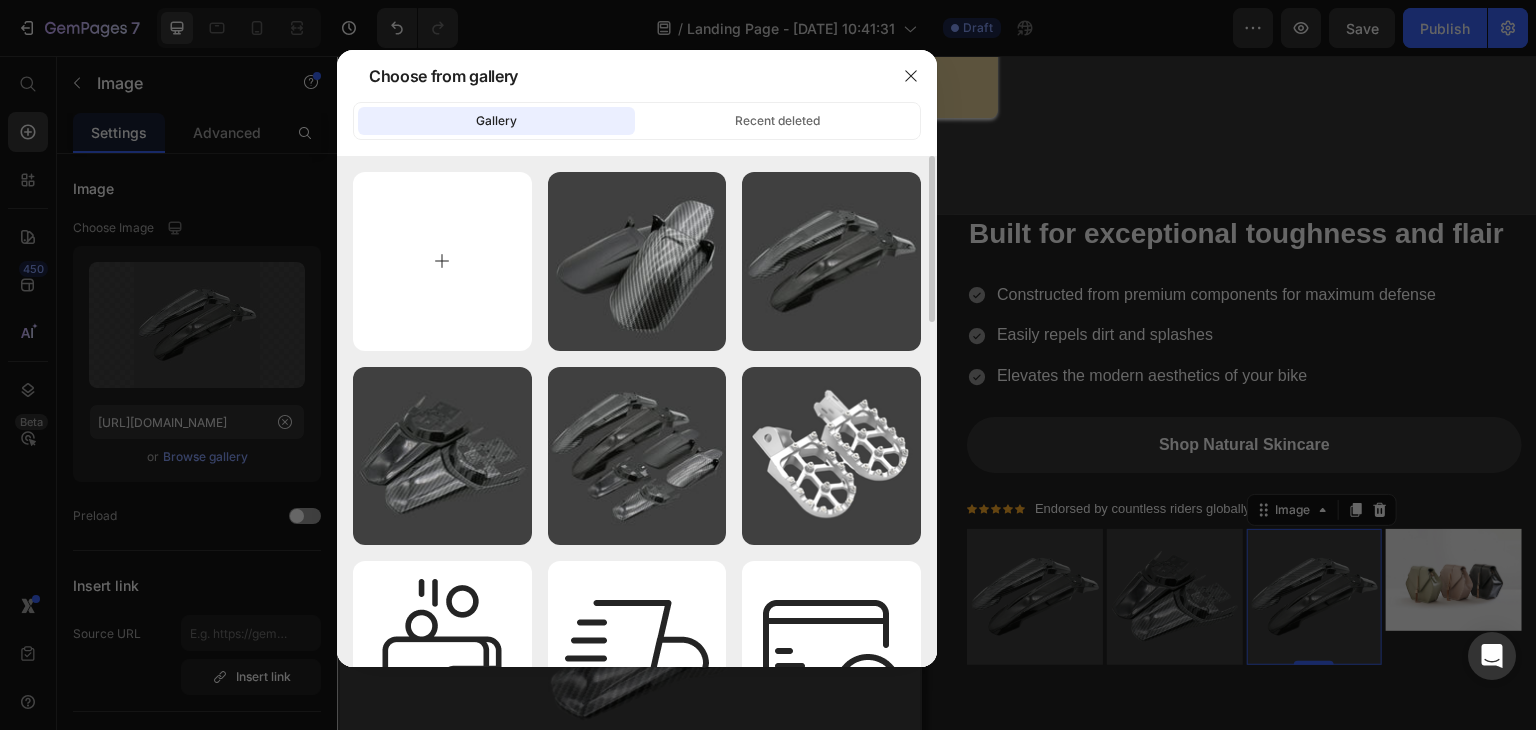 type on "C:\fakepath\Se1155e81b40e44f38413808871adf473b.webp" 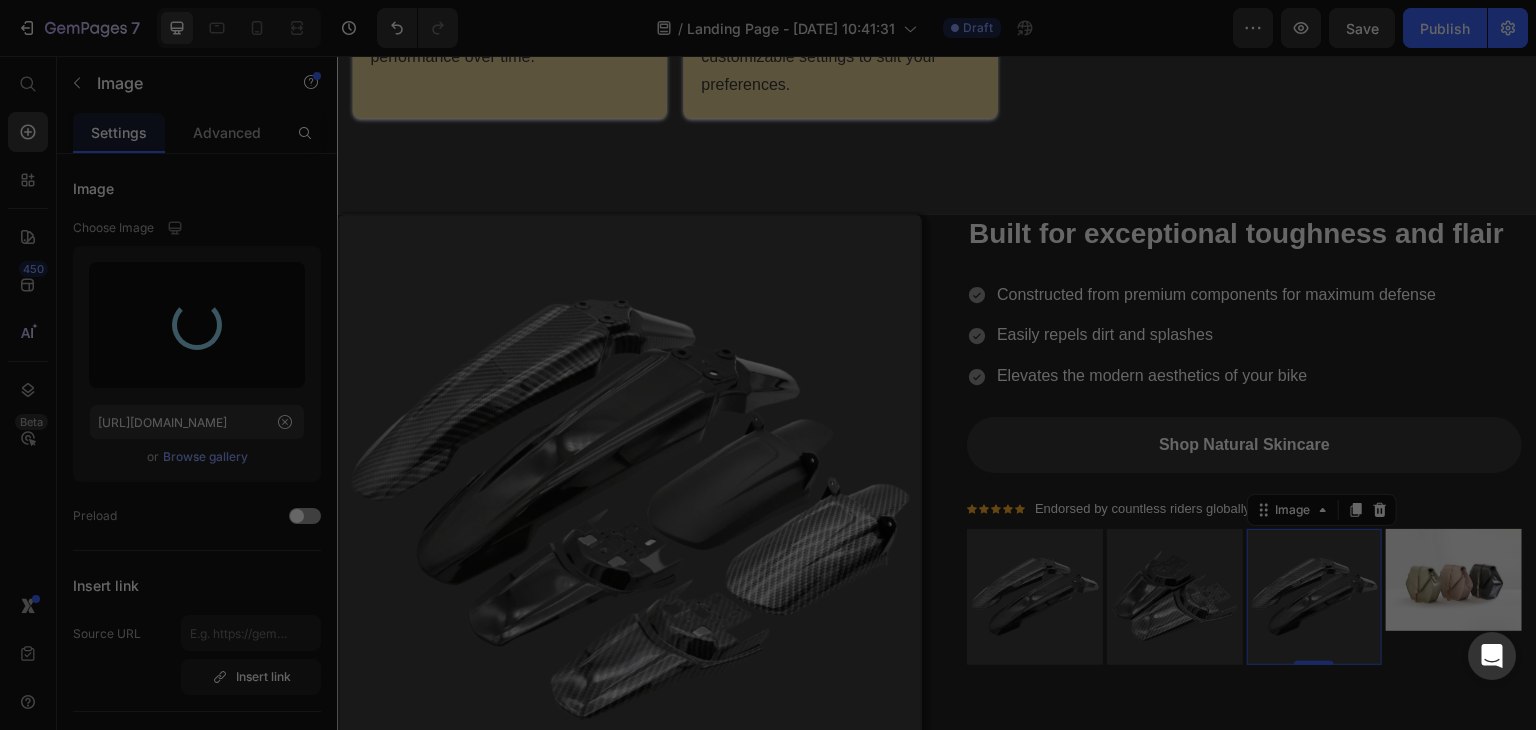 type on "https://cdn.shopify.com/s/files/1/0755/9725/0797/files/gempages_574829831334658916-0ec4cb0d-b89a-4ae7-bc23-b316f40b608d.webp" 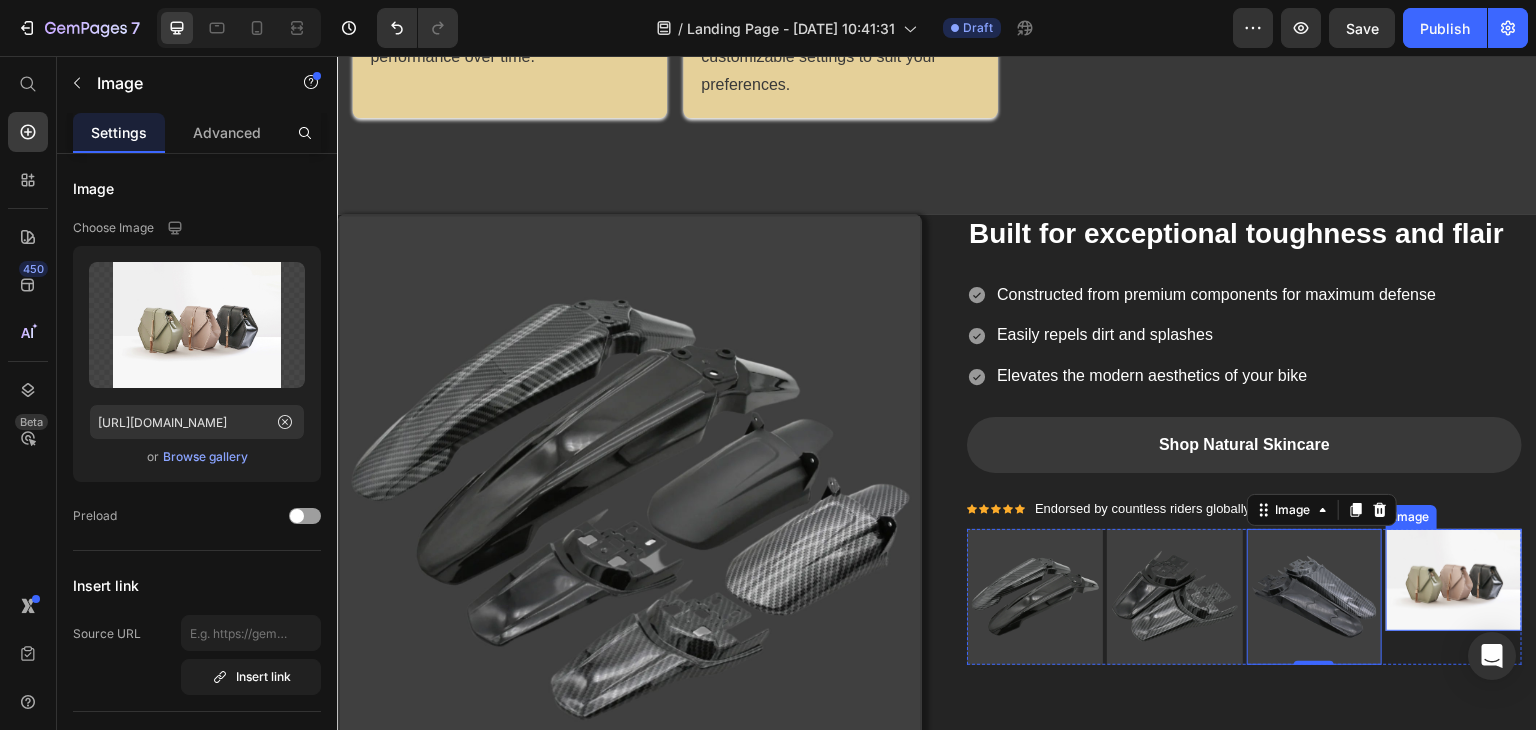 click at bounding box center (1454, 580) 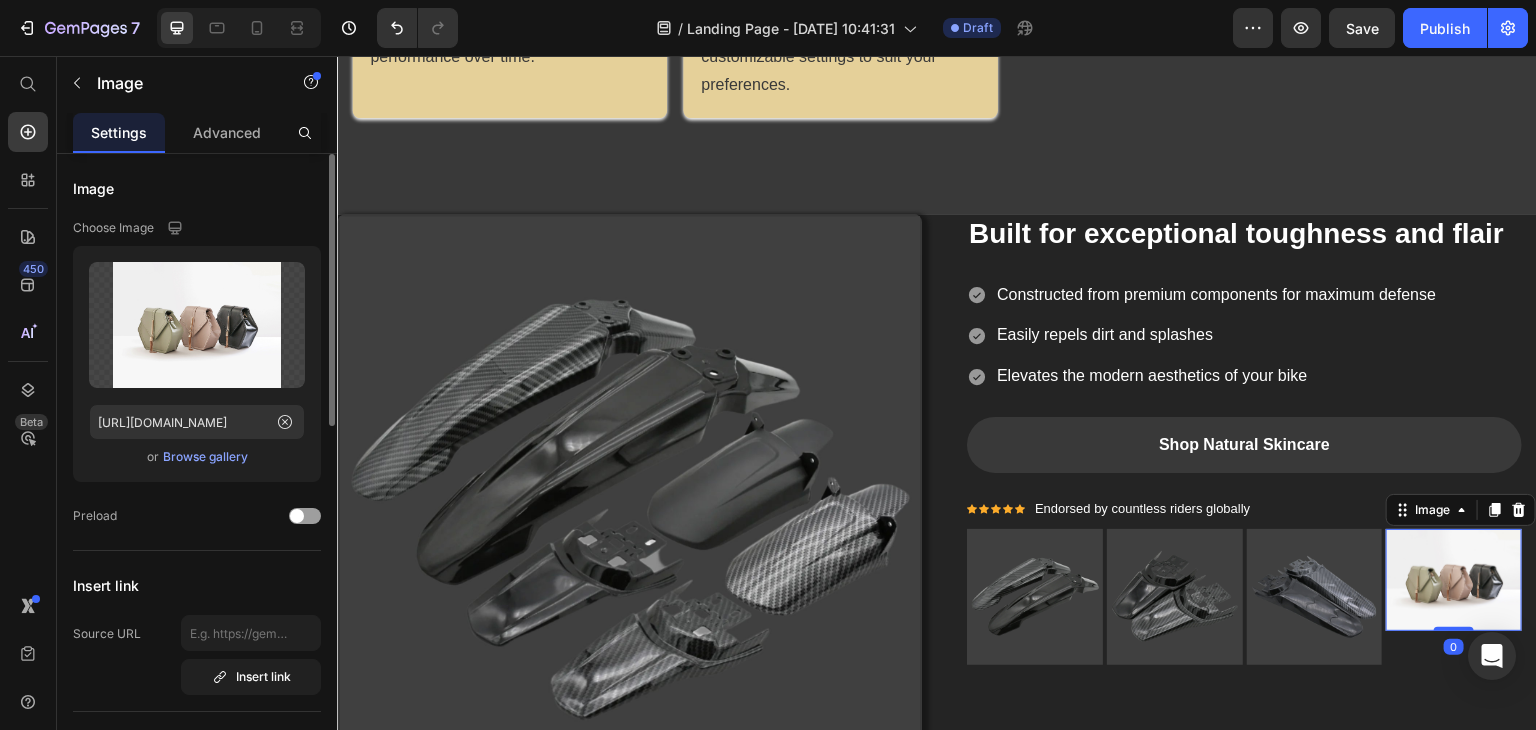 click on "Browse gallery" at bounding box center (205, 457) 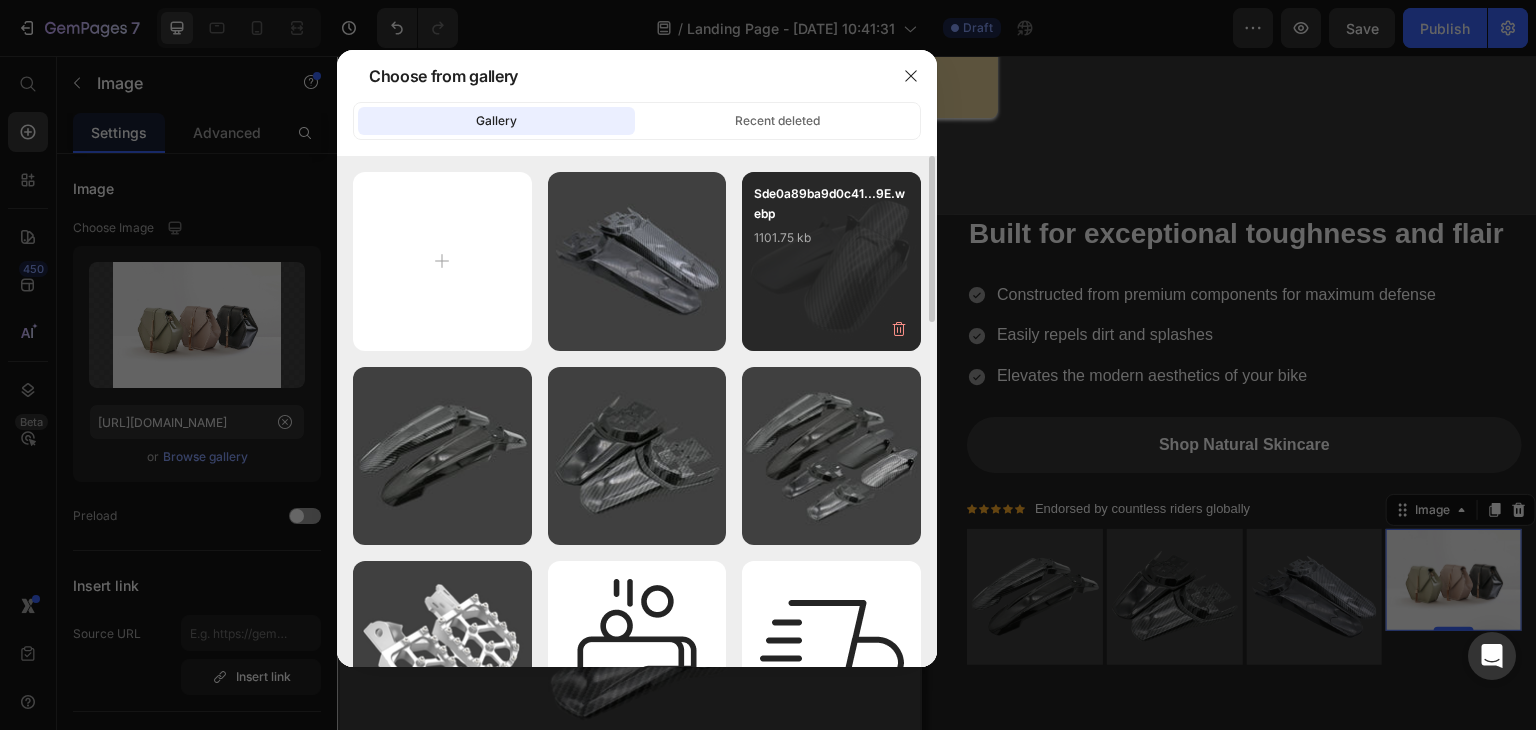 click on "Sde0a89ba9d0c41...9E.webp 1101.75 kb" at bounding box center (831, 261) 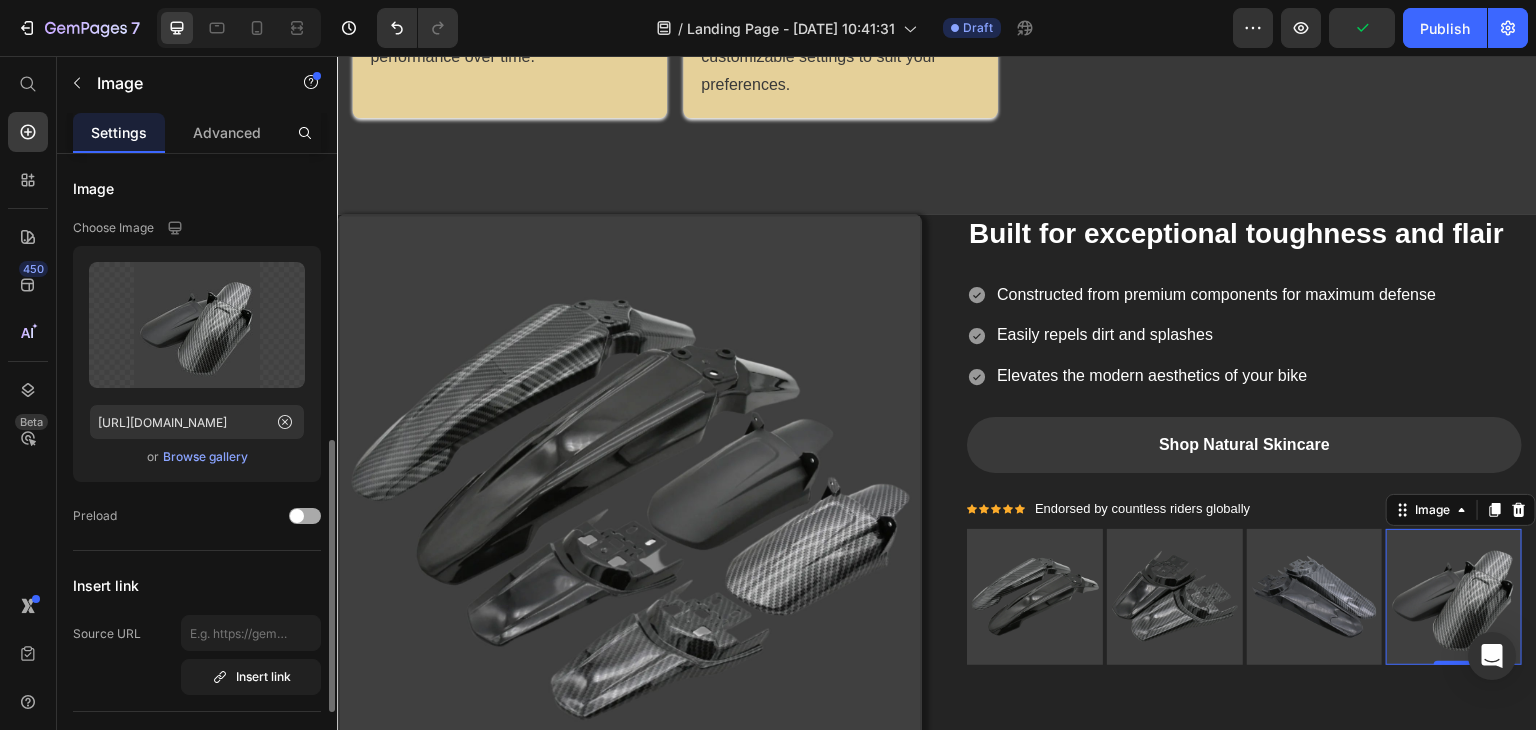 scroll, scrollTop: 200, scrollLeft: 0, axis: vertical 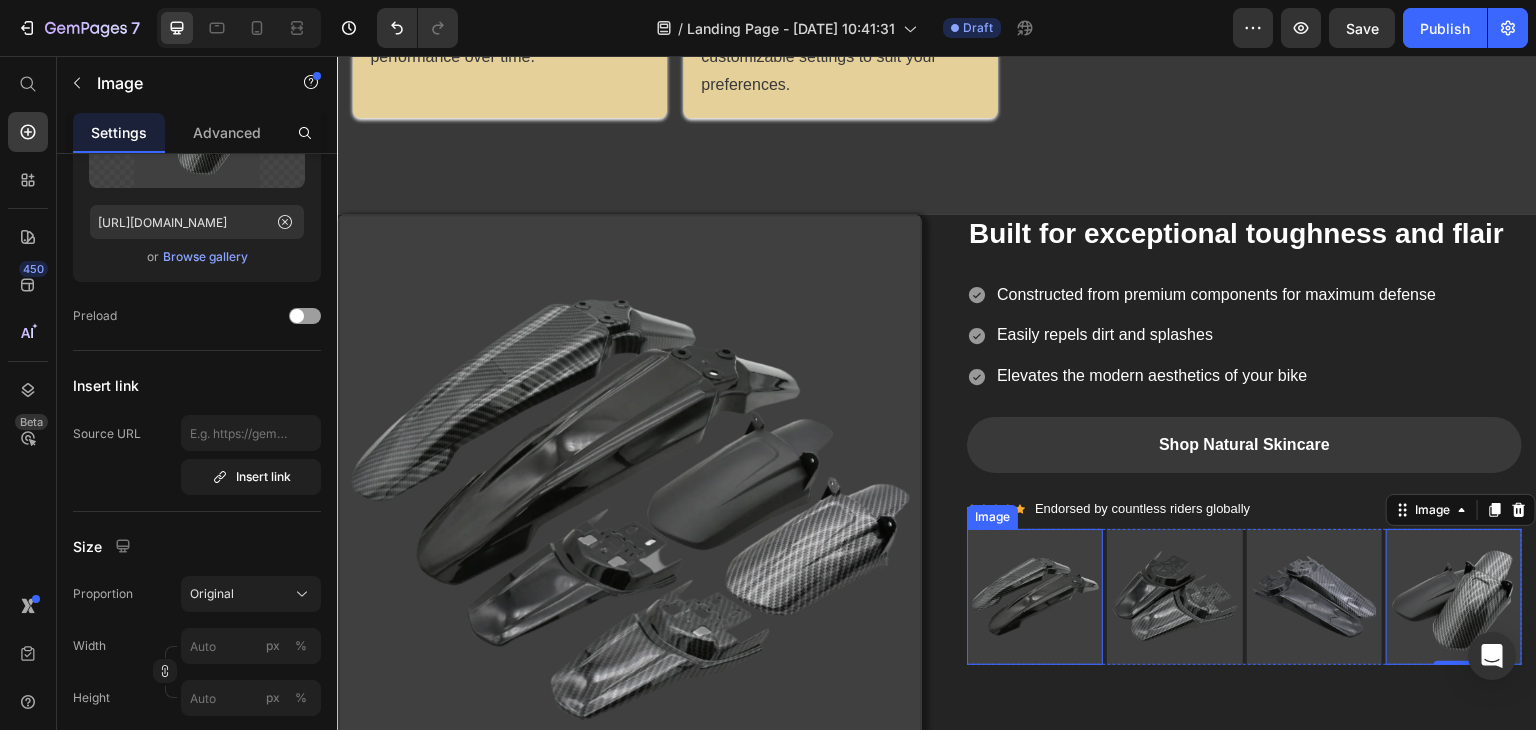 click at bounding box center (1035, 597) 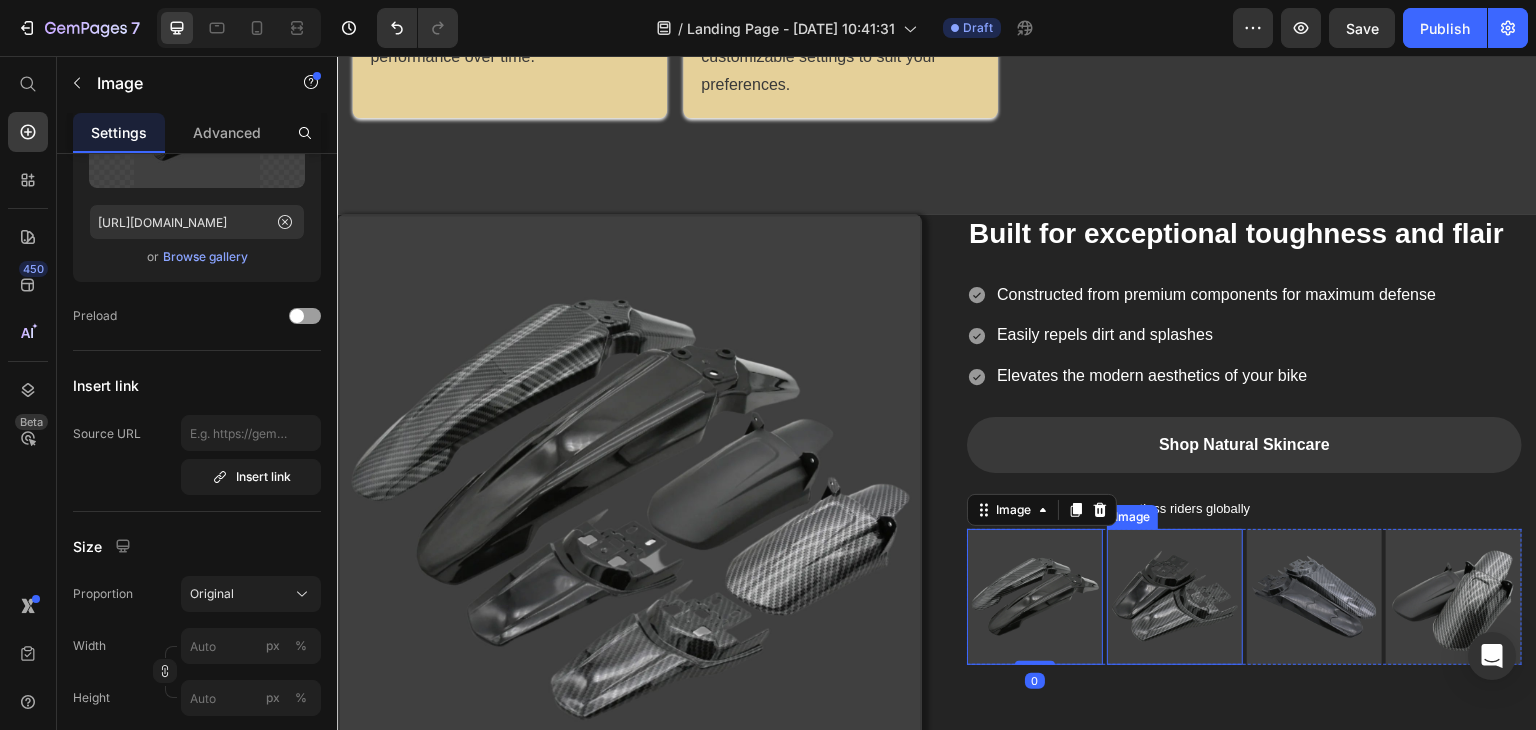 click at bounding box center [1175, 597] 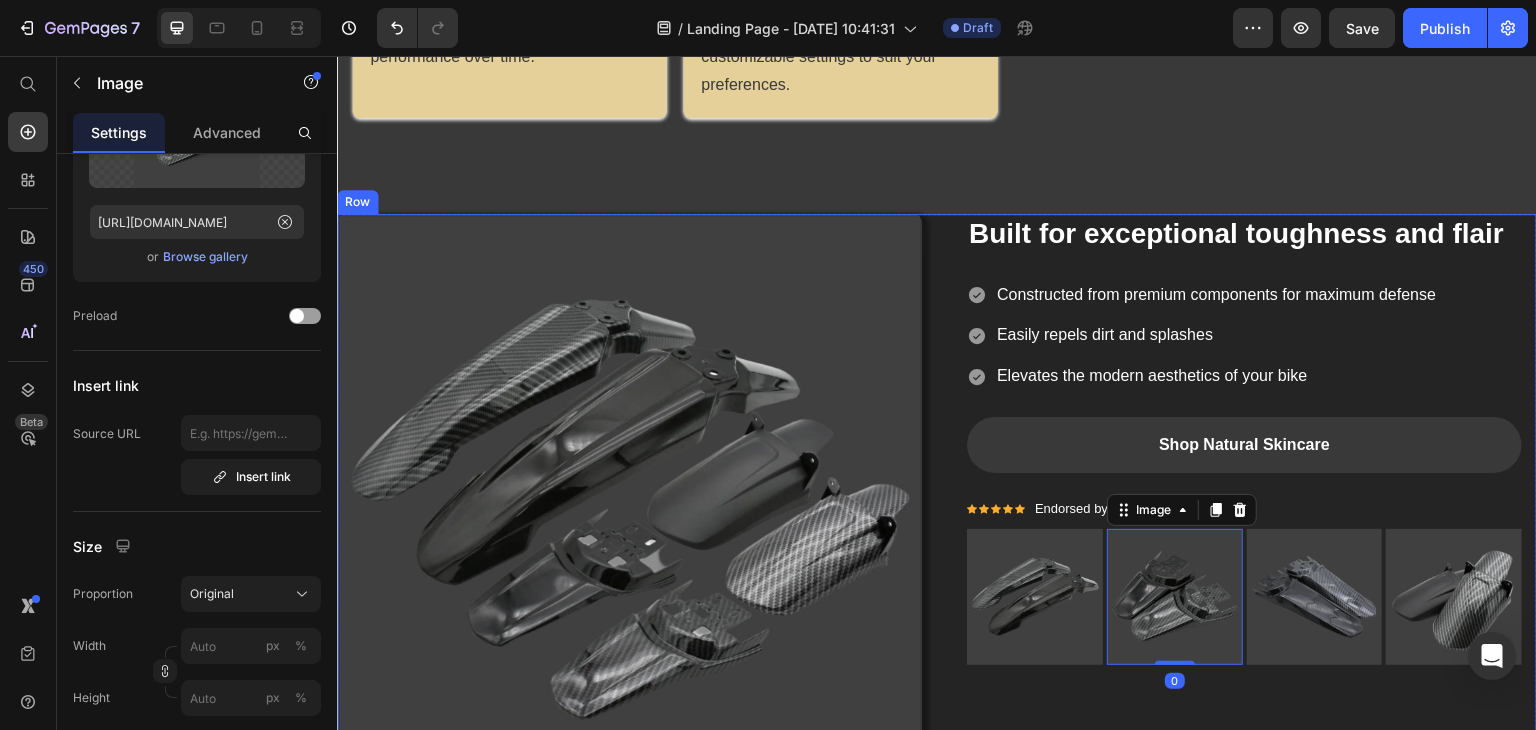 scroll, scrollTop: 1672, scrollLeft: 0, axis: vertical 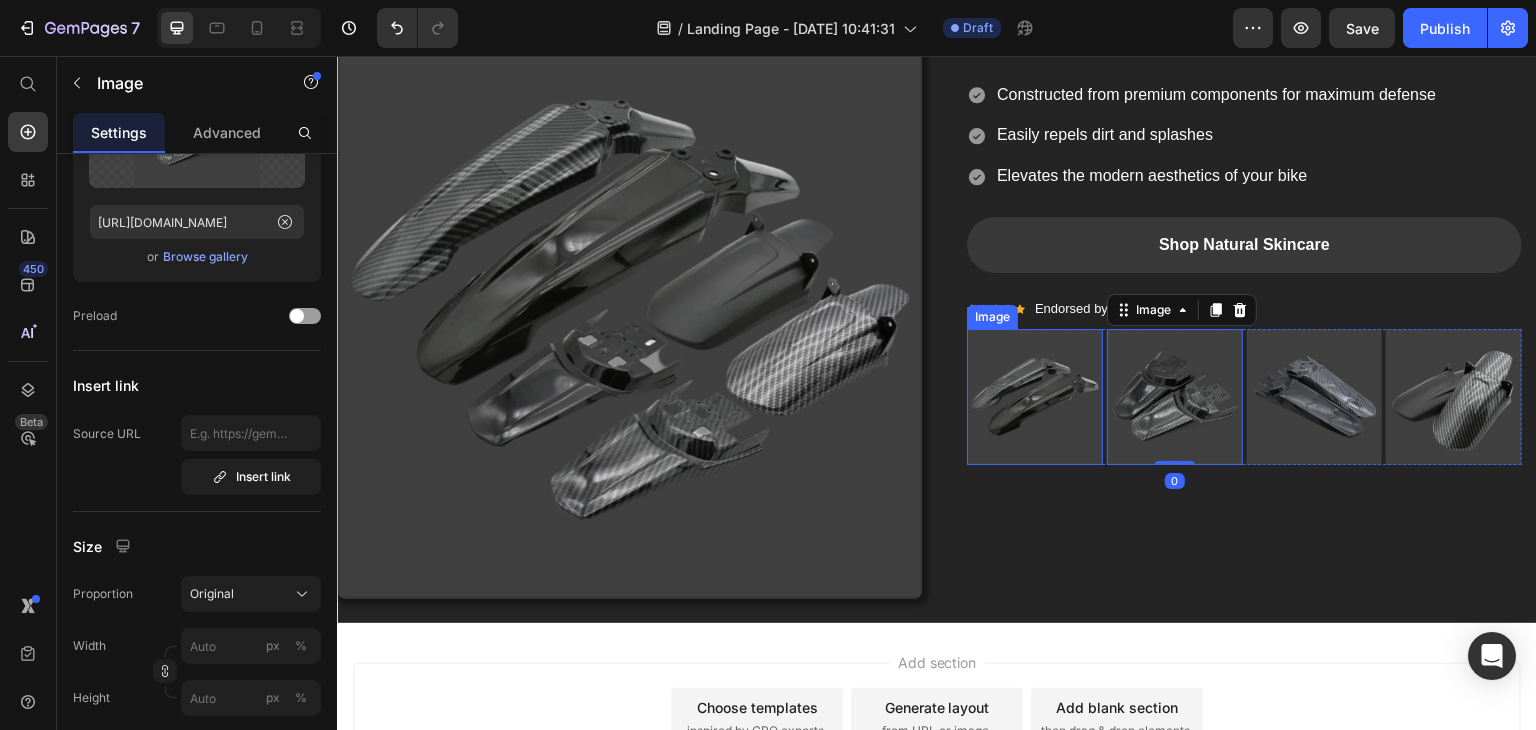click at bounding box center [1035, 397] 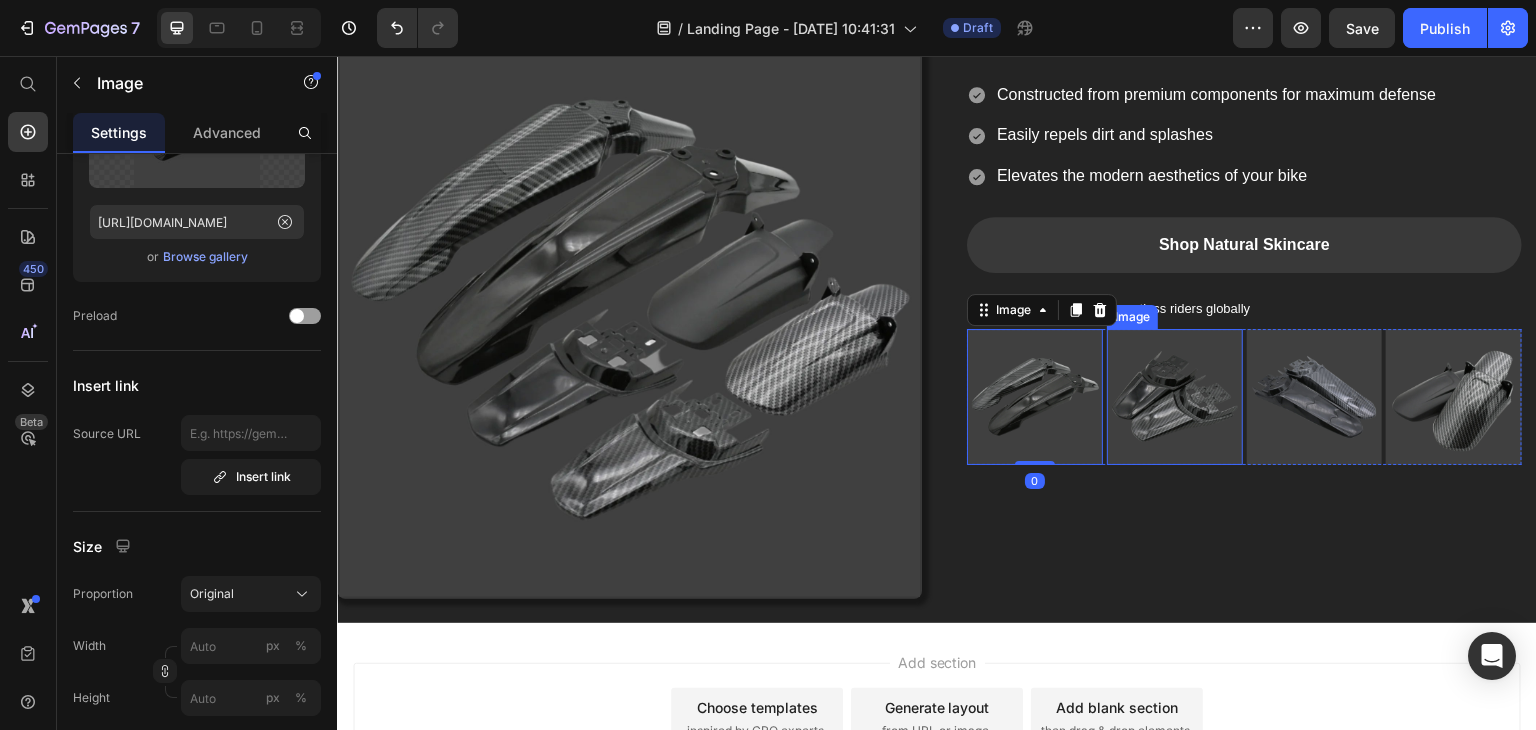 click at bounding box center [1175, 397] 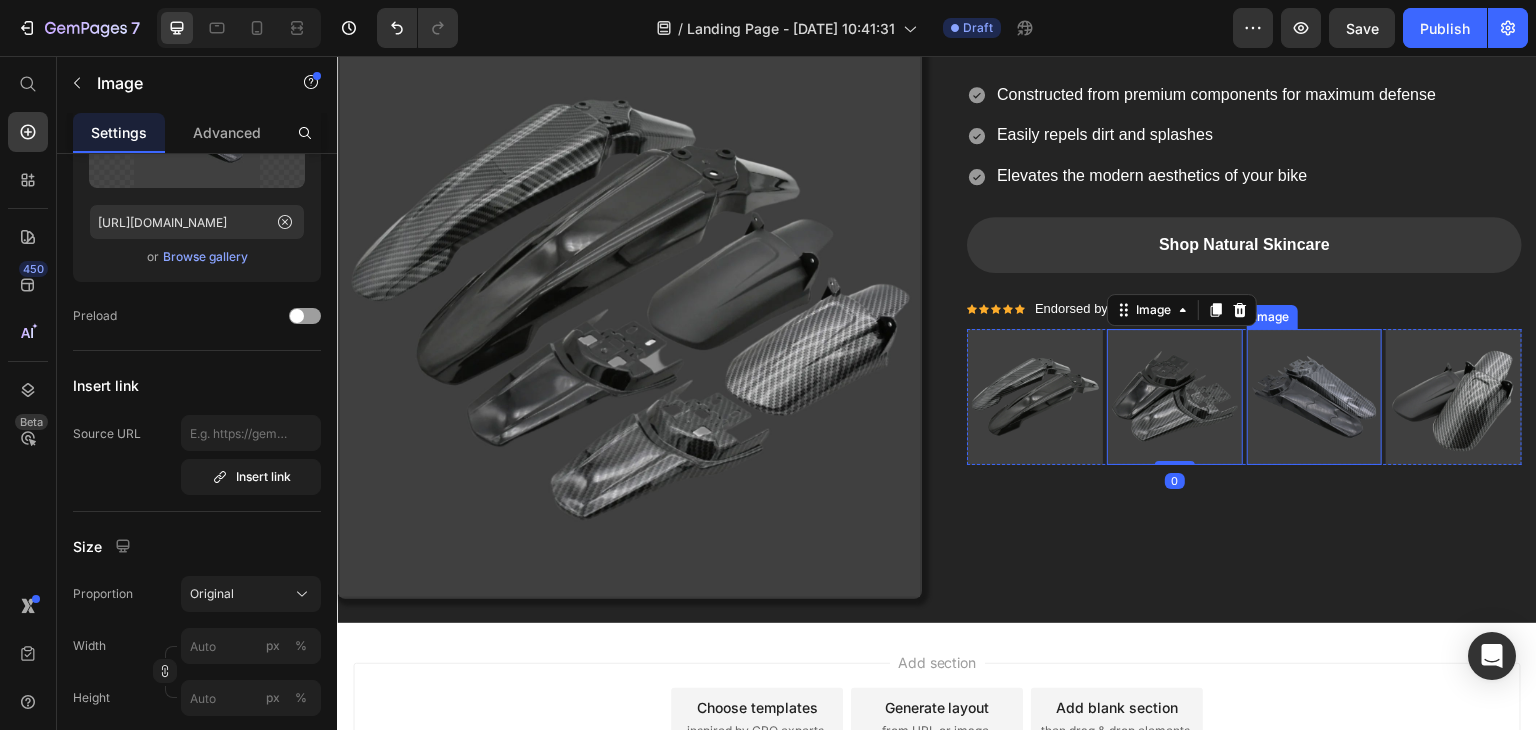 click at bounding box center (1315, 397) 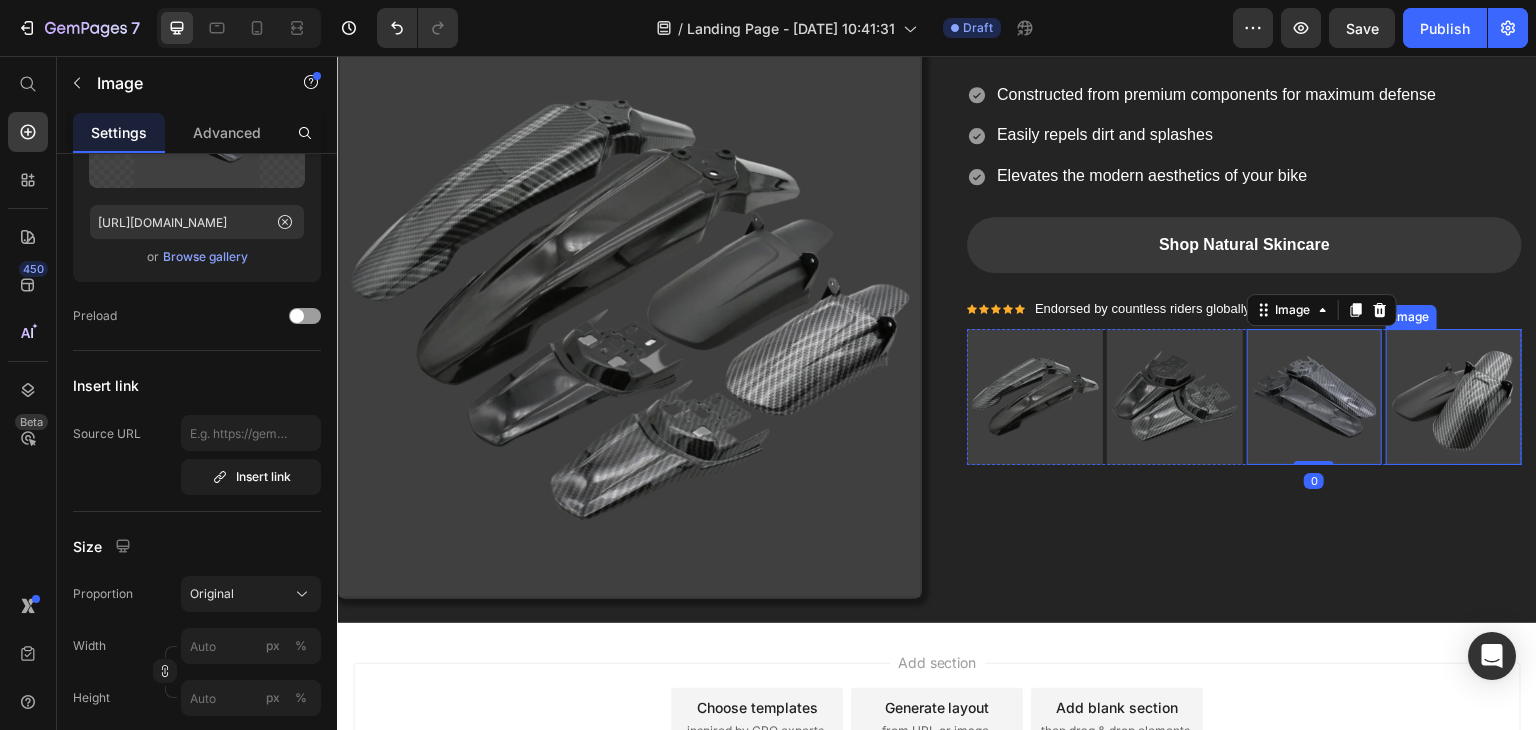 drag, startPoint x: 1400, startPoint y: 409, endPoint x: 1387, endPoint y: 409, distance: 13 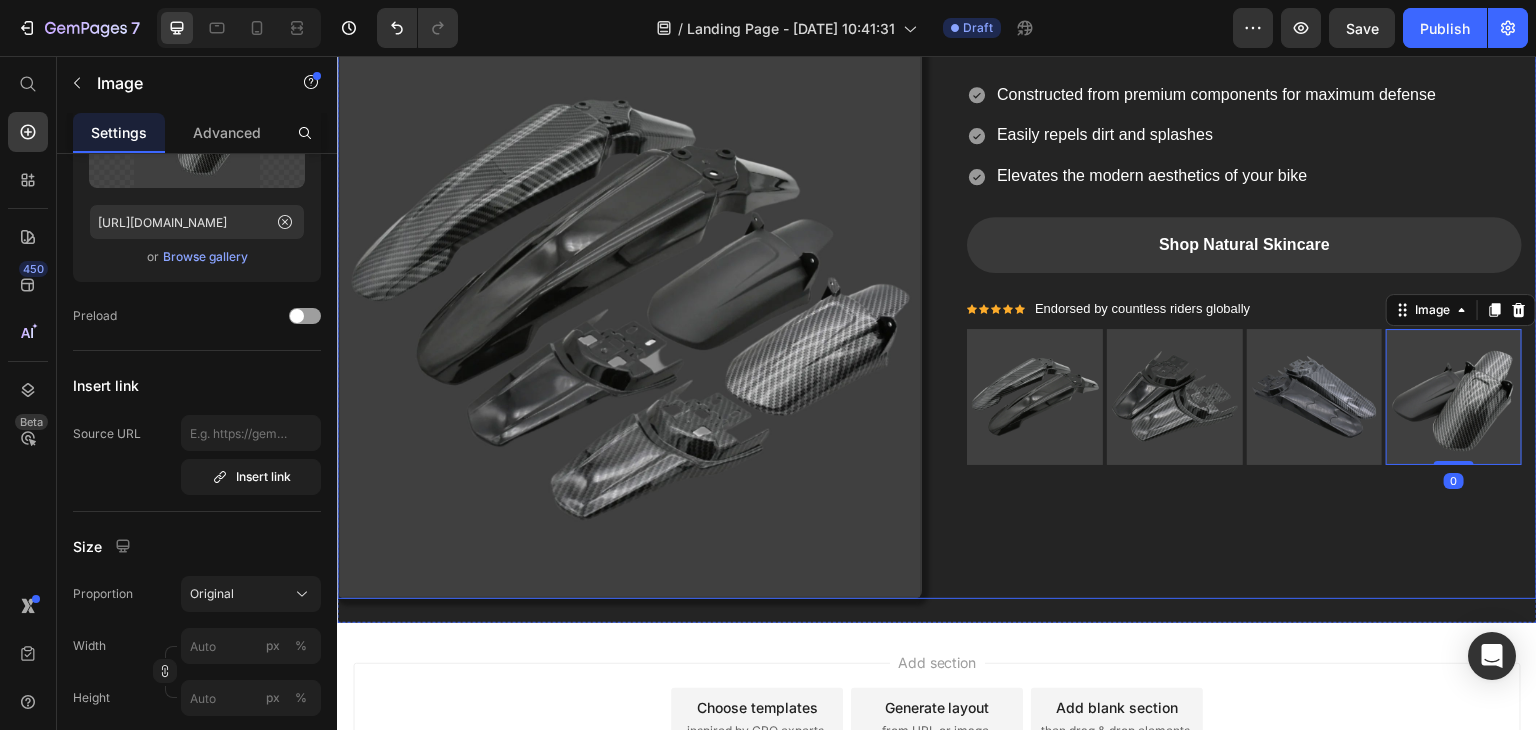 click at bounding box center (1035, 397) 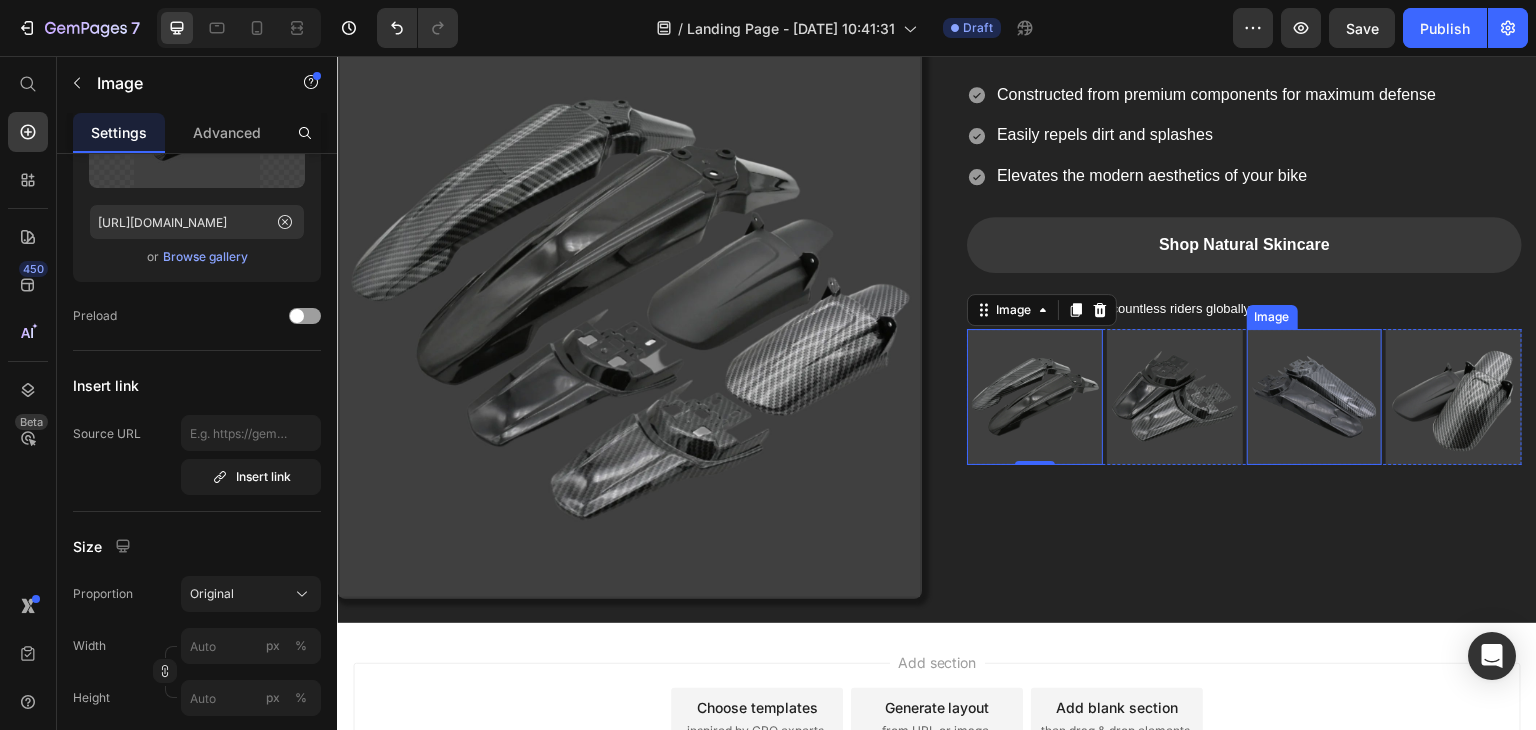 click at bounding box center (1315, 397) 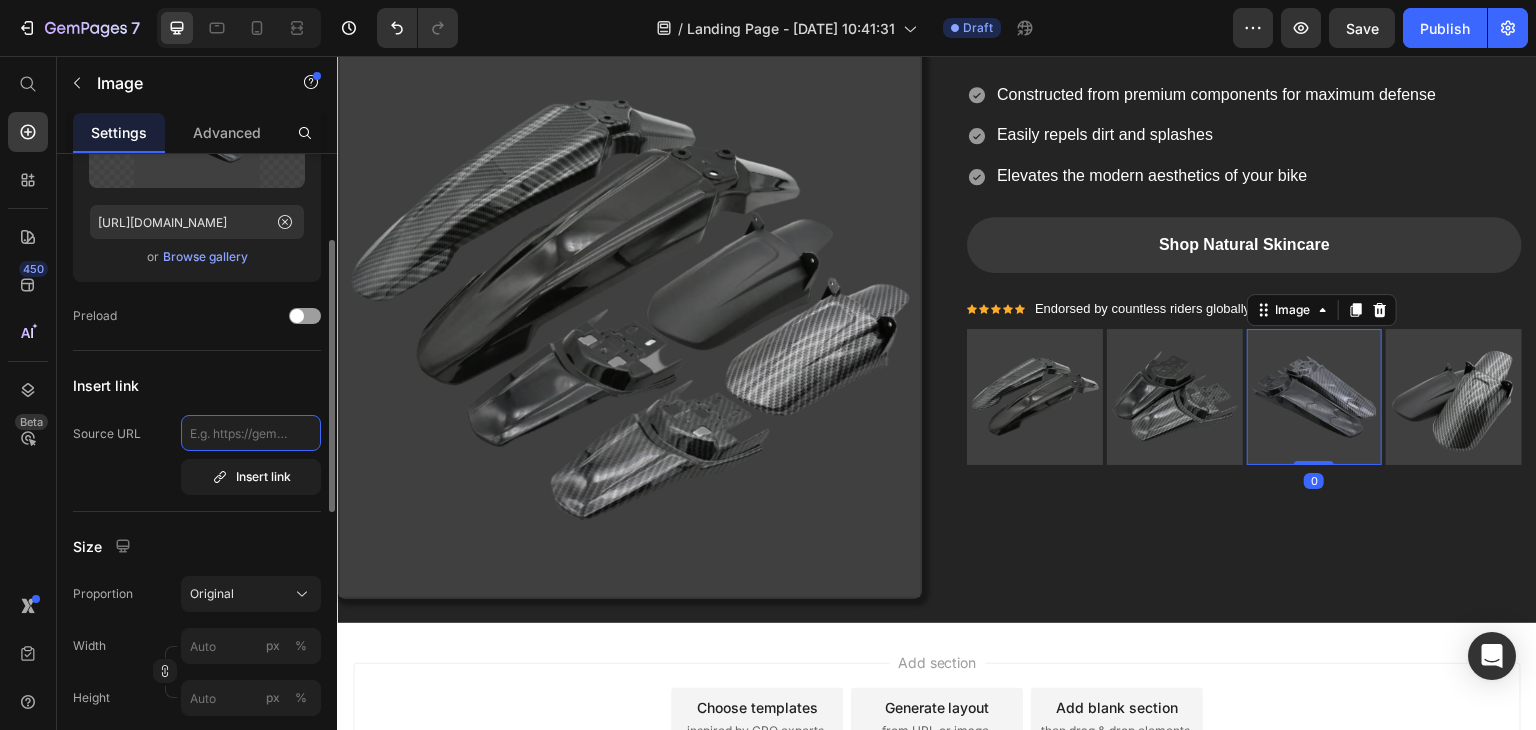 click 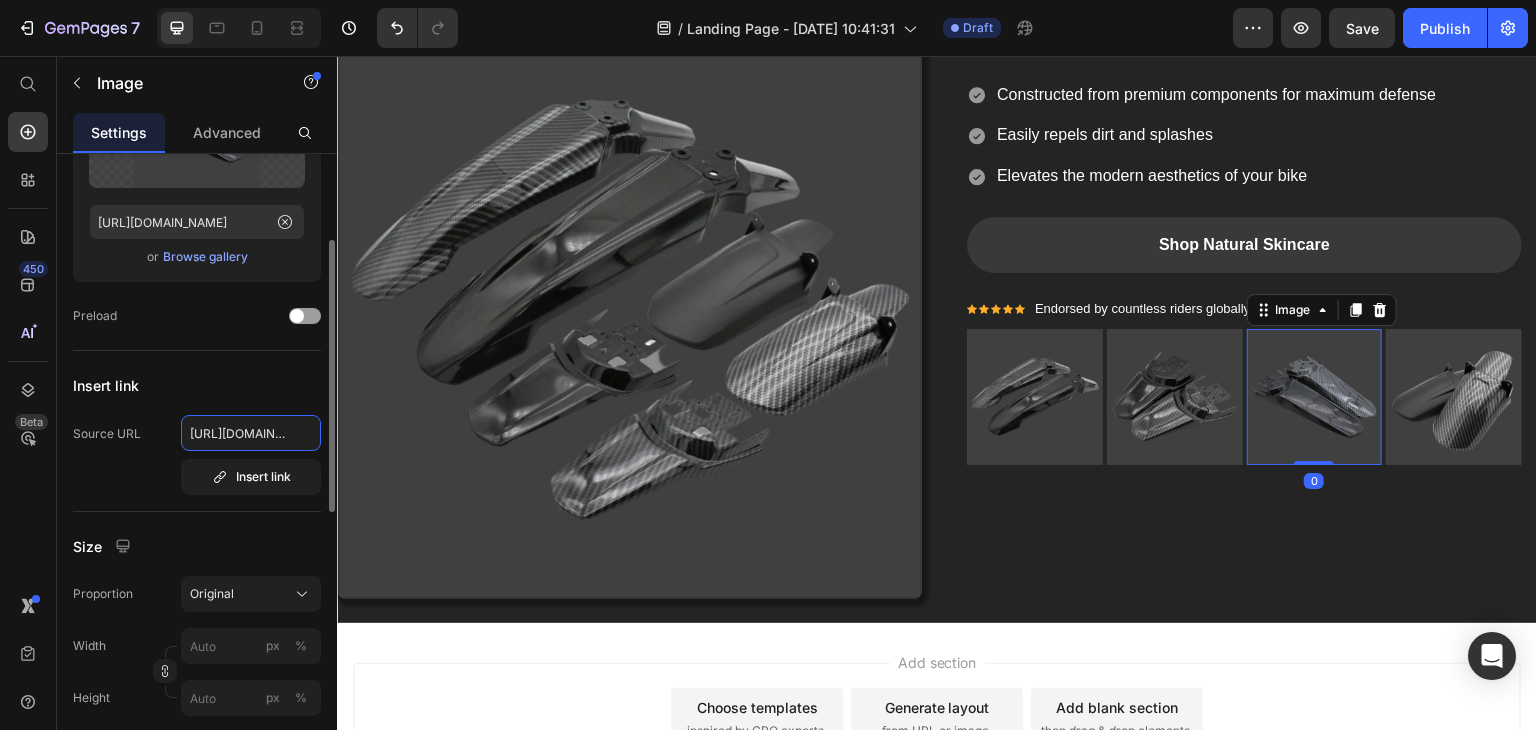 scroll, scrollTop: 0, scrollLeft: 824, axis: horizontal 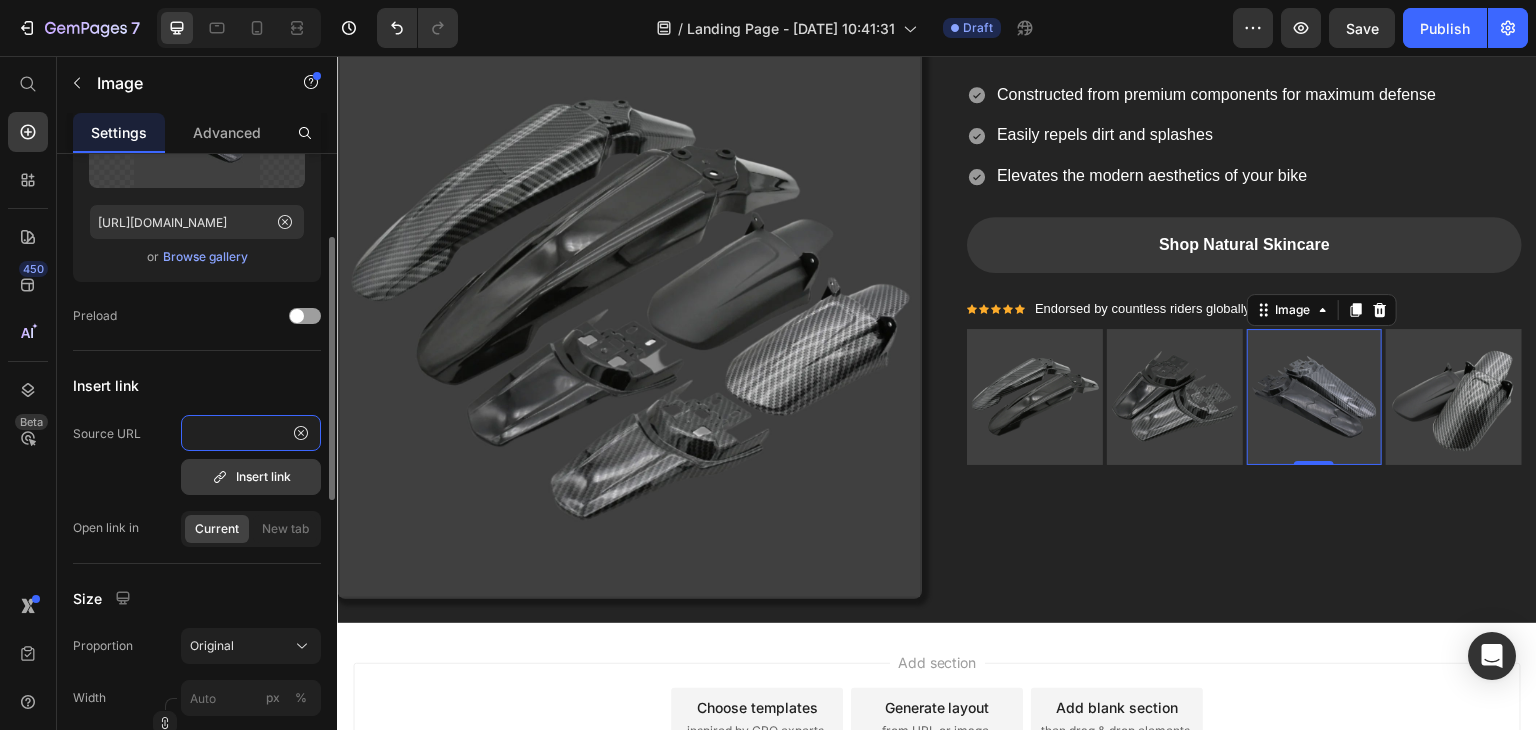 type on "https://motopulse.shop/products/motorcycle-rear-lengthening-longer-fender-mudguard-tail-guard-bicycle-dirtbike-for-sur-ron-lightbee-light-bee-x-light-bee-s" 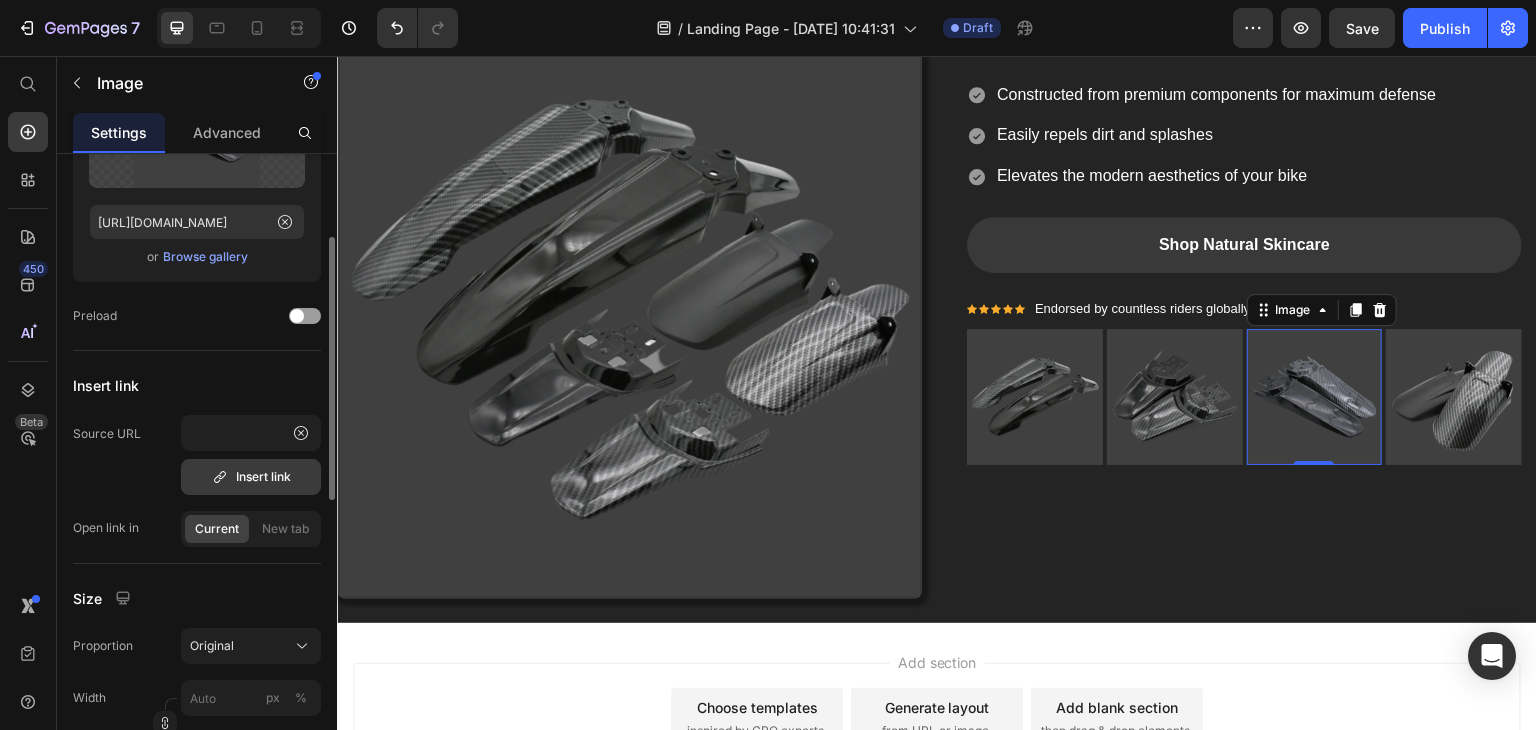 scroll, scrollTop: 0, scrollLeft: 0, axis: both 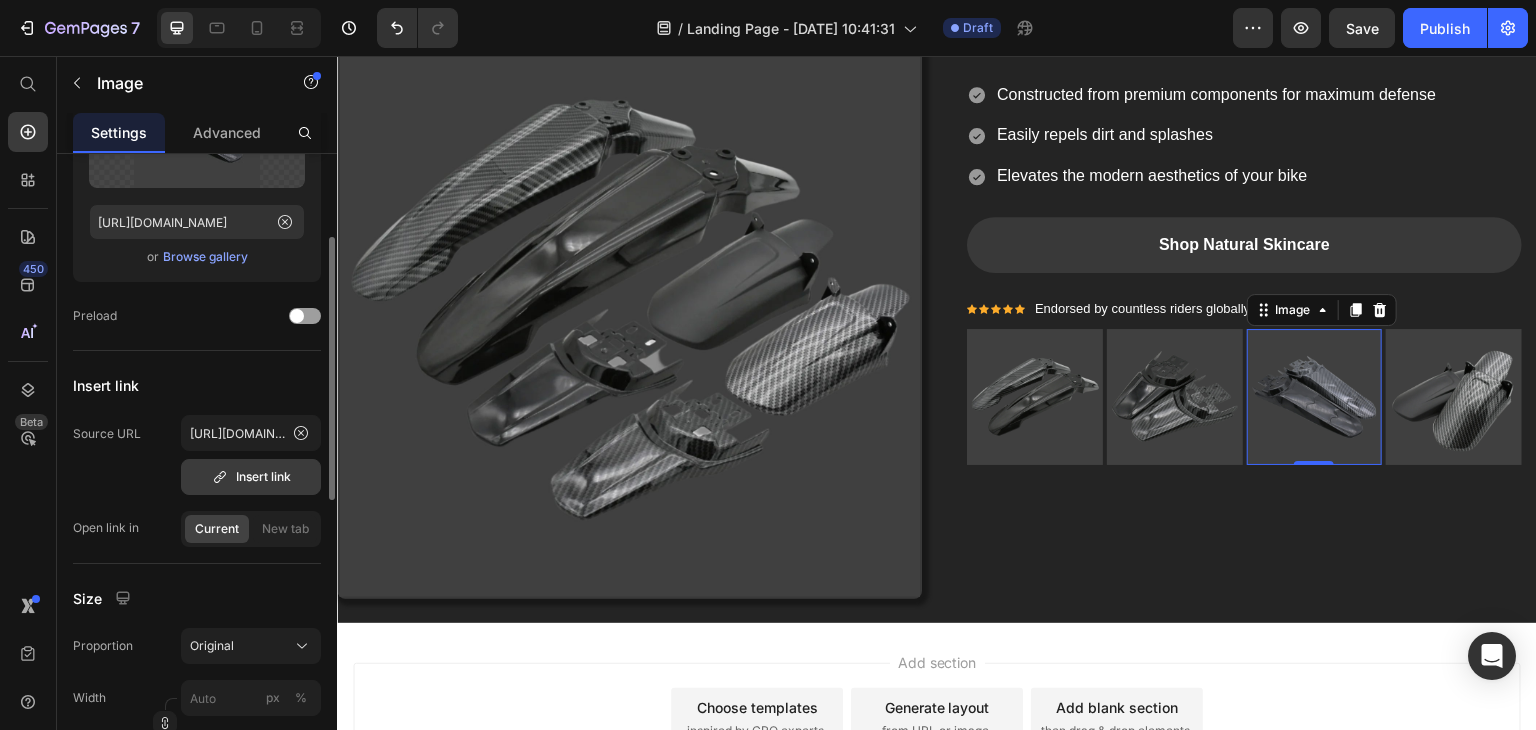 click on "Insert link" at bounding box center [251, 477] 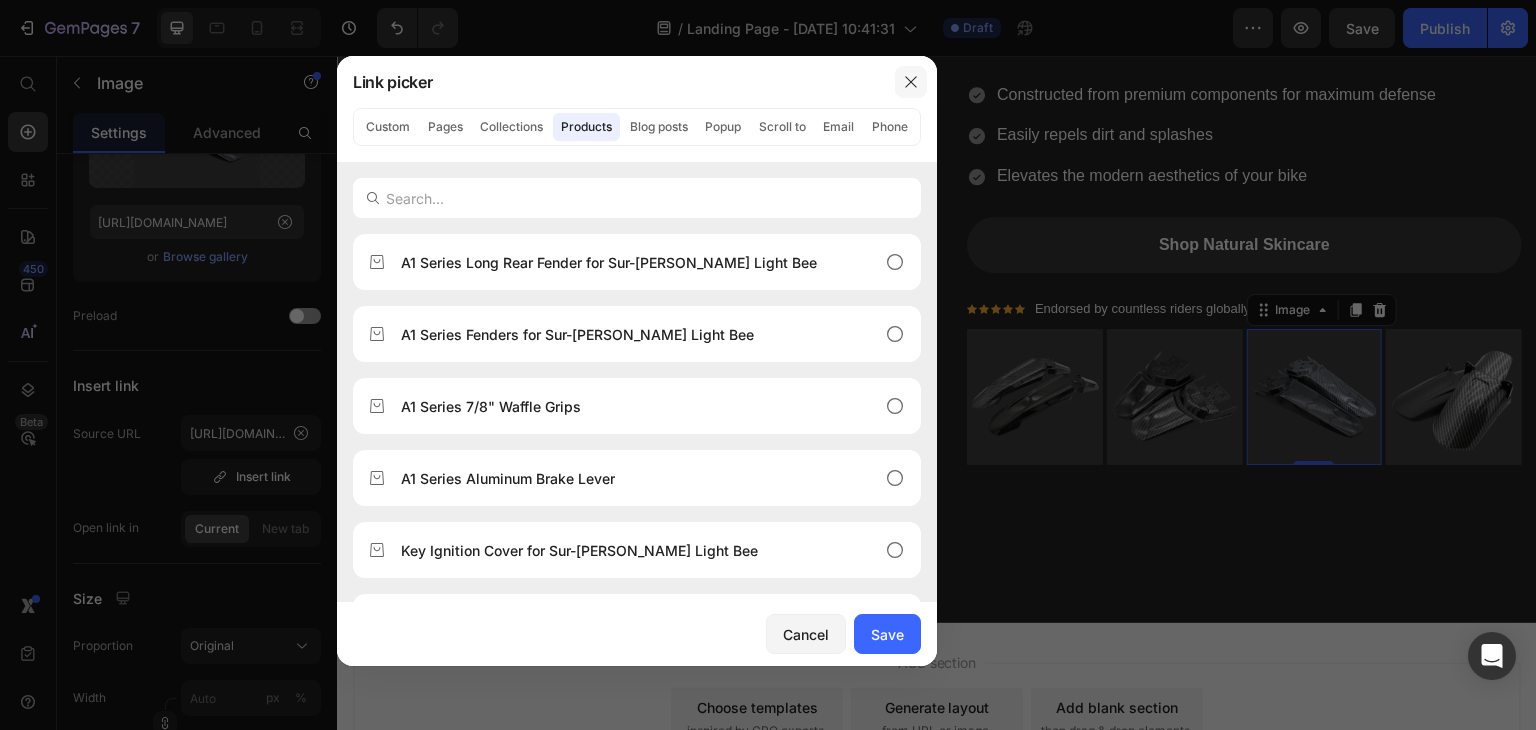 click 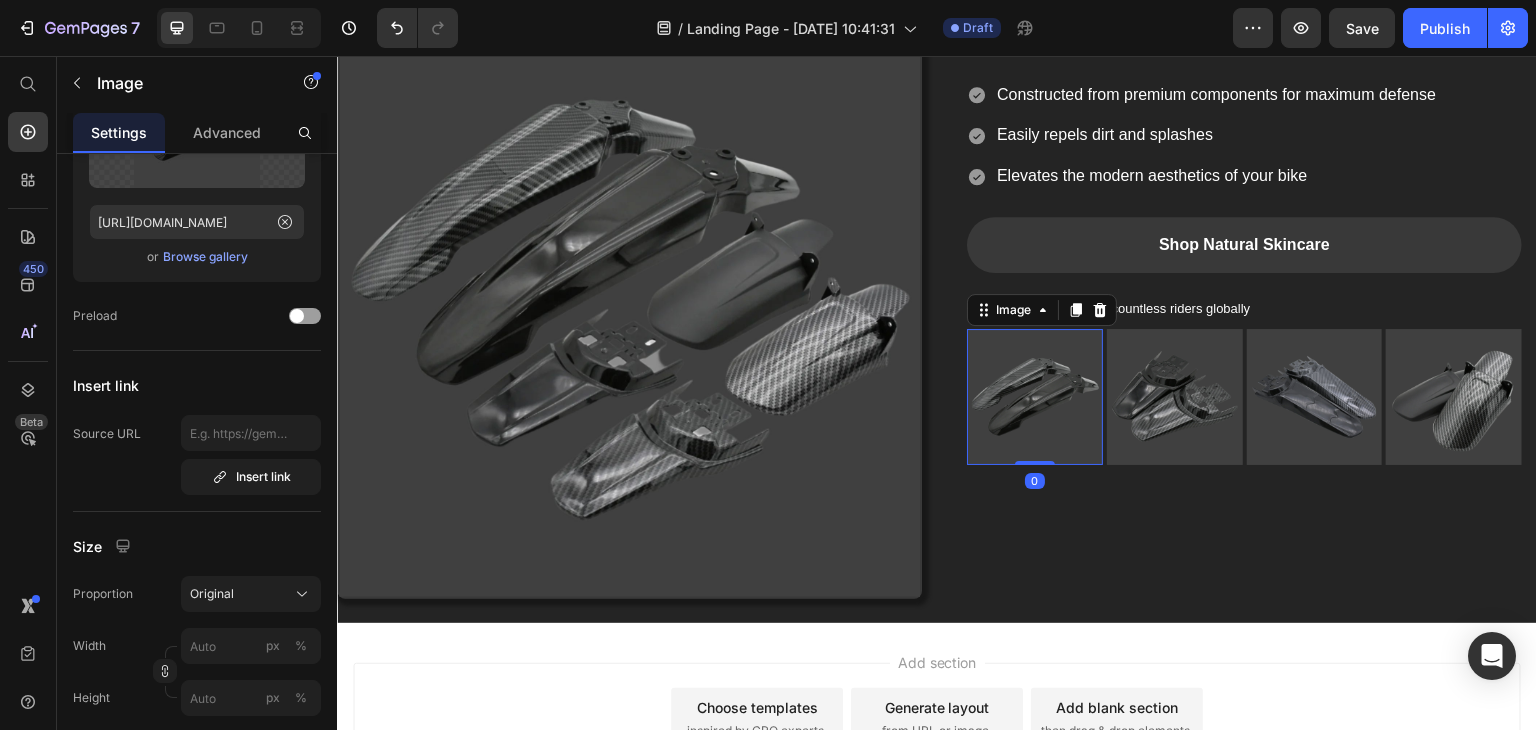 click at bounding box center (1035, 397) 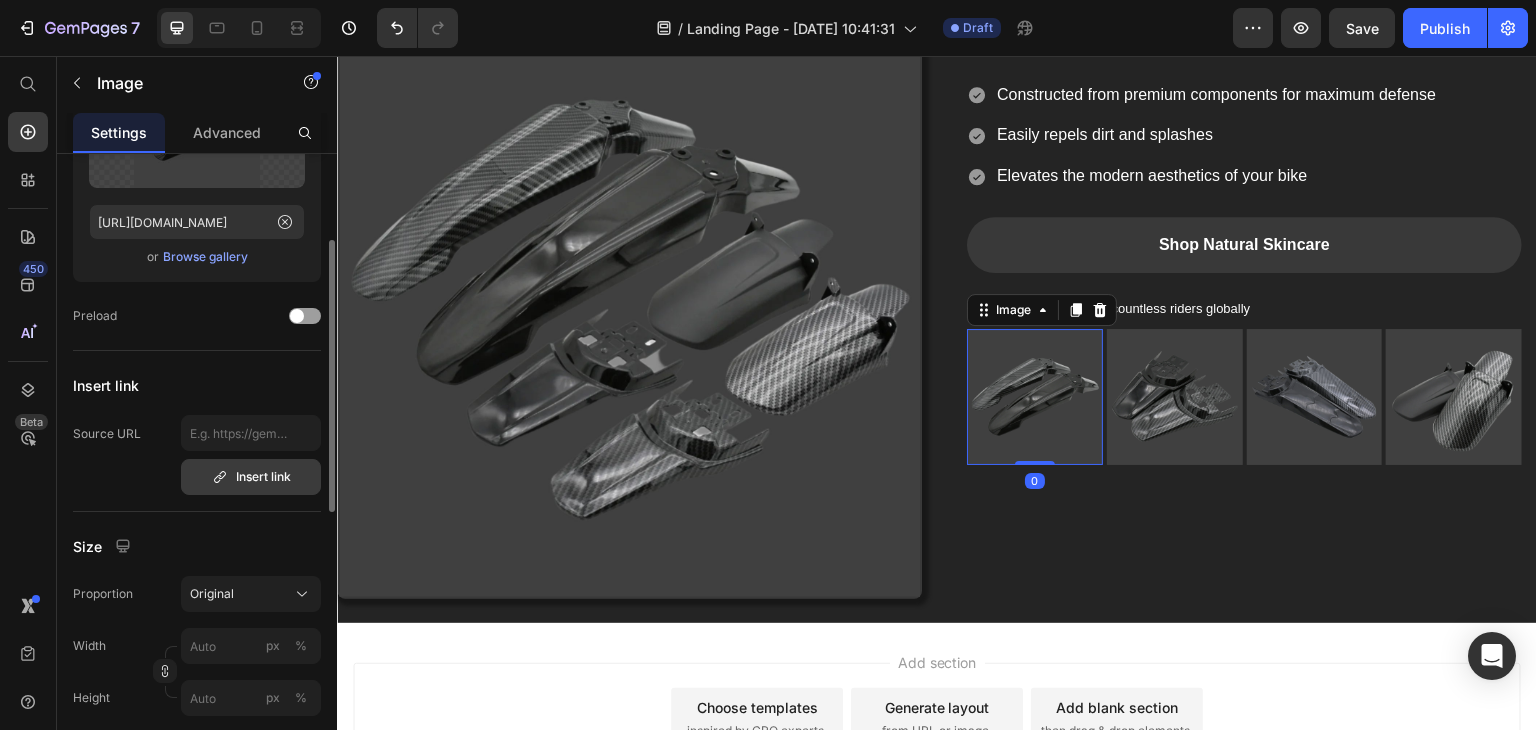 click on "Insert link" at bounding box center [251, 477] 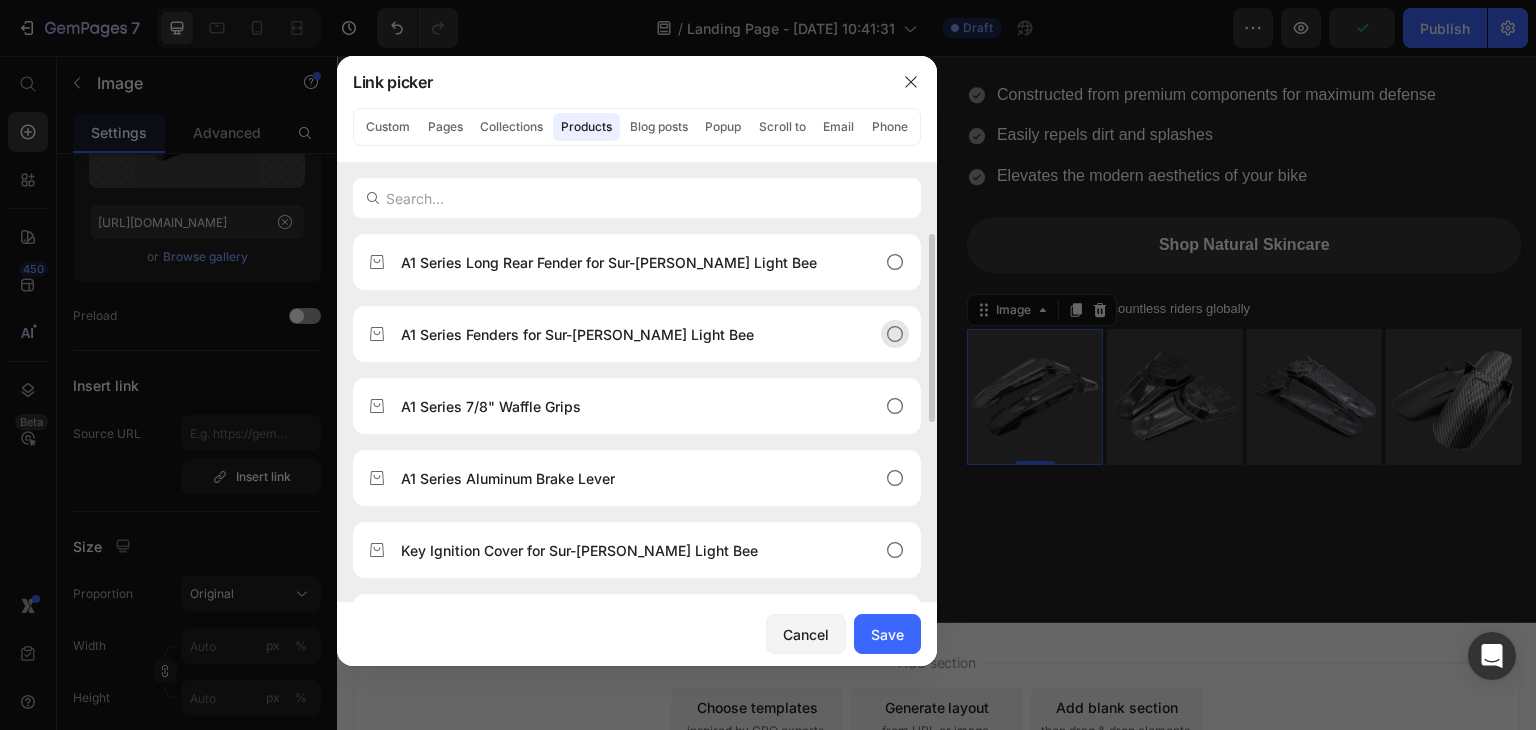 click on "A1 Series Fenders for Sur-[PERSON_NAME] Light Bee" at bounding box center [621, 334] 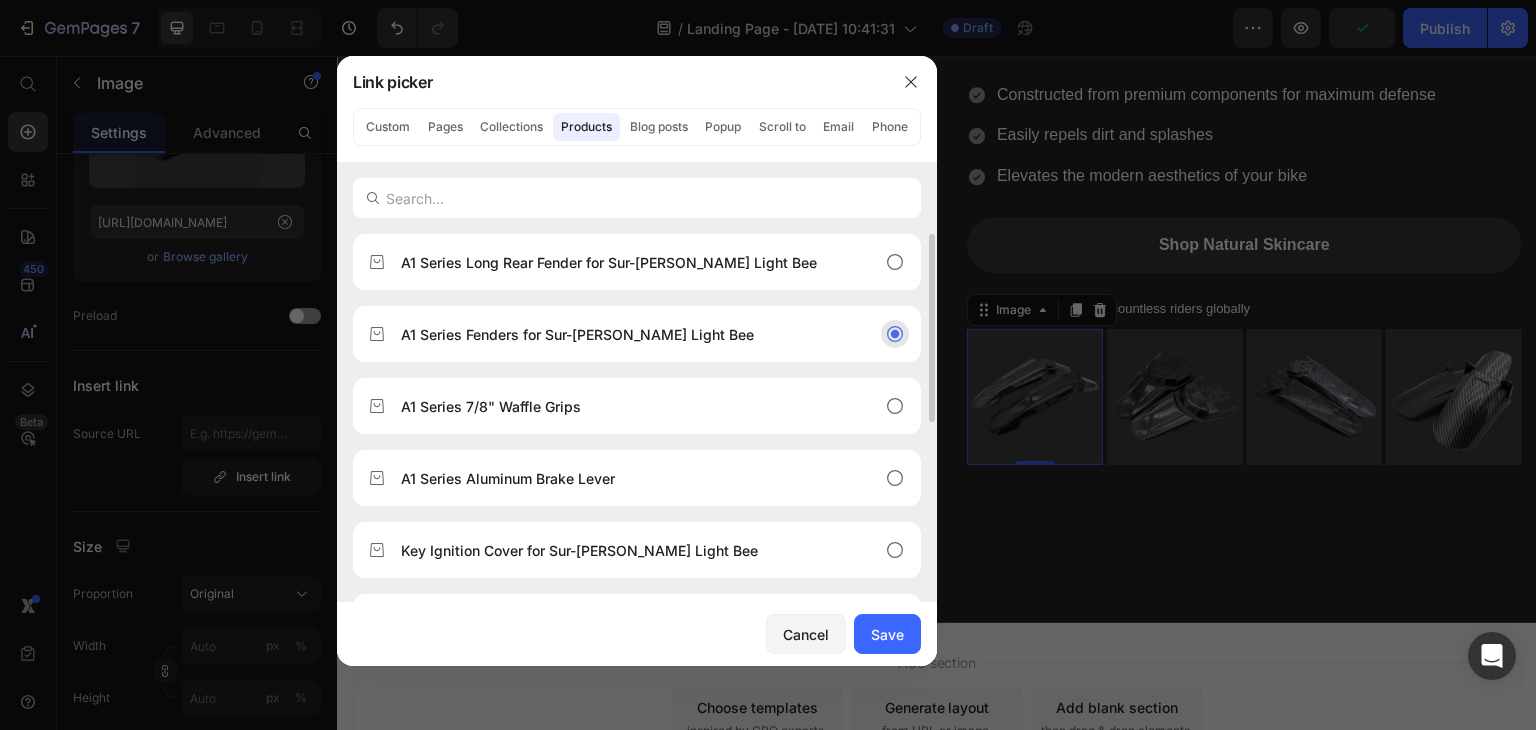 click on "A1 Series Fenders for Sur-[PERSON_NAME] Light Bee" at bounding box center (621, 334) 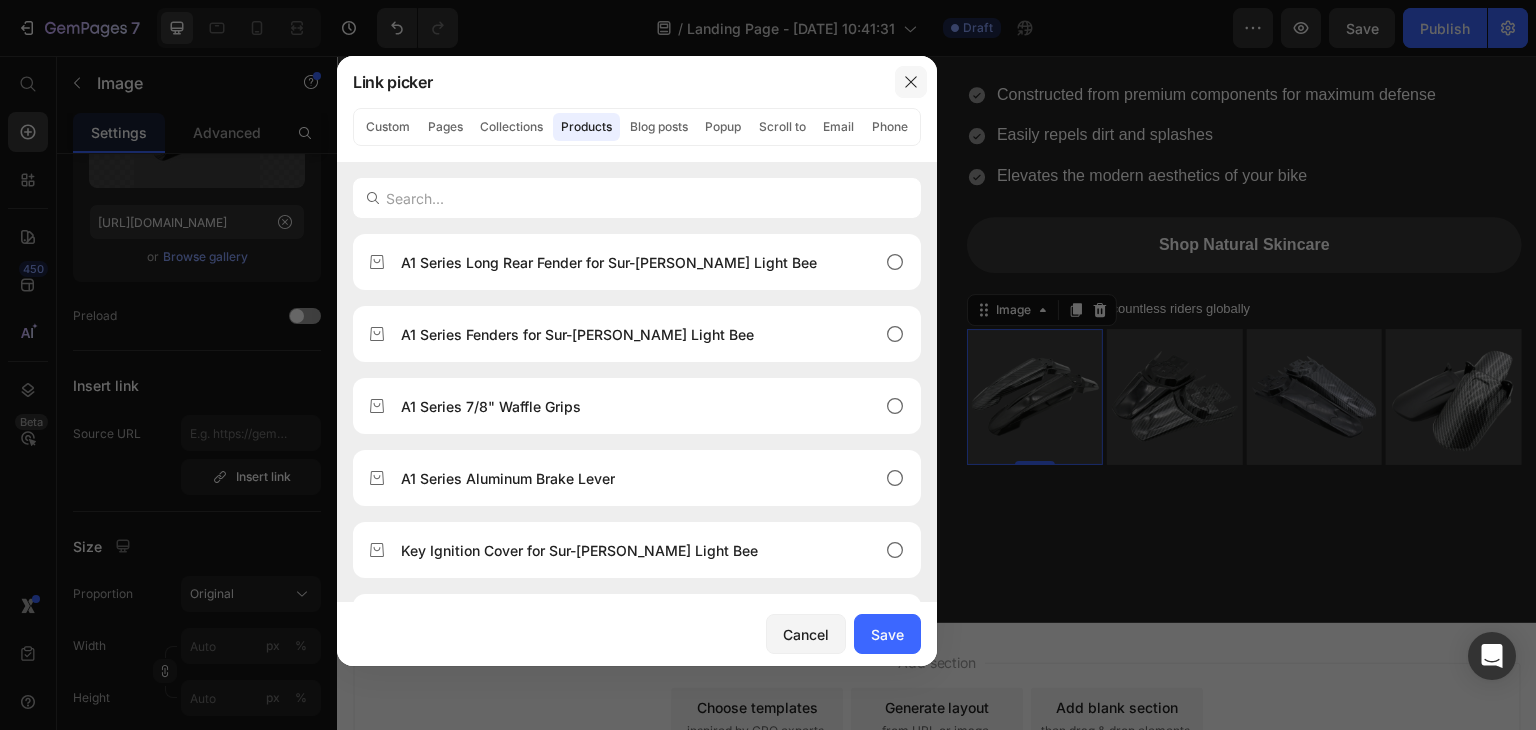 click at bounding box center [911, 82] 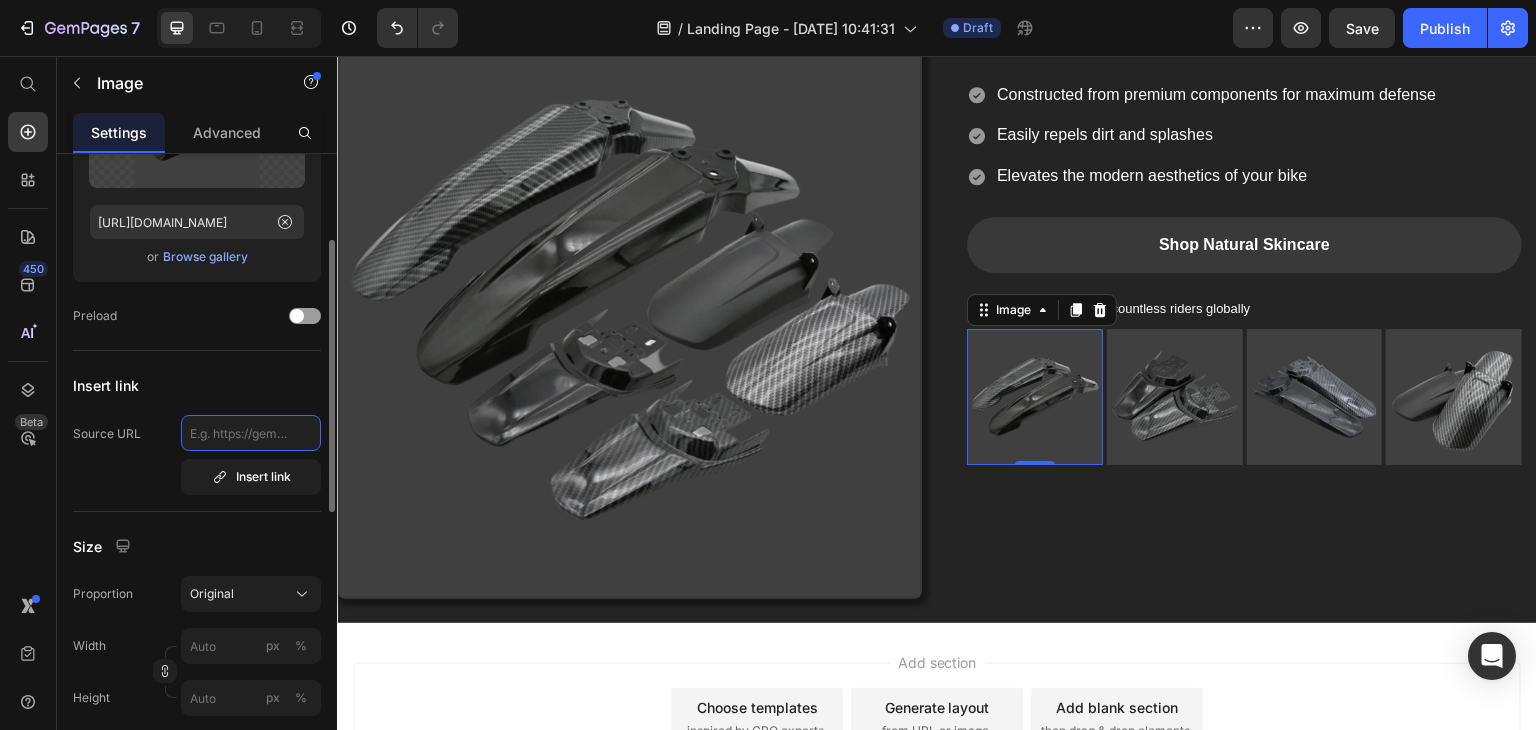 click 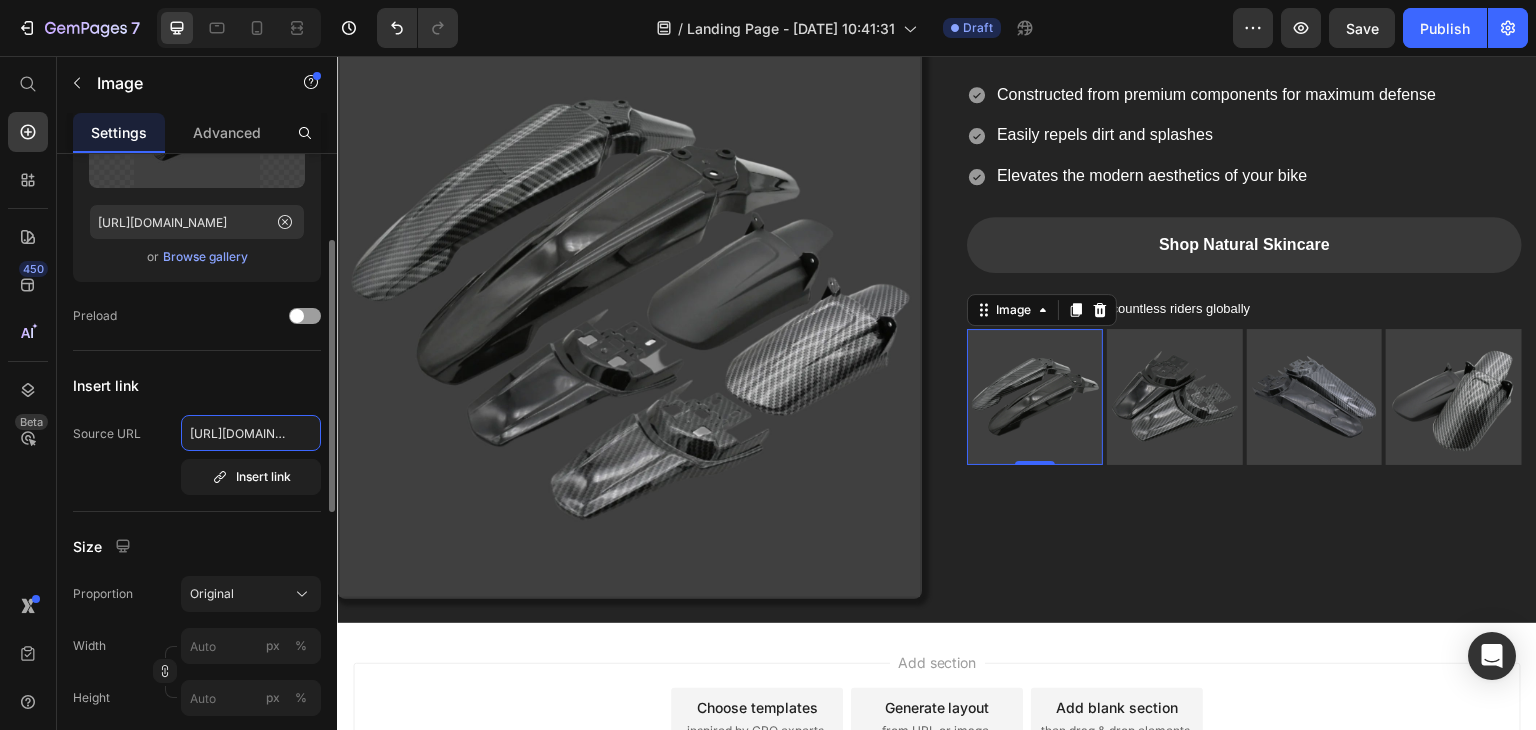 scroll, scrollTop: 0, scrollLeft: 1015, axis: horizontal 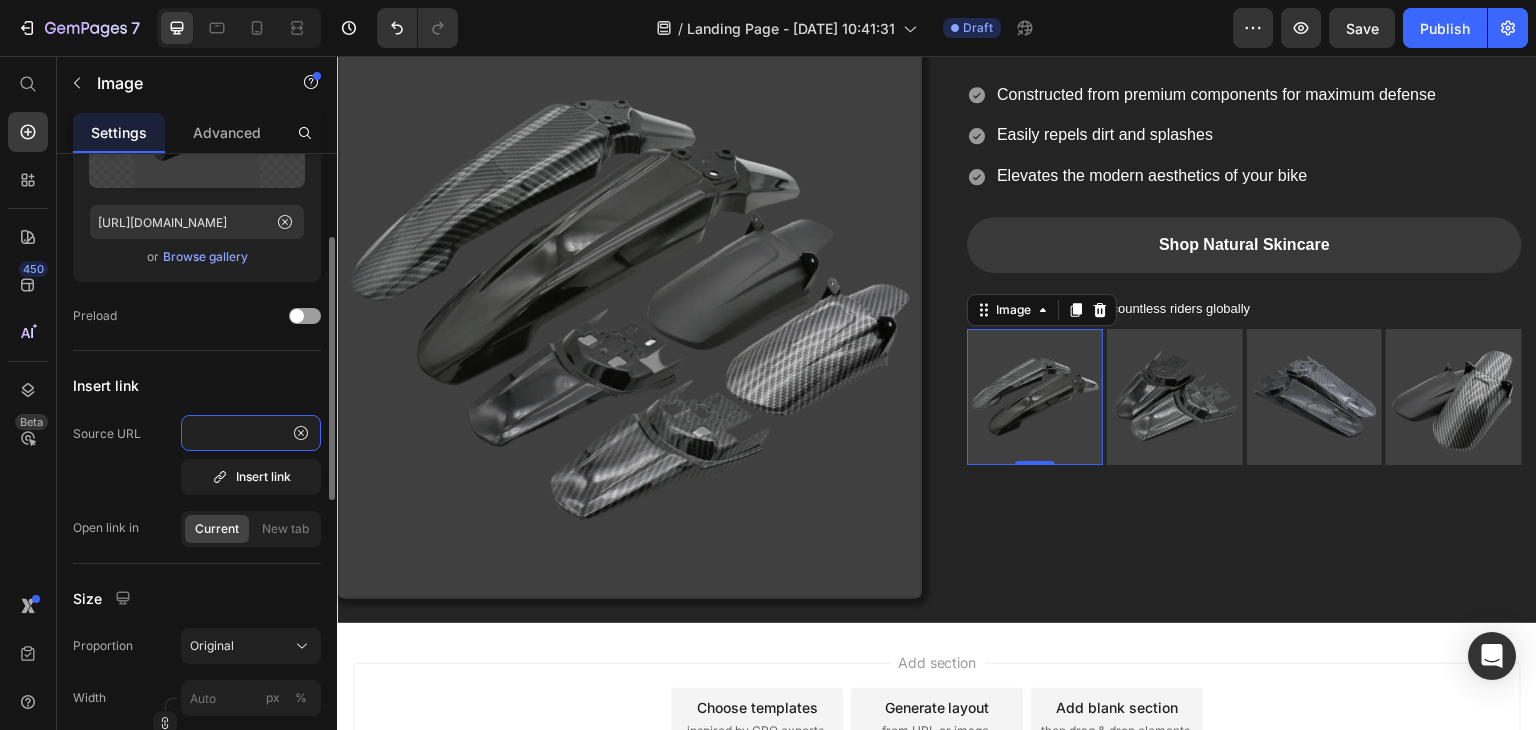 type on "https://motopulse.shop/products/electric-bike-motocross-front-rear-wheel-mudguards-fender-for-sur-ron-light-bee-x-s-for-segway-x260-x160-motorcycle-universal?variant=48338448548077" 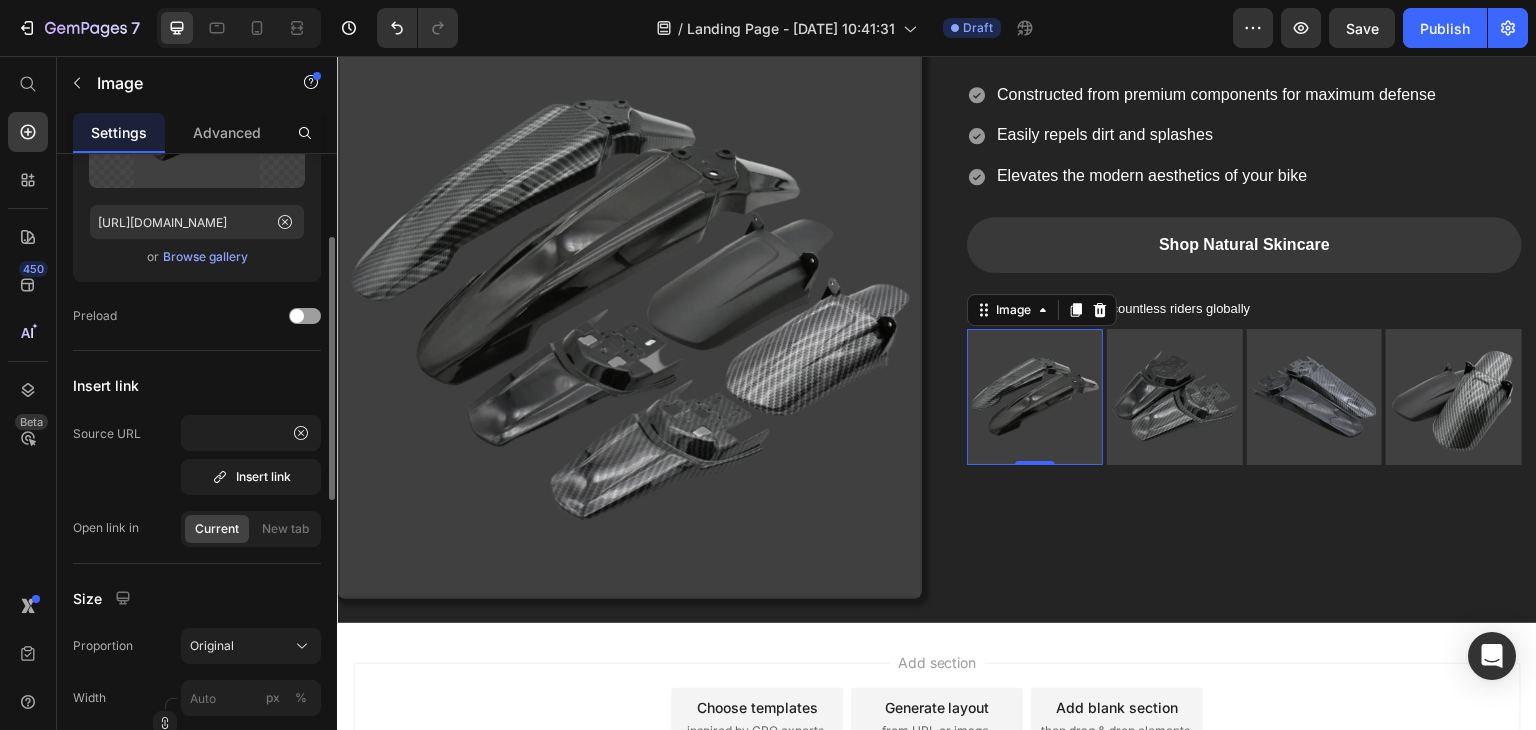 click on "Source URL https://motopulse.shop/products/electric-bike-motocross-front-rear-wheel-mudguards-fender-for-sur-ron-light-bee-x-s-for-segway-x260-x160-motorcycle-universal?variant=48338448548077  Insert link" at bounding box center (197, 455) 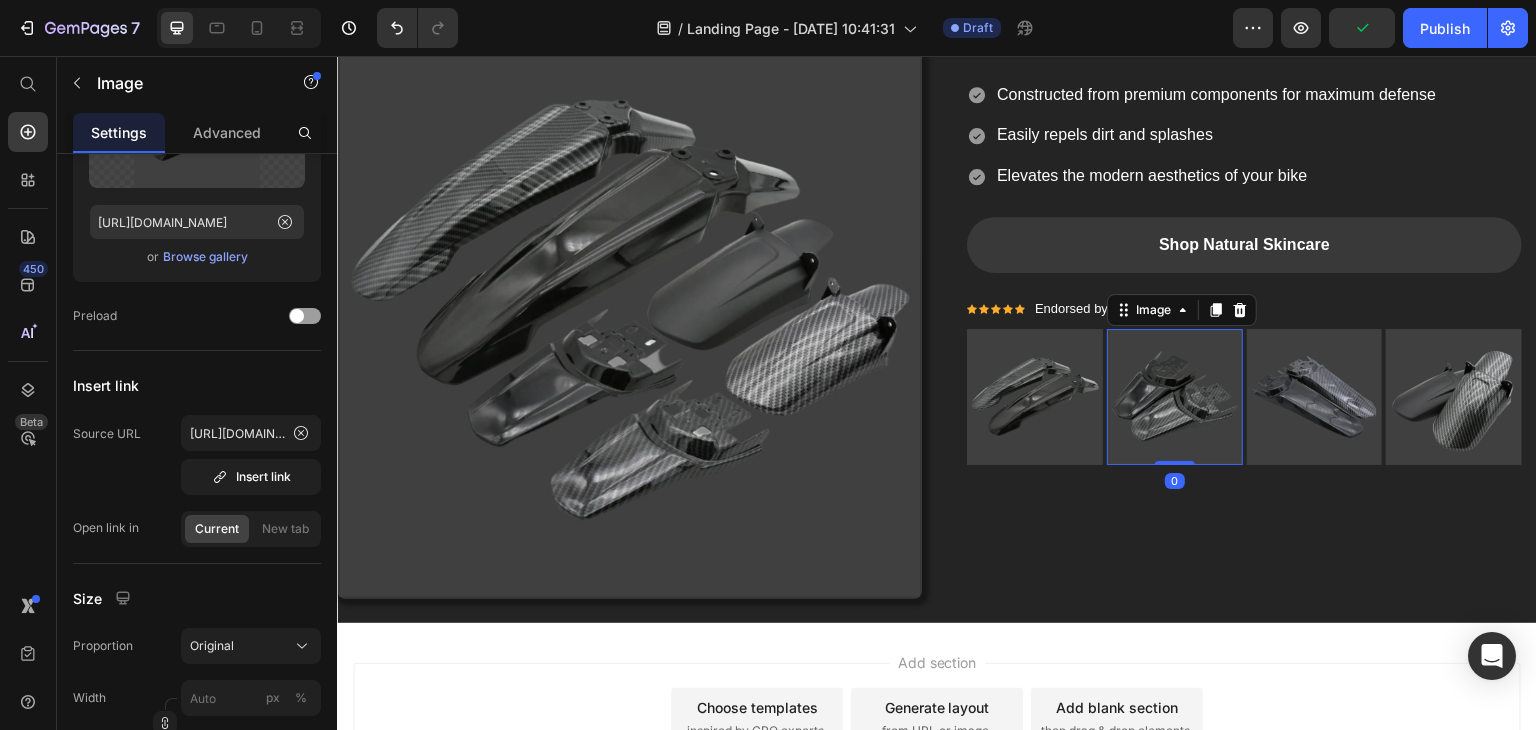 click at bounding box center (1175, 397) 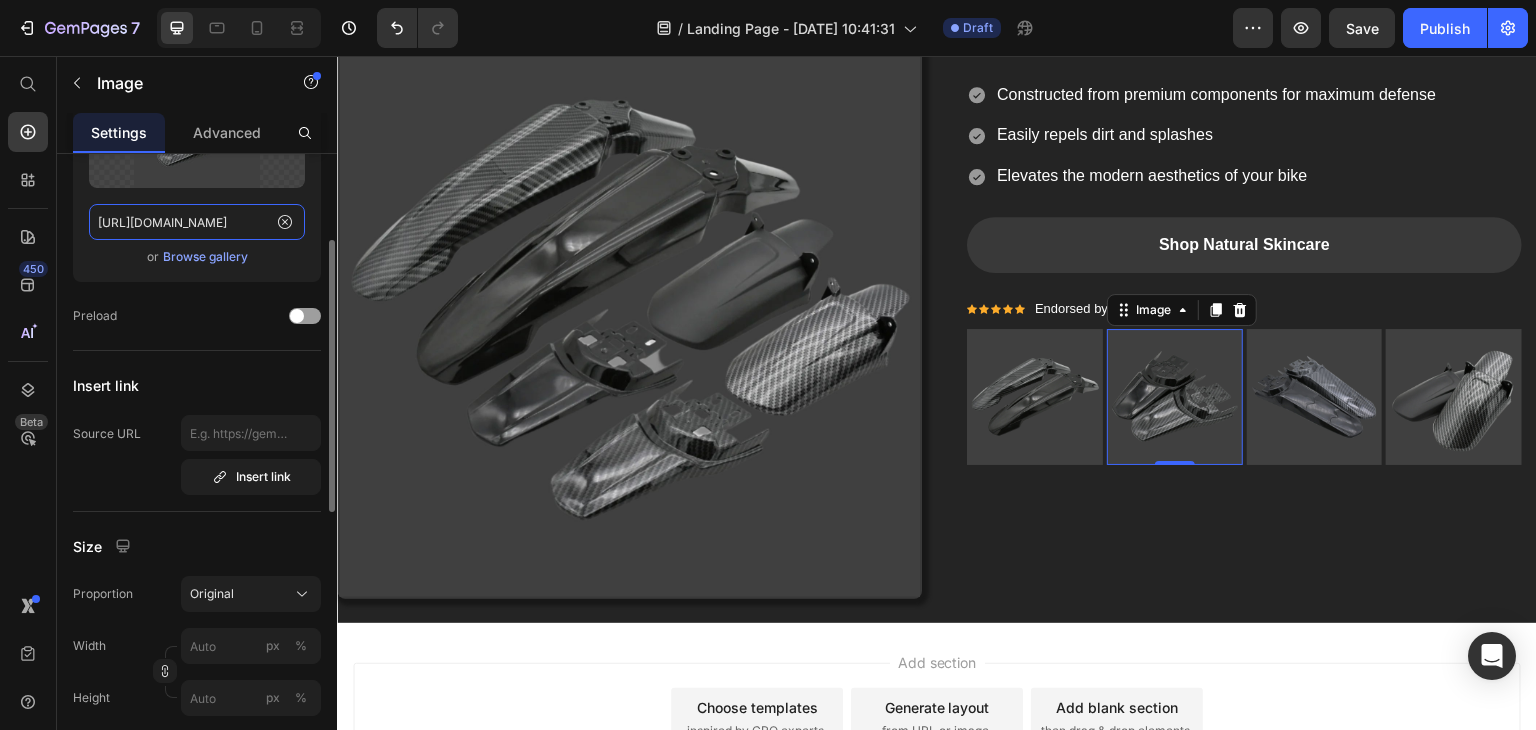 click on "https://cdn.shopify.com/s/files/1/0755/9725/0797/files/gempages_574829831334658916-e4ced576-8124-42dd-9bcc-4213ef1f1af2.webp" 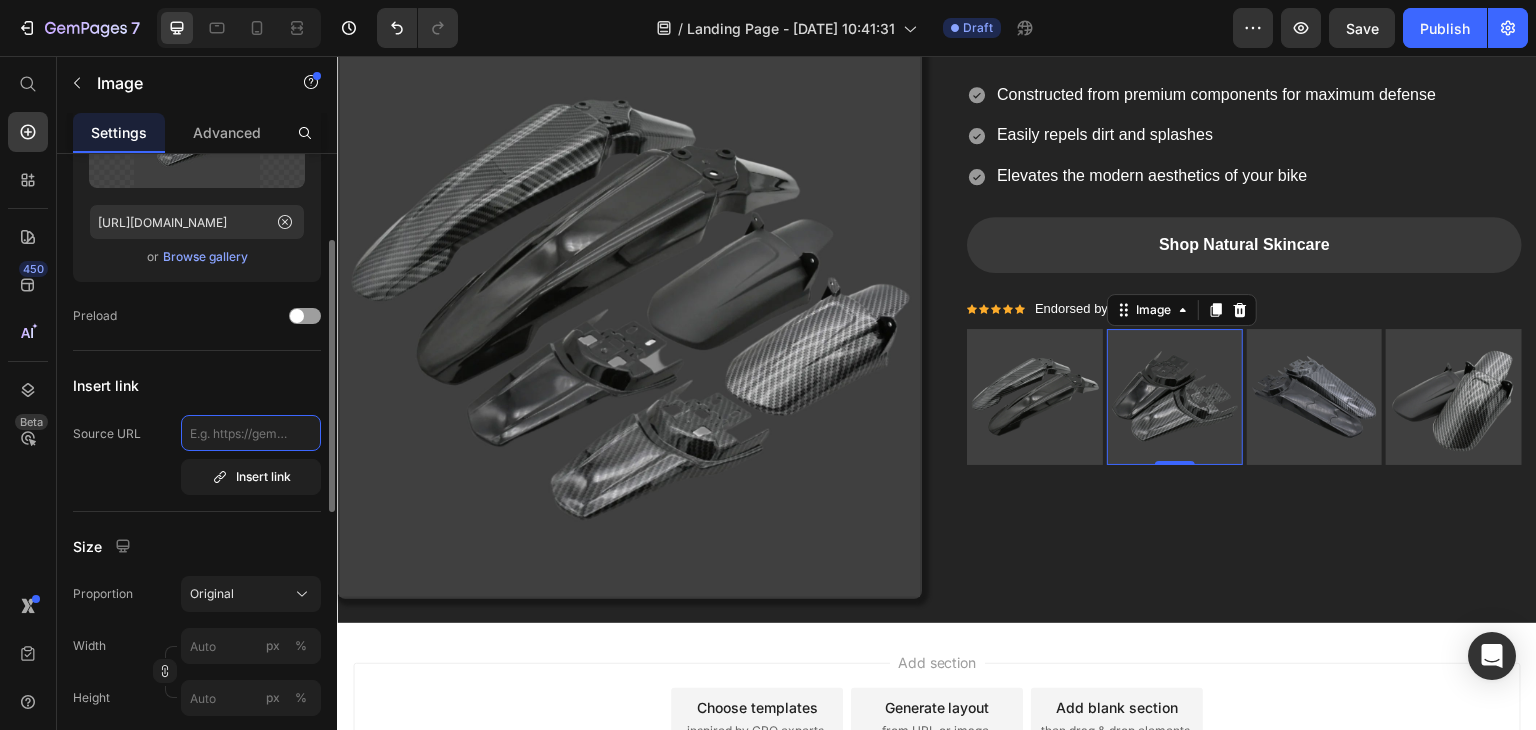 click 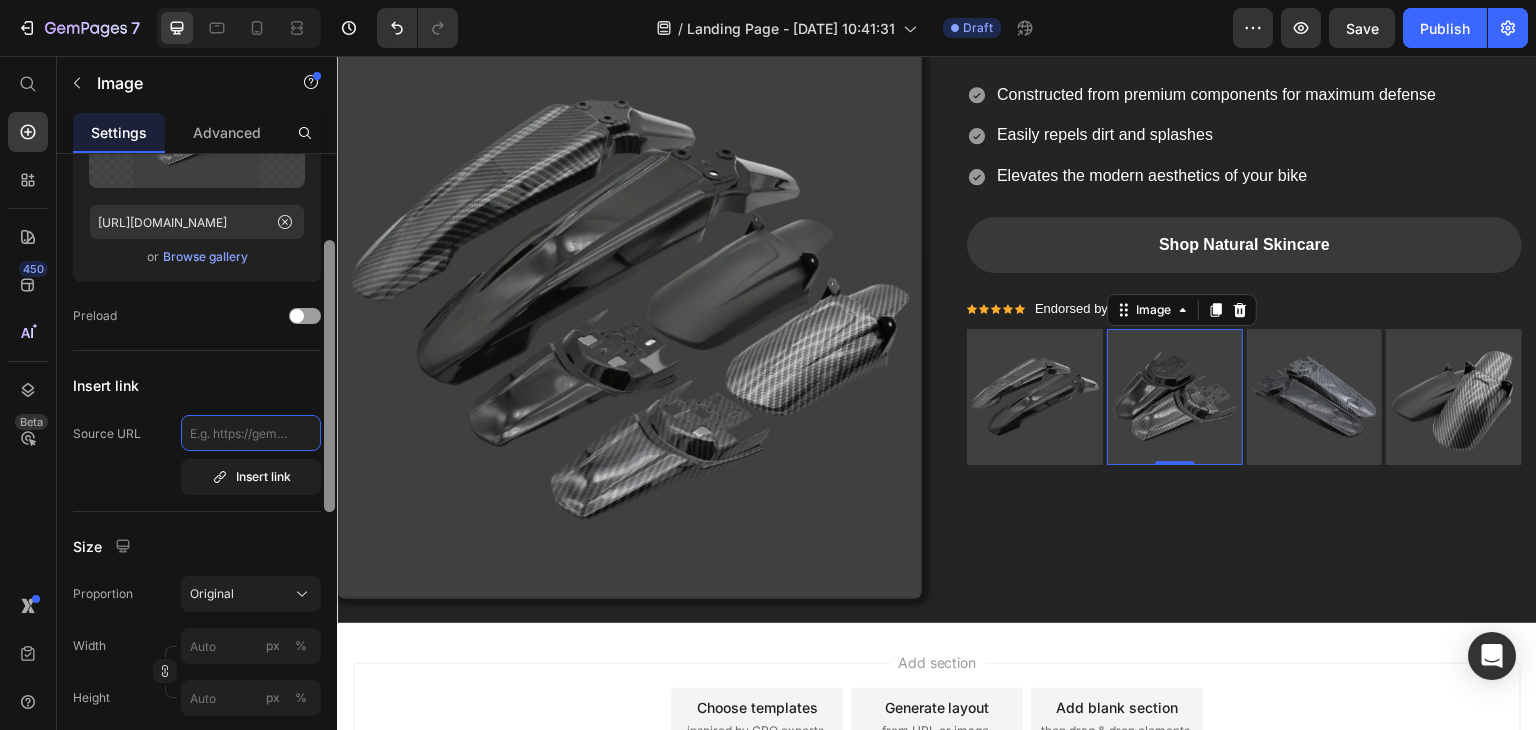paste on "https://motopulse.shop/products/electric-bike-motocross-front-rear-wheel-mudguards-fender-for-sur-ron-light-bee-x-s-for-segway-x260-x160-motorcycle-universal?variant=48338474238189" 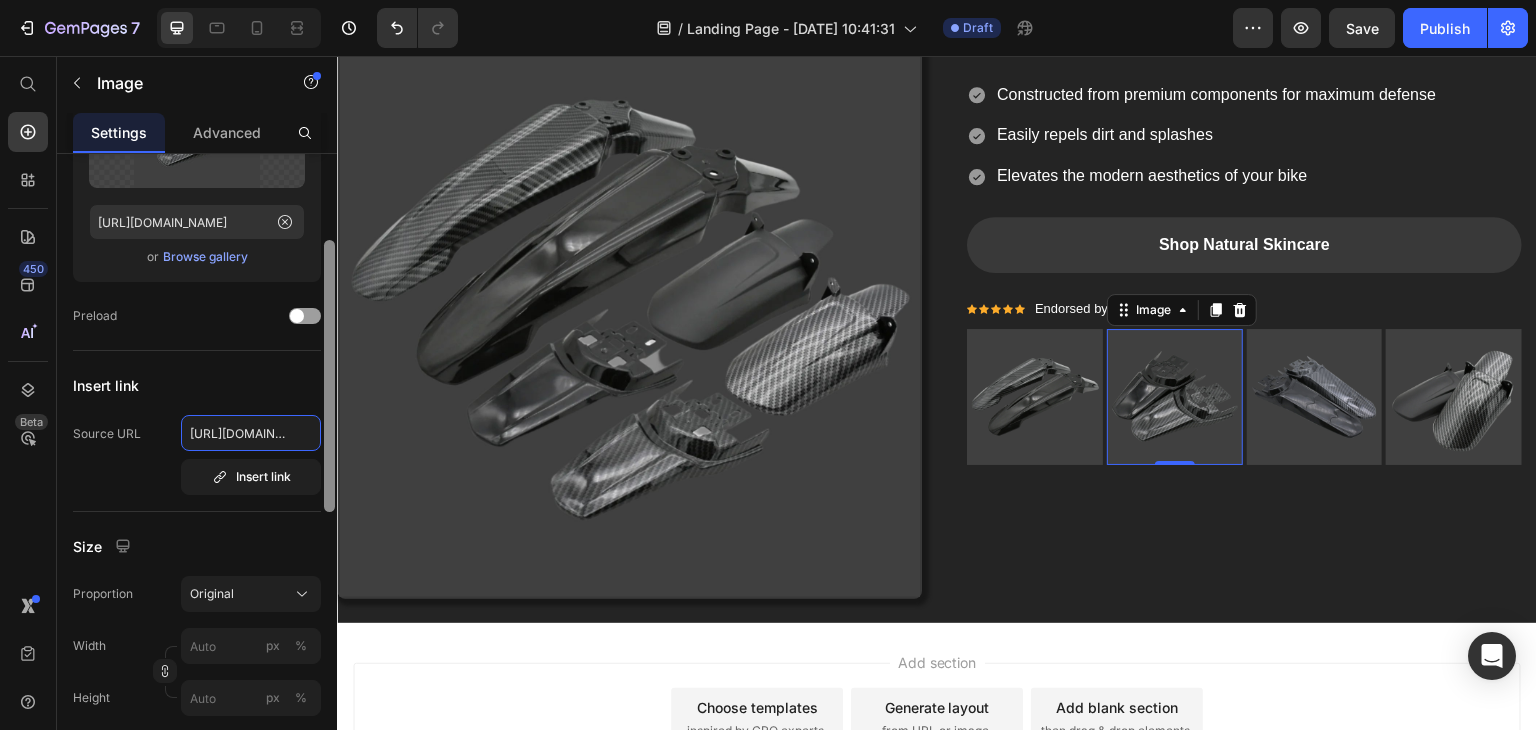 scroll, scrollTop: 0, scrollLeft: 1012, axis: horizontal 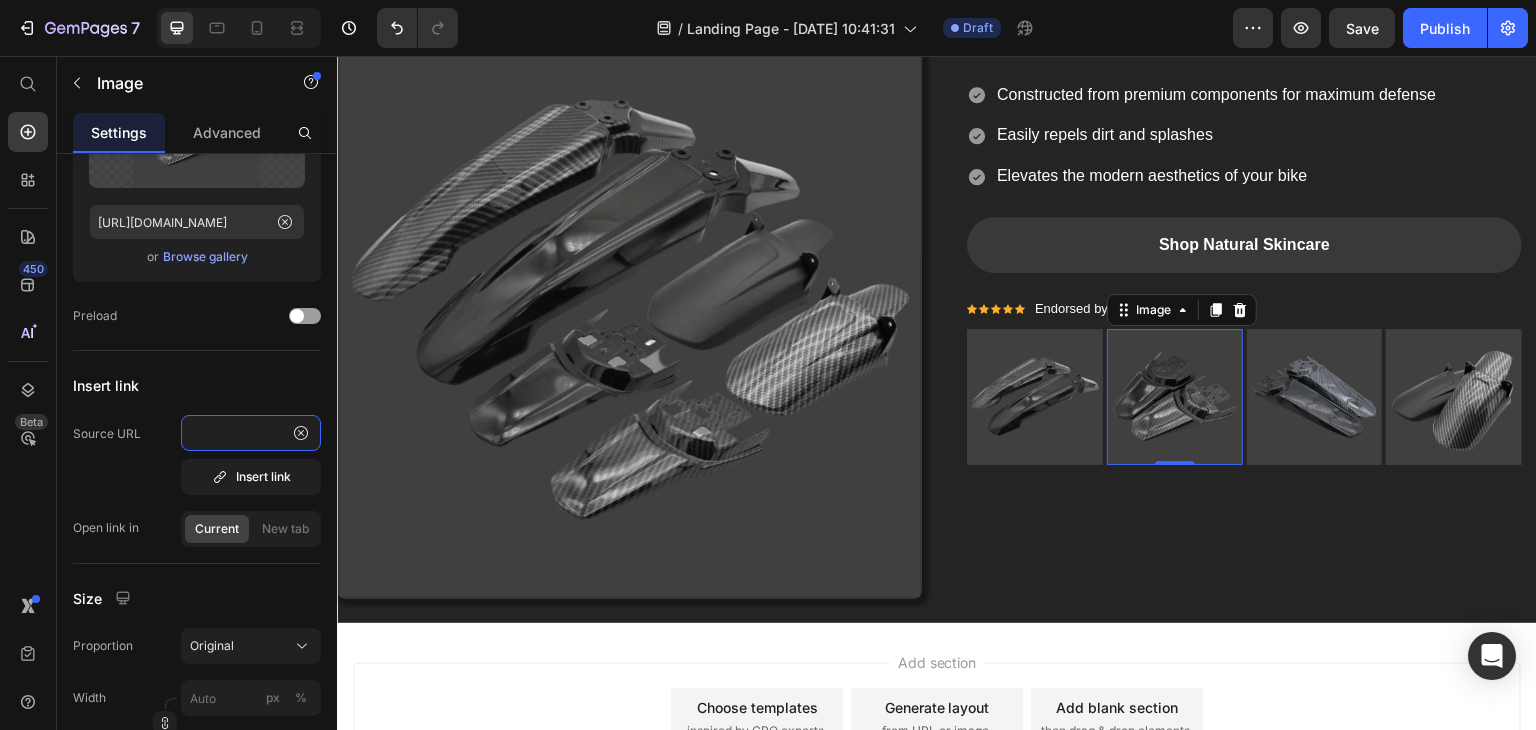 type on "https://motopulse.shop/products/electric-bike-motocross-front-rear-wheel-mudguards-fender-for-sur-ron-light-bee-x-s-for-segway-x260-x160-motorcycle-universal?variant=48338474238189" 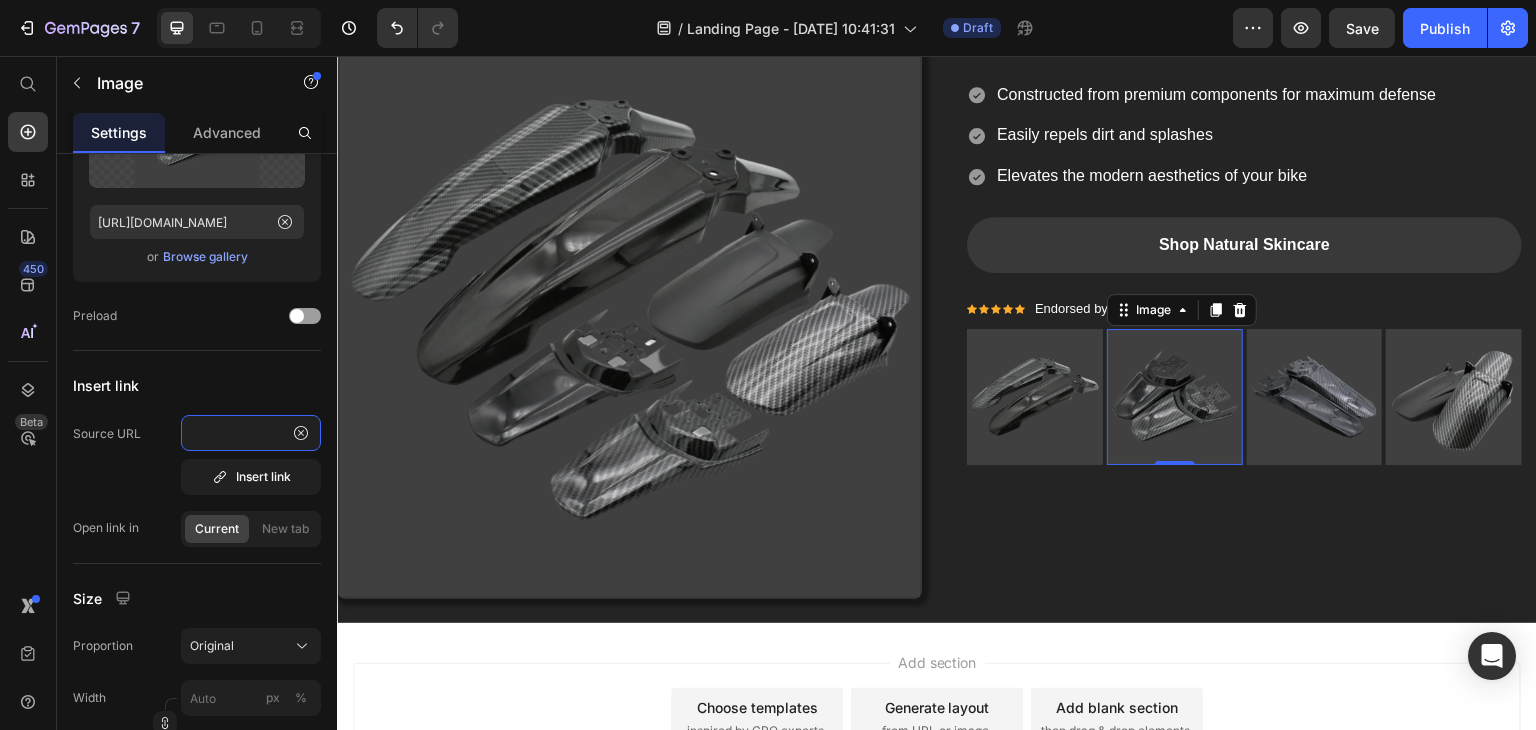 scroll, scrollTop: 0, scrollLeft: 0, axis: both 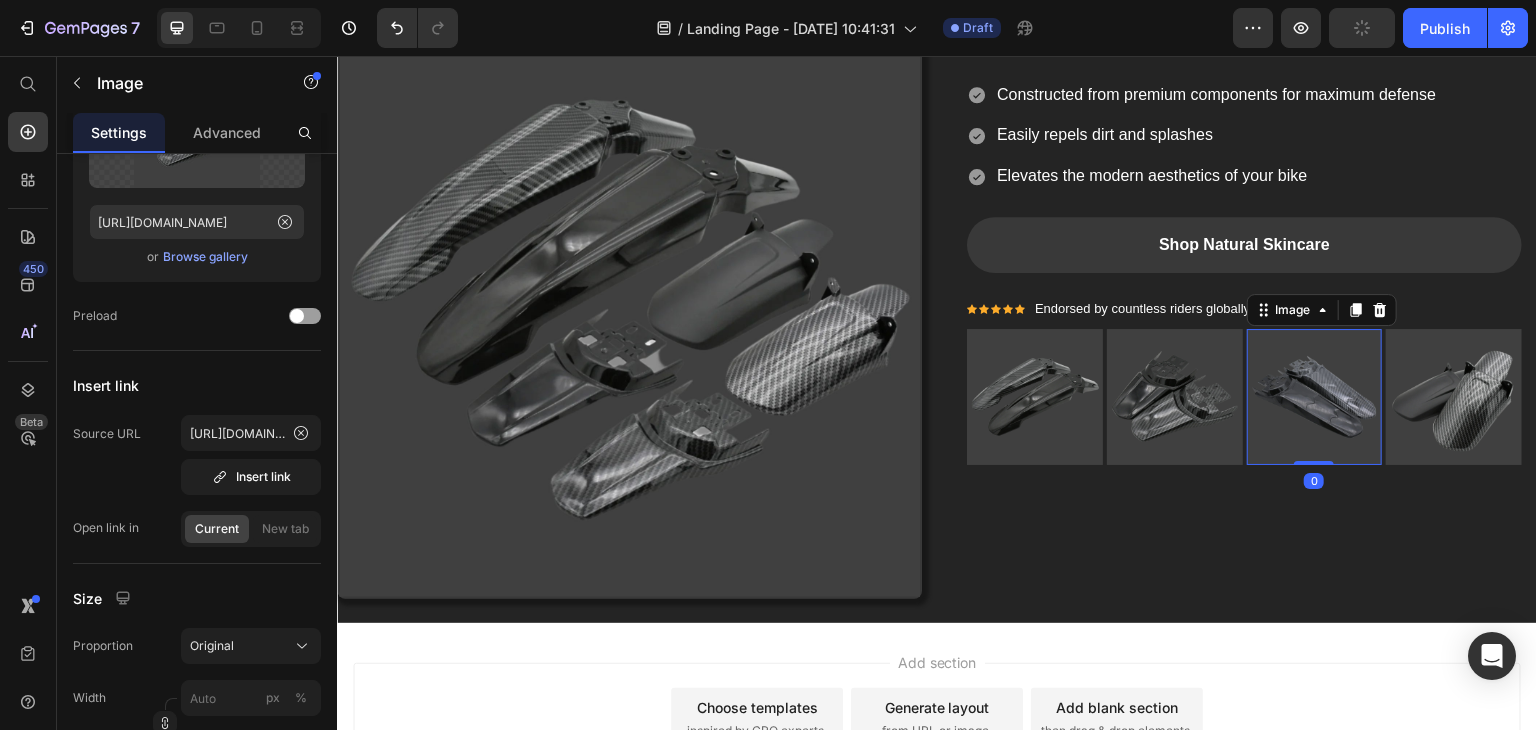 click at bounding box center [1315, 397] 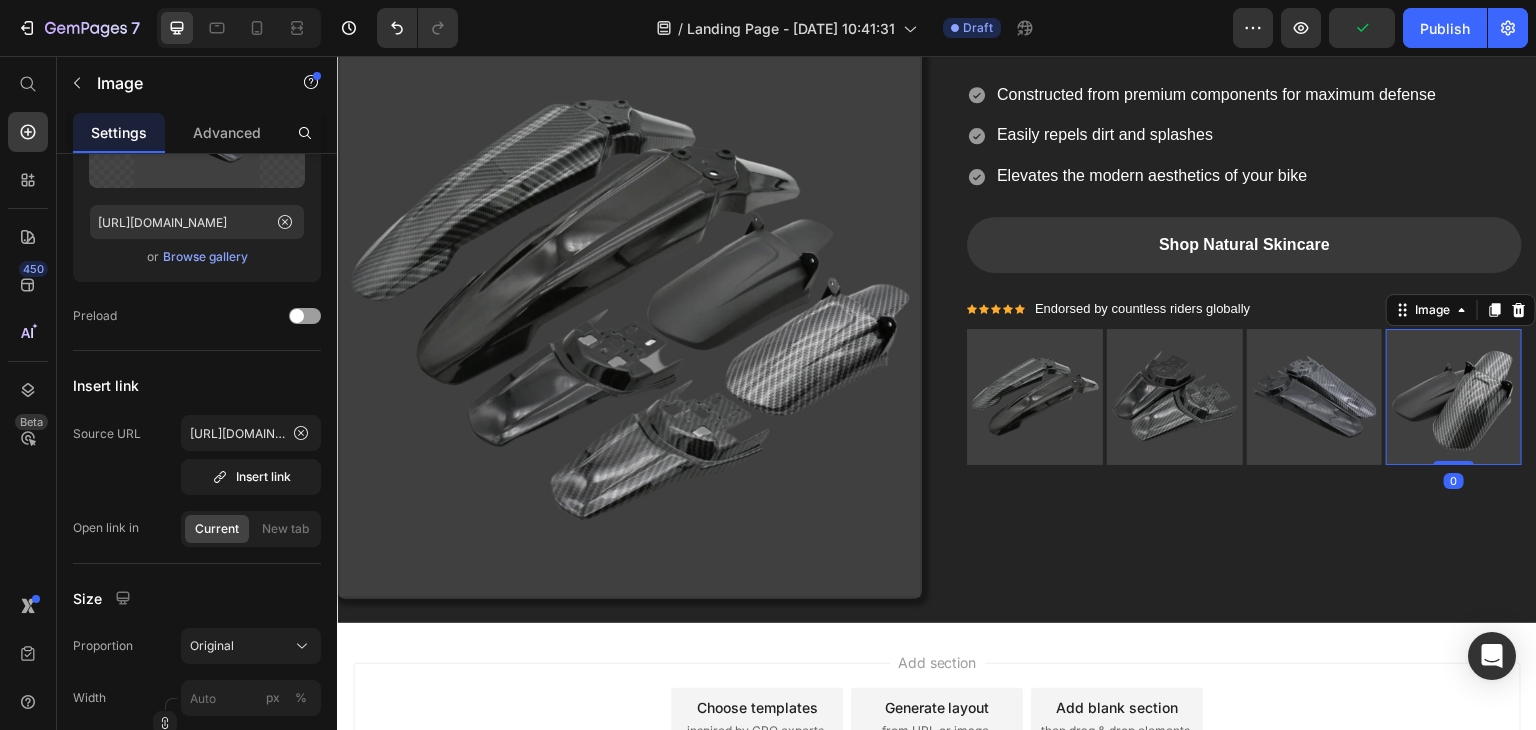 click at bounding box center (1454, 397) 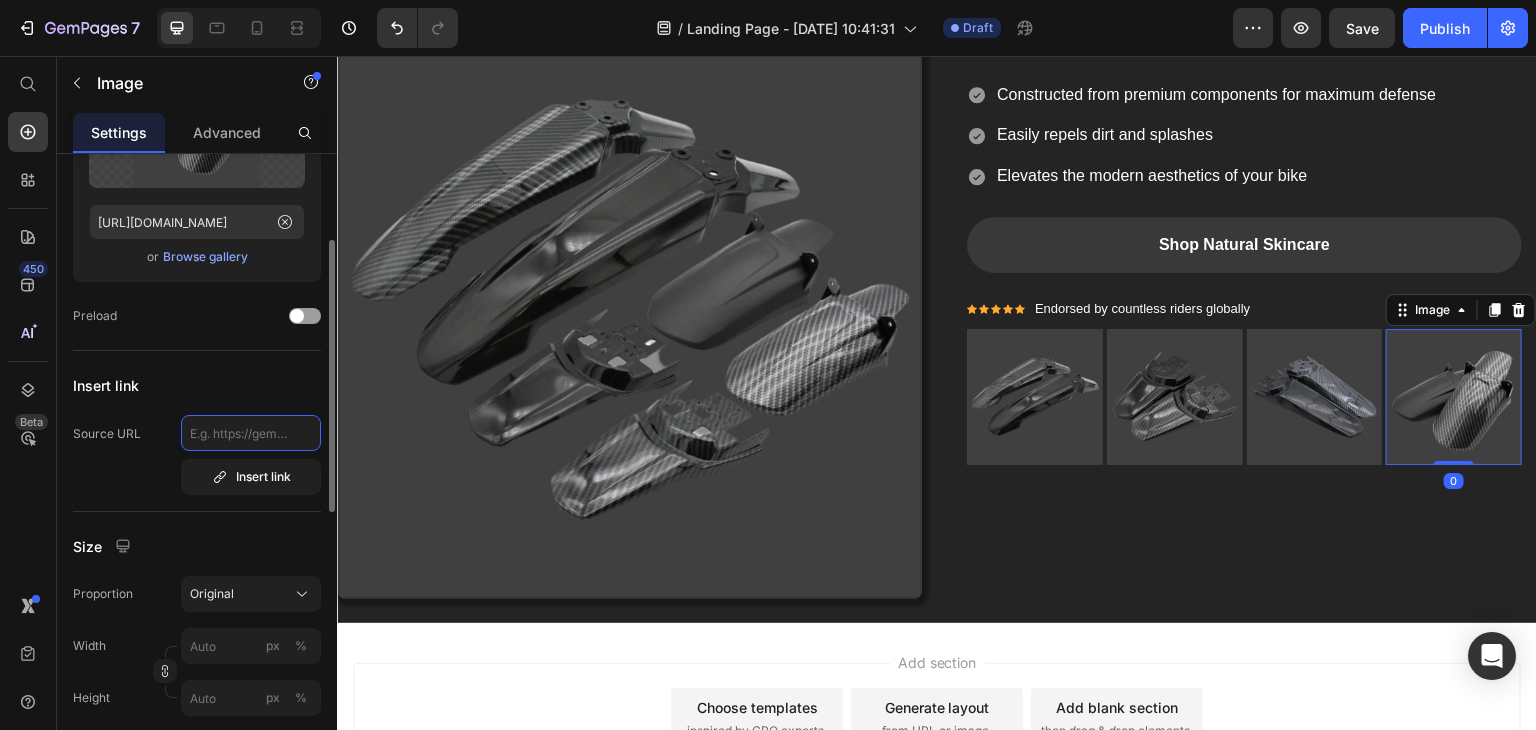 click 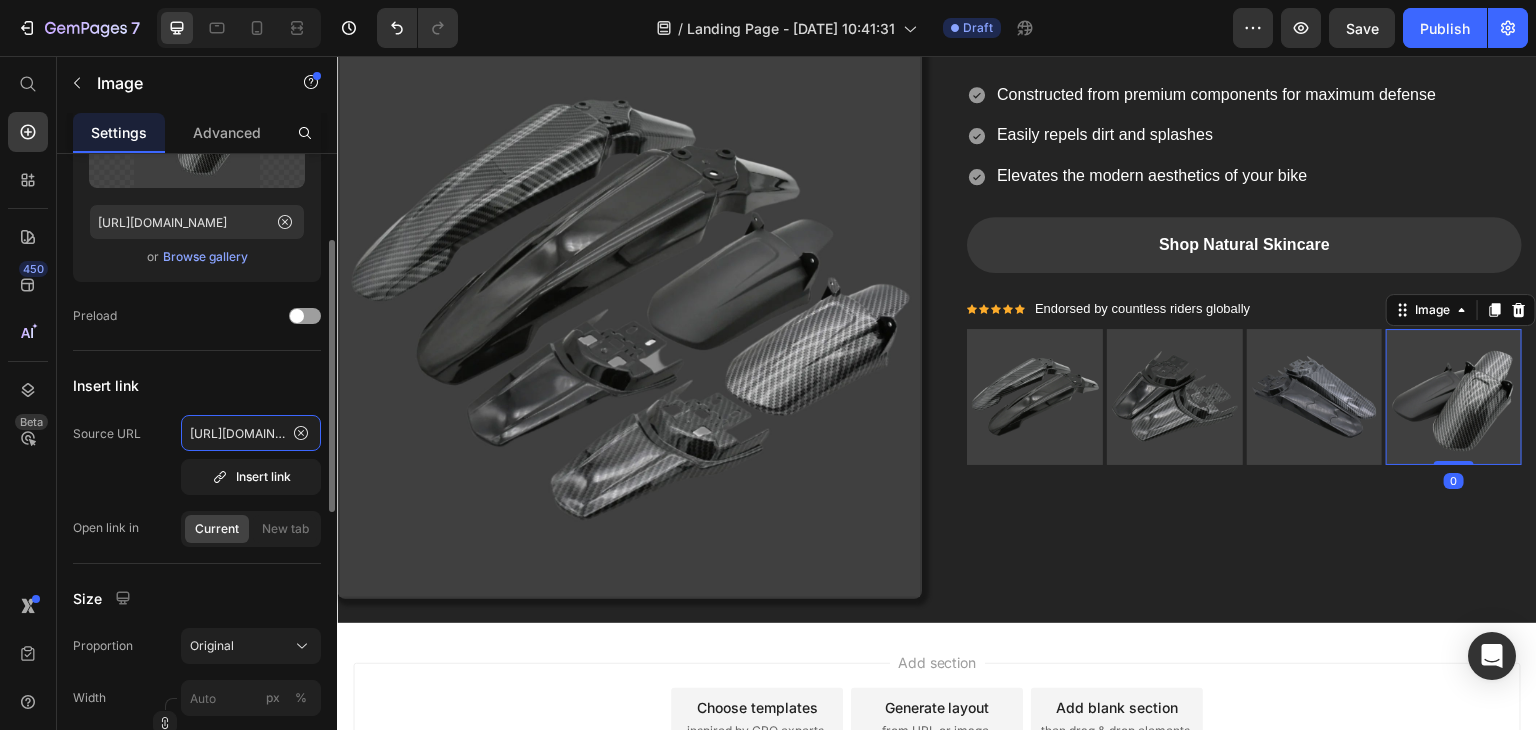 scroll, scrollTop: 0, scrollLeft: 1012, axis: horizontal 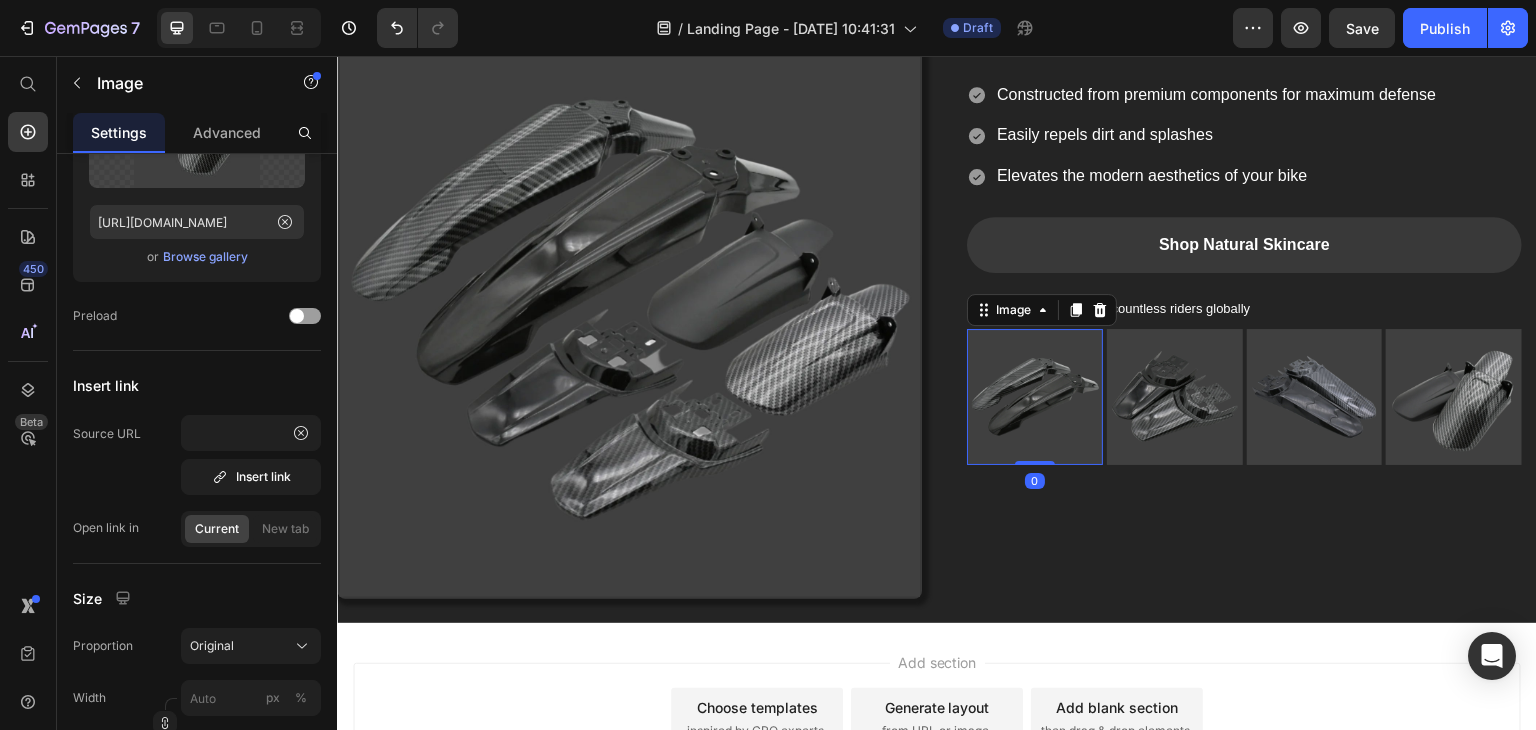 click at bounding box center (1035, 397) 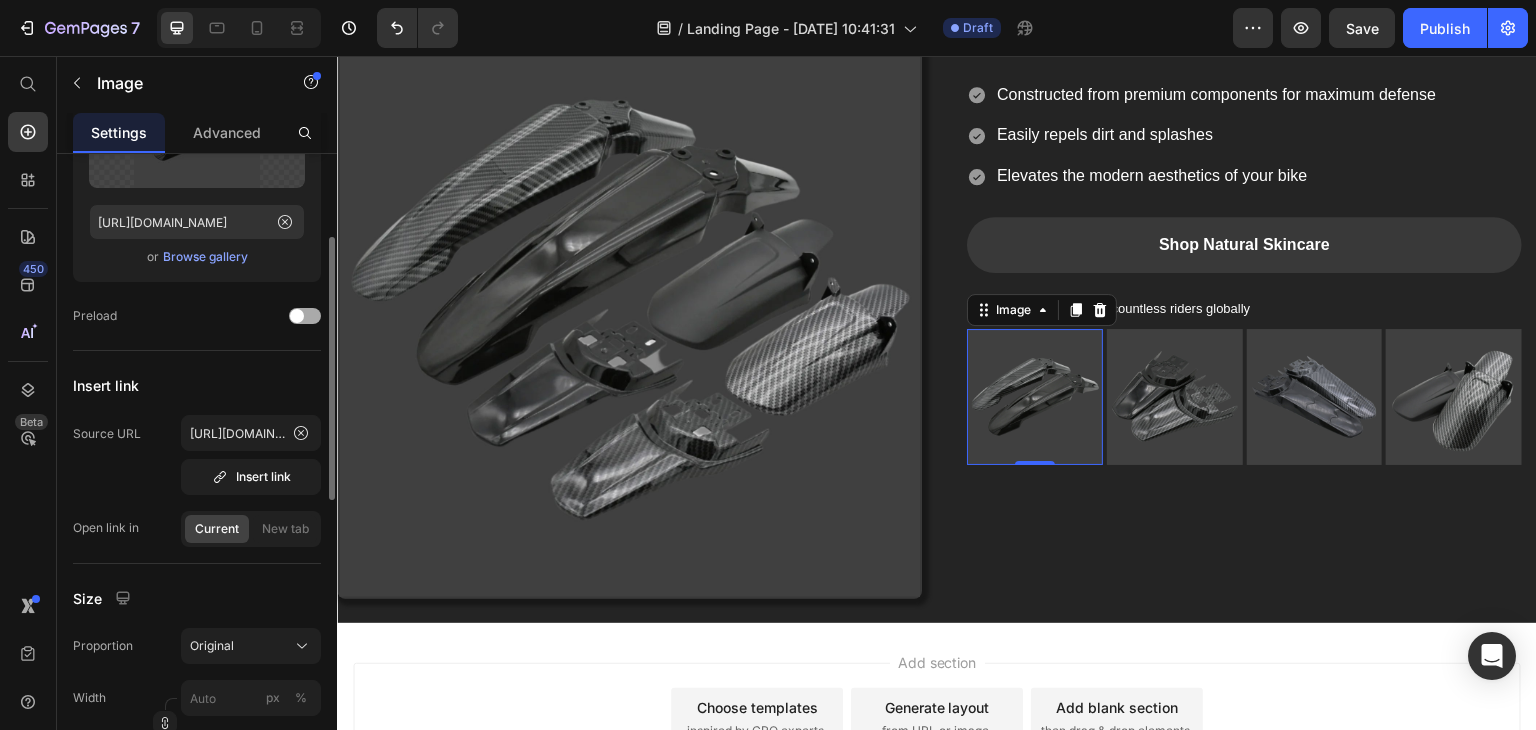 click at bounding box center (297, 316) 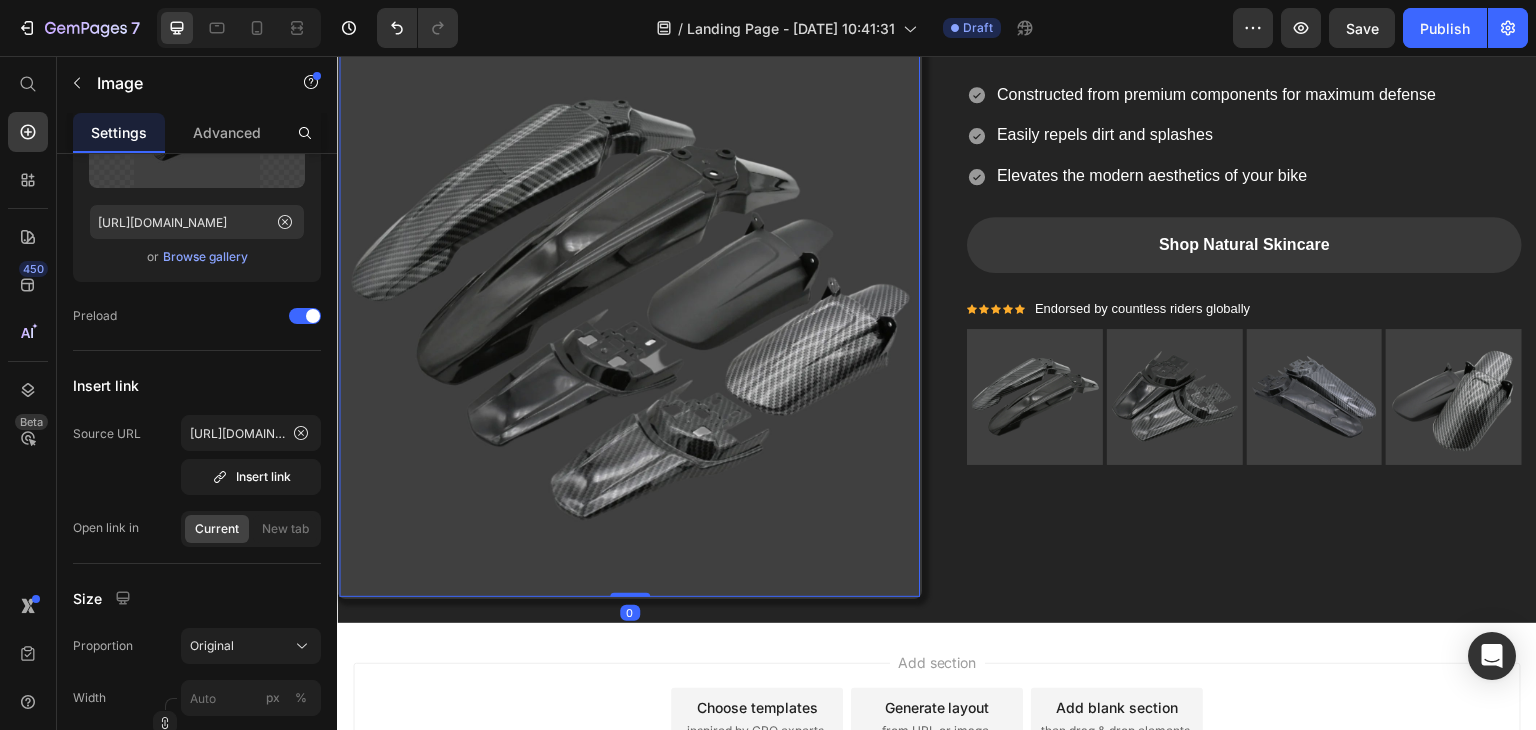 click at bounding box center [629, 306] 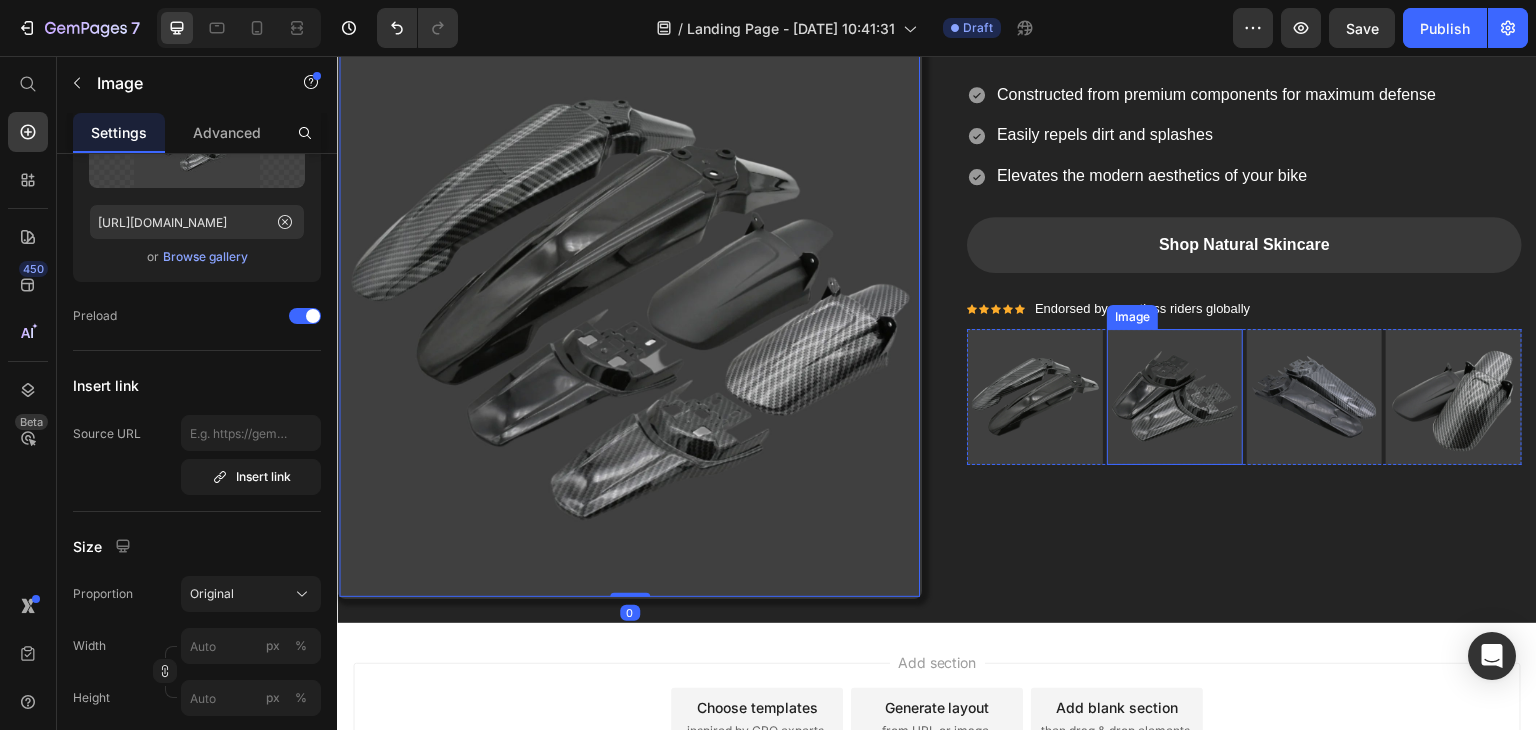 click at bounding box center [1035, 397] 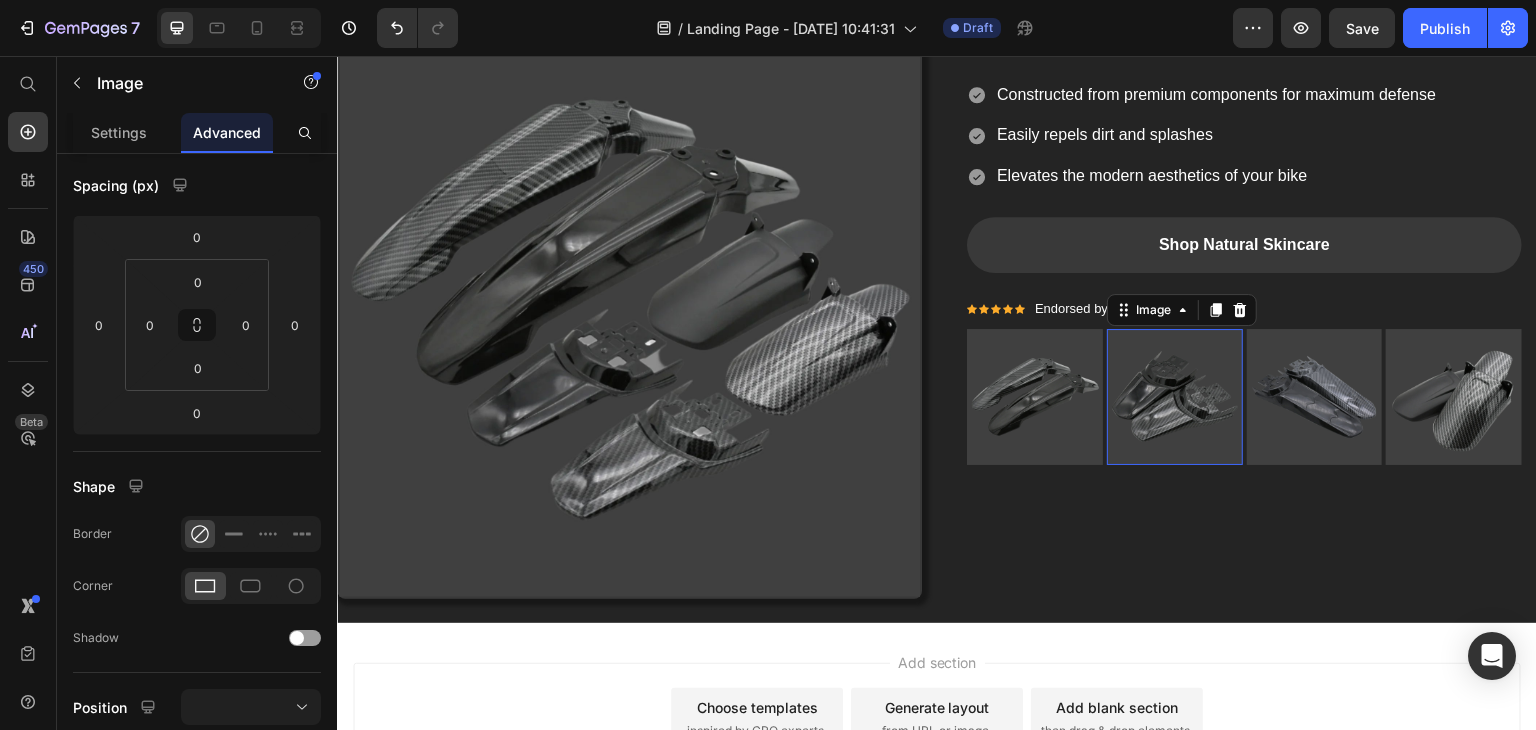click at bounding box center (1175, 397) 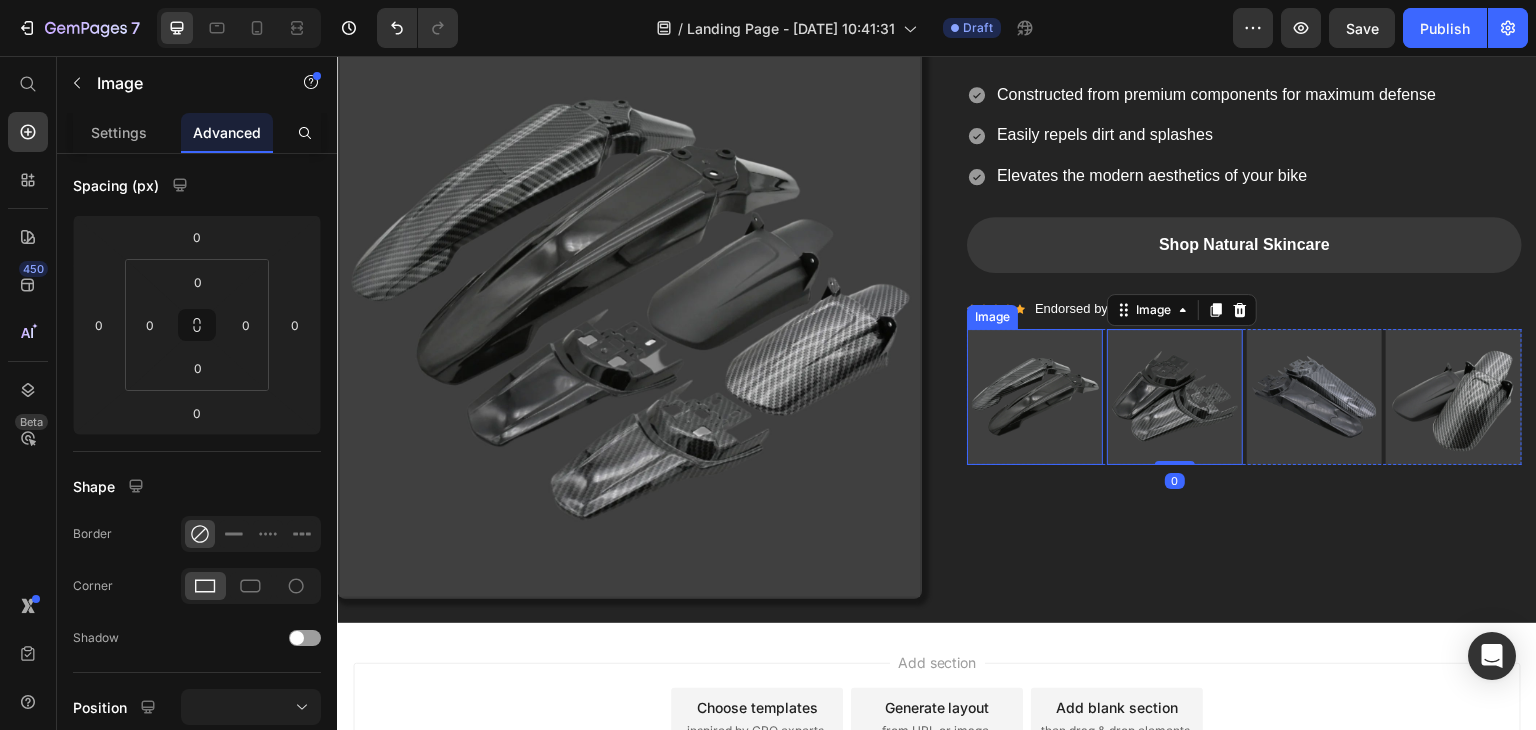 click at bounding box center (1035, 397) 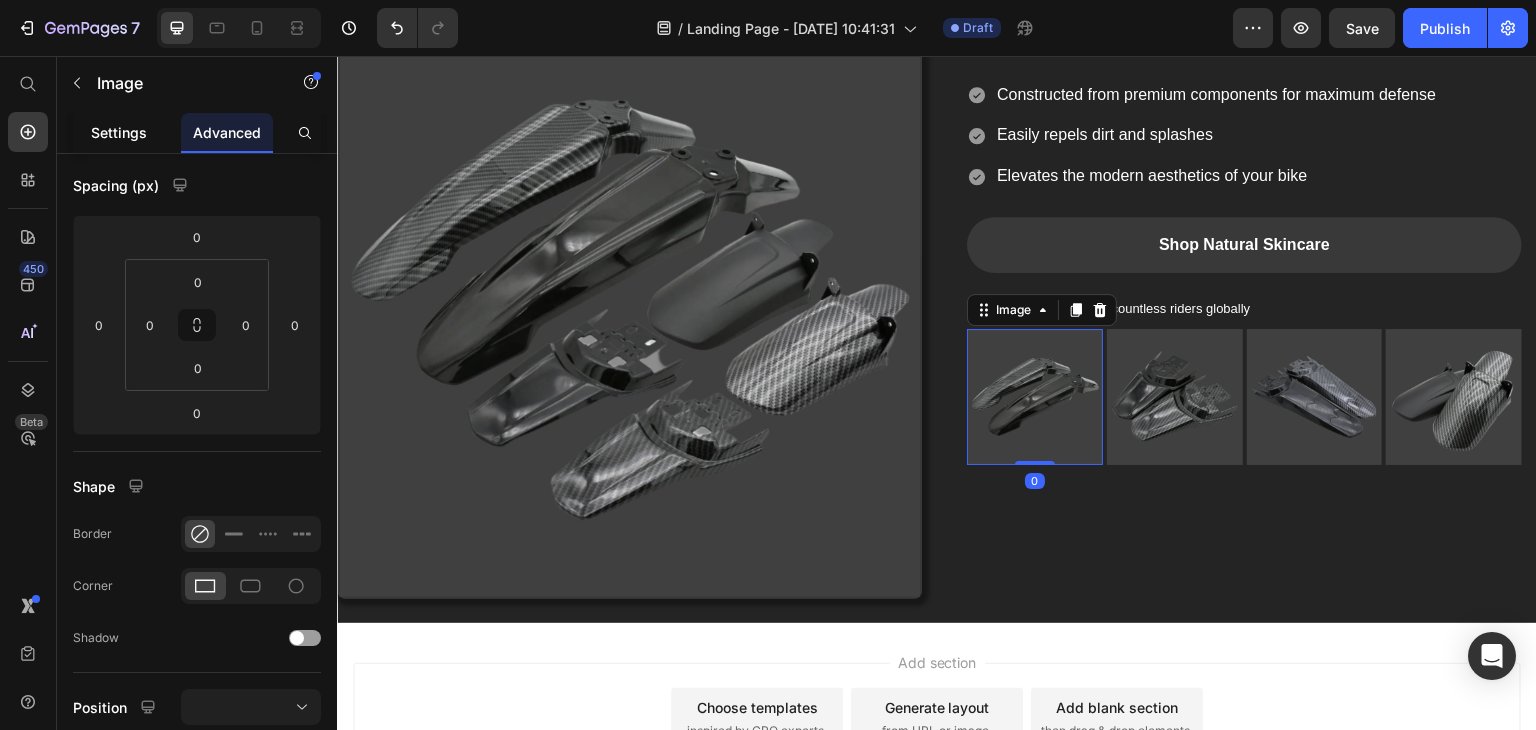 click on "Settings" at bounding box center (119, 132) 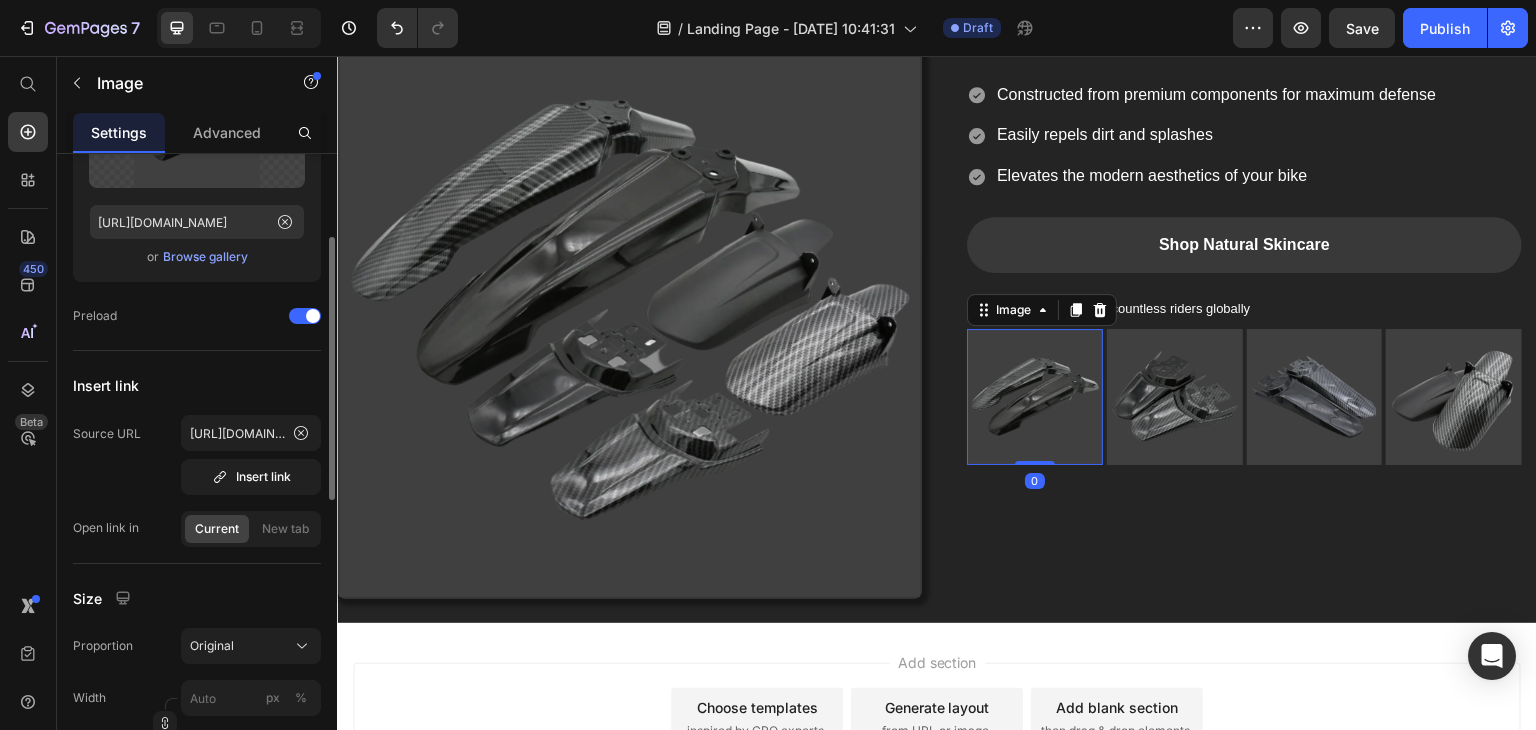 scroll, scrollTop: 0, scrollLeft: 0, axis: both 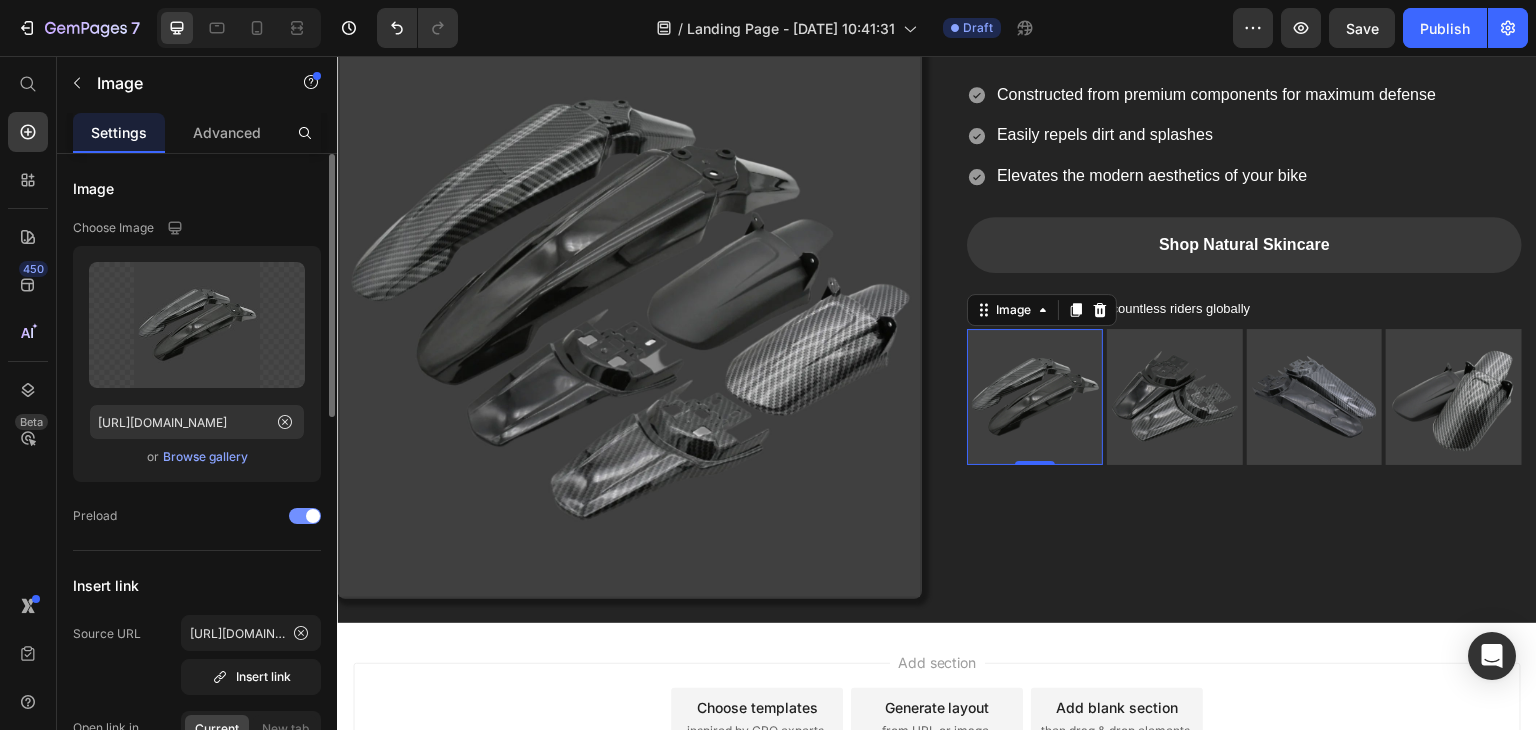 click at bounding box center (313, 516) 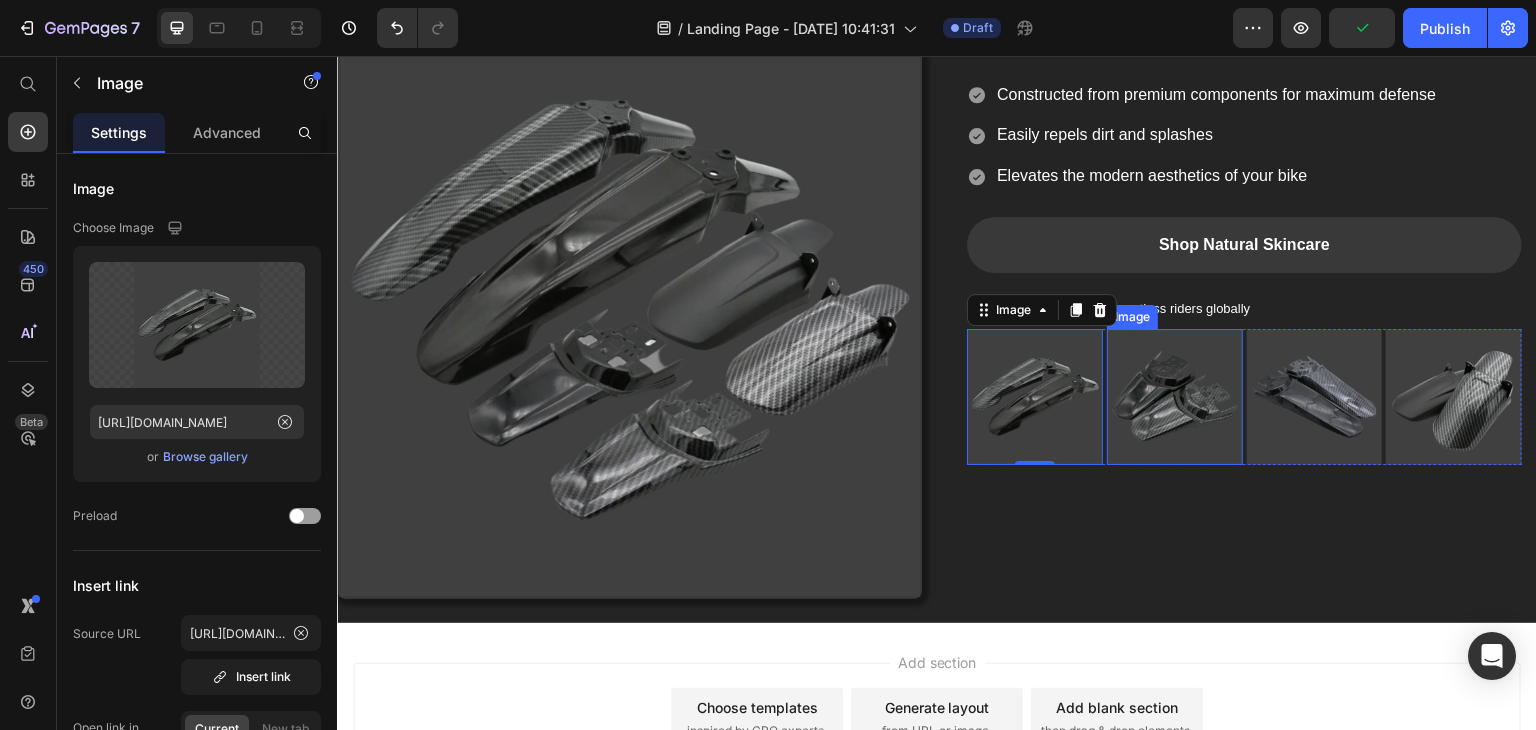 click at bounding box center [1175, 397] 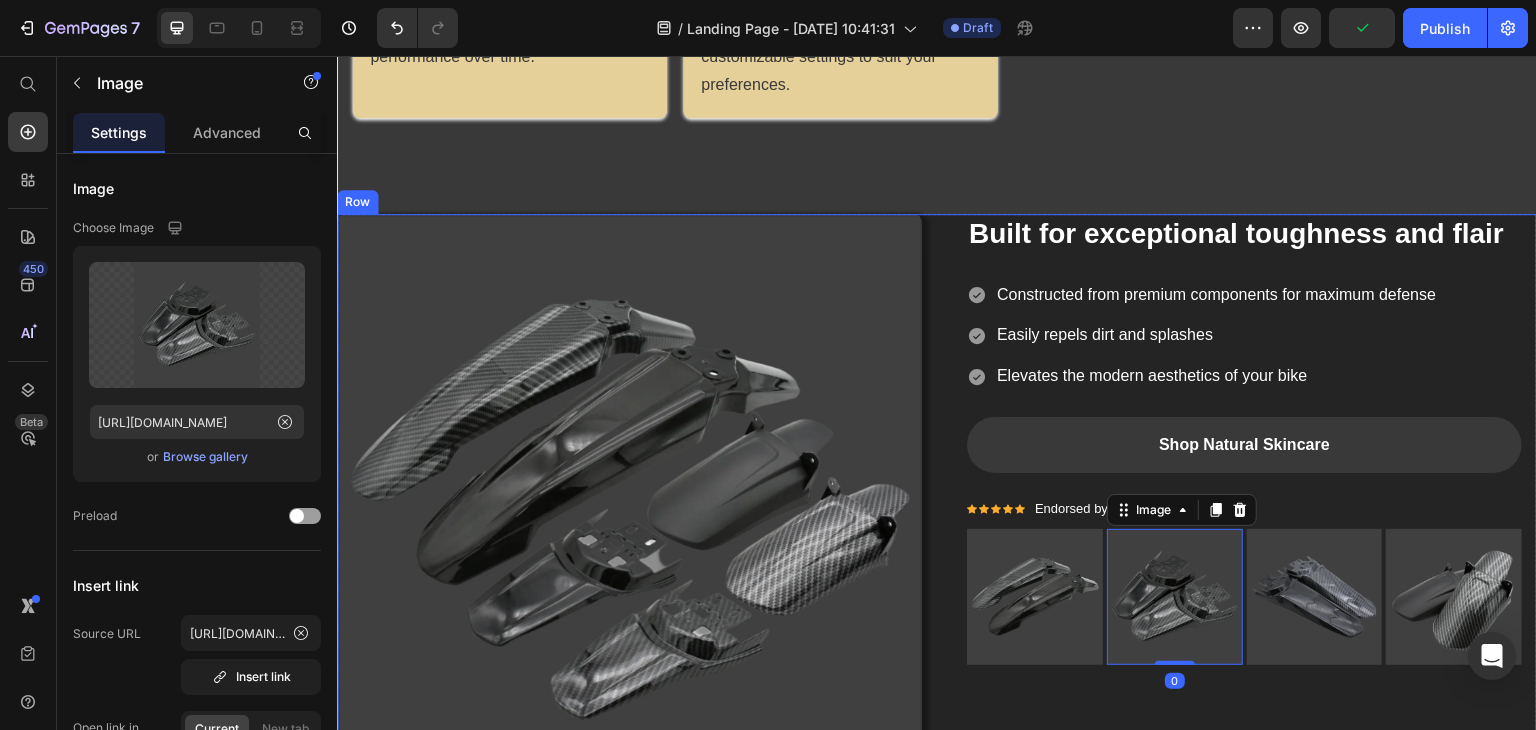 scroll, scrollTop: 1272, scrollLeft: 0, axis: vertical 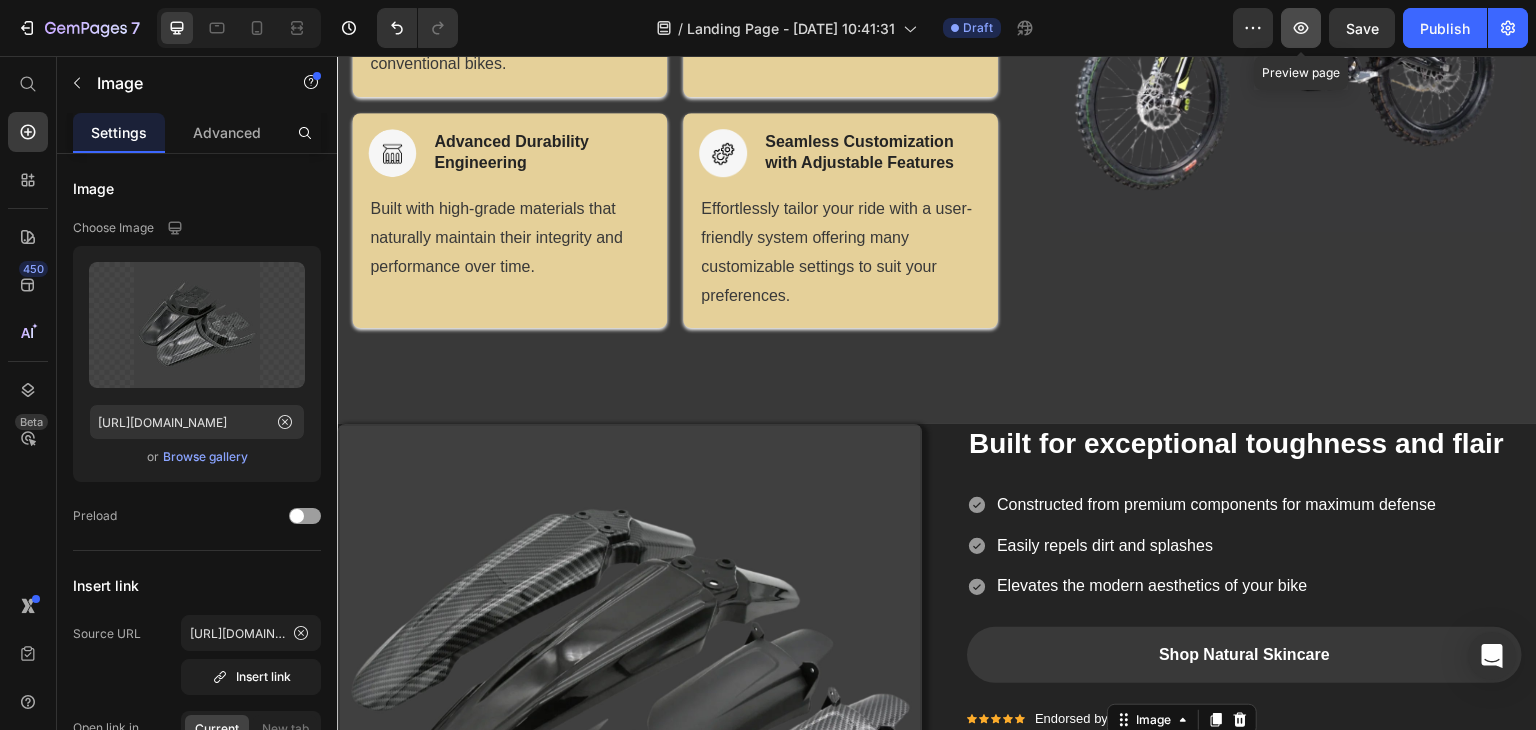 click 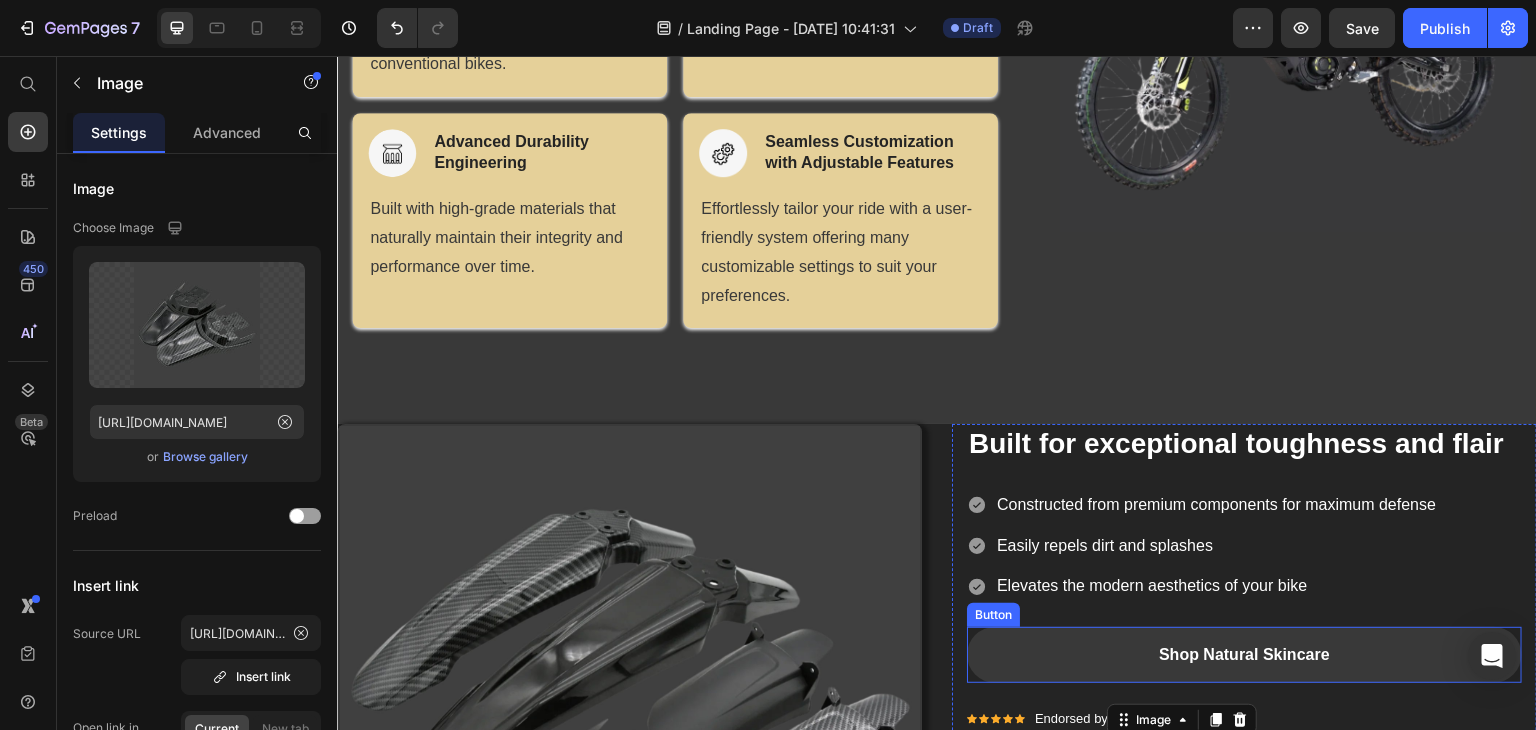 scroll, scrollTop: 1472, scrollLeft: 0, axis: vertical 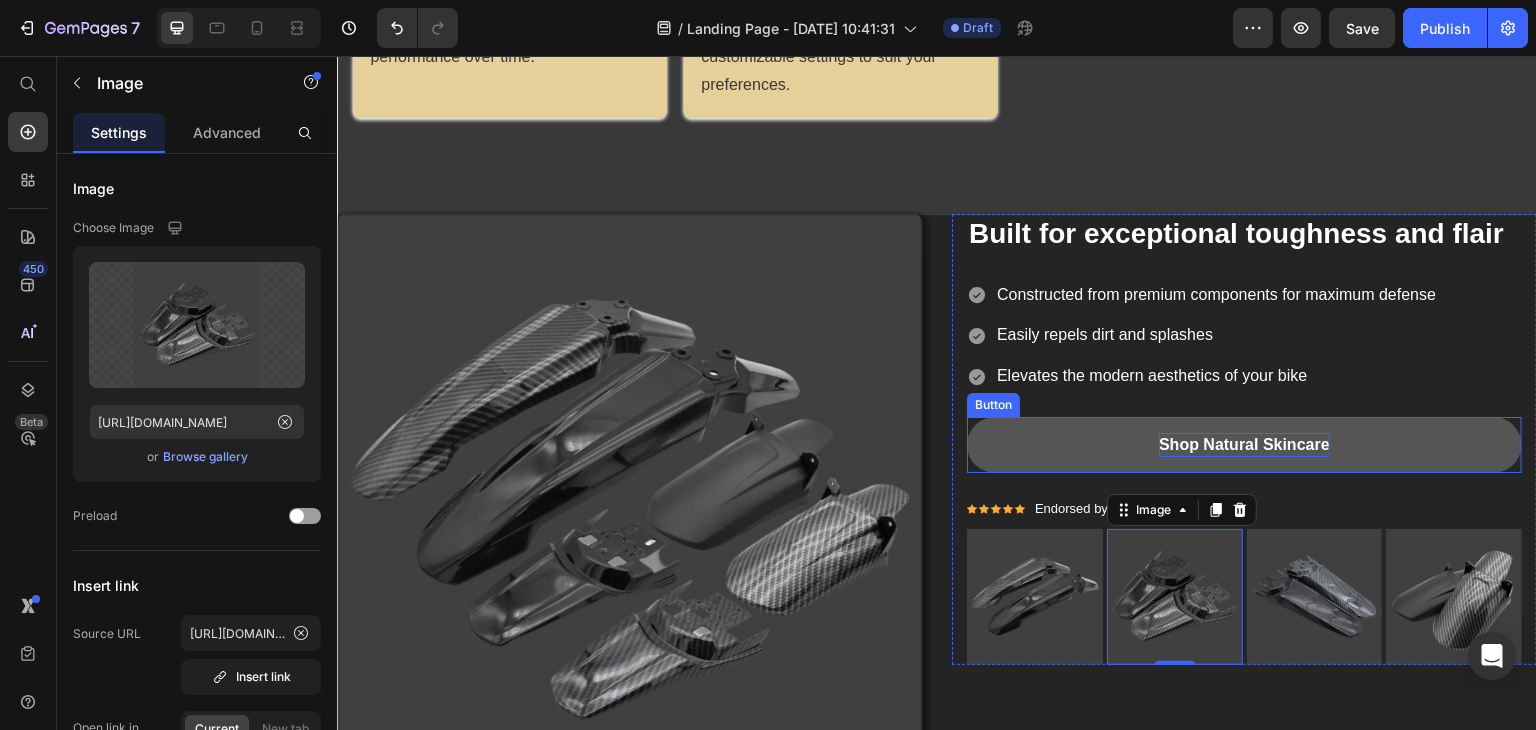 click on "Shop Natural Skincare" at bounding box center [1244, 445] 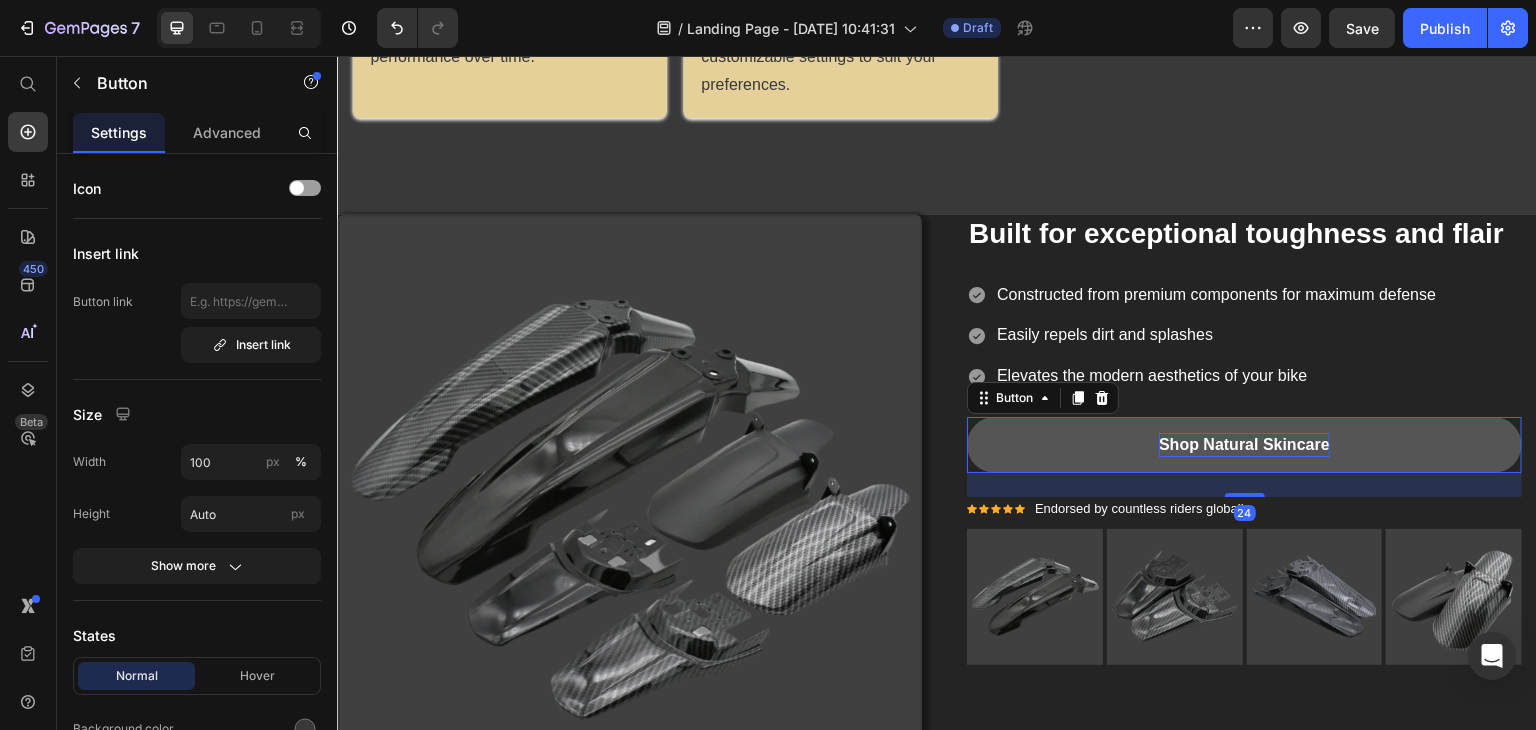 type 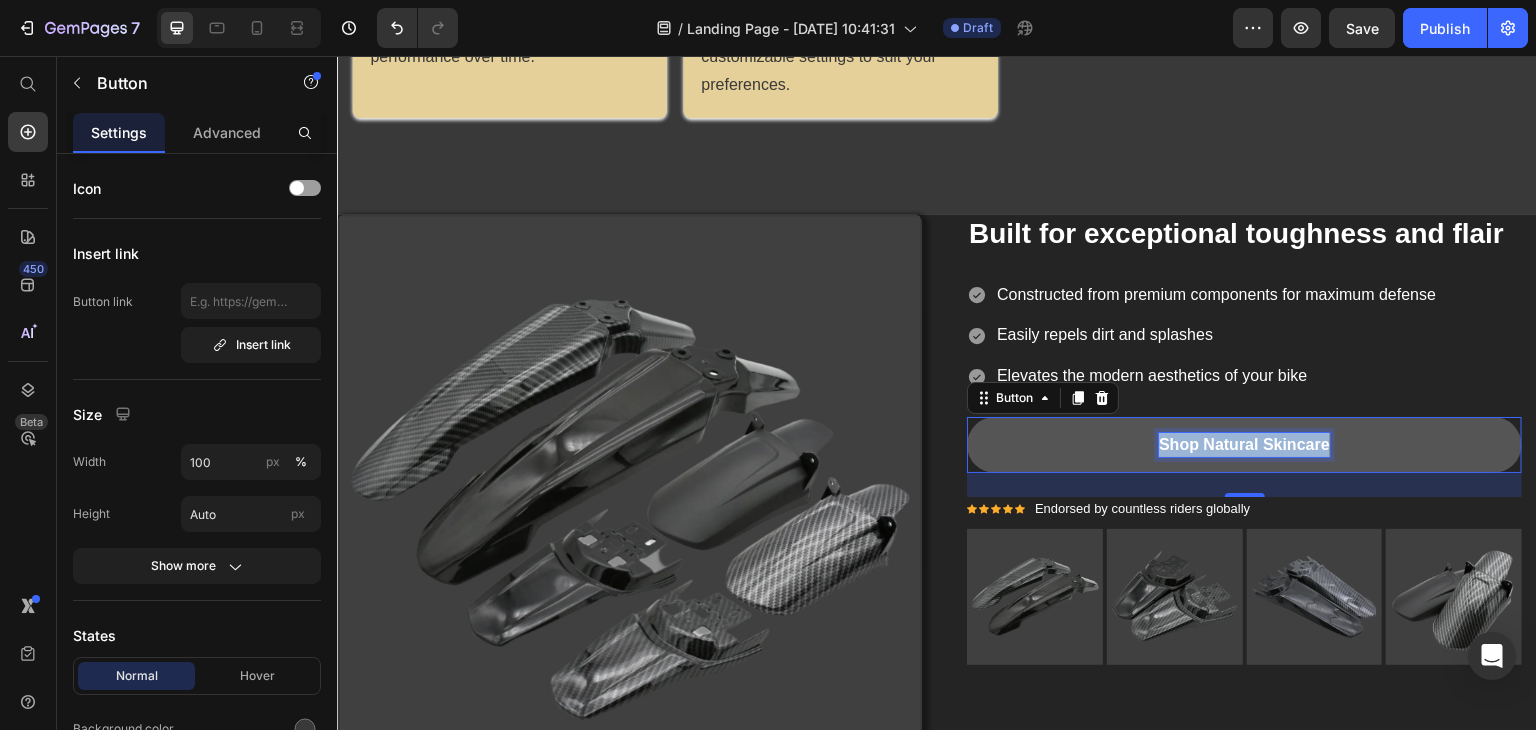 click on "Shop Natural Skincare" at bounding box center [1244, 445] 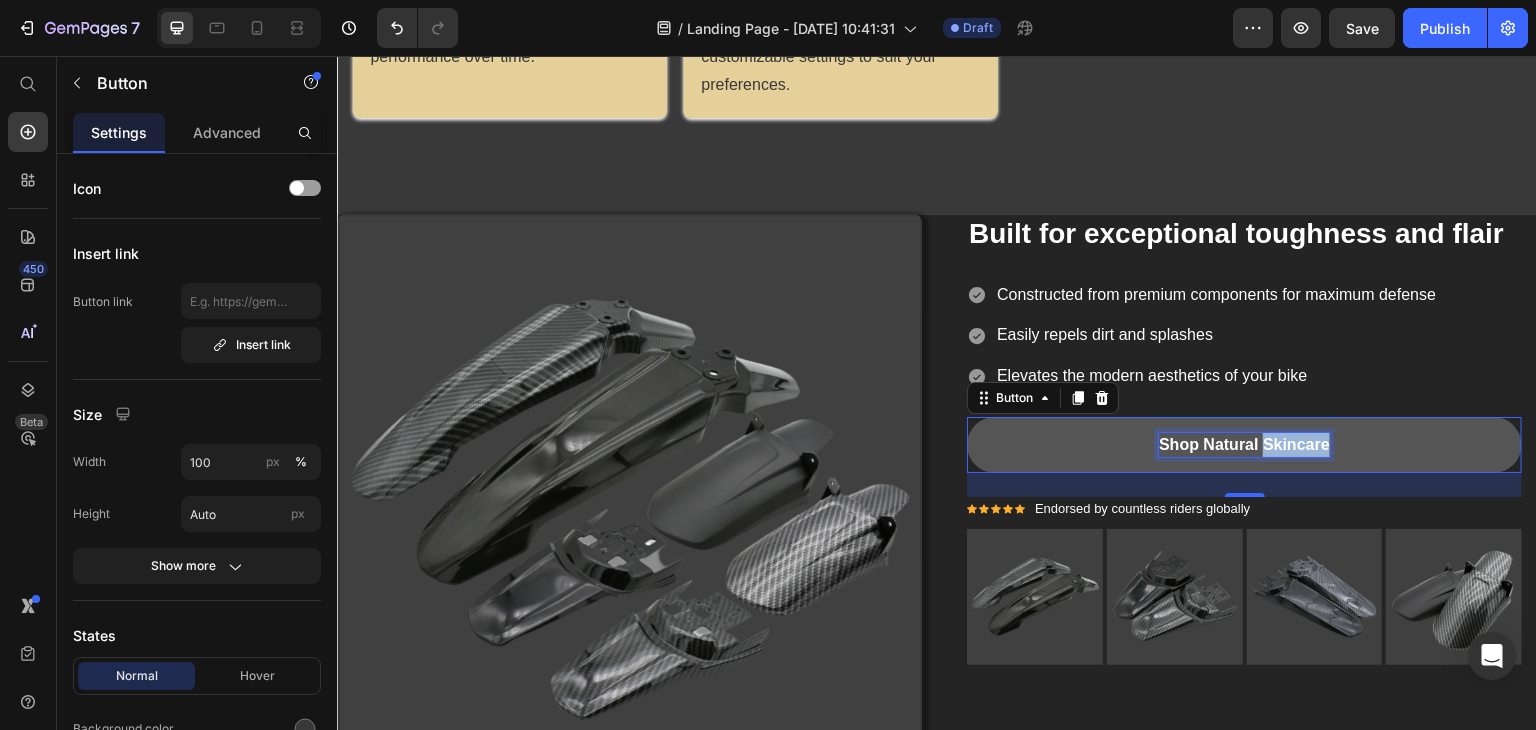 click on "Shop Natural Skincare" at bounding box center (1244, 445) 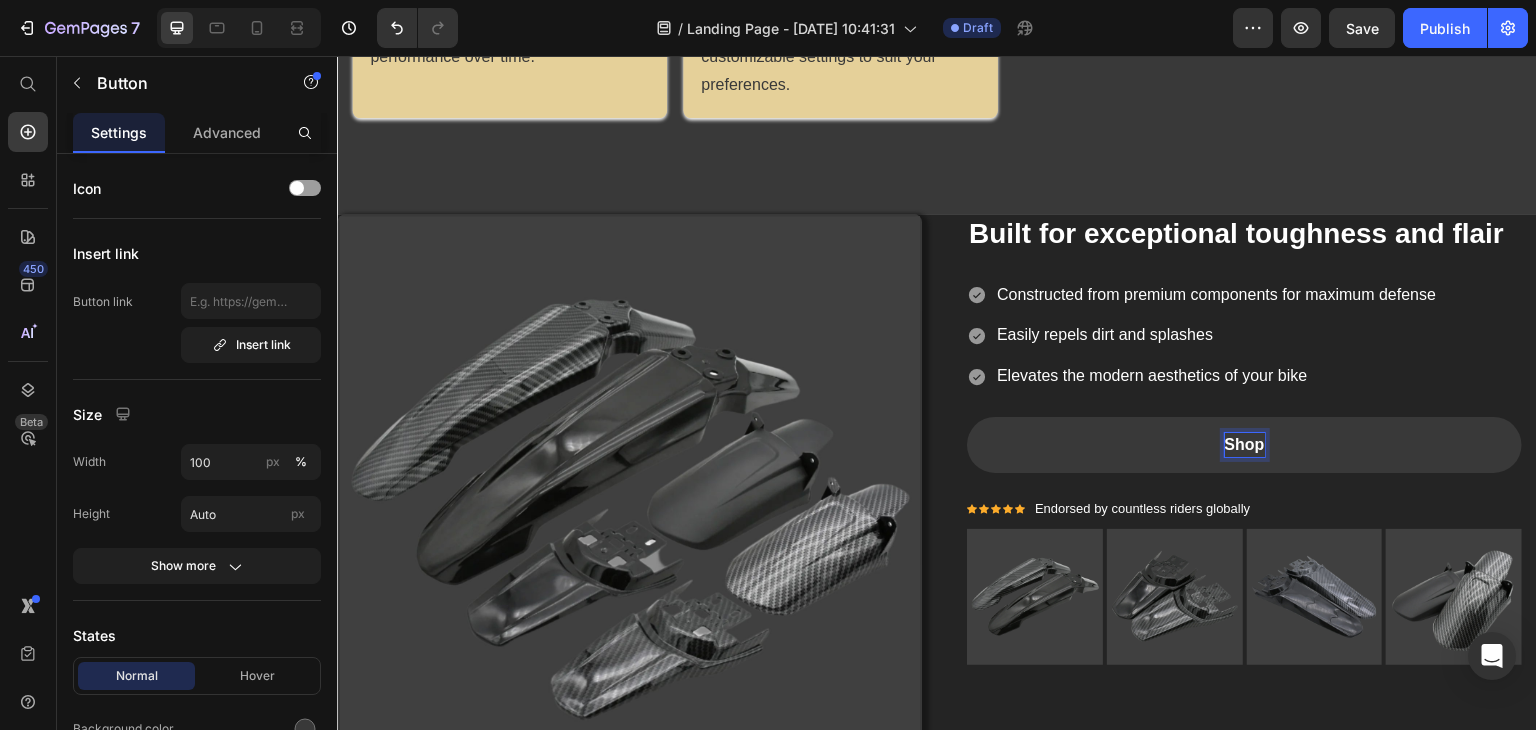 click on "Shop" at bounding box center (1244, 445) 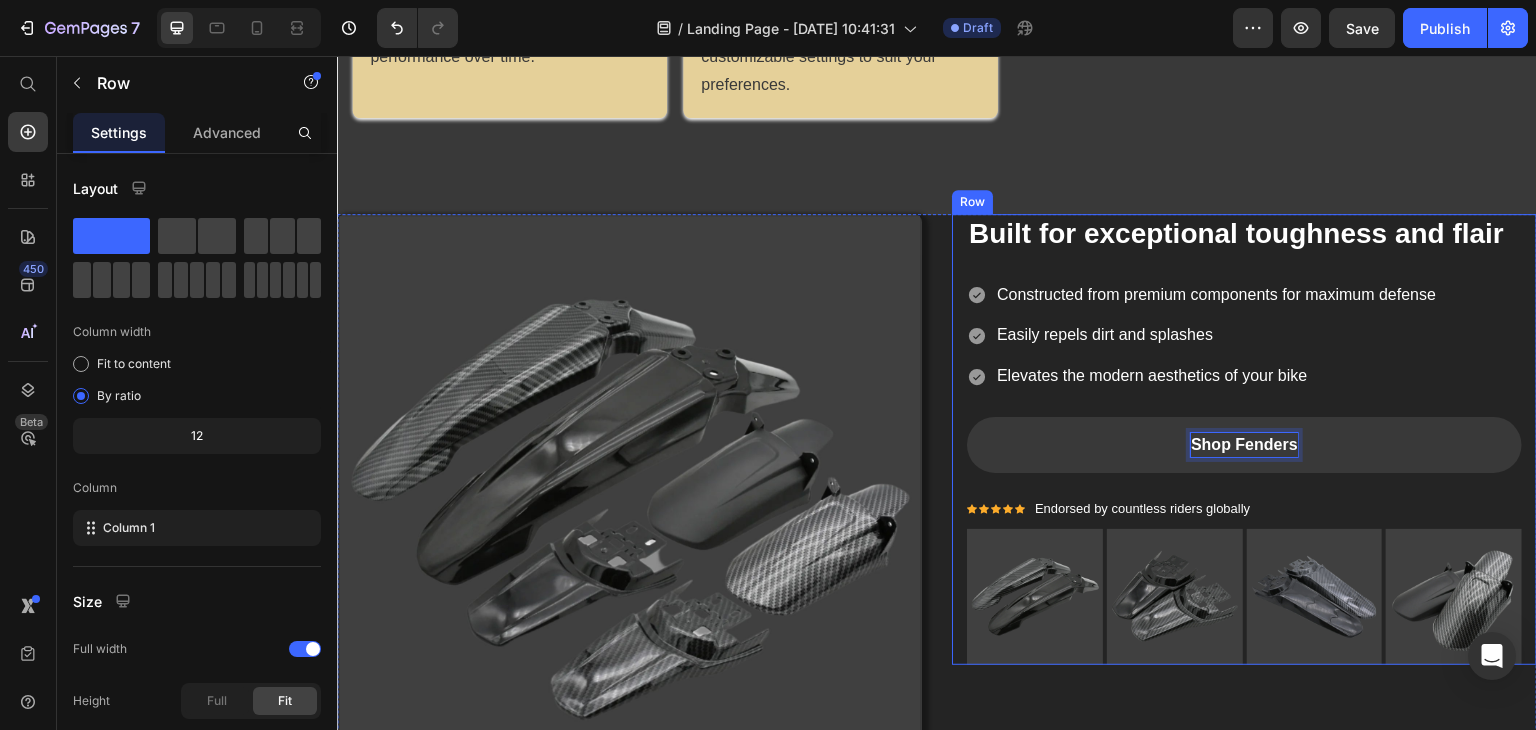click on "Built for exceptional toughness and flair Heading
Icon Constructed from premium components for maximum defense Text block
Icon Easily repels dirt and splashes Text block
Icon Elevates the modern aesthetics of your bike Text block Icon List Shop Fenders Button   24                Icon                Icon                Icon                Icon                Icon Icon List Hoz Endorsed by countless riders globally Text block Icon List Image Image Image Image Row" at bounding box center [1244, 439] 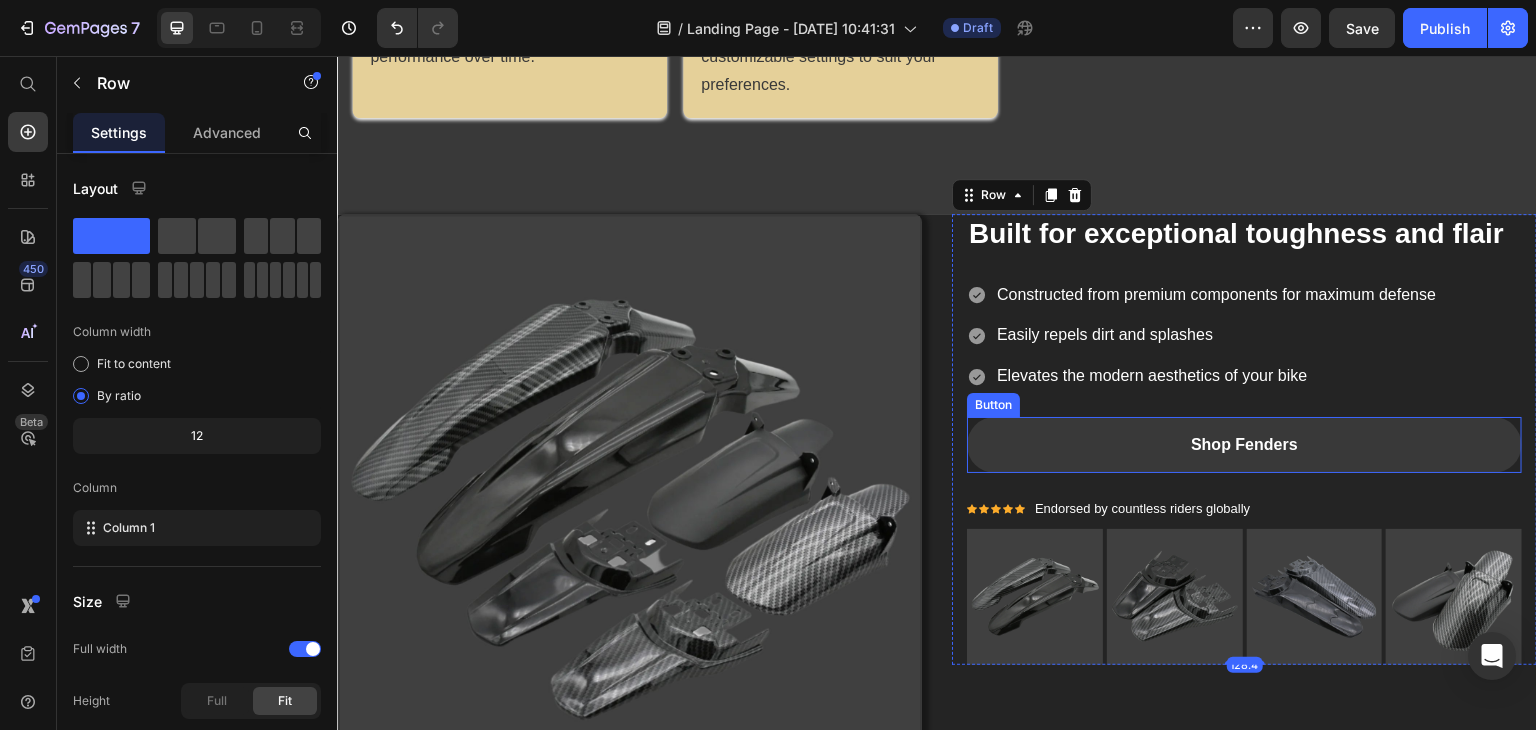 scroll, scrollTop: 1672, scrollLeft: 0, axis: vertical 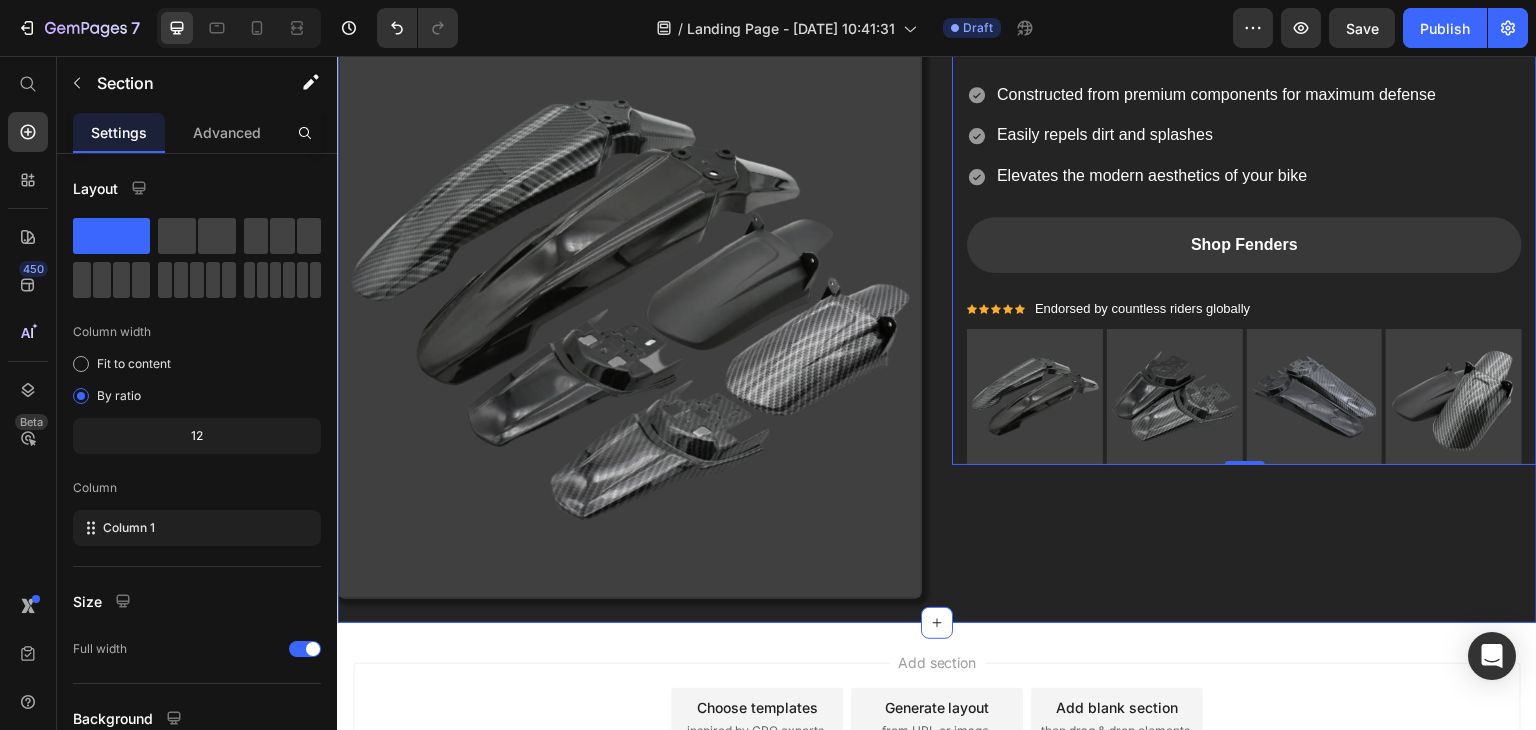 click on "Image Built for exceptional toughness and flair Heading
Icon Constructed from premium components for maximum defense Text block
Icon Easily repels dirt and splashes Text block
Icon Elevates the modern aesthetics of your bike Text block Icon List Shop Fenders Button                Icon                Icon                Icon                Icon                Icon Icon List Hoz Endorsed by countless riders globally Text block Icon List Image Image Image Image Row Row   128.4 Row Section 3" at bounding box center (937, 318) 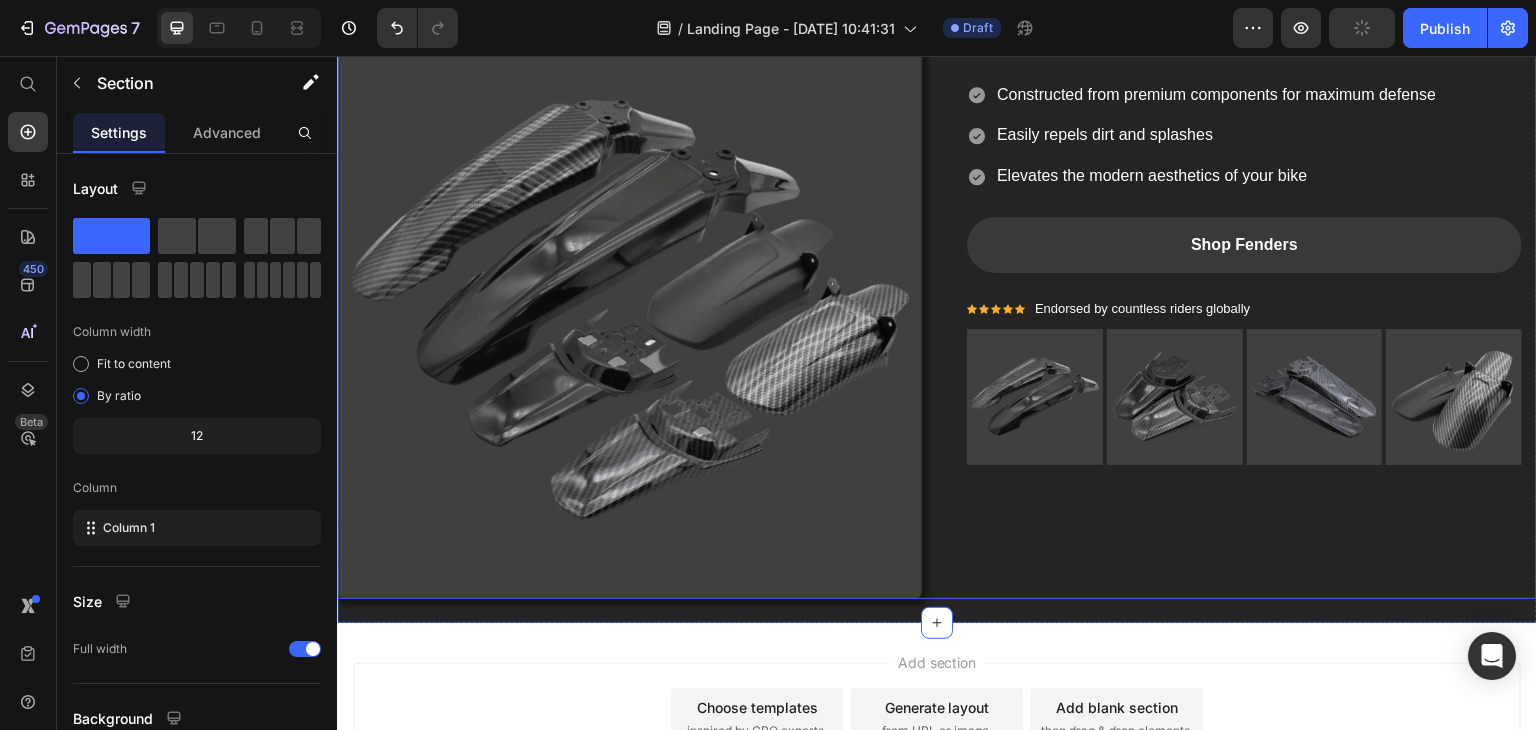 scroll, scrollTop: 1572, scrollLeft: 0, axis: vertical 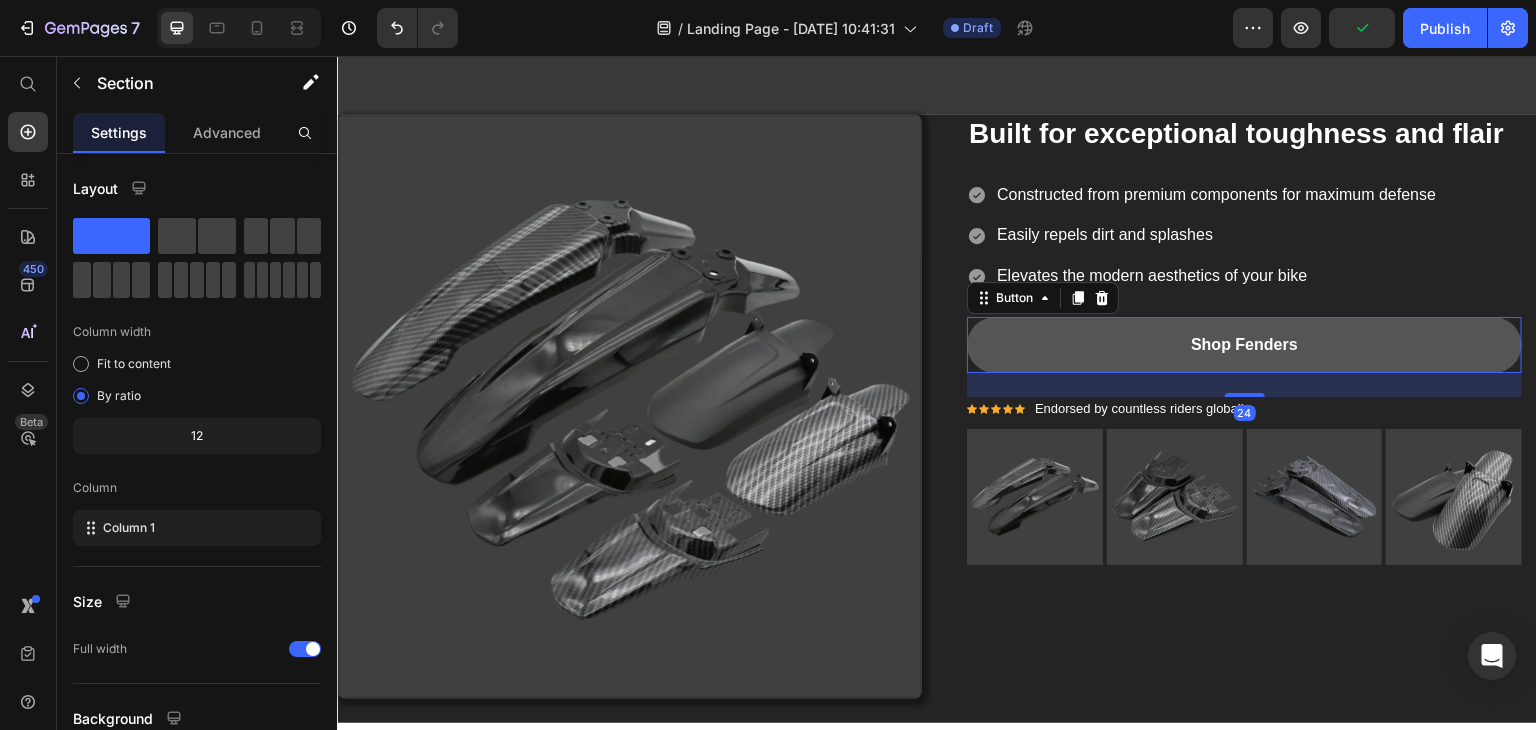 click on "Shop Fenders" at bounding box center [1244, 345] 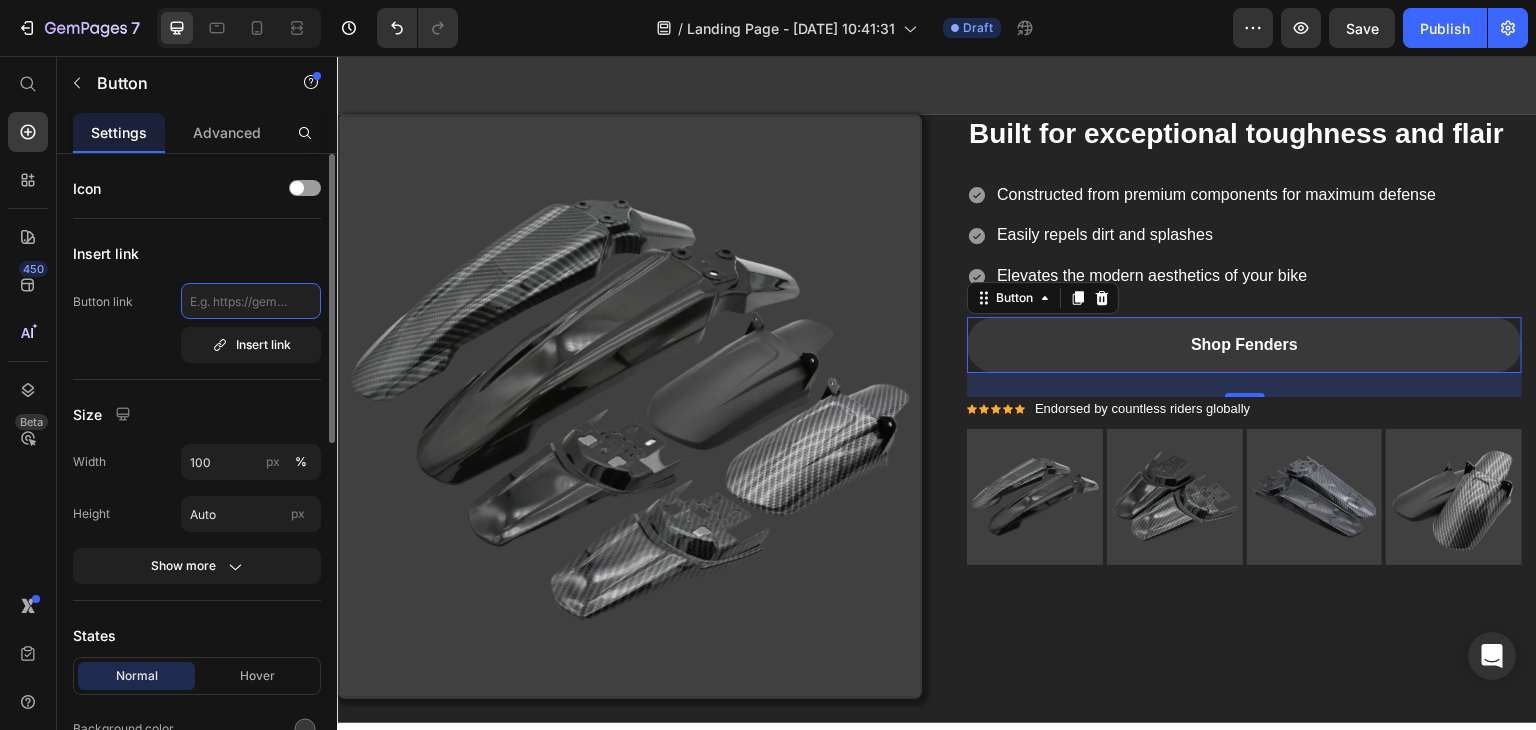 click 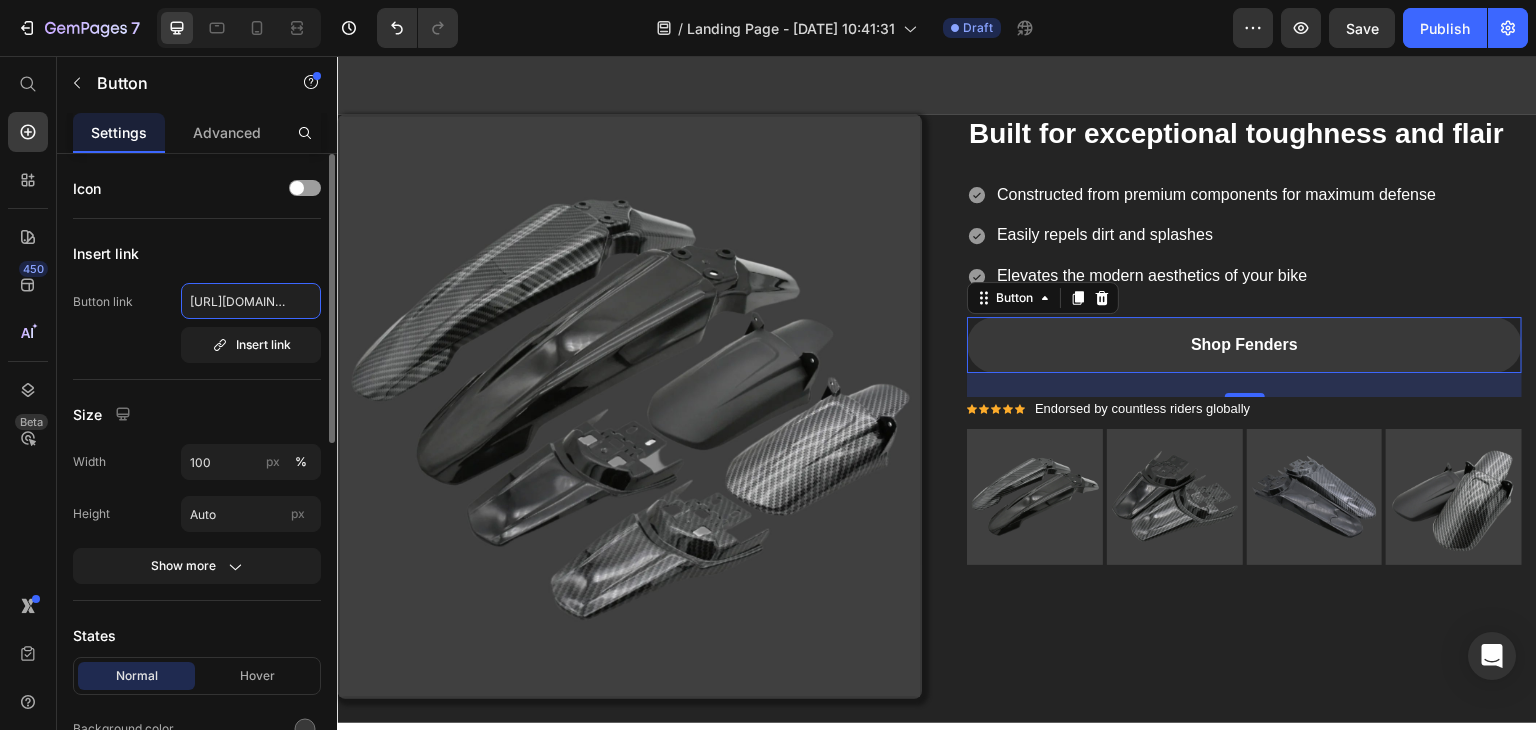 scroll, scrollTop: 0, scrollLeft: 326, axis: horizontal 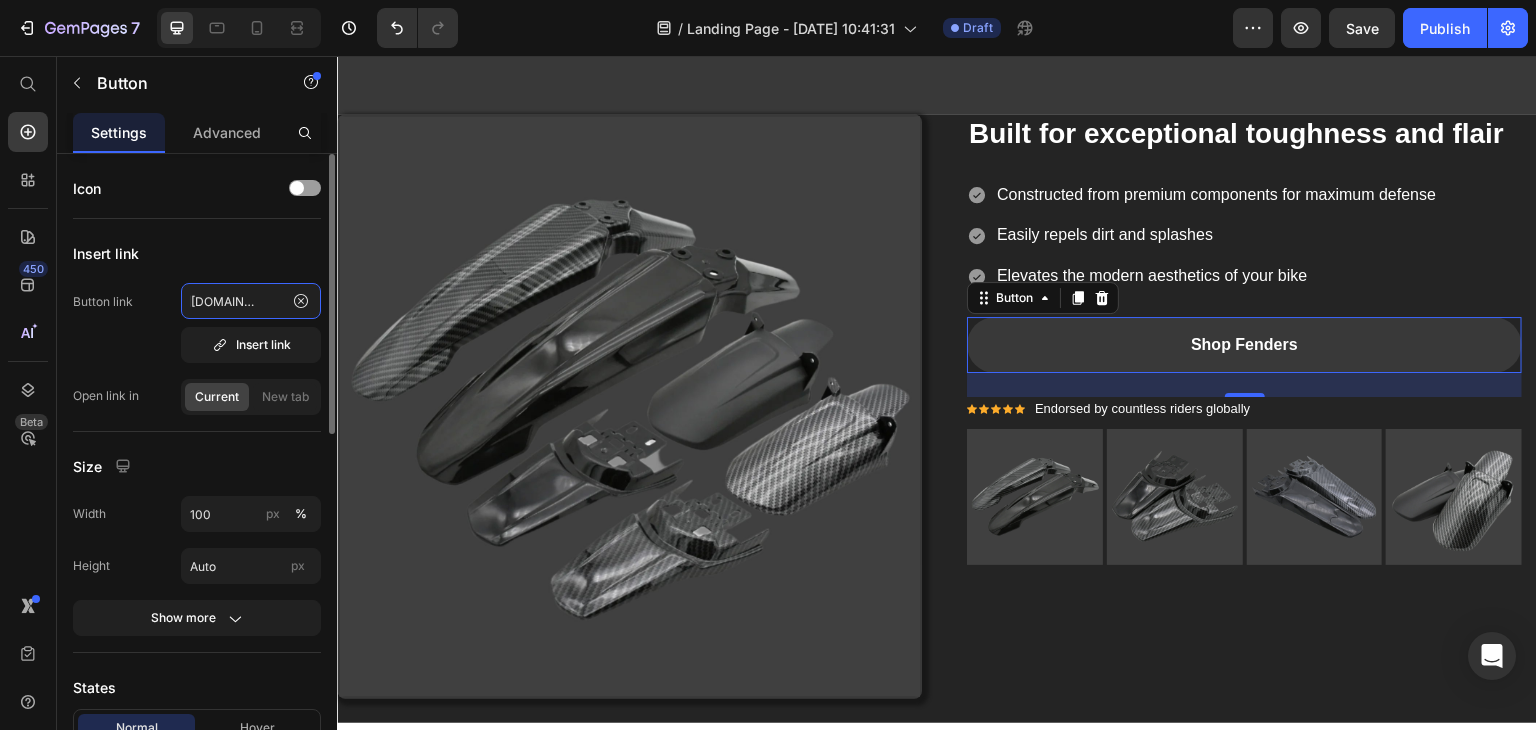 type on "https://motopulse.shop/collections/fenders?_pos=1&_psq=f&_ss=e&_v=1.0" 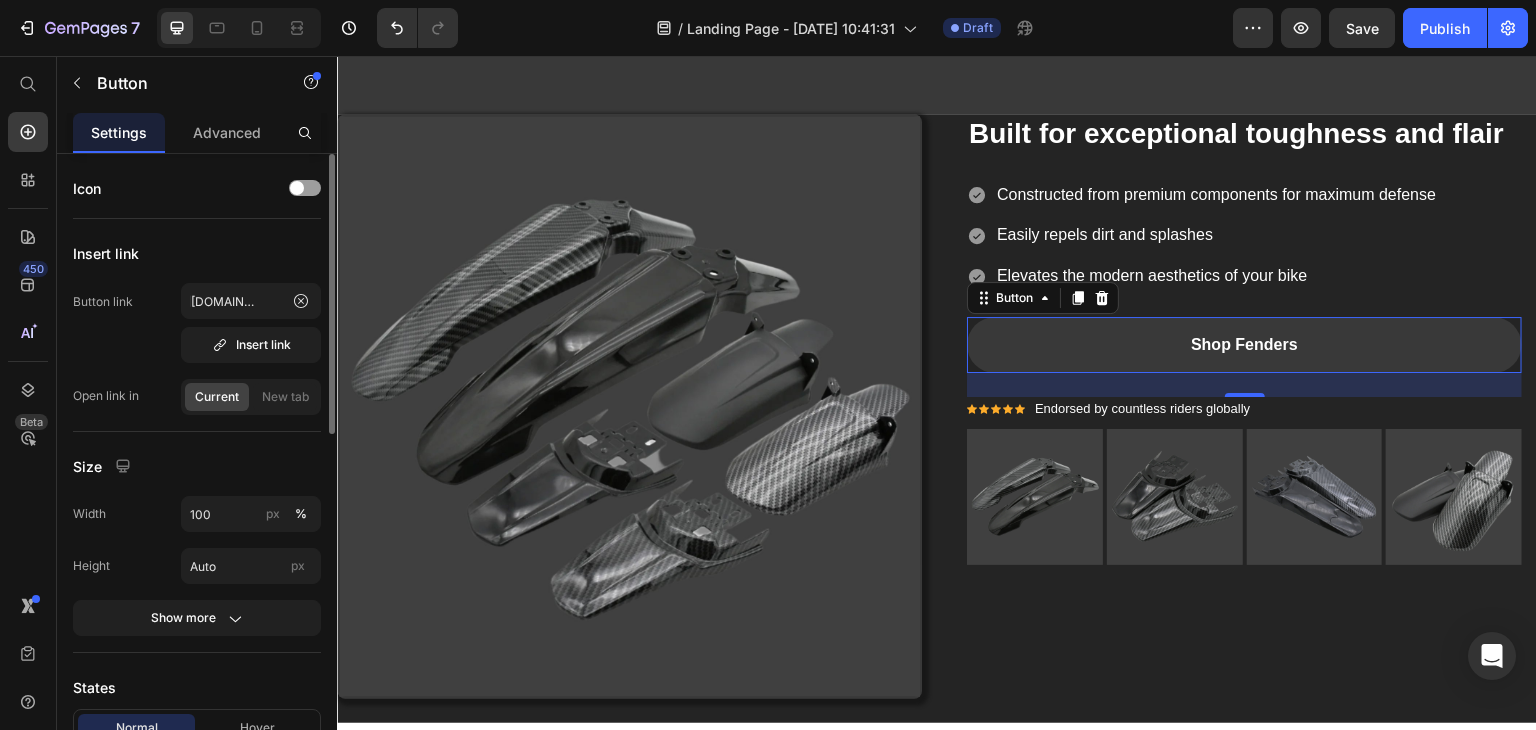 scroll, scrollTop: 0, scrollLeft: 0, axis: both 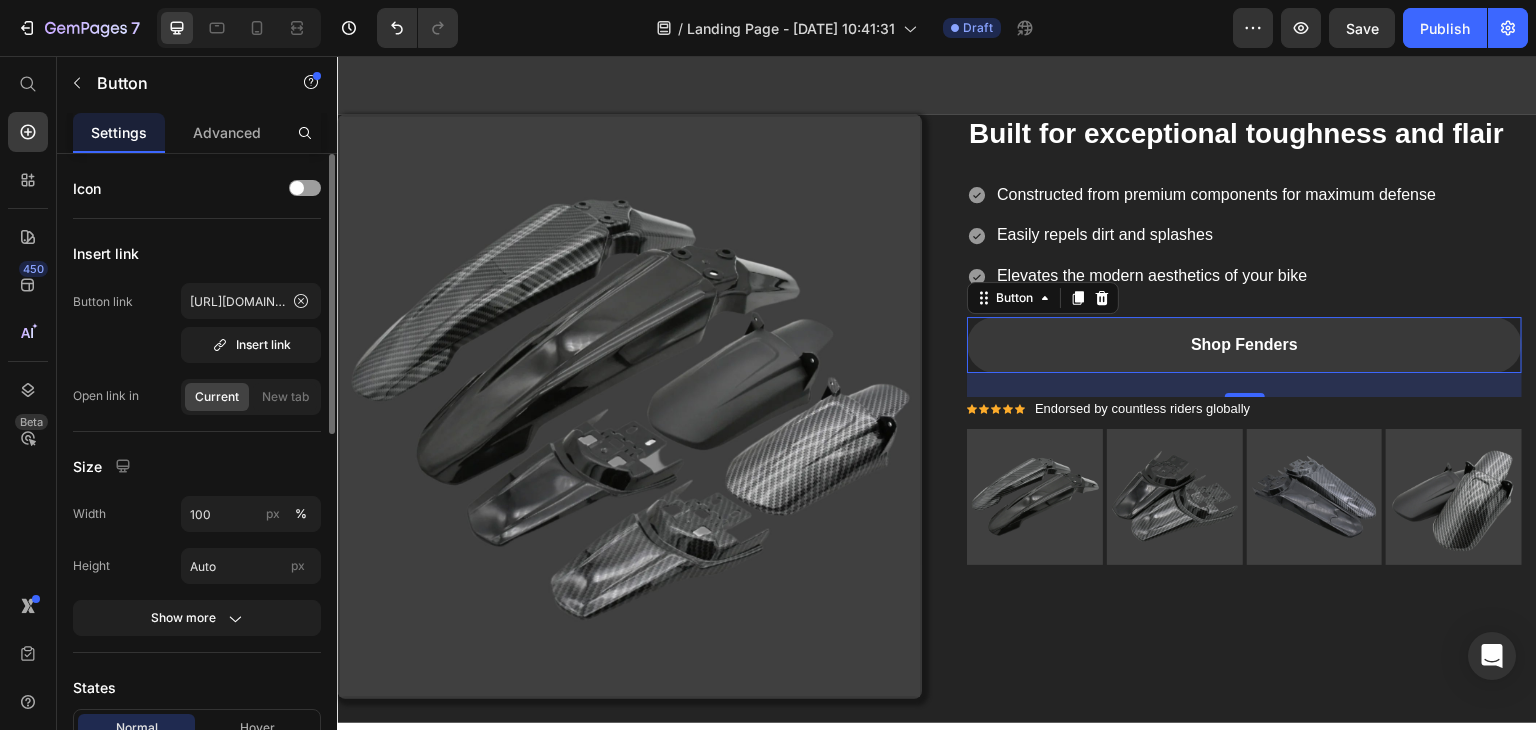 click on "Insert link Button link https://motopulse.shop/collections/fenders?_pos=1&_psq=f&_ss=e&_v=1.0  Insert link   Open link in  Current New tab" 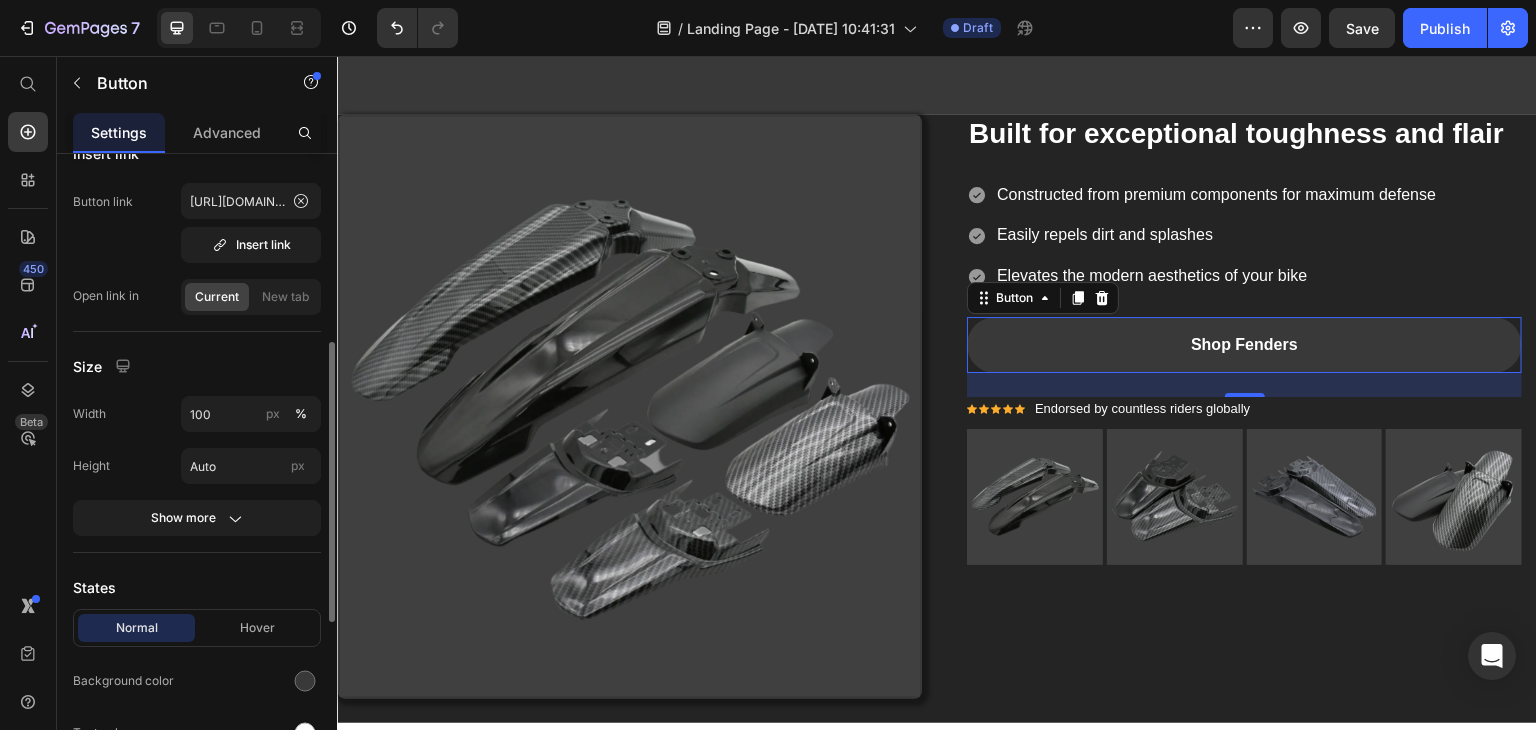 scroll, scrollTop: 200, scrollLeft: 0, axis: vertical 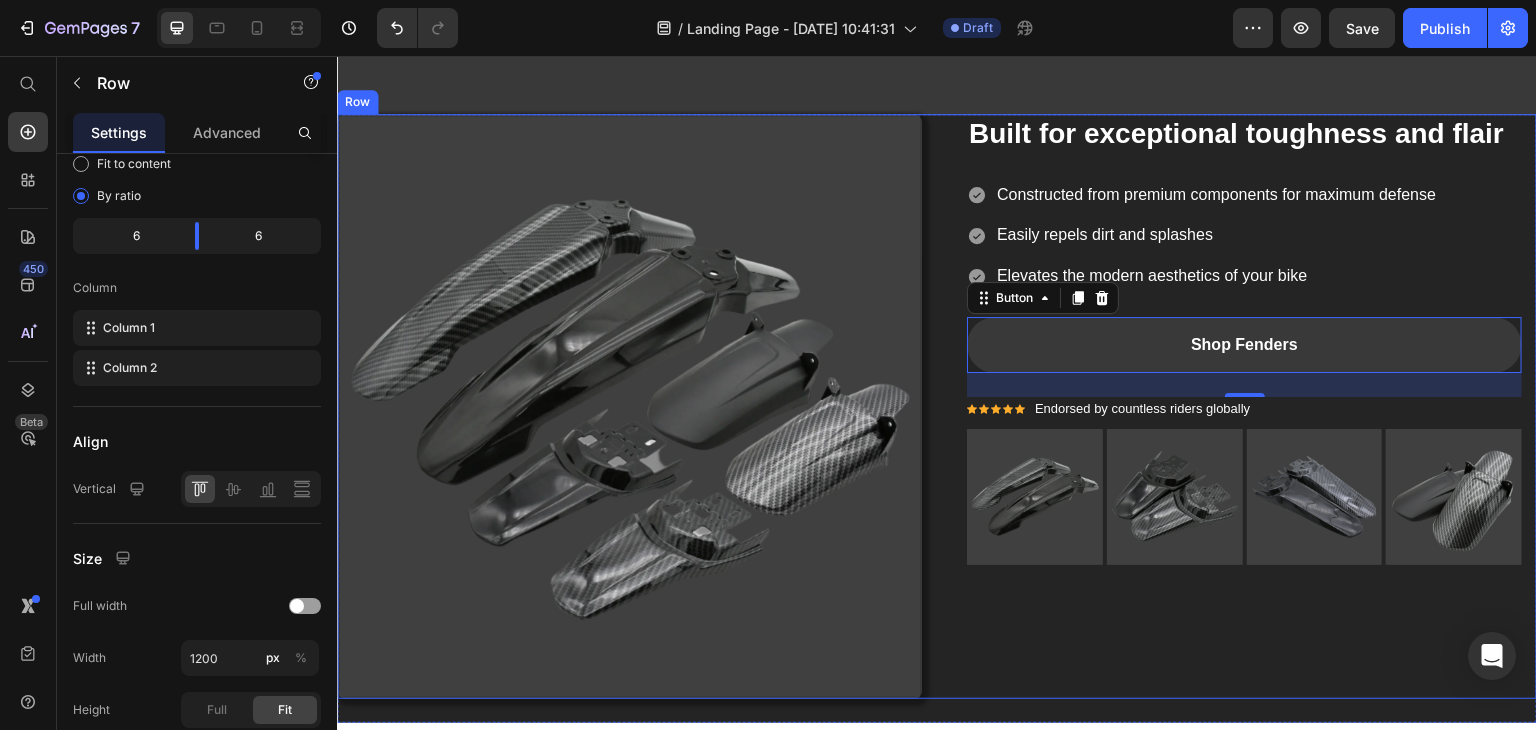 click on "Built for exceptional toughness and flair Heading
Icon Constructed from premium components for maximum defense Text block
Icon Easily repels dirt and splashes Text block
Icon Elevates the modern aesthetics of your bike Text block Icon List Shop Fenders Button   24                Icon                Icon                Icon                Icon                Icon Icon List Hoz Endorsed by countless riders globally Text block Icon List Image Image Image Image Row Row" at bounding box center (1244, 406) 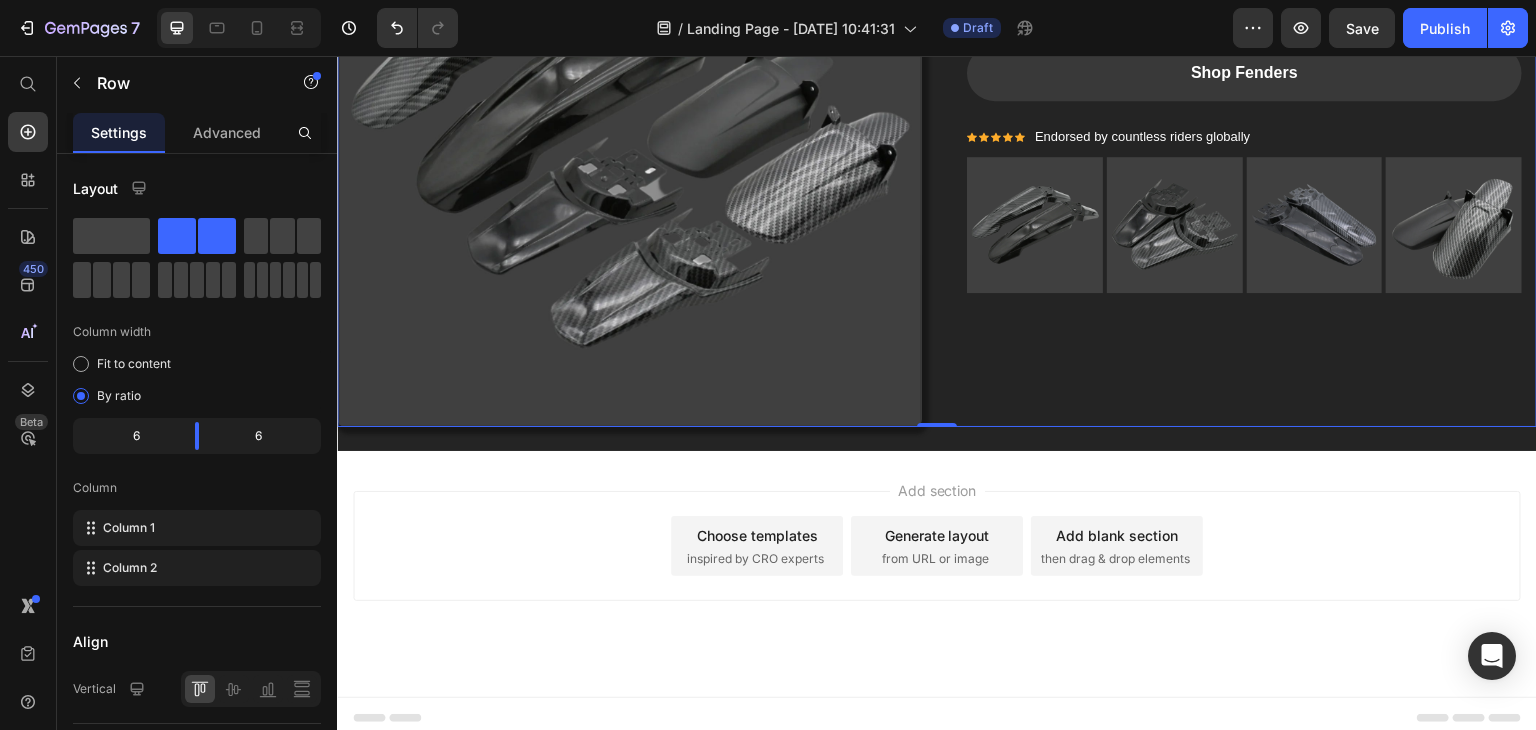 scroll, scrollTop: 1744, scrollLeft: 0, axis: vertical 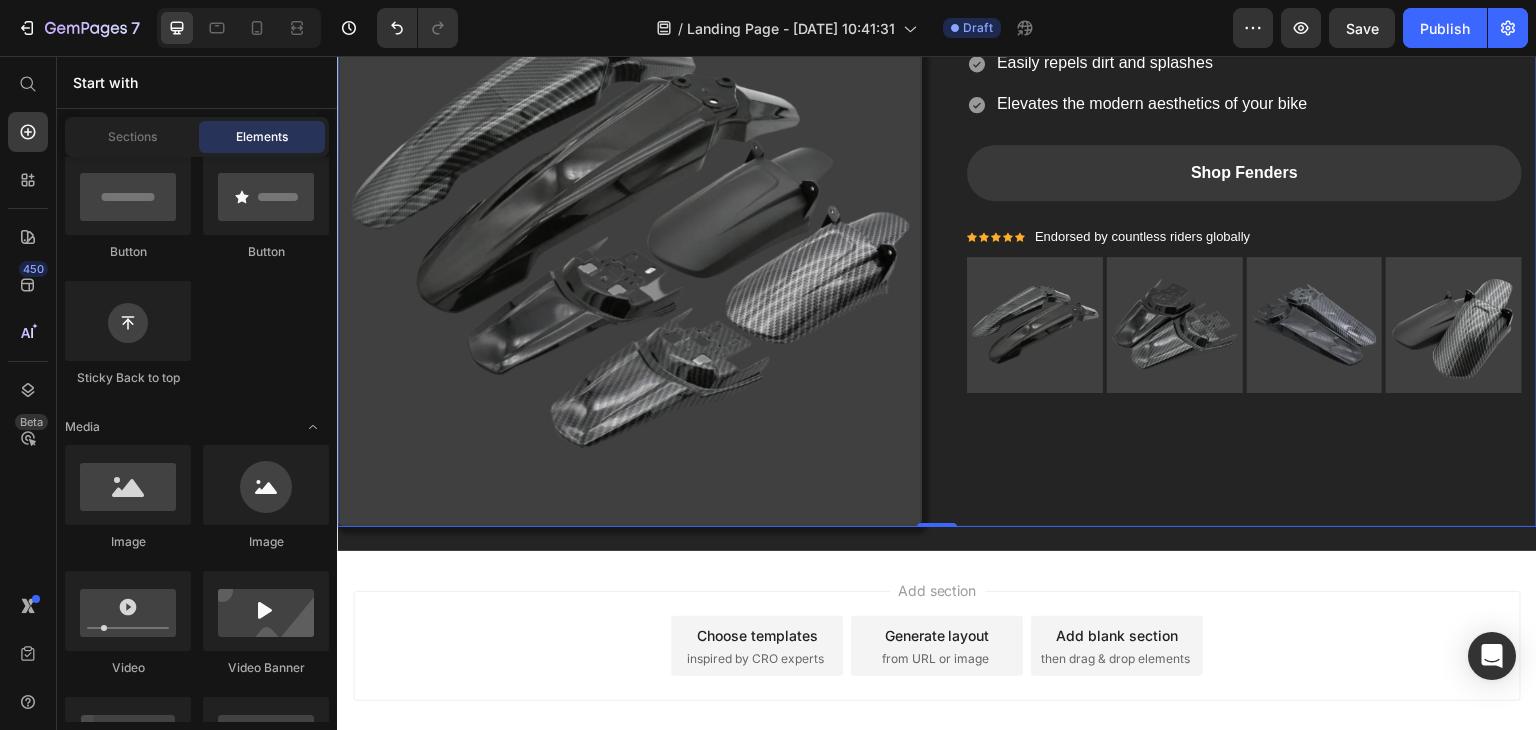 click on "Add section Choose templates inspired by CRO experts Generate layout from URL or image Add blank section then drag & drop elements" at bounding box center [937, 674] 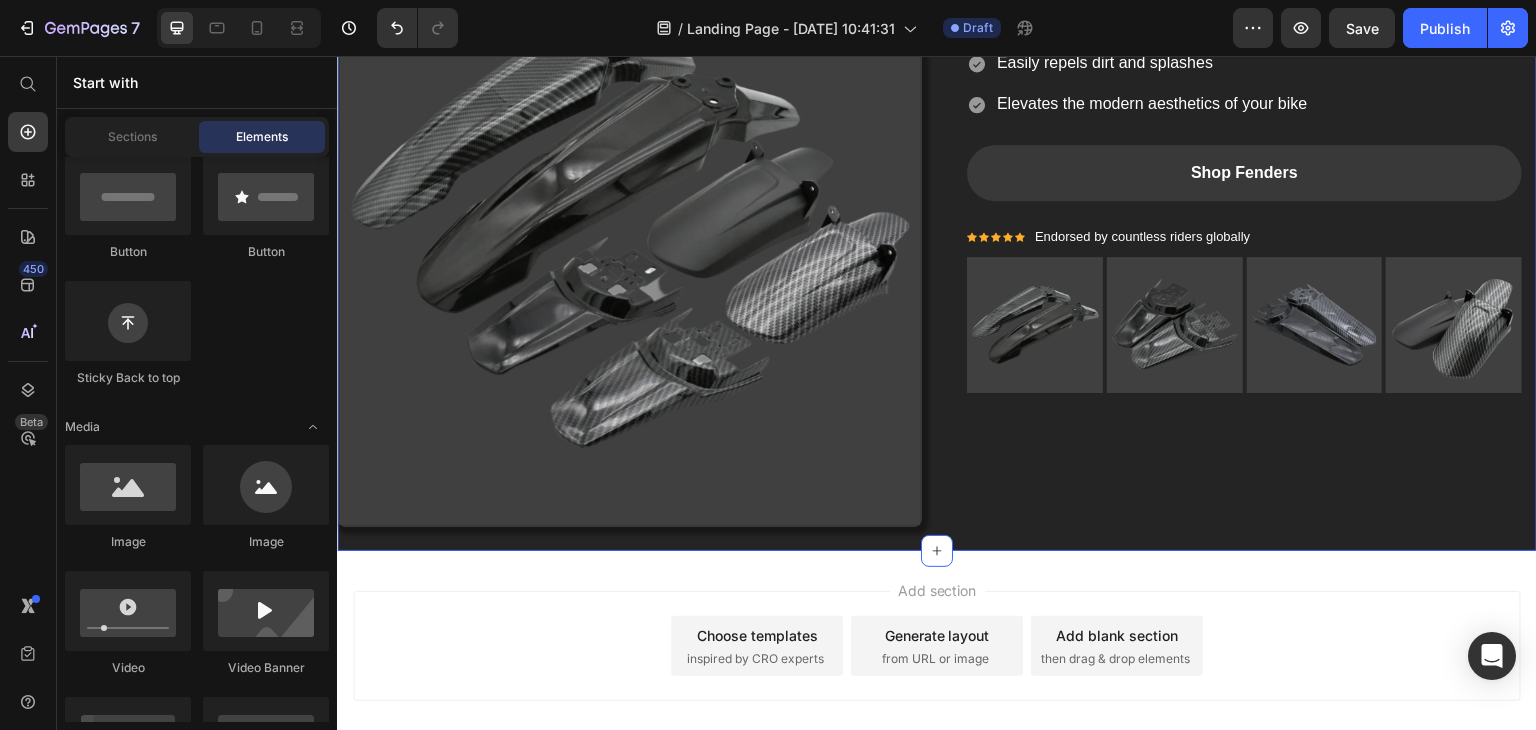 scroll, scrollTop: 1344, scrollLeft: 0, axis: vertical 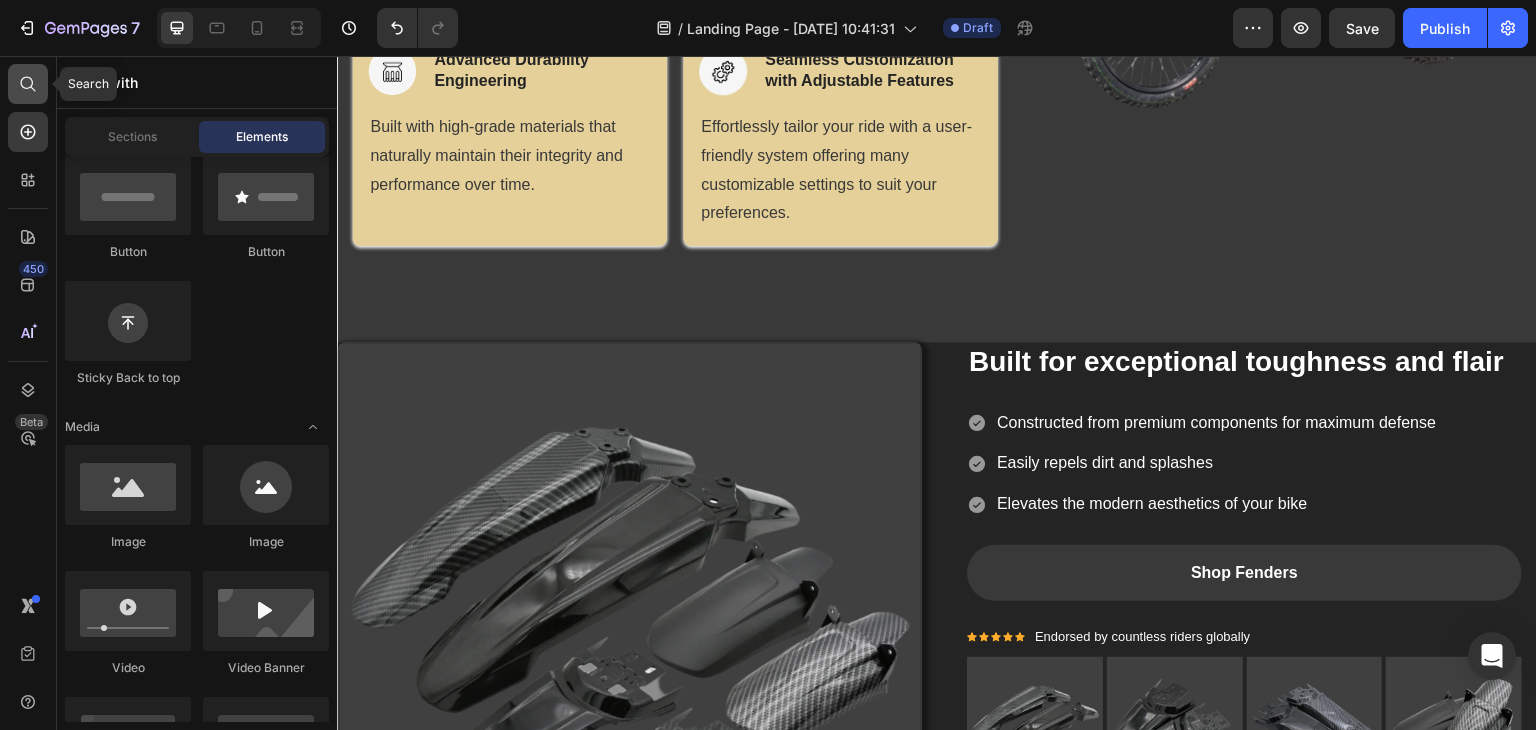 click 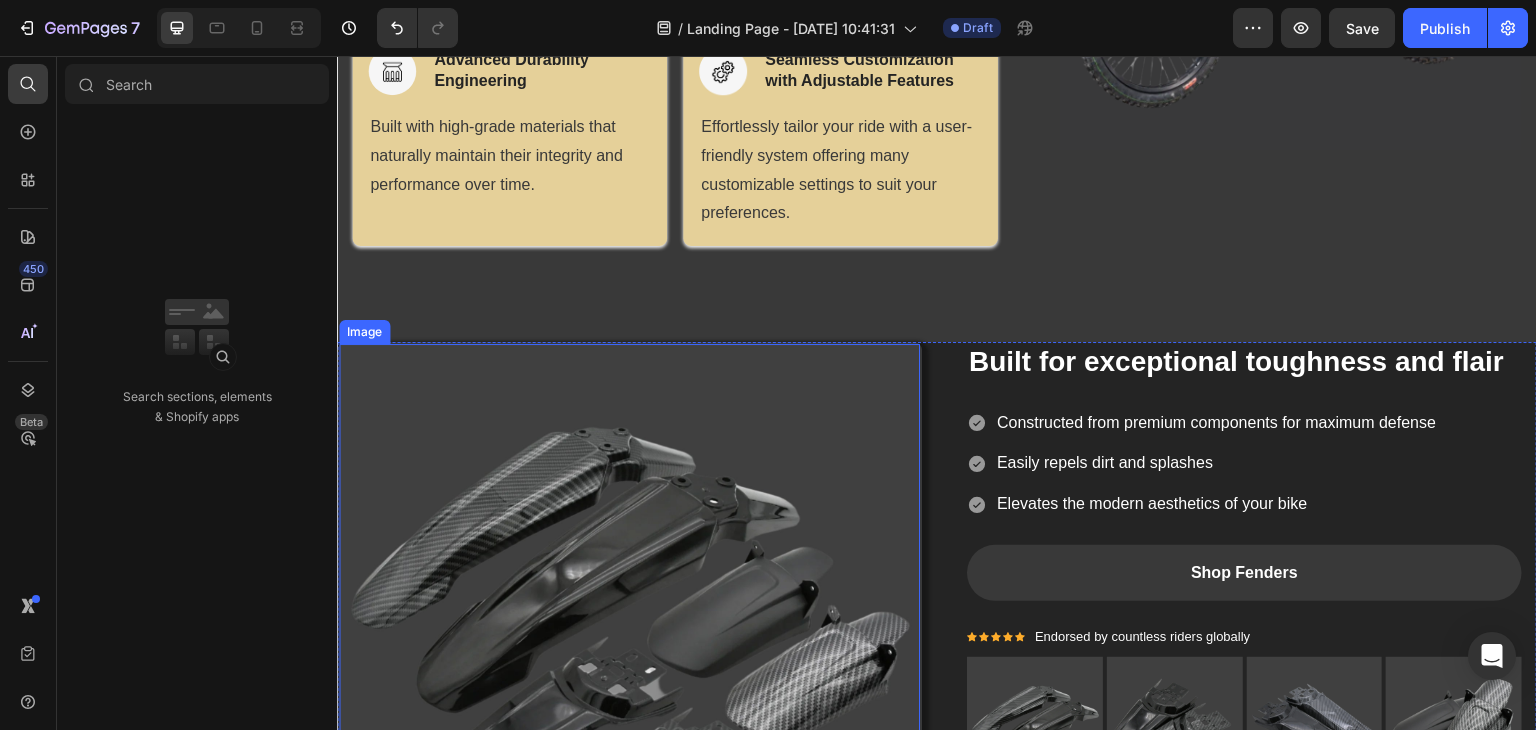scroll, scrollTop: 1844, scrollLeft: 0, axis: vertical 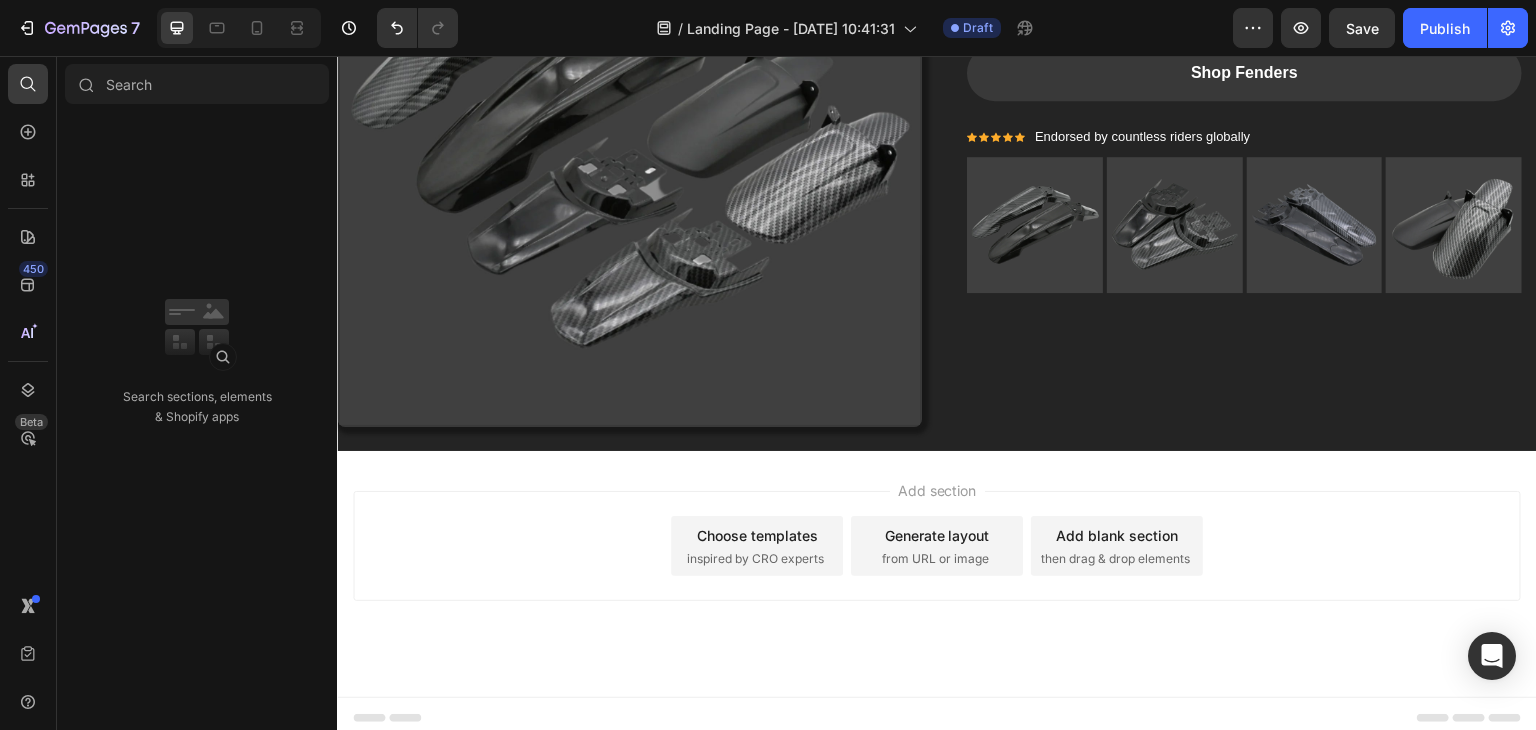 click on "Add section Choose templates inspired by CRO experts Generate layout from URL or image Add blank section then drag & drop elements" at bounding box center (937, 574) 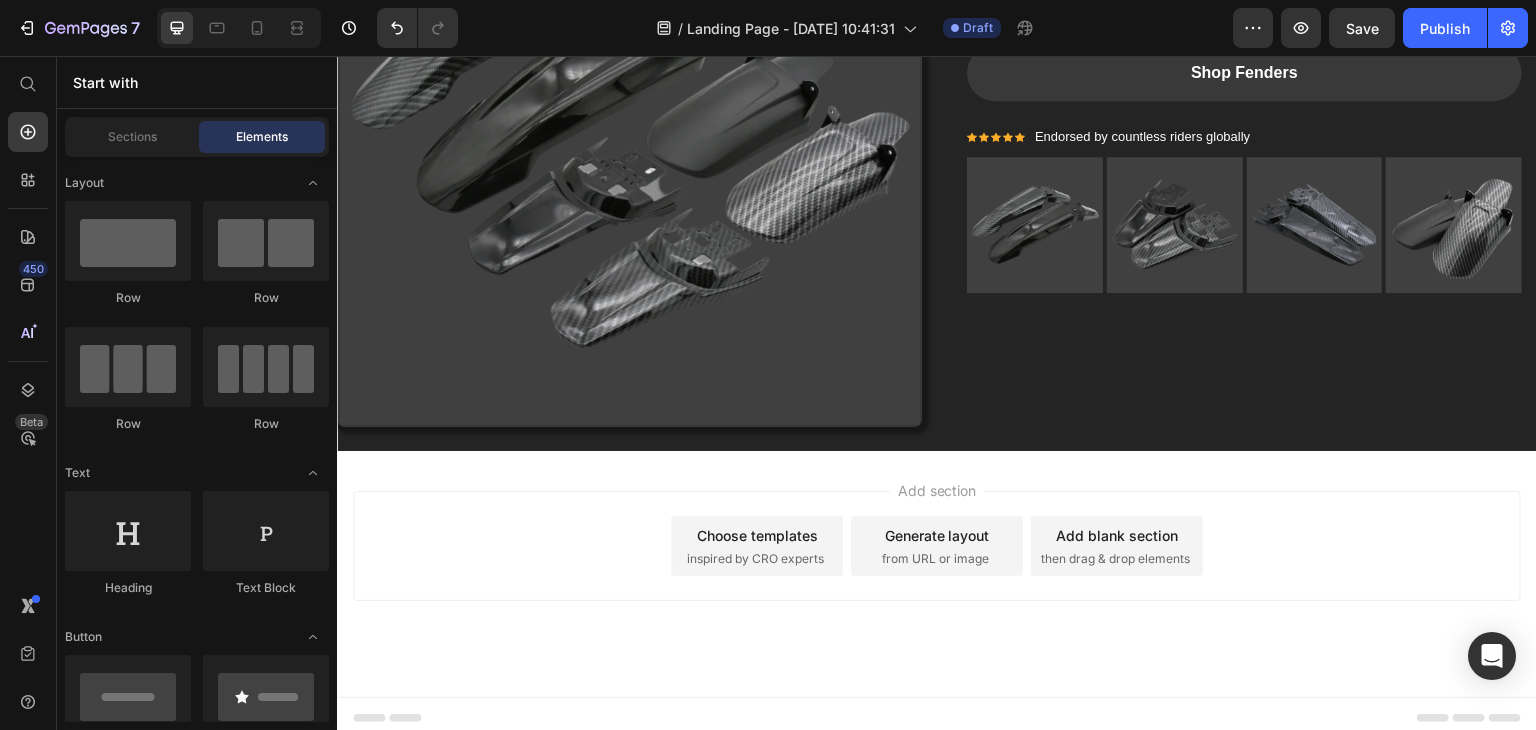 click on "inspired by CRO experts" at bounding box center (755, 559) 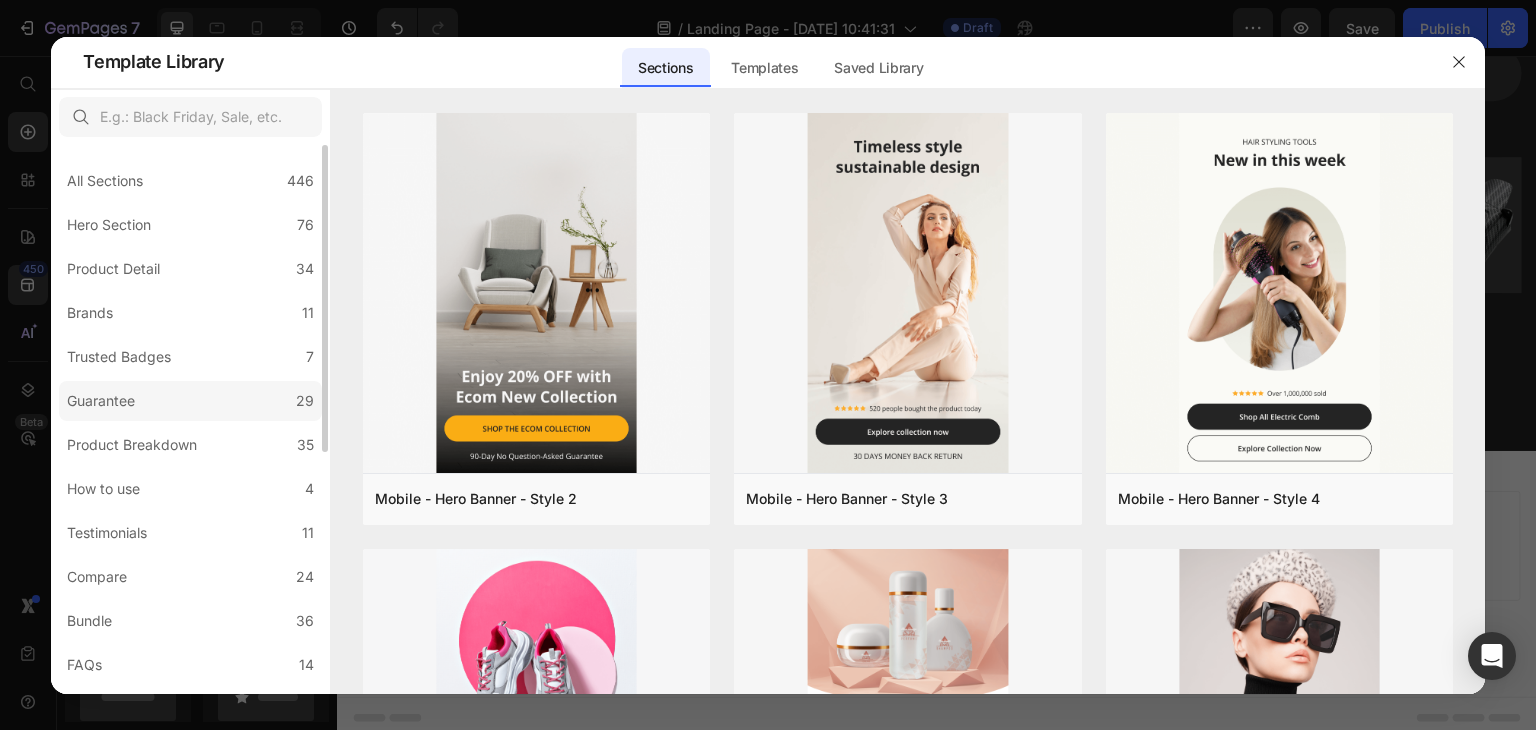click on "Guarantee 29" 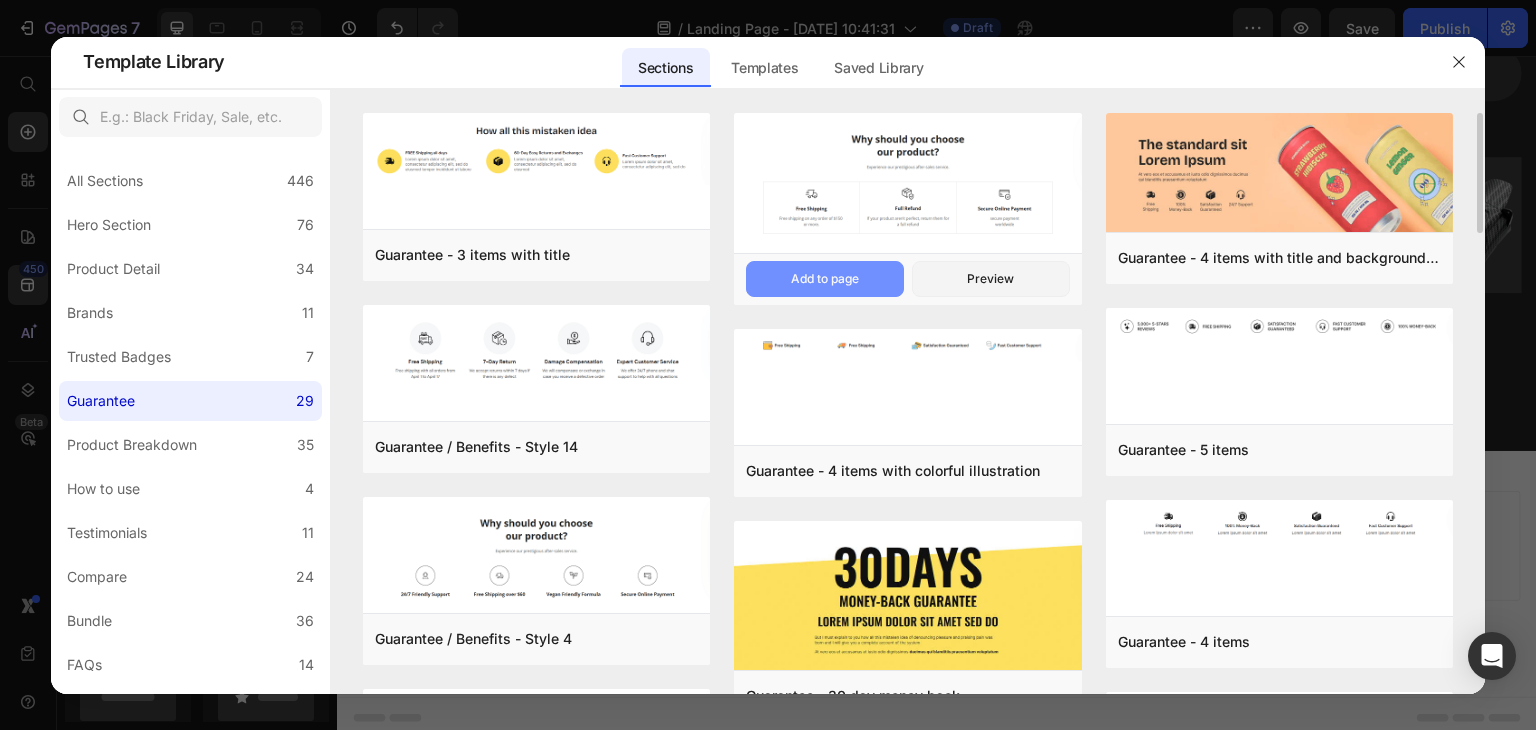 click on "Add to page" at bounding box center (825, 279) 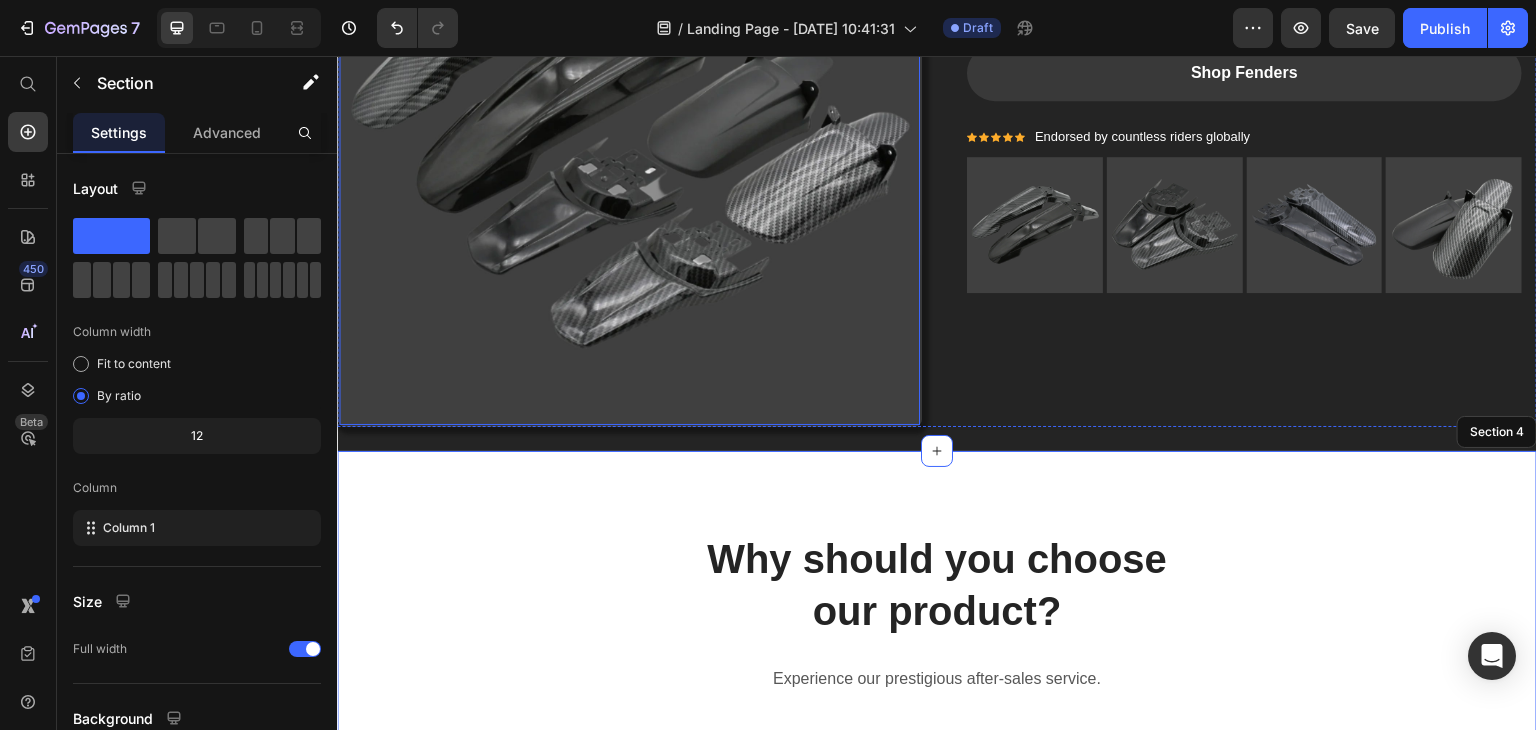 scroll, scrollTop: 2231, scrollLeft: 0, axis: vertical 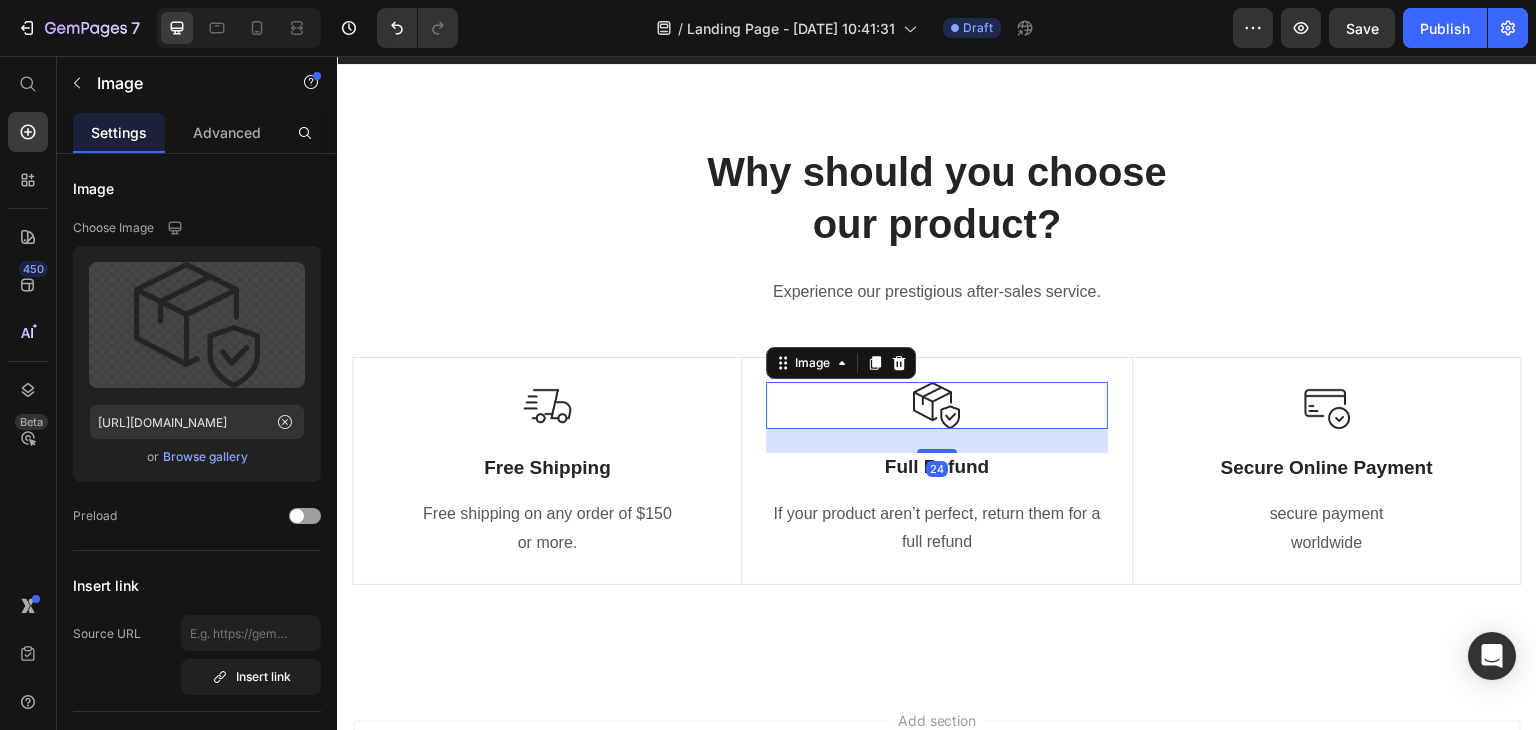 click at bounding box center (936, 405) 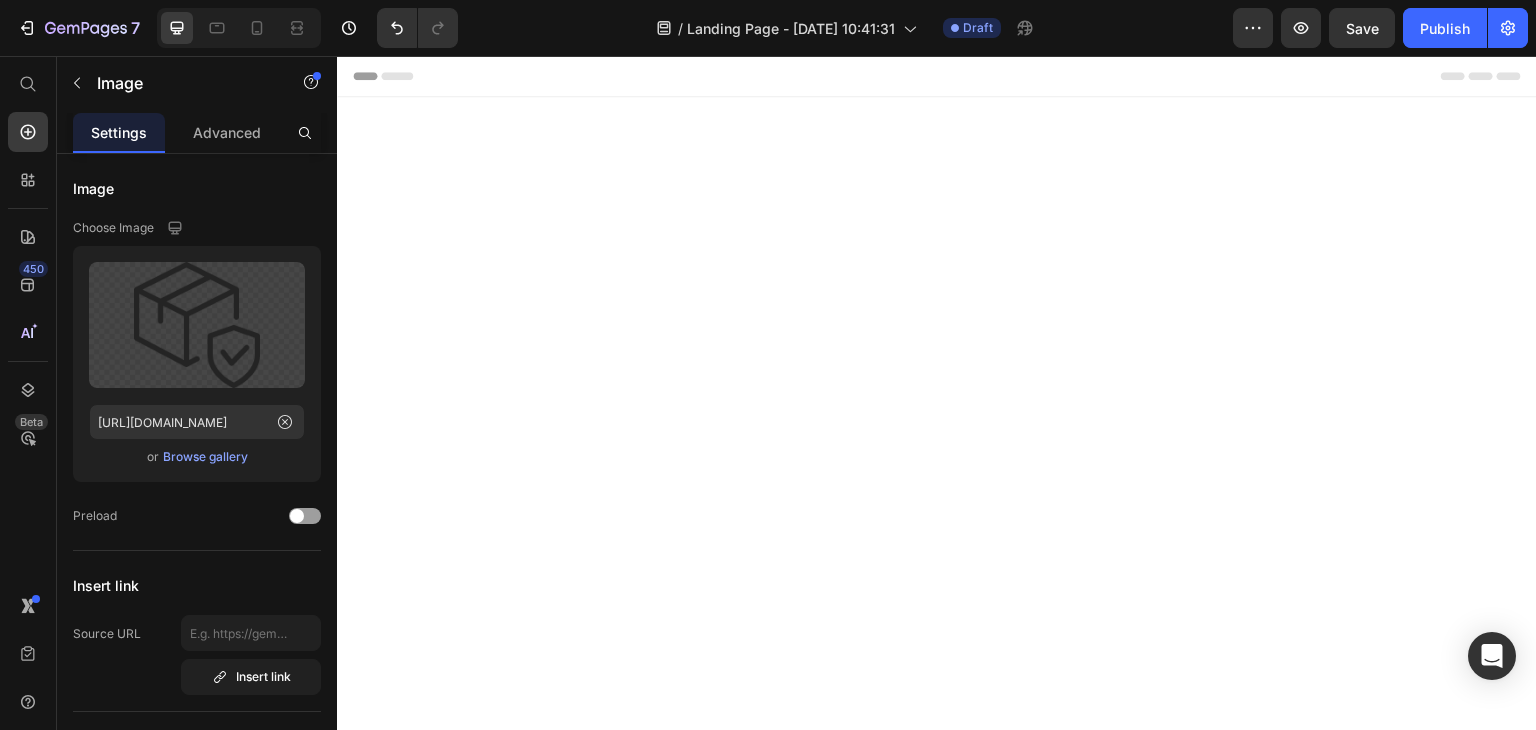 scroll, scrollTop: 2131, scrollLeft: 0, axis: vertical 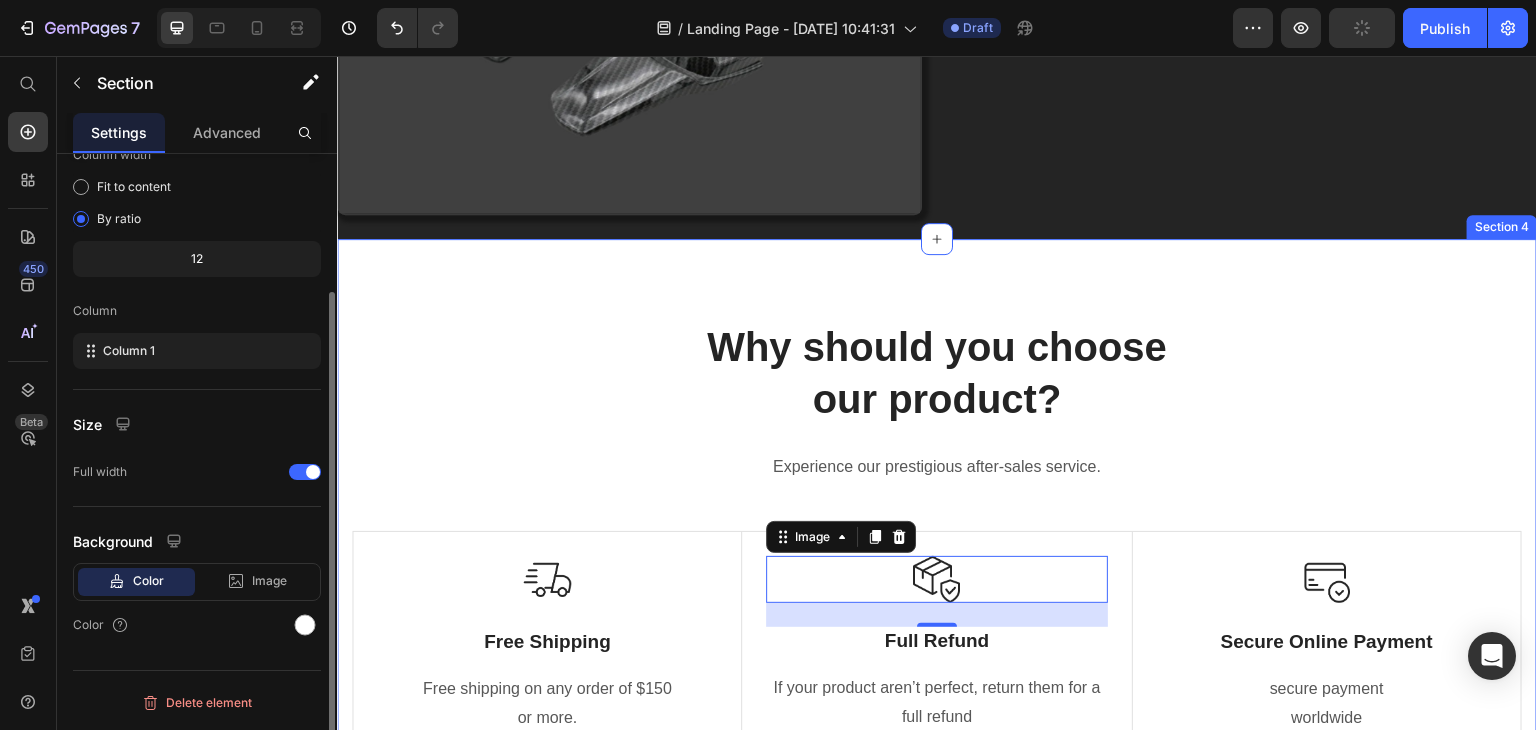 click on "Why should you choose our product? Heading Experience our prestigious after-sales service. Text block Row Image Free Shipping Text Block Free shipping on any order of $150  or more. Text block Row Image   24 Full Refund Text Block If your product aren’t perfect, return them for a full refund Text block Row Image Secure Online Payment Text Block secure payment worldwide Text block Row Row Image Free Shipping Text Block Free shipping on any order of $150  or more. Text block Row Image Full Refund Text Block If your product aren’t perfect, return them for a full refund Text block Row Image Secure Online Payment Text Block secure payment worldwide Text block Row Row Section 4" at bounding box center [937, 547] 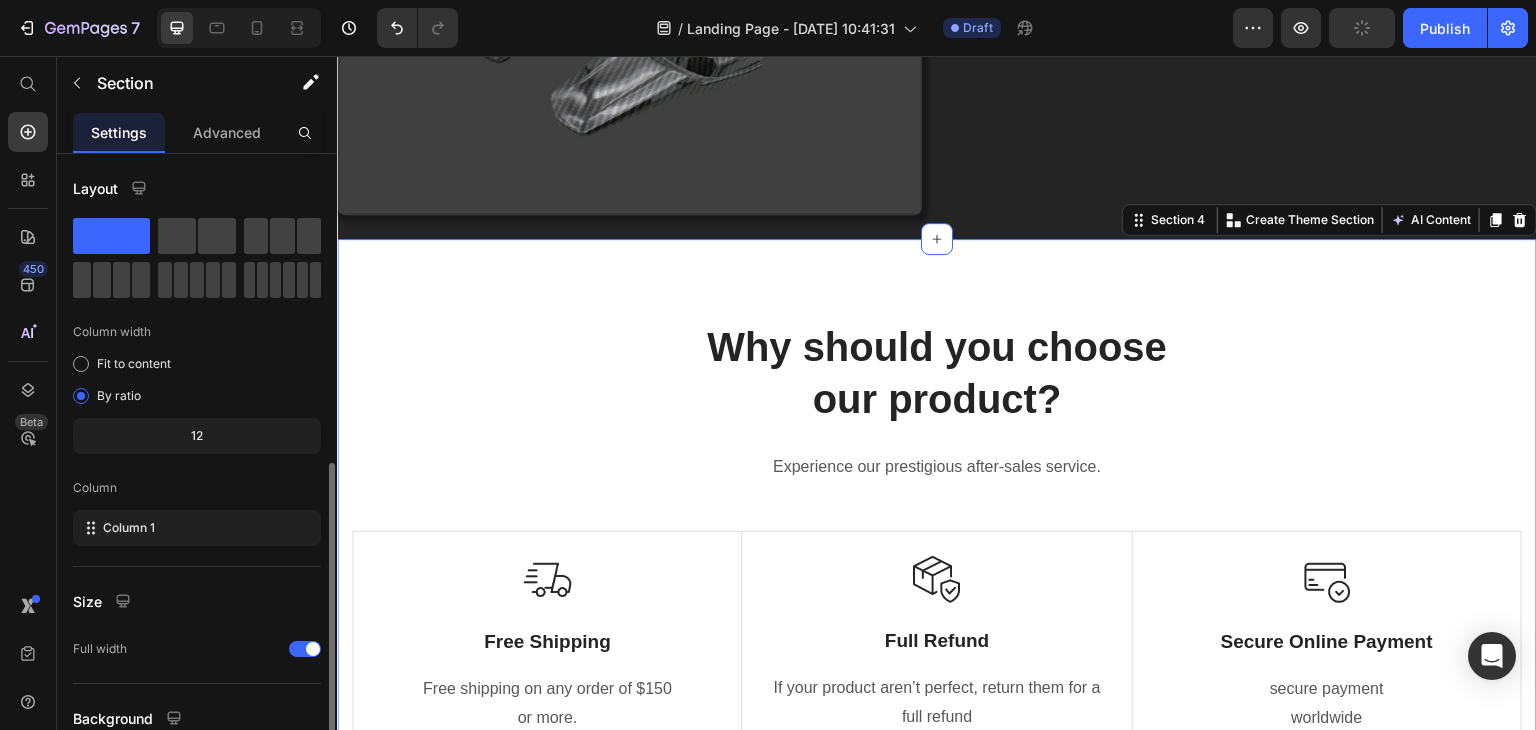 scroll, scrollTop: 173, scrollLeft: 0, axis: vertical 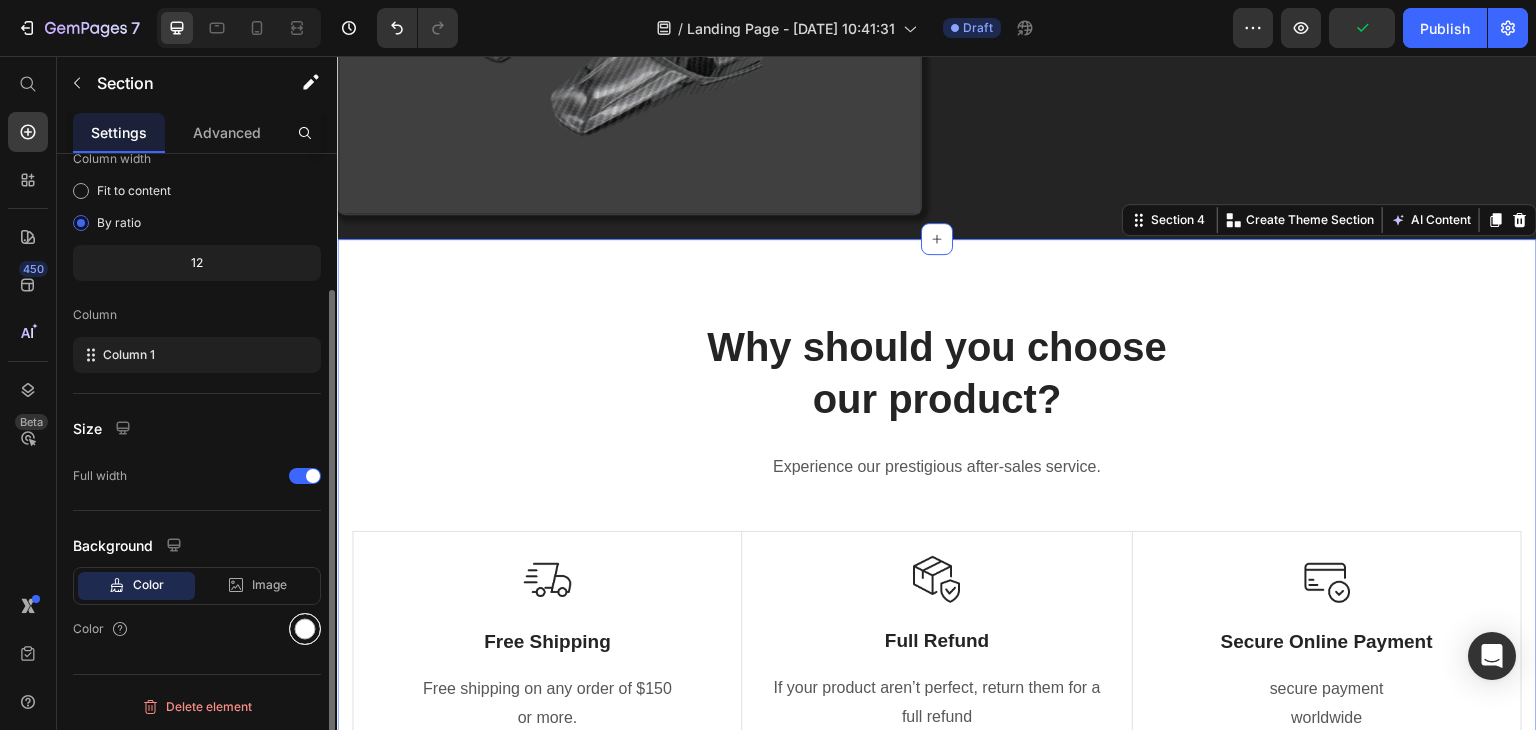 click at bounding box center [305, 629] 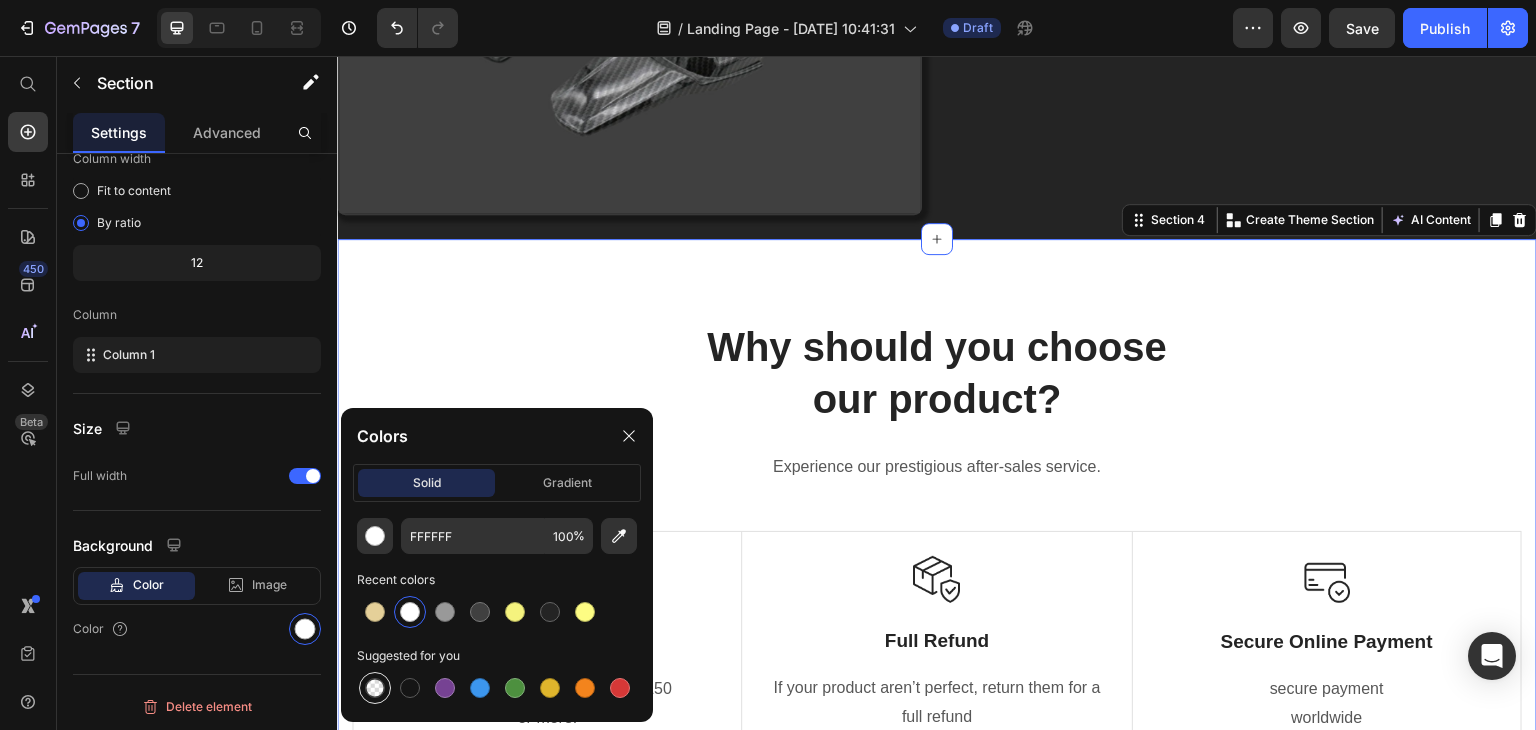 click at bounding box center (375, 688) 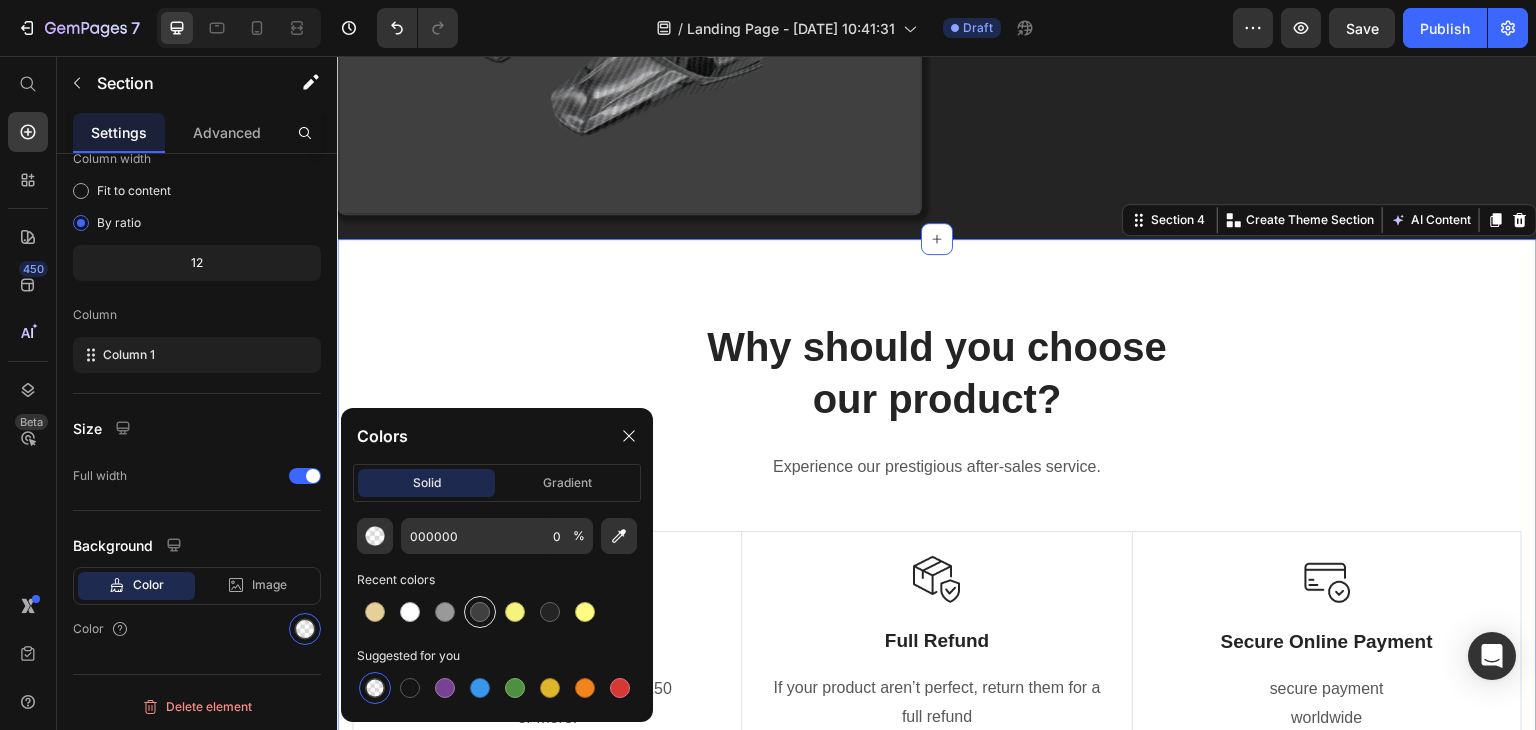 click at bounding box center [497, 612] 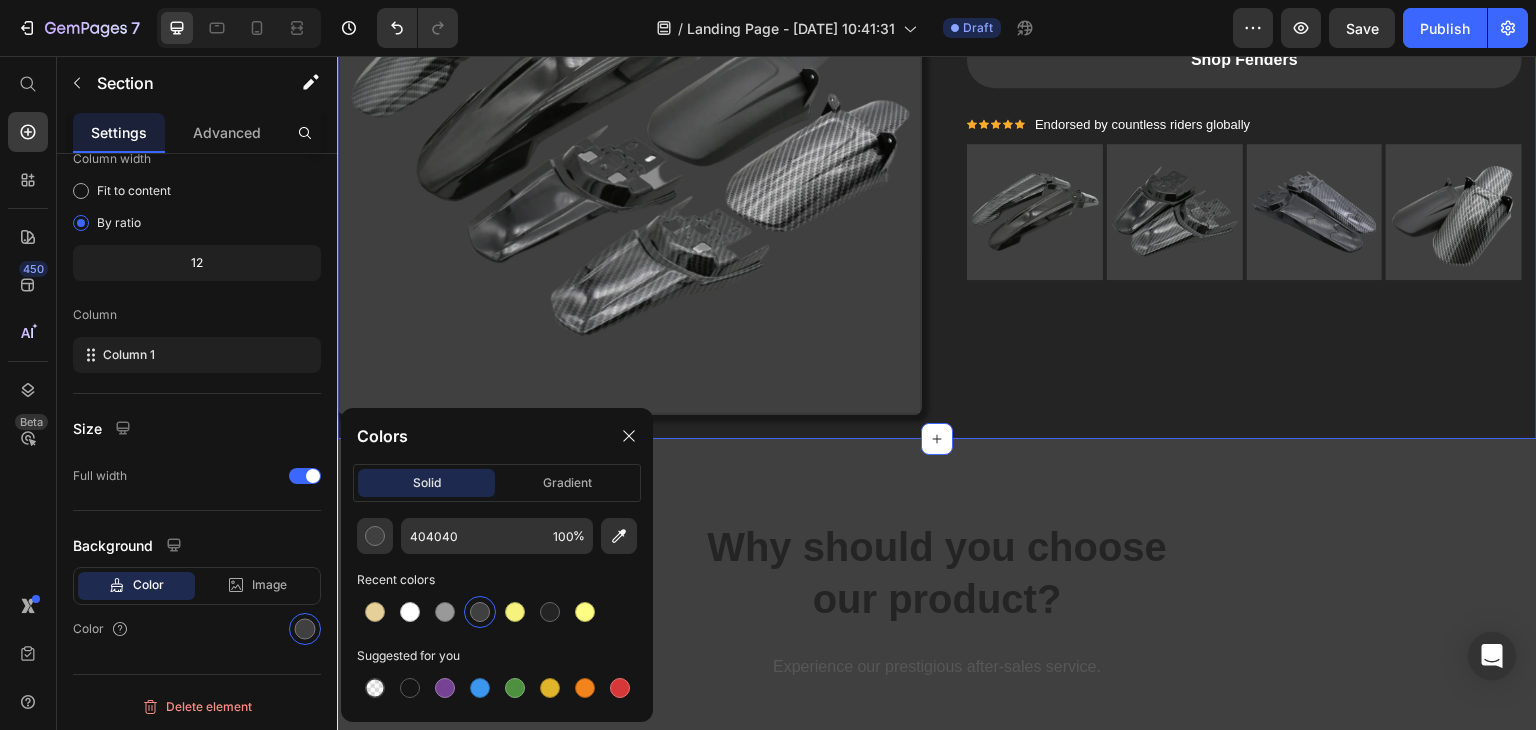 scroll, scrollTop: 2231, scrollLeft: 0, axis: vertical 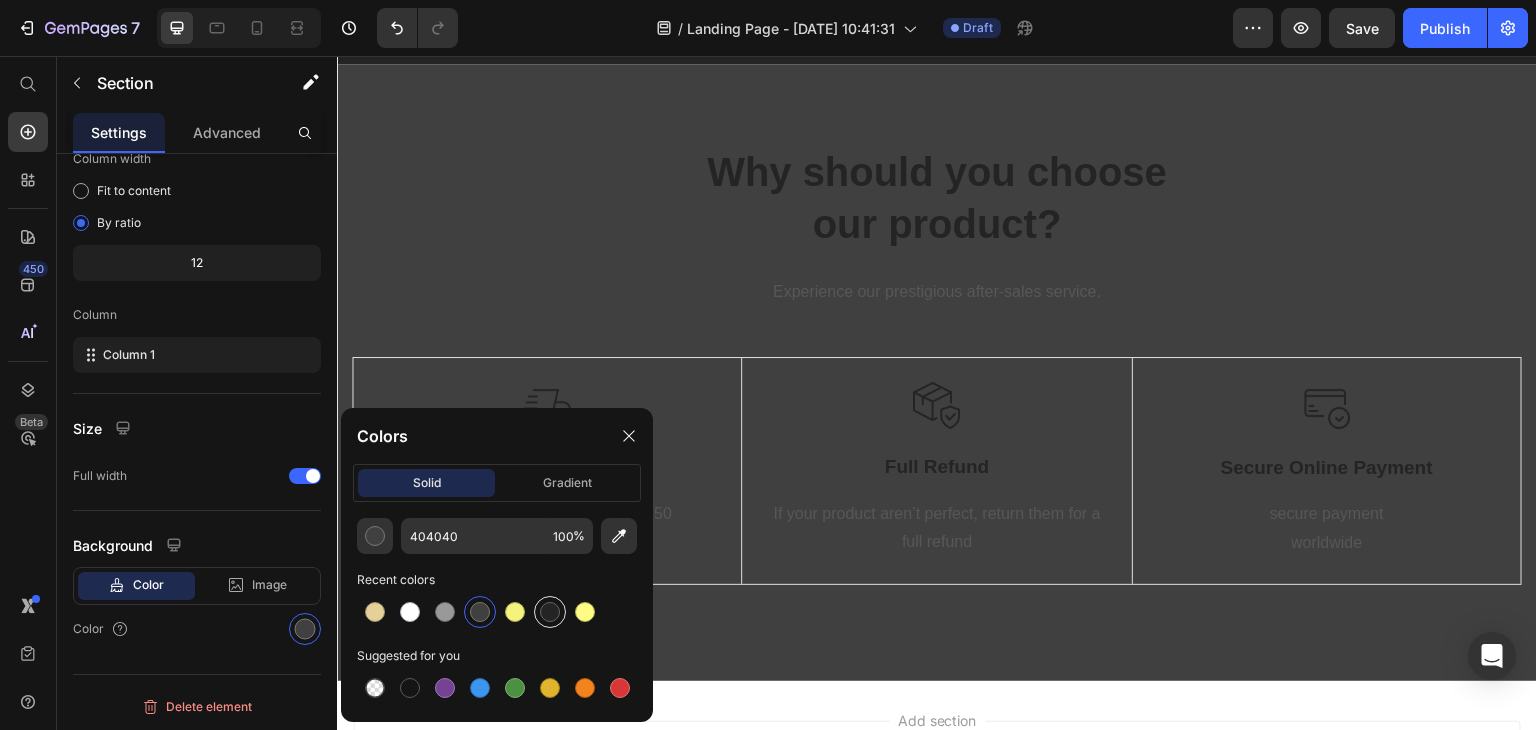 click at bounding box center [550, 612] 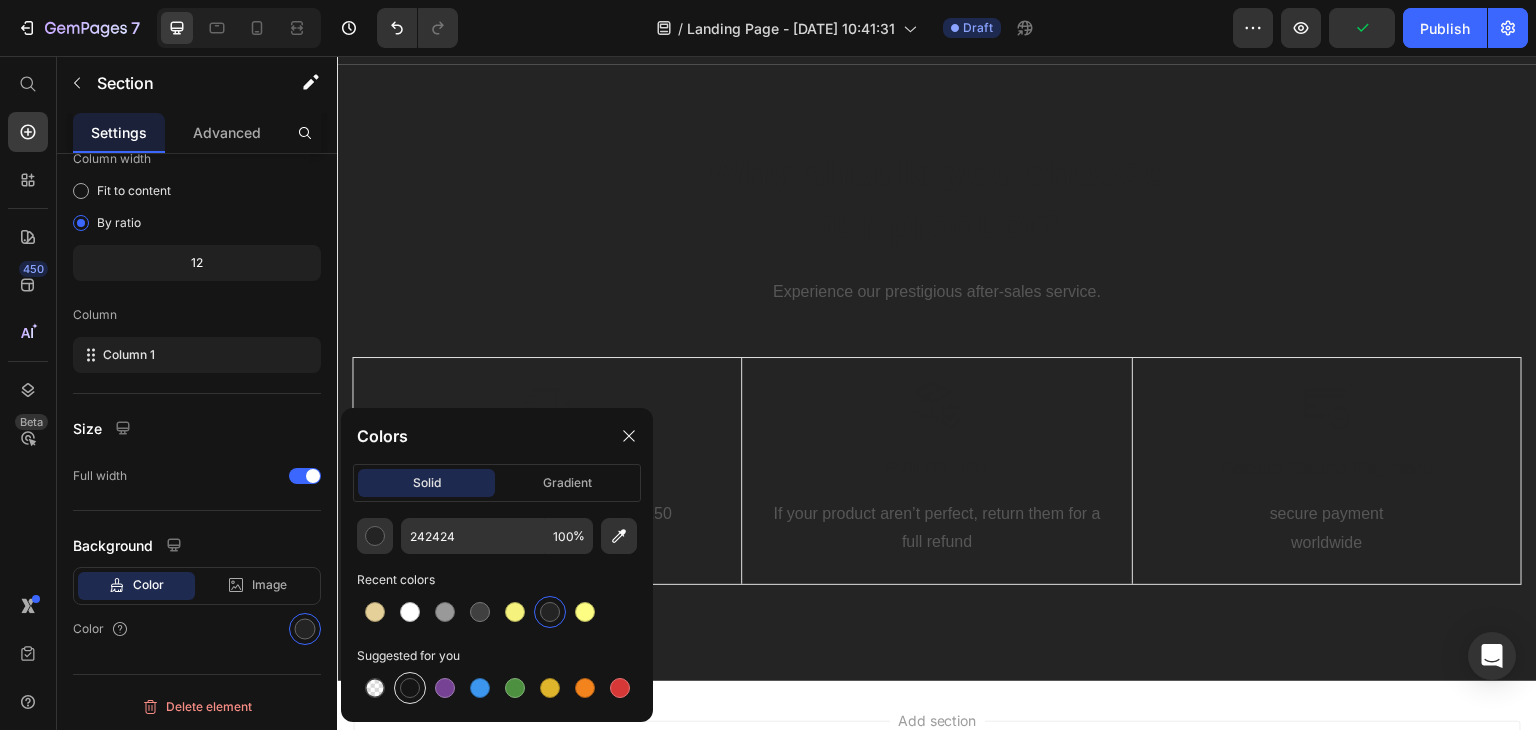 click at bounding box center (410, 688) 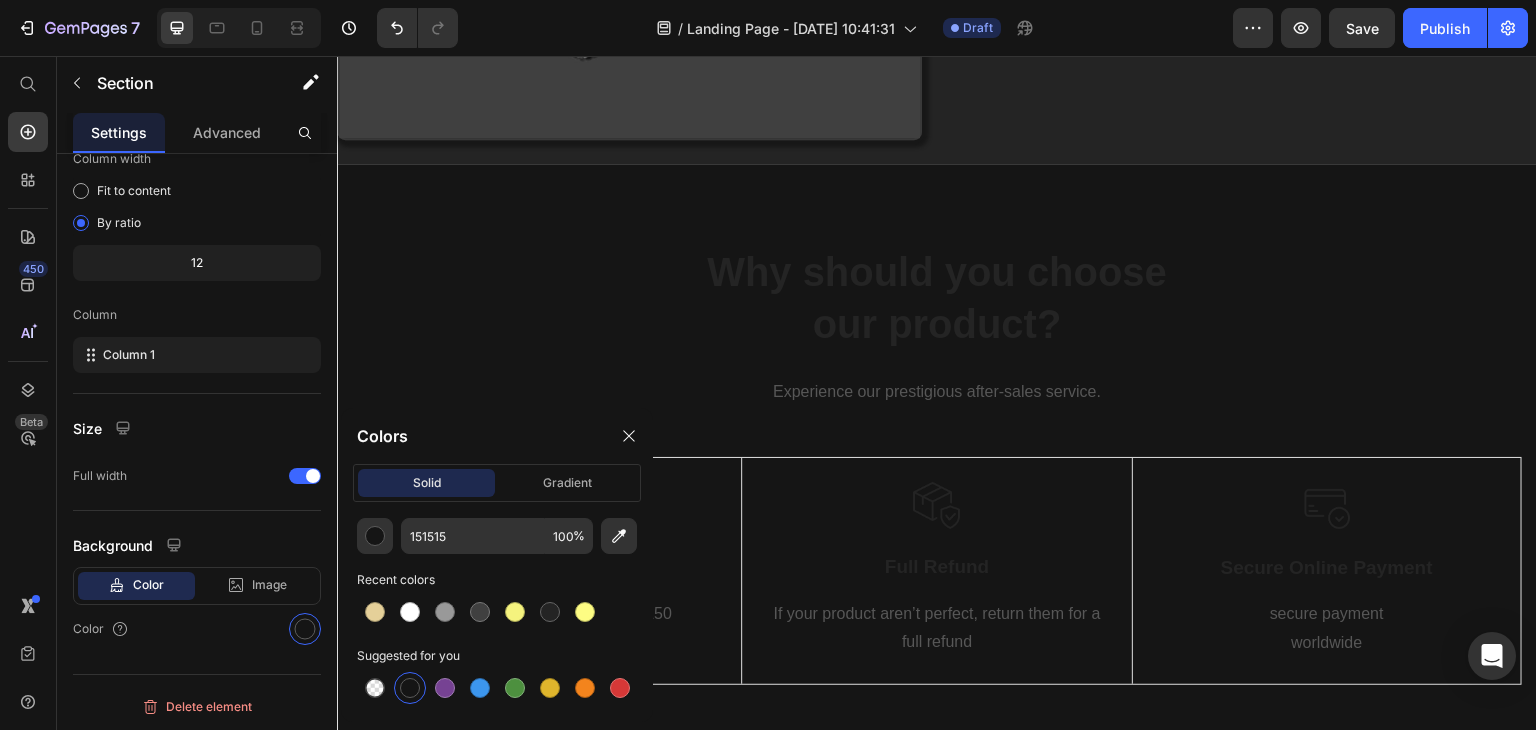 scroll, scrollTop: 2431, scrollLeft: 0, axis: vertical 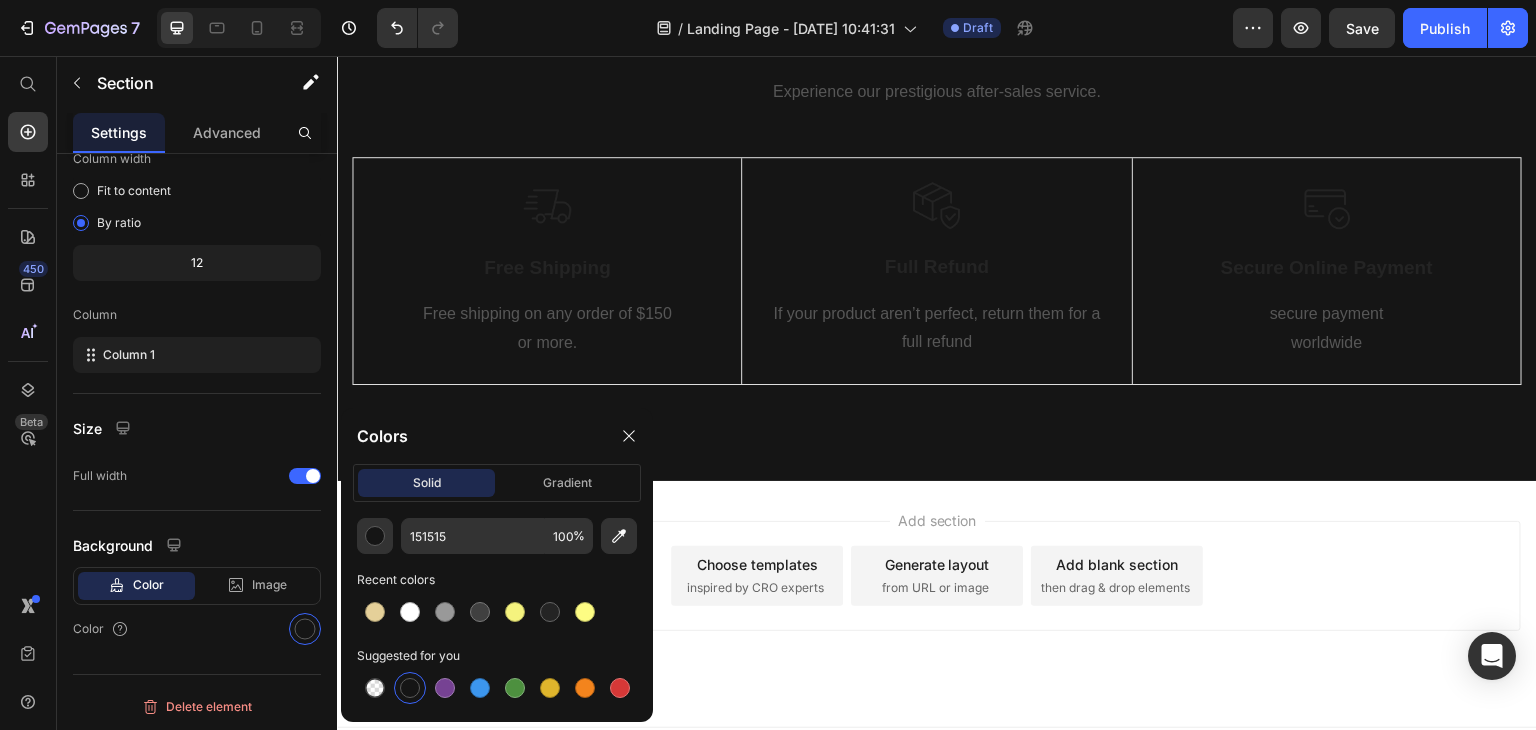 click on "Why should you choose our product? Heading Experience our prestigious after-sales service. Text block Row Image Free Shipping Text Block Free shipping on any order of $150  or more. Text block Row Image Full Refund Text Block If your product aren’t perfect, return them for a full refund Text block Row Image Secure Online Payment Text Block secure payment worldwide Text block Row Row Image Free Shipping Text Block Free shipping on any order of $150  or more. Text block Row Image Full Refund Text Block If your product aren’t perfect, return them for a full refund Text block Row Image Secure Online Payment Text Block secure payment worldwide Text block Row Row Section 4" at bounding box center (937, 172) 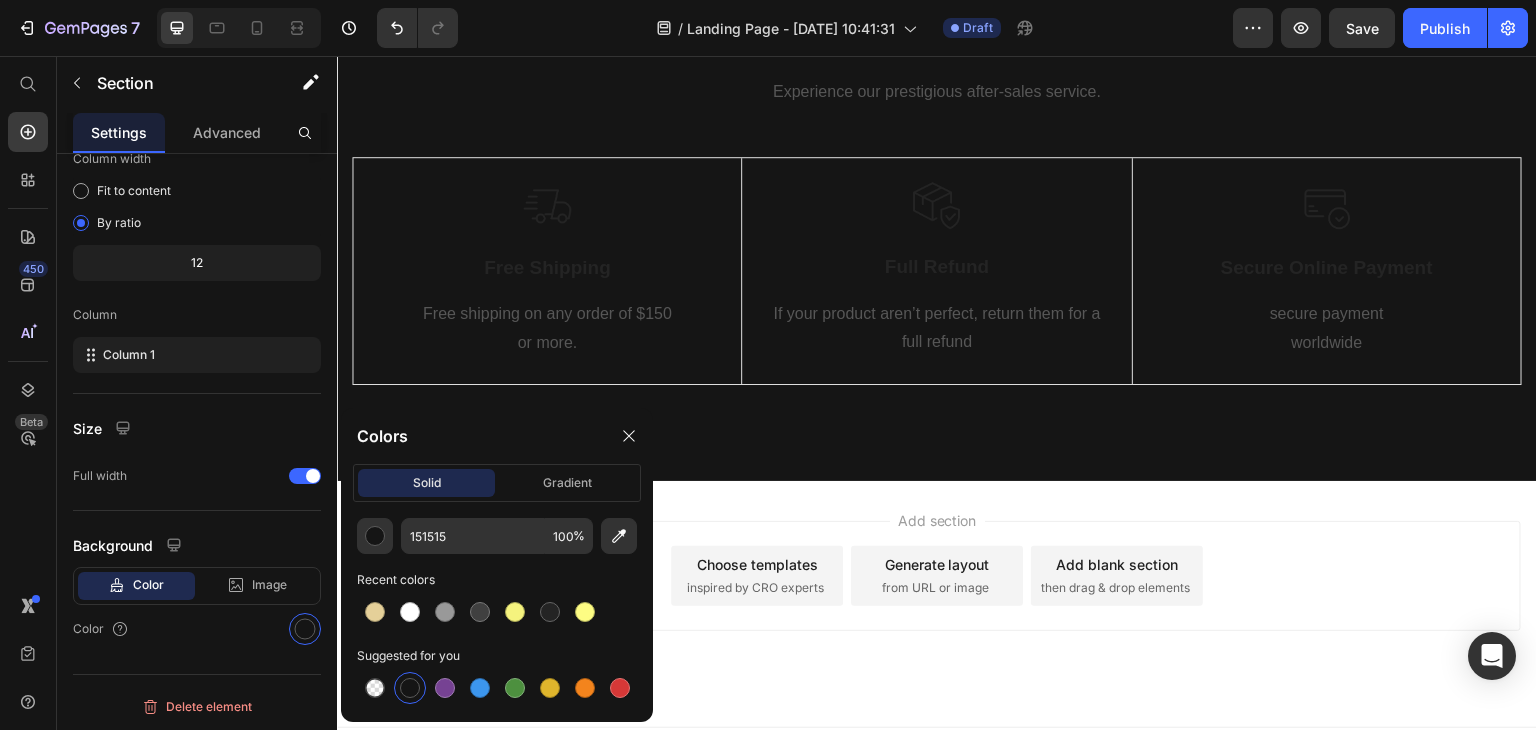 click on "Add section Choose templates inspired by CRO experts Generate layout from URL or image Add blank section then drag & drop elements" at bounding box center [937, 576] 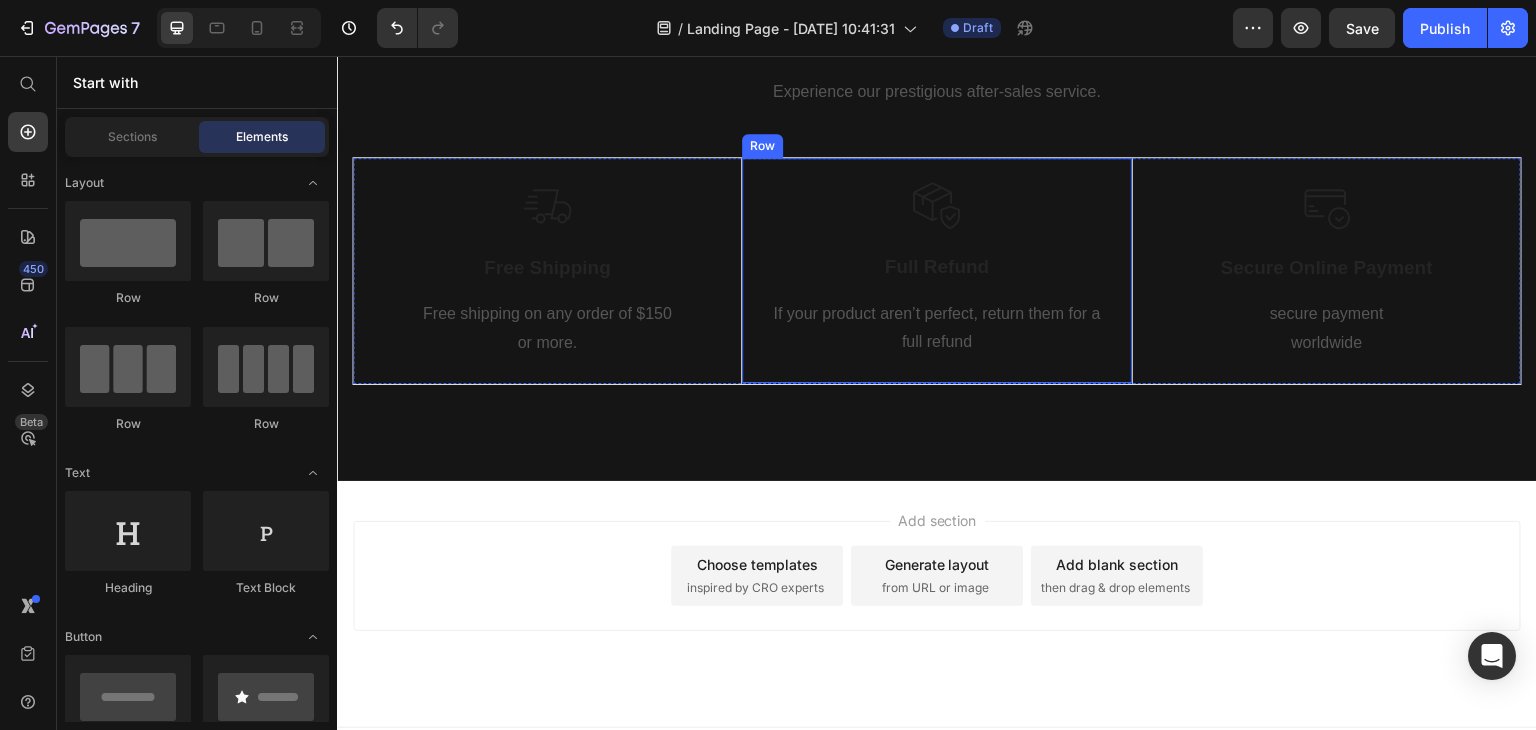 drag, startPoint x: 1316, startPoint y: 494, endPoint x: 1108, endPoint y: 424, distance: 219.46298 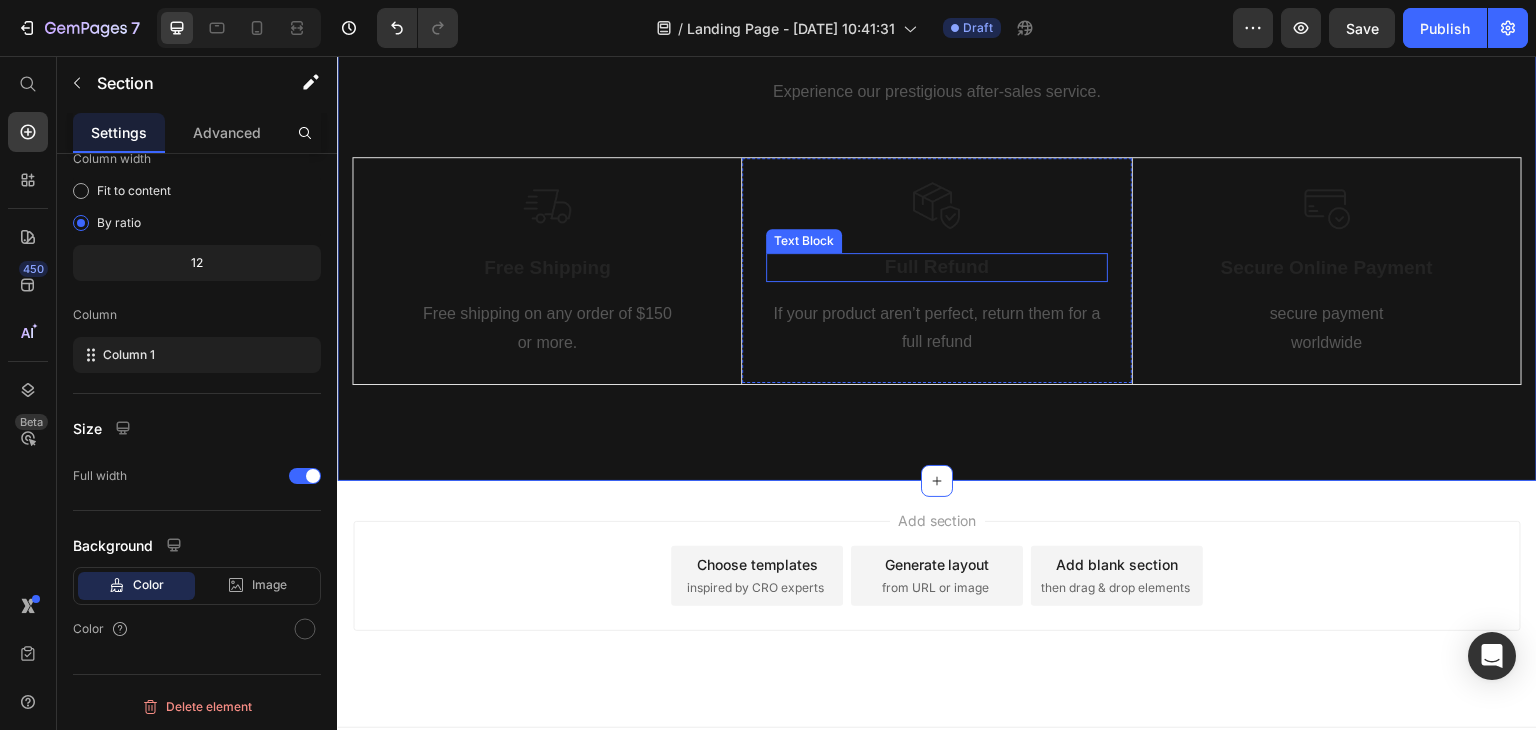 drag, startPoint x: 1240, startPoint y: 457, endPoint x: 811, endPoint y: 264, distance: 470.4147 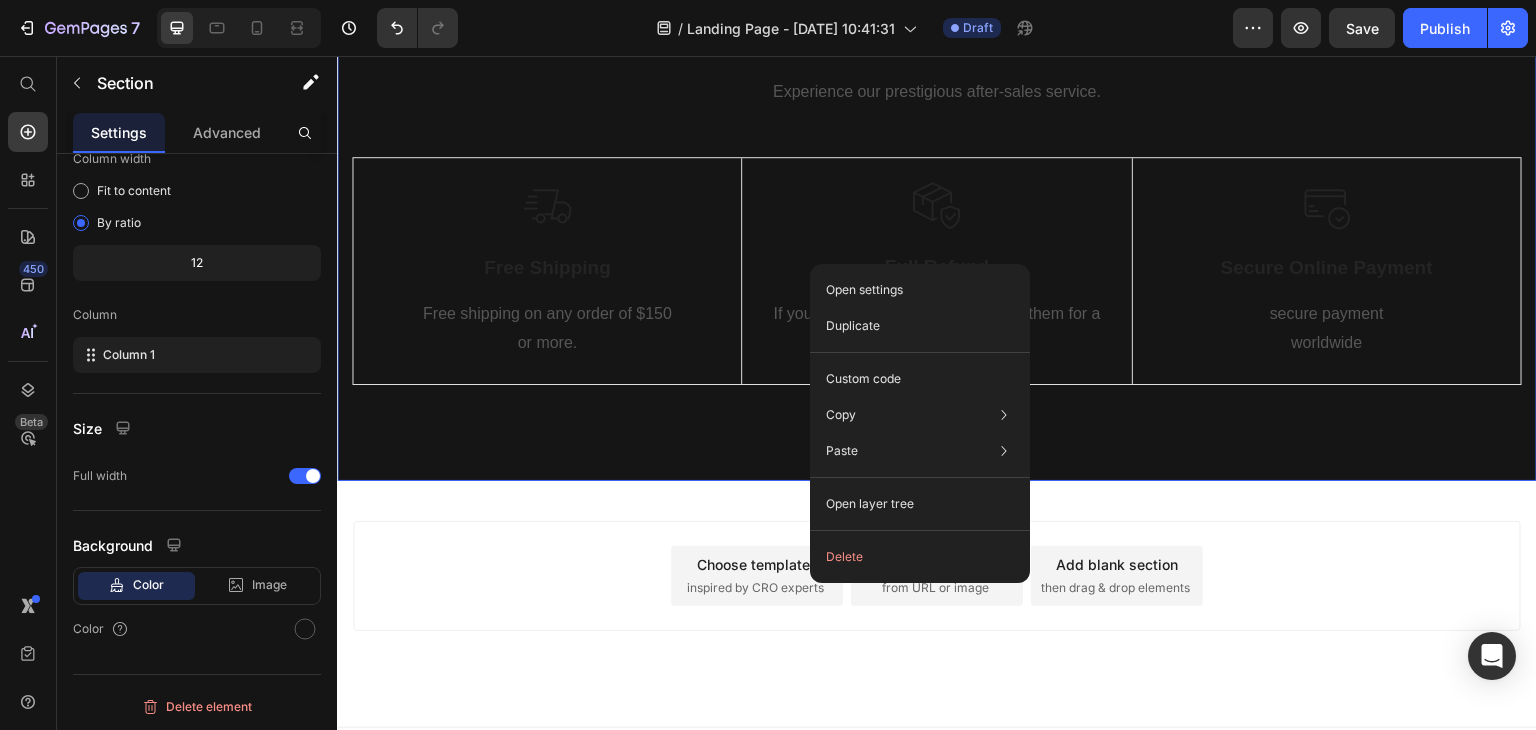 scroll, scrollTop: 2331, scrollLeft: 0, axis: vertical 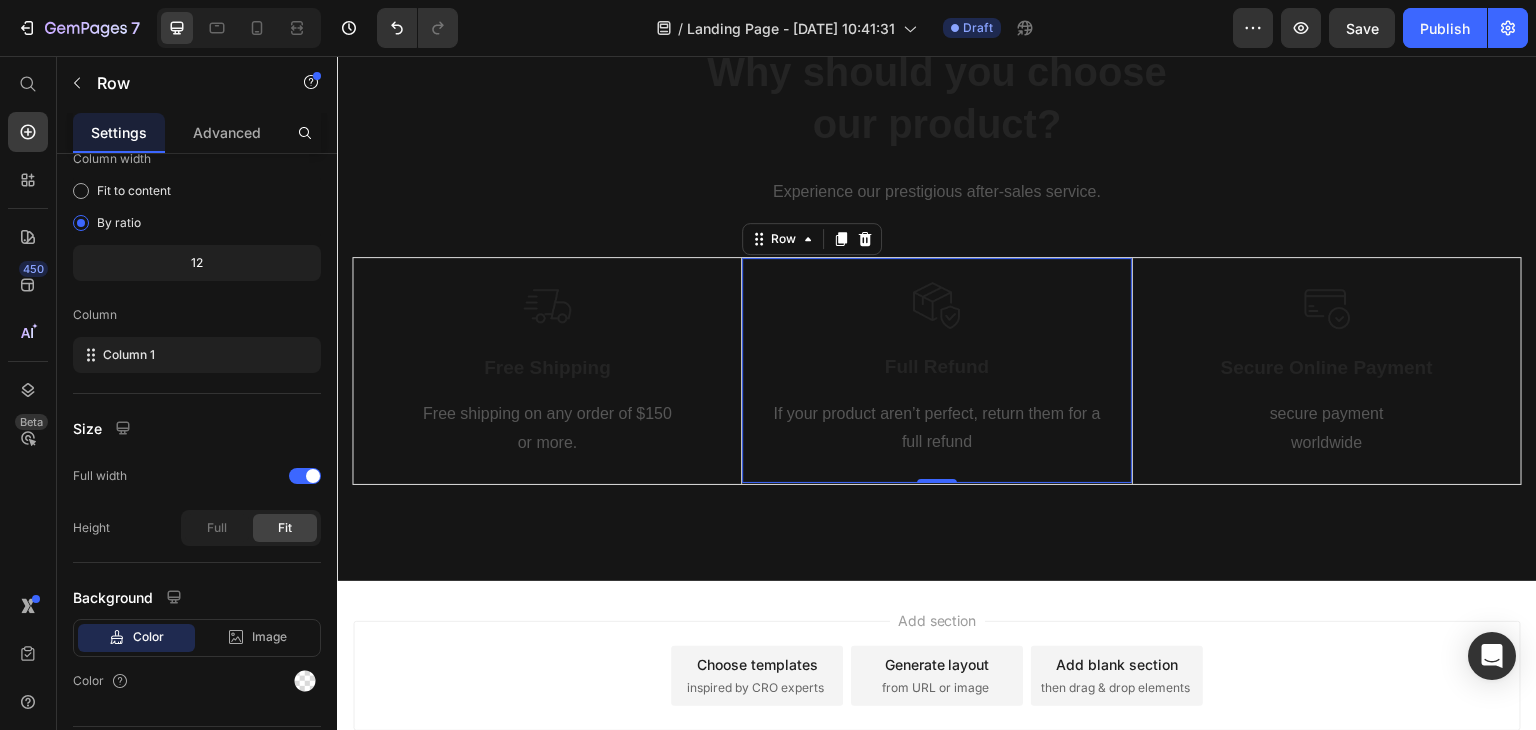 click on "Image Full Refund Text Block If your product aren’t perfect, return them for a full refund Text block" at bounding box center [936, 370] 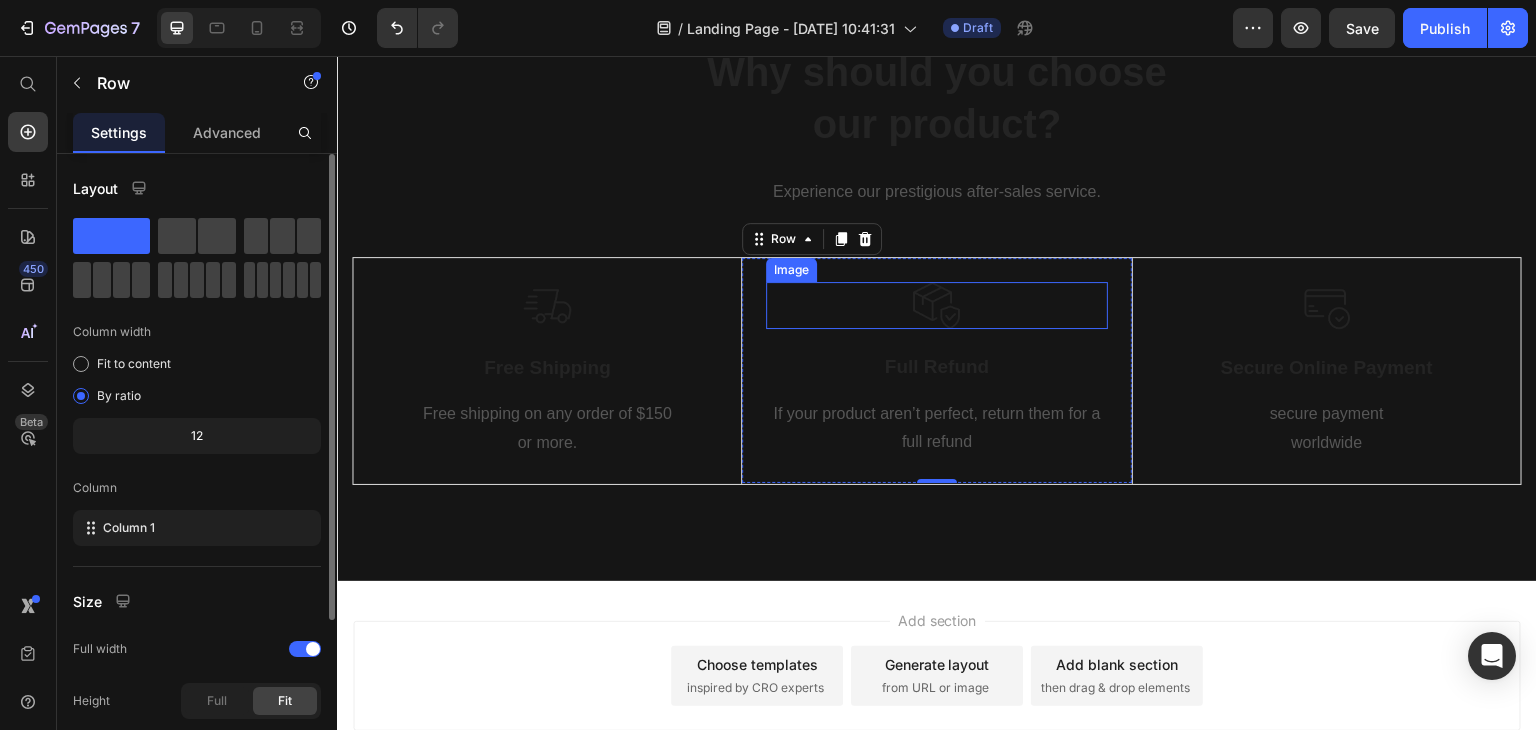 click at bounding box center [936, 305] 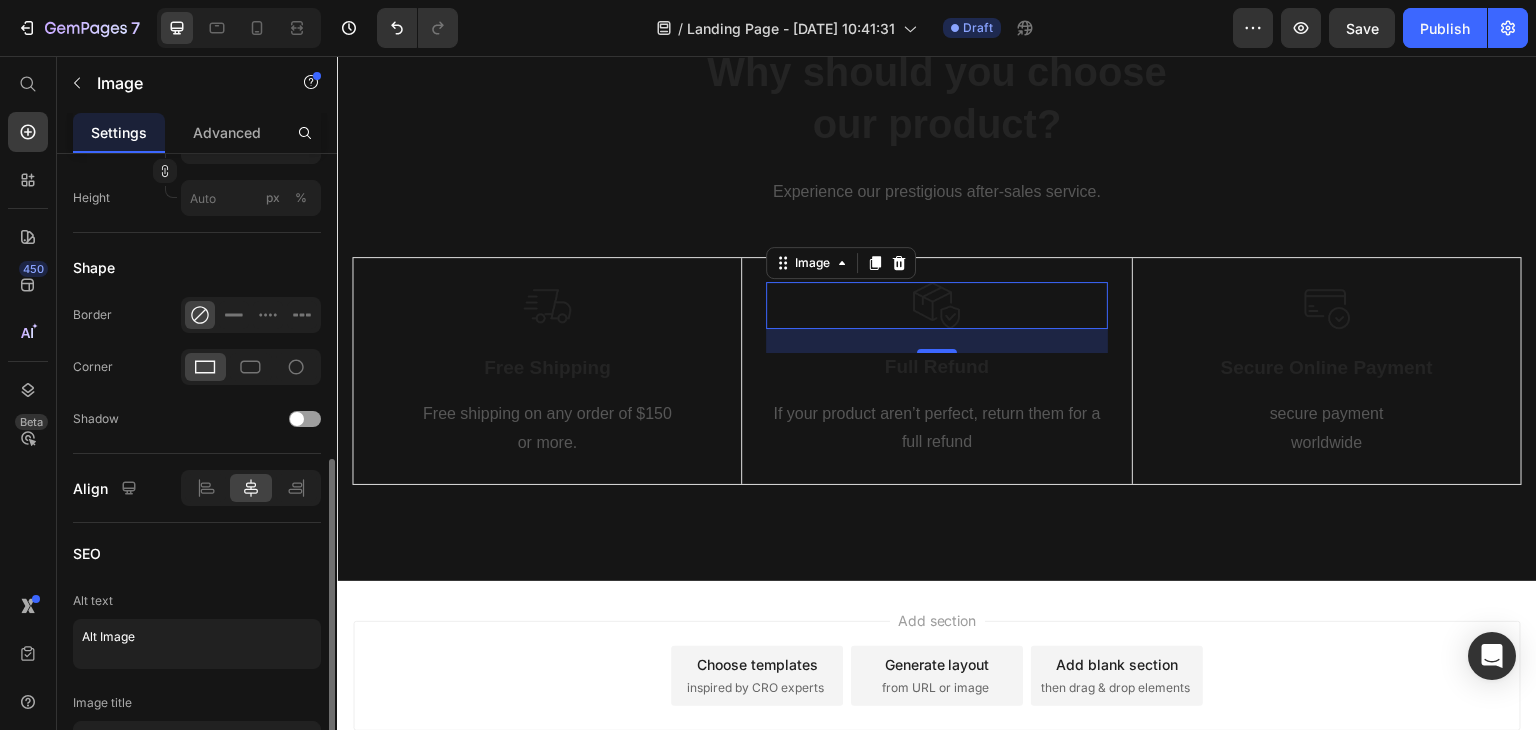 scroll, scrollTop: 816, scrollLeft: 0, axis: vertical 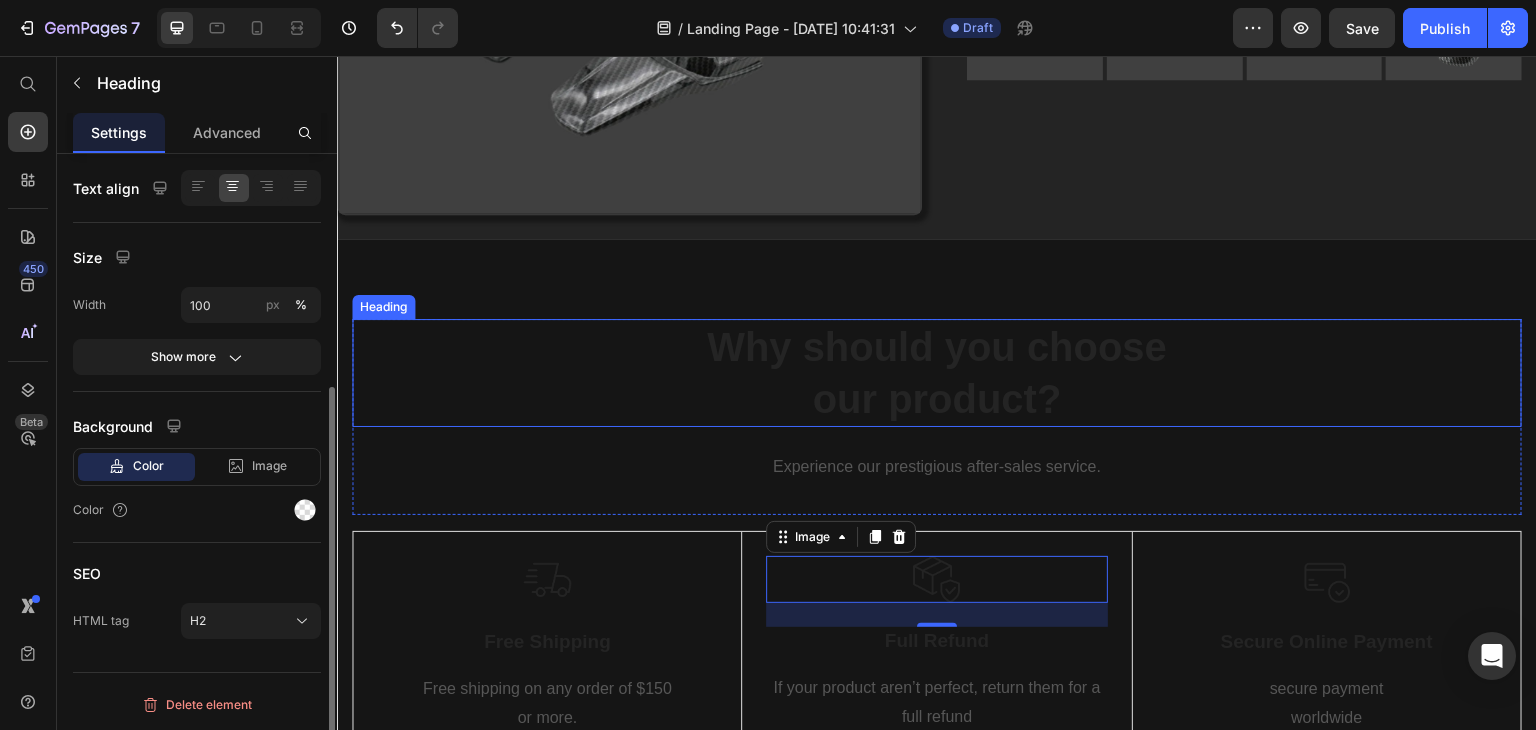 click on "Why should you choose our product?" at bounding box center [937, 373] 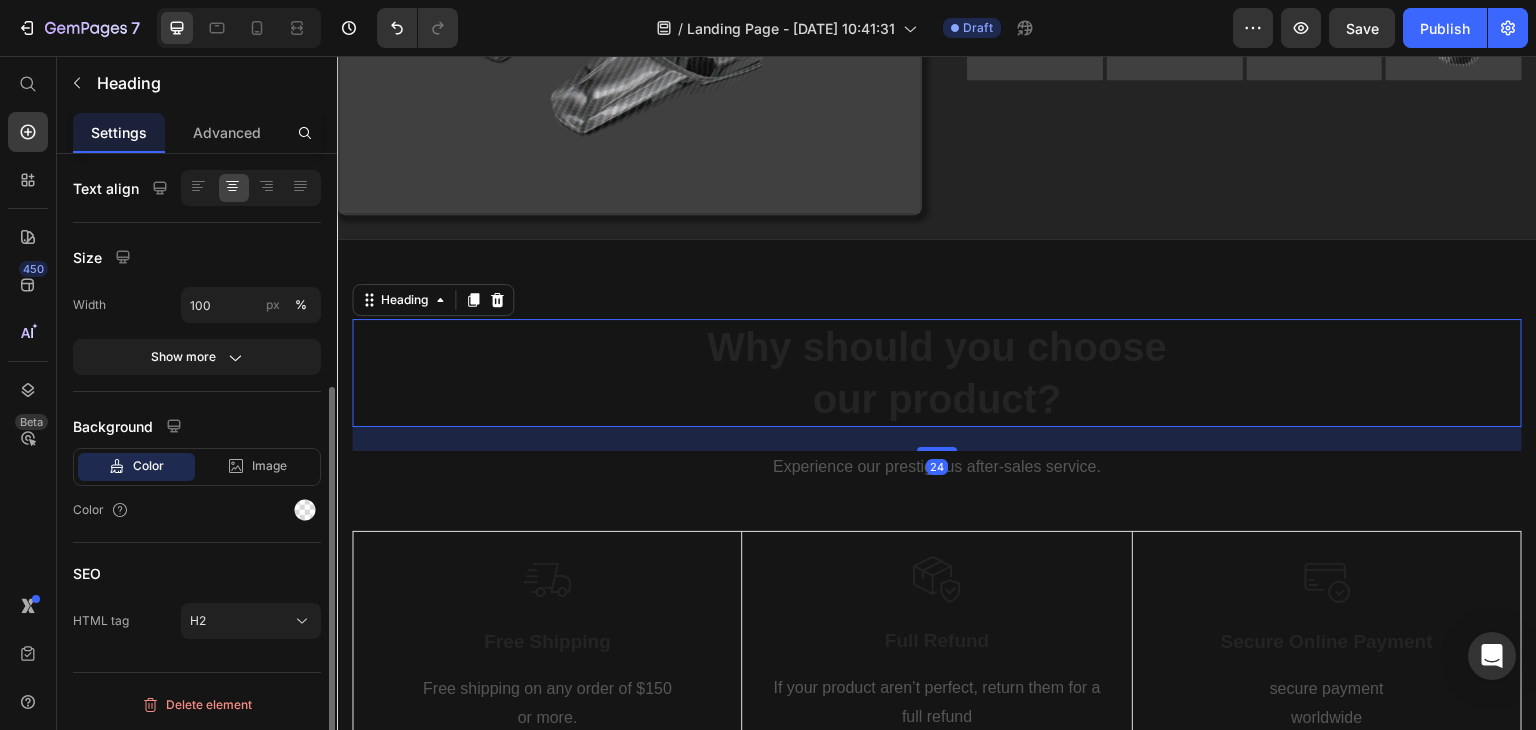 scroll, scrollTop: 0, scrollLeft: 0, axis: both 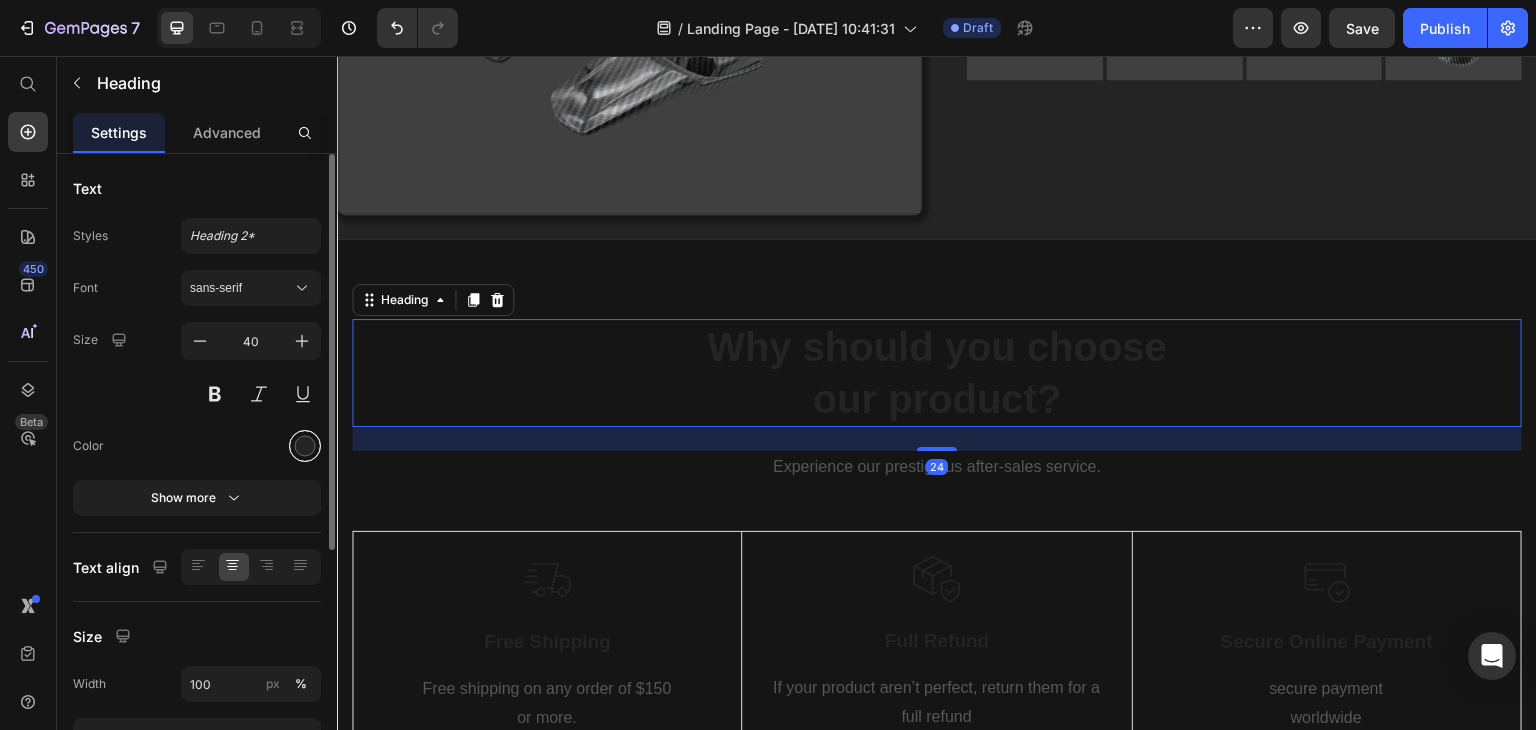 click at bounding box center [305, 446] 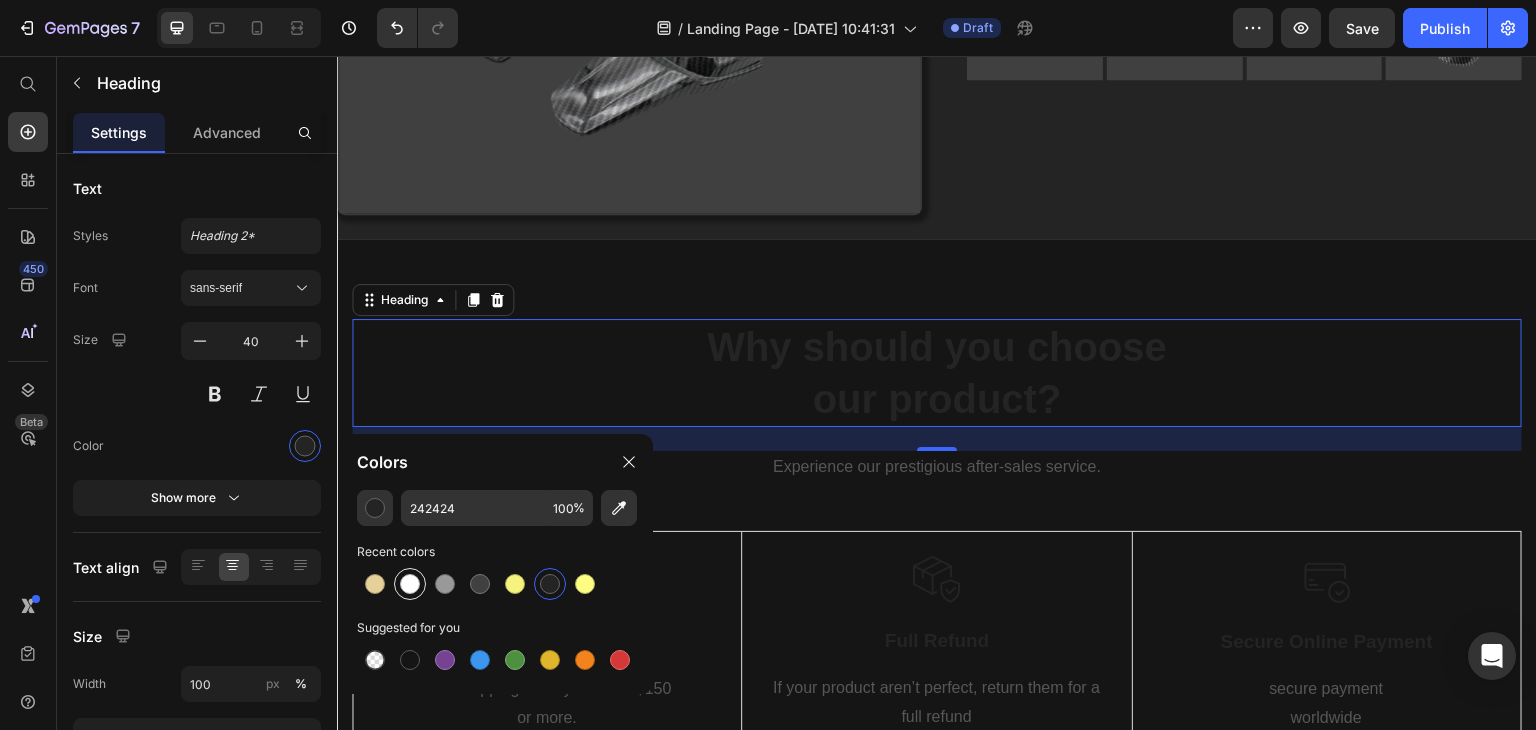 click at bounding box center [410, 584] 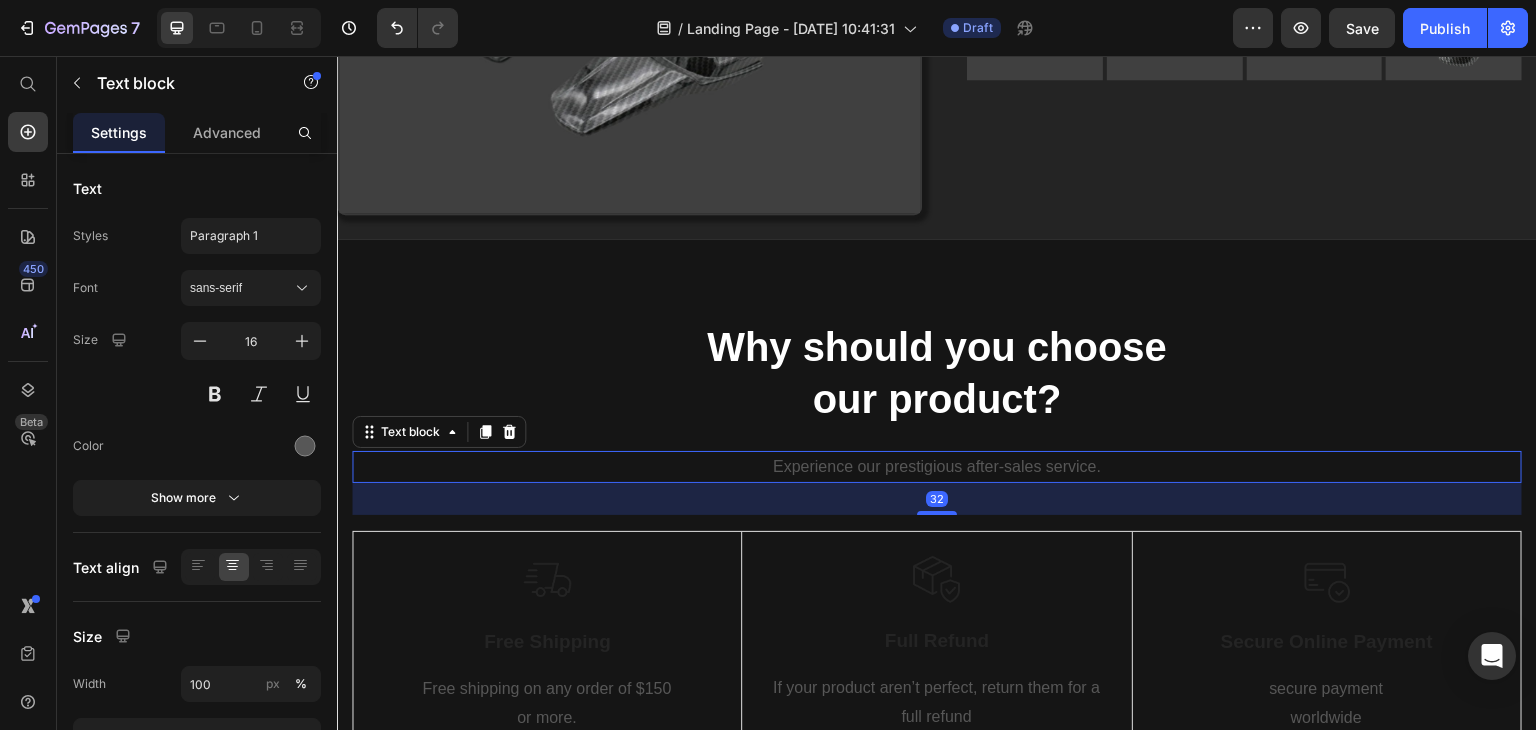 click on "Experience our prestigious after-sales service." at bounding box center [937, 467] 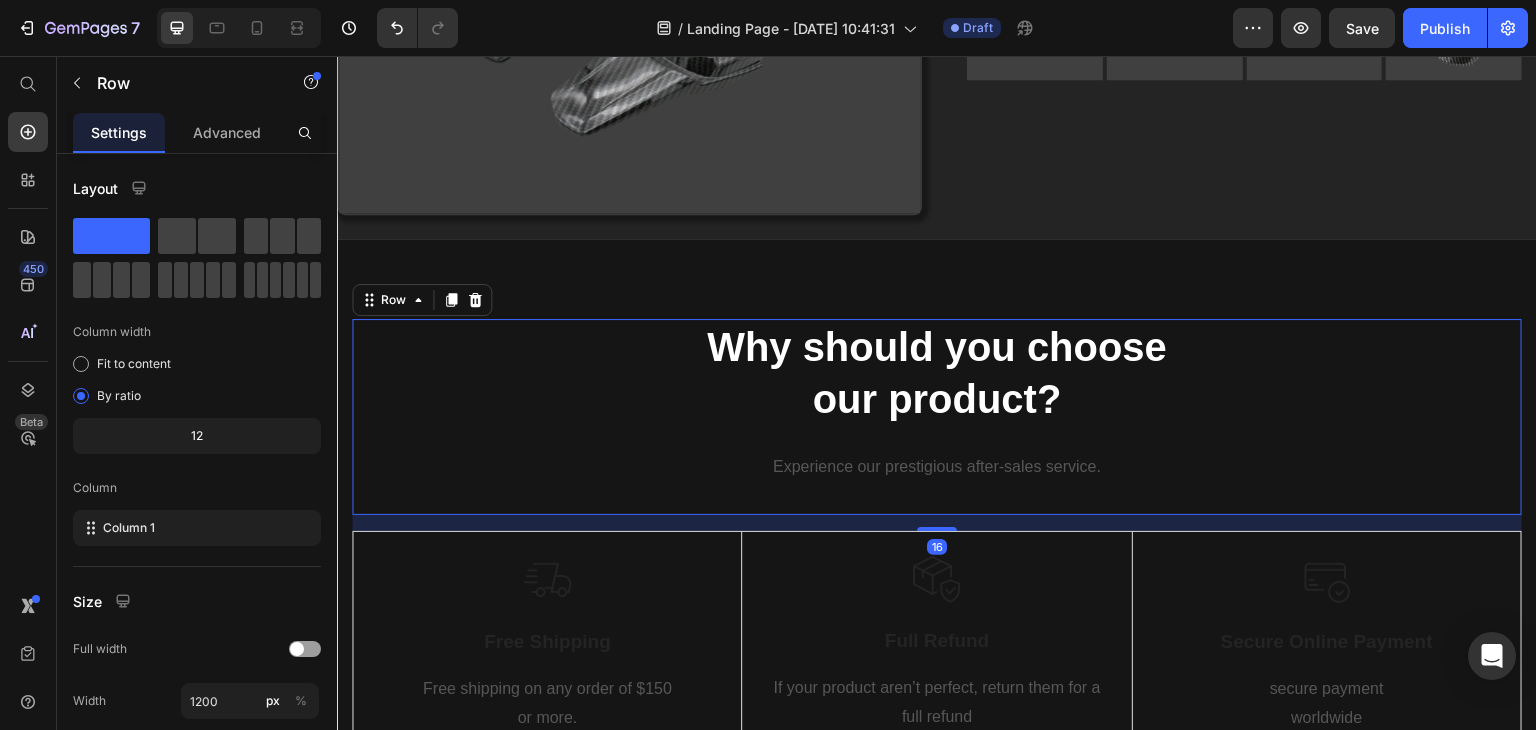 click on "Why should you choose our product? Heading Experience our prestigious after-sales service. Text block" at bounding box center [937, 417] 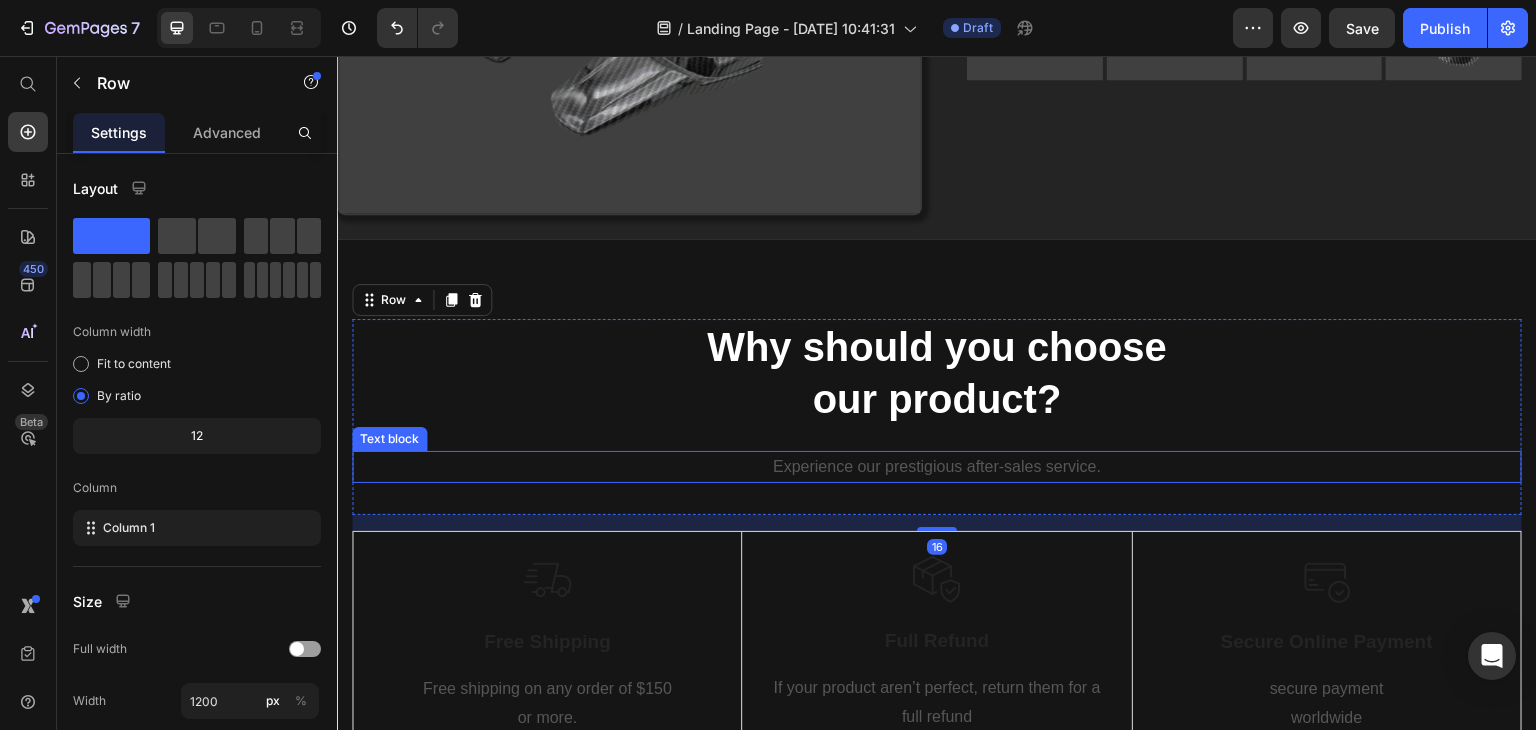 click on "Experience our prestigious after-sales service." at bounding box center (937, 467) 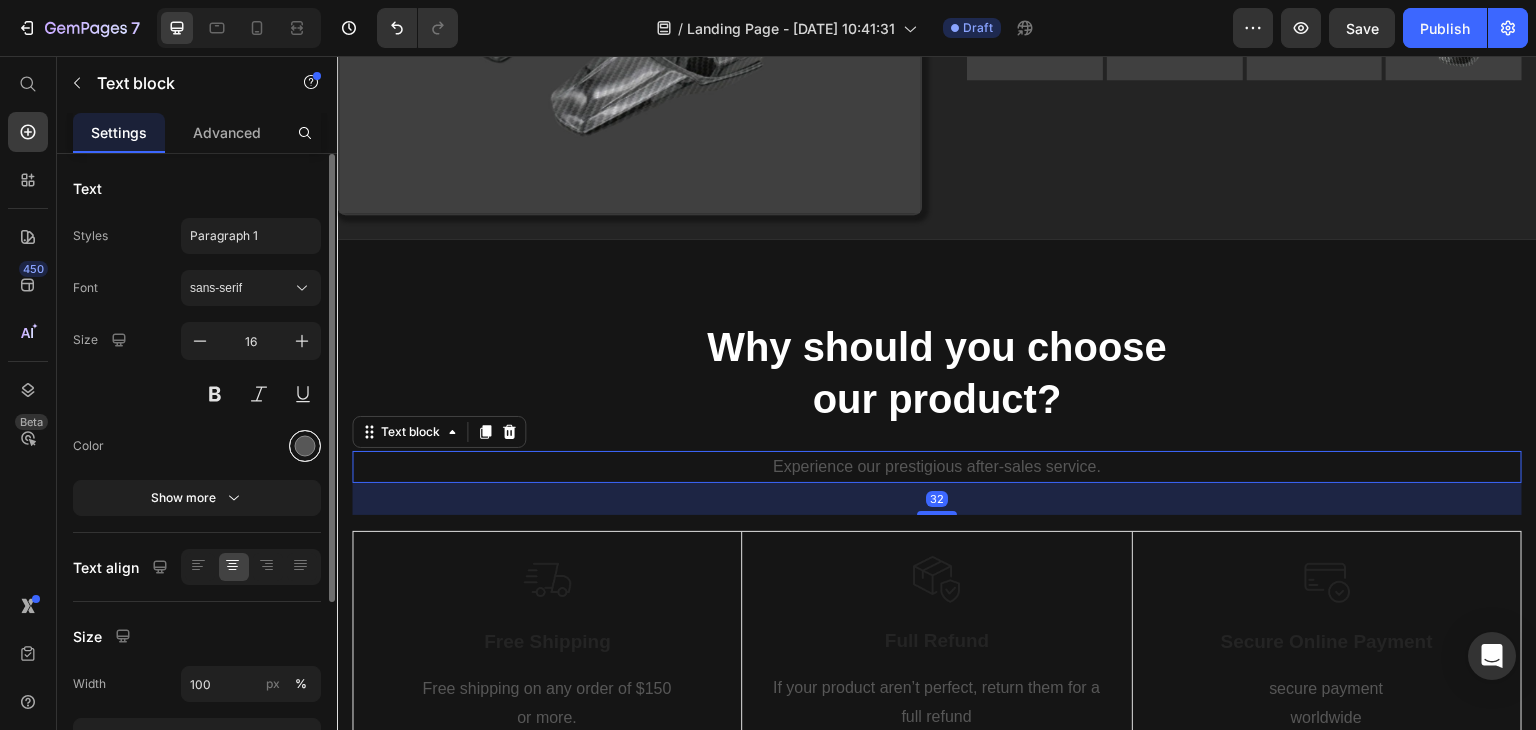 click at bounding box center [305, 446] 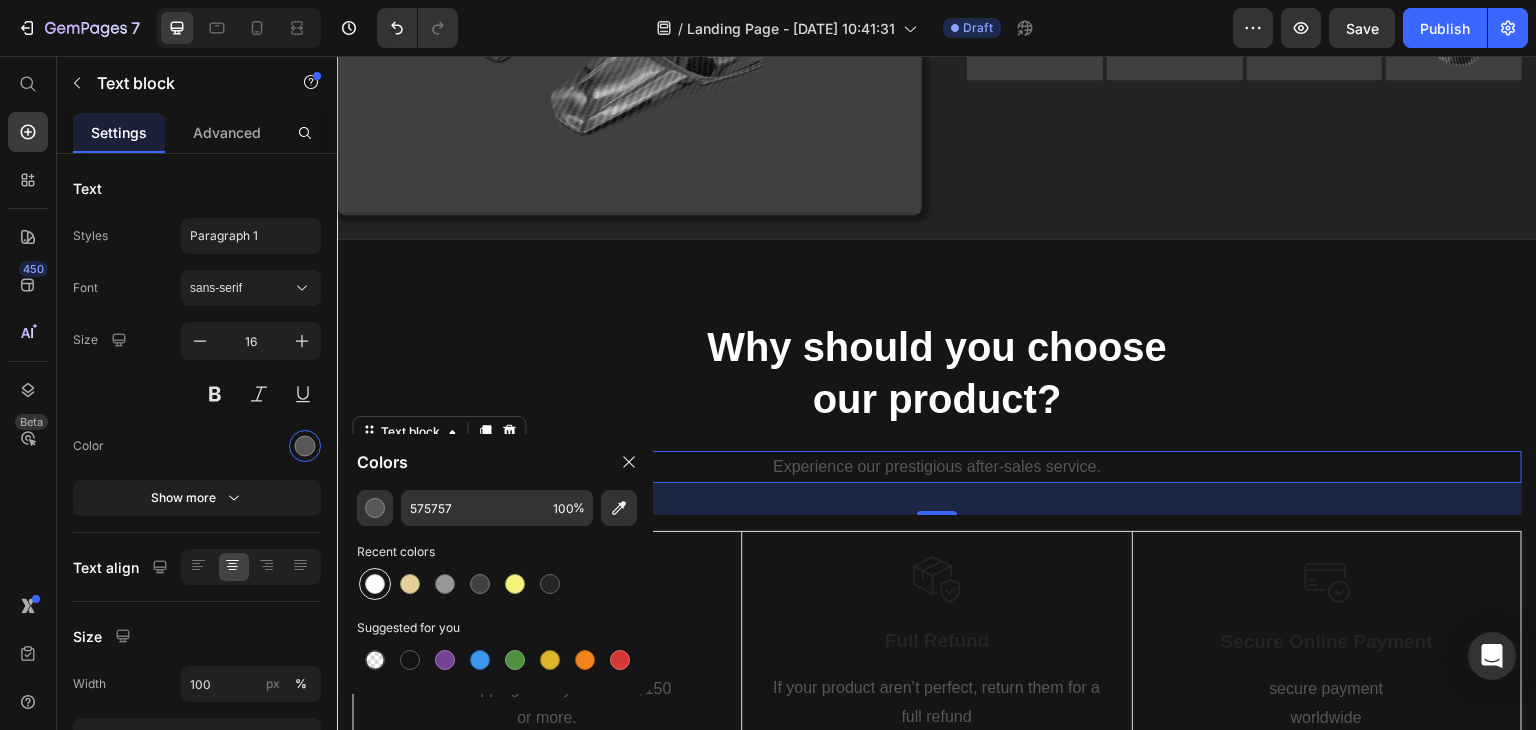 click at bounding box center [375, 584] 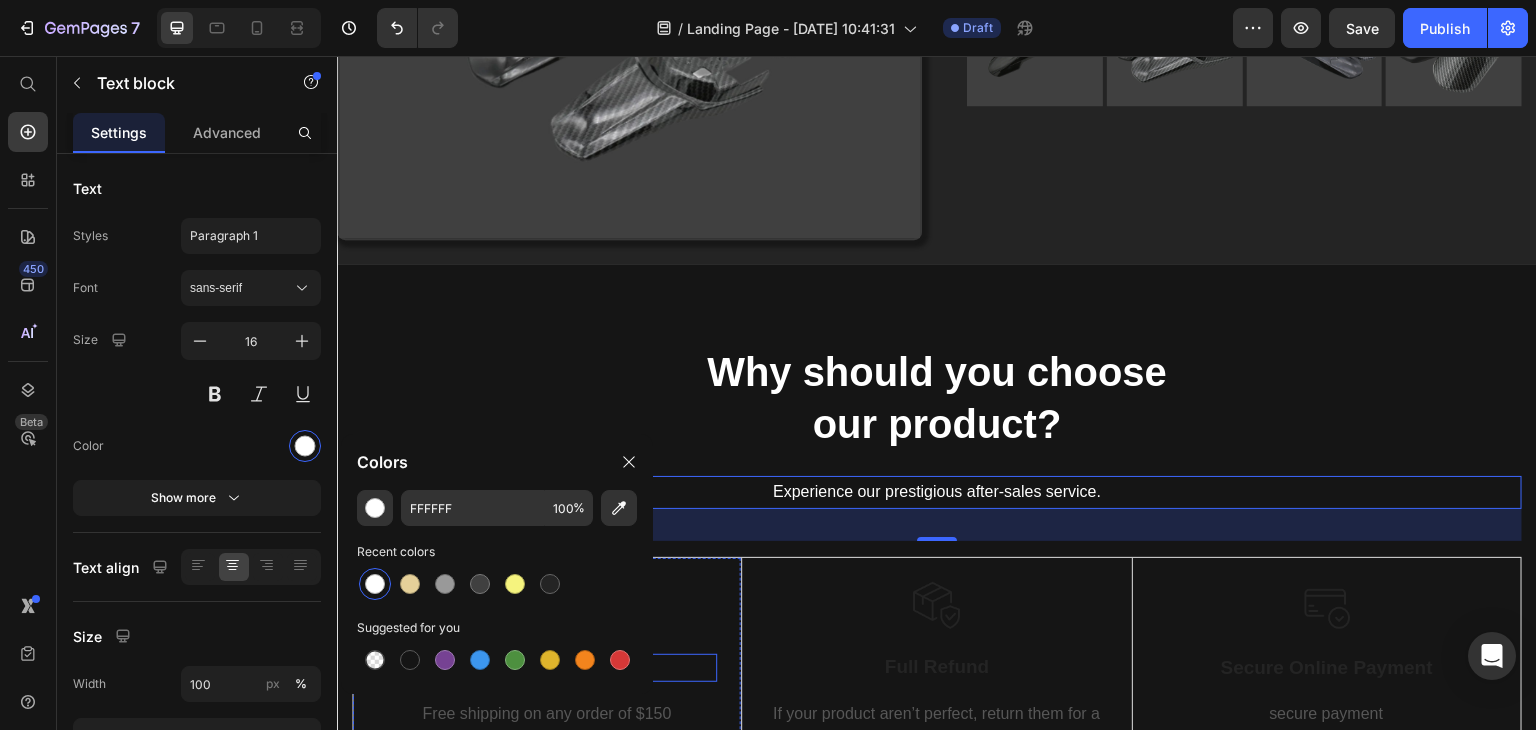 scroll, scrollTop: 2231, scrollLeft: 0, axis: vertical 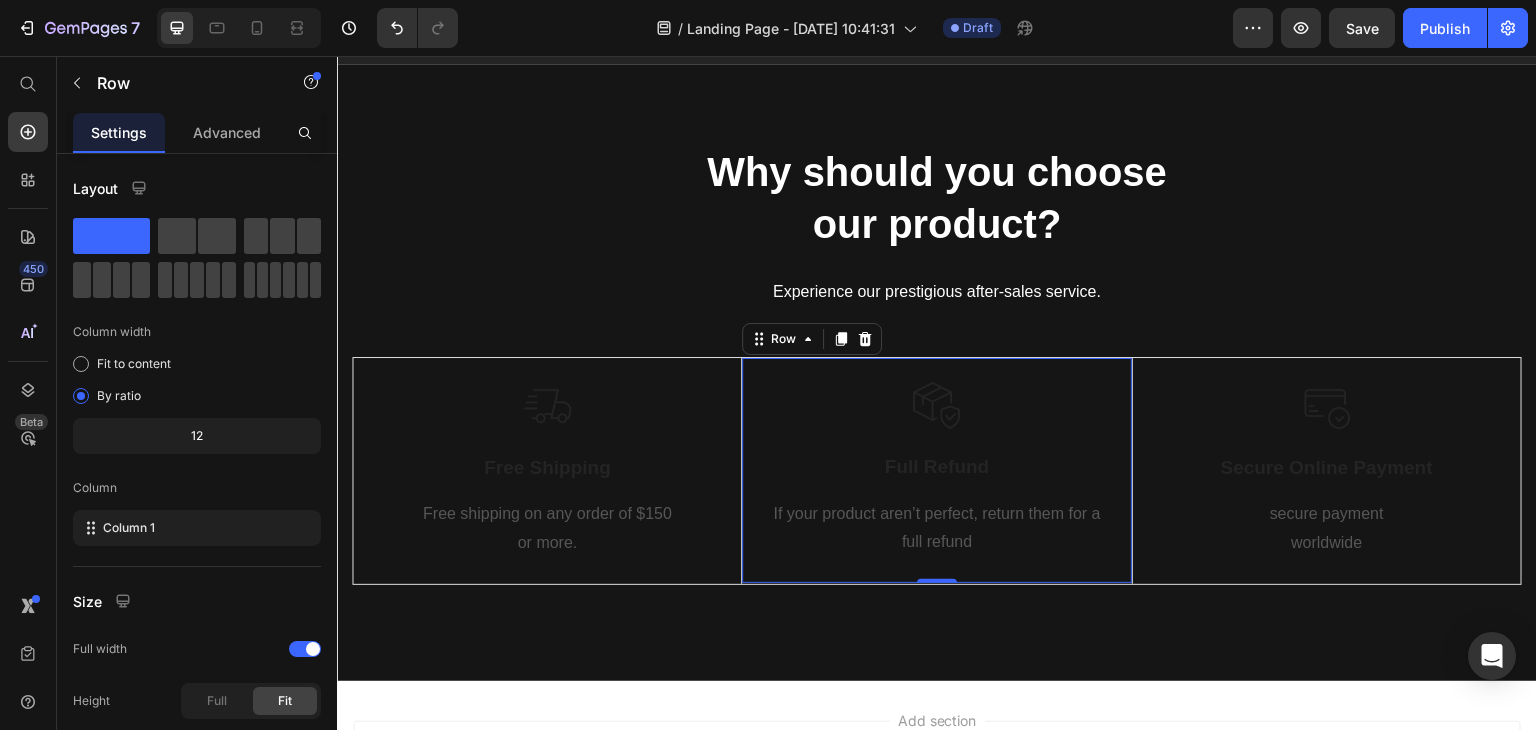 click on "Image Full Refund Text Block If your product aren’t perfect, return them for a full refund Text block Row   0" at bounding box center [936, 470] 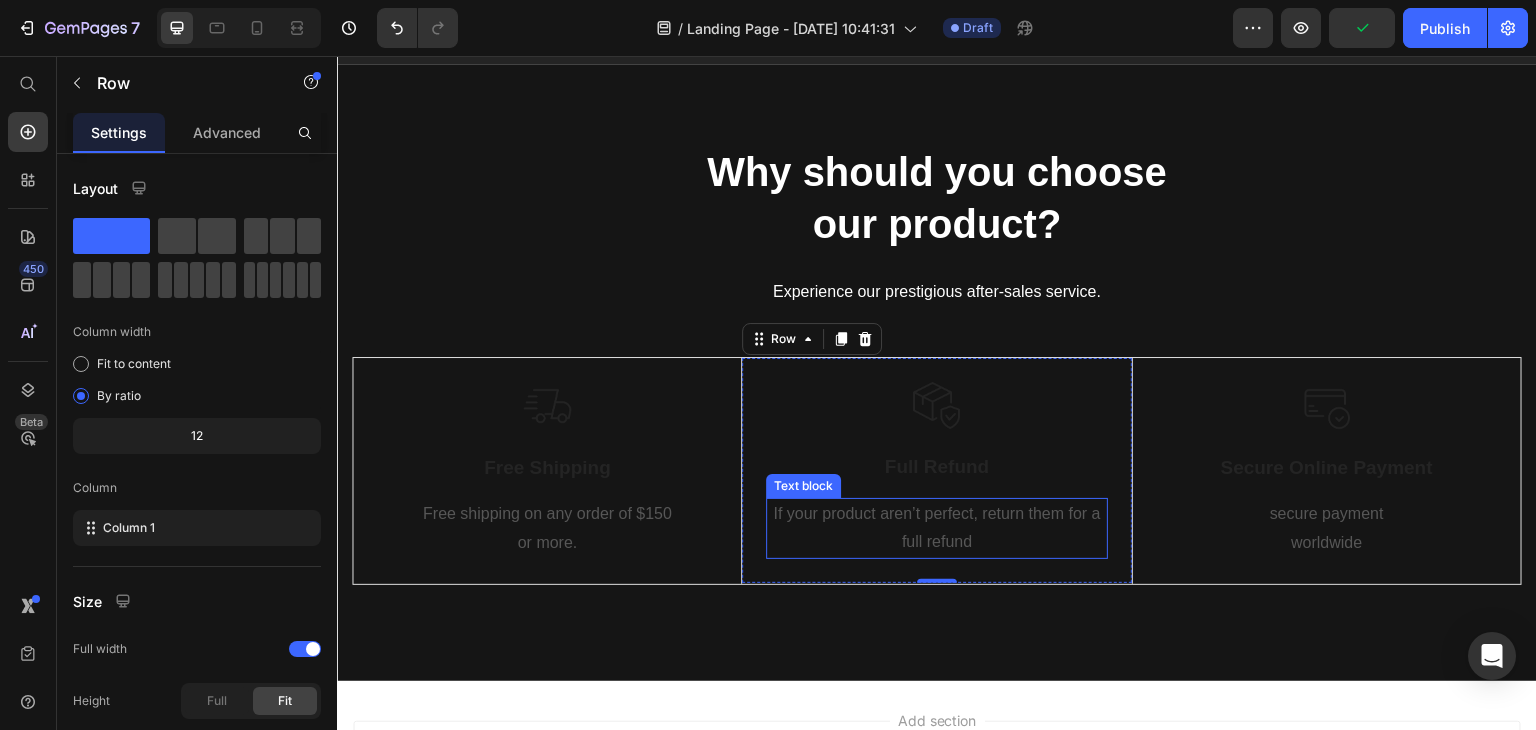 click on "Image Full Refund Text Block If your product aren’t perfect, return them for a full refund Text block Row   0" at bounding box center (936, 470) 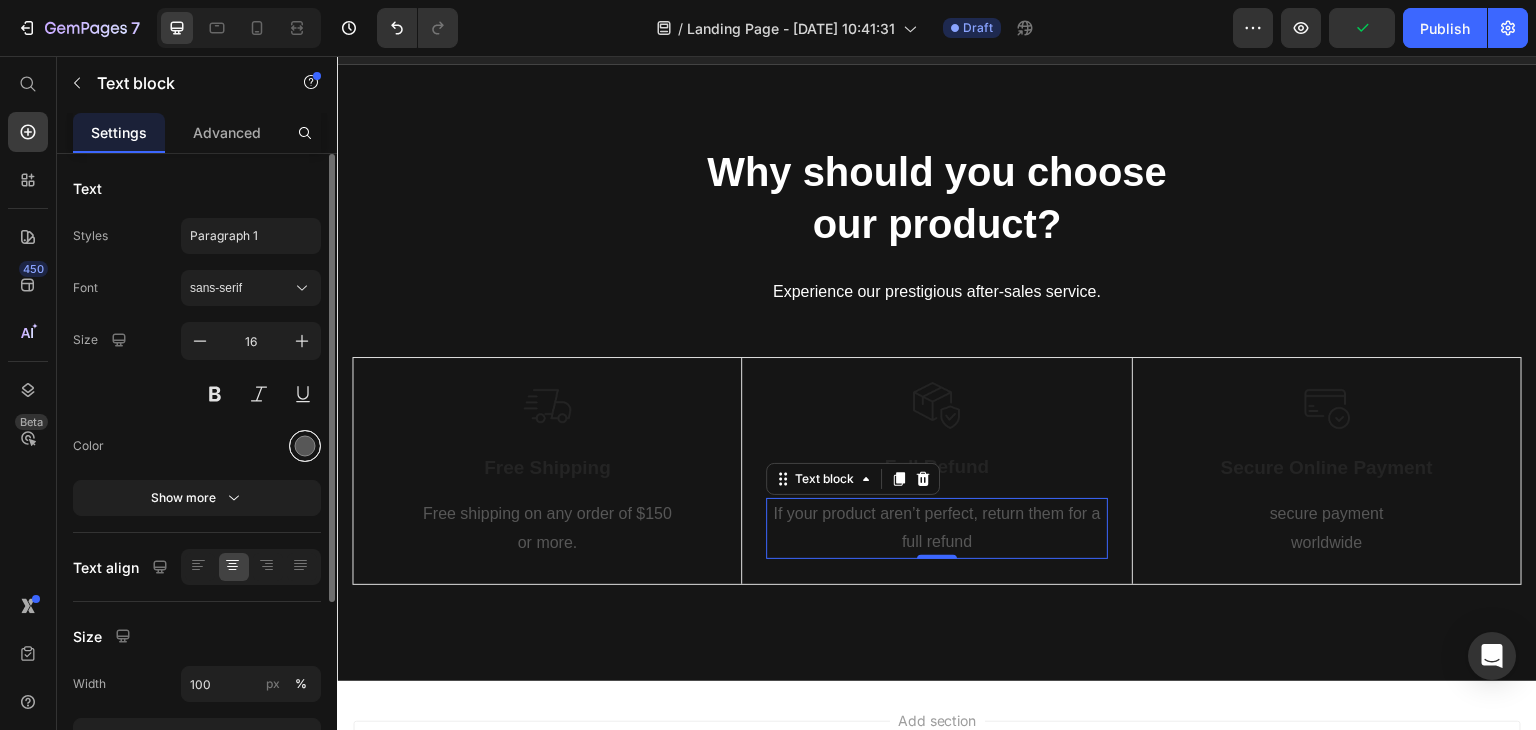 click at bounding box center [305, 446] 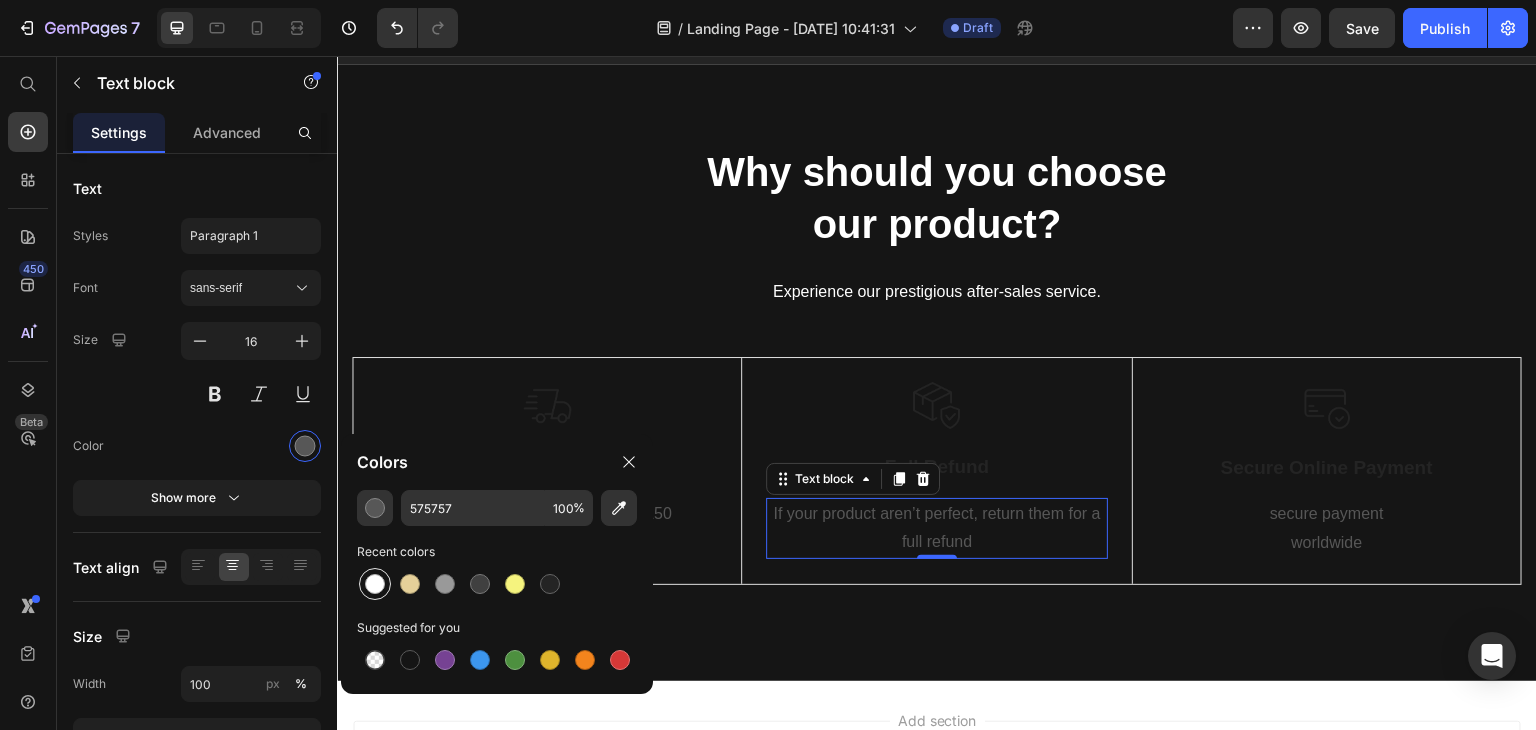 click at bounding box center (375, 584) 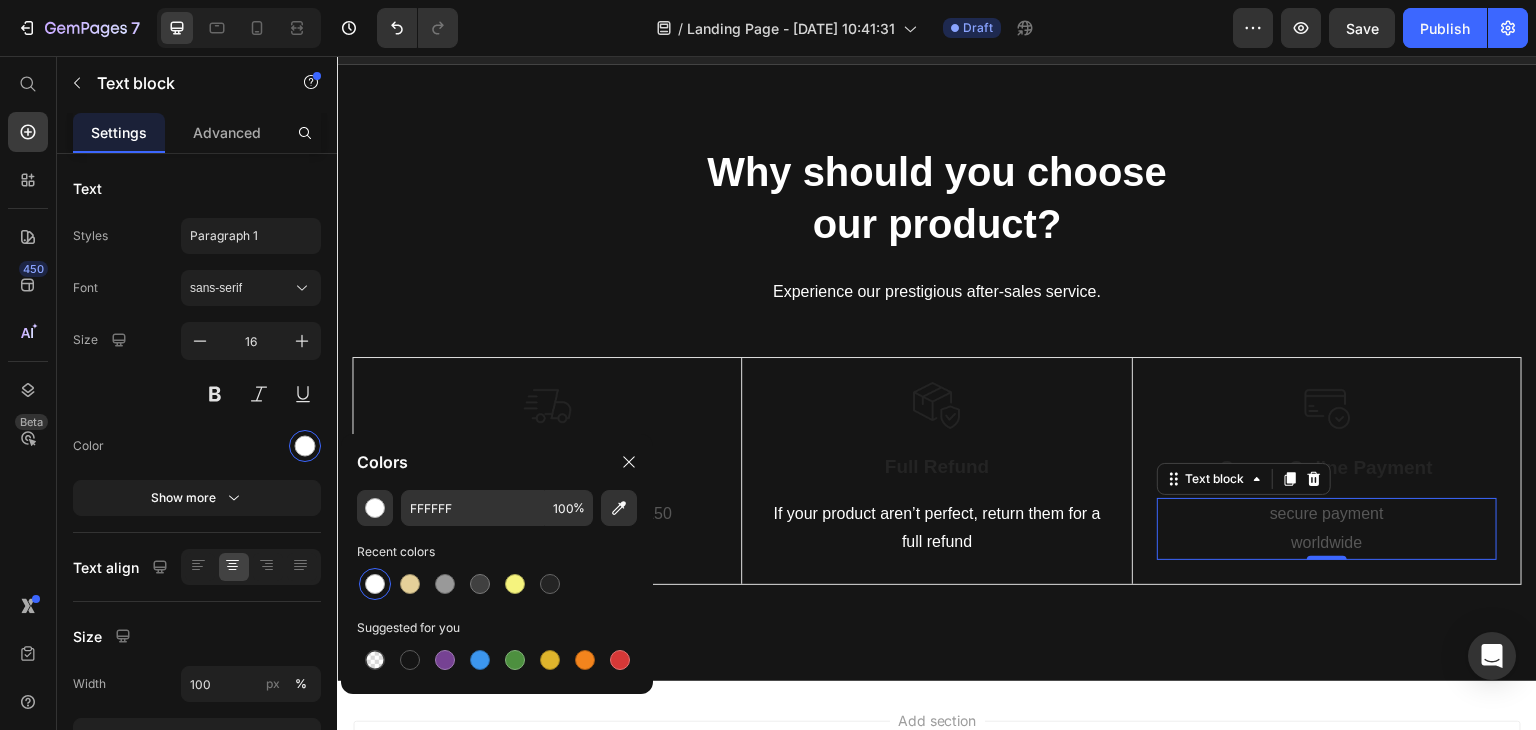 click on "secure payment worldwide" at bounding box center (1327, 529) 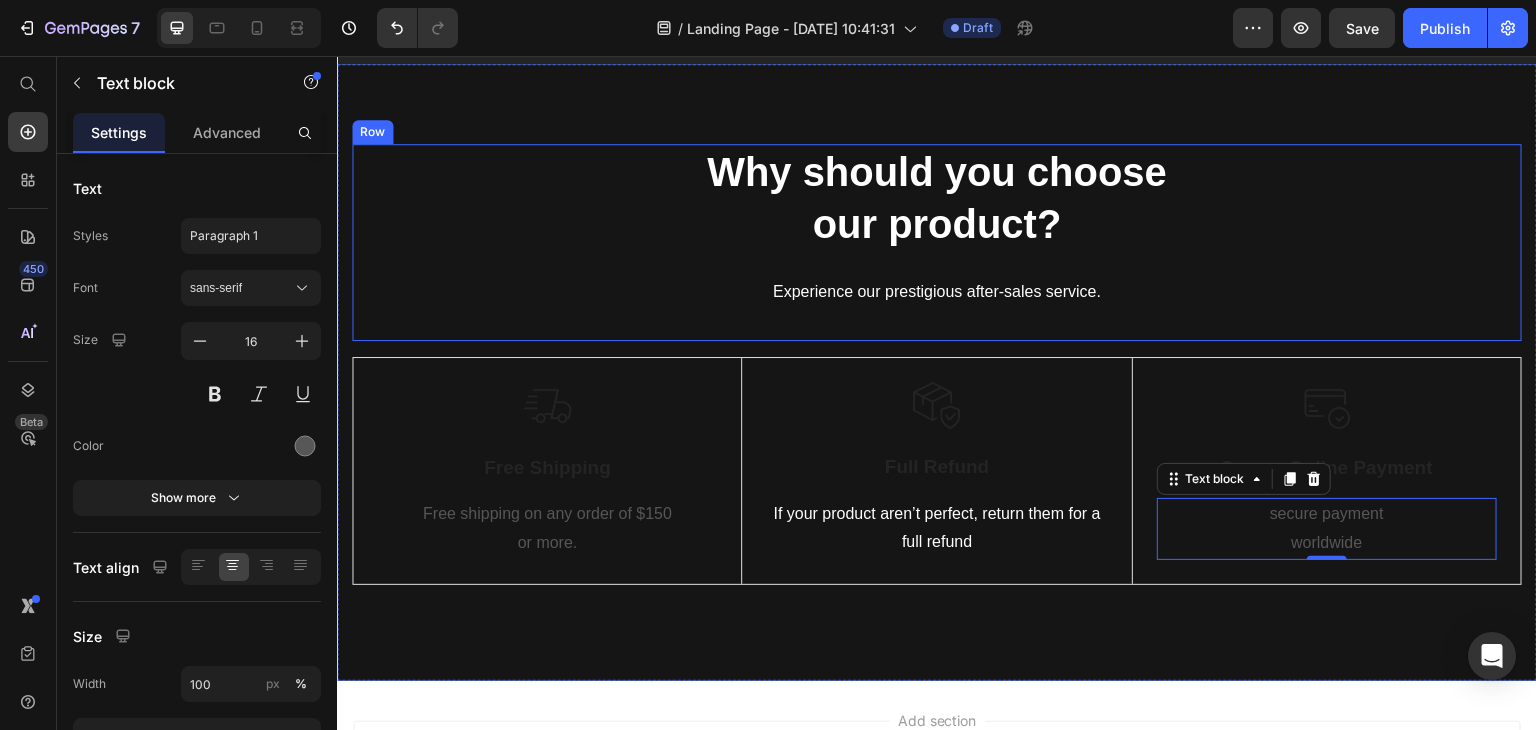 click on "Why should you choose our product? Heading Experience our prestigious after-sales service. Text block" at bounding box center [937, 242] 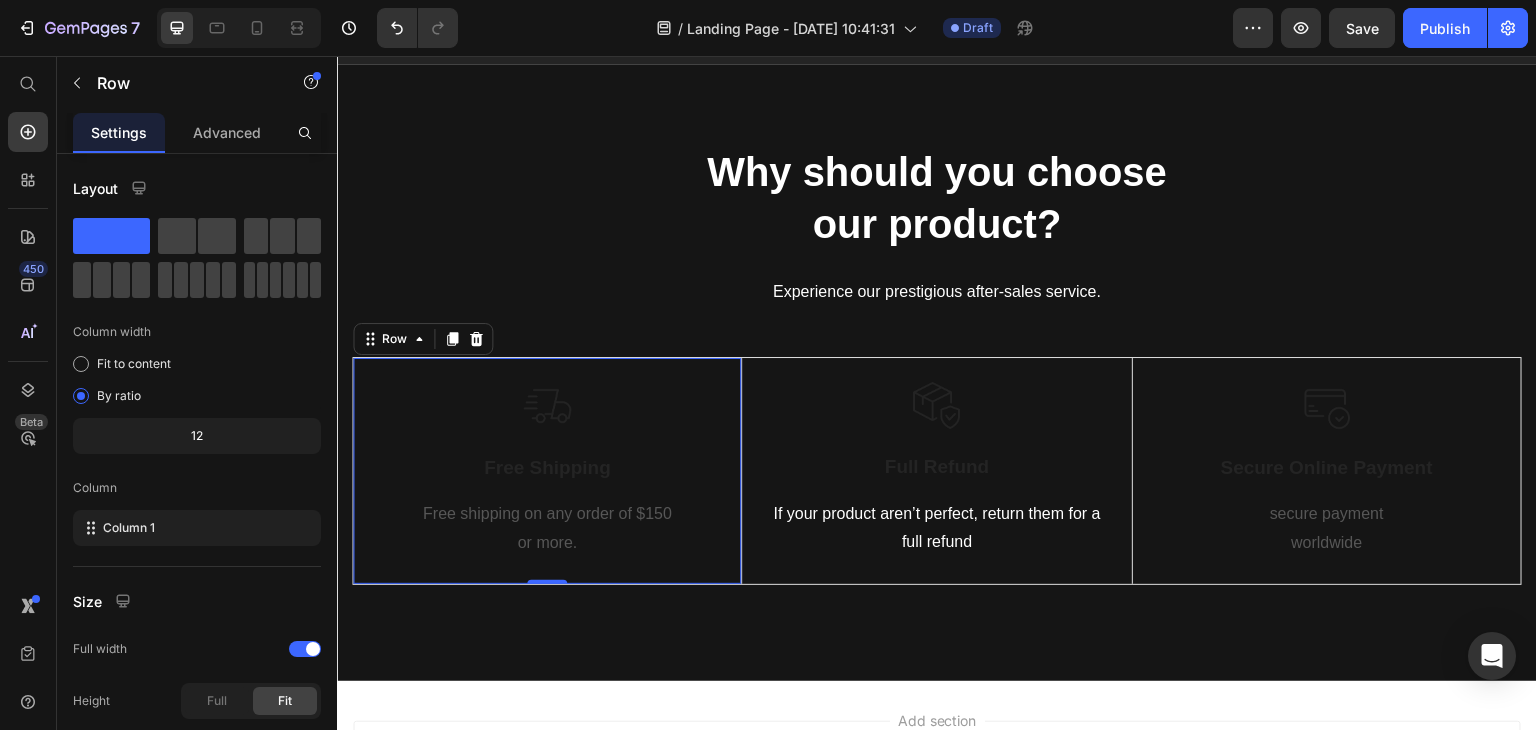 click on "Image Free Shipping Text Block Free shipping on any order of $150  or more. Text block Row   0" at bounding box center (547, 471) 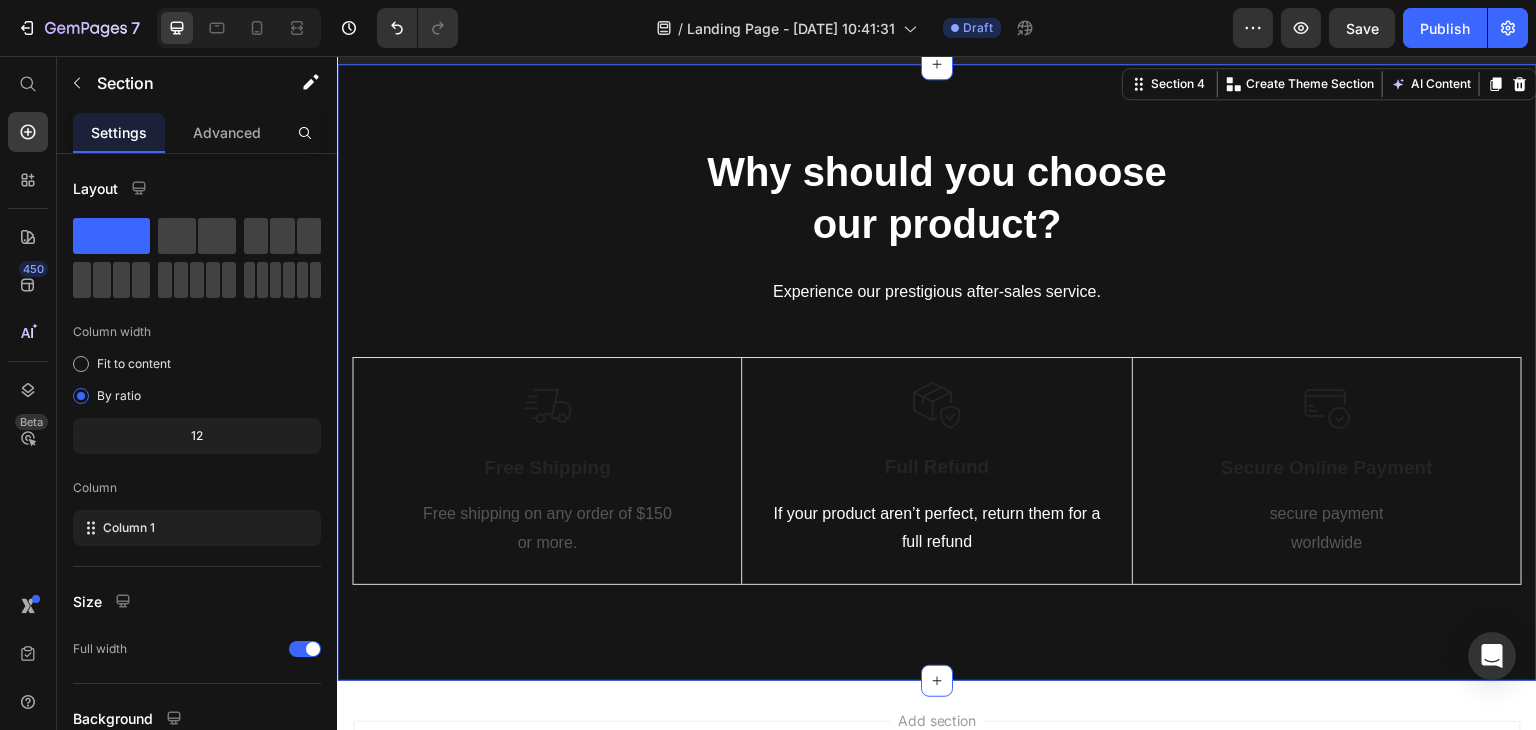click on "Why should you choose our product? Heading Experience our prestigious after-sales service. Text block Row Image Free Shipping Text Block Free shipping on any order of $150  or more. Text block Row Image Full Refund Text Block If your product aren’t perfect, return them for a full refund Text block Row Image Secure Online Payment Text Block secure payment worldwide Text block Row Row Image Free Shipping Text Block Free shipping on any order of $150  or more. Text block Row Image Full Refund Text Block If your product aren’t perfect, return them for a full refund Text block Row Image Secure Online Payment Text Block secure payment worldwide Text block Row Row" at bounding box center (937, 372) 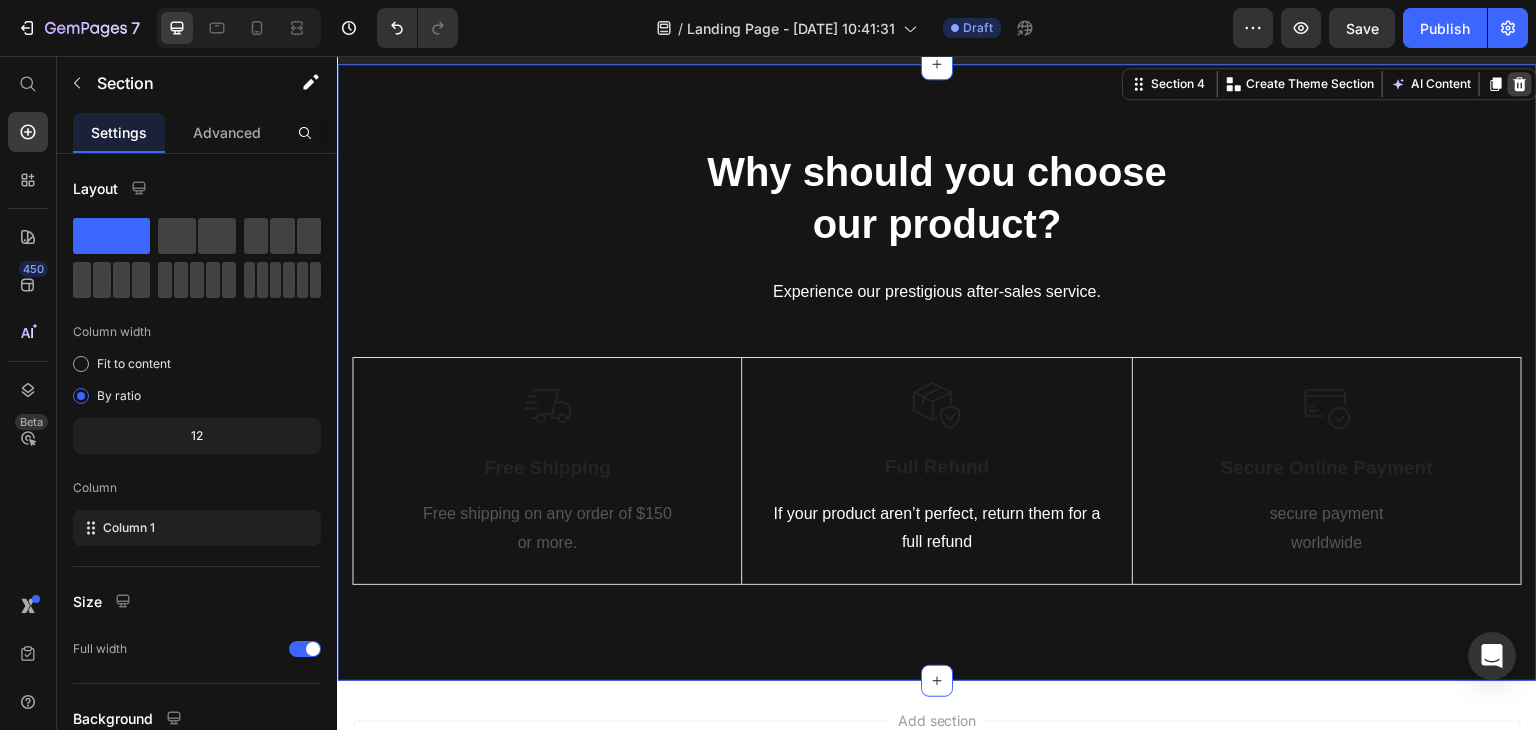 click at bounding box center (1520, 84) 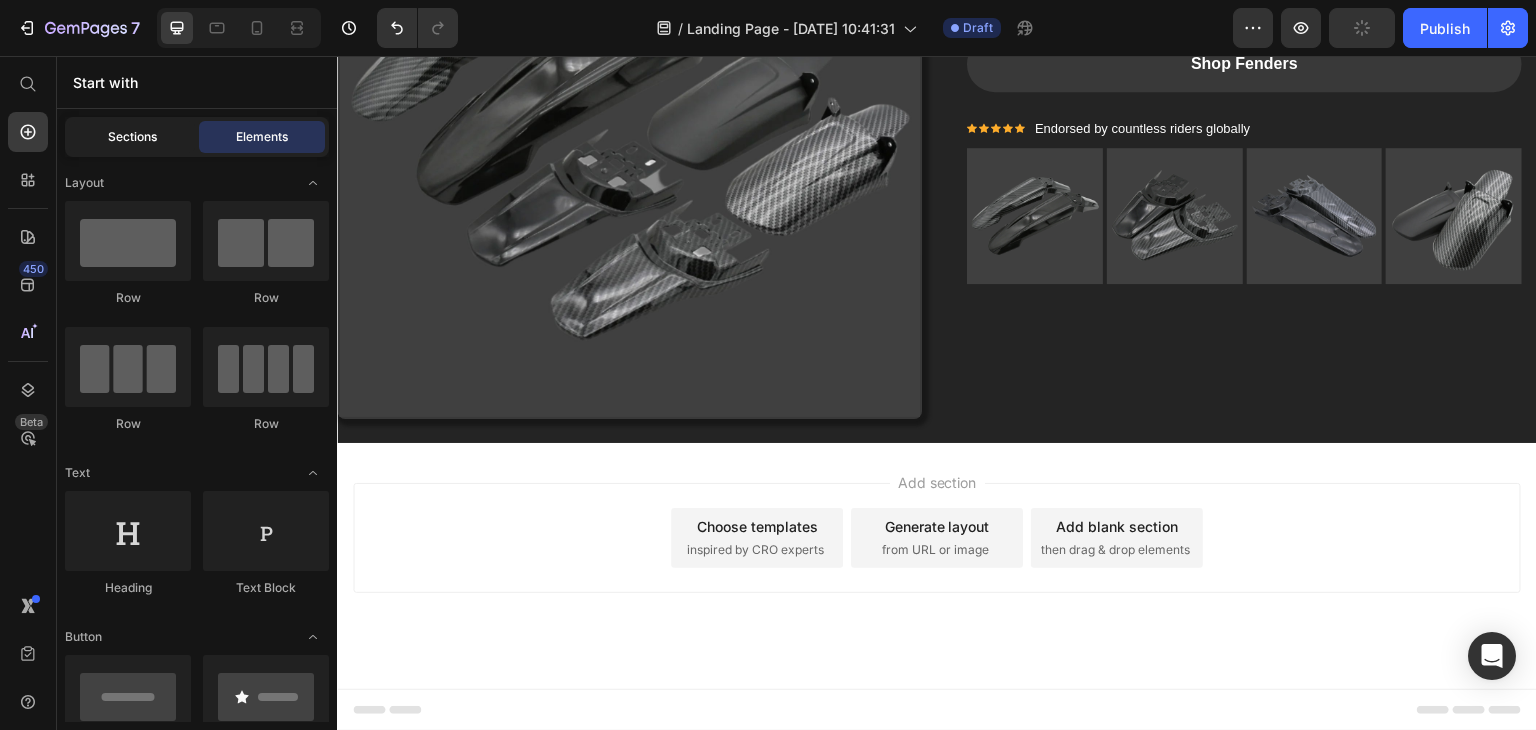click on "Sections" at bounding box center [132, 137] 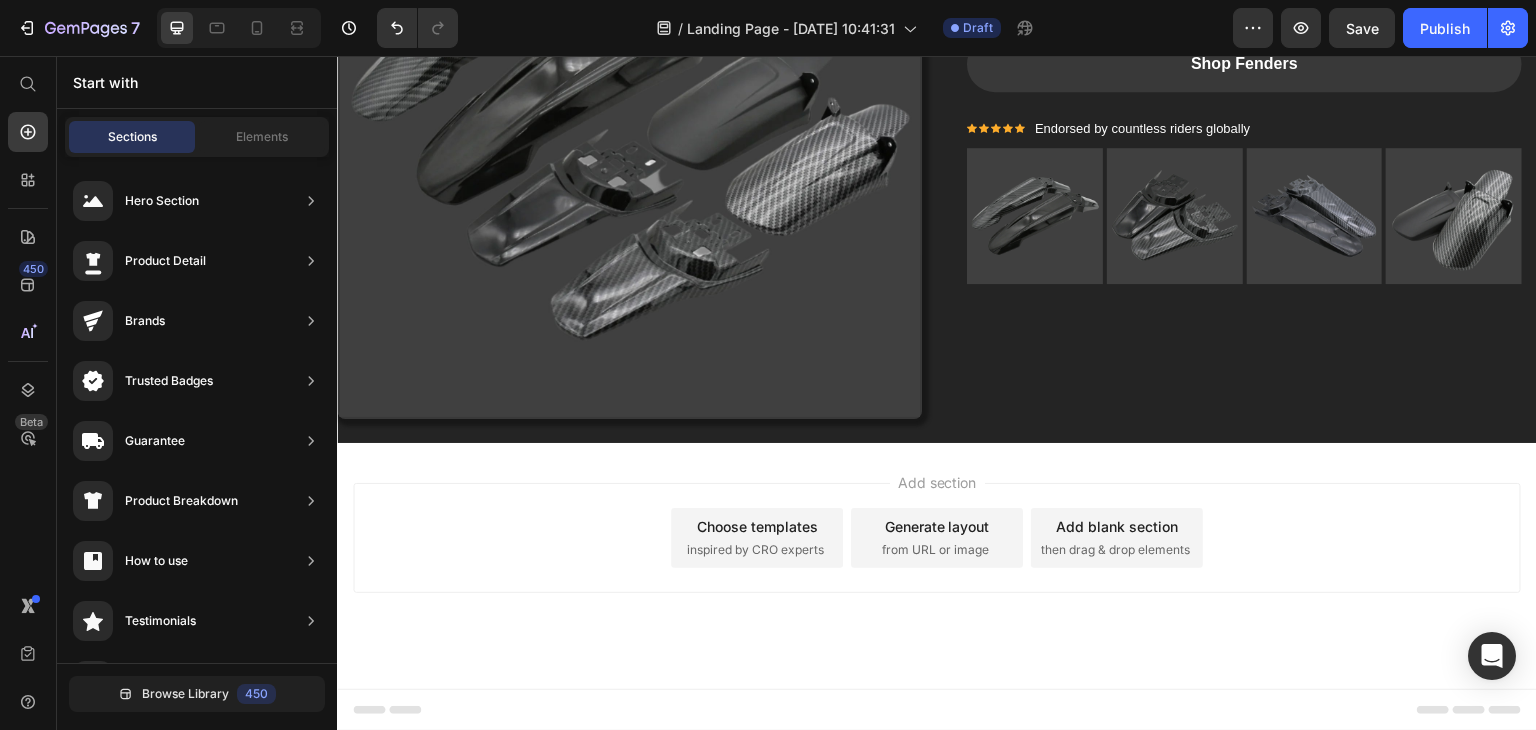 click on "Choose templates" at bounding box center (757, 526) 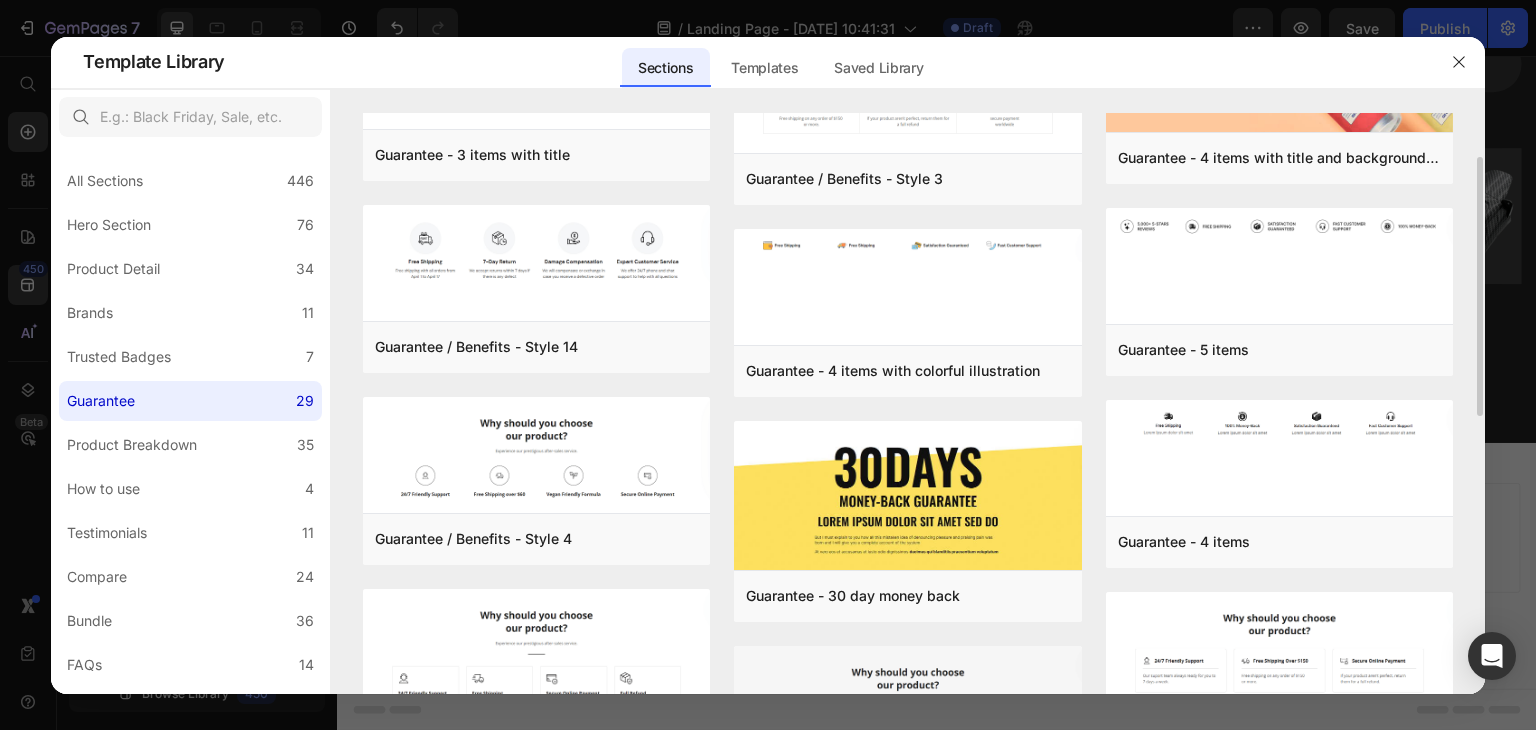 scroll, scrollTop: 200, scrollLeft: 0, axis: vertical 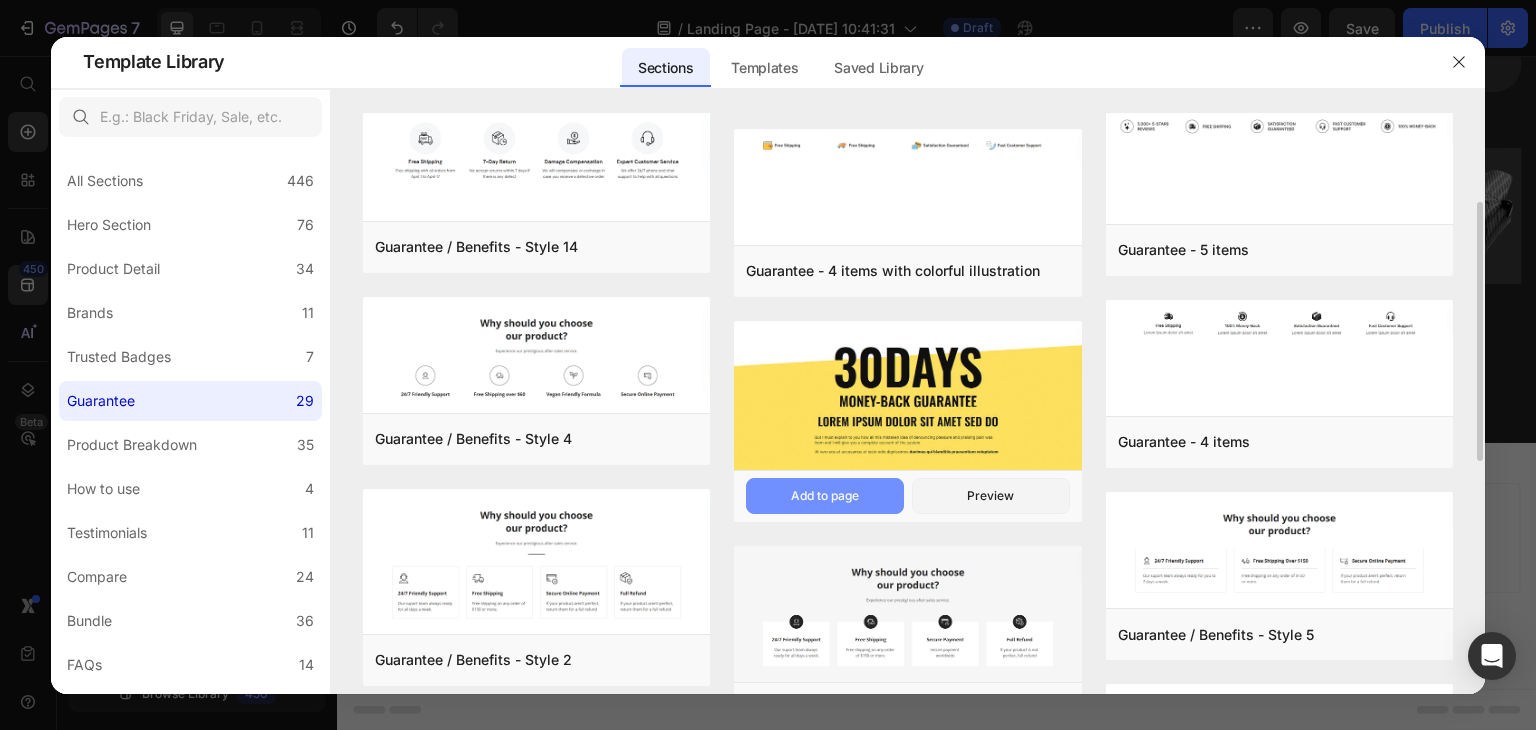 click on "Add to page" at bounding box center (825, 496) 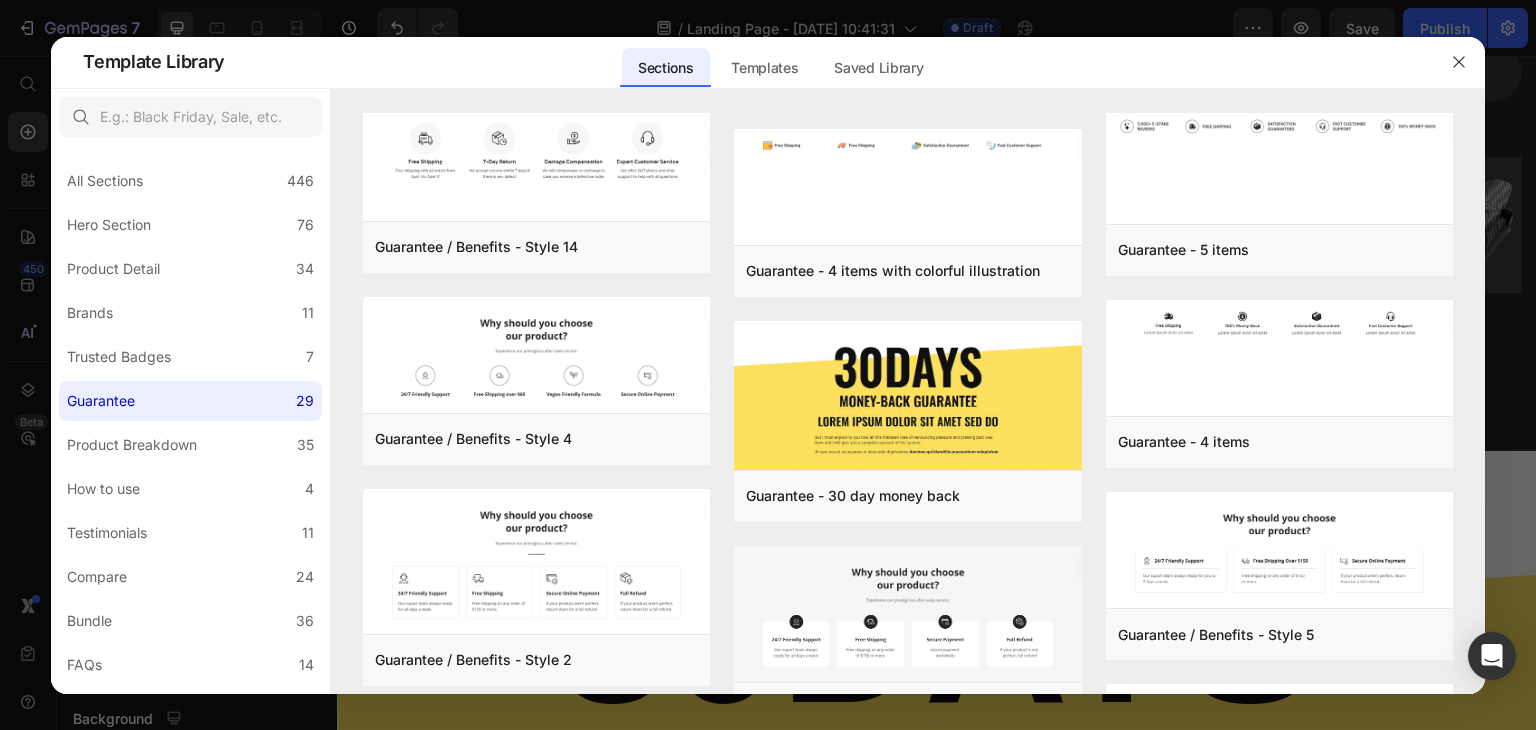scroll, scrollTop: 2231, scrollLeft: 0, axis: vertical 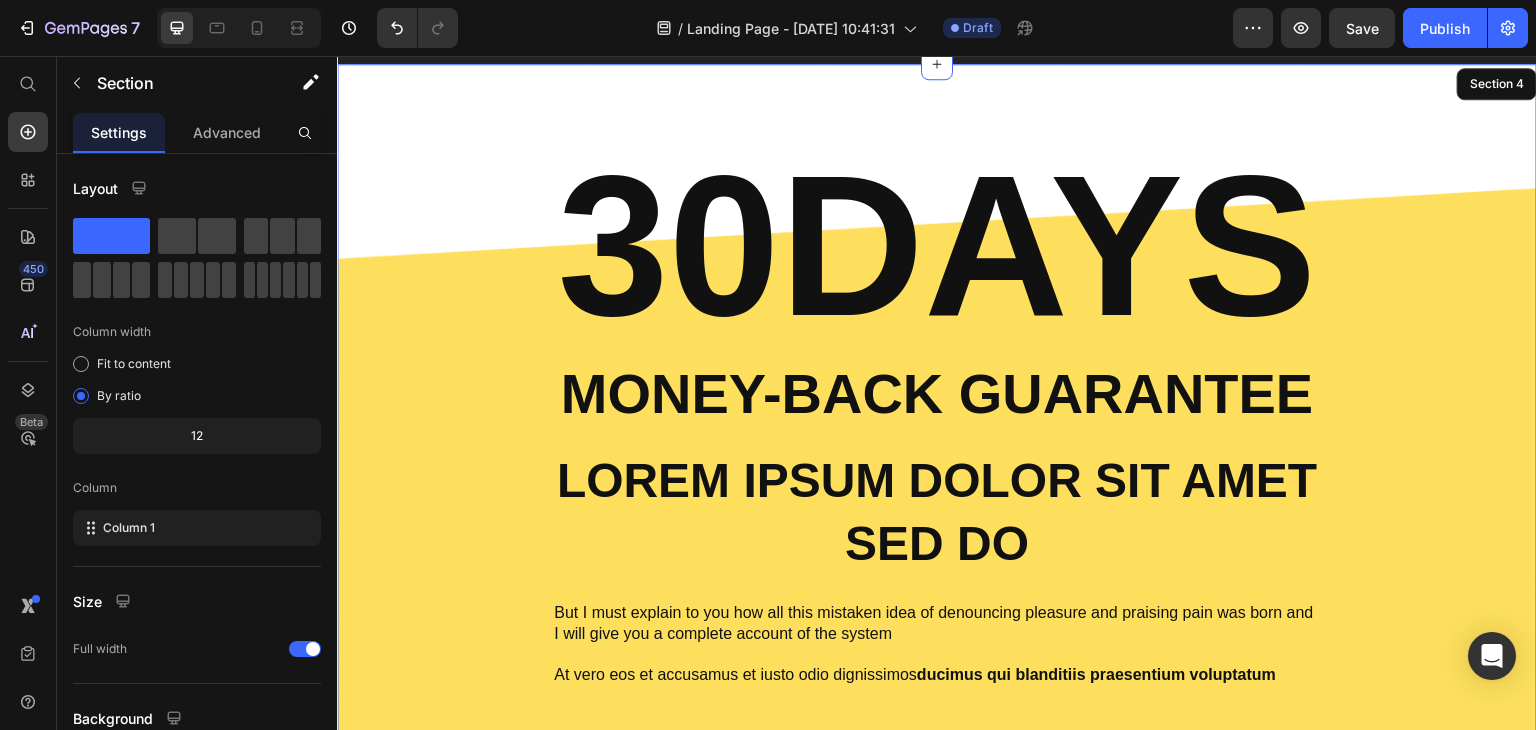 click on "30DAYS Heading Money-Back Guarantee Text Block Lorem ipsum dolor sit amet sed do Text Block But I must explain to you how all this mistaken idea of denouncing pleasure and praising pain was born and I will give you a complete account of the system Text Block At vero eos et accusamus et iusto odio dignissimos  ducimus qui blanditiis praesentium voluptatum Text Block Row" at bounding box center [937, 415] 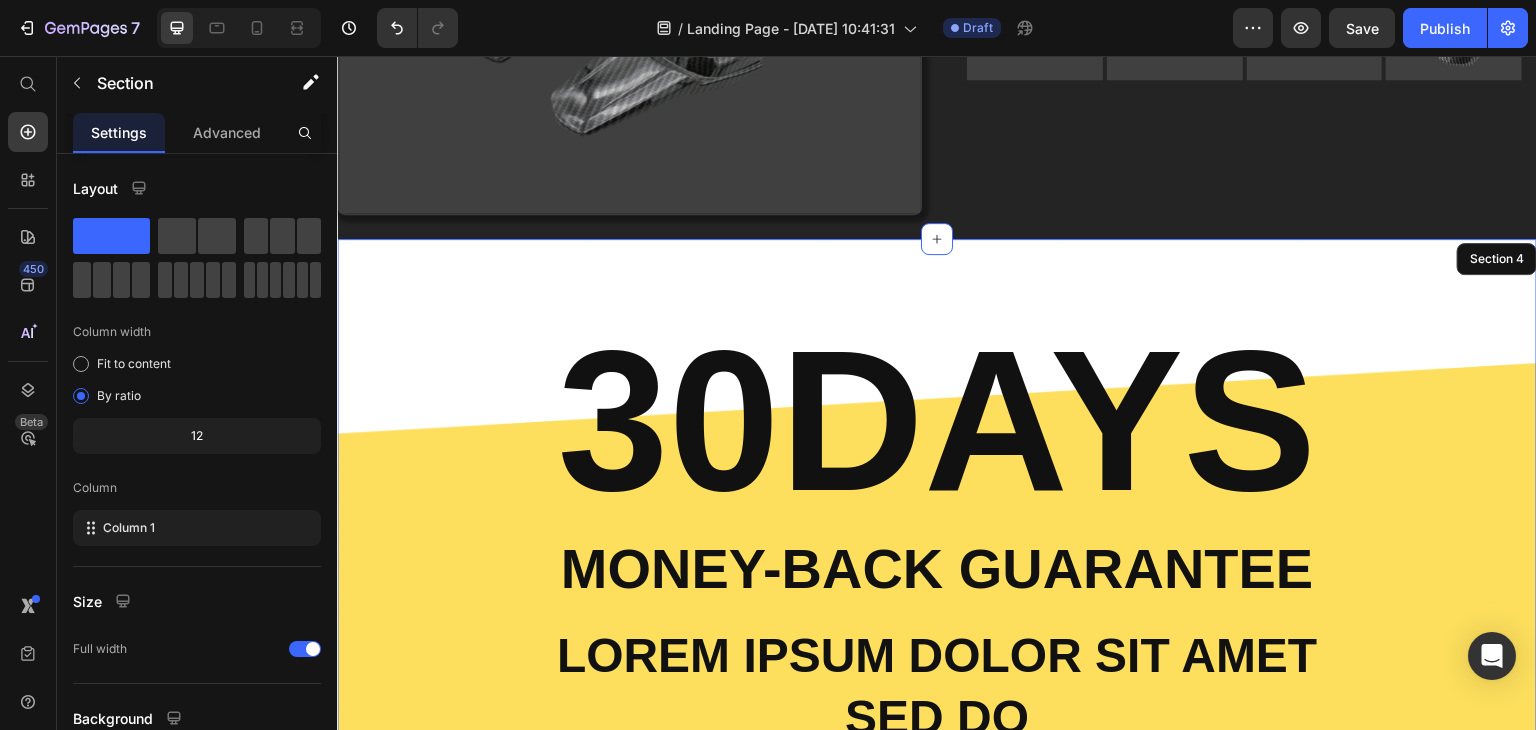 click on "30DAYS Heading Money-Back Guarantee Text Block Lorem ipsum dolor sit amet sed do Text Block But I must explain to you how all this mistaken idea of denouncing pleasure and praising pain was born and I will give you a complete account of the system Text Block At vero eos et accusamus et iusto odio dignissimos  ducimus qui blanditiis praesentium voluptatum Text Block Row" at bounding box center [937, 590] 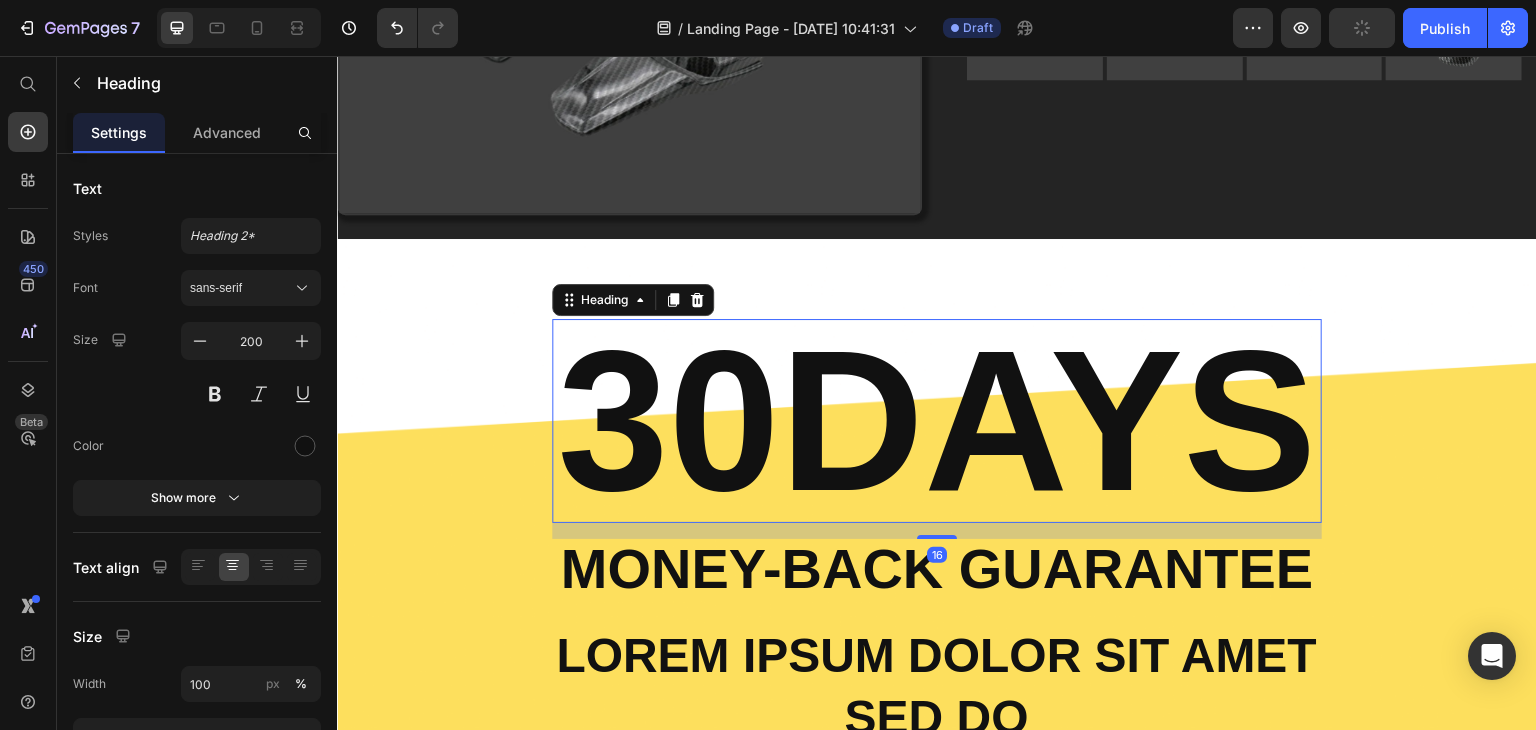 click on "30DAYS" at bounding box center [937, 421] 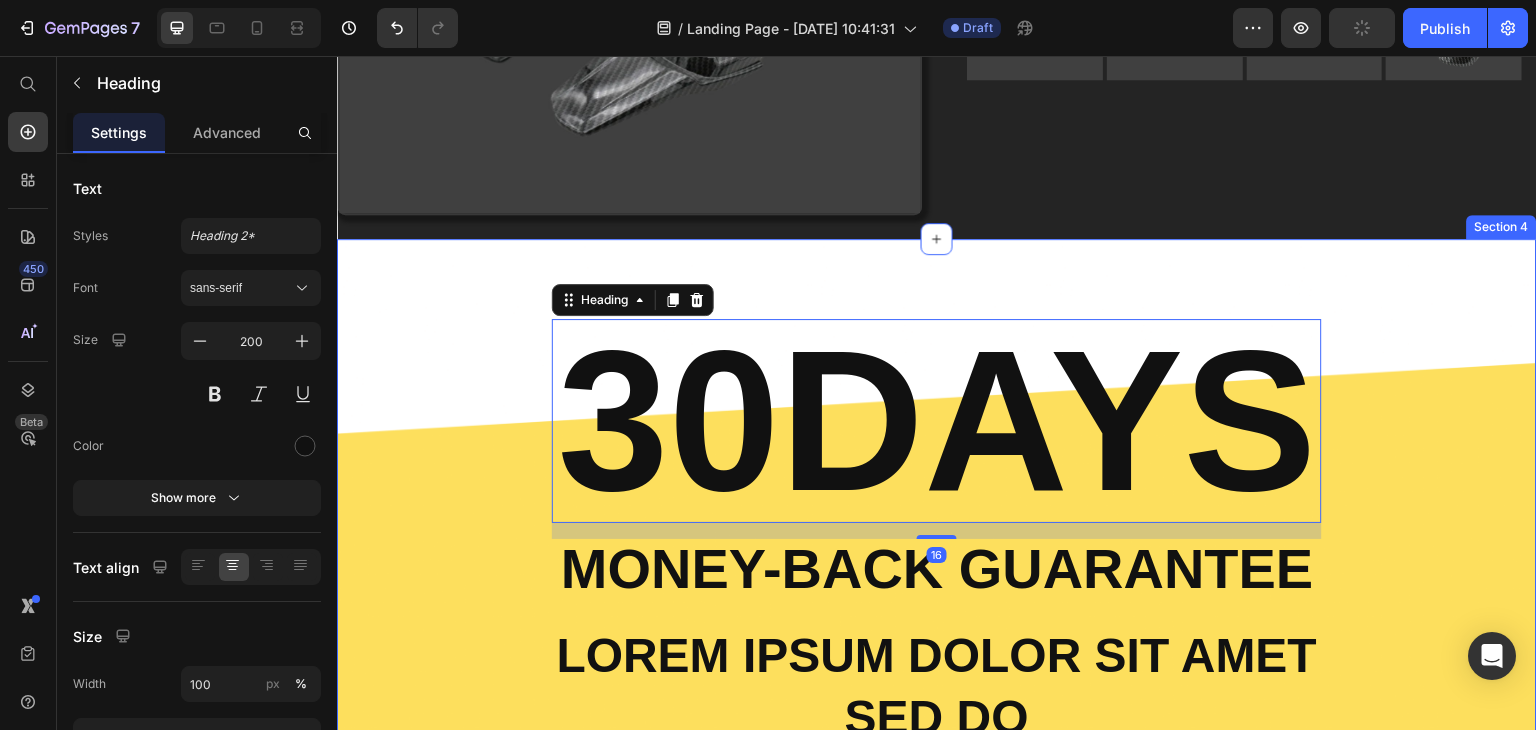 click on "30DAYS Heading   16 Money-Back Guarantee Text Block Lorem ipsum dolor sit amet sed do Text Block But I must explain to you how all this mistaken idea of denouncing pleasure and praising pain was born and I will give you a complete account of the system Text Block At vero eos et accusamus et iusto odio dignissimos  ducimus qui blanditiis praesentium voluptatum Text Block Row" at bounding box center [937, 590] 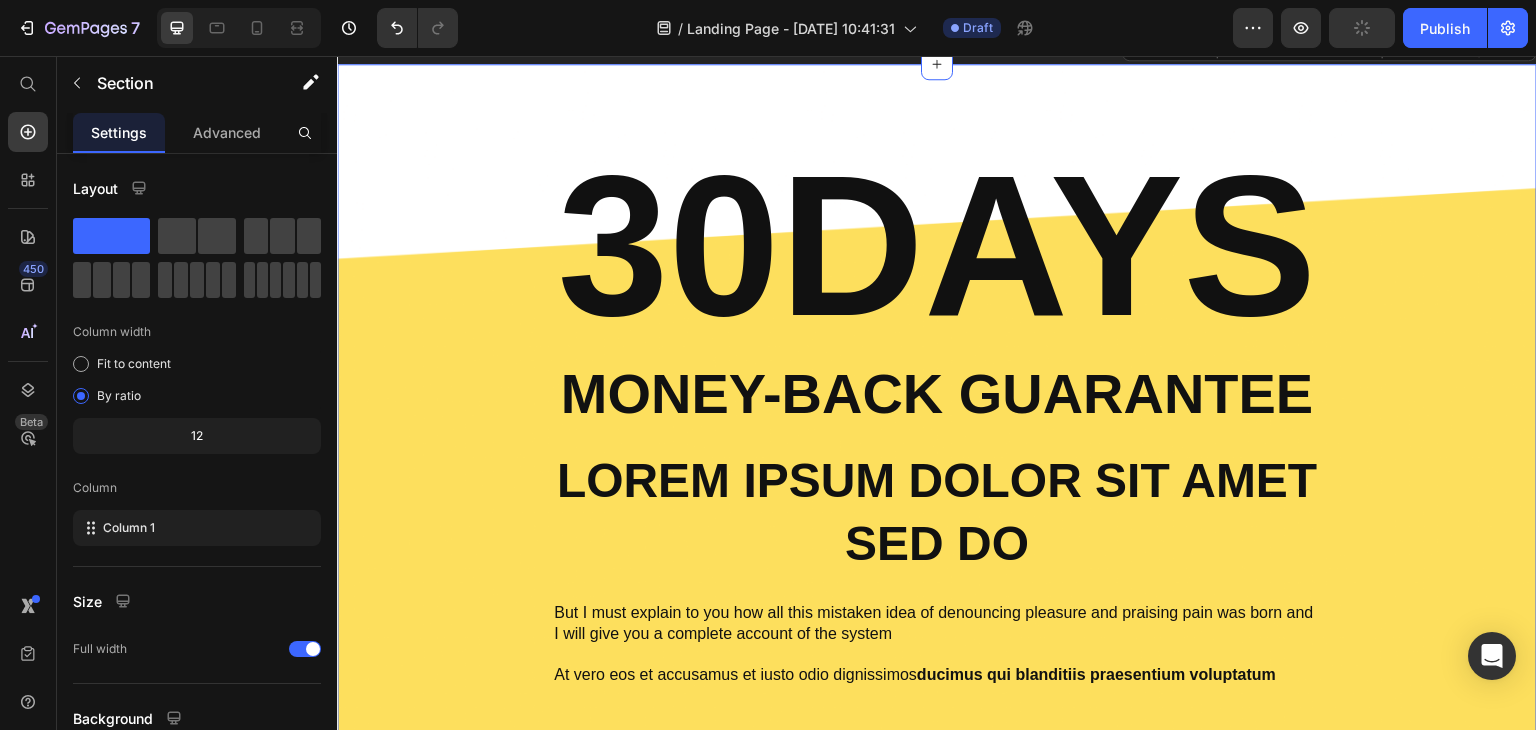 scroll, scrollTop: 2331, scrollLeft: 0, axis: vertical 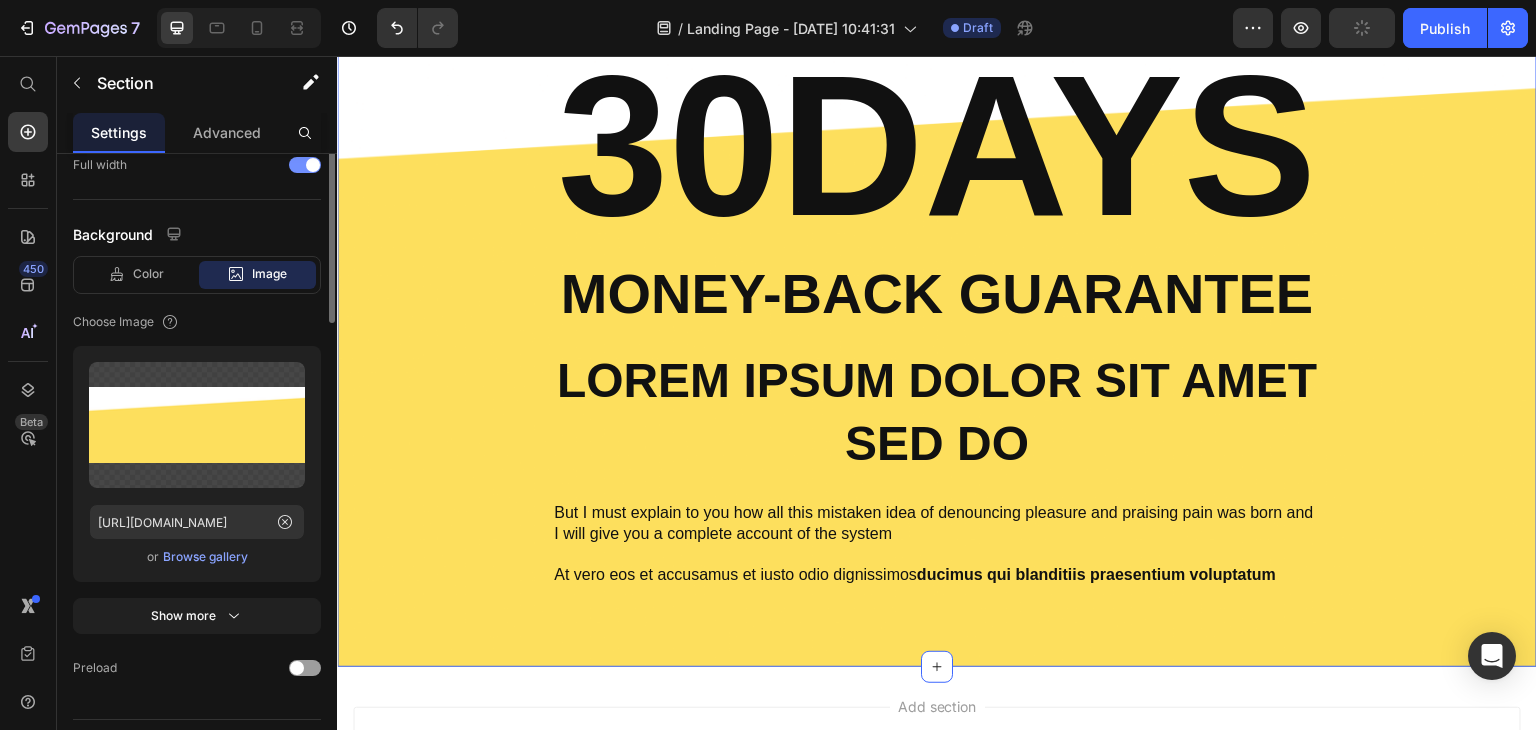 type on "https://cdn.shopify.com/s/files/1/0755/9725/0797/files/gempages_574829831334658916-d327ce73-7193-4d45-a7d5-c6b0af7e2f52.png" 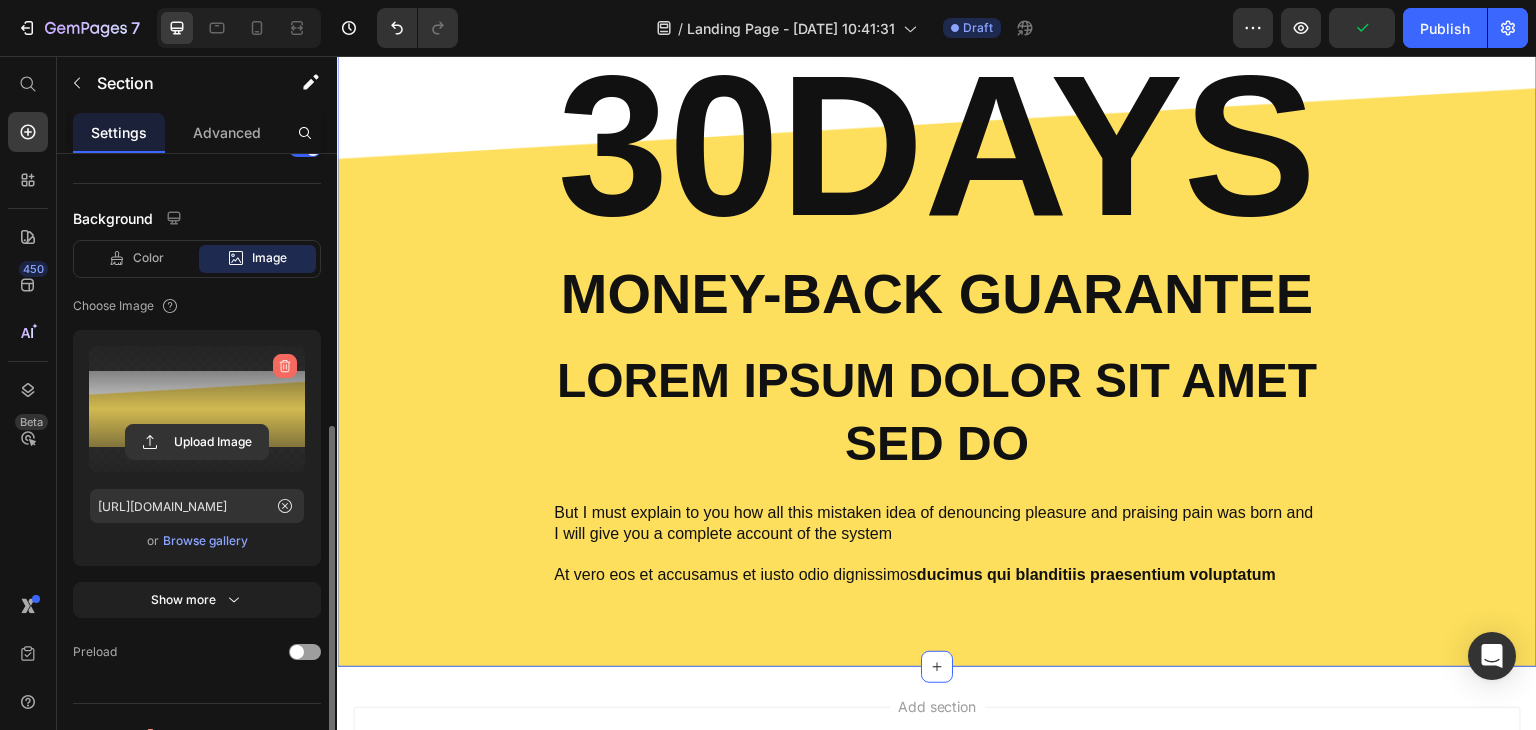 click at bounding box center (285, 366) 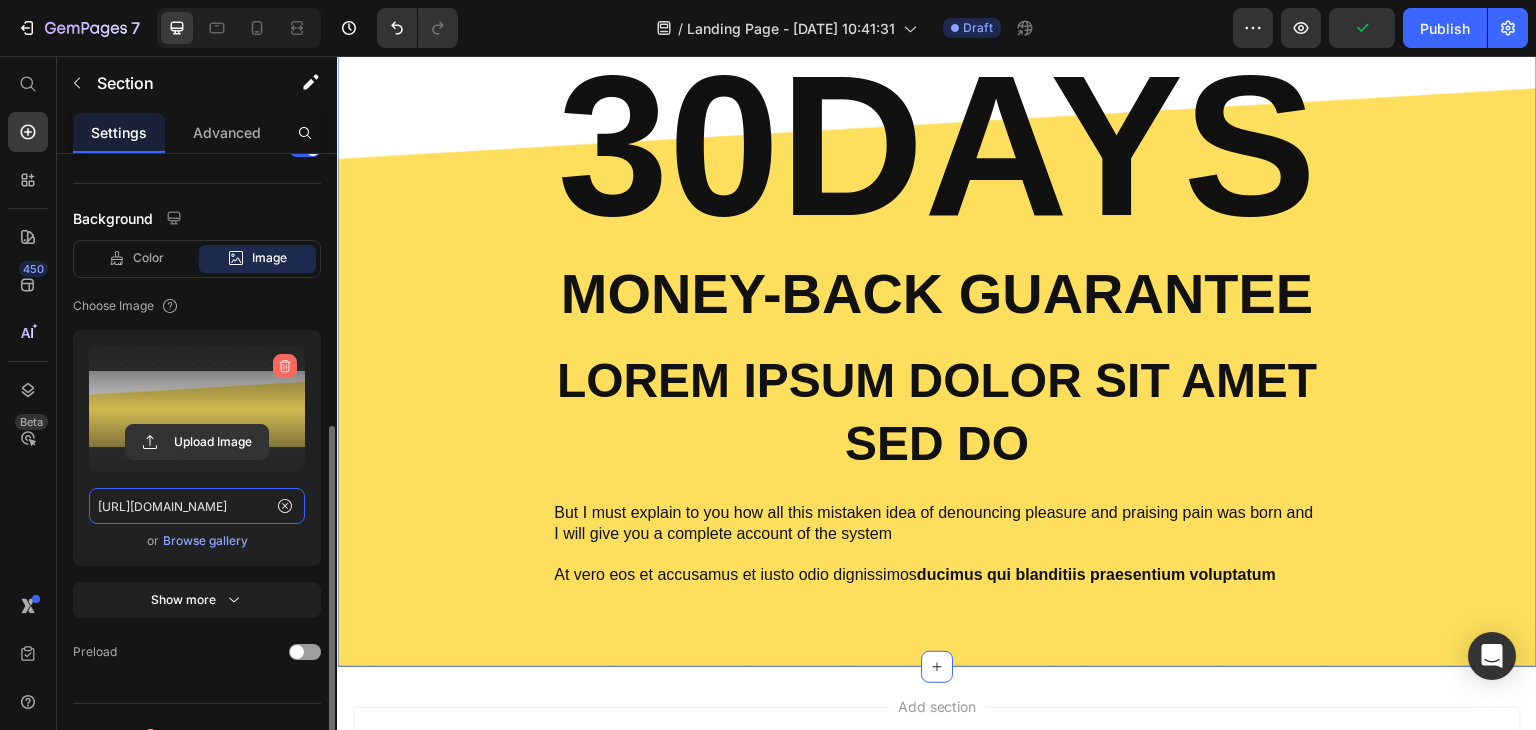 type 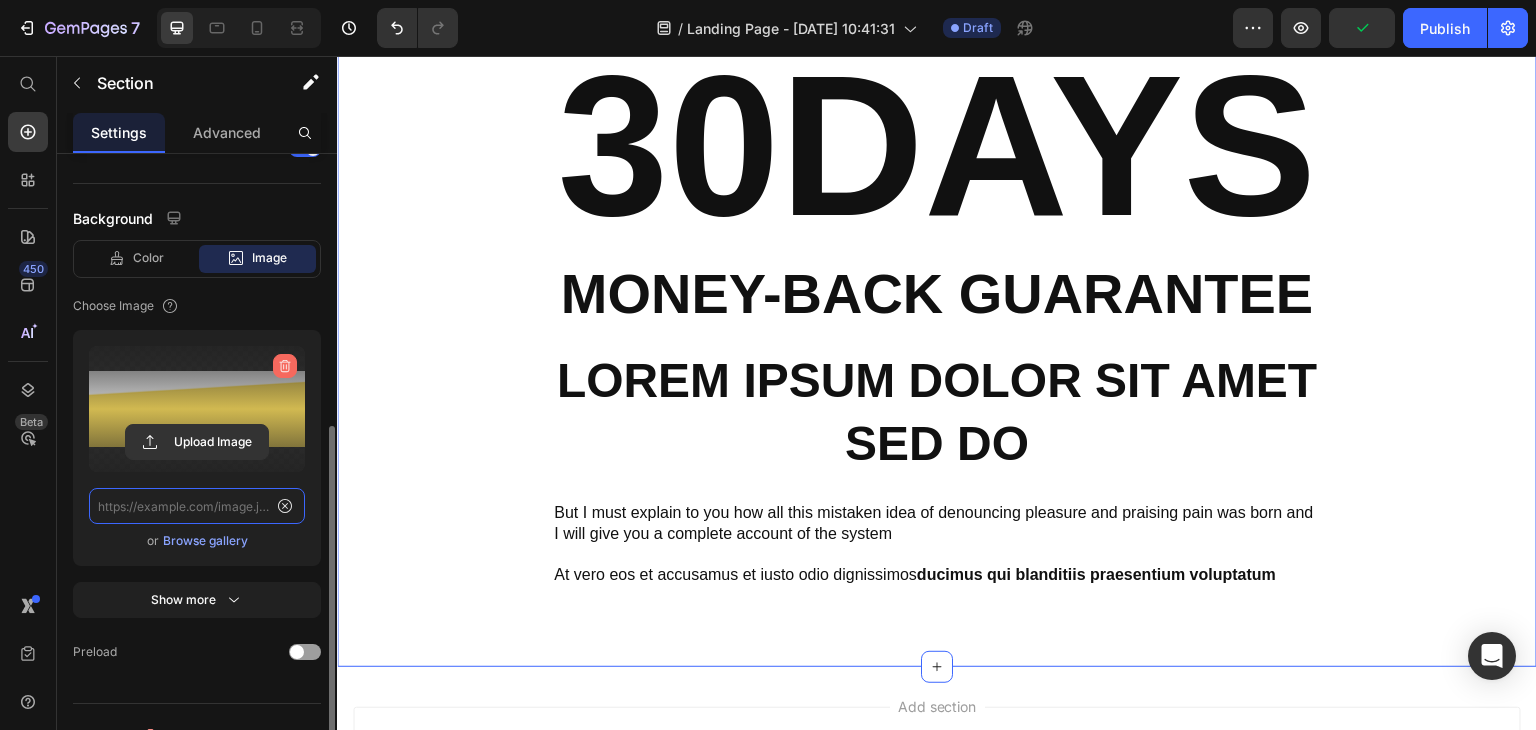 scroll, scrollTop: 0, scrollLeft: 0, axis: both 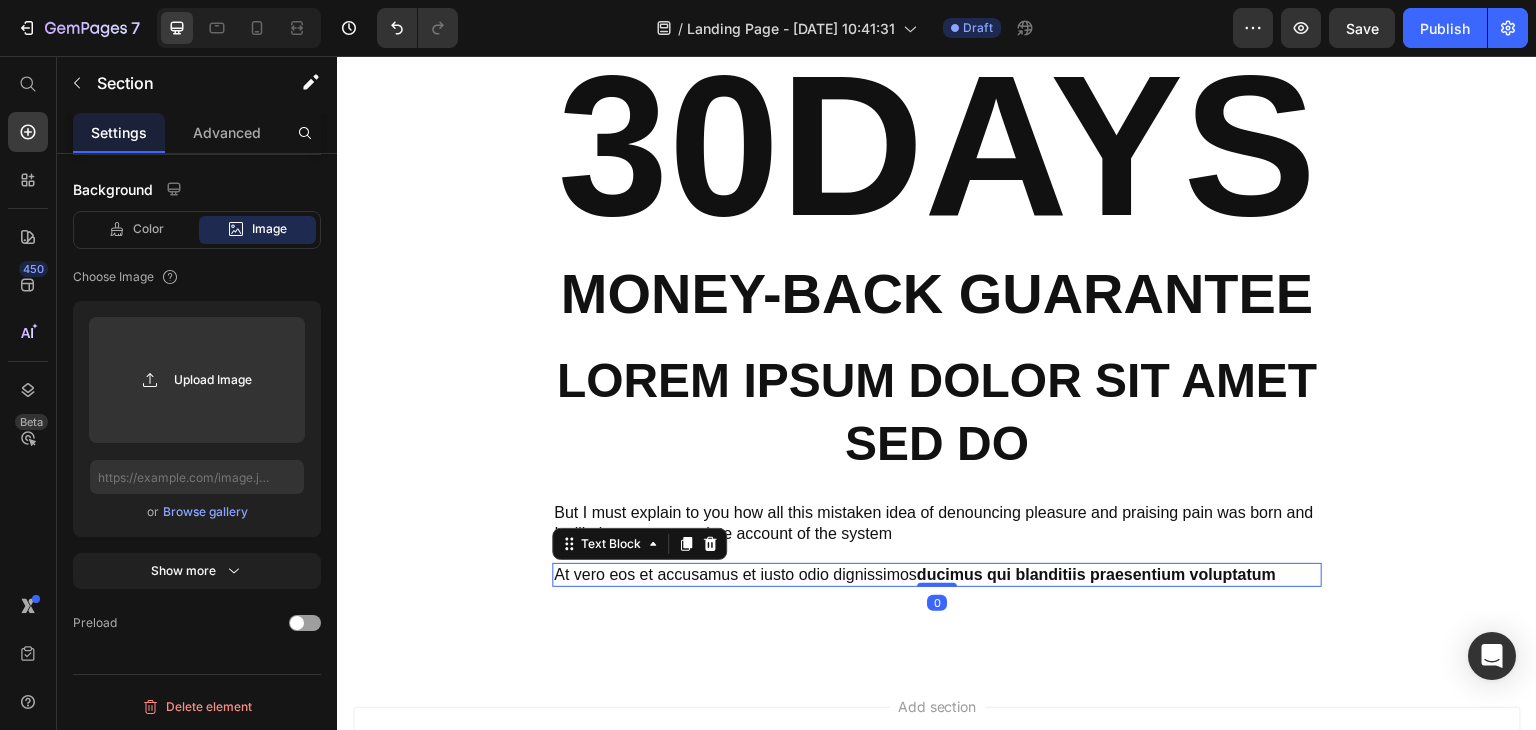 click on "At vero eos et accusamus et iusto odio dignissimos  ducimus qui blanditiis praesentium voluptatum" at bounding box center (937, 575) 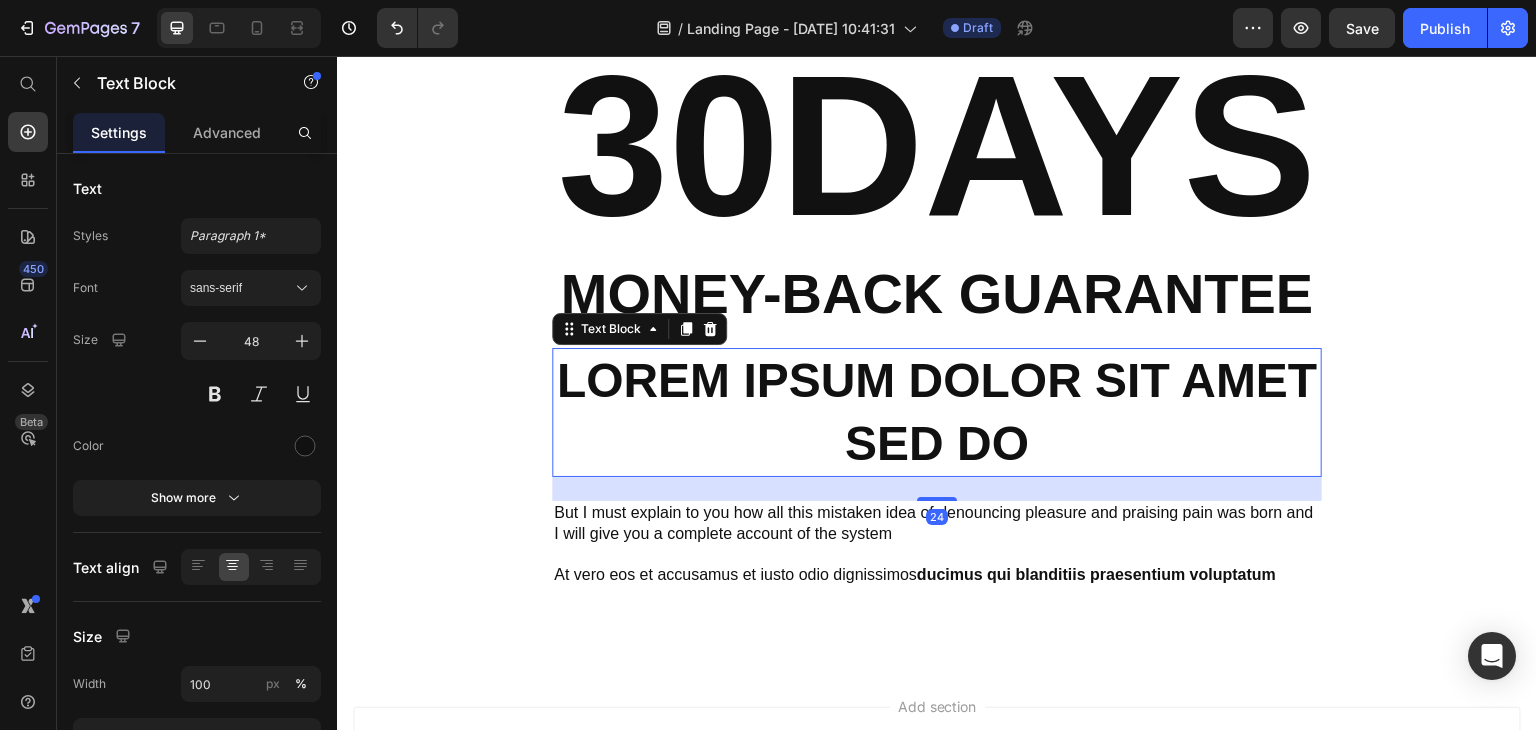 click on "Lorem ipsum dolor sit amet sed do" at bounding box center (937, 412) 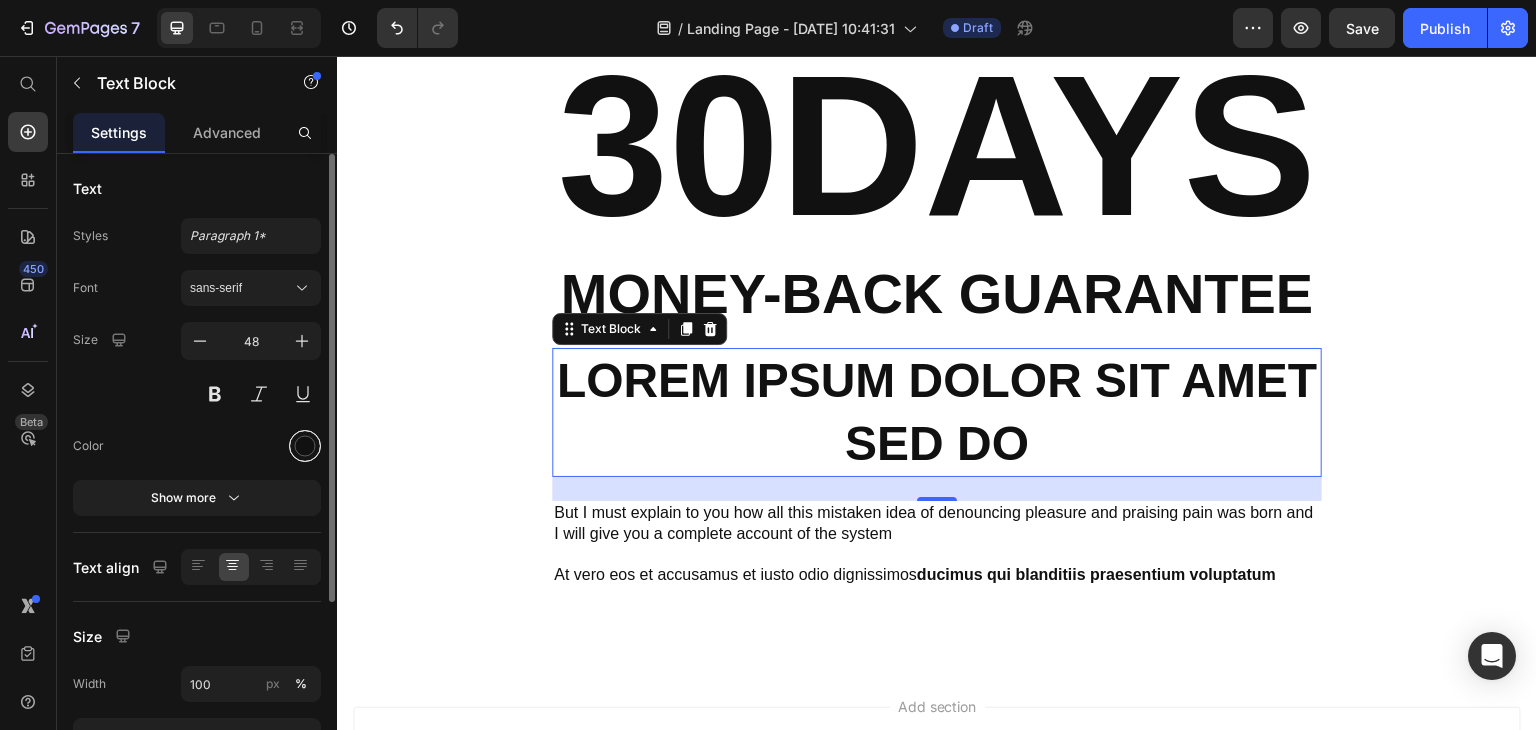 click at bounding box center (305, 446) 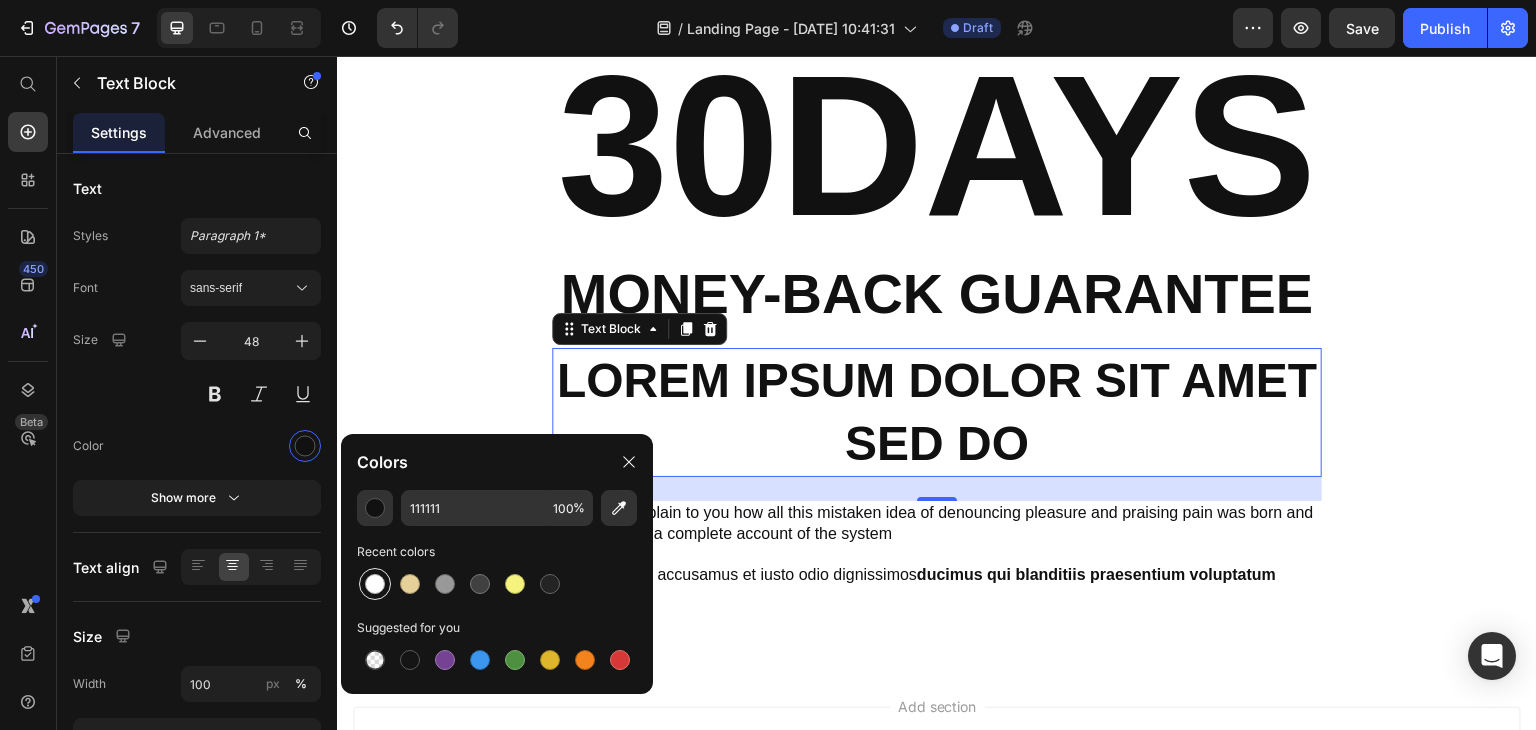 click at bounding box center [375, 584] 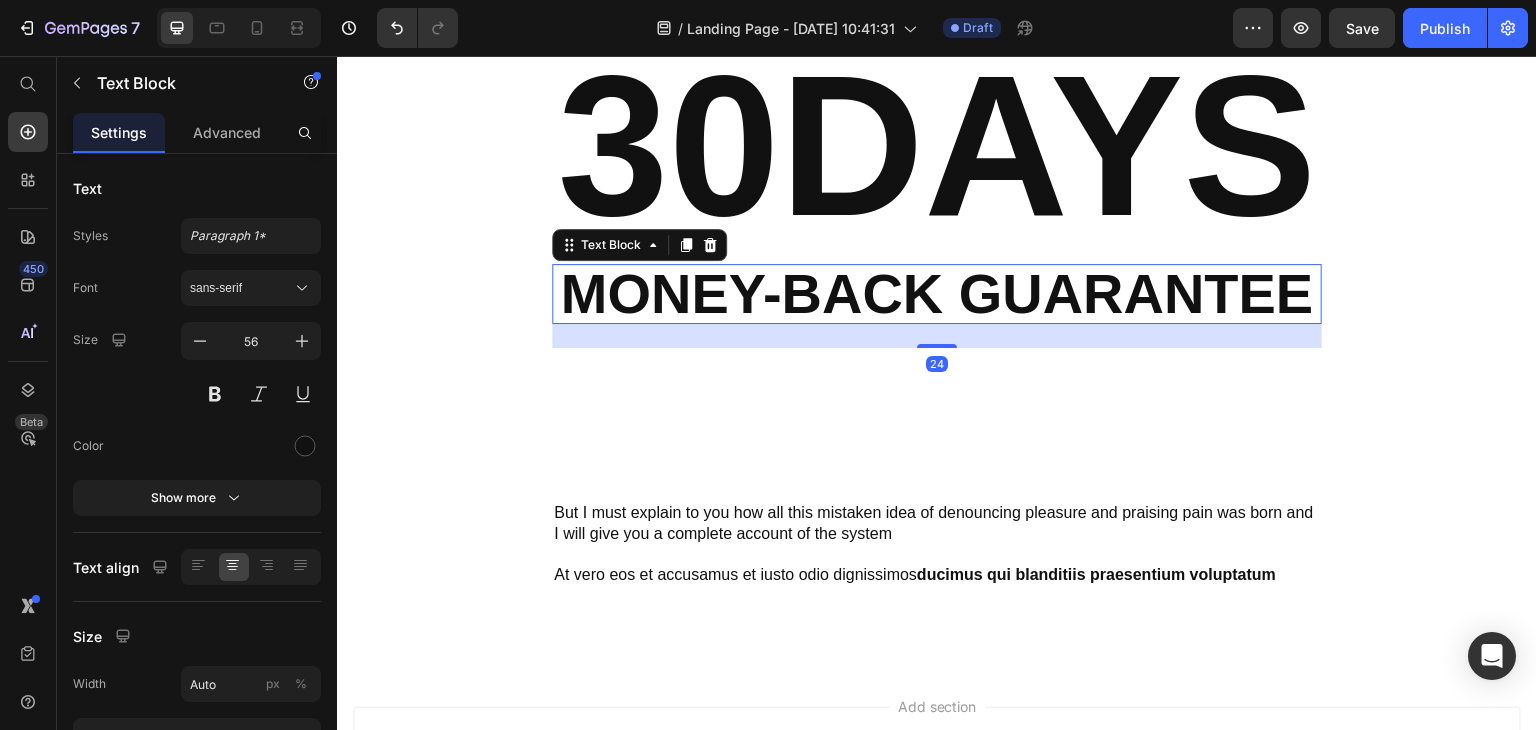 click on "Money-Back Guarantee" at bounding box center (937, 294) 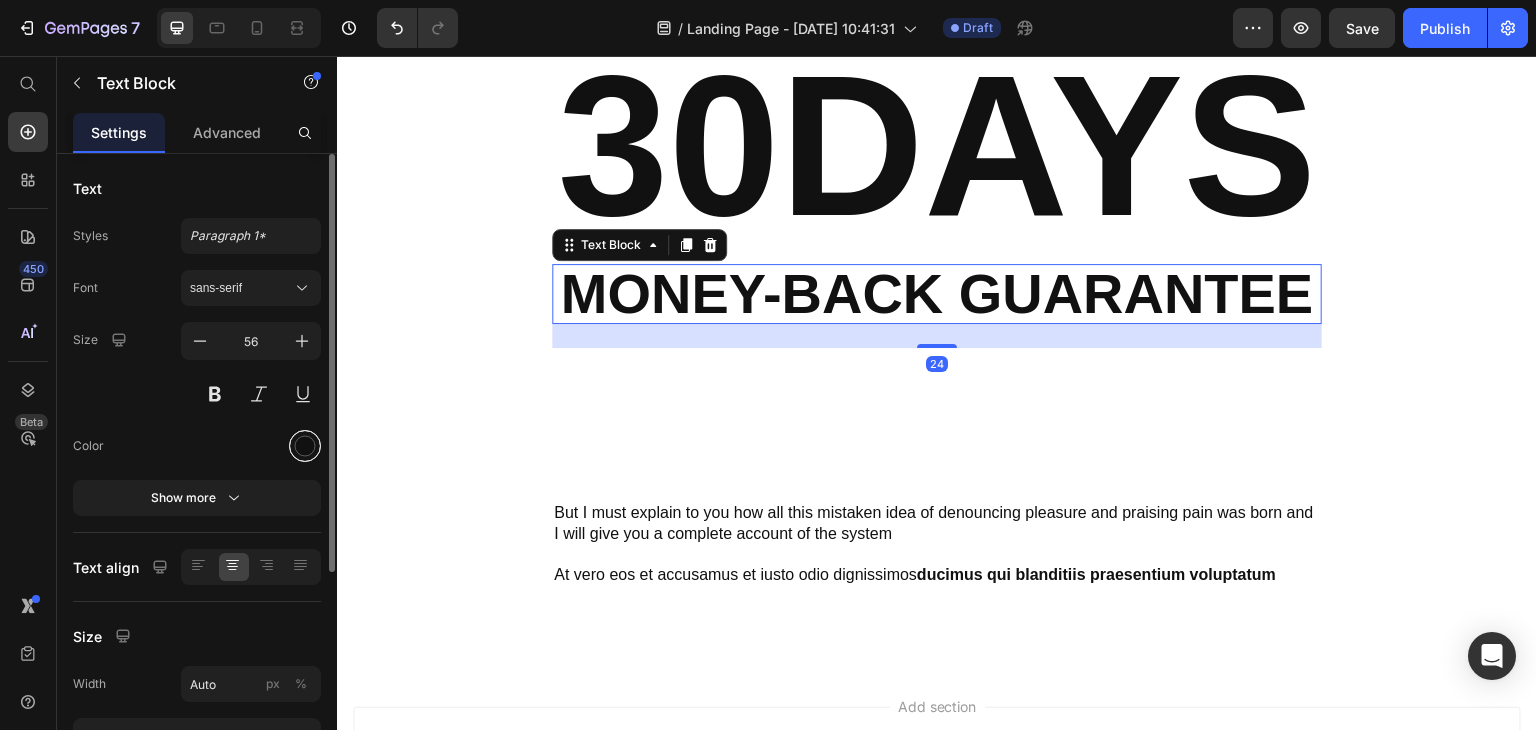 click at bounding box center [305, 446] 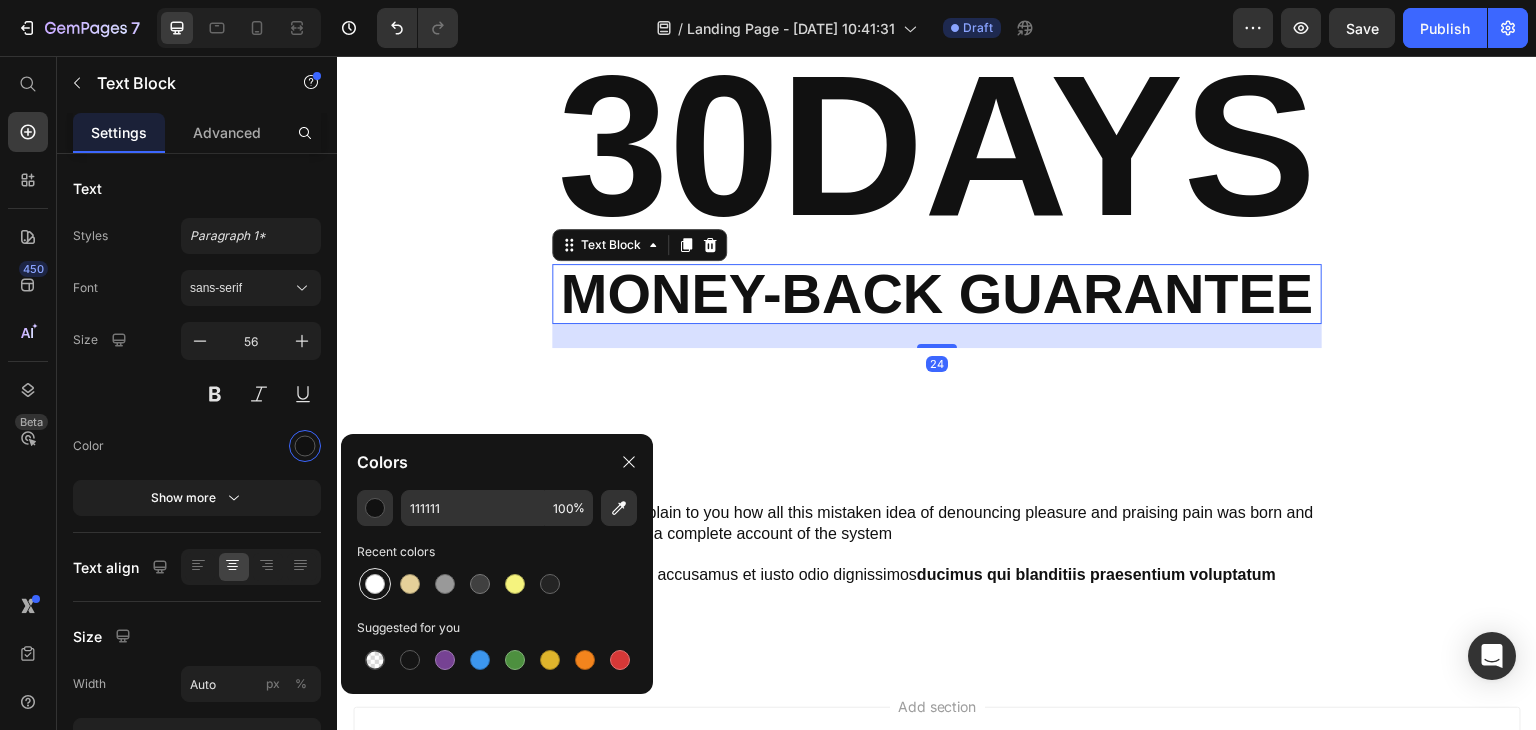 click at bounding box center [375, 584] 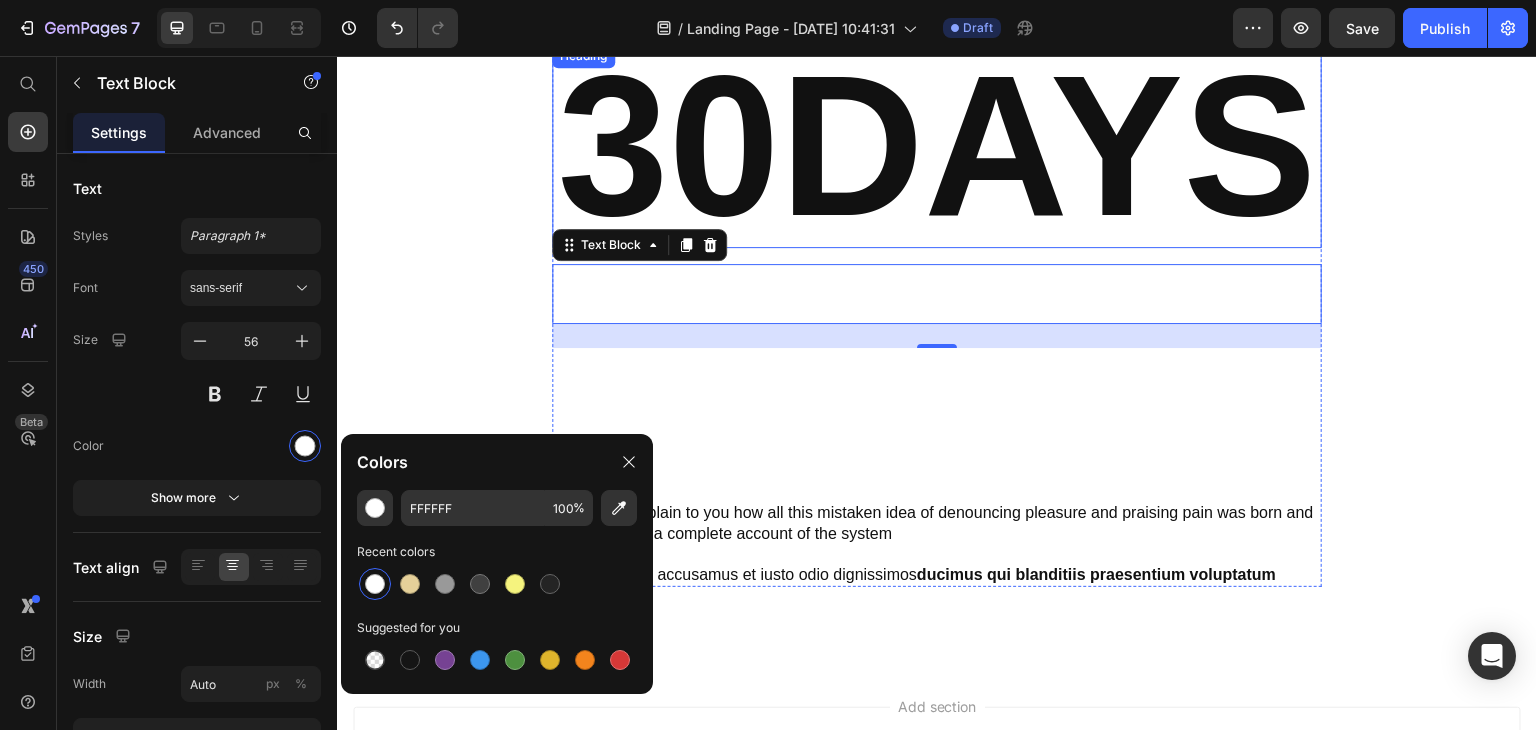 click on "30DAYS" at bounding box center [937, 146] 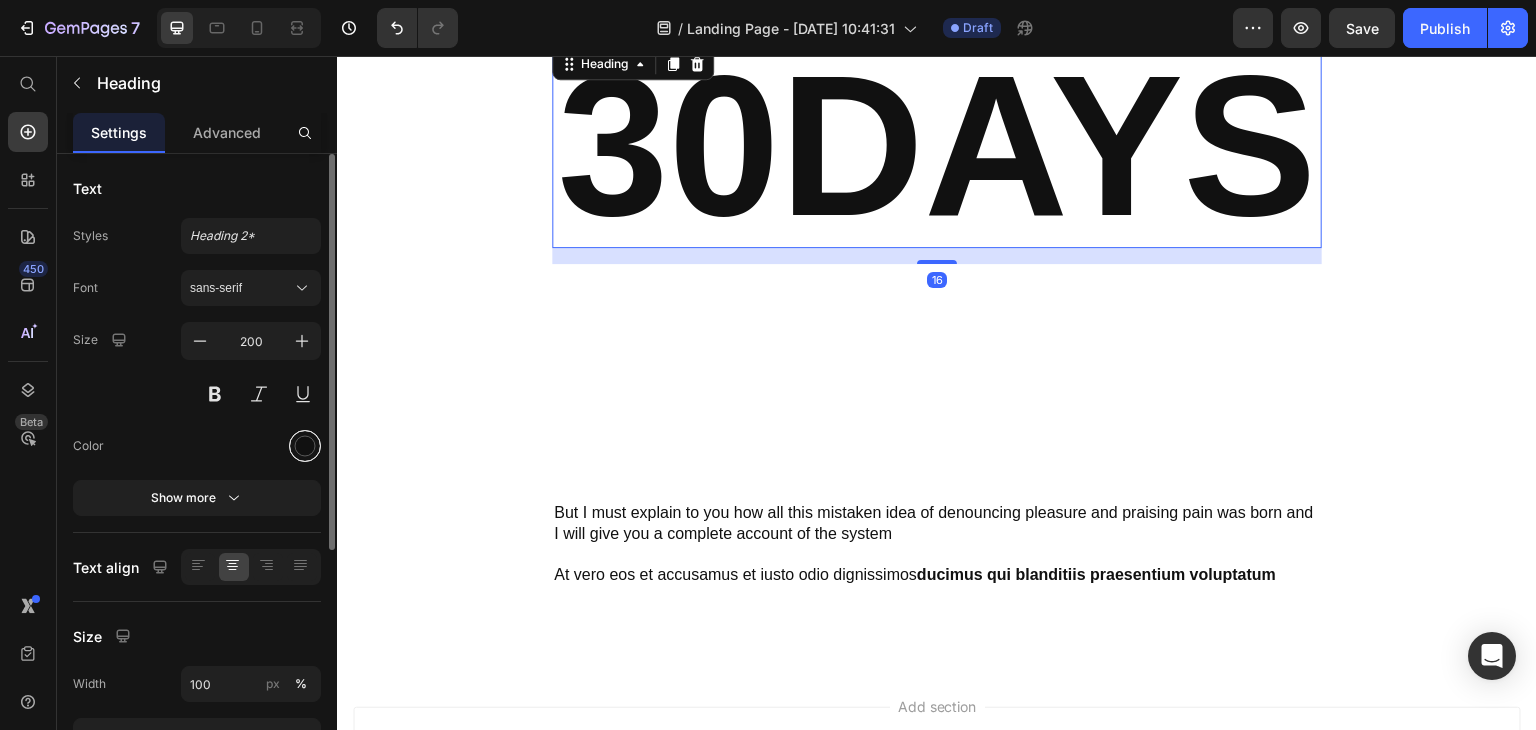click at bounding box center (305, 446) 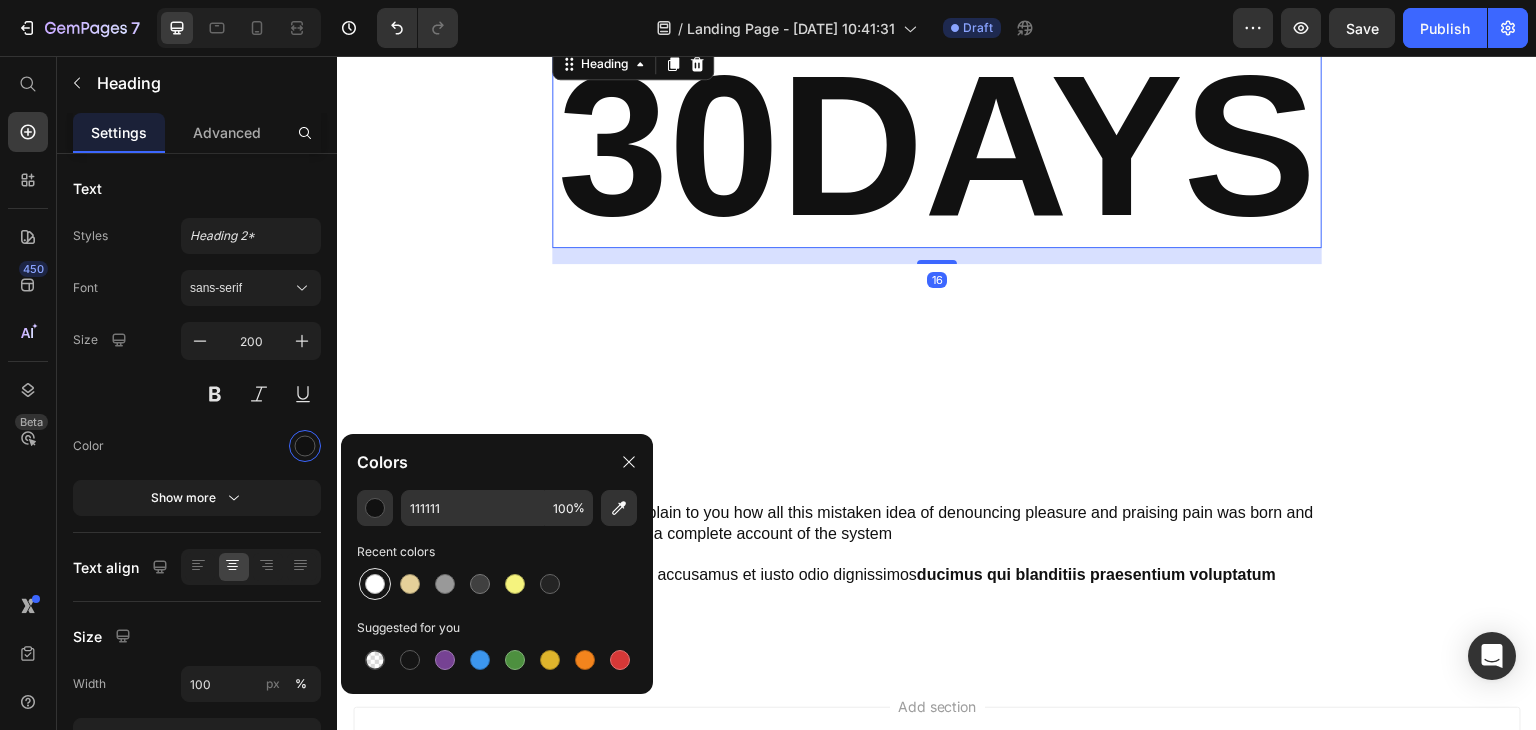 click at bounding box center [375, 584] 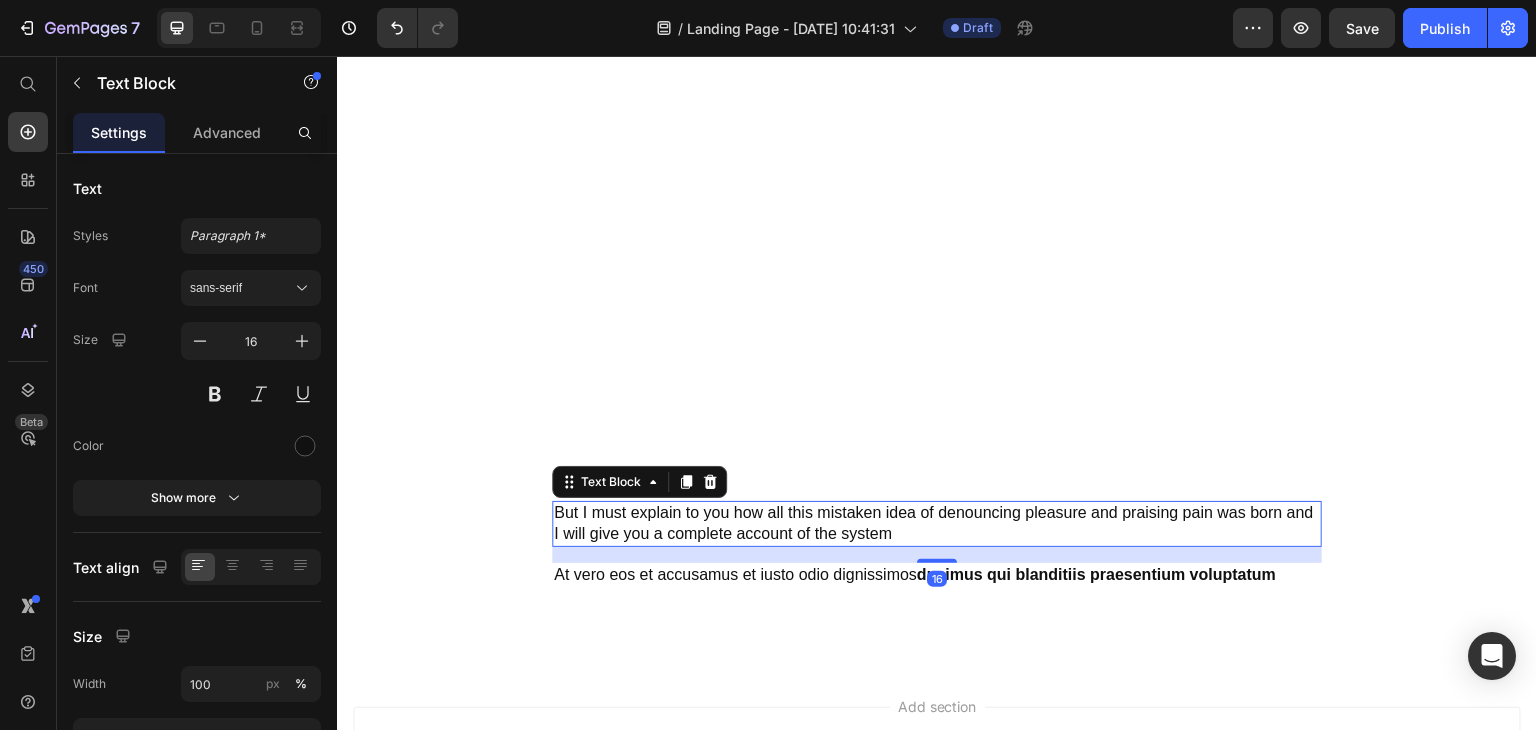 click on "But I must explain to you how all this mistaken idea of denouncing pleasure and praising pain was born and I will give you a complete account of the system" at bounding box center (937, 524) 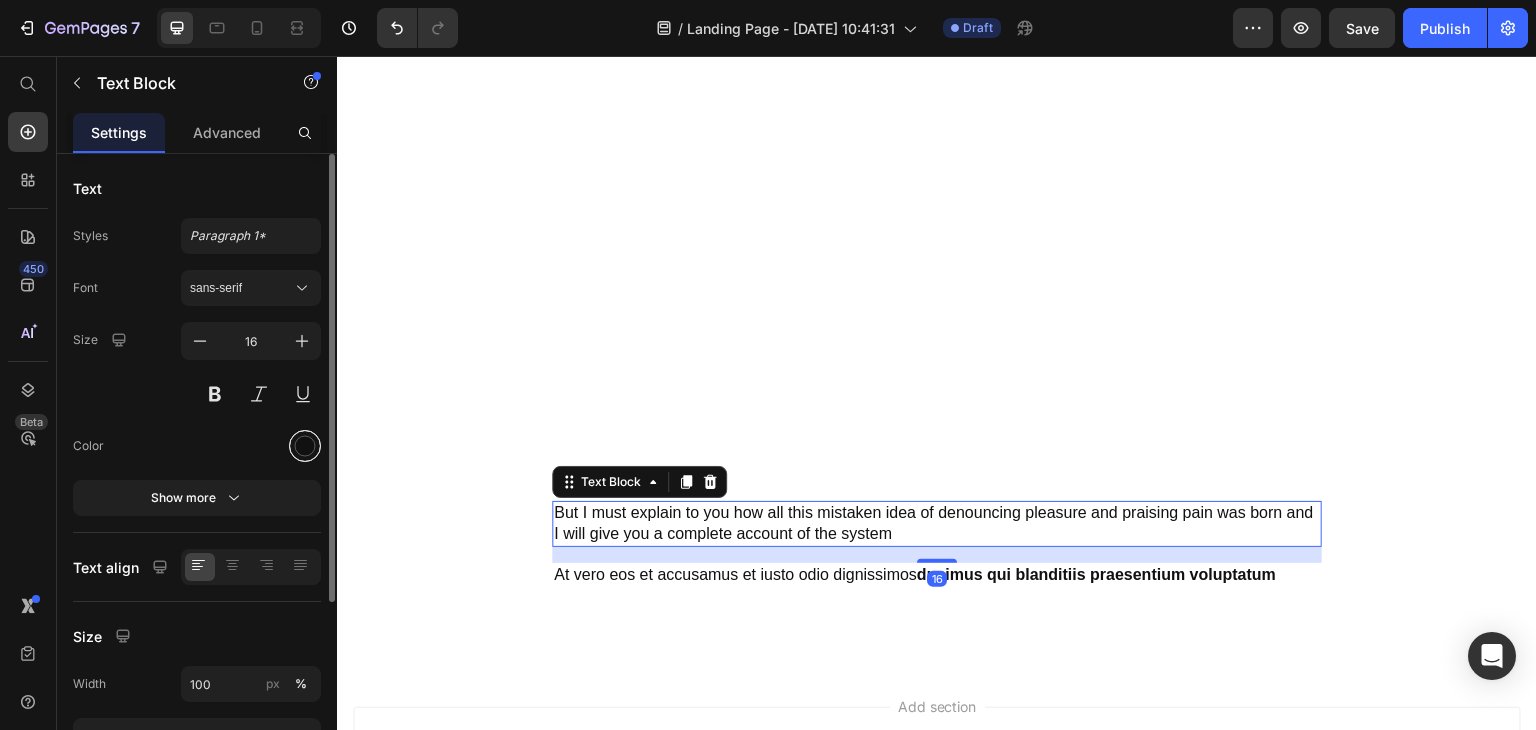 click at bounding box center [305, 446] 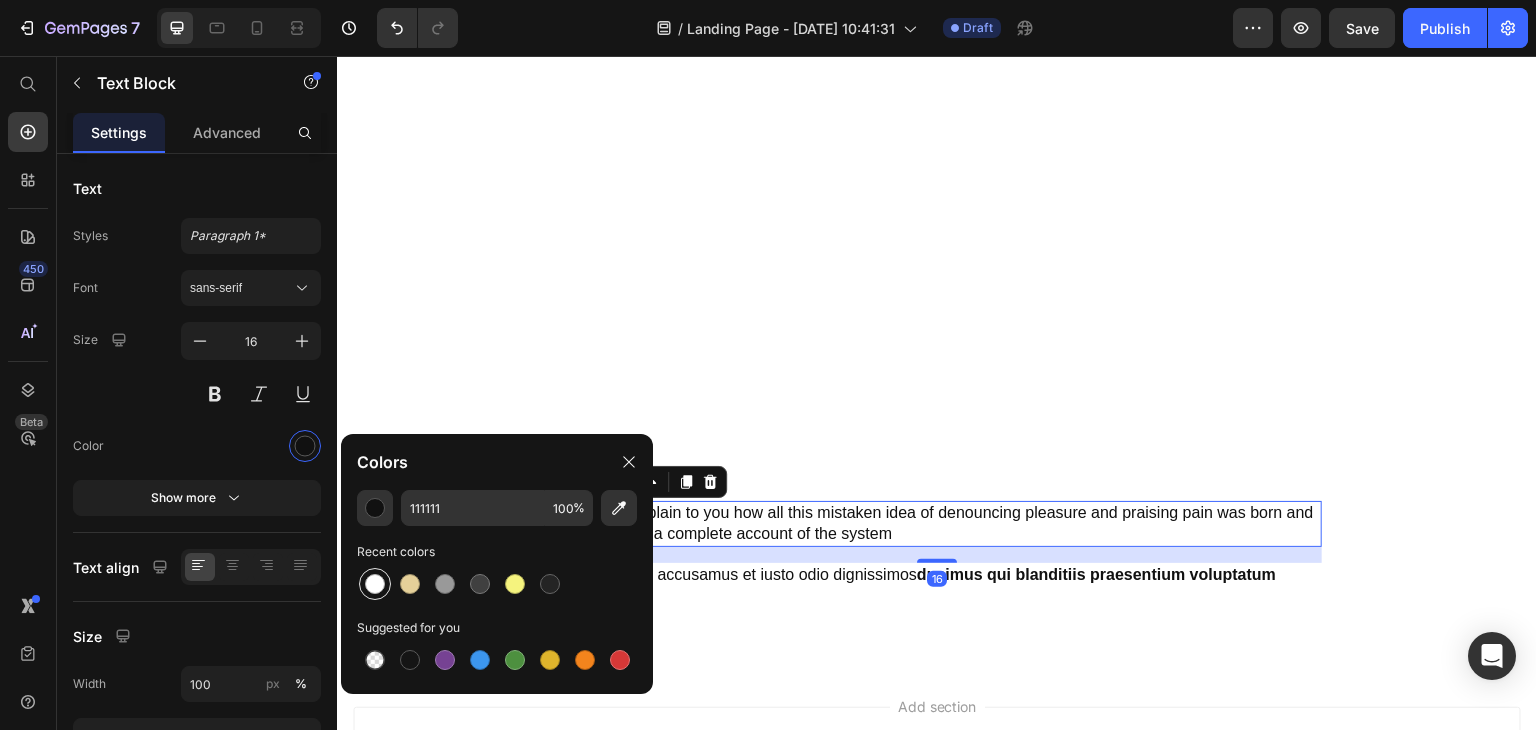 click at bounding box center [375, 584] 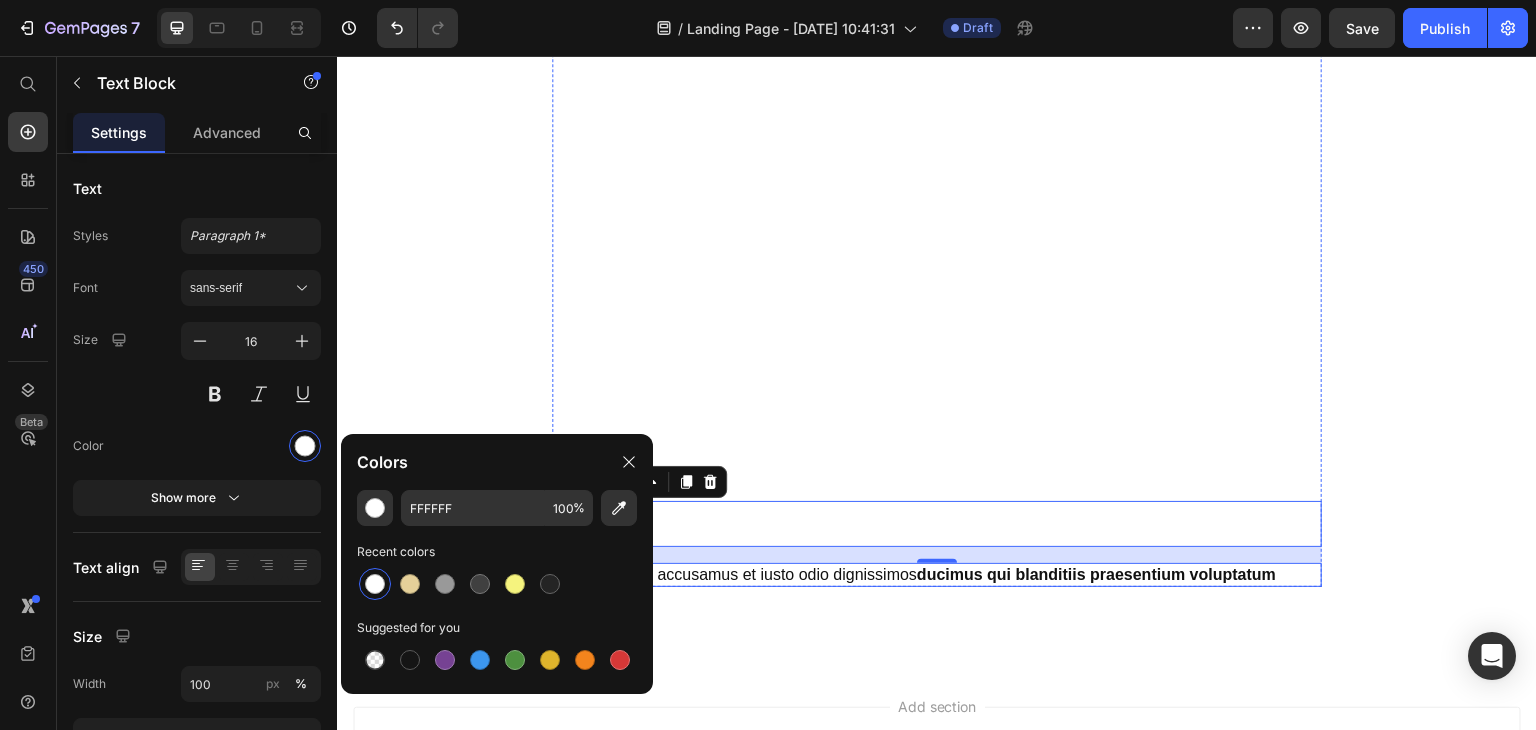 click on "At vero eos et accusamus et iusto odio dignissimos  ducimus qui blanditiis praesentium voluptatum" at bounding box center [937, 575] 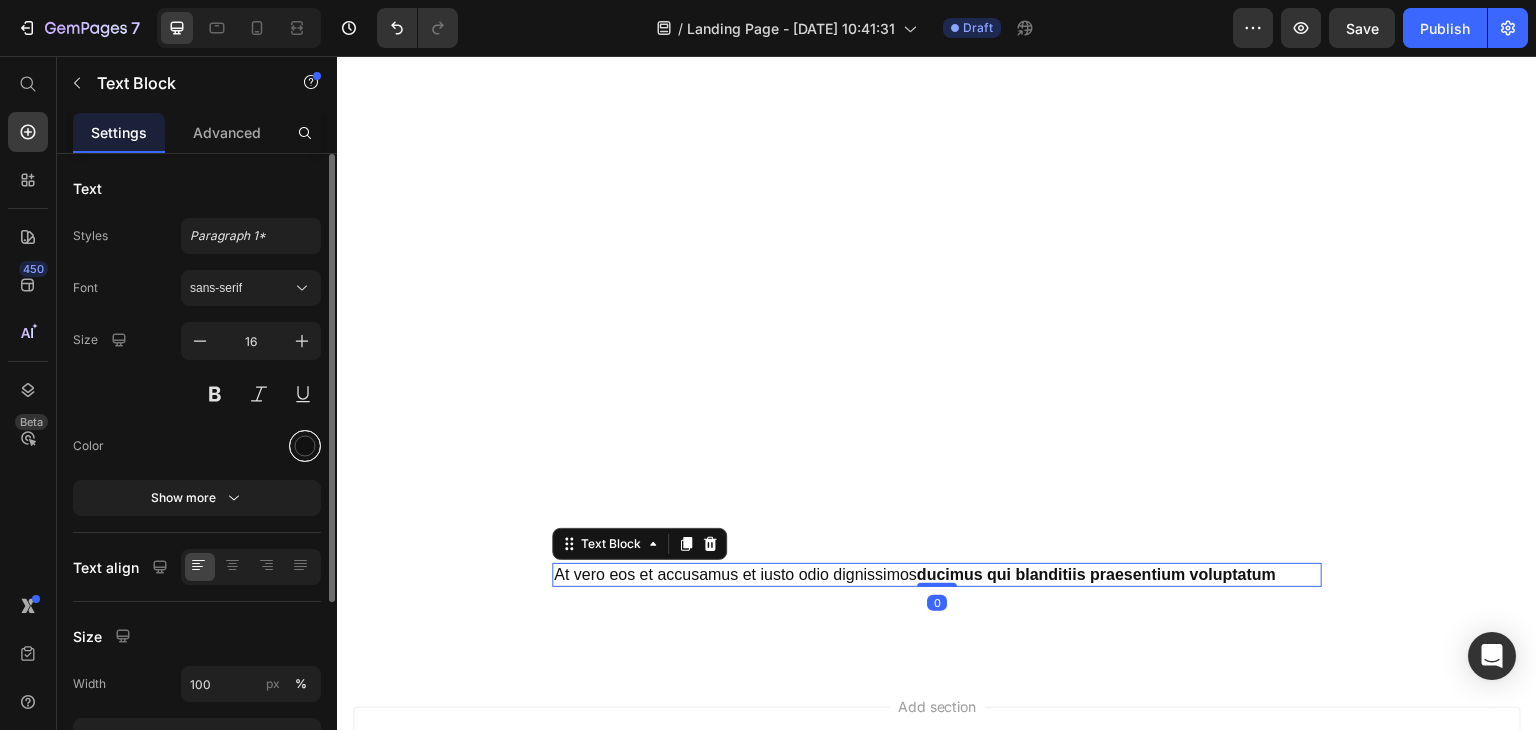 click at bounding box center [305, 446] 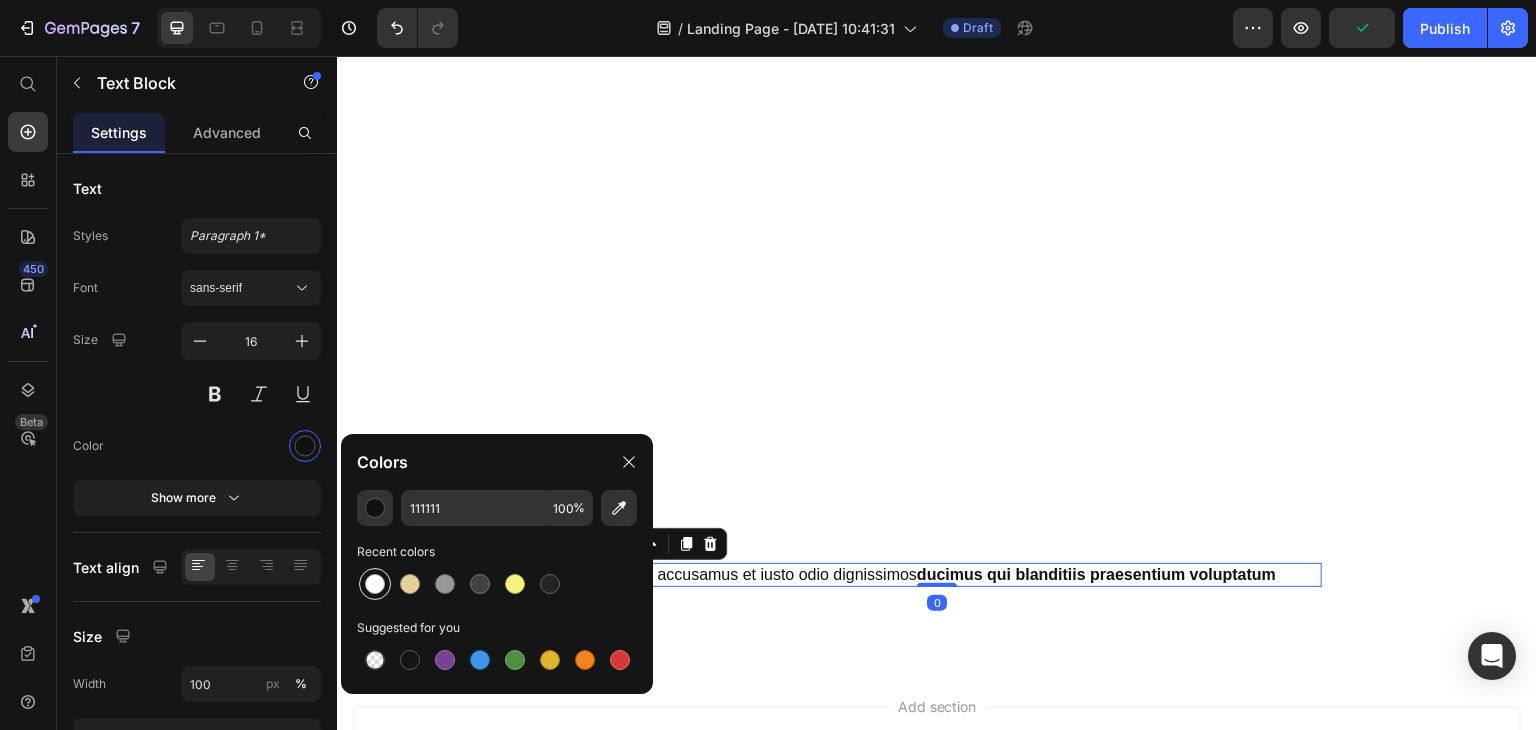click at bounding box center [375, 584] 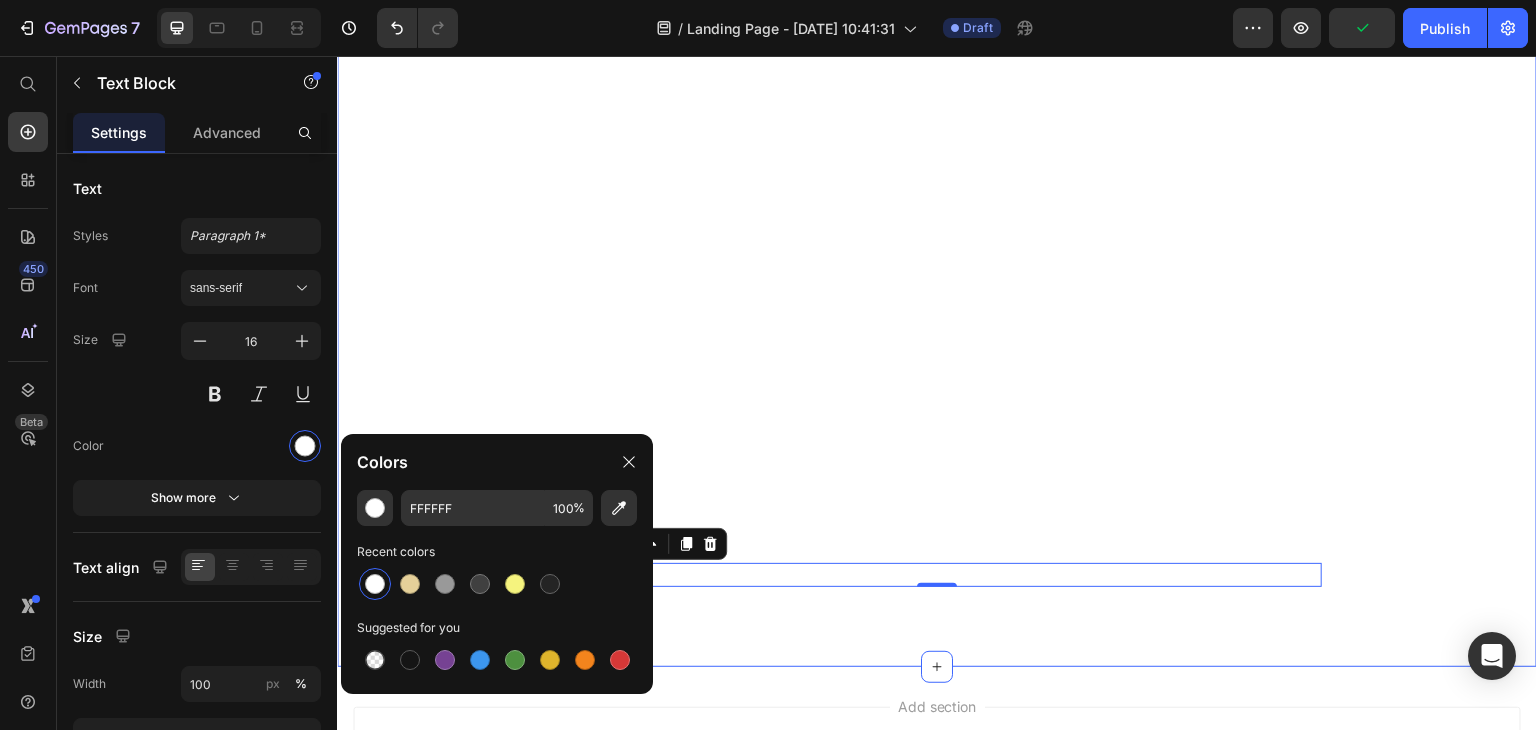 click on "30DAYS Heading Money-Back Guarantee Text Block Lorem ipsum dolor sit amet sed do Text Block But I must explain to you how all this mistaken idea of denouncing pleasure and praising pain was born and I will give you a complete account of the system Text Block At vero eos et accusamus et iusto odio dignissimos  ducimus qui blanditiis praesentium voluptatum Text Block   0 Row" at bounding box center [937, 315] 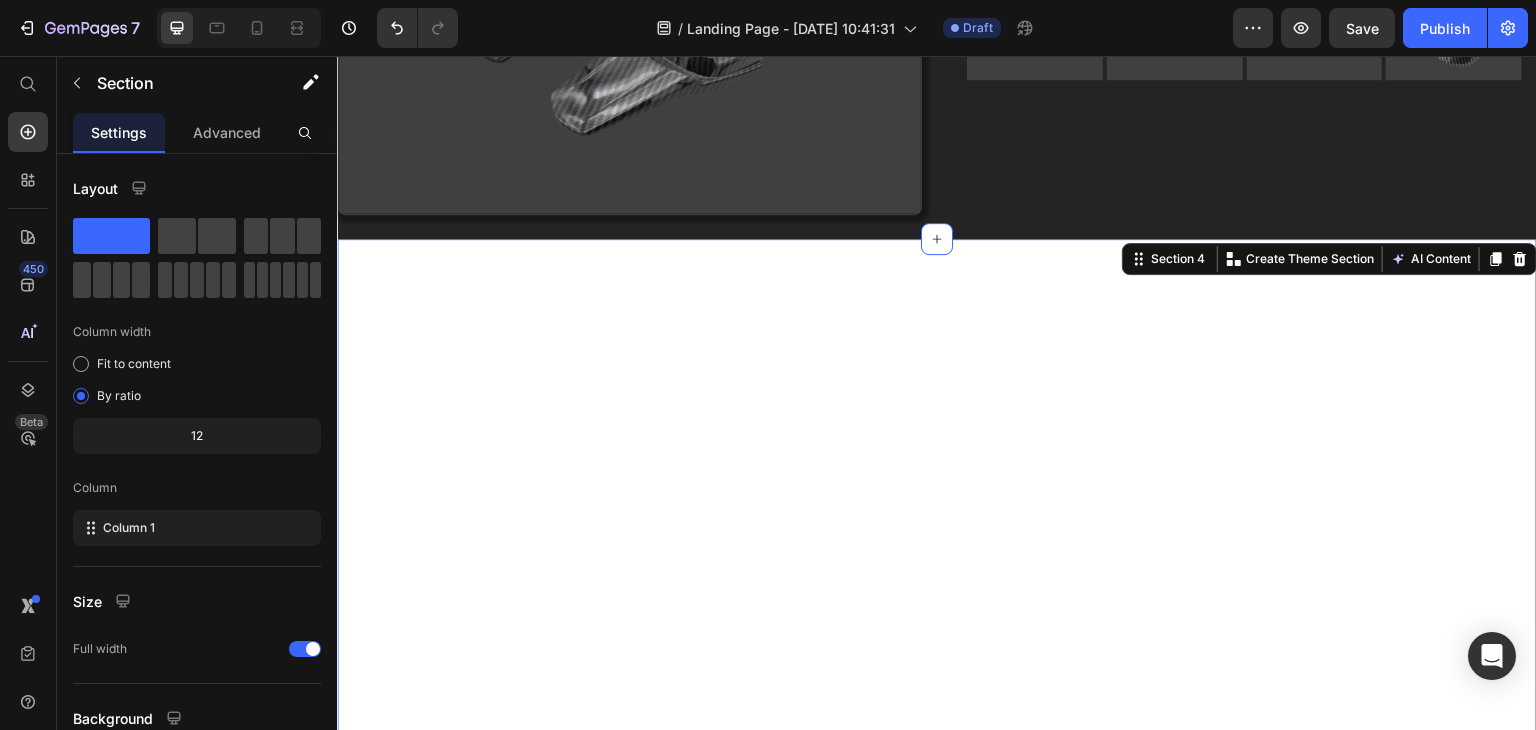 scroll, scrollTop: 1731, scrollLeft: 0, axis: vertical 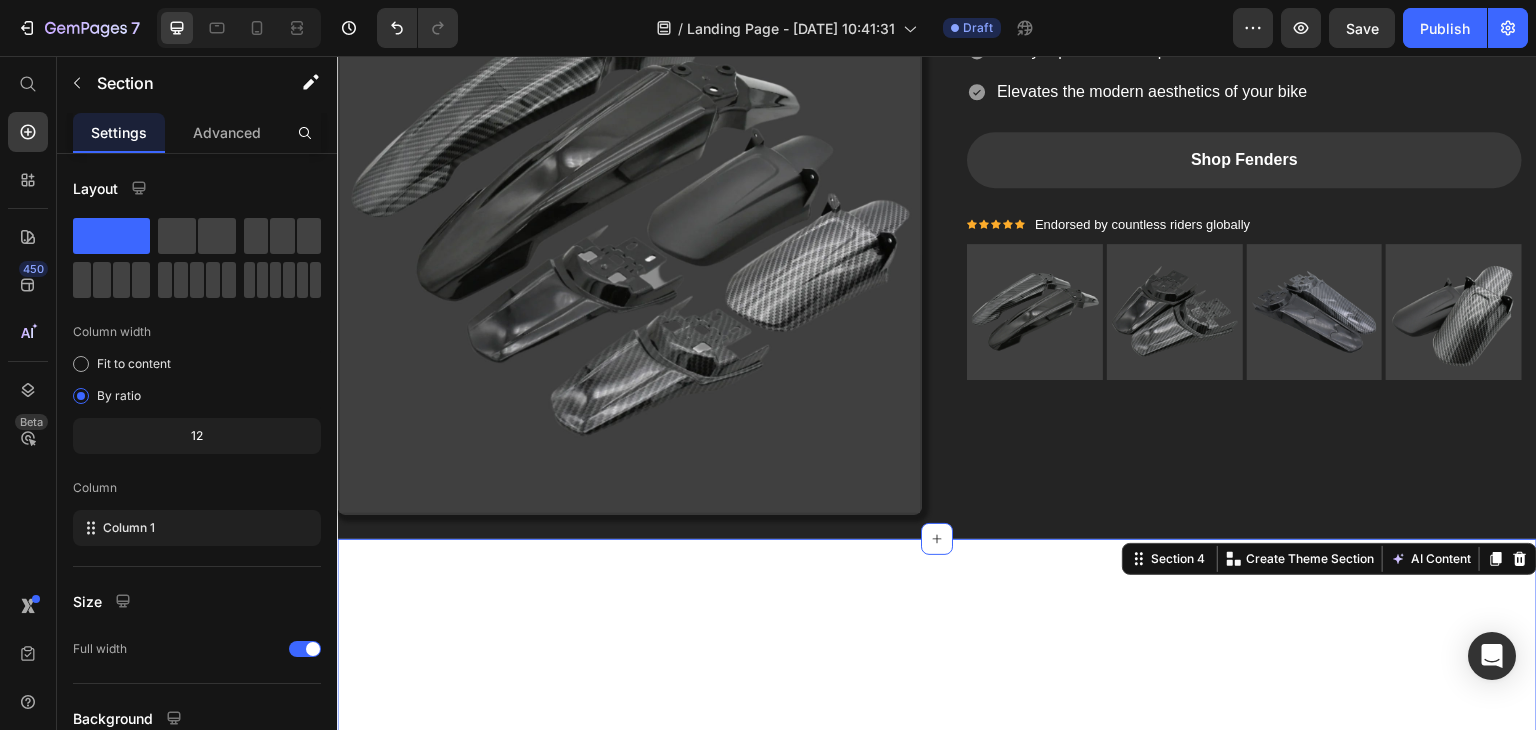 click on "30DAYS Heading Money-Back Guarantee Text Block Lorem ipsum dolor sit amet sed do Text Block But I must explain to you how all this mistaken idea of denouncing pleasure and praising pain was born and I will give you a complete account of the system Text Block At vero eos et accusamus et iusto odio dignissimos  ducimus qui blanditiis praesentium voluptatum Text Block Row Section 4   You can create reusable sections Create Theme Section AI Content Write with GemAI What would you like to describe here? Tone and Voice Persuasive Product A1 Series Long Rear Fender for Sur-Ron Light Bee Show more Generate" at bounding box center [937, 890] 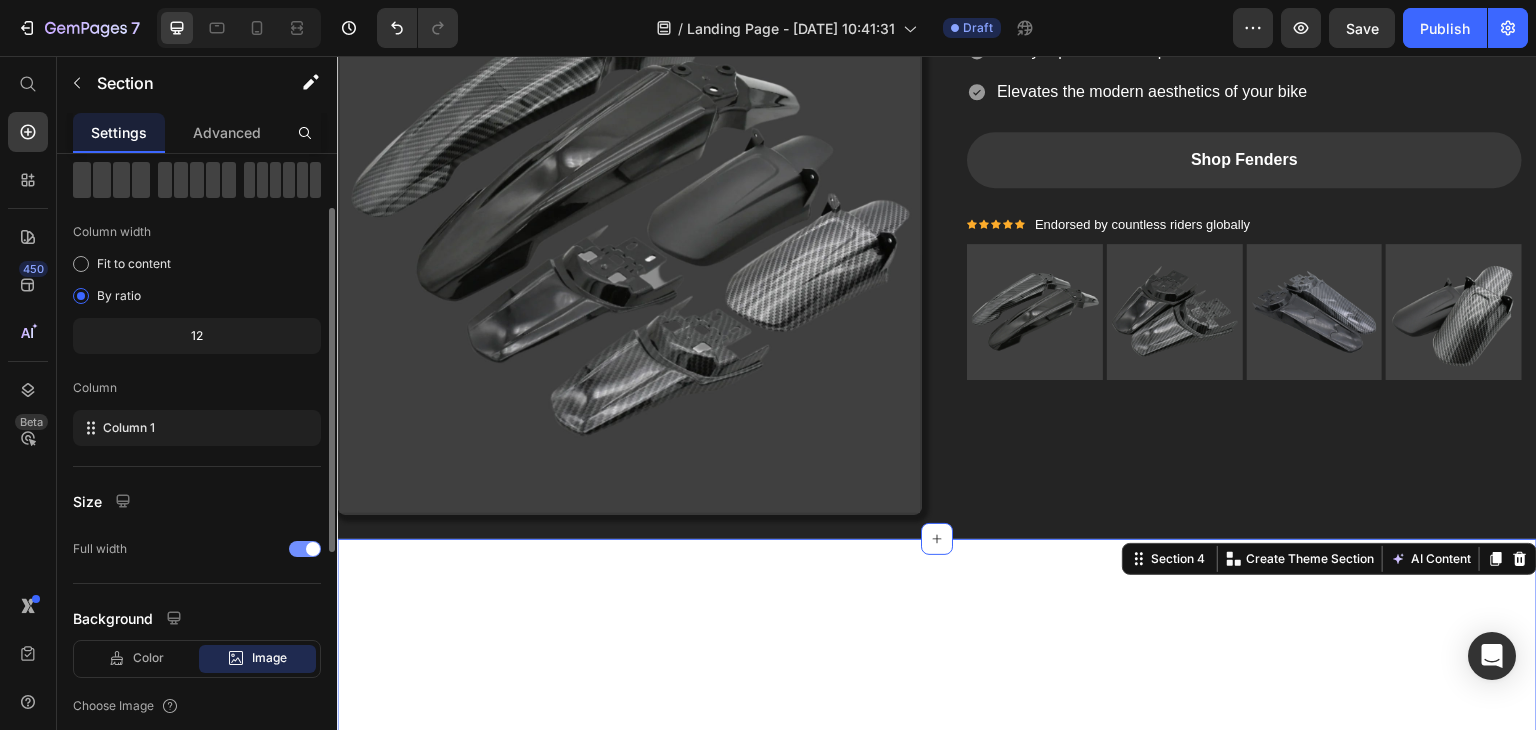 scroll, scrollTop: 200, scrollLeft: 0, axis: vertical 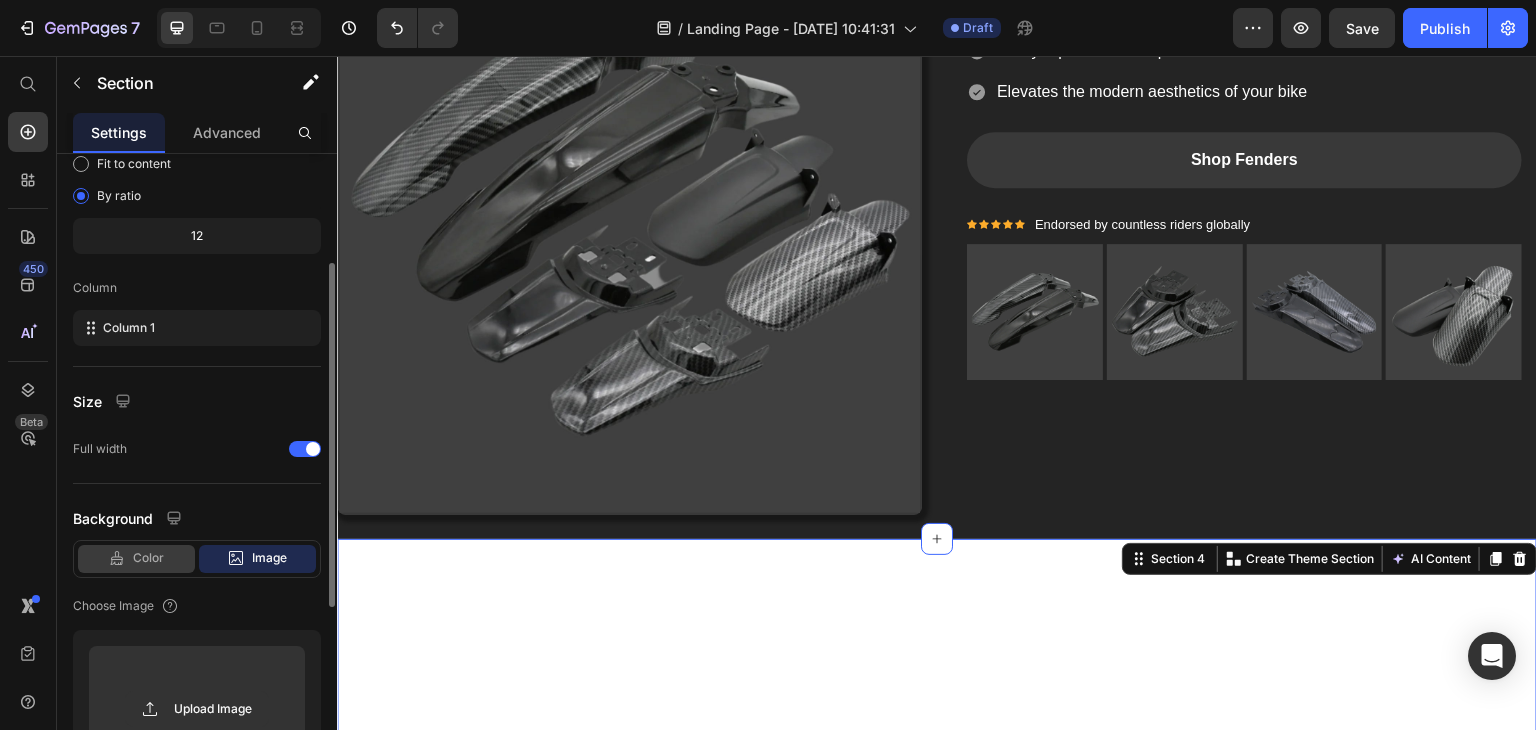 click on "Color" 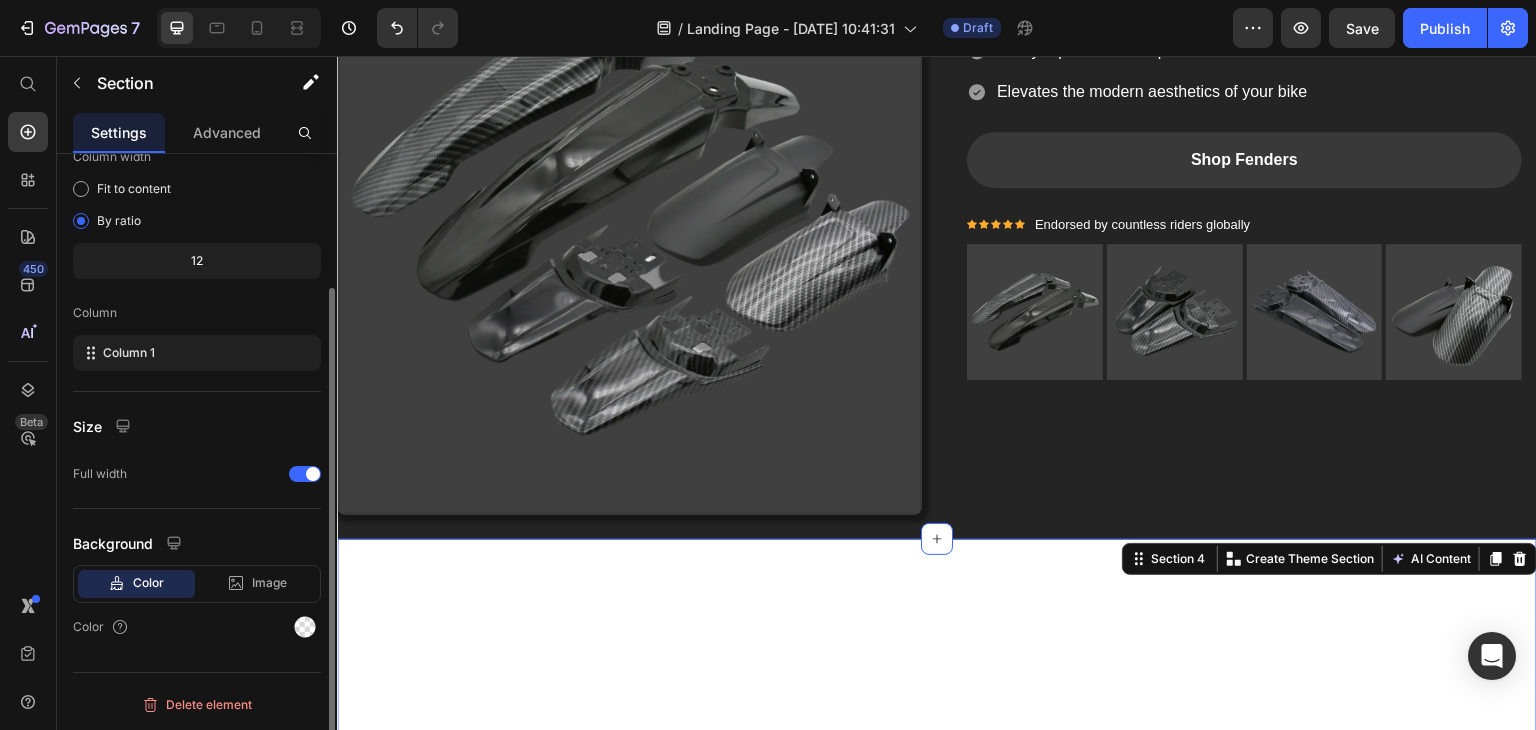 scroll, scrollTop: 173, scrollLeft: 0, axis: vertical 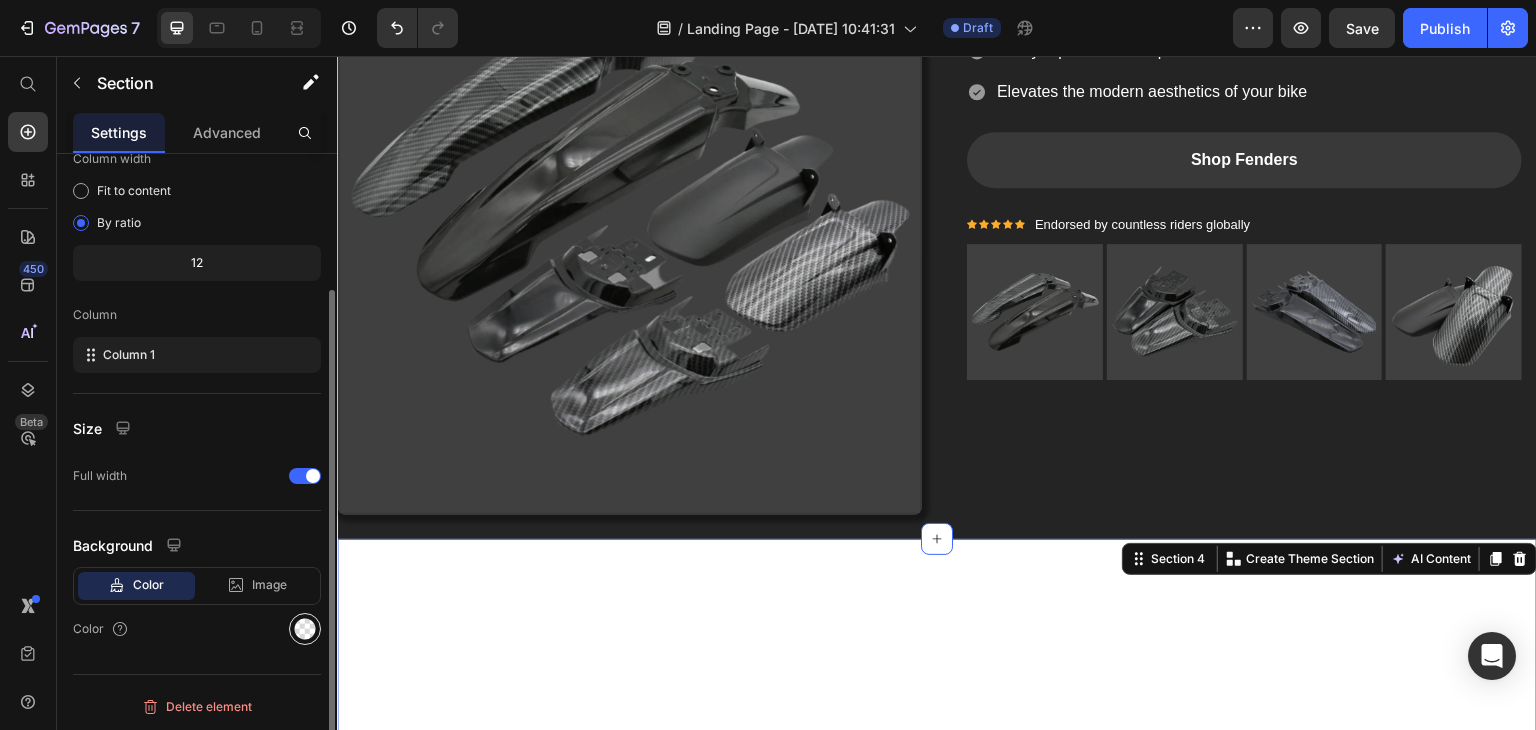 click at bounding box center [305, 629] 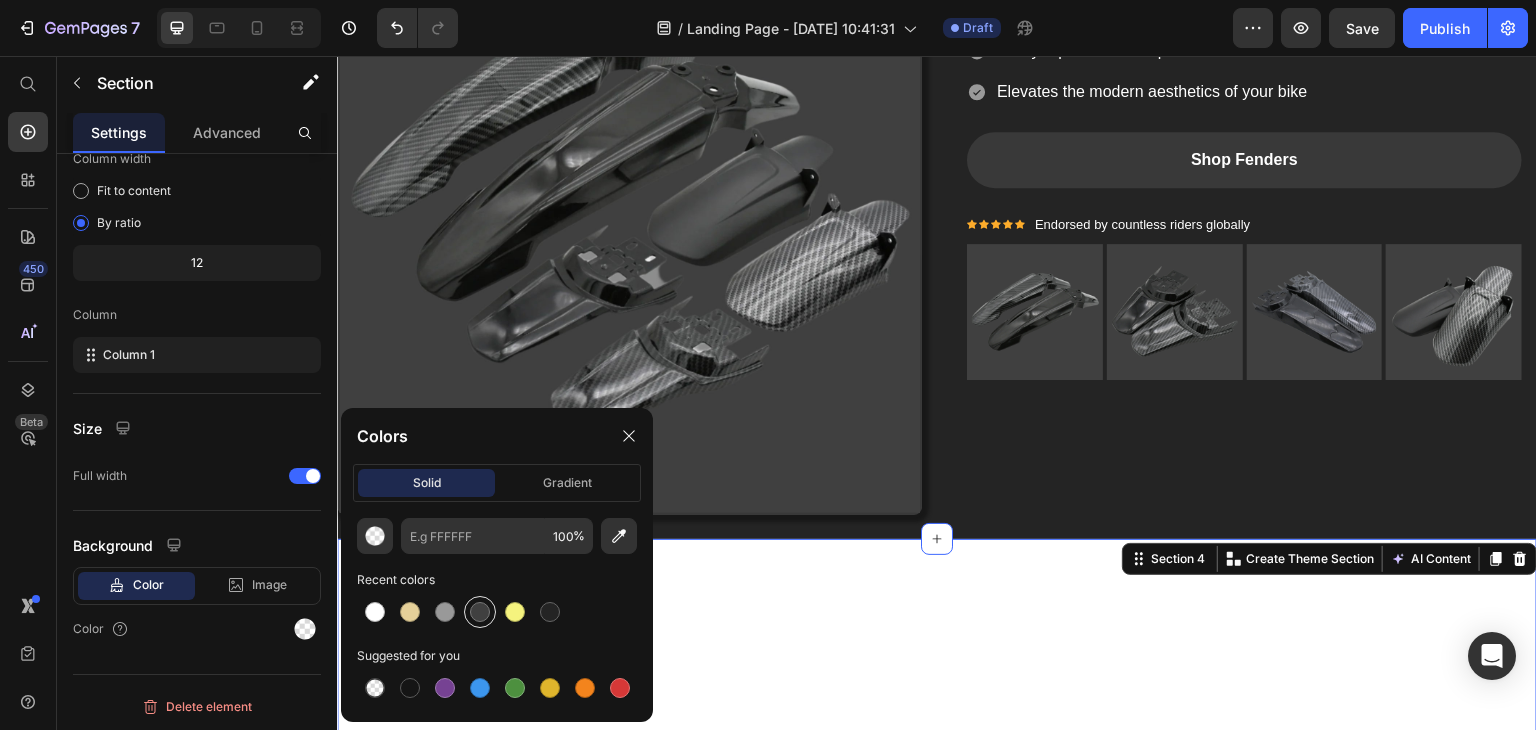 click at bounding box center [480, 612] 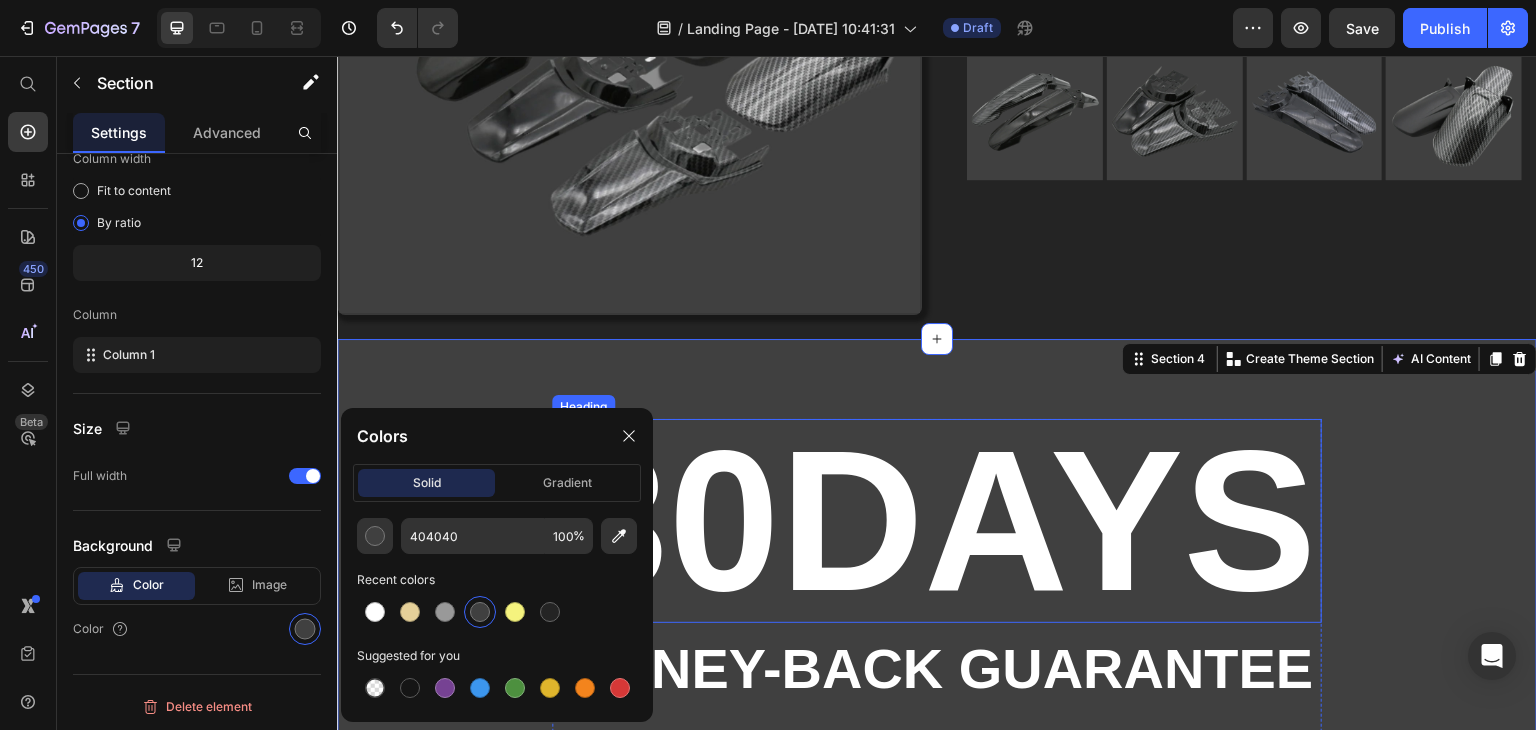scroll, scrollTop: 2031, scrollLeft: 0, axis: vertical 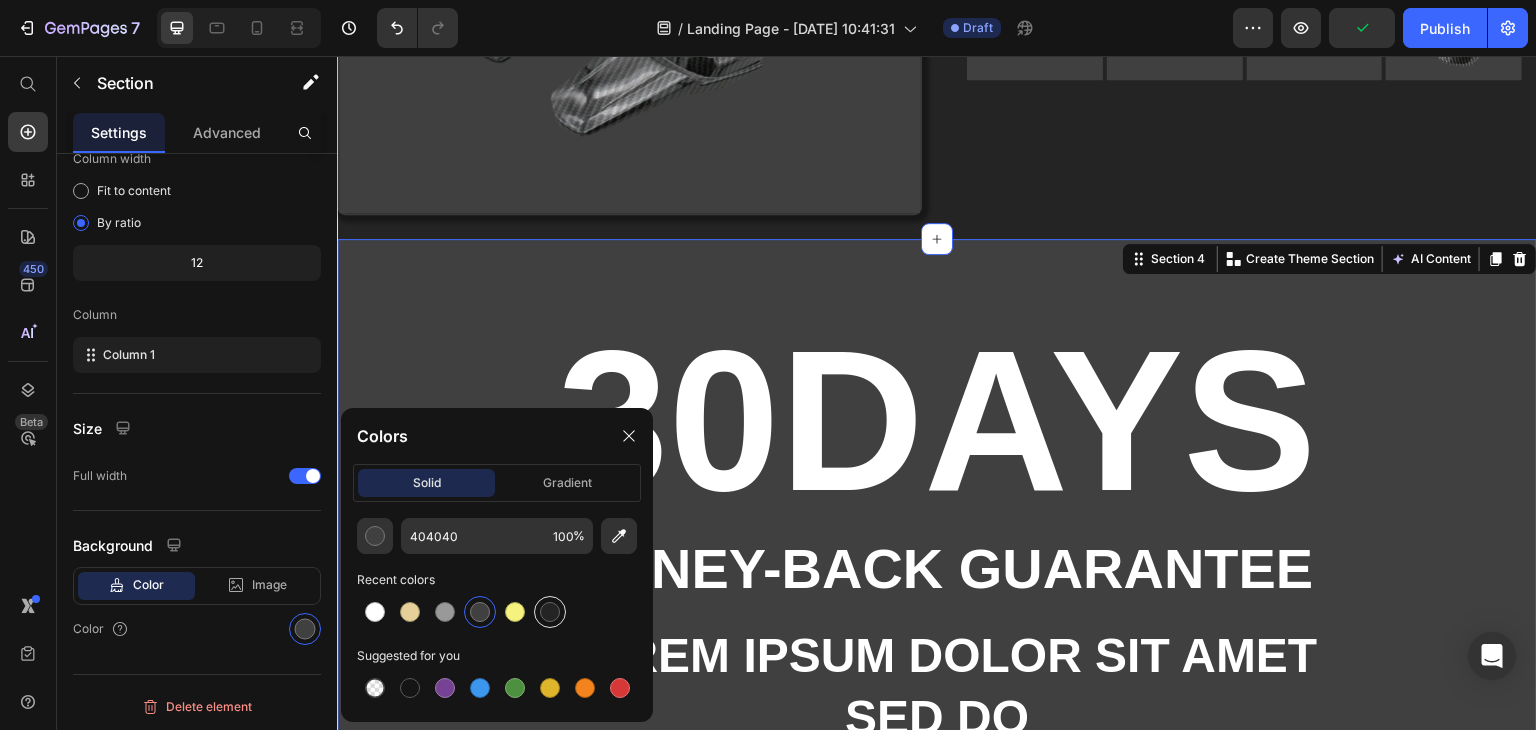 click at bounding box center (550, 612) 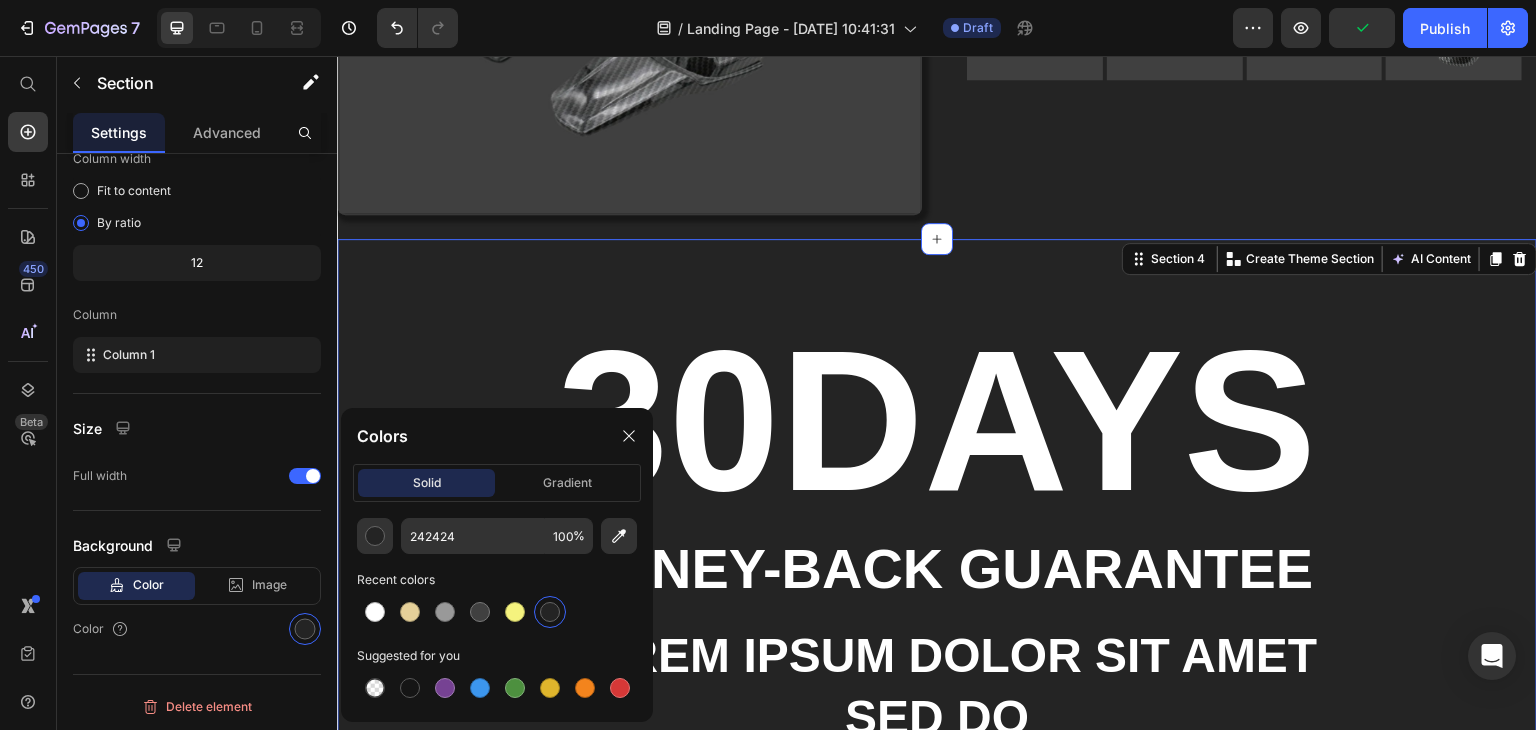 click on "30DAYS Heading Money-Back Guarantee Text Block Lorem ipsum dolor sit amet sed do Text Block But I must explain to you how all this mistaken idea of denouncing pleasure and praising pain was born and I will give you a complete account of the system Text Block At vero eos et accusamus et iusto odio dignissimos  ducimus qui blanditiis praesentium voluptatum Text Block Row" at bounding box center (937, 590) 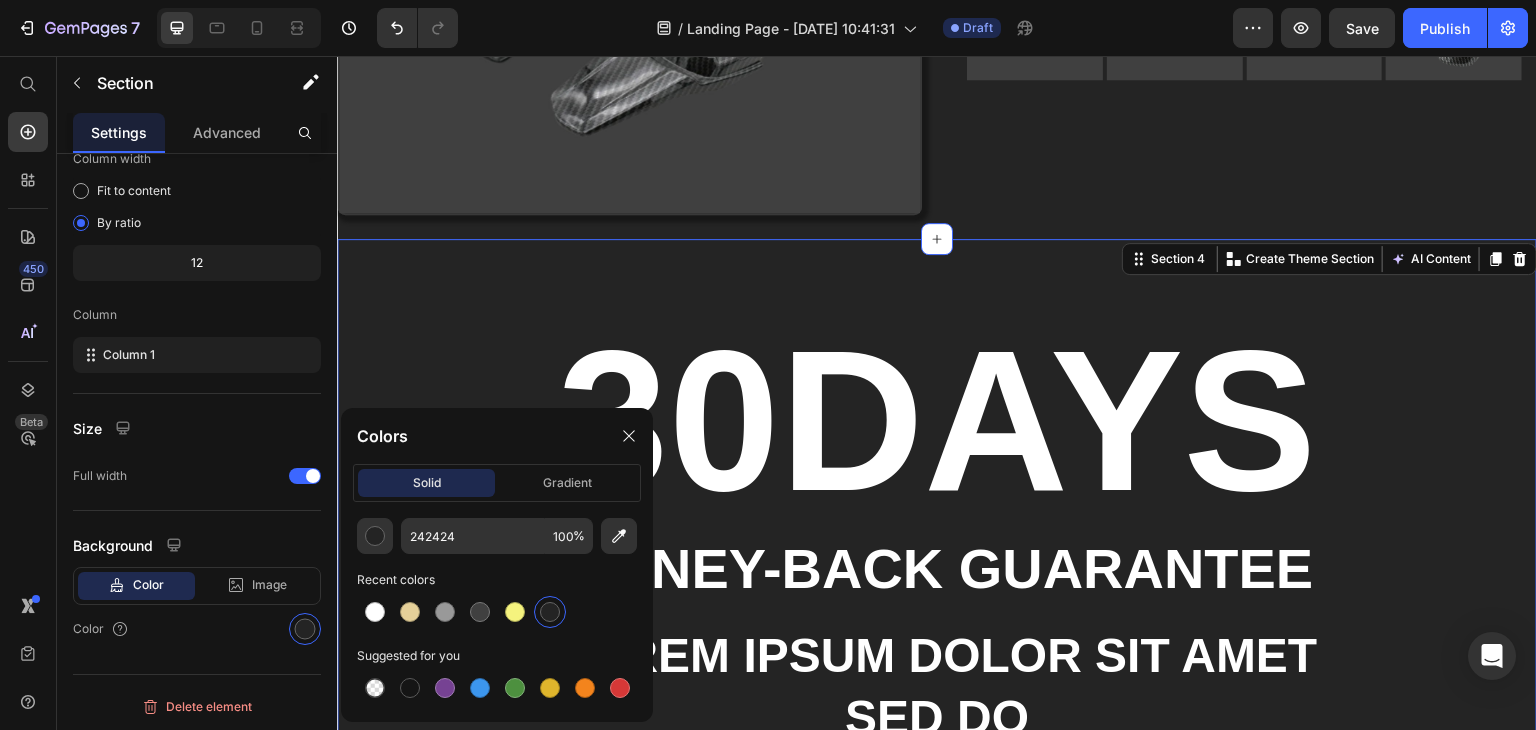 drag, startPoint x: 1375, startPoint y: 398, endPoint x: 1274, endPoint y: 321, distance: 127.00394 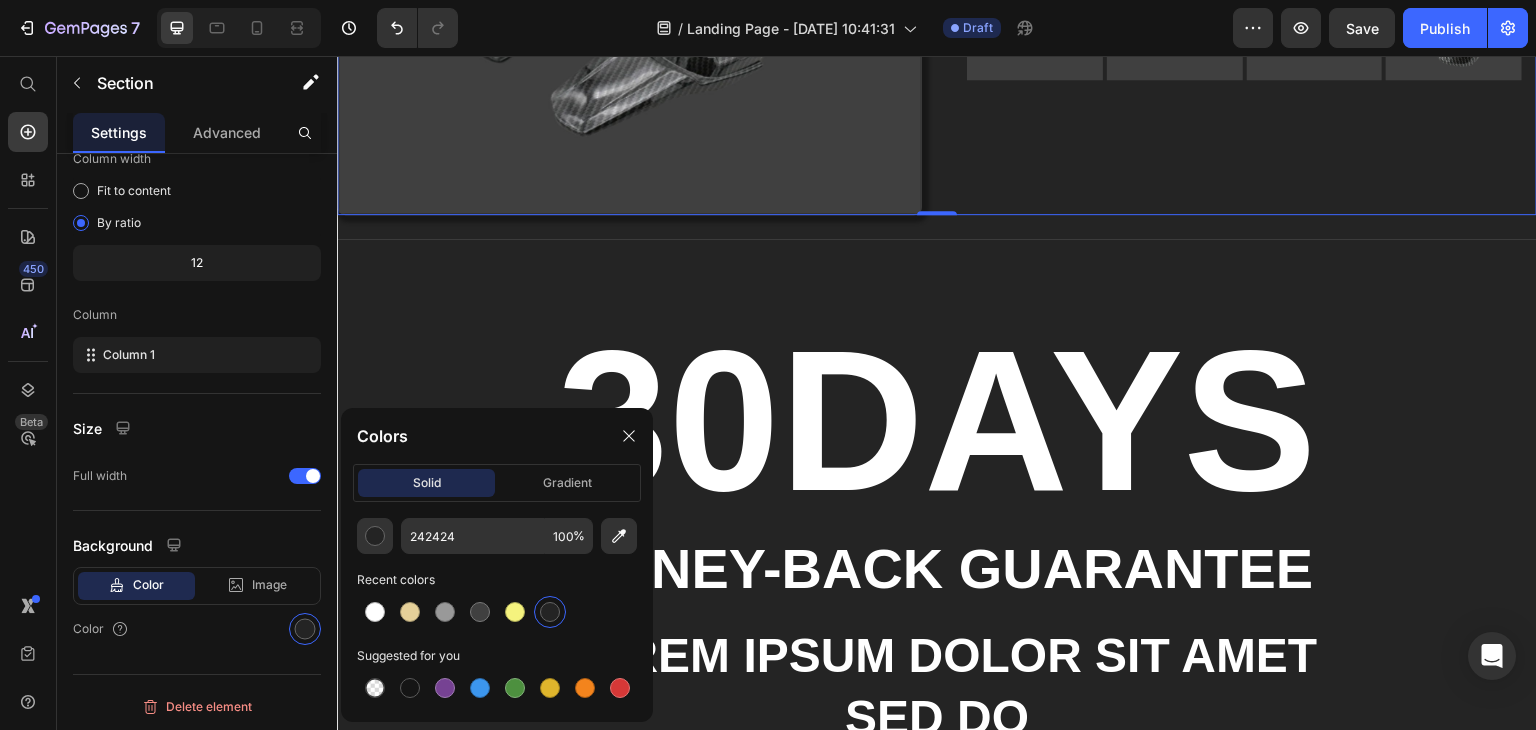 click on "Built for exceptional toughness and flair Heading
Icon Constructed from premium components for maximum defense Text block
Icon Easily repels dirt and splashes Text block
Icon Elevates the modern aesthetics of your bike Text block Icon List Shop Fenders Button                Icon                Icon                Icon                Icon                Icon Icon List Hoz Endorsed by countless riders globally Text block Icon List Image Image Image Image Row Row" at bounding box center (1244, -78) 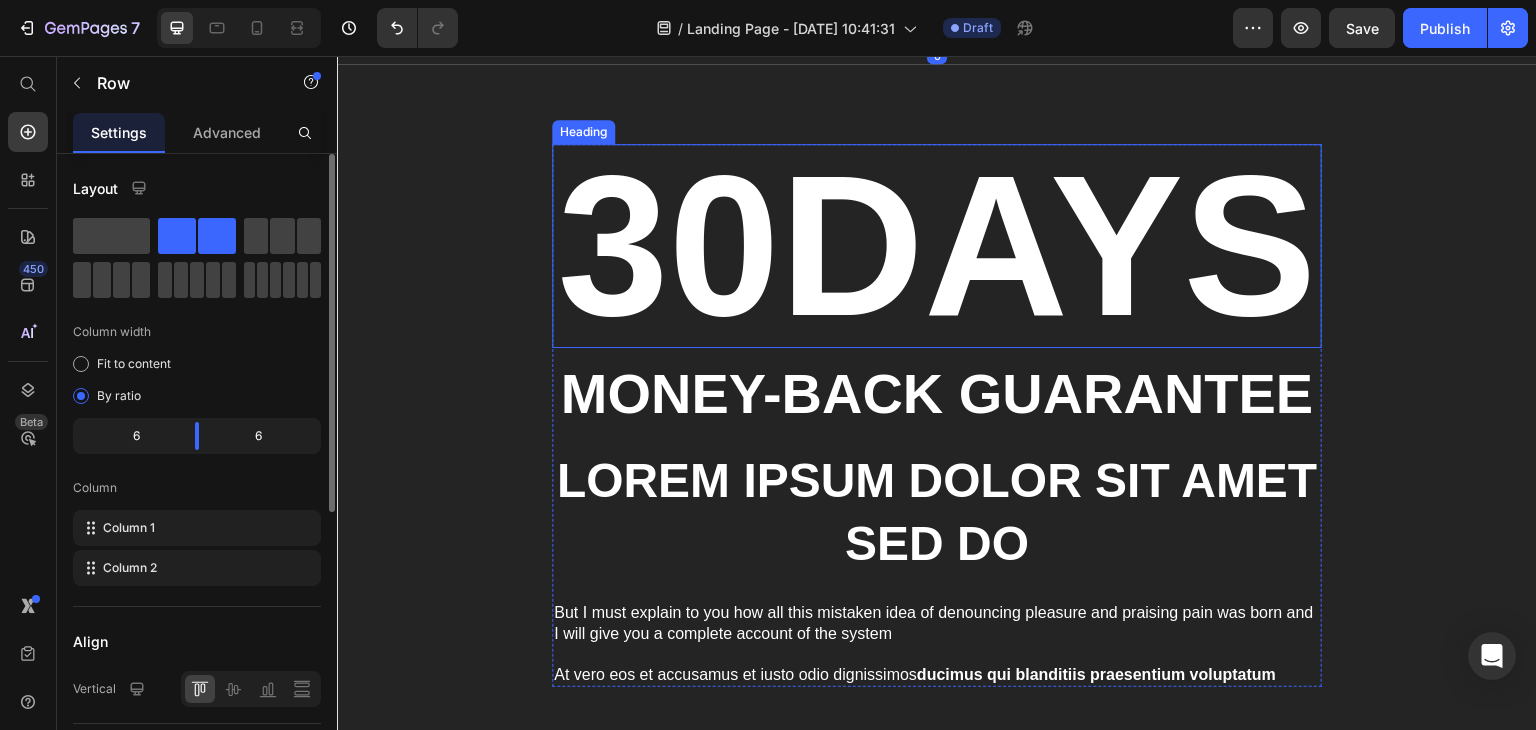 scroll, scrollTop: 2031, scrollLeft: 0, axis: vertical 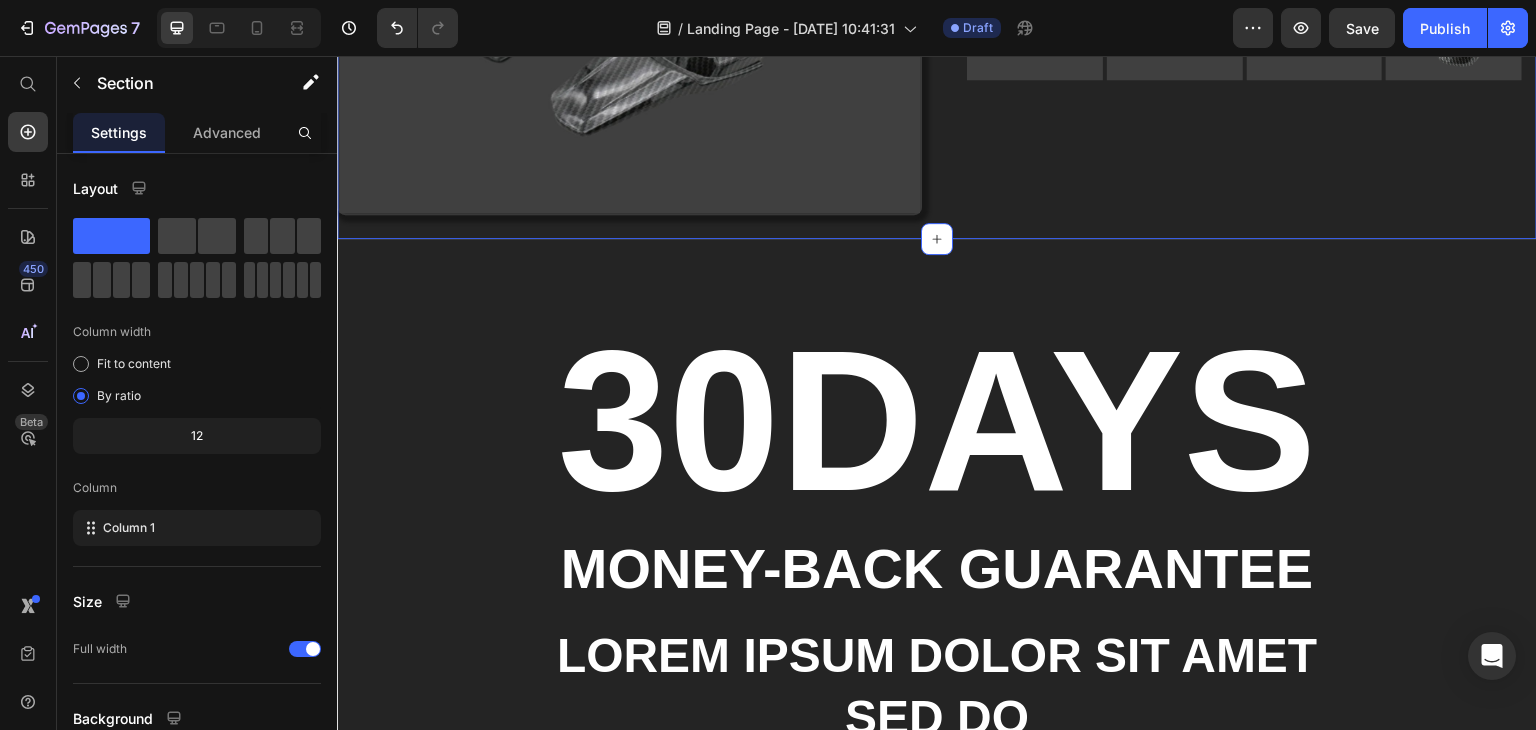 click on "Image Built for exceptional toughness and flair Heading
Icon Constructed from premium components for maximum defense Text block
Icon Easily repels dirt and splashes Text block
Icon Elevates the modern aesthetics of your bike Text block Icon List Shop Fenders Button                Icon                Icon                Icon                Icon                Icon Icon List Hoz Endorsed by countless riders globally Text block Icon List Image Image Image Image Row Row Row Section 3   You can create reusable sections Create Theme Section AI Content Write with GemAI What would you like to describe here? Tone and Voice Persuasive Product A1 Series Long Rear Fender for Sur-Ron Light Bee Show more Generate" at bounding box center (937, -66) 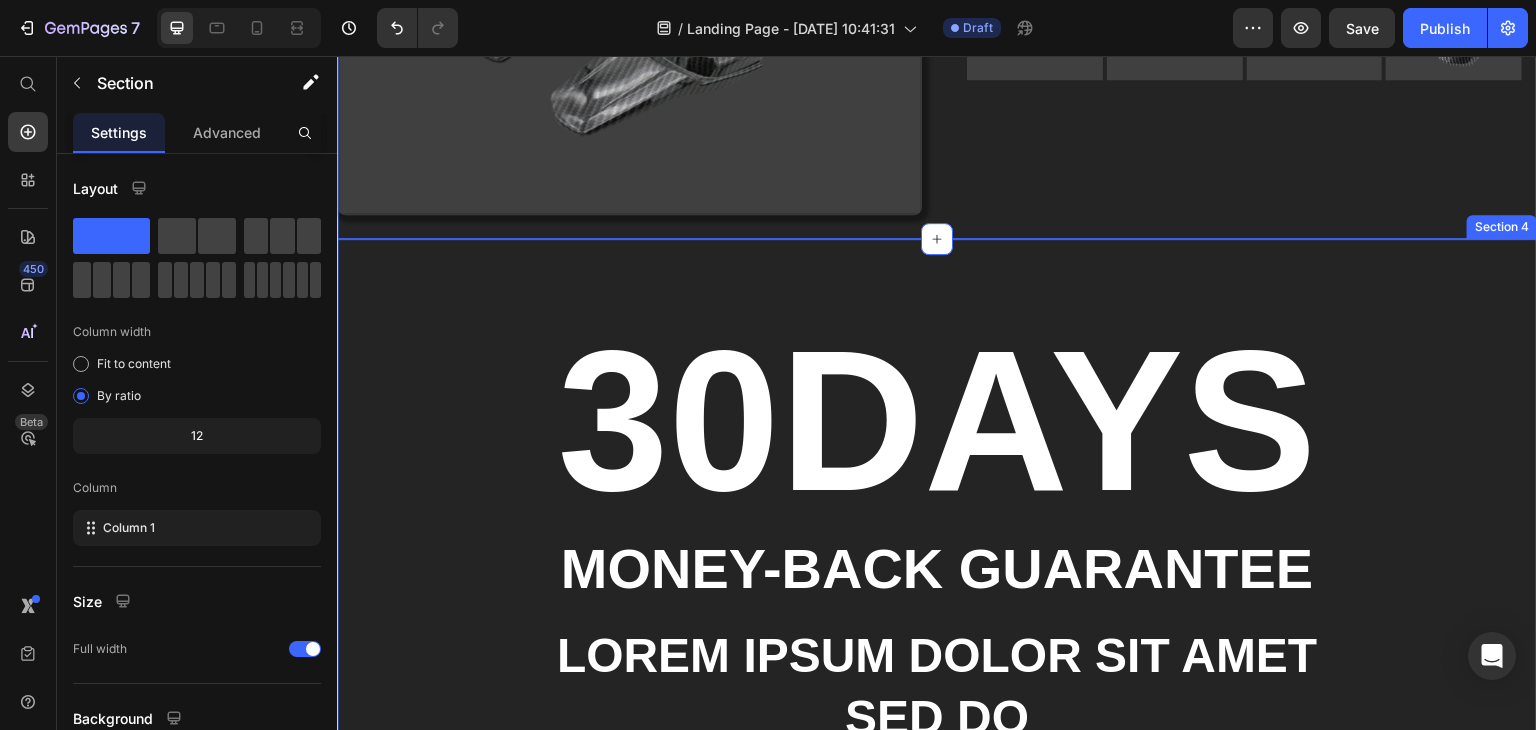 click on "30DAYS Heading Money-Back Guarantee Text Block Lorem ipsum dolor sit amet sed do Text Block But I must explain to you how all this mistaken idea of denouncing pleasure and praising pain was born and I will give you a complete account of the system Text Block At vero eos et accusamus et iusto odio dignissimos  ducimus qui blanditiis praesentium voluptatum Text Block Row Section 4" at bounding box center [937, 590] 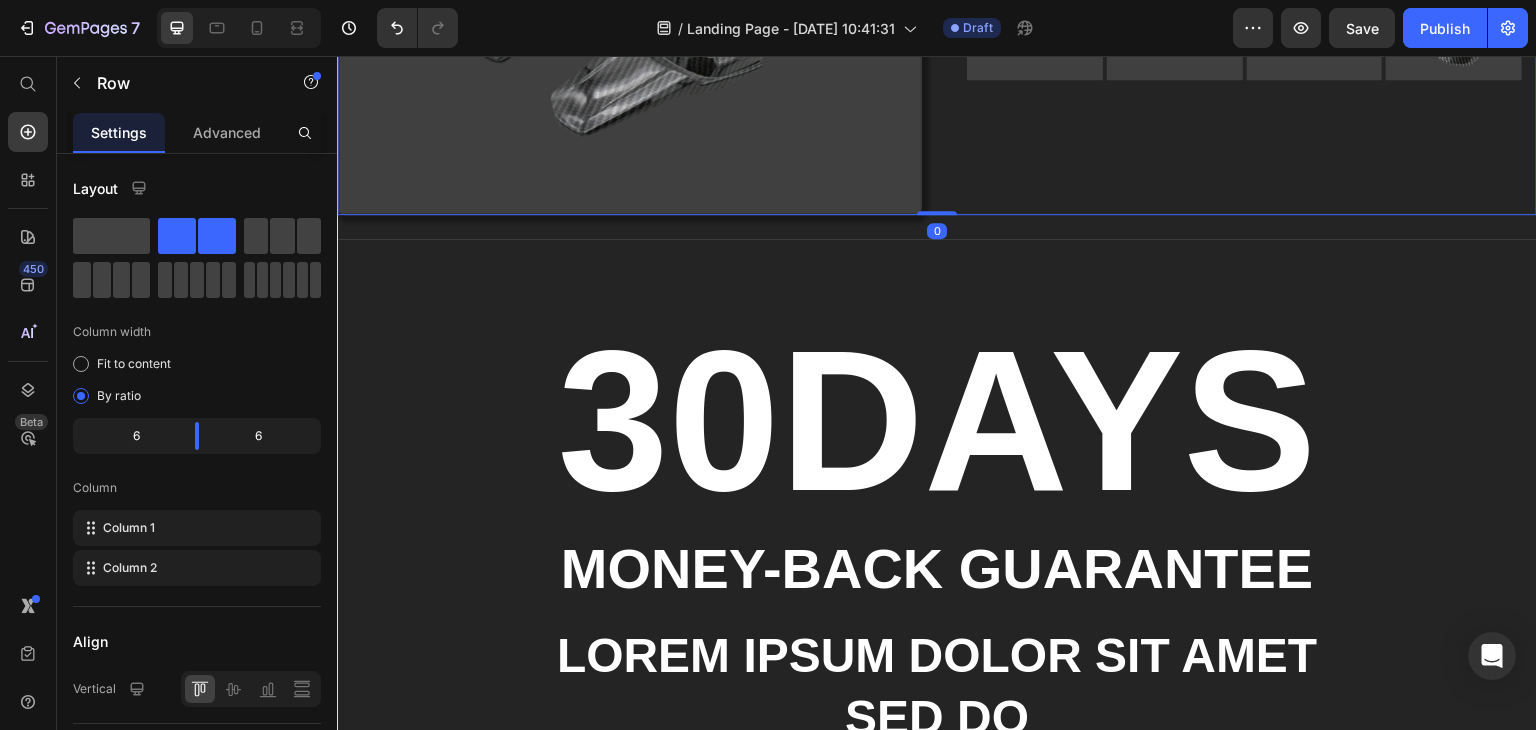 click on "Built for exceptional toughness and flair Heading
Icon Constructed from premium components for maximum defense Text block
Icon Easily repels dirt and splashes Text block
Icon Elevates the modern aesthetics of your bike Text block Icon List Shop Fenders Button                Icon                Icon                Icon                Icon                Icon Icon List Hoz Endorsed by countless riders globally Text block Icon List Image Image Image Image Row Row" at bounding box center [1244, -78] 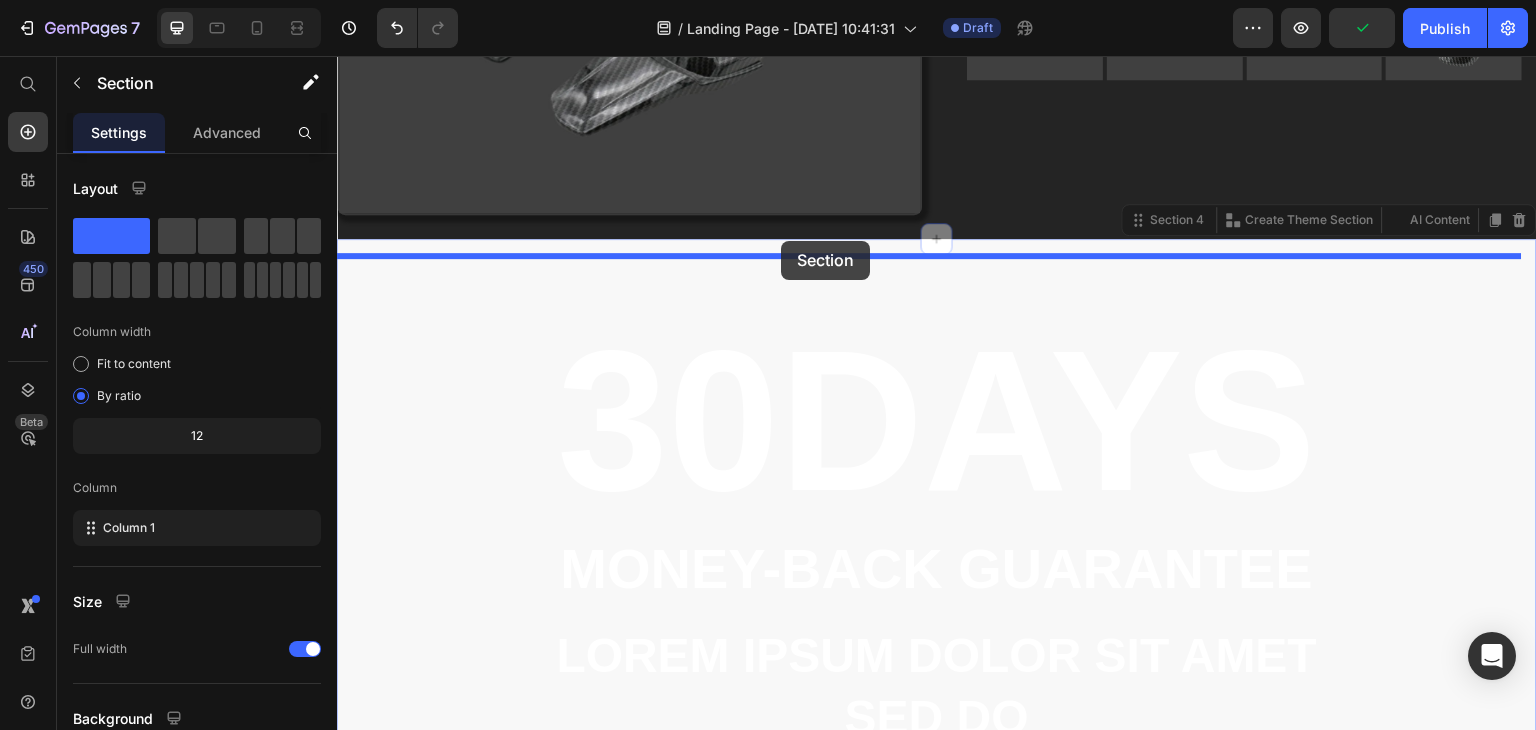 drag, startPoint x: 993, startPoint y: 256, endPoint x: 780, endPoint y: 241, distance: 213.52751 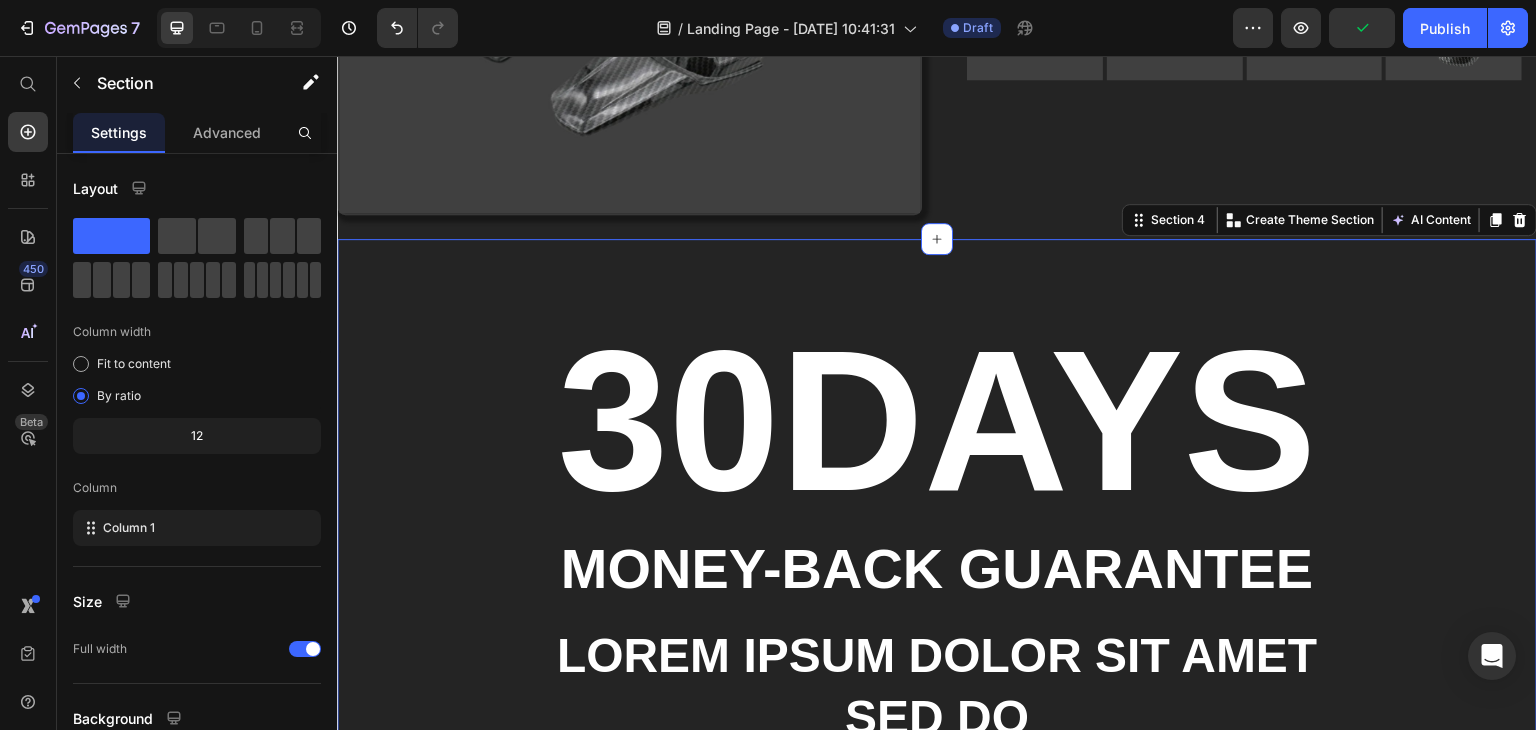 click on "30DAYS Heading Money-Back Guarantee Text Block Lorem ipsum dolor sit amet sed do Text Block But I must explain to you how all this mistaken idea of denouncing pleasure and praising pain was born and I will give you a complete account of the system Text Block At vero eos et accusamus et iusto odio dignissimos  ducimus qui blanditiis praesentium voluptatum Text Block Row Section 4   You can create reusable sections Create Theme Section AI Content Write with GemAI What would you like to describe here? Tone and Voice Persuasive Product A1 Series Long Rear Fender for Sur-Ron Light Bee Show more Generate" at bounding box center [937, 590] 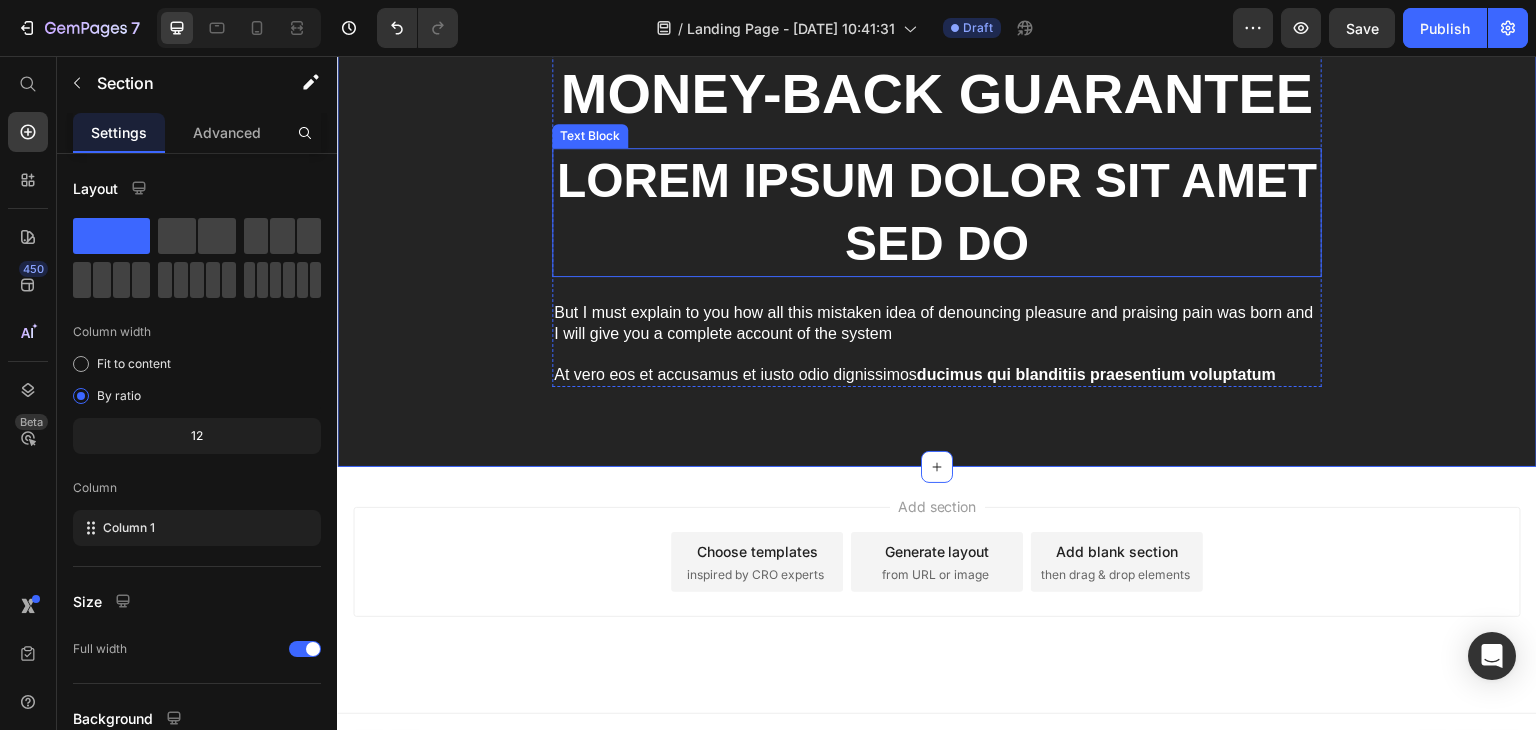 scroll, scrollTop: 2547, scrollLeft: 0, axis: vertical 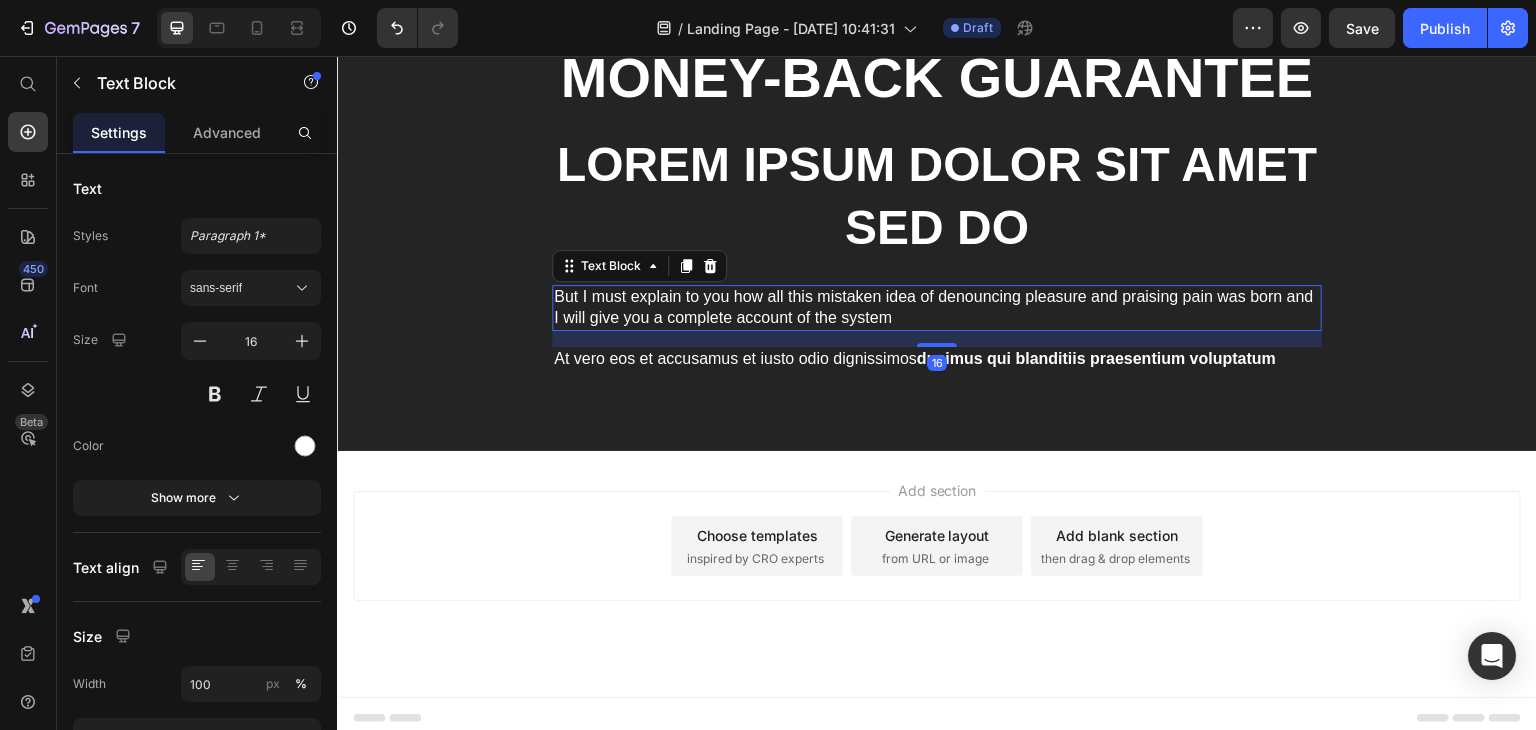 click on "But I must explain to you how all this mistaken idea of denouncing pleasure and praising pain was born and I will give you a complete account of the system" at bounding box center [937, 308] 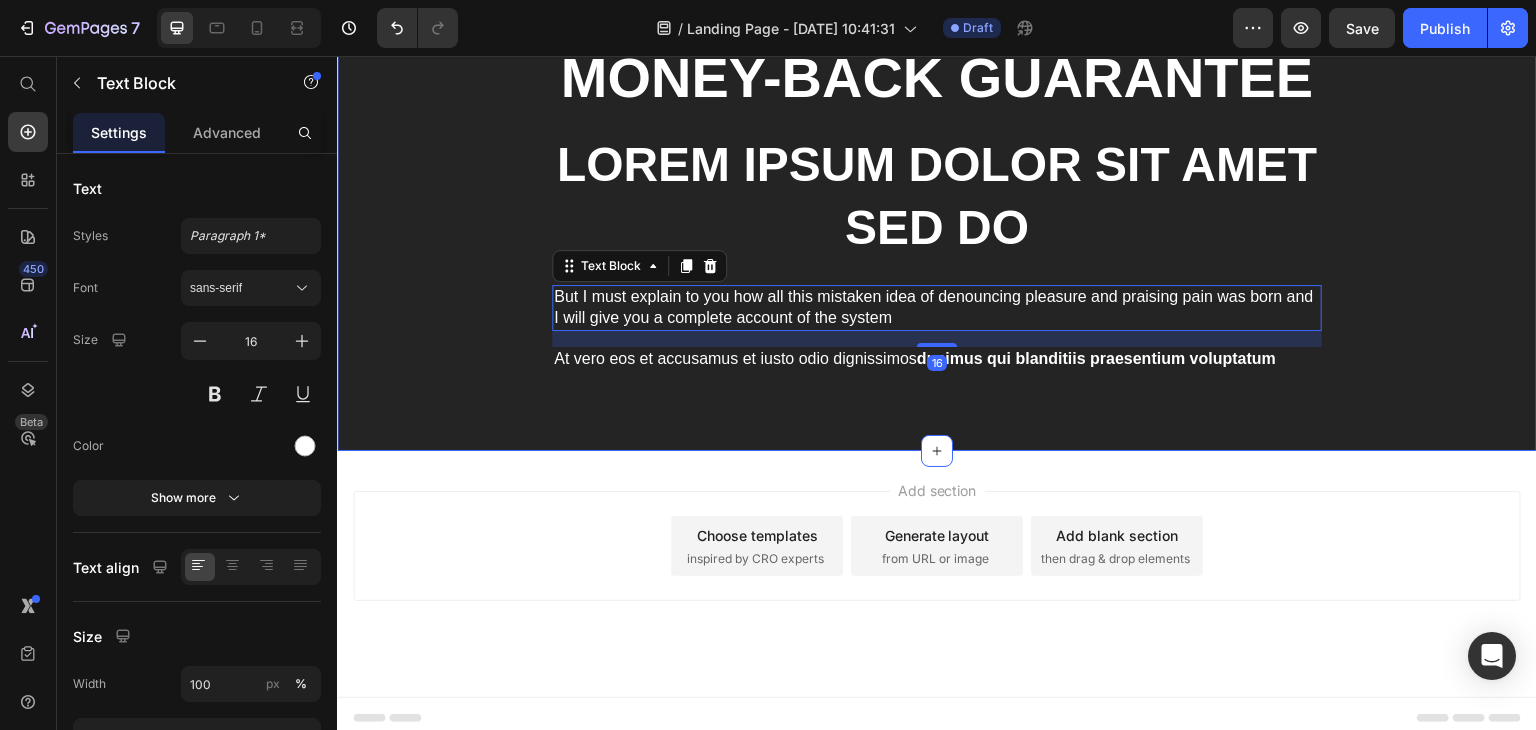 click on "30DAYS Heading Money-Back Guarantee Text Block Lorem ipsum dolor sit amet sed do Text Block But I must explain to you how all this mistaken idea of denouncing pleasure and praising pain was born and I will give you a complete account of the system Text Block   16 At vero eos et accusamus et iusto odio dignissimos  ducimus qui blanditiis praesentium voluptatum Text Block Row Section 4" at bounding box center (937, 99) 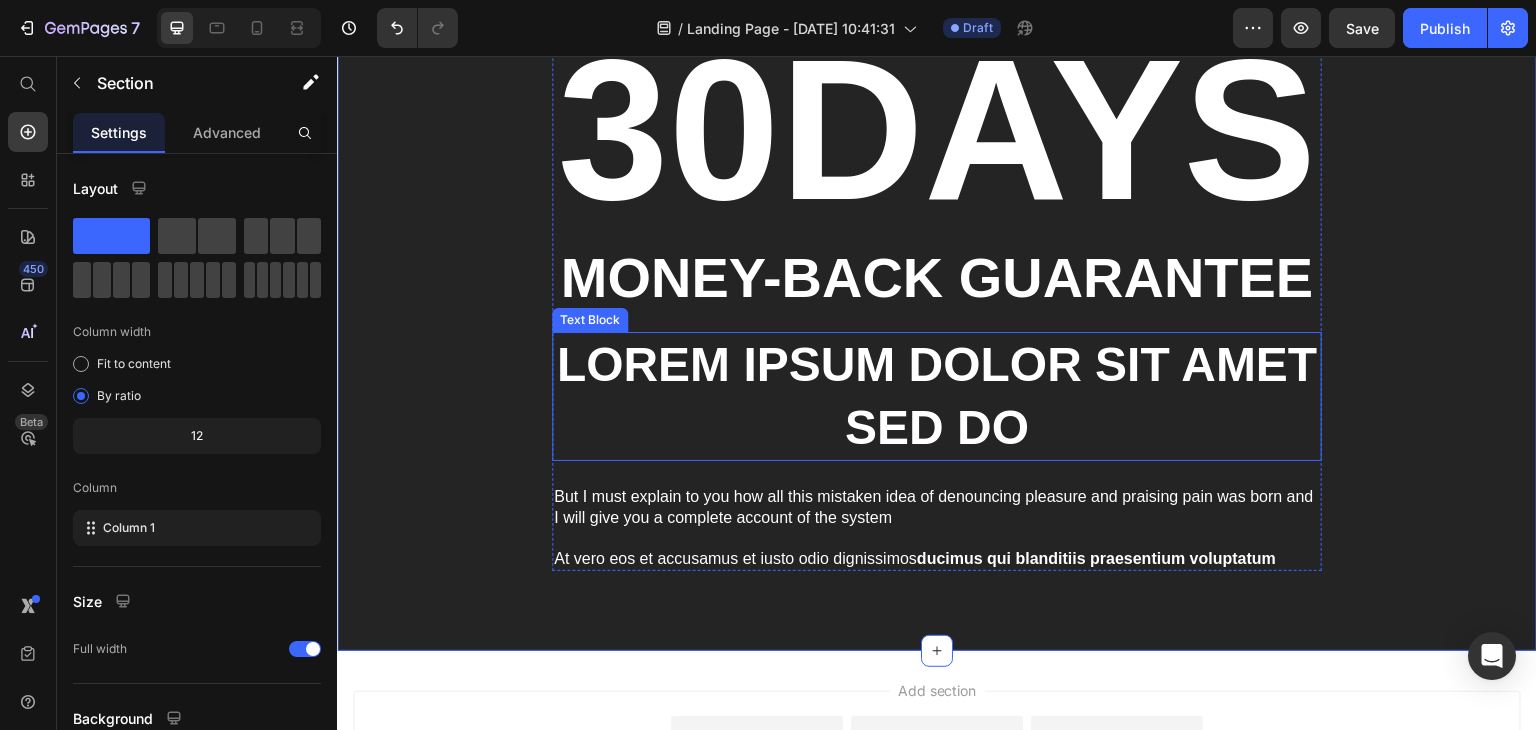 scroll, scrollTop: 2247, scrollLeft: 0, axis: vertical 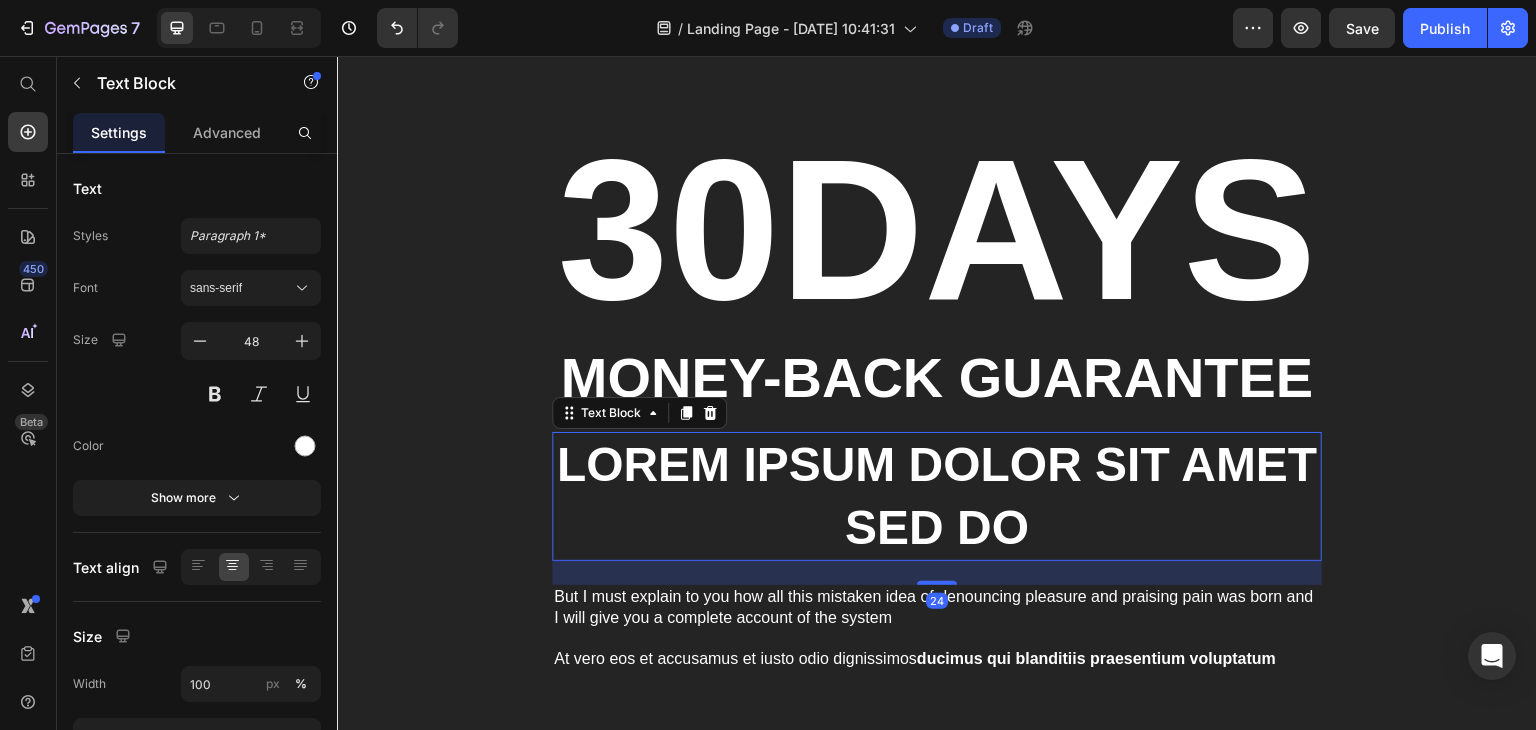 click on "Lorem ipsum dolor sit amet sed do" at bounding box center [937, 496] 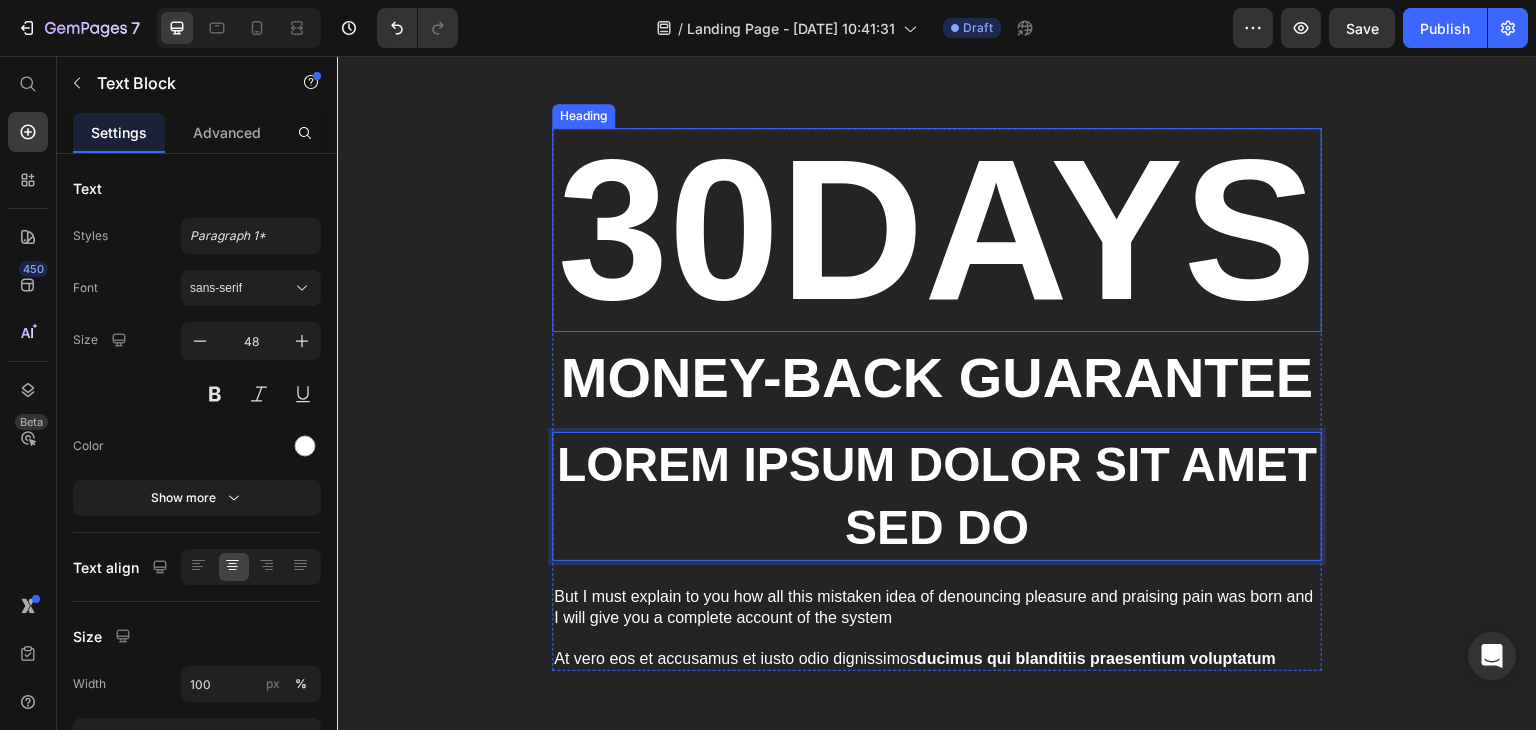 scroll, scrollTop: 2147, scrollLeft: 0, axis: vertical 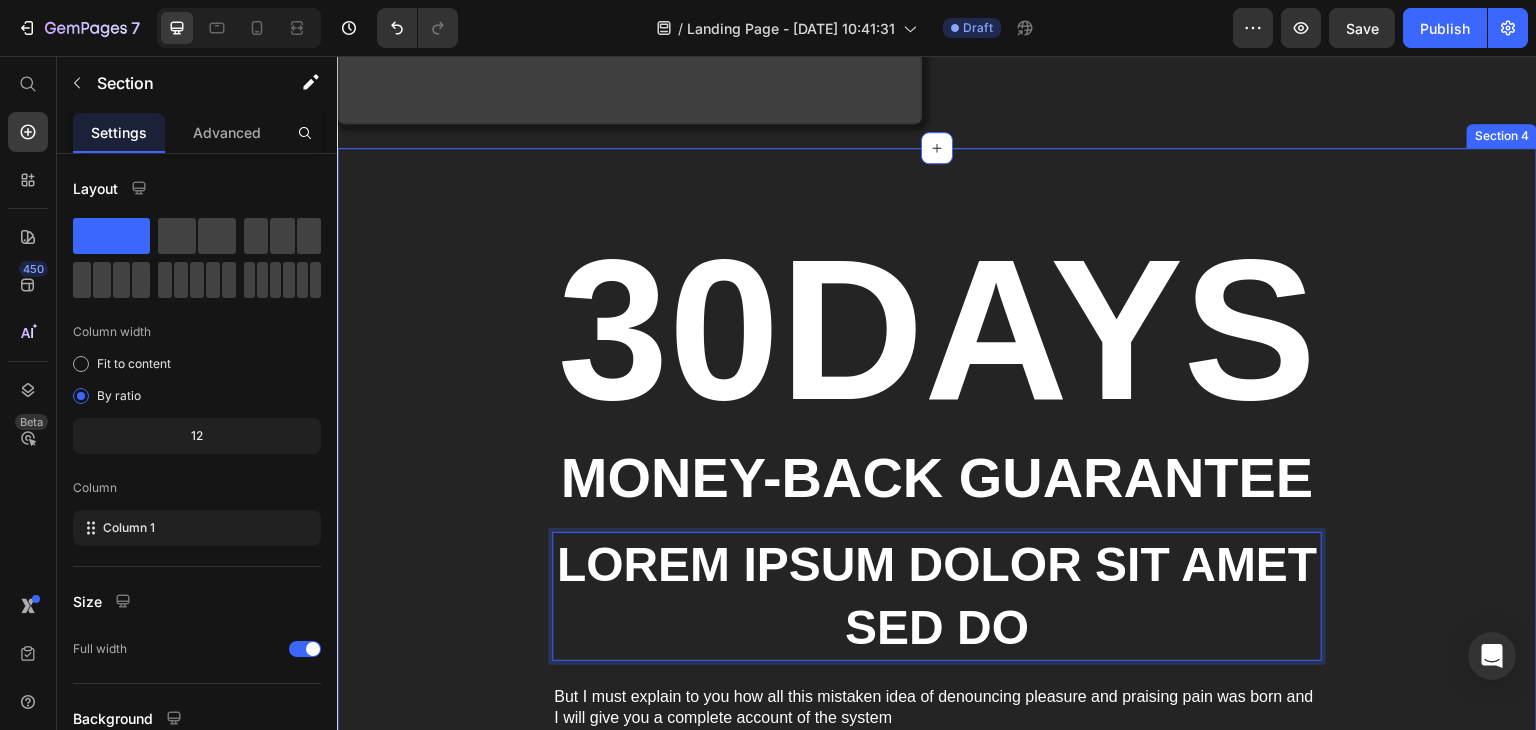 click on "30DAYS Heading Money-Back Guarantee Text Block Lorem ipsum dolor sit amet sed do Text Block   24 But I must explain to you how all this mistaken idea of denouncing pleasure and praising pain was born and I will give you a complete account of the system Text Block At vero eos et accusamus et iusto odio dignissimos  ducimus qui blanditiis praesentium voluptatum Text Block Row" at bounding box center [937, 499] 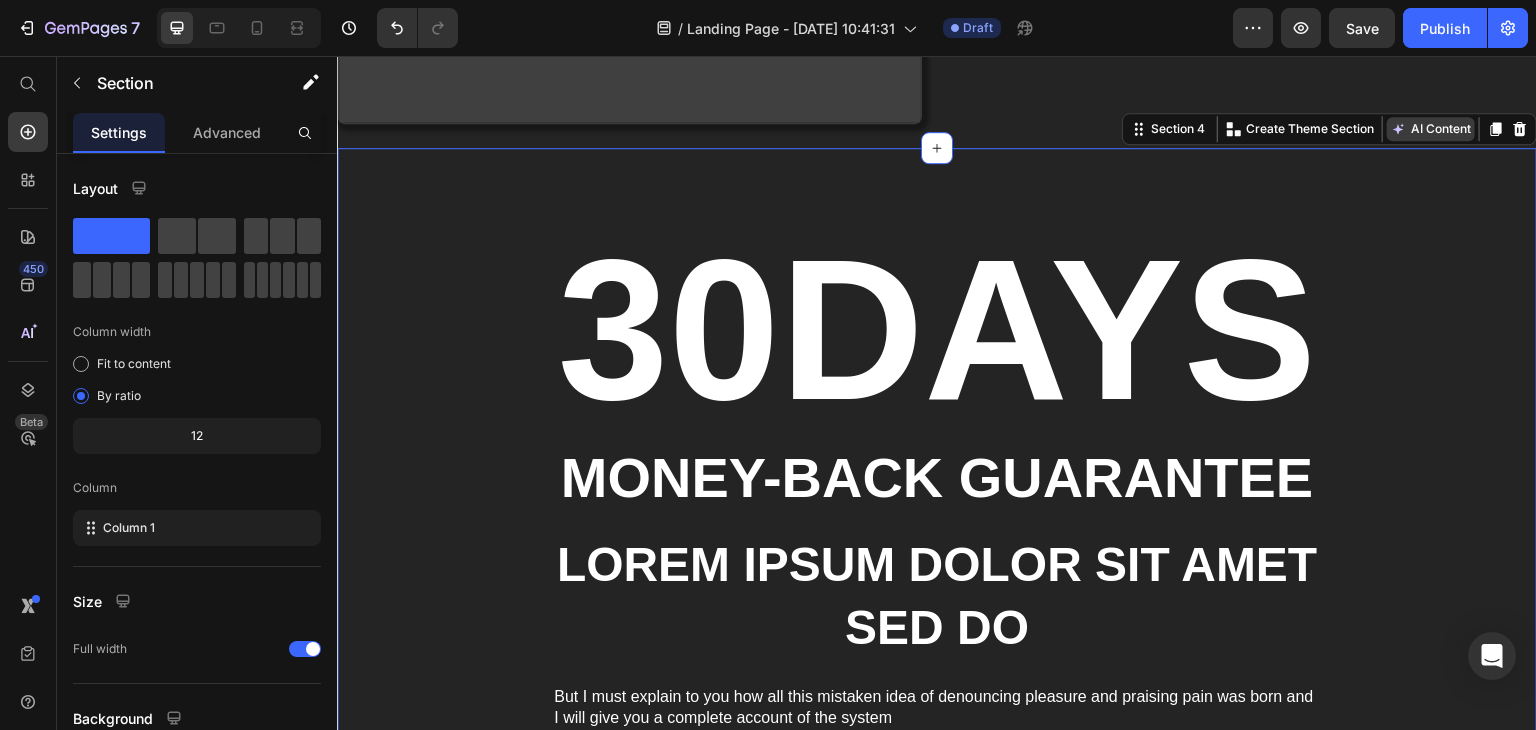 click 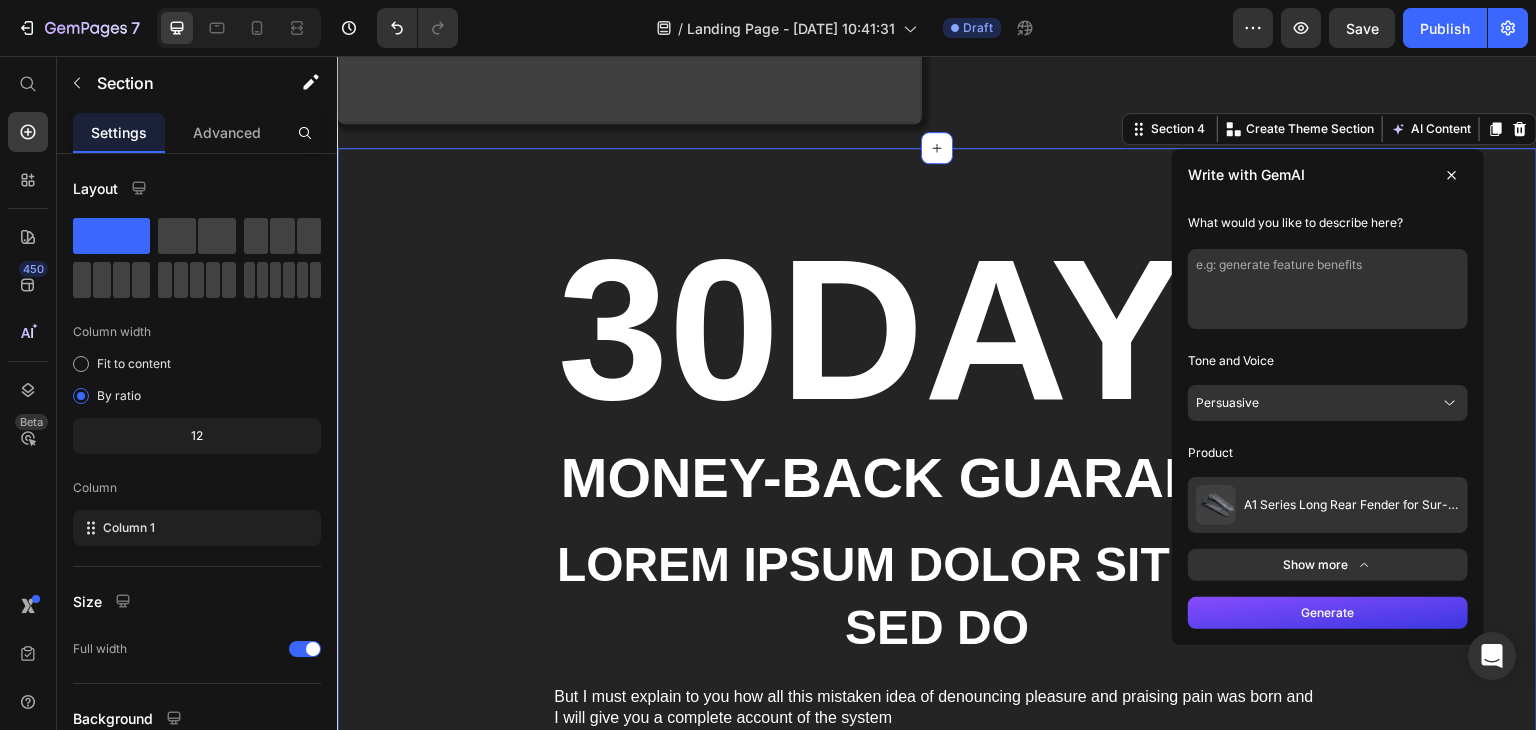 click at bounding box center (1328, 289) 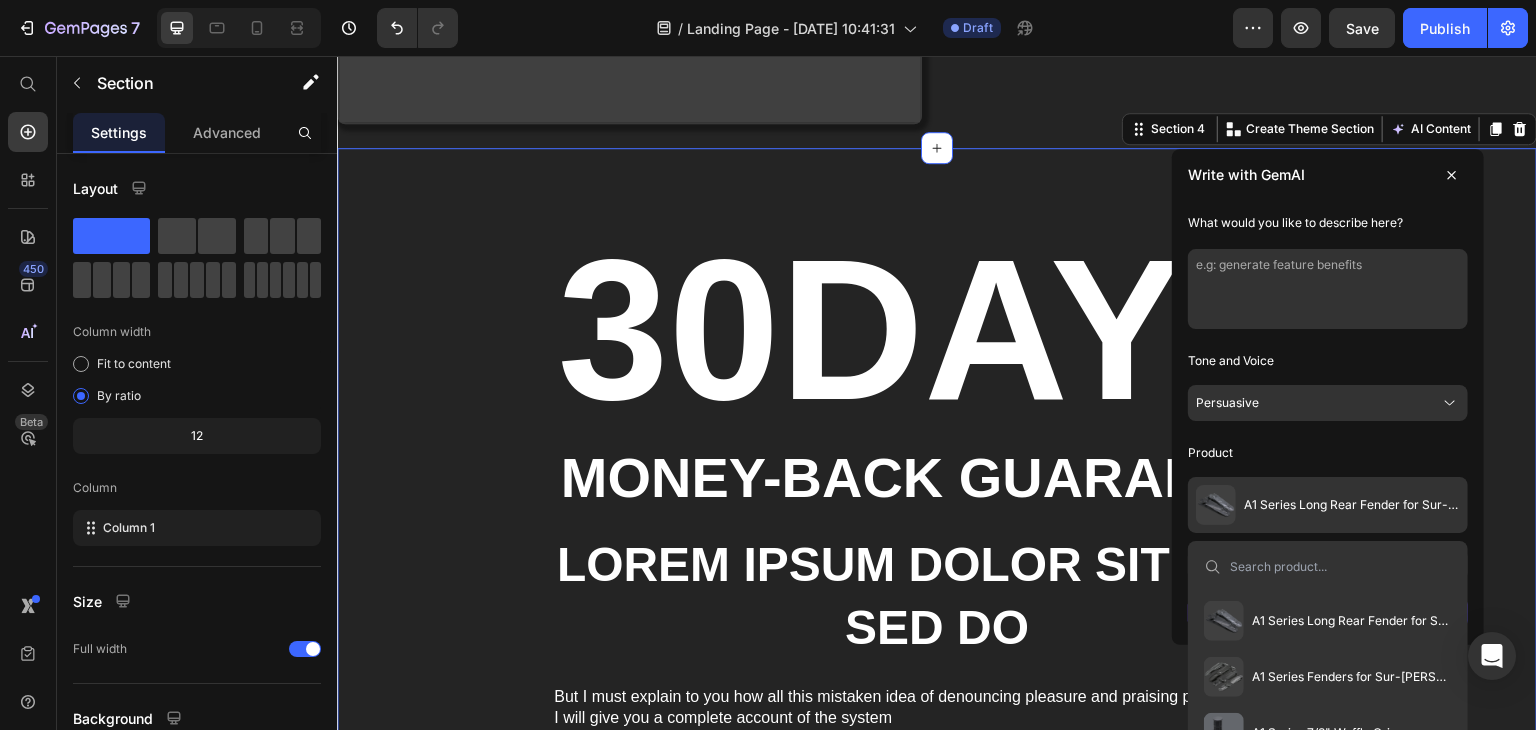 scroll, scrollTop: 2347, scrollLeft: 0, axis: vertical 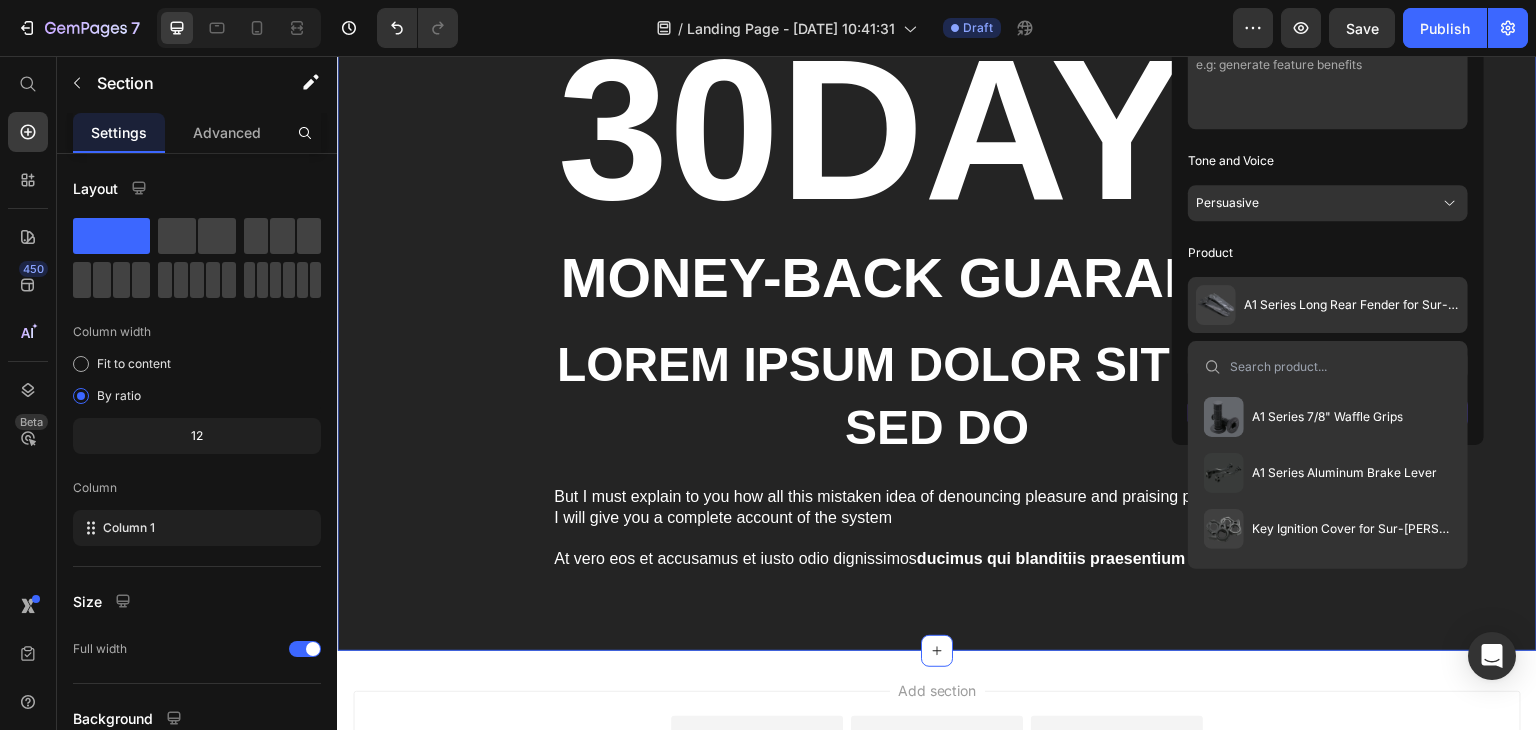 click at bounding box center [1328, 89] 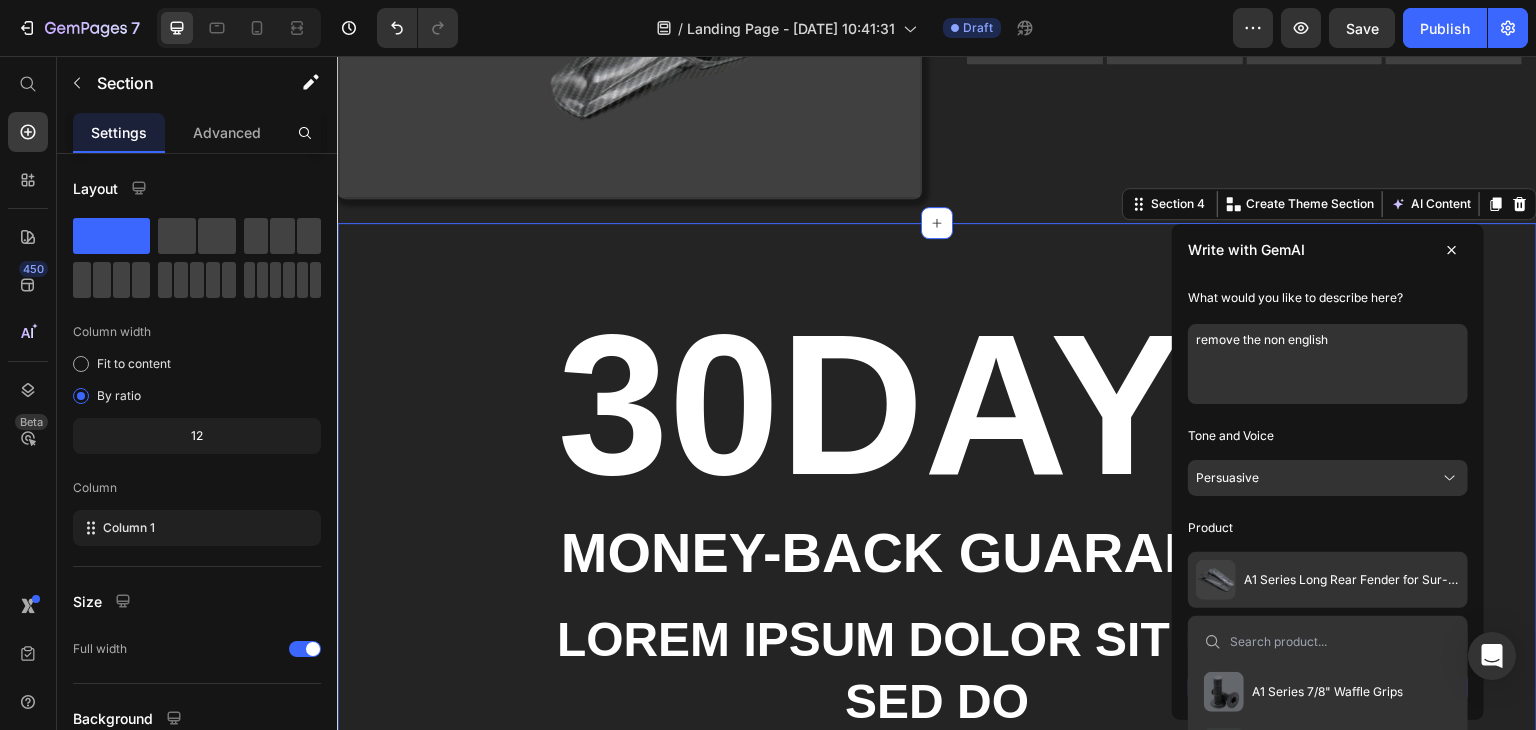 scroll, scrollTop: 2147, scrollLeft: 0, axis: vertical 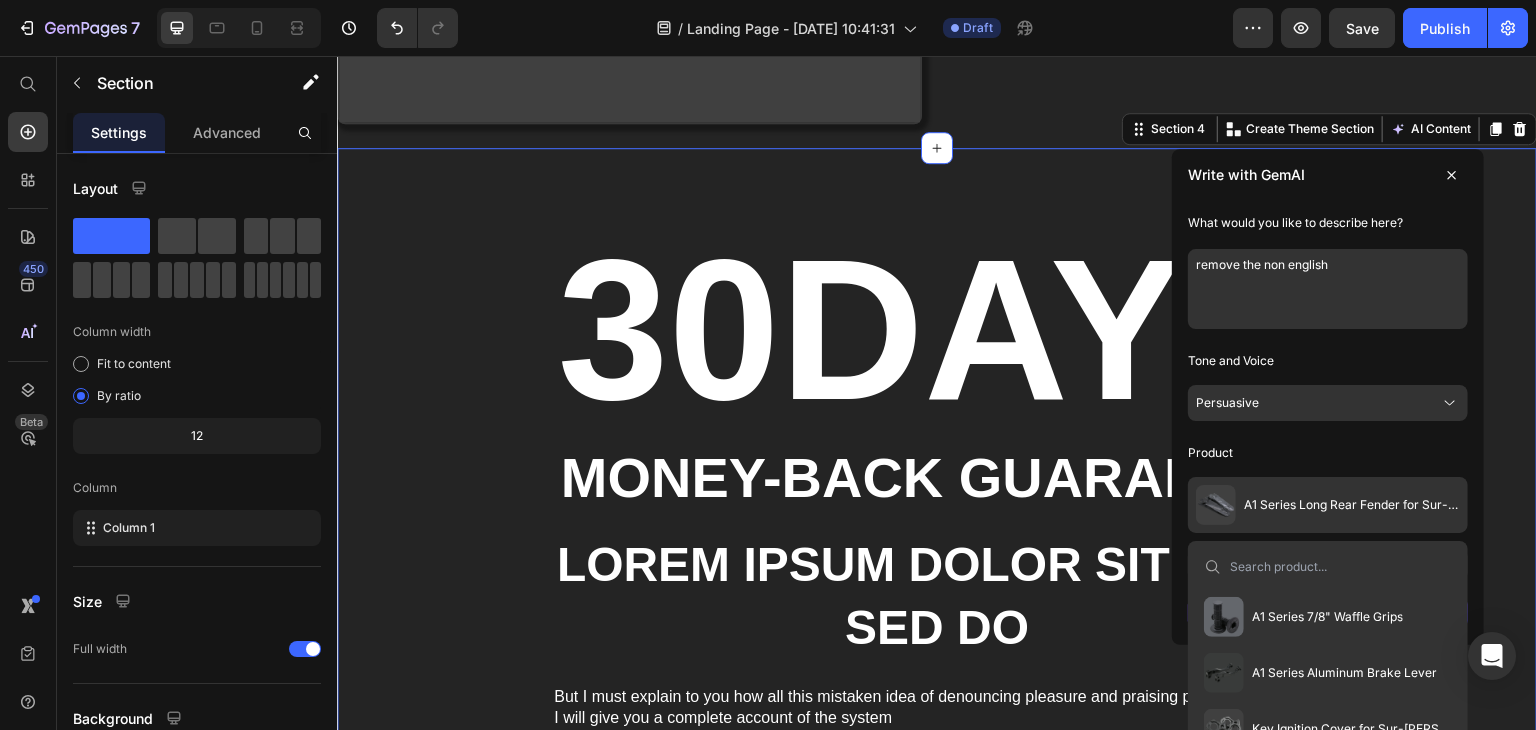 type on "remove the non english" 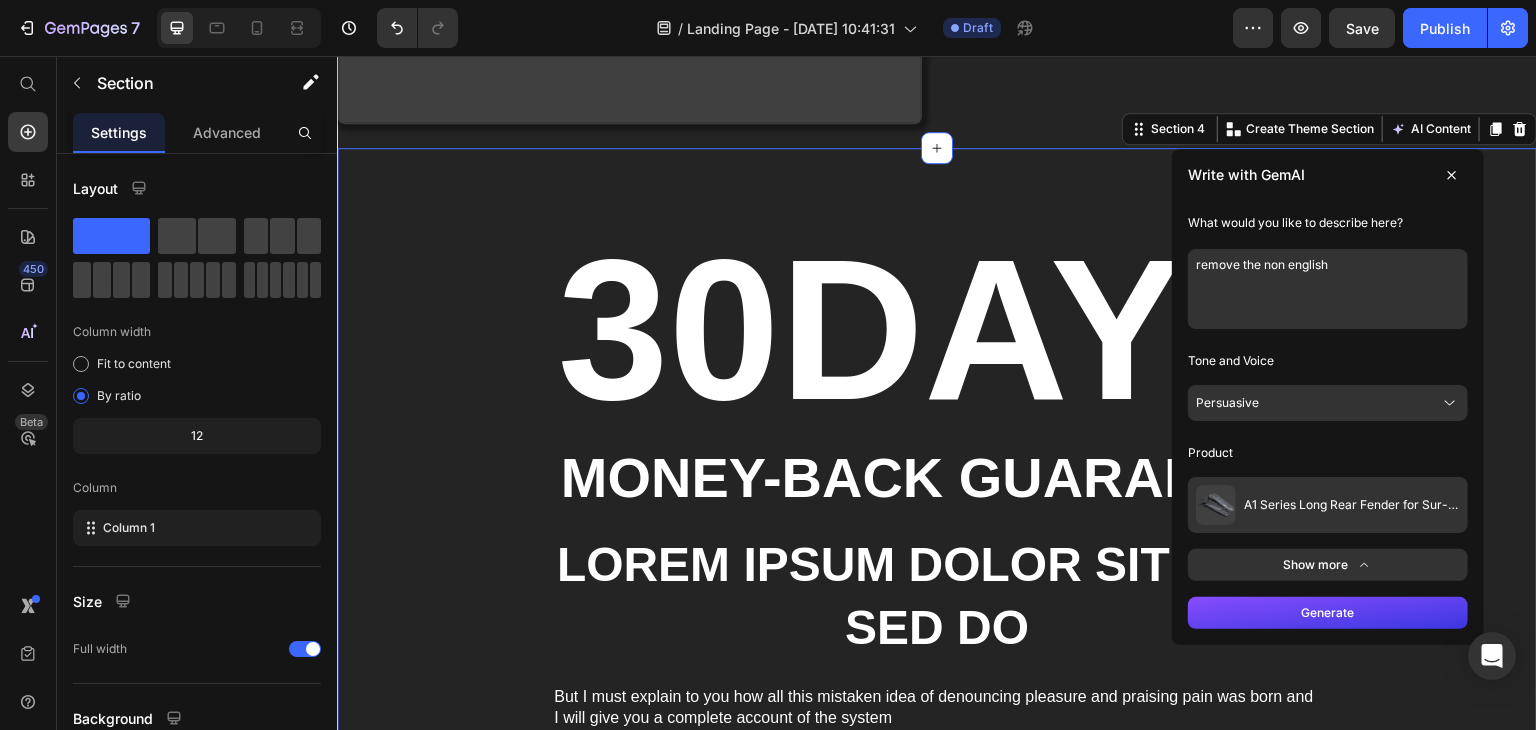 click on "Generate" at bounding box center (1328, 613) 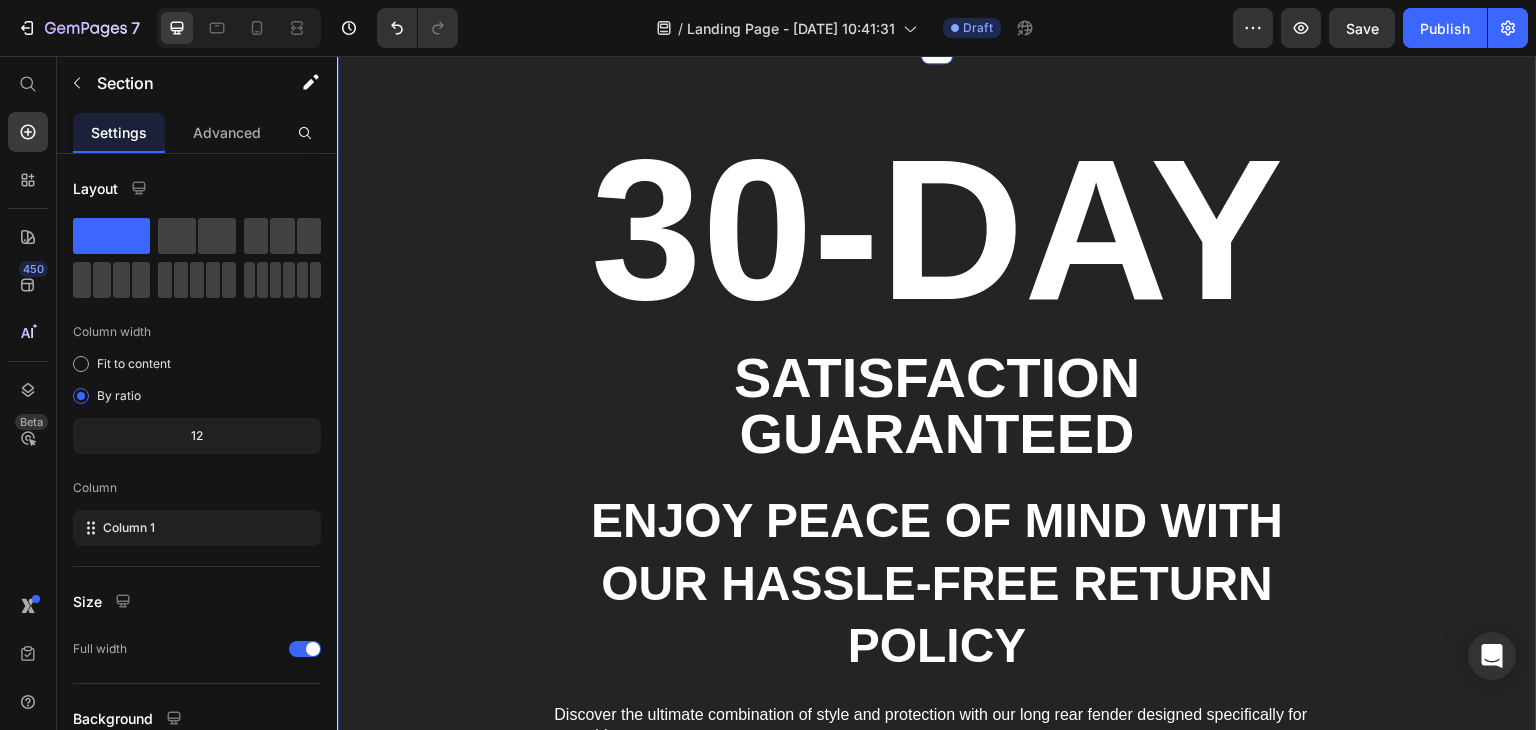 scroll, scrollTop: 2347, scrollLeft: 0, axis: vertical 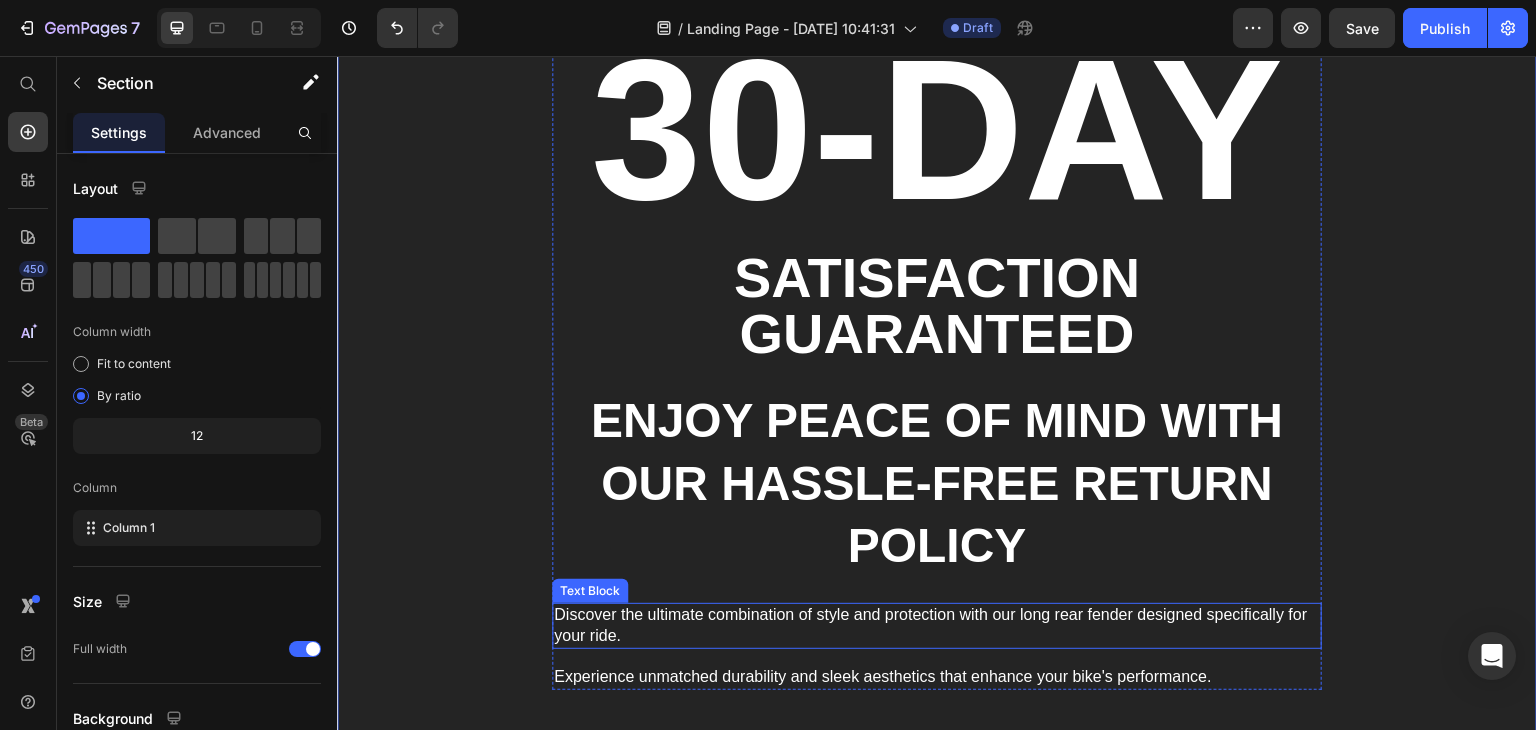 click on "Discover the ultimate combination of style and protection with our long rear fender designed specifically for your ride." at bounding box center (937, 626) 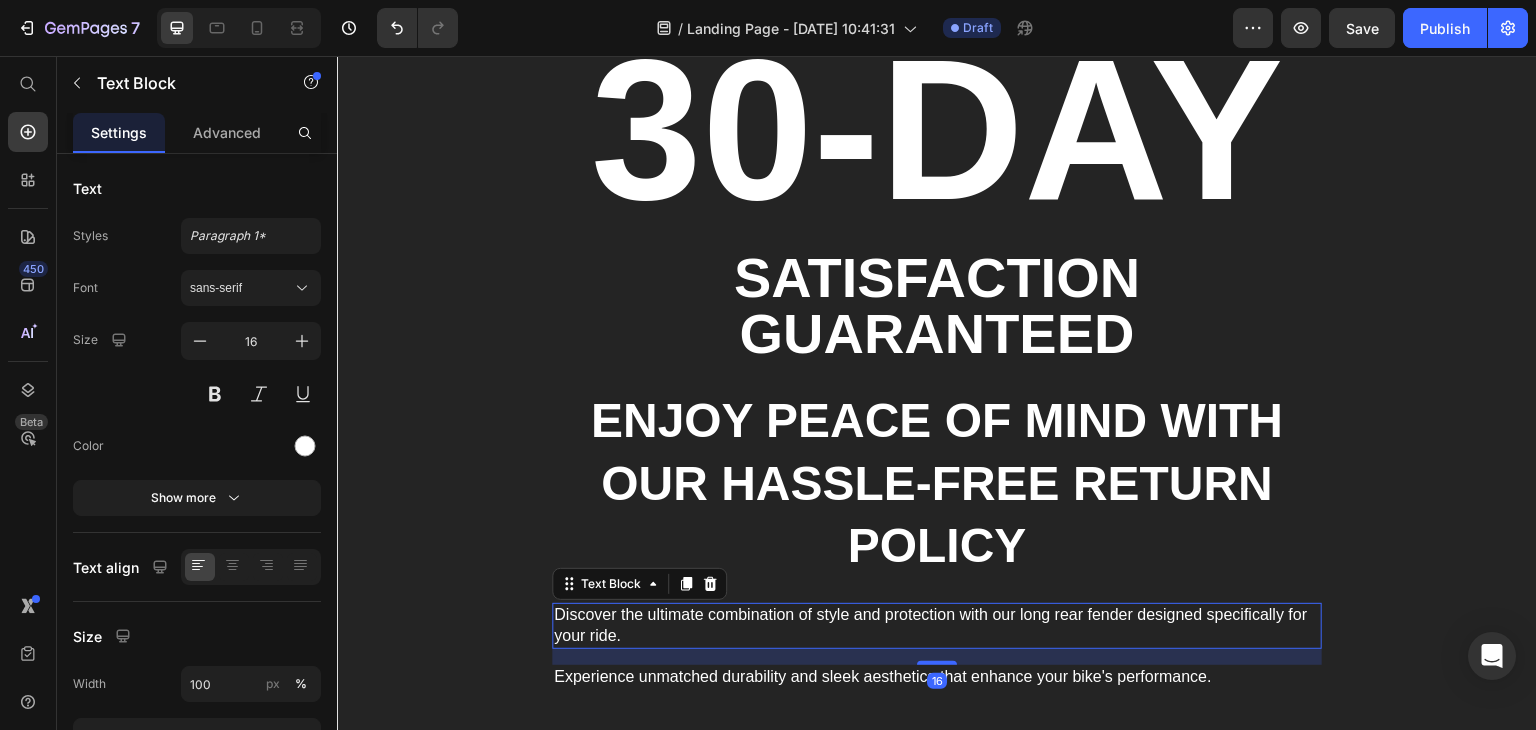 click on "Text Block" at bounding box center [639, 584] 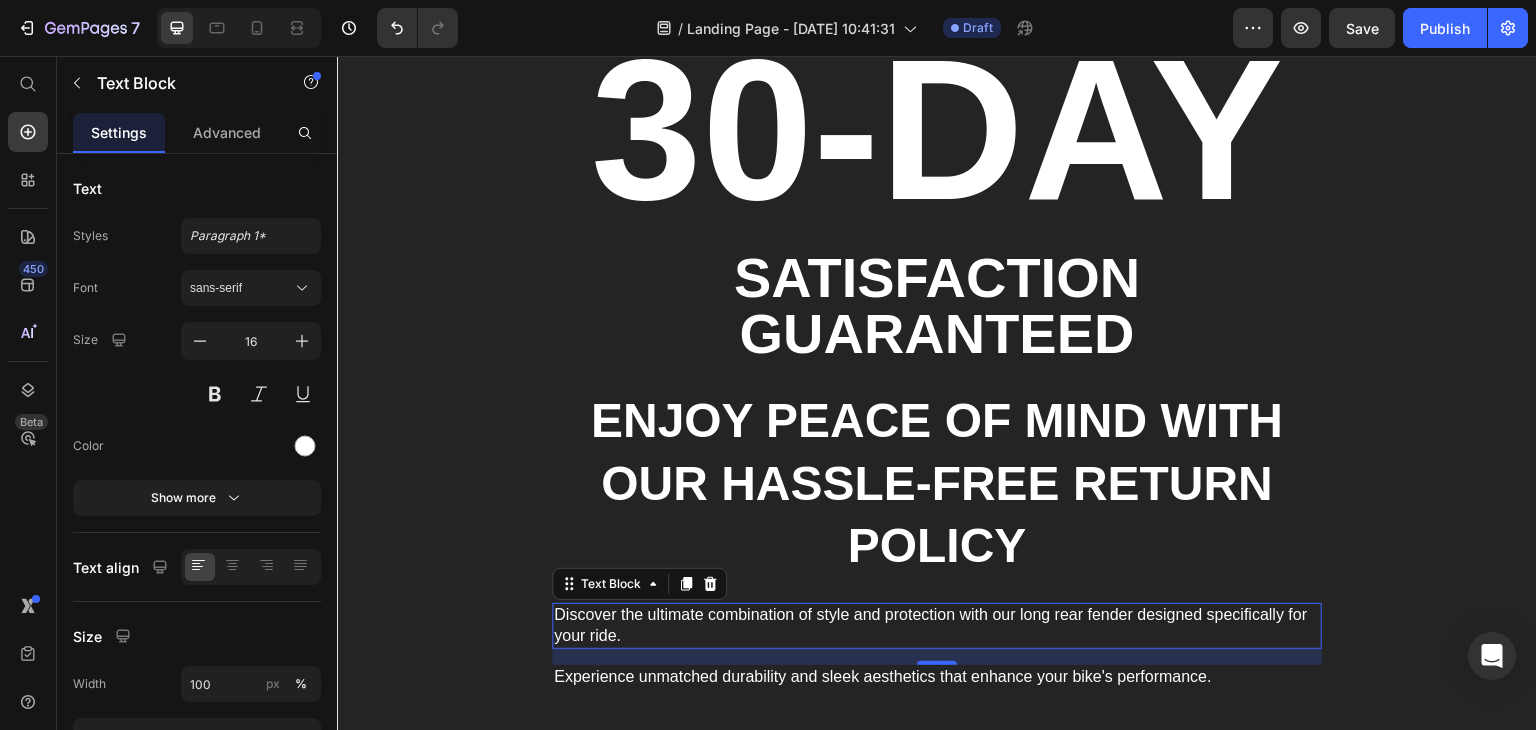 click on "Text Block" at bounding box center (639, 584) 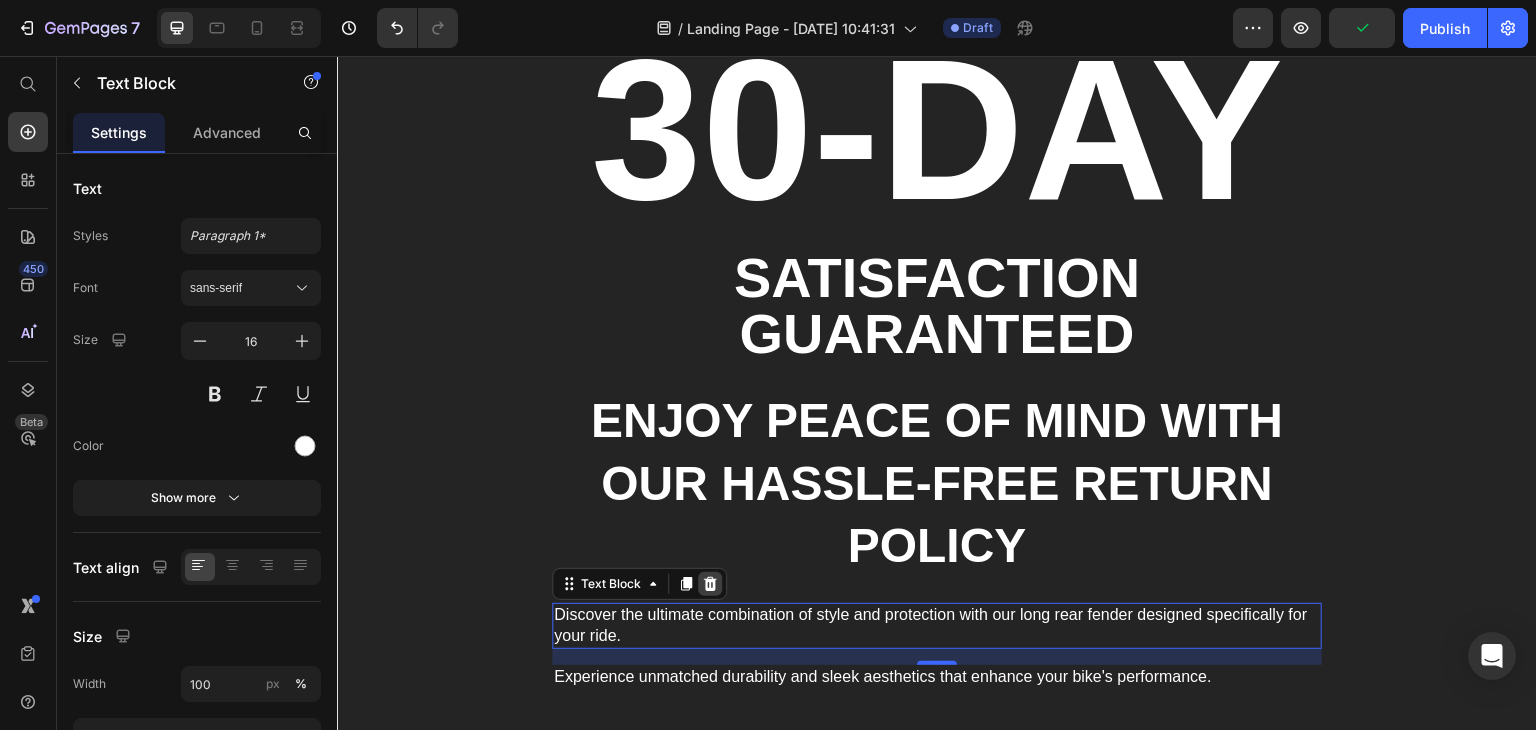 click 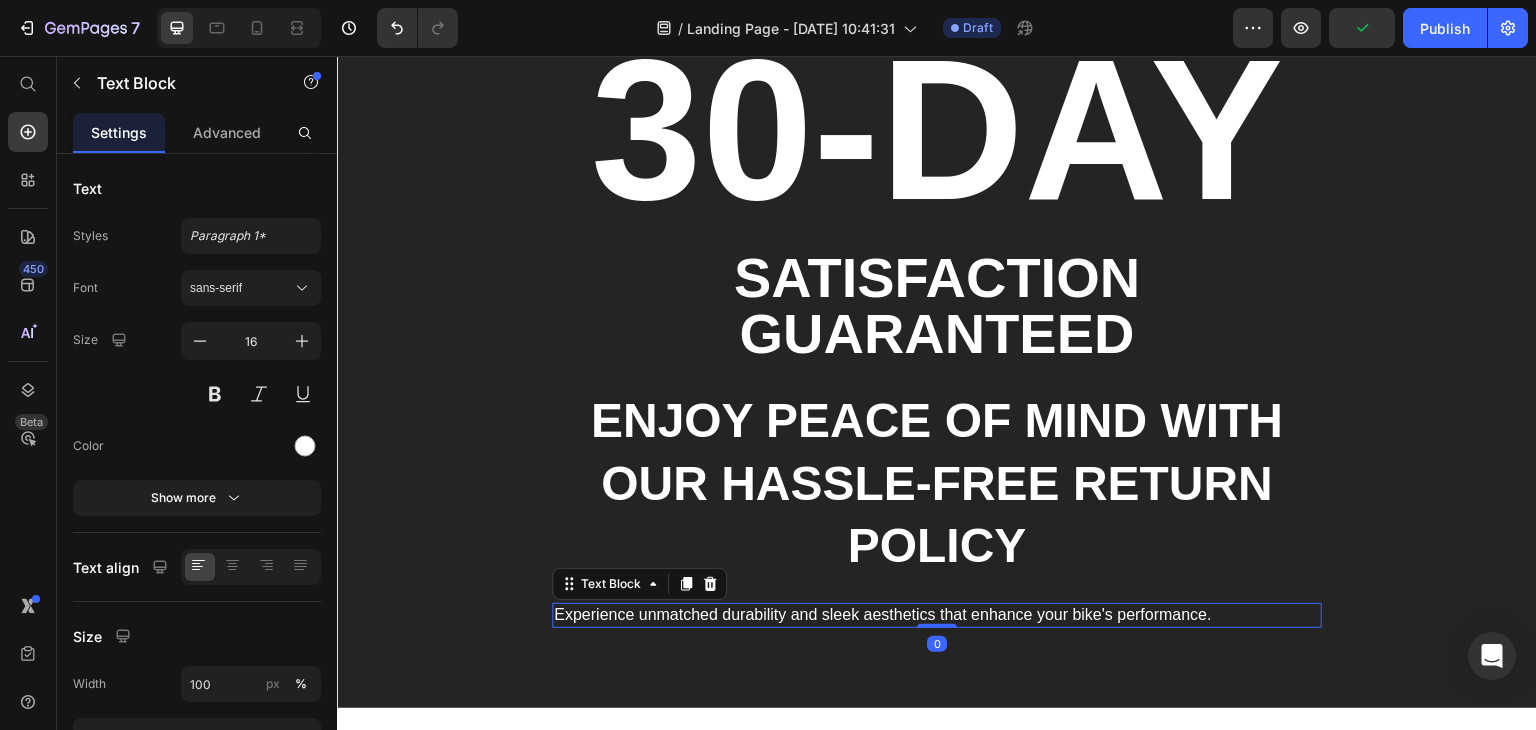 click on "Experience unmatched durability and sleek aesthetics that enhance your bike's performance." at bounding box center [937, 615] 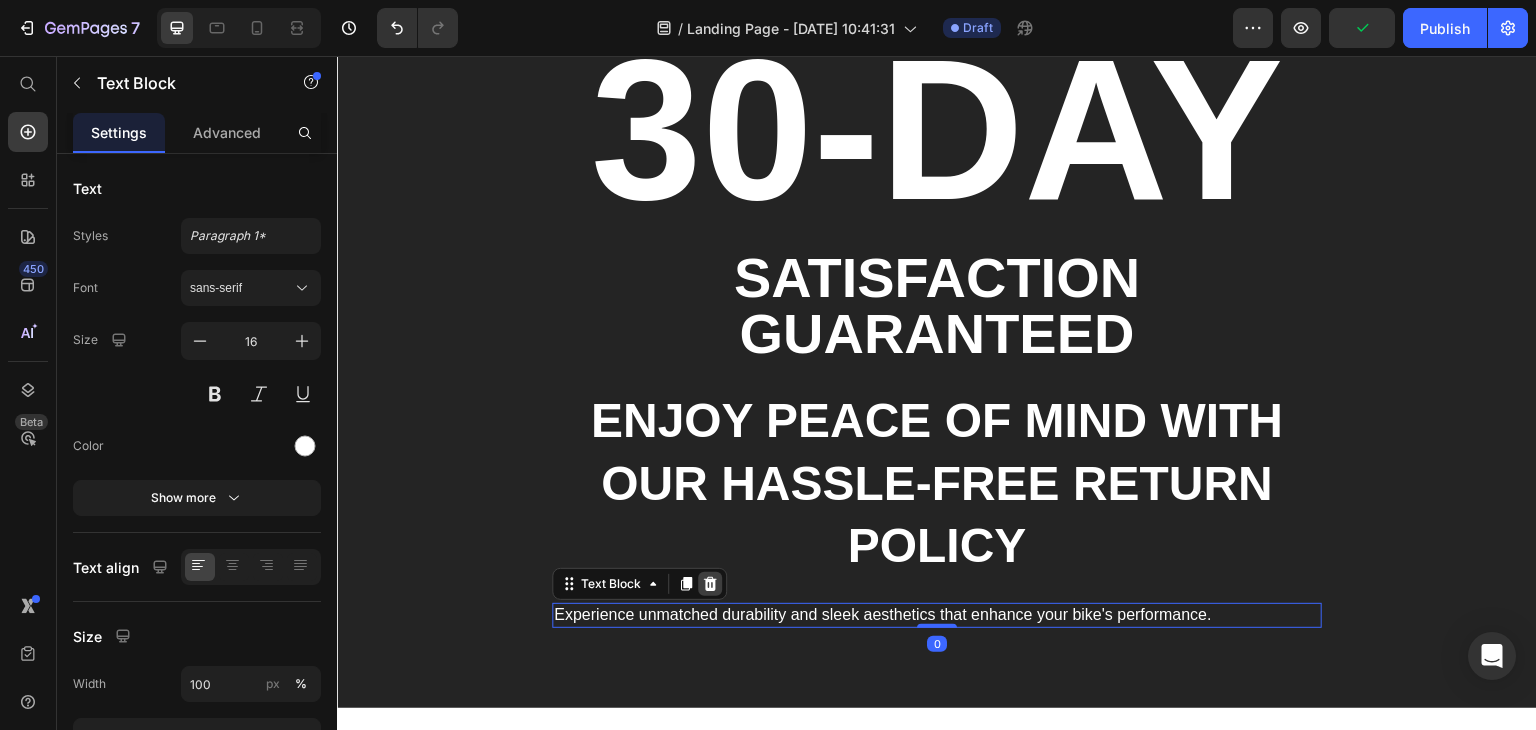 click 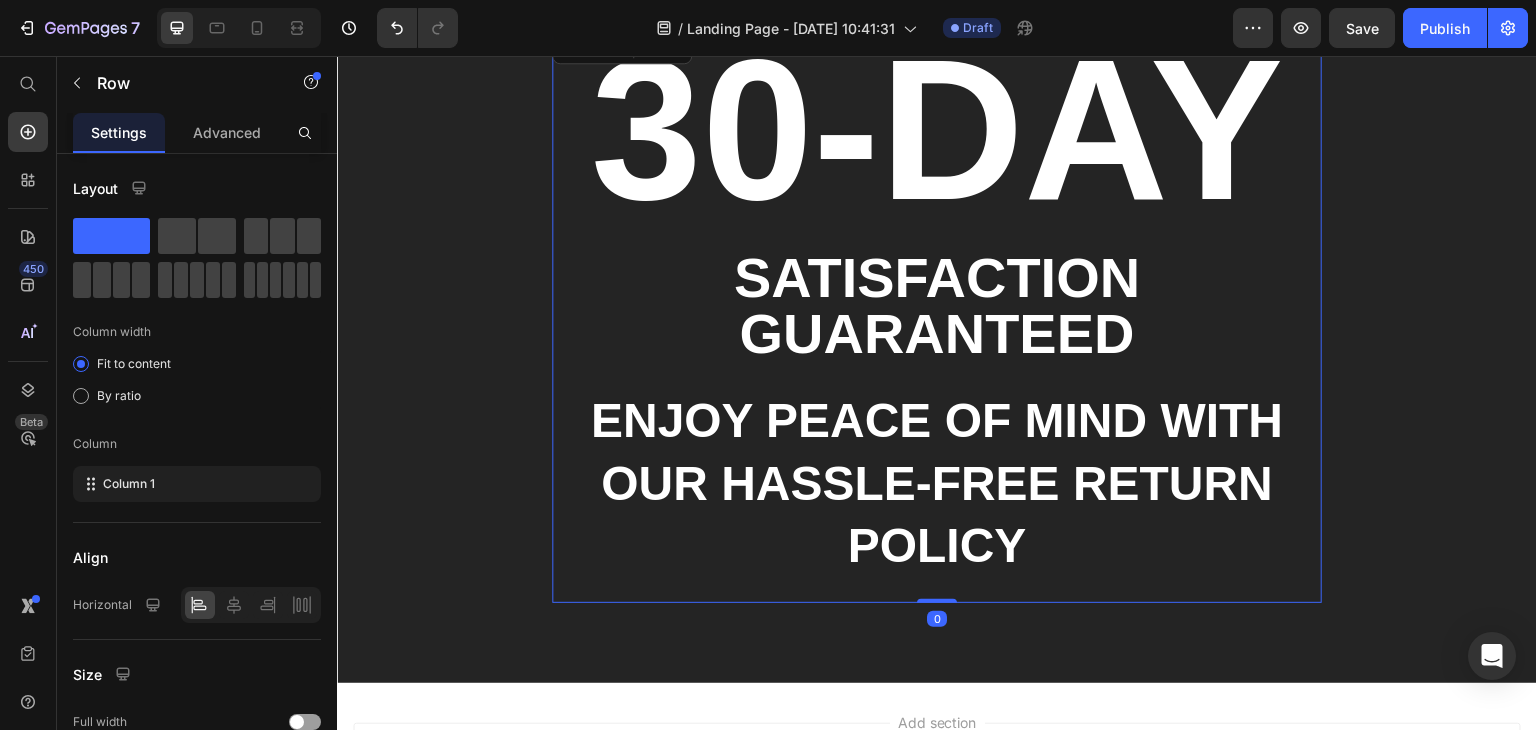 click on "30-DAY Heading Satisfaction Guaranteed Text Block Enjoy peace of mind with our hassle-free return policy Text Block" at bounding box center (937, 315) 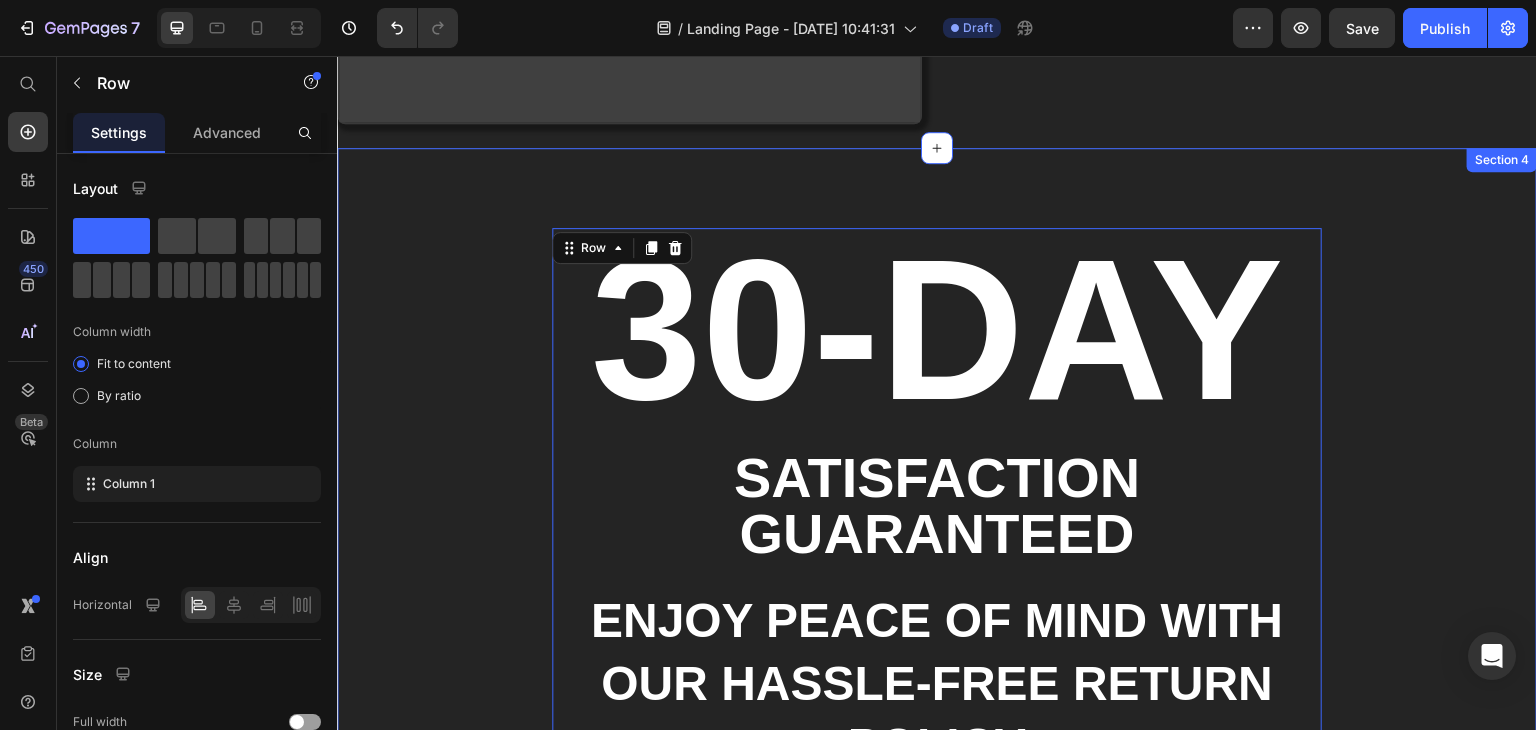 scroll, scrollTop: 2047, scrollLeft: 0, axis: vertical 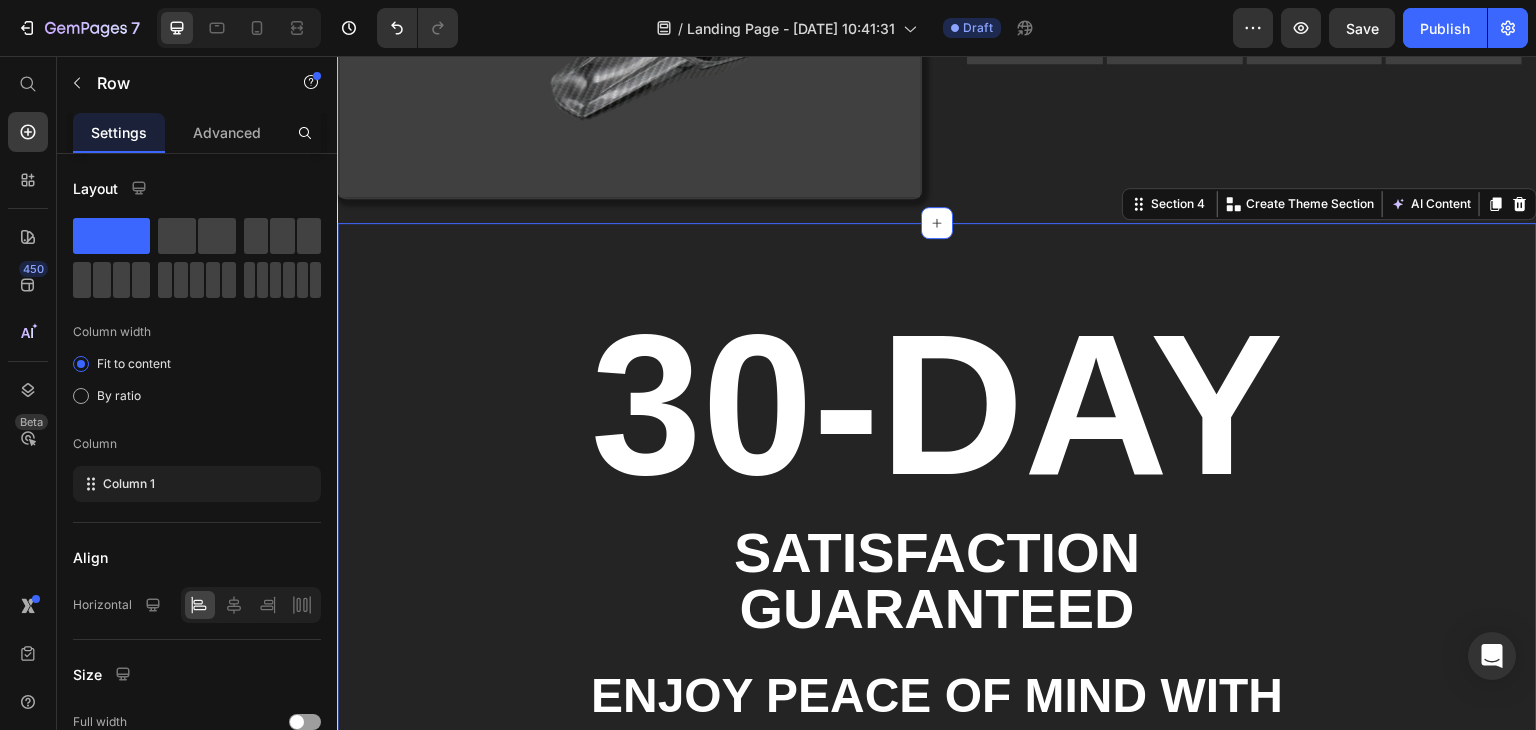 click on "30-DAY Heading Satisfaction Guaranteed Text Block Enjoy peace of mind with our hassle-free return policy Text Block Row" at bounding box center (937, 590) 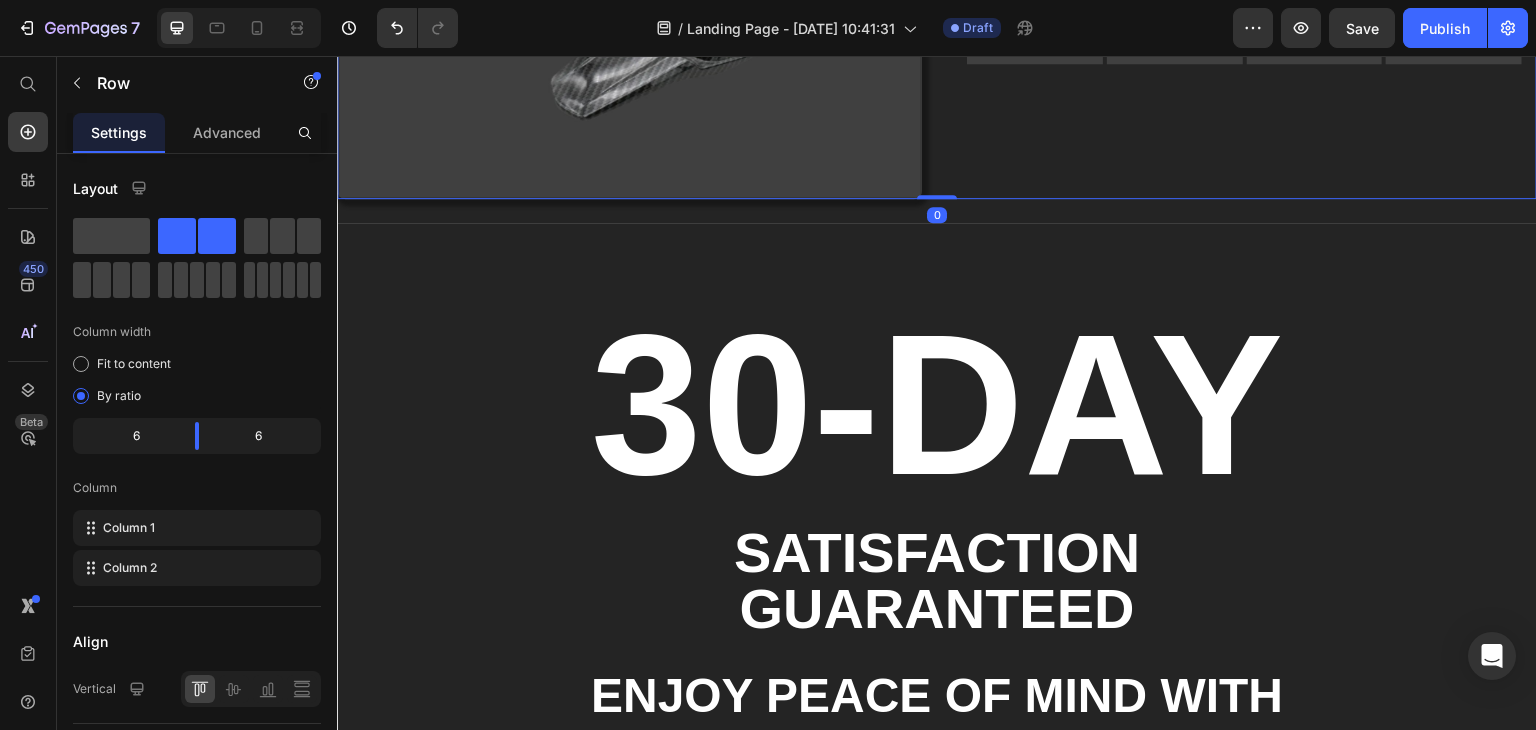 click on "Built for exceptional toughness and flair Heading
Icon Constructed from premium components for maximum defense Text block
Icon Easily repels dirt and splashes Text block
Icon Elevates the modern aesthetics of your bike Text block Icon List Shop Fenders Button                Icon                Icon                Icon                Icon                Icon Icon List Hoz Endorsed by countless riders globally Text block Icon List Image Image Image Image Row Row" at bounding box center [1244, -94] 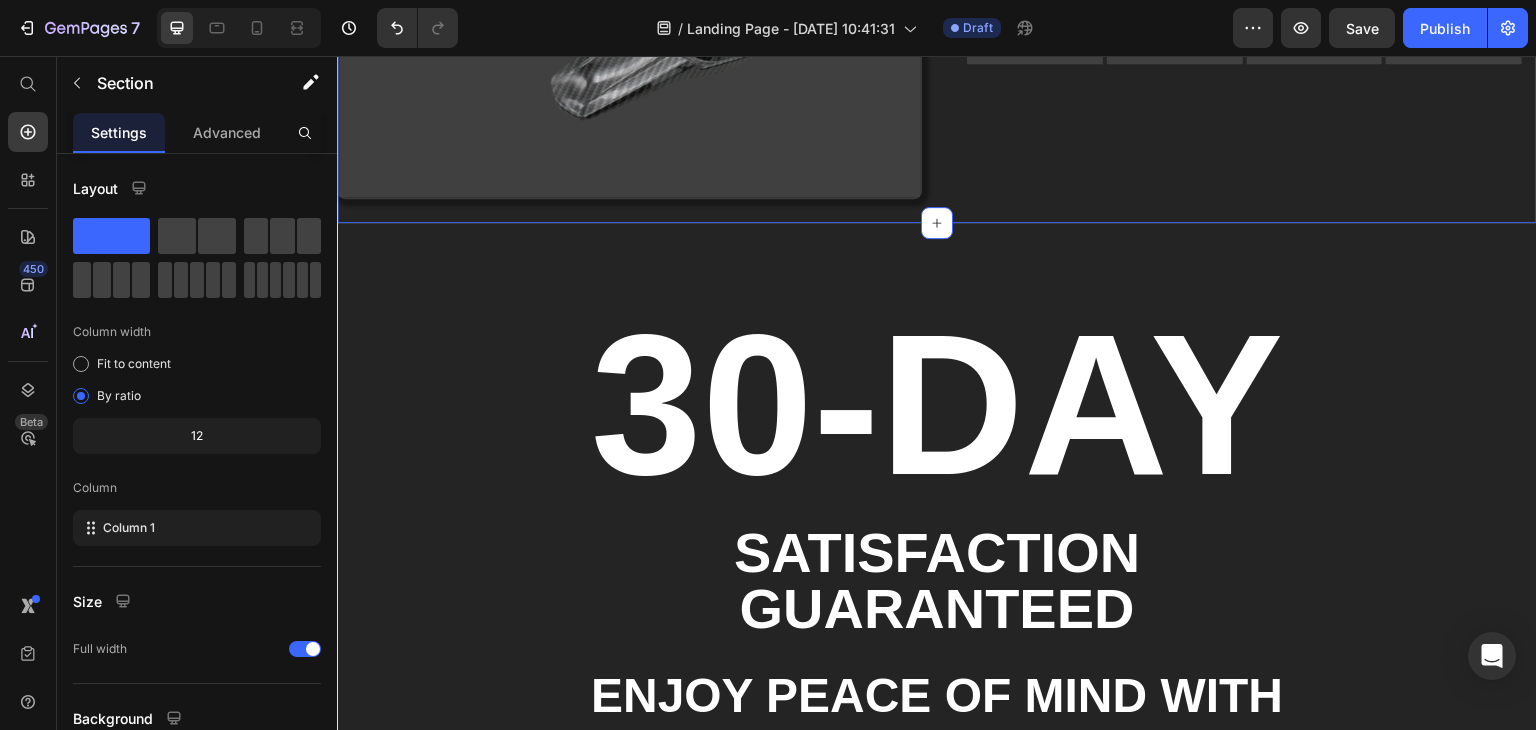 click on "Image Built for exceptional toughness and flair Heading
Icon Constructed from premium components for maximum defense Text block
Icon Easily repels dirt and splashes Text block
Icon Elevates the modern aesthetics of your bike Text block Icon List Shop Fenders Button                Icon                Icon                Icon                Icon                Icon Icon List Hoz Endorsed by countless riders globally Text block Icon List Image Image Image Image Row Row Row Section 3   You can create reusable sections Create Theme Section AI Content Write with GemAI What would you like to describe here? Tone and Voice Persuasive Product A1 Series Long Rear Fender for Sur-Ron Light Bee Show more Generate" at bounding box center [937, -82] 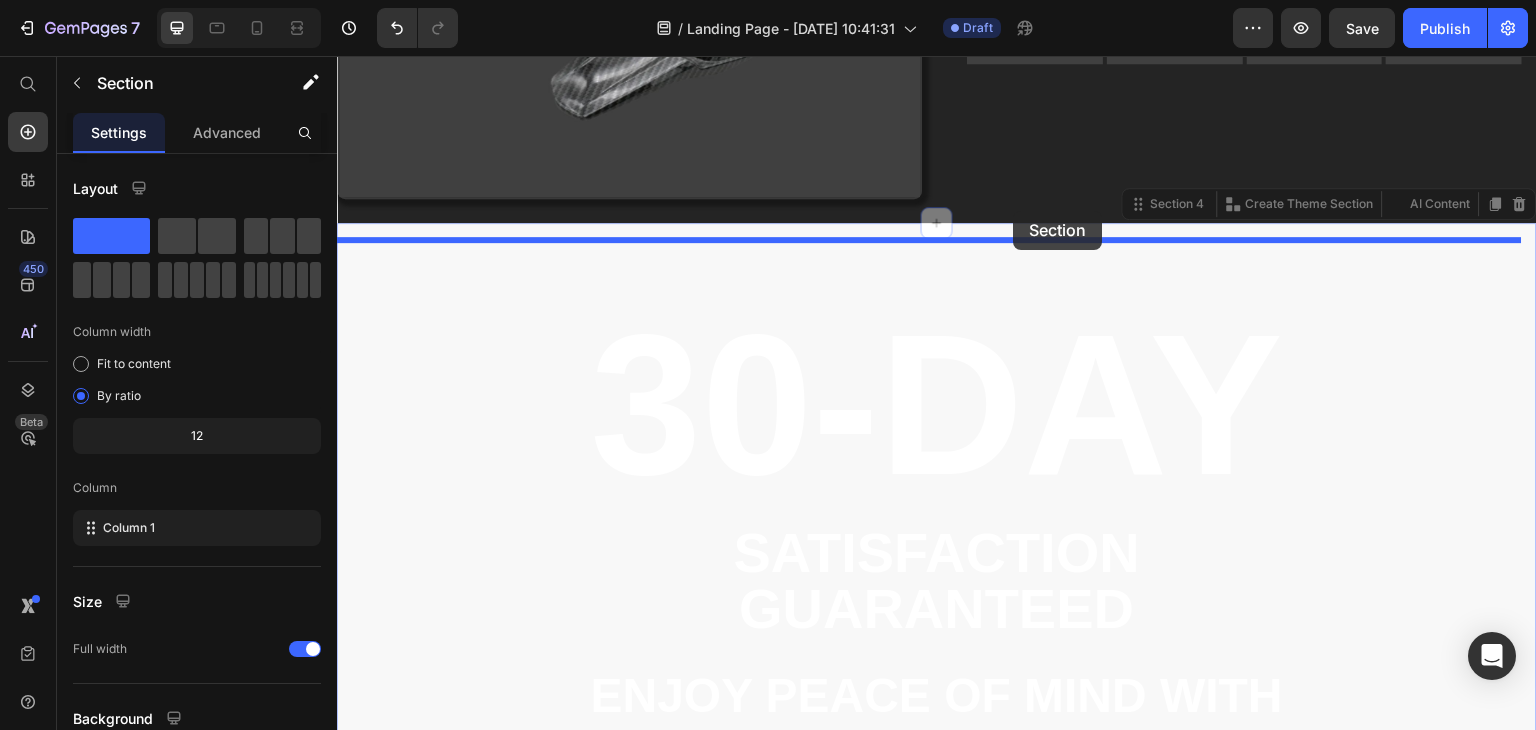 drag, startPoint x: 1054, startPoint y: 248, endPoint x: 1014, endPoint y: 212, distance: 53.814495 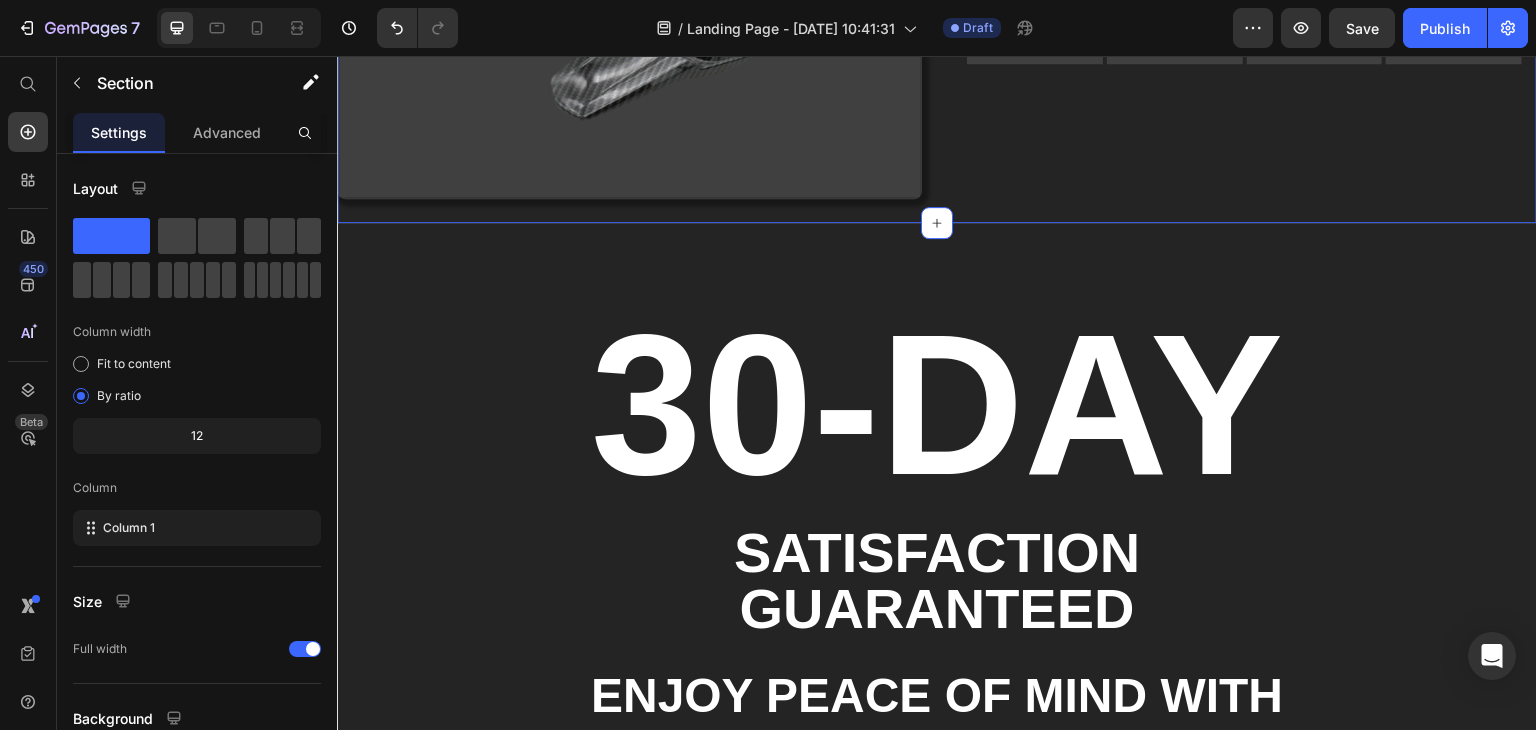 click on "Image Built for exceptional toughness and flair Heading
Icon Constructed from premium components for maximum defense Text block
Icon Easily repels dirt and splashes Text block
Icon Elevates the modern aesthetics of your bike Text block Icon List Shop Fenders Button                Icon                Icon                Icon                Icon                Icon Icon List Hoz Endorsed by countless riders globally Text block Icon List Image Image Image Image Row Row Row Section 3   You can create reusable sections Create Theme Section AI Content Write with GemAI What would you like to describe here? Tone and Voice Persuasive Product A1 Series Long Rear Fender for Sur-Ron Light Bee Show more Generate" at bounding box center (937, -82) 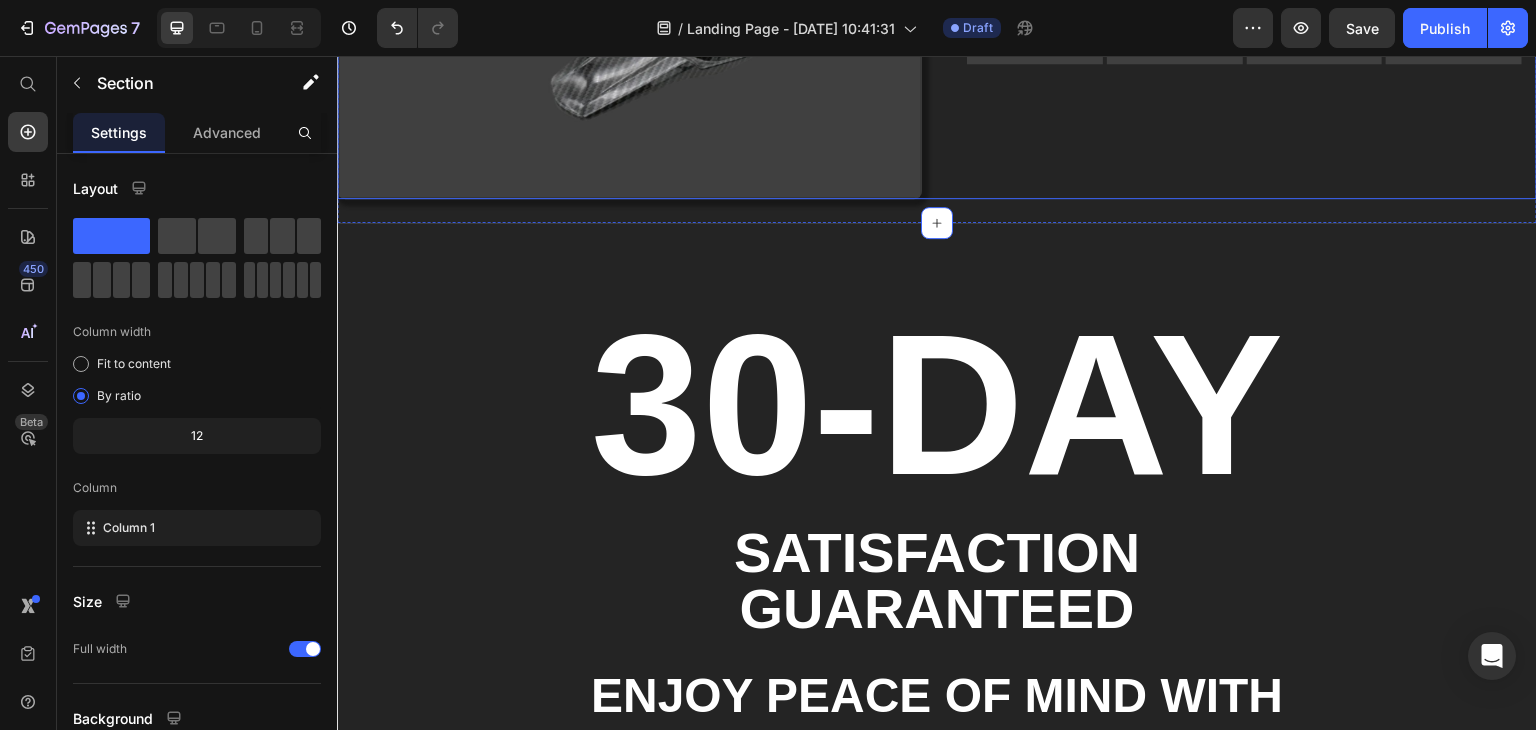 click on "Built for exceptional toughness and flair Heading
Icon Constructed from premium components for maximum defense Text block
Icon Easily repels dirt and splashes Text block
Icon Elevates the modern aesthetics of your bike Text block Icon List Shop Fenders Button                Icon                Icon                Icon                Icon                Icon Icon List Hoz Endorsed by countless riders globally Text block Icon List Image Image Image Image Row Row" at bounding box center (1244, -94) 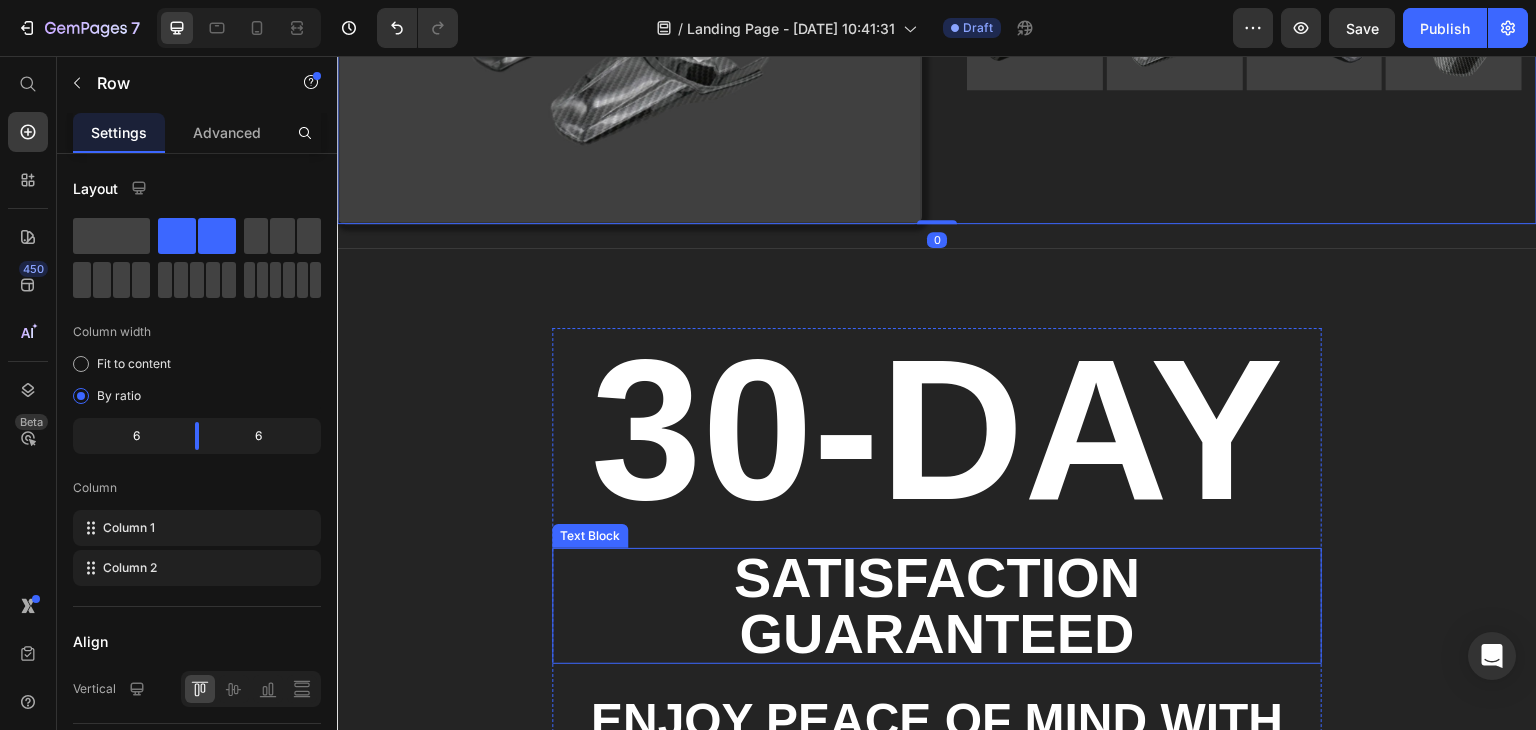 scroll, scrollTop: 2147, scrollLeft: 0, axis: vertical 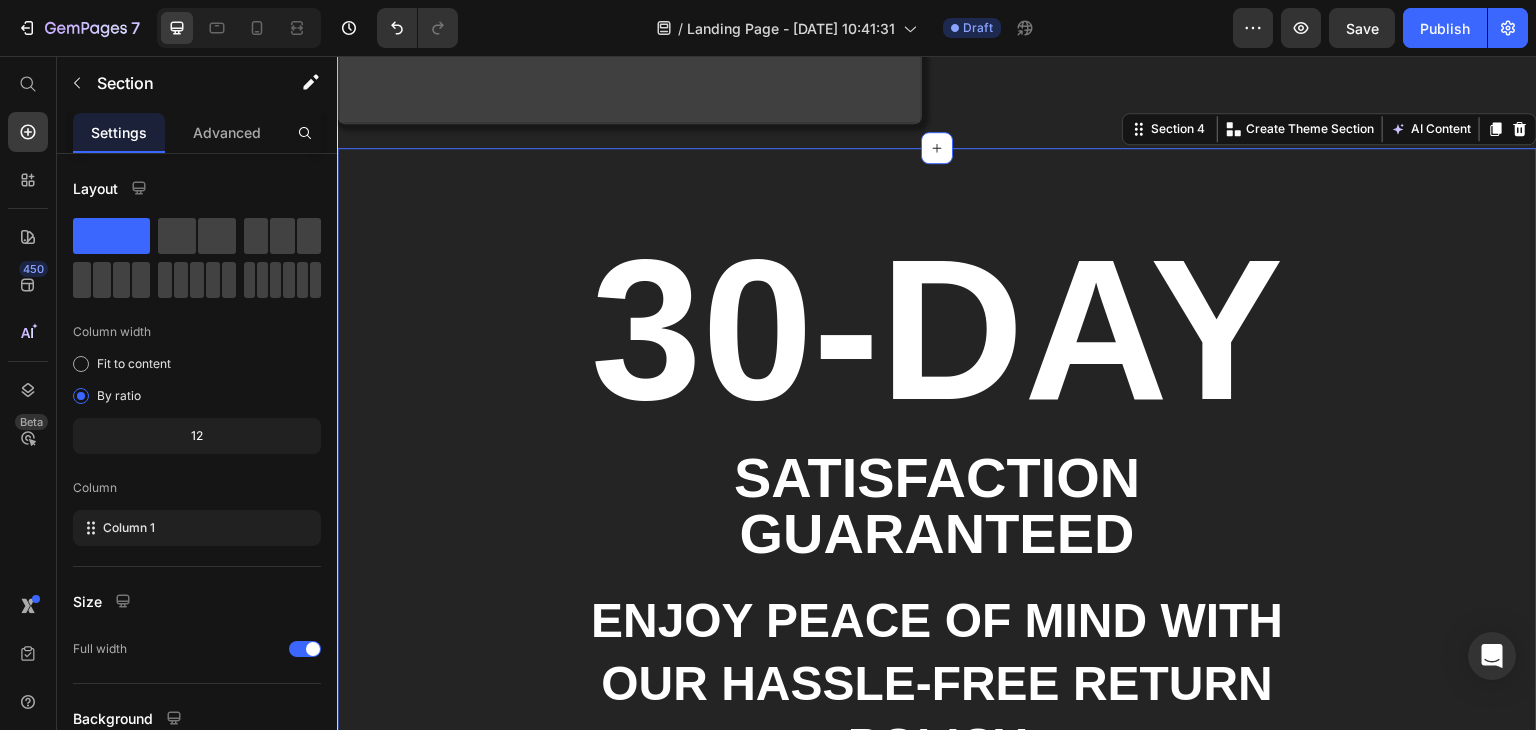 click on "30-DAY Heading Satisfaction Guaranteed Text Block Enjoy peace of mind with our hassle-free return policy Text Block Row Section 4   You can create reusable sections Create Theme Section AI Content Write with GemAI What would you like to describe here? Tone and Voice Persuasive Product A1 Series Long Rear Fender for Sur-Ron Light Bee Show more Generate" at bounding box center (937, 515) 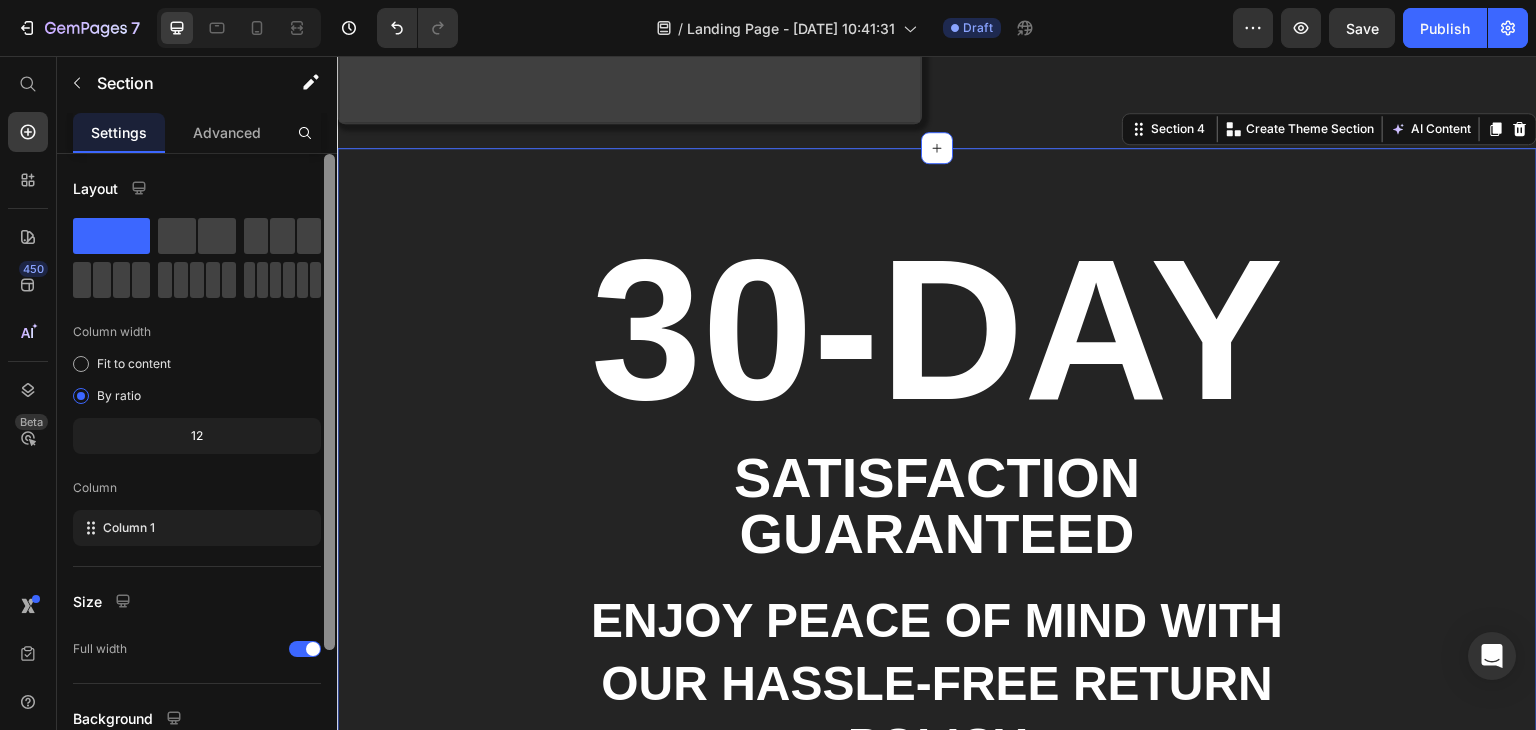 scroll, scrollTop: 173, scrollLeft: 0, axis: vertical 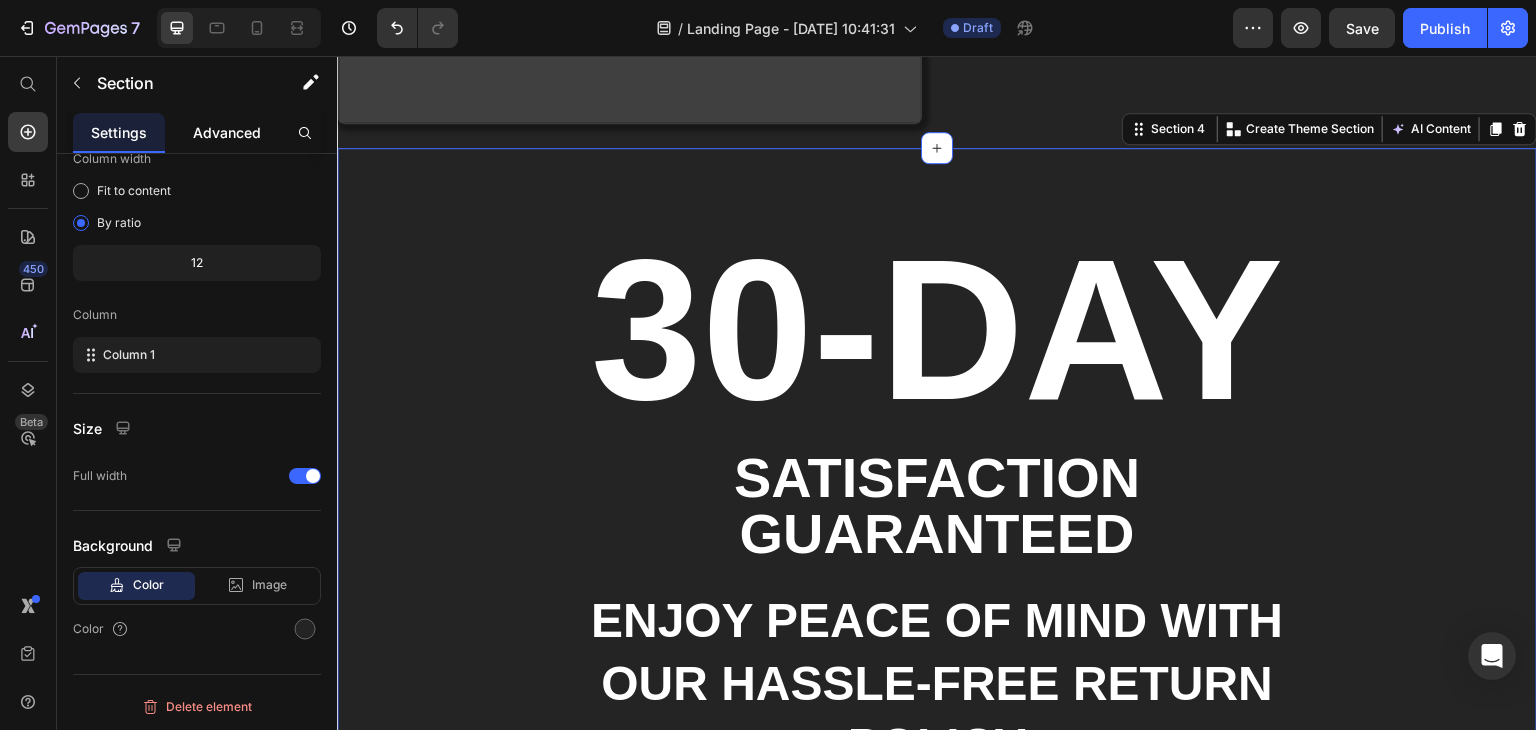 click on "Advanced" at bounding box center (227, 132) 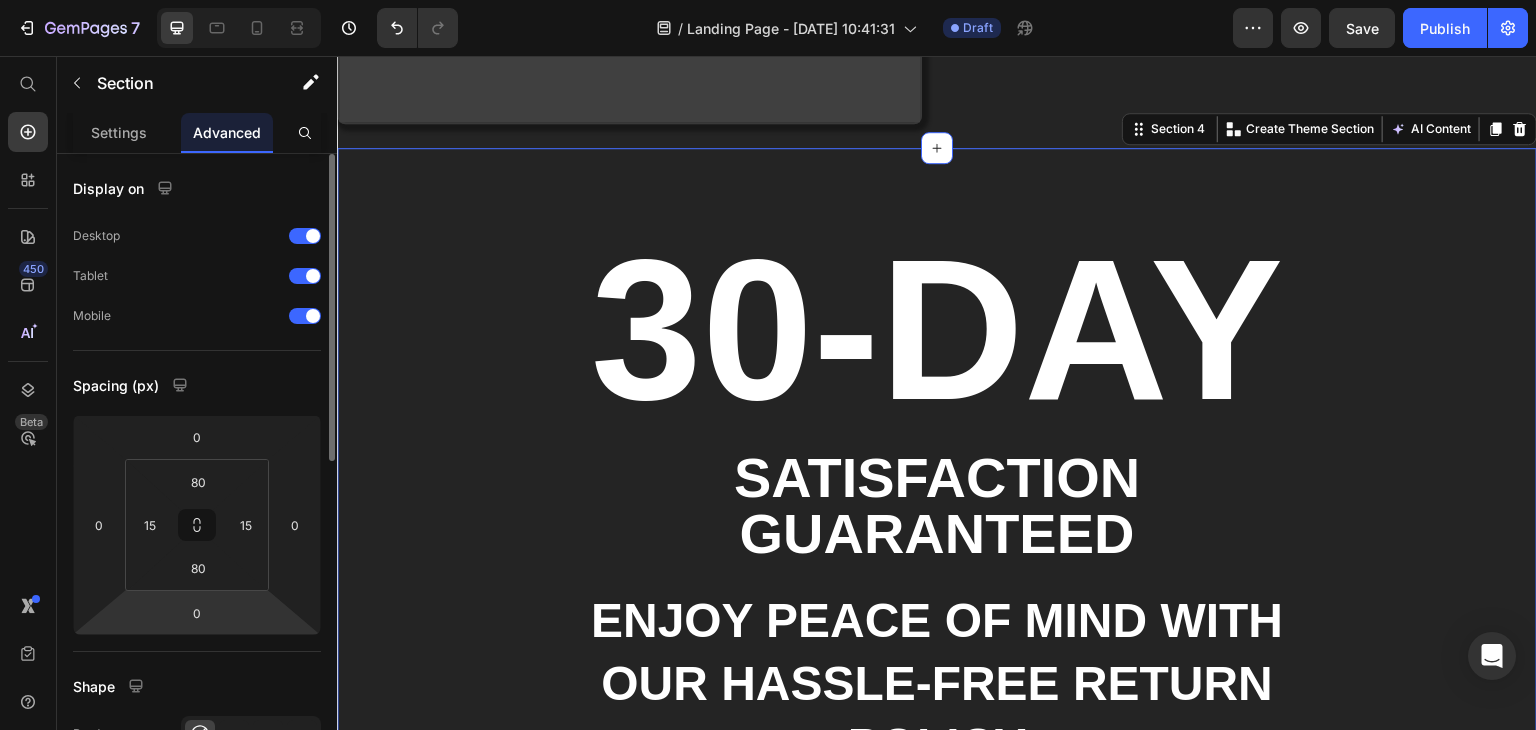 scroll, scrollTop: 300, scrollLeft: 0, axis: vertical 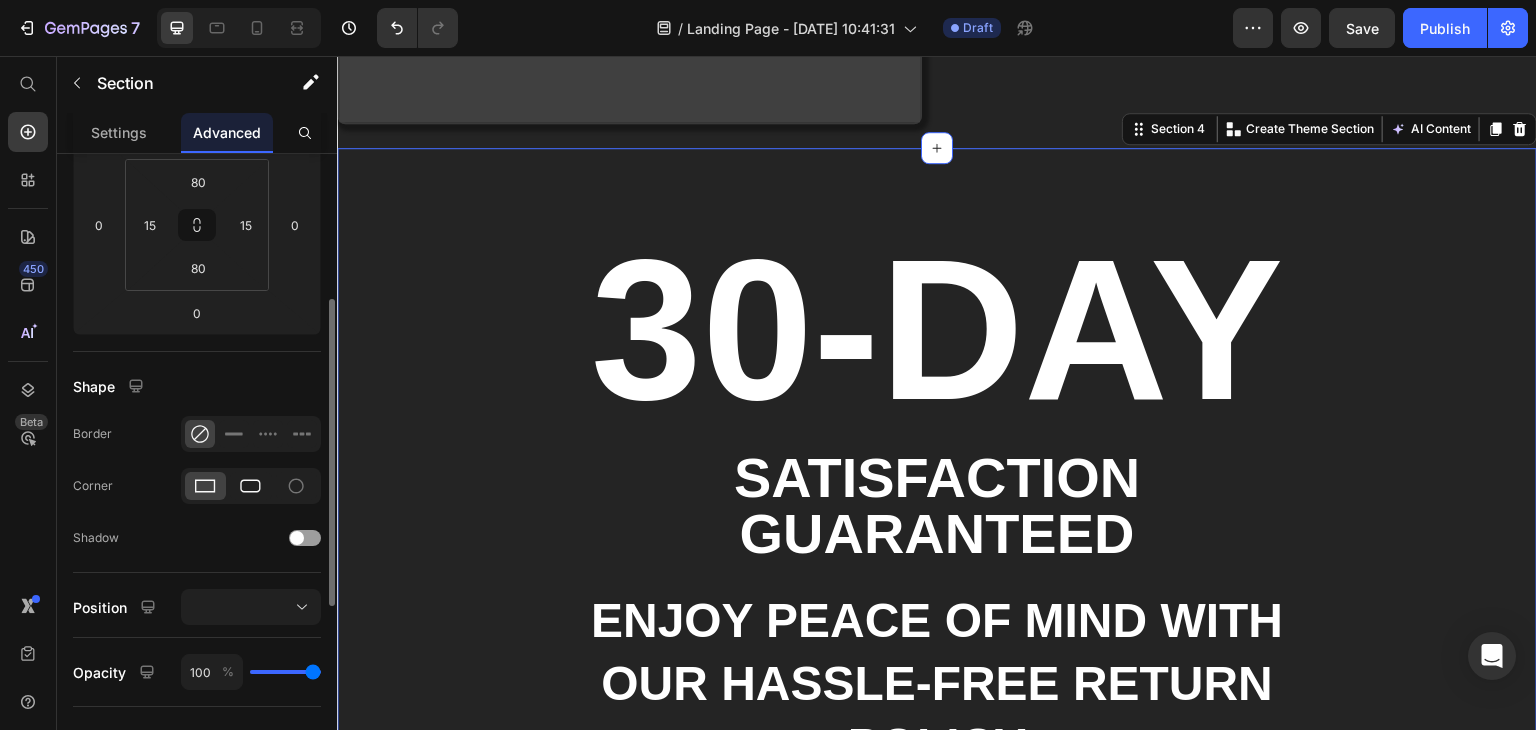 click 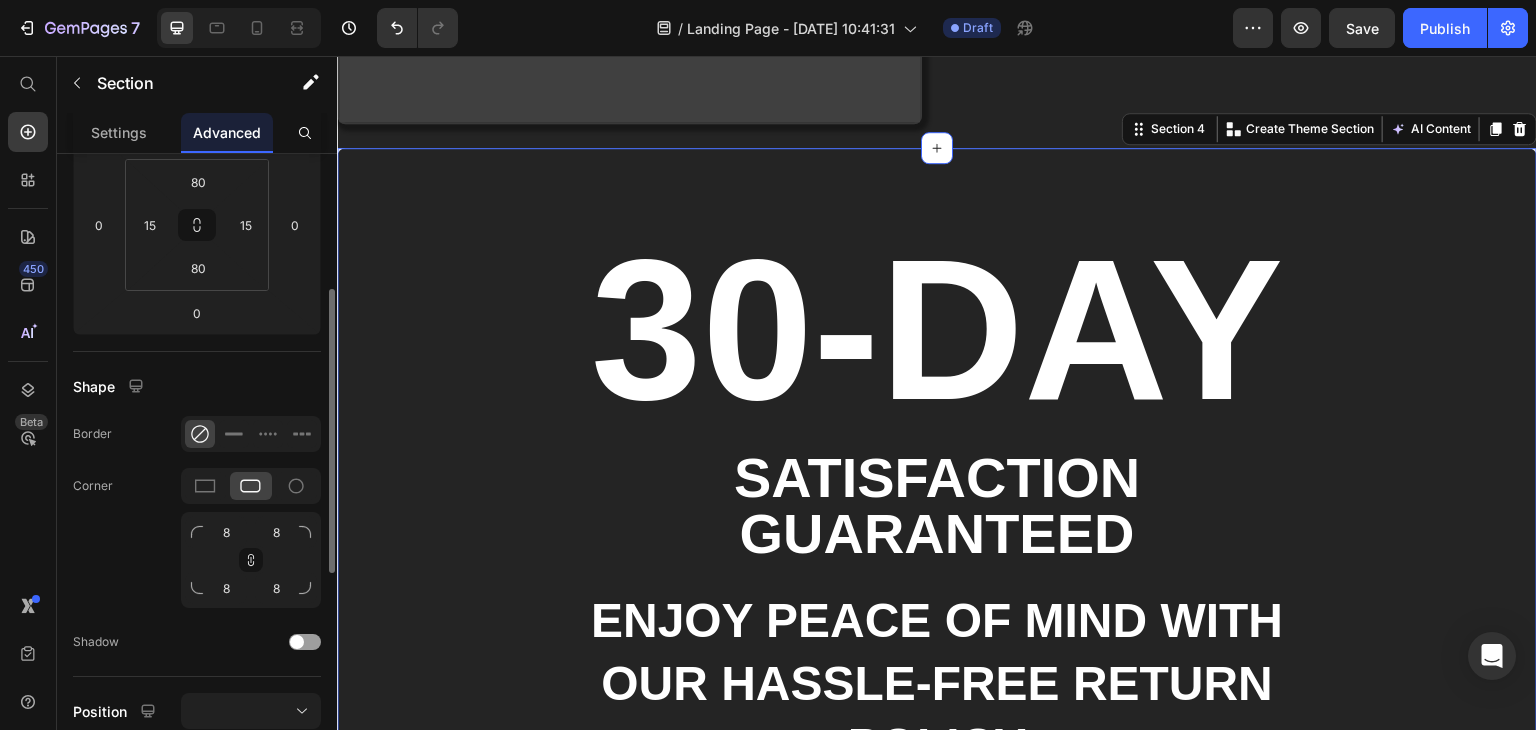 scroll, scrollTop: 500, scrollLeft: 0, axis: vertical 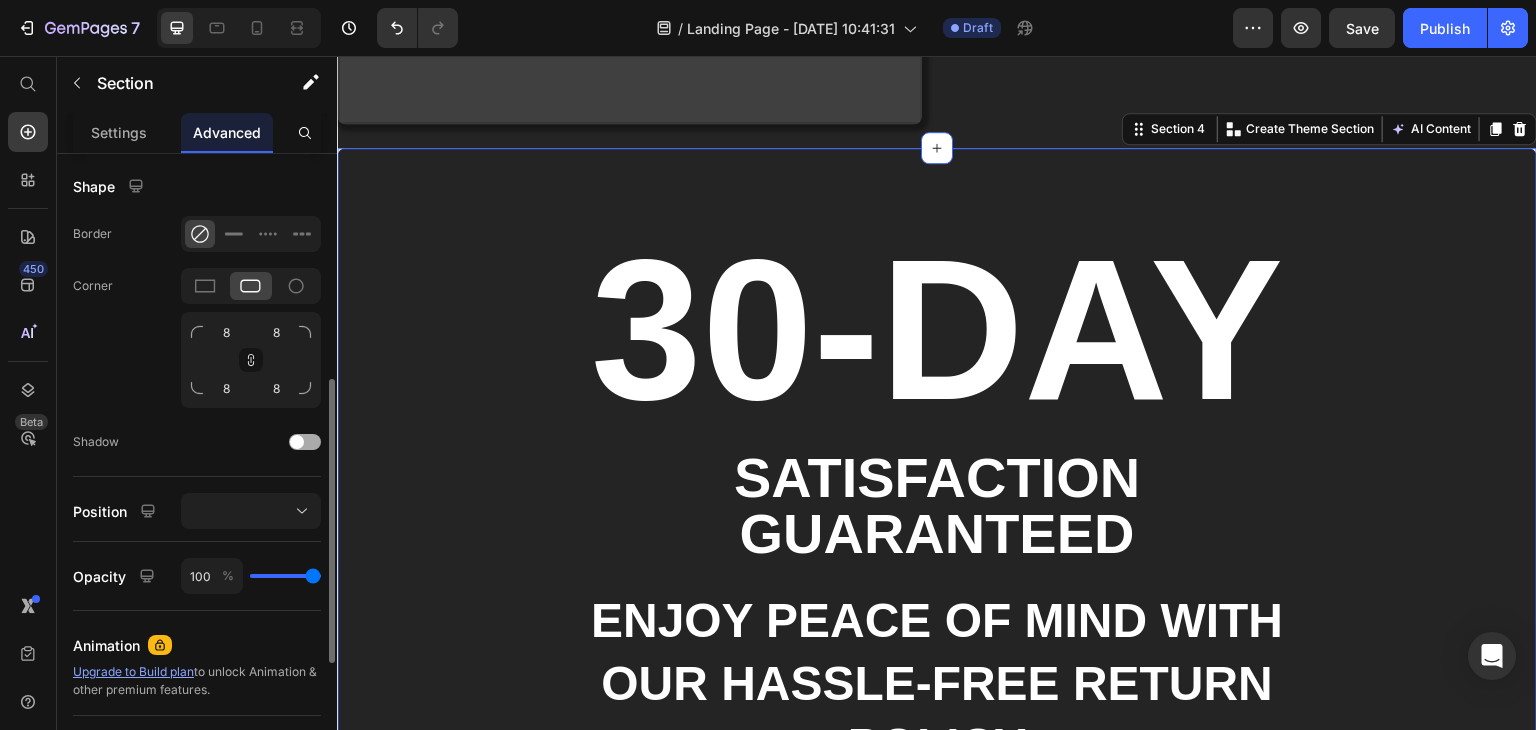 click at bounding box center [297, 442] 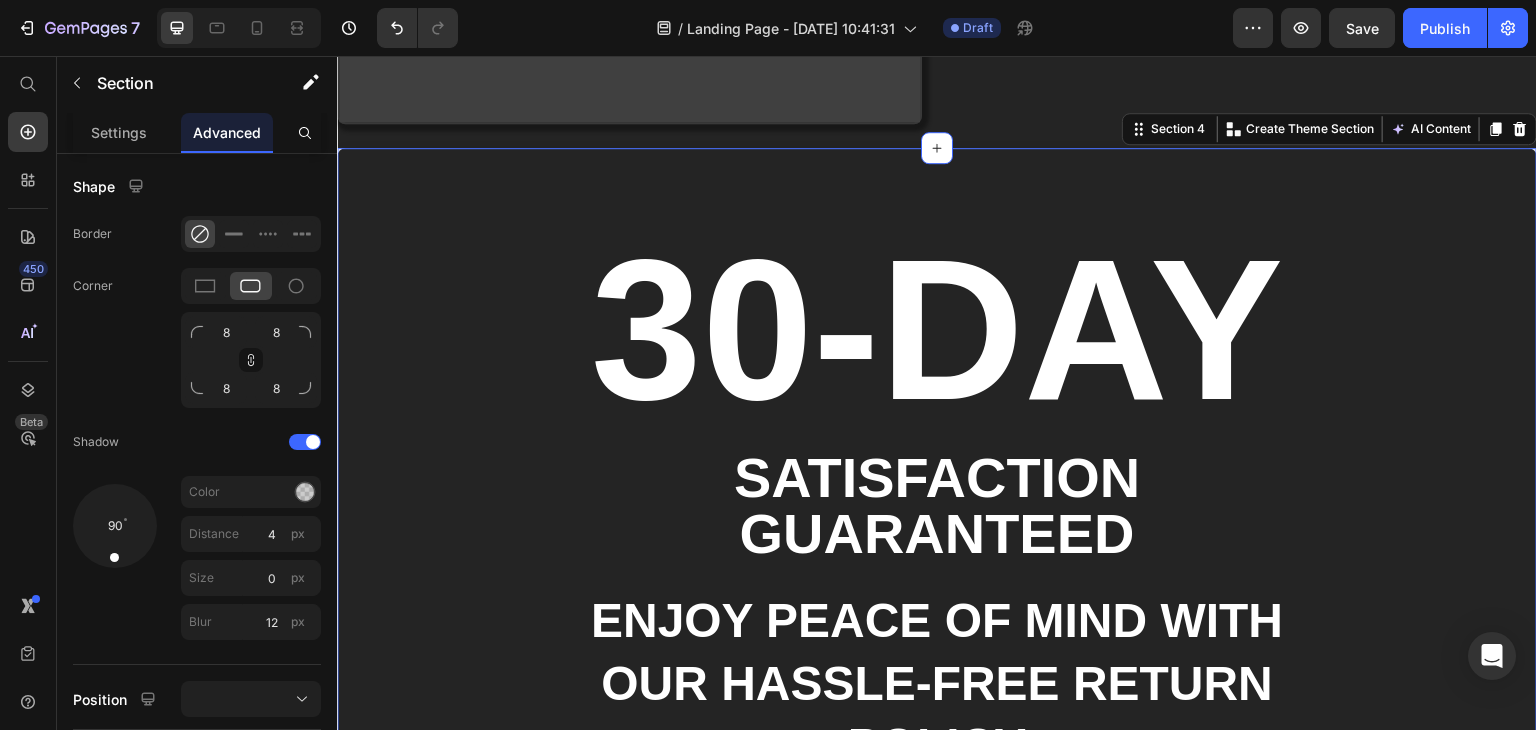 scroll, scrollTop: 2579, scrollLeft: 0, axis: vertical 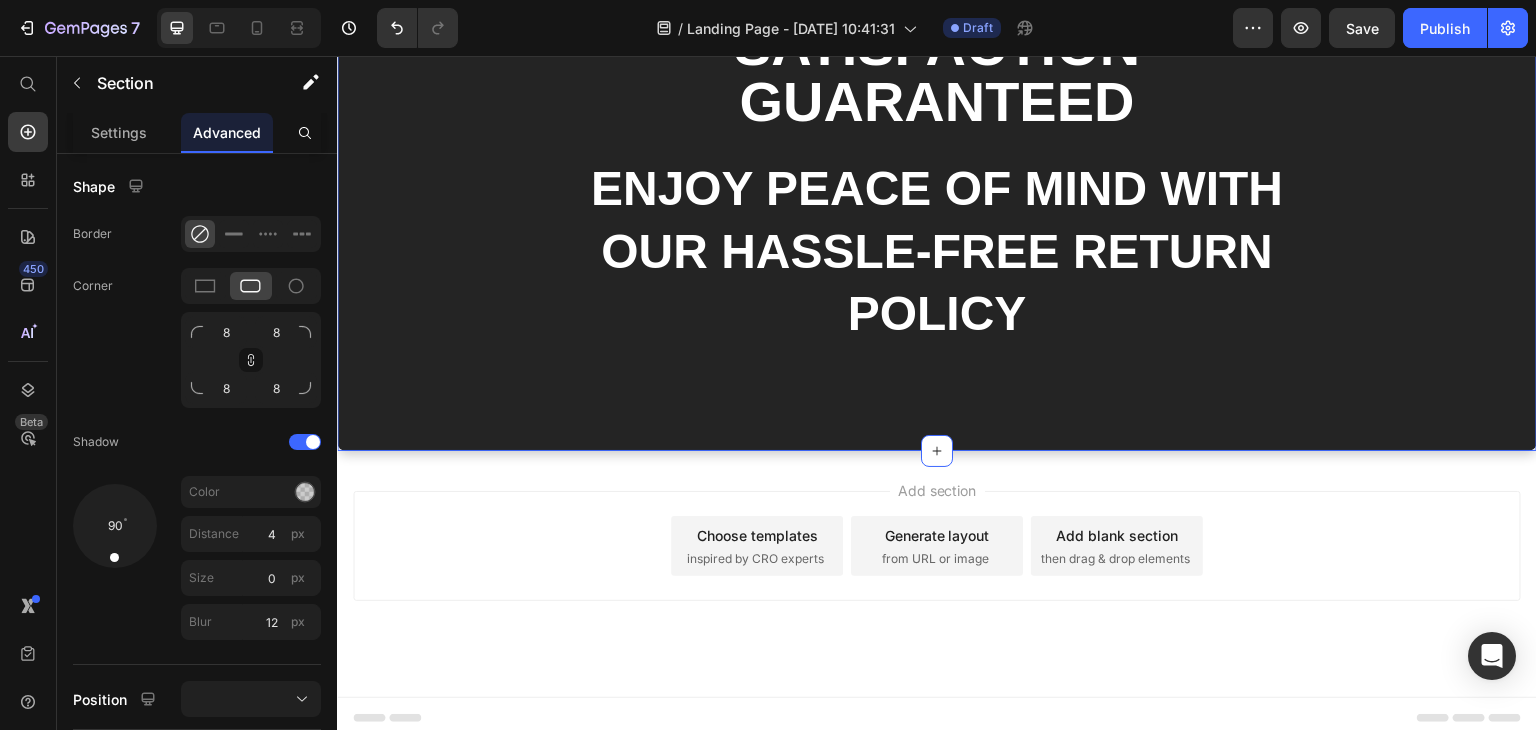 click on "Add section Choose templates inspired by CRO experts Generate layout from URL or image Add blank section then drag & drop elements" at bounding box center (937, 546) 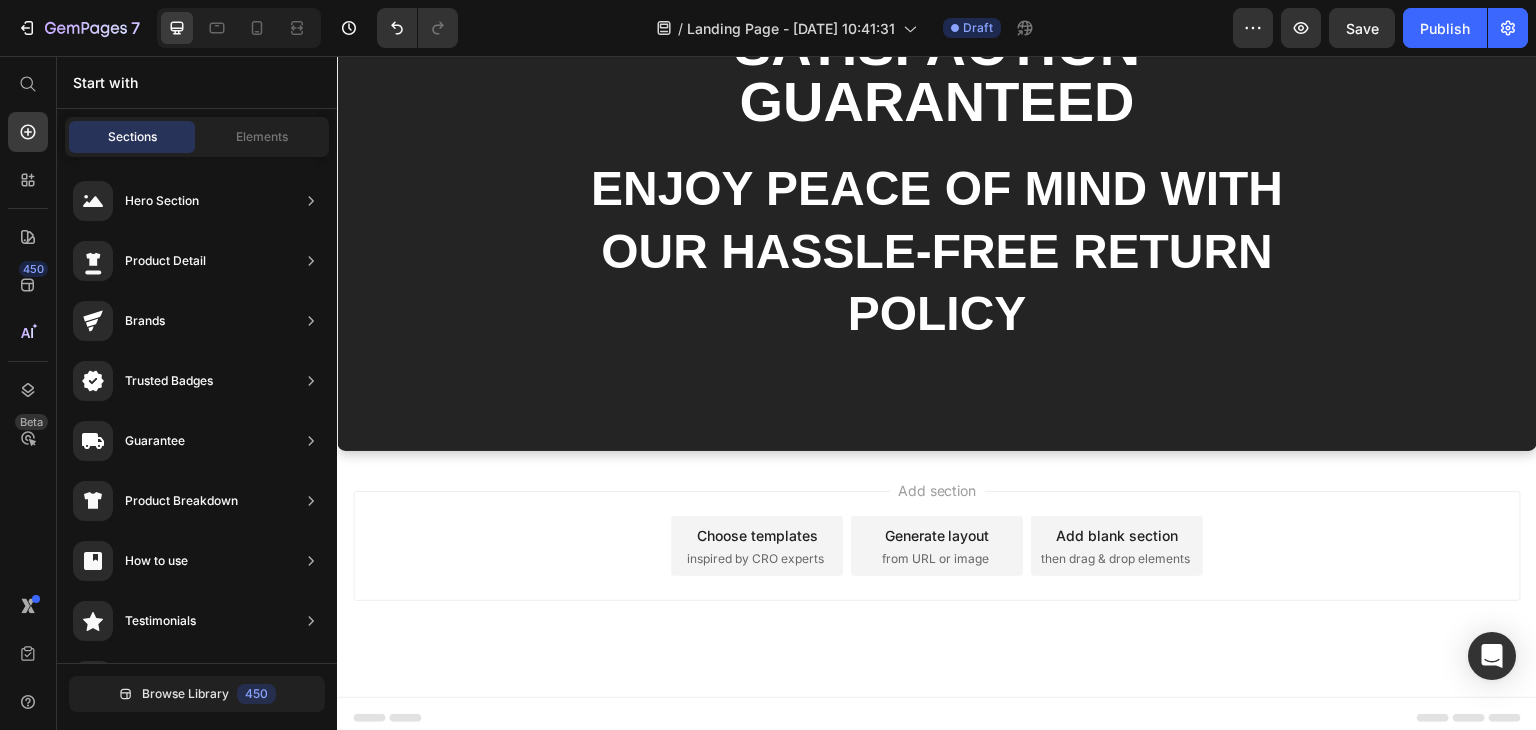 scroll, scrollTop: 2279, scrollLeft: 0, axis: vertical 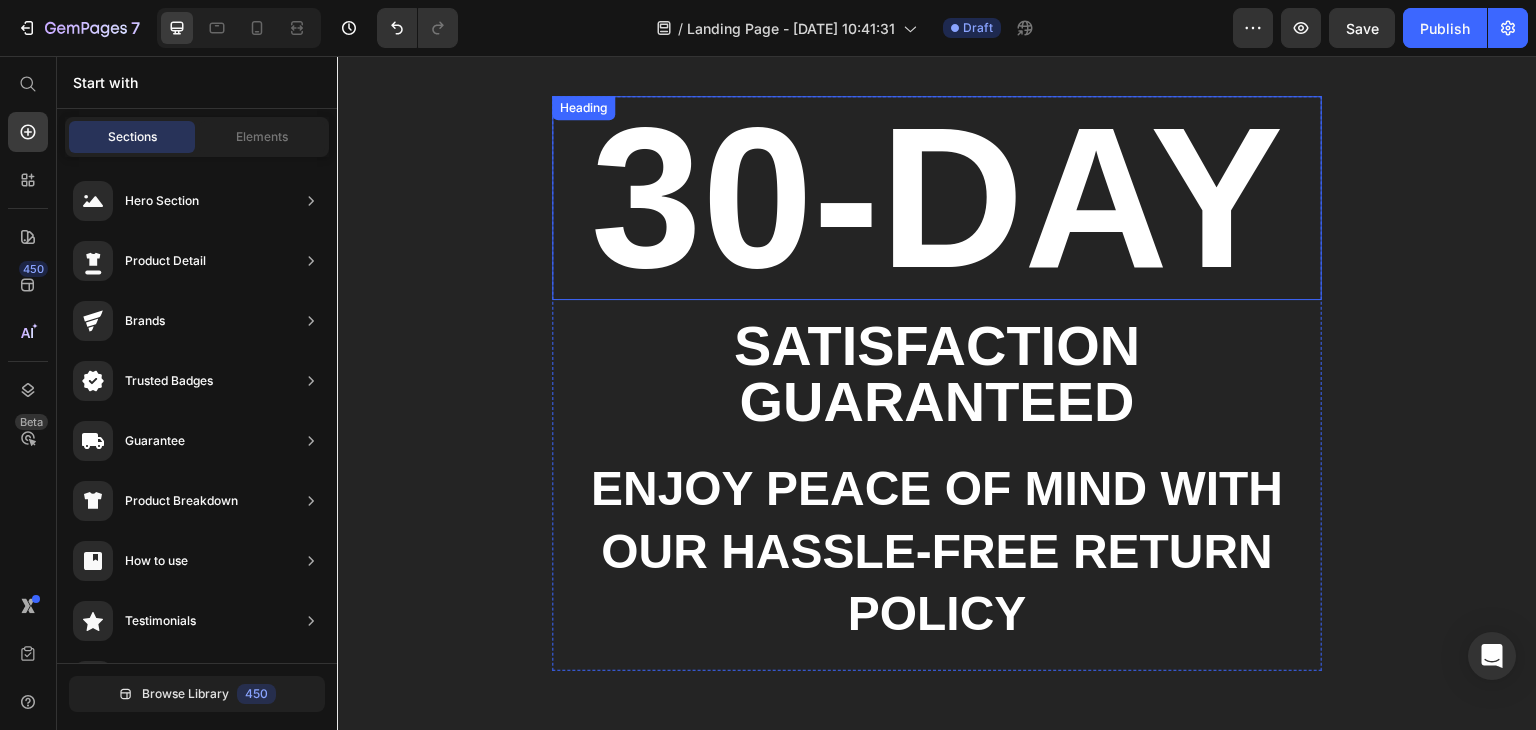 click on "30-DAY" at bounding box center [937, 198] 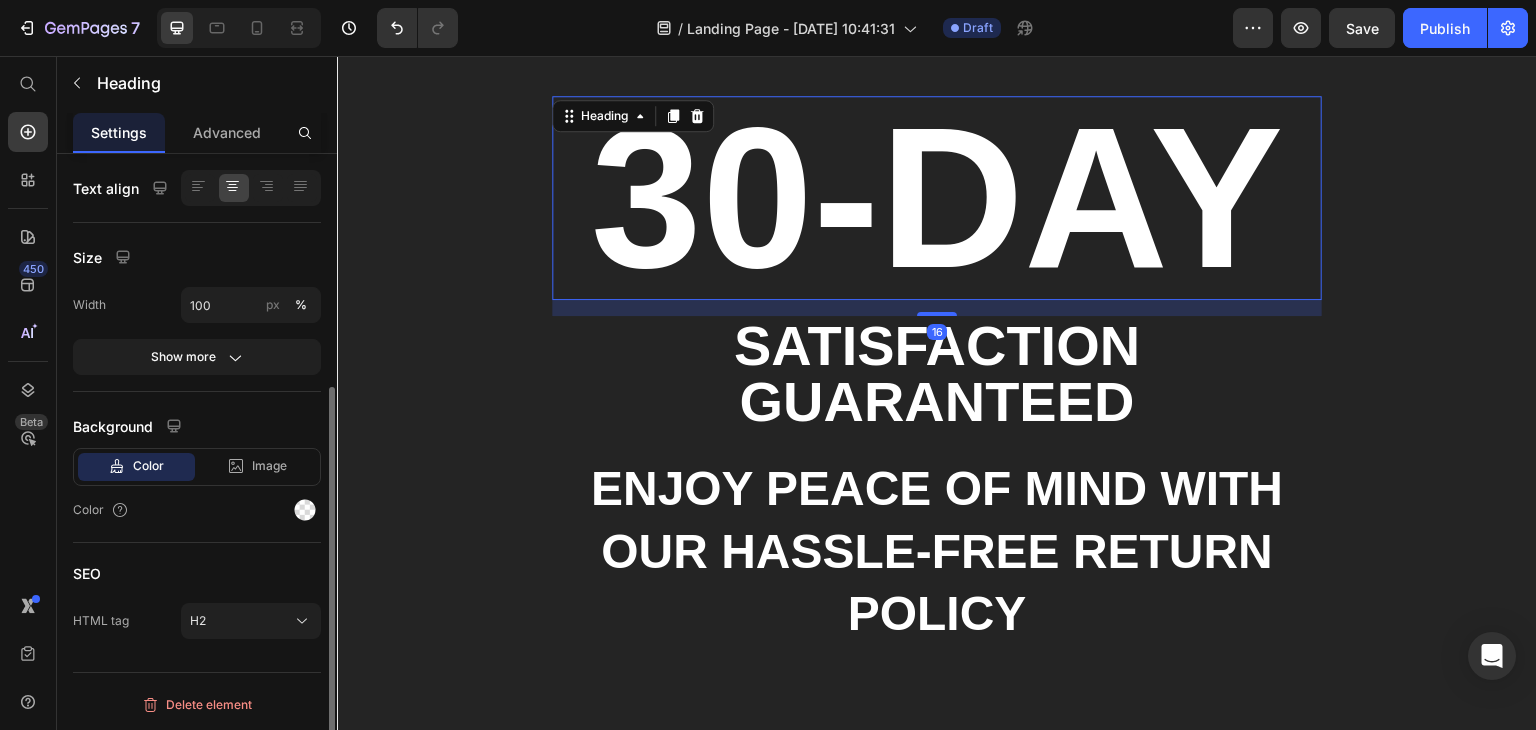 scroll, scrollTop: 0, scrollLeft: 0, axis: both 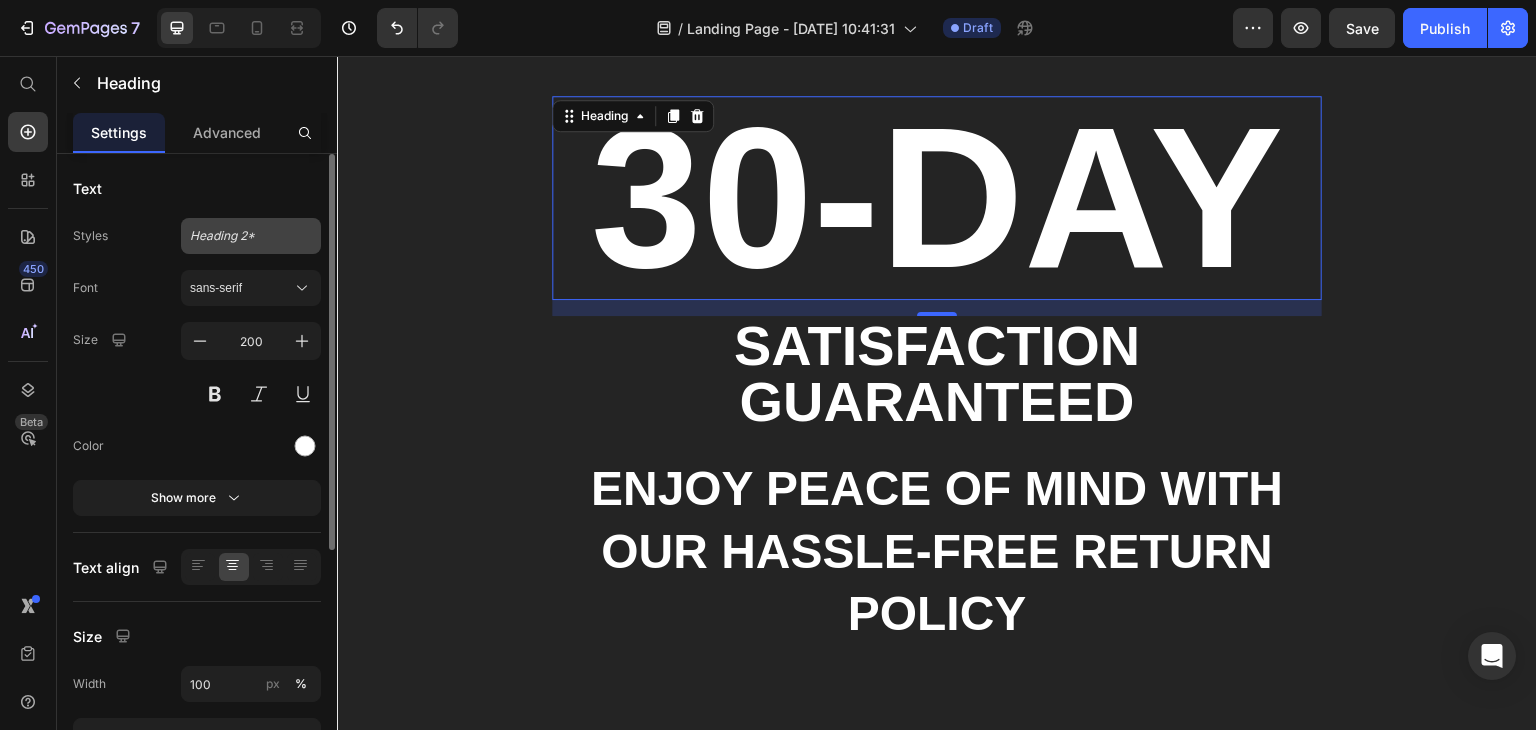 click on "Heading 2*" at bounding box center (251, 236) 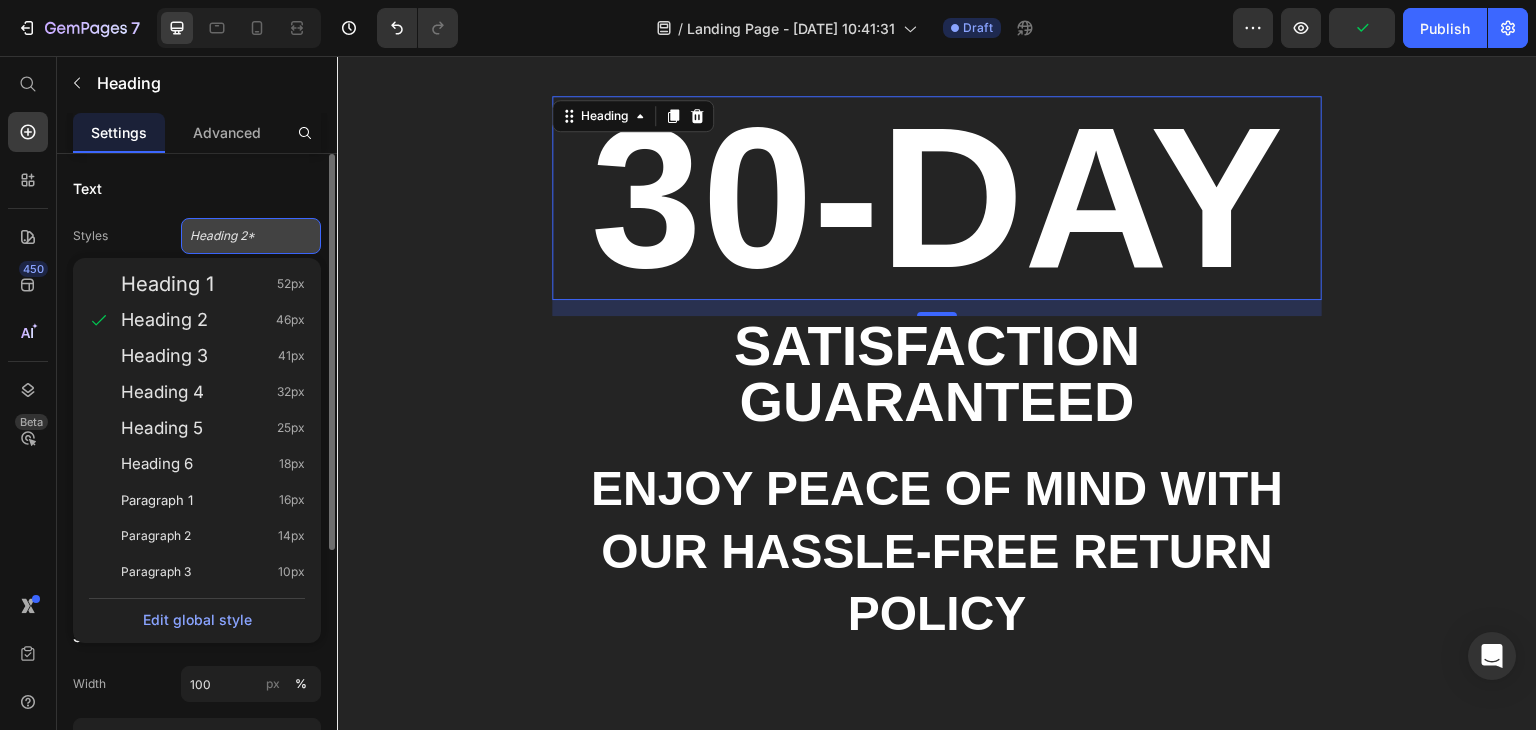 click on "Heading 2*" at bounding box center [239, 236] 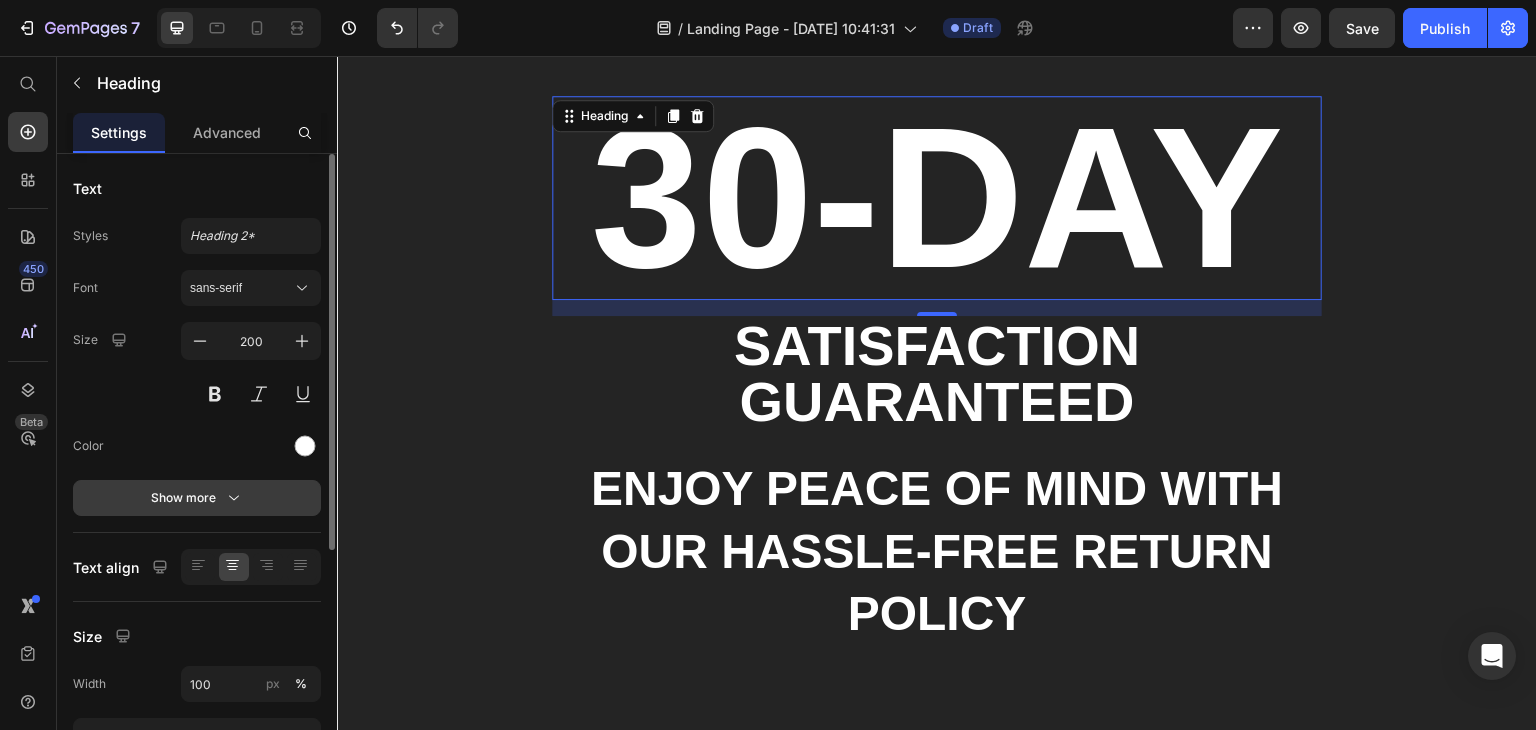 click on "Show more" at bounding box center (197, 498) 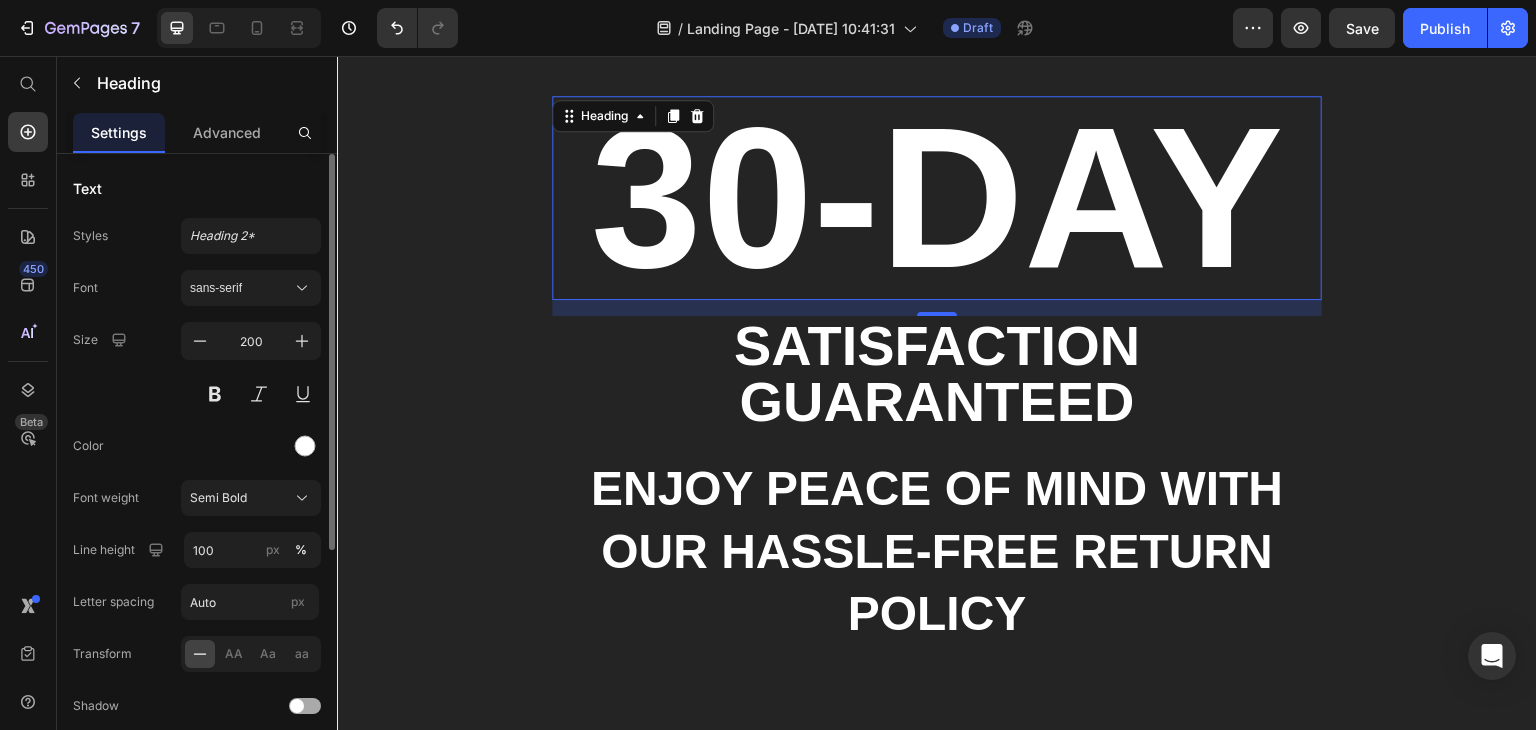 click on "Shadow" 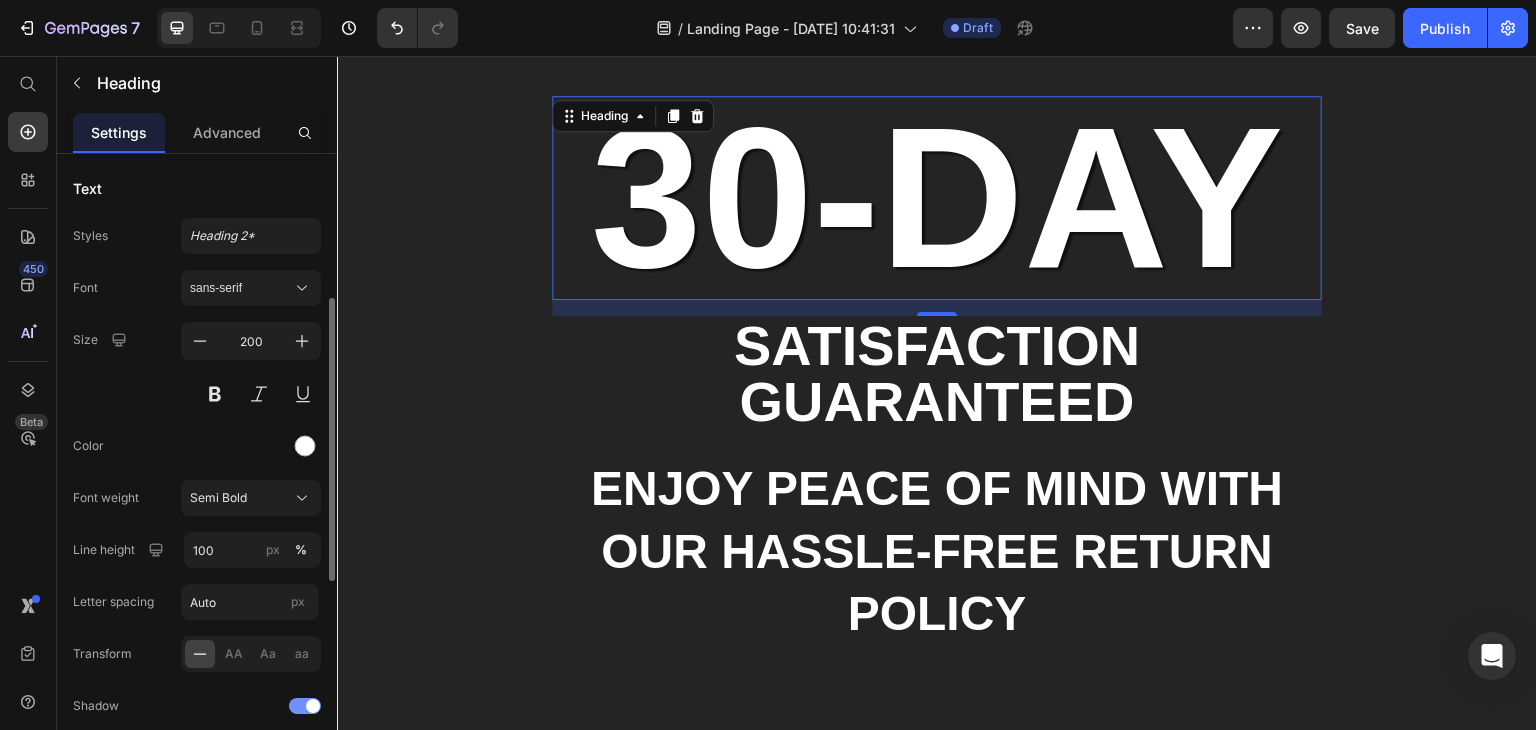 scroll, scrollTop: 100, scrollLeft: 0, axis: vertical 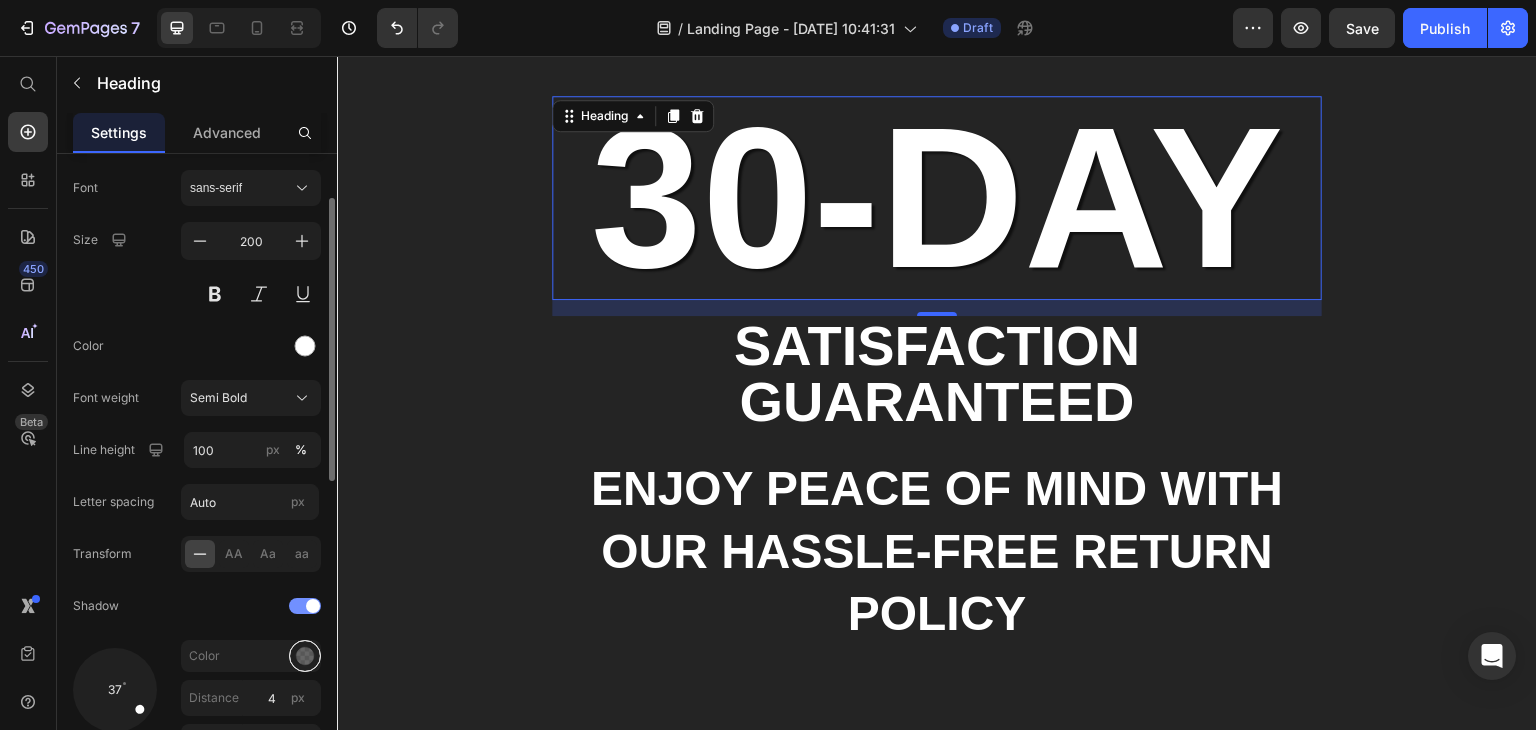 click at bounding box center [305, 656] 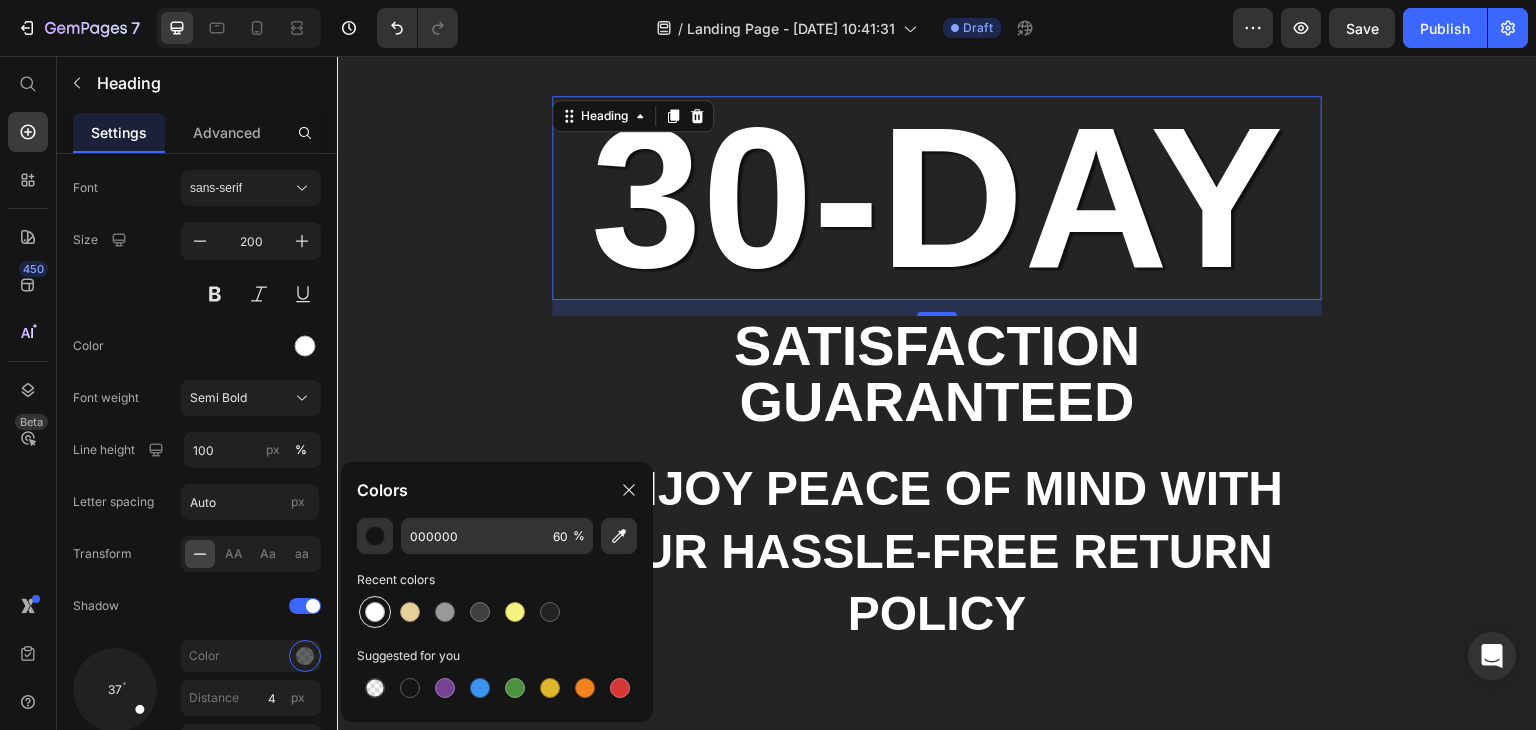 click at bounding box center (375, 612) 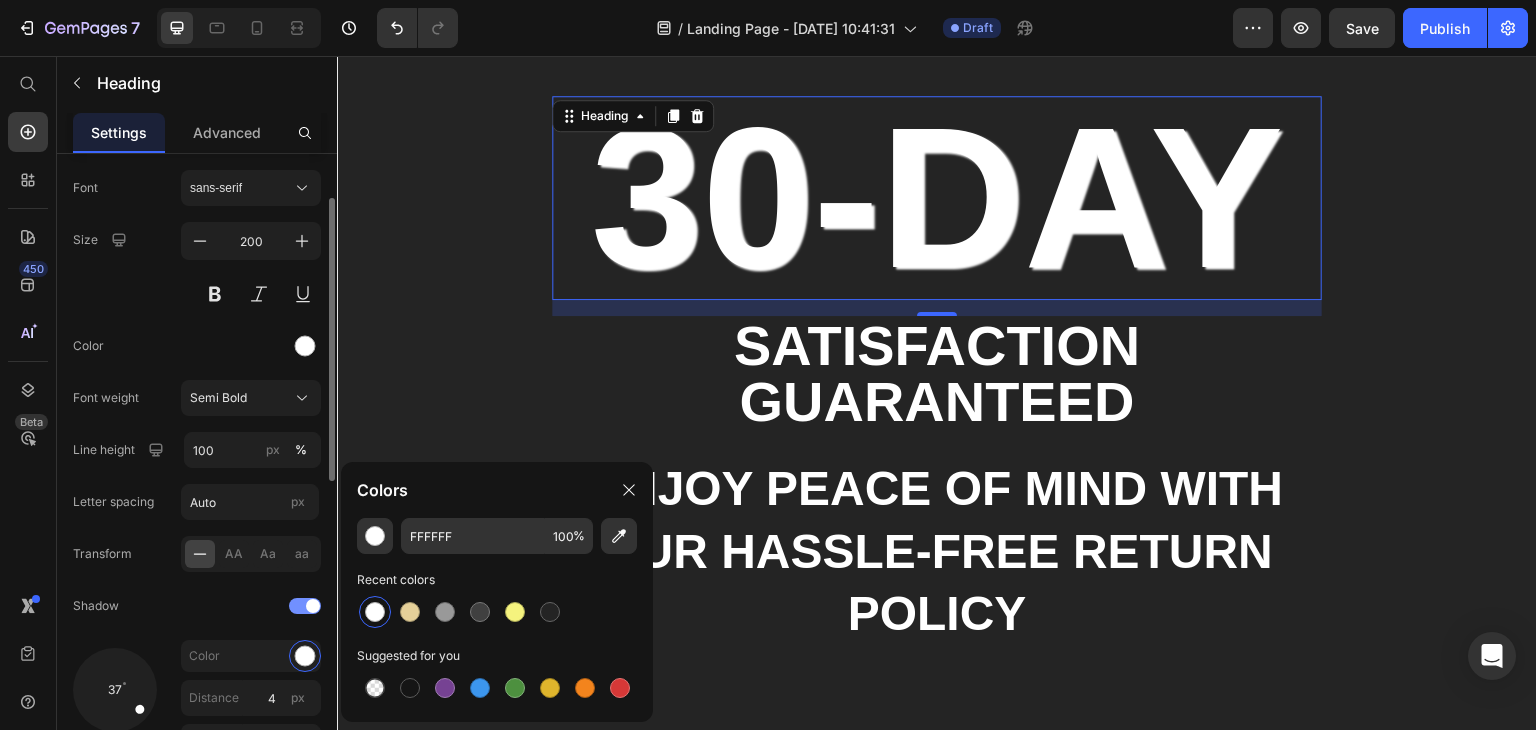 scroll, scrollTop: 200, scrollLeft: 0, axis: vertical 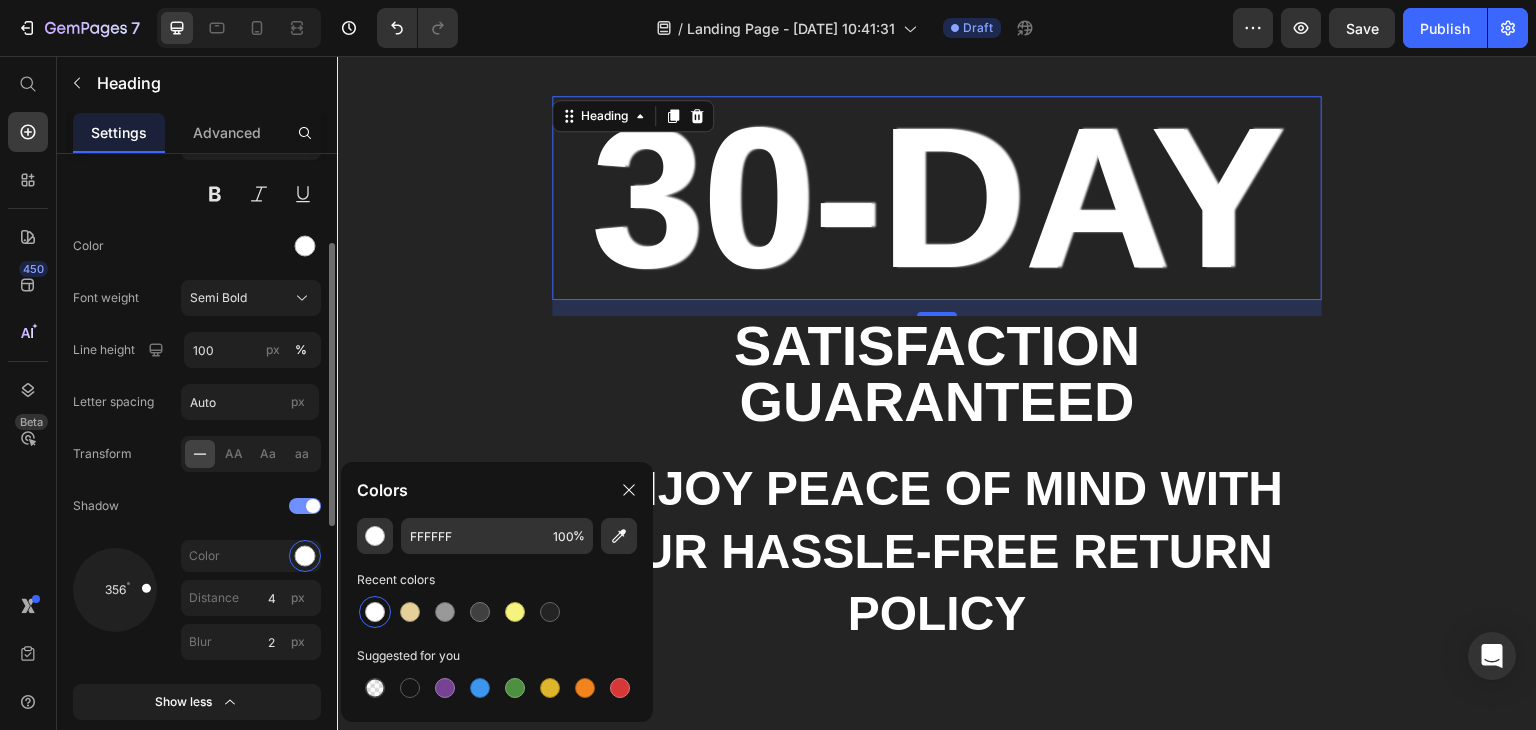 drag, startPoint x: 136, startPoint y: 597, endPoint x: 127, endPoint y: 585, distance: 15 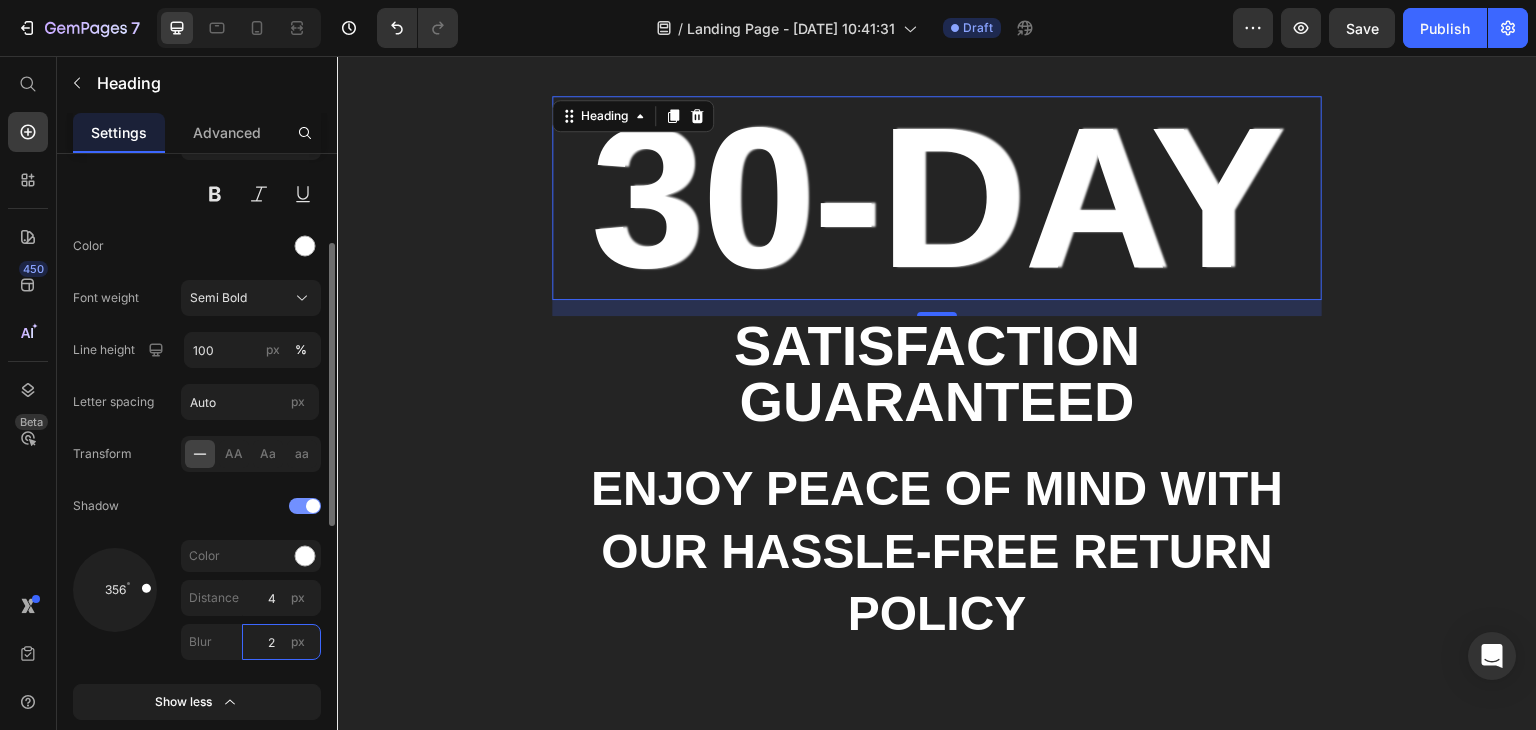 click on "2" at bounding box center (281, 642) 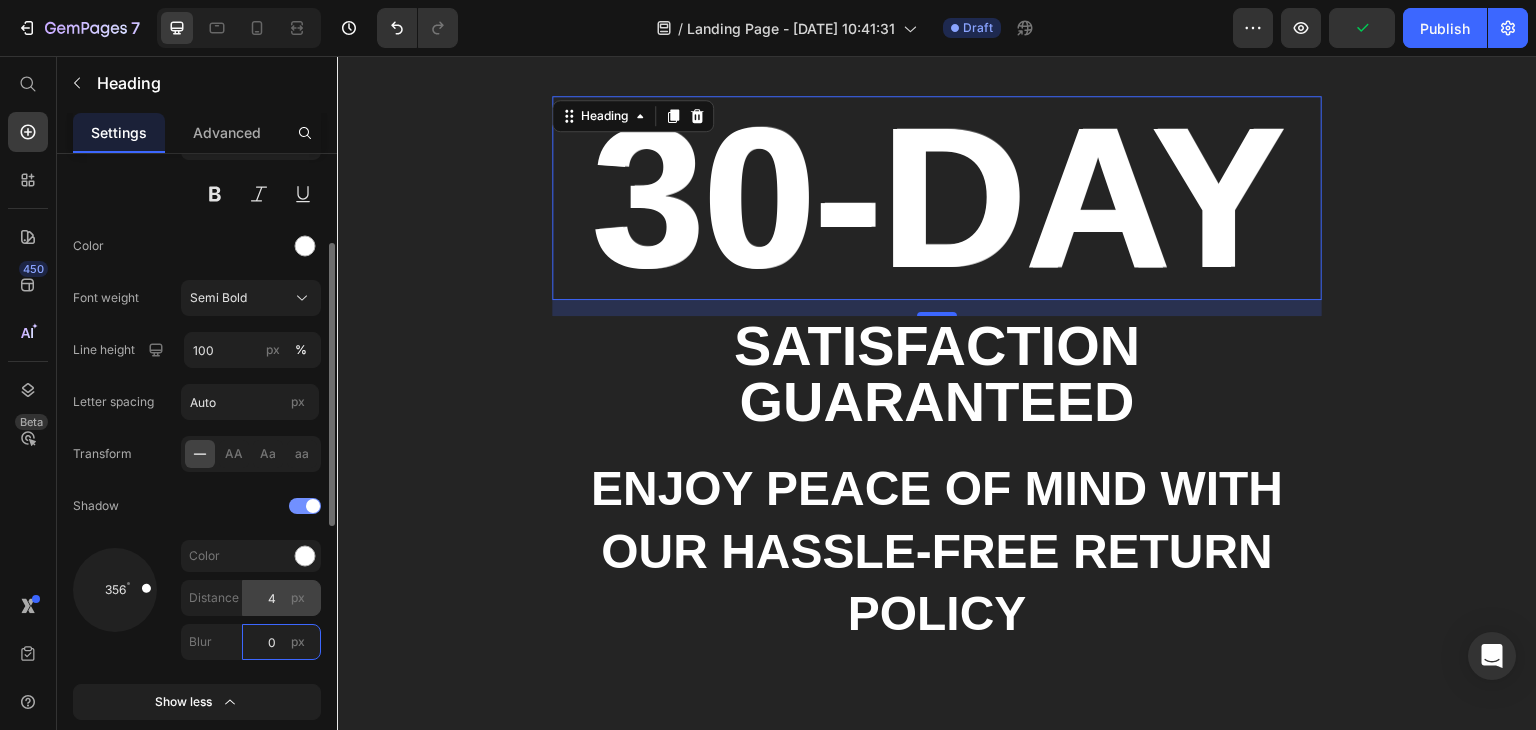 type on "0" 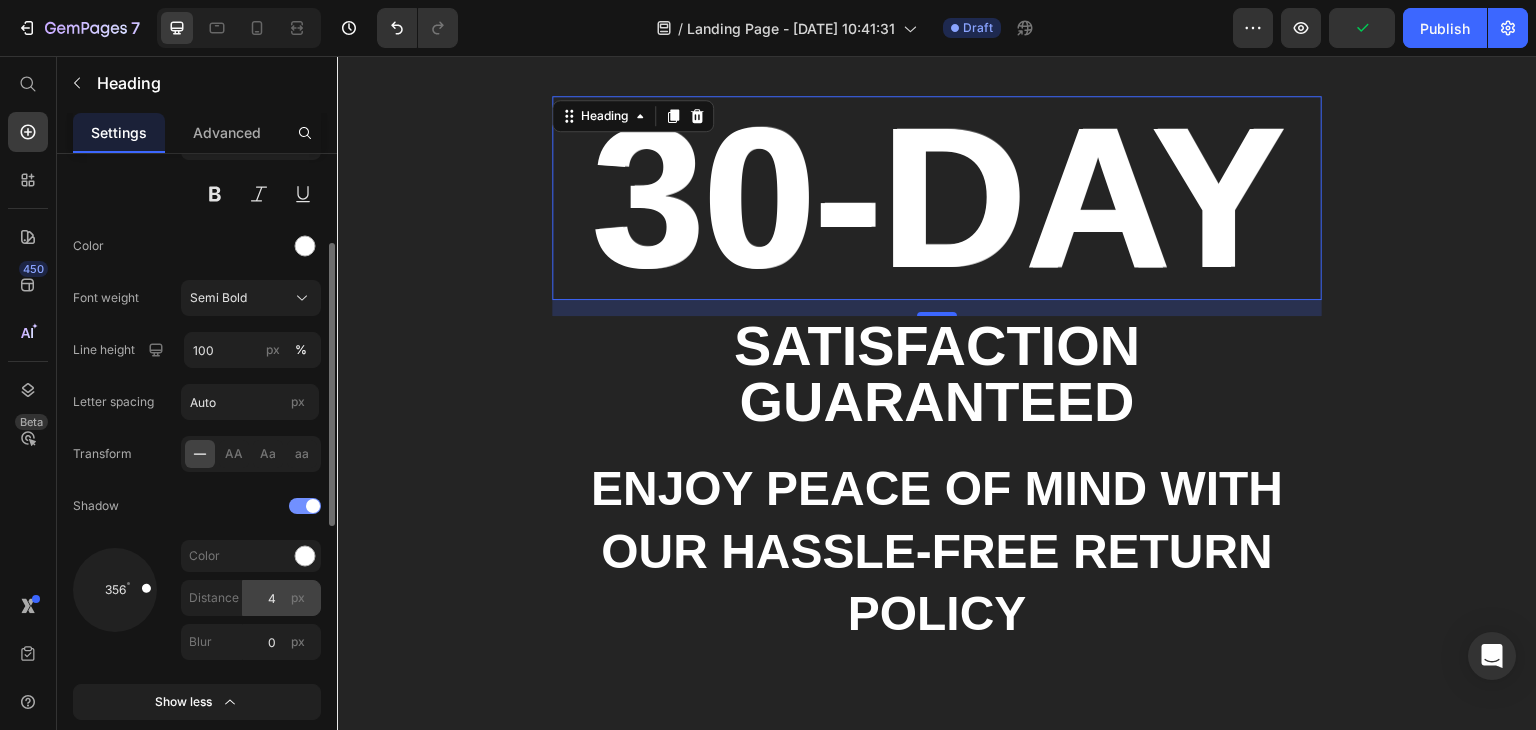 click on "px" at bounding box center (298, 598) 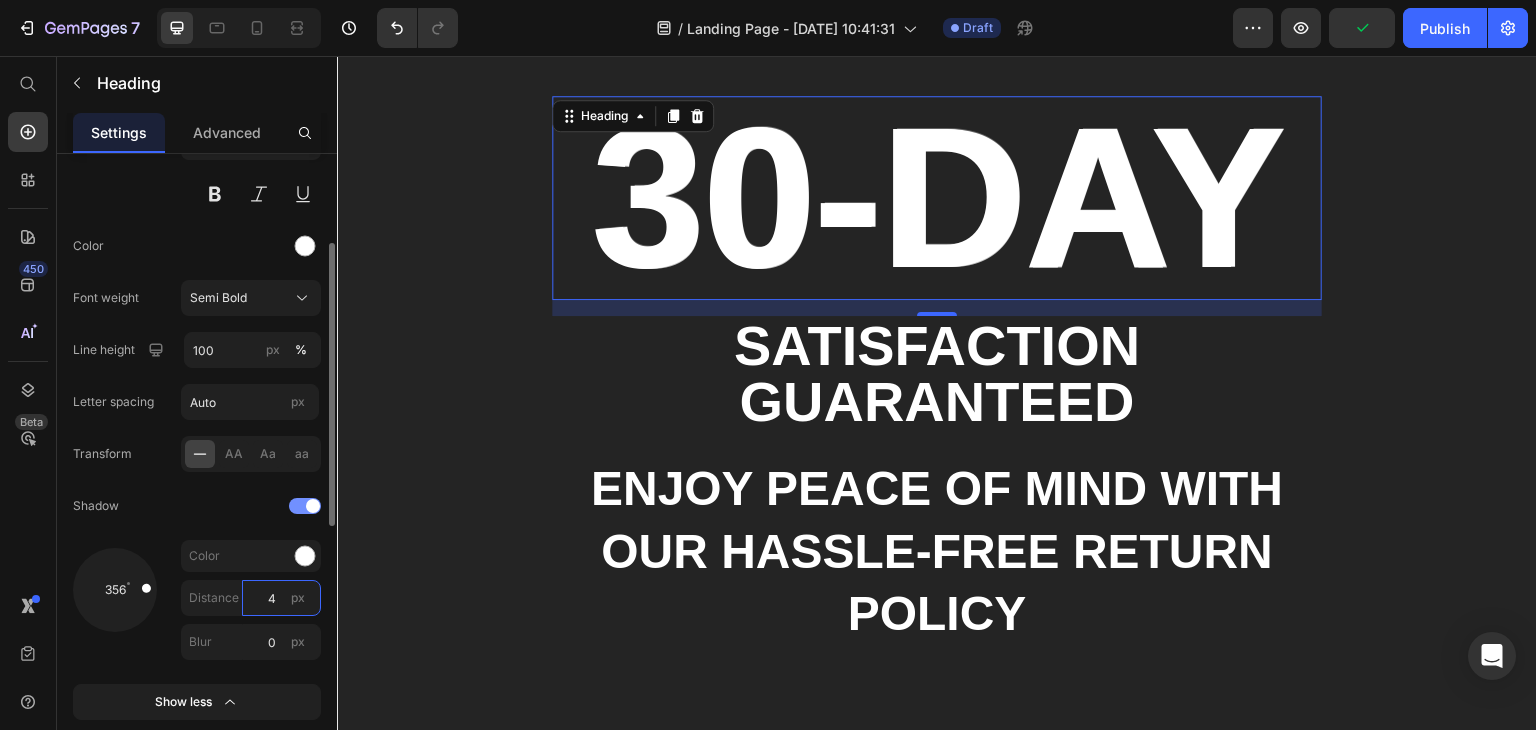 click on "4" at bounding box center (281, 598) 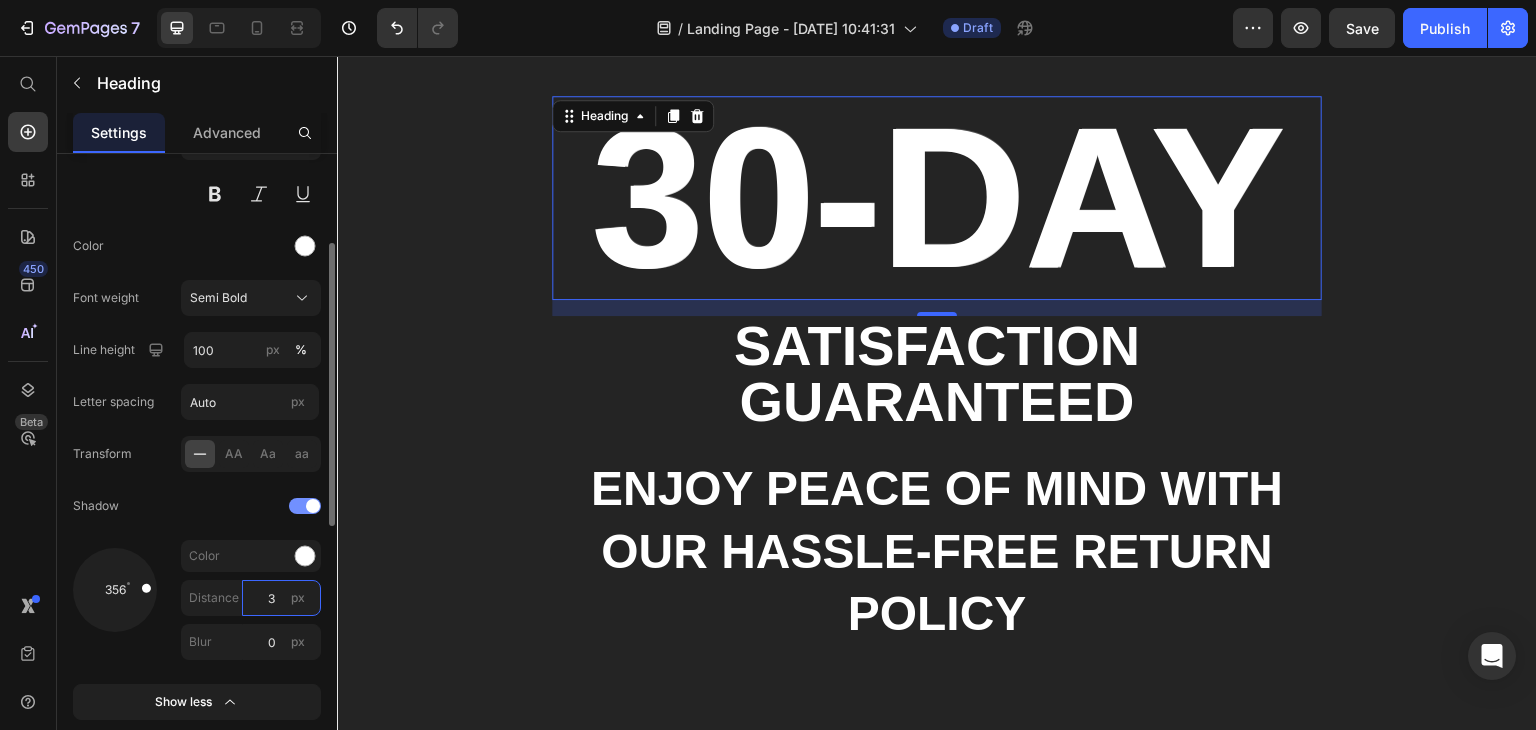 type on "3" 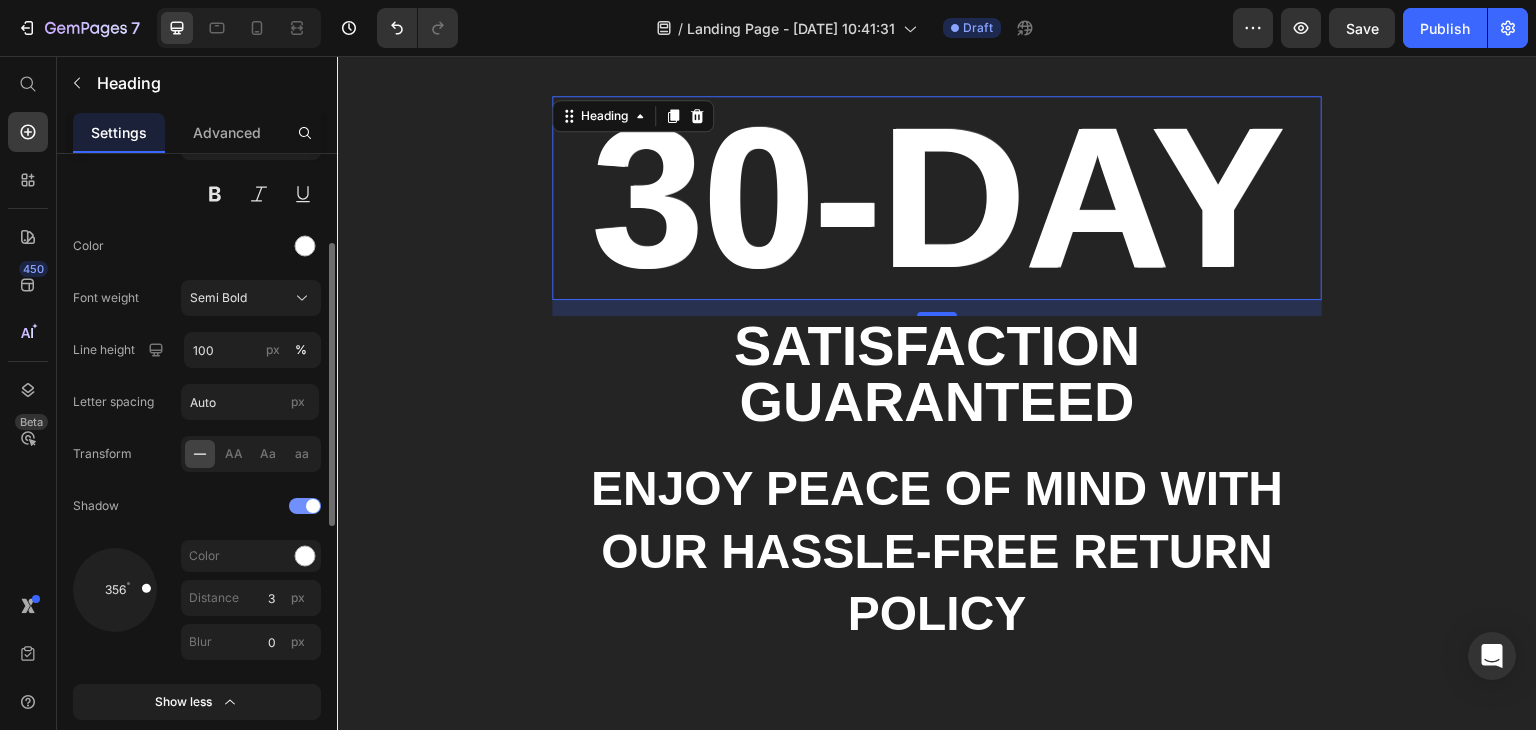 click on "Font sans-serif Size 200 Color Font weight Semi Bold Line height 100 px % Letter spacing Auto px Transform
AA Aa aa Shadow 356 Color Distance 3 px Blur 0 px Show less" at bounding box center (197, 395) 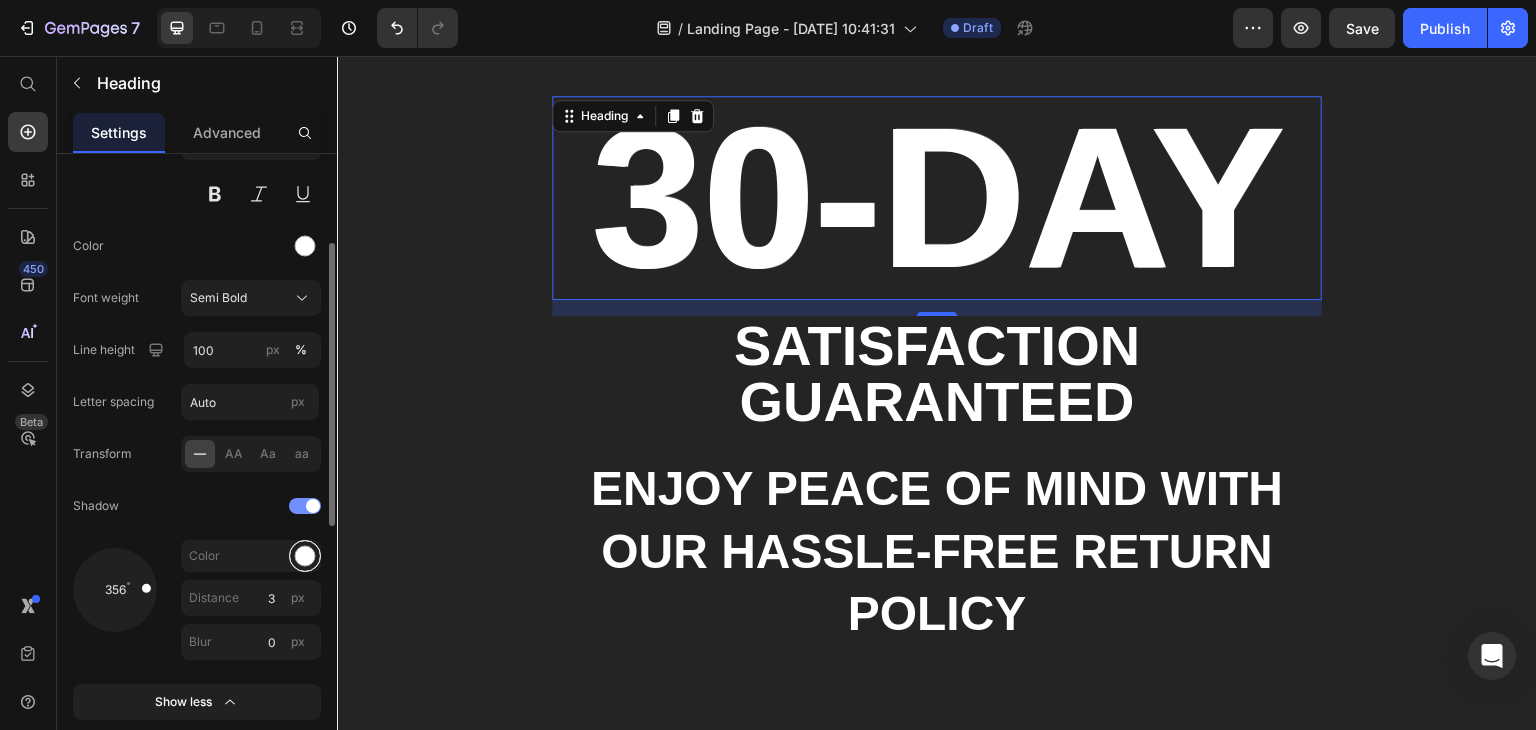 click at bounding box center [305, 556] 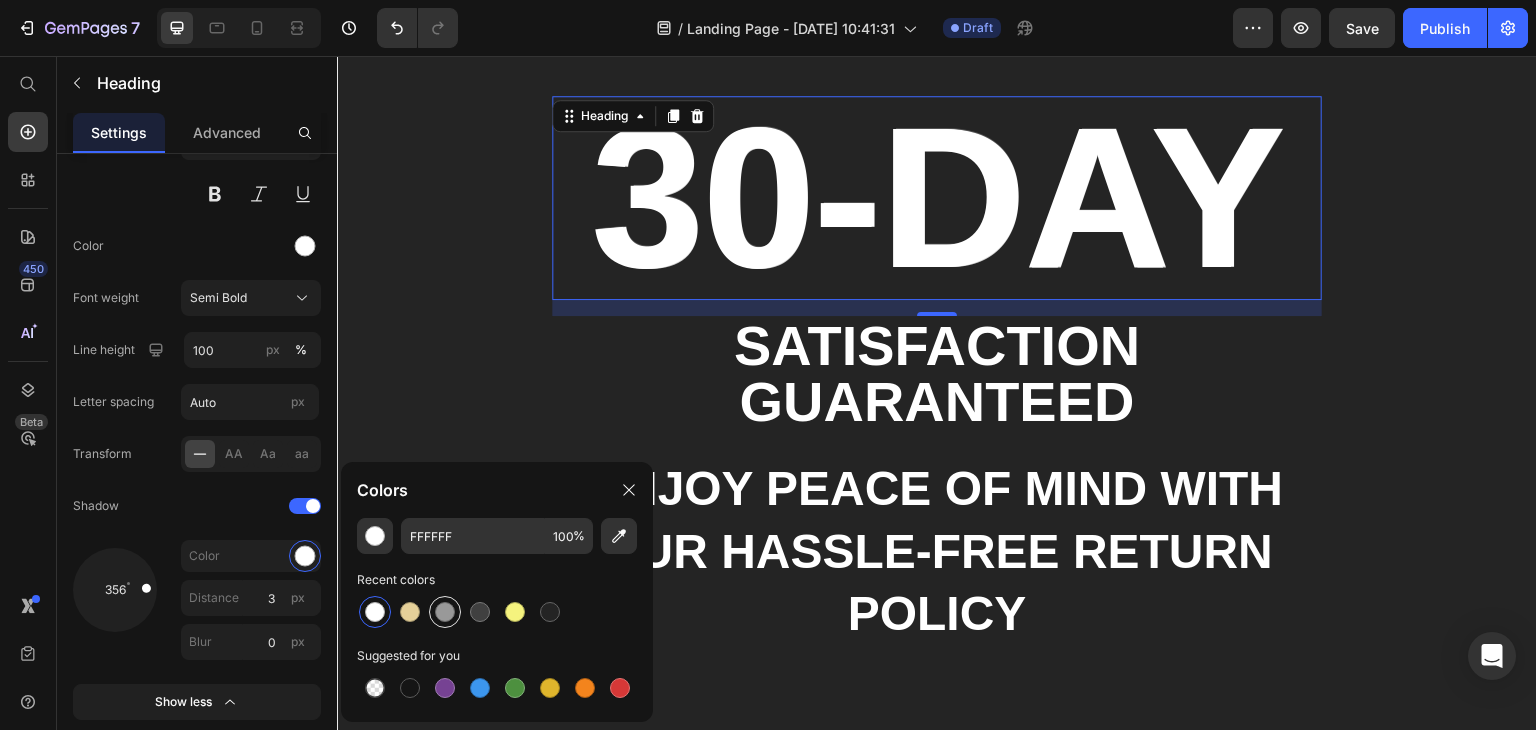 click at bounding box center (445, 612) 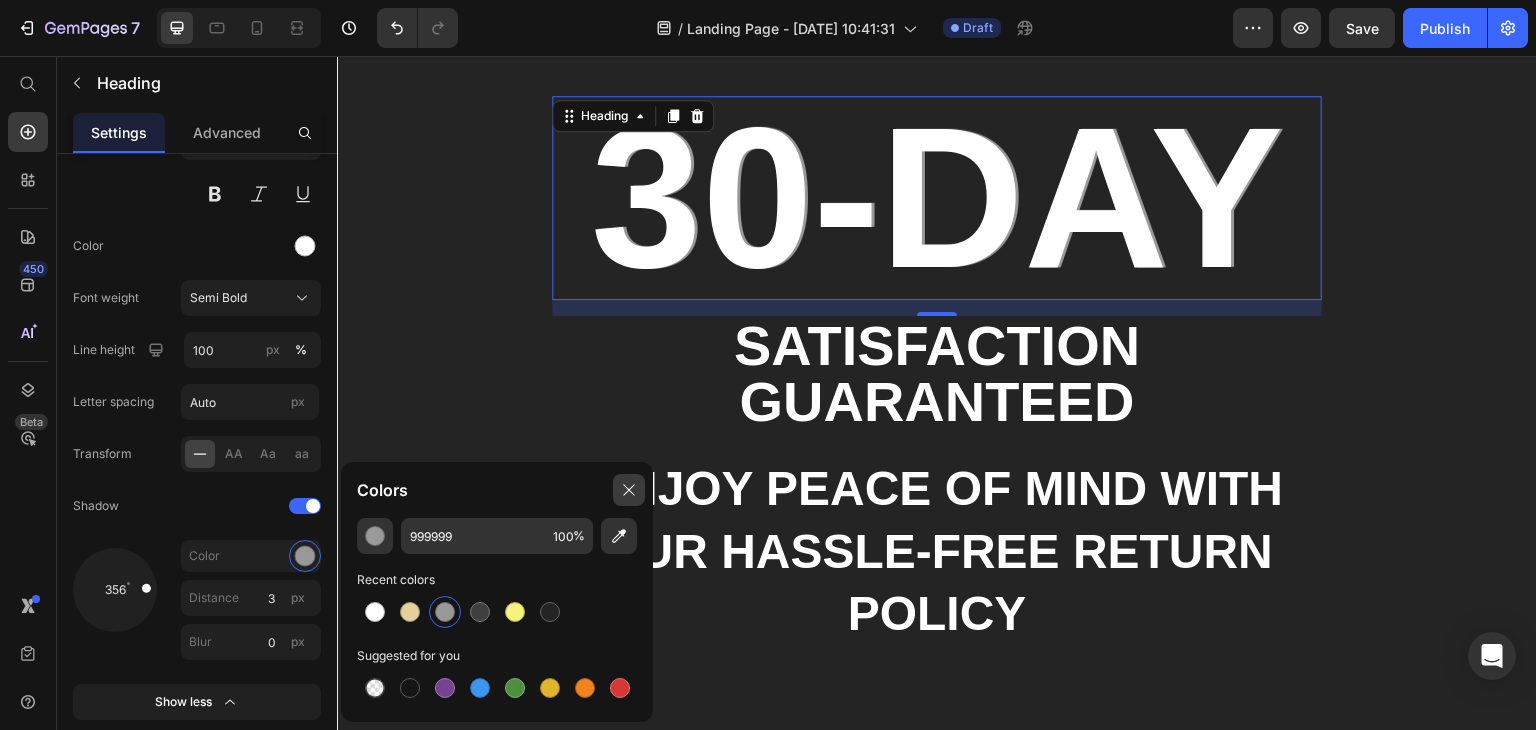 click 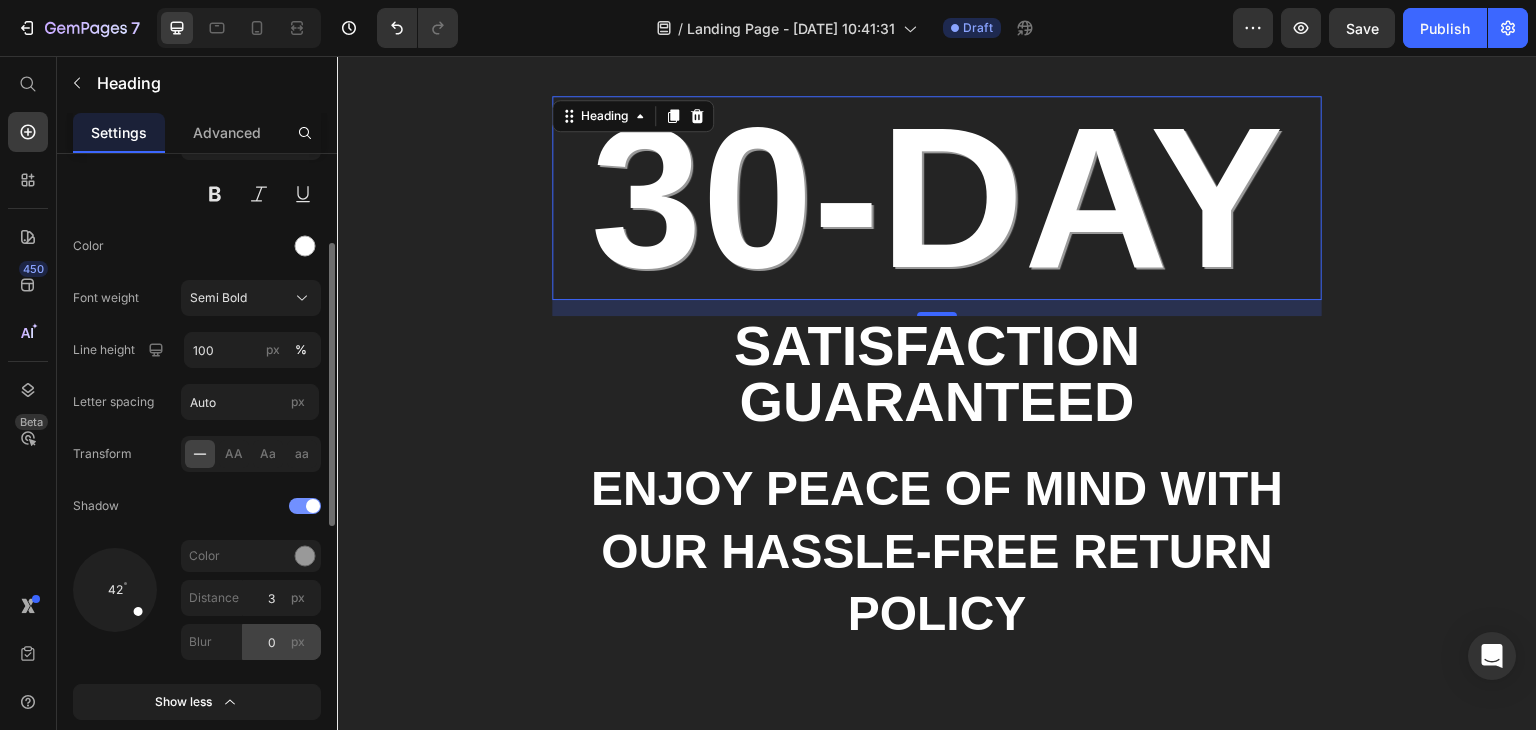 drag, startPoint x: 137, startPoint y: 583, endPoint x: 182, endPoint y: 649, distance: 79.881165 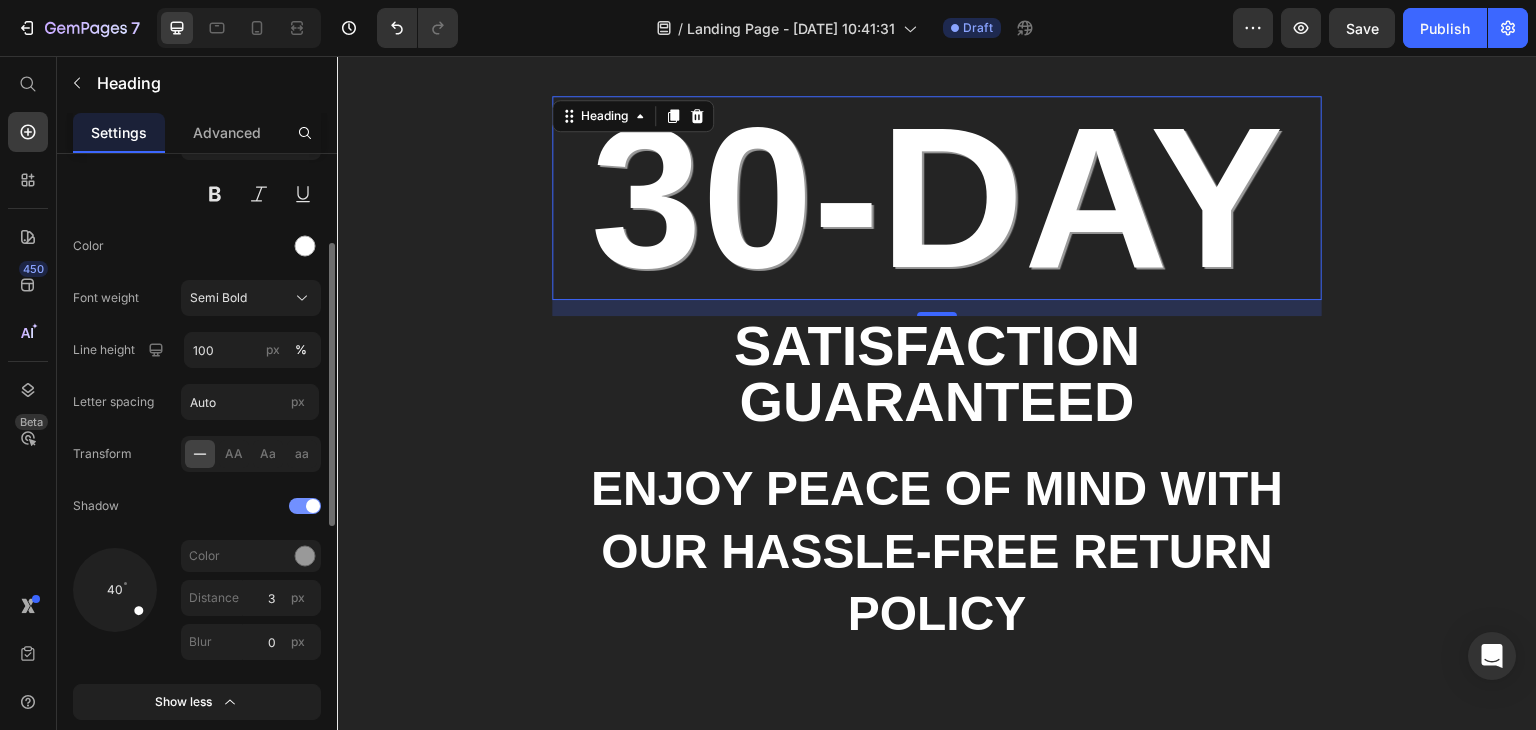 drag, startPoint x: 143, startPoint y: 613, endPoint x: 152, endPoint y: 620, distance: 11.401754 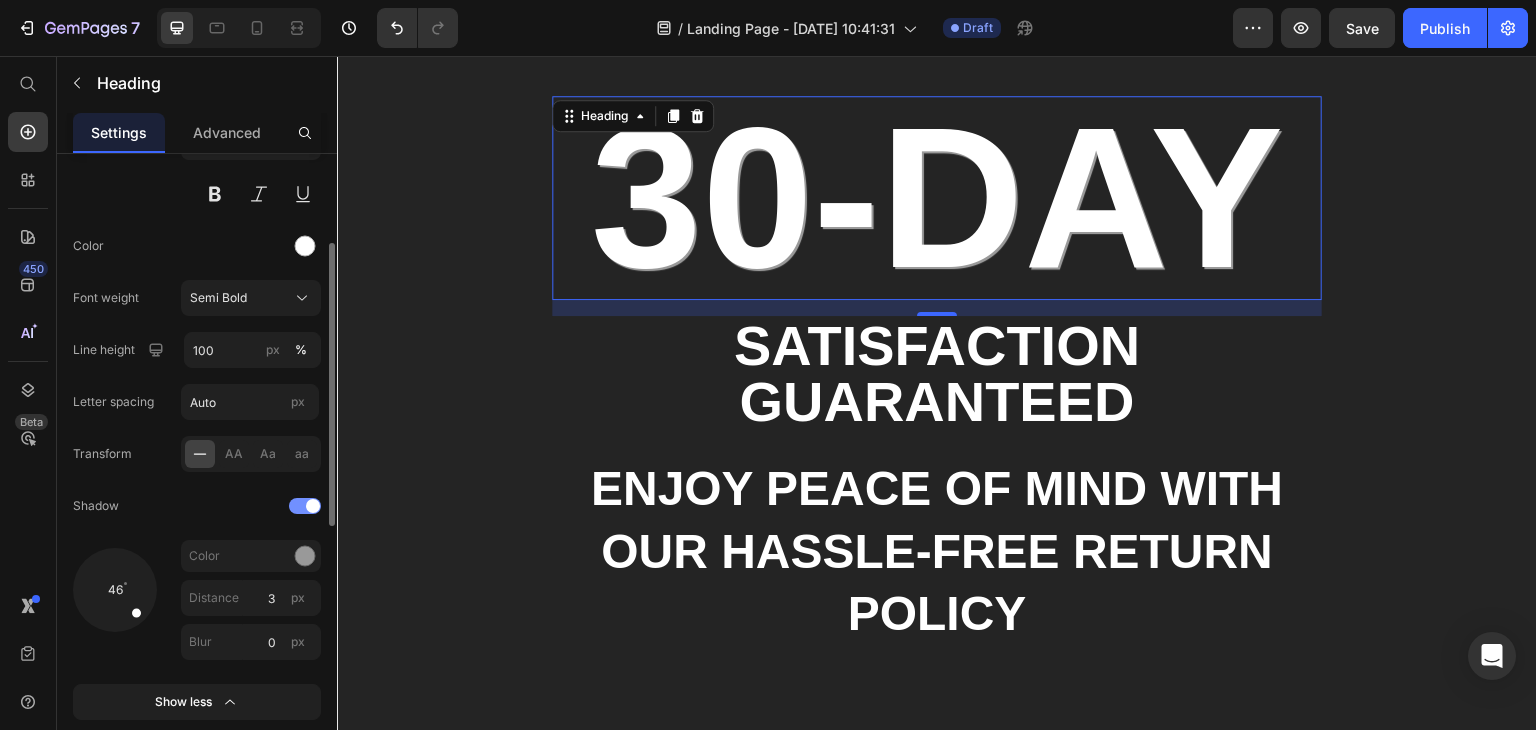 drag, startPoint x: 144, startPoint y: 606, endPoint x: 146, endPoint y: 621, distance: 15.132746 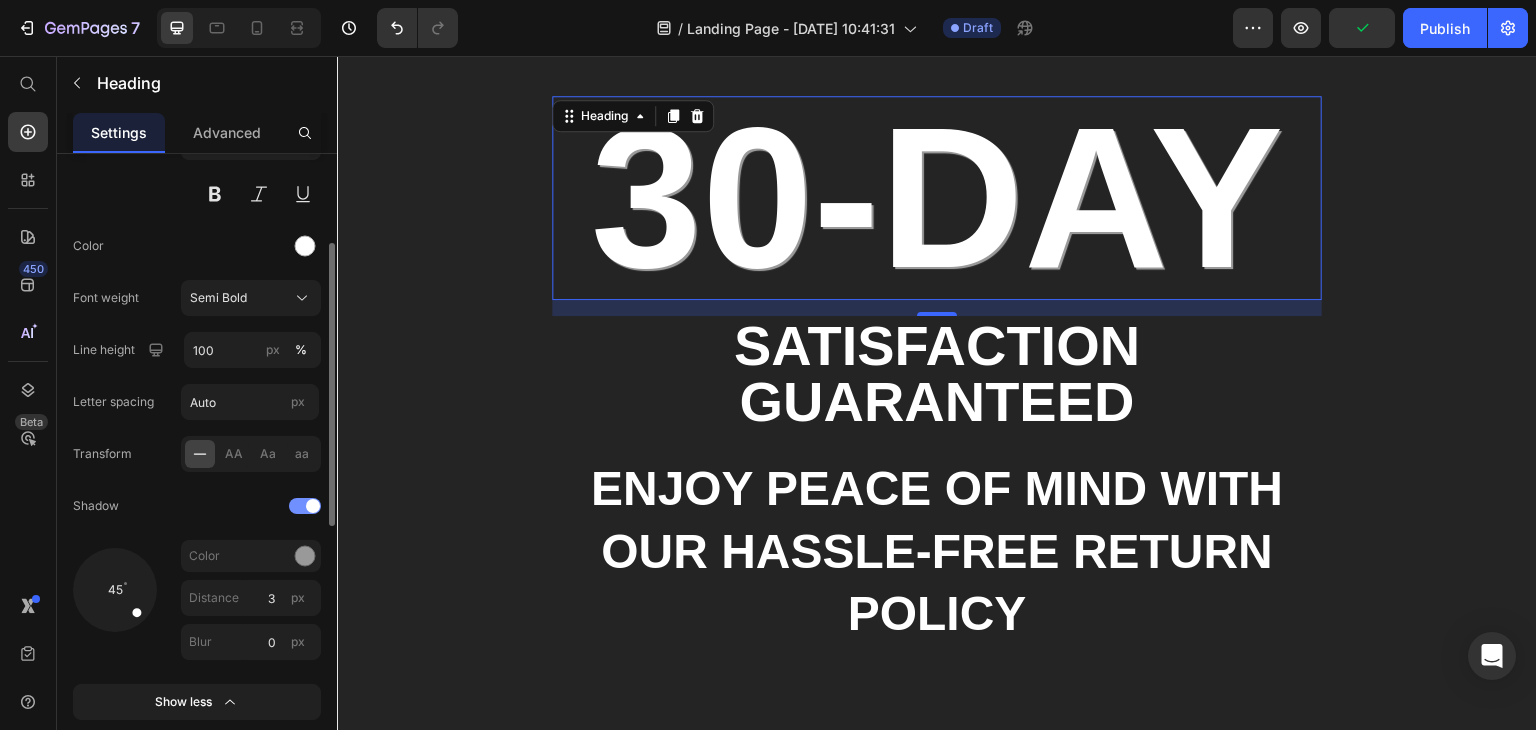 click at bounding box center [136, 611] 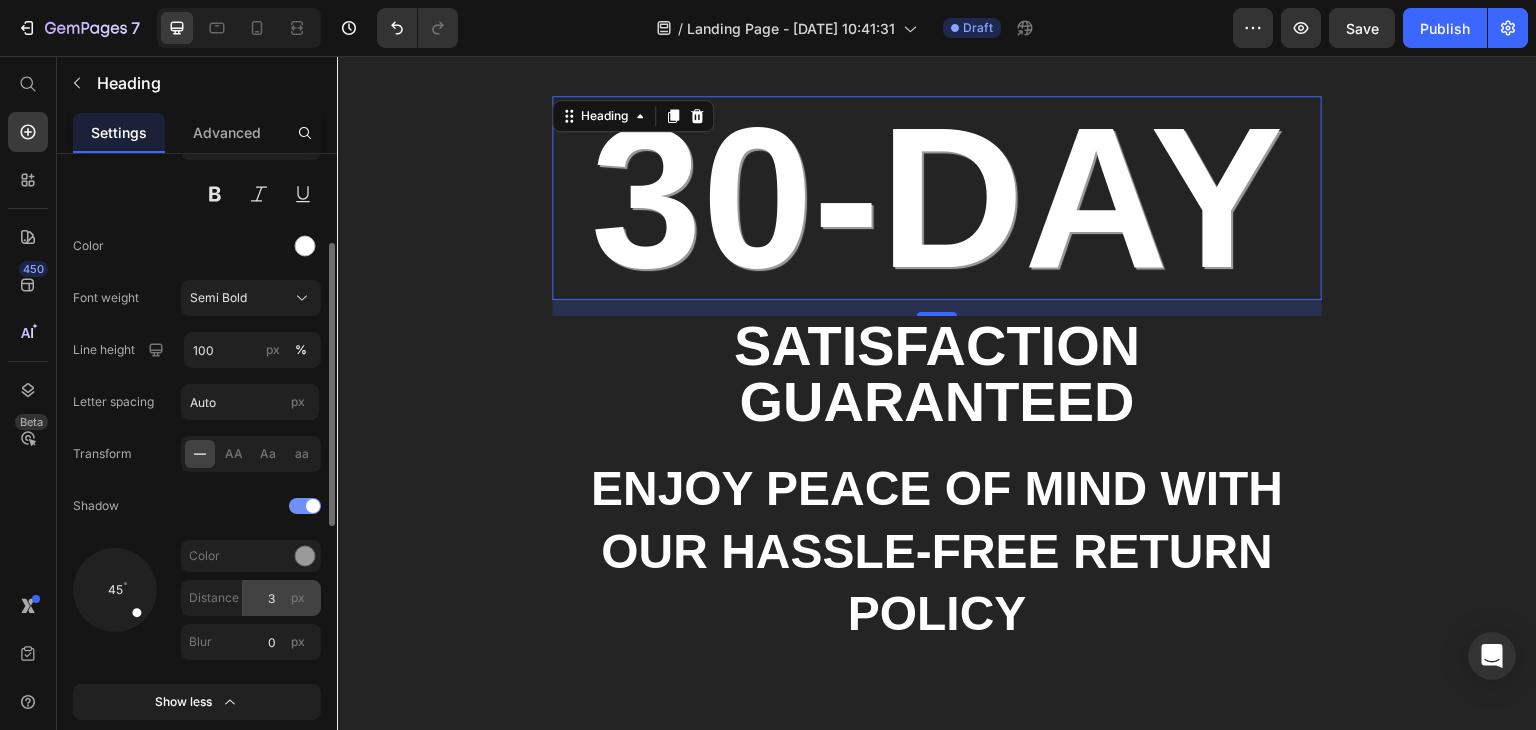 click on "px" at bounding box center [298, 598] 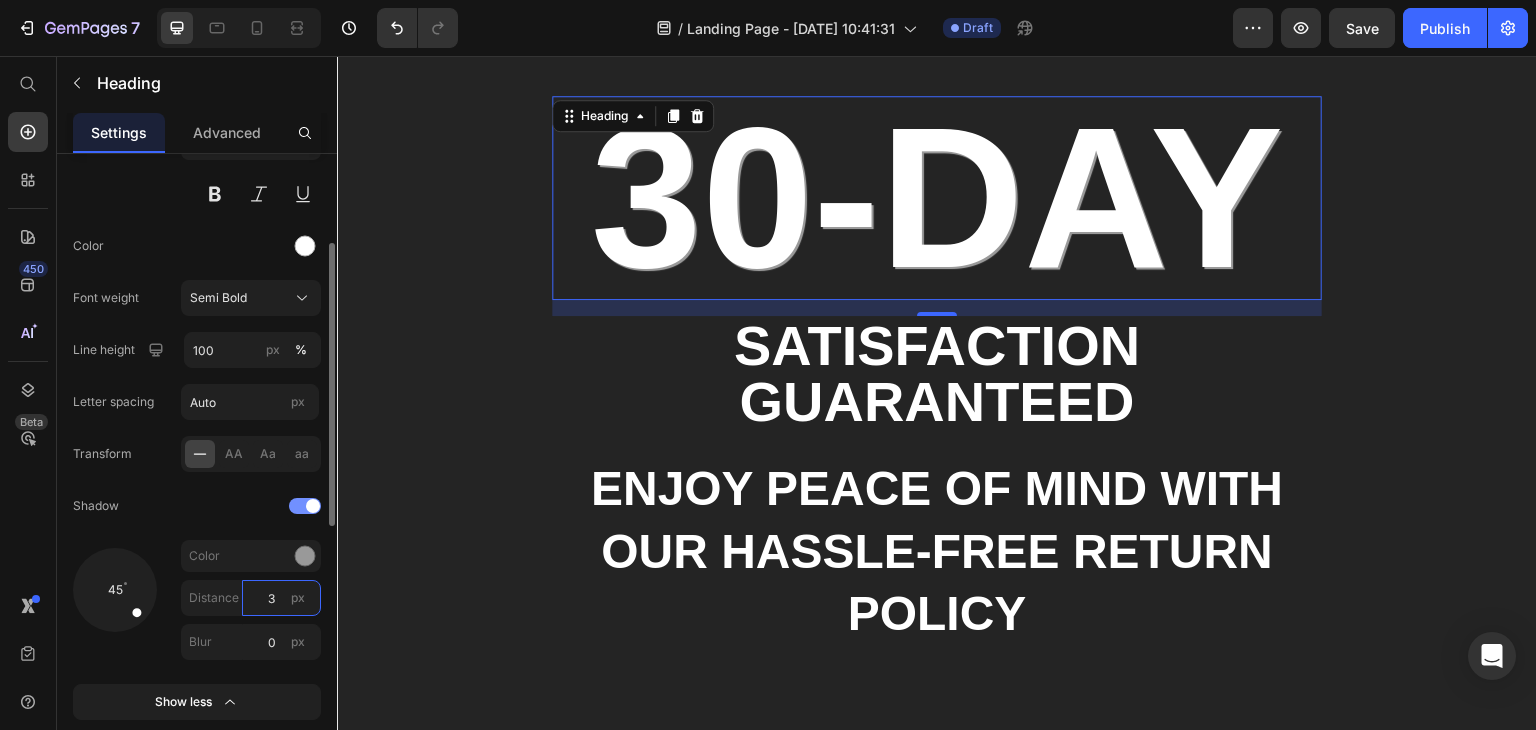 click on "3" at bounding box center (281, 598) 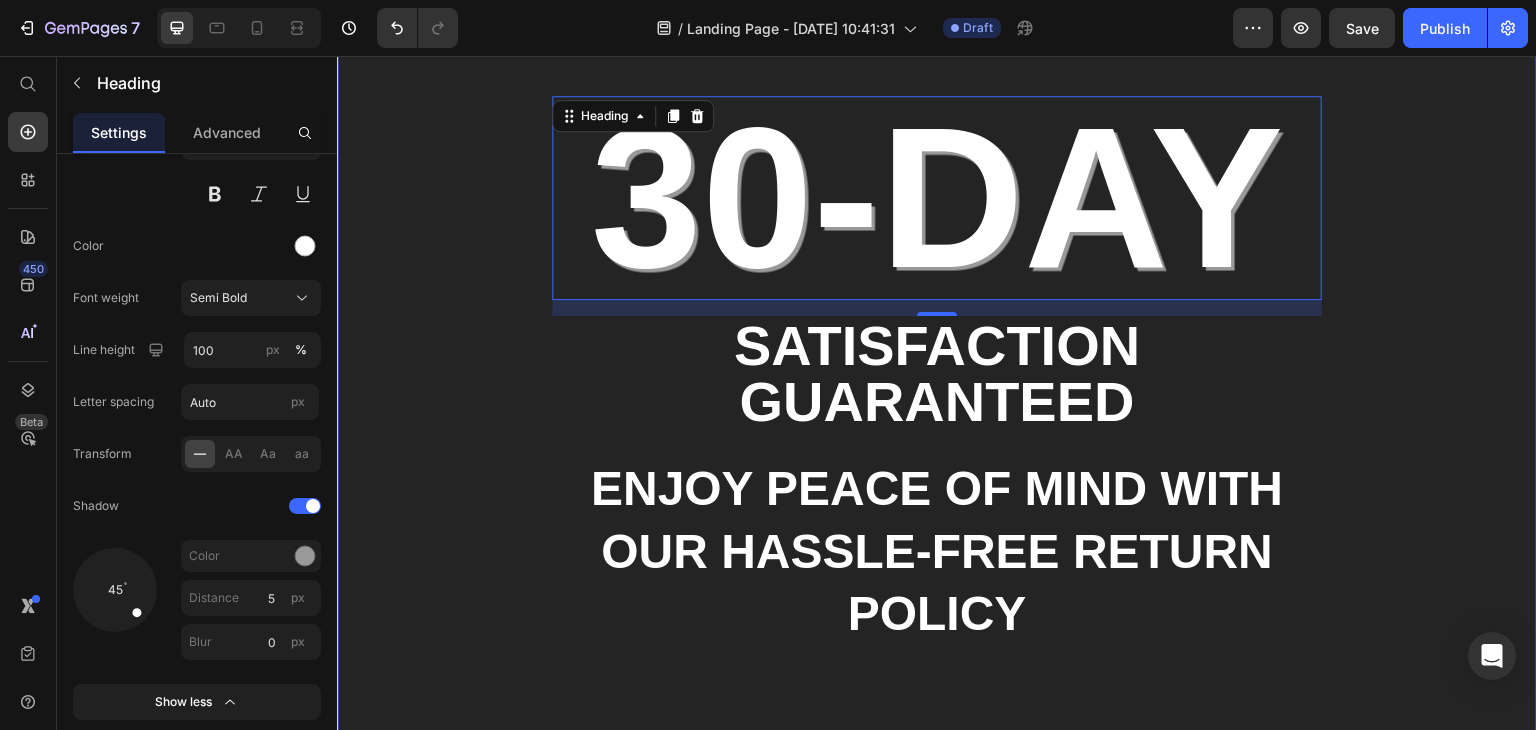 click on "30-DAY Heading   16 Satisfaction Guaranteed Text Block Enjoy peace of mind with our hassle-free return policy Text Block Row" at bounding box center (937, 383) 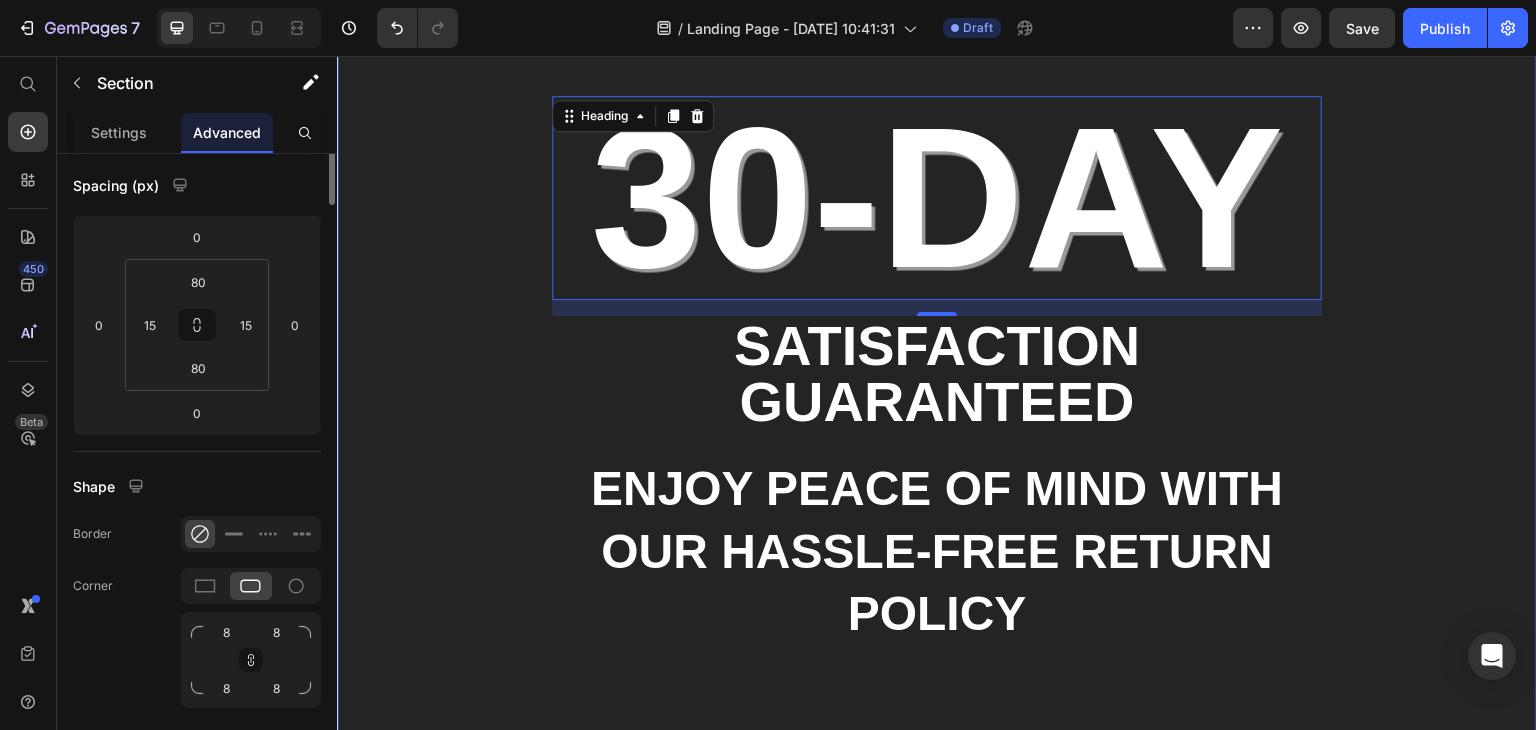 scroll, scrollTop: 0, scrollLeft: 0, axis: both 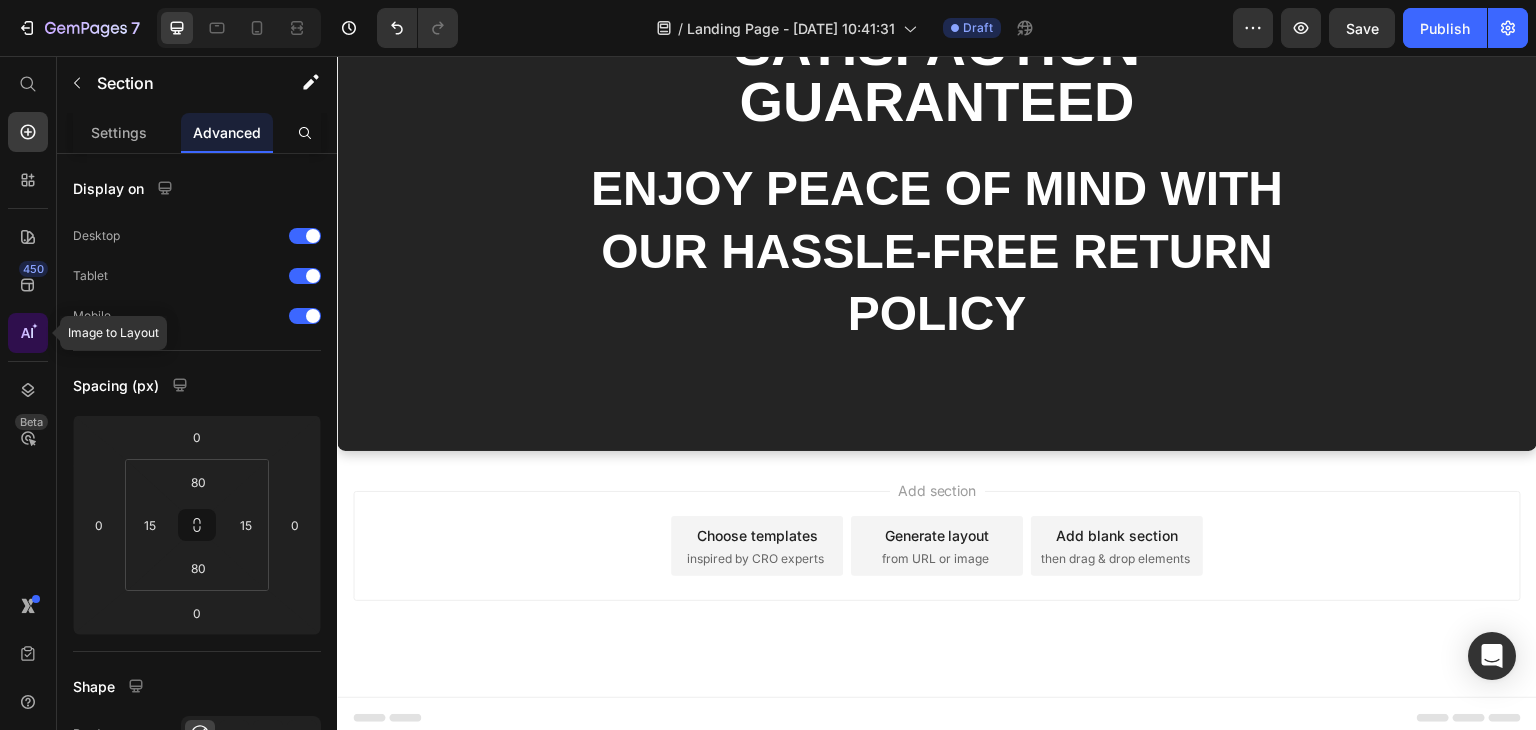 click 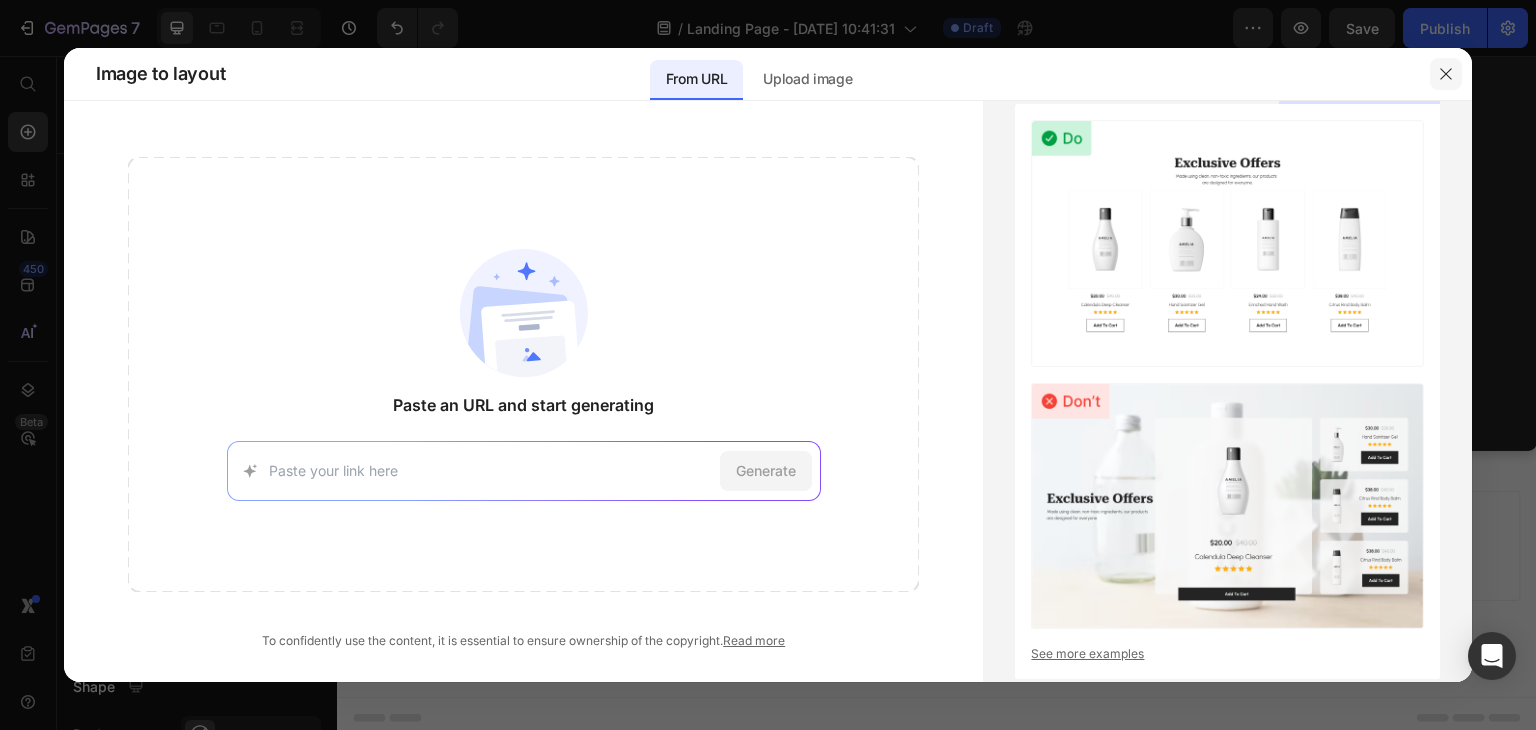 click at bounding box center (1446, 74) 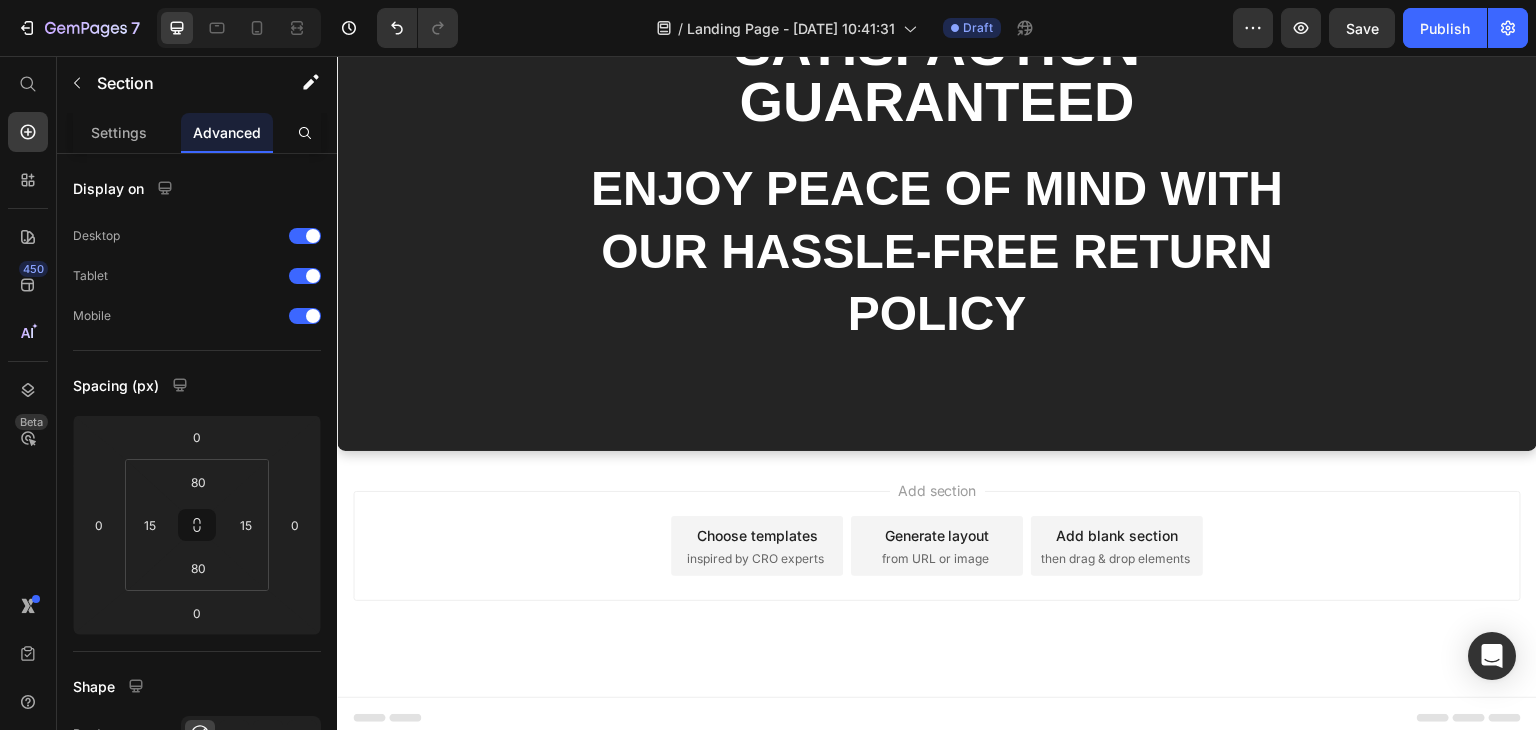 click on "Add section Choose templates inspired by CRO experts Generate layout from URL or image Add blank section then drag & drop elements" at bounding box center (937, 546) 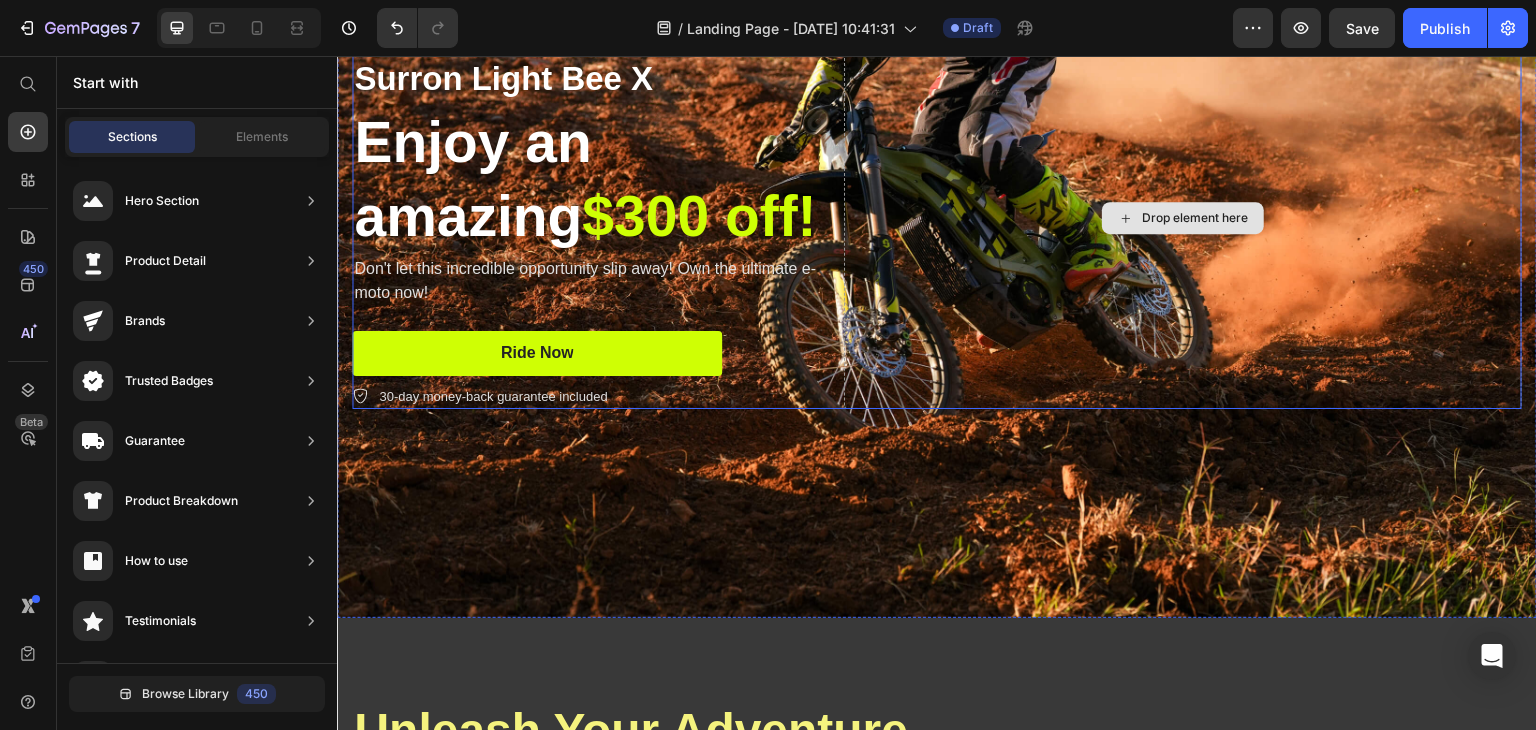 scroll, scrollTop: 0, scrollLeft: 0, axis: both 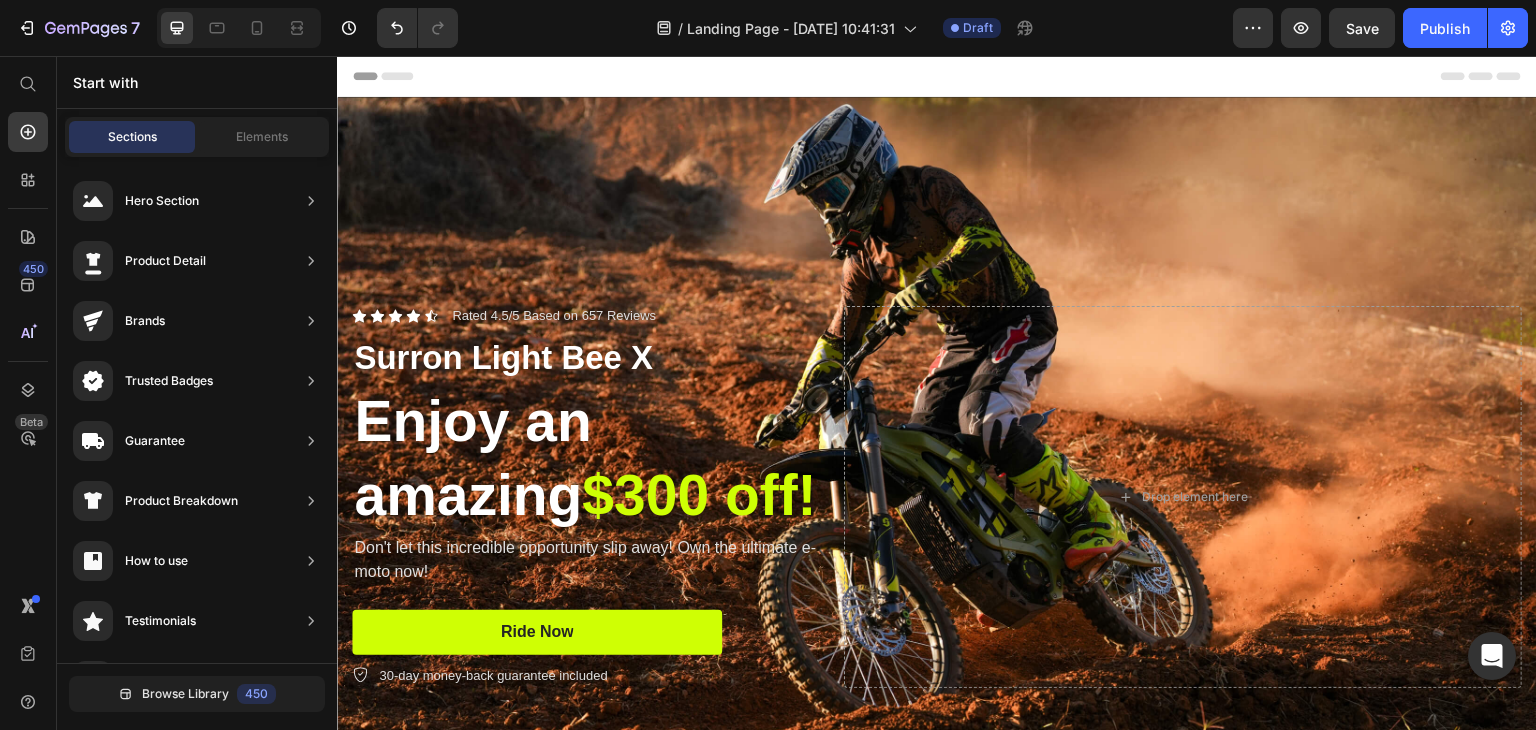 click on "Header" at bounding box center [394, 76] 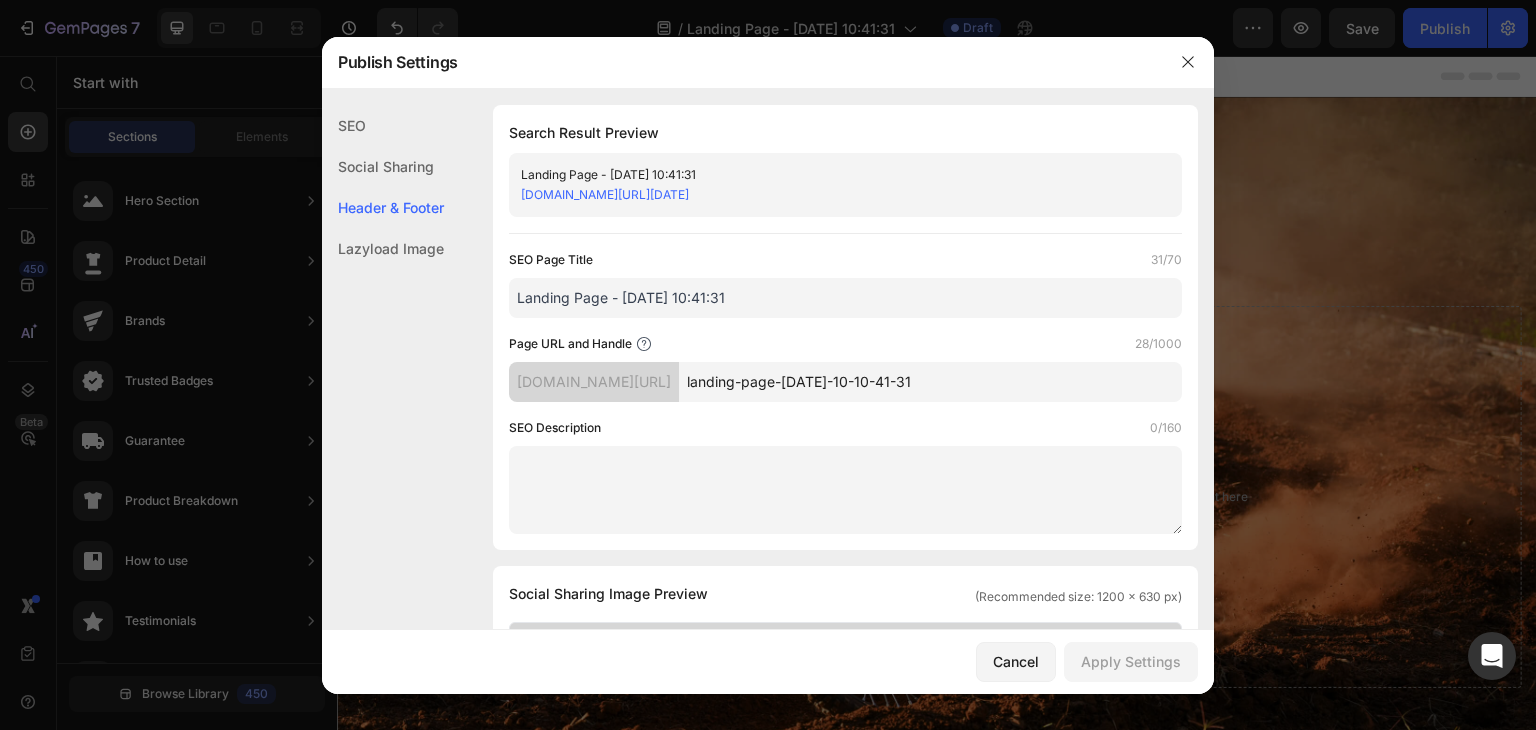 scroll, scrollTop: 936, scrollLeft: 0, axis: vertical 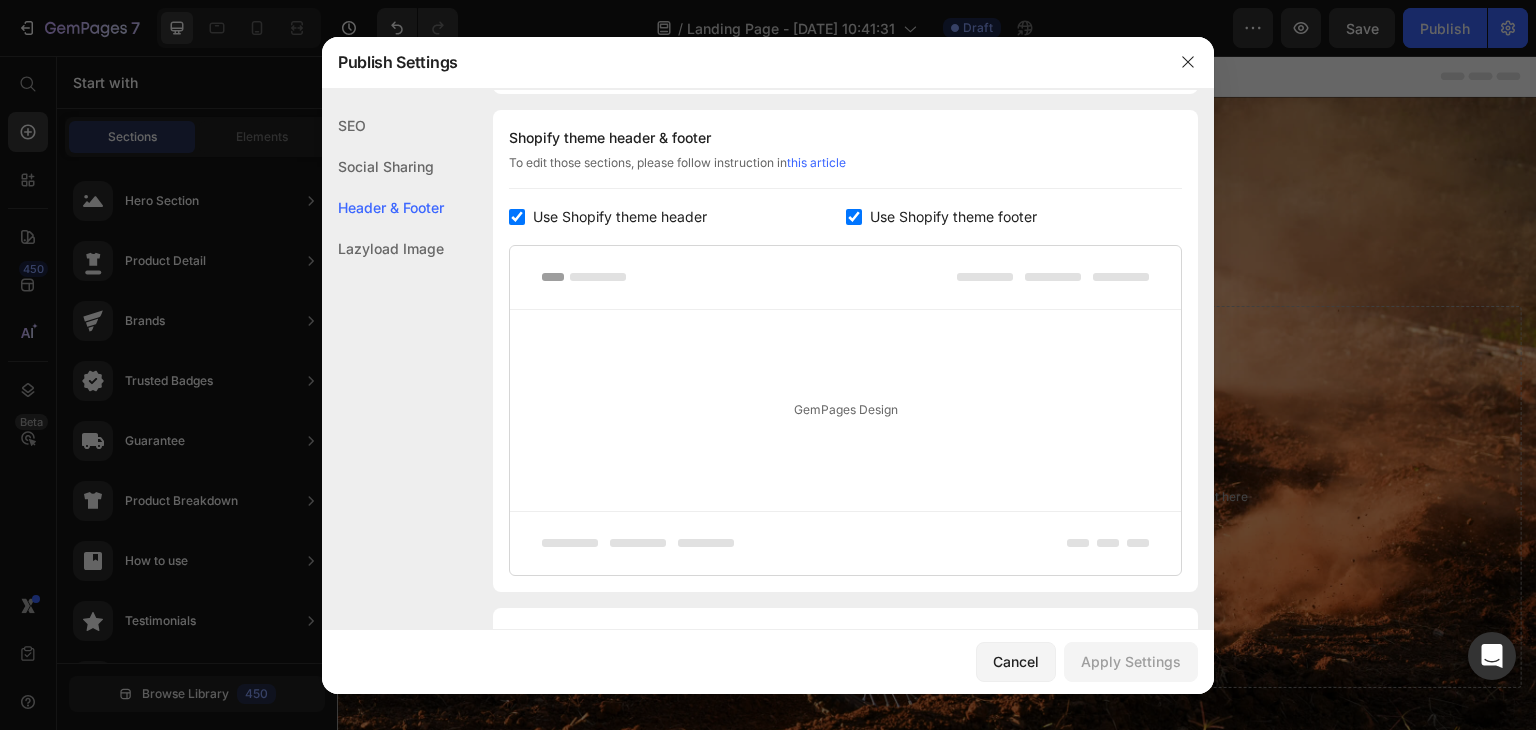 click on "SEO" 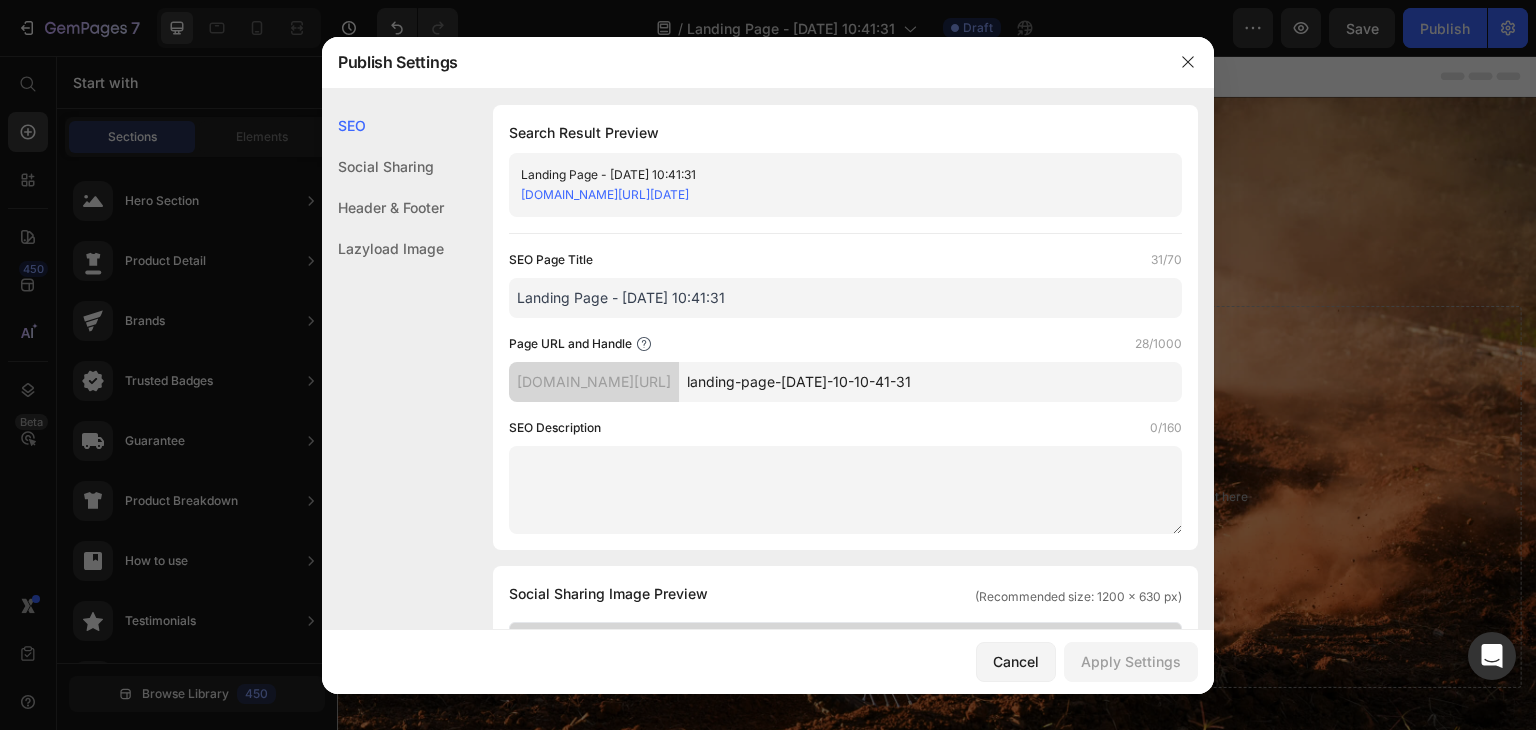 drag, startPoint x: 748, startPoint y: 290, endPoint x: 468, endPoint y: 268, distance: 280.86295 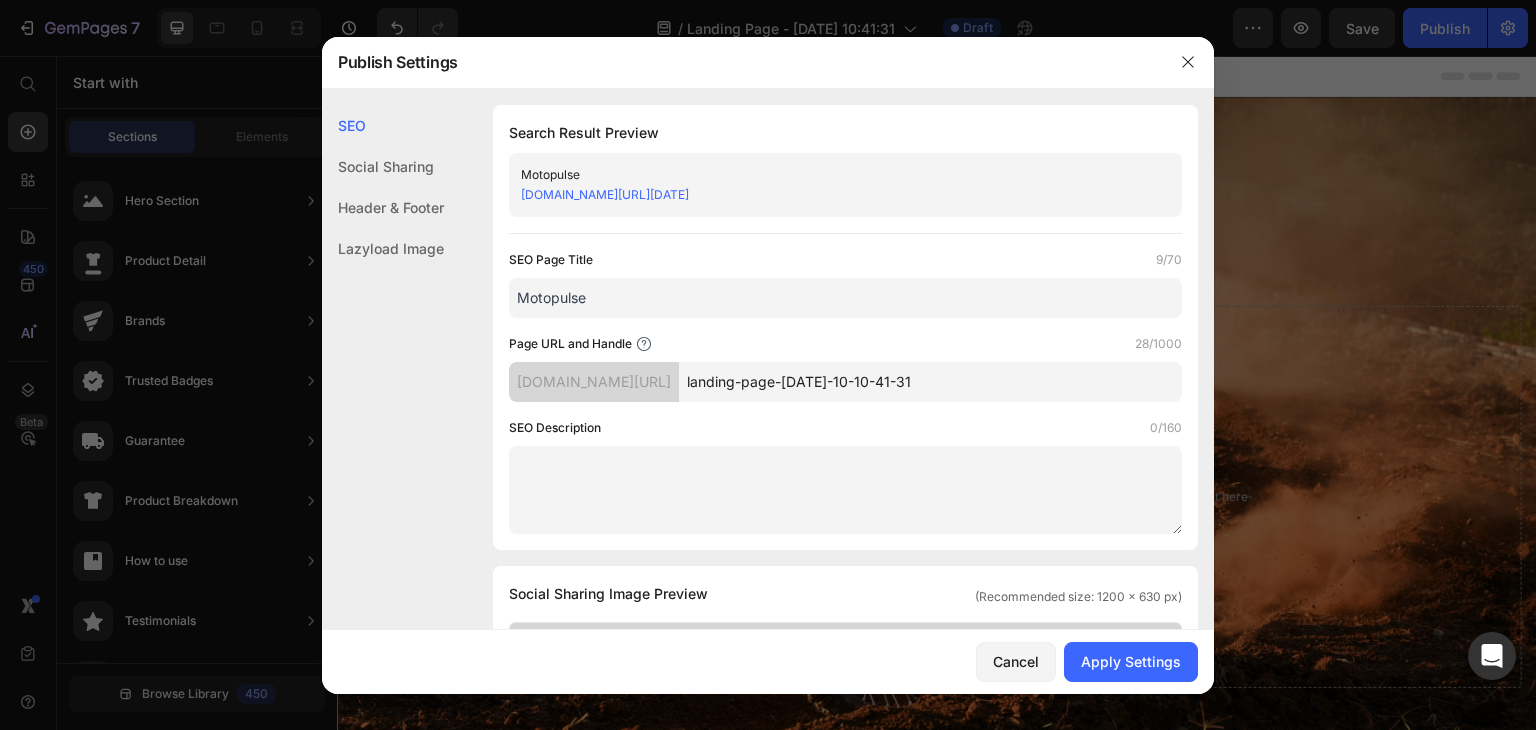 type on "Motopulse" 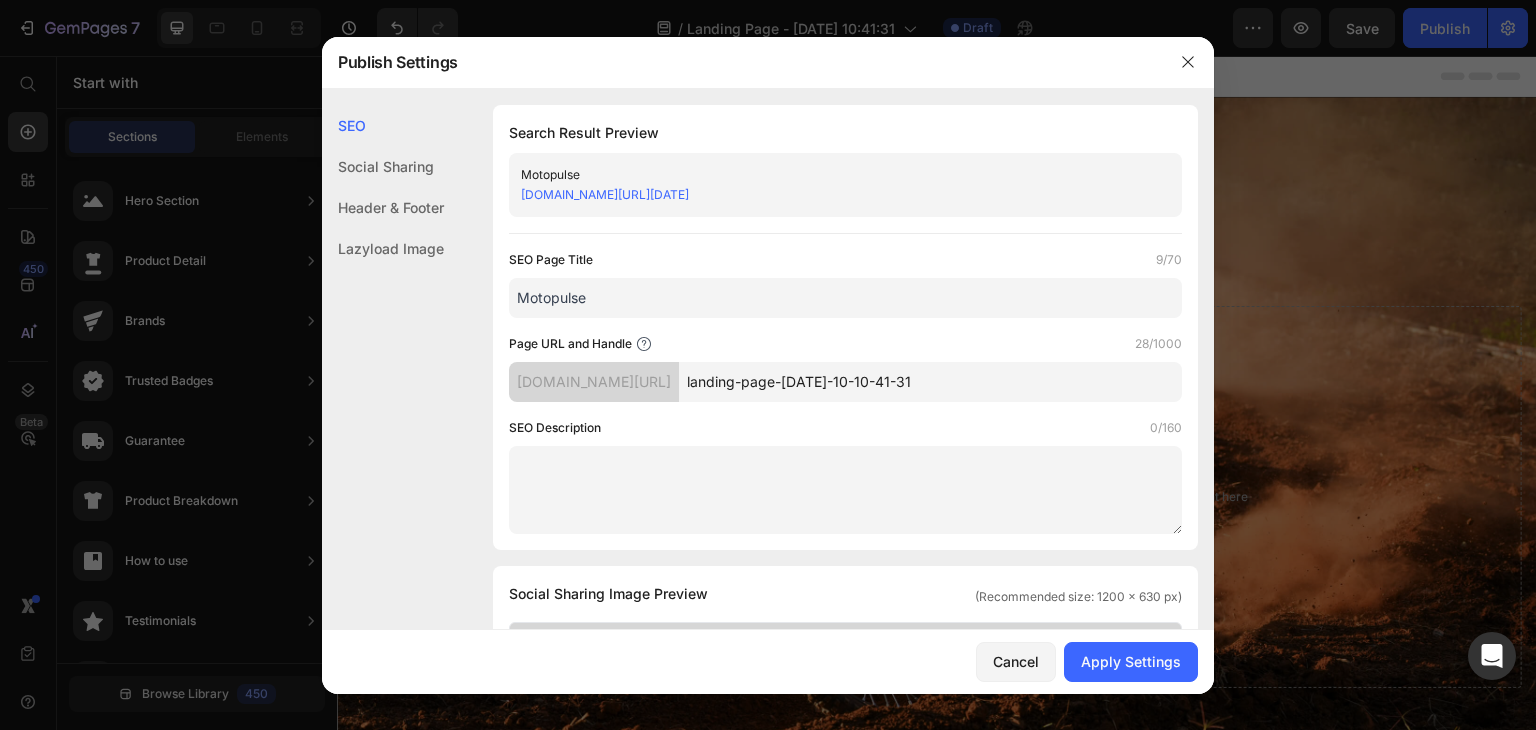 click on "landing-page-jul-10-10-41-31" at bounding box center (930, 382) 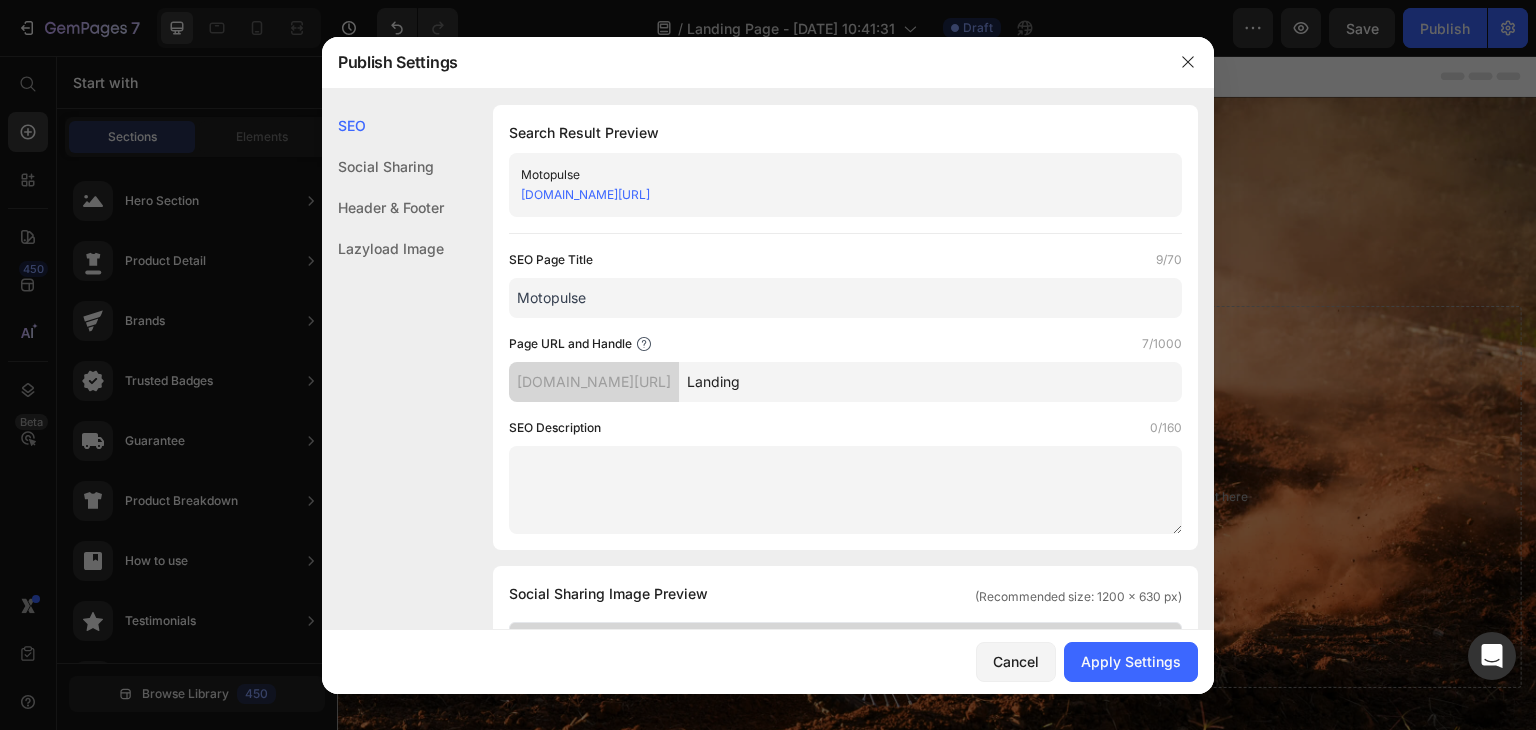 scroll, scrollTop: 100, scrollLeft: 0, axis: vertical 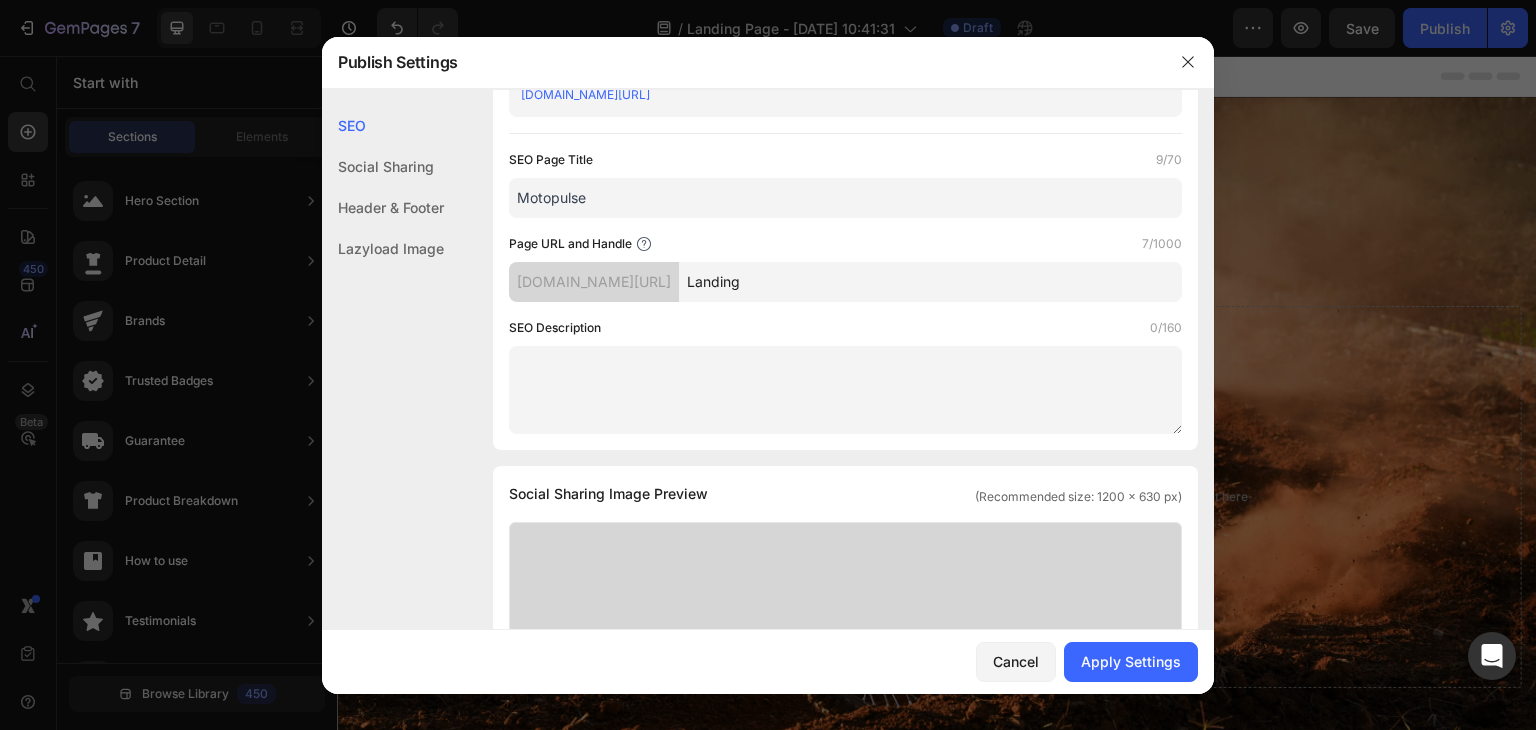type on "Landing" 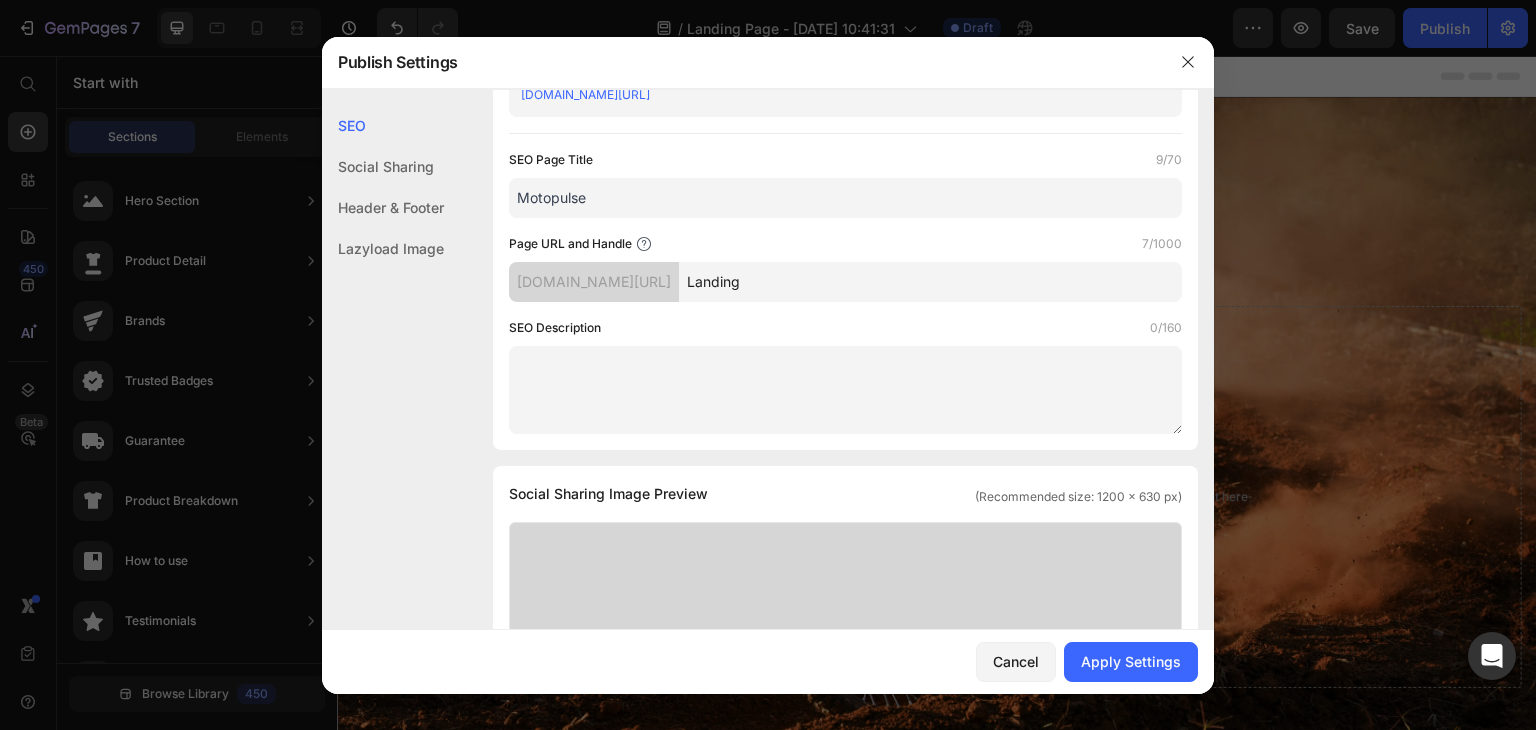 click at bounding box center [845, 390] 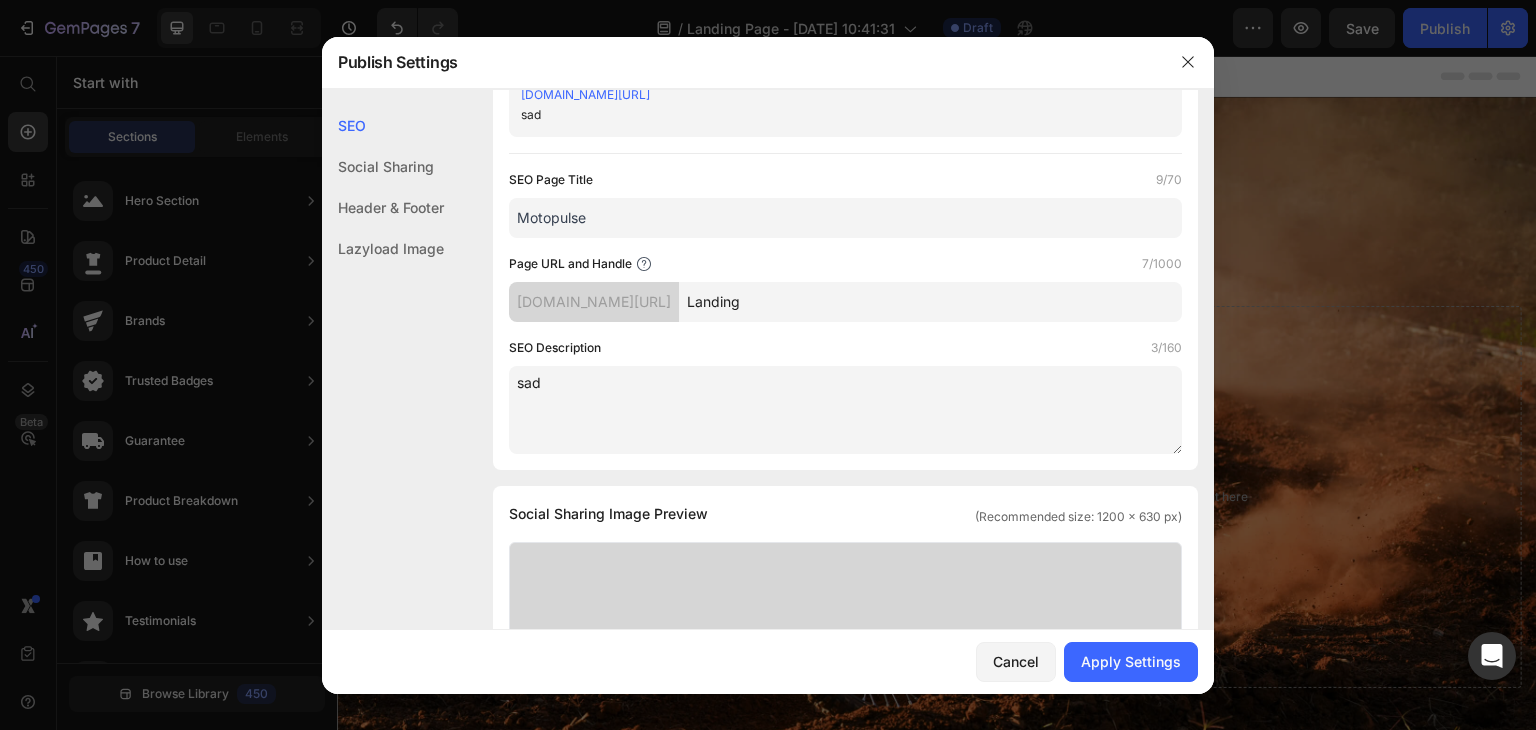 scroll, scrollTop: 0, scrollLeft: 0, axis: both 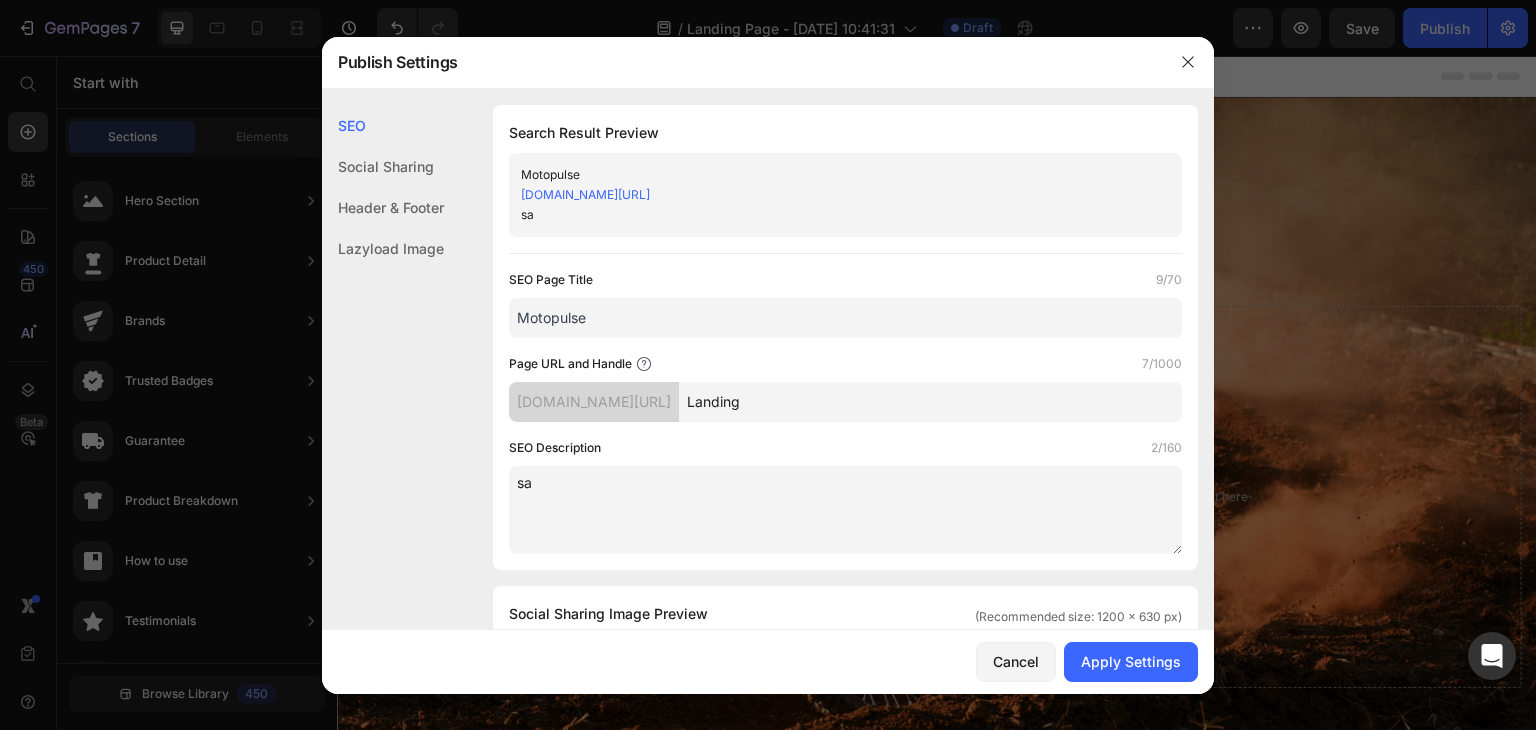 type on "s" 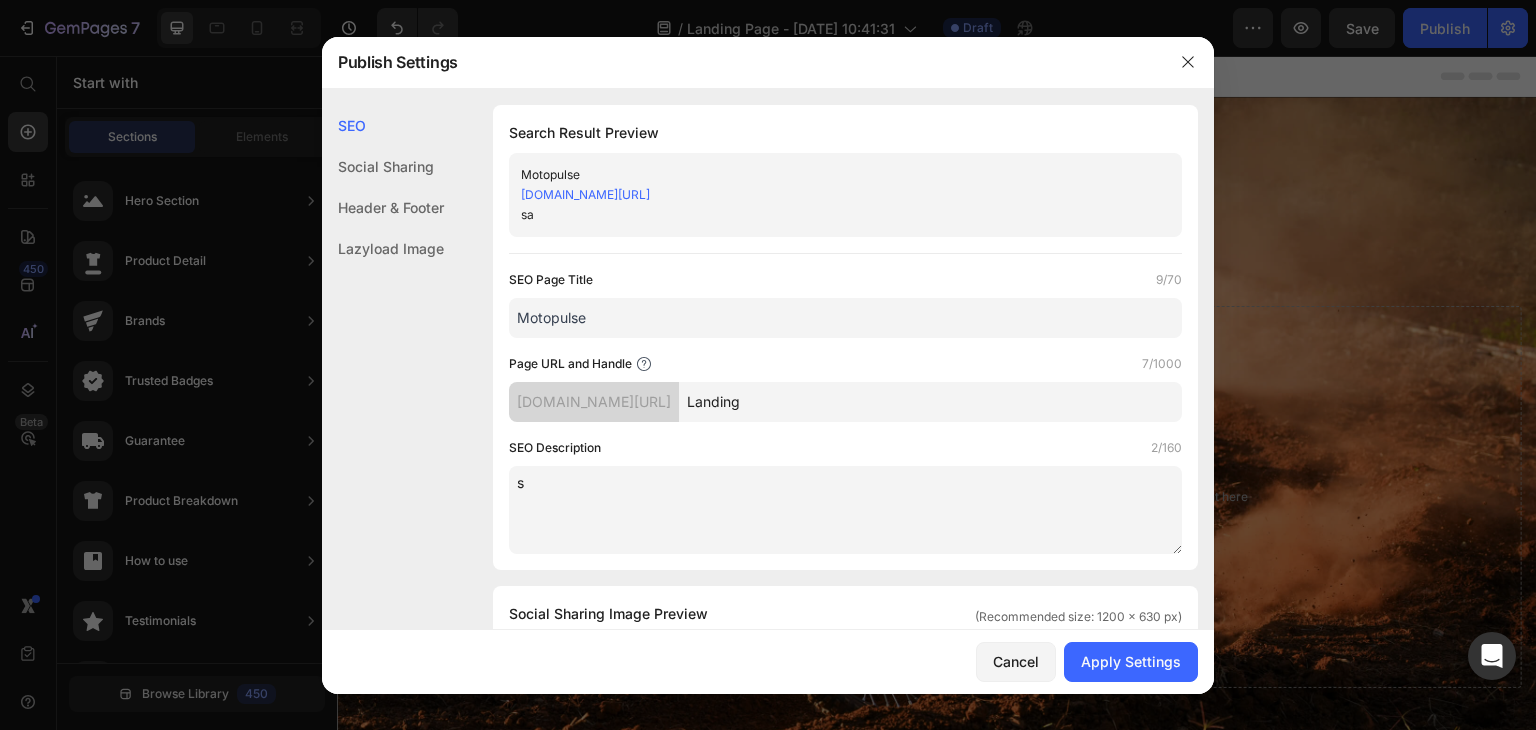 type 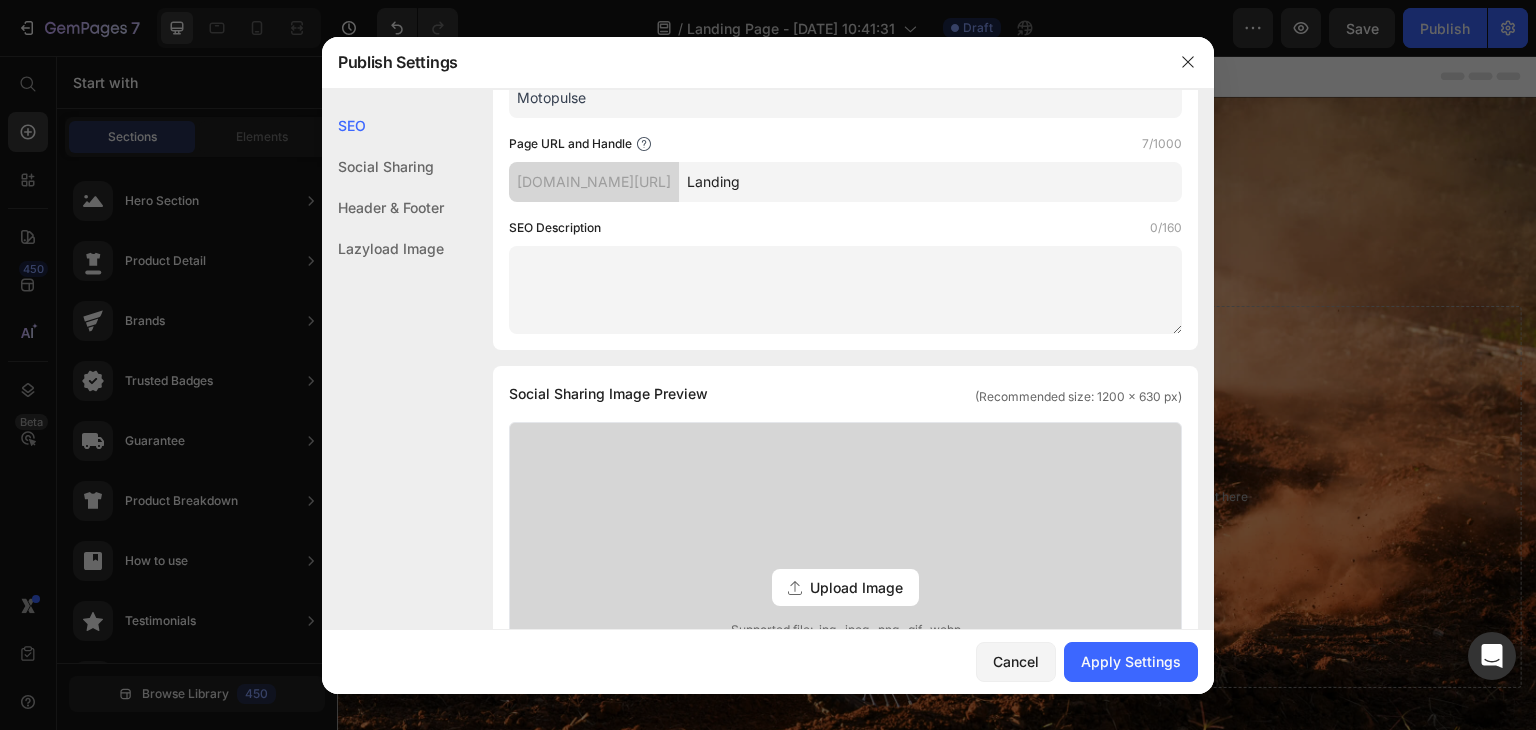 scroll, scrollTop: 400, scrollLeft: 0, axis: vertical 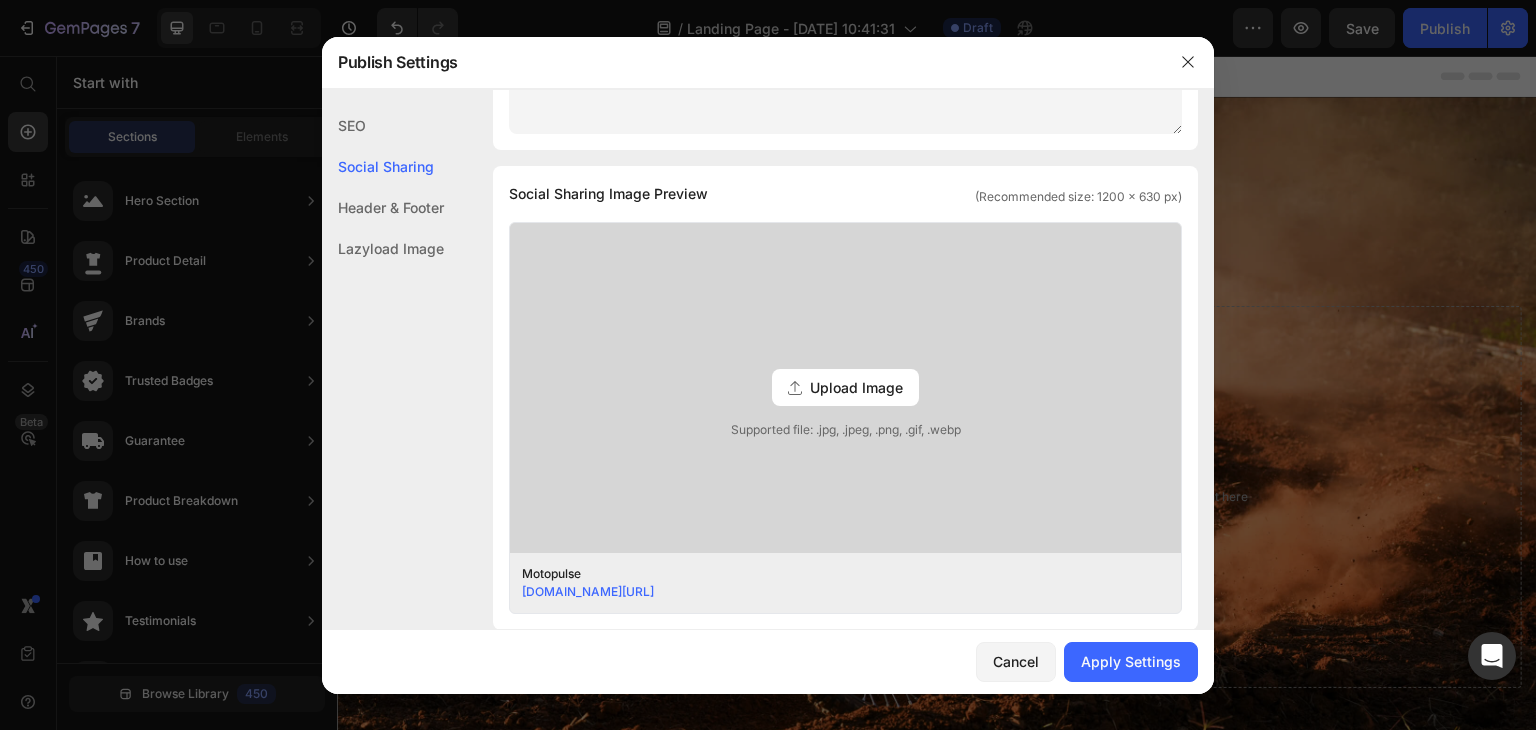 click on "Upload Image" at bounding box center [845, 387] 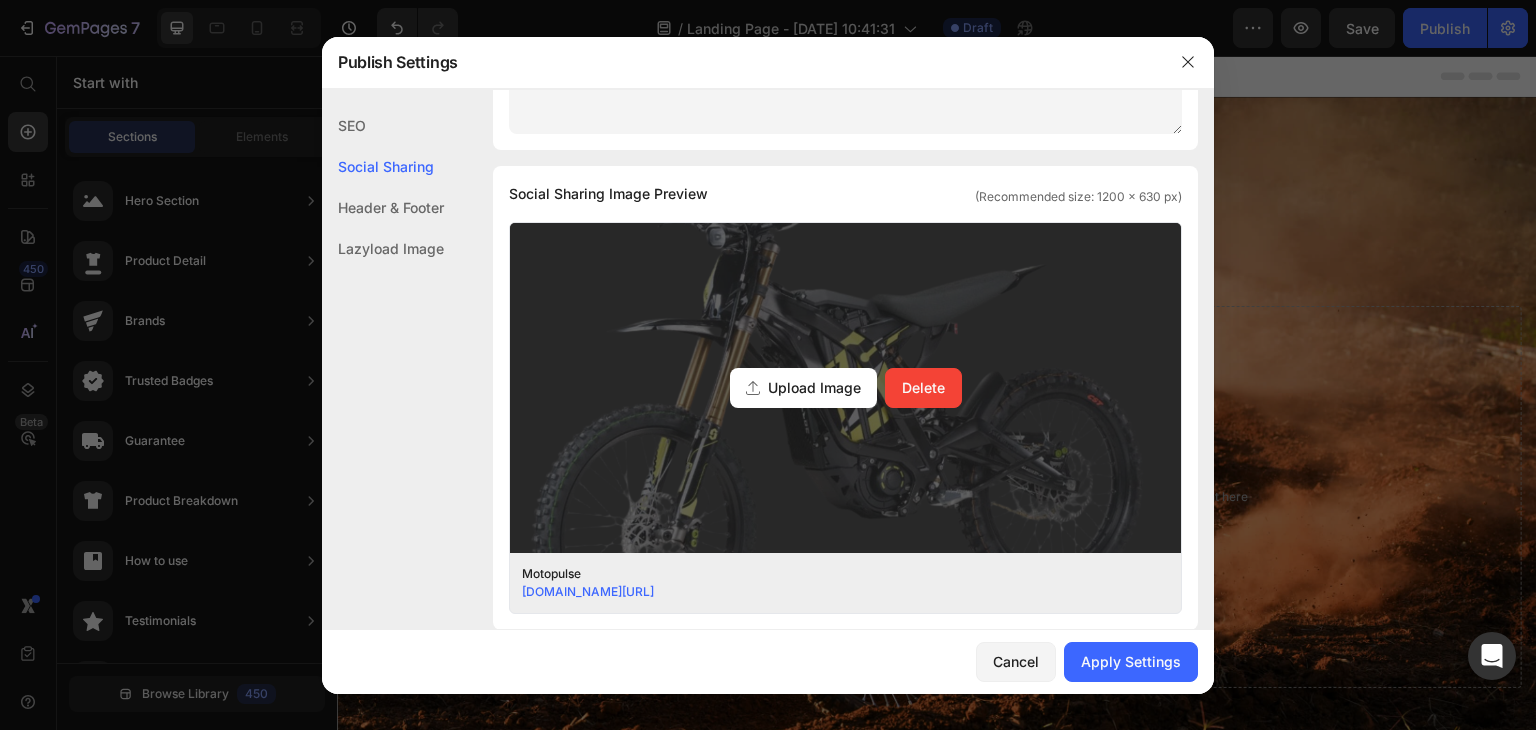 click on "Upload Image" at bounding box center (814, 387) 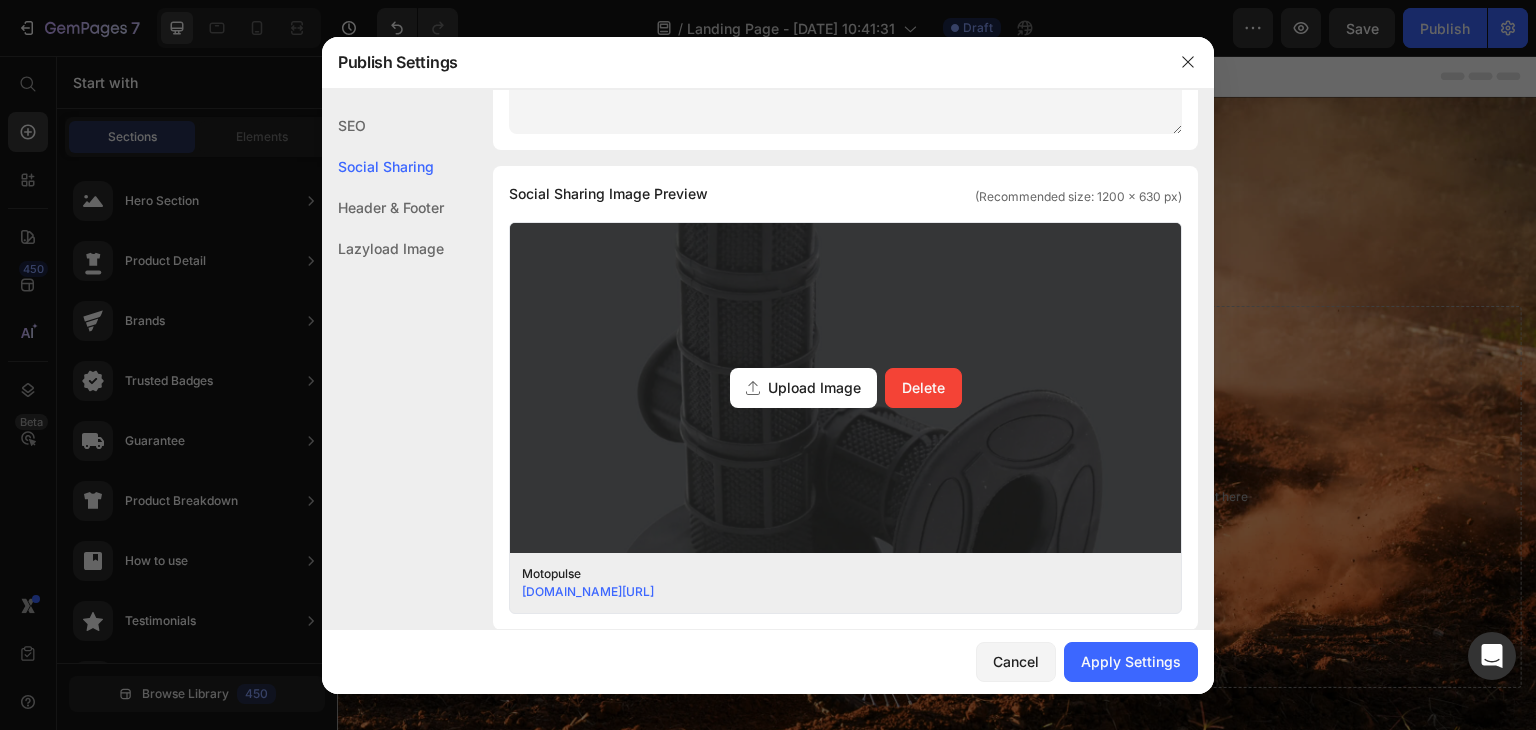 click on "Upload Image" at bounding box center (814, 387) 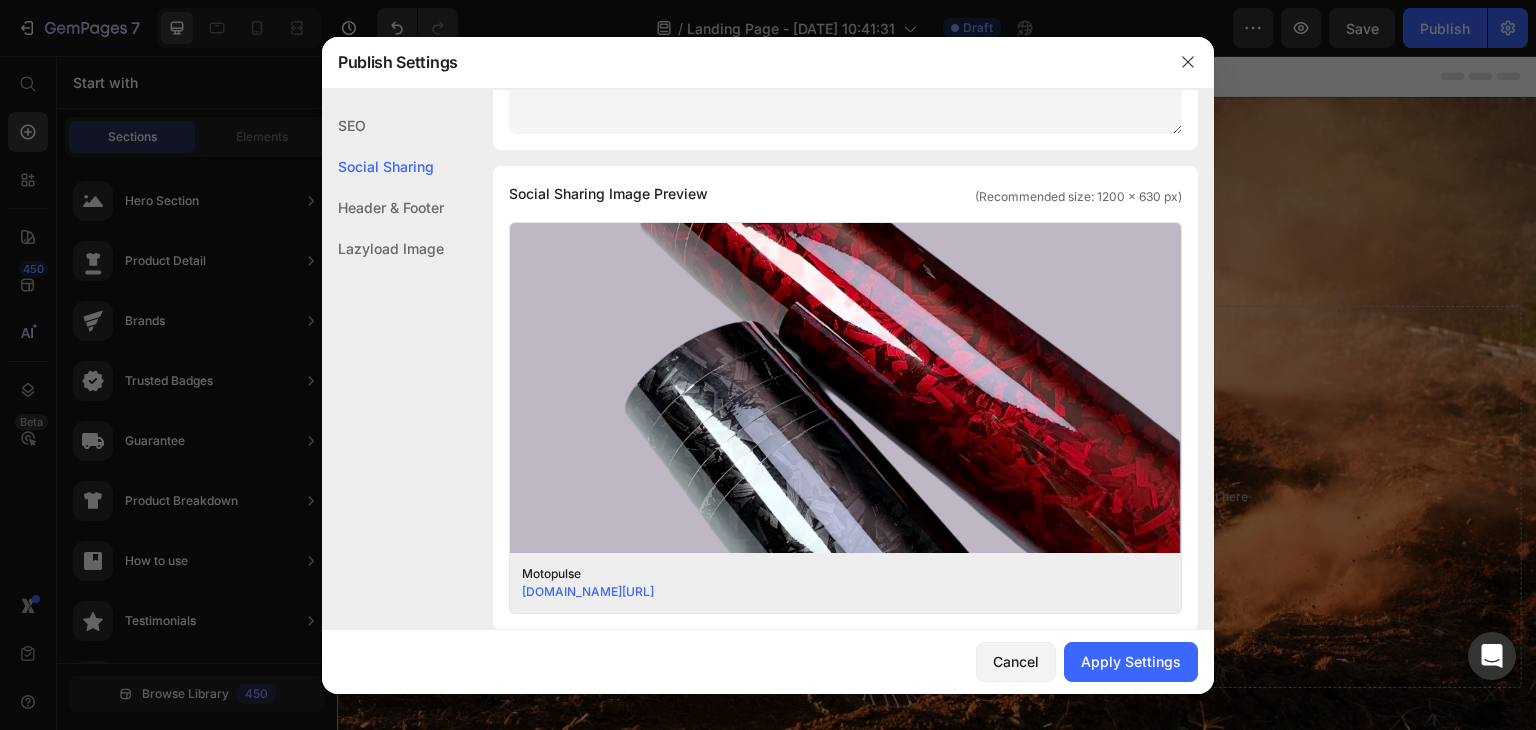 click on "iymkxu-wu.myshopify.com/pages/Landing" at bounding box center (588, 591) 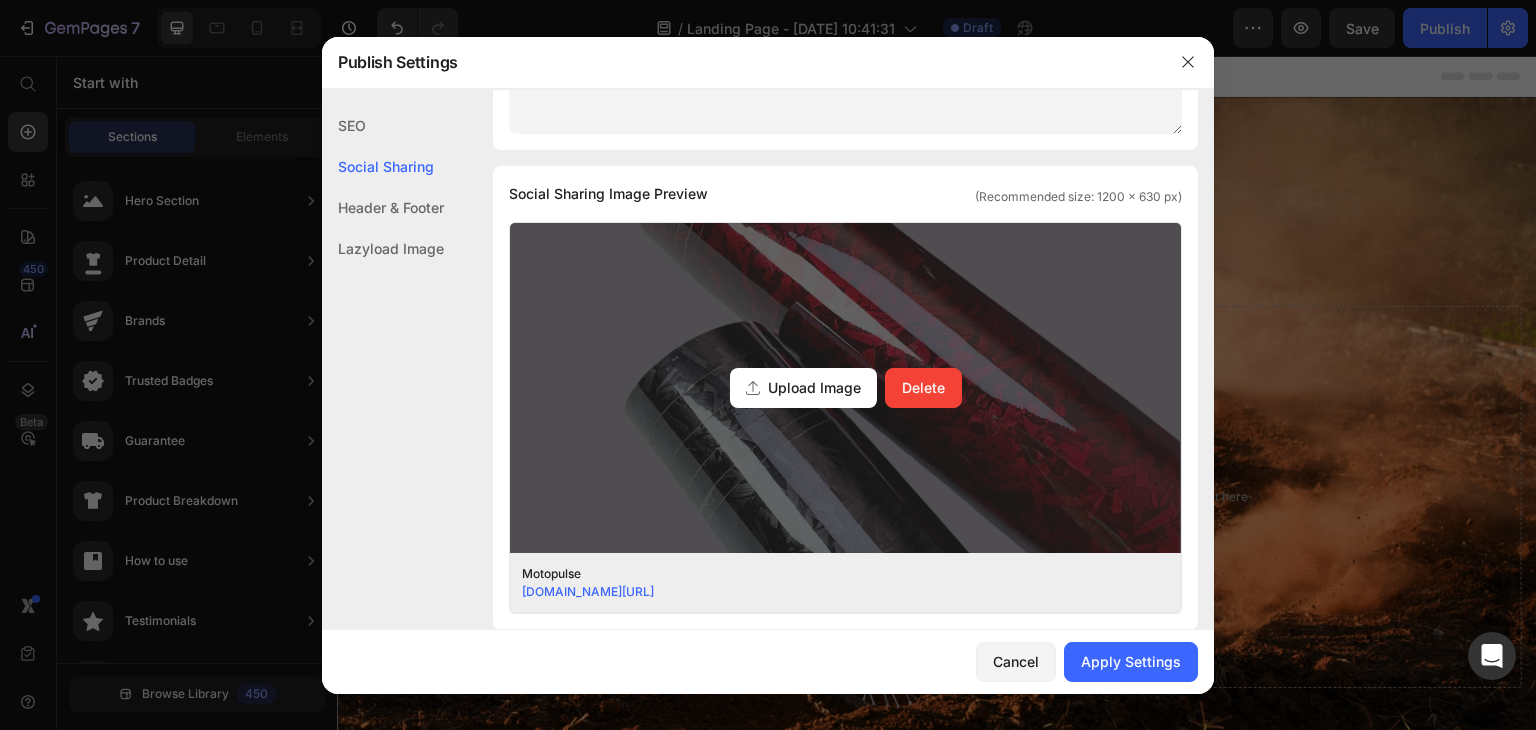 click on "Upload Image" at bounding box center (803, 388) 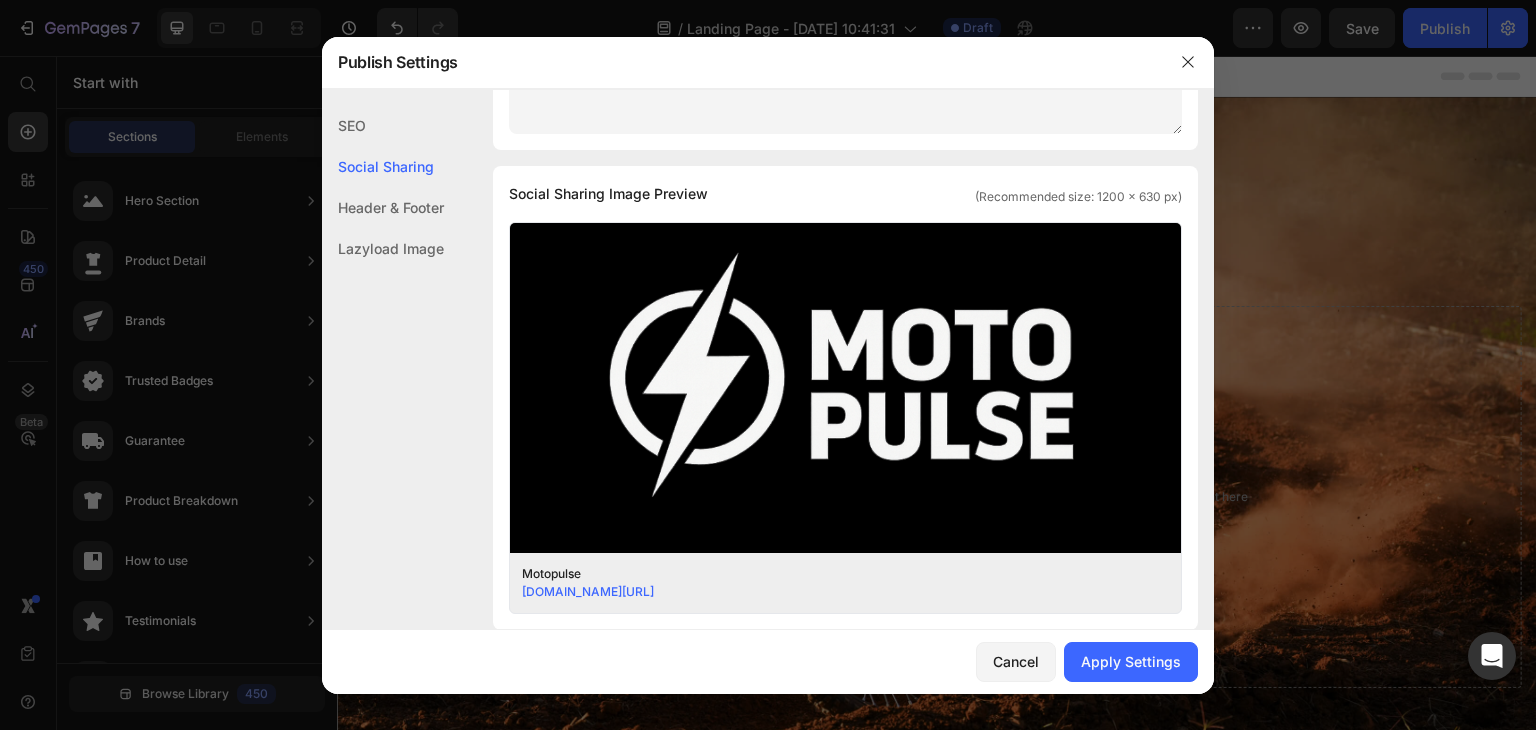 click on "Header & Footer" 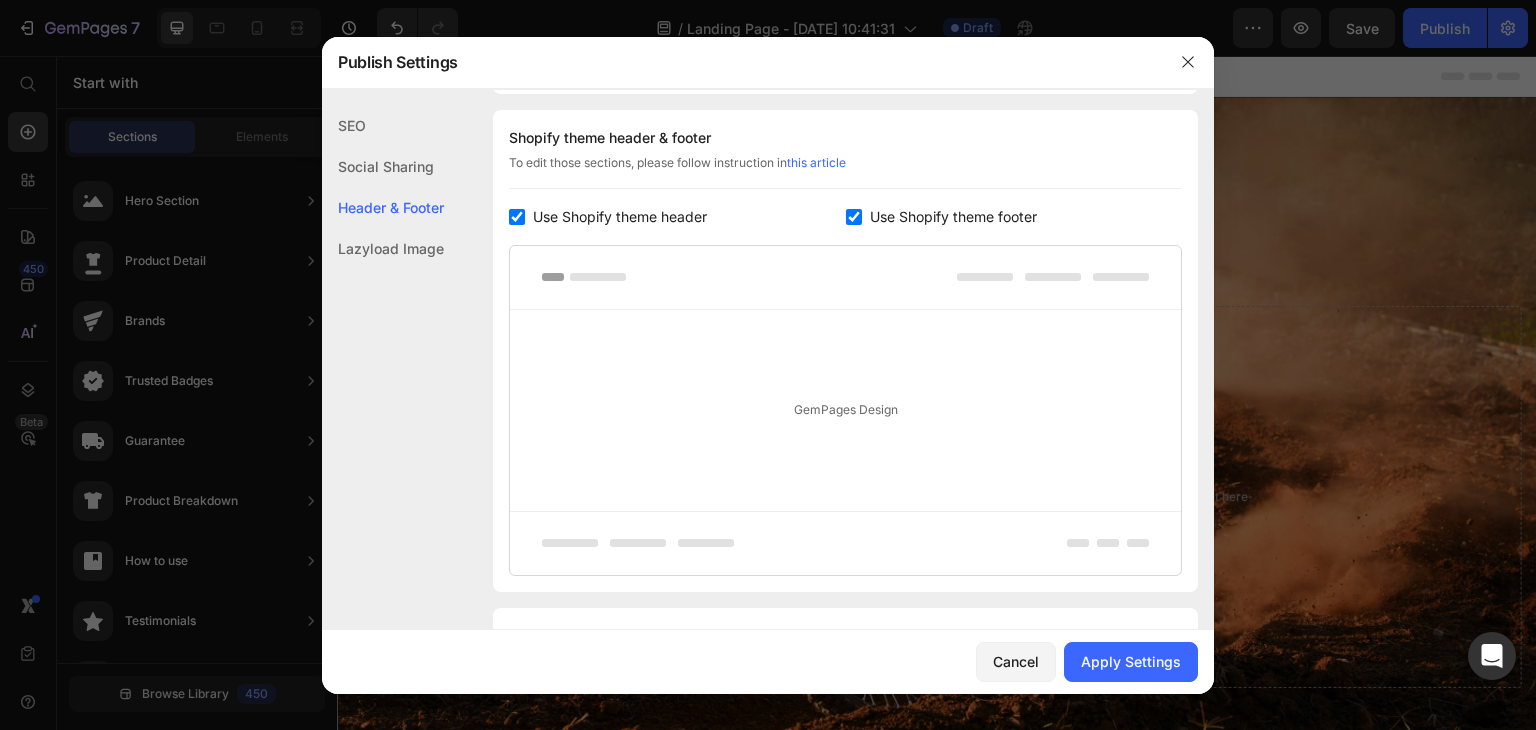 click on "Use Shopify theme header" at bounding box center [620, 217] 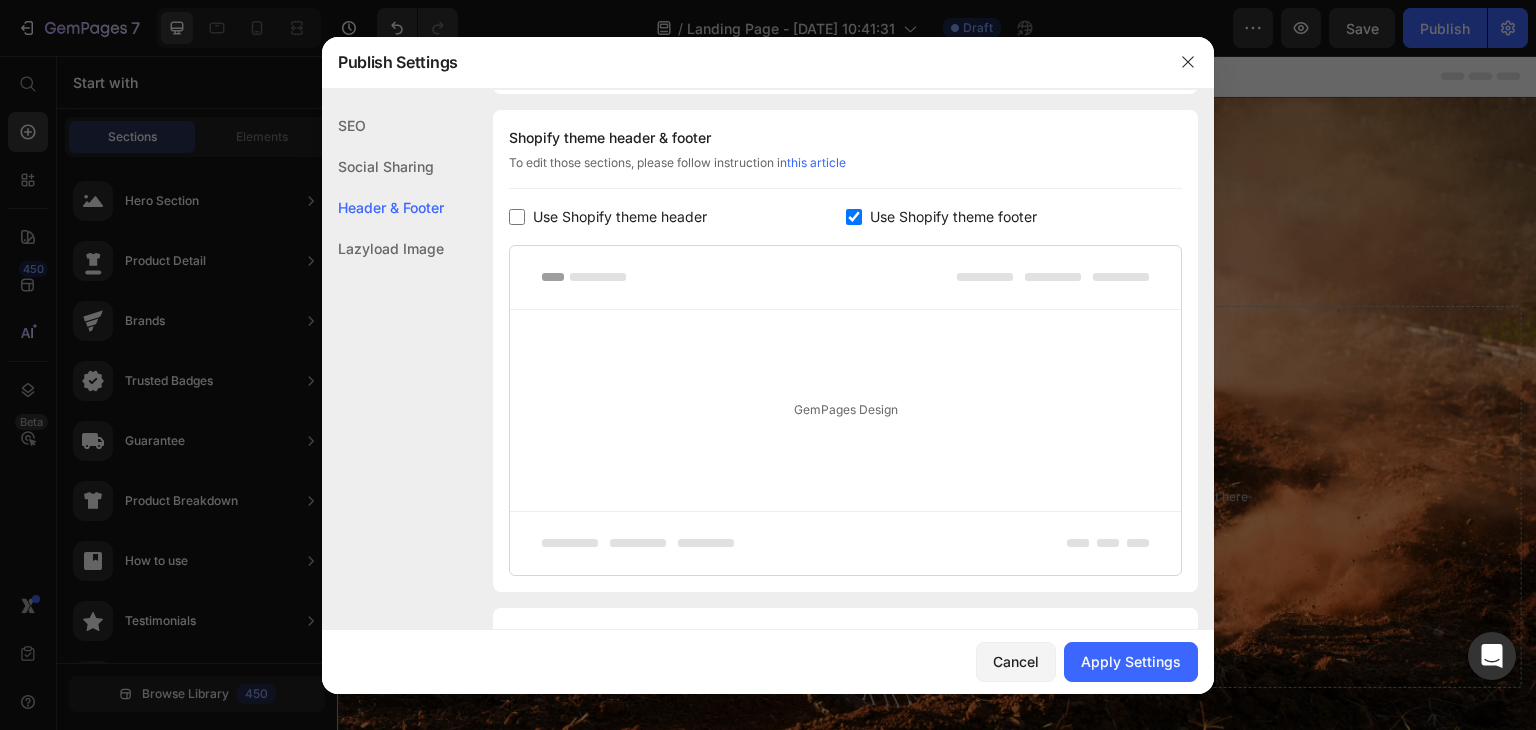 checkbox on "false" 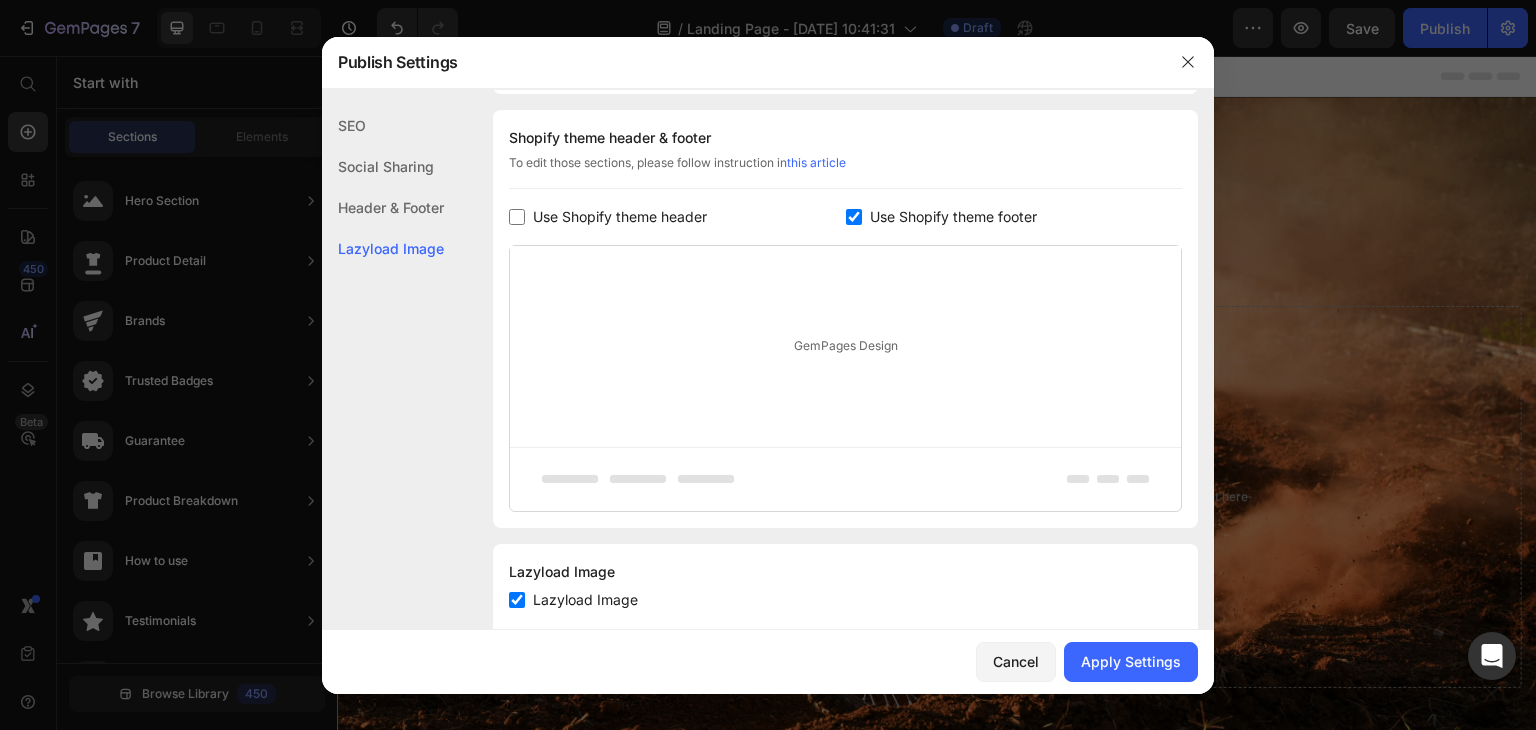 click at bounding box center (854, 217) 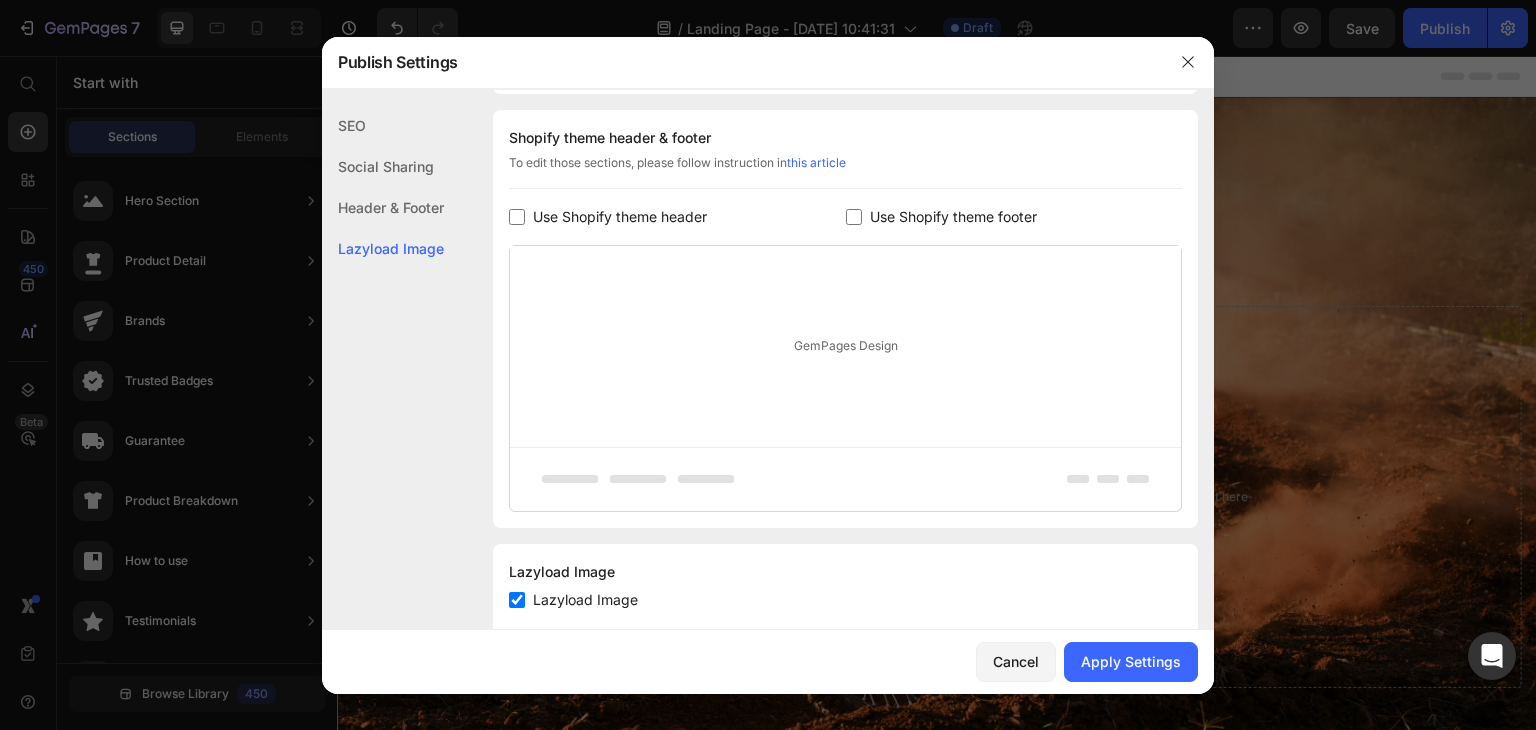 scroll, scrollTop: 916, scrollLeft: 0, axis: vertical 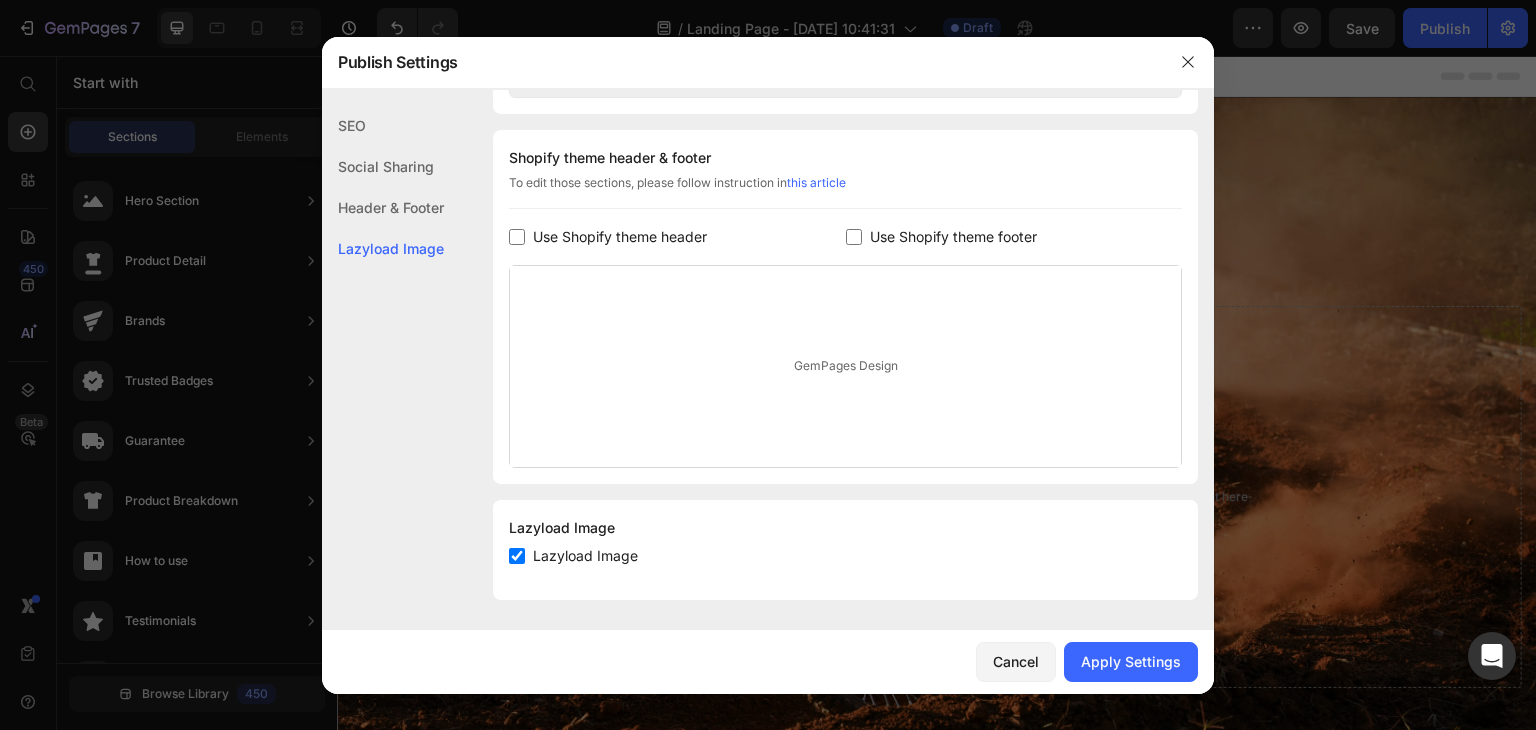 click at bounding box center (854, 237) 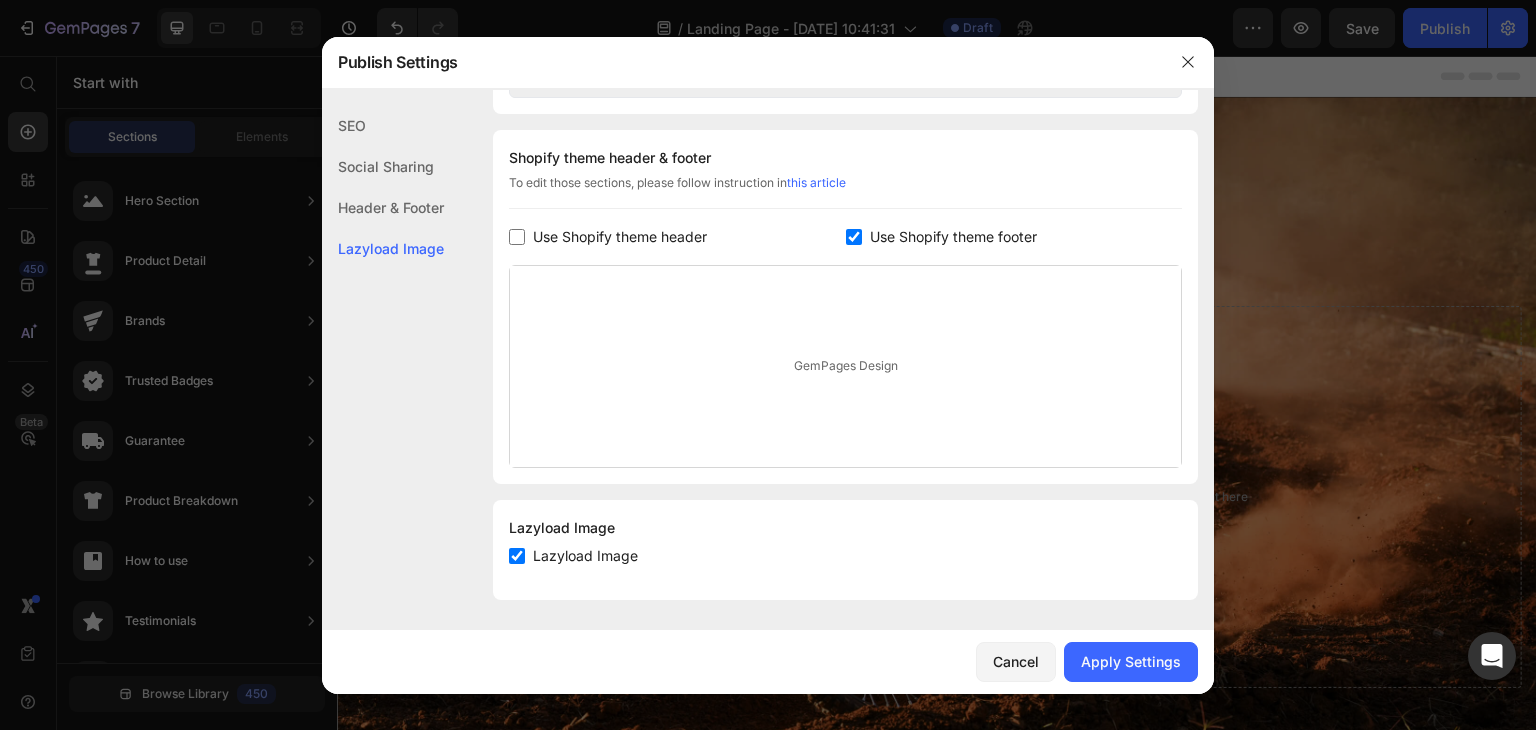 scroll, scrollTop: 936, scrollLeft: 0, axis: vertical 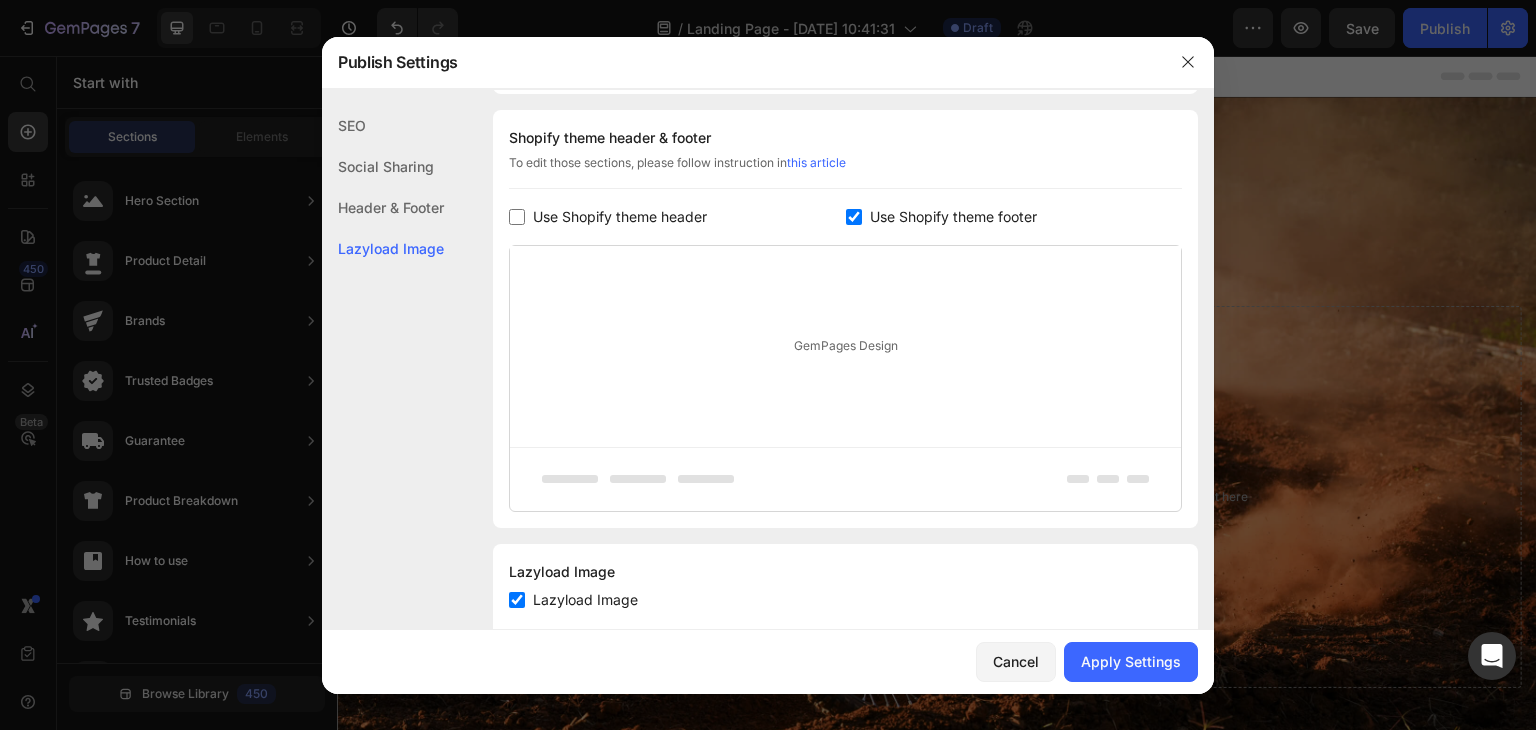 click at bounding box center [517, 217] 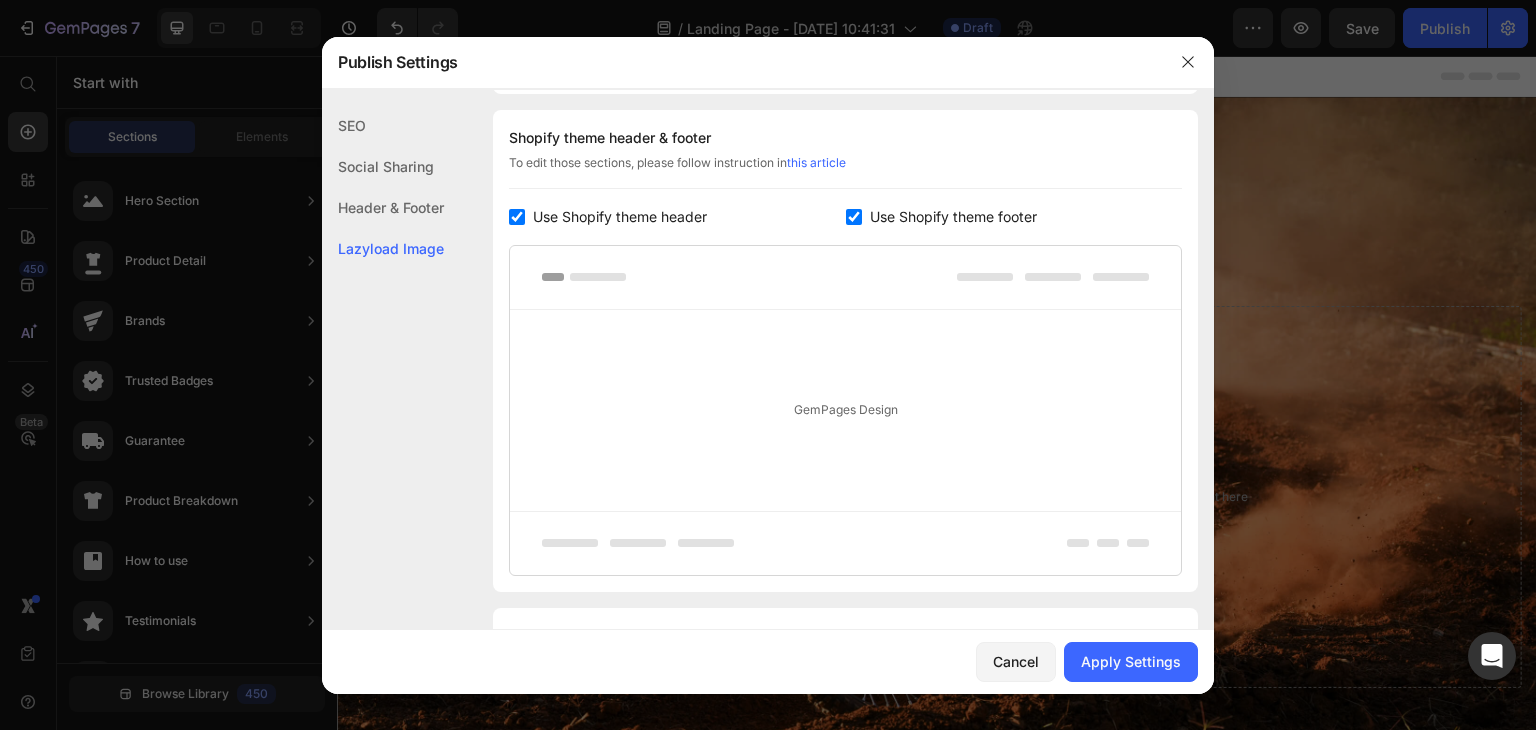 click on "Header & Footer" 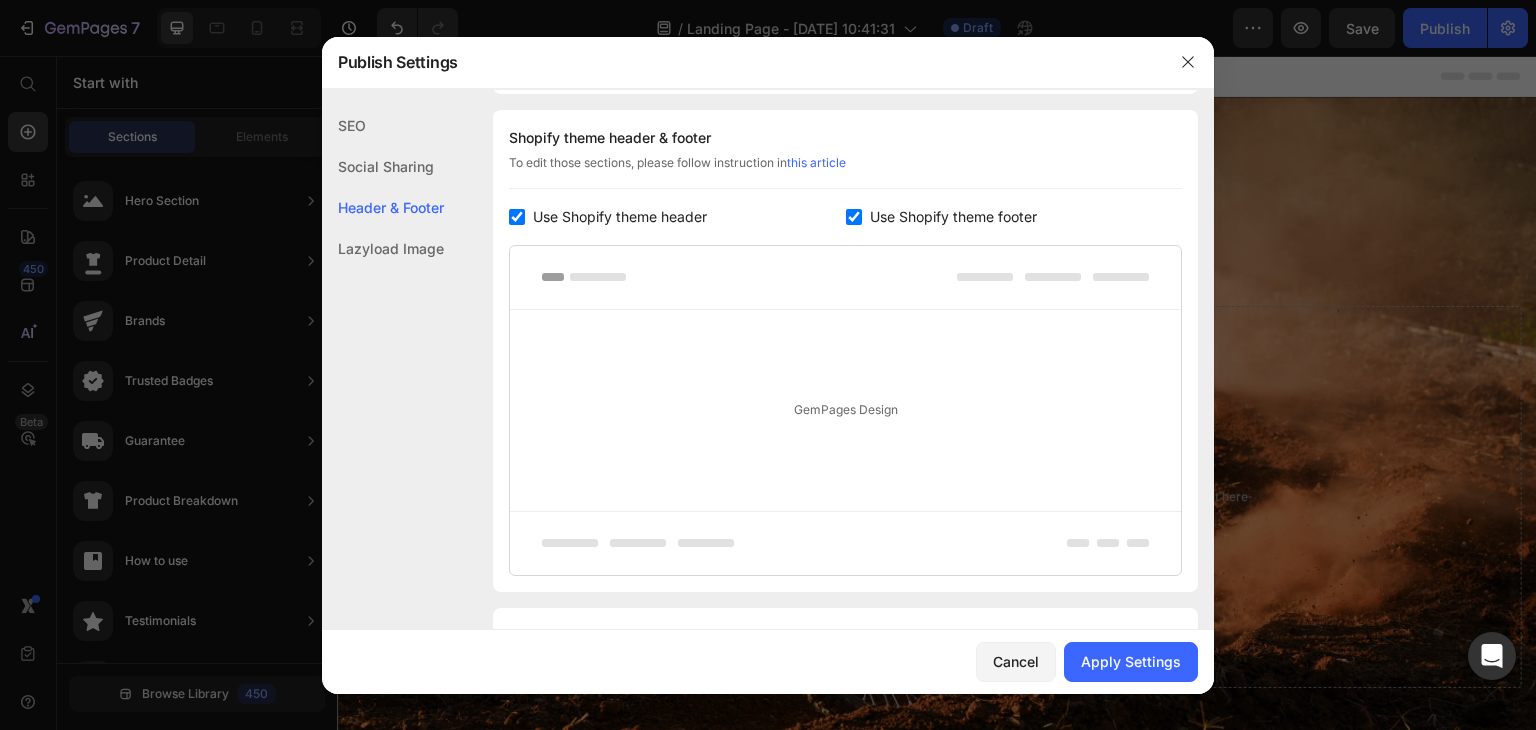 click on "Social Sharing" 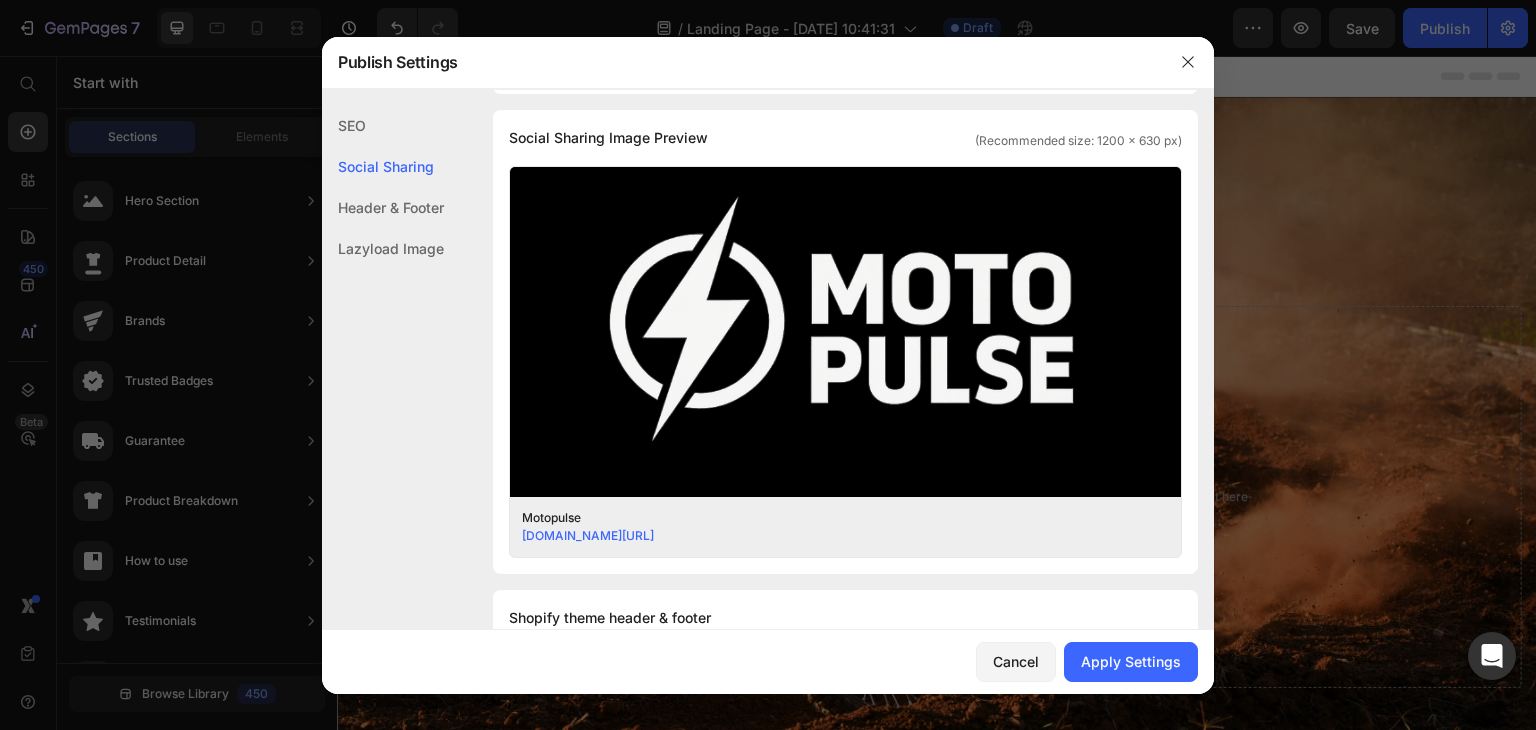 click on "SEO" 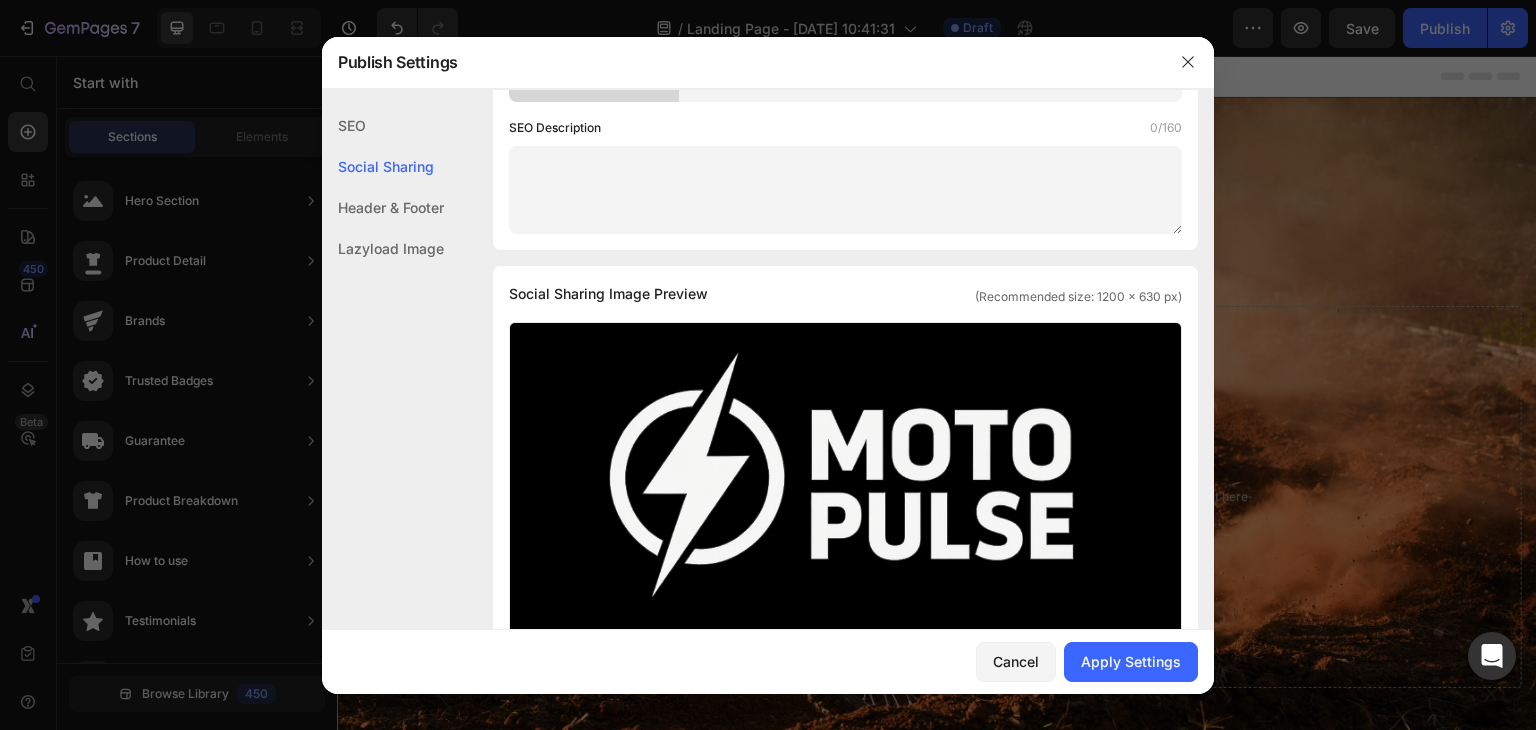 scroll, scrollTop: 200, scrollLeft: 0, axis: vertical 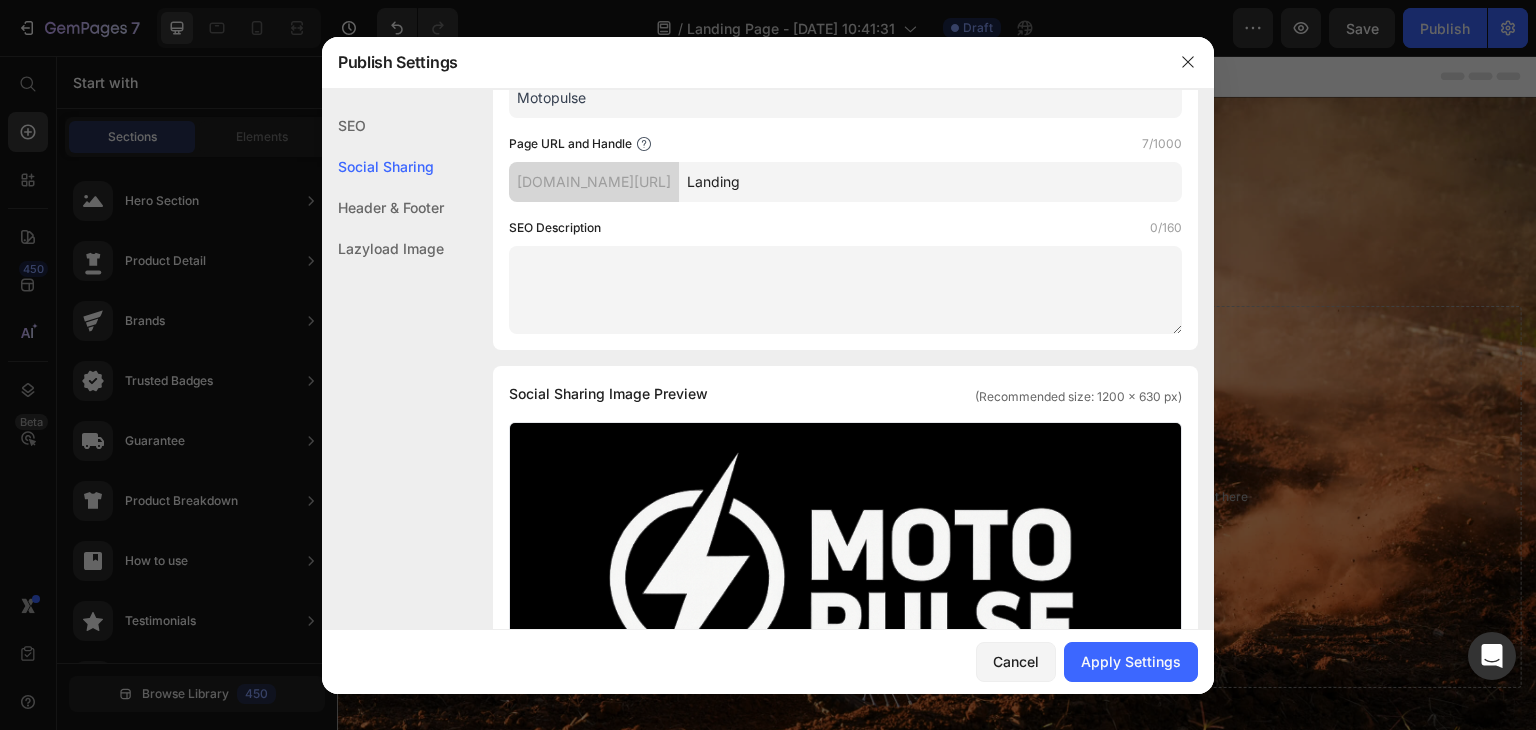 click at bounding box center (845, 290) 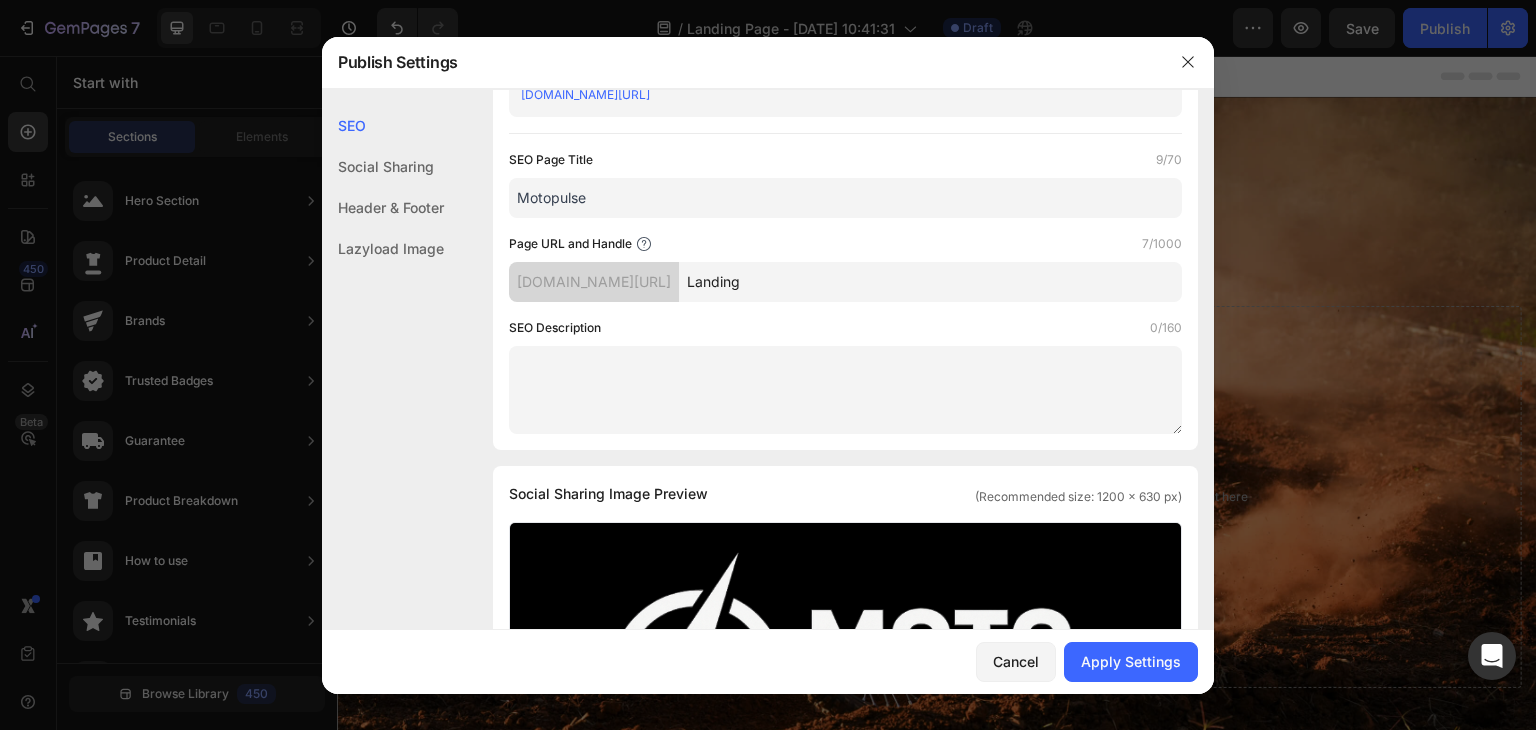 scroll, scrollTop: 0, scrollLeft: 0, axis: both 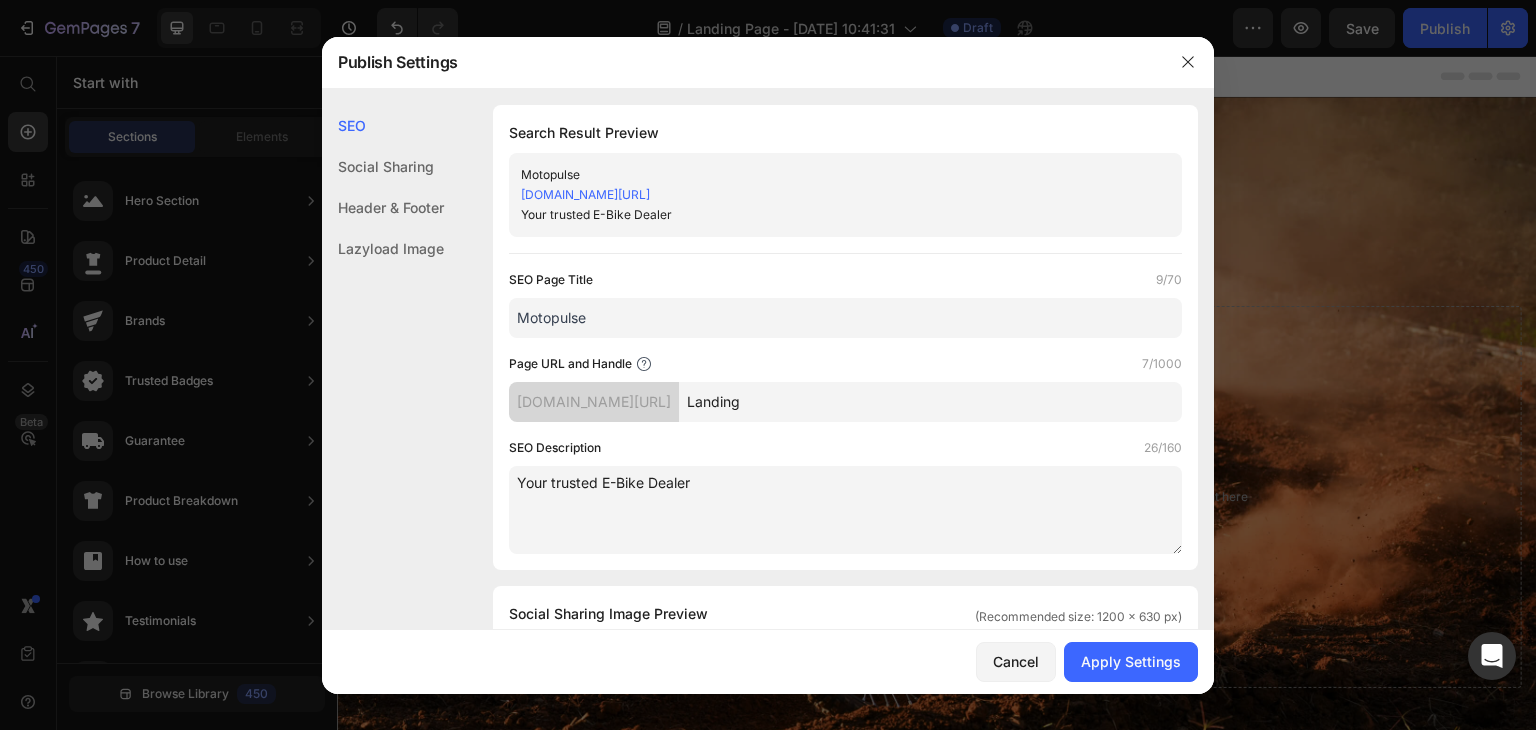 click on "Your trusted E-Bike Dealer" at bounding box center [845, 510] 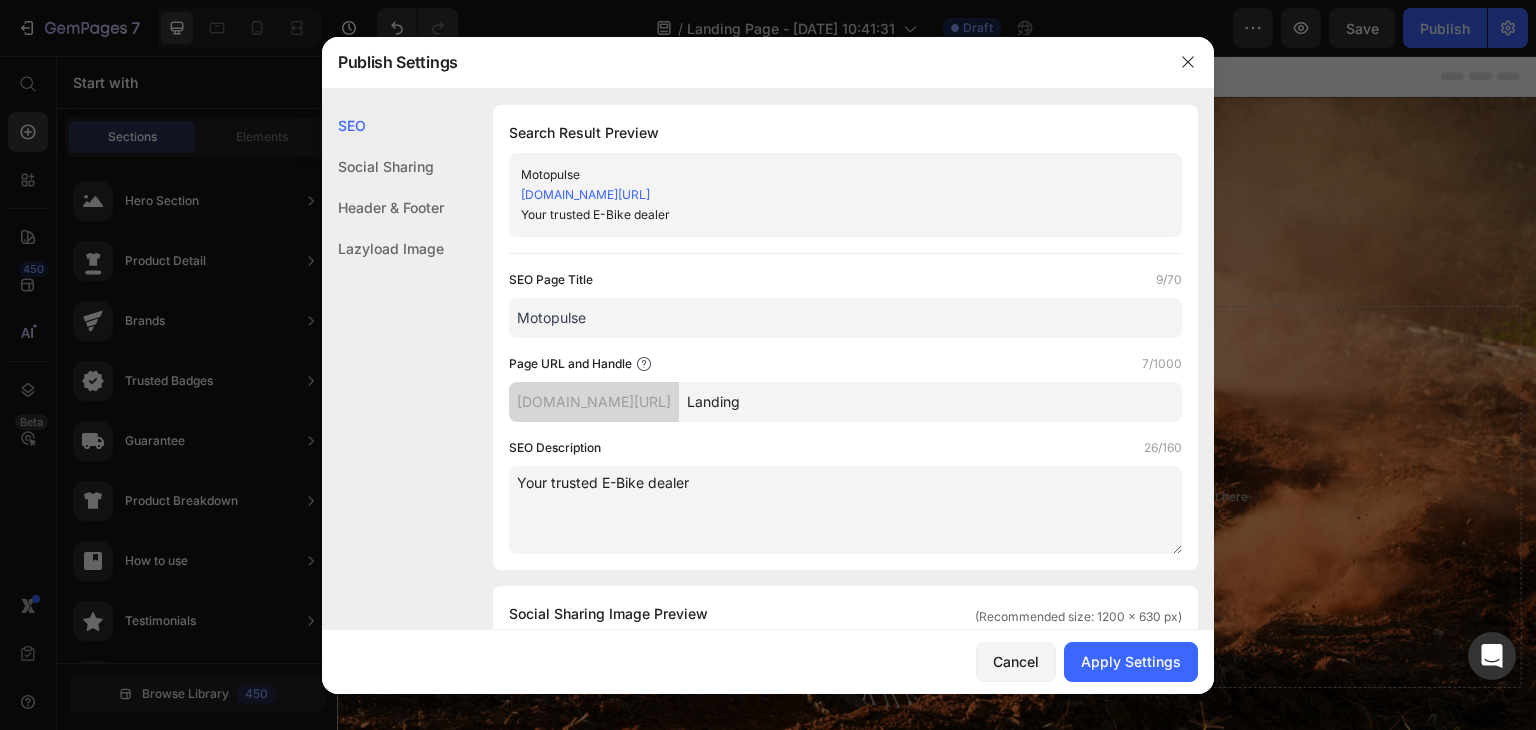 click on "Your trusted E-Bike dealer" at bounding box center (845, 510) 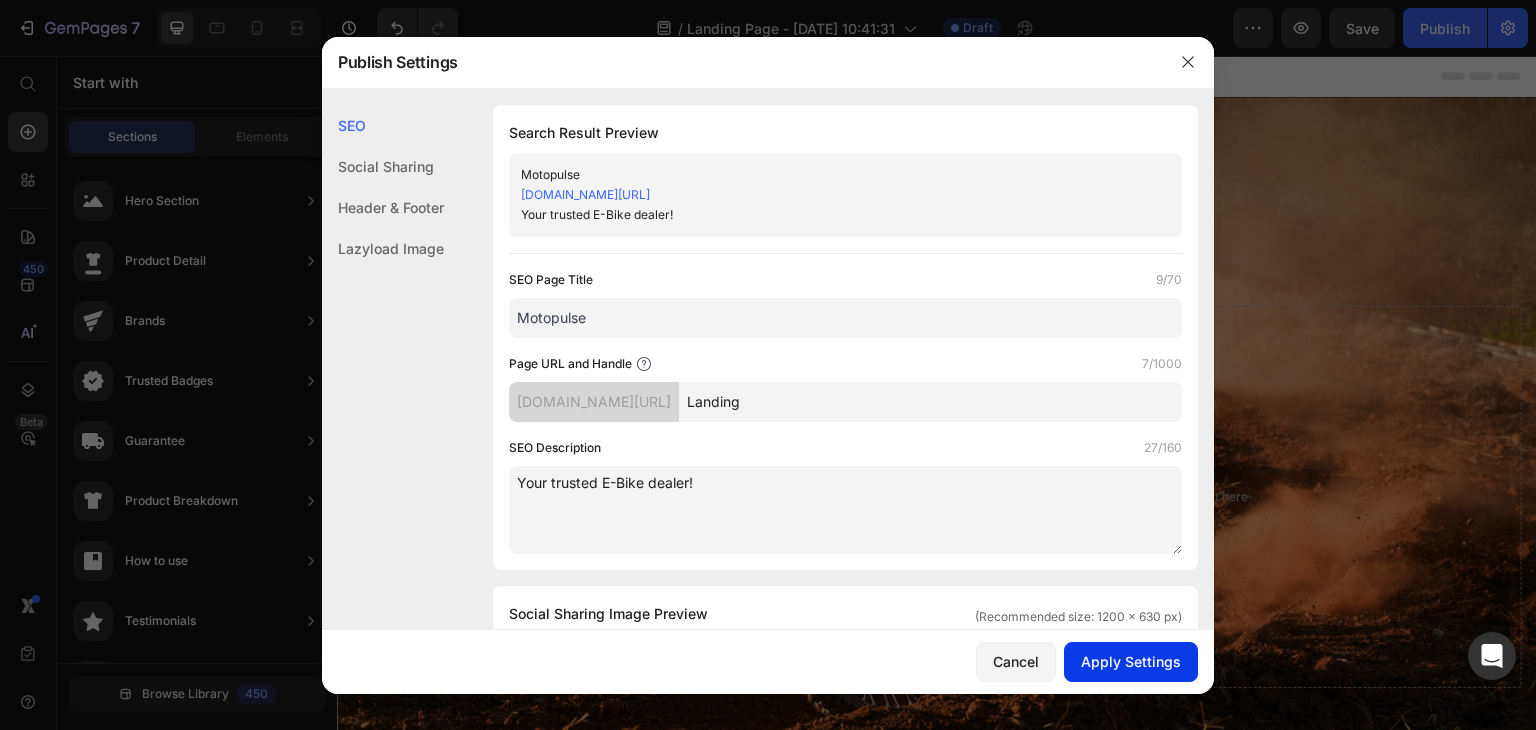 type on "Your trusted E-Bike dealer!" 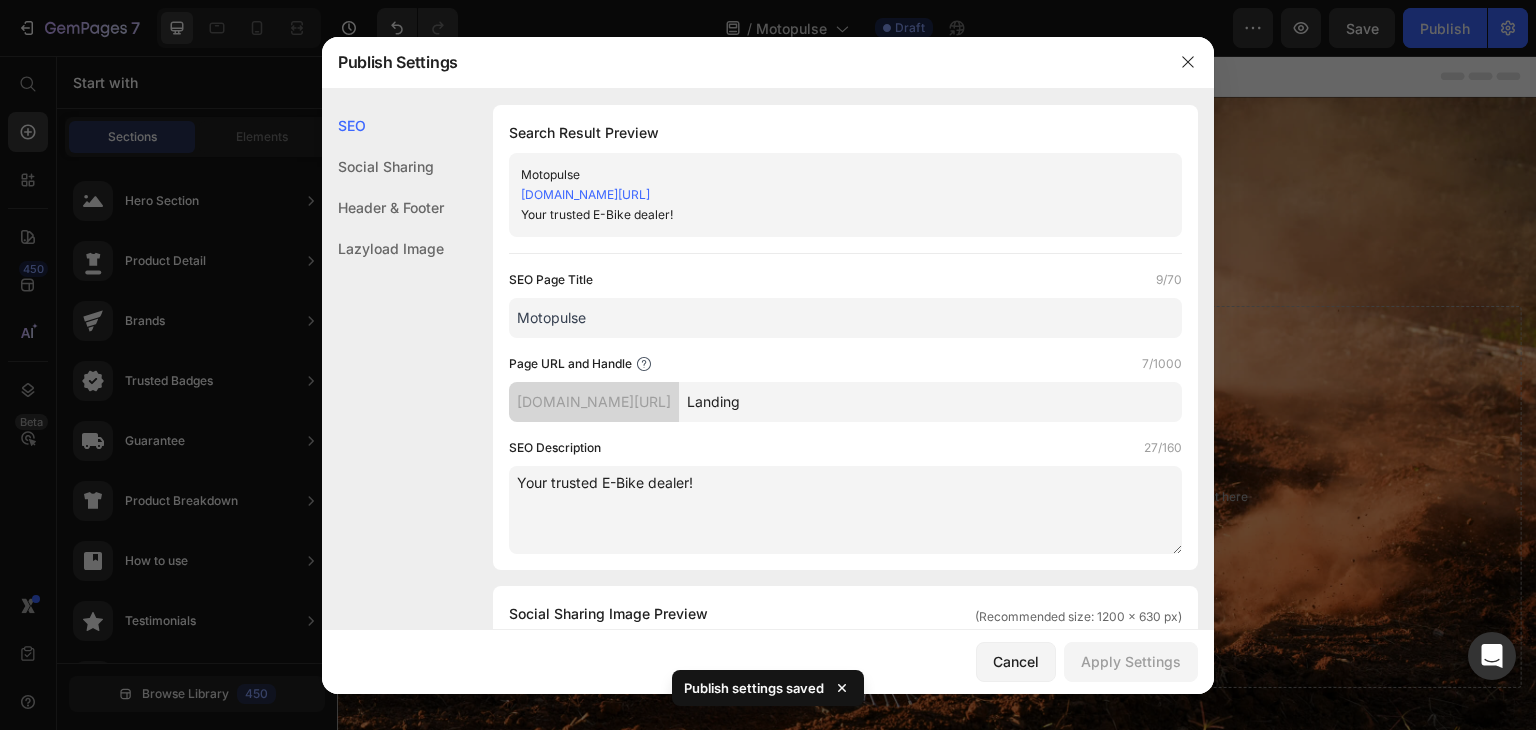 click on "Header & Footer" 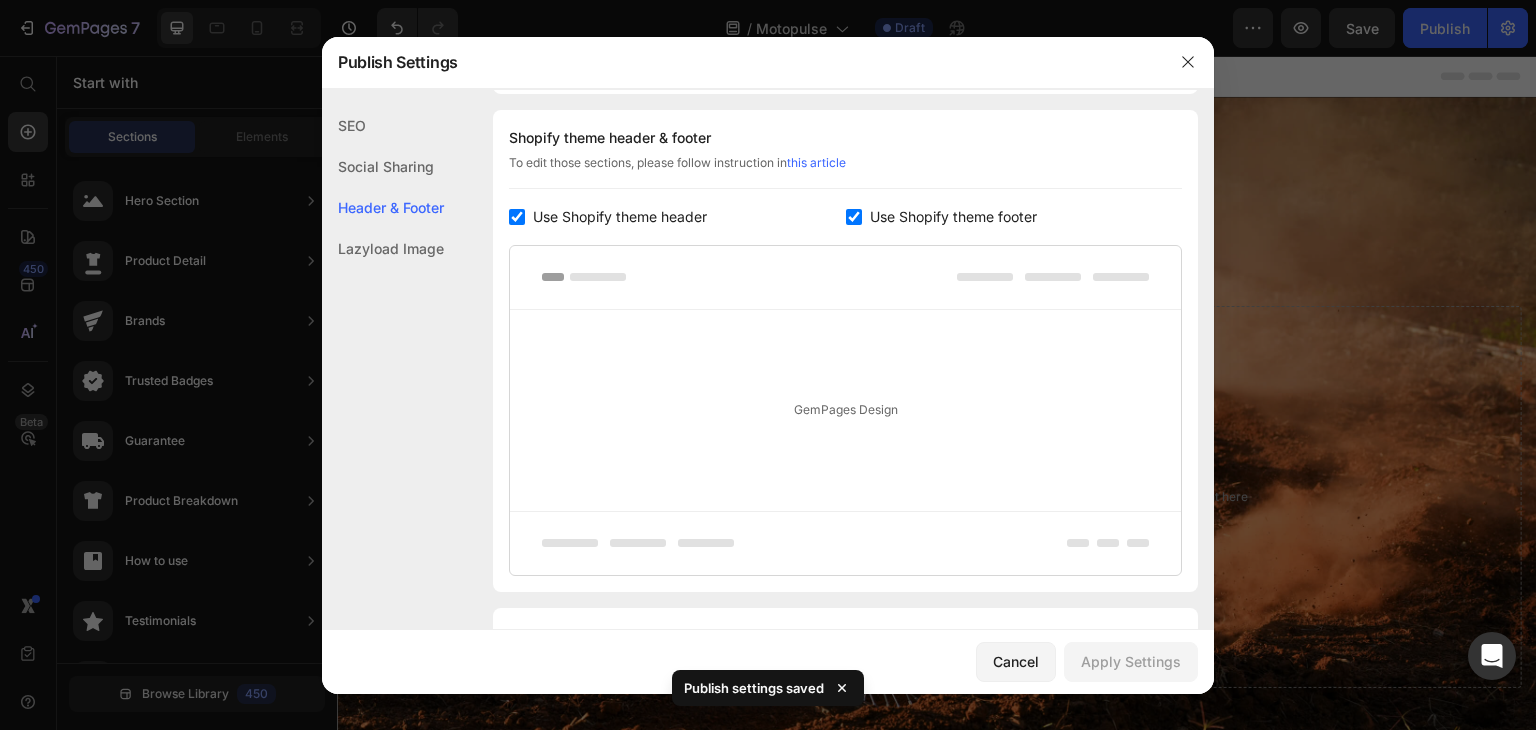 drag, startPoint x: 416, startPoint y: 229, endPoint x: 411, endPoint y: 239, distance: 11.18034 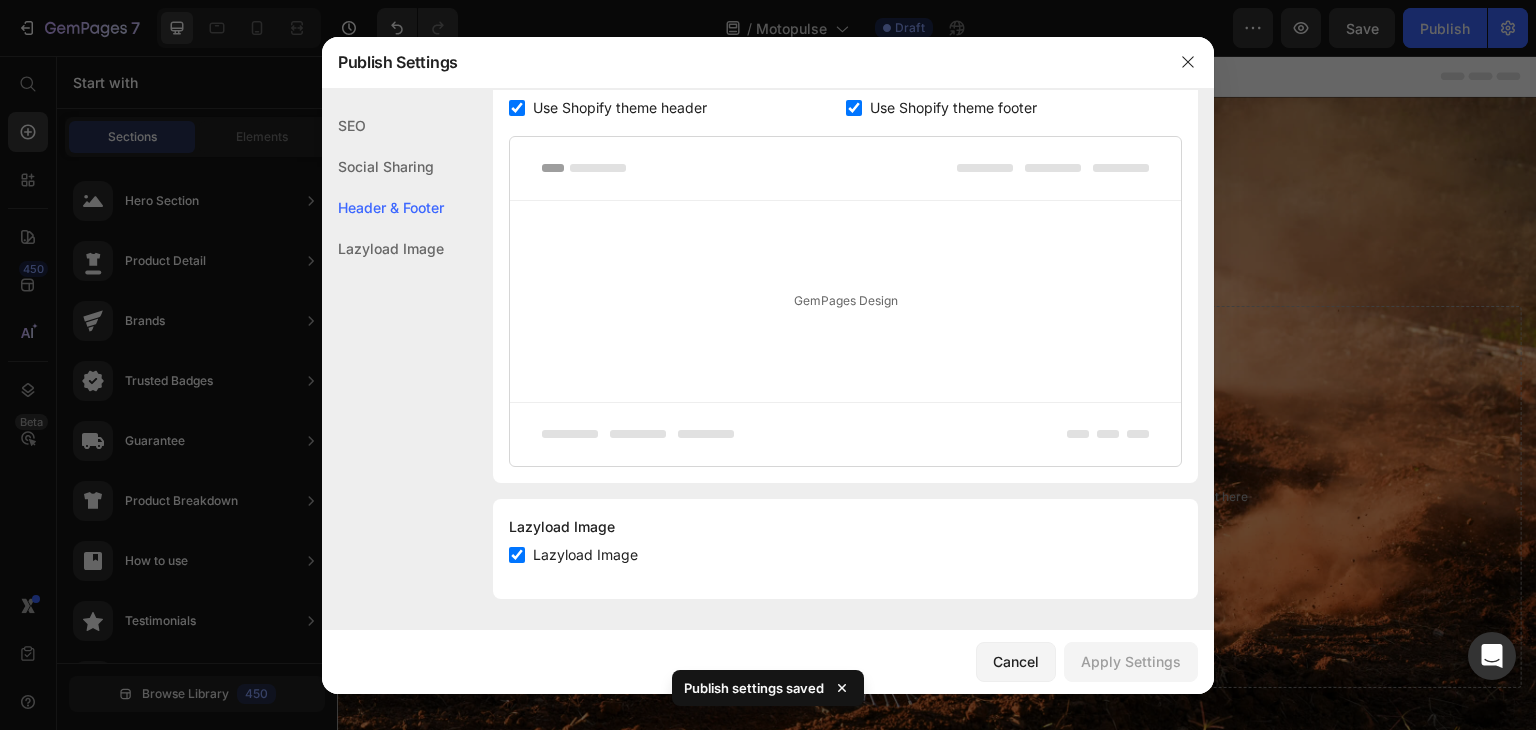 click on "Lazyload Image" 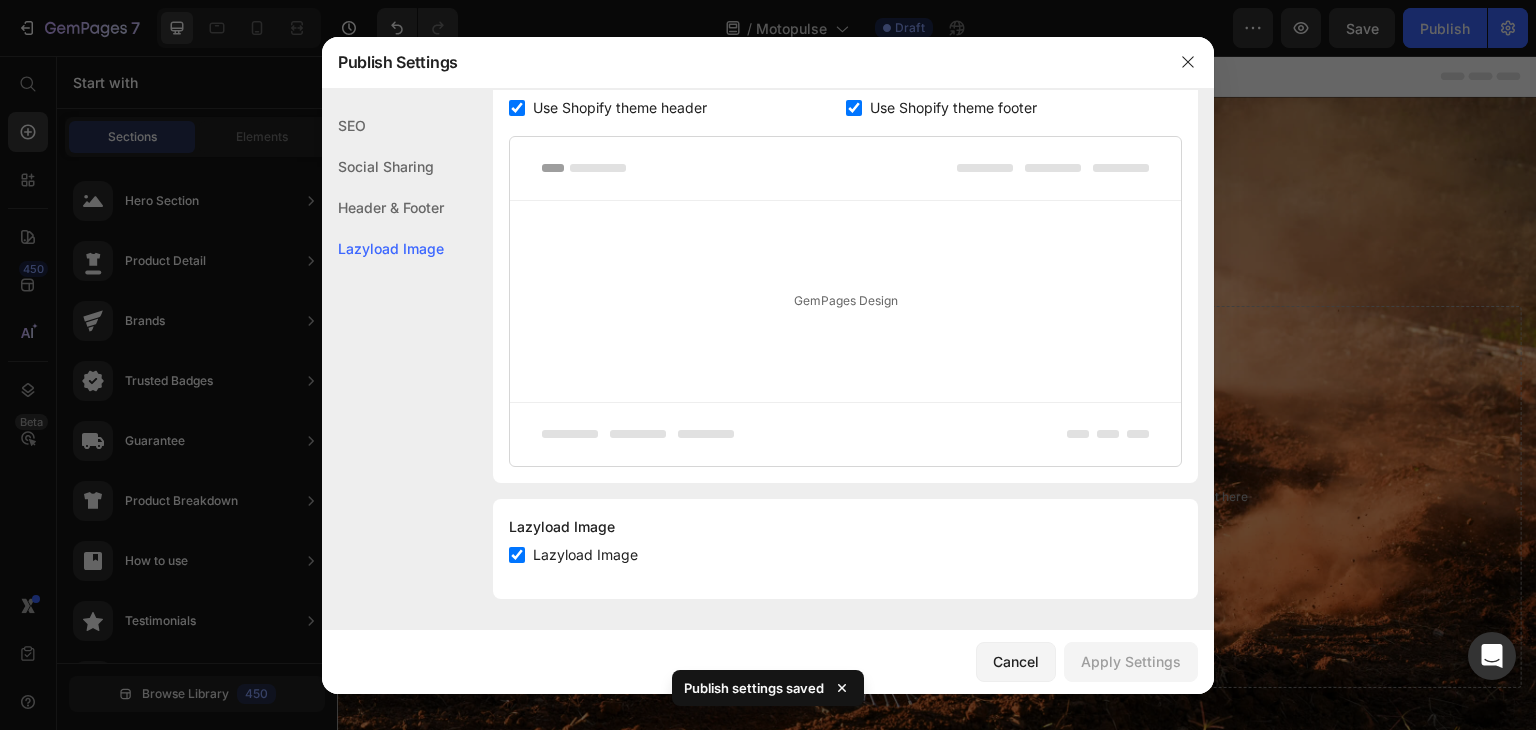 click on "Social Sharing" 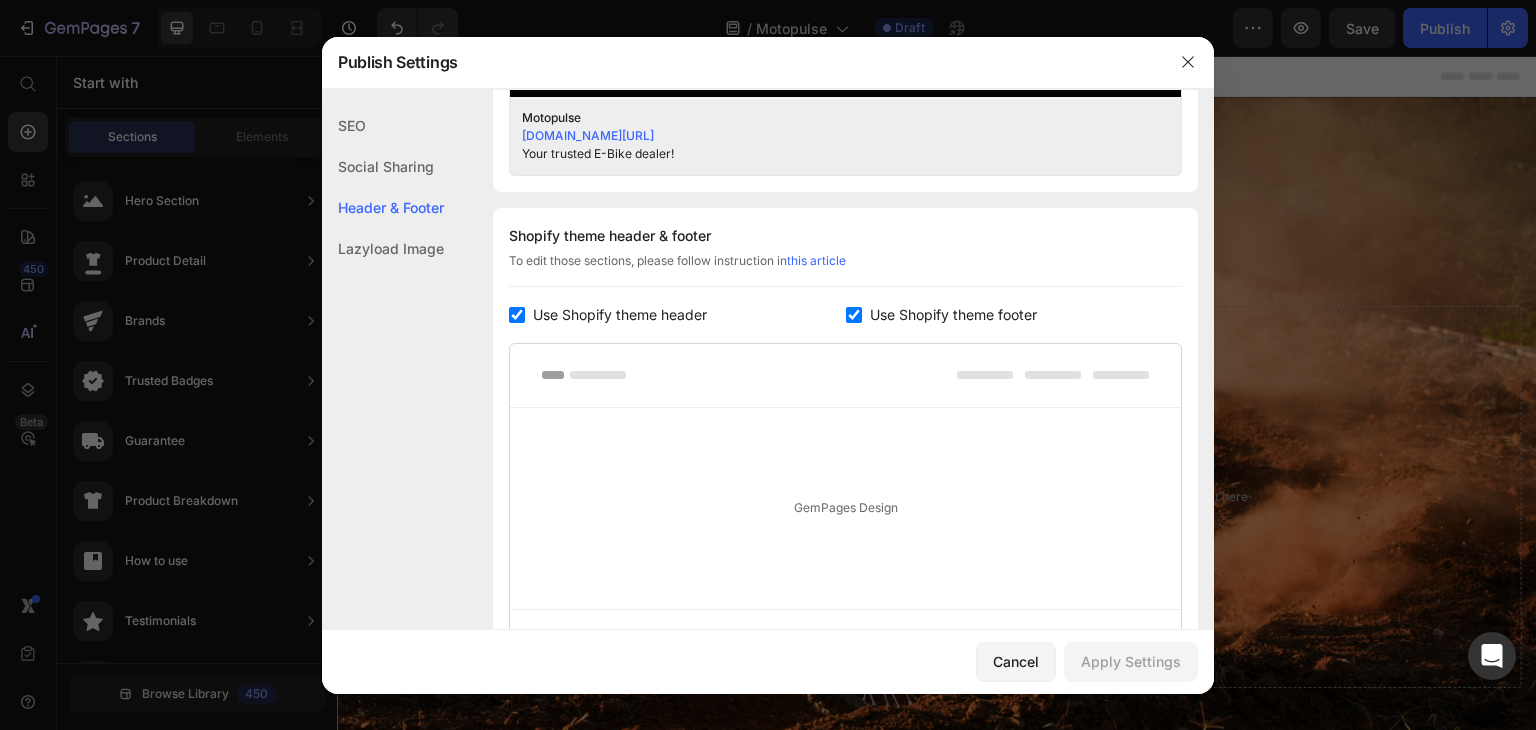 scroll, scrollTop: 976, scrollLeft: 0, axis: vertical 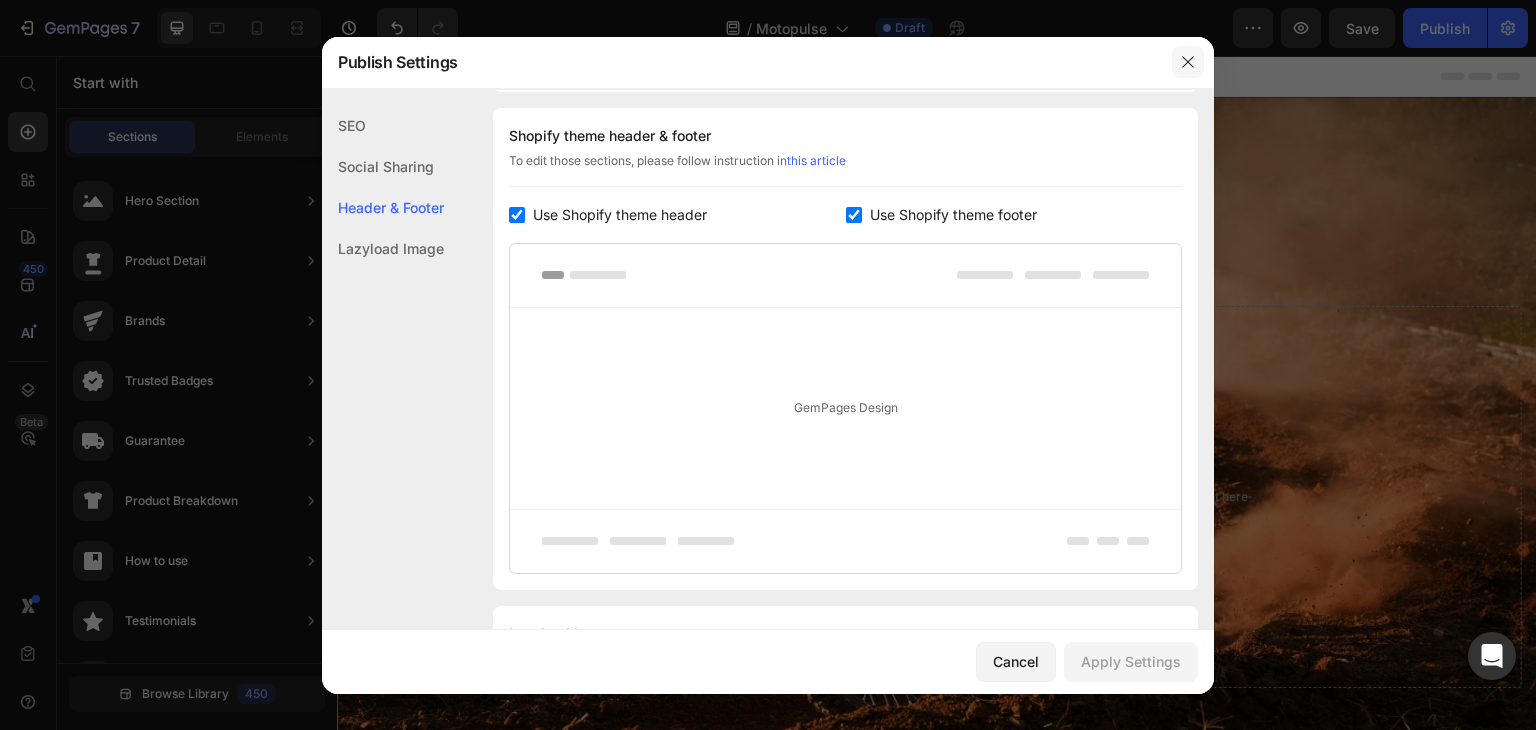 click 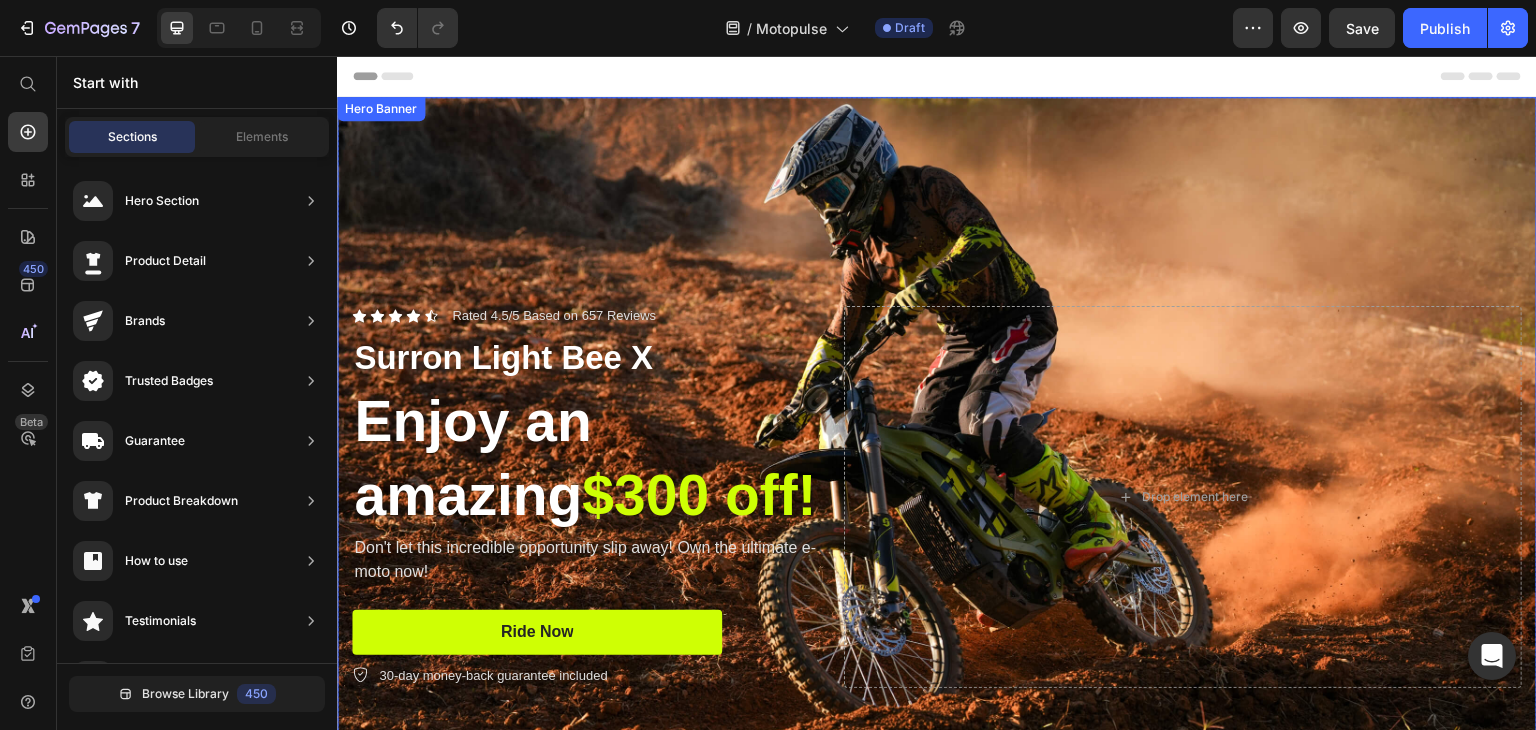 scroll, scrollTop: 0, scrollLeft: 0, axis: both 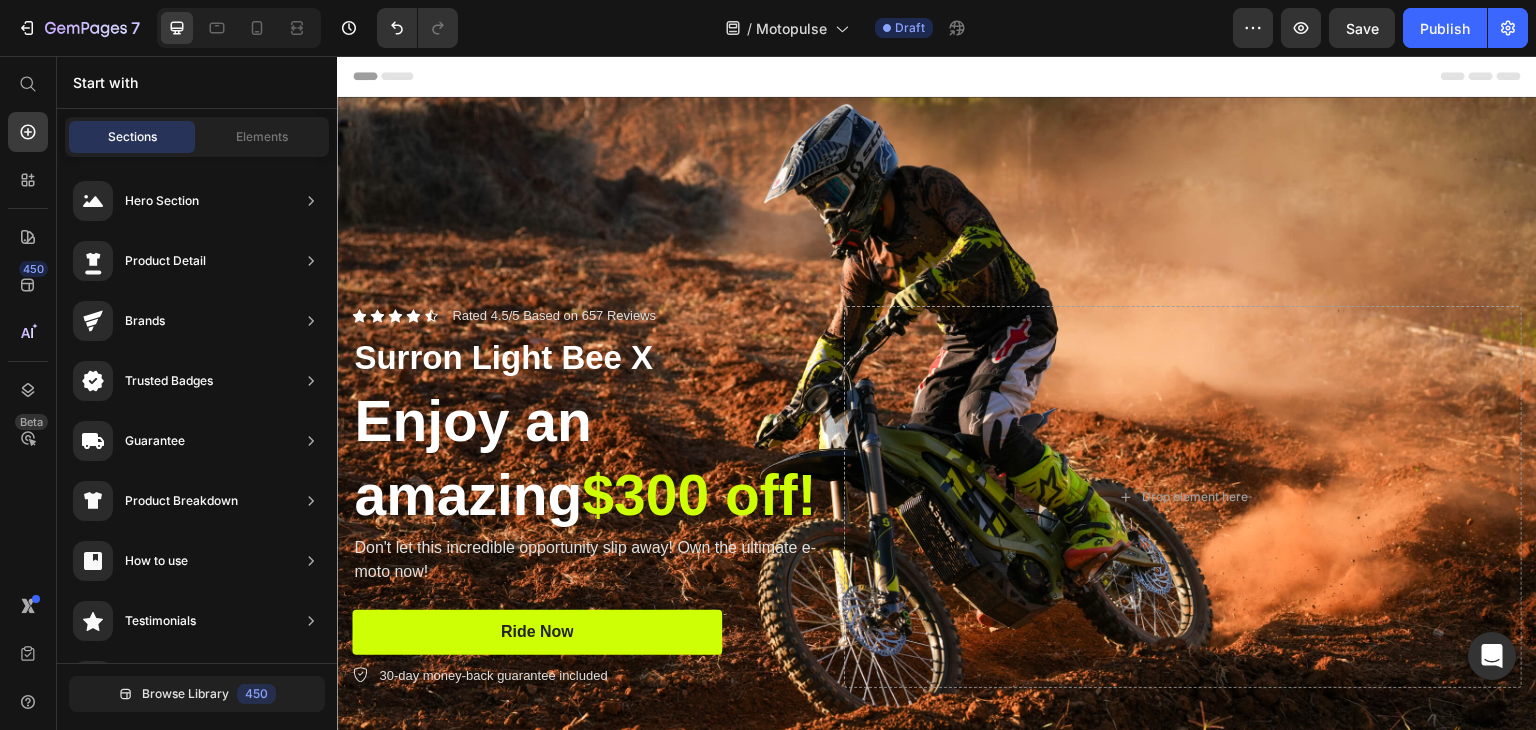 click on "Header" at bounding box center [394, 76] 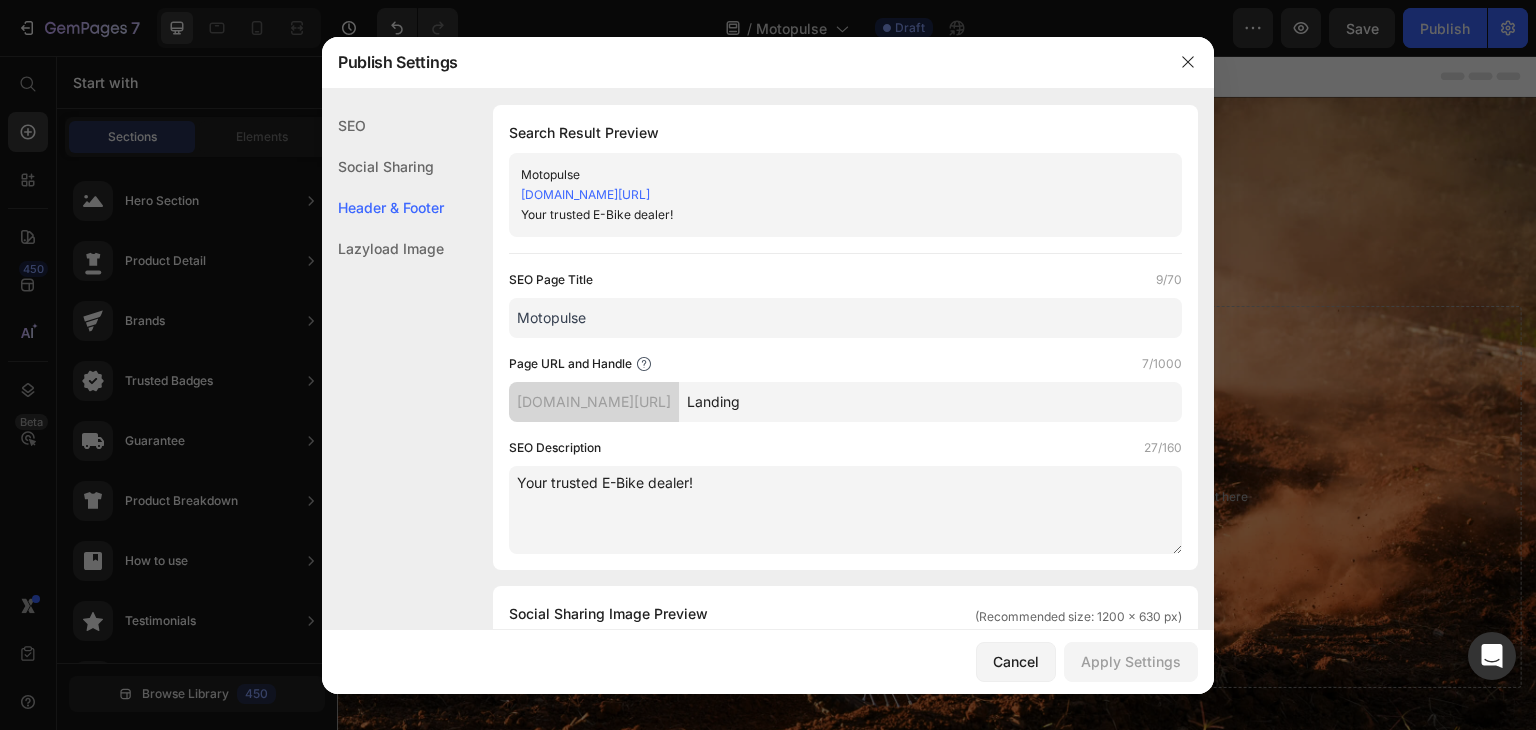 scroll, scrollTop: 974, scrollLeft: 0, axis: vertical 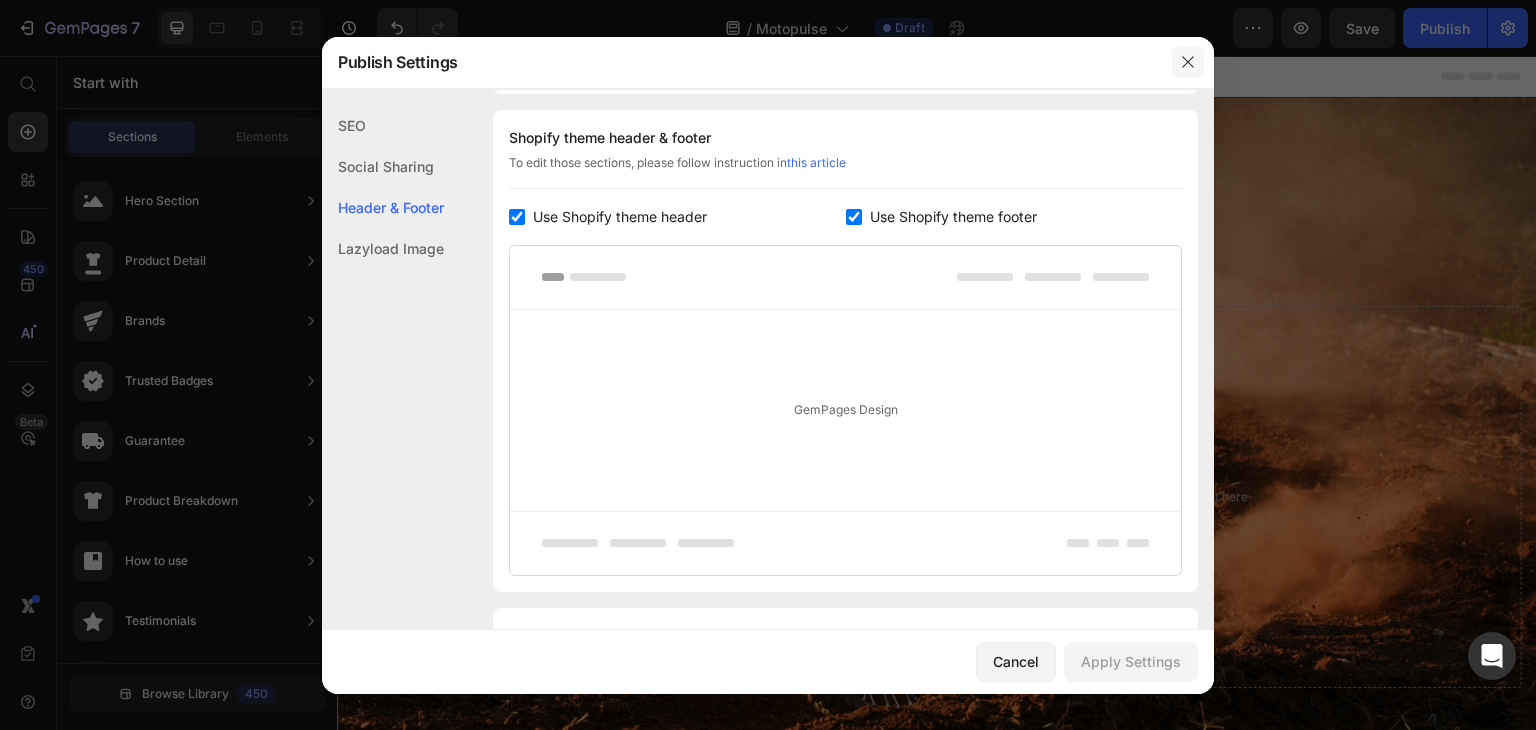 drag, startPoint x: 1178, startPoint y: 55, endPoint x: 469, endPoint y: 197, distance: 723.0802 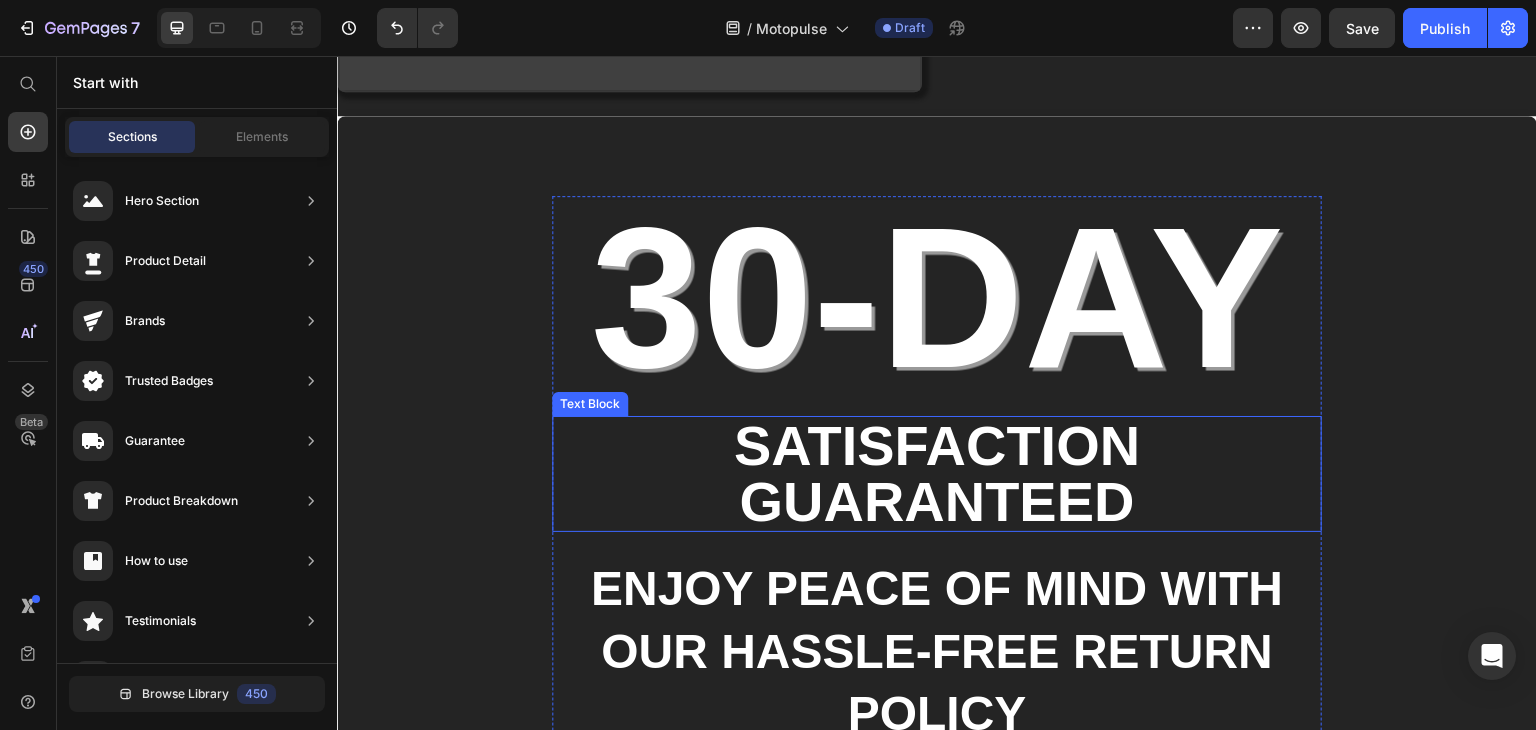 scroll, scrollTop: 2579, scrollLeft: 0, axis: vertical 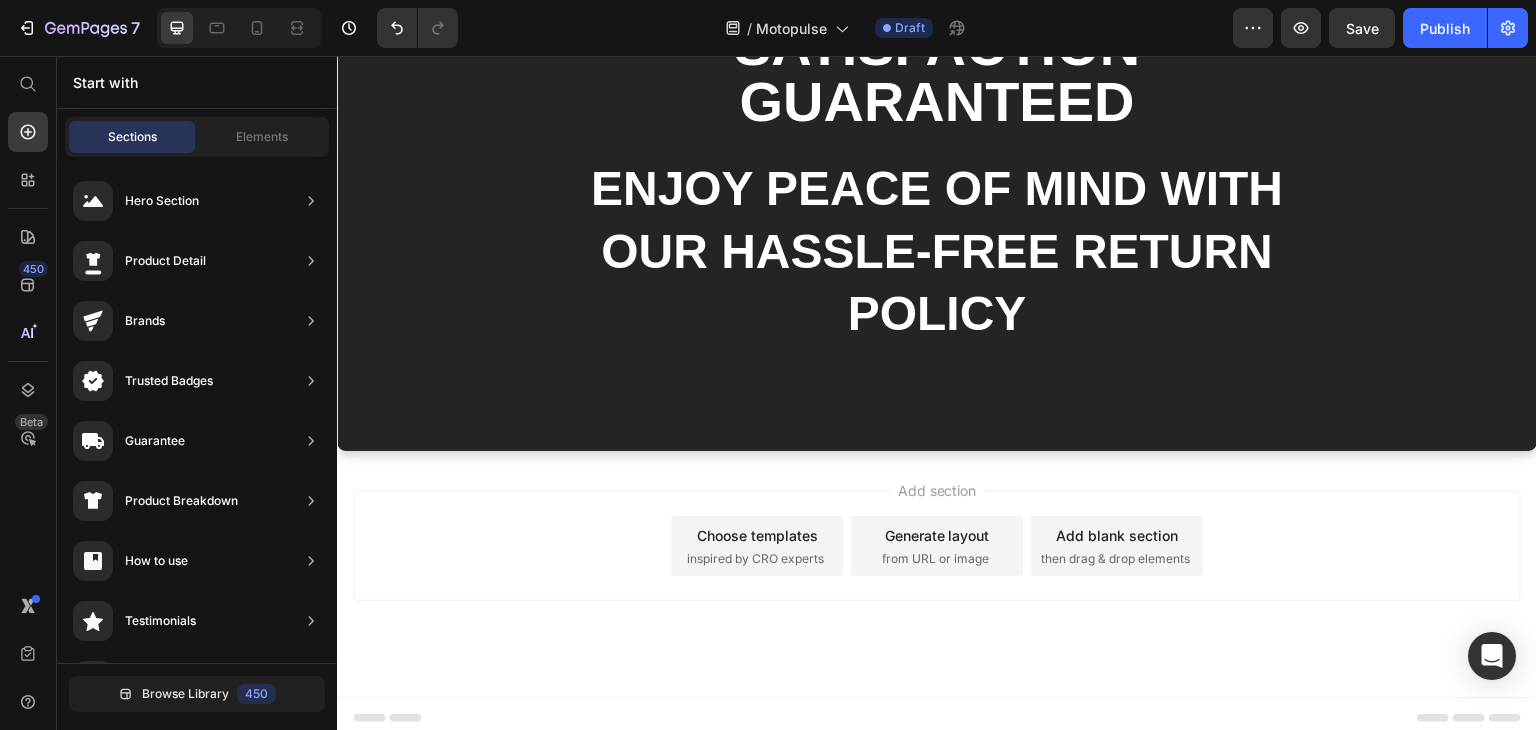 click on "Choose templates" at bounding box center (757, 535) 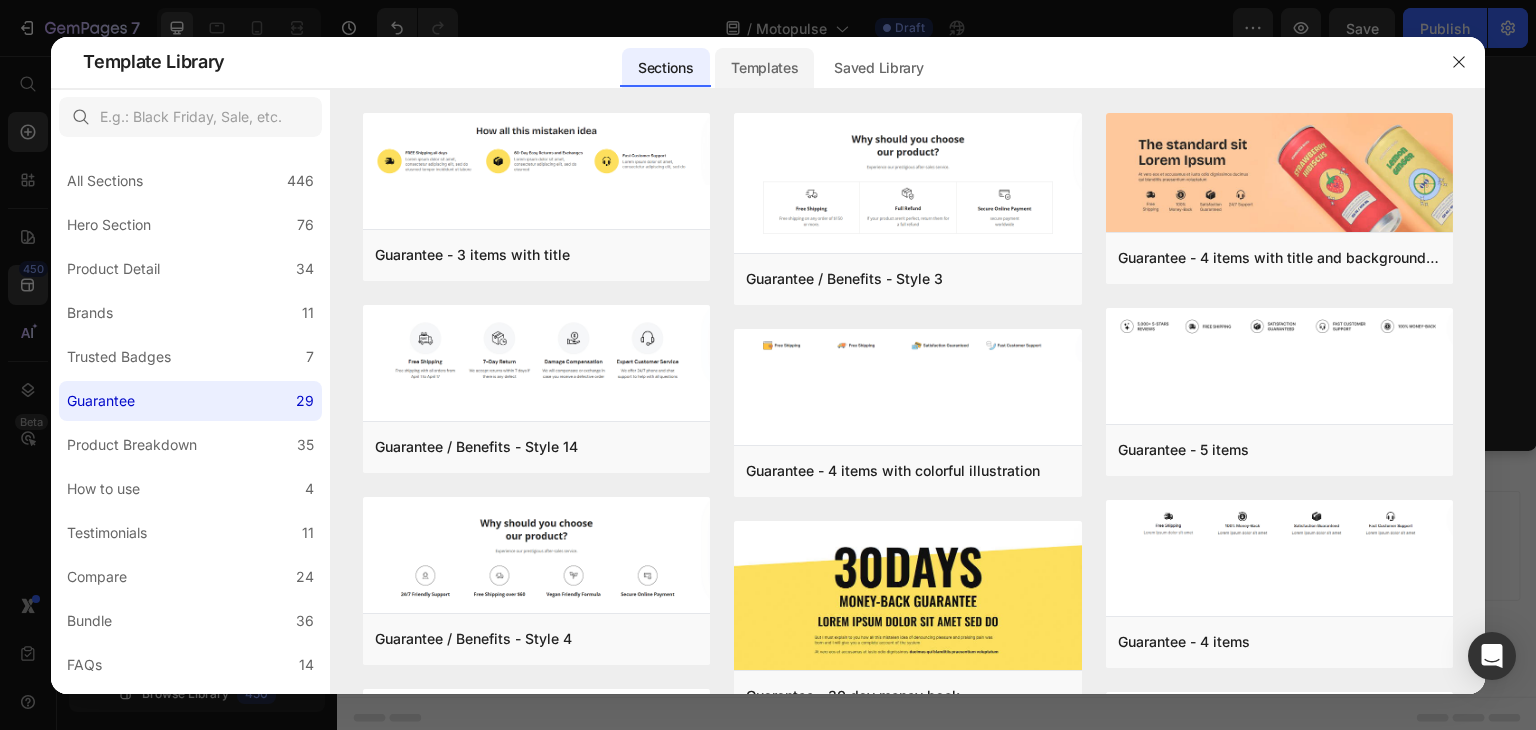 click on "Templates" 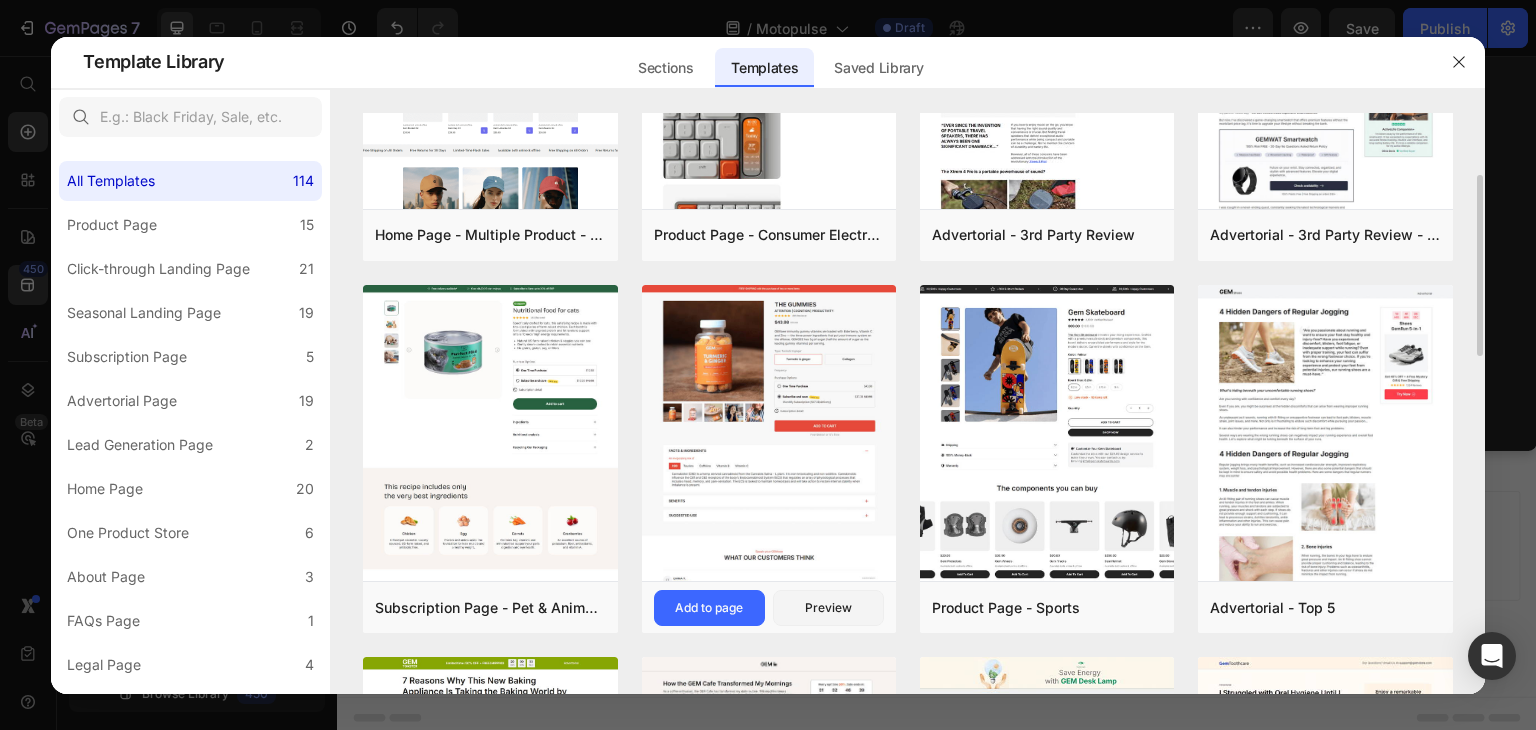 scroll, scrollTop: 300, scrollLeft: 0, axis: vertical 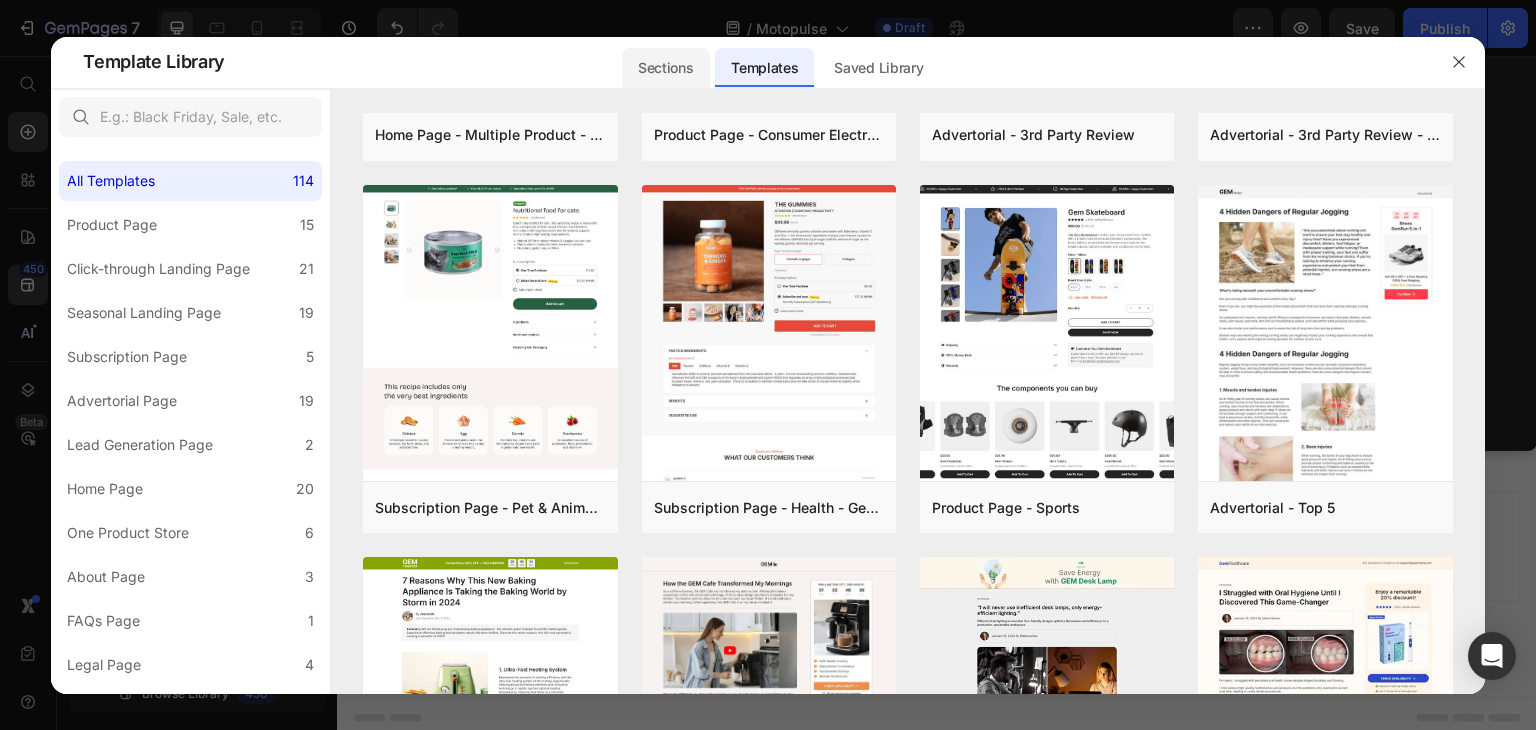 click on "Sections" 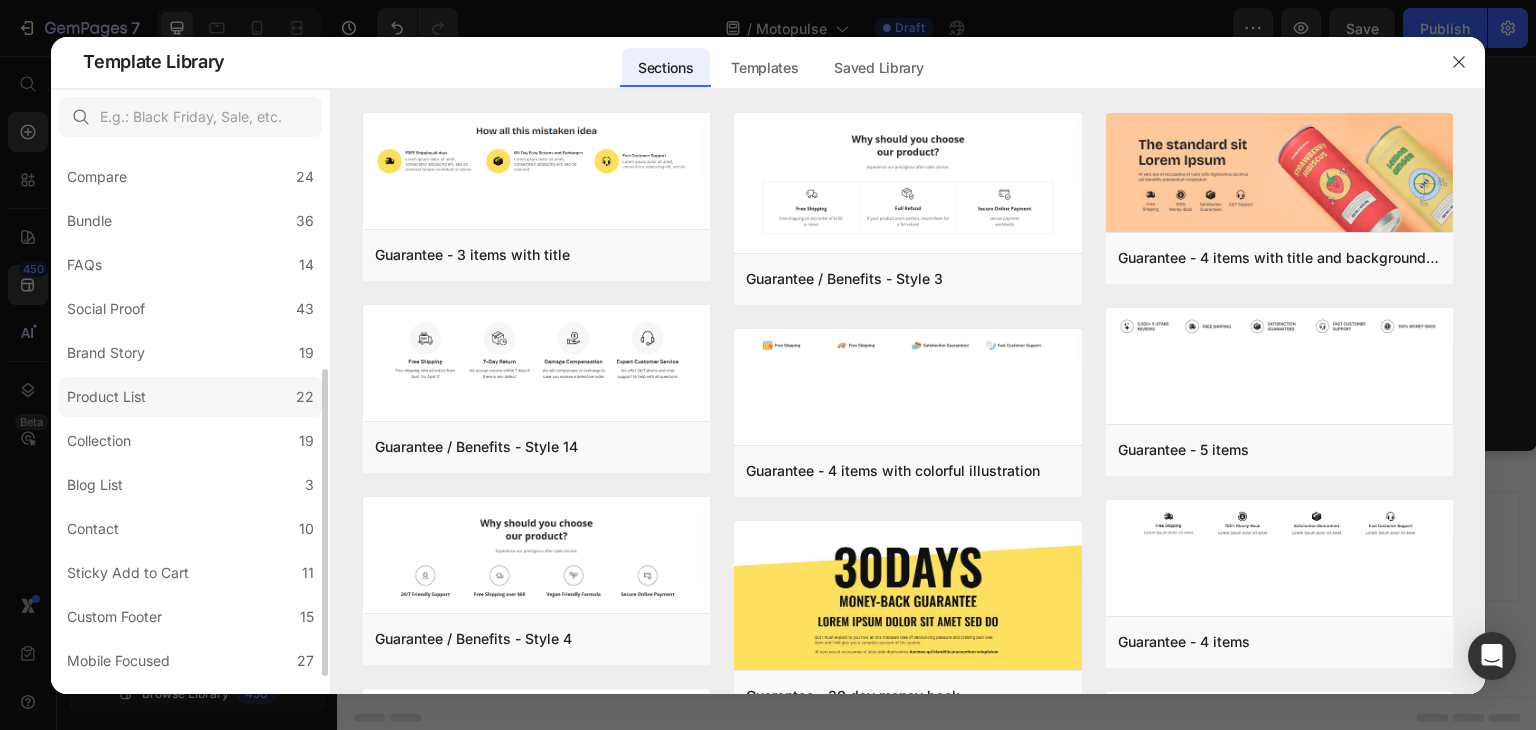 scroll, scrollTop: 431, scrollLeft: 0, axis: vertical 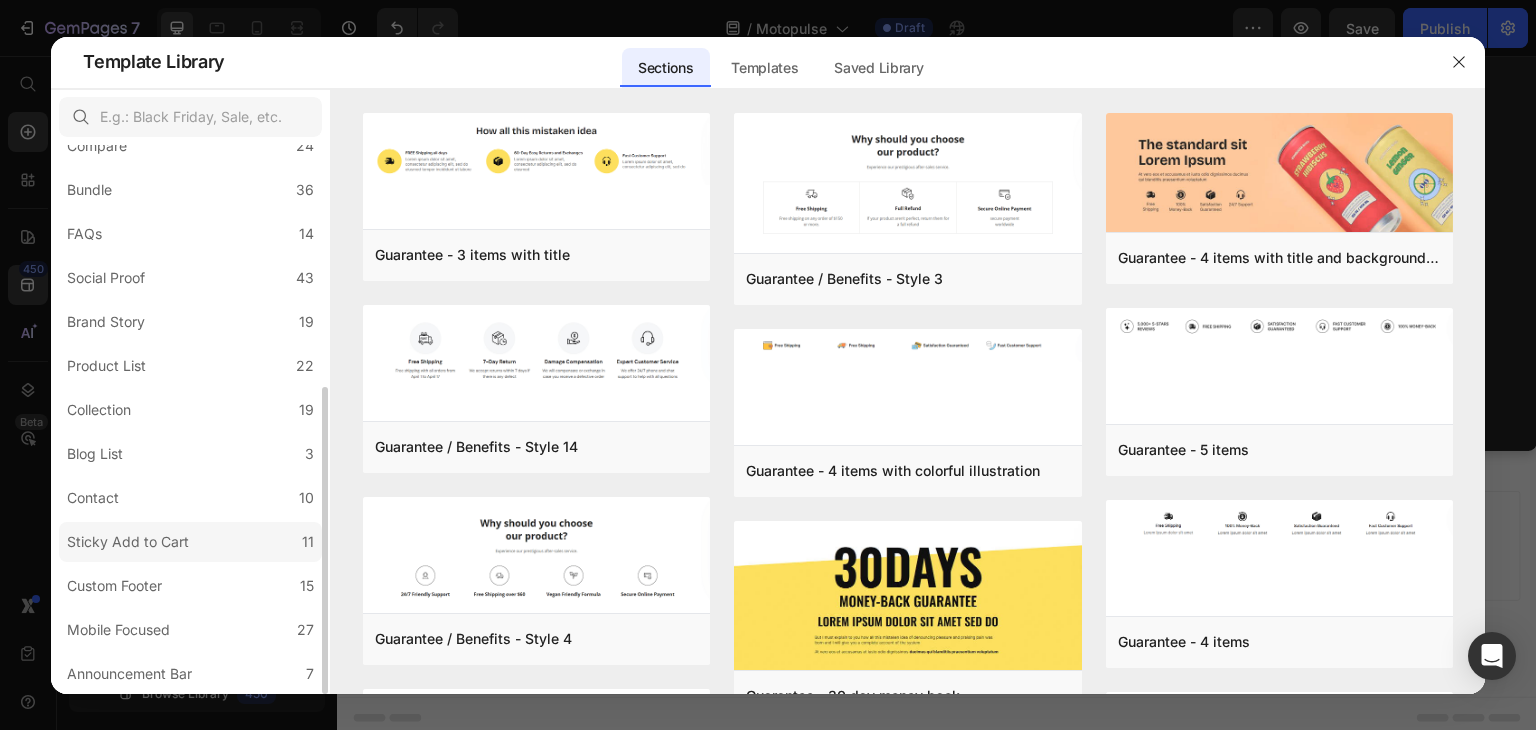 click on "Sticky Add to Cart 11" 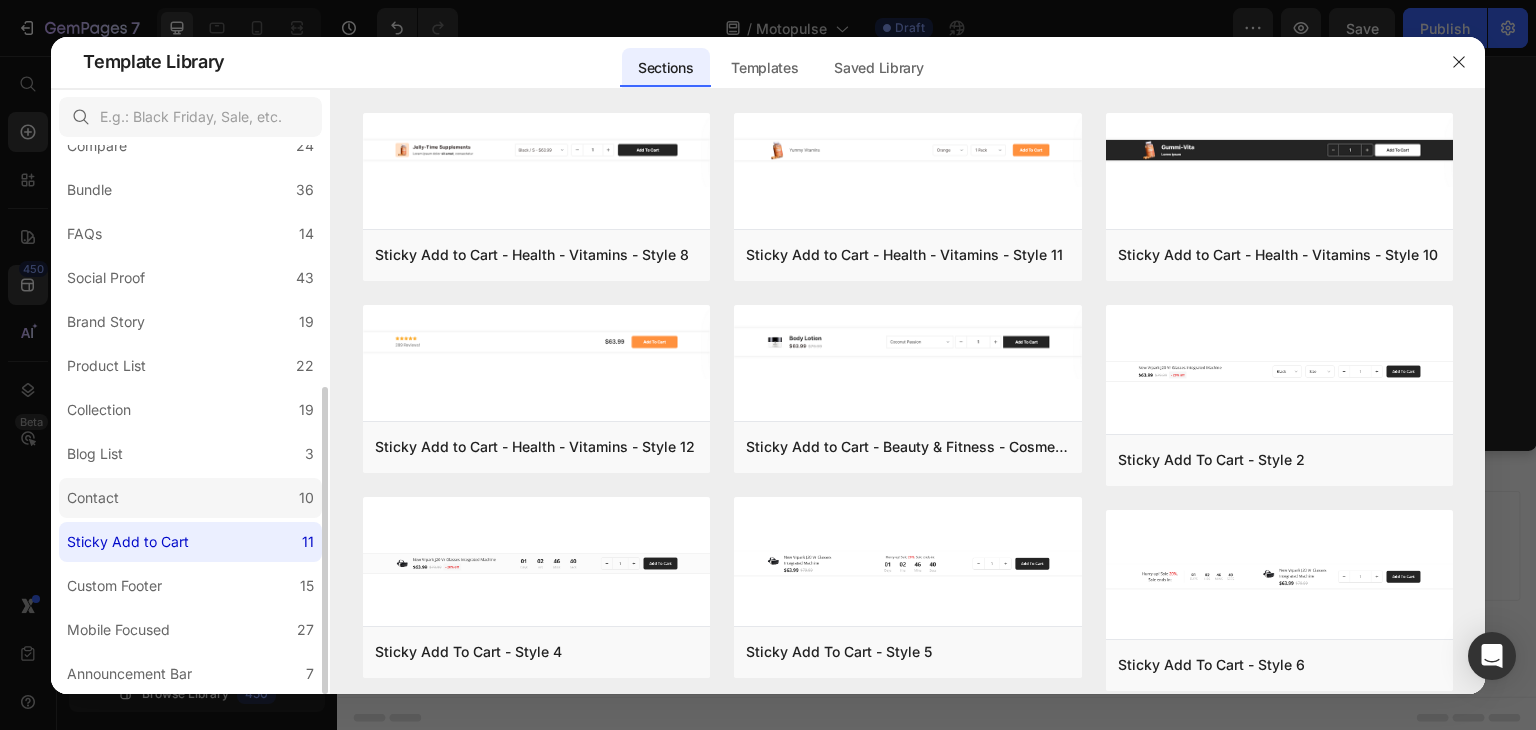 click on "Contact 10" 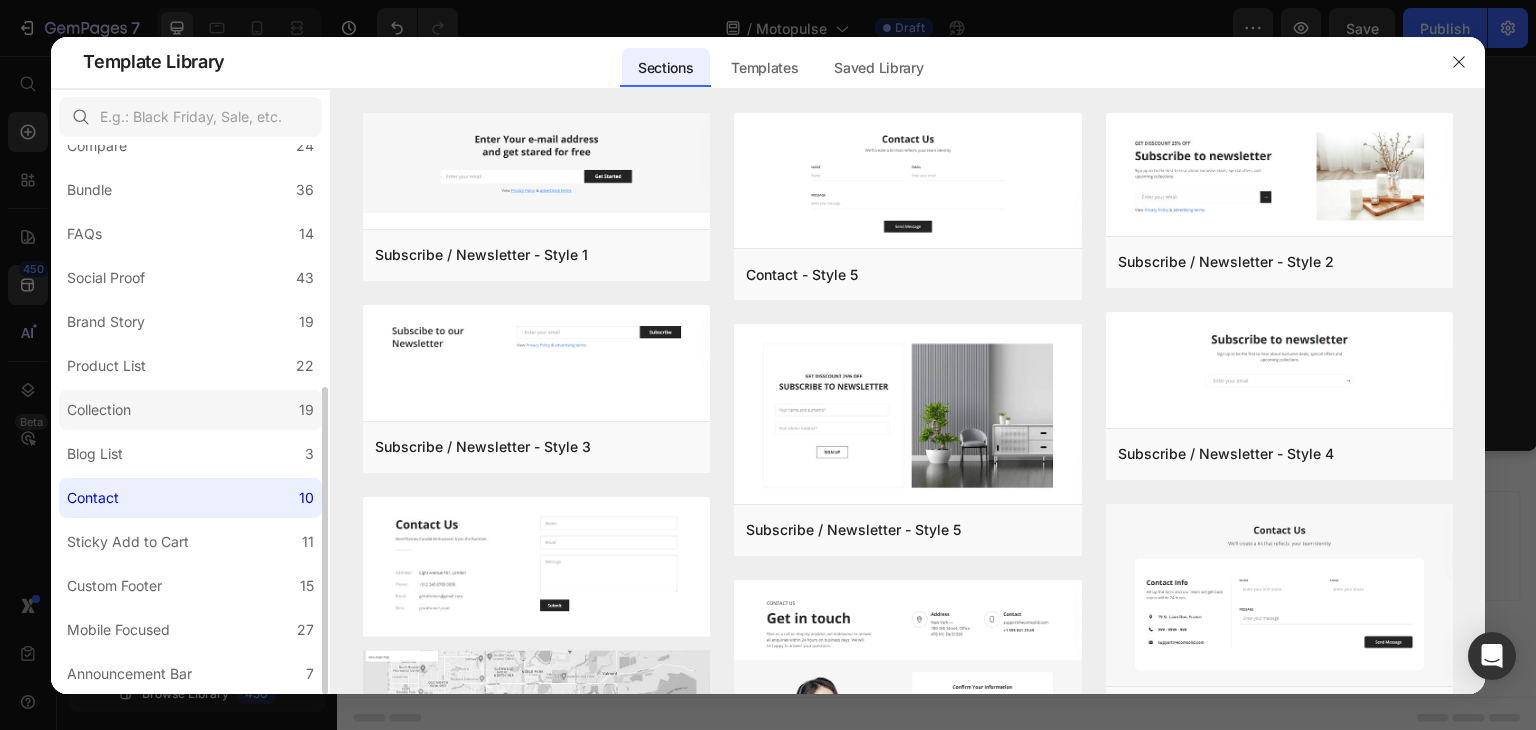 click on "Collection 19" 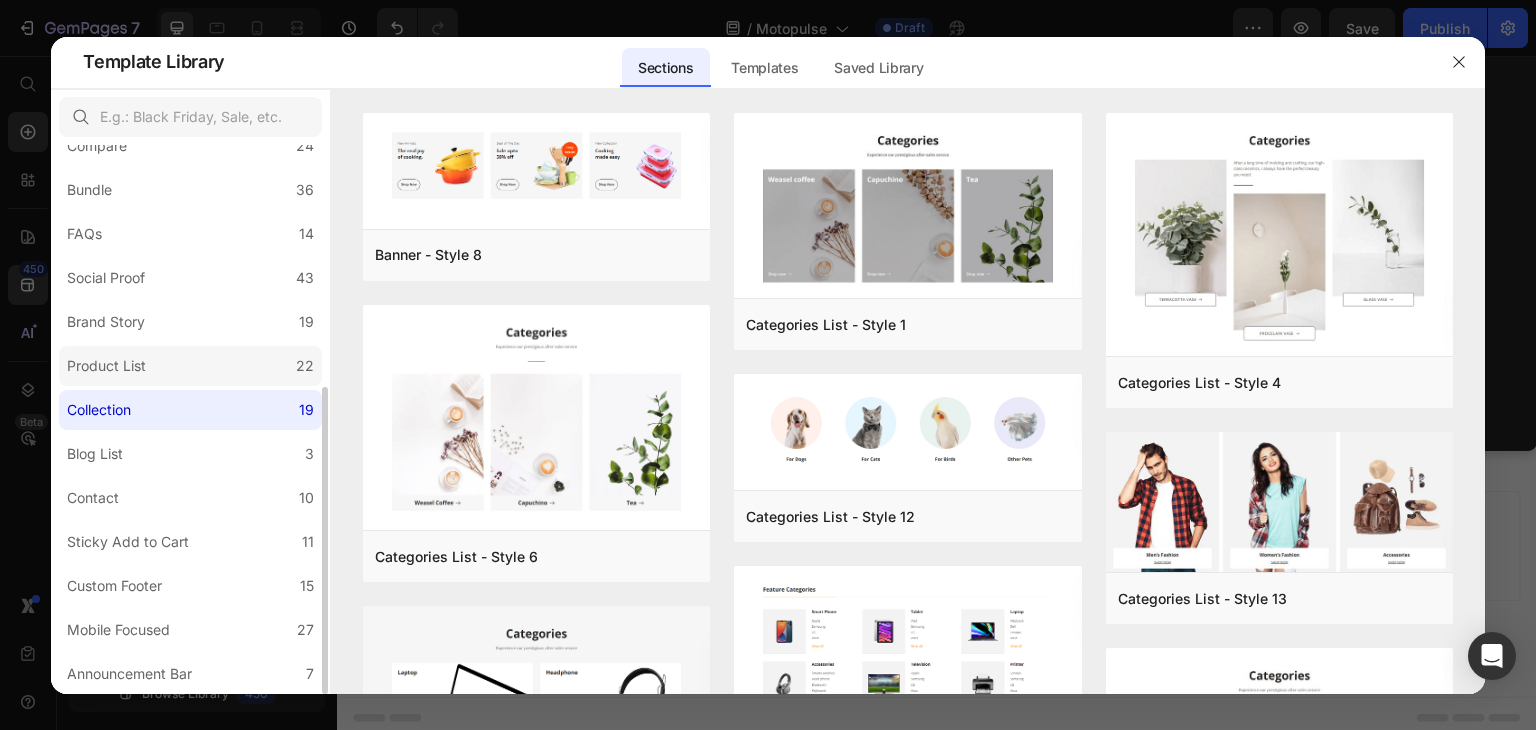 click on "Product List 22" 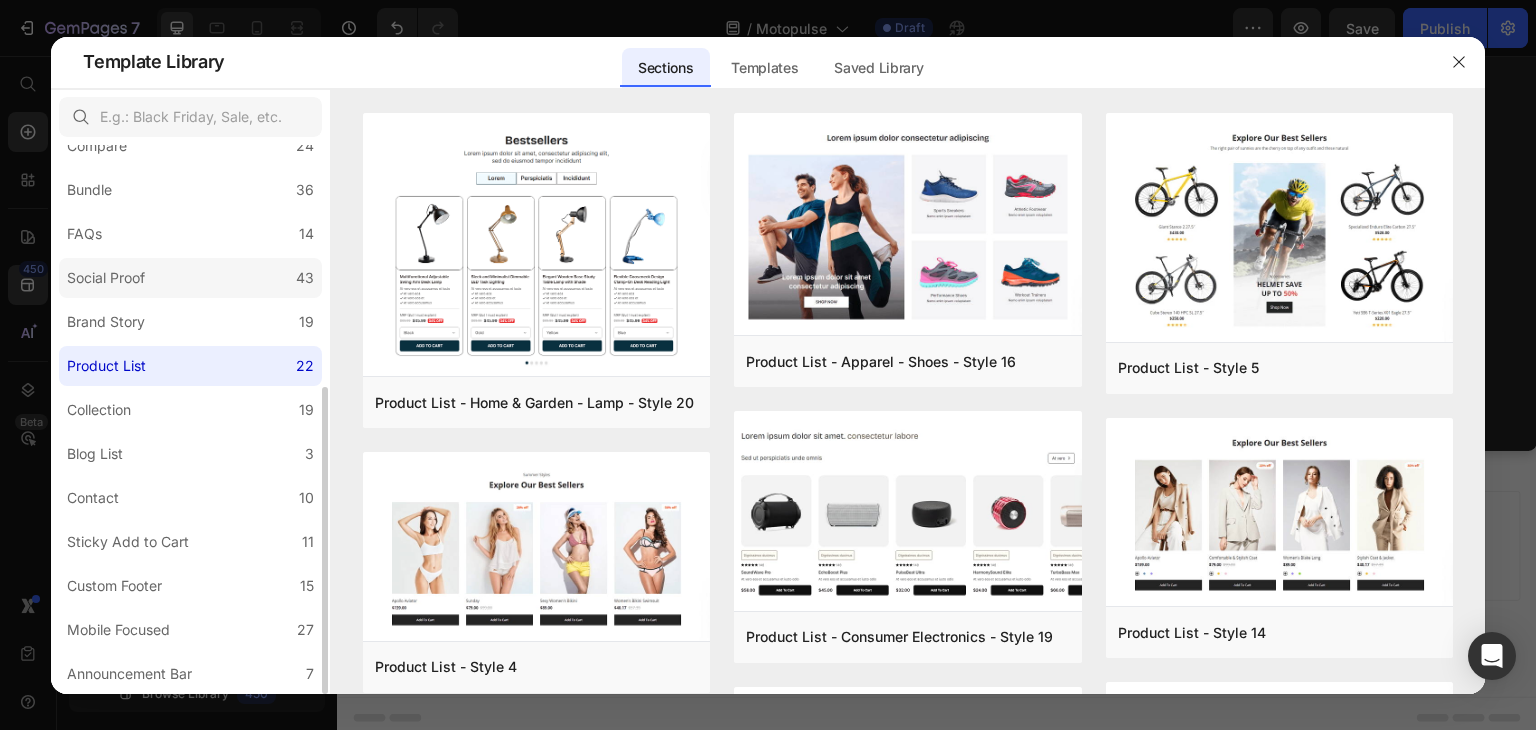 click on "Social Proof 43" 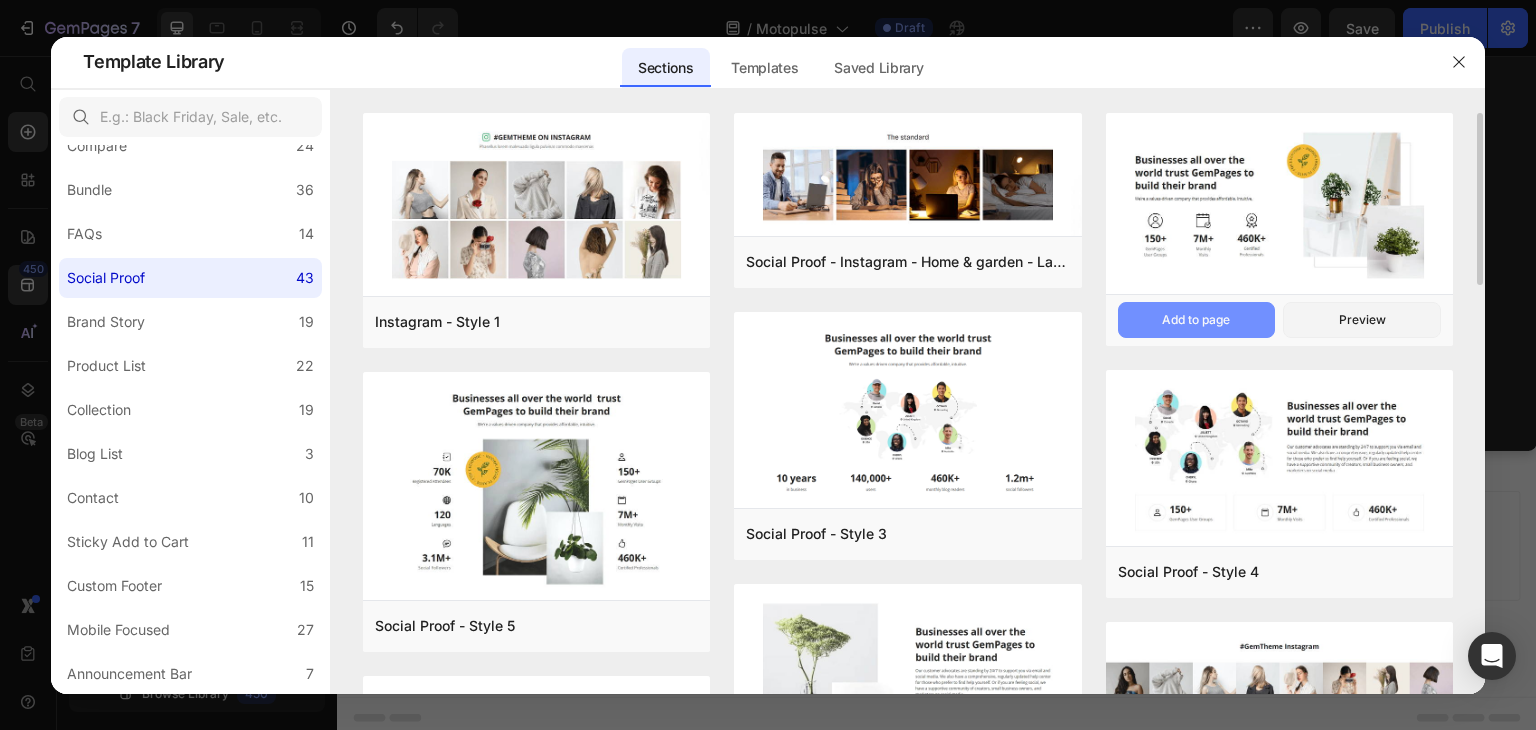 click on "Add to page" at bounding box center [1197, 320] 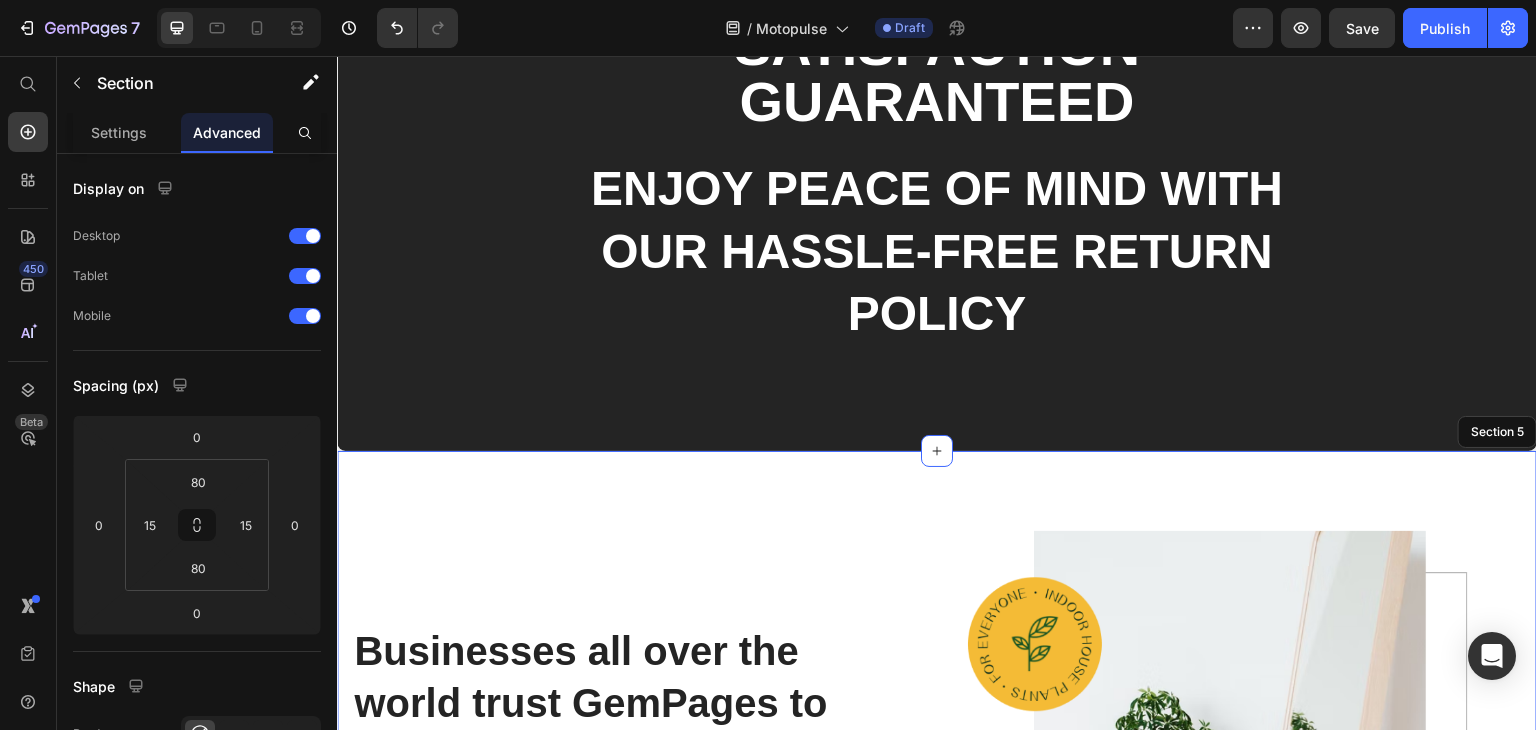 scroll, scrollTop: 2966, scrollLeft: 0, axis: vertical 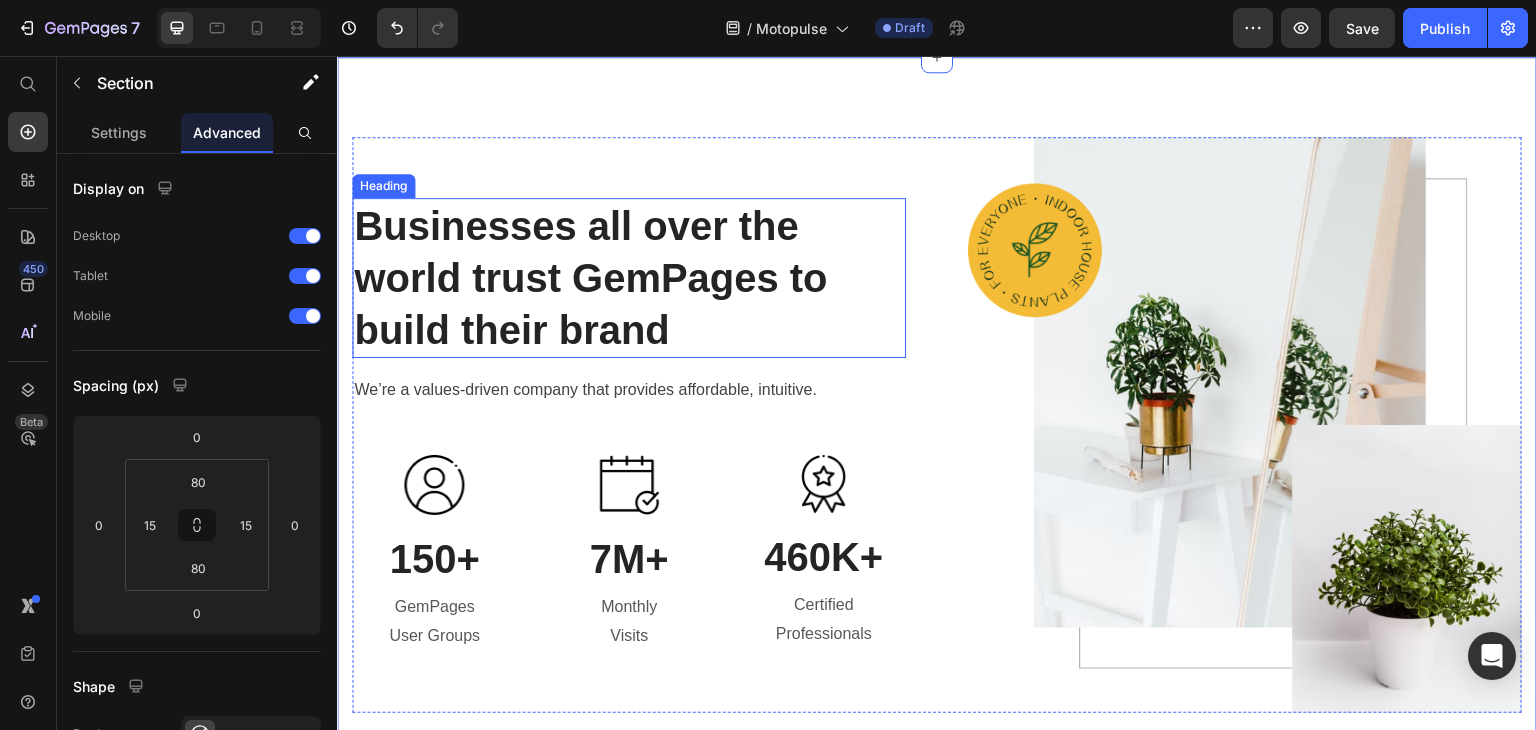 click on "Businesses all over the world trust GemPages to build their brand" at bounding box center (629, 278) 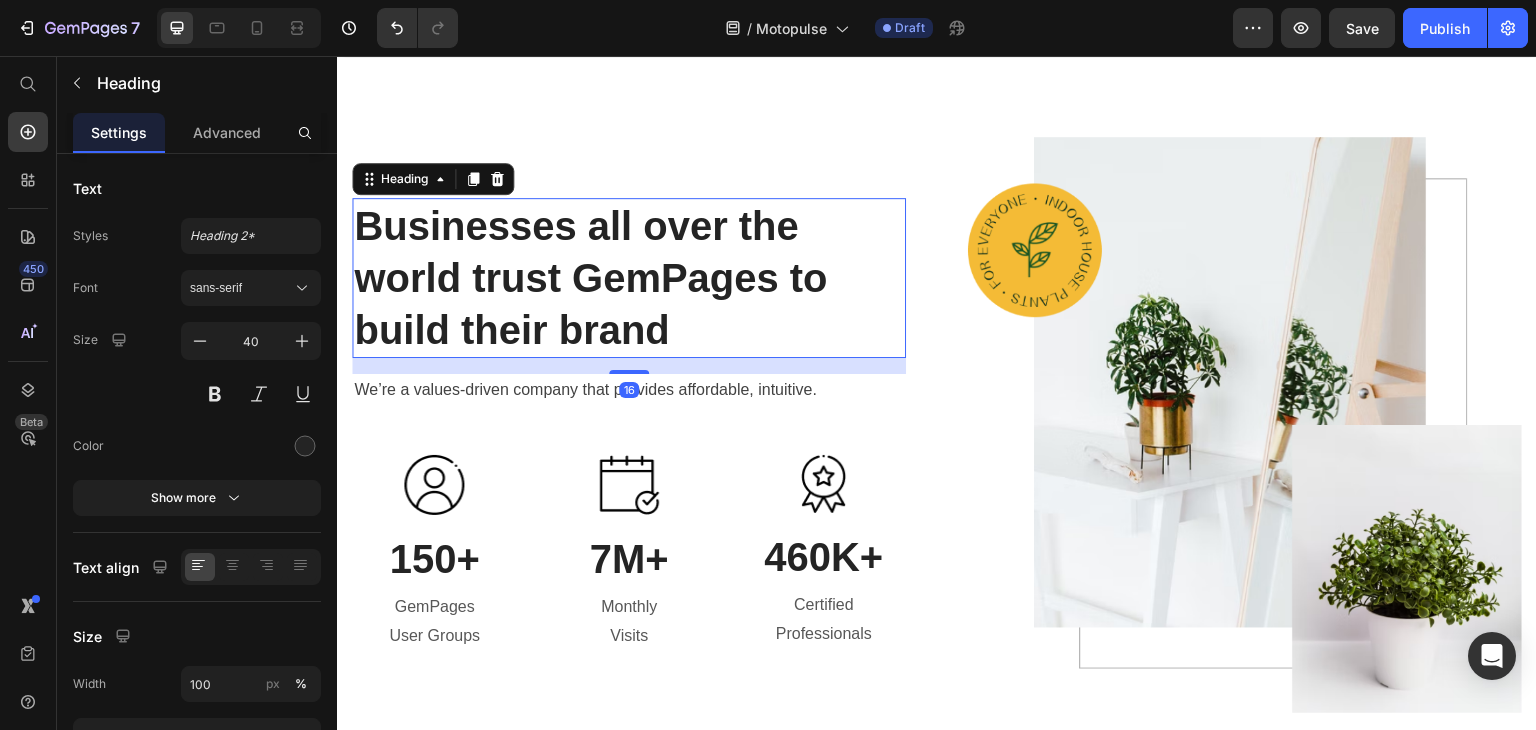 click on "Businesses all over the world trust GemPages to build their brand" at bounding box center (629, 278) 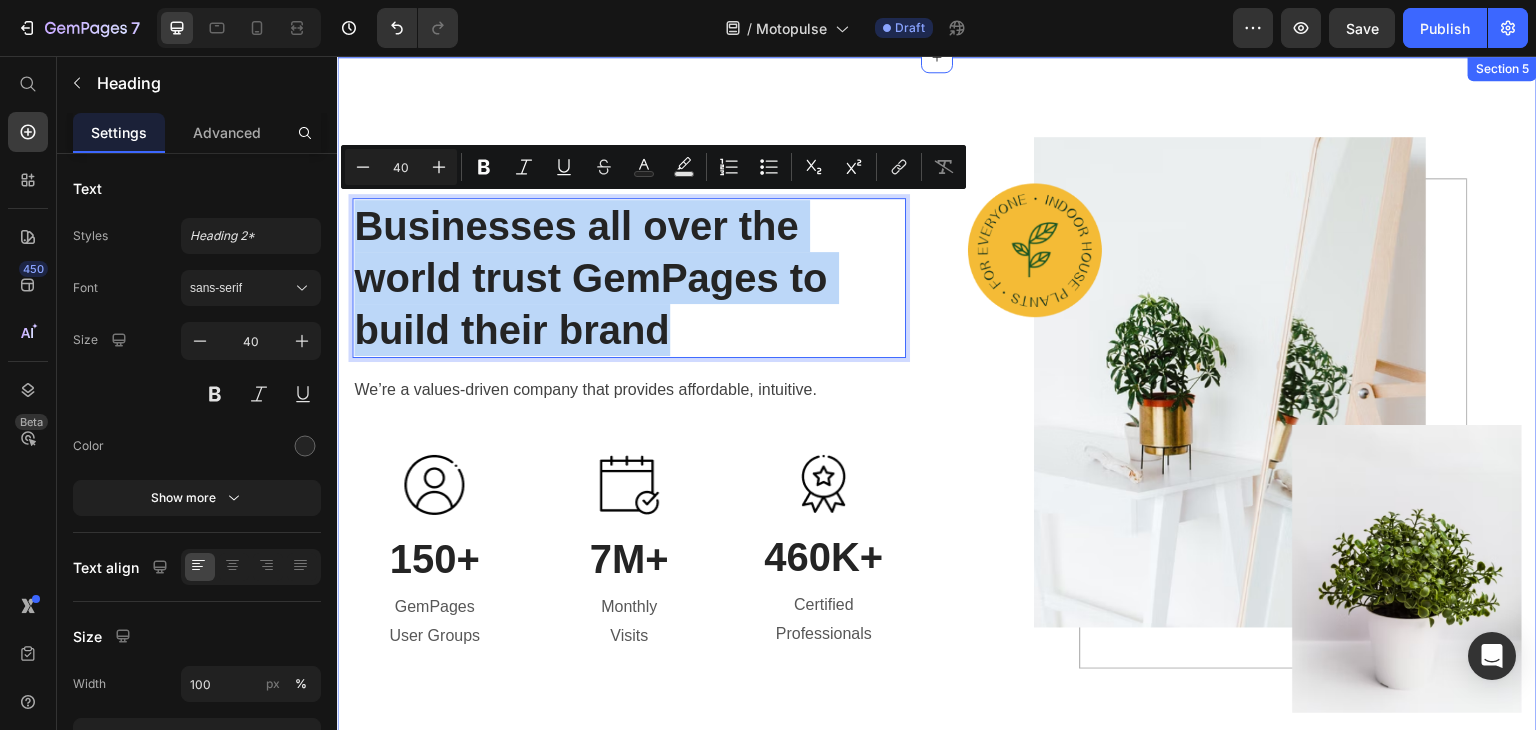 drag, startPoint x: 709, startPoint y: 326, endPoint x: 341, endPoint y: 211, distance: 385.55026 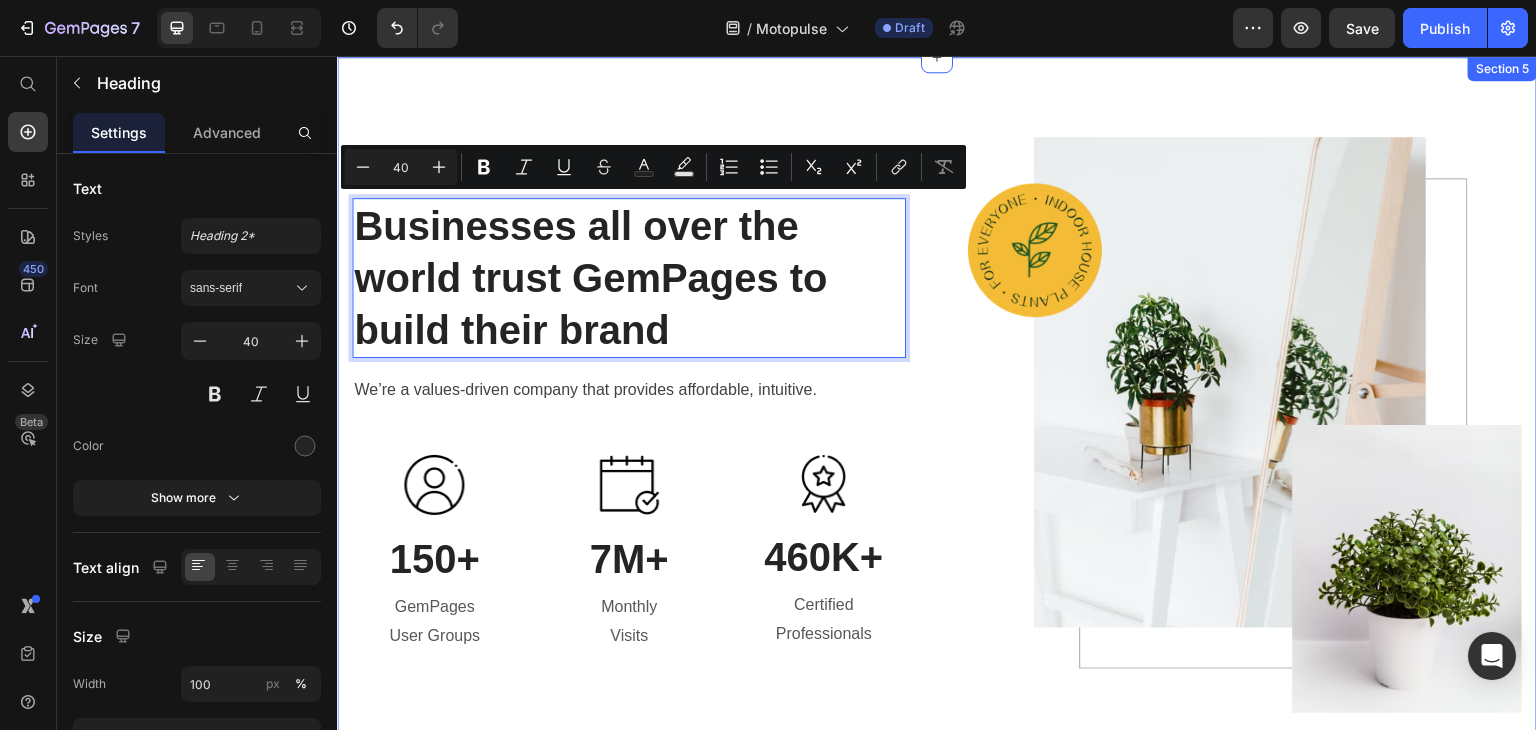 scroll, scrollTop: 3018, scrollLeft: 0, axis: vertical 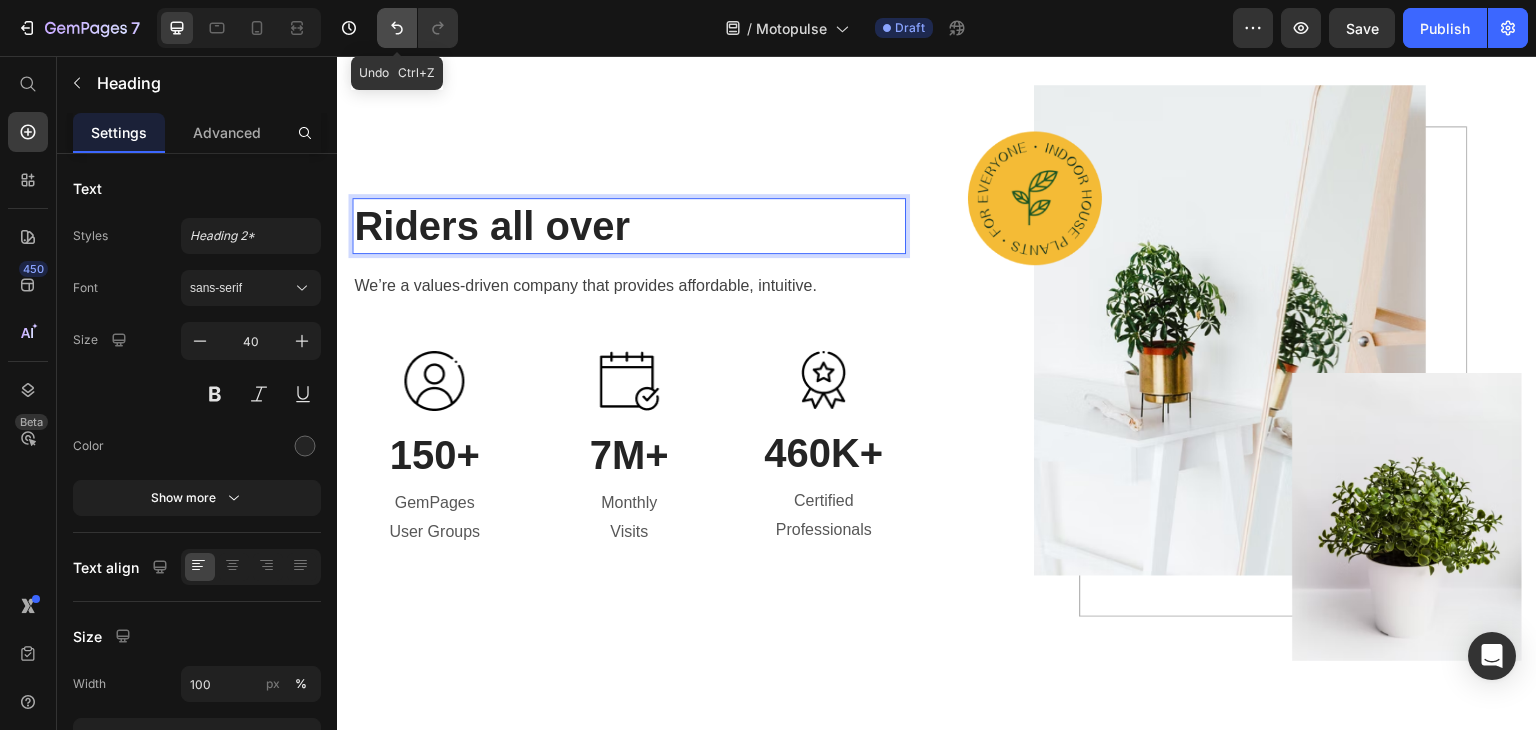 click 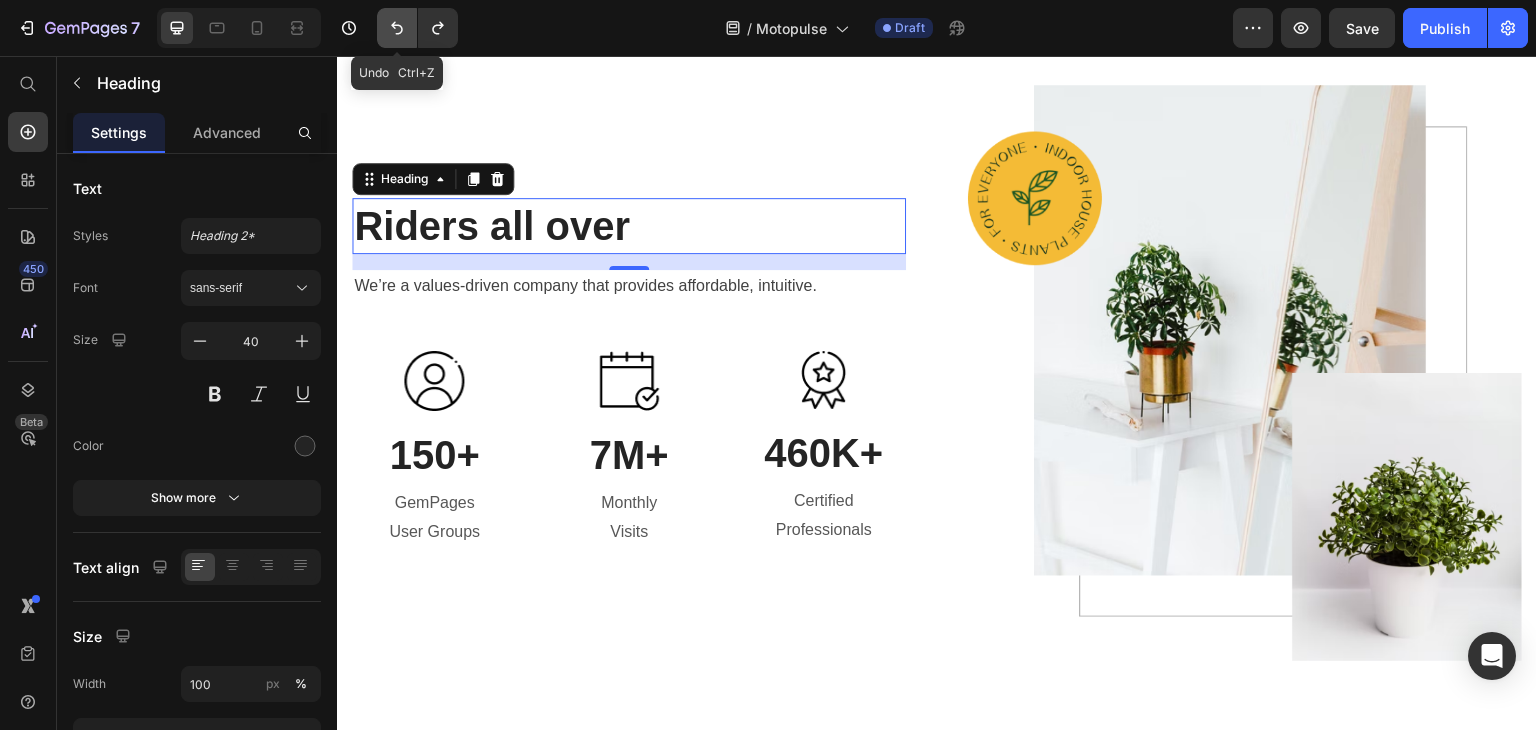 click 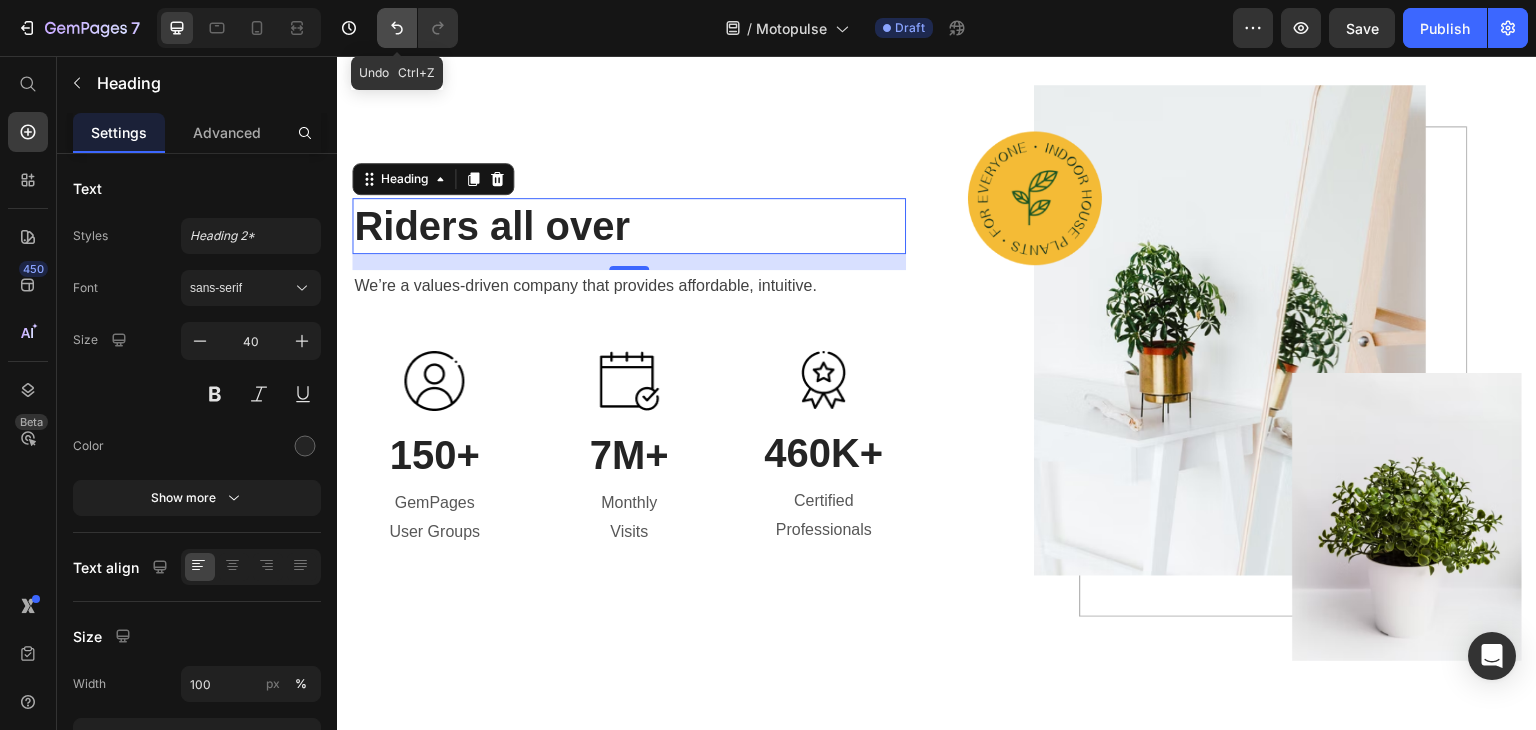 click 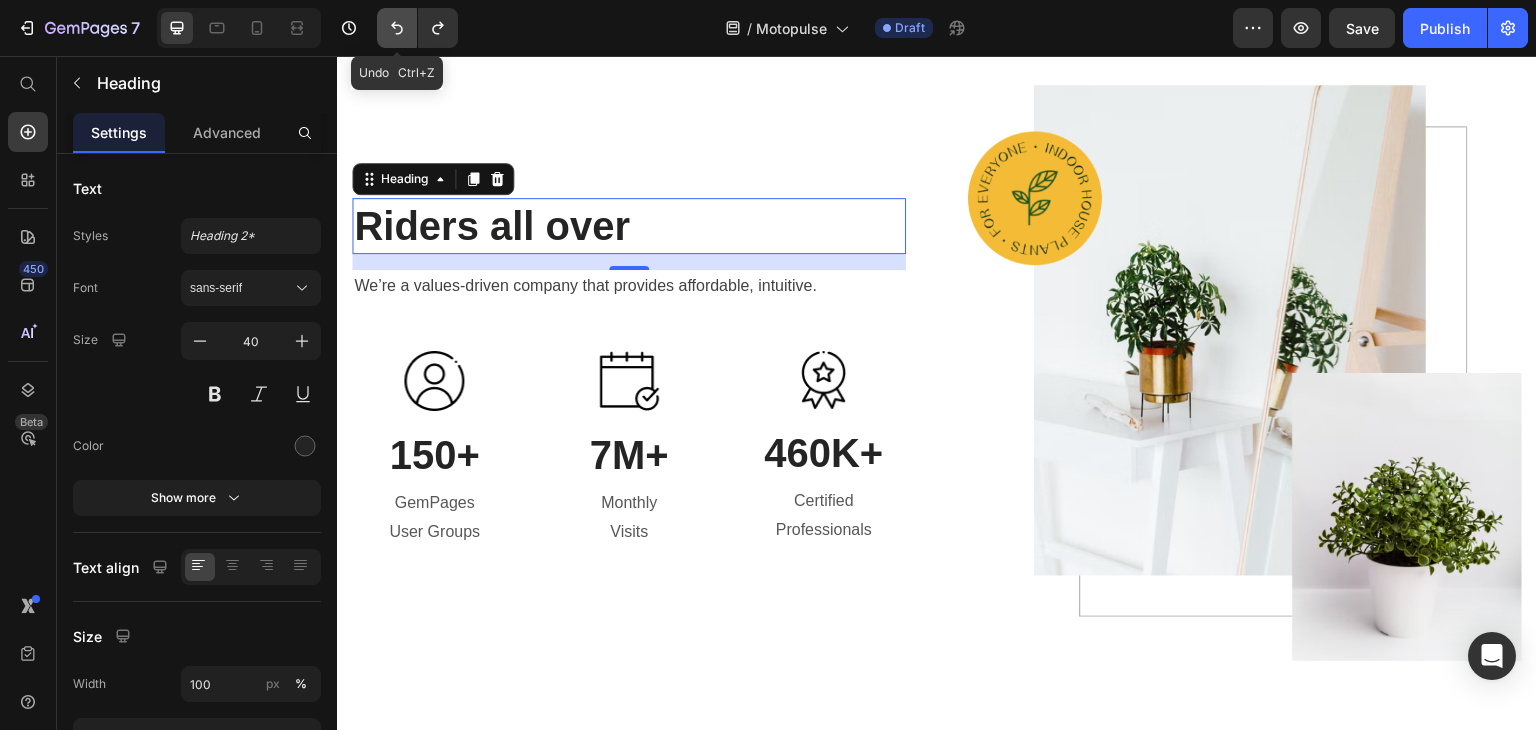click 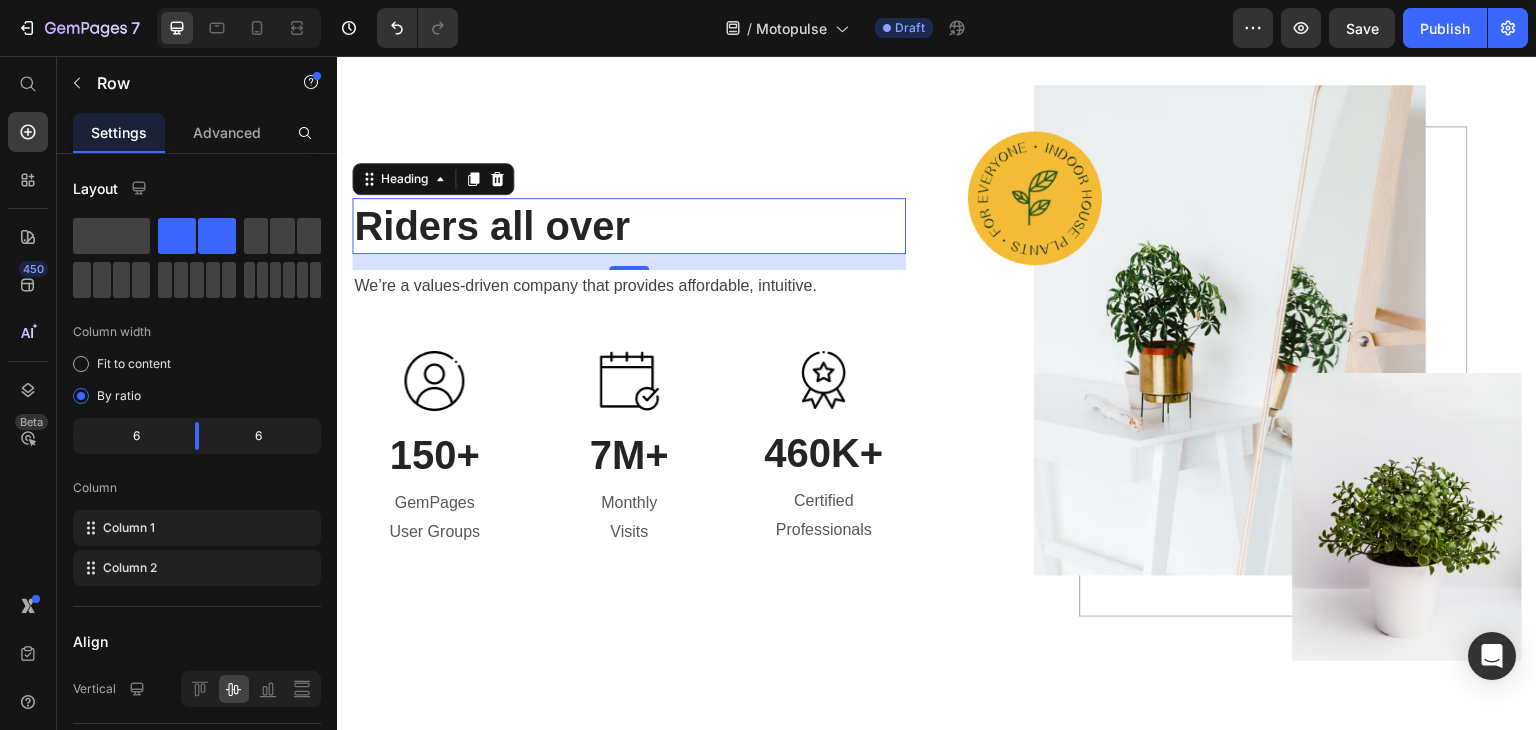 click on "Riders all over Heading   16 We’re a values-driven company that provides affordable, intuitive. Text block Image 150+ Heading GemPages  User Groups Text block Image 7M+ Heading Monthly Visits Text block Image 460K+ Heading Certified Professionals Text block Row" at bounding box center [629, 373] 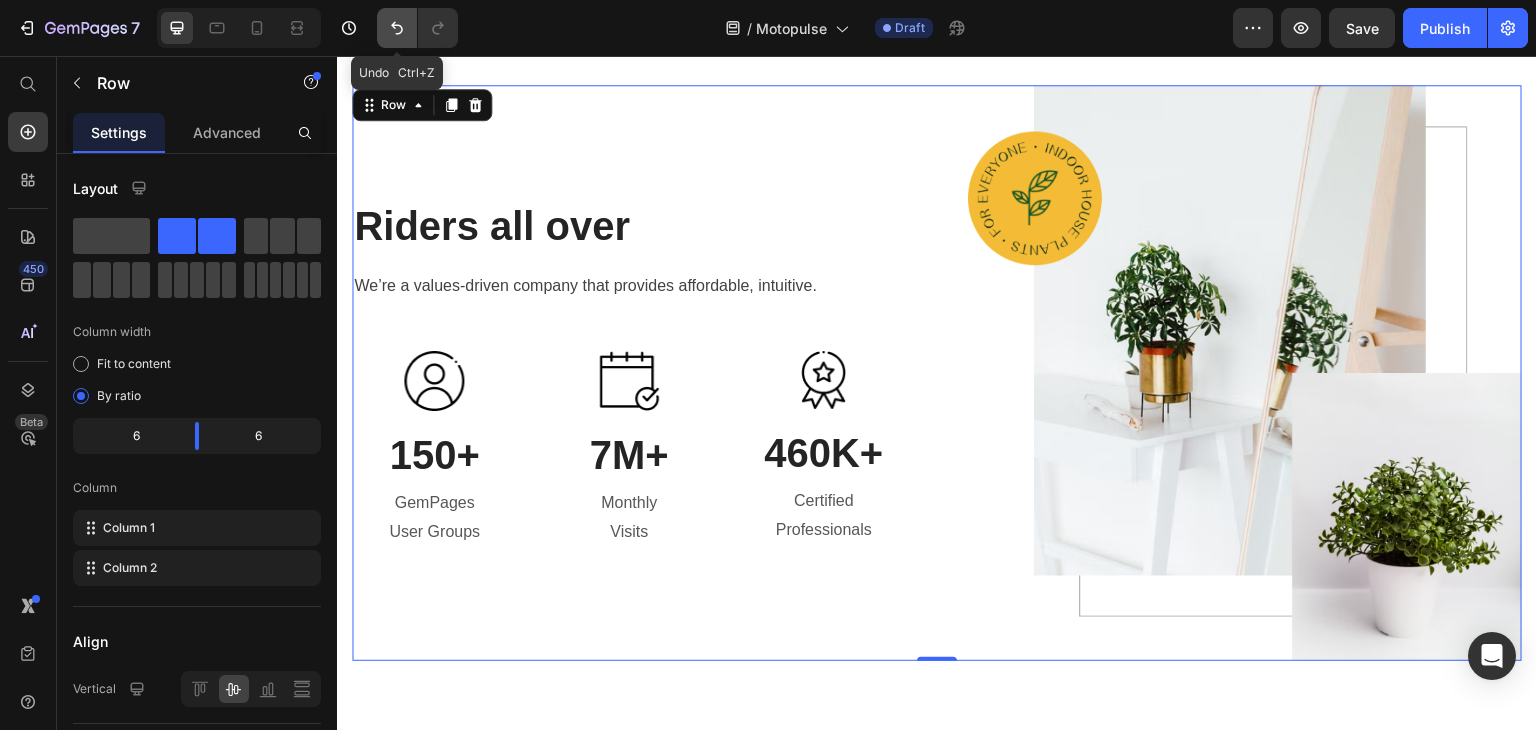 click 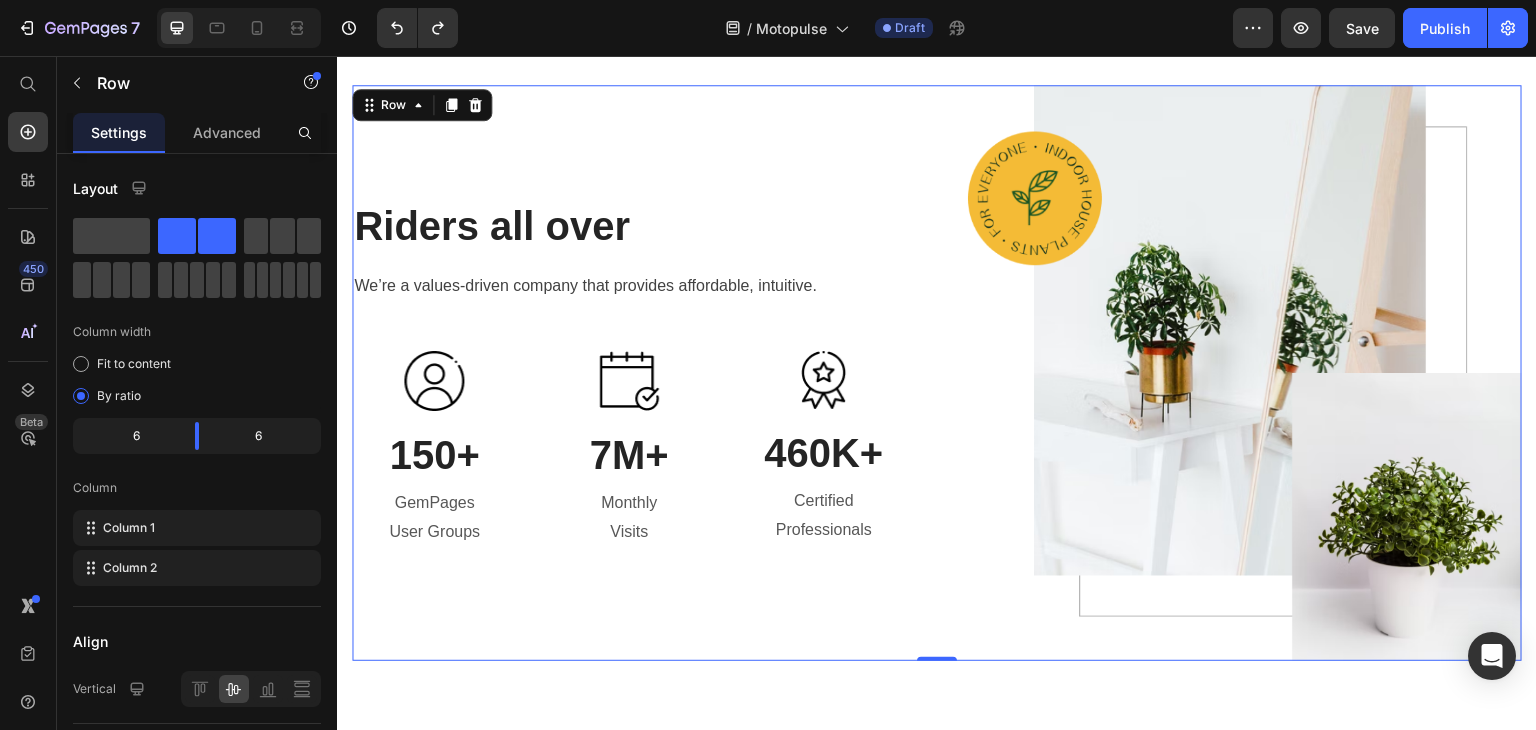 click on "7   /  Motopulse Draft Preview  Save   Publish" 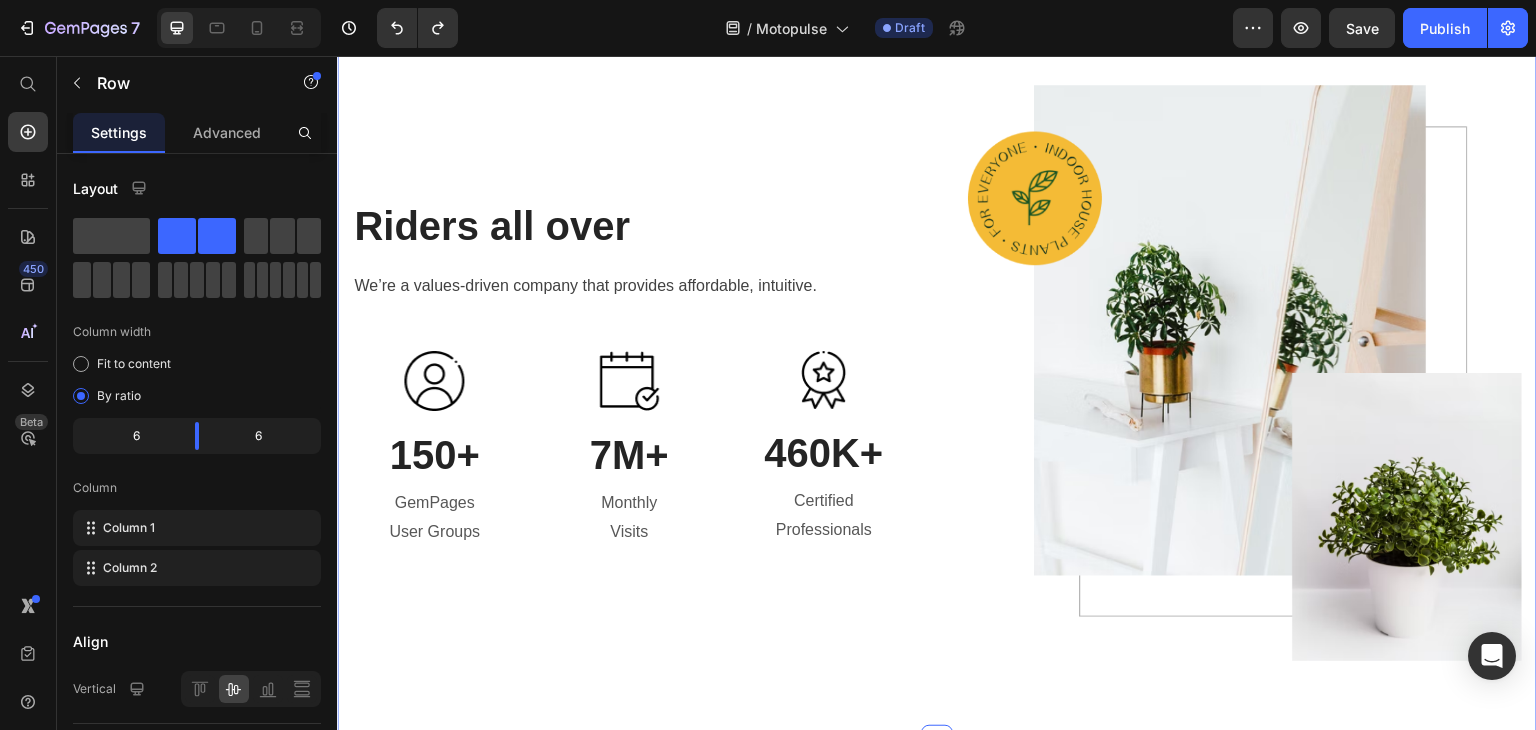 click on "Riders all over Heading We’re a values-driven company that provides affordable, intuitive. Text block Image 150+ Heading GemPages  User Groups Text block Image 7M+ Heading Monthly Visits Text block Image 460K+ Heading Certified Professionals Text block Row Image Row Section 5   You can create reusable sections Create Theme Section AI Content Write with GemAI What would you like to describe here? Tone and Voice Persuasive Product A1 Series Long Rear Fender for Sur-Ron Light Bee Show more Generate" at bounding box center [937, 373] 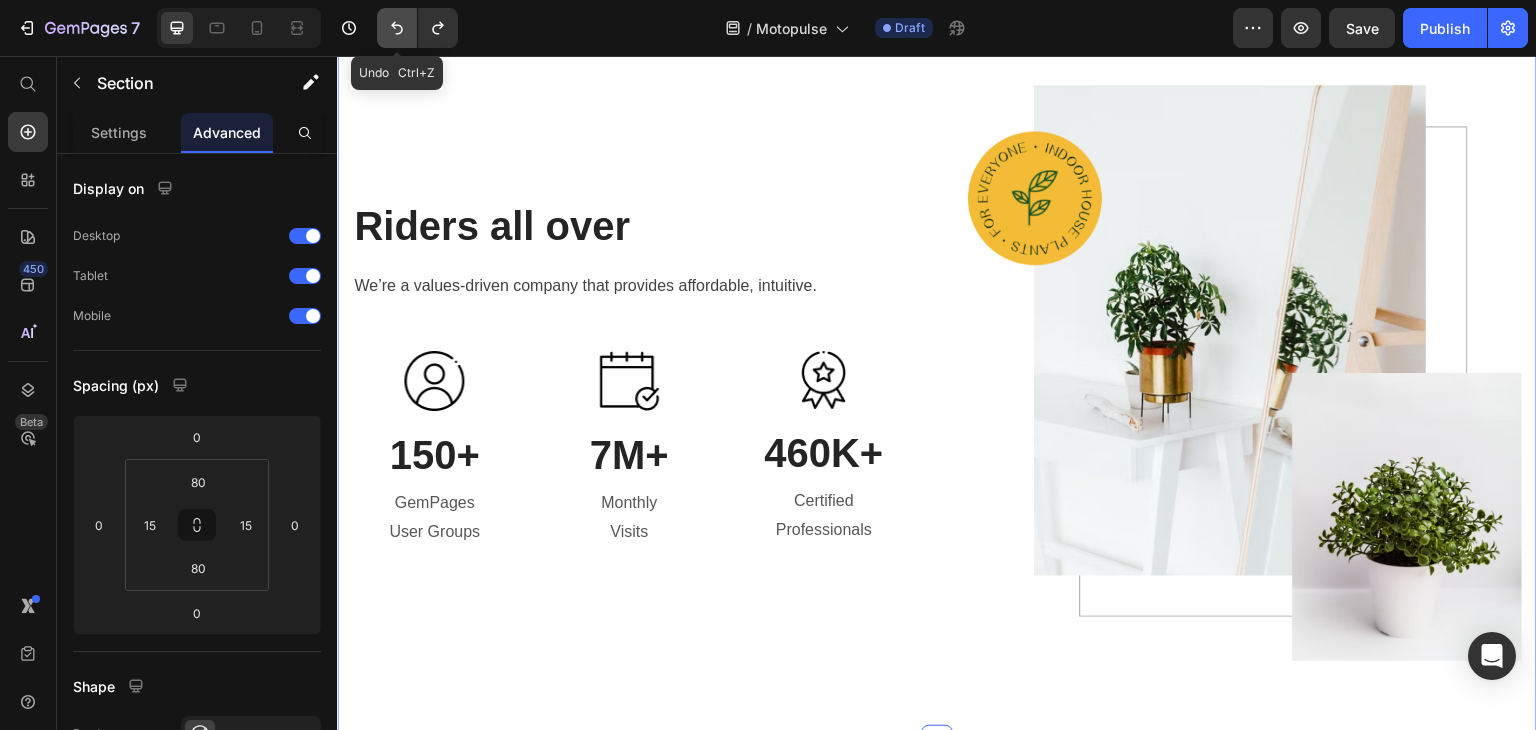click 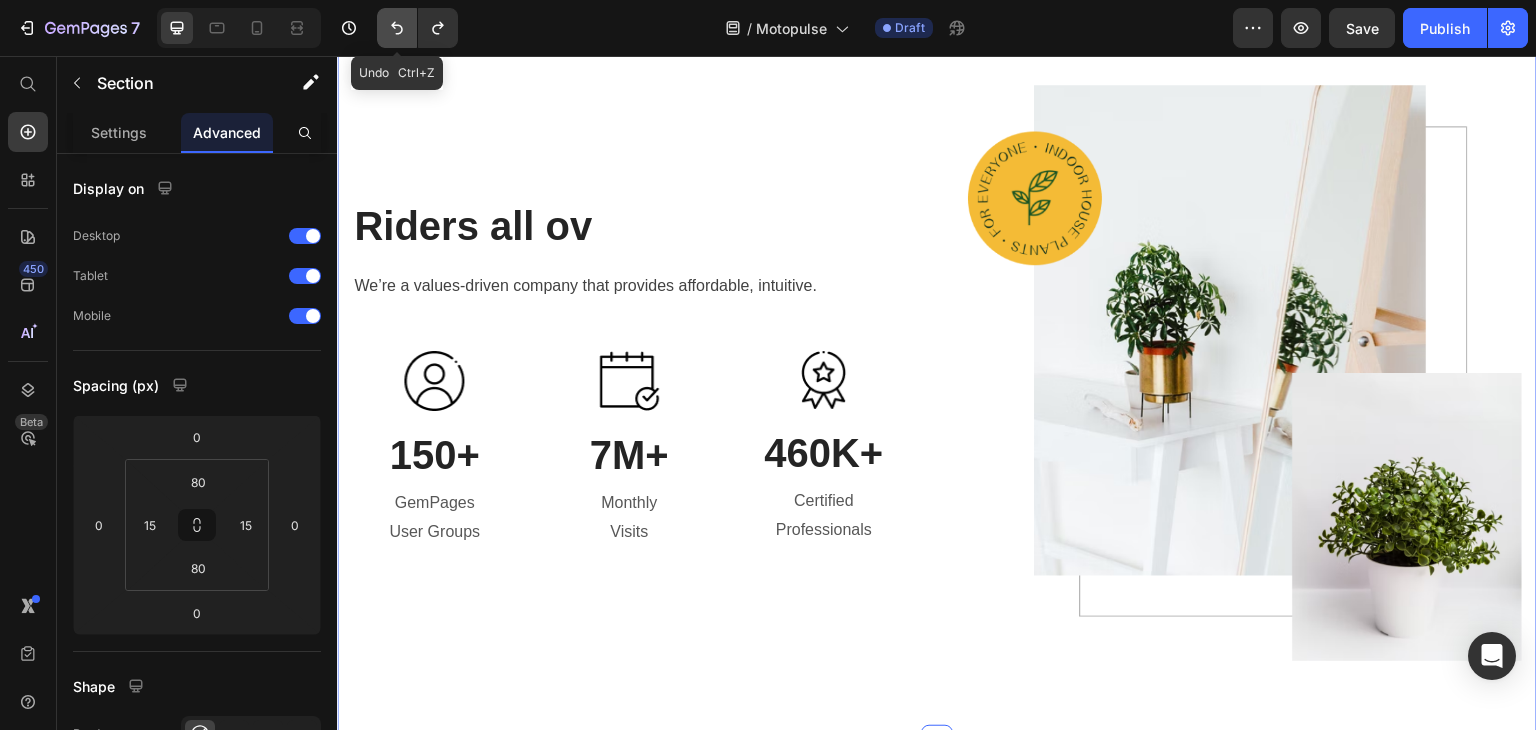 click 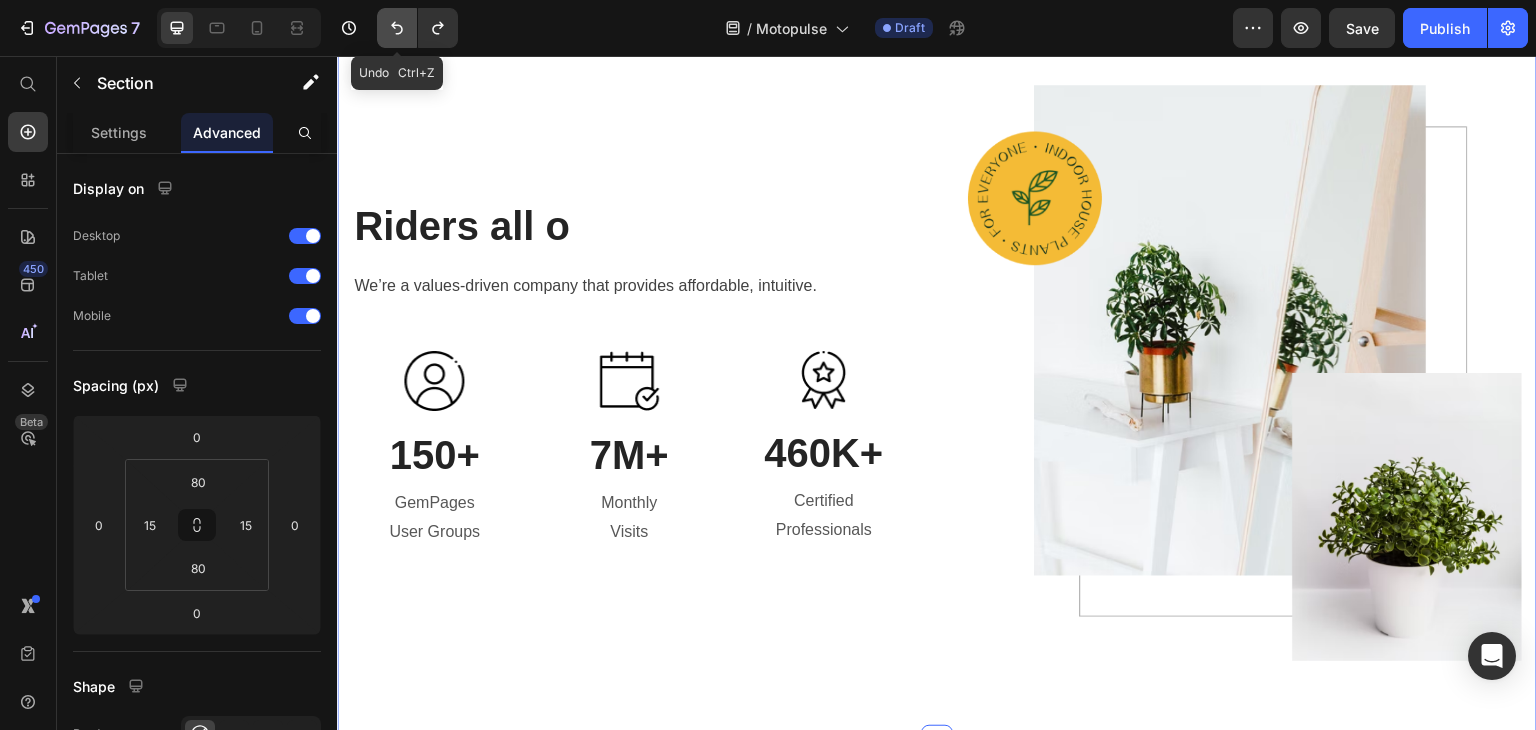 click 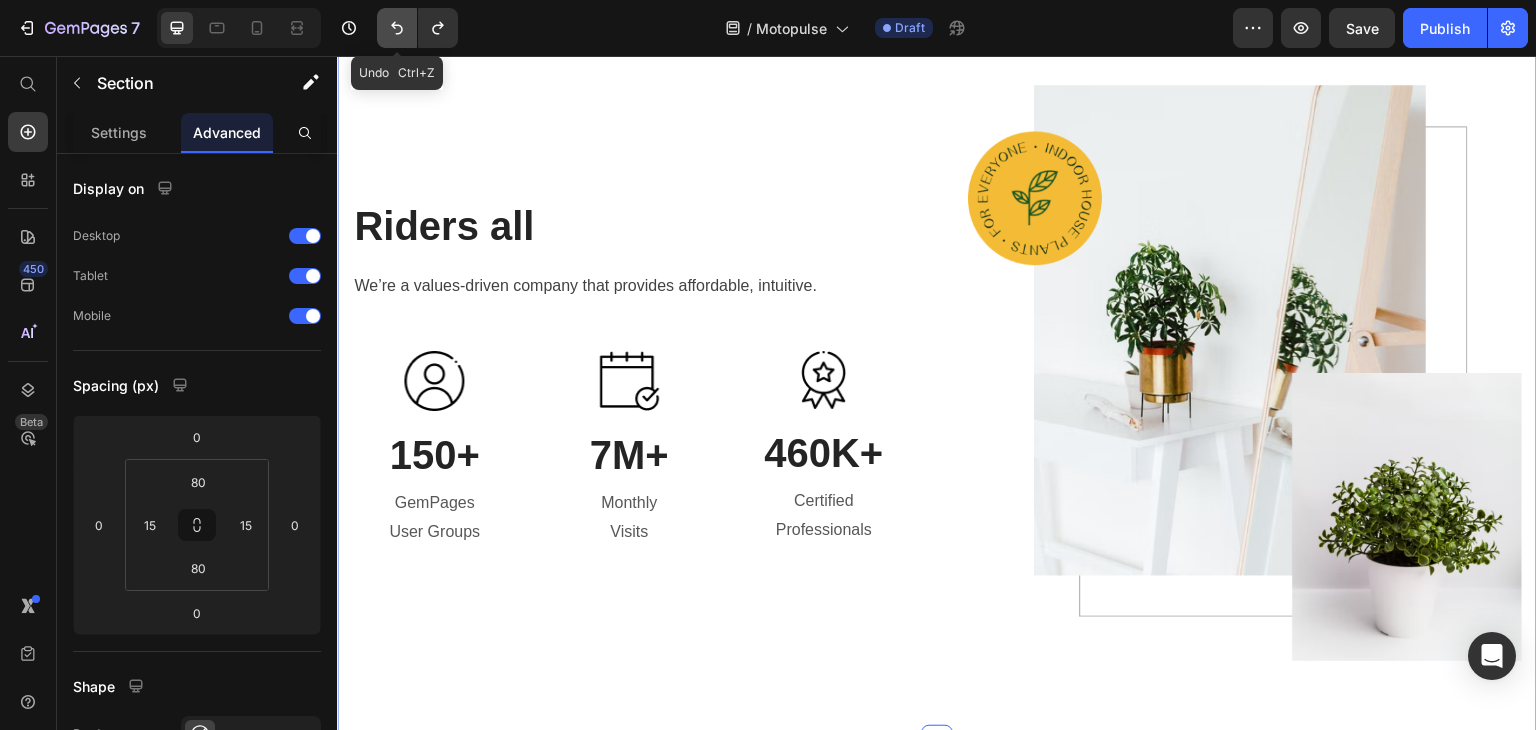 click 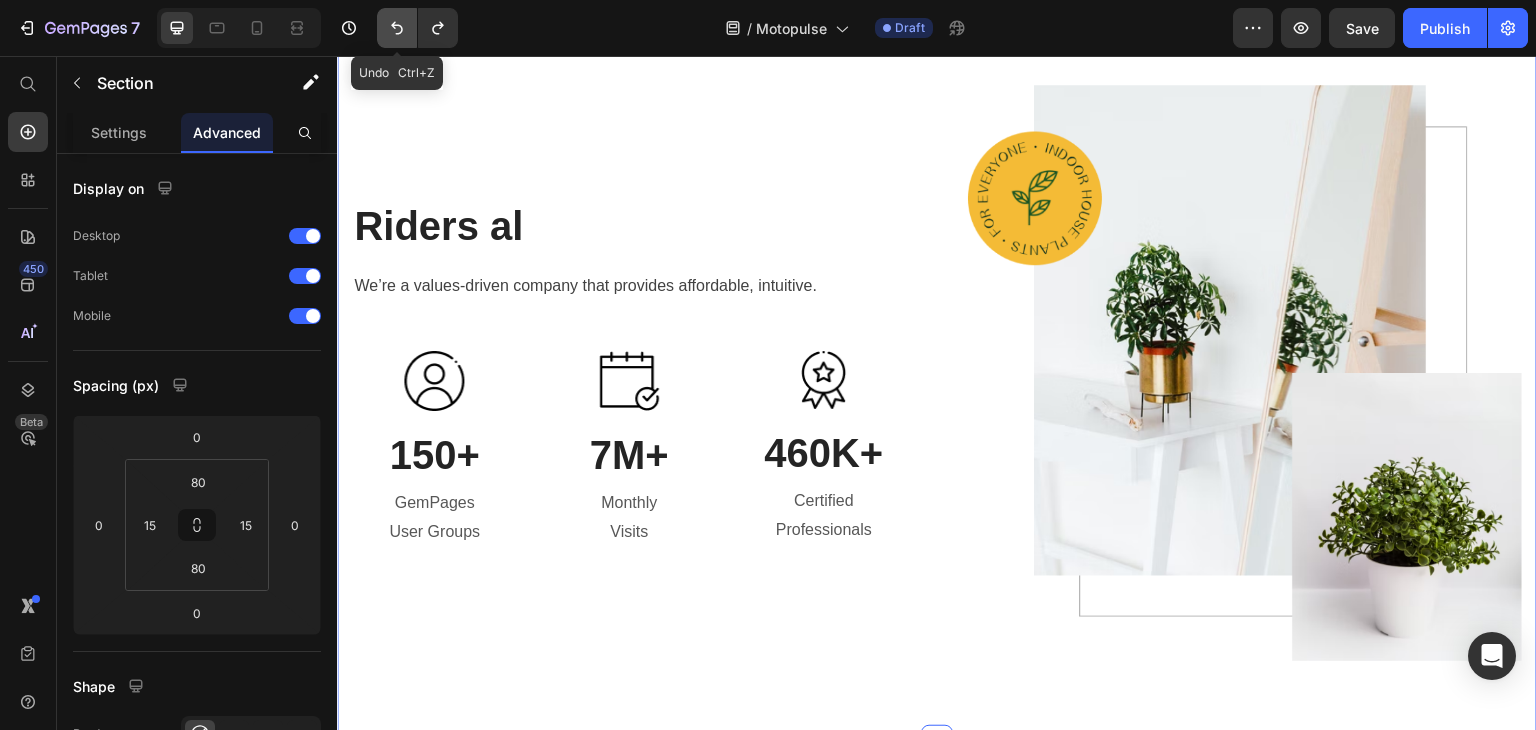 click 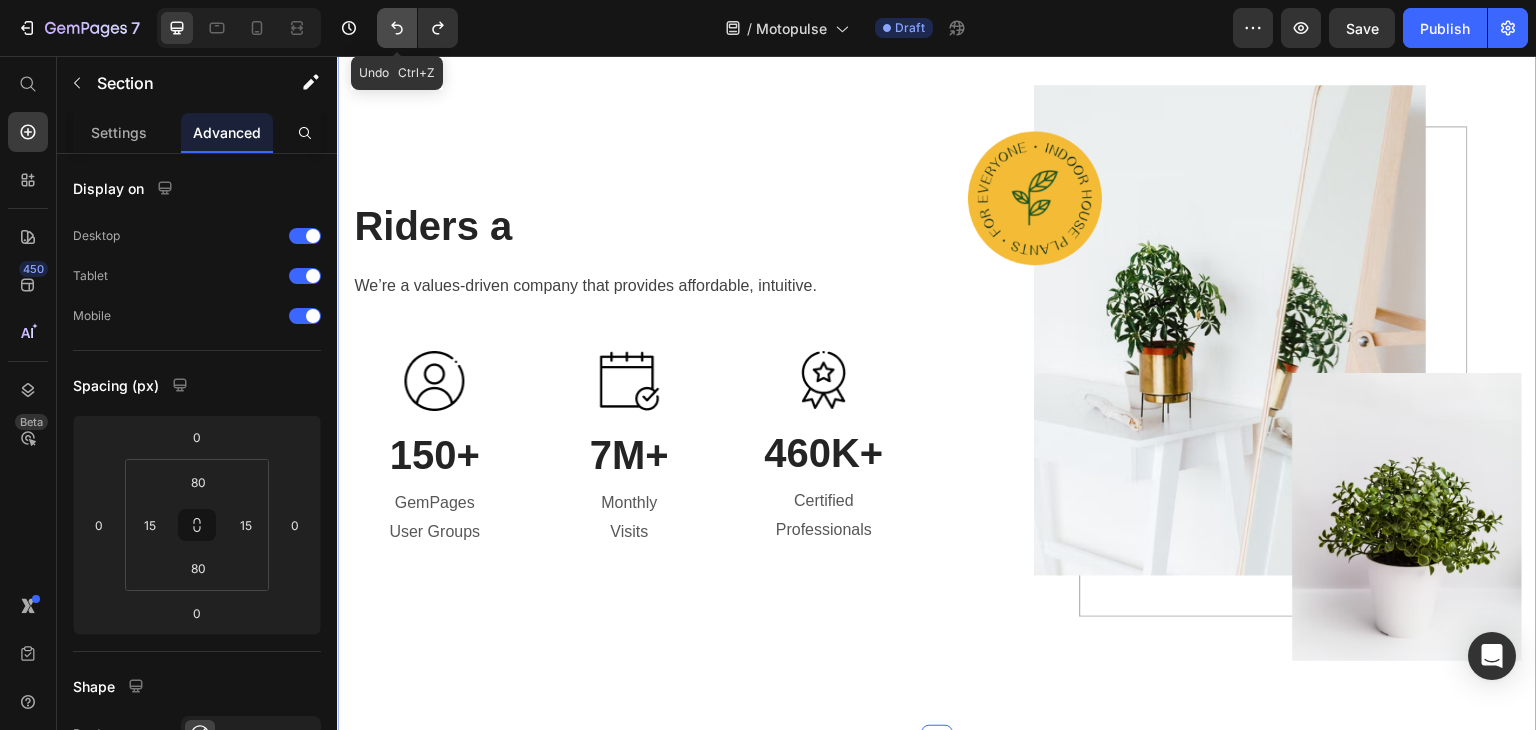 click 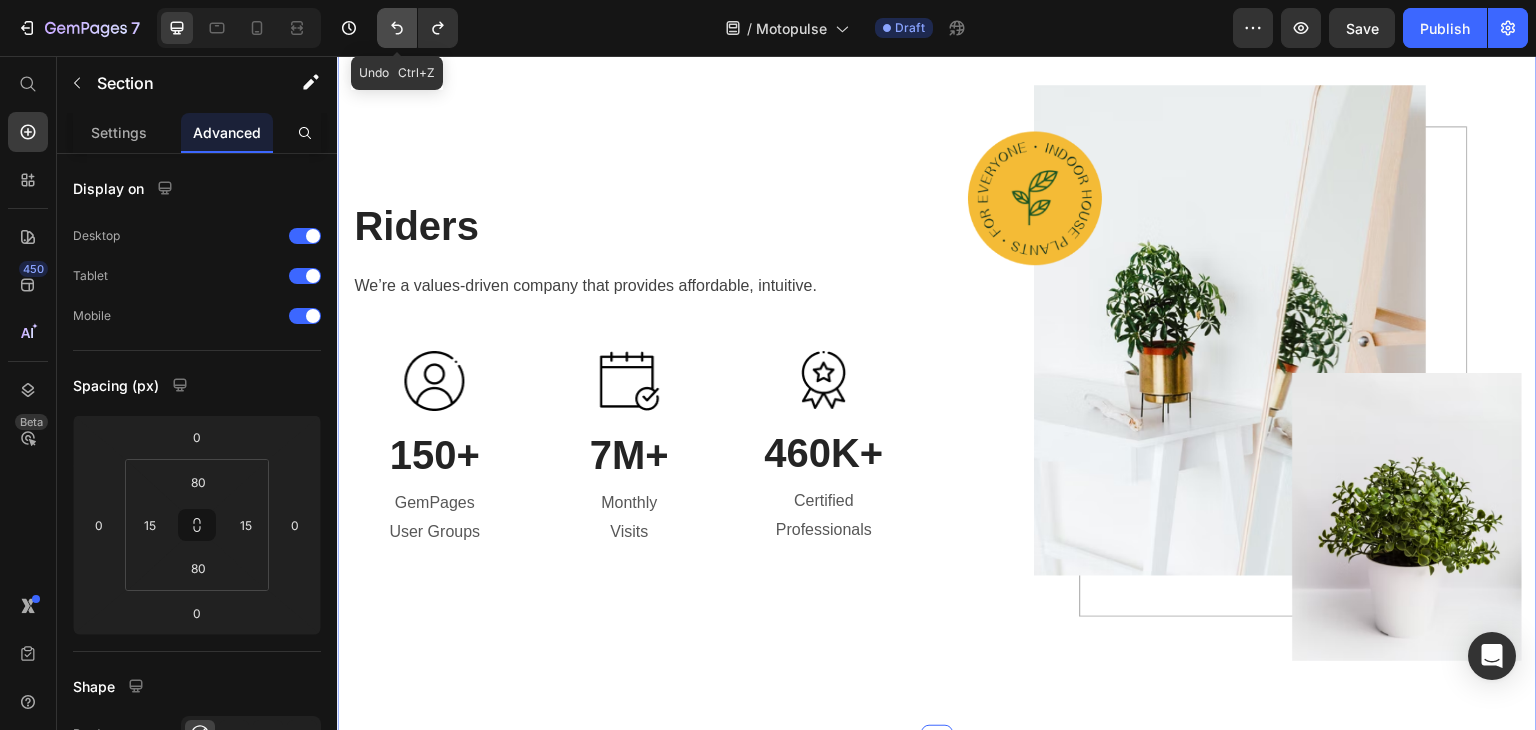 click 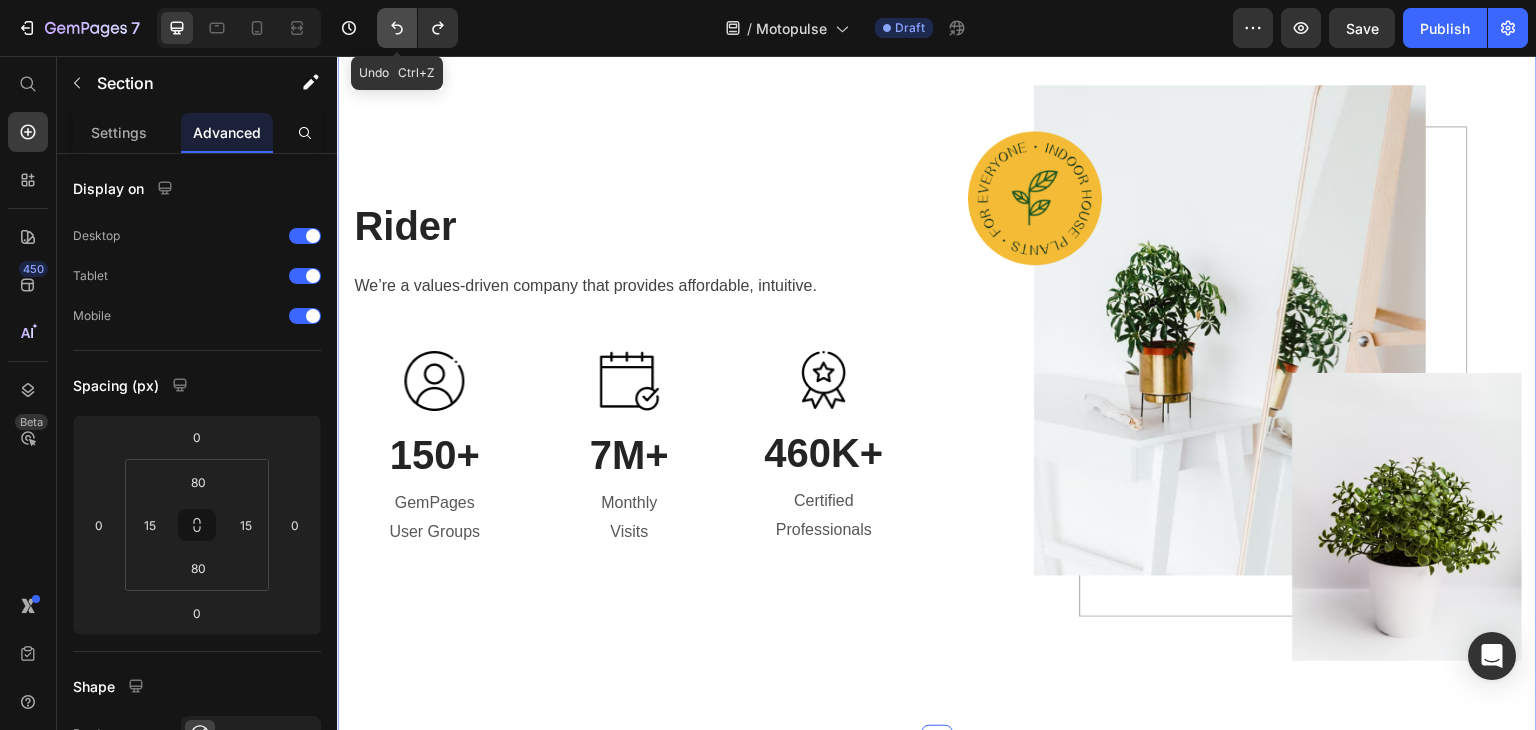 click 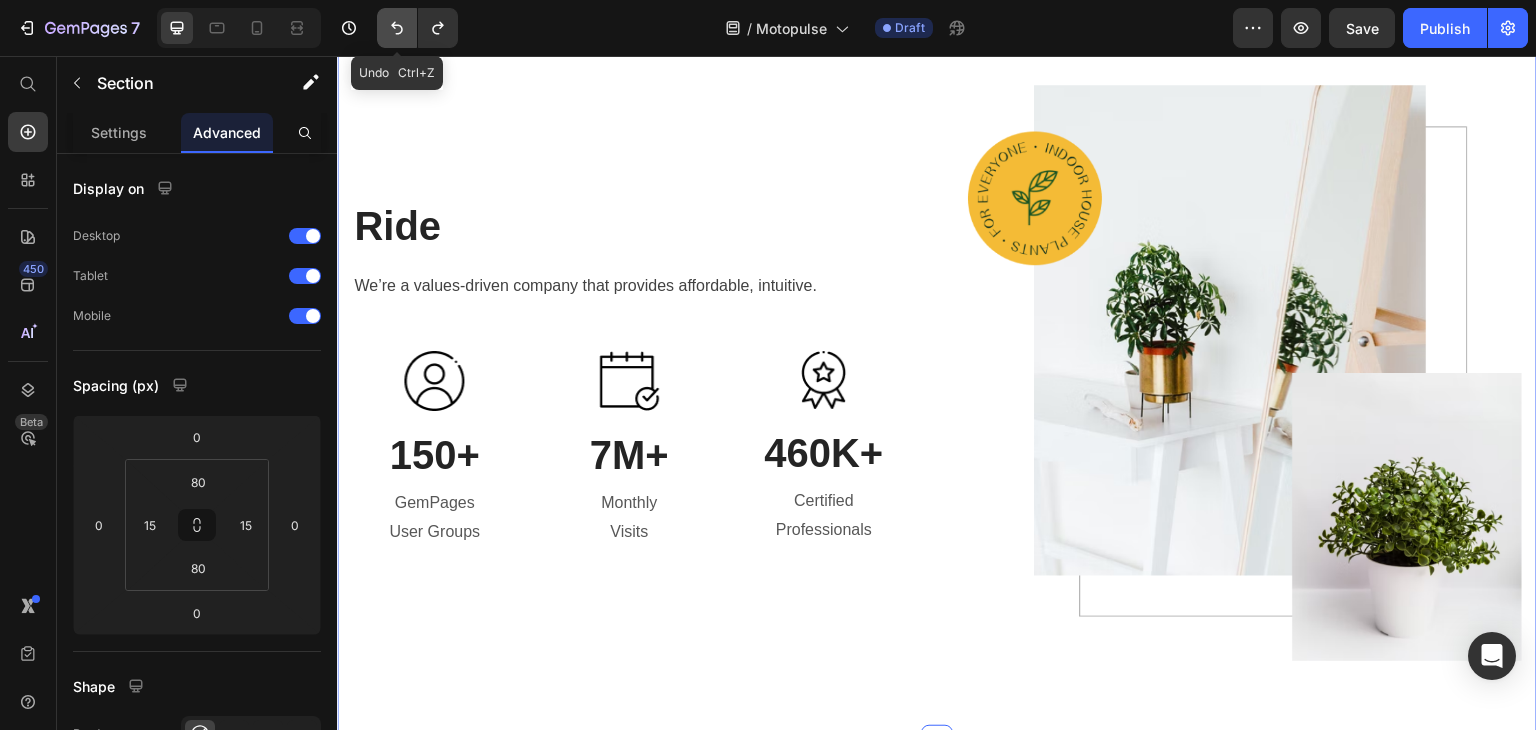click 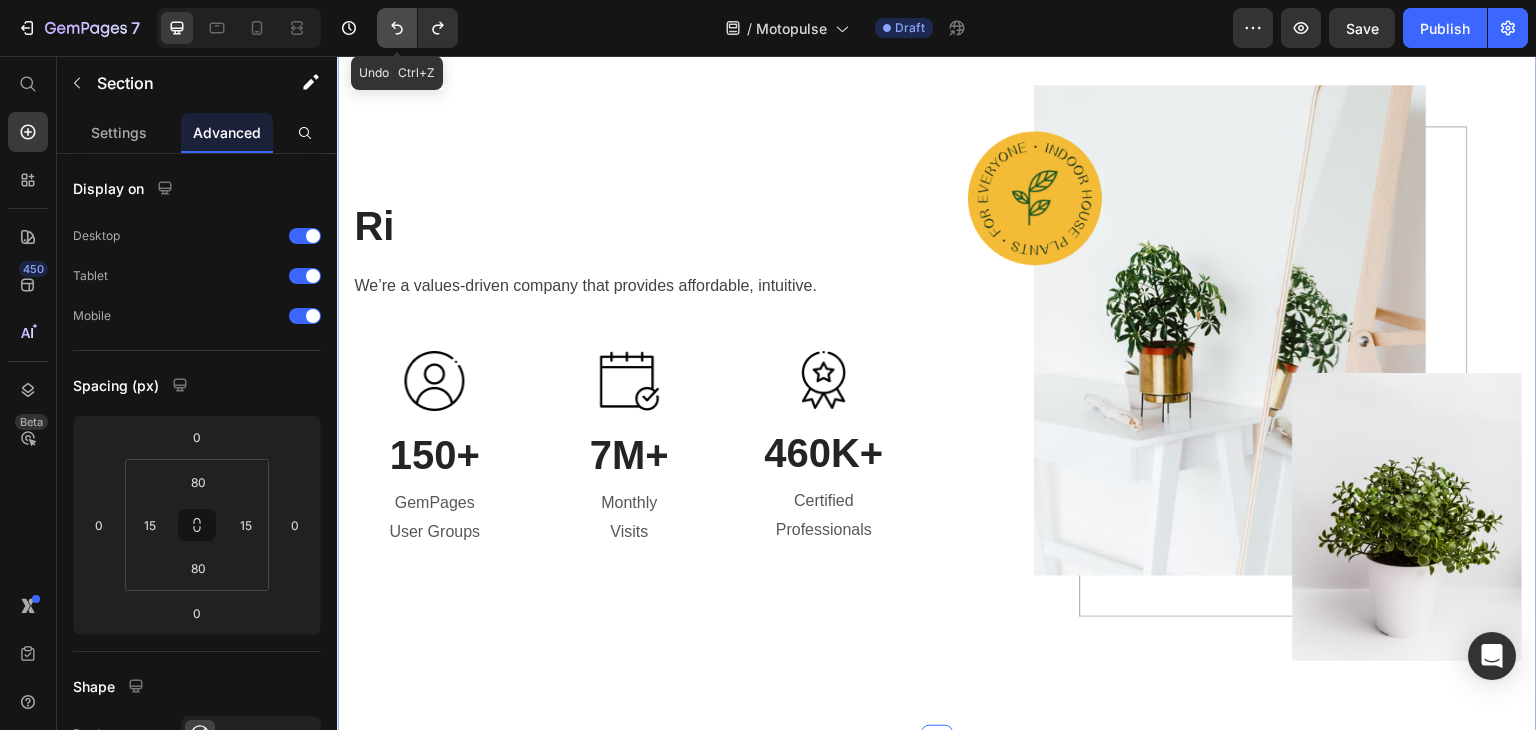 click 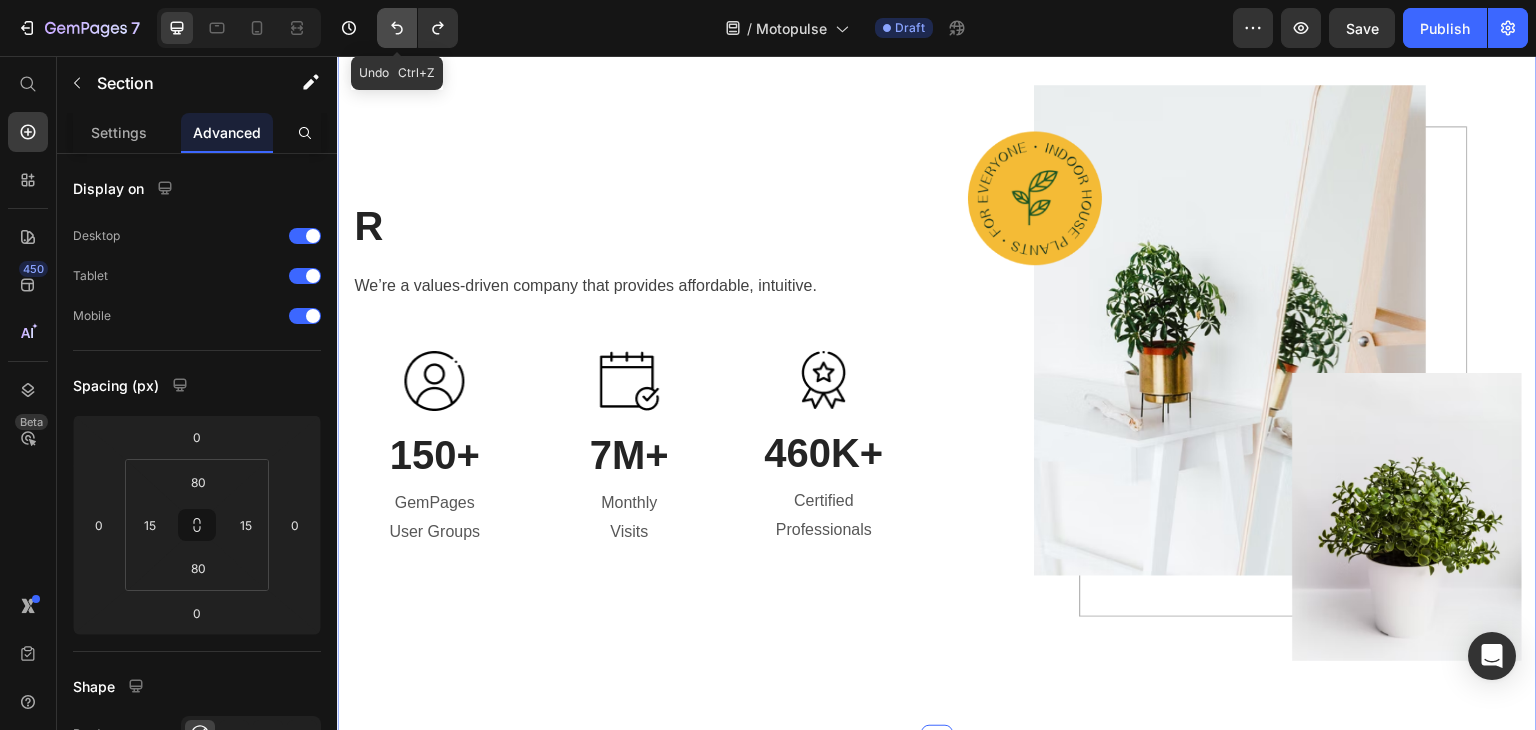 click 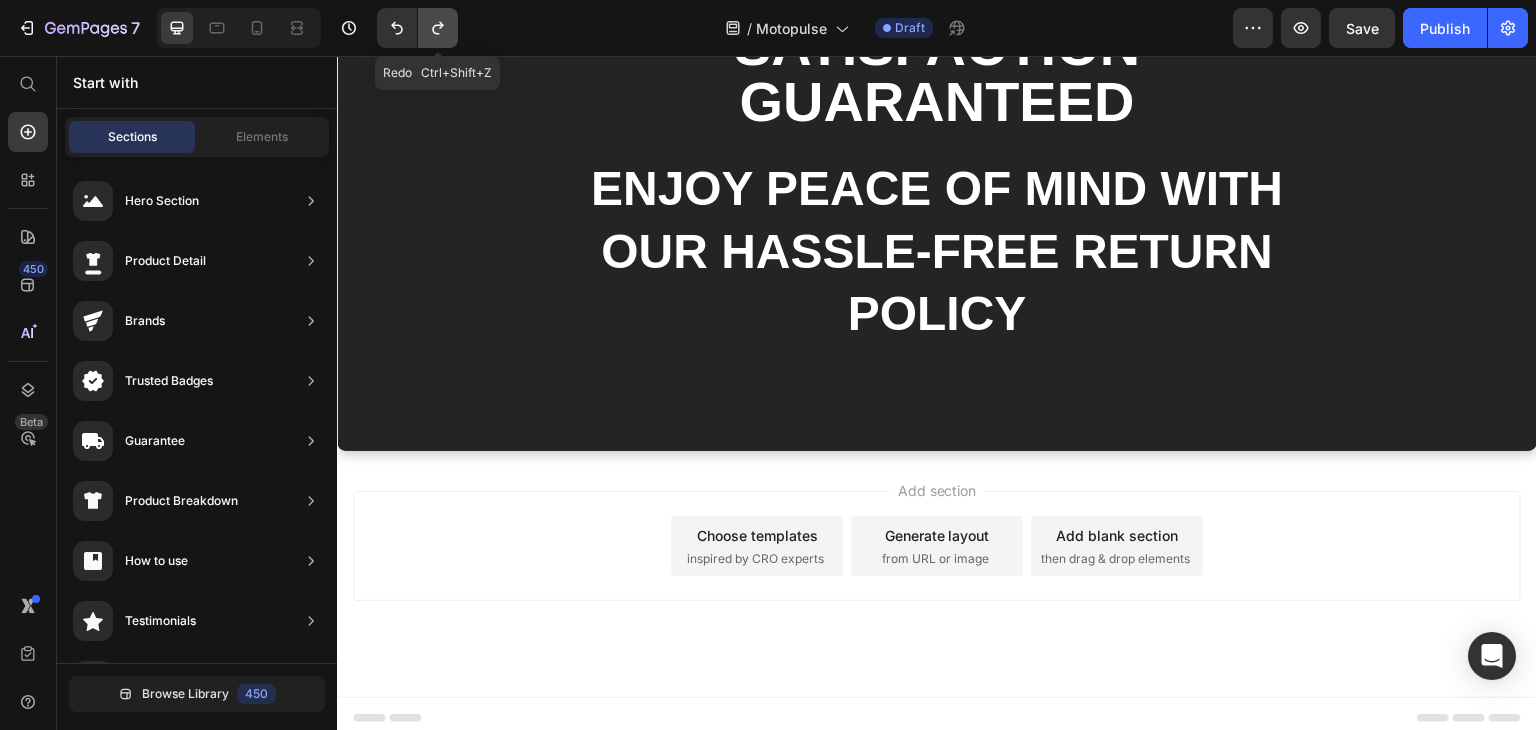 click 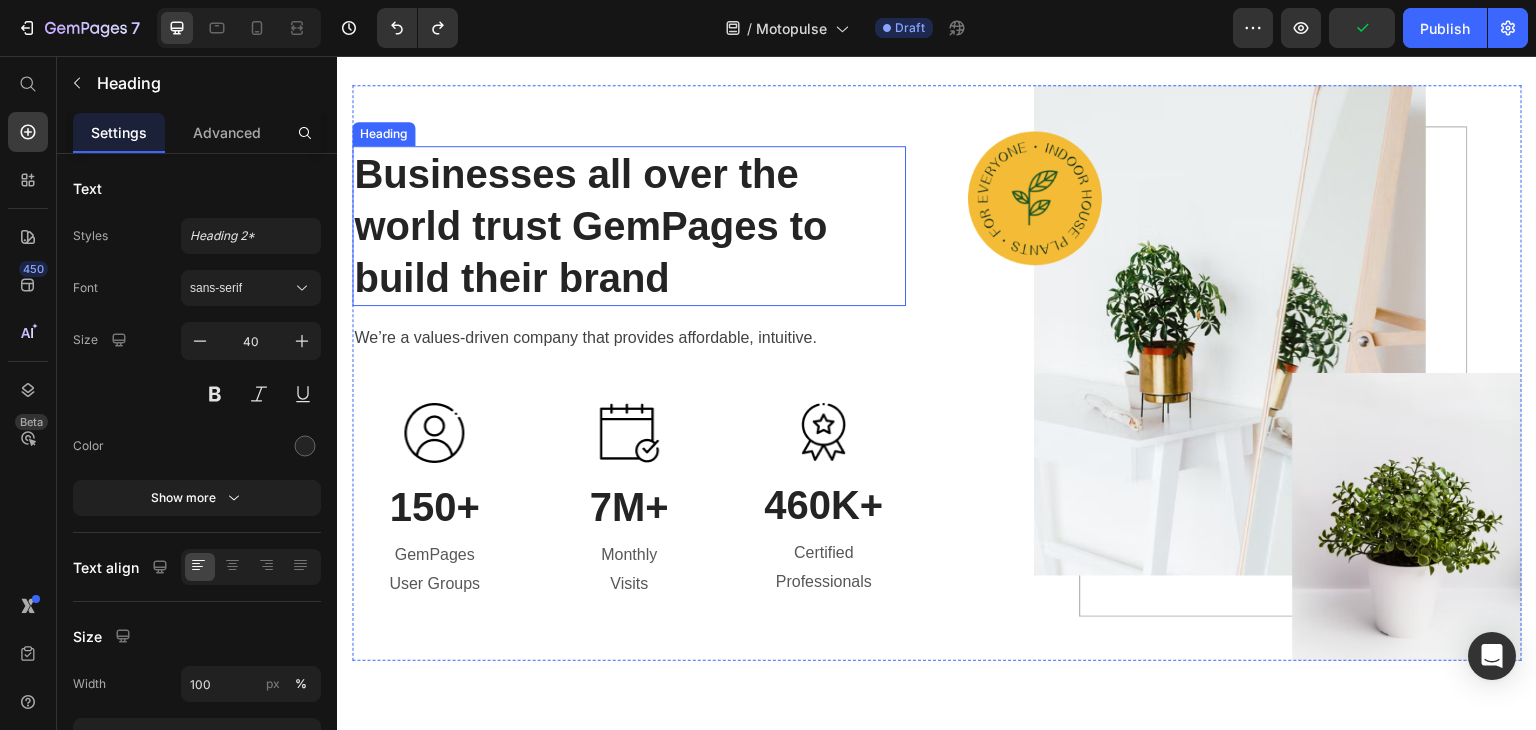 click on "Businesses all over the world trust GemPages to build their brand" at bounding box center [629, 226] 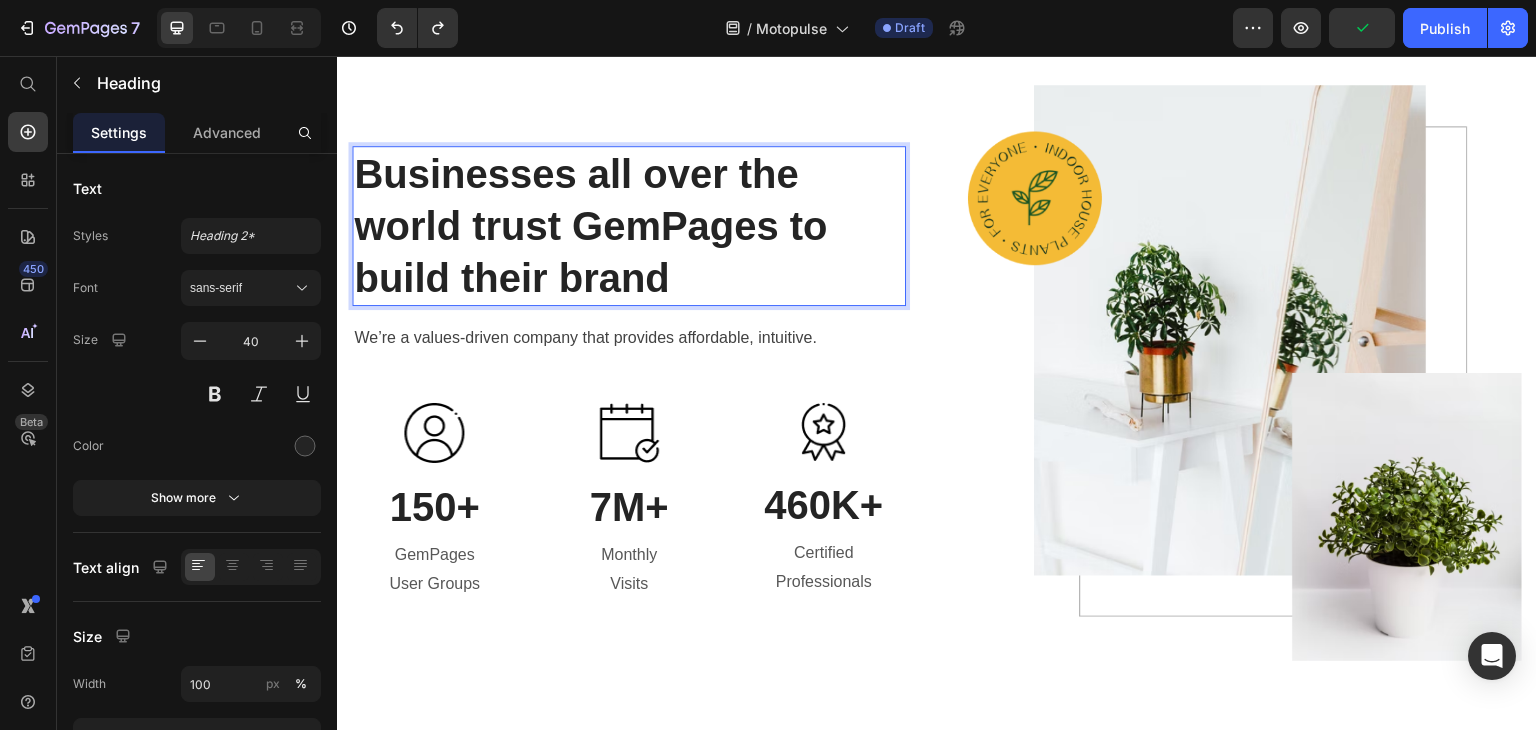 click on "Businesses all over the world trust GemPages to build their brand" at bounding box center [629, 226] 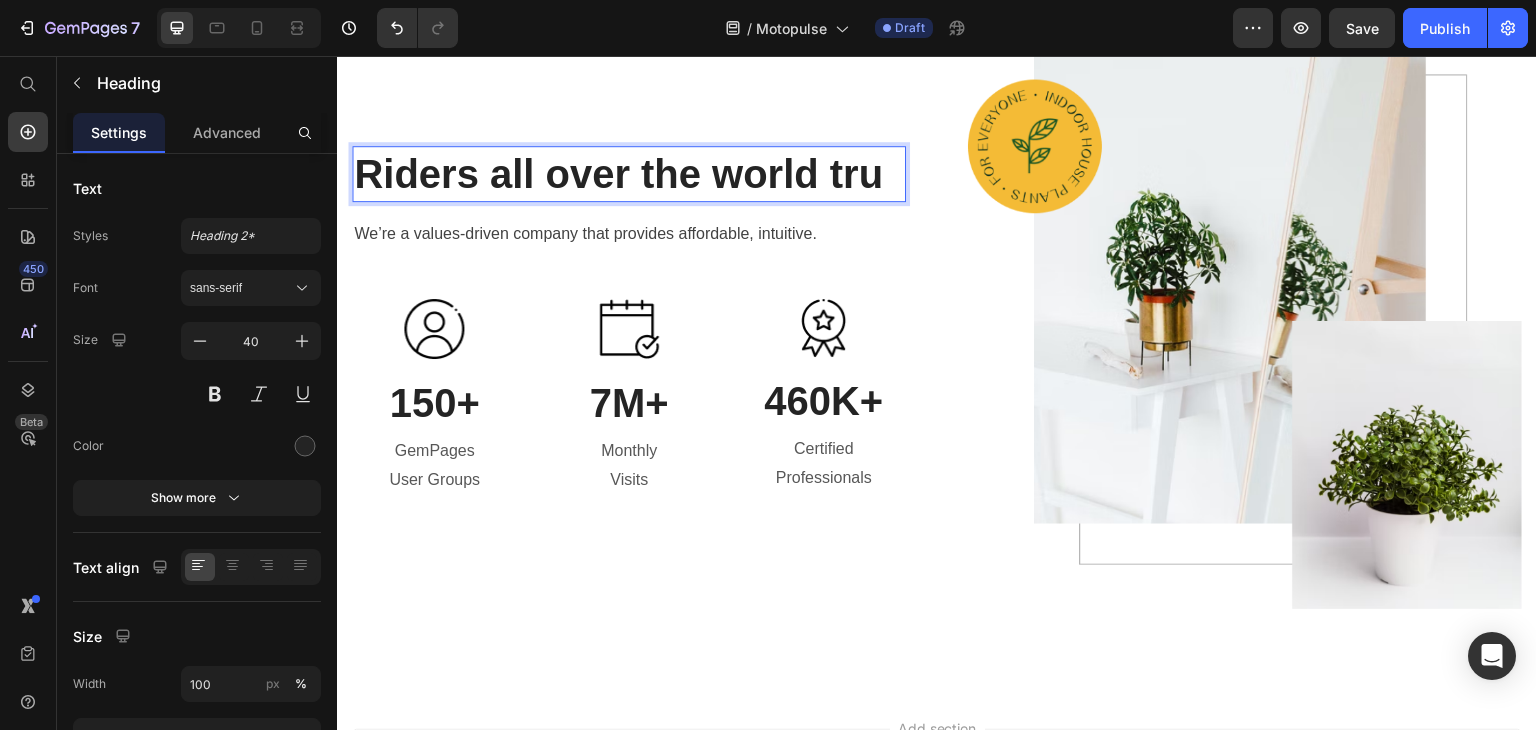 scroll, scrollTop: 3044, scrollLeft: 0, axis: vertical 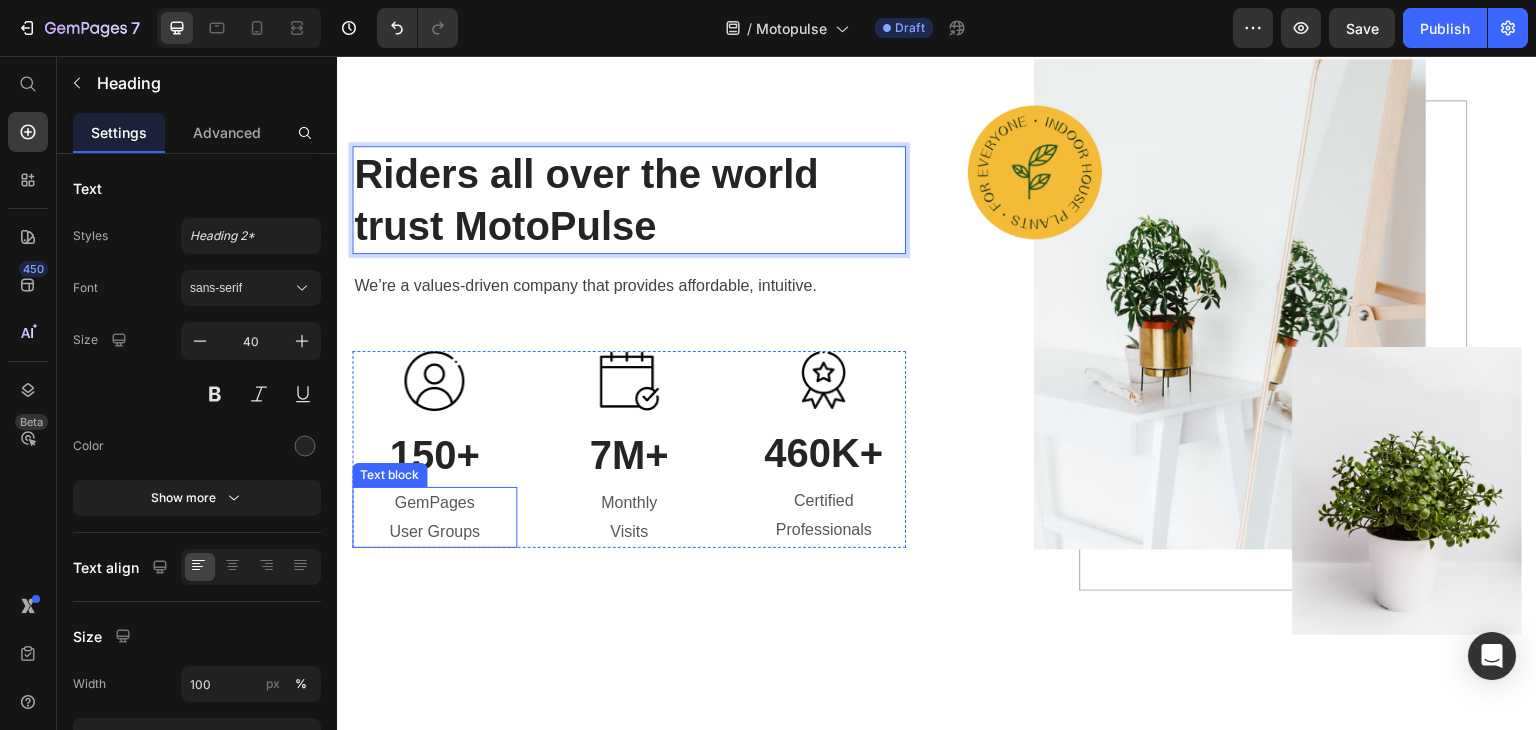 click on "User Groups" at bounding box center [434, 532] 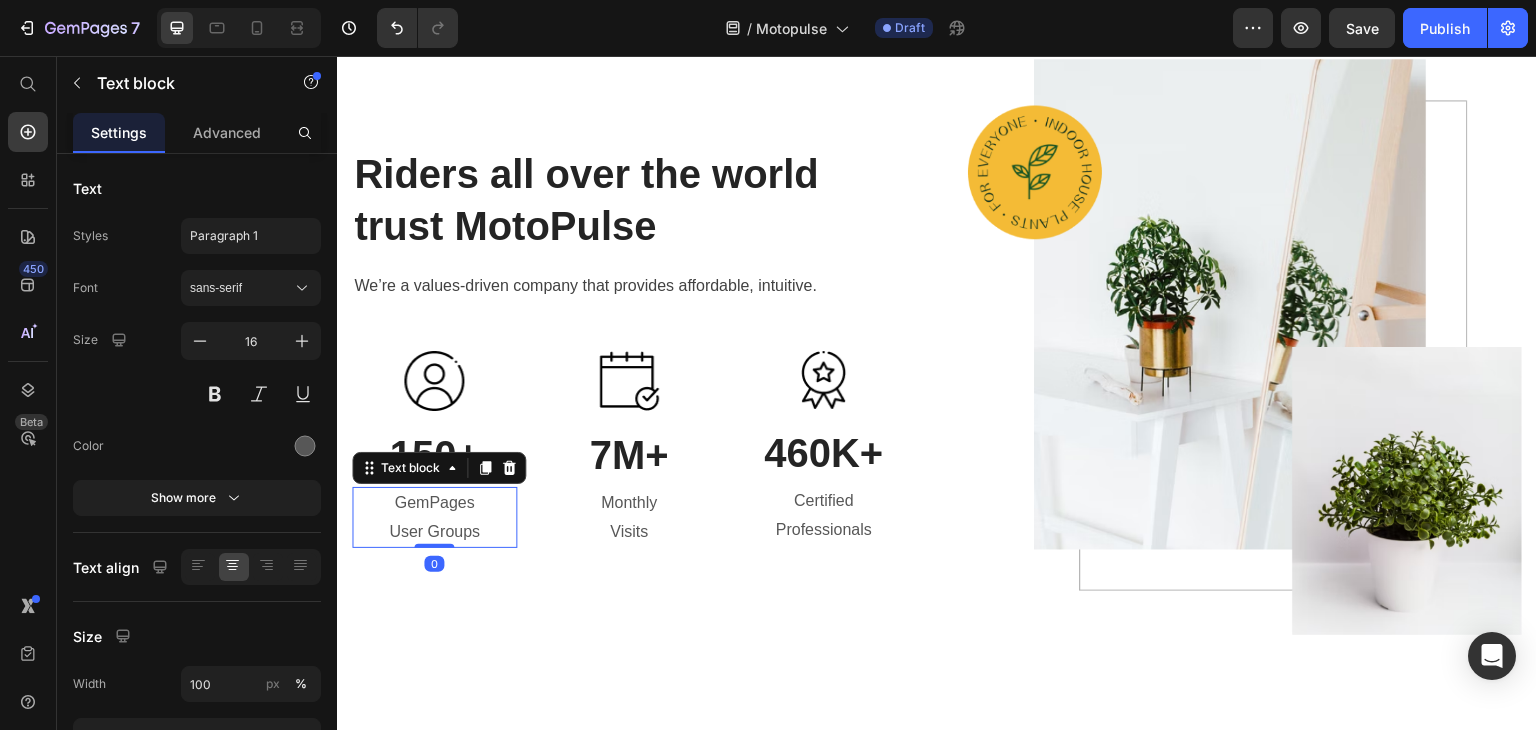 click on "User Groups" at bounding box center [434, 532] 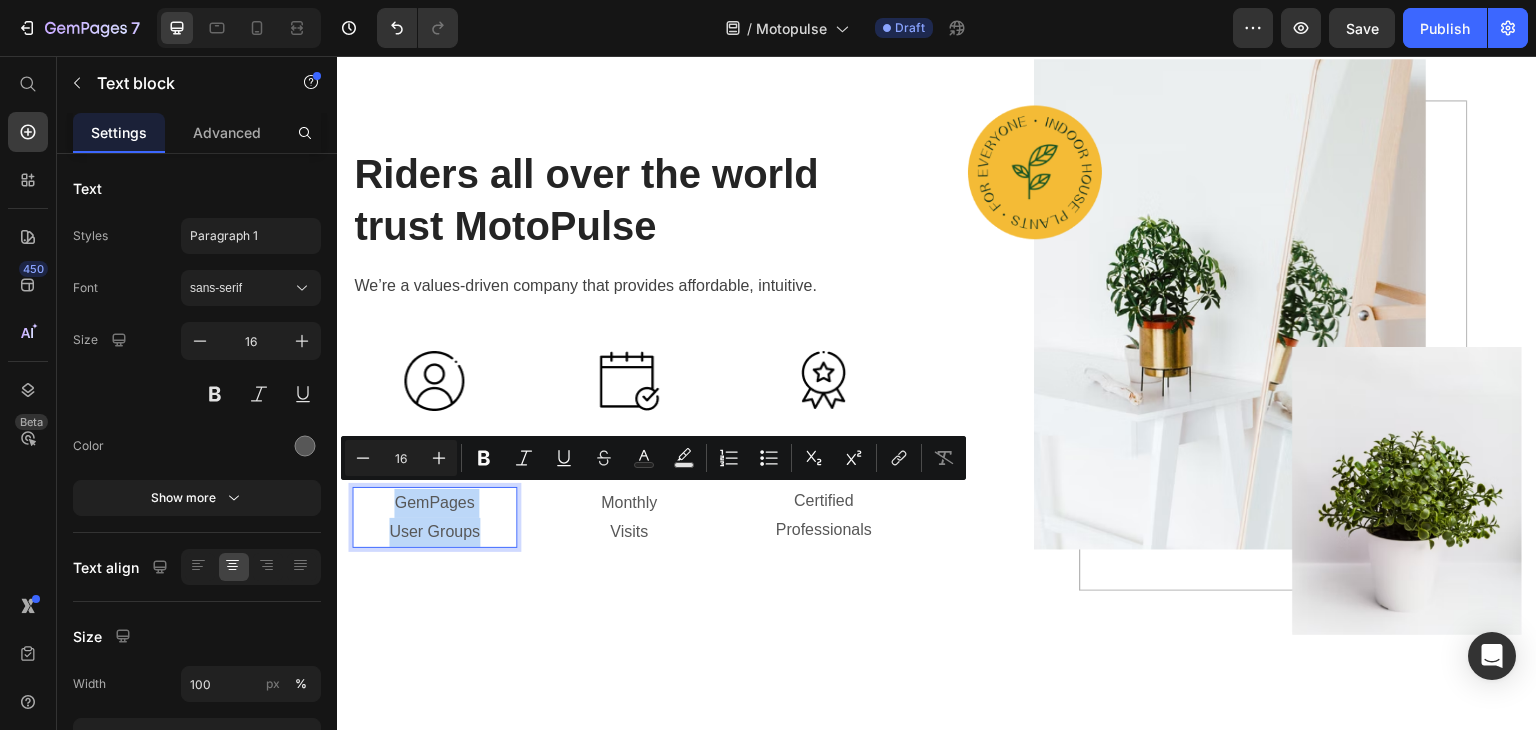 drag, startPoint x: 482, startPoint y: 529, endPoint x: 370, endPoint y: 496, distance: 116.76044 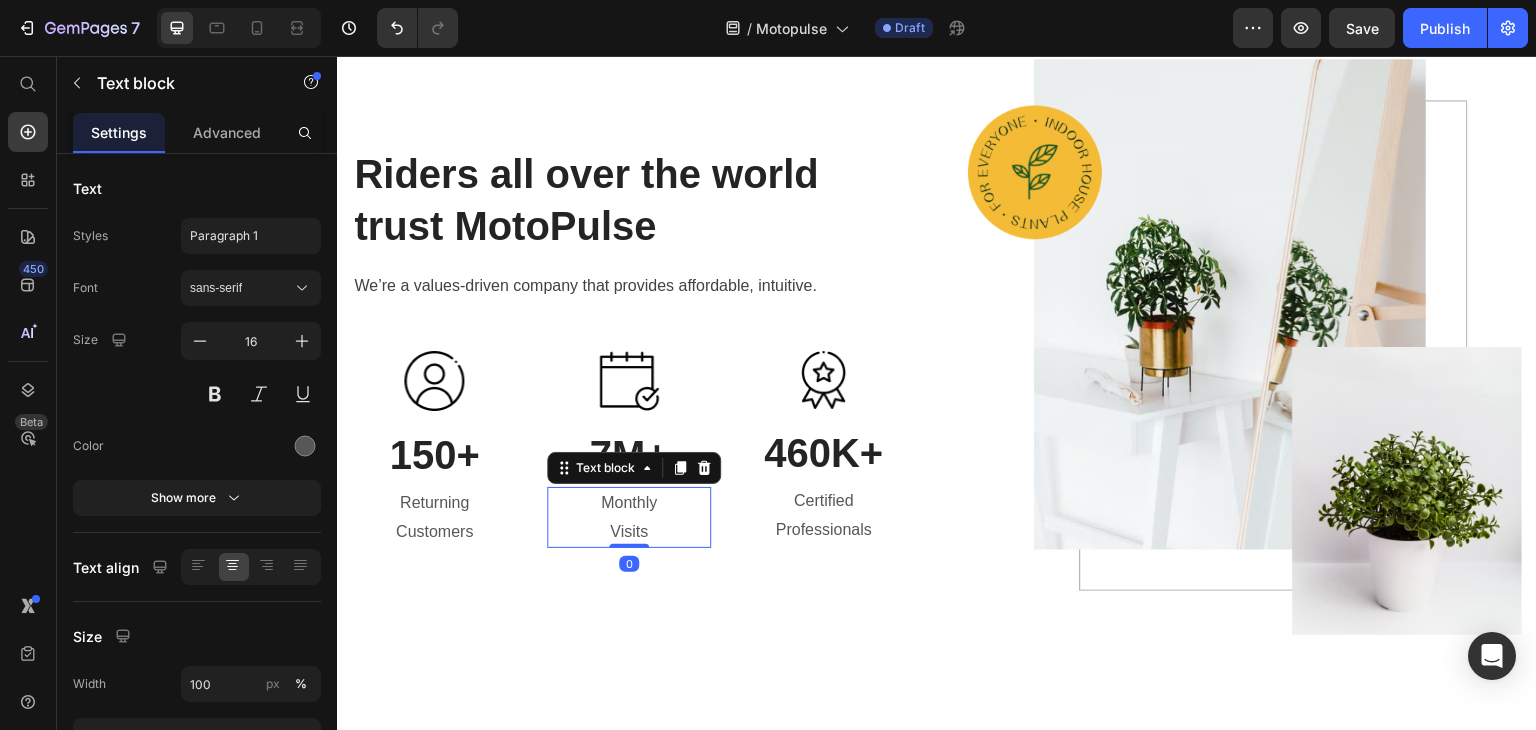 click on "Monthly Visits" at bounding box center [629, 518] 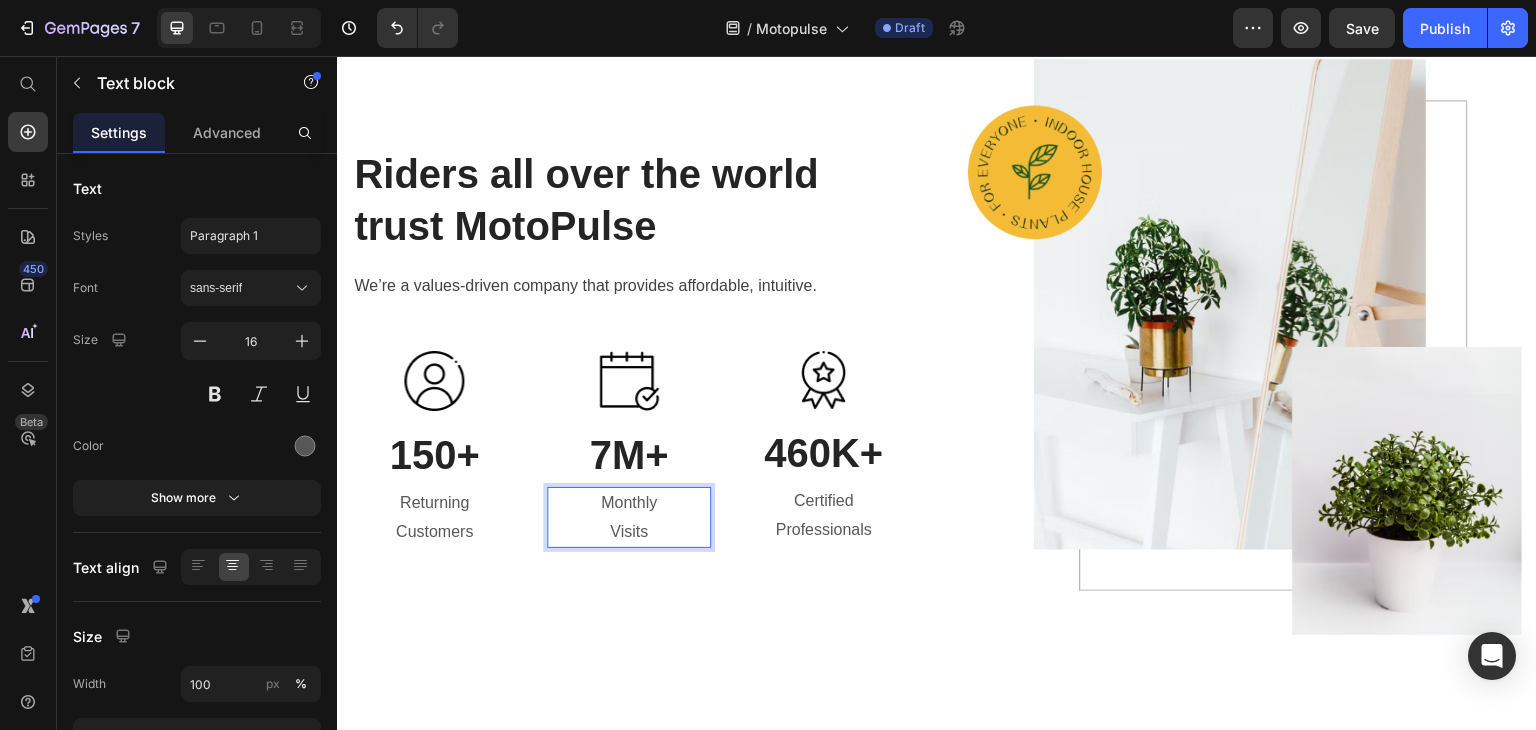 click on "Monthly Visits" at bounding box center [629, 518] 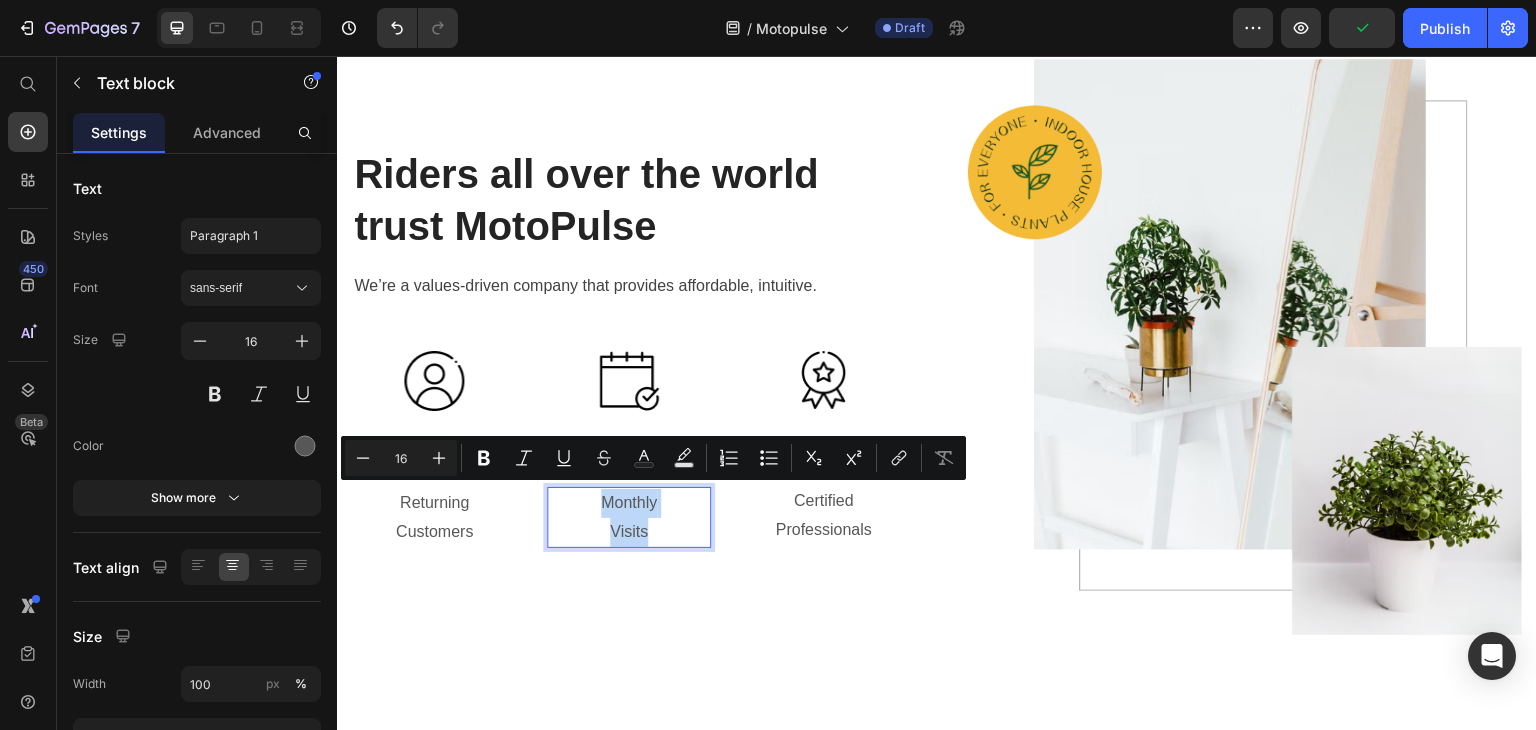 drag, startPoint x: 649, startPoint y: 523, endPoint x: 586, endPoint y: 486, distance: 73.061615 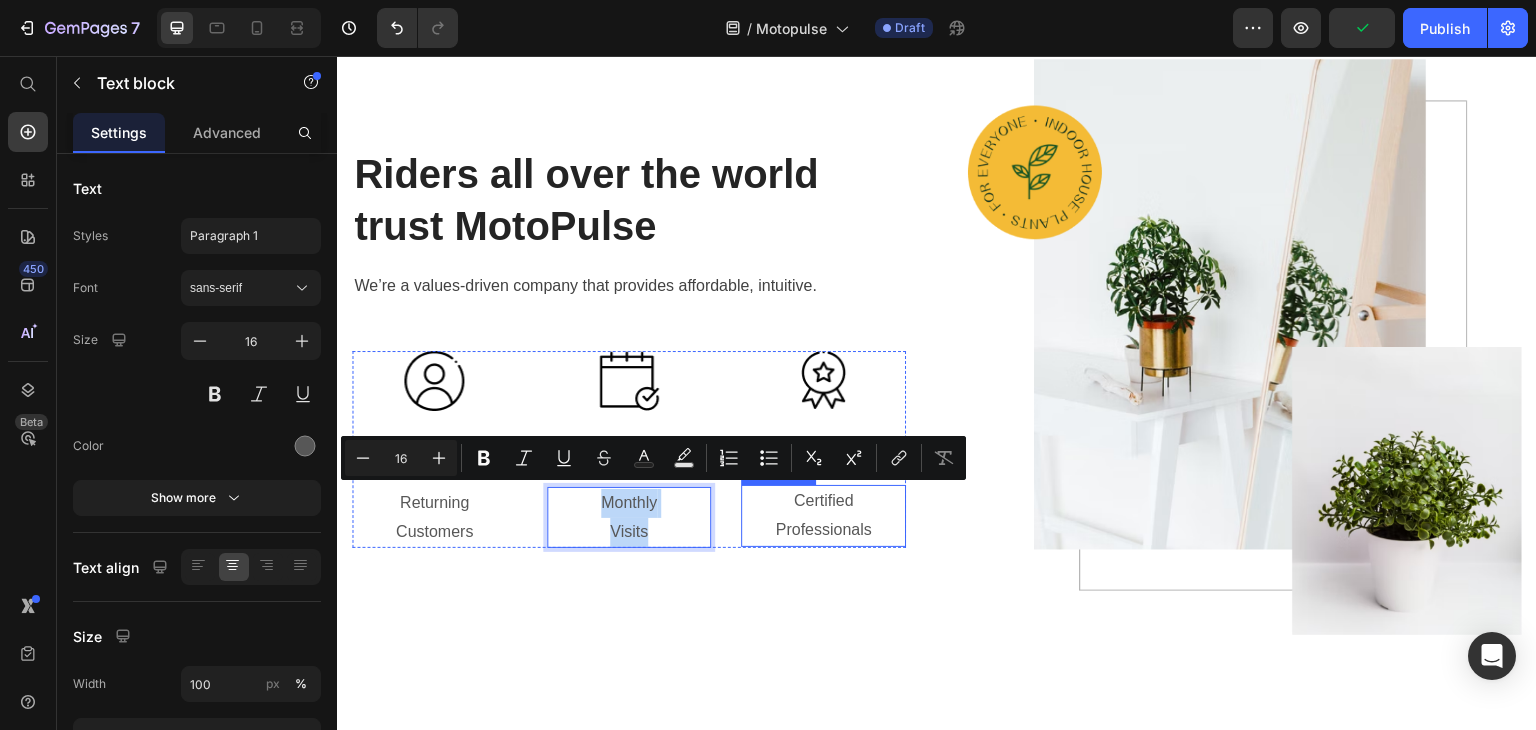 click on "Certified Professionals" at bounding box center (823, 516) 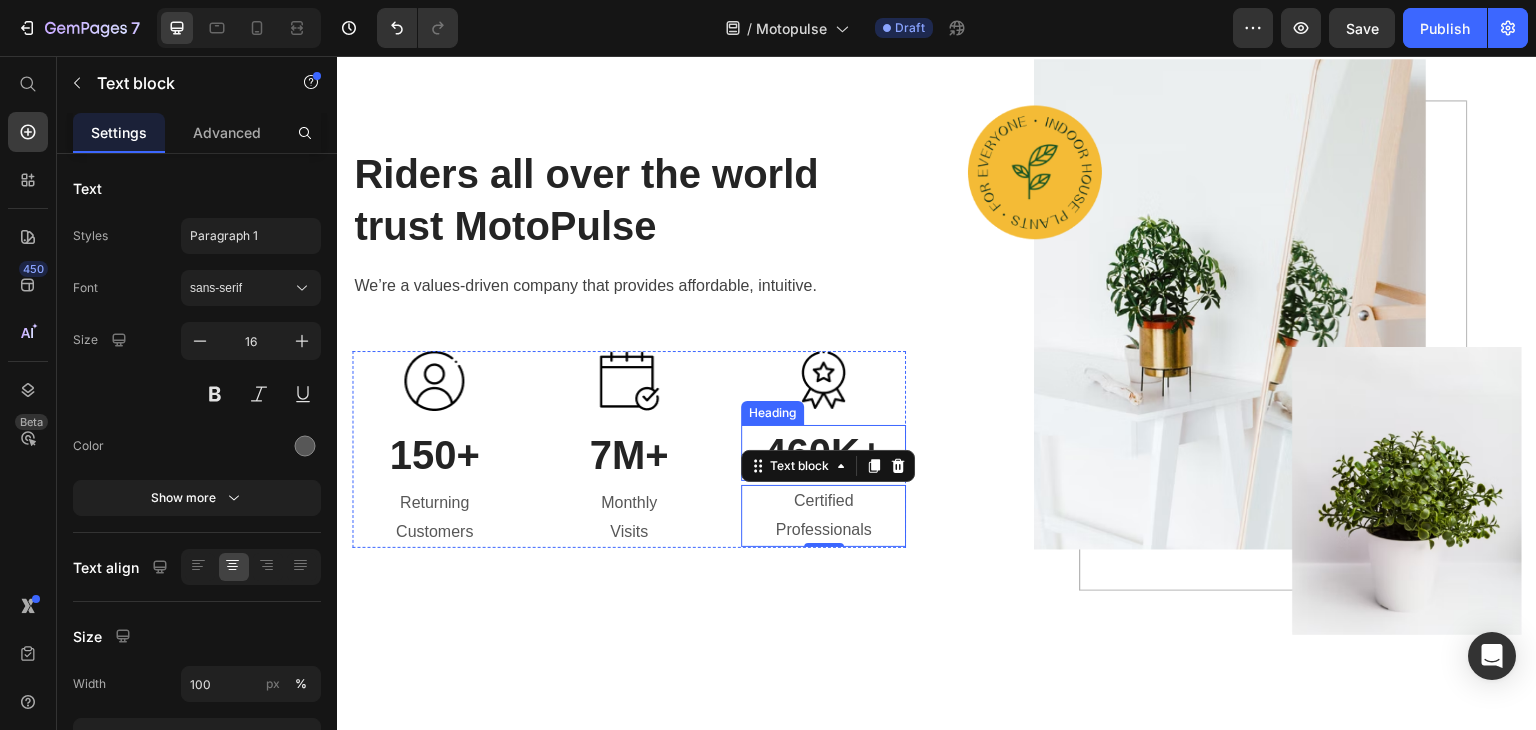 click on "460K+" at bounding box center [823, 453] 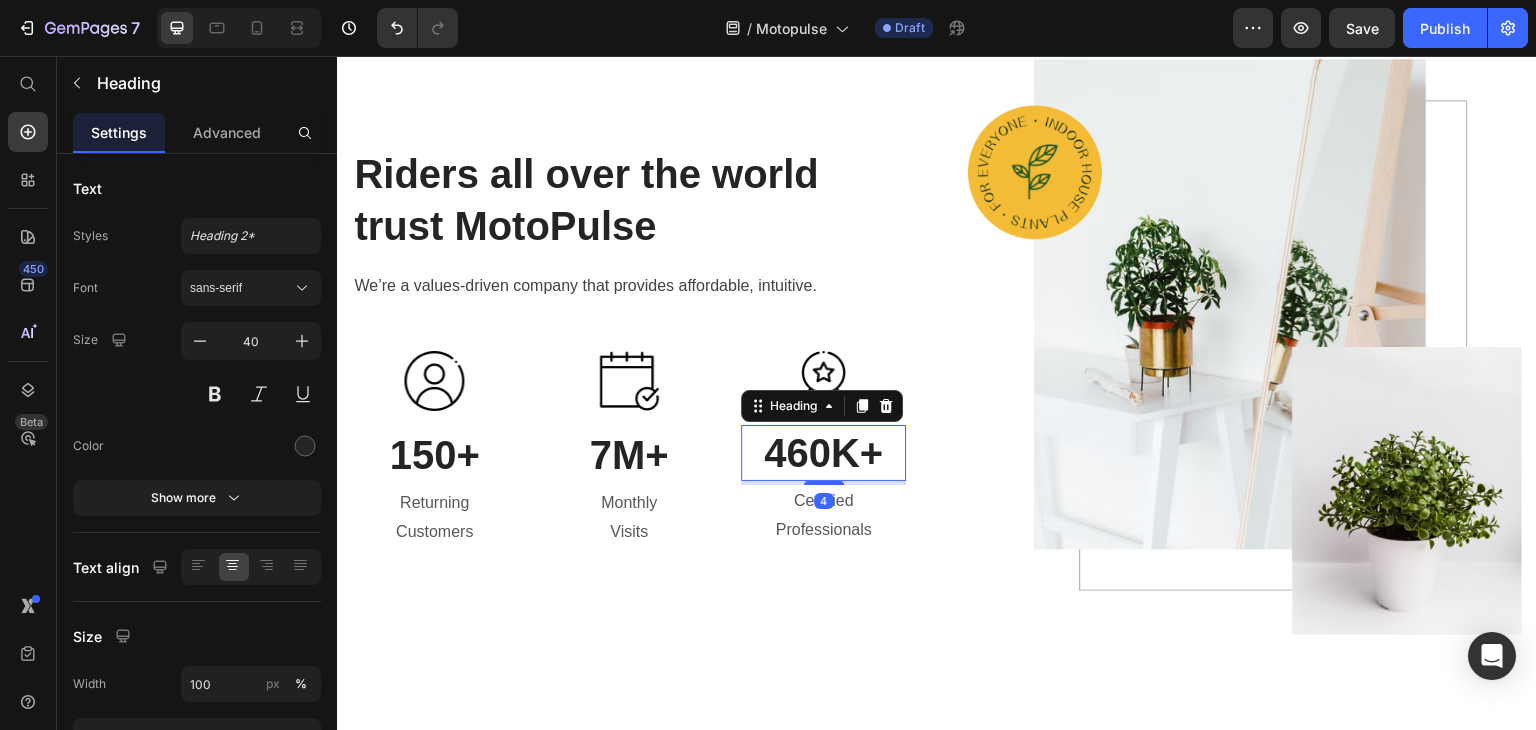 click on "460K+" at bounding box center (823, 453) 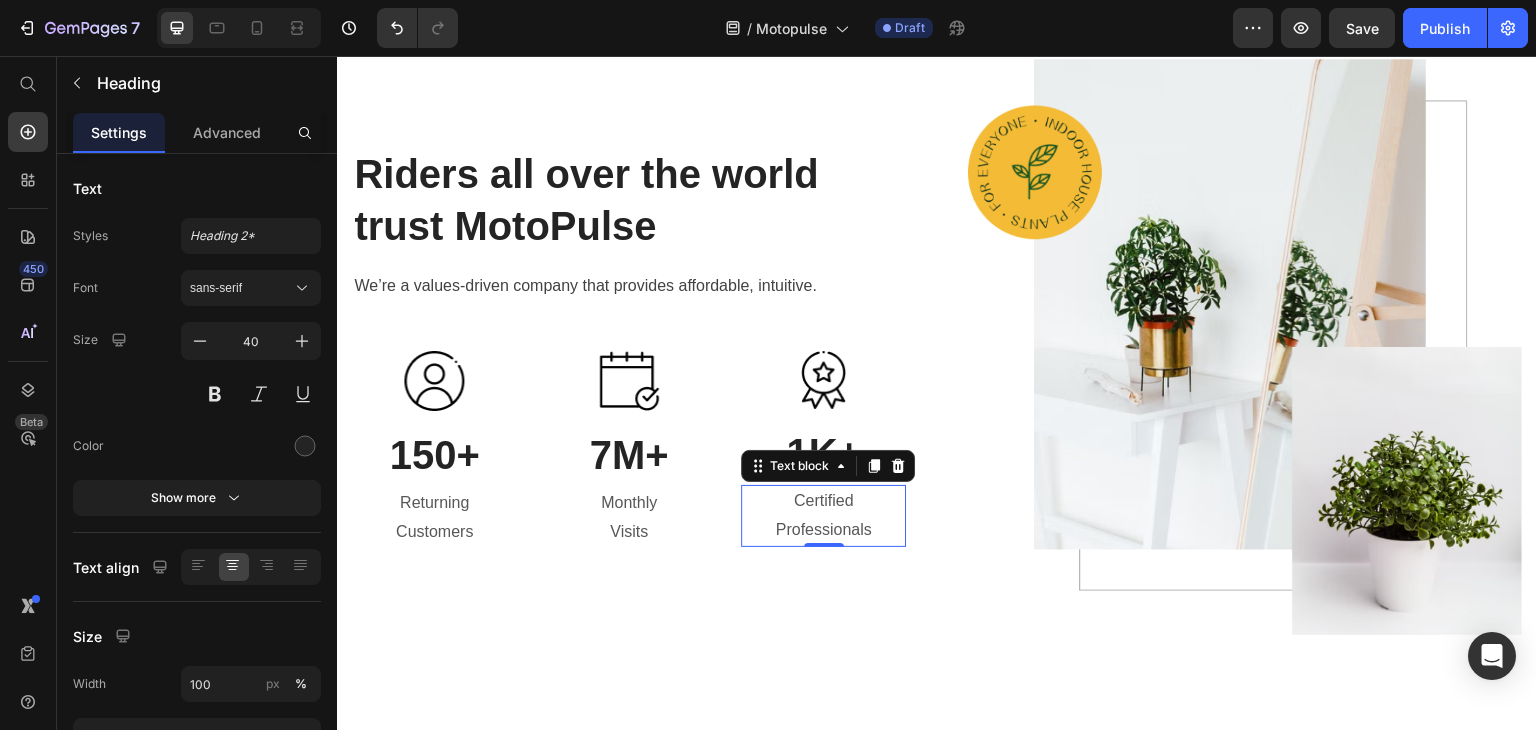 click on "Certified Professionals" at bounding box center (823, 516) 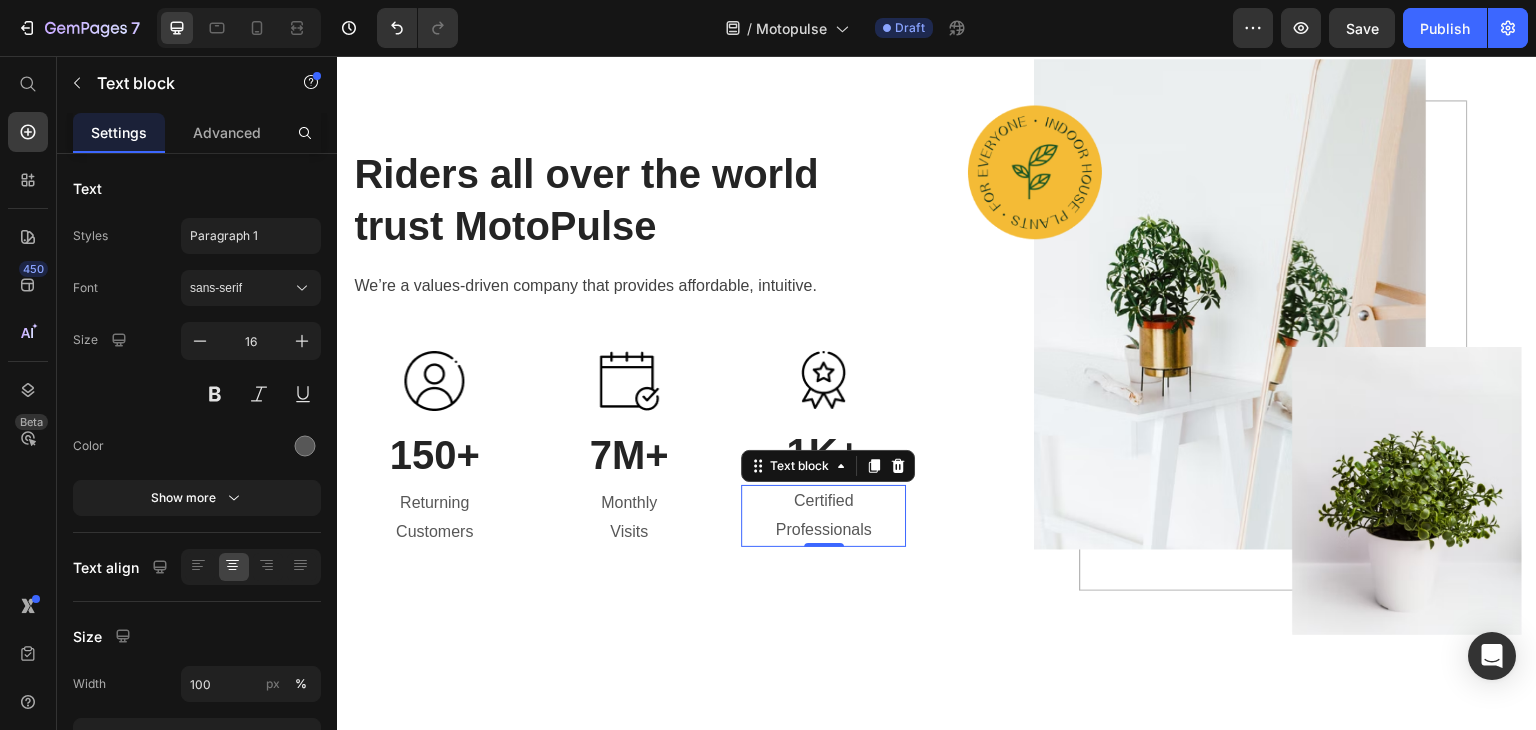 click on "Certified Professionals" at bounding box center [823, 516] 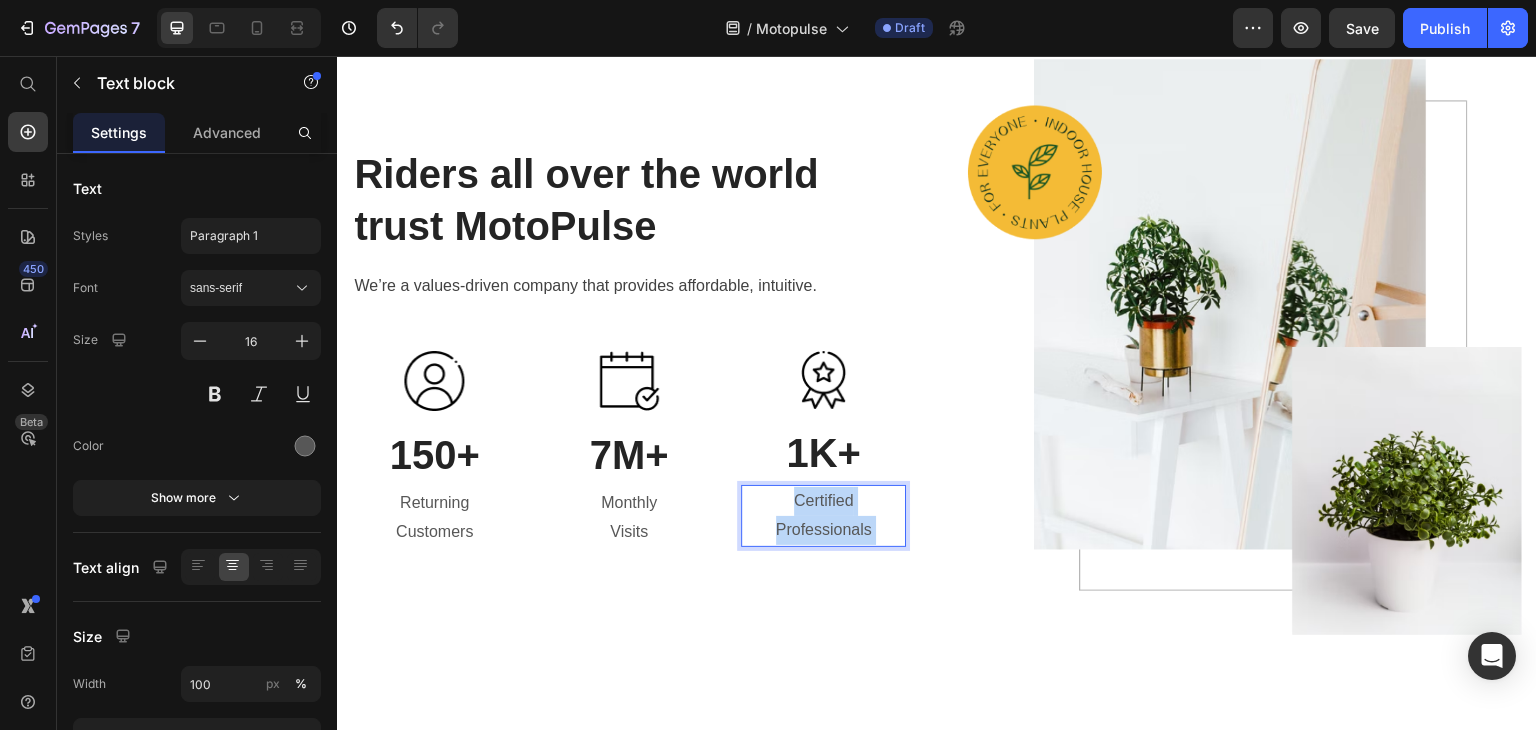 drag, startPoint x: 869, startPoint y: 523, endPoint x: 777, endPoint y: 488, distance: 98.43272 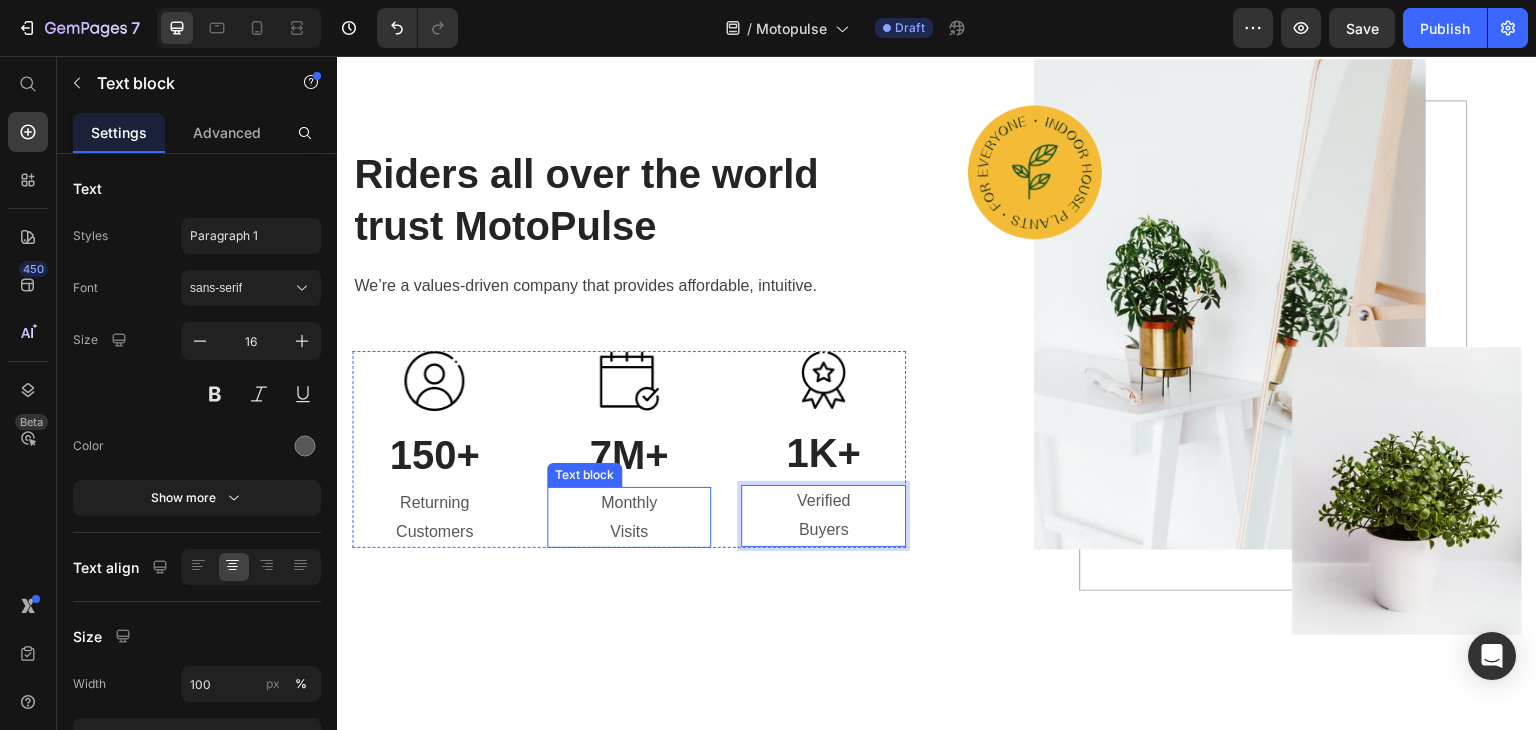 click on "Monthly Visits" at bounding box center [629, 518] 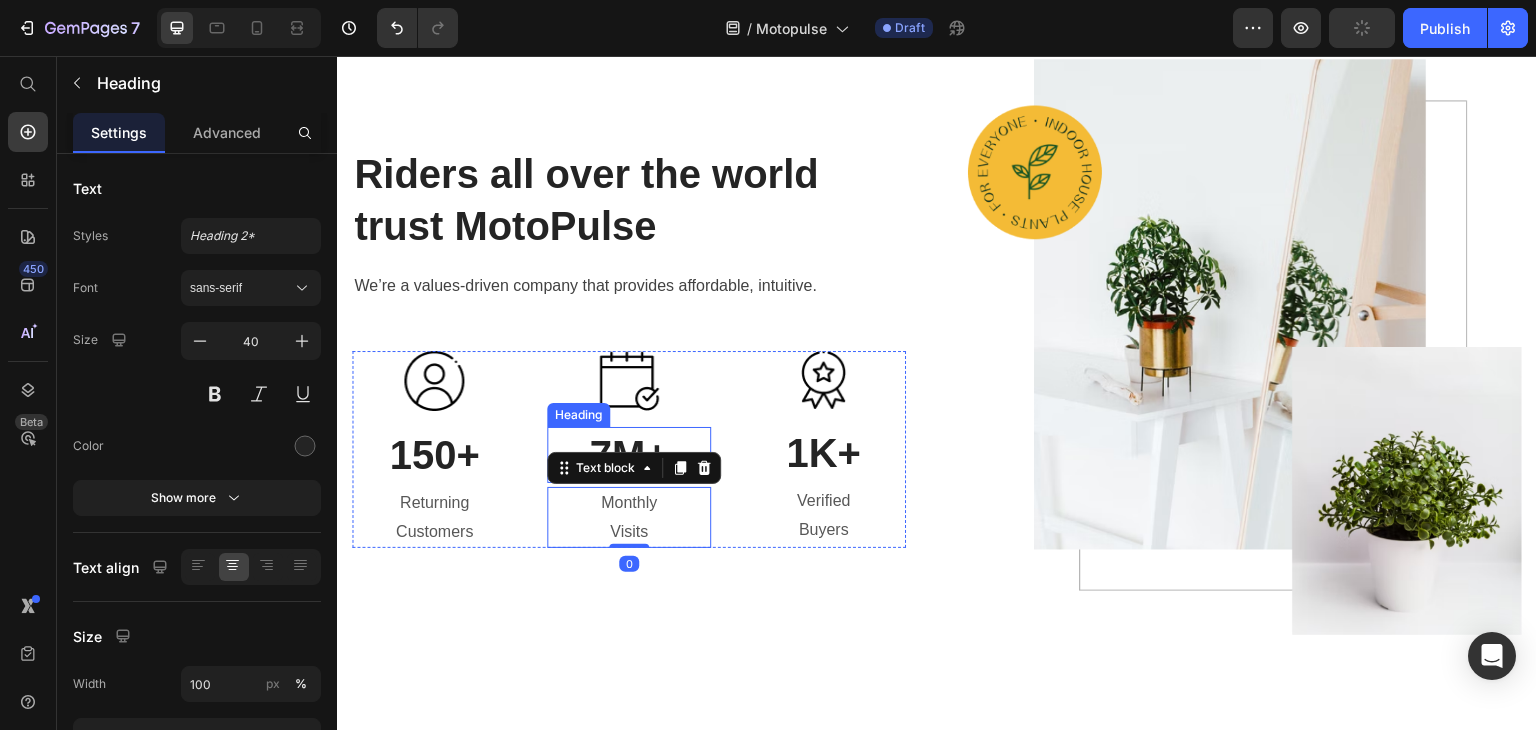 click on "7M+" at bounding box center [629, 455] 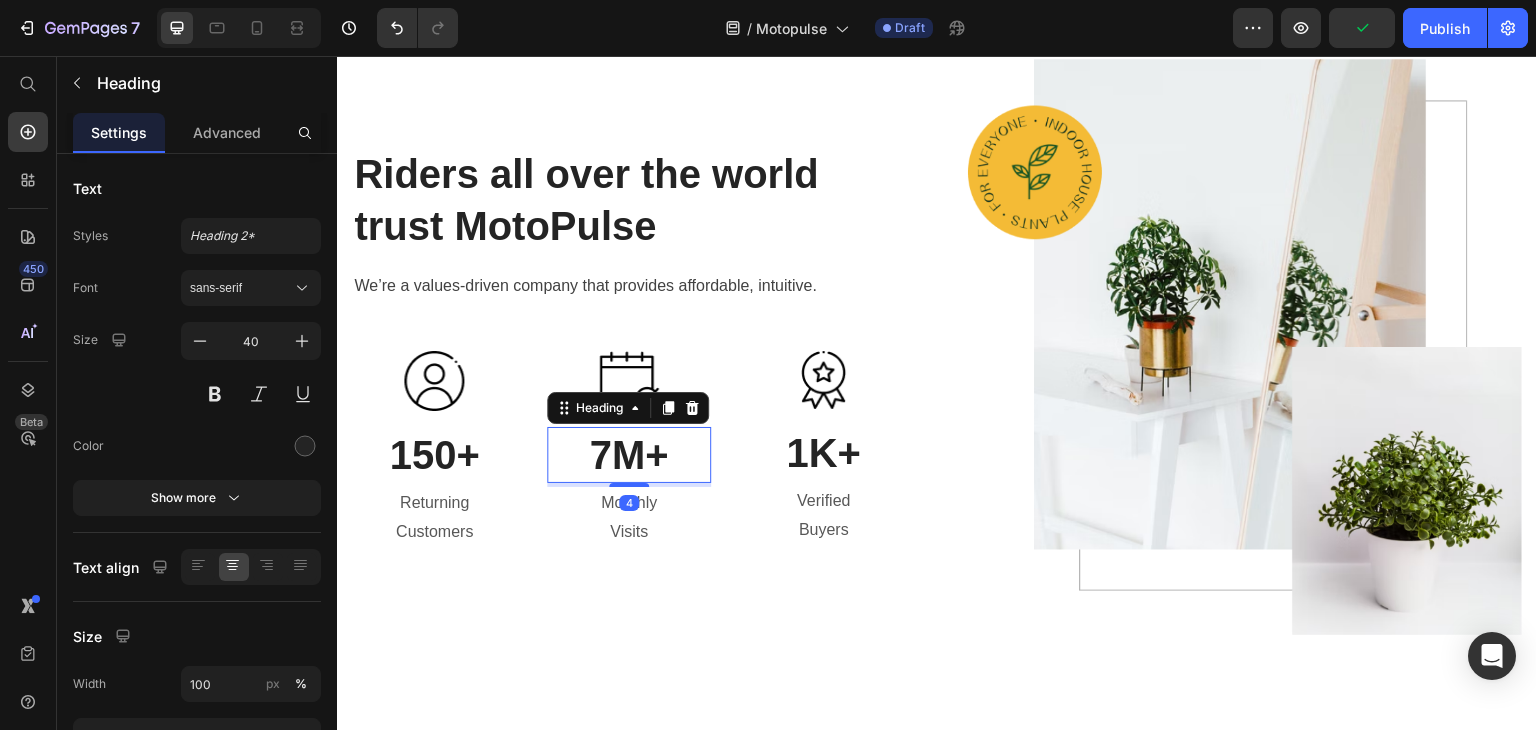 click on "7M+" at bounding box center (629, 455) 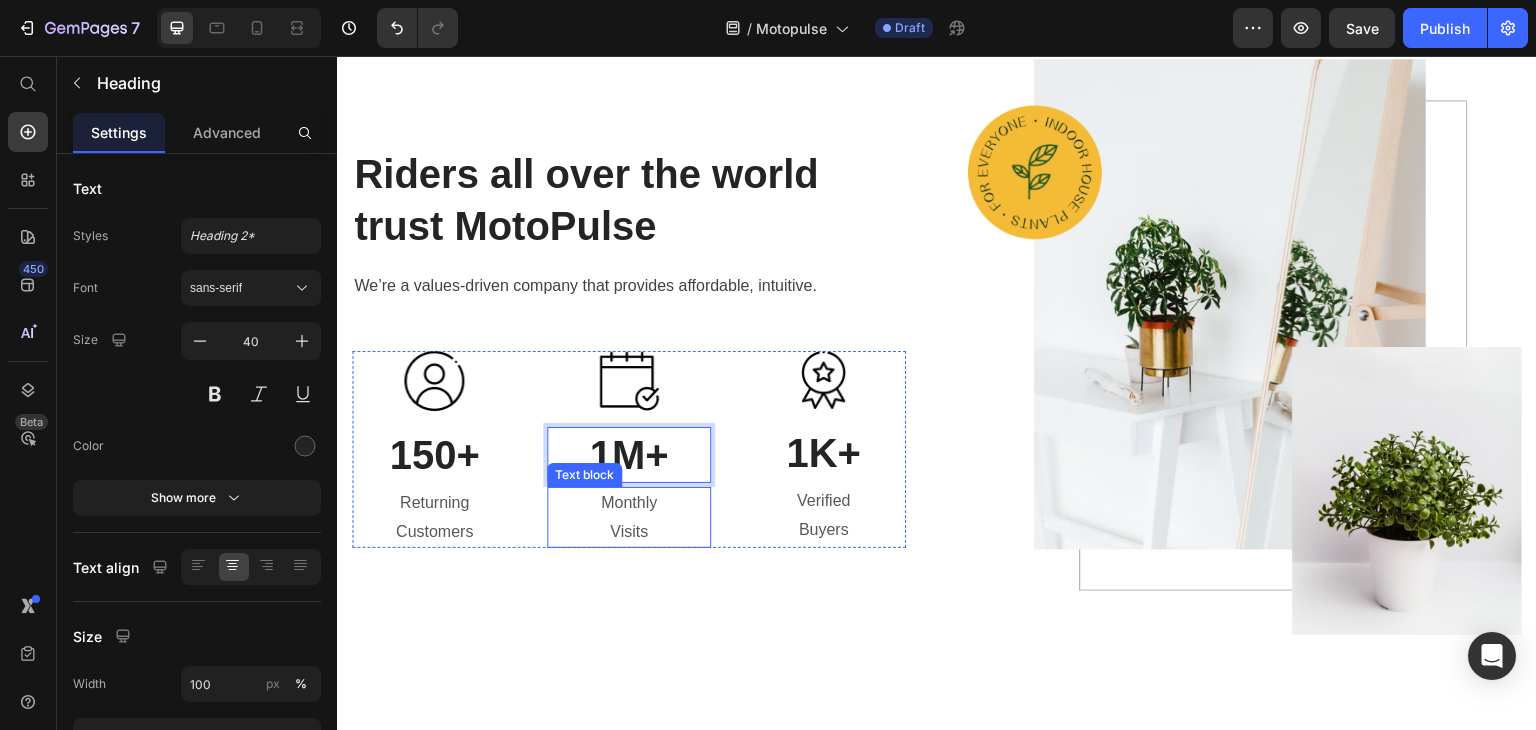 click on "Monthly Visits" at bounding box center [629, 518] 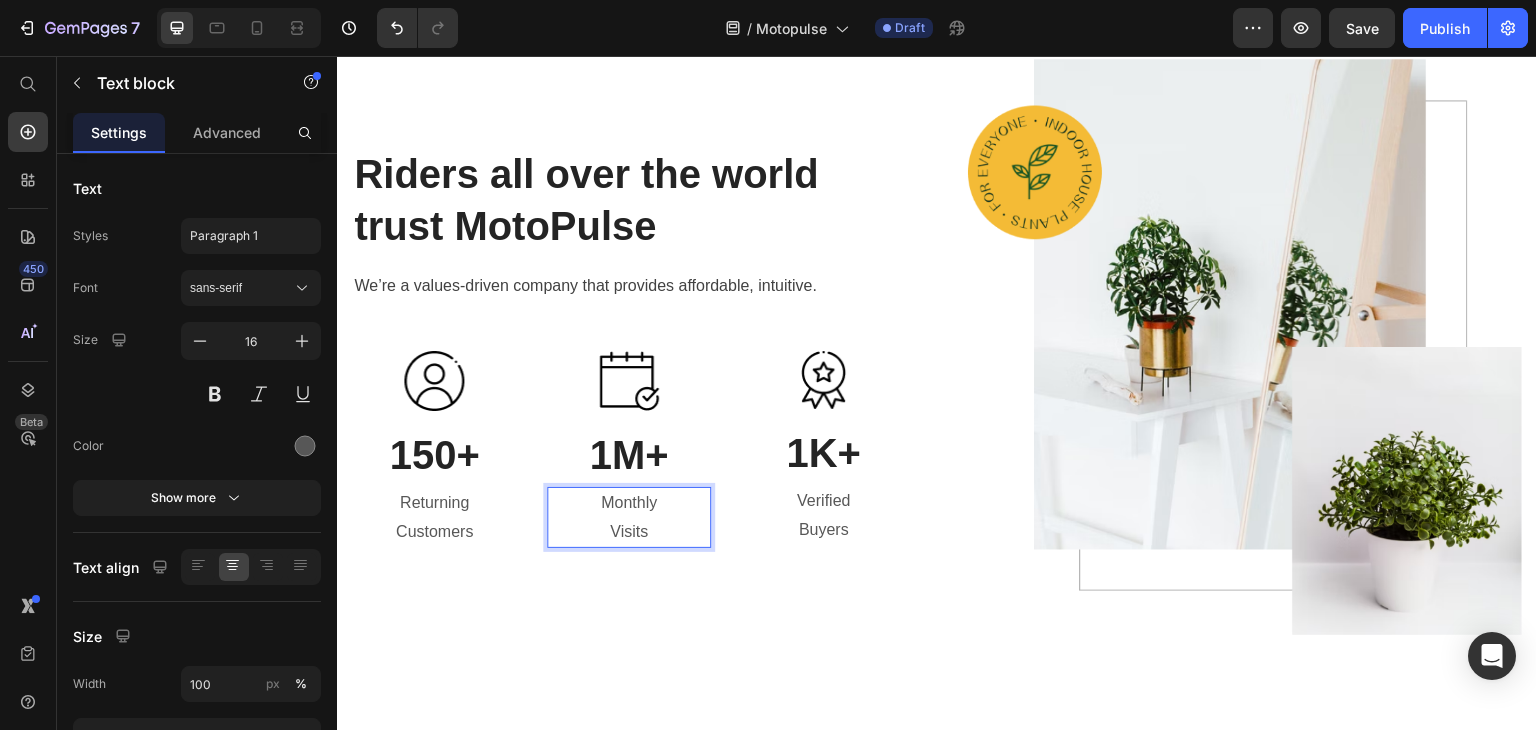 click on "Monthly Visits" at bounding box center (629, 518) 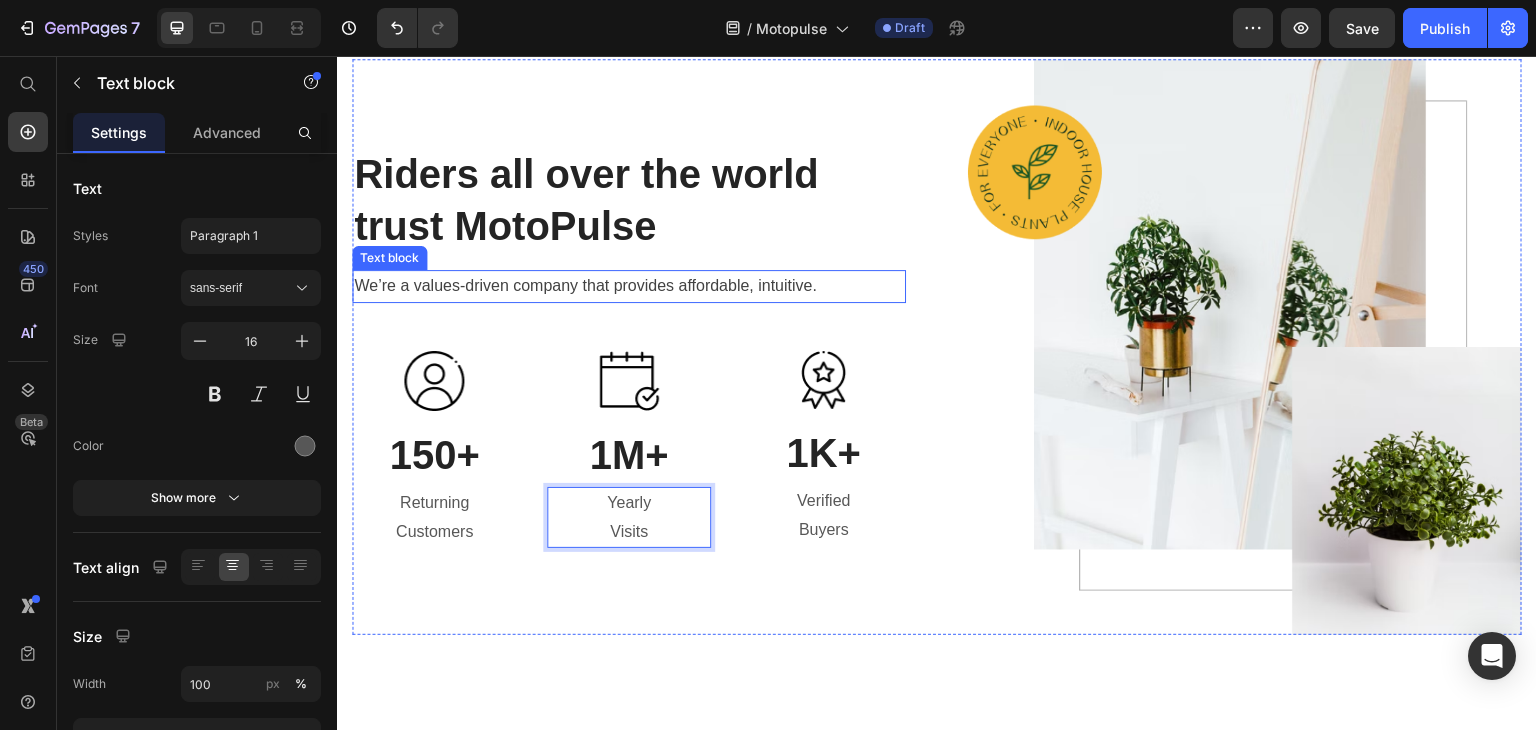 click on "We’re a values-driven company that provides affordable, intuitive." at bounding box center (629, 286) 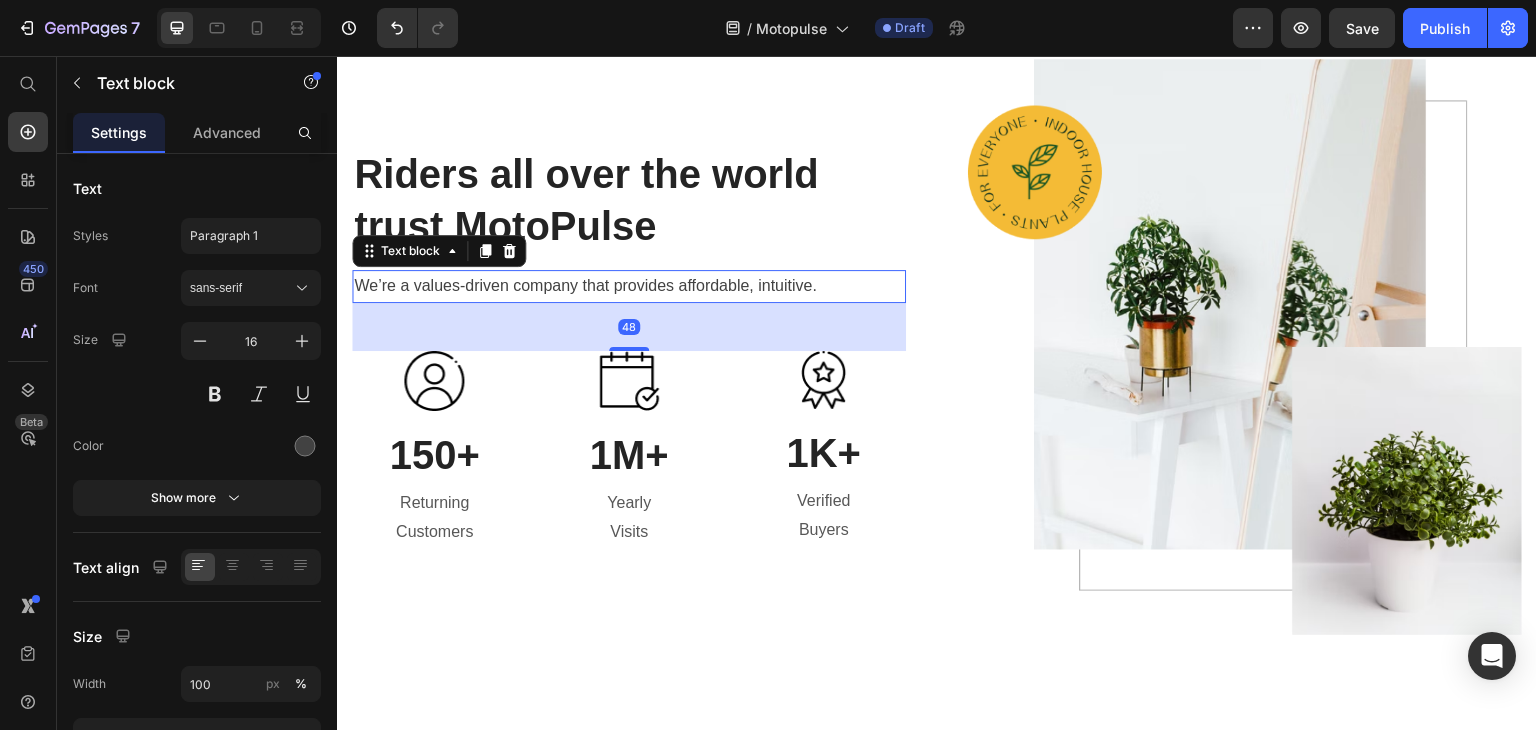 click on "We’re a values-driven company that provides affordable, intuitive." at bounding box center (629, 286) 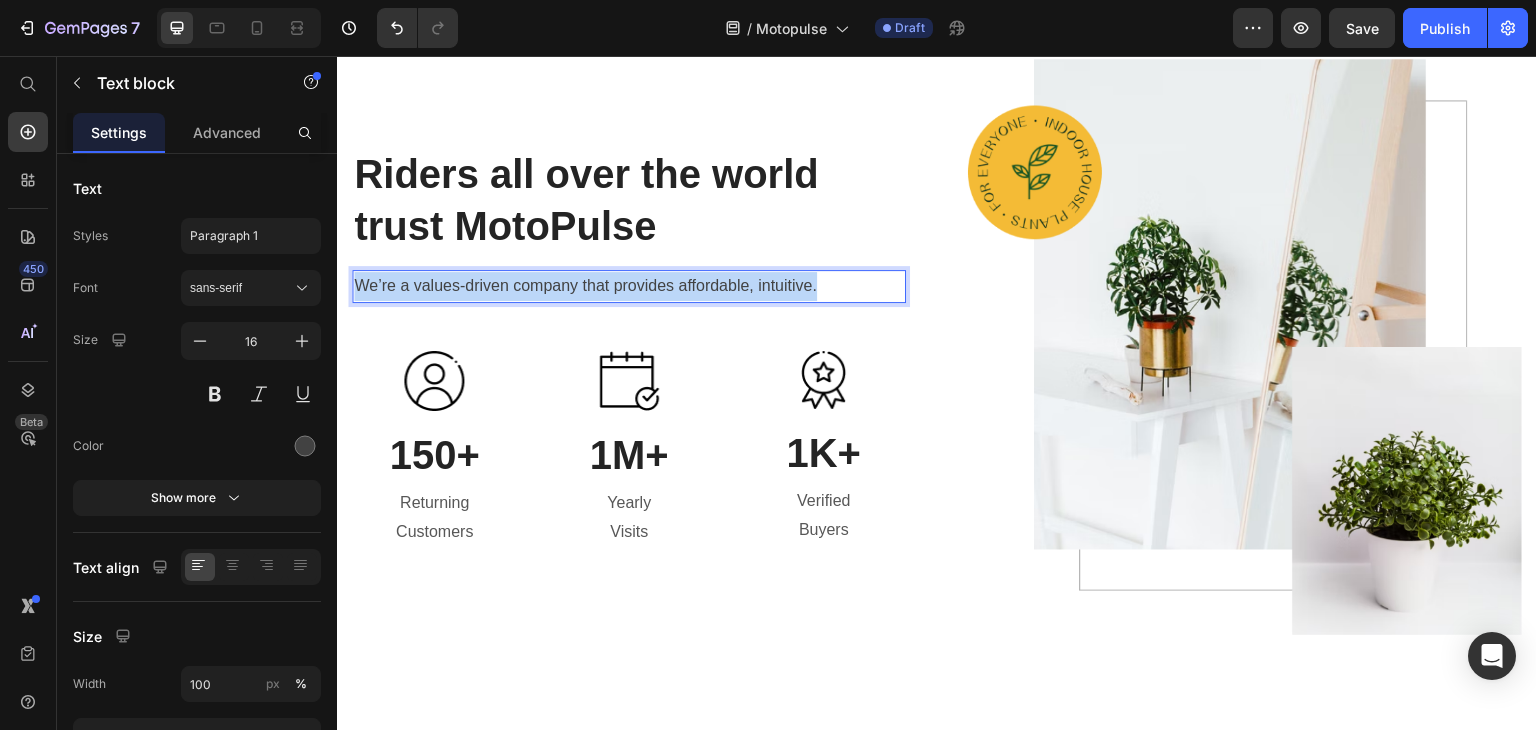 drag, startPoint x: 819, startPoint y: 287, endPoint x: 351, endPoint y: 291, distance: 468.0171 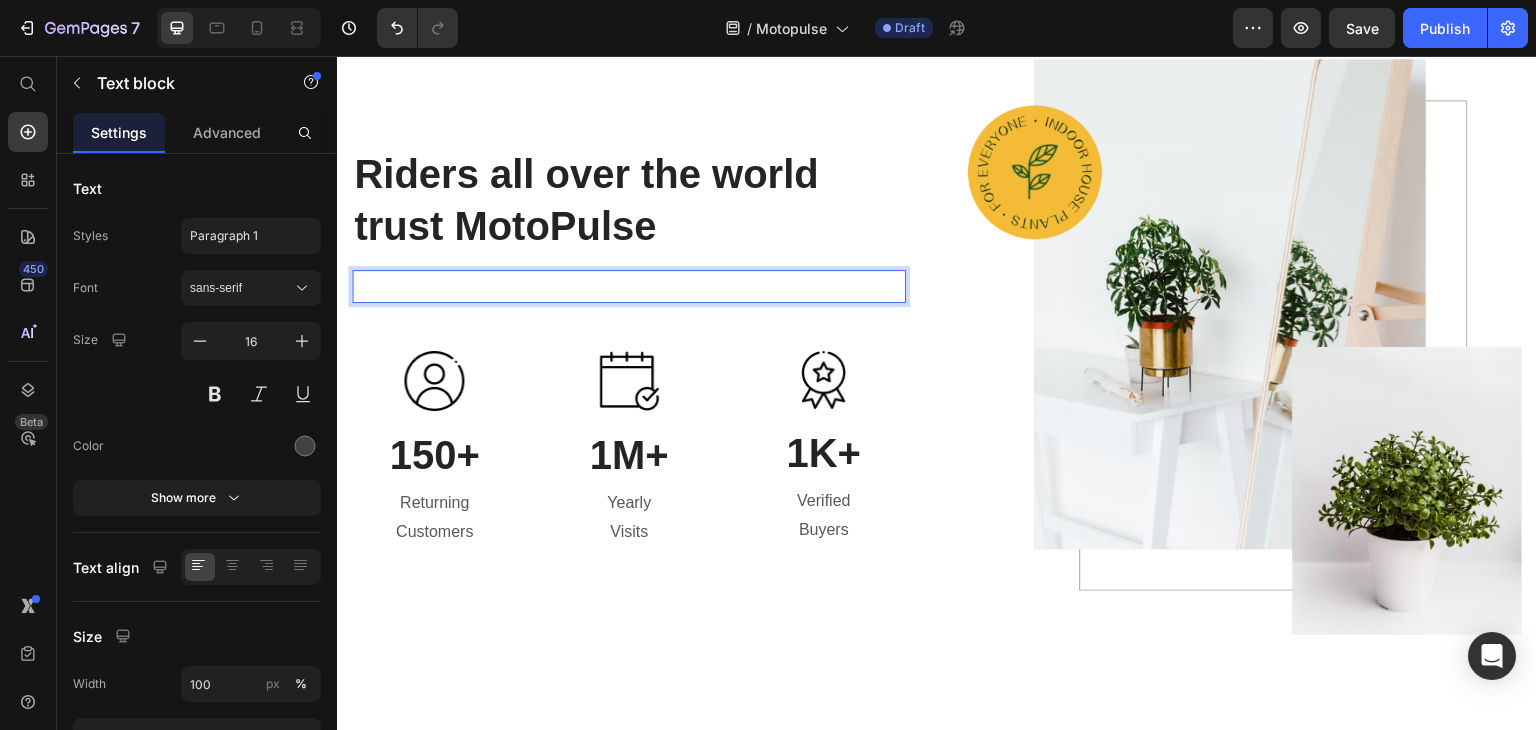 scroll, scrollTop: 3029, scrollLeft: 0, axis: vertical 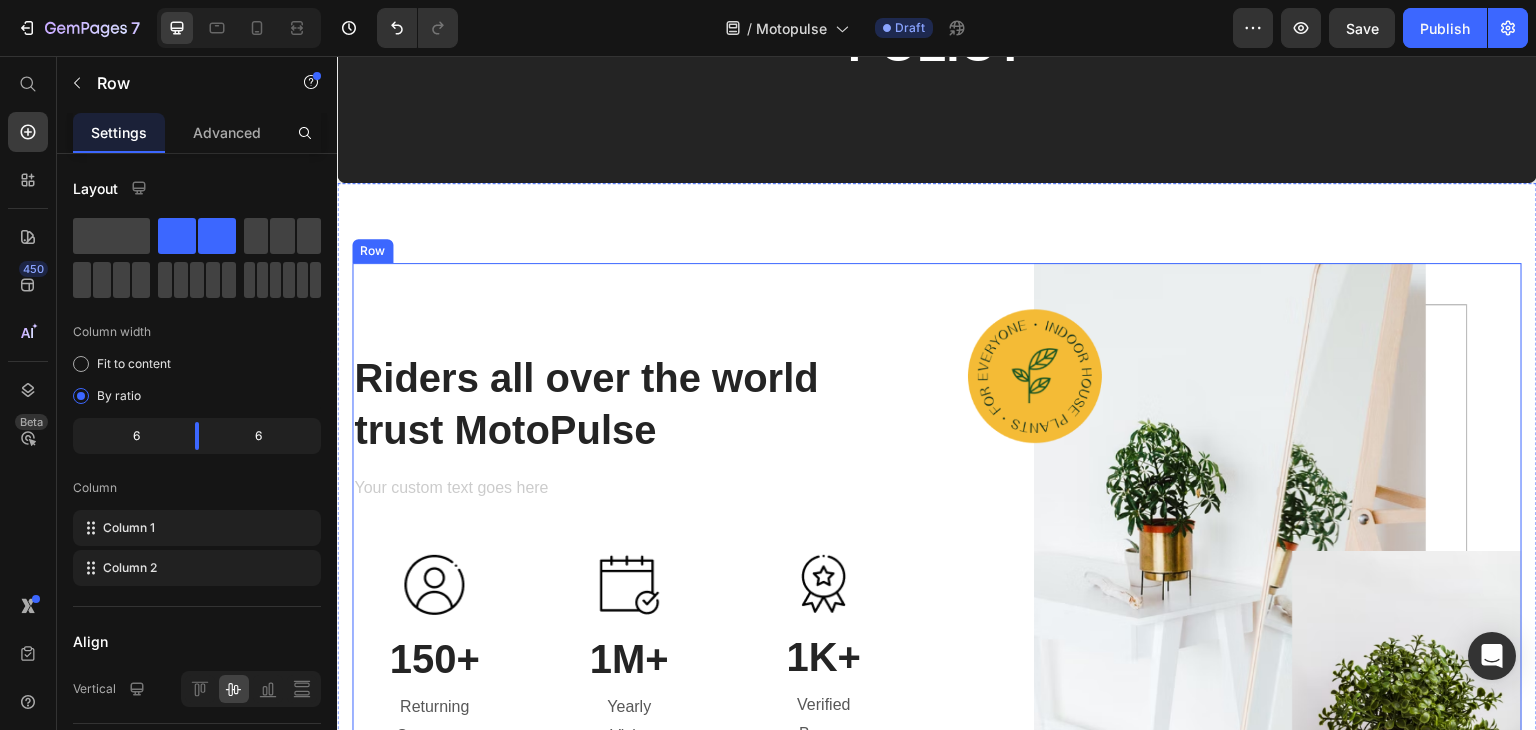 click on "Riders all over the world trust MotoPulse Heading Text block Image 150+ Heading Returning Customers Text block Image 1M+ Heading ⁠⁠⁠⁠⁠⁠⁠Yearly Visits Text block Image 1K+ Heading Verified Buyers Text block Row" at bounding box center [629, 551] 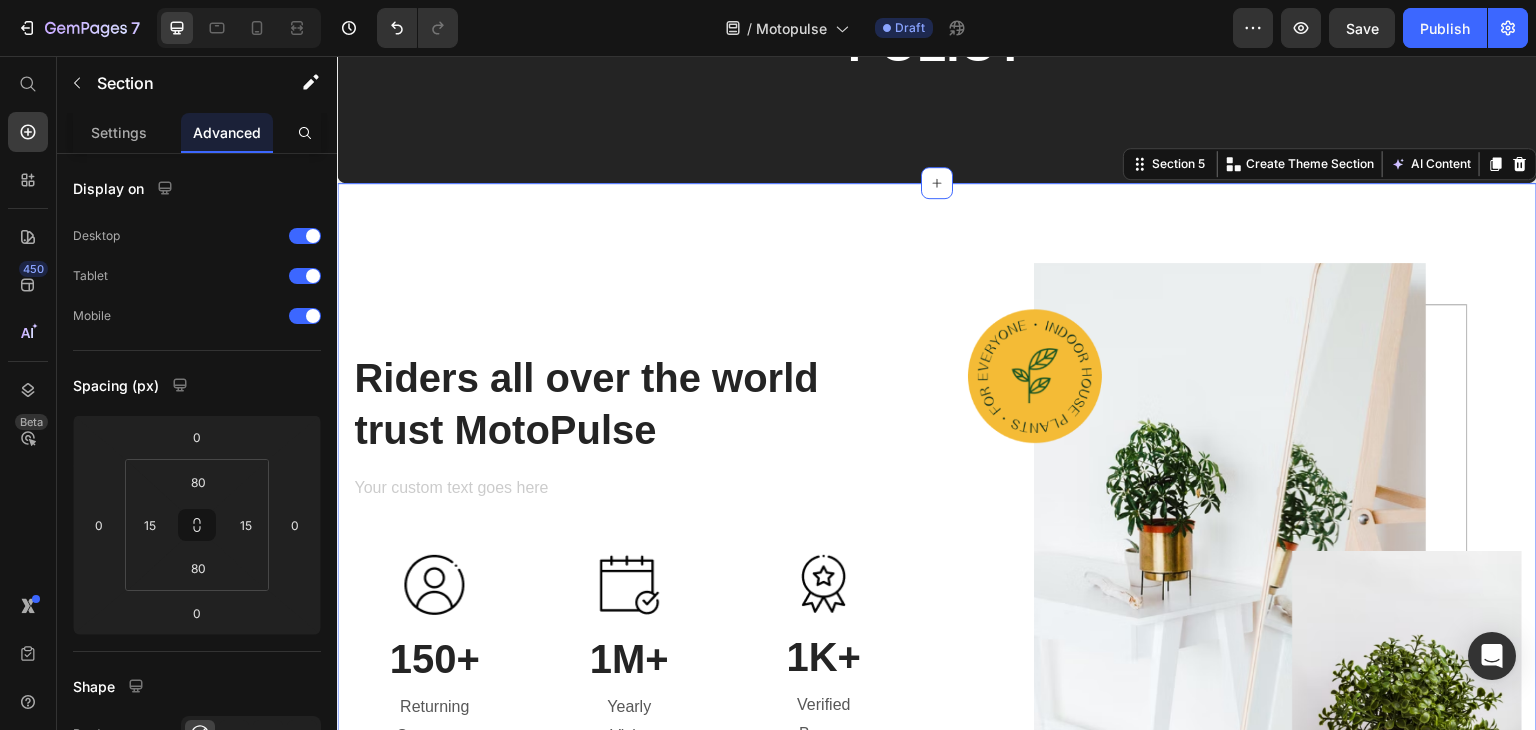 click on "Riders all over the world trust MotoPulse Heading Text block Image 150+ Heading Returning Customers Text block Image 1M+ Heading ⁠⁠⁠⁠⁠⁠⁠Yearly Visits Text block Image 1K+ Heading Verified Buyers Text block Row Image Row Section 5   You can create reusable sections Create Theme Section AI Content Write with GemAI What would you like to describe here? Tone and Voice Persuasive Product A1 Series Long Rear Fender for Sur-Ron Light Bee Show more Generate" at bounding box center [937, 551] 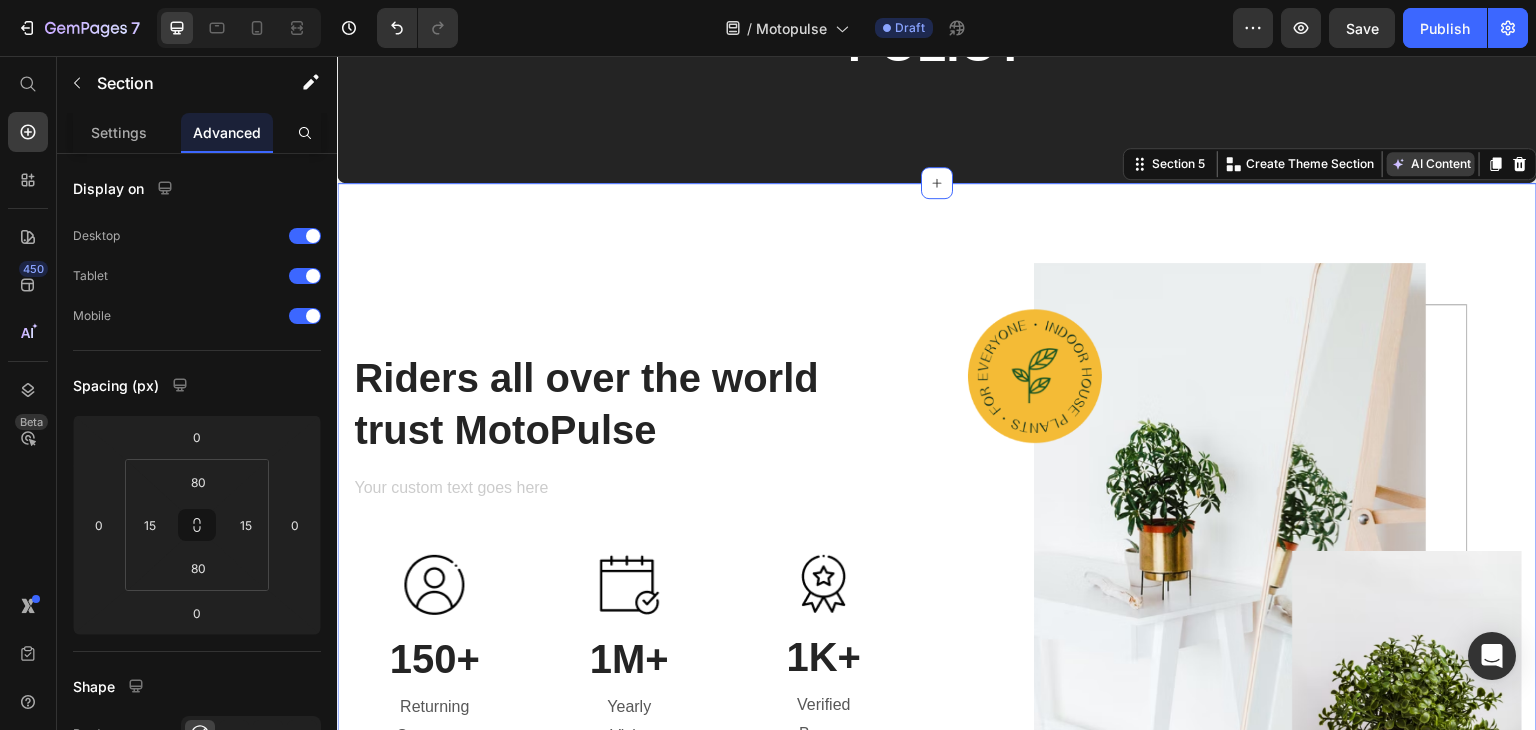 click on "AI Content" at bounding box center [1431, 164] 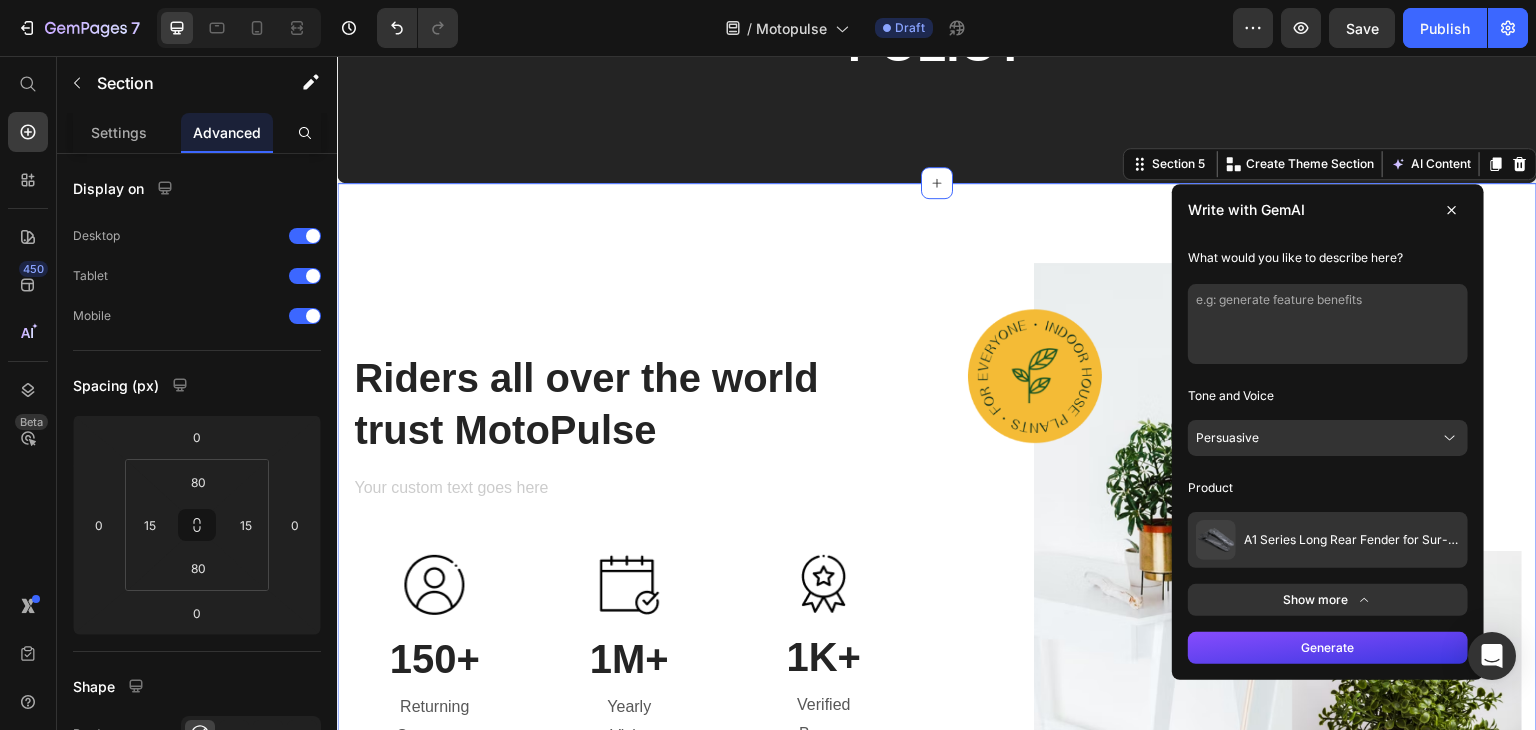 click at bounding box center [1328, 324] 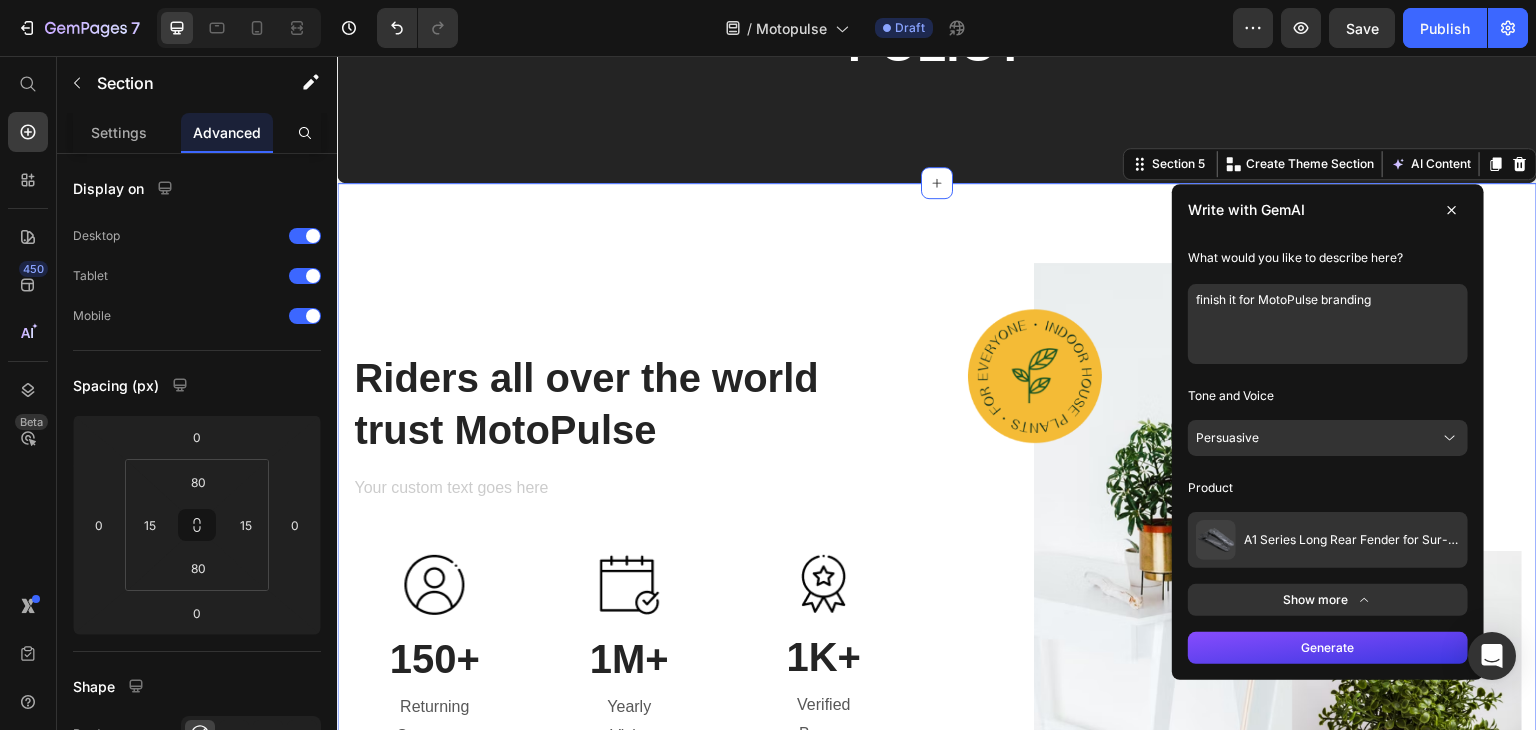 type on "finish it for MotoPulse branding" 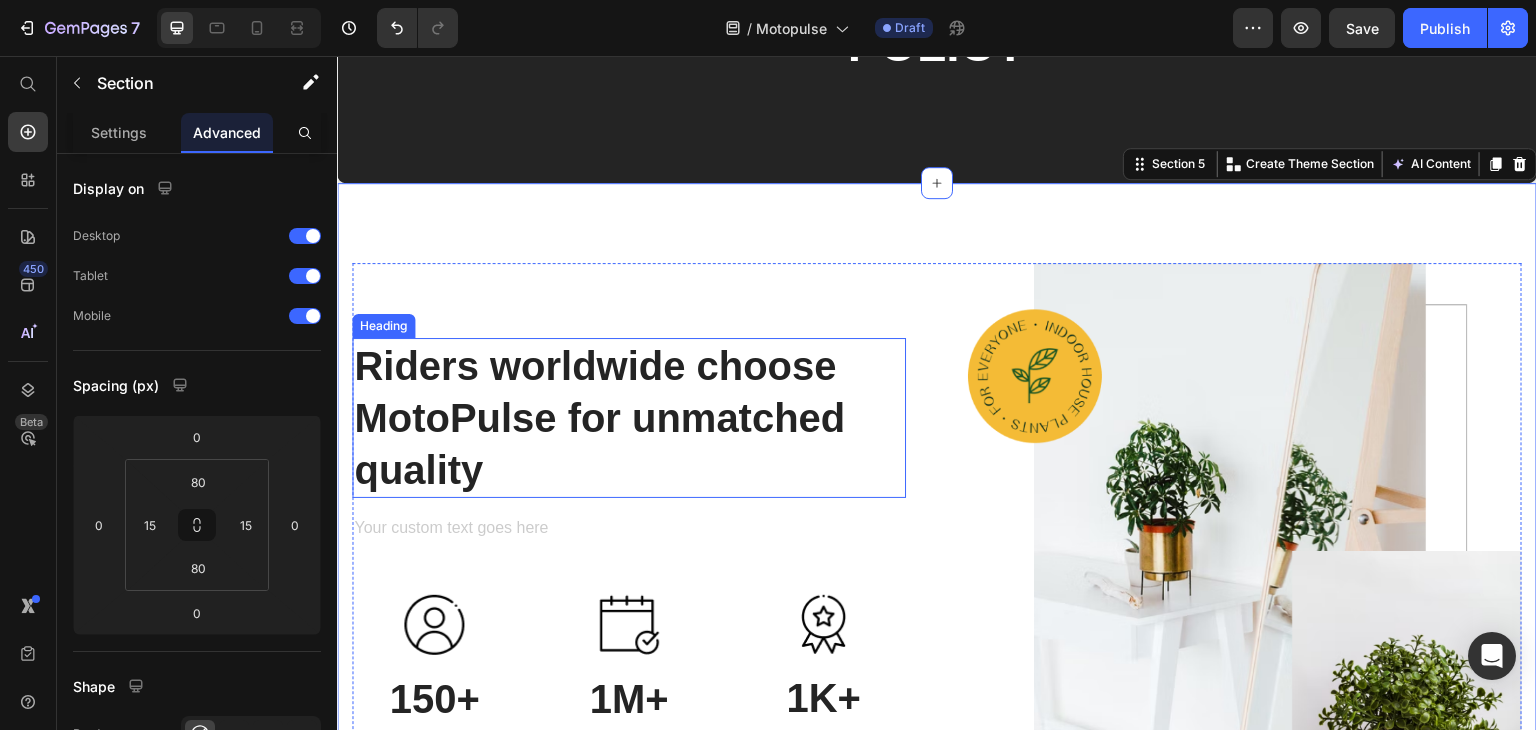 scroll, scrollTop: 3040, scrollLeft: 0, axis: vertical 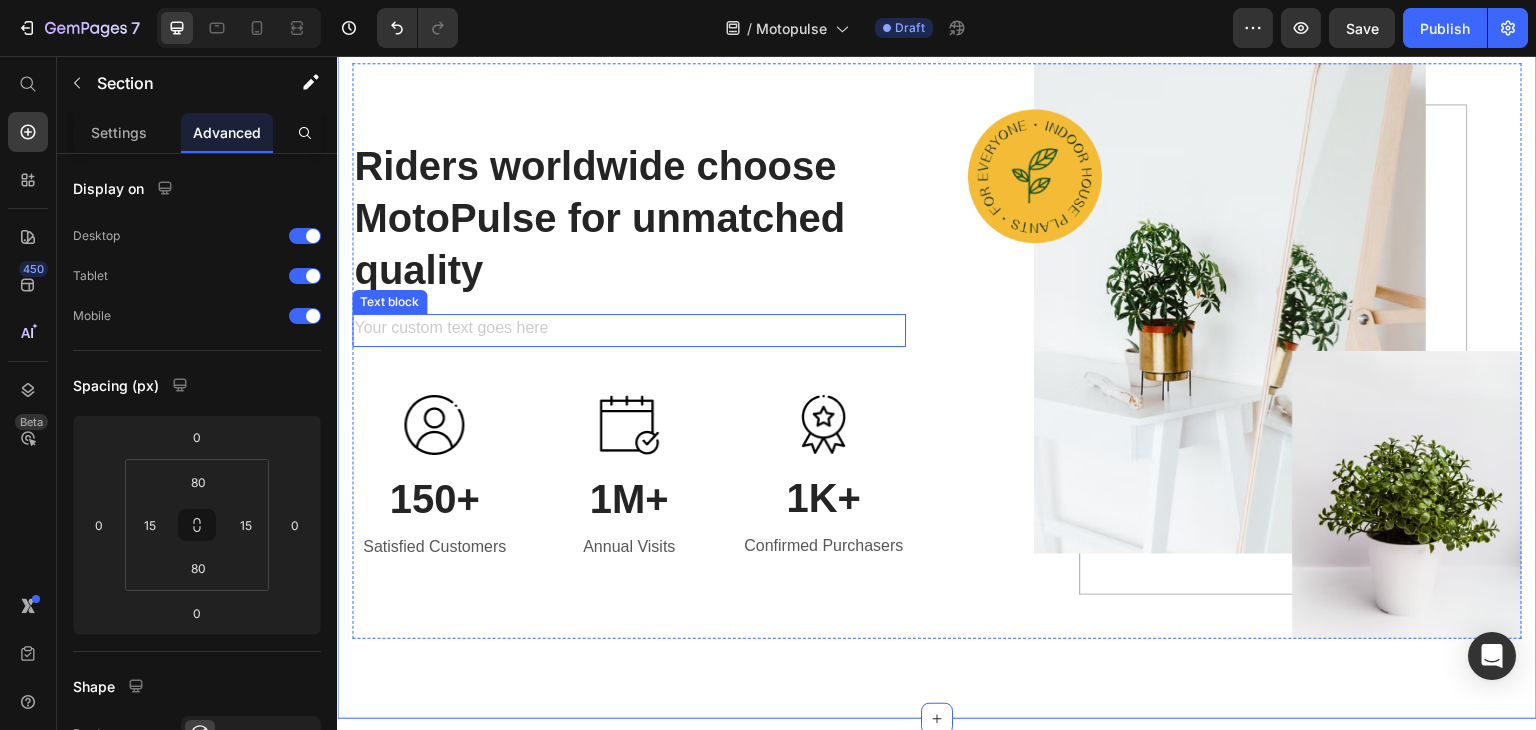 click at bounding box center [629, 330] 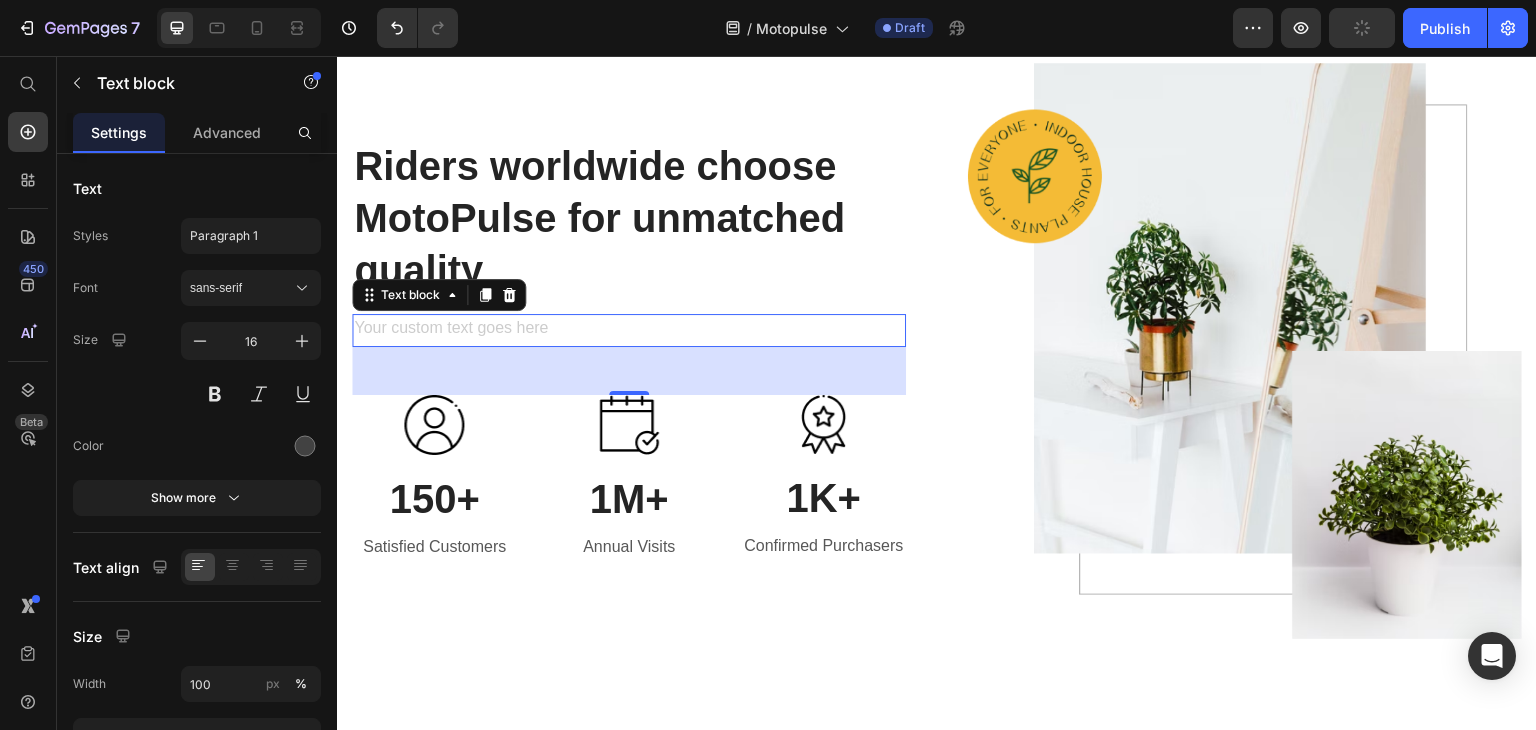 click at bounding box center (629, 330) 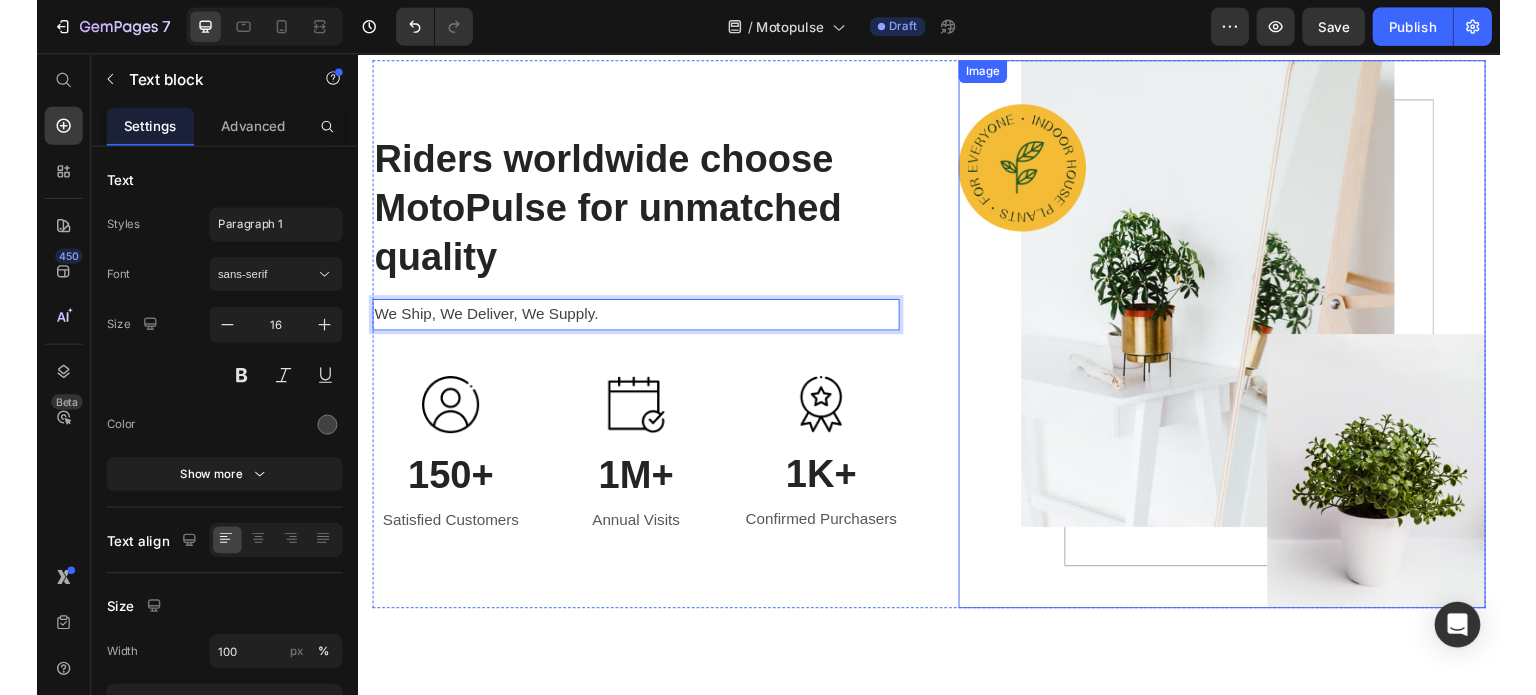 scroll, scrollTop: 2940, scrollLeft: 0, axis: vertical 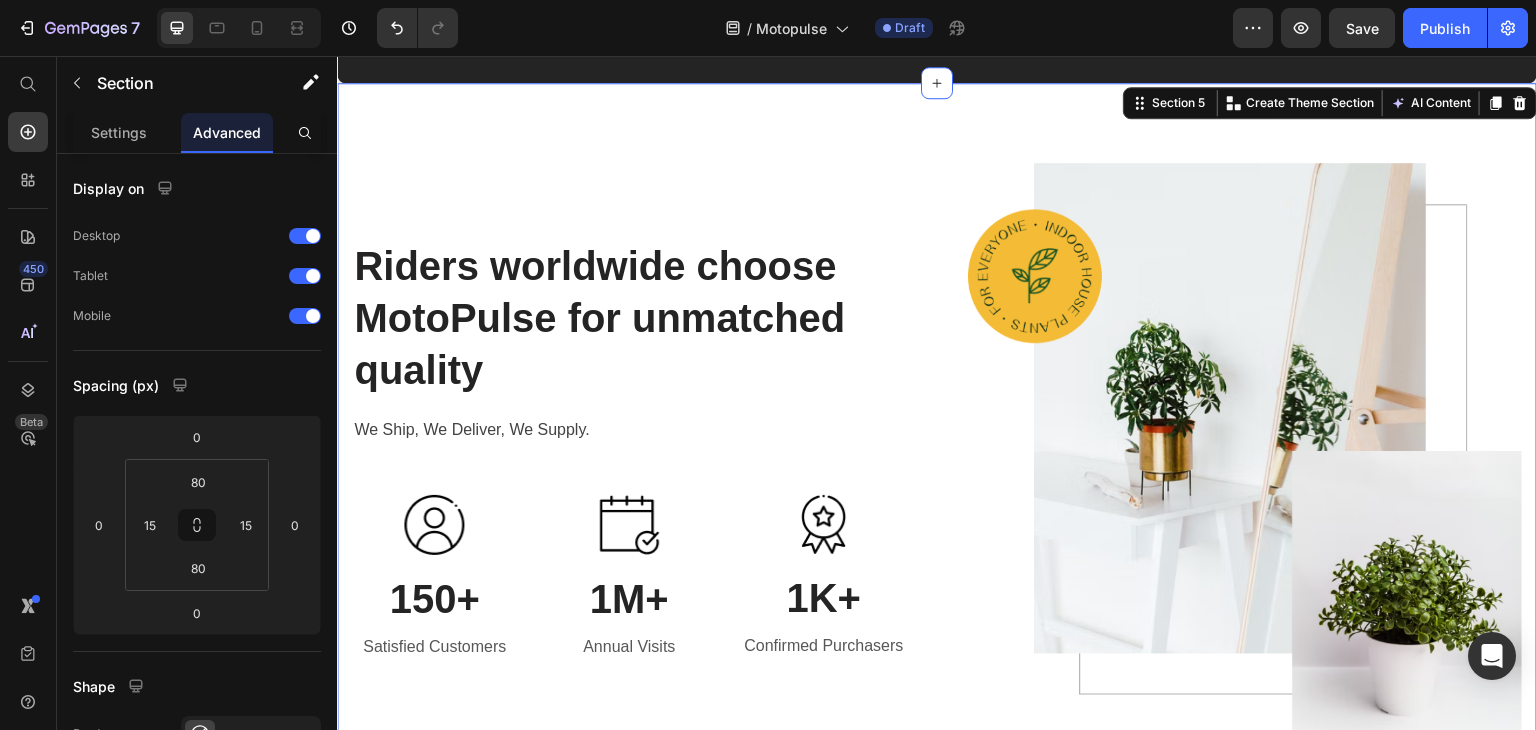 click on "Riders worldwide choose MotoPulse for unmatched quality Heading We Ship, We Deliver, We Supply. Text block Image 150+ Heading Satisfied Customers Text block Image 1M+ Heading Annual Visits Text block Image 1K+ Heading Confirmed Purchasers Text block Row Image Row Section 5   You can create reusable sections Create Theme Section AI Content Write with GemAI What would you like to describe here? Tone and Voice Persuasive Product A1 Series Long Rear Fender for Sur-Ron Light Bee Show more Generate" at bounding box center [937, 451] 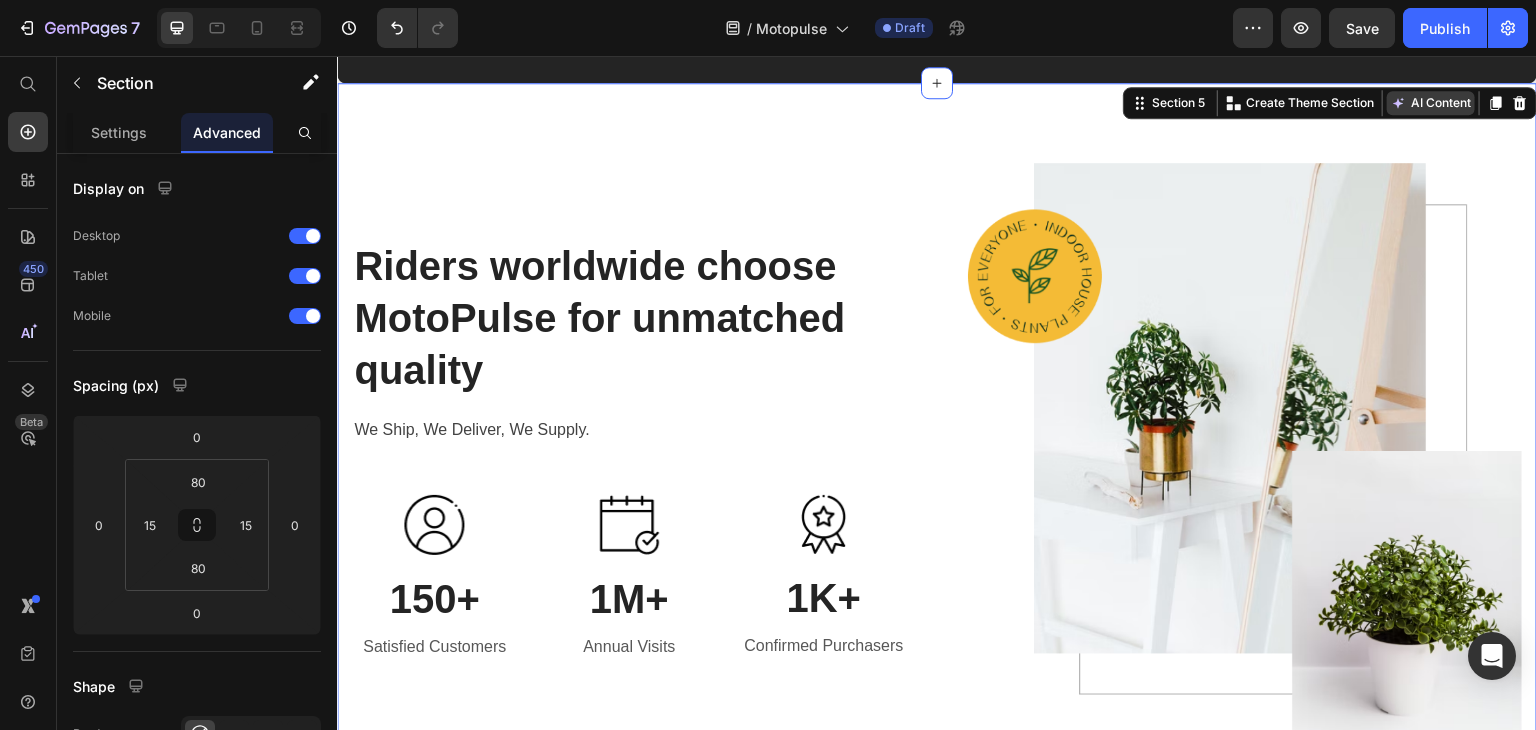 click on "AI Content" at bounding box center [1431, 103] 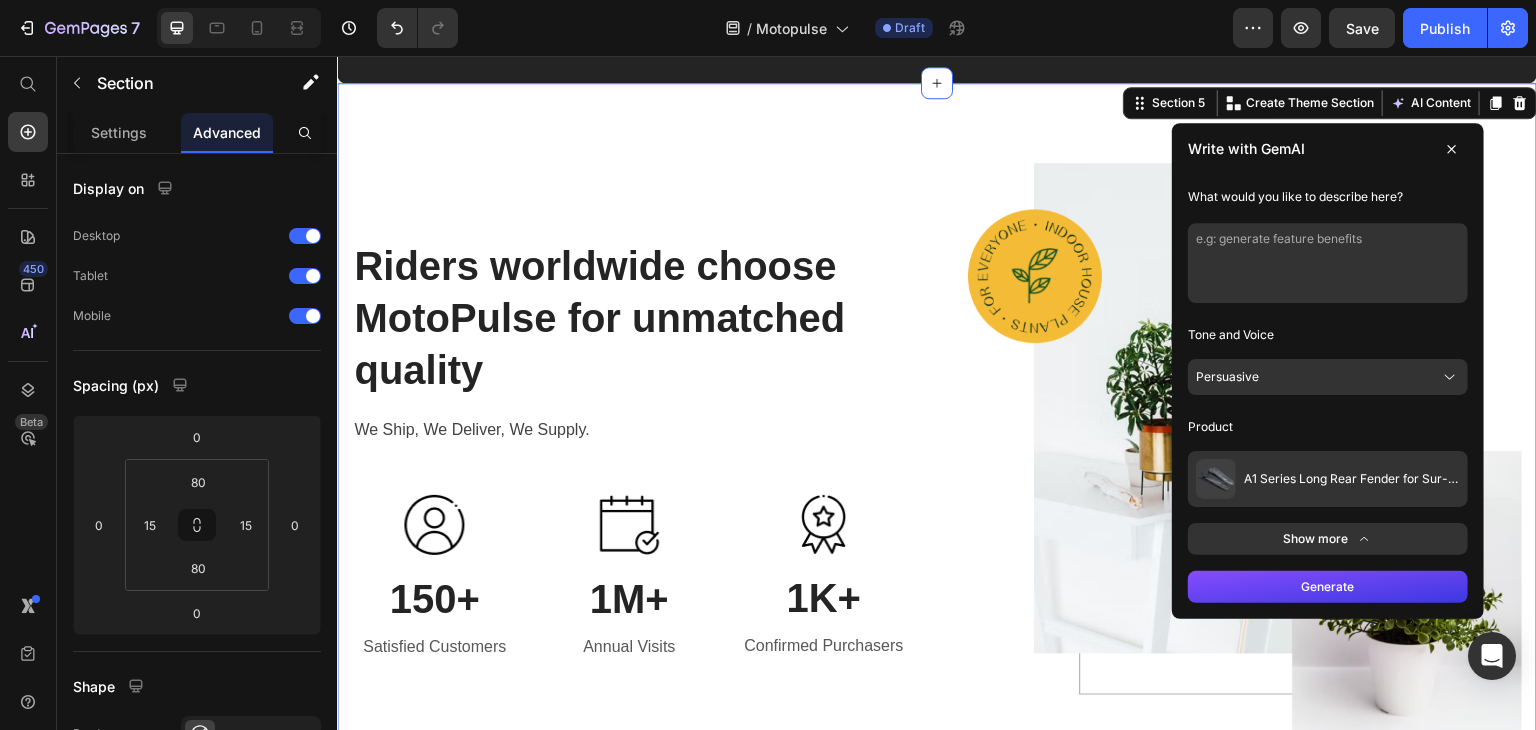 click at bounding box center [1328, 263] 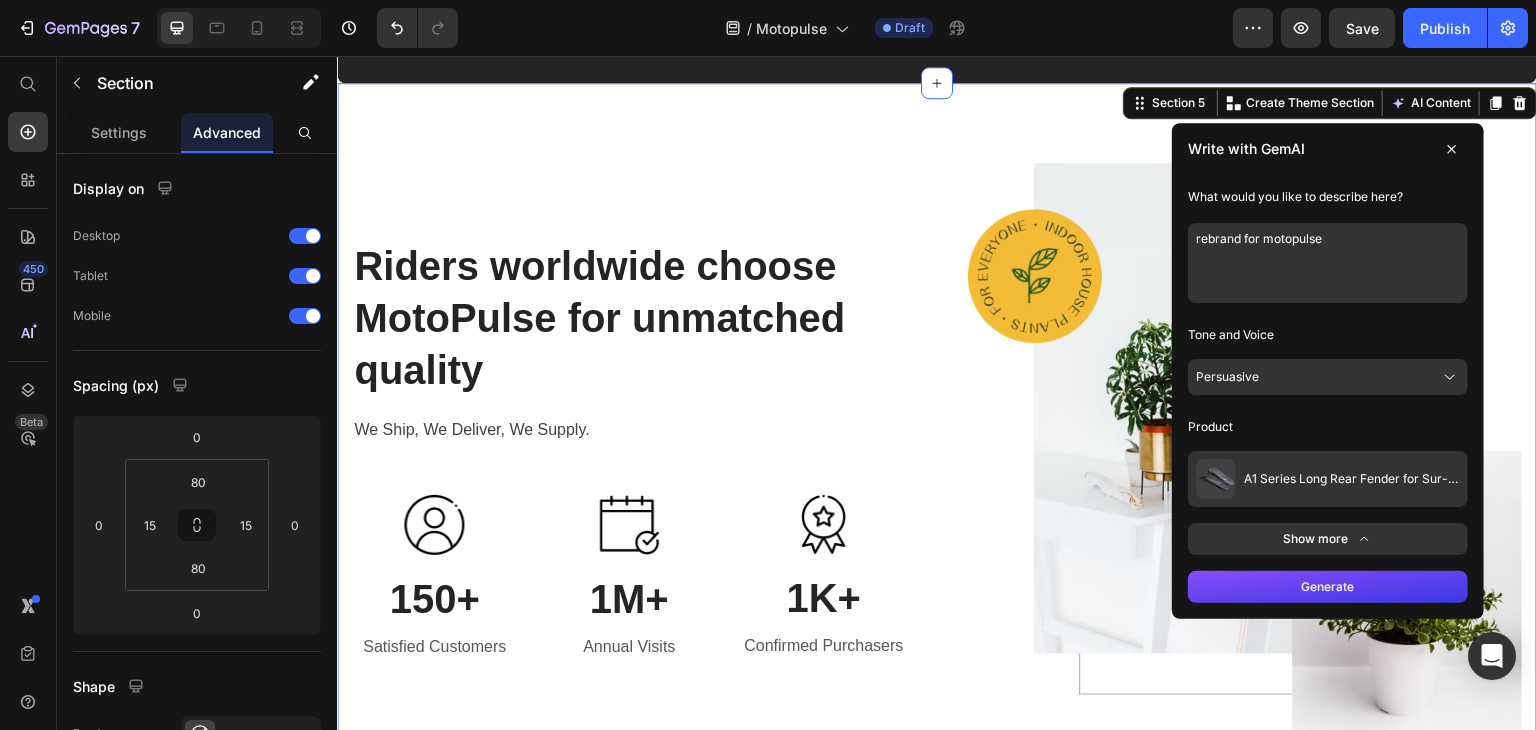 type on "rebrand for motopulse" 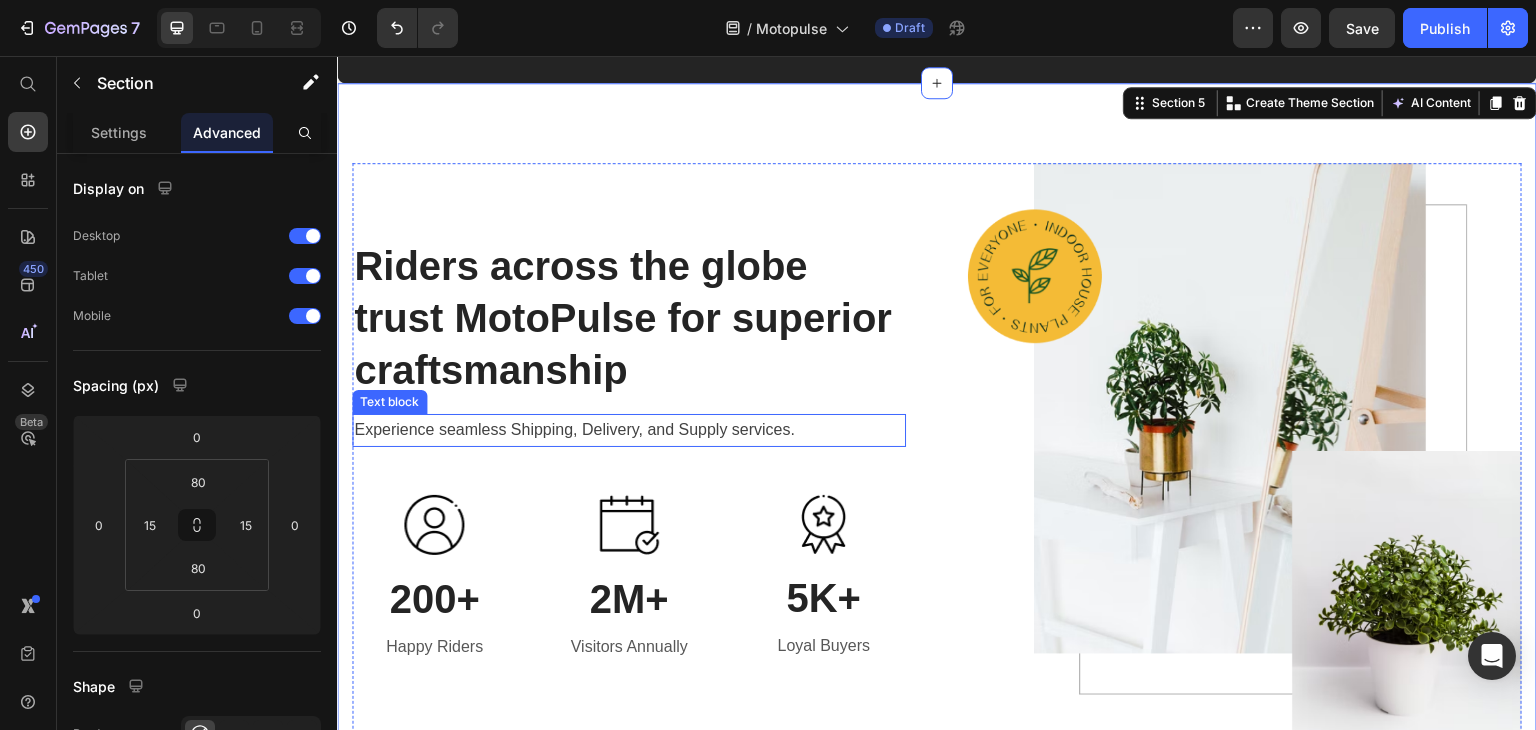 click on "Experience seamless Shipping, Delivery, and Supply services." at bounding box center (629, 430) 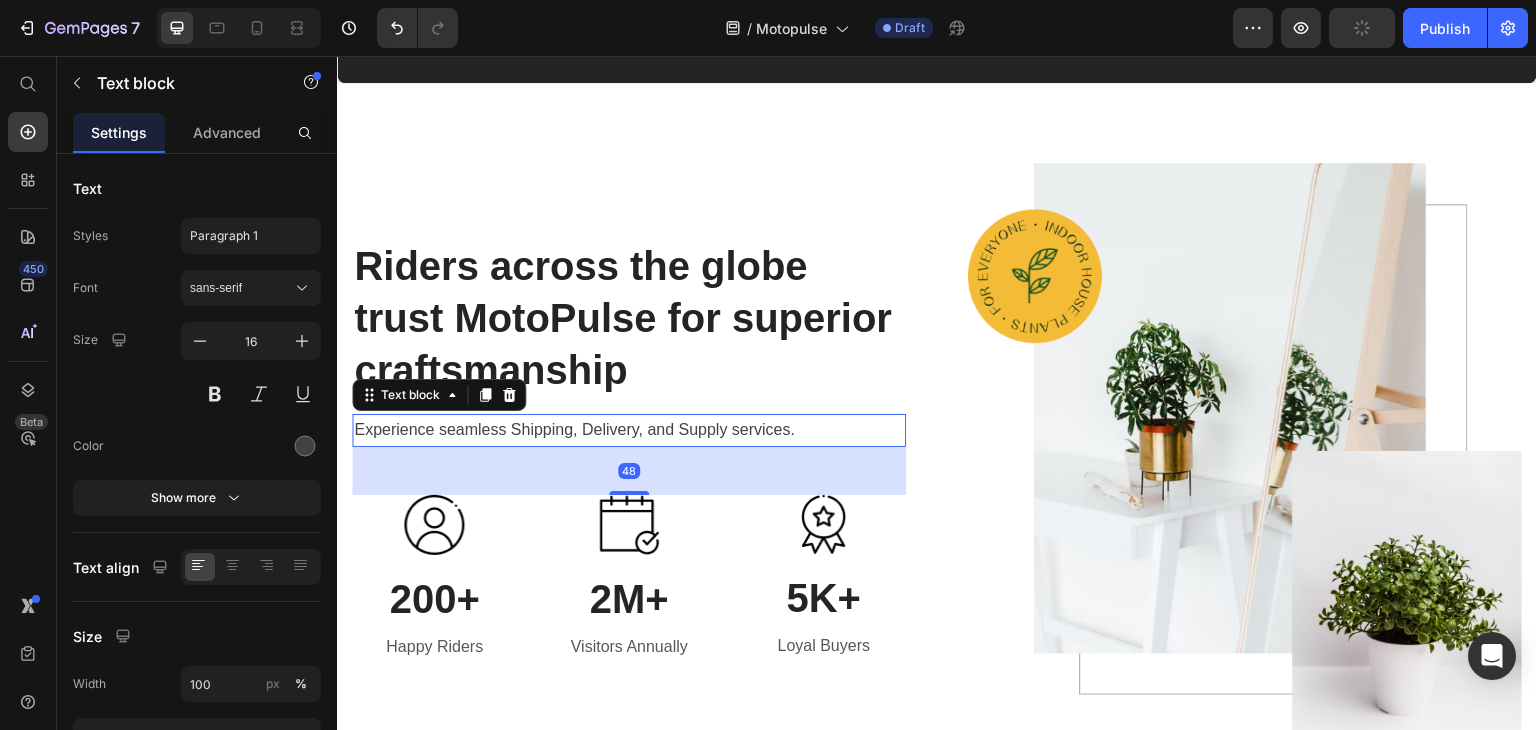 click on "Experience seamless Shipping, Delivery, and Supply services." at bounding box center (629, 430) 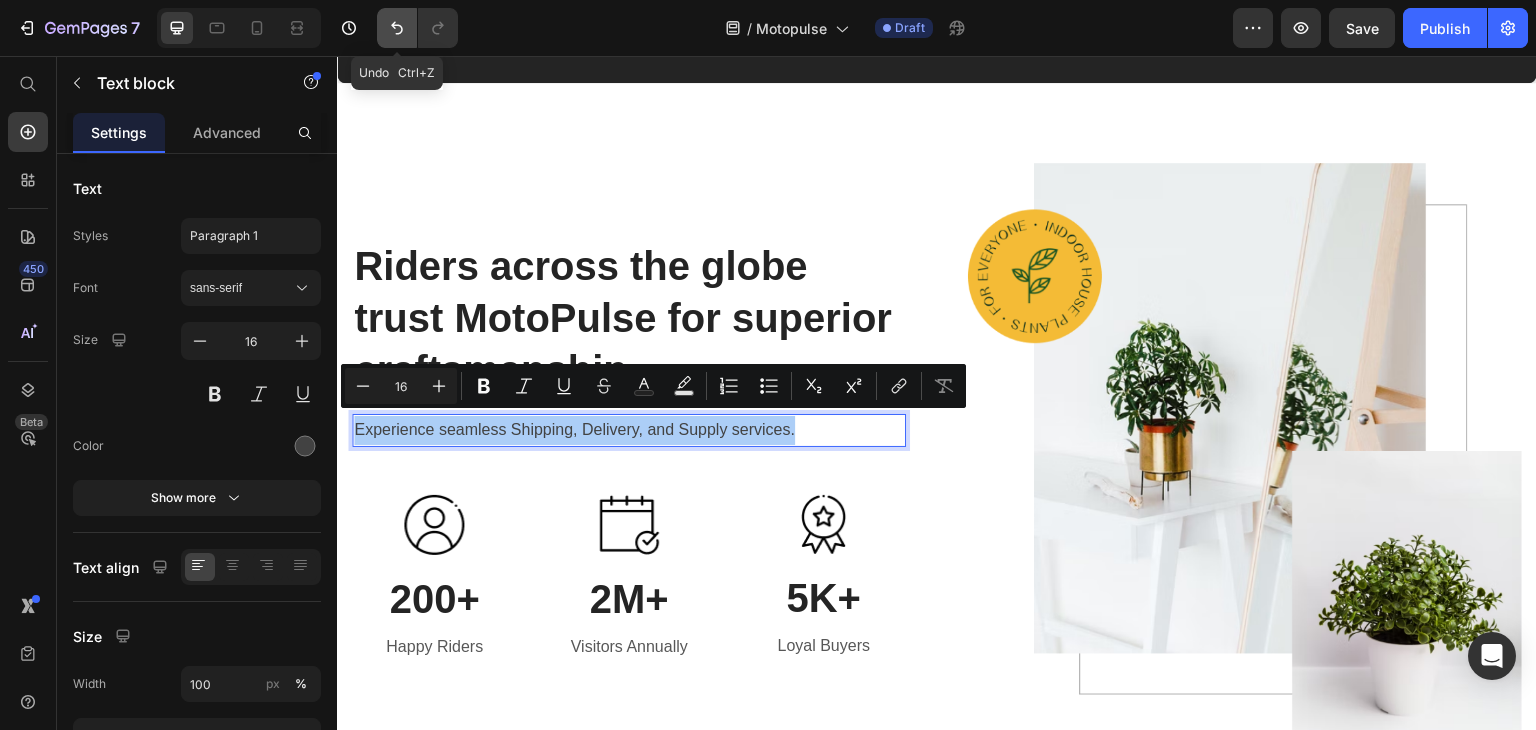 click 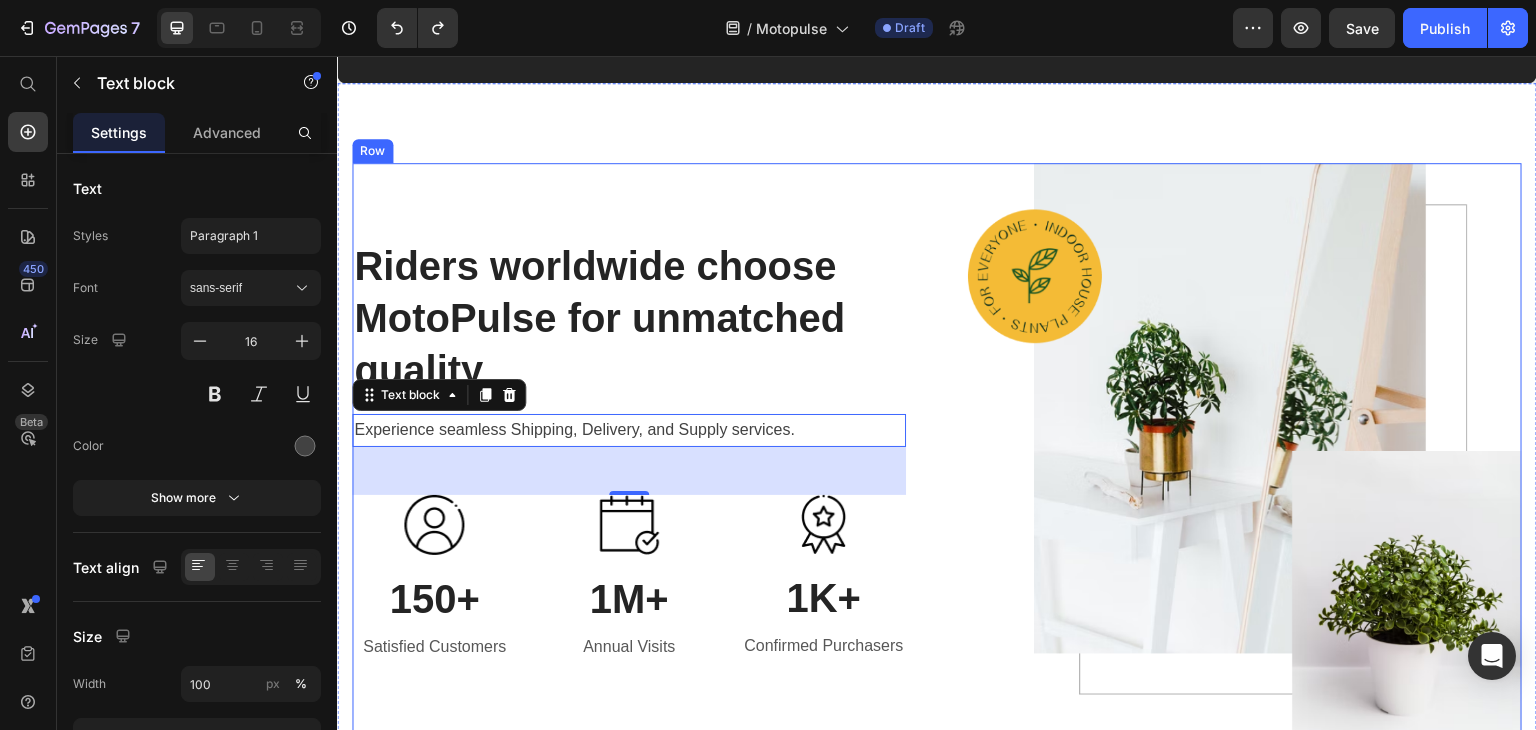 click on "Riders worldwide choose MotoPulse for unmatched quality Heading Experience seamless Shipping, Delivery, and Supply services. Text block   48 Image 150+ Heading Satisfied Customers Text block Image 1M+ Heading Annual Visits Text block Image 1K+ Heading Confirmed Purchasers Text block Row Image Row" at bounding box center (937, 451) 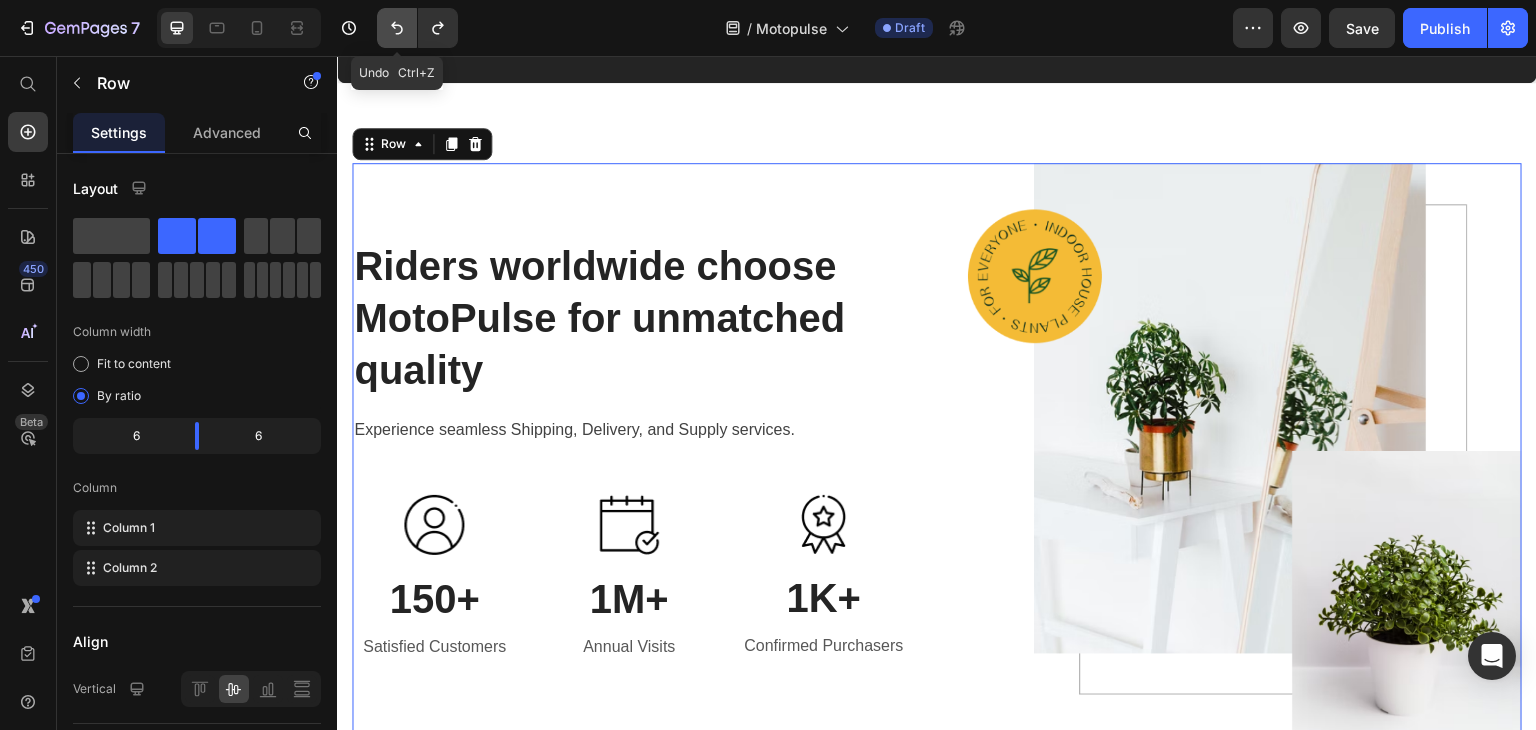 click 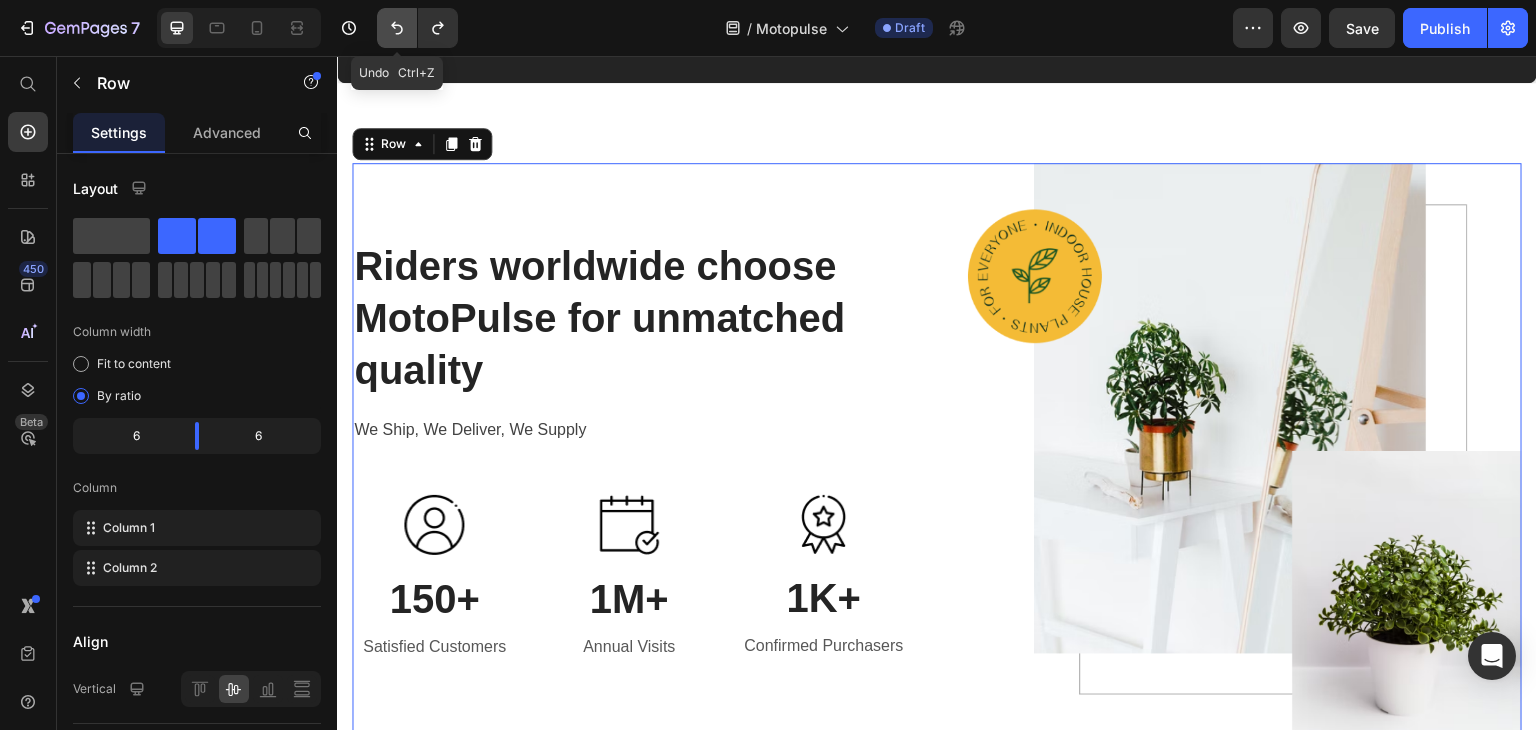 click 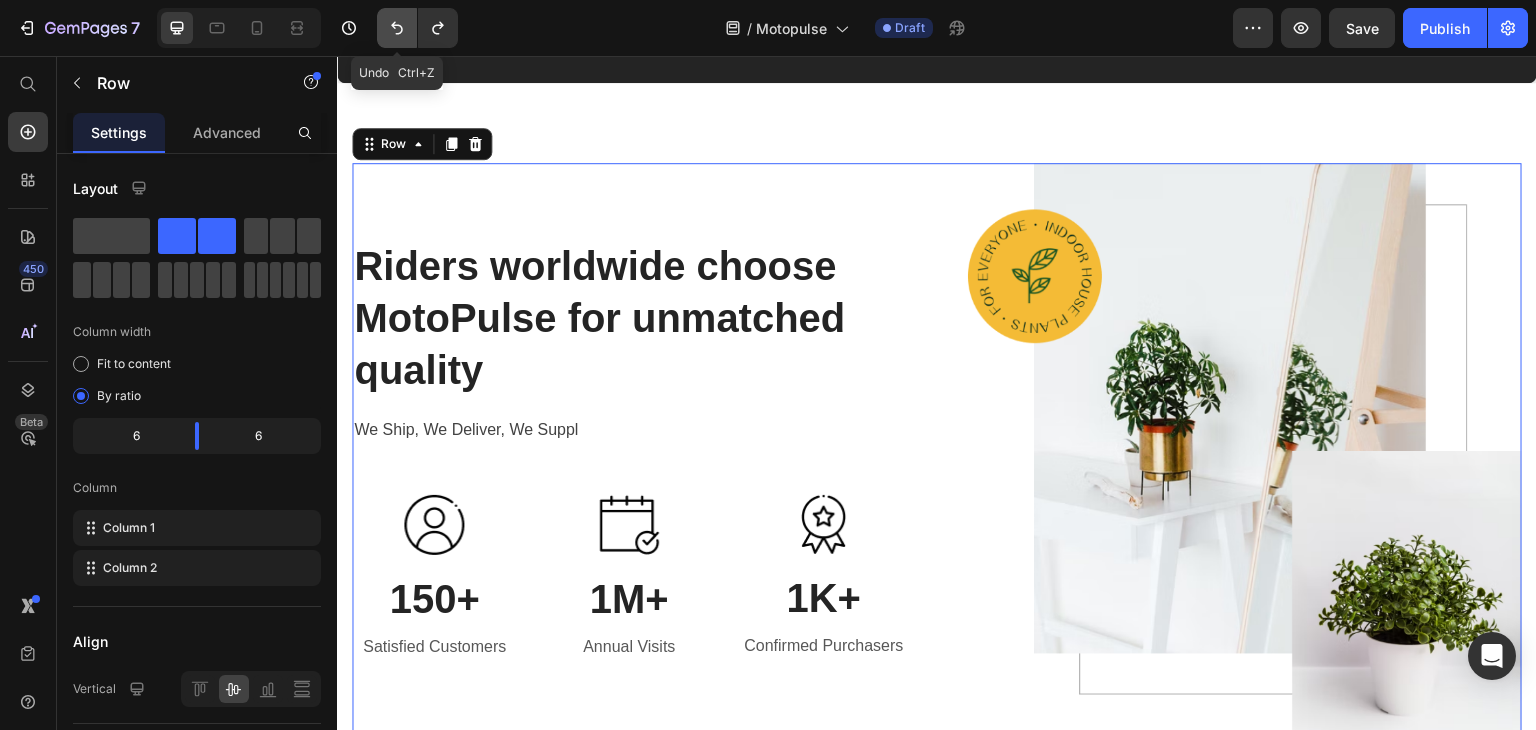 click 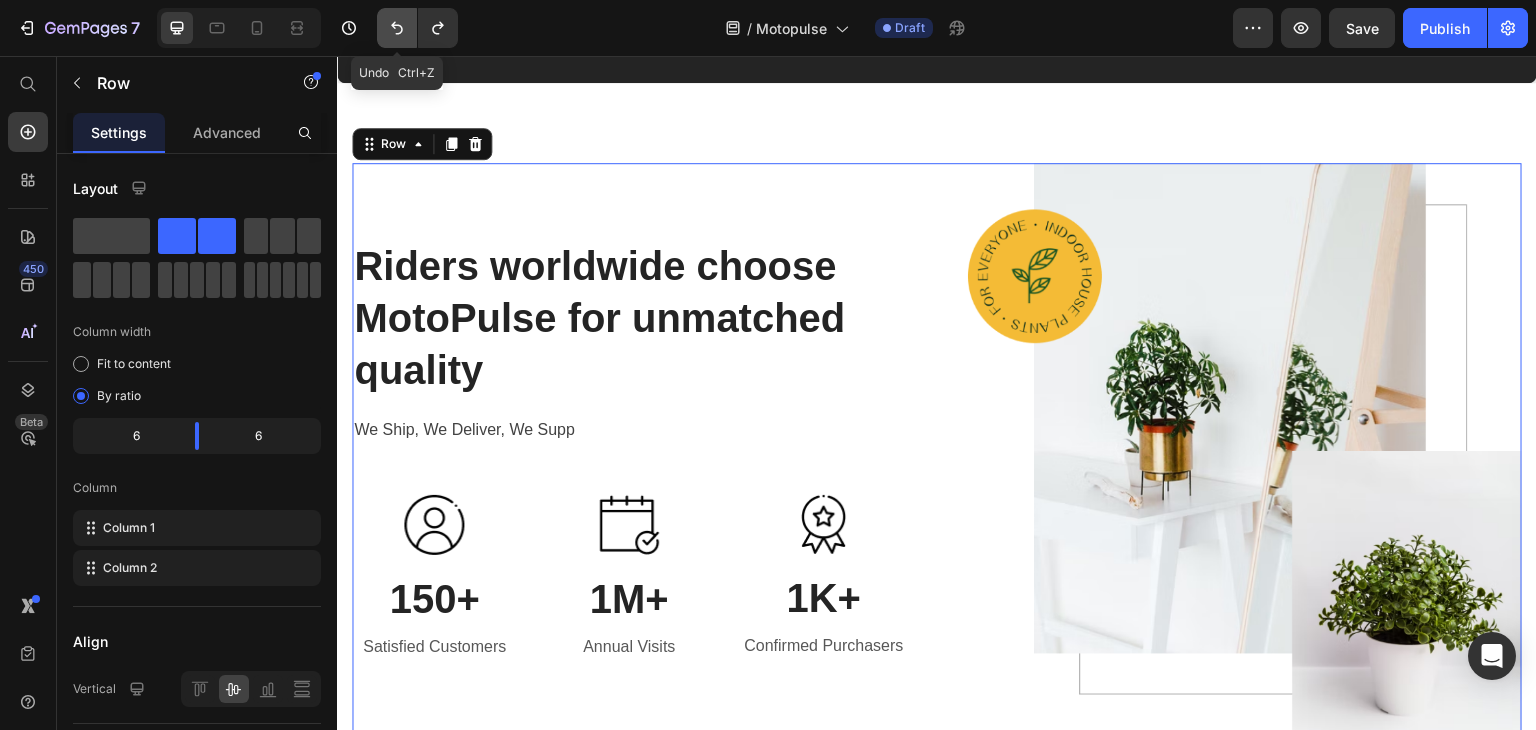 click 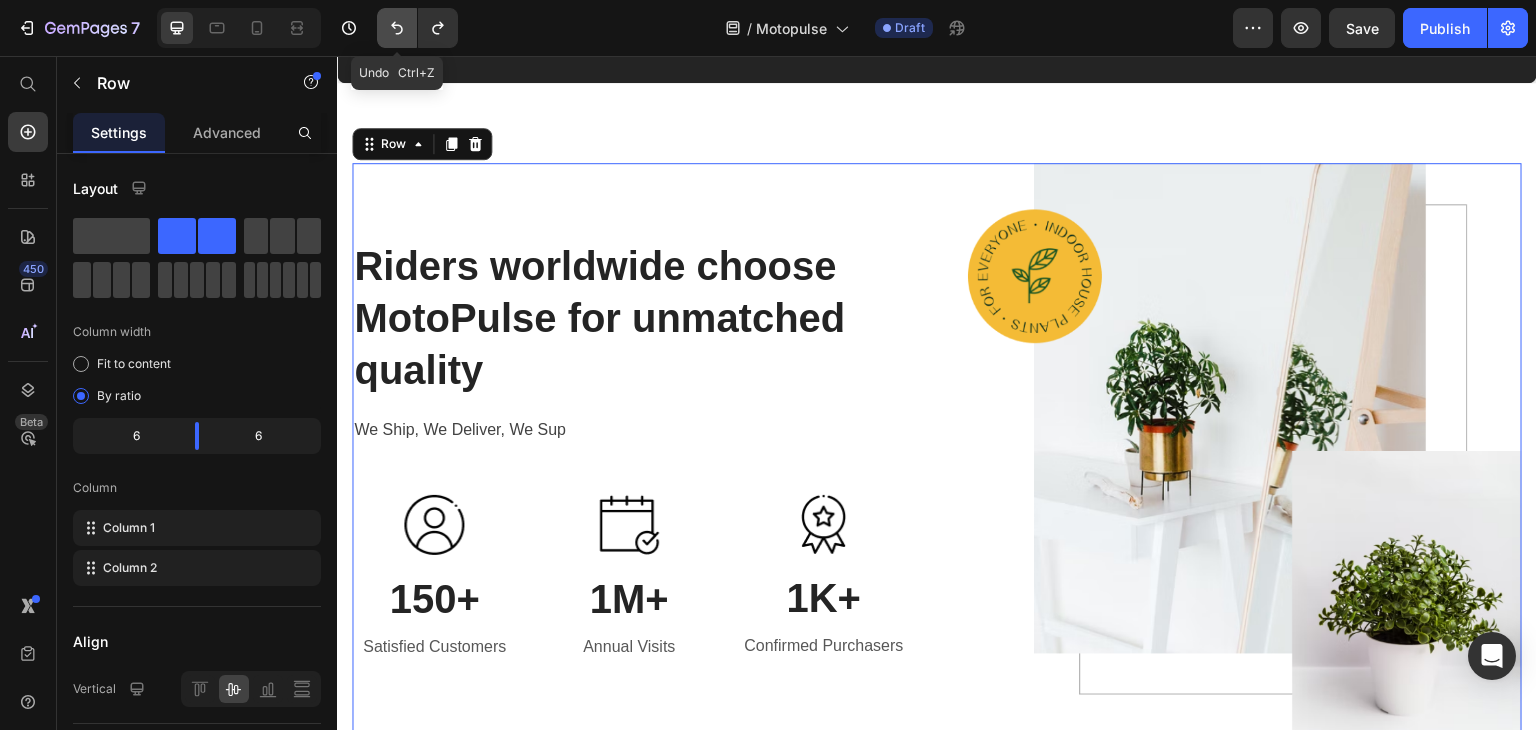 click 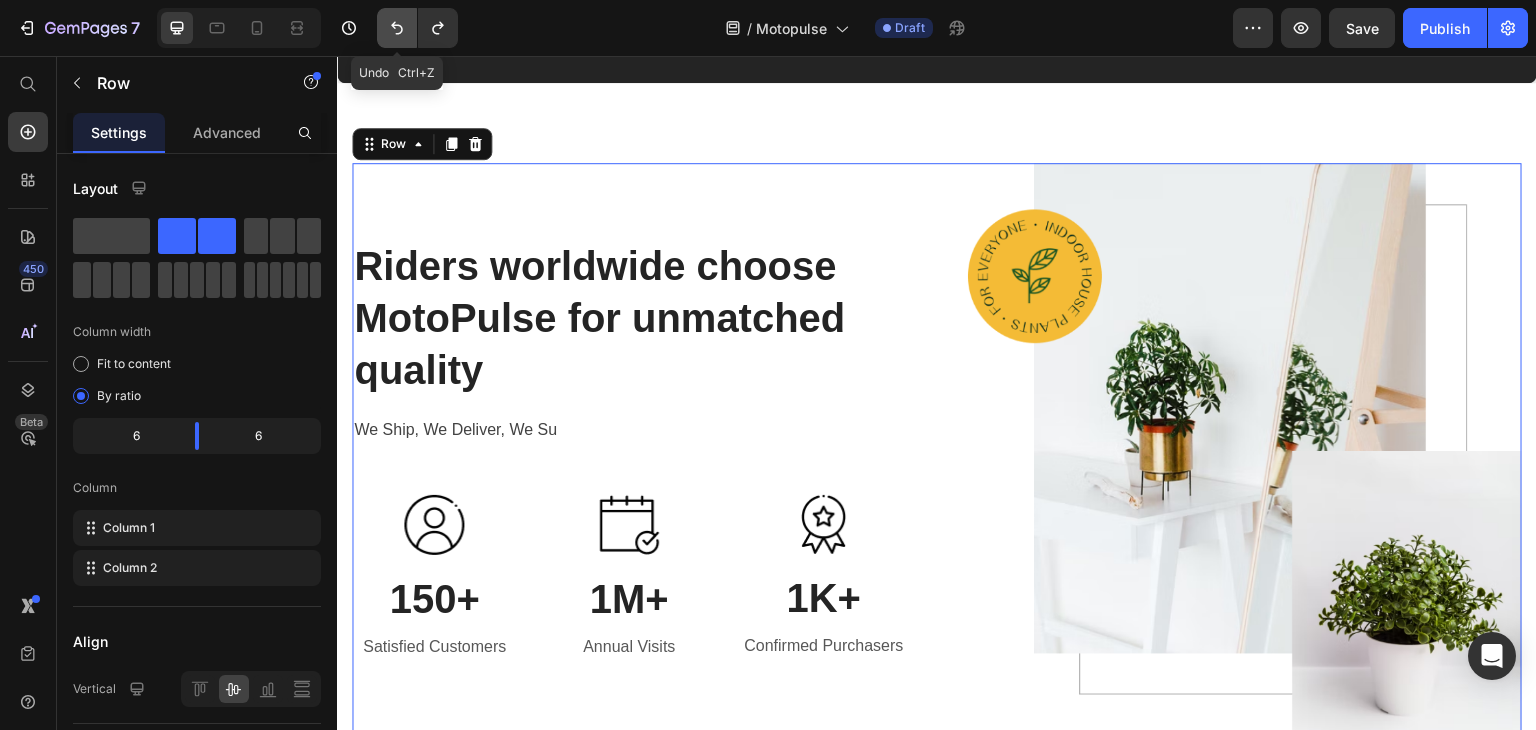 click 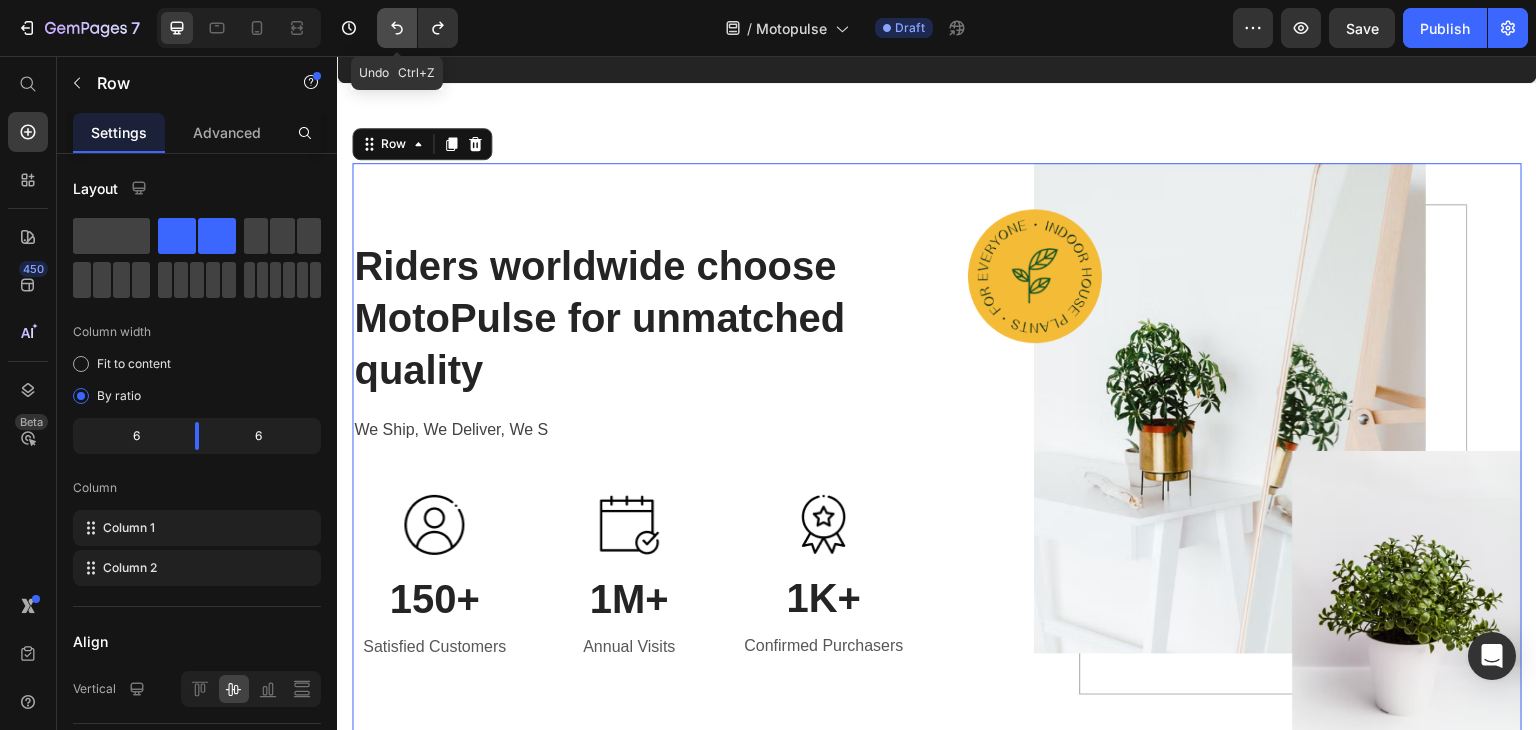 click 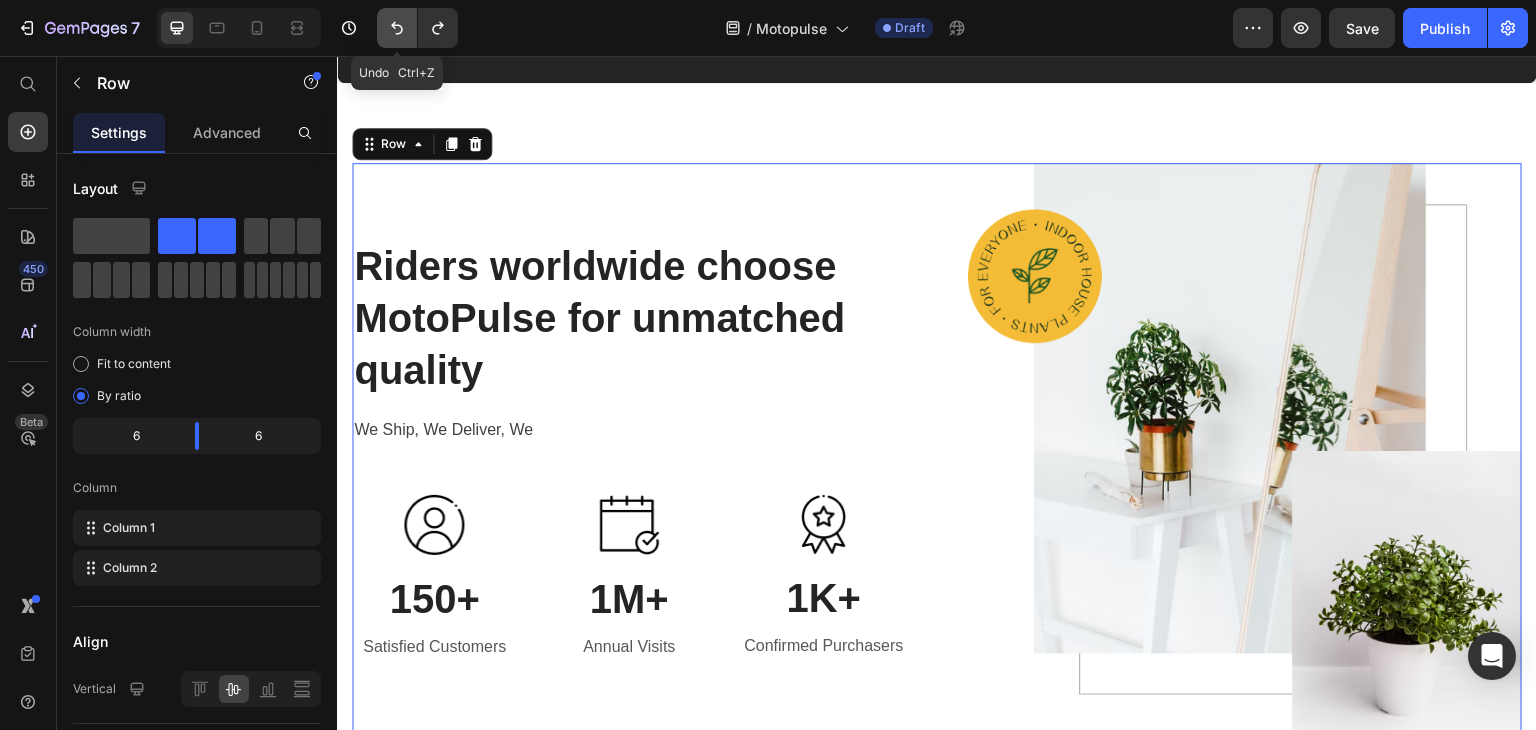 click 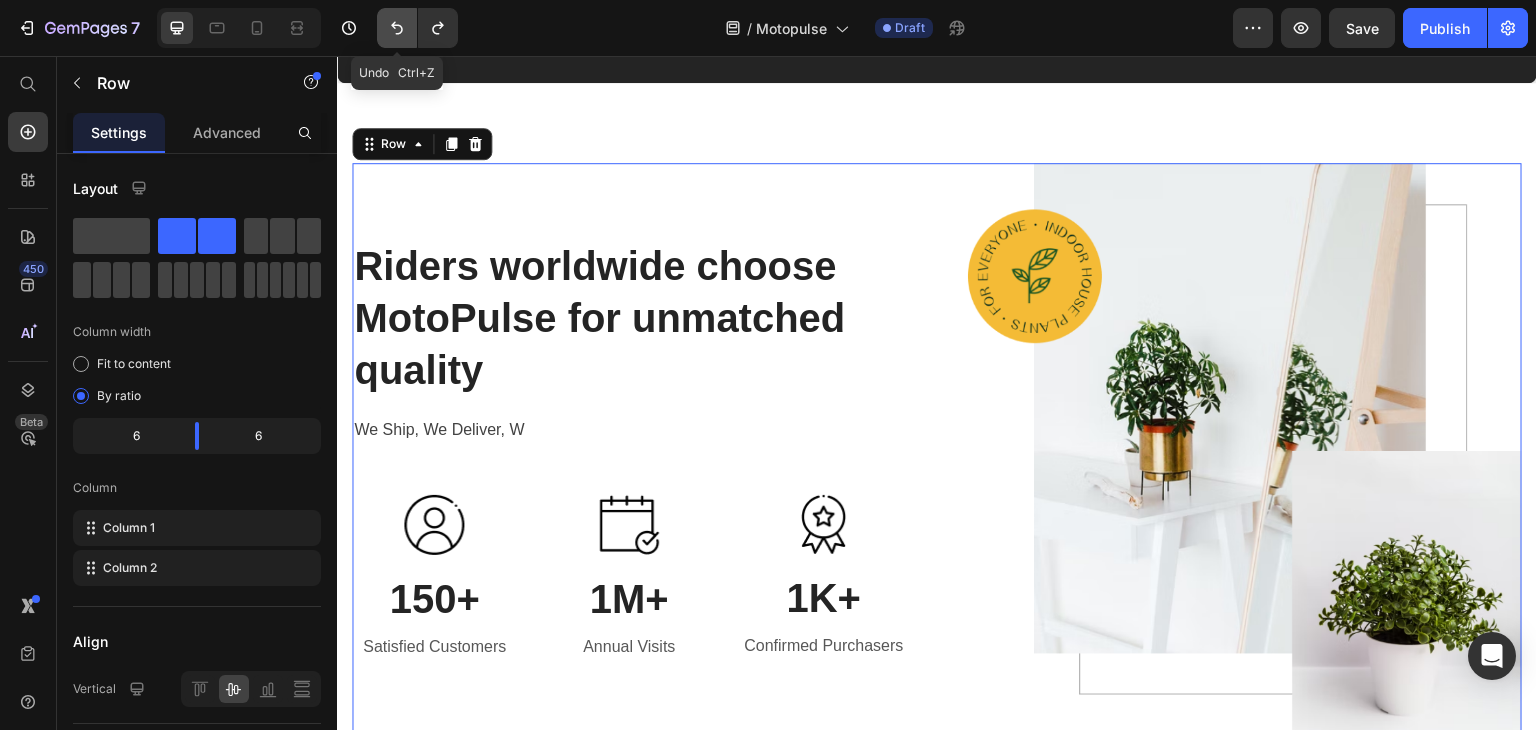 click 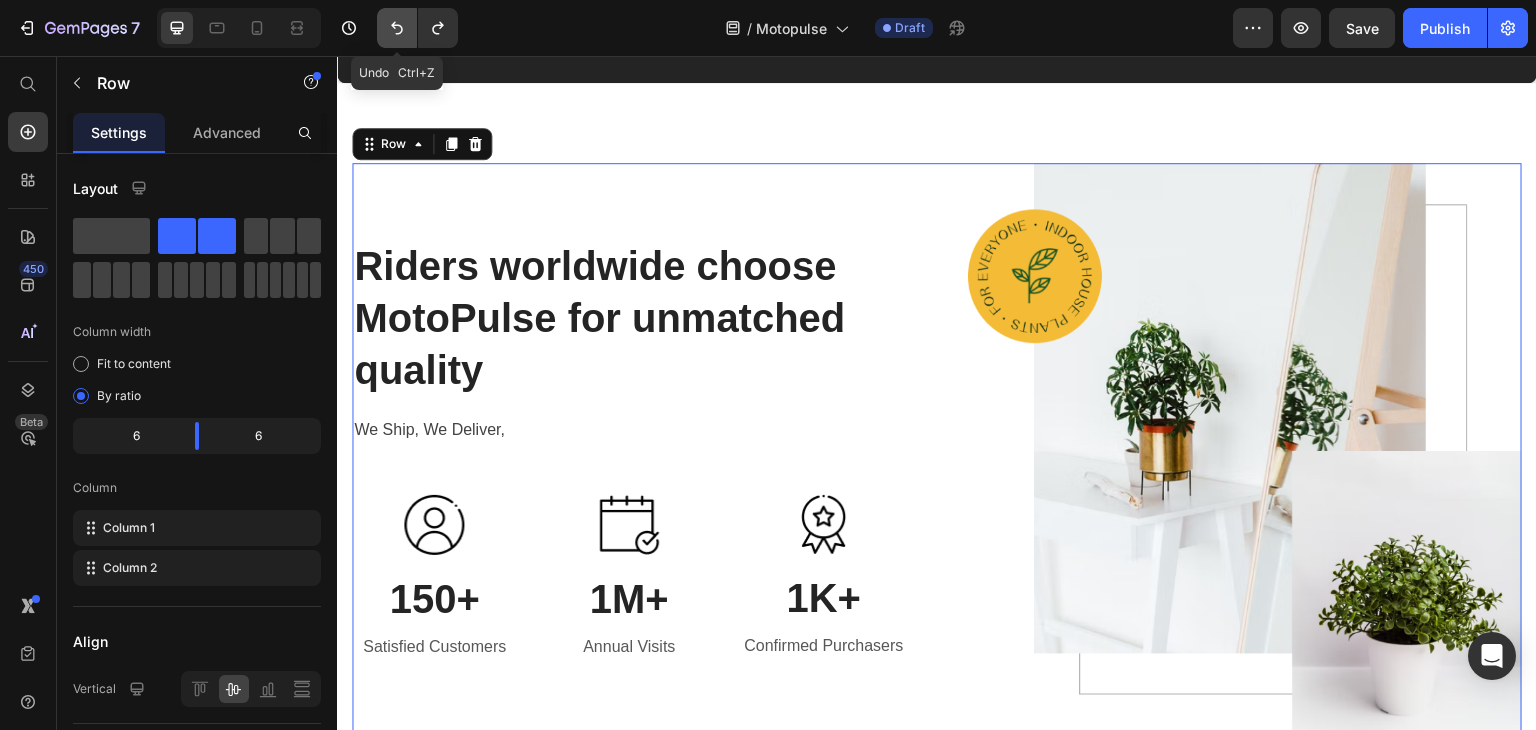 click 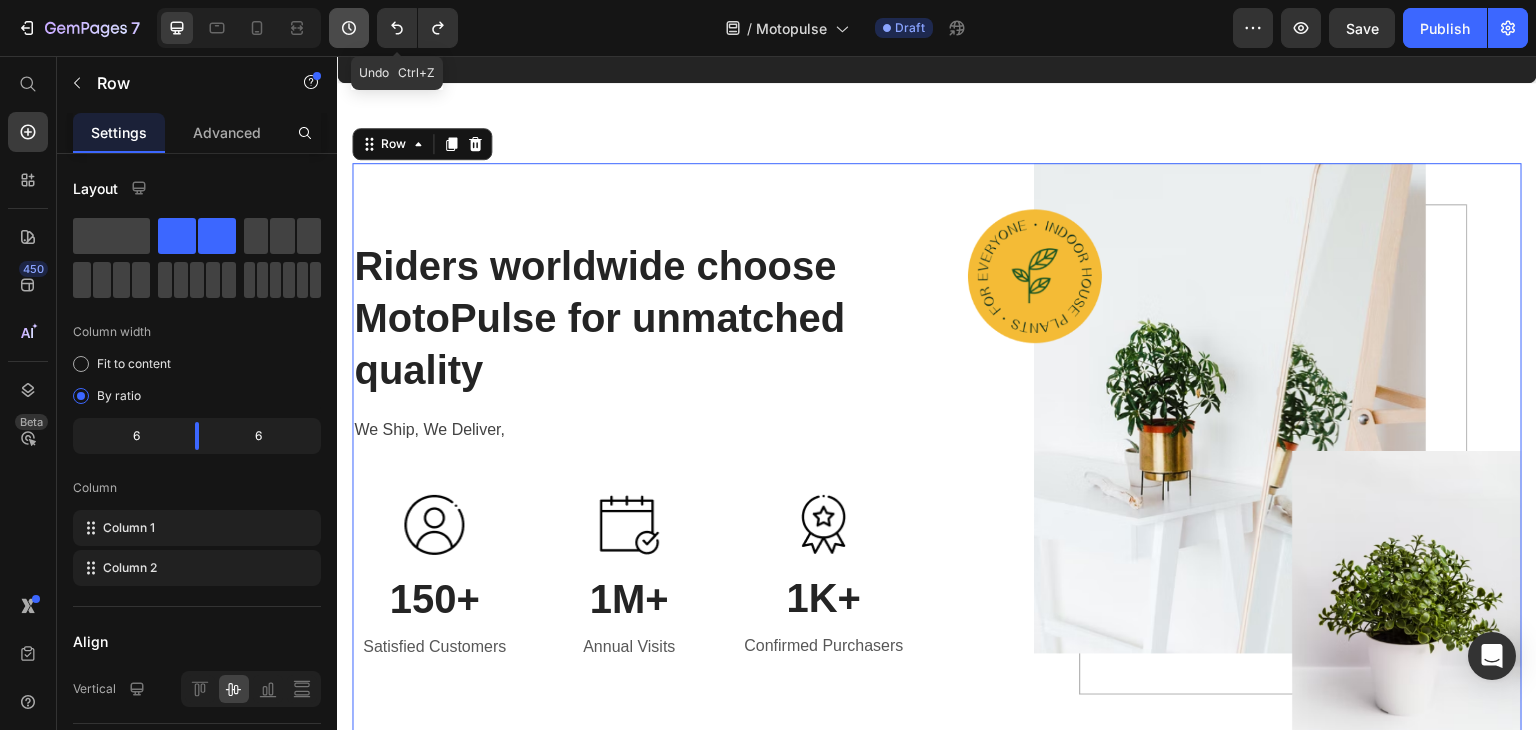 drag, startPoint x: 383, startPoint y: 24, endPoint x: 359, endPoint y: 24, distance: 24 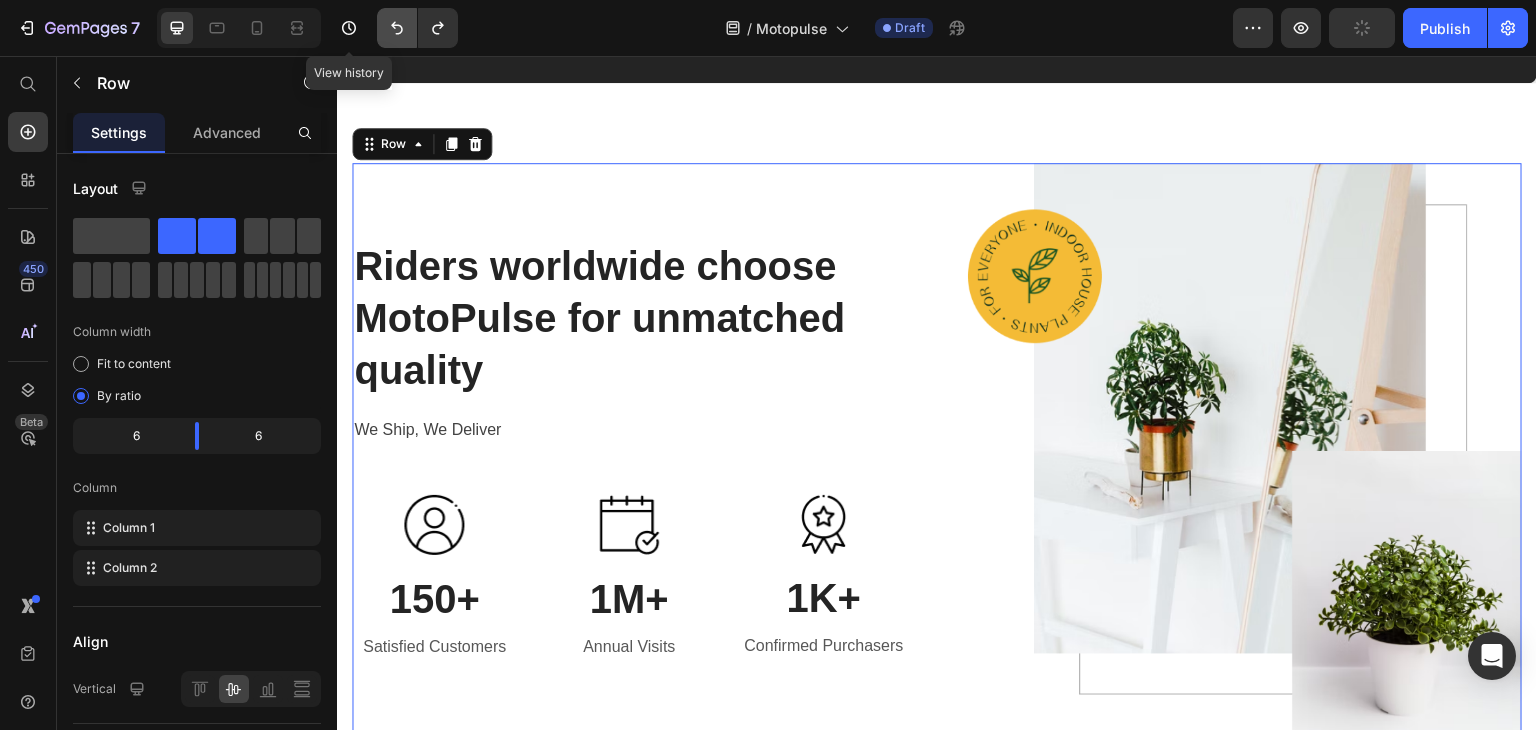 drag, startPoint x: 359, startPoint y: 24, endPoint x: 384, endPoint y: 25, distance: 25.019993 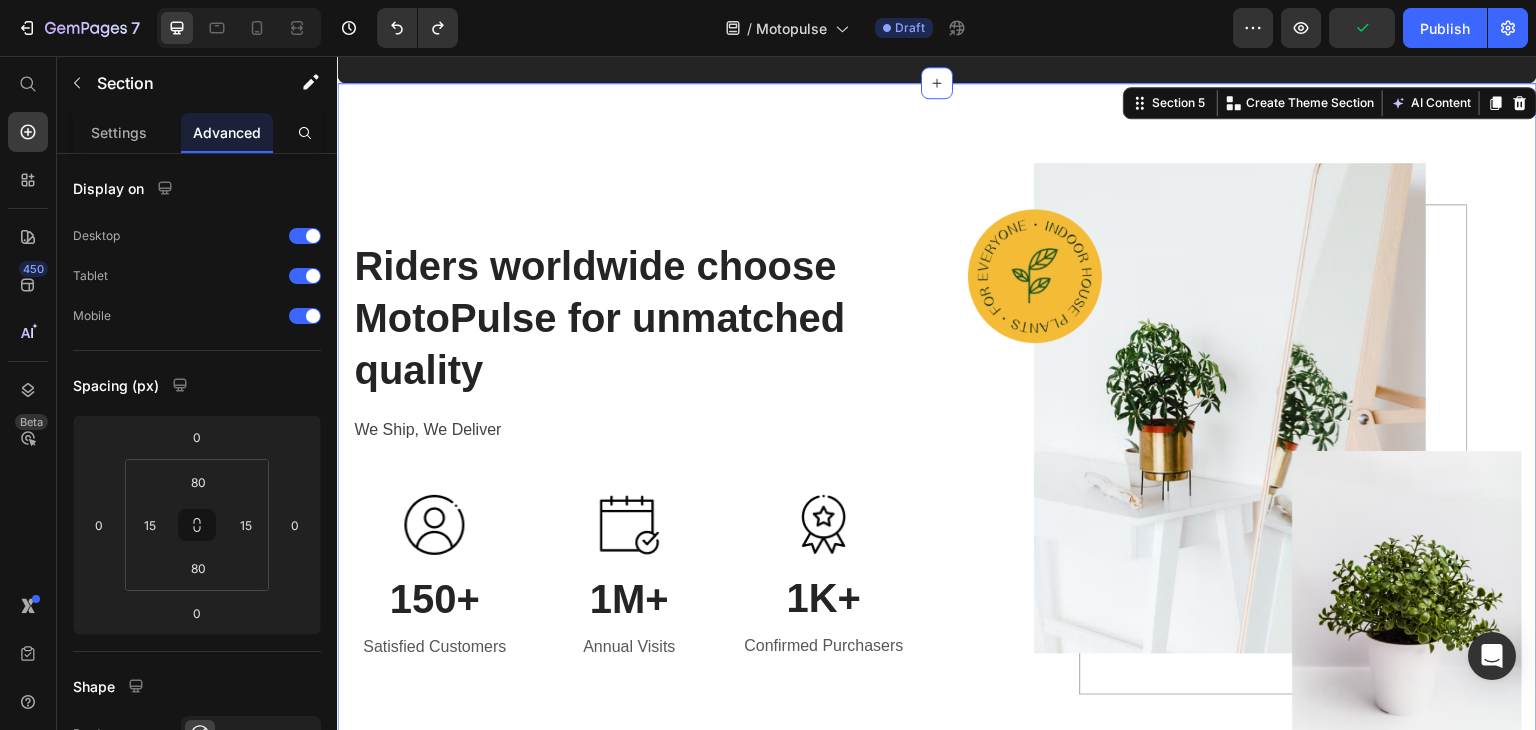 click on "Riders worldwide choose MotoPulse for unmatched quality Heading We Ship, We Deliver Text block Image 150+ Heading Satisfied Customers Text block Image 1M+ Heading Annual Visits Text block Image 1K+ Heading Confirmed Purchasers Text block Row Image Row Section 5   You can create reusable sections Create Theme Section AI Content Write with GemAI What would you like to describe here? Tone and Voice Persuasive Product A1 Series Long Rear Fender for Sur-Ron Light Bee Show more Generate" at bounding box center [937, 451] 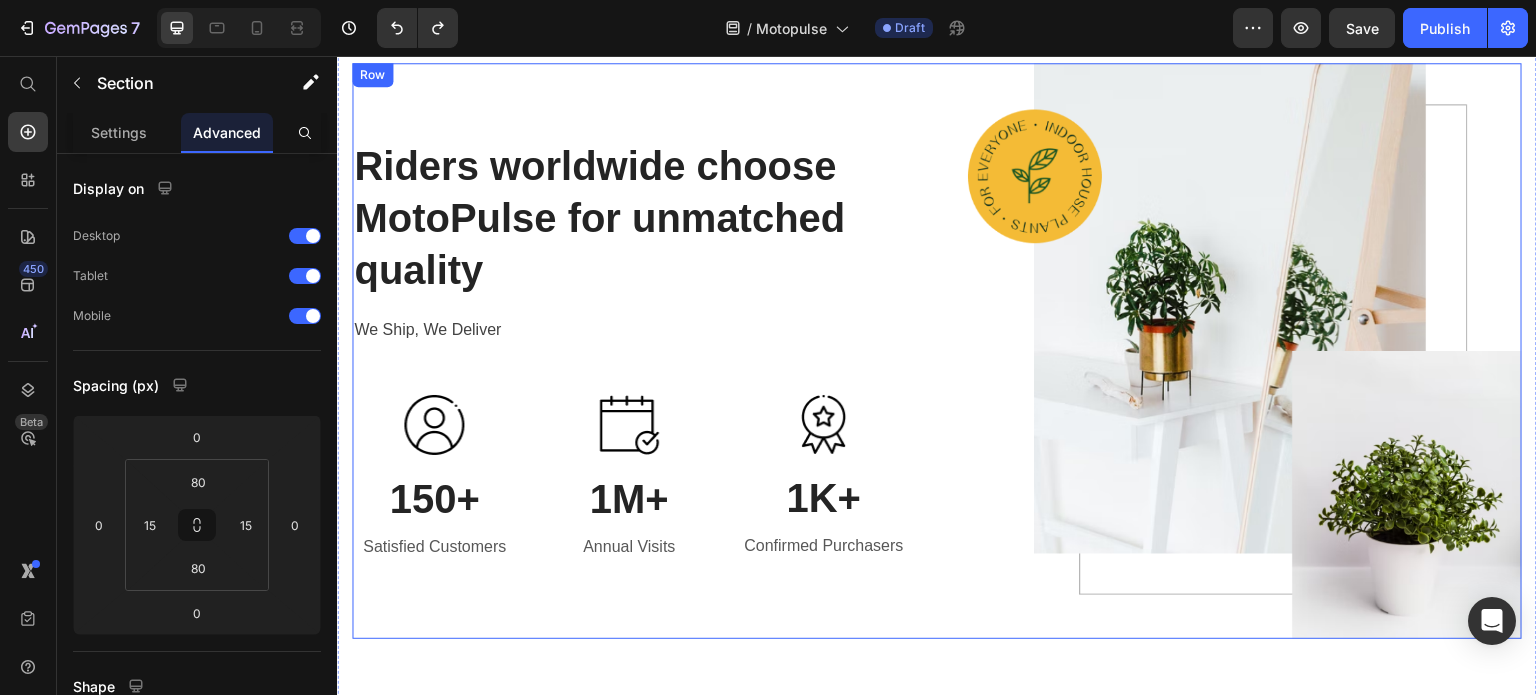 scroll, scrollTop: 2940, scrollLeft: 0, axis: vertical 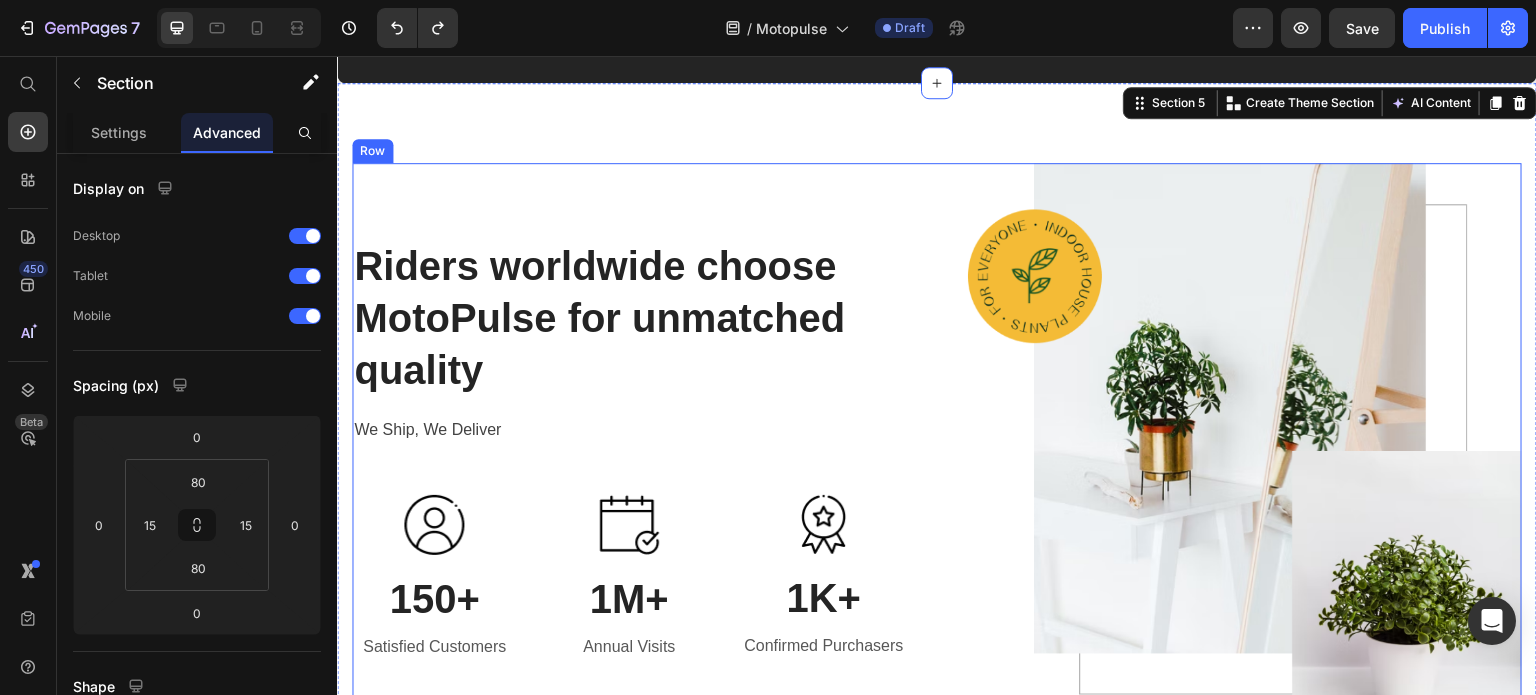 click on "We Ship, We Deliver" at bounding box center [629, 430] 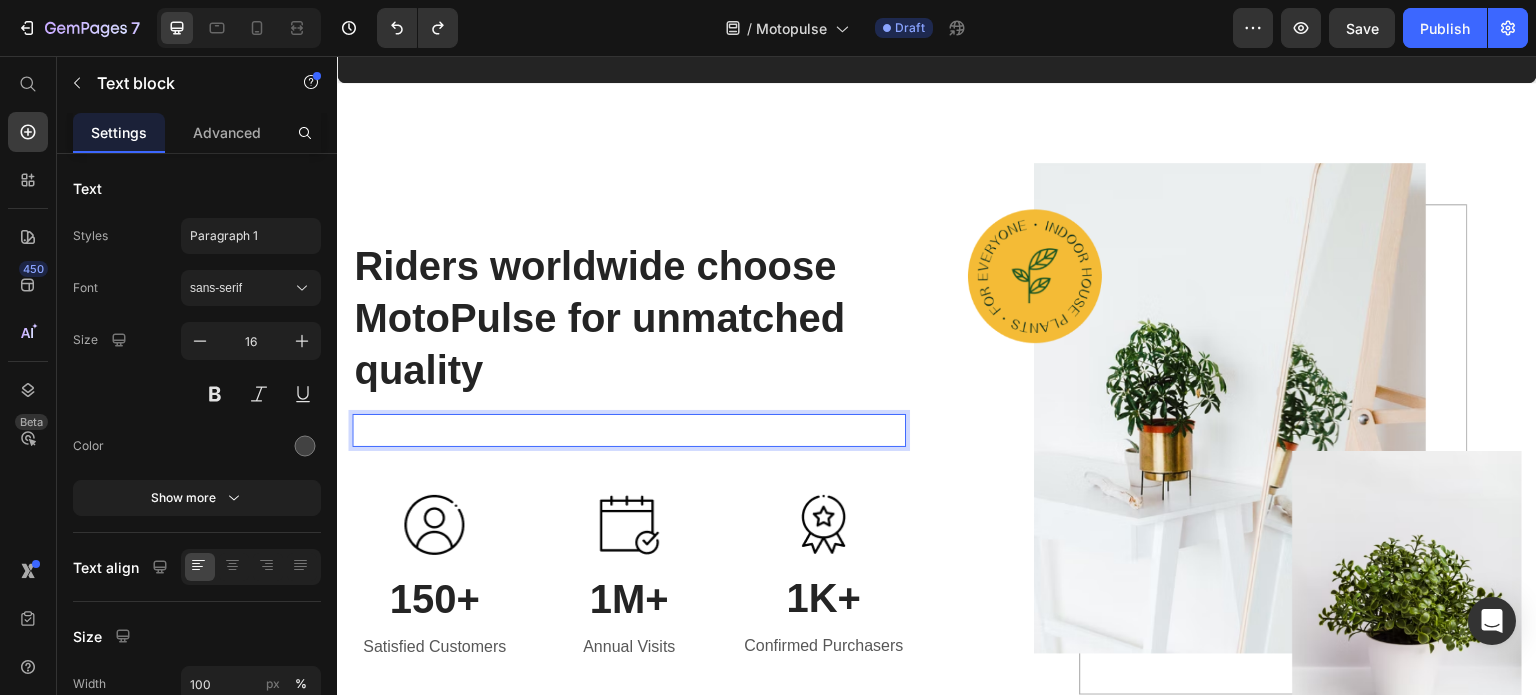 scroll, scrollTop: 2925, scrollLeft: 0, axis: vertical 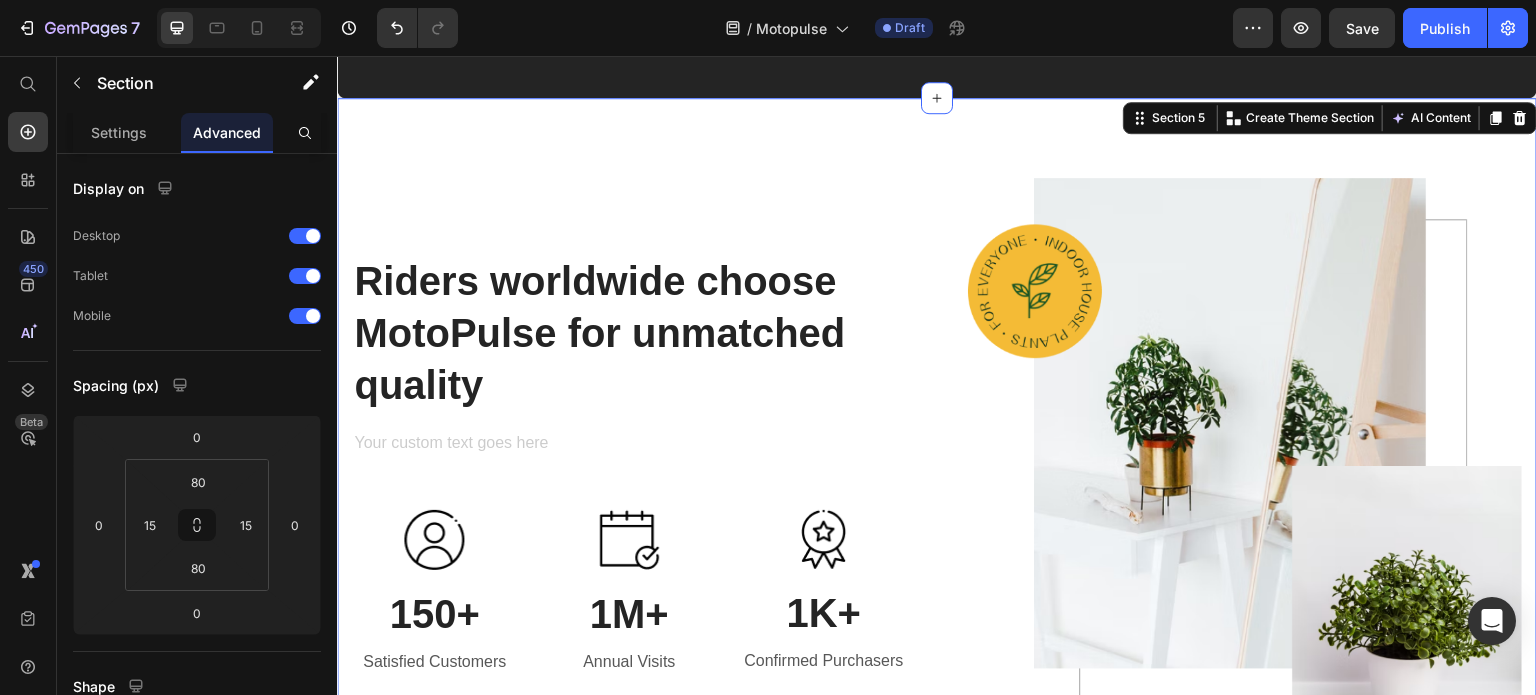 click on "Riders worldwide choose MotoPulse for unmatched quality Heading Text block Image 150+ Heading Satisfied Customers Text block Image 1M+ Heading Annual Visits Text block Image 1K+ Heading Confirmed Purchasers Text block Row Image Row Section 5   You can create reusable sections Create Theme Section AI Content Write with GemAI What would you like to describe here? Tone and Voice Persuasive Product A1 Series Long Rear Fender for Sur-Ron Light Bee Show more Generate" at bounding box center (937, 466) 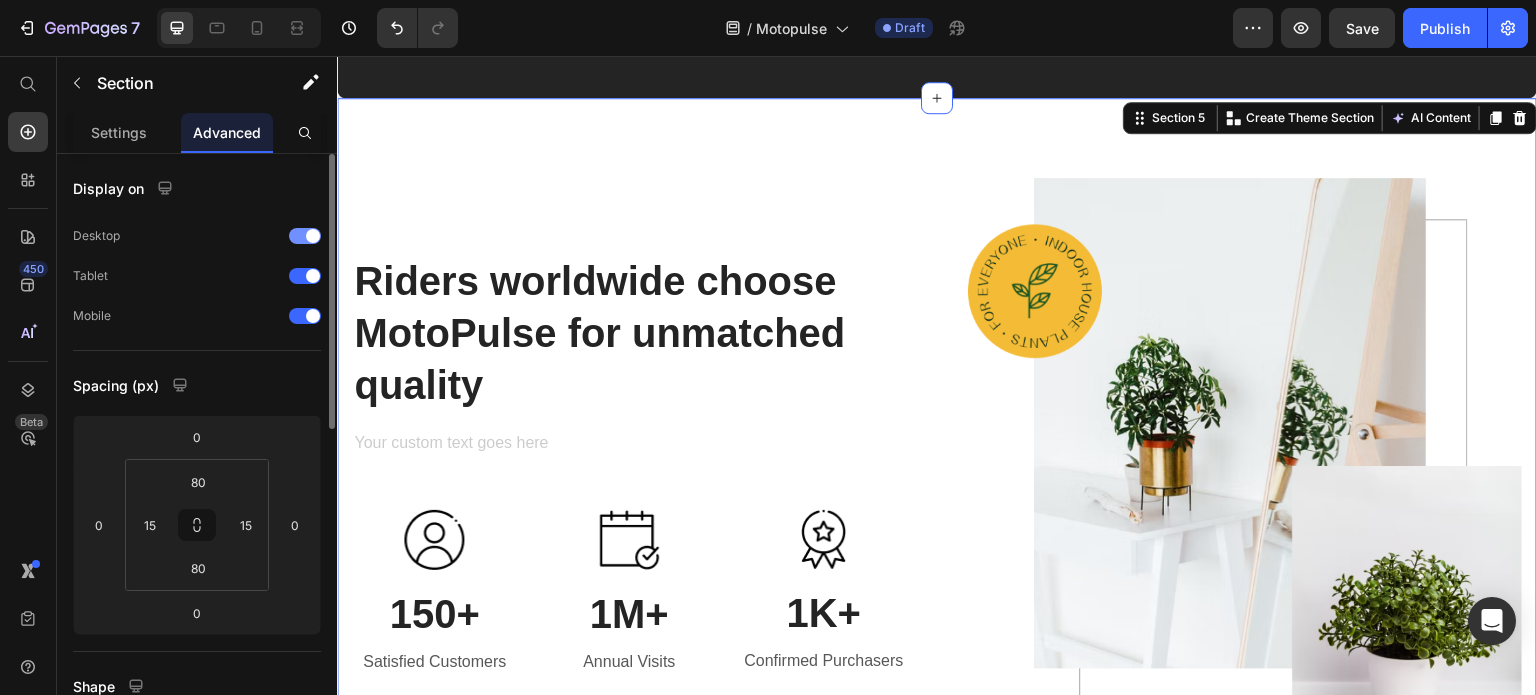 scroll, scrollTop: 100, scrollLeft: 0, axis: vertical 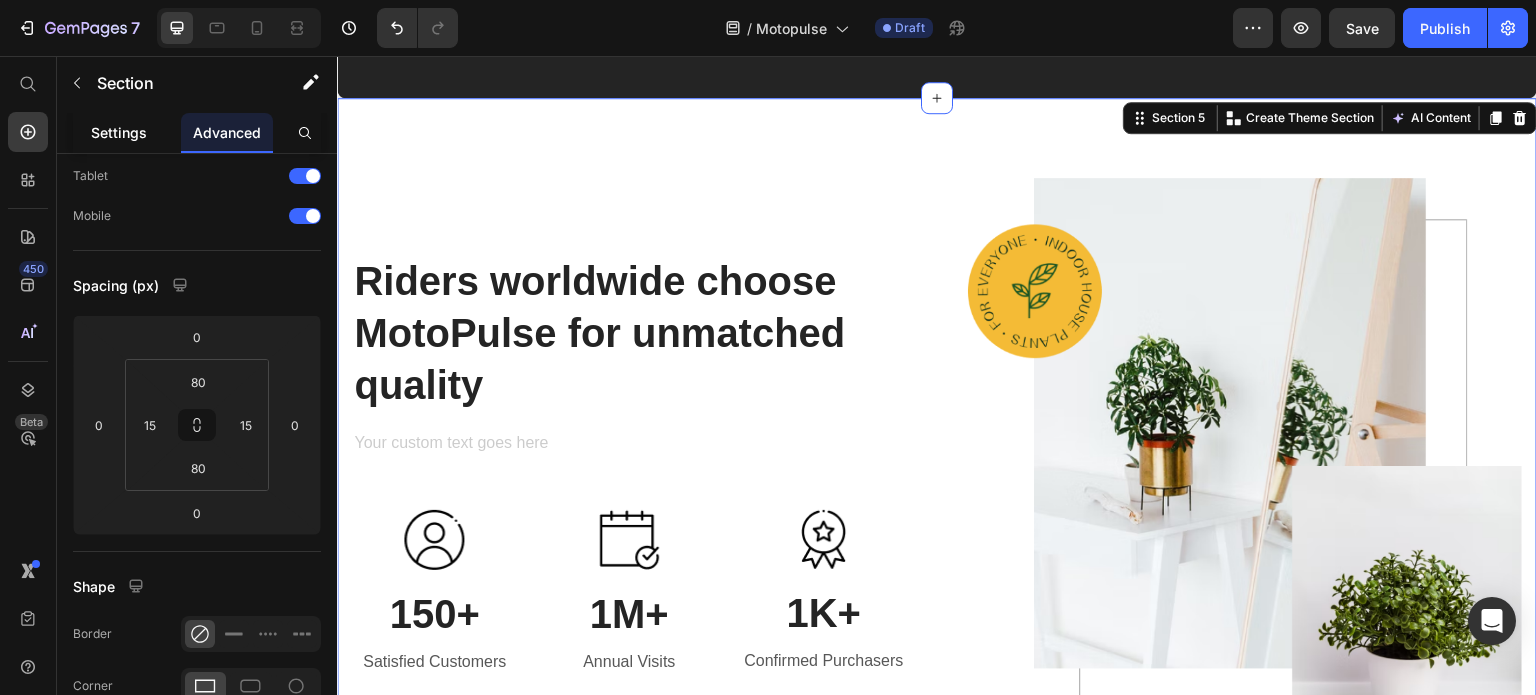 click on "Settings" at bounding box center (119, 132) 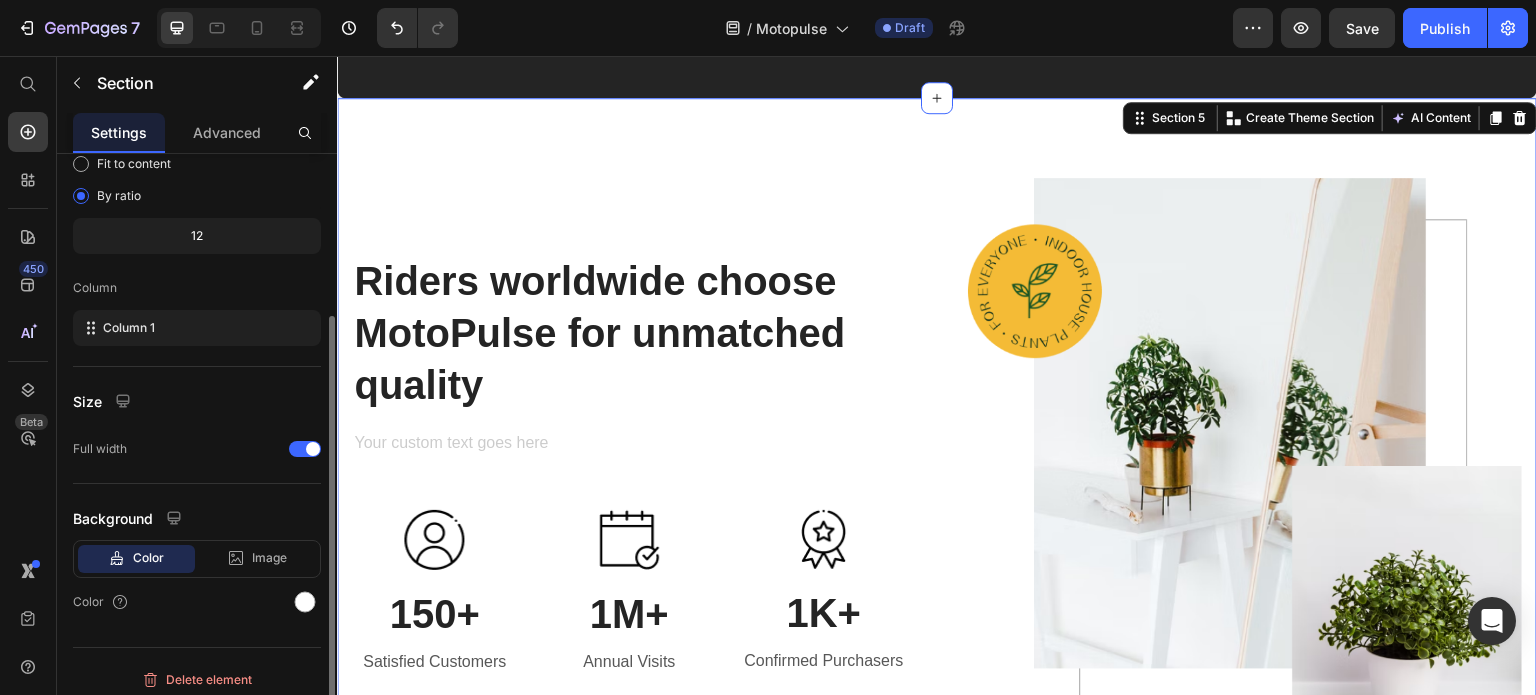 scroll, scrollTop: 208, scrollLeft: 0, axis: vertical 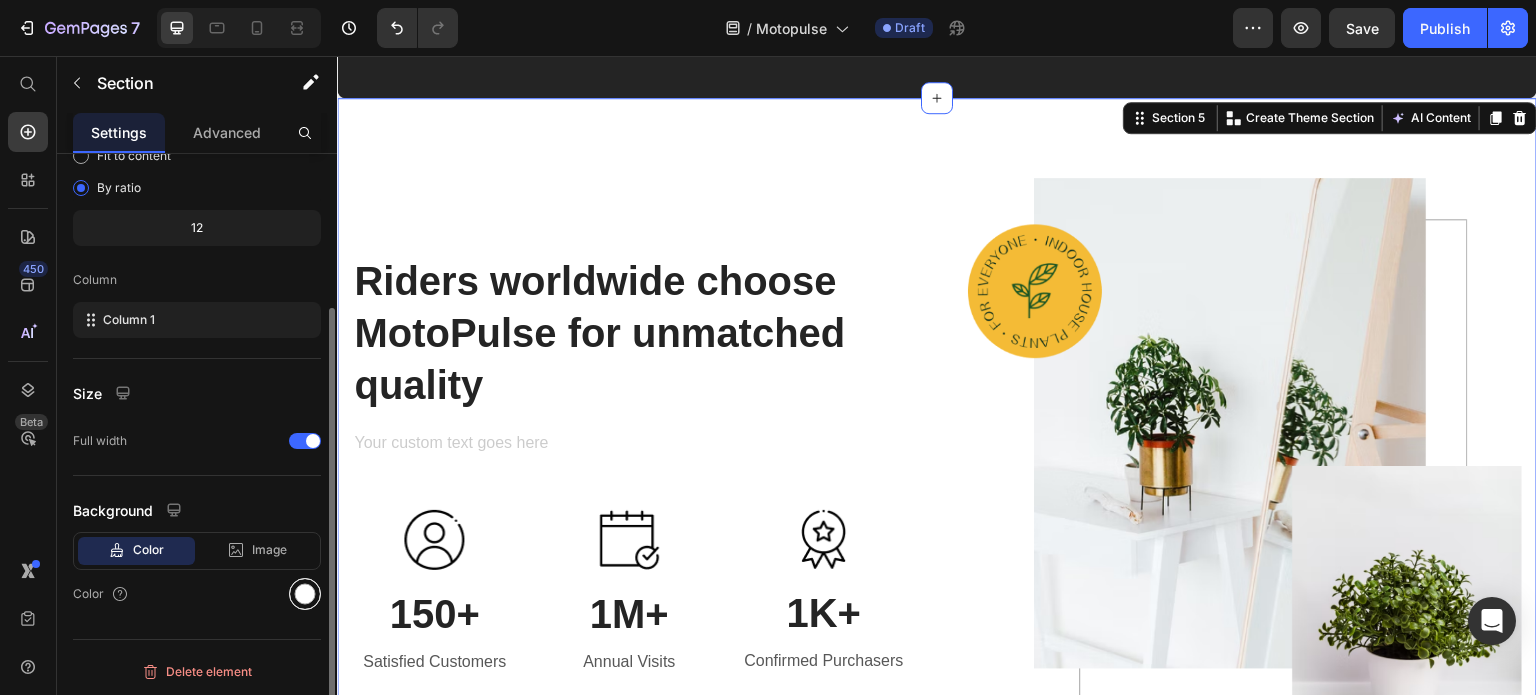 click at bounding box center [305, 594] 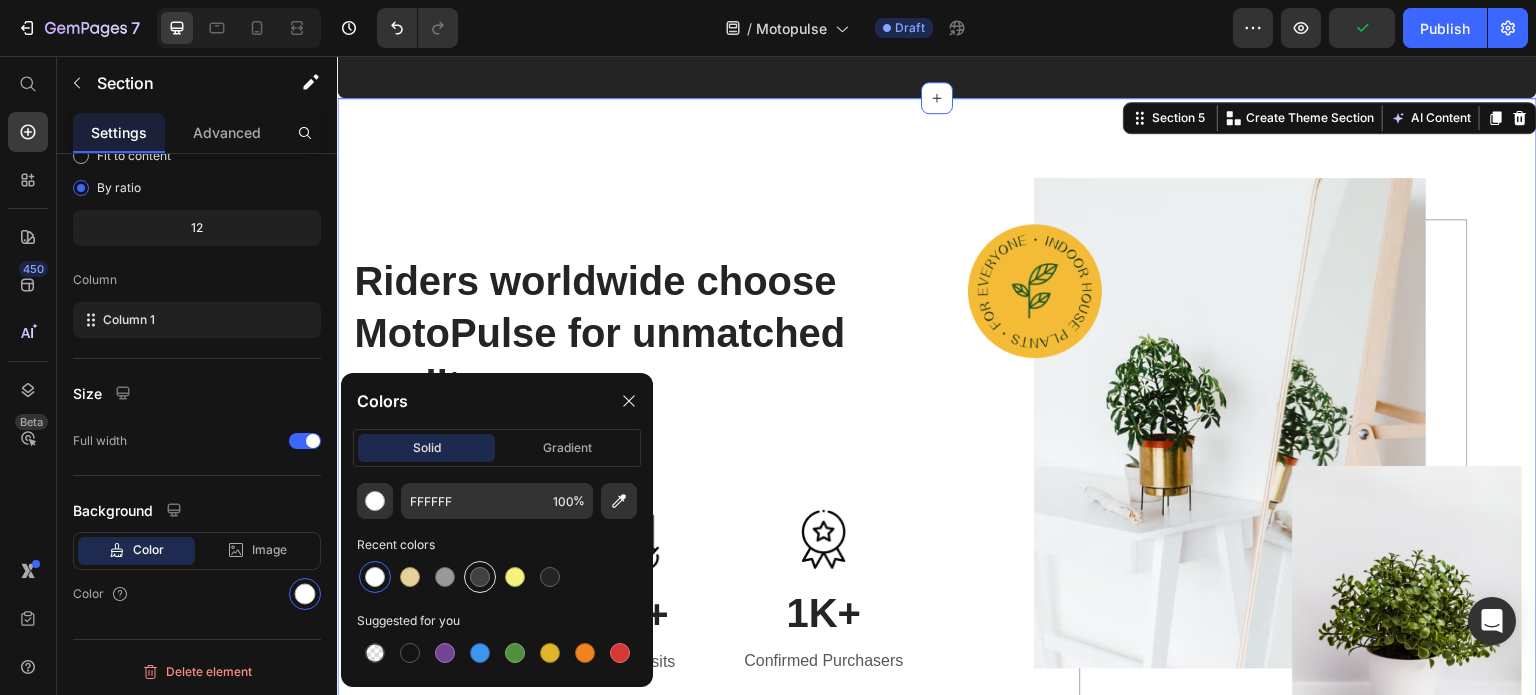click at bounding box center [480, 577] 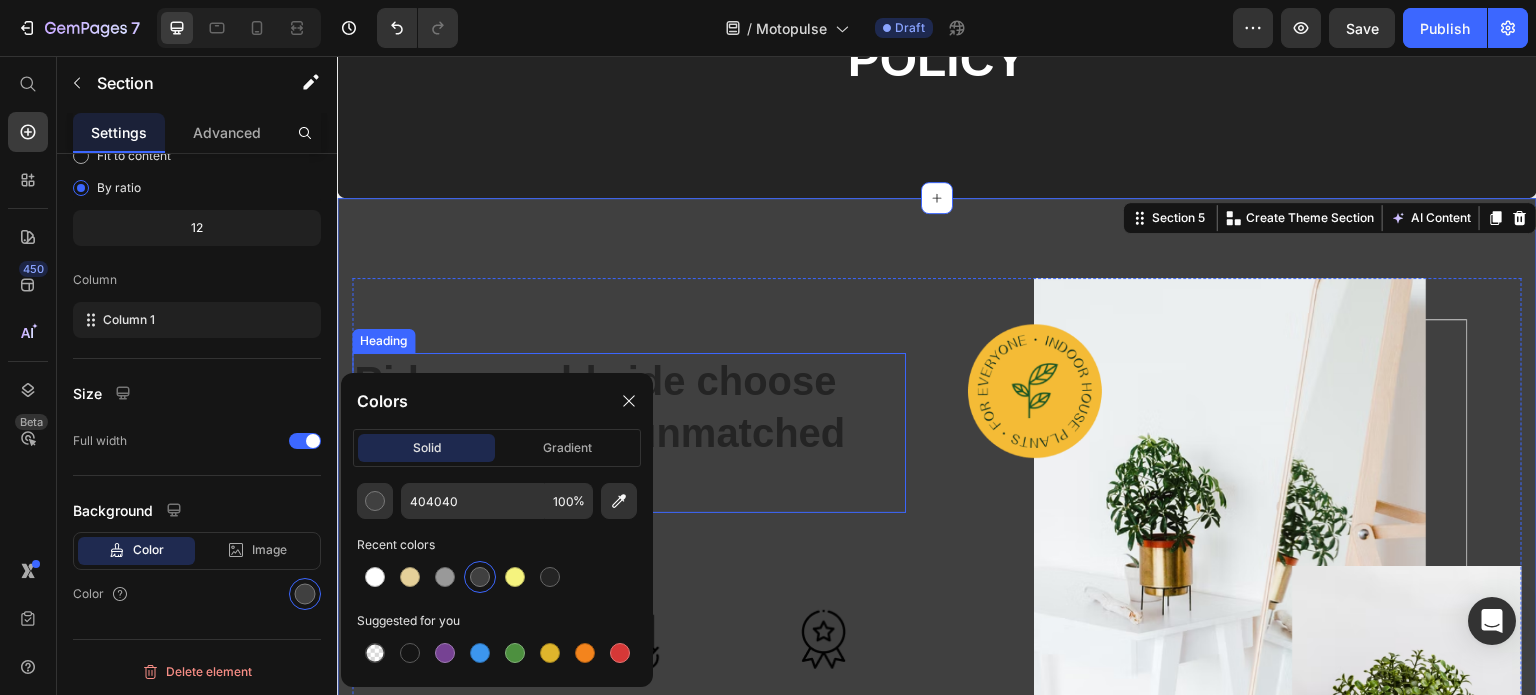 scroll, scrollTop: 2725, scrollLeft: 0, axis: vertical 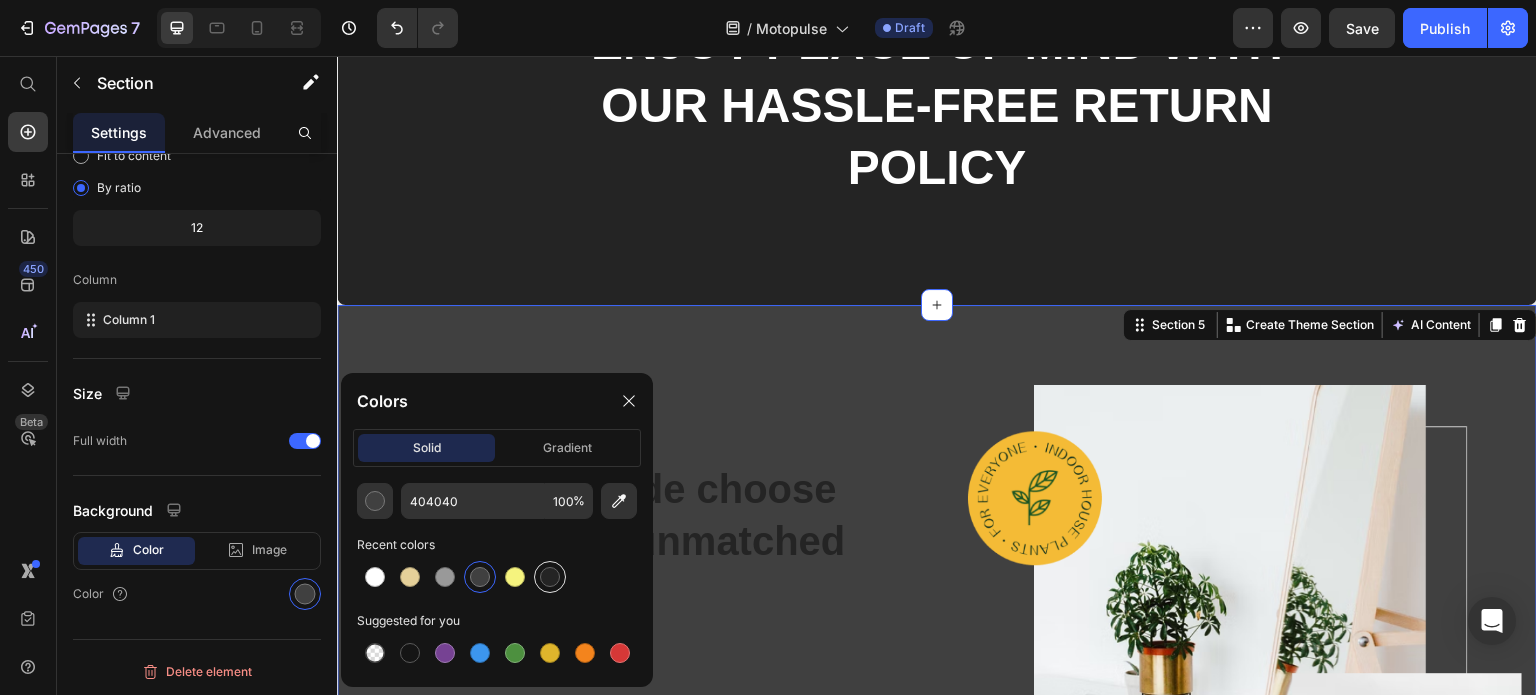 click at bounding box center (550, 577) 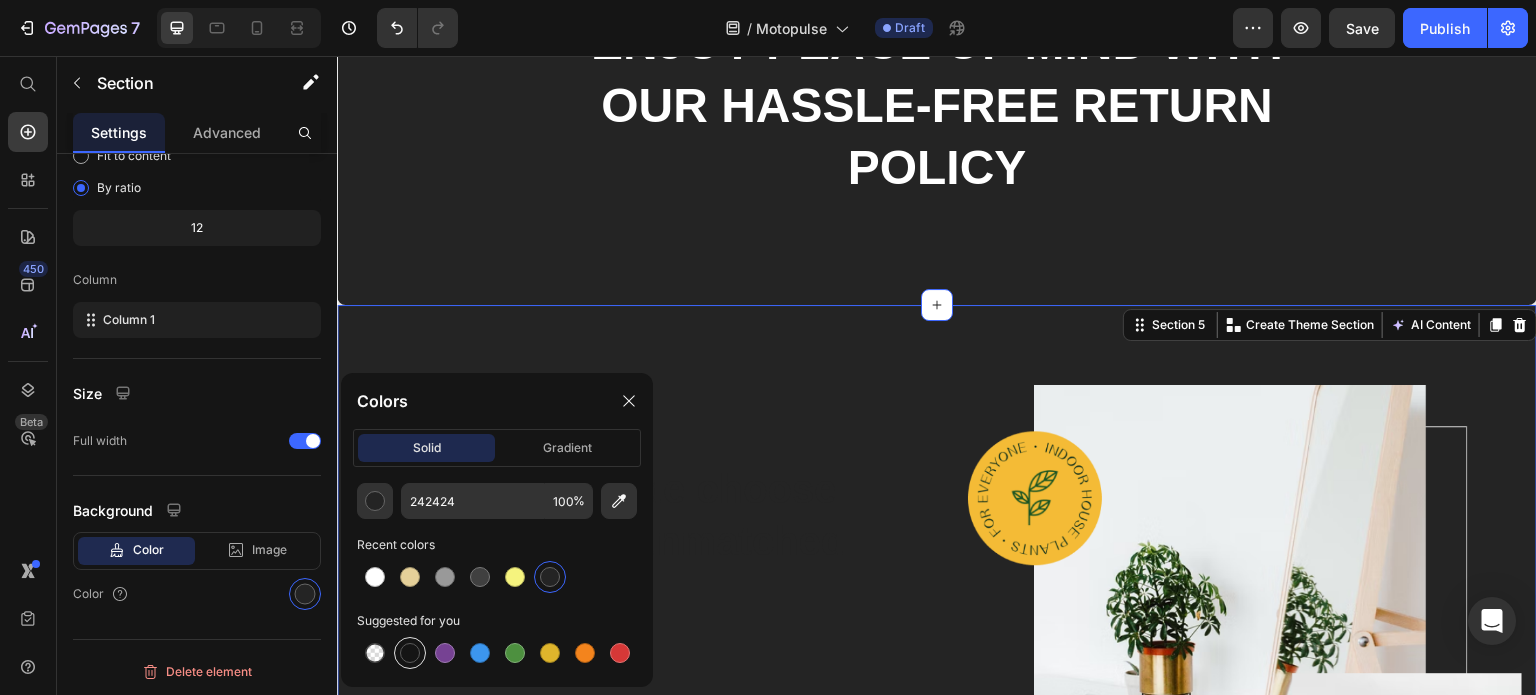 click at bounding box center [410, 653] 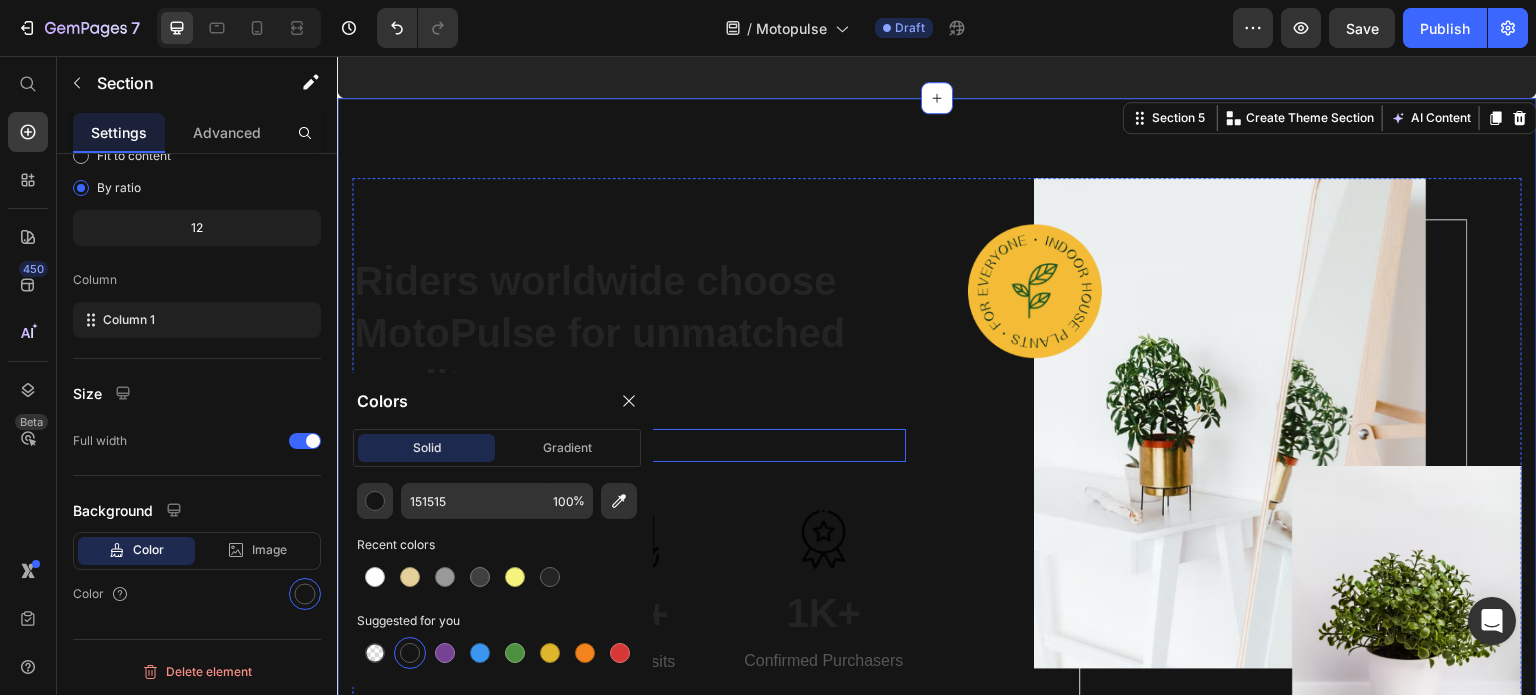 scroll, scrollTop: 3125, scrollLeft: 0, axis: vertical 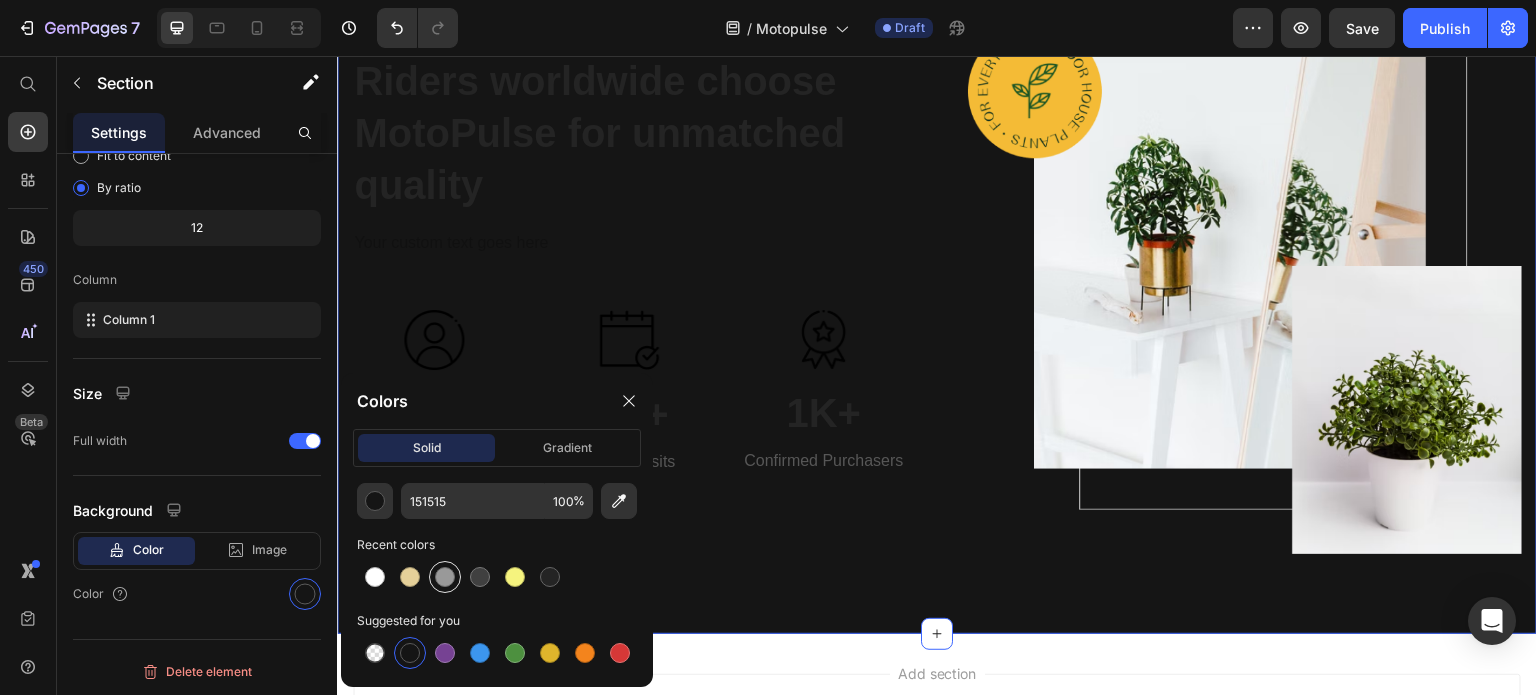 click at bounding box center (445, 577) 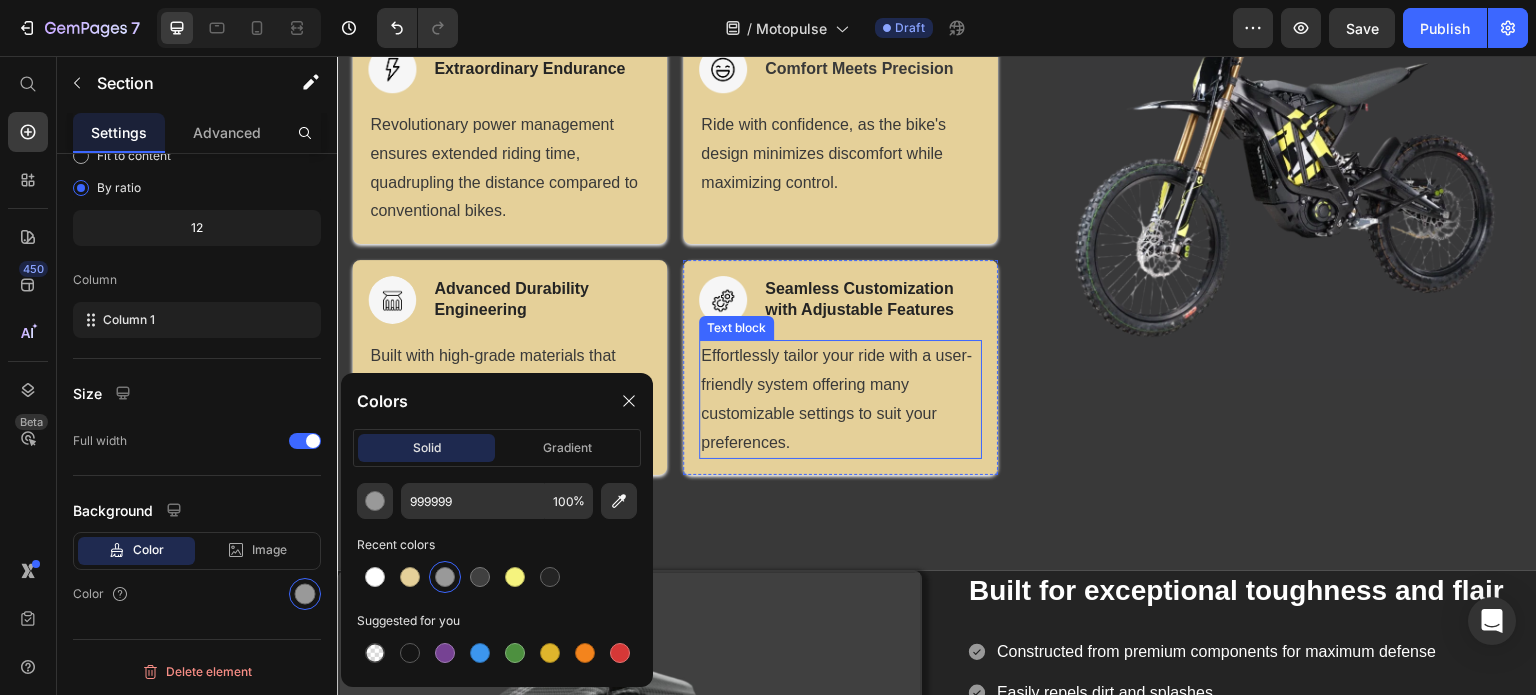 scroll, scrollTop: 825, scrollLeft: 0, axis: vertical 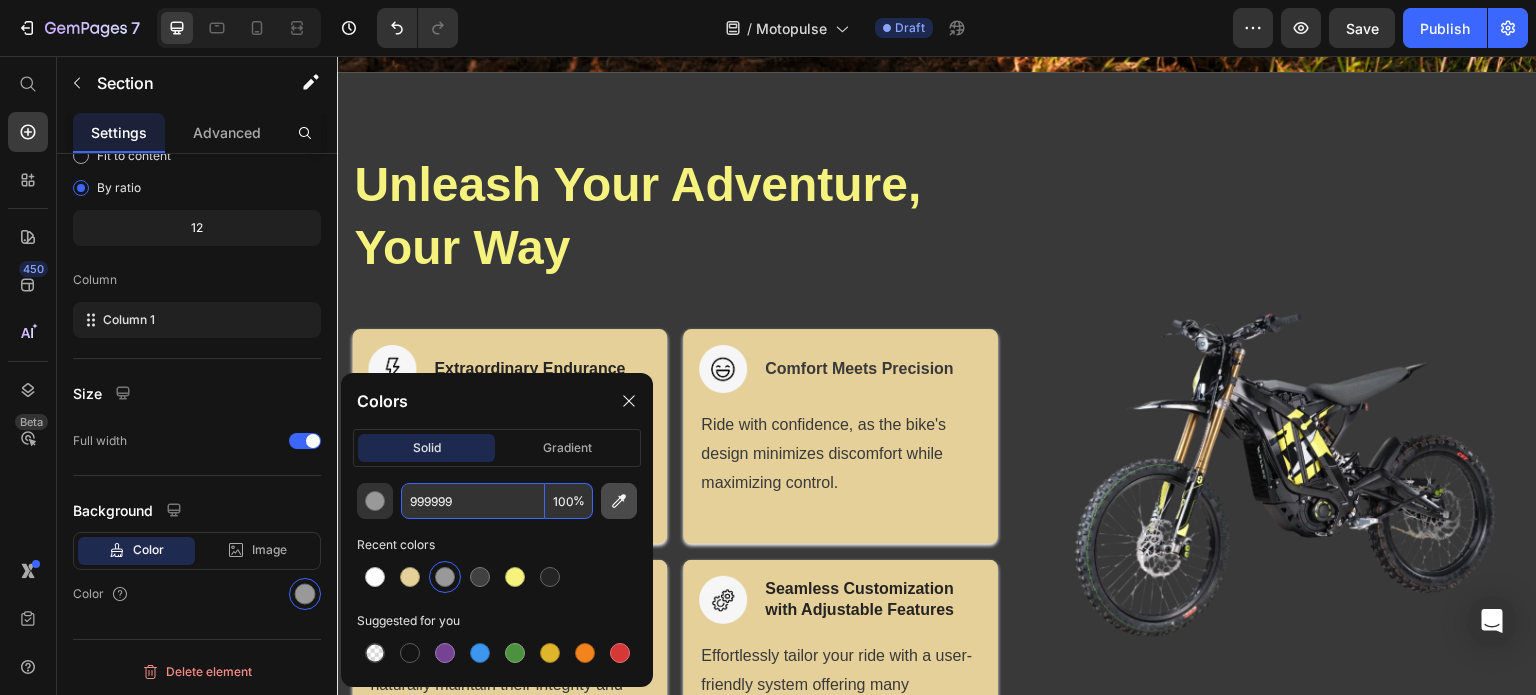 click 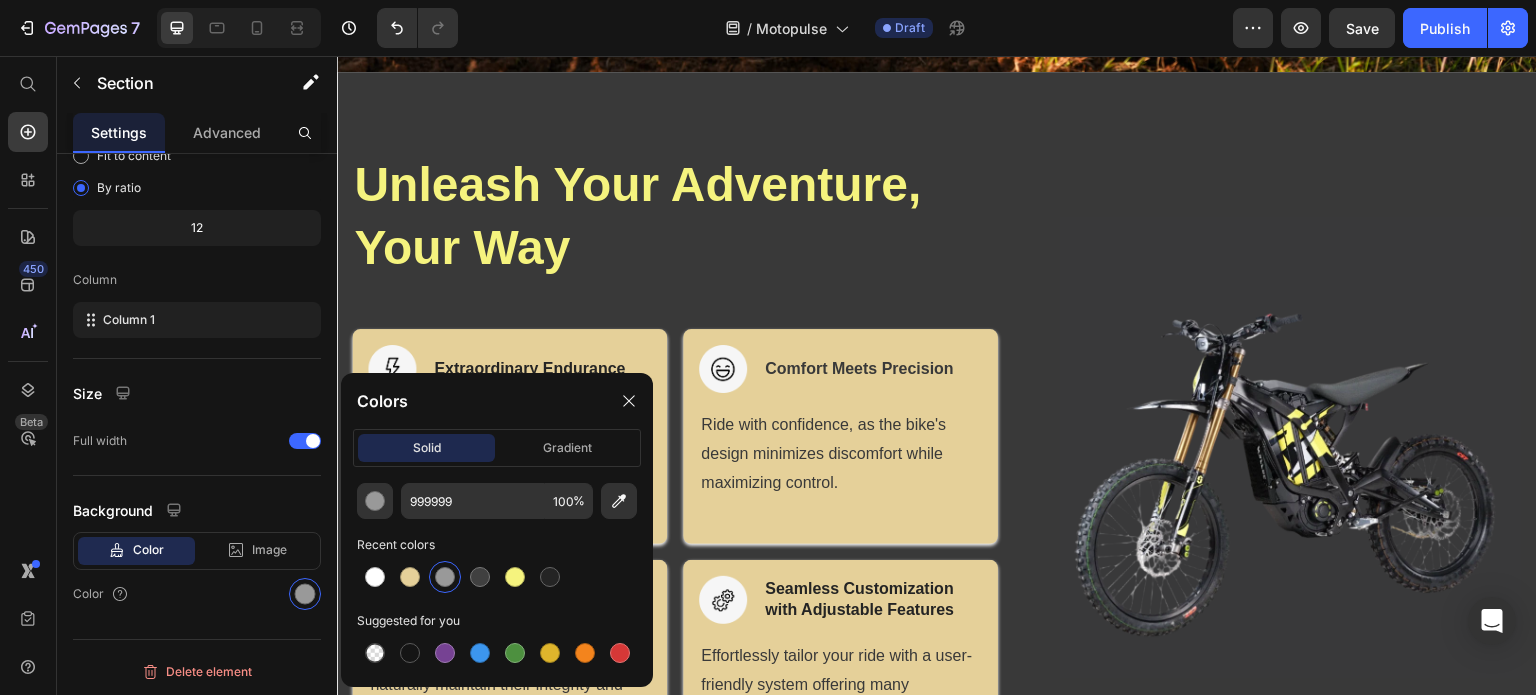 type on "393939" 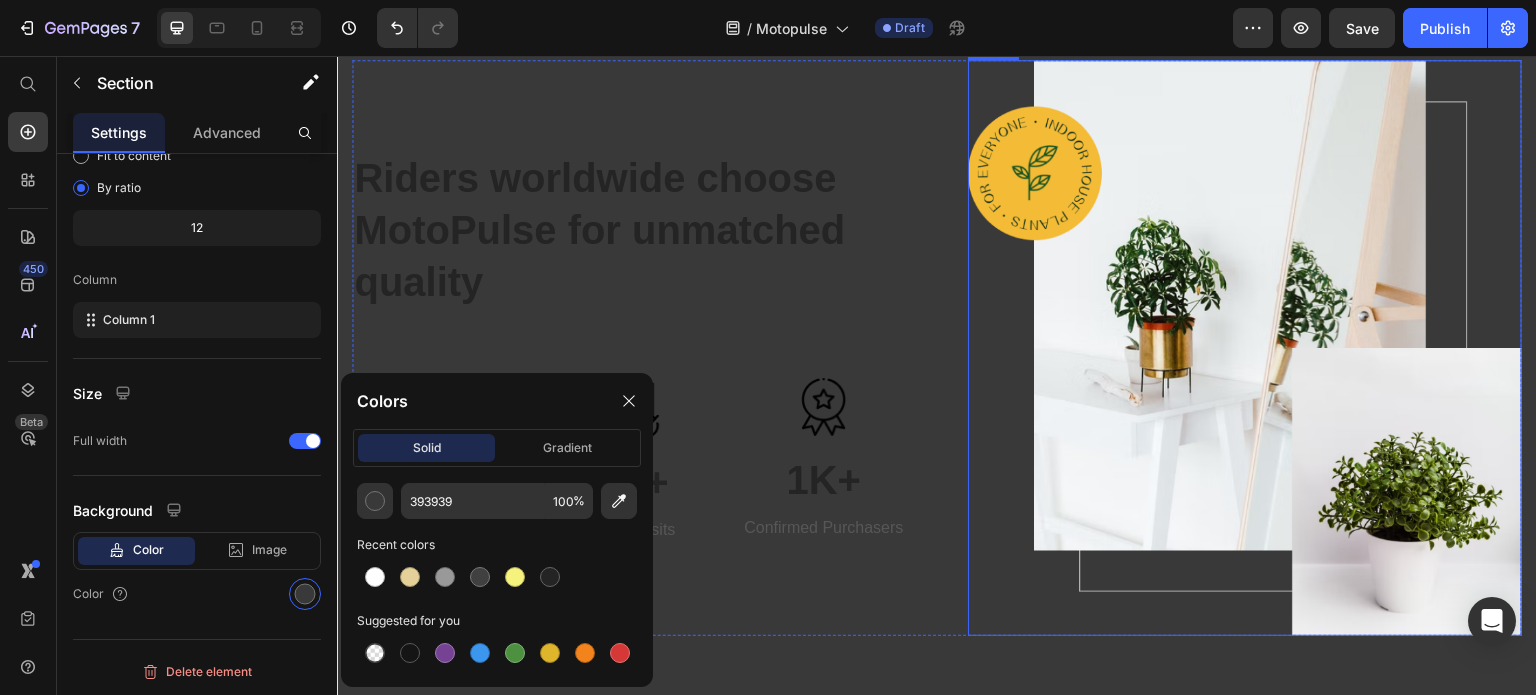 scroll, scrollTop: 3143, scrollLeft: 0, axis: vertical 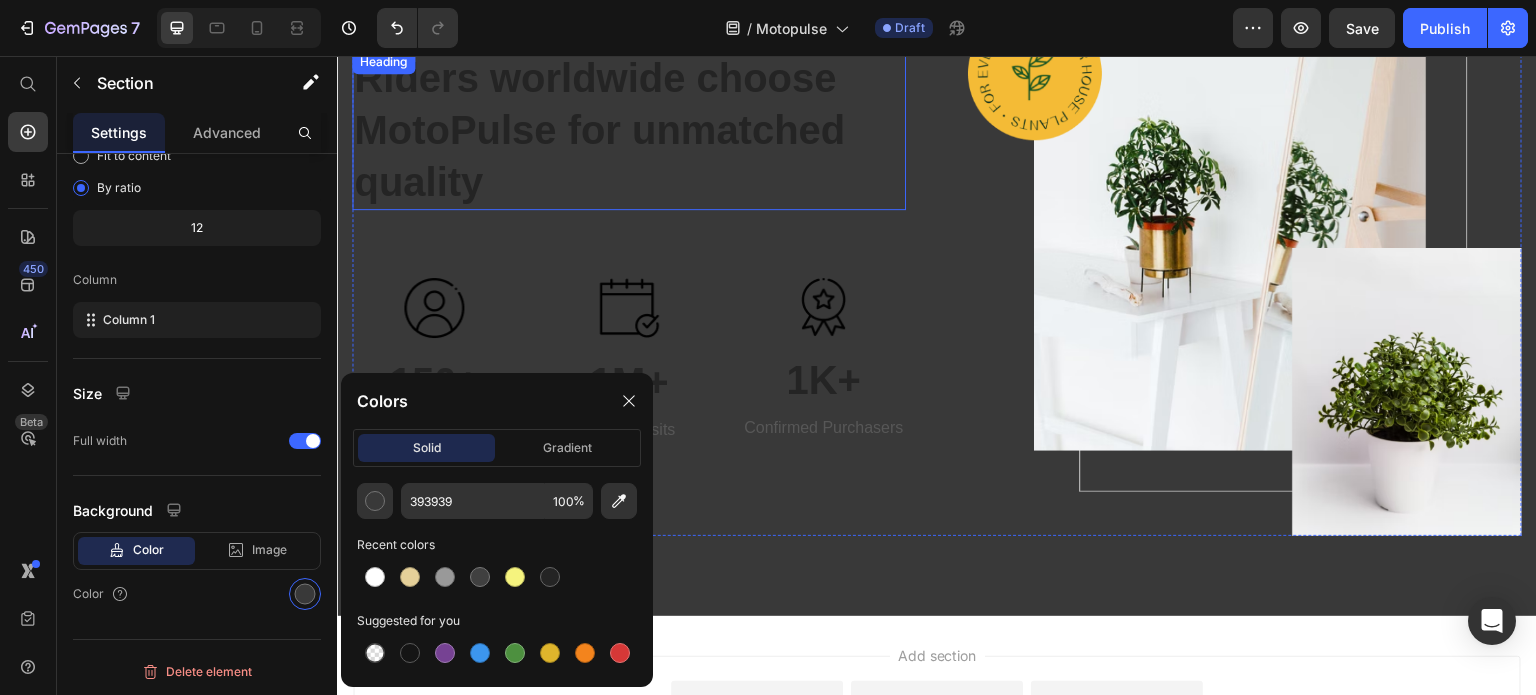 click on "Riders worldwide choose MotoPulse for unmatched quality" at bounding box center [629, 130] 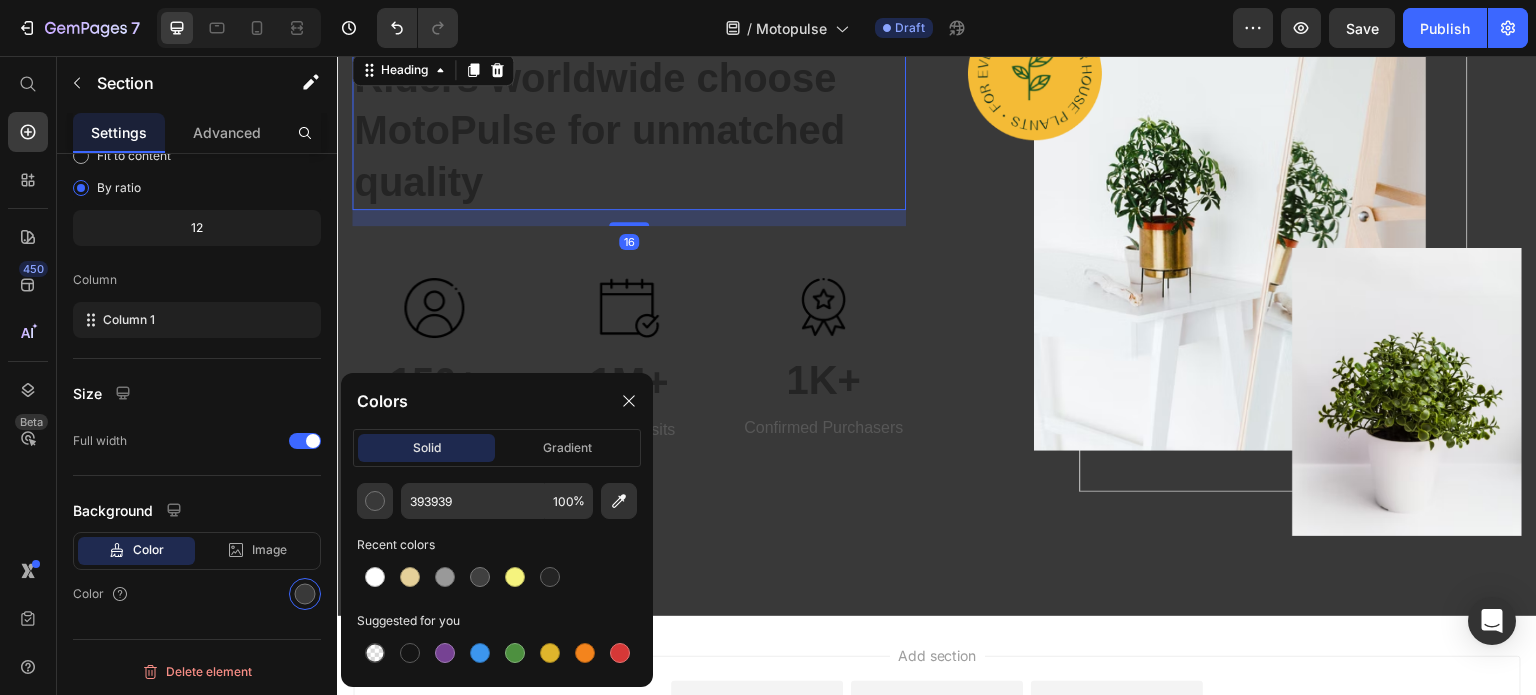 scroll, scrollTop: 0, scrollLeft: 0, axis: both 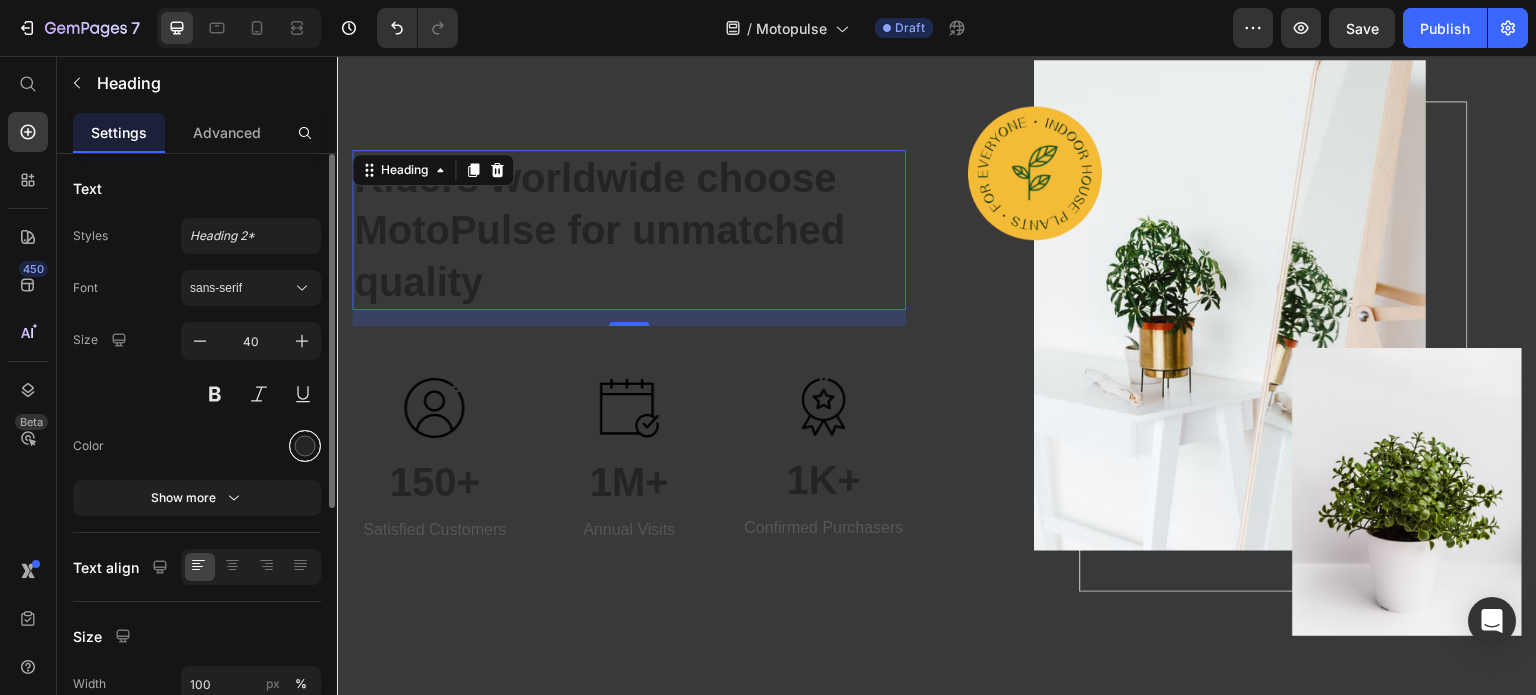 click at bounding box center [305, 446] 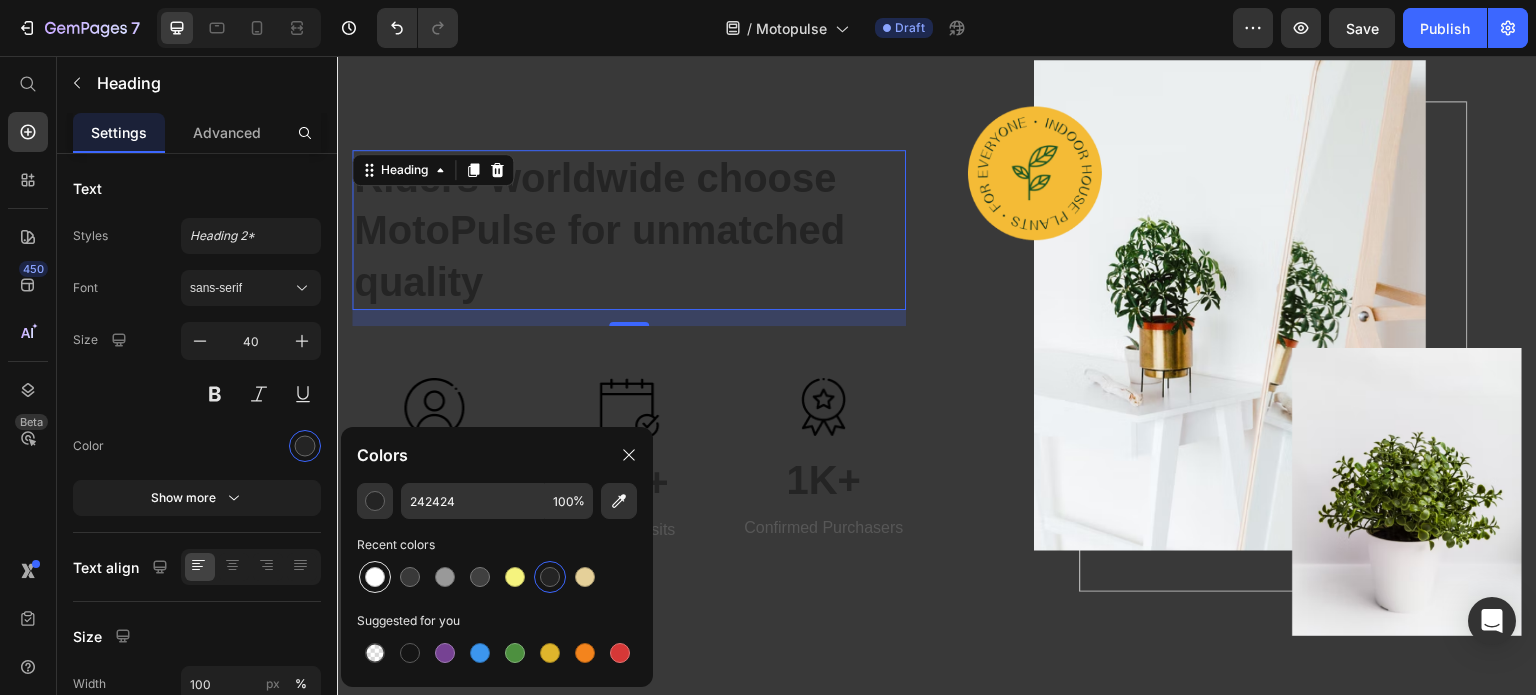 click at bounding box center (375, 577) 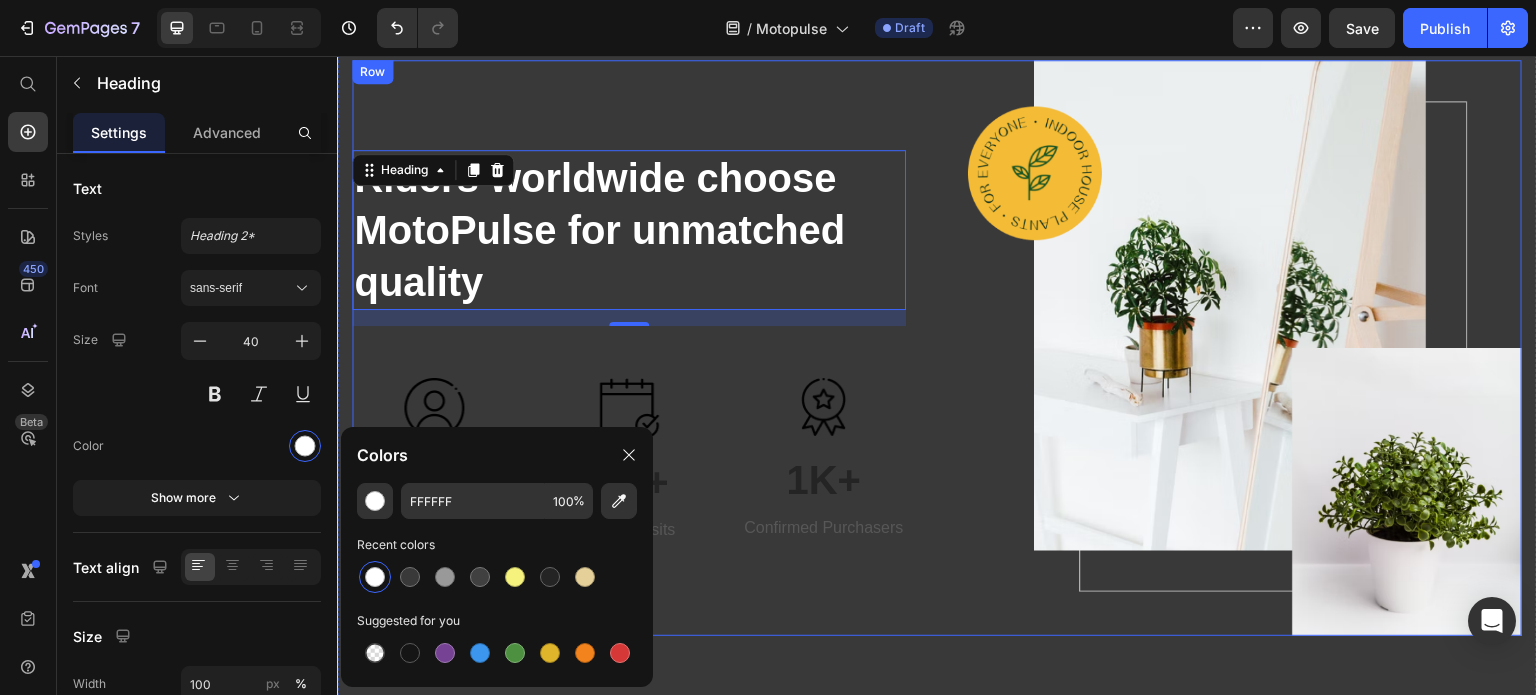 scroll, scrollTop: 3243, scrollLeft: 0, axis: vertical 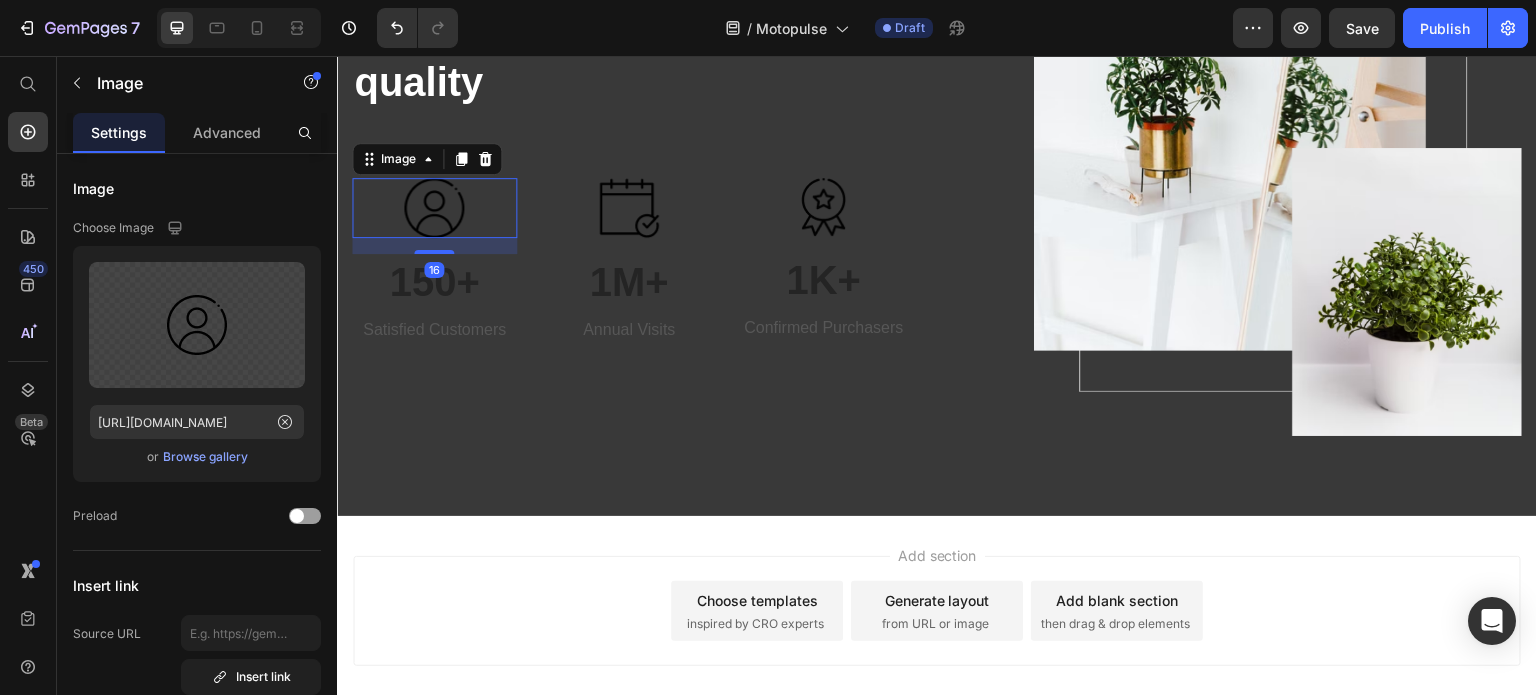 click at bounding box center [434, 208] 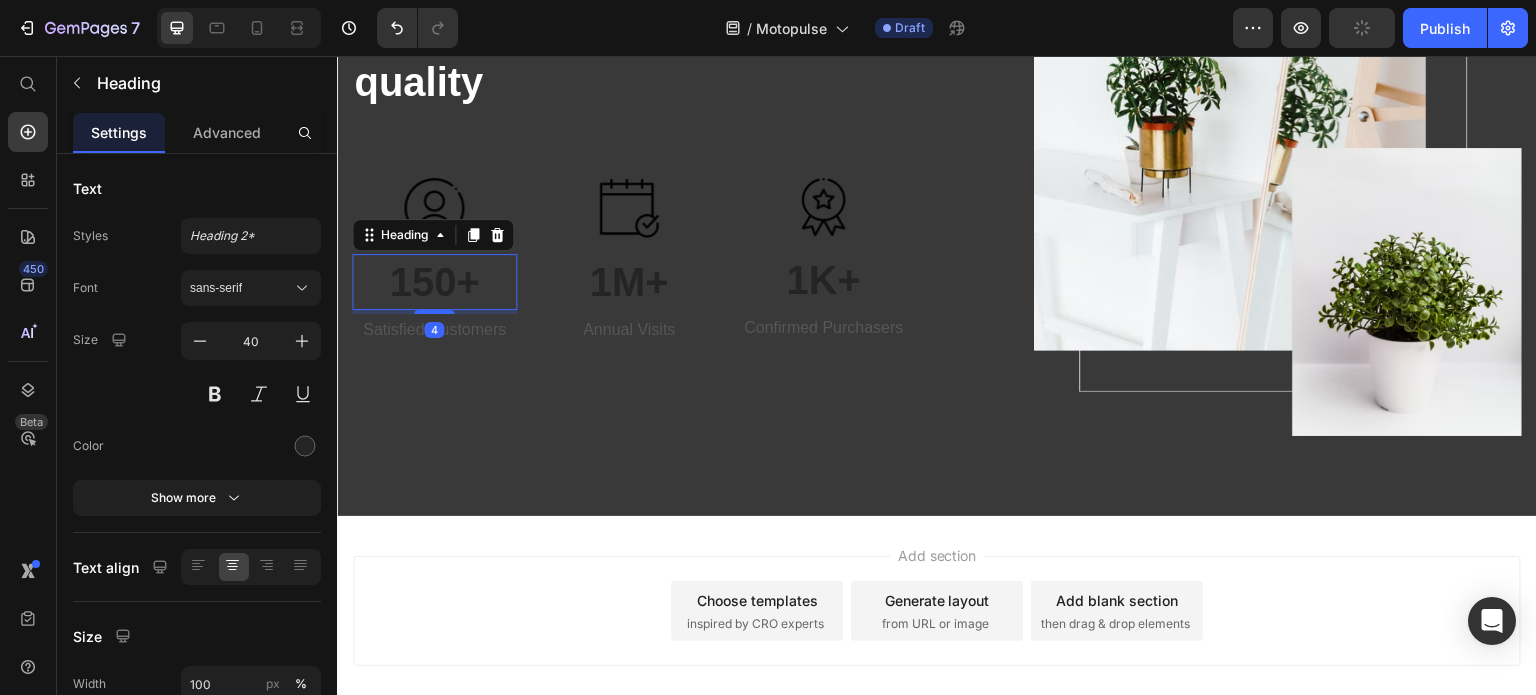 click on "150+" at bounding box center [434, 282] 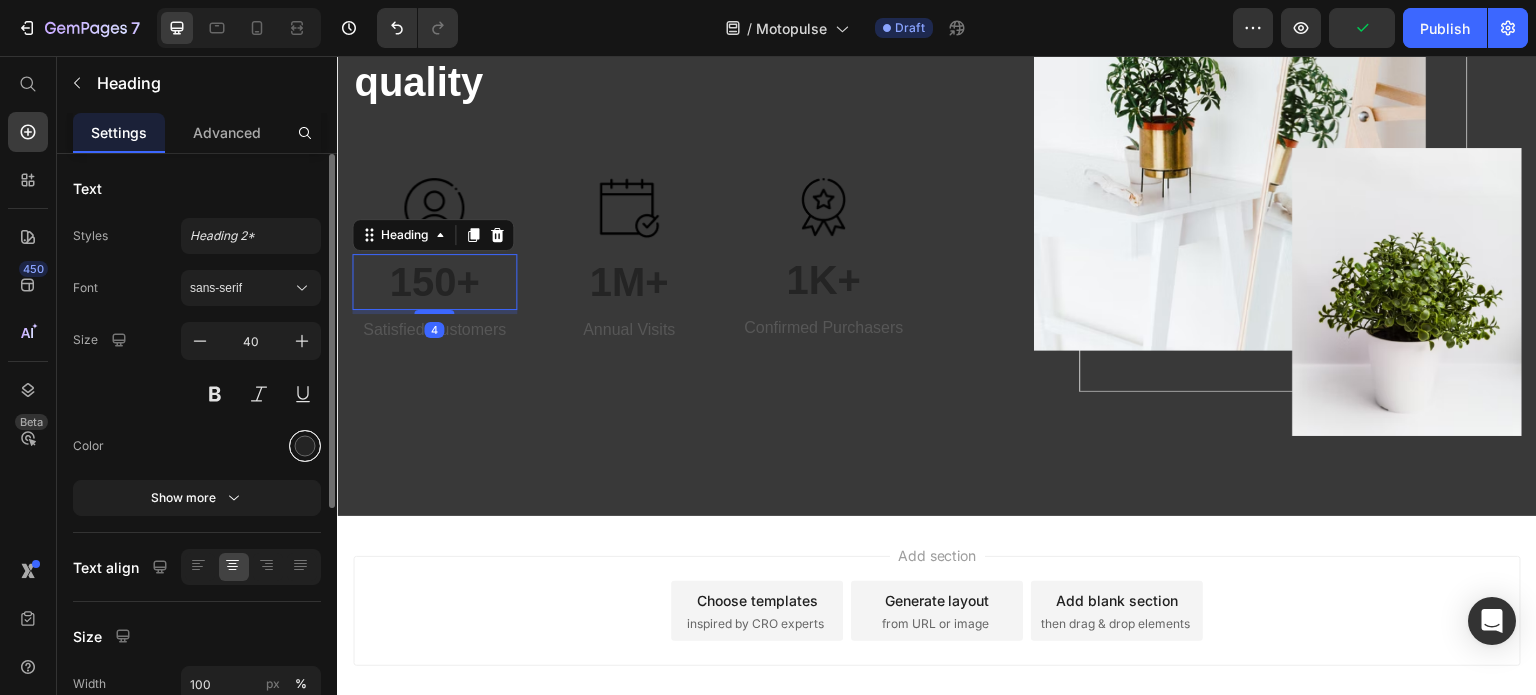 click at bounding box center (305, 446) 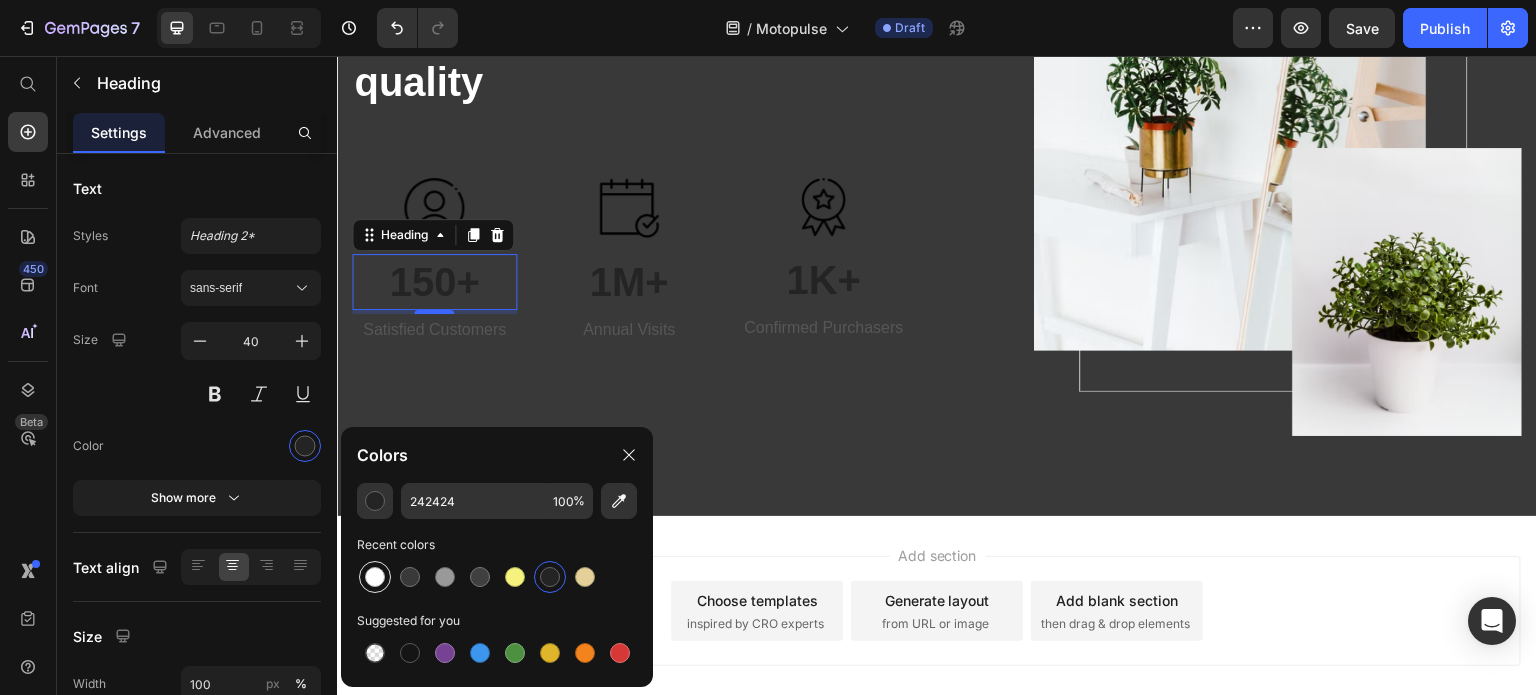 click at bounding box center [375, 577] 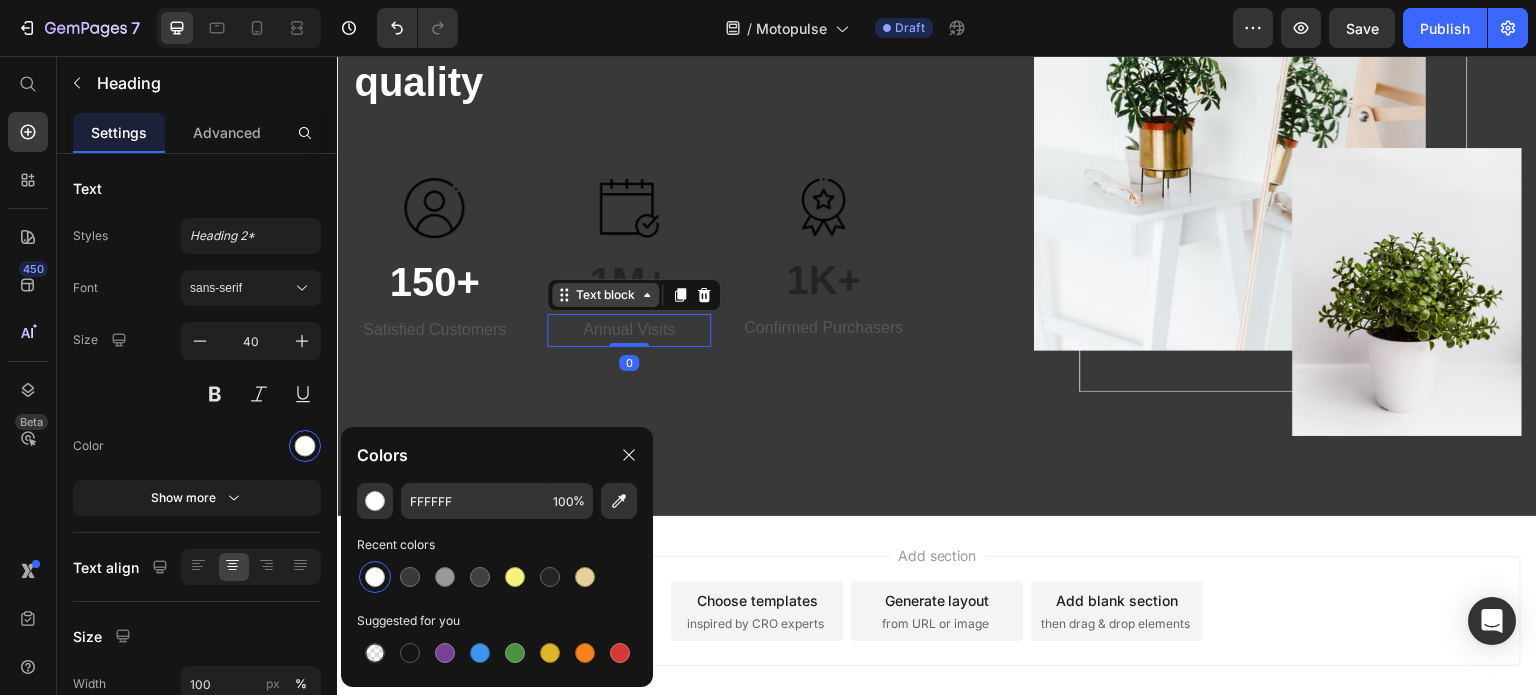 click on "Text block" at bounding box center [605, 295] 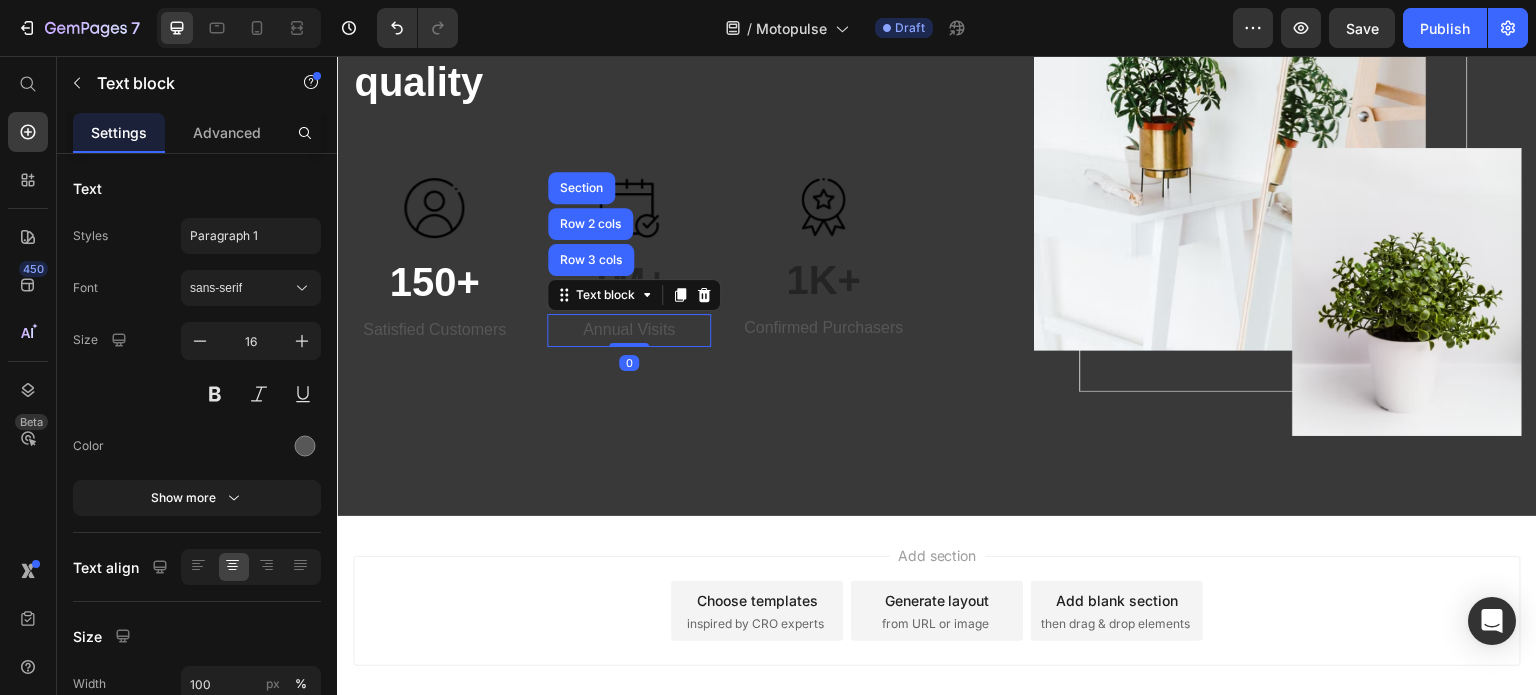 click on "Annual Visits" at bounding box center (629, 330) 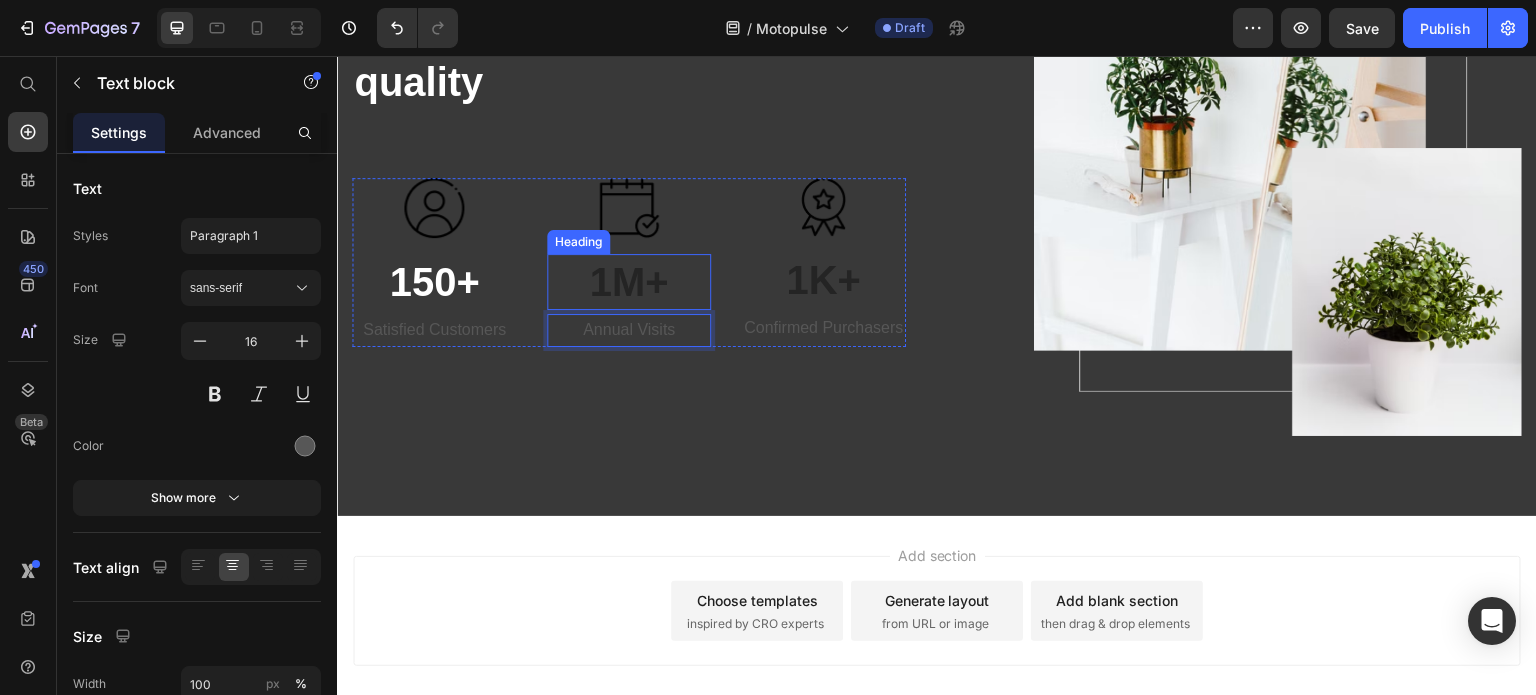 click on "1M+" at bounding box center (629, 282) 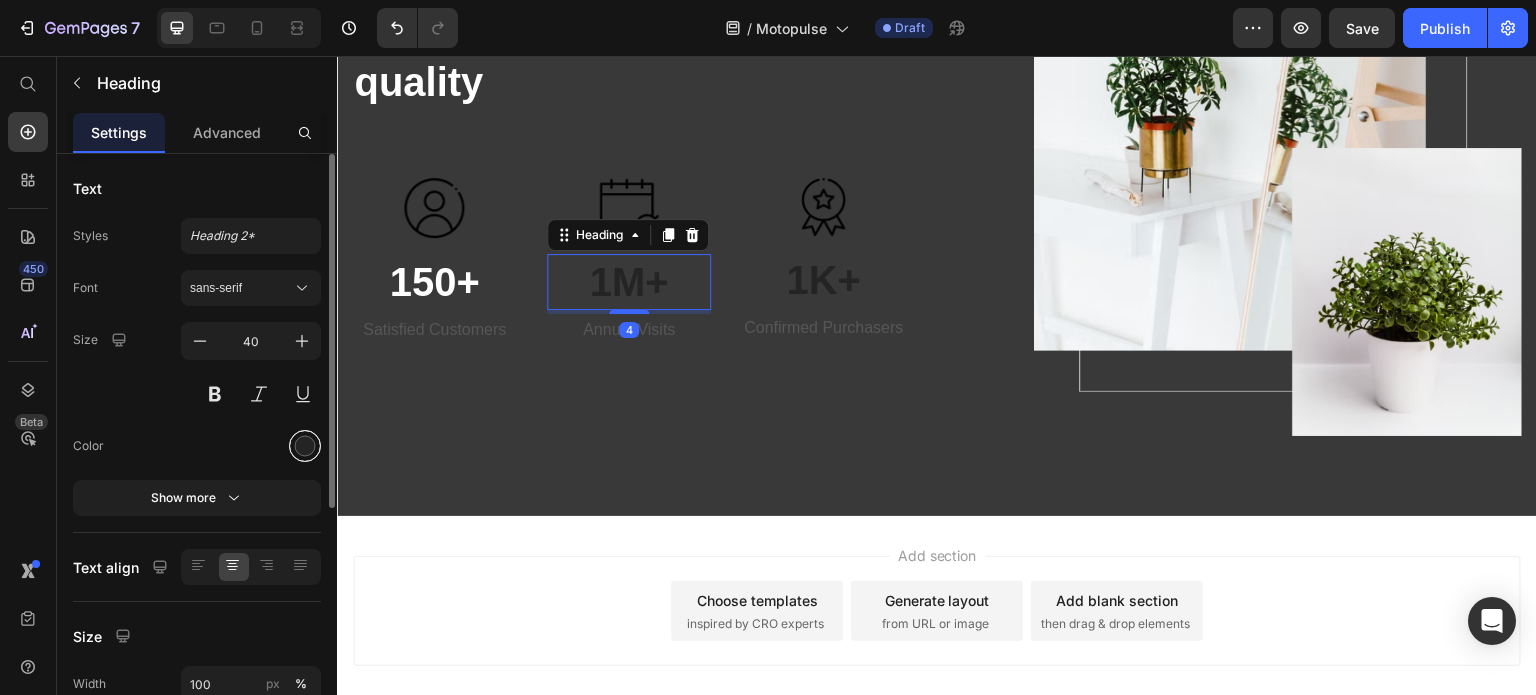 click at bounding box center (305, 446) 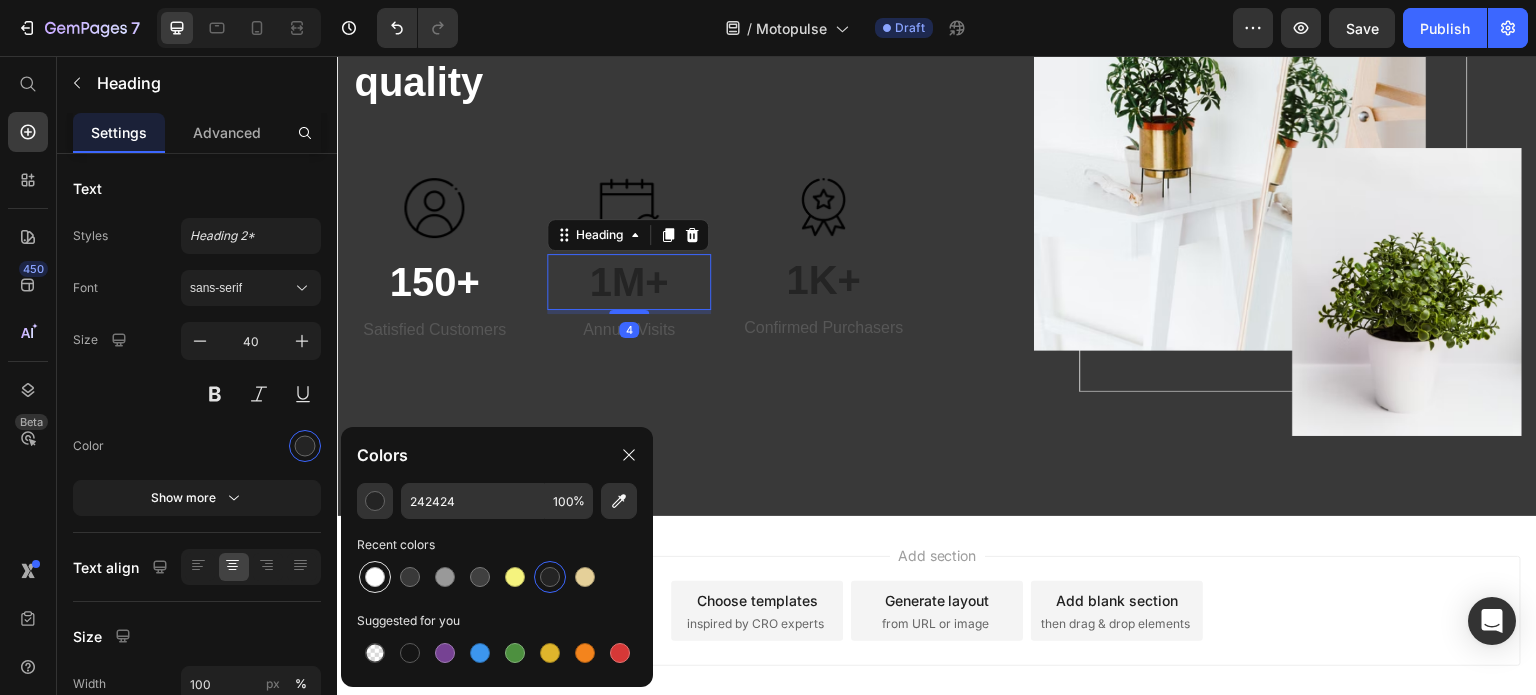 click at bounding box center (375, 577) 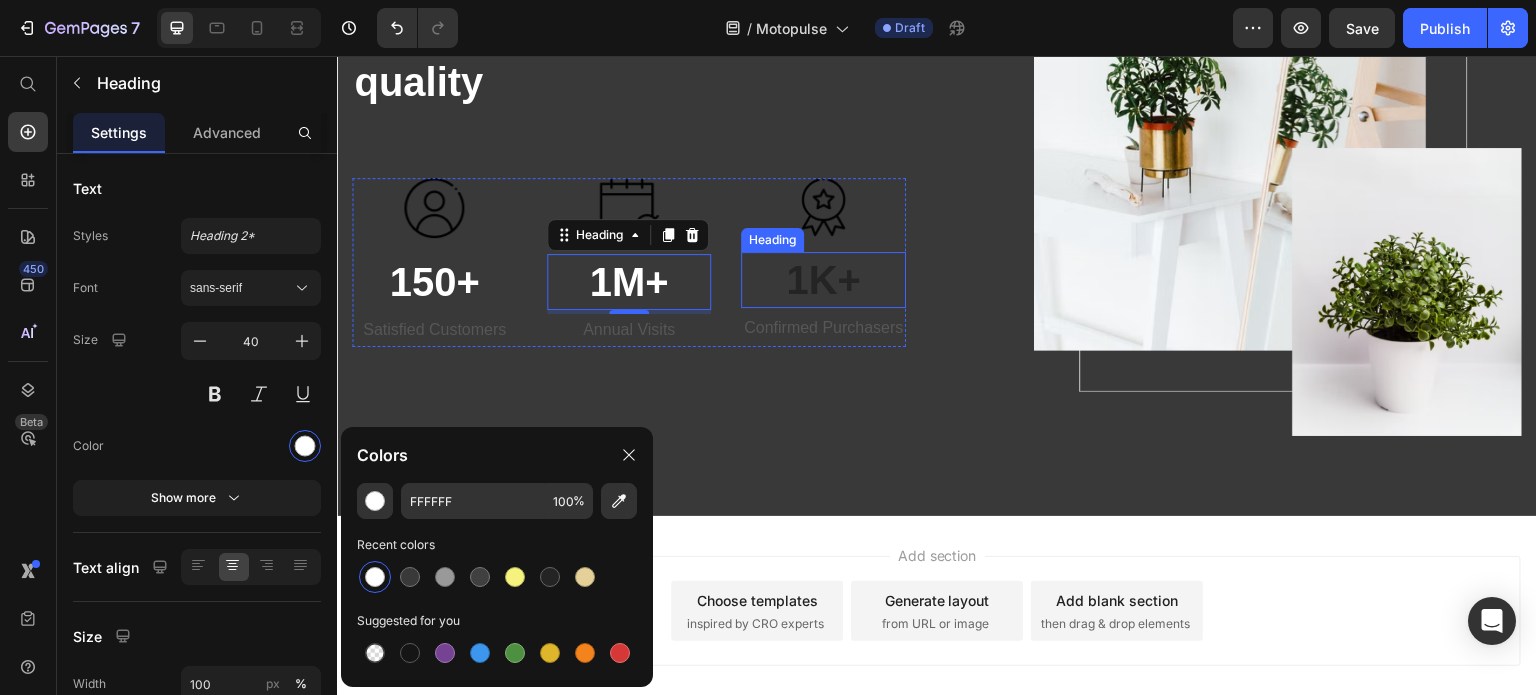 click on "1K+" at bounding box center (823, 280) 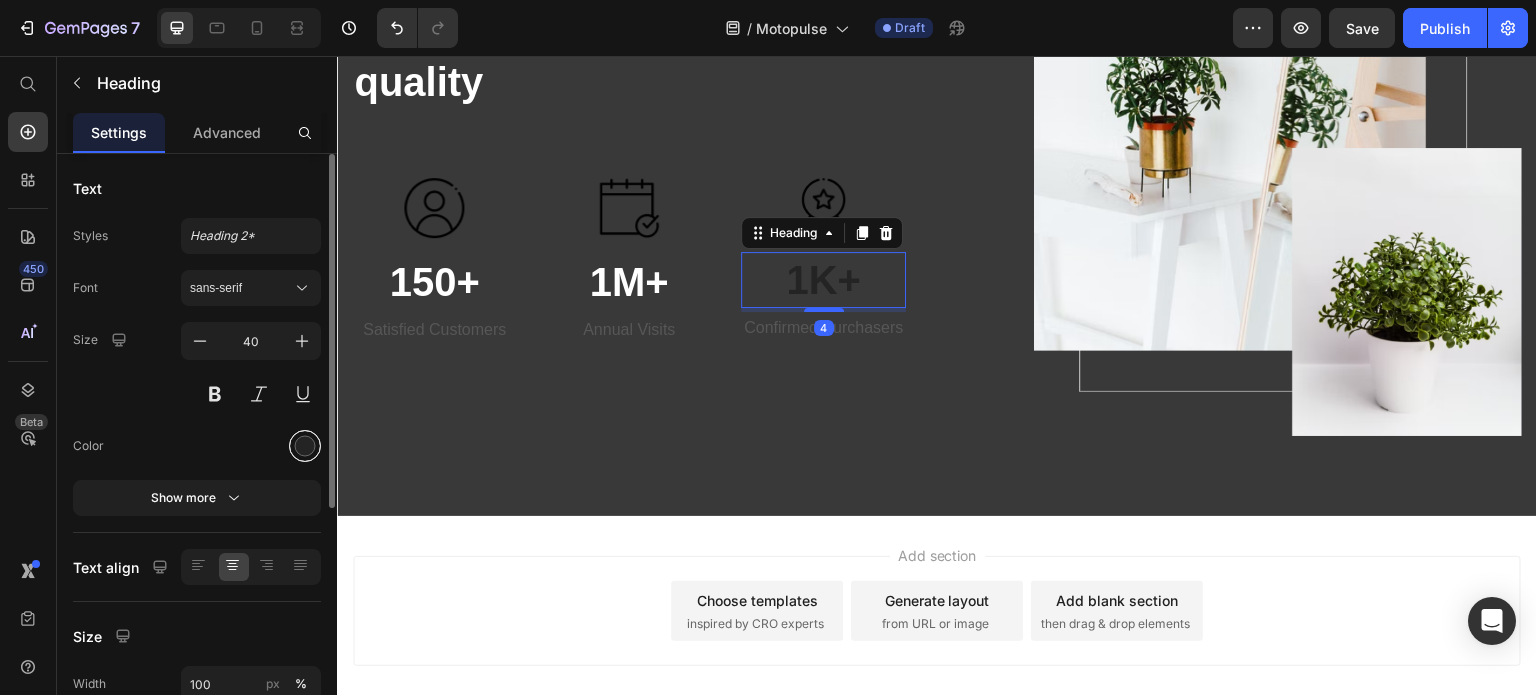 click at bounding box center [305, 446] 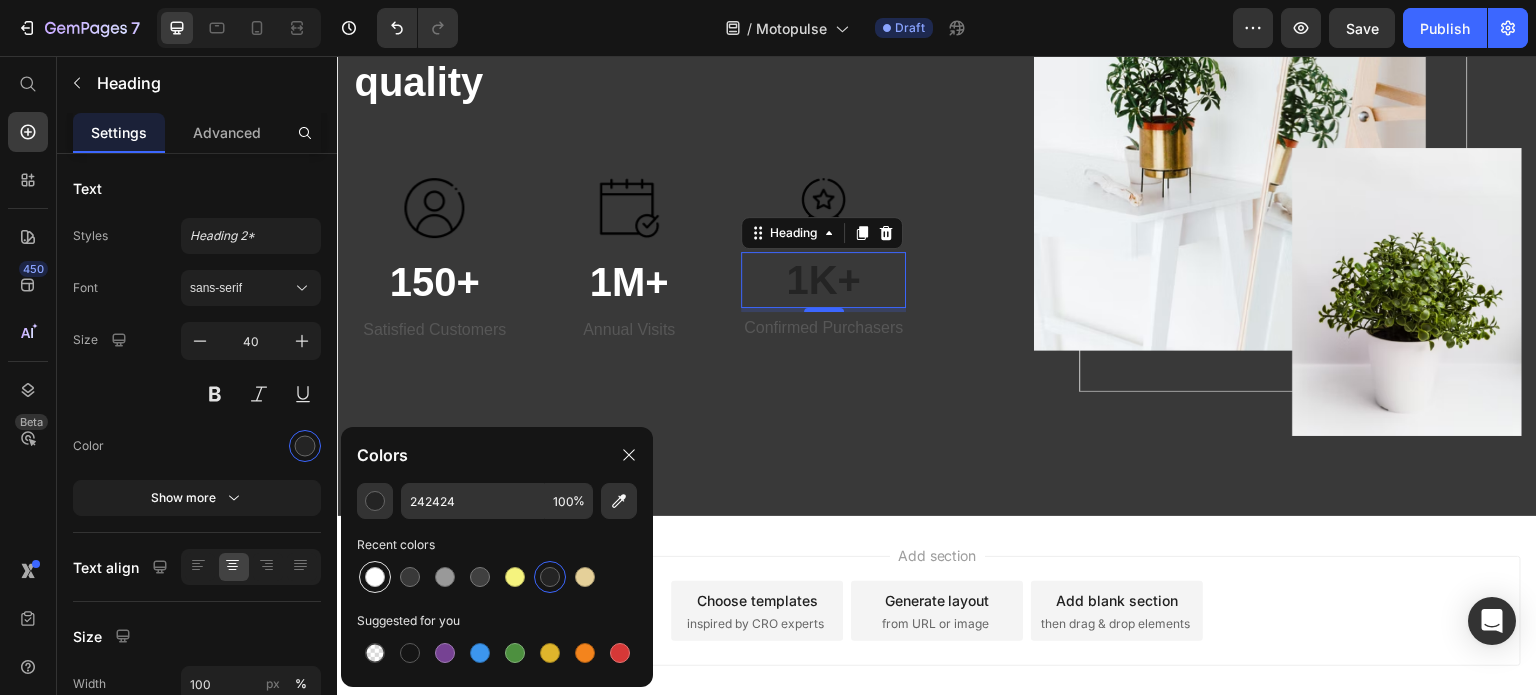 click at bounding box center [375, 577] 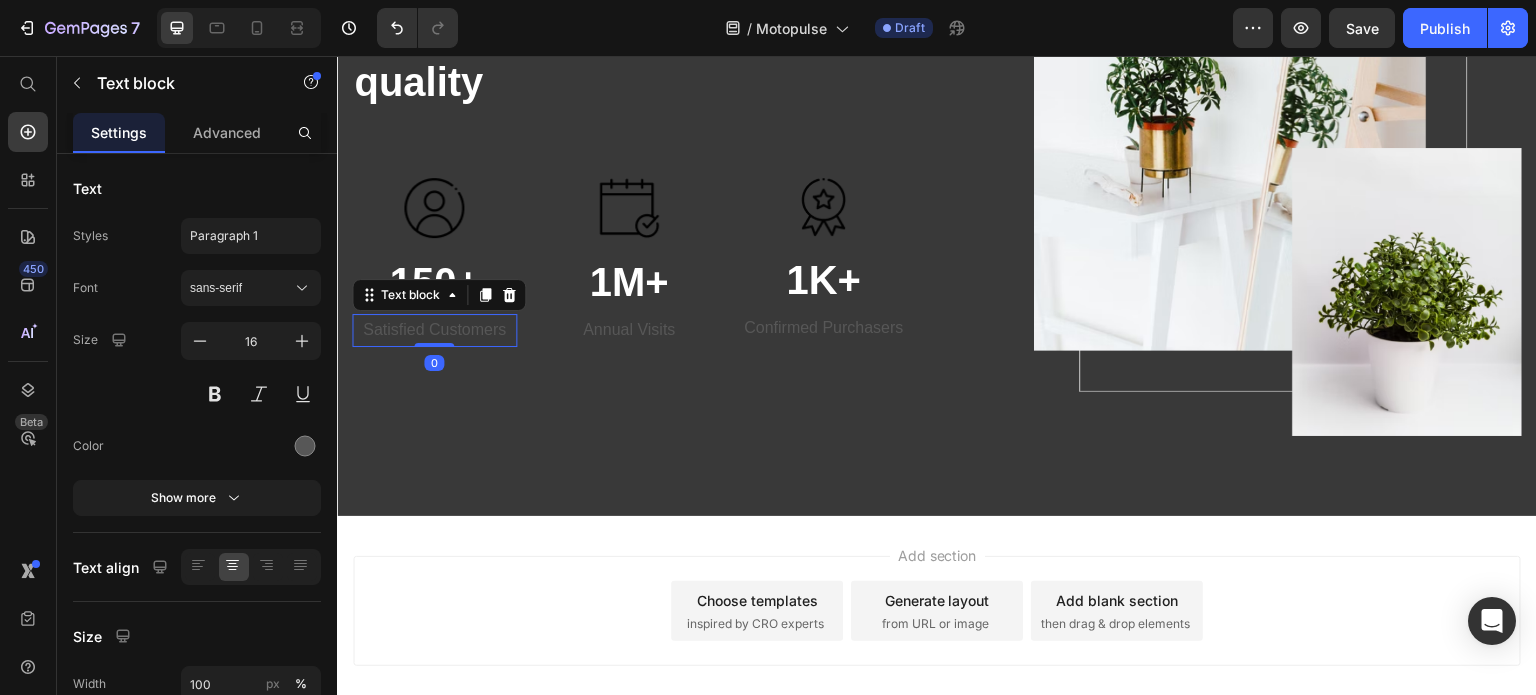 click on "Satisfied Customers" at bounding box center (434, 330) 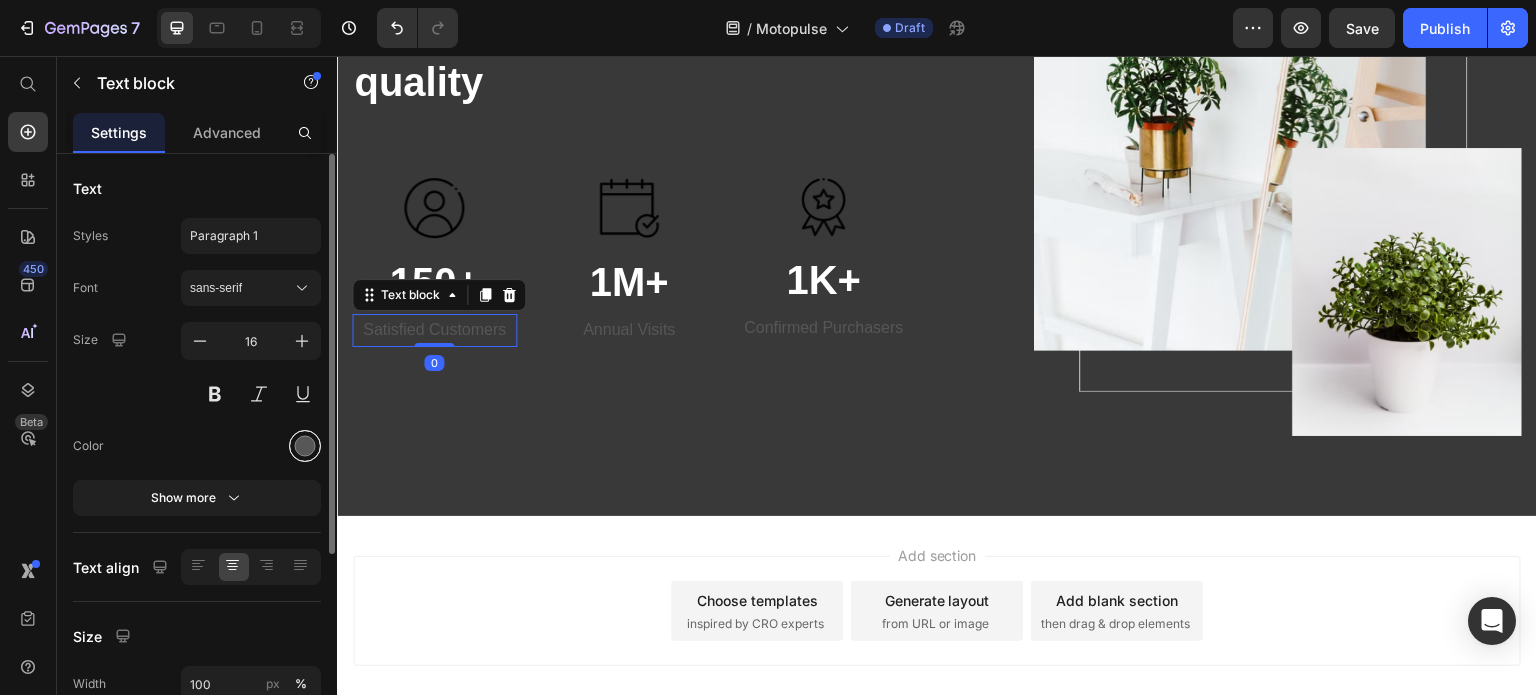 click at bounding box center [305, 446] 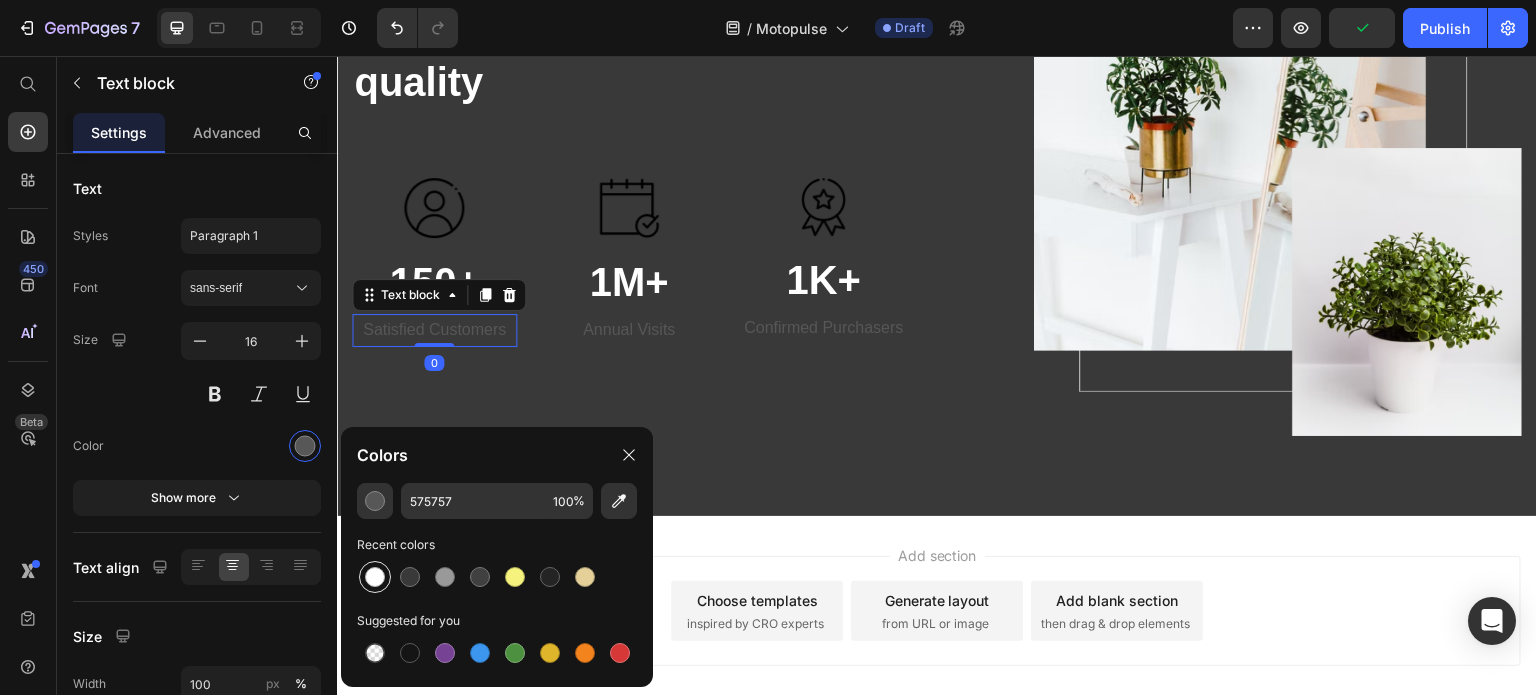 click at bounding box center (375, 577) 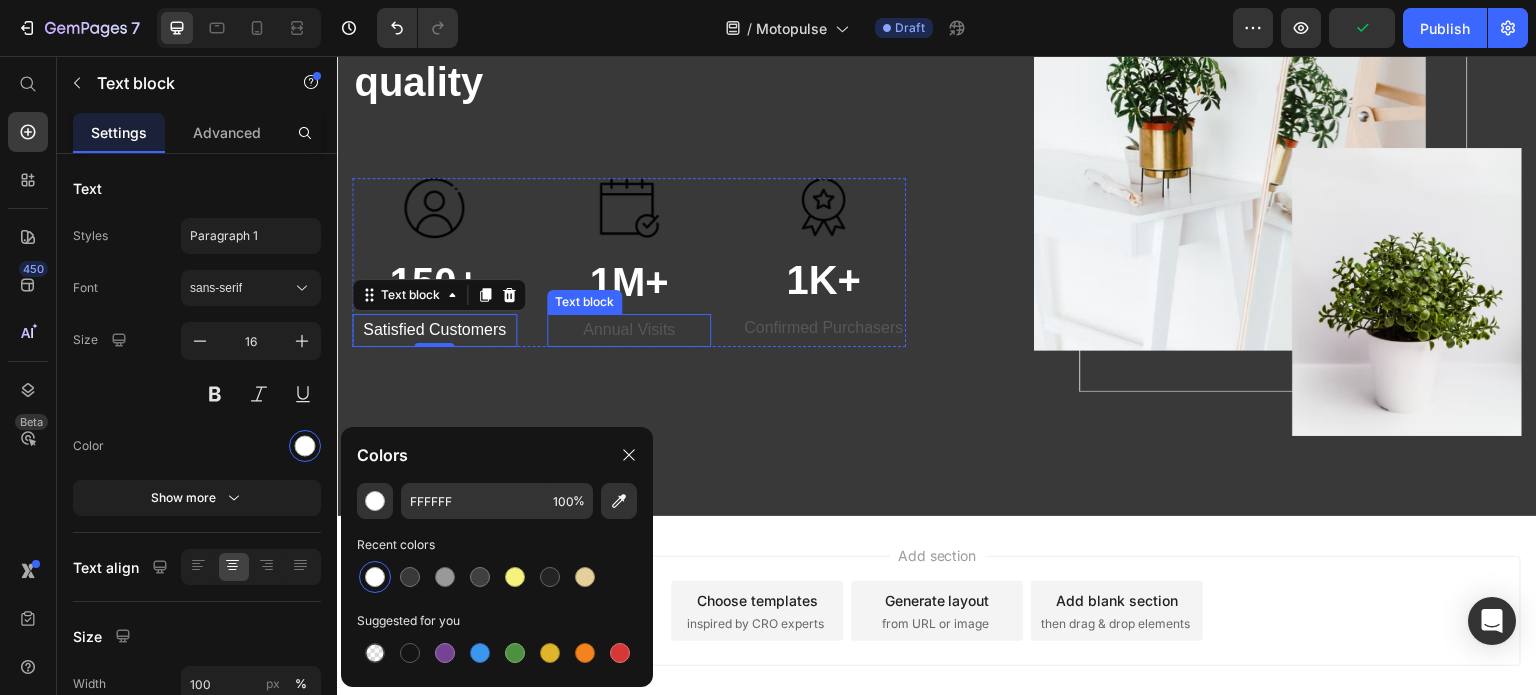 click on "Annual Visits" at bounding box center (629, 330) 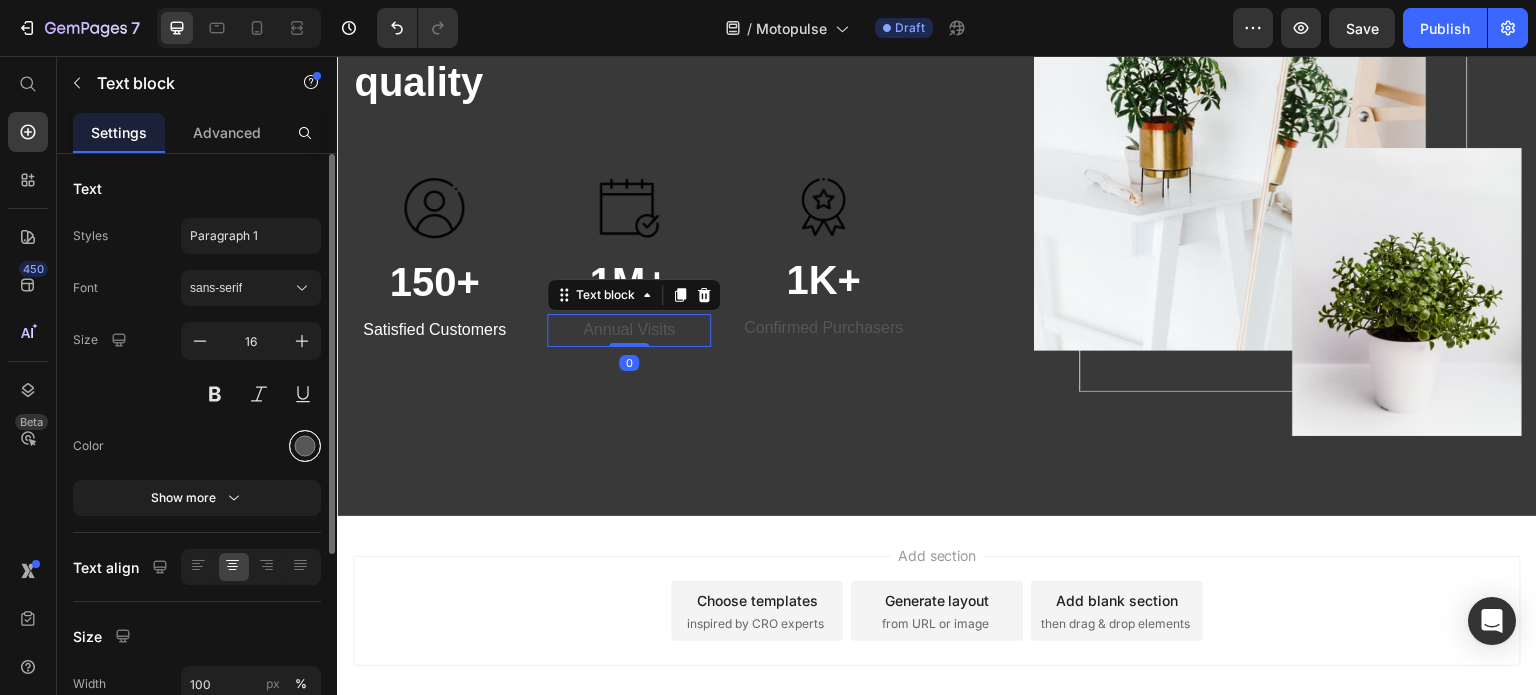 click at bounding box center (305, 446) 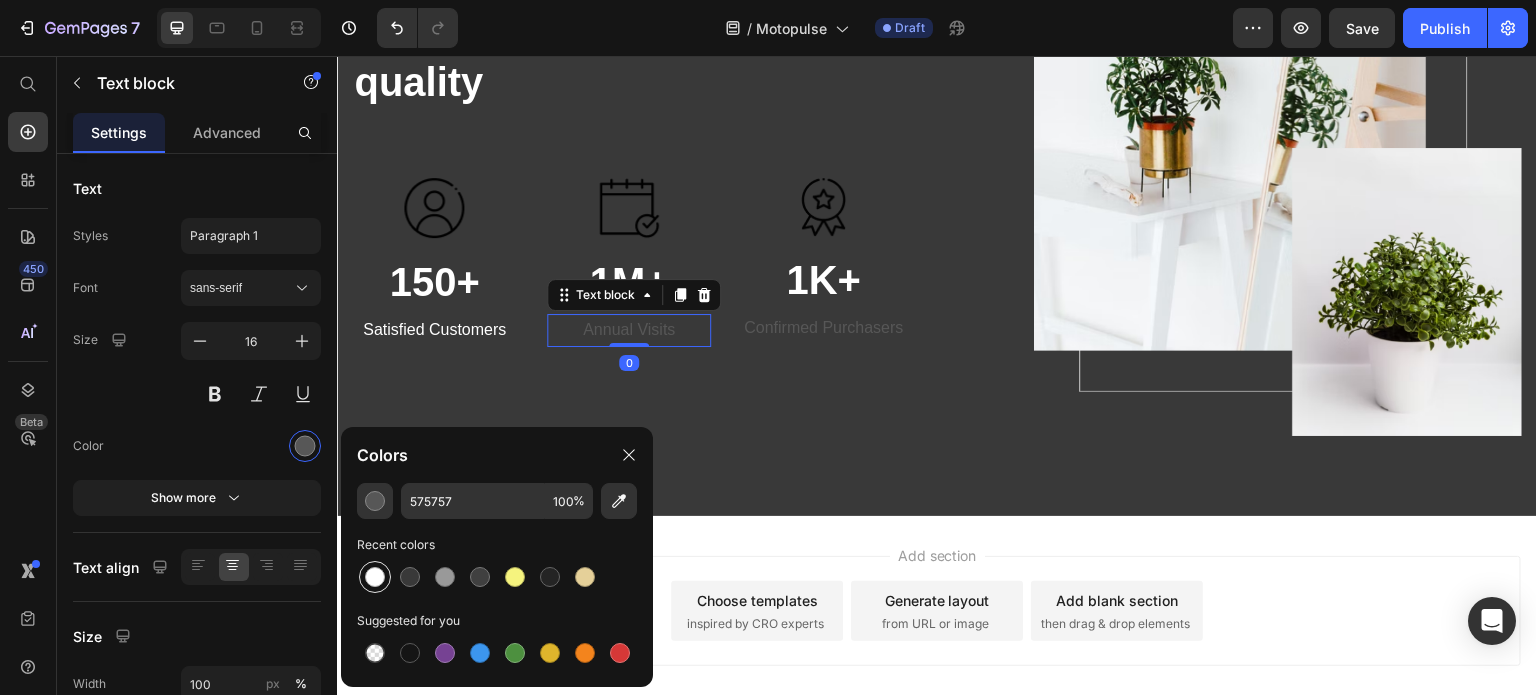 click at bounding box center (375, 577) 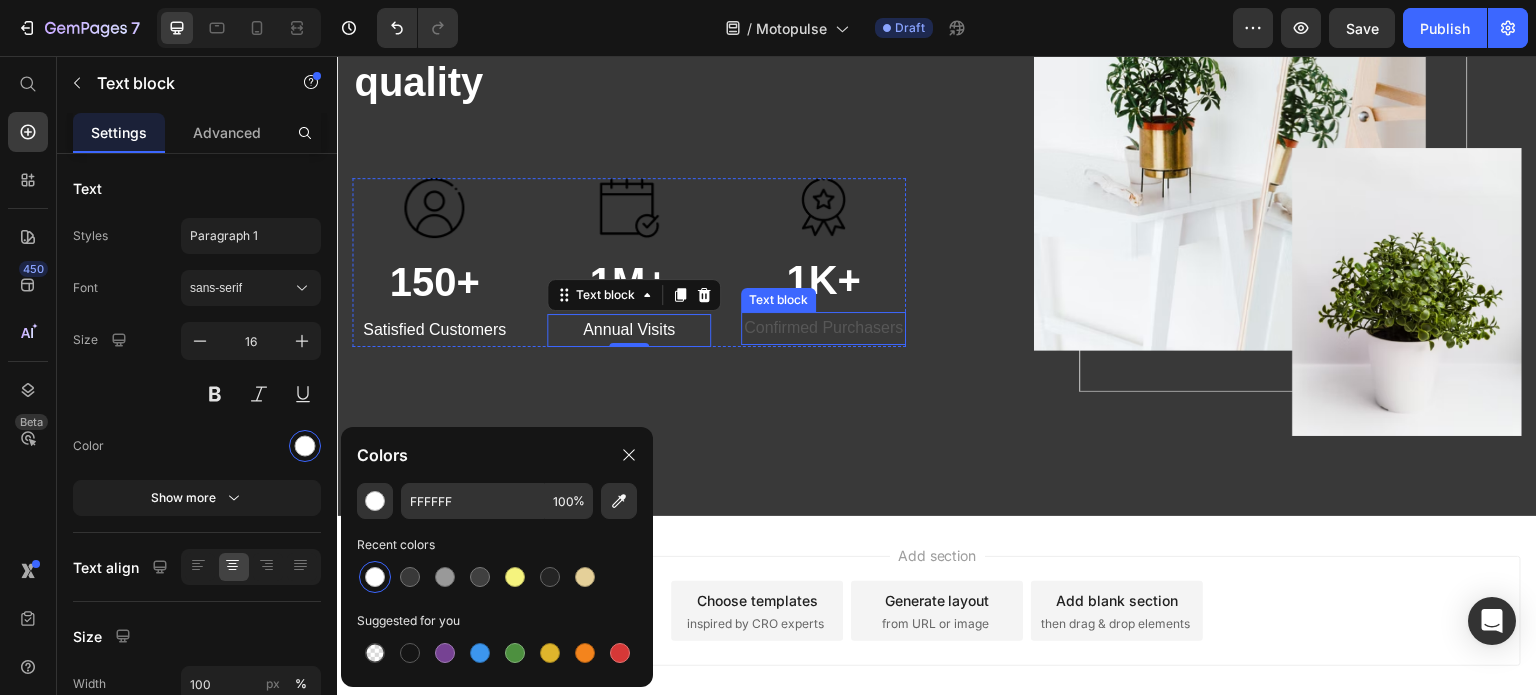 click on "Confirmed Purchasers" at bounding box center (823, 328) 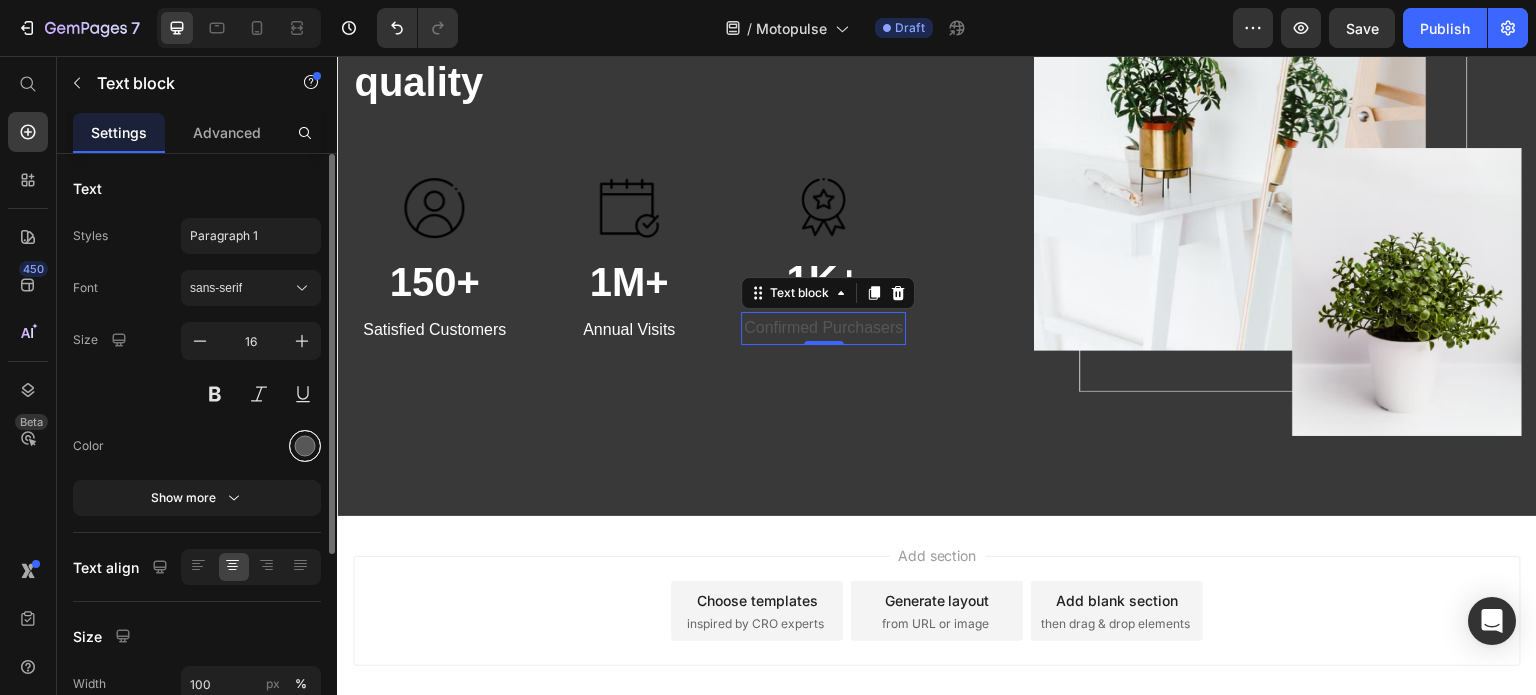 click at bounding box center (305, 446) 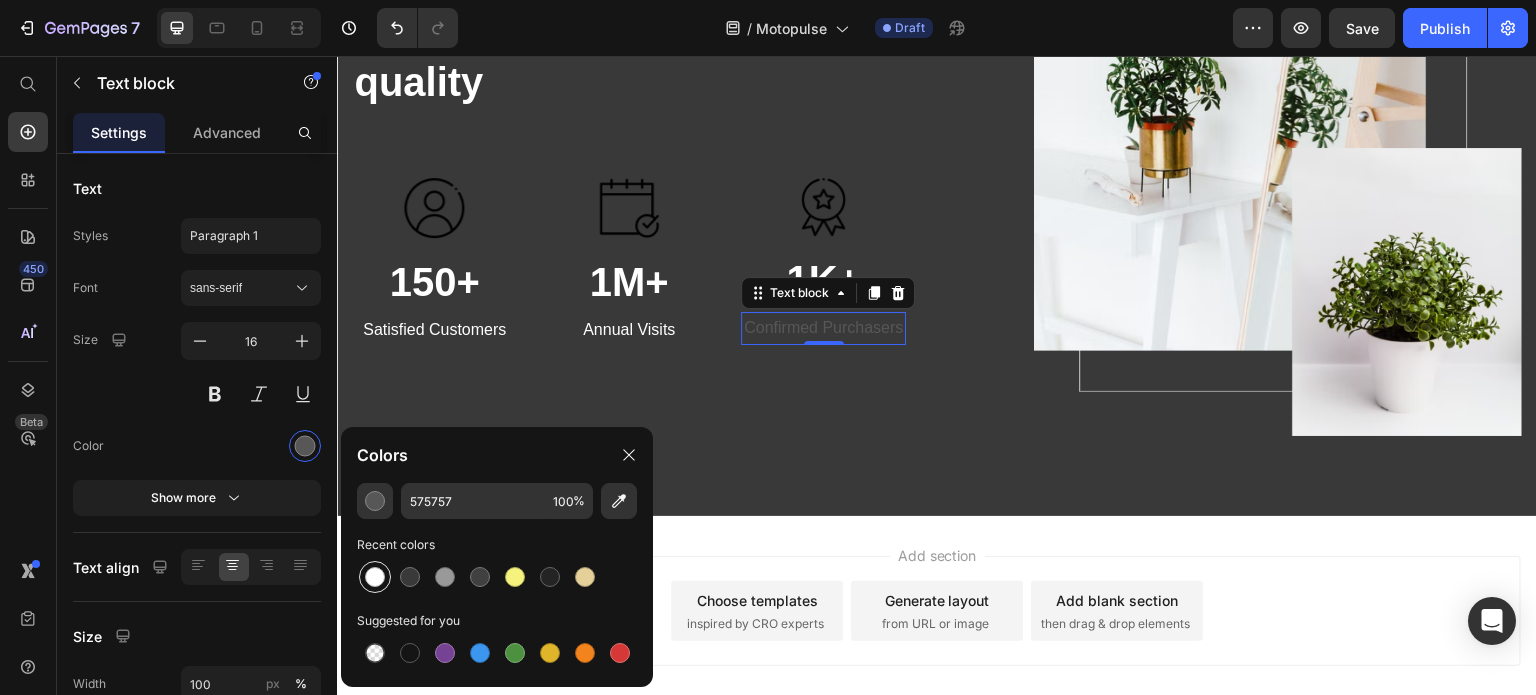 click at bounding box center [375, 577] 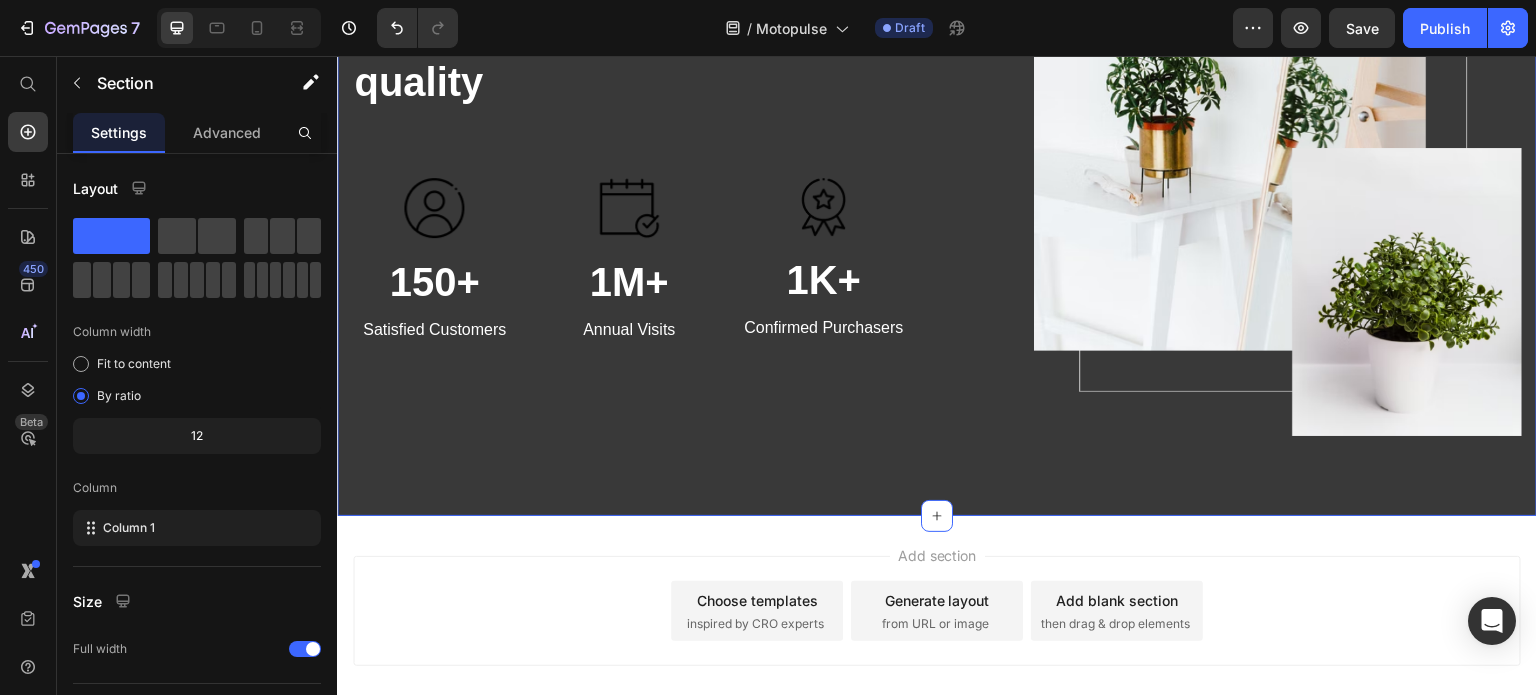 click on "Riders worldwide choose MotoPulse for unmatched quality Heading Text block Image 150+ Heading Satisfied Customers Text block Image 1M+ Heading Annual Visits Text block Image 1K+ Heading Confirmed Purchasers Text block Row Image Row Section 5   You can create reusable sections Create Theme Section AI Content Write with GemAI What would you like to describe here? Tone and Voice Persuasive Product A1 Series Long Rear Fender for Sur-Ron Light Bee Show more Generate" at bounding box center [937, 148] 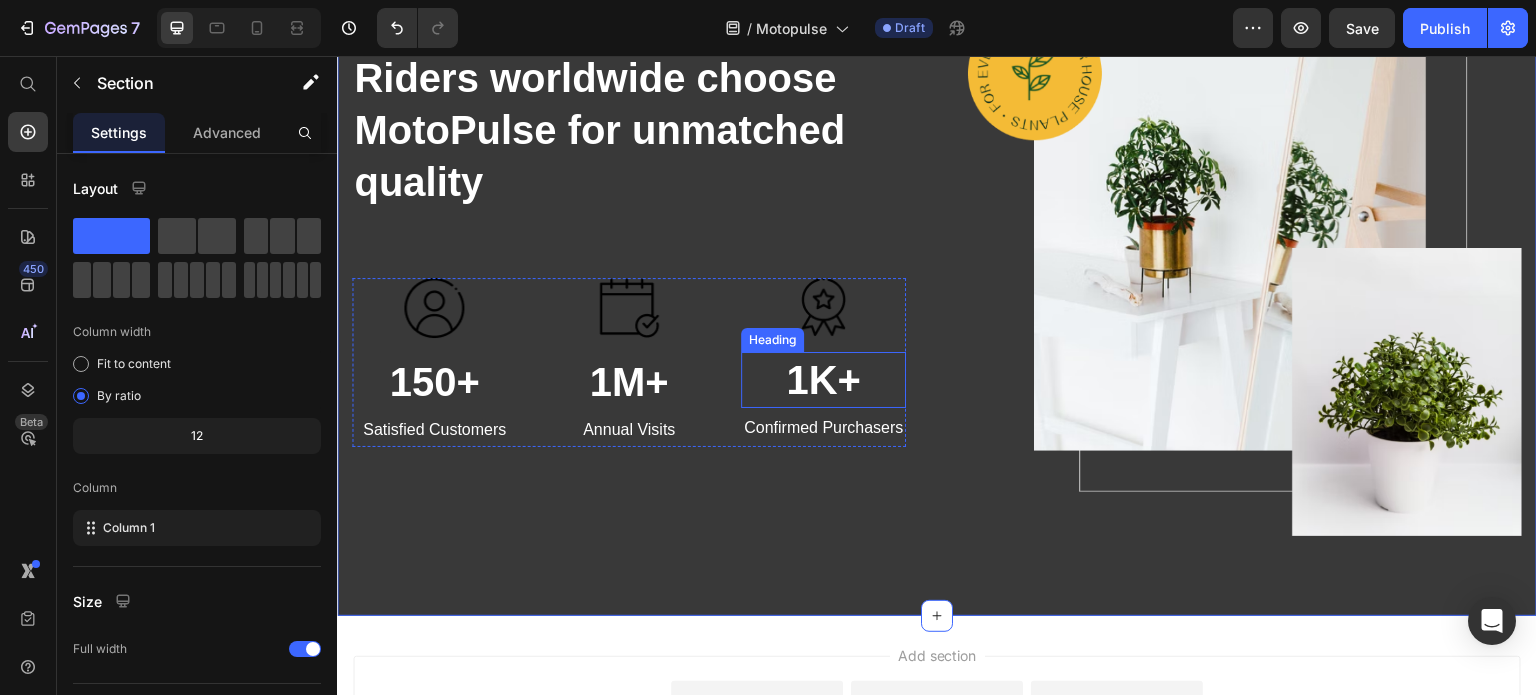 scroll, scrollTop: 2943, scrollLeft: 0, axis: vertical 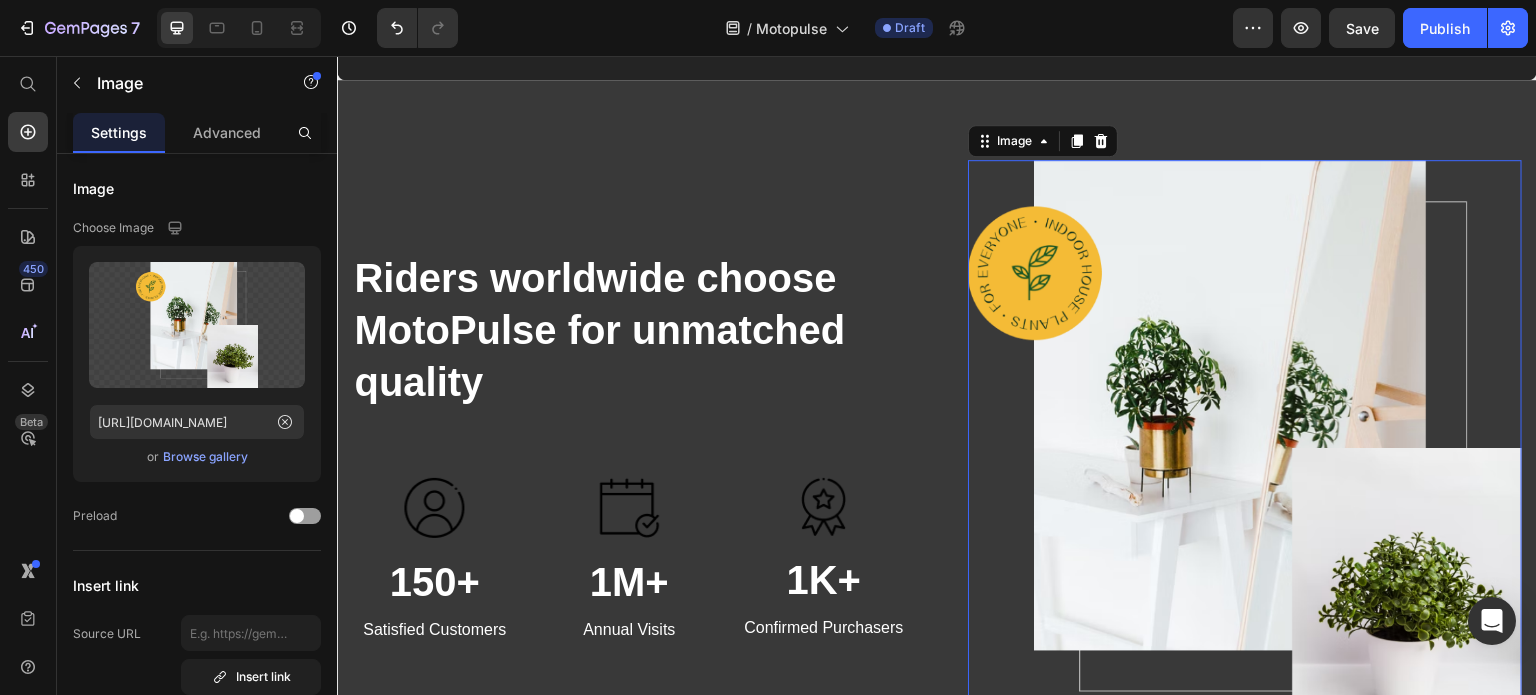 click at bounding box center [1245, 448] 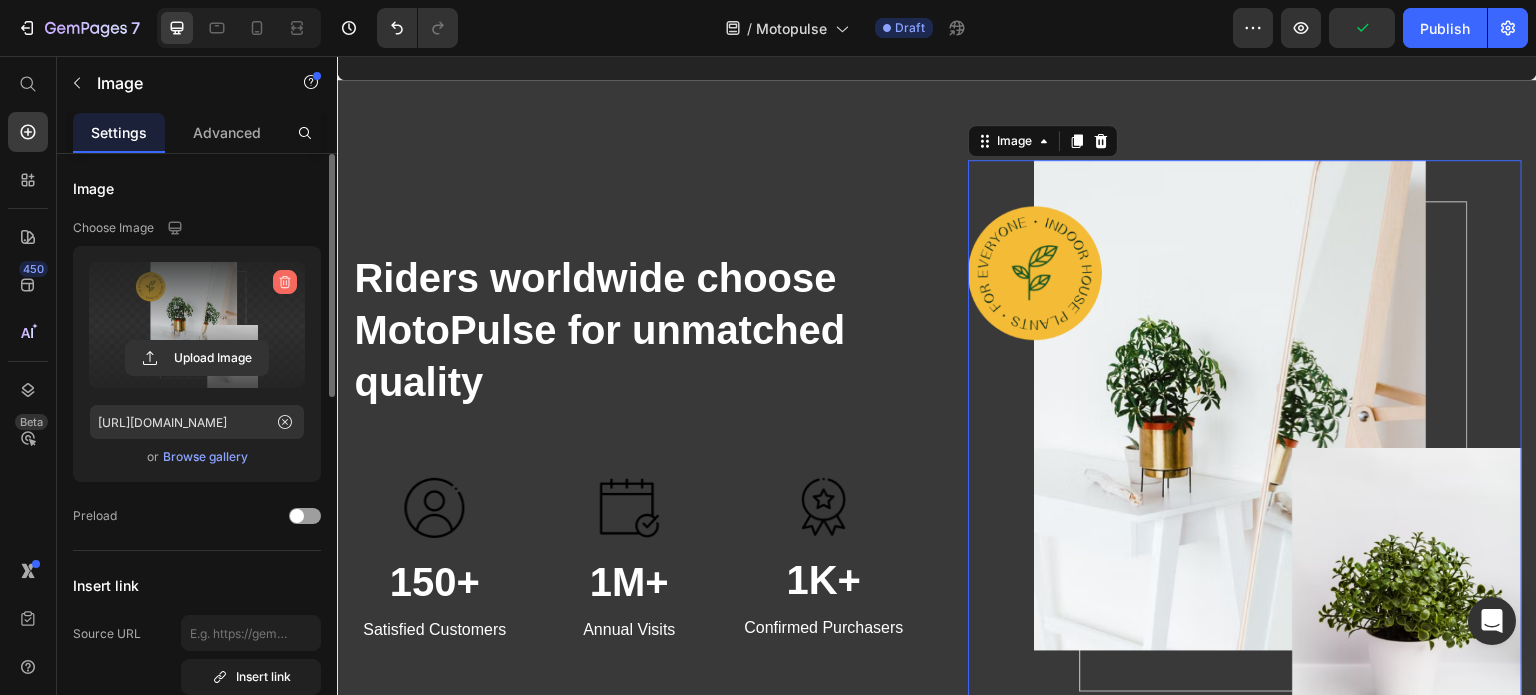 click at bounding box center [285, 282] 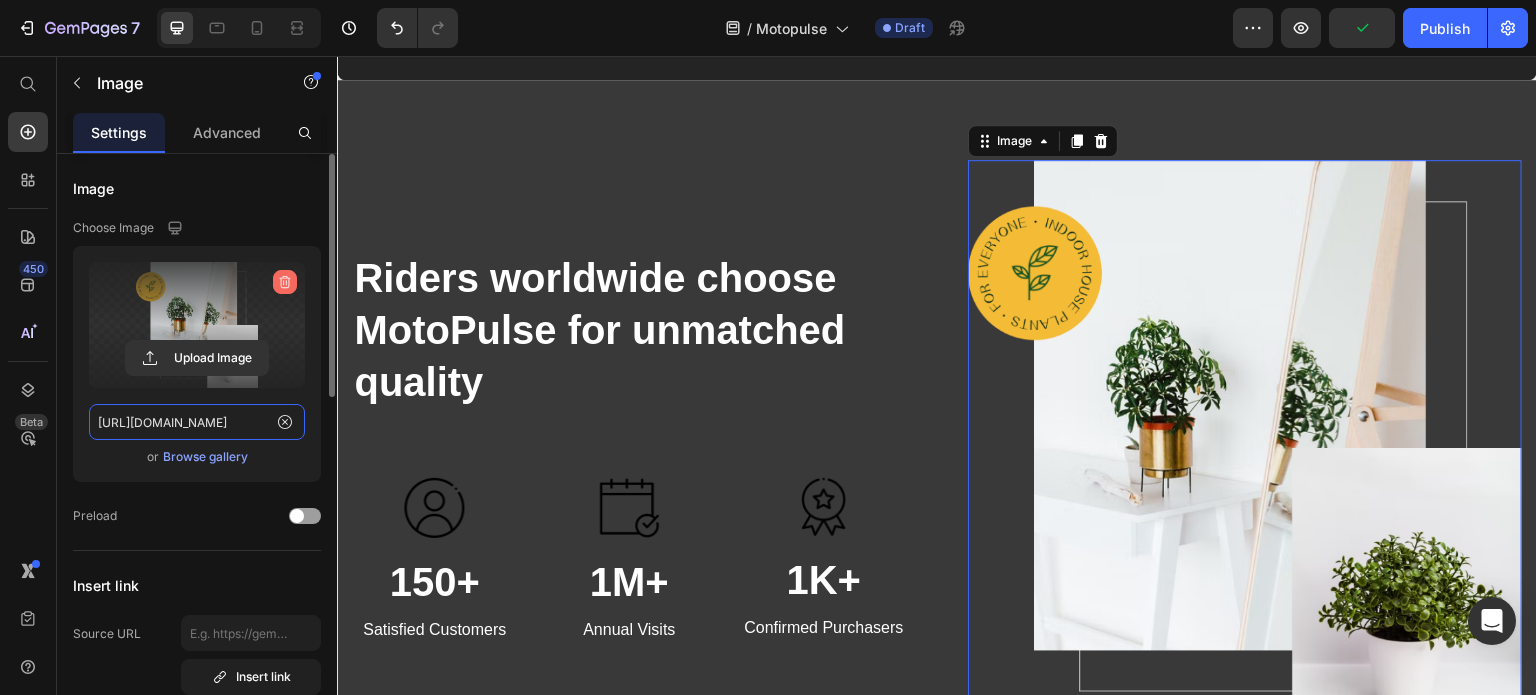 type 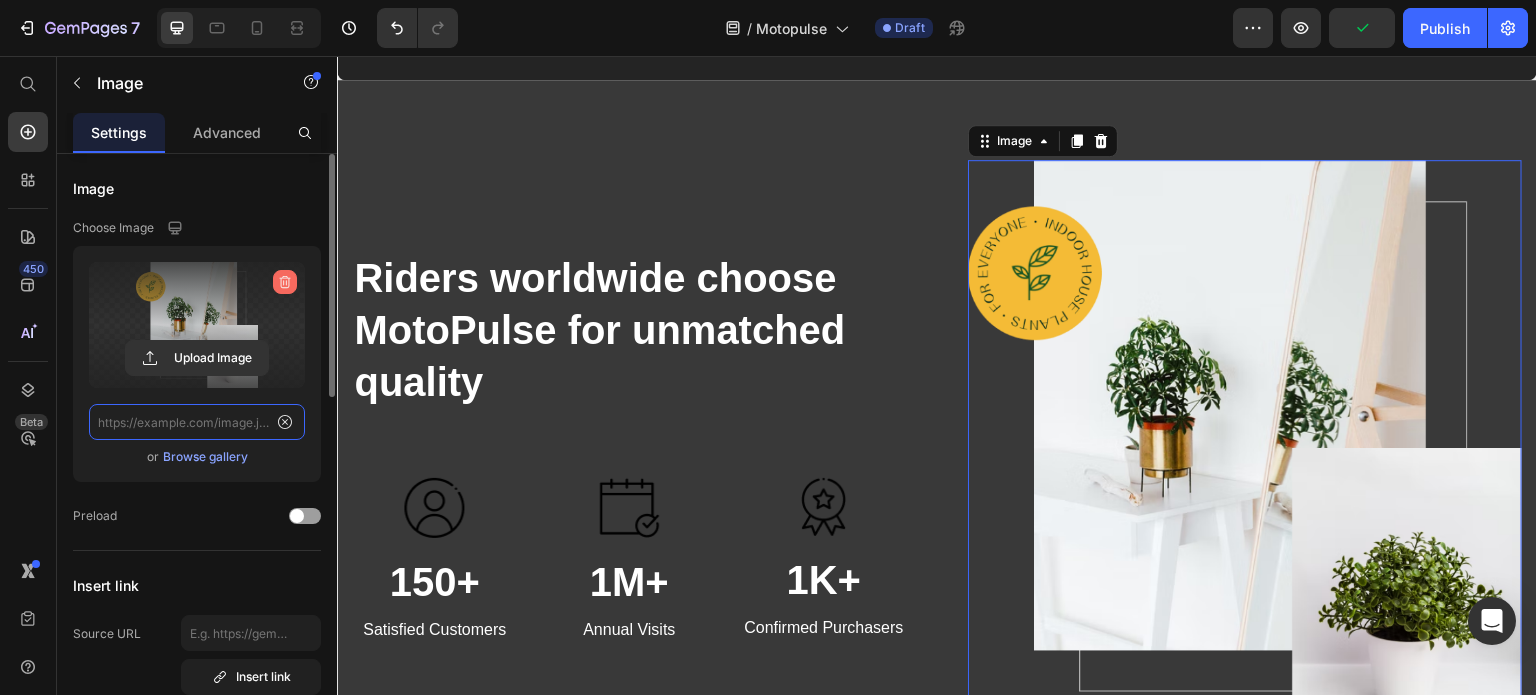 scroll, scrollTop: 0, scrollLeft: 0, axis: both 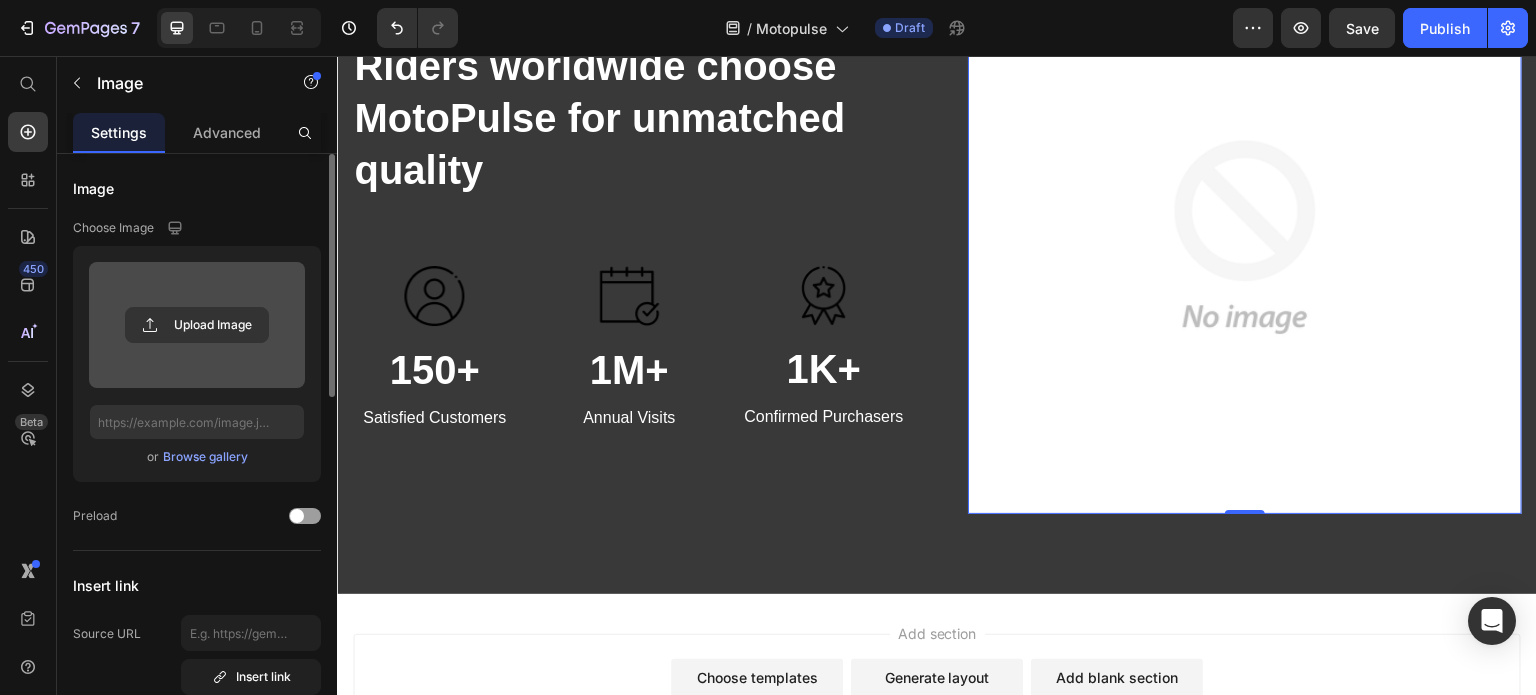 click on "Browse gallery" at bounding box center (205, 457) 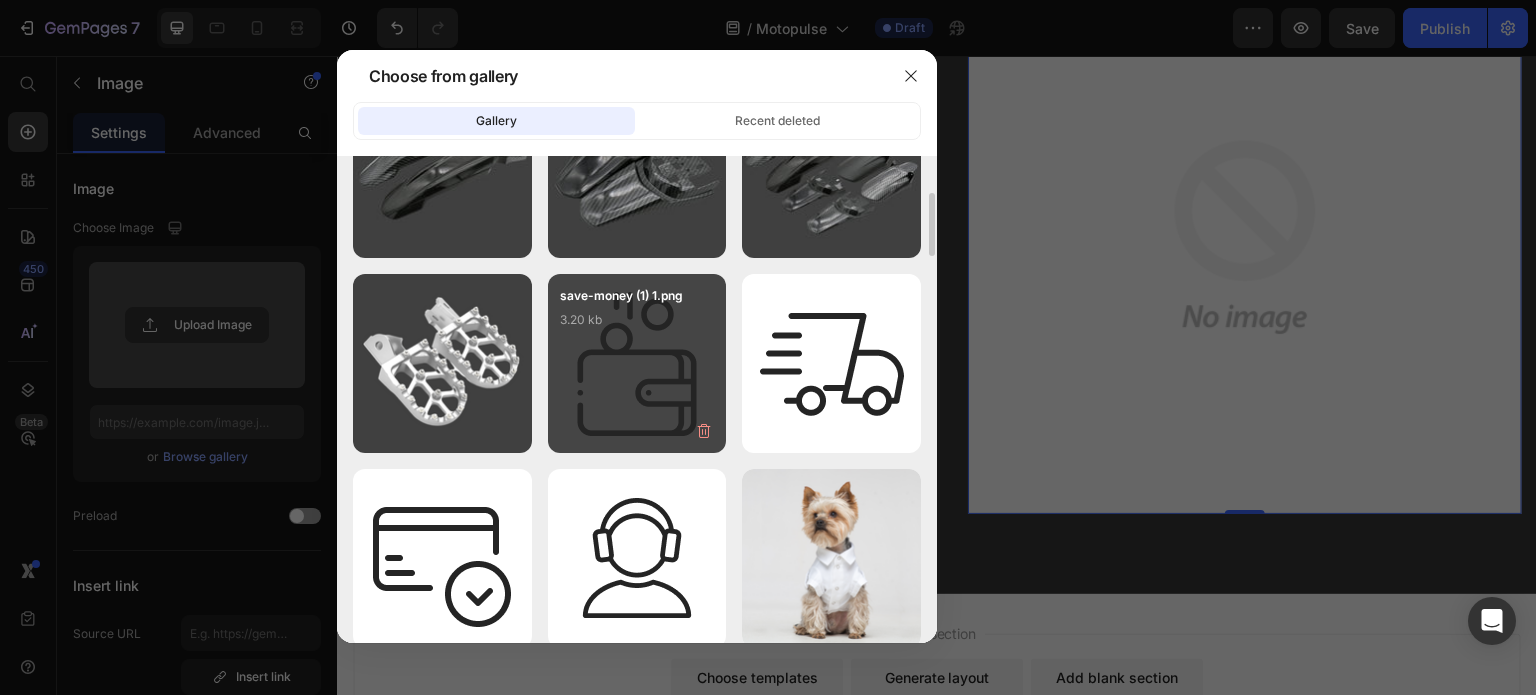 scroll, scrollTop: 0, scrollLeft: 0, axis: both 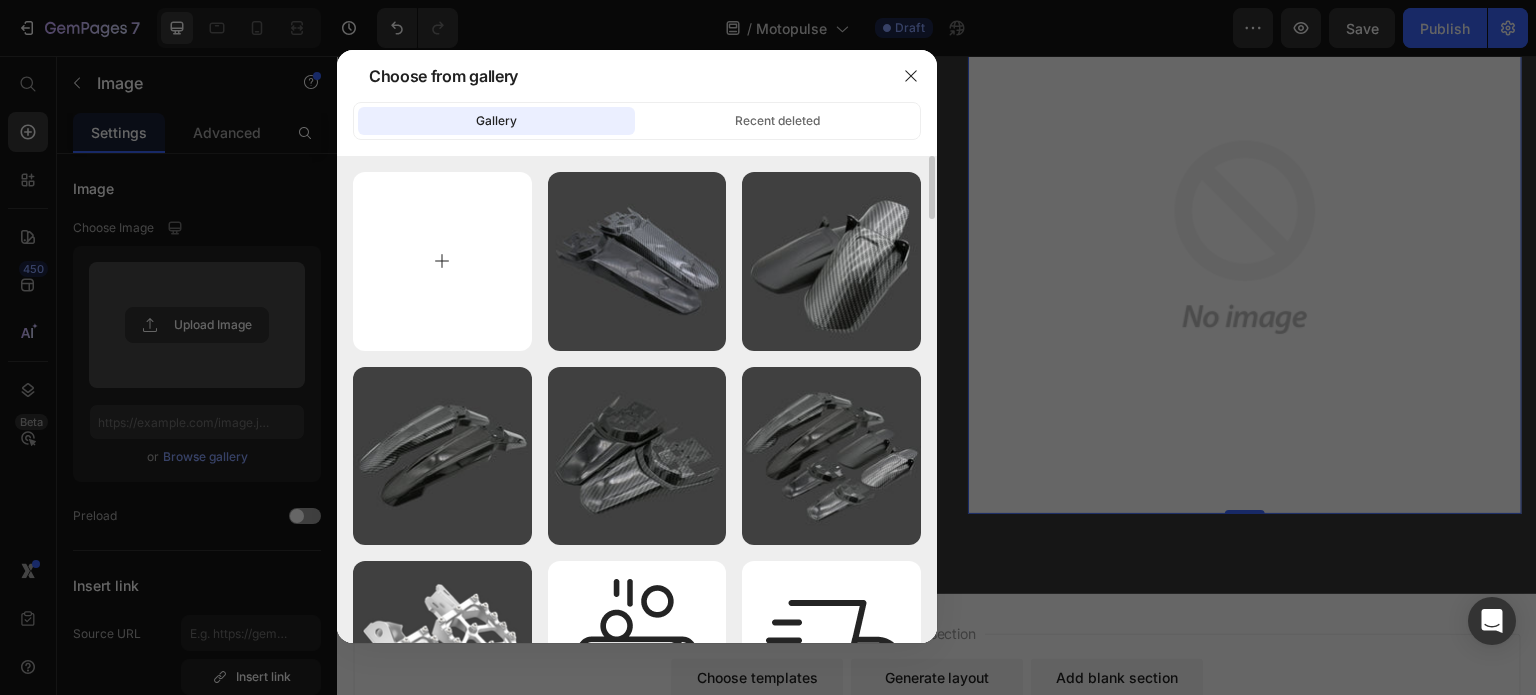 click at bounding box center [442, 261] 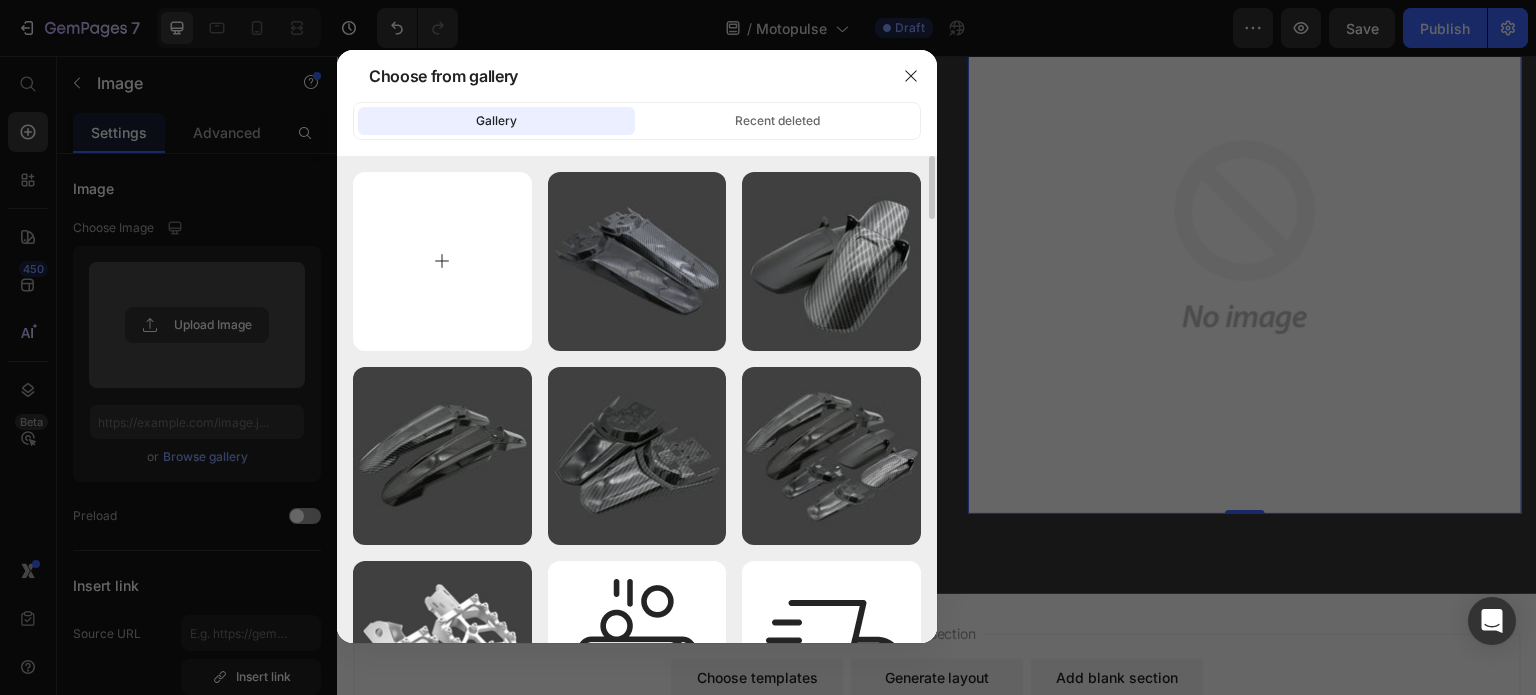 type on "C:\fakepath\Untitled design.png" 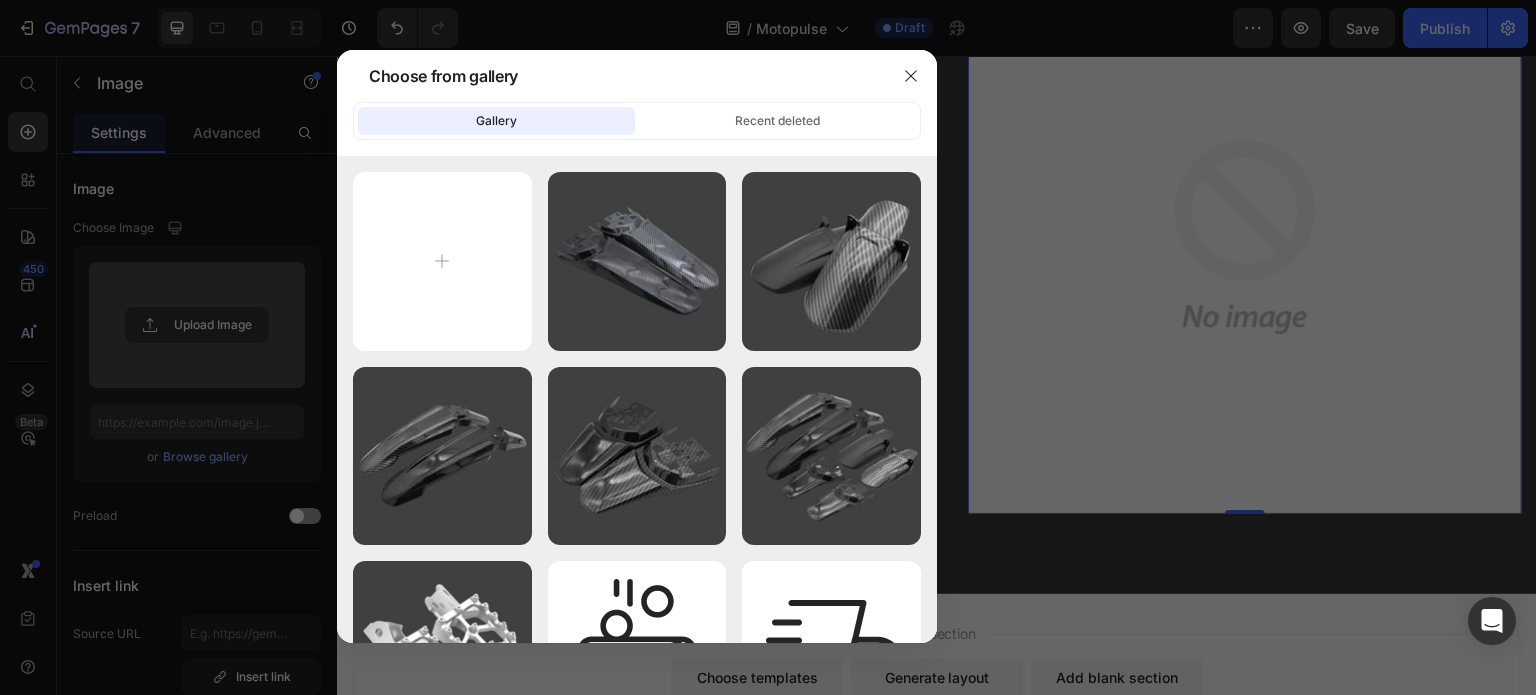 type on "https://cdn.shopify.com/s/files/1/0755/9725/0797/files/gempages_574829831334658916-4f2a919d-f19b-459b-bfd3-441f5a52aacb.png" 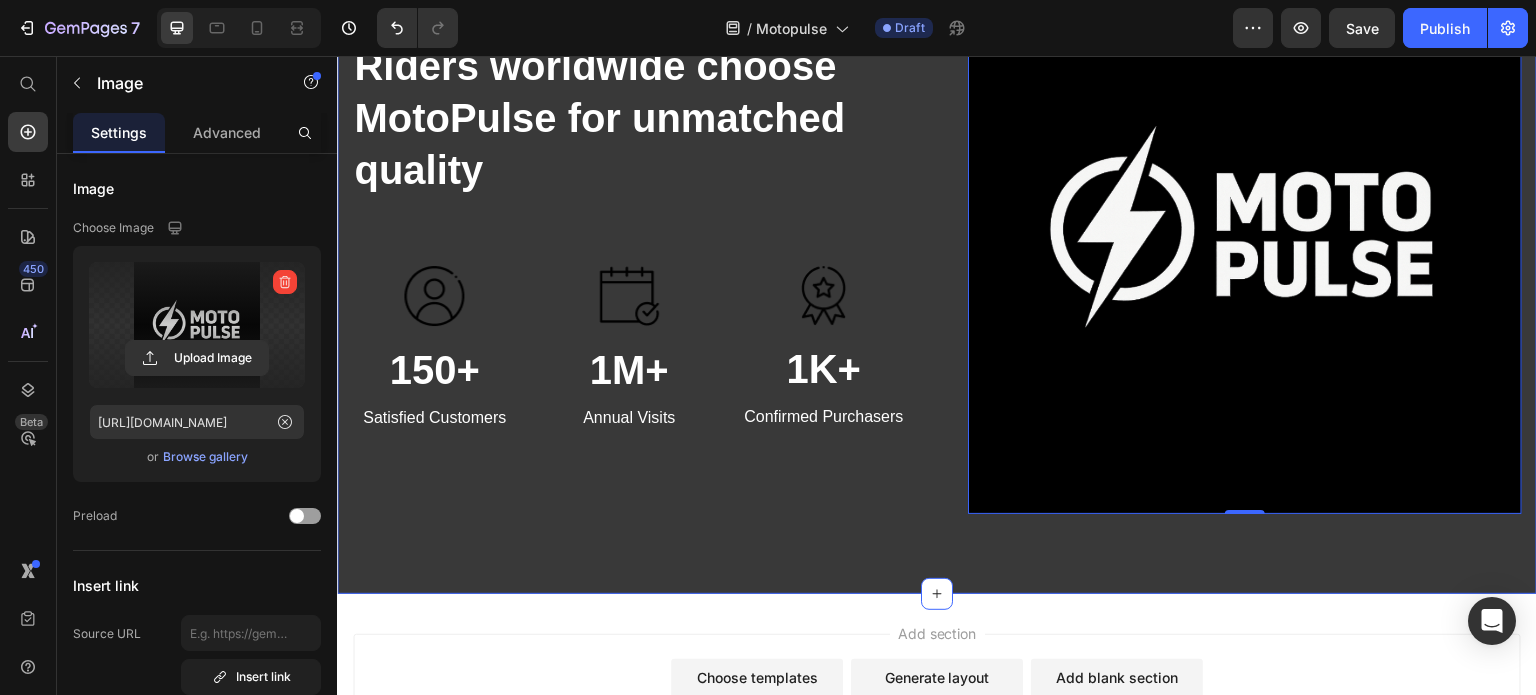 scroll, scrollTop: 2943, scrollLeft: 0, axis: vertical 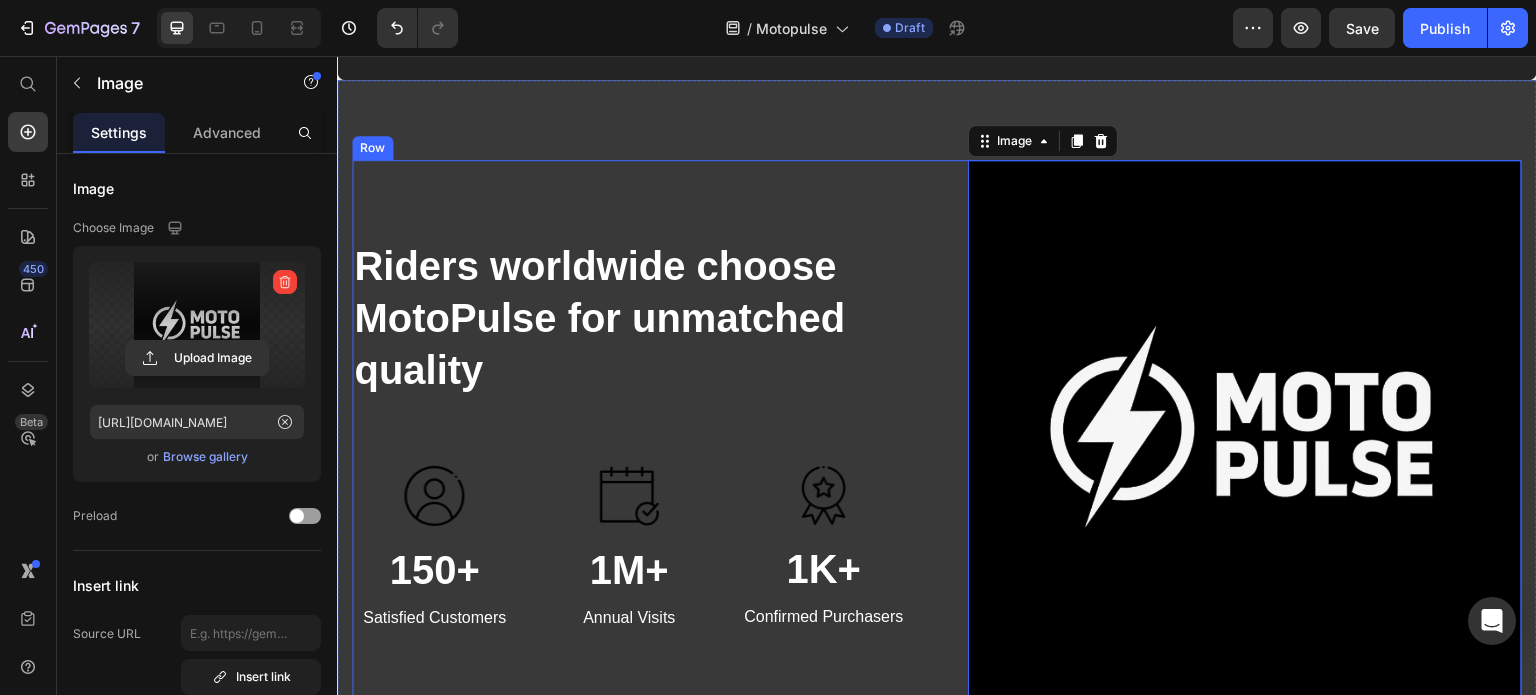 click on "Riders worldwide choose MotoPulse for unmatched quality Heading Text block Image 150+ Heading Satisfied Customers Text block Image 1M+ Heading Annual Visits Text block Image 1K+ Heading Confirmed Purchasers Text block Row" at bounding box center [629, 437] 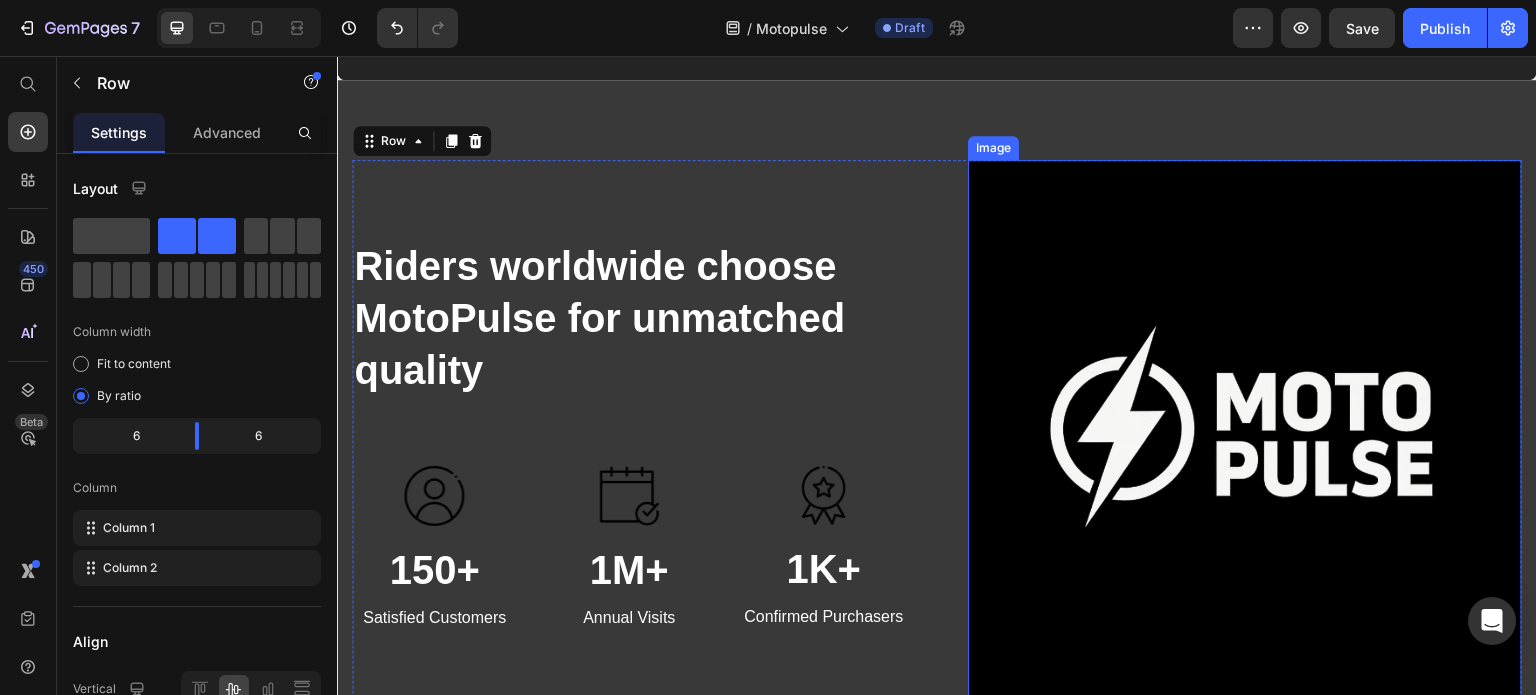 click at bounding box center (1245, 437) 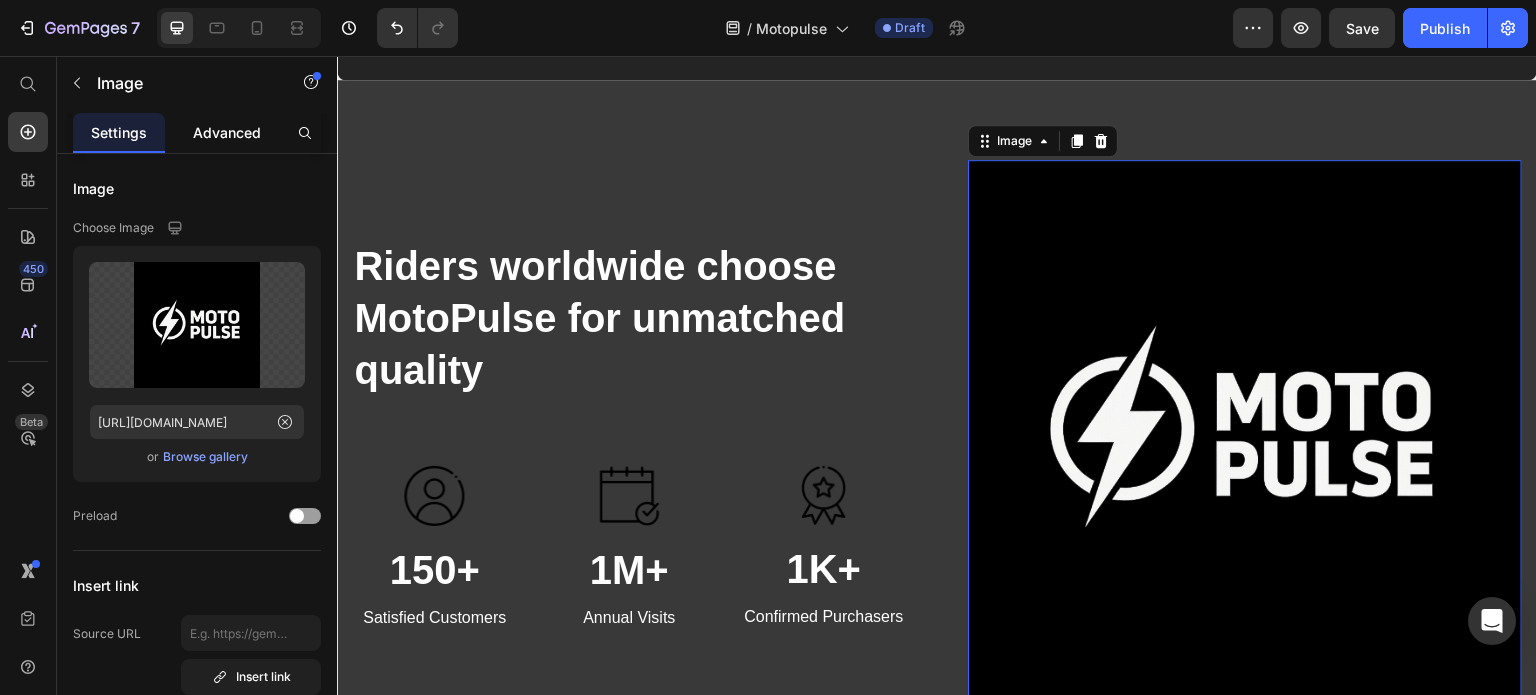 click on "Advanced" at bounding box center (227, 132) 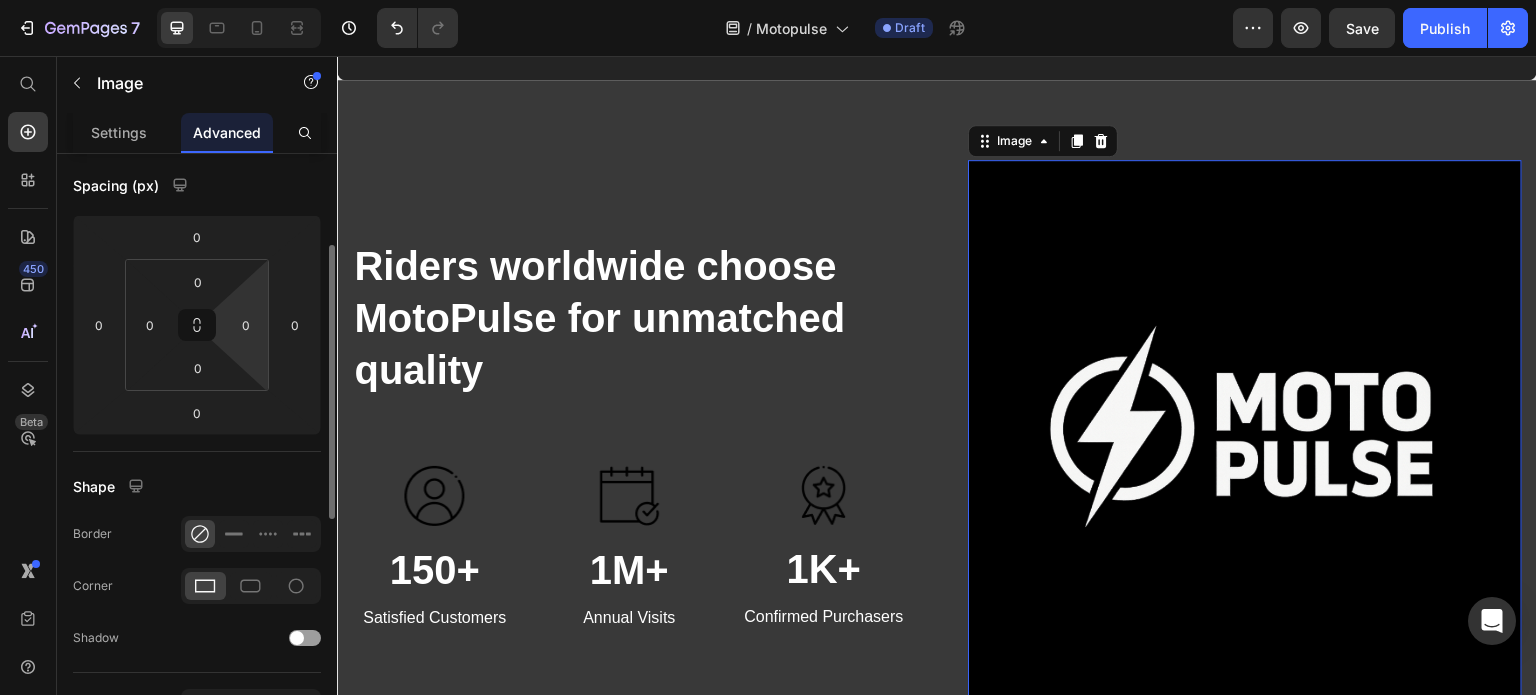 scroll, scrollTop: 300, scrollLeft: 0, axis: vertical 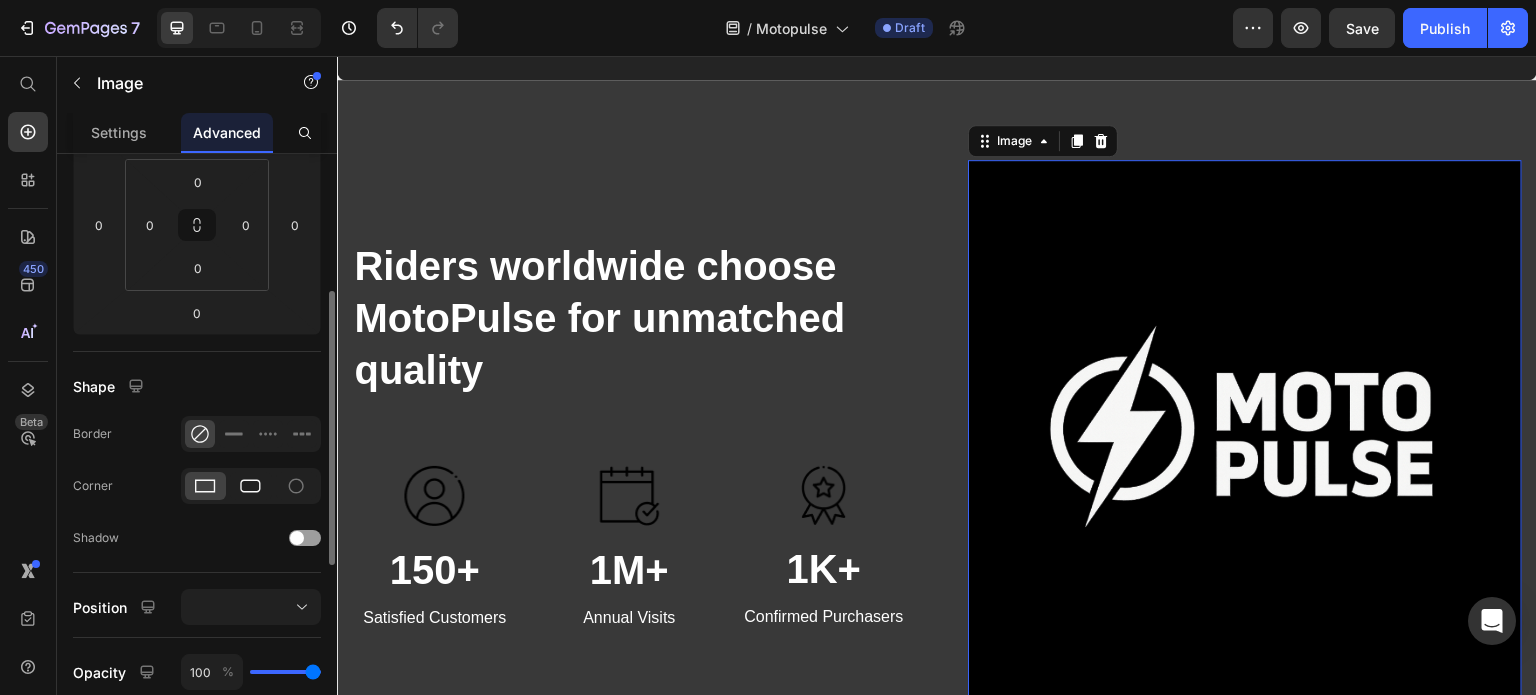 click 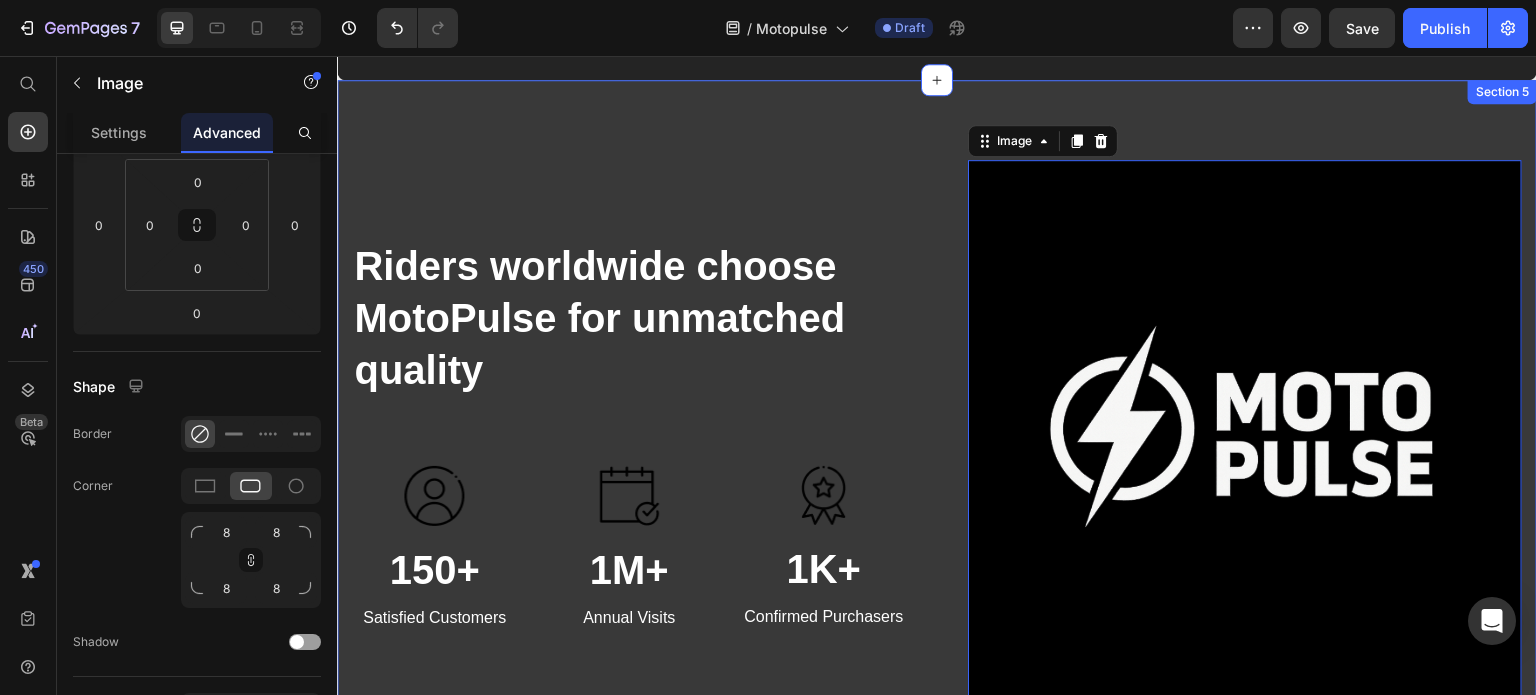click on "Riders worldwide choose MotoPulse for unmatched quality Heading Text block Image 150+ Heading Satisfied Customers Text block Image 1M+ Heading Annual Visits Text block Image 1K+ Heading Confirmed Purchasers Text block Row Image   0 Row Section 5" at bounding box center (937, 437) 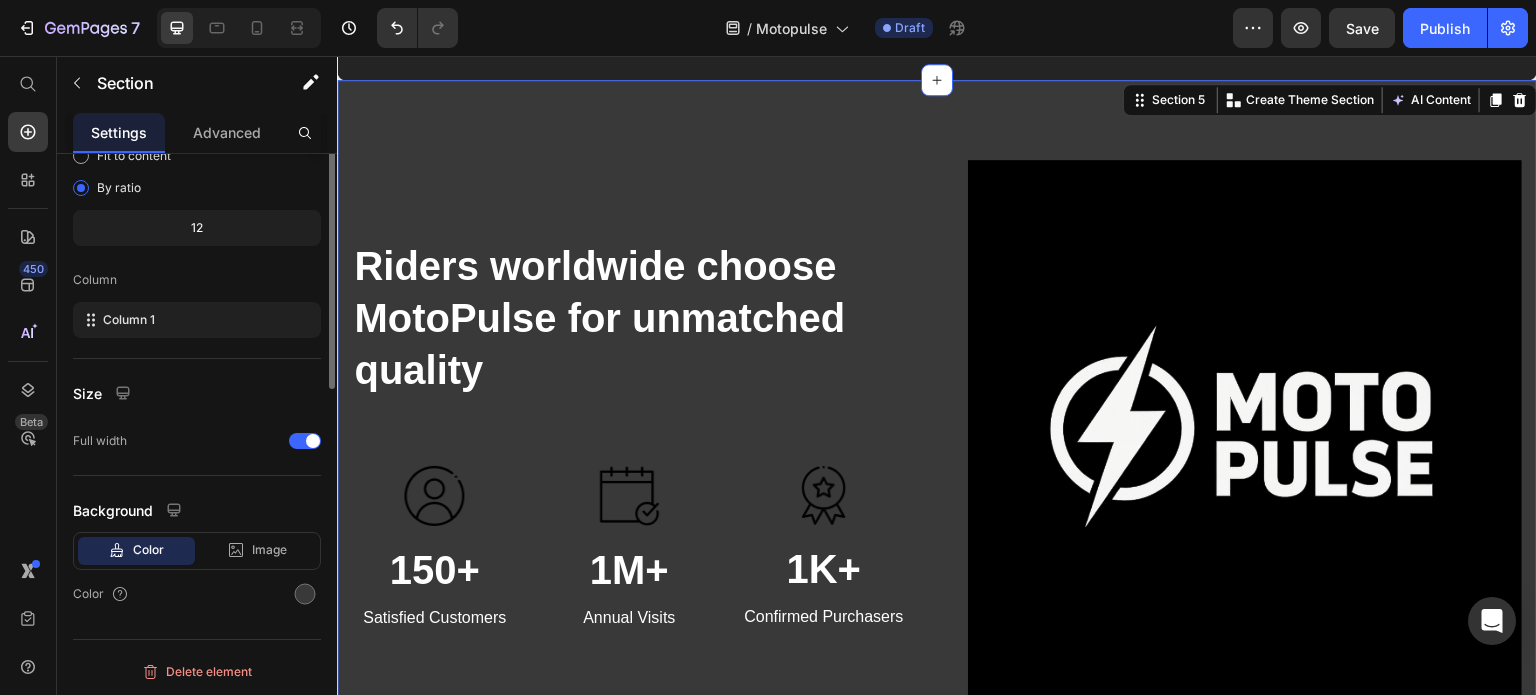 scroll, scrollTop: 0, scrollLeft: 0, axis: both 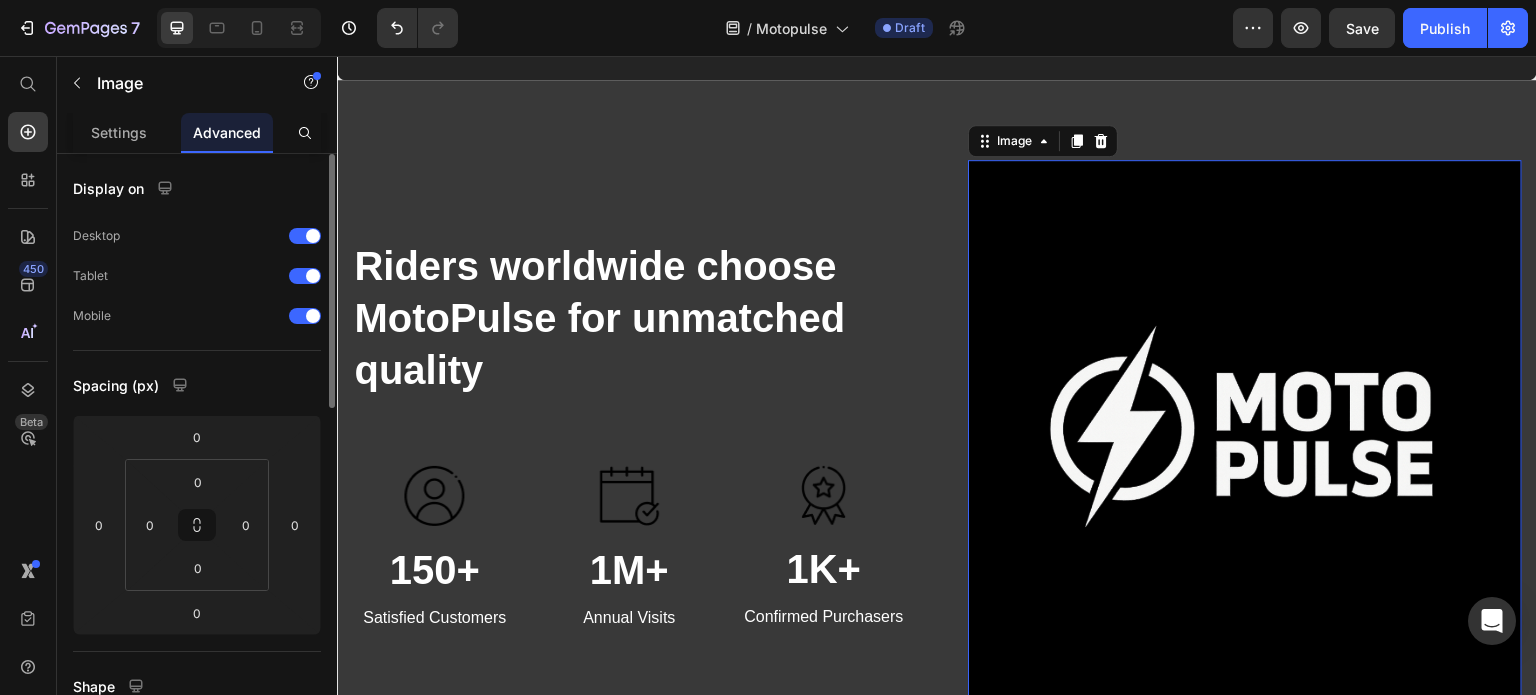 click at bounding box center (1245, 437) 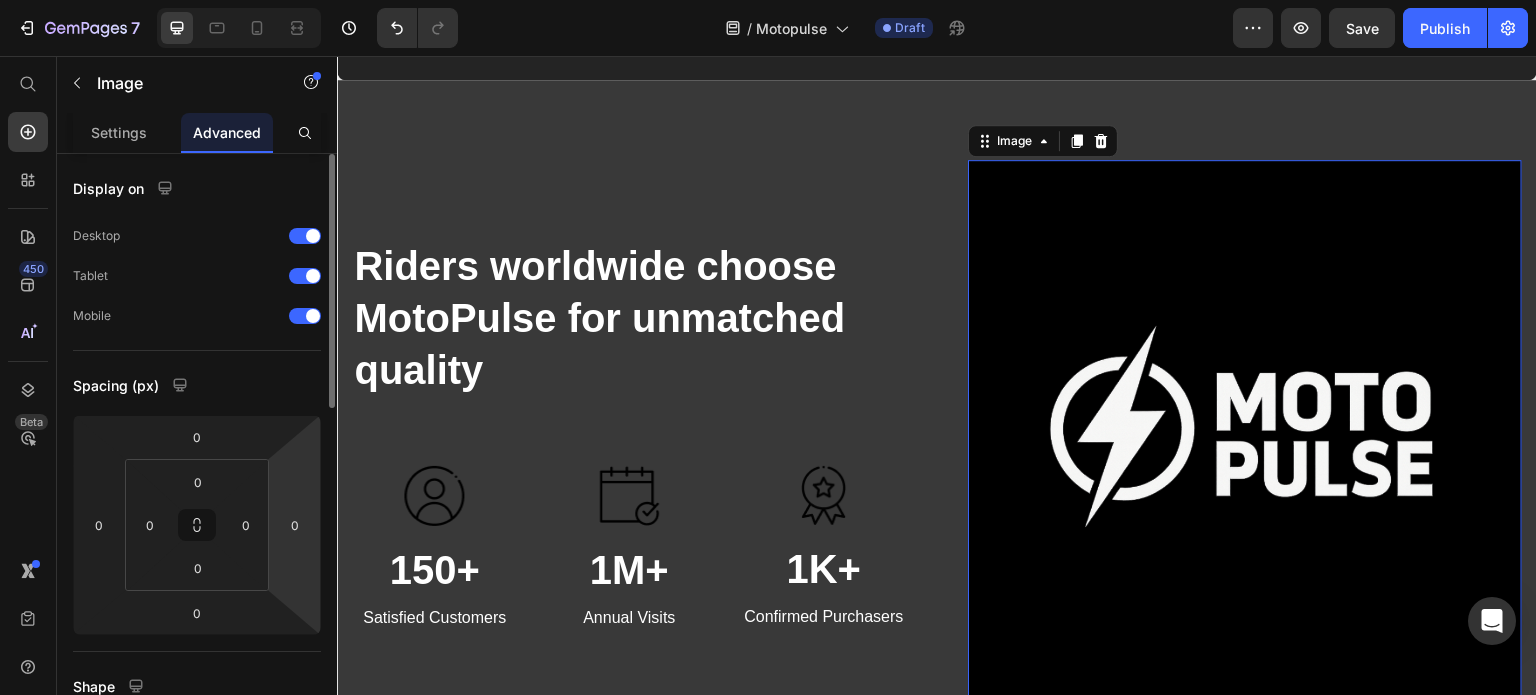 scroll, scrollTop: 400, scrollLeft: 0, axis: vertical 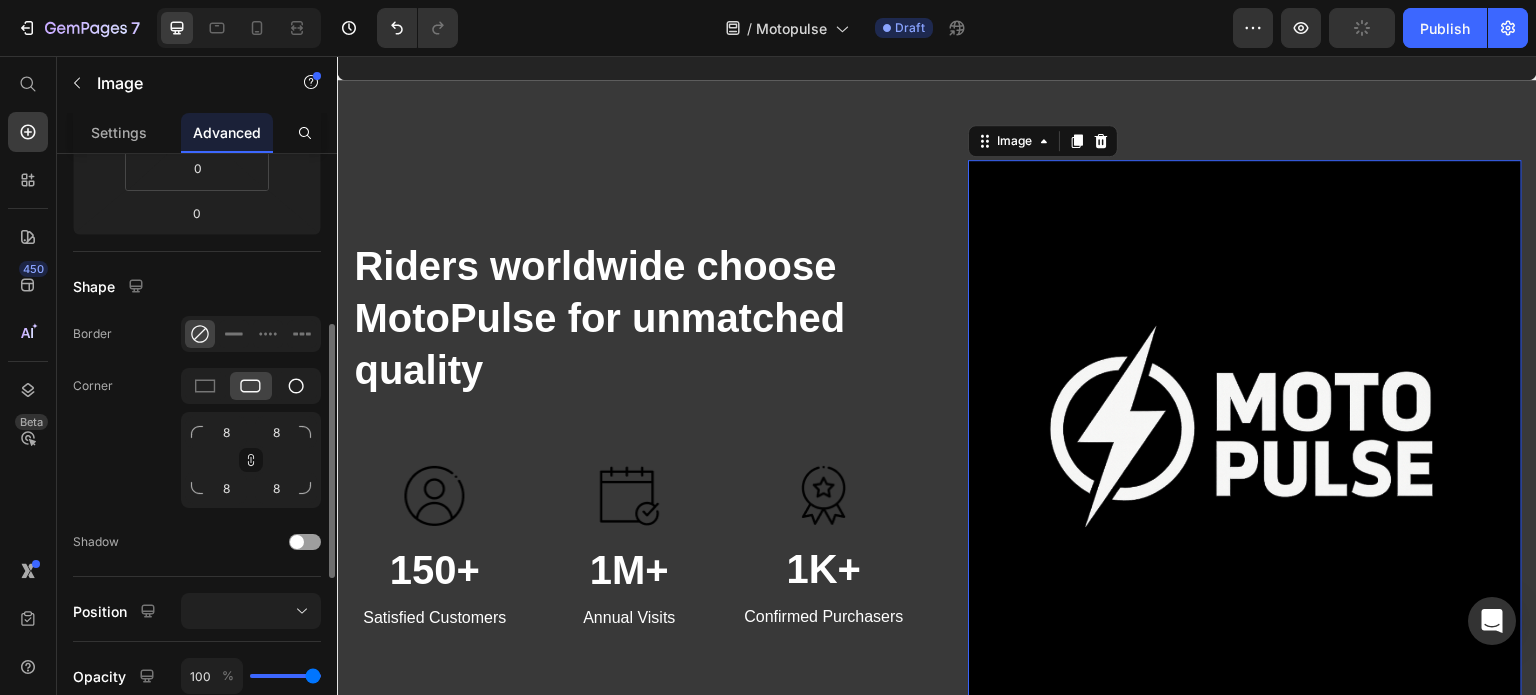 click 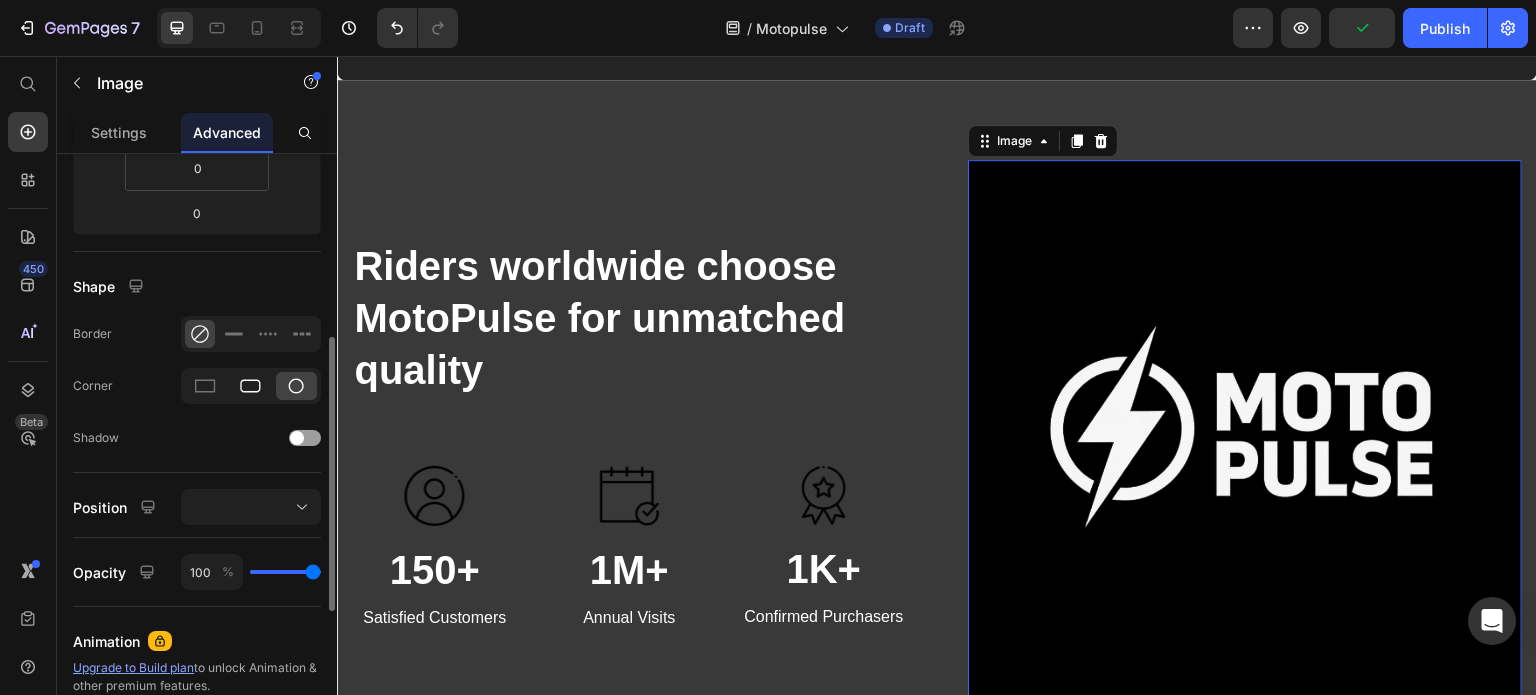 click 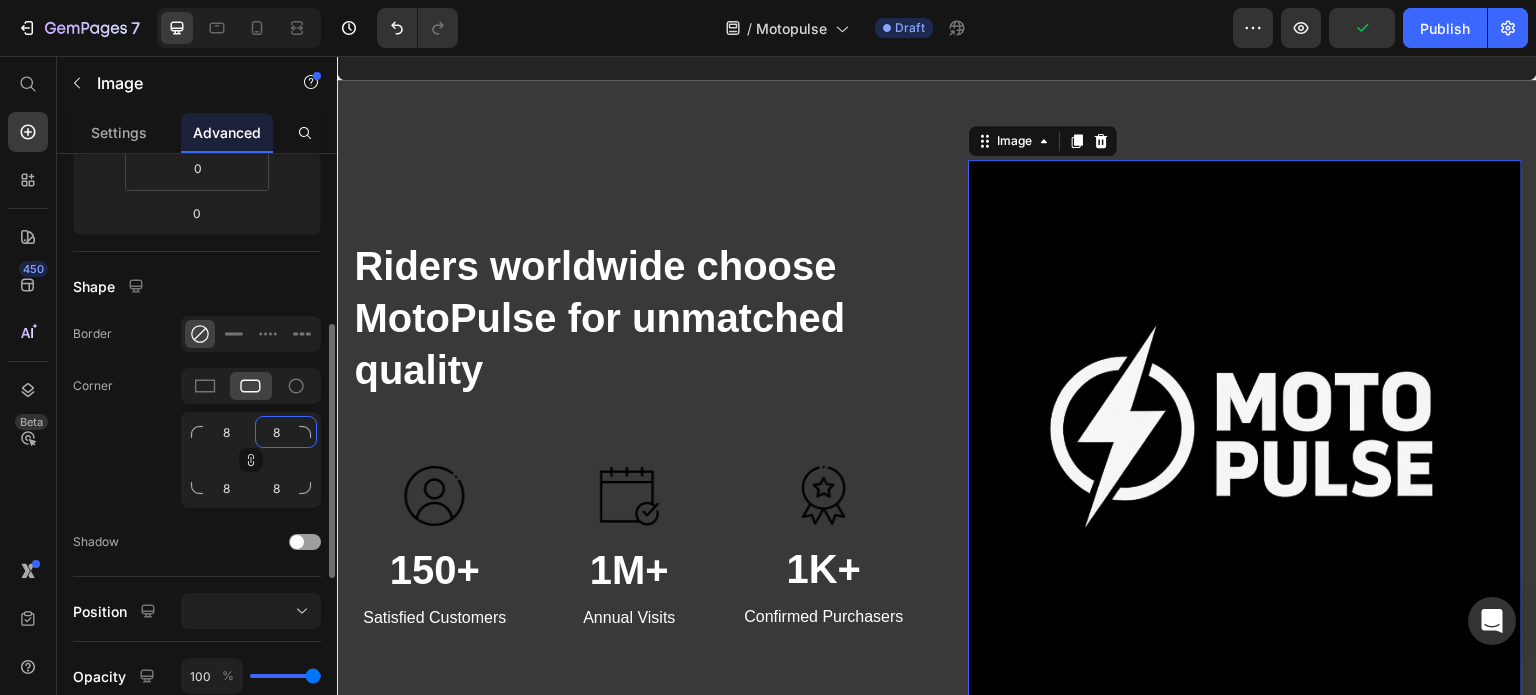 click on "8" 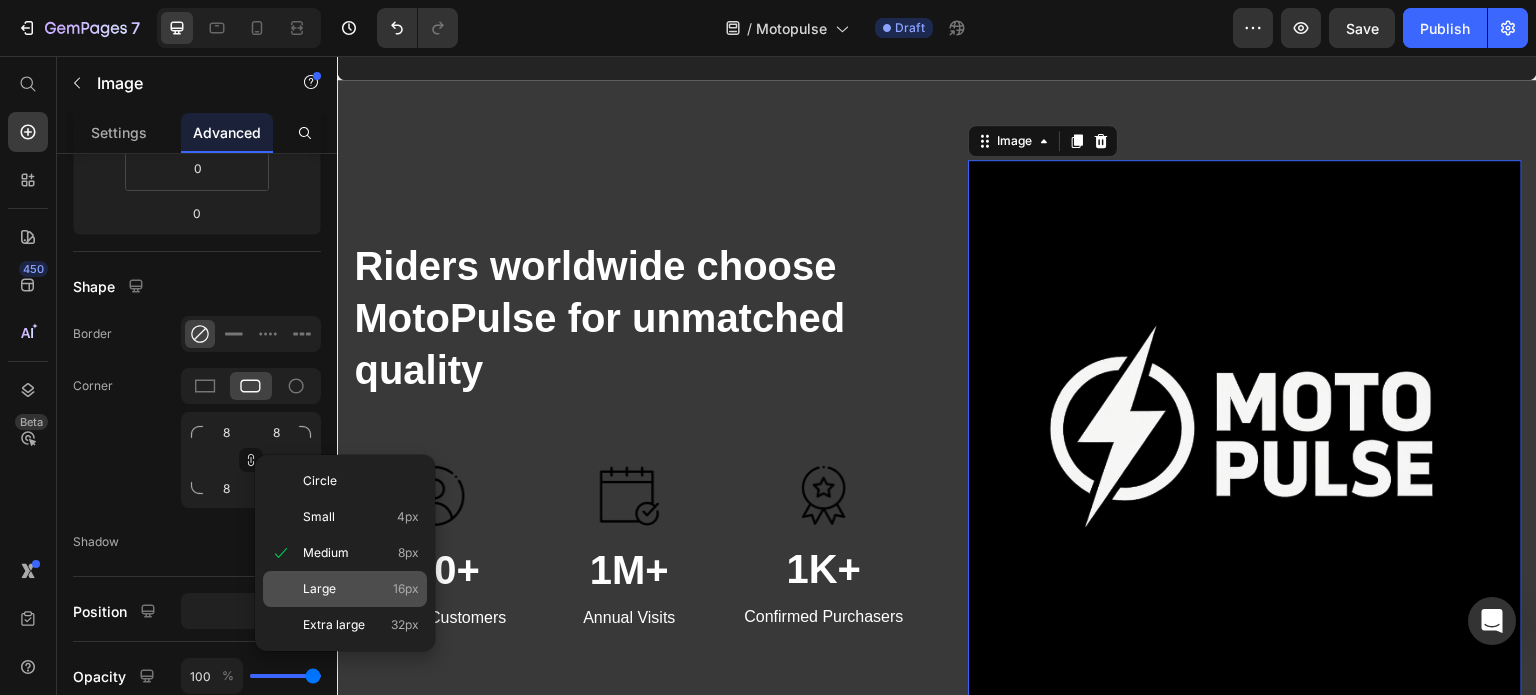 click on "Large 16px" at bounding box center [361, 589] 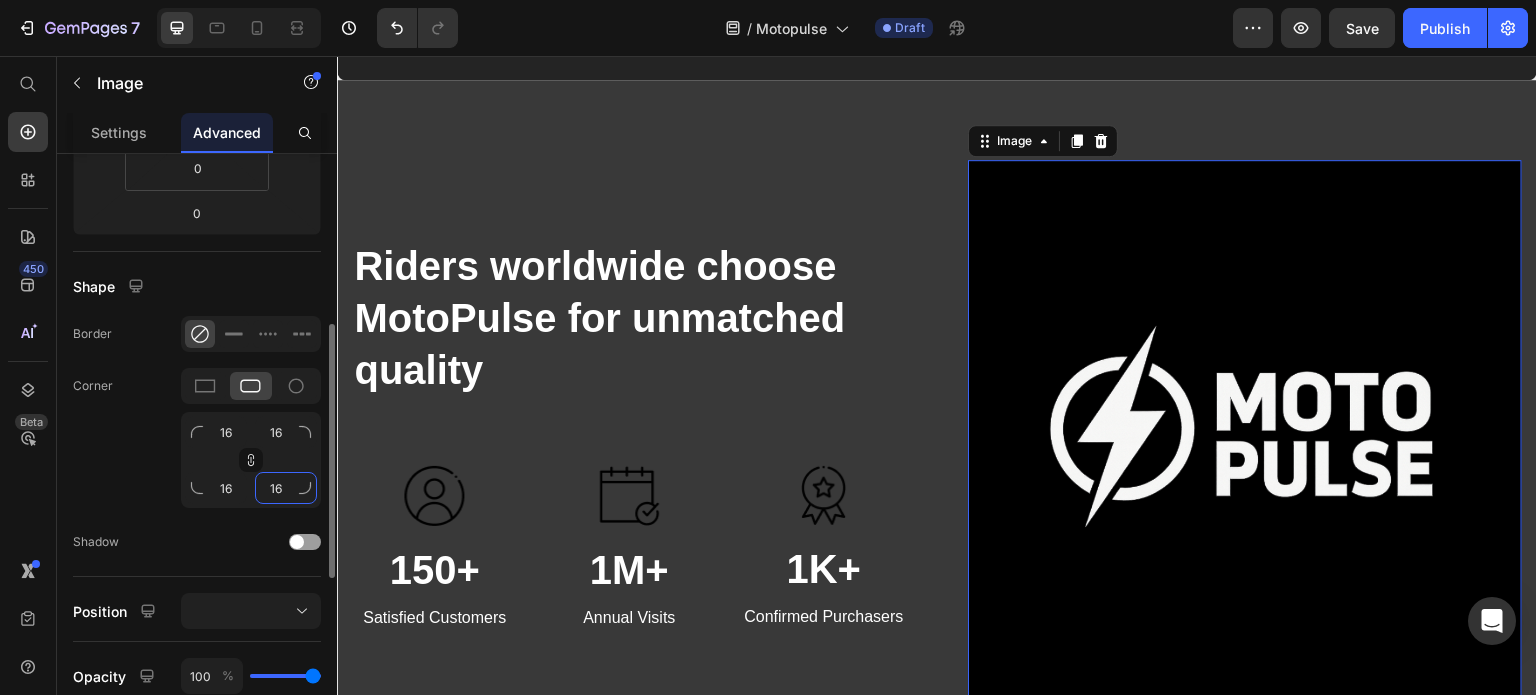 click on "16" 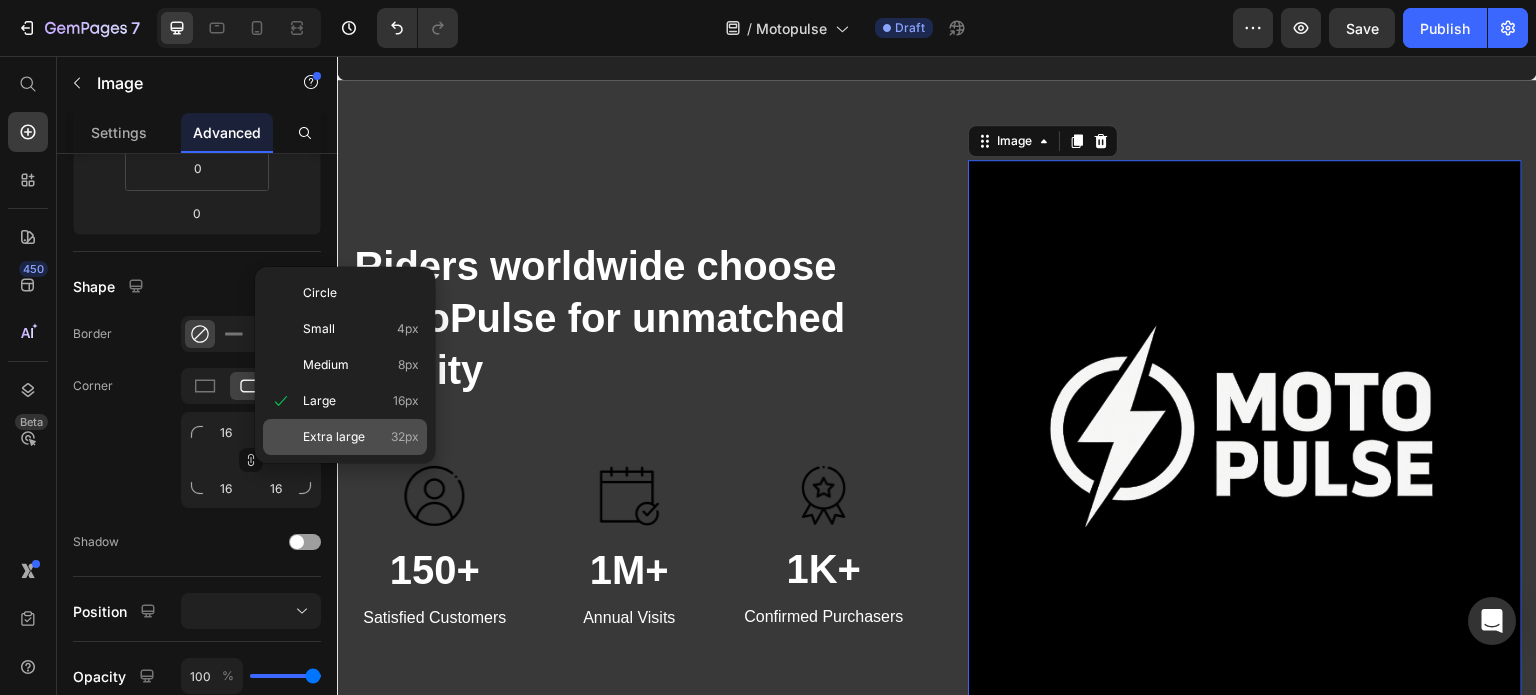 click on "Extra large" at bounding box center [334, 437] 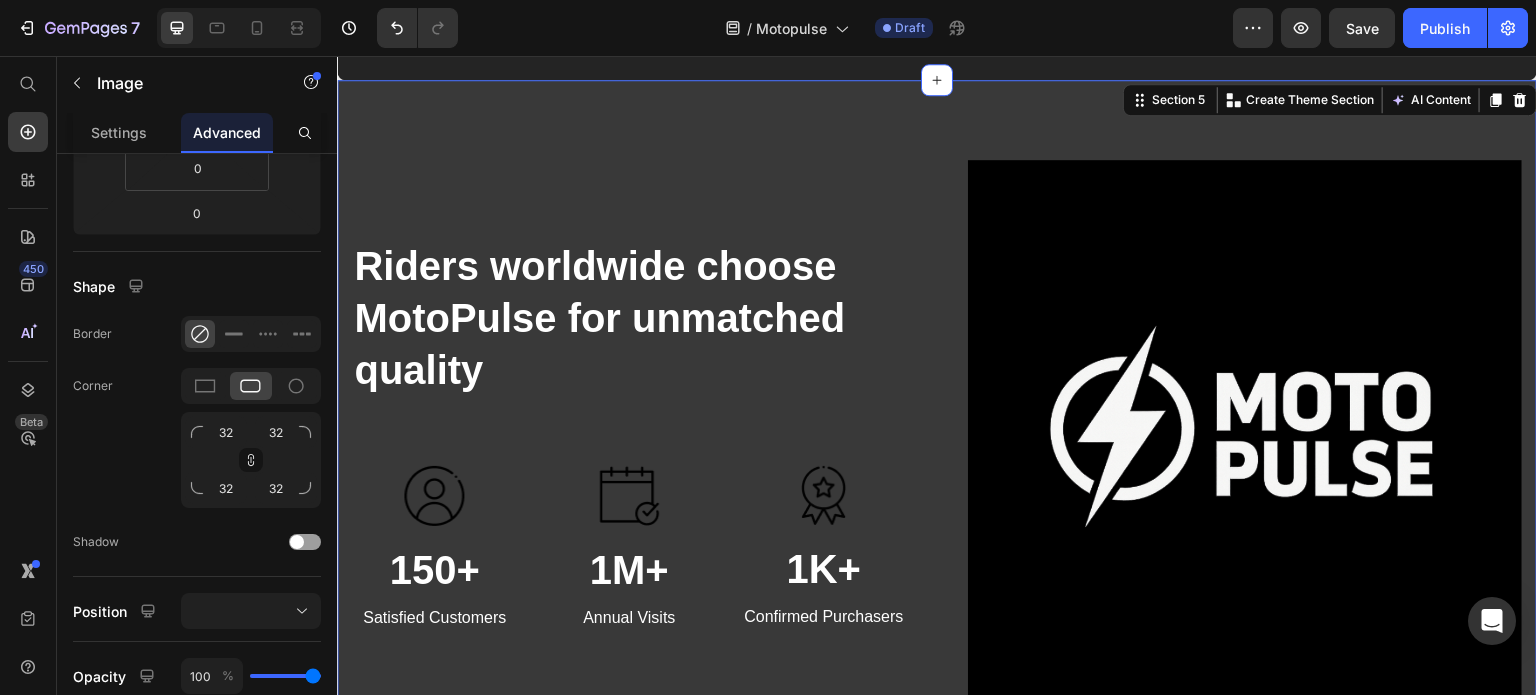 click on "Riders worldwide choose MotoPulse for unmatched quality Heading Text block Image 150+ Heading Satisfied Customers Text block Image 1M+ Heading Annual Visits Text block Image 1K+ Heading Confirmed Purchasers Text block Row Image Row Section 5   You can create reusable sections Create Theme Section AI Content Write with GemAI What would you like to describe here? Tone and Voice Persuasive Product A1 Series Long Rear Fender for Sur-Ron Light Bee Show more Generate" at bounding box center [937, 437] 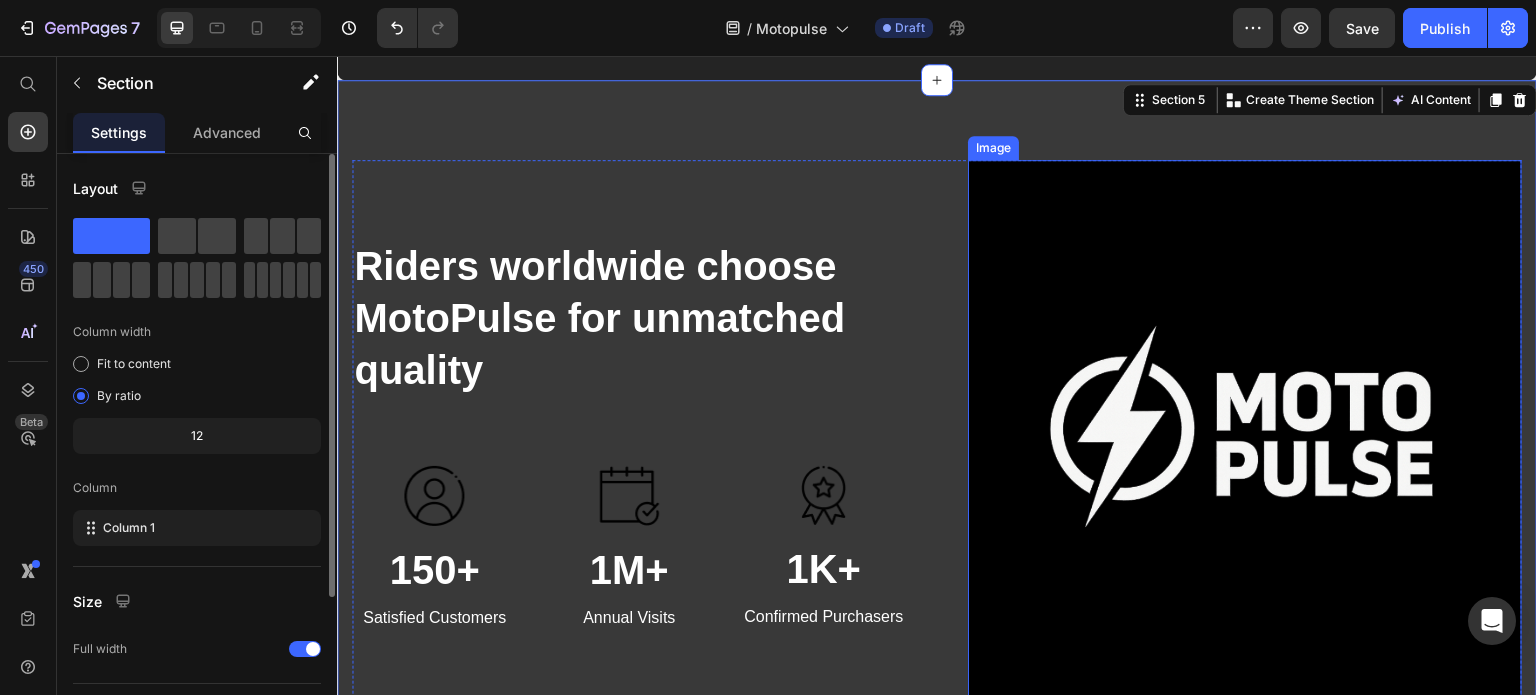 click at bounding box center (1245, 437) 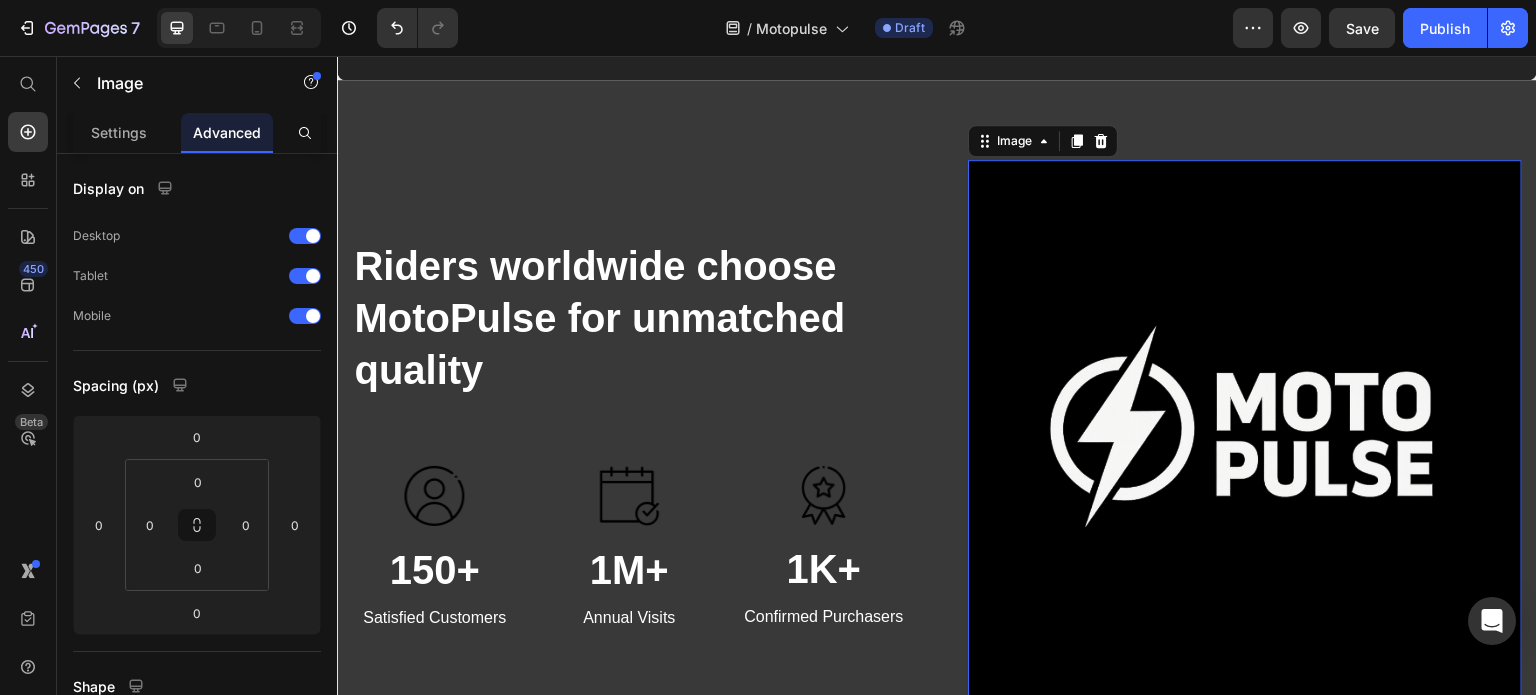 click at bounding box center (1245, 437) 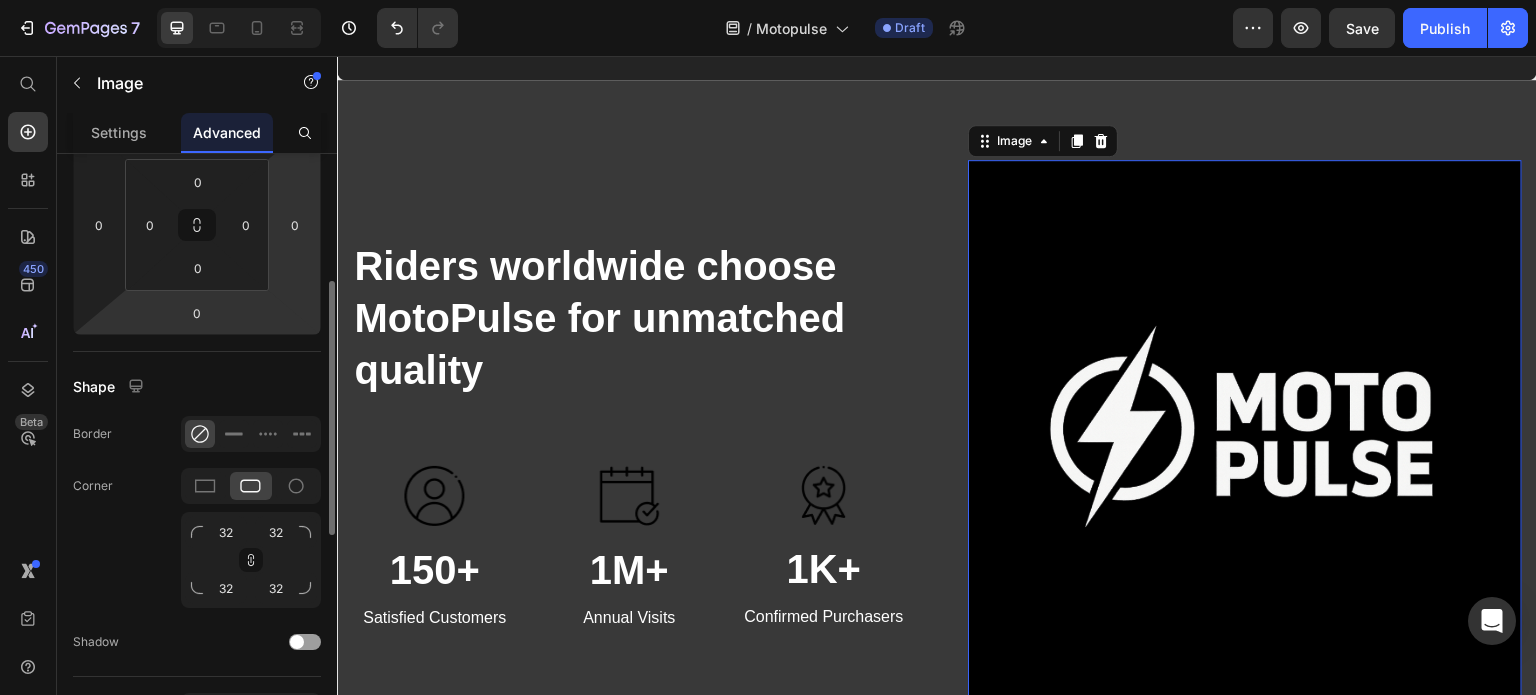 scroll, scrollTop: 400, scrollLeft: 0, axis: vertical 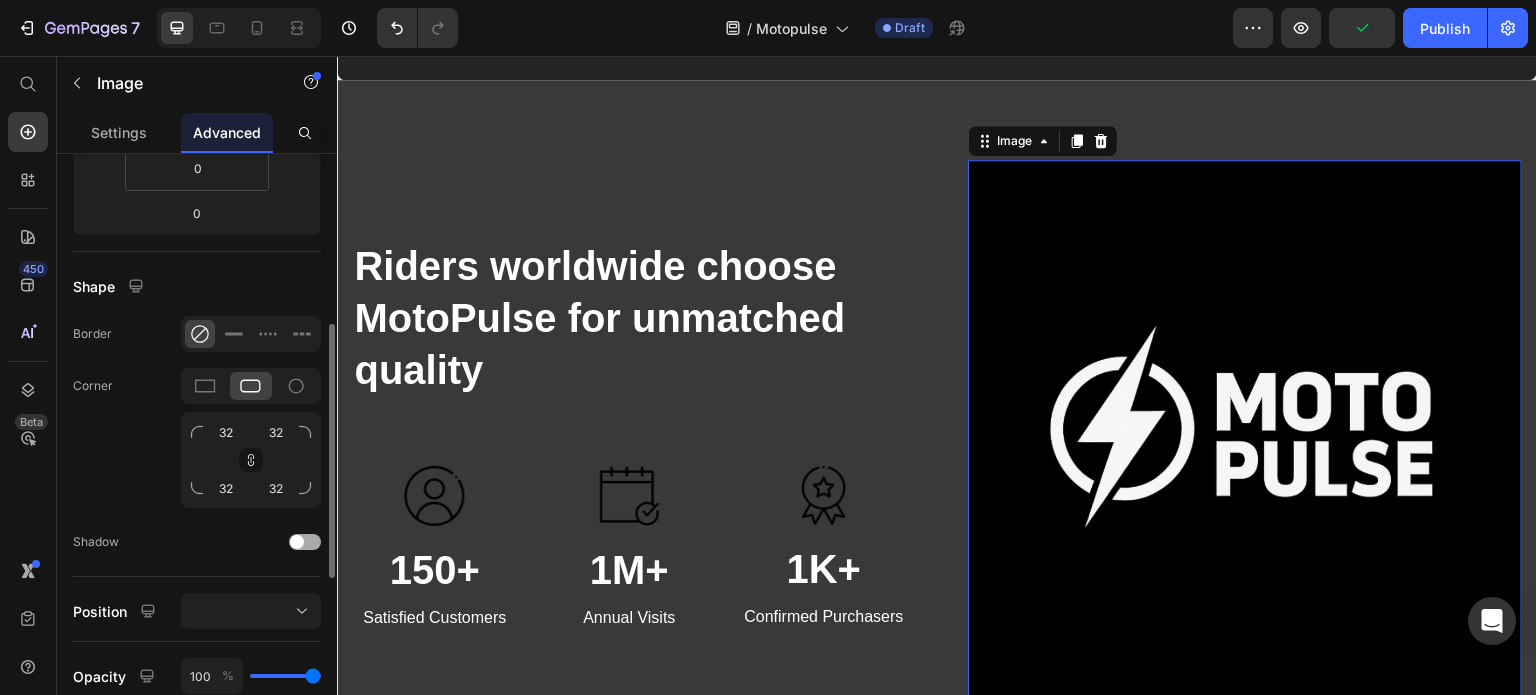 click on "Shadow" 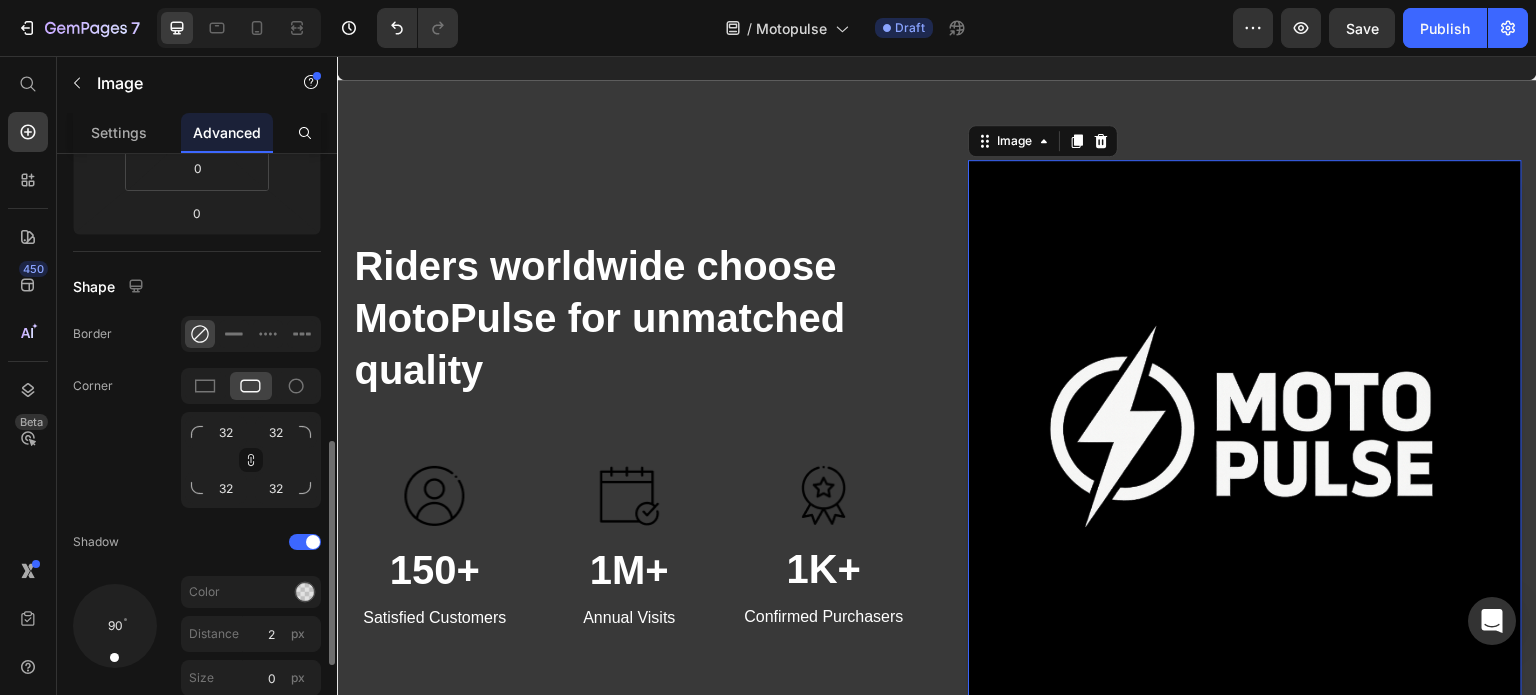 scroll, scrollTop: 600, scrollLeft: 0, axis: vertical 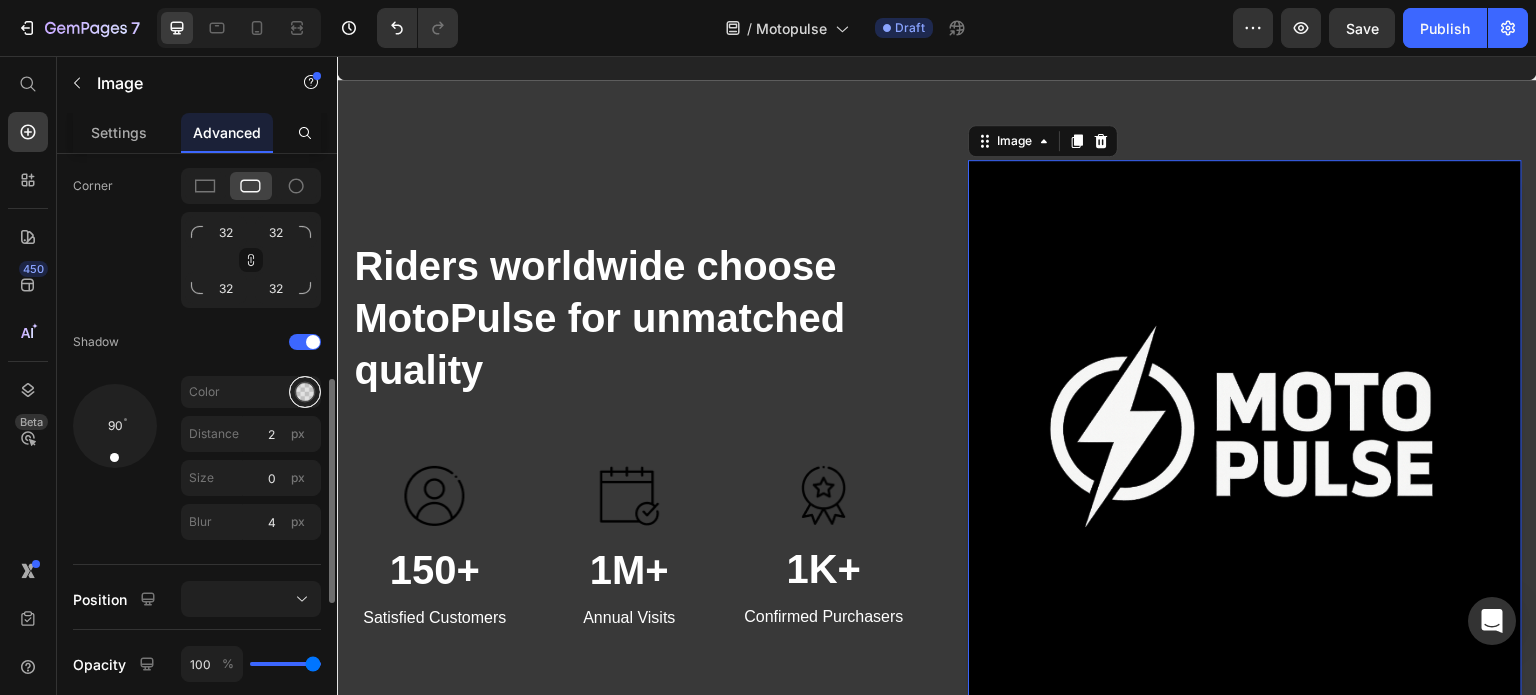 click at bounding box center [305, 392] 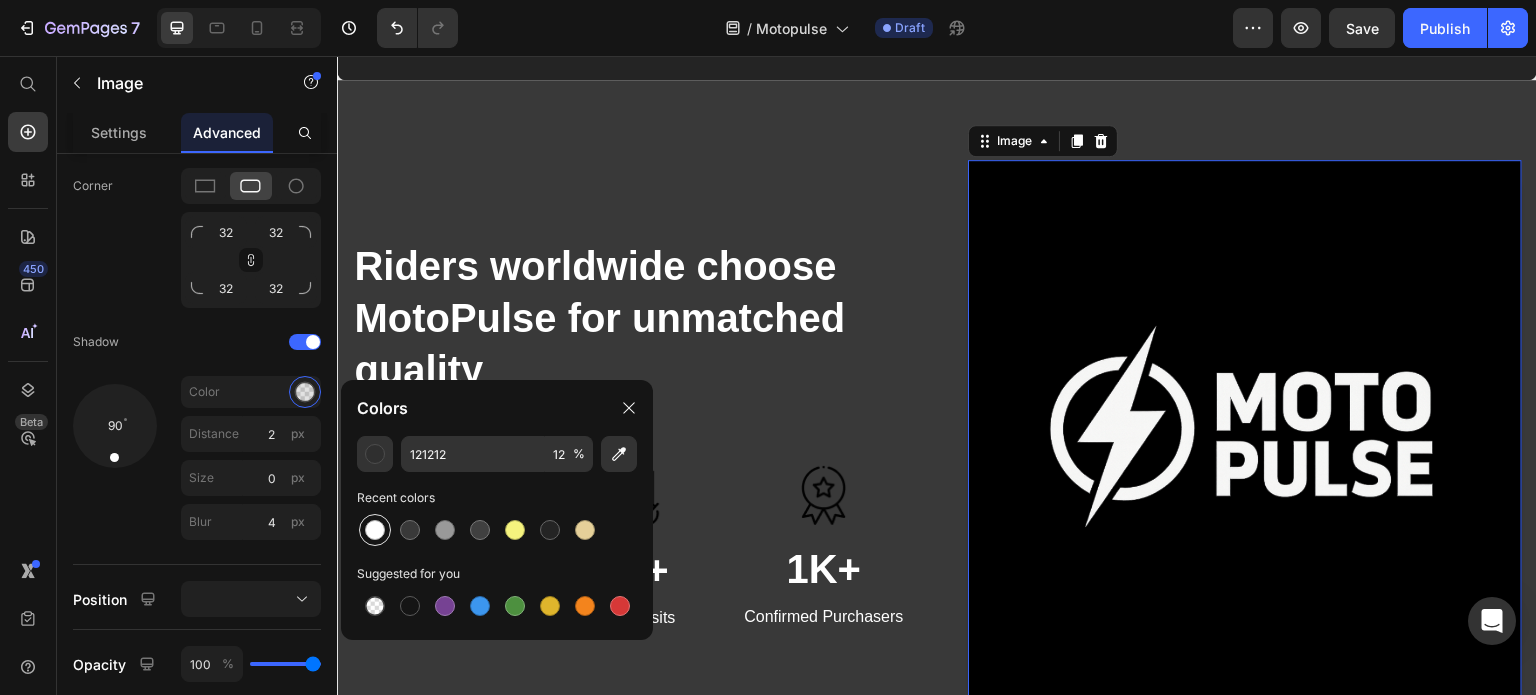 click at bounding box center [375, 530] 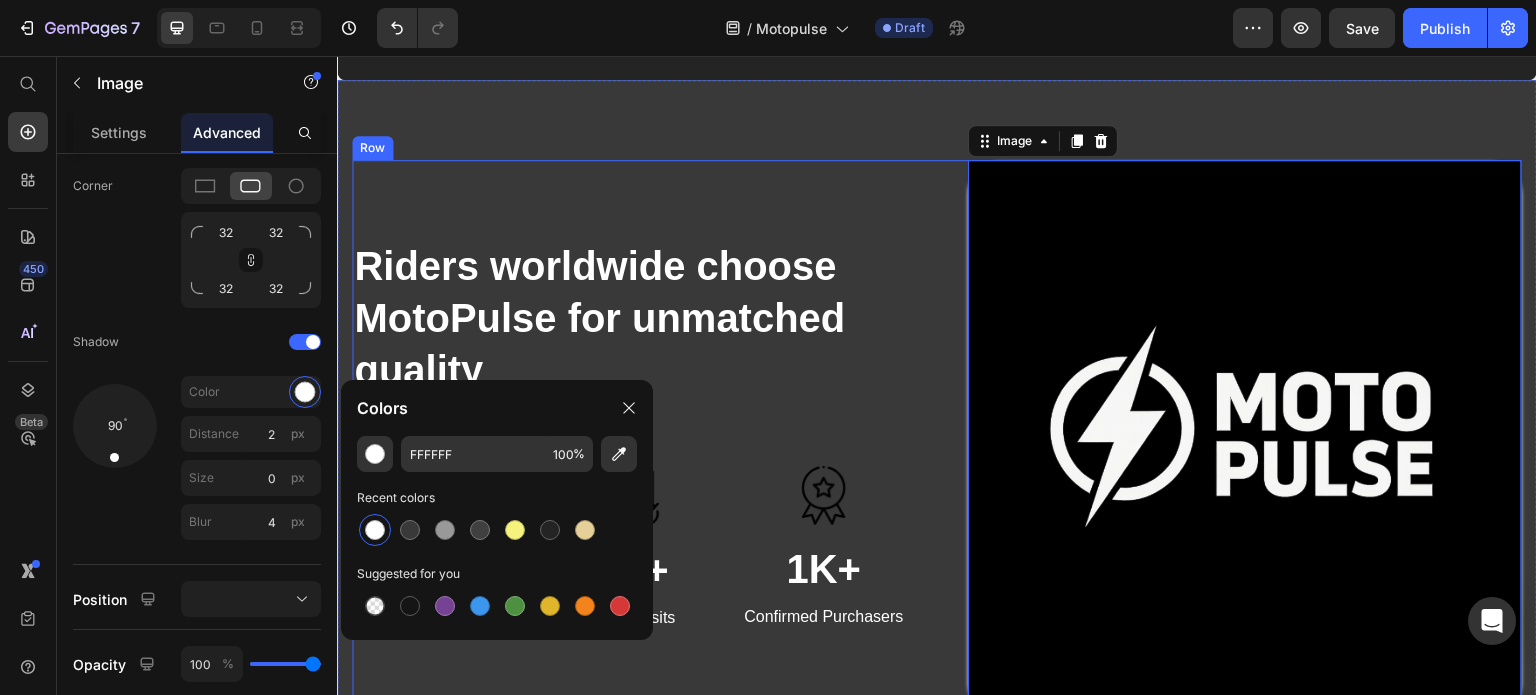 scroll, scrollTop: 3143, scrollLeft: 0, axis: vertical 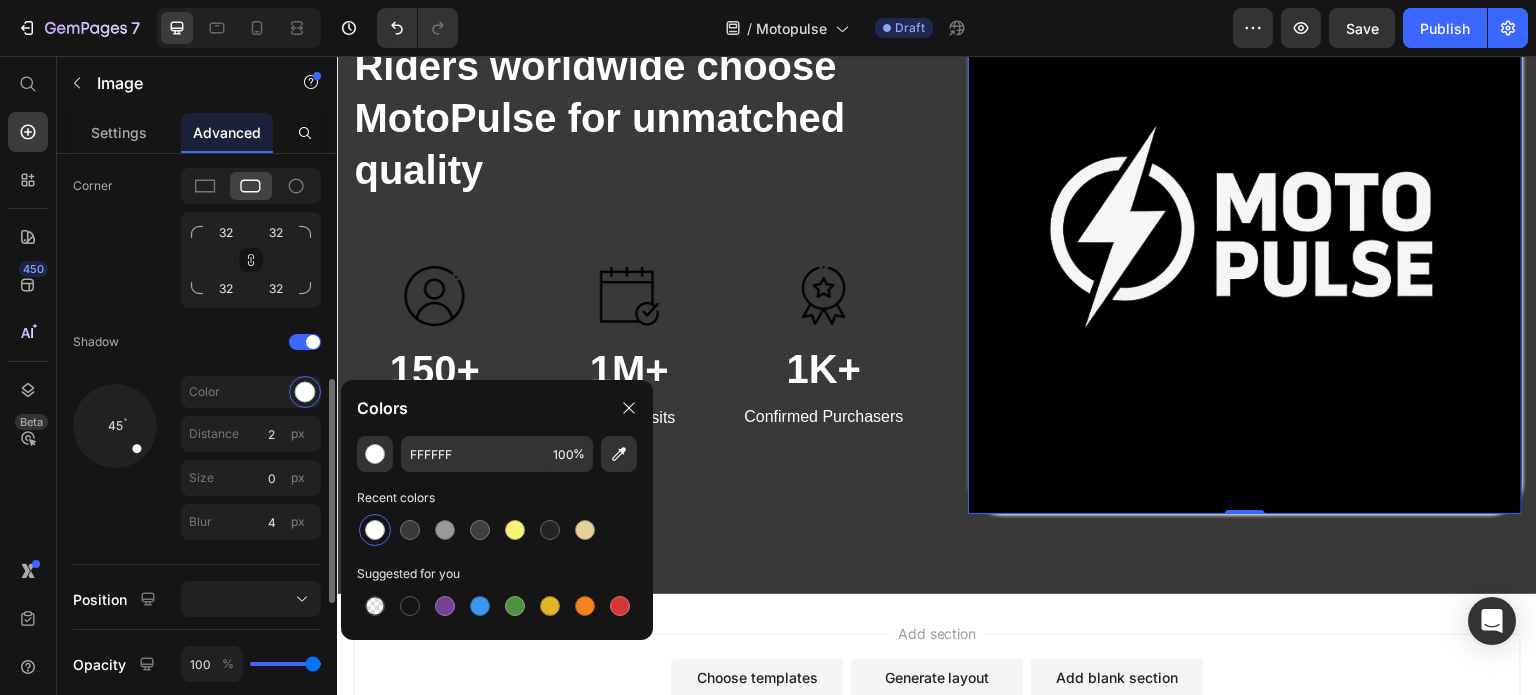 drag, startPoint x: 116, startPoint y: 453, endPoint x: 147, endPoint y: 457, distance: 31.257 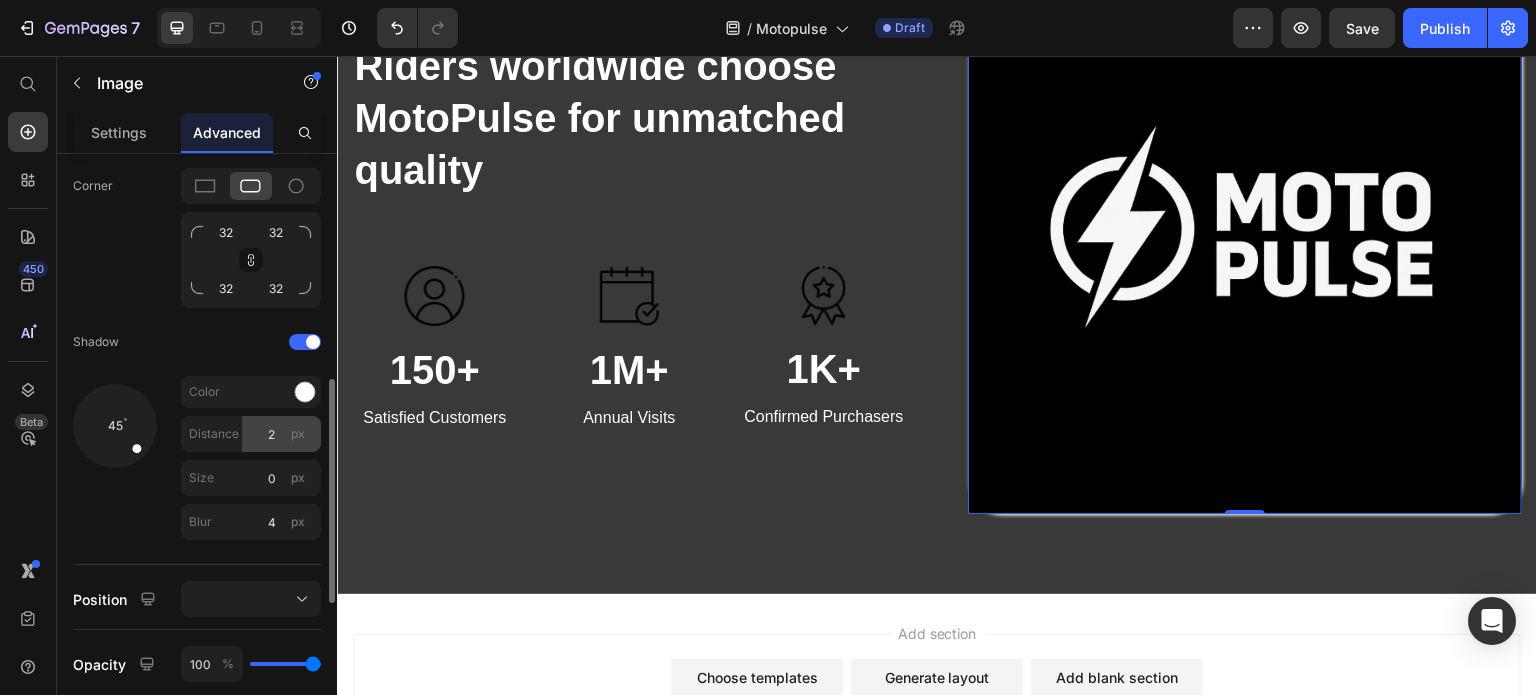 click on "px" at bounding box center [298, 434] 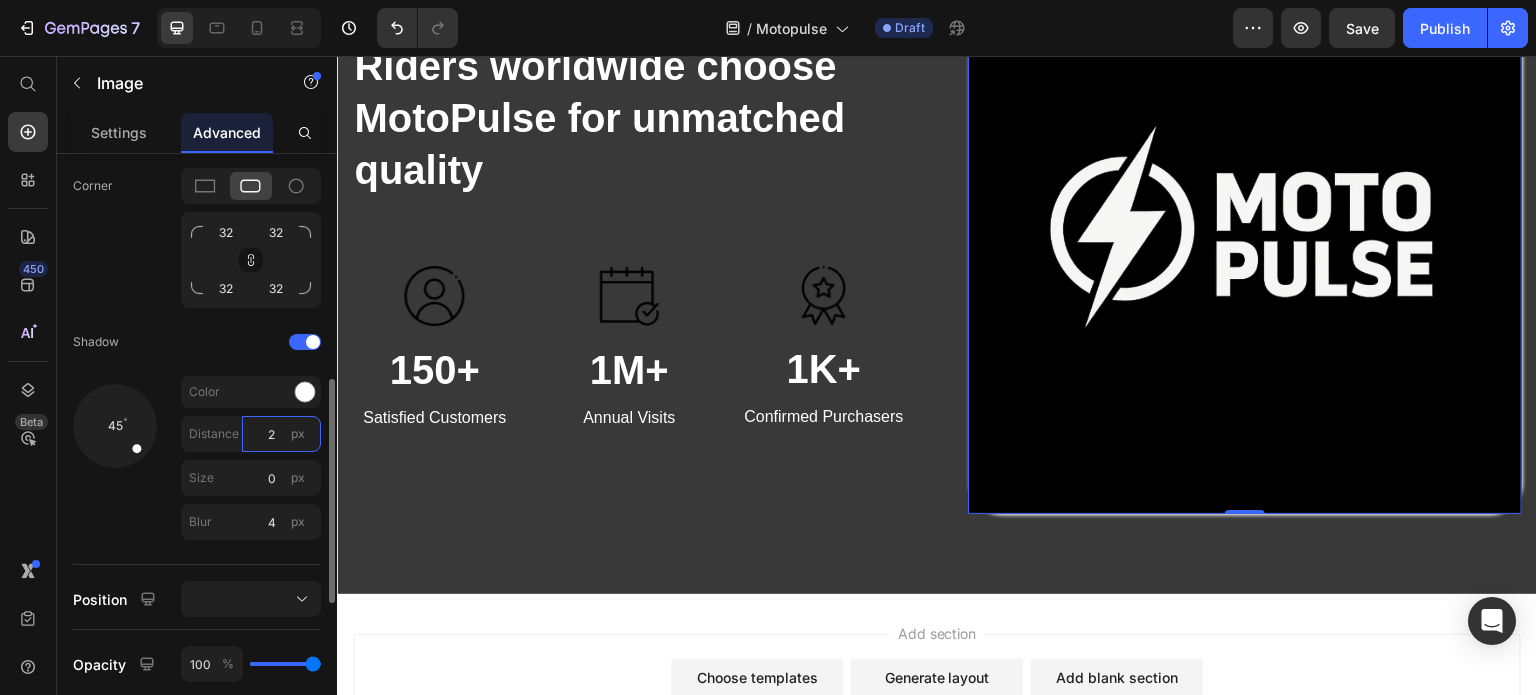 click on "2" at bounding box center (281, 434) 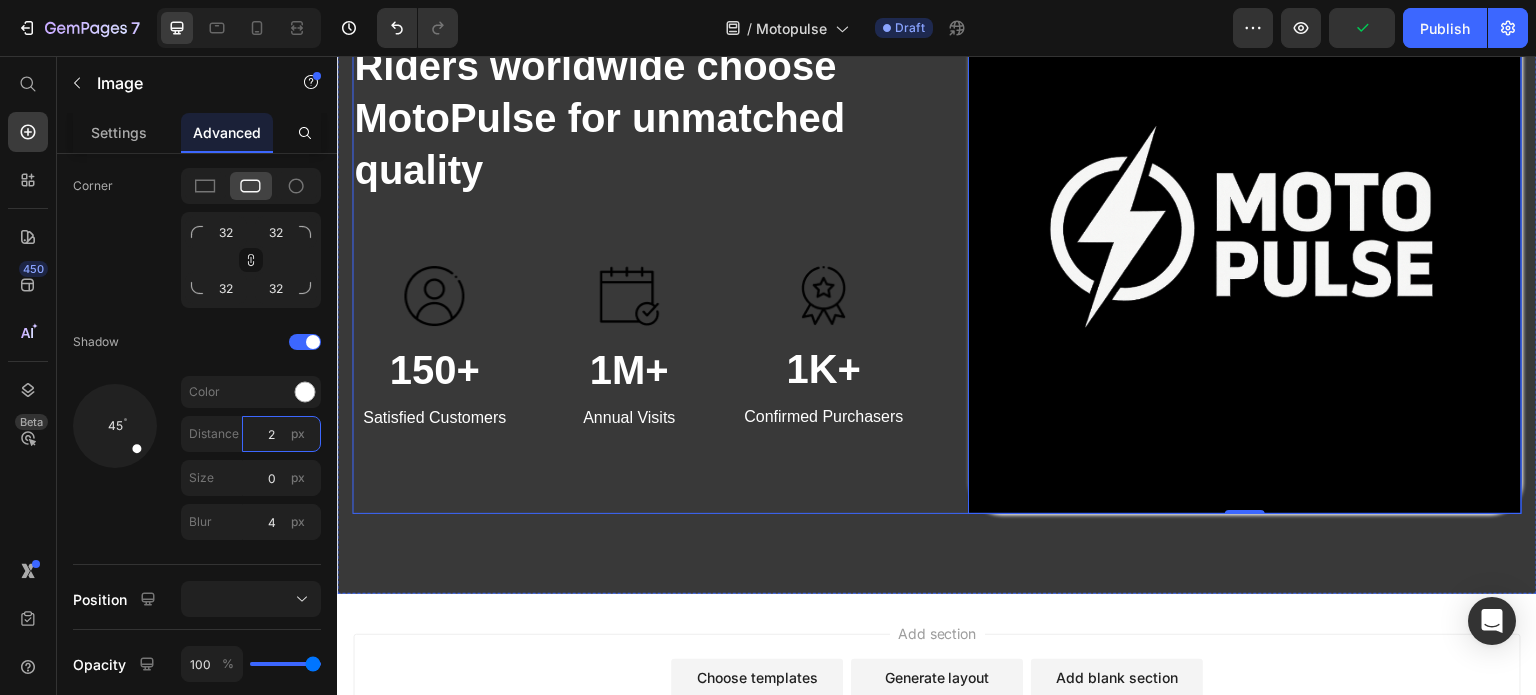 type on "1" 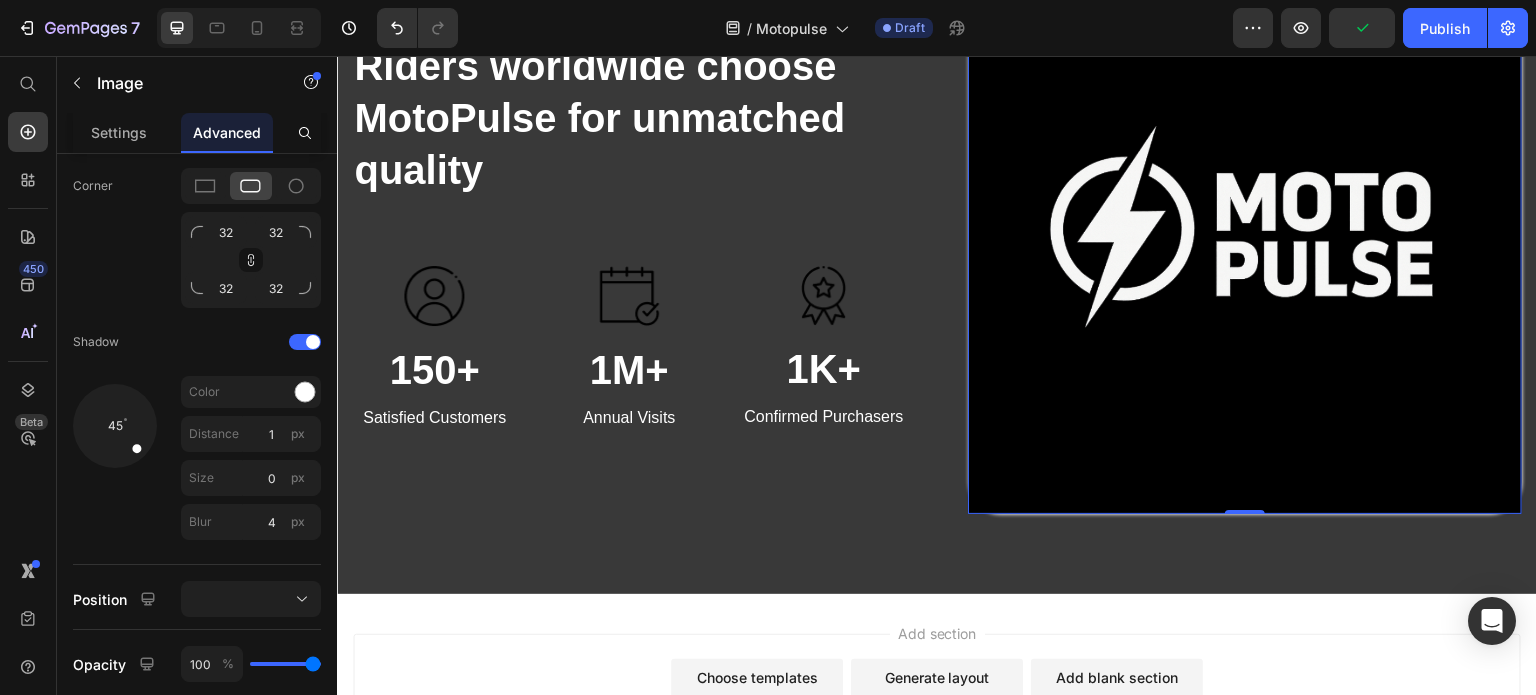 click on "Add section Choose templates inspired by CRO experts Generate layout from URL or image Add blank section then drag & drop elements" at bounding box center (937, 717) 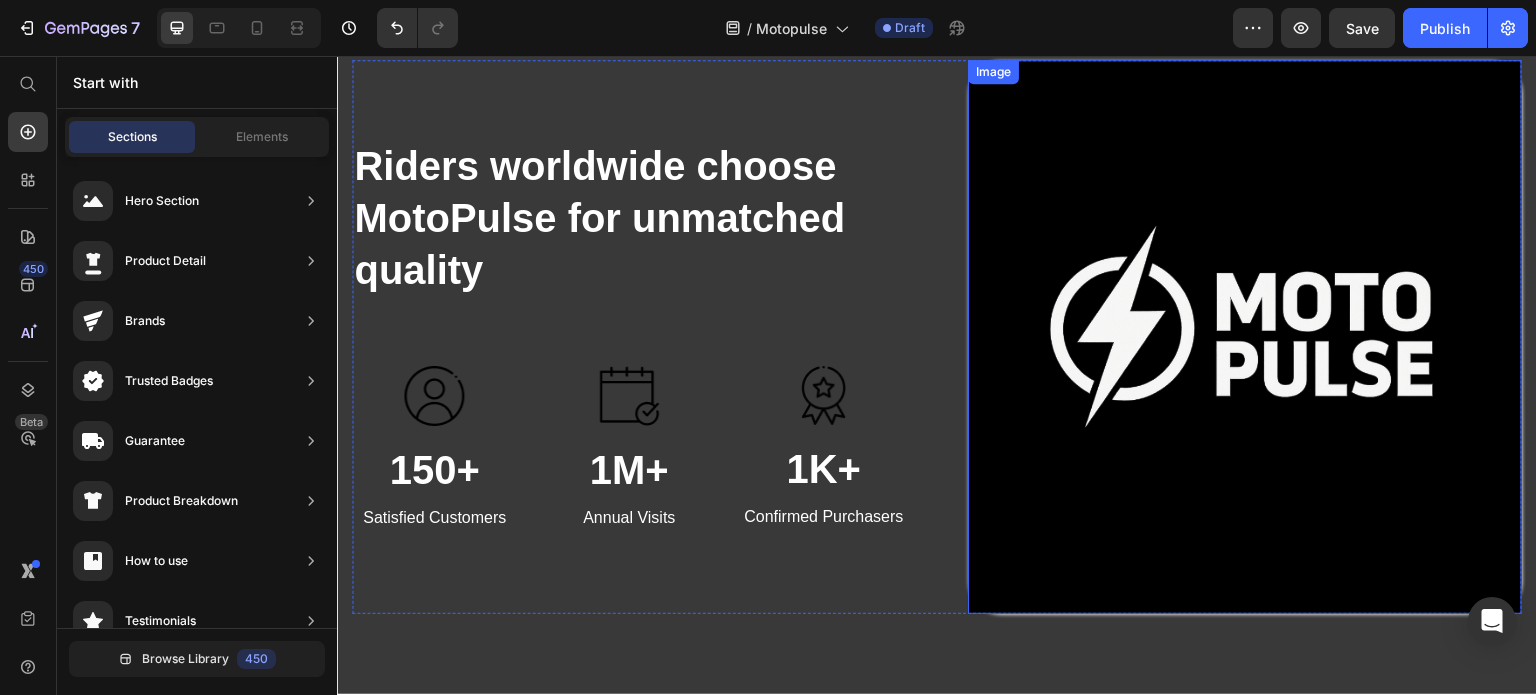 scroll, scrollTop: 2943, scrollLeft: 0, axis: vertical 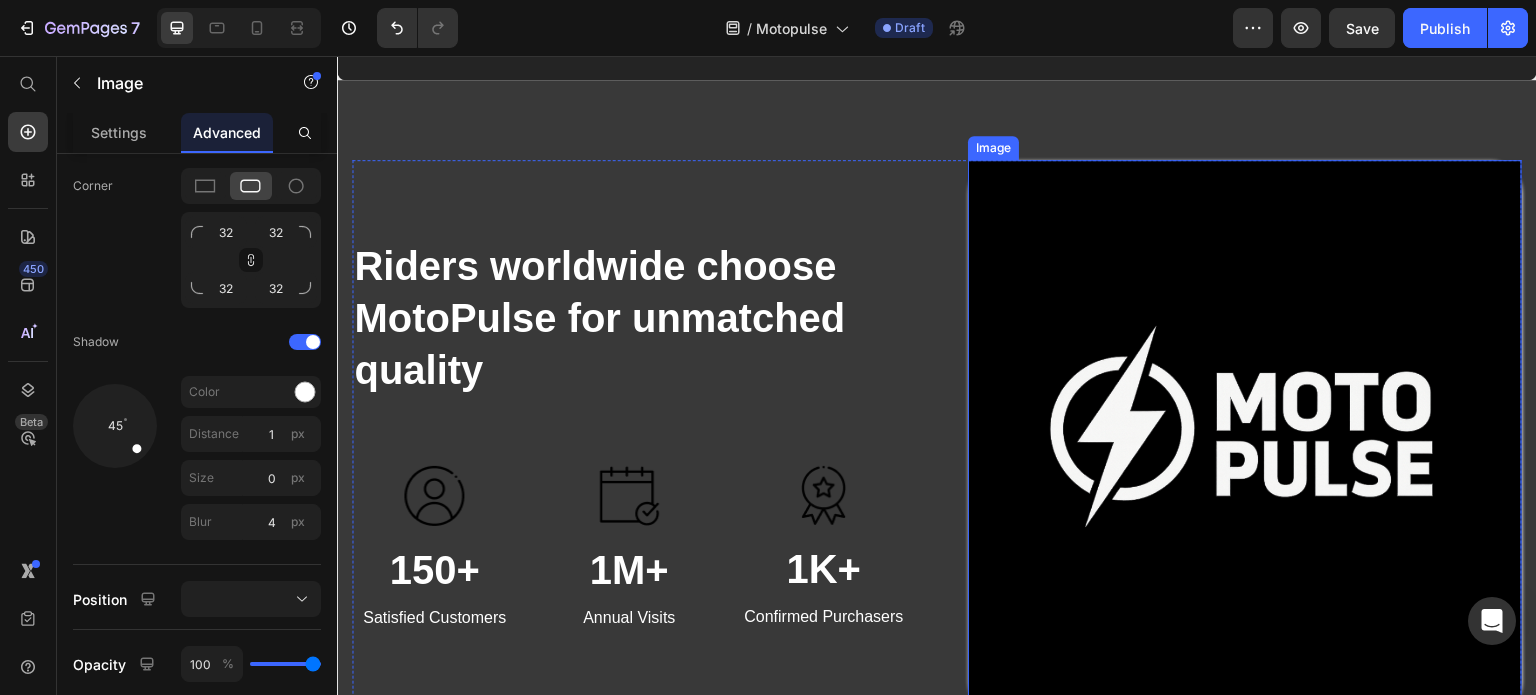 click at bounding box center [1245, 437] 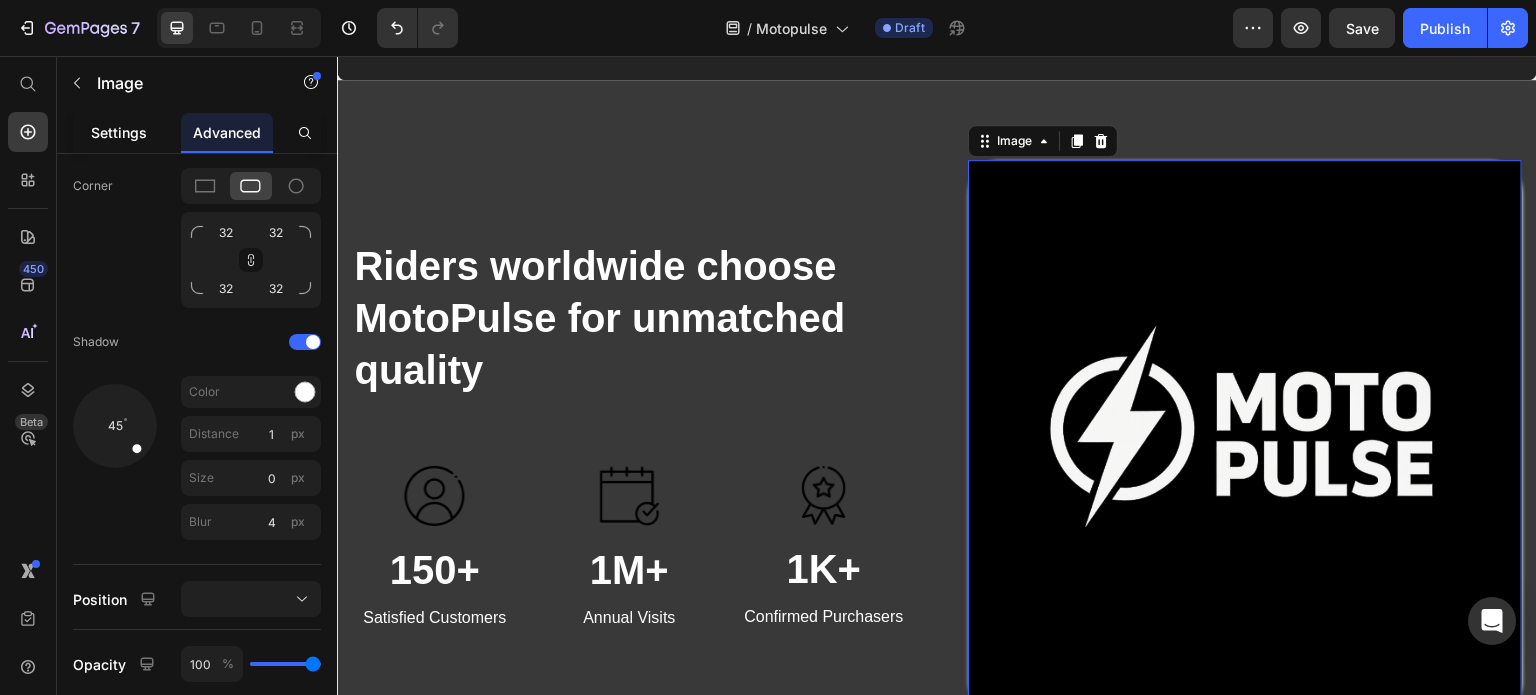 click on "Settings" at bounding box center (119, 132) 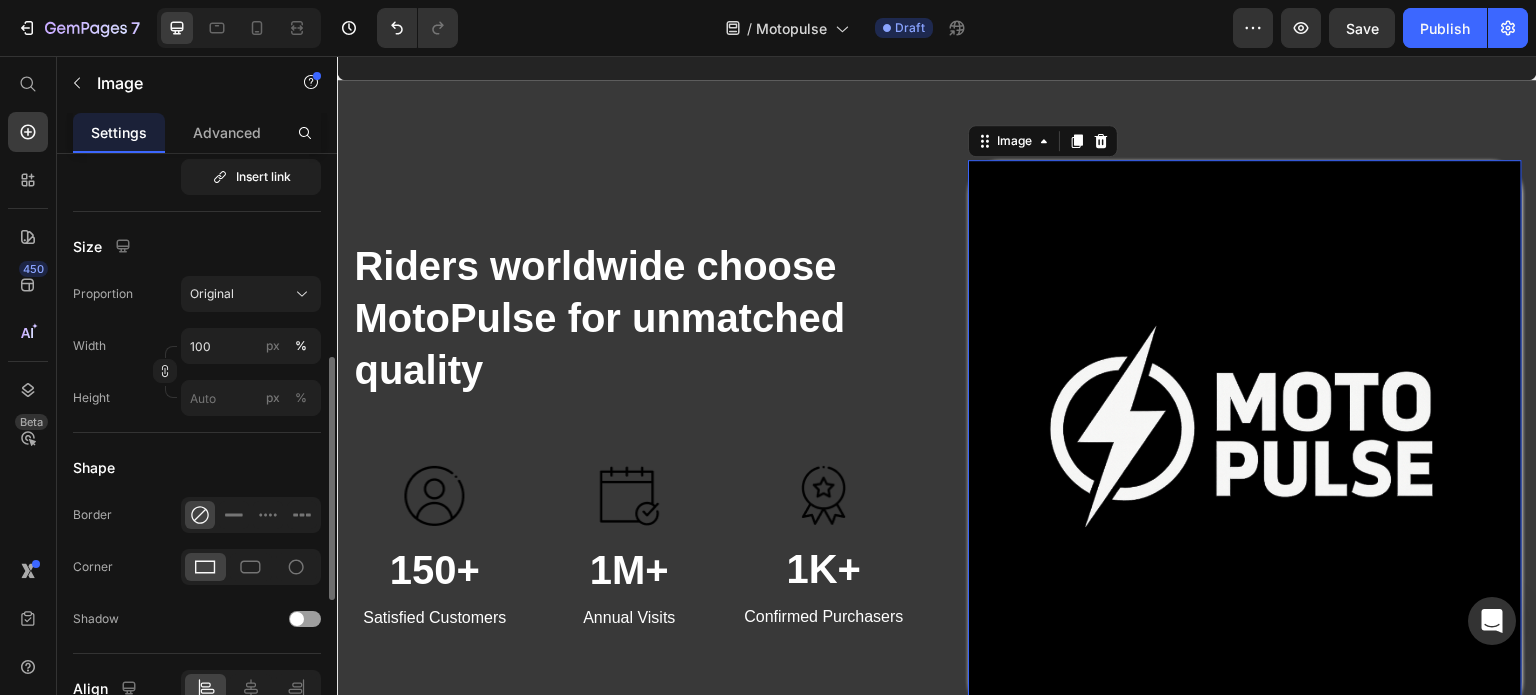 scroll, scrollTop: 600, scrollLeft: 0, axis: vertical 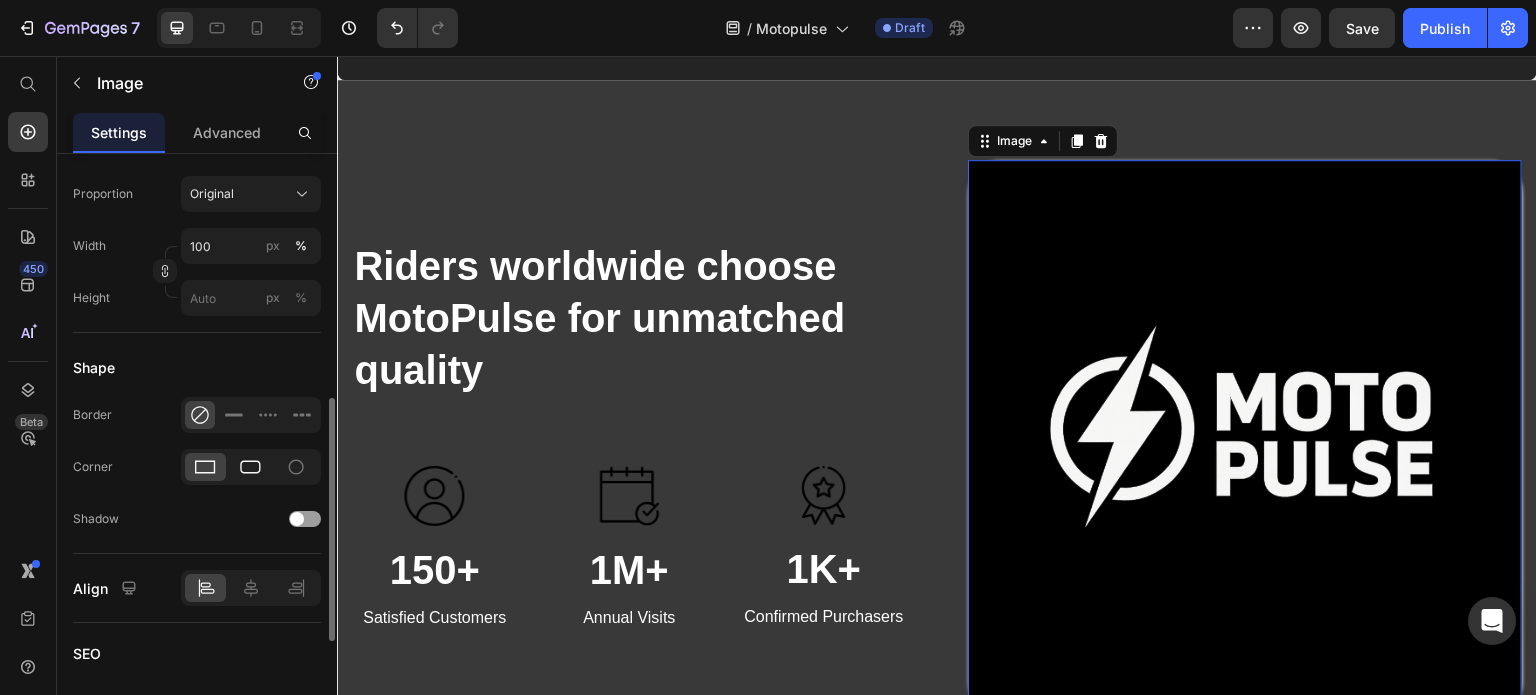 click 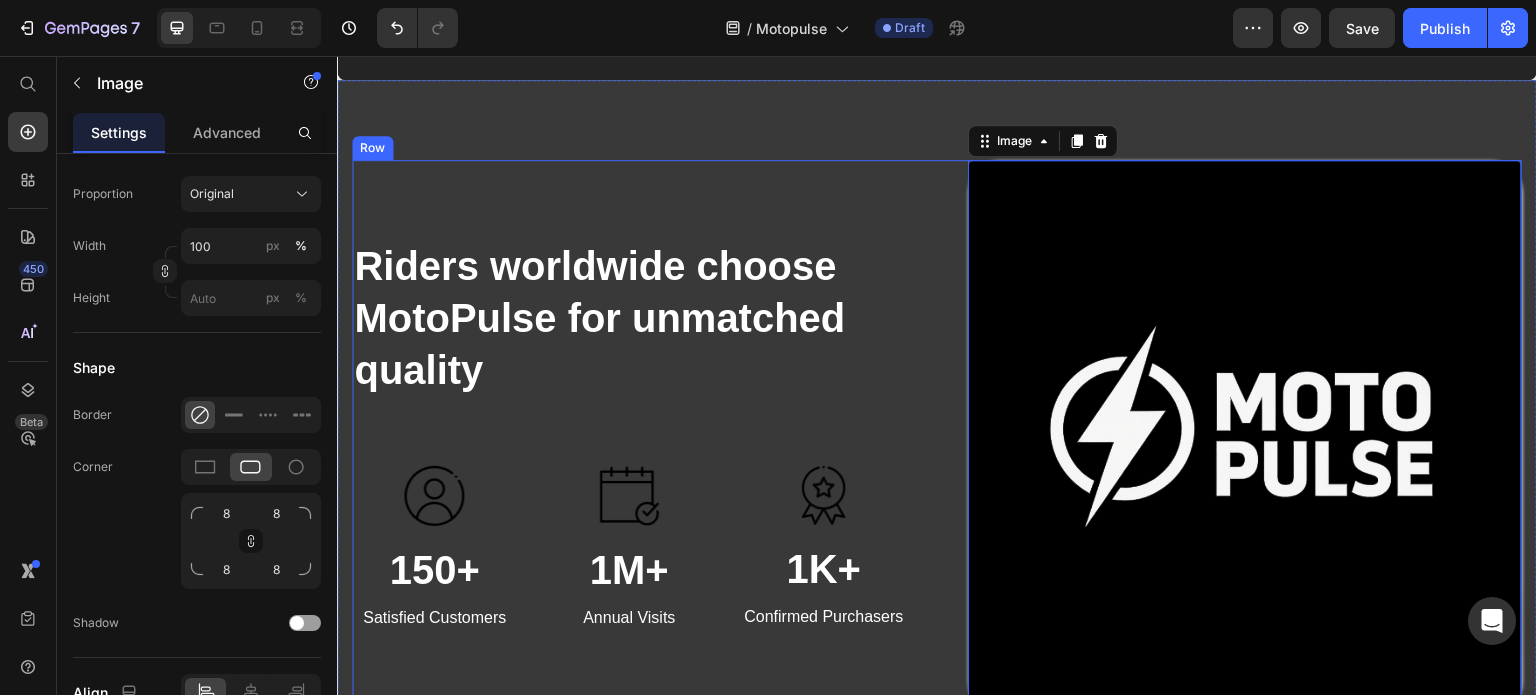 click on "Riders worldwide choose MotoPulse for unmatched quality Heading Text block Image 150+ Heading Satisfied Customers Text block Image 1M+ Heading Annual Visits Text block Image 1K+ Heading Confirmed Purchasers Text block Row" at bounding box center [629, 437] 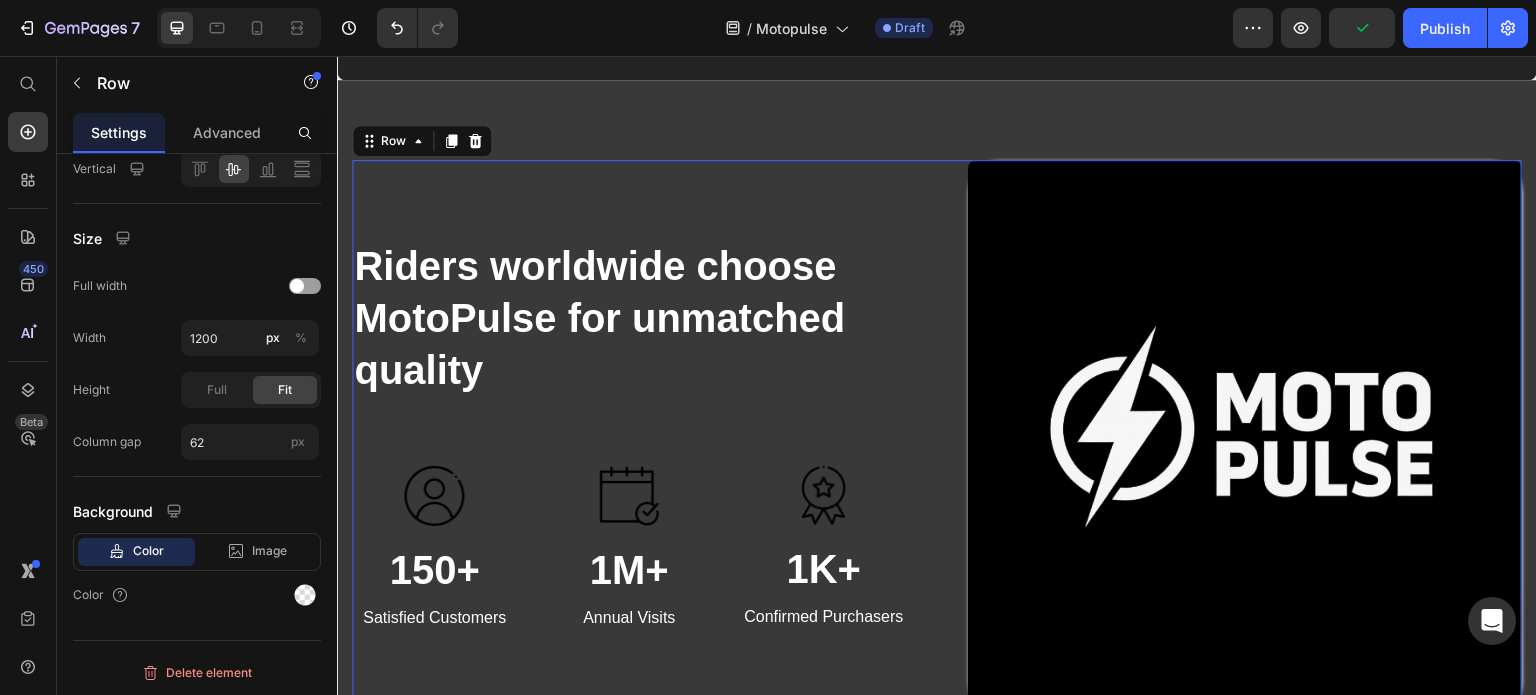 scroll, scrollTop: 0, scrollLeft: 0, axis: both 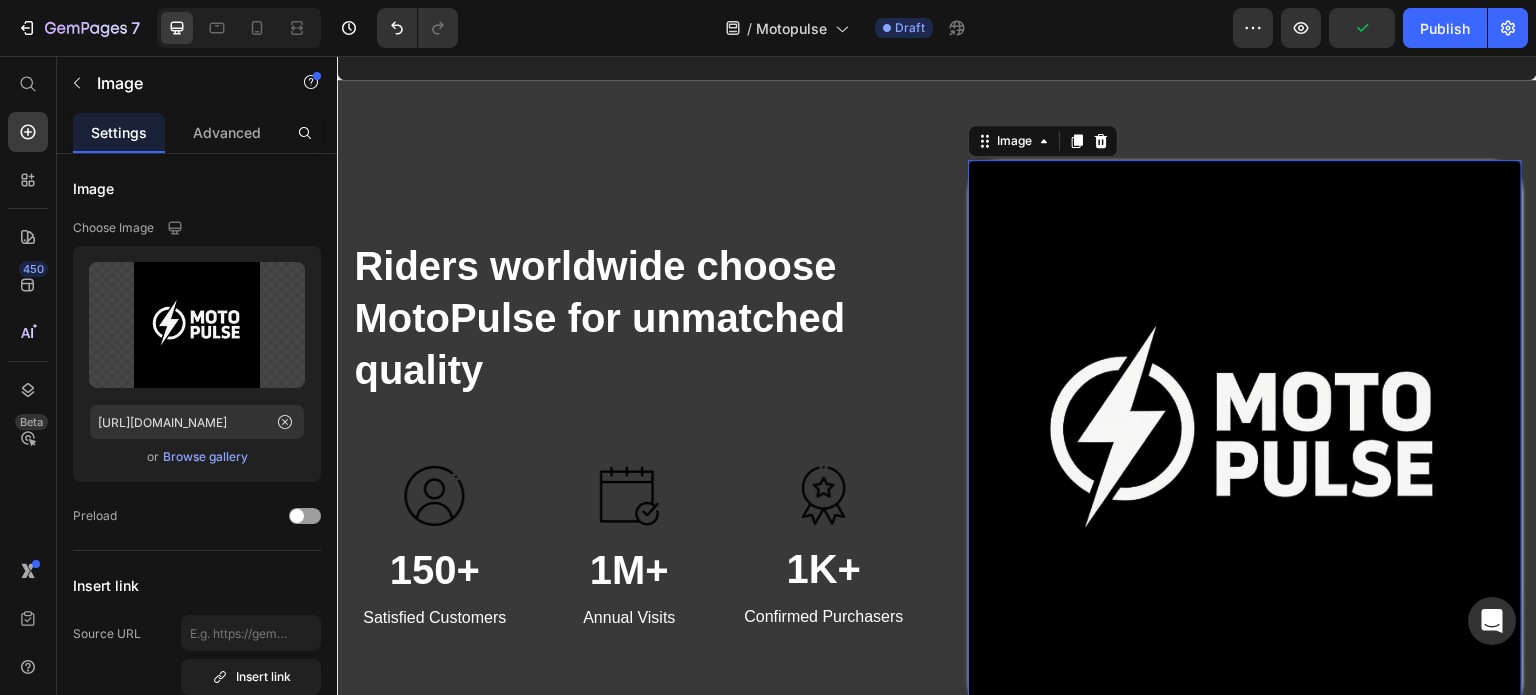 click at bounding box center (1245, 437) 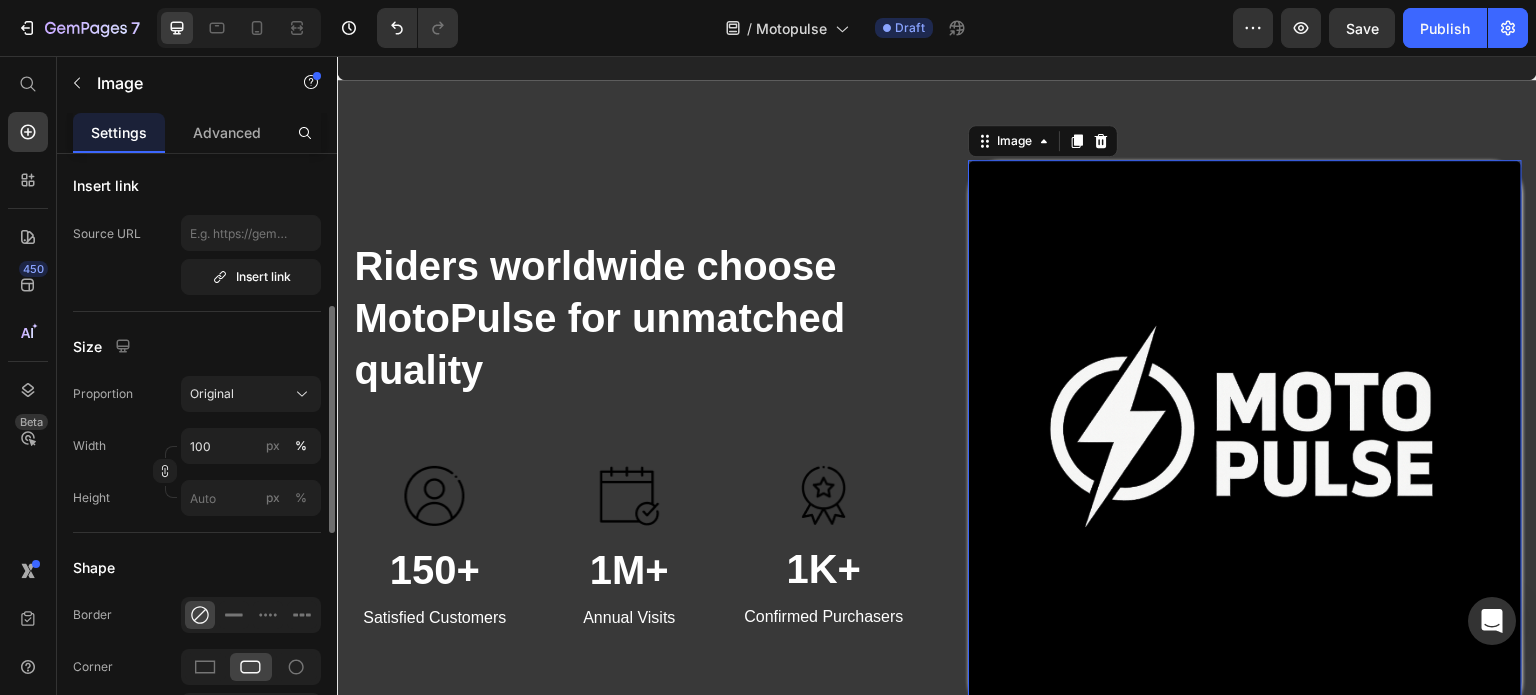 scroll, scrollTop: 500, scrollLeft: 0, axis: vertical 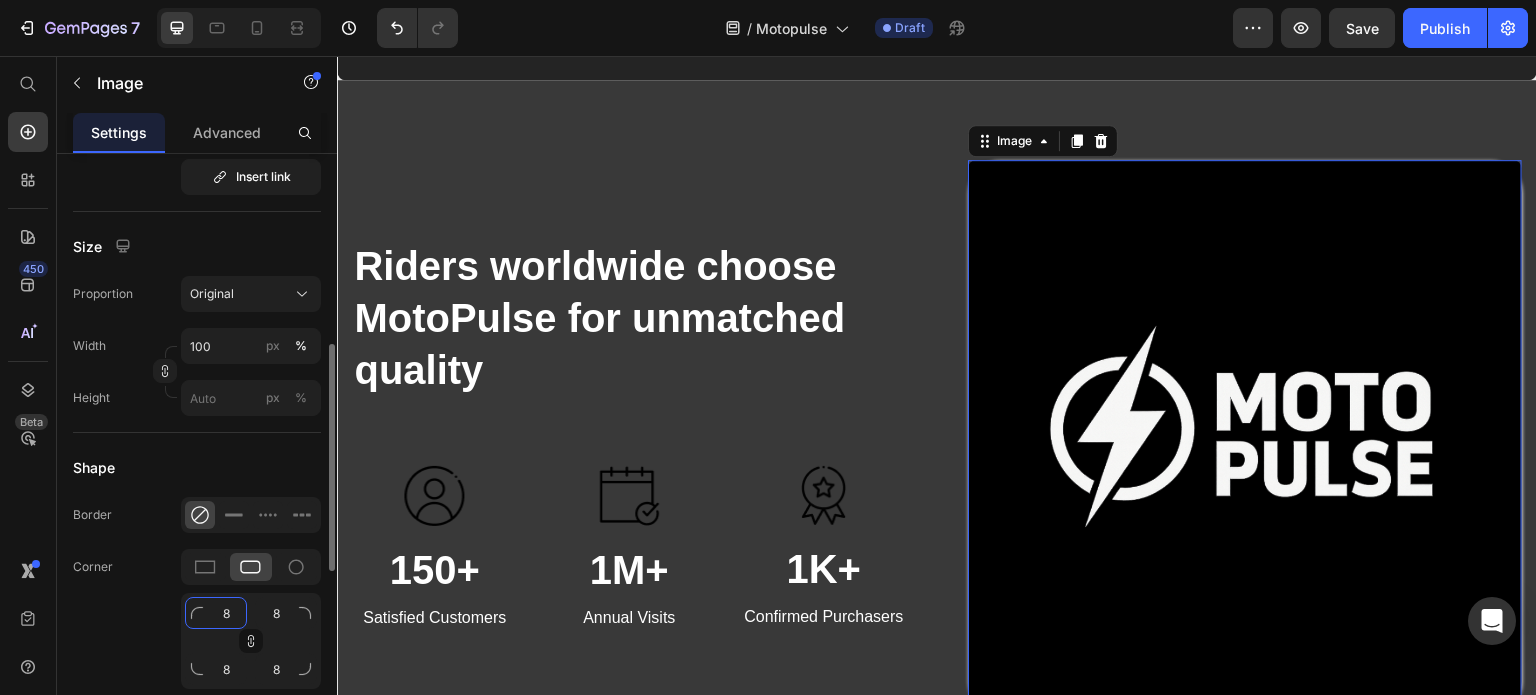 click on "8" 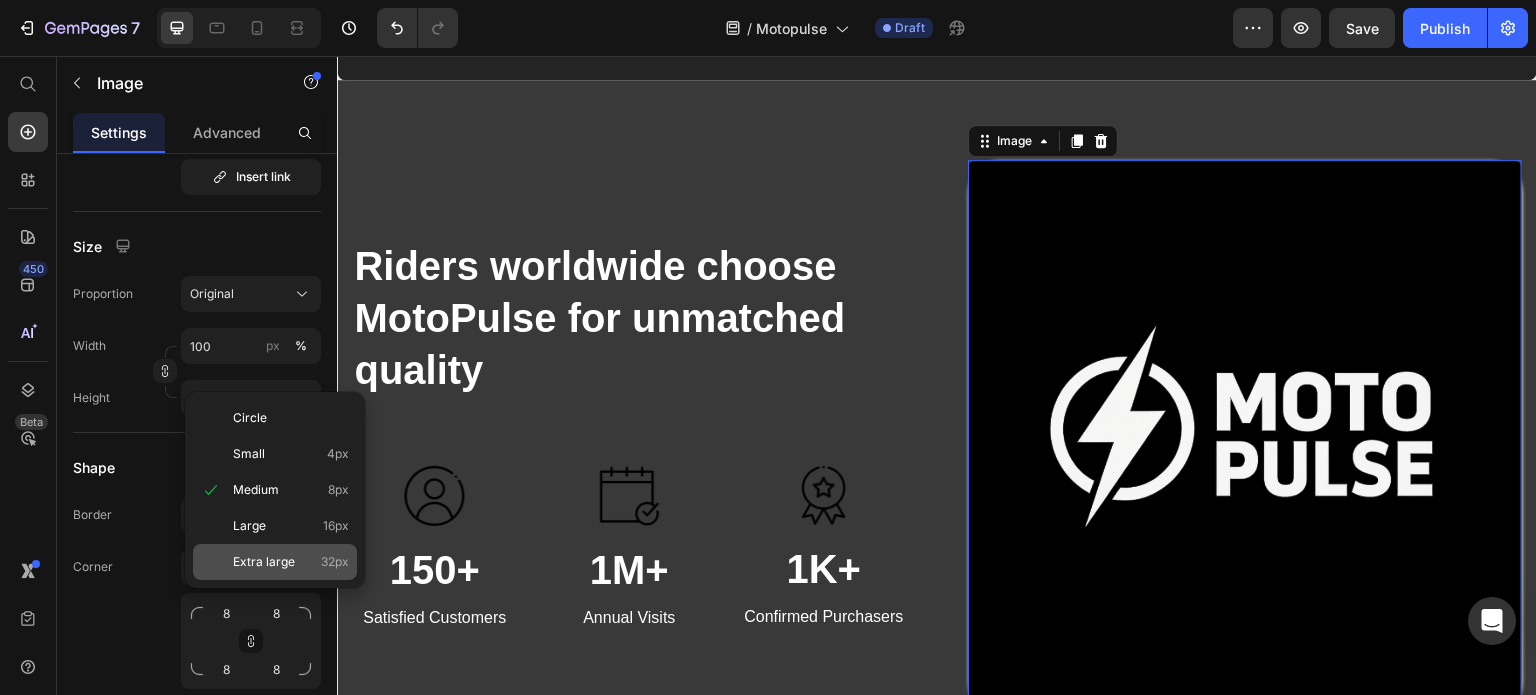 click on "Extra large" at bounding box center [264, 562] 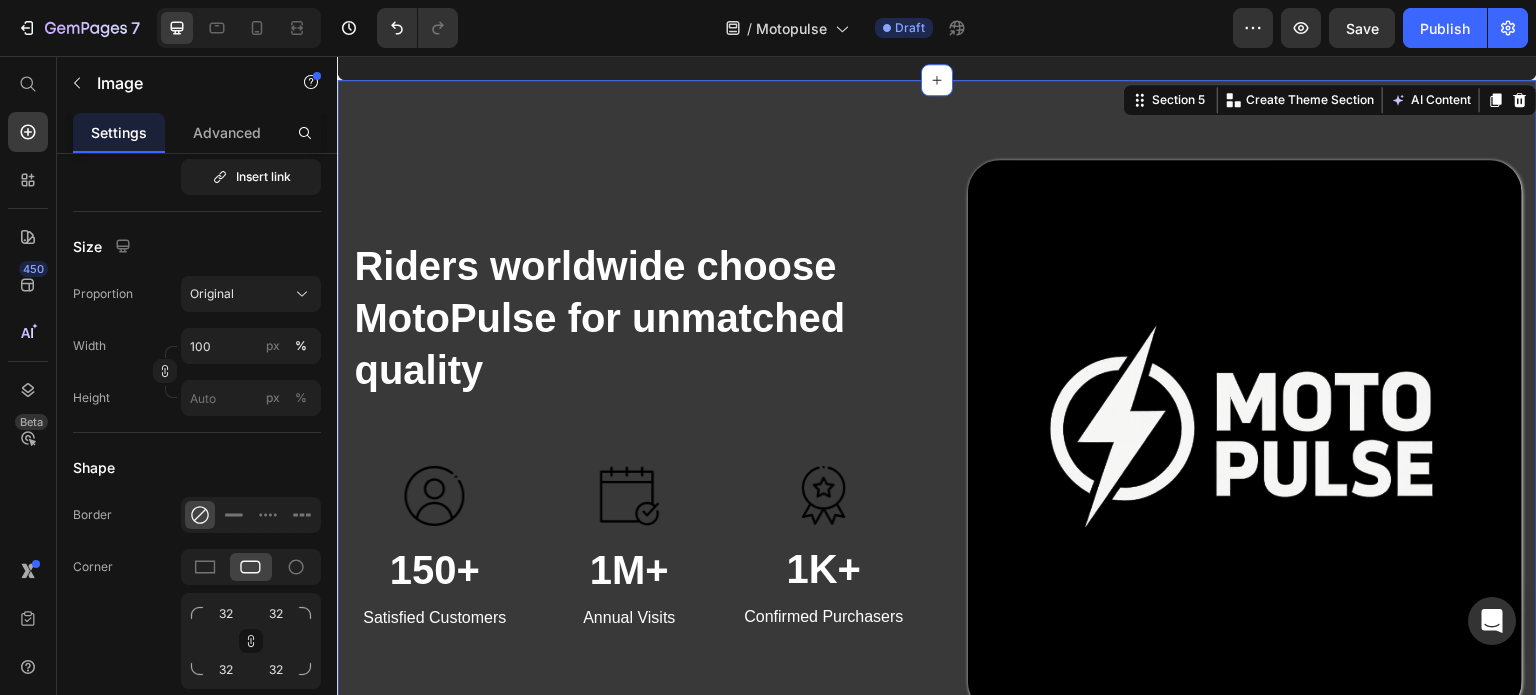 click on "Riders worldwide choose MotoPulse for unmatched quality Heading Text block Image 150+ Heading Satisfied Customers Text block Image 1M+ Heading Annual Visits Text block Image 1K+ Heading Confirmed Purchasers Text block Row Image Row Section 5   You can create reusable sections Create Theme Section AI Content Write with GemAI What would you like to describe here? Tone and Voice Persuasive Product A1 Series Long Rear Fender for Sur-Ron Light Bee Show more Generate" at bounding box center [937, 437] 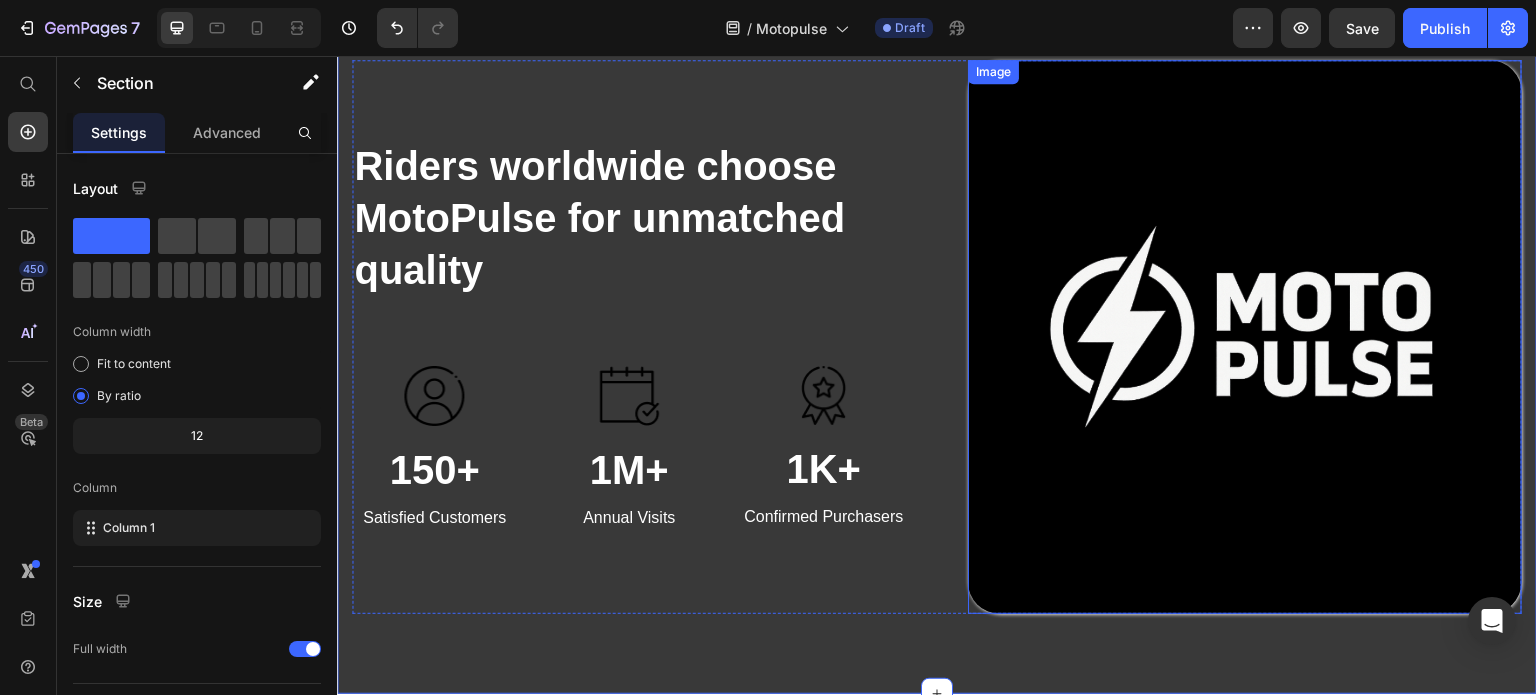 scroll, scrollTop: 2943, scrollLeft: 0, axis: vertical 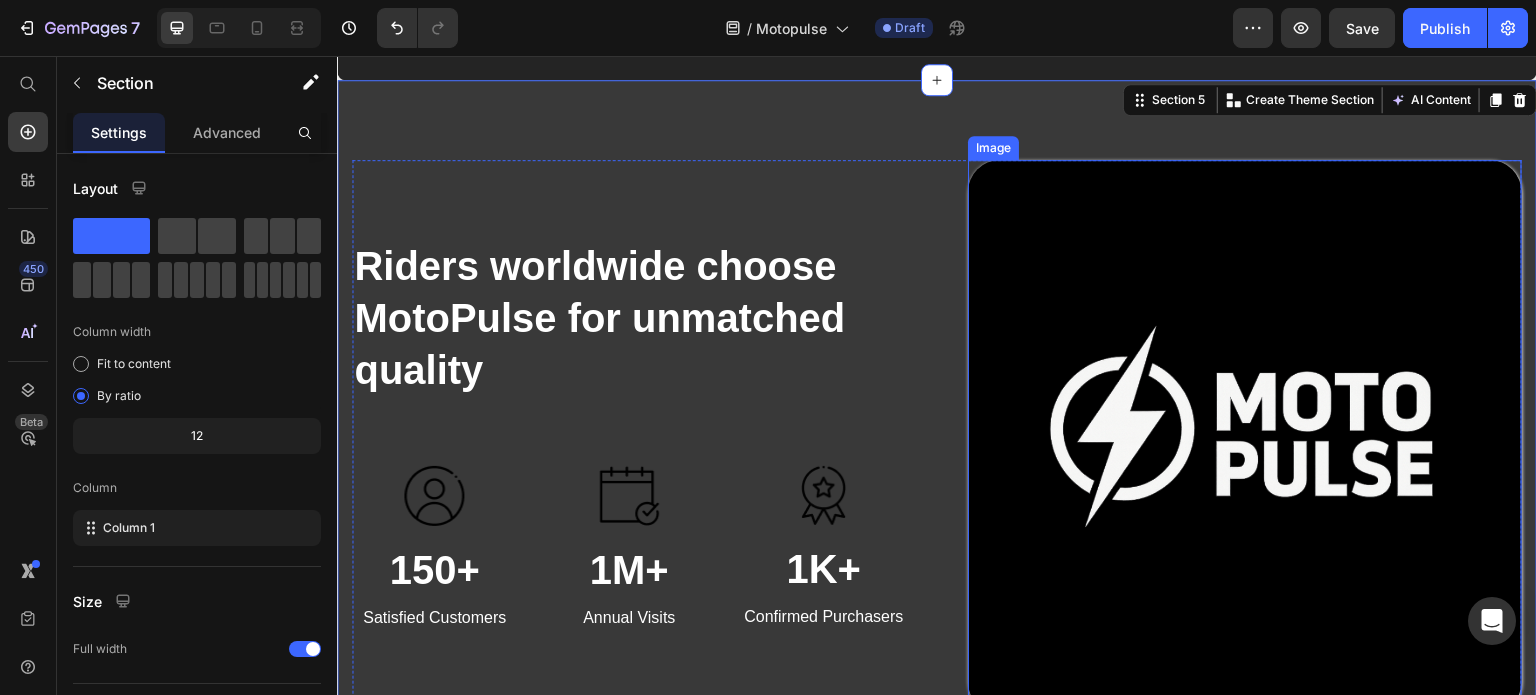 click at bounding box center (1245, 437) 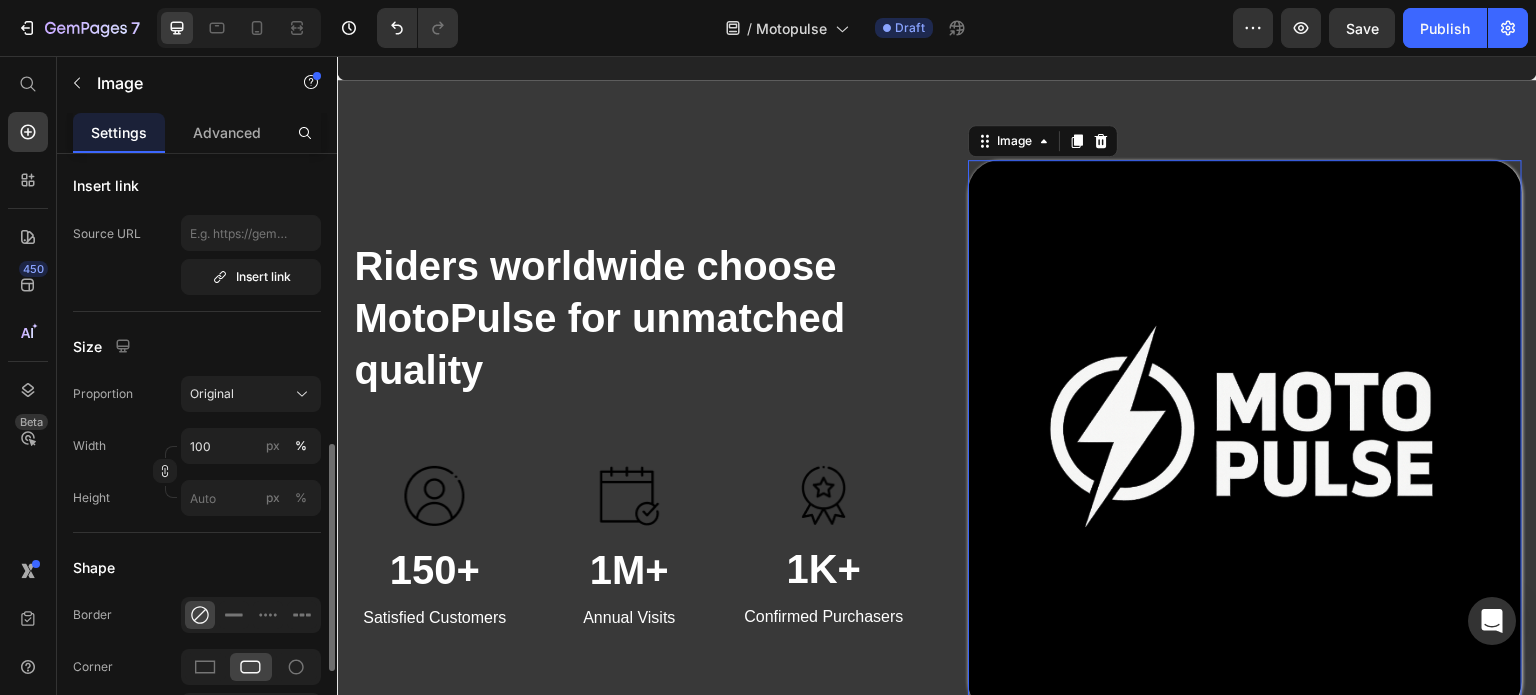 scroll, scrollTop: 500, scrollLeft: 0, axis: vertical 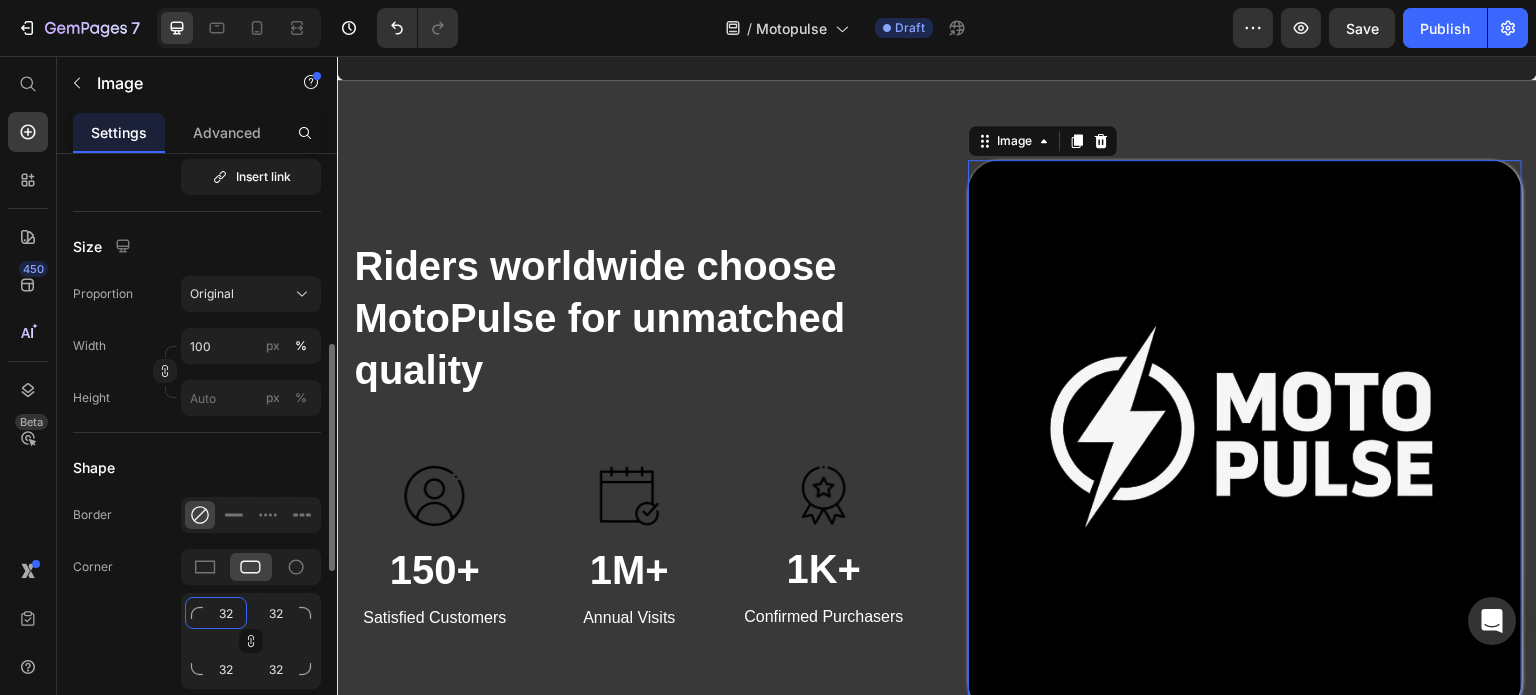 click on "32" 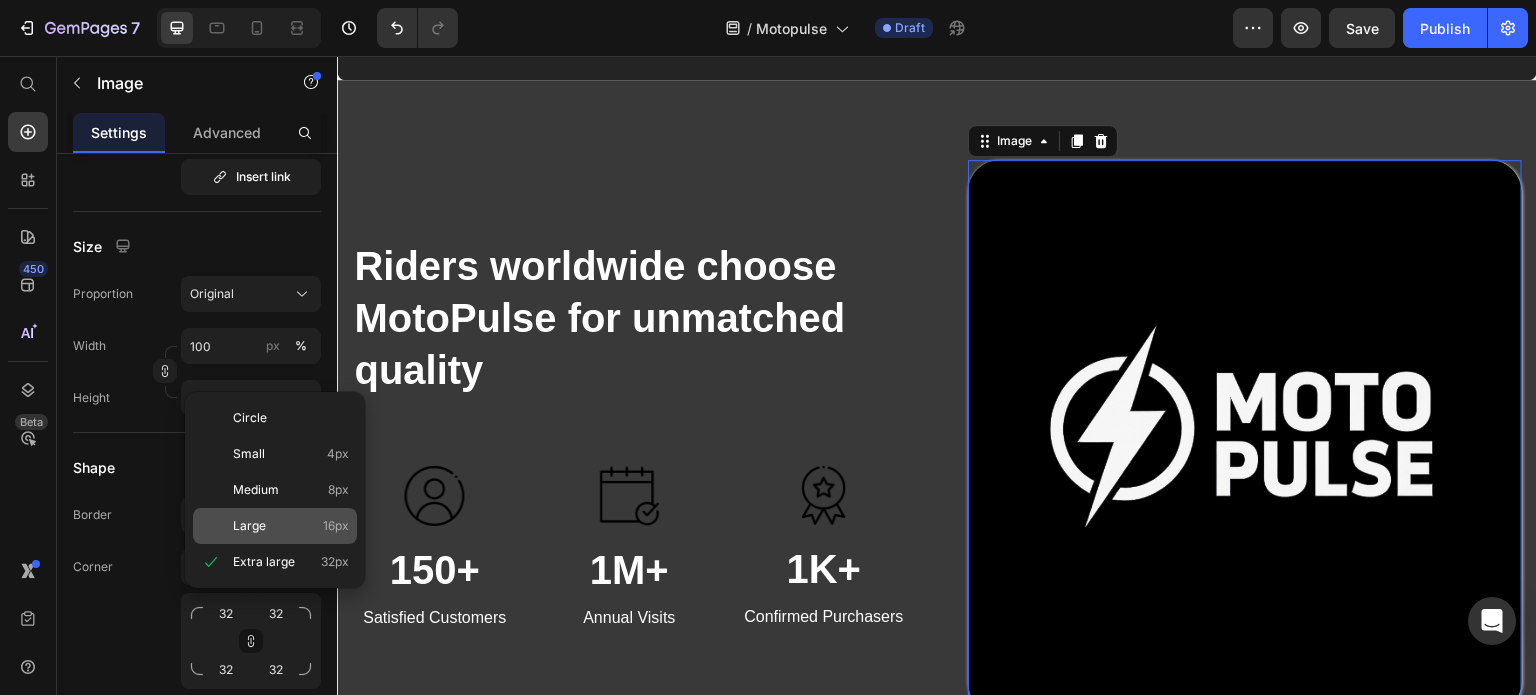 click on "Large" at bounding box center [249, 526] 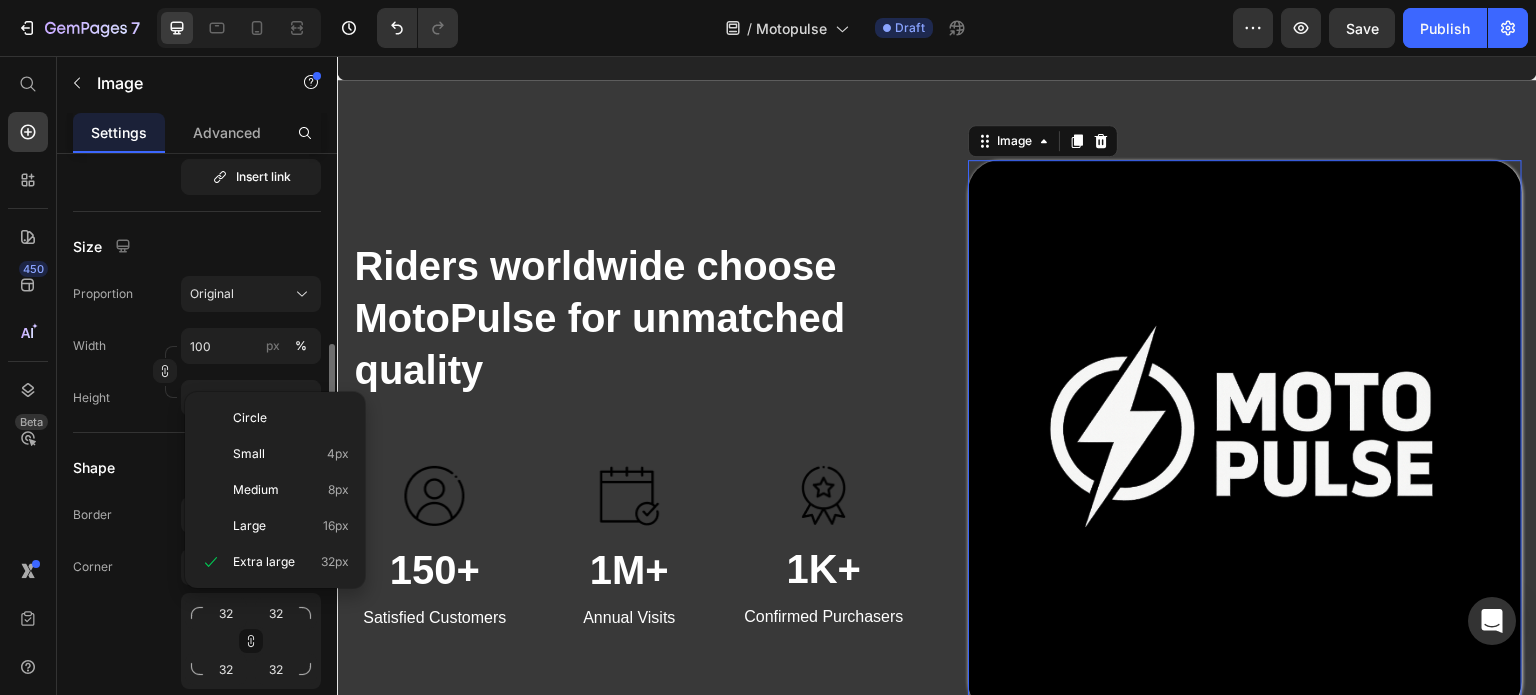 type on "16" 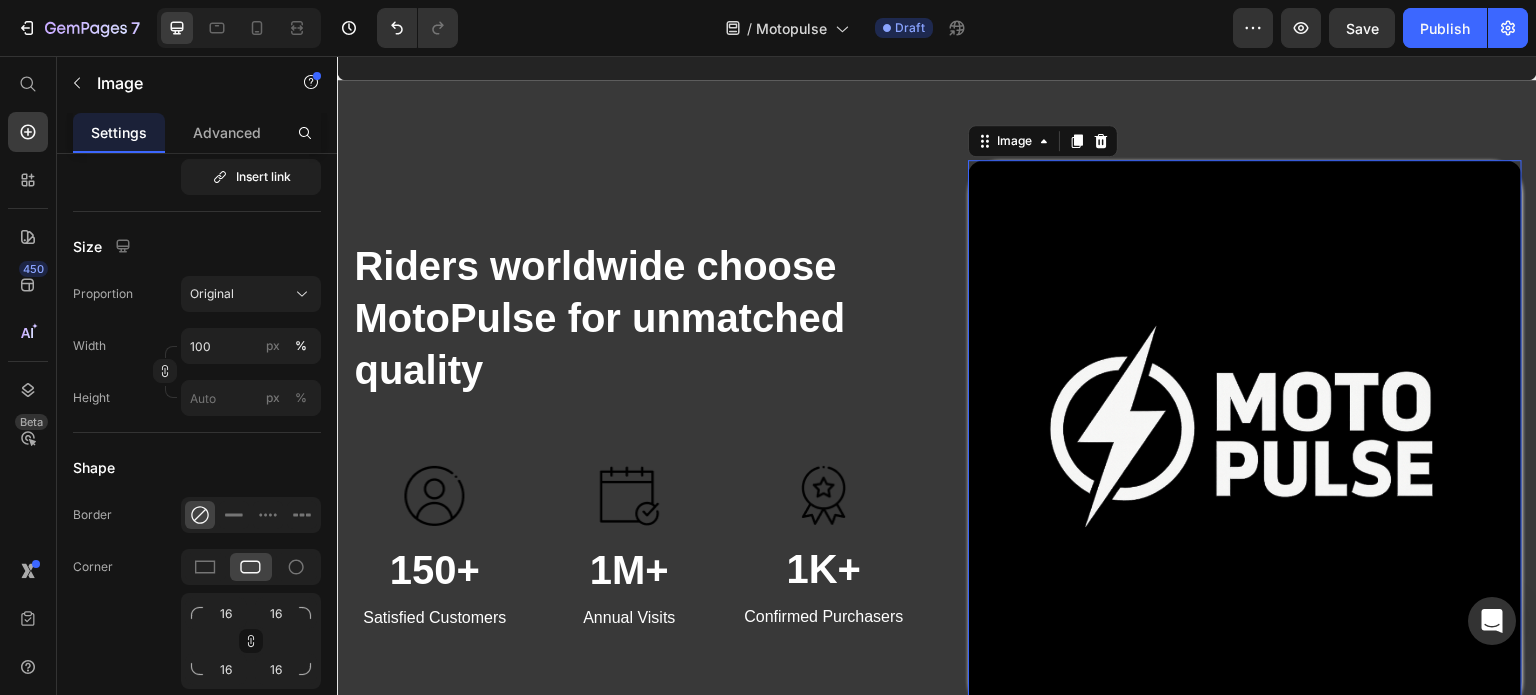 click on "Image" 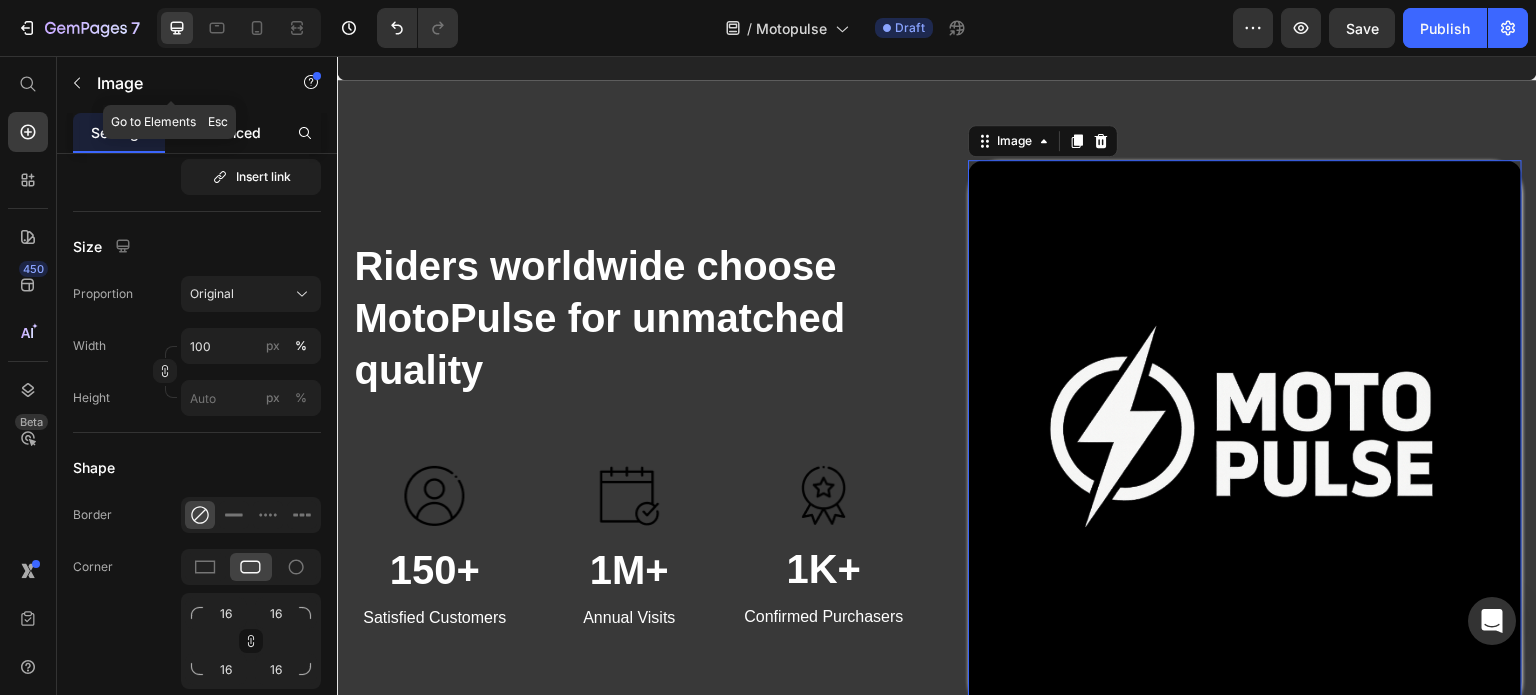 click on "Advanced" at bounding box center [227, 132] 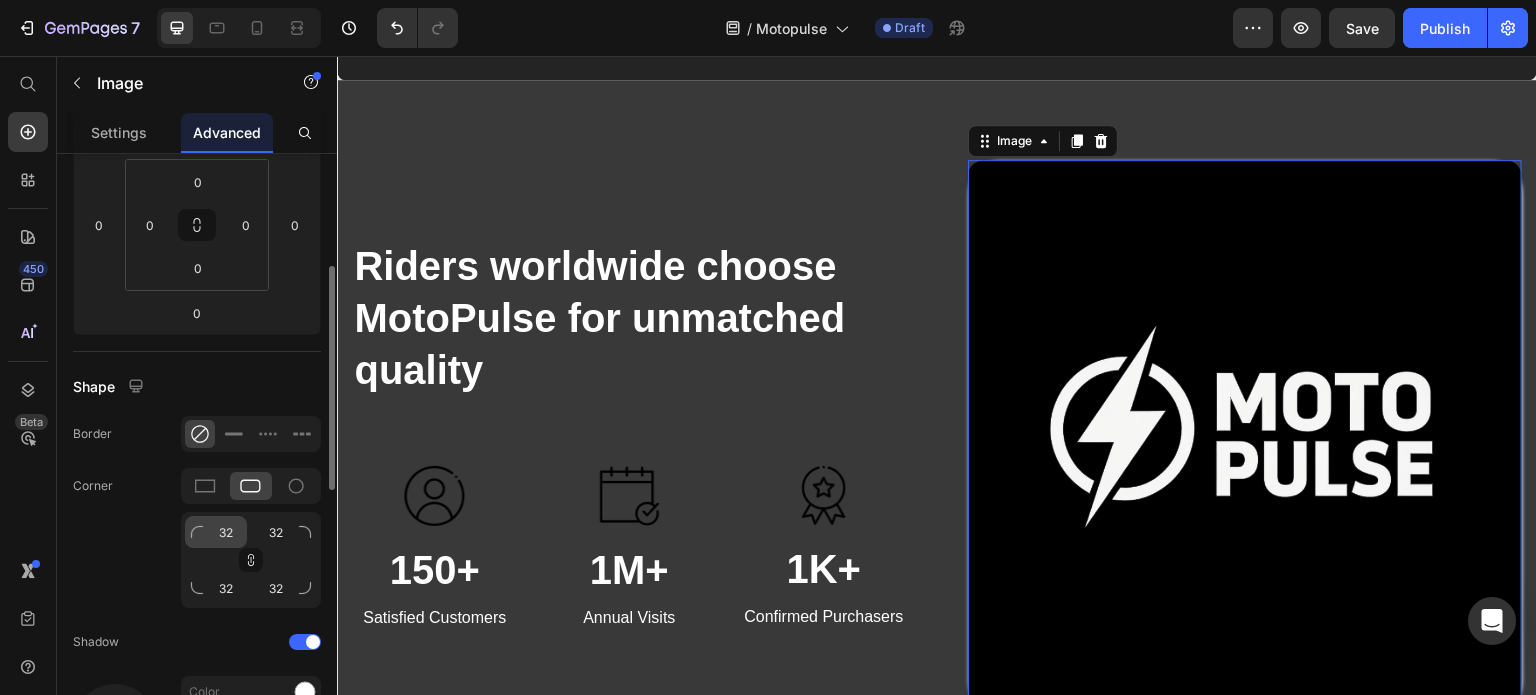 scroll, scrollTop: 400, scrollLeft: 0, axis: vertical 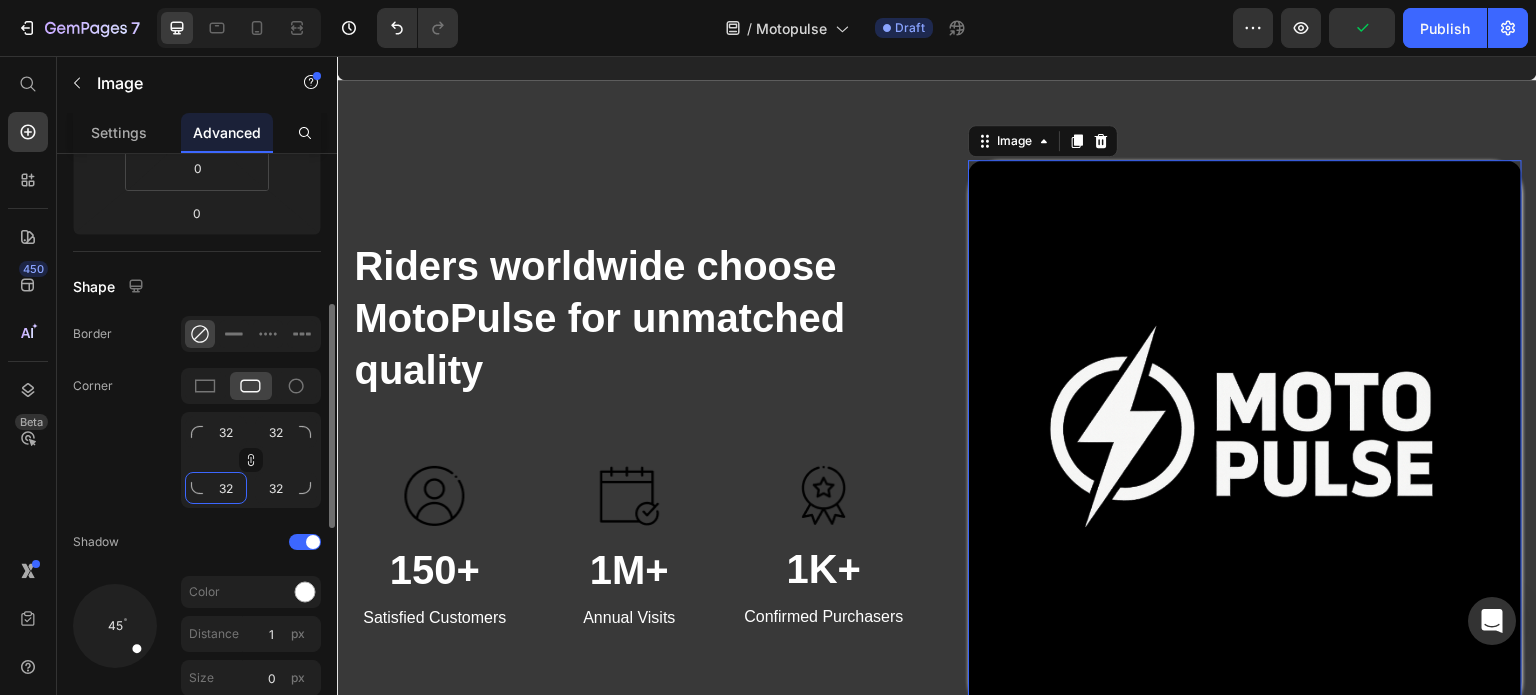 click on "32" 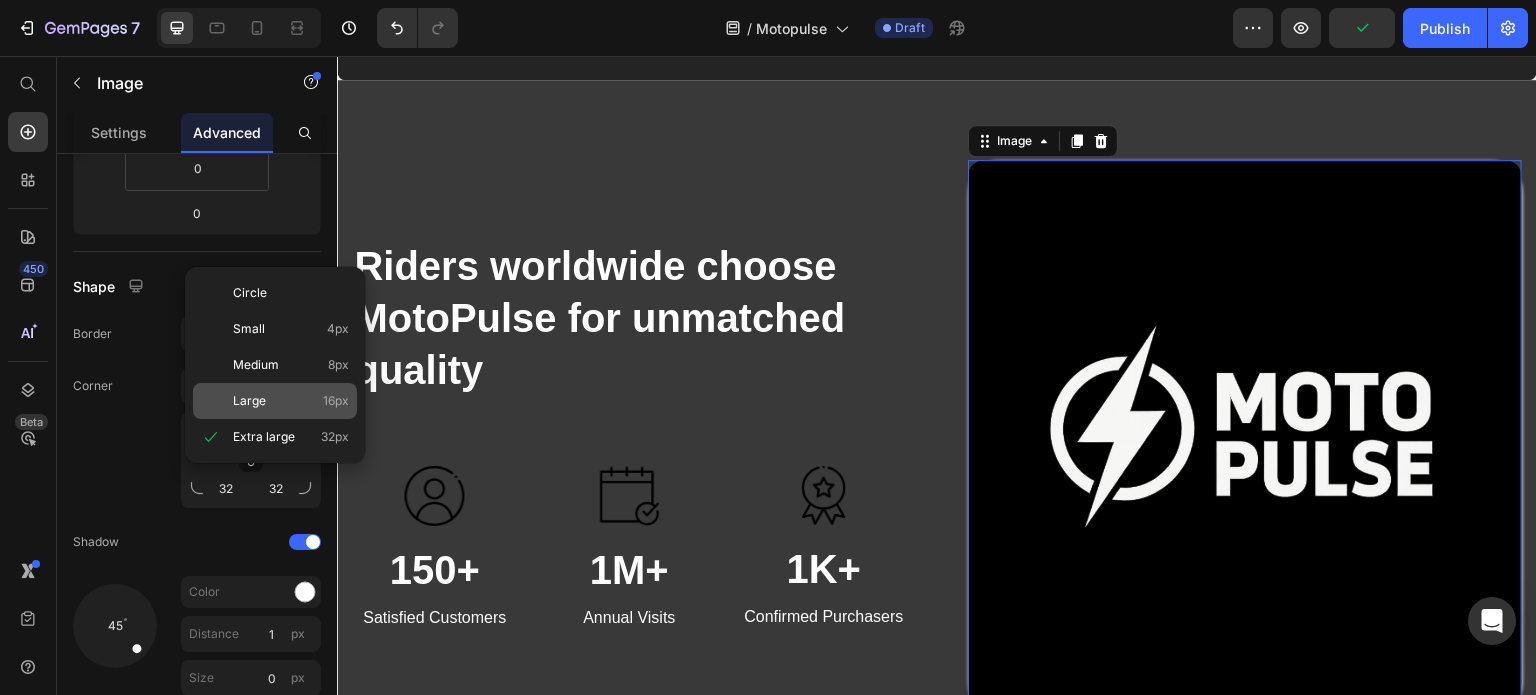click on "Large" at bounding box center (249, 401) 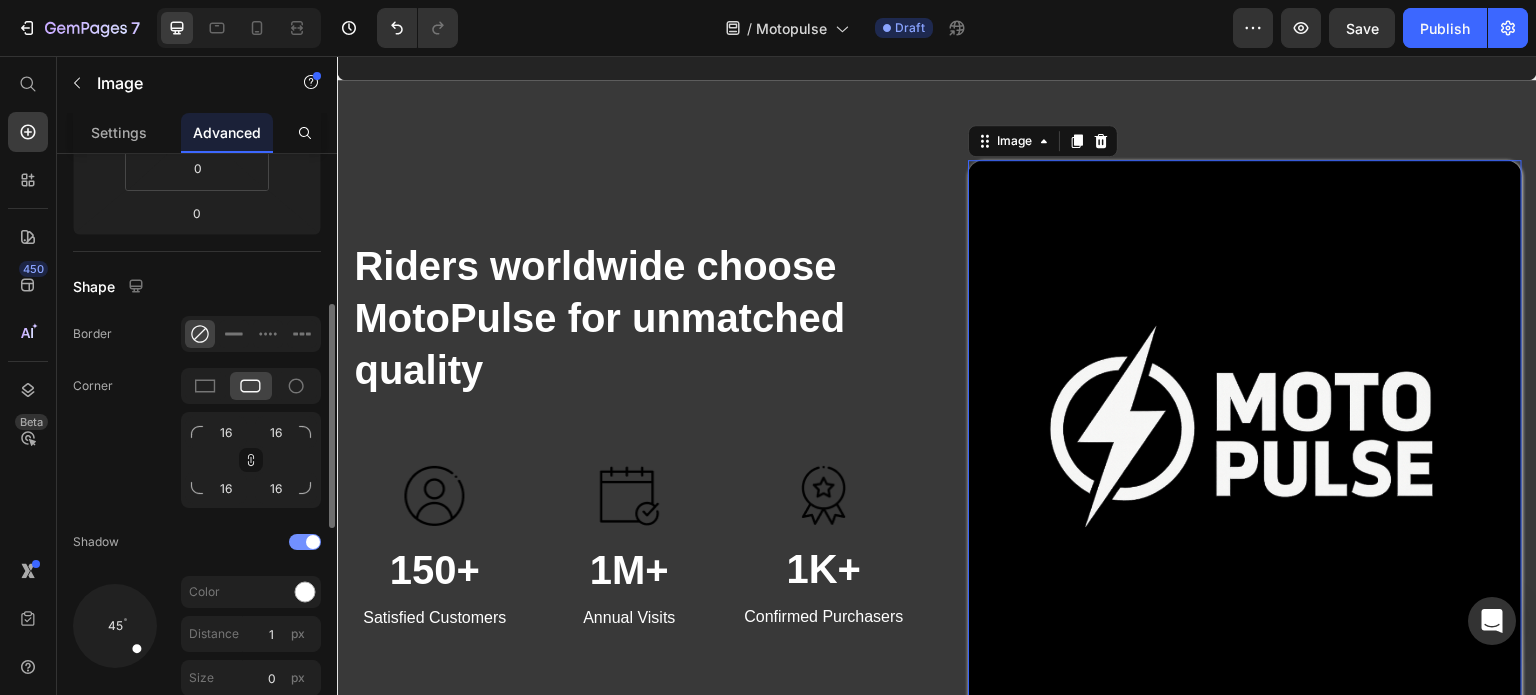 click at bounding box center [305, 542] 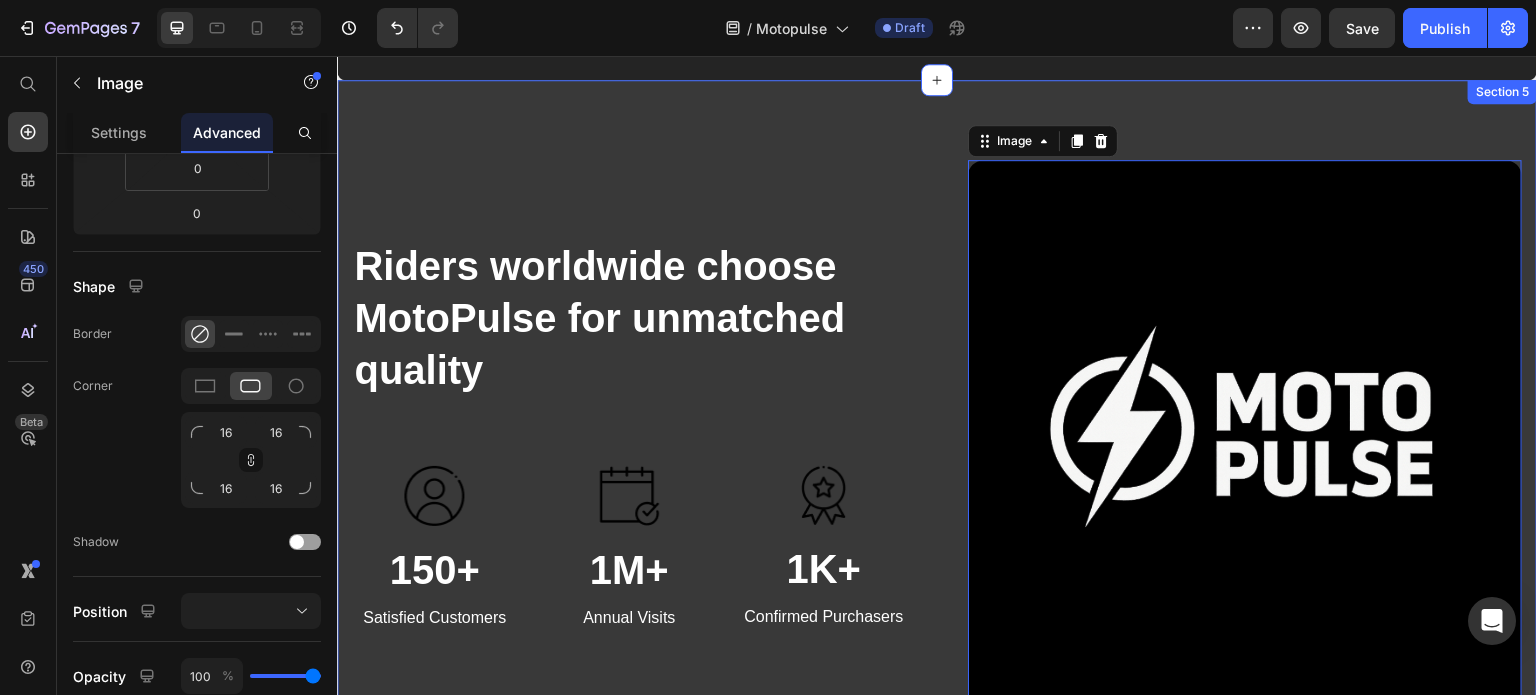 click on "Riders worldwide choose MotoPulse for unmatched quality Heading Text block Image 150+ Heading Satisfied Customers Text block Image 1M+ Heading Annual Visits Text block Image 1K+ Heading Confirmed Purchasers Text block Row Image   0 Row Section 5" at bounding box center [937, 437] 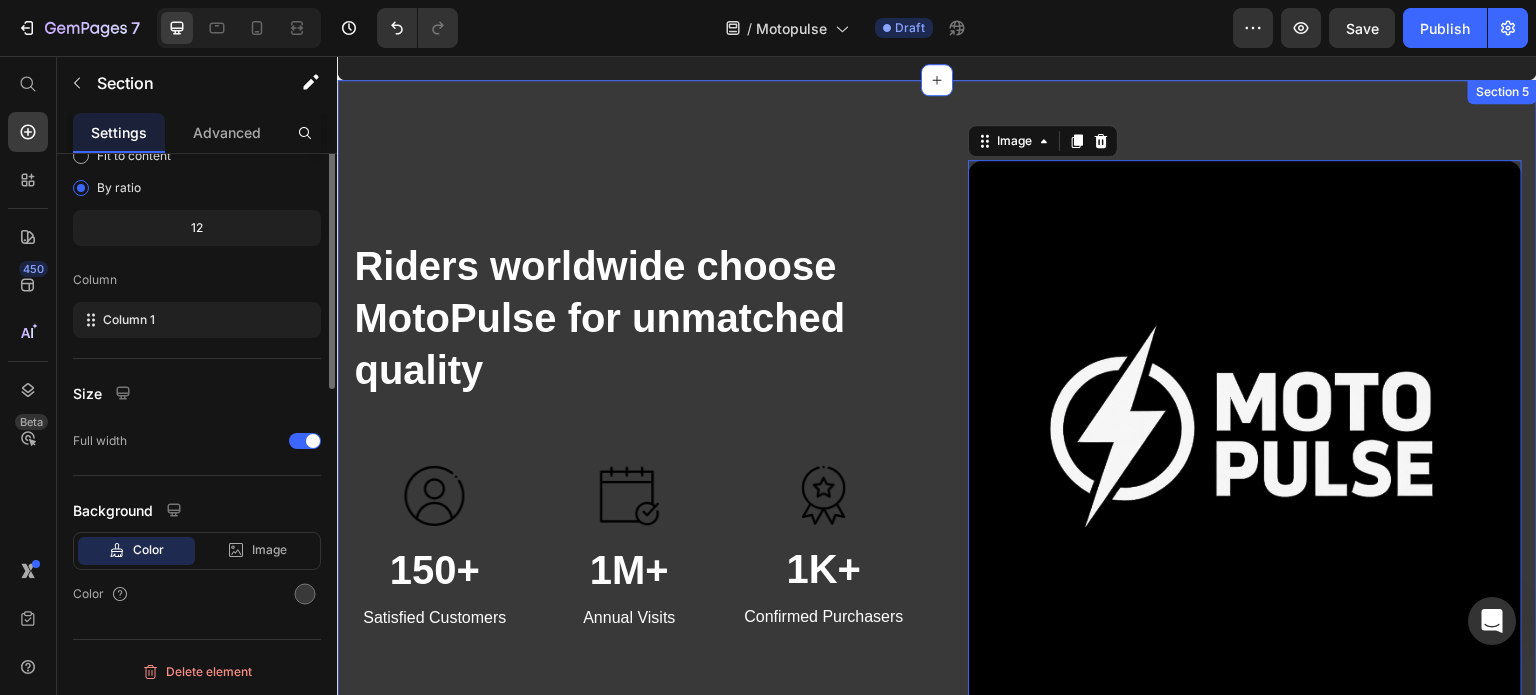 scroll, scrollTop: 0, scrollLeft: 0, axis: both 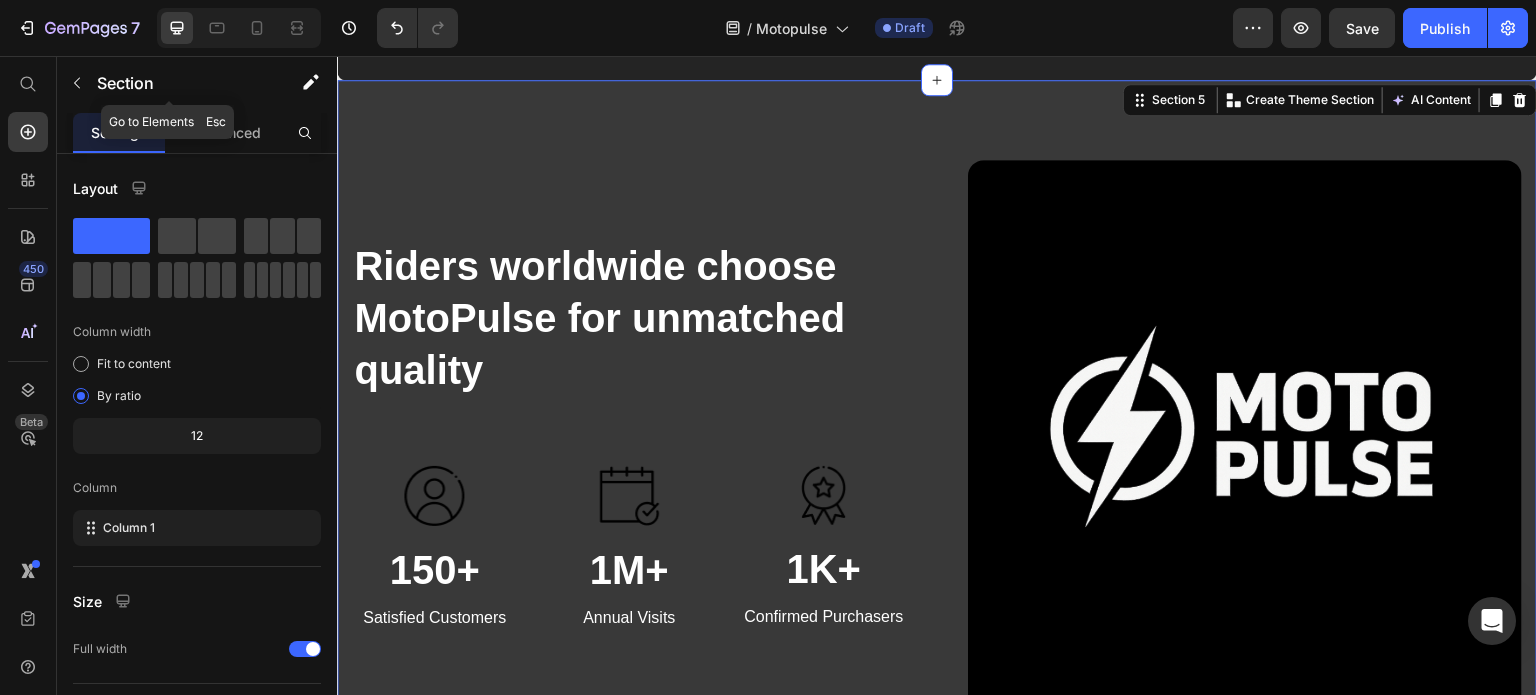 click on "Section" 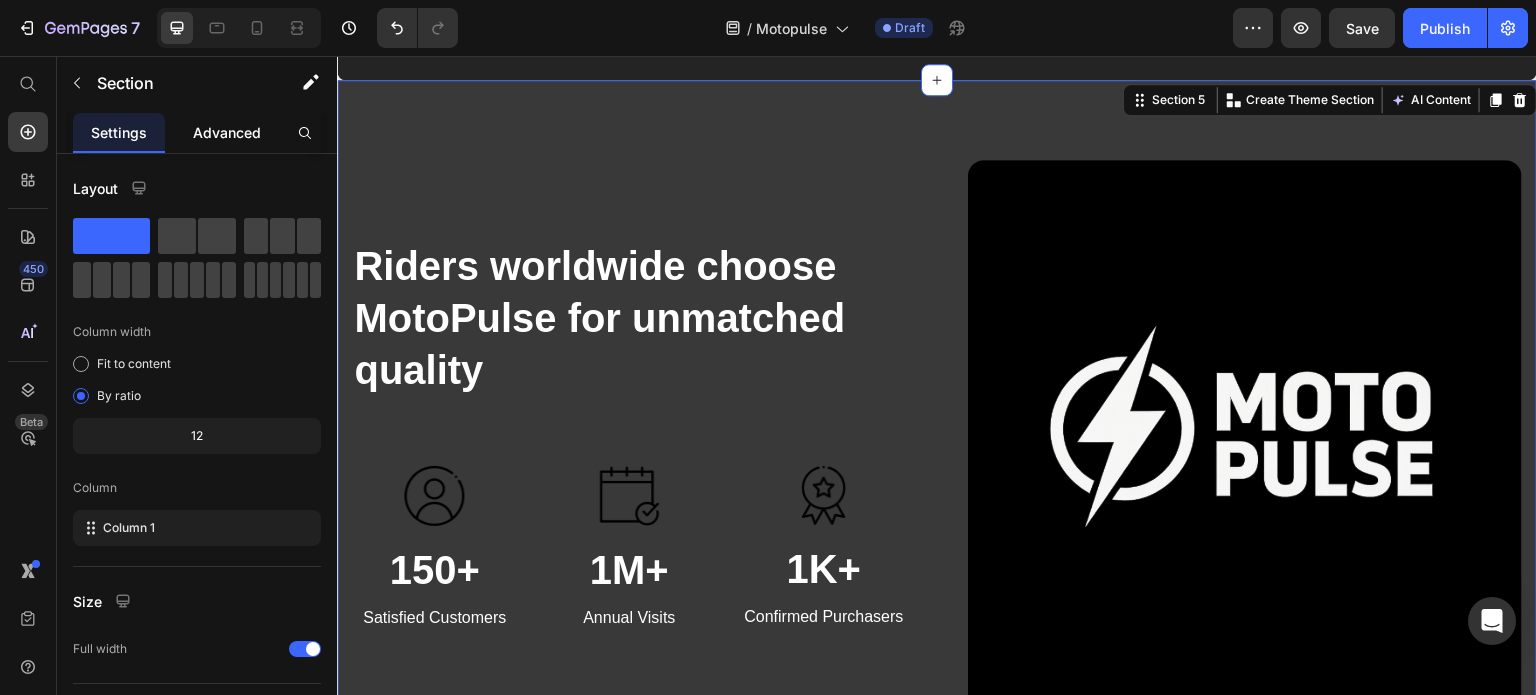 click on "Advanced" at bounding box center (227, 132) 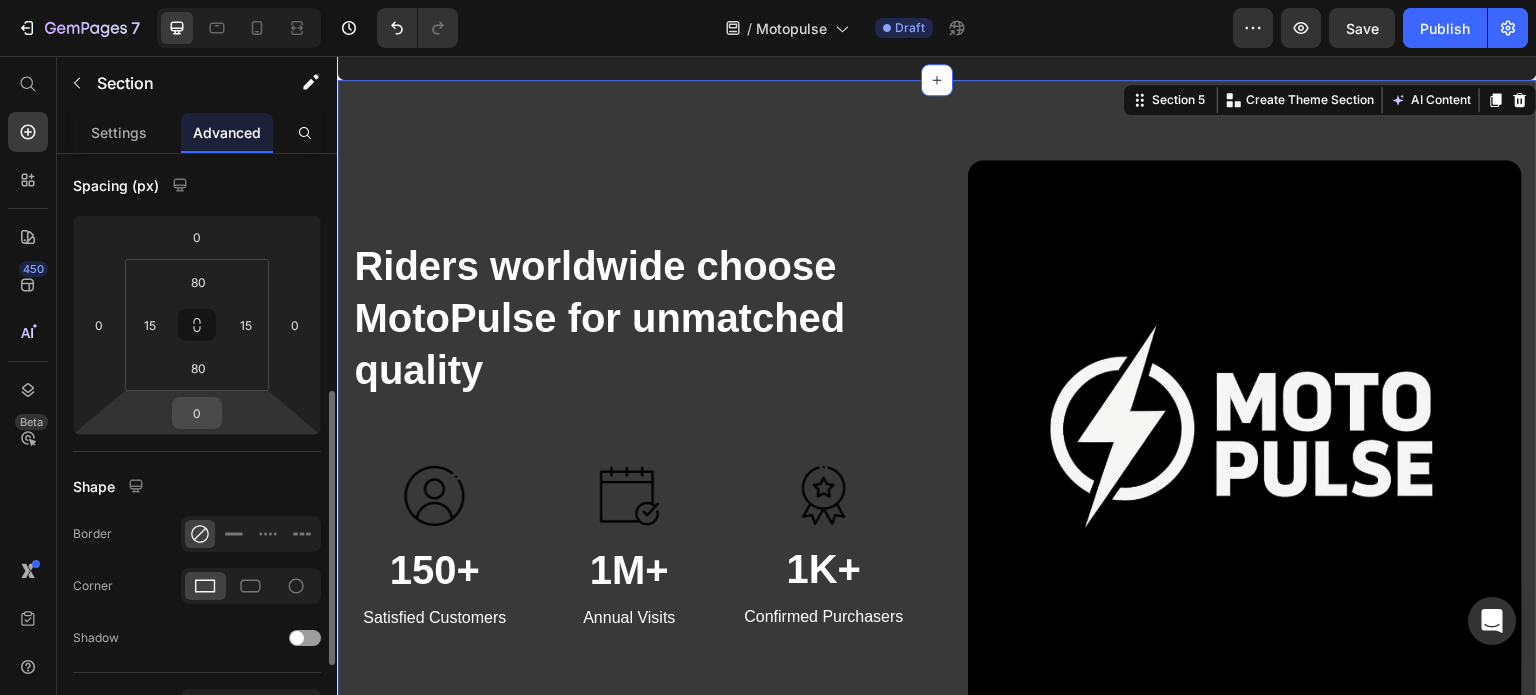 scroll, scrollTop: 300, scrollLeft: 0, axis: vertical 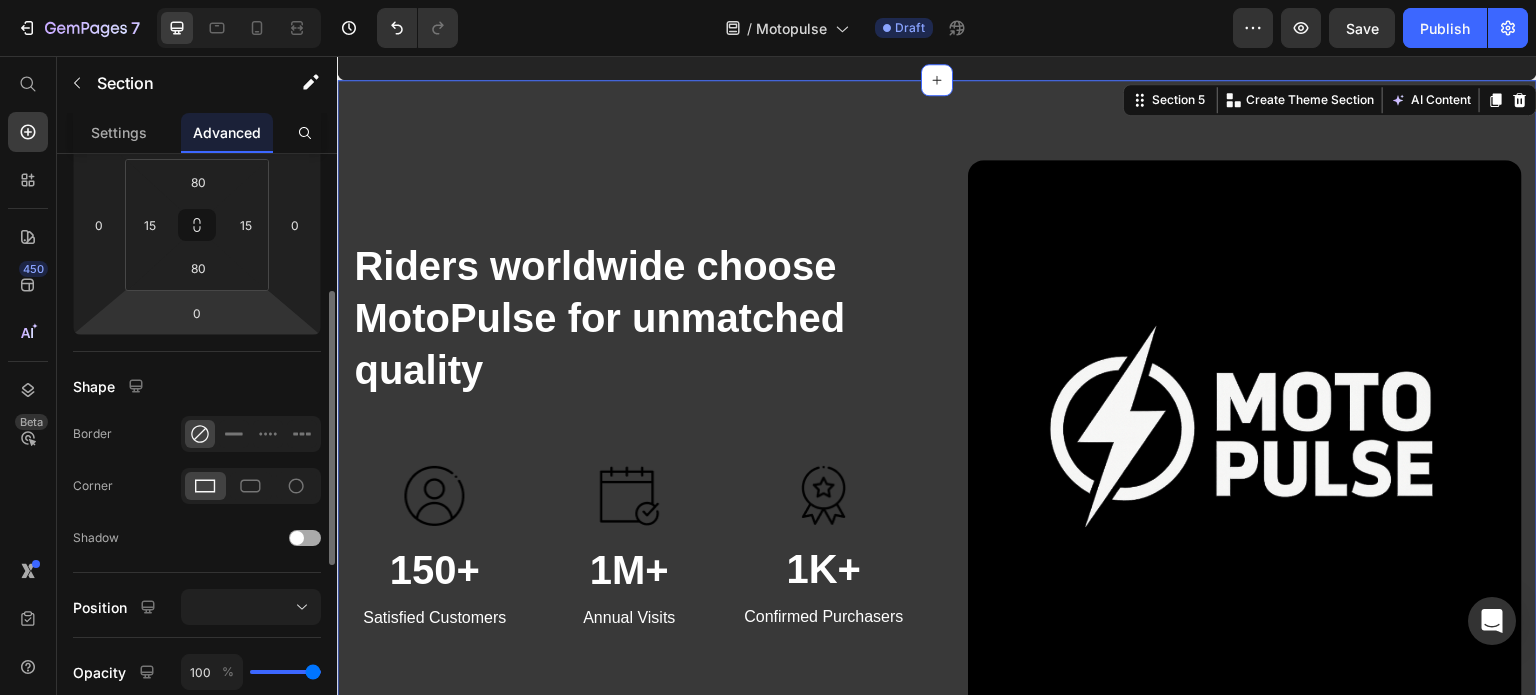 click at bounding box center [297, 538] 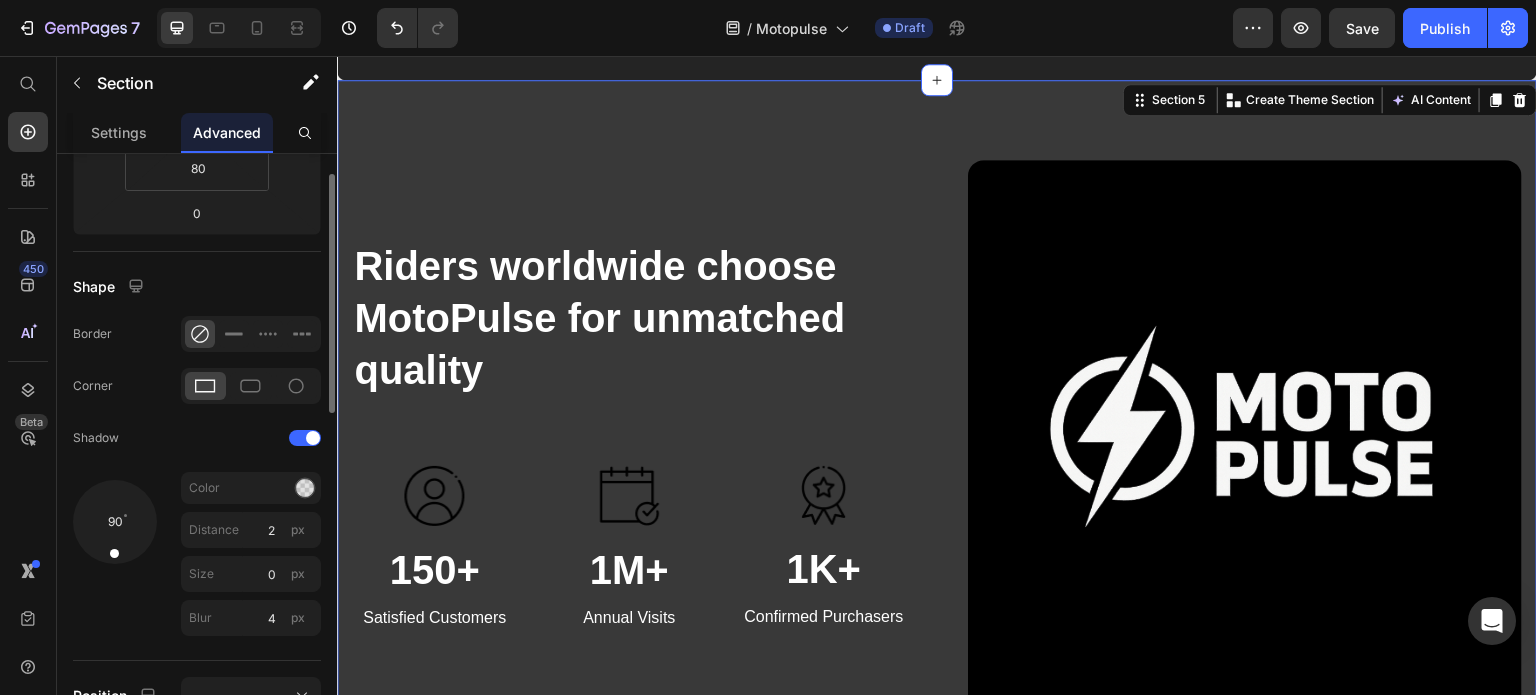 scroll, scrollTop: 500, scrollLeft: 0, axis: vertical 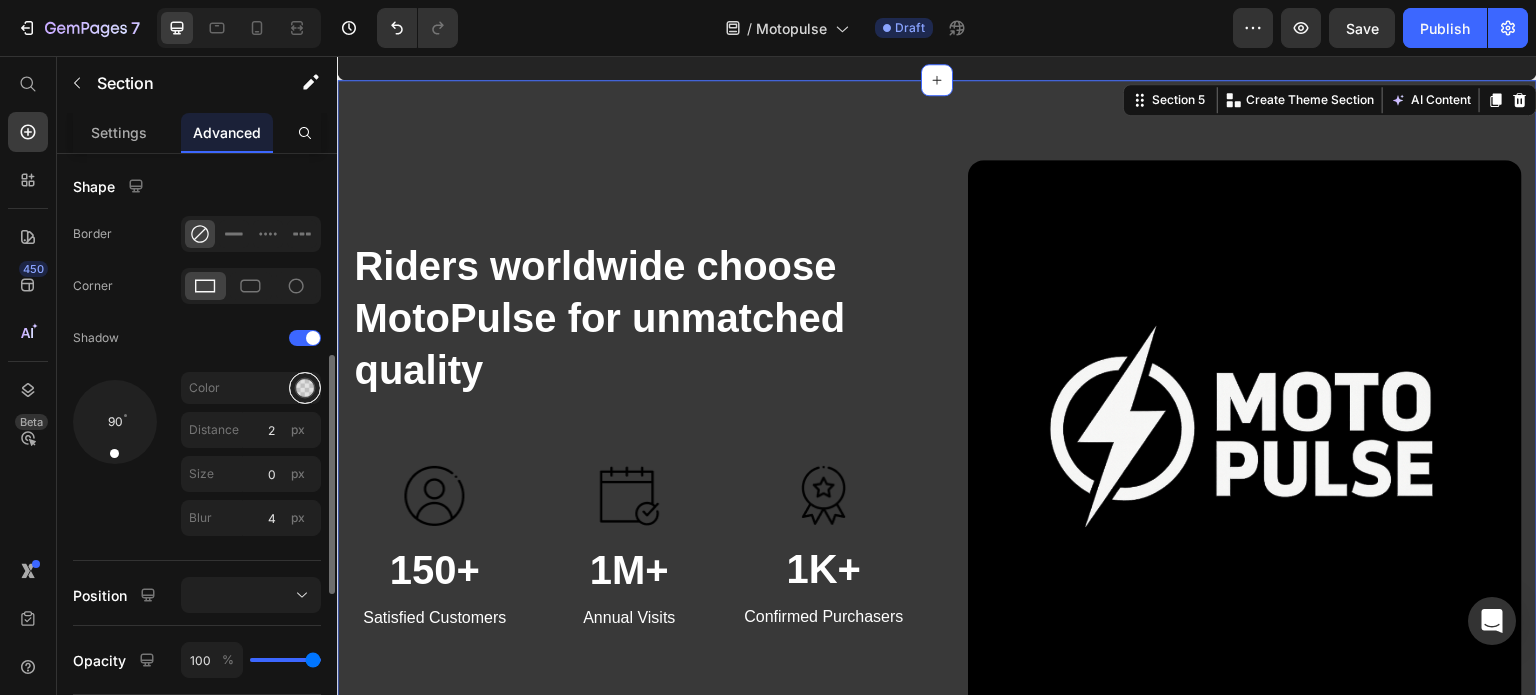 click at bounding box center (305, 388) 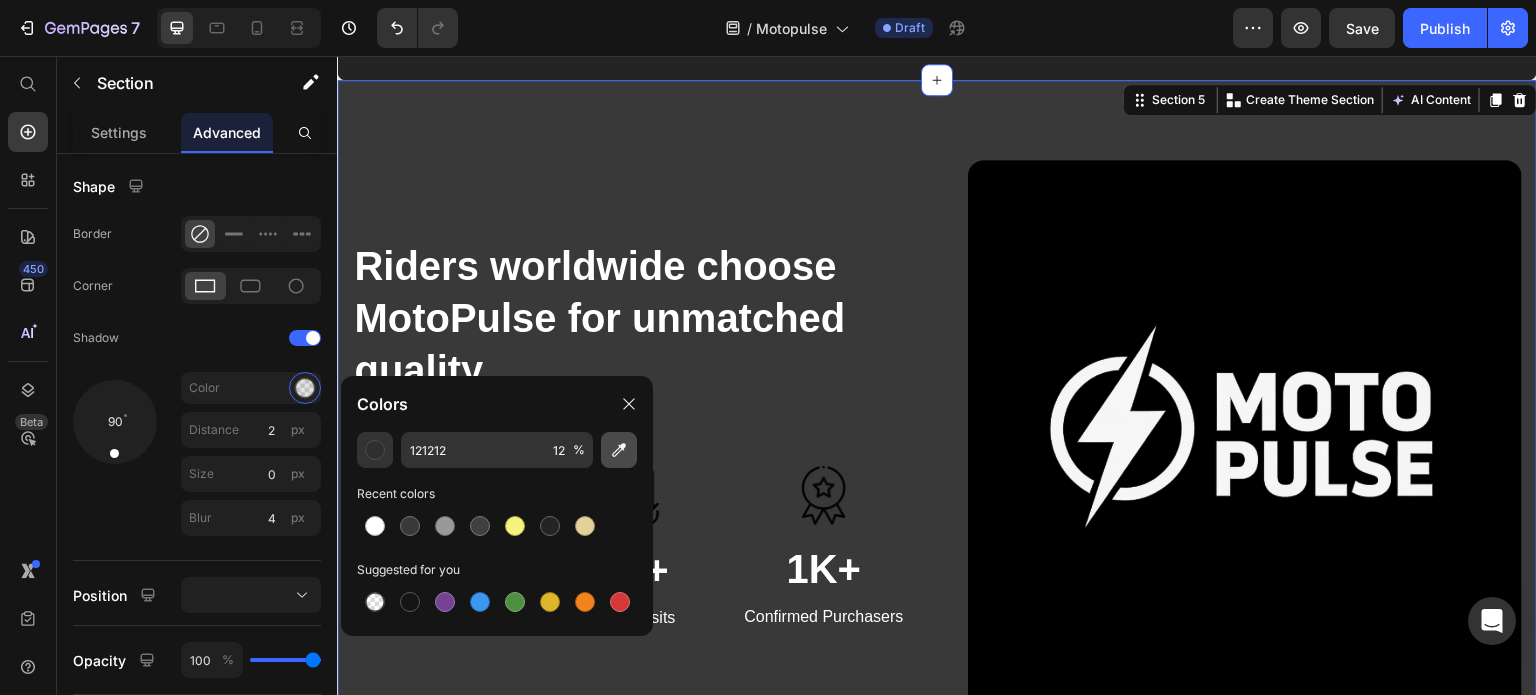 click 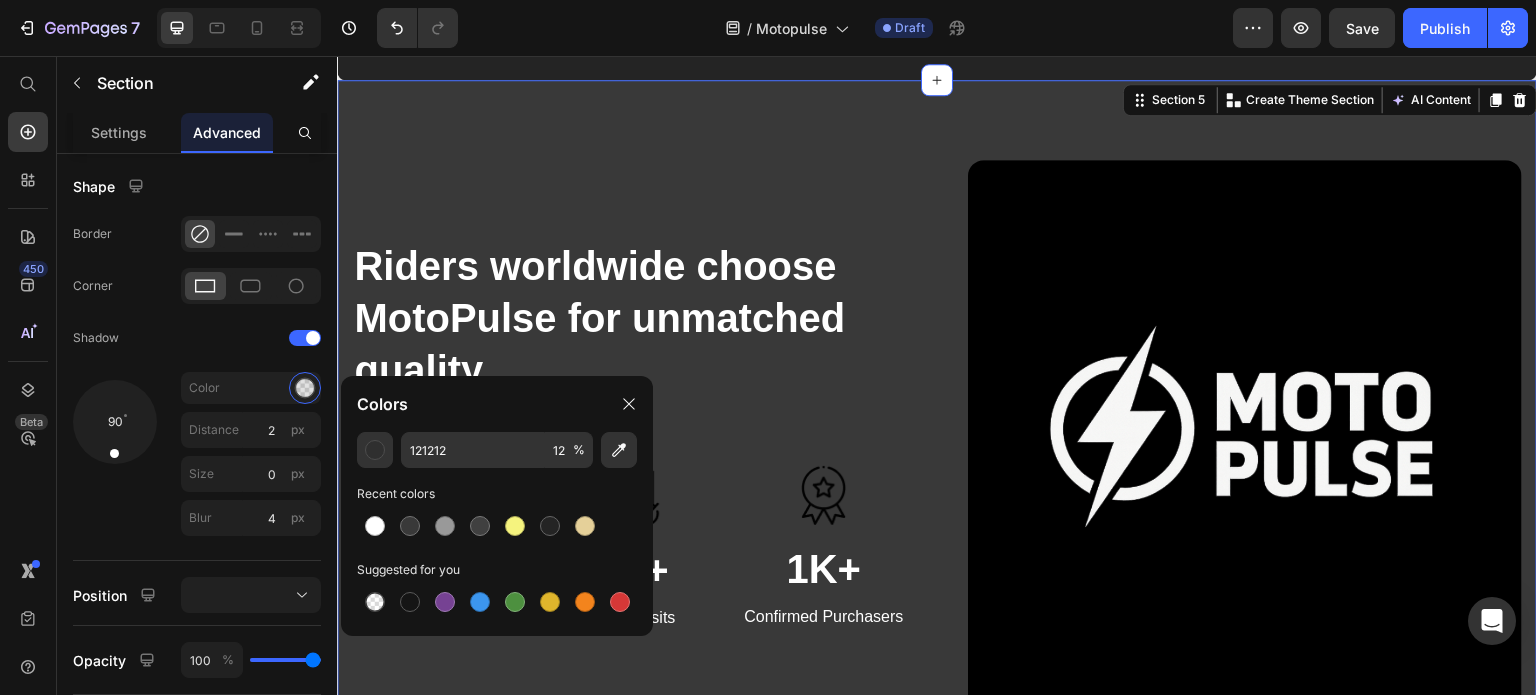 type on "393939" 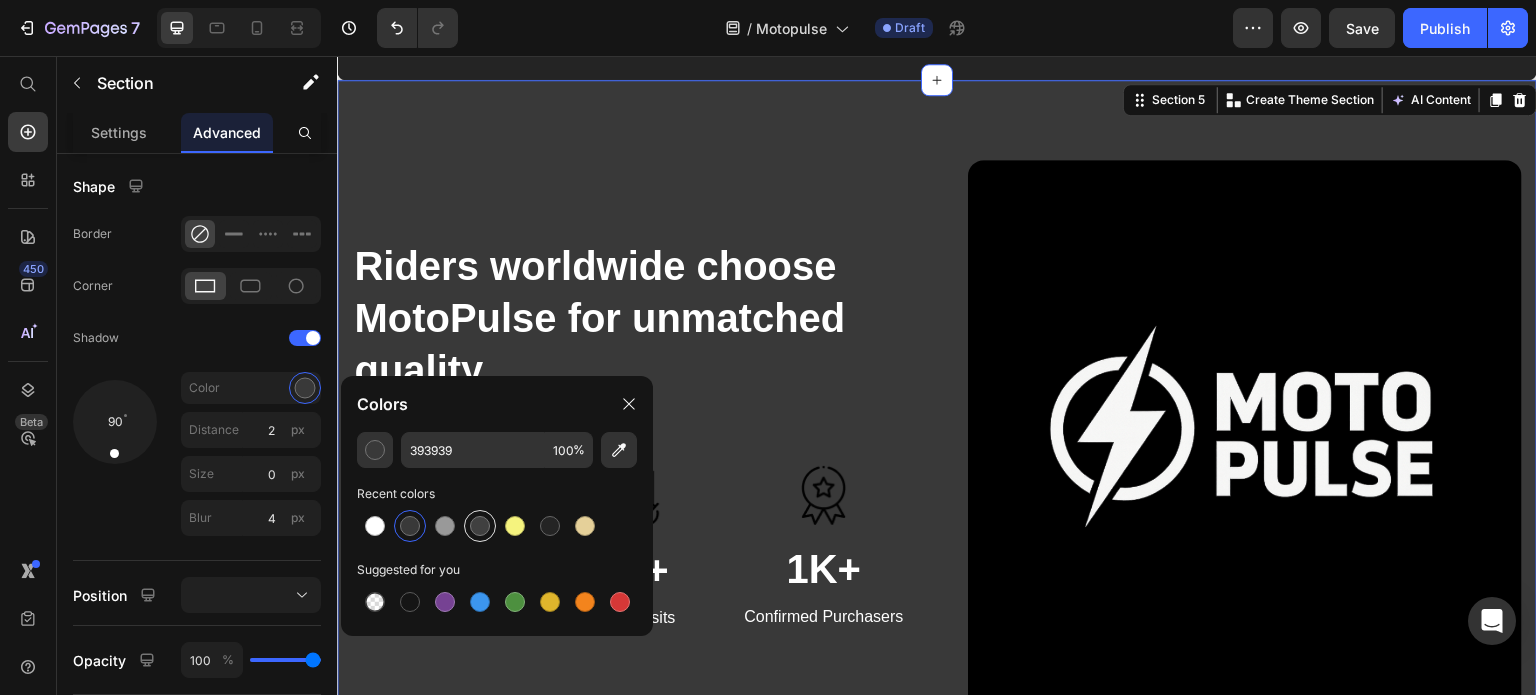 click at bounding box center [480, 526] 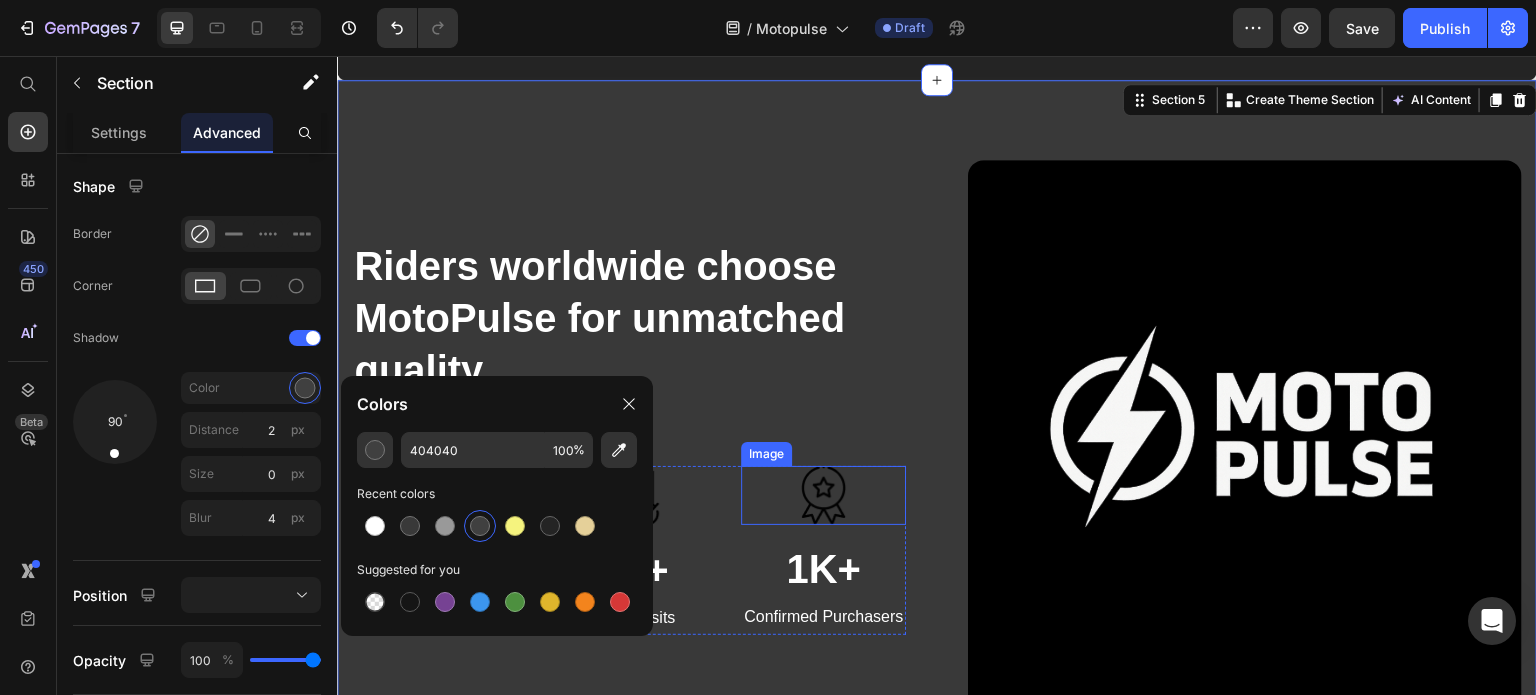 scroll, scrollTop: 3243, scrollLeft: 0, axis: vertical 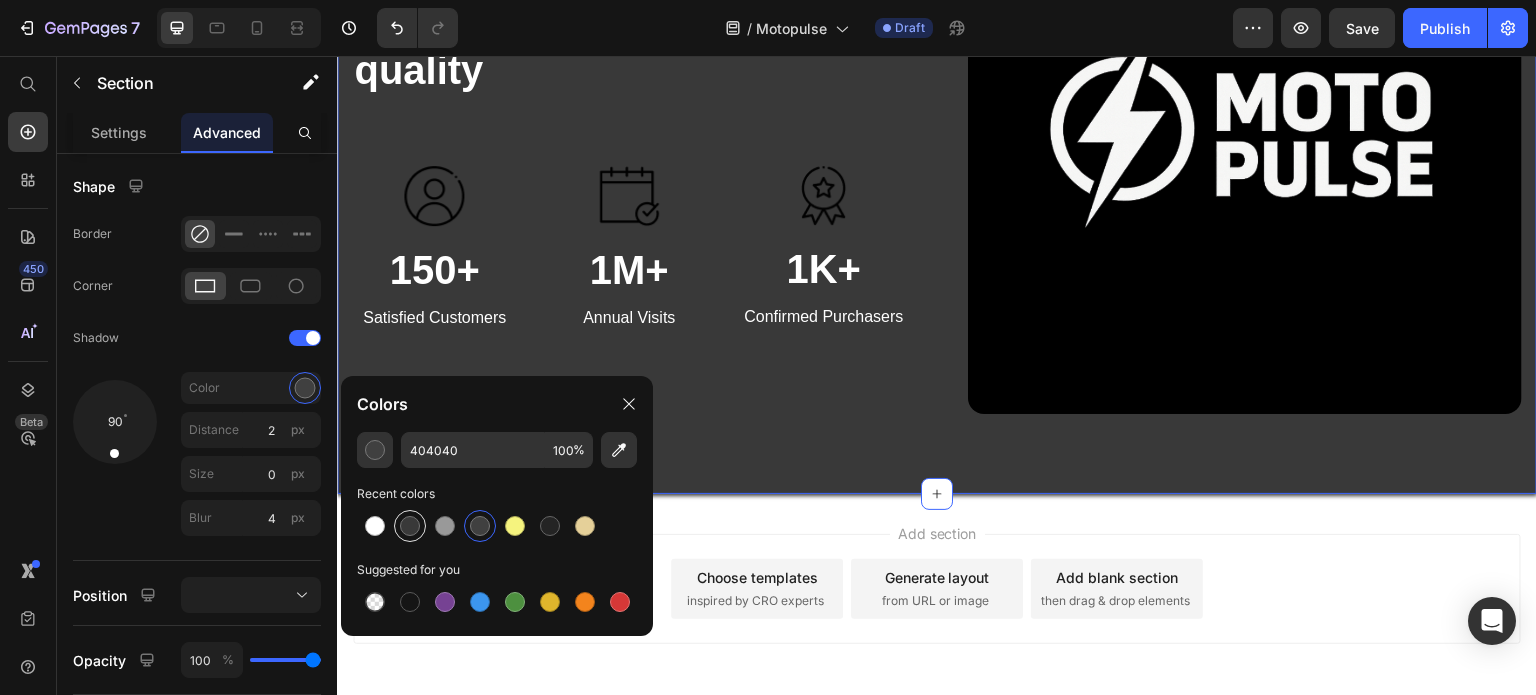 click at bounding box center [410, 526] 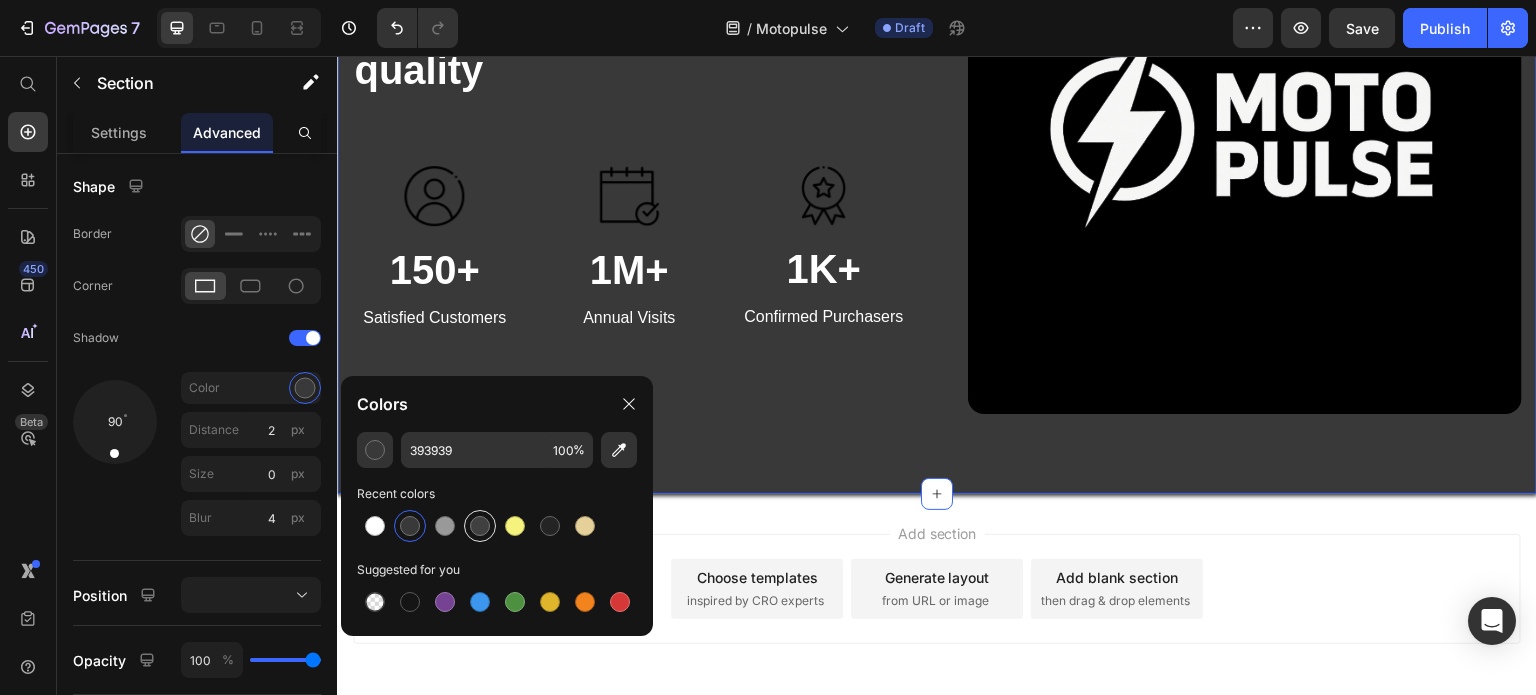 click at bounding box center [480, 526] 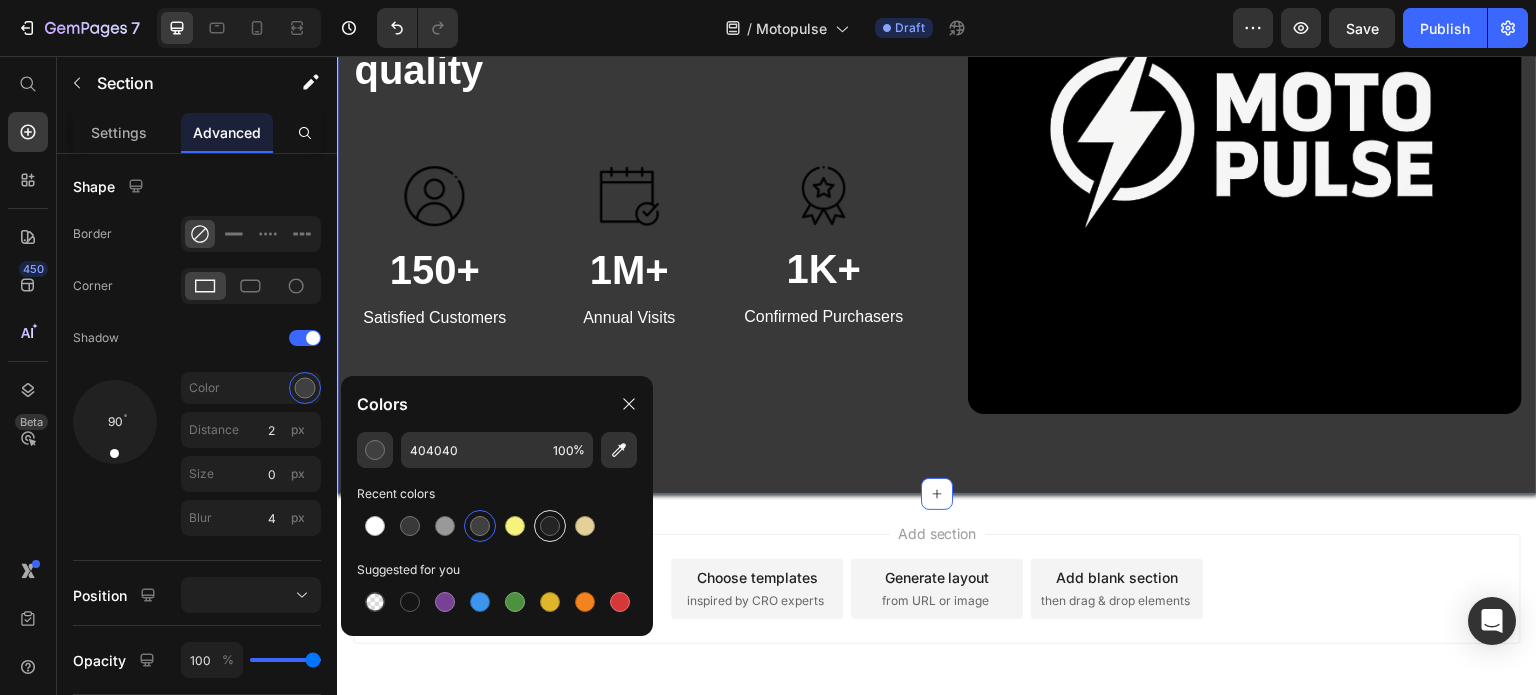click at bounding box center [550, 526] 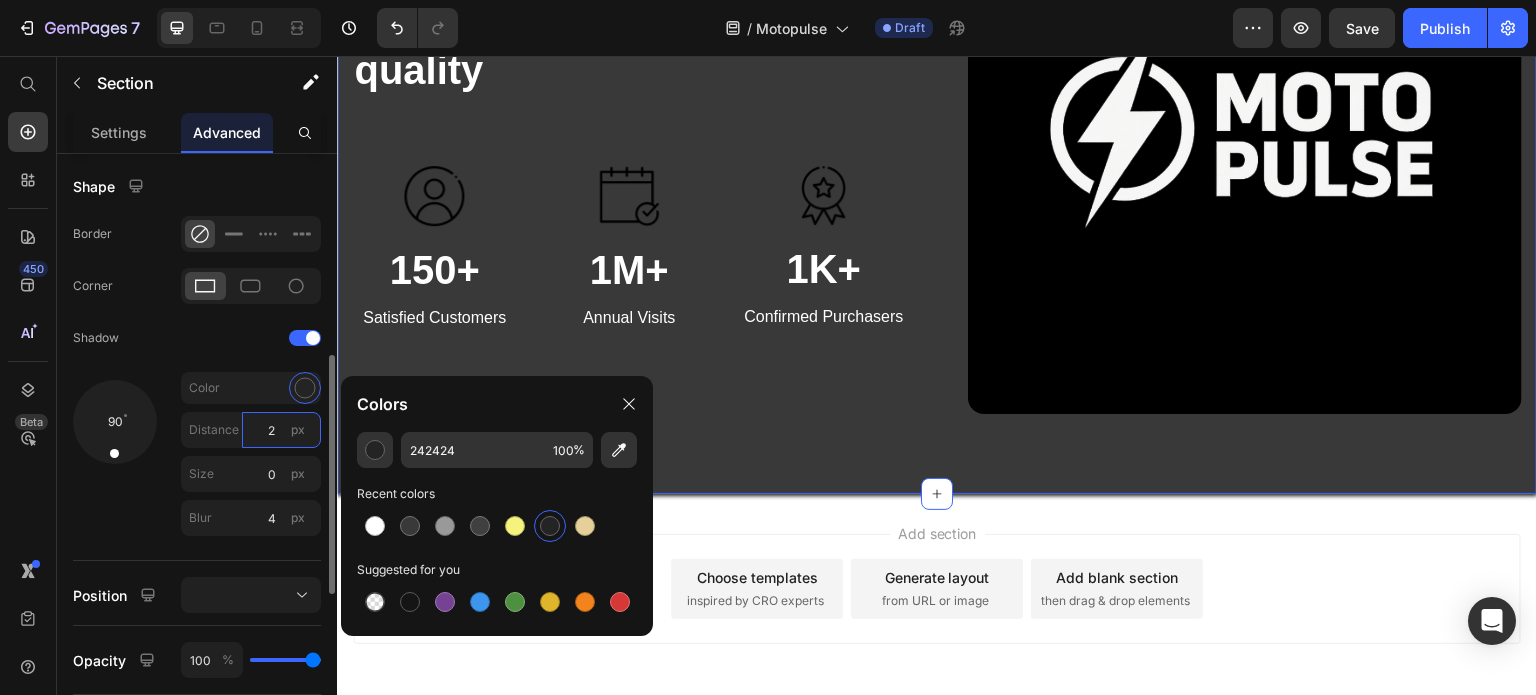 click on "2" at bounding box center (281, 430) 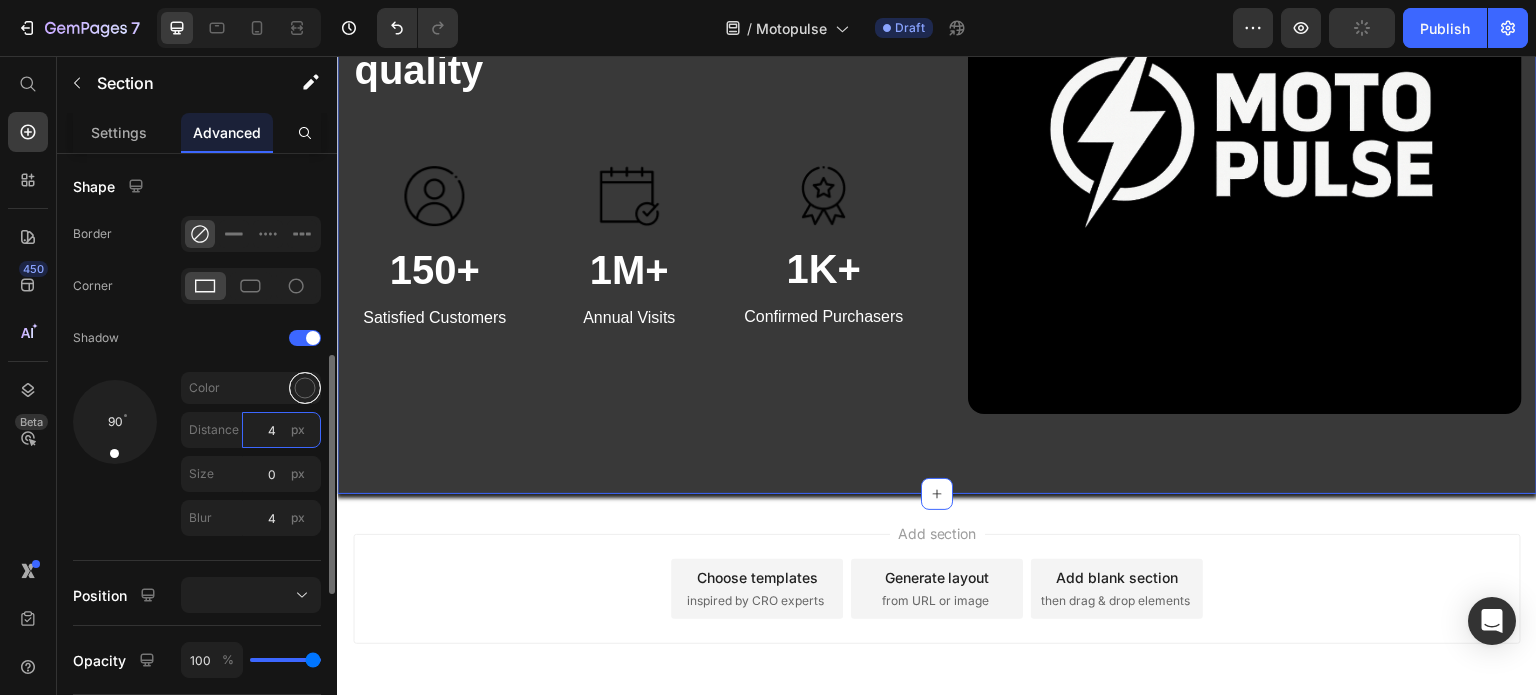 type on "4" 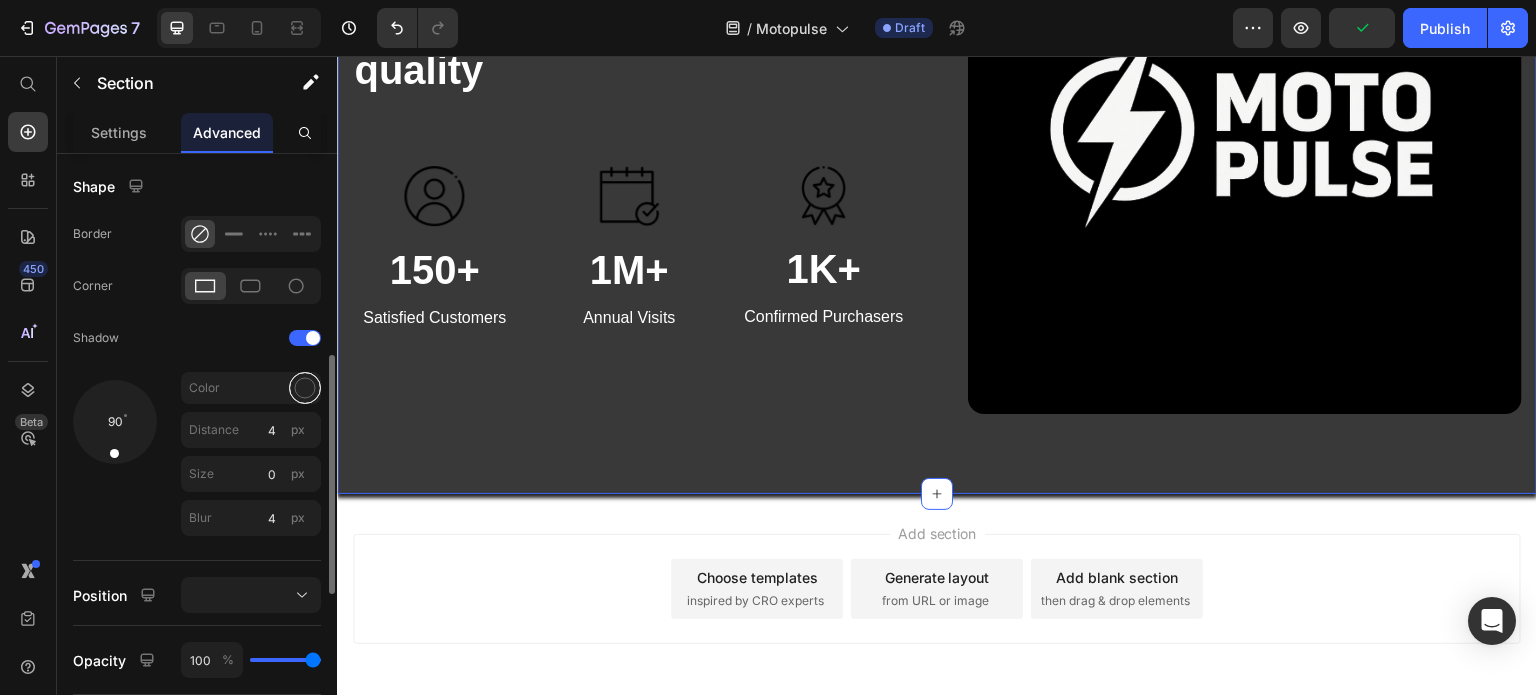 click at bounding box center (305, 388) 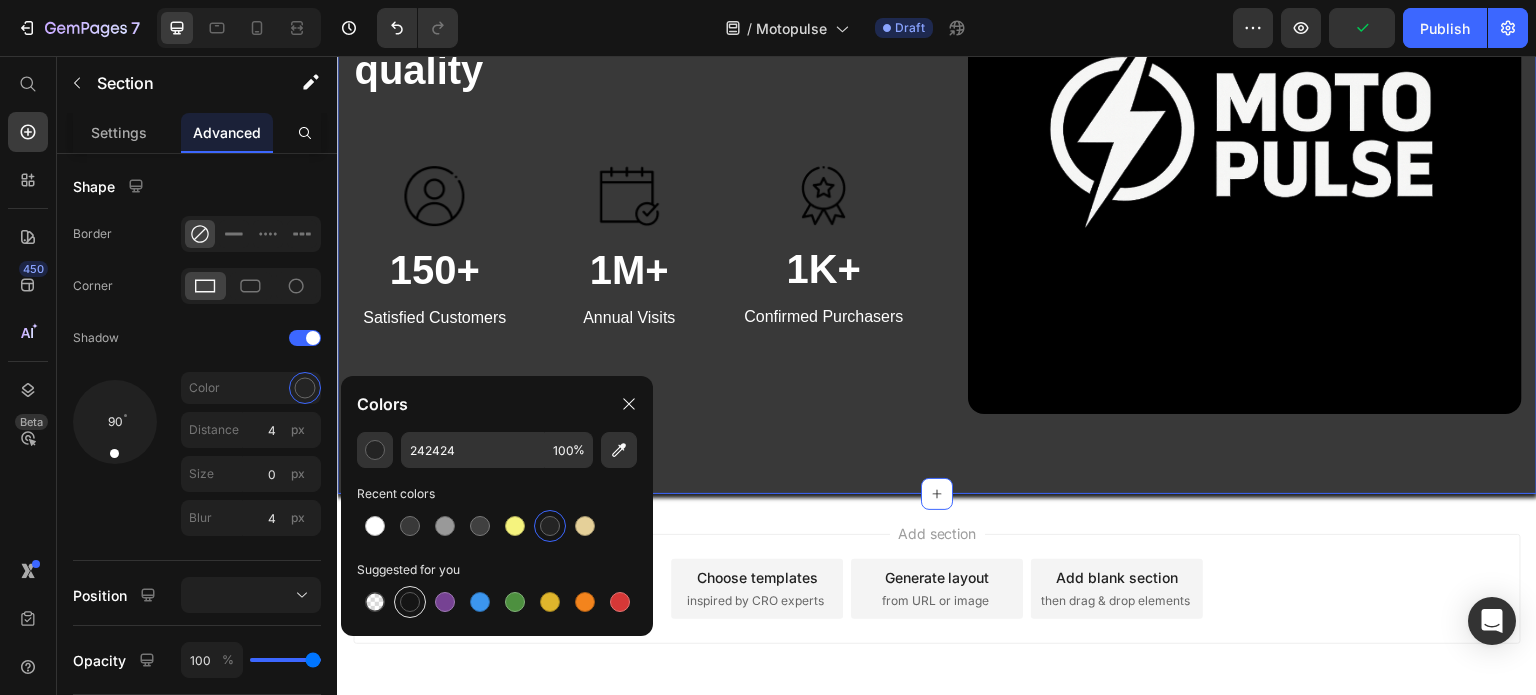 click at bounding box center [410, 602] 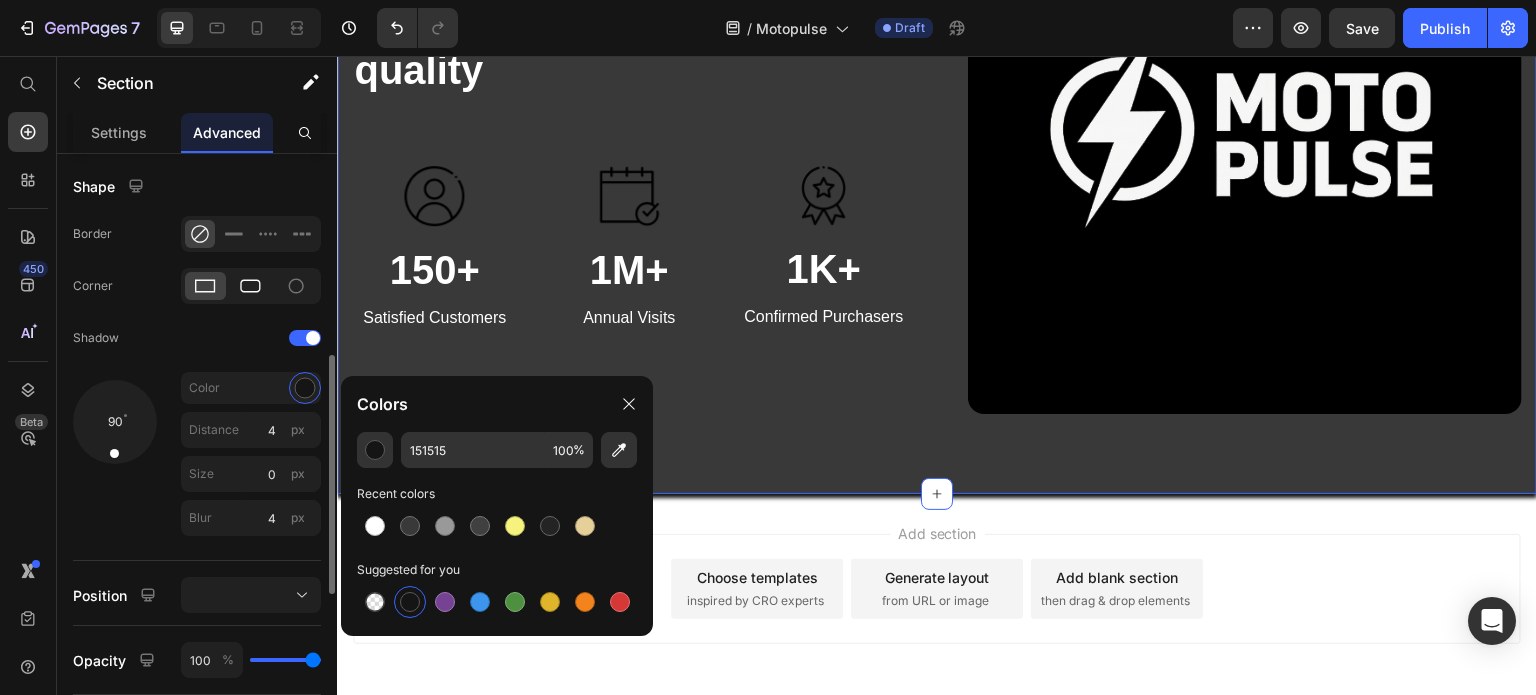 click 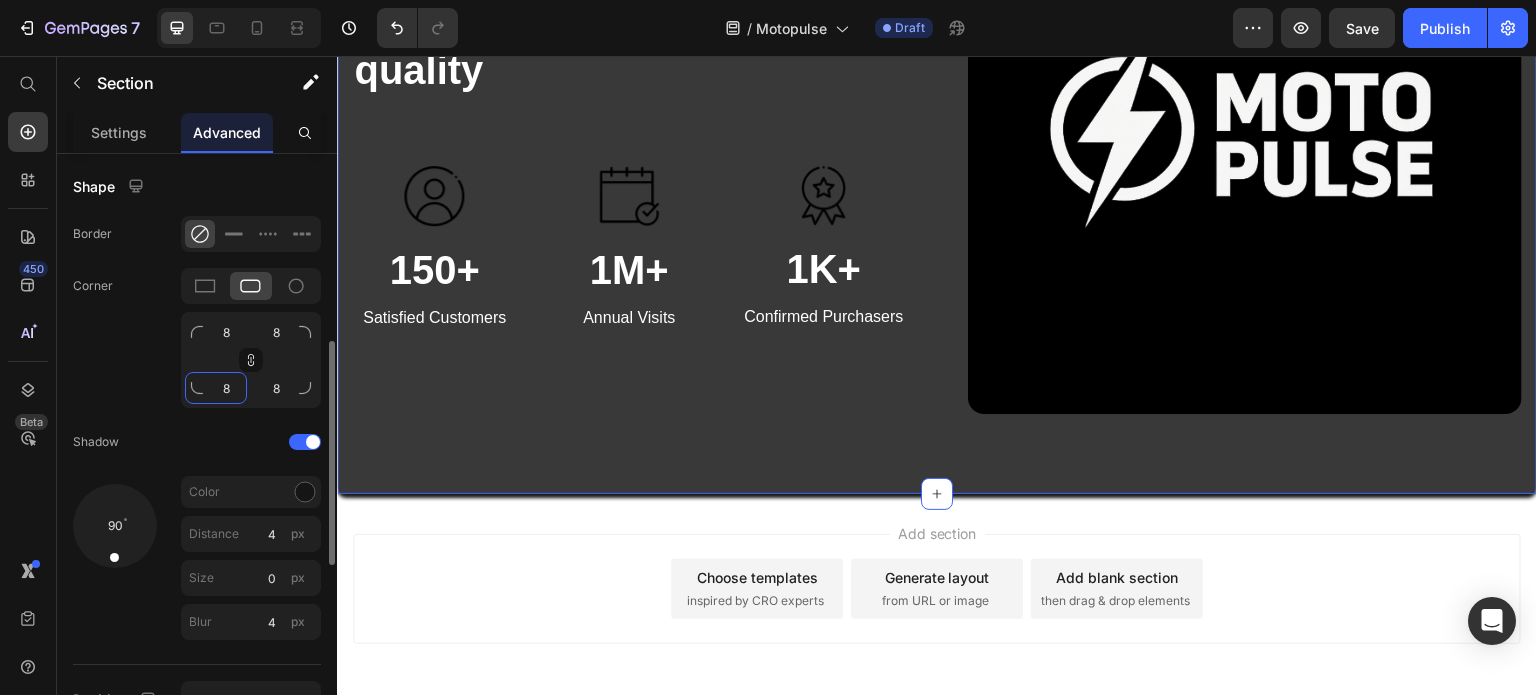click on "8" 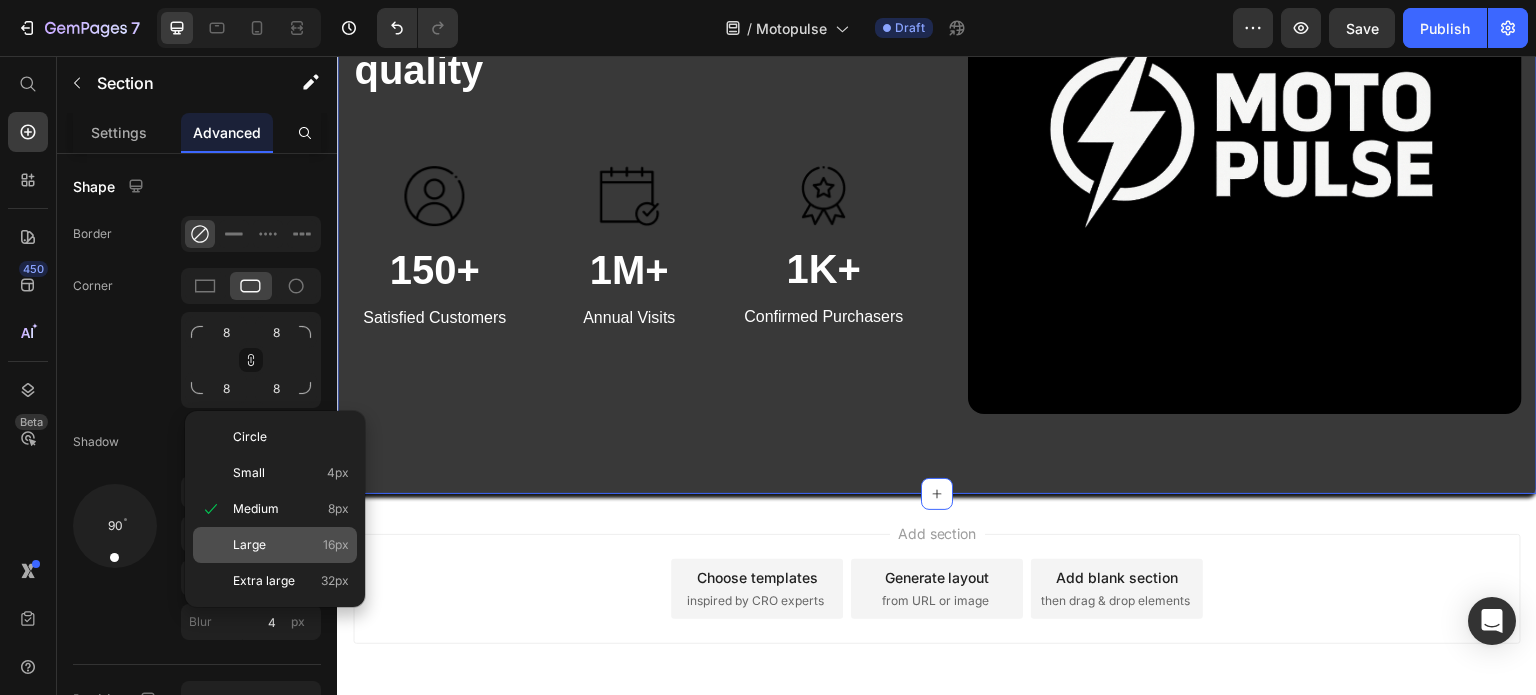 click on "Large 16px" at bounding box center (291, 545) 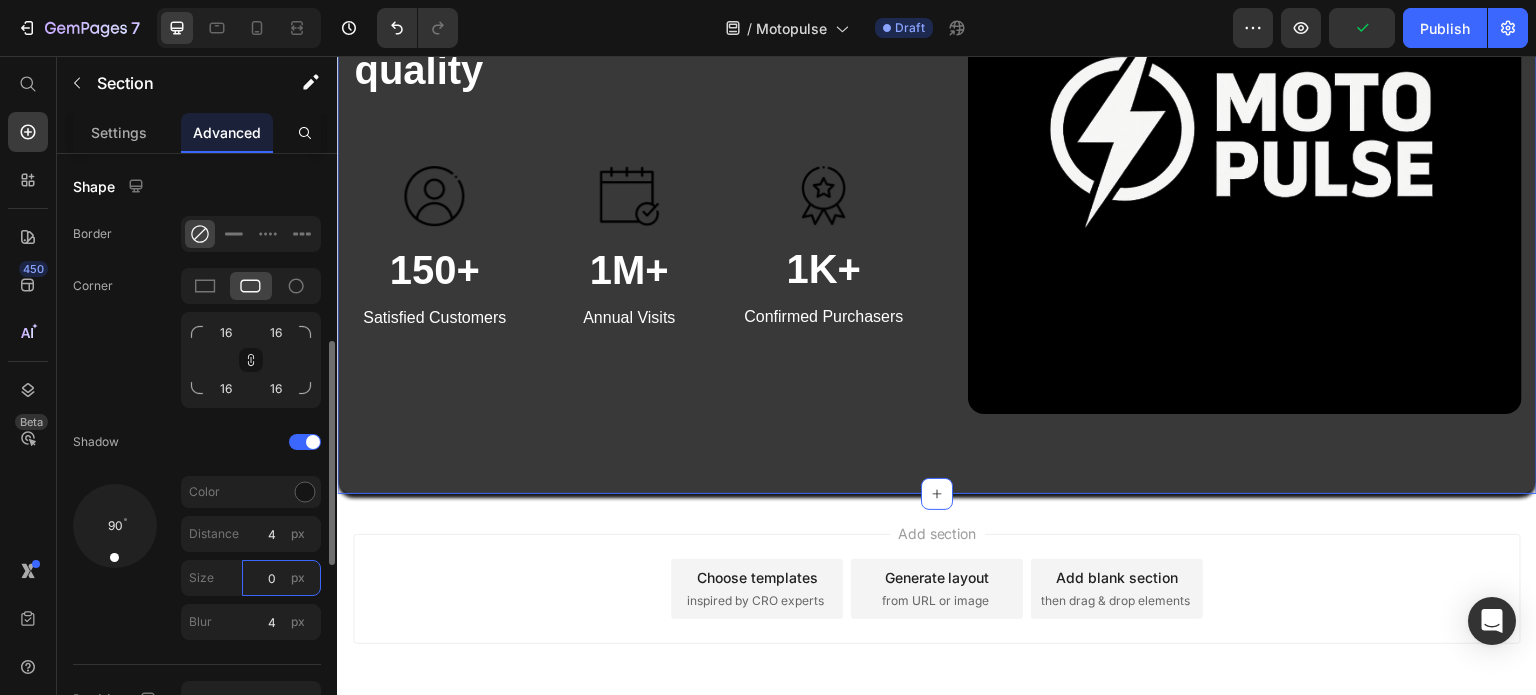 click on "0" at bounding box center [281, 578] 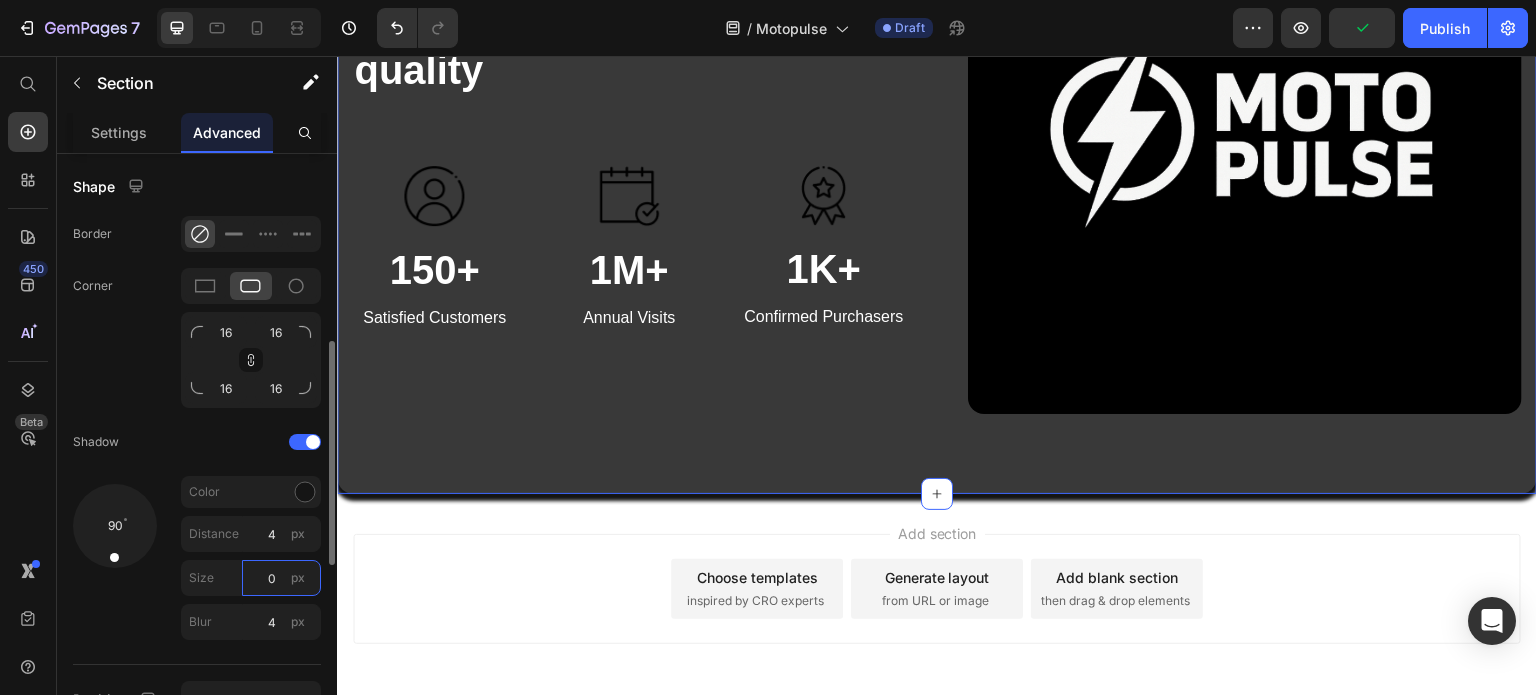 type on "3" 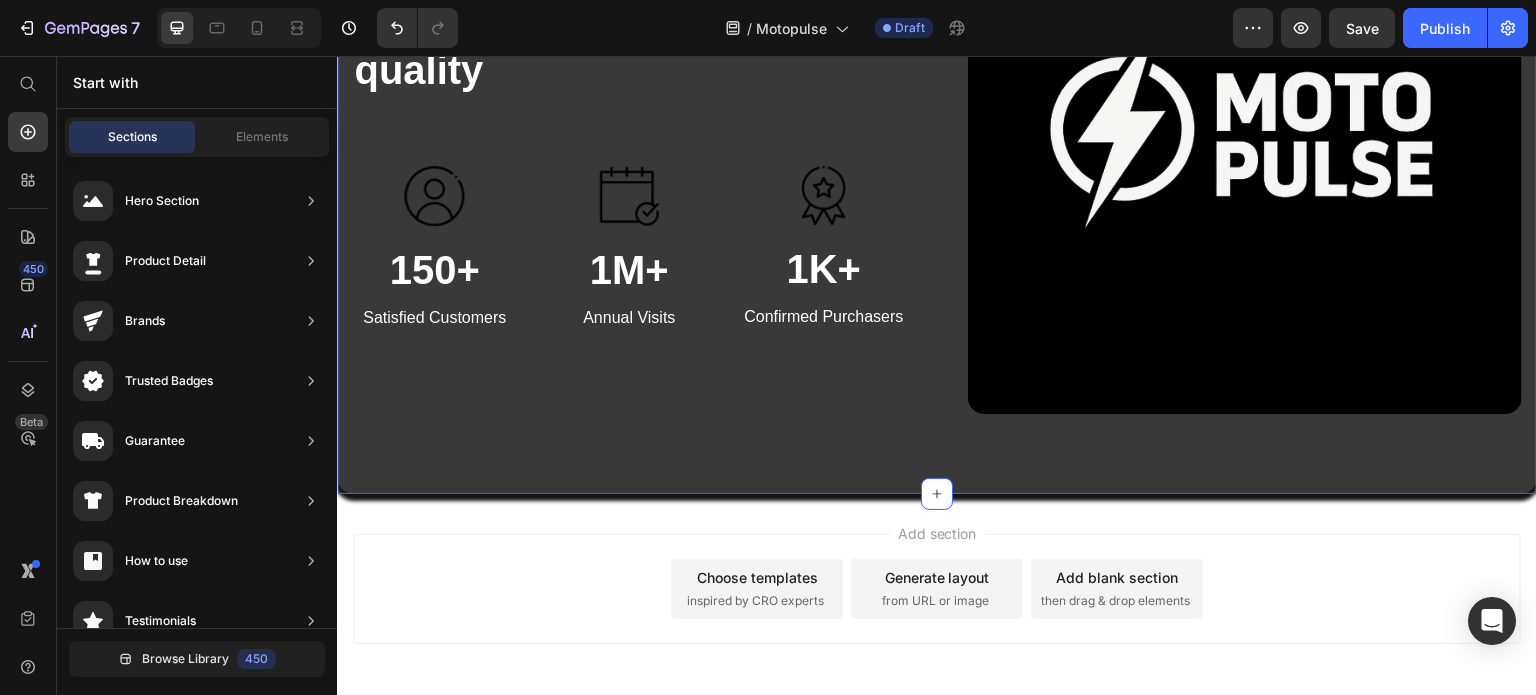 click on "Add section Choose templates inspired by CRO experts Generate layout from URL or image Add blank section then drag & drop elements" at bounding box center [937, 589] 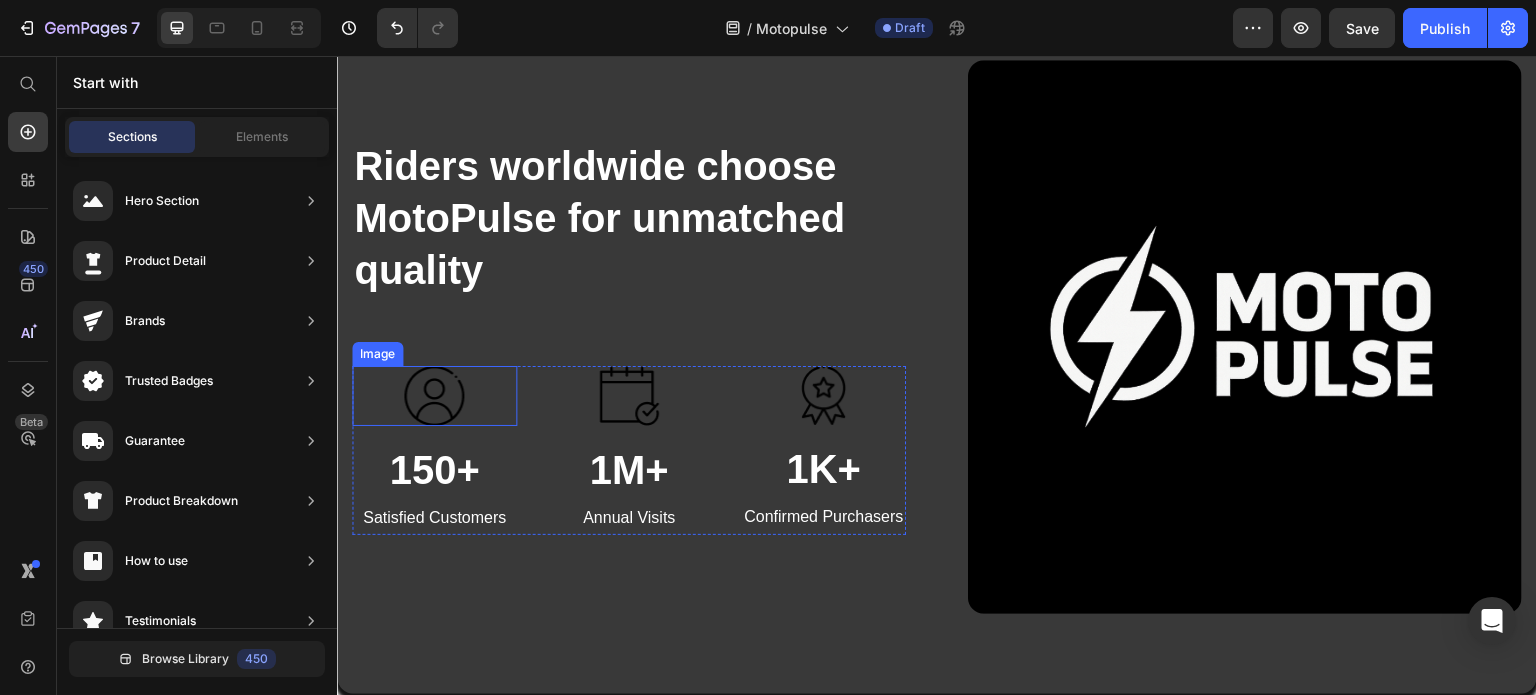 scroll, scrollTop: 3143, scrollLeft: 0, axis: vertical 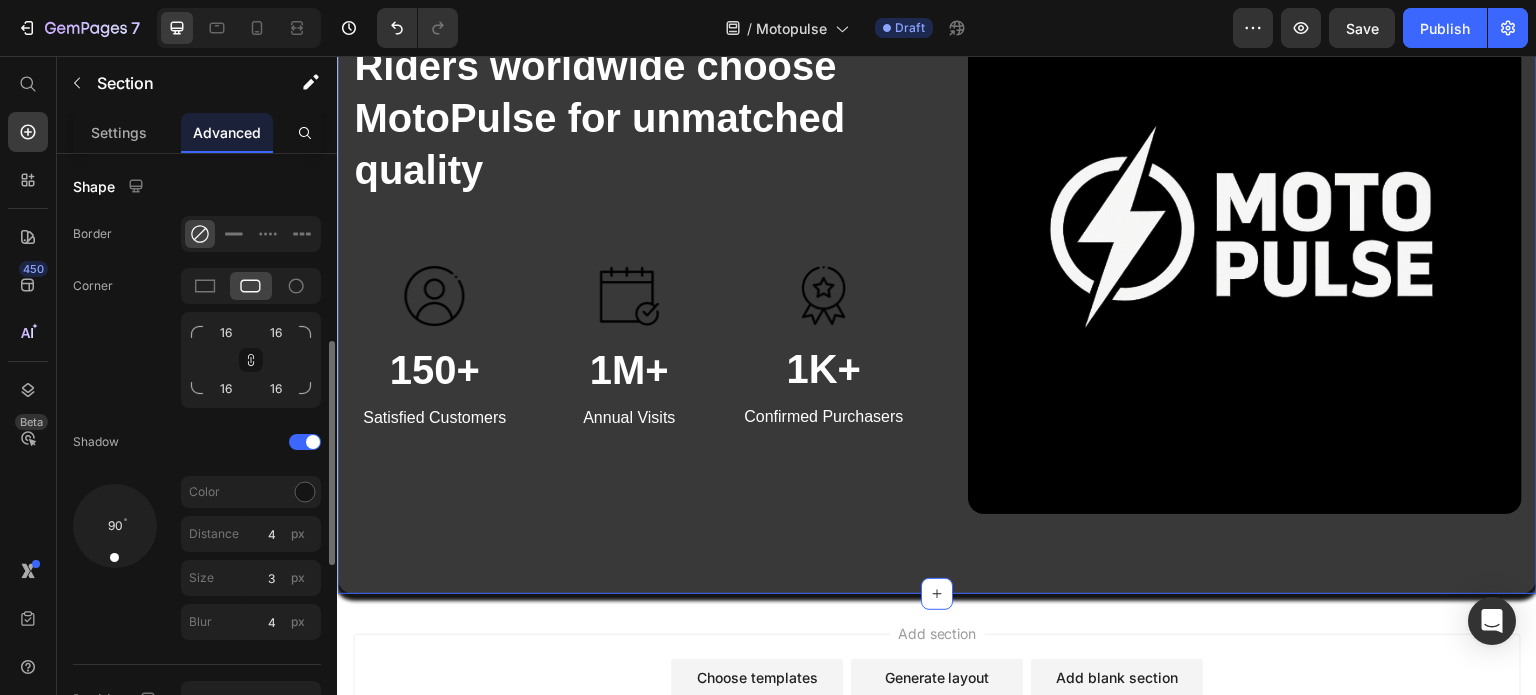 click on "Riders worldwide choose MotoPulse for unmatched quality Heading Text block Image 150+ Heading Satisfied Customers Text block Image 1M+ Heading Annual Visits Text block Image 1K+ Heading Confirmed Purchasers Text block Row Image Row Section 5   You can create reusable sections Create Theme Section AI Content Write with GemAI What would you like to describe here? Tone and Voice Persuasive Product A1 Series Long Rear Fender for Sur-Ron Light Bee Show more Generate" at bounding box center (937, 237) 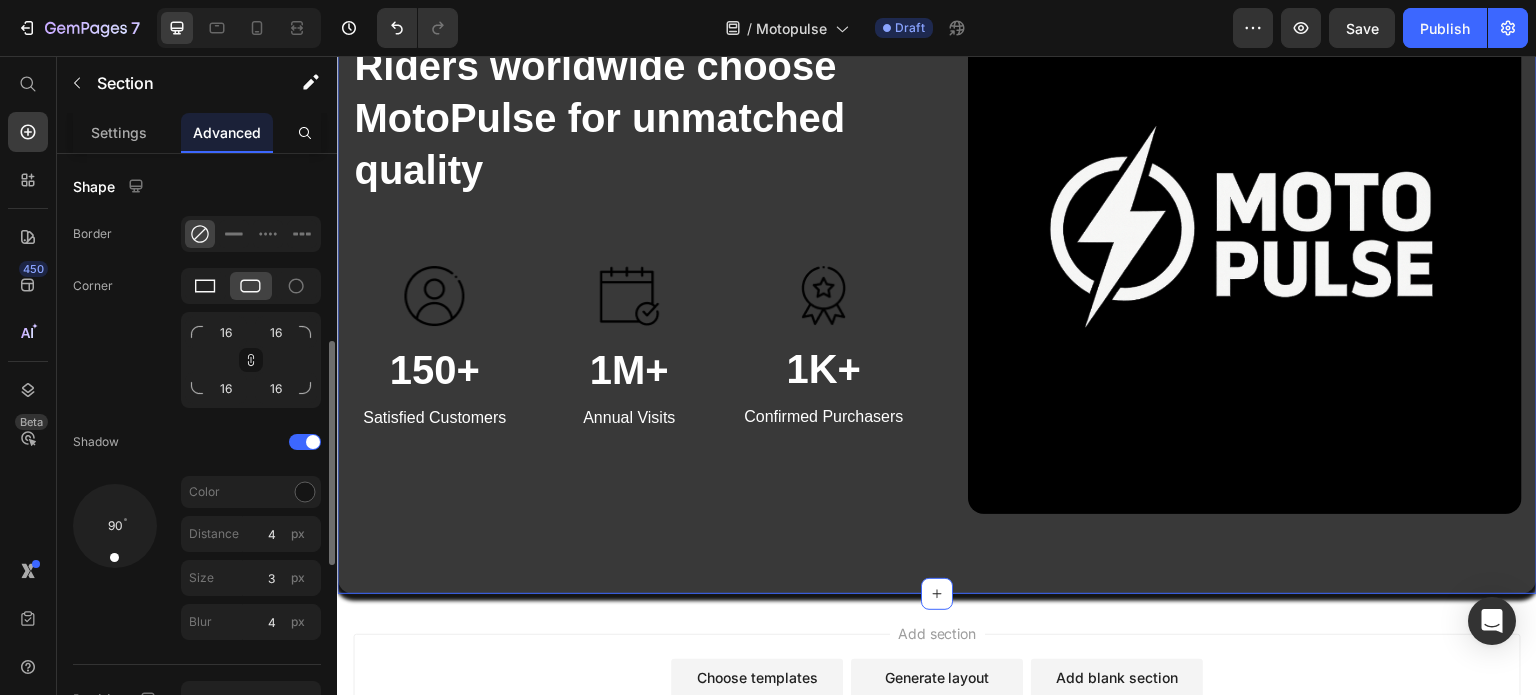 click 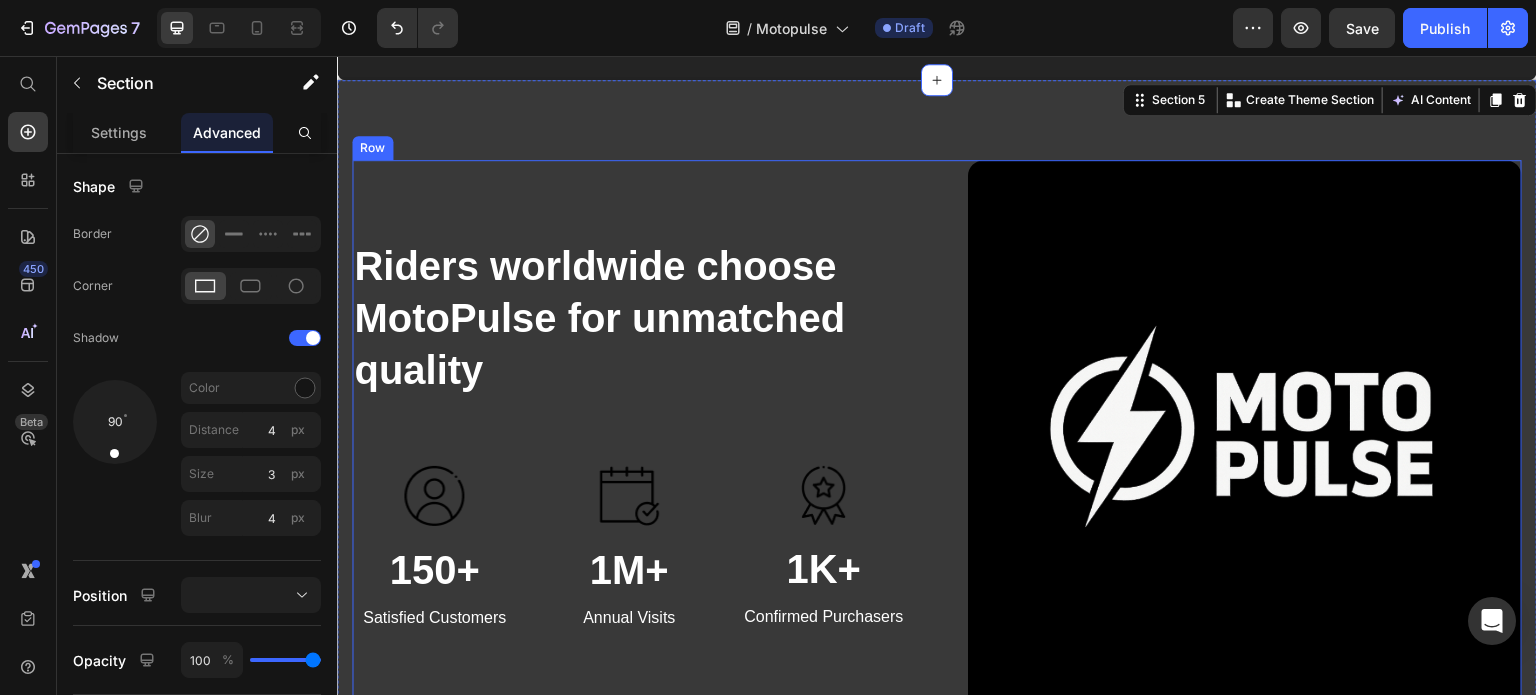 scroll, scrollTop: 2843, scrollLeft: 0, axis: vertical 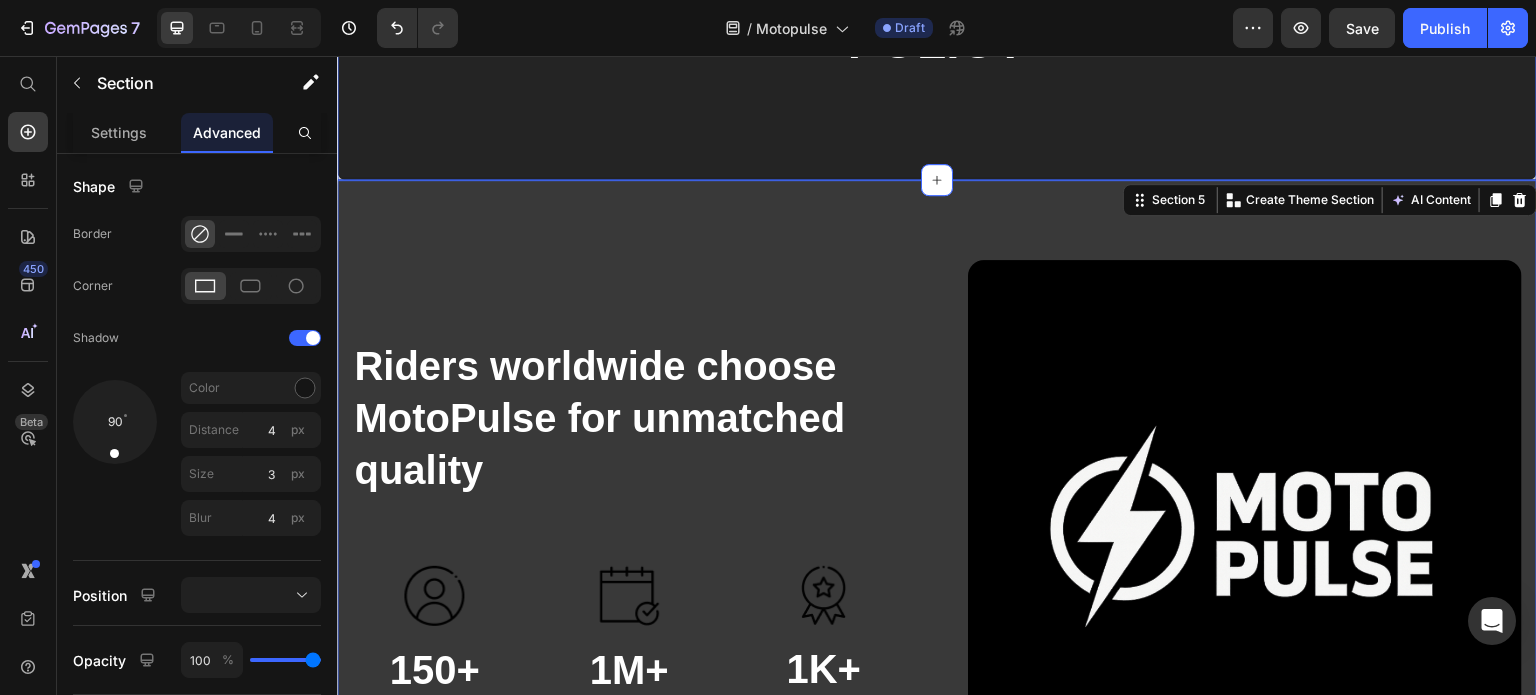click on "30-DAY Heading Satisfaction Guaranteed Text Block Enjoy peace of mind with our hassle-free return policy Text Block Row Section 4" at bounding box center [937, -188] 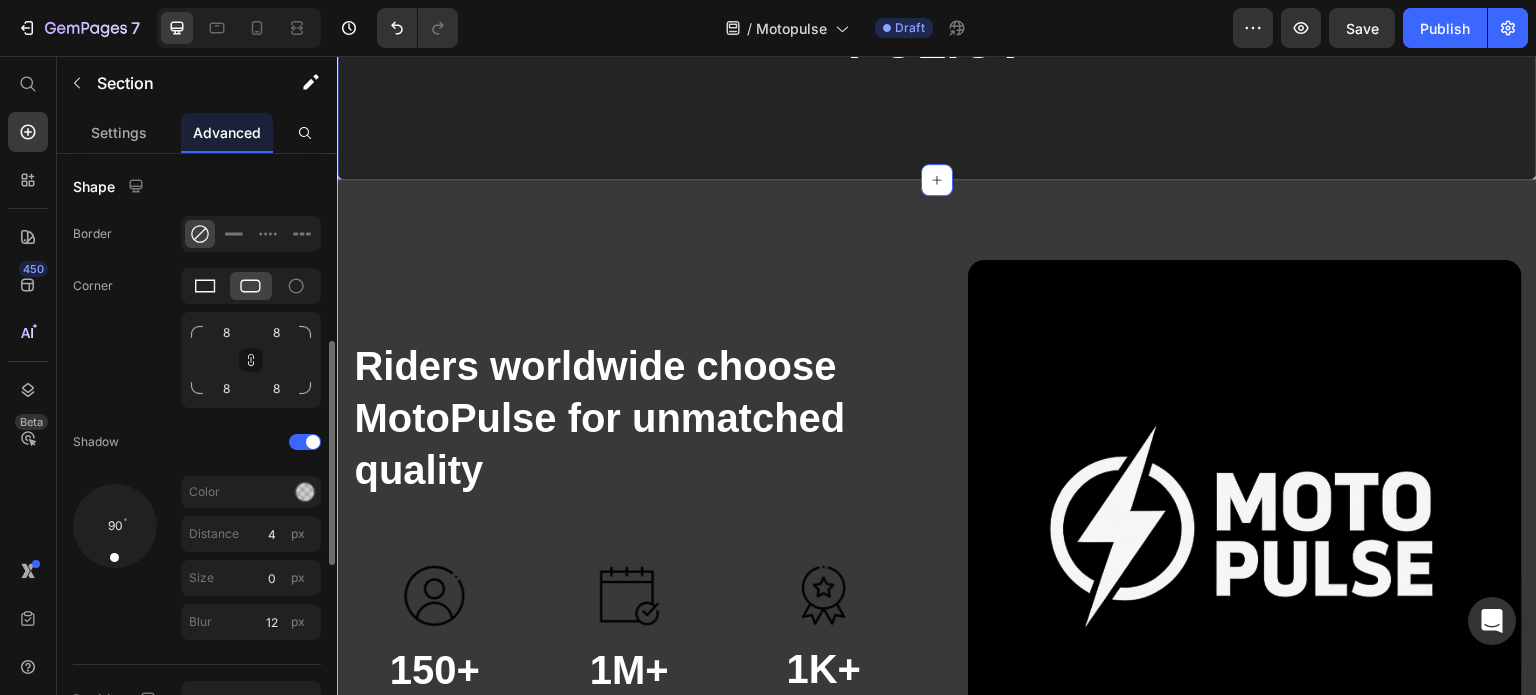 click 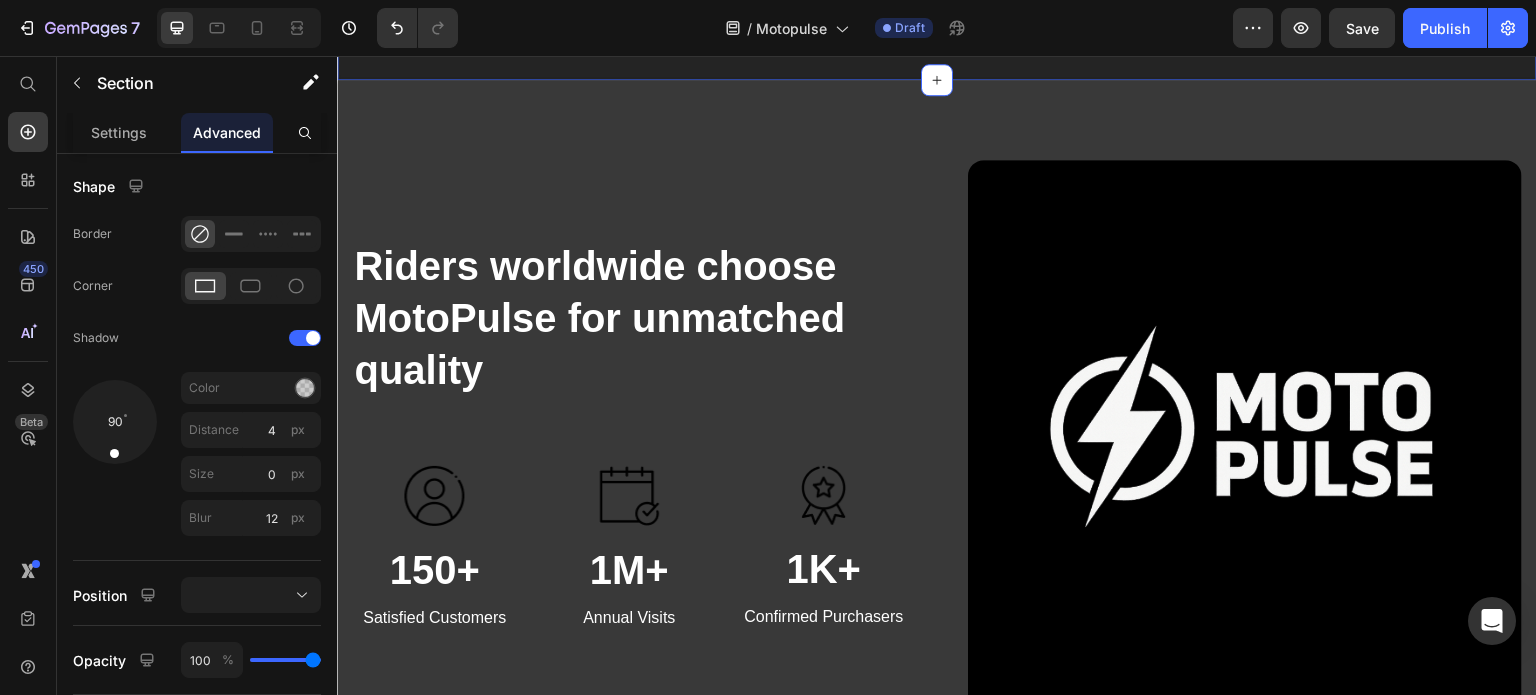 scroll, scrollTop: 3243, scrollLeft: 0, axis: vertical 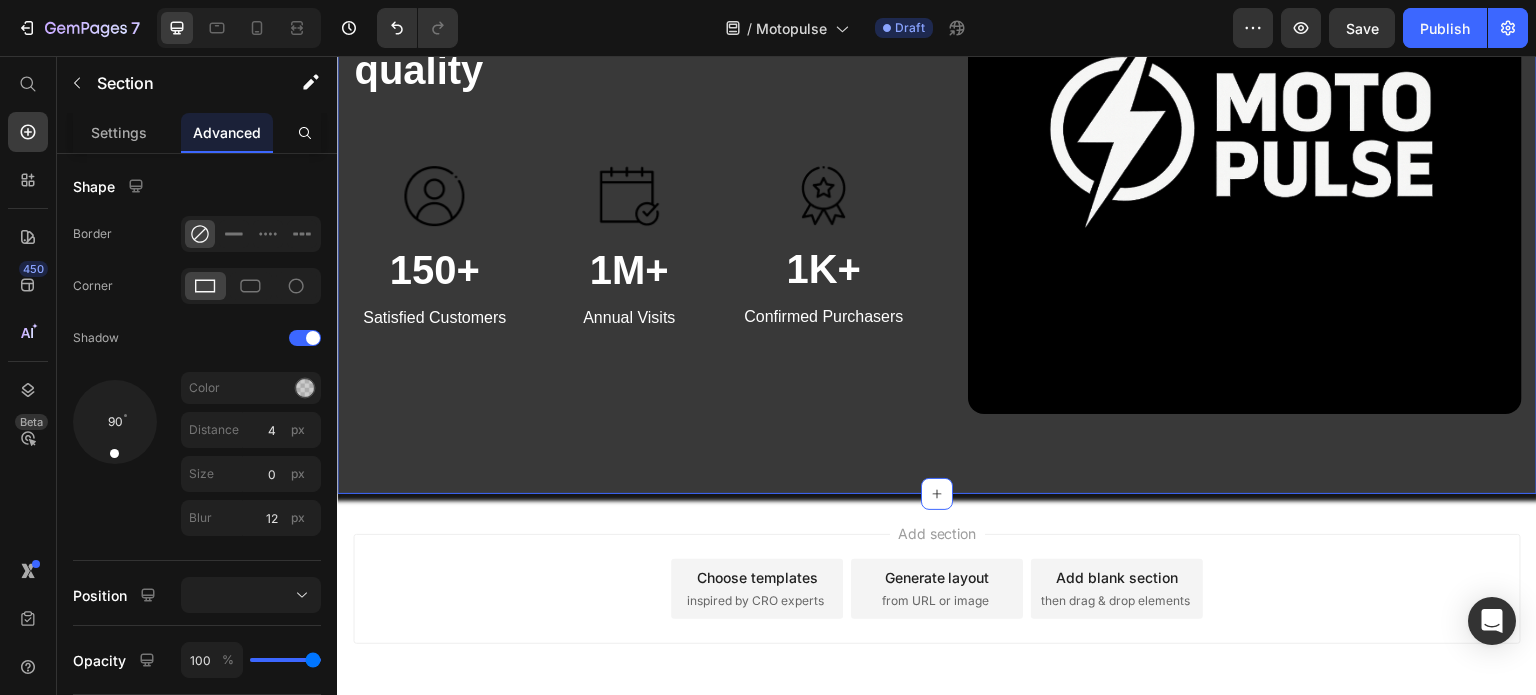 click on "Riders worldwide choose MotoPulse for unmatched quality Heading Text block Image 150+ Heading Satisfied Customers Text block Image 1M+ Heading Annual Visits Text block Image 1K+ Heading Confirmed Purchasers Text block Row Image Row Section 5   You can create reusable sections Create Theme Section AI Content Write with GemAI What would you like to describe here? Tone and Voice Persuasive Product A1 Series Long Rear Fender for Sur-Ron Light Bee Show more Generate" at bounding box center (937, 137) 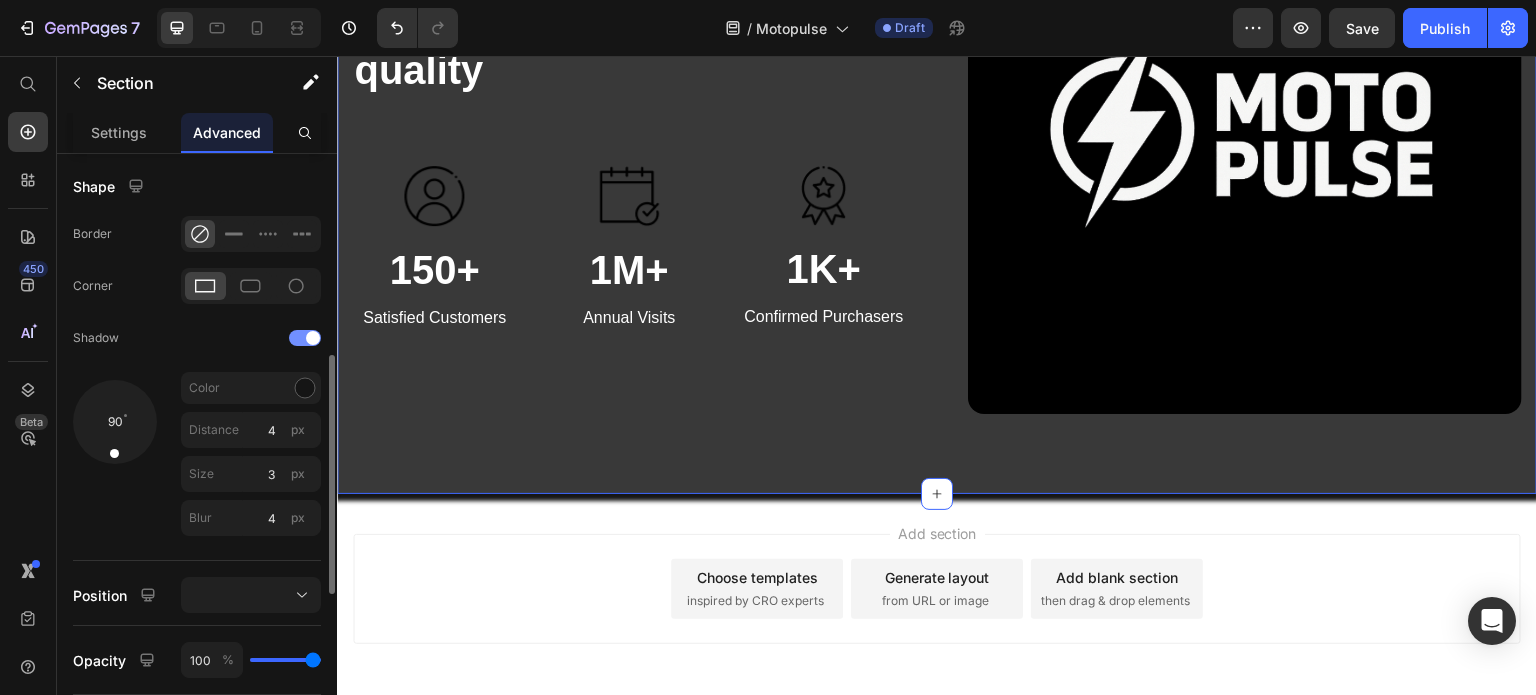 click on "Shadow" 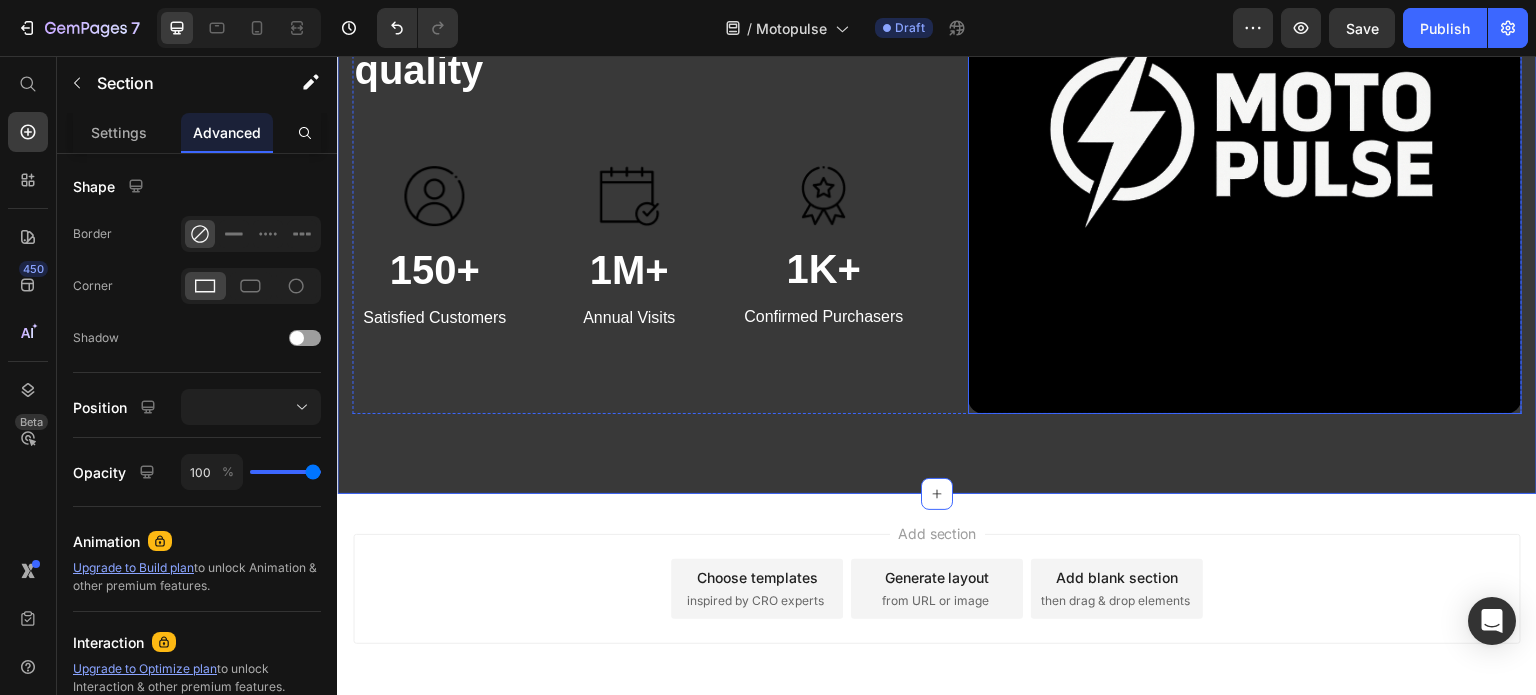 click at bounding box center [1245, 137] 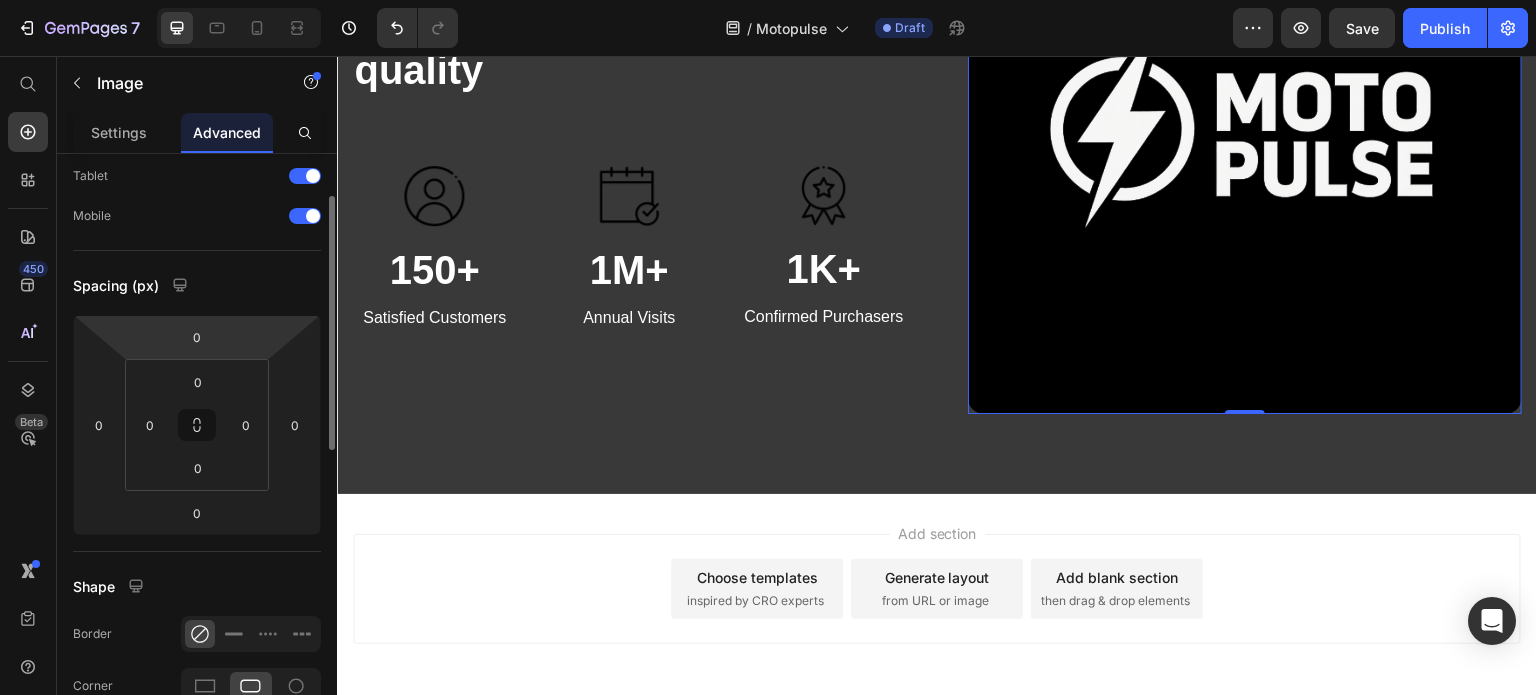scroll, scrollTop: 400, scrollLeft: 0, axis: vertical 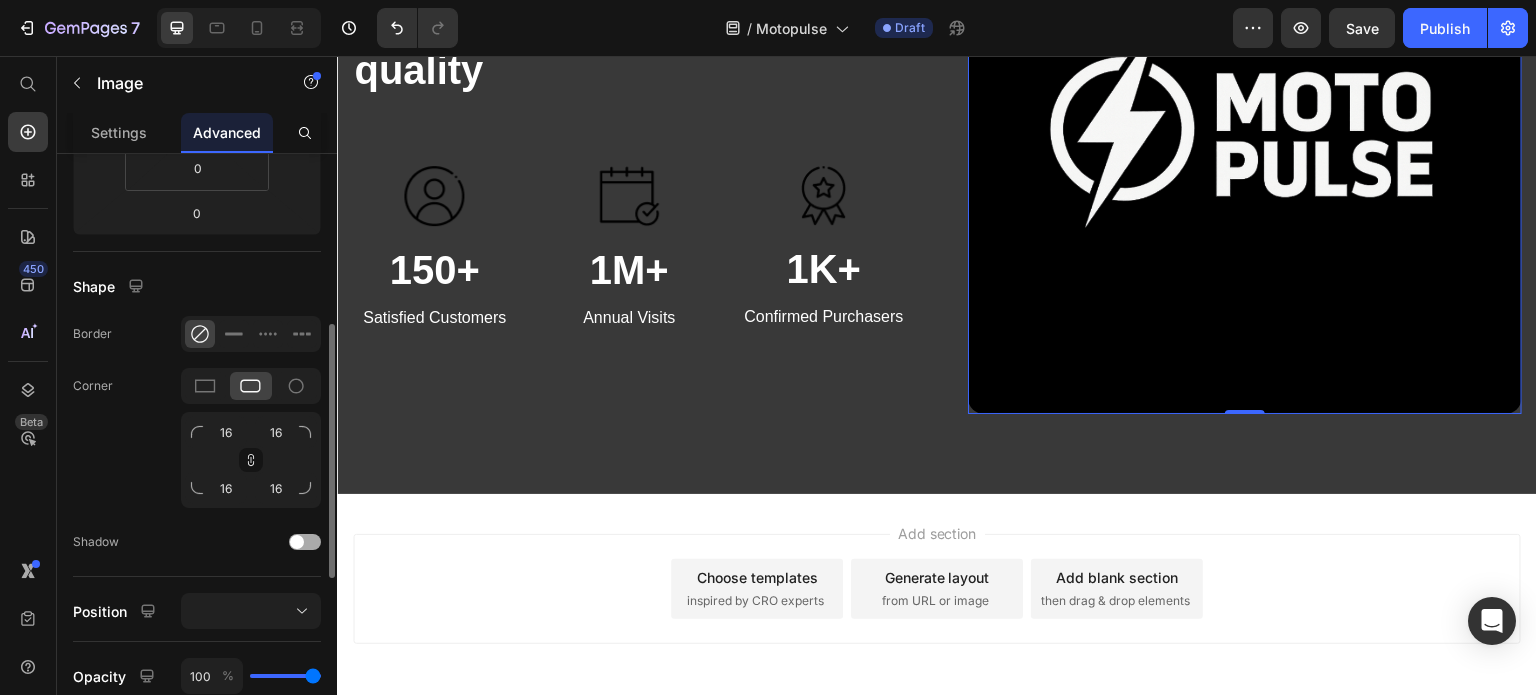 click at bounding box center [297, 542] 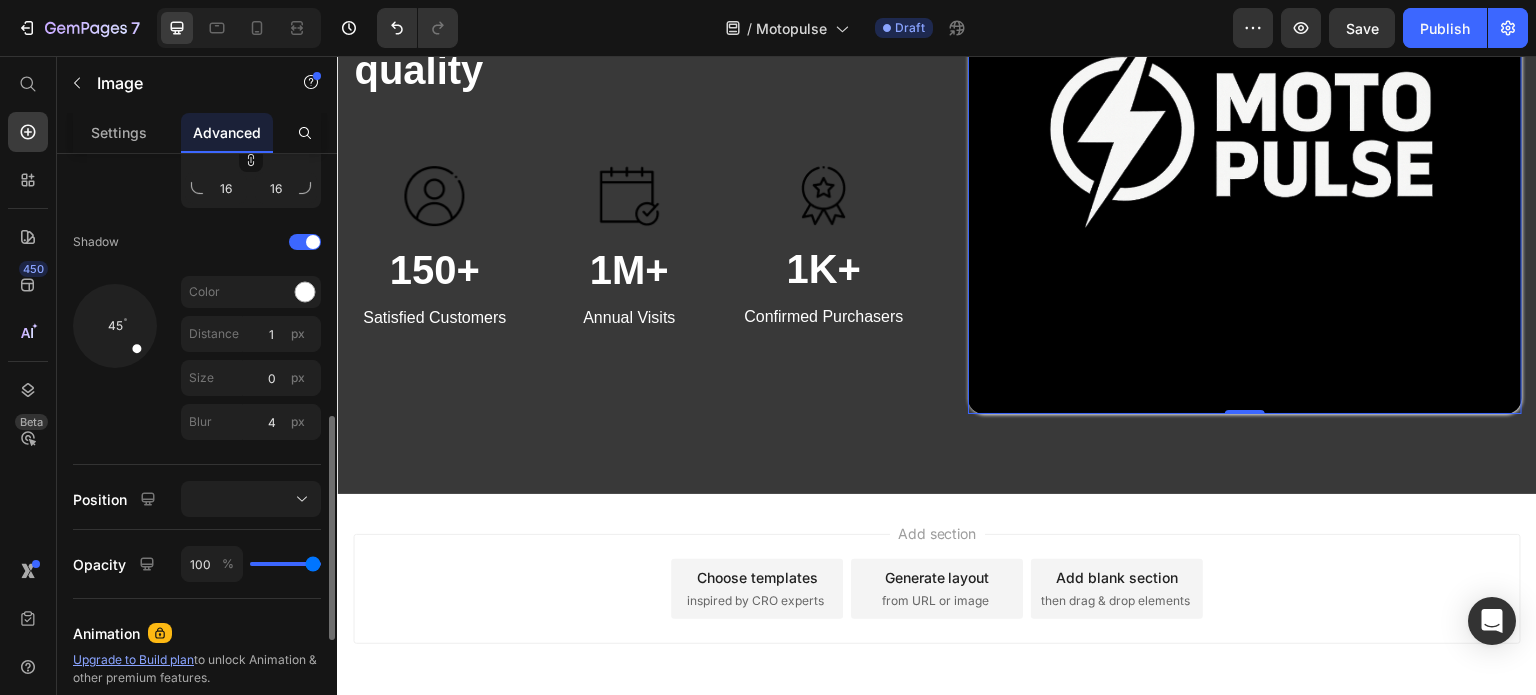 scroll, scrollTop: 600, scrollLeft: 0, axis: vertical 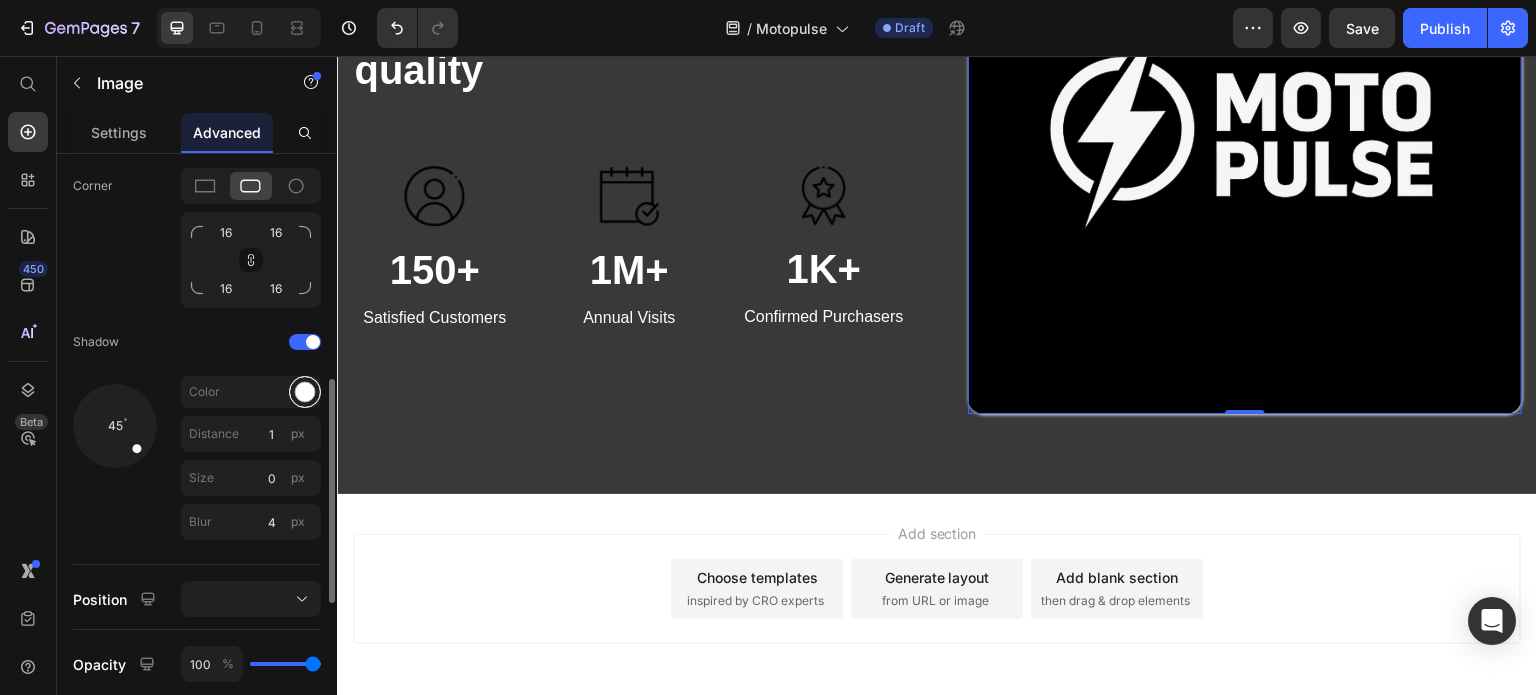click at bounding box center (305, 392) 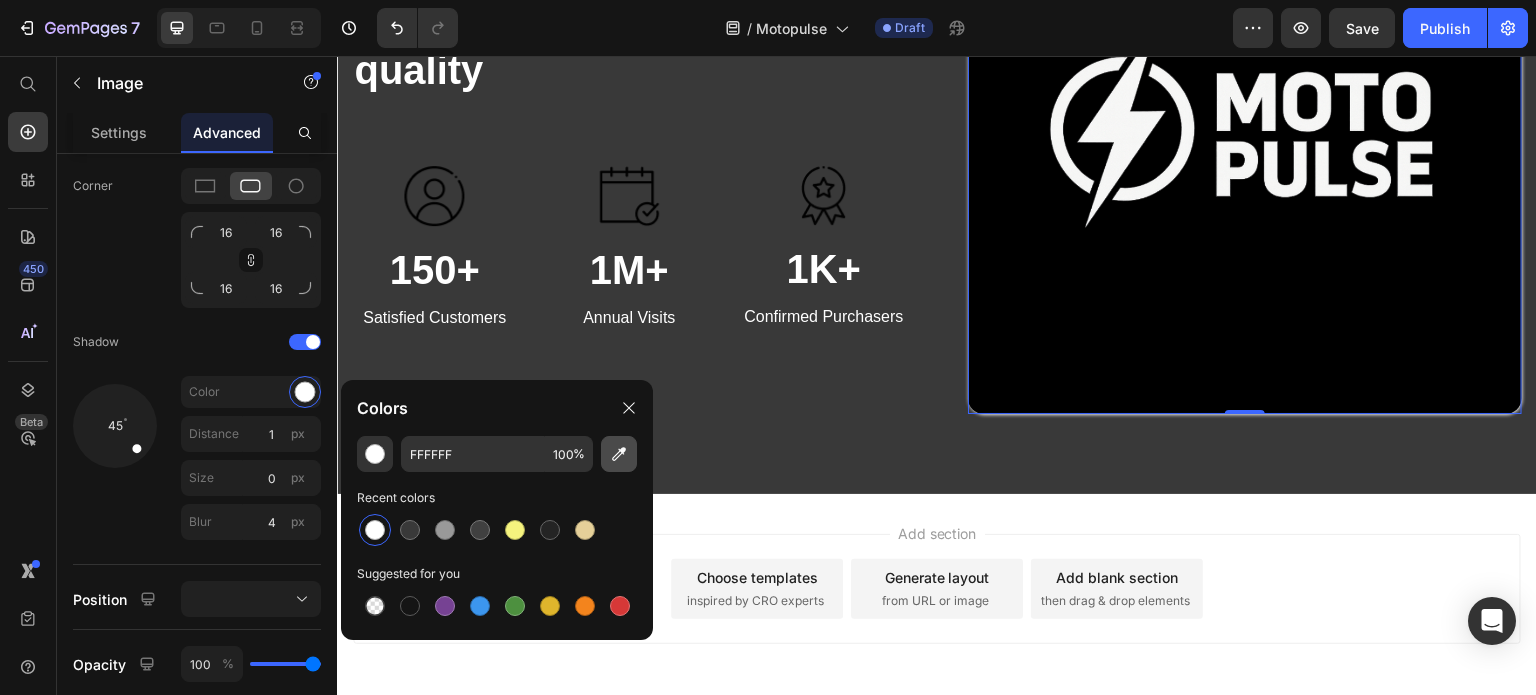 click 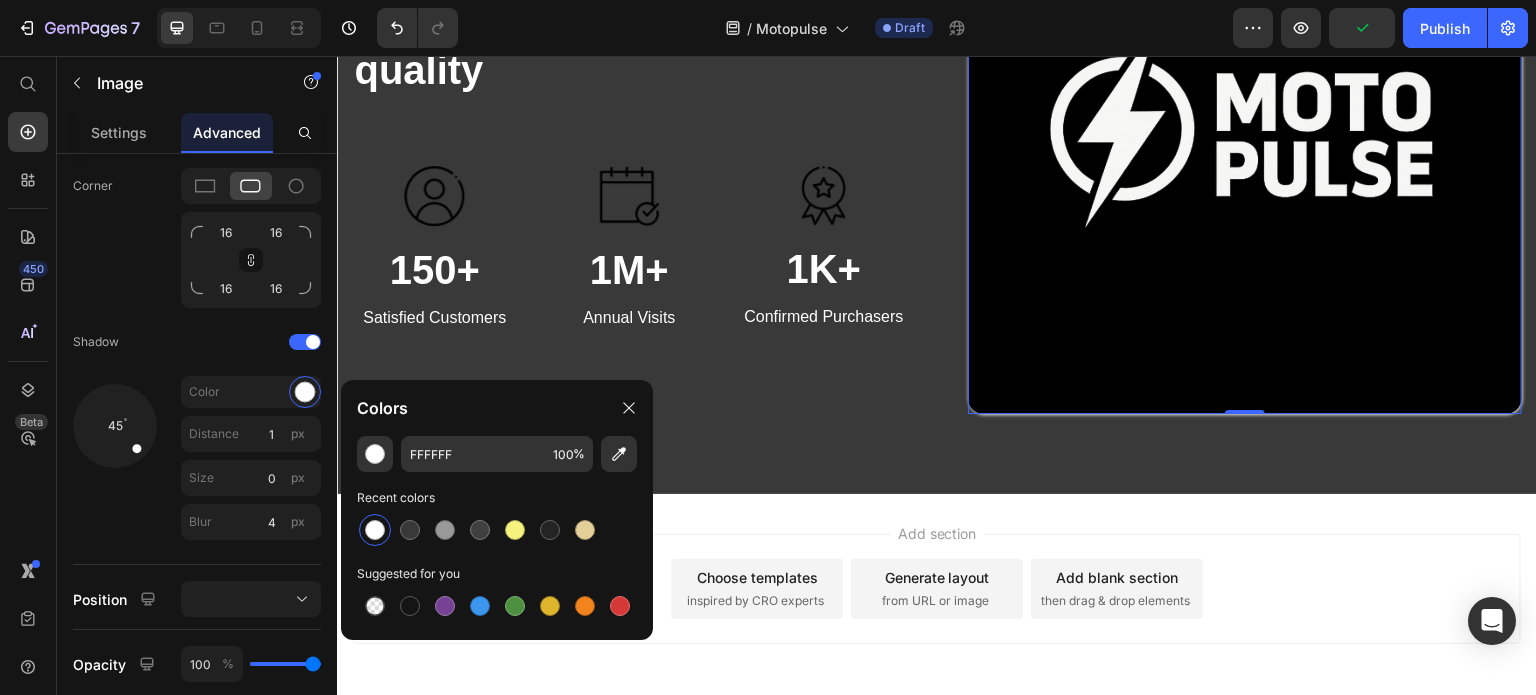 type on "393939" 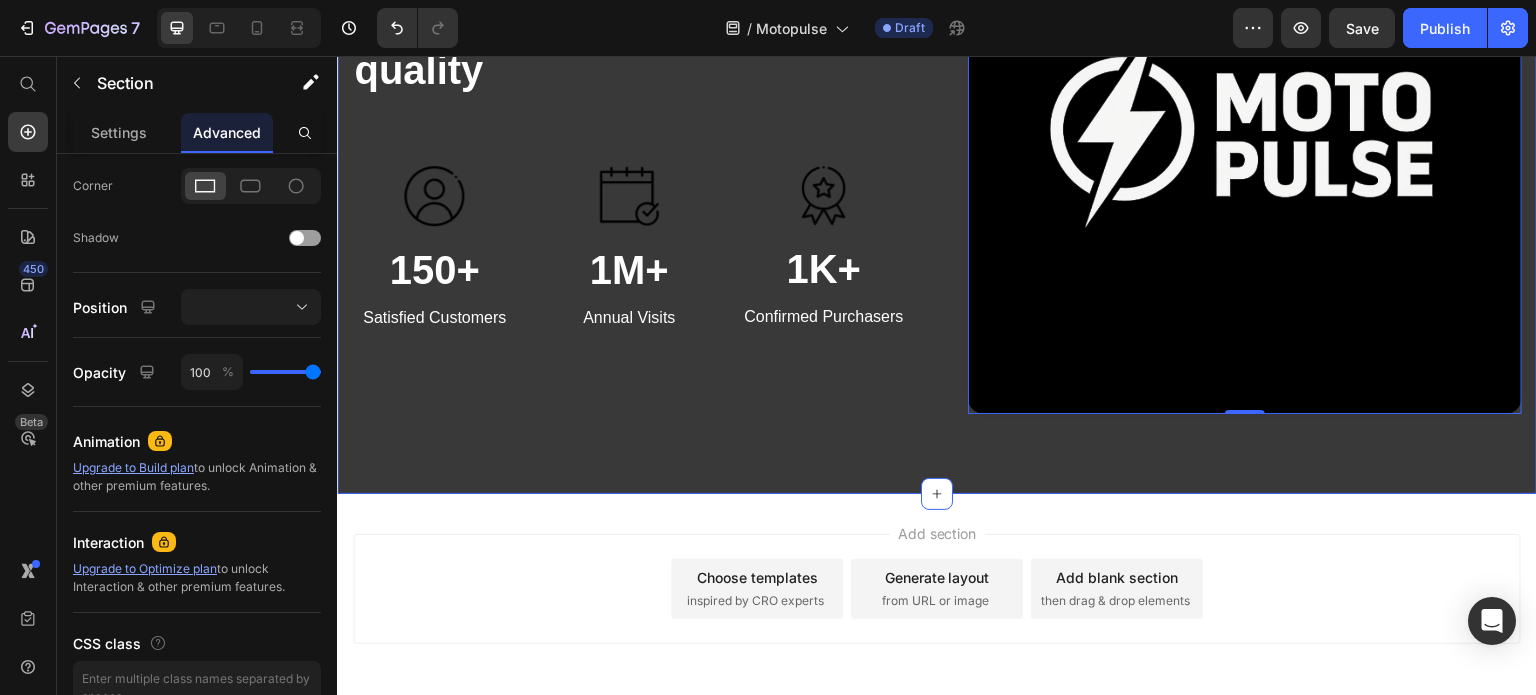 click on "Riders worldwide choose MotoPulse for unmatched quality Heading Text block Image 150+ Heading Satisfied Customers Text block Image 1M+ Heading Annual Visits Text block Image 1K+ Heading Confirmed Purchasers Text block Row Image   0 Row Section 5" at bounding box center (937, 137) 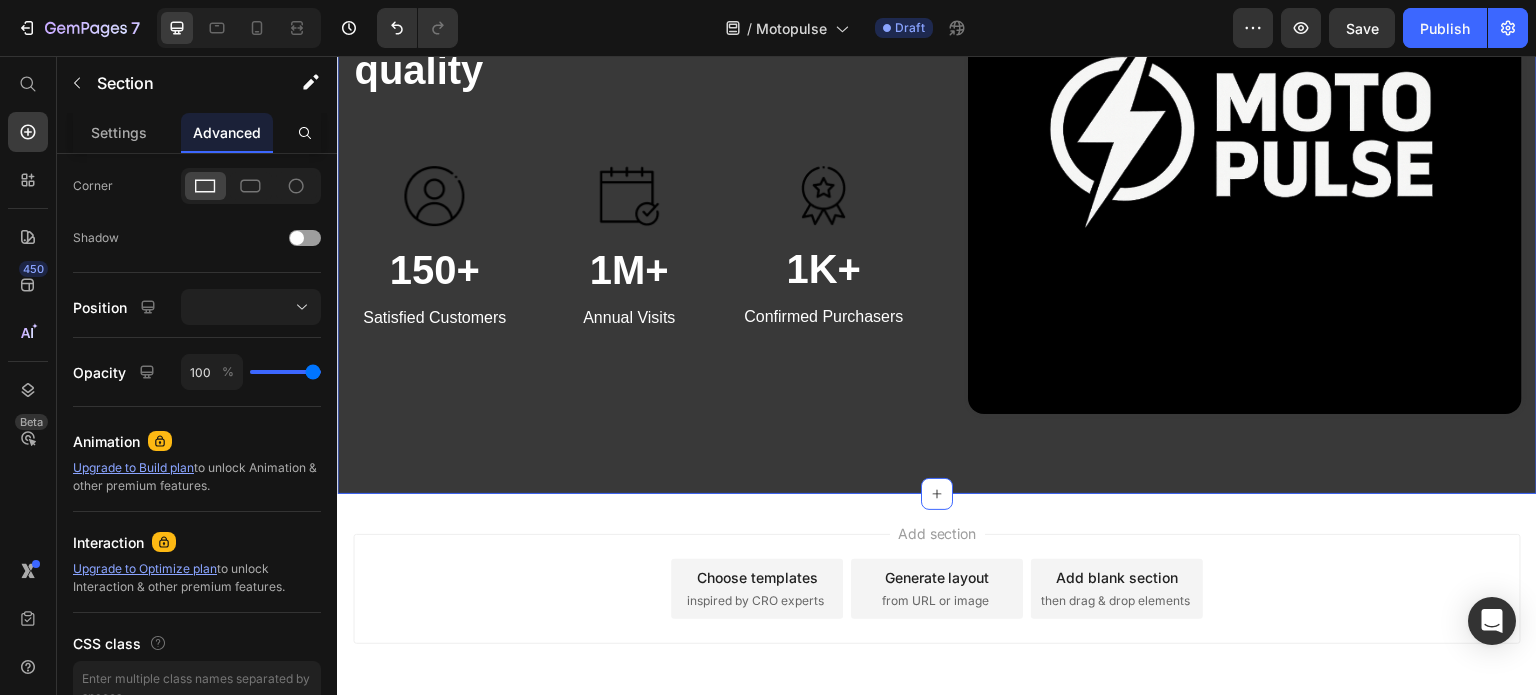 scroll, scrollTop: 0, scrollLeft: 0, axis: both 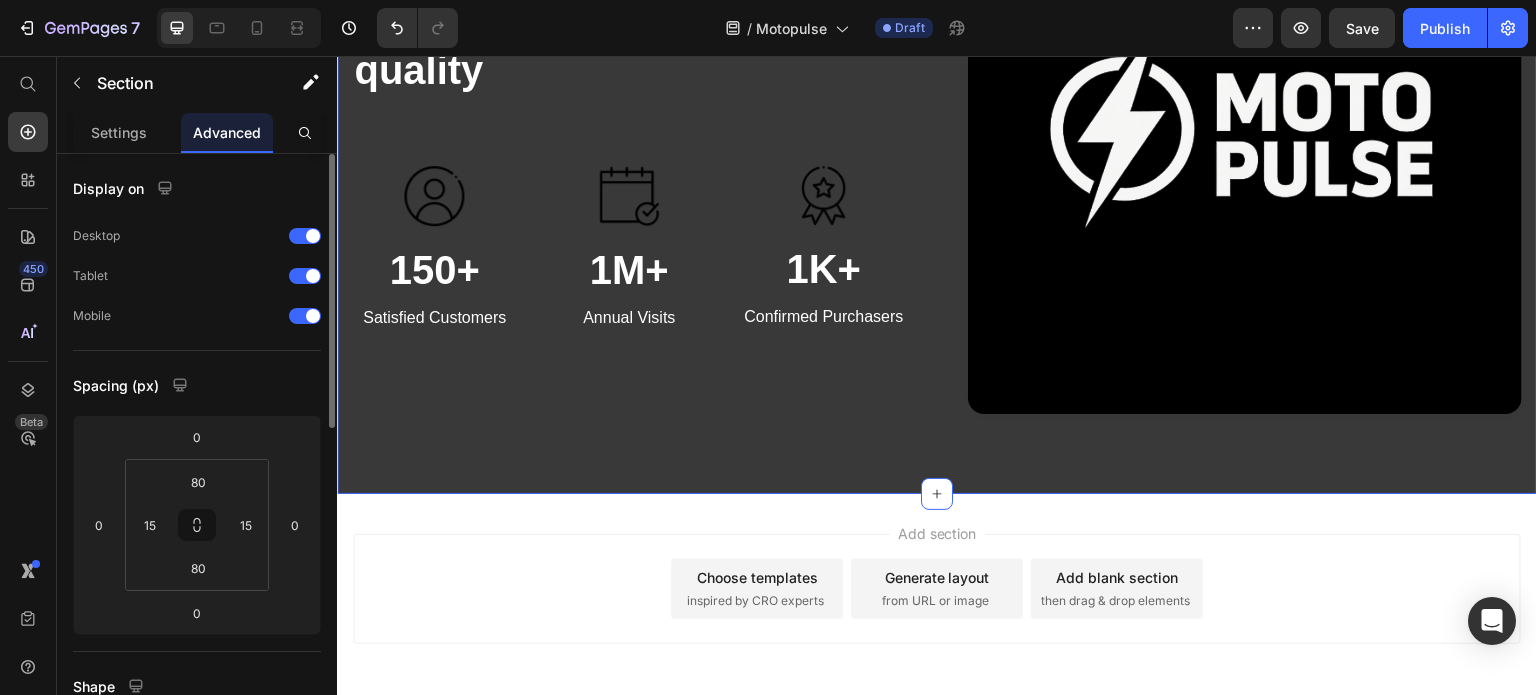 click on "Riders worldwide choose MotoPulse for unmatched quality Heading Text block Image 150+ Heading Satisfied Customers Text block Image 1M+ Heading Annual Visits Text block Image 1K+ Heading Confirmed Purchasers Text block Row Image Row Section 5   You can create reusable sections Create Theme Section AI Content Write with GemAI What would you like to describe here? Tone and Voice Persuasive Product A1 Series Long Rear Fender for Sur-Ron Light Bee Show more Generate" at bounding box center [937, 137] 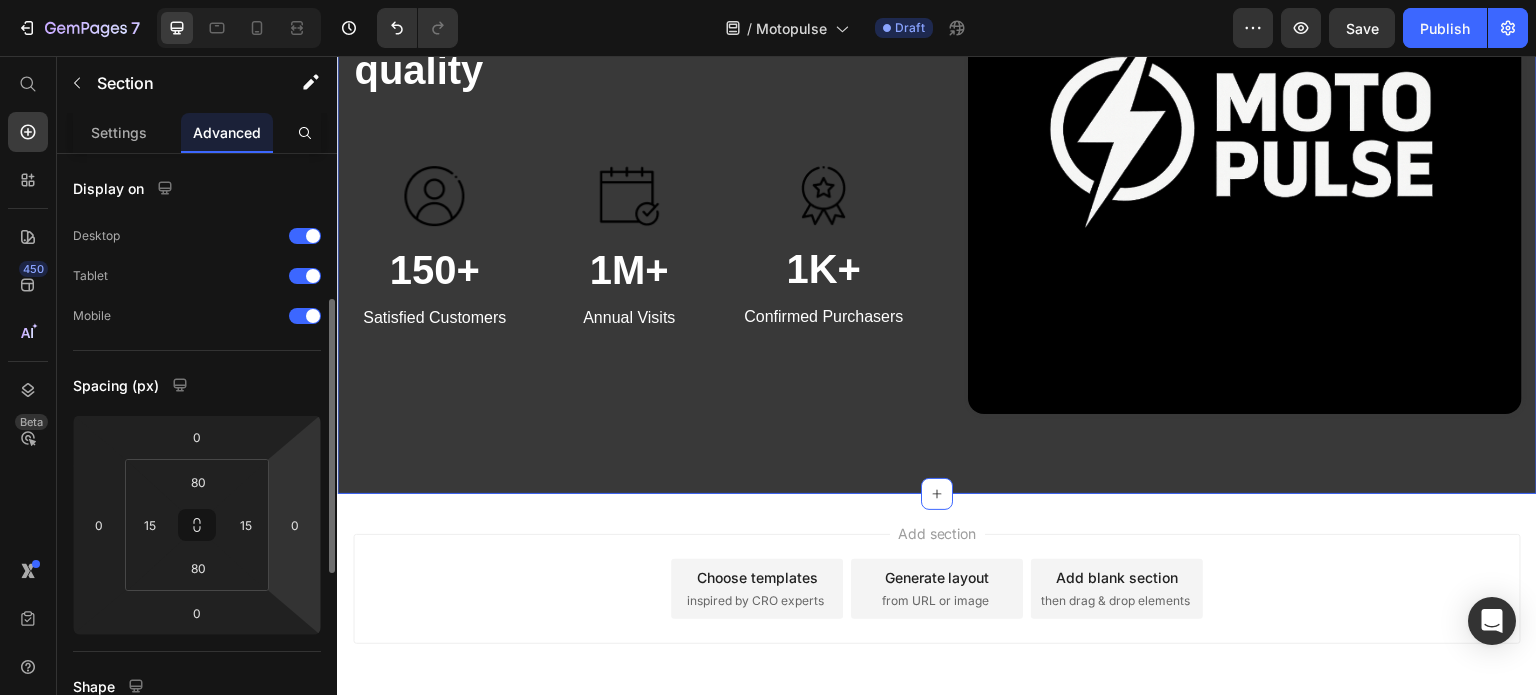 scroll, scrollTop: 3320, scrollLeft: 0, axis: vertical 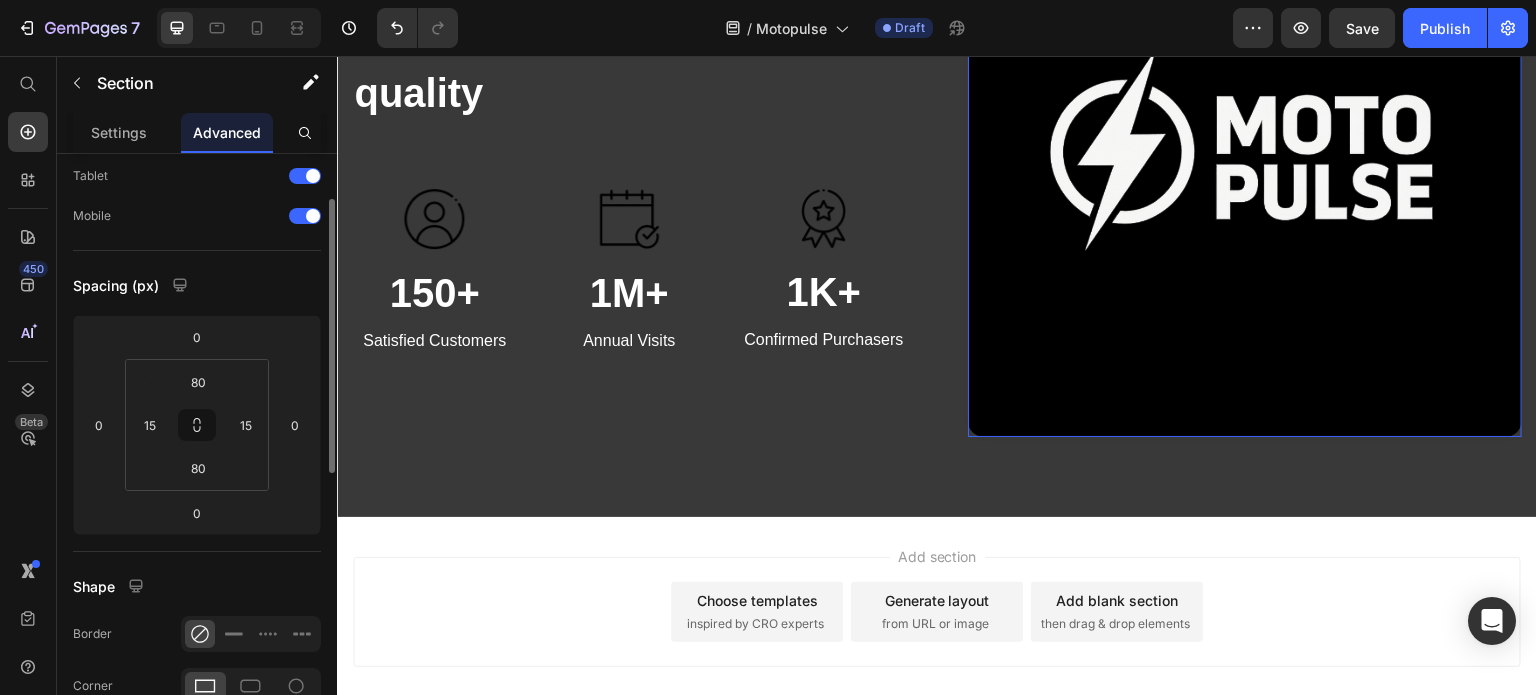 click at bounding box center [1245, 160] 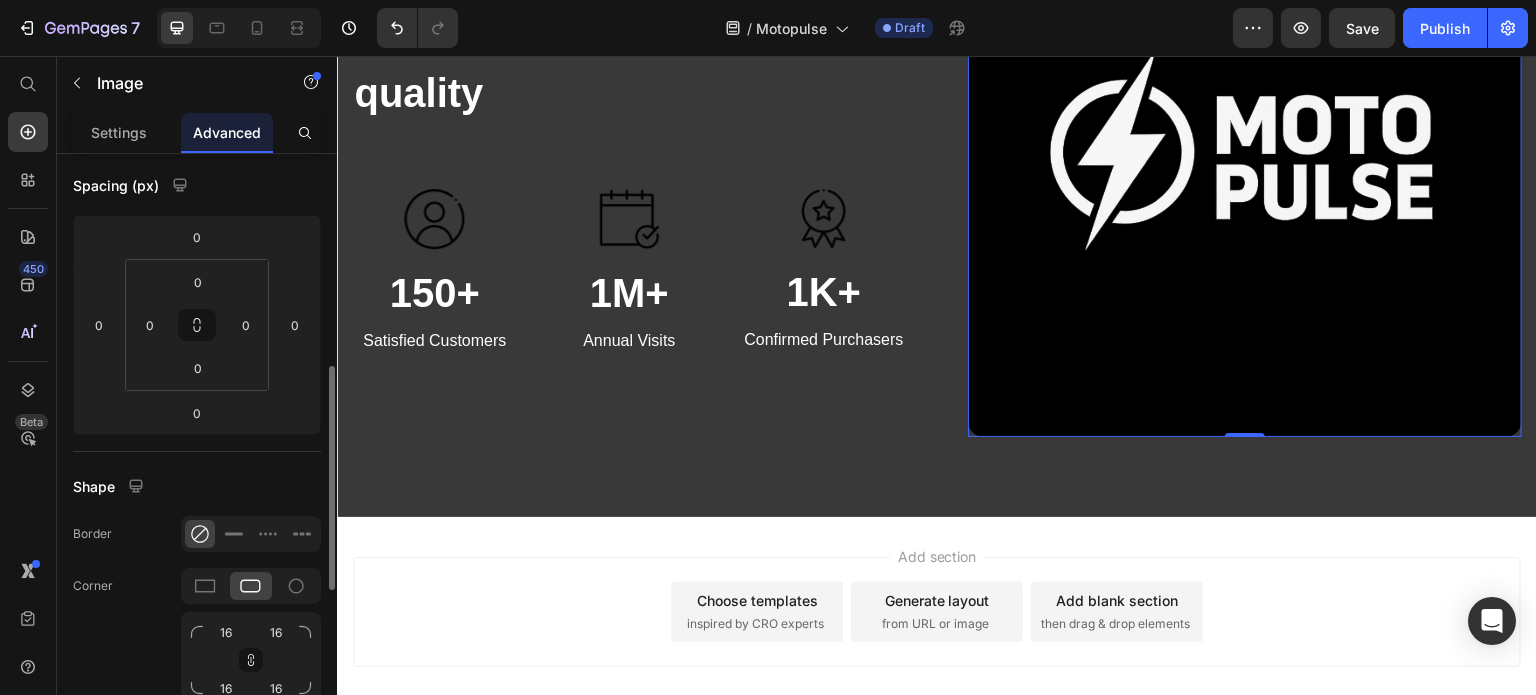 scroll, scrollTop: 500, scrollLeft: 0, axis: vertical 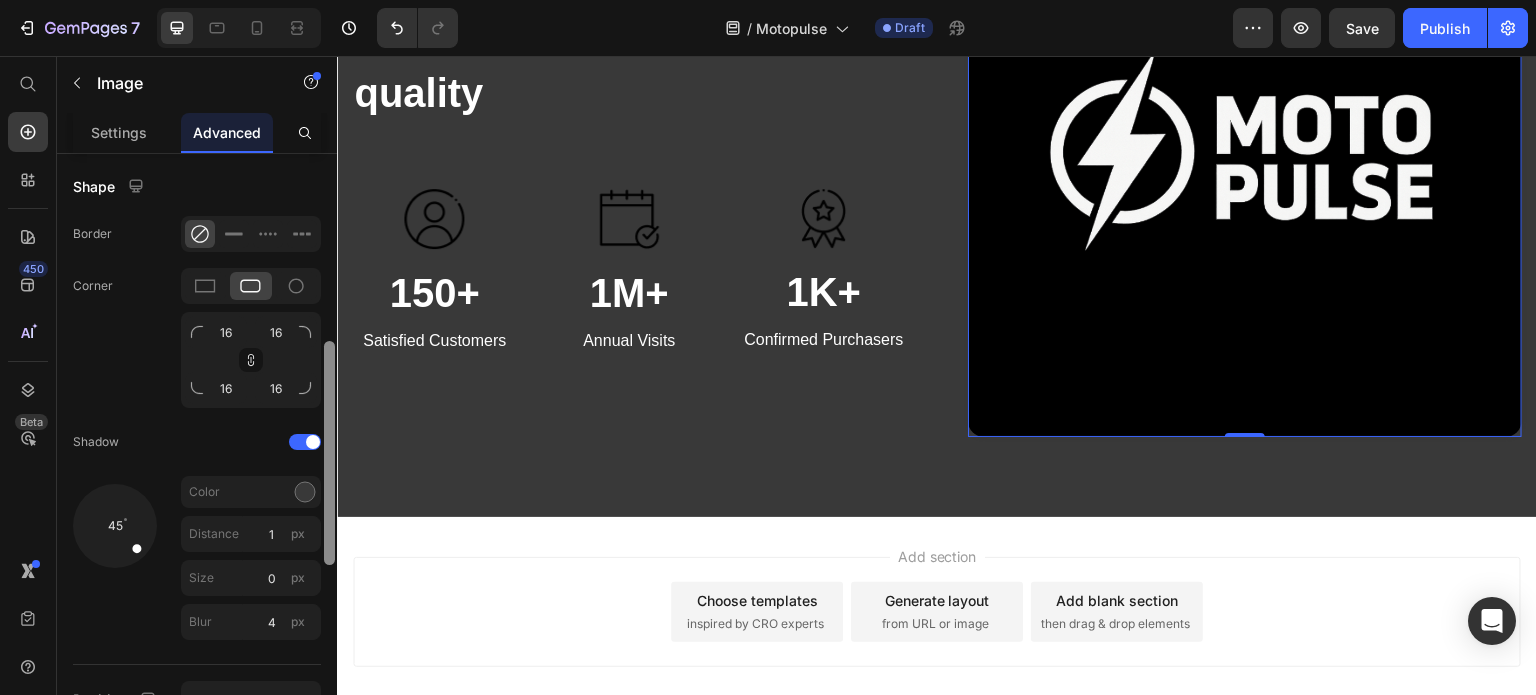 drag, startPoint x: 295, startPoint y: 498, endPoint x: 328, endPoint y: 507, distance: 34.20526 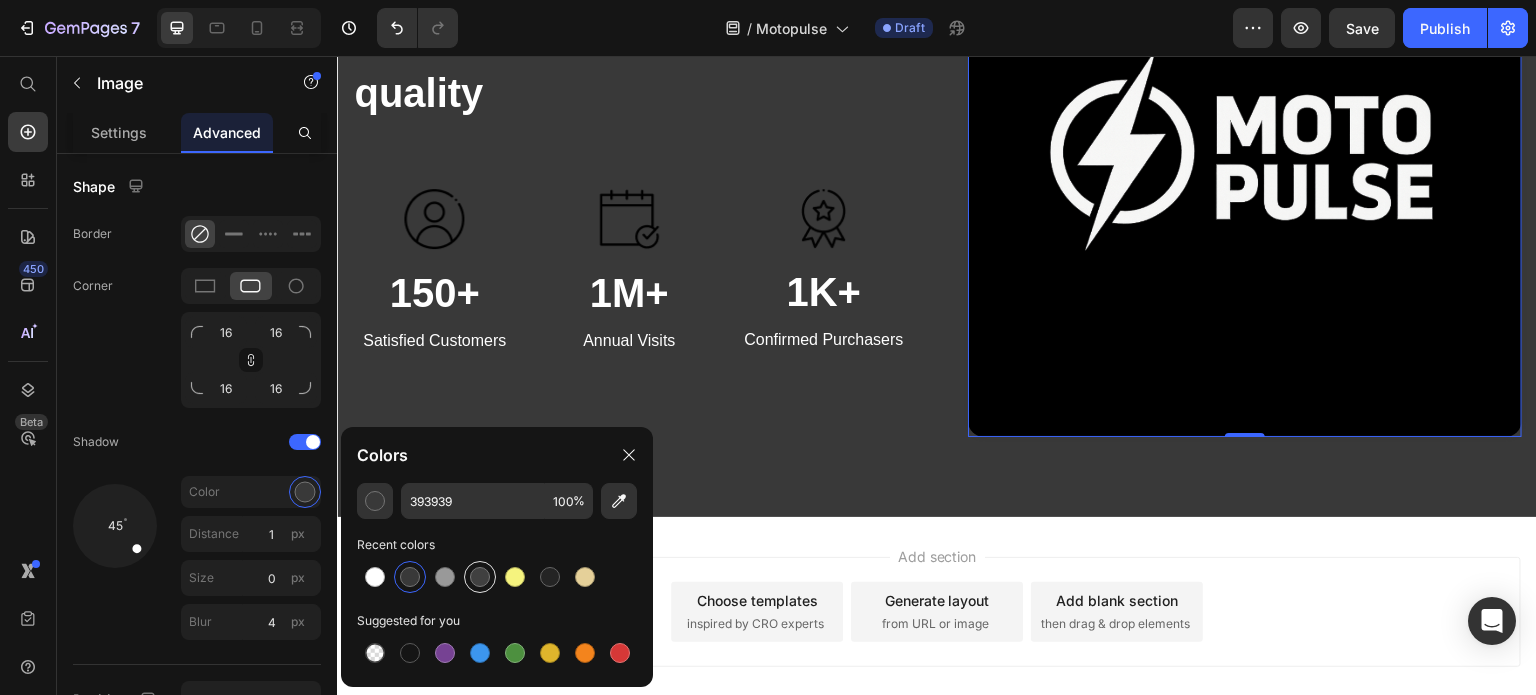 click at bounding box center (480, 577) 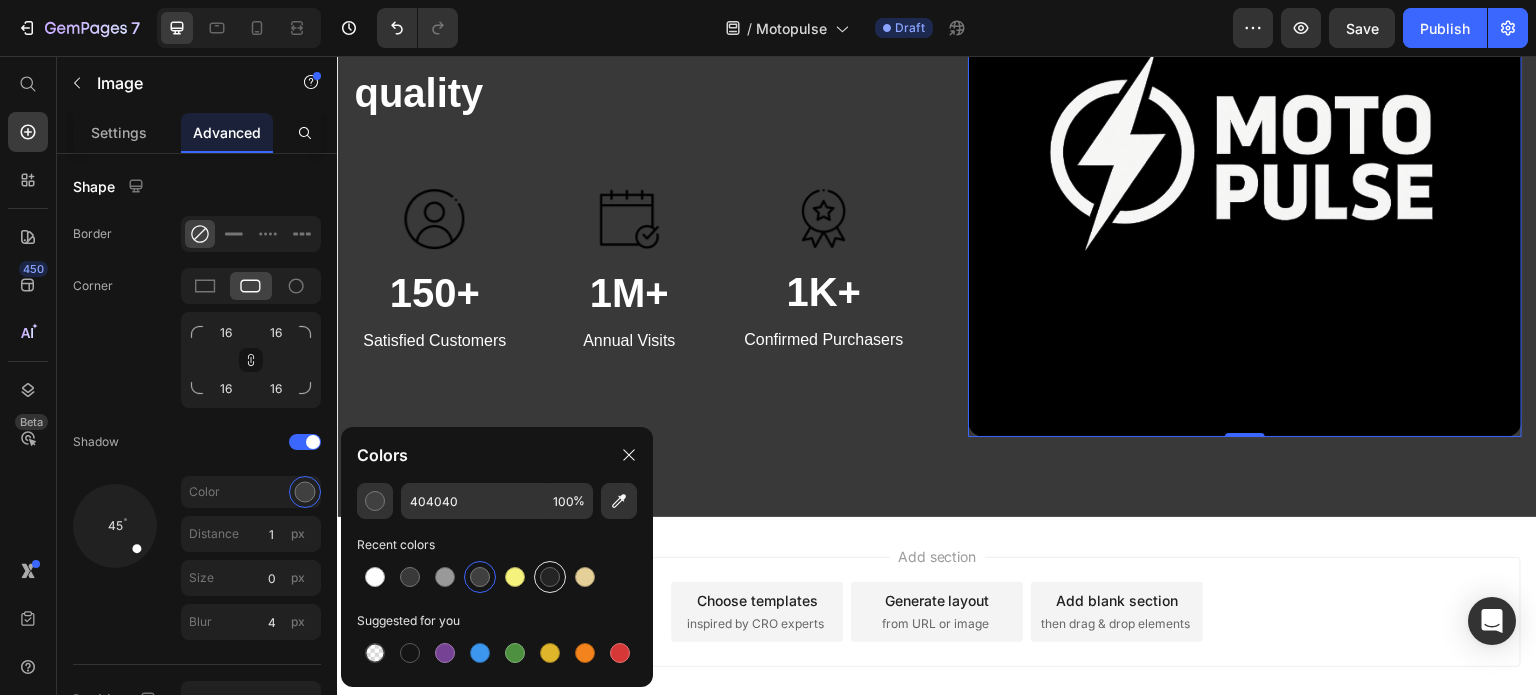 click at bounding box center (550, 577) 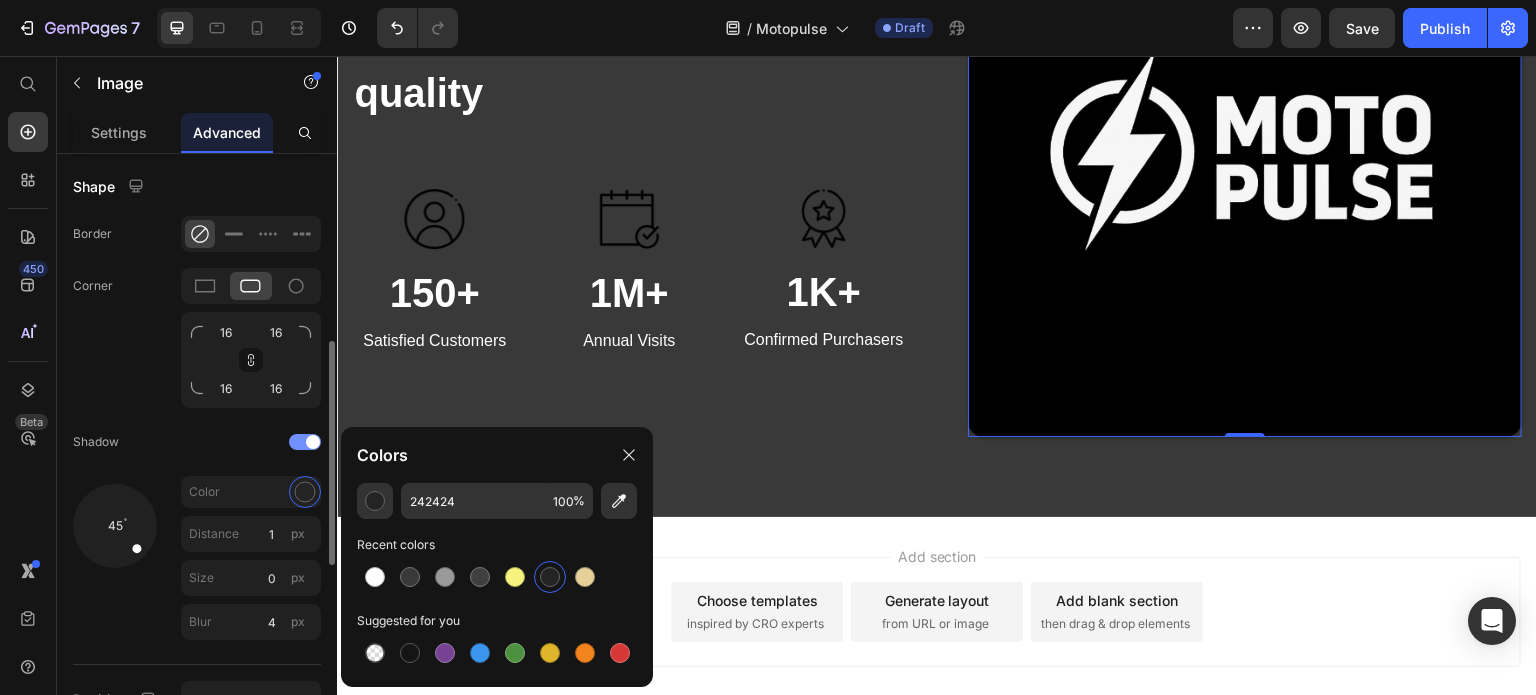 click on "Shadow" 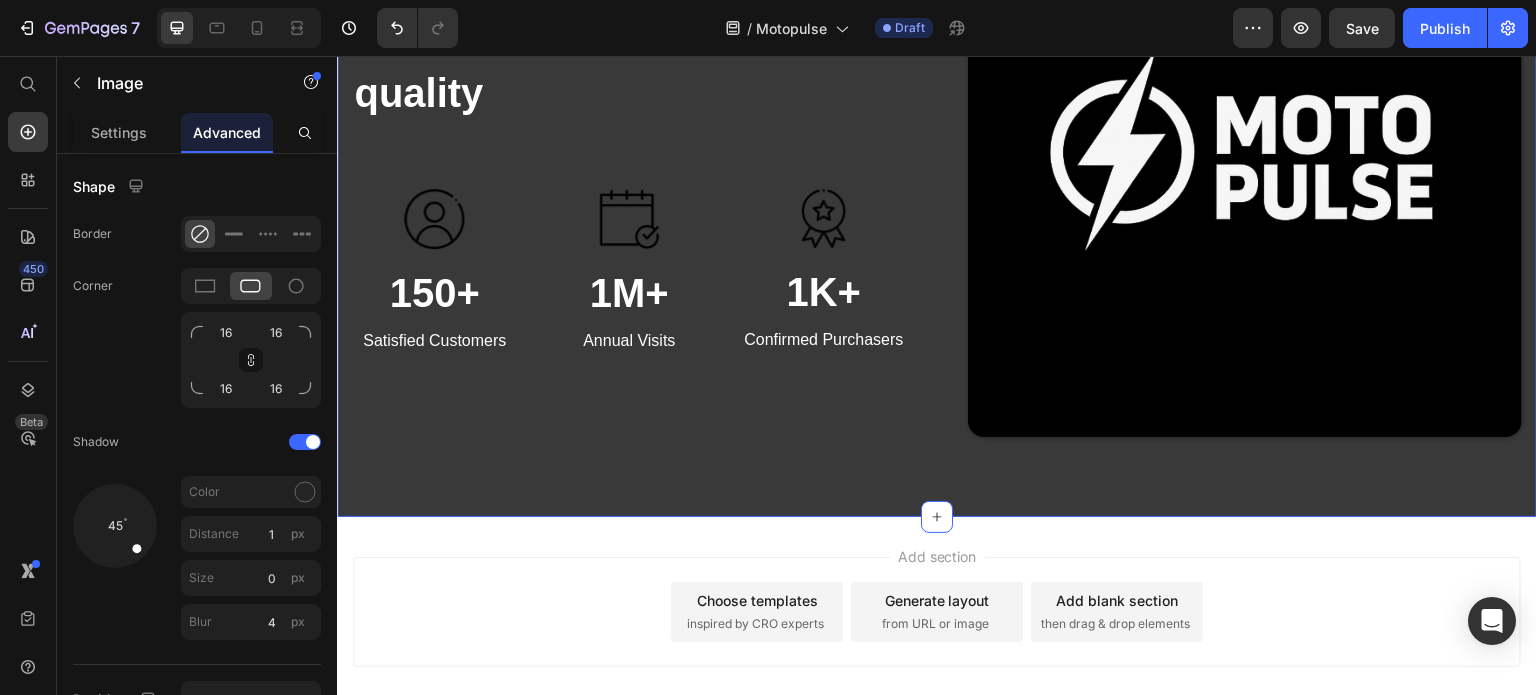 click on "Riders worldwide choose MotoPulse for unmatched quality Heading Text block Image 150+ Heading Satisfied Customers Text block Image 1M+ Heading Annual Visits Text block Image 1K+ Heading Confirmed Purchasers Text block Row Image Row Section 5   You can create reusable sections Create Theme Section AI Content Write with GemAI What would you like to describe here? Tone and Voice Persuasive Product A1 Series Long Rear Fender for Sur-Ron Light Bee Show more Generate" at bounding box center [937, 160] 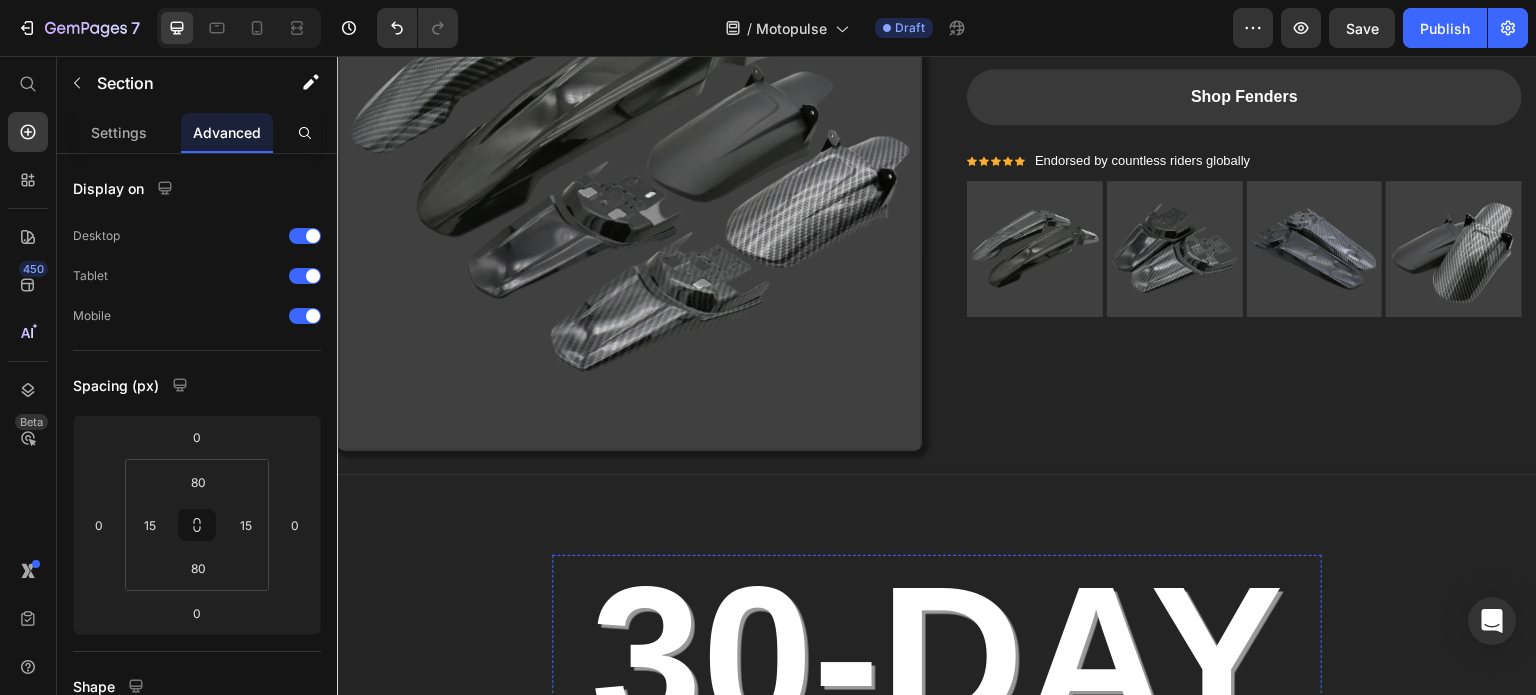 scroll, scrollTop: 1420, scrollLeft: 0, axis: vertical 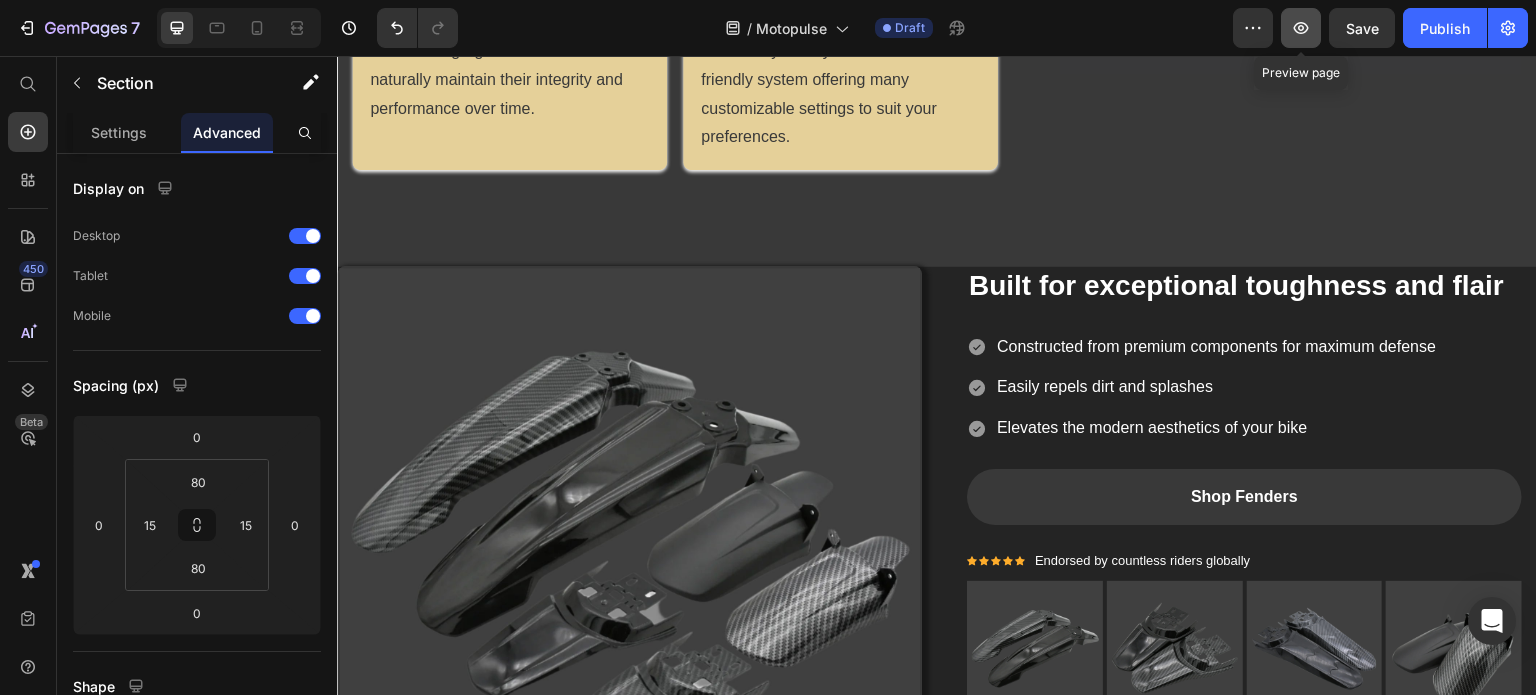 click 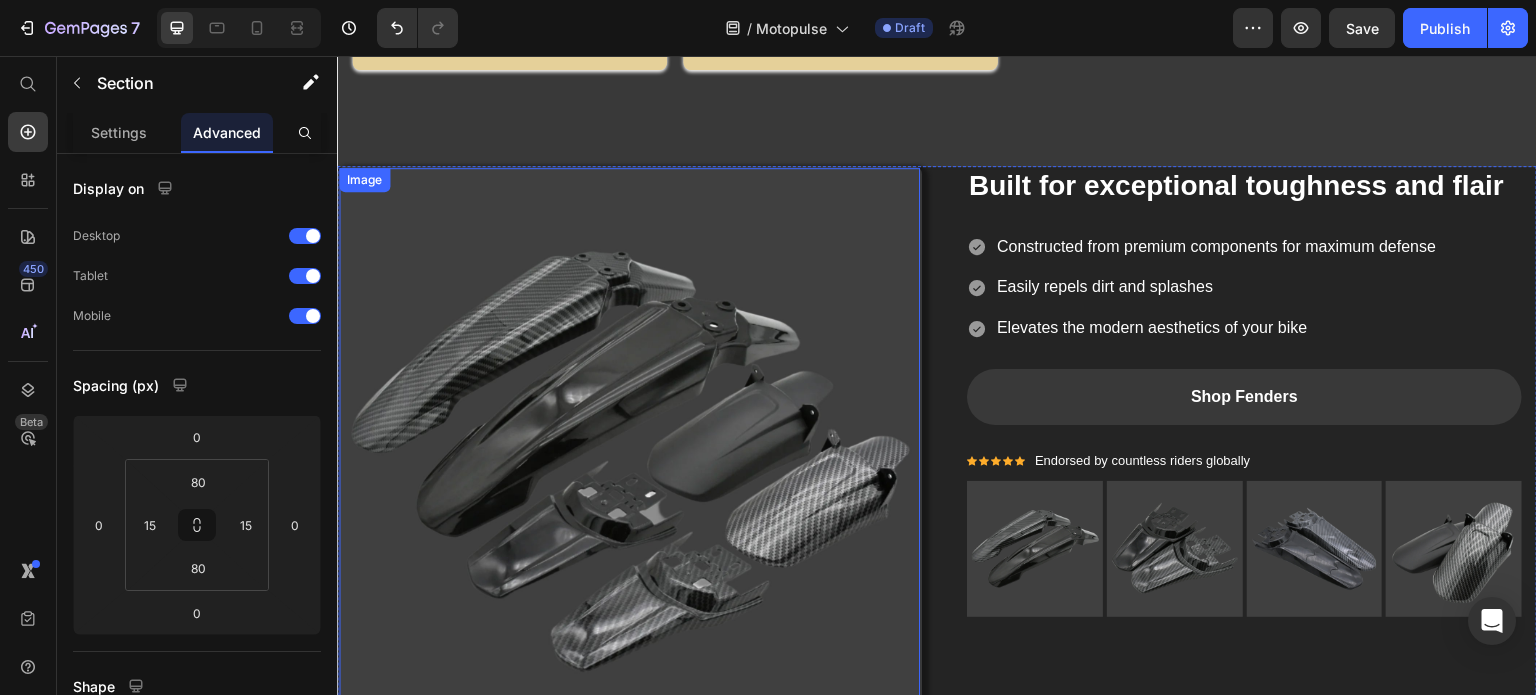 scroll, scrollTop: 1420, scrollLeft: 0, axis: vertical 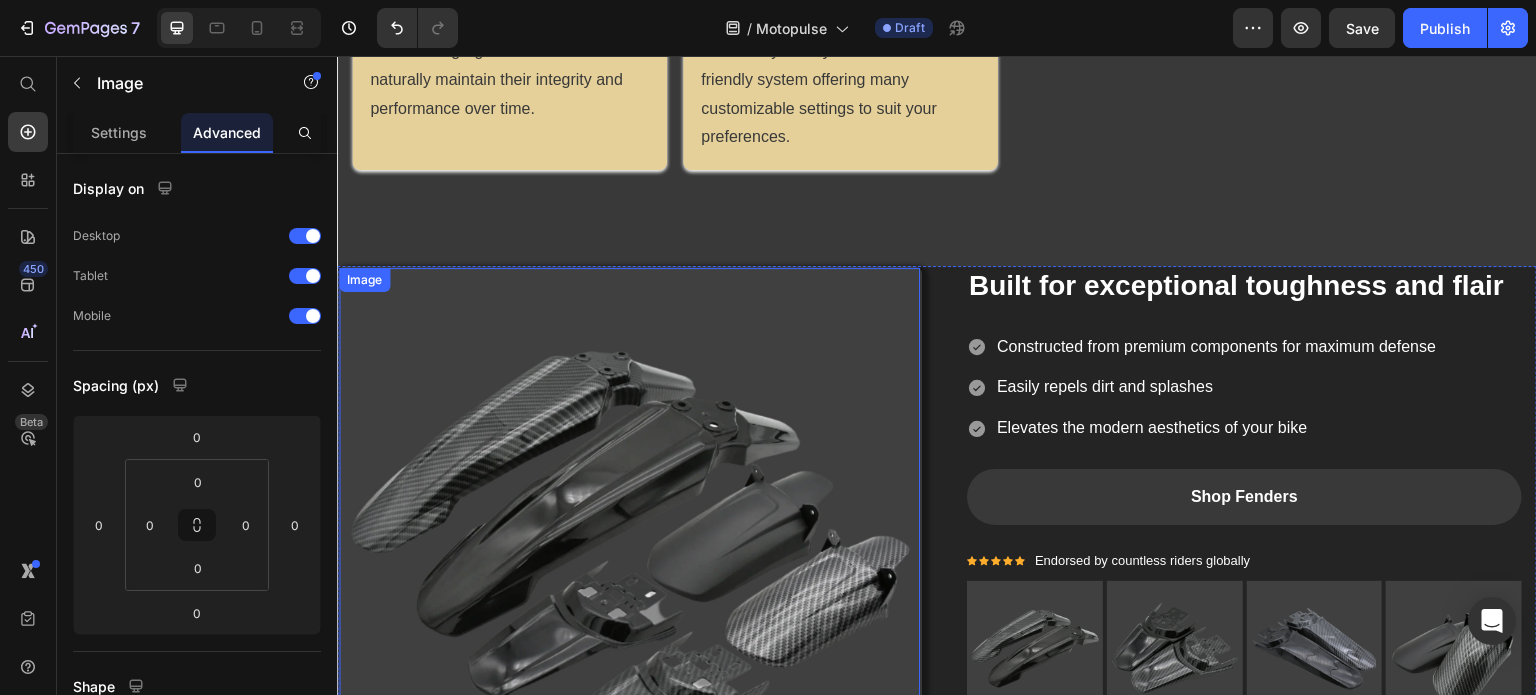 click at bounding box center (629, 558) 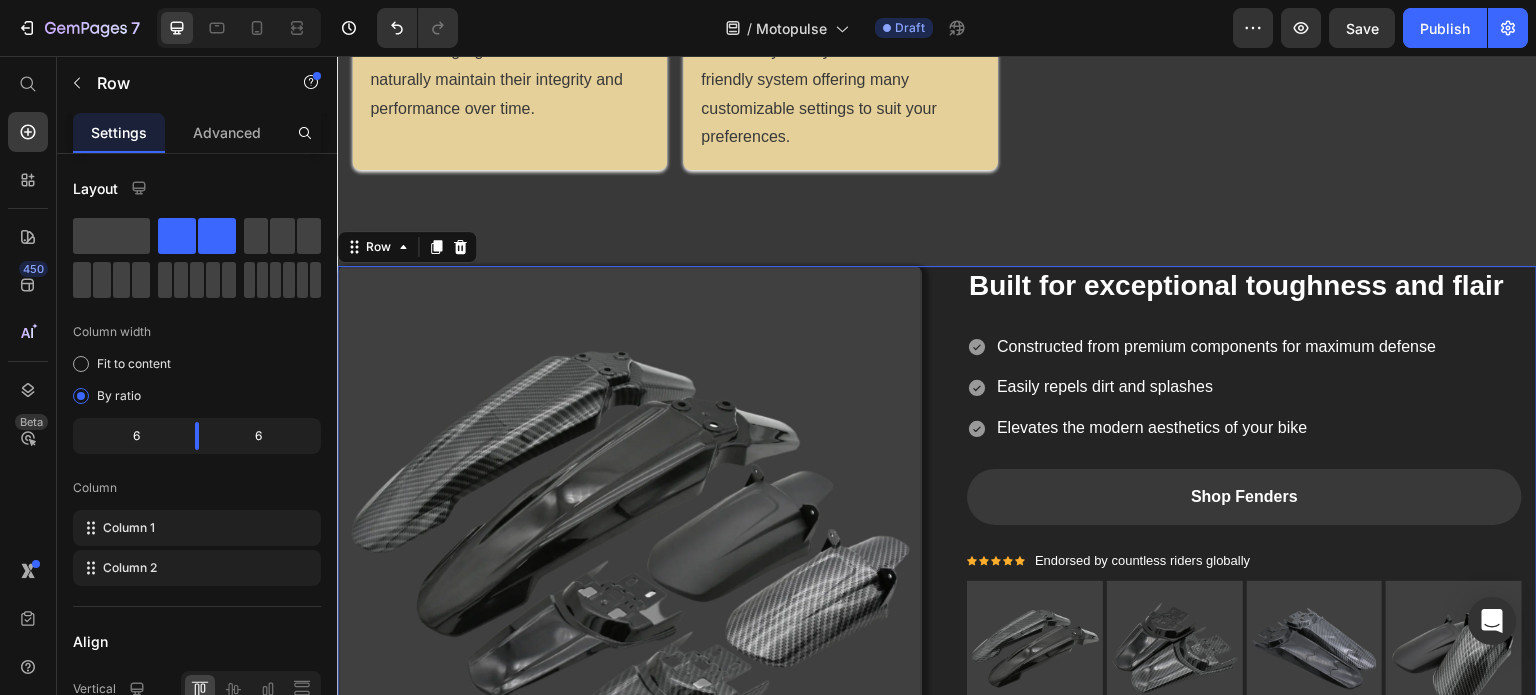 click on "Image Built for exceptional toughness and flair Heading
Icon Constructed from premium components for maximum defense Text block
Icon Easily repels dirt and splashes Text block
Icon Elevates the modern aesthetics of your bike Text block Icon List Shop Fenders Button                Icon                Icon                Icon                Icon                Icon Icon List Hoz Endorsed by countless riders globally Text block Icon List Image Image Image Image Row Row Row   0" at bounding box center (937, 558) 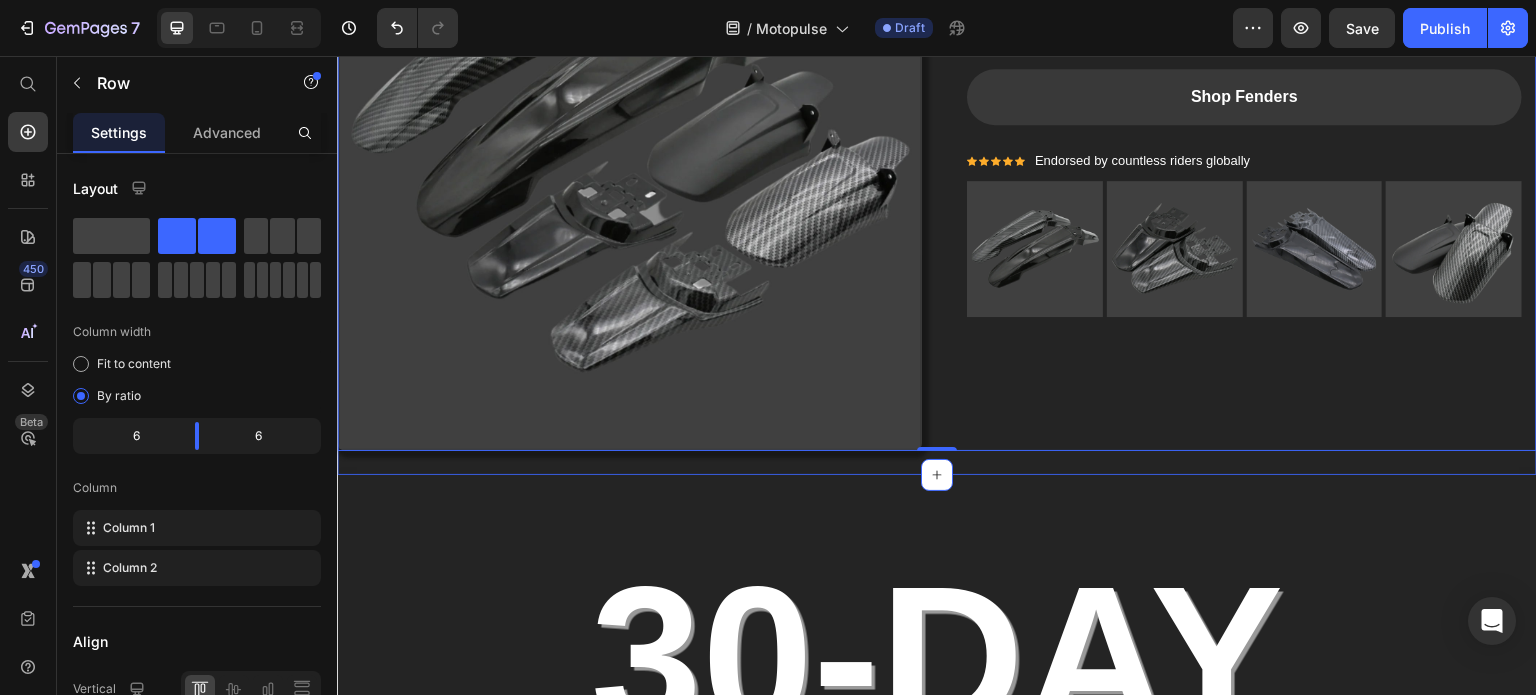 click on "Image Built for exceptional toughness and flair Heading
Icon Constructed from premium components for maximum defense Text block
Icon Easily repels dirt and splashes Text block
Icon Elevates the modern aesthetics of your bike Text block Icon List Shop Fenders Button                Icon                Icon                Icon                Icon                Icon Icon List Hoz Endorsed by countless riders globally Text block Icon List Image Image Image Image Row Row Row   0 Section 3" at bounding box center (937, 170) 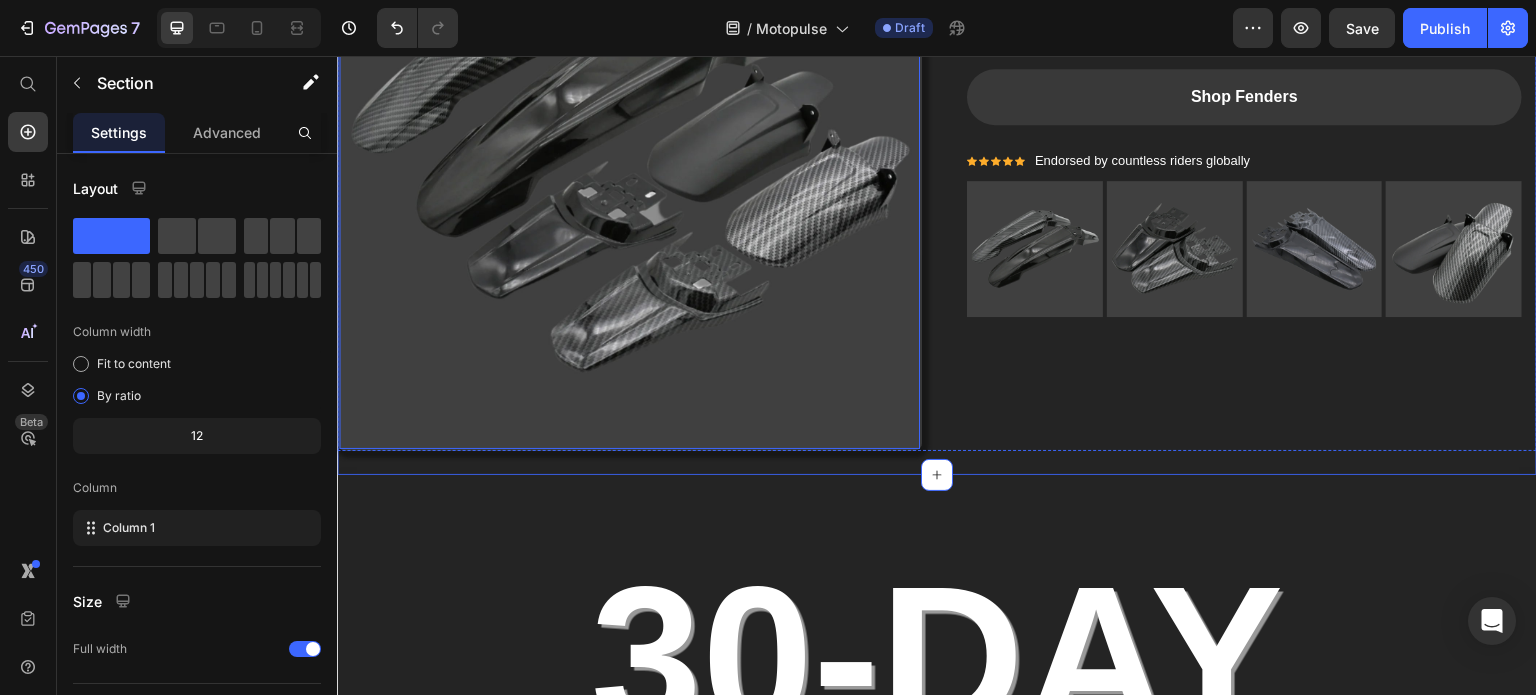 scroll, scrollTop: 1620, scrollLeft: 0, axis: vertical 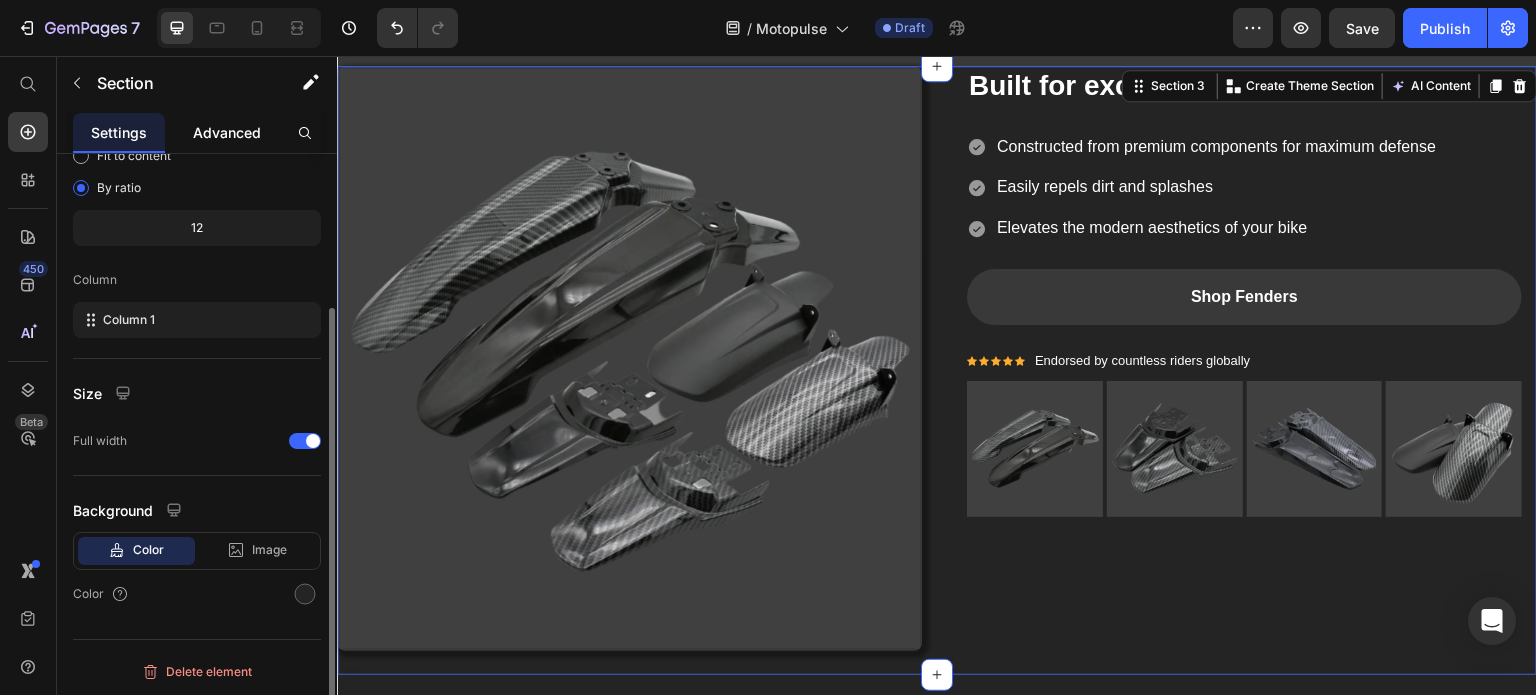 click on "Advanced" at bounding box center (227, 132) 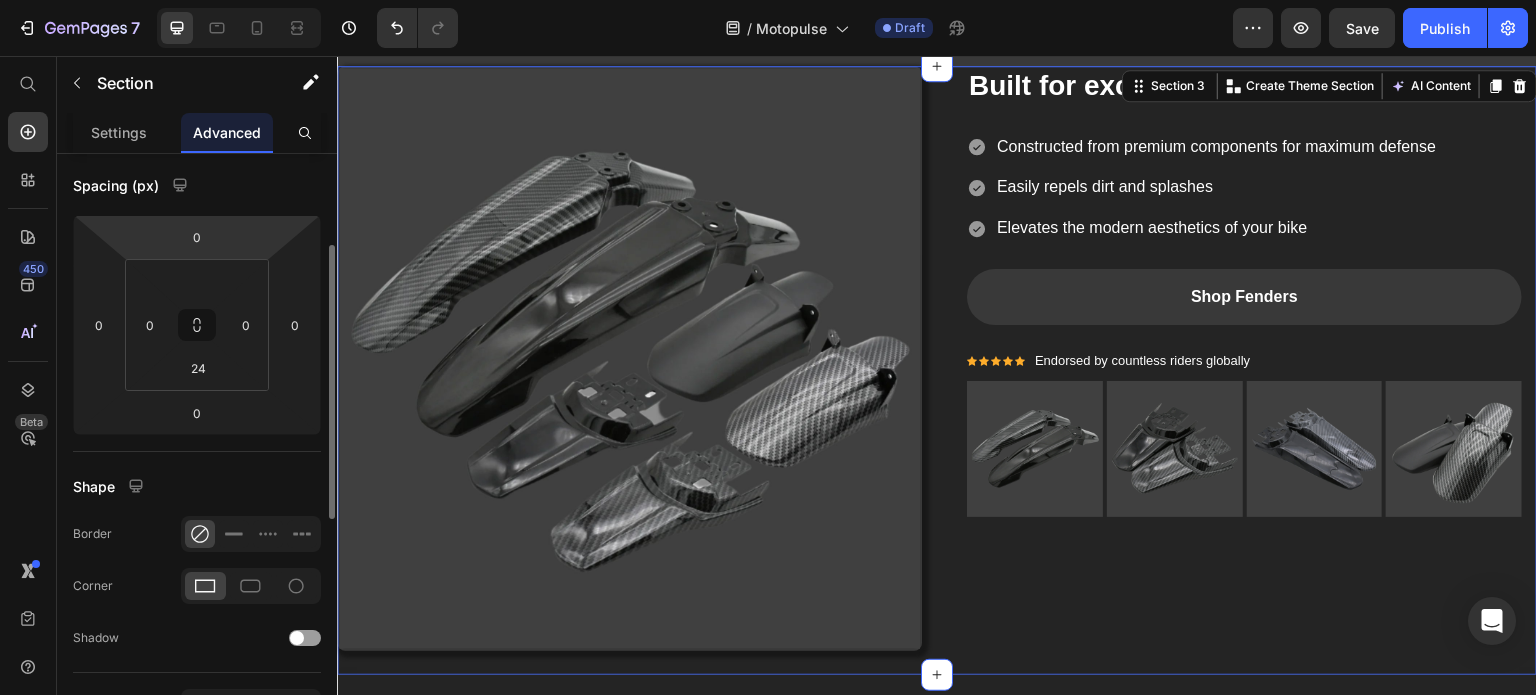 scroll, scrollTop: 100, scrollLeft: 0, axis: vertical 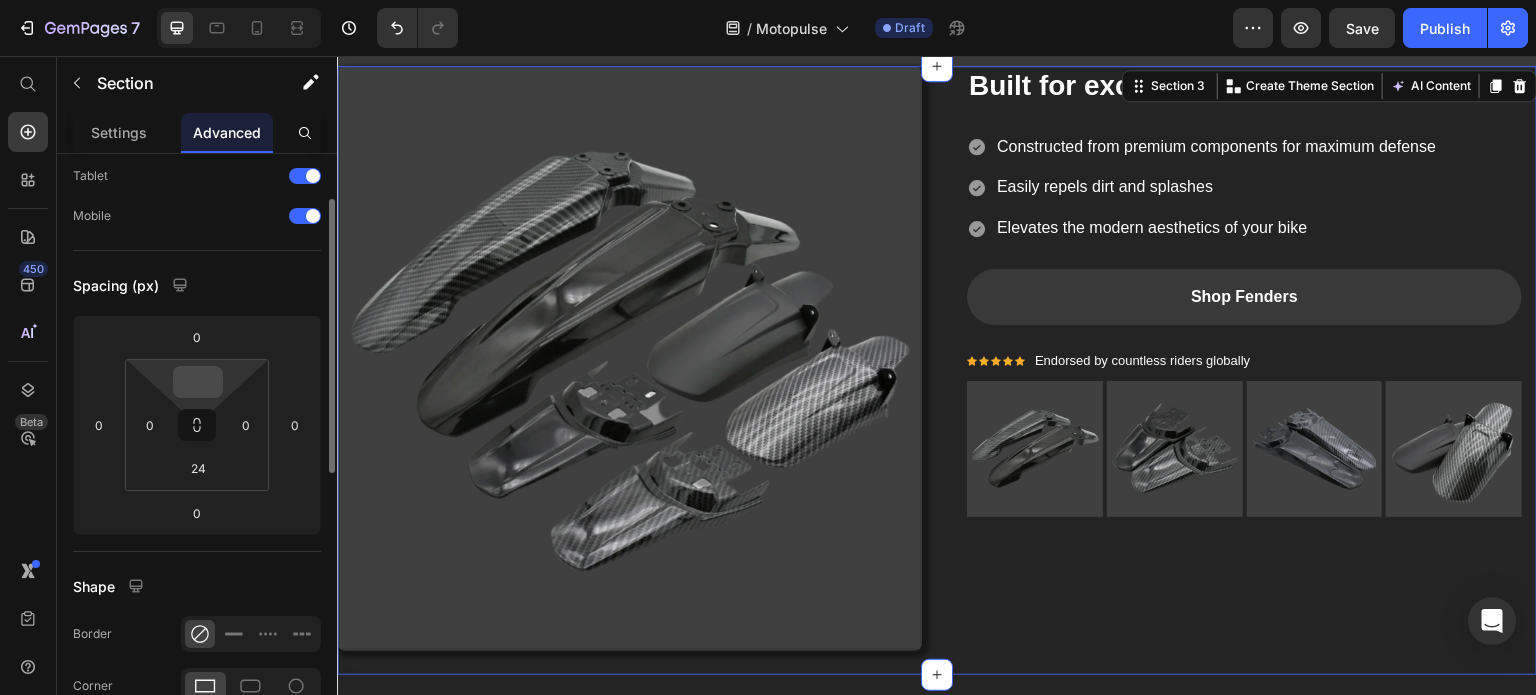 click at bounding box center (198, 382) 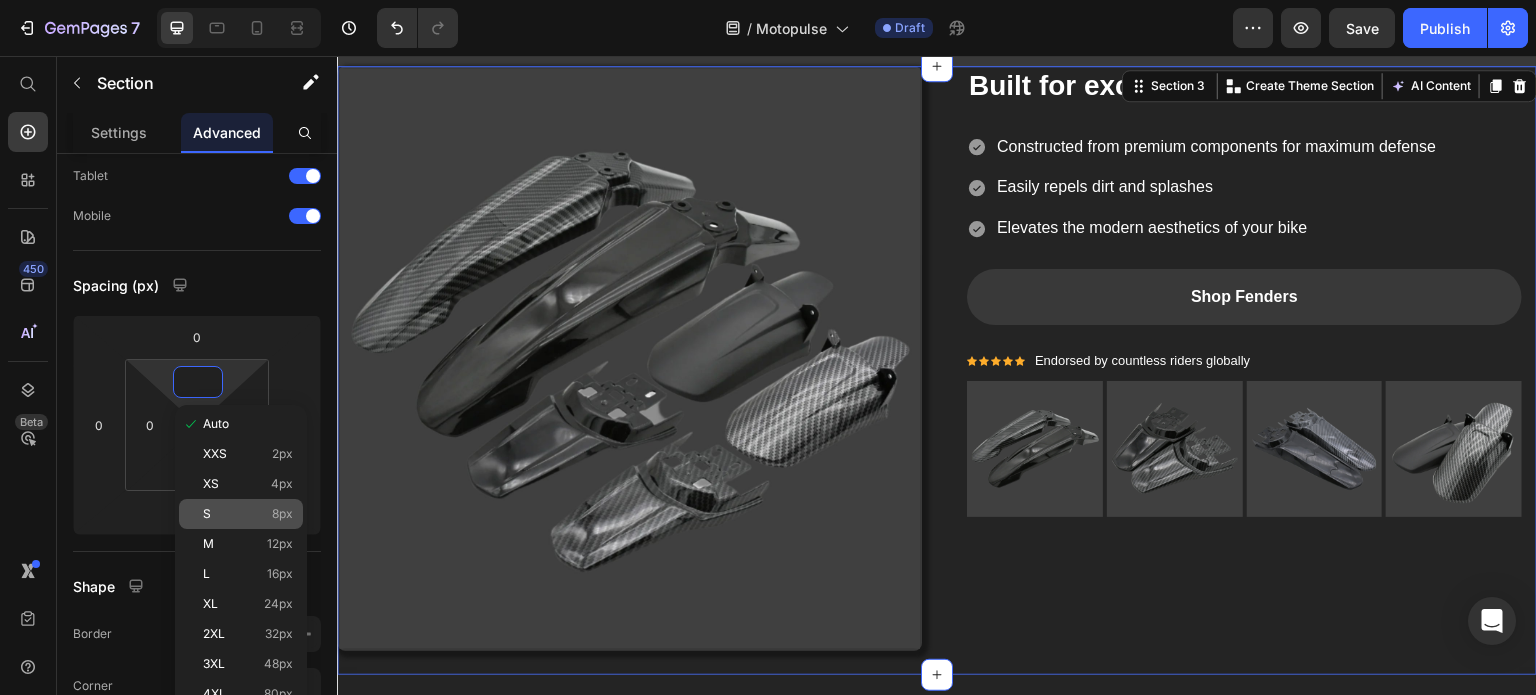 click on "S 8px" 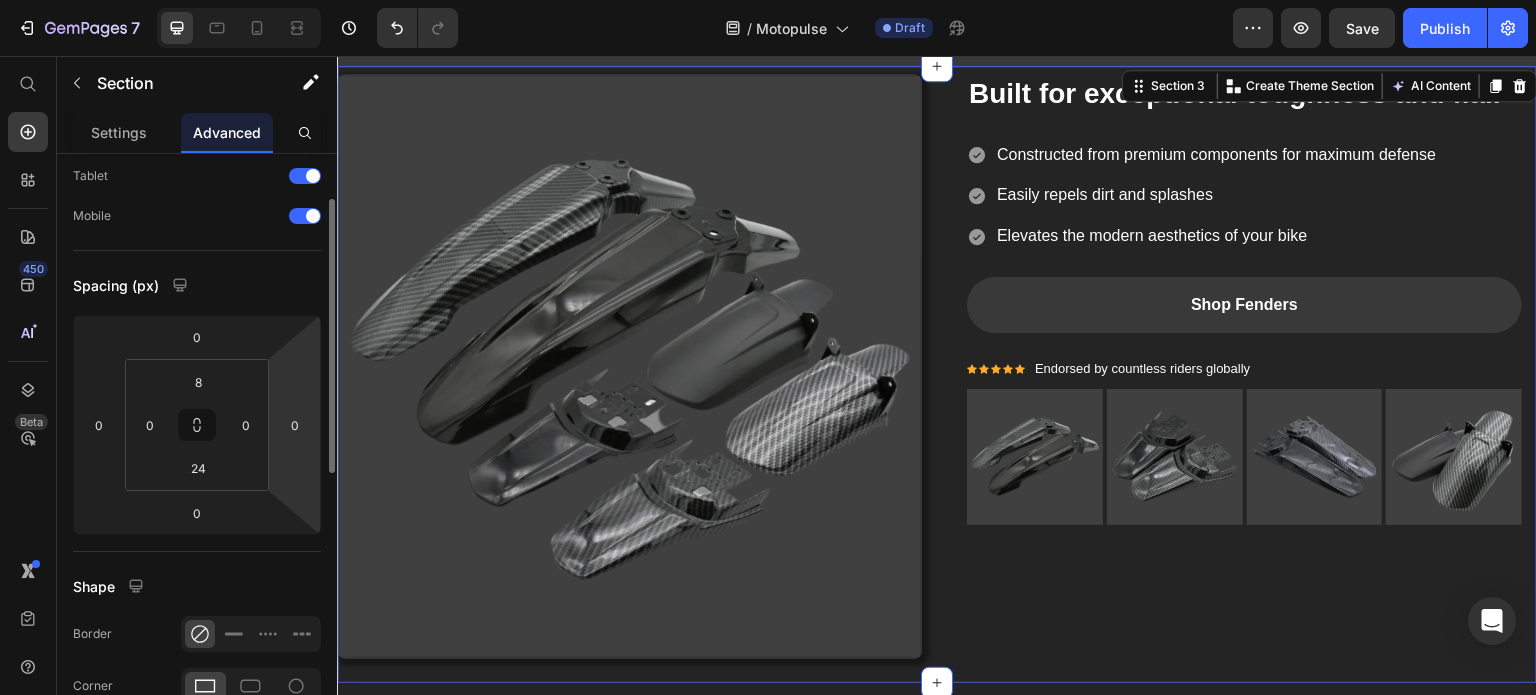 scroll, scrollTop: 0, scrollLeft: 0, axis: both 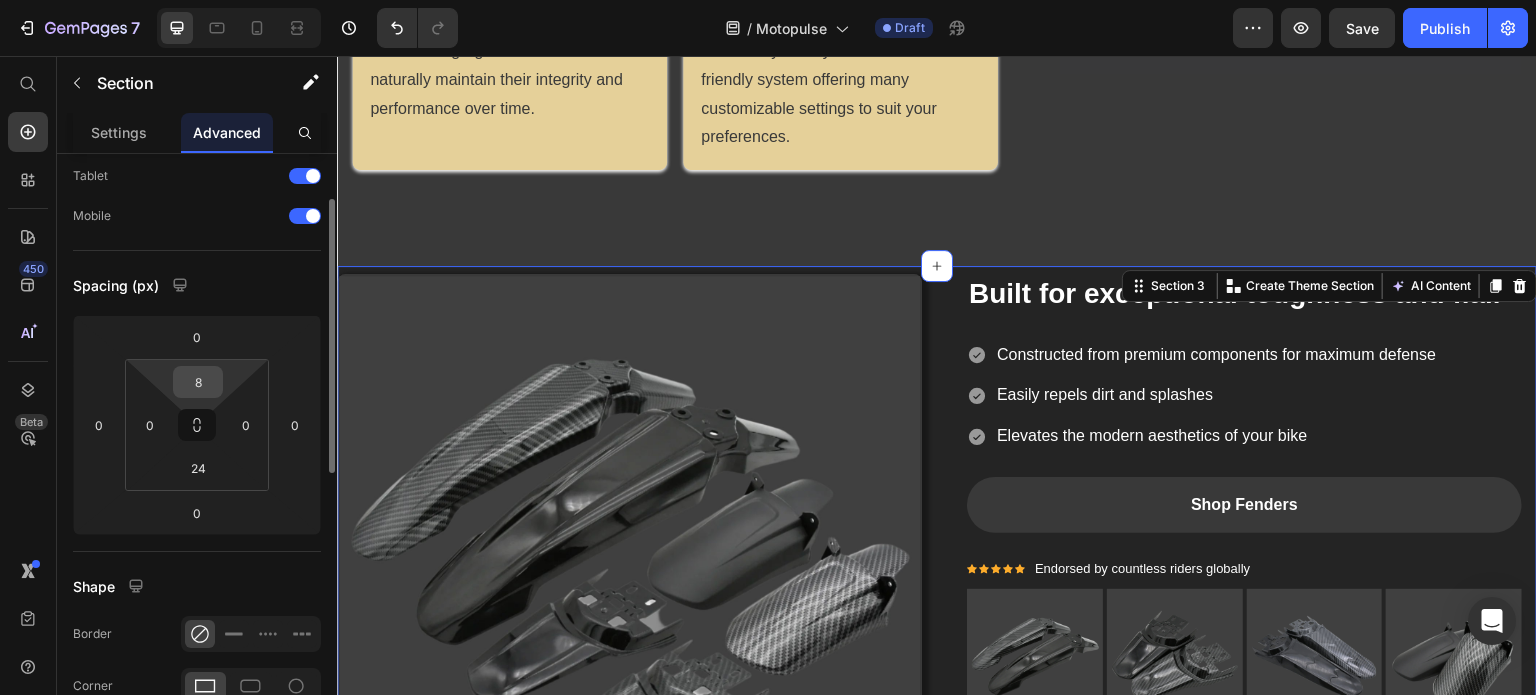 click on "8" at bounding box center (198, 382) 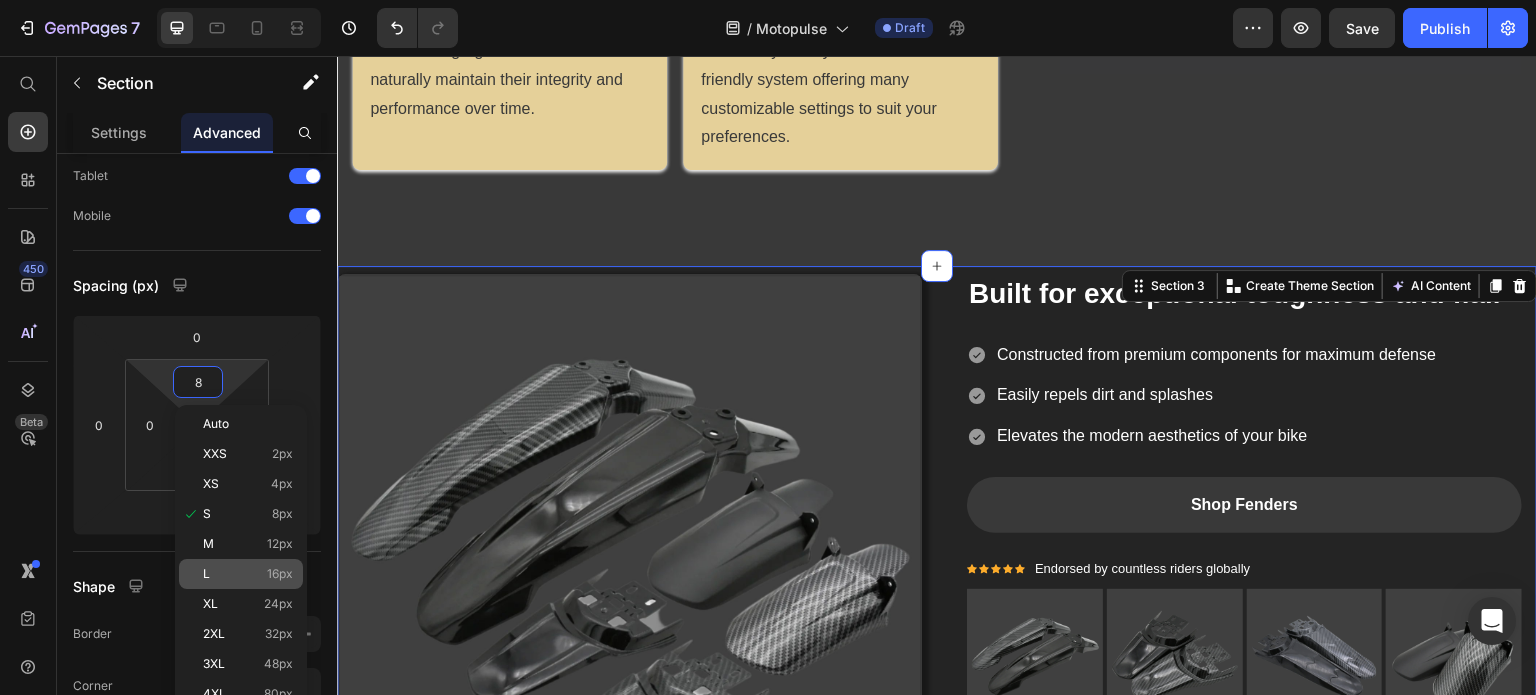 click on "L 16px" at bounding box center [248, 574] 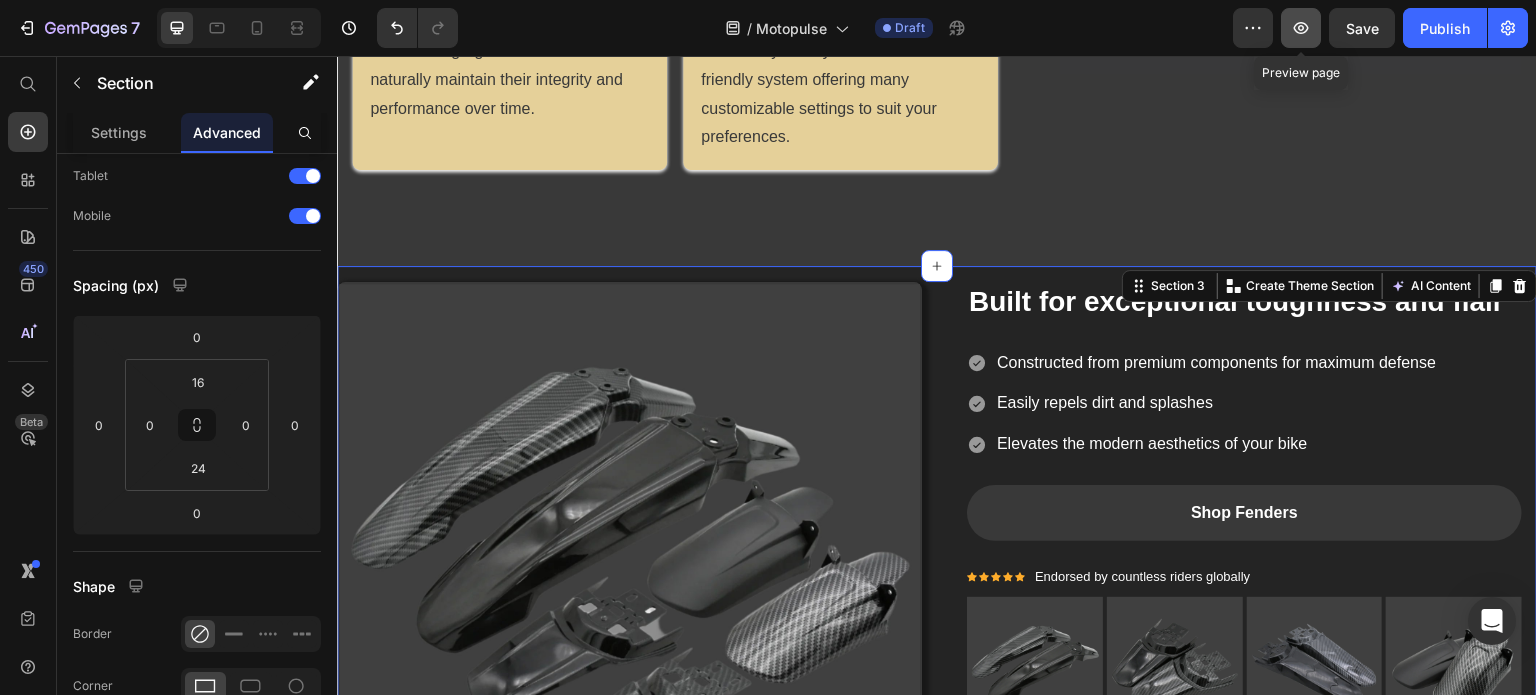 click 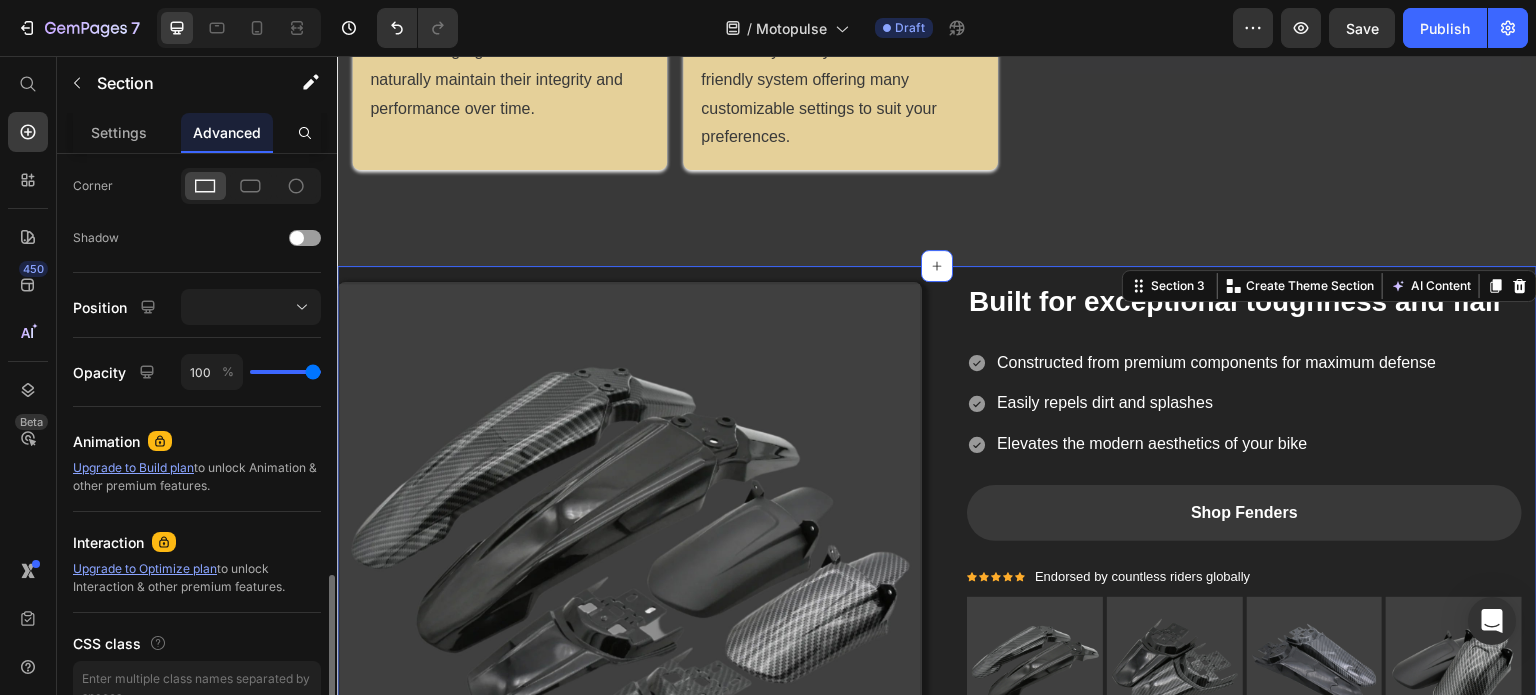 scroll, scrollTop: 704, scrollLeft: 0, axis: vertical 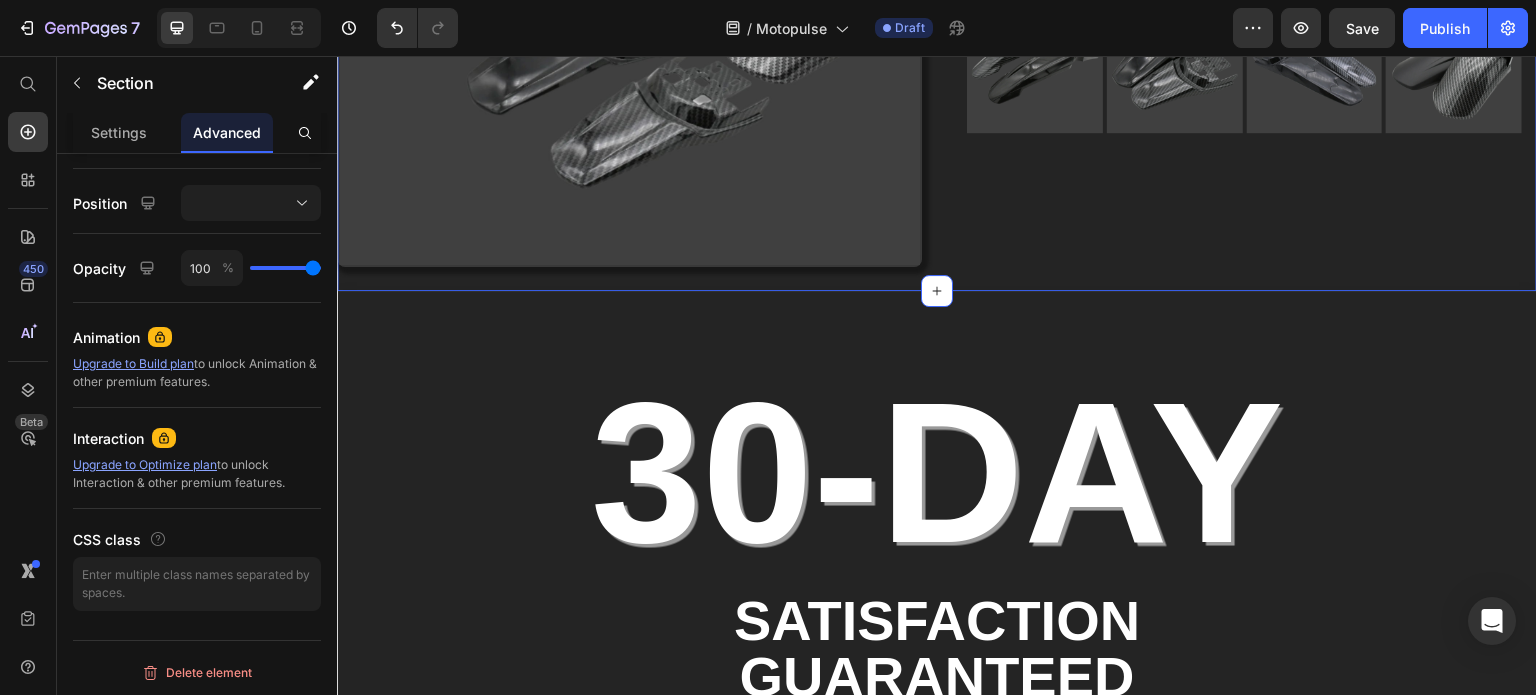 click on "Image Built for exceptional toughness and flair Heading
Icon Constructed from premium components for maximum defense Text block
Icon Easily repels dirt and splashes Text block
Icon Elevates the modern aesthetics of your bike Text block Icon List Shop Fenders Button                Icon                Icon                Icon                Icon                Icon Icon List Hoz Endorsed by countless riders globally Text block Icon List Image Image Image Image Row Row Row Section 3   You can create reusable sections Create Theme Section AI Content Write with GemAI What would you like to describe here? Tone and Voice Persuasive Product A1 Series Long Rear Fender for Sur-Ron Light Bee Show more Generate" at bounding box center [937, -22] 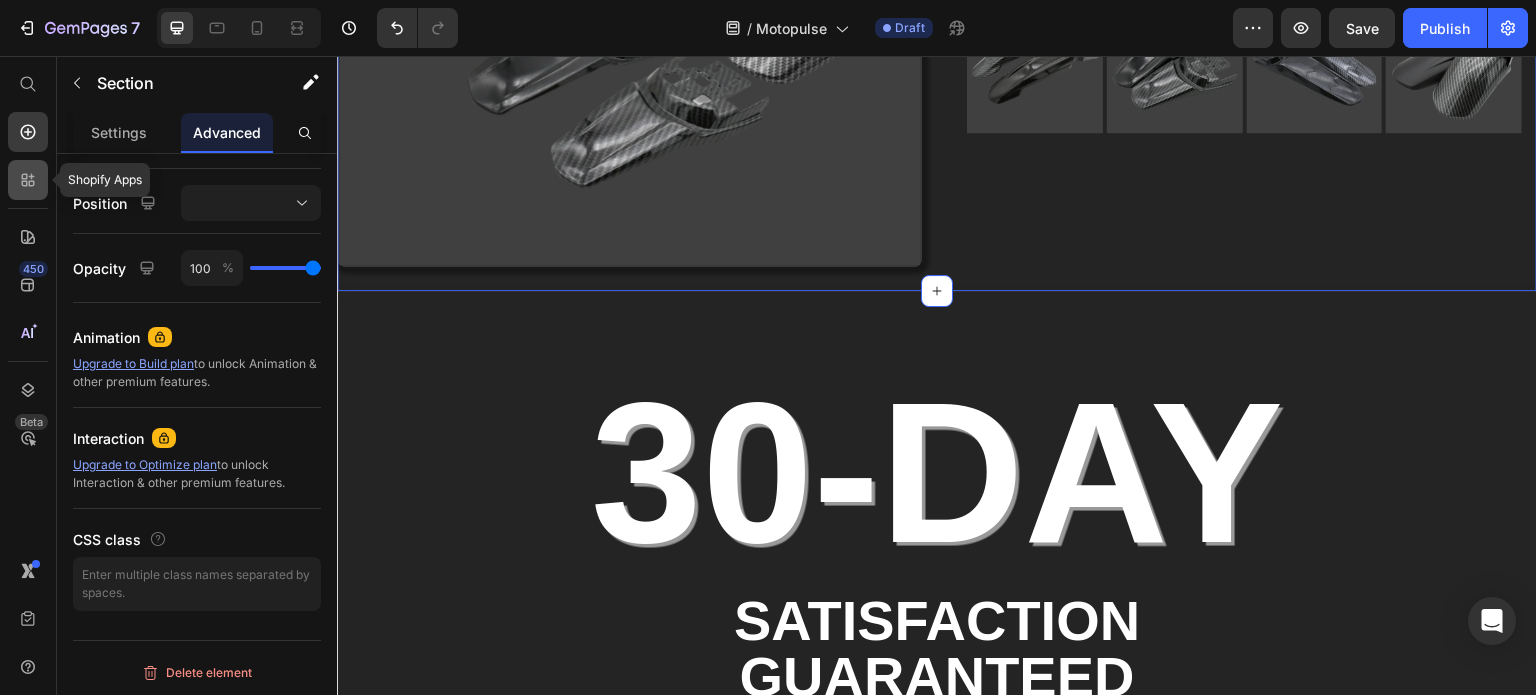 click 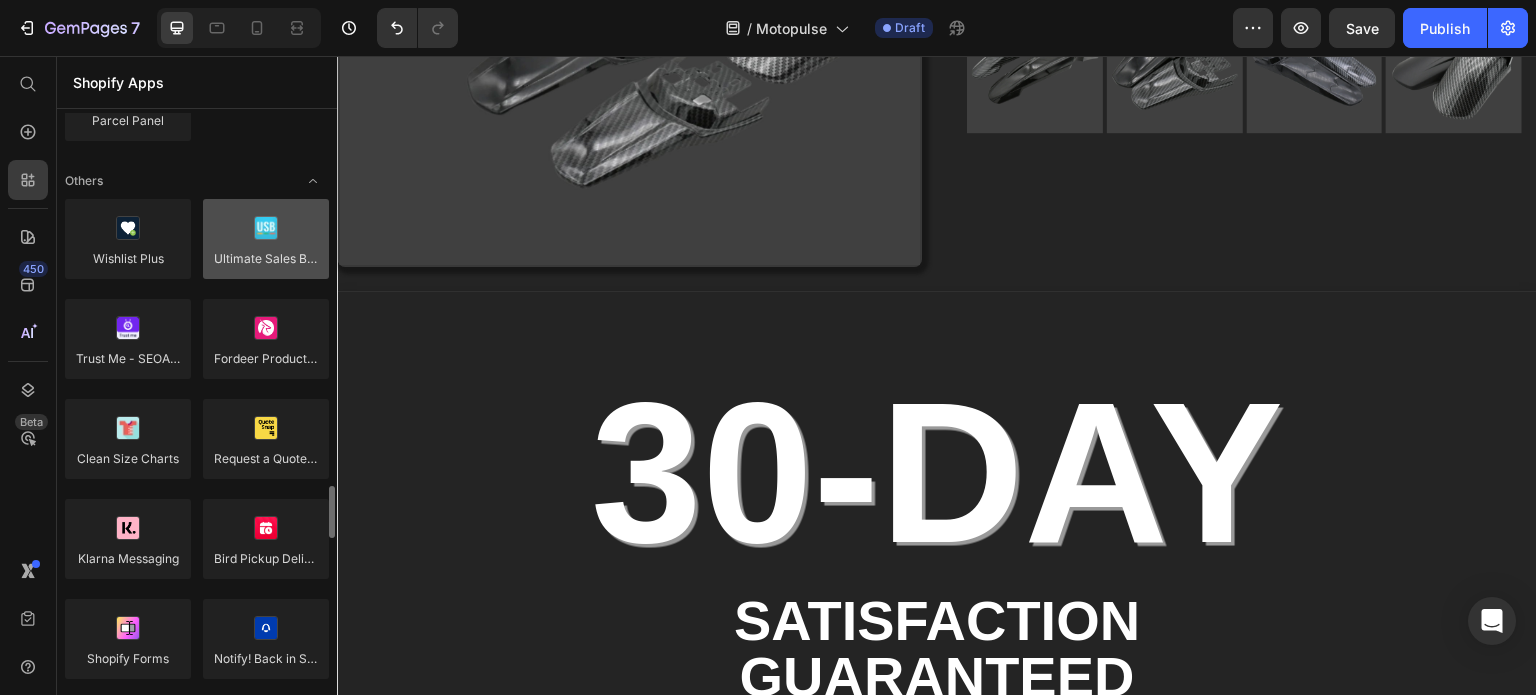 scroll, scrollTop: 4600, scrollLeft: 0, axis: vertical 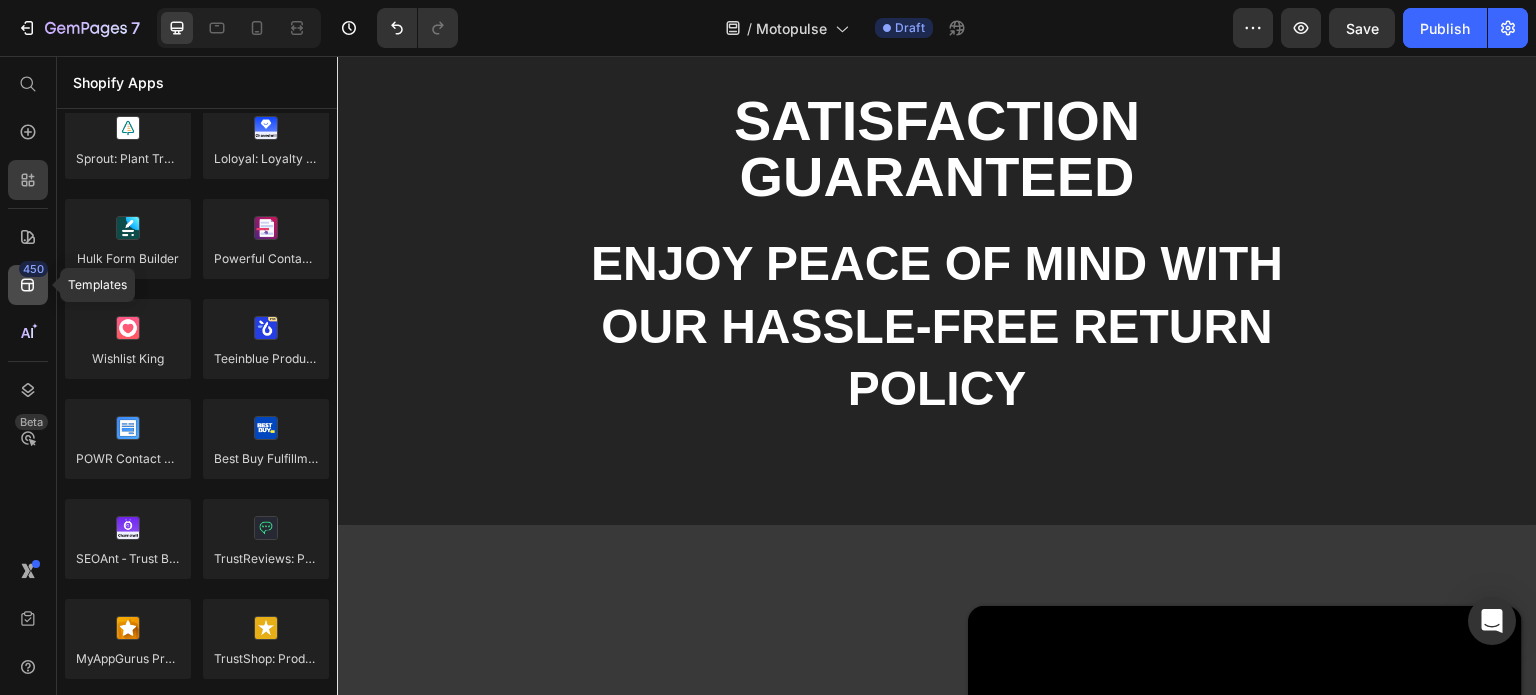 click 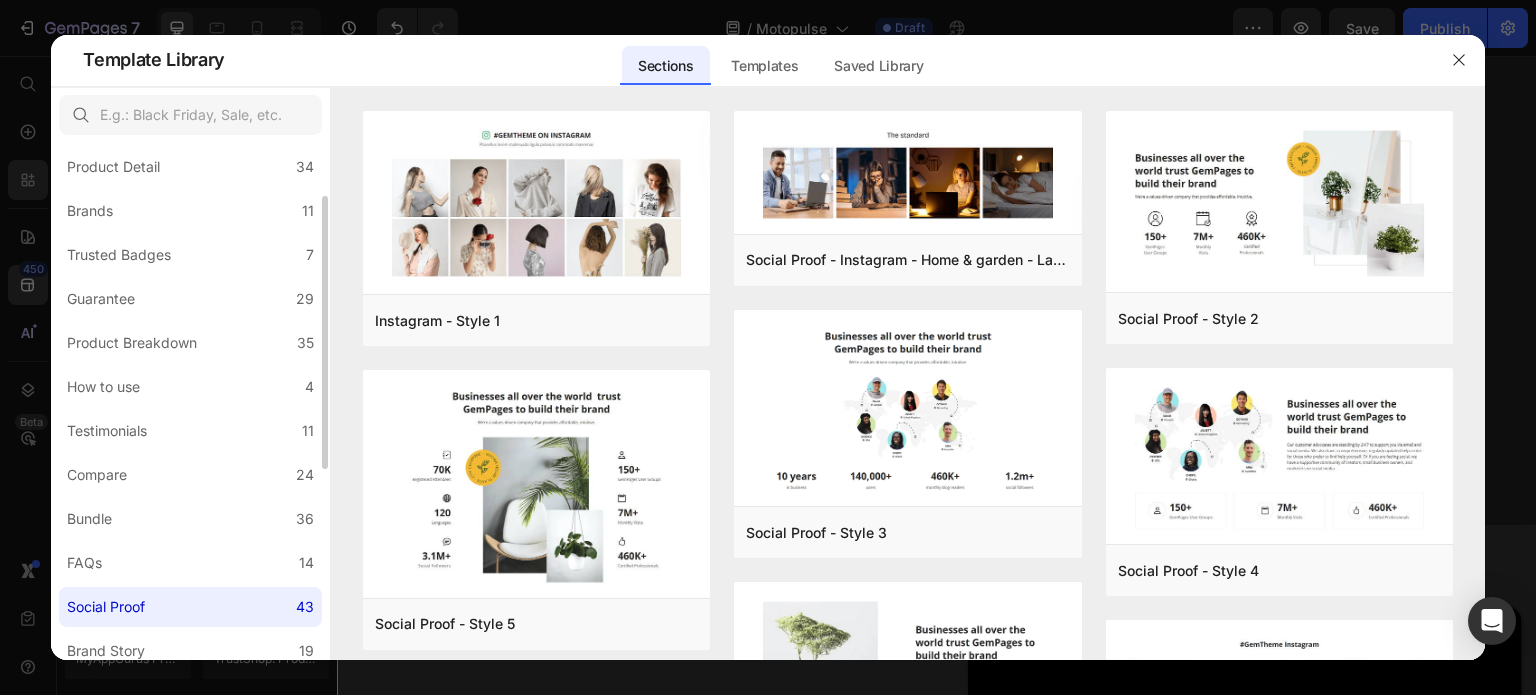 scroll, scrollTop: 462, scrollLeft: 0, axis: vertical 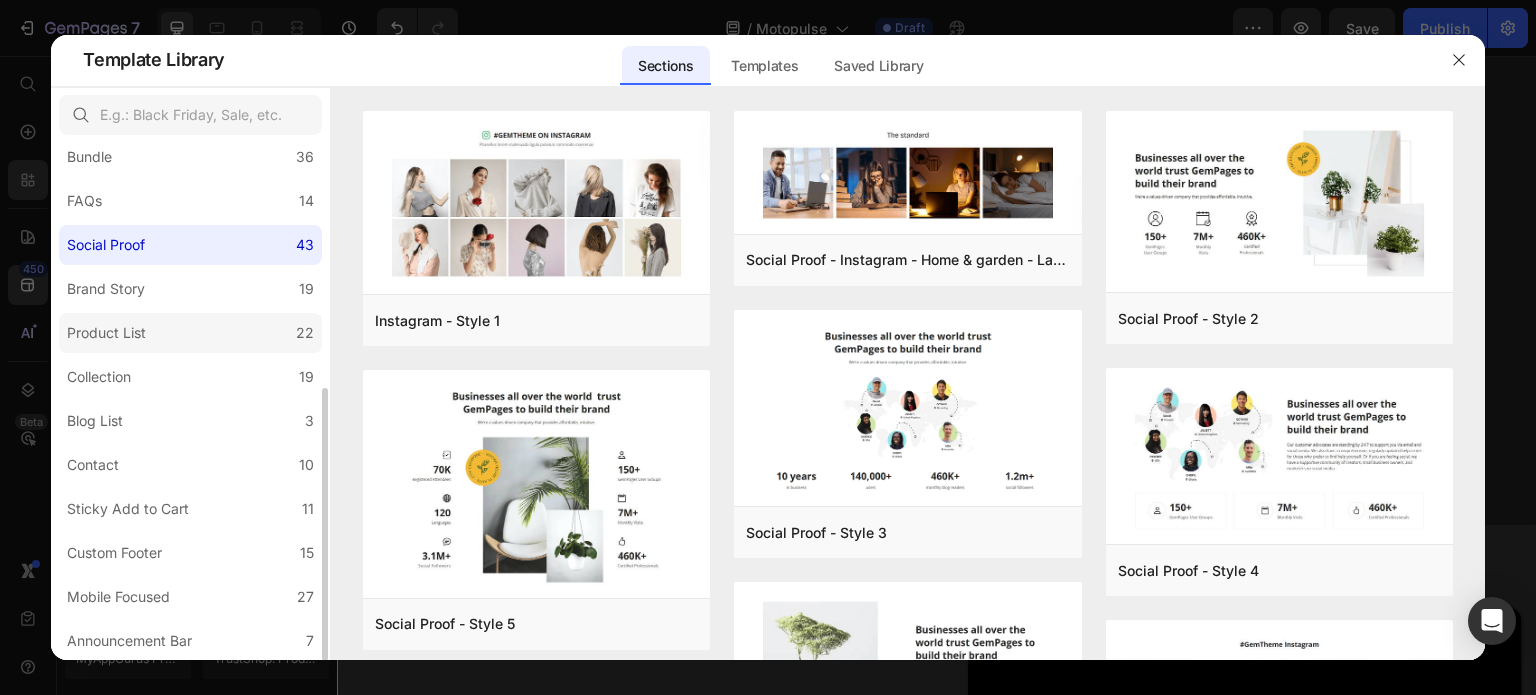 click on "Product List 22" 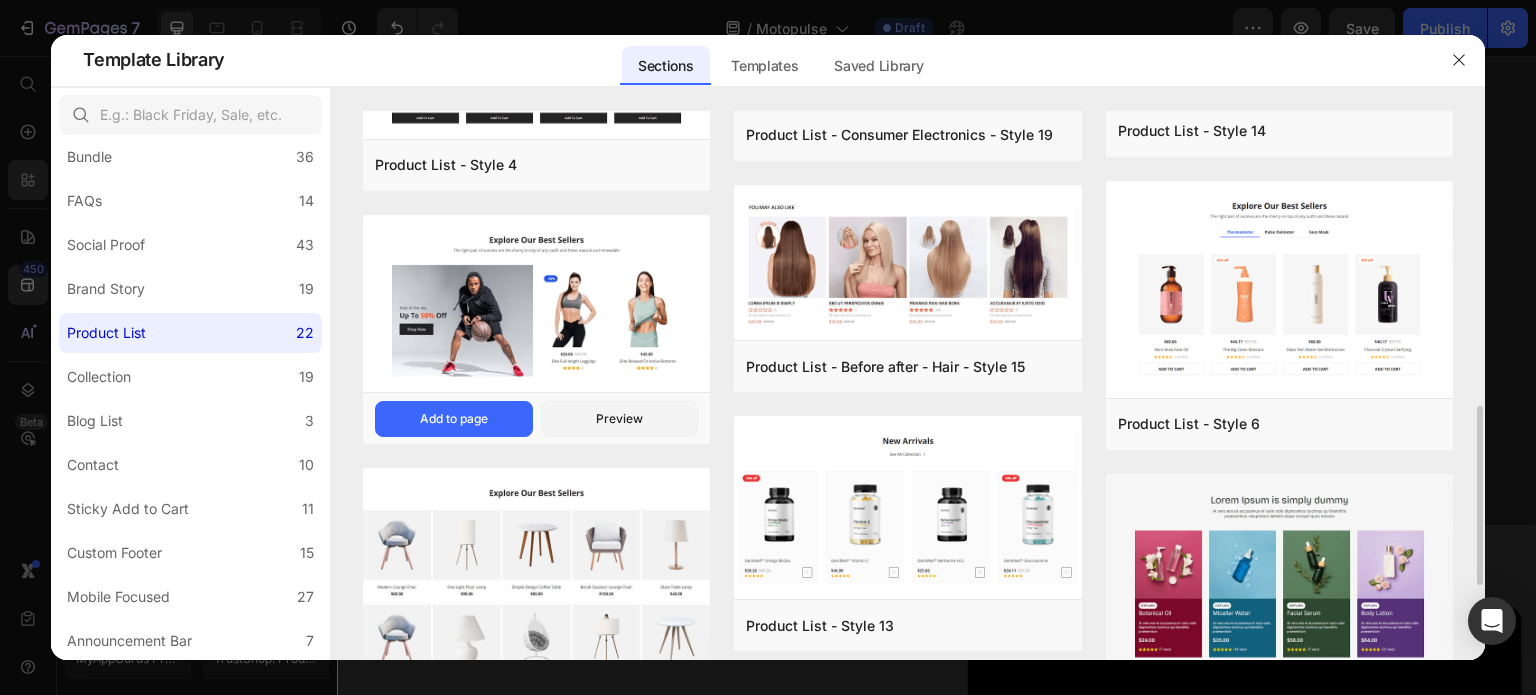 scroll, scrollTop: 600, scrollLeft: 0, axis: vertical 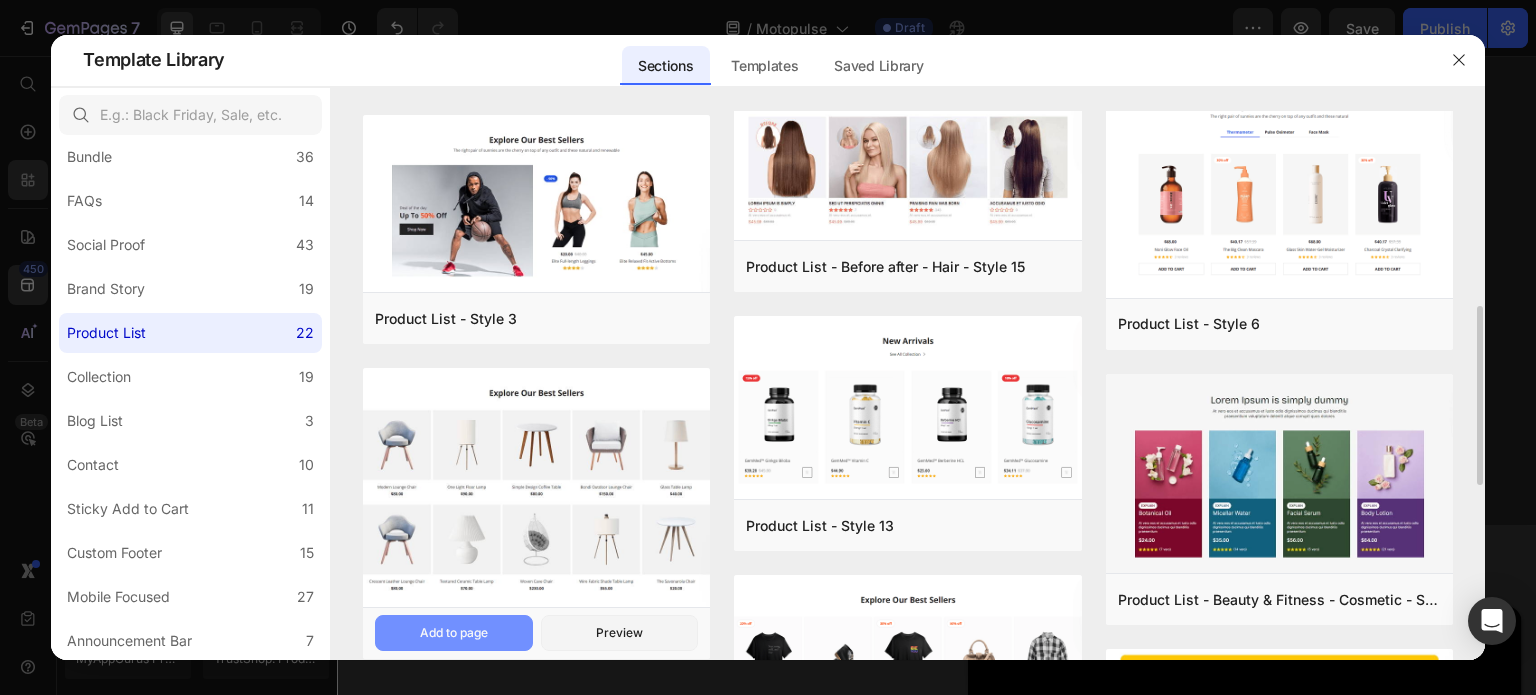 click on "Add to page" at bounding box center [454, 633] 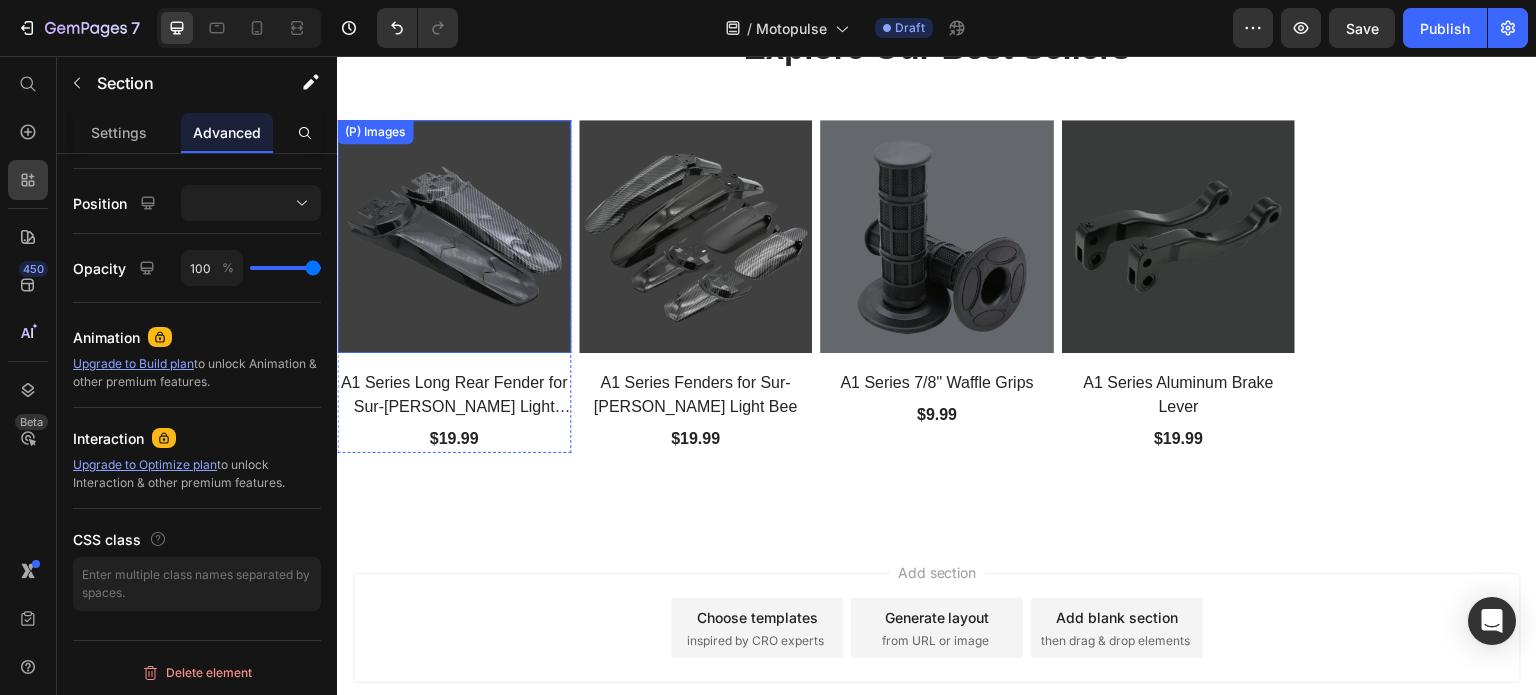 scroll, scrollTop: 3608, scrollLeft: 0, axis: vertical 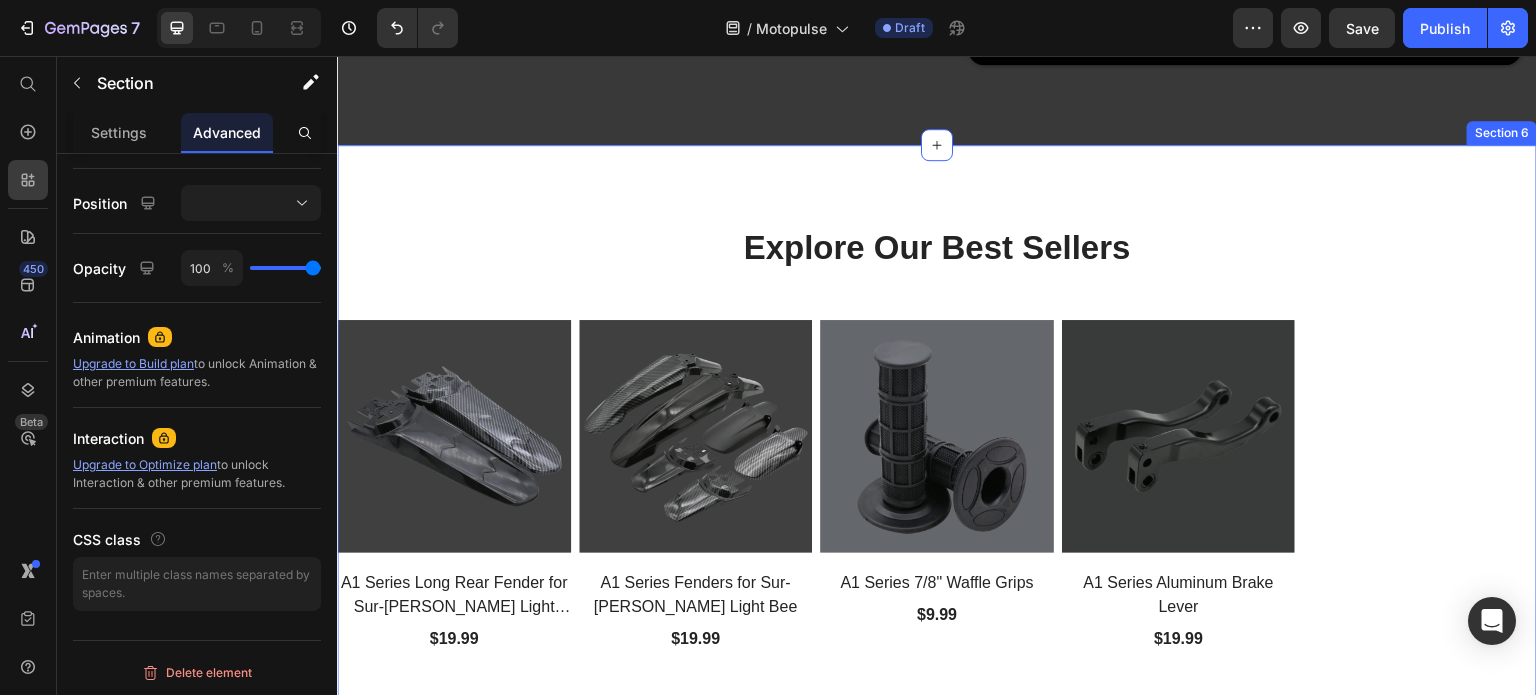 click on "Explore Our Best Sellers Heading Row (P) Images A1 Series Long Rear Fender for Sur-Ron Light Bee (P) Title $19.99 (P) Price Row (P) Images A1 Series Fenders for Sur-Ron Light Bee (P) Title $19.99 (P) Price Row (P) Images A1 Series 7/8" Waffle Grips (P) Title $9.99 (P) Price Row (P) Images A1 Series Aluminum Brake Lever (P) Title $19.99 (P) Price Row Product List Section 6" at bounding box center (937, 439) 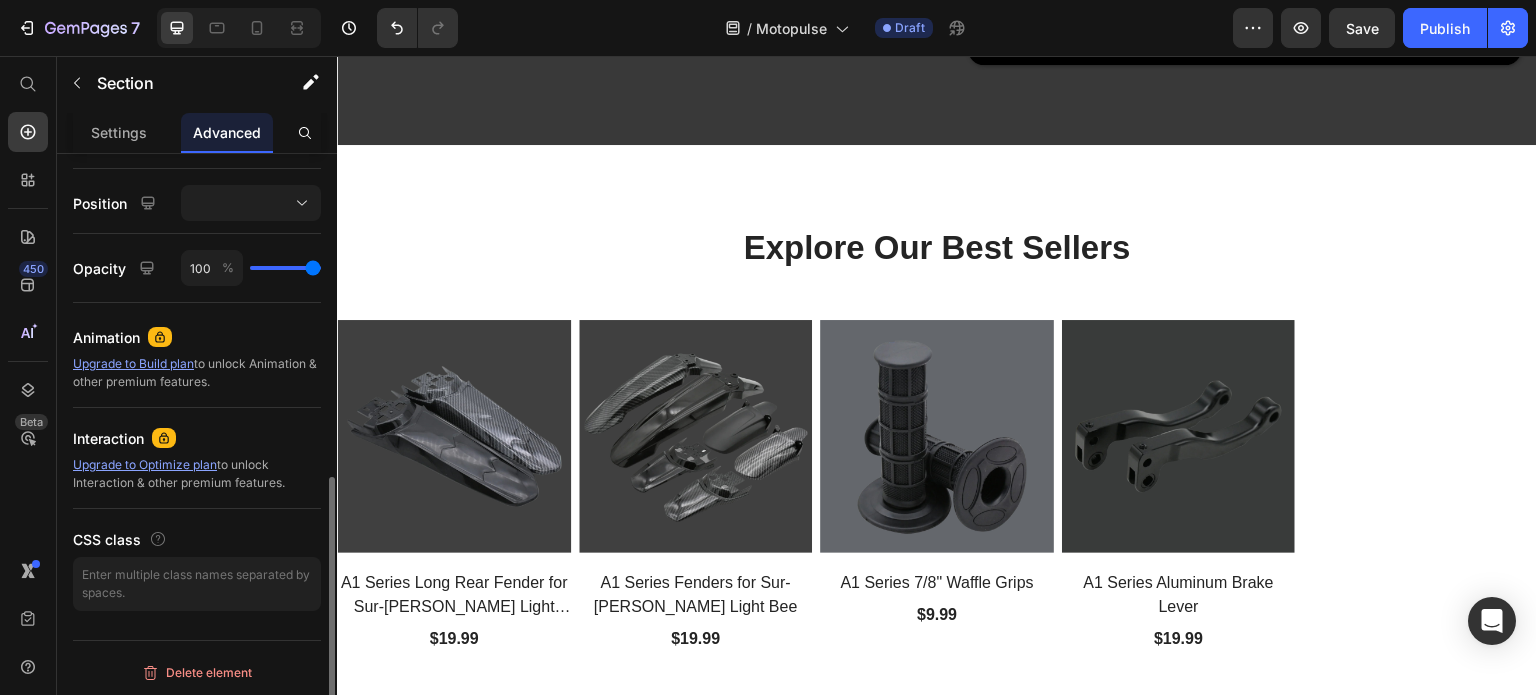 scroll, scrollTop: 704, scrollLeft: 0, axis: vertical 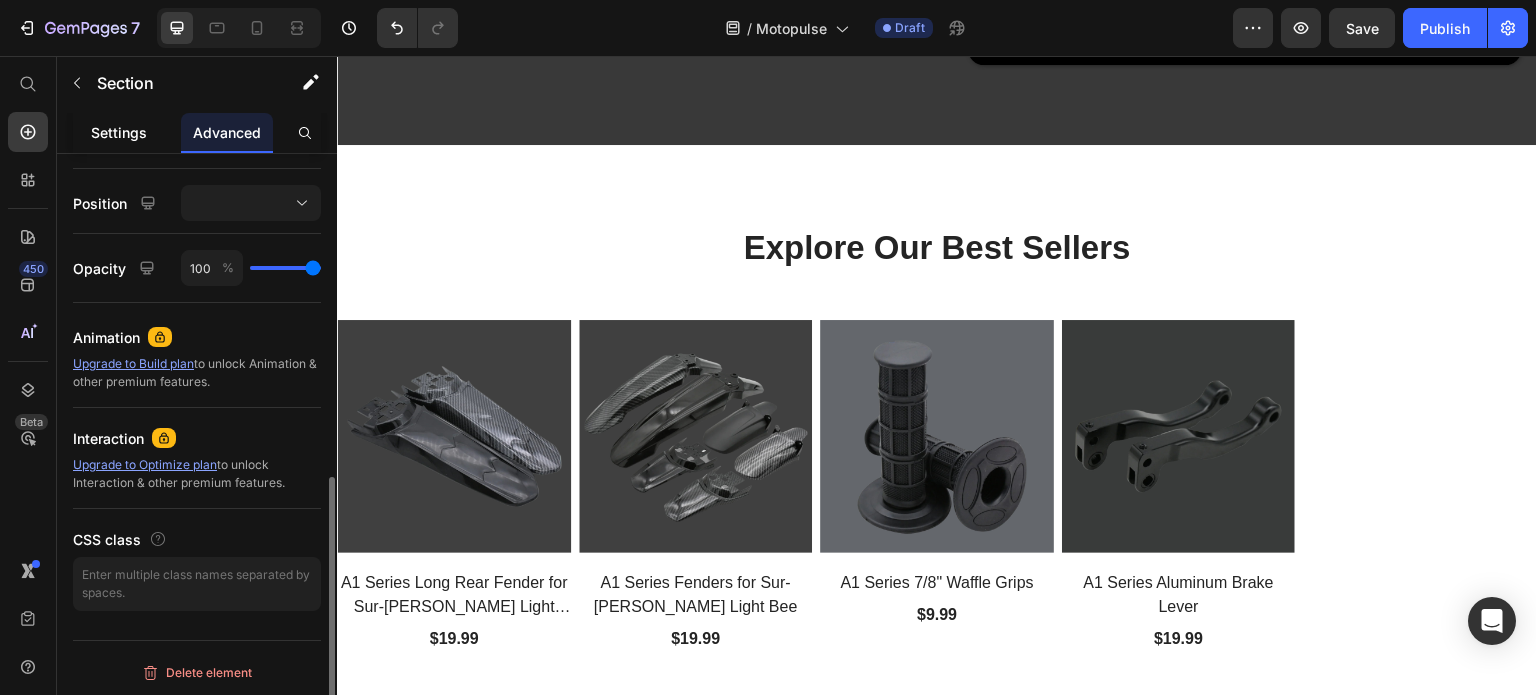 click on "Settings" at bounding box center [119, 132] 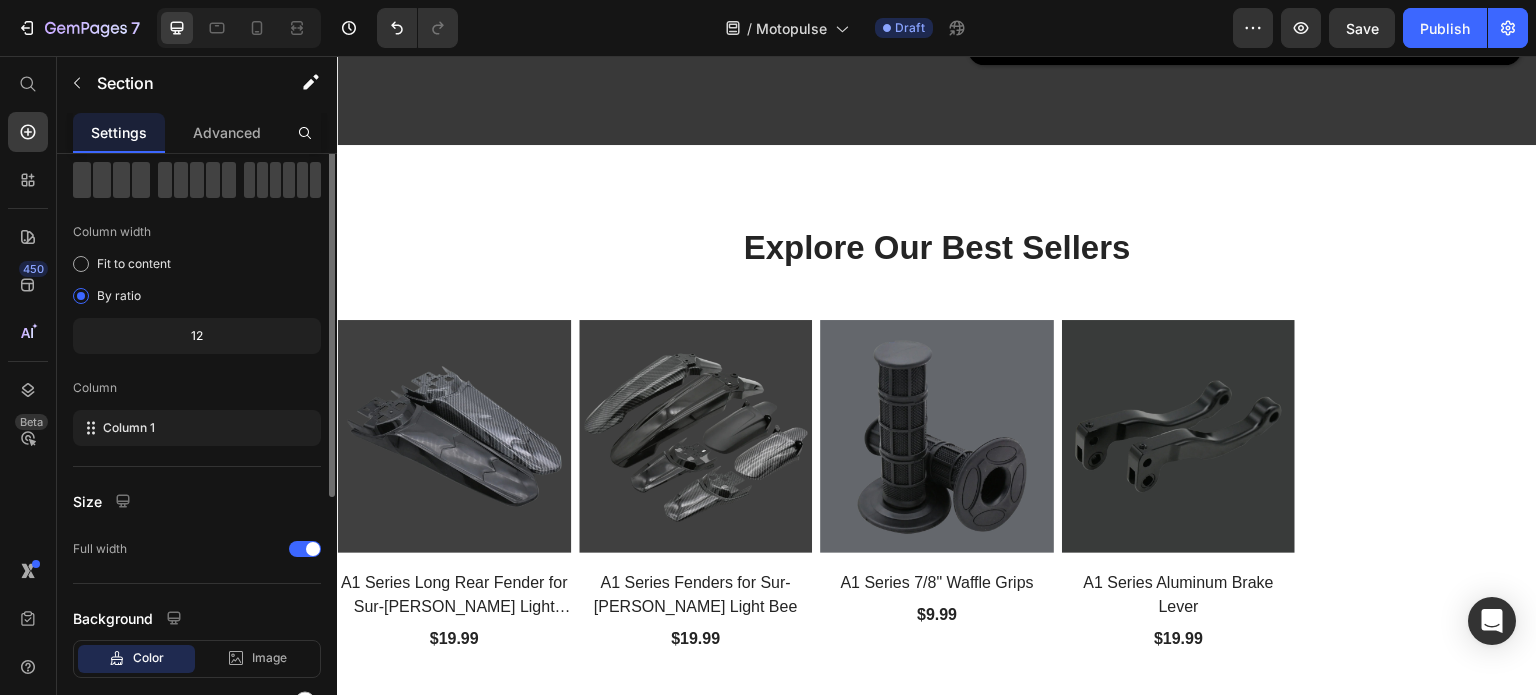 scroll, scrollTop: 200, scrollLeft: 0, axis: vertical 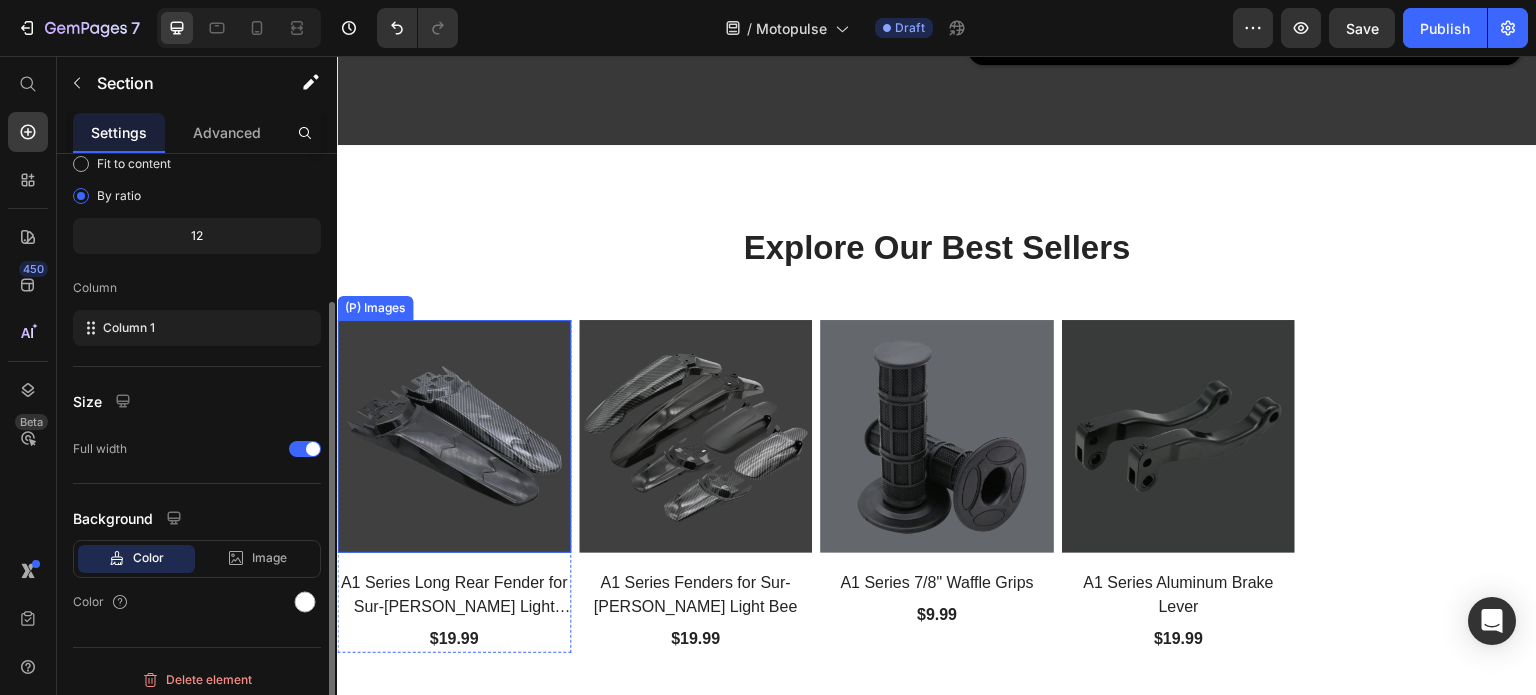click at bounding box center [454, 437] 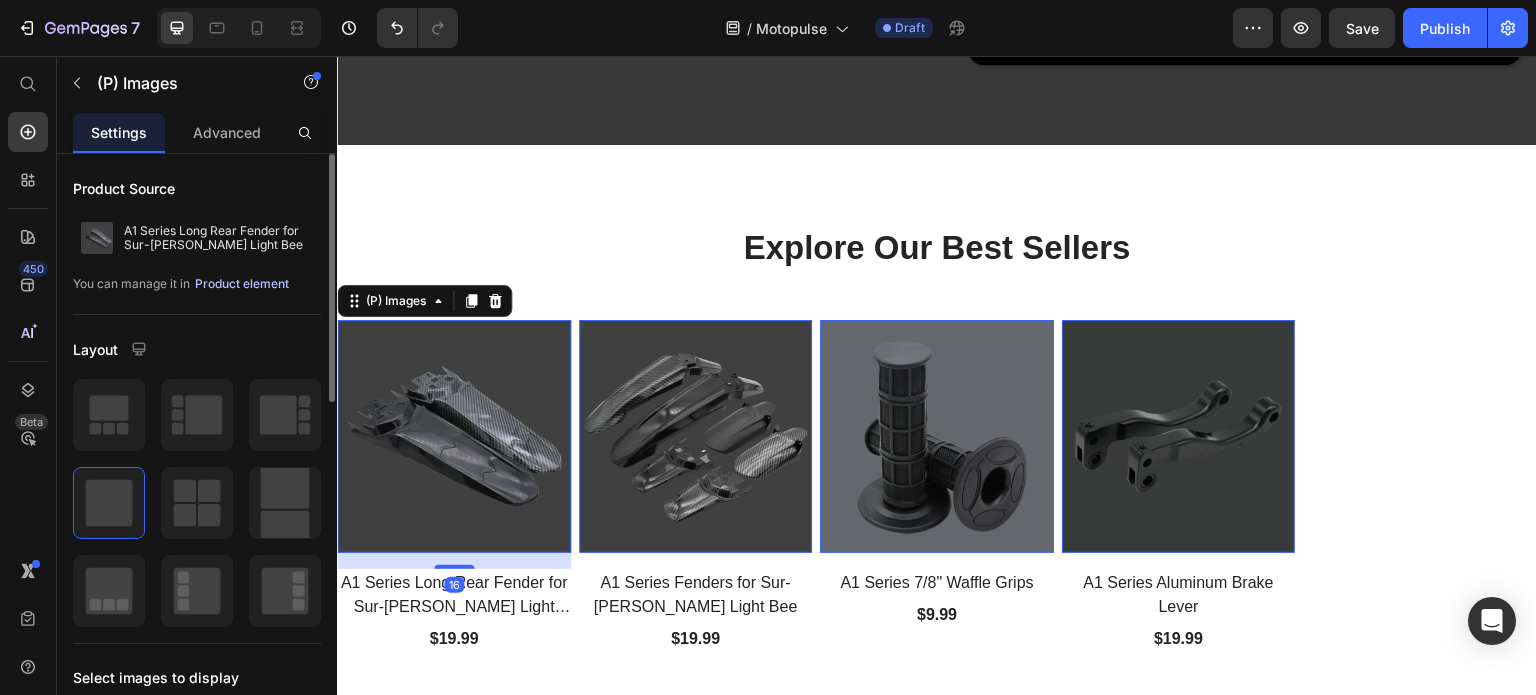 click on "Product element" at bounding box center [242, 284] 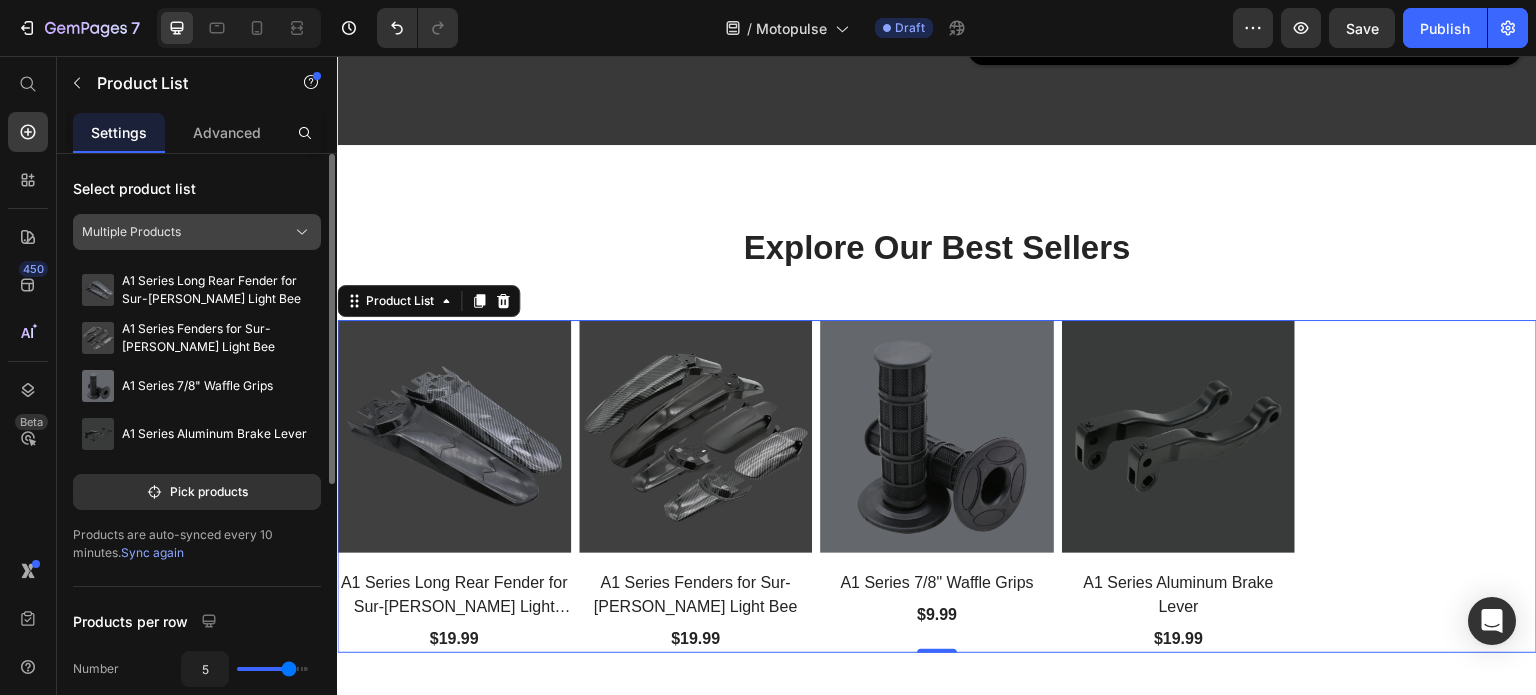 click on "Multiple Products" 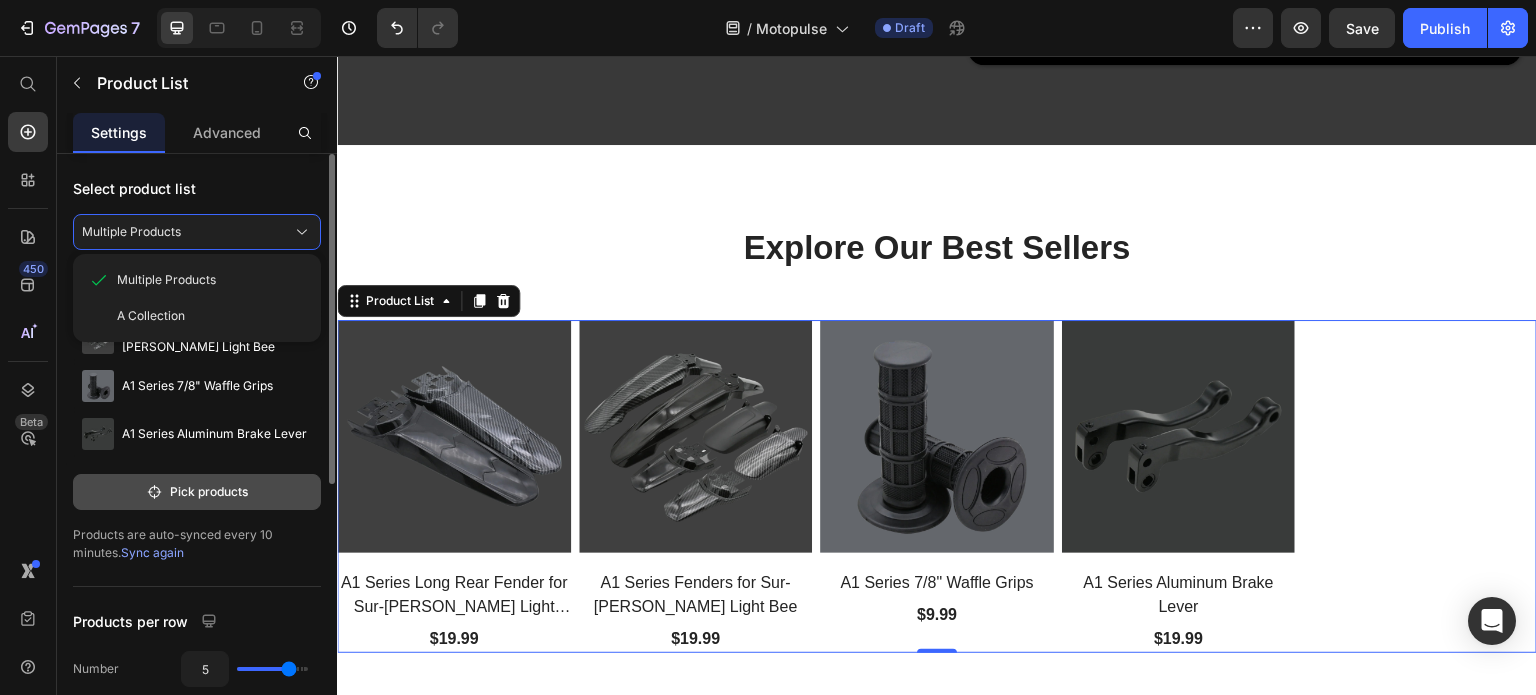 click on "Pick products" at bounding box center [197, 492] 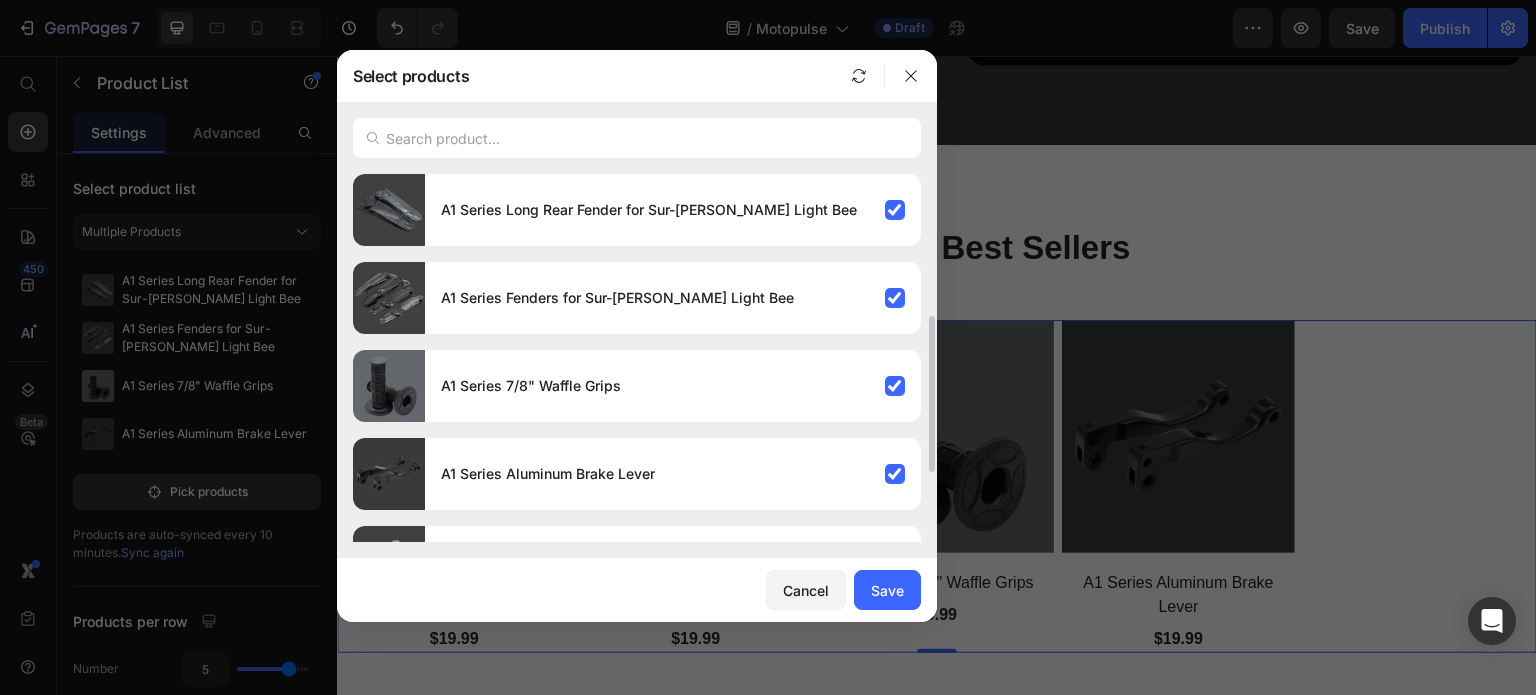 scroll, scrollTop: 400, scrollLeft: 0, axis: vertical 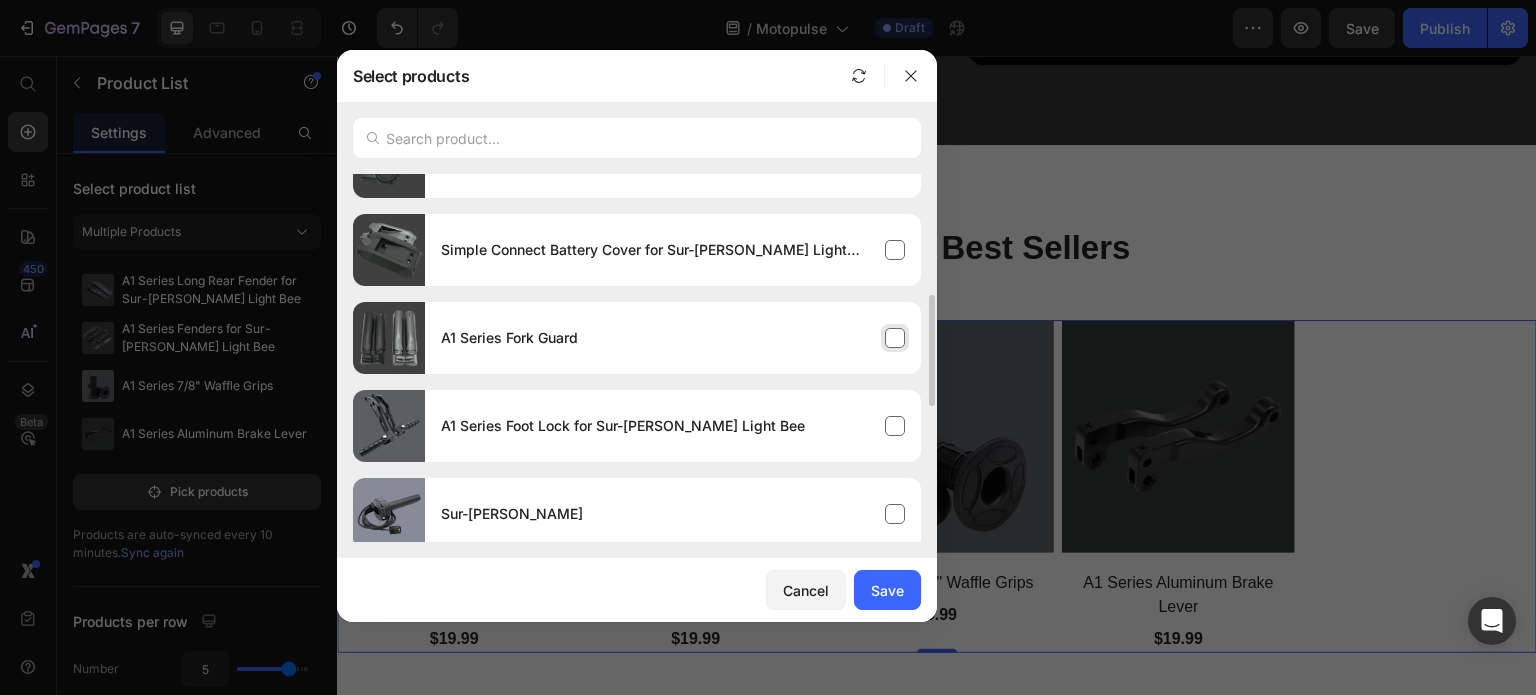click on "A1 Series Fork Guard" at bounding box center [673, 338] 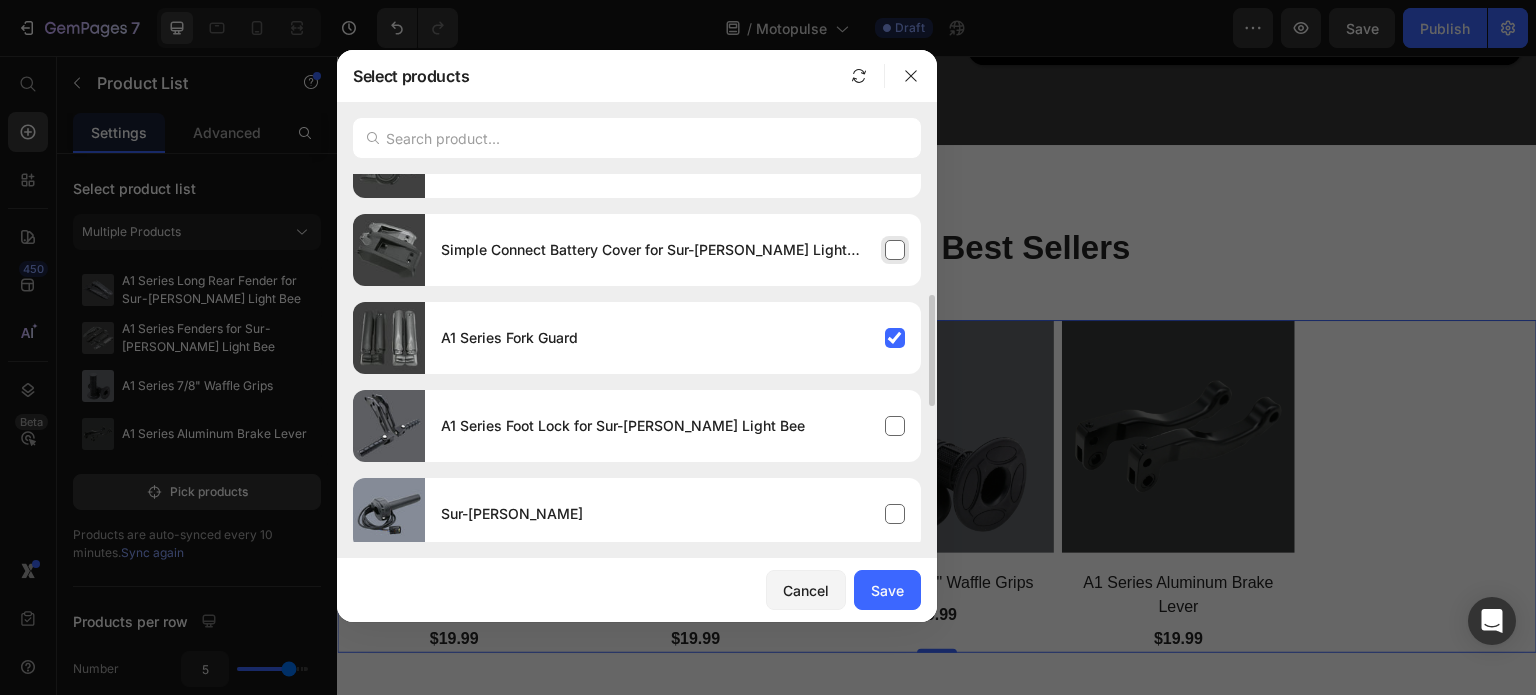 click on "Simple Connect Battery Cover for Sur-ron Light Bee" at bounding box center [673, 250] 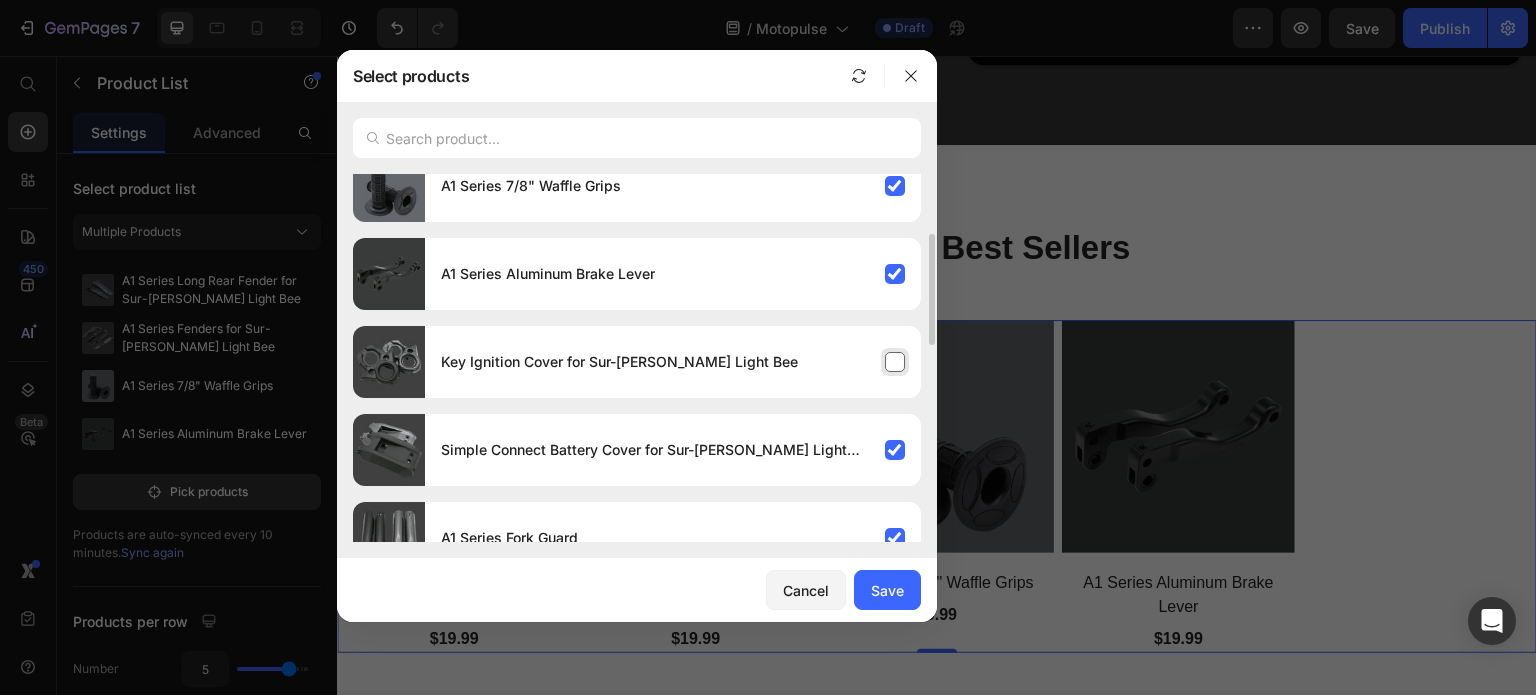 click on "Key Ignition Cover for Sur-ron Light Bee" at bounding box center (673, 362) 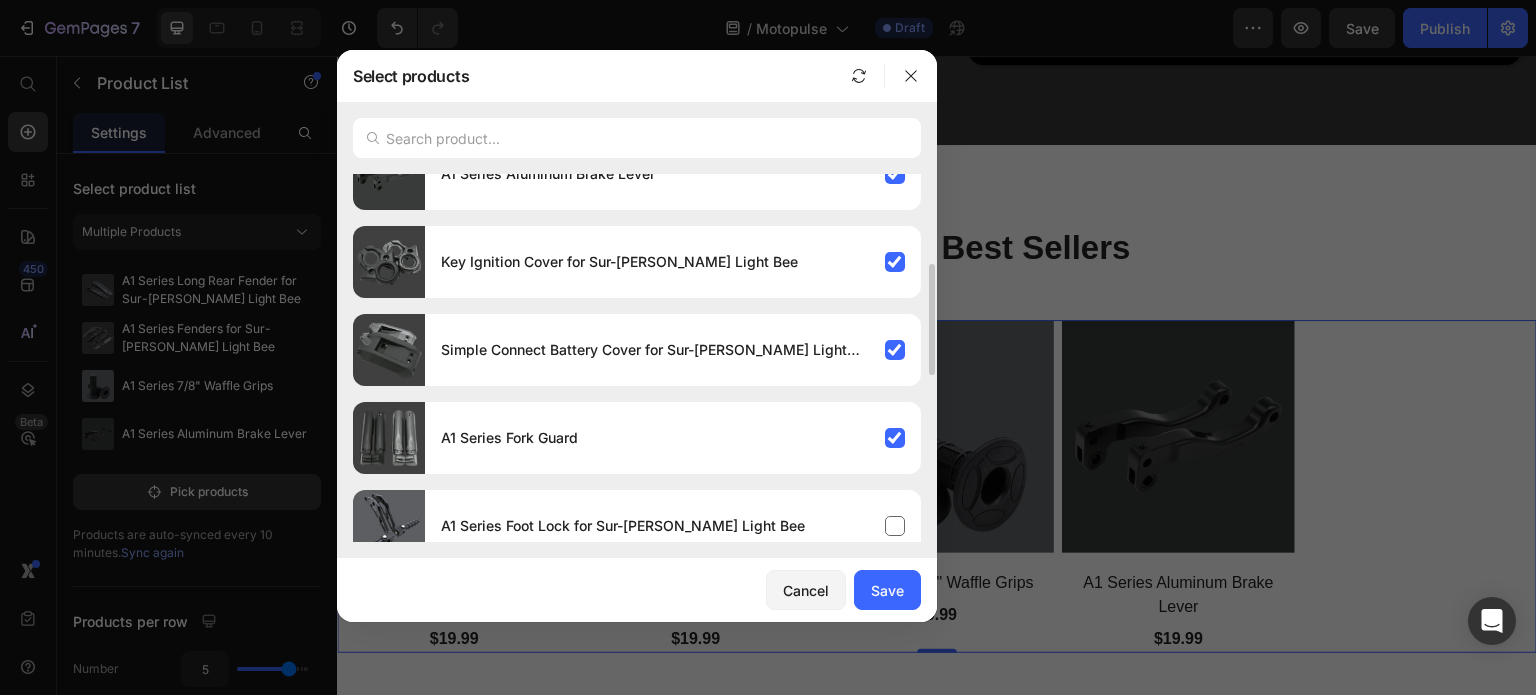 scroll, scrollTop: 500, scrollLeft: 0, axis: vertical 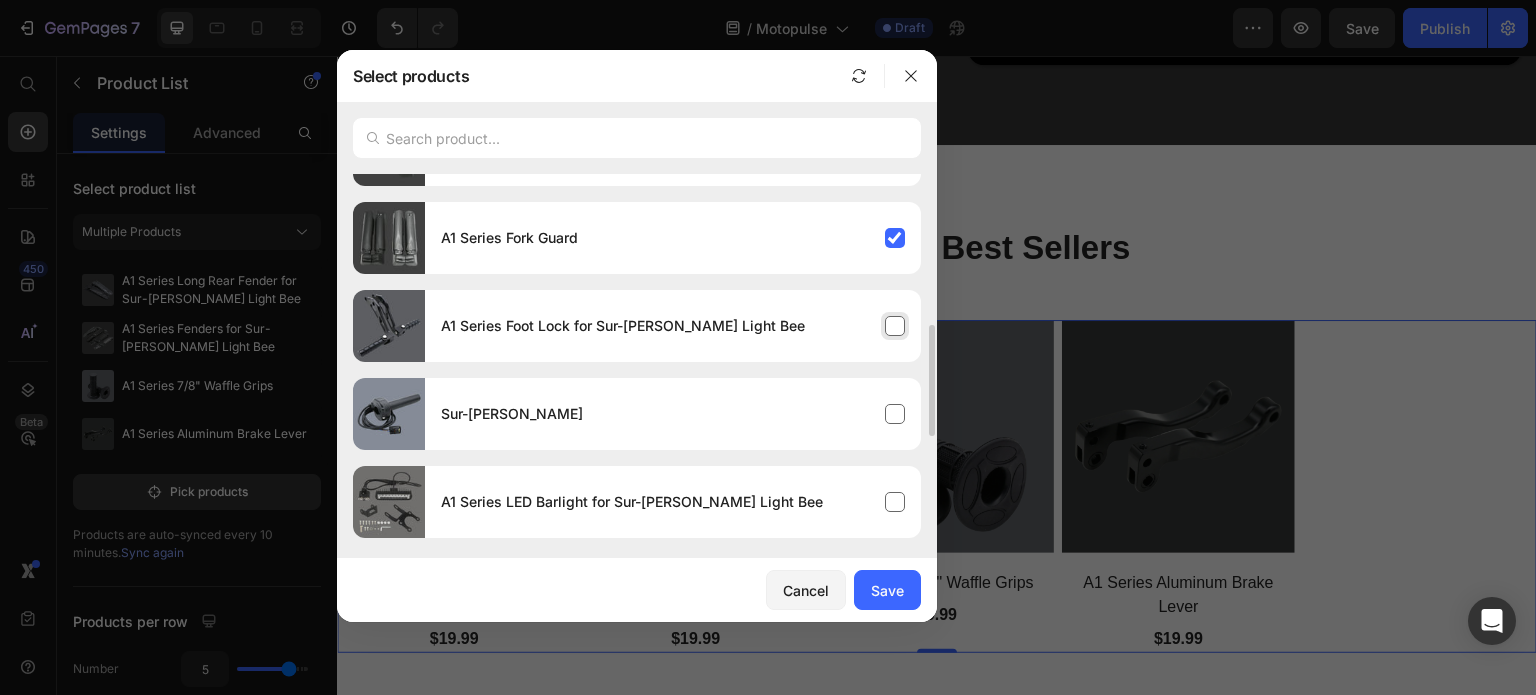click on "A1 Series Foot Lock for Sur-[PERSON_NAME] Light Bee" at bounding box center (673, 326) 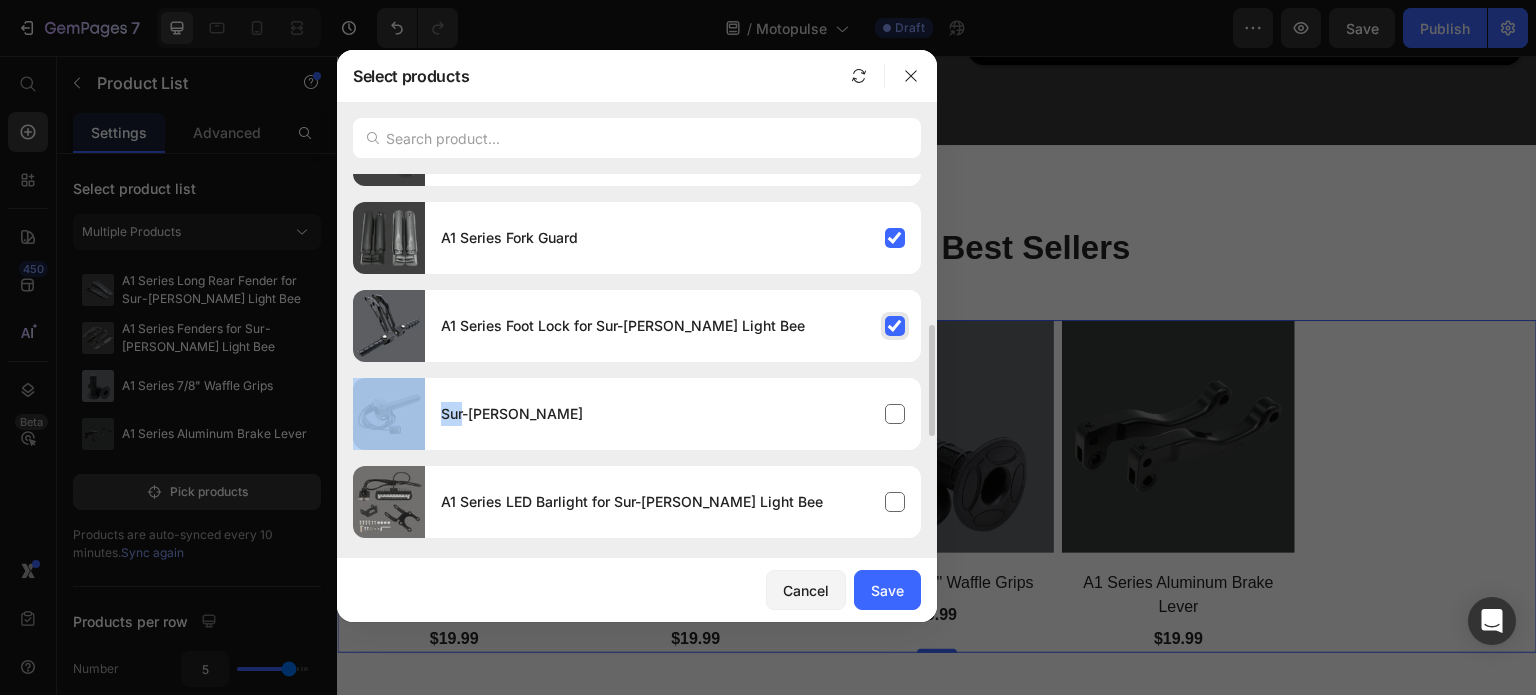 click on "A1 Series Foot Lock for Sur-[PERSON_NAME] Light Bee" at bounding box center (673, 326) 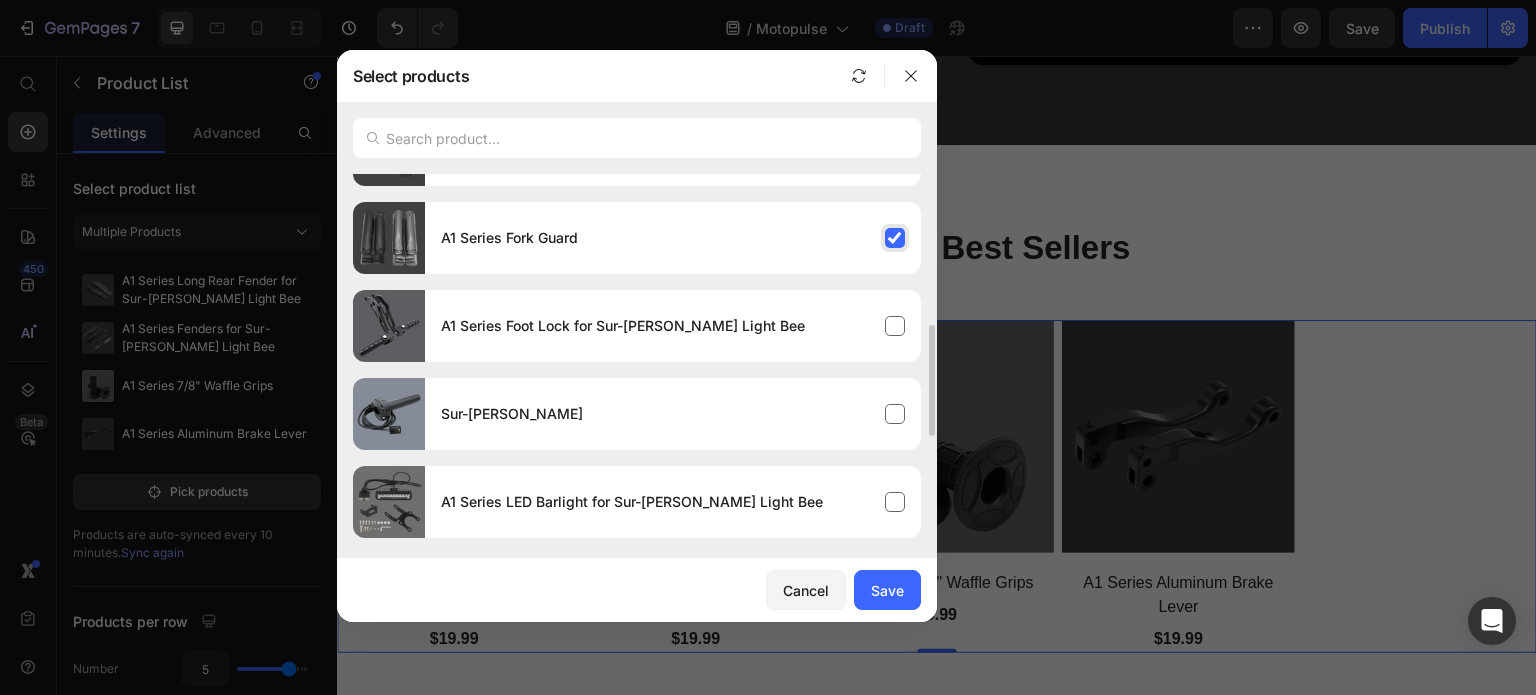 click on "A1 Series Fork Guard" at bounding box center [673, 238] 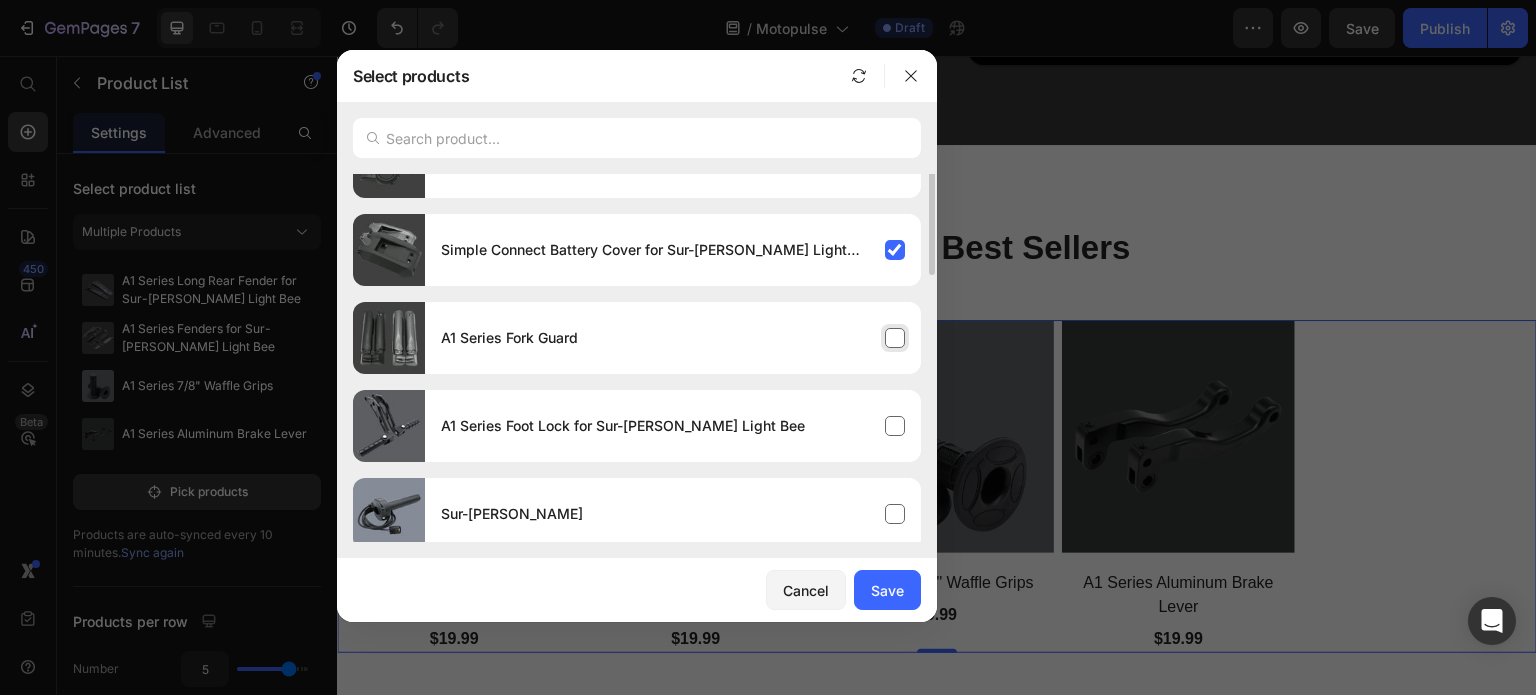 scroll, scrollTop: 300, scrollLeft: 0, axis: vertical 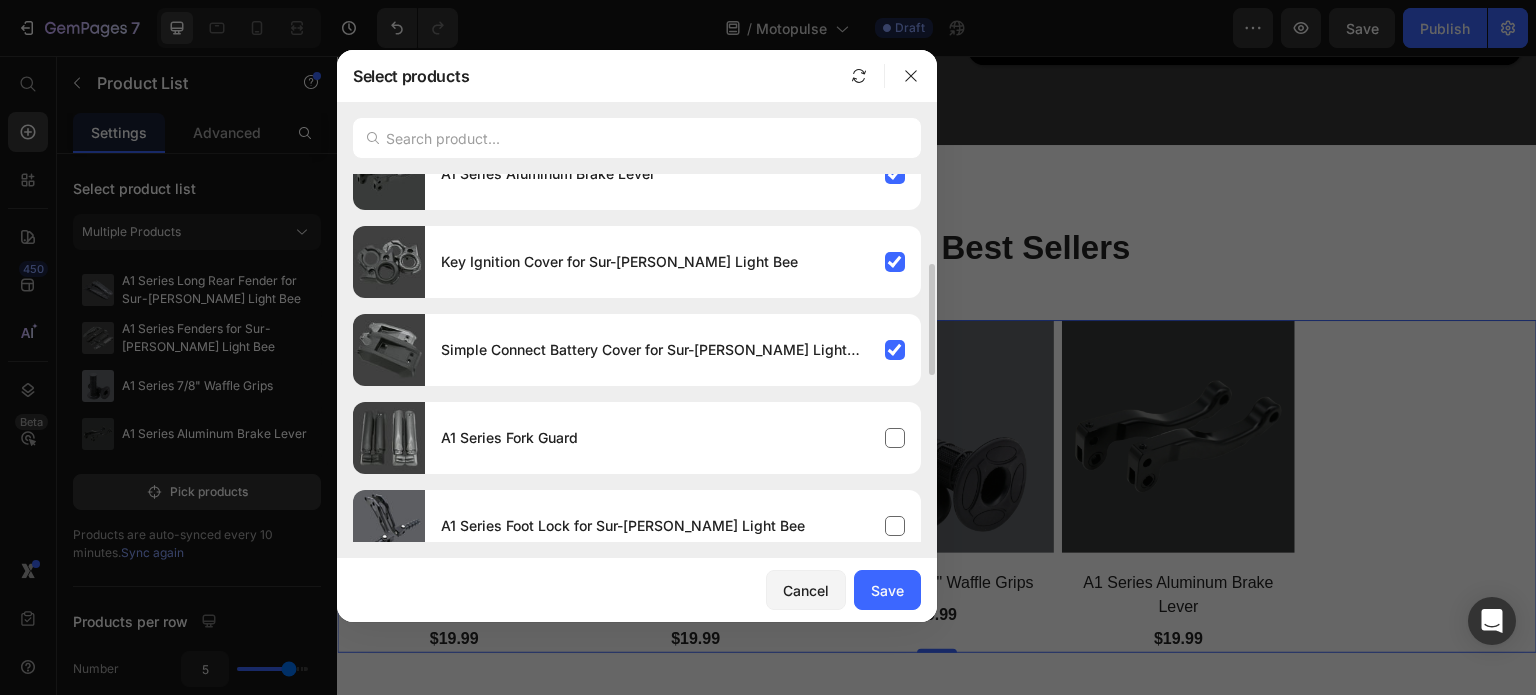 drag, startPoint x: 922, startPoint y: 79, endPoint x: 792, endPoint y: 104, distance: 132.38202 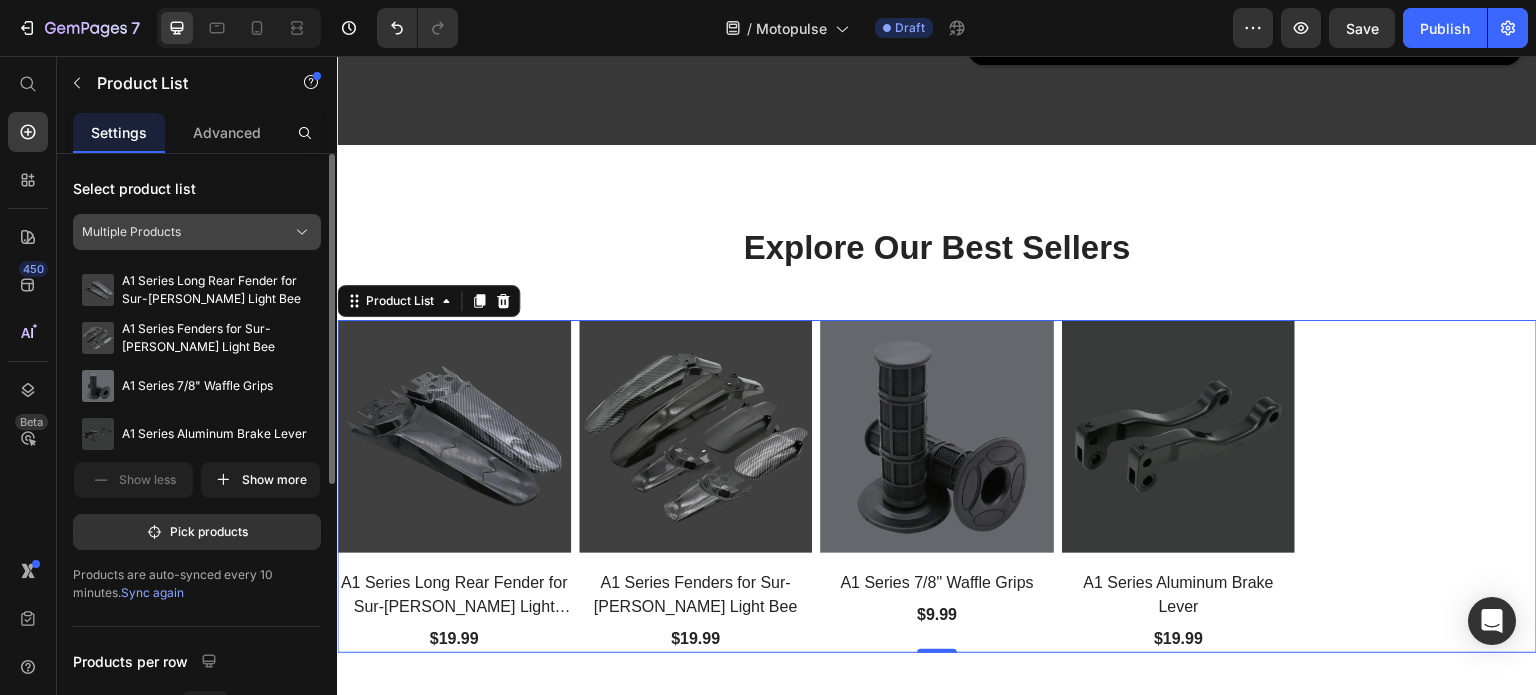 click on "Multiple Products" 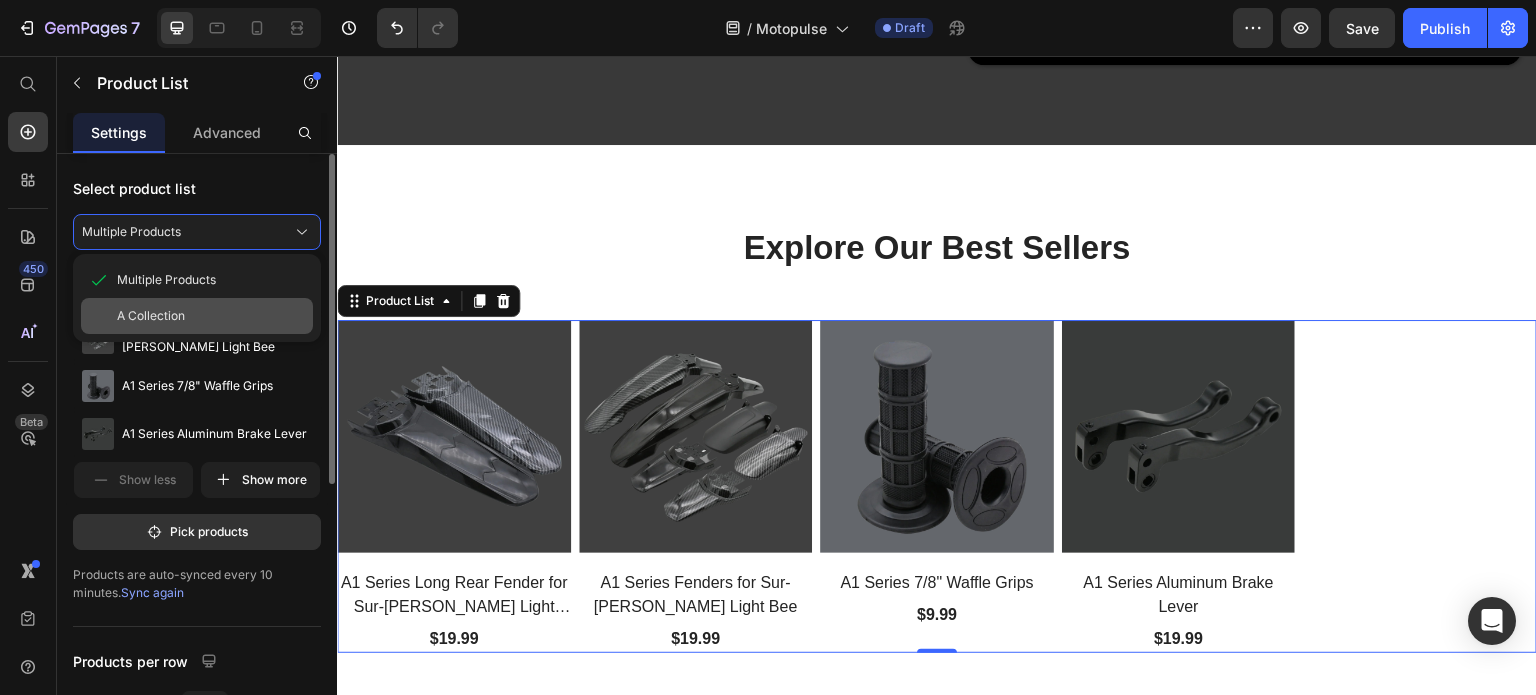 click on "A Collection" at bounding box center [211, 316] 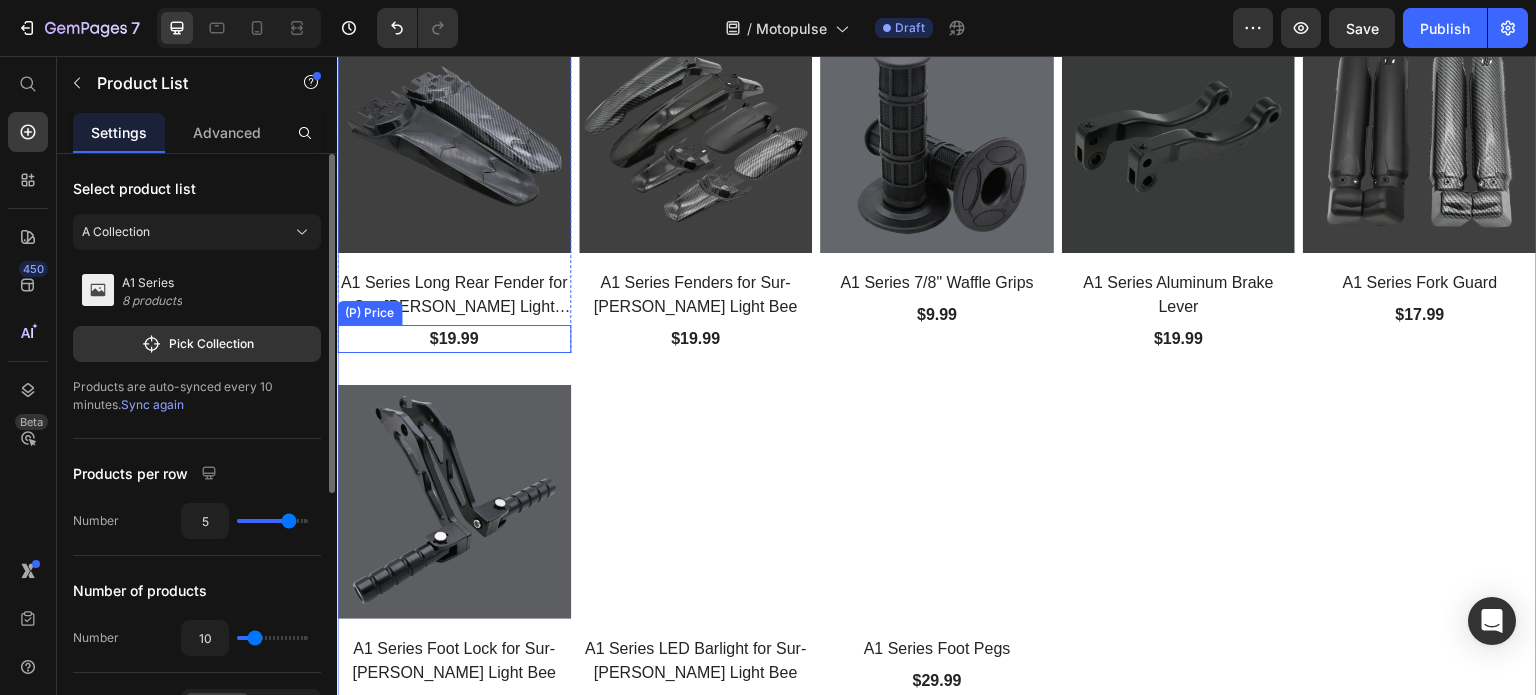 scroll, scrollTop: 3708, scrollLeft: 0, axis: vertical 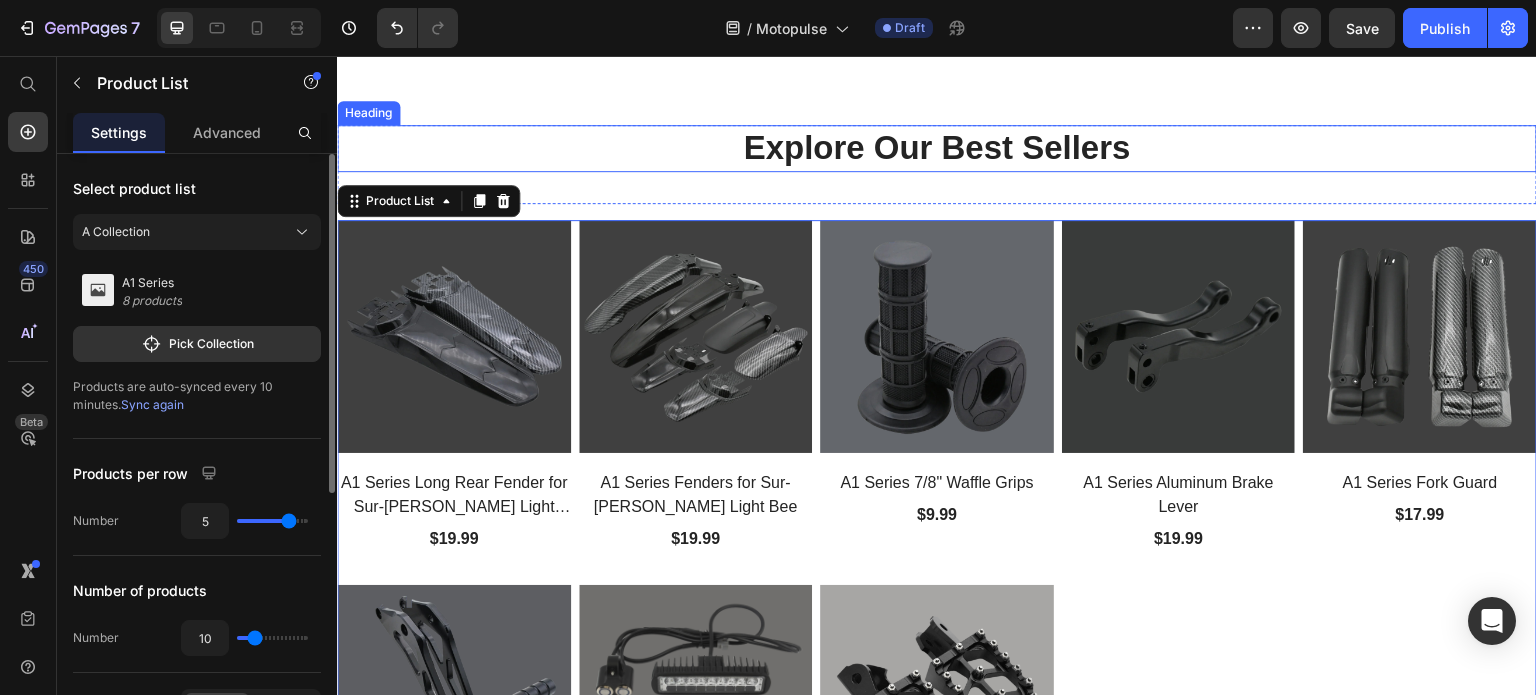 click on "Explore Our Best Sellers" at bounding box center (937, 148) 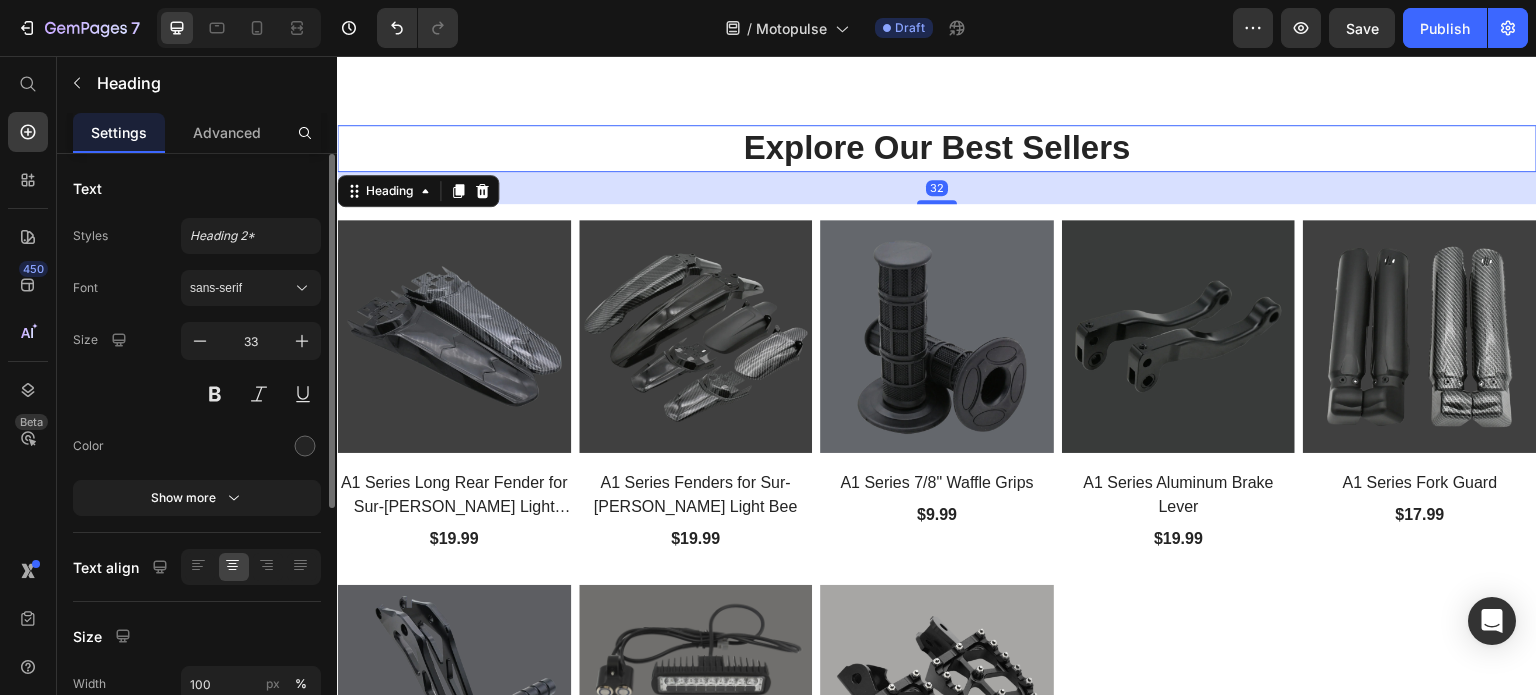 click on "Explore Our Best Sellers" at bounding box center [937, 148] 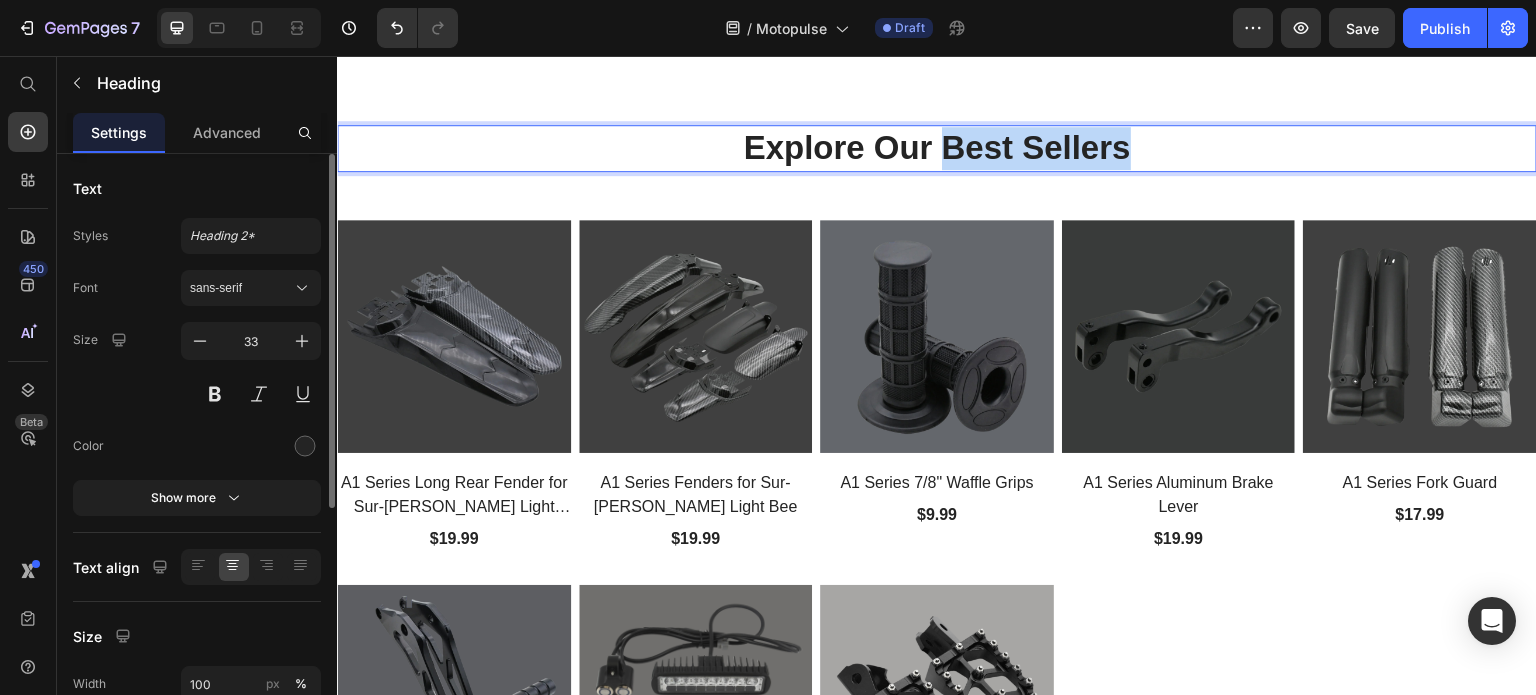 drag, startPoint x: 1127, startPoint y: 127, endPoint x: 934, endPoint y: 152, distance: 194.61244 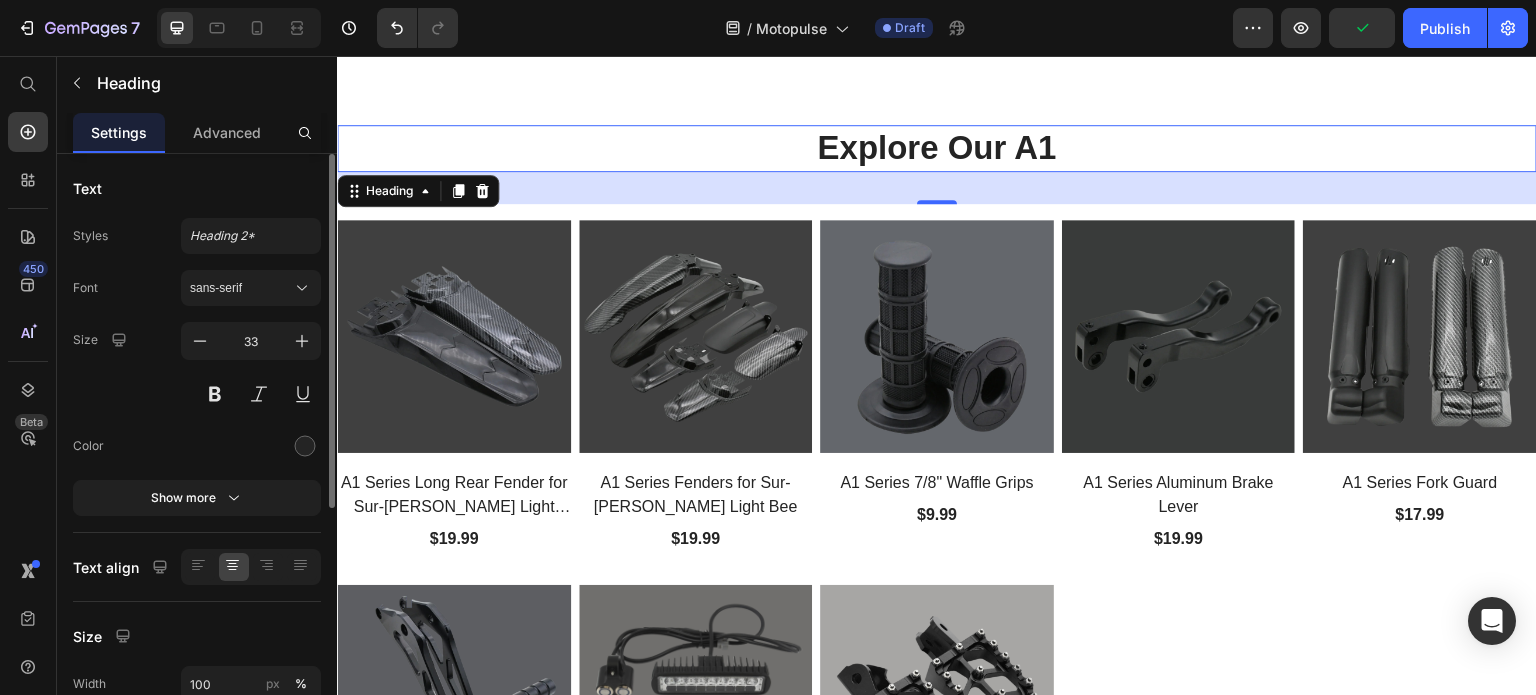click on "Explore Our A1" at bounding box center [937, 148] 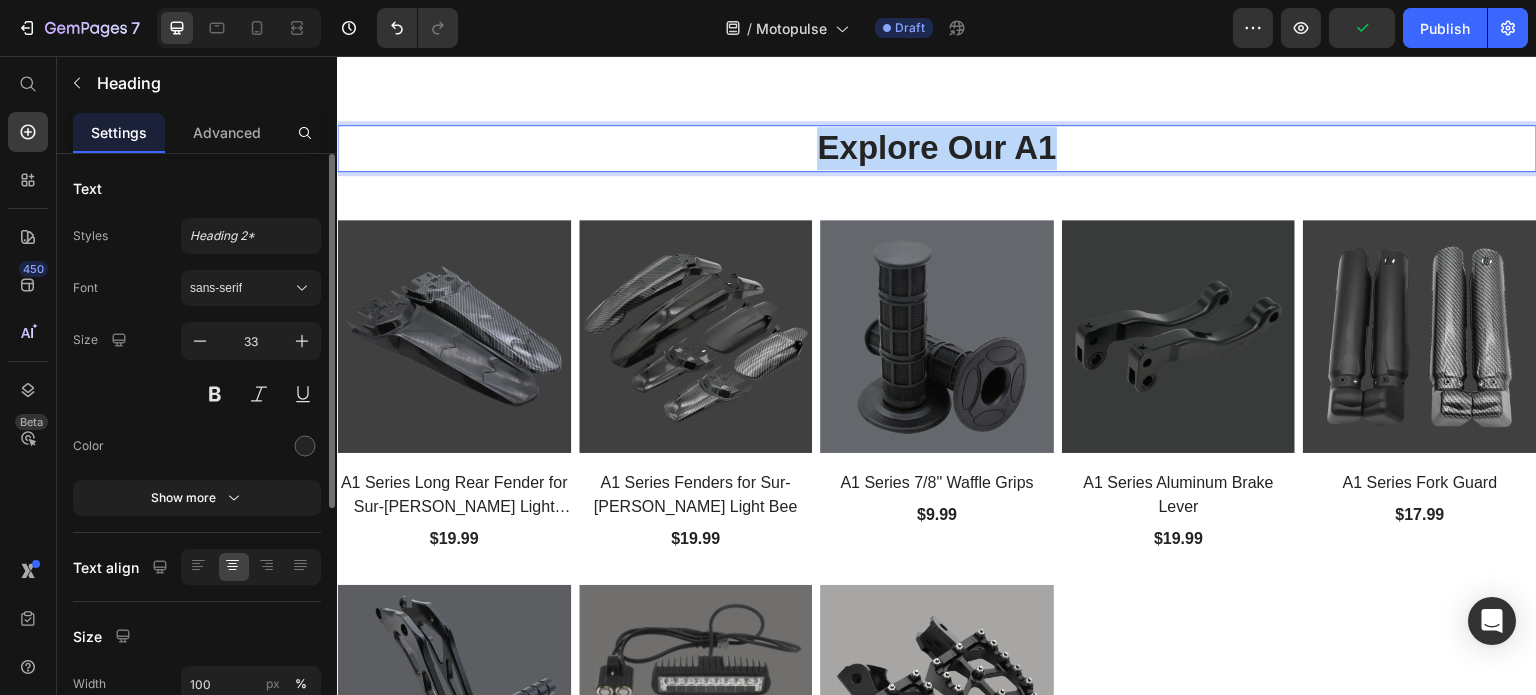 drag, startPoint x: 1122, startPoint y: 128, endPoint x: 787, endPoint y: 125, distance: 335.01343 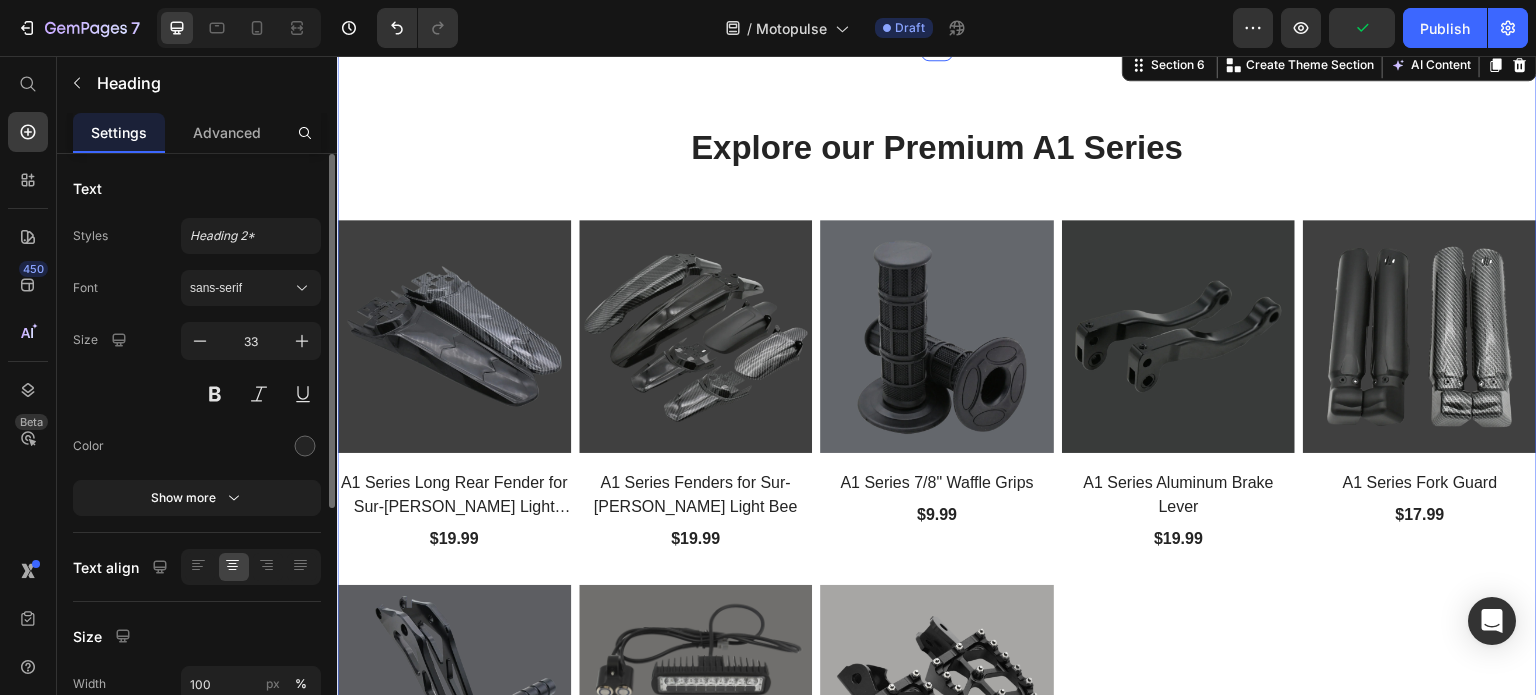 click on "Explore our Premium A1 Series Heading Row (P) Images A1 Series Long Rear Fender for Sur-Ron Light Bee (P) Title $19.99 (P) Price Row (P) Images A1 Series Fenders for Sur-Ron Light Bee (P) Title $19.99 (P) Price Row (P) Images A1 Series 7/8" Waffle Grips (P) Title $9.99 (P) Price Row (P) Images A1 Series Aluminum Brake Lever (P) Title $19.99 (P) Price Row (P) Images A1 Series Fork Guard (P) Title $17.99 (P) Price Row (P) Images A1 Series Foot Lock for Sur-ron Light Bee (P) Title $49.99 (P) Price Row (P) Images A1 Series LED Barlight for Sur-ron Light Bee (P) Title $44.99 (P) Price Row (P) Images A1 Series Foot Pegs (P) Title $29.99 (P) Price Row Product List Section 6   You can create reusable sections Create Theme Section AI Content Write with GemAI What would you like to describe here? Tone and Voice Persuasive Product A1 Series Long Rear Fender for Sur-Ron Light Bee Show more Generate" at bounding box center [937, 522] 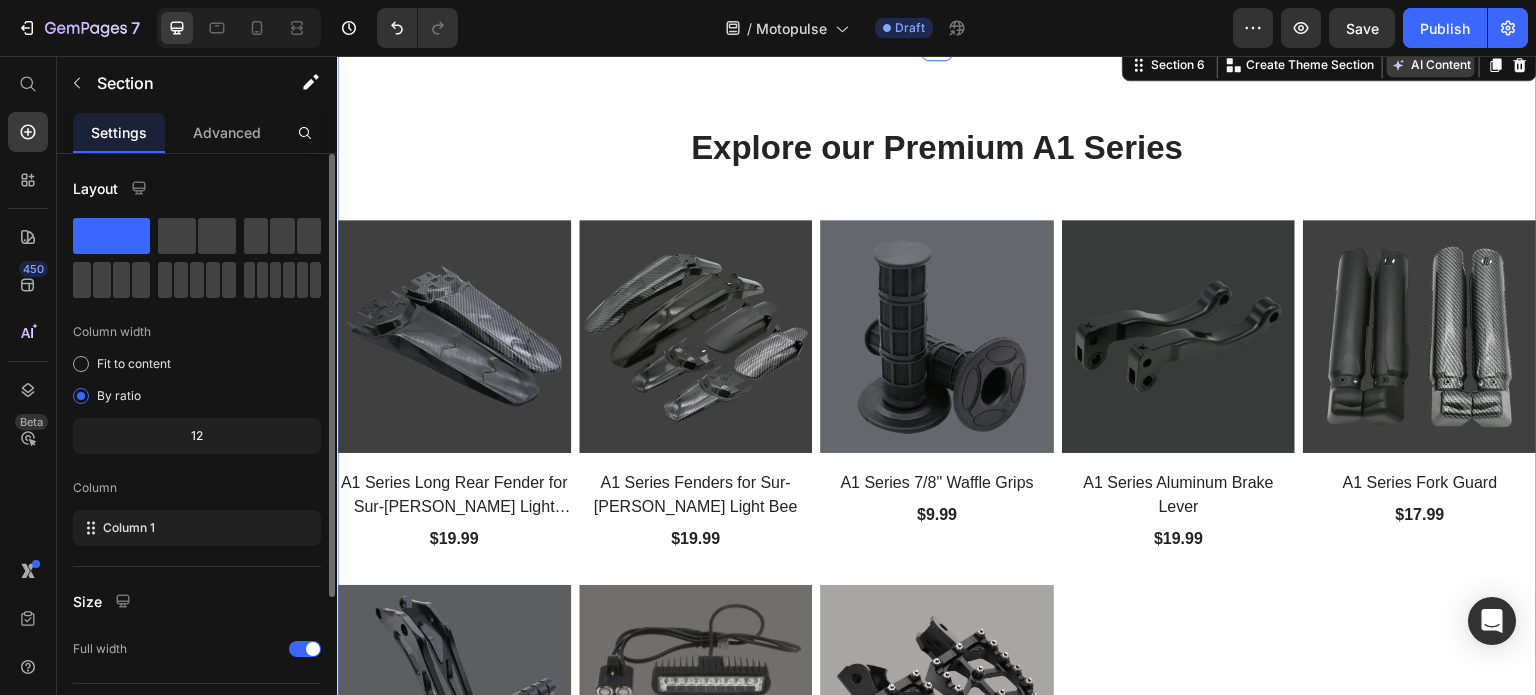 click 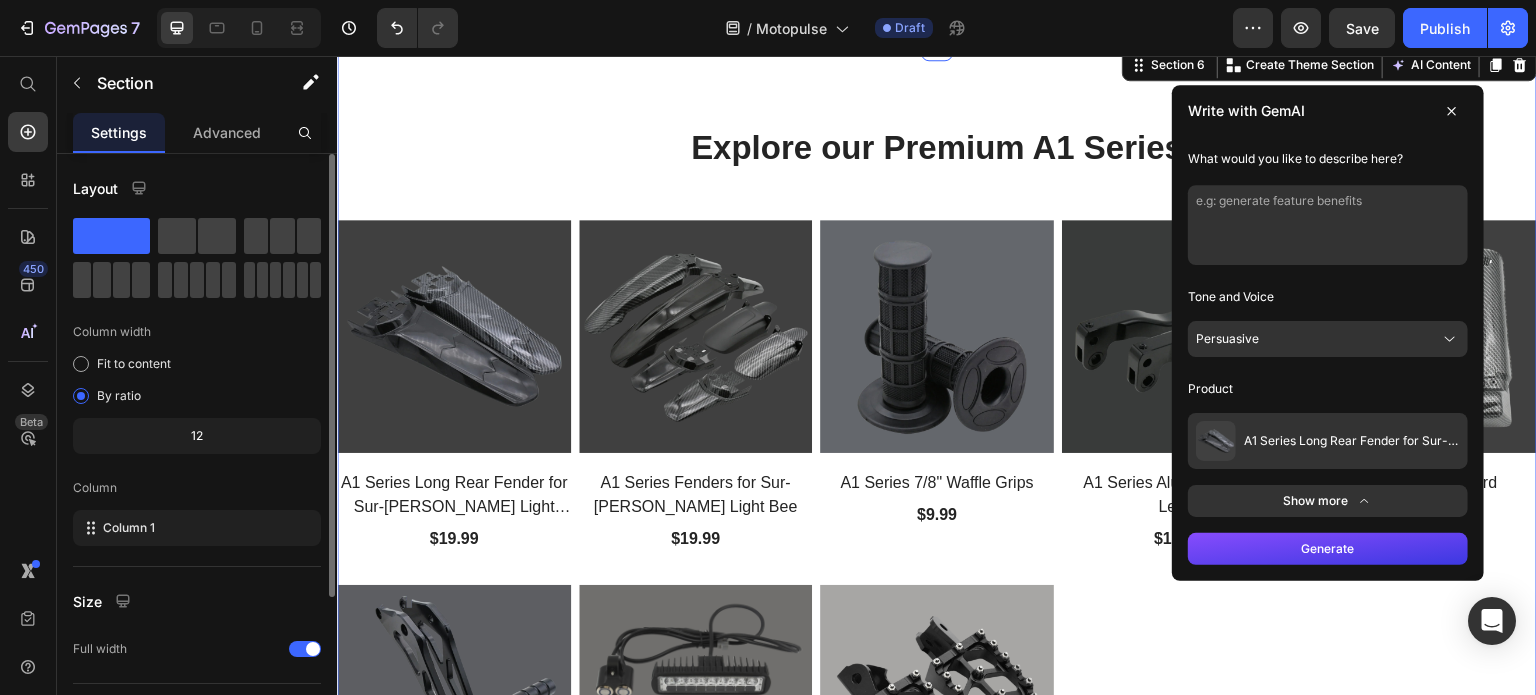 click at bounding box center [1328, 225] 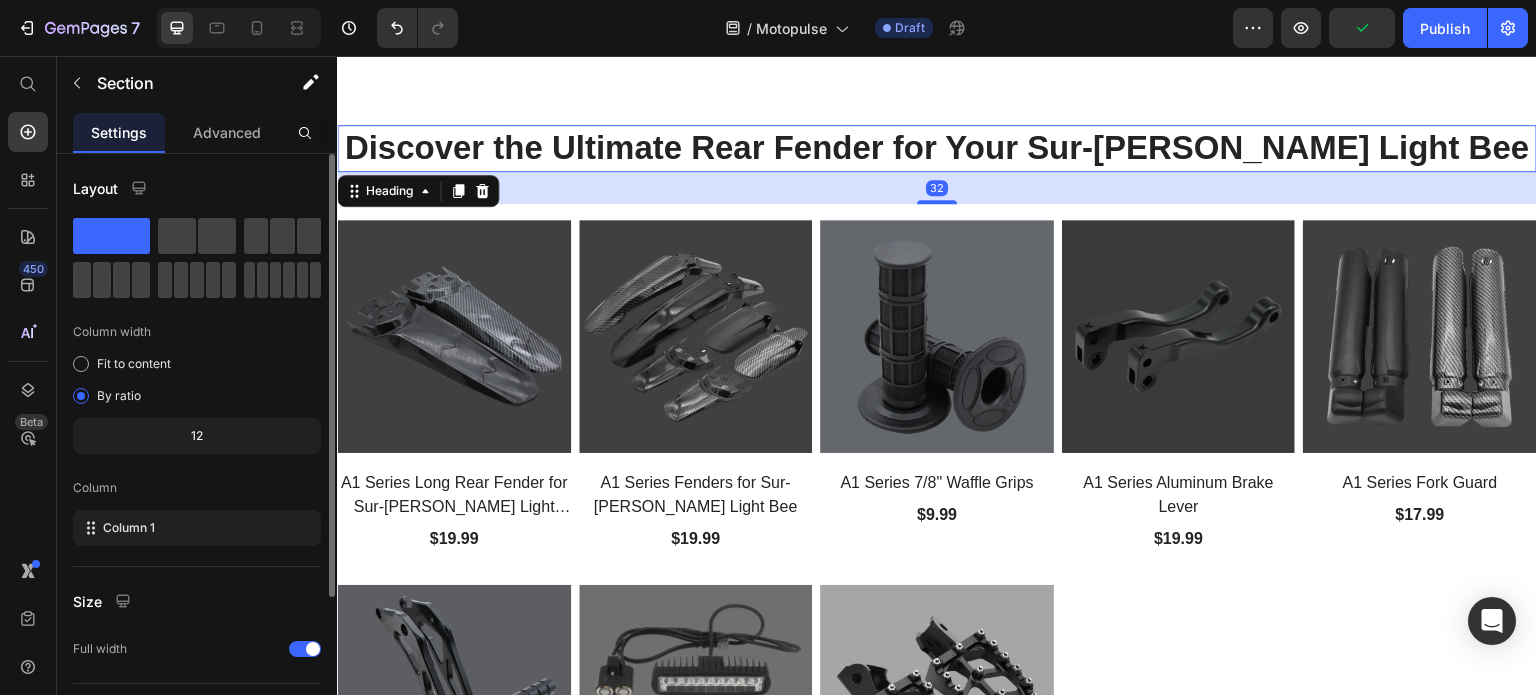 click on "Discover the Ultimate Rear Fender for Your Sur-Ron Light Bee" at bounding box center (937, 148) 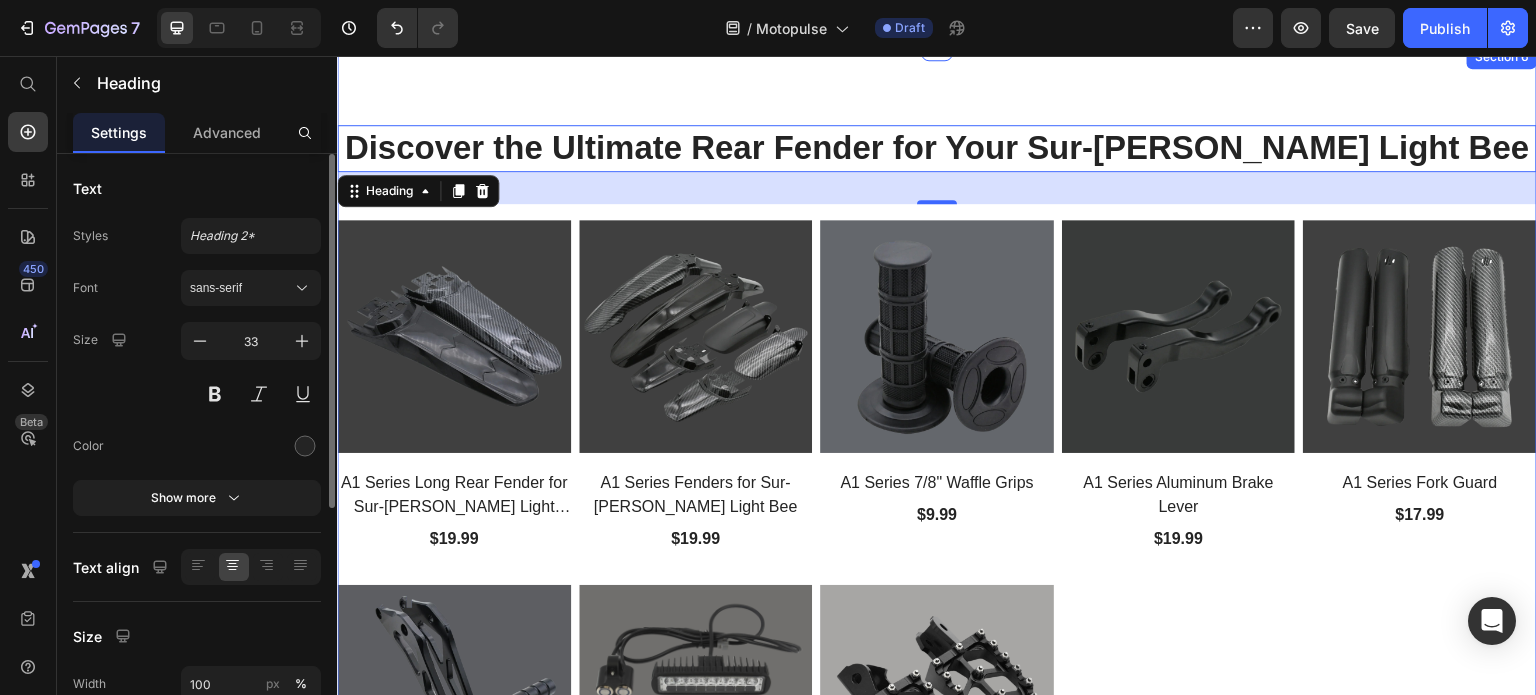 click on "Discover the Ultimate Rear Fender for Your Sur-Ron Light Bee" at bounding box center (937, 148) 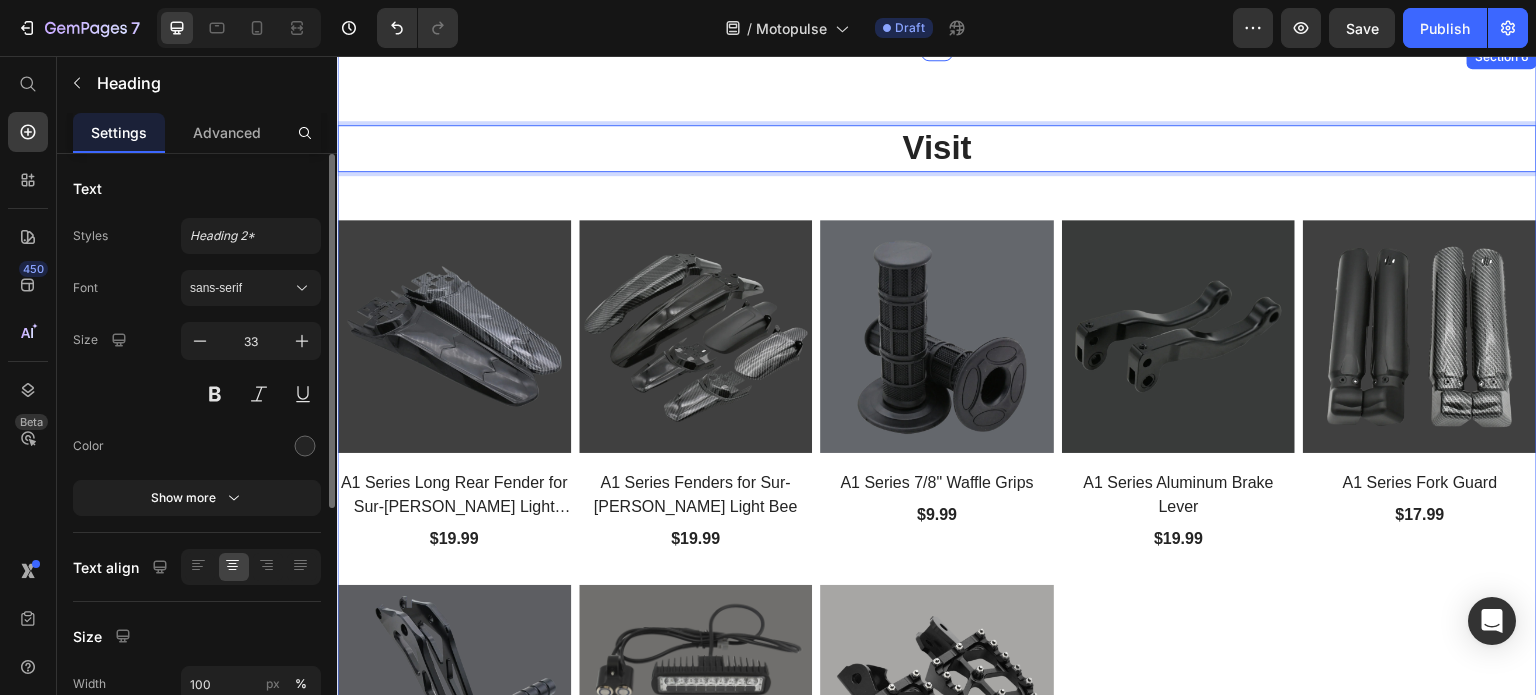 click on "Visit  Heading   32 Row (P) Images A1 Series Long Rear Fender for Sur-Ron Light Bee (P) Title $19.99 (P) Price Row (P) Images A1 Series Fenders for Sur-Ron Light Bee (P) Title $19.99 (P) Price Row (P) Images A1 Series 7/8" Waffle Grips (P) Title $9.99 (P) Price Row (P) Images A1 Series Aluminum Brake Lever (P) Title $19.99 (P) Price Row (P) Images A1 Series Fork Guard (P) Title $17.99 (P) Price Row (P) Images A1 Series Foot Lock for Sur-ron Light Bee (P) Title $49.99 (P) Price Row (P) Images A1 Series LED Barlight for Sur-ron Light Bee (P) Title $44.99 (P) Price Row (P) Images A1 Series Foot Pegs (P) Title $29.99 (P) Price Row Product List Section 6" at bounding box center (937, 522) 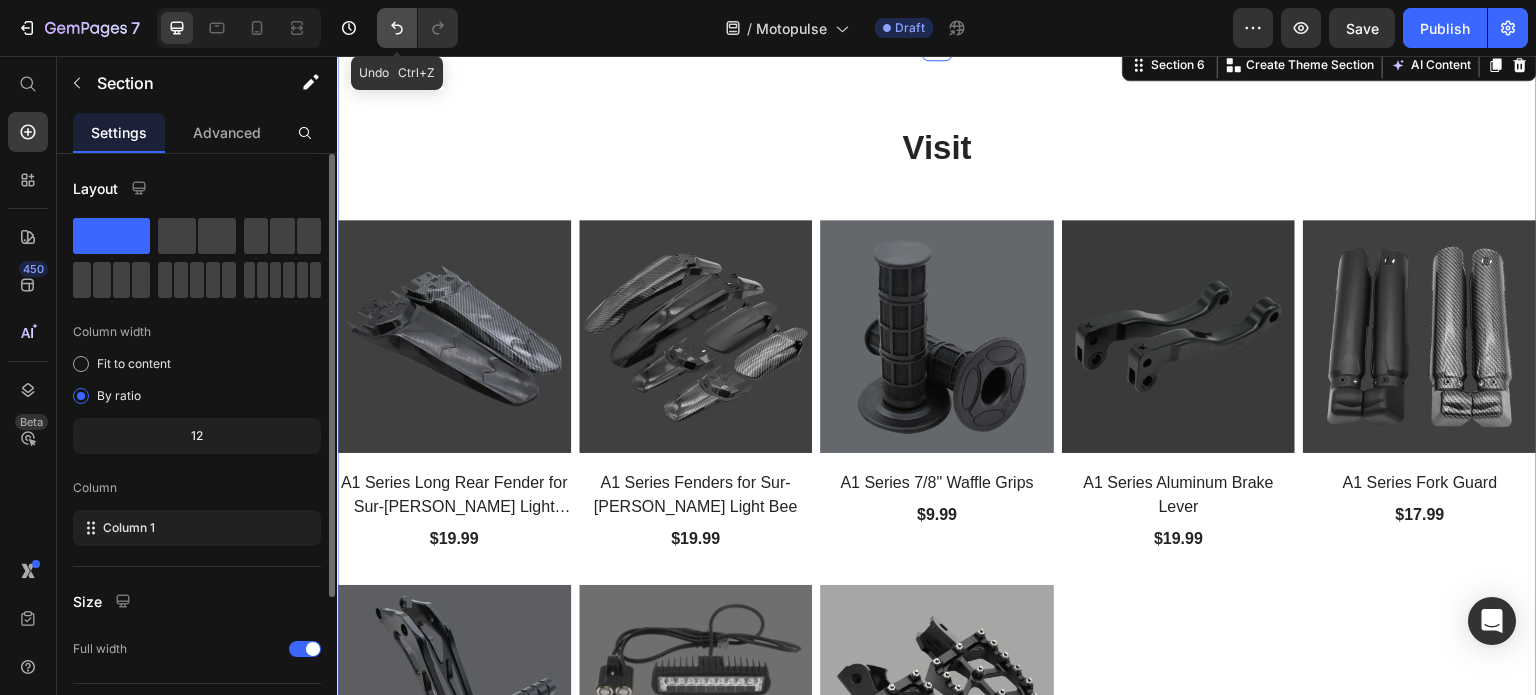 click 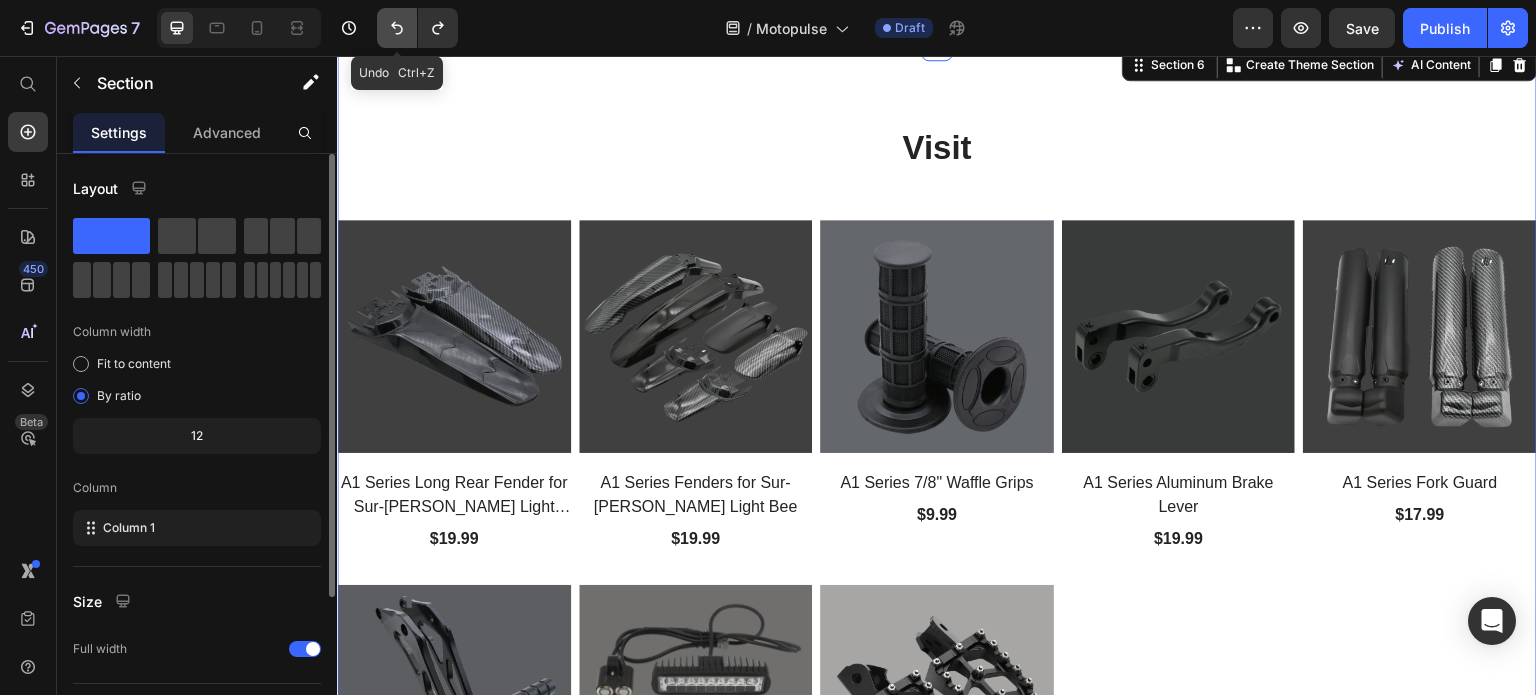 click 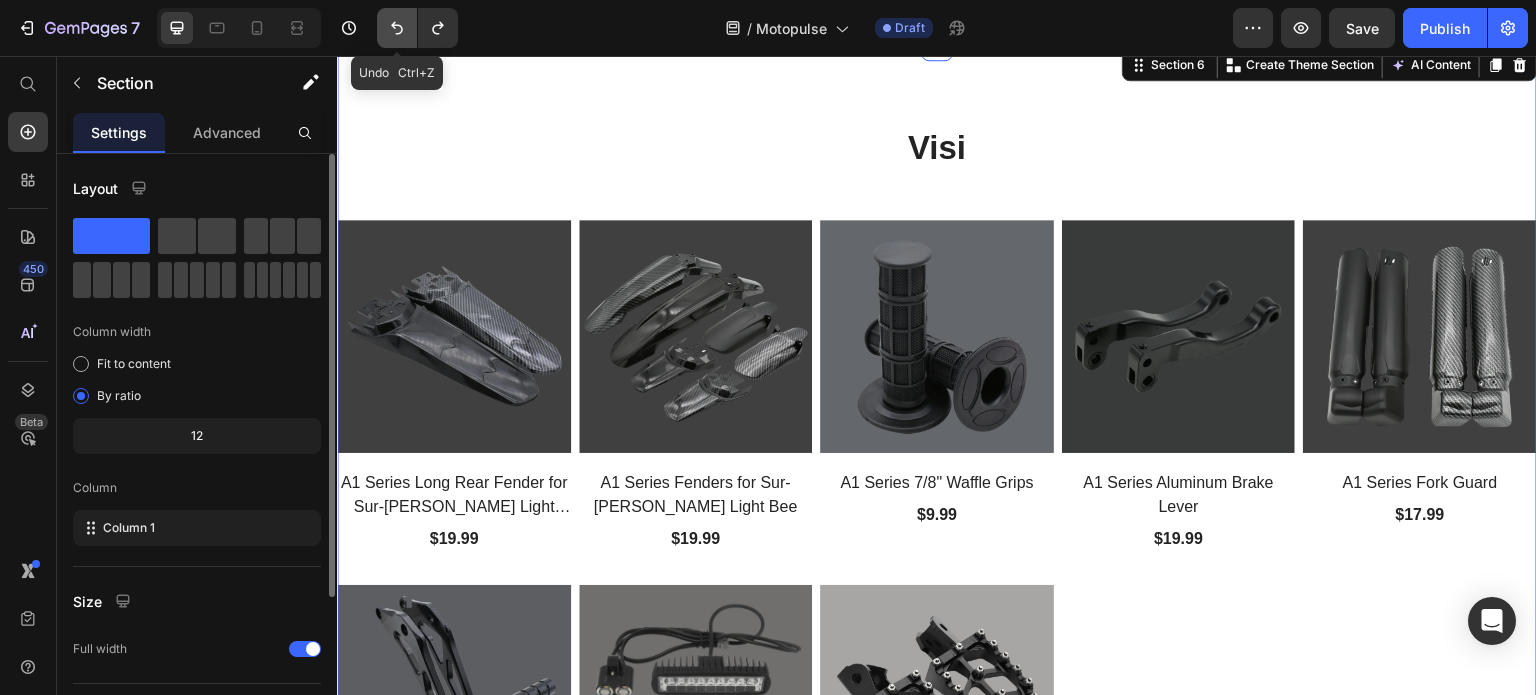 click 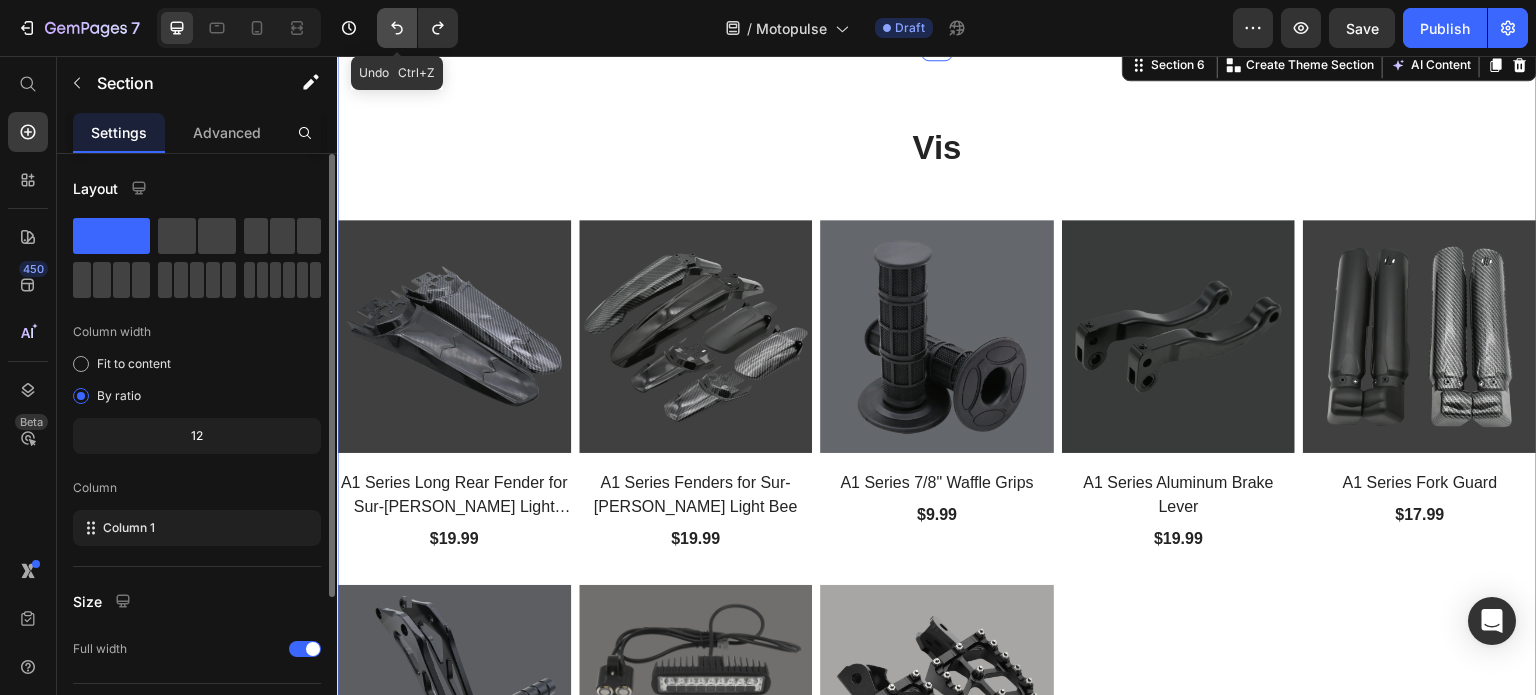 click 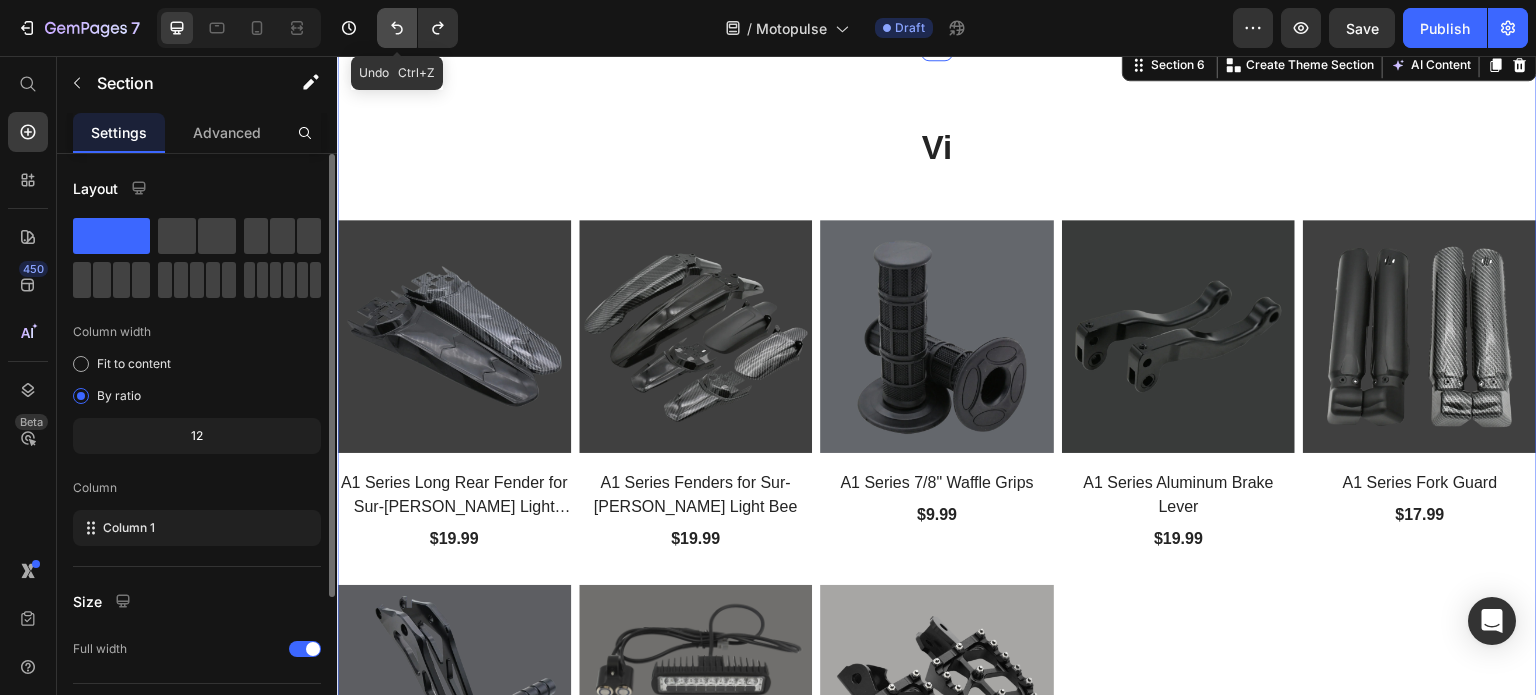 click 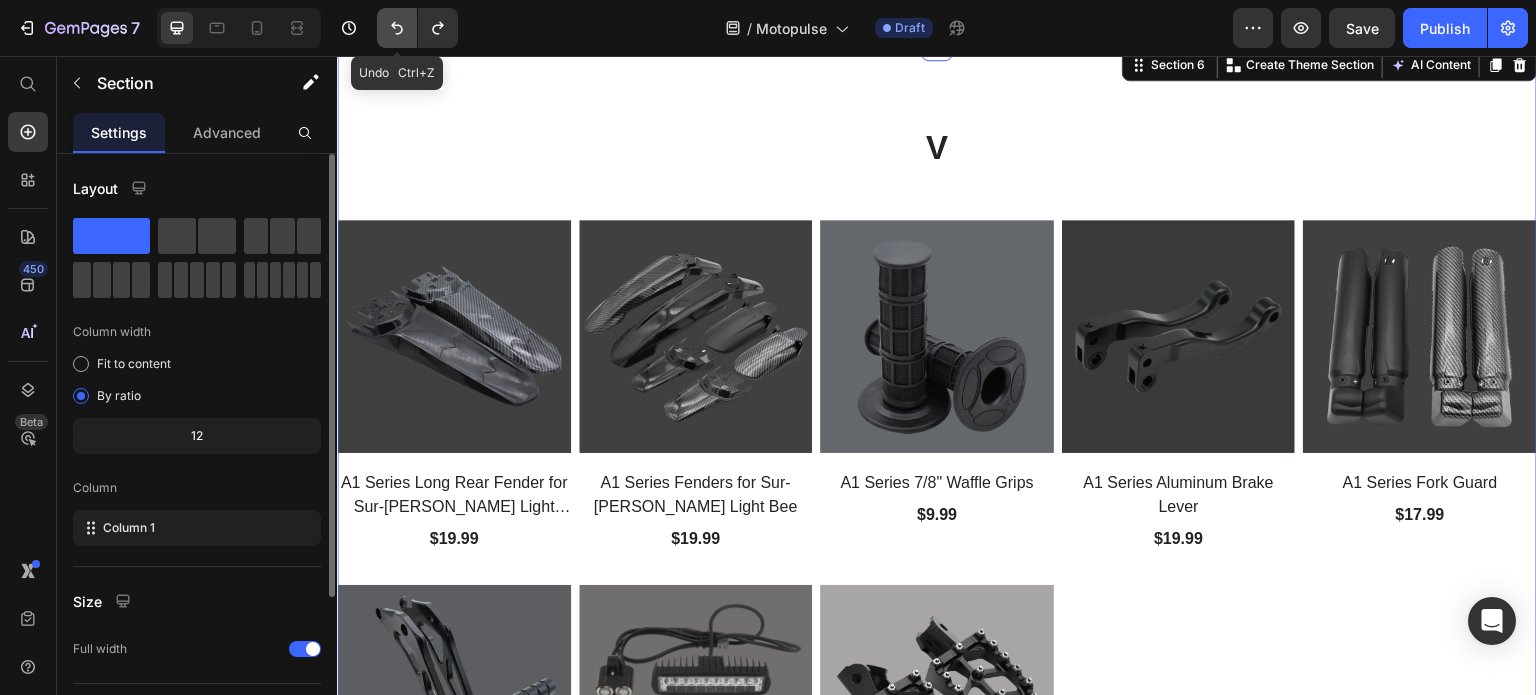 click 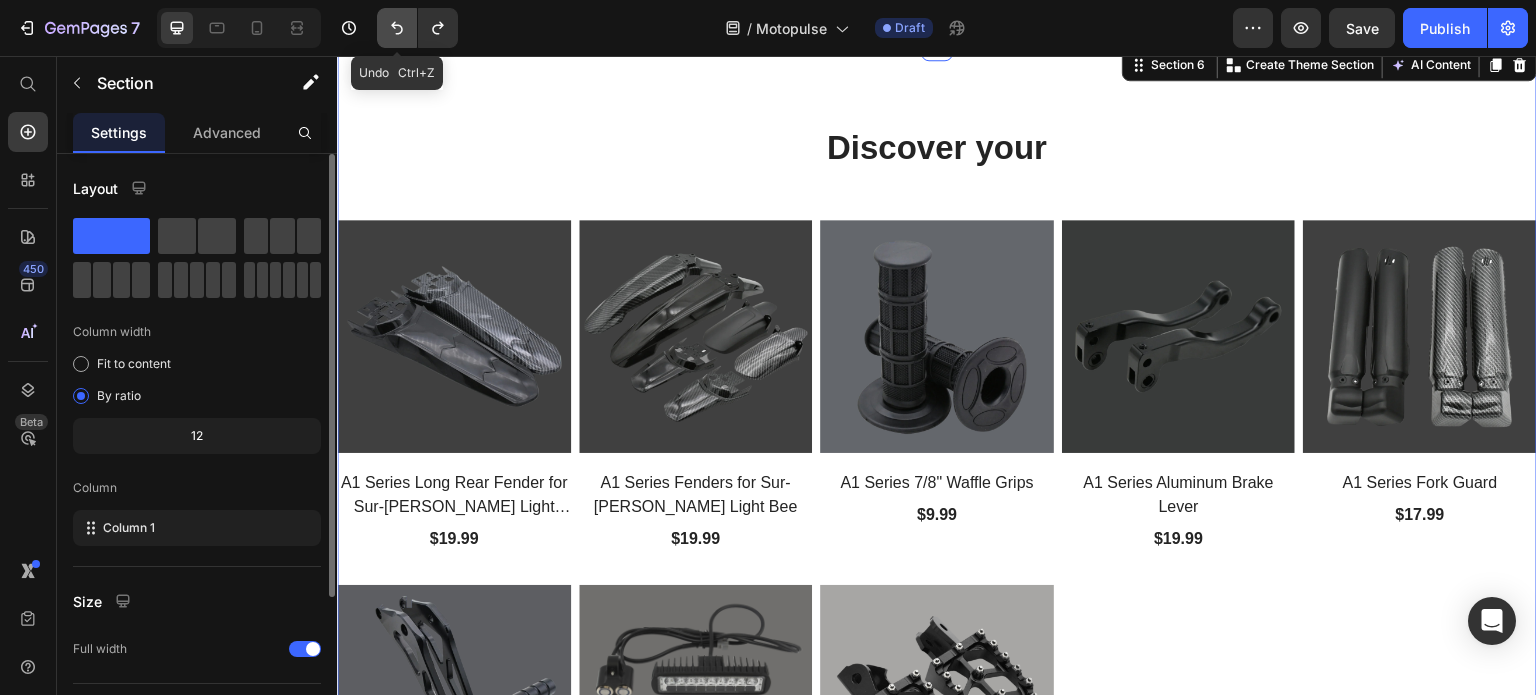 click 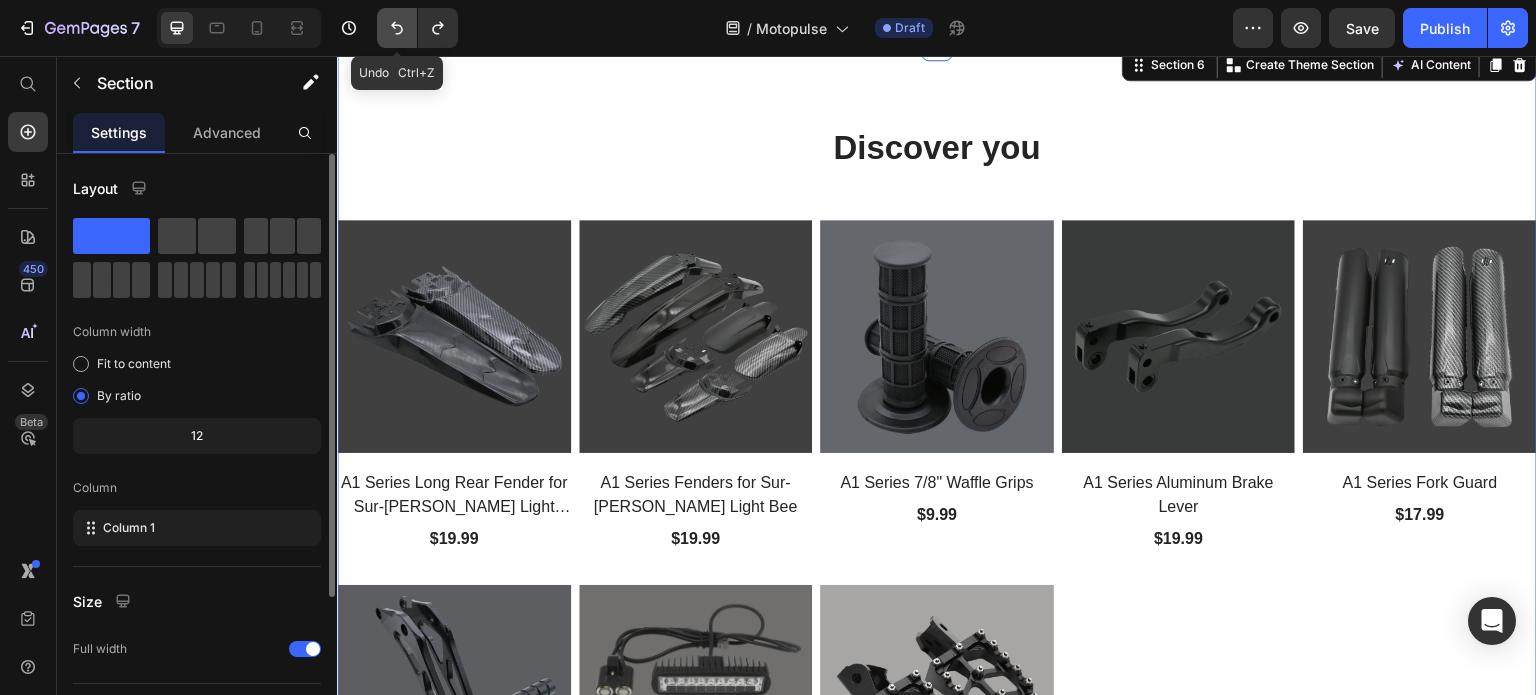 click 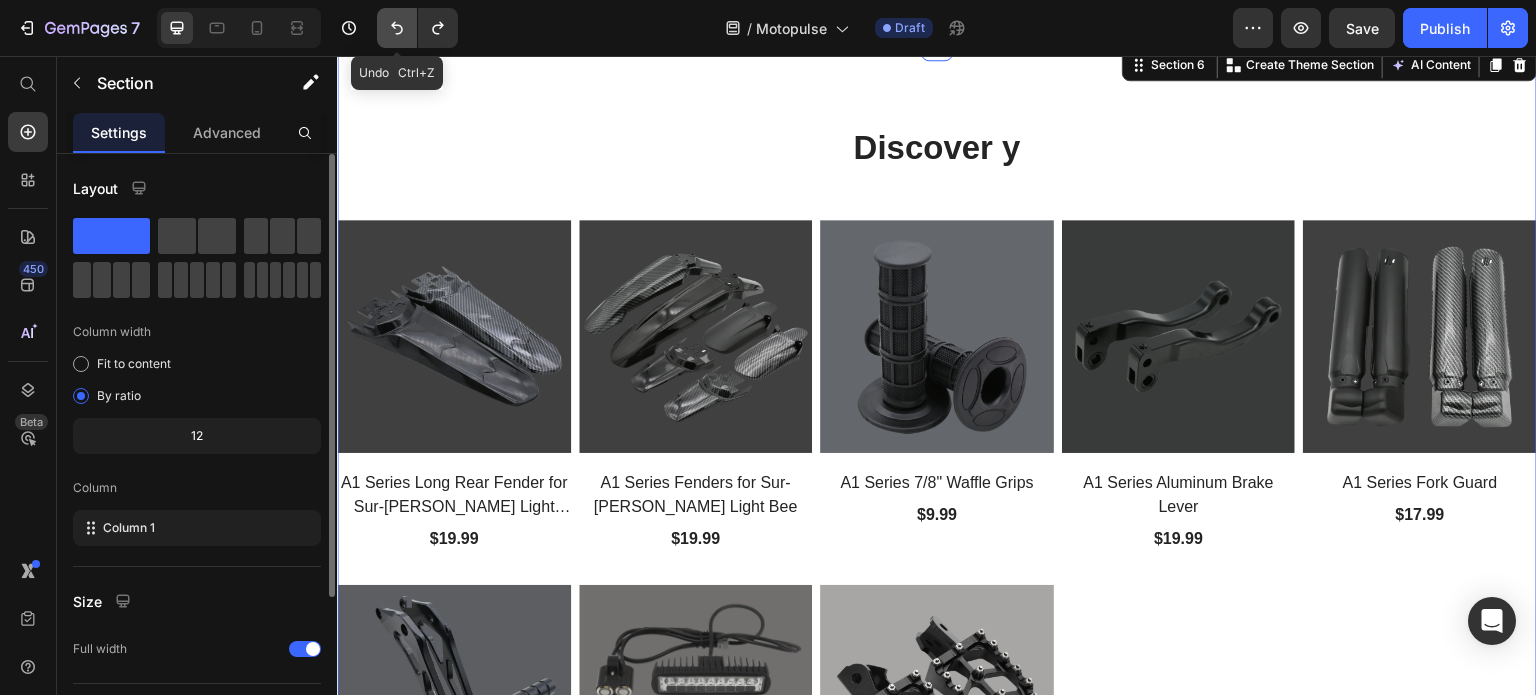 click 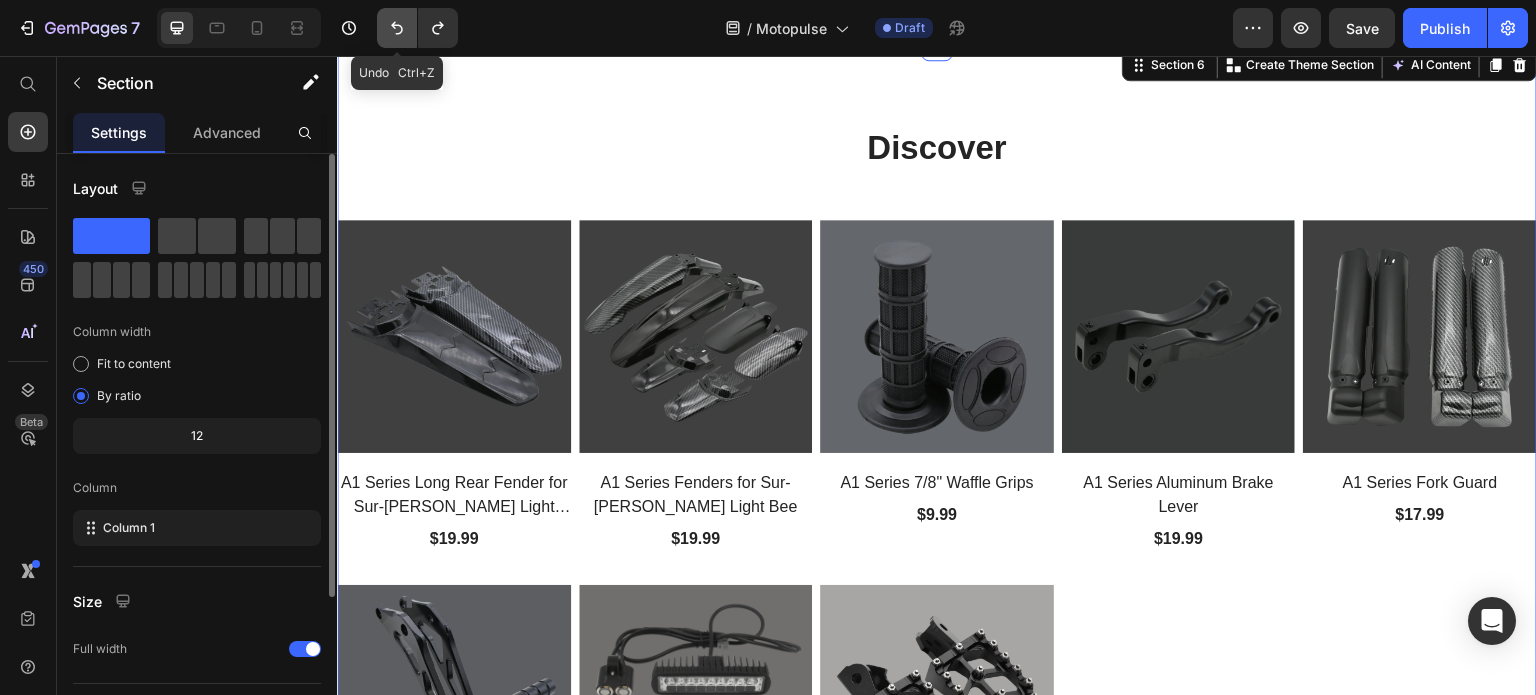 click 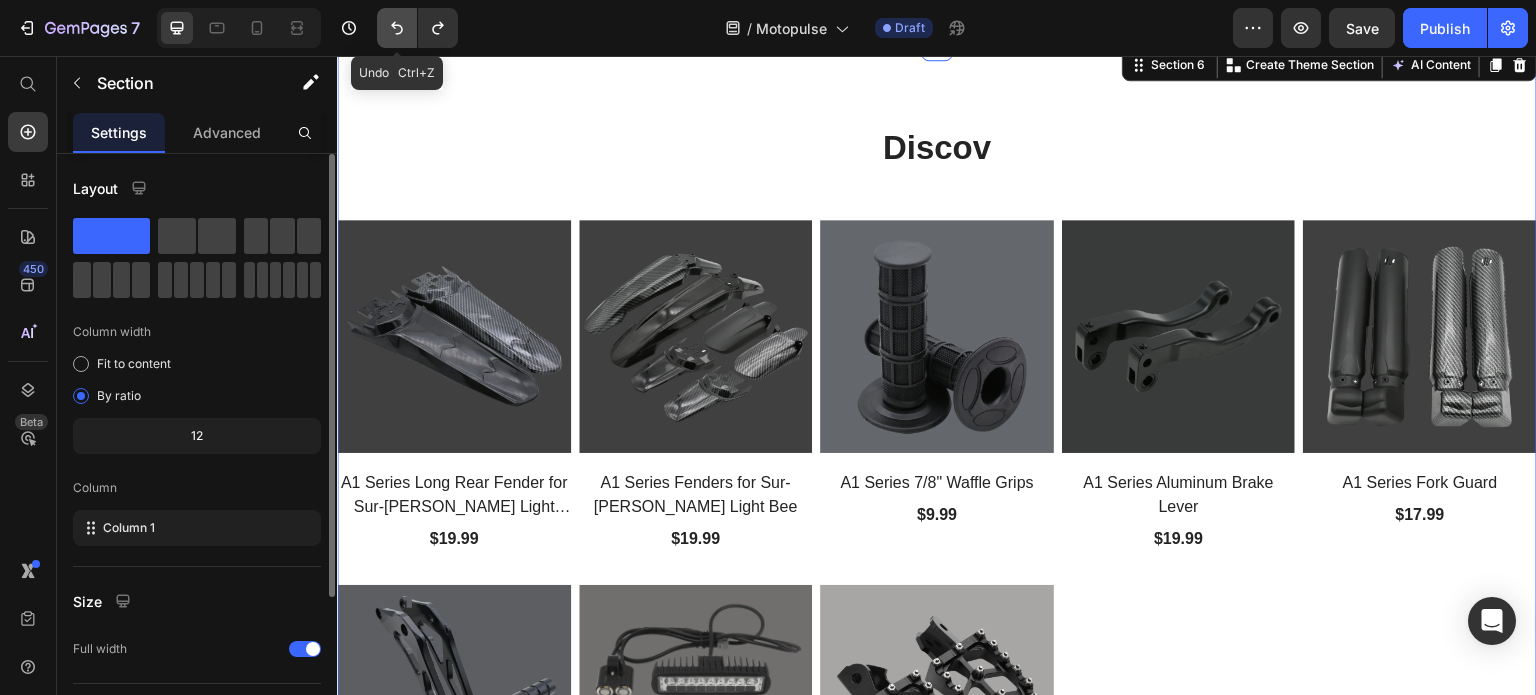 click 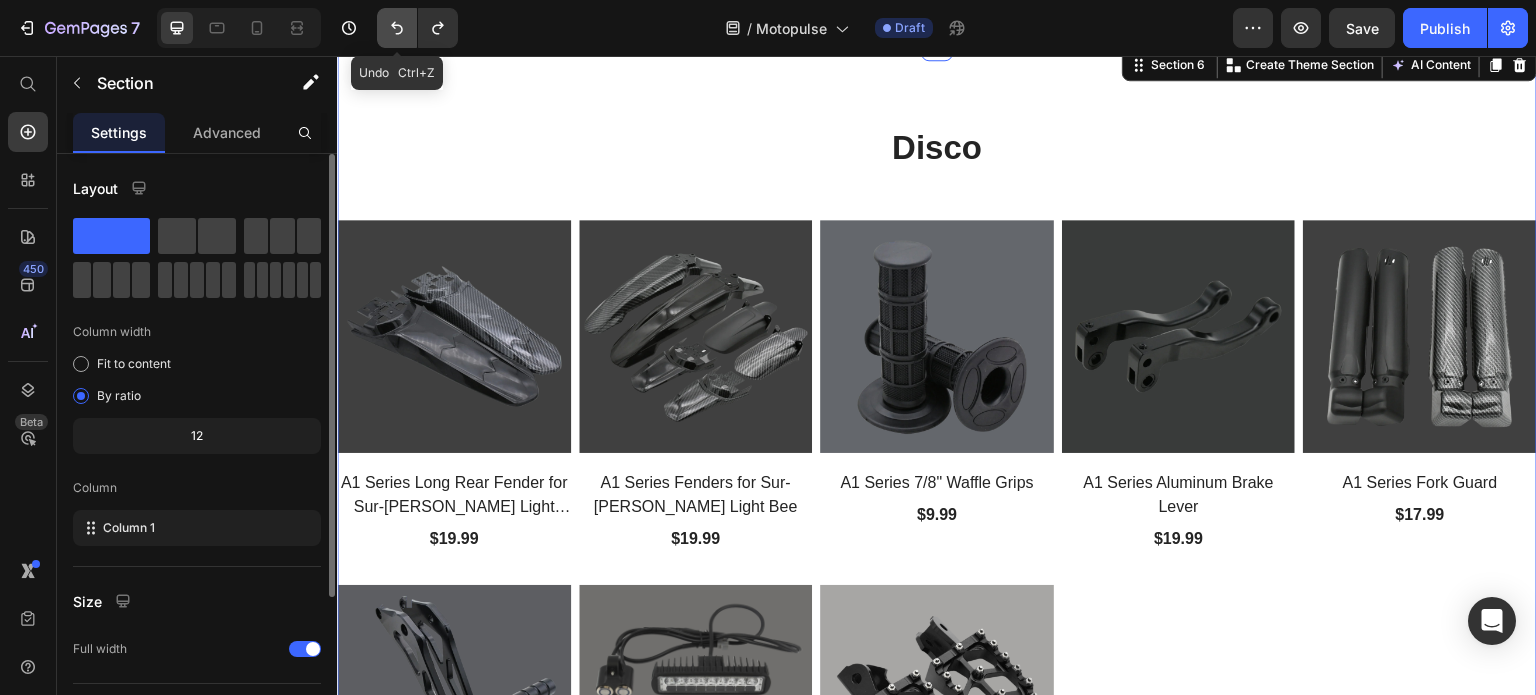 click 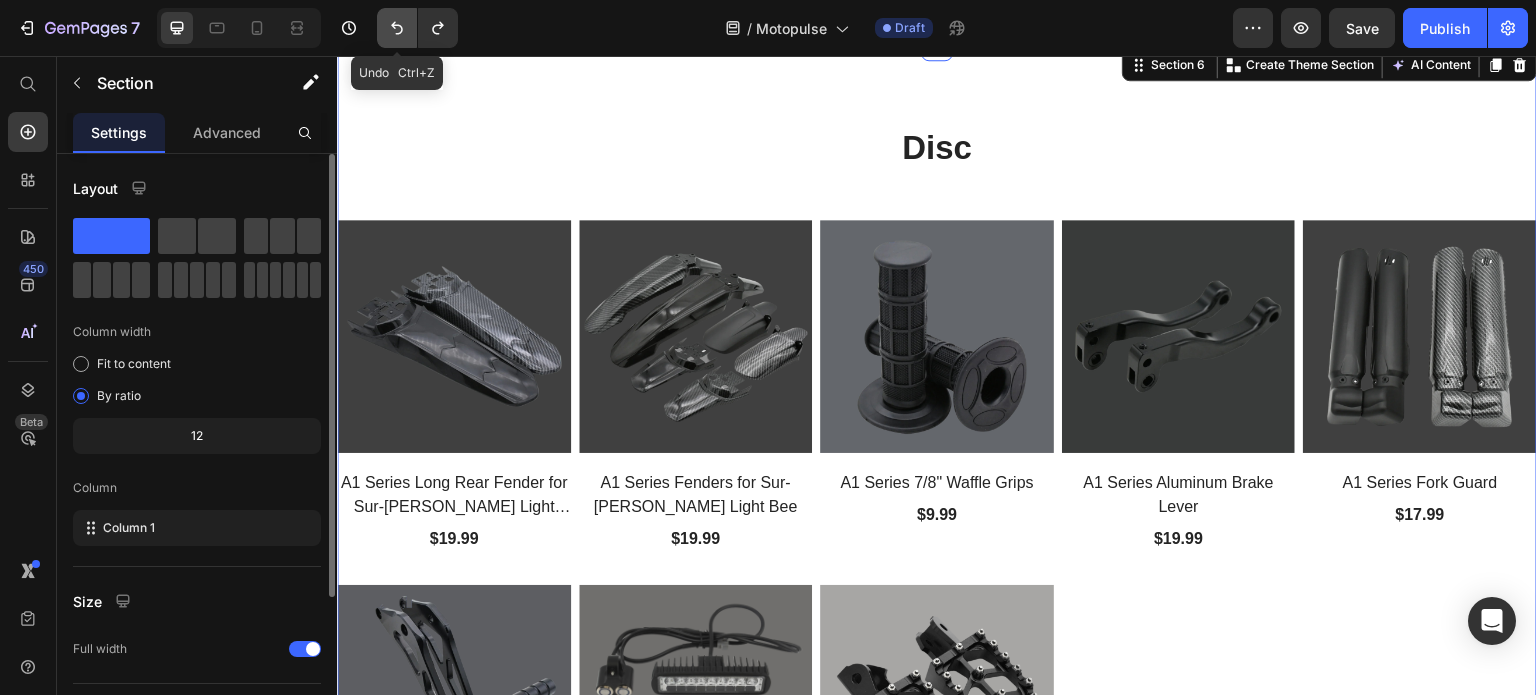click 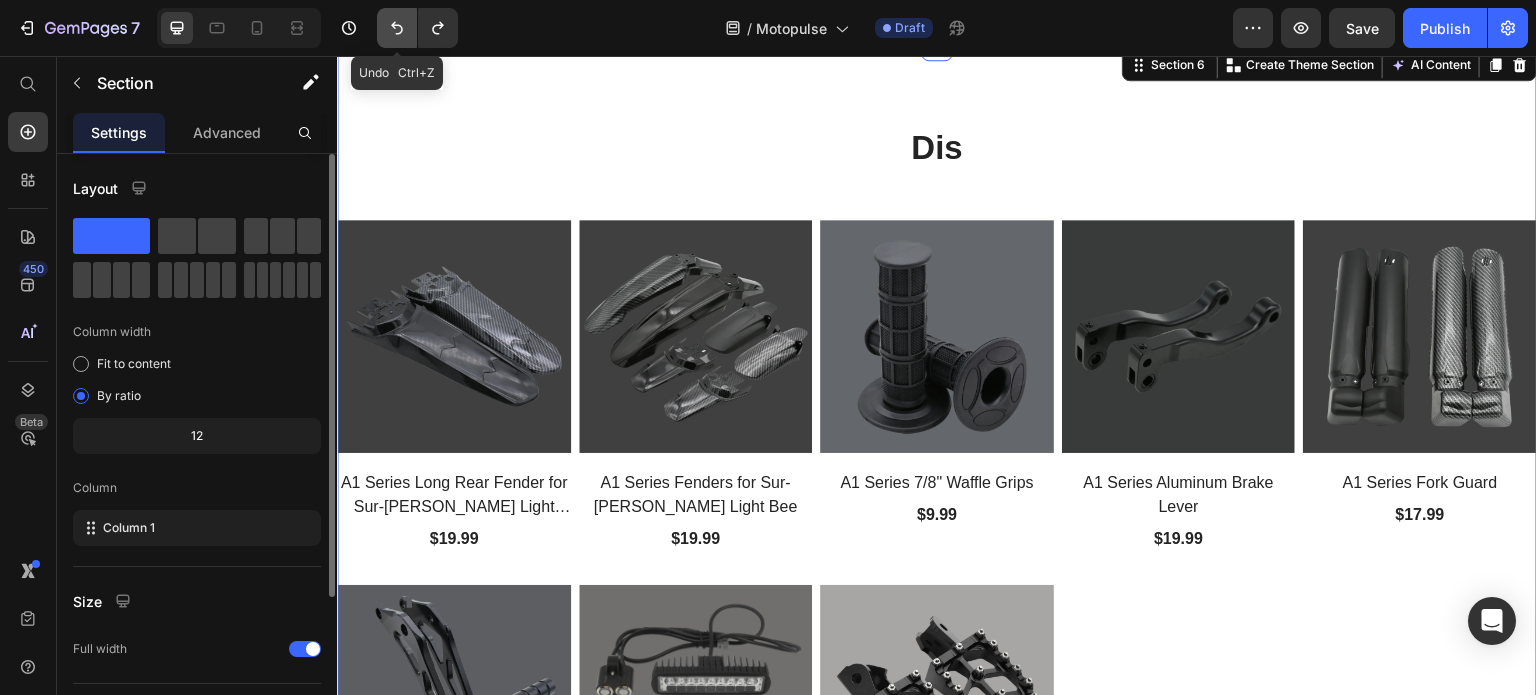 click 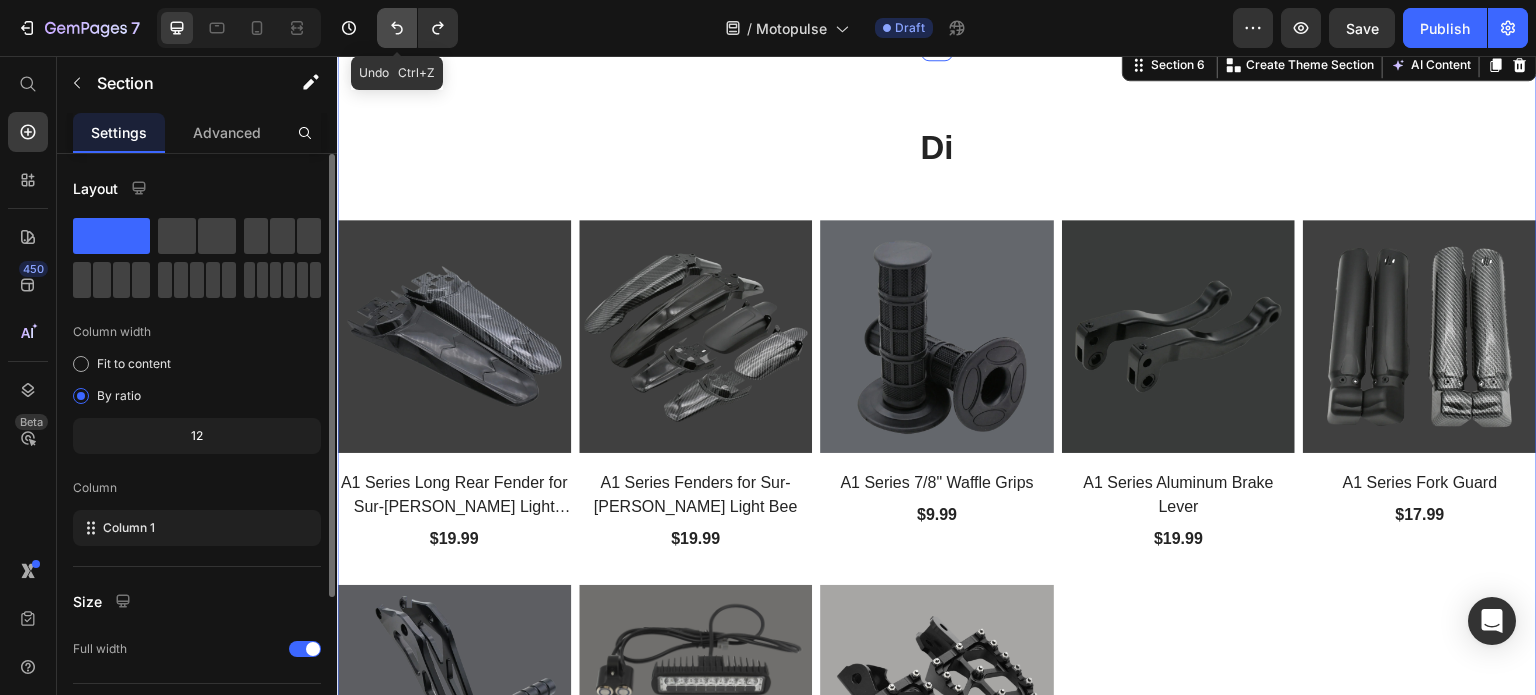 click 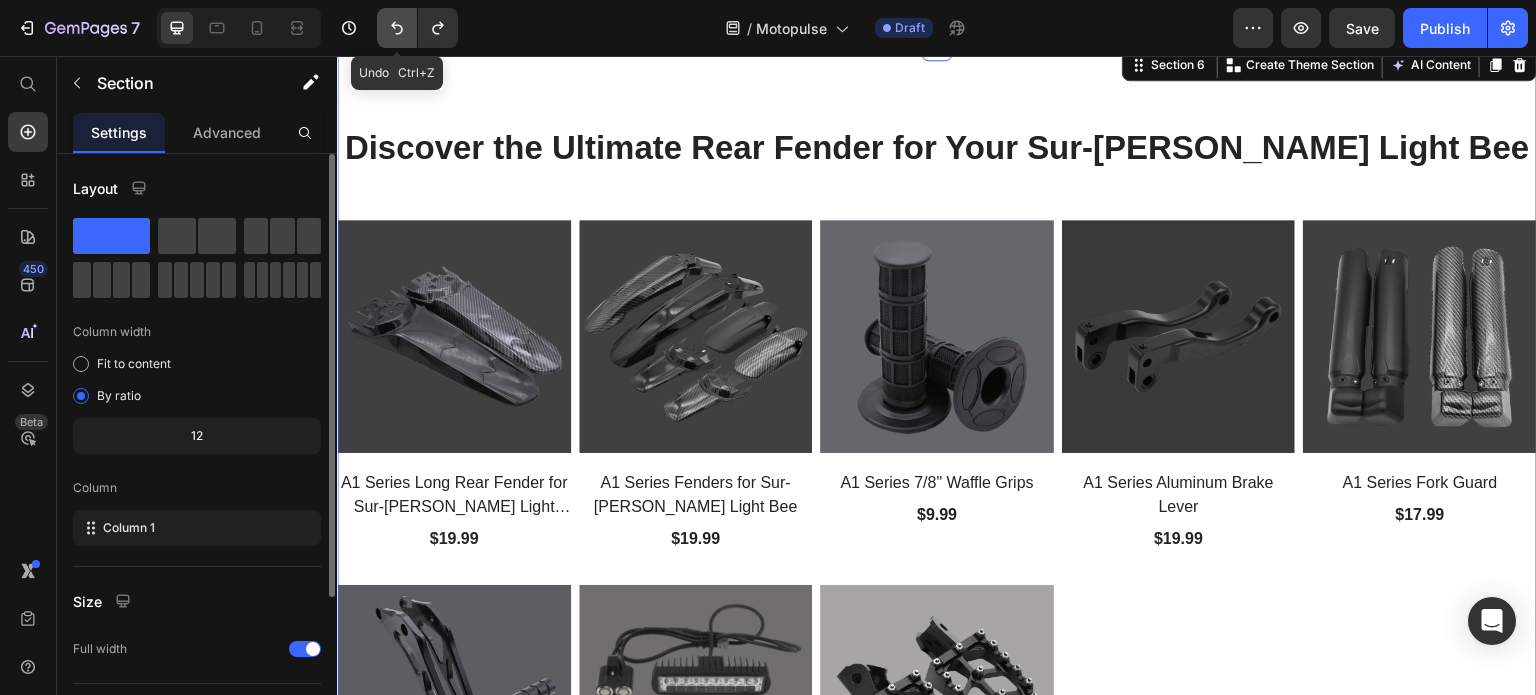 click 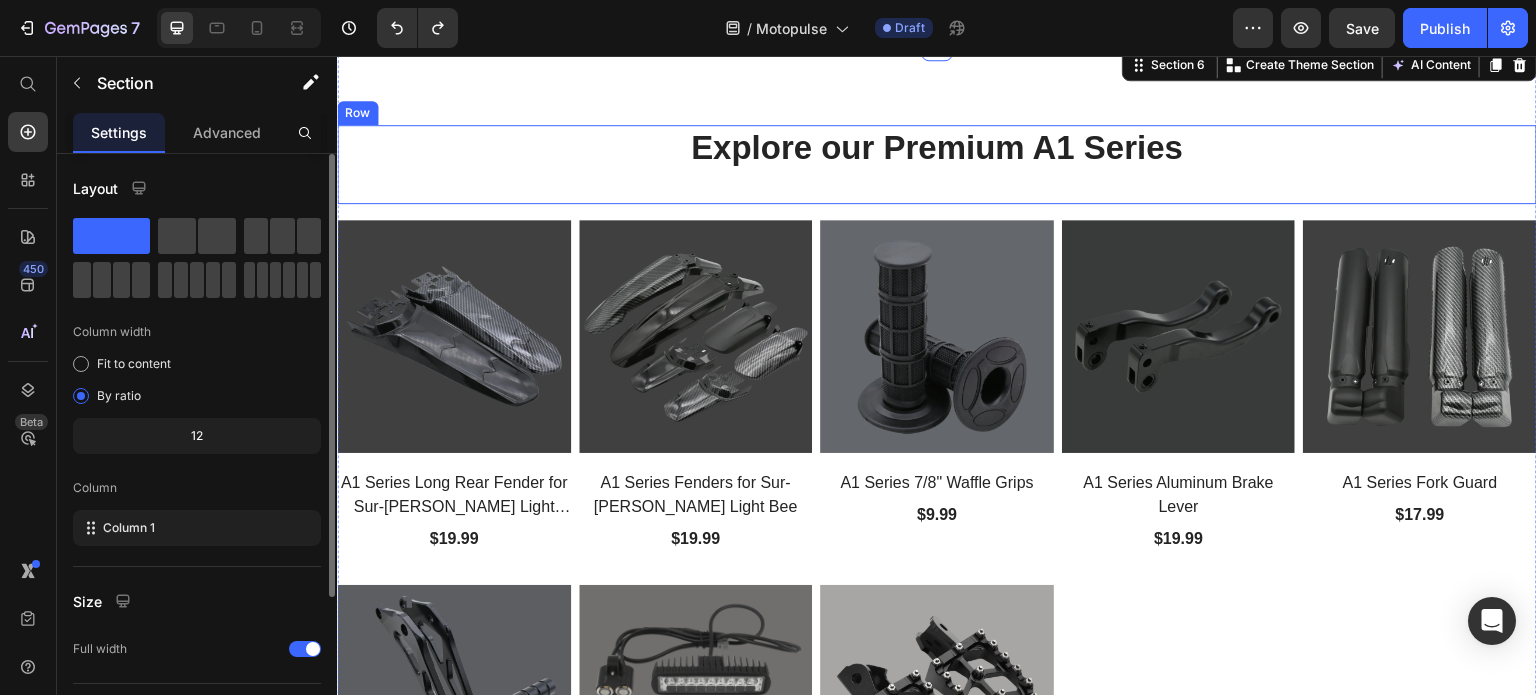 click on "Explore our Premium A1 Series Heading" at bounding box center (937, 164) 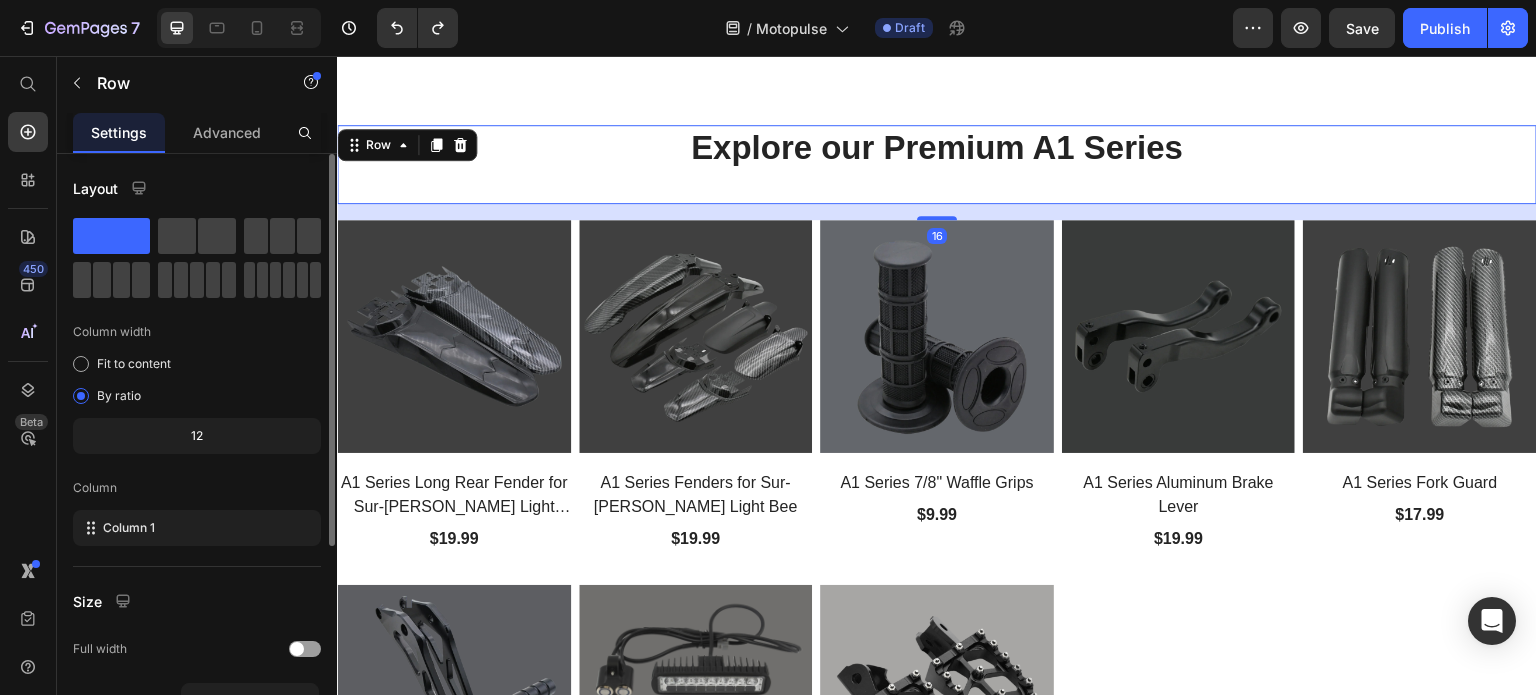 click on "Explore our Premium A1 Series Heading" at bounding box center [937, 164] 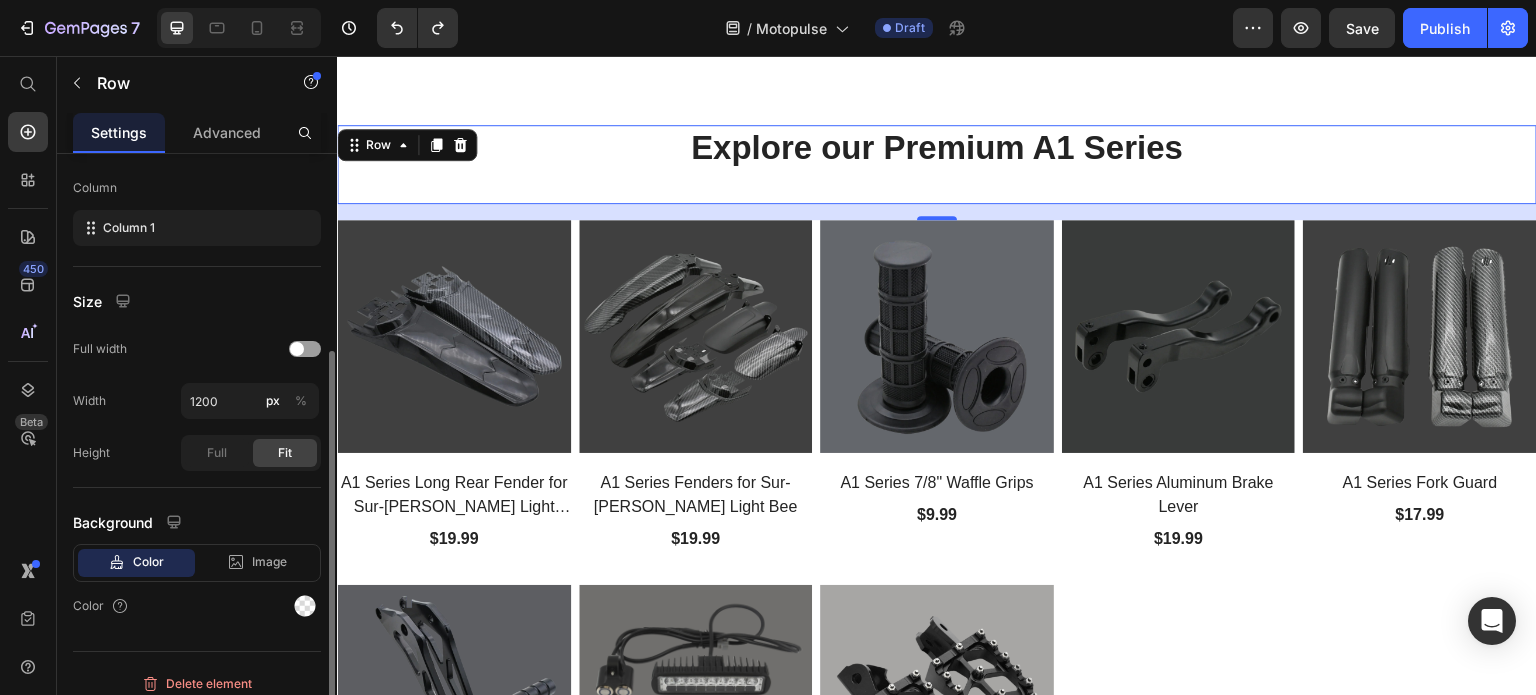 scroll, scrollTop: 312, scrollLeft: 0, axis: vertical 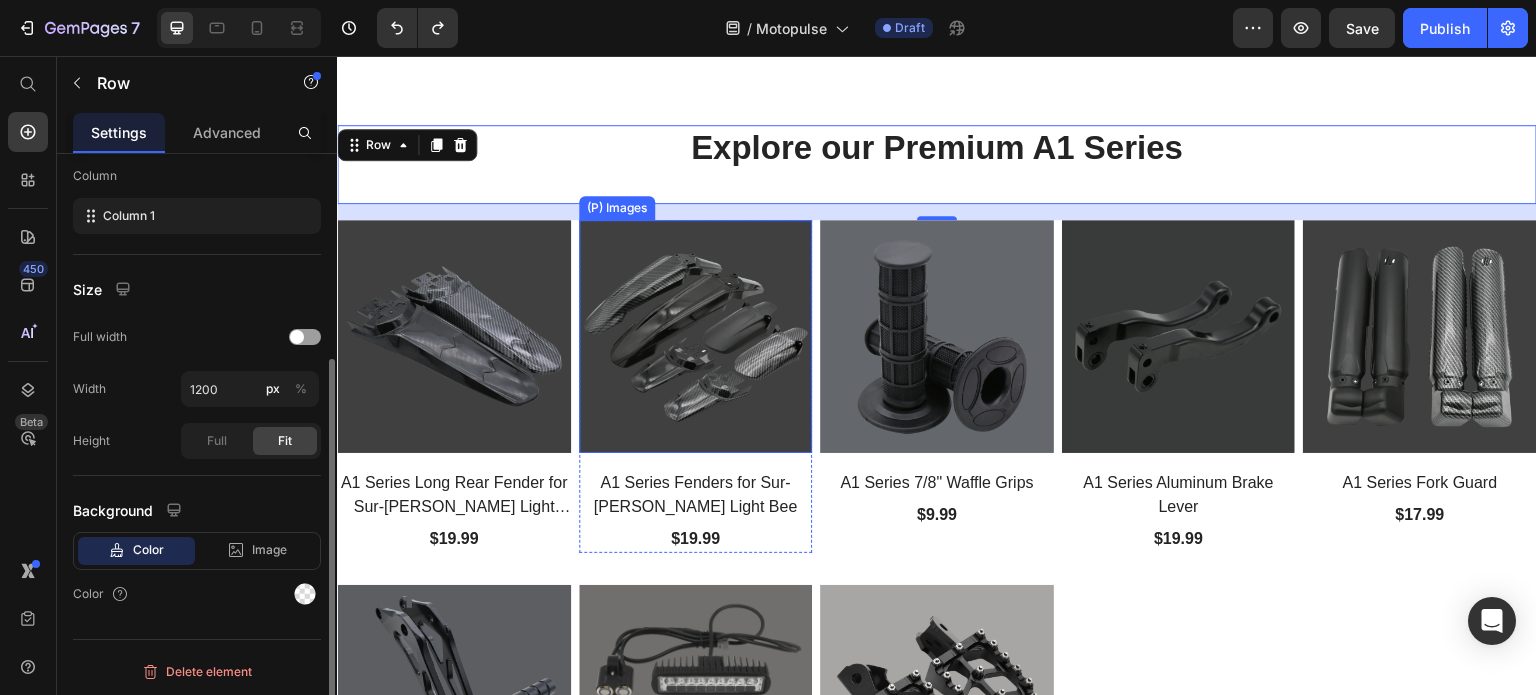 click at bounding box center (696, 337) 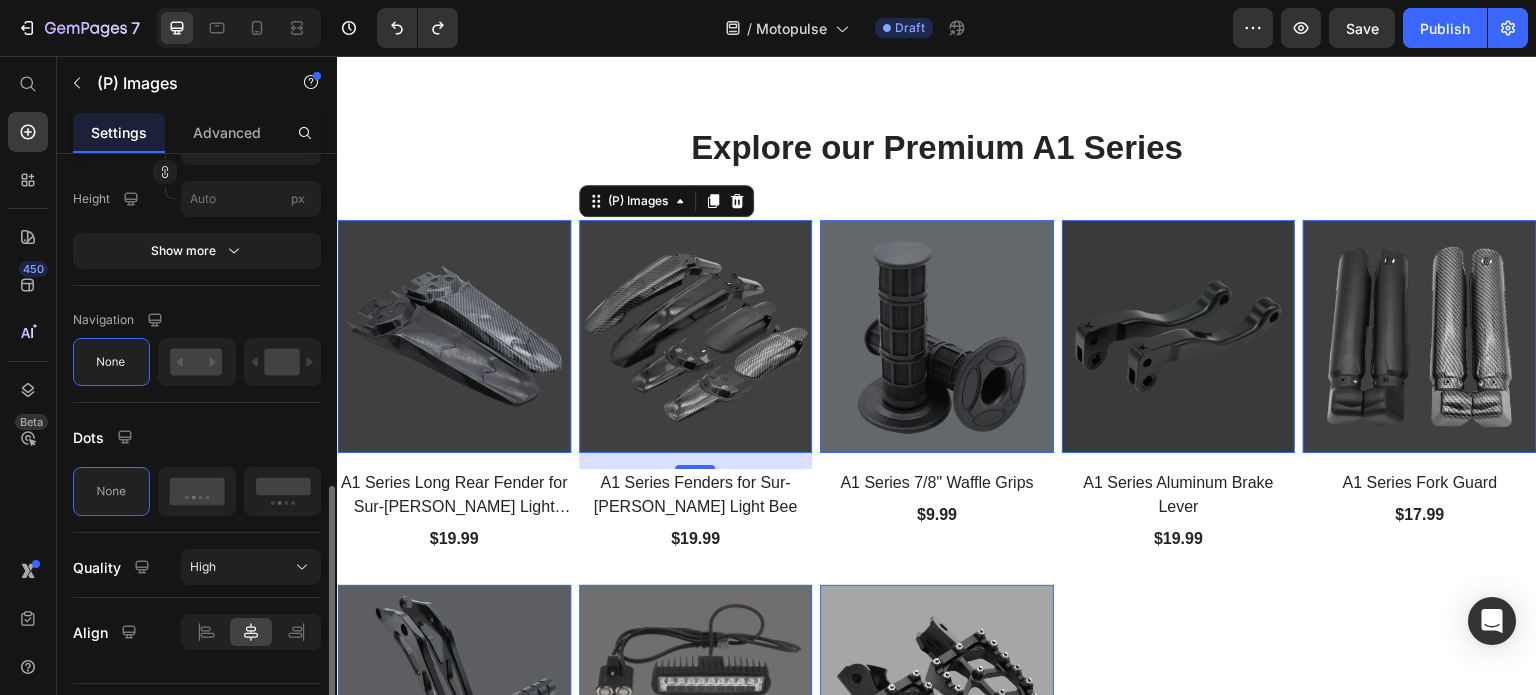 scroll, scrollTop: 844, scrollLeft: 0, axis: vertical 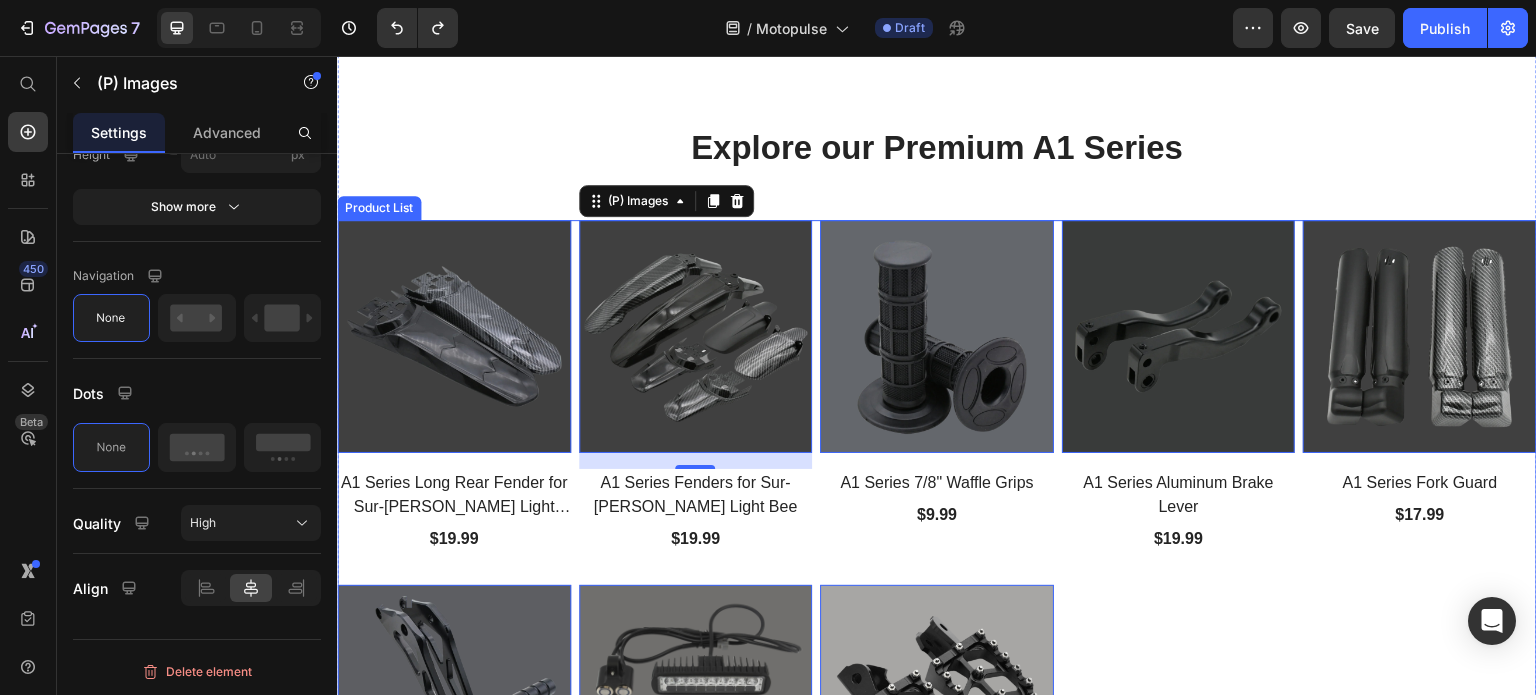 click on "(P) Images   0 A1 Series Long Rear Fender for Sur-Ron Light Bee (P) Title $19.99 (P) Price Row (P) Images   16 A1 Series Fenders for Sur-Ron Light Bee (P) Title $19.99 (P) Price Row (P) Images   0 A1 Series 7/8" Waffle Grips (P) Title $9.99 (P) Price Row (P) Images   0 A1 Series Aluminum Brake Lever (P) Title $19.99 (P) Price Row (P) Images   0 A1 Series Fork Guard (P) Title $17.99 (P) Price Row (P) Images   0 A1 Series Foot Lock for Sur-ron Light Bee (P) Title $49.99 (P) Price Row (P) Images   0 A1 Series LED Barlight for Sur-ron Light Bee (P) Title $44.99 (P) Price Row (P) Images   0 A1 Series Foot Pegs (P) Title $29.99 (P) Price Row" at bounding box center [937, 569] 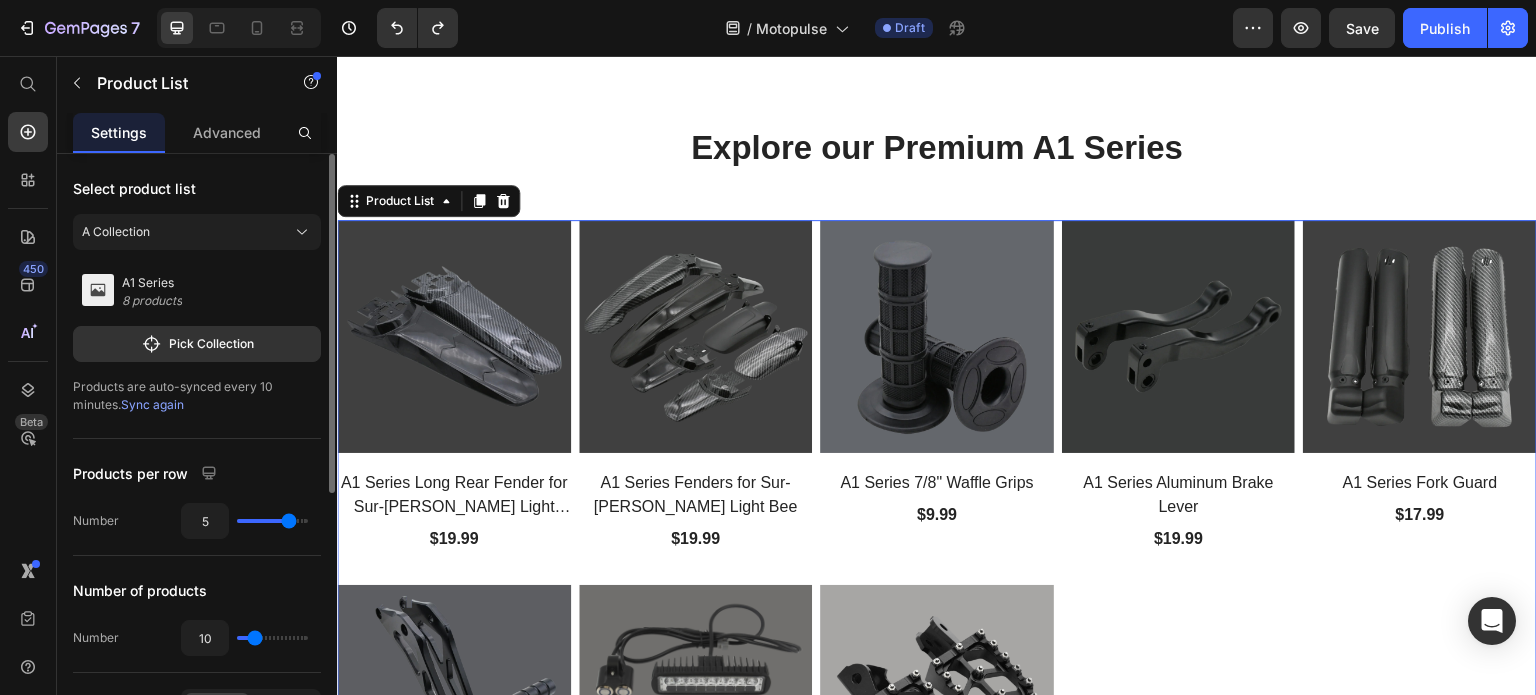 scroll, scrollTop: 100, scrollLeft: 0, axis: vertical 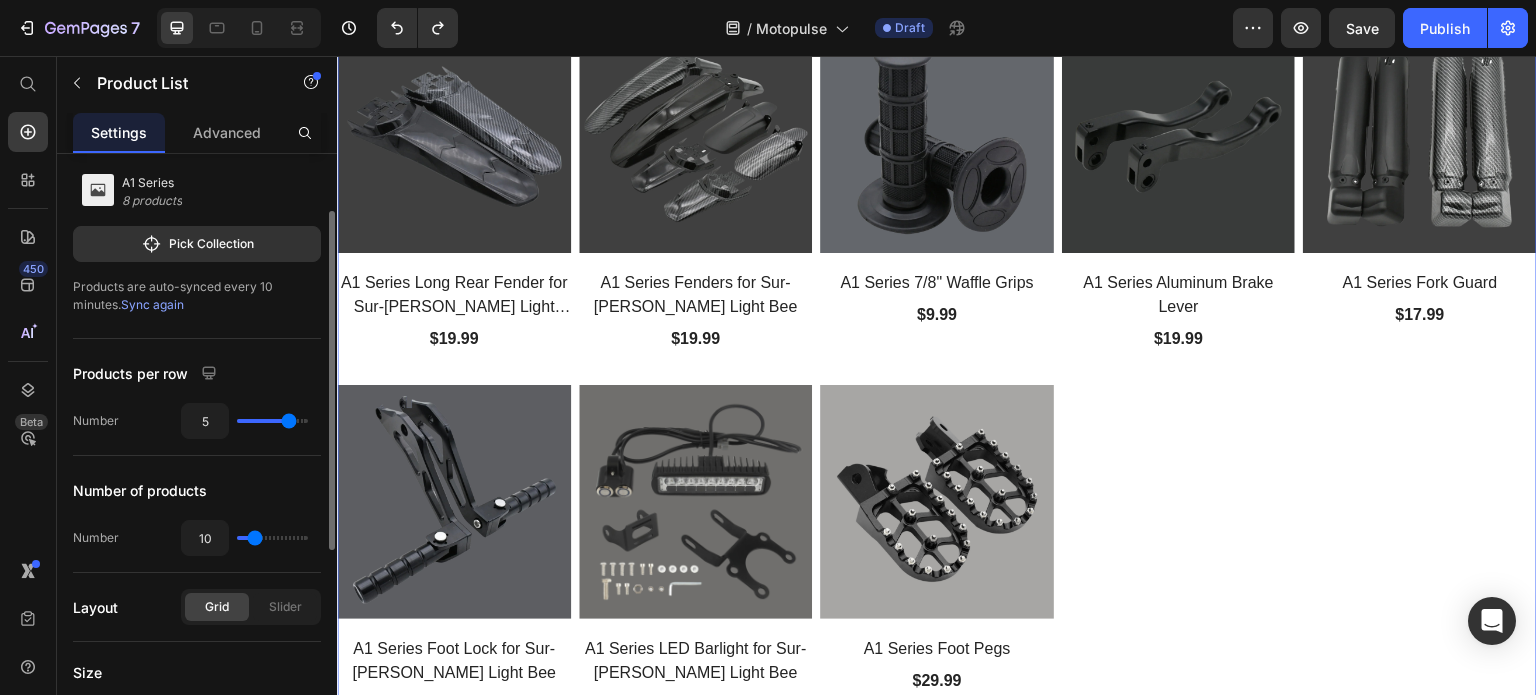 type on "4" 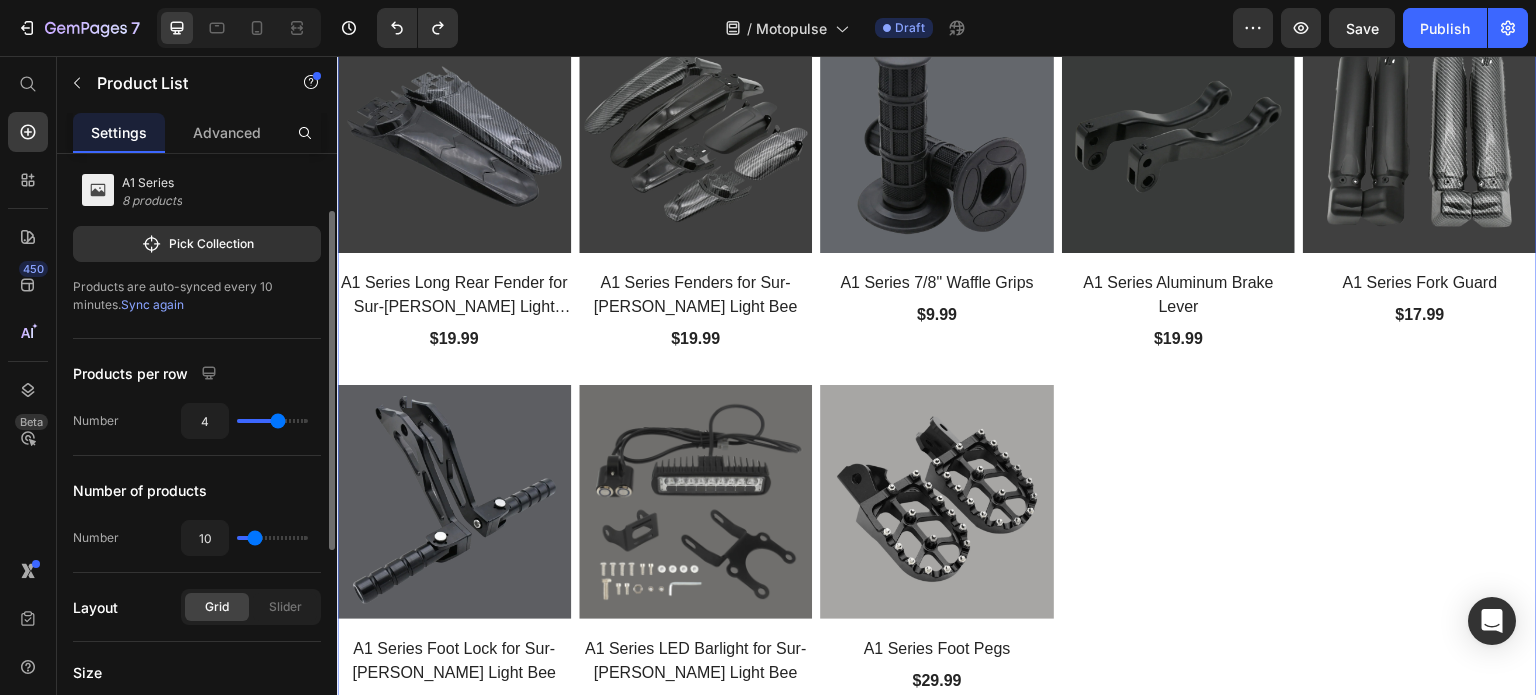 type on "4" 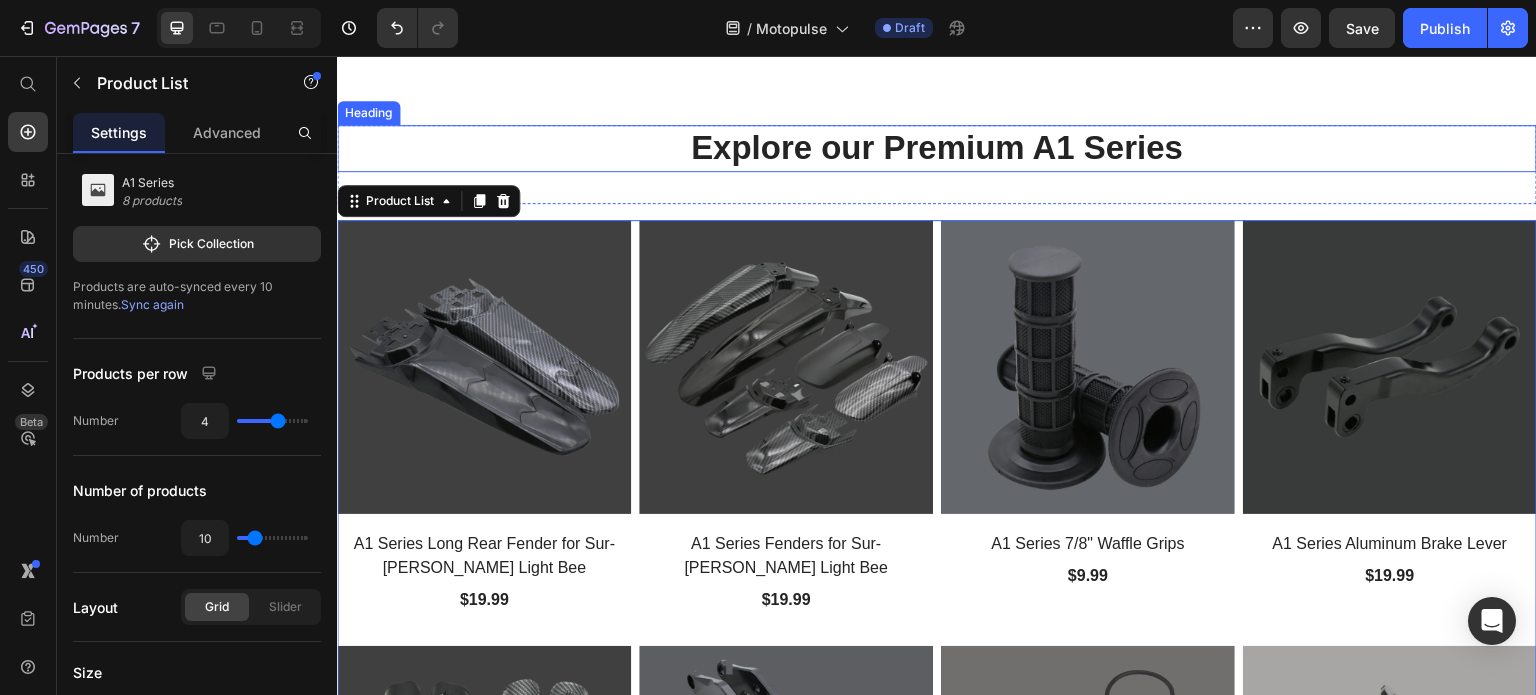 scroll, scrollTop: 3508, scrollLeft: 0, axis: vertical 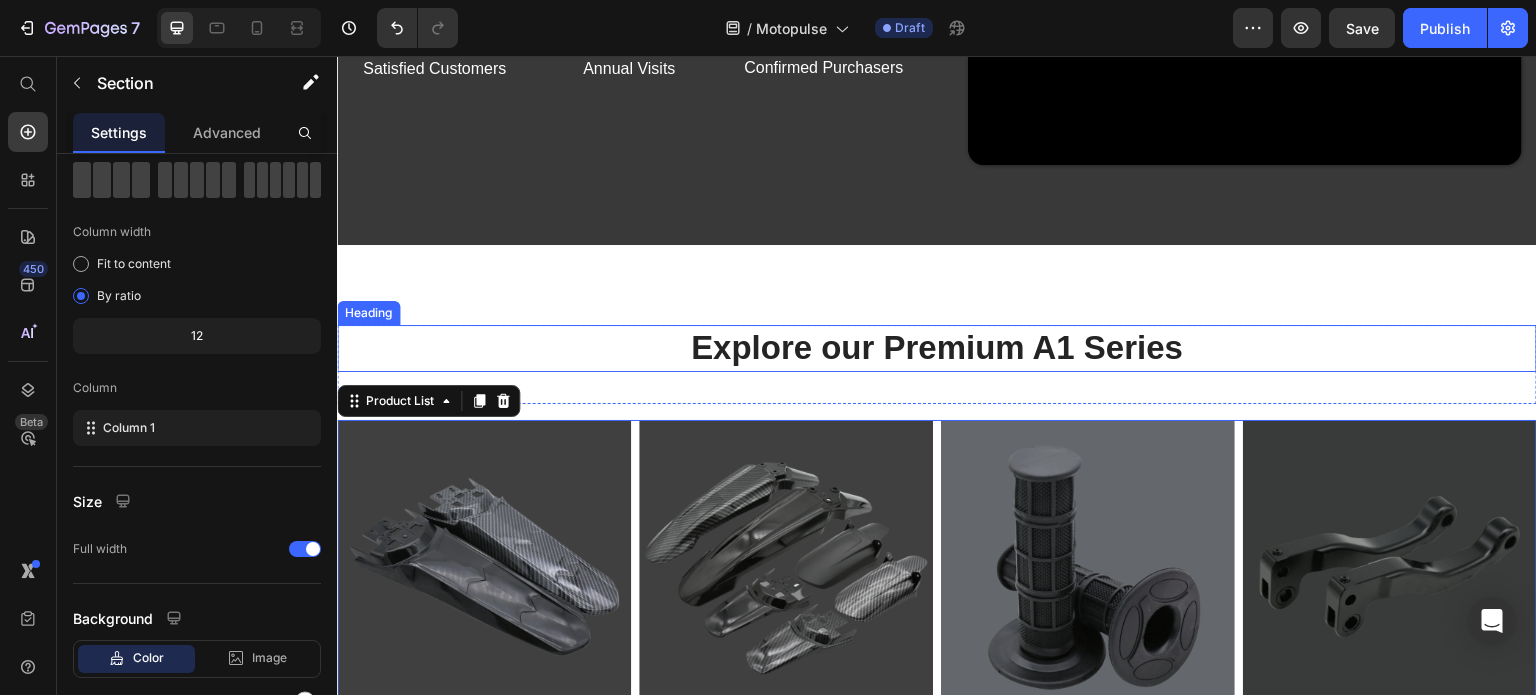 click on "Explore our Premium A1 Series Heading Row (P) Images A1 Series Long Rear Fender for Sur-Ron Light Bee (P) Title $19.99 (P) Price Row (P) Images A1 Series Fenders for Sur-Ron Light Bee (P) Title $19.99 (P) Price Row (P) Images A1 Series 7/8" Waffle Grips (P) Title $9.99 (P) Price Row (P) Images A1 Series Aluminum Brake Lever (P) Title $19.99 (P) Price Row (P) Images A1 Series Fork Guard (P) Title $17.99 (P) Price Row (P) Images A1 Series Foot Lock for Sur-ron Light Bee (P) Title $49.99 (P) Price Row (P) Images A1 Series LED Barlight for Sur-ron Light Bee (P) Title $44.99 (P) Price Row (P) Images A1 Series Foot Pegs (P) Title $29.99 (P) Price Row Product List   0 Section 6" at bounding box center (937, 782) 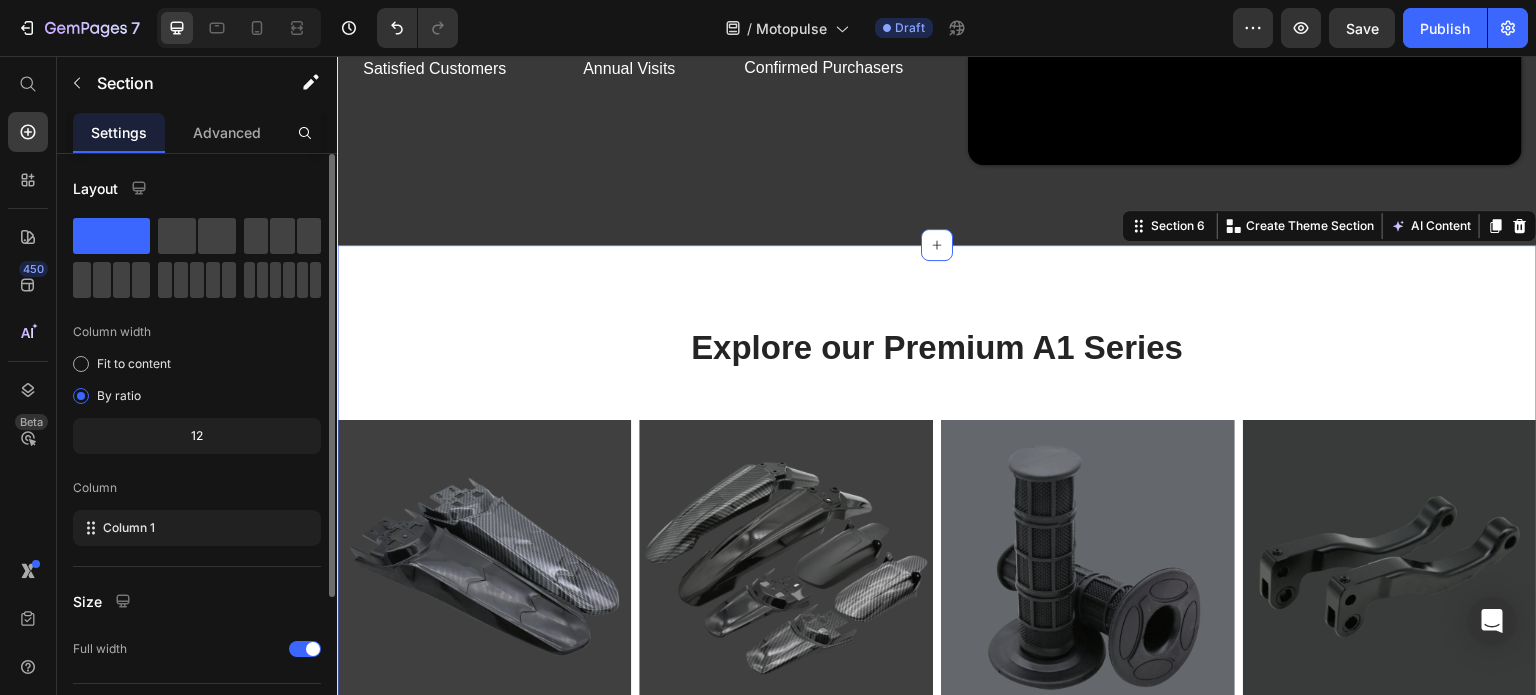 scroll, scrollTop: 208, scrollLeft: 0, axis: vertical 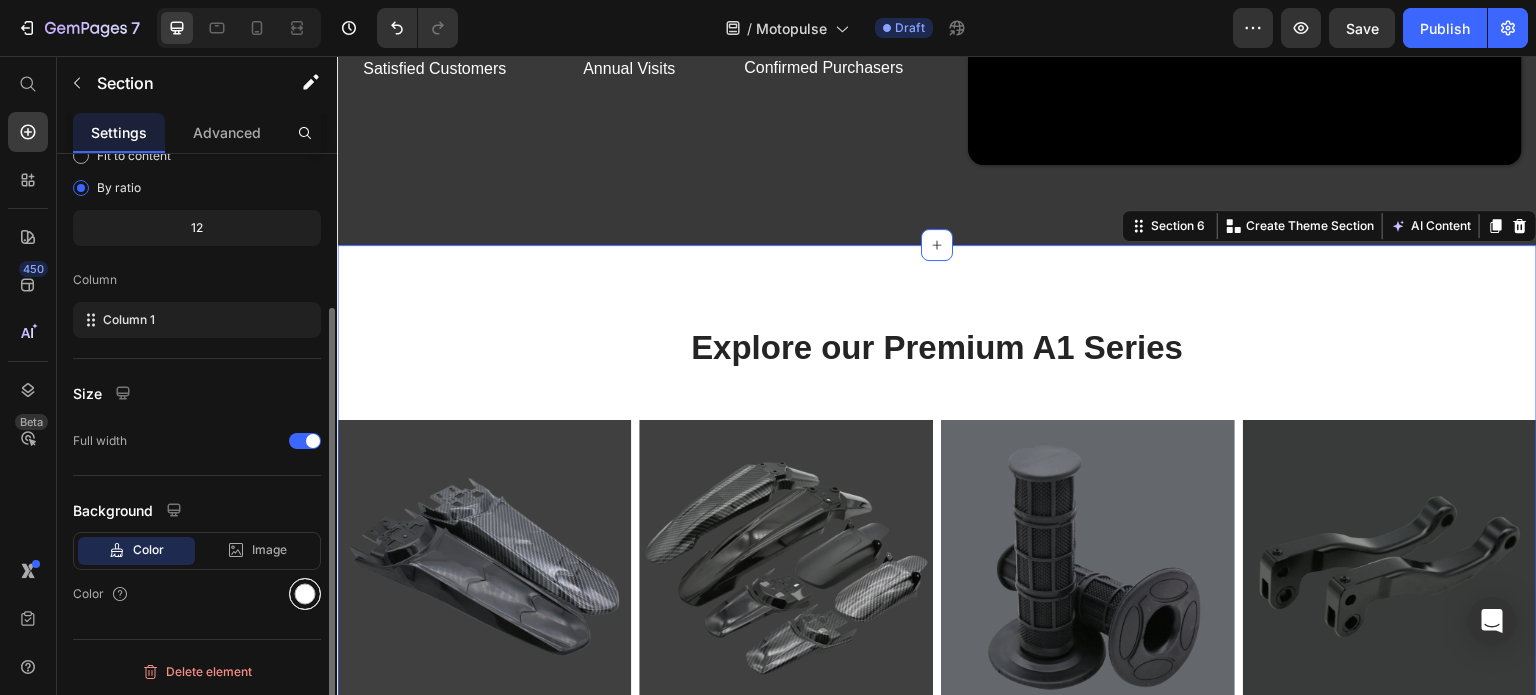 click at bounding box center (305, 594) 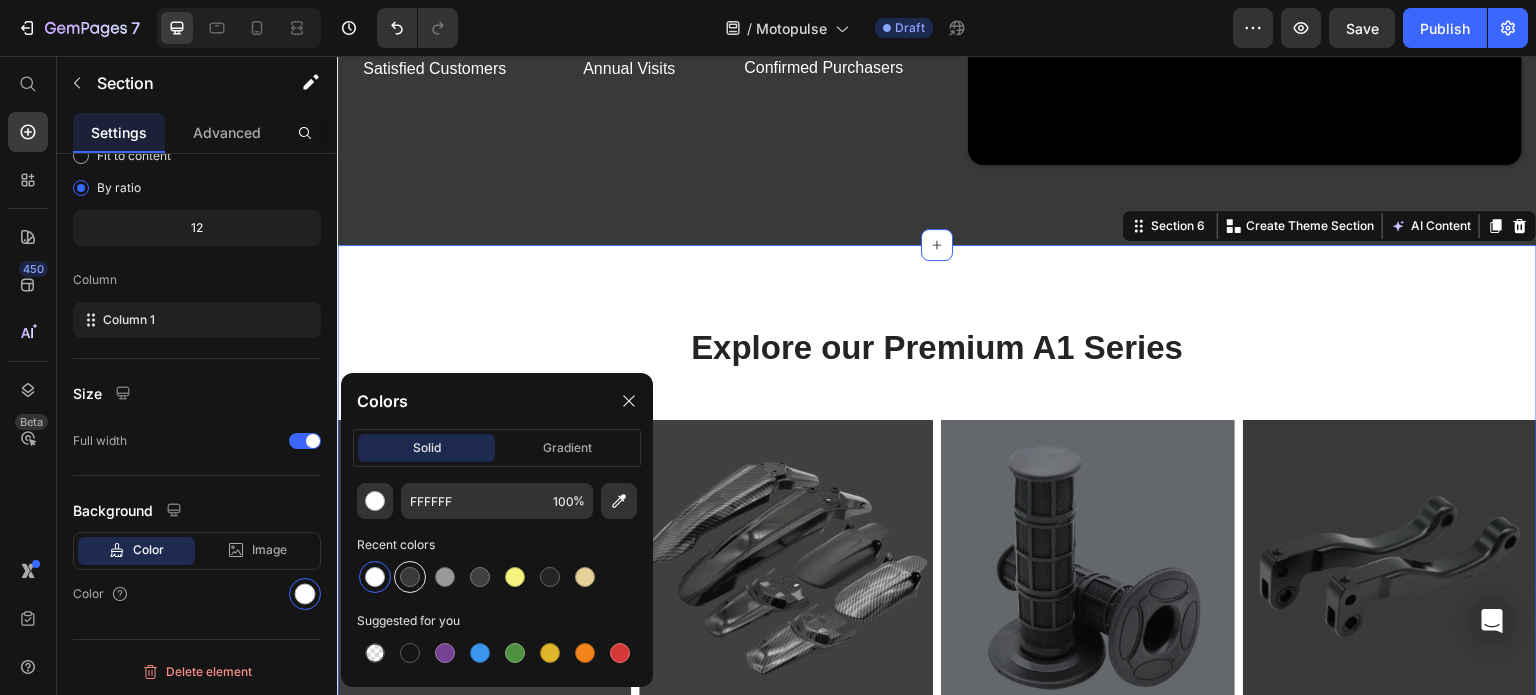 click at bounding box center [410, 577] 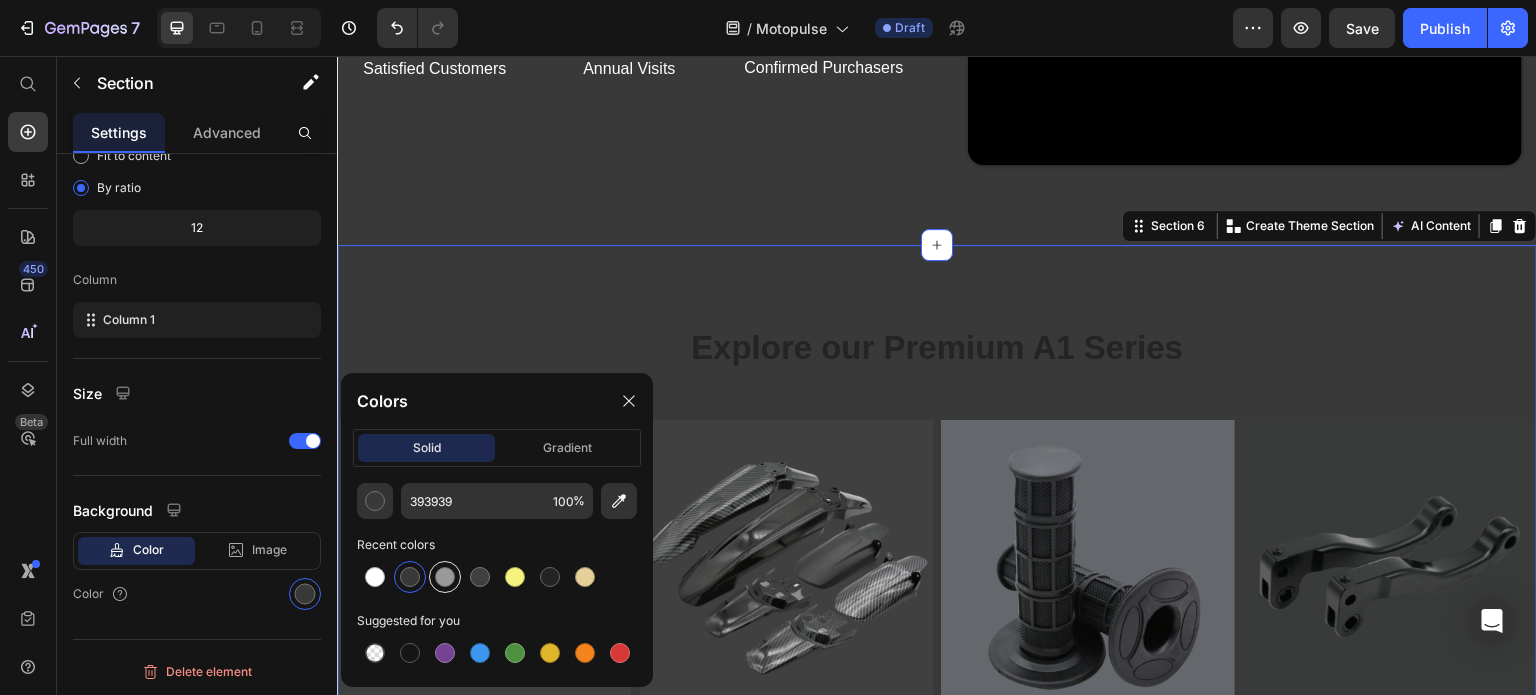 click at bounding box center (445, 577) 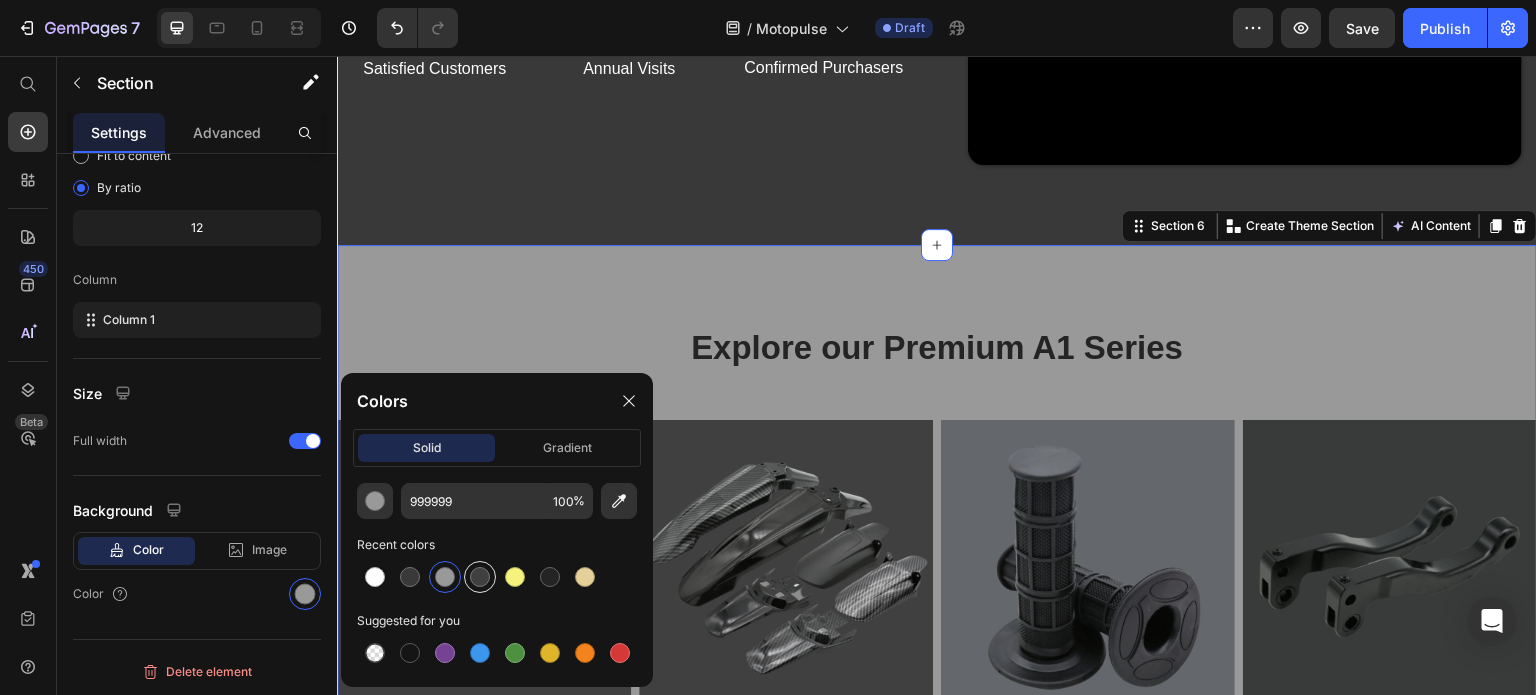 click at bounding box center (480, 577) 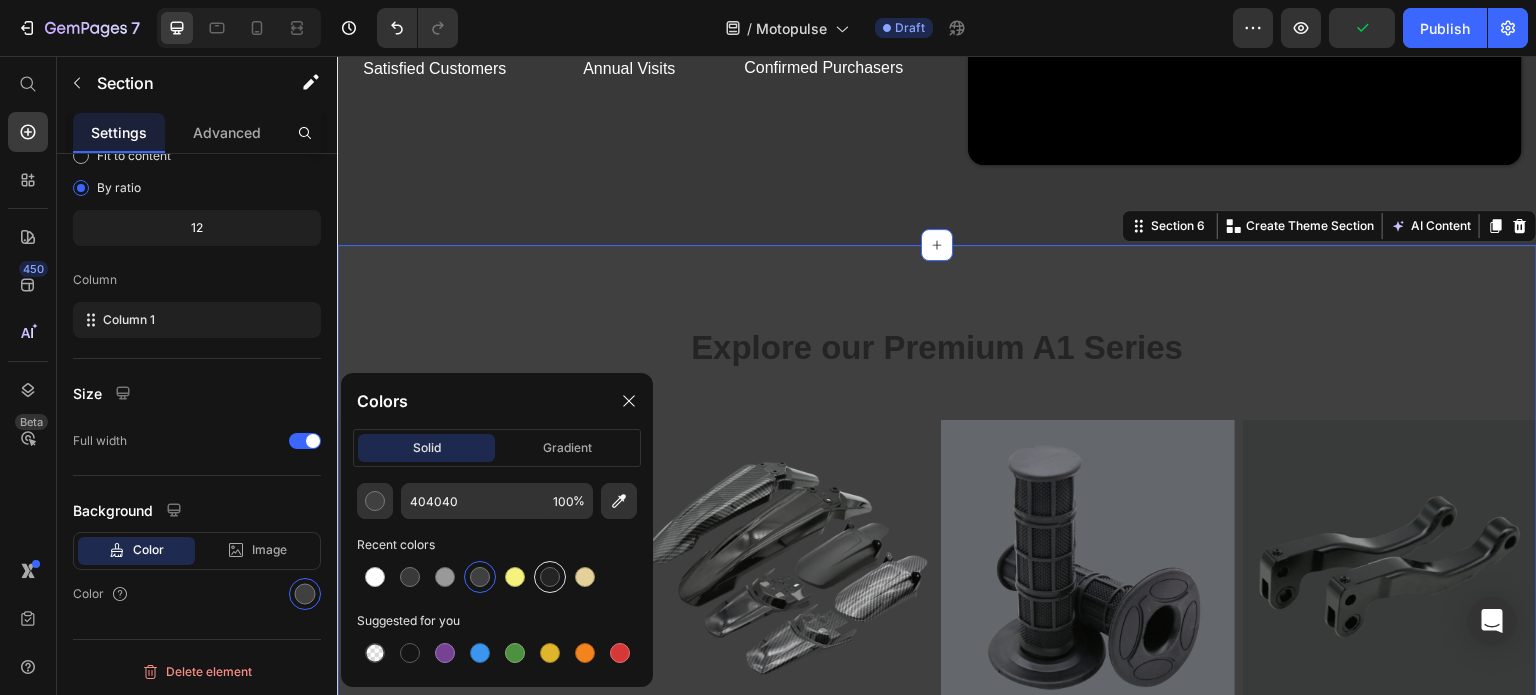click at bounding box center [550, 577] 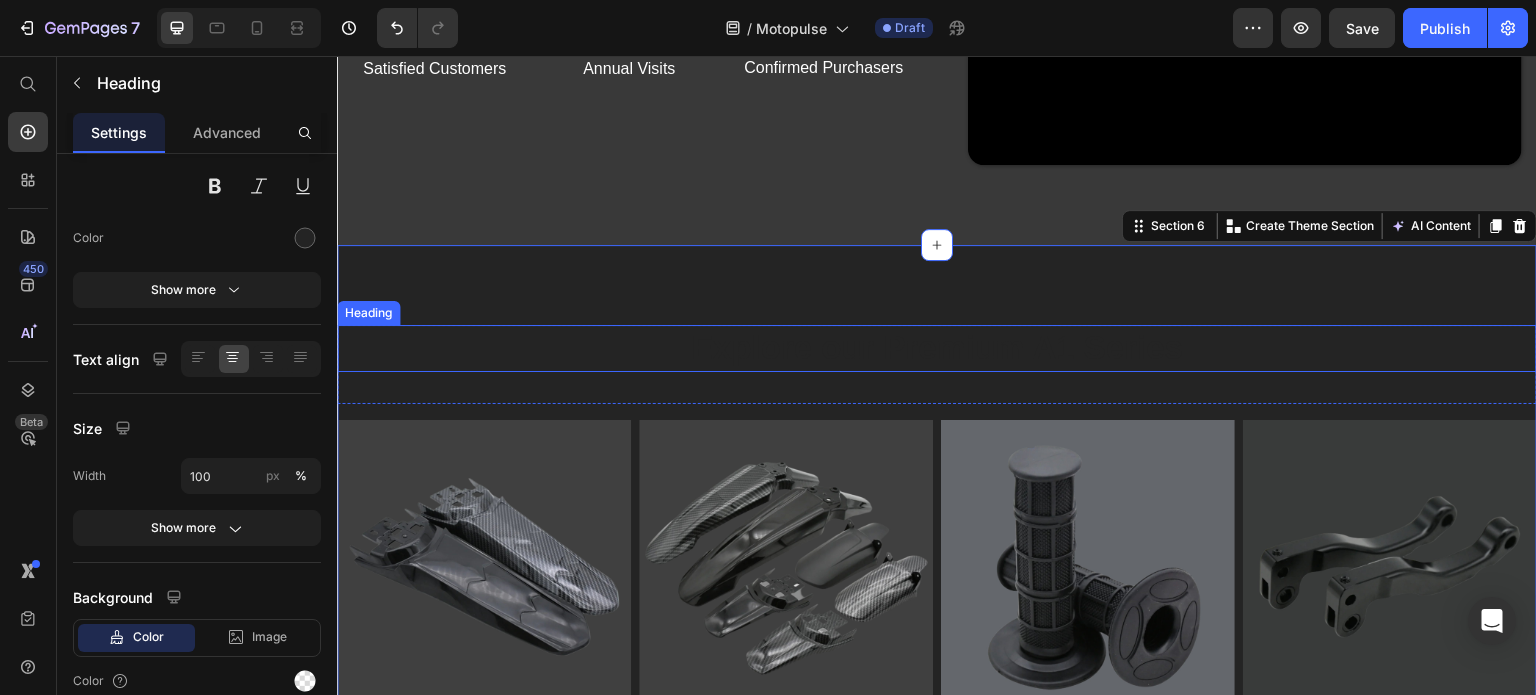 click on "Explore our Premium A1 Series" at bounding box center [937, 348] 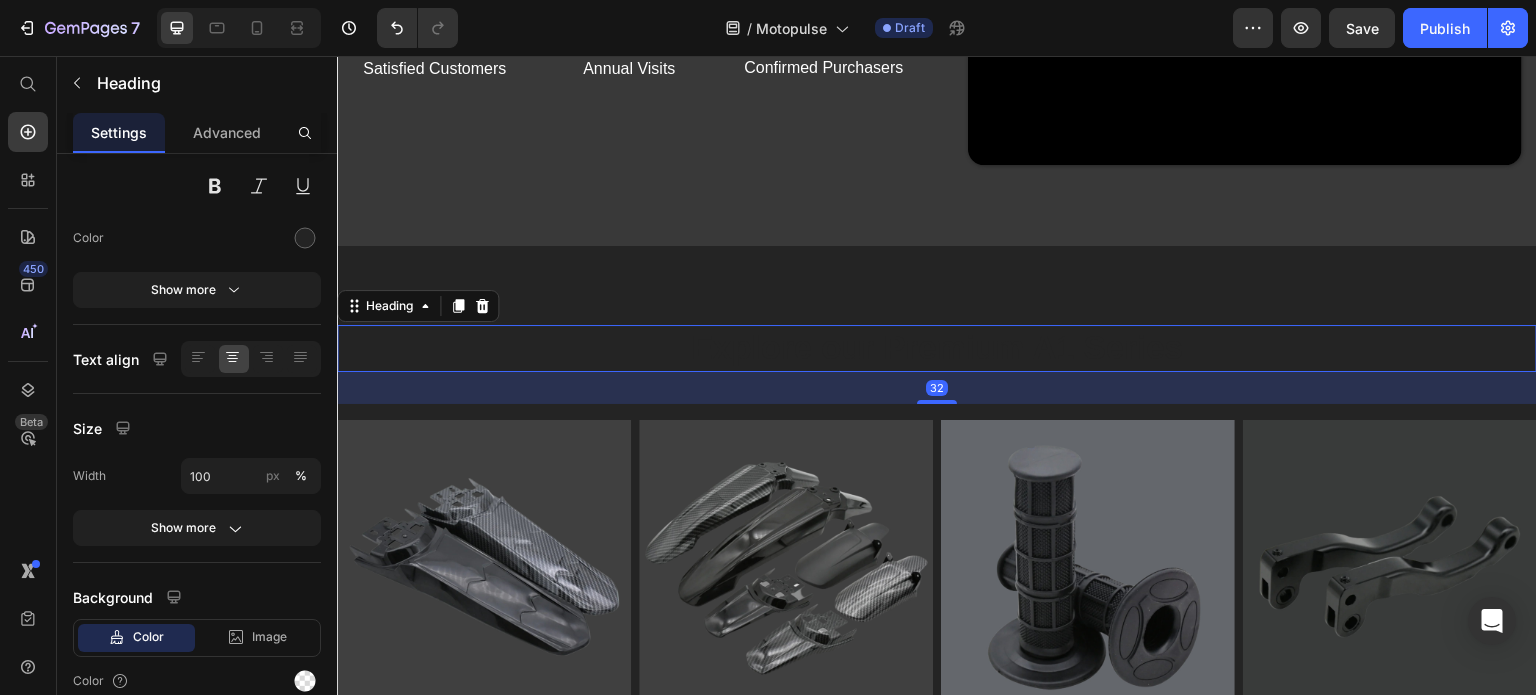 scroll, scrollTop: 0, scrollLeft: 0, axis: both 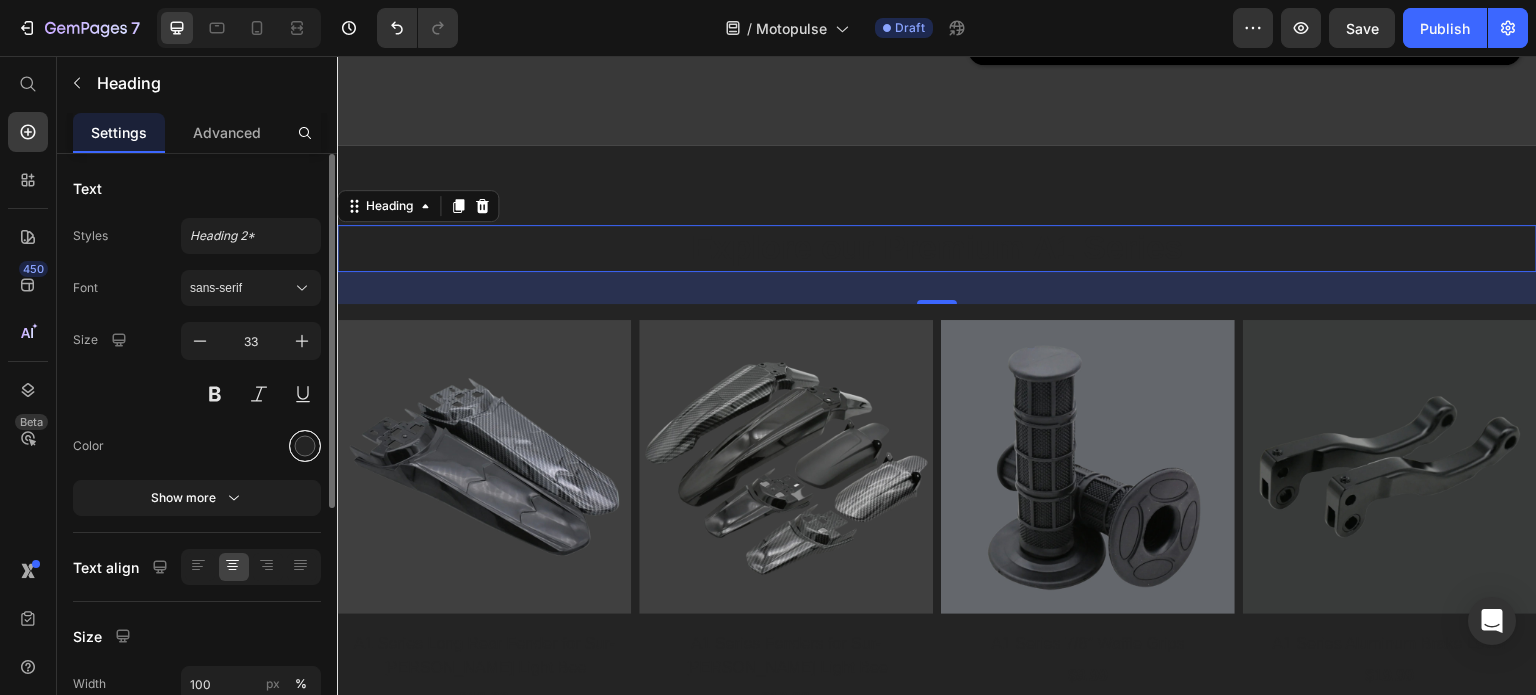 click at bounding box center [305, 446] 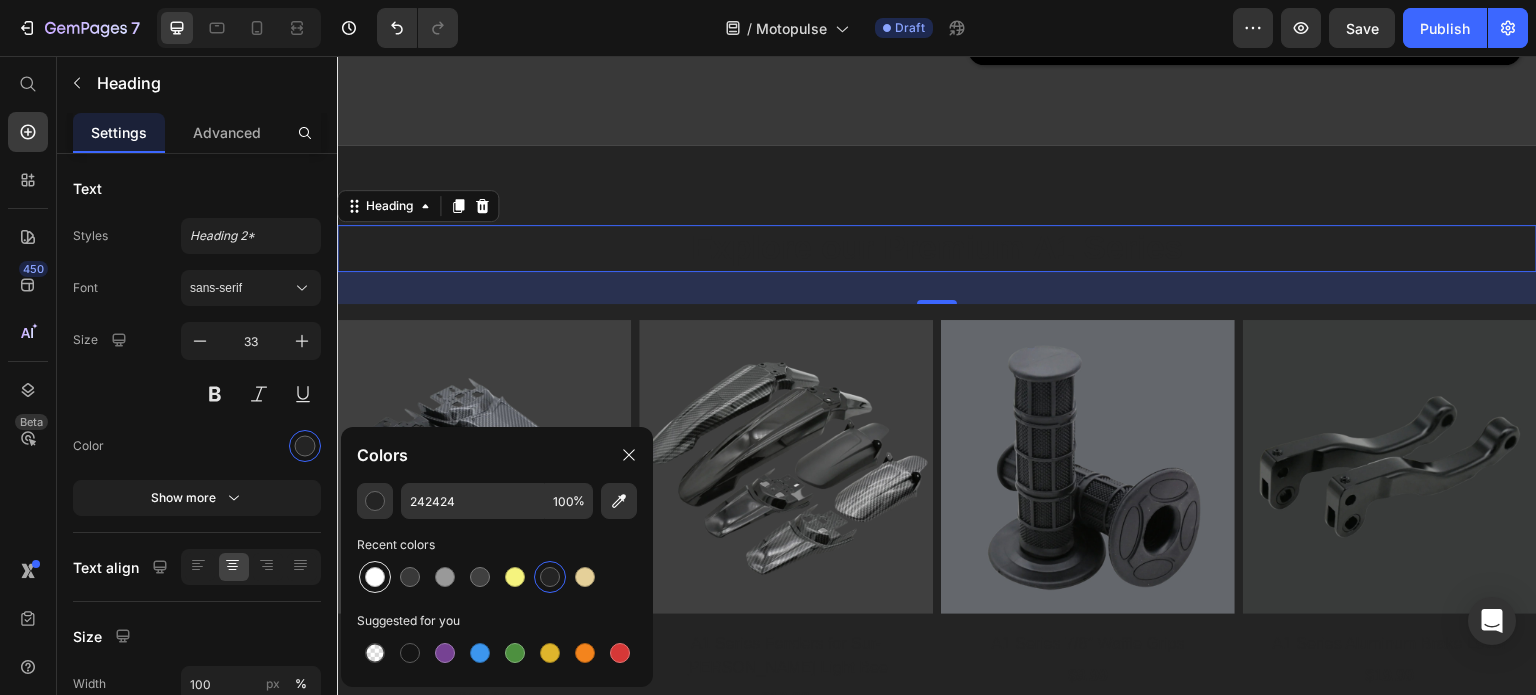 click at bounding box center (375, 577) 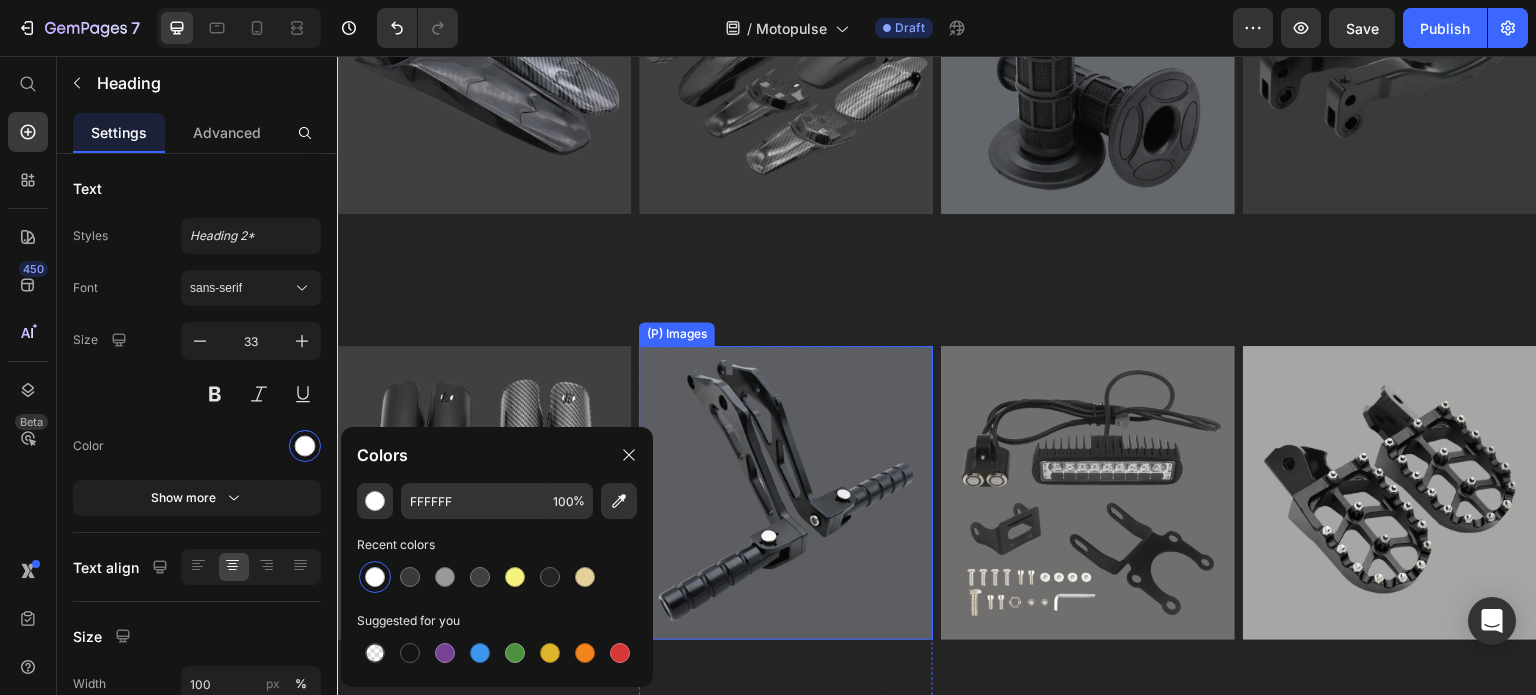 scroll, scrollTop: 4108, scrollLeft: 0, axis: vertical 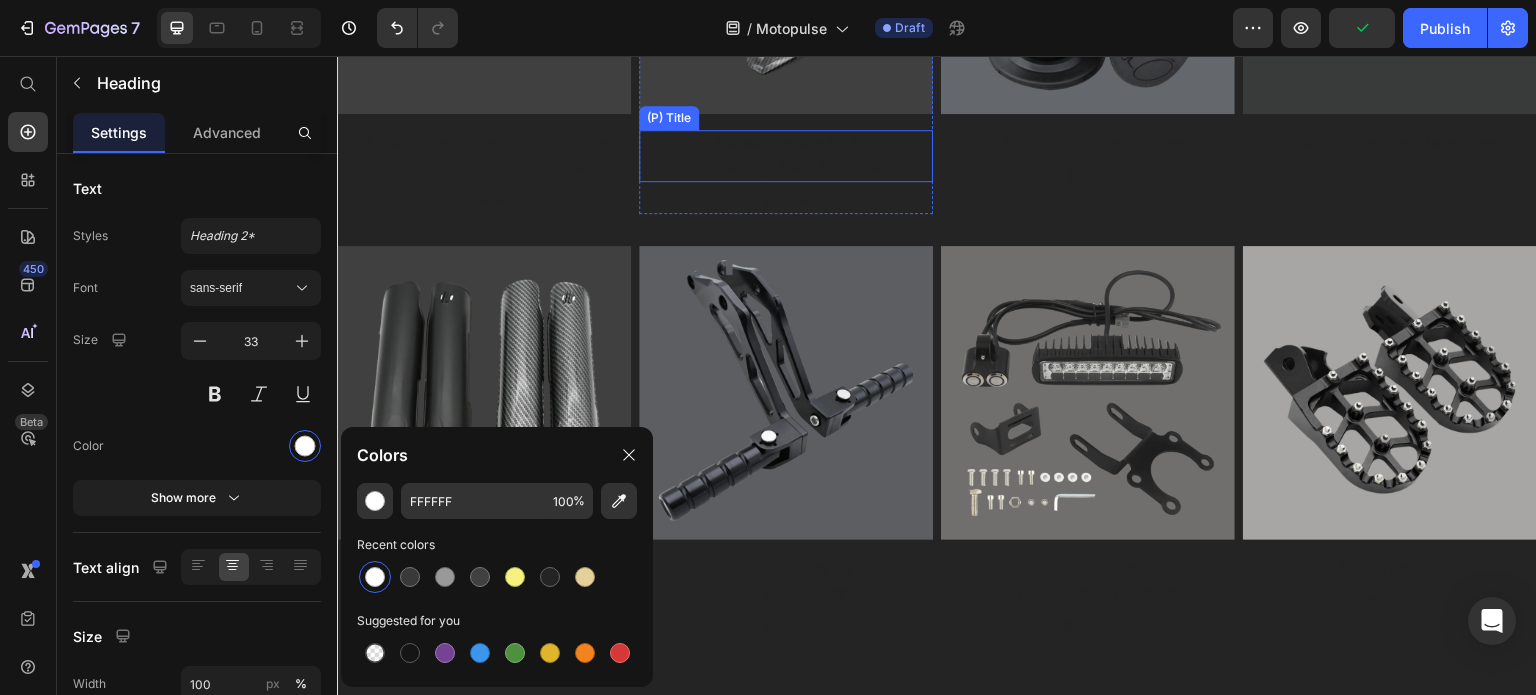 click on "A1 Series Fenders for Sur-[PERSON_NAME] Light Bee" at bounding box center [786, 156] 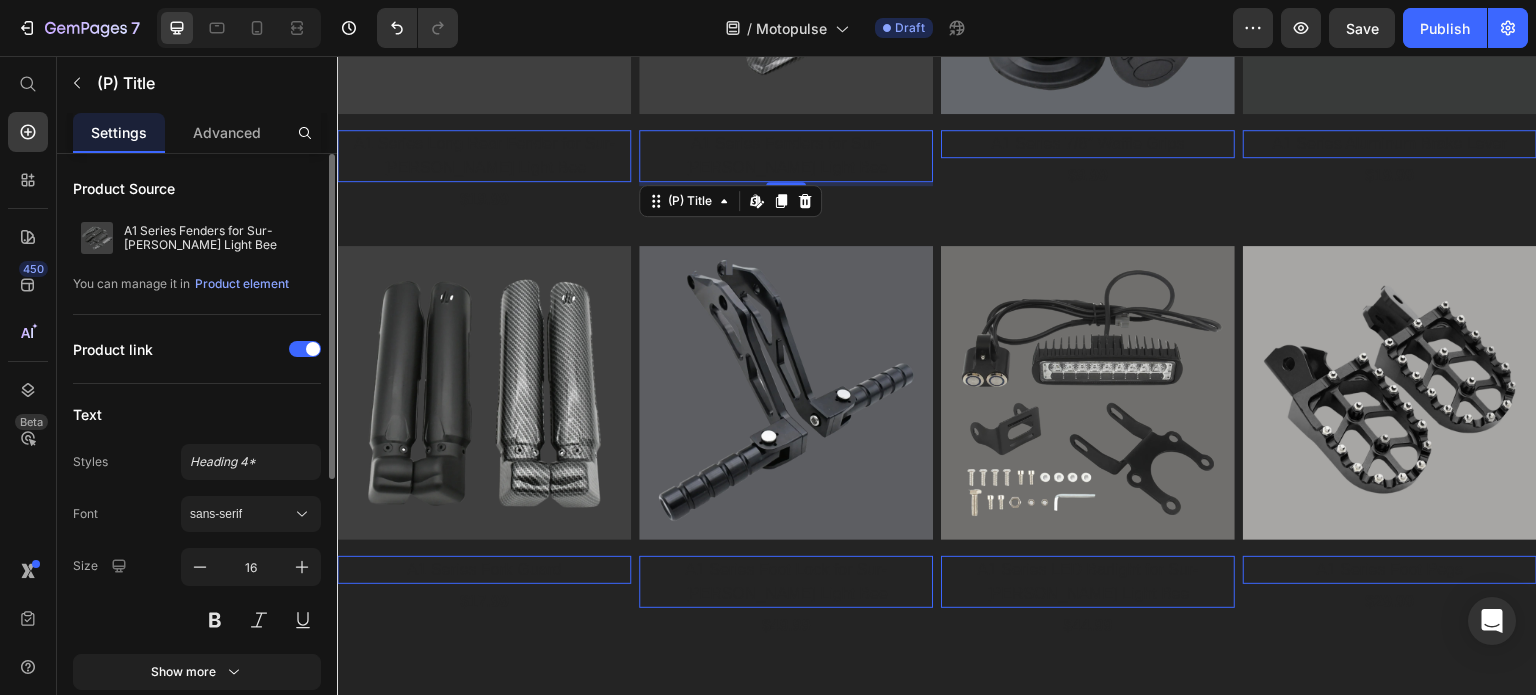 scroll, scrollTop: 100, scrollLeft: 0, axis: vertical 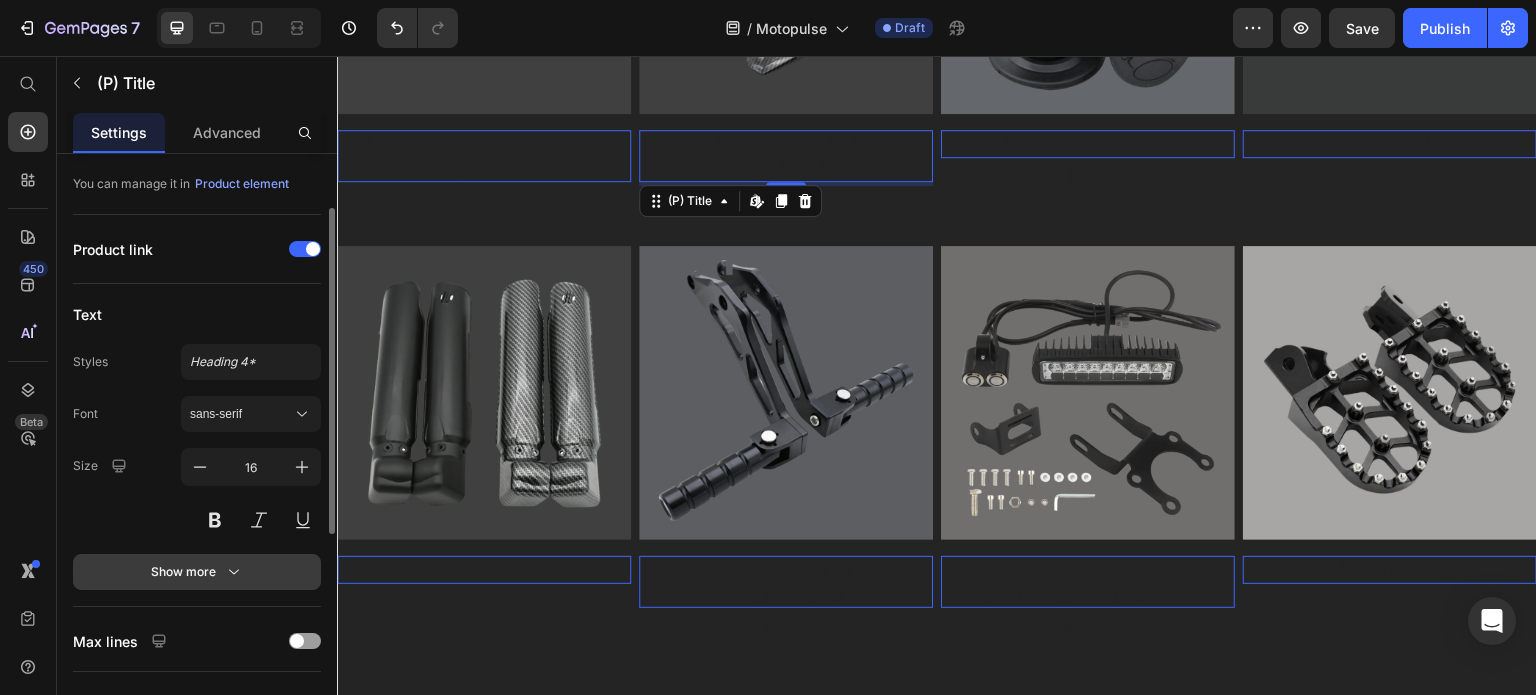 click on "Show more" at bounding box center [197, 572] 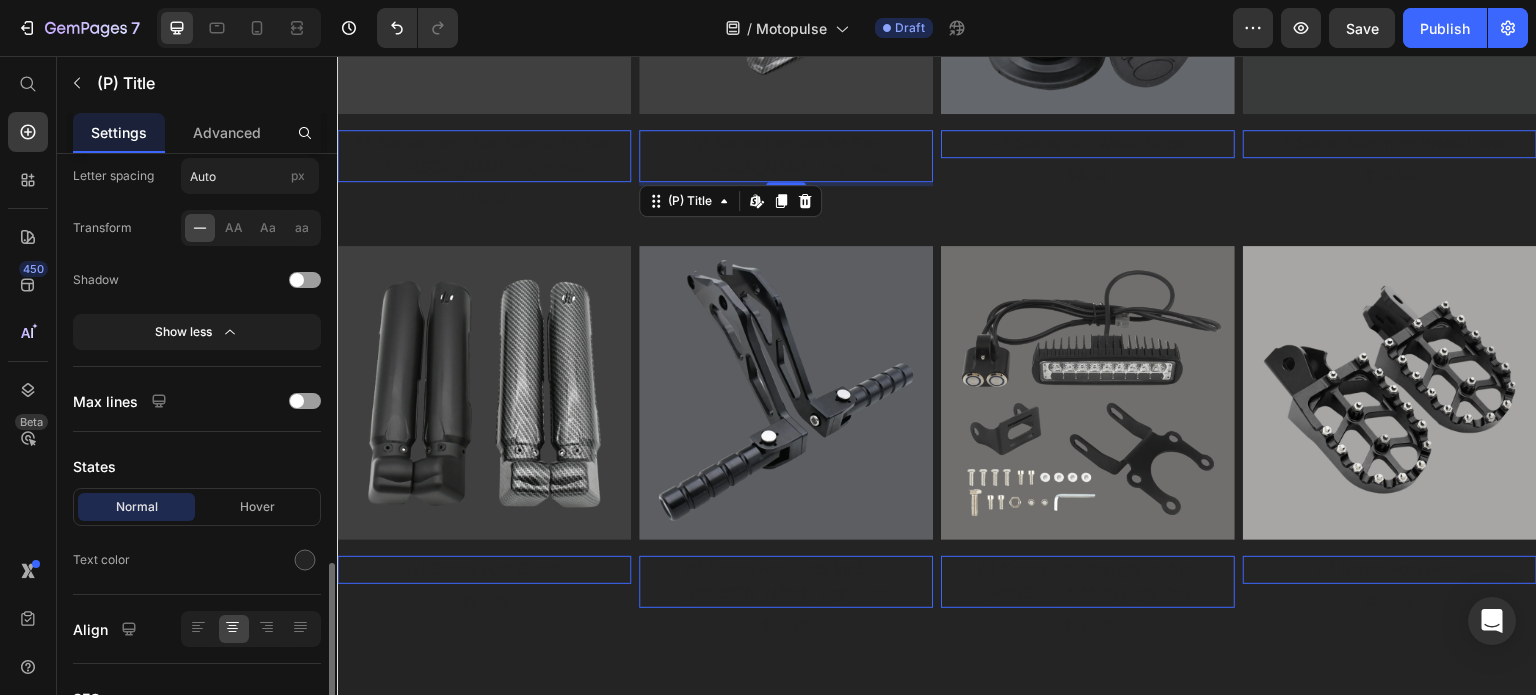 scroll, scrollTop: 700, scrollLeft: 0, axis: vertical 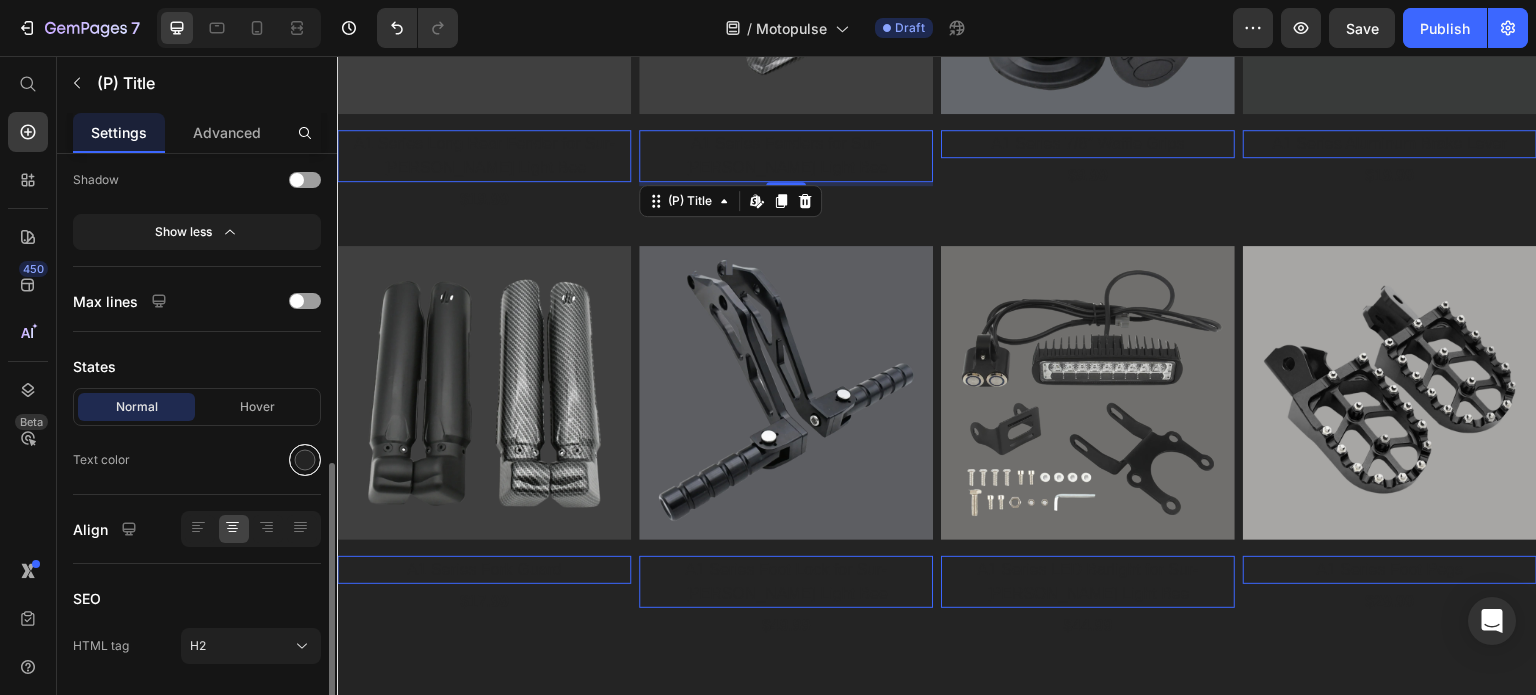 click at bounding box center (305, 460) 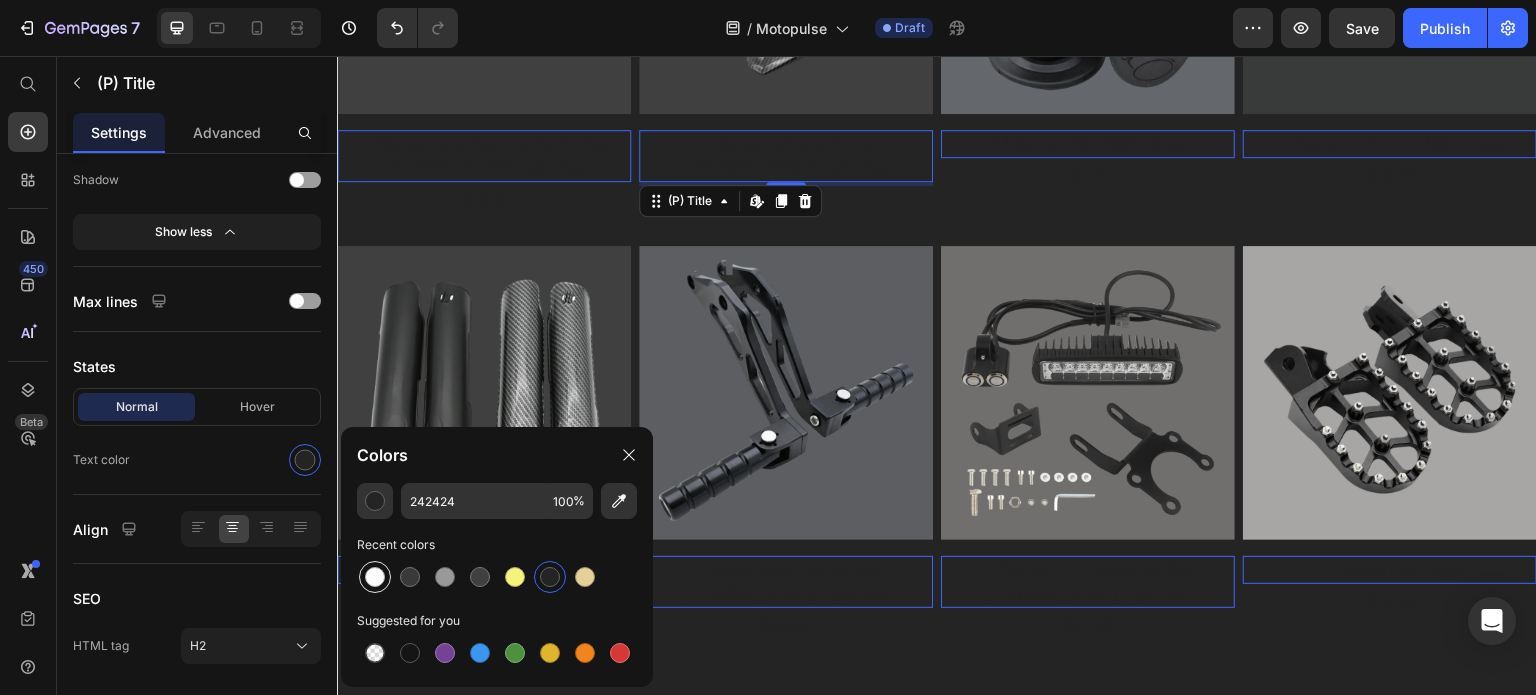 click at bounding box center [375, 577] 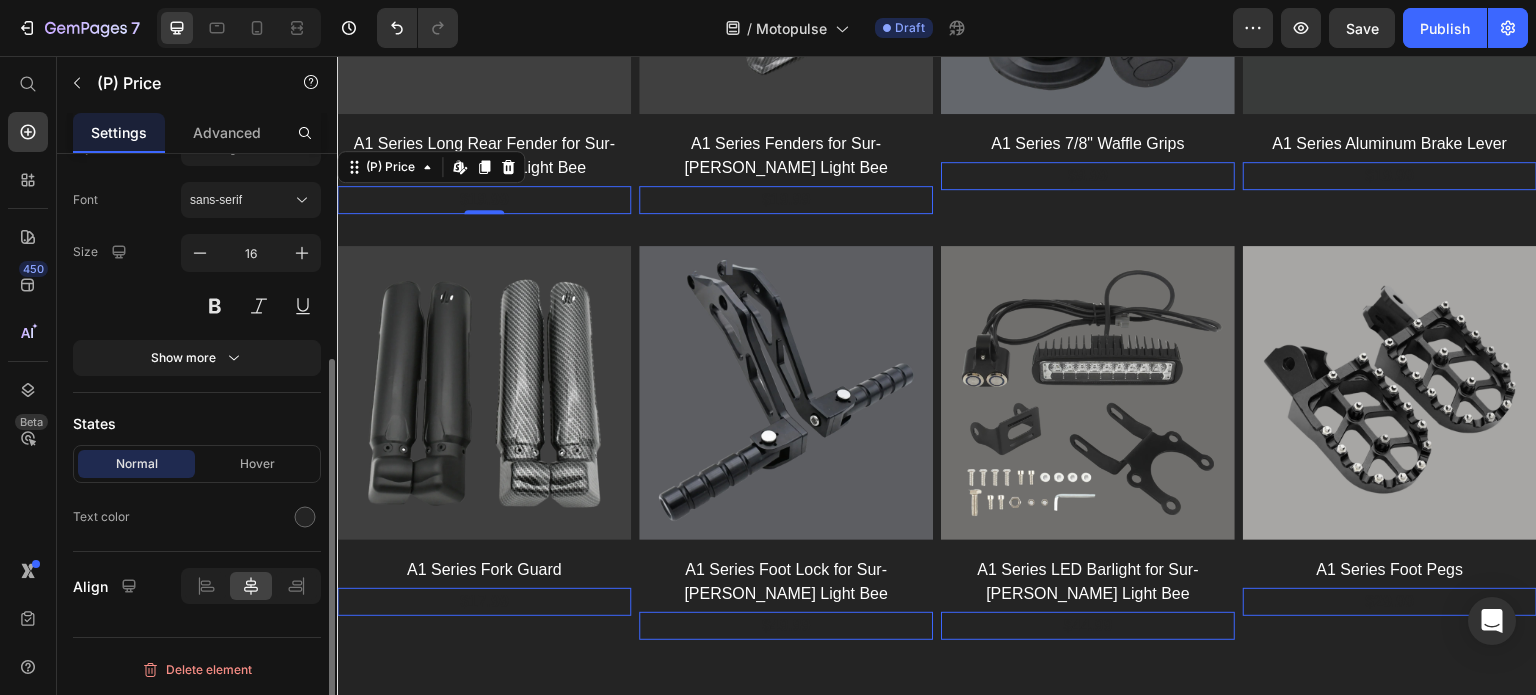 click on "$19.99 (P) Price   Edit content in Shopify 0" at bounding box center [484, 200] 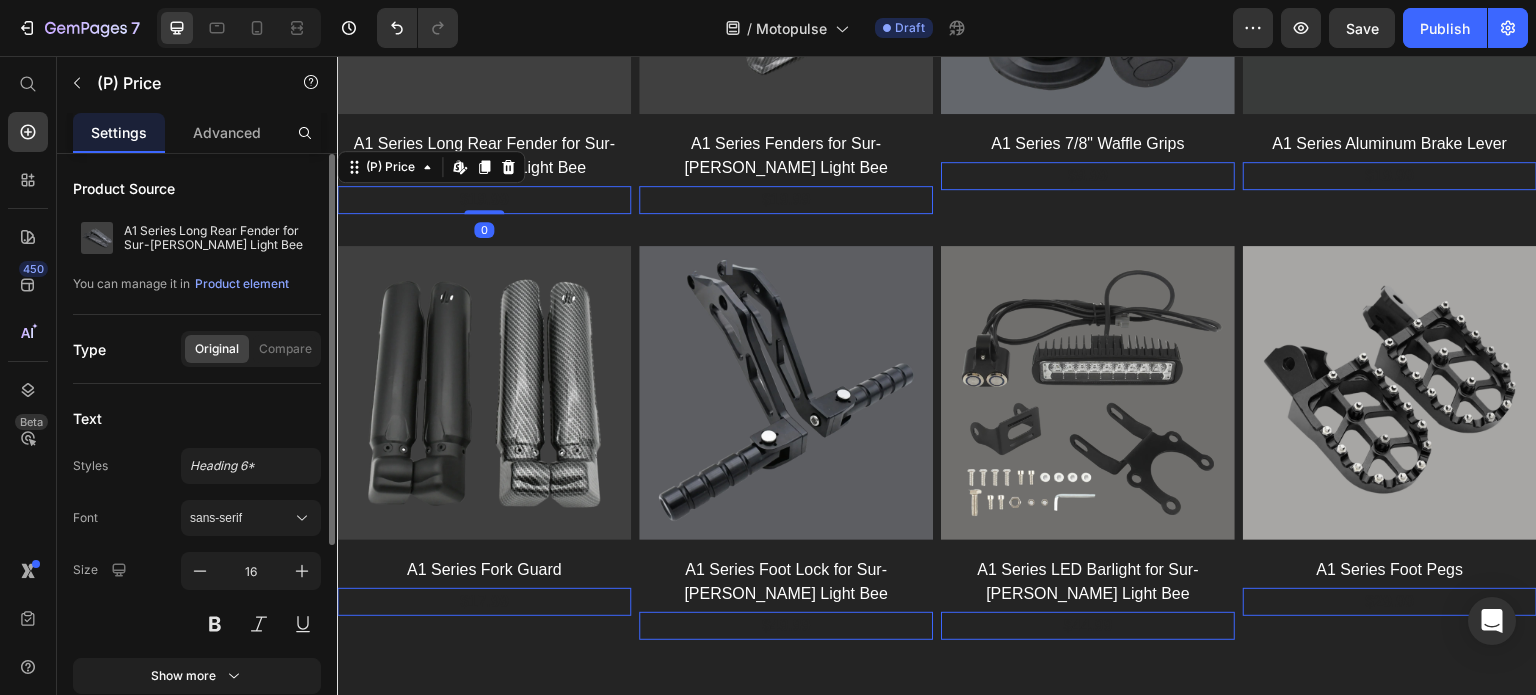 scroll, scrollTop: 316, scrollLeft: 0, axis: vertical 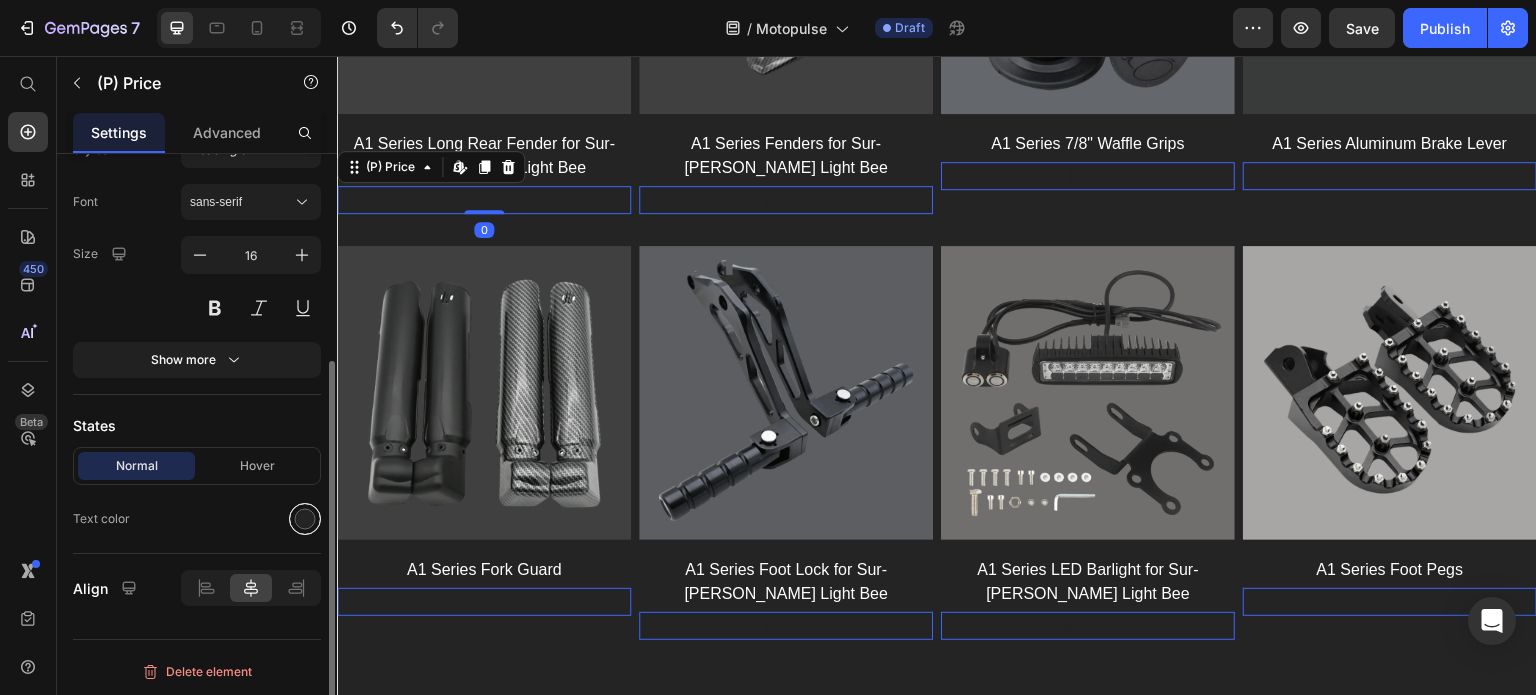 click at bounding box center (305, 519) 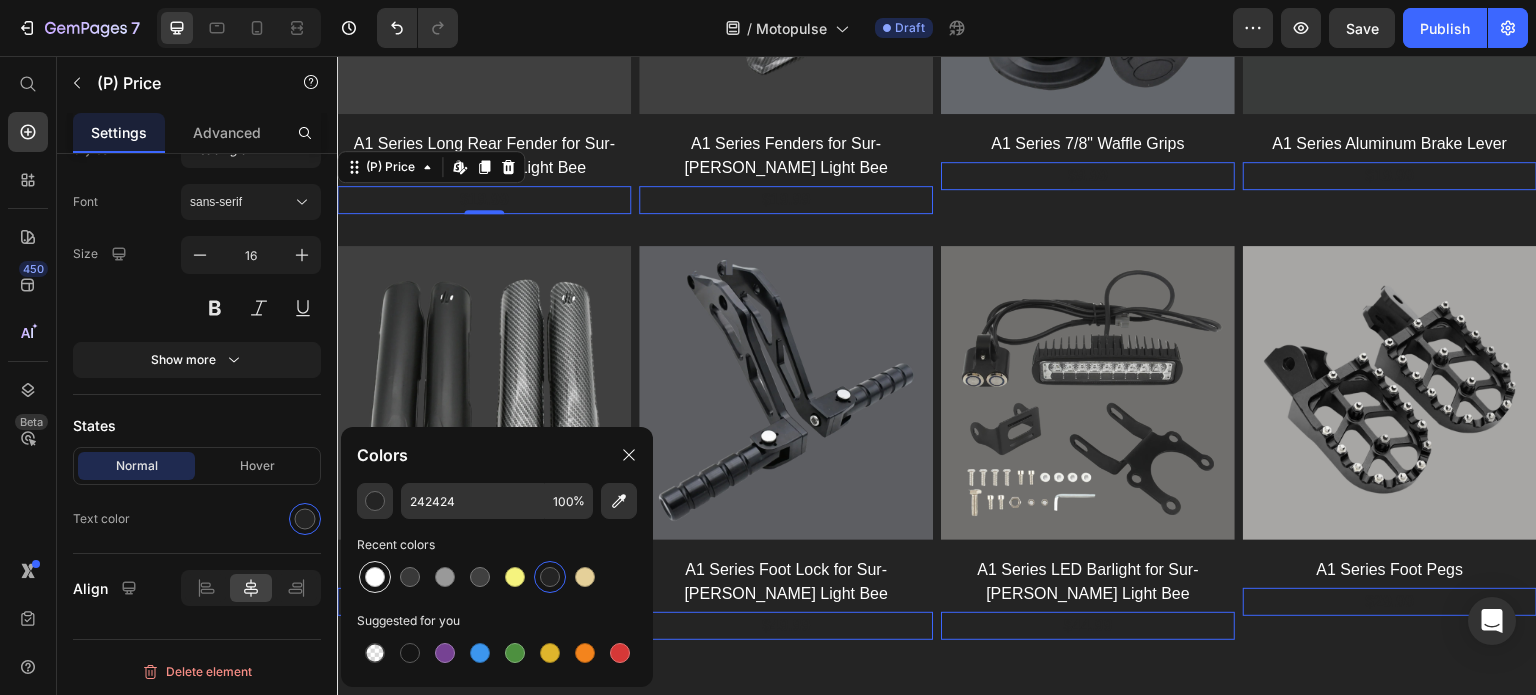 click at bounding box center (375, 577) 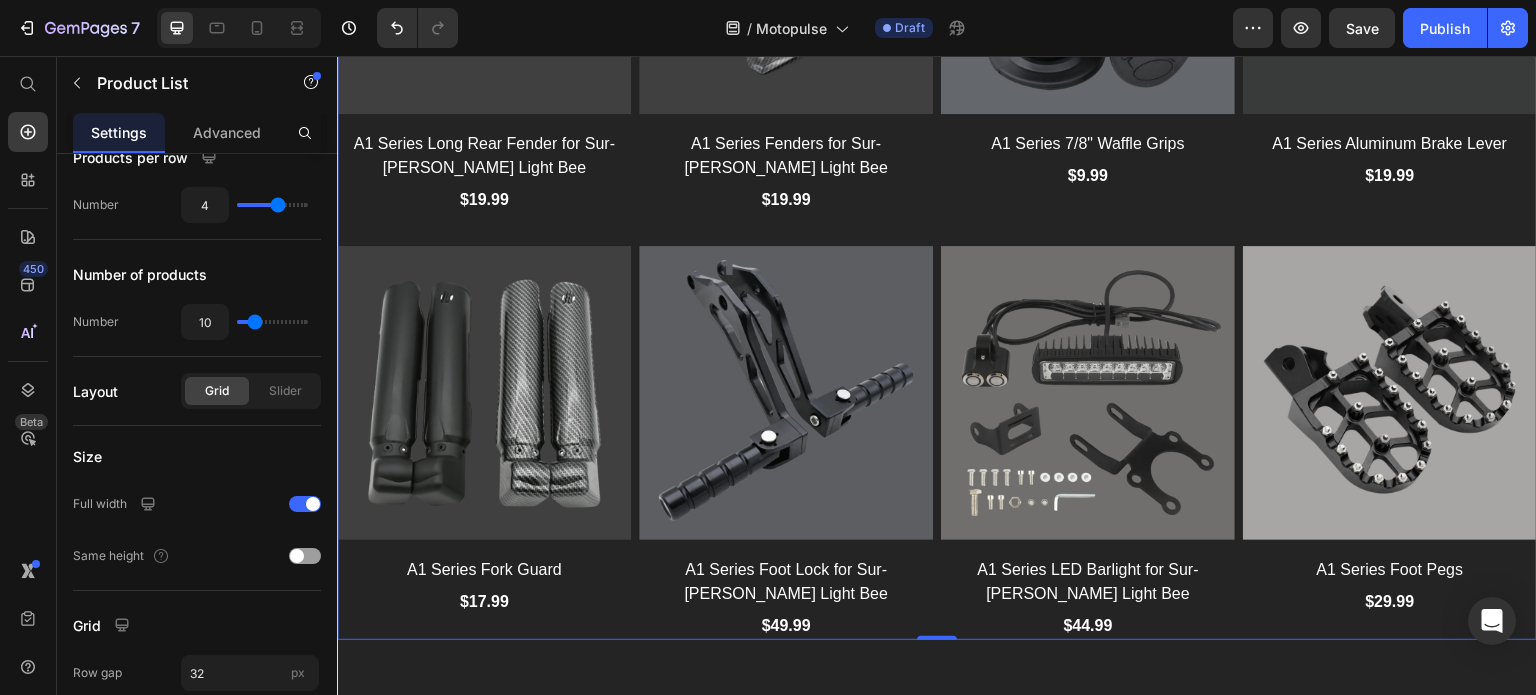 click on "(P) Images A1 Series Long Rear Fender for Sur-Ron Light Bee (P) Title $19.99 (P) Price Row (P) Images A1 Series Fenders for Sur-Ron Light Bee (P) Title $19.99 (P) Price Row (P) Images A1 Series 7/8" Waffle Grips (P) Title $9.99 (P) Price Row (P) Images A1 Series Aluminum Brake Lever (P) Title $19.99 (P) Price Row (P) Images A1 Series Fork Guard (P) Title $17.99 (P) Price Row (P) Images A1 Series Foot Lock for Sur-ron Light Bee (P) Title $49.99 (P) Price Row (P) Images A1 Series LED Barlight for Sur-ron Light Bee (P) Title $44.99 (P) Price Row (P) Images A1 Series Foot Pegs (P) Title $29.99 (P) Price Row" at bounding box center [937, 230] 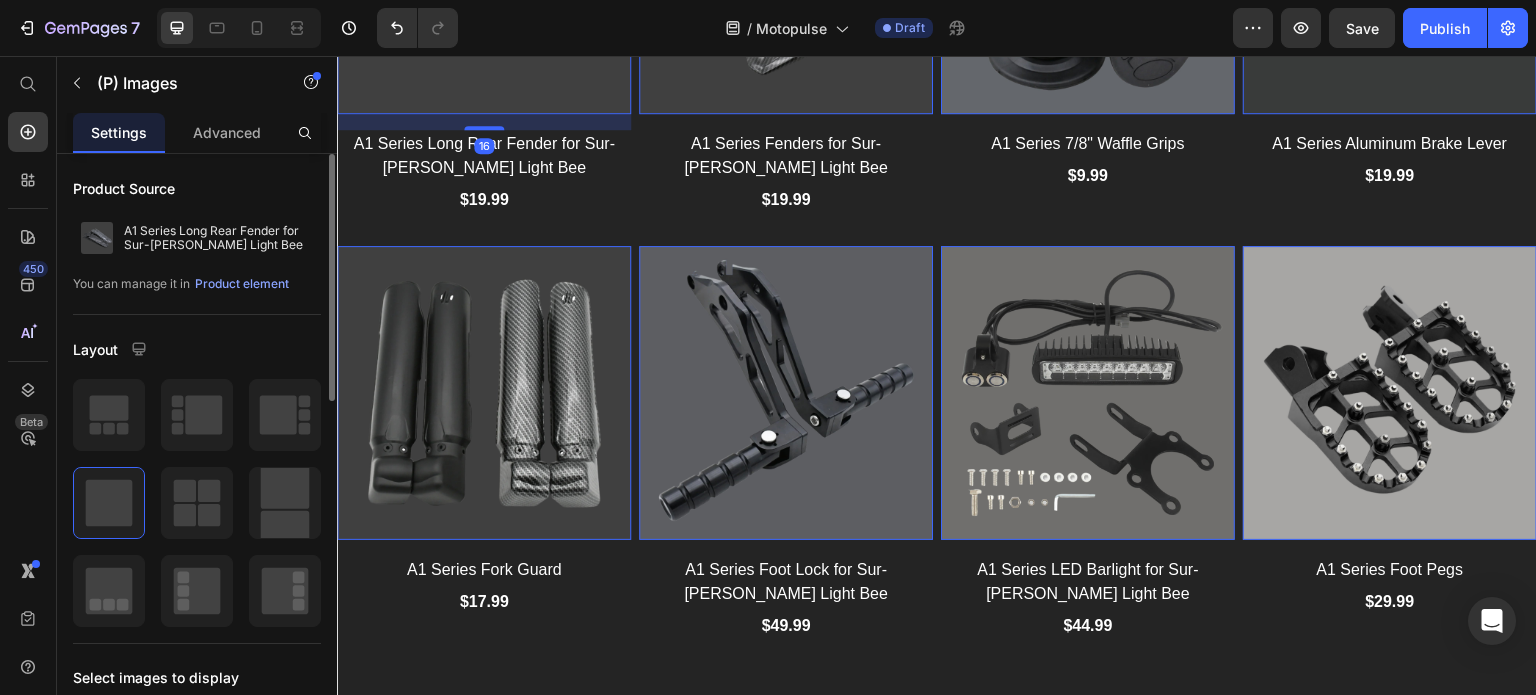 click at bounding box center [484, -33] 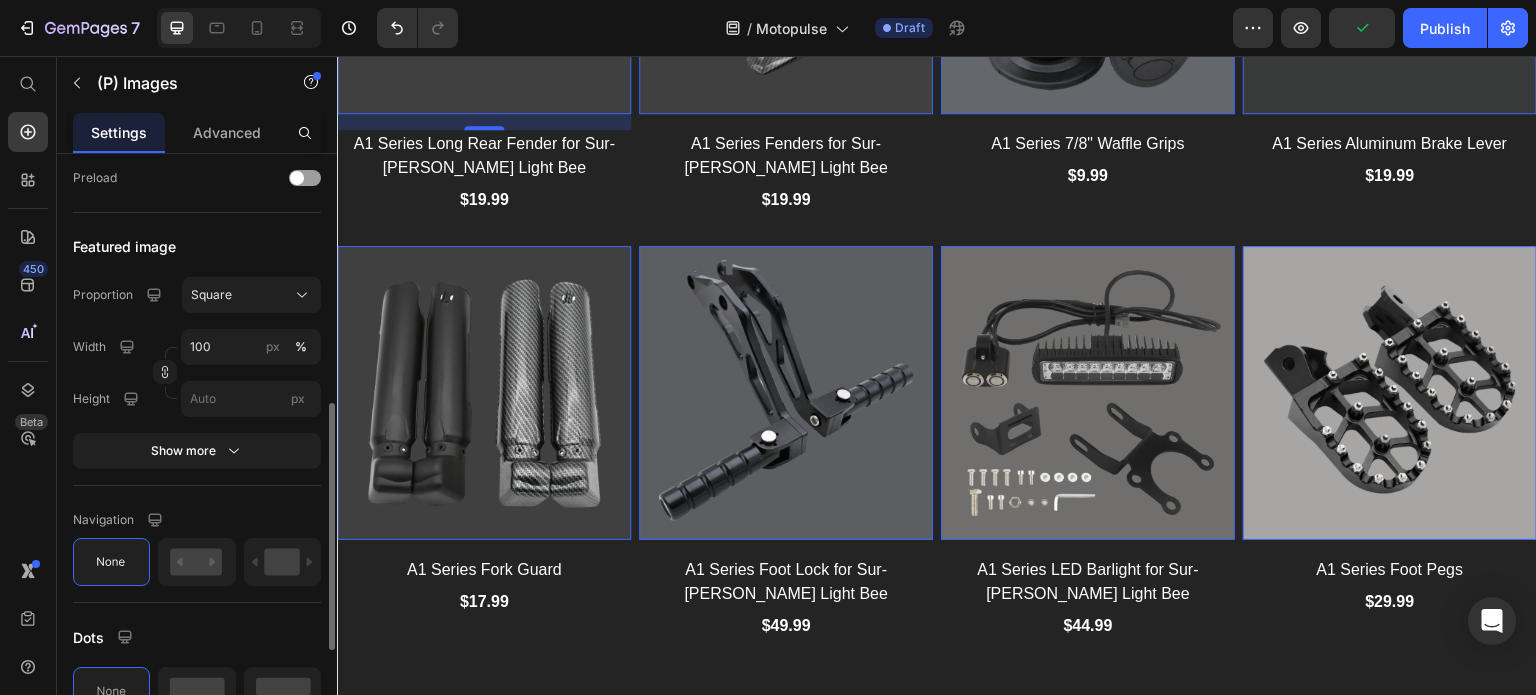 scroll, scrollTop: 800, scrollLeft: 0, axis: vertical 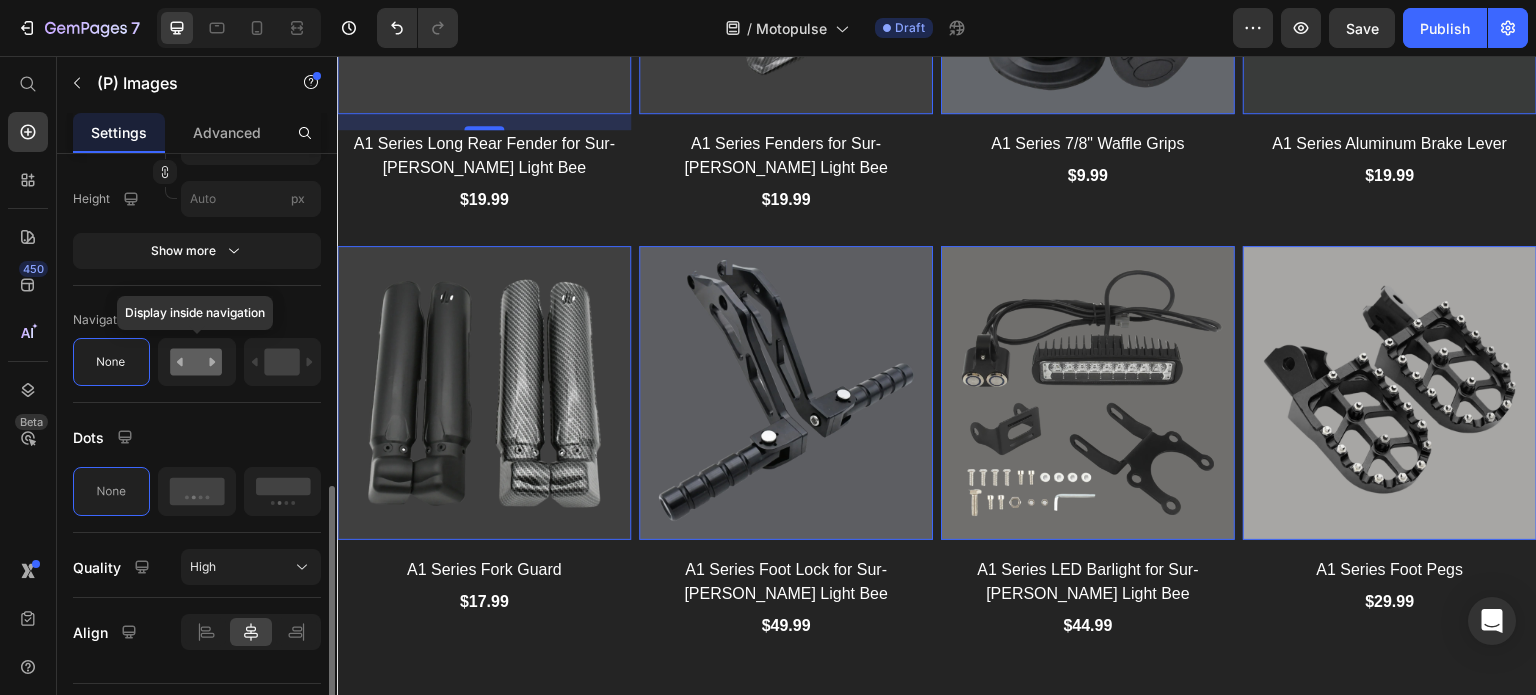 click 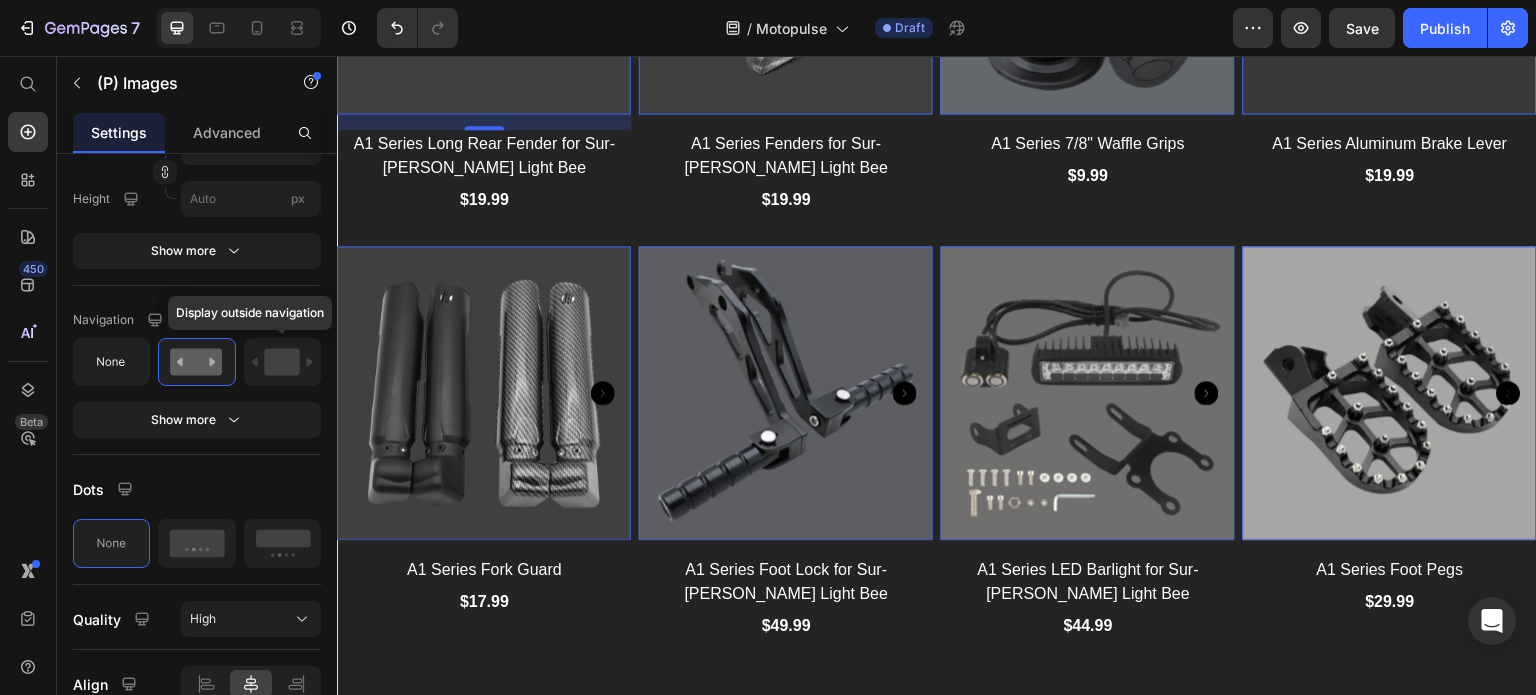 scroll, scrollTop: 700, scrollLeft: 0, axis: vertical 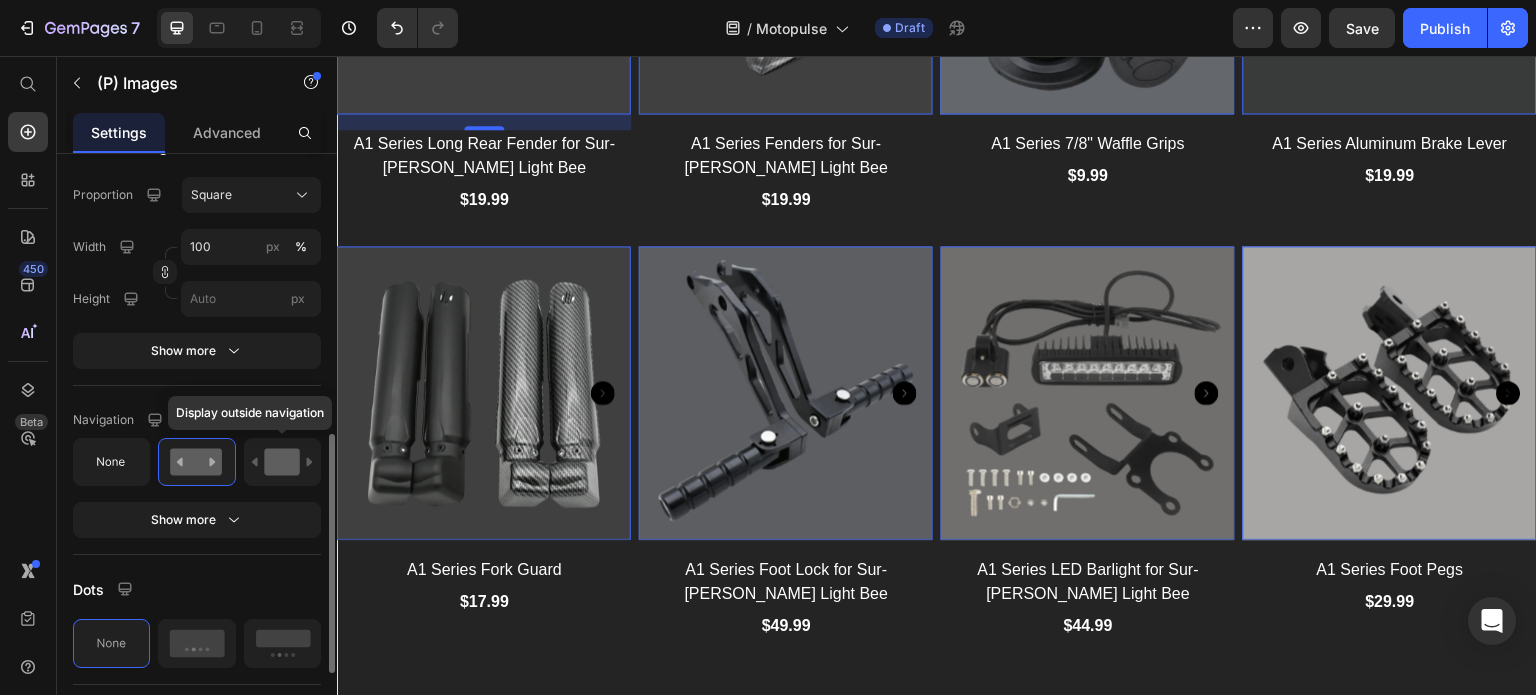 click 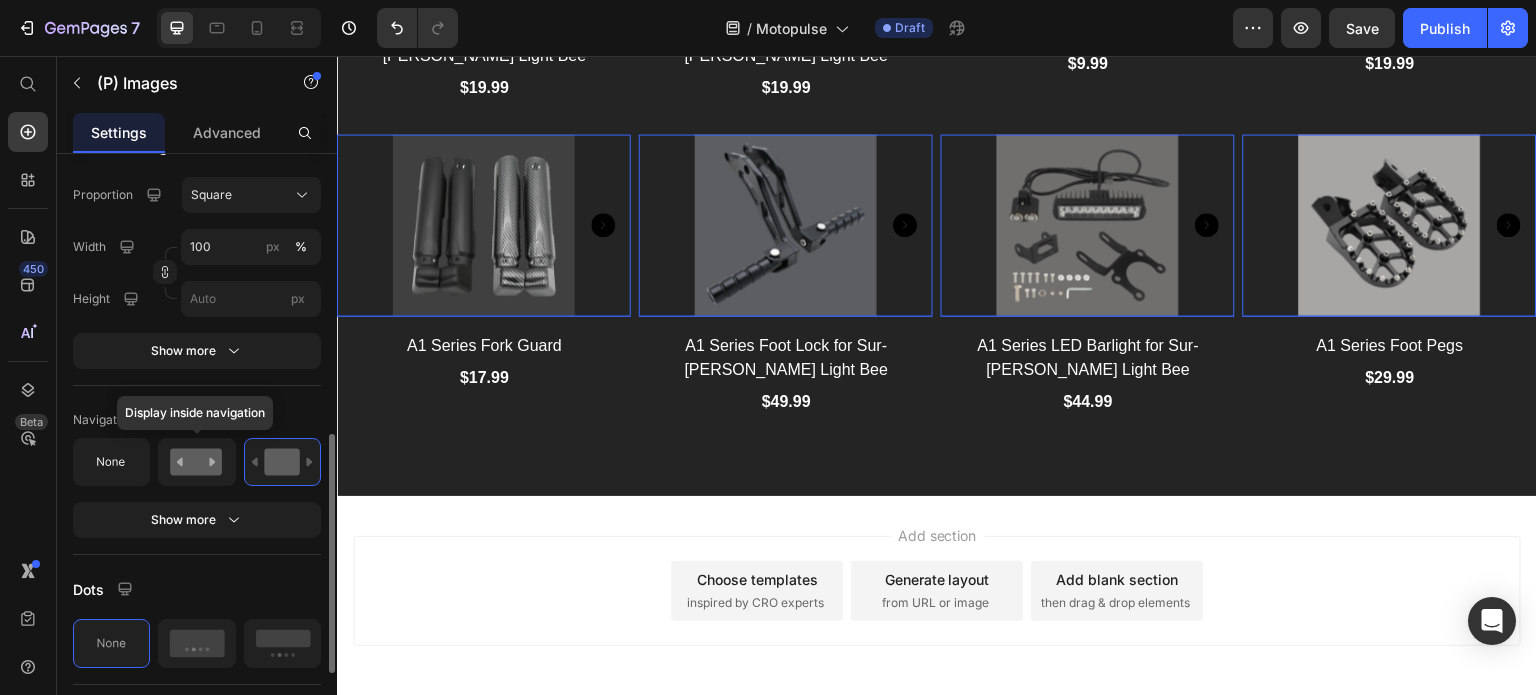 click 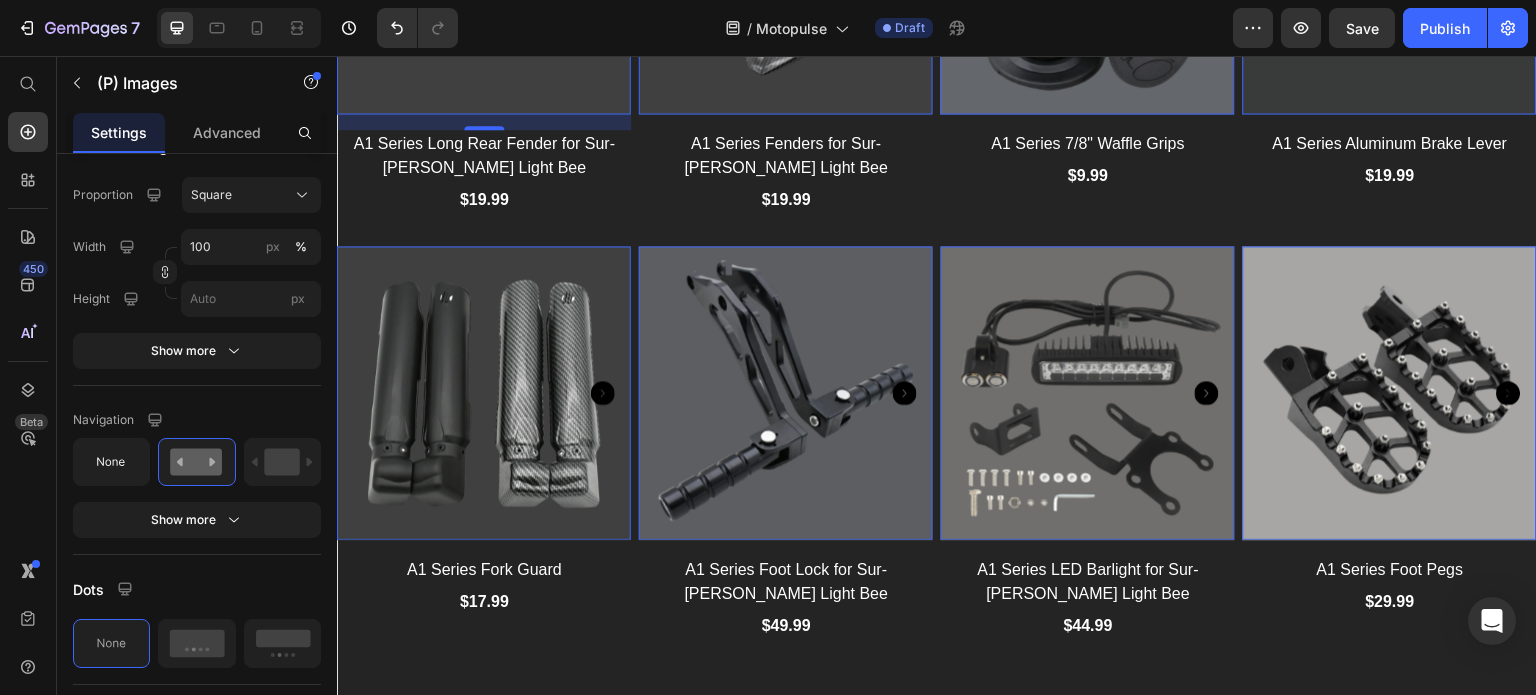 scroll, scrollTop: 3908, scrollLeft: 0, axis: vertical 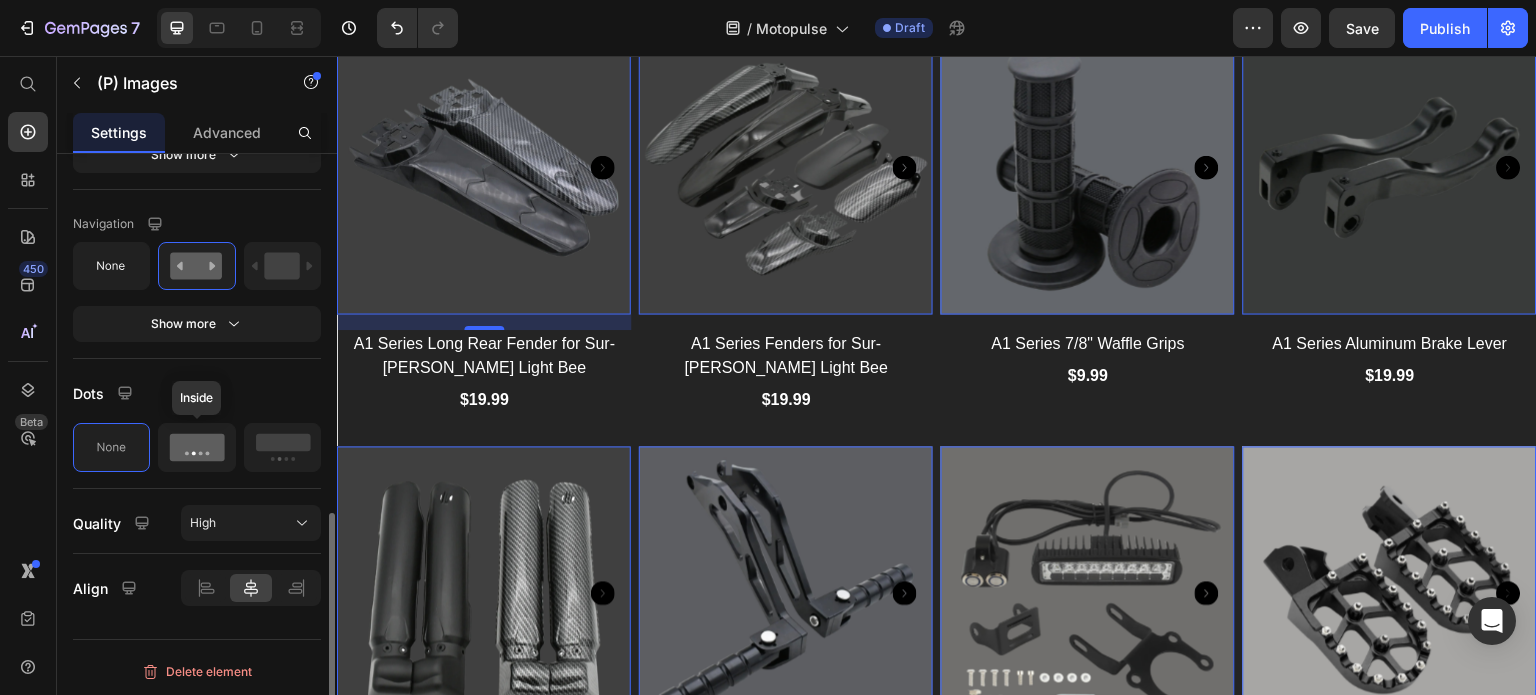 click 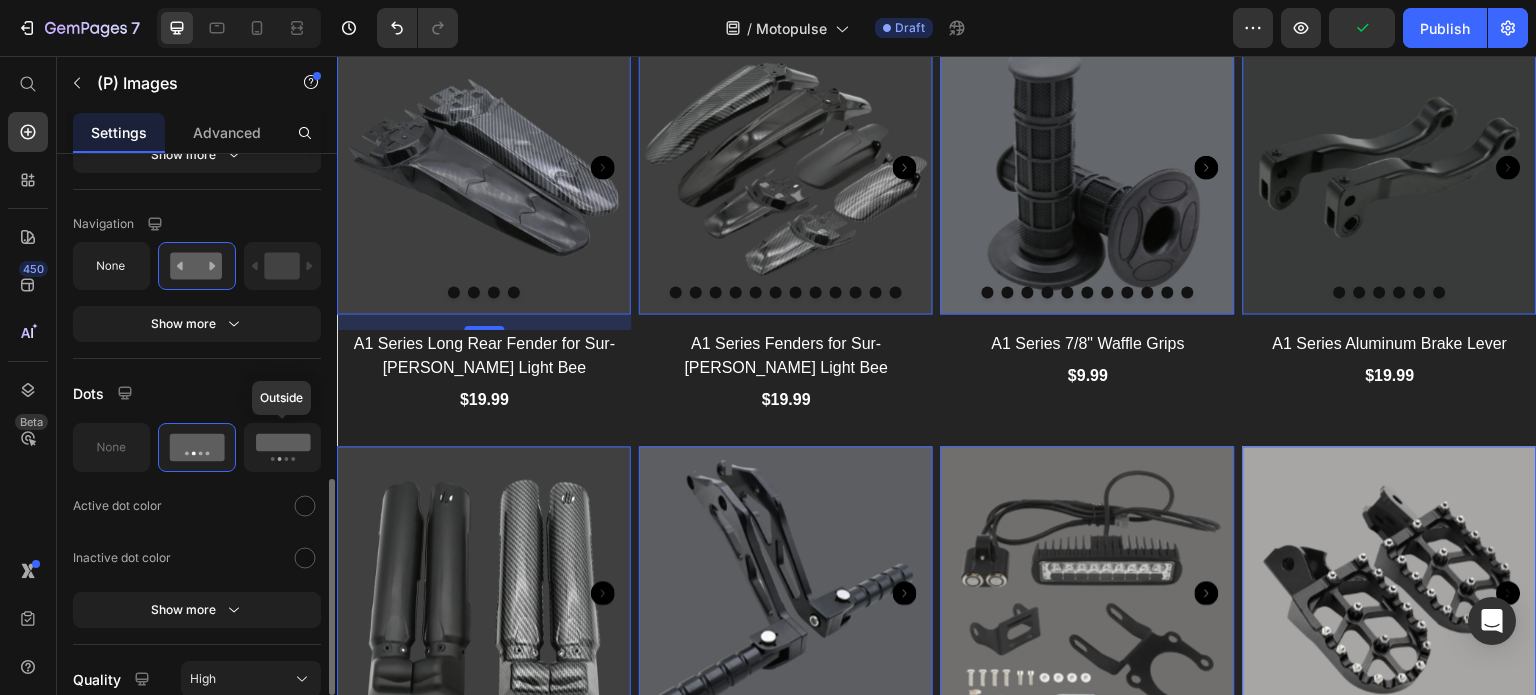 click 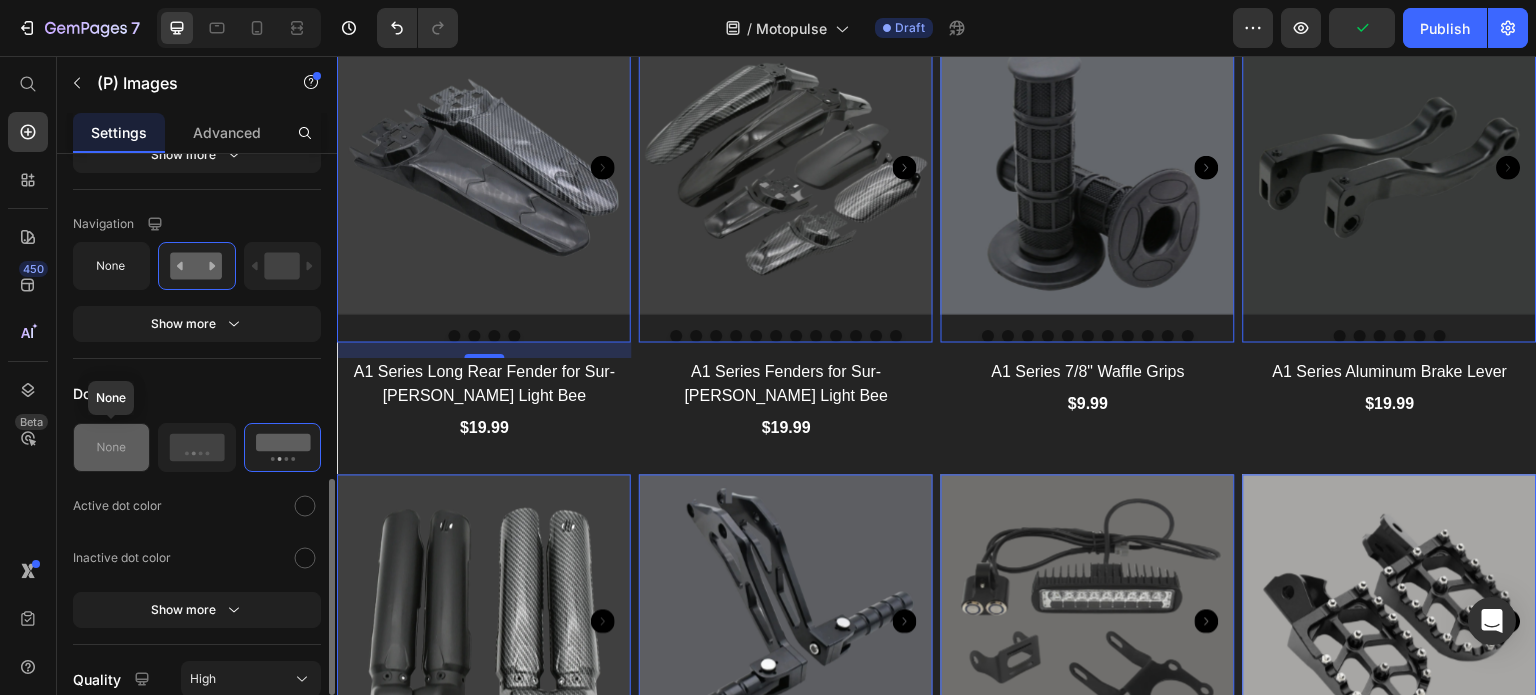 click 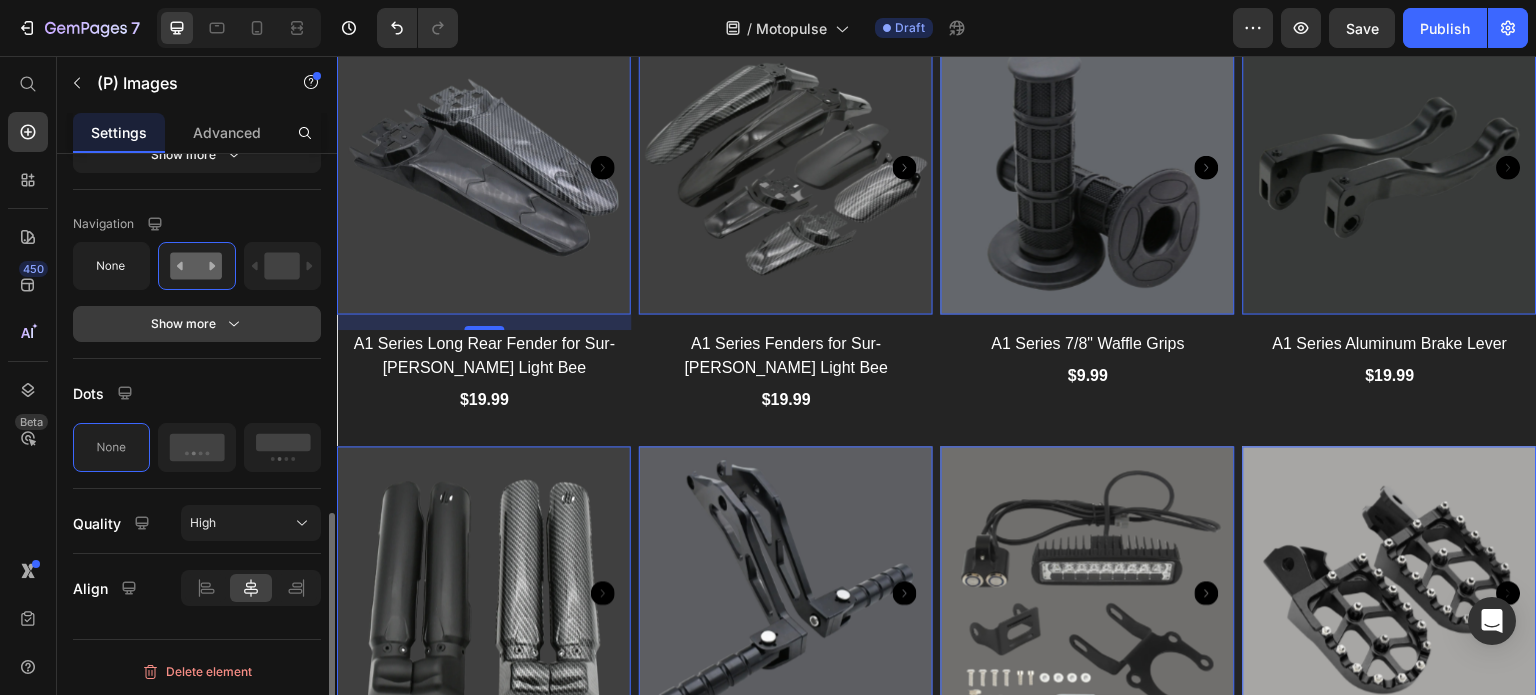 click on "Show more" at bounding box center [197, 324] 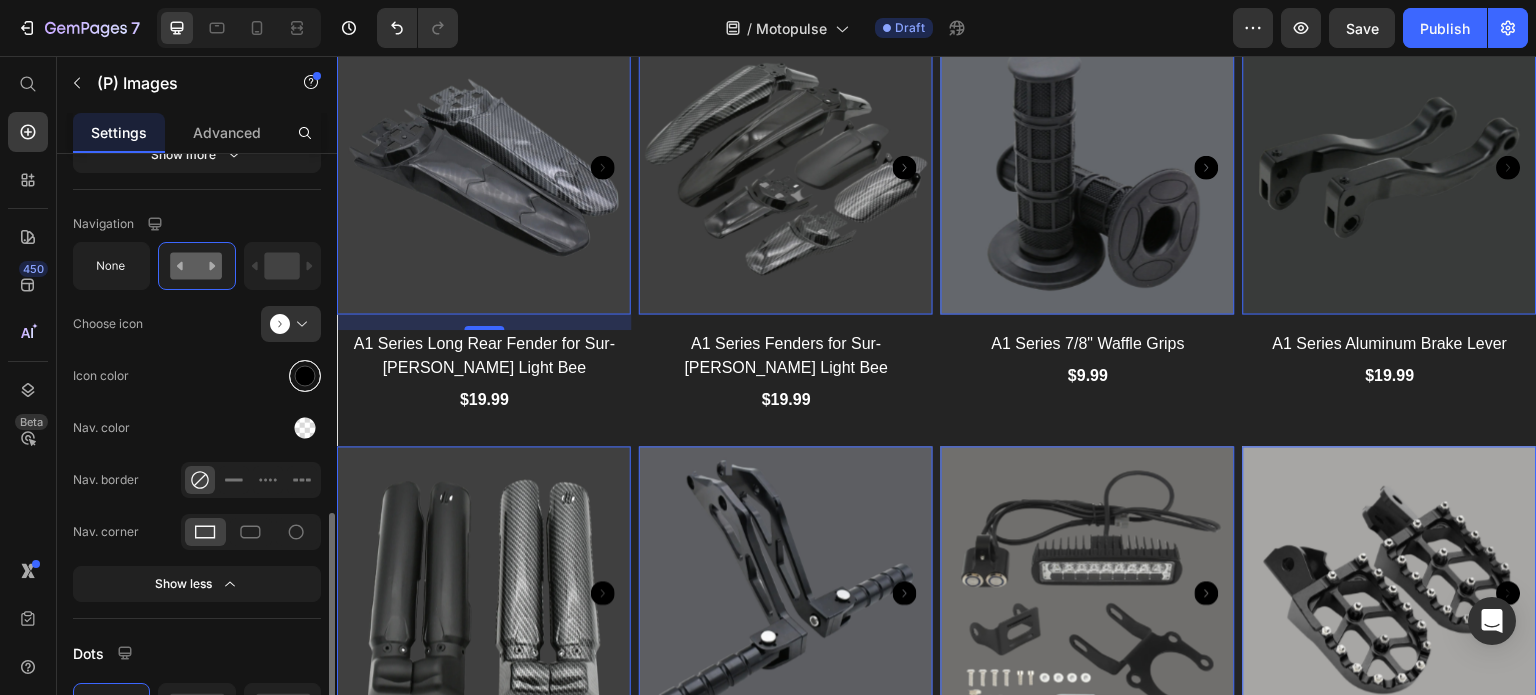 click at bounding box center (305, 376) 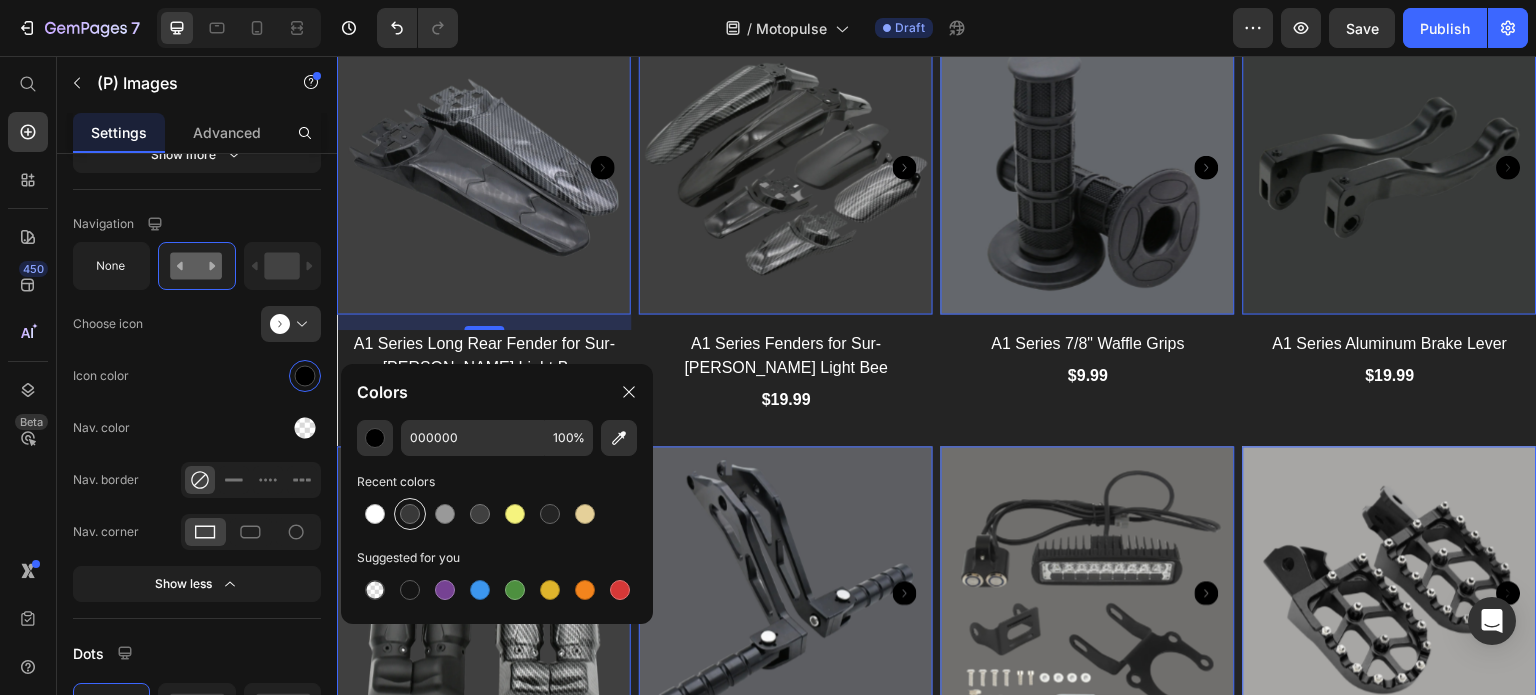 click at bounding box center [410, 514] 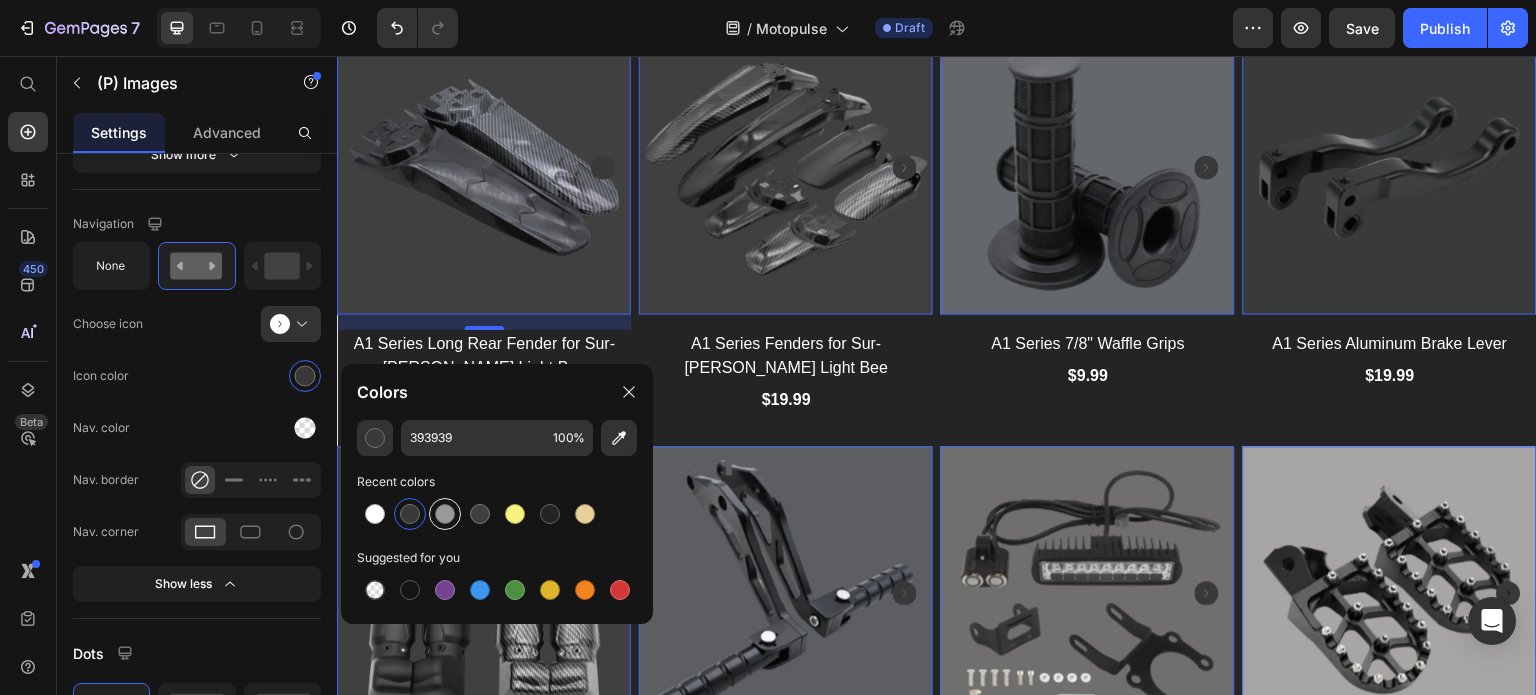 click at bounding box center (445, 514) 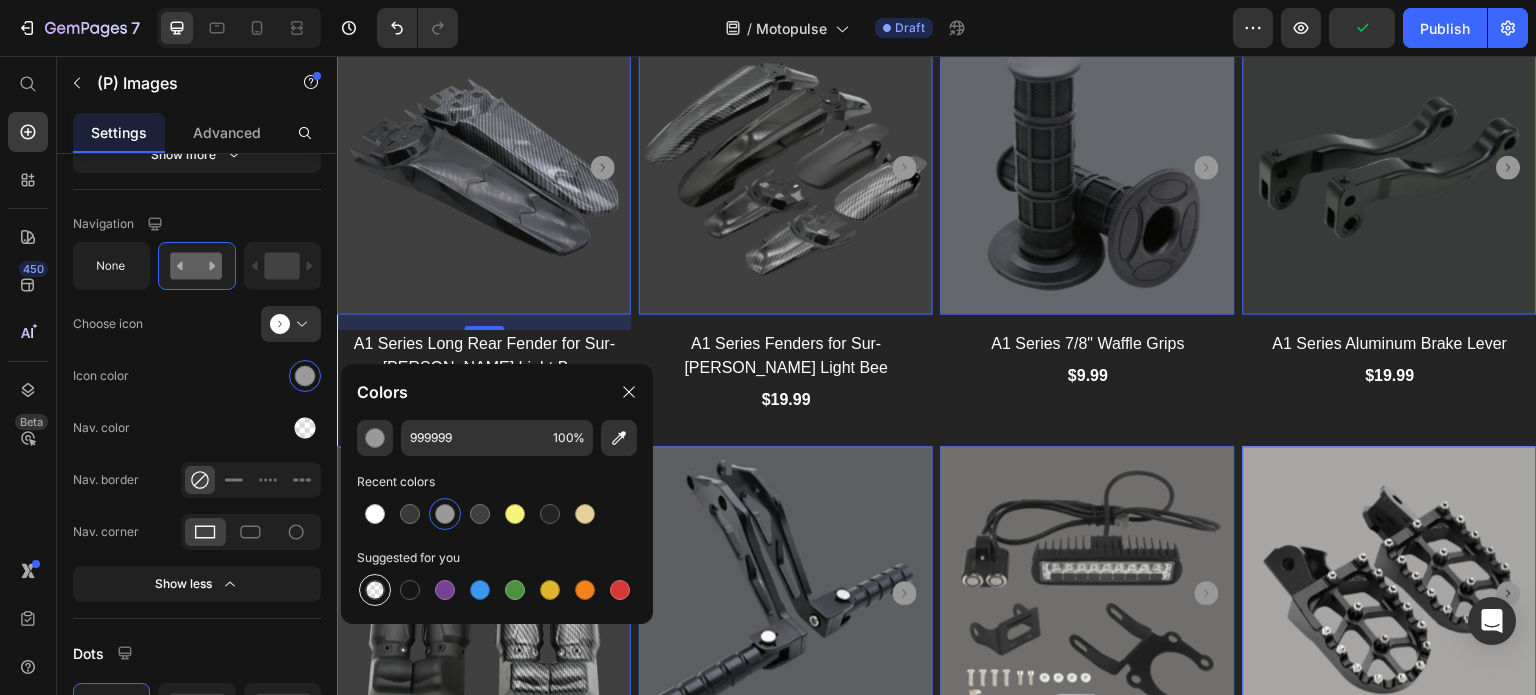 click at bounding box center (375, 590) 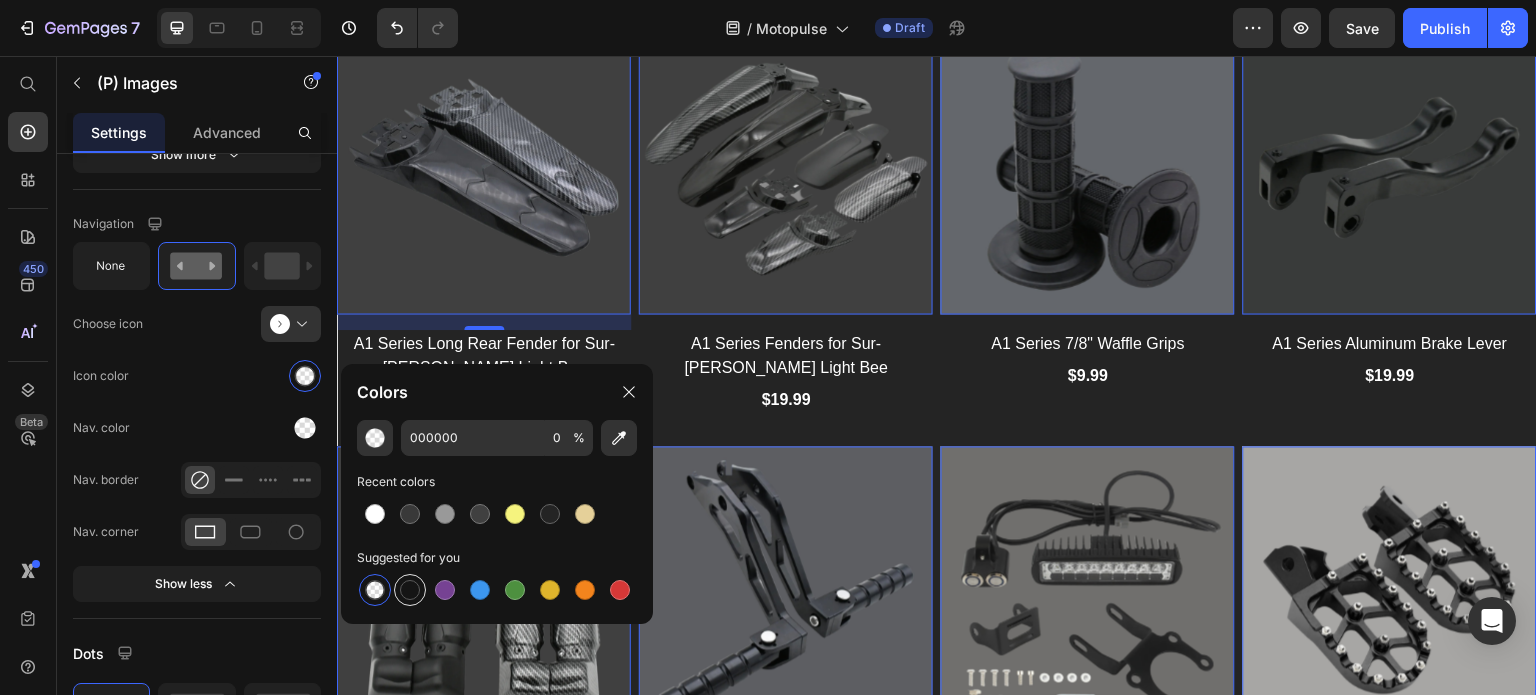 click at bounding box center [410, 590] 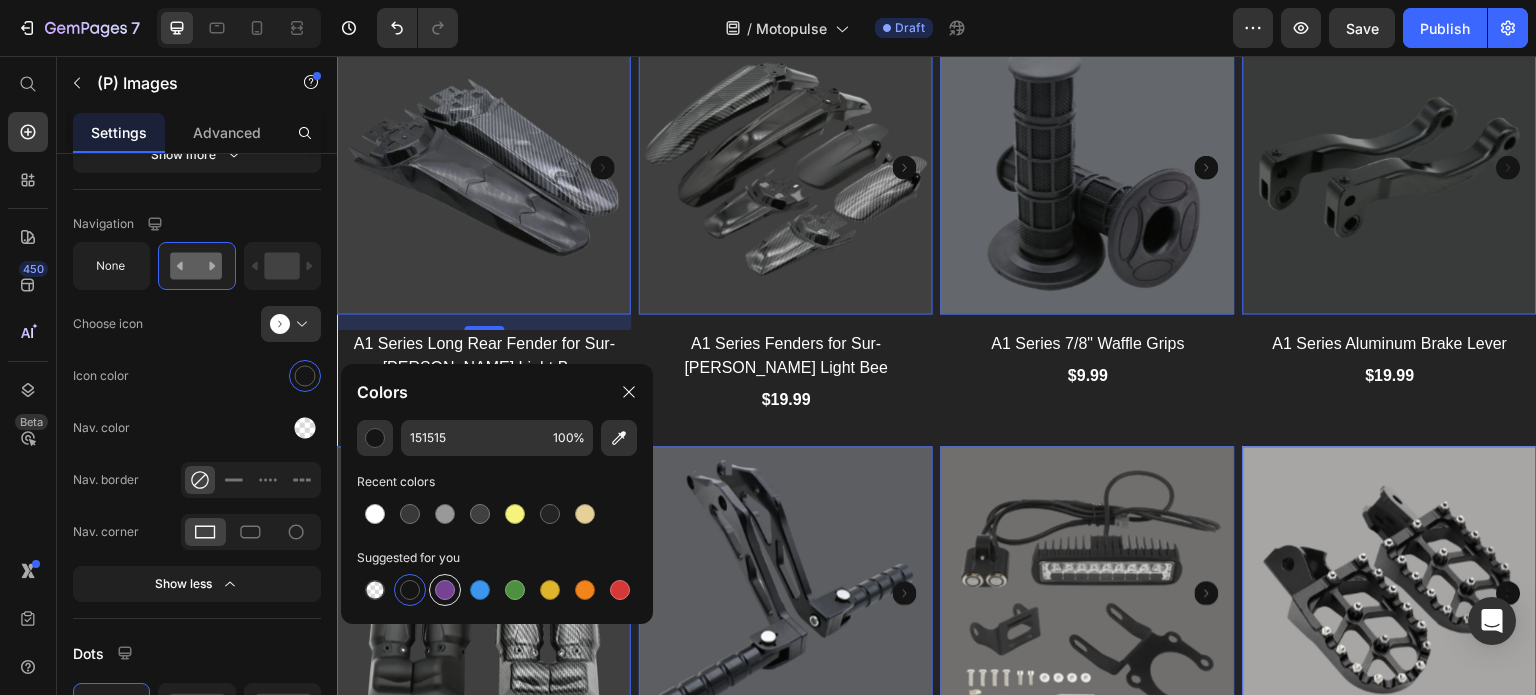 click at bounding box center (445, 590) 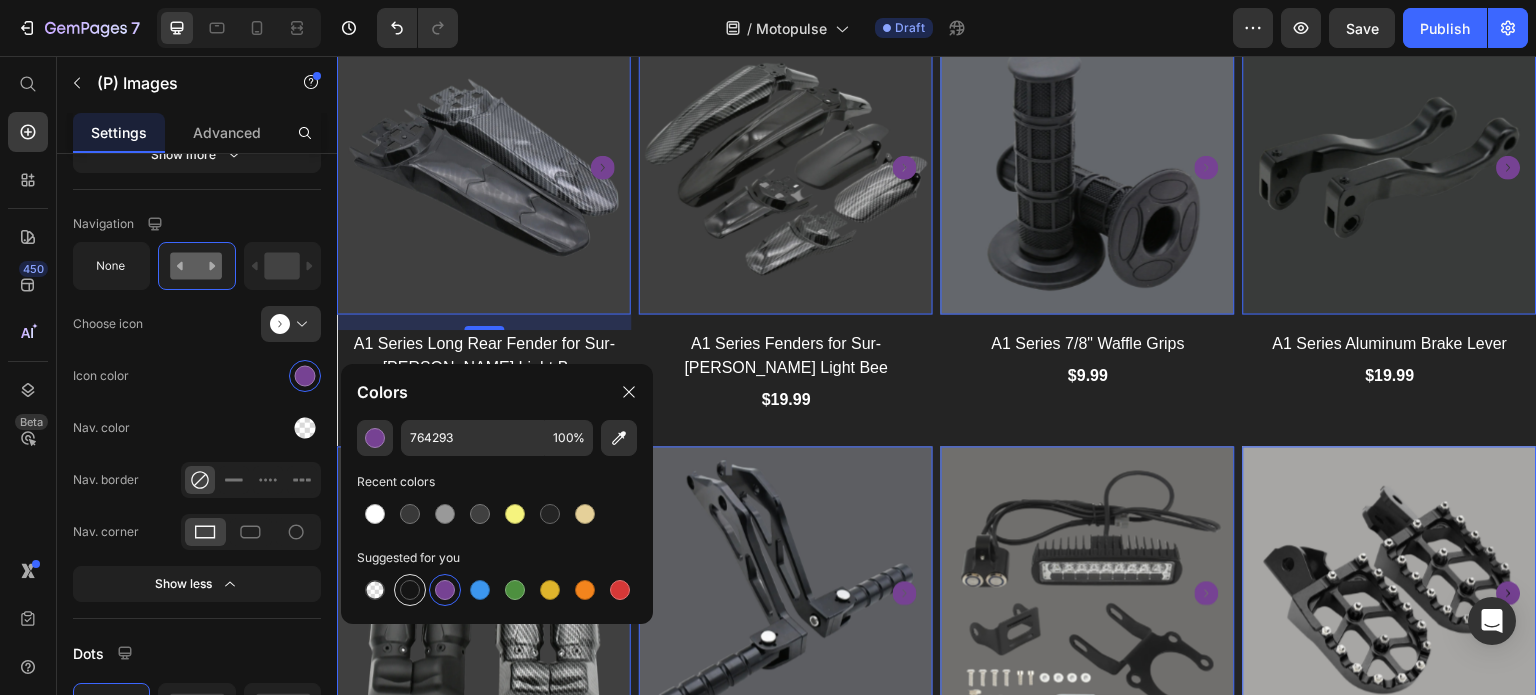 click at bounding box center [410, 590] 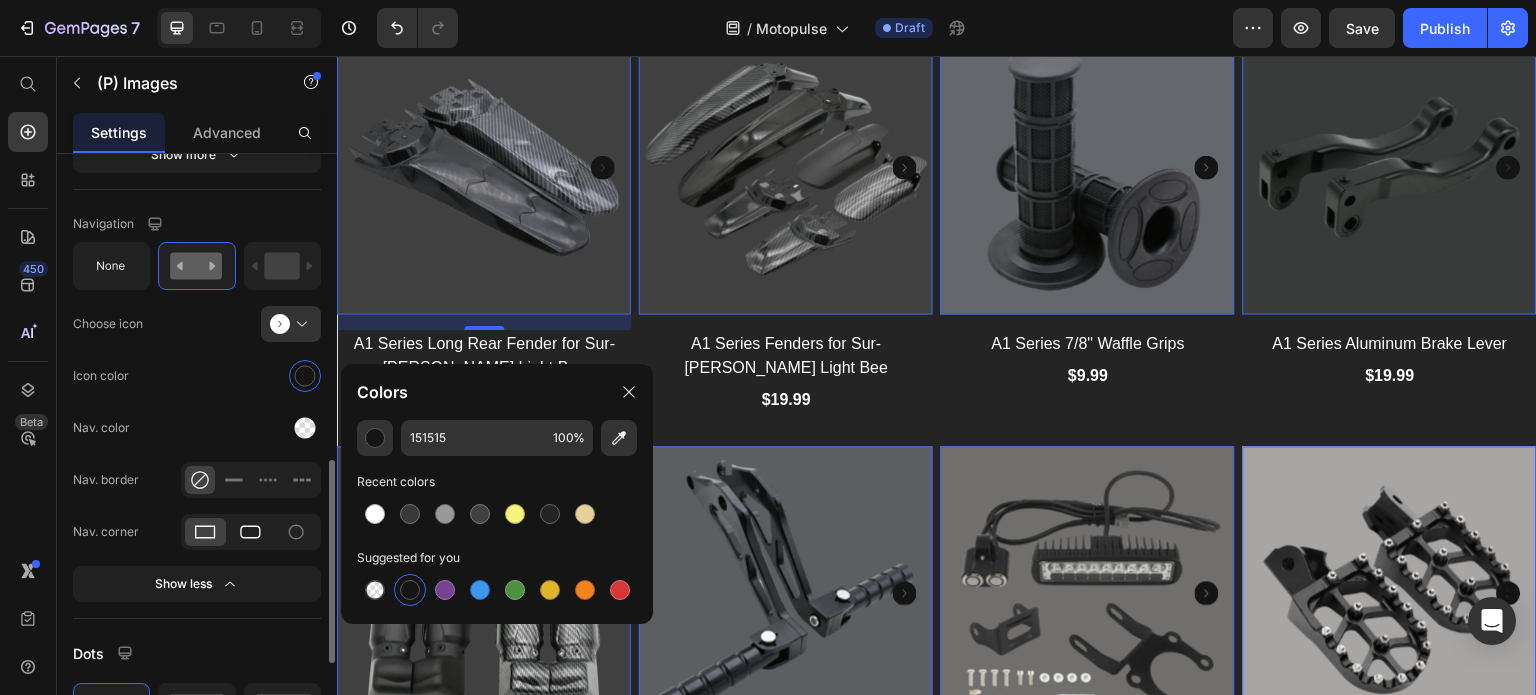 click 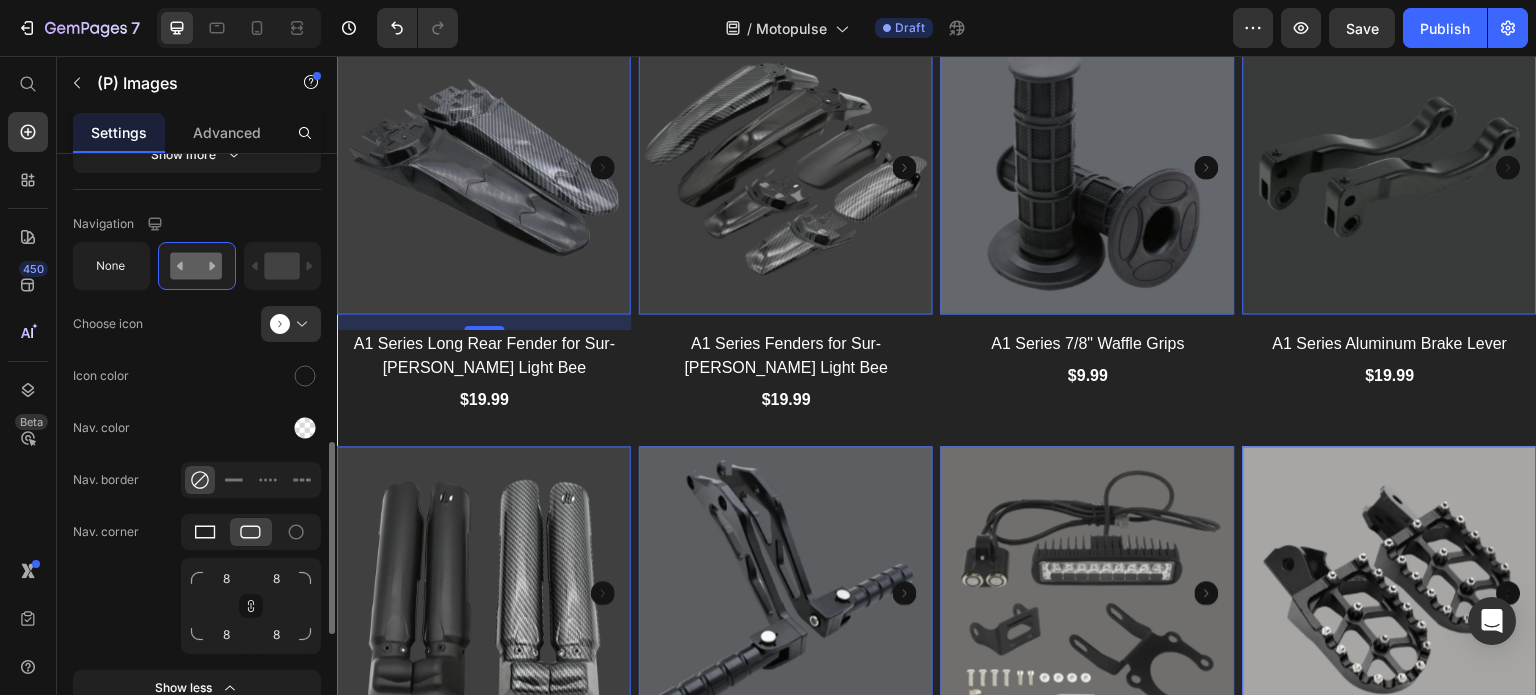 click 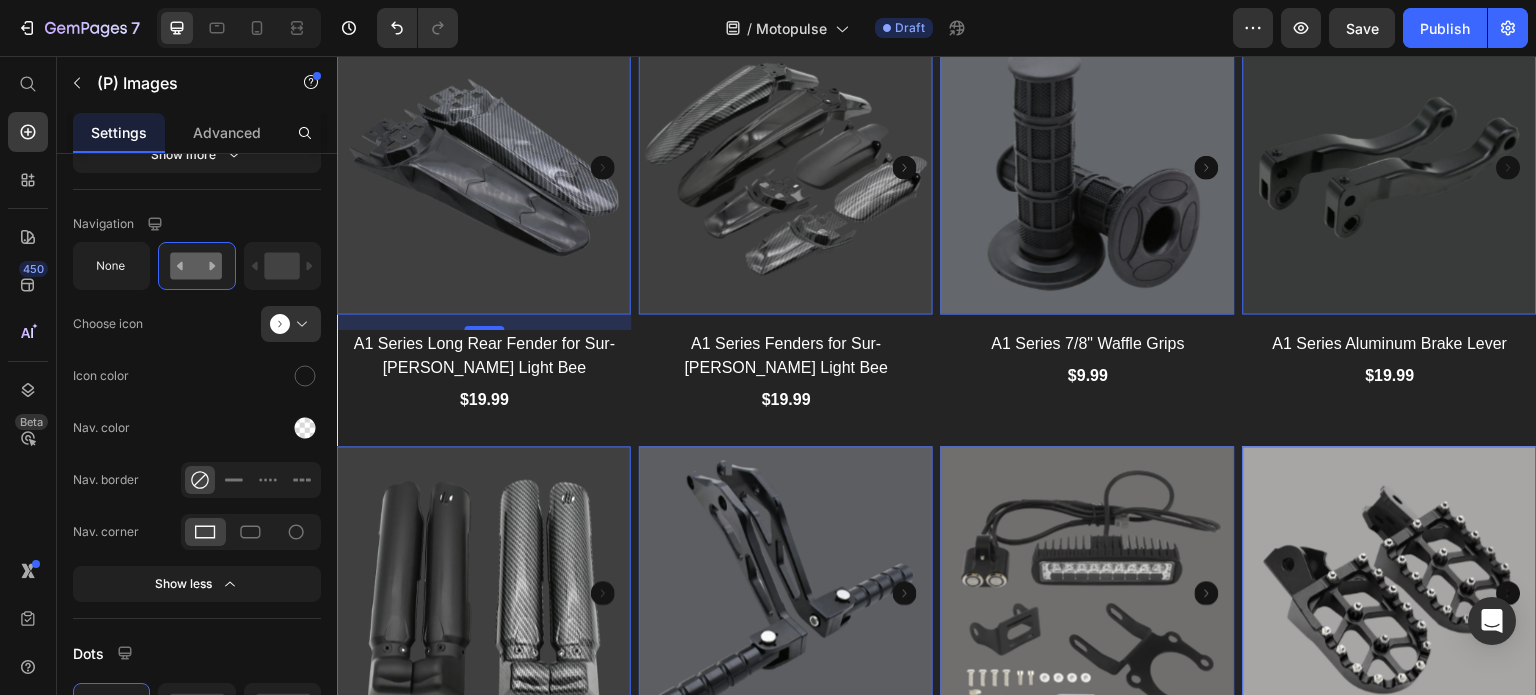 scroll, scrollTop: 3808, scrollLeft: 0, axis: vertical 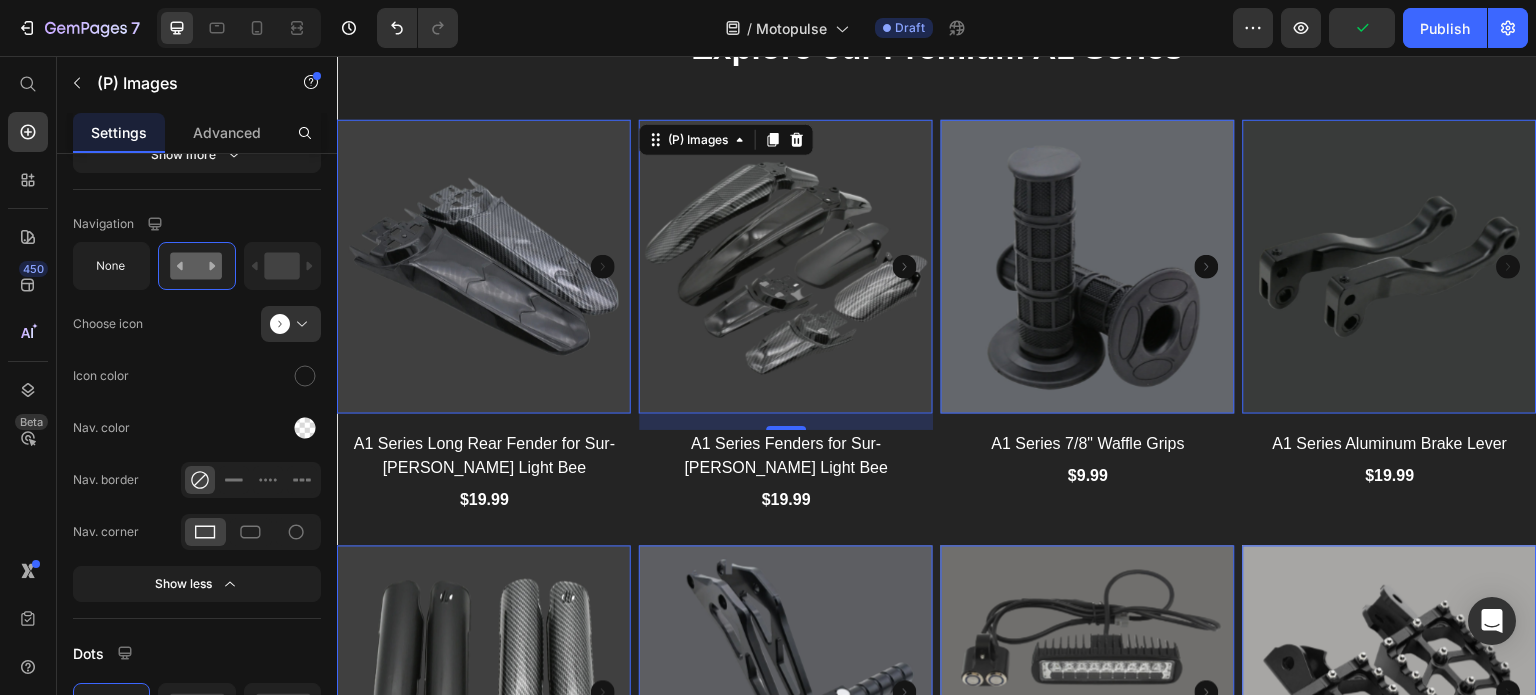 click 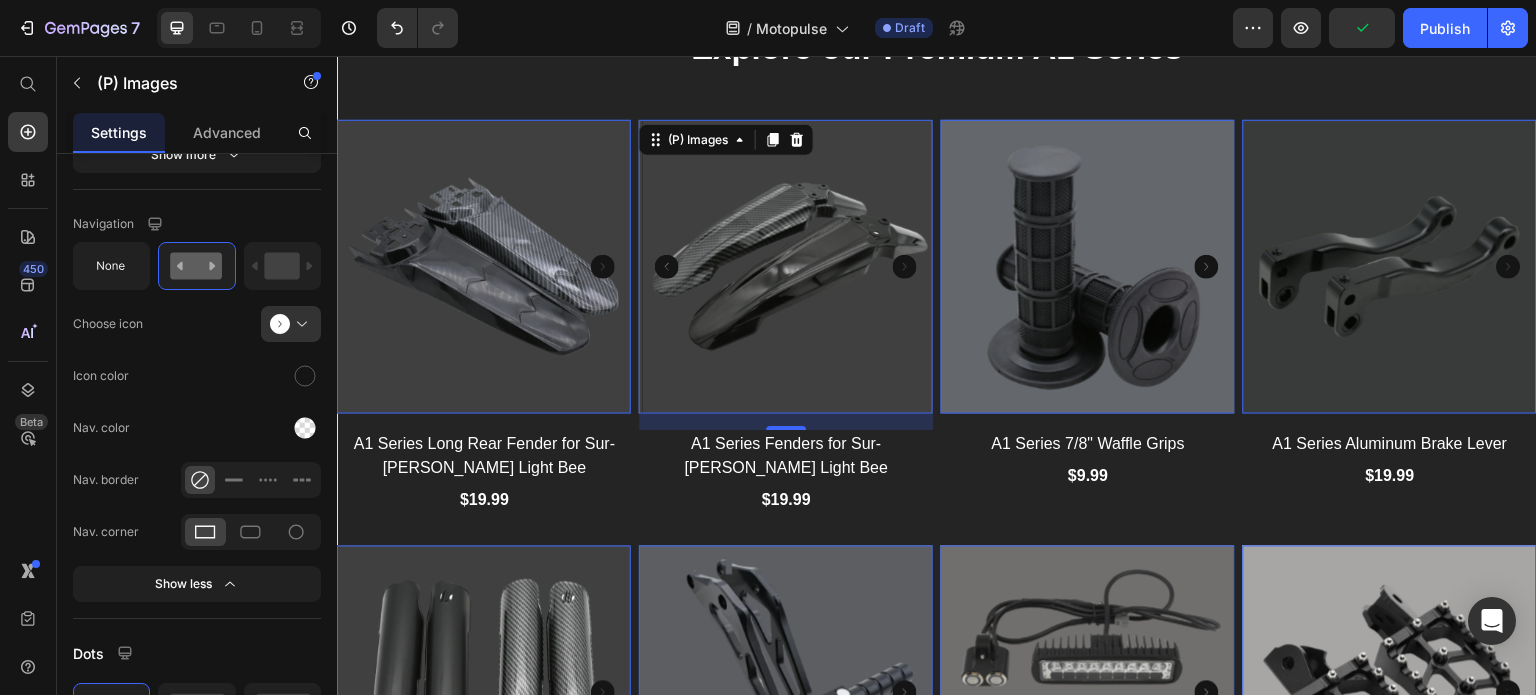 click 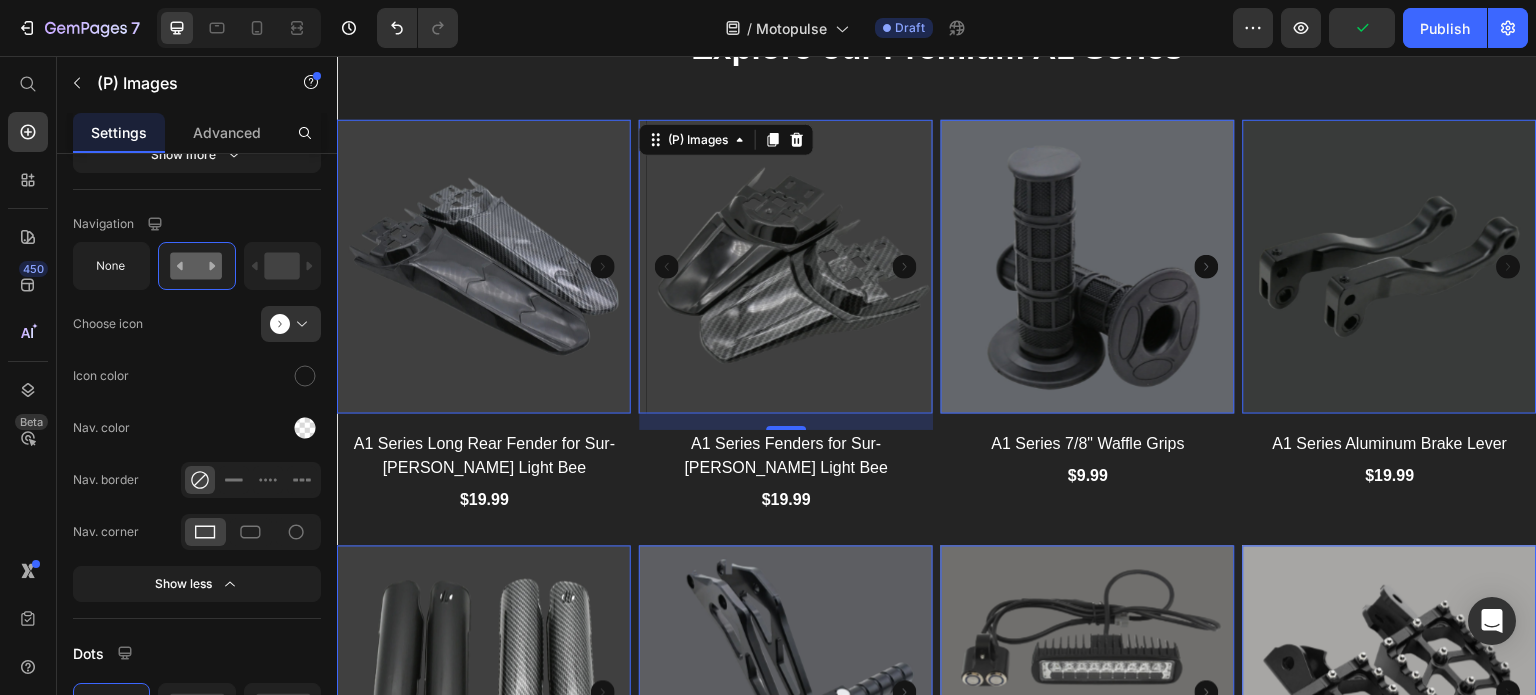 click 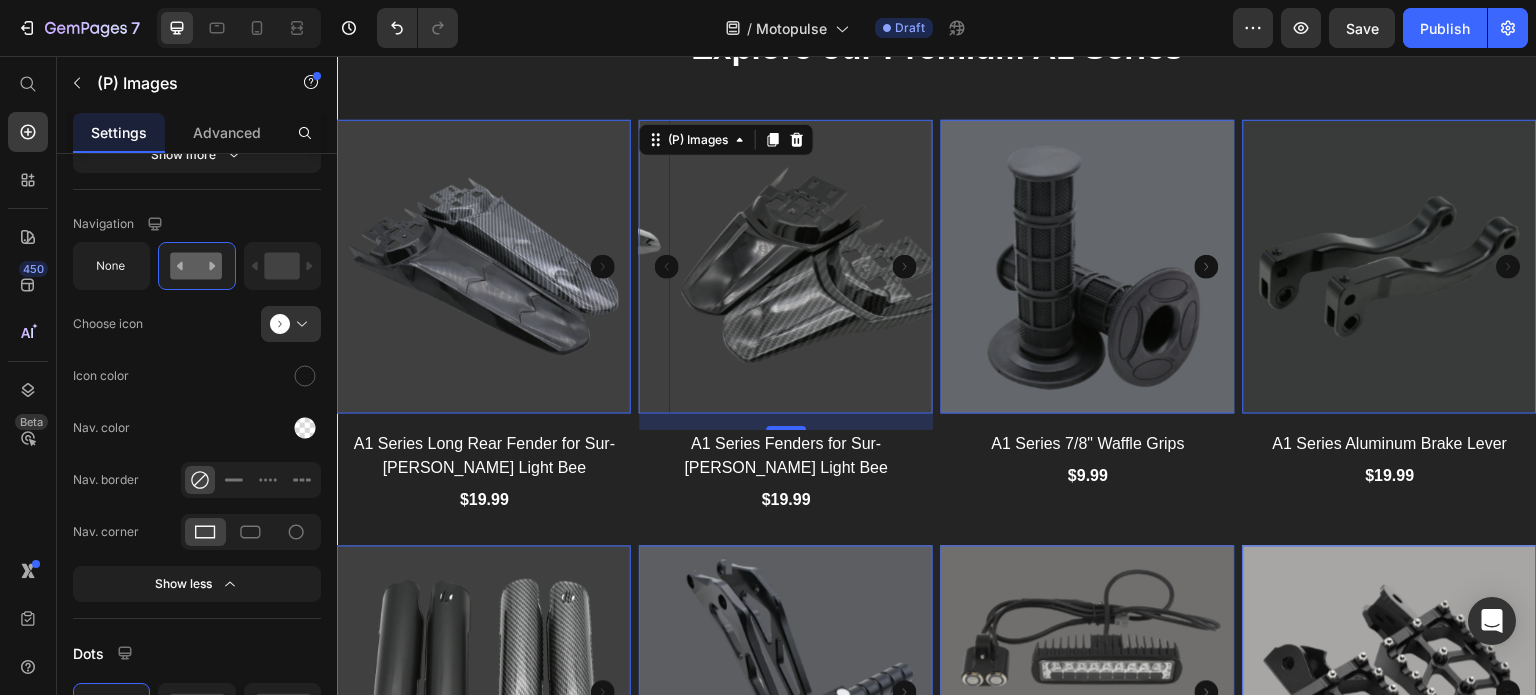 click 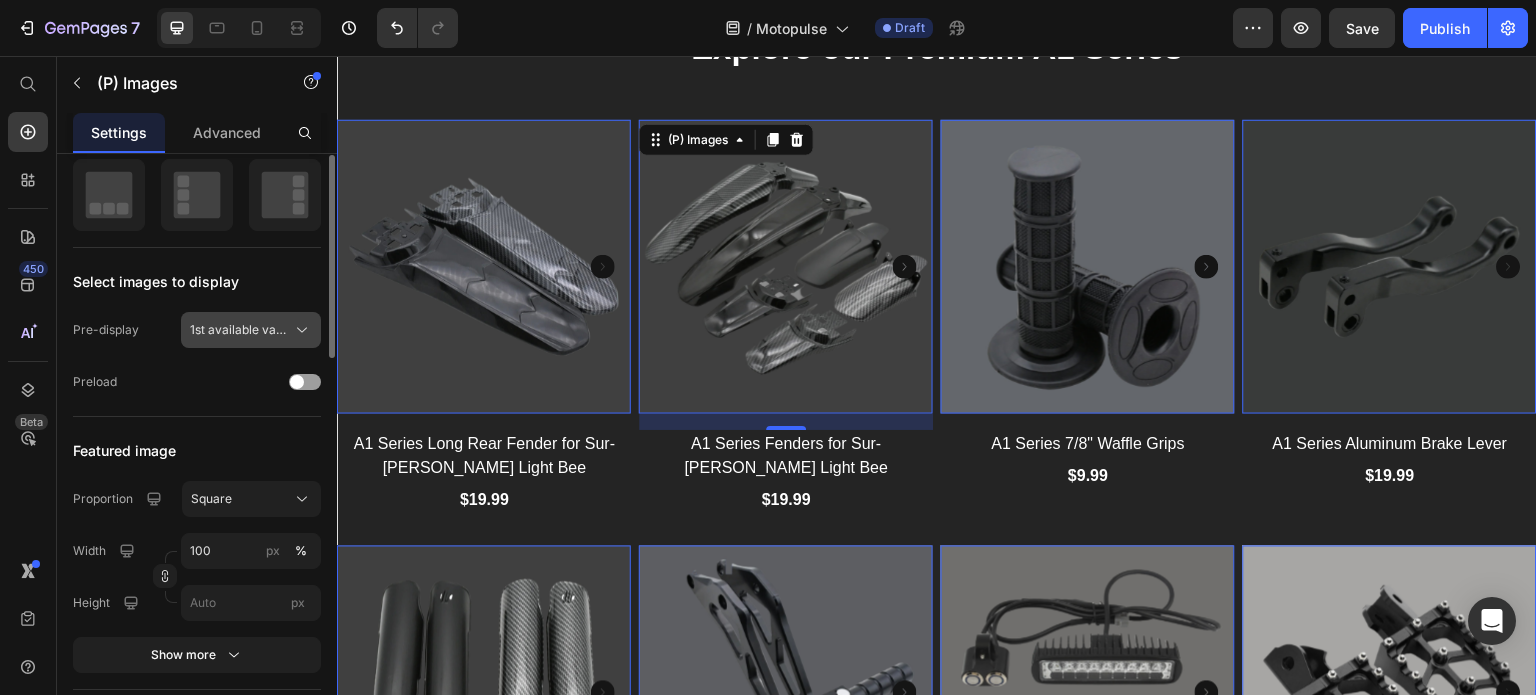 scroll, scrollTop: 196, scrollLeft: 0, axis: vertical 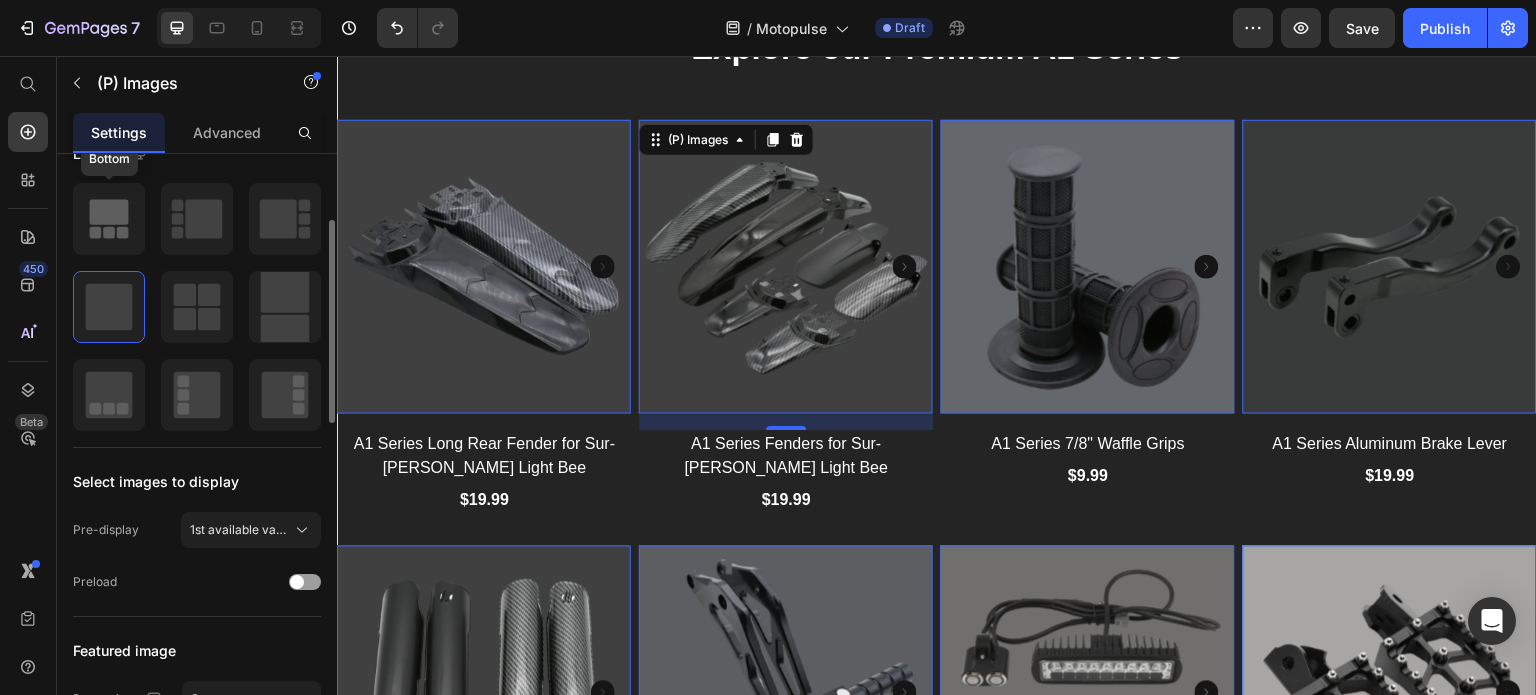 click 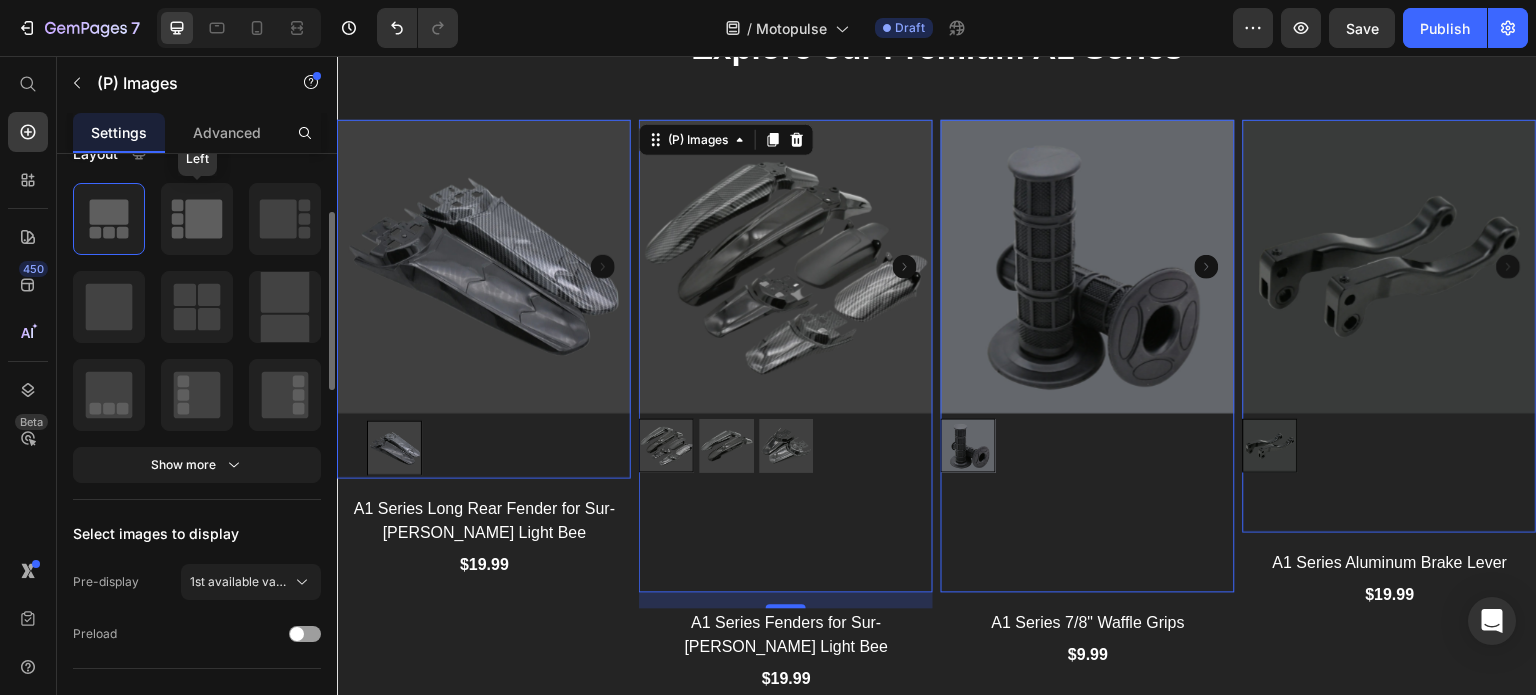 click 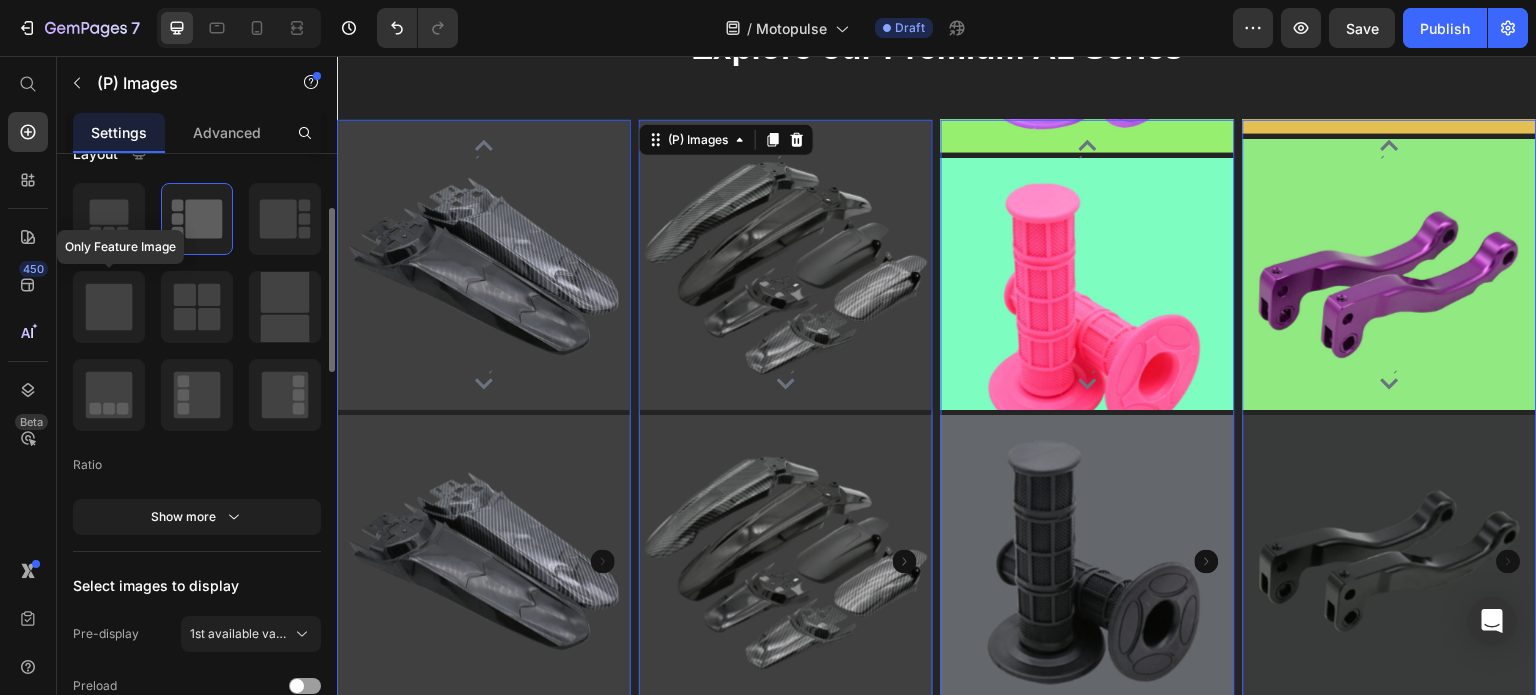 click 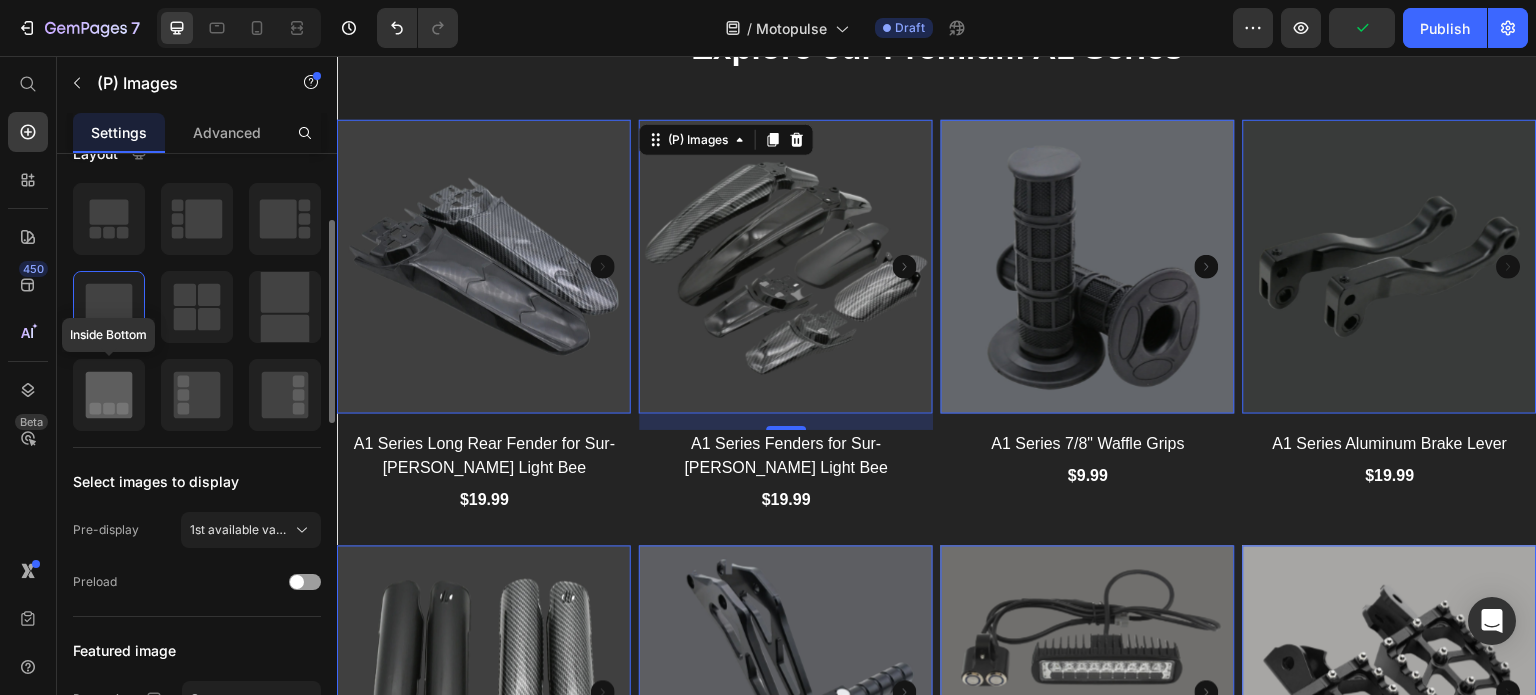 click 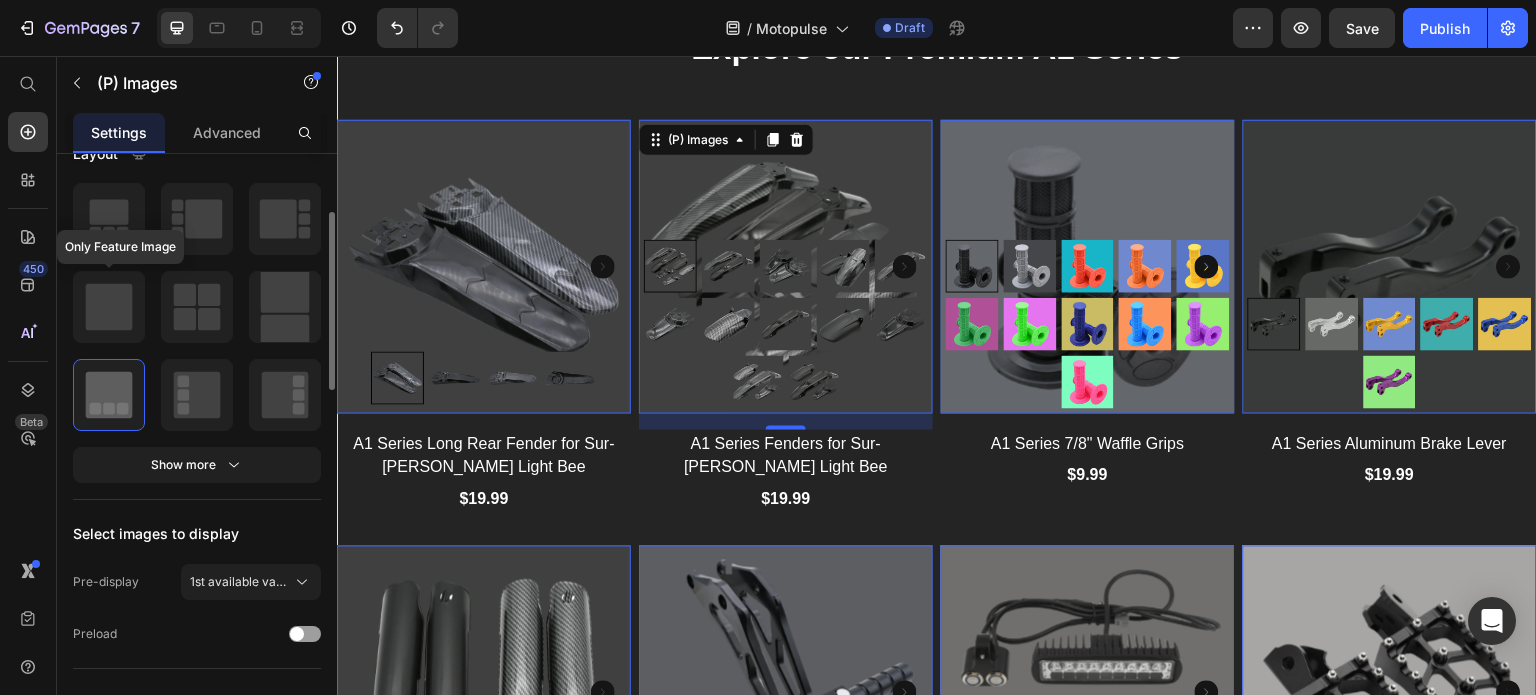 click 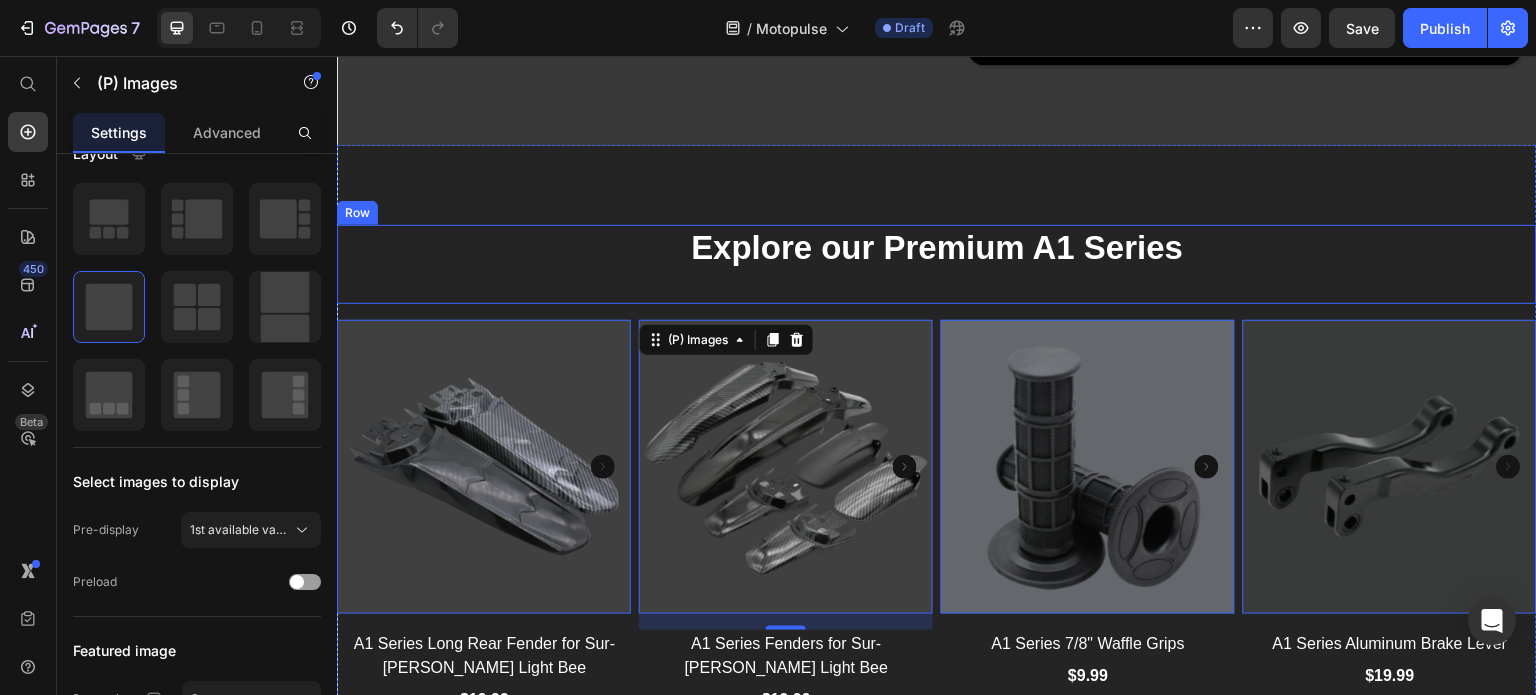 scroll, scrollTop: 3508, scrollLeft: 0, axis: vertical 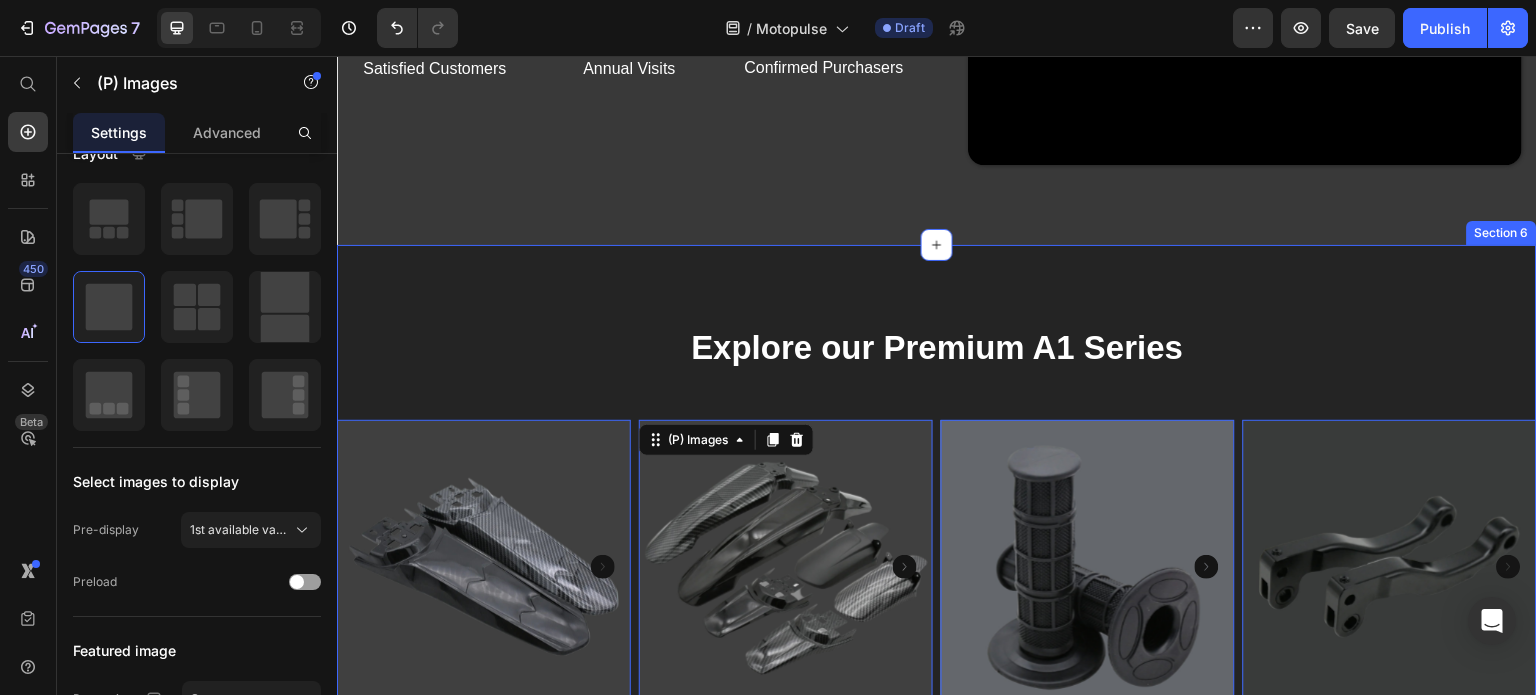 click on "Explore our Premium A1 Series Heading Row
(P) Images   16 A1 Series Long Rear Fender for Sur-Ron Light Bee (P) Title $19.99 (P) Price Row
(P) Images   0 A1 Series Fenders for Sur-Ron Light Bee (P) Title $19.99 (P) Price Row
(P) Images   0 A1 Series 7/8" Waffle Grips (P) Title $9.99 (P) Price Row
(P) Images   0 A1 Series Aluminum Brake Lever (P) Title $19.99 (P) Price Row
(P) Images   0 A1 Series Fork Guard (P) Title $17.99 (P) Price Row
(P) Images   0 A1 Series Foot Lock for Sur-ron Light Bee (P) Title $49.99 (P) Price Row
(P) Images   0 A1 Series LED Barlight for Sur-ron Light Bee (P) Title $44.99 (P) Price Row
(P) Images   0 A1 Series Foot Pegs (P) Title $29.99 (P) Price Row Product List Section 6" at bounding box center [937, 782] 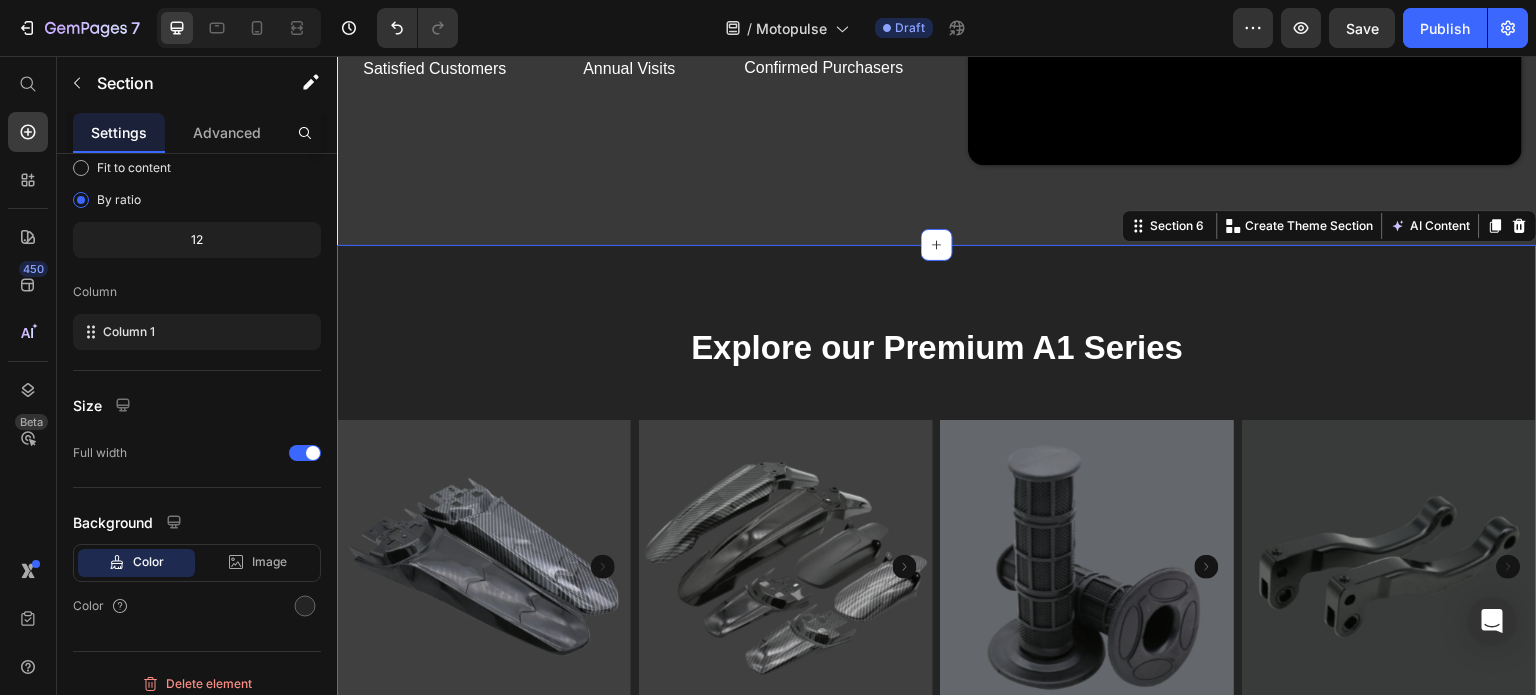 scroll, scrollTop: 0, scrollLeft: 0, axis: both 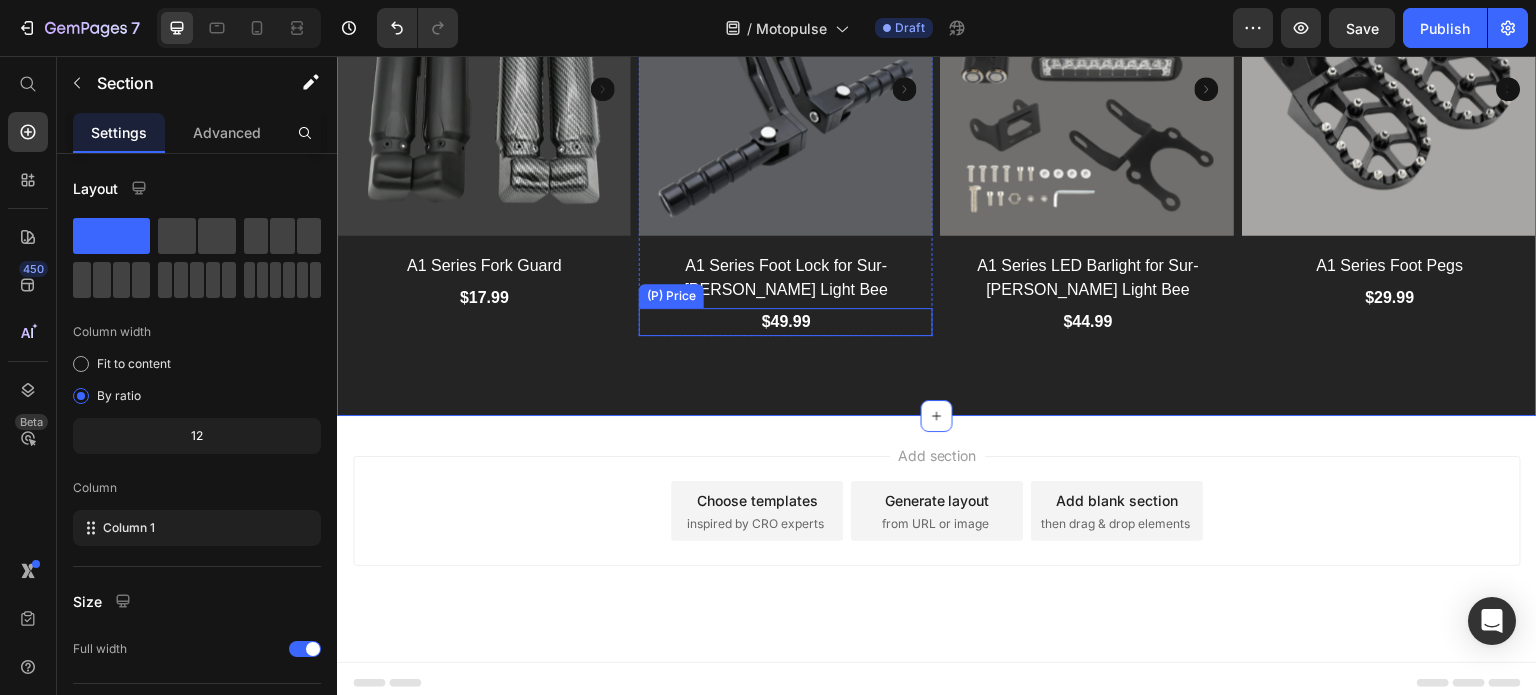 click on "$49.99 (P) Price" at bounding box center [484, -104] 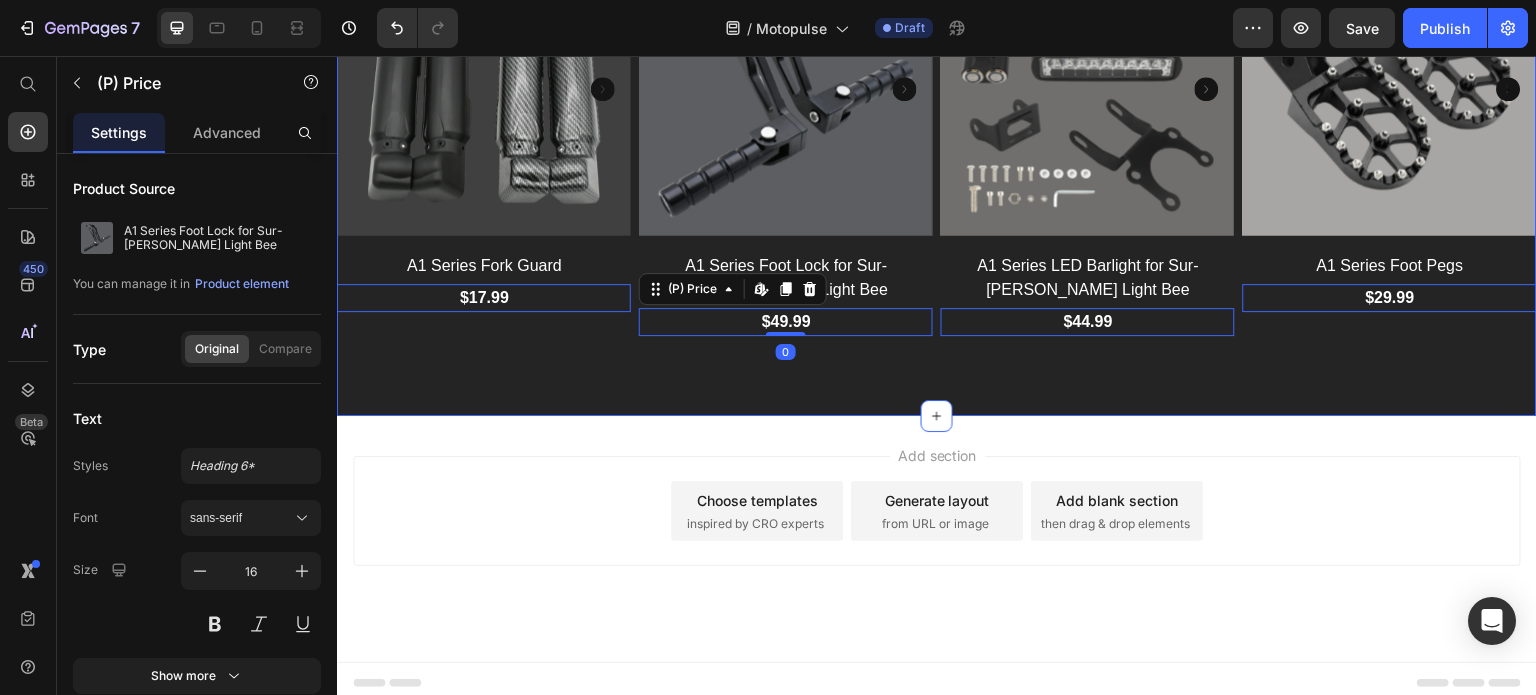 click on "Explore our Premium A1 Series Heading Row
(P) Images A1 Series Long Rear Fender for Sur-Ron Light Bee (P) Title $19.99 (P) Price   Edit content in Shopify 0 Row
(P) Images A1 Series Fenders for Sur-Ron Light Bee (P) Title $19.99 (P) Price   Edit content in Shopify 0 Row
(P) Images A1 Series 7/8" Waffle Grips (P) Title $9.99 (P) Price   Edit content in Shopify 0 Row
(P) Images A1 Series Aluminum Brake Lever (P) Title $19.99 (P) Price   Edit content in Shopify 0 Row
(P) Images A1 Series Fork Guard (P) Title $17.99 (P) Price   Edit content in Shopify 0 Row
(P) Images A1 Series Foot Lock for Sur-ron Light Bee (P) Title $49.99 (P) Price   Edit content in Shopify 0 Row
(P) Images A1 Series LED Barlight for Sur-ron Light Bee (P) Title $44.99 (P) Price   Edit content in Shopify 0 Row
(P) Images A1 Series Foot Pegs (P) Title   0" at bounding box center (937, -122) 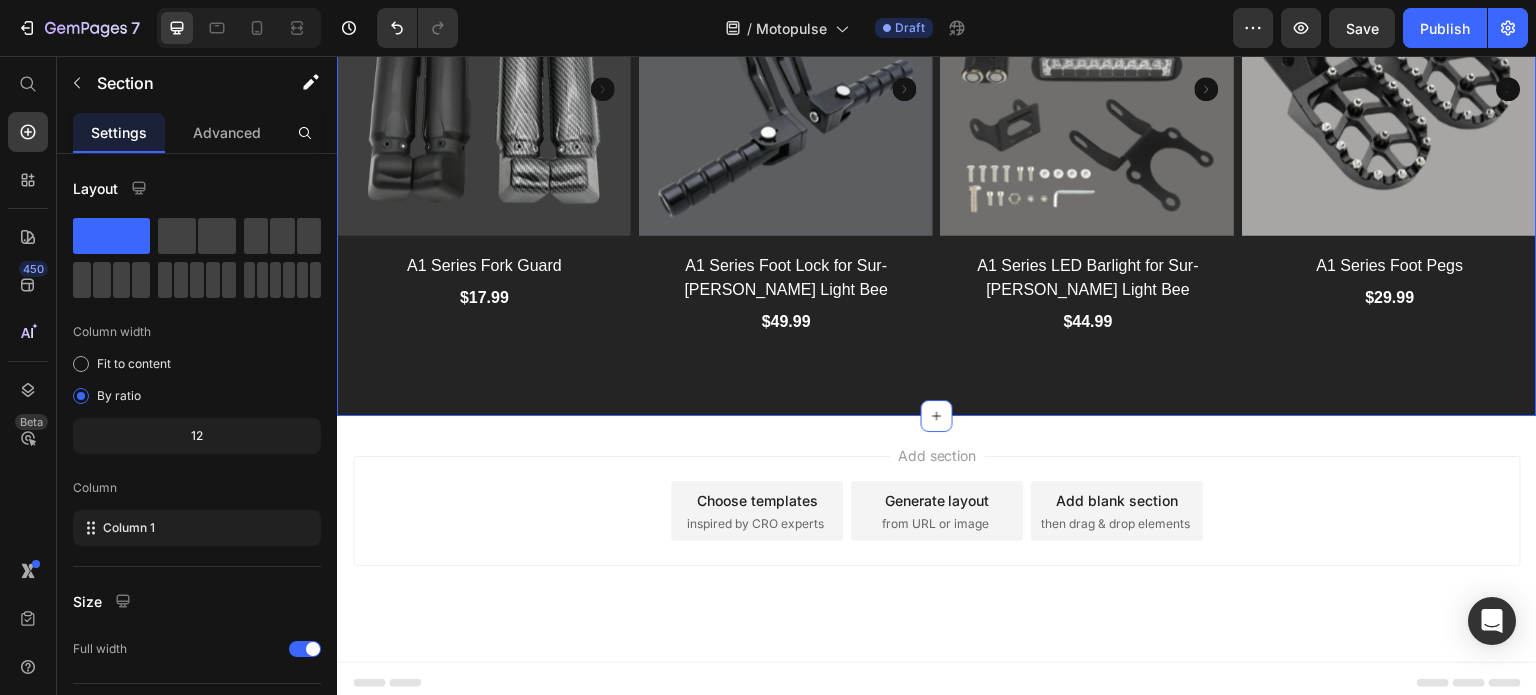 click on "Explore our Premium A1 Series Heading Row
(P) Images A1 Series Long Rear Fender for Sur-Ron Light Bee (P) Title $19.99 (P) Price Row
(P) Images A1 Series Fenders for Sur-Ron Light Bee (P) Title $19.99 (P) Price Row
(P) Images A1 Series 7/8" Waffle Grips (P) Title $9.99 (P) Price Row
(P) Images A1 Series Aluminum Brake Lever (P) Title $19.99 (P) Price Row
(P) Images A1 Series Fork Guard (P) Title $17.99 (P) Price Row
(P) Images A1 Series Foot Lock for Sur-ron Light Bee (P) Title $49.99 (P) Price Row
(P) Images A1 Series LED Barlight for Sur-ron Light Bee (P) Title $44.99 (P) Price Row
(P) Images A1 Series Foot Pegs (P) Title $29.99 (P) Price Row Product List Section 6   You can create reusable sections Create Theme Section AI Content Write with GemAI What would you like to describe here? Tone and Voice Persuasive Product" at bounding box center (937, -122) 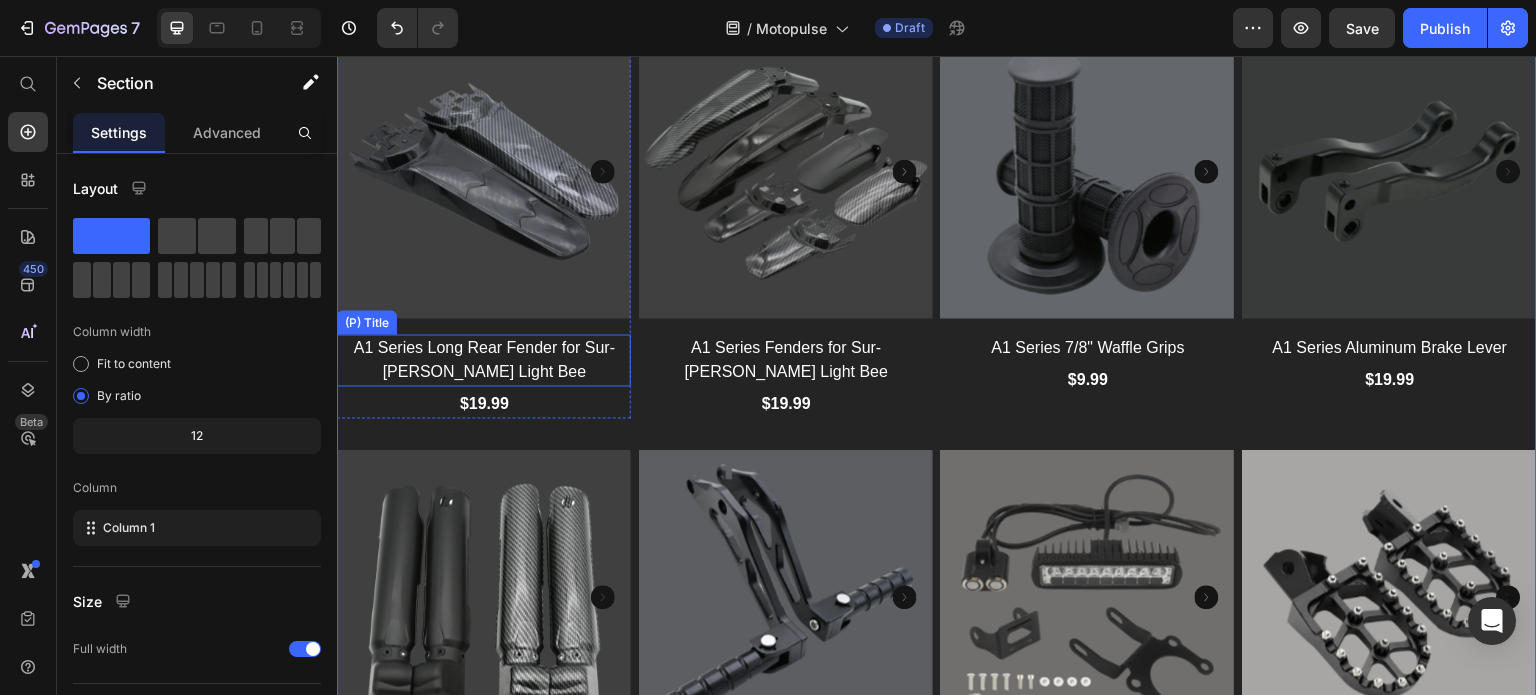 scroll, scrollTop: 3804, scrollLeft: 0, axis: vertical 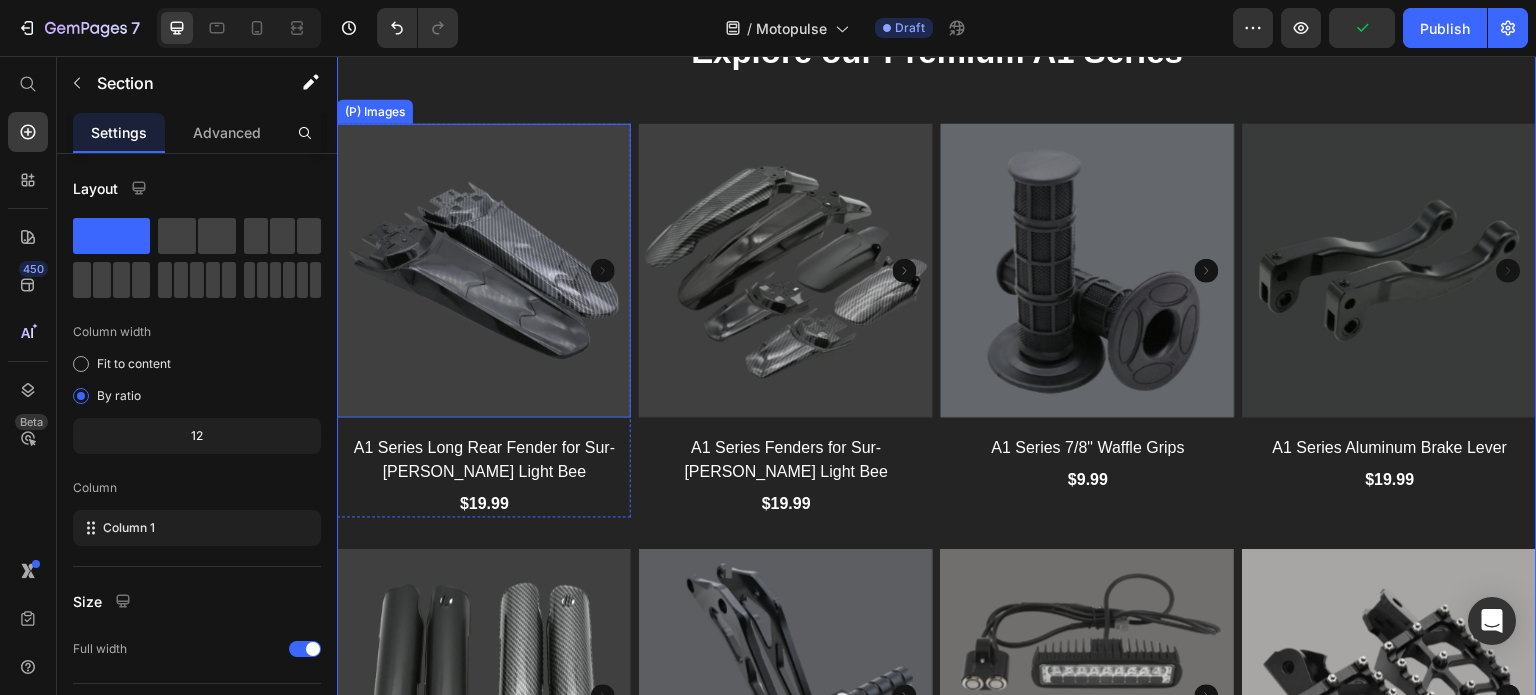 click at bounding box center (484, 271) 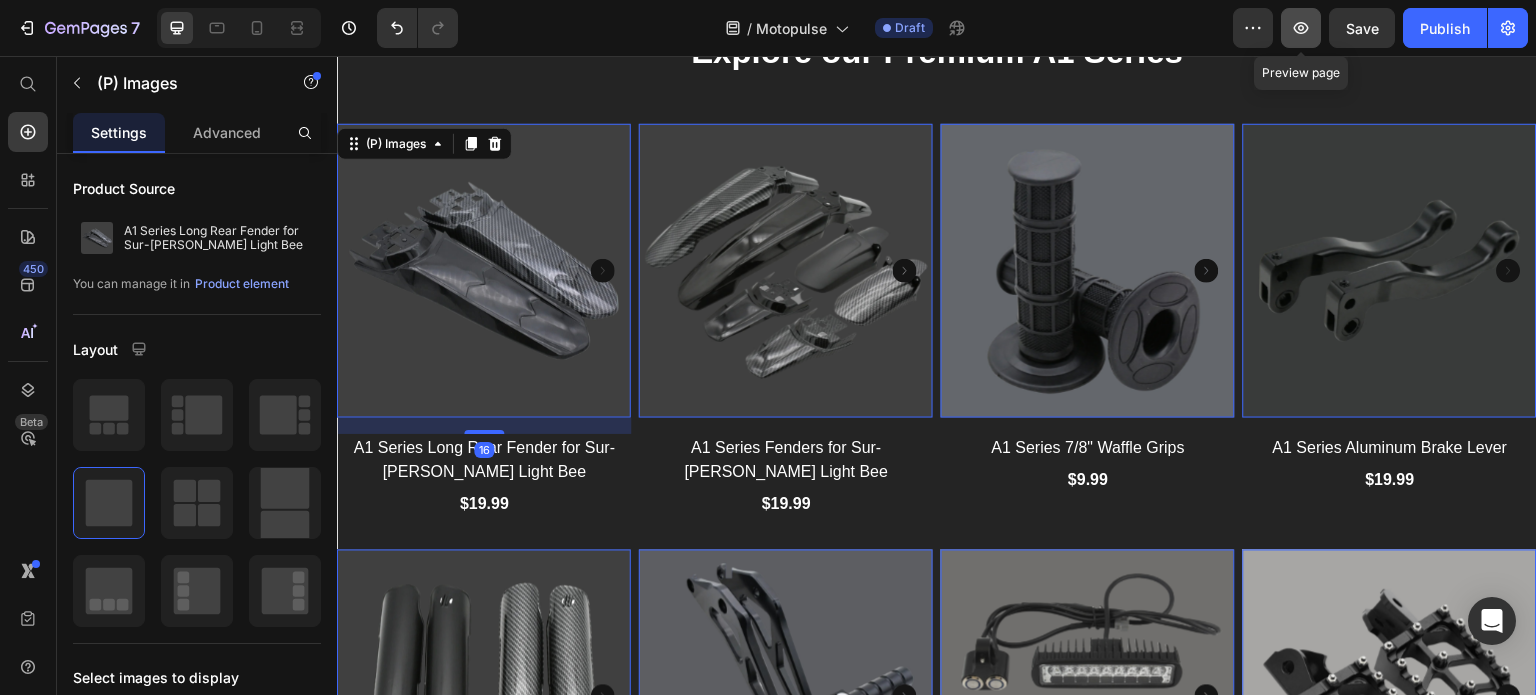 click 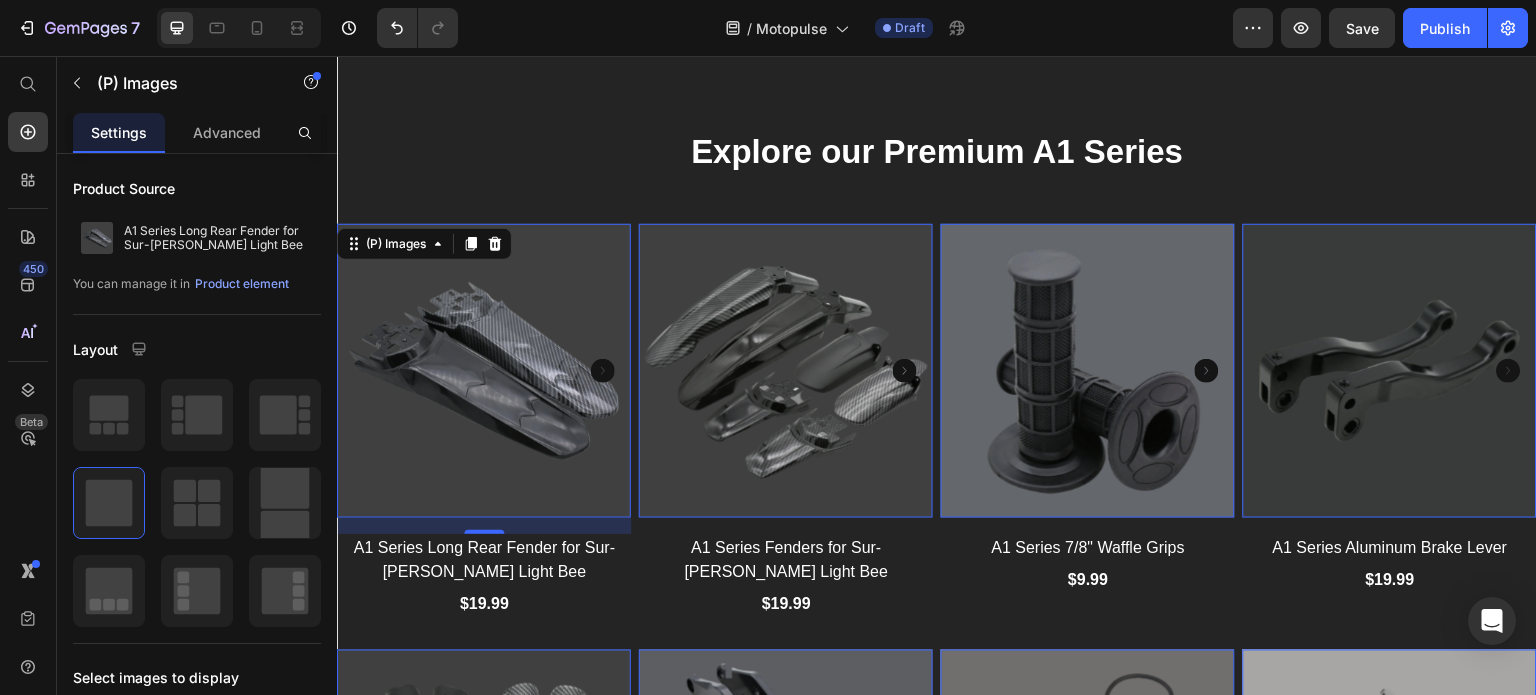 scroll, scrollTop: 3504, scrollLeft: 0, axis: vertical 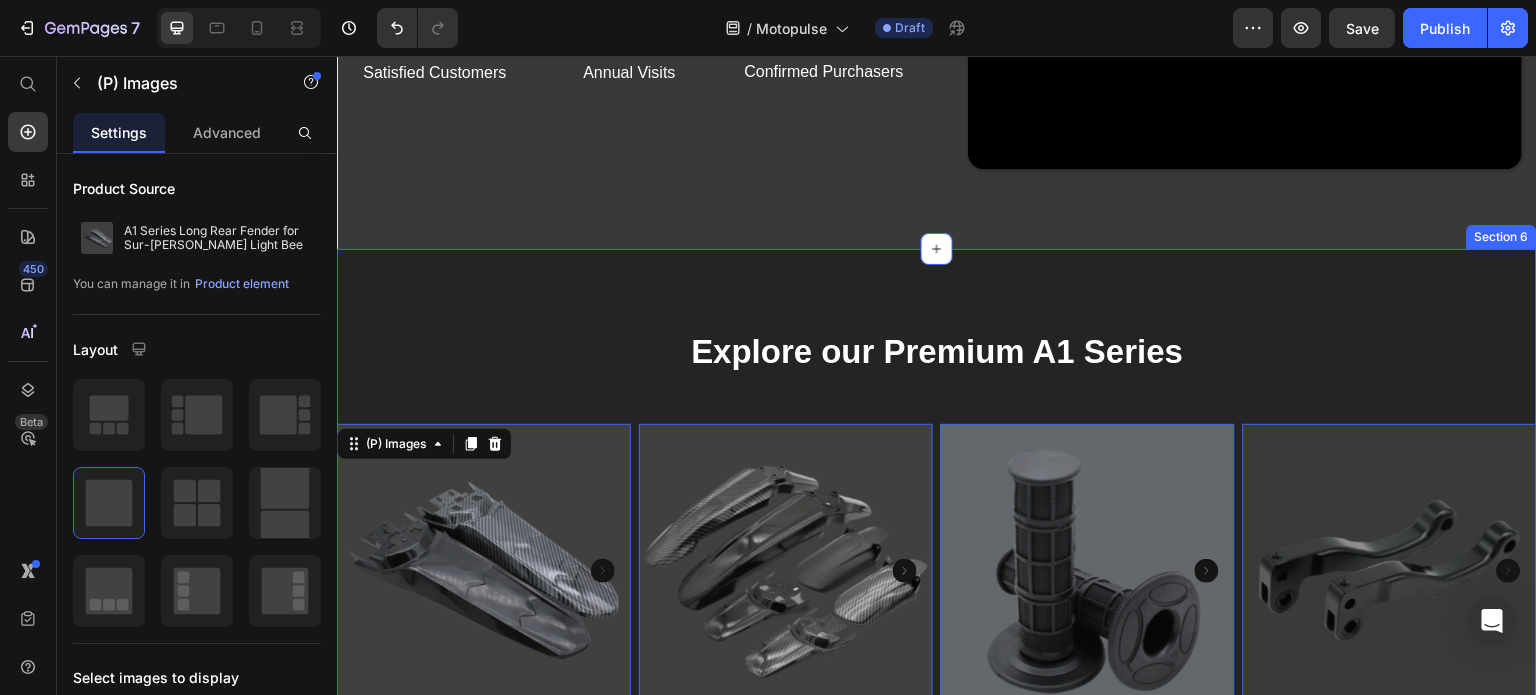 click on "Explore our Premium A1 Series Heading Row
(P) Images   16 A1 Series Long Rear Fender for Sur-Ron Light Bee (P) Title $19.99 (P) Price Row
(P) Images   0 A1 Series Fenders for Sur-Ron Light Bee (P) Title $19.99 (P) Price Row
(P) Images   0 A1 Series 7/8" Waffle Grips (P) Title $9.99 (P) Price Row
(P) Images   0 A1 Series Aluminum Brake Lever (P) Title $19.99 (P) Price Row
(P) Images   0 A1 Series Fork Guard (P) Title $17.99 (P) Price Row
(P) Images   0 A1 Series Foot Lock for Sur-ron Light Bee (P) Title $49.99 (P) Price Row
(P) Images   0 A1 Series LED Barlight for Sur-ron Light Bee (P) Title $44.99 (P) Price Row
(P) Images   0 A1 Series Foot Pegs (P) Title $29.99 (P) Price Row Product List Section 6" at bounding box center (937, 786) 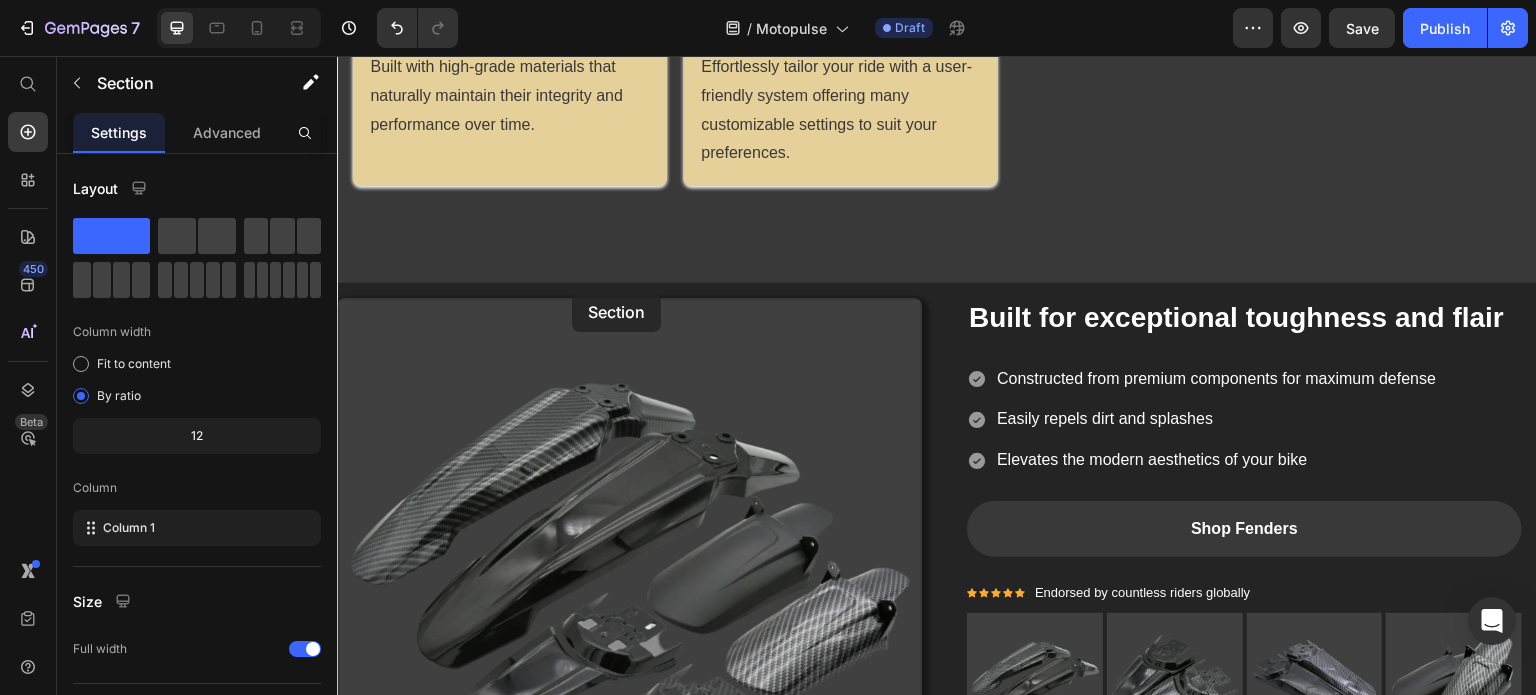 scroll, scrollTop: 1904, scrollLeft: 0, axis: vertical 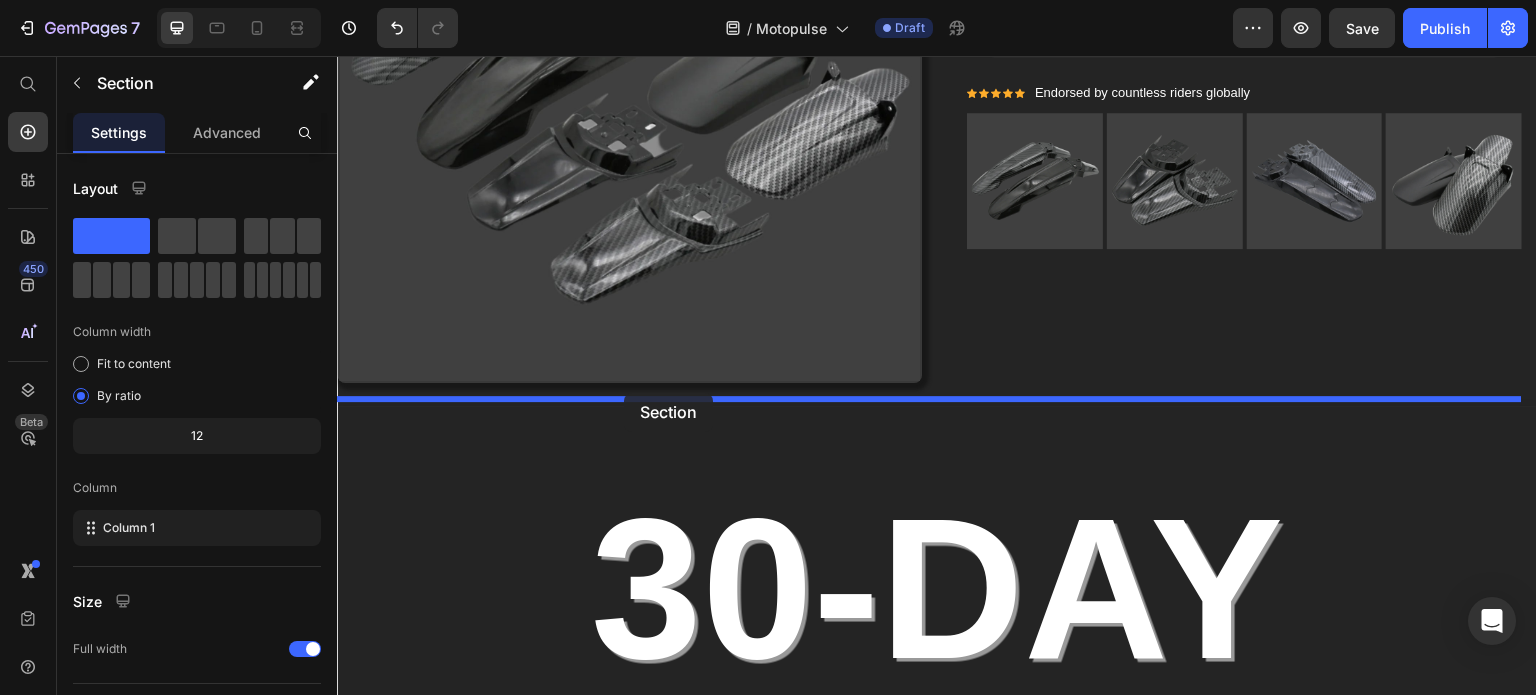drag, startPoint x: 525, startPoint y: 298, endPoint x: 624, endPoint y: 394, distance: 137.90215 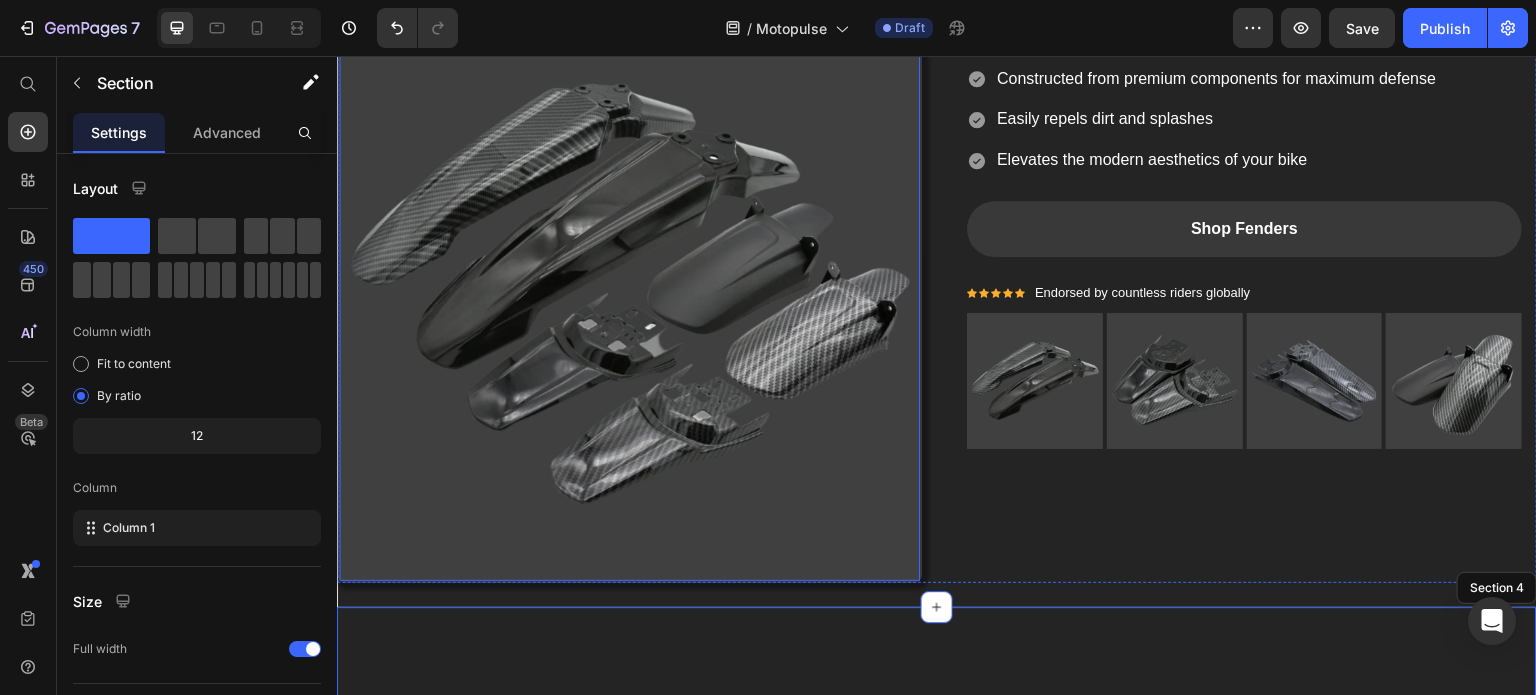 scroll, scrollTop: 1604, scrollLeft: 0, axis: vertical 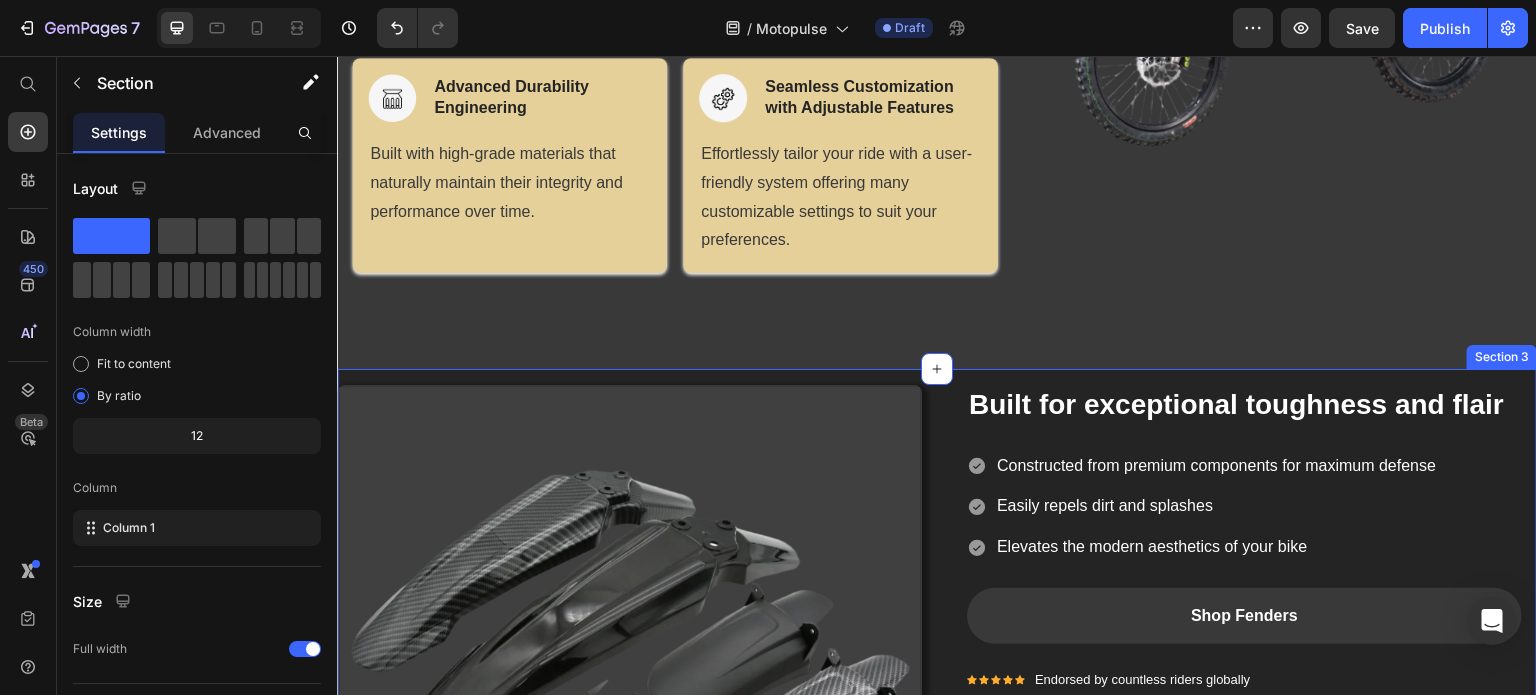 click on "Image Built for exceptional toughness and flair Heading
Icon Constructed from premium components for maximum defense Text block
Icon Easily repels dirt and splashes Text block
Icon Elevates the modern aesthetics of your bike Text block Icon List Shop Fenders Button                Icon                Icon                Icon                Icon                Icon Icon List Hoz Endorsed by countless riders globally Text block Icon List Image Image Image Image Row Row Row Section 3" at bounding box center (937, 681) 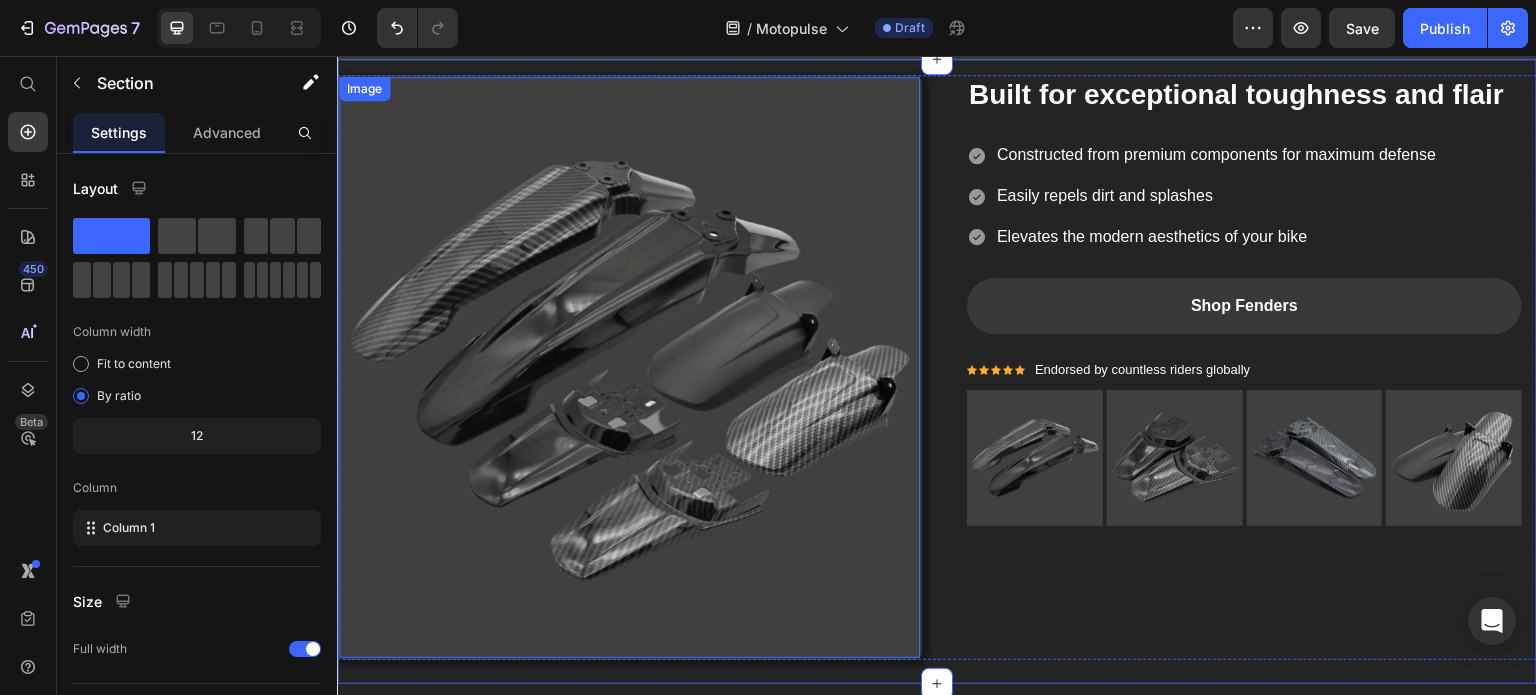 scroll, scrollTop: 1804, scrollLeft: 0, axis: vertical 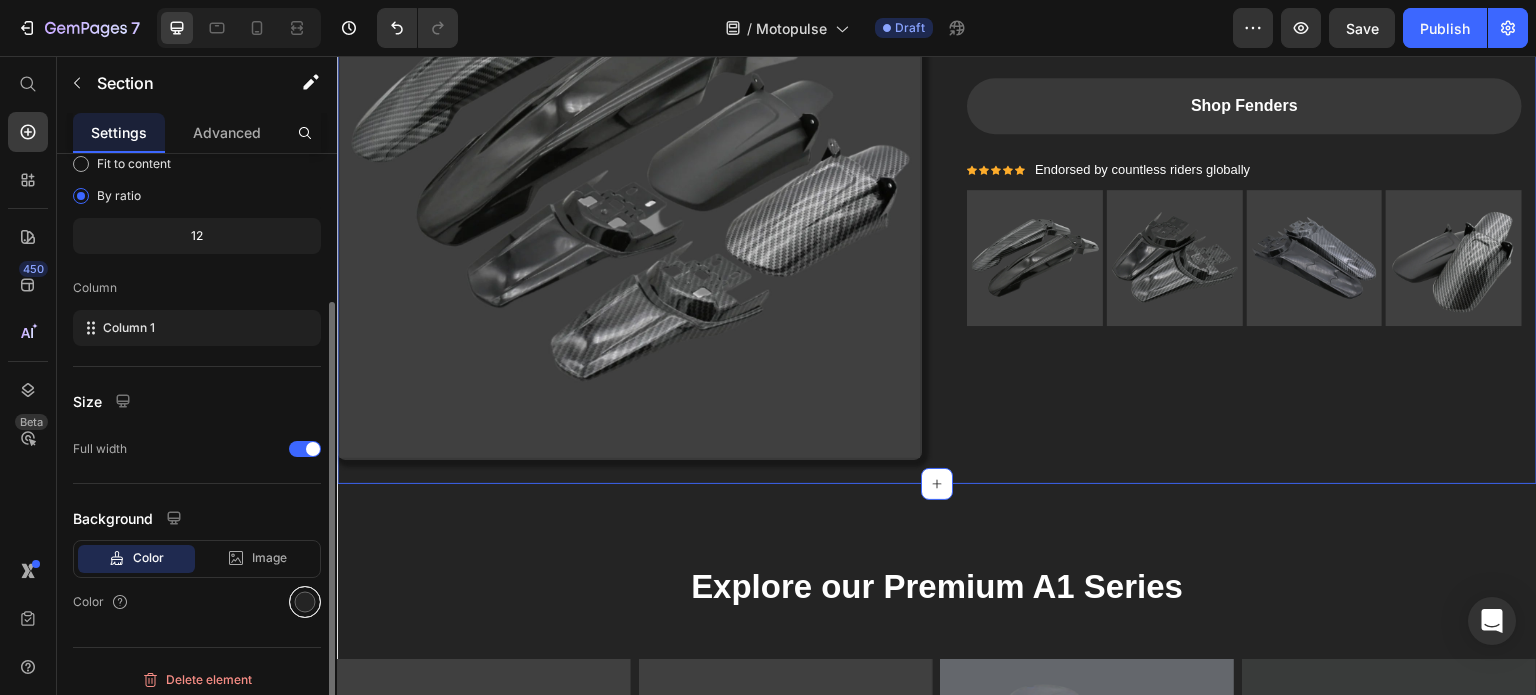 click at bounding box center (305, 602) 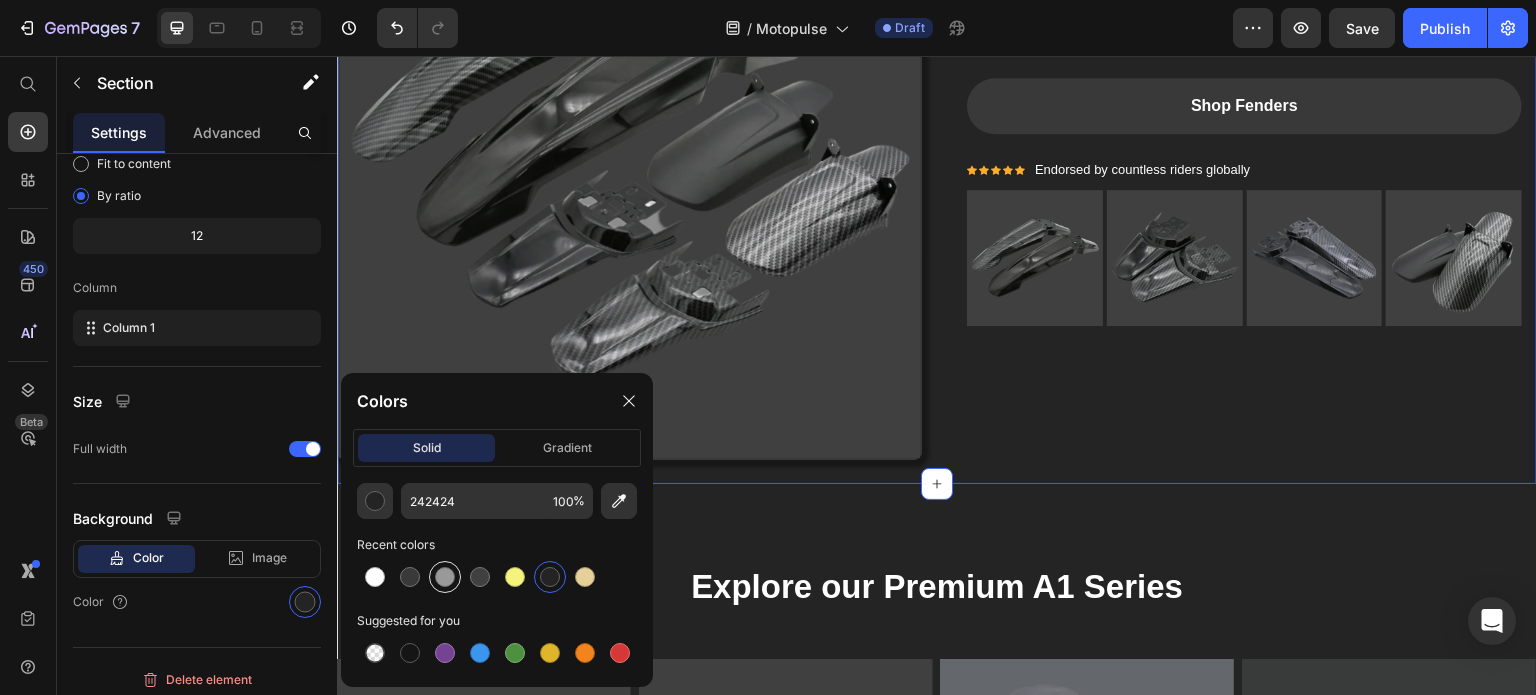click at bounding box center (445, 577) 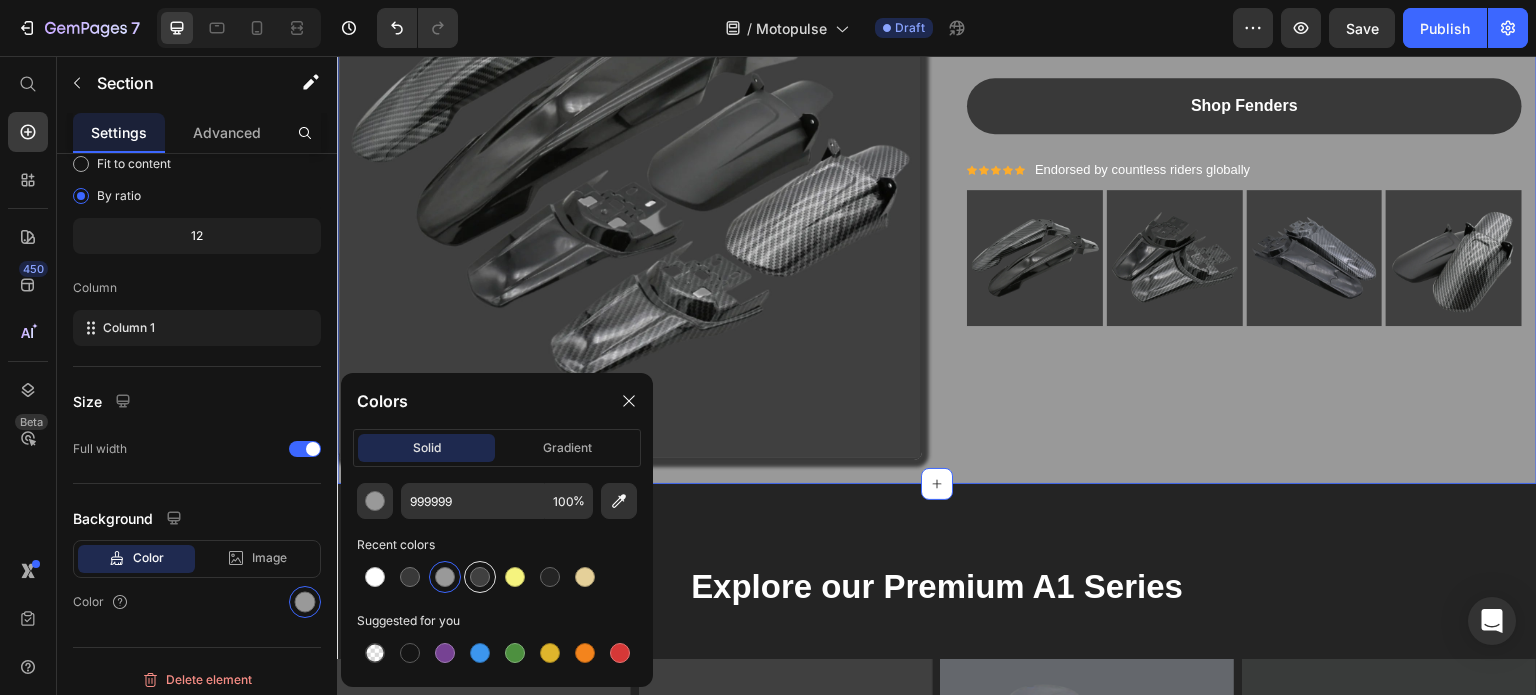 click at bounding box center (480, 577) 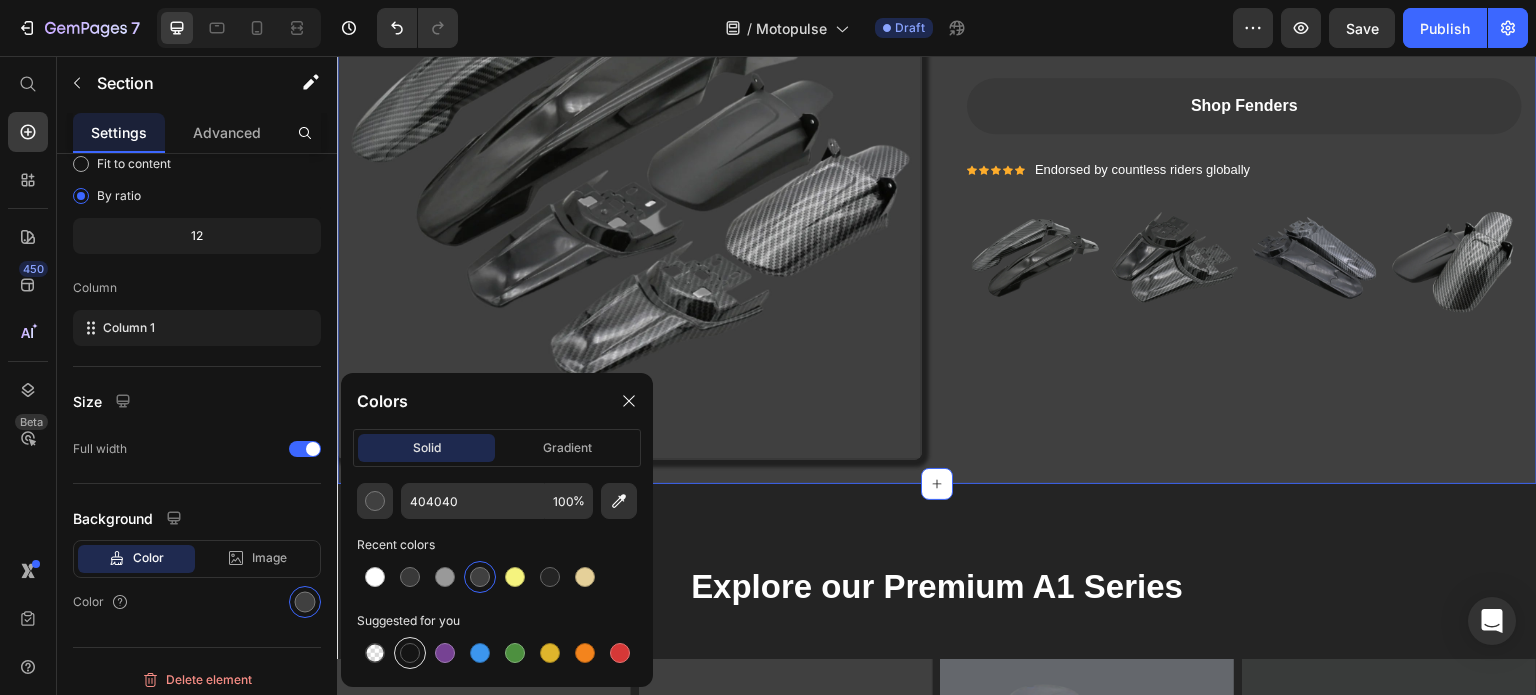 click at bounding box center [410, 653] 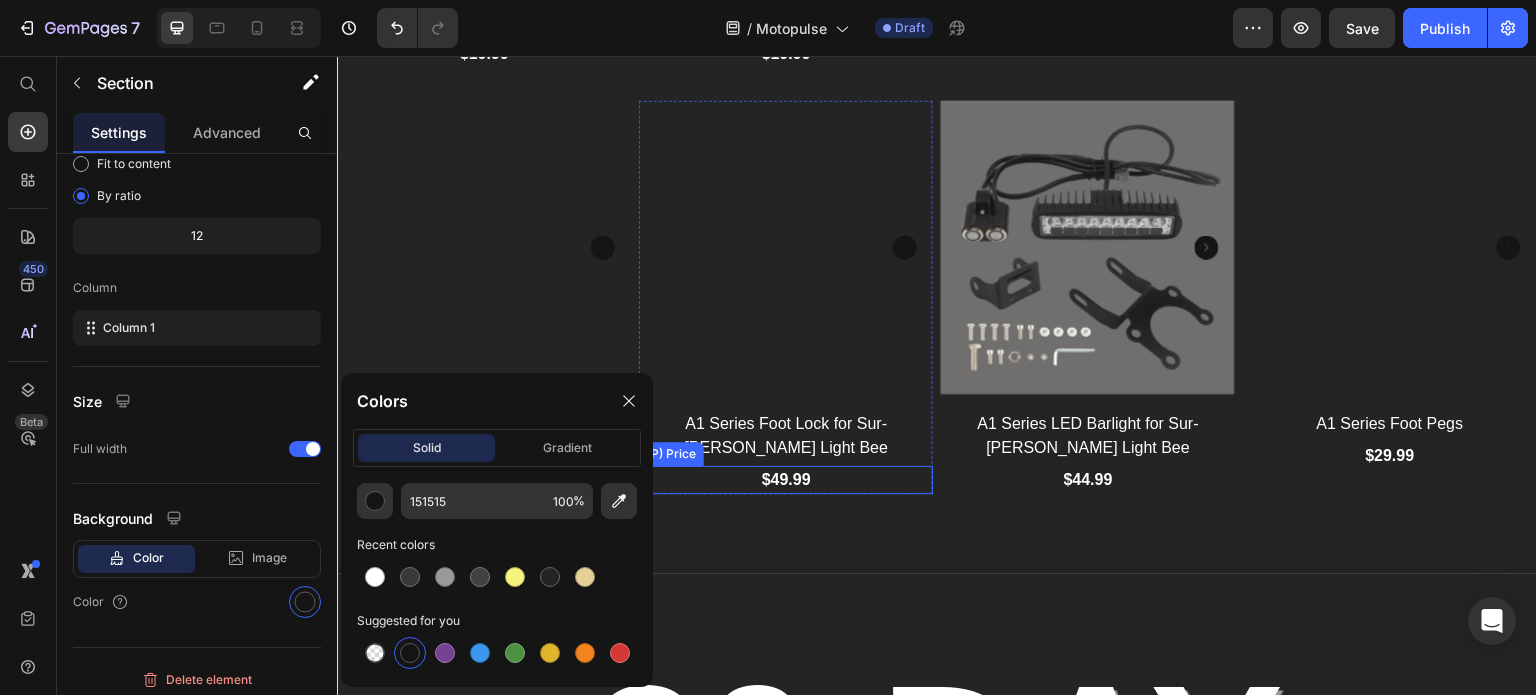 scroll, scrollTop: 3204, scrollLeft: 0, axis: vertical 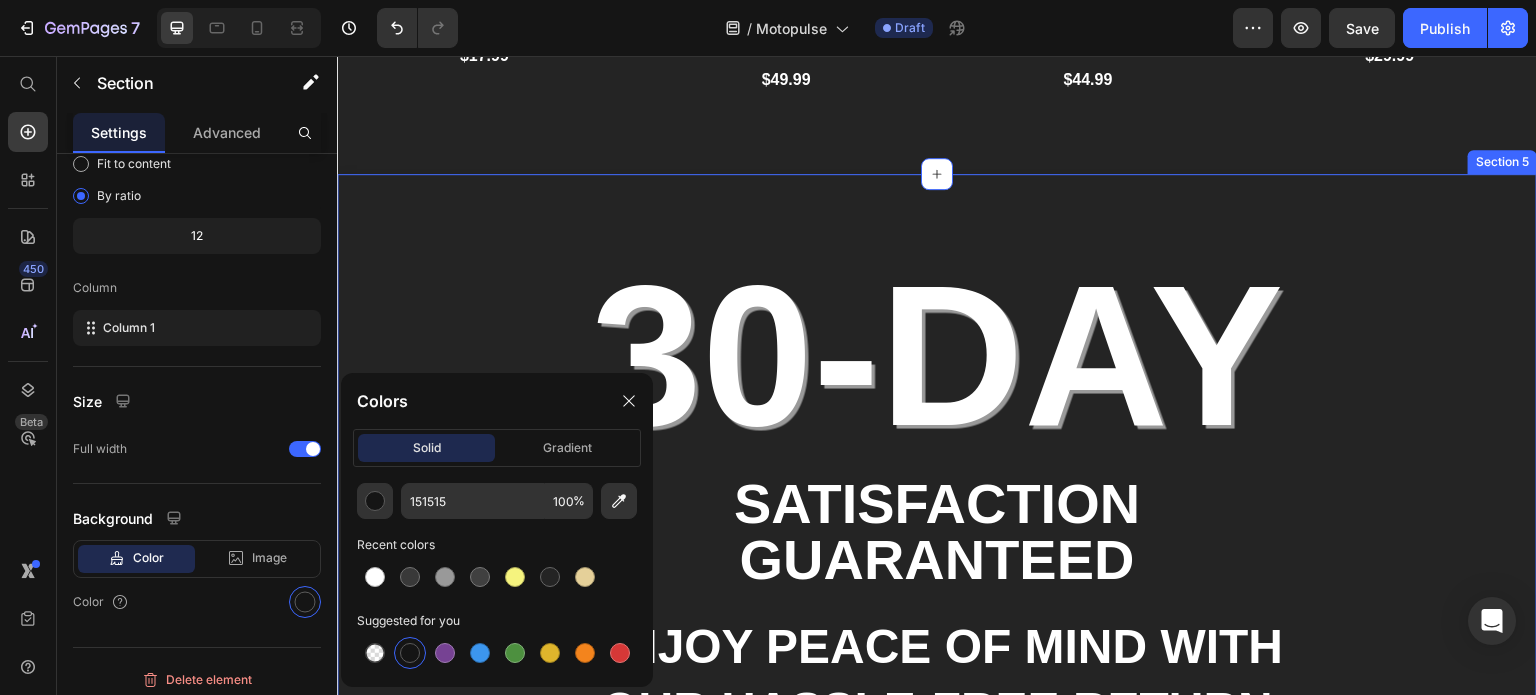 click on "30-DAY Heading Satisfaction Guaranteed Text Block Enjoy peace of mind with our hassle-free return policy Text Block Row Section 5" at bounding box center (937, 541) 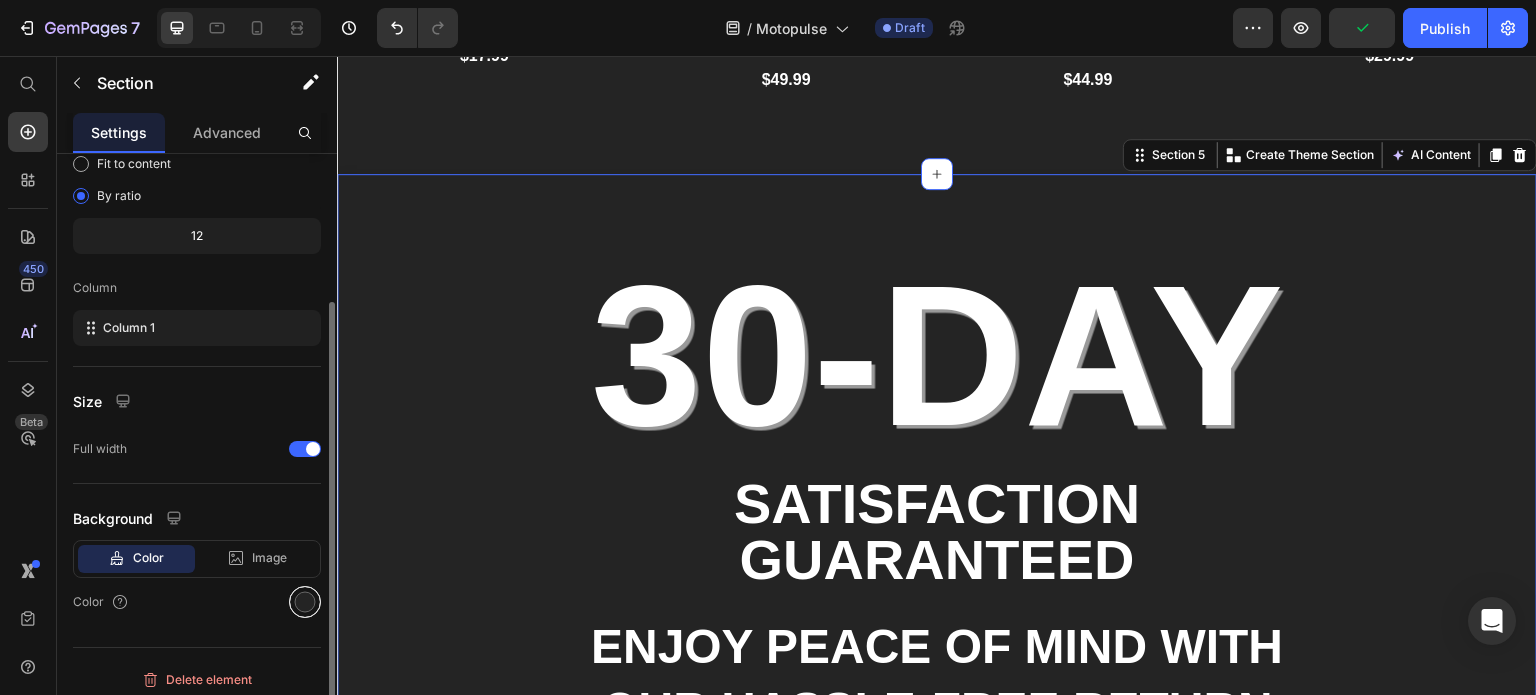 click at bounding box center (305, 602) 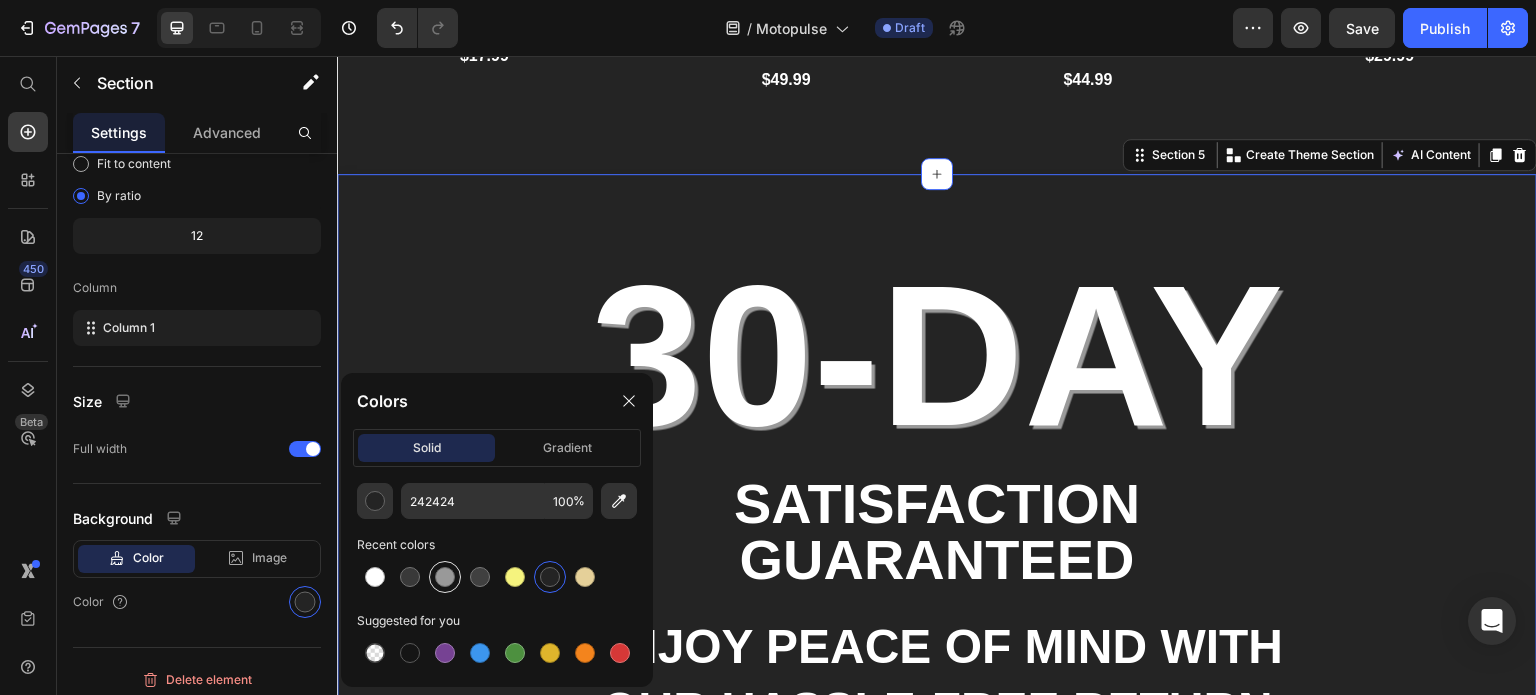 click at bounding box center (445, 577) 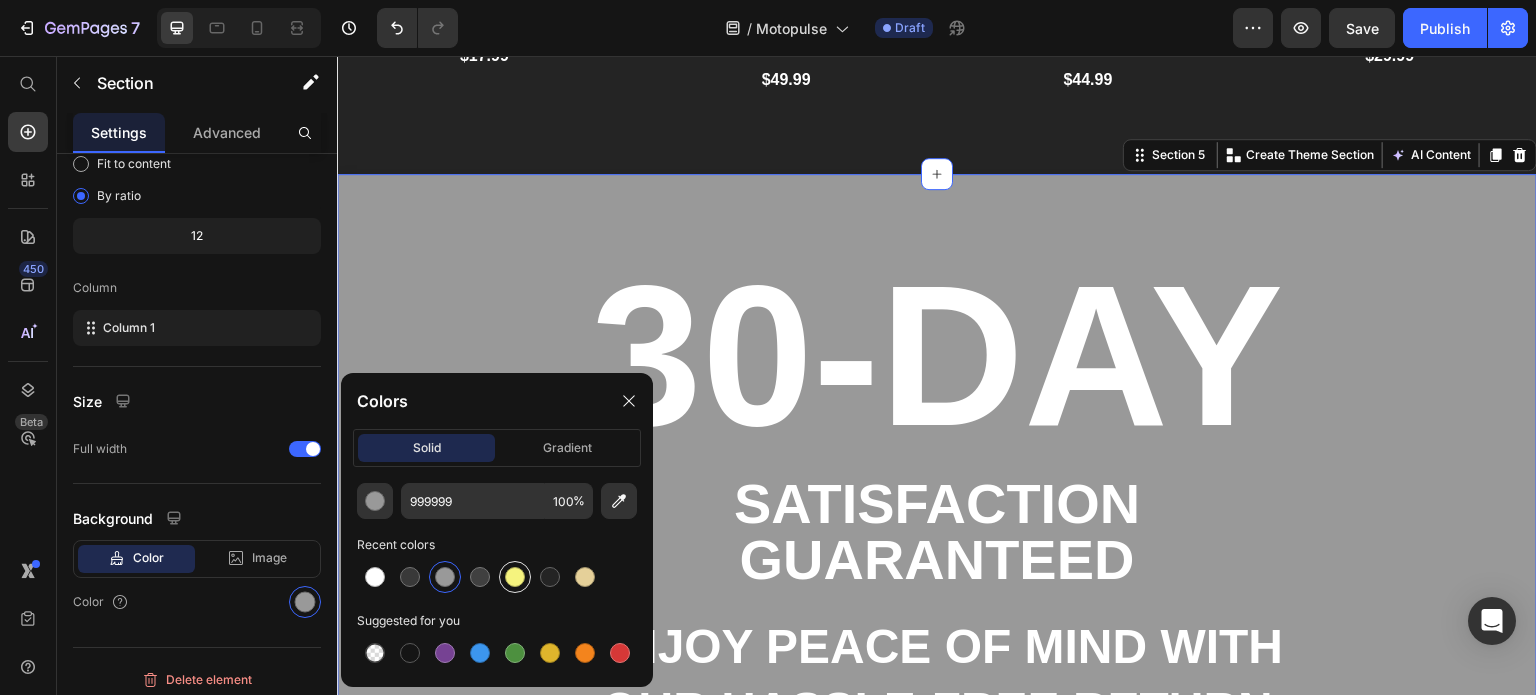 click at bounding box center [515, 577] 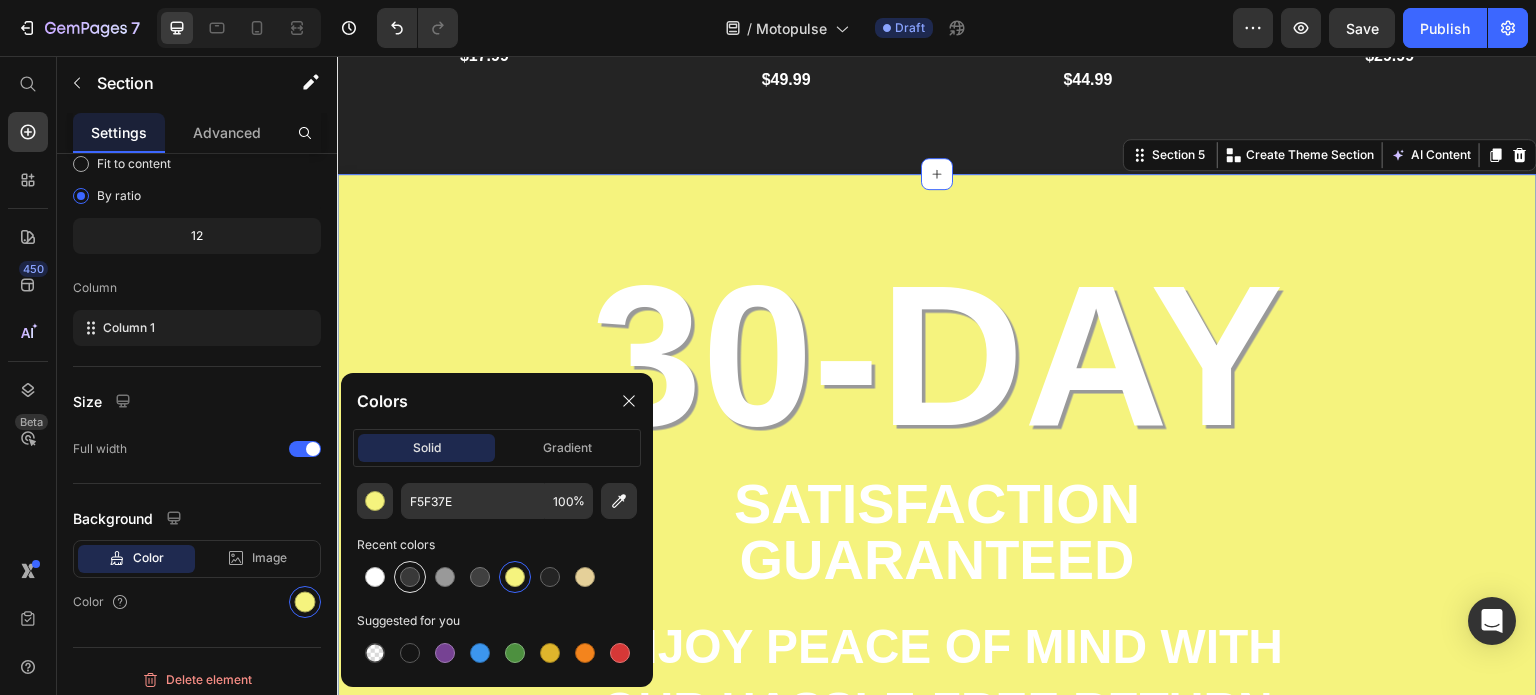 click at bounding box center (410, 577) 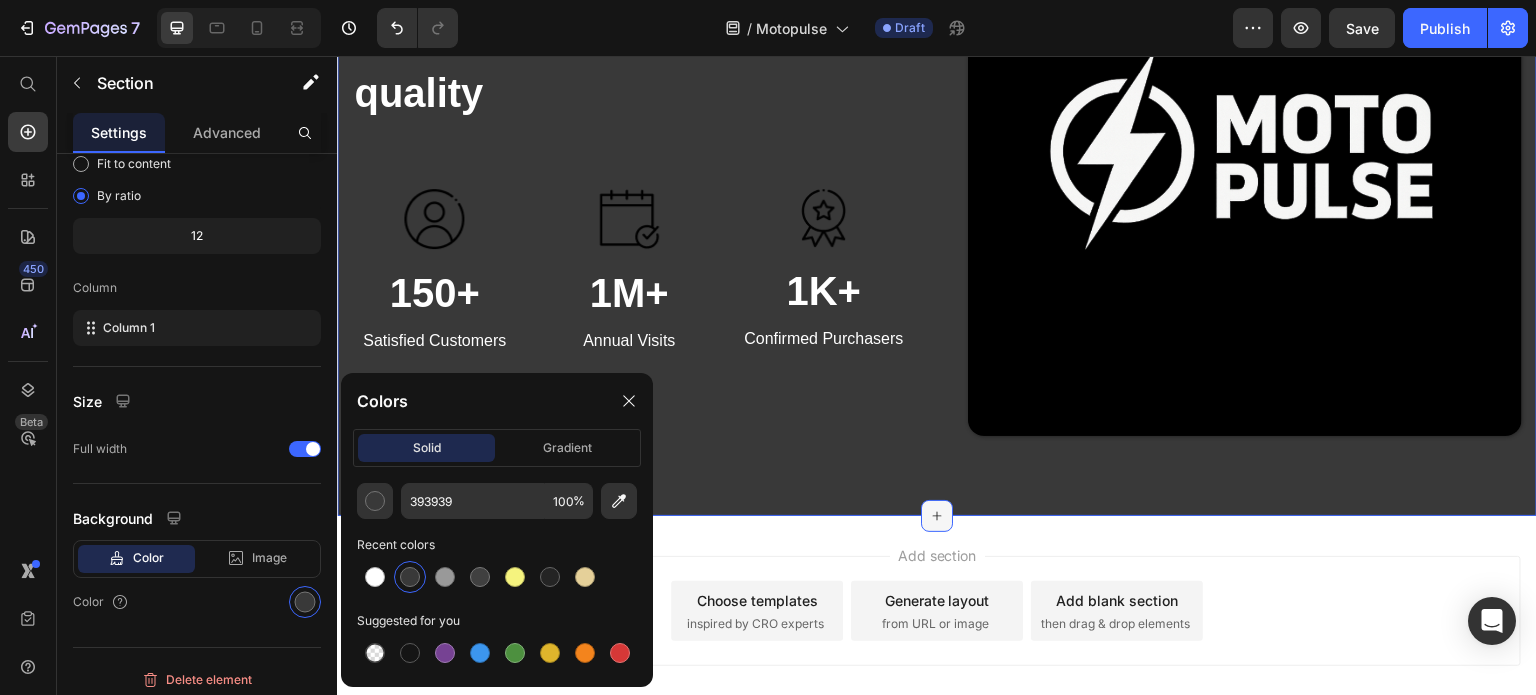 scroll, scrollTop: 4004, scrollLeft: 0, axis: vertical 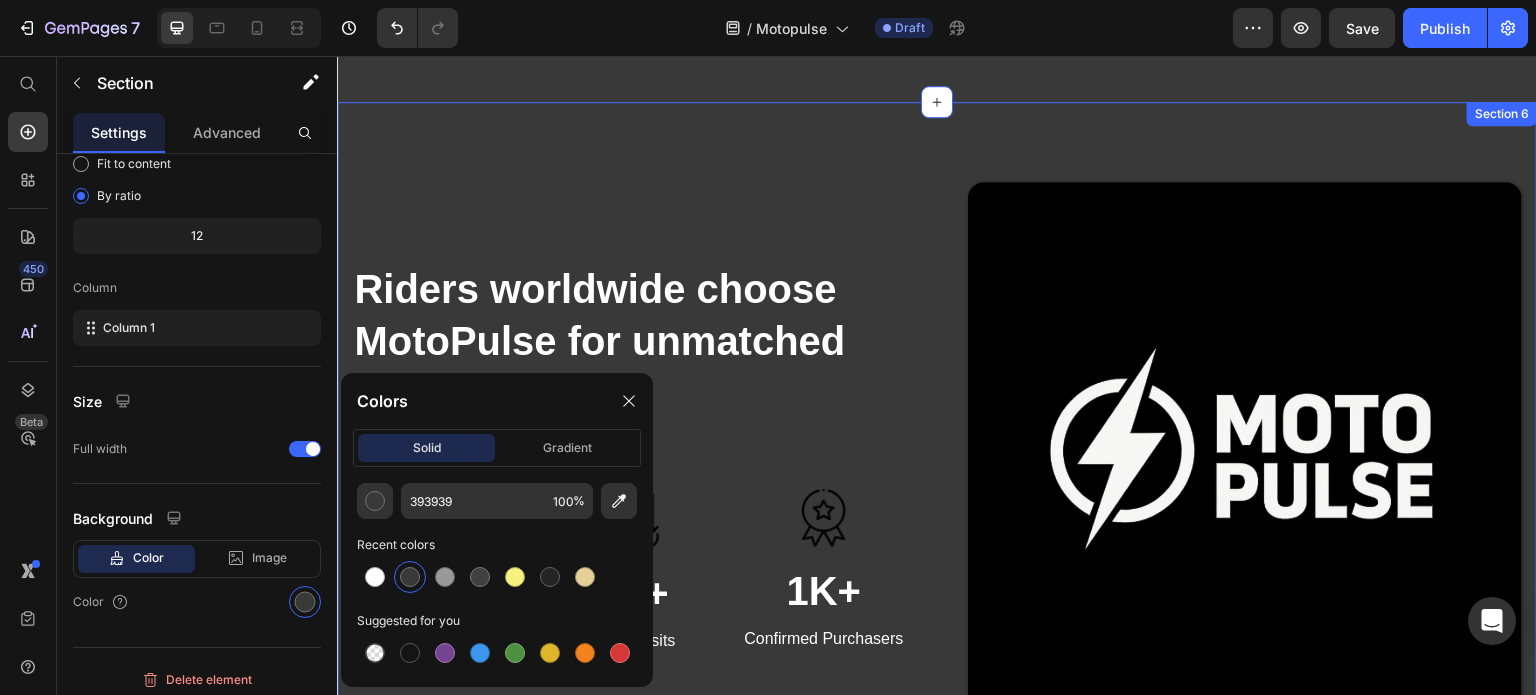 click on "Riders worldwide choose MotoPulse for unmatched quality Heading Text block Image 150+ Heading Satisfied Customers Text block Image 1M+ Heading Annual Visits Text block Image 1K+ Heading Confirmed Purchasers Text block Row Image Row Section 6" at bounding box center (937, 459) 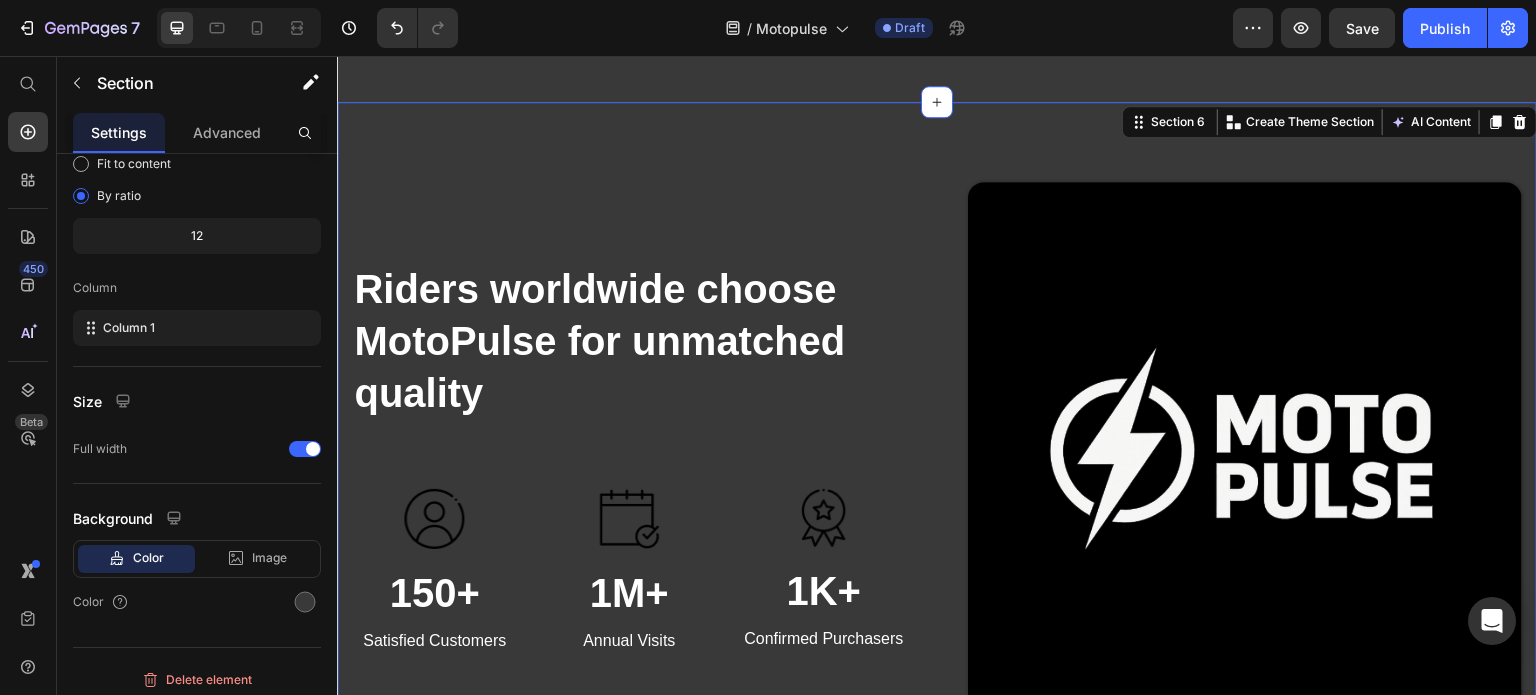 scroll, scrollTop: 3804, scrollLeft: 0, axis: vertical 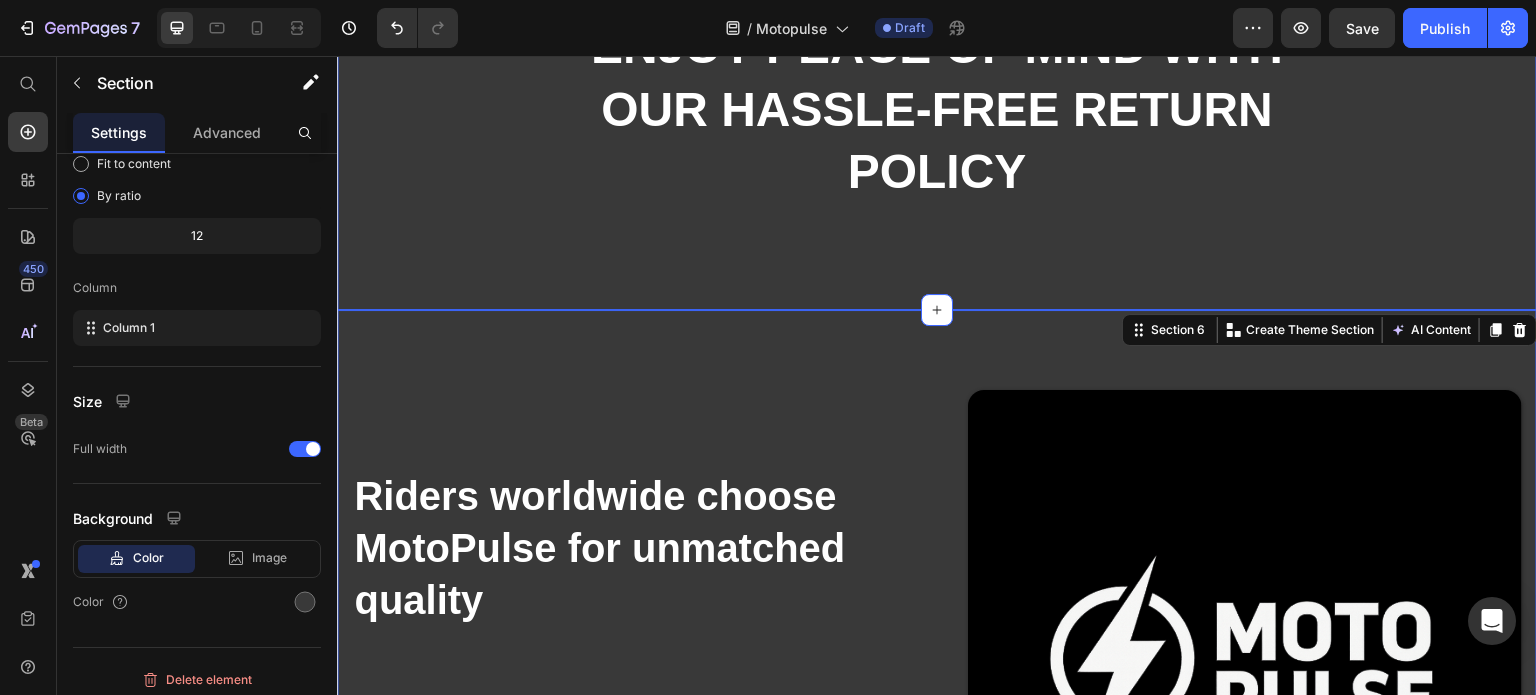 click on "30-DAY Heading Satisfaction Guaranteed Text Block Enjoy peace of mind with our hassle-free return policy Text Block Row" at bounding box center (937, -59) 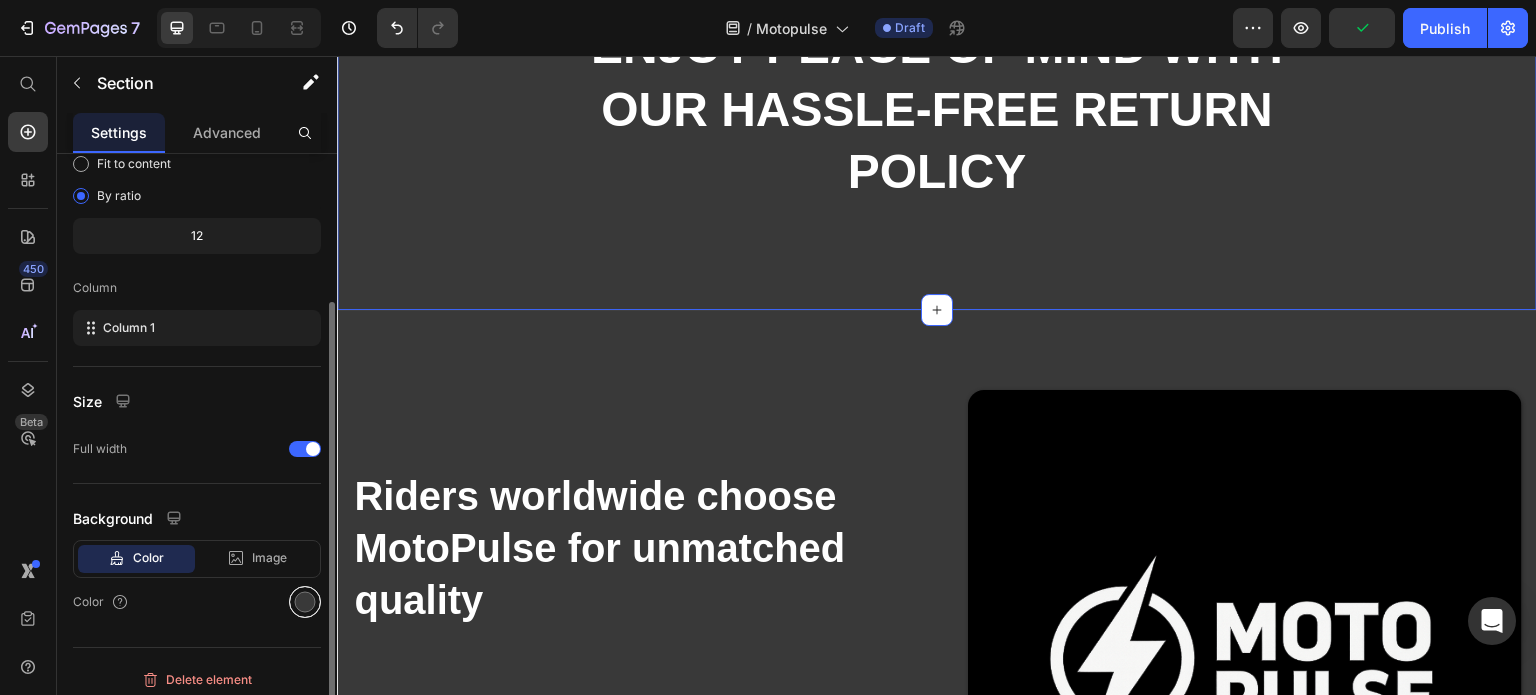 click at bounding box center (305, 602) 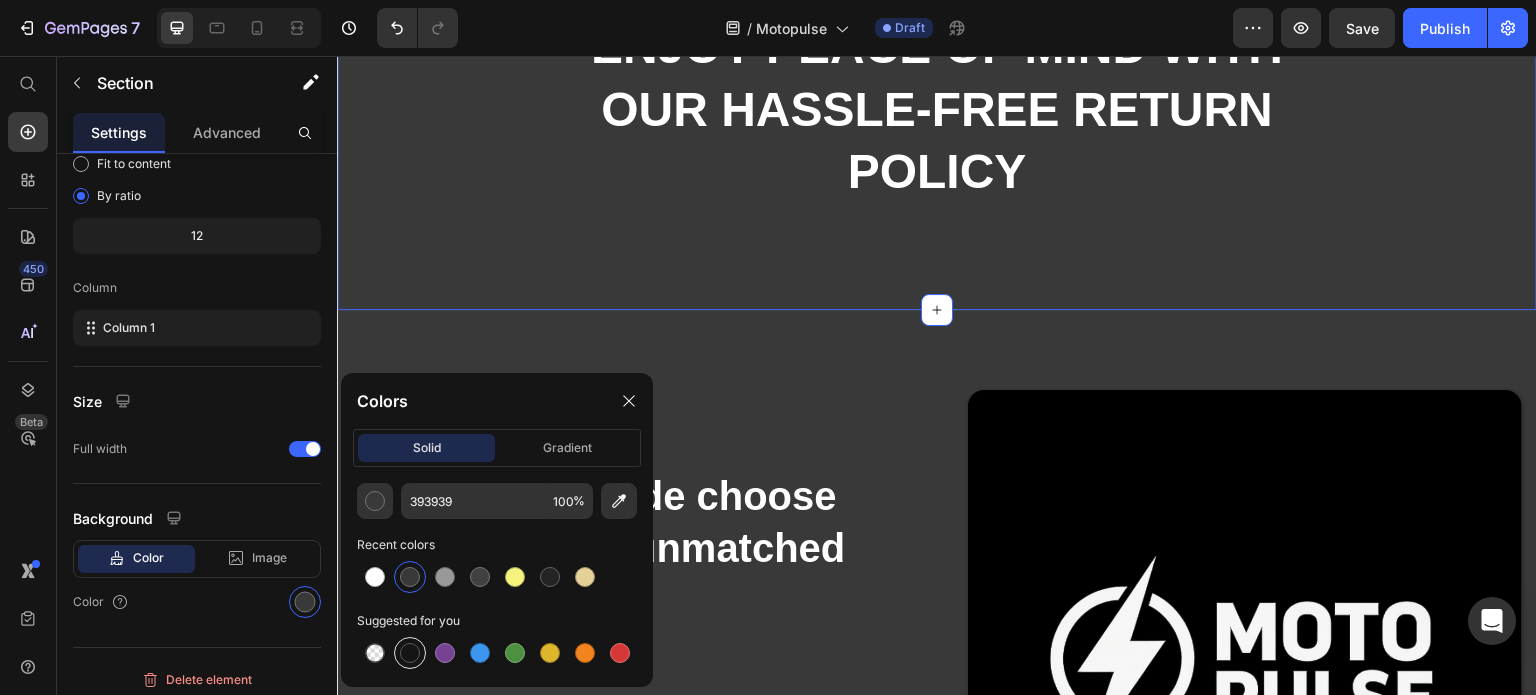 click at bounding box center [410, 653] 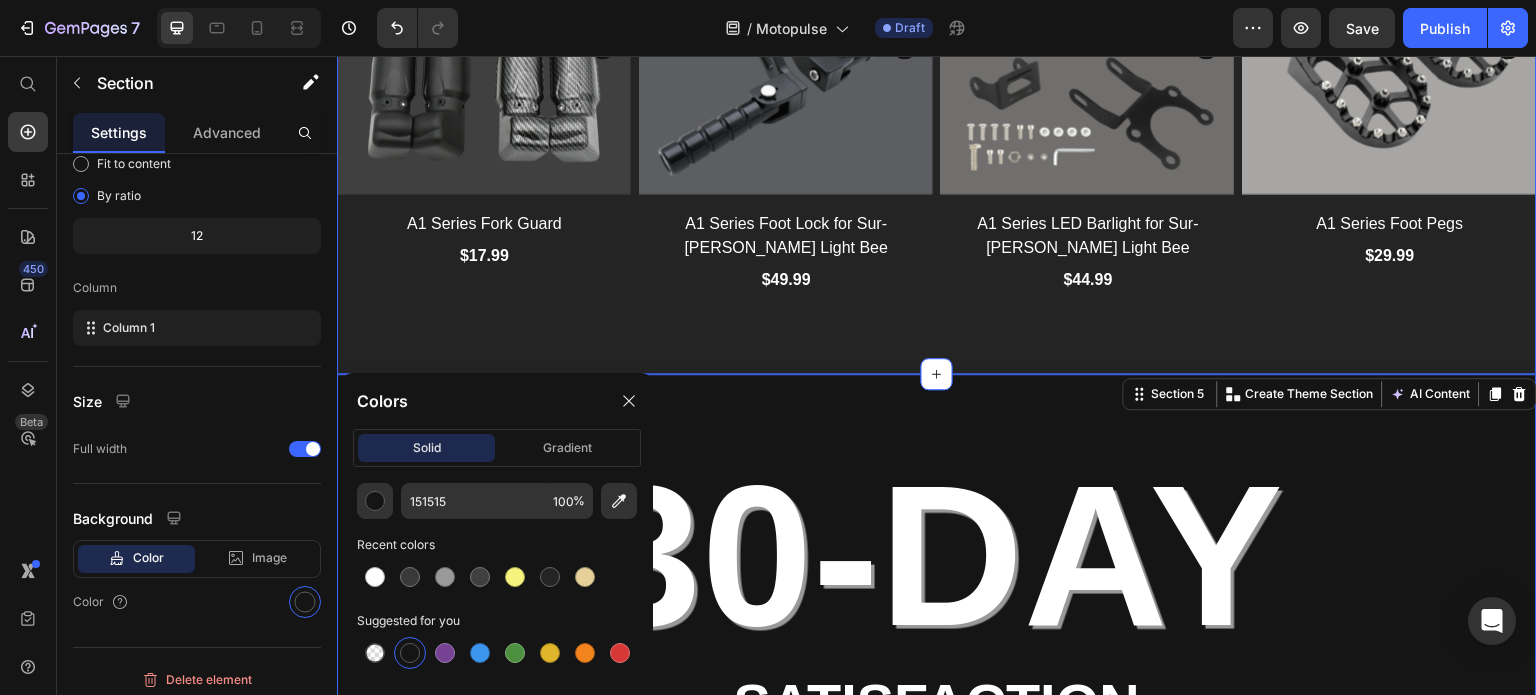 scroll, scrollTop: 3104, scrollLeft: 0, axis: vertical 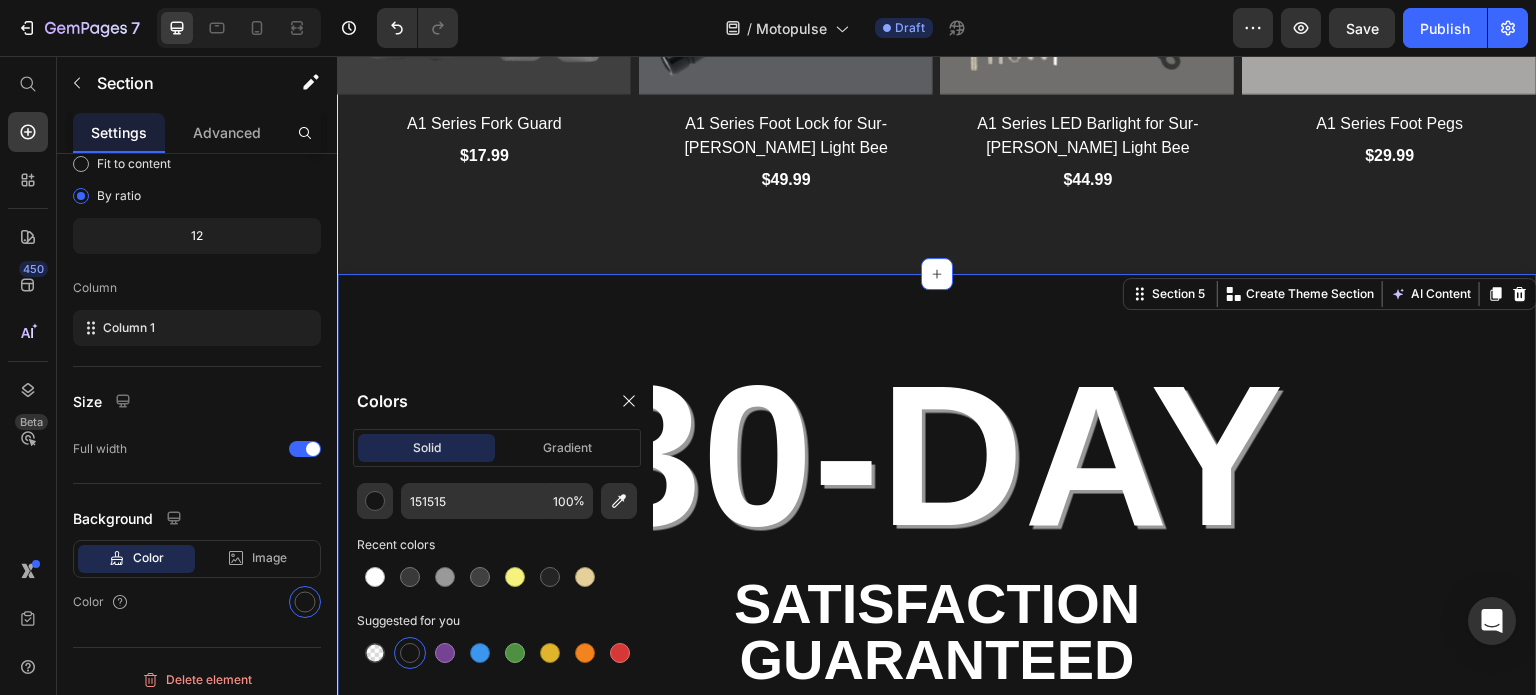 click on "30-DAY Heading Satisfaction Guaranteed Text Block Enjoy peace of mind with our hassle-free return policy Text Block Row" at bounding box center (937, 641) 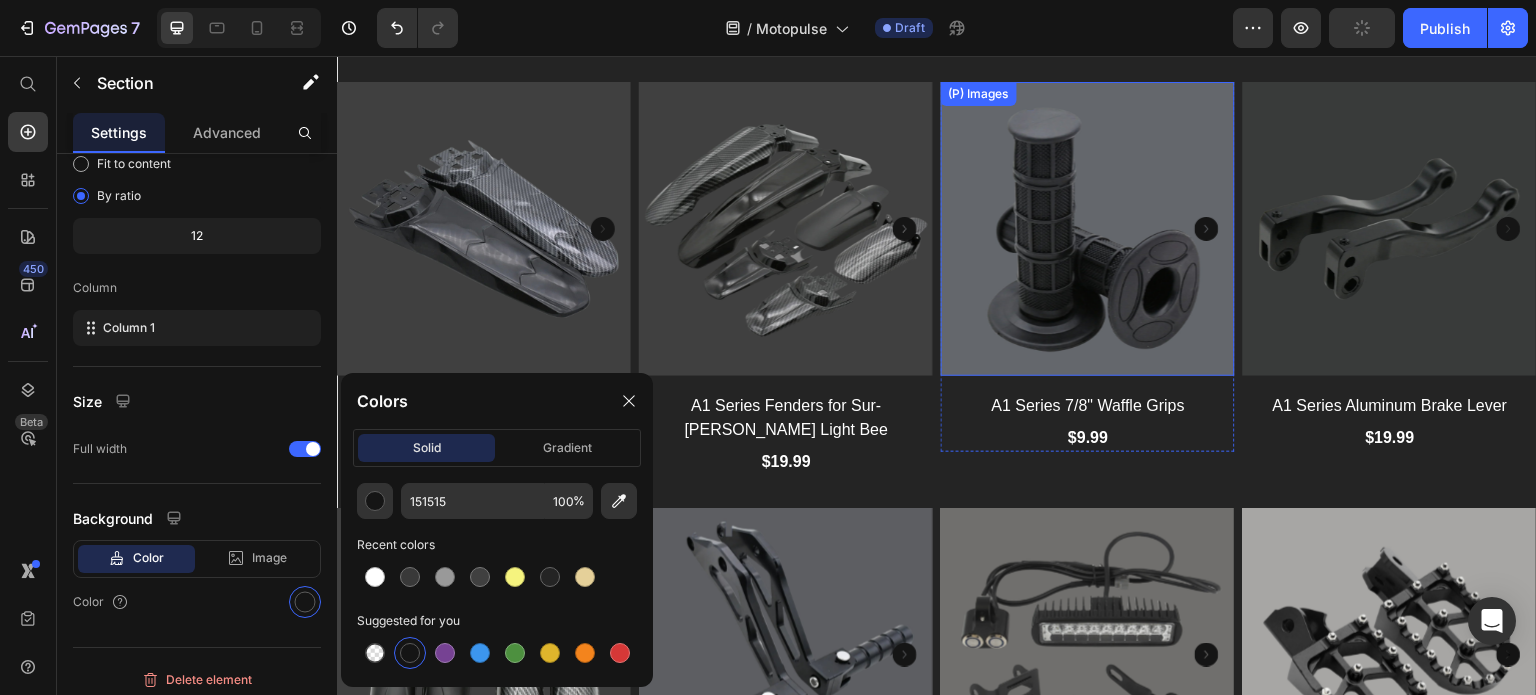 scroll, scrollTop: 2204, scrollLeft: 0, axis: vertical 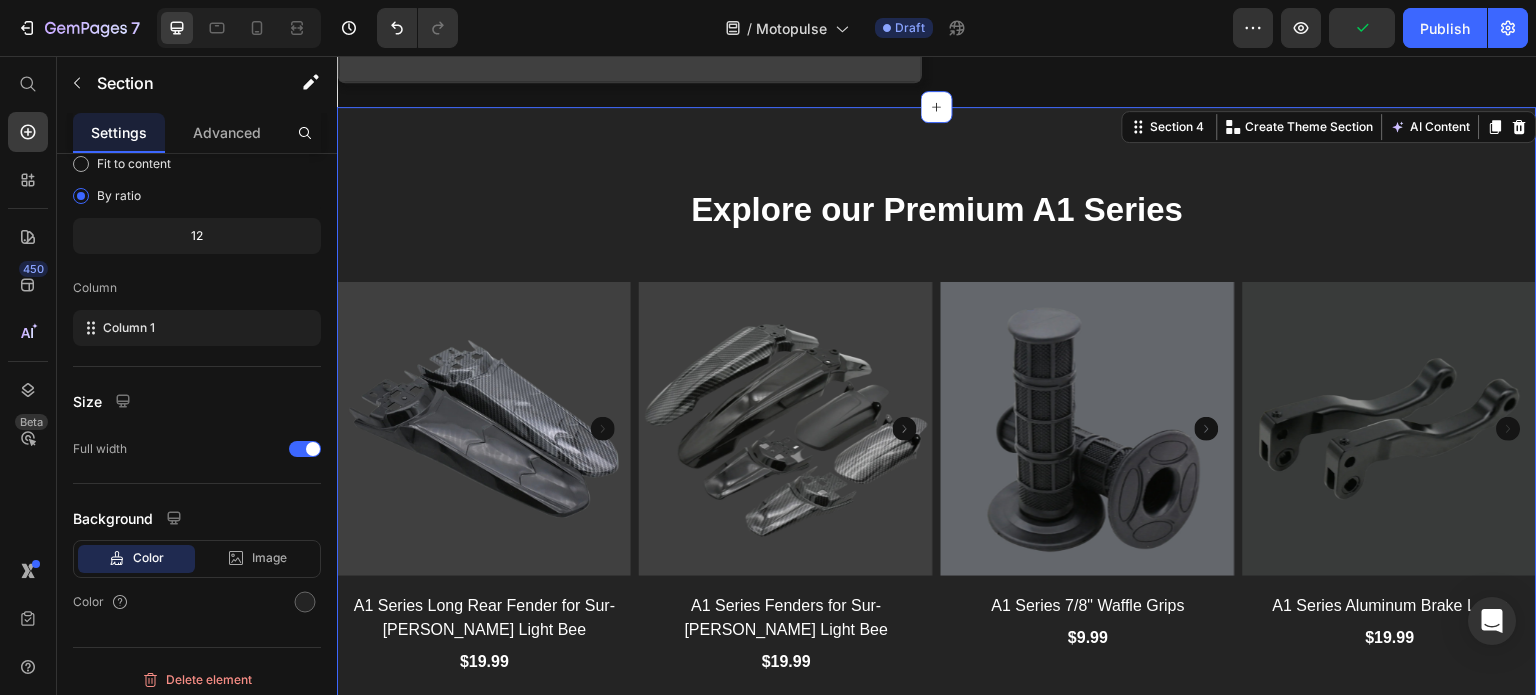 click on "Explore our Premium A1 Series Heading Row
(P) Images A1 Series Long Rear Fender for Sur-Ron Light Bee (P) Title $19.99 (P) Price Row
(P) Images A1 Series Fenders for Sur-Ron Light Bee (P) Title $19.99 (P) Price Row
(P) Images A1 Series 7/8" Waffle Grips (P) Title $9.99 (P) Price Row
(P) Images A1 Series Aluminum Brake Lever (P) Title $19.99 (P) Price Row
(P) Images A1 Series Fork Guard (P) Title $17.99 (P) Price Row
(P) Images A1 Series Foot Lock for Sur-ron Light Bee (P) Title $49.99 (P) Price Row
(P) Images A1 Series LED Barlight for Sur-ron Light Bee (P) Title $44.99 (P) Price Row
(P) Images A1 Series Foot Pegs (P) Title $29.99 (P) Price Row Product List Section 4   You can create reusable sections Create Theme Section AI Content Write with GemAI What would you like to describe here? Tone and Voice Persuasive Product" at bounding box center (937, 644) 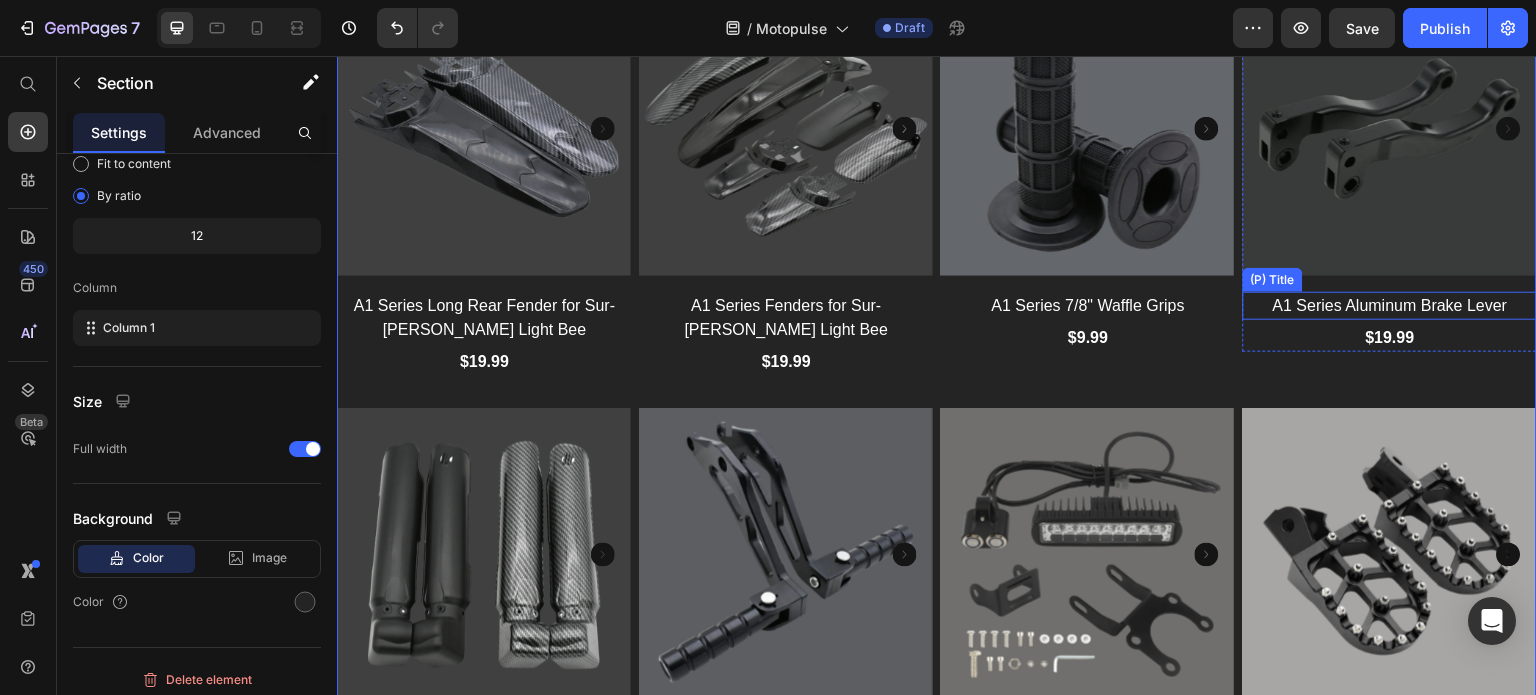 scroll, scrollTop: 2704, scrollLeft: 0, axis: vertical 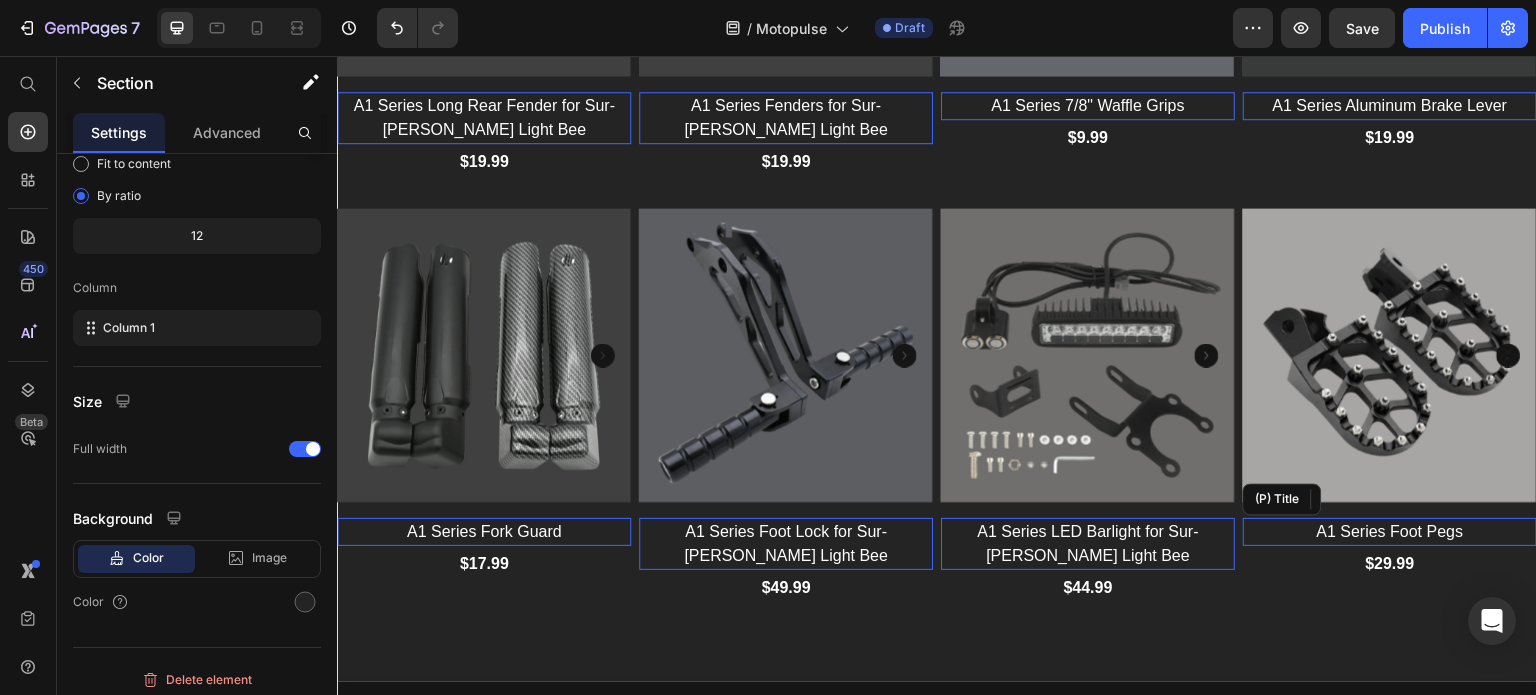 click on "A1 Series Foot Pegs" at bounding box center (1390, 532) 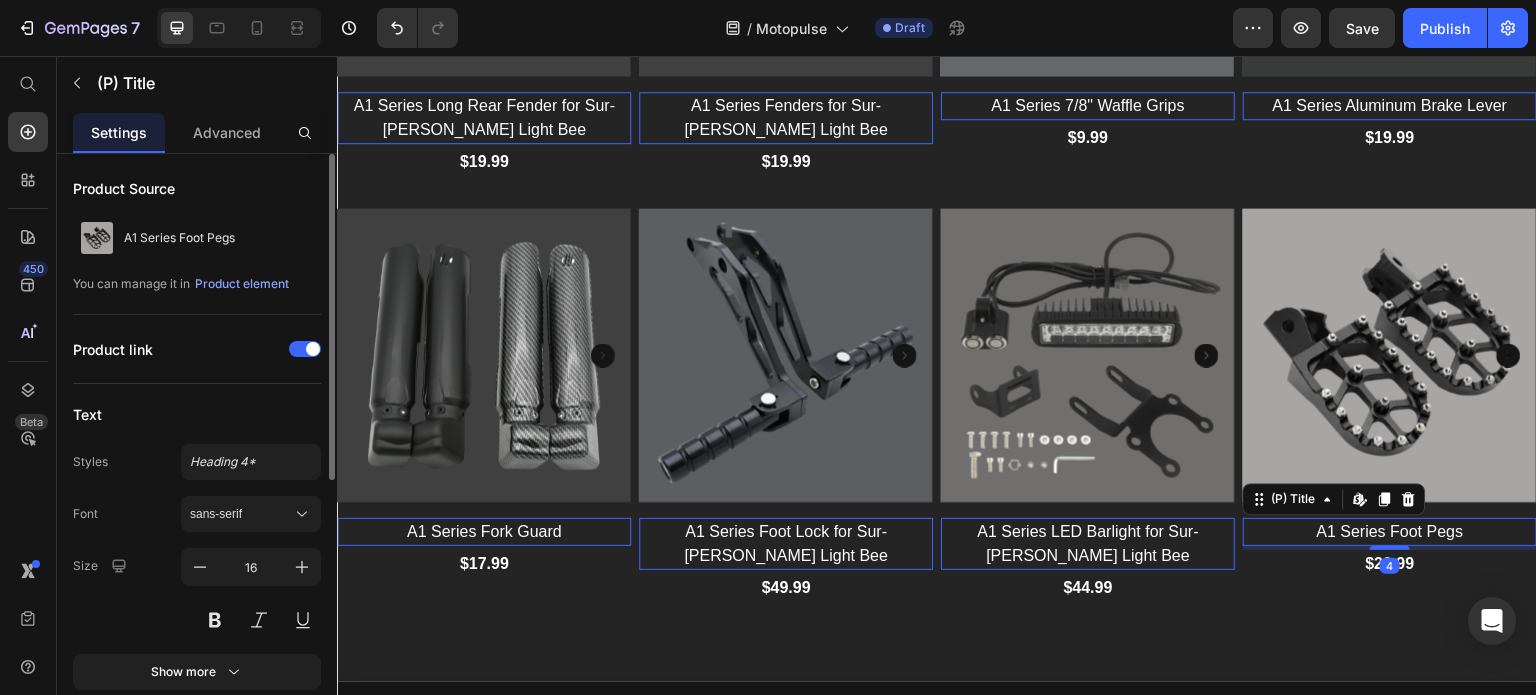 click on "A1 Series Foot Pegs" at bounding box center [1390, 532] 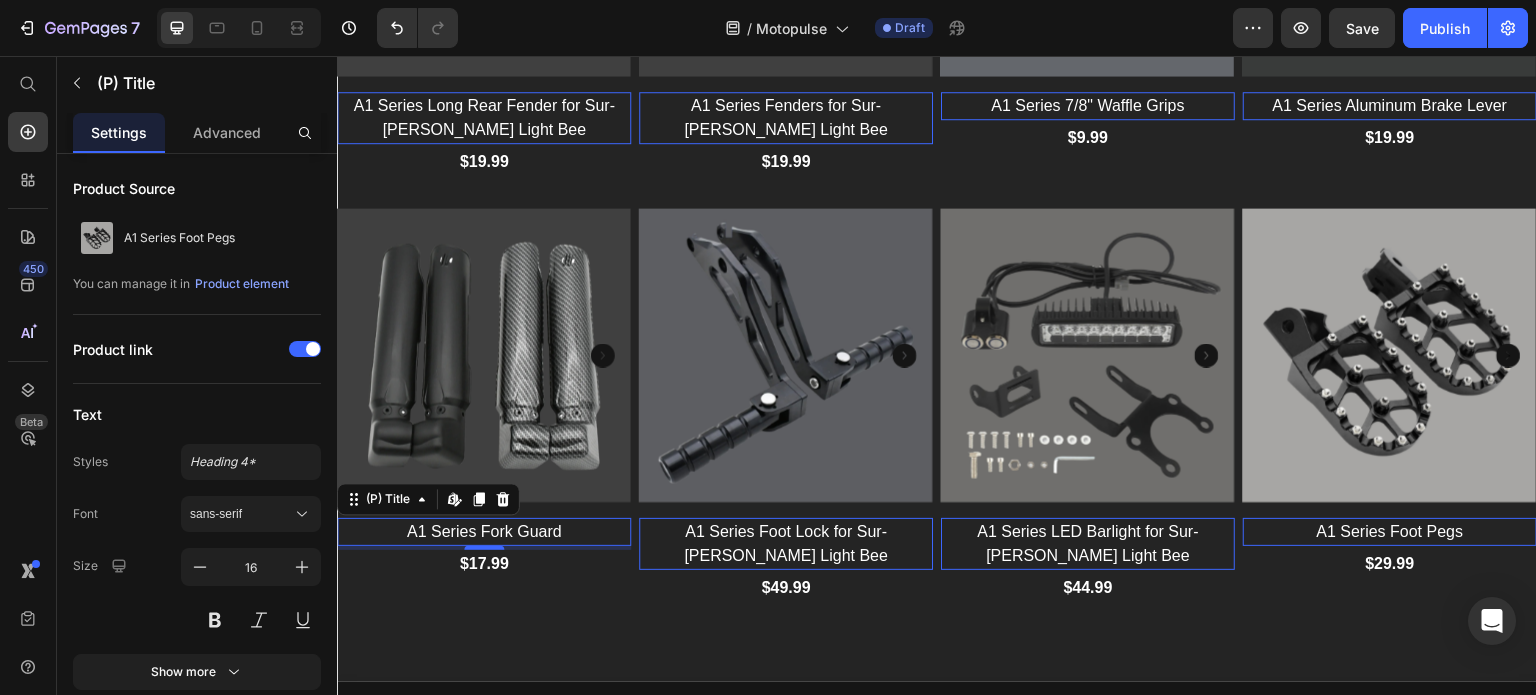 click on "A1 Series Fork Guard" at bounding box center (484, 532) 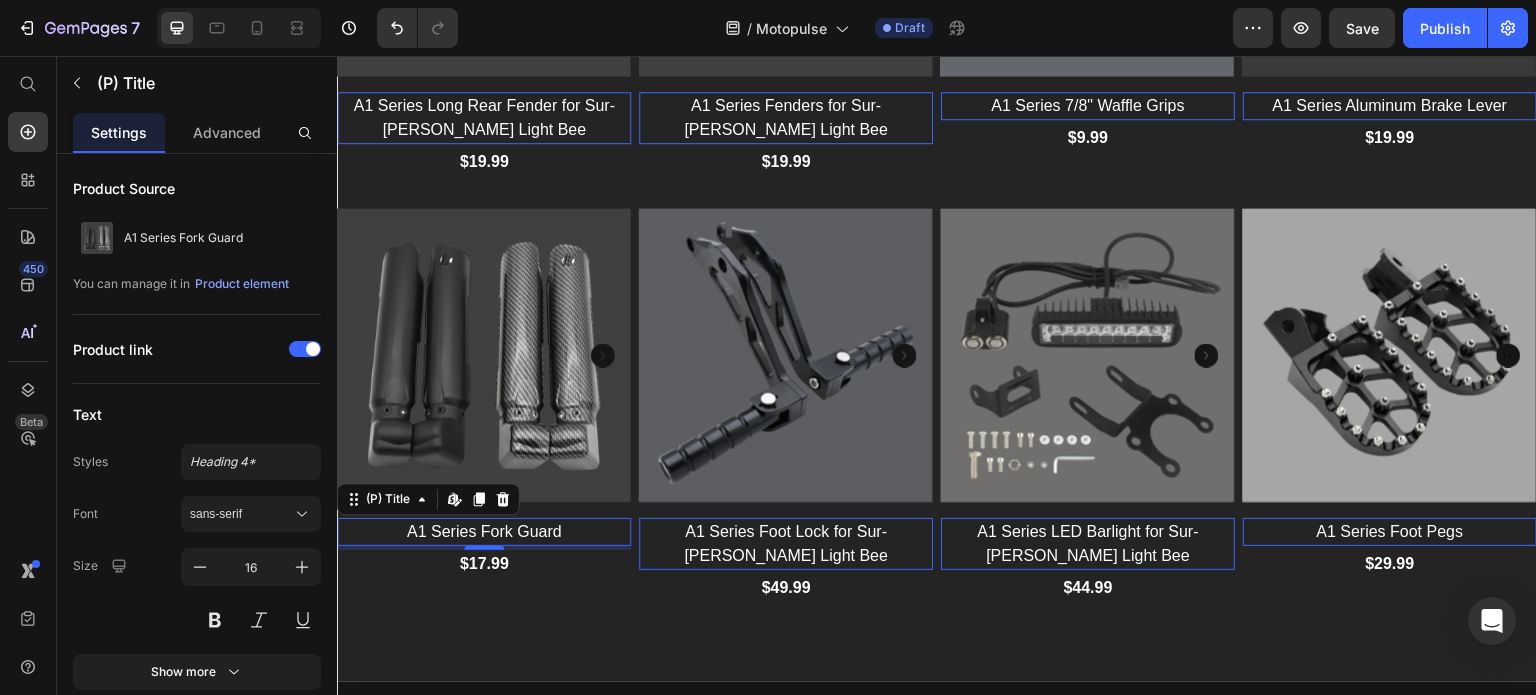 click on "A1 Series Fork Guard" at bounding box center [484, 532] 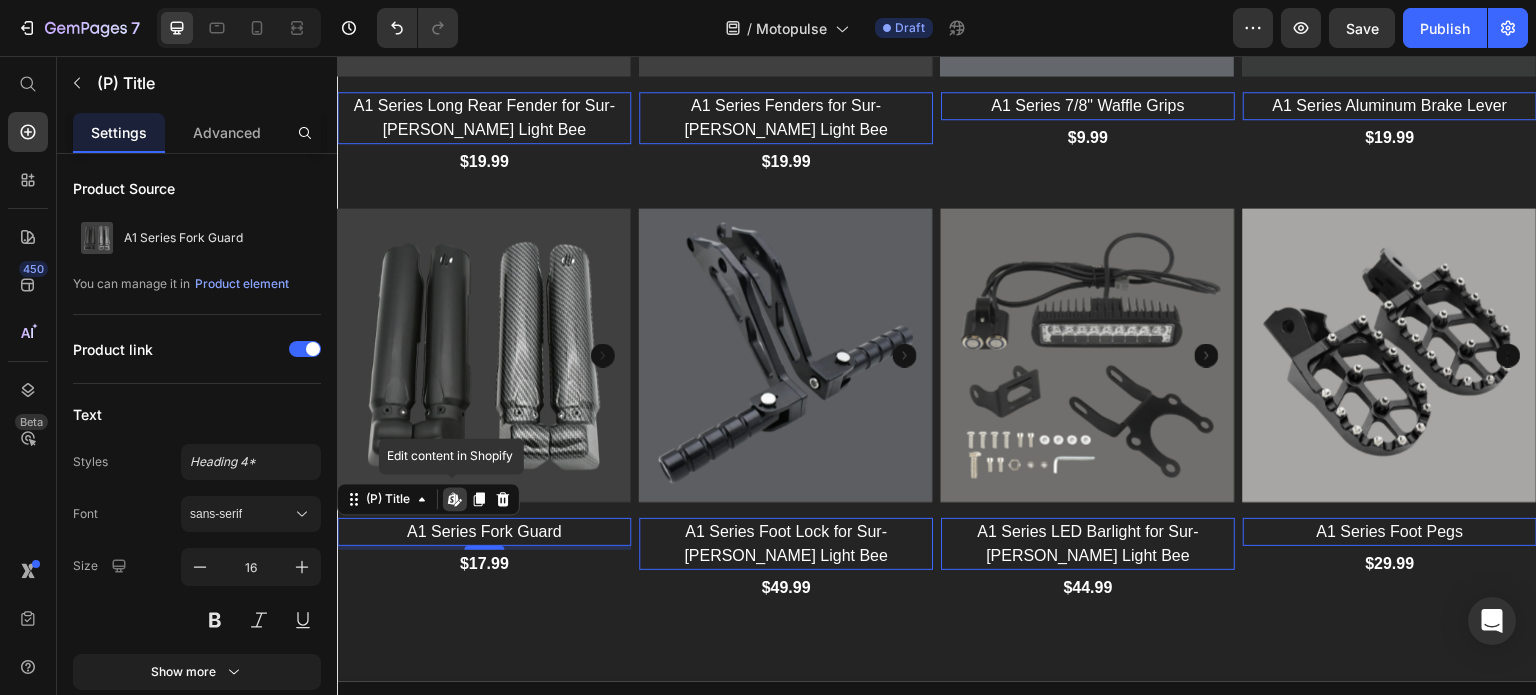 click on "A1 Series Fork Guard" at bounding box center (484, 532) 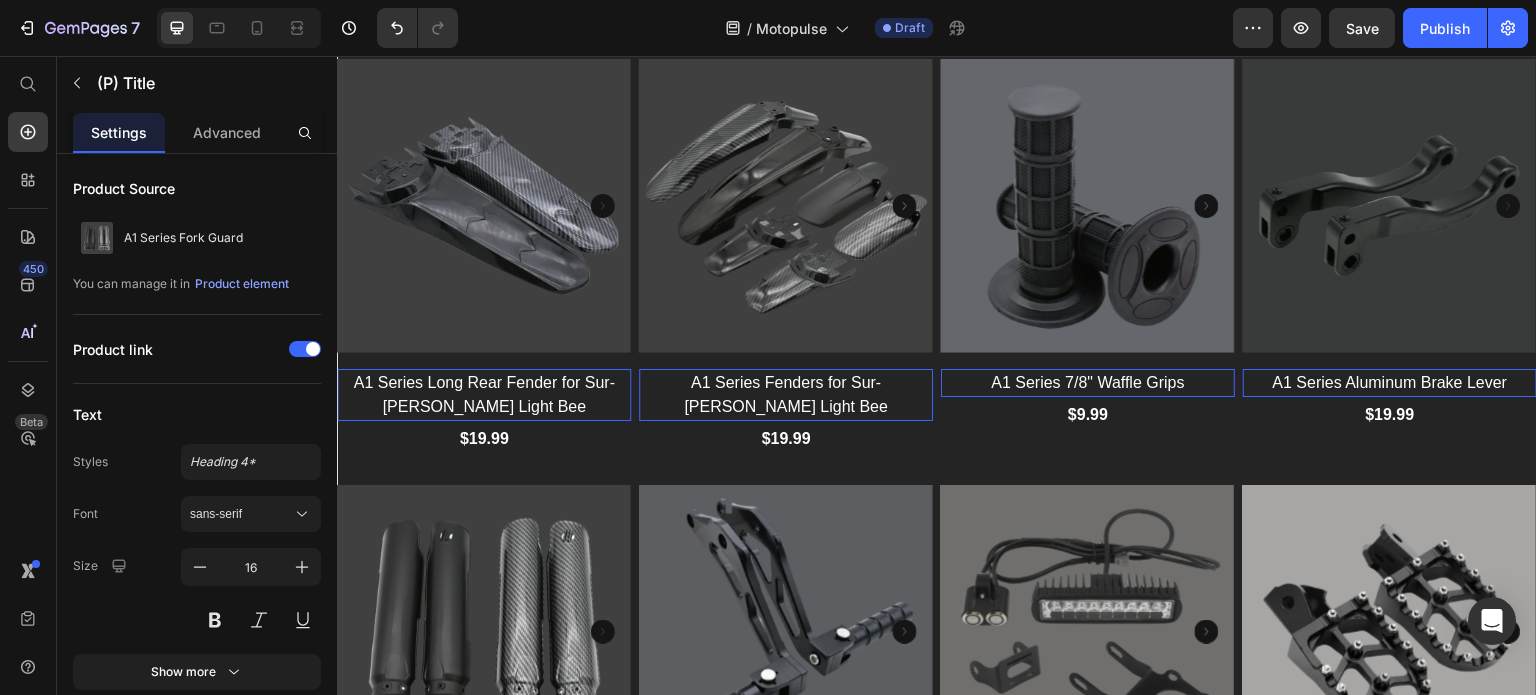 scroll, scrollTop: 2104, scrollLeft: 0, axis: vertical 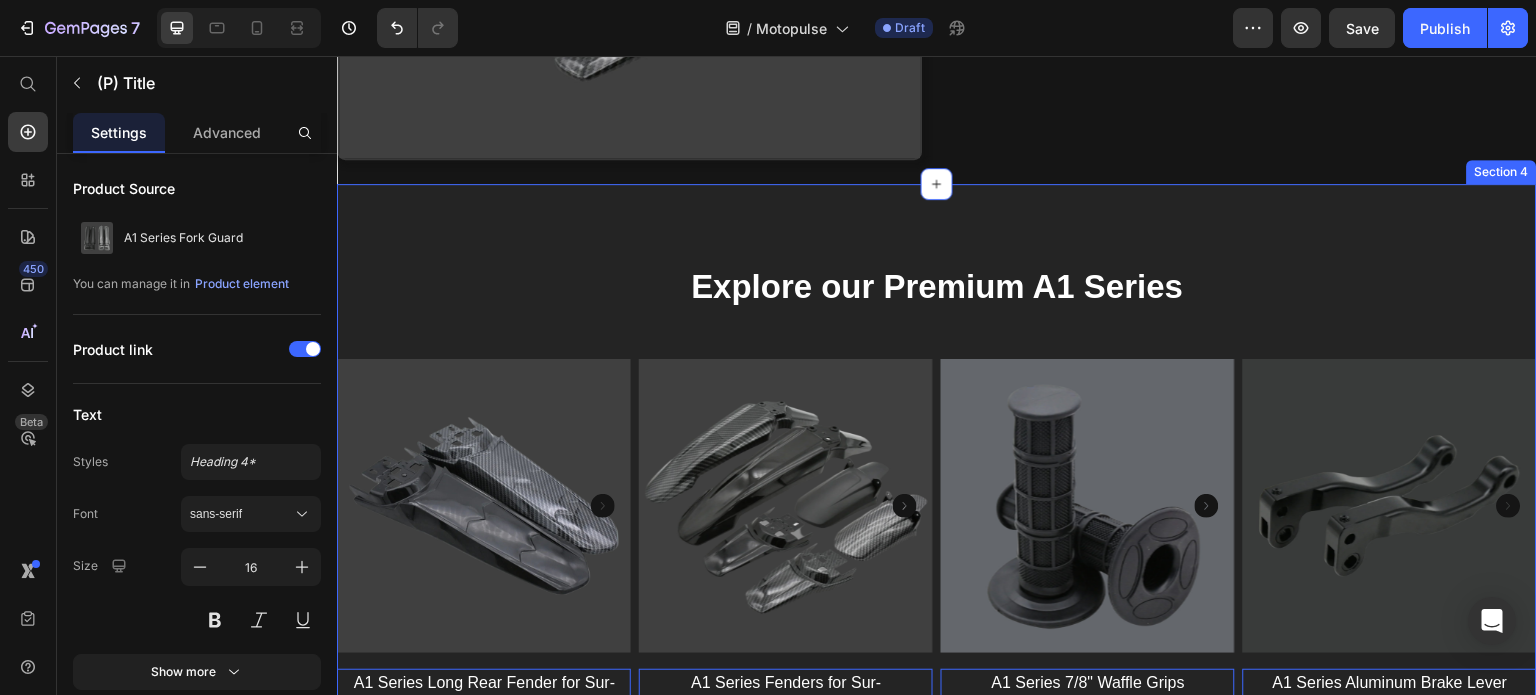 click on "Explore our Premium A1 Series Heading Row
(P) Images A1 Series Long Rear Fender for Sur-Ron Light Bee (P) Title   Edit content in Shopify 0 $19.99 (P) Price Row
(P) Images A1 Series Fenders for Sur-Ron Light Bee (P) Title   Edit content in Shopify 0 $19.99 (P) Price Row
(P) Images A1 Series 7/8" Waffle Grips (P) Title   Edit content in Shopify 0 $9.99 (P) Price Row
(P) Images A1 Series Aluminum Brake Lever (P) Title   Edit content in Shopify 0 $19.99 (P) Price Row
(P) Images A1 Series Fork Guard (P) Title   Edit content in Shopify 0 $17.99 (P) Price Row
(P) Images A1 Series Foot Lock for Sur-ron Light Bee (P) Title   Edit content in Shopify 0 $49.99 (P) Price Row
(P) Images A1 Series LED Barlight for Sur-ron Light Bee (P) Title   Edit content in Shopify 0 $44.99 (P) Price Row
(P) Images A1 Series Foot Pegs (P) Title   4" at bounding box center (937, 721) 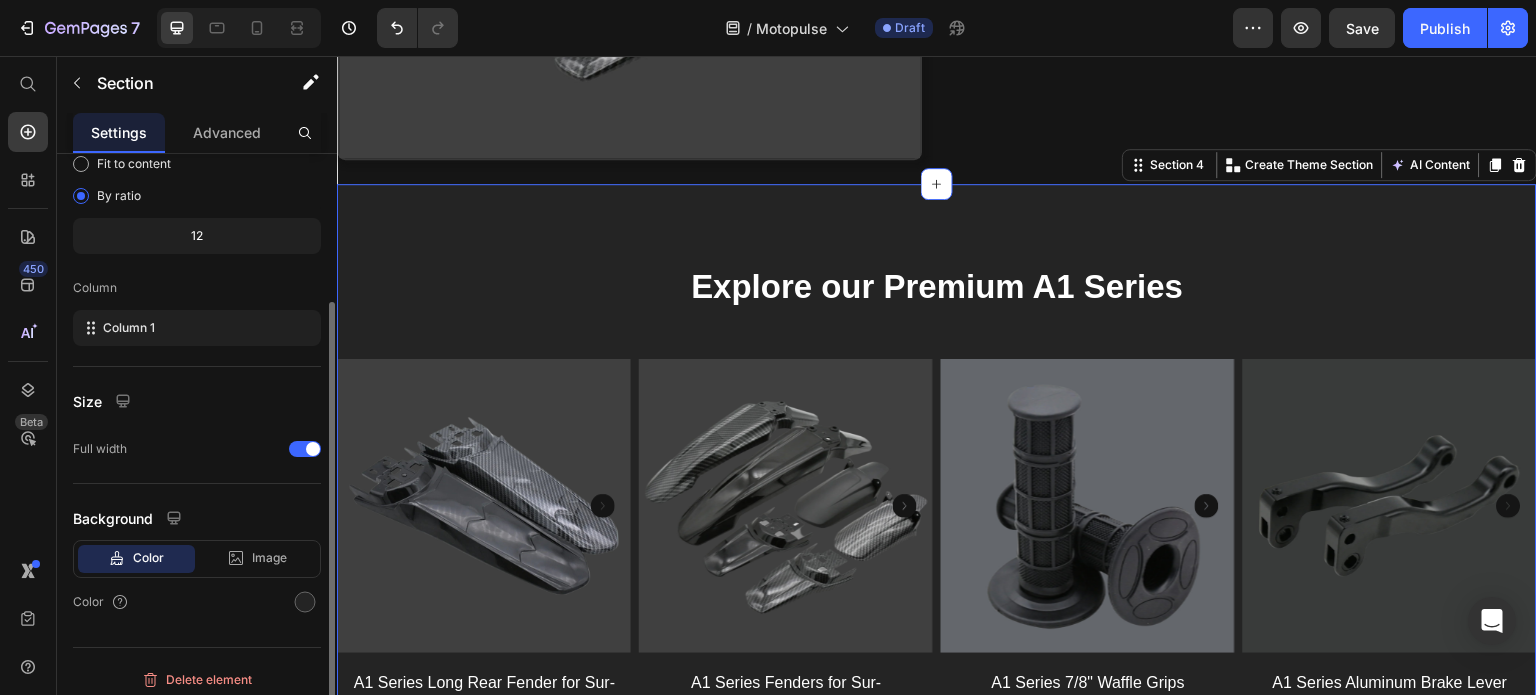 scroll, scrollTop: 208, scrollLeft: 0, axis: vertical 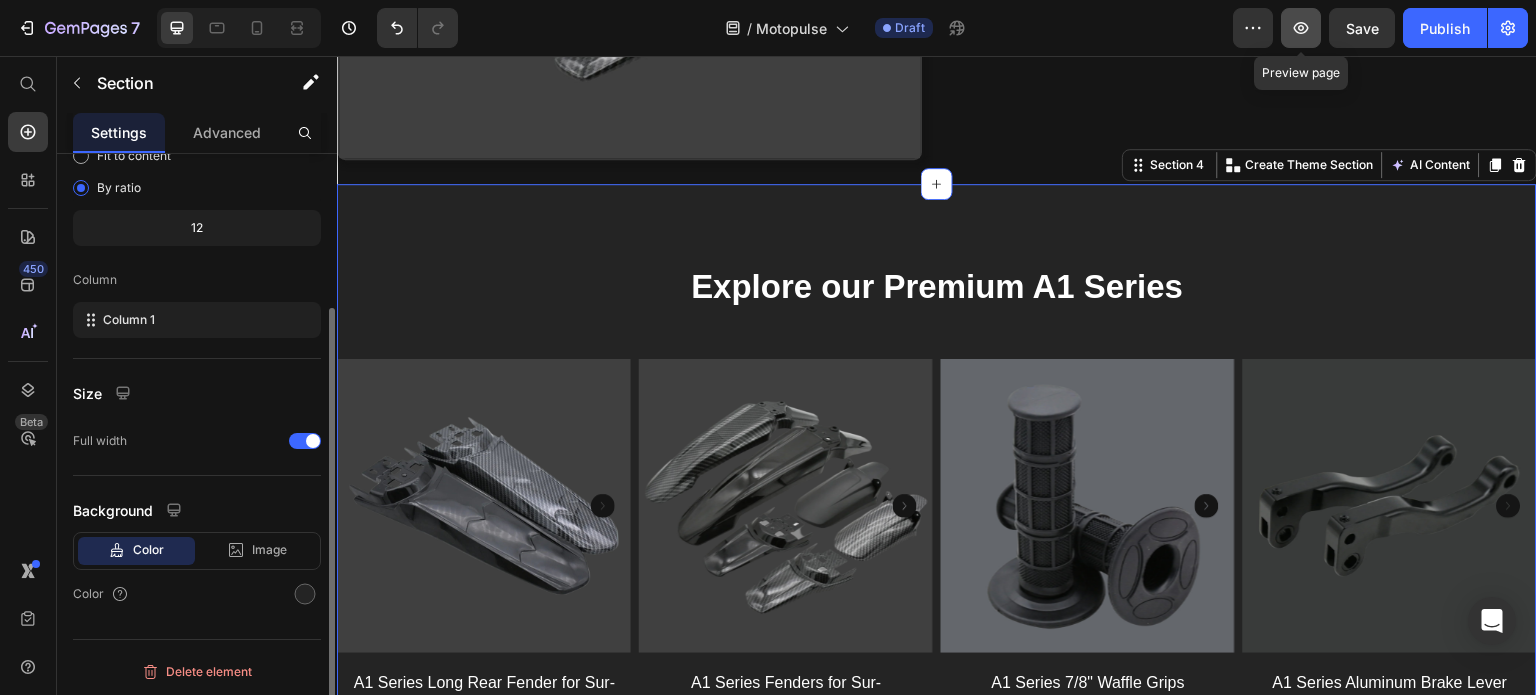 click 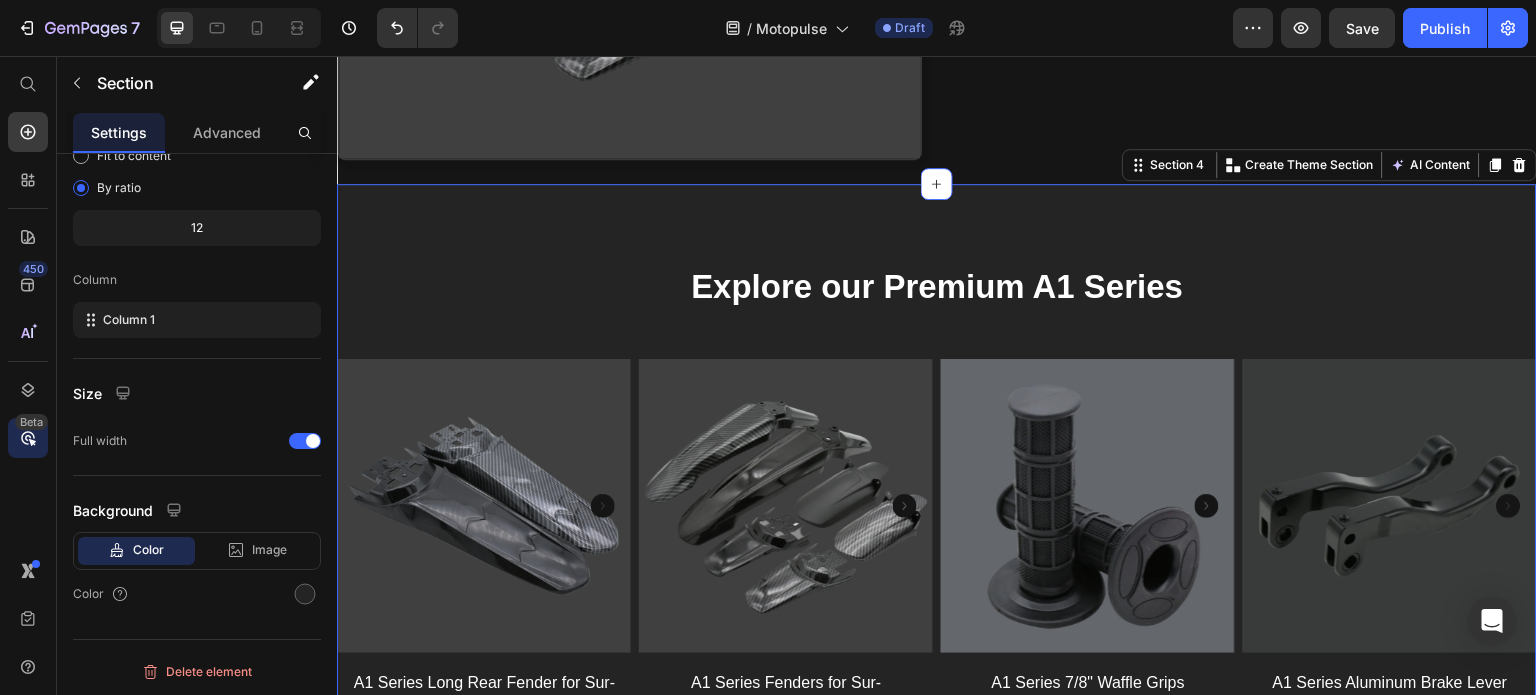 click 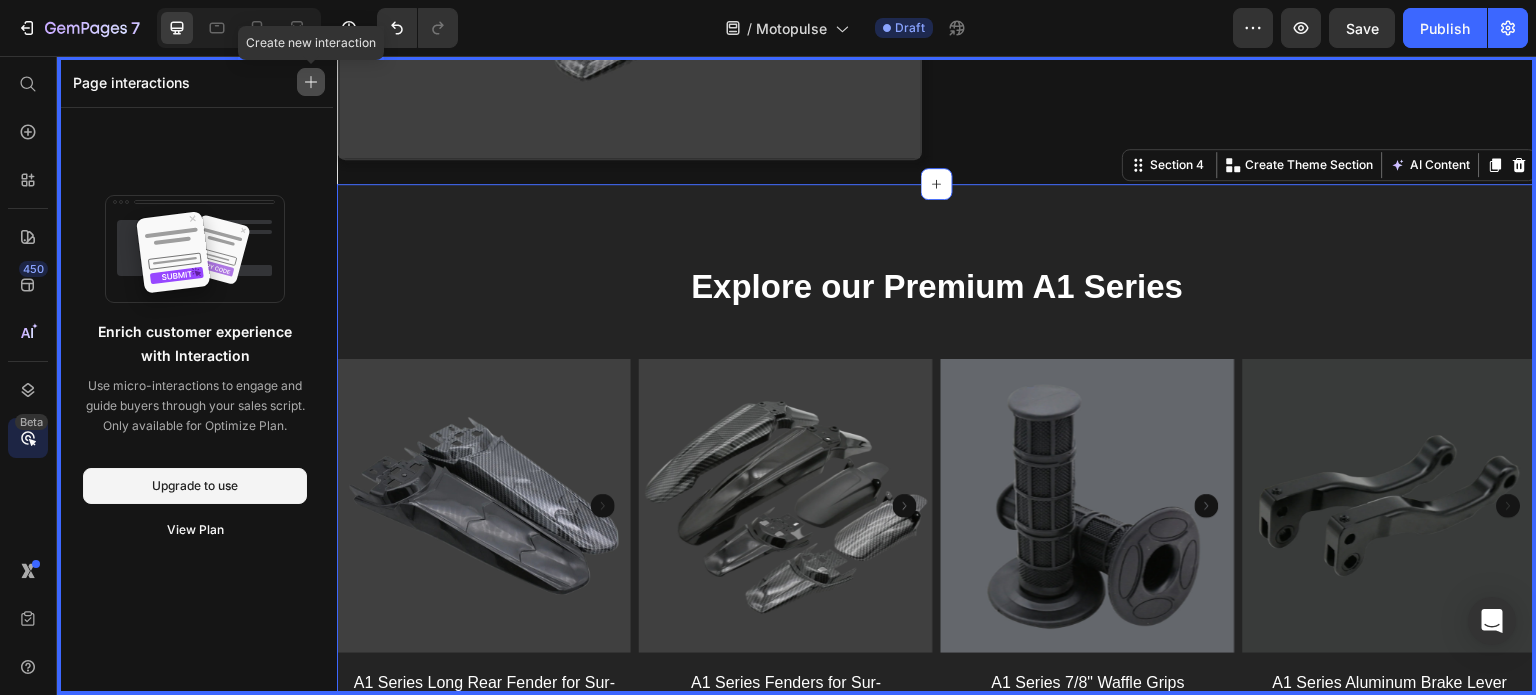 click 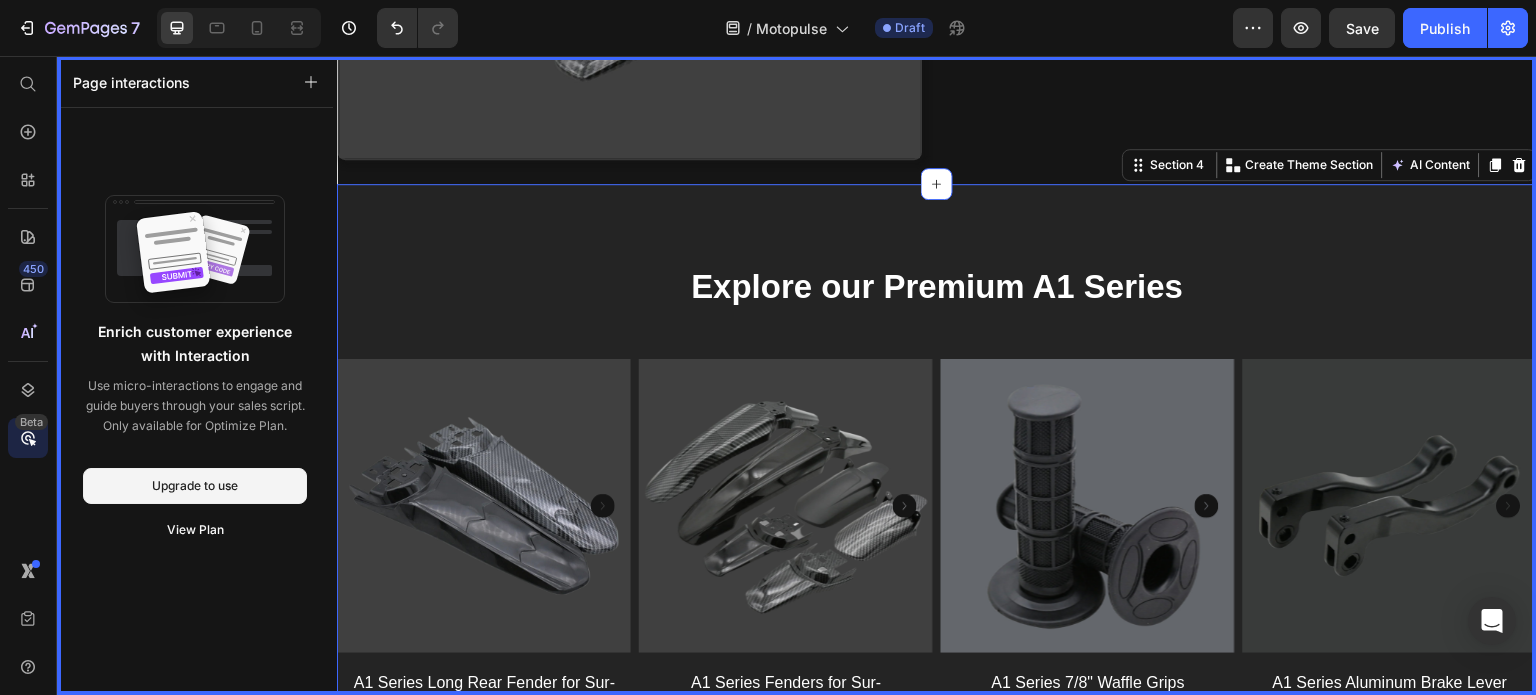 click at bounding box center [937, 376] 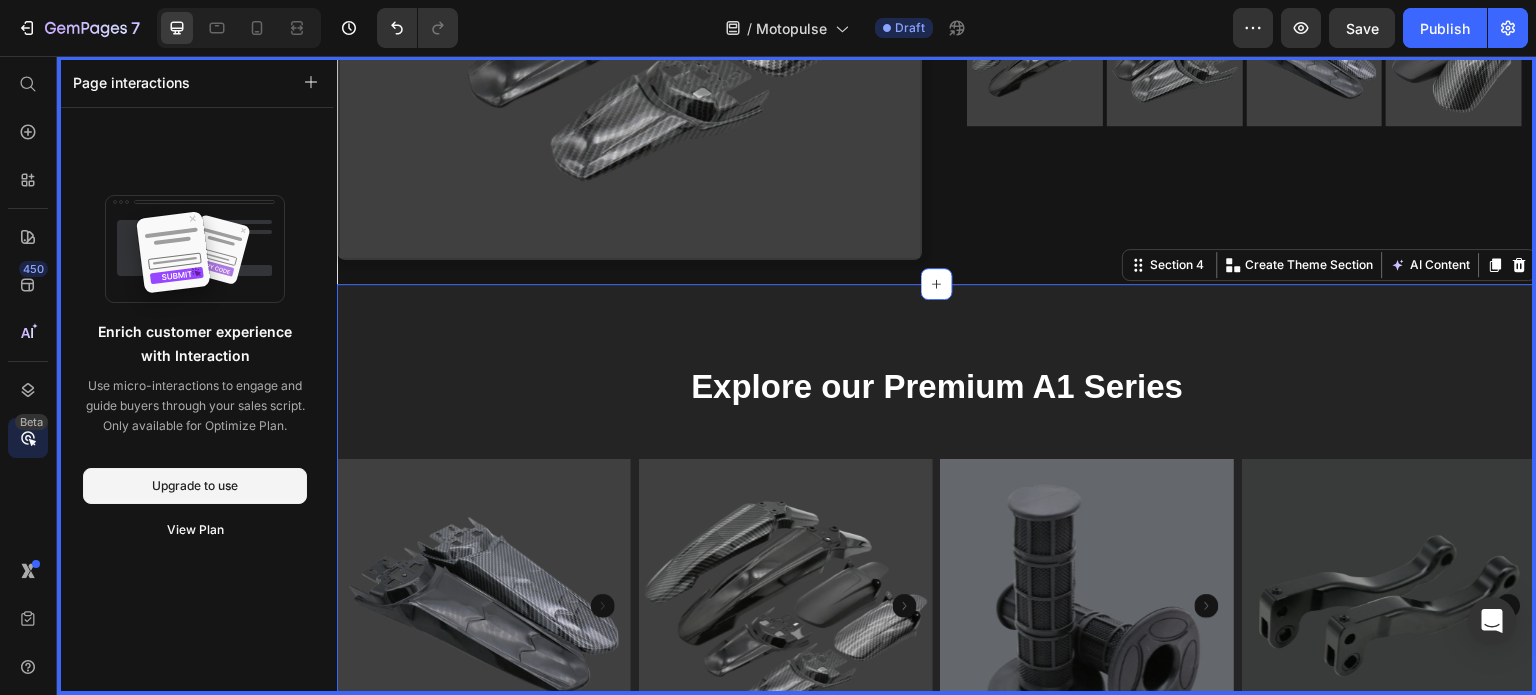 scroll, scrollTop: 1804, scrollLeft: 0, axis: vertical 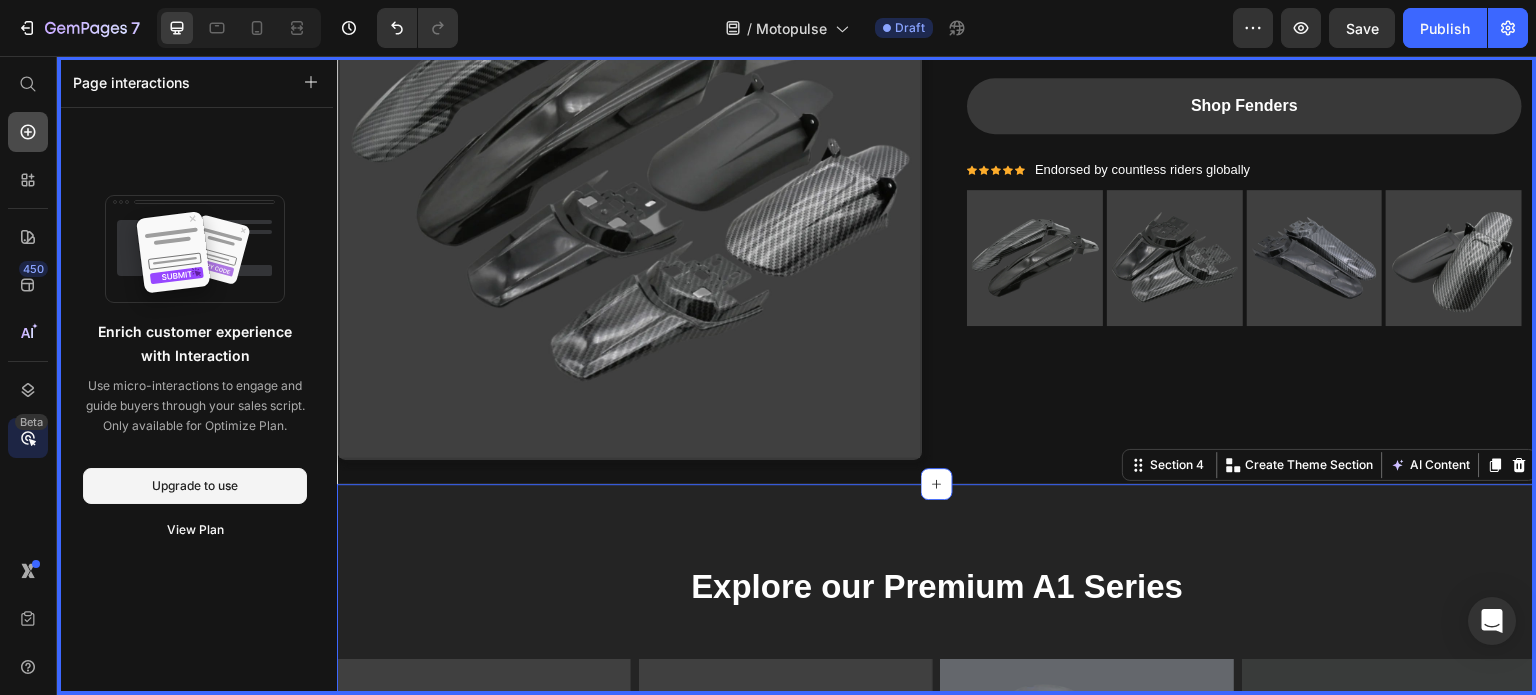 click 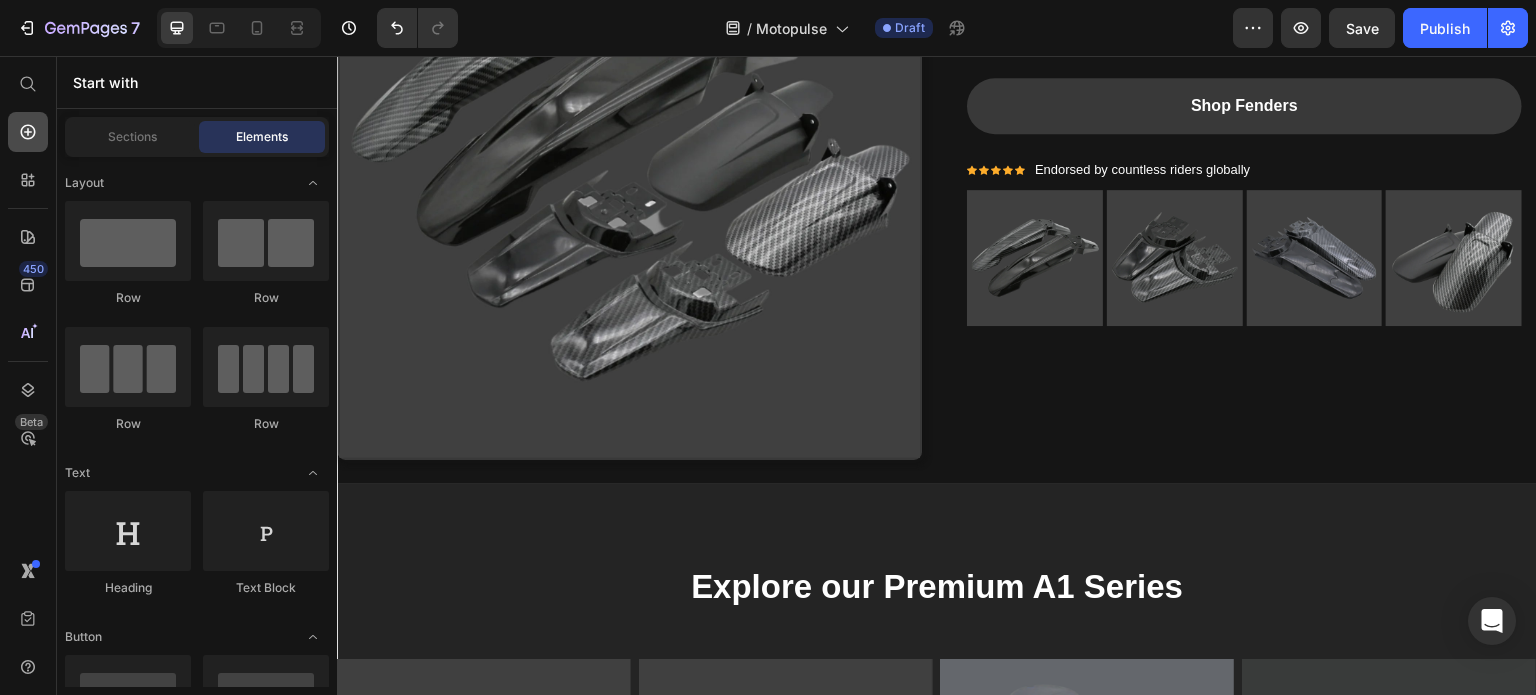 scroll, scrollTop: 5000, scrollLeft: 0, axis: vertical 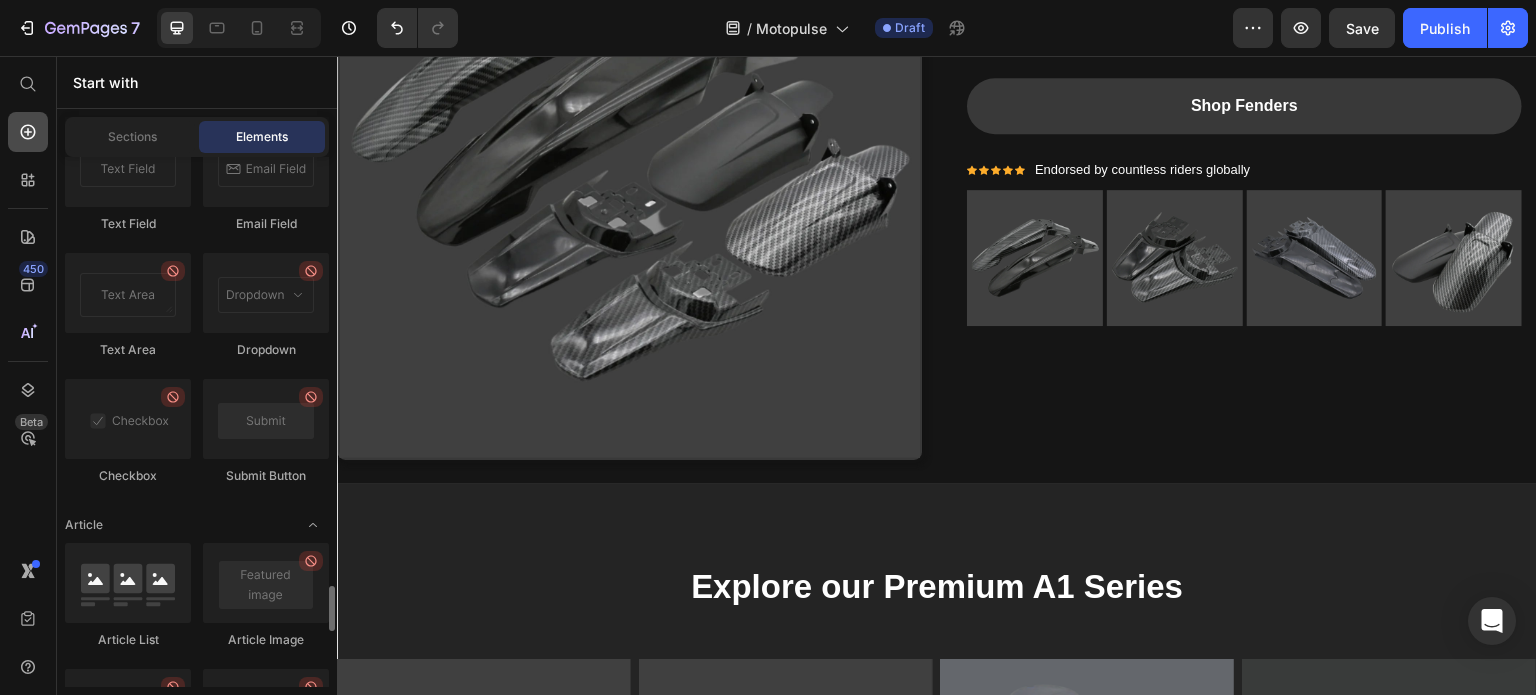 click 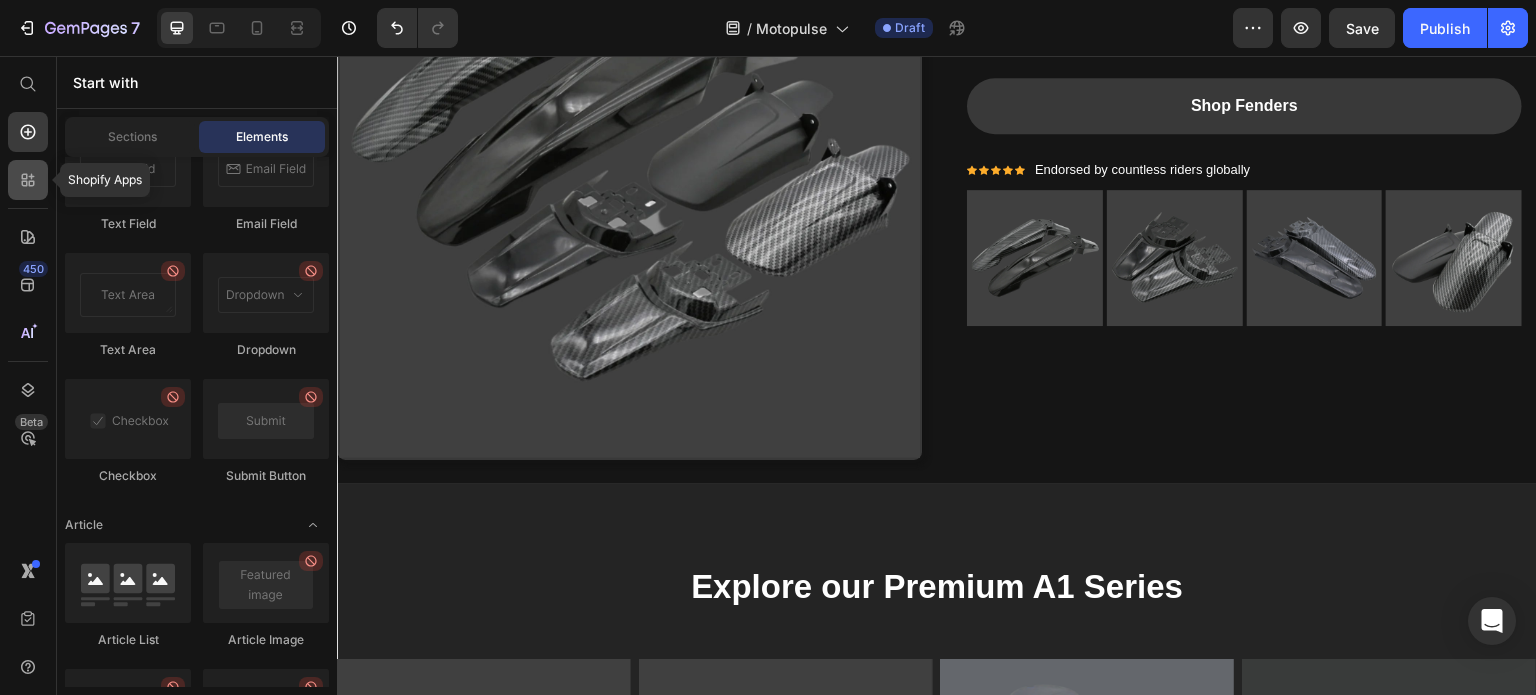 click 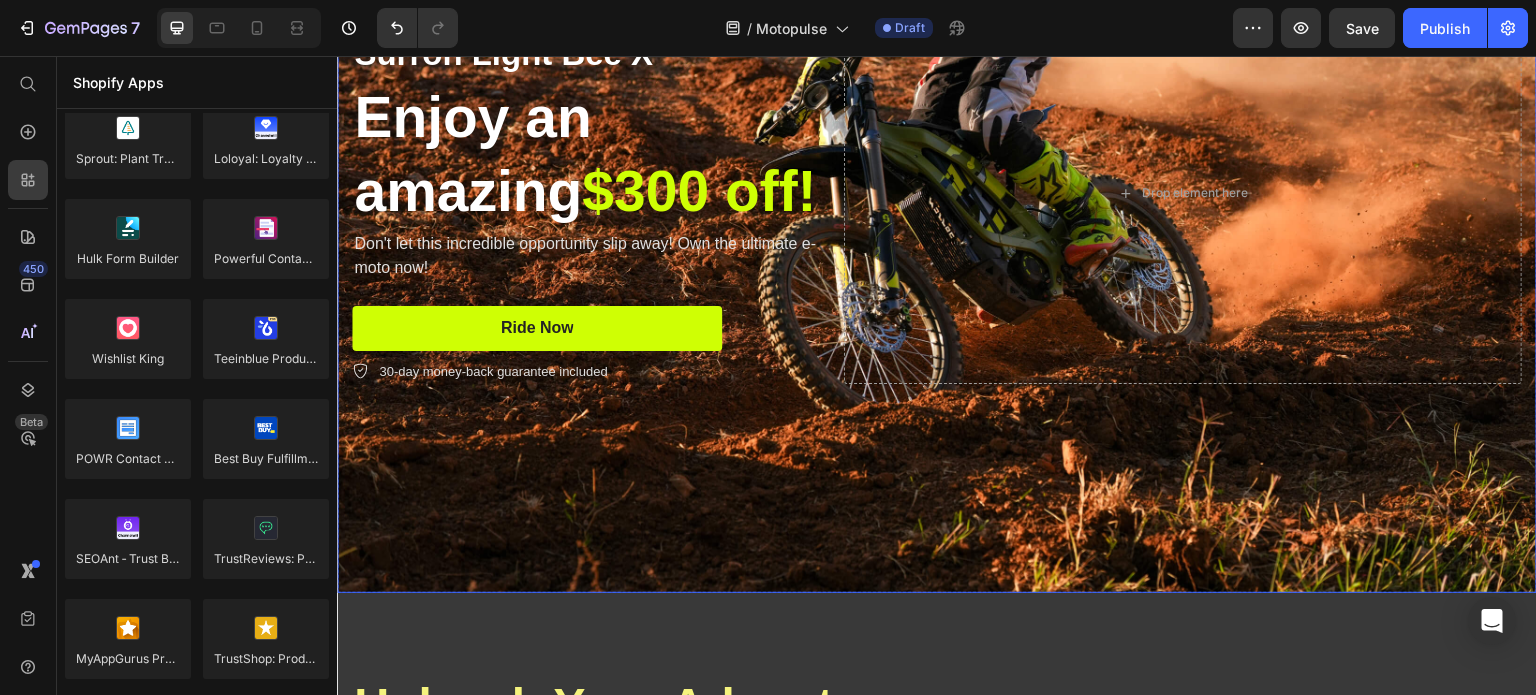 scroll, scrollTop: 0, scrollLeft: 0, axis: both 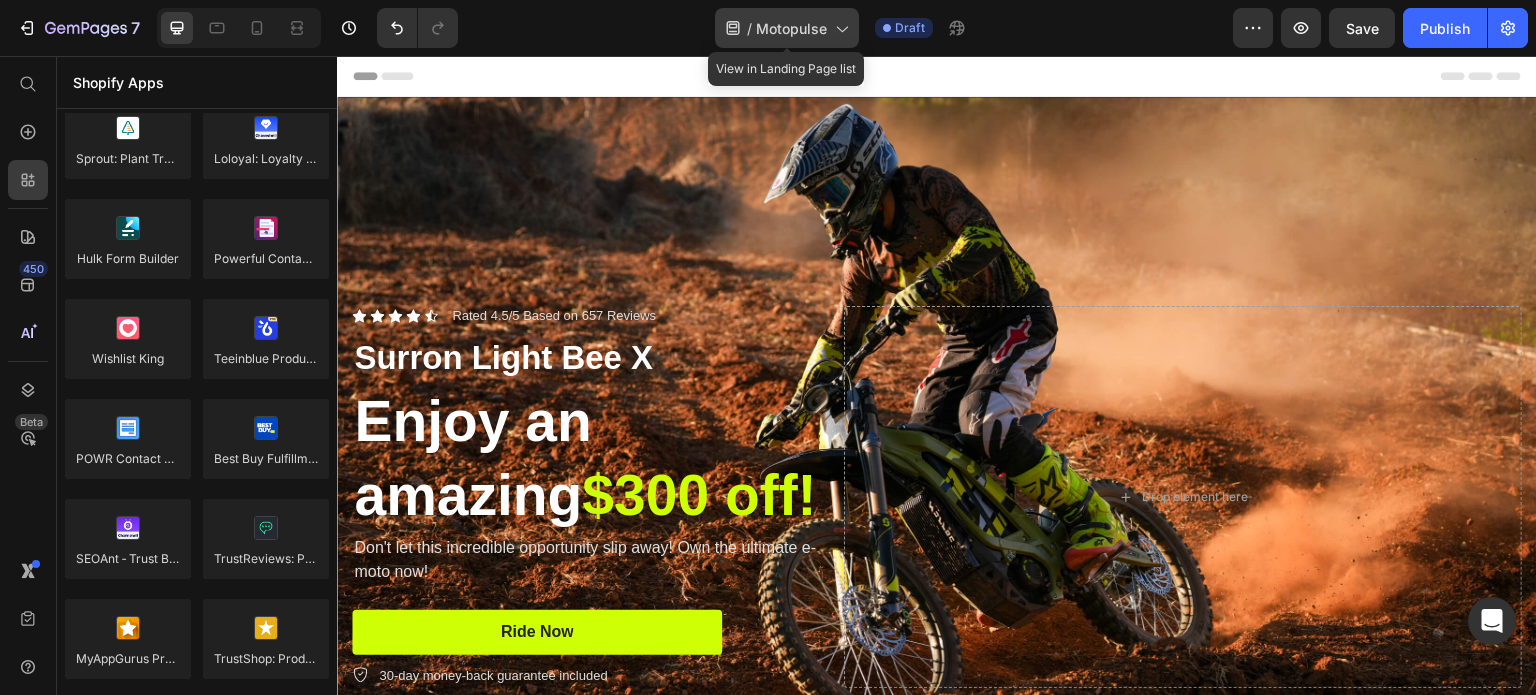 click on "Motopulse" at bounding box center (791, 28) 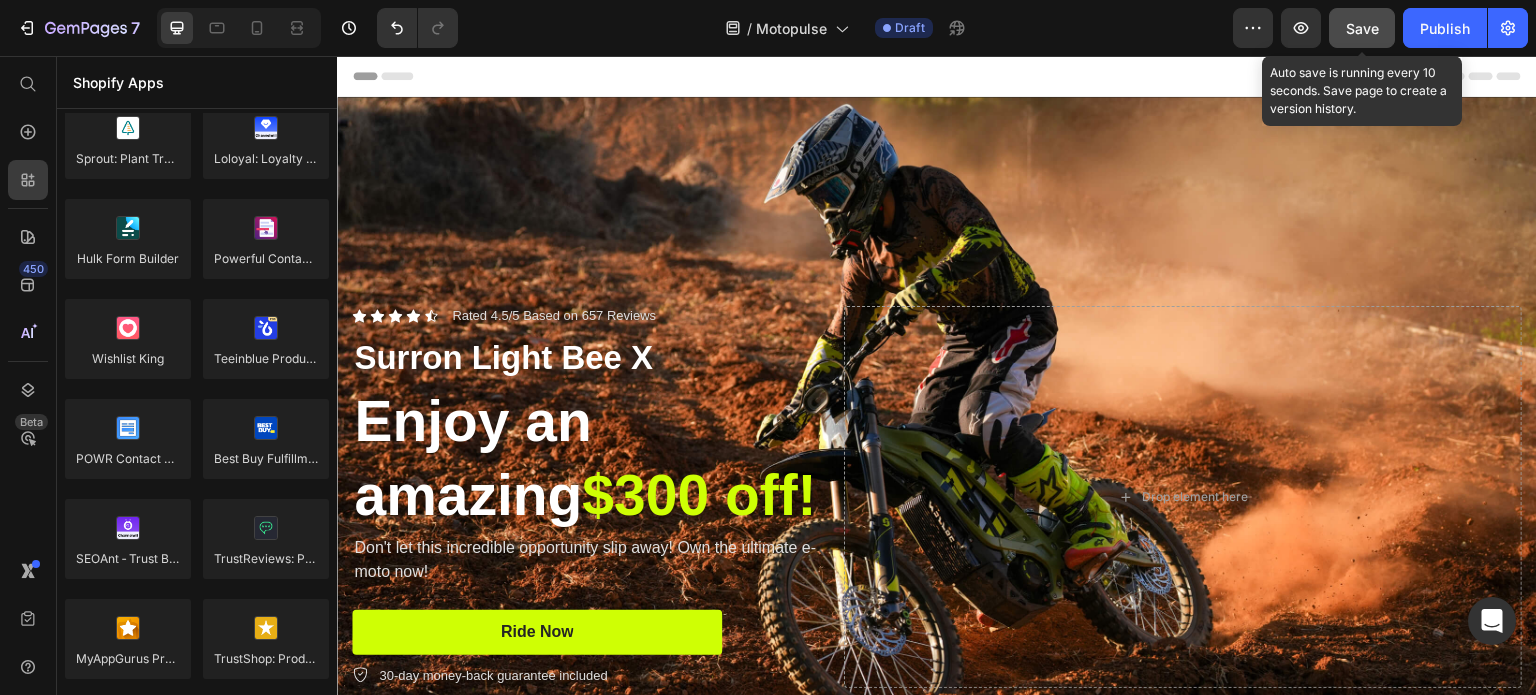 click on "Save" at bounding box center (1362, 28) 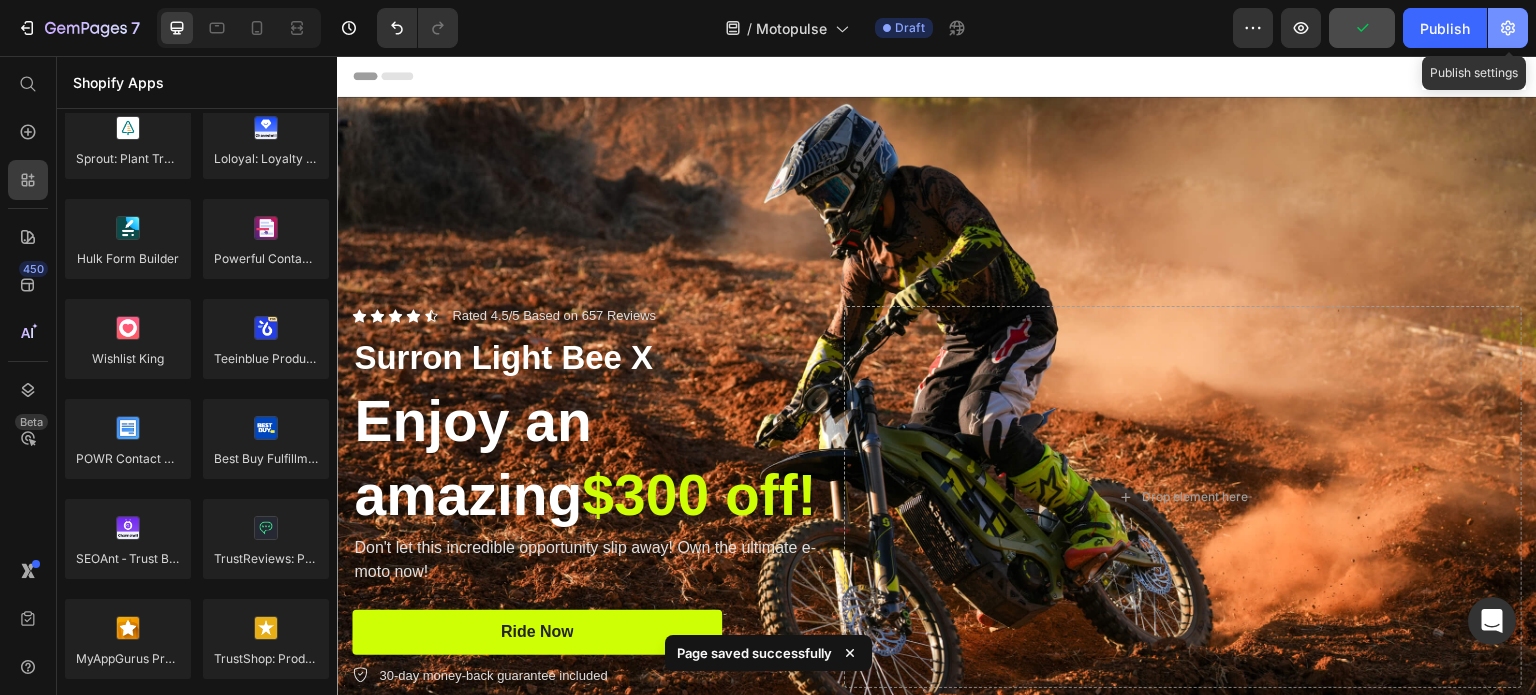 click 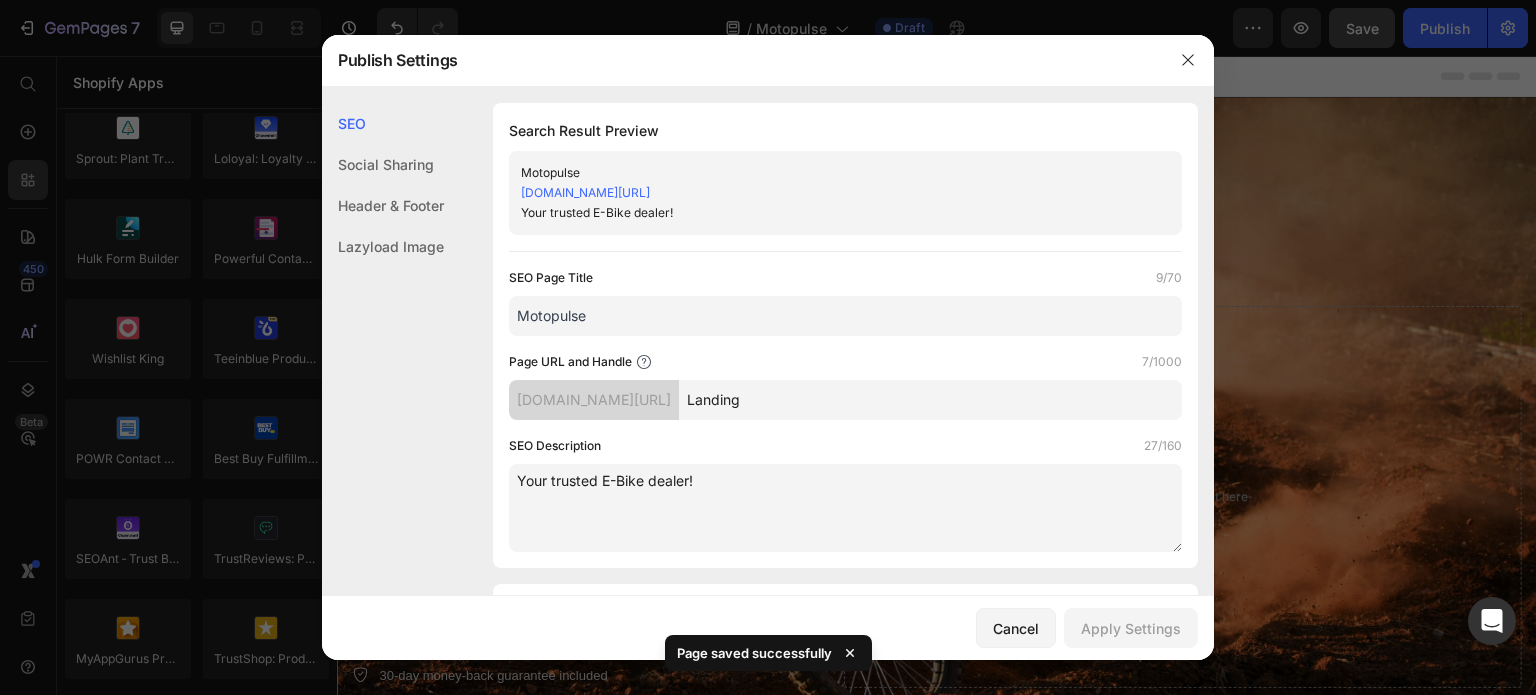 scroll, scrollTop: 300, scrollLeft: 0, axis: vertical 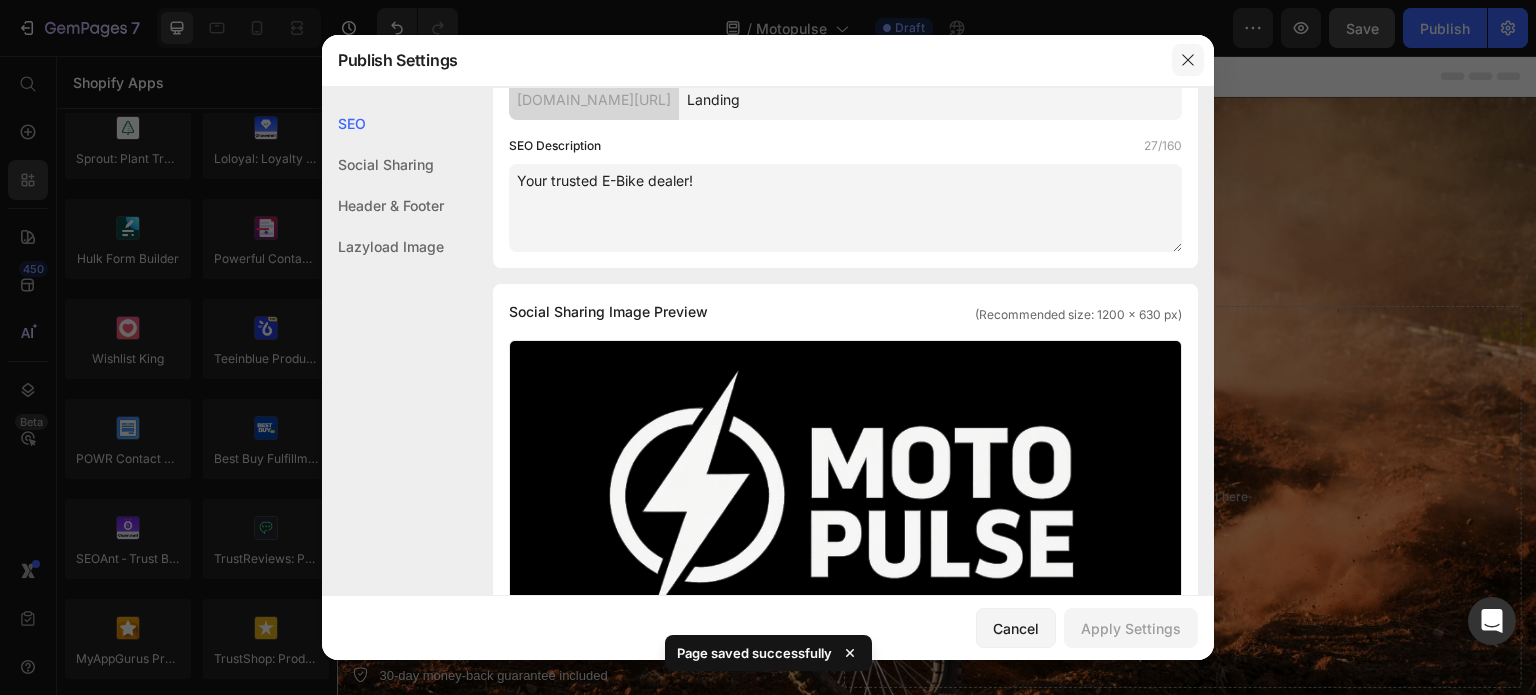 click 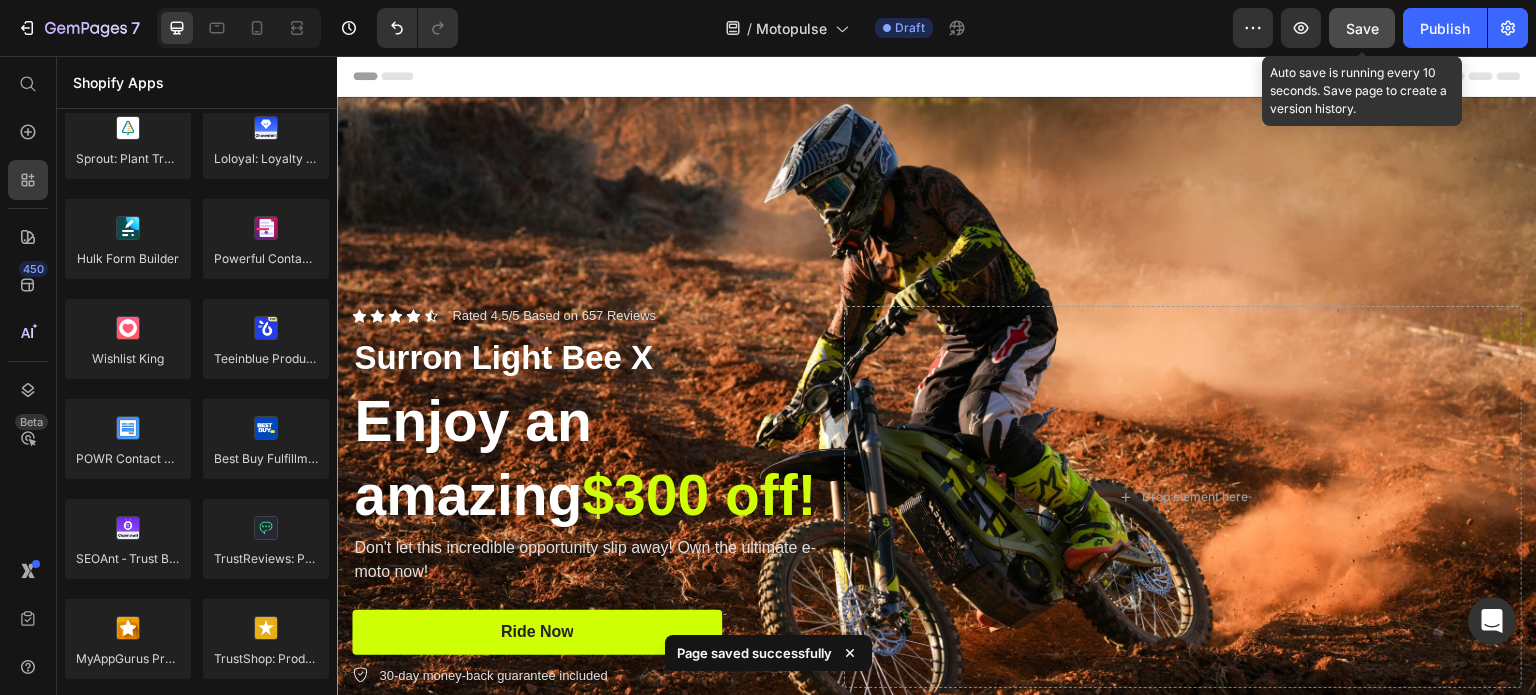 click on "Save" at bounding box center [1362, 28] 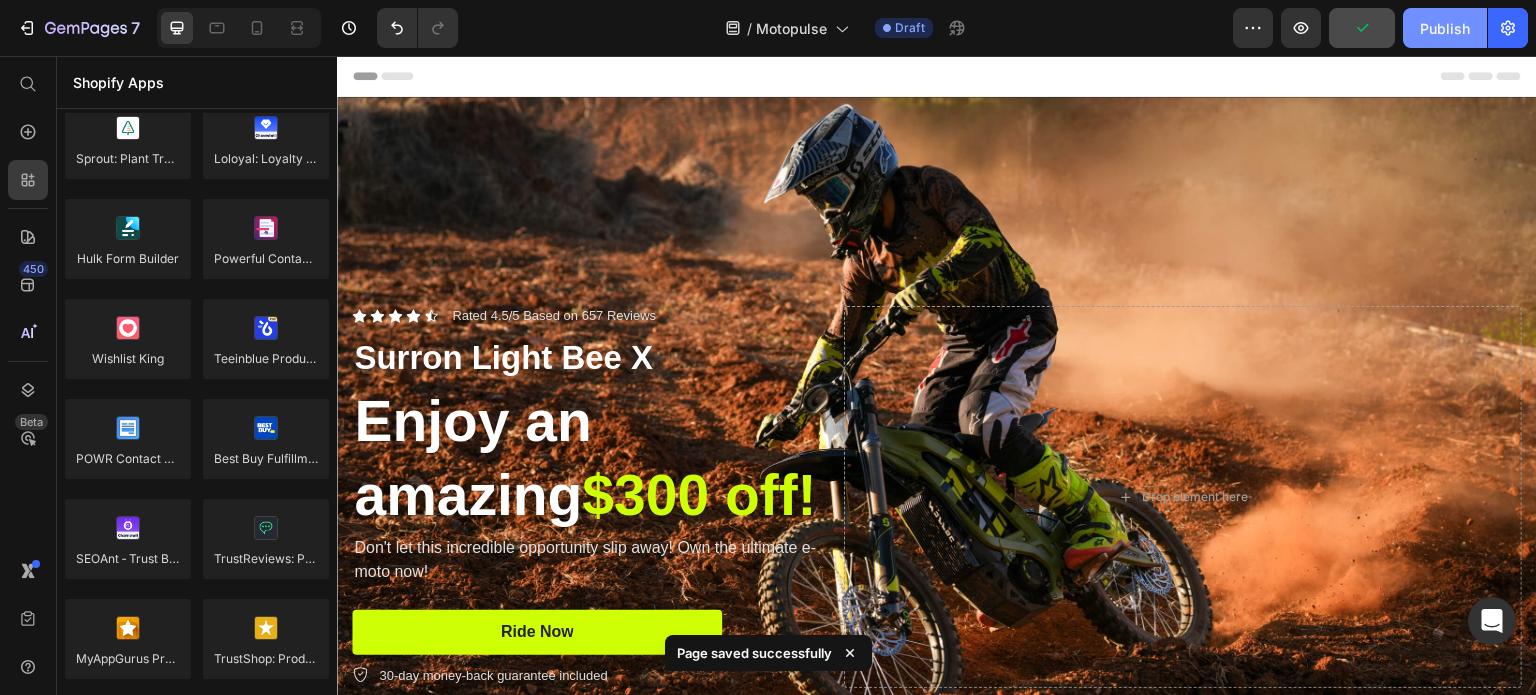 click on "Publish" 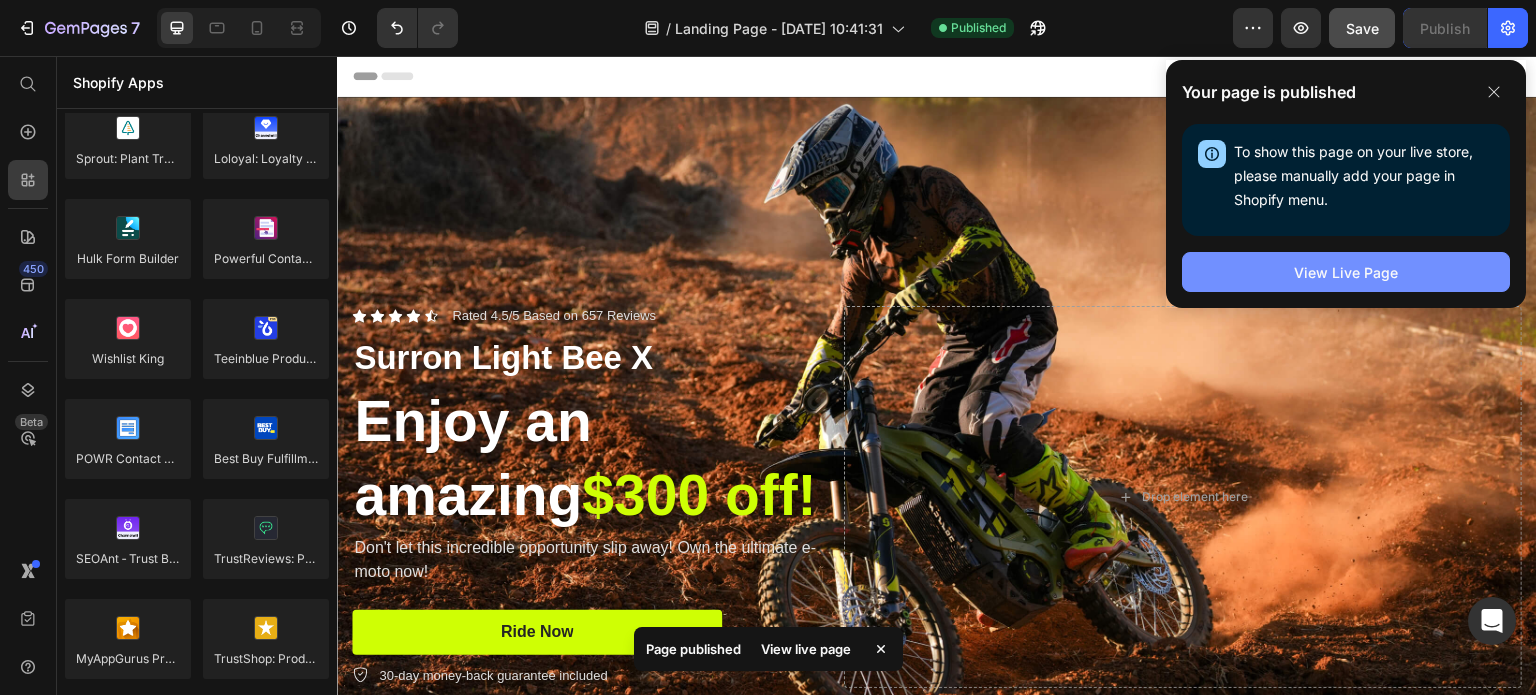 click on "View Live Page" at bounding box center [1346, 272] 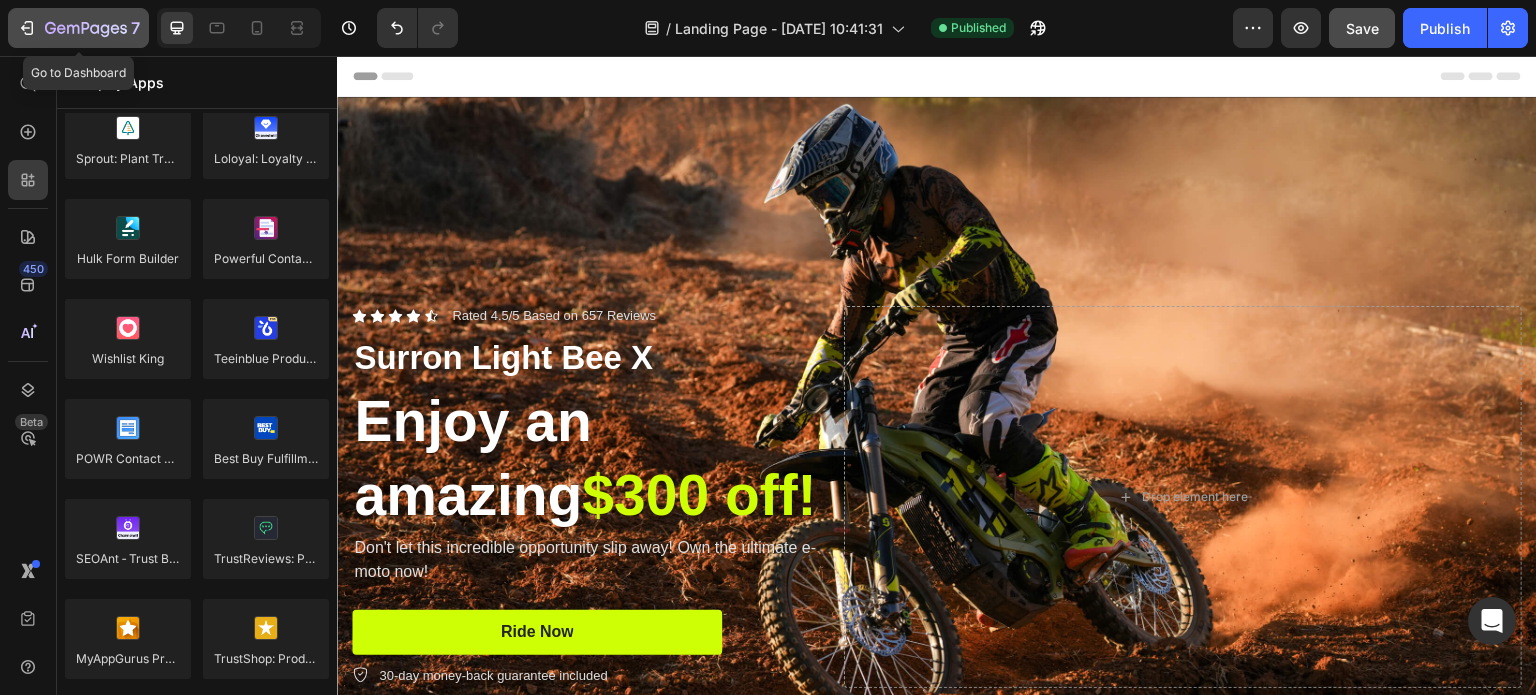 click 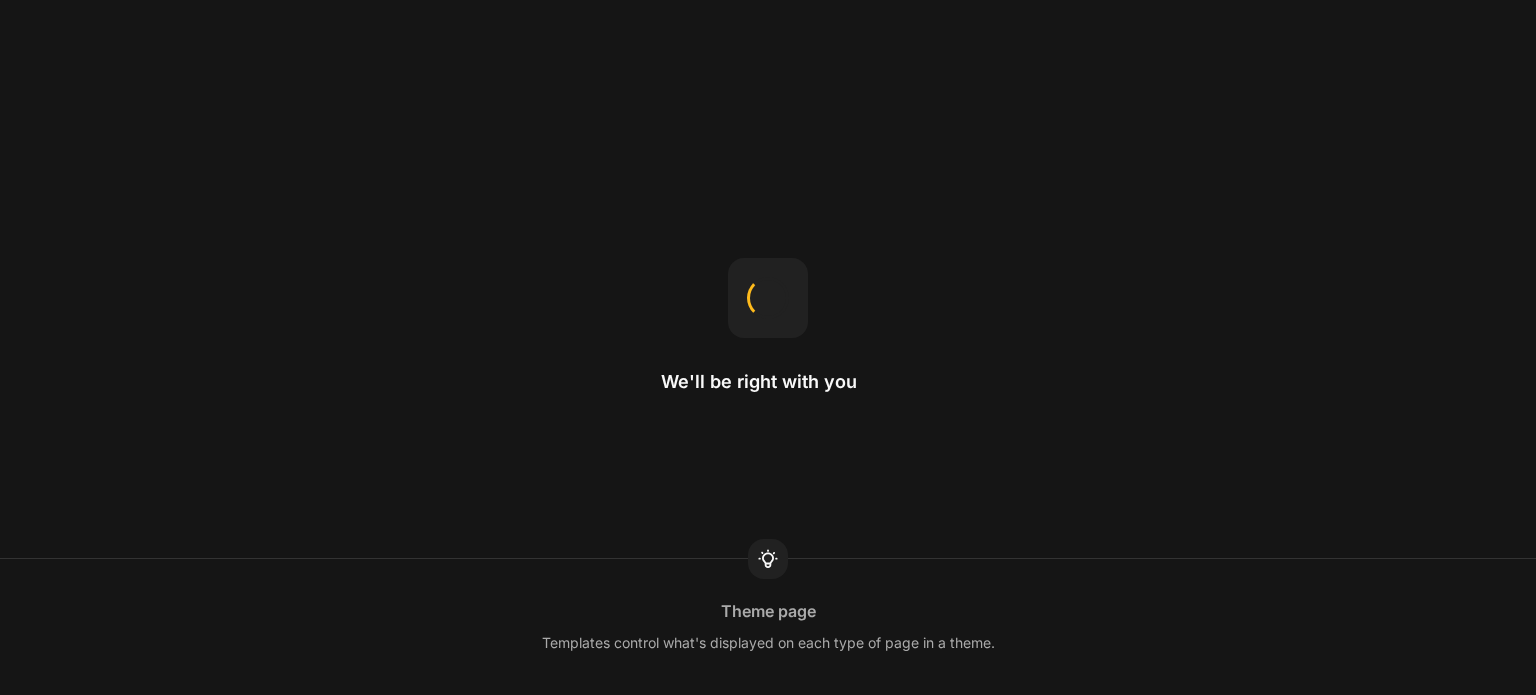 scroll, scrollTop: 0, scrollLeft: 0, axis: both 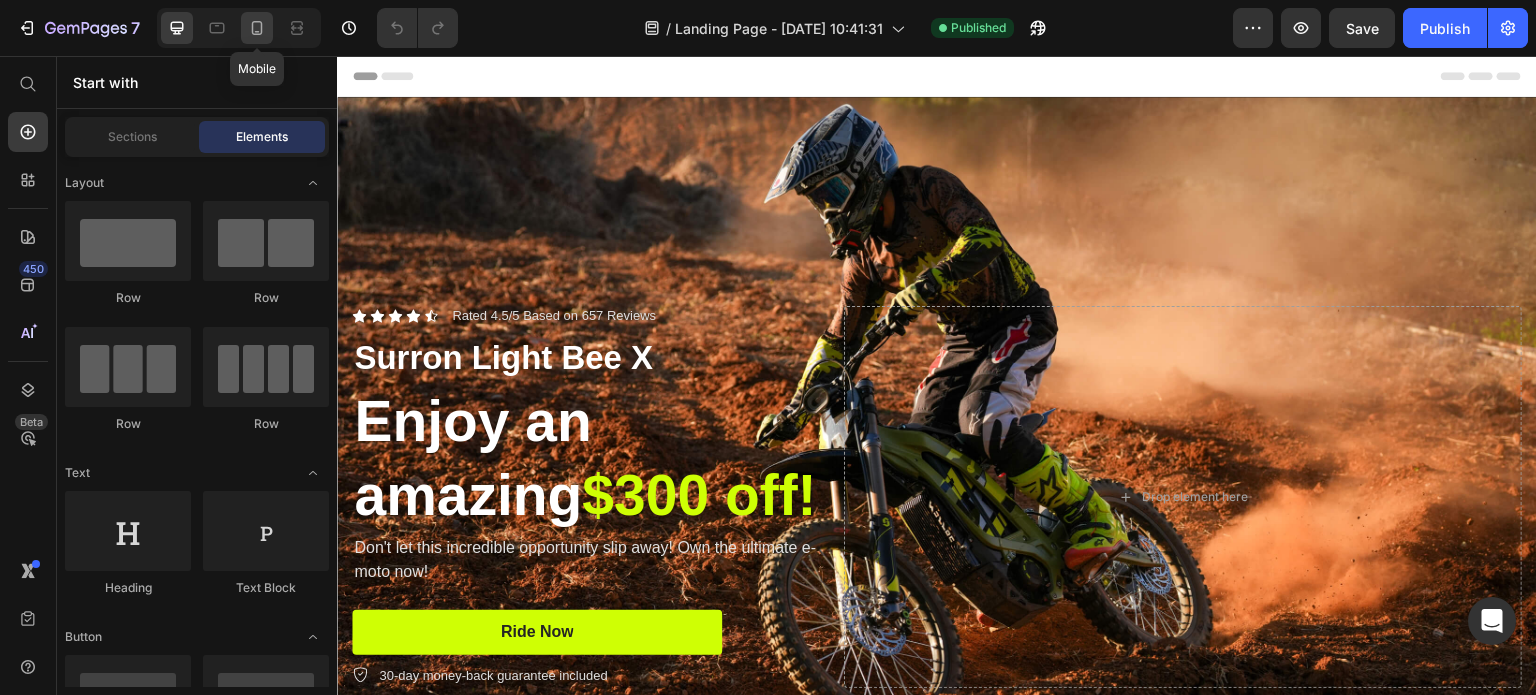 click 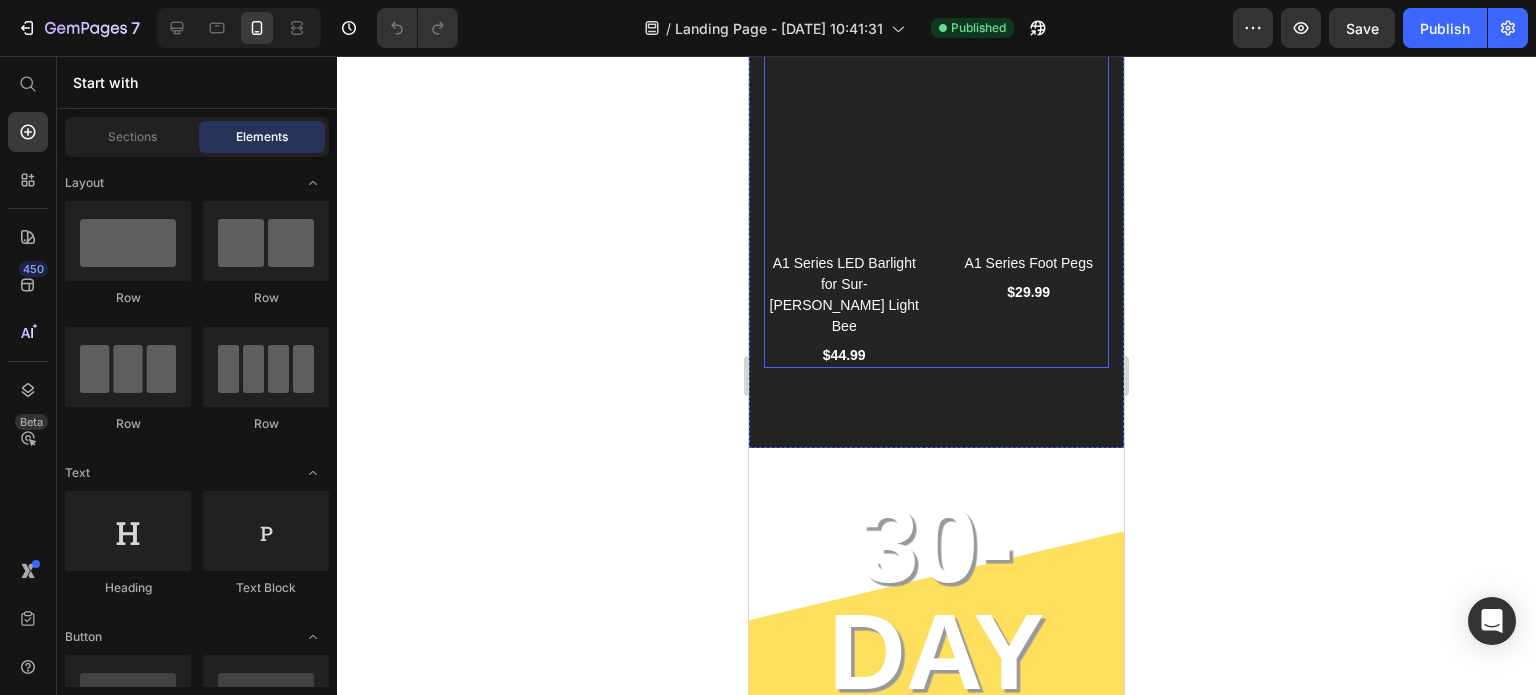 scroll, scrollTop: 3900, scrollLeft: 0, axis: vertical 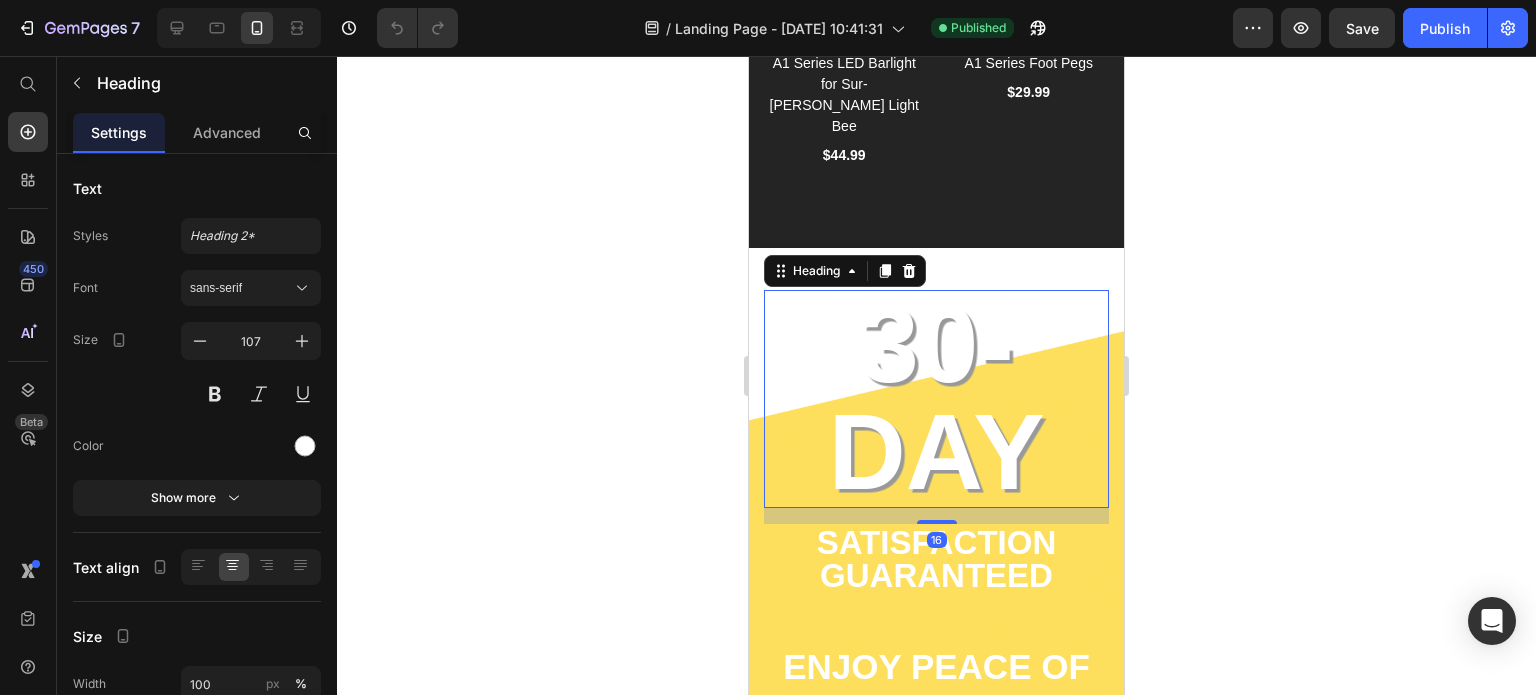 click on "30-DAY" at bounding box center (936, 399) 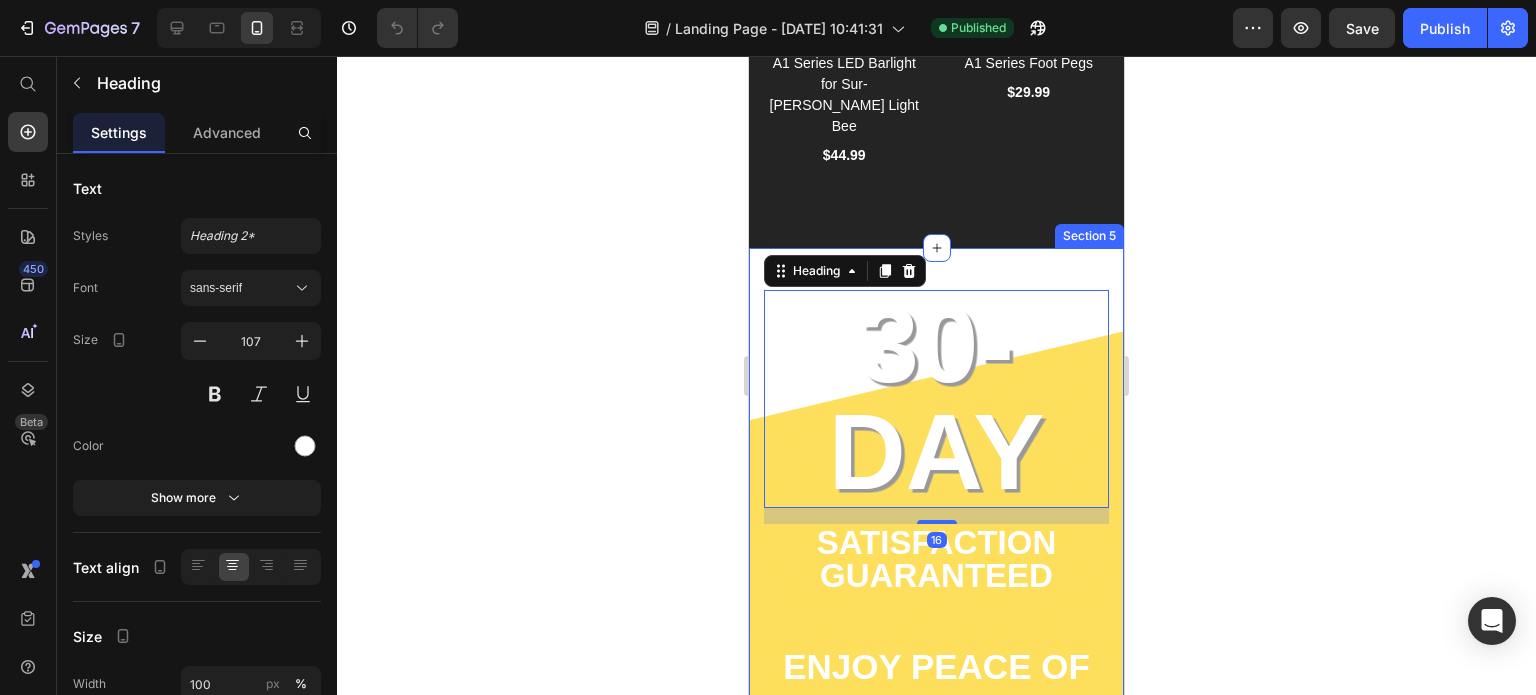 click on "30-DAY Heading   16 Satisfaction Guaranteed Text Block Enjoy peace of mind with our hassle-free return policy Text Block Row Section 5" at bounding box center (936, 566) 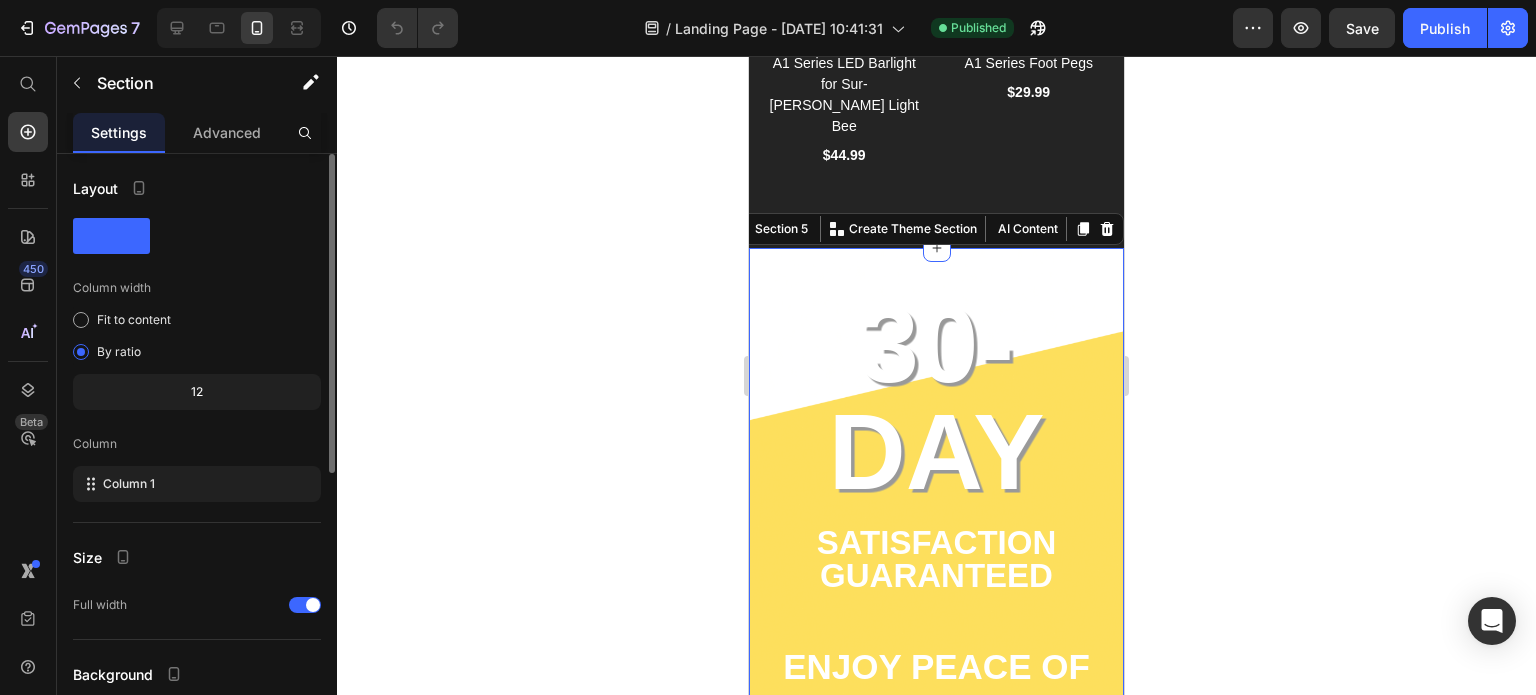 scroll, scrollTop: 400, scrollLeft: 0, axis: vertical 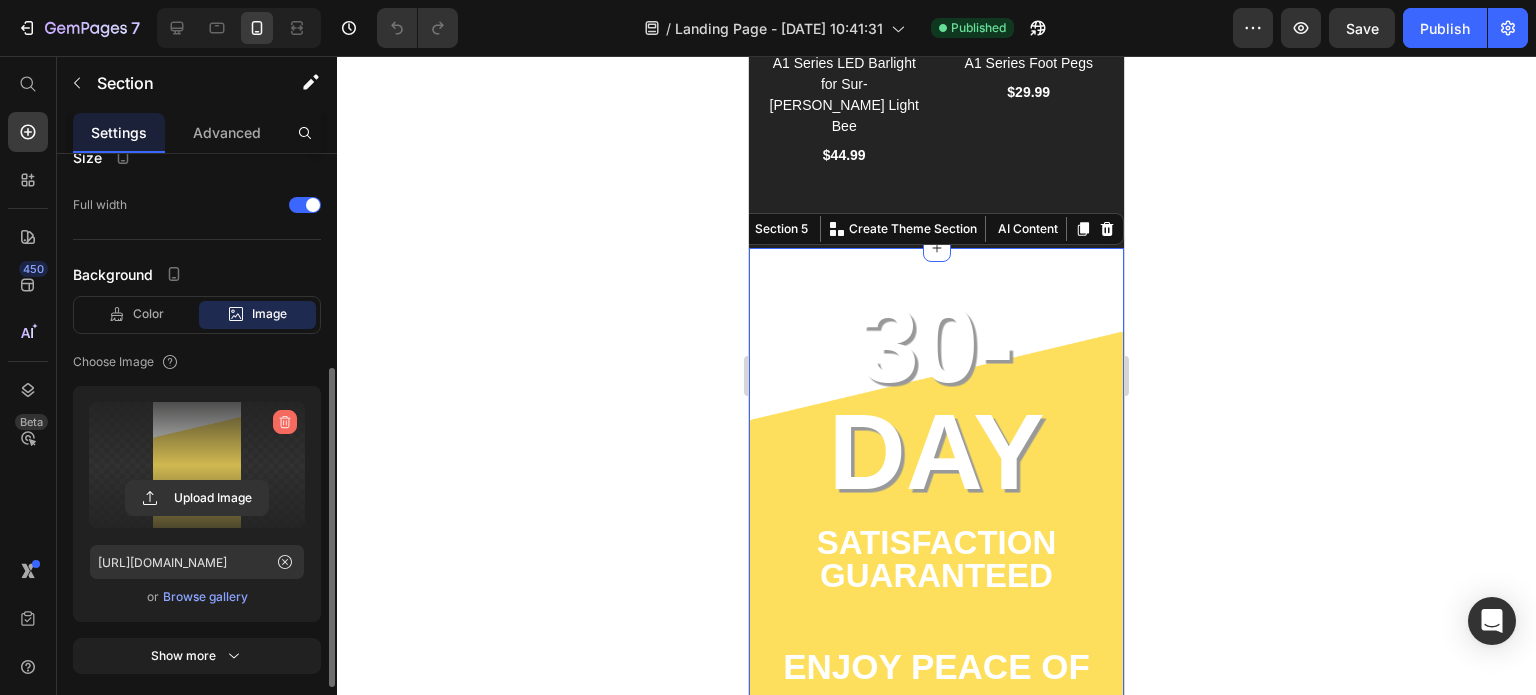 click 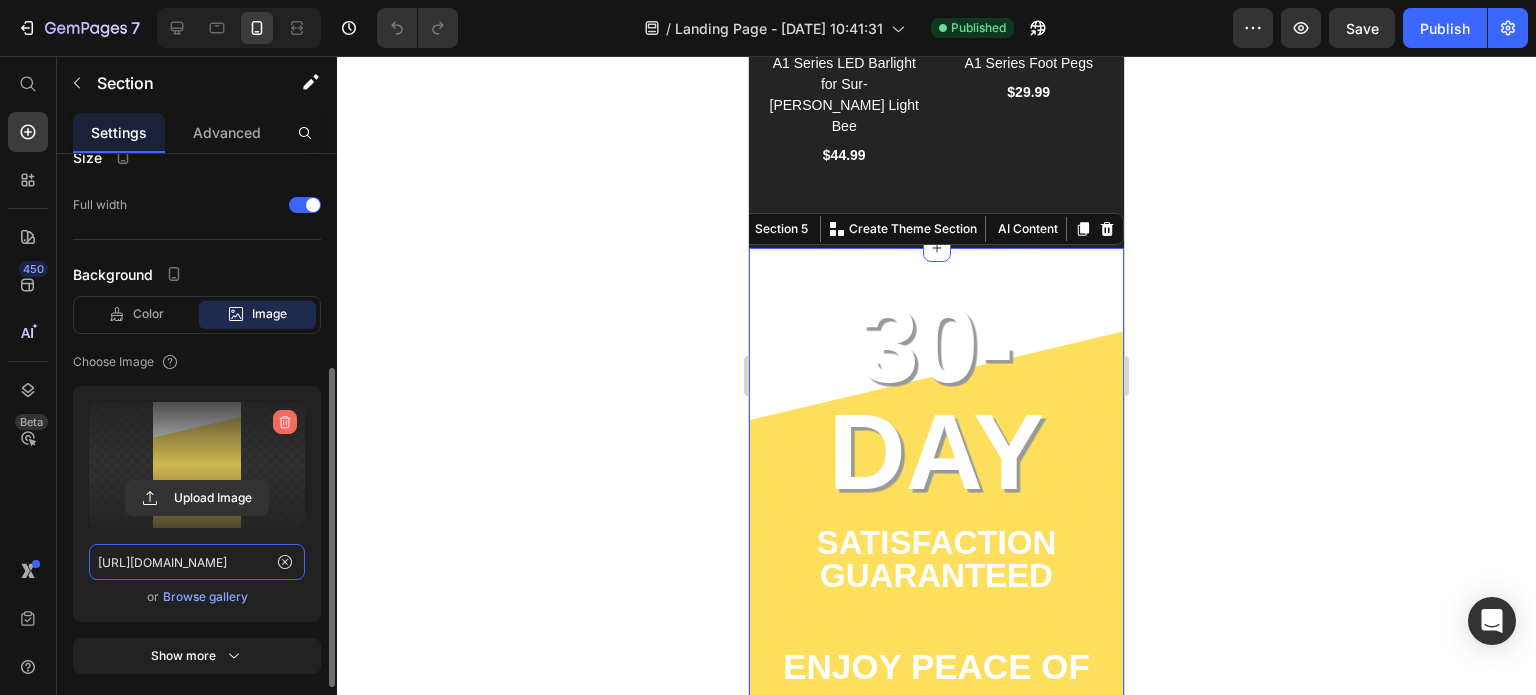 type 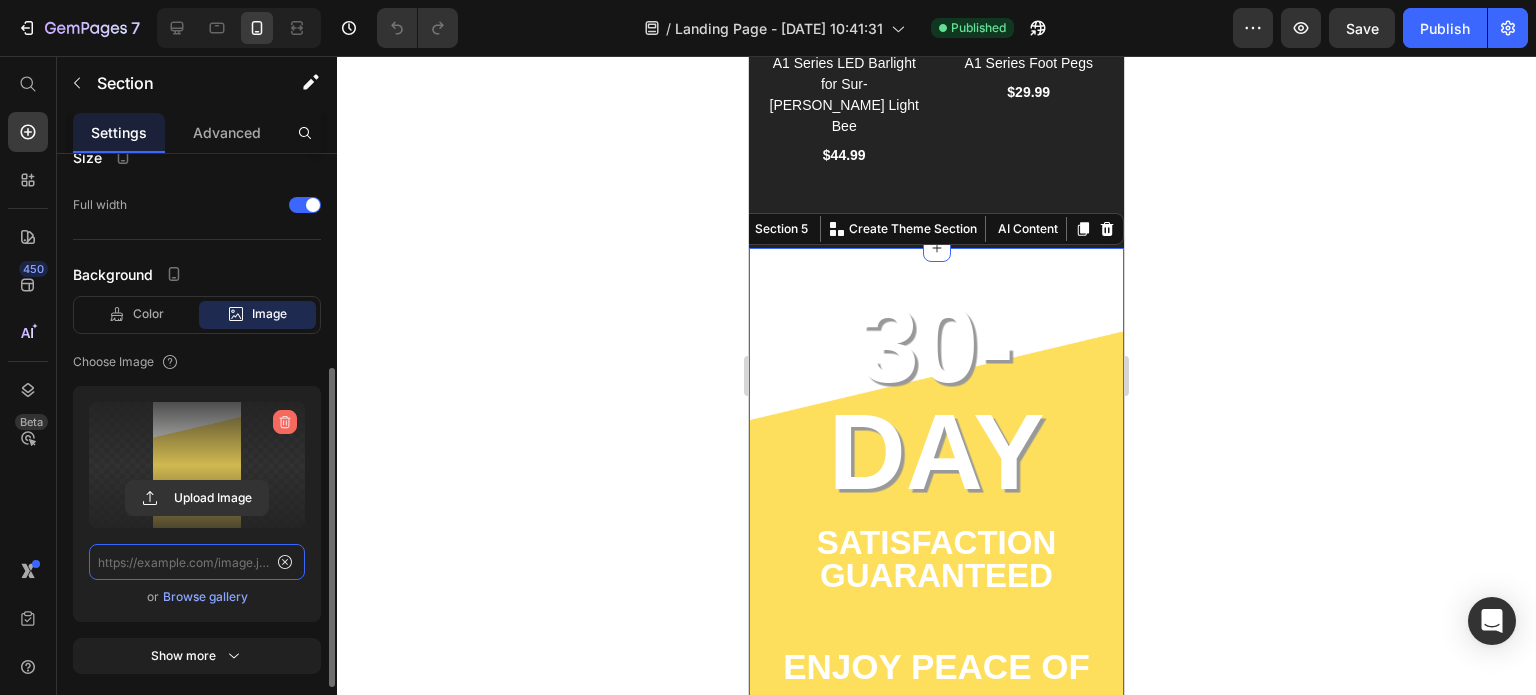 scroll, scrollTop: 0, scrollLeft: 0, axis: both 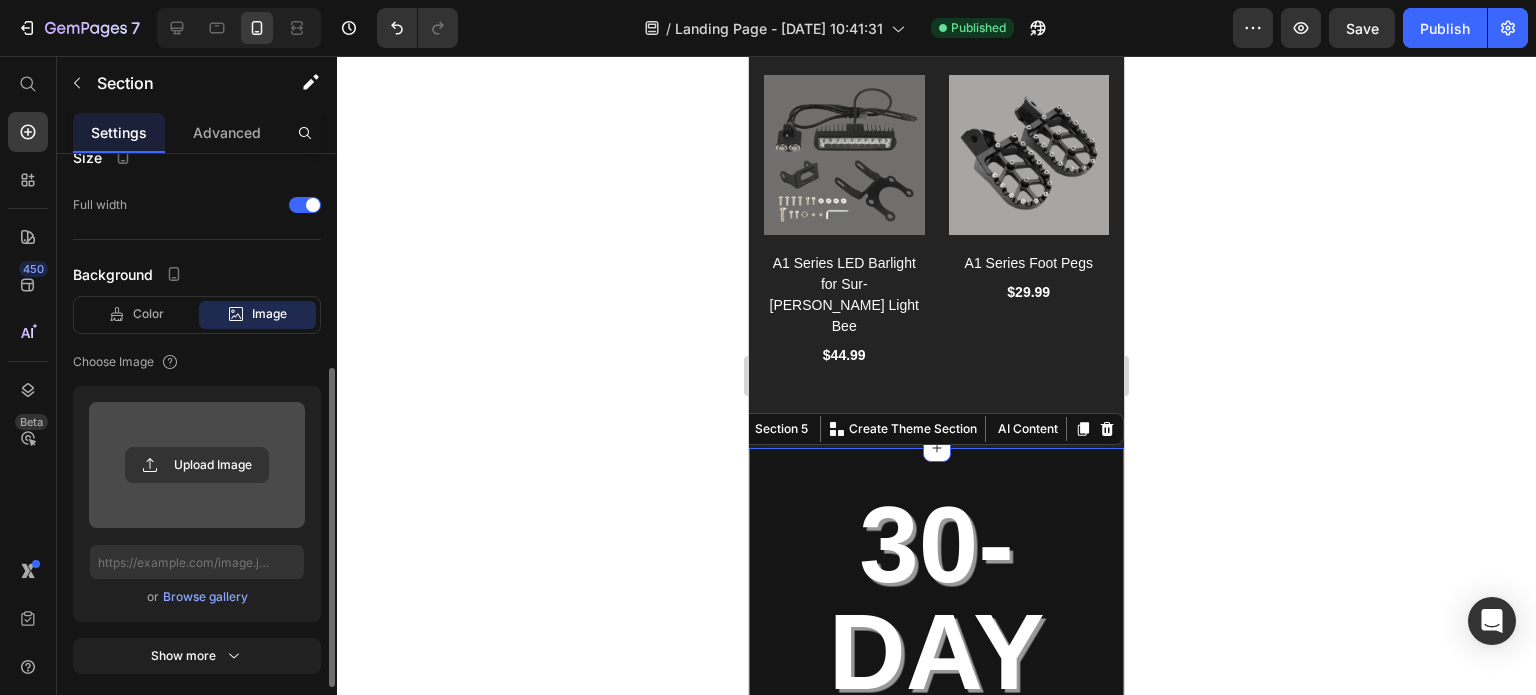 click 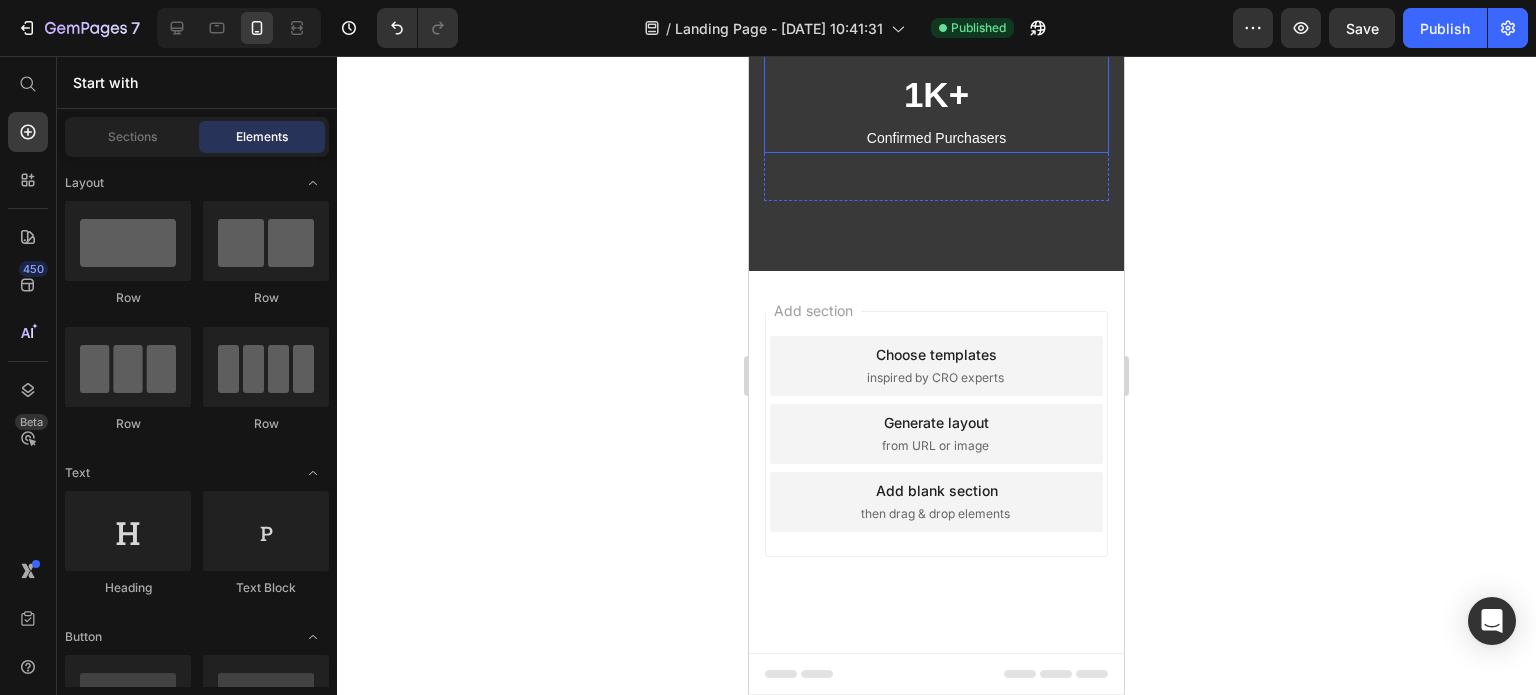 scroll, scrollTop: 5549, scrollLeft: 0, axis: vertical 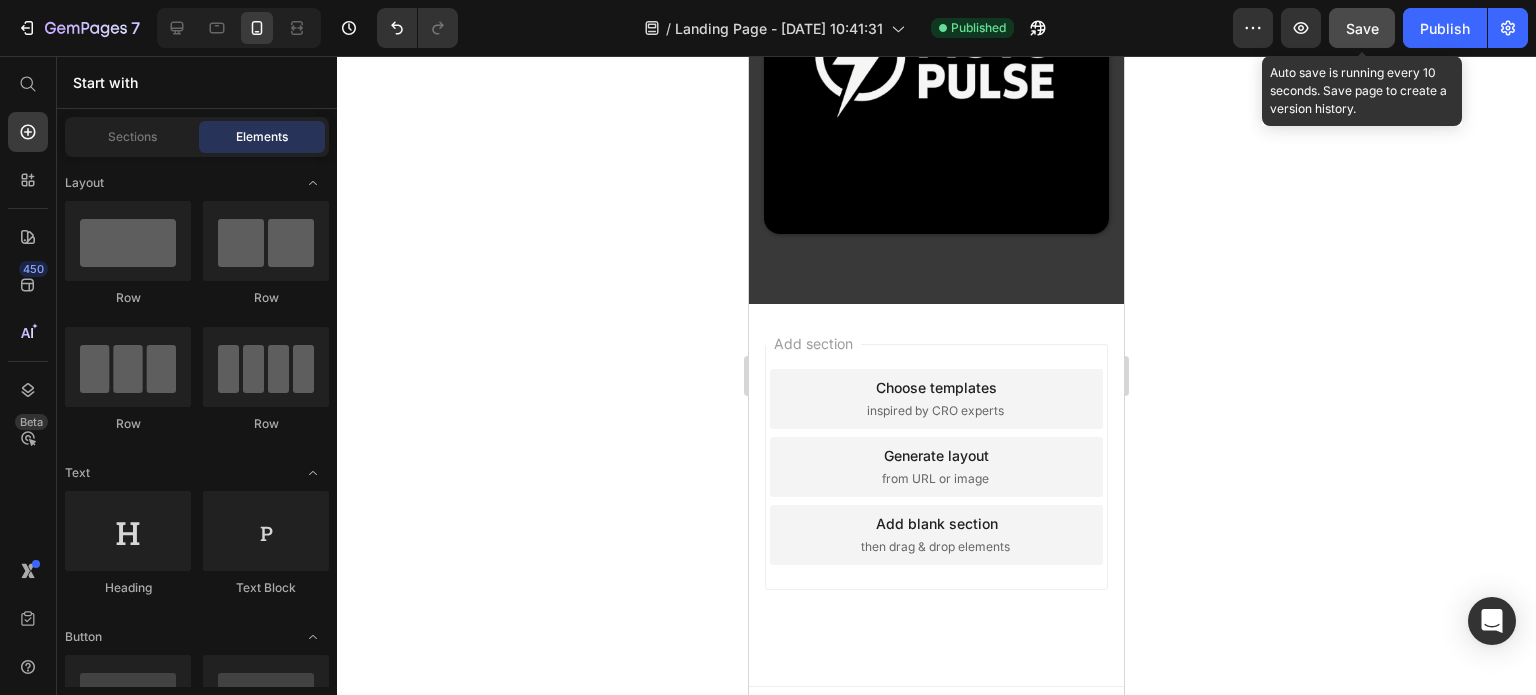 click on "Save" at bounding box center (1362, 28) 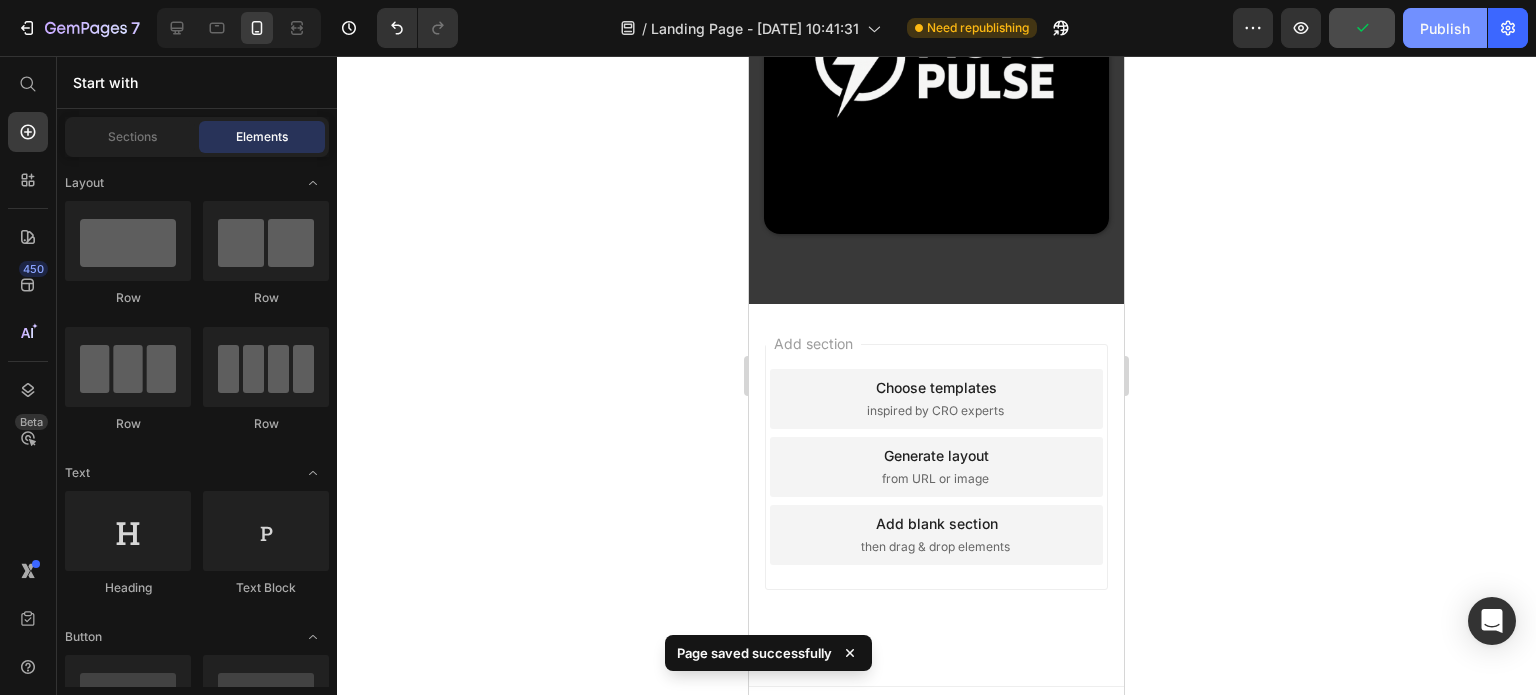 click on "Publish" at bounding box center (1445, 28) 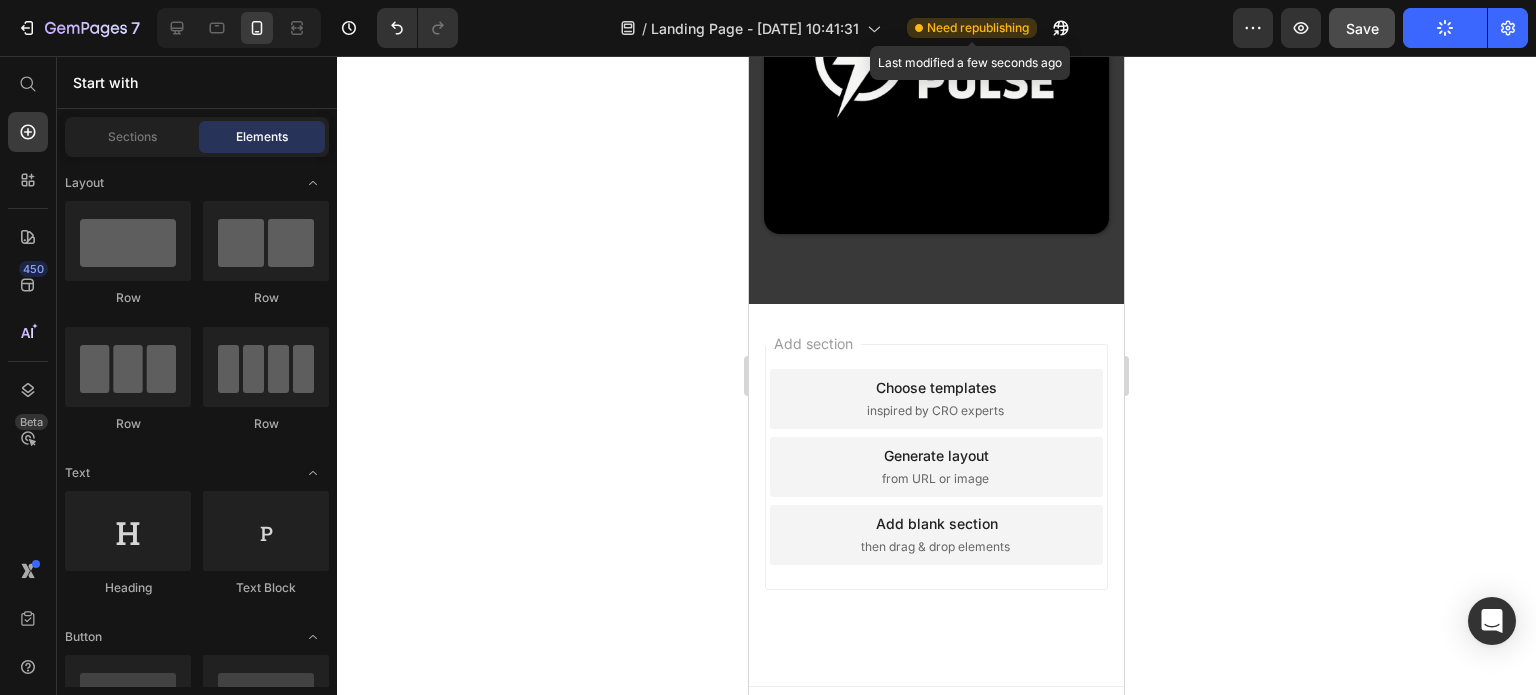 click on "Need republishing" at bounding box center (978, 28) 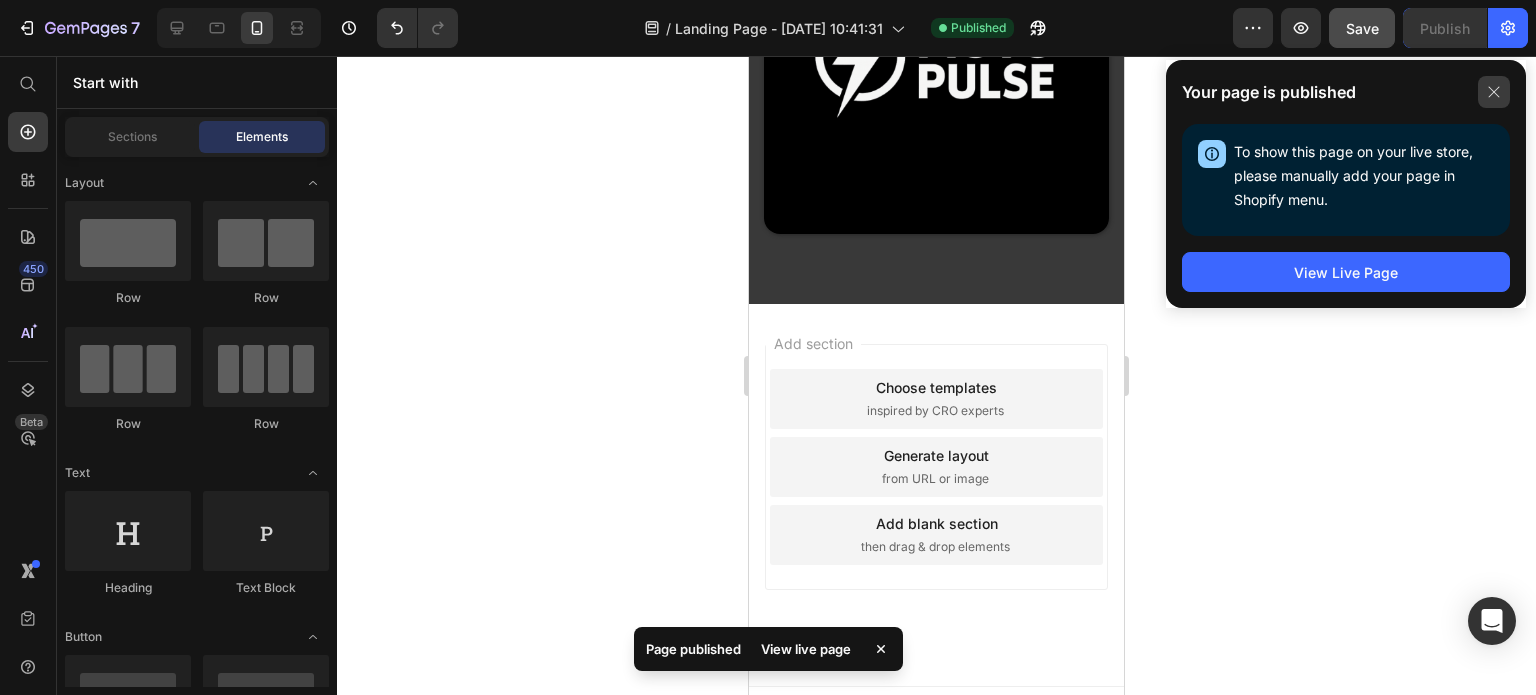 click 